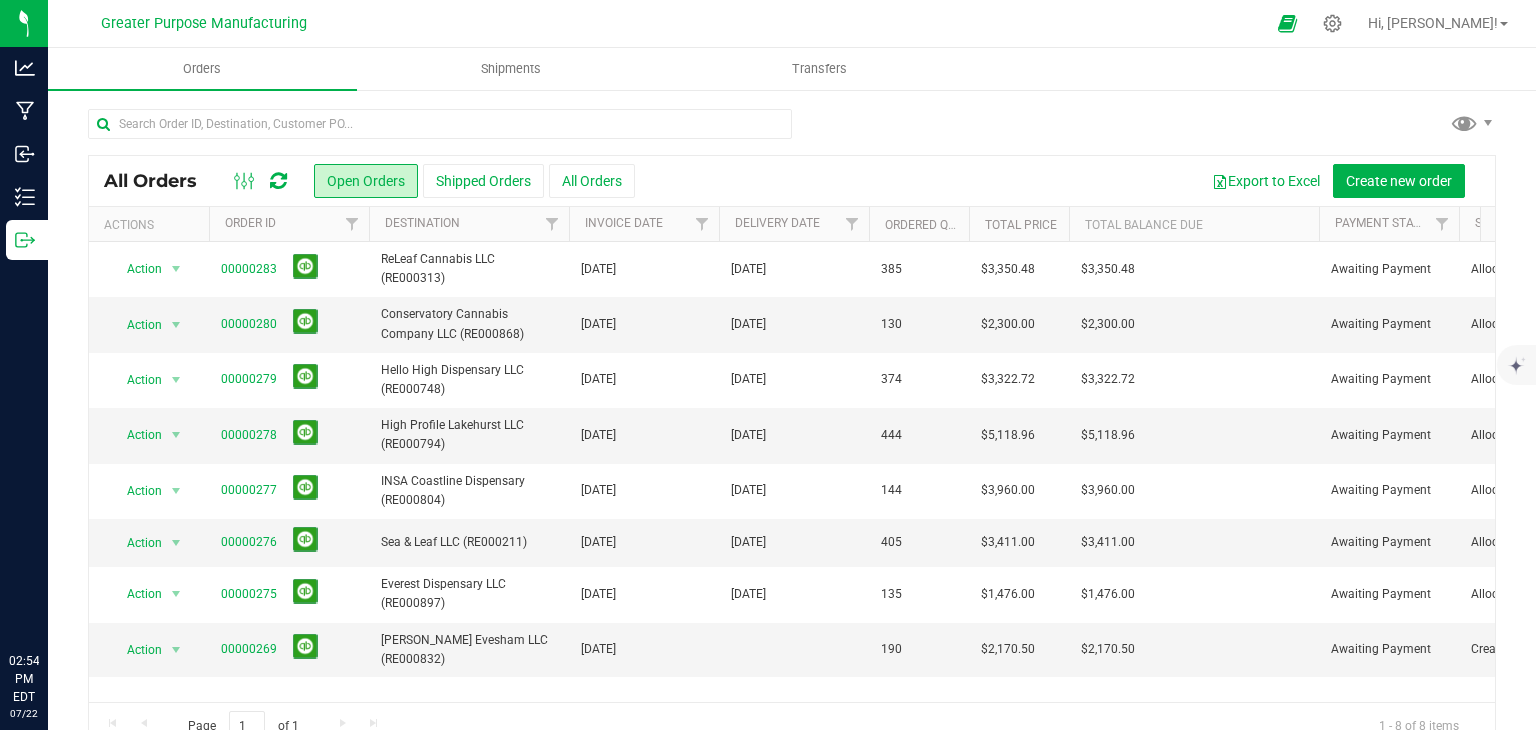 scroll, scrollTop: 0, scrollLeft: 0, axis: both 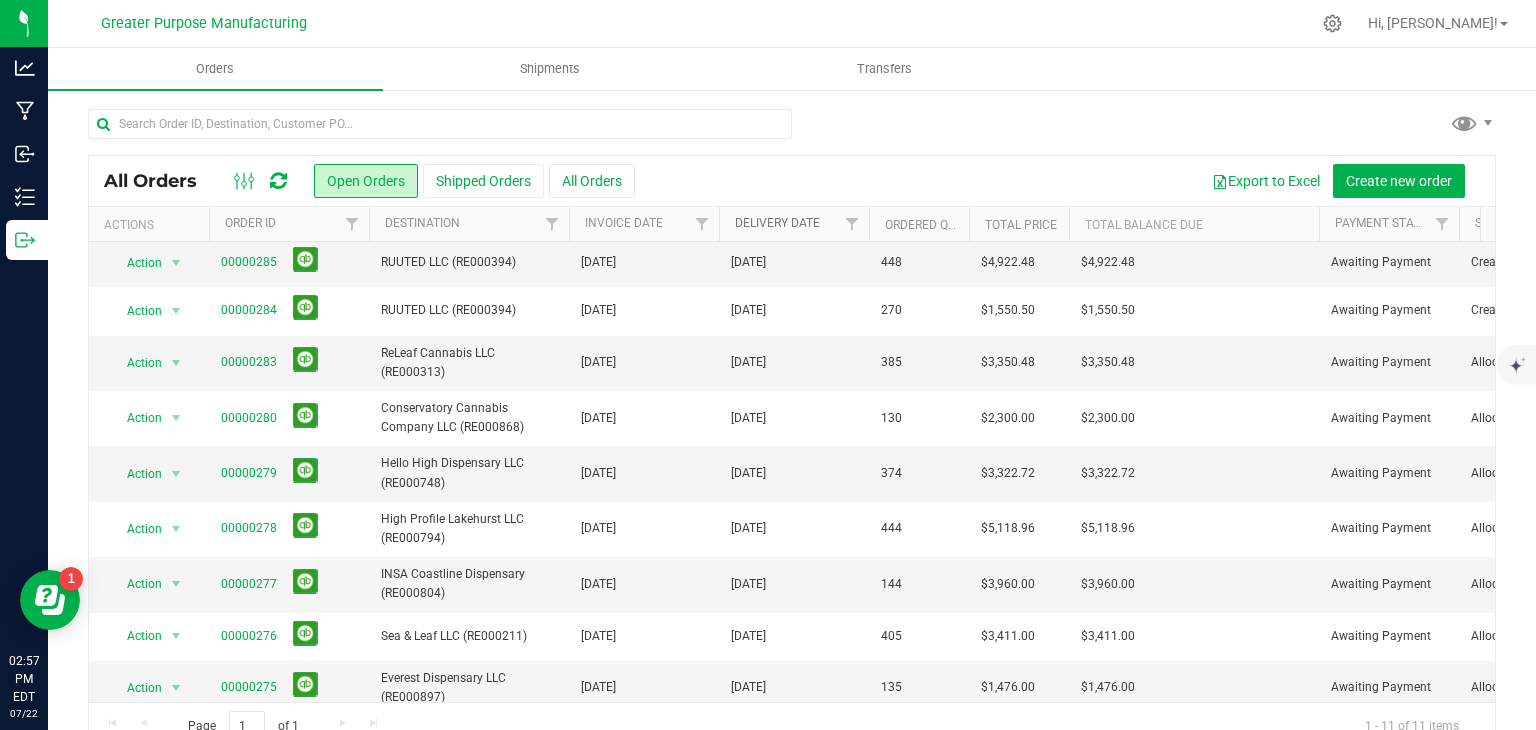 click on "Delivery Date" at bounding box center [777, 223] 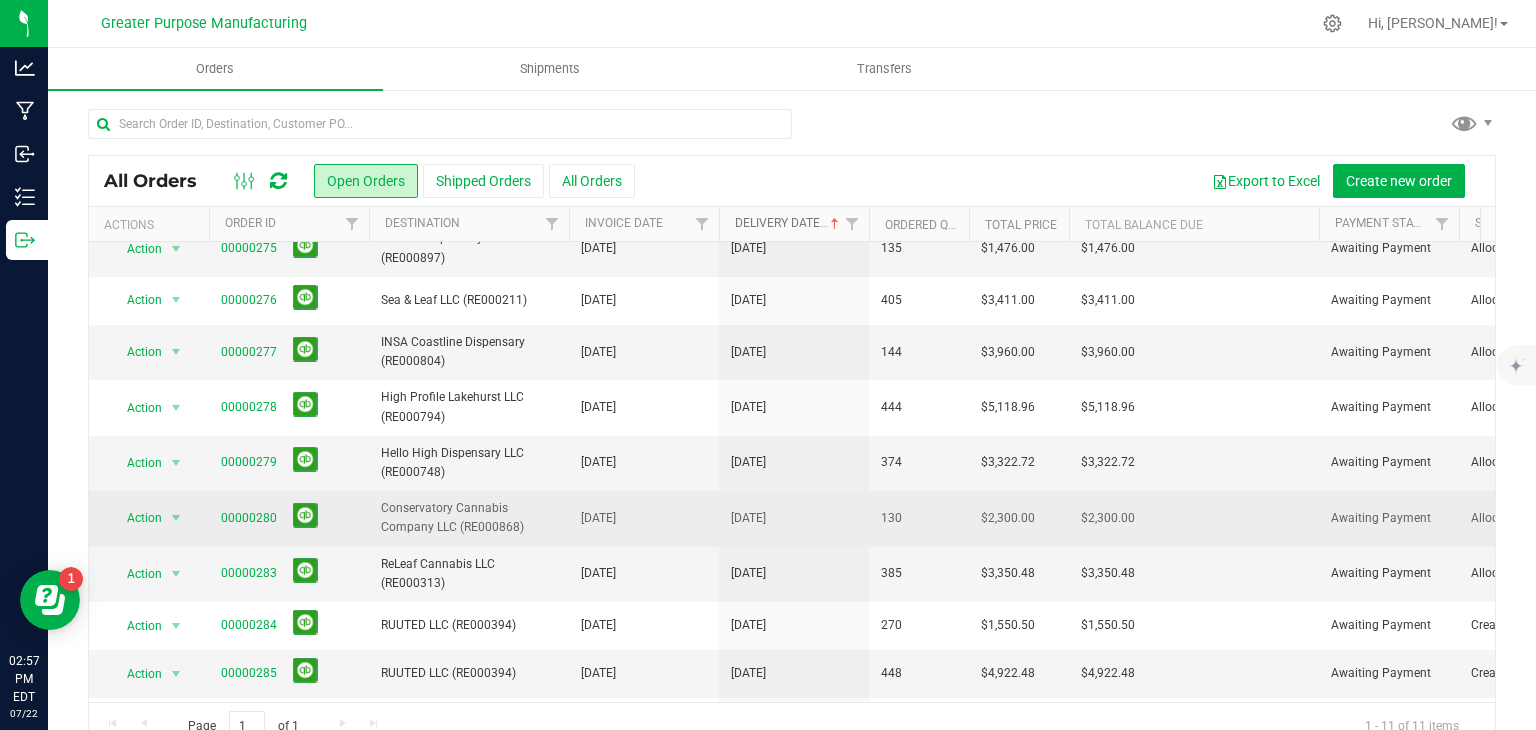 scroll, scrollTop: 122, scrollLeft: 0, axis: vertical 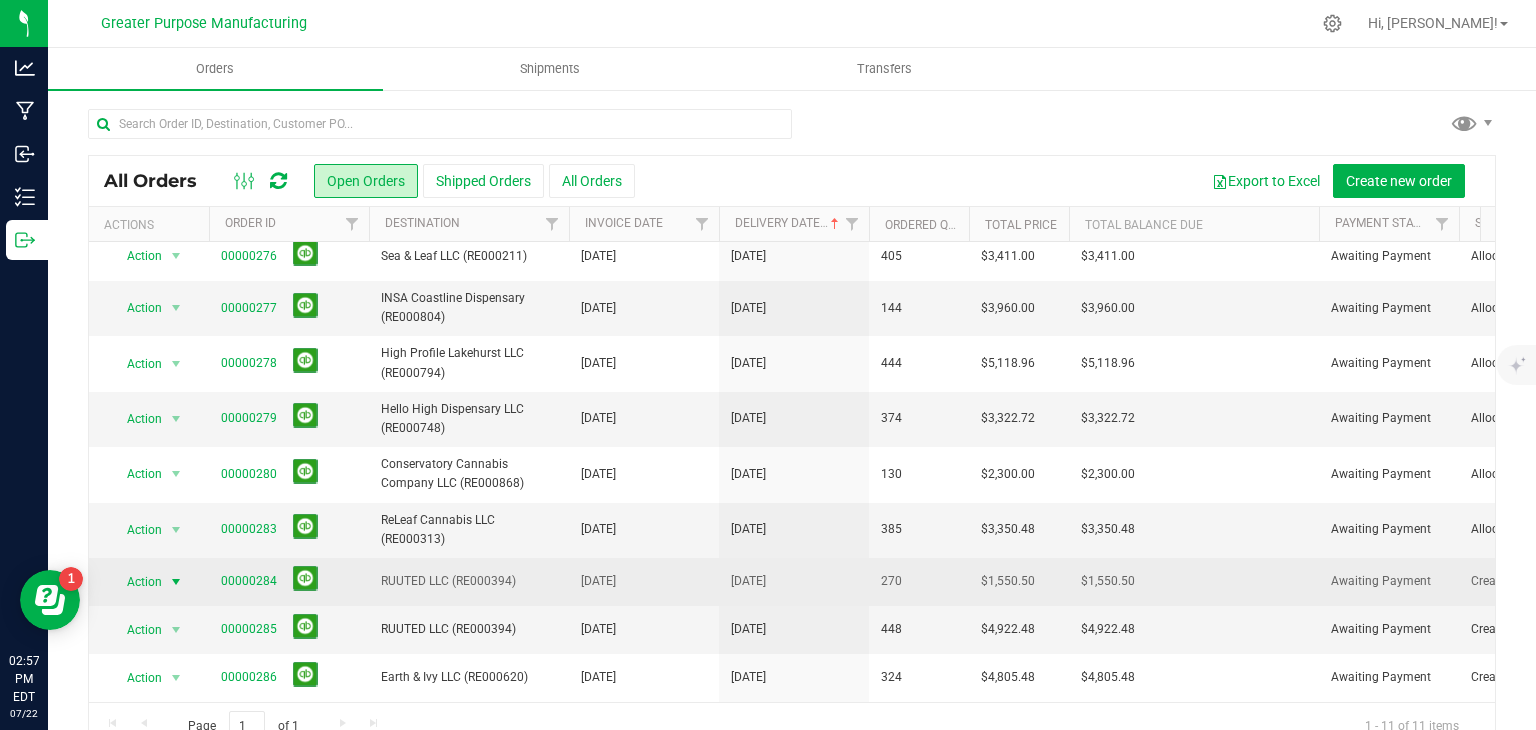 click at bounding box center (176, 582) 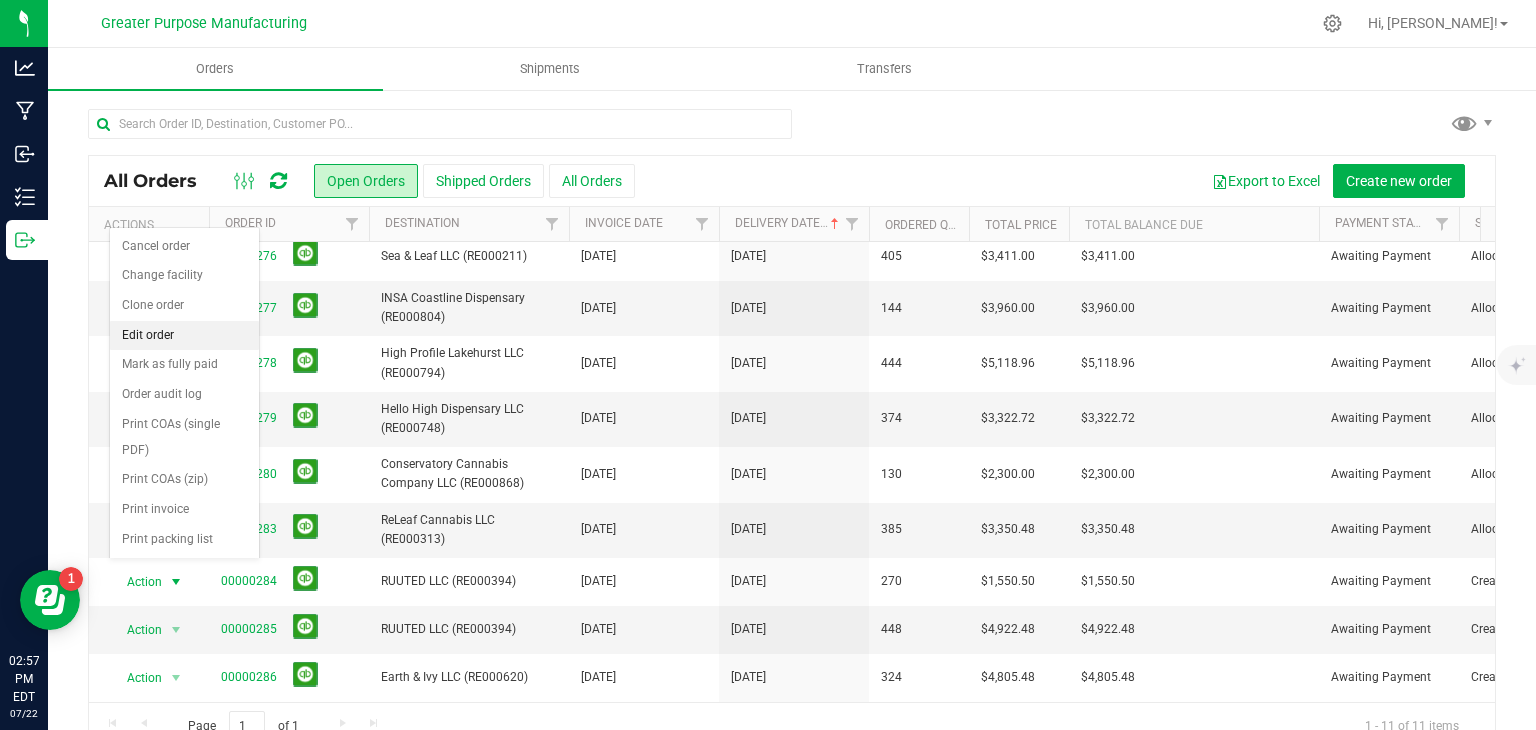 click on "Edit order" at bounding box center (184, 336) 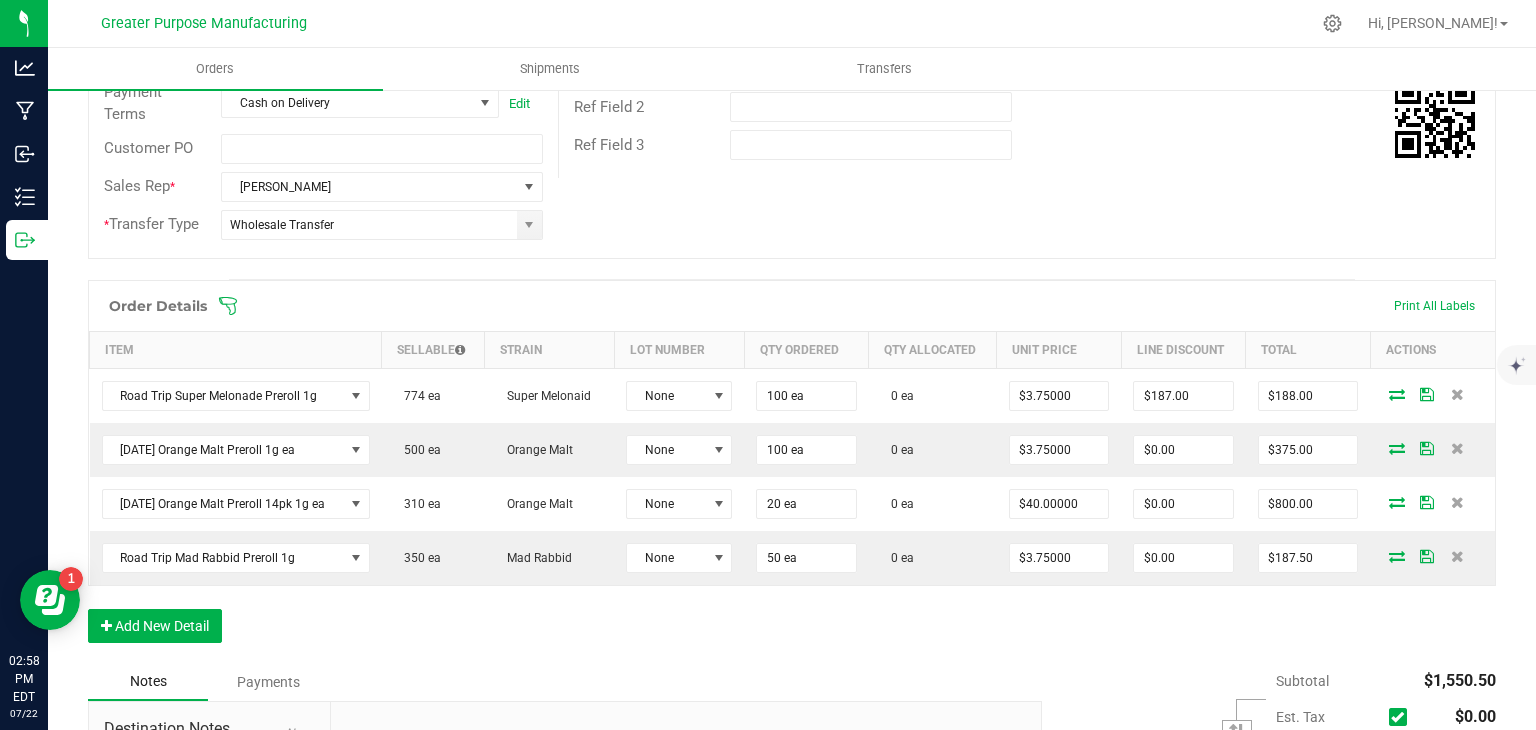 scroll, scrollTop: 388, scrollLeft: 0, axis: vertical 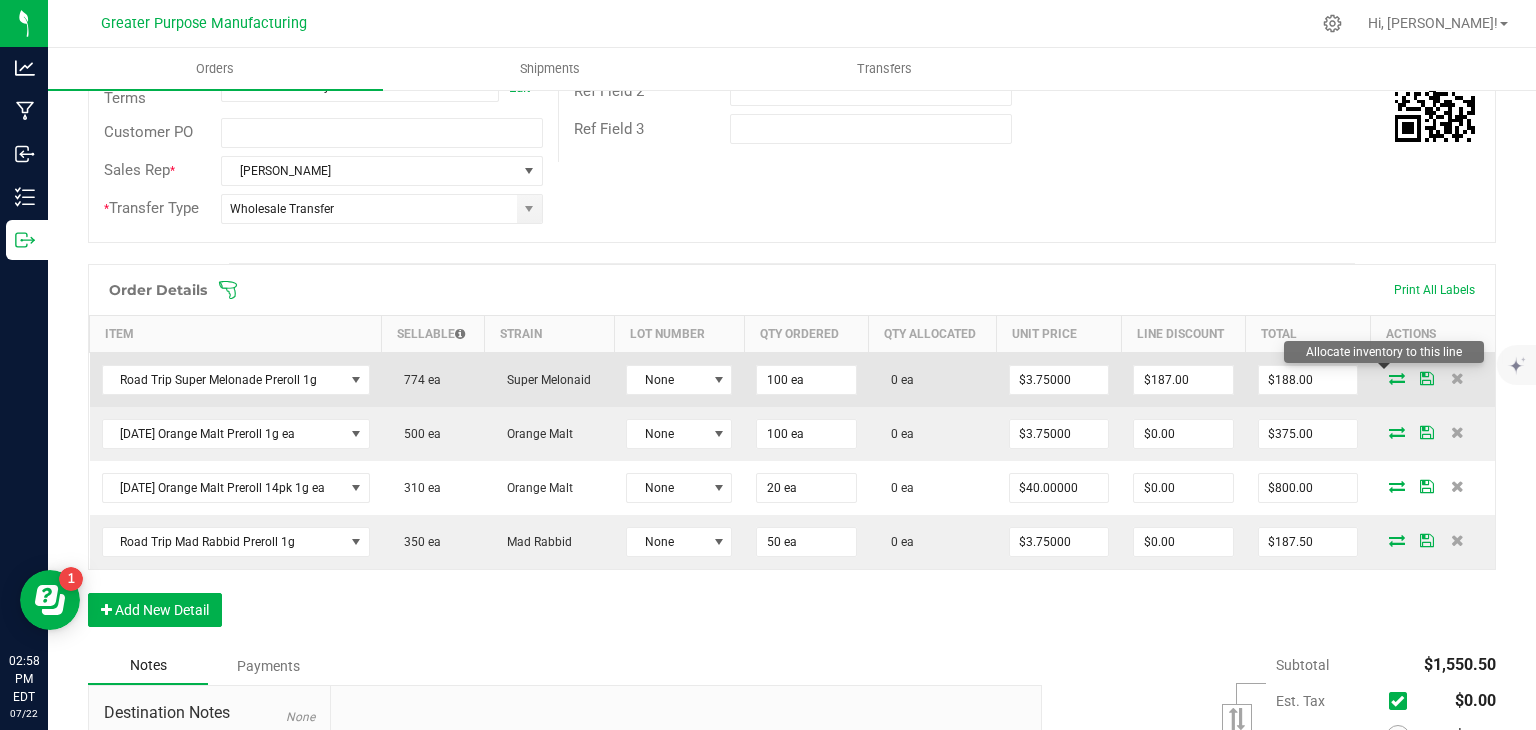 click at bounding box center [1397, 378] 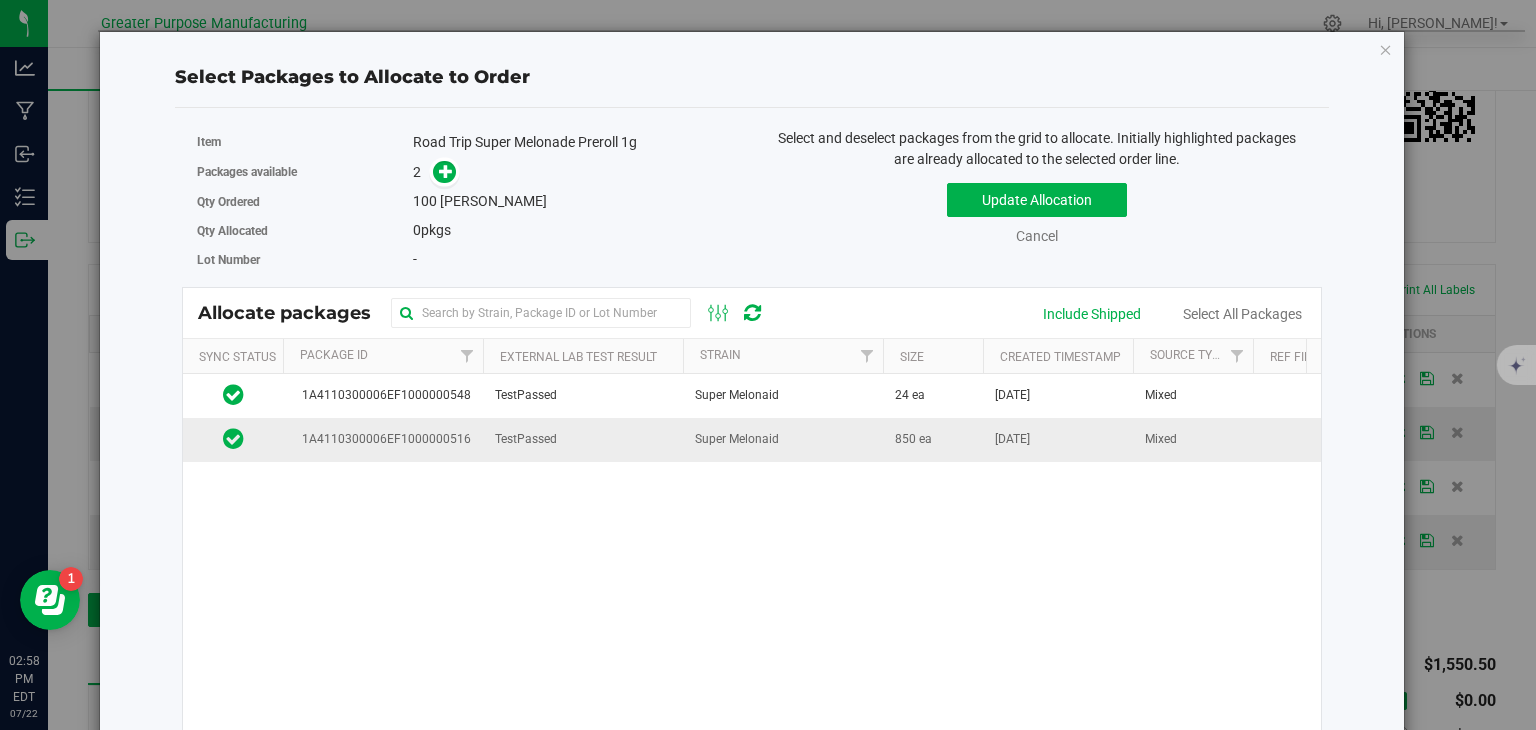click on "Super Melonaid" at bounding box center (783, 439) 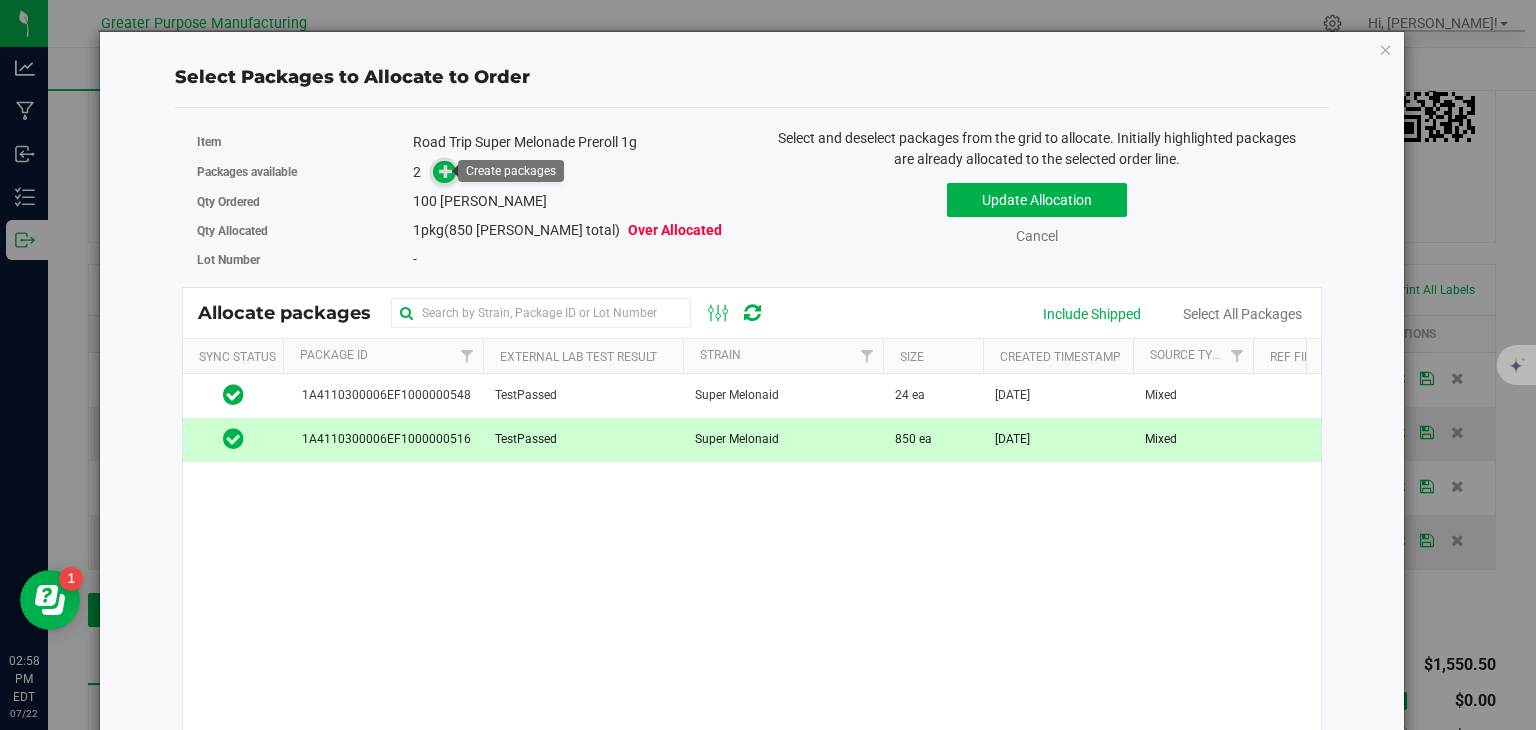 click at bounding box center (446, 171) 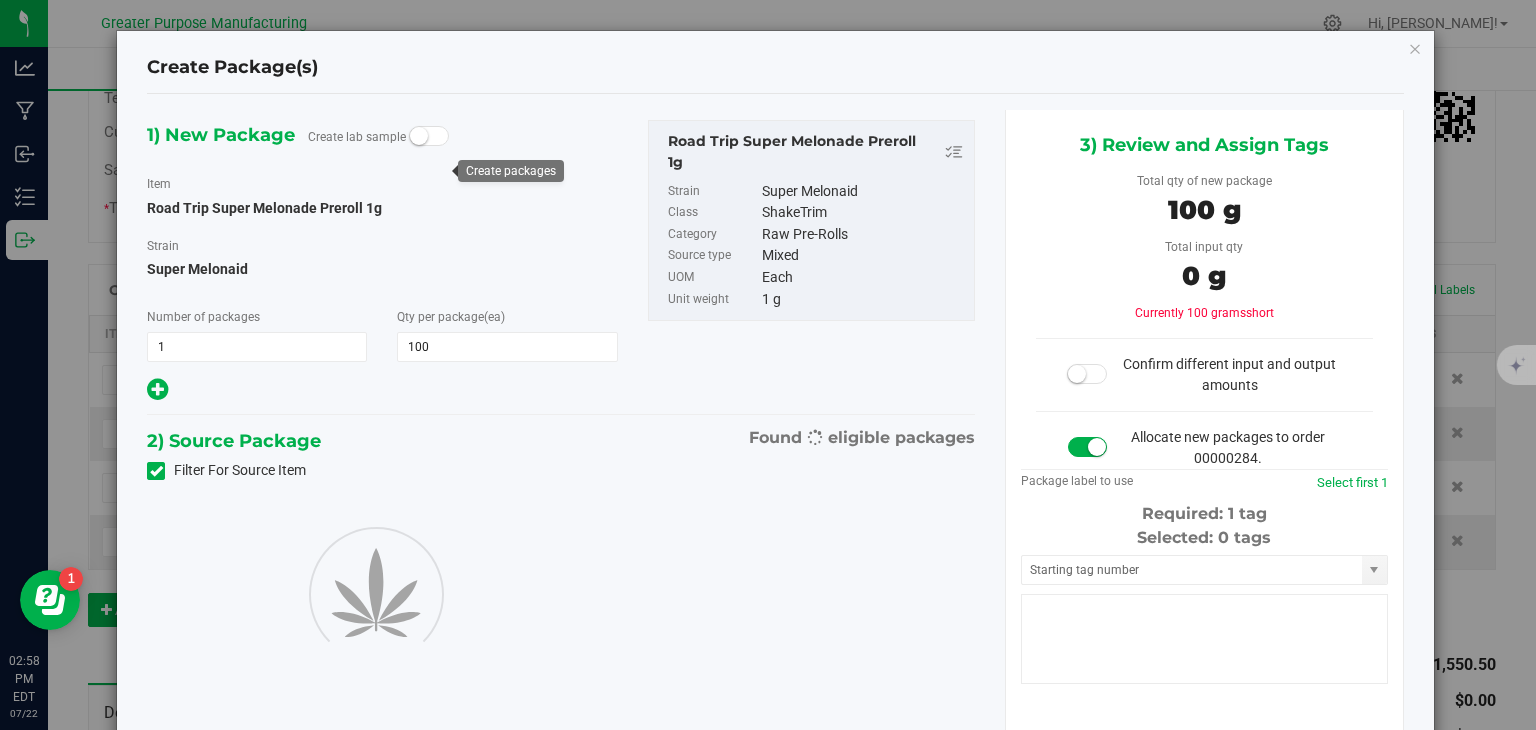 type on "100" 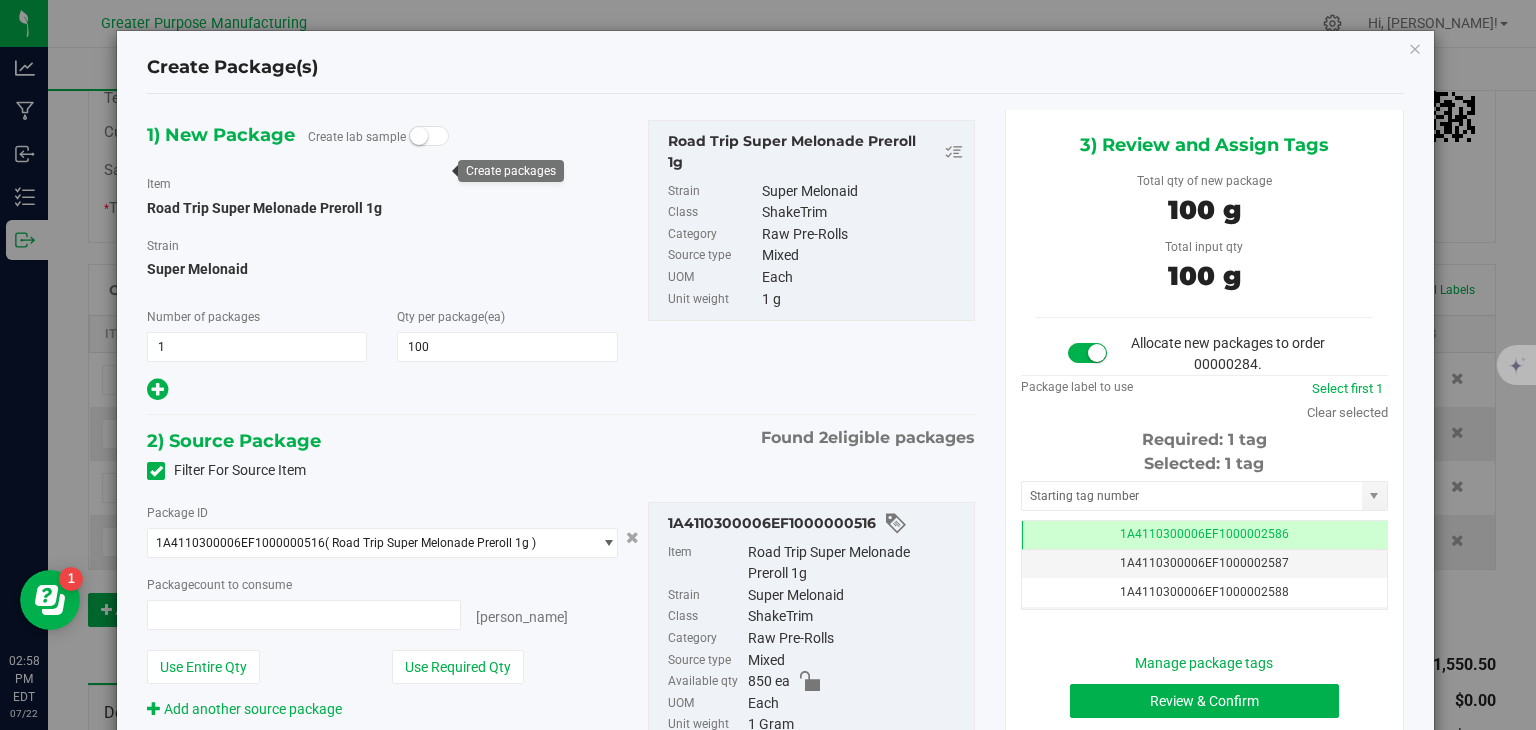 type on "100 ea" 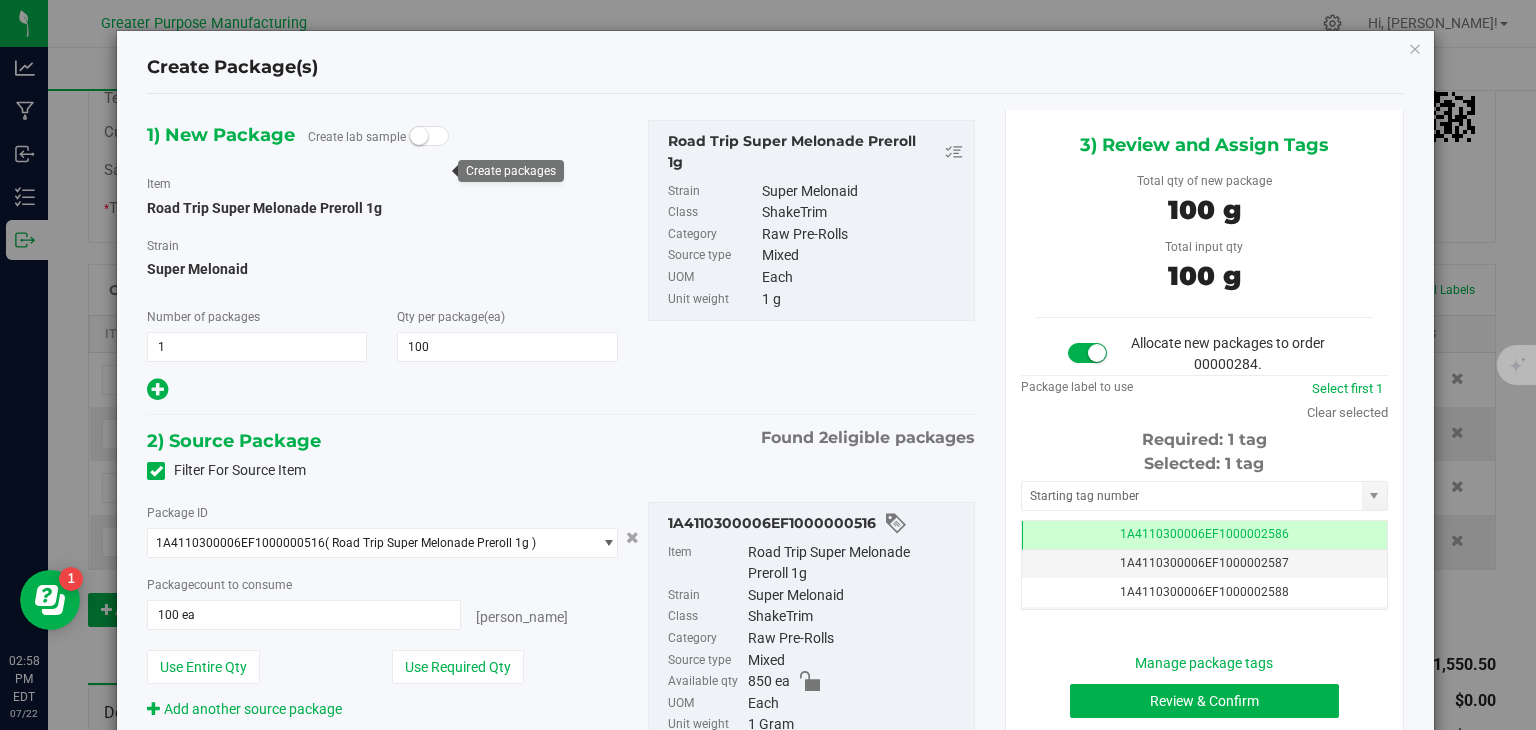 scroll, scrollTop: 0, scrollLeft: 0, axis: both 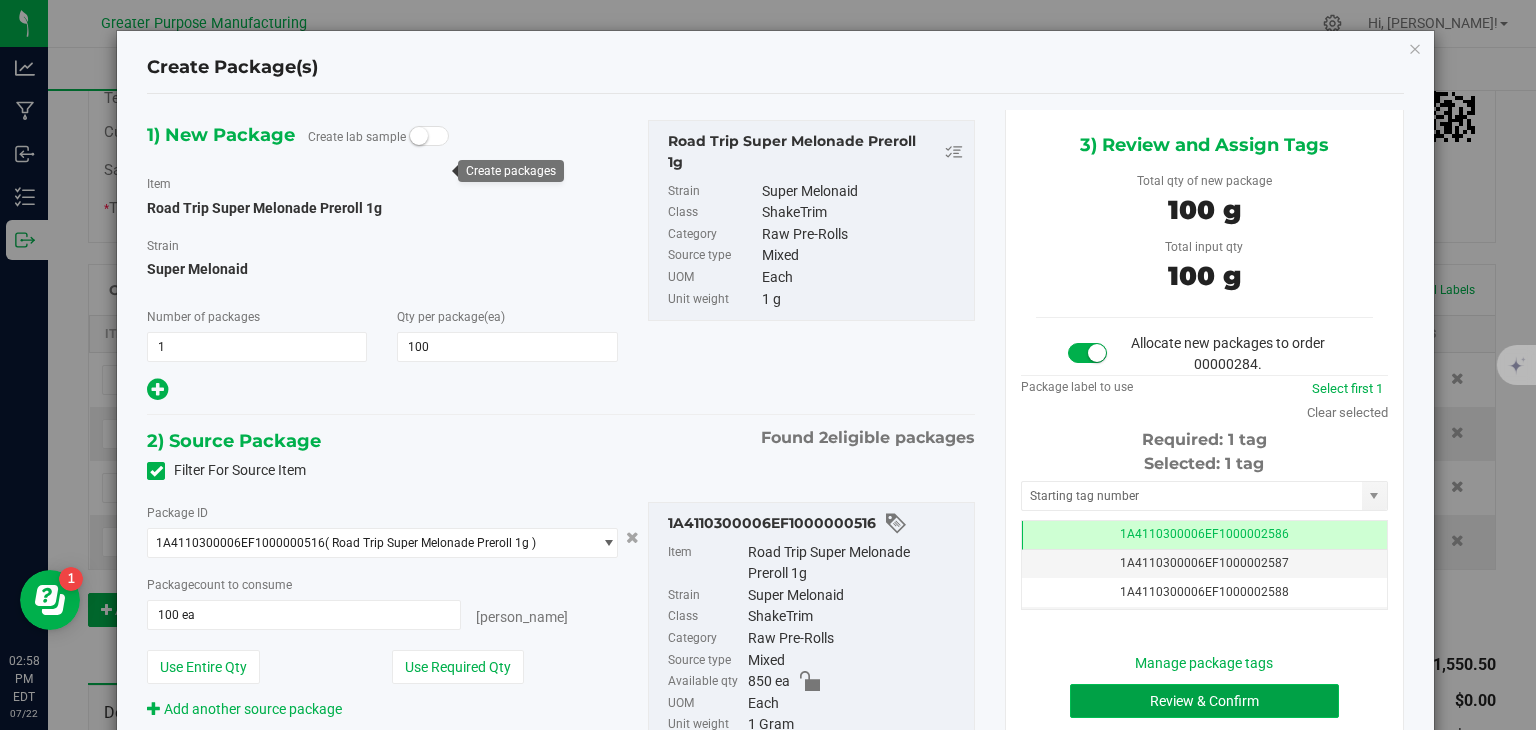 click on "Review & Confirm" at bounding box center [1204, 701] 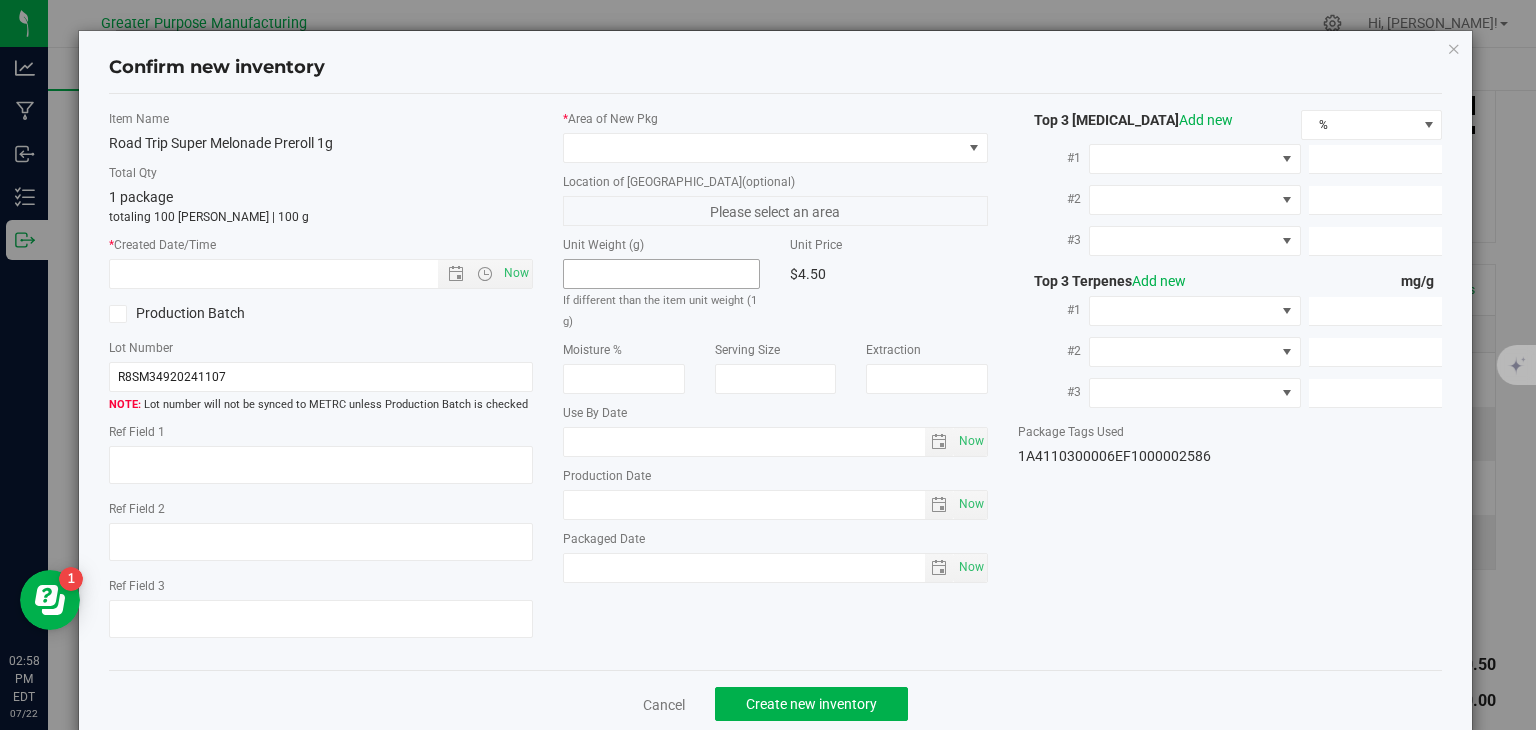 type on "2025-09-18" 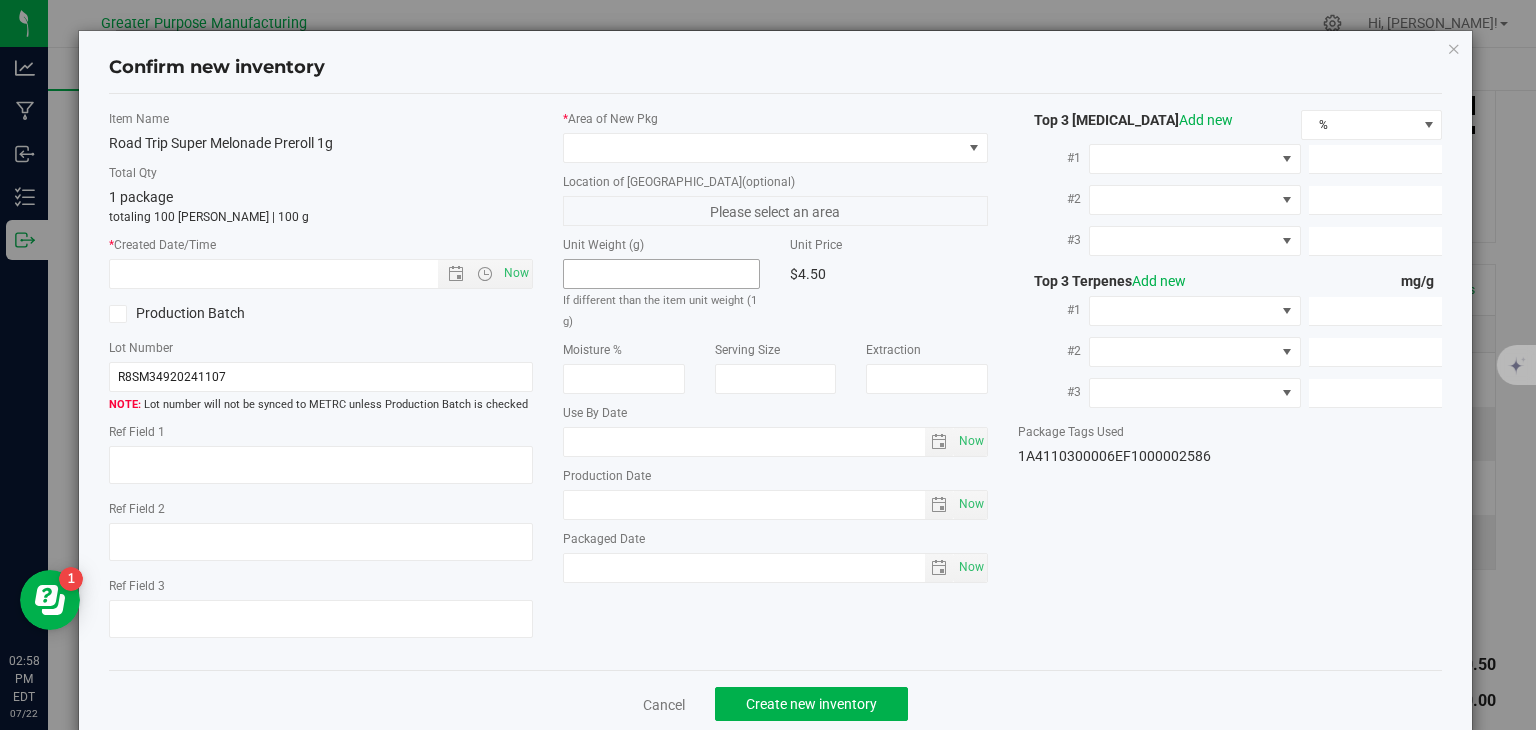 type on "2025-04-16" 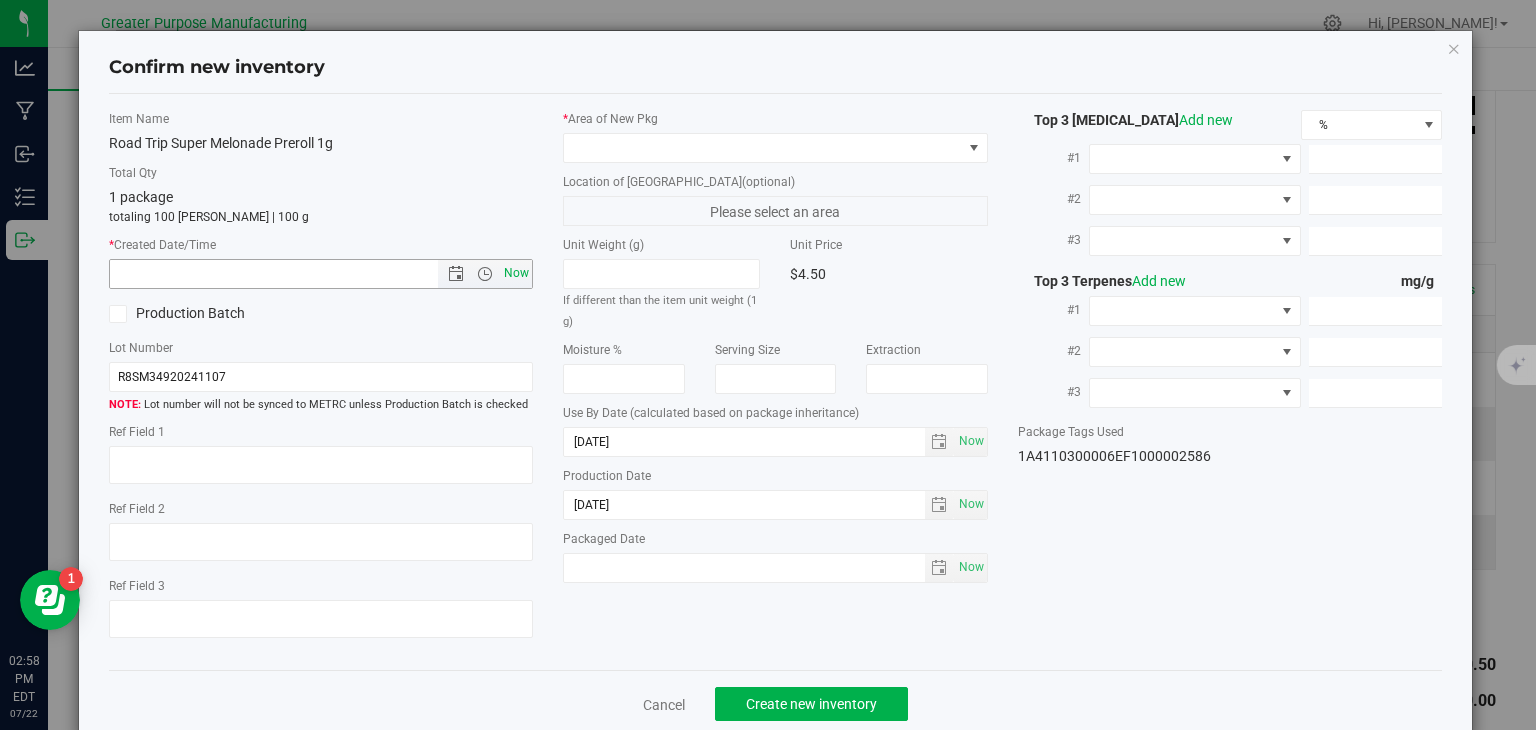 click on "Now" at bounding box center (517, 273) 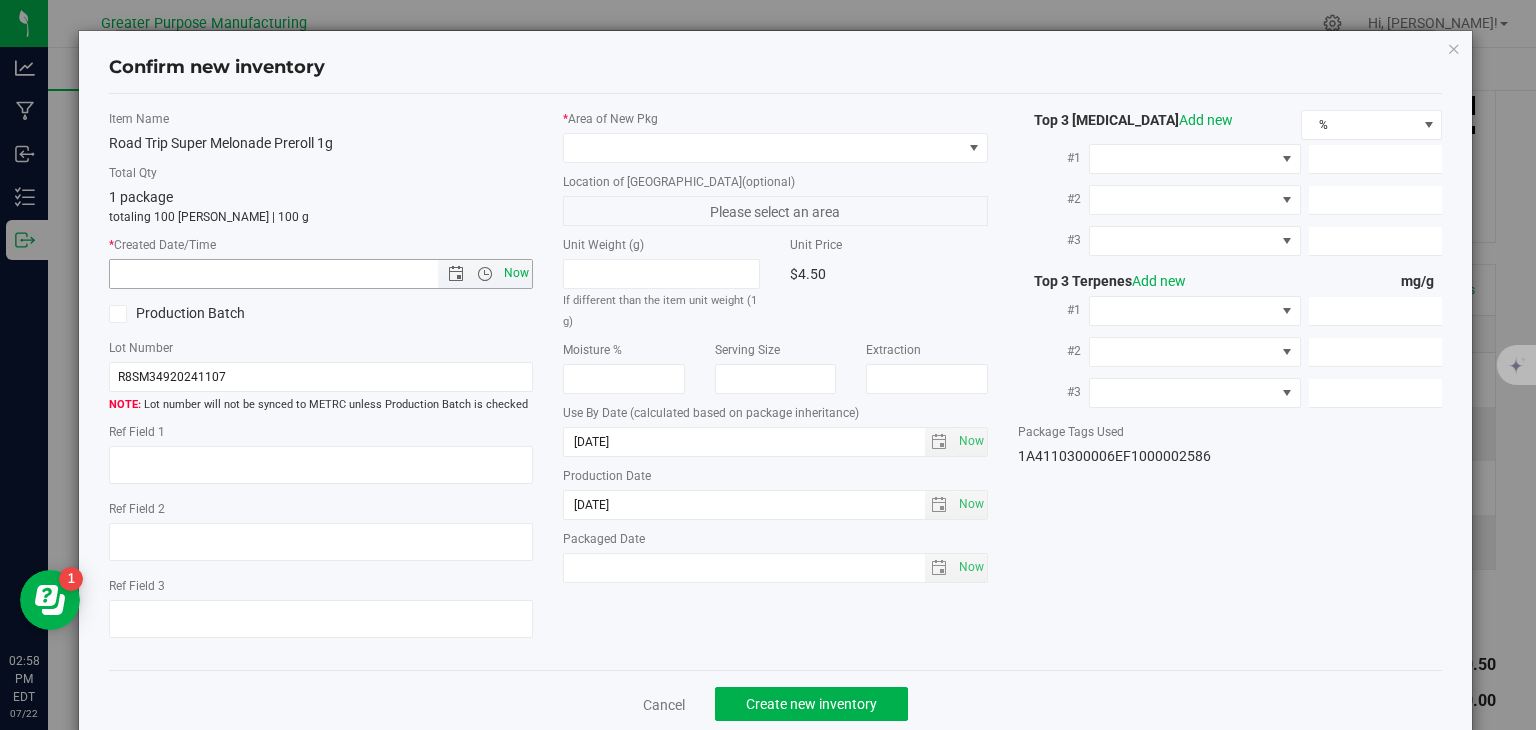 type on "7/22/2025 2:58 PM" 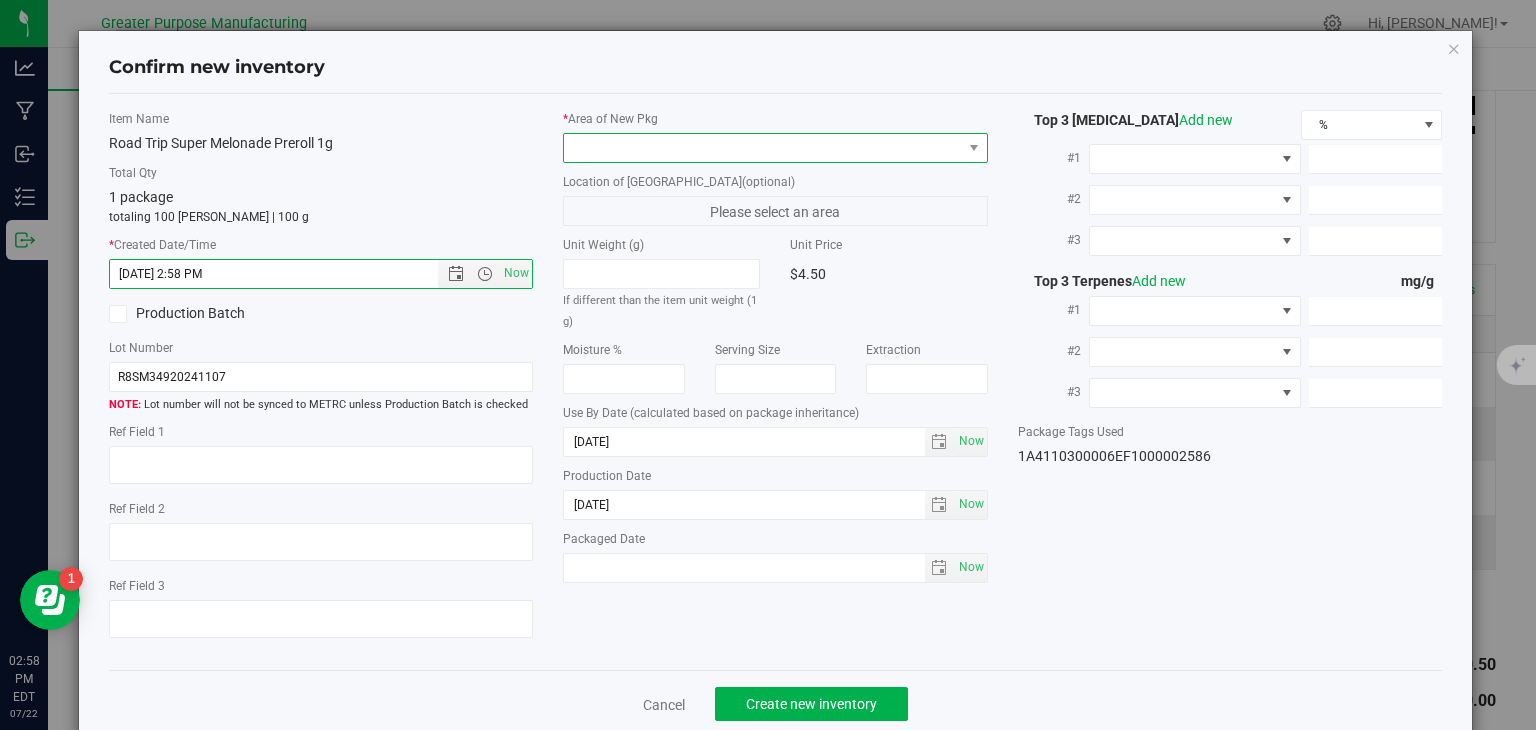 click at bounding box center (763, 148) 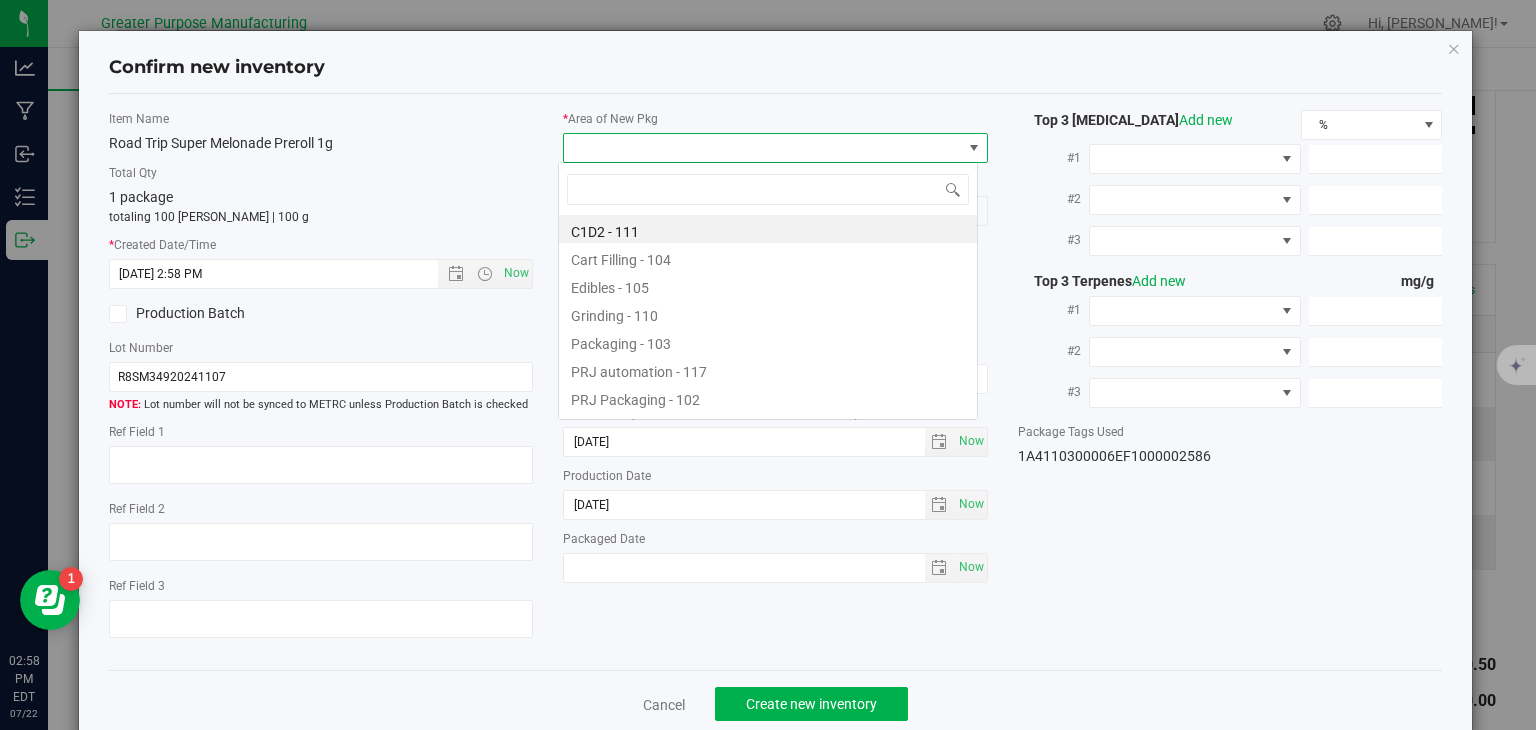 scroll, scrollTop: 99970, scrollLeft: 99580, axis: both 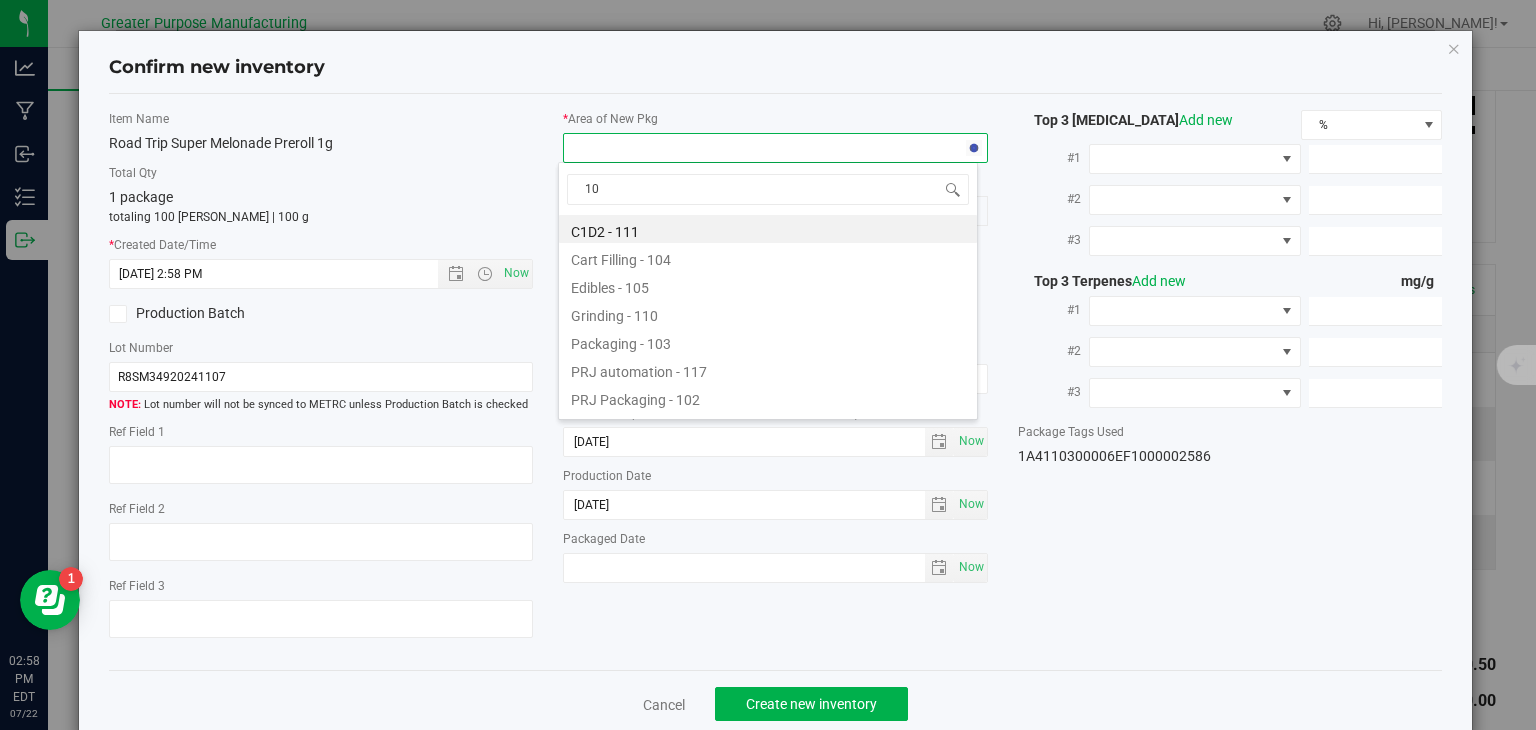 type on "108" 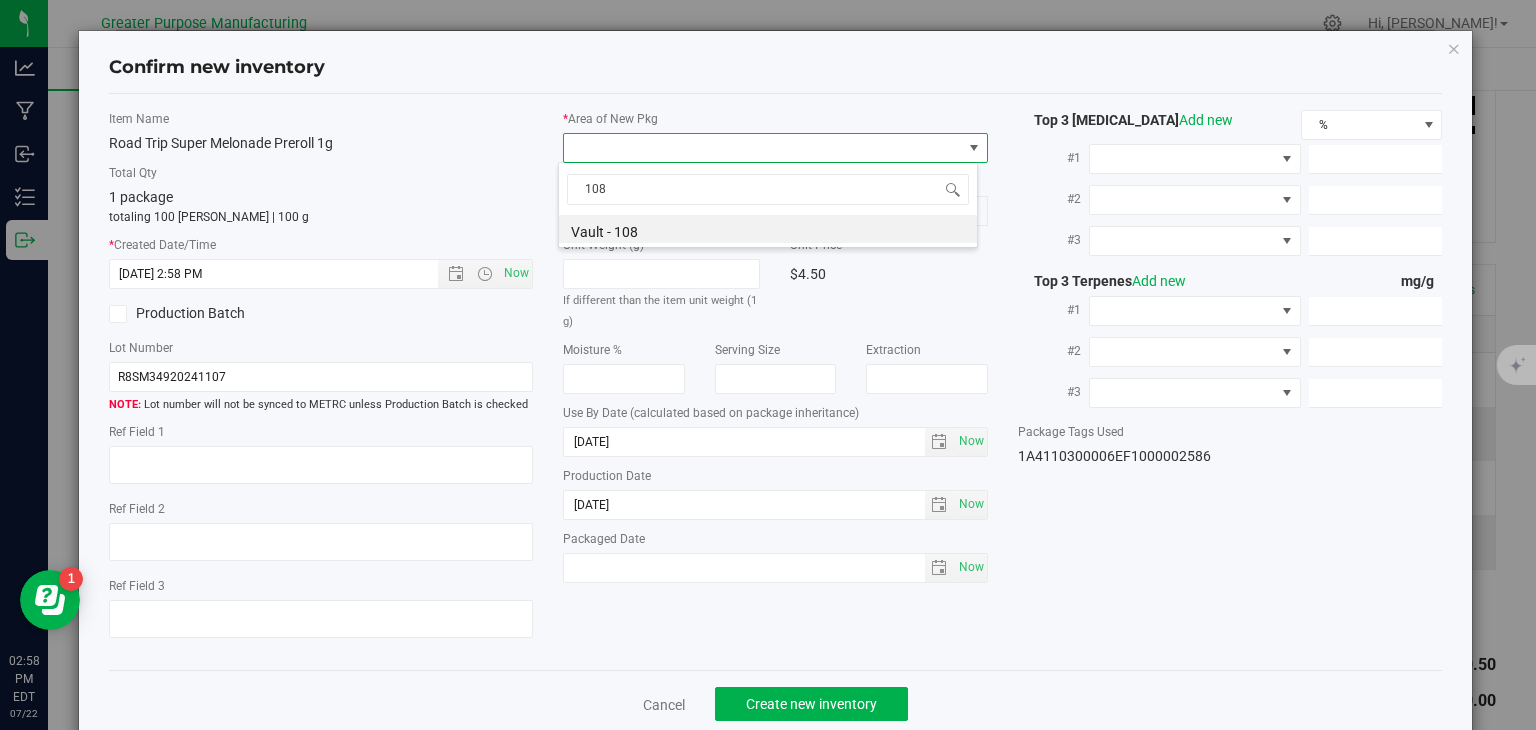 drag, startPoint x: 617, startPoint y: 182, endPoint x: 532, endPoint y: 197, distance: 86.313385 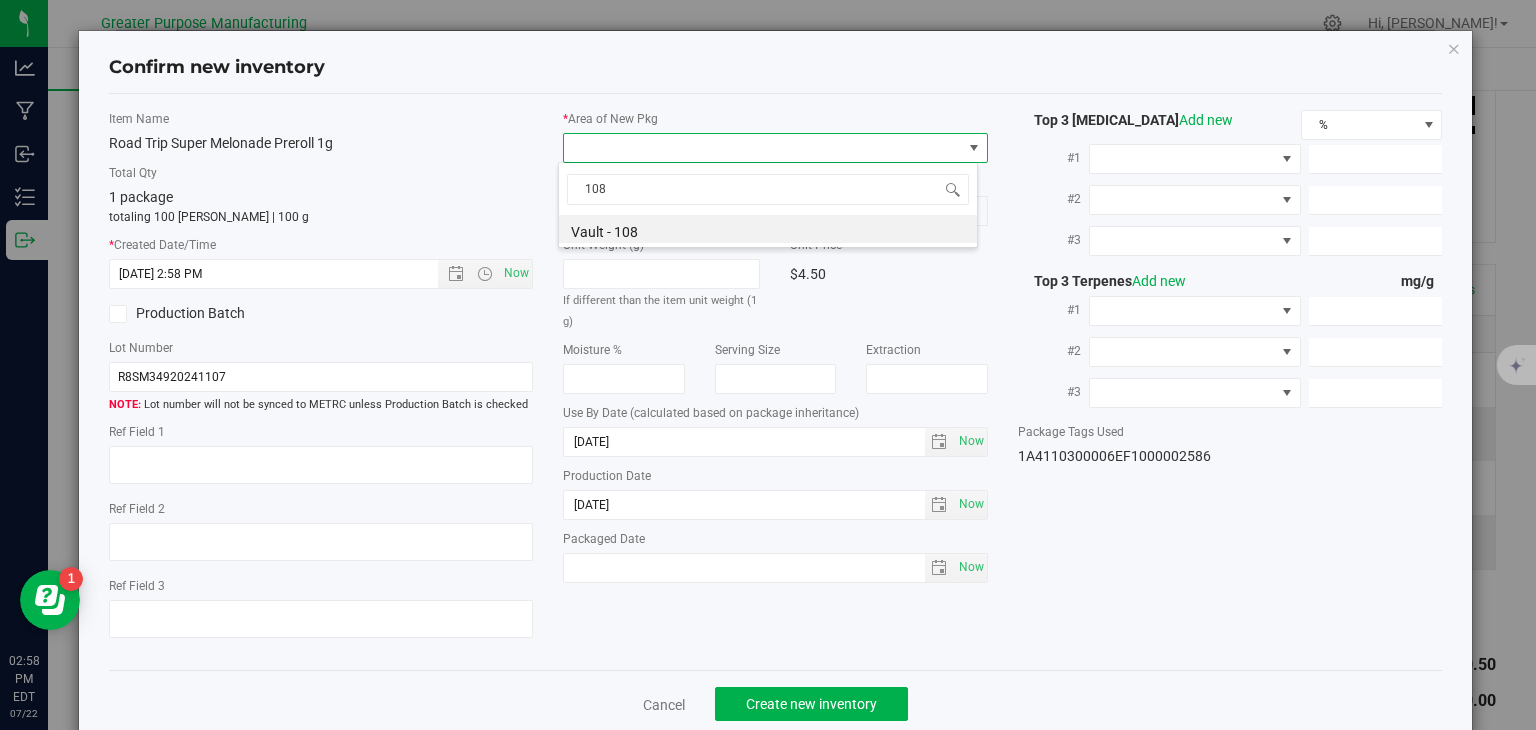 click on "Confirm new inventory
Item Name
Road Trip Super Melonade Preroll 1g
Total Qty
1 package  totaling 100 eaches | 100 g
*
Created Date/Time
7/22/2025 2:58 PM
Now
Production Batch" at bounding box center [768, 365] 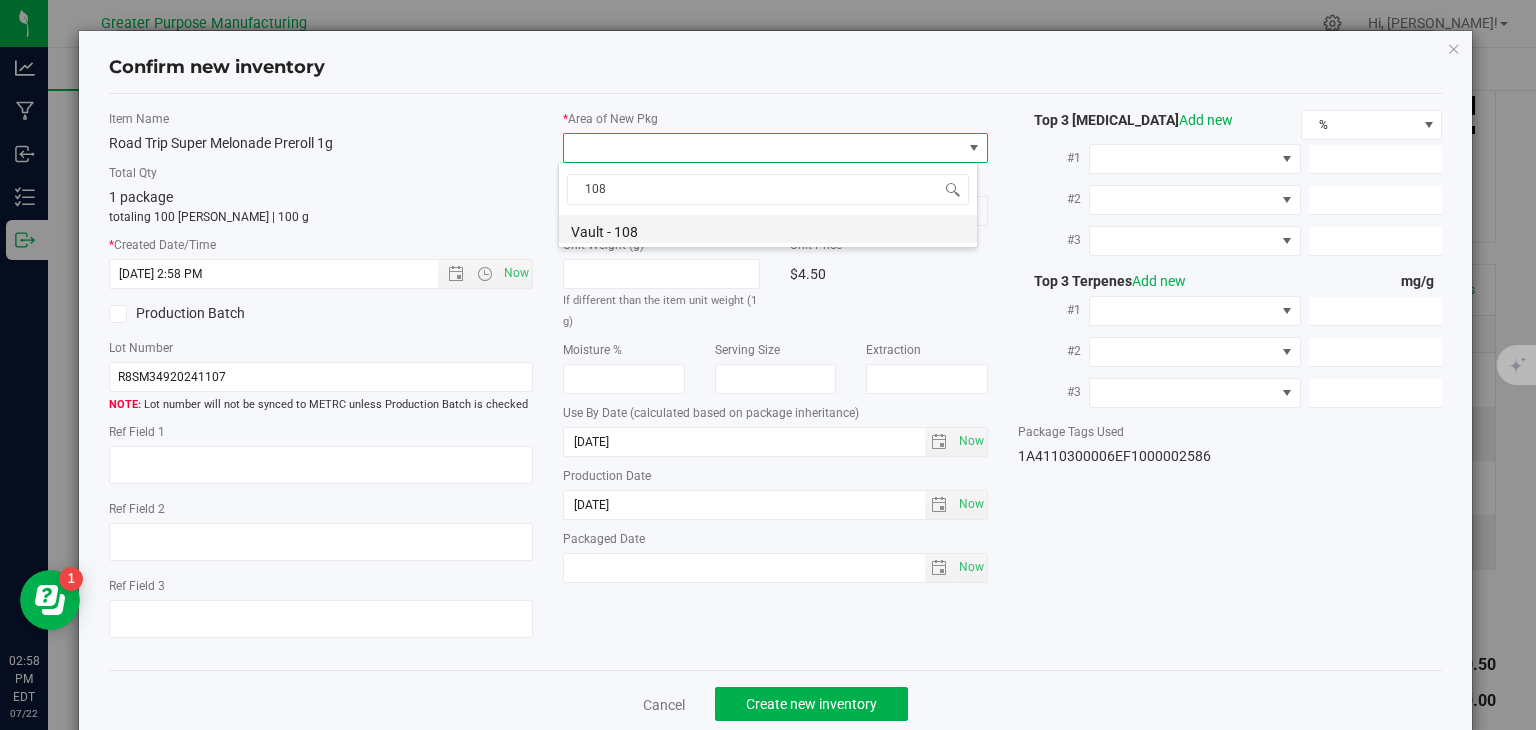 click on "Vault - 108" at bounding box center [768, 229] 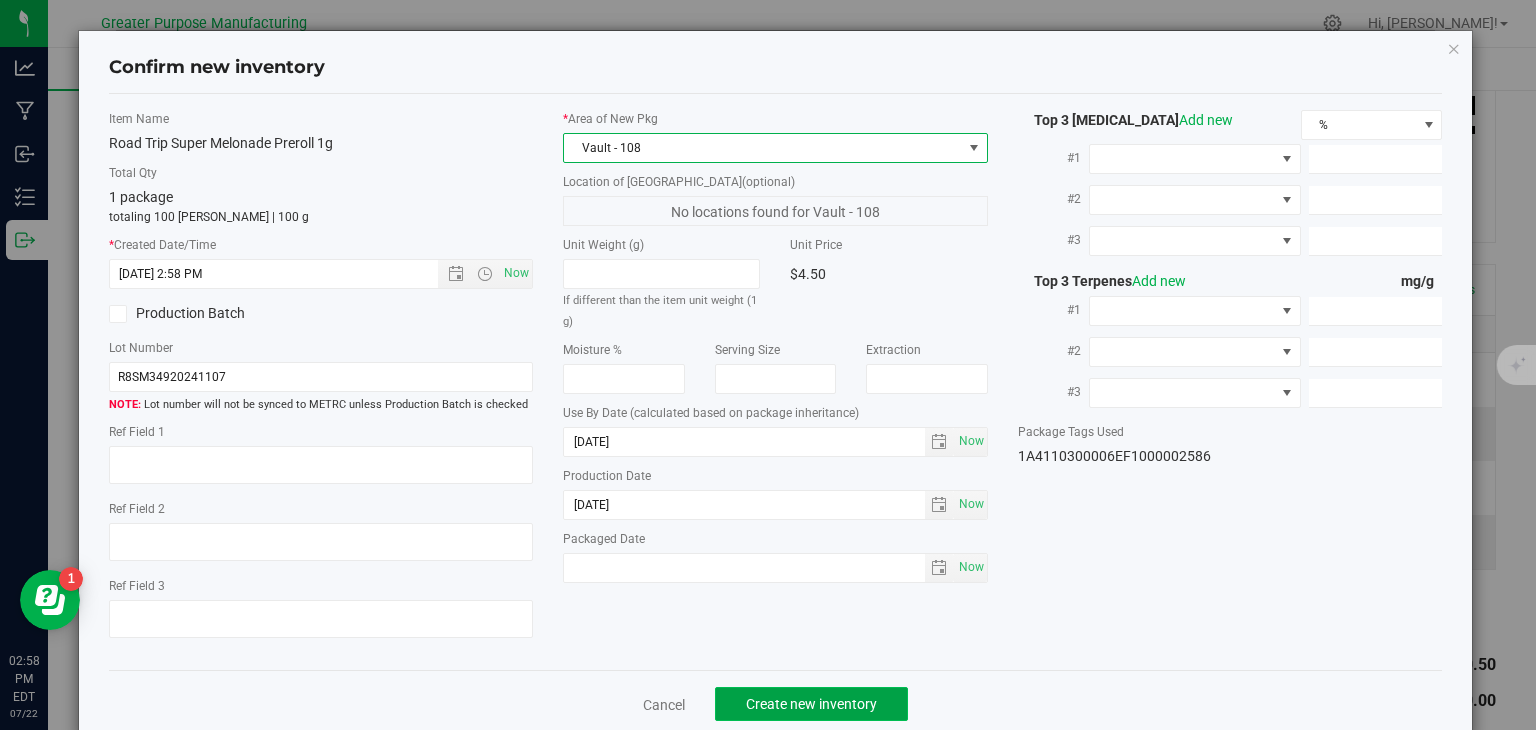 click on "Create new inventory" 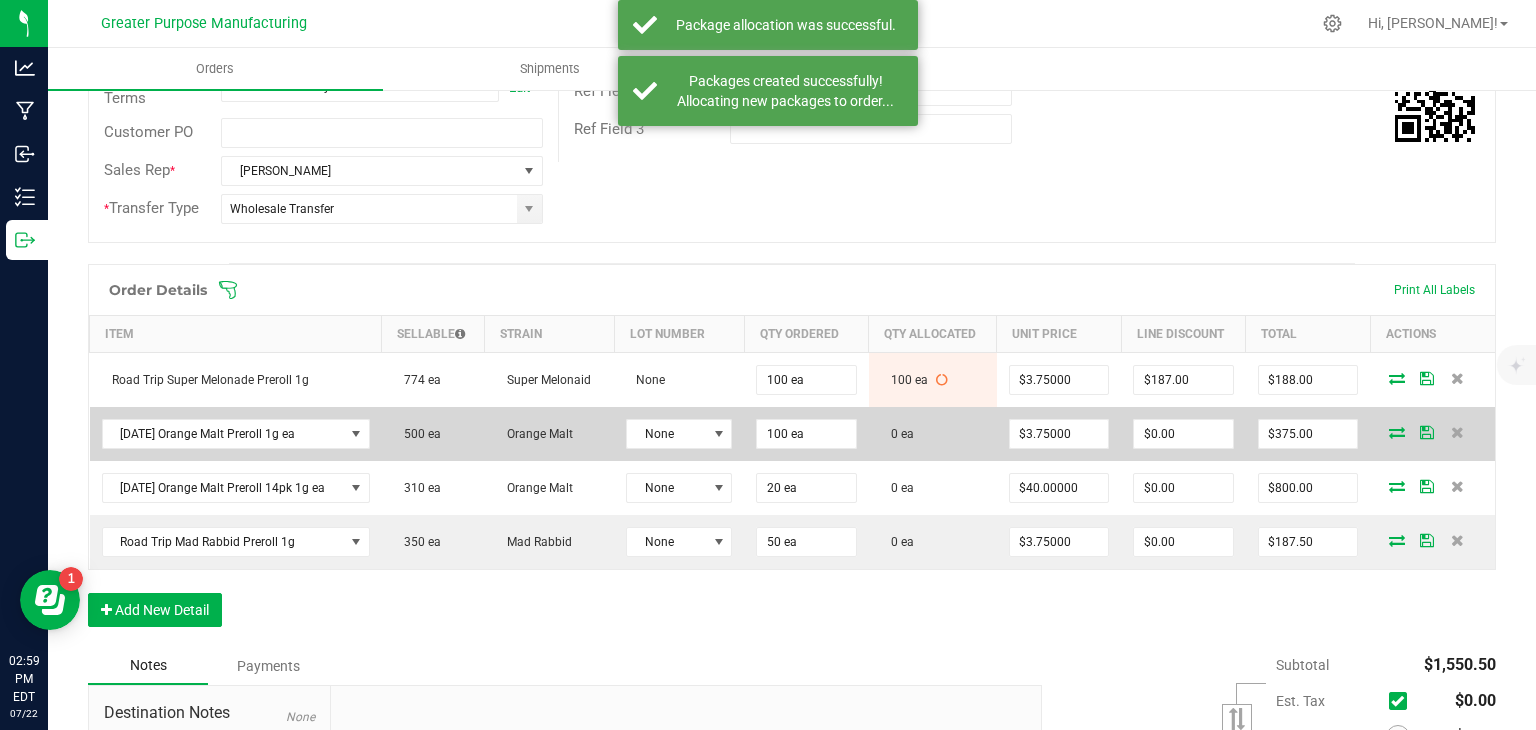 click at bounding box center (1397, 432) 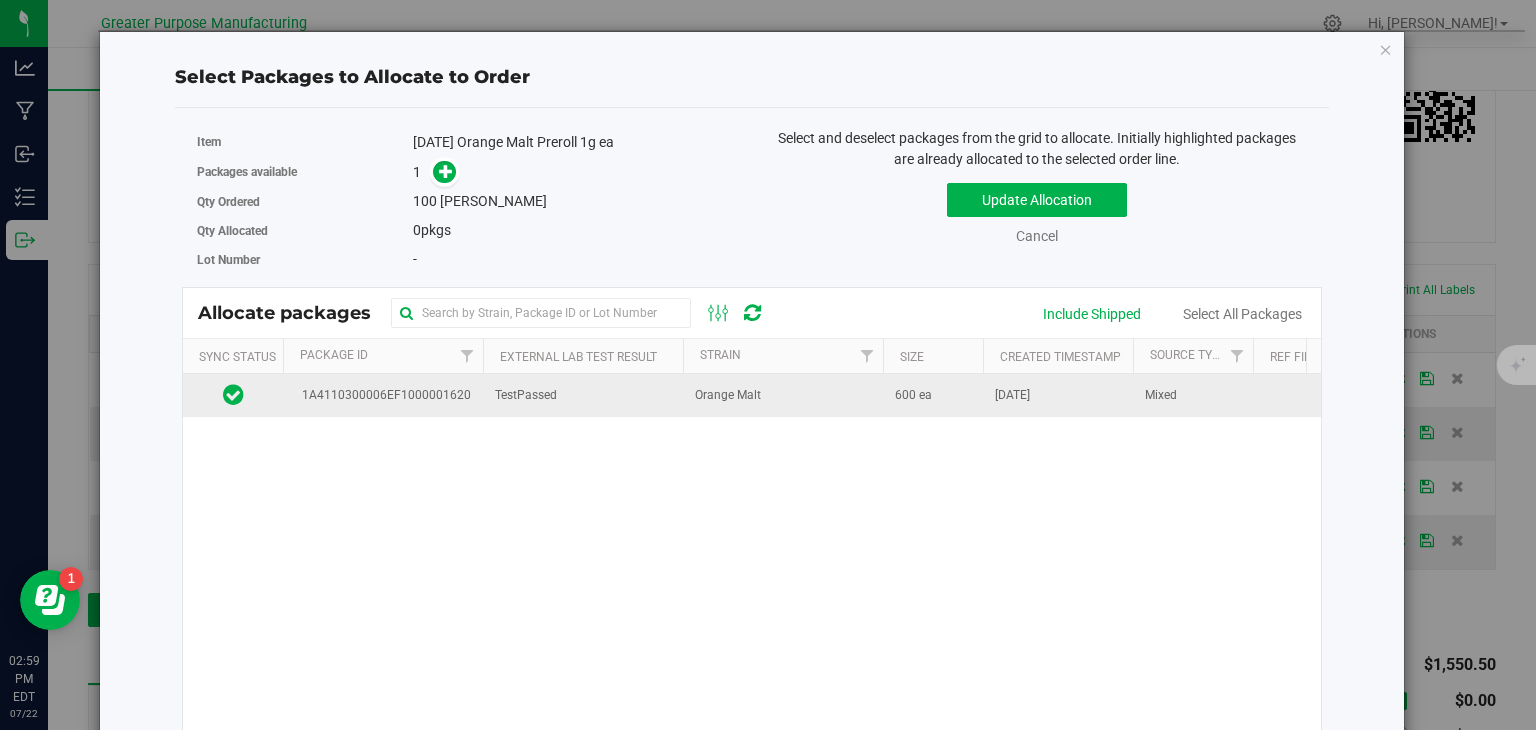 click on "TestPassed" at bounding box center [526, 395] 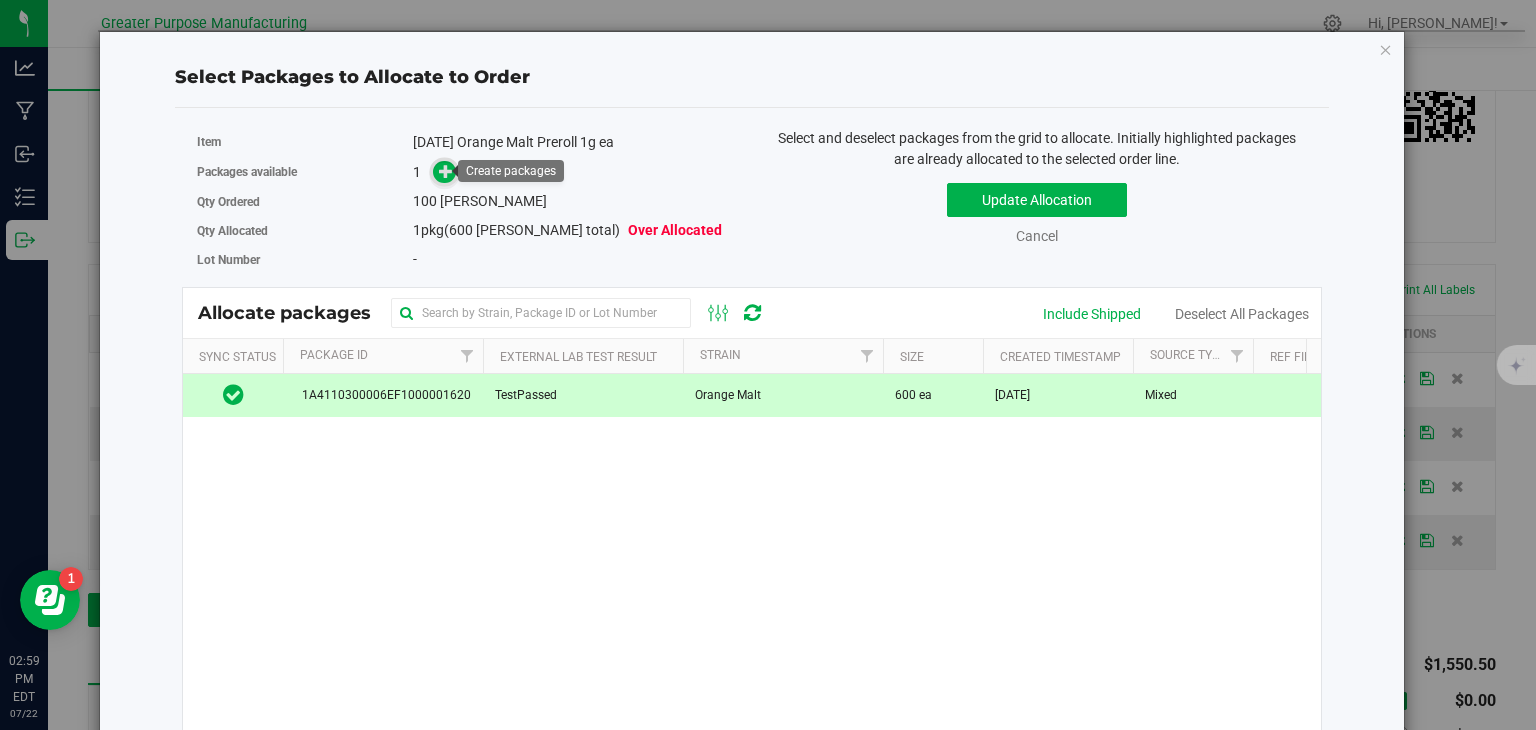 click at bounding box center (446, 171) 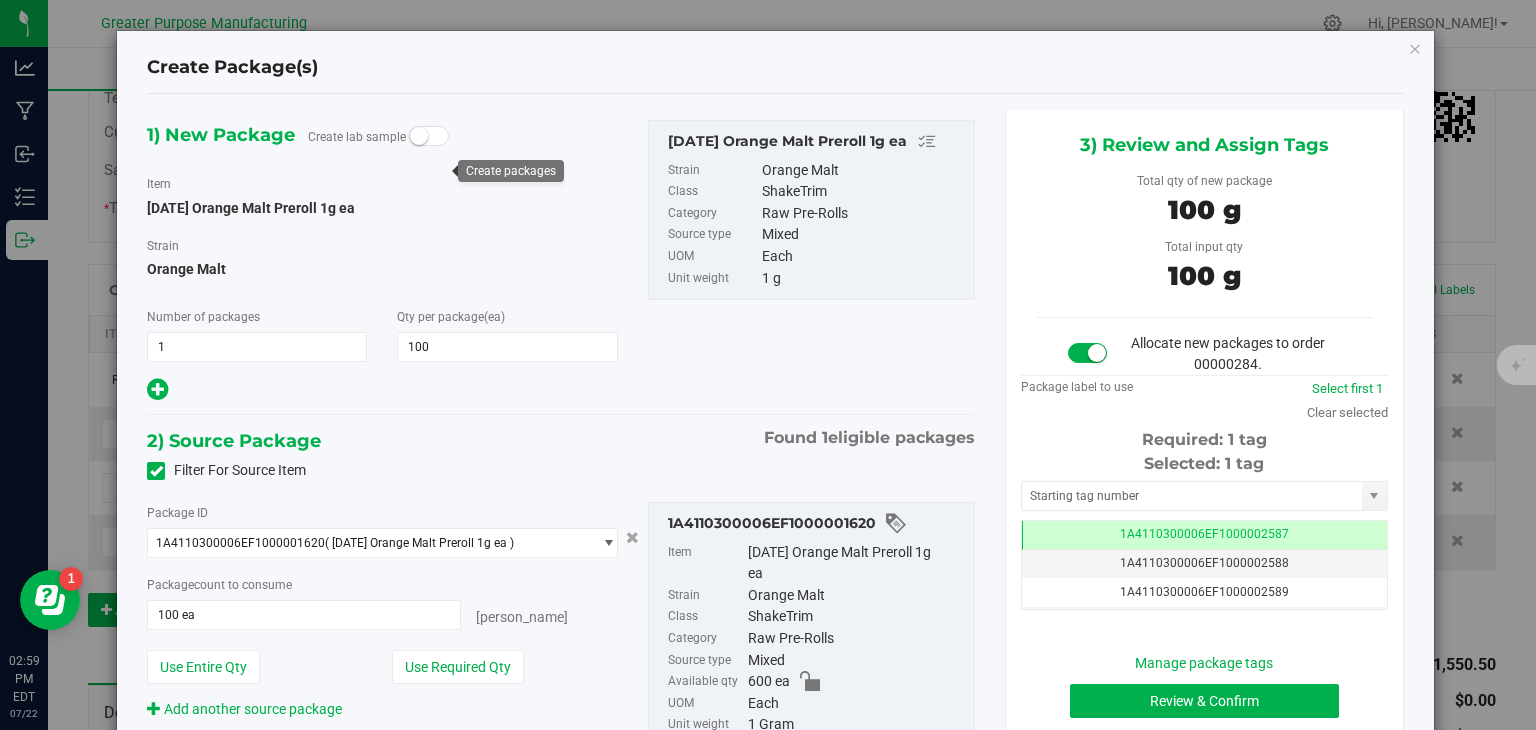 scroll, scrollTop: 0, scrollLeft: 0, axis: both 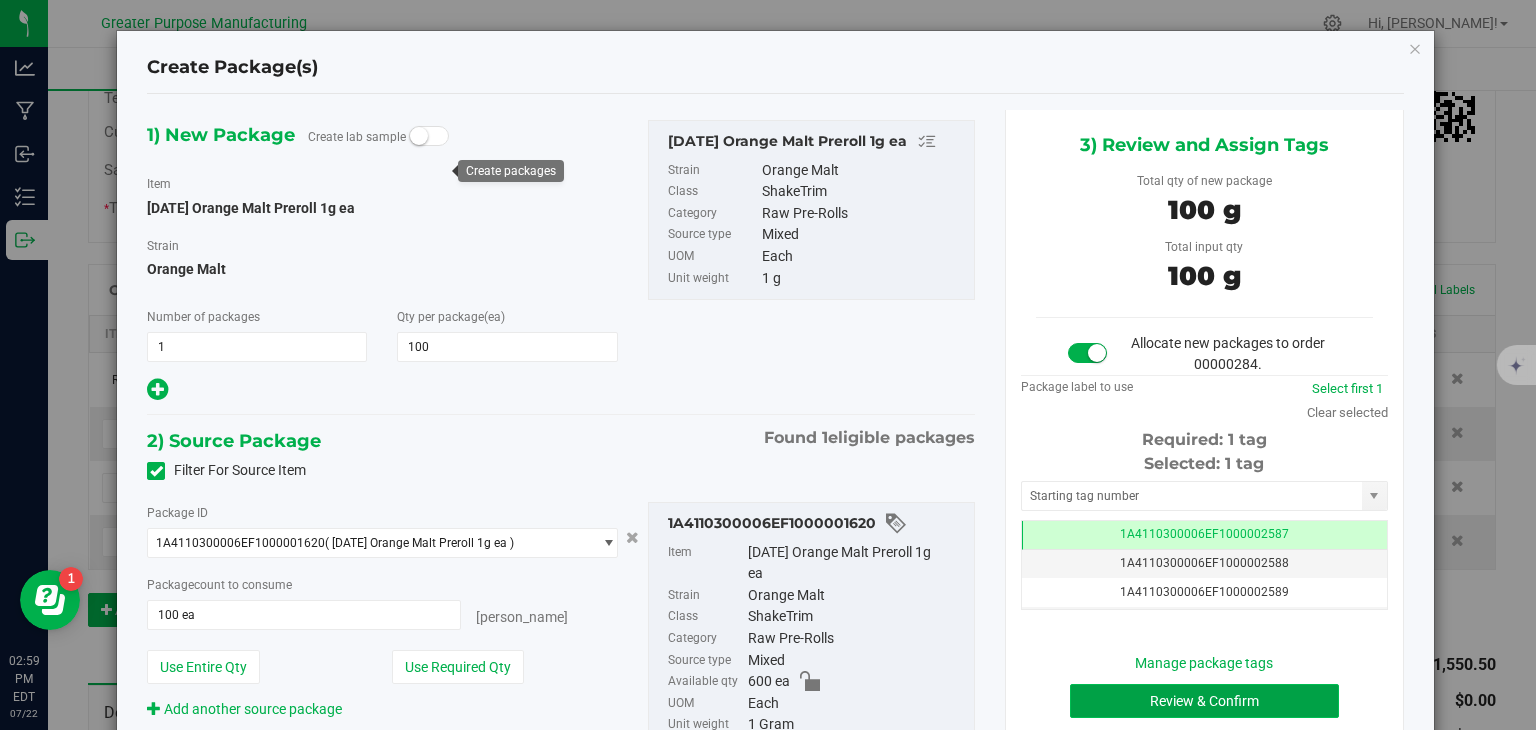 click on "Review & Confirm" at bounding box center [1204, 701] 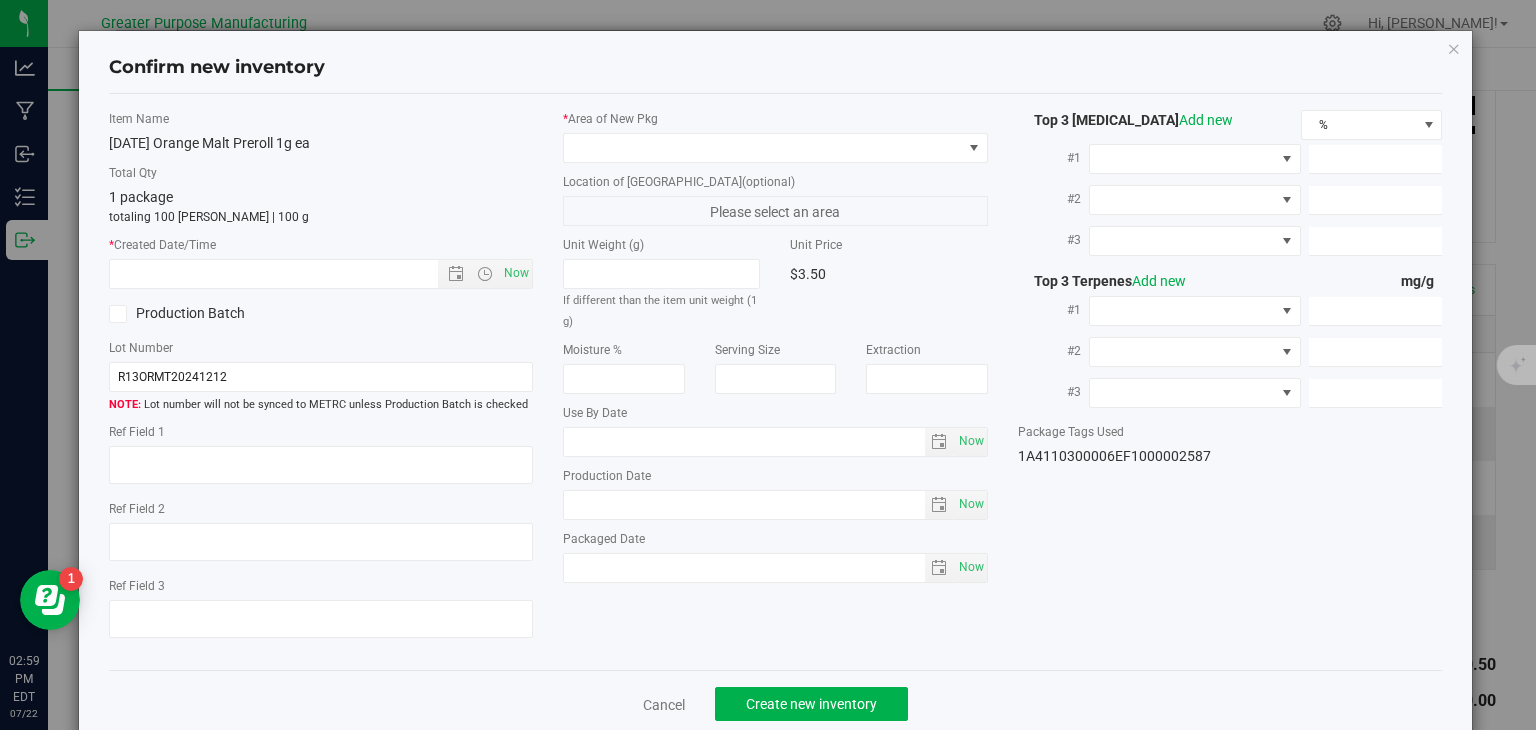 type on "2025-11-04" 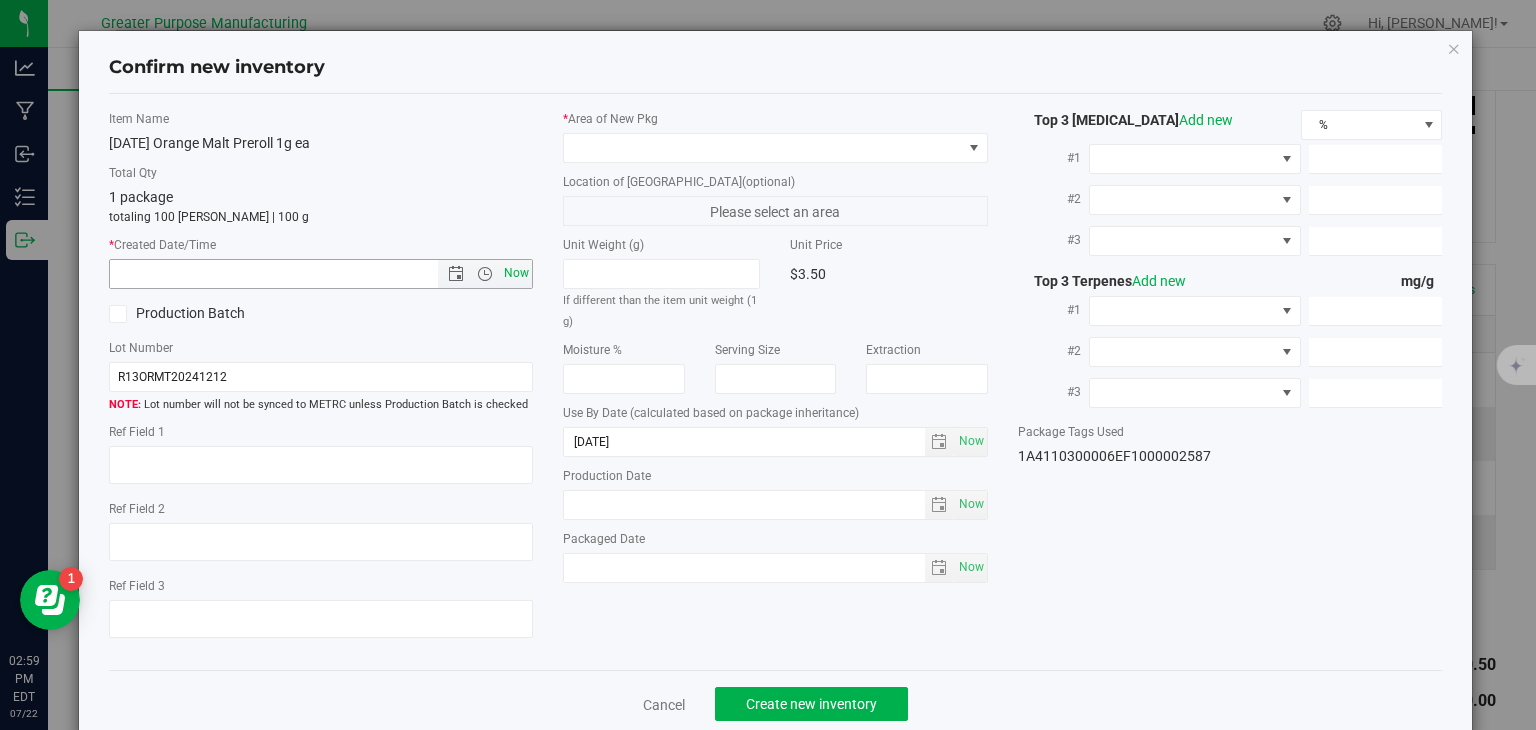 click on "Now" at bounding box center (517, 273) 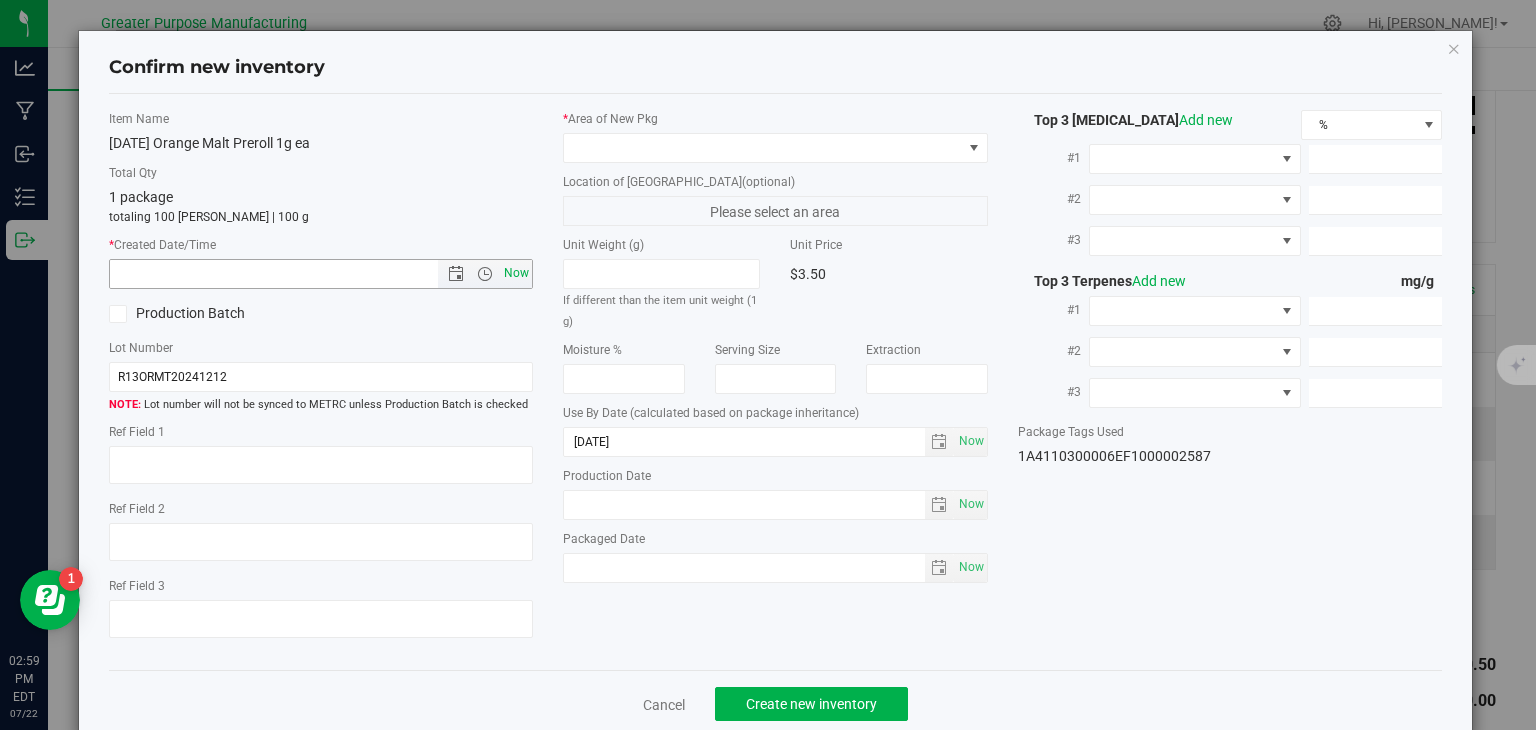type on "7/22/2025 2:59 PM" 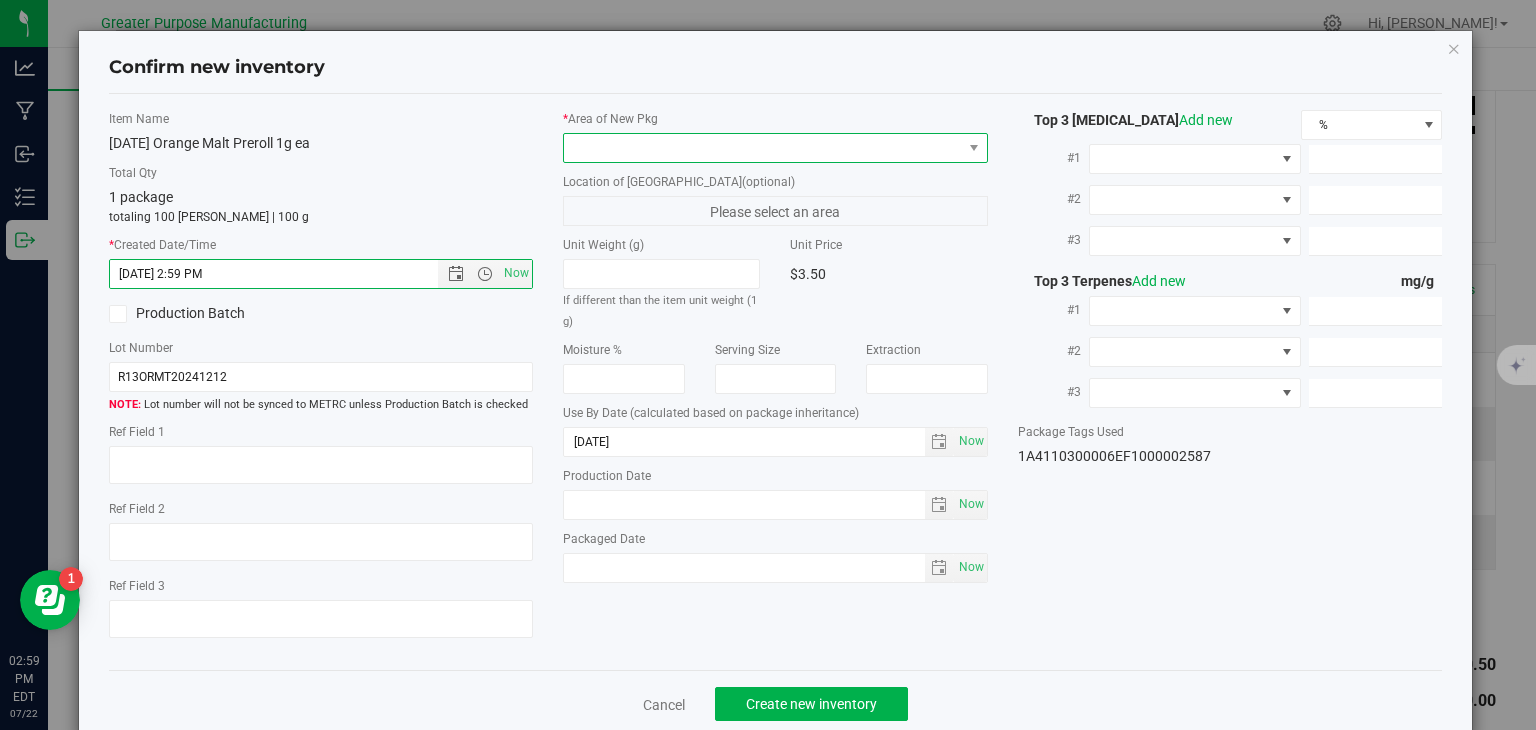click at bounding box center (763, 148) 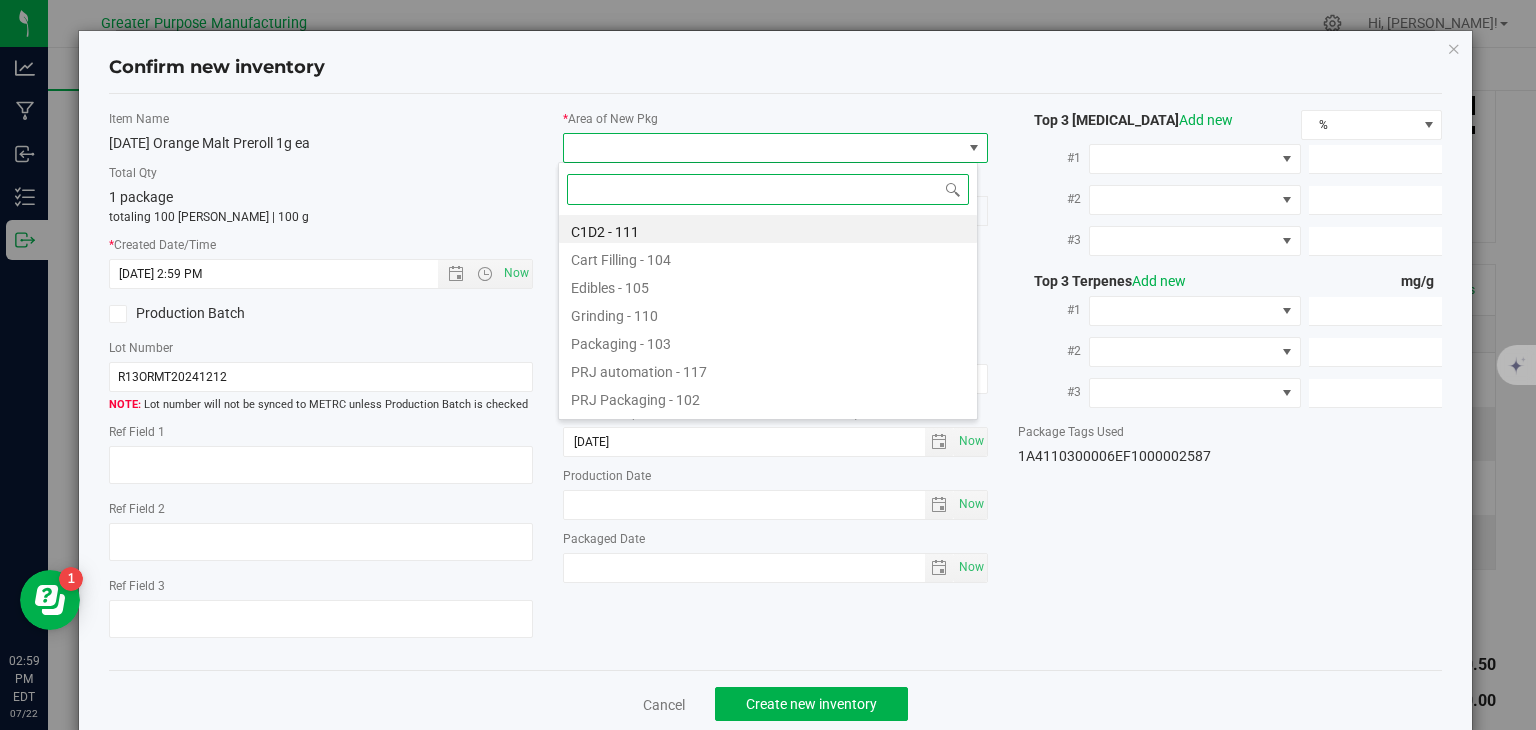 paste on "108" 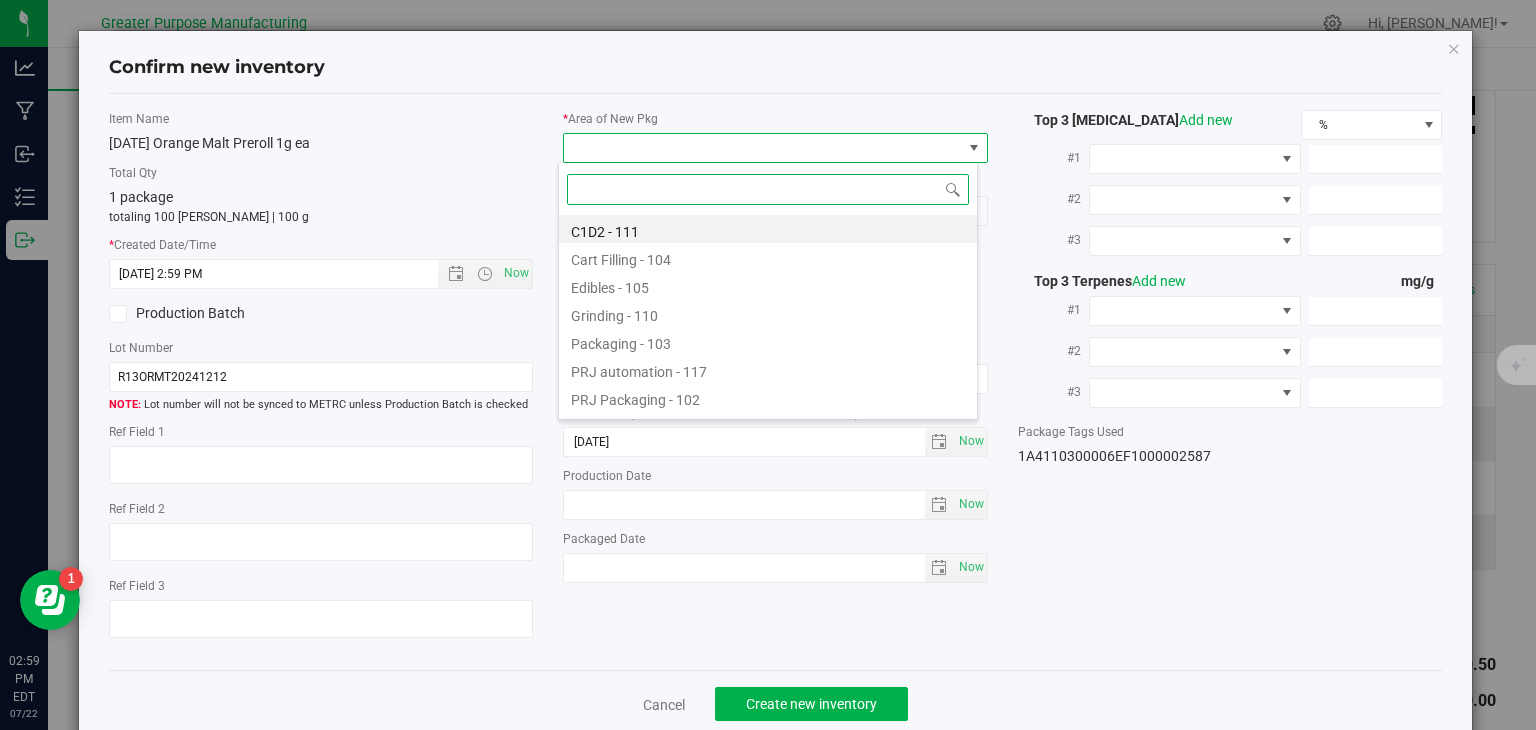 type on "108" 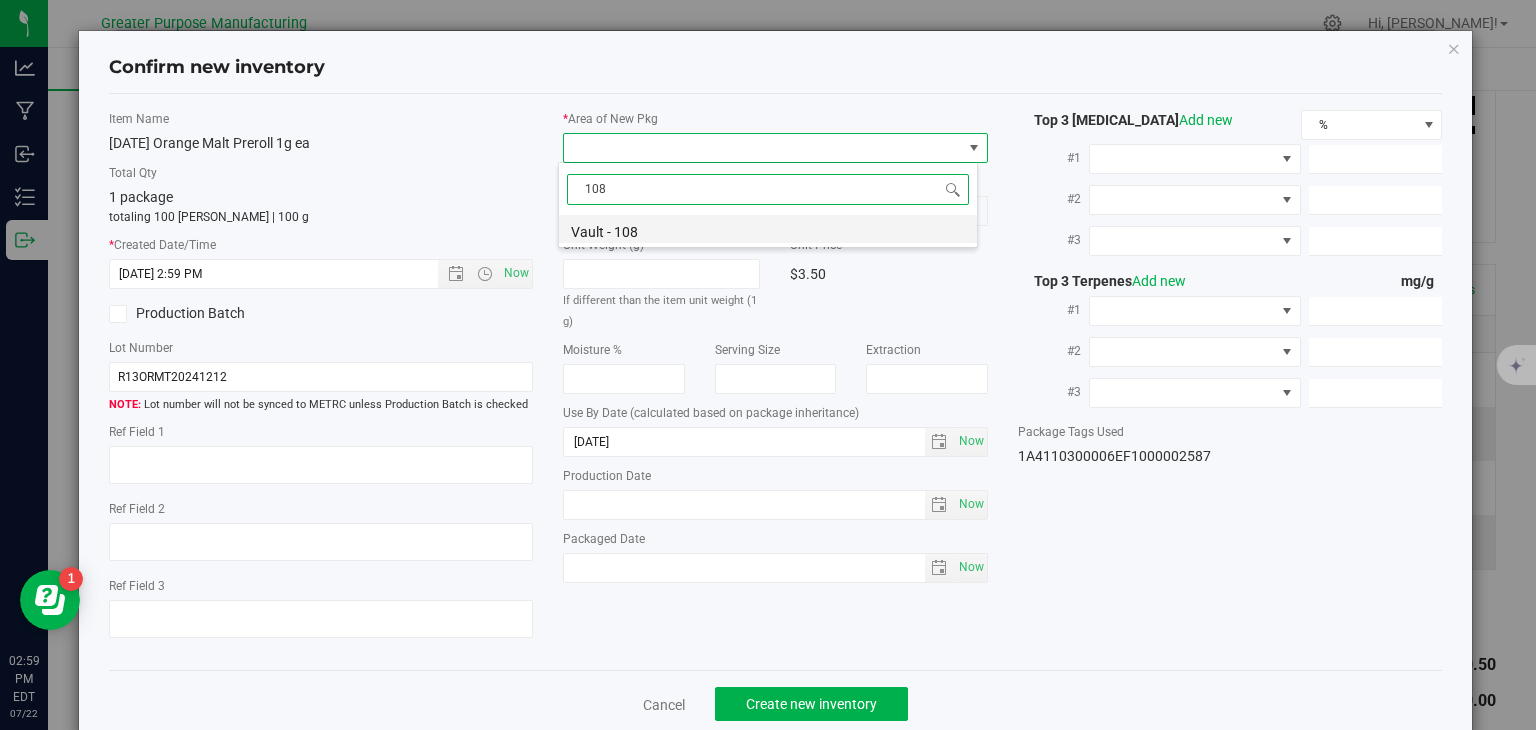 click on "Vault - 108" at bounding box center (768, 229) 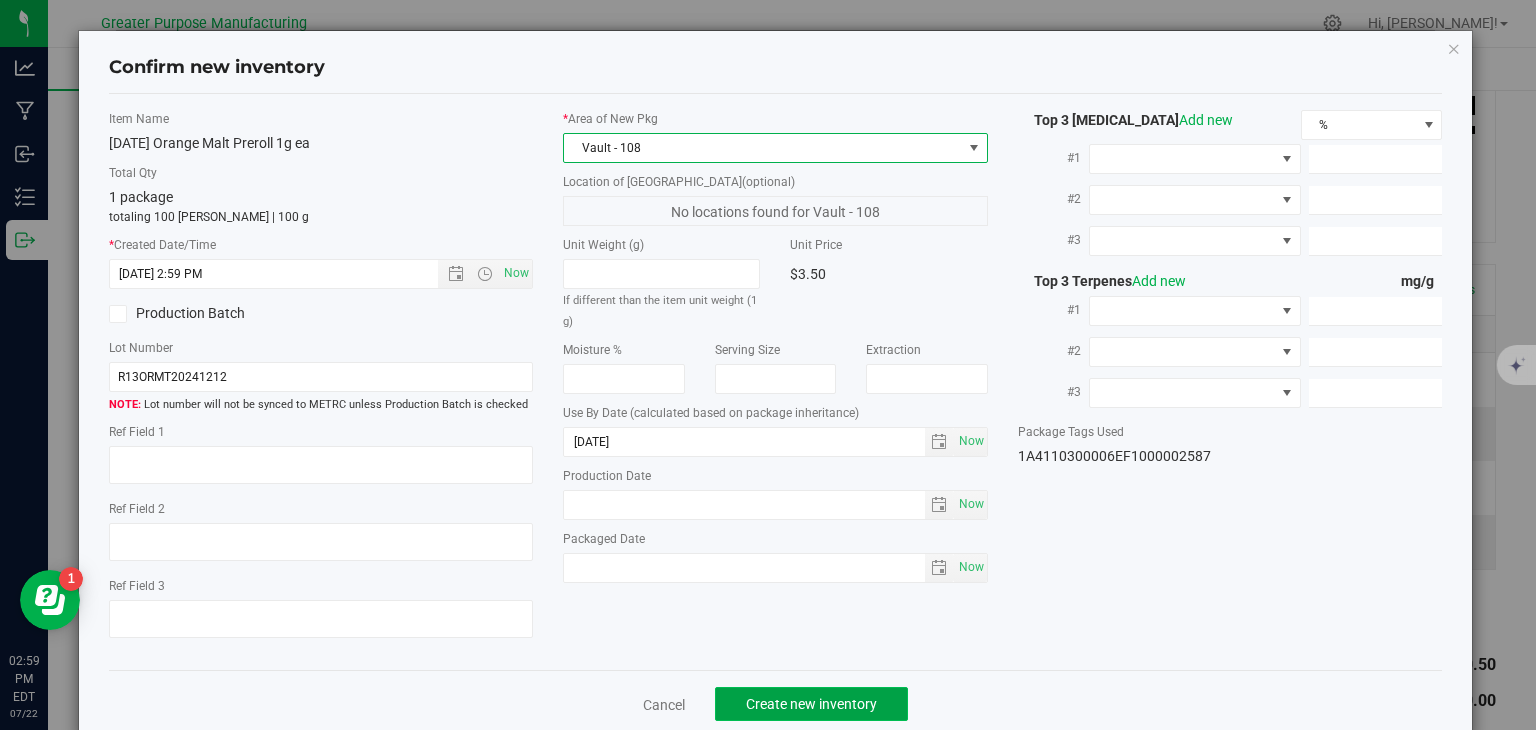 click on "Create new inventory" 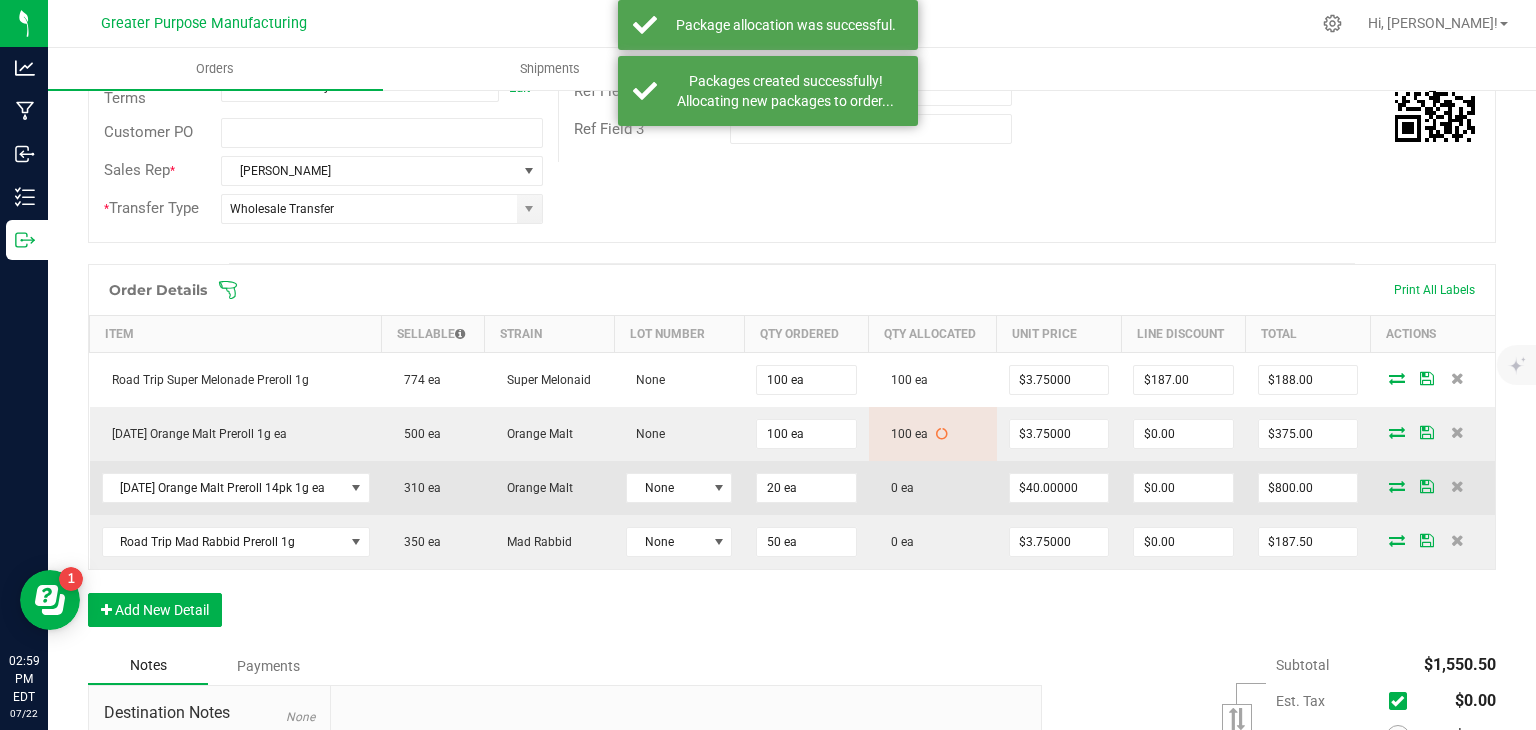click at bounding box center (1397, 486) 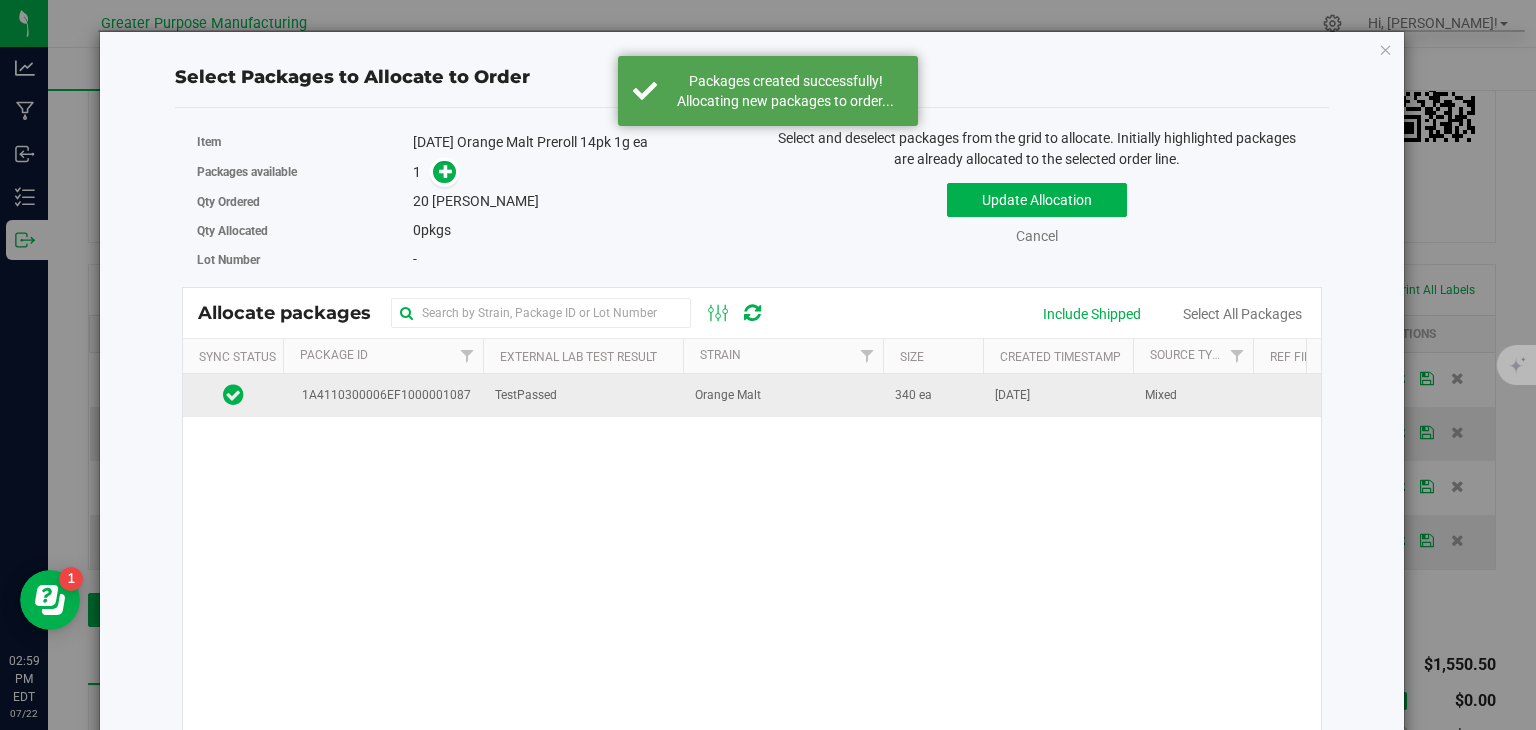 click on "TestPassed" at bounding box center (583, 395) 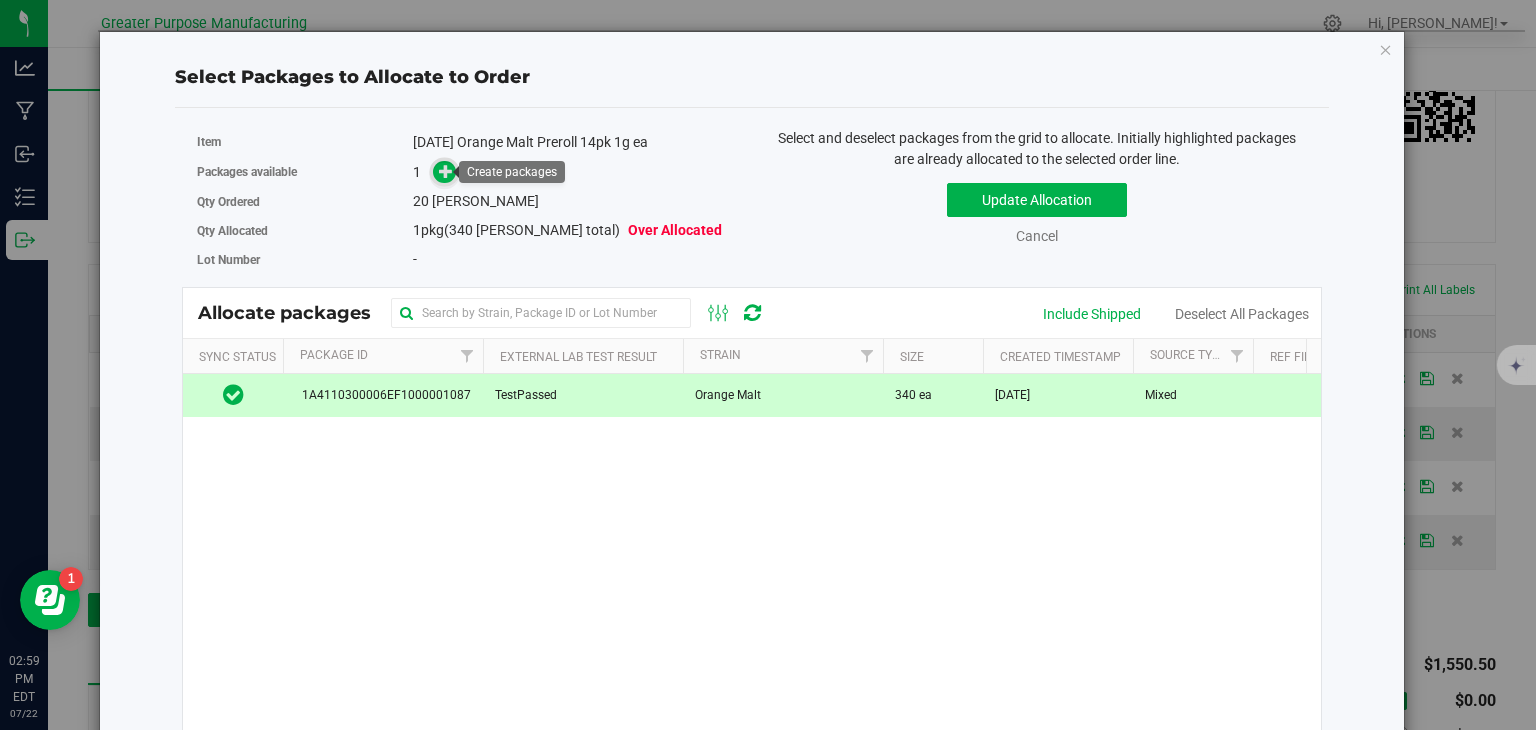 click at bounding box center [446, 171] 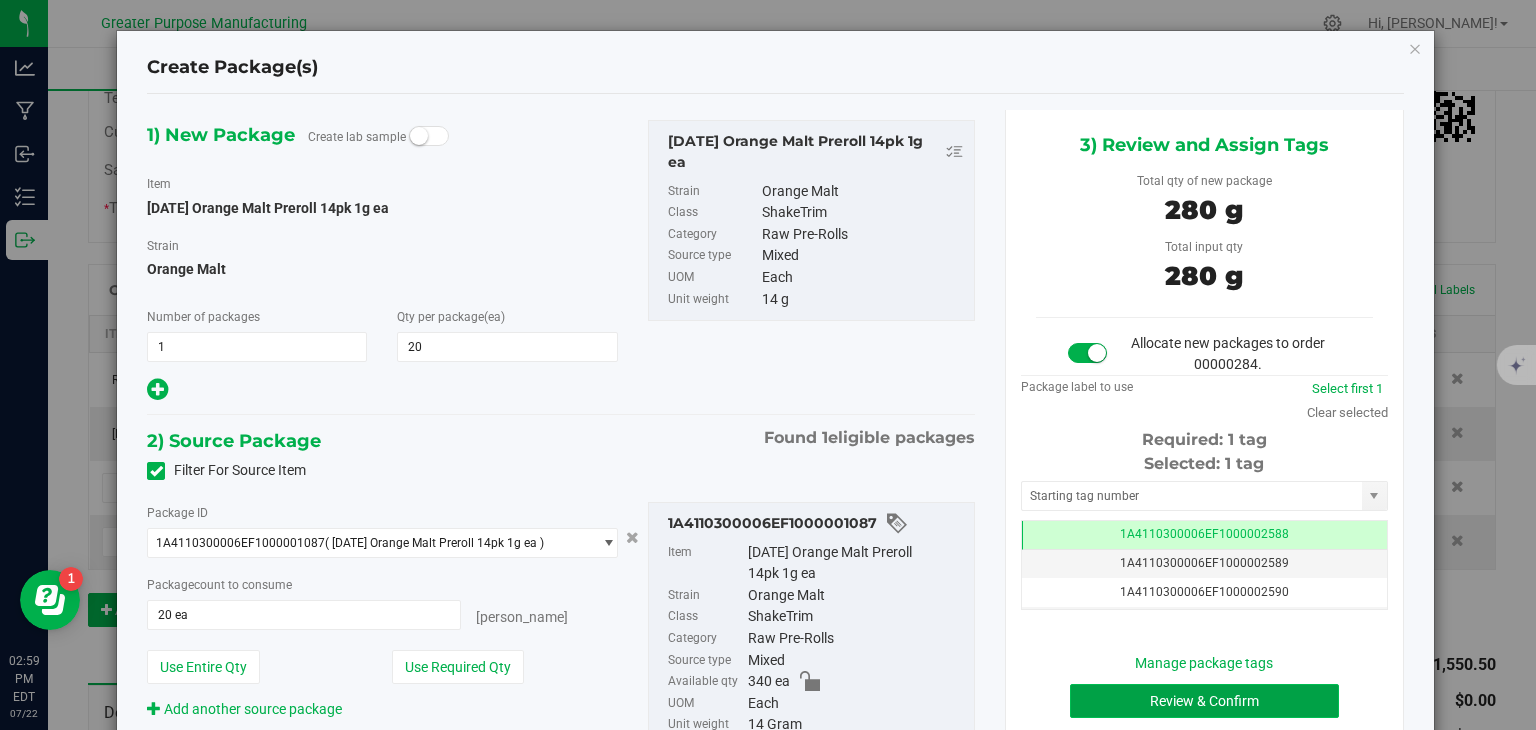 click on "Review & Confirm" at bounding box center (1204, 701) 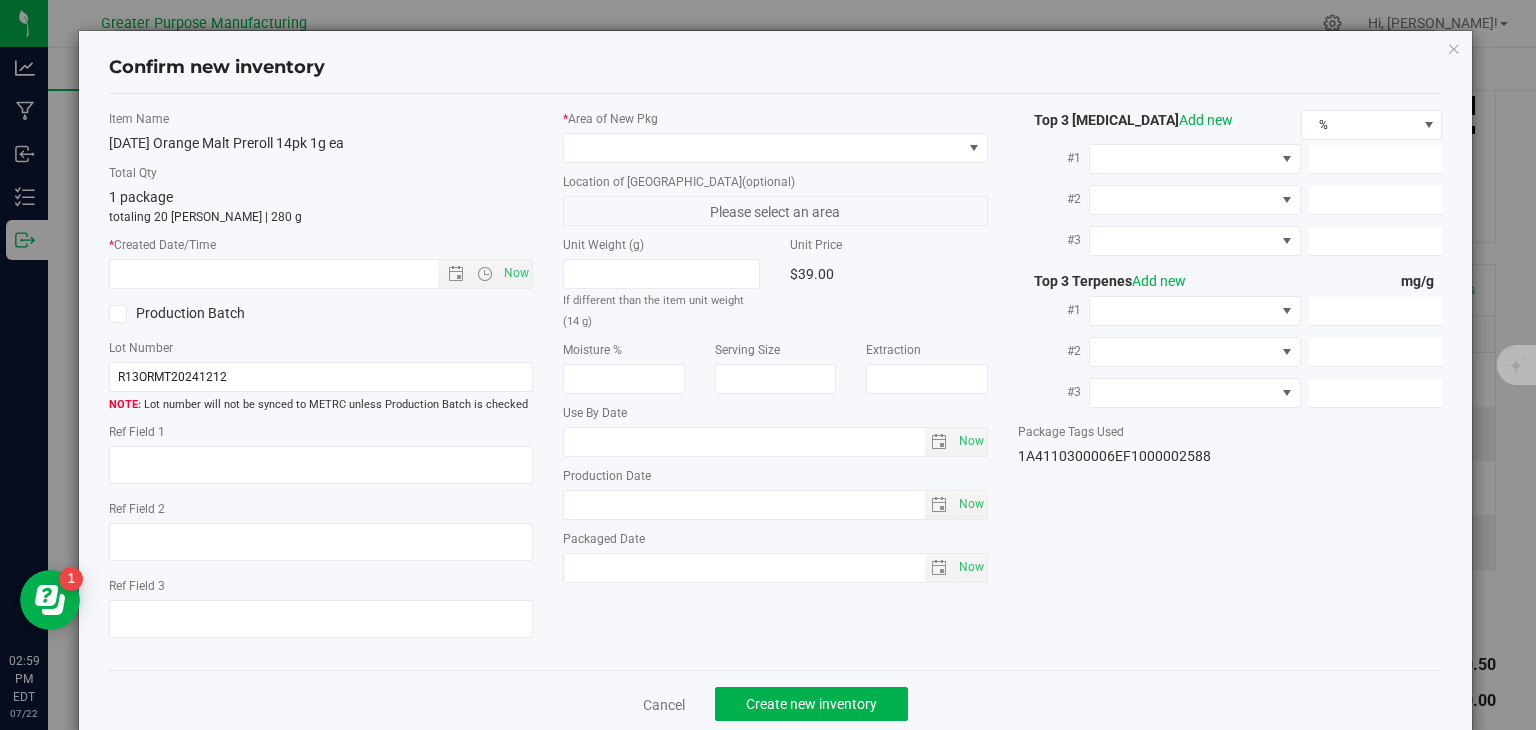 type on "2025-11-04" 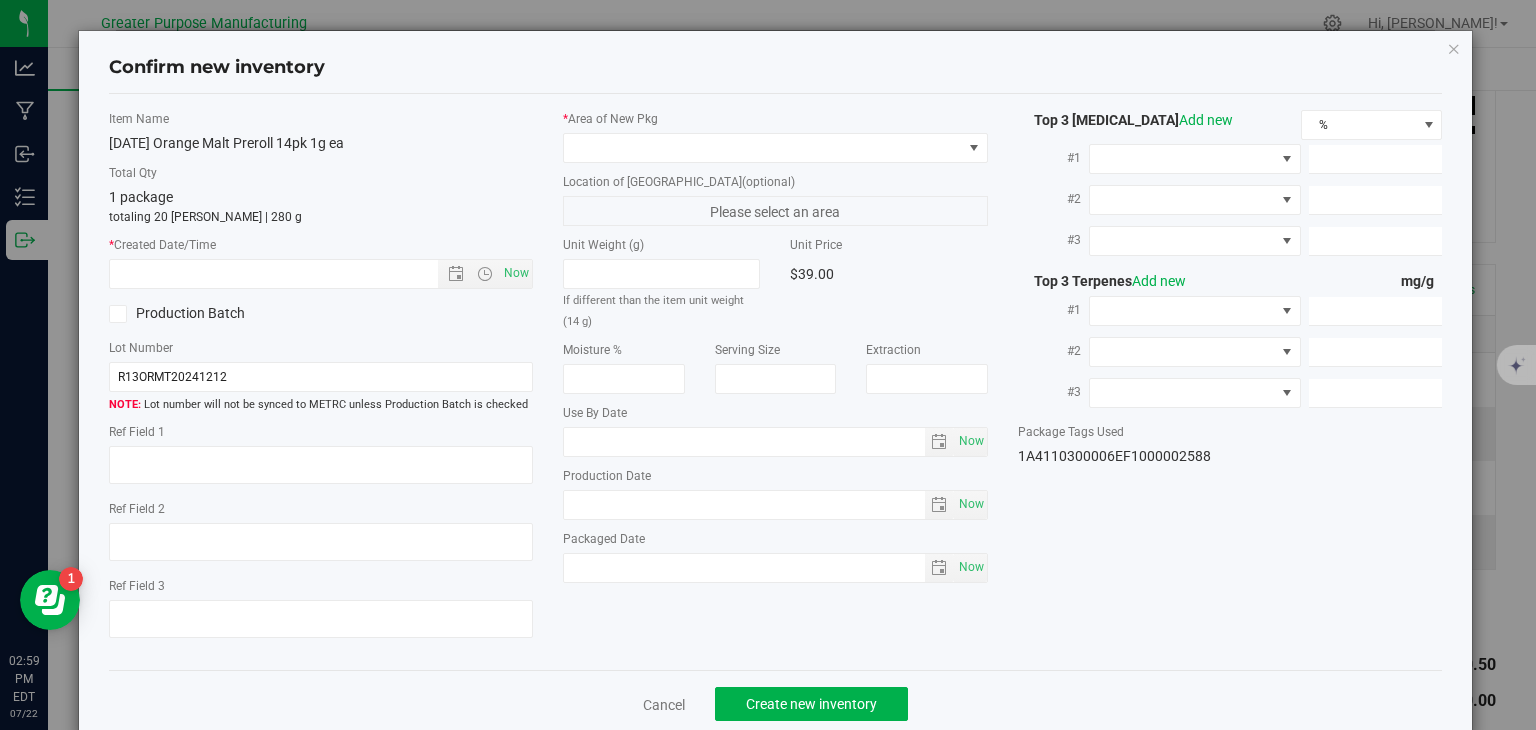 type on "[DATE]" 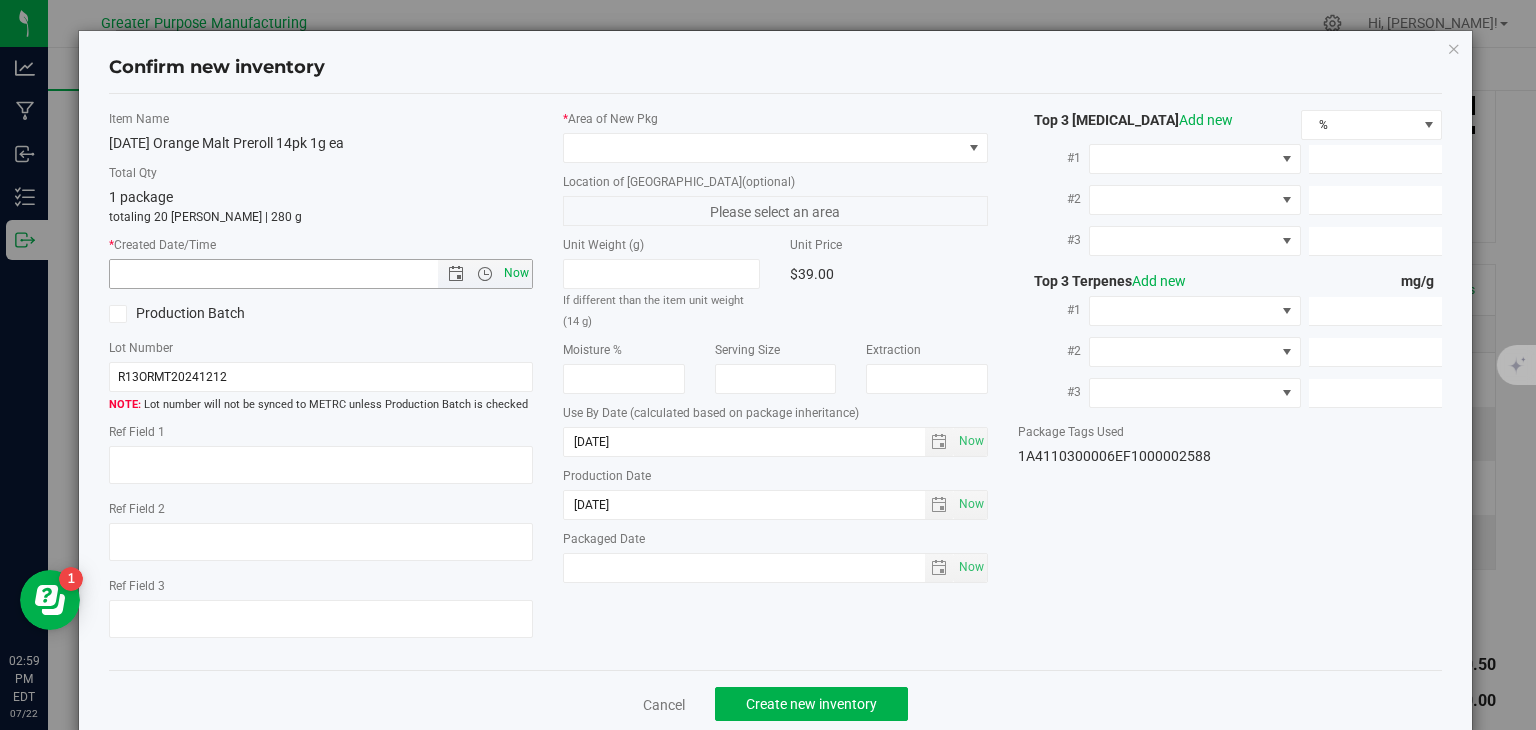 click on "Now" at bounding box center [517, 273] 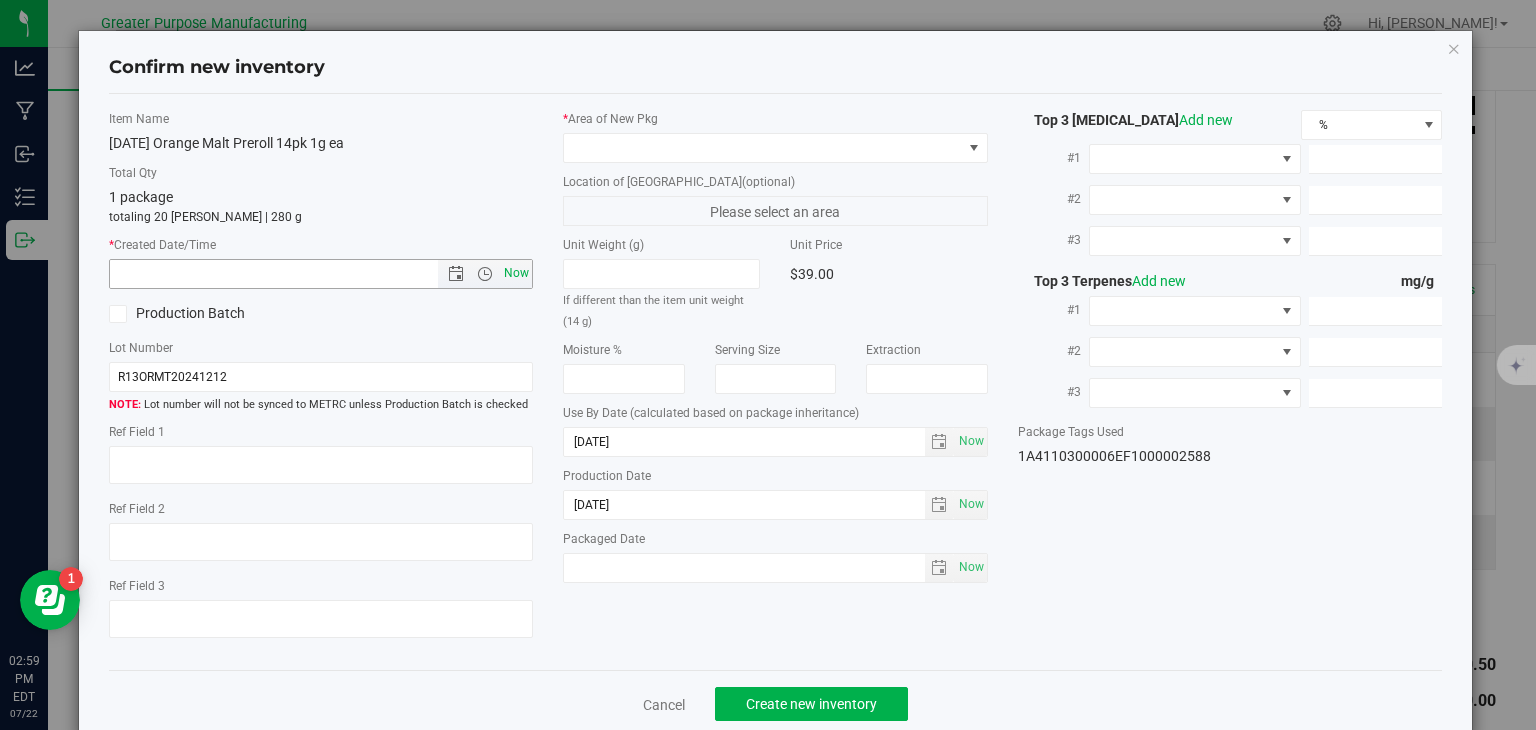 type on "7/22/2025 2:59 PM" 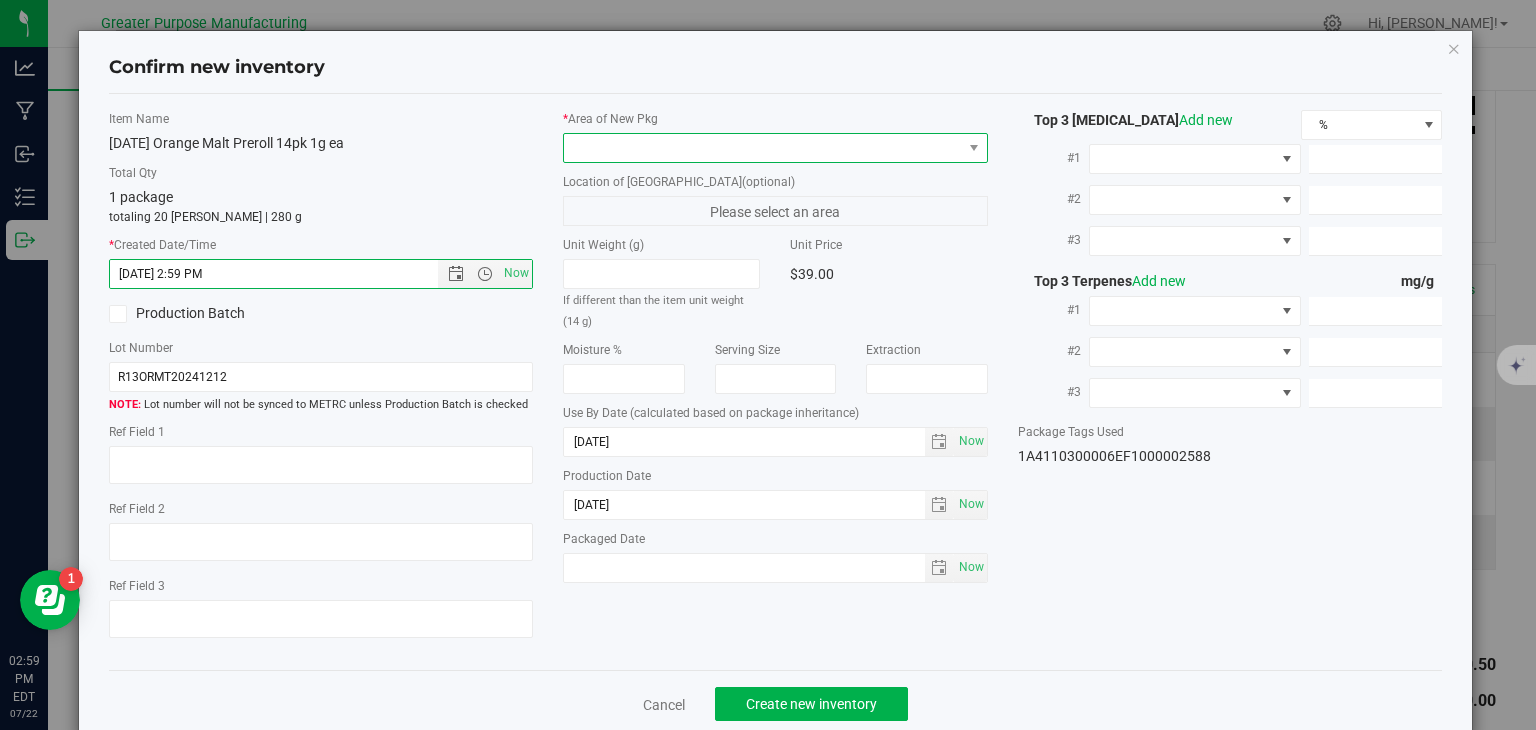 click at bounding box center [763, 148] 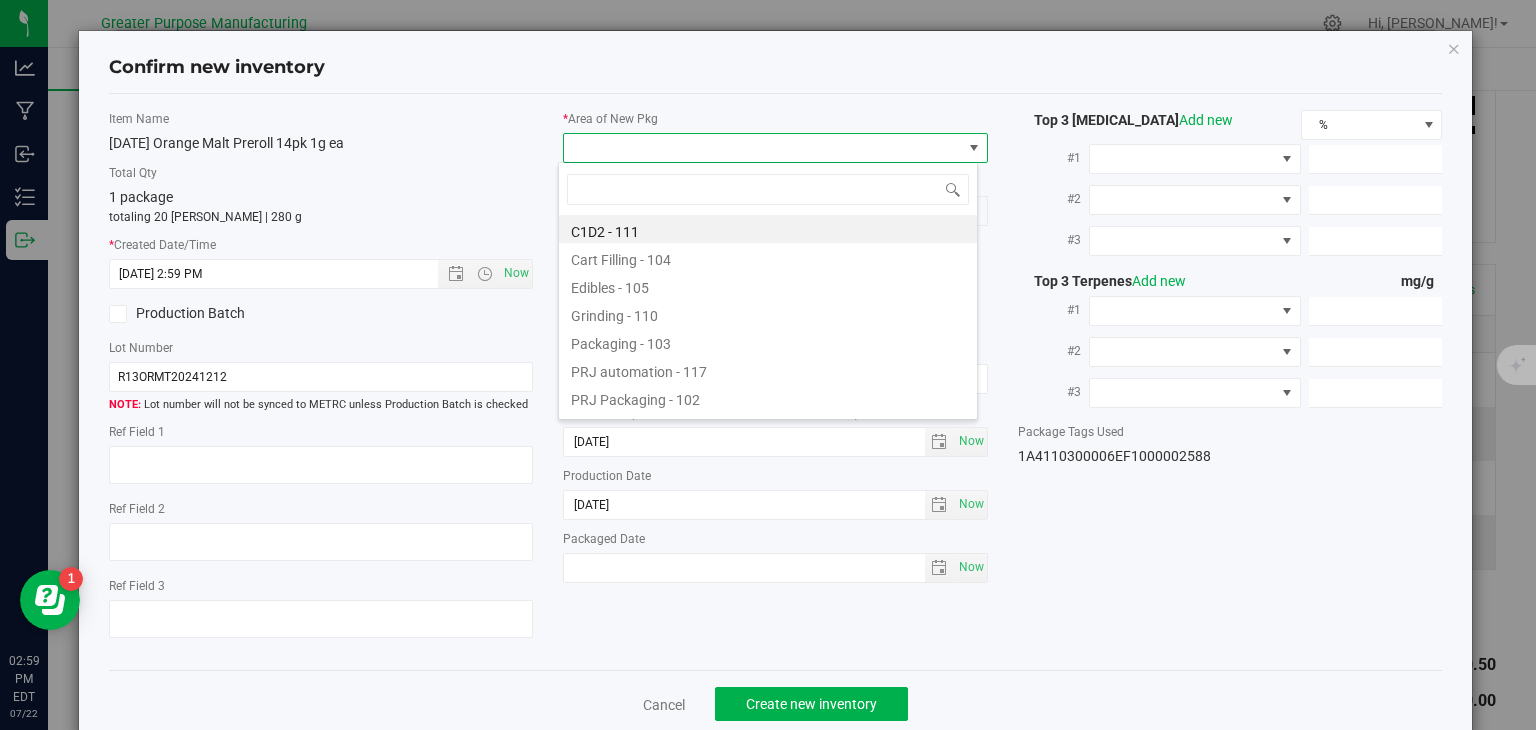 type on "108" 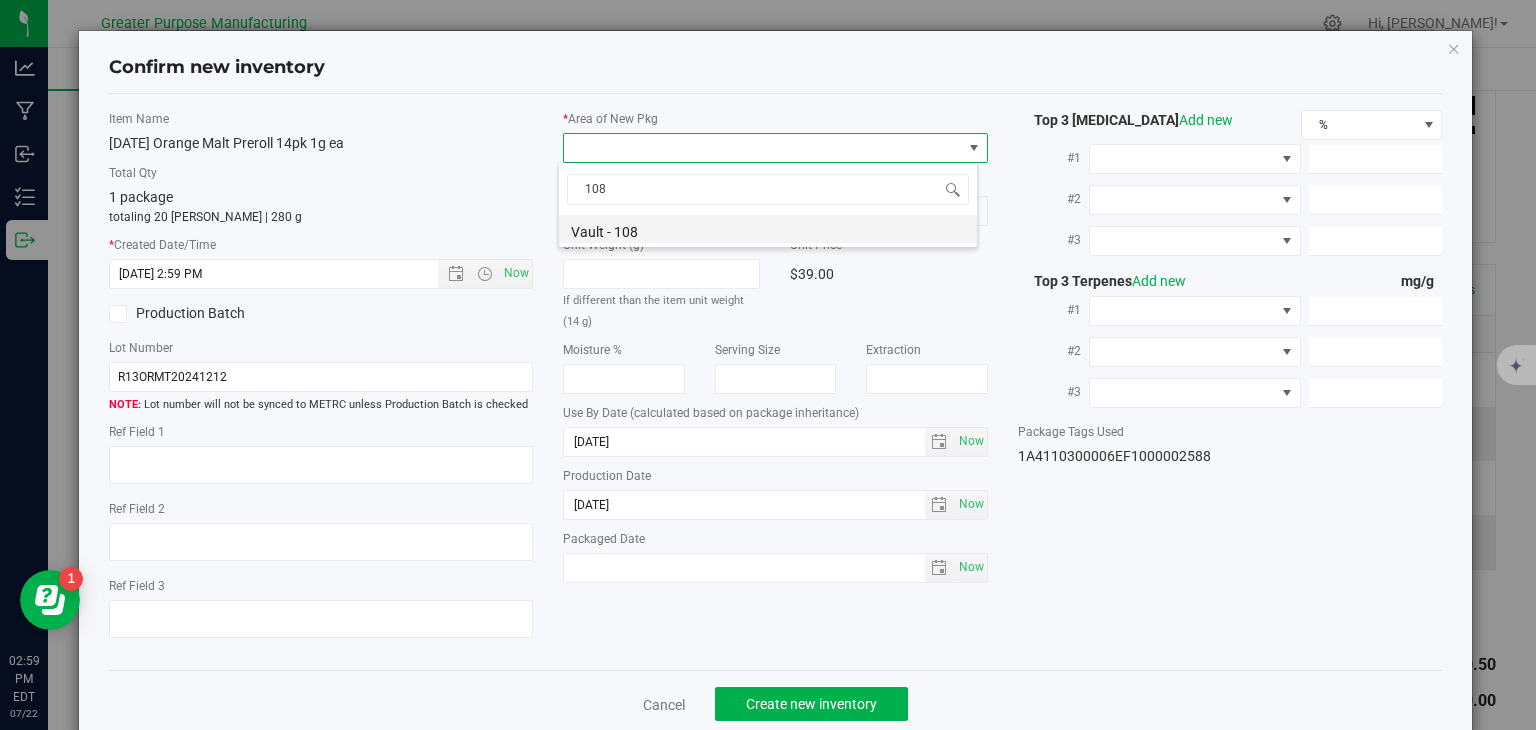 click on "Vault - 108" at bounding box center [768, 229] 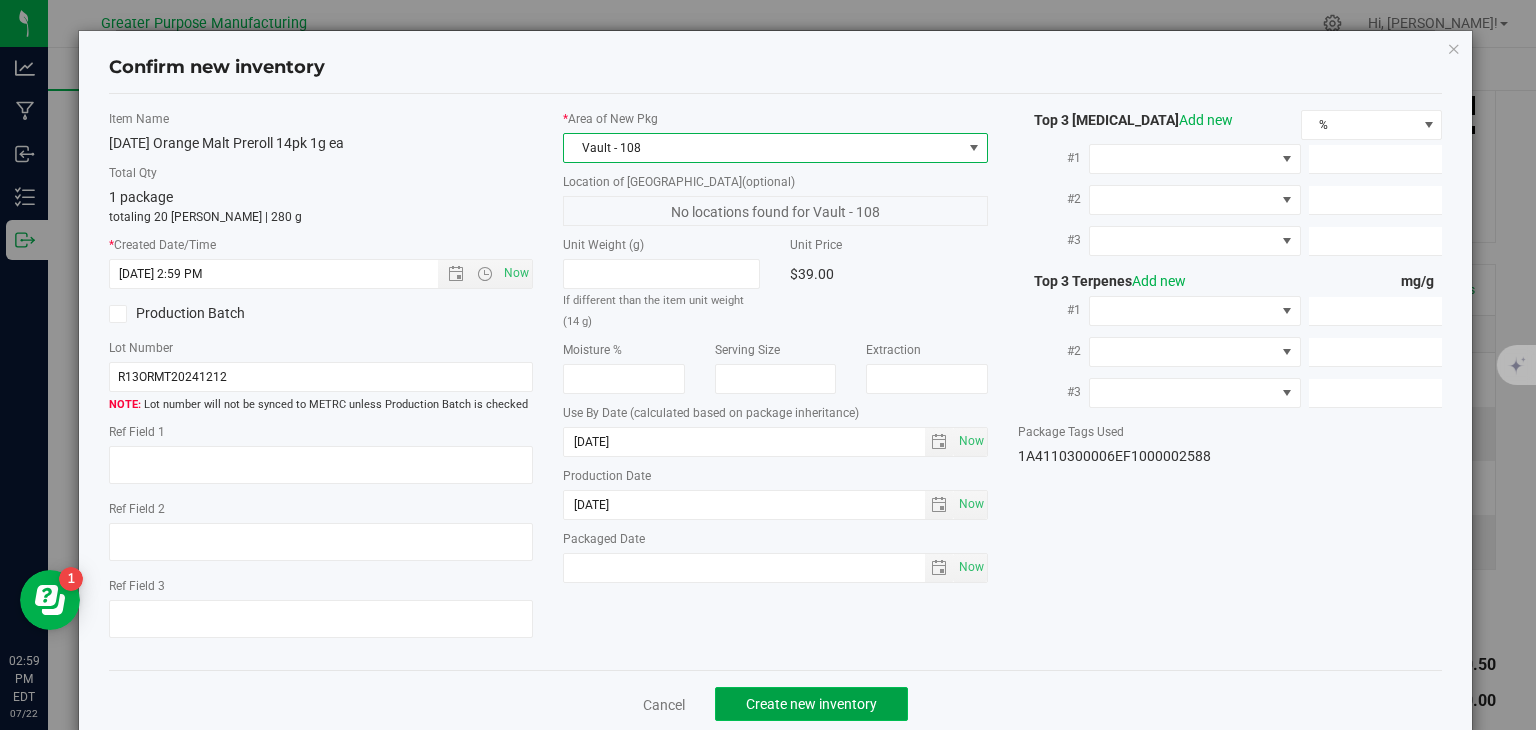 click on "Create new inventory" 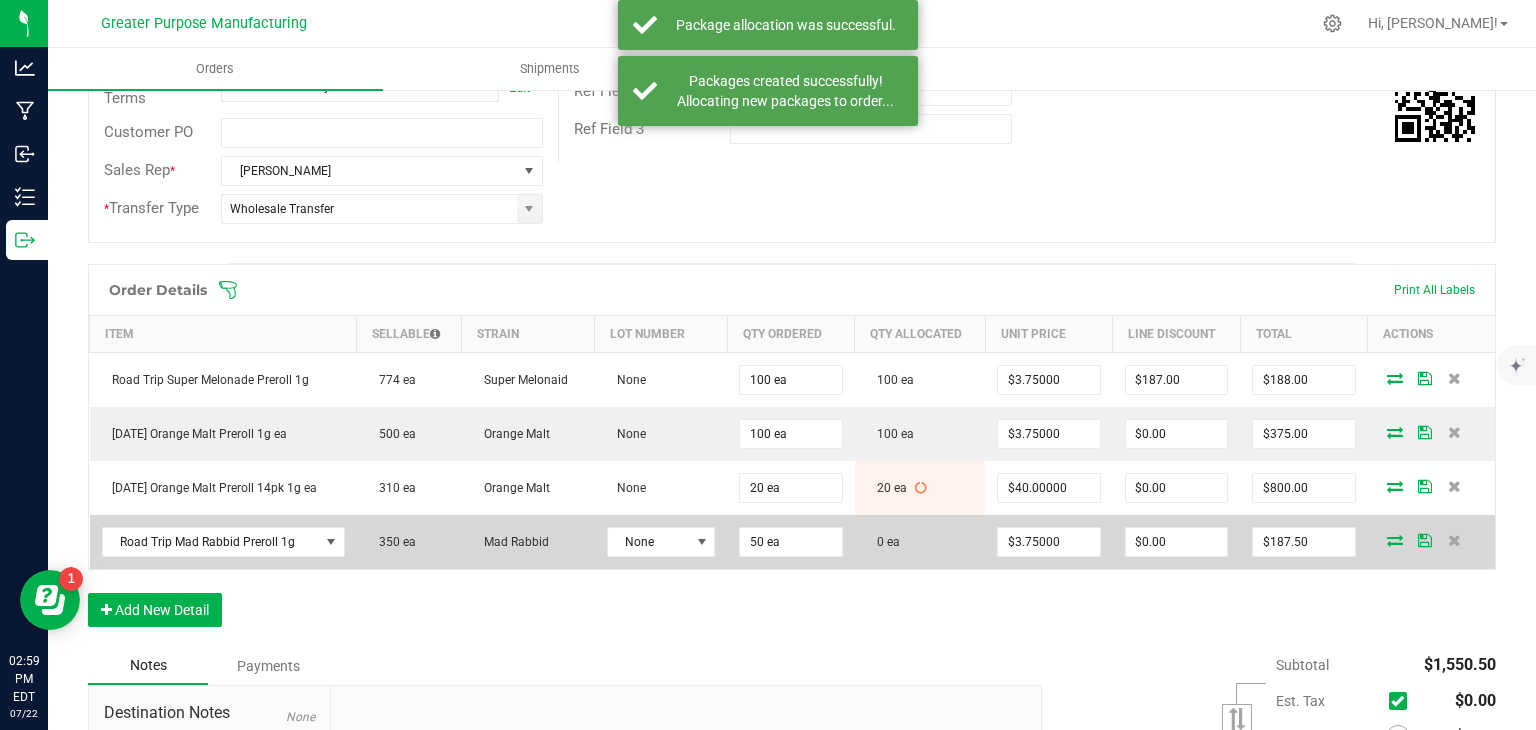 click at bounding box center (1395, 540) 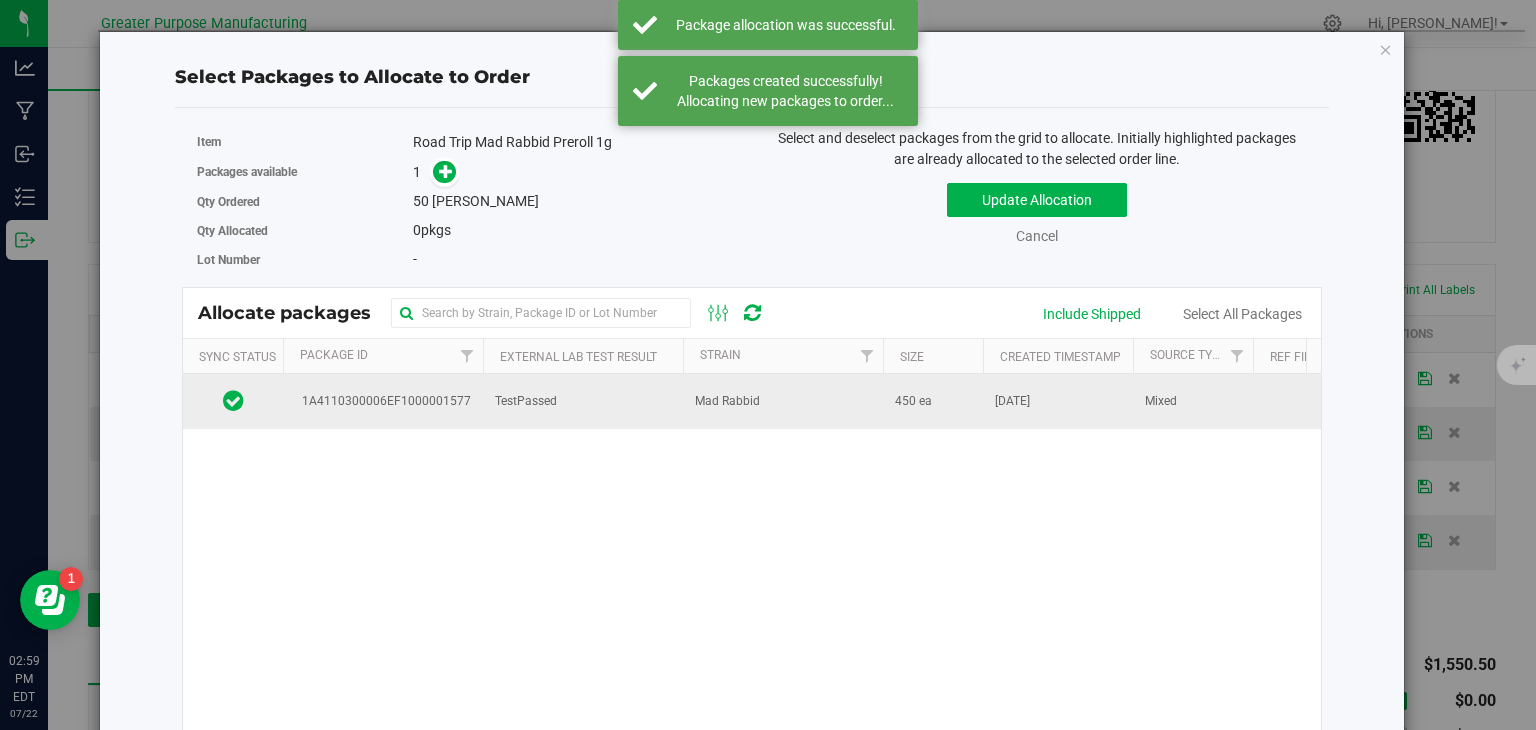 click on "TestPassed" at bounding box center (583, 401) 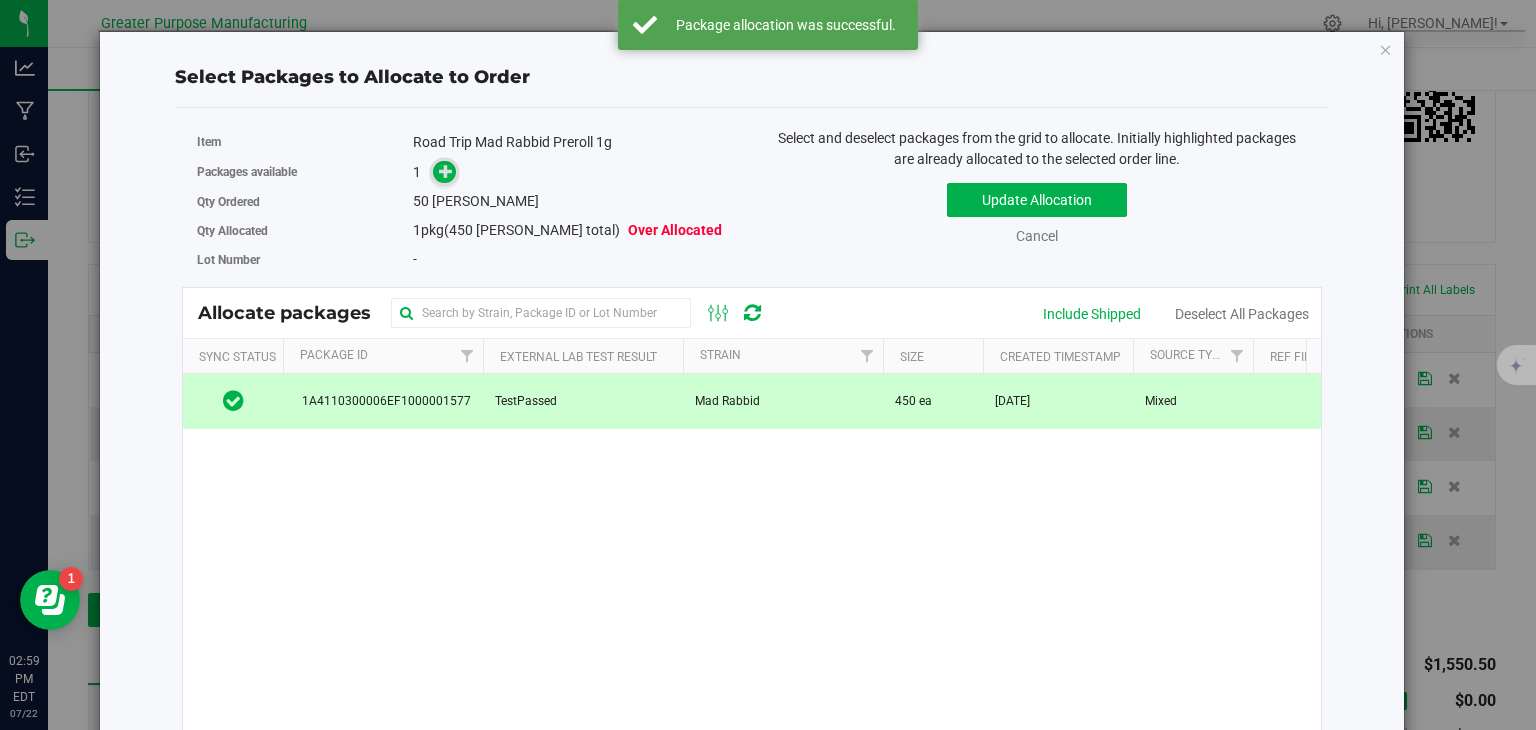 click at bounding box center (446, 171) 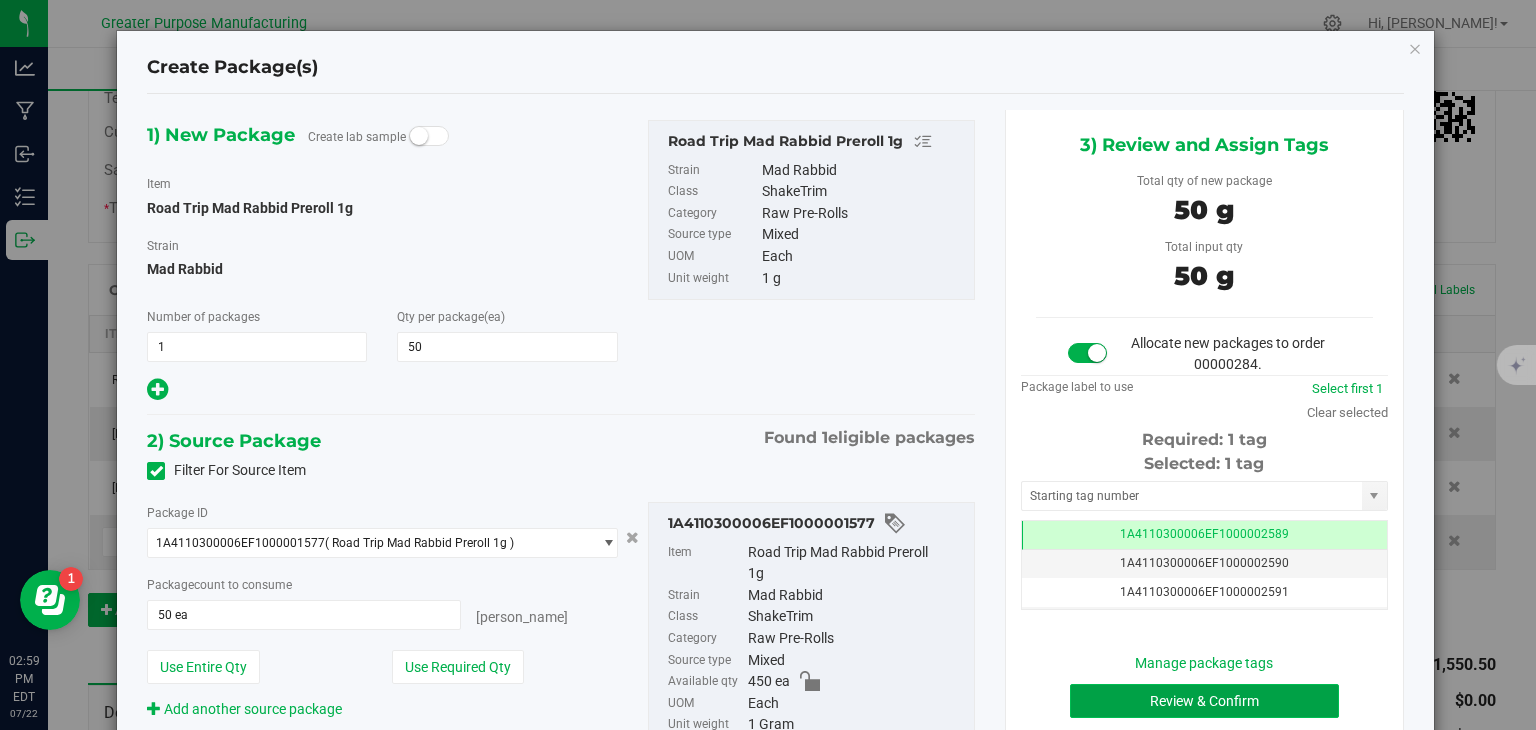 click on "Review & Confirm" at bounding box center (1204, 701) 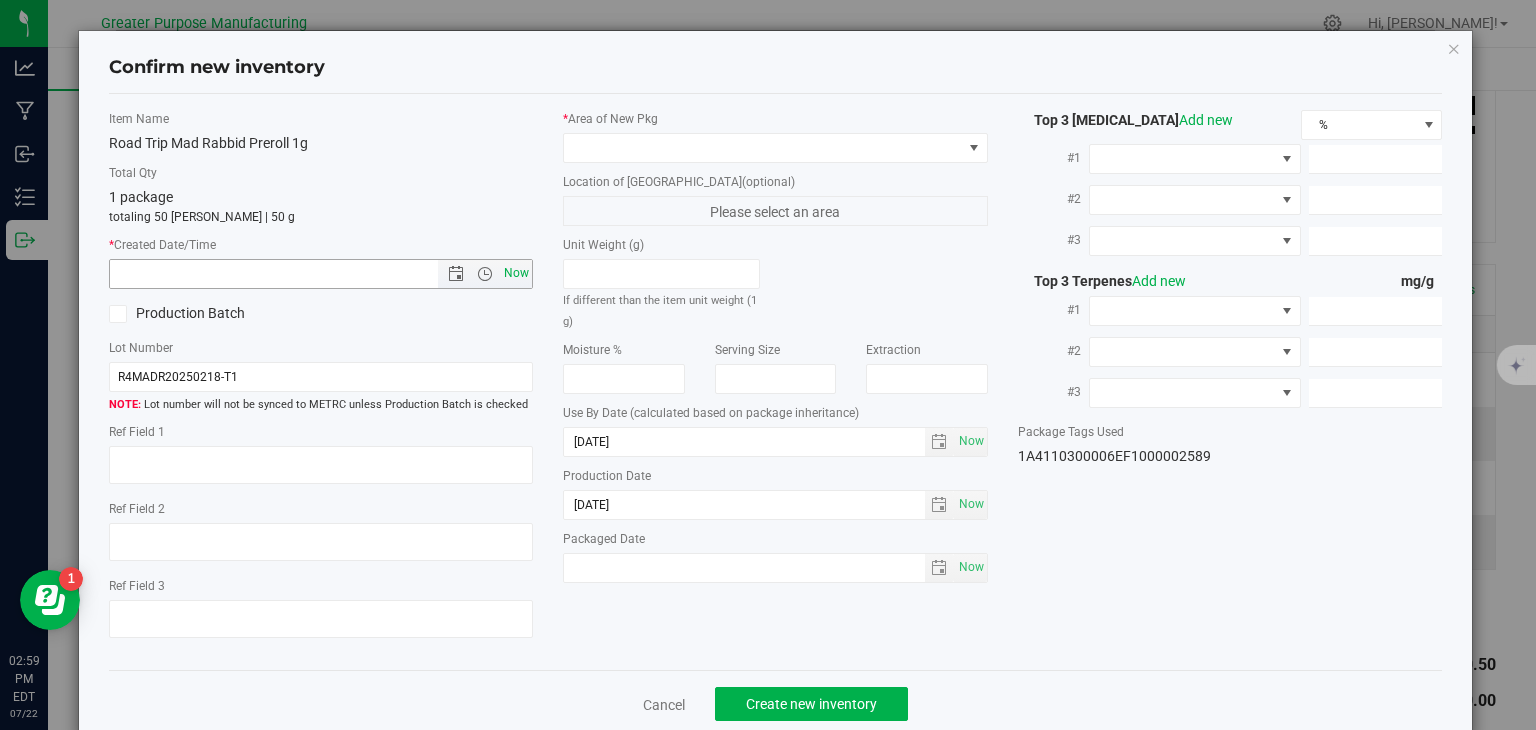 click on "Now" at bounding box center [517, 273] 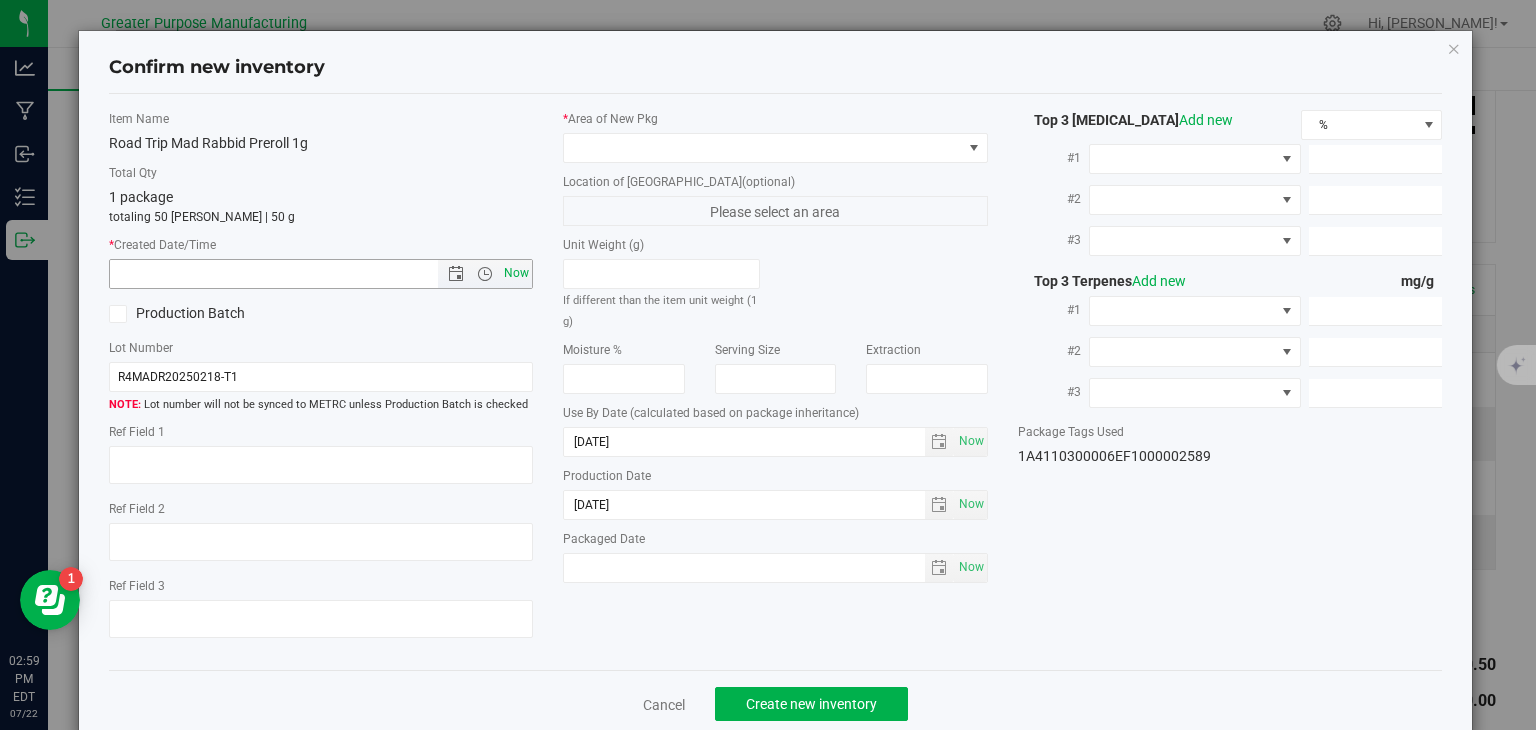 type on "7/22/2025 2:59 PM" 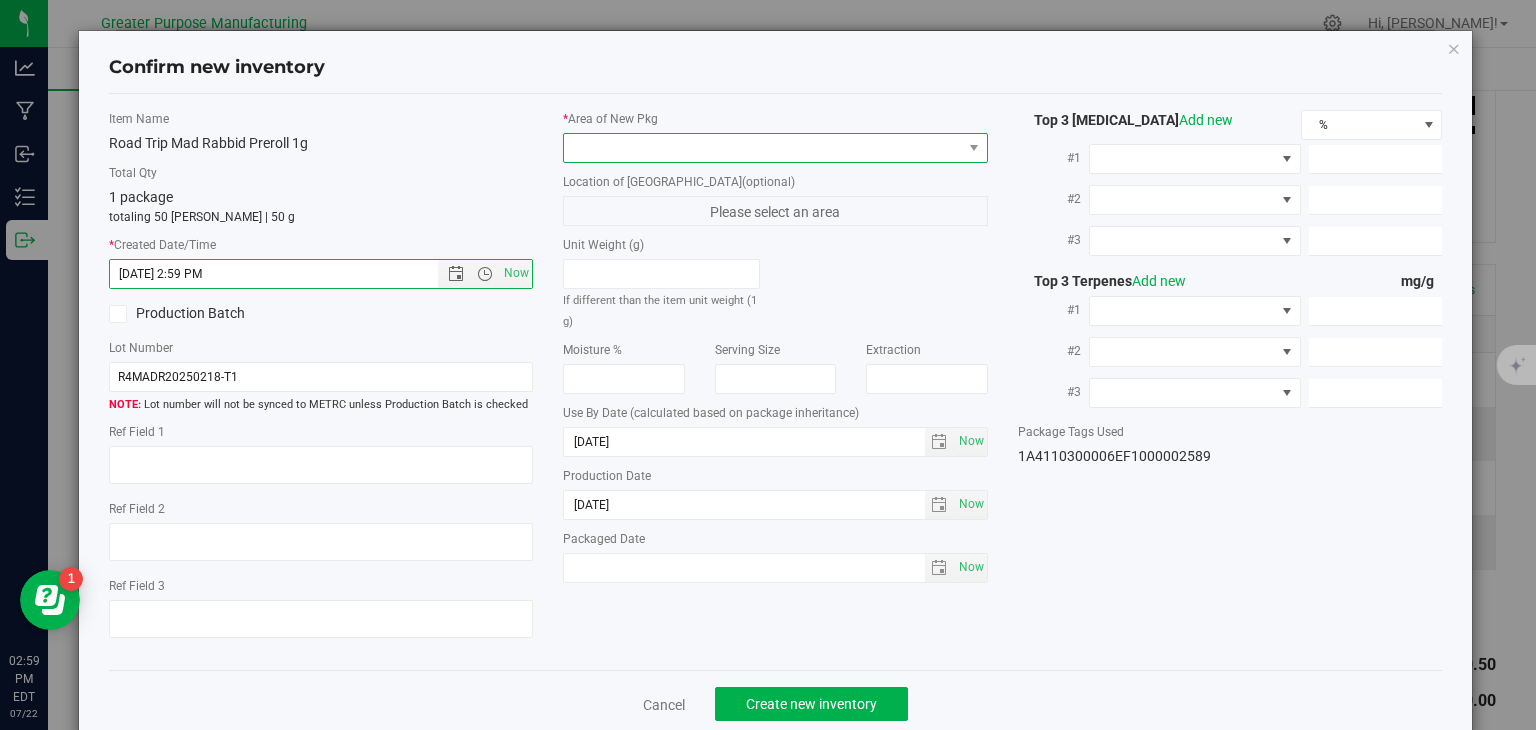 click at bounding box center [763, 148] 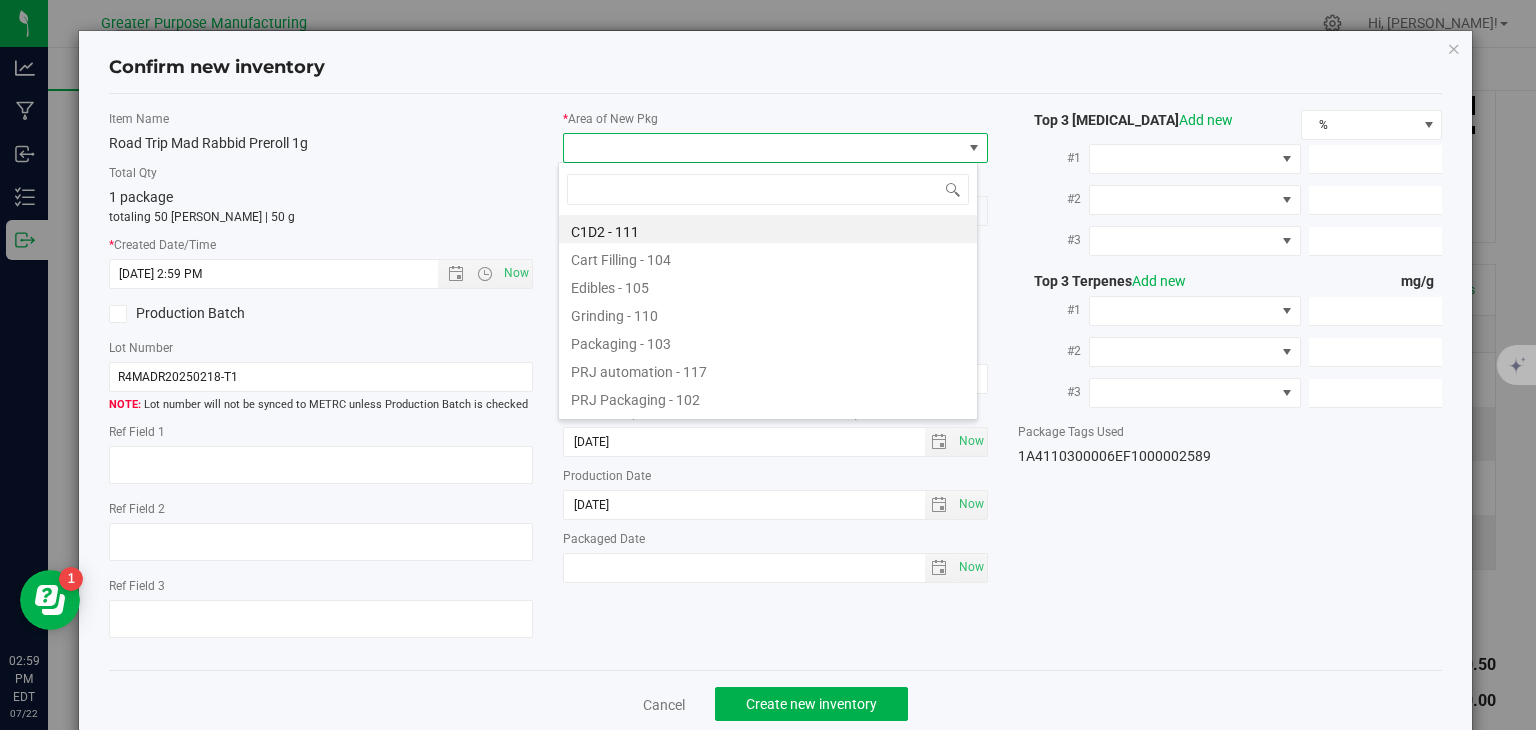 type on "108" 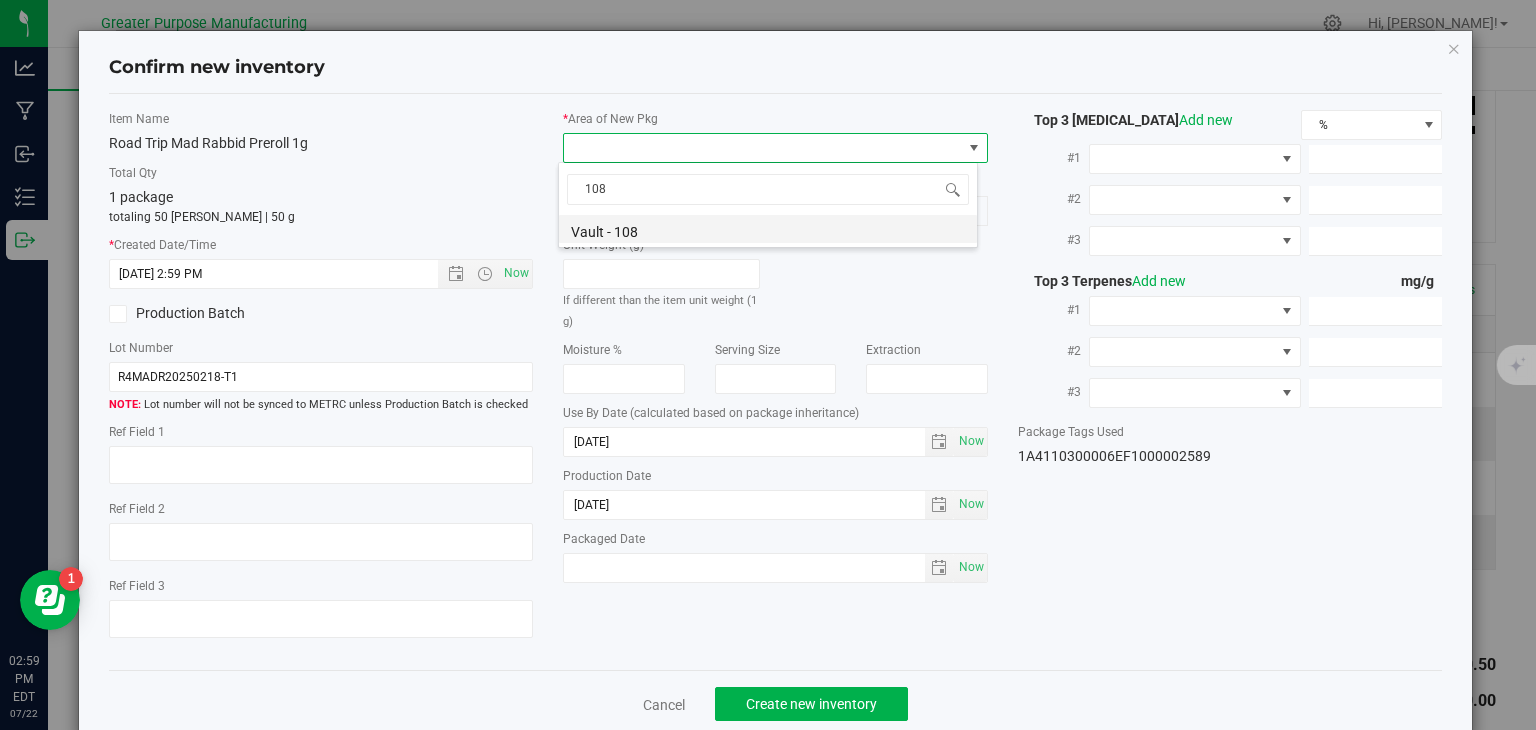 click on "Vault - 108" at bounding box center (768, 229) 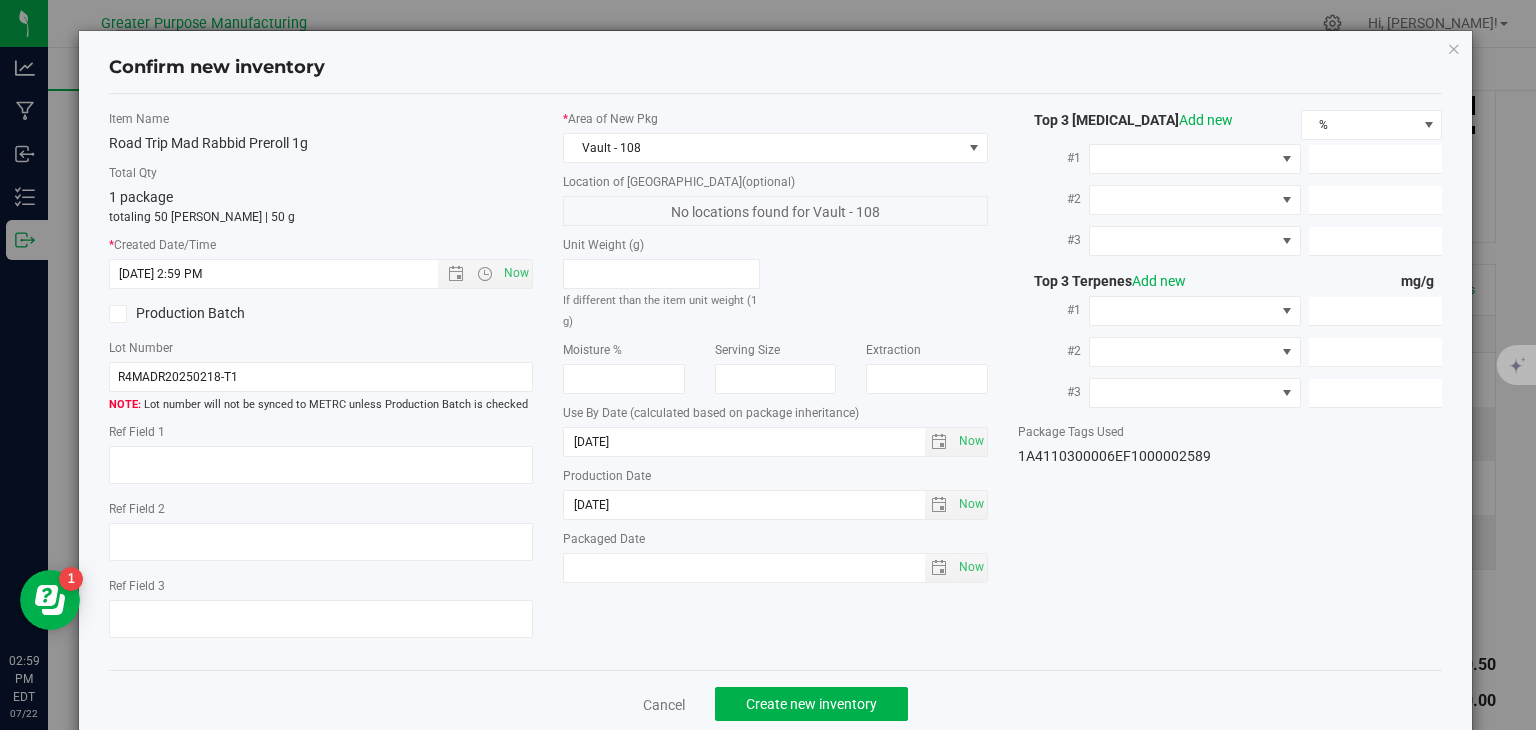 click on "Cancel
Create new inventory" at bounding box center (776, 703) 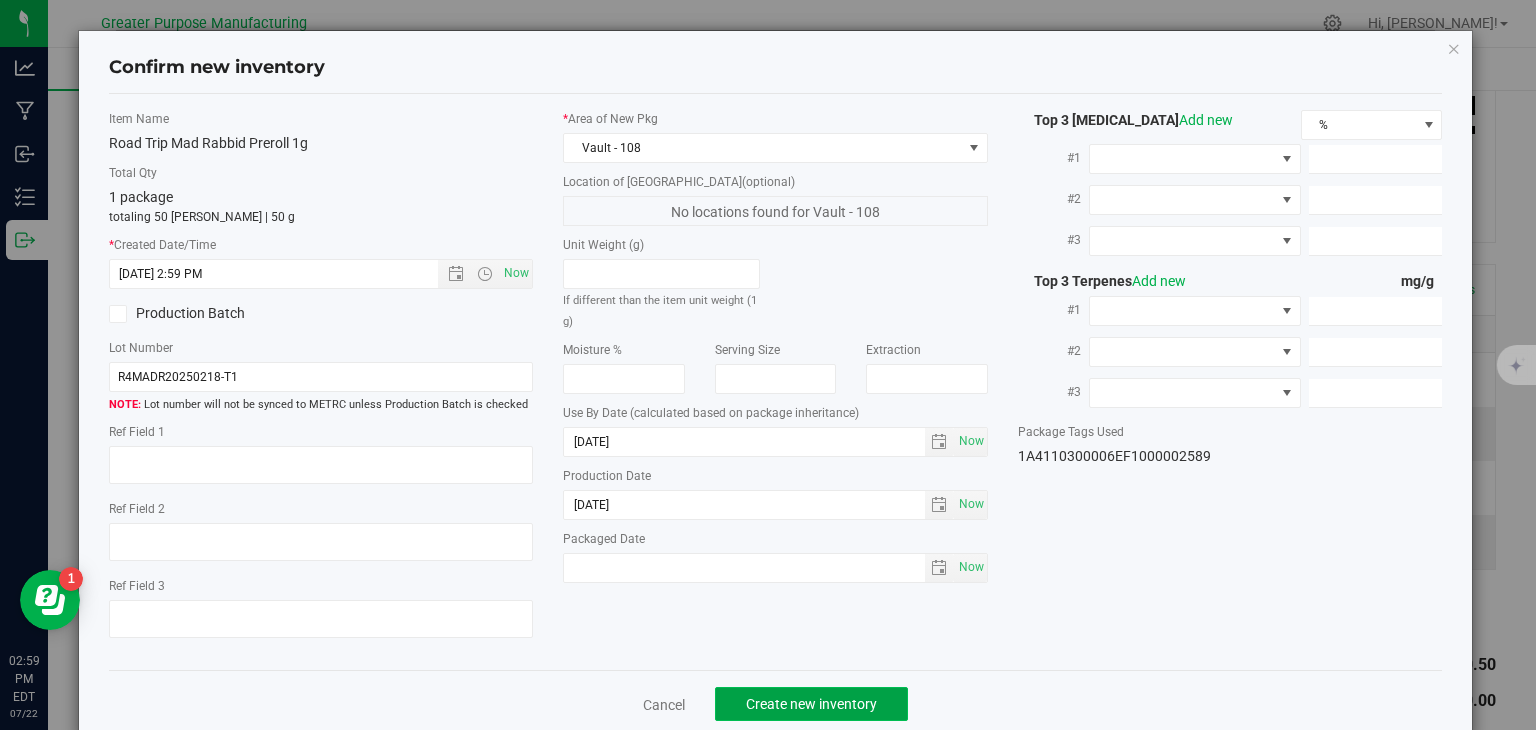 click on "Create new inventory" 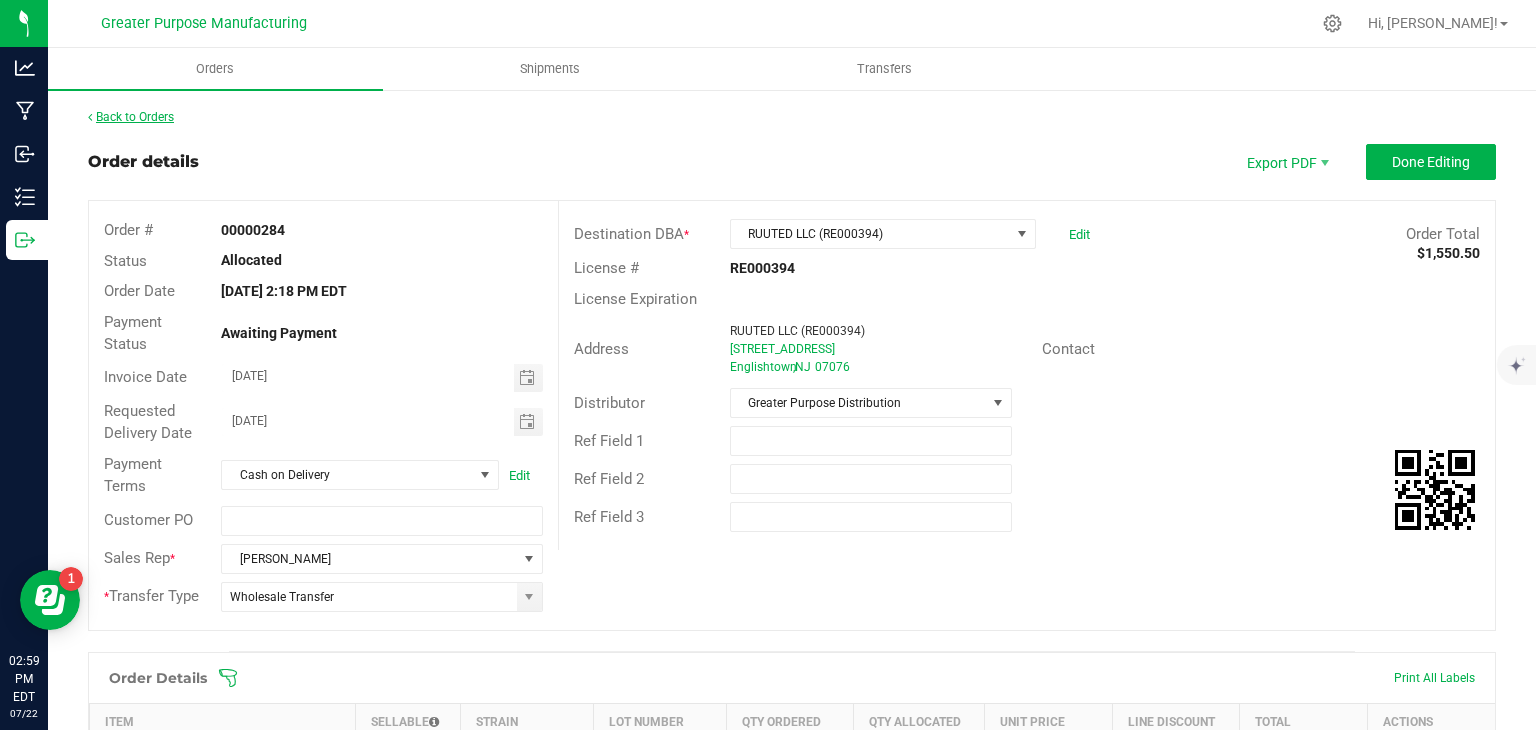 click on "Back to Orders" at bounding box center [131, 117] 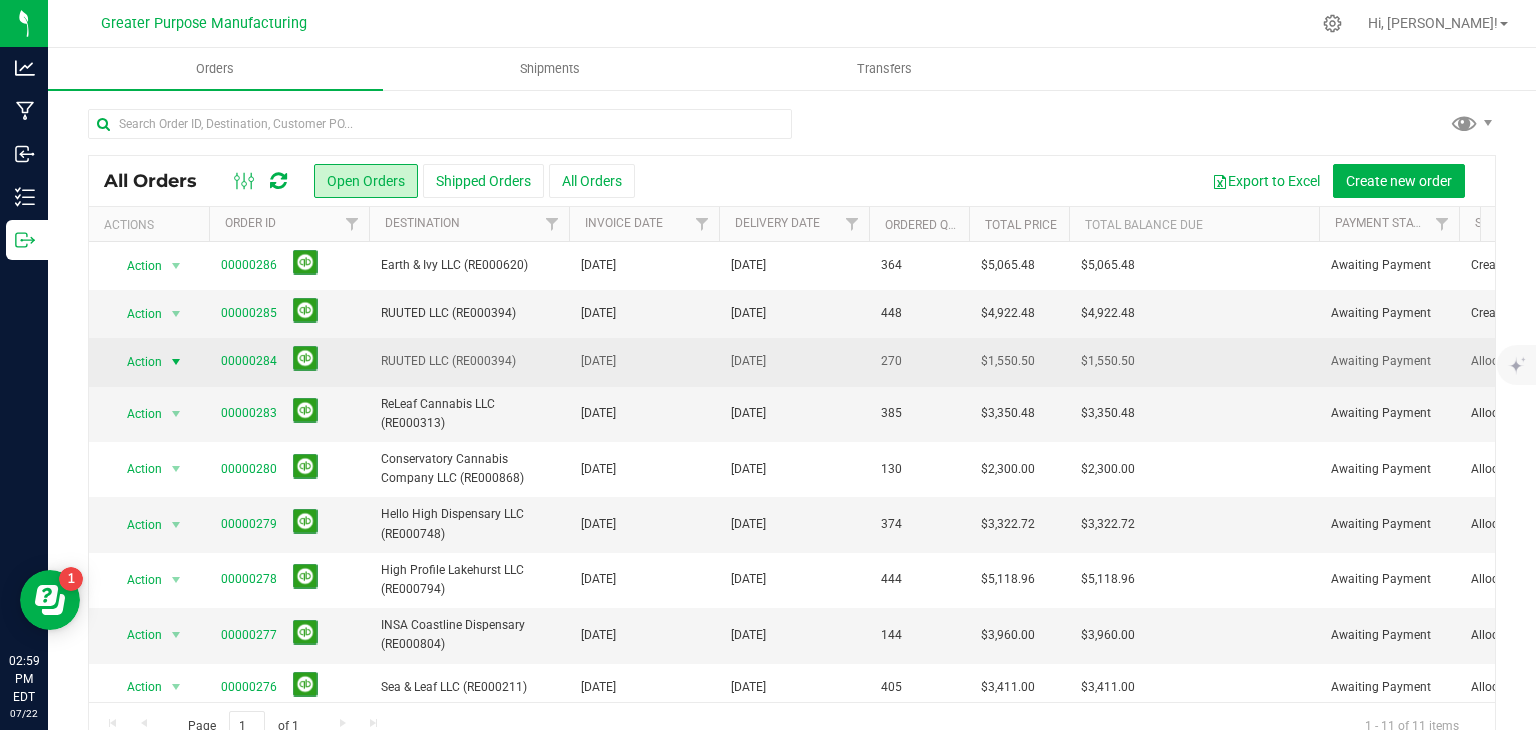 click at bounding box center (176, 362) 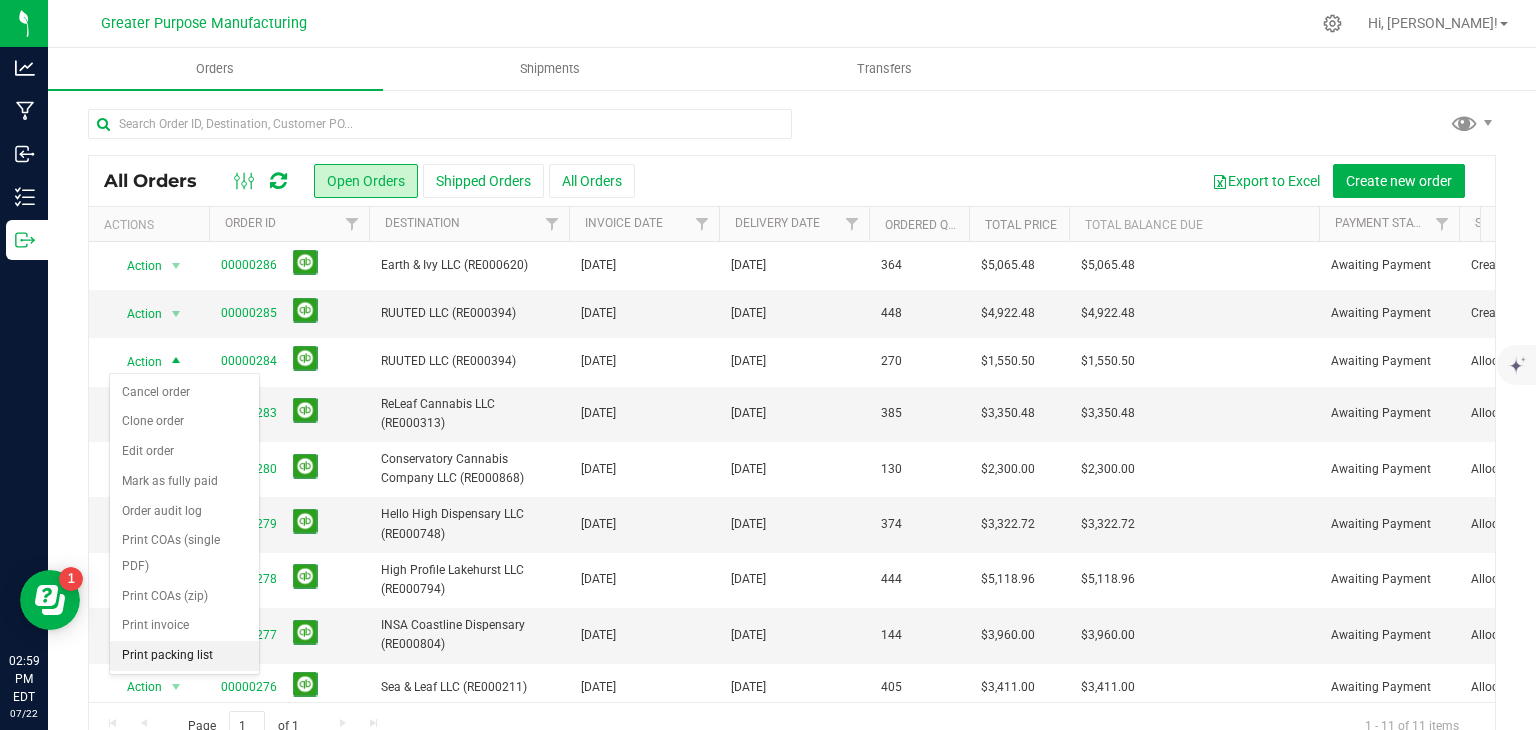 click on "Print packing list" at bounding box center (184, 656) 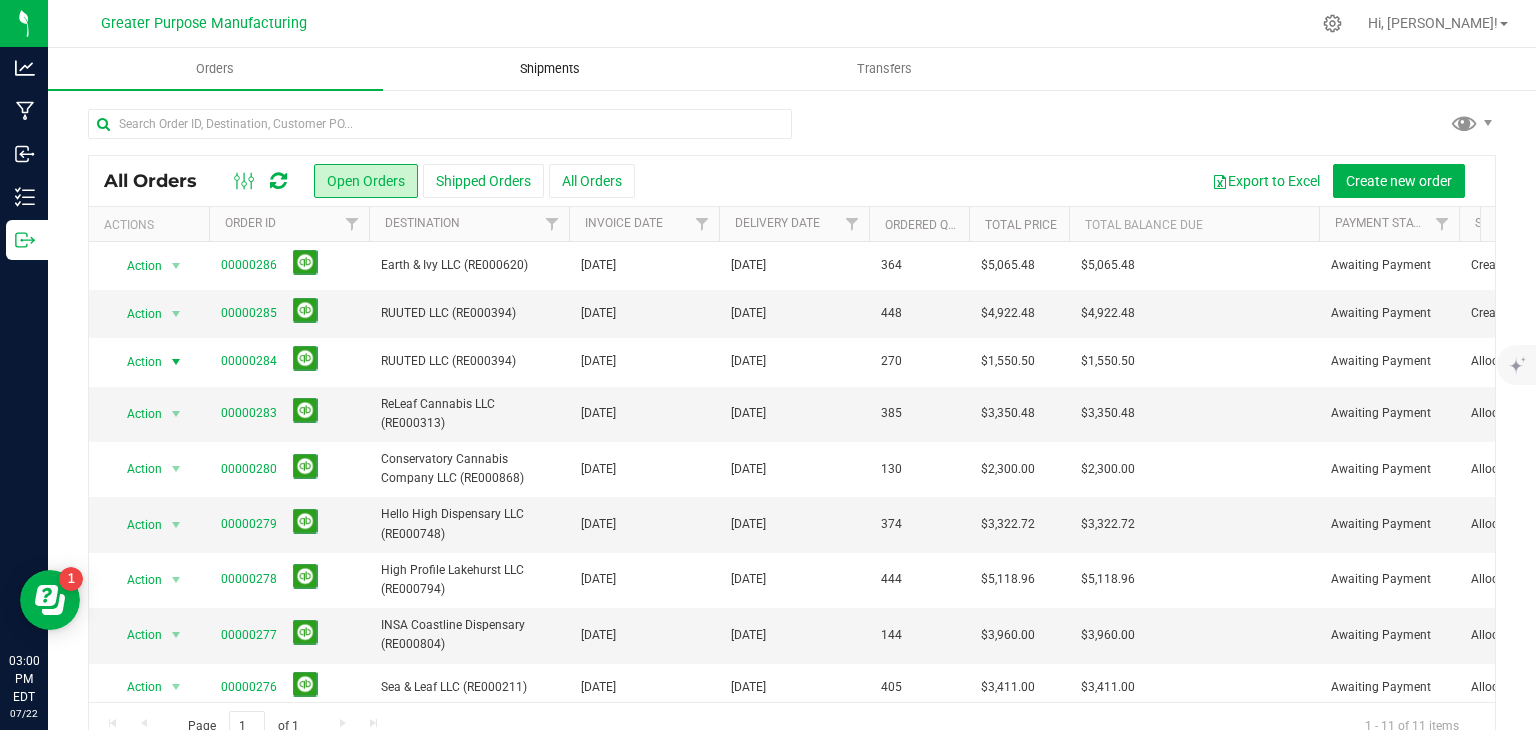 click on "Shipments" at bounding box center [550, 69] 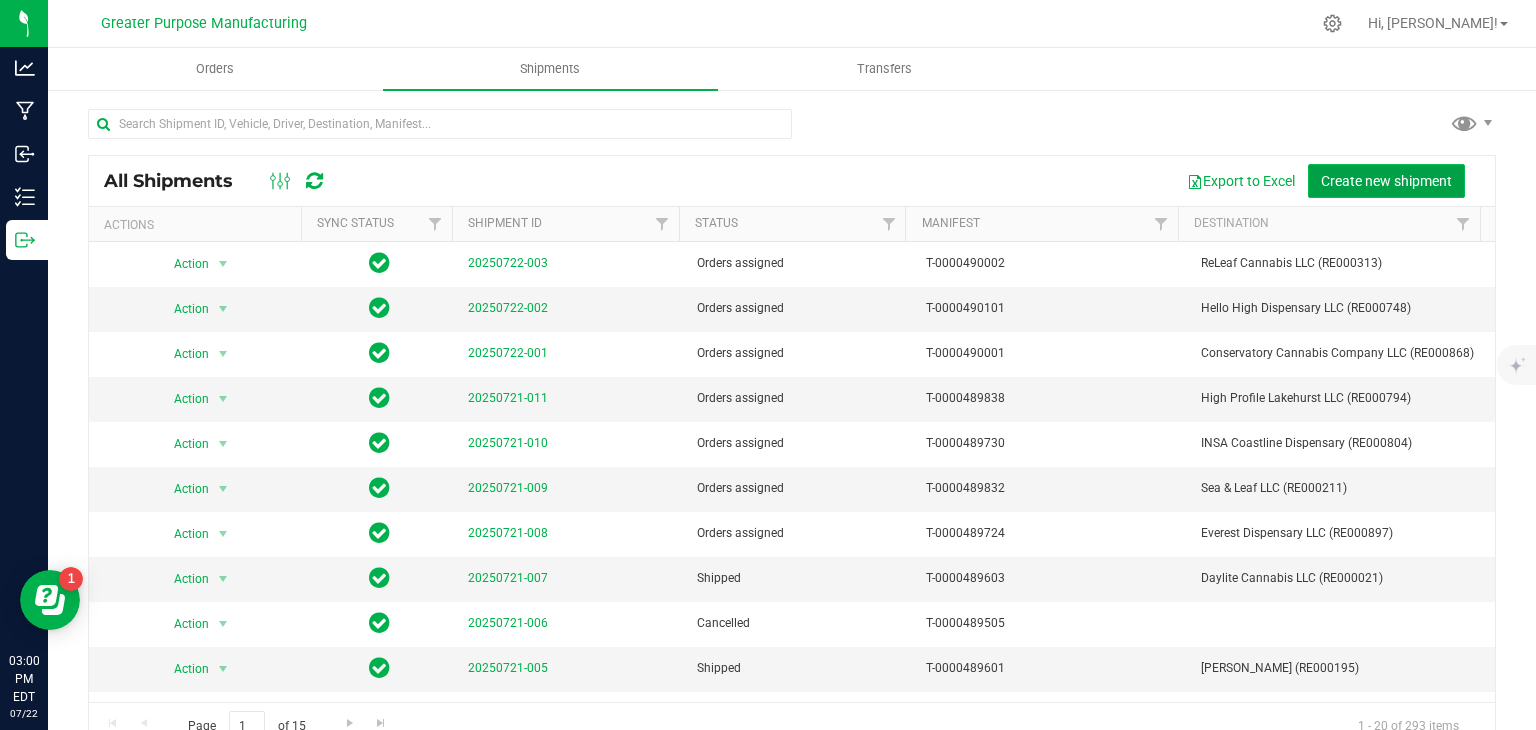 click on "Create new shipment" at bounding box center [1386, 181] 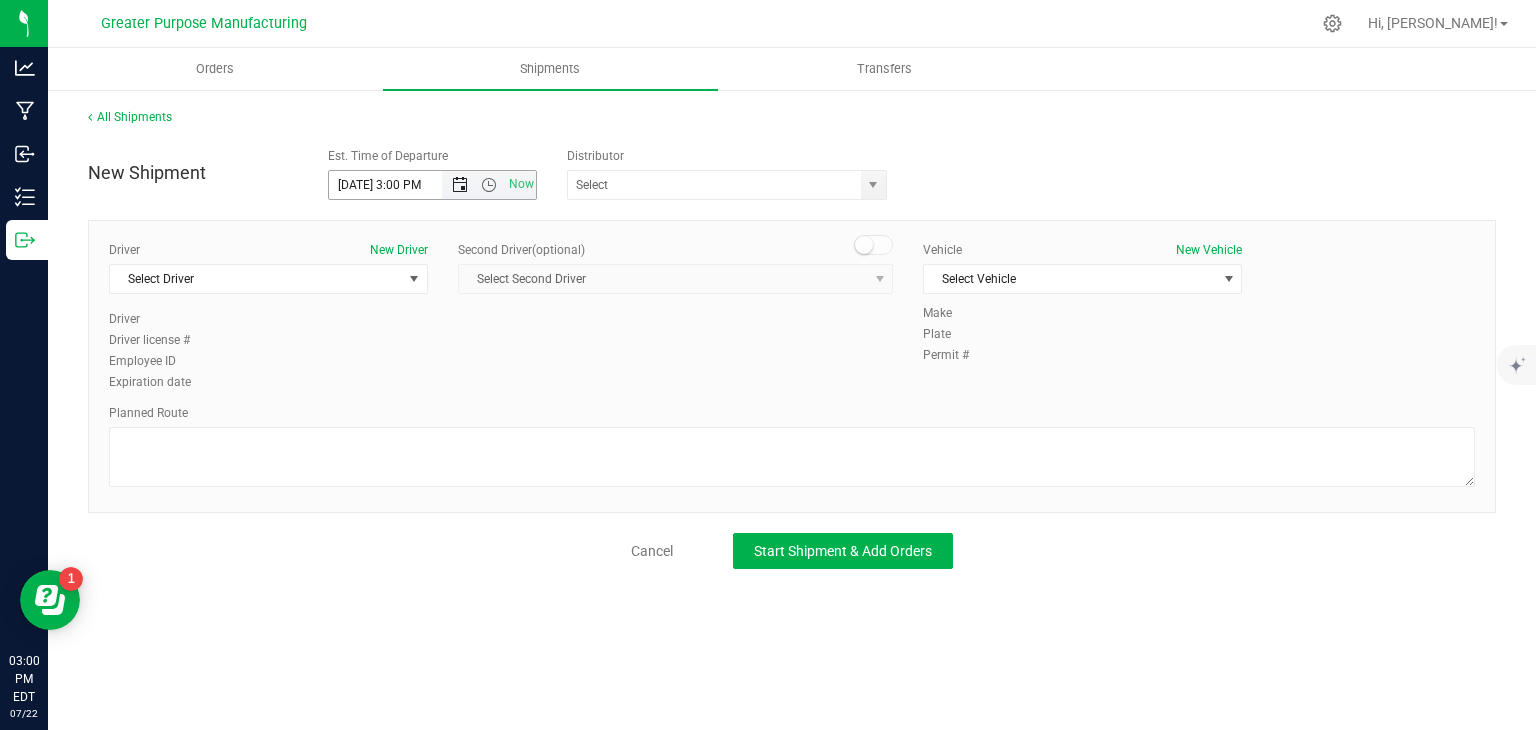 click at bounding box center [460, 185] 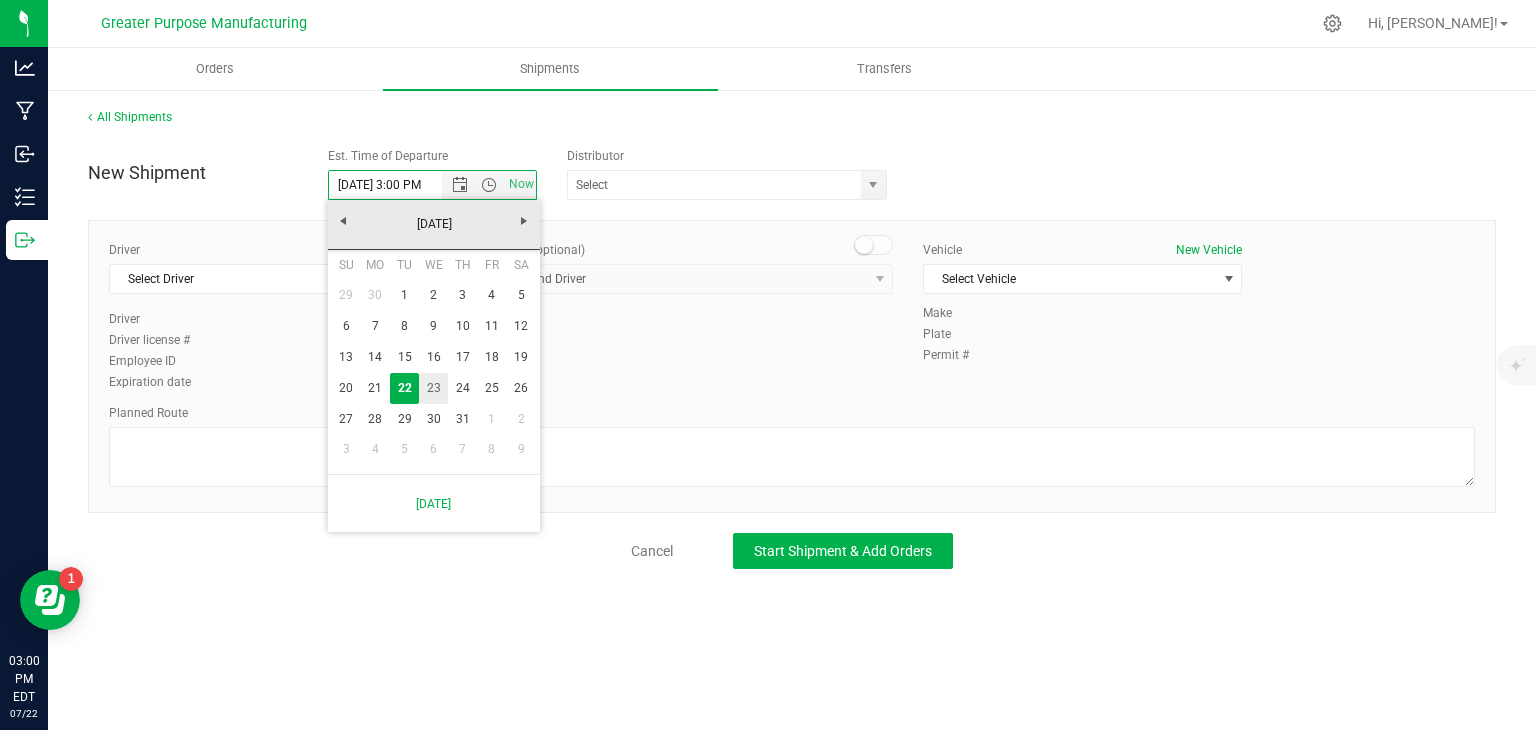 click on "23" at bounding box center [433, 388] 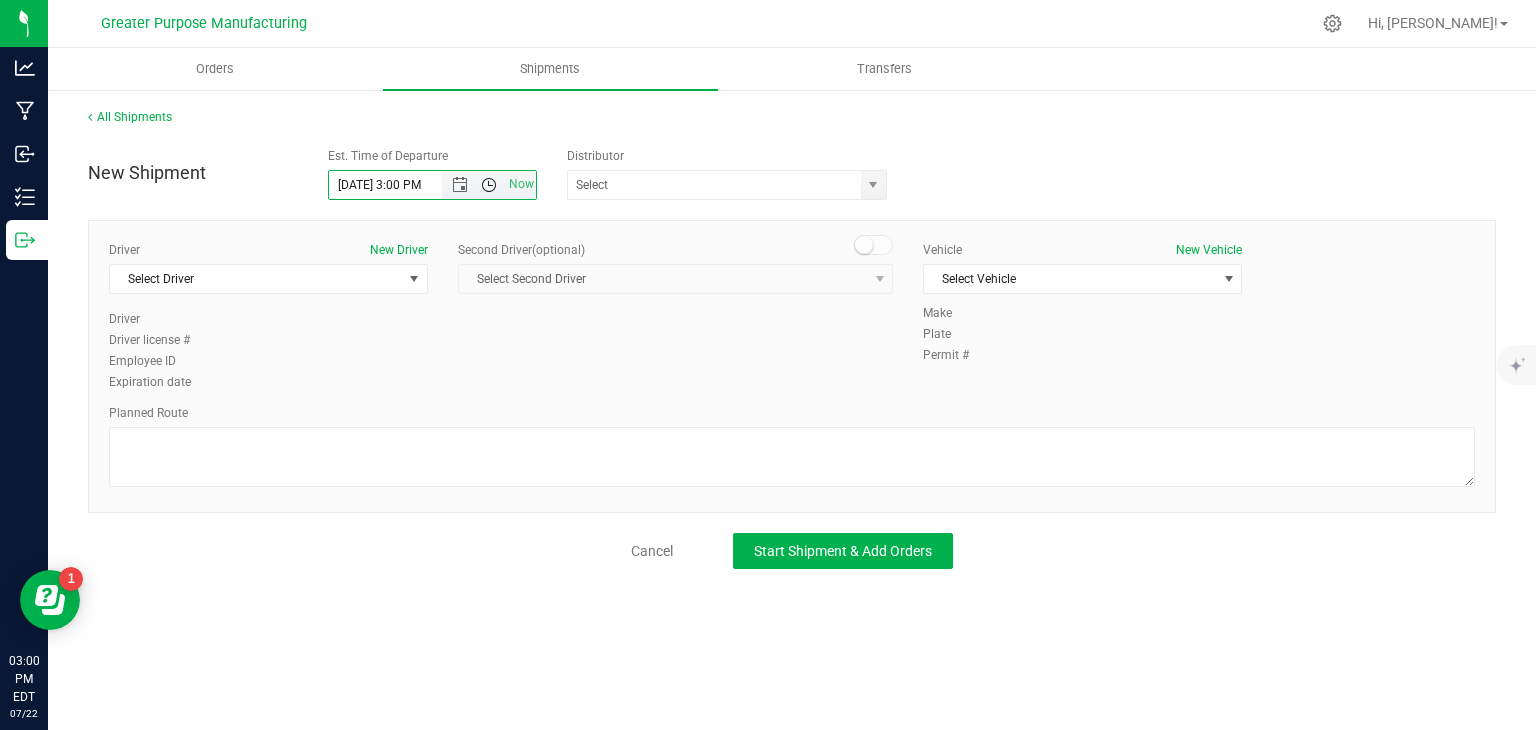 click at bounding box center (489, 185) 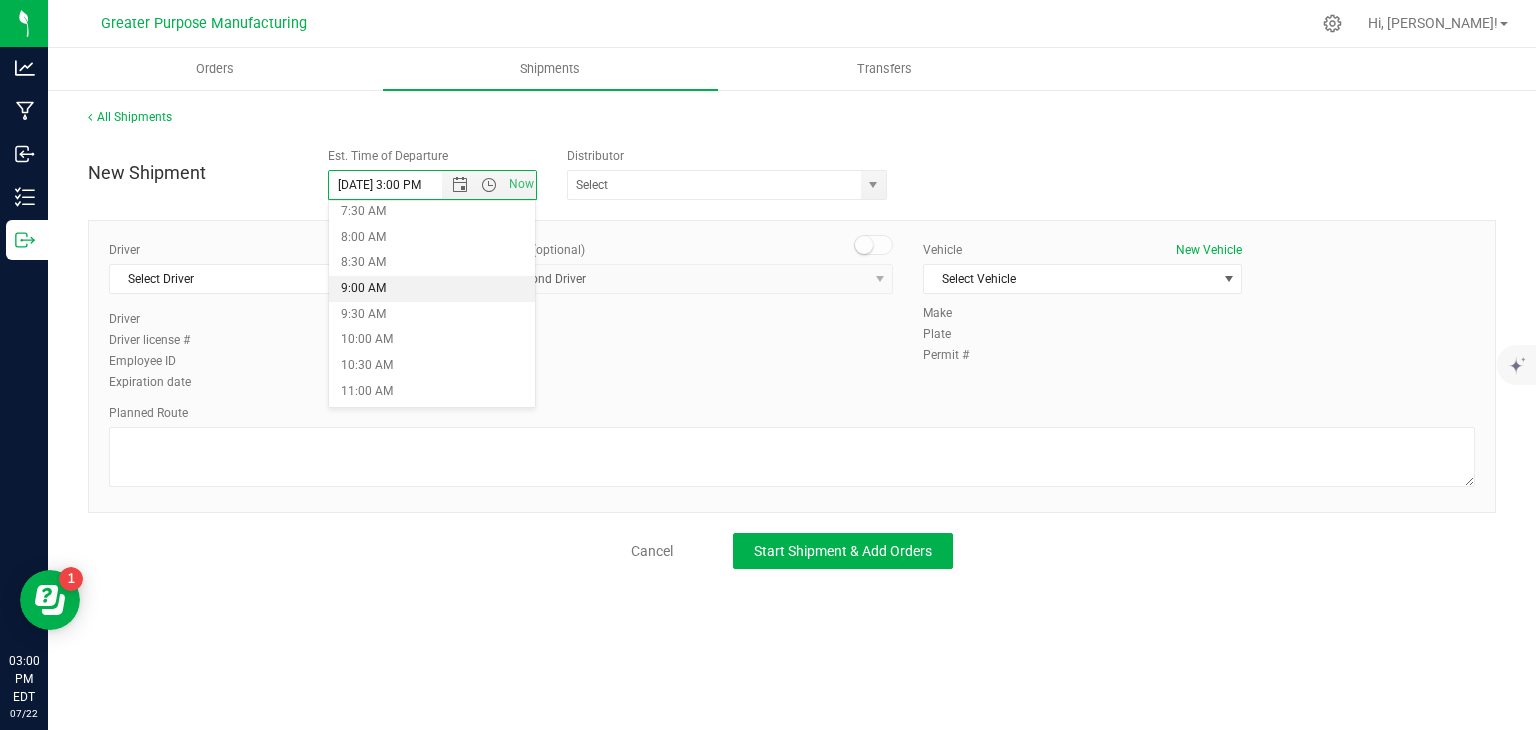 click on "9:00 AM" at bounding box center (432, 289) 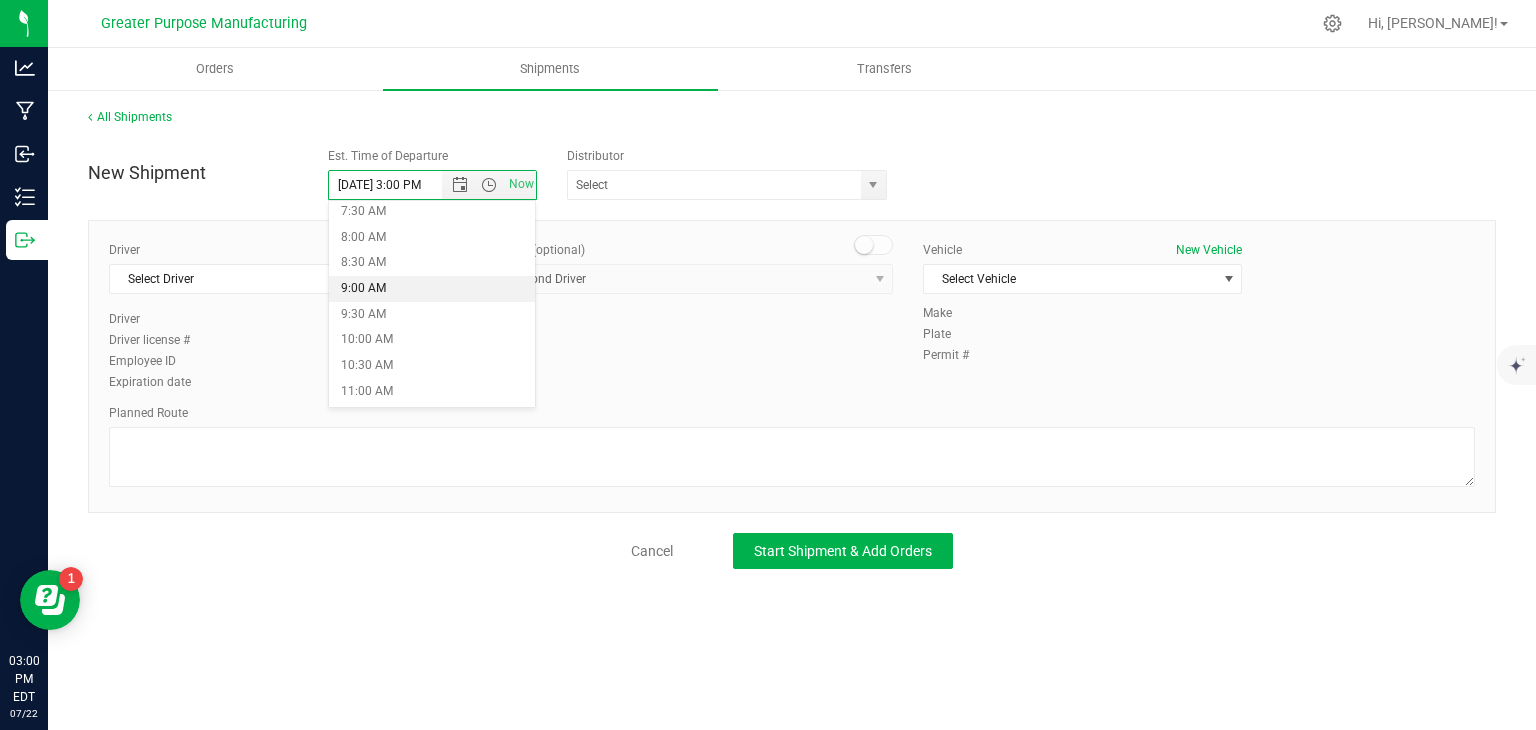 type on "7/23/2025 9:00 AM" 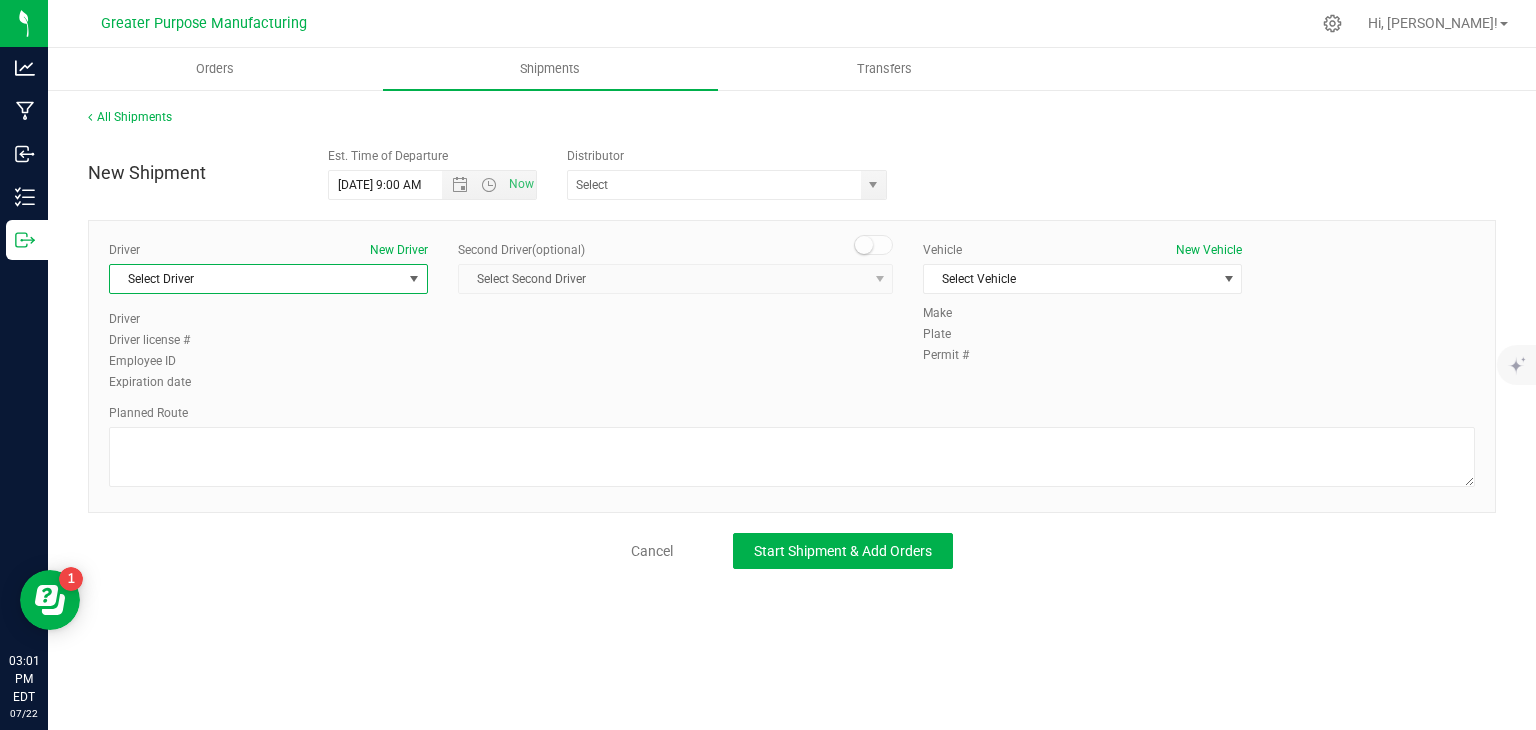 click on "Select Driver" at bounding box center (256, 279) 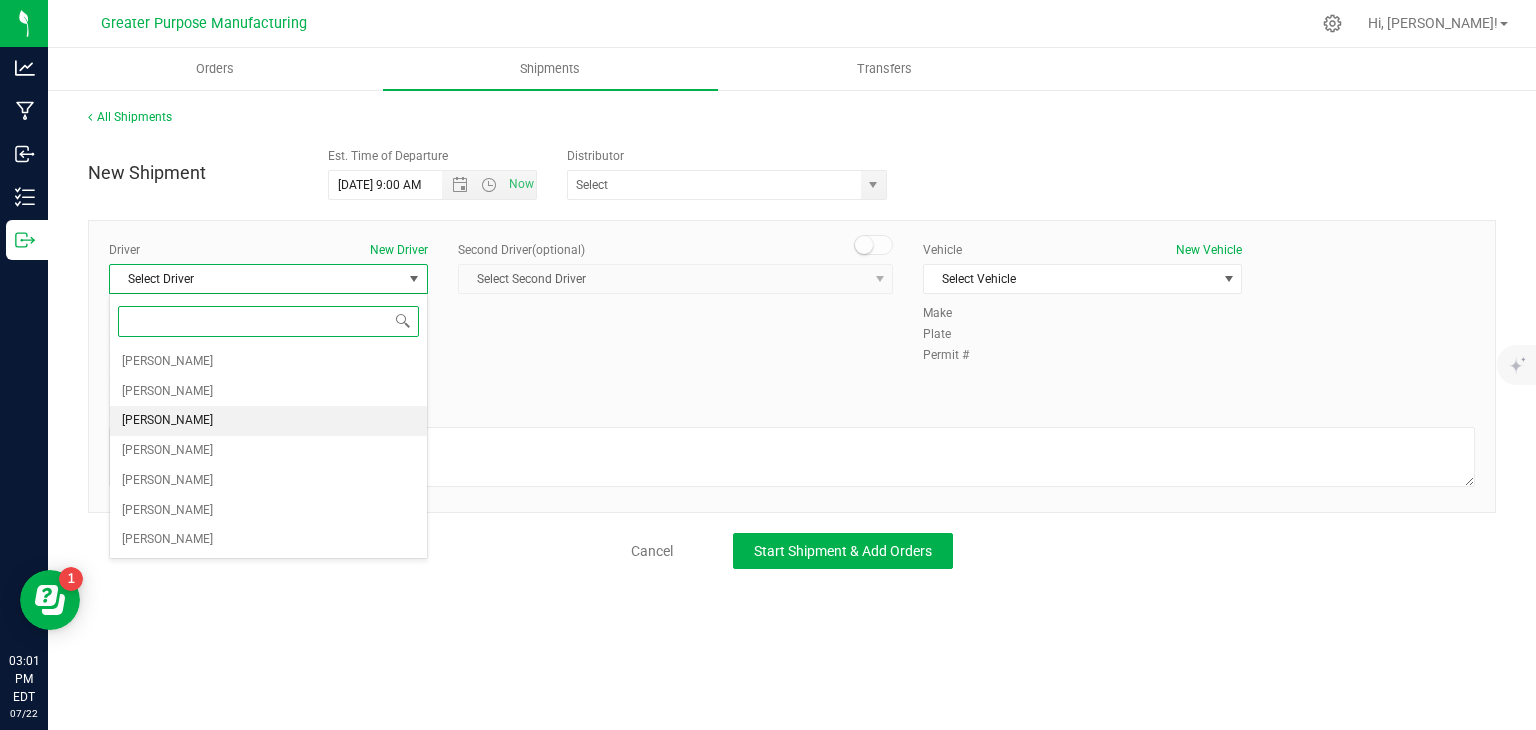 click on "[PERSON_NAME]" at bounding box center [268, 421] 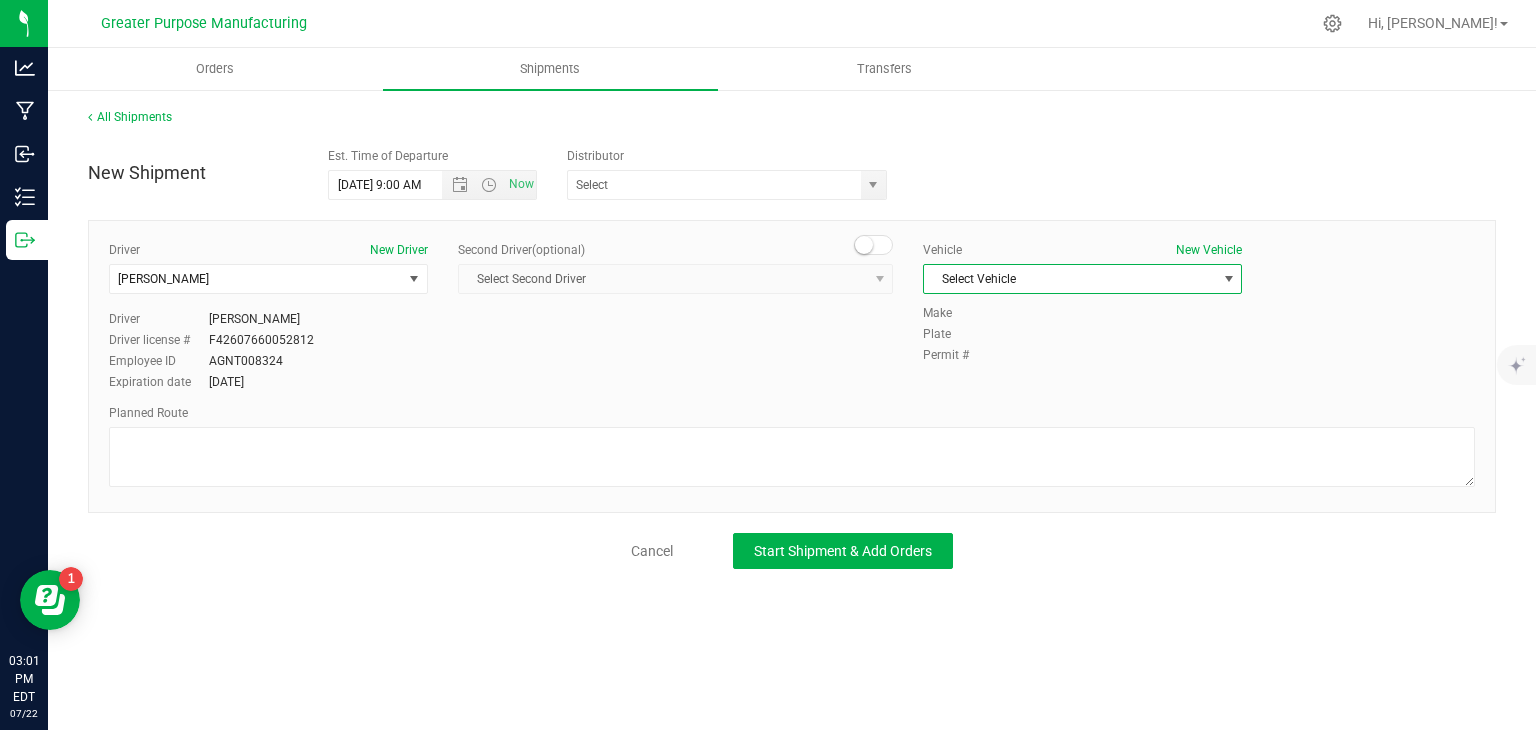 click on "Select Vehicle" at bounding box center (1070, 279) 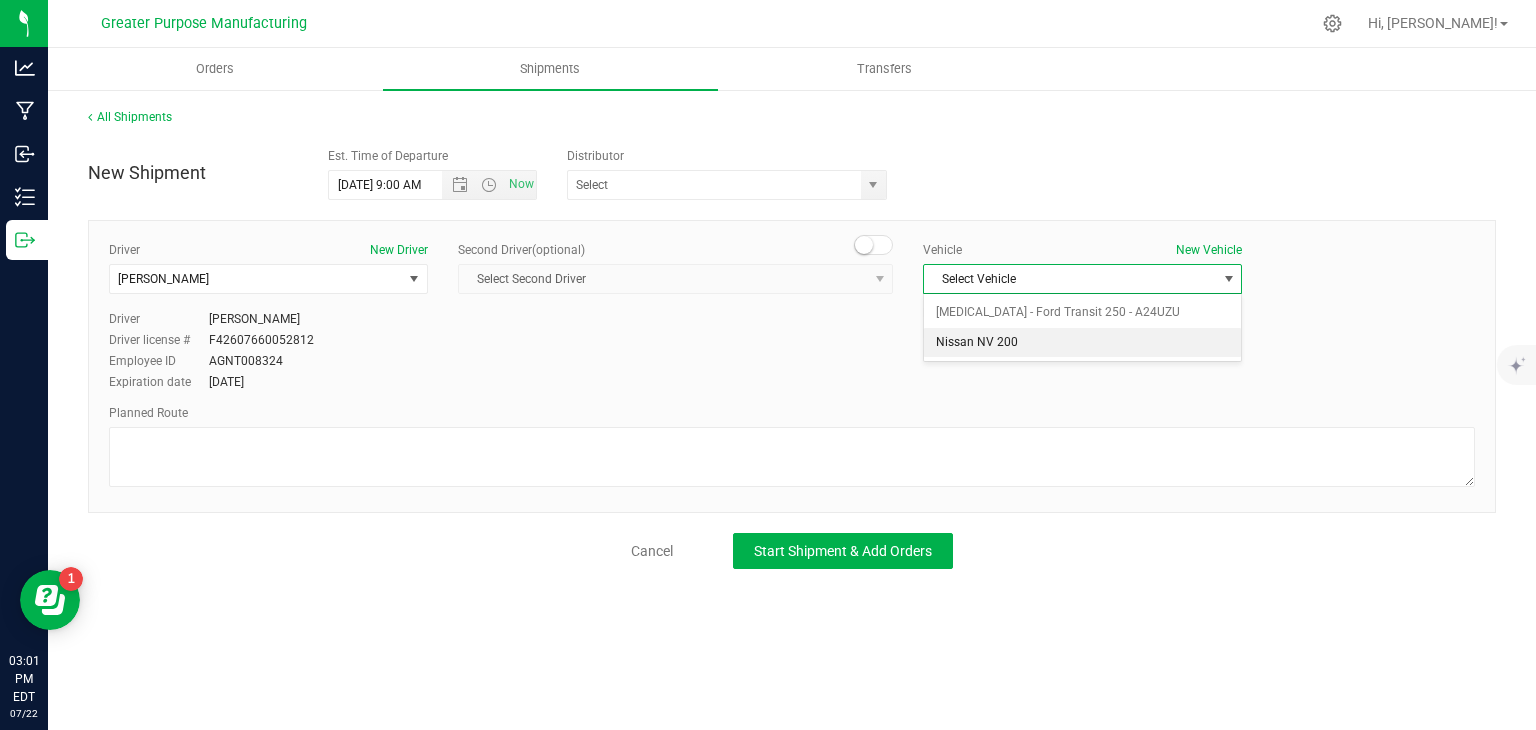 click on "Nissan NV 200" at bounding box center [1082, 343] 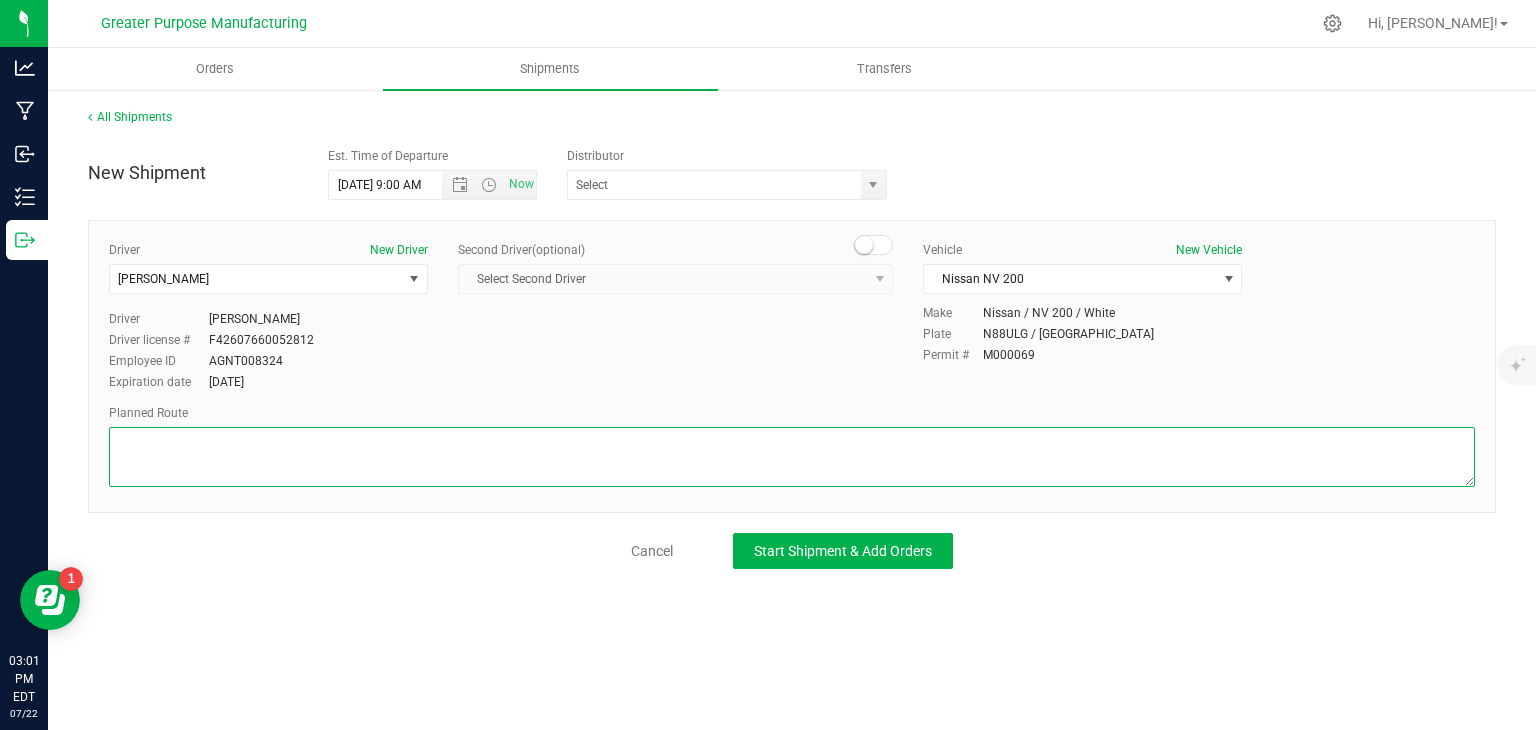 click at bounding box center (792, 457) 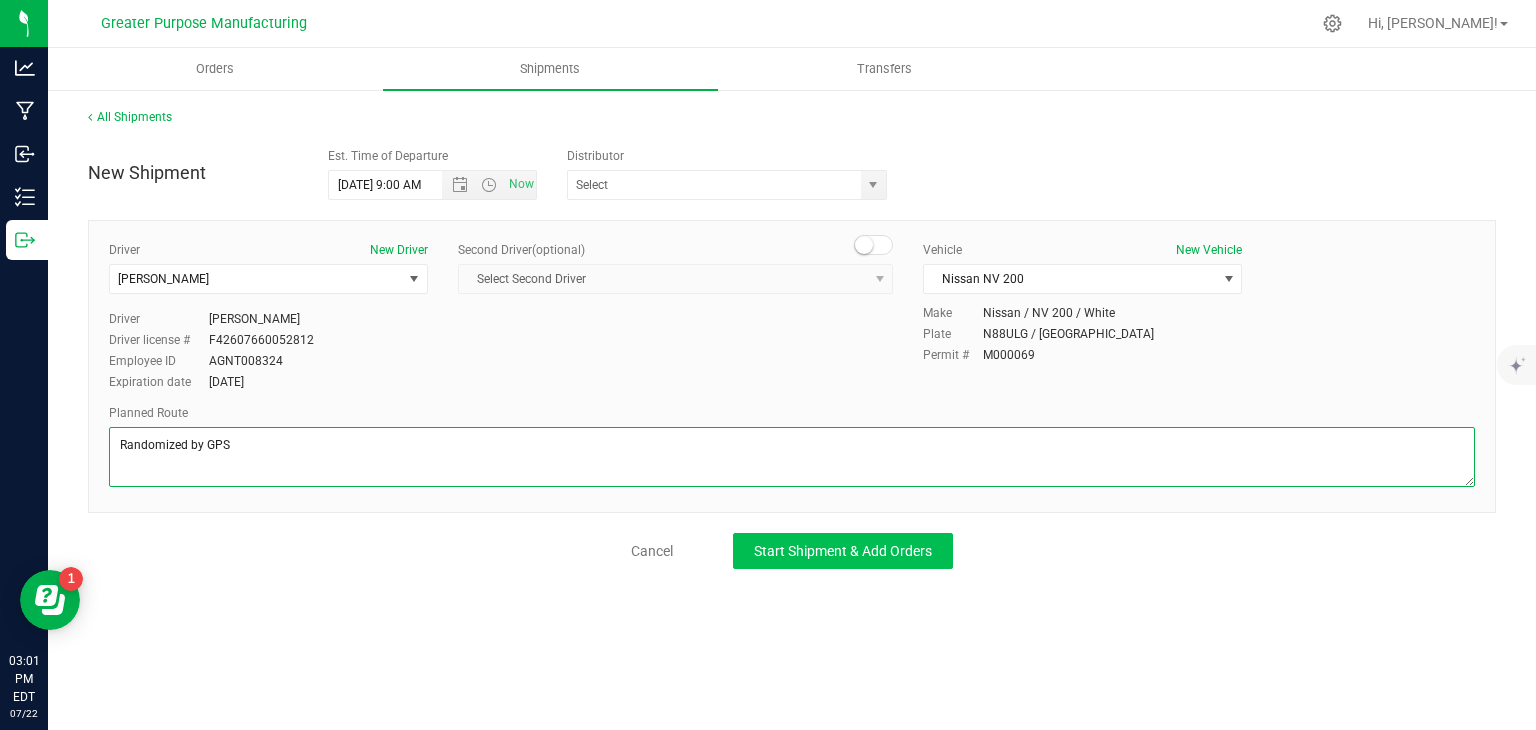 type on "Randomized by GPS" 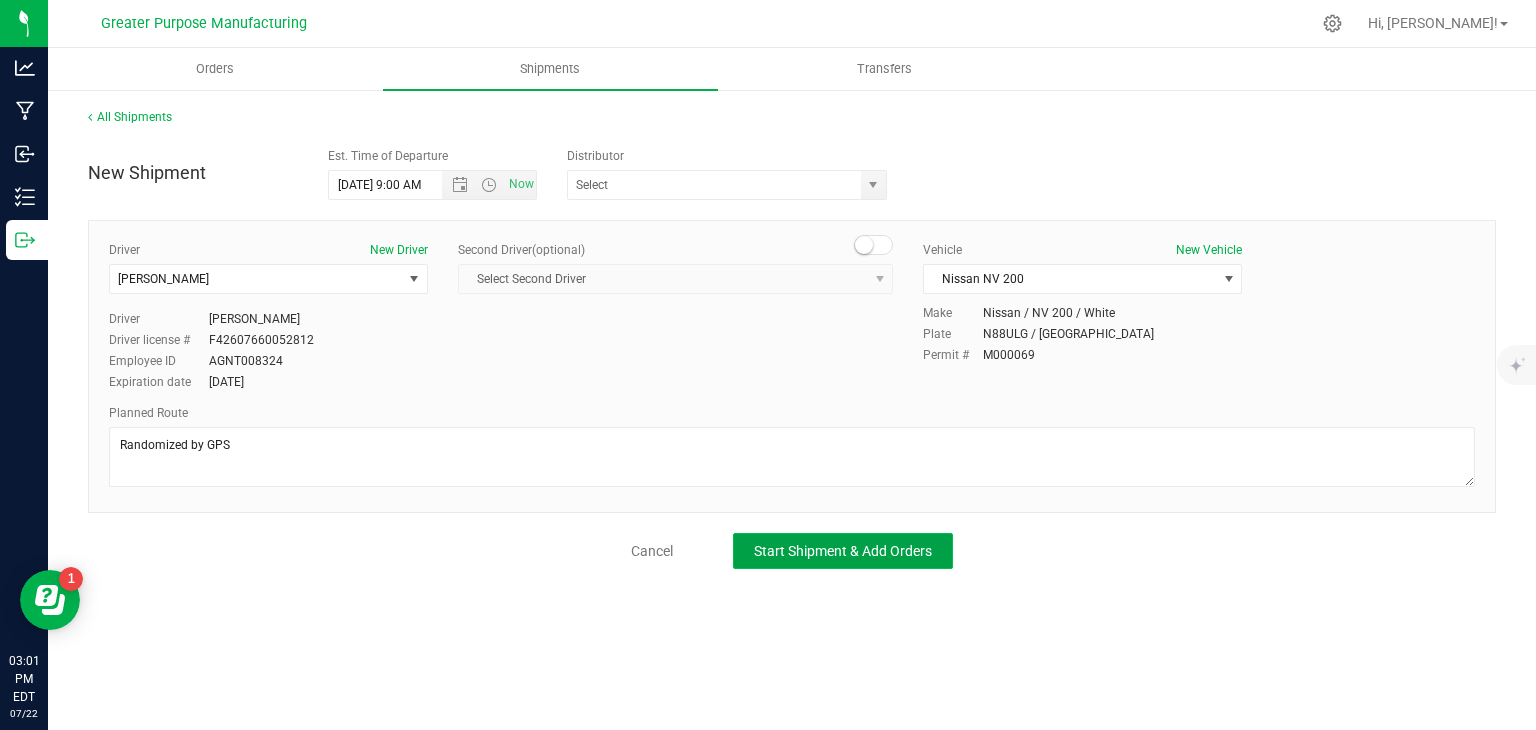 click on "Start Shipment & Add Orders" 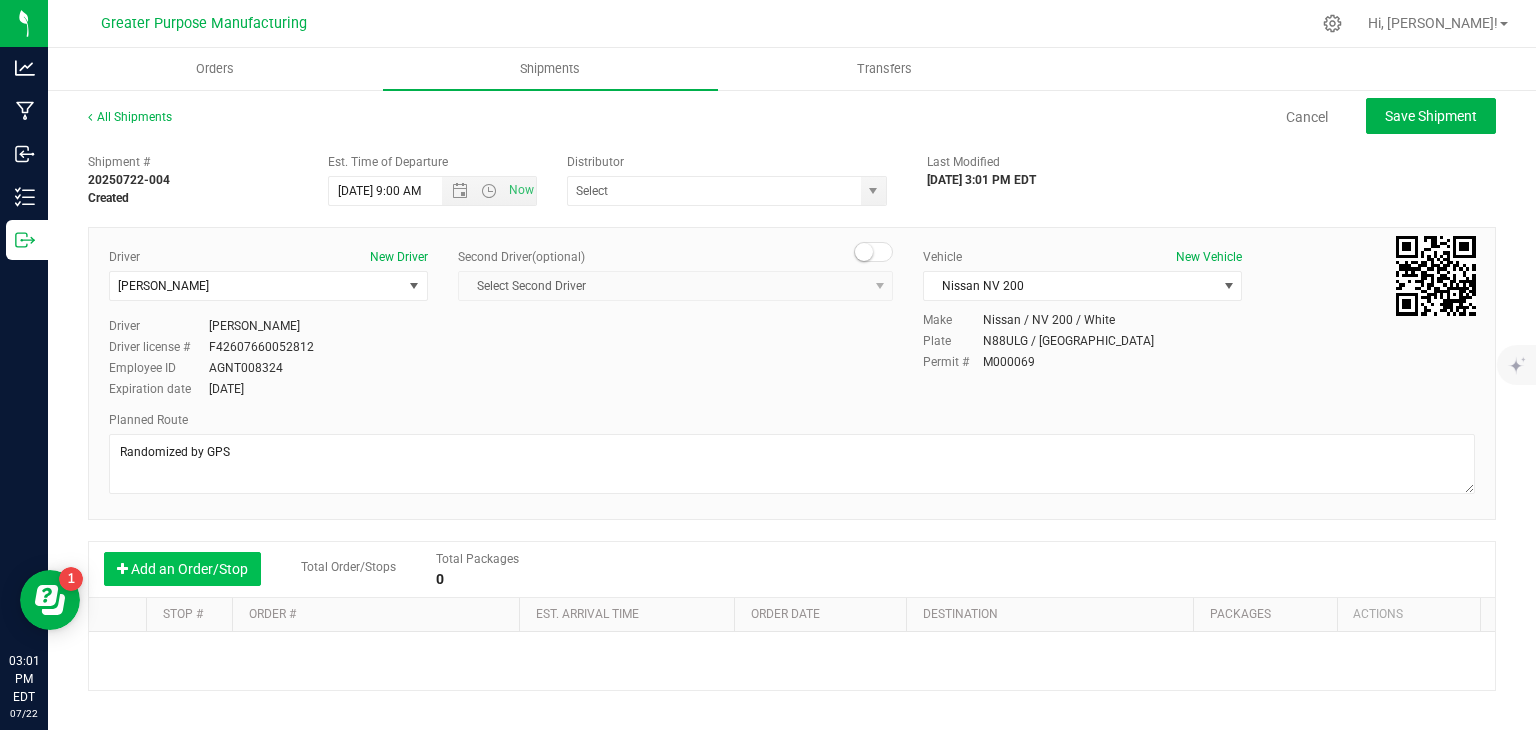 click on "Add an Order/Stop" at bounding box center [182, 569] 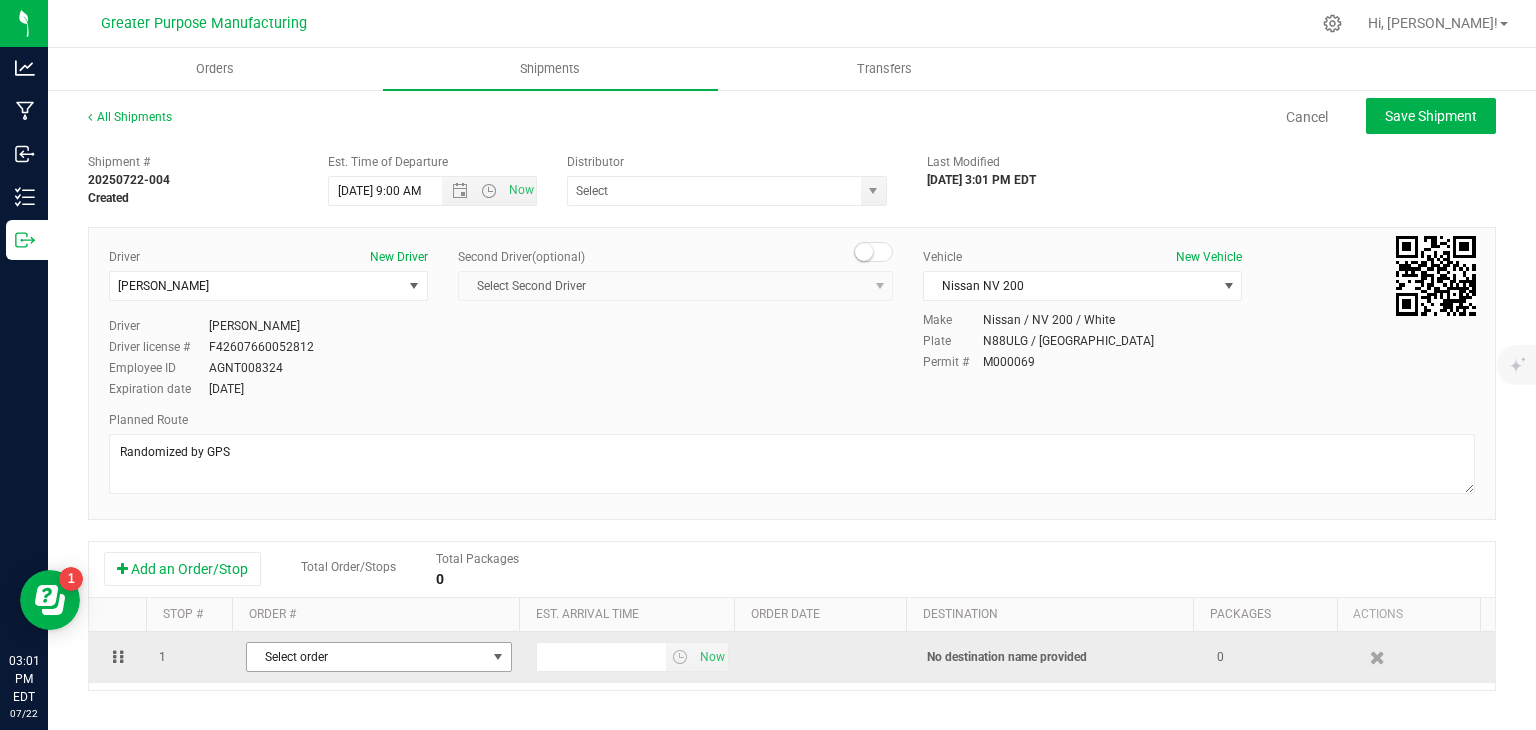 click on "Select order" at bounding box center [366, 657] 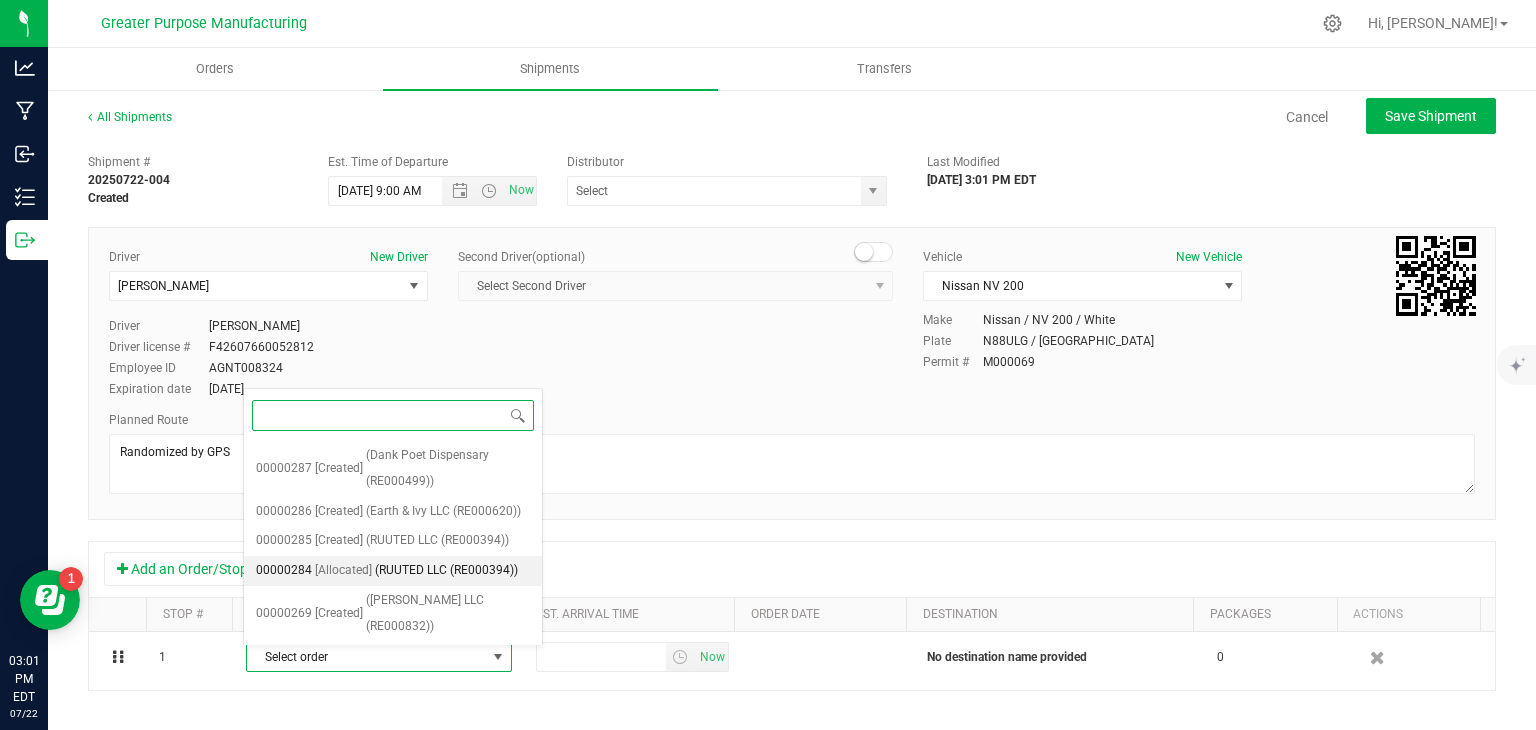 click on "(RUUTED LLC (RE000394))" at bounding box center (446, 571) 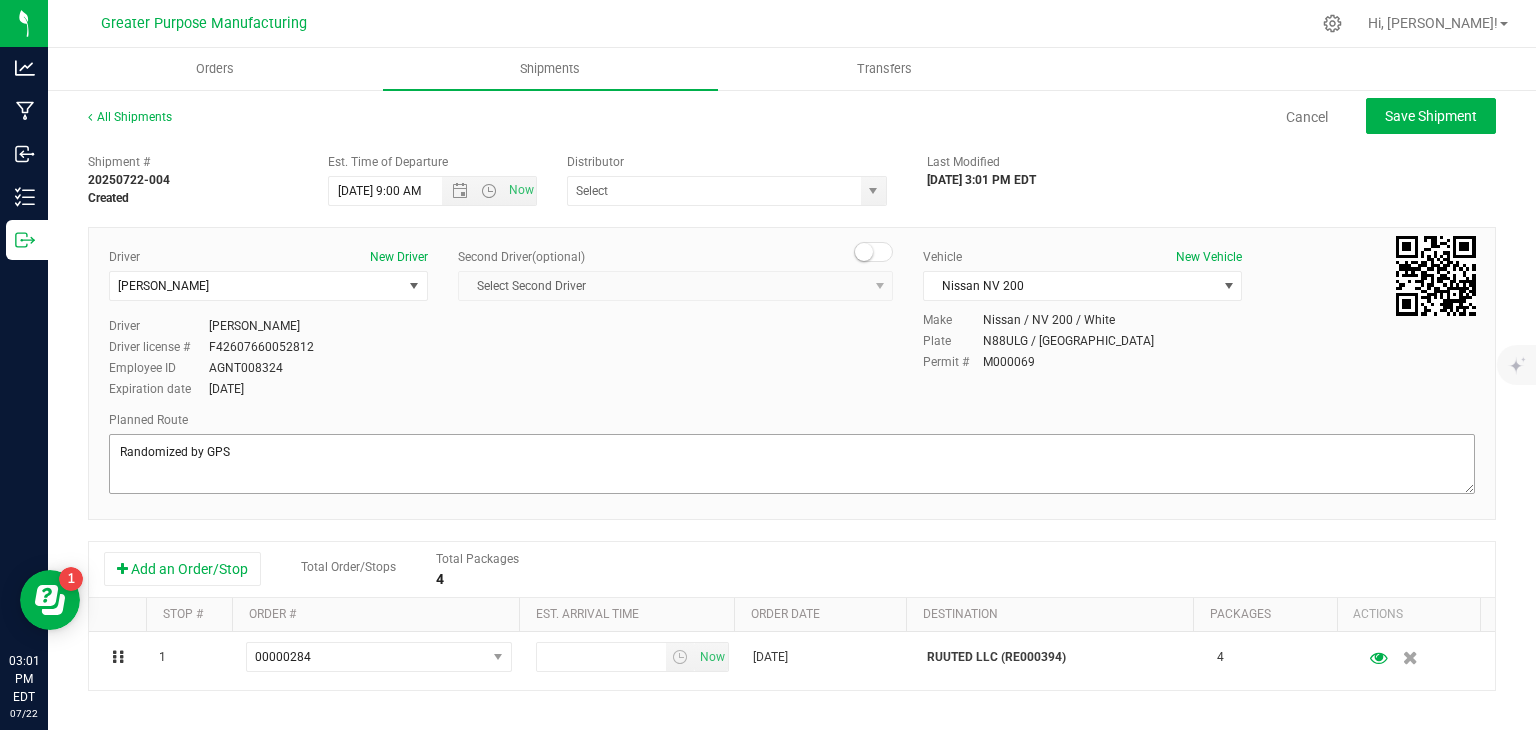 scroll, scrollTop: 164, scrollLeft: 0, axis: vertical 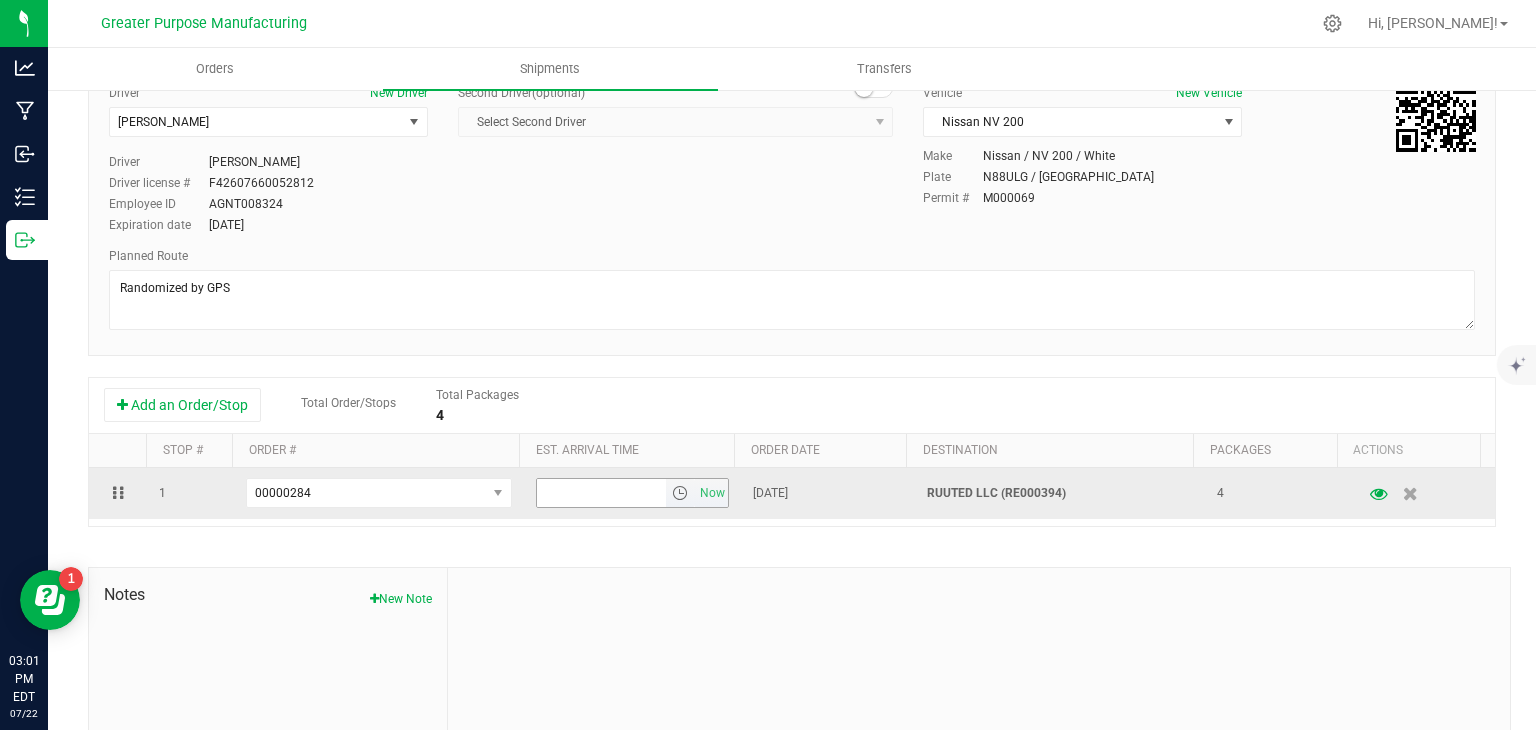 click at bounding box center (680, 493) 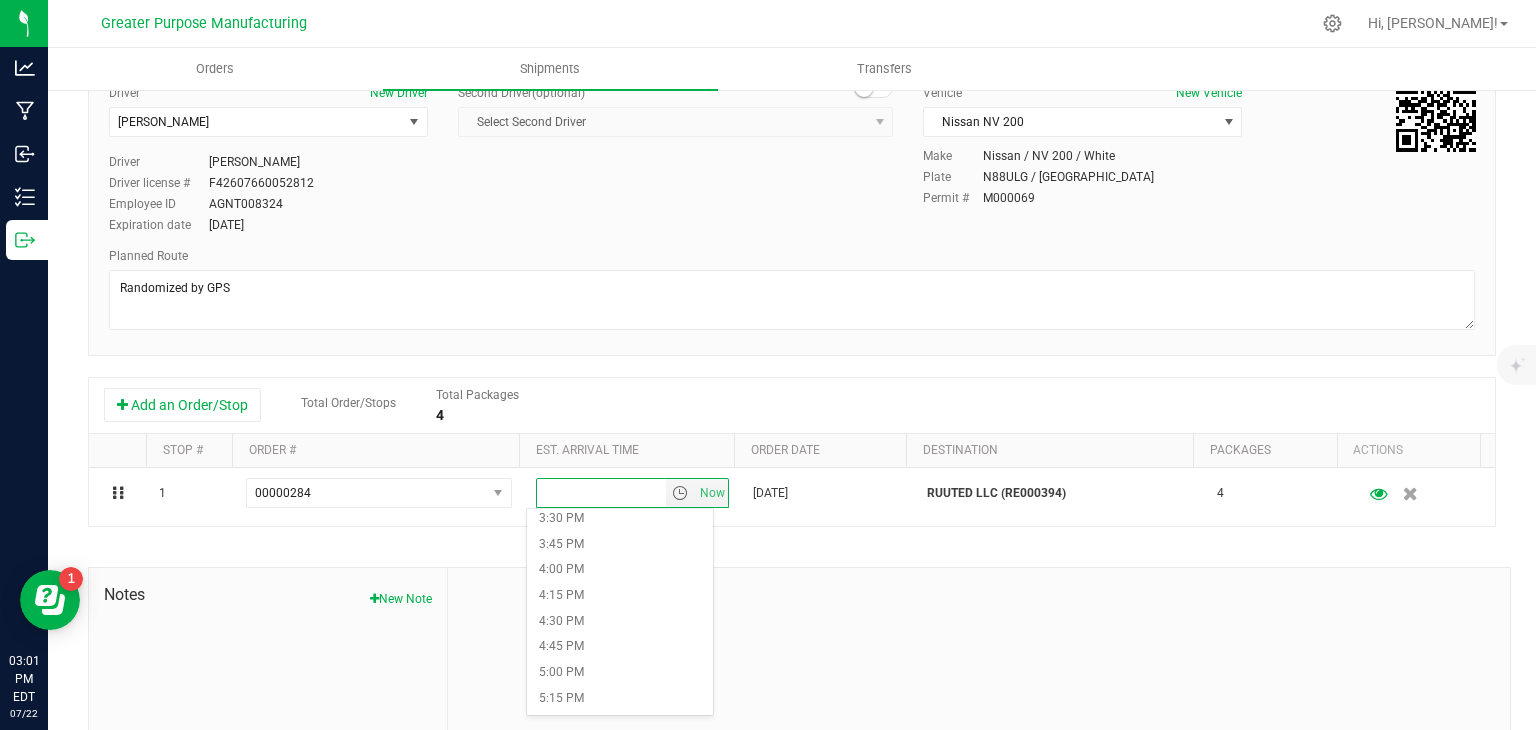 scroll, scrollTop: 1604, scrollLeft: 0, axis: vertical 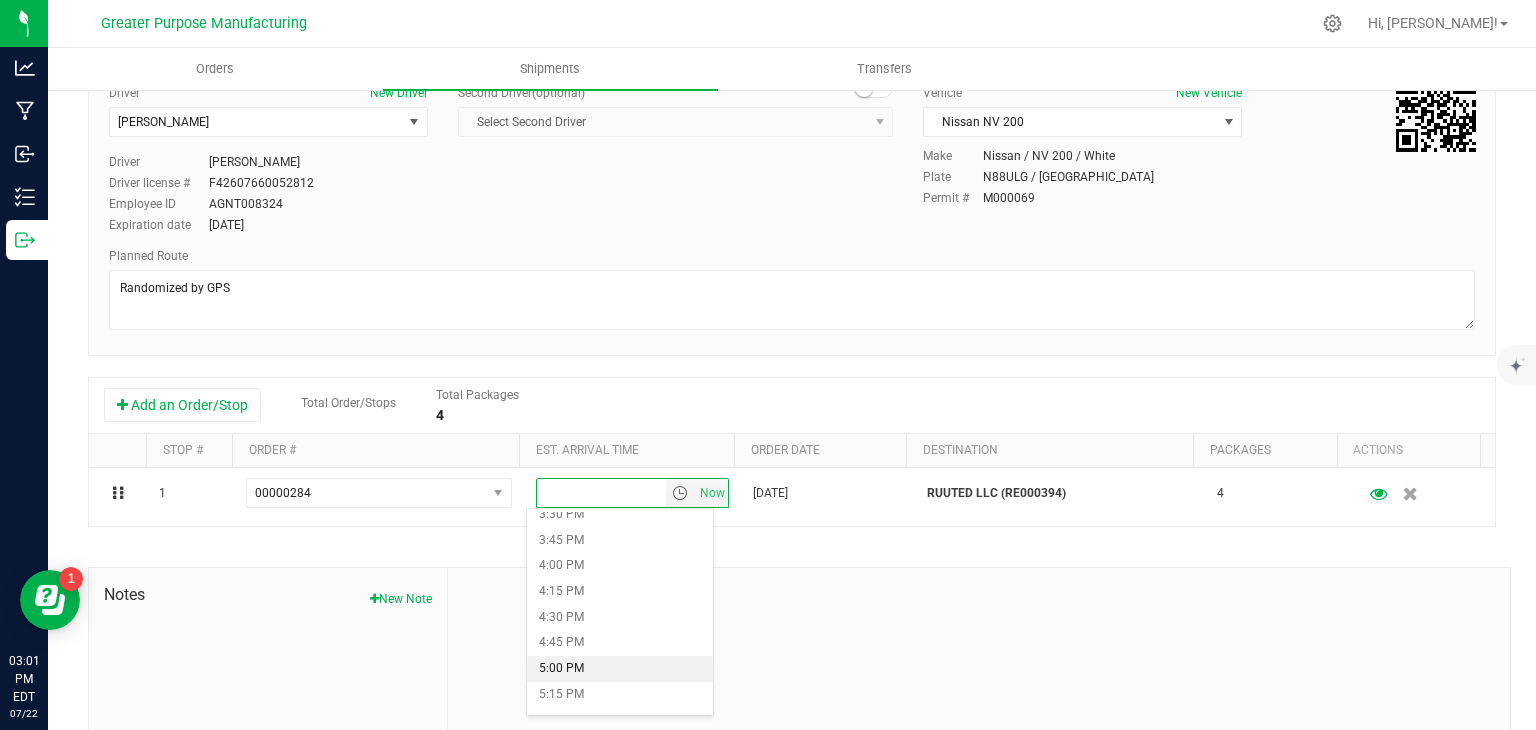 click on "5:00 PM" at bounding box center (619, 669) 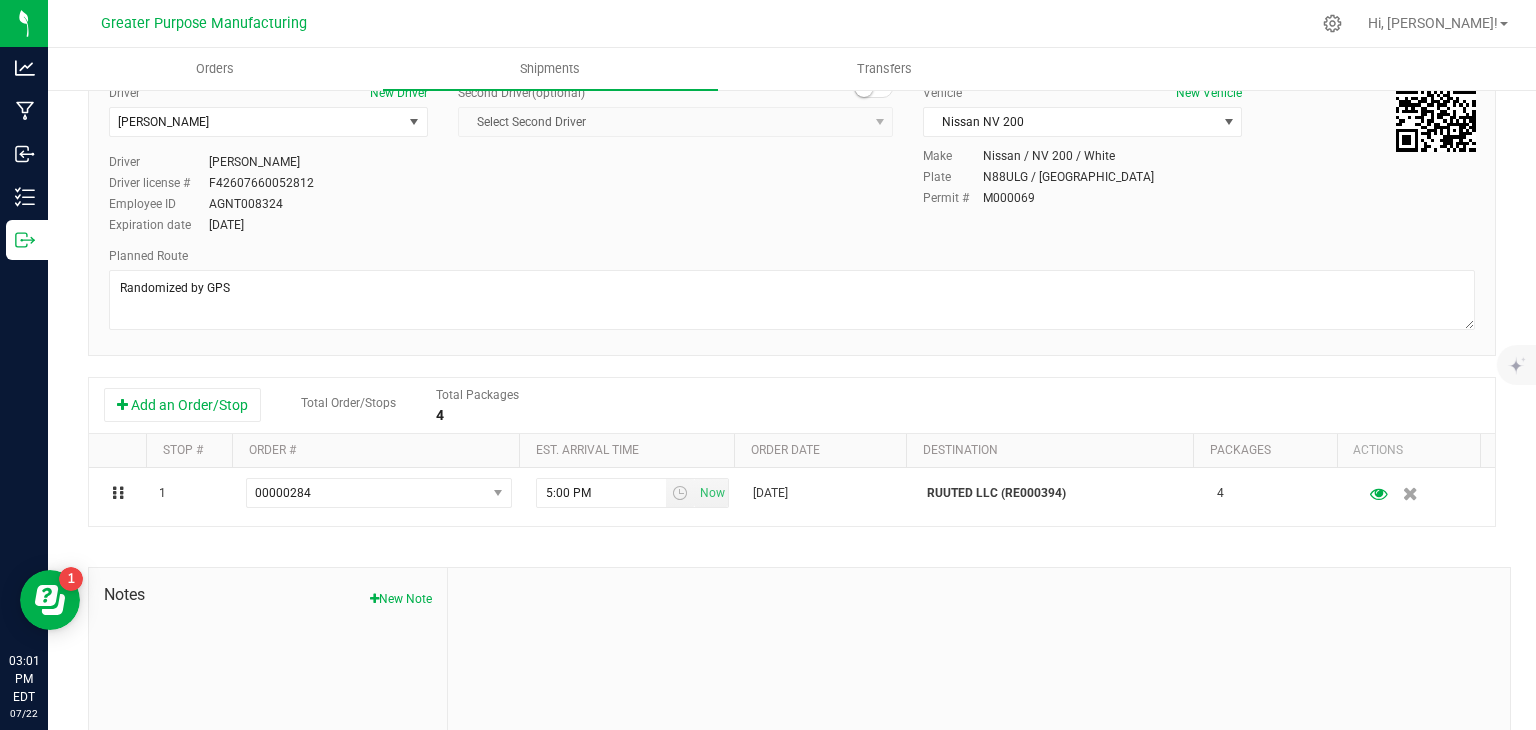 scroll, scrollTop: 0, scrollLeft: 0, axis: both 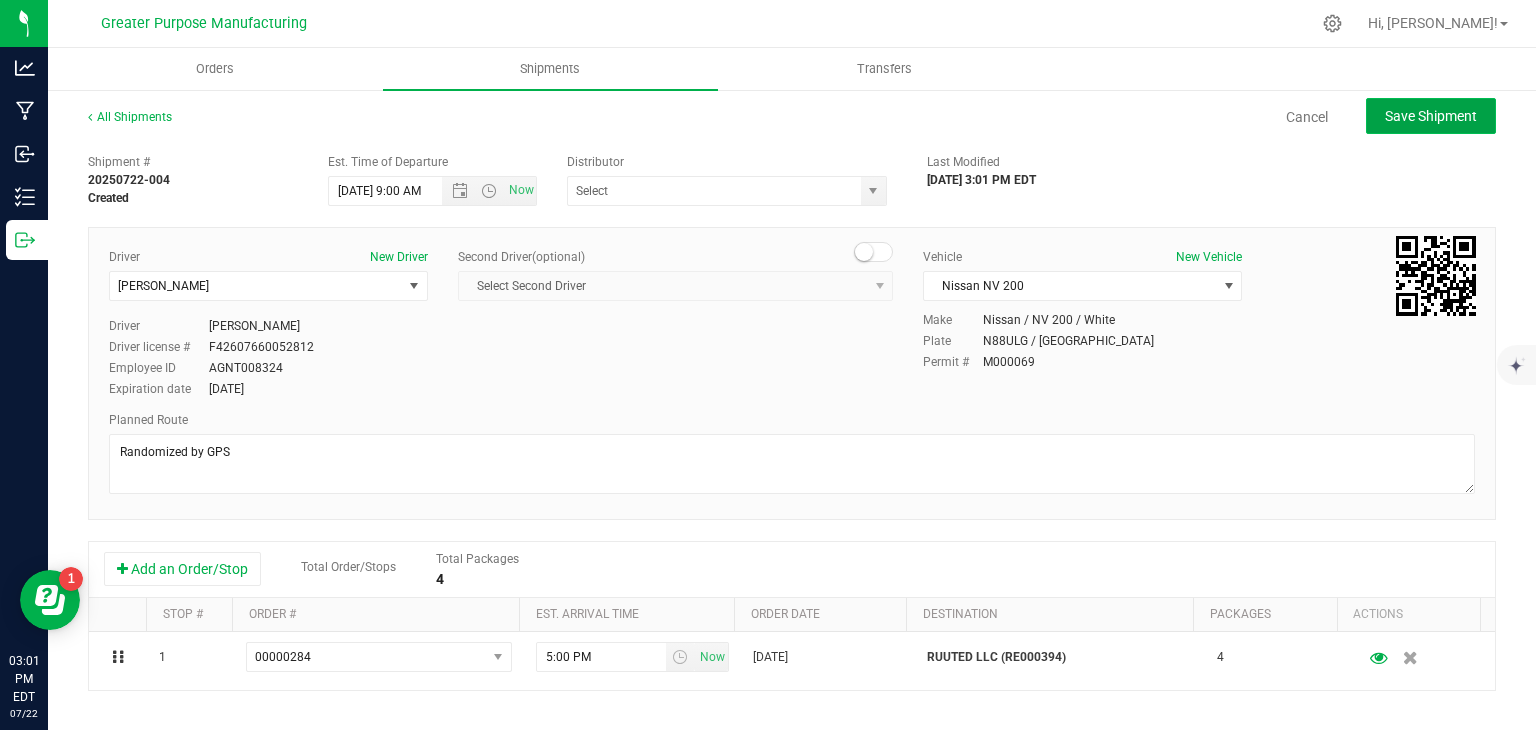 click on "Save Shipment" 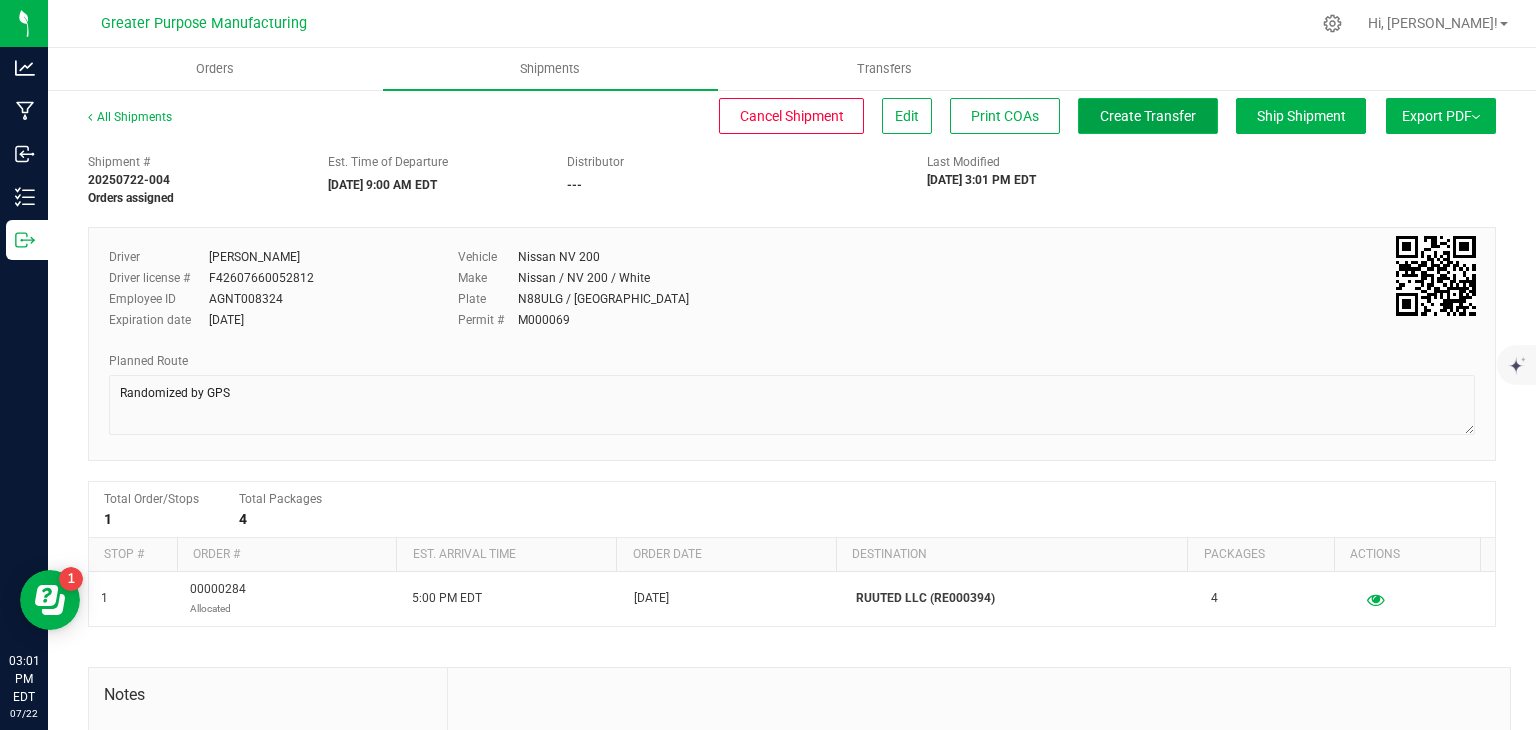 click on "Create Transfer" at bounding box center [1148, 116] 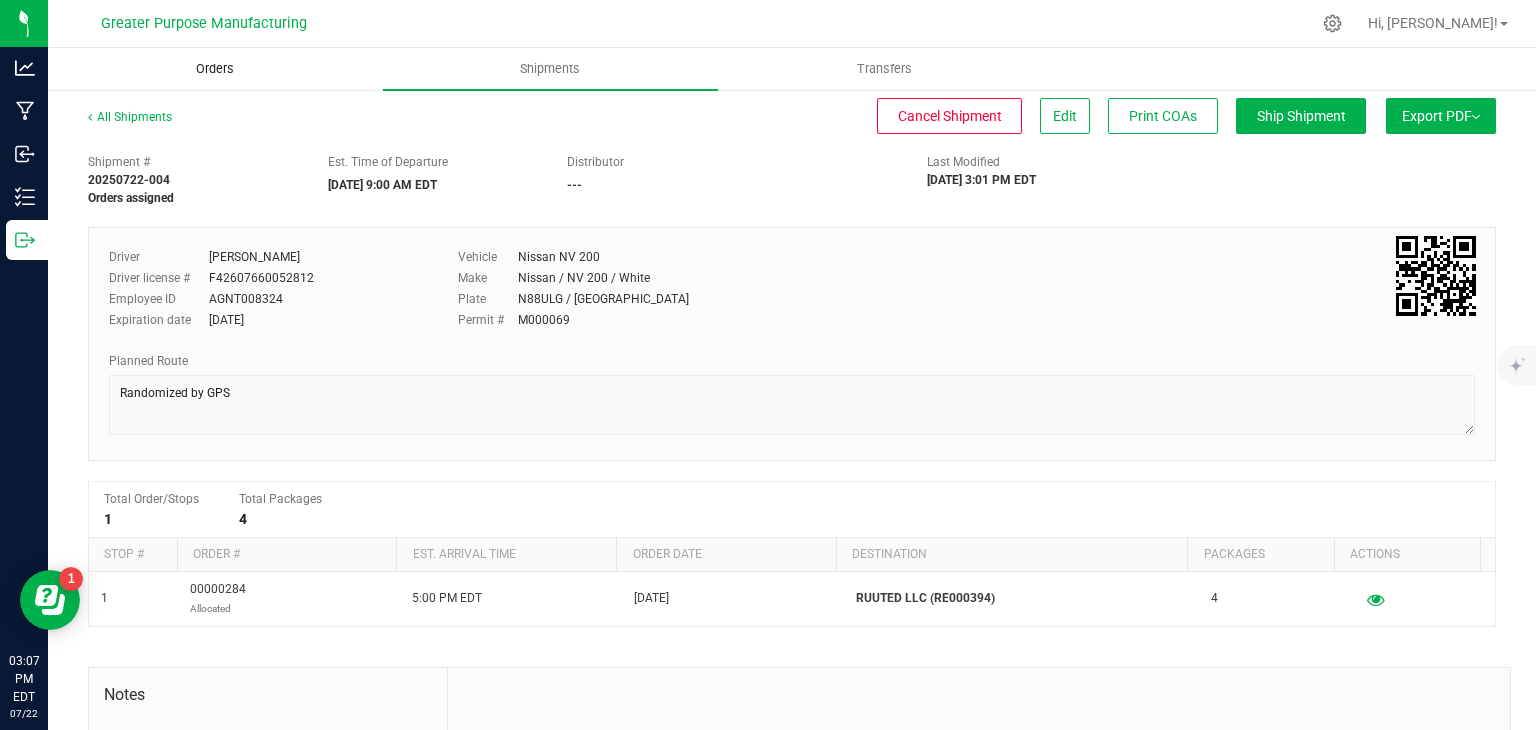 click on "Orders" at bounding box center (215, 69) 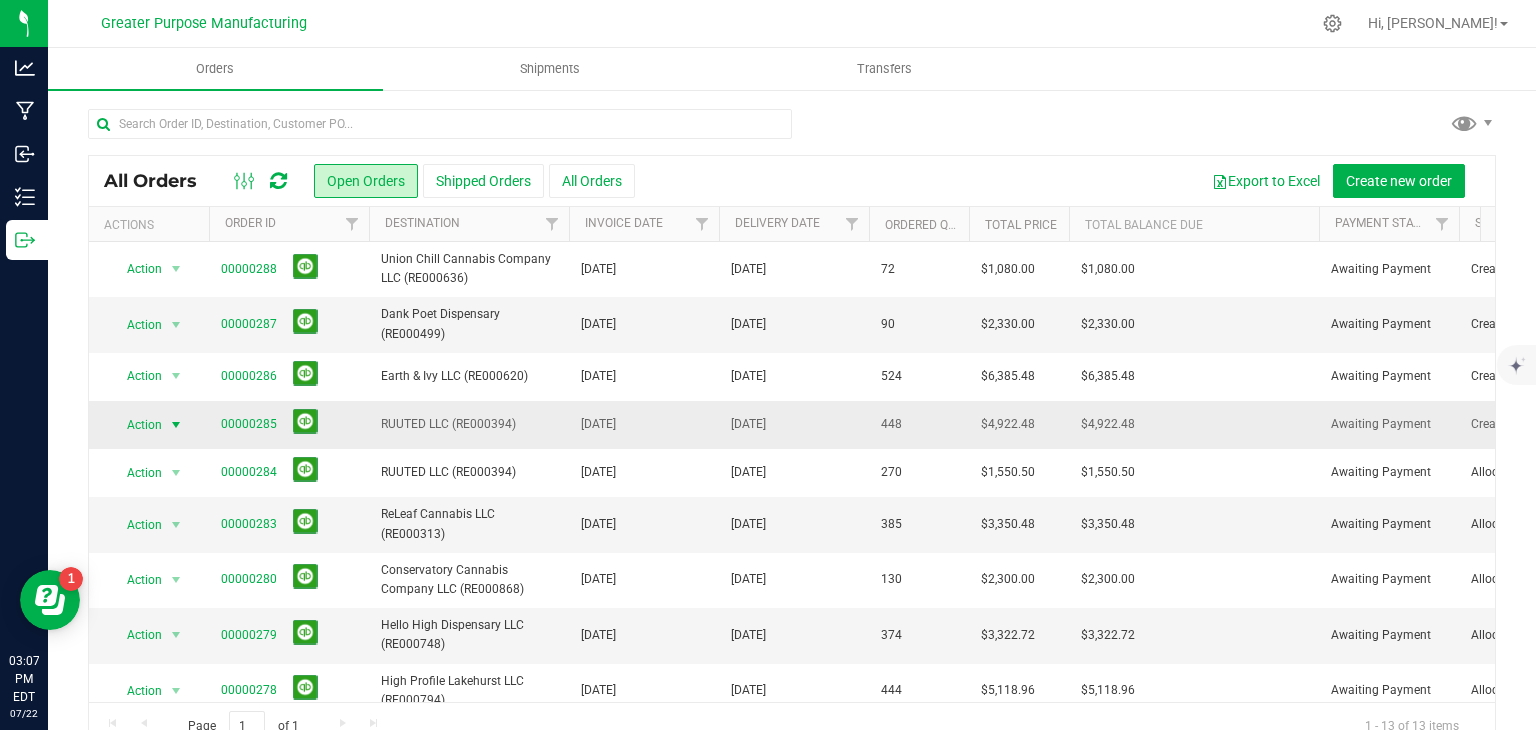 click at bounding box center (176, 425) 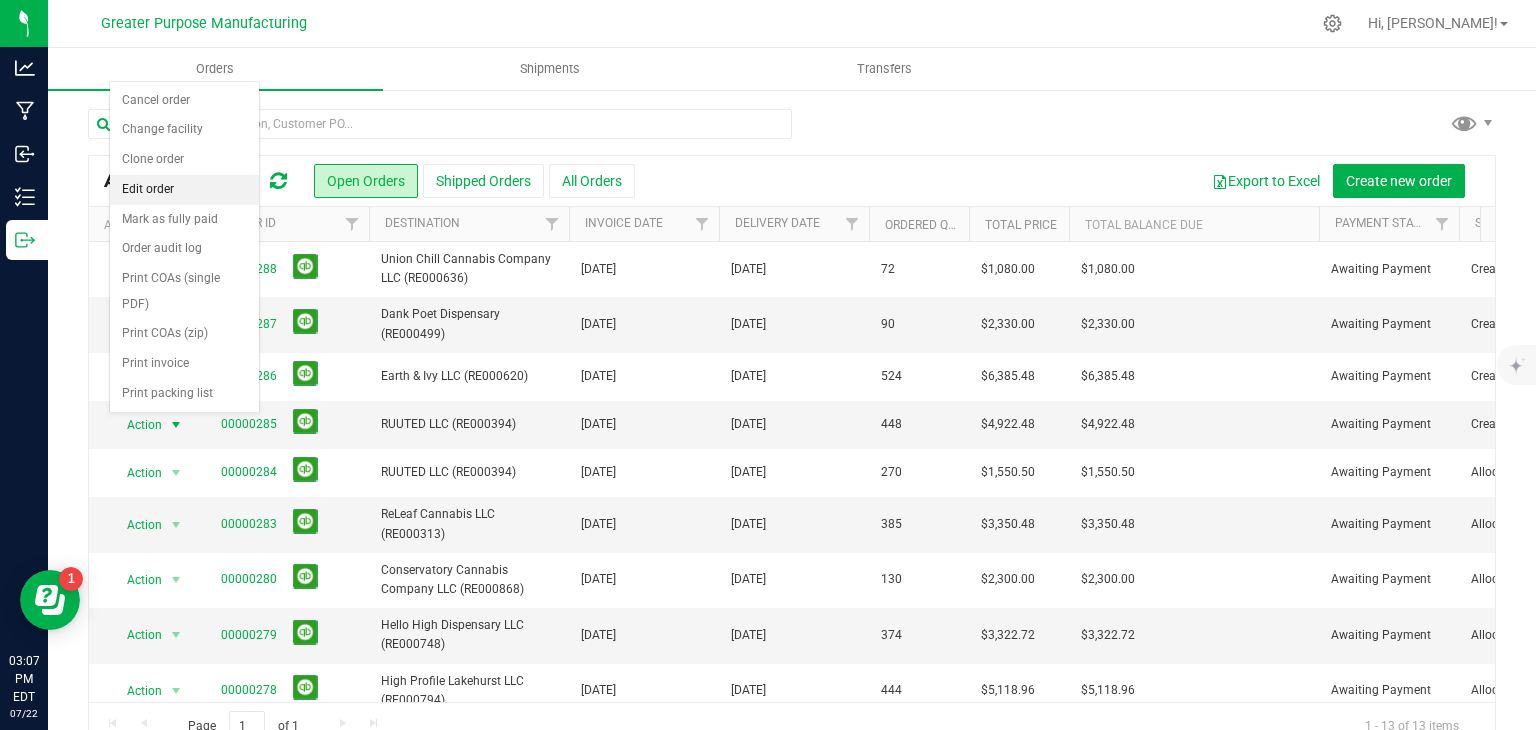 click on "Edit order" at bounding box center [184, 190] 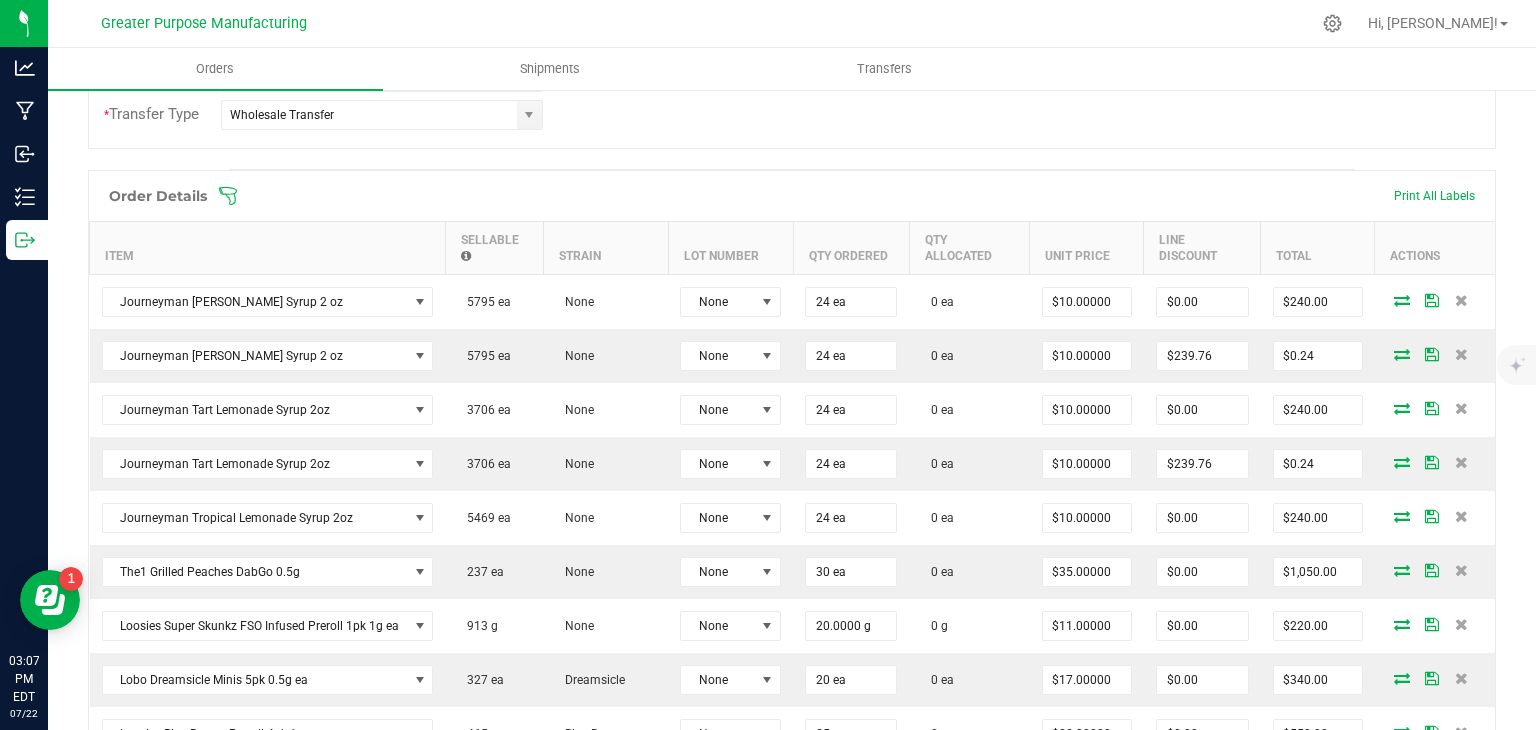 scroll, scrollTop: 483, scrollLeft: 0, axis: vertical 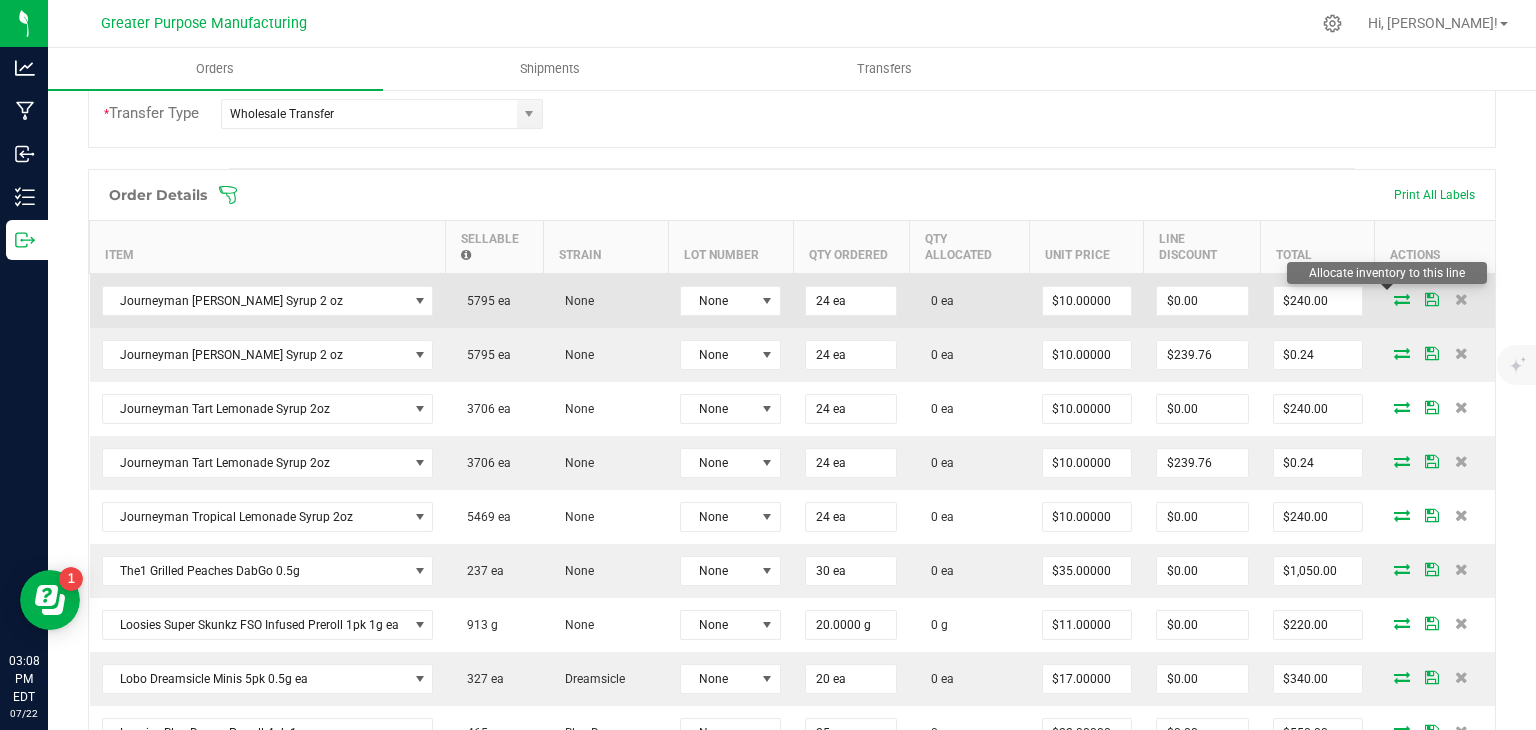 click at bounding box center [1402, 299] 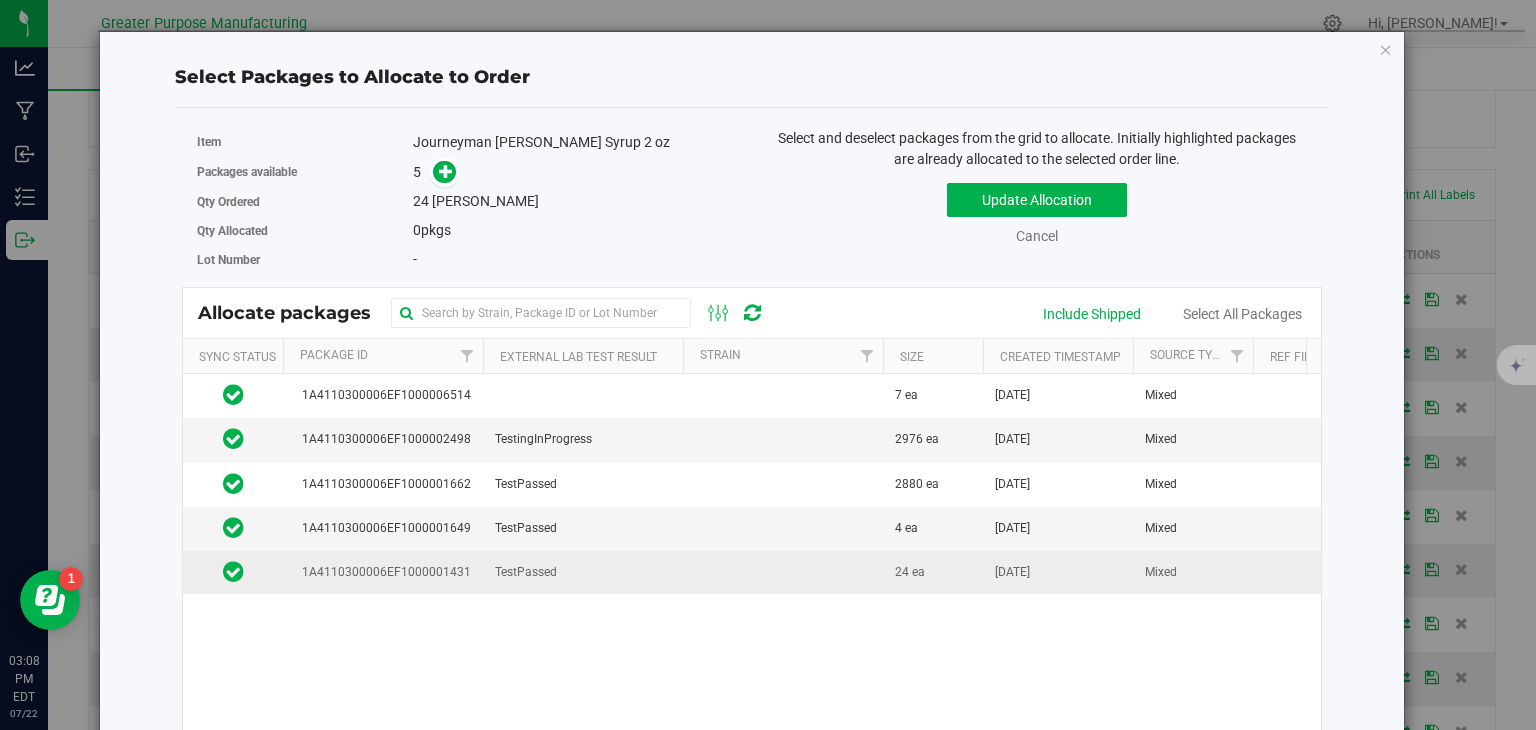 click on "Jun 6, 2025" at bounding box center (1012, 572) 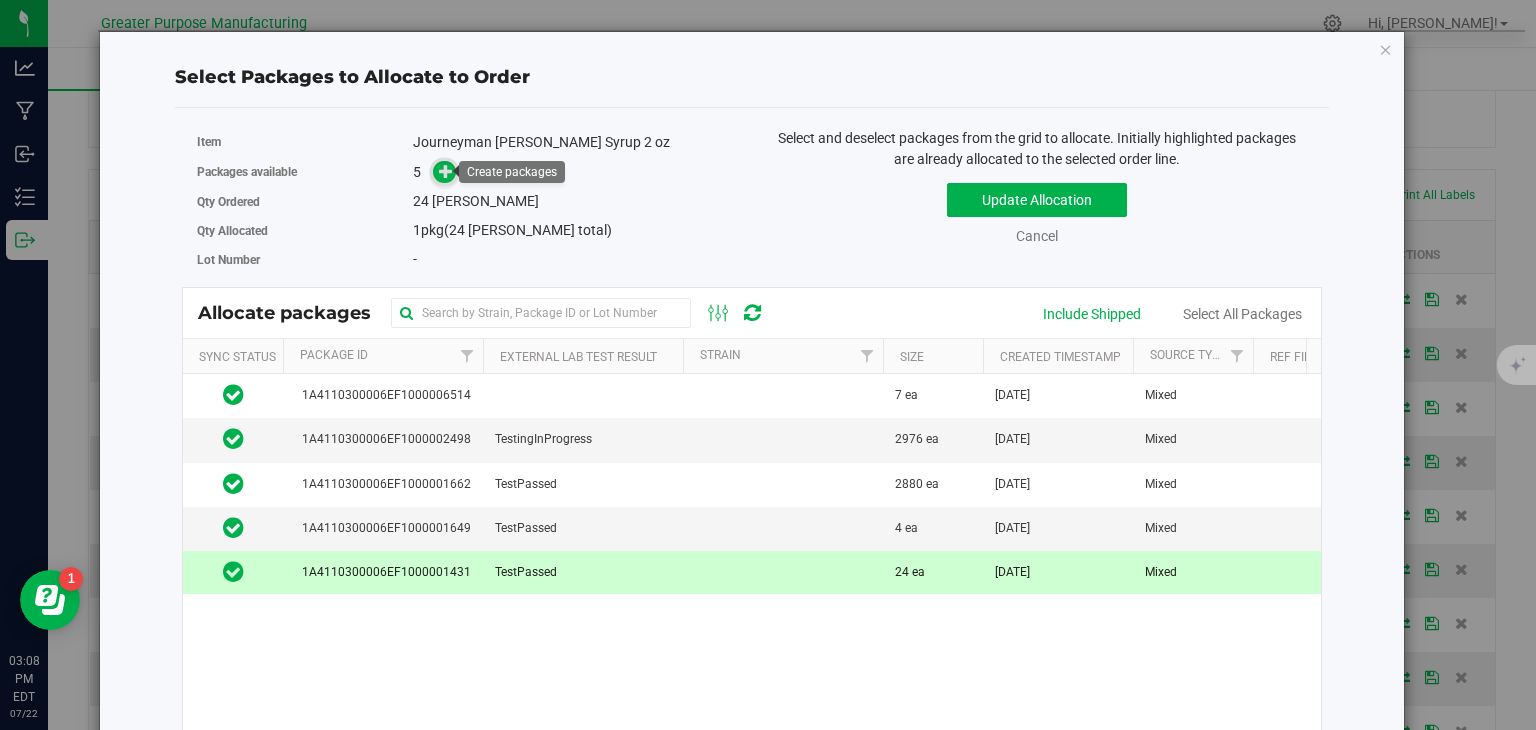 click at bounding box center [446, 171] 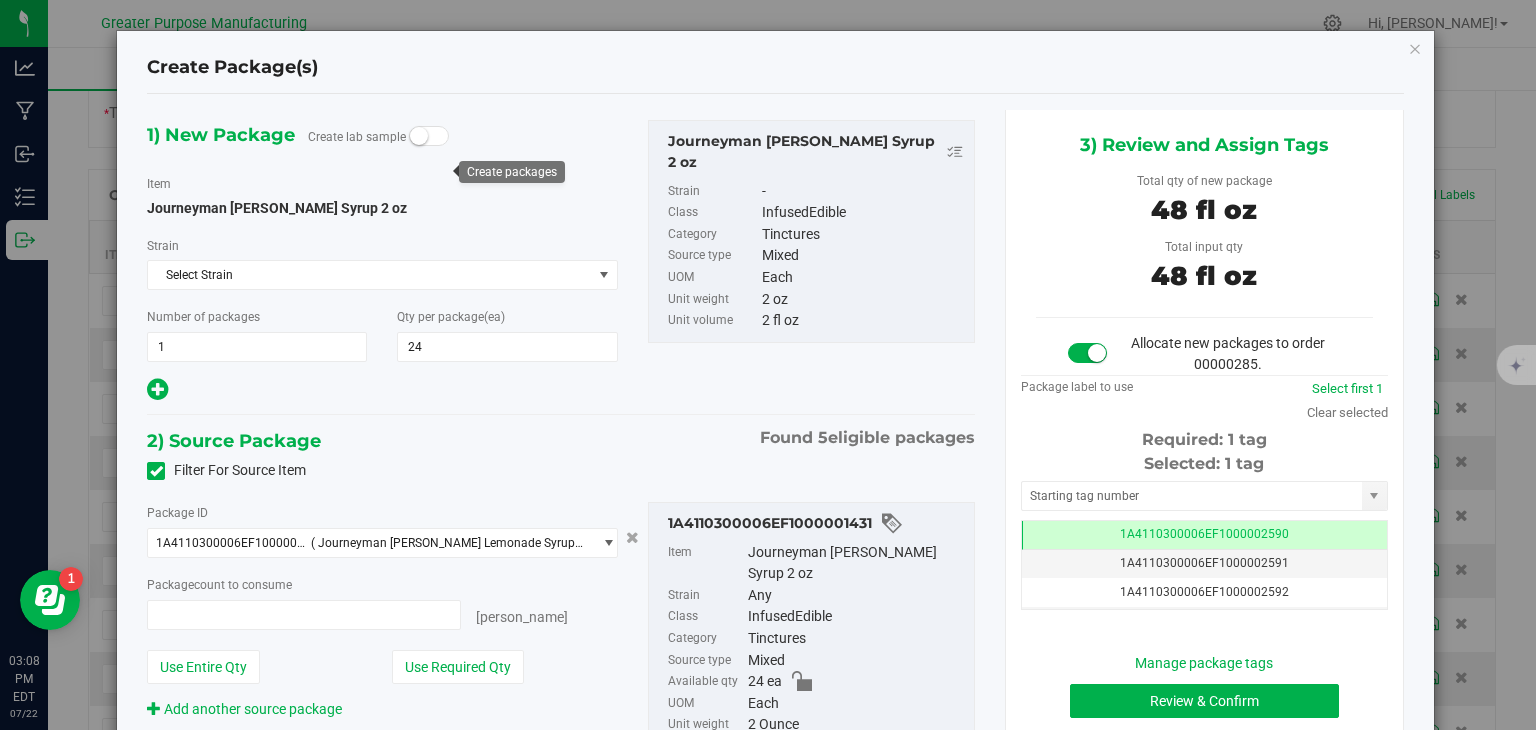 type on "24 ea" 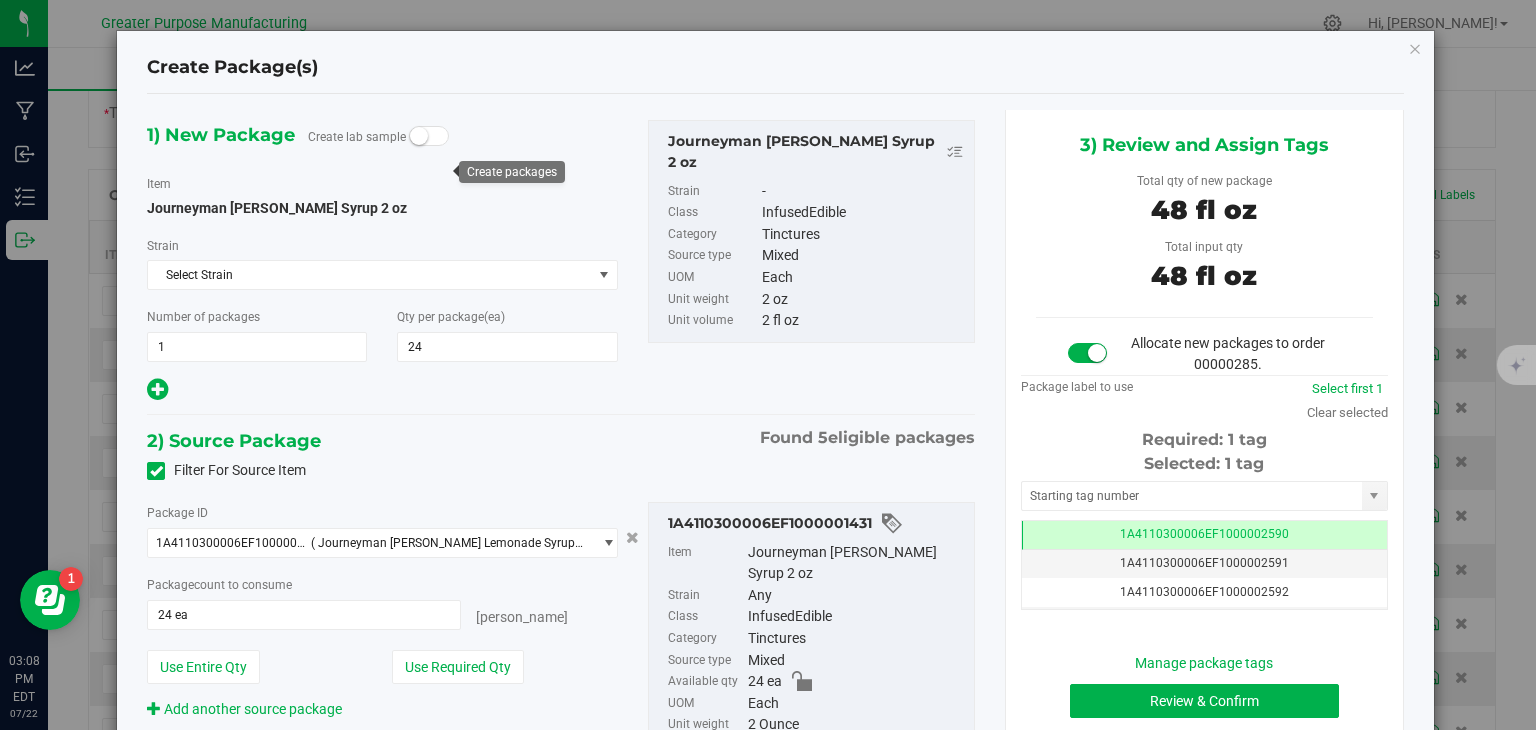 scroll, scrollTop: 0, scrollLeft: 0, axis: both 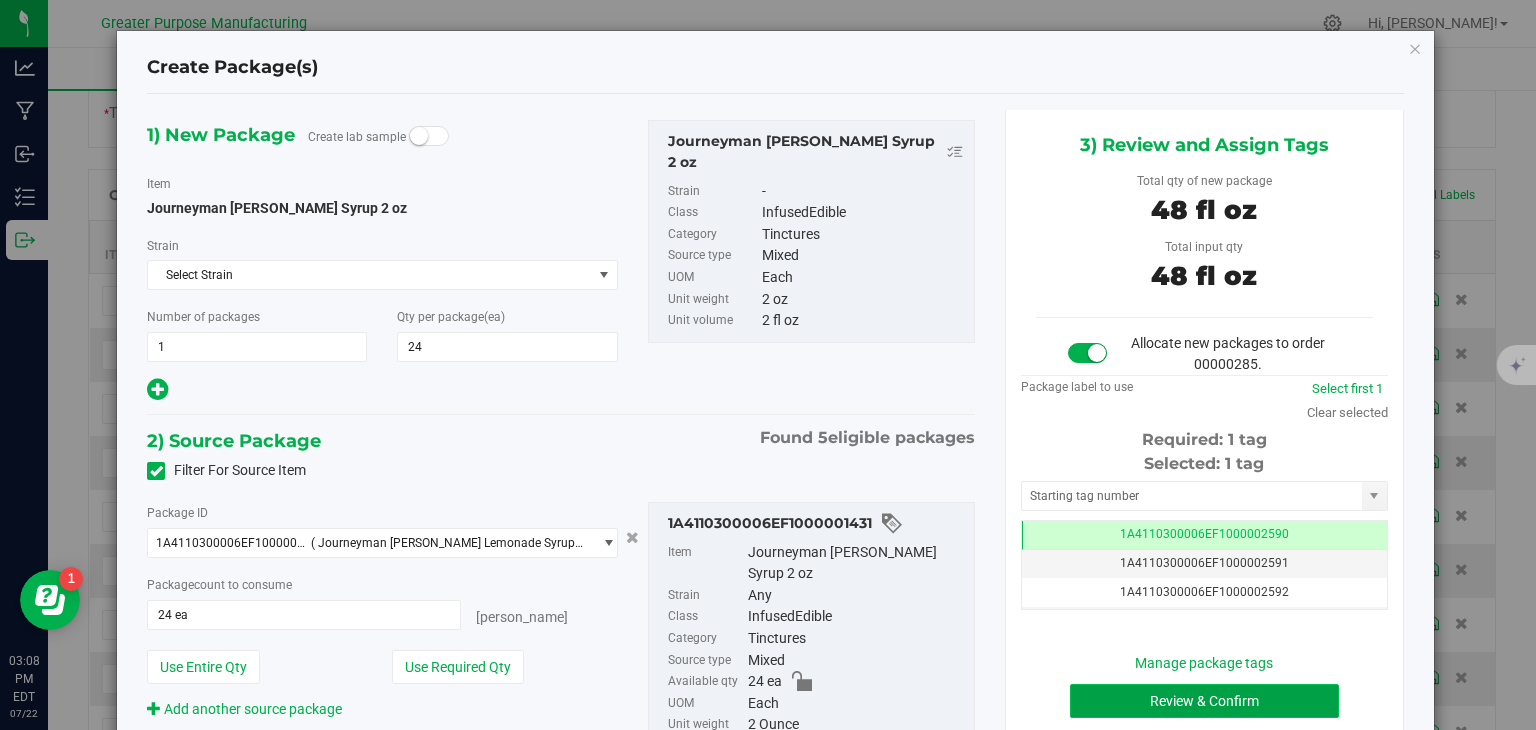 click on "Review & Confirm" at bounding box center [1204, 701] 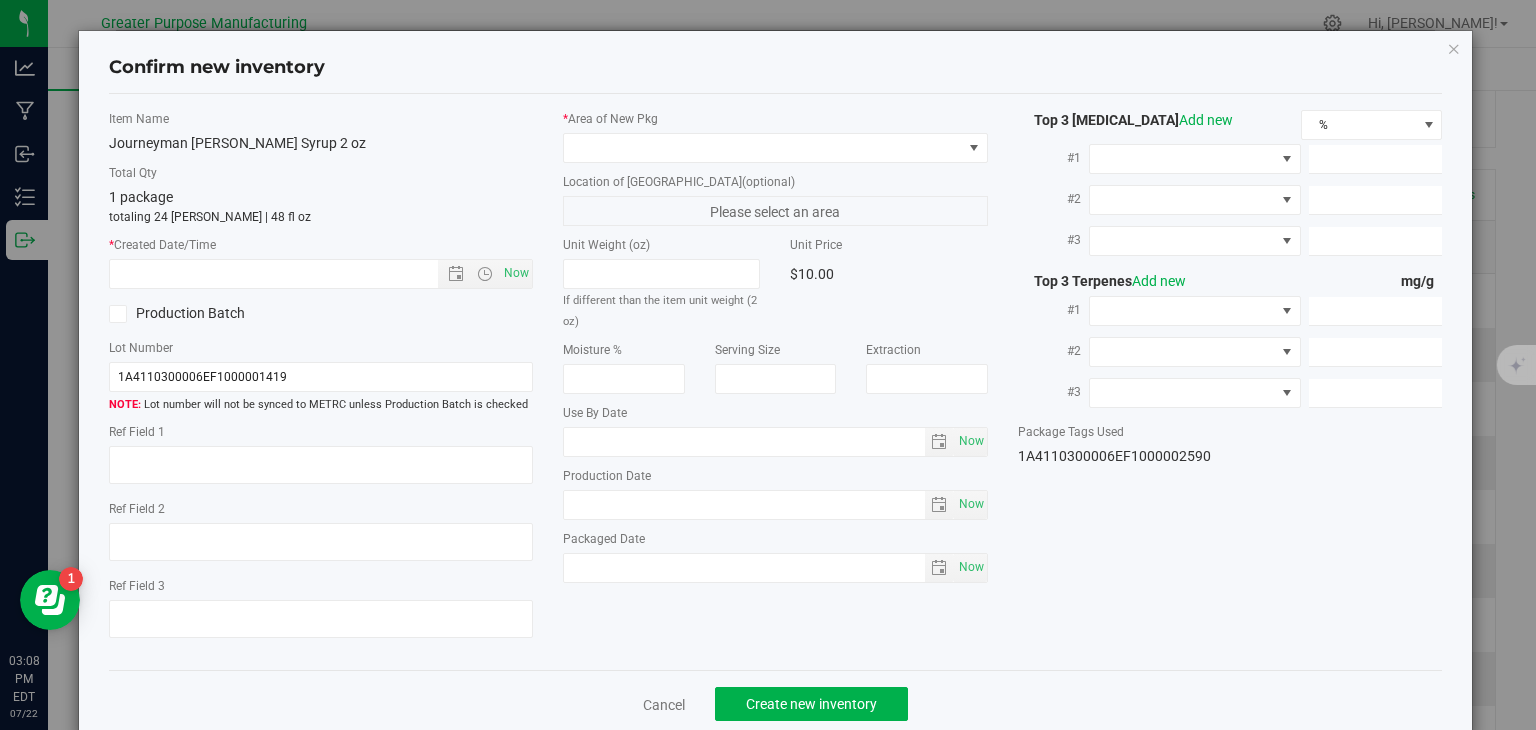 type on "2025-06-06" 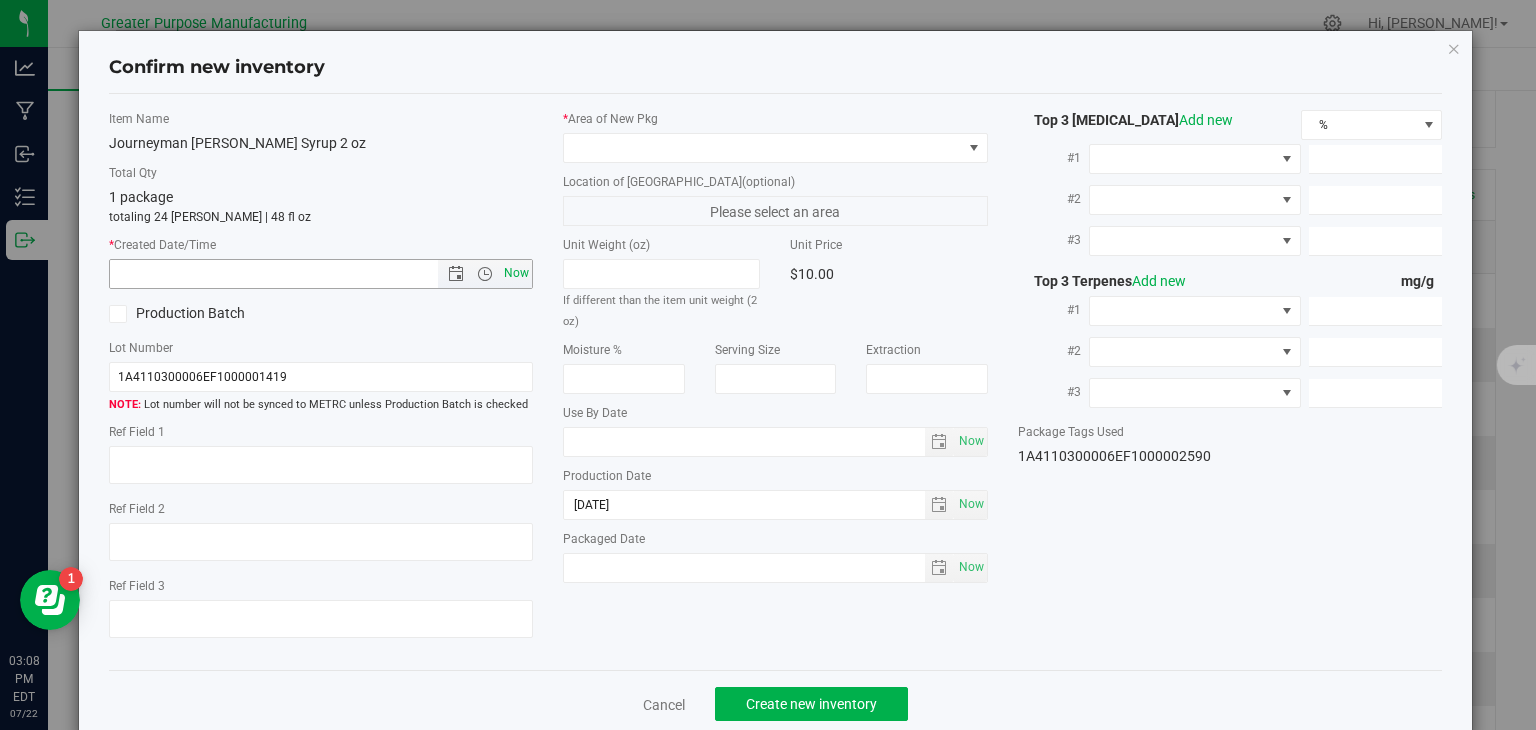 click on "Now" at bounding box center (517, 273) 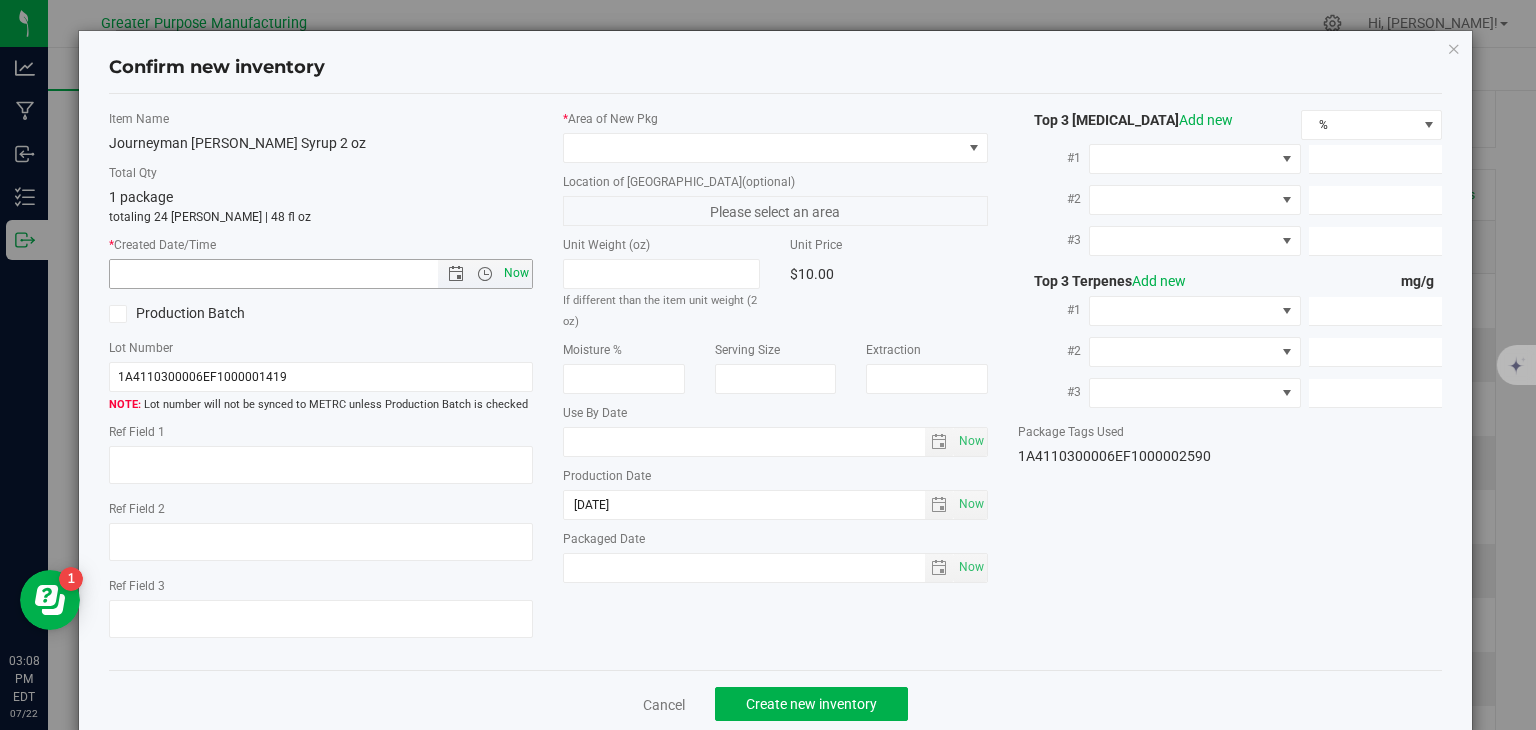 type on "7/22/2025 3:08 PM" 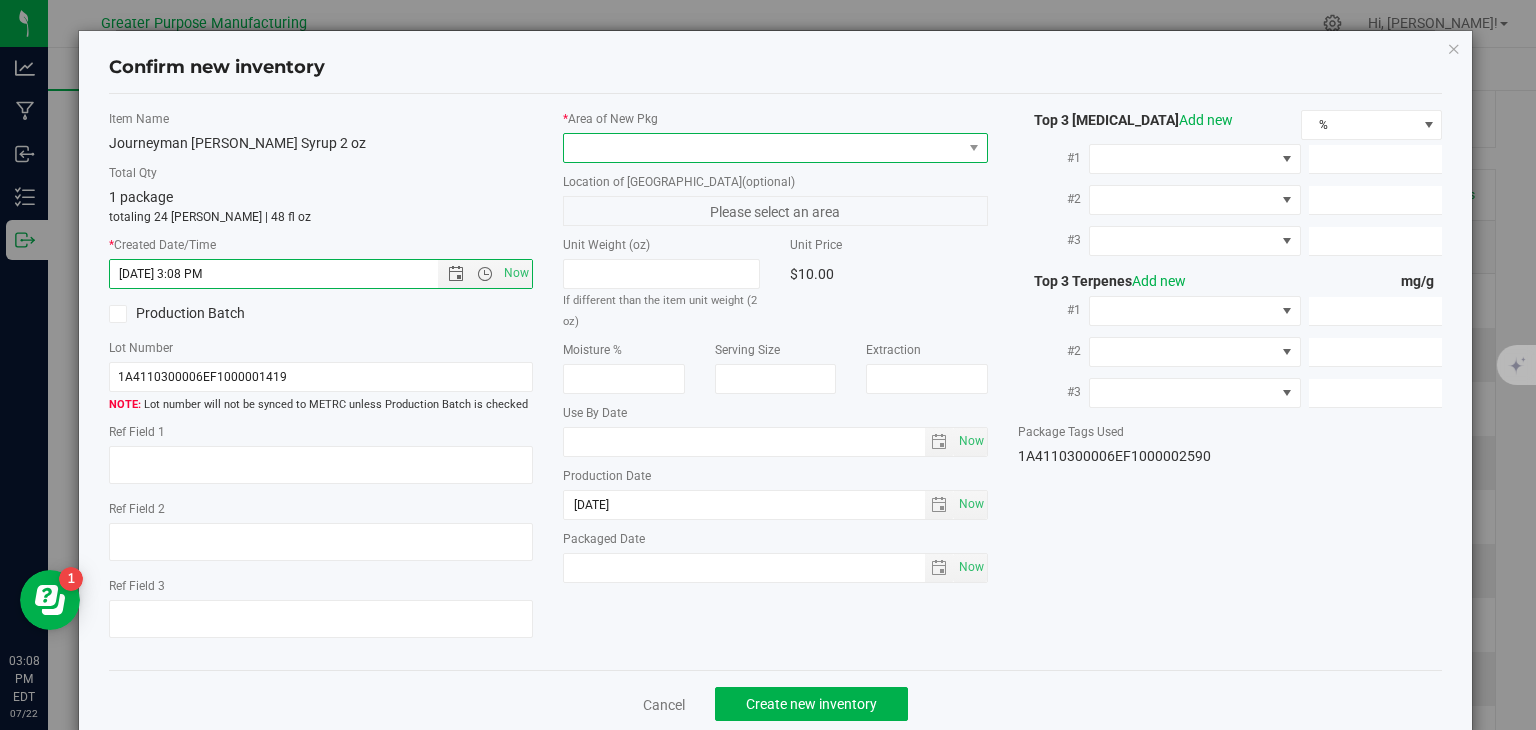 click at bounding box center (763, 148) 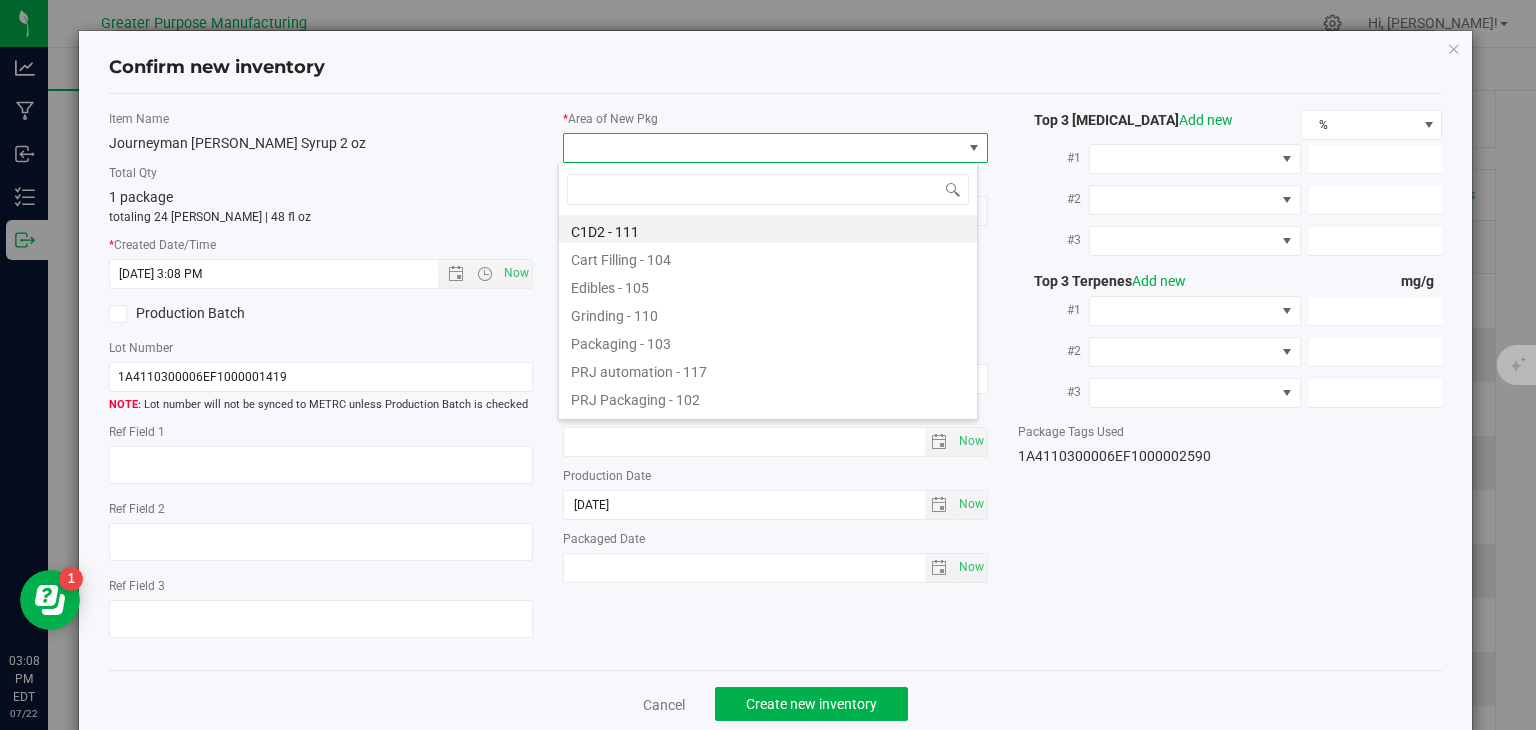 type on "108" 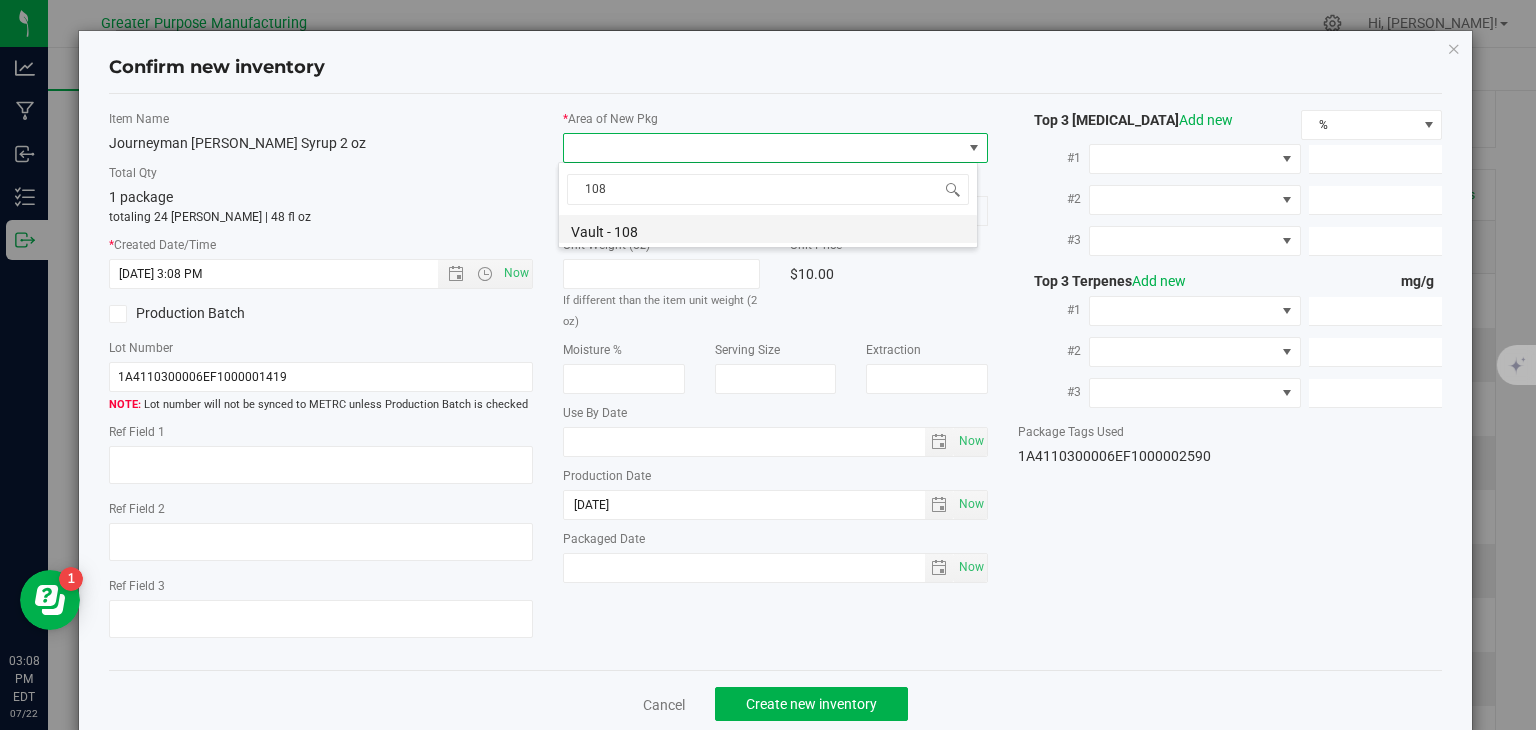 click on "Vault - 108" at bounding box center (768, 229) 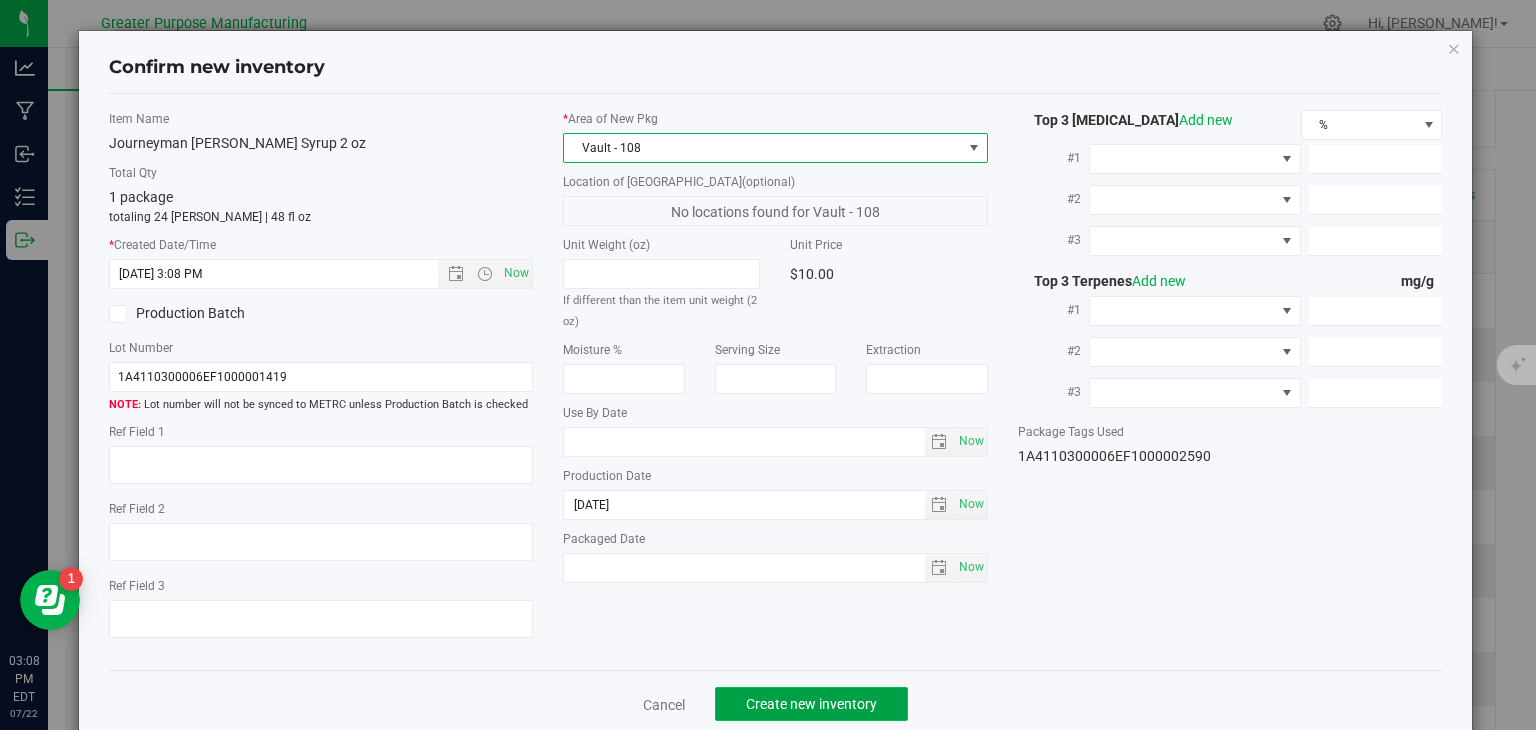 click on "Create new inventory" 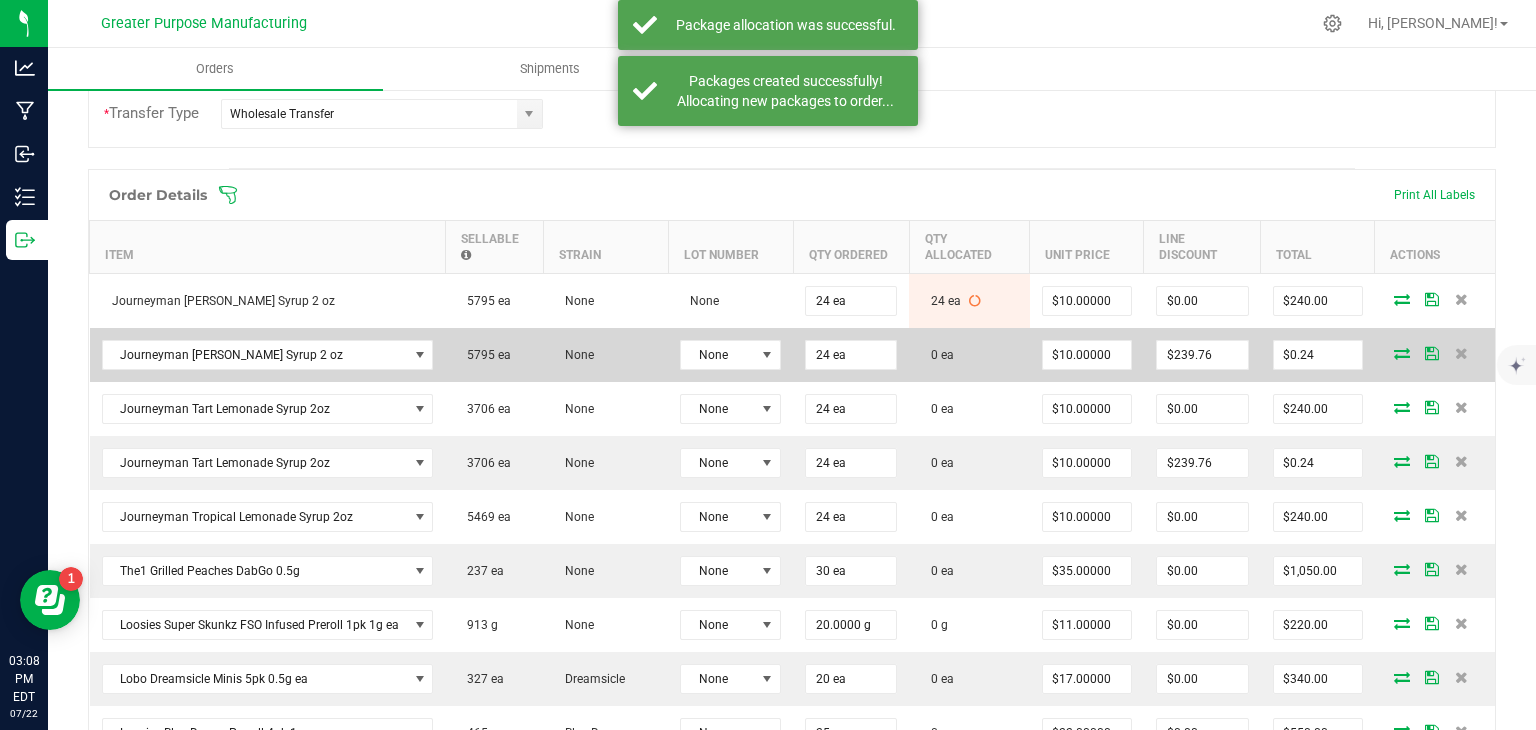 click at bounding box center [1402, 353] 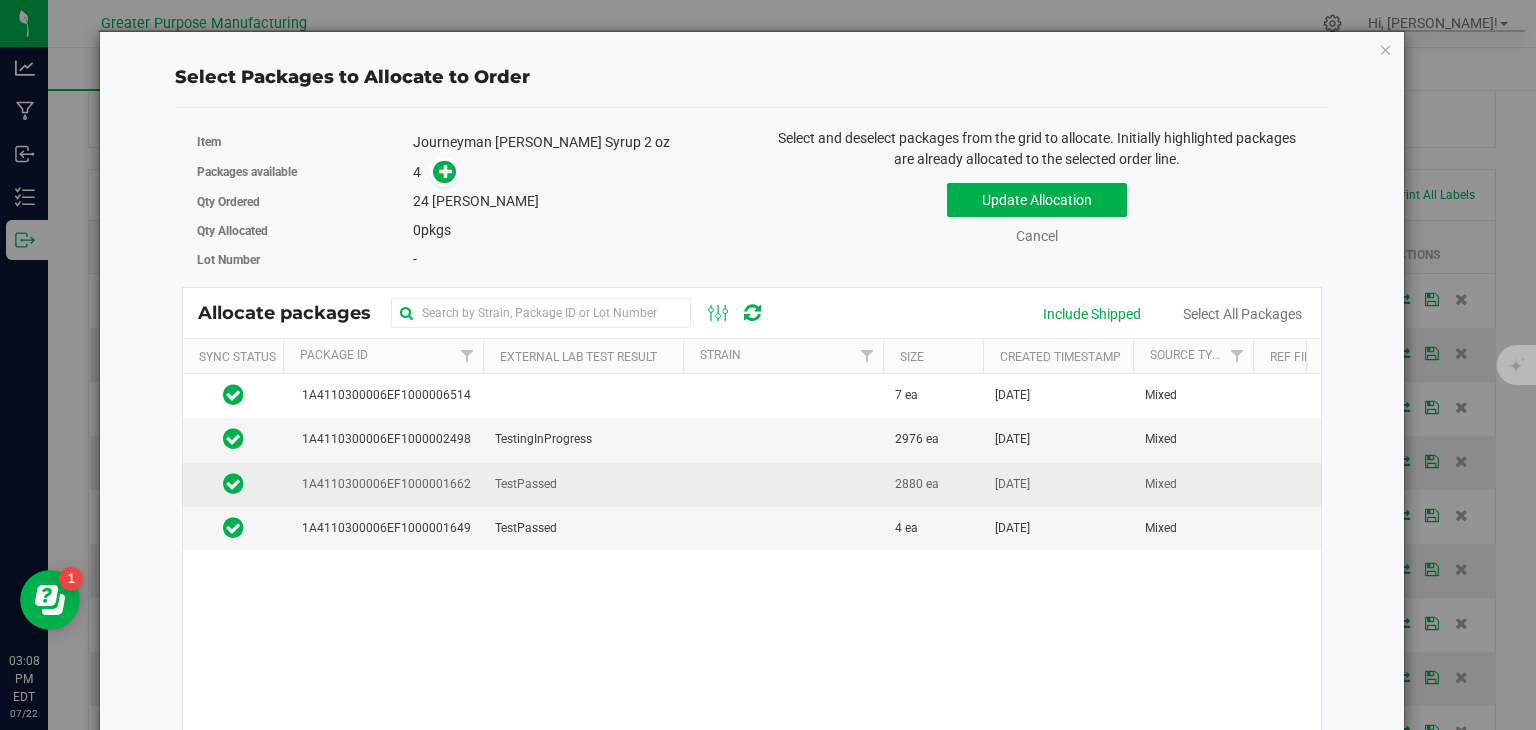 click at bounding box center (783, 485) 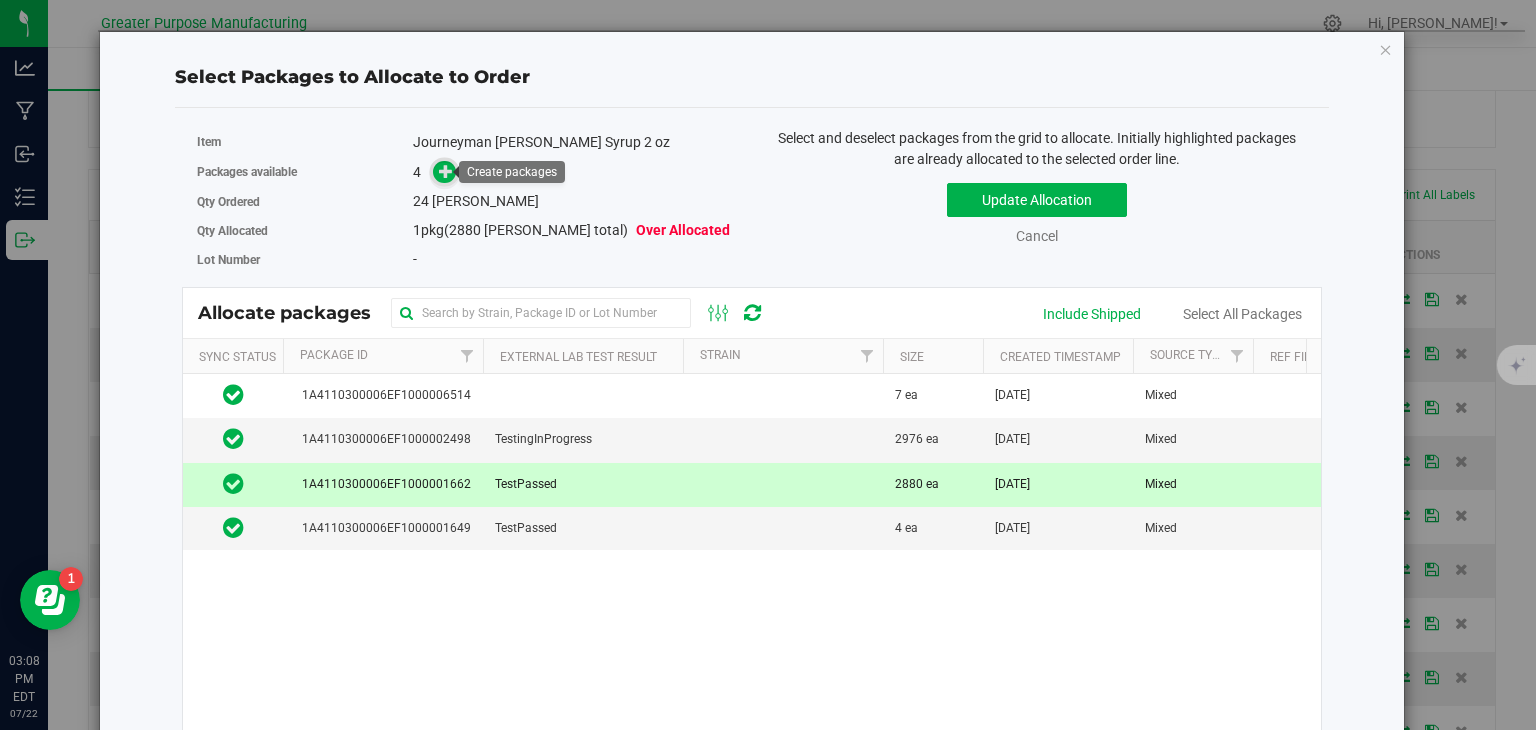 click at bounding box center [446, 171] 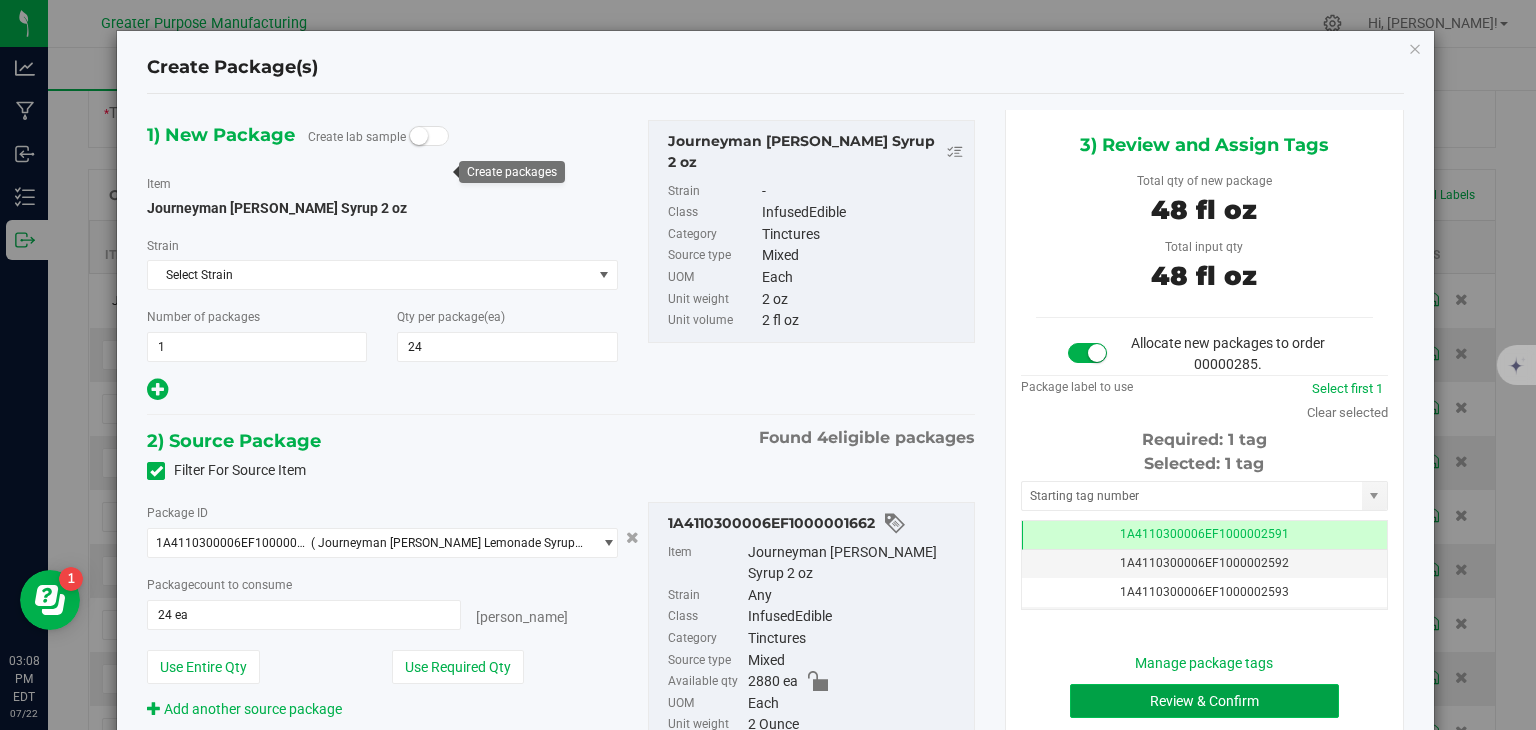 click on "Review & Confirm" at bounding box center [1204, 701] 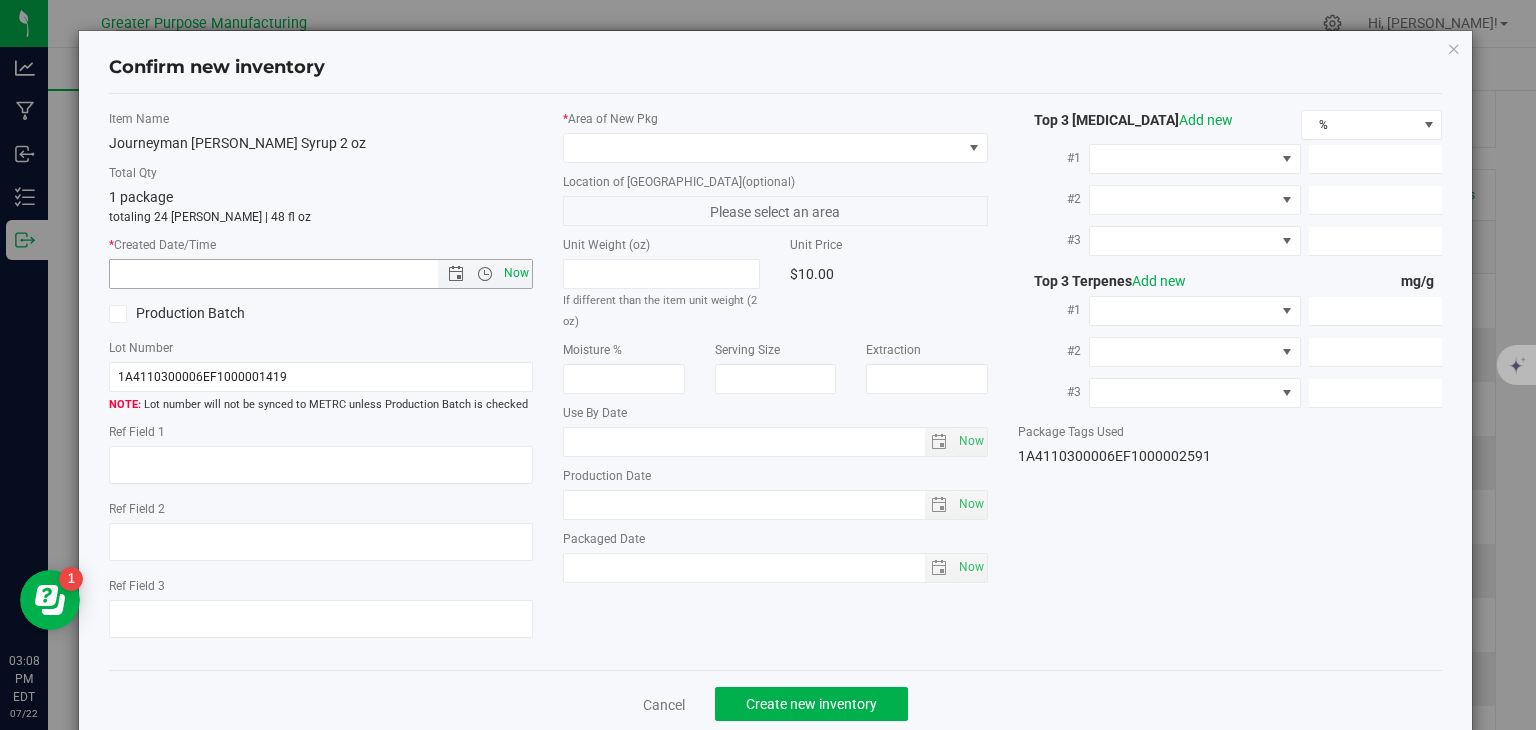 click on "Now" at bounding box center [517, 273] 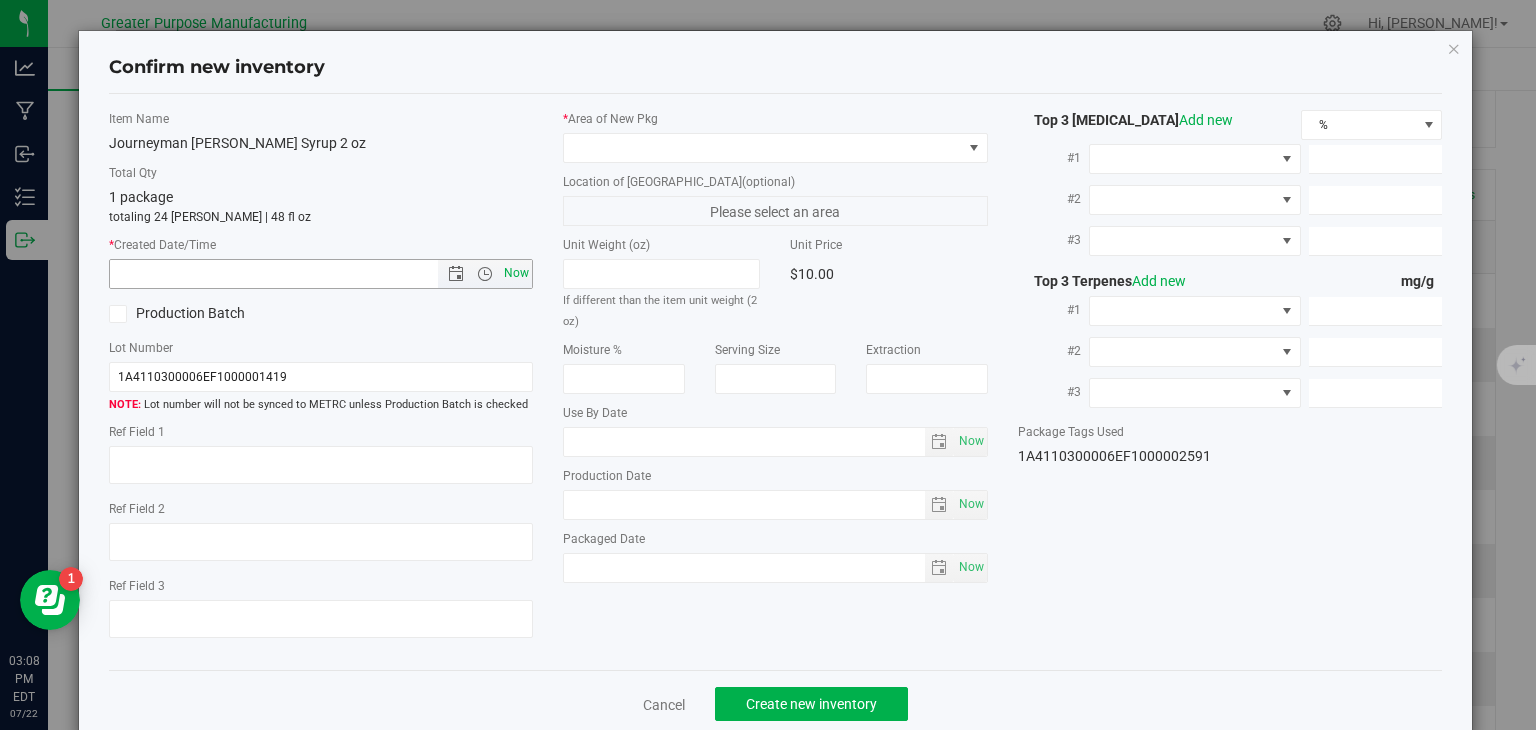 type on "7/22/2025 3:08 PM" 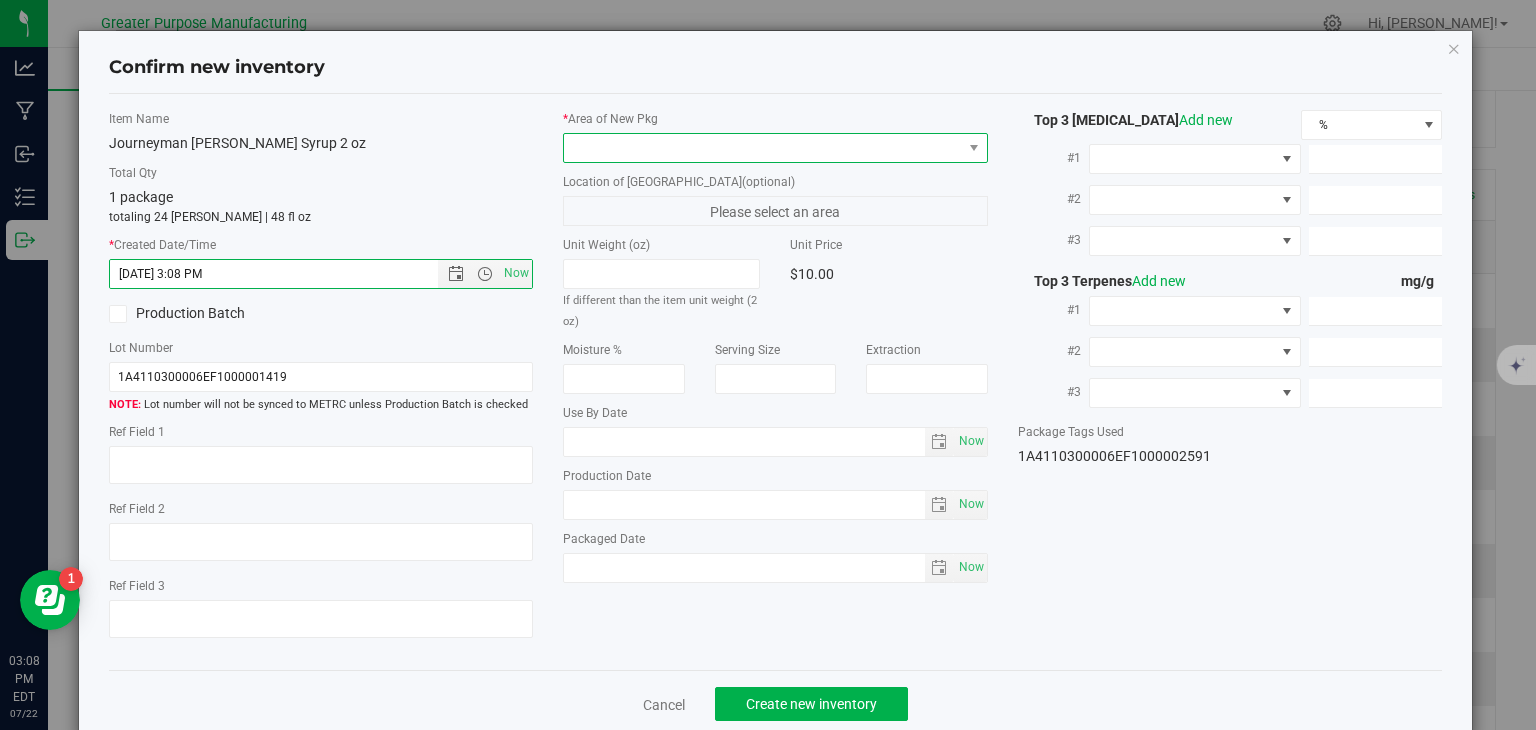 click at bounding box center (763, 148) 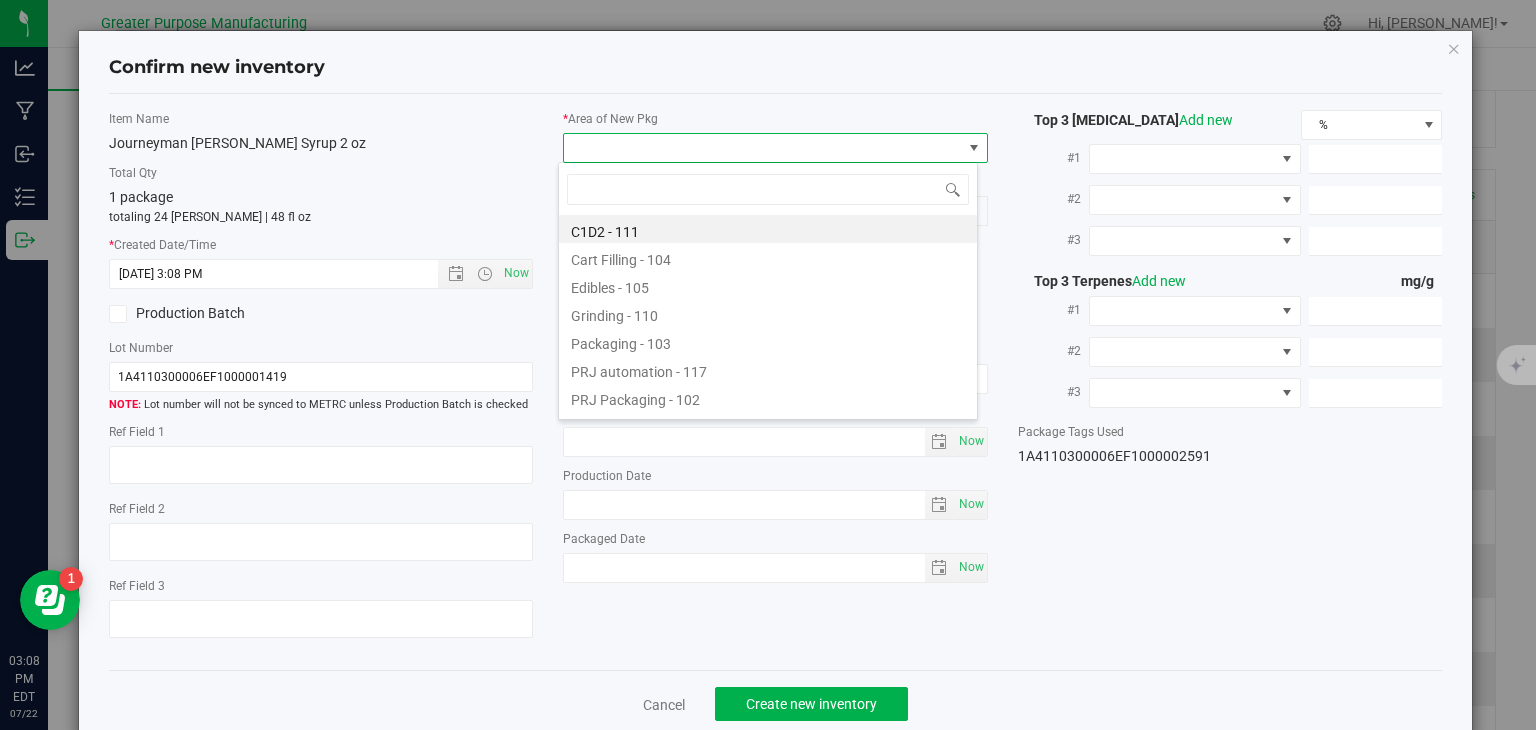 type on "108" 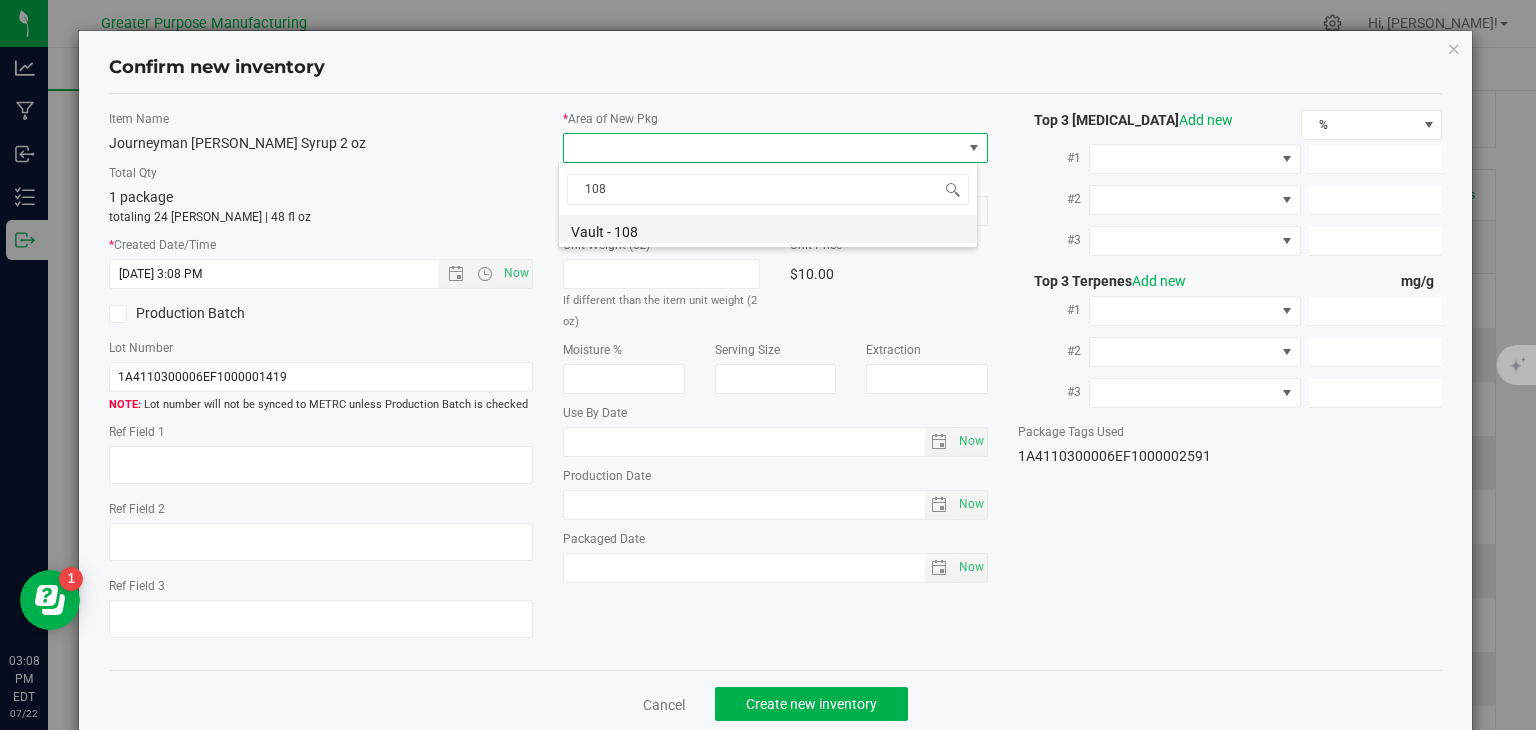 click on "Vault - 108" at bounding box center (768, 229) 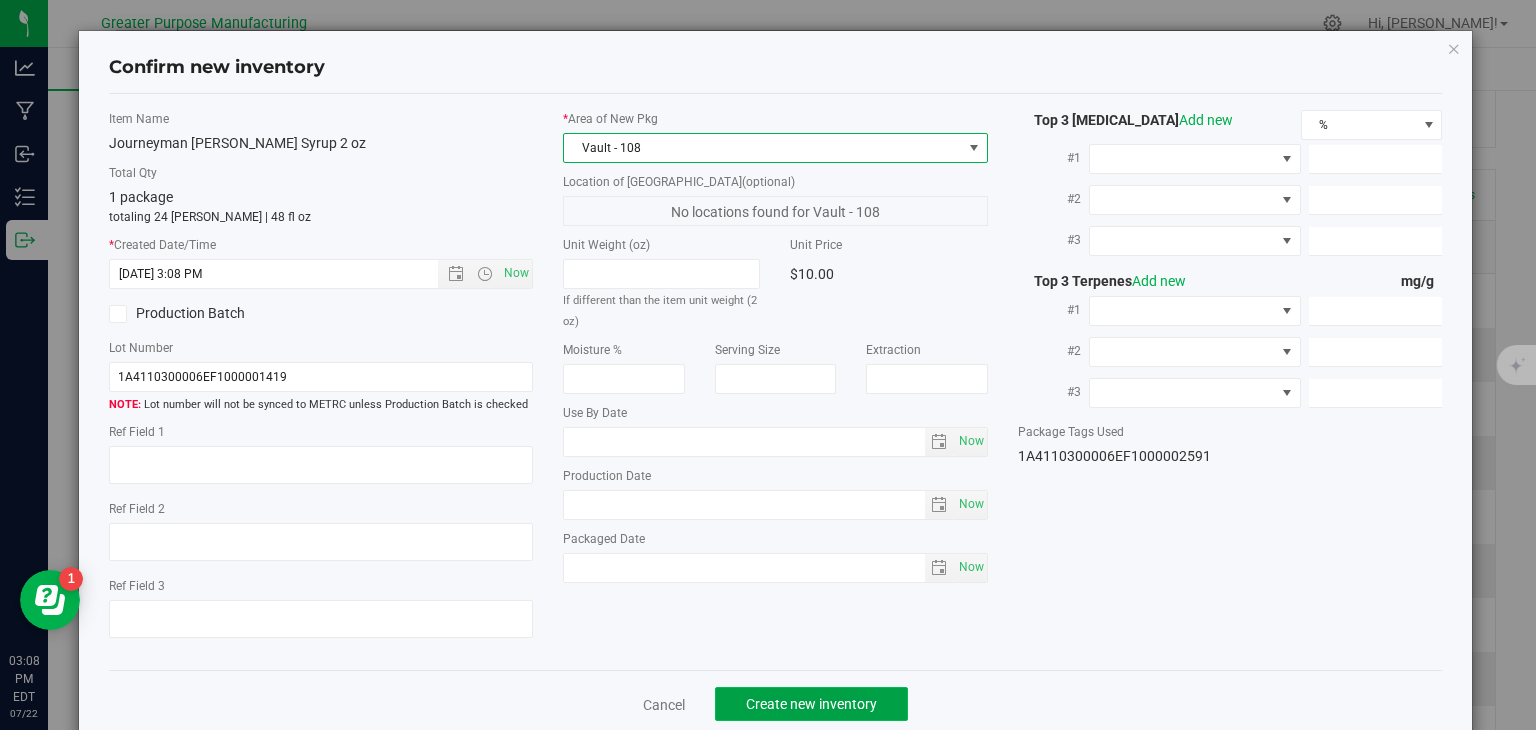 click on "Create new inventory" 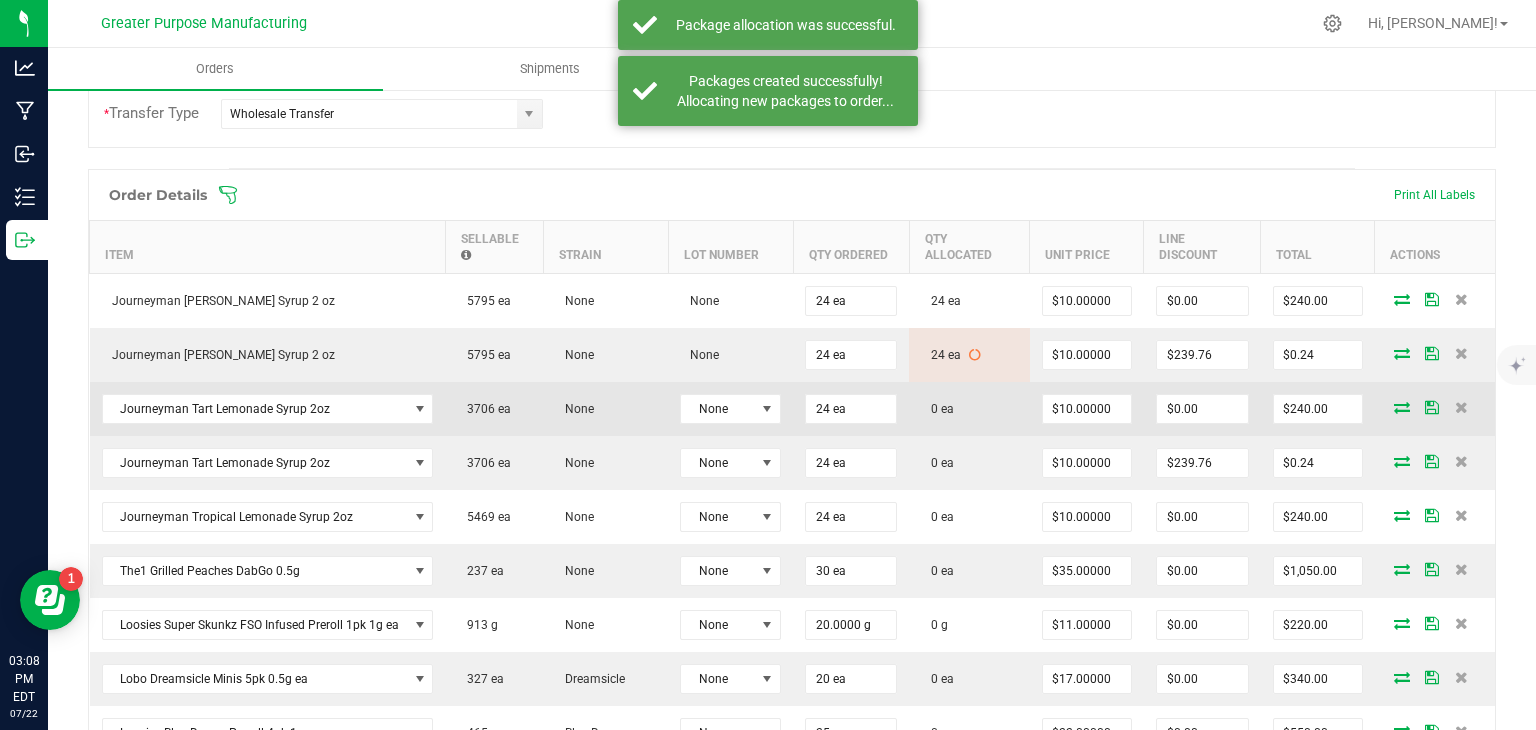 click at bounding box center [1402, 407] 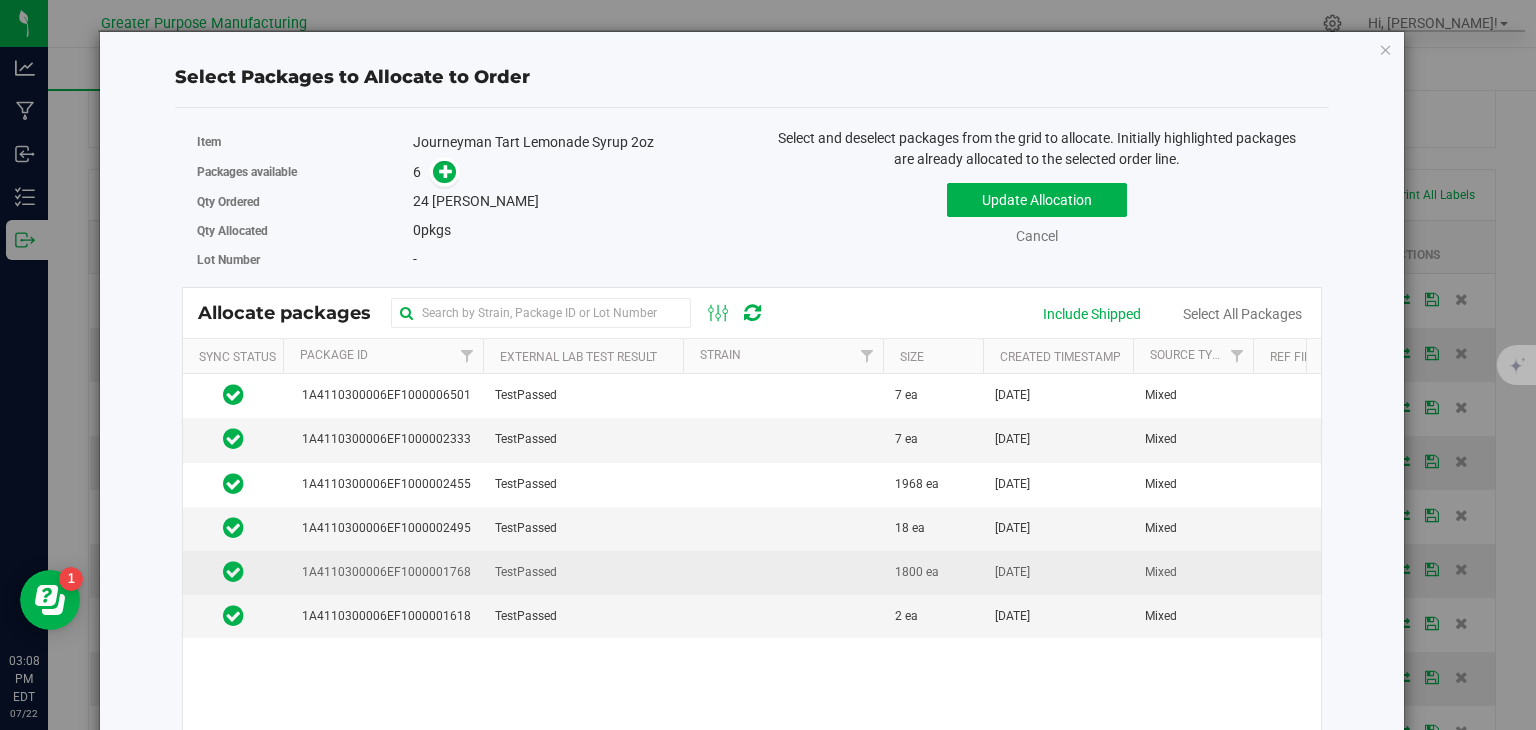 click on "TestPassed" at bounding box center [583, 573] 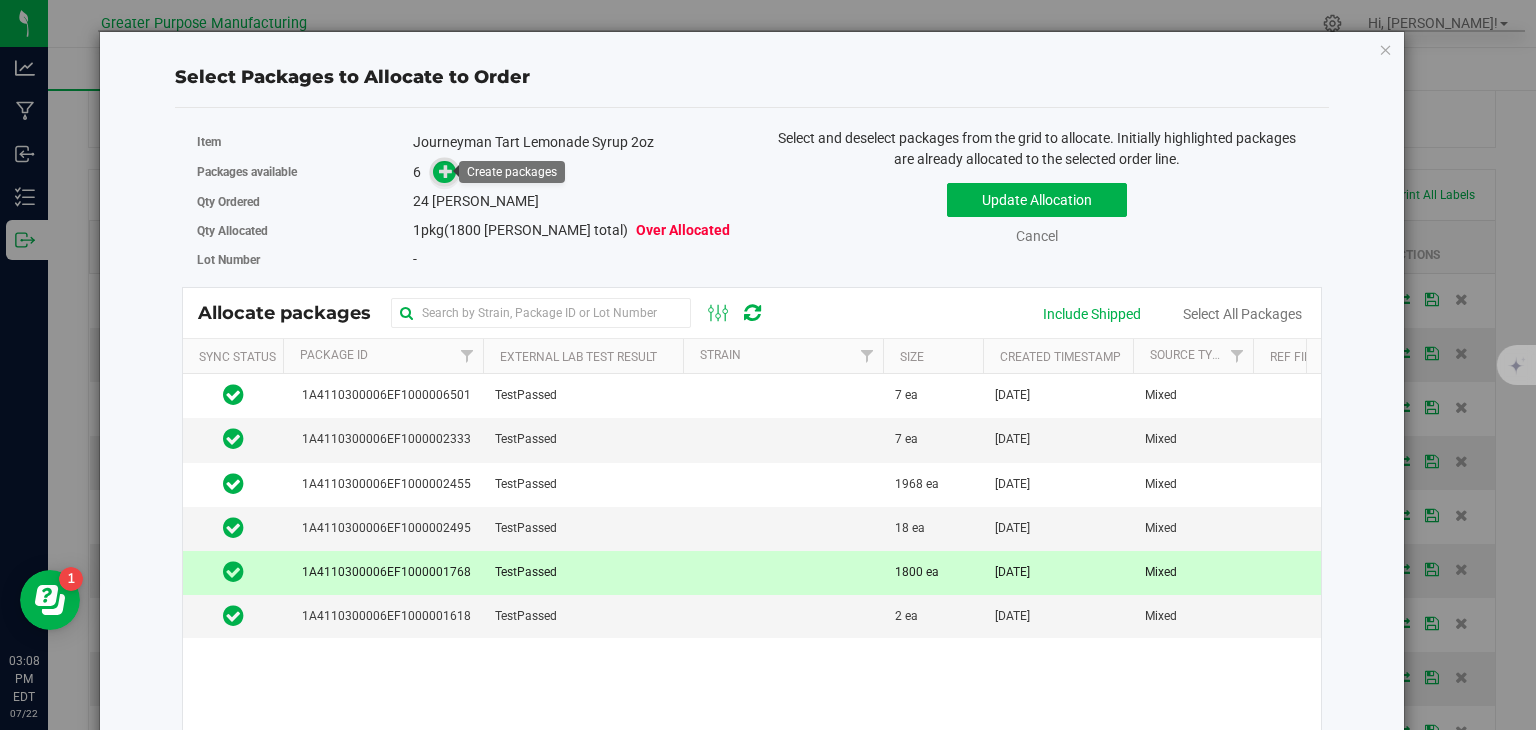 click at bounding box center [446, 171] 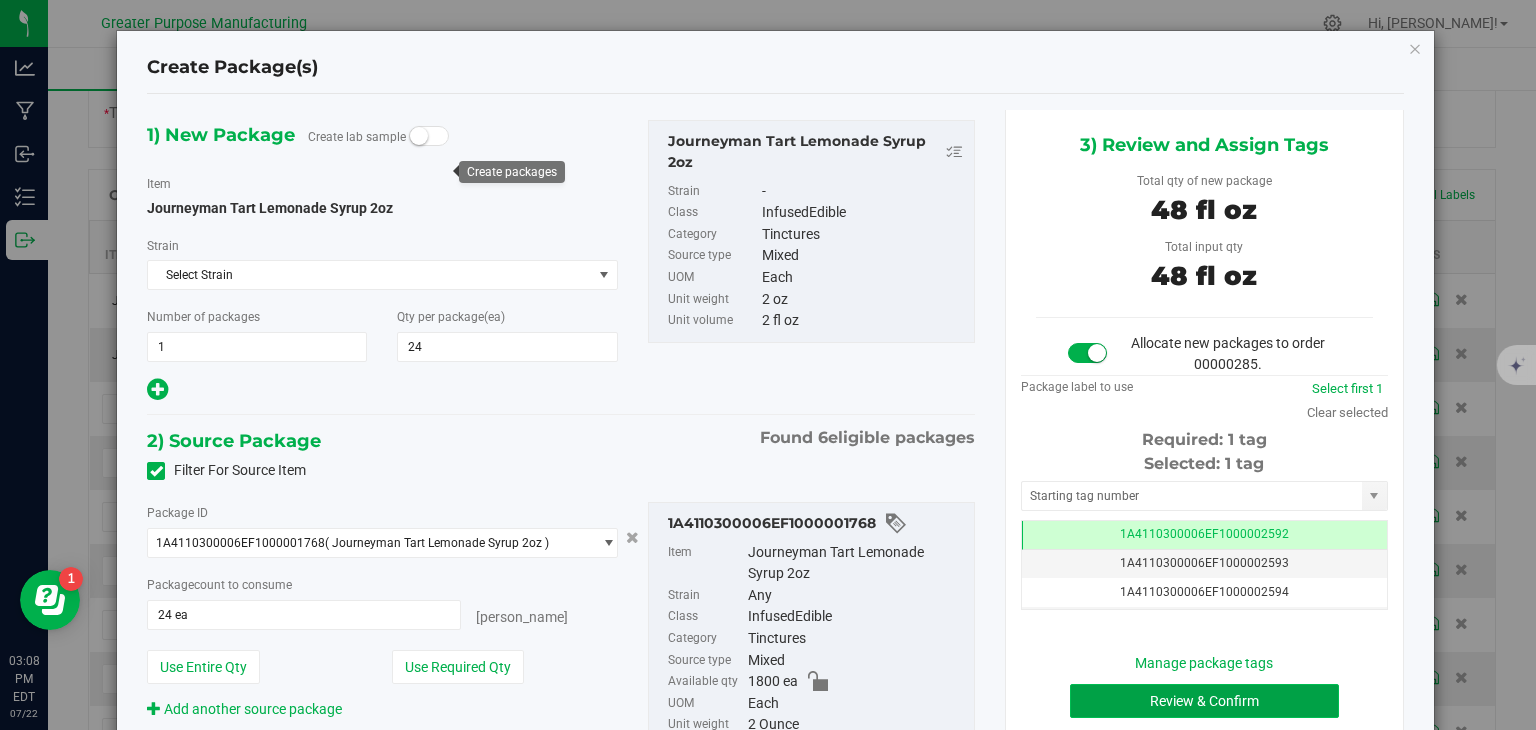 click on "Review & Confirm" at bounding box center [1204, 701] 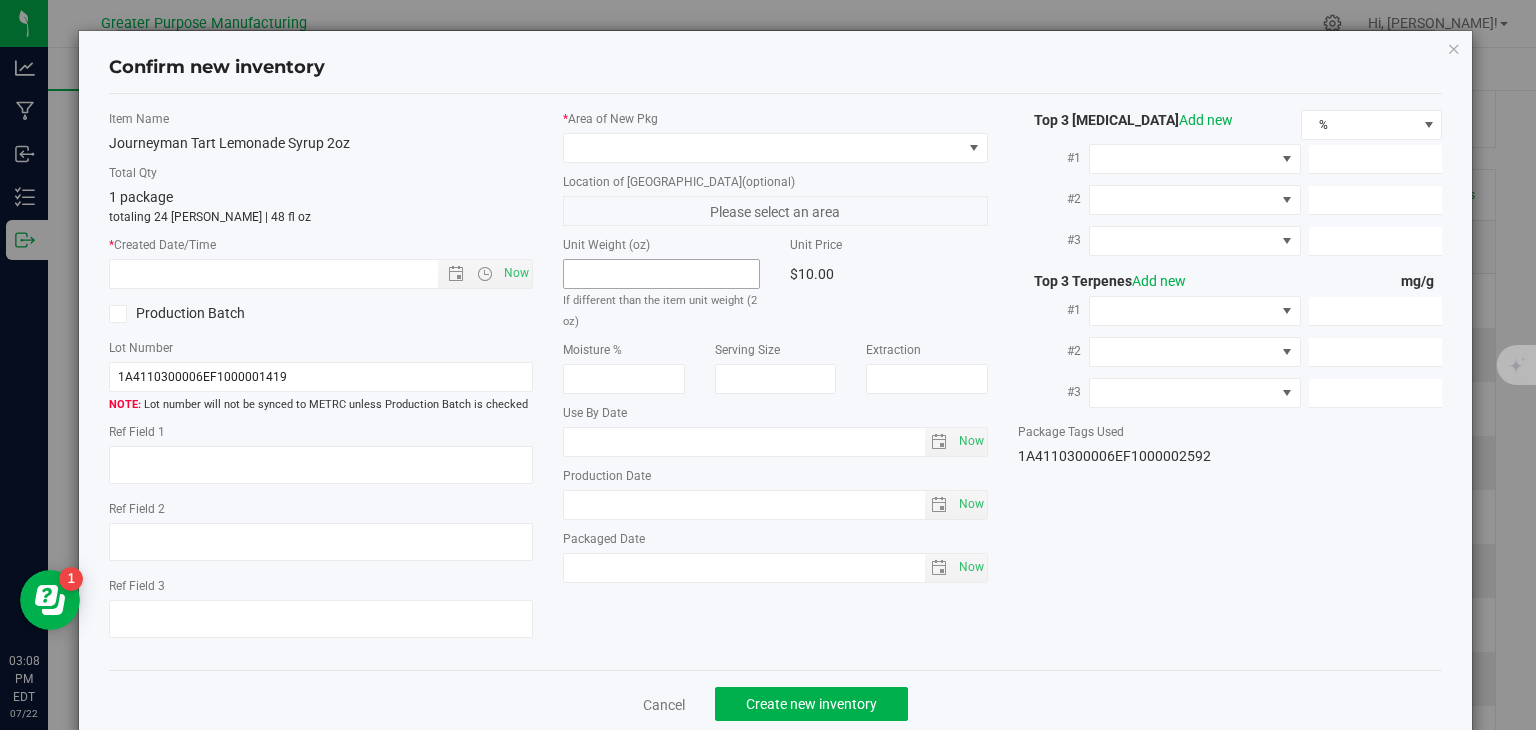 type on "[DATE]" 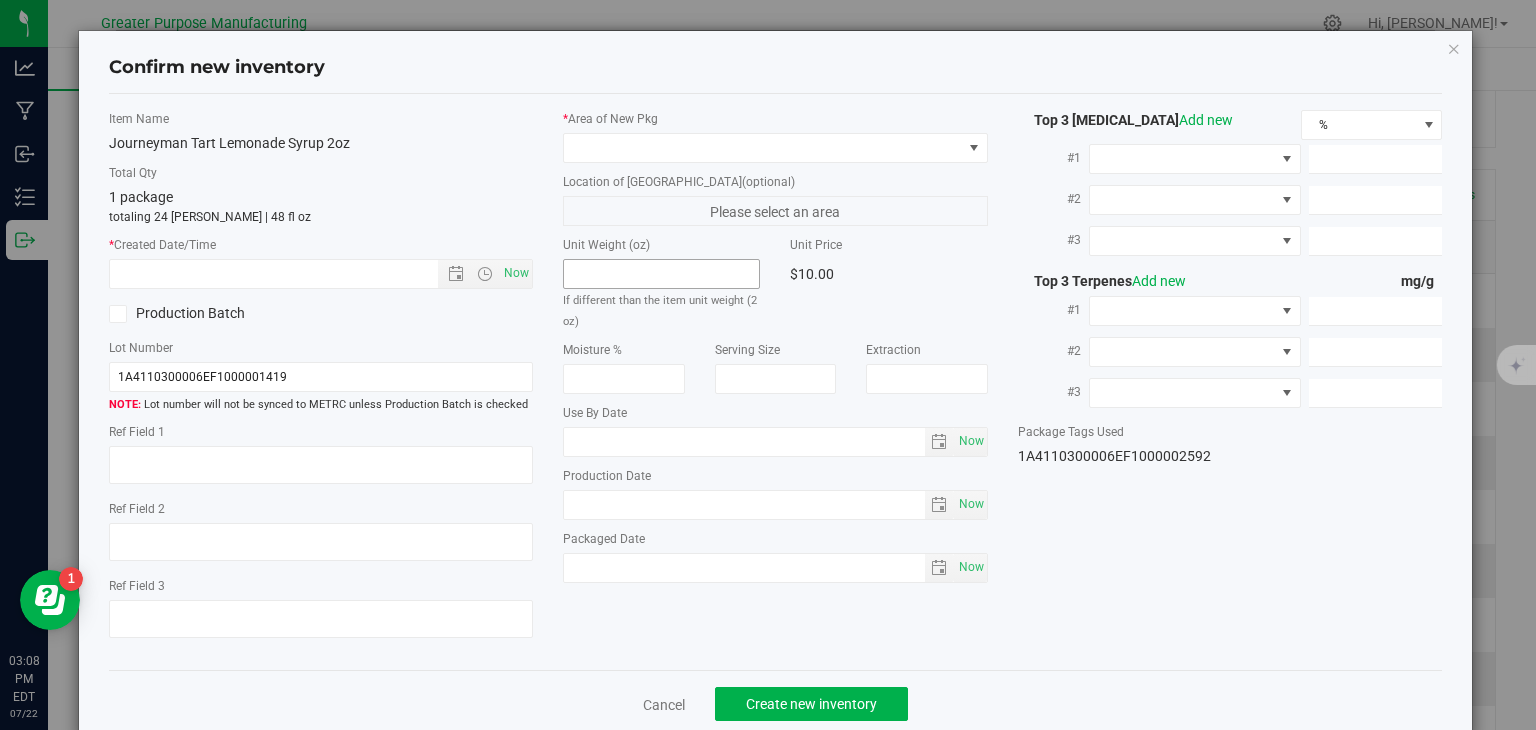 type on "[DATE]" 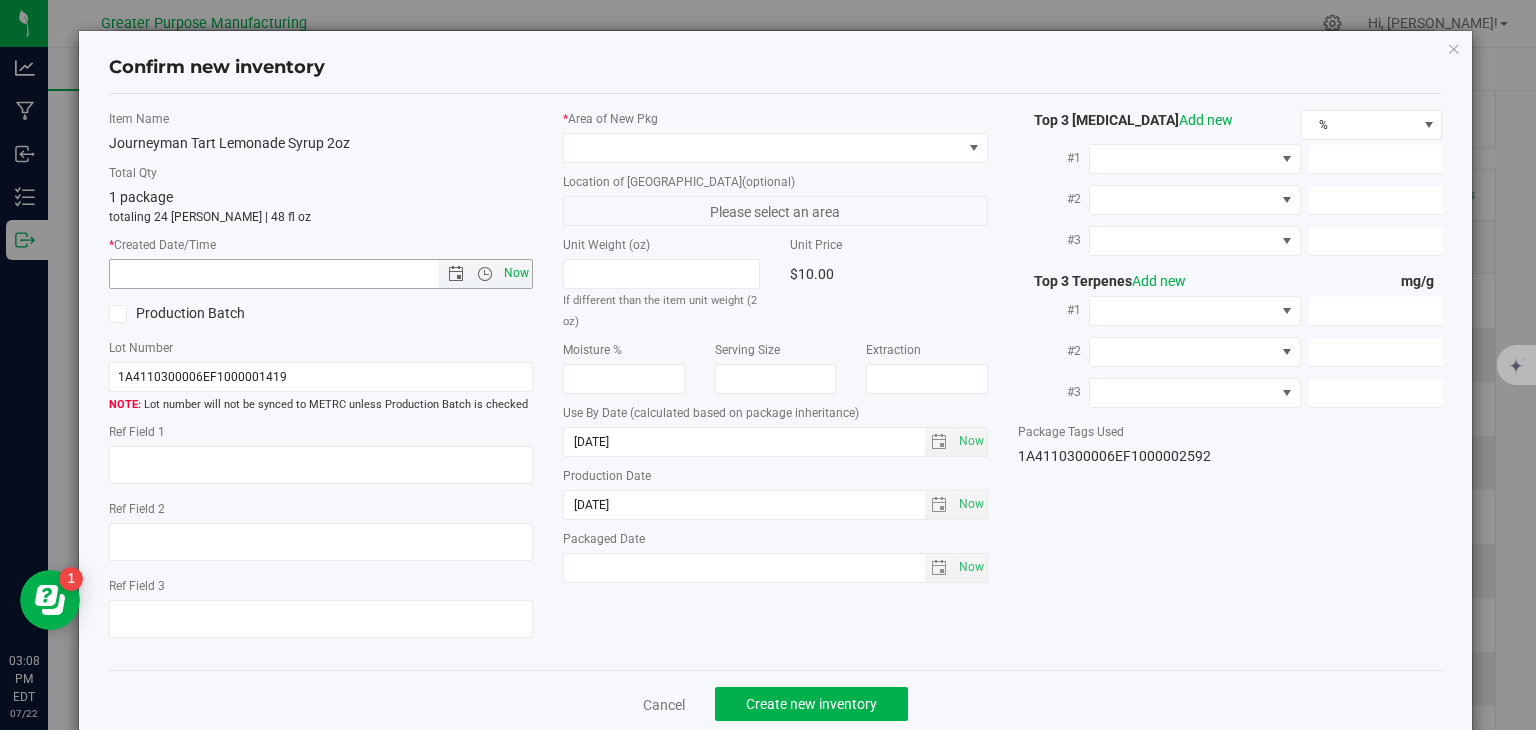 click on "Now" at bounding box center [517, 273] 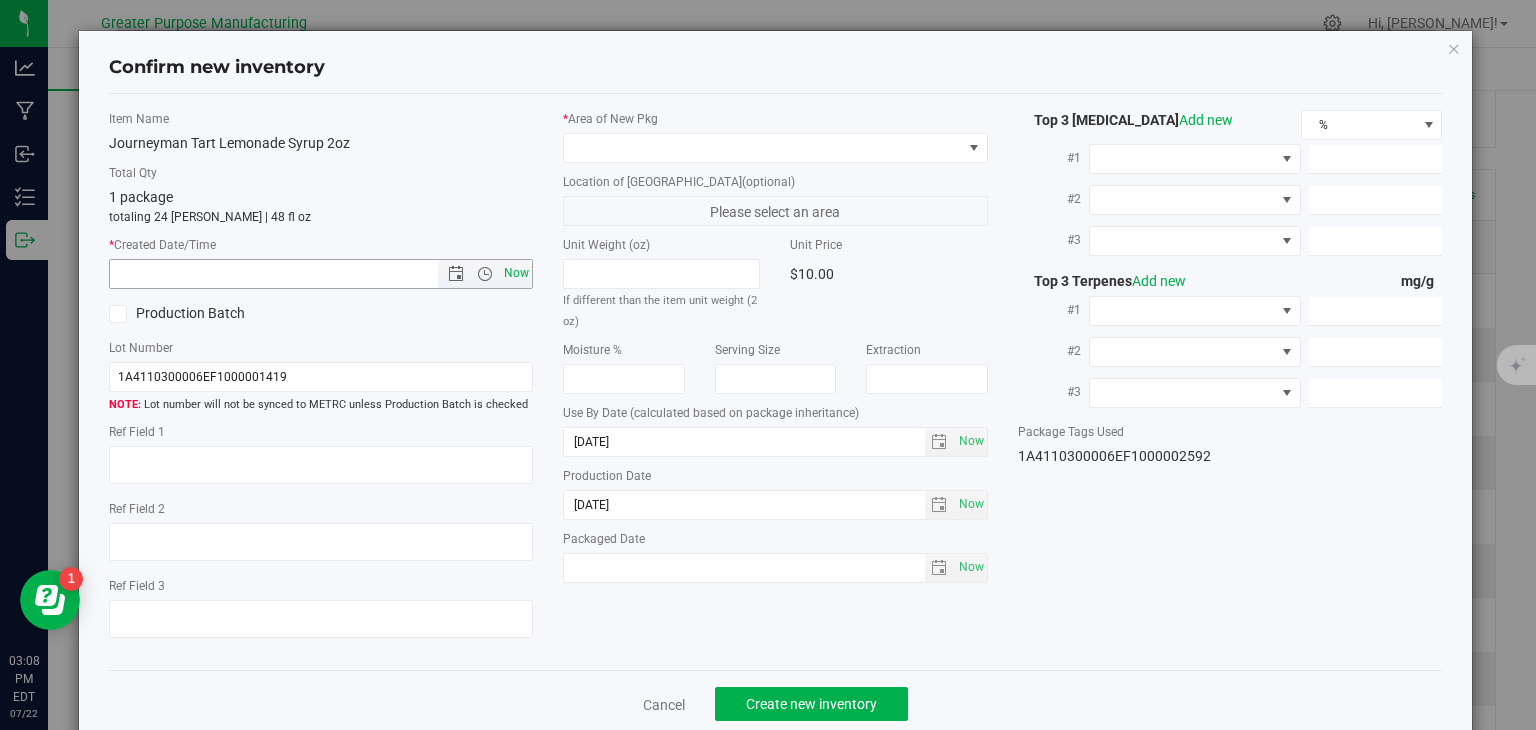 type on "7/22/2025 3:08 PM" 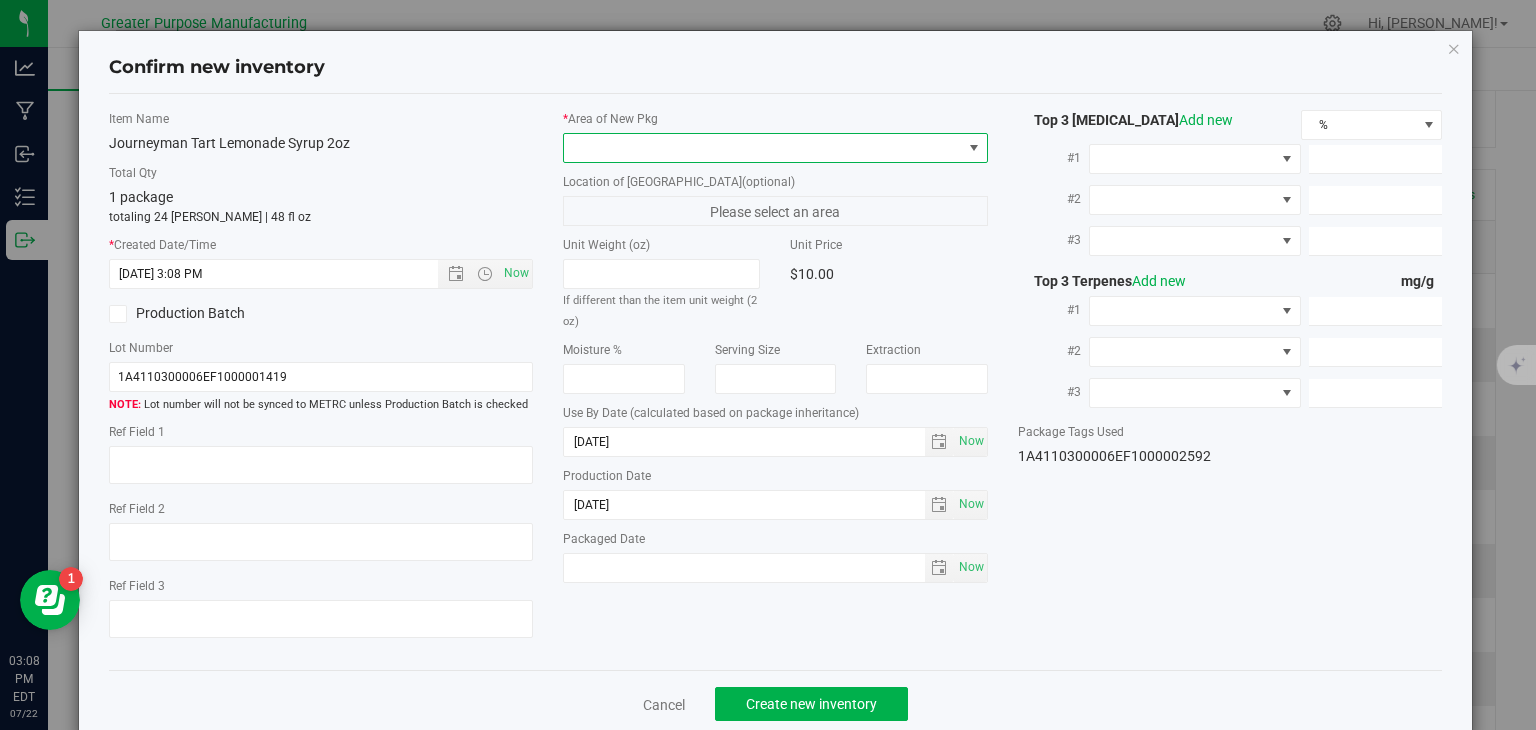 click at bounding box center [763, 148] 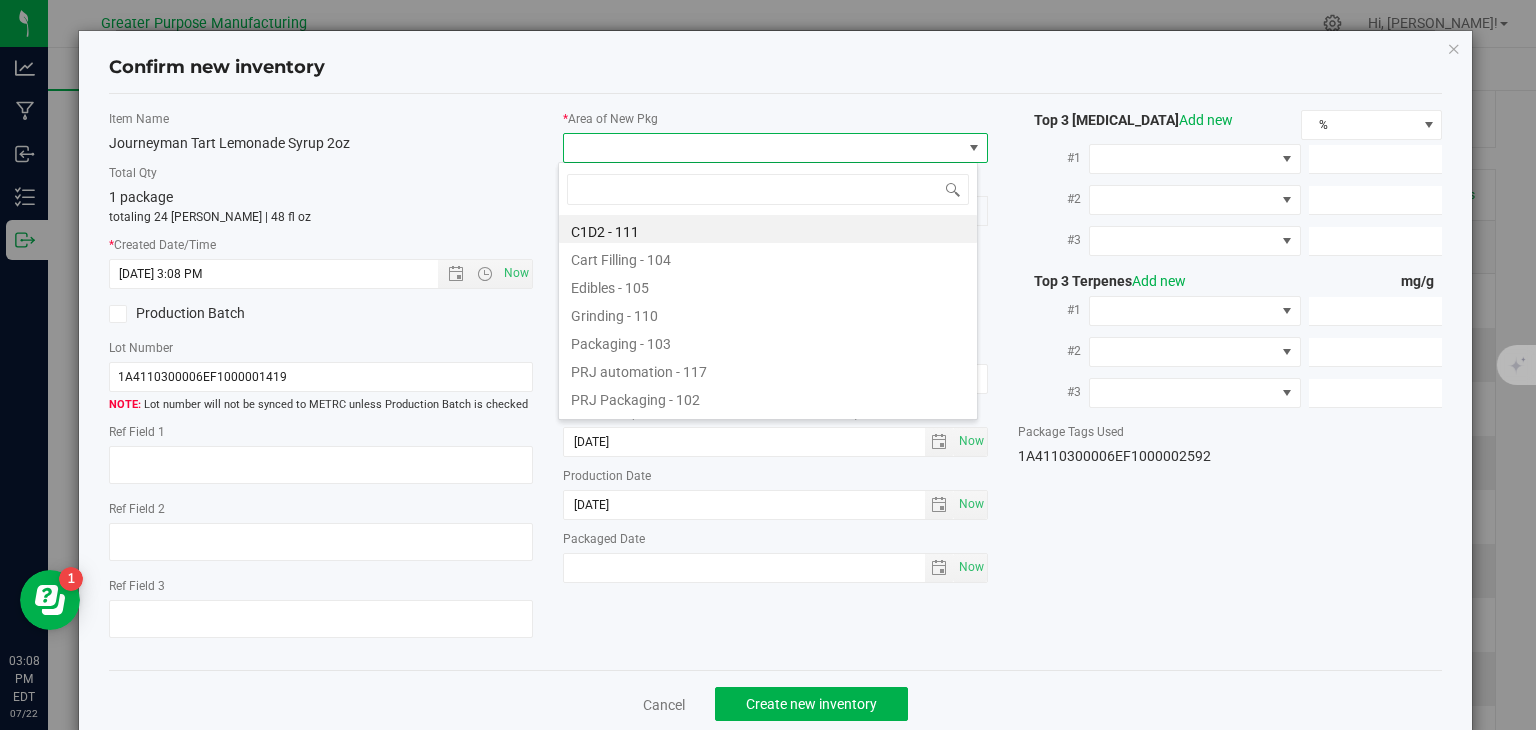 type on "108" 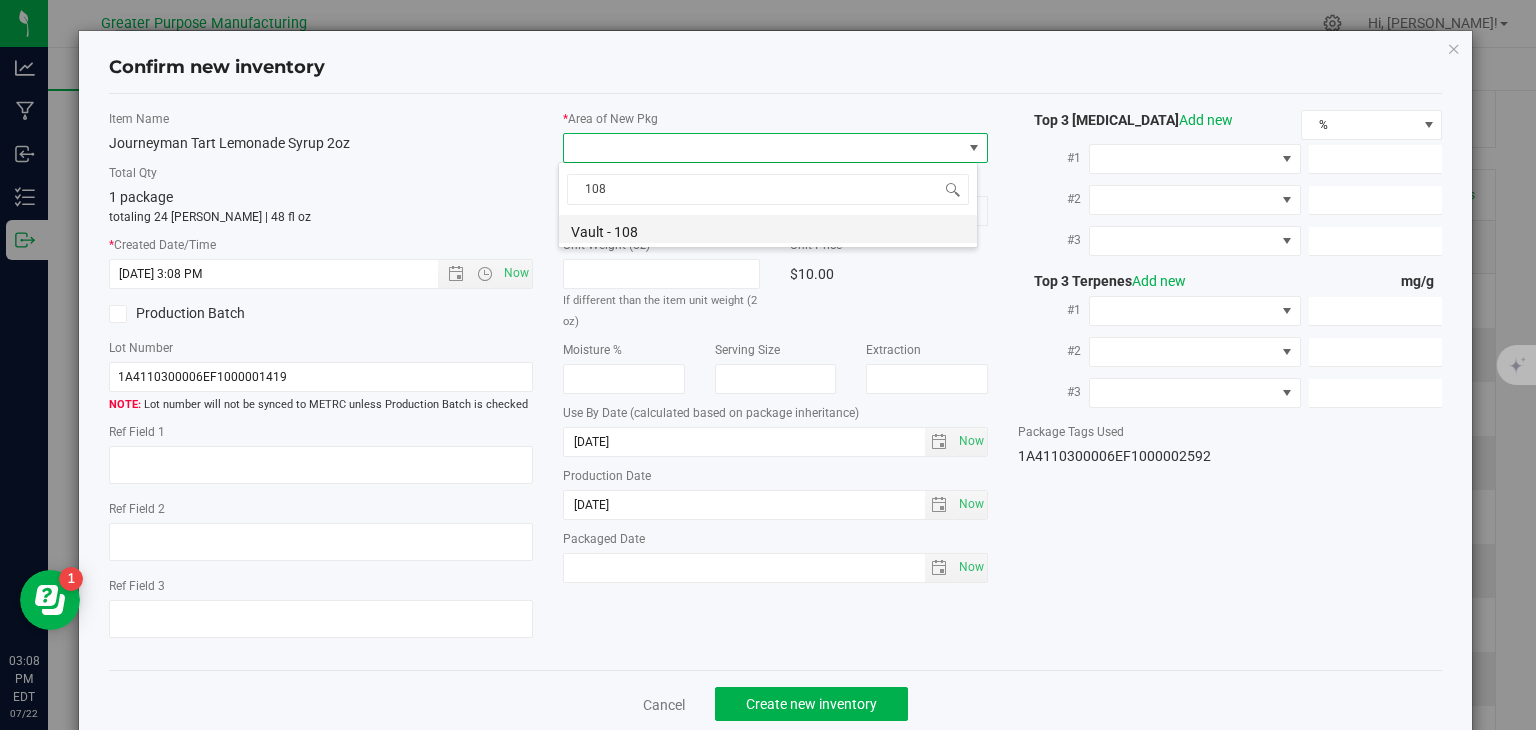 click on "Vault - 108" at bounding box center (768, 229) 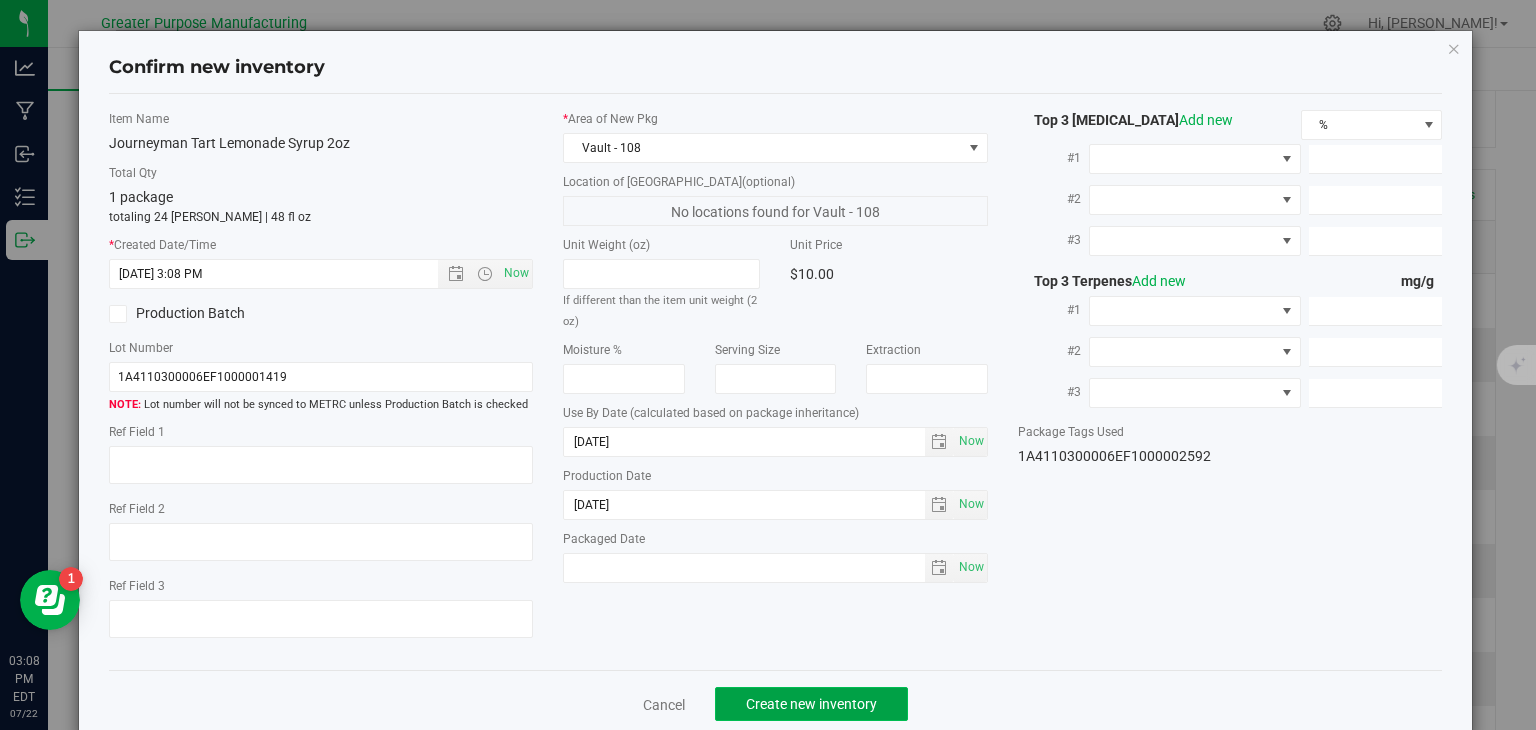 click on "Create new inventory" 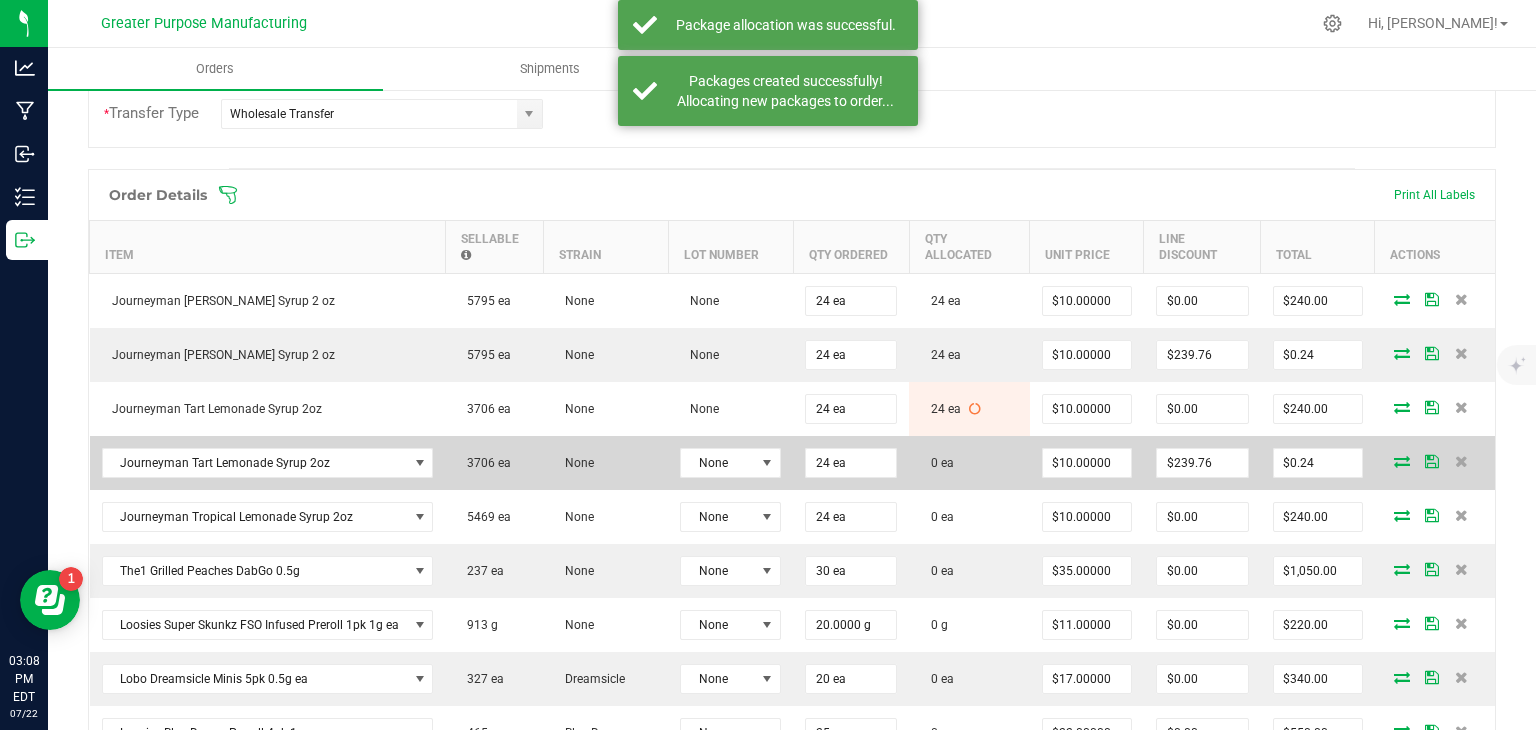 click at bounding box center [1402, 461] 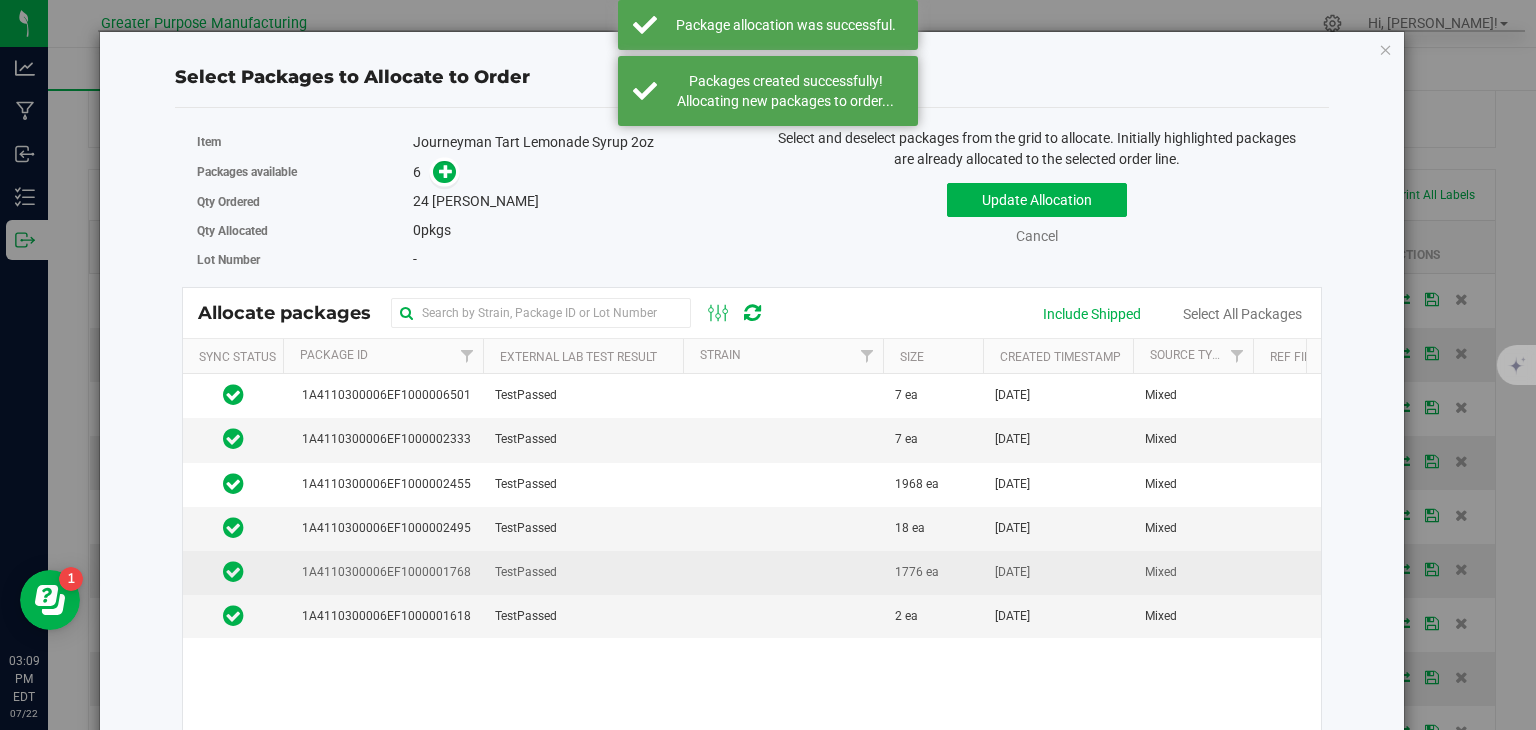 click on "TestPassed" at bounding box center [583, 573] 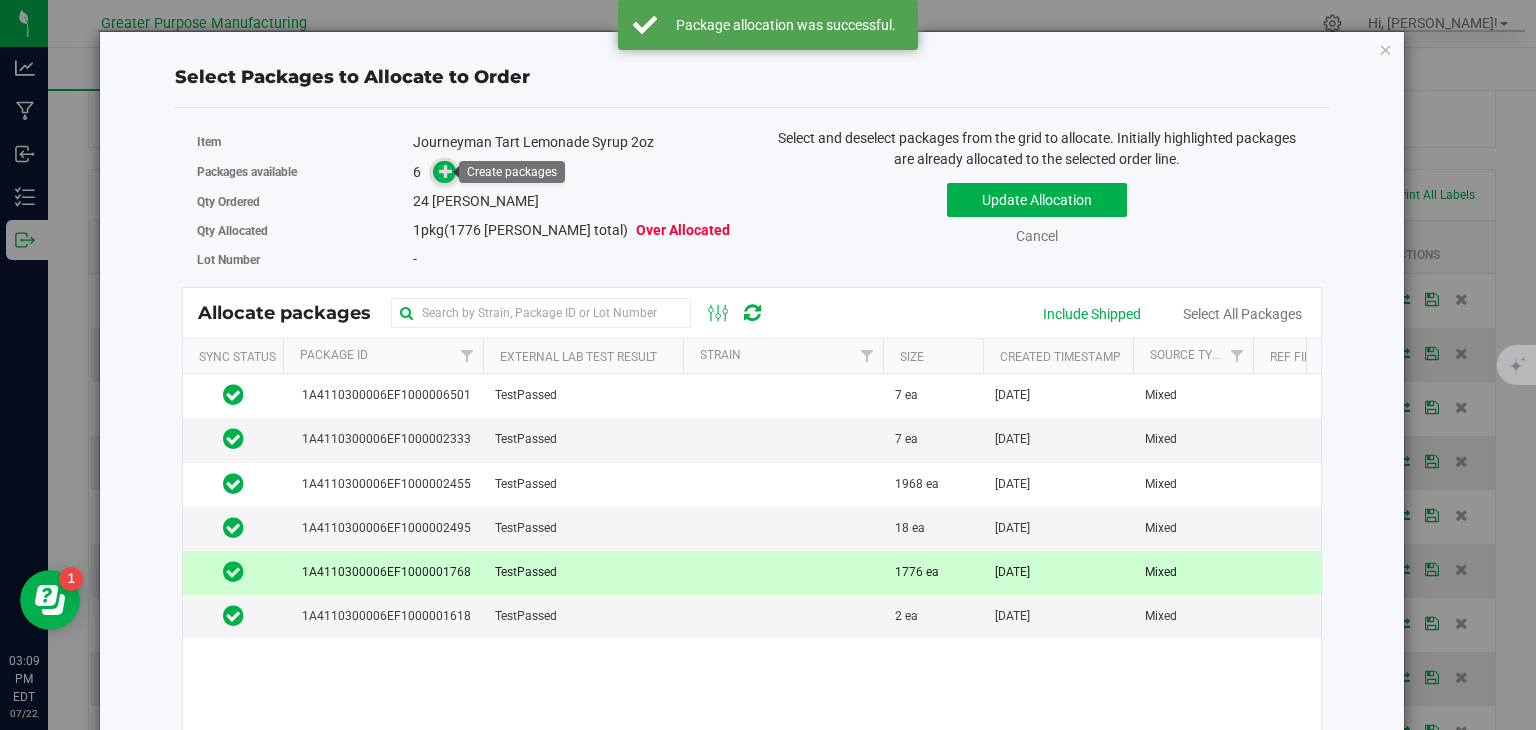 click at bounding box center [446, 171] 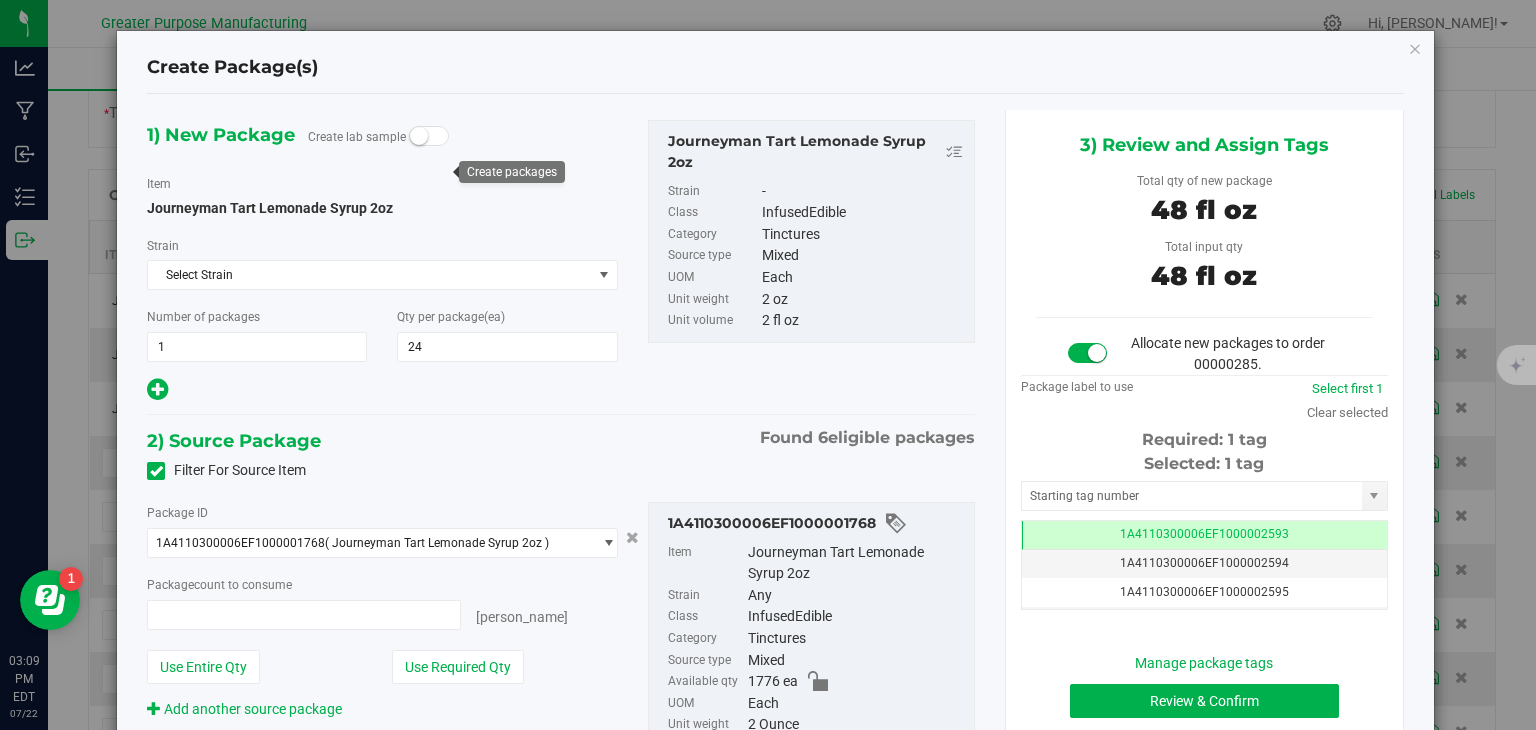 type on "24 ea" 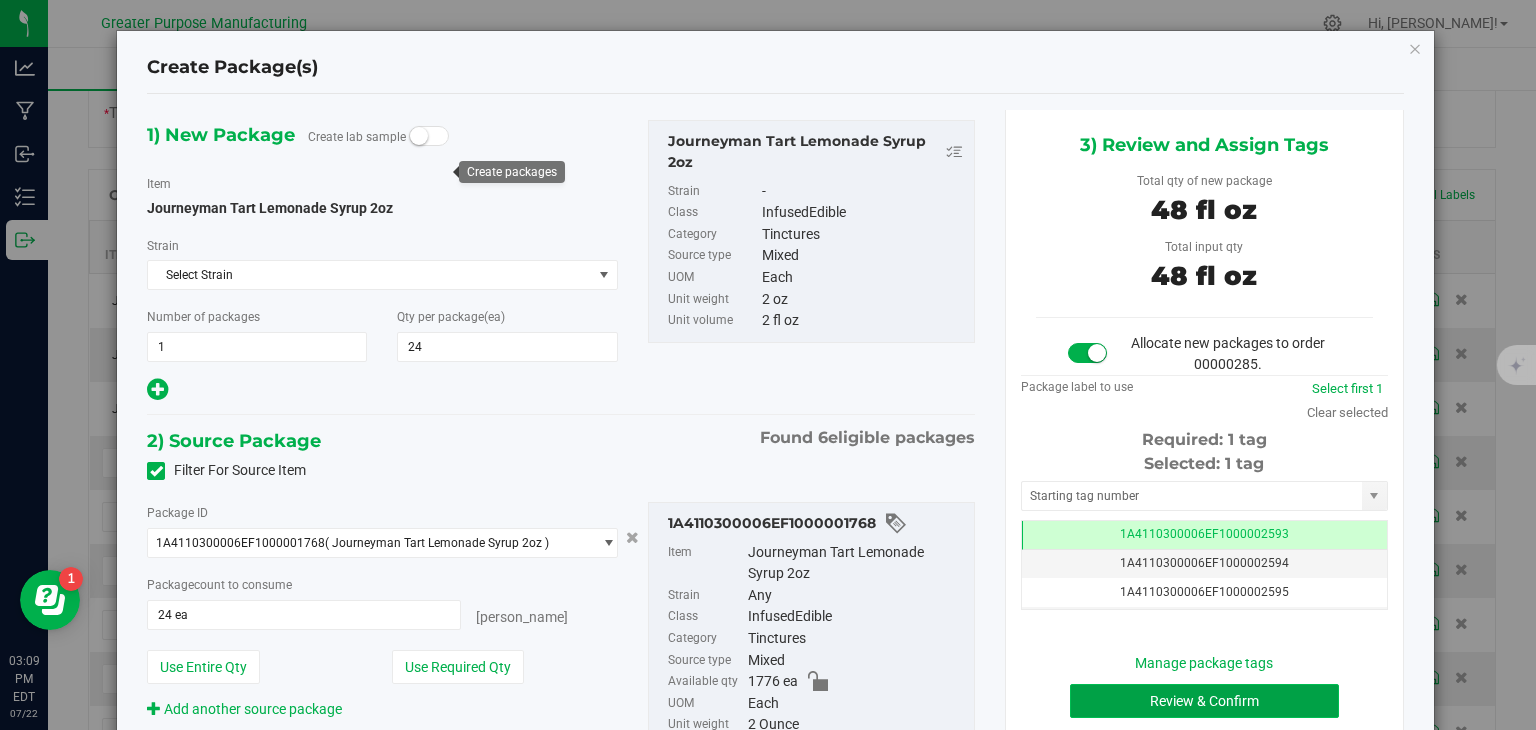 click on "Review & Confirm" at bounding box center [1204, 701] 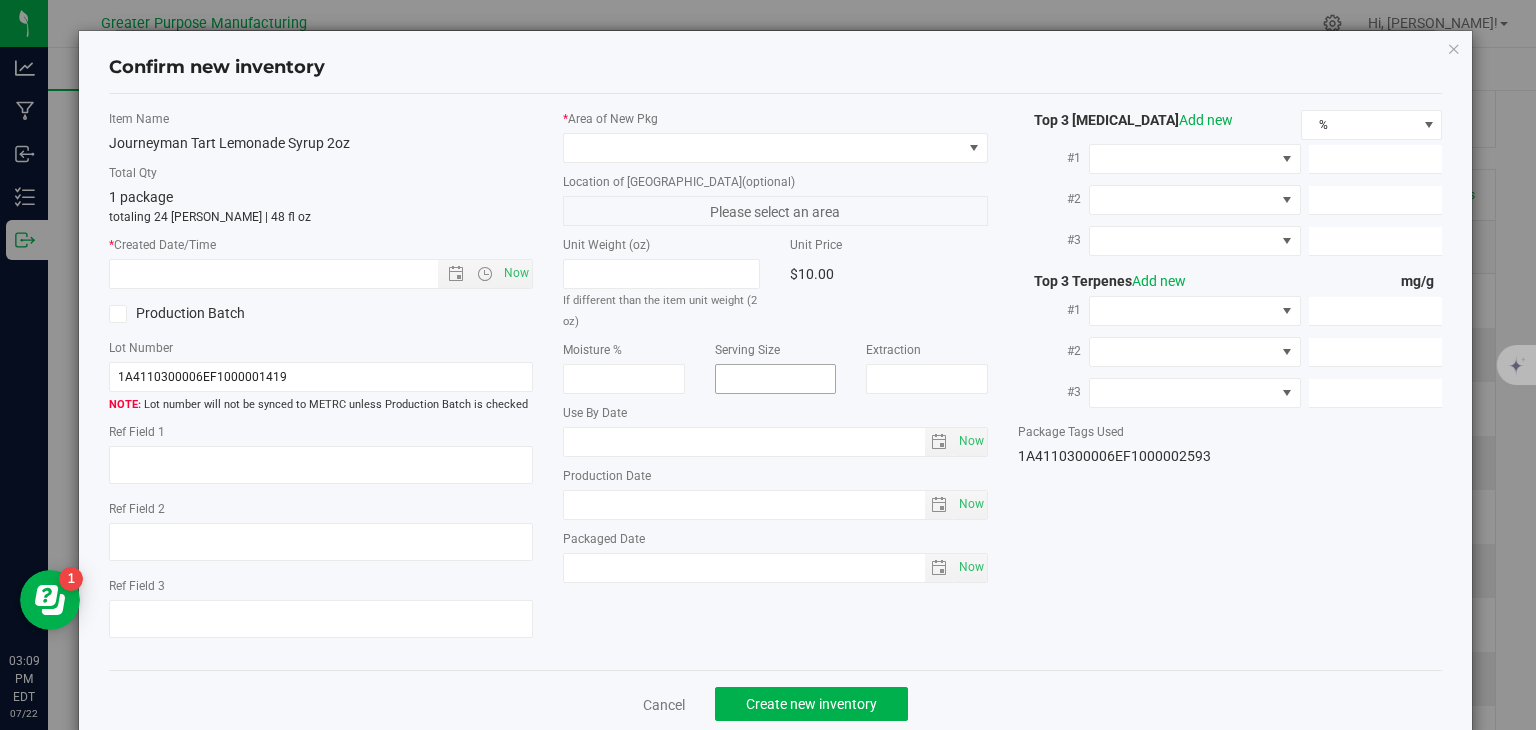 type on "[DATE]" 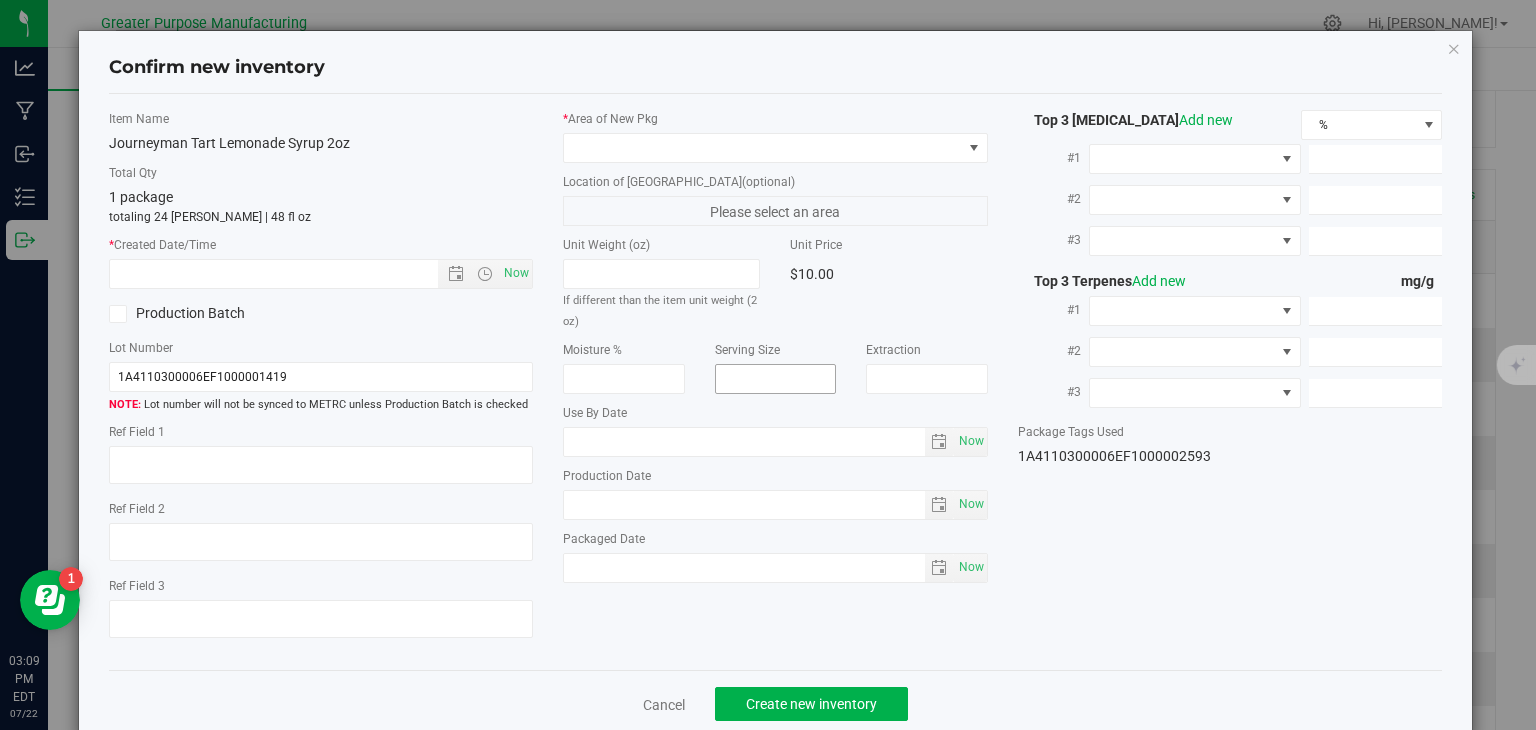 type on "[DATE]" 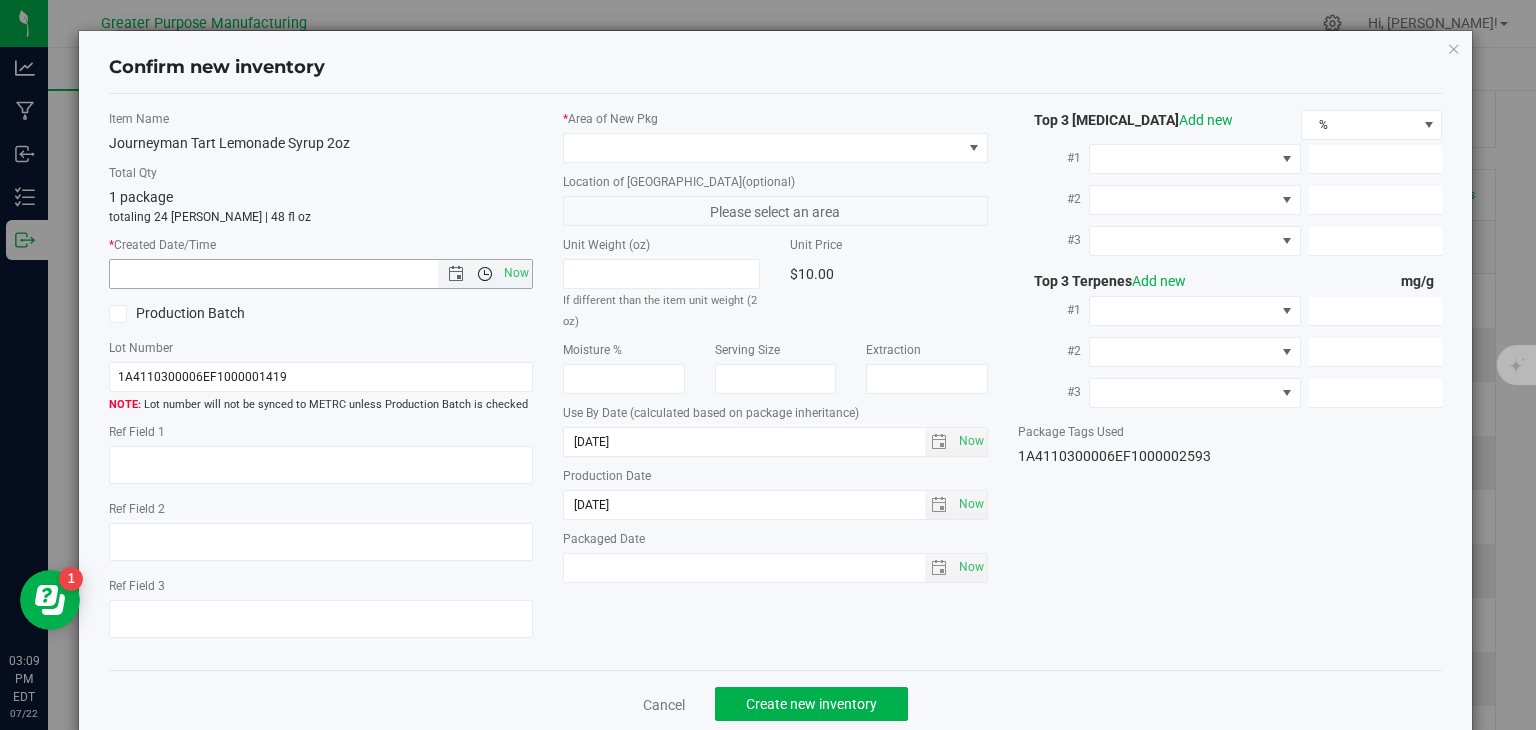 click at bounding box center [485, 274] 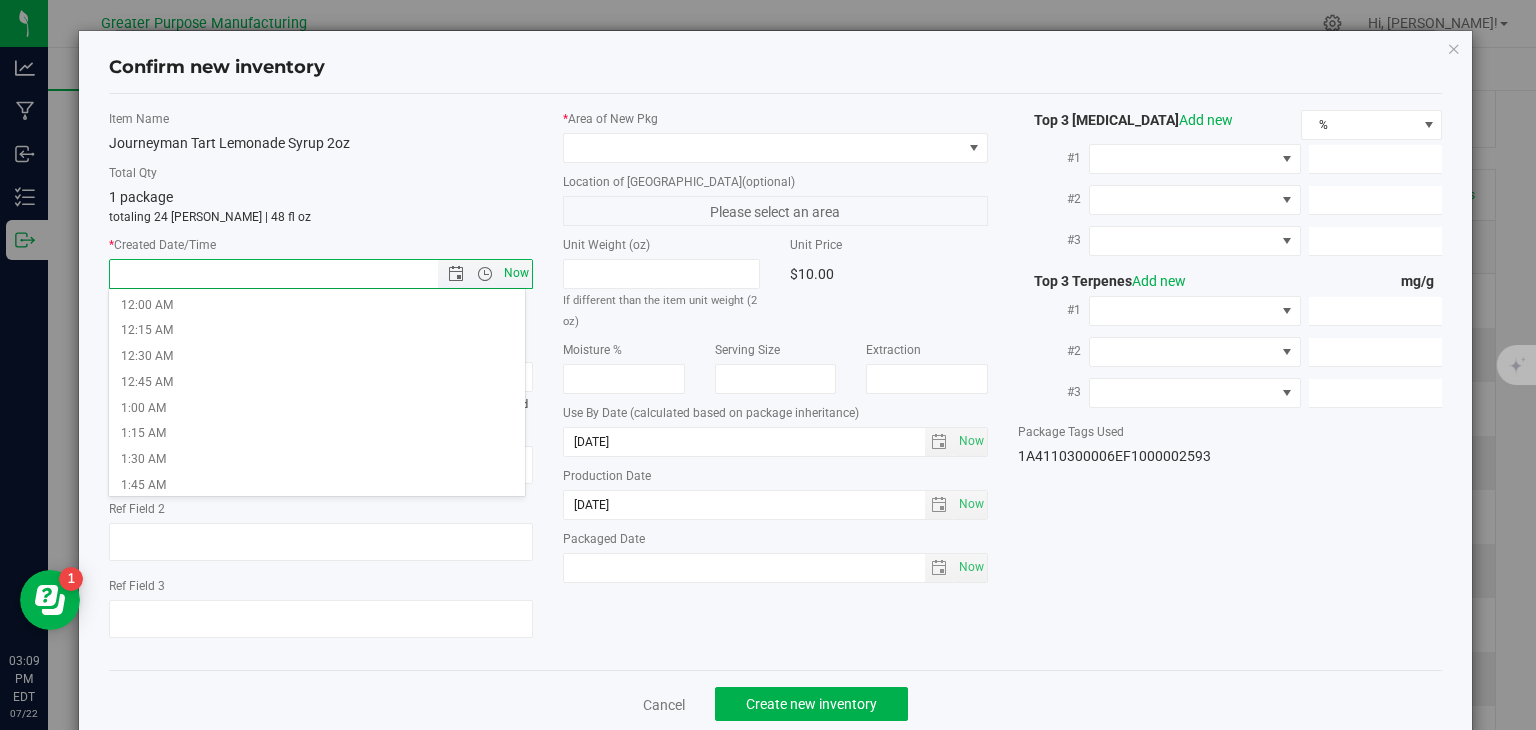 click on "Now" at bounding box center [517, 273] 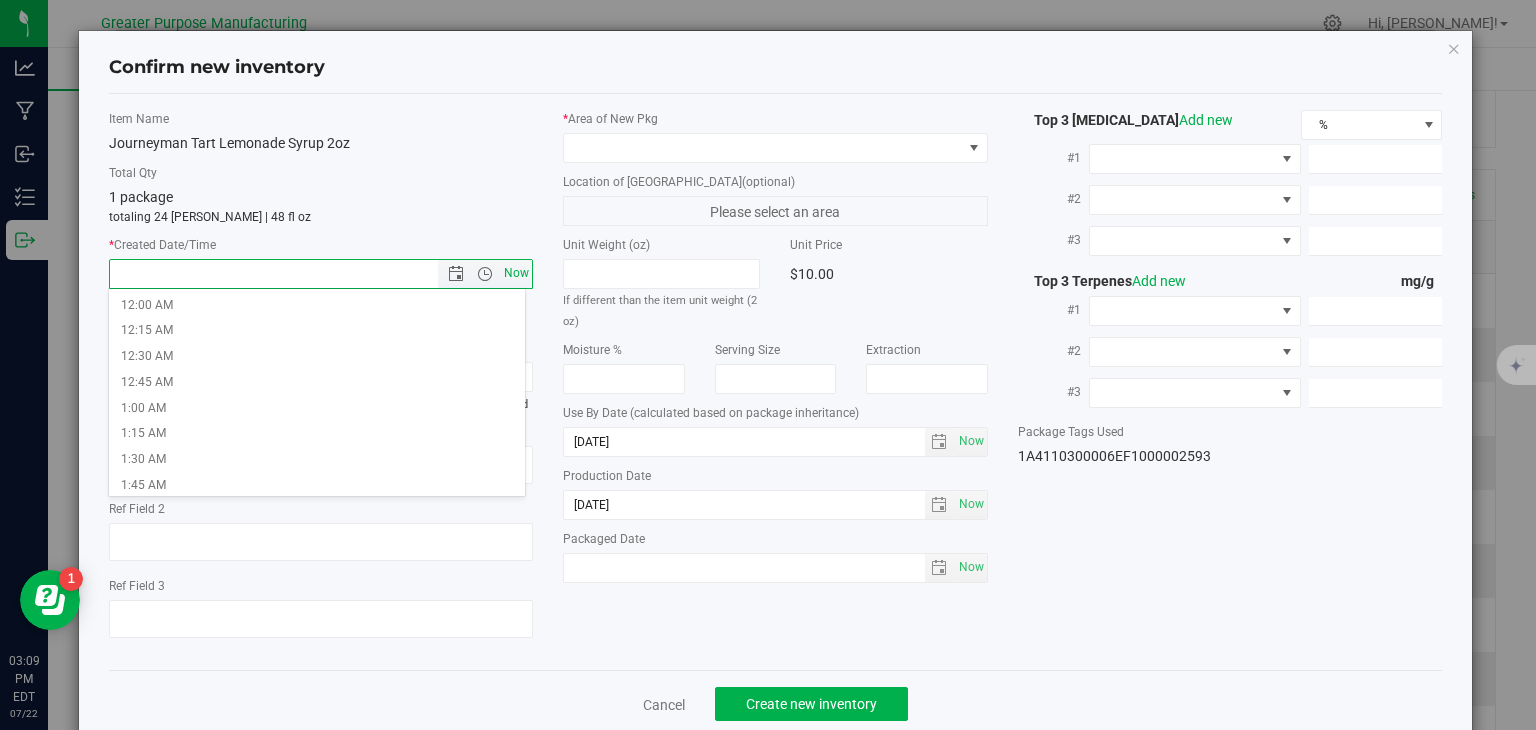 type on "7/22/2025 3:09 PM" 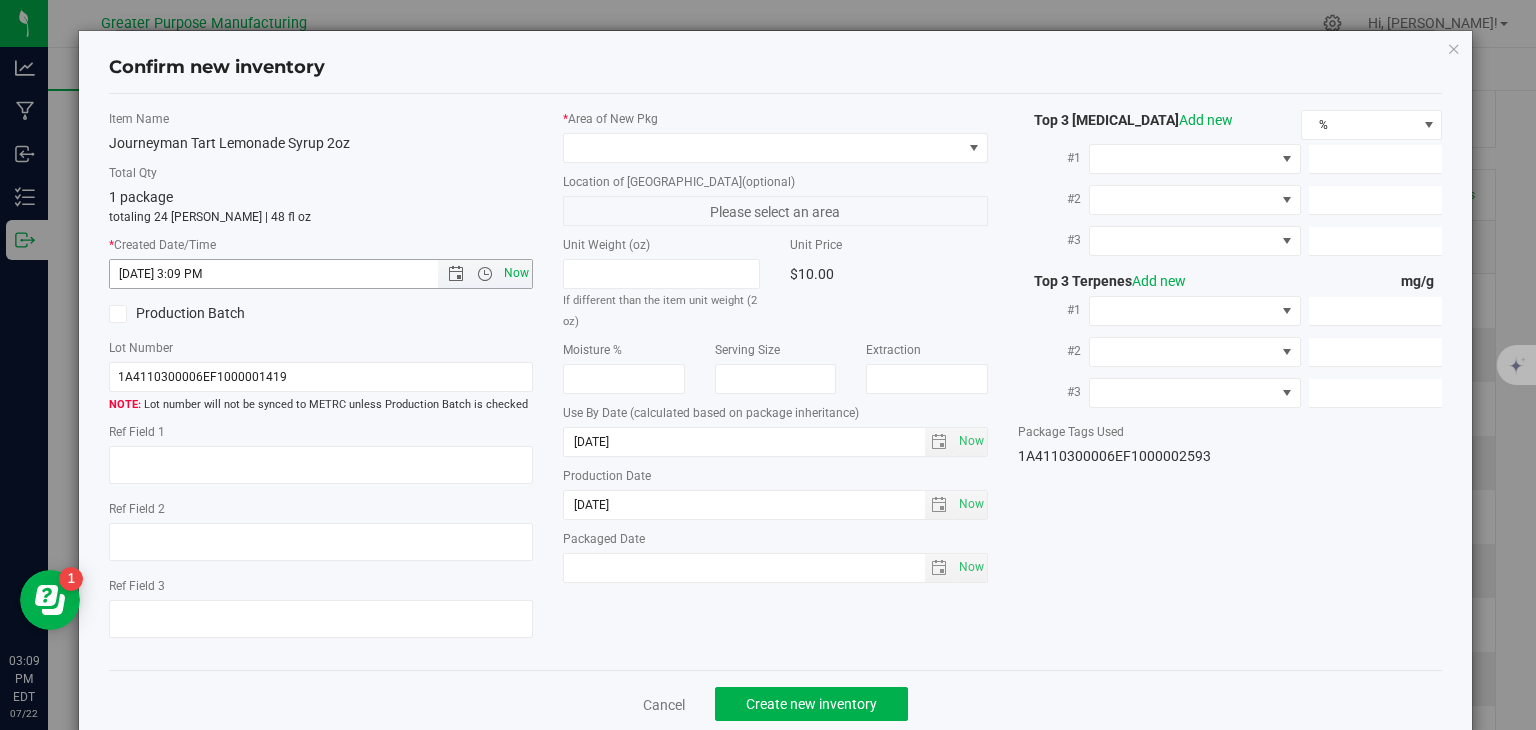 click on "Now" at bounding box center [517, 273] 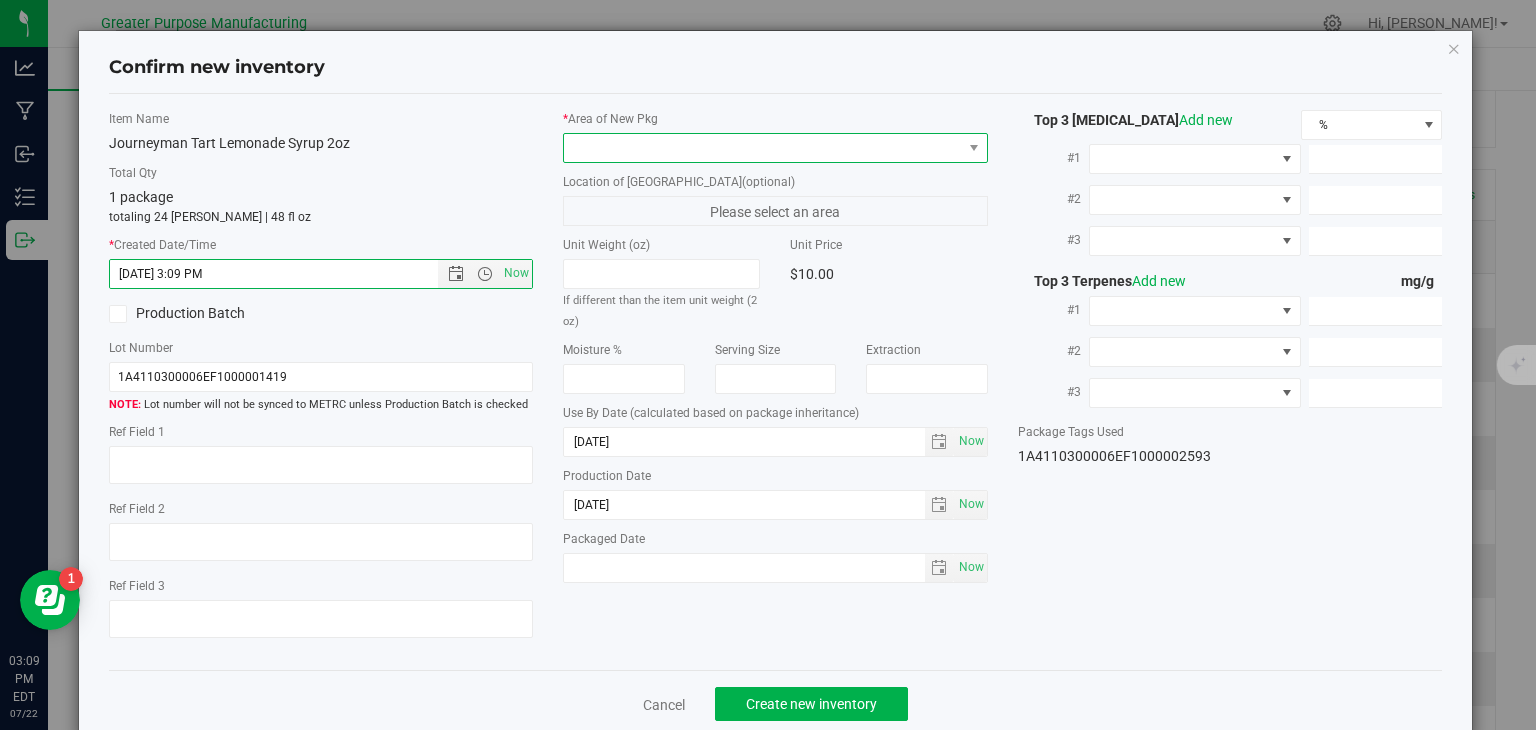 click at bounding box center (763, 148) 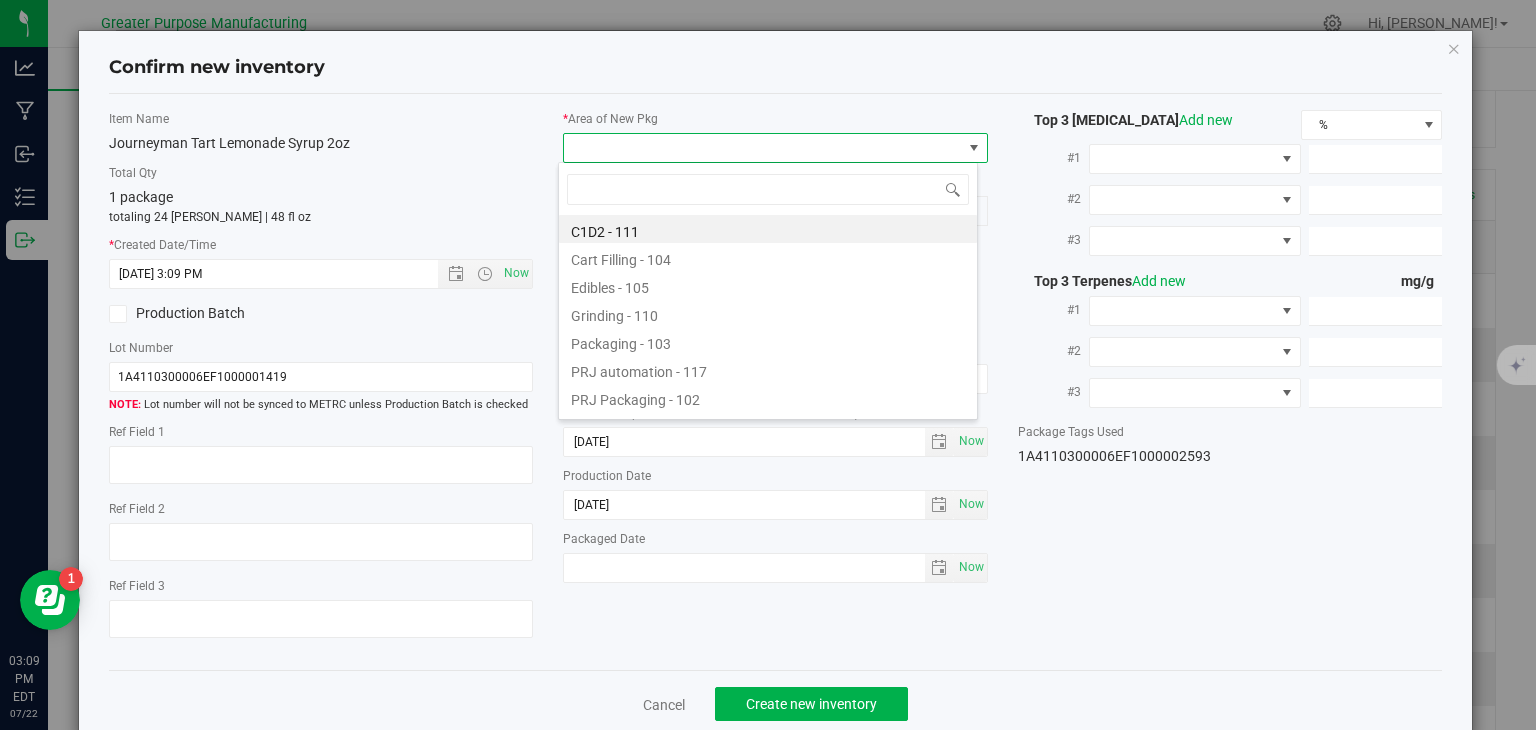 type on "108" 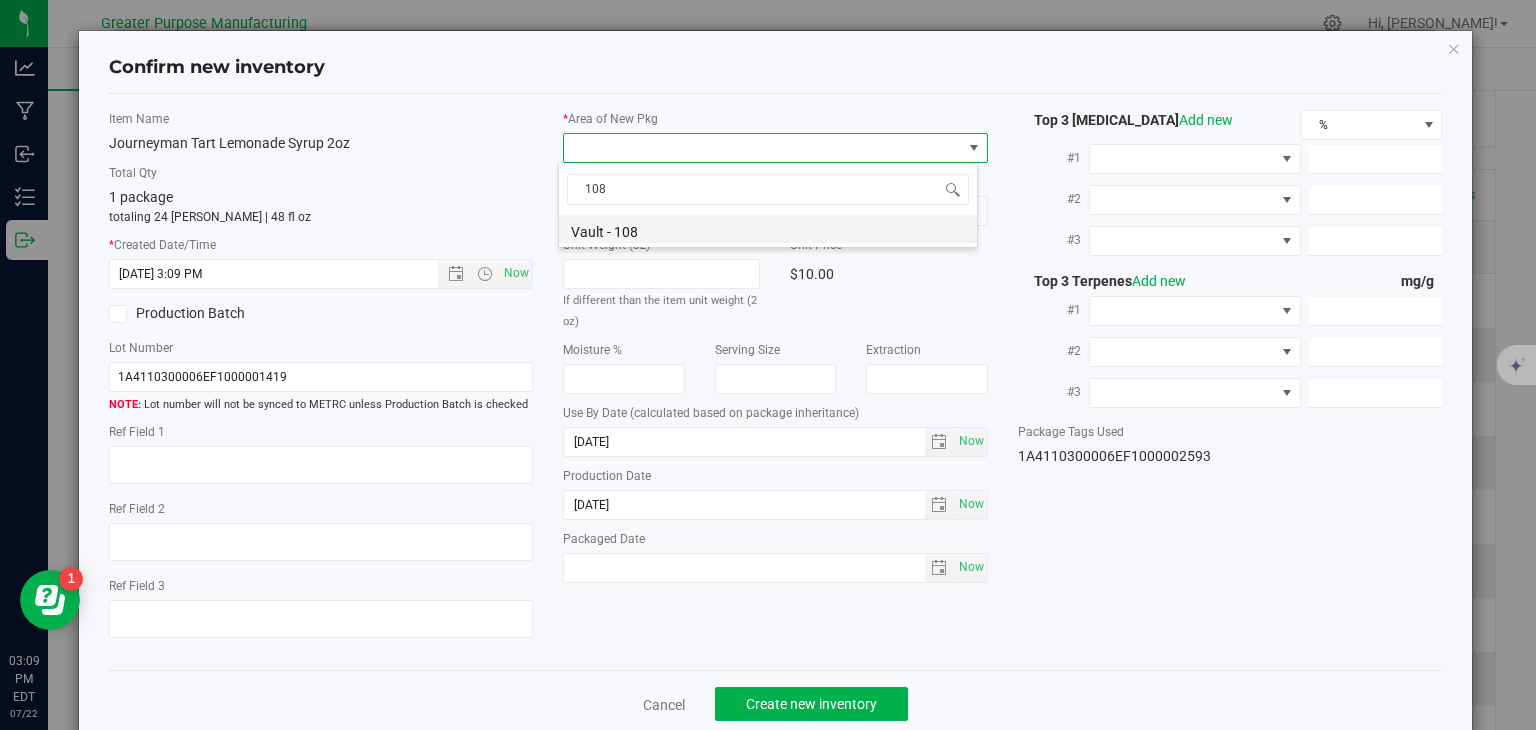 click on "Vault - 108" at bounding box center [768, 229] 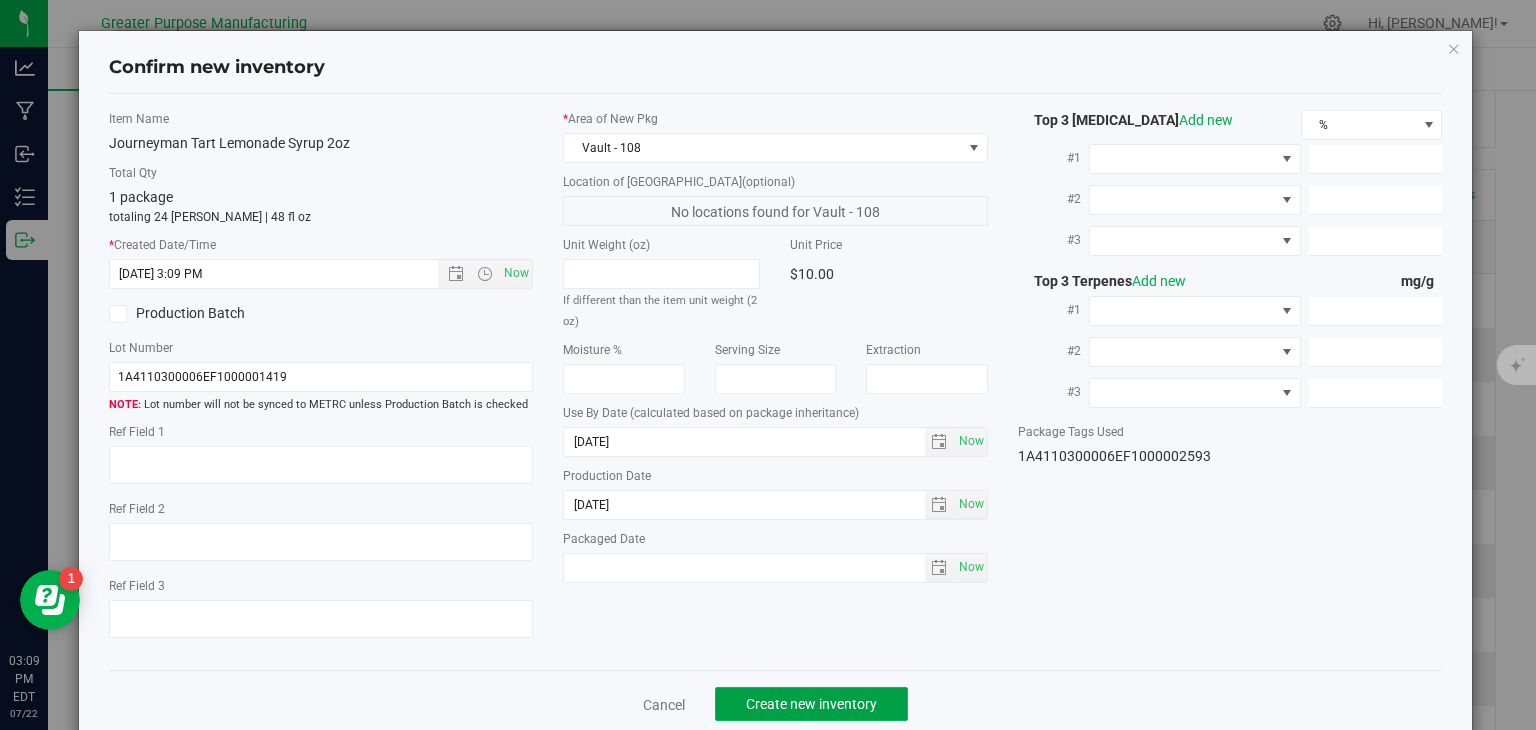 click on "Create new inventory" 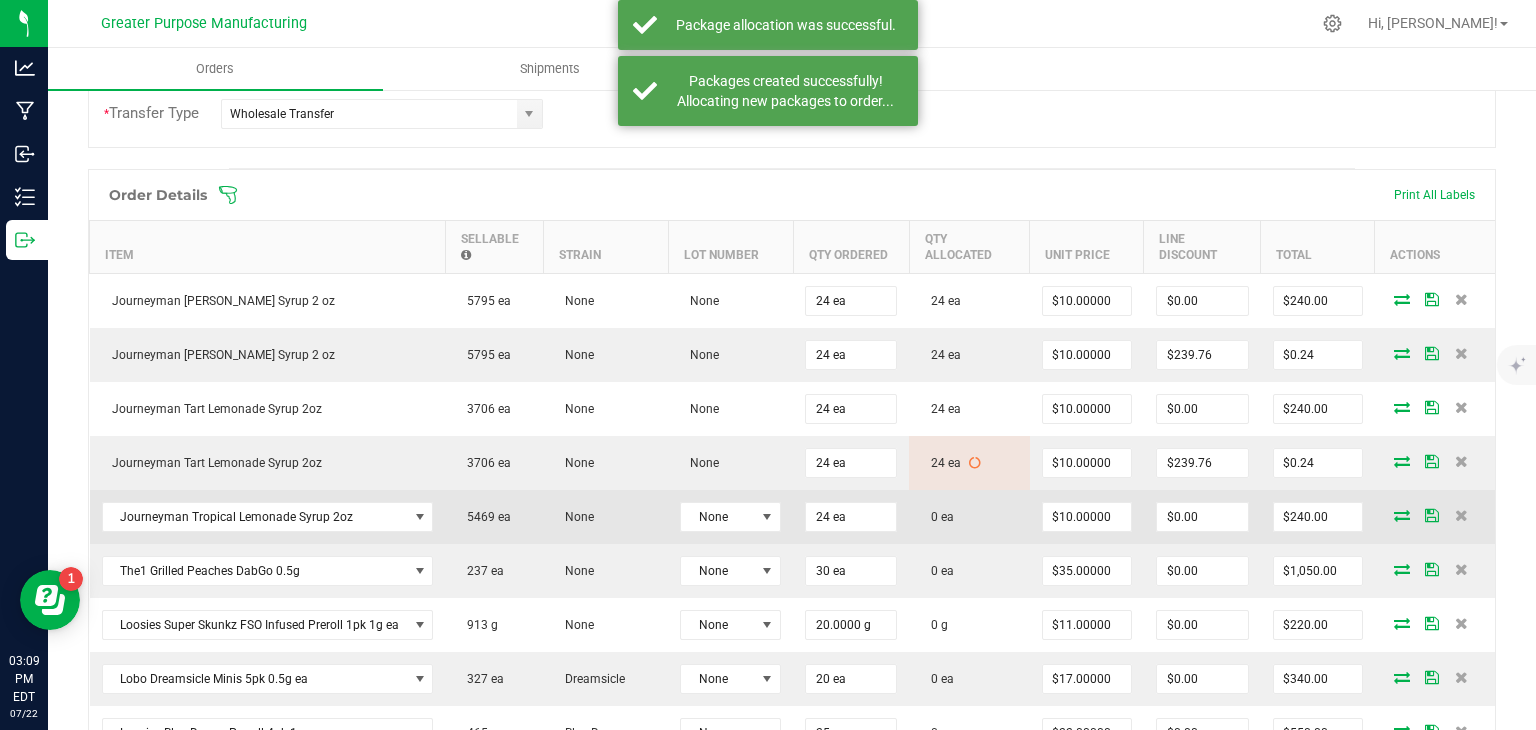 click at bounding box center [1402, 515] 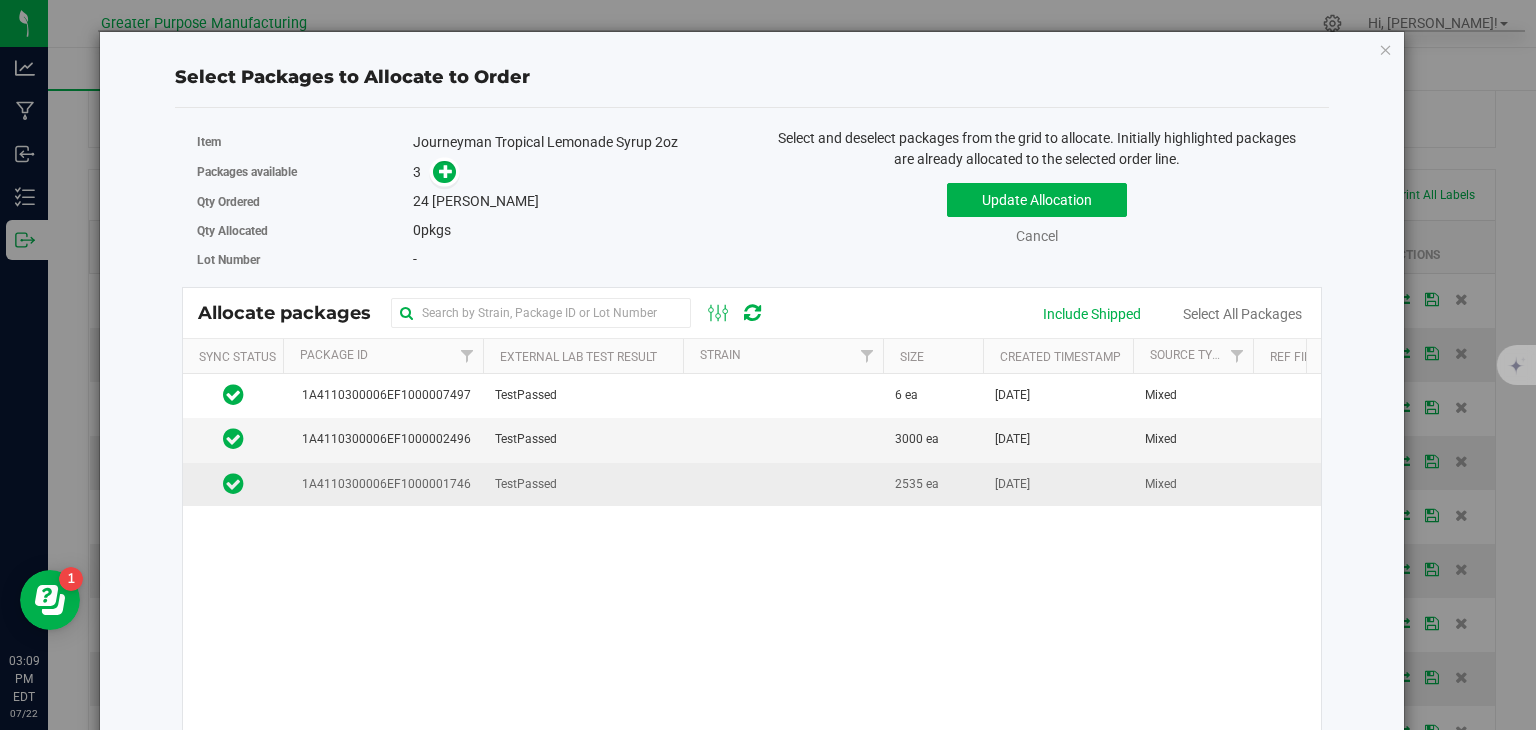 click at bounding box center [783, 484] 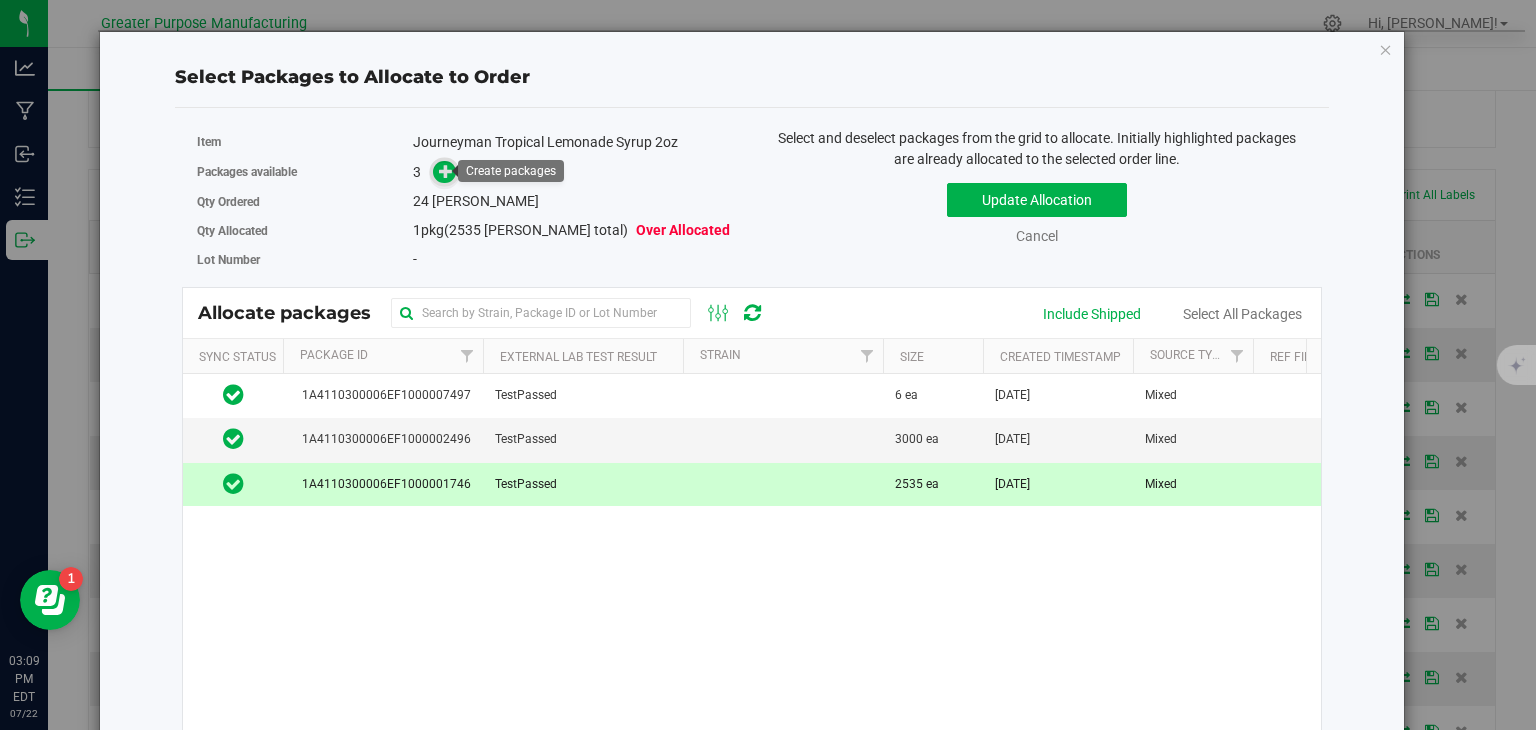 click at bounding box center (446, 171) 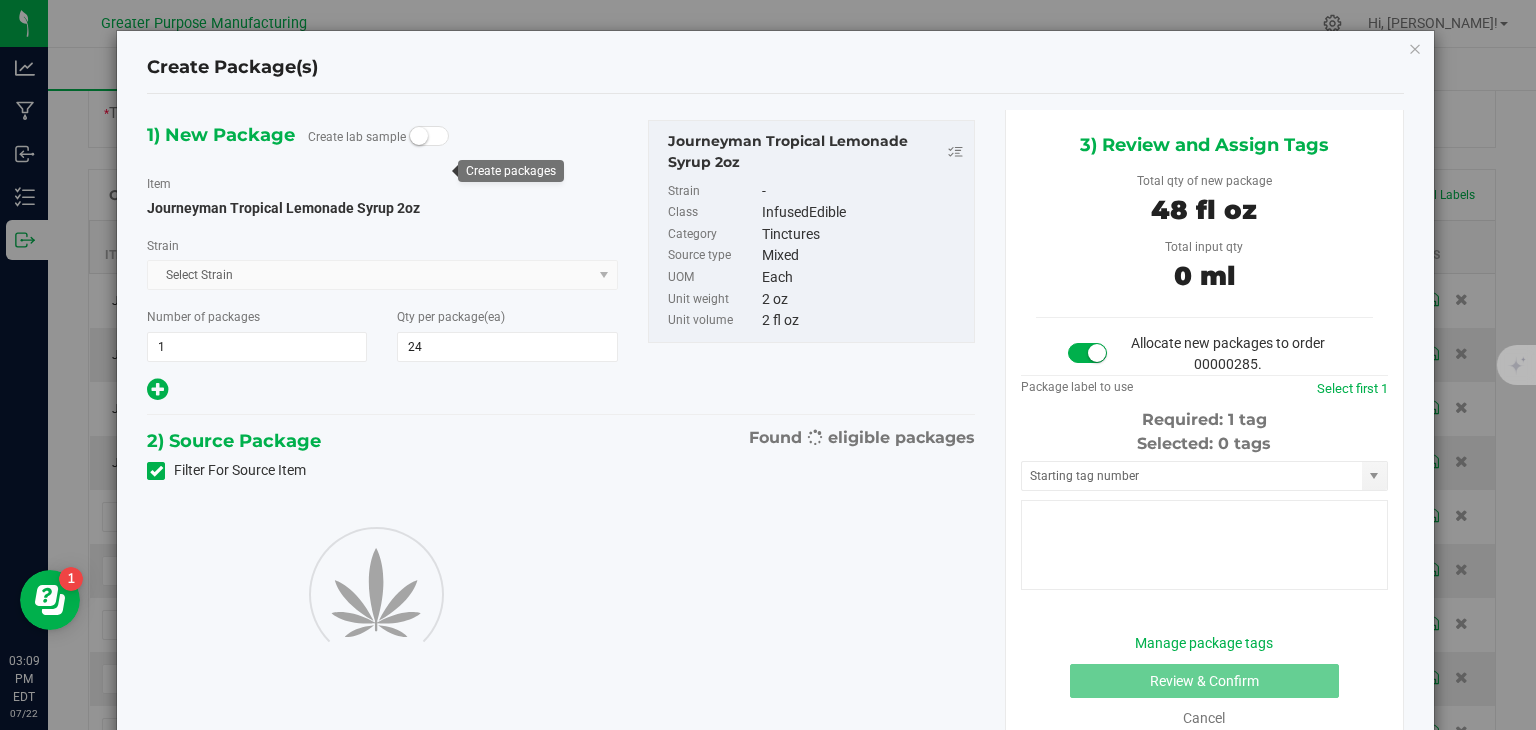type on "24" 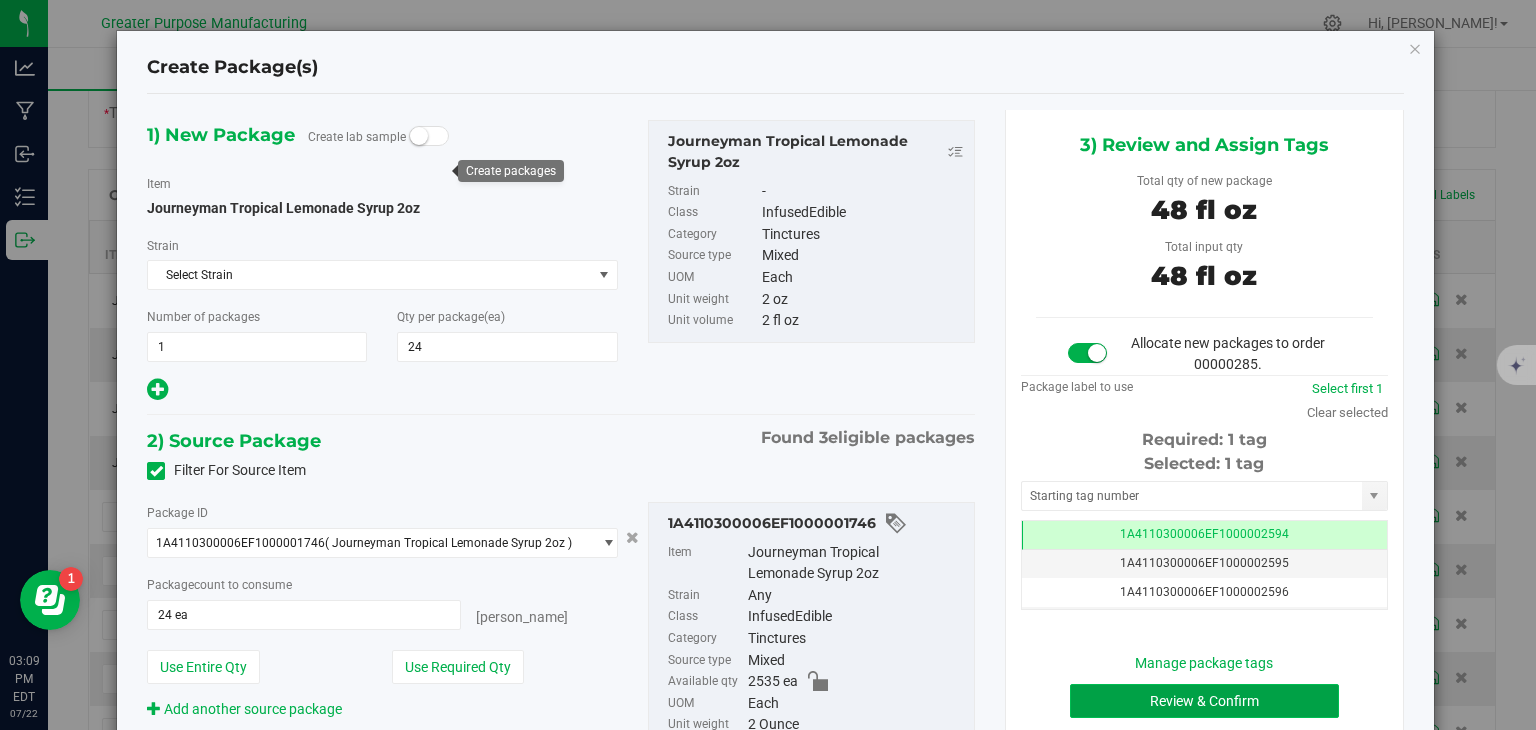 click on "Review & Confirm" at bounding box center [1204, 701] 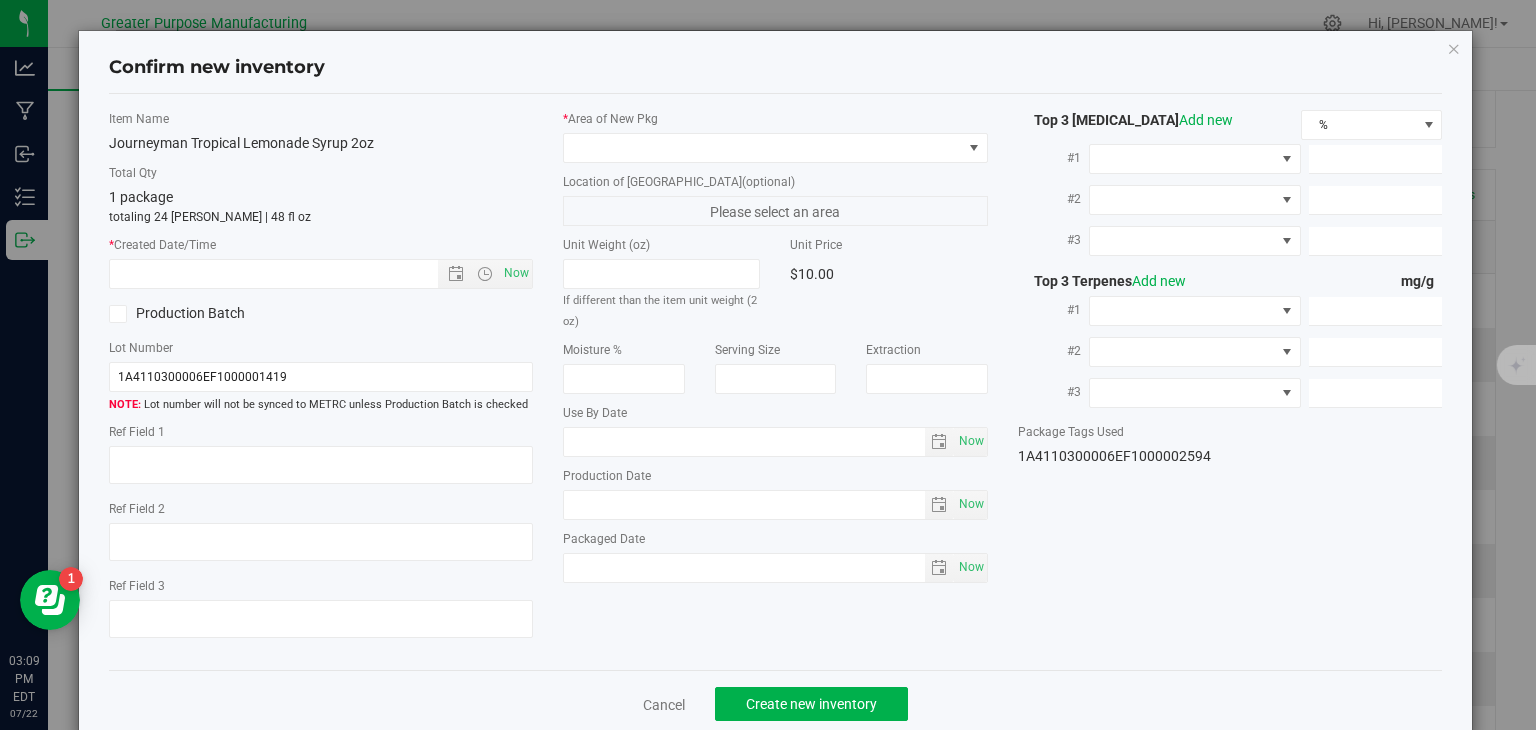 type on "[DATE]" 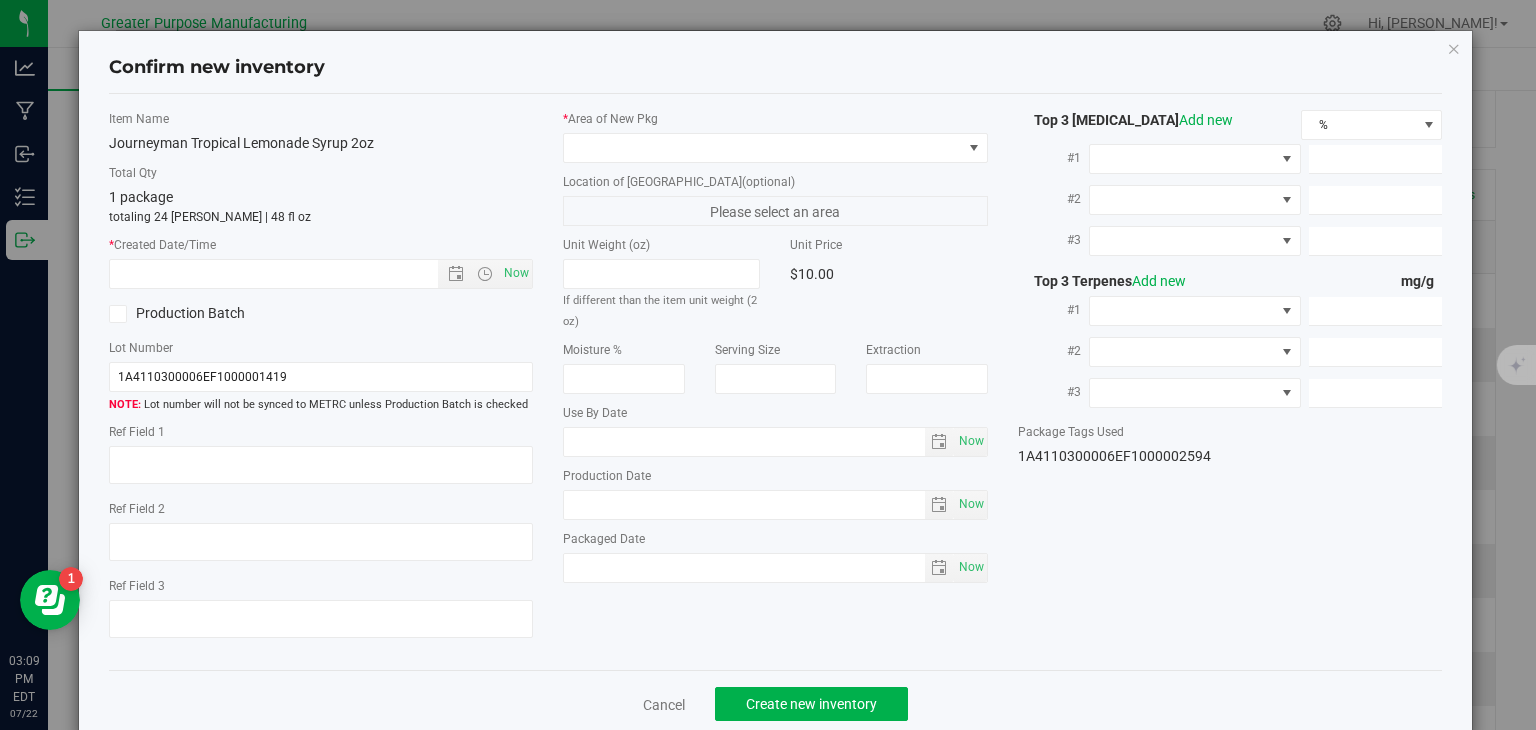 type on "[DATE]" 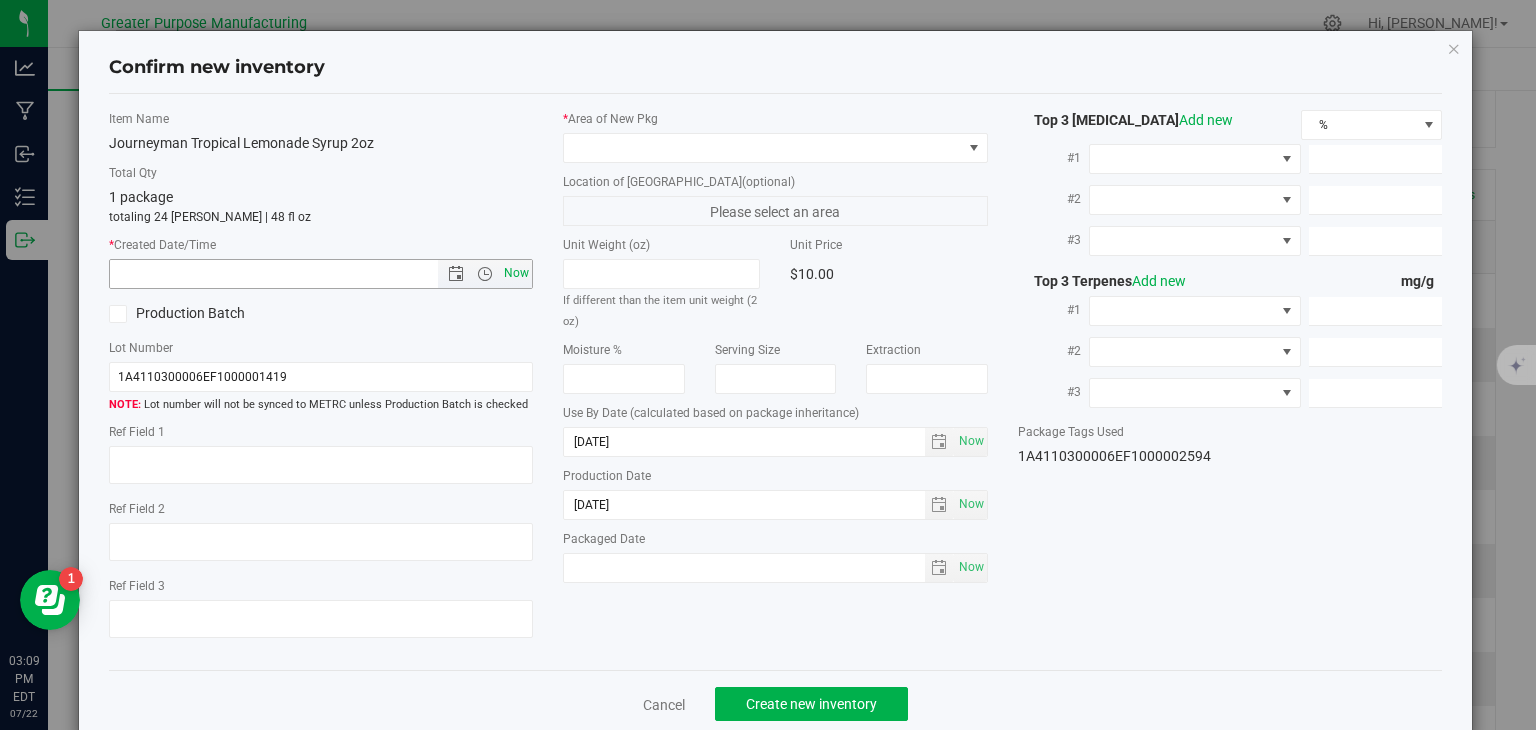 click on "Now" at bounding box center (517, 273) 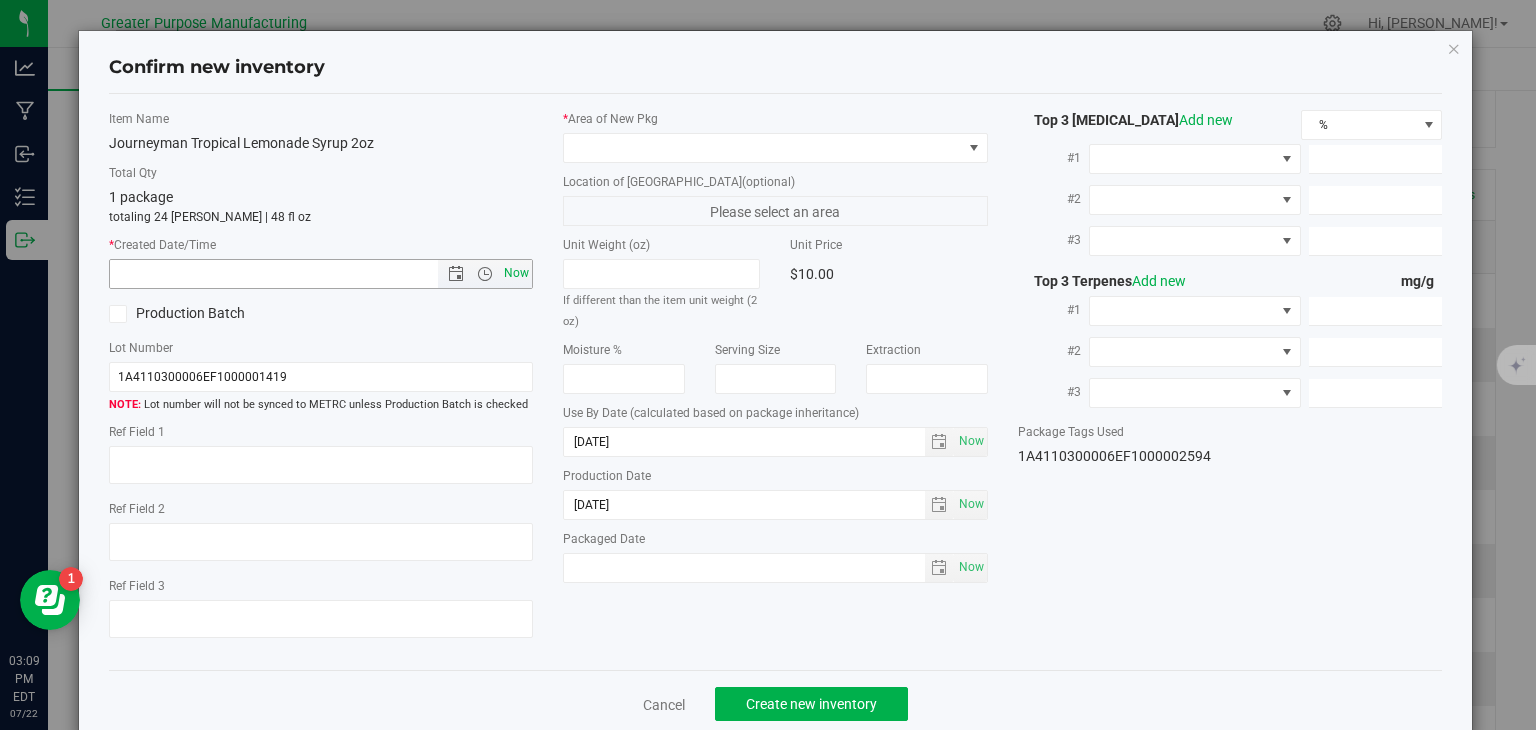 type on "7/22/2025 3:09 PM" 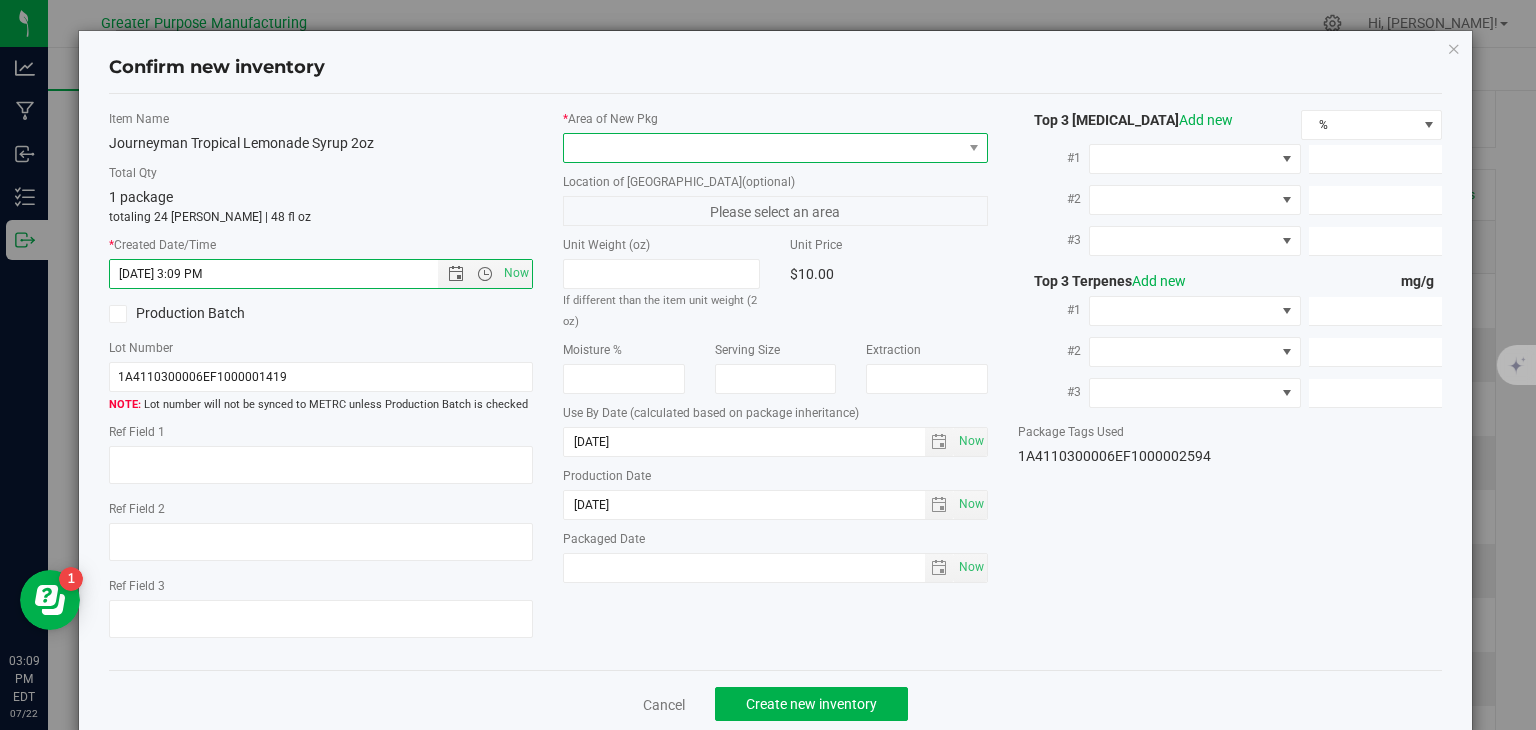 click at bounding box center [763, 148] 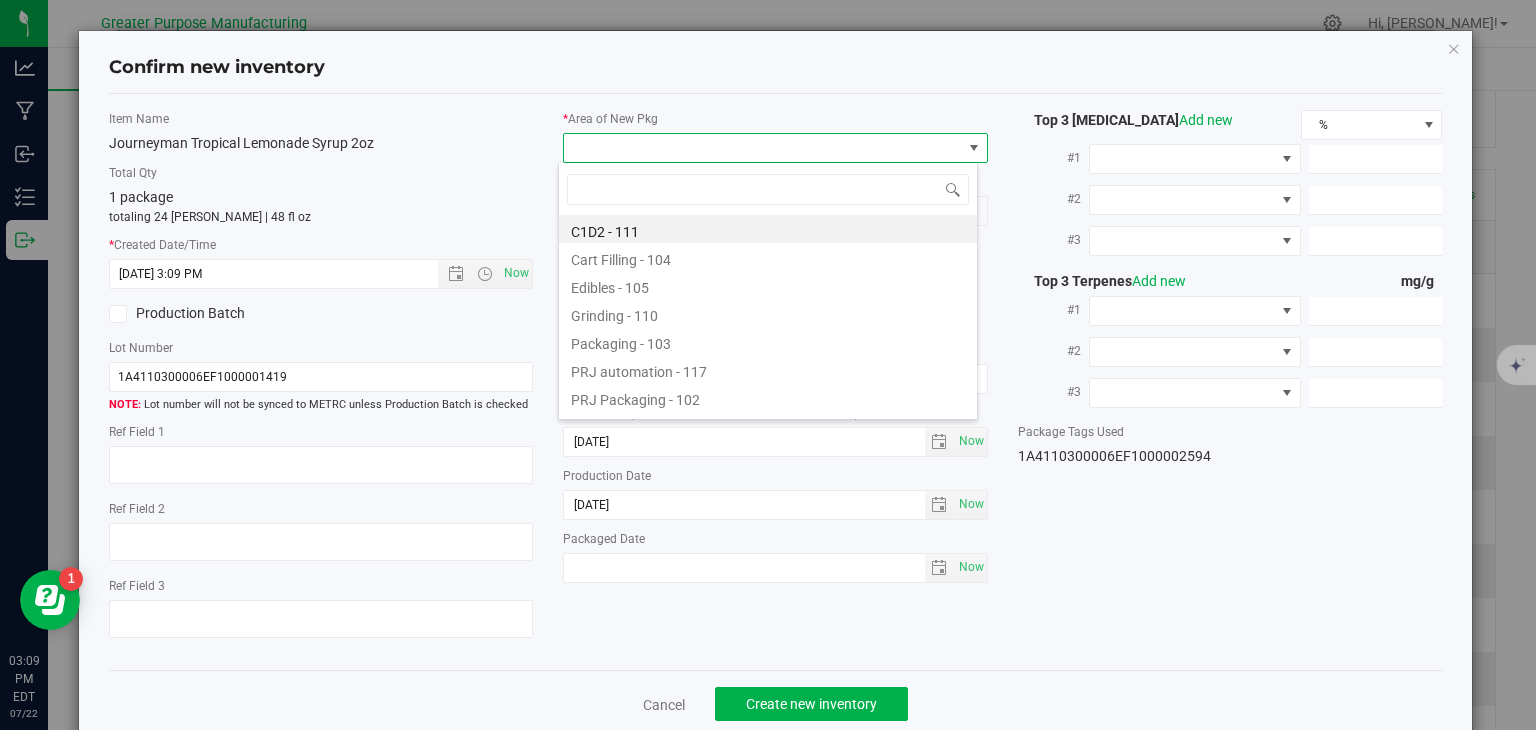 type on "108" 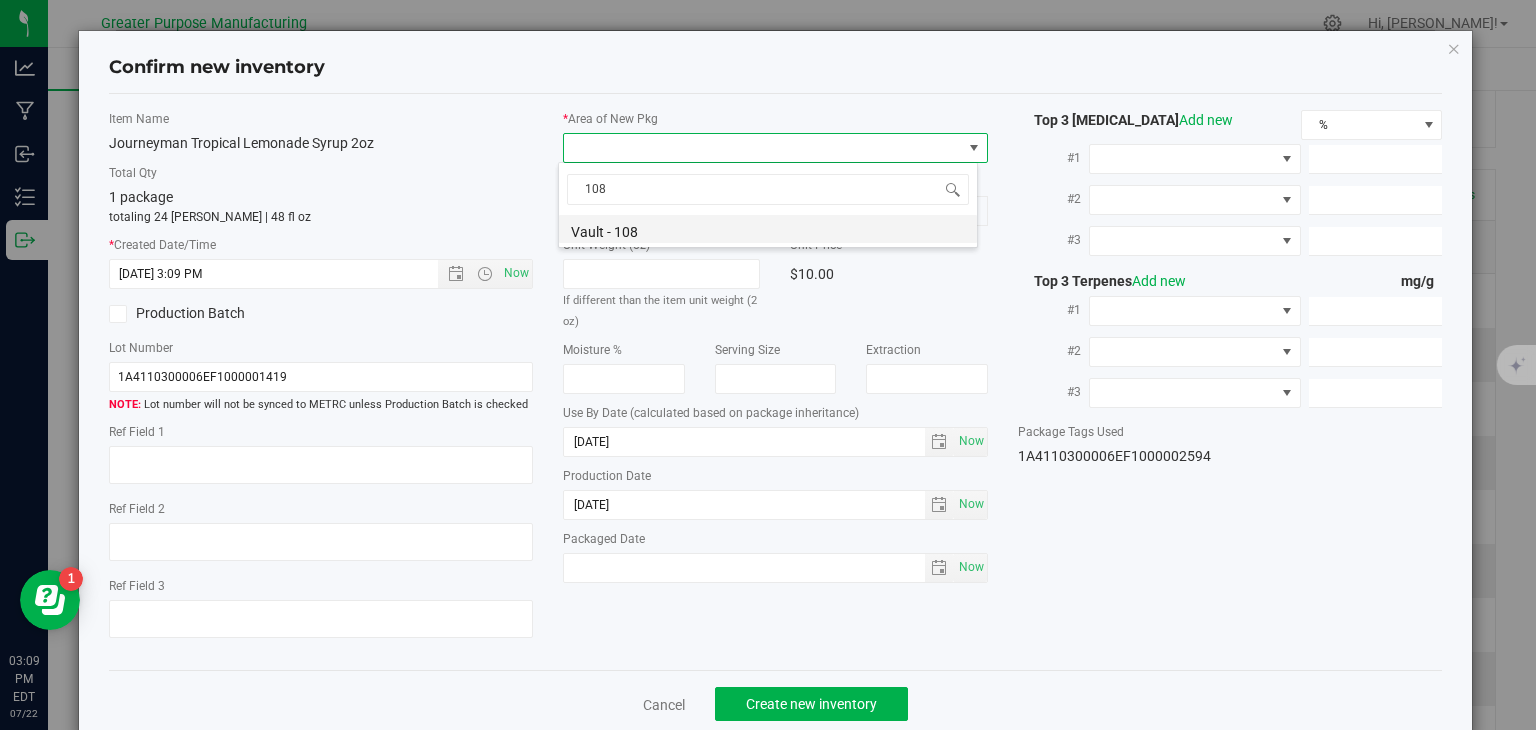 click on "Vault - 108" at bounding box center (768, 229) 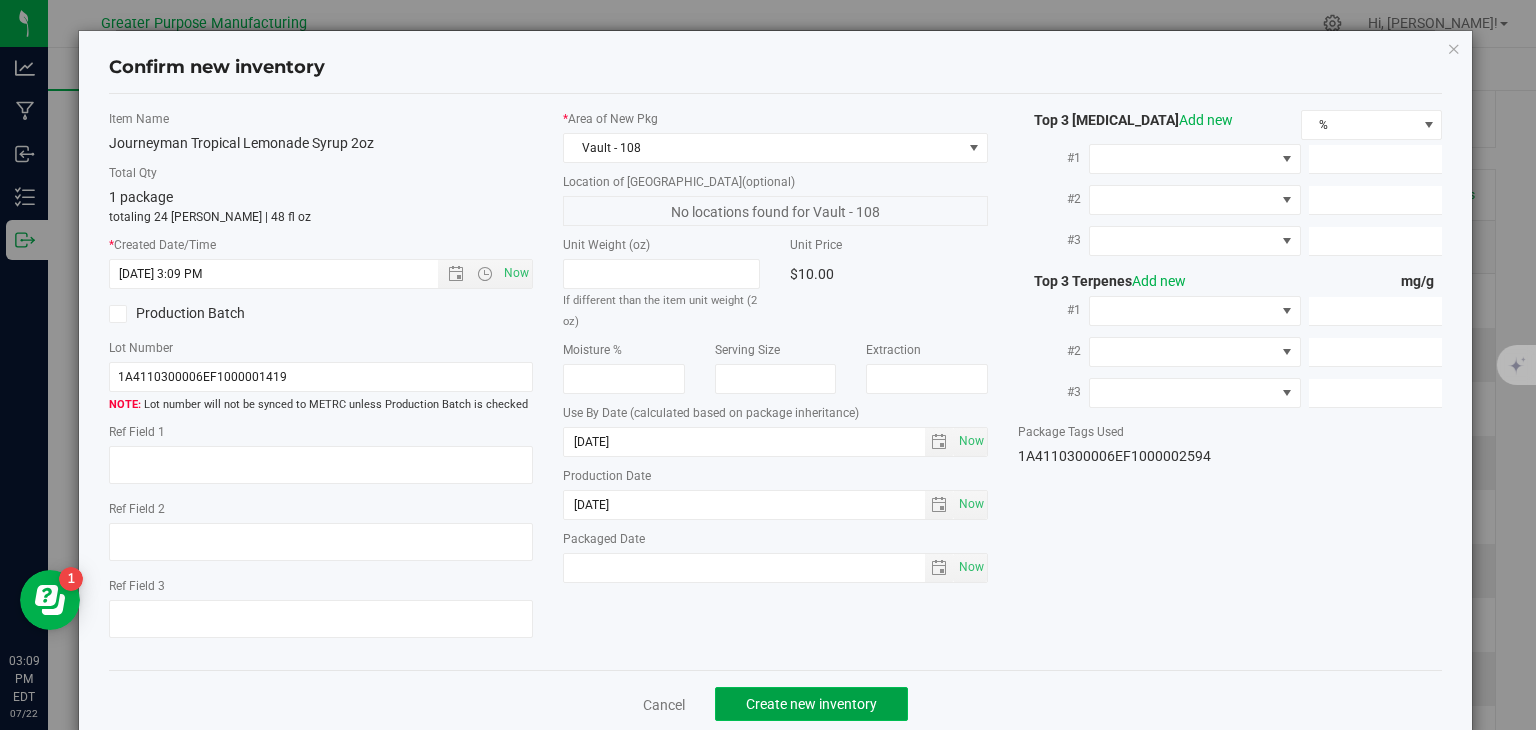 click on "Create new inventory" 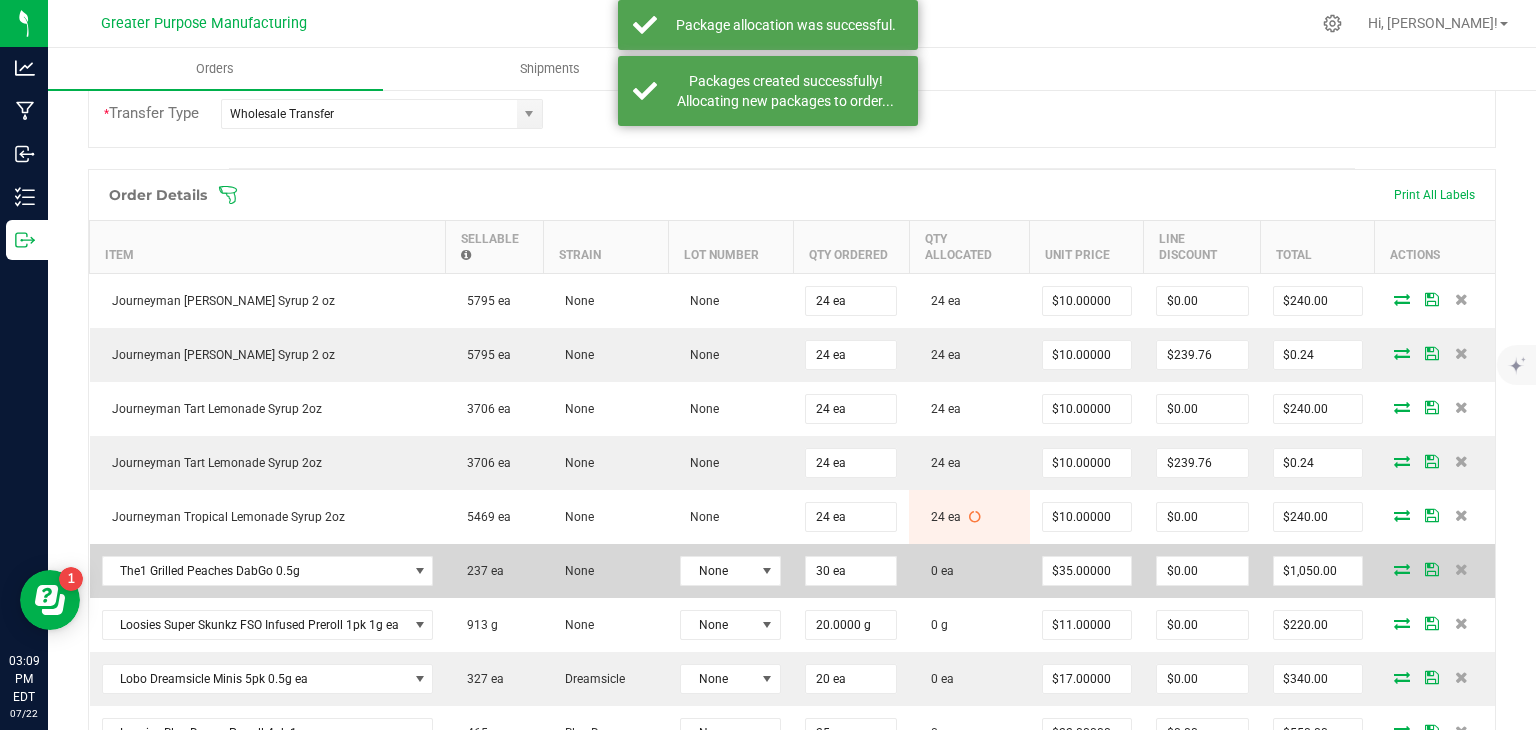 click at bounding box center (1402, 569) 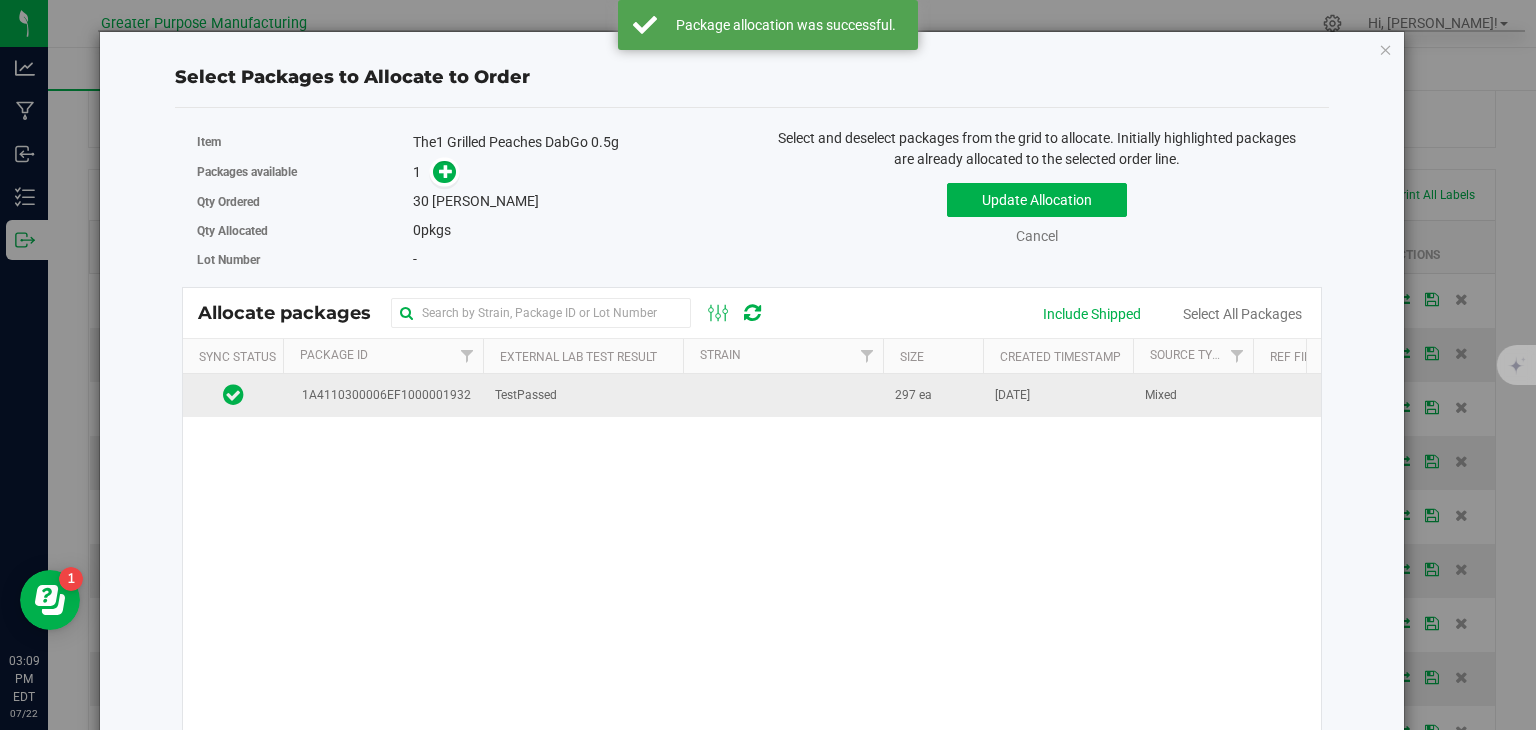 click at bounding box center [783, 395] 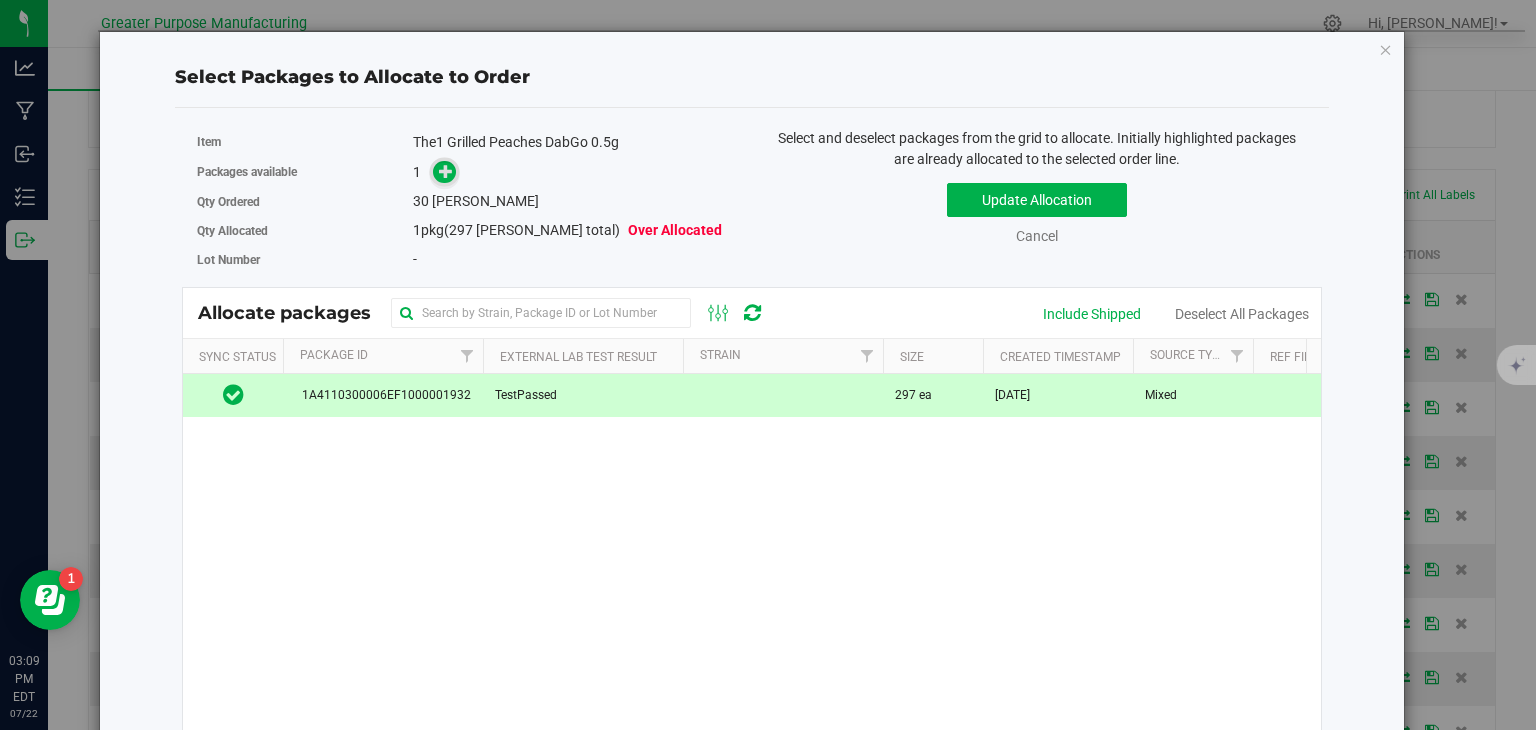 click at bounding box center [446, 171] 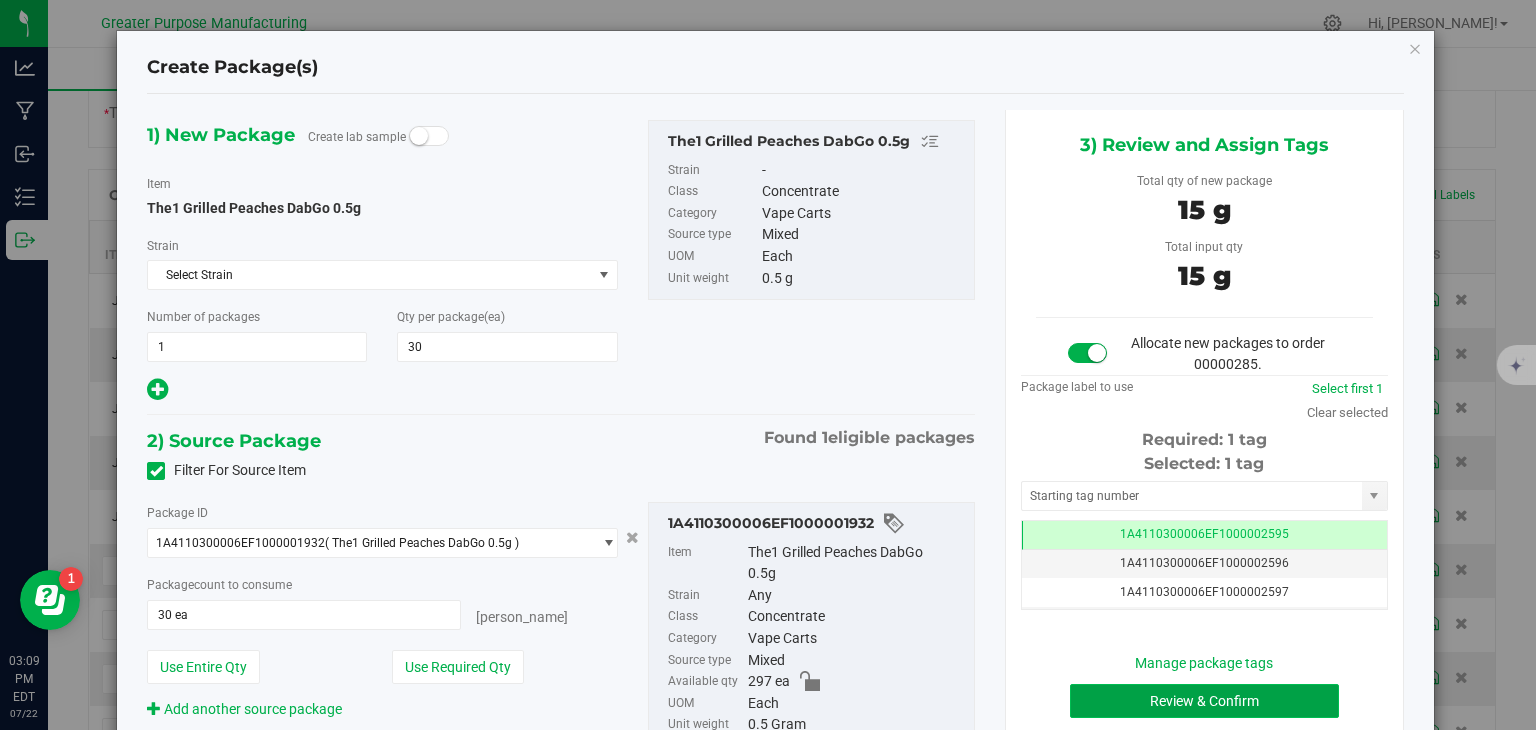 click on "Review & Confirm" at bounding box center (1204, 701) 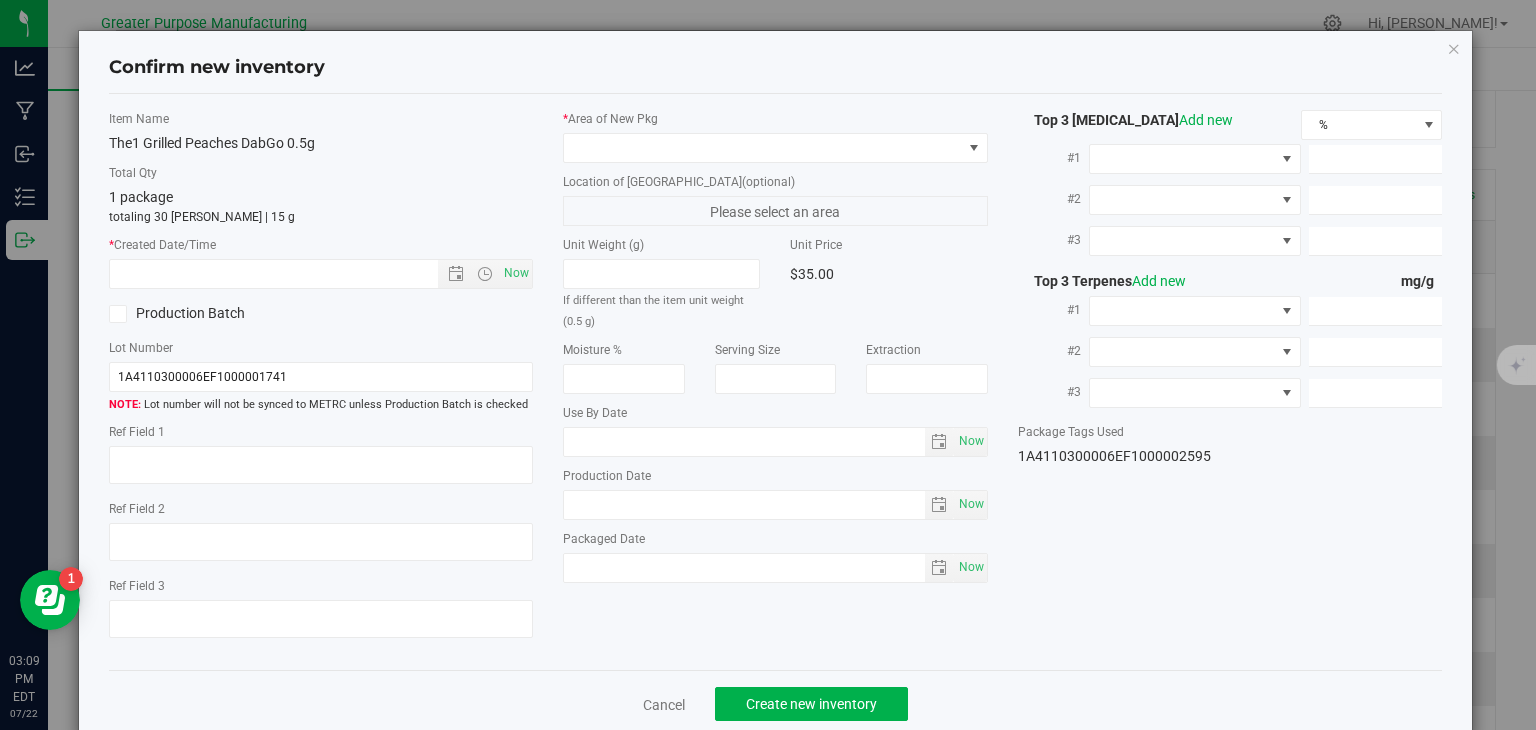 type on "[DATE]" 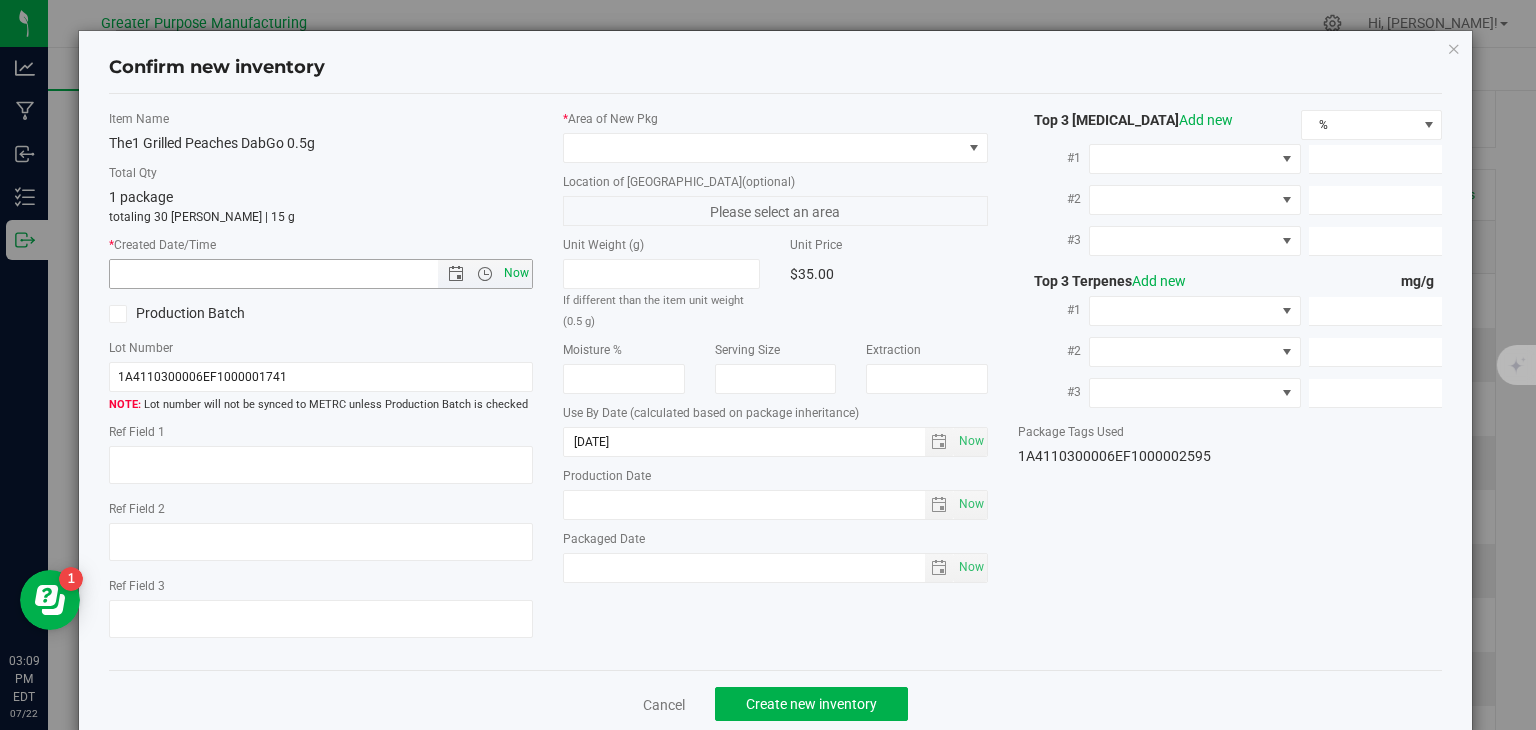 click on "Now" at bounding box center [517, 273] 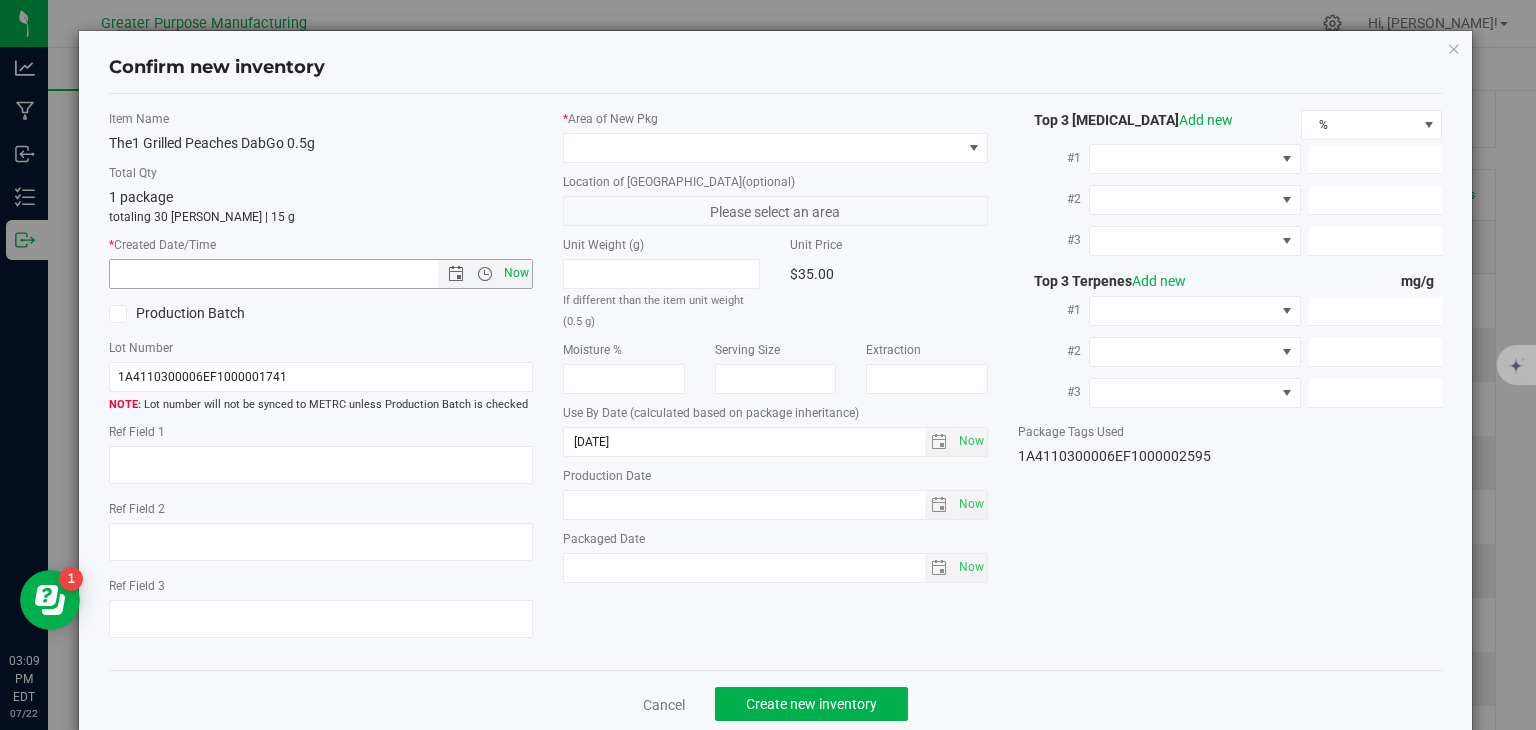 type on "7/22/2025 3:09 PM" 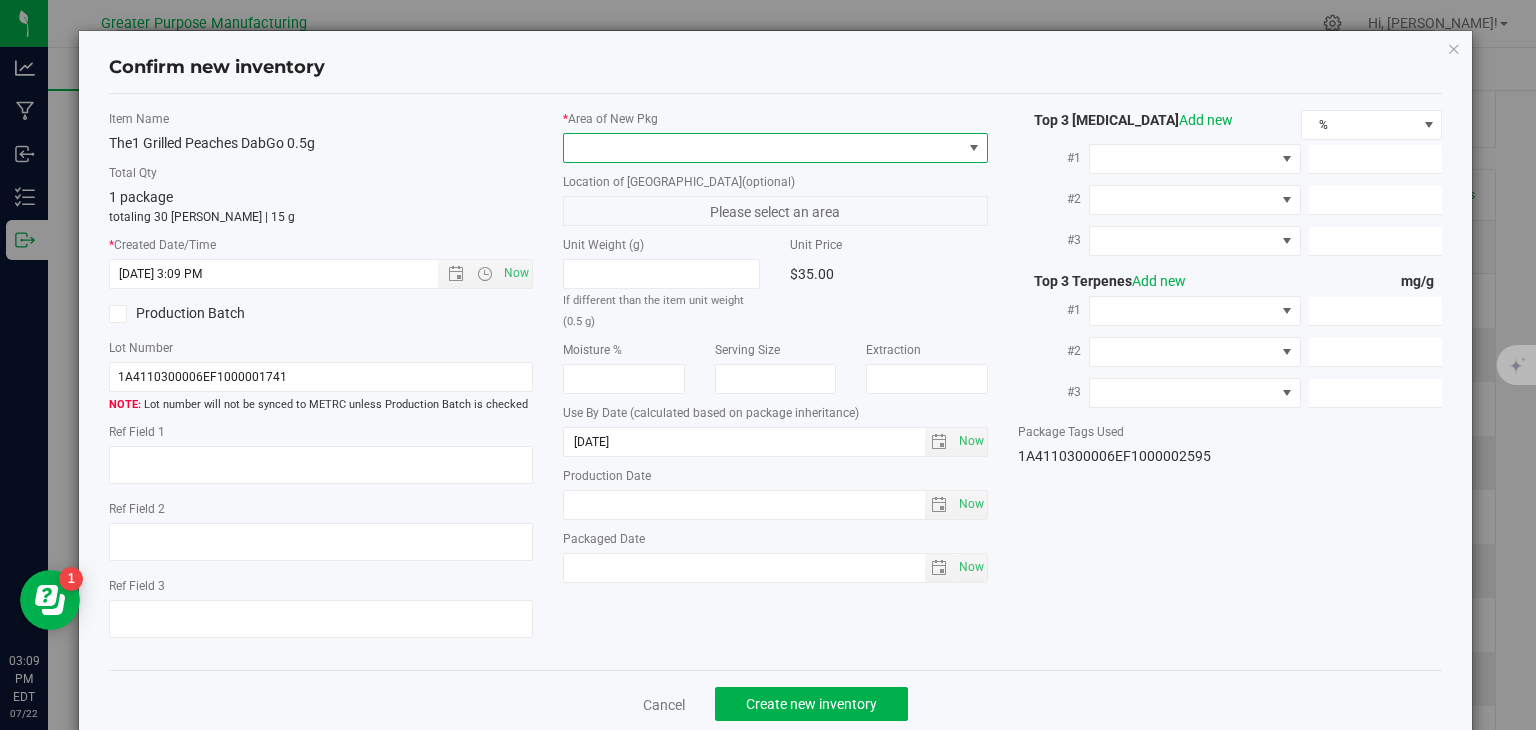 click at bounding box center [763, 148] 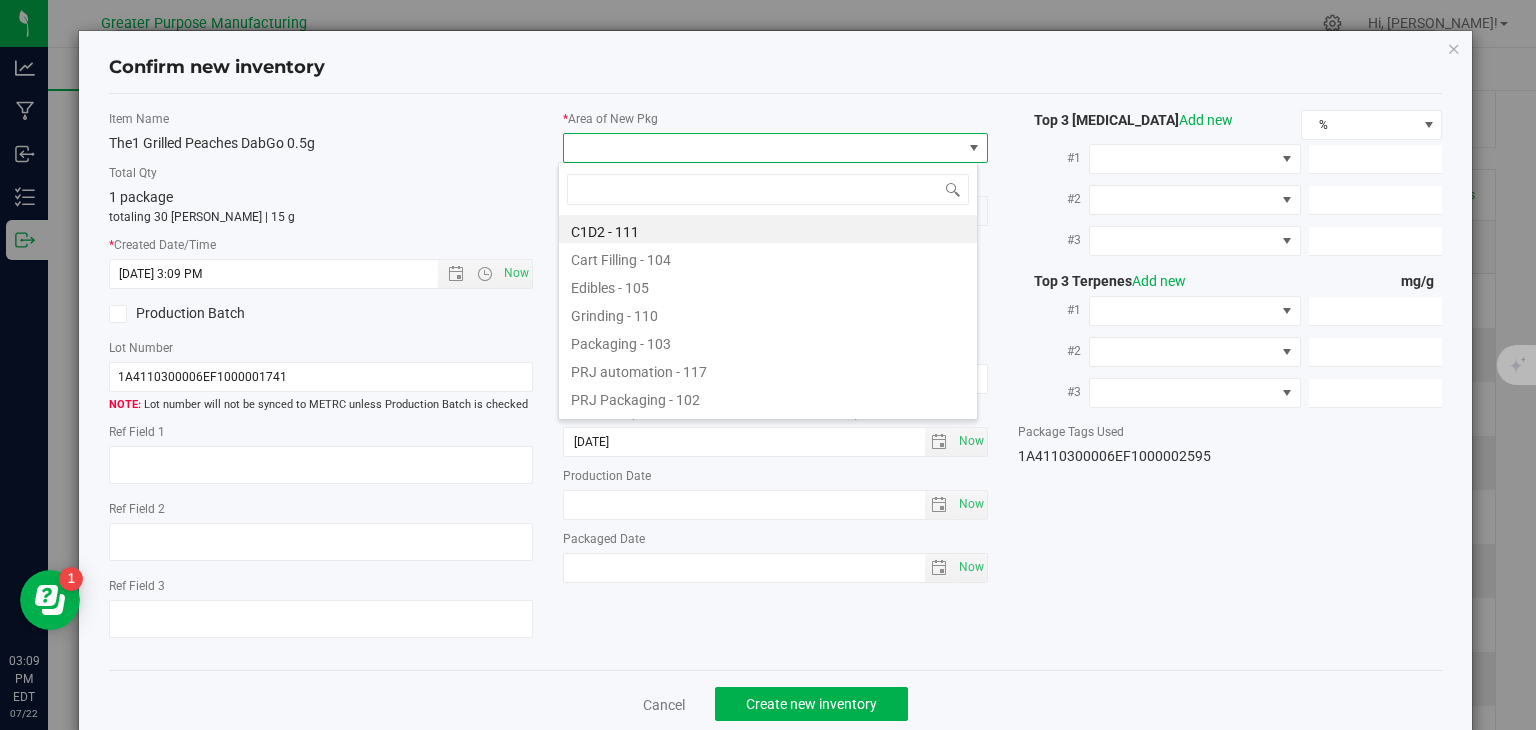 type on "108" 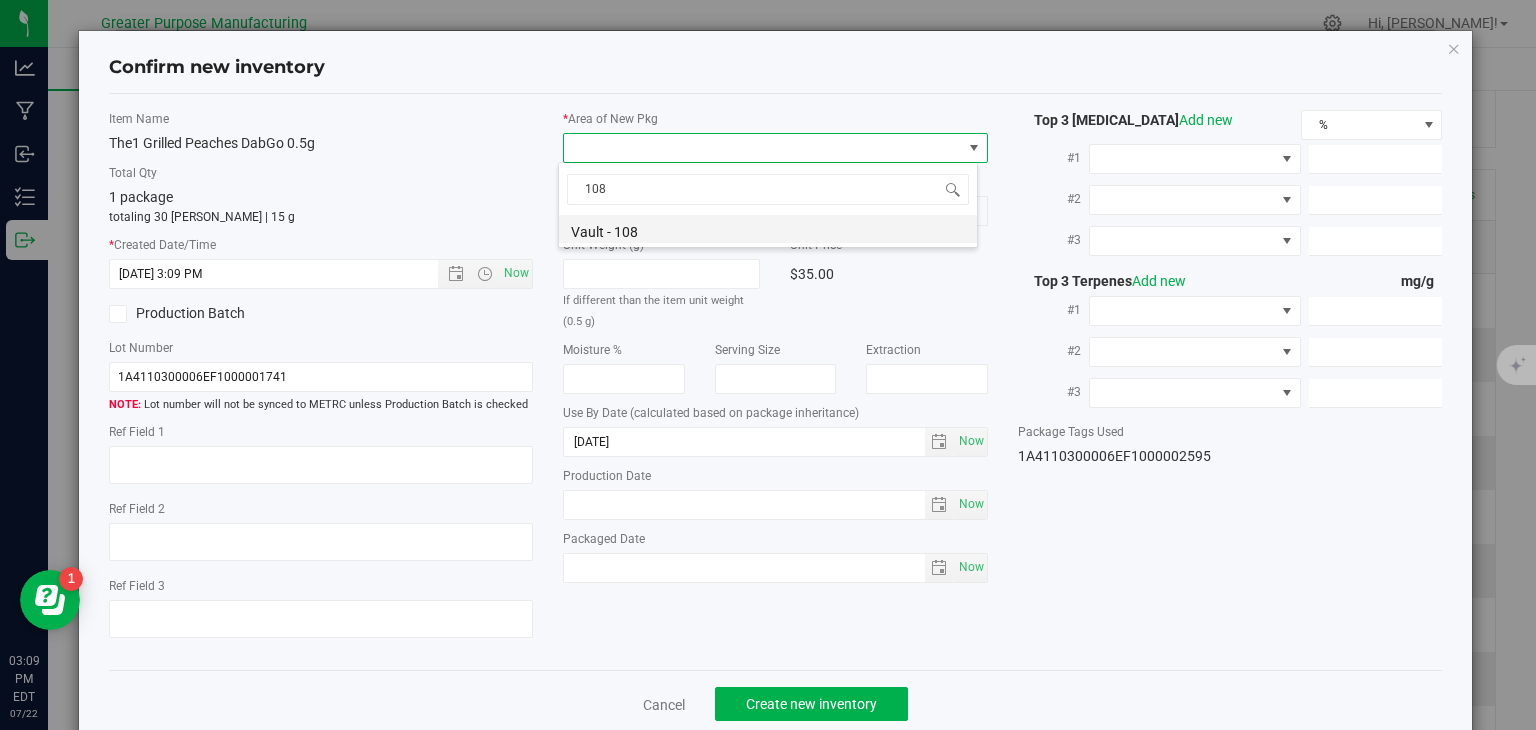 click on "Vault - 108" at bounding box center (768, 229) 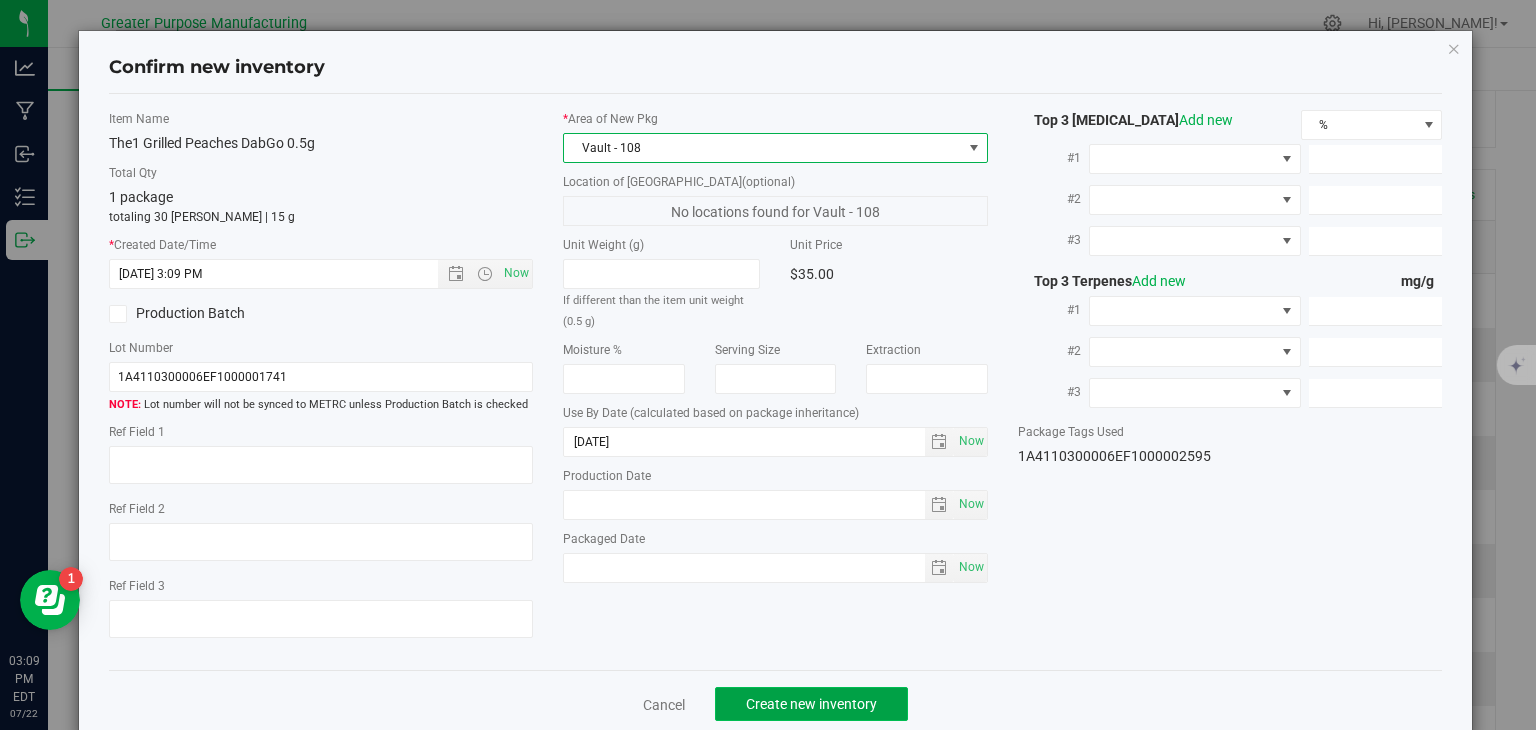 click on "Create new inventory" 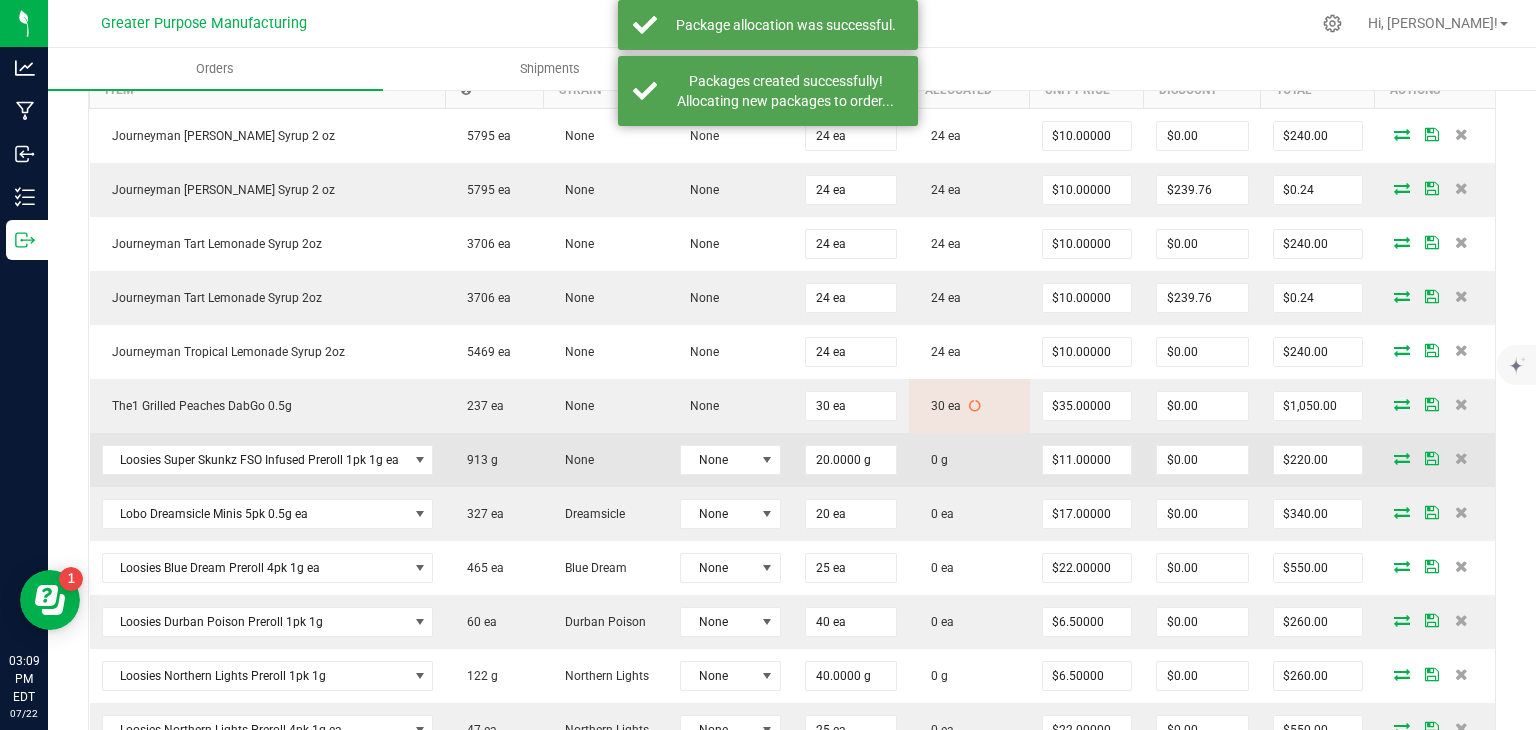 click at bounding box center (1402, 458) 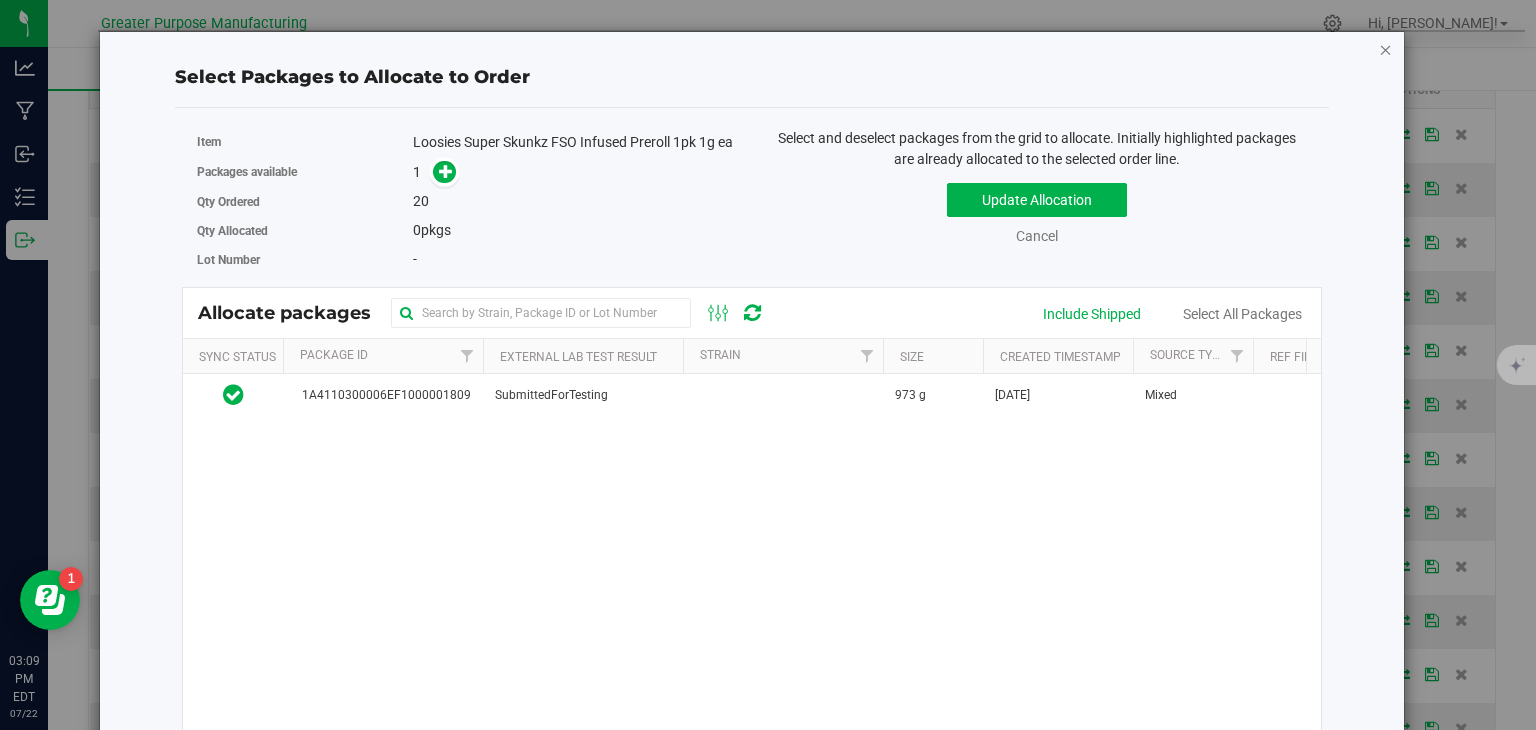 click at bounding box center [1386, 49] 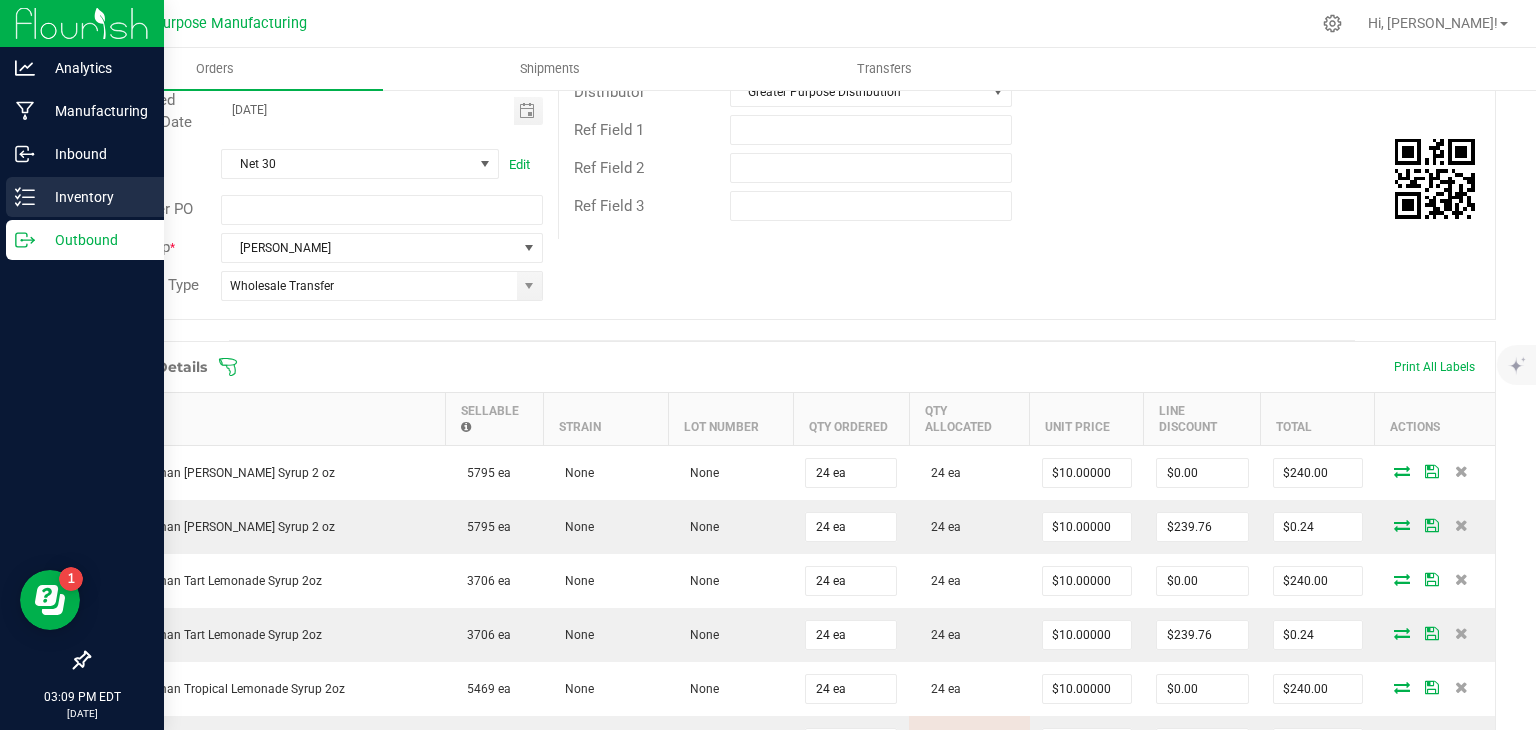 click on "Inventory" at bounding box center [95, 197] 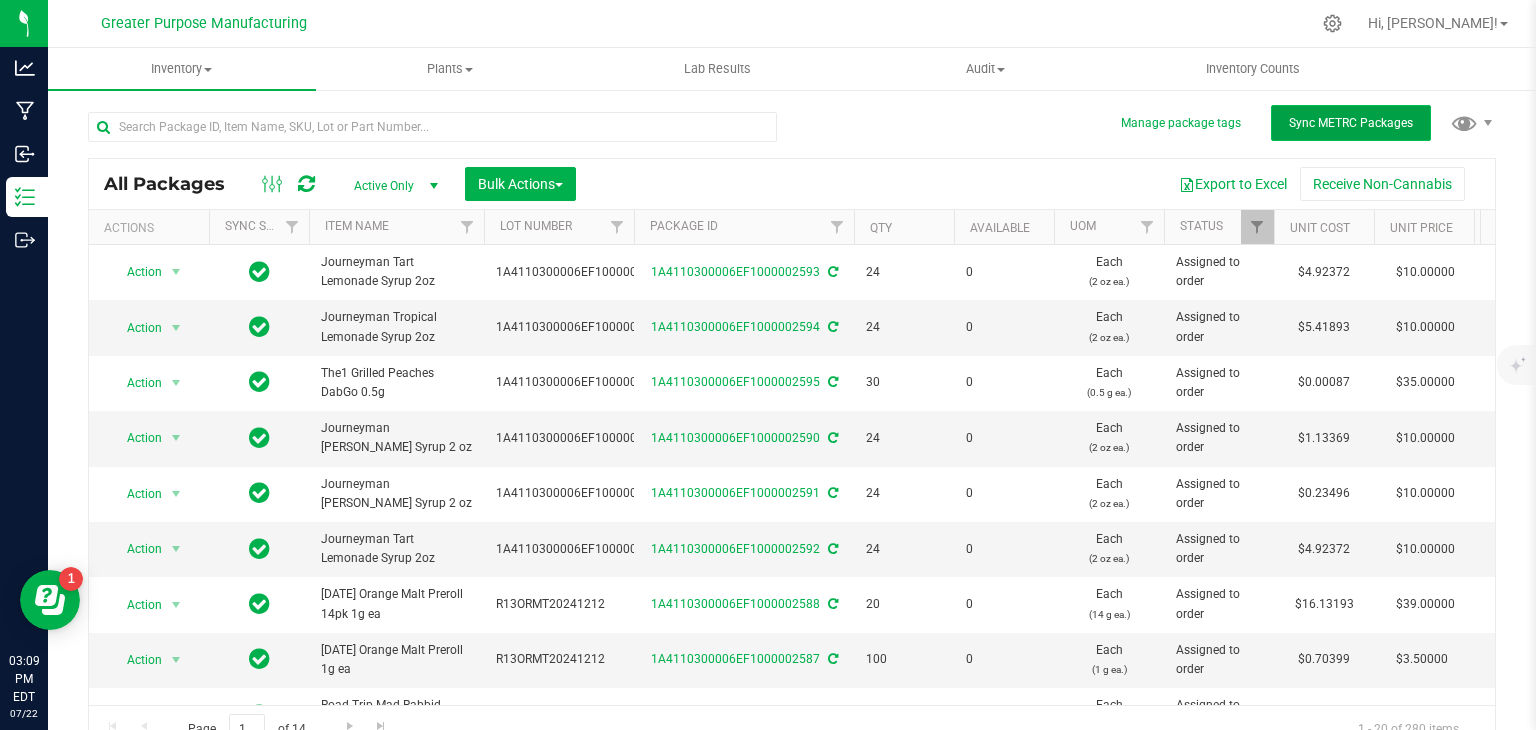 click on "Sync METRC Packages" at bounding box center (1351, 123) 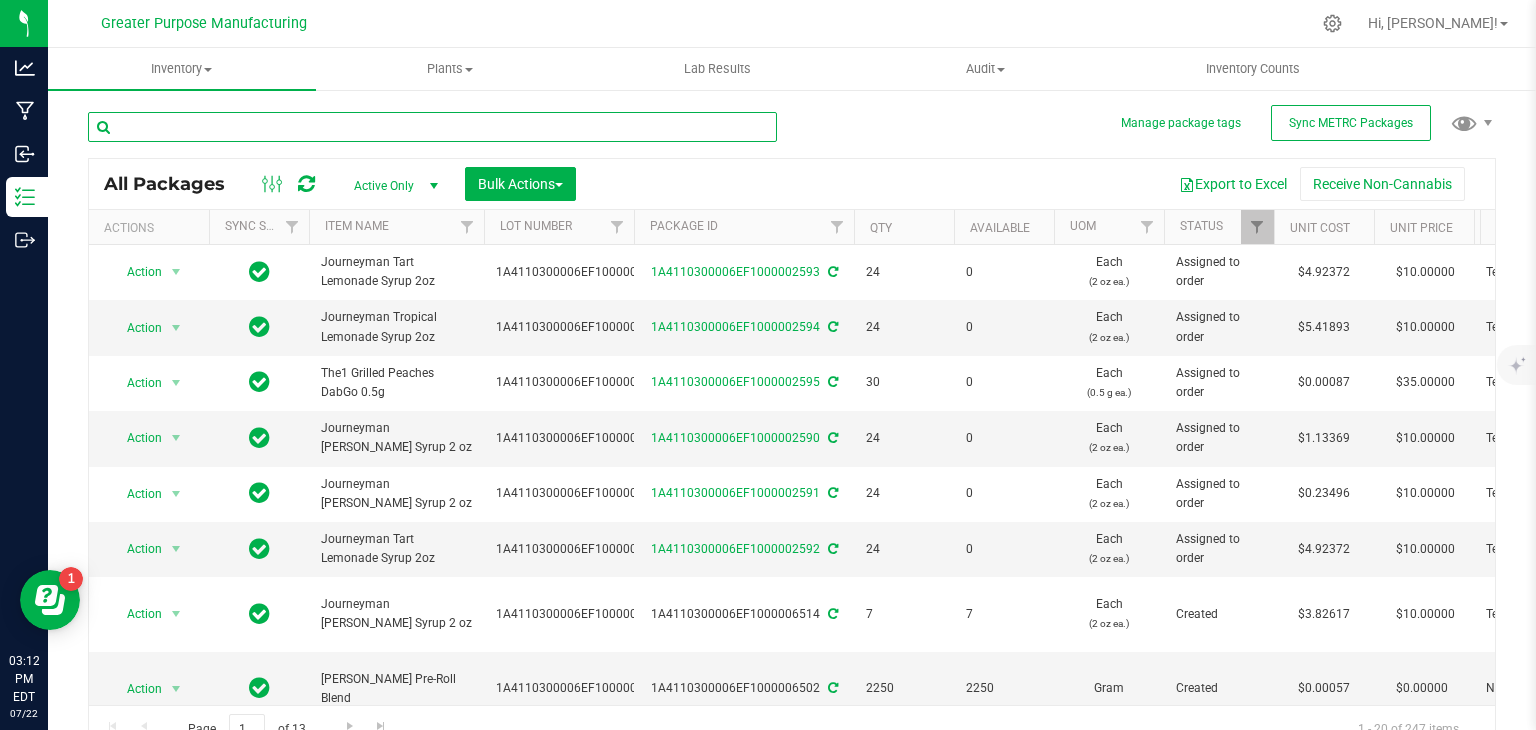 click at bounding box center (432, 127) 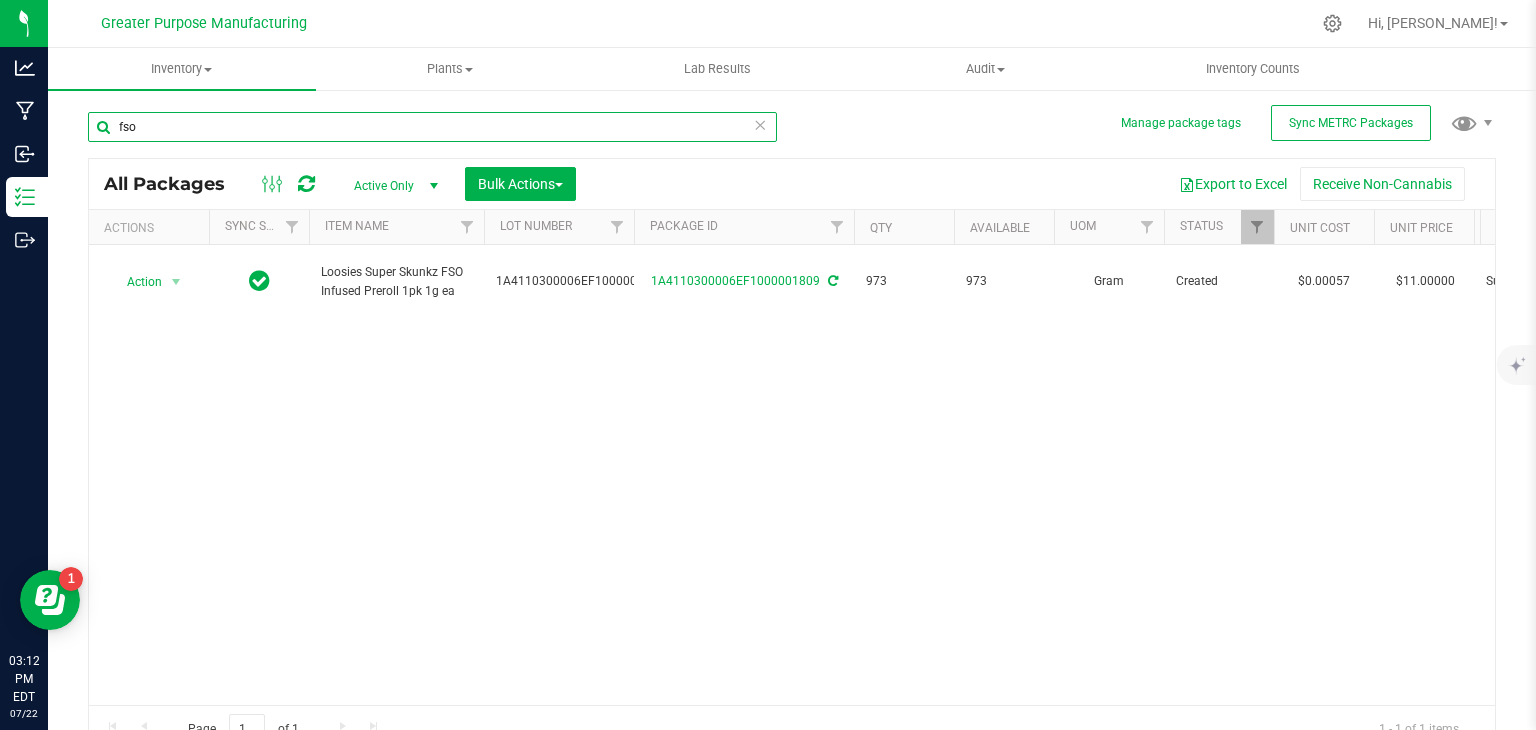 scroll, scrollTop: 0, scrollLeft: 279, axis: horizontal 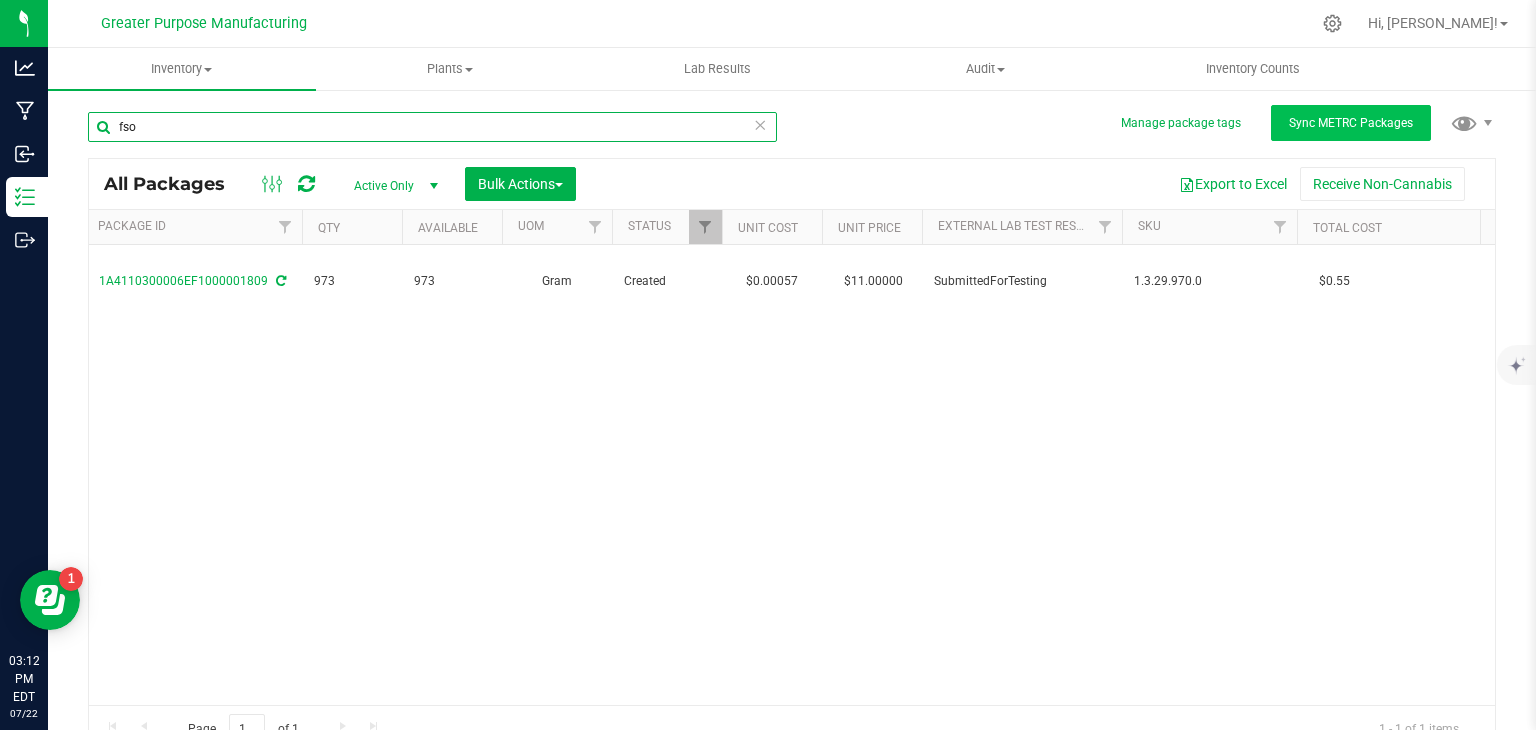 type on "fso" 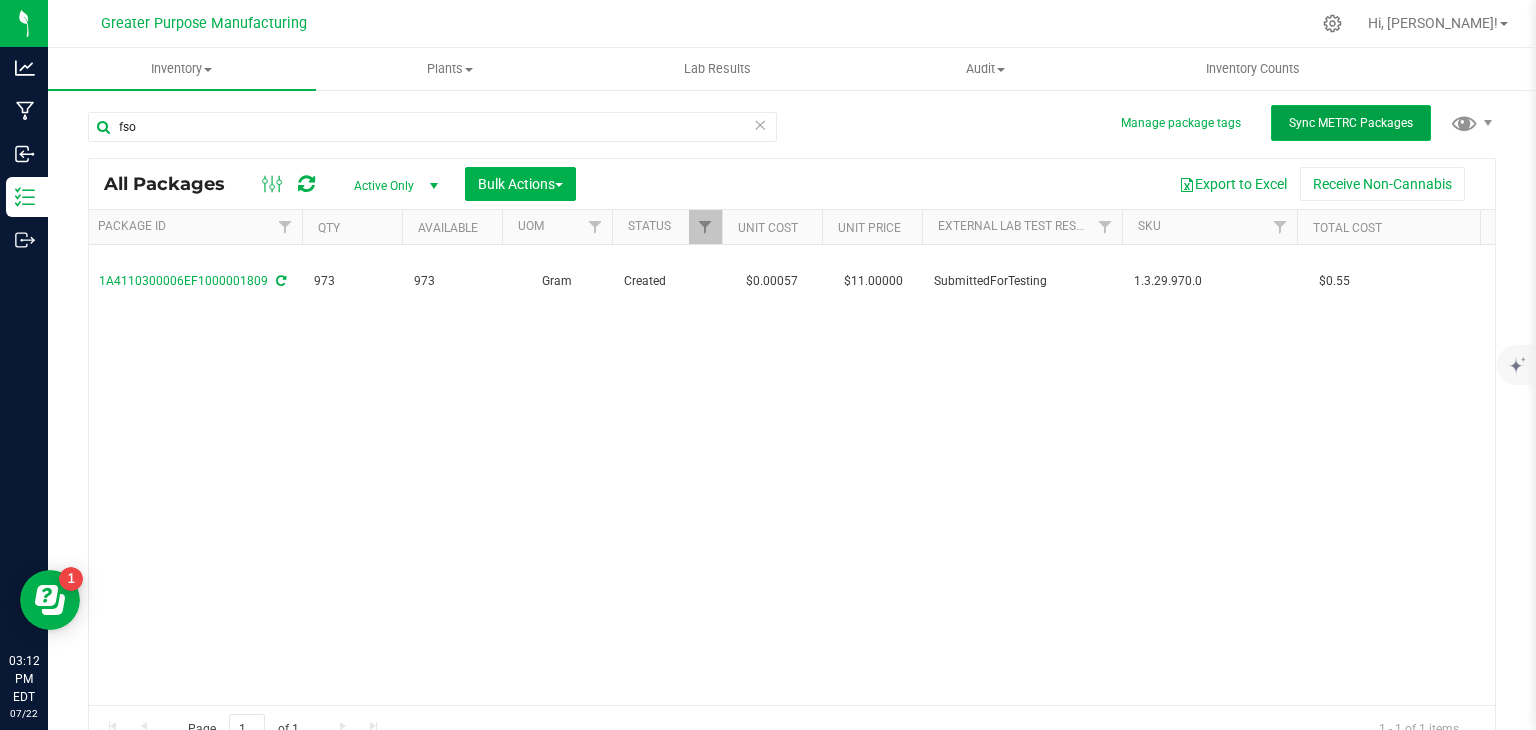click on "Sync METRC Packages" at bounding box center (1351, 123) 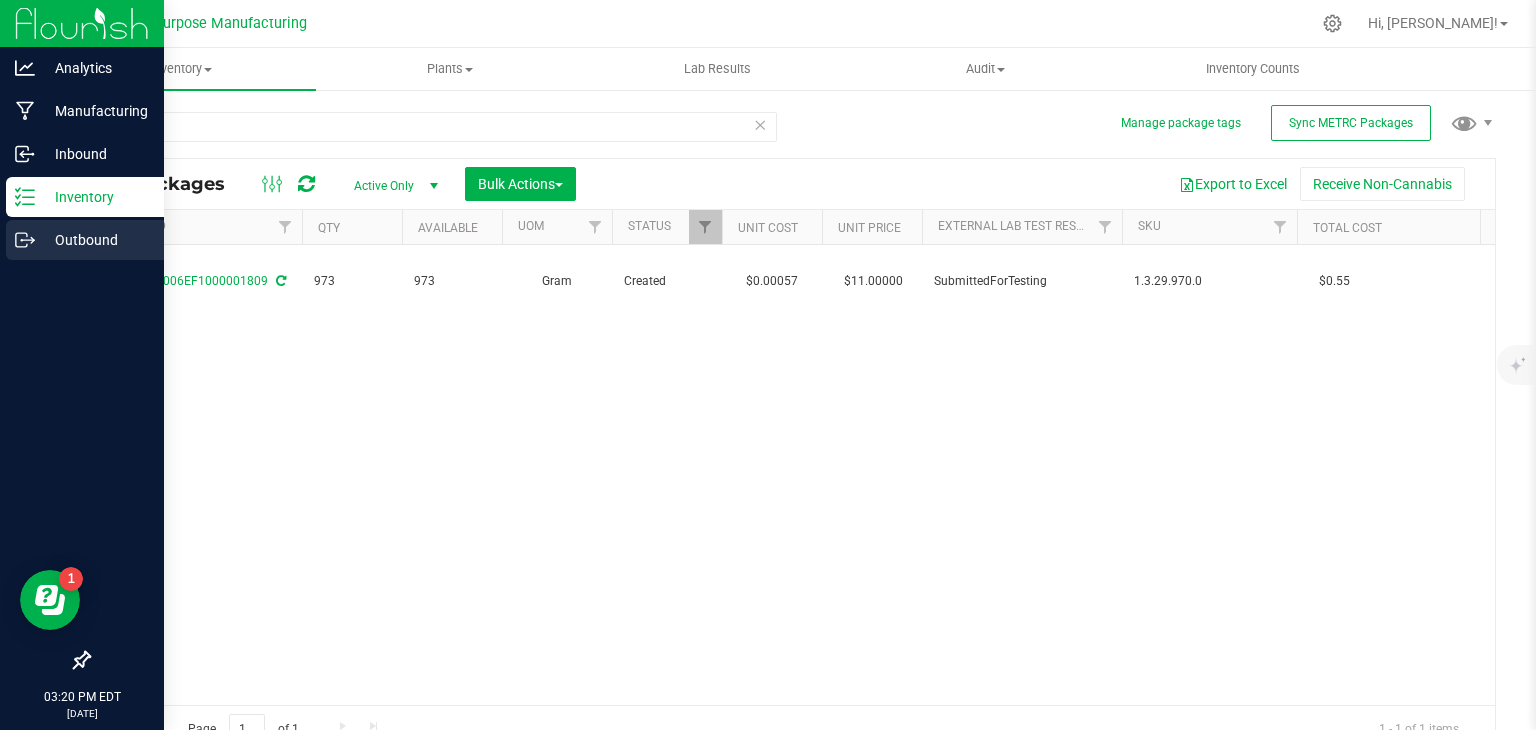 click on "Outbound" at bounding box center (95, 240) 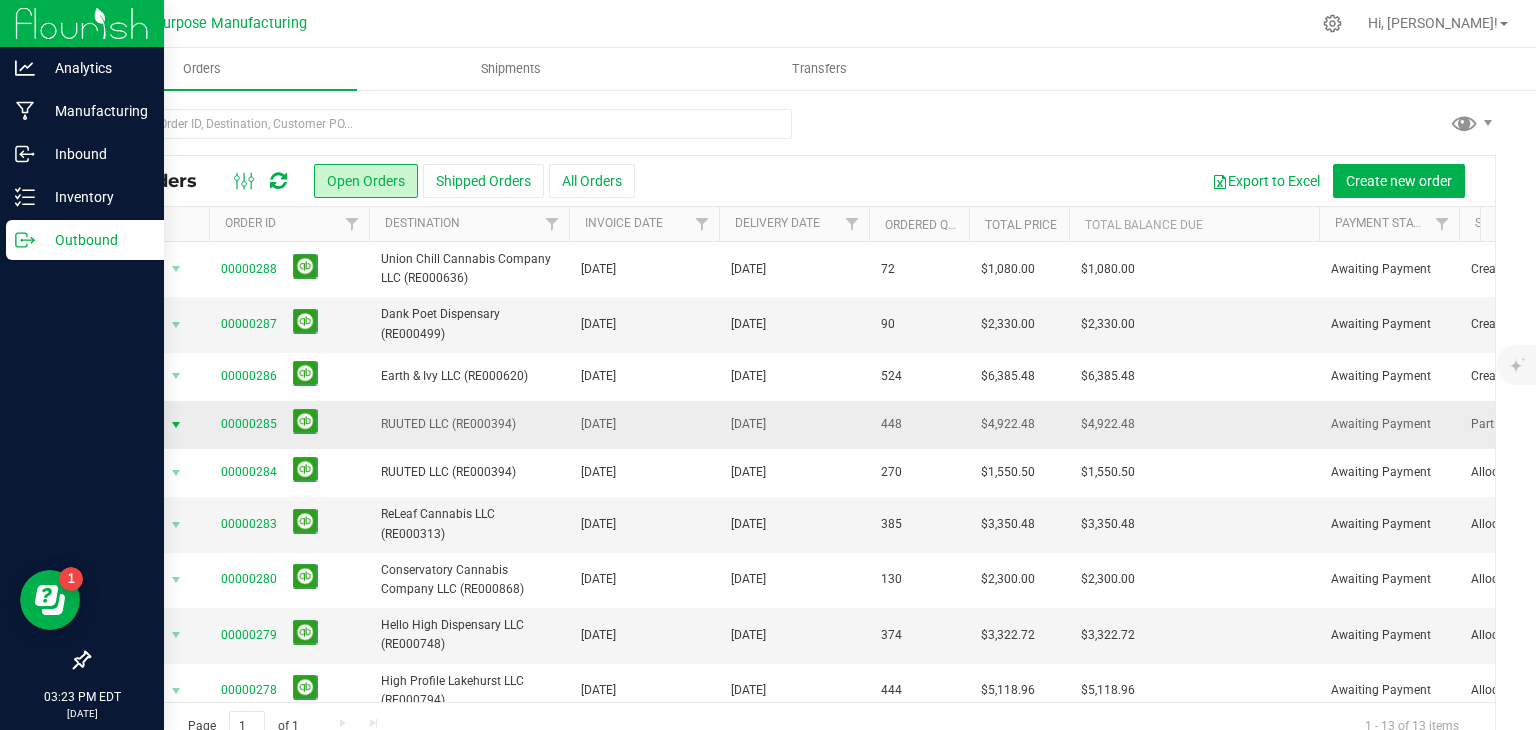 click at bounding box center (176, 425) 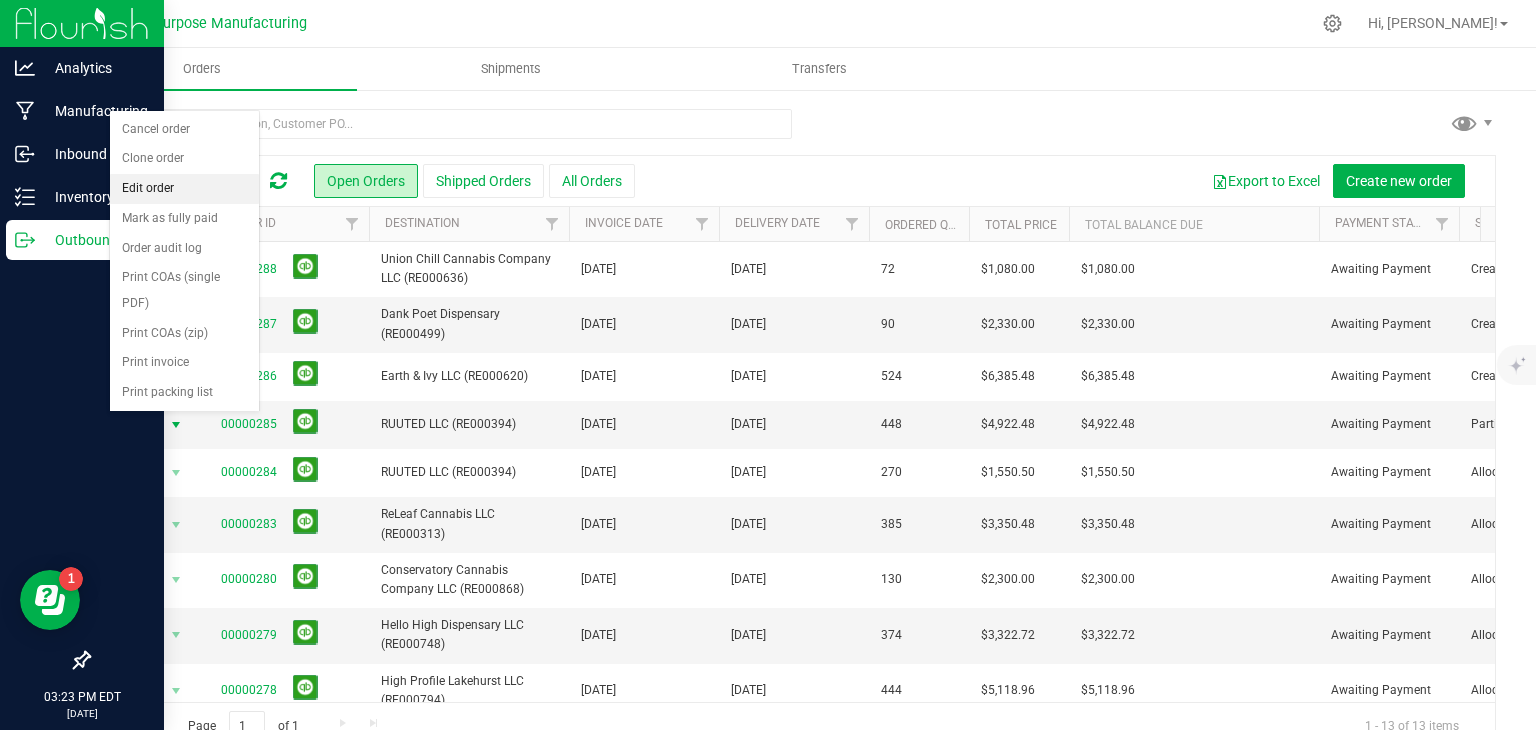 click on "Edit order" at bounding box center (184, 189) 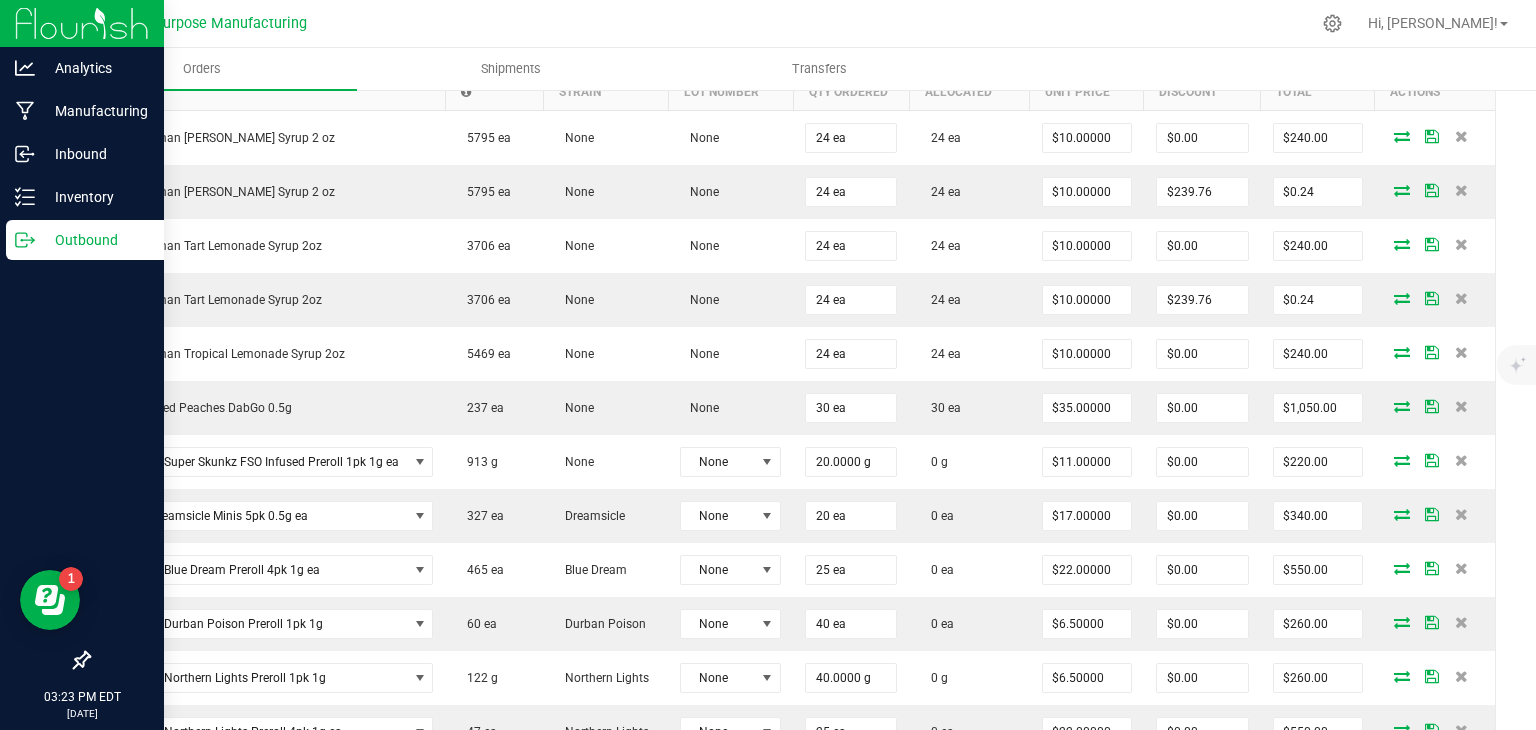 scroll, scrollTop: 647, scrollLeft: 0, axis: vertical 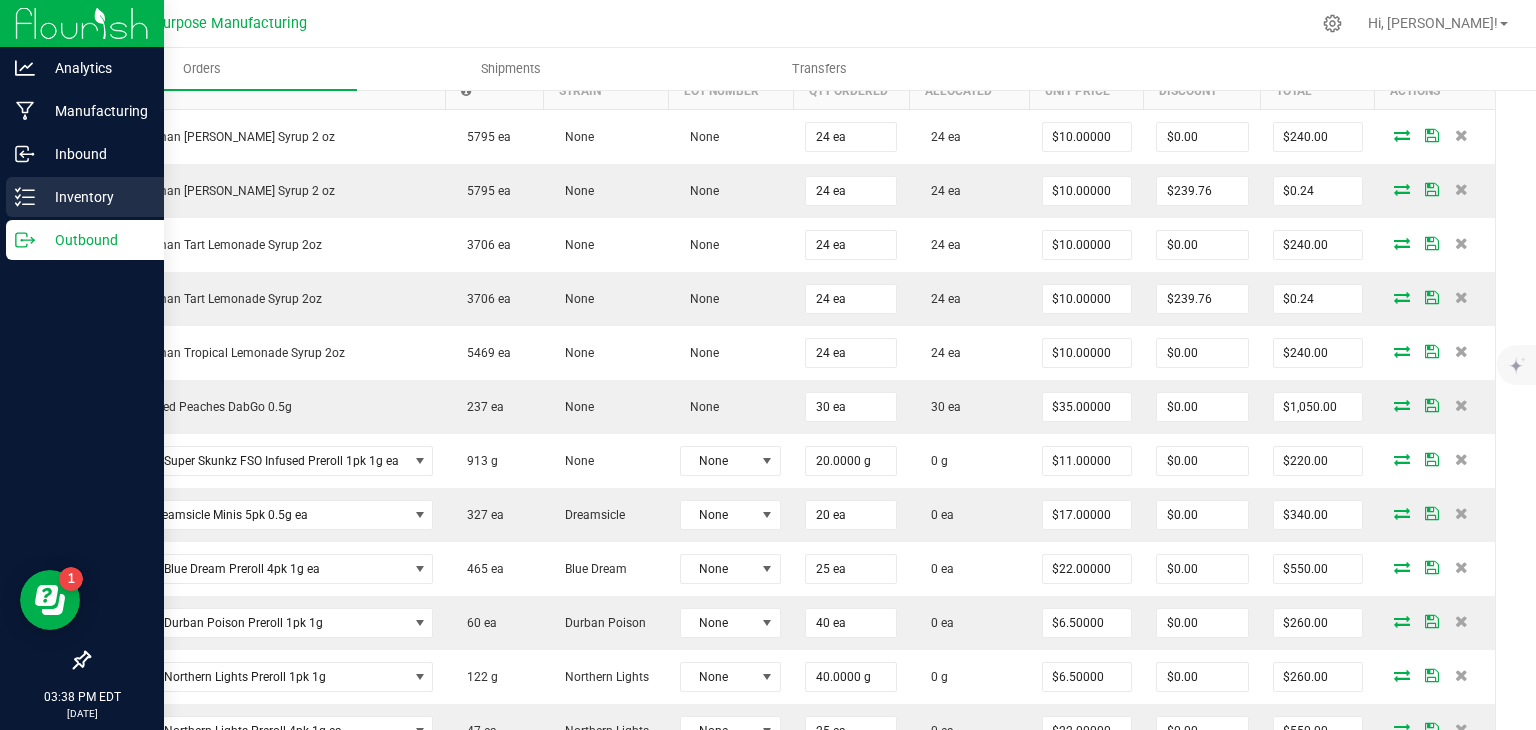 click on "Inventory" at bounding box center (95, 197) 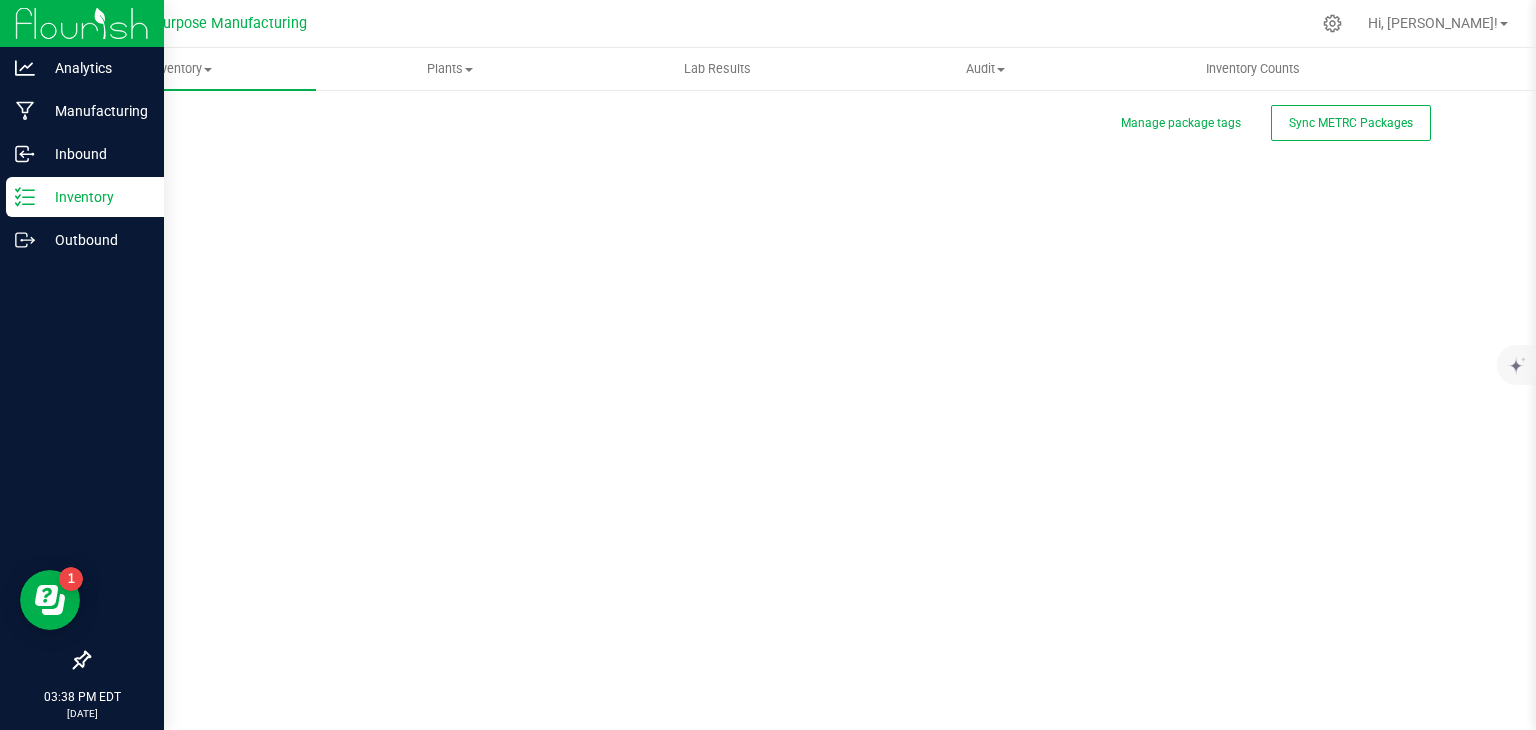 scroll, scrollTop: 0, scrollLeft: 0, axis: both 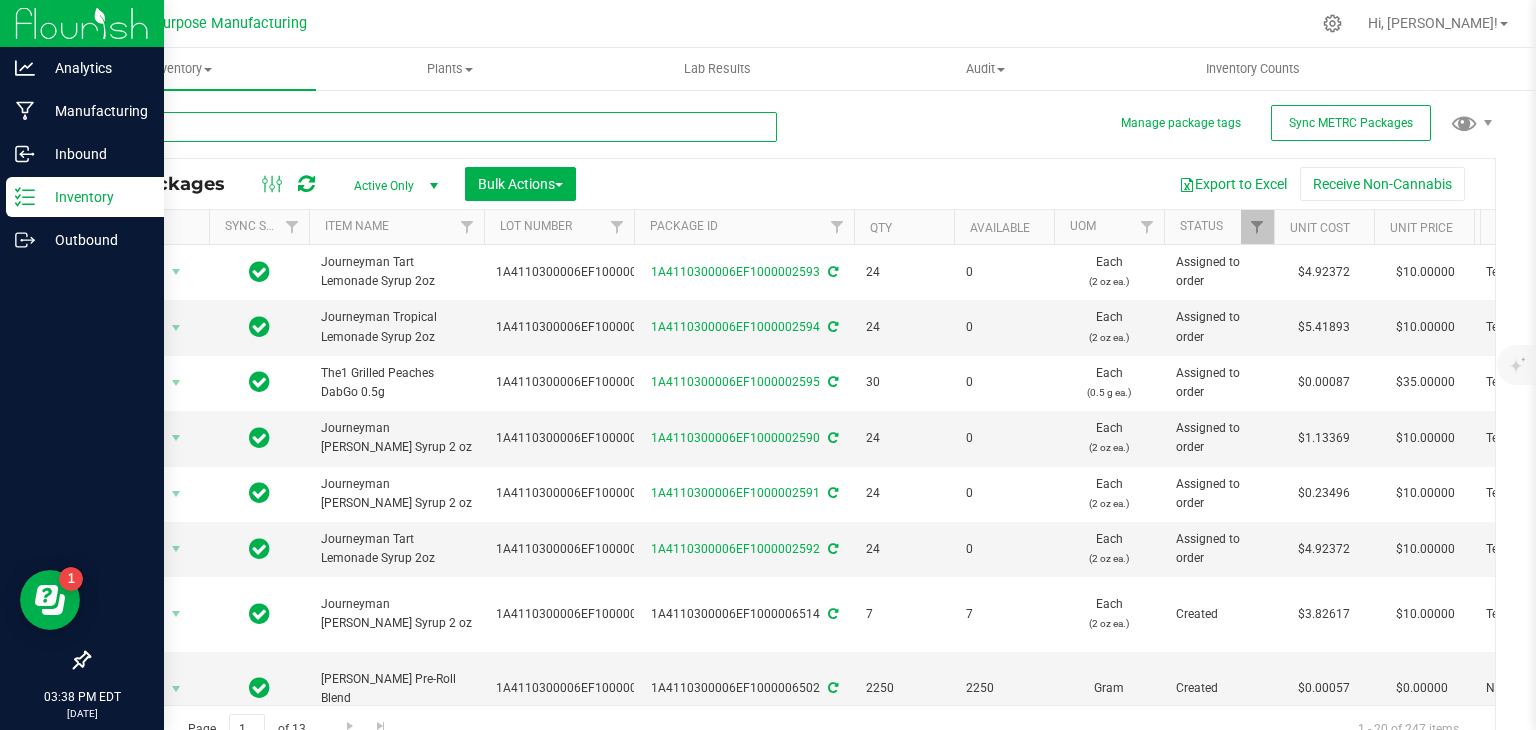 click at bounding box center [432, 127] 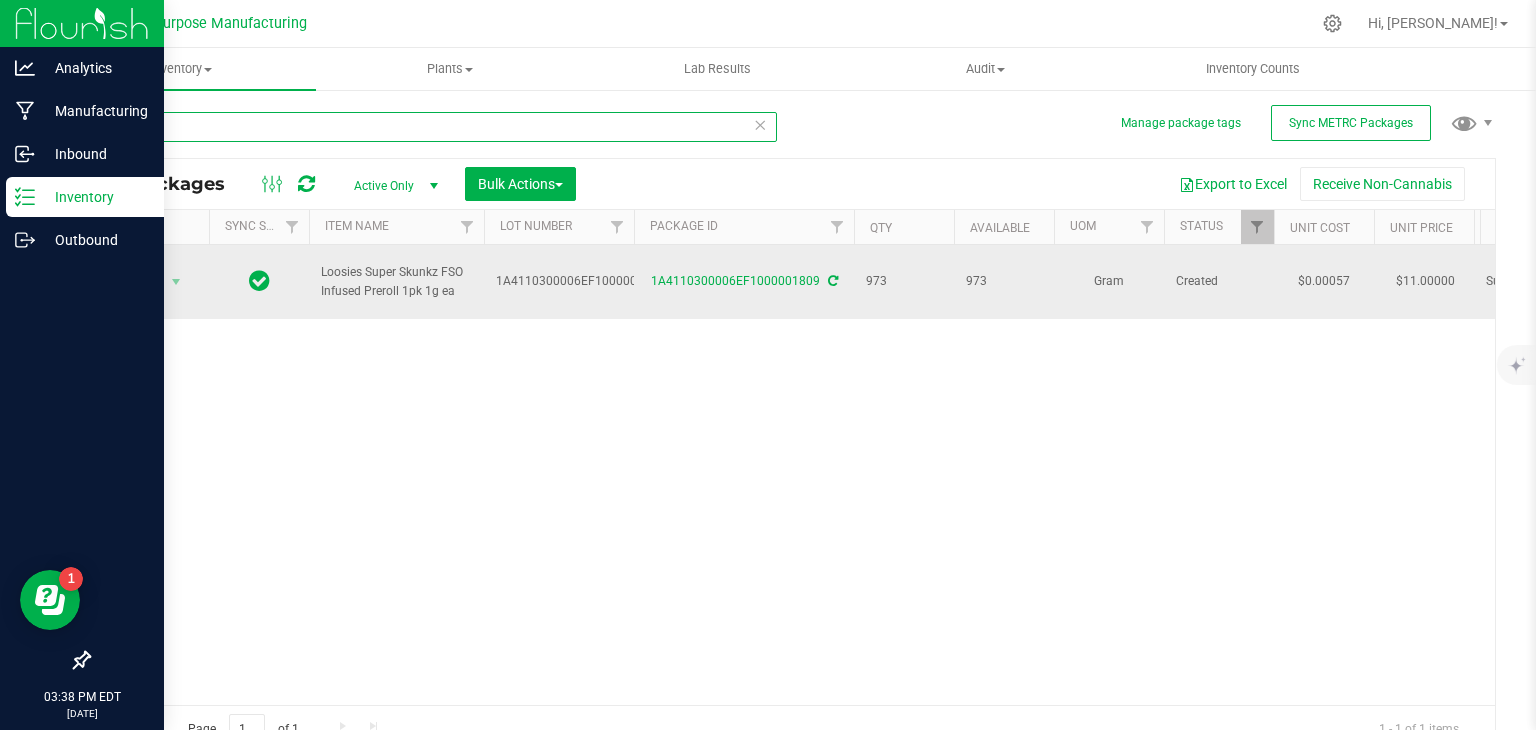 scroll, scrollTop: 0, scrollLeft: 494, axis: horizontal 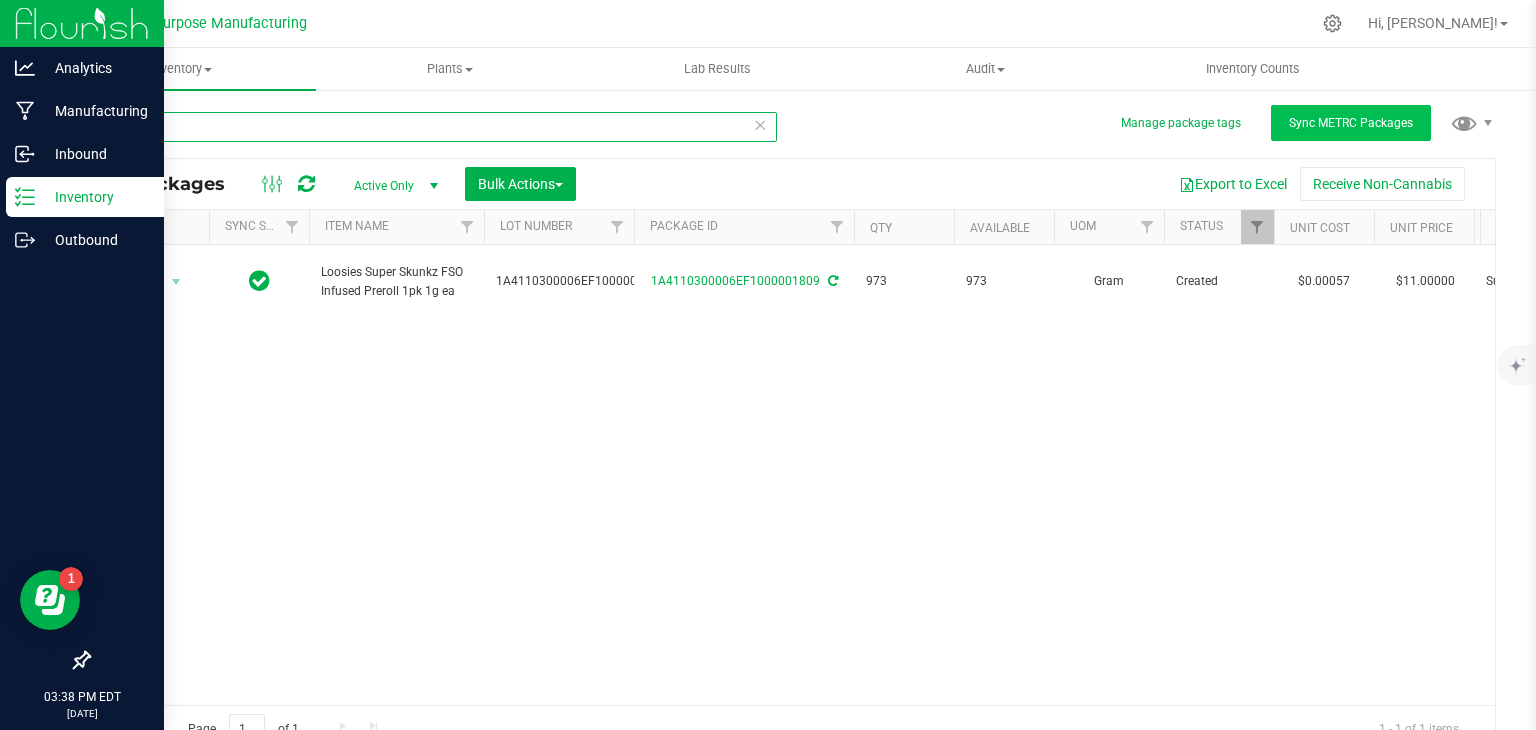 type on "fso" 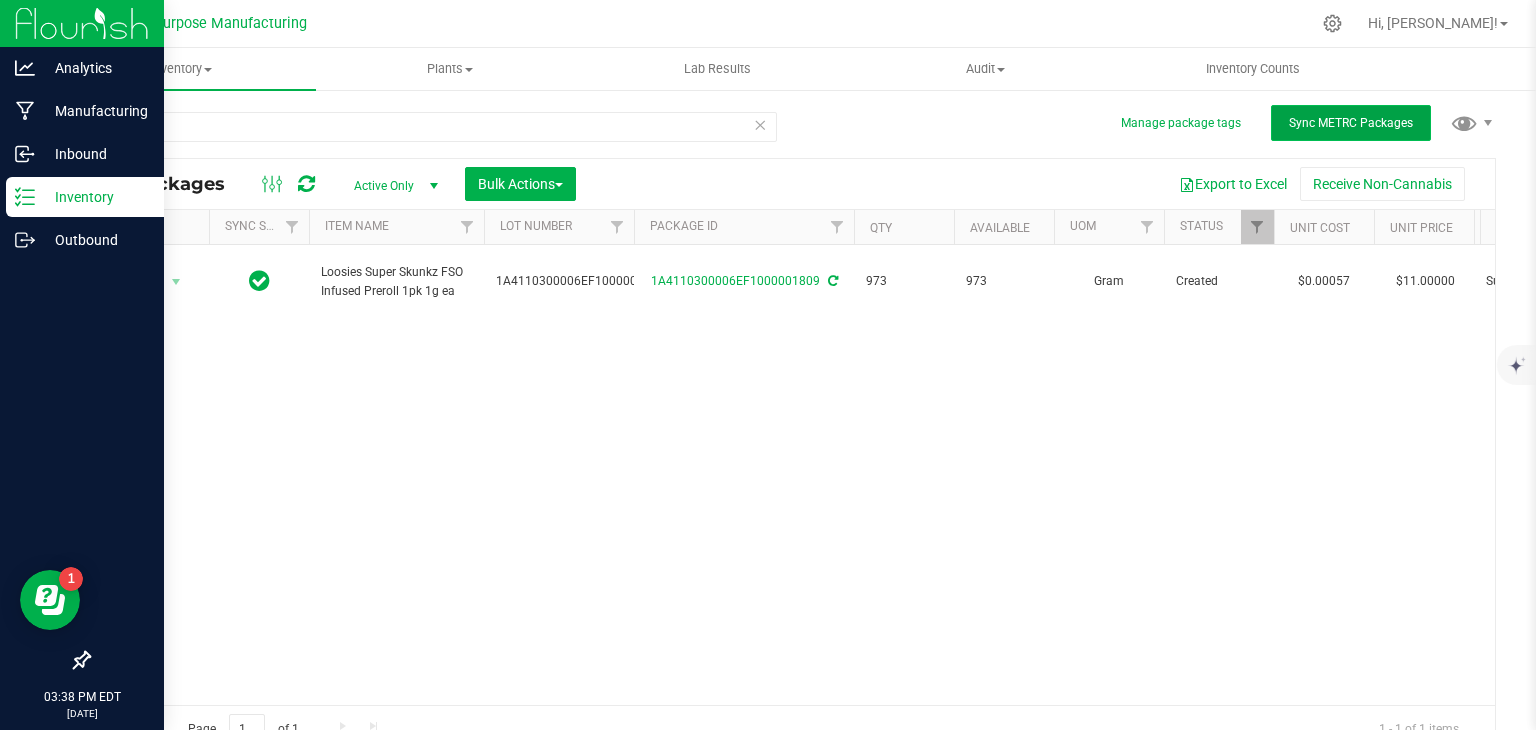 click on "Sync METRC Packages" at bounding box center (1351, 123) 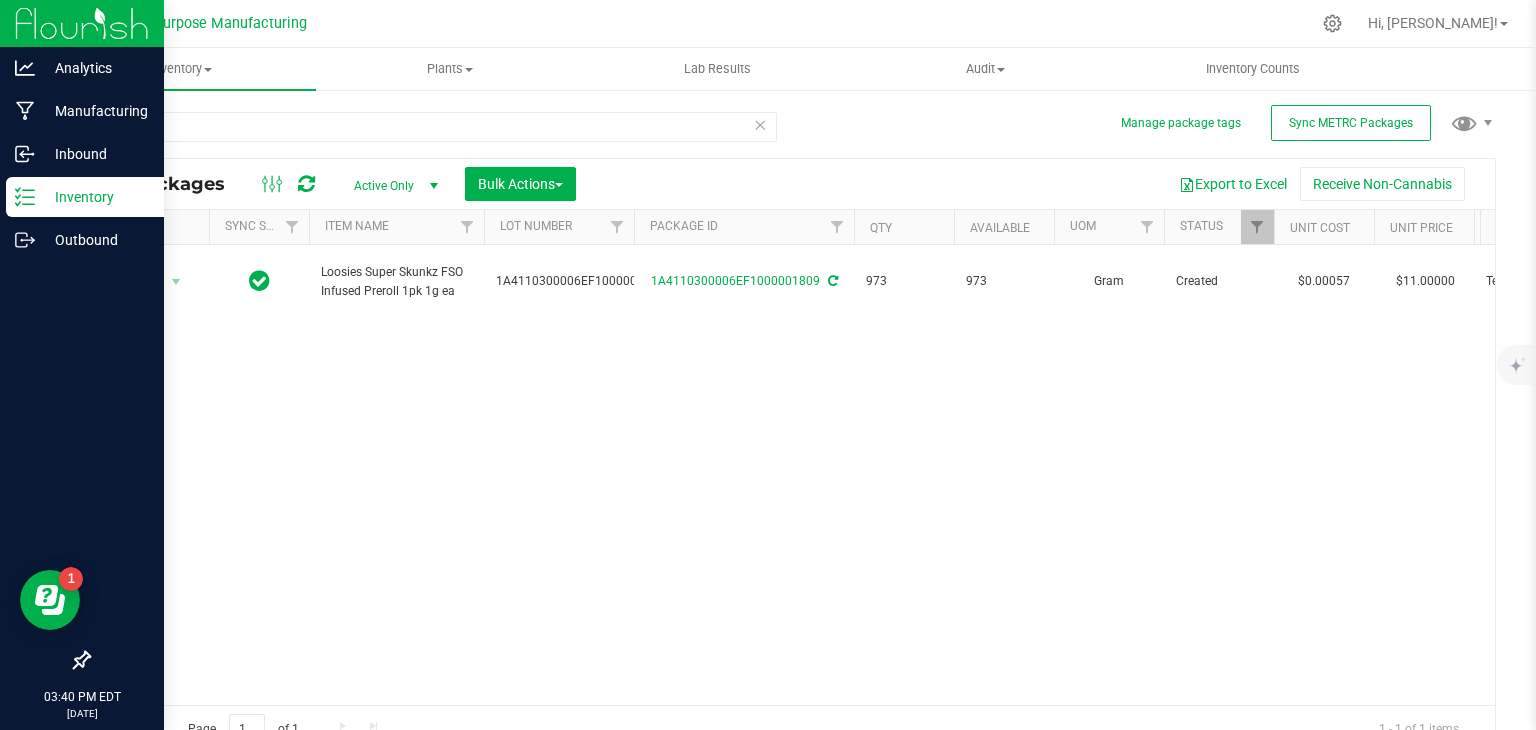 scroll, scrollTop: 0, scrollLeft: 344, axis: horizontal 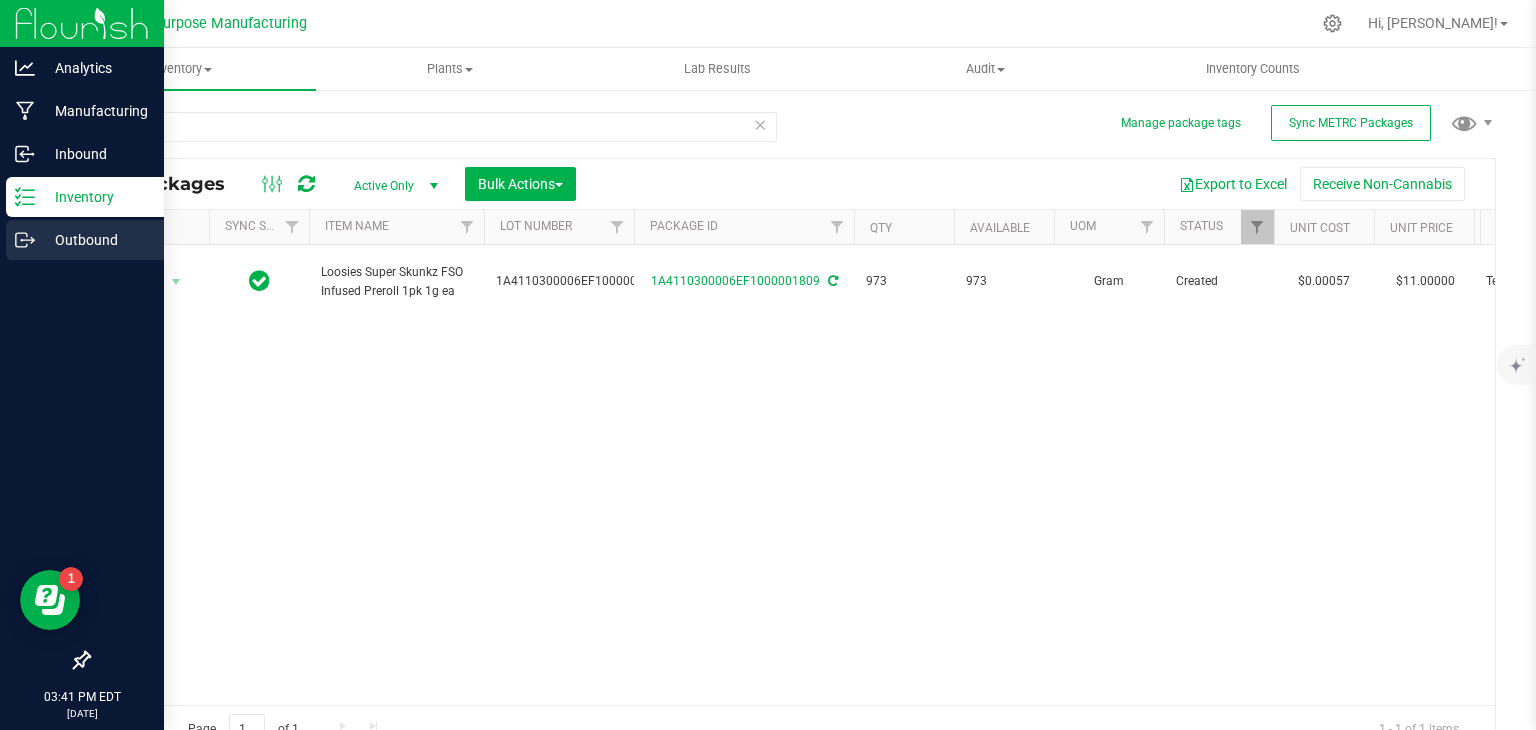 click on "Outbound" at bounding box center [95, 240] 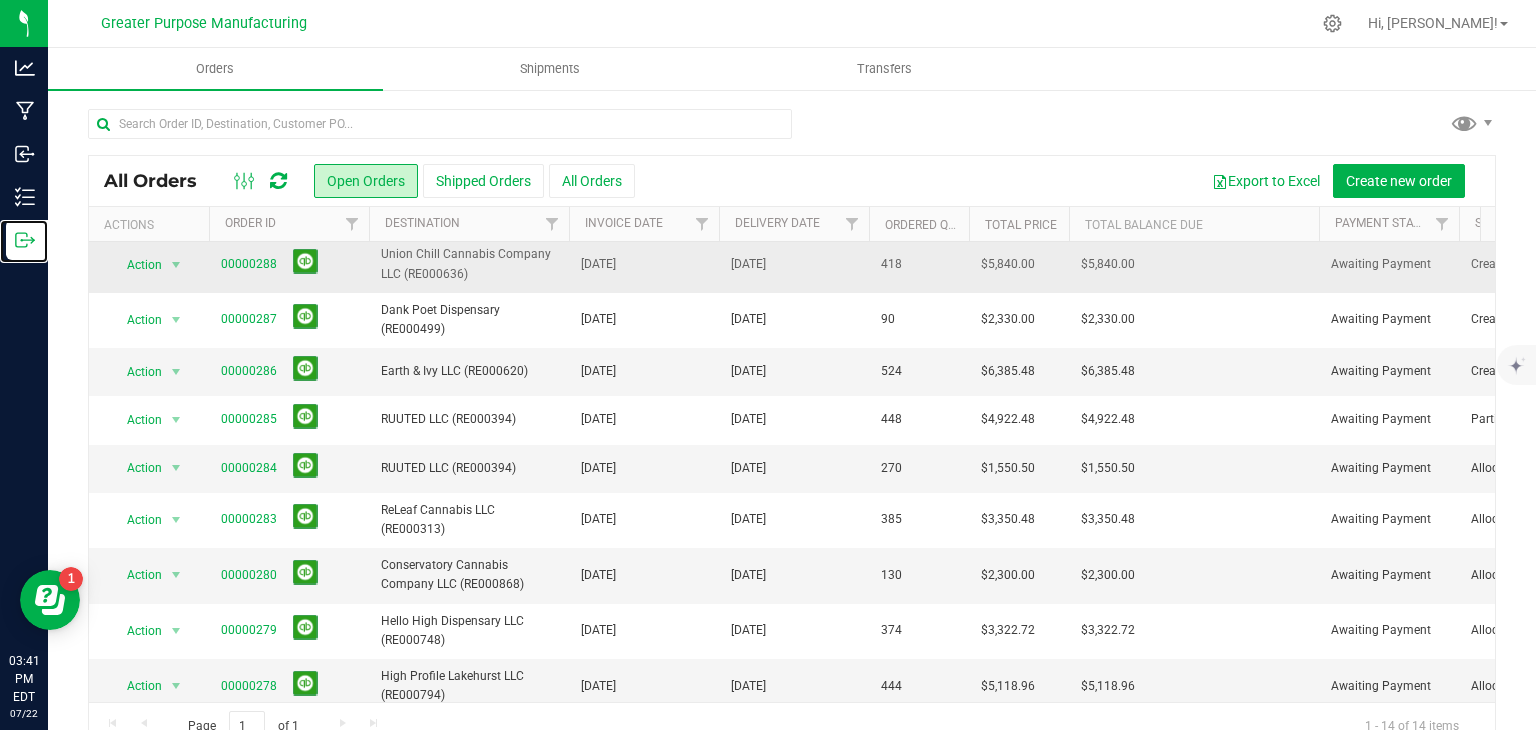 scroll, scrollTop: 60, scrollLeft: 0, axis: vertical 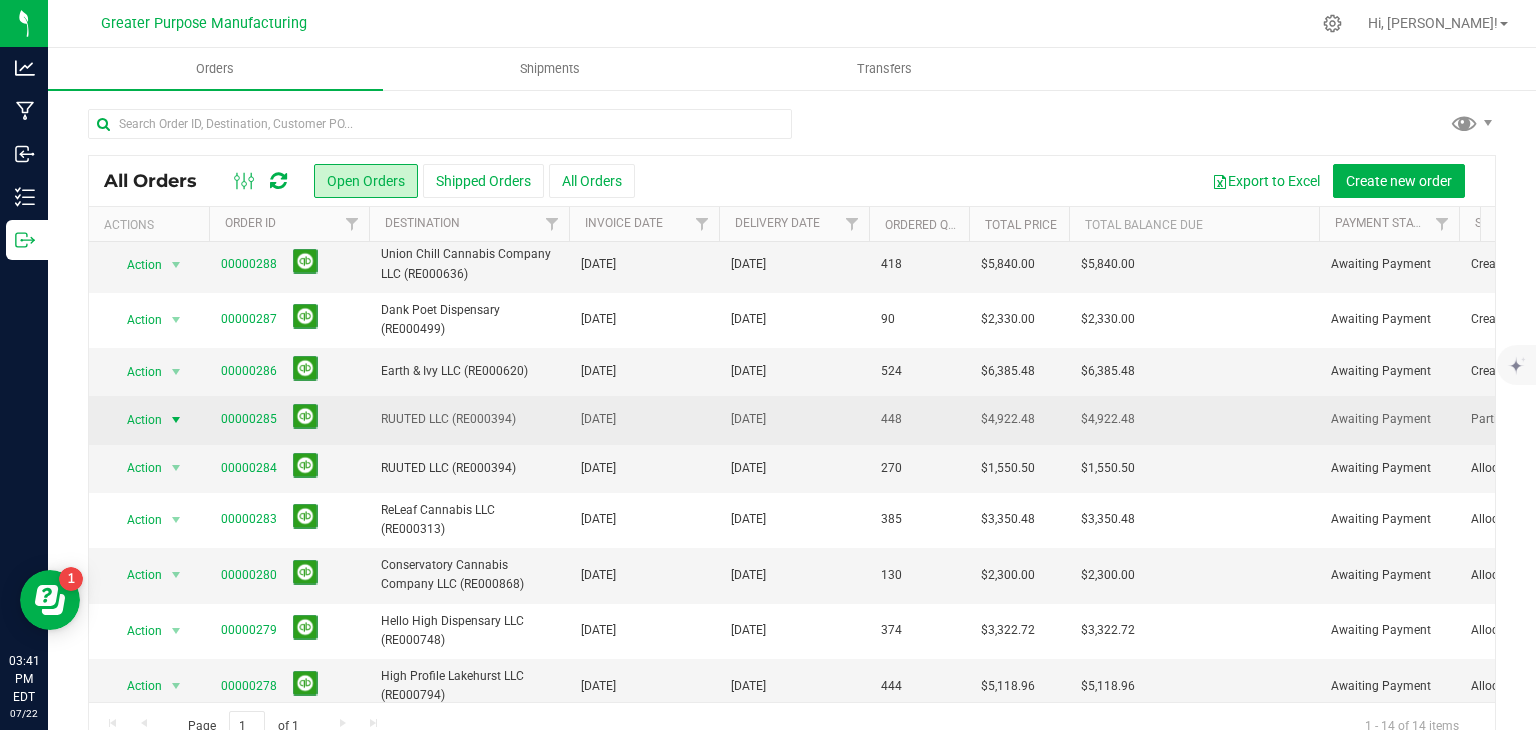 click at bounding box center (176, 420) 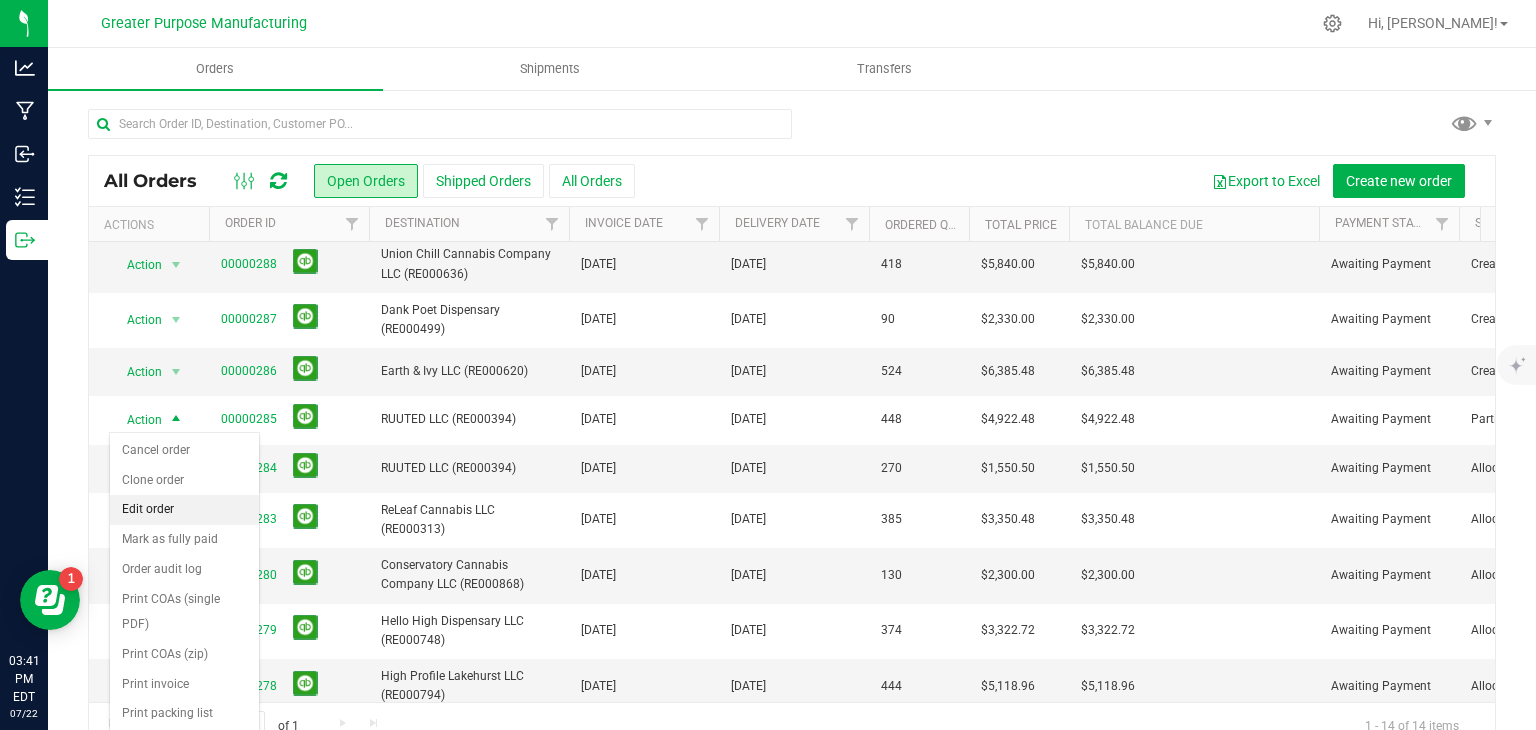 click on "Edit order" at bounding box center [184, 510] 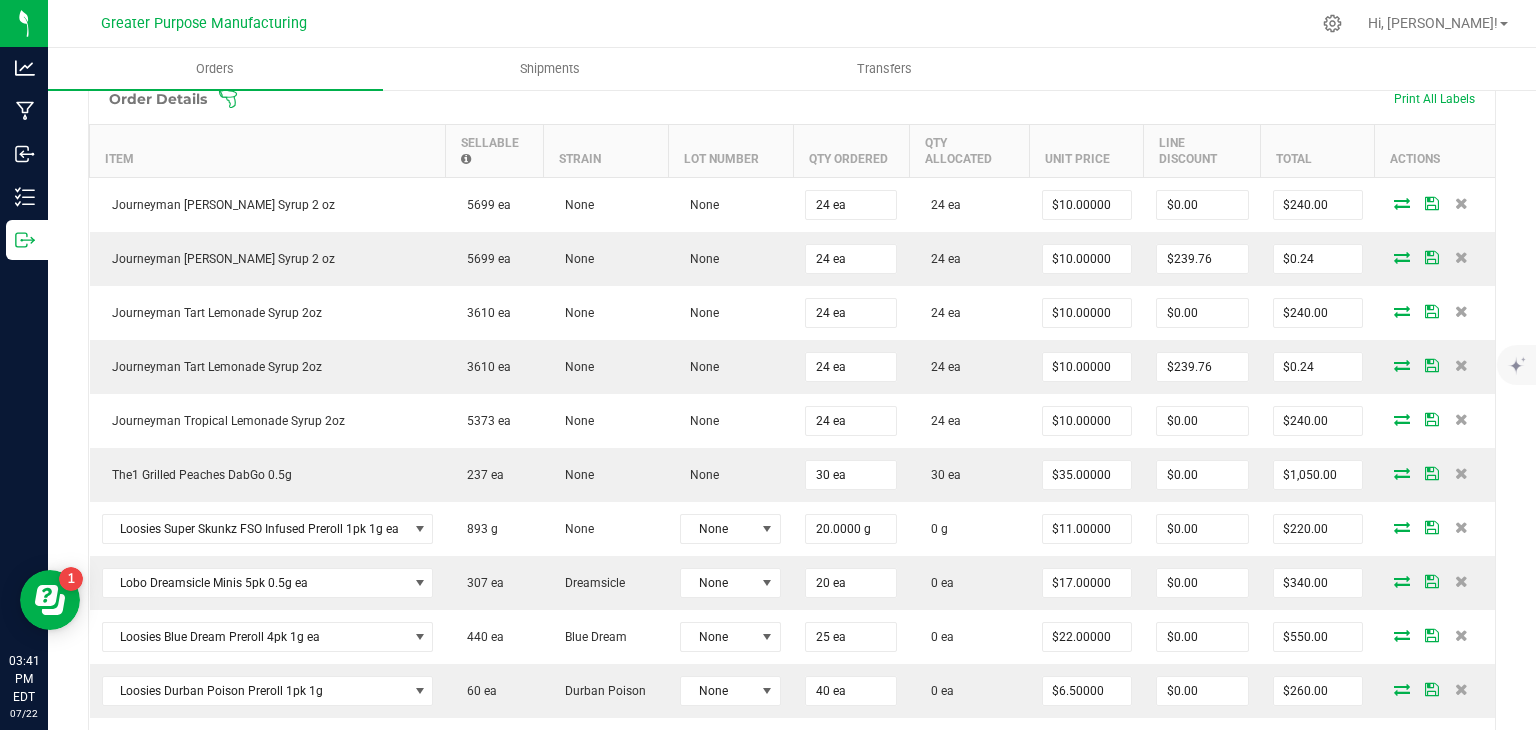 scroll, scrollTop: 580, scrollLeft: 0, axis: vertical 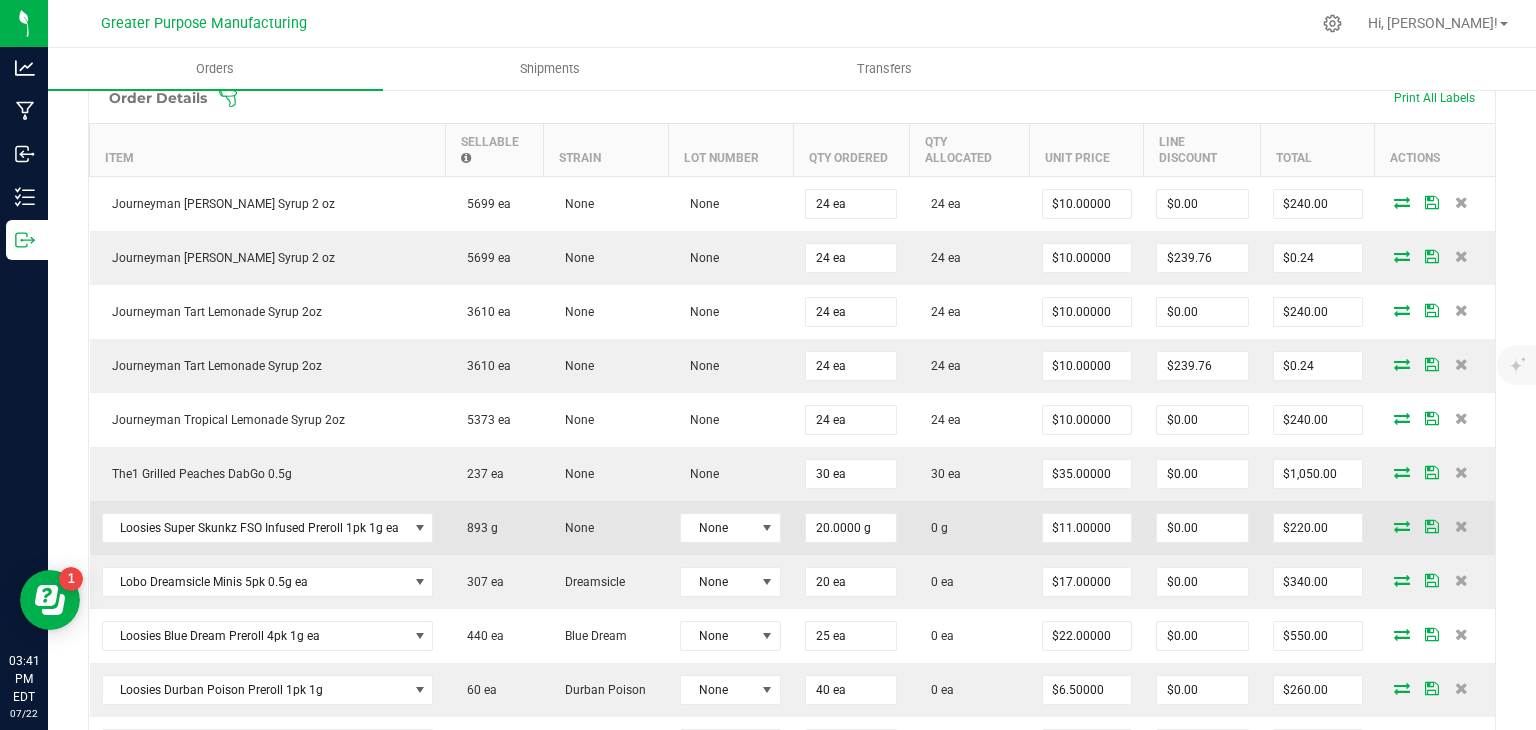 click at bounding box center (1402, 526) 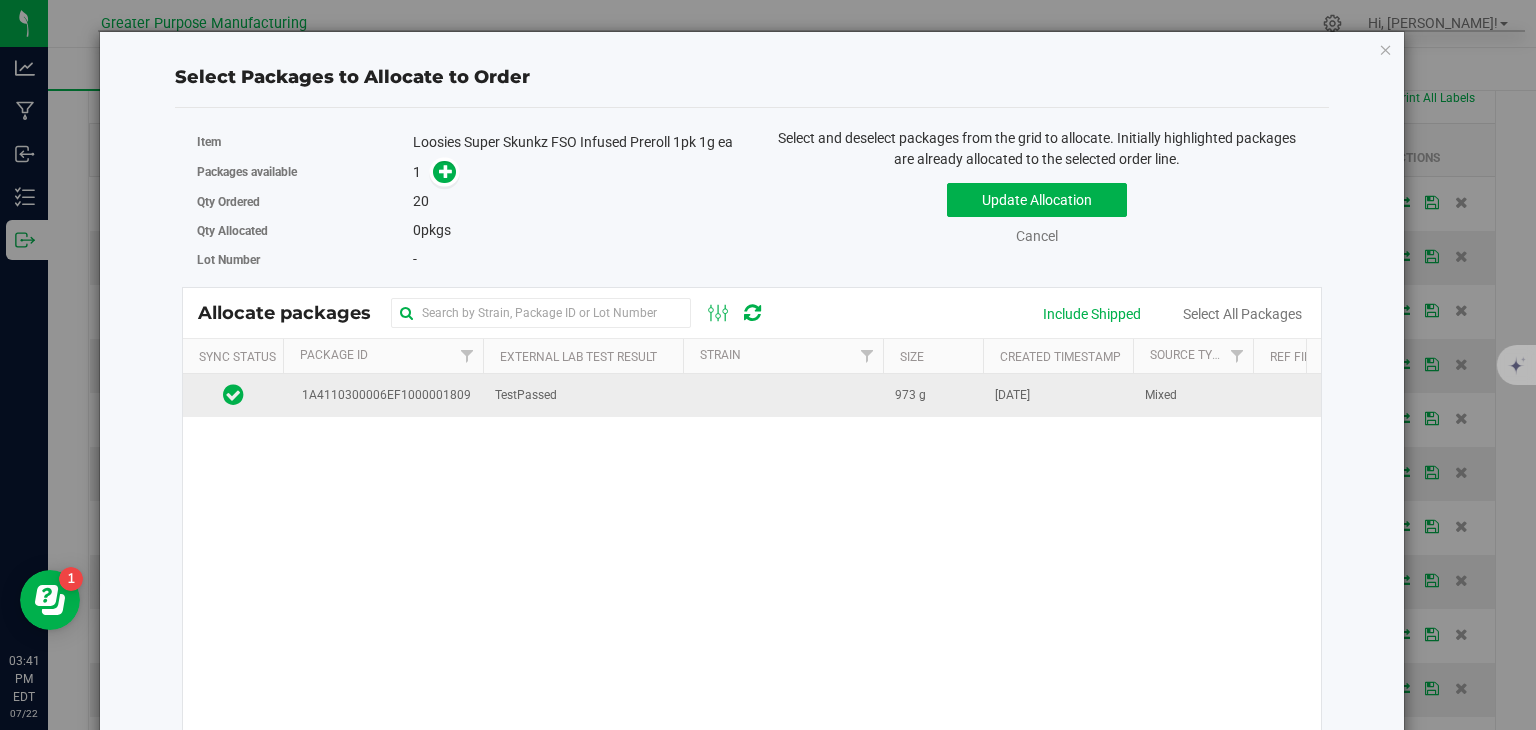 click on "TestPassed" at bounding box center (583, 395) 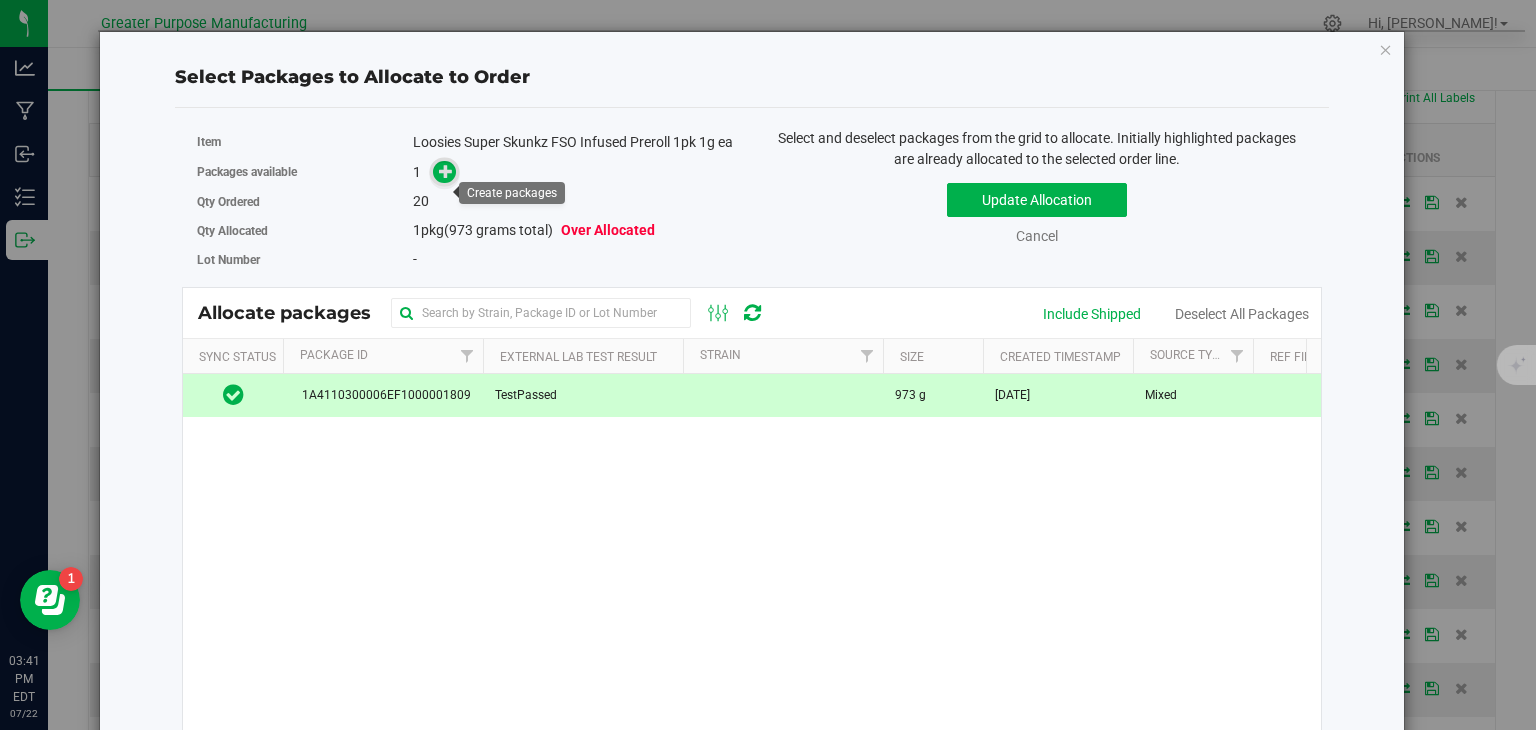 click at bounding box center [444, 172] 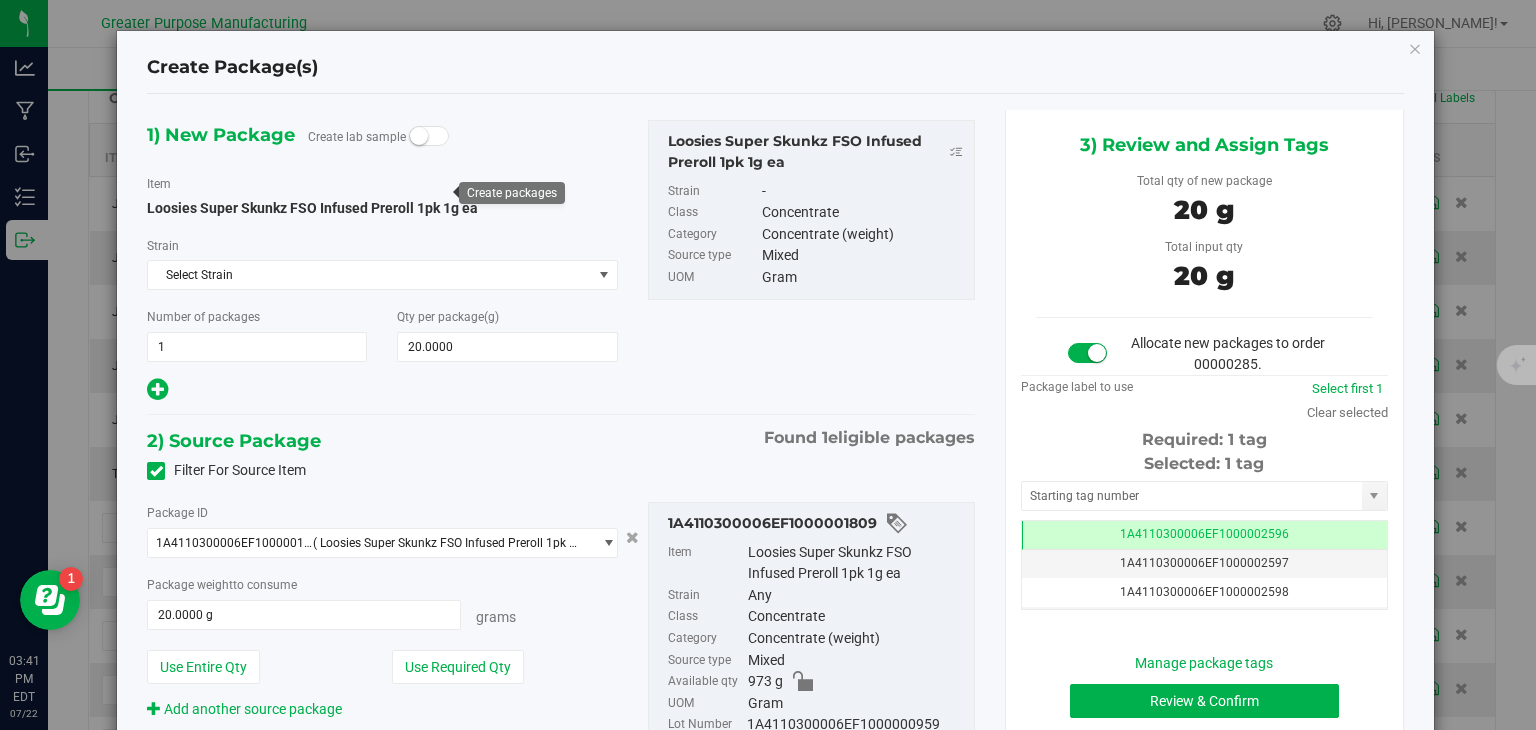scroll, scrollTop: 0, scrollLeft: 0, axis: both 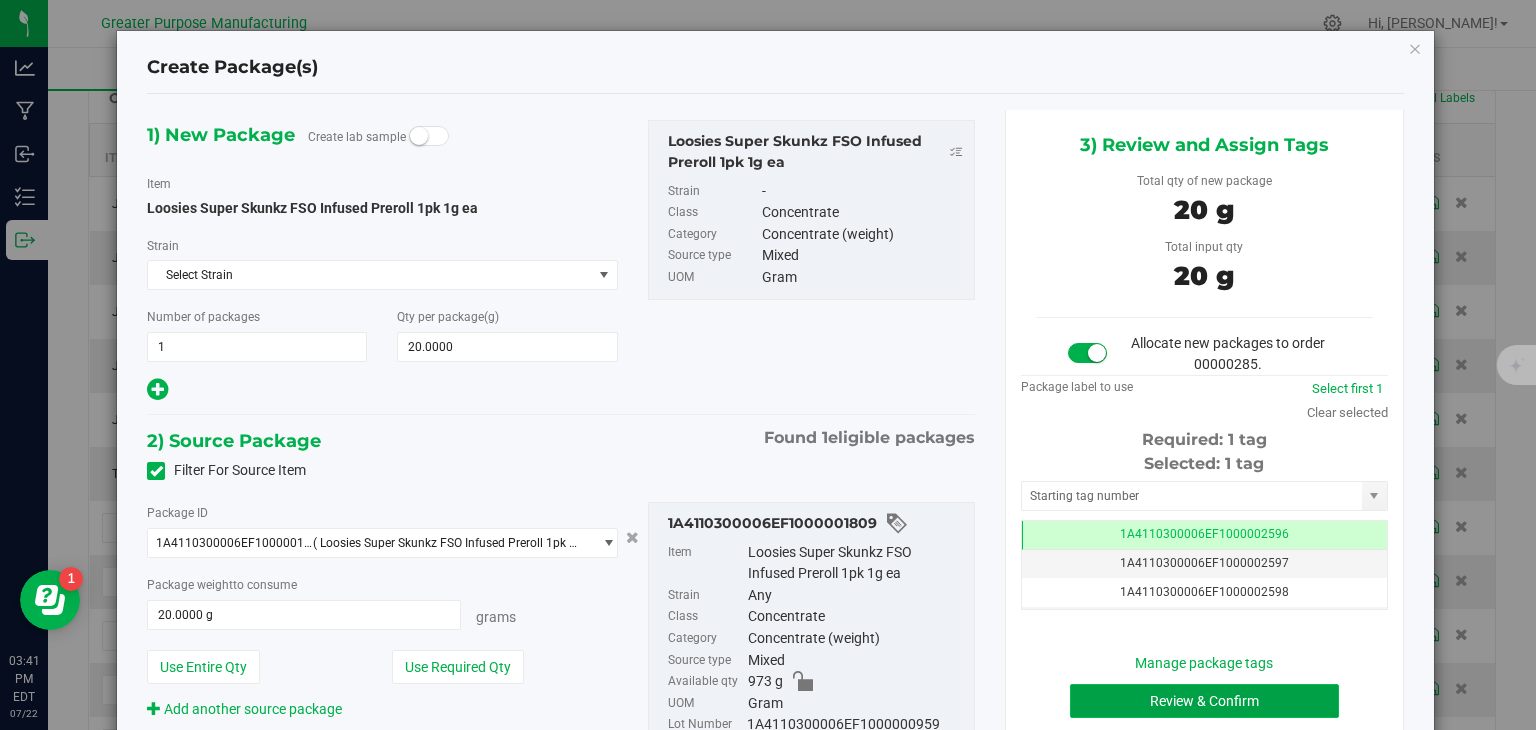 click on "Review & Confirm" at bounding box center [1204, 701] 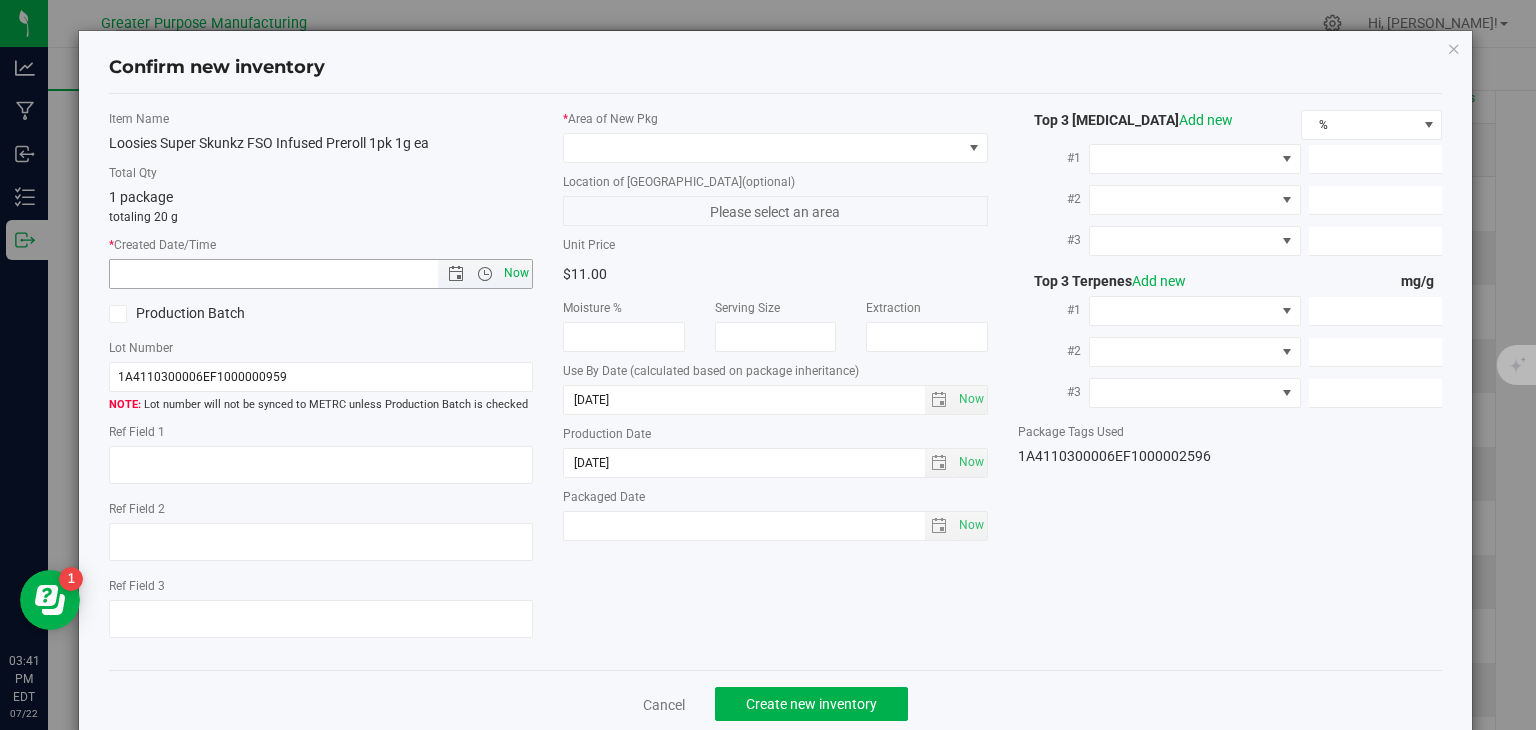 click on "Now" at bounding box center (517, 273) 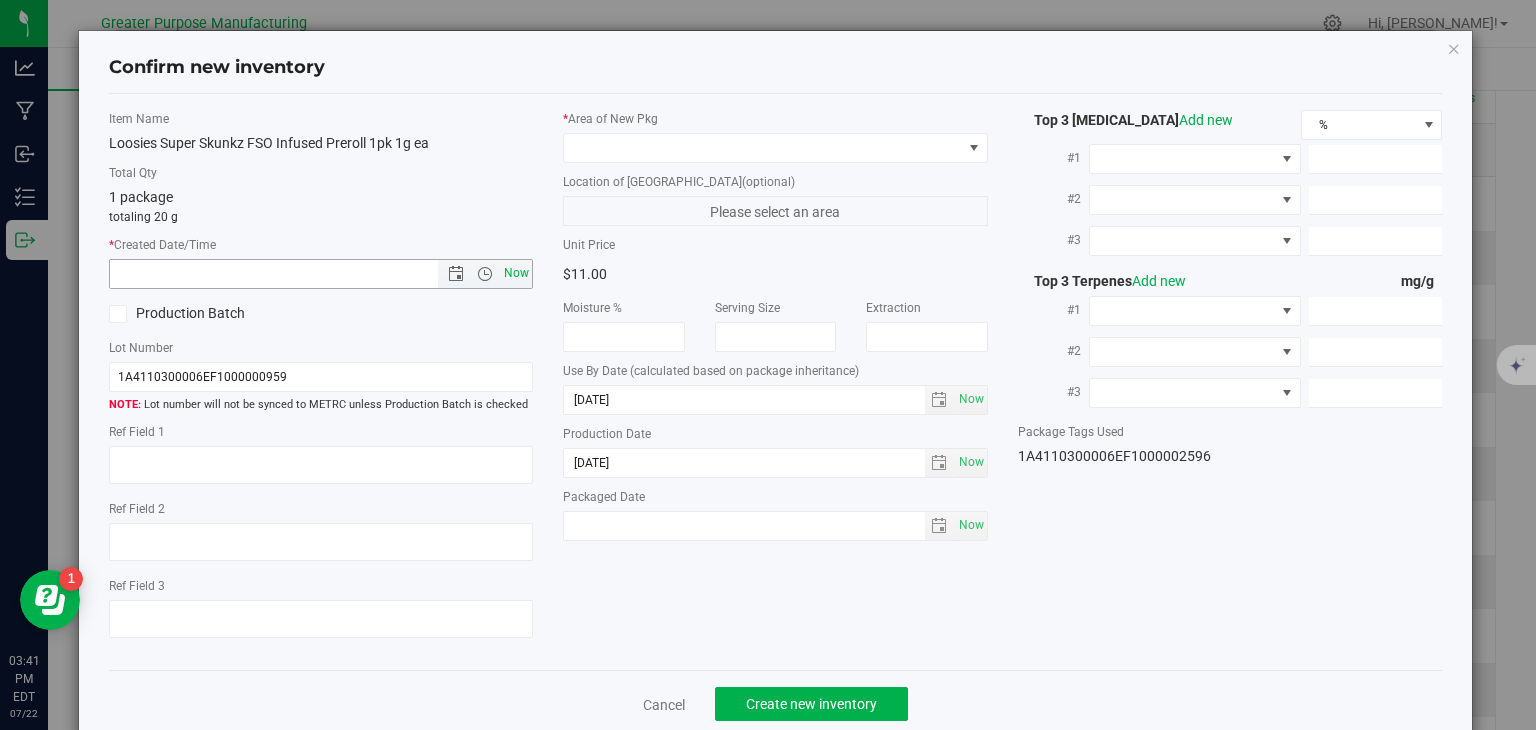 type on "7/22/2025 3:41 PM" 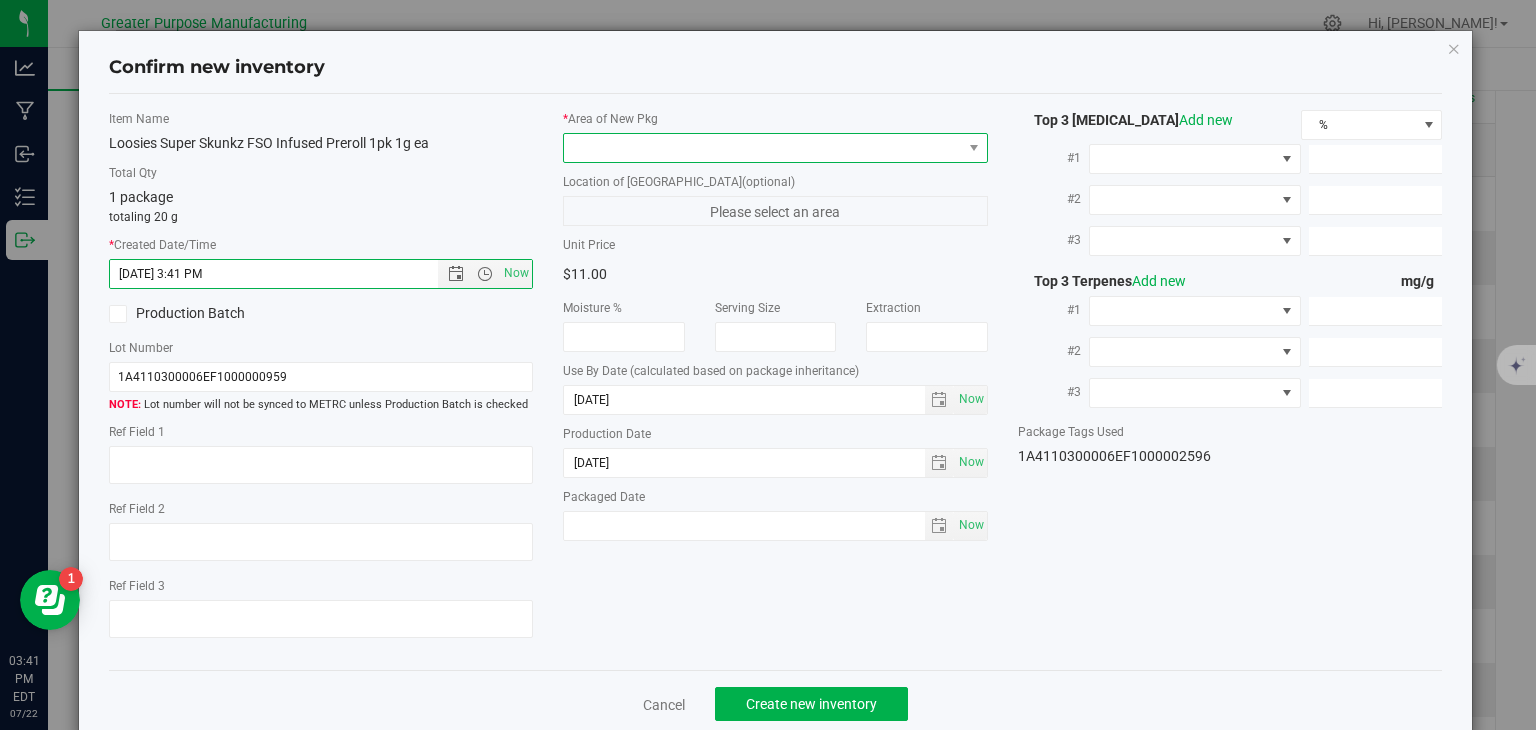 click at bounding box center (763, 148) 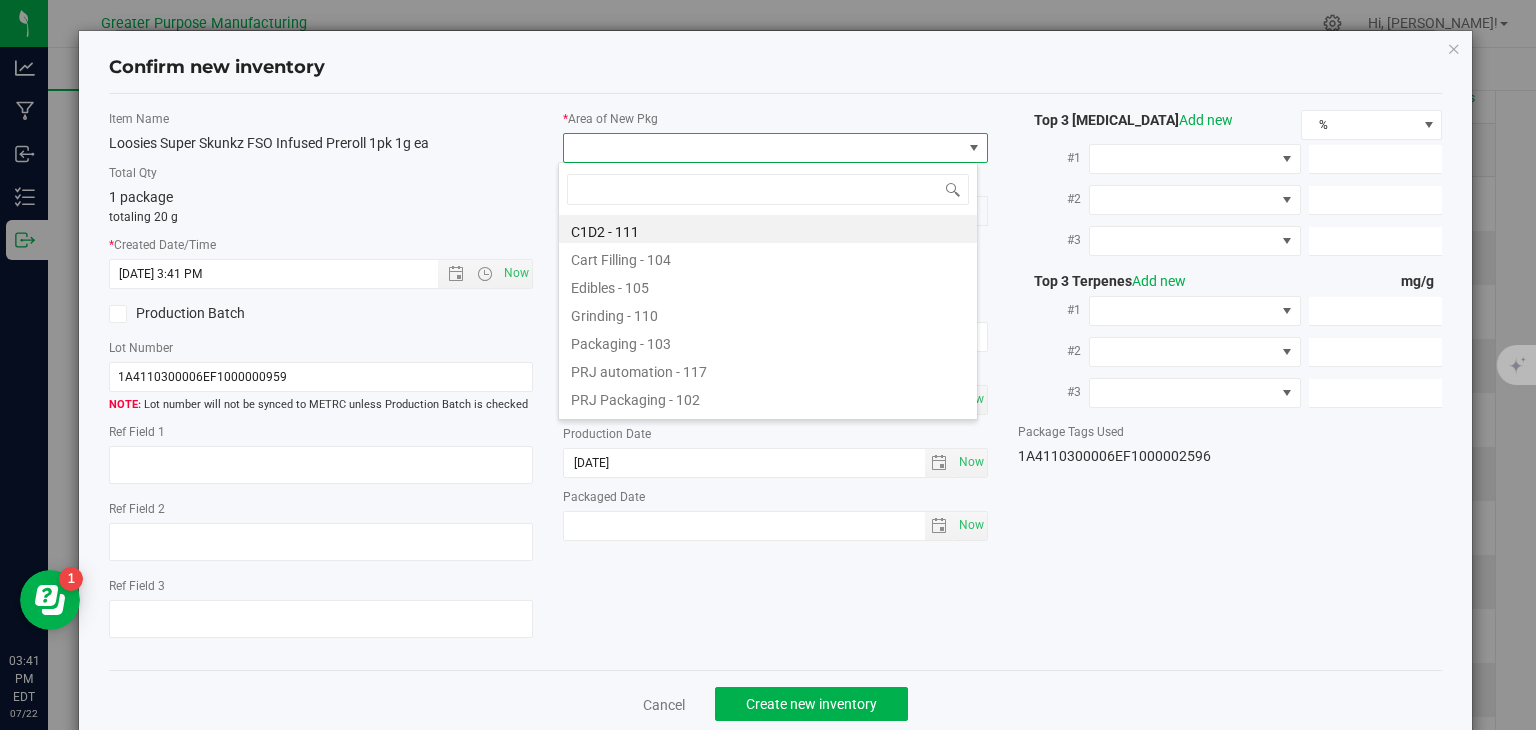 type on "108" 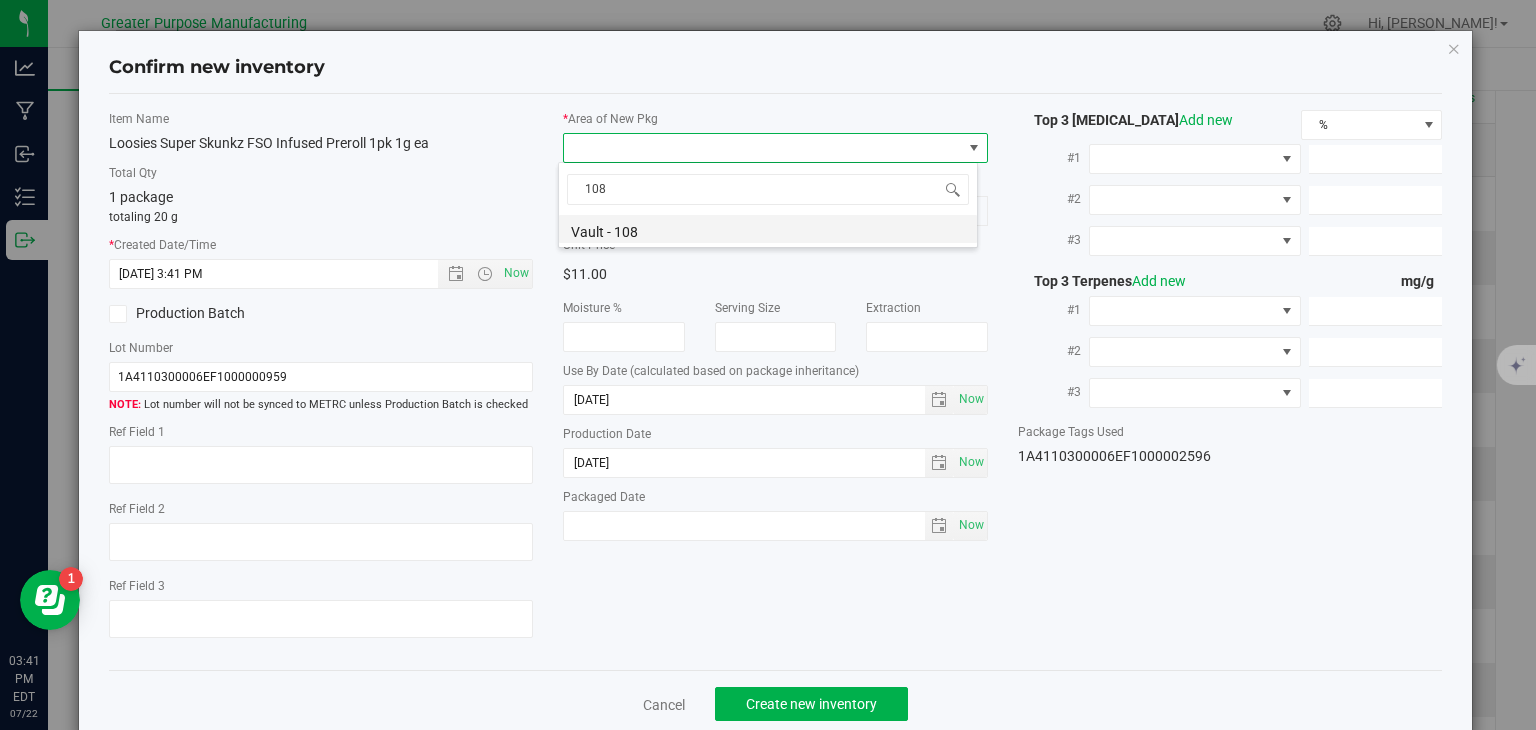 click on "Vault - 108" at bounding box center (768, 229) 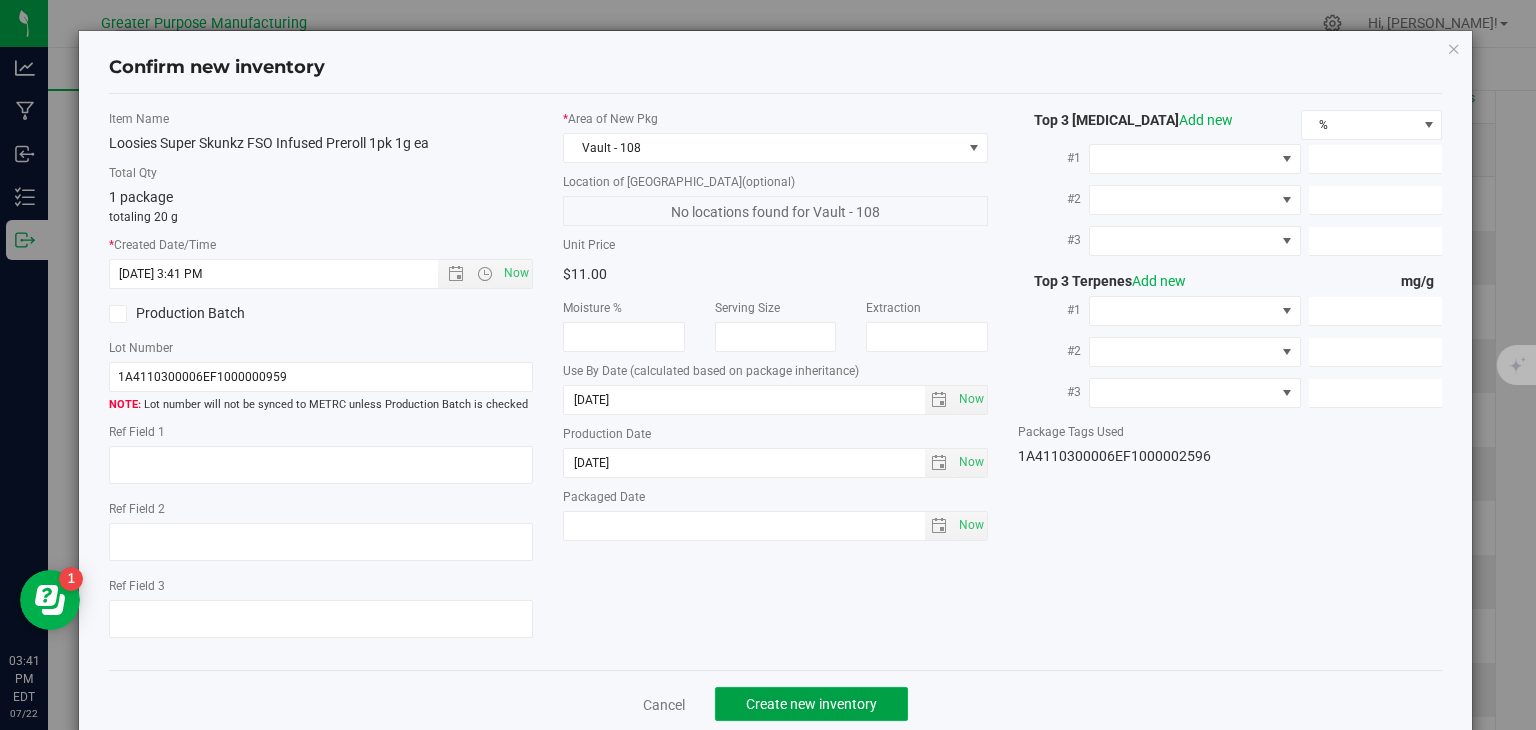 click on "Create new inventory" 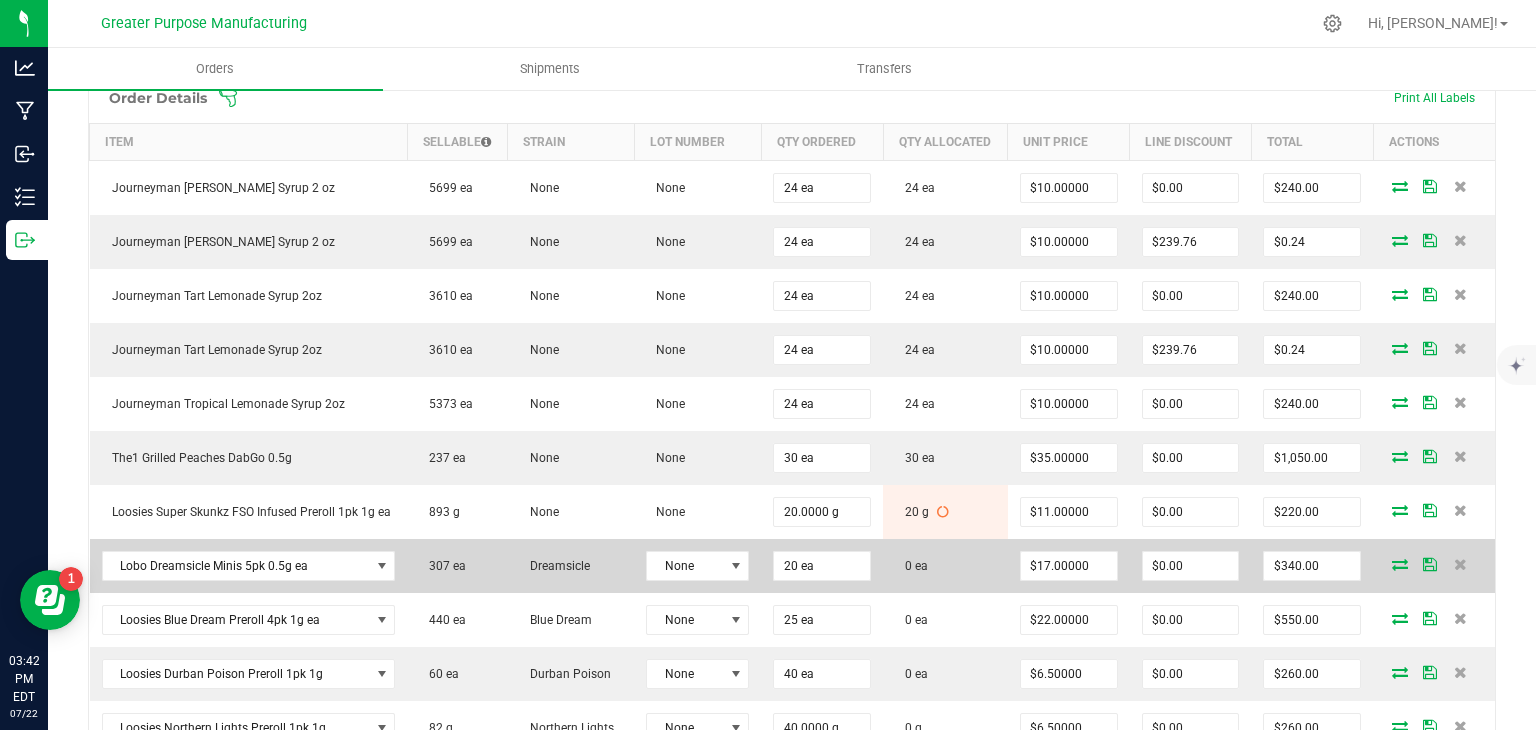 click at bounding box center (1400, 564) 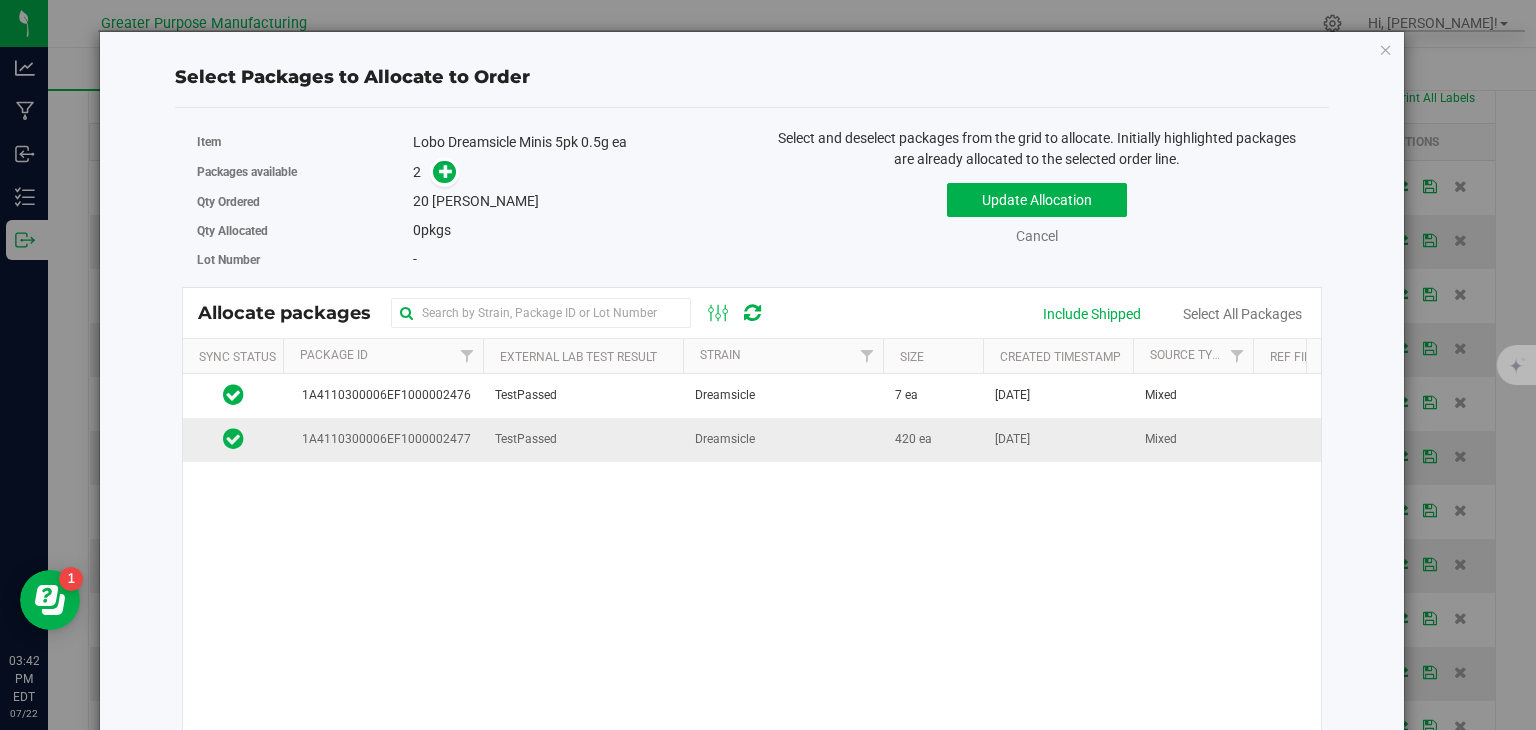 click on "Dreamsicle" at bounding box center [725, 439] 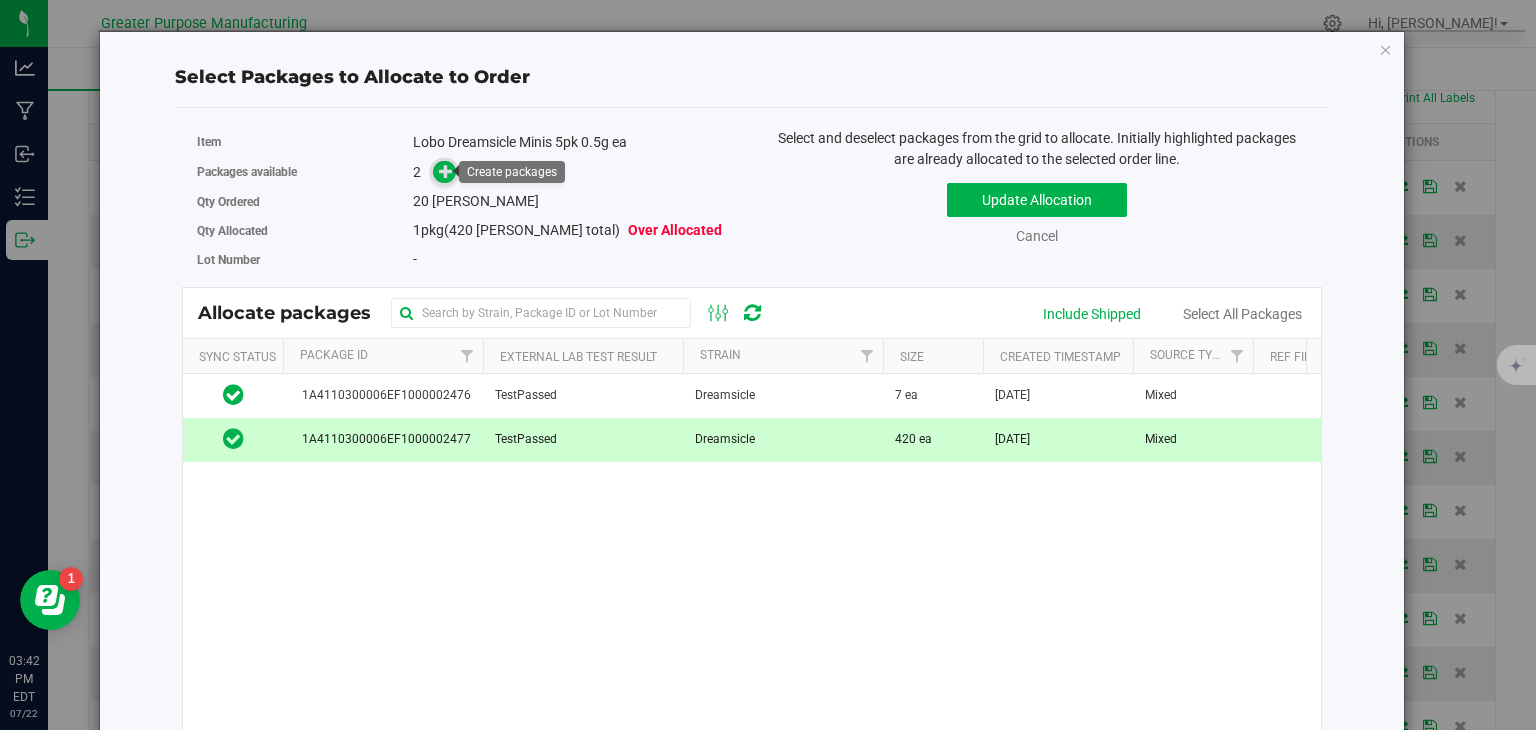 click at bounding box center [446, 171] 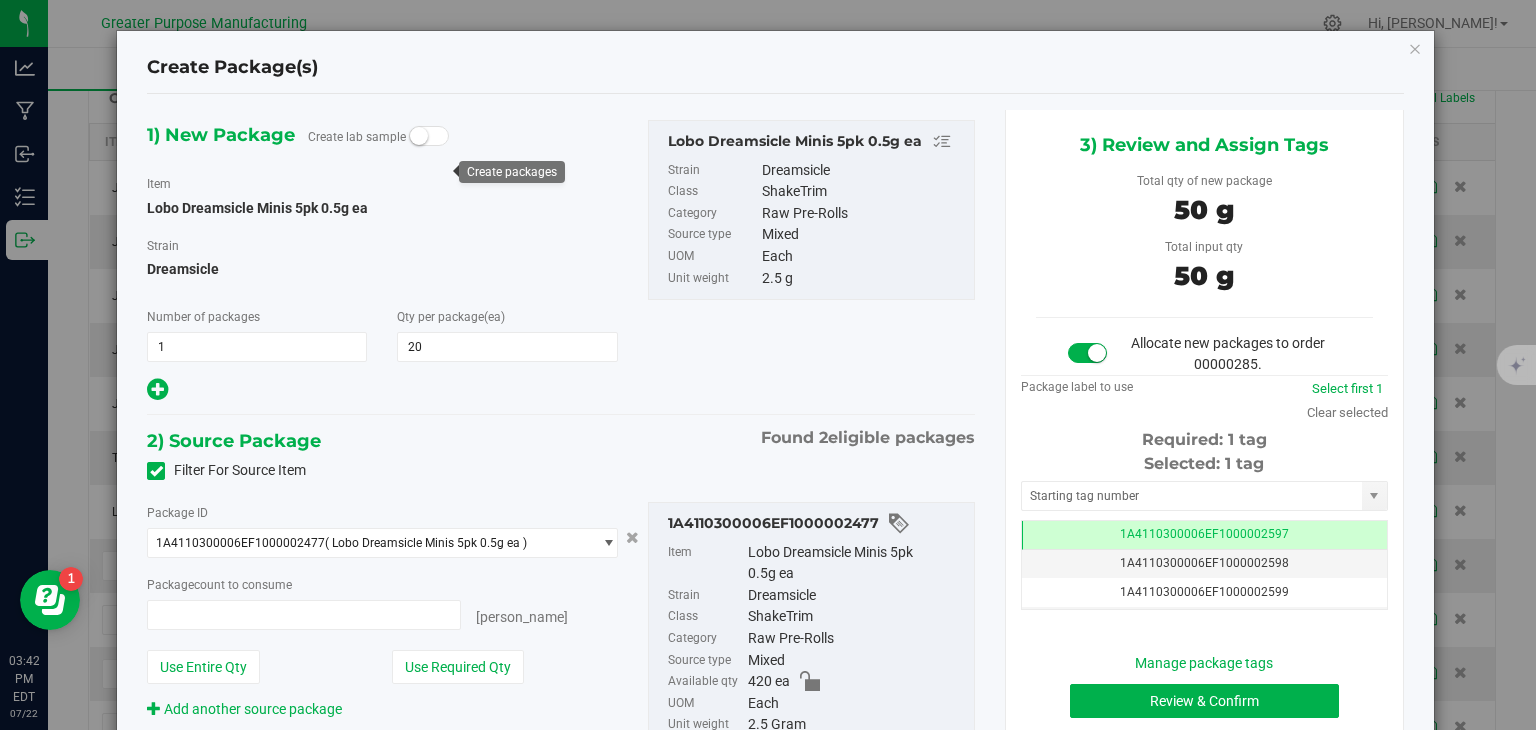 type on "20 ea" 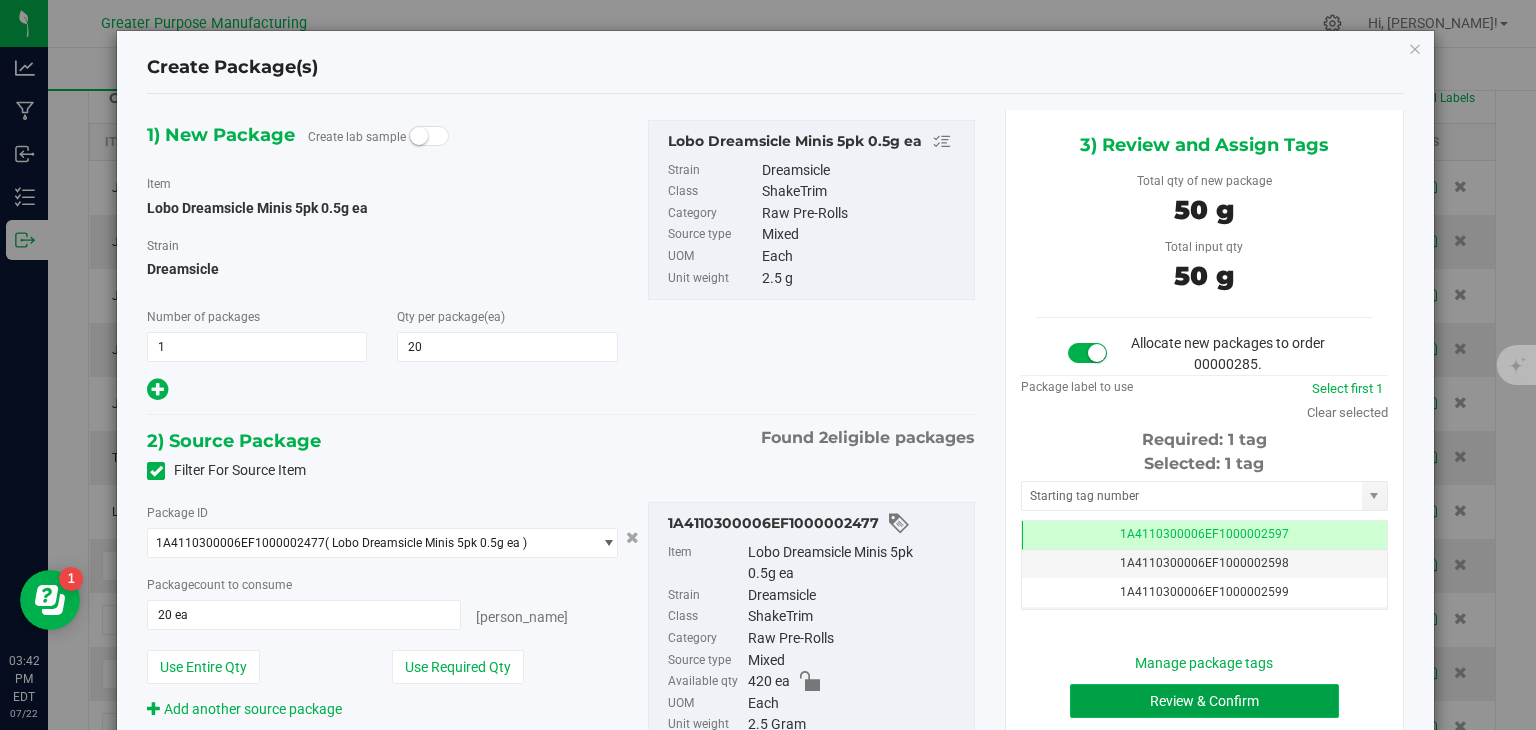 click on "Review & Confirm" at bounding box center (1204, 701) 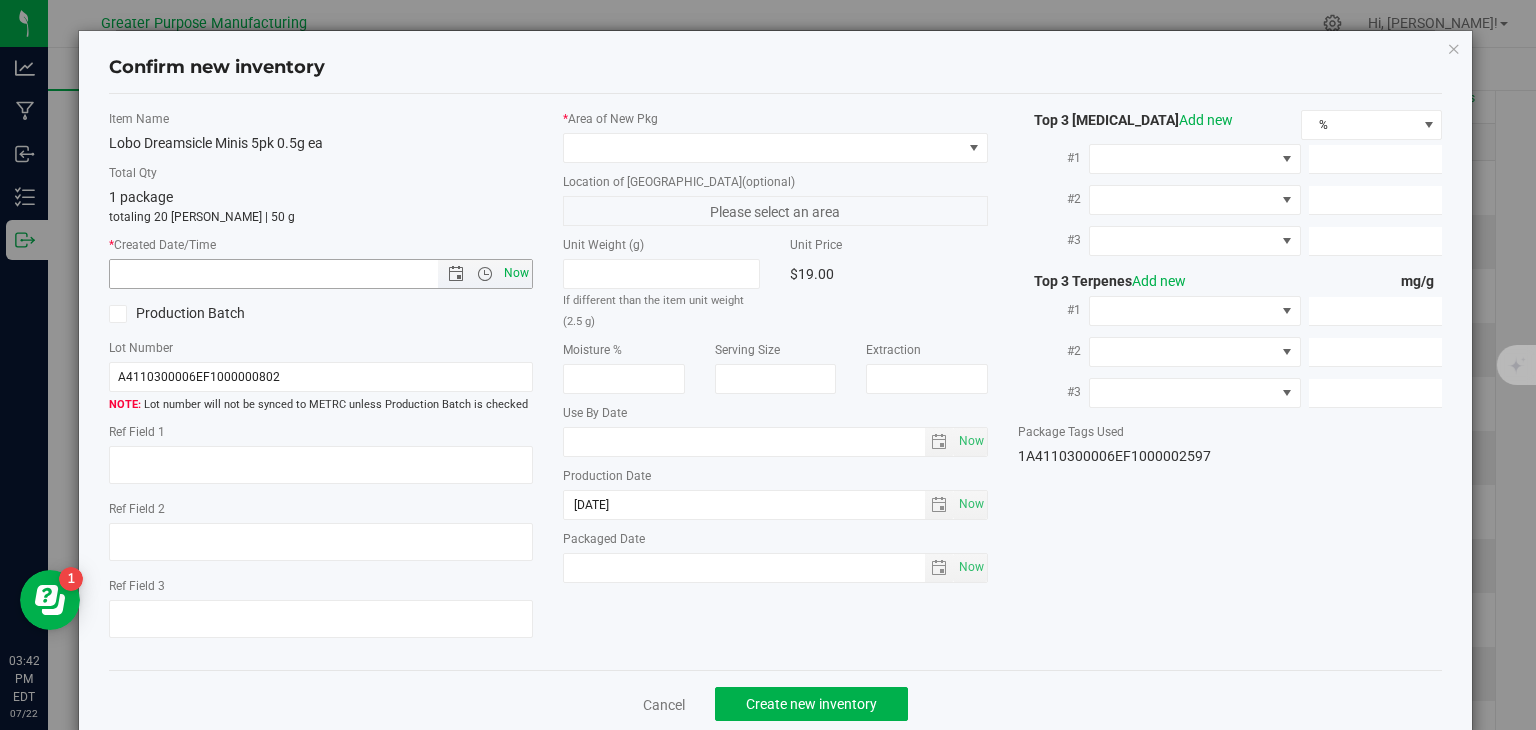 click on "Now" at bounding box center [517, 273] 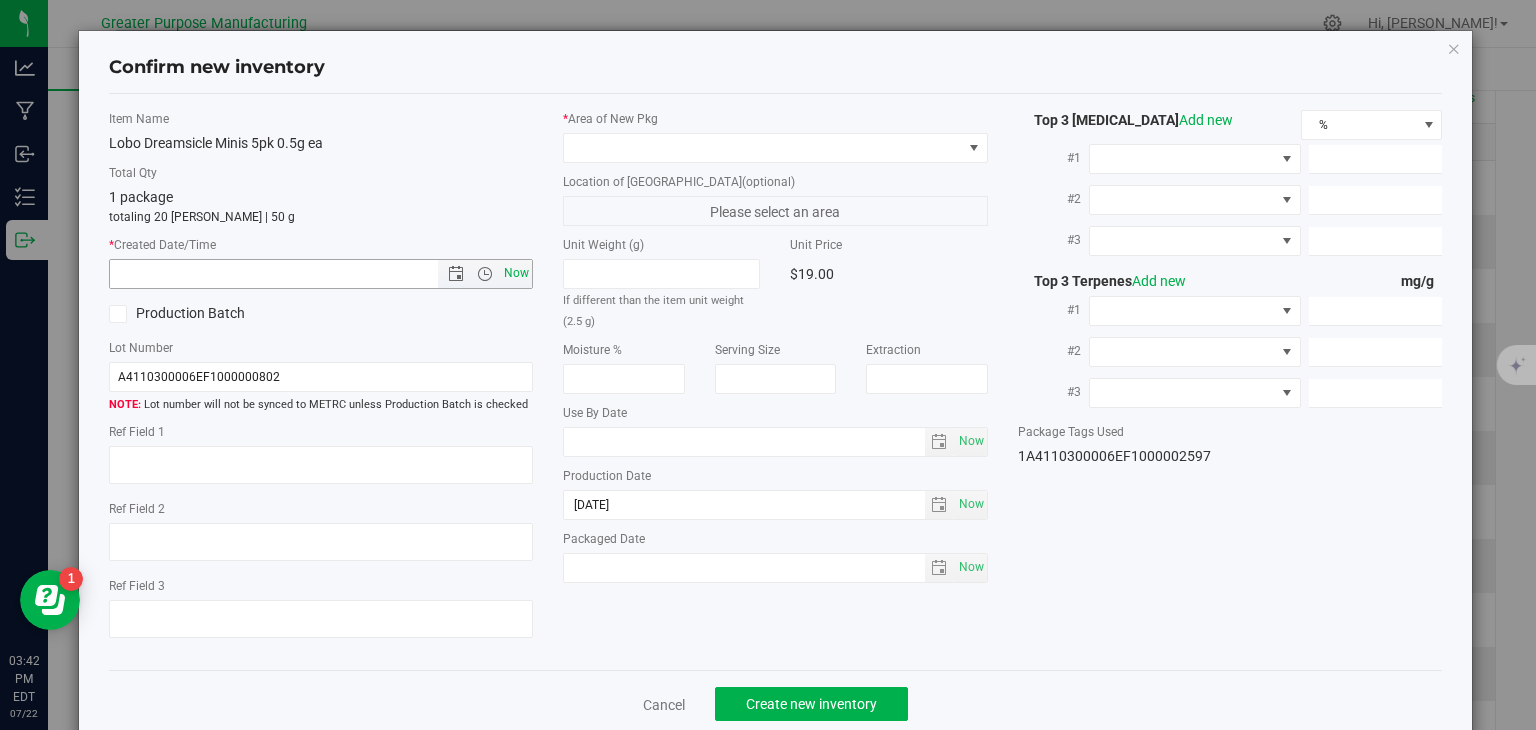 type on "7/22/2025 3:42 PM" 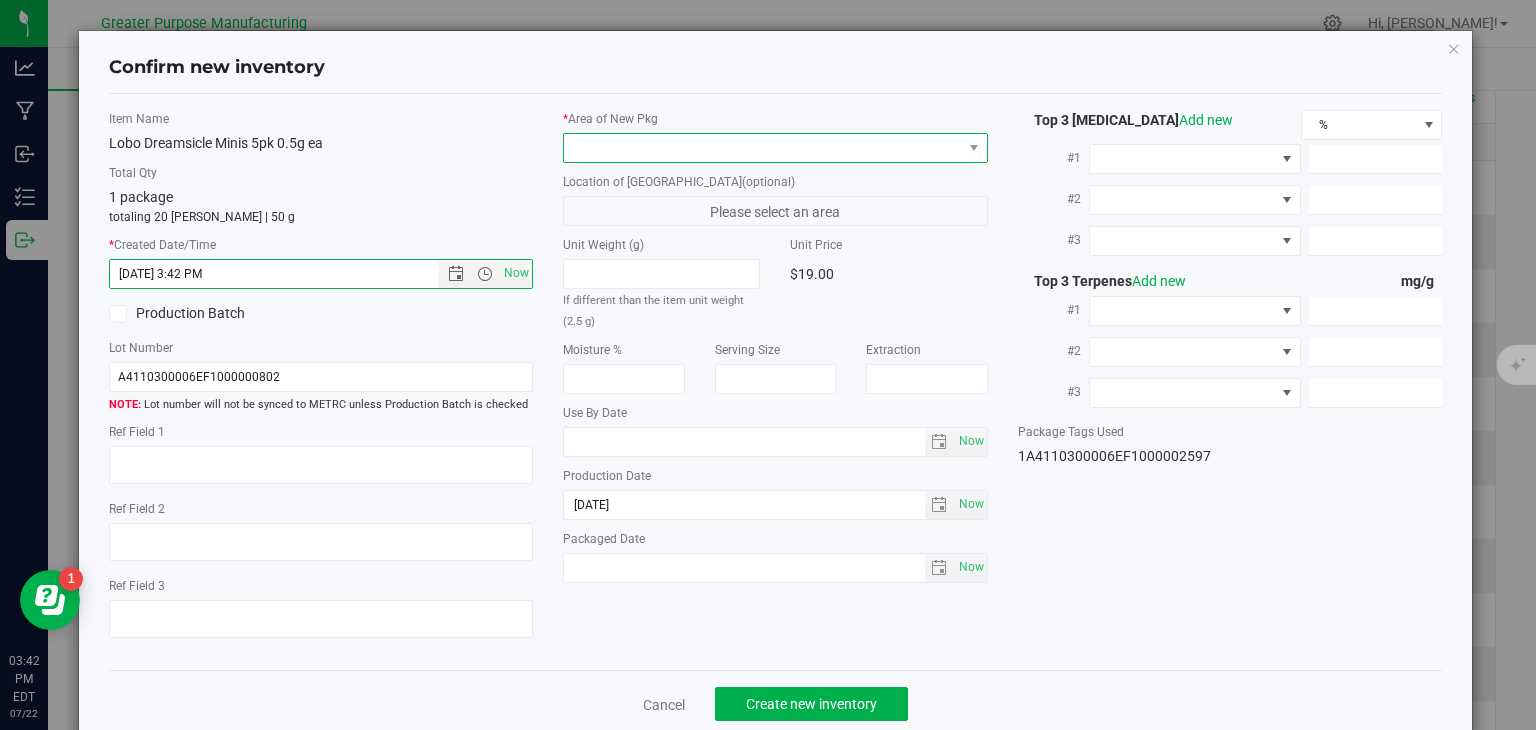 click at bounding box center [763, 148] 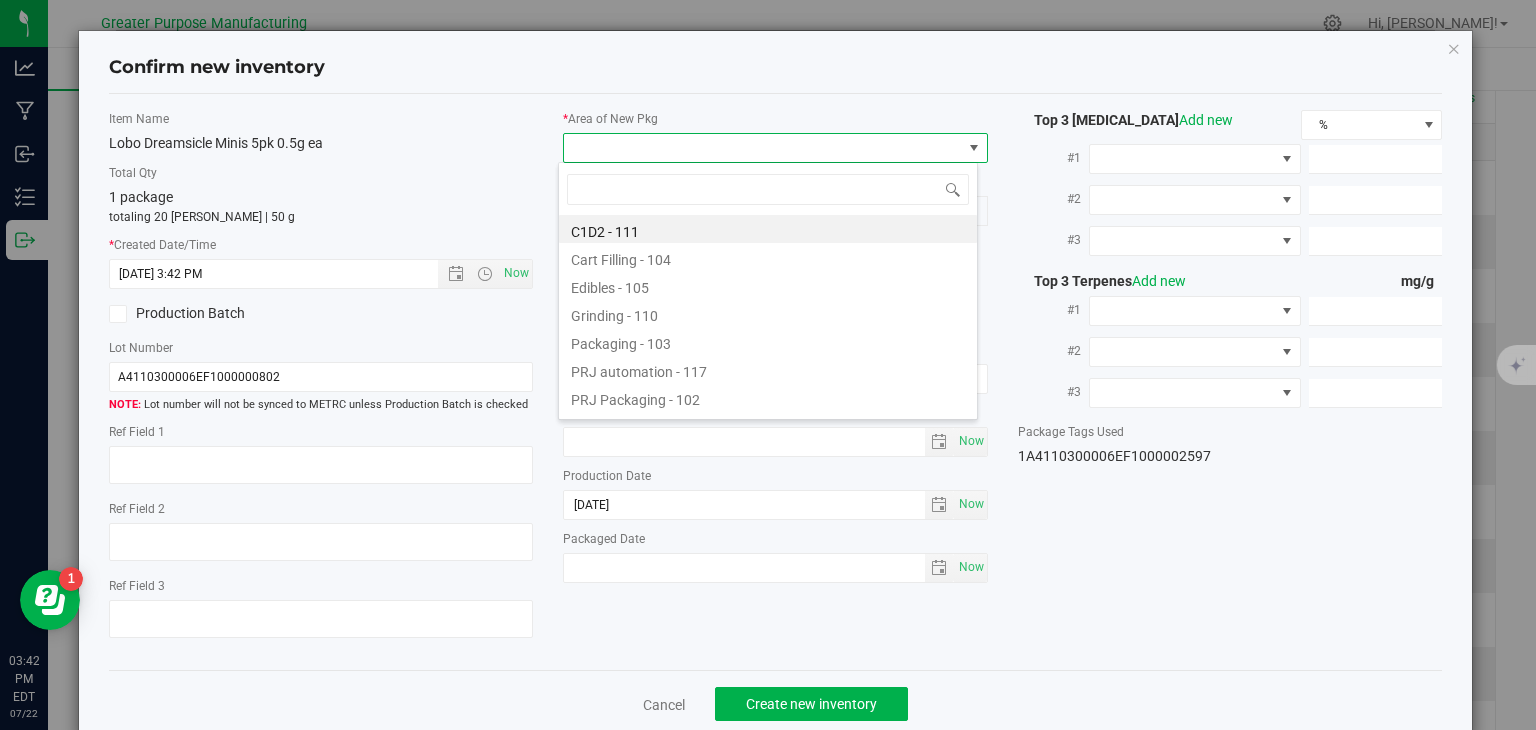 type on "108" 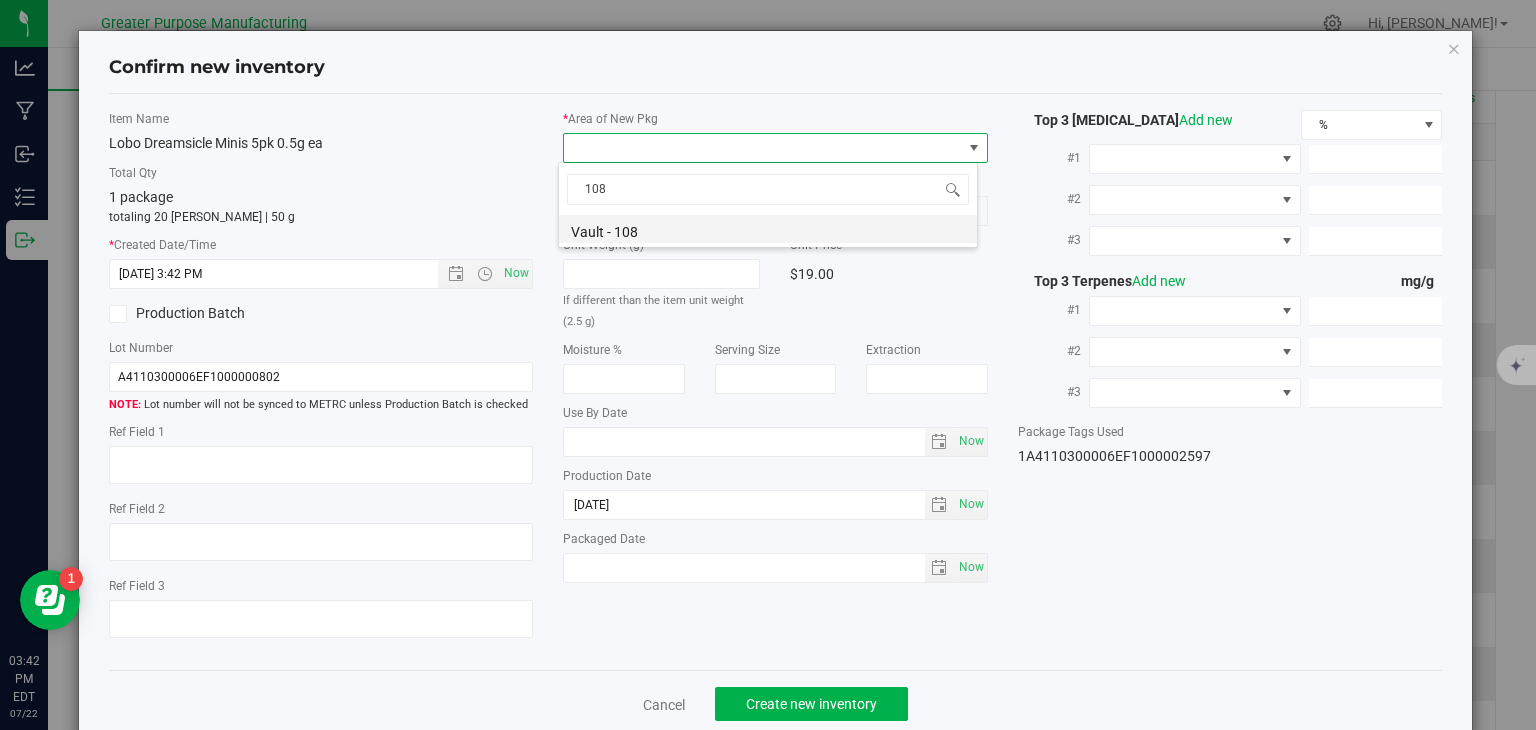 click on "Vault - 108" at bounding box center (768, 229) 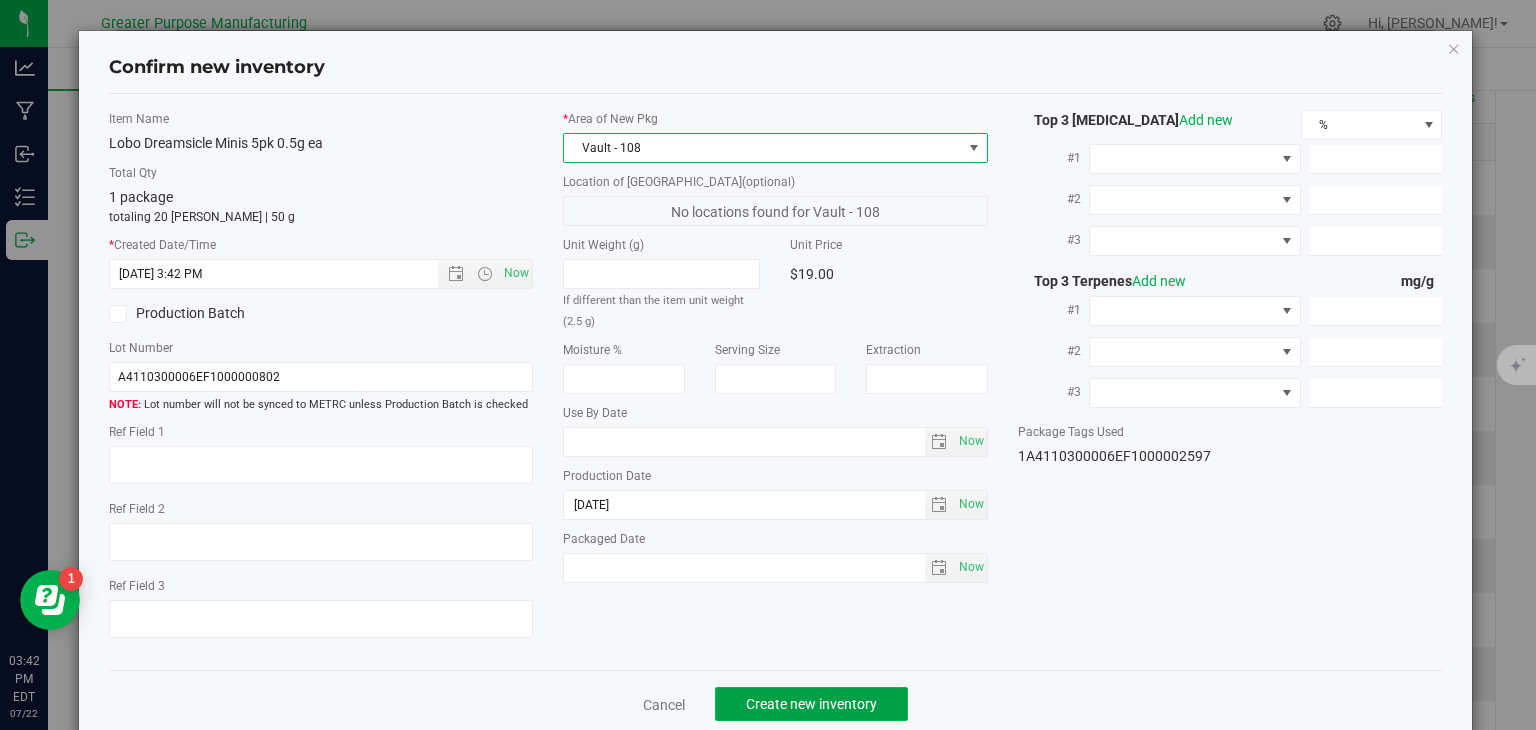 click on "Create new inventory" 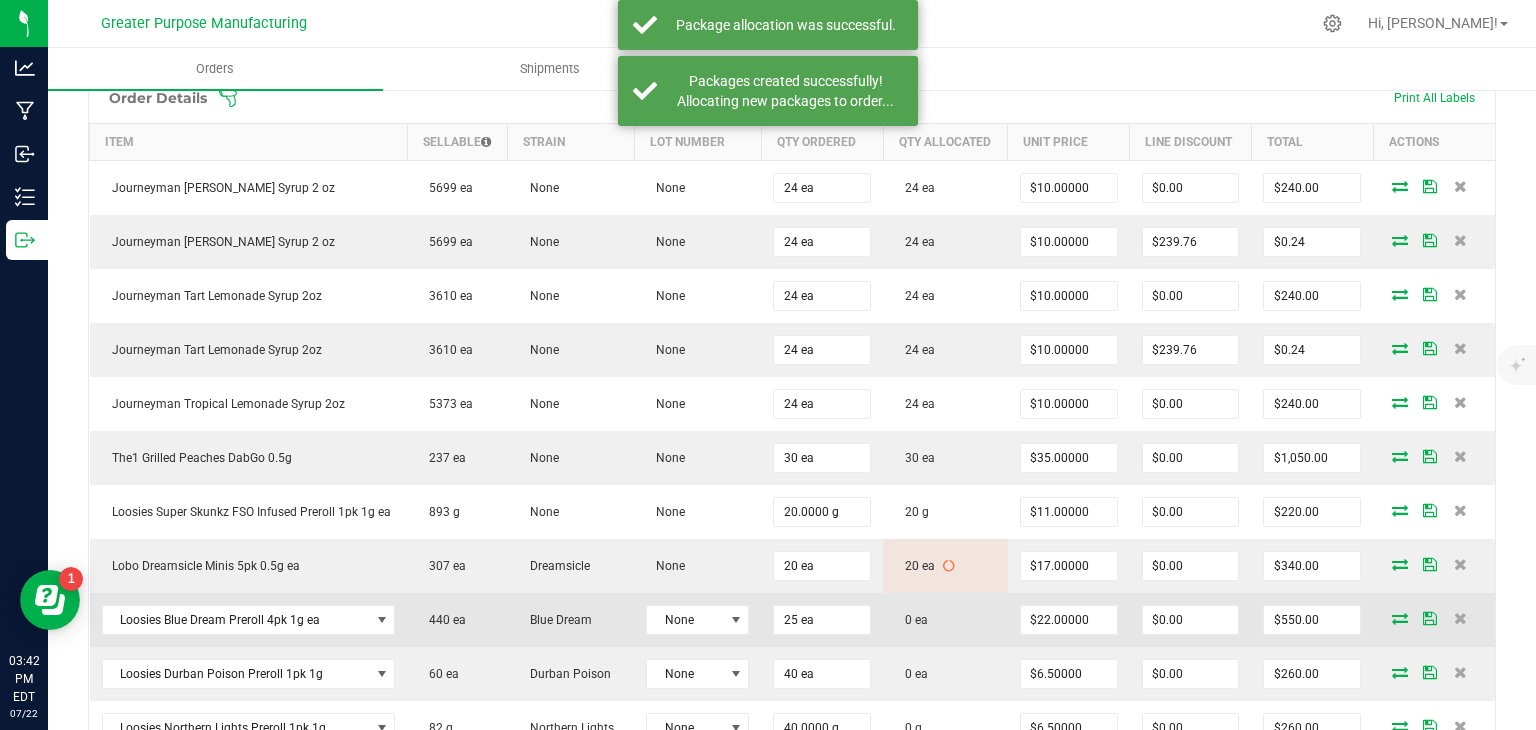 click at bounding box center [1400, 618] 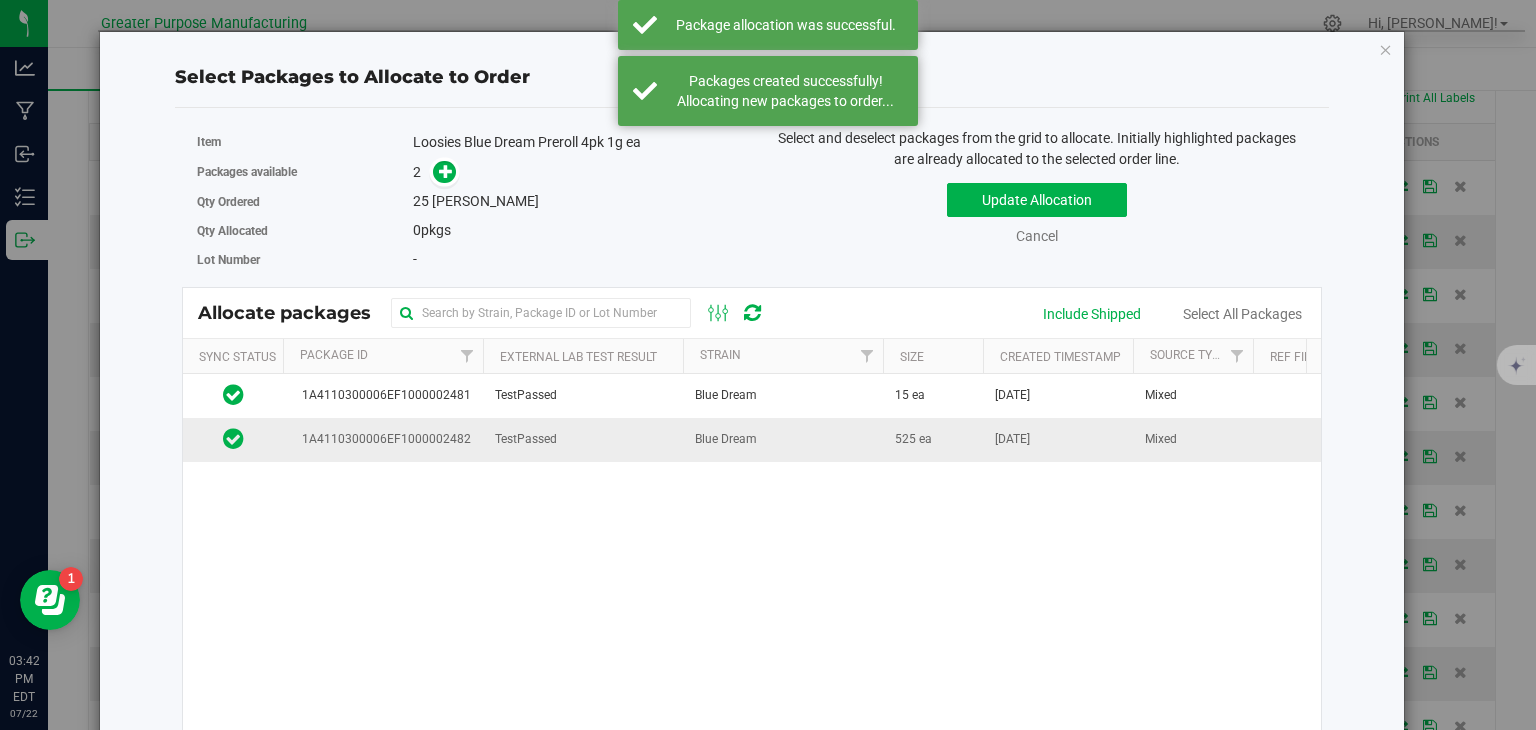 click on "Blue Dream" at bounding box center (726, 439) 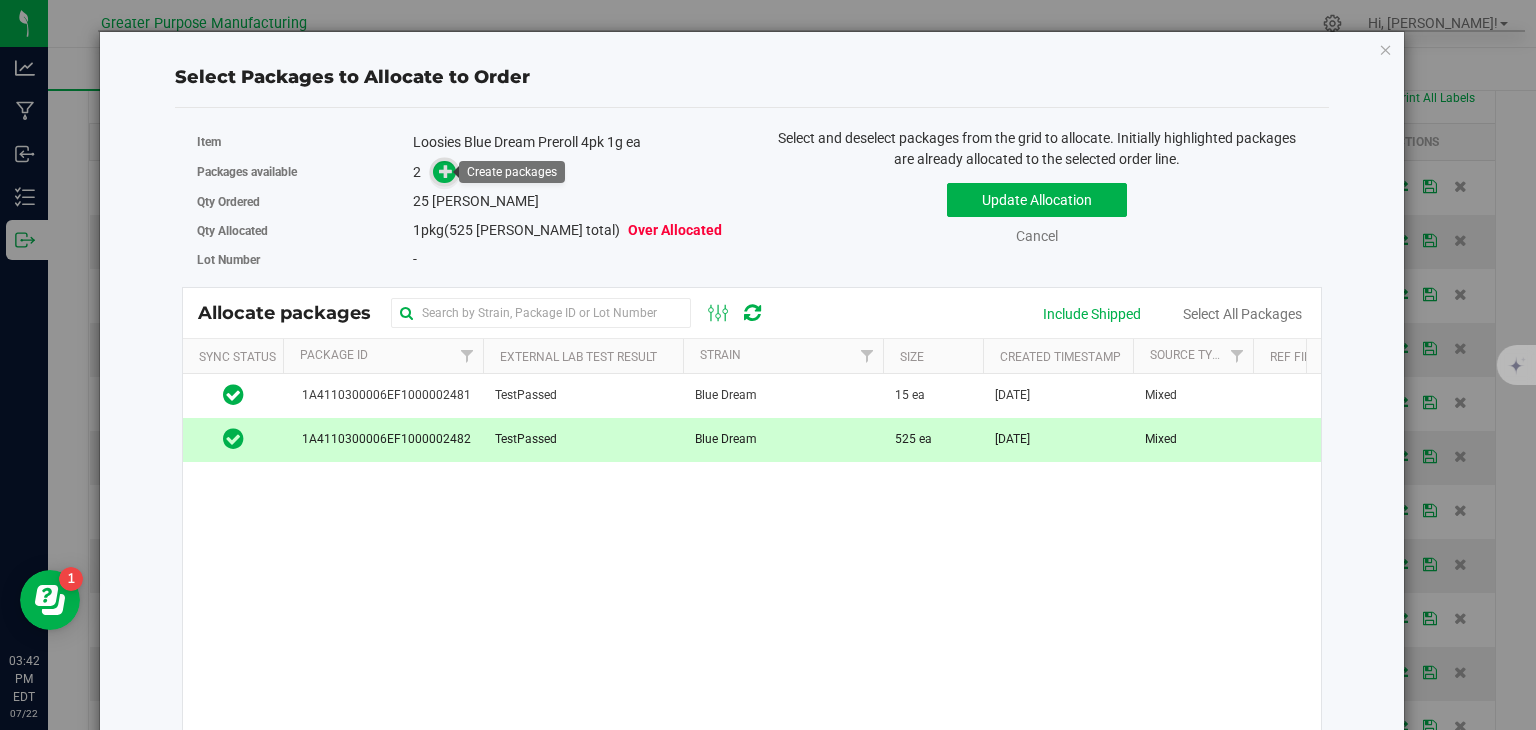 click at bounding box center (446, 171) 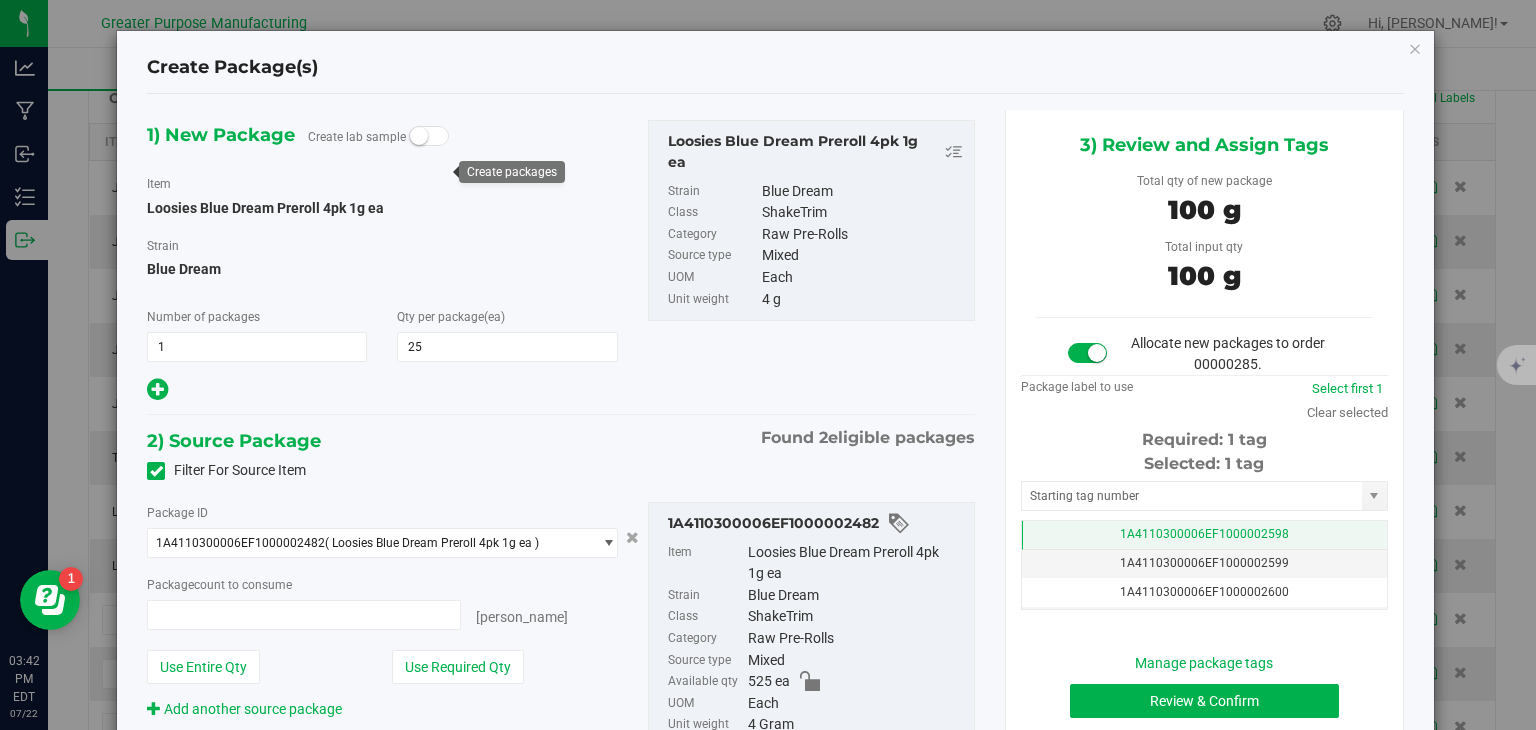 type on "25 ea" 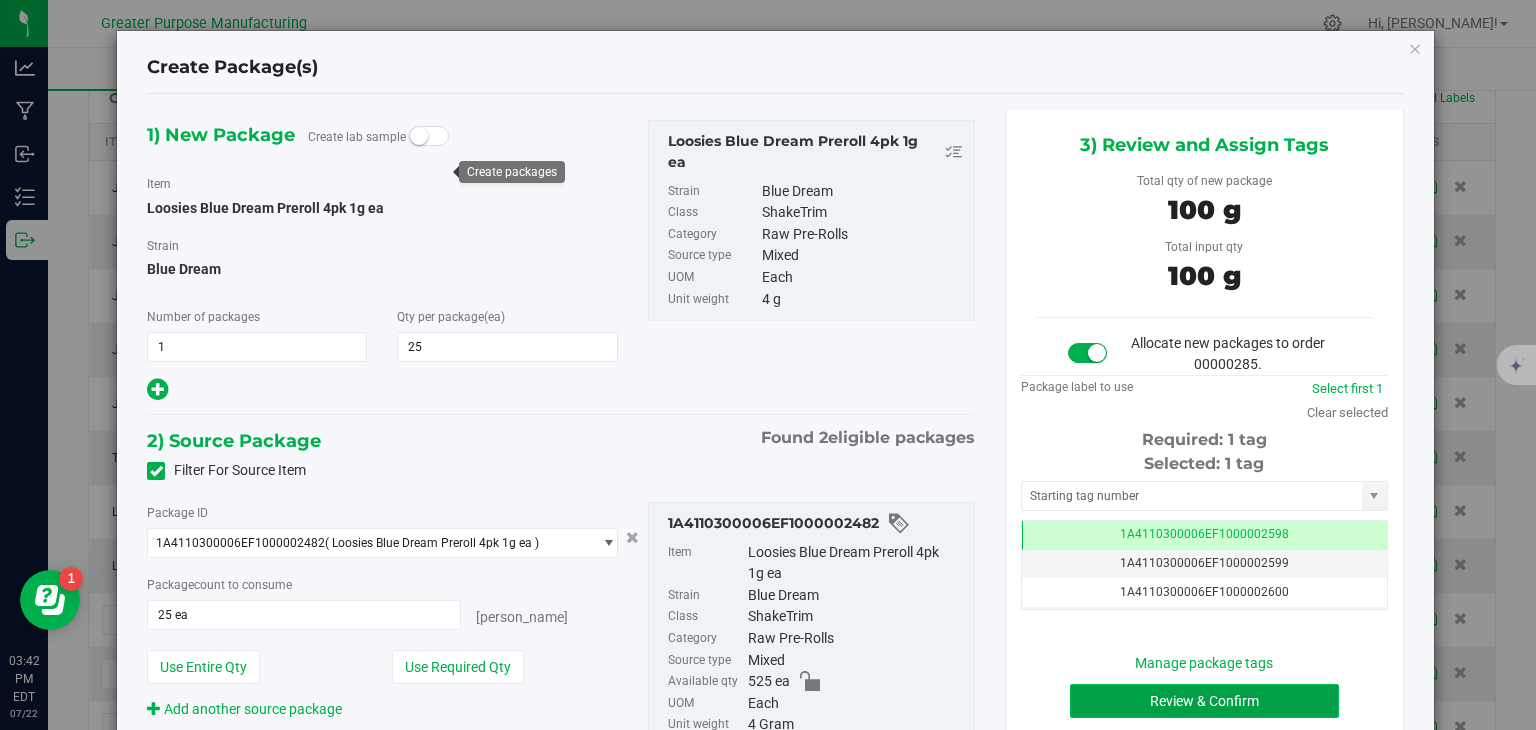 click on "Review & Confirm" at bounding box center (1204, 701) 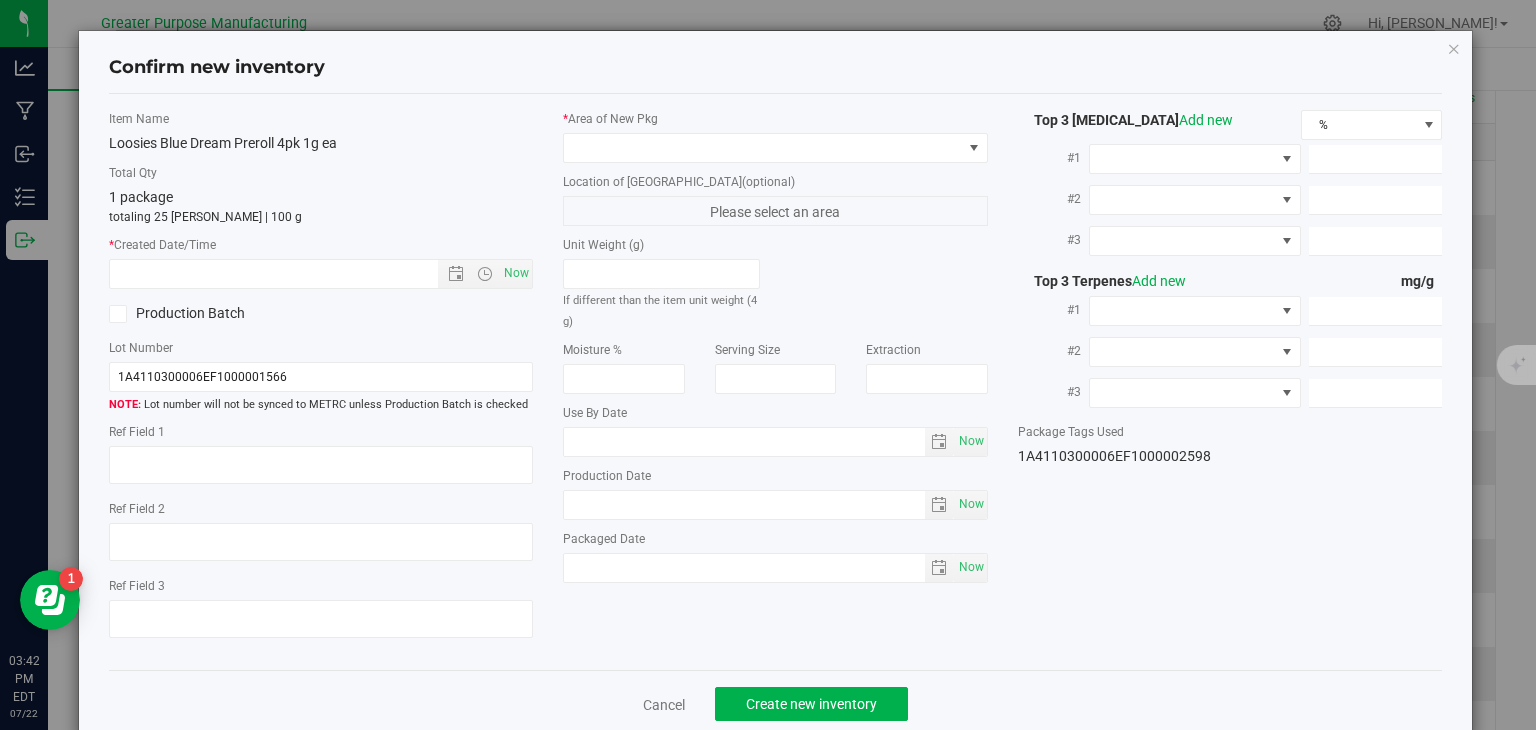 type on "[DATE]" 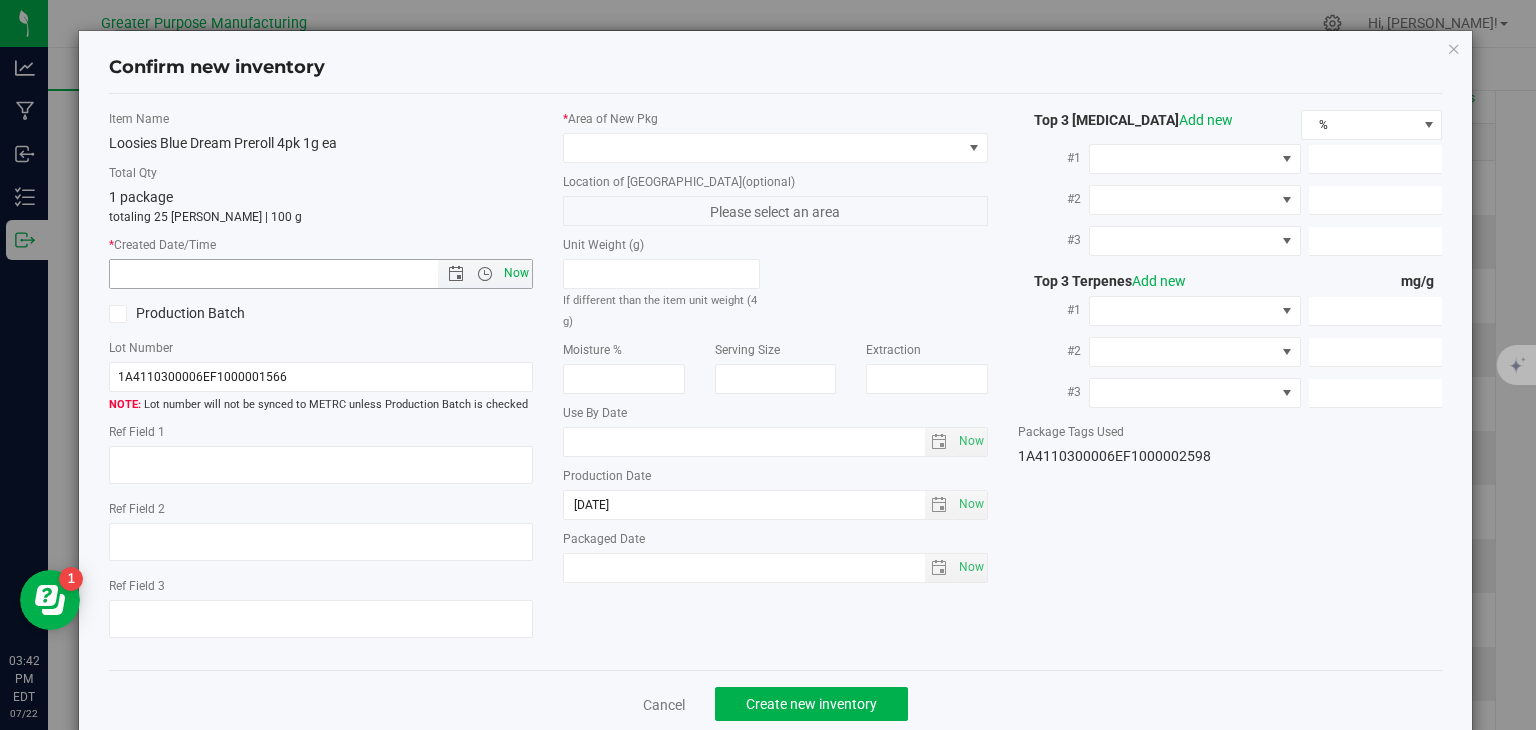 click on "Now" at bounding box center (517, 273) 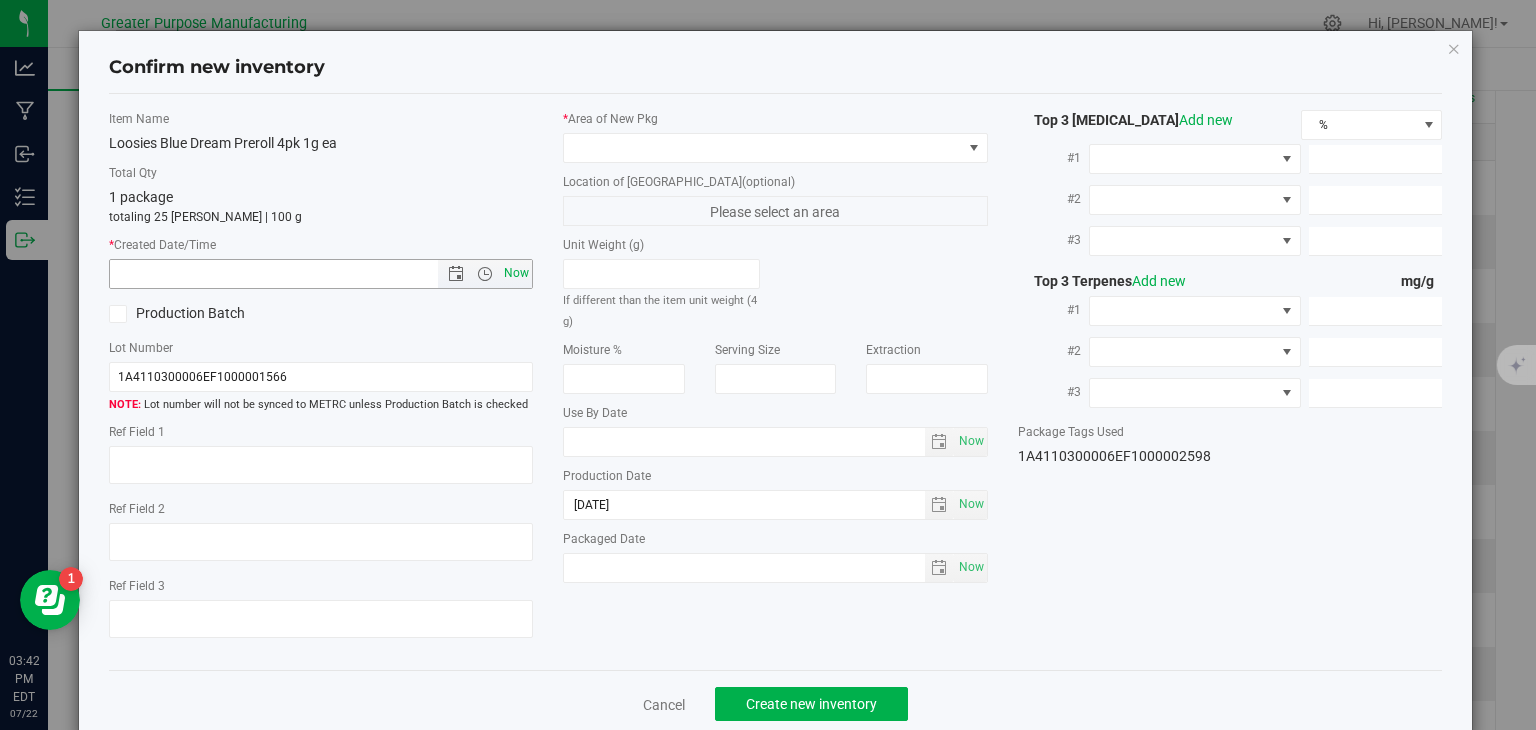 type on "7/22/2025 3:42 PM" 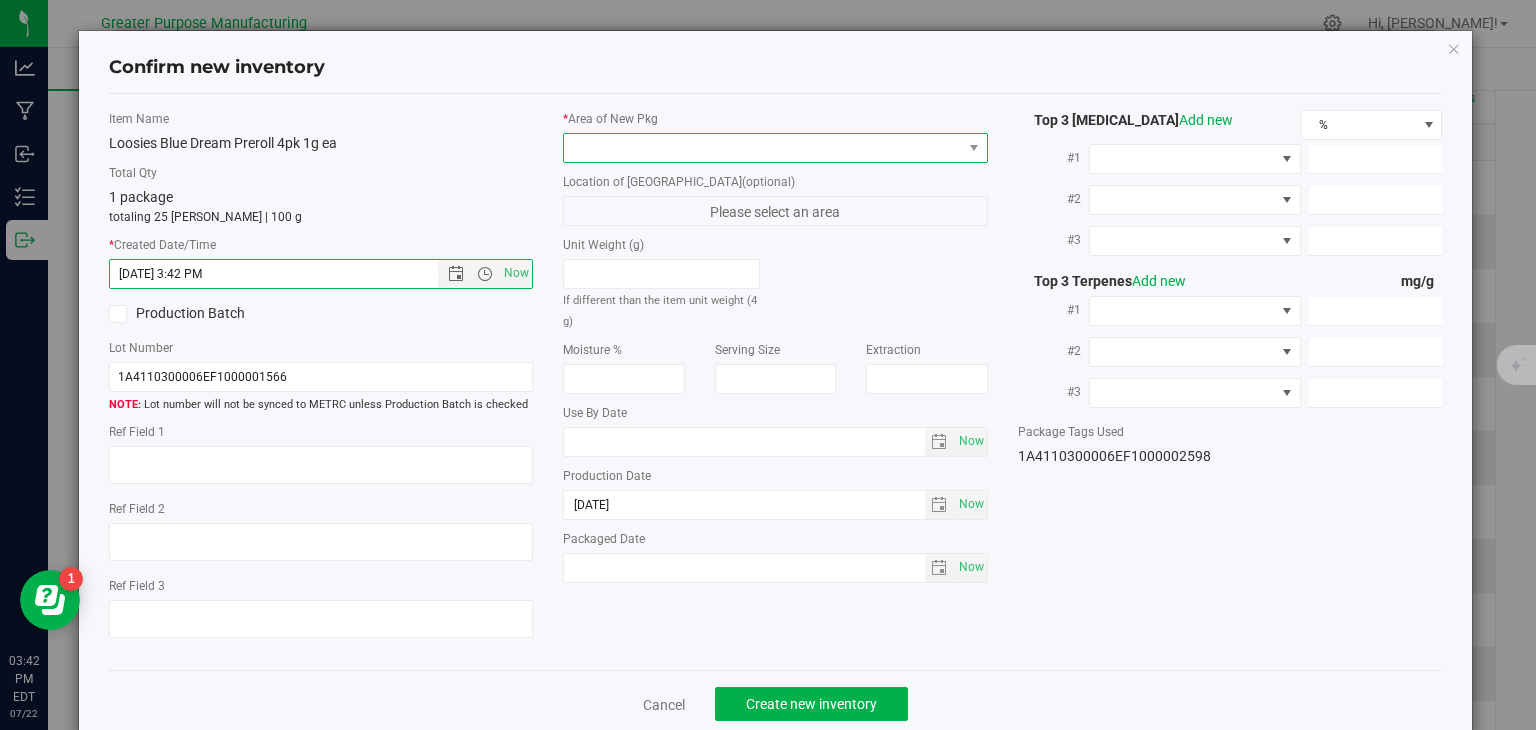 click at bounding box center [763, 148] 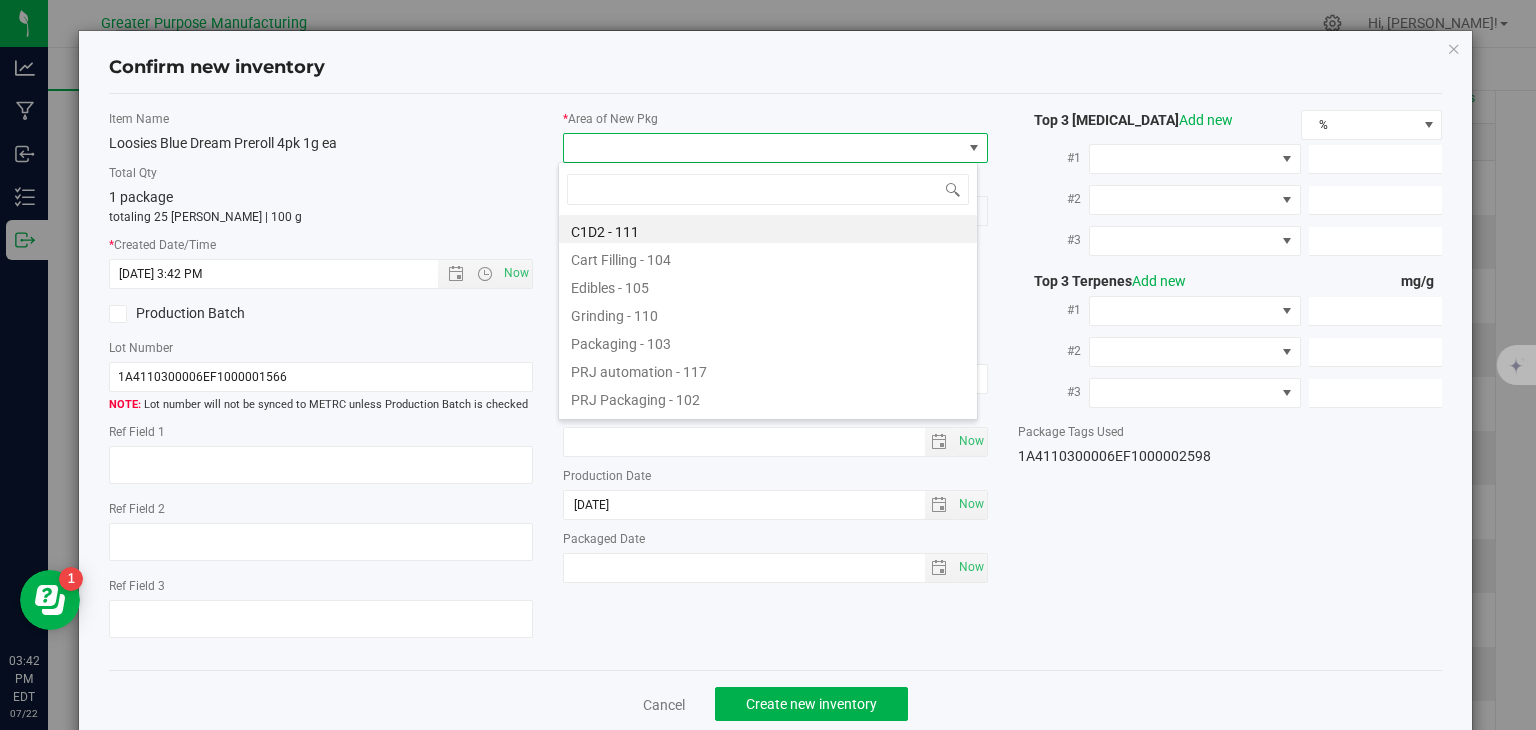 type on "108" 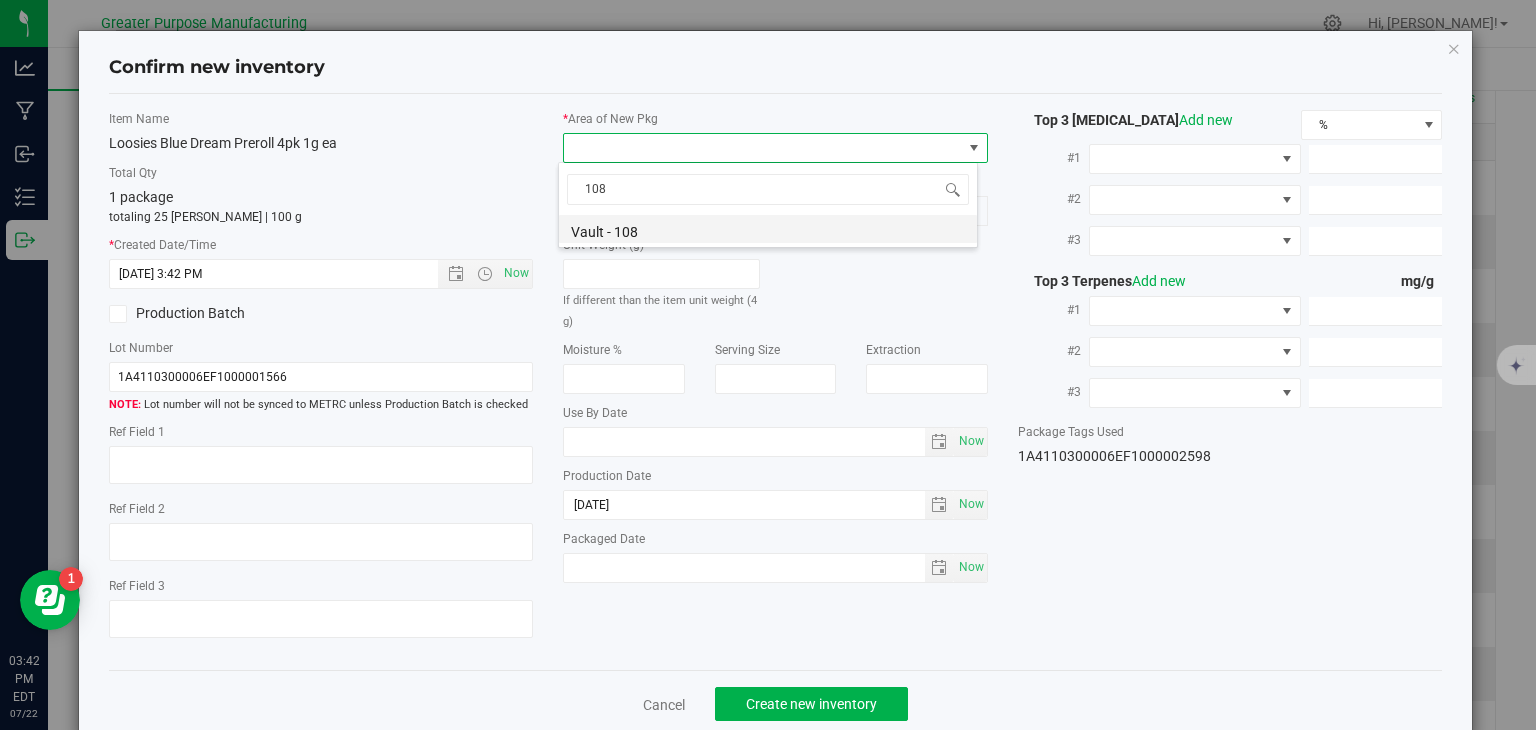 click on "Vault - 108" at bounding box center (768, 229) 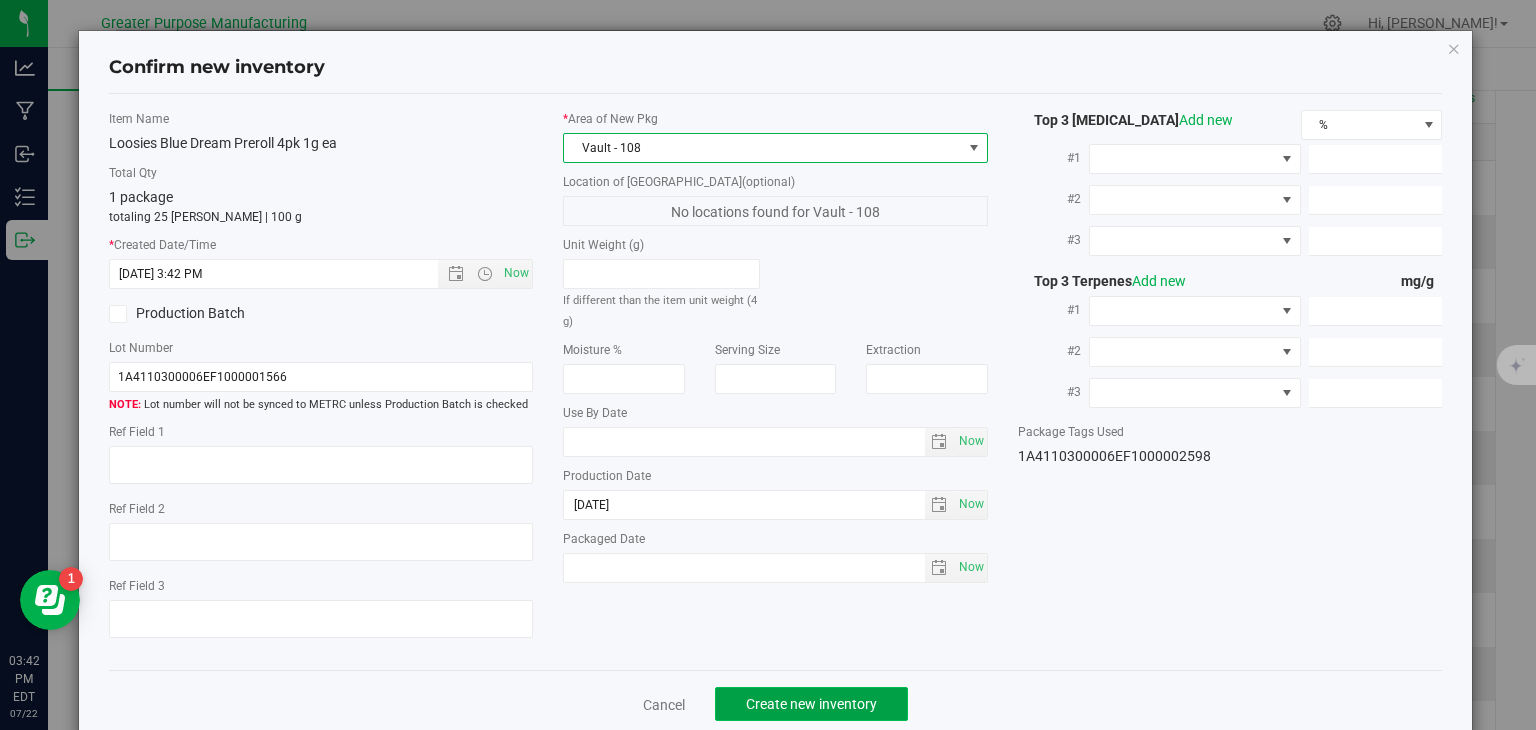 click on "Create new inventory" 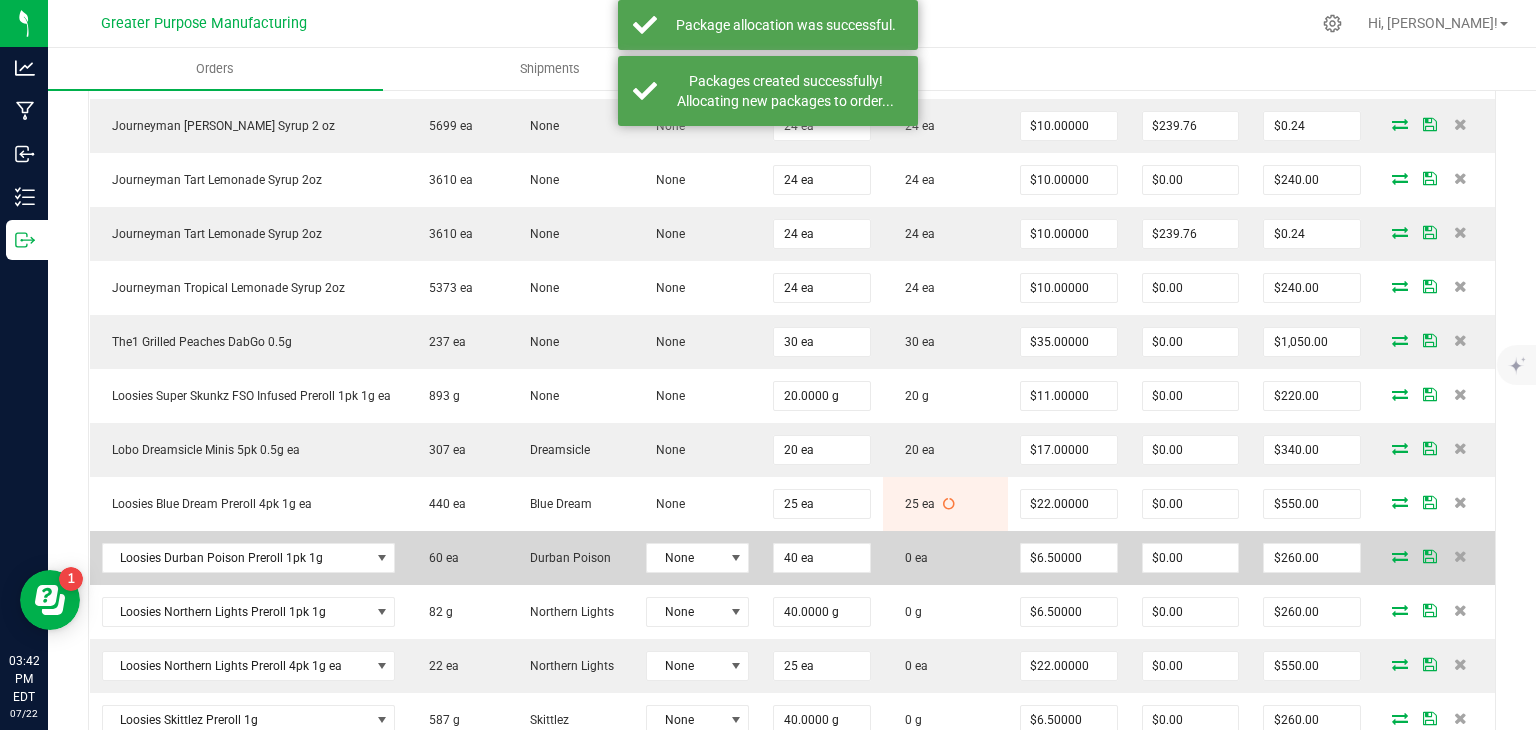 click at bounding box center (1400, 556) 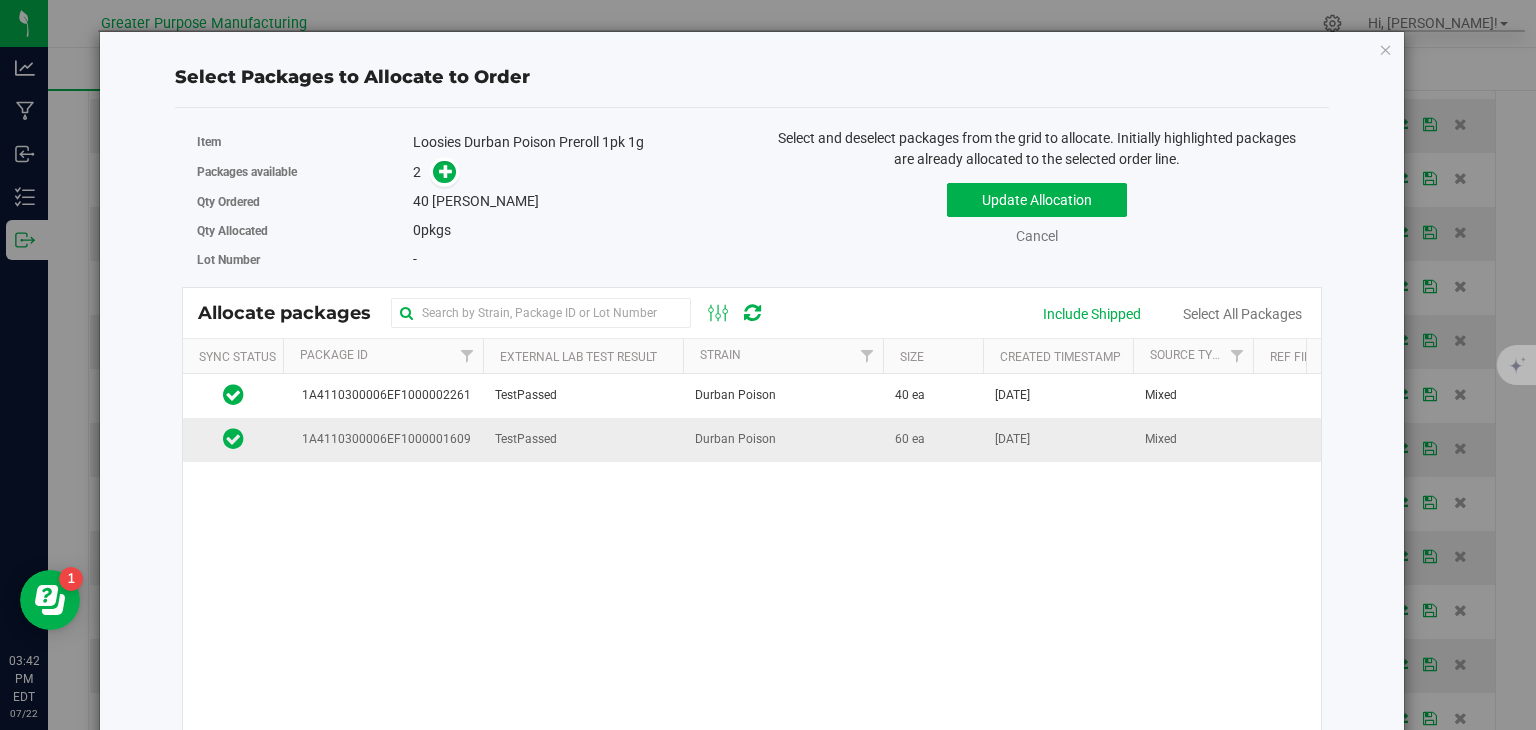 click on "Durban Poison" at bounding box center (735, 439) 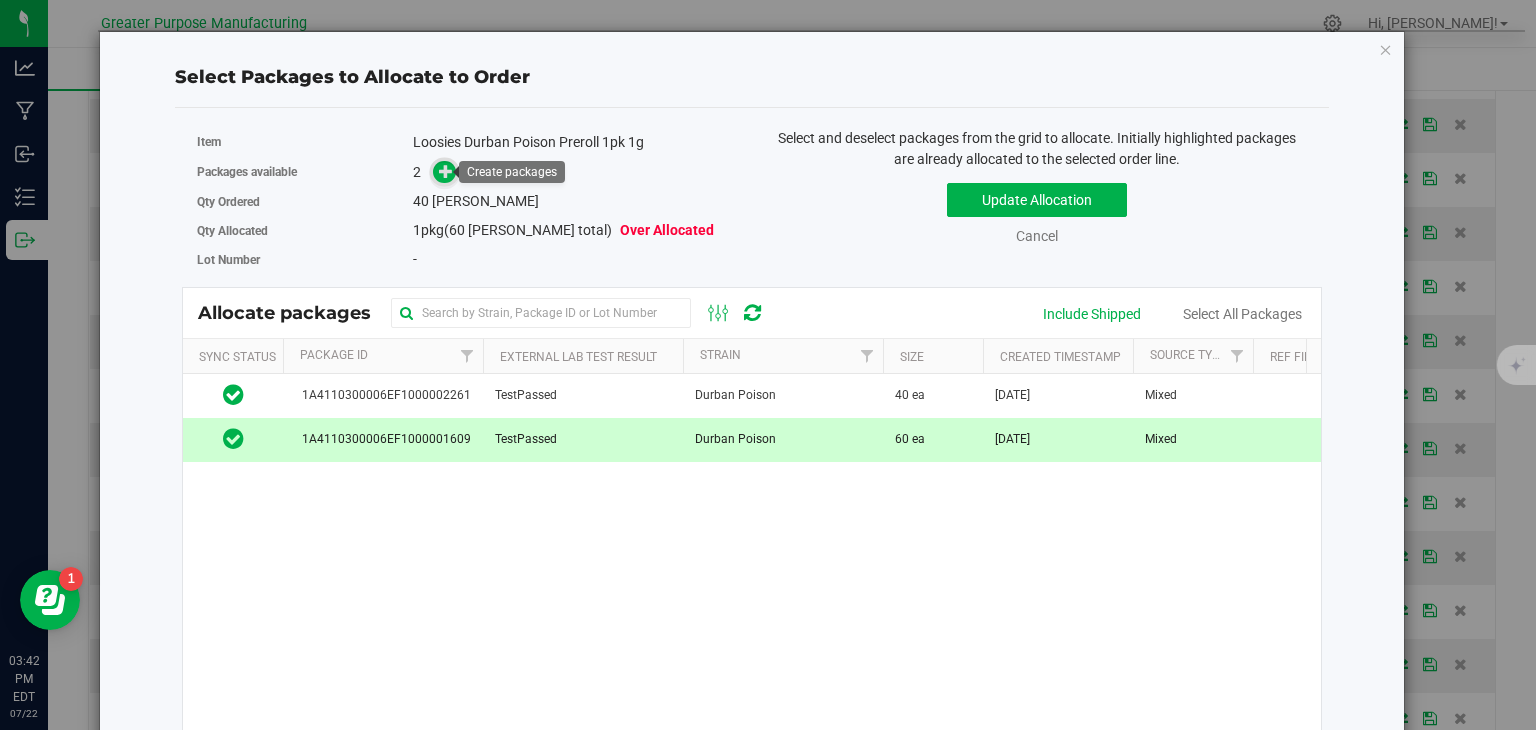 click at bounding box center (446, 171) 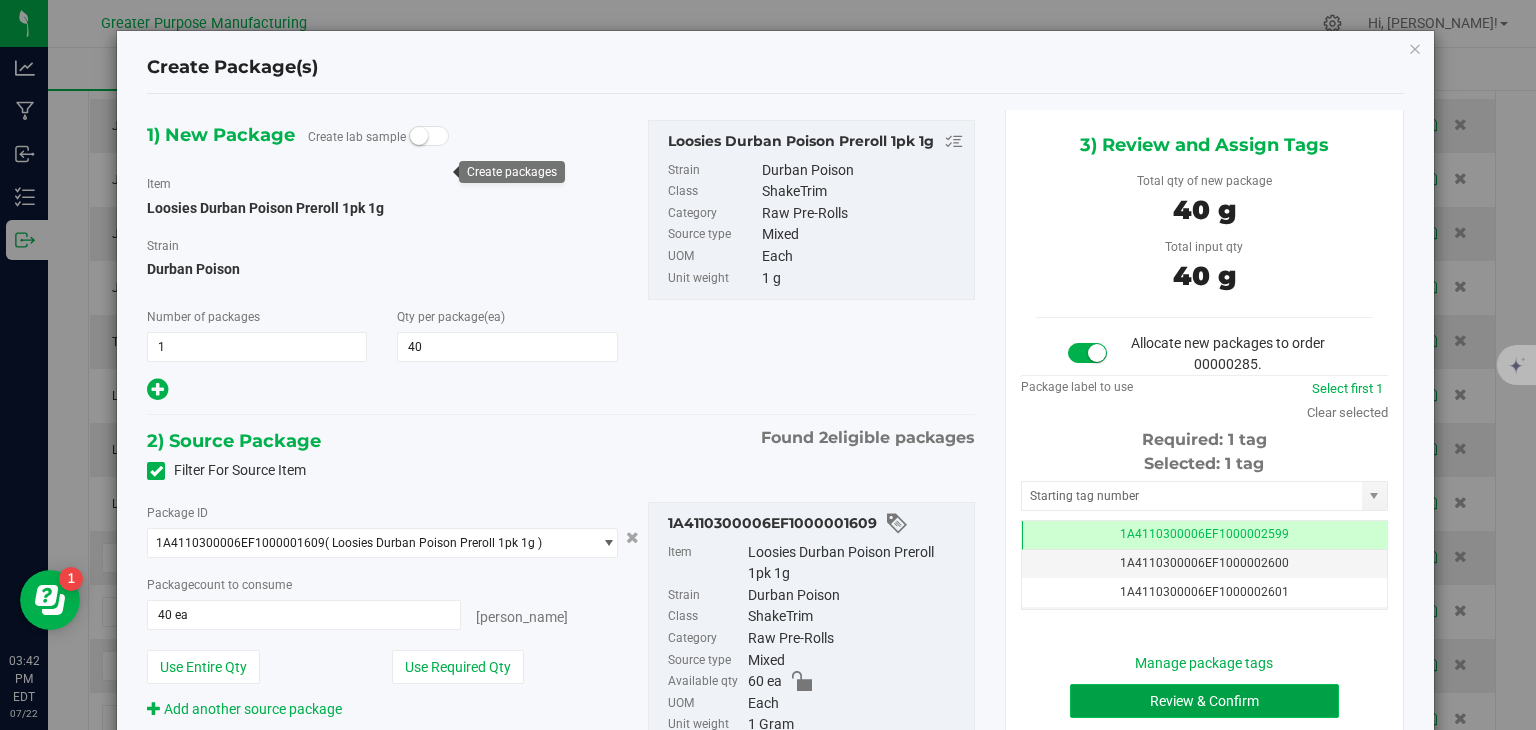 click on "Review & Confirm" at bounding box center [1204, 701] 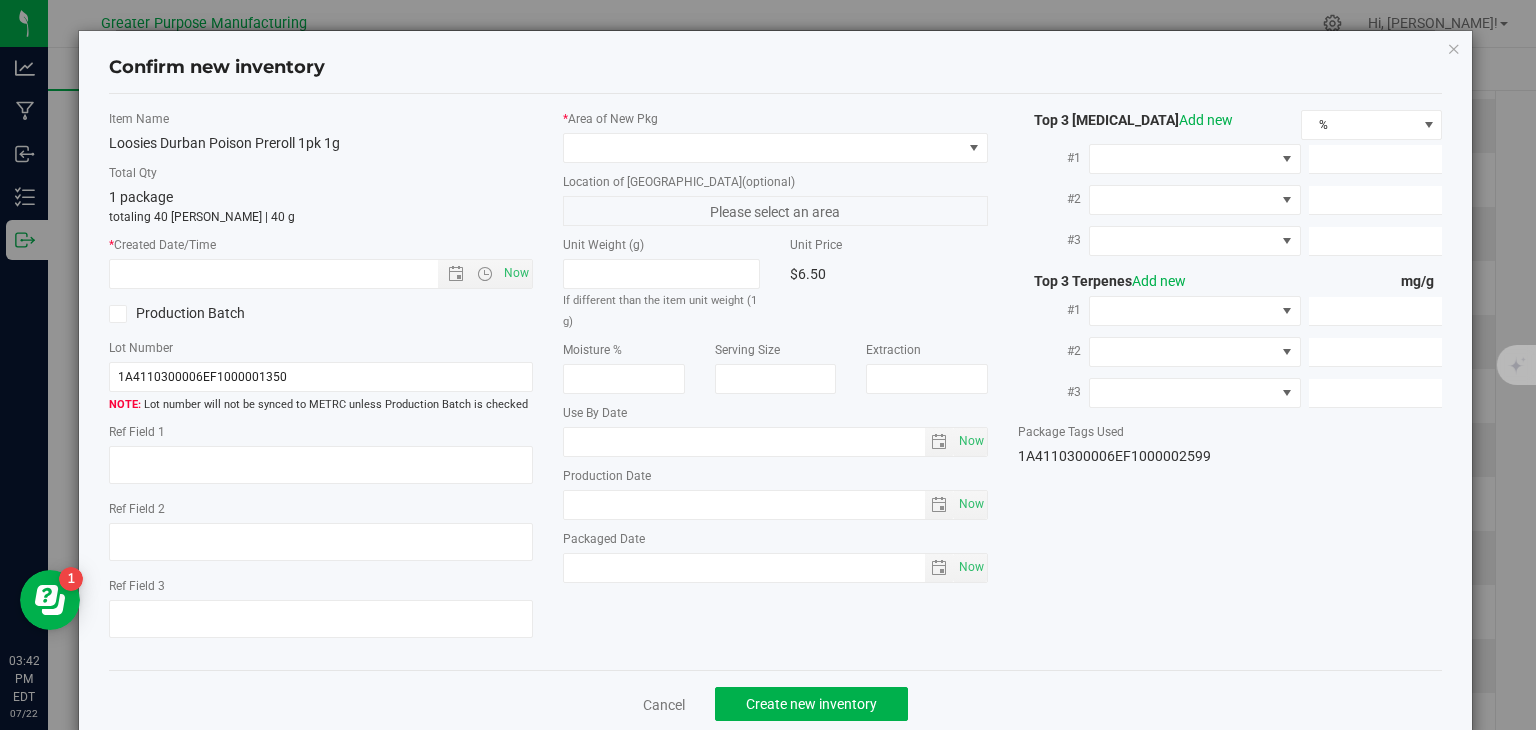 type on "[DATE]" 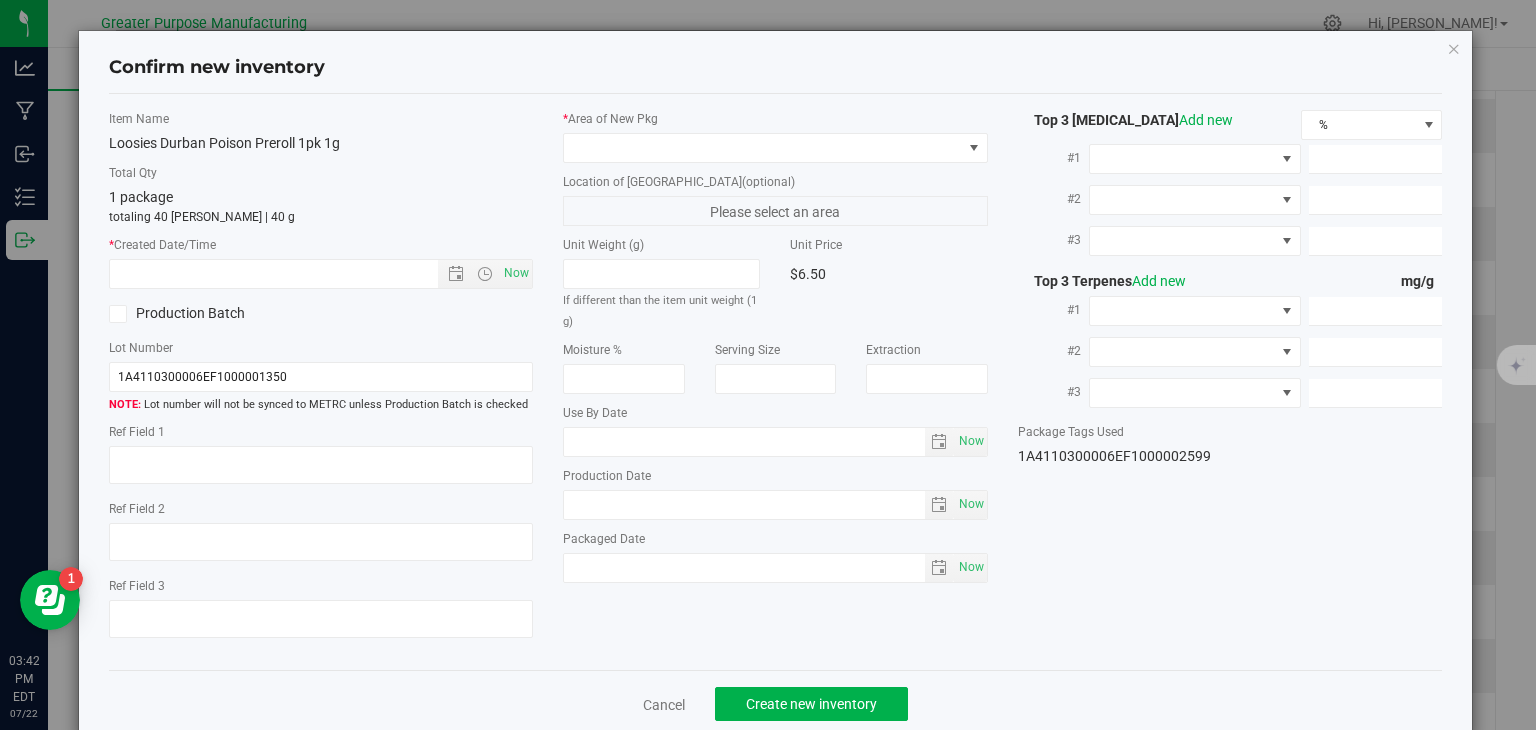 type on "[DATE]" 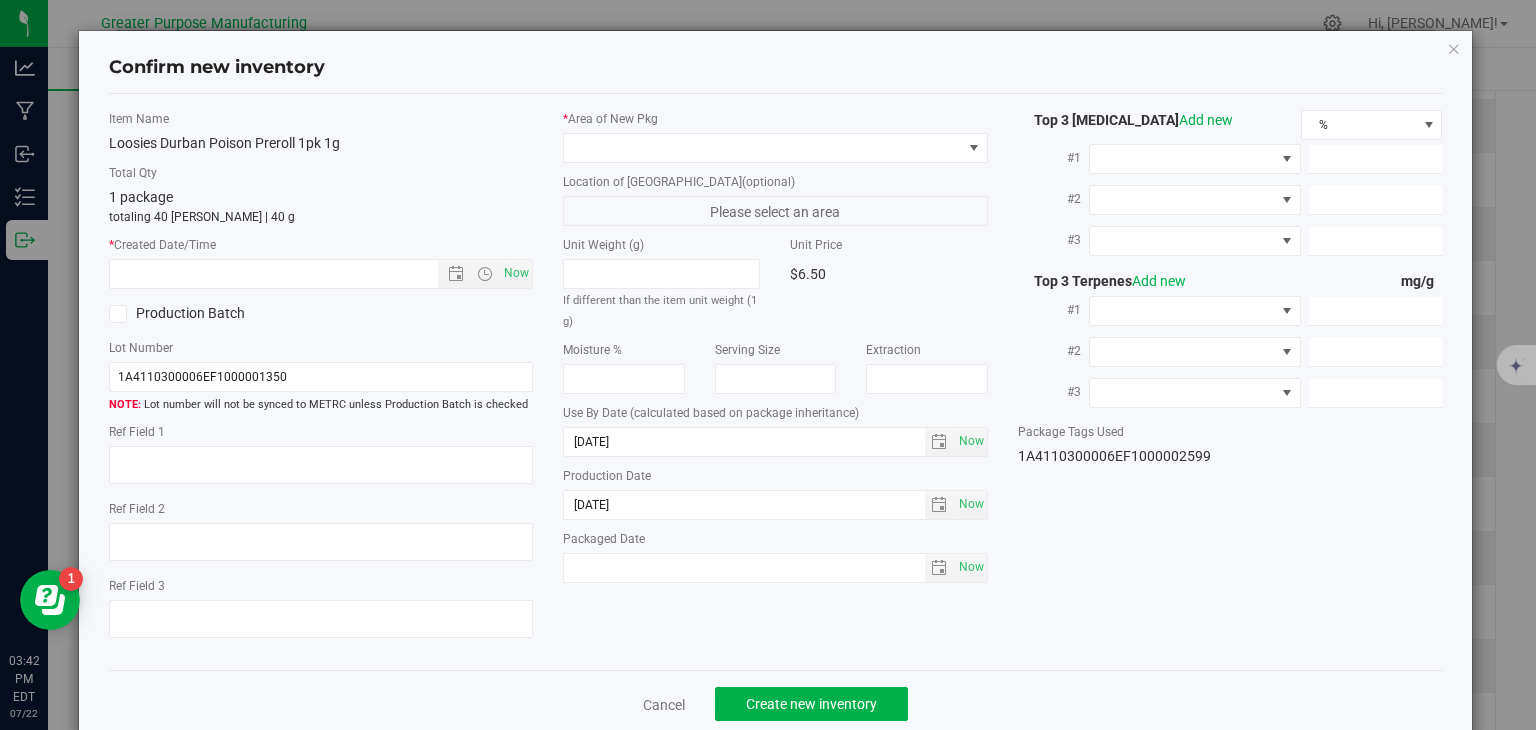 click on "*
Created Date/Time
Now" at bounding box center [321, 262] 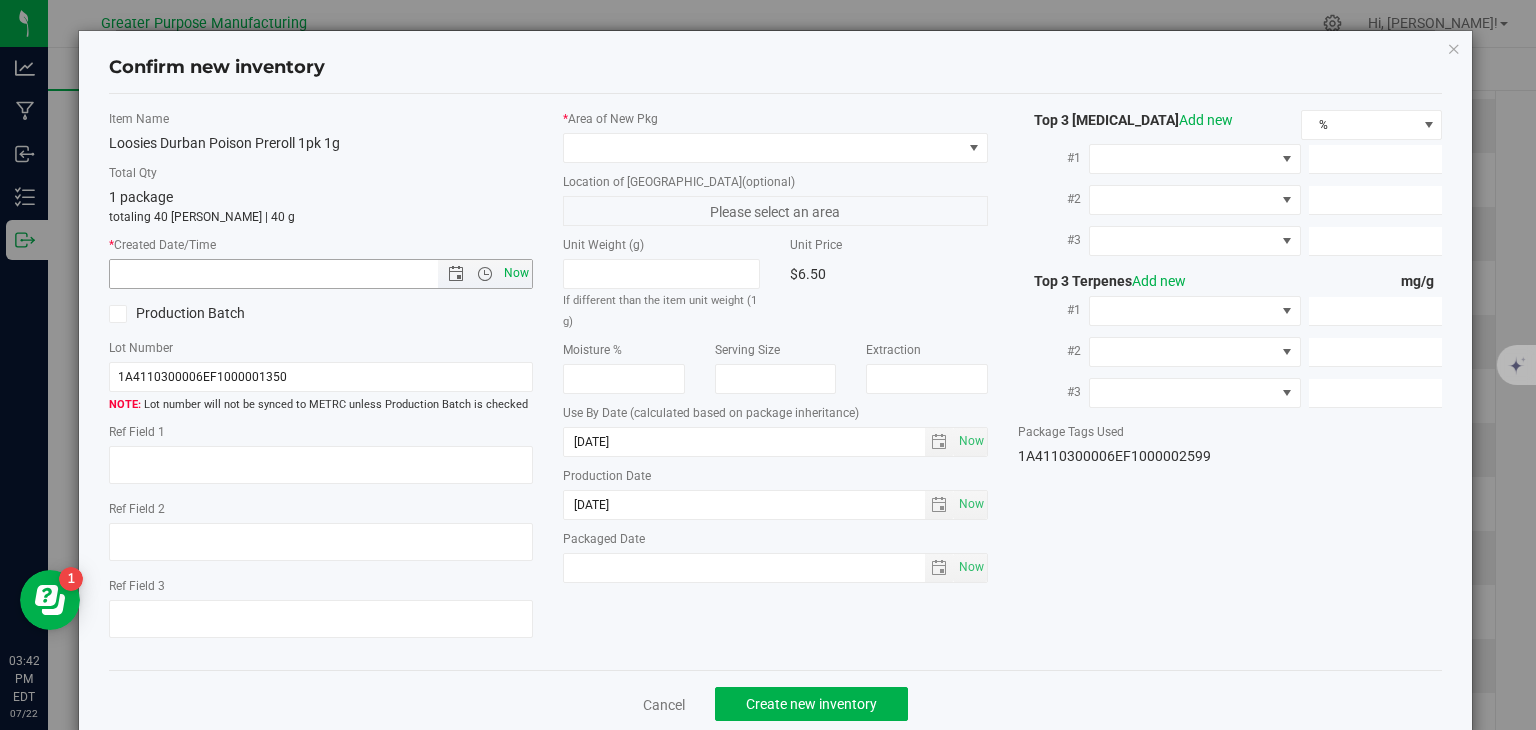 click on "Now" at bounding box center [517, 273] 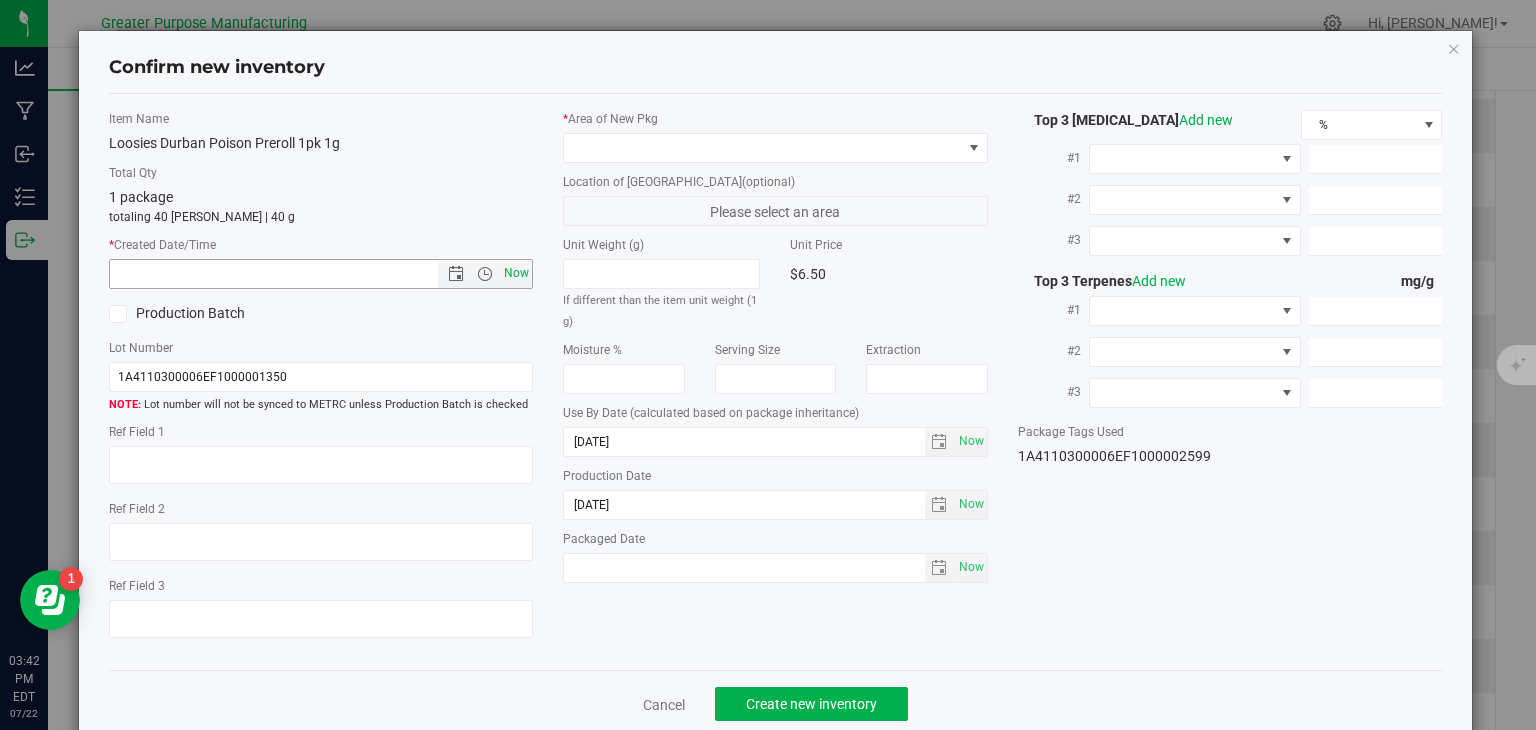 type on "7/22/2025 3:42 PM" 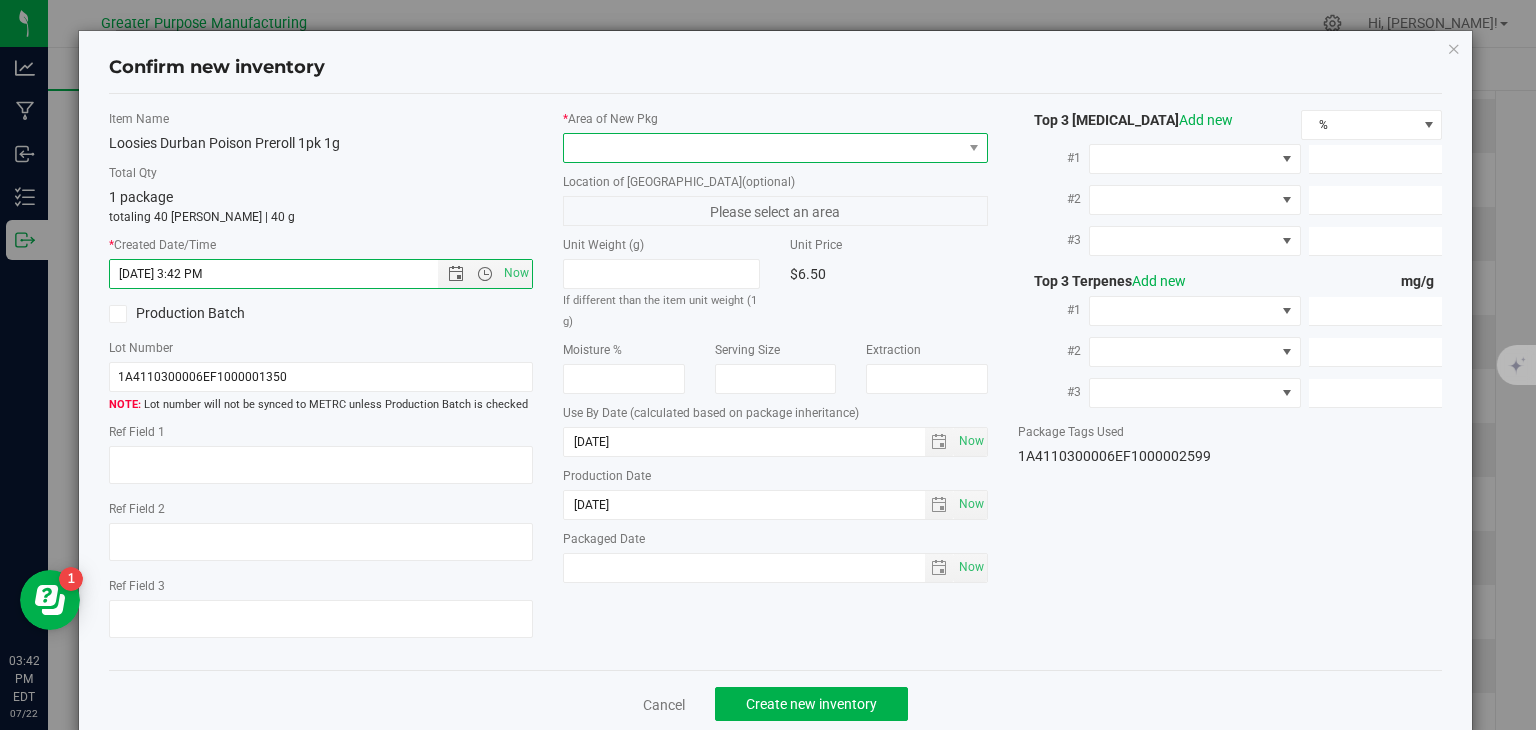 click at bounding box center (763, 148) 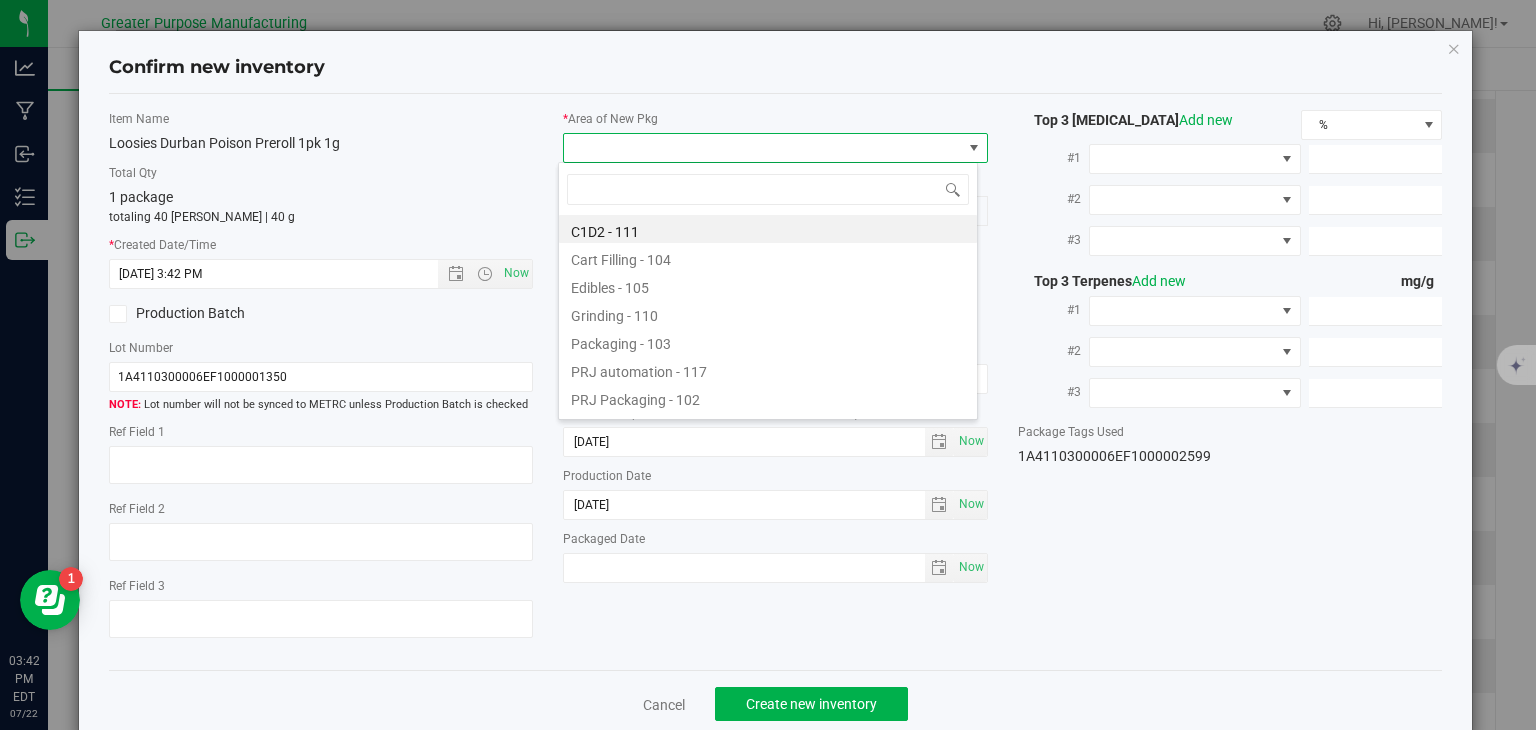 type on "108" 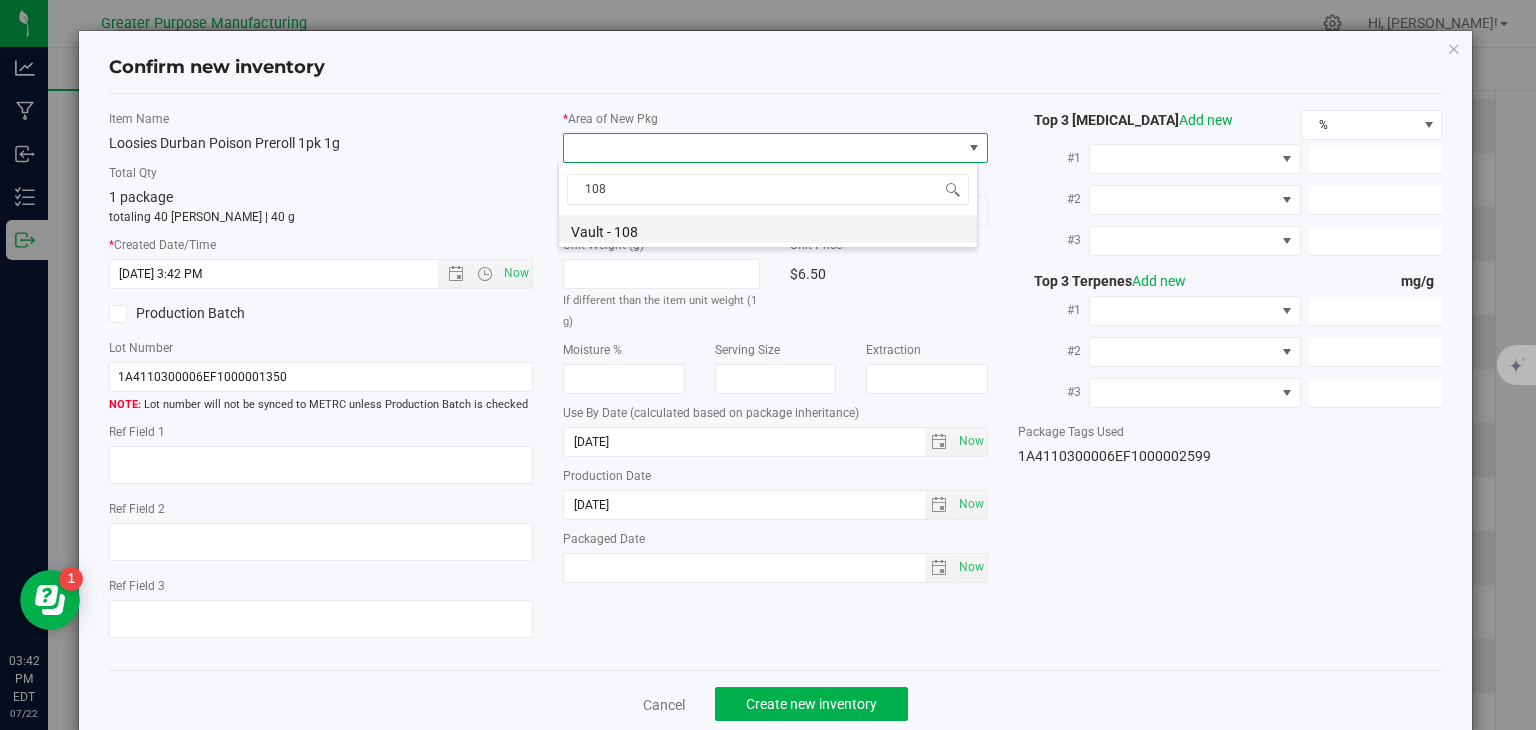 click on "Vault - 108" at bounding box center [768, 229] 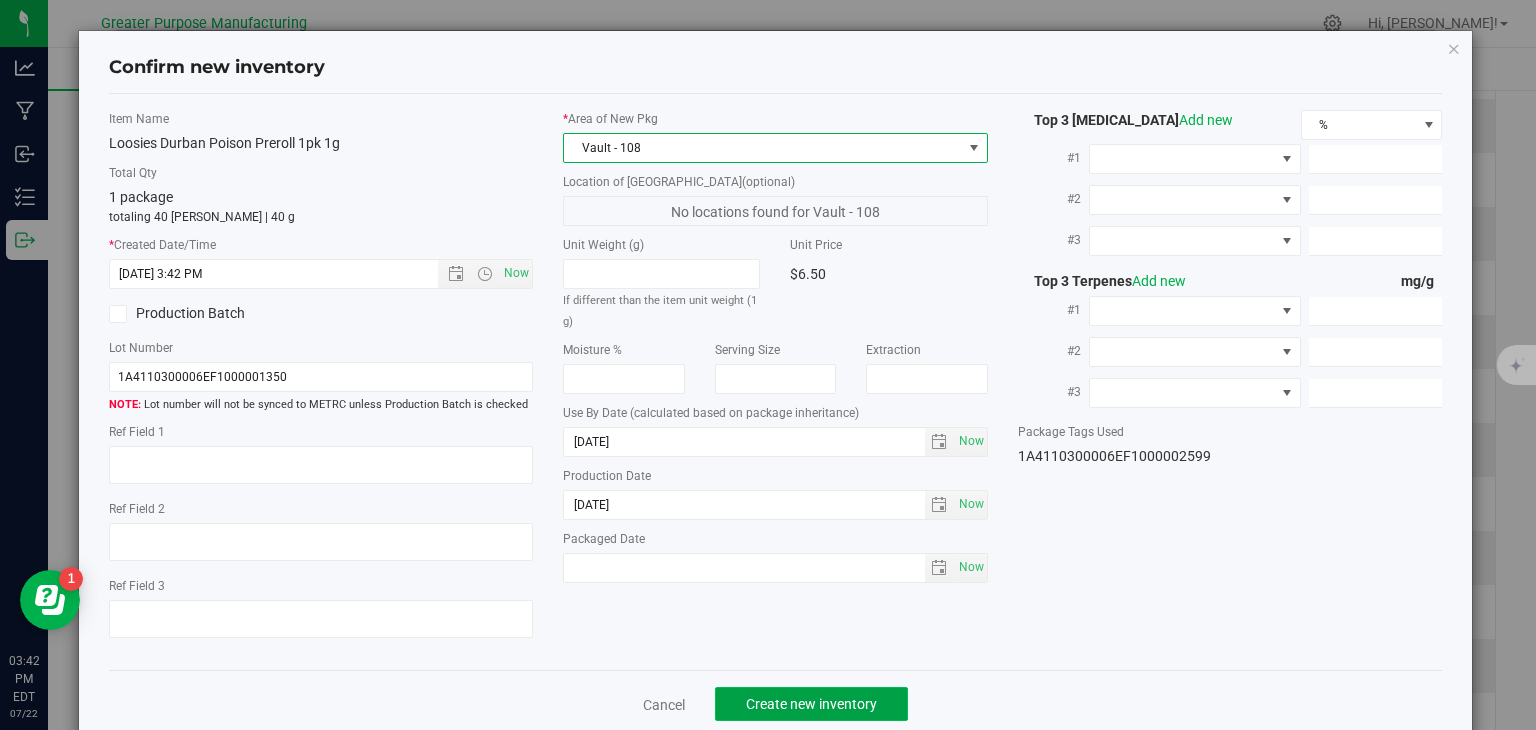click on "Create new inventory" 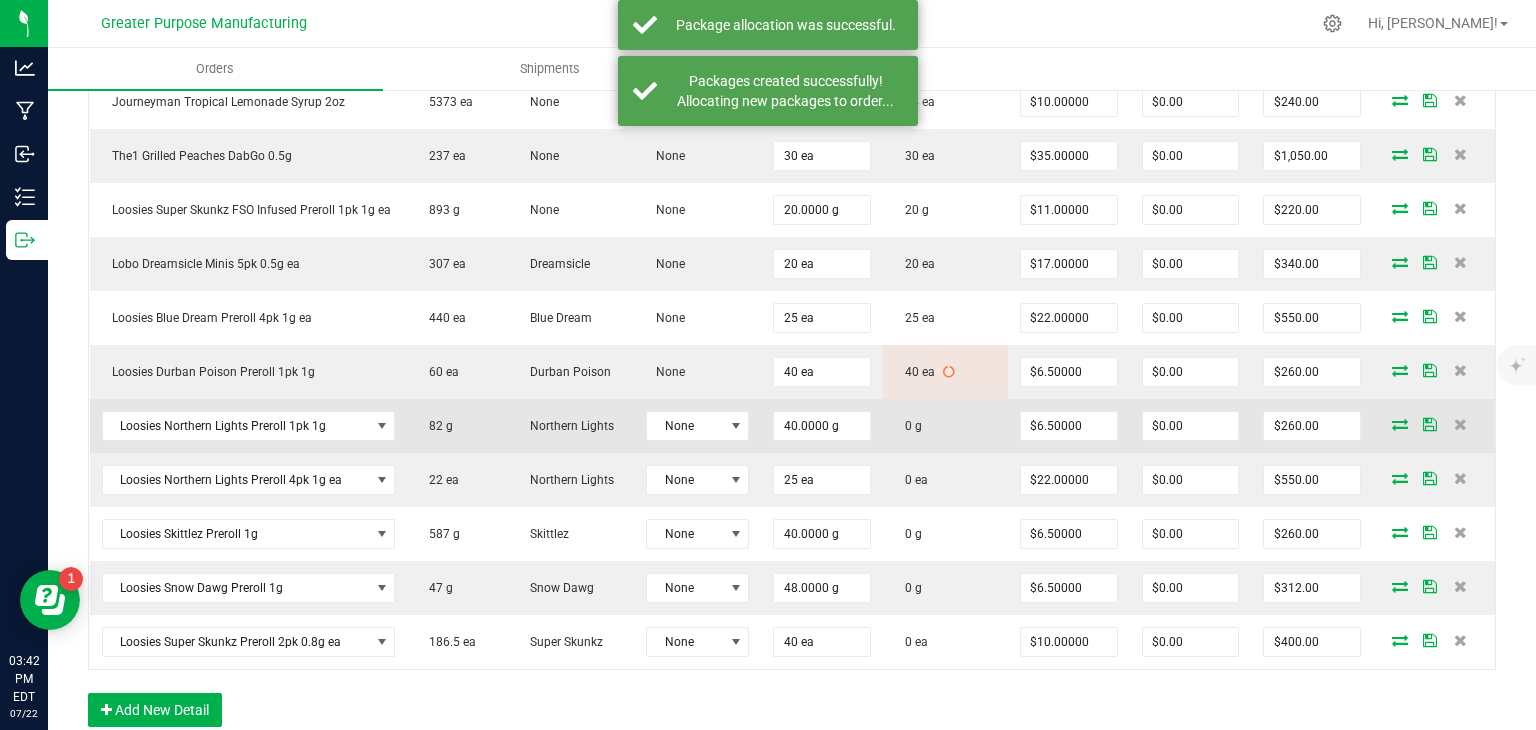click at bounding box center [1400, 424] 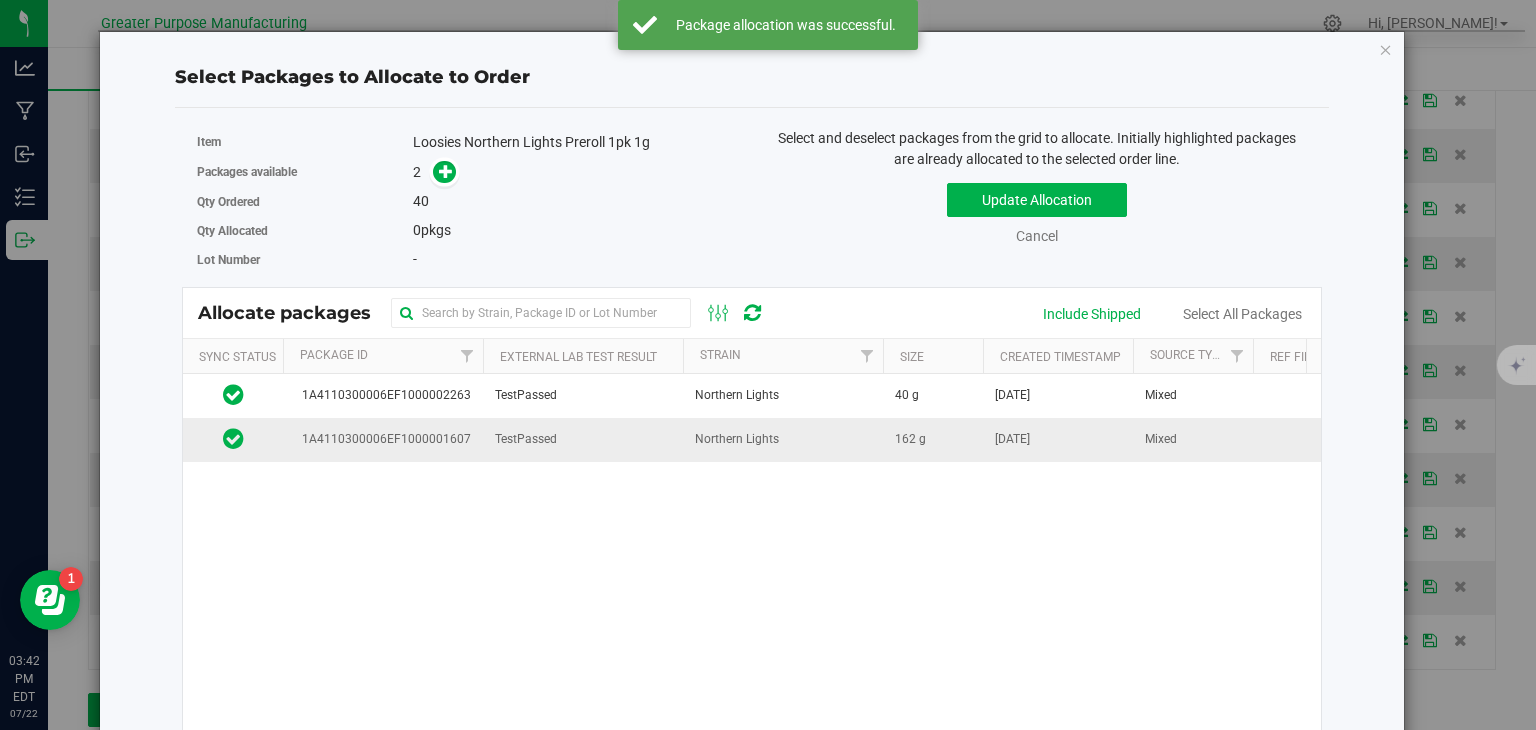 click on "TestPassed" at bounding box center [583, 439] 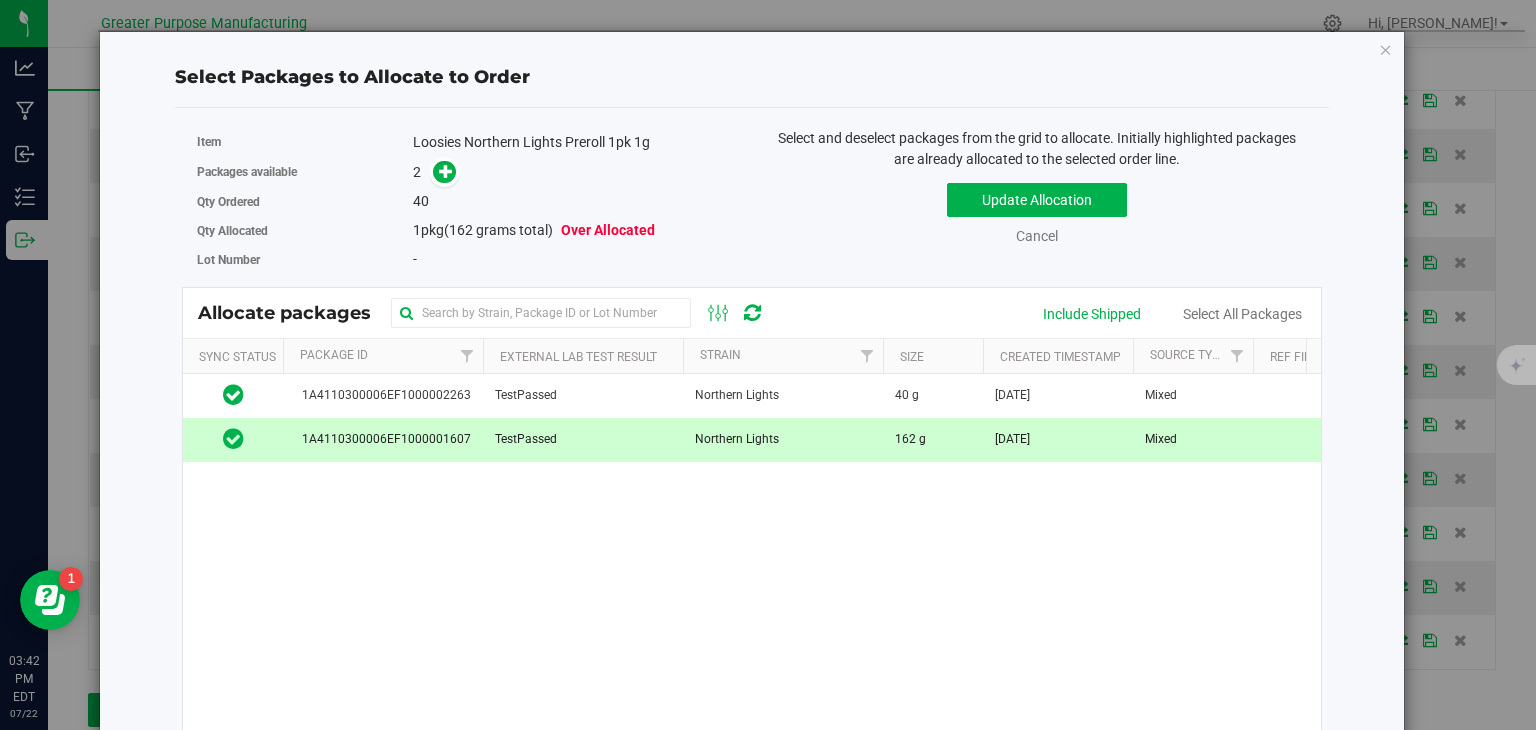click at bounding box center (440, 172) 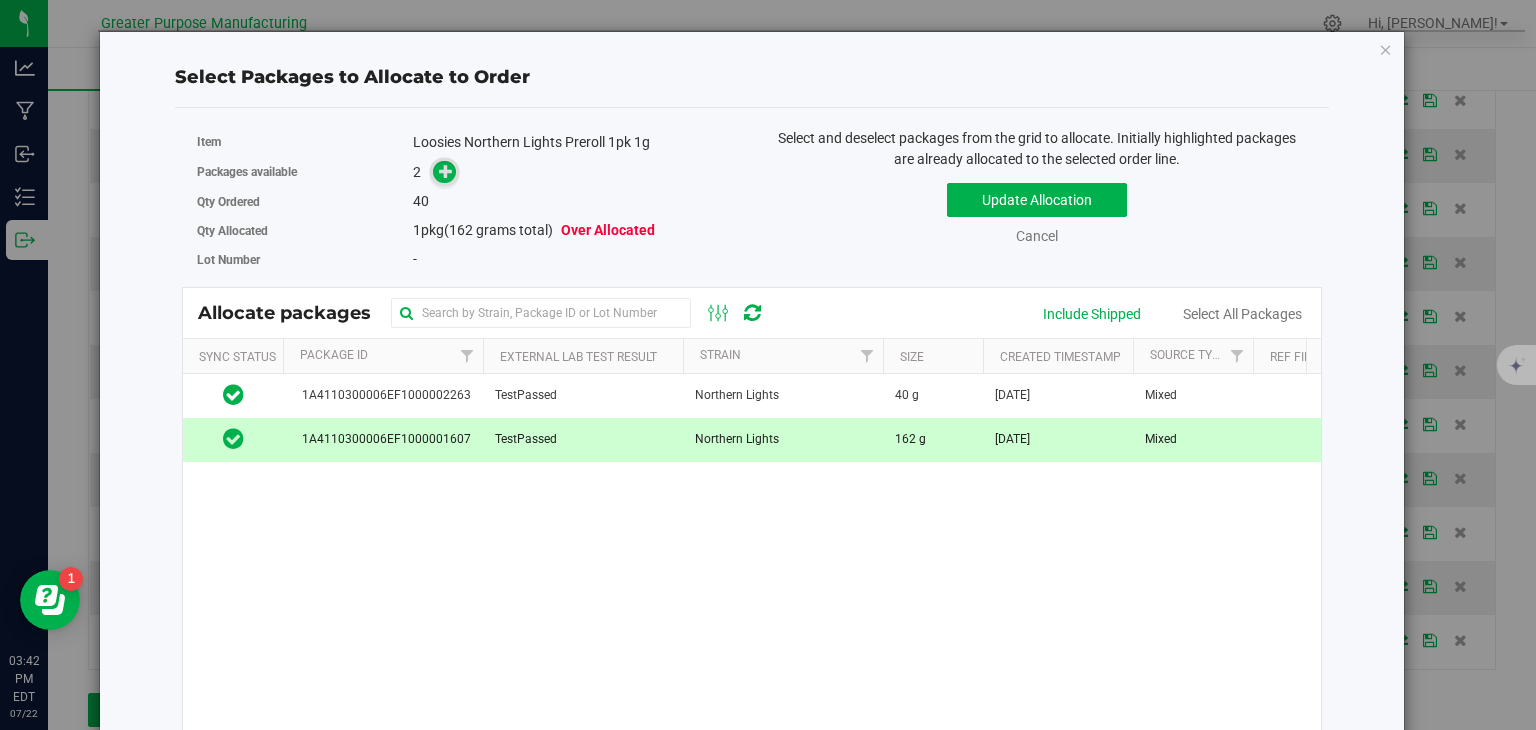 click at bounding box center [446, 171] 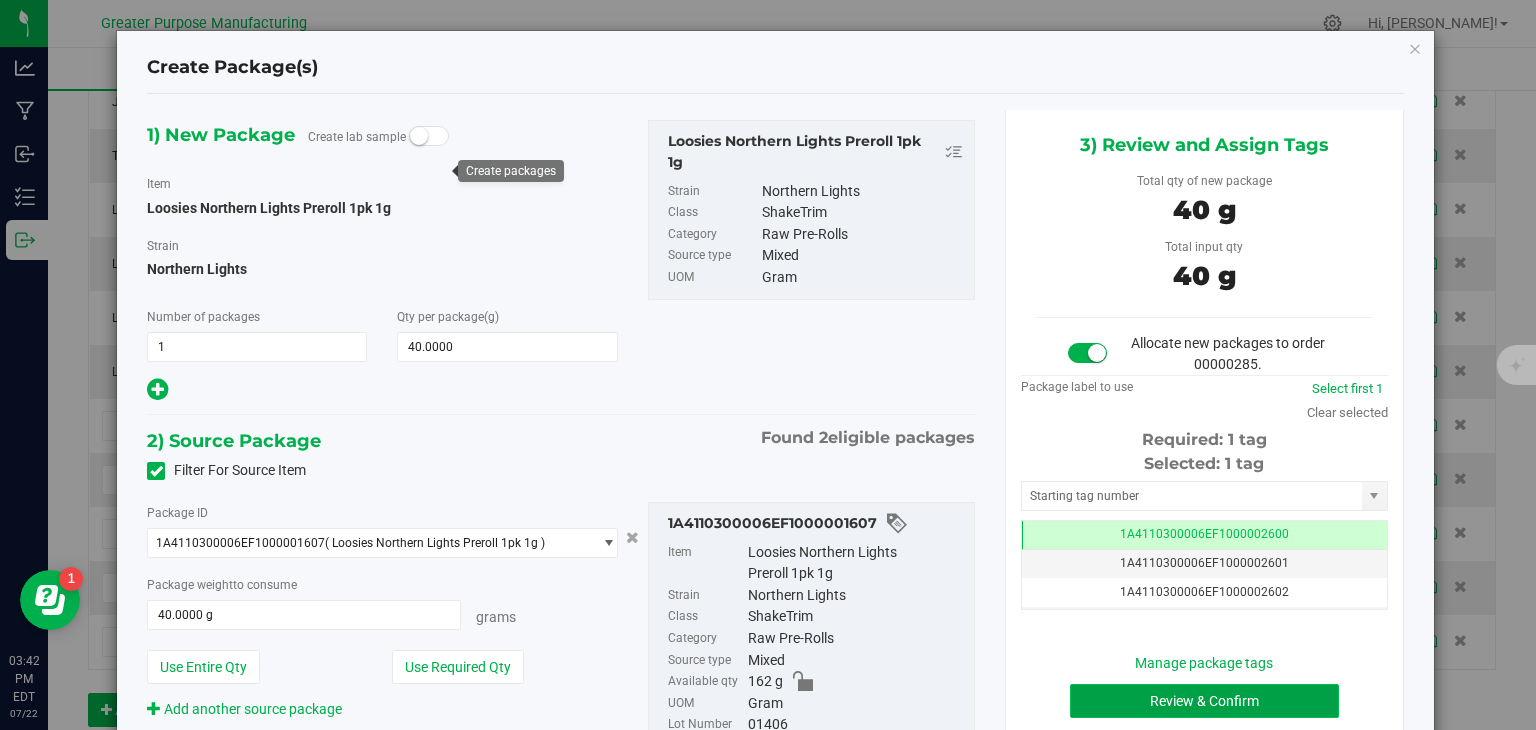 click on "Review & Confirm" at bounding box center (1204, 701) 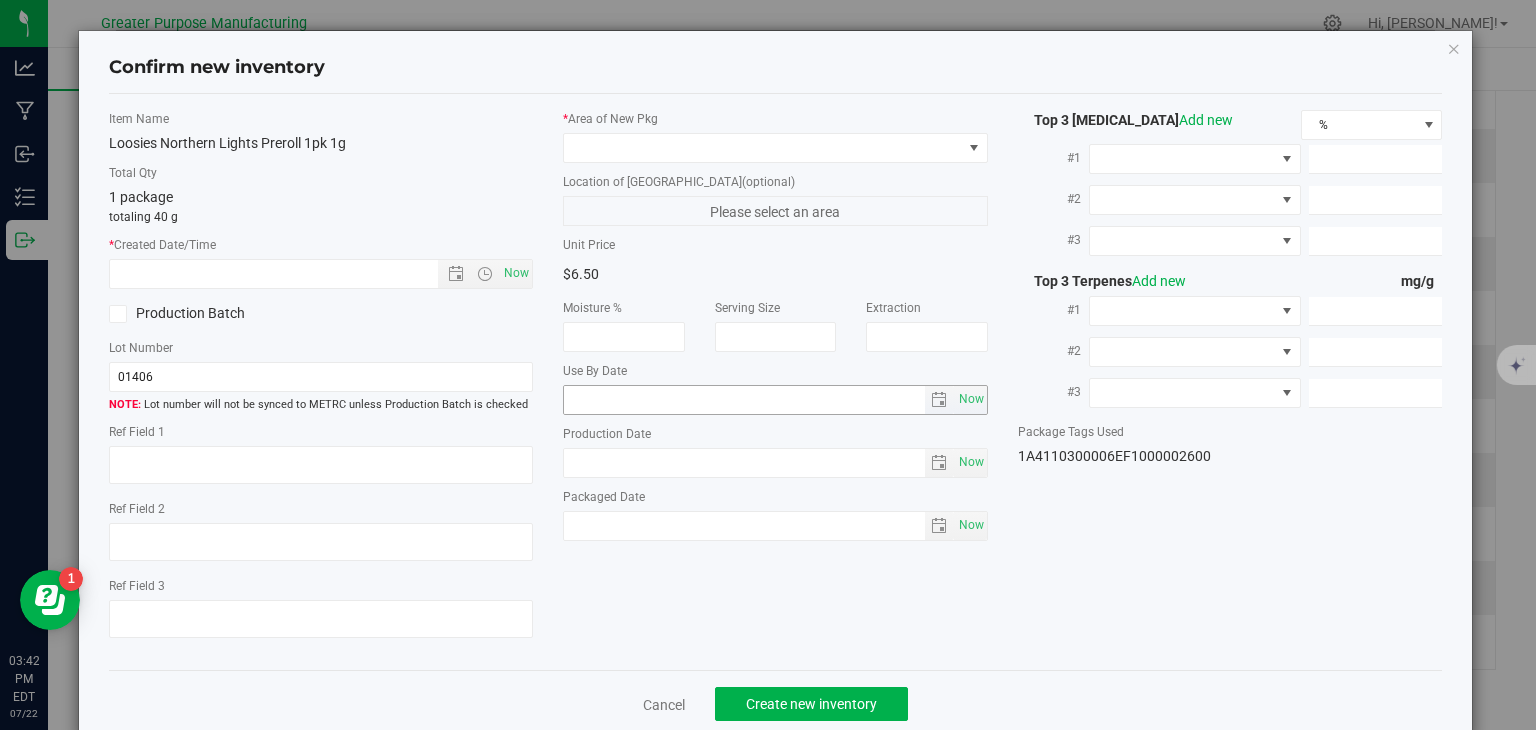 type on "[DATE]" 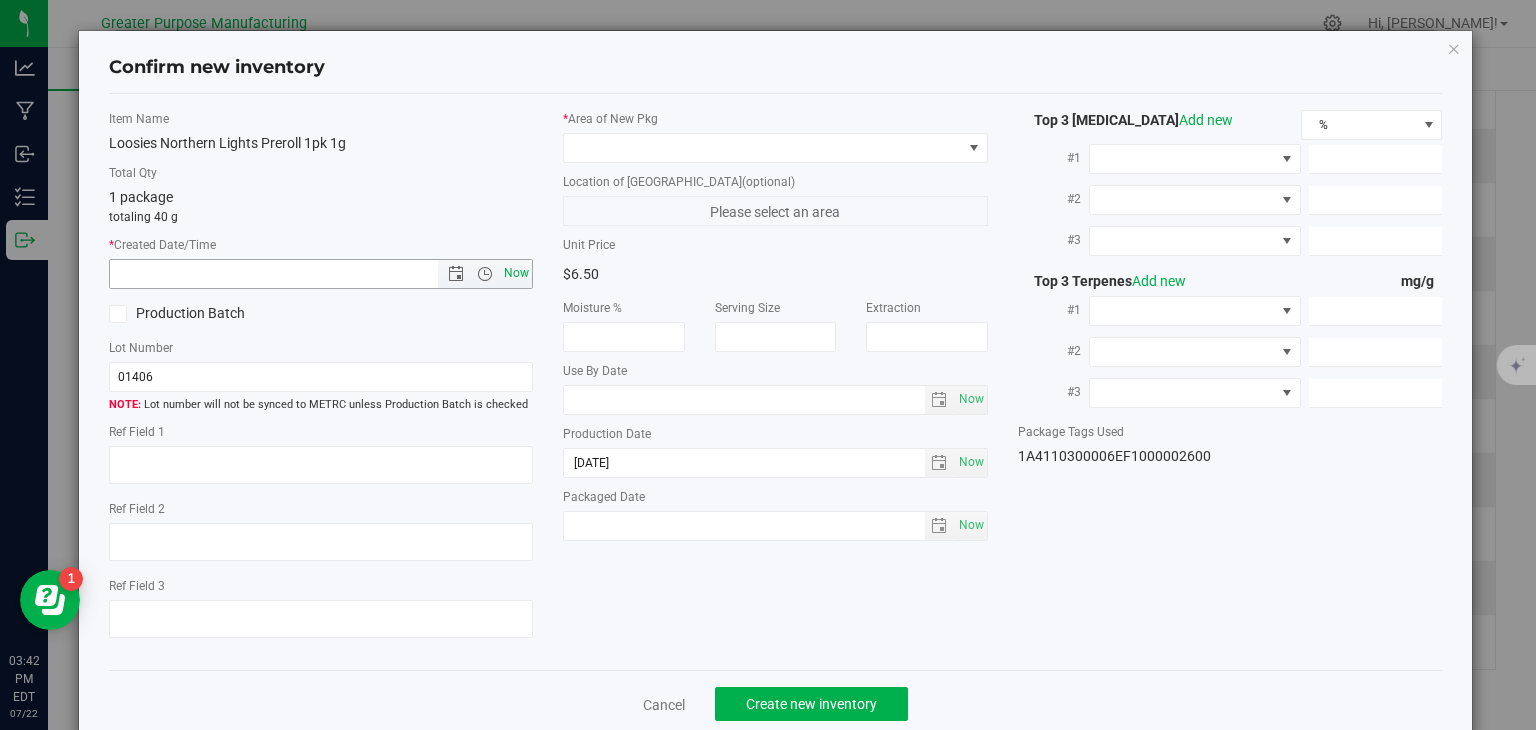 click on "Now" at bounding box center [517, 273] 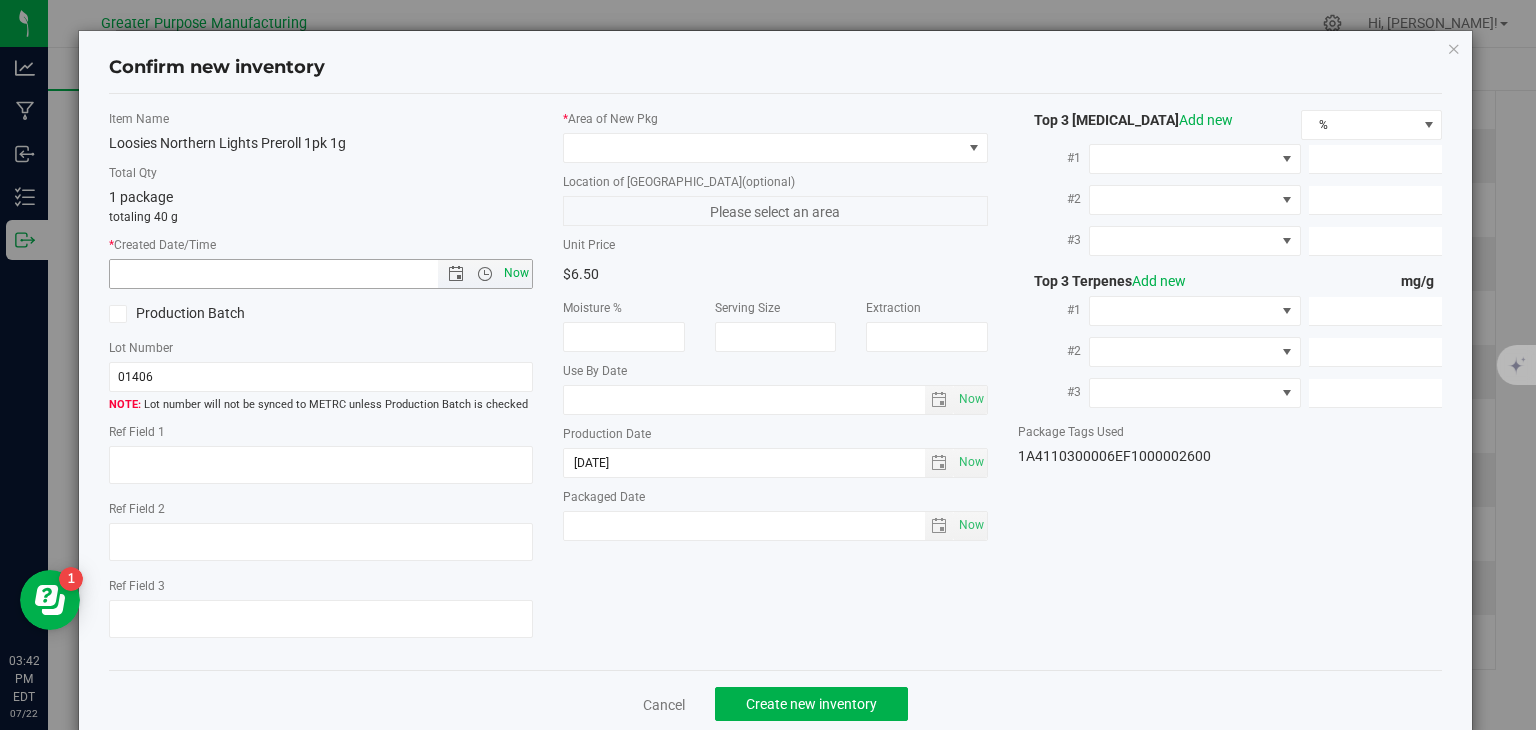 type on "7/22/2025 3:42 PM" 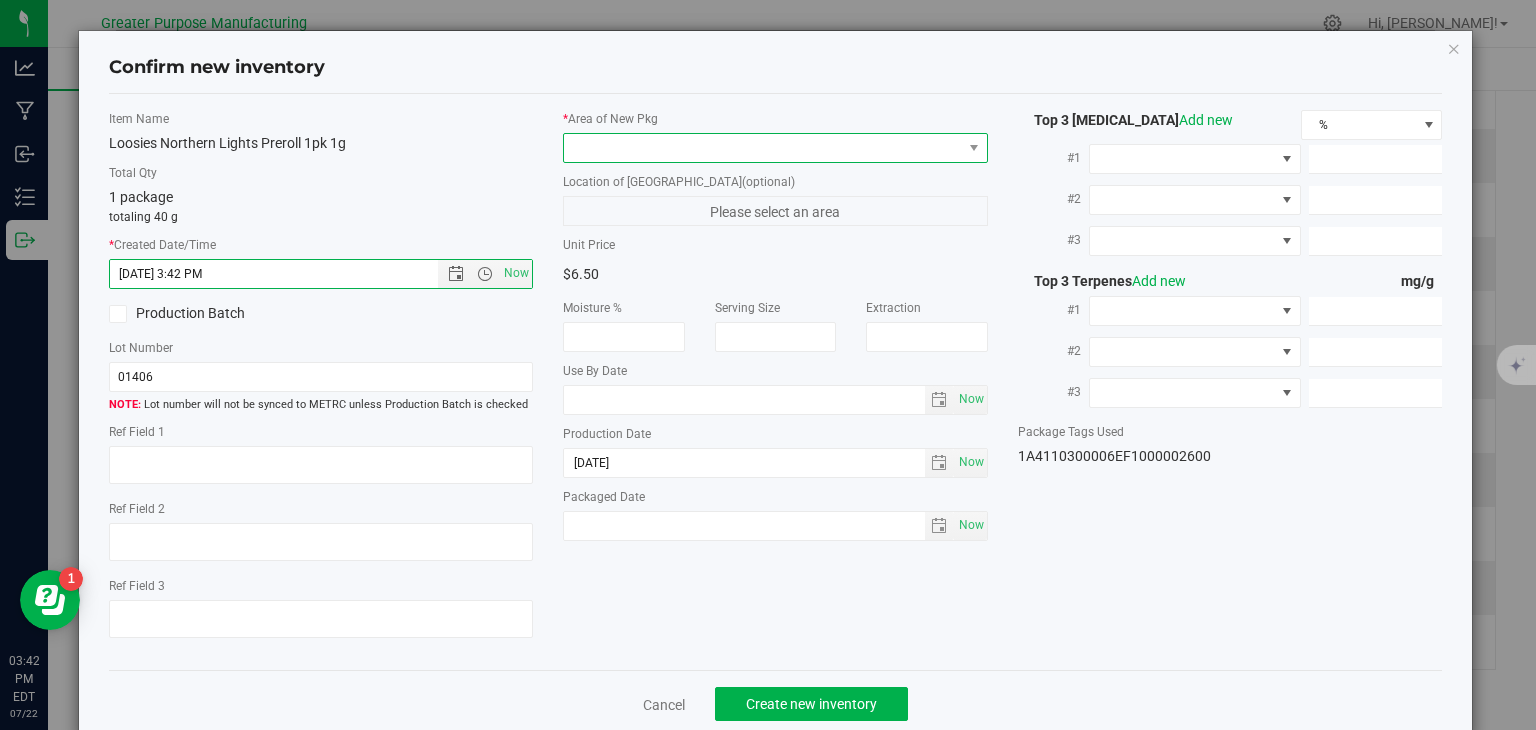 click at bounding box center [763, 148] 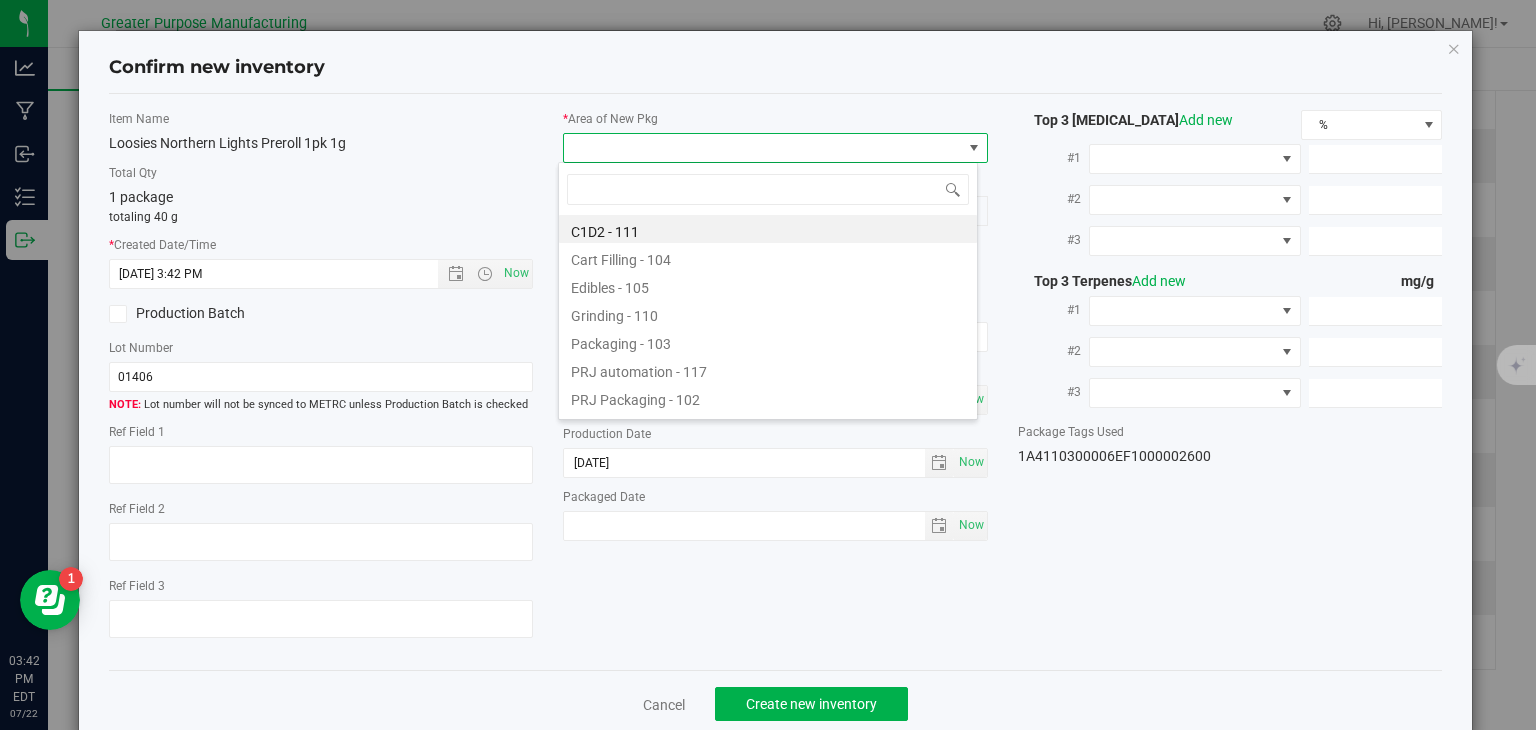type on "108" 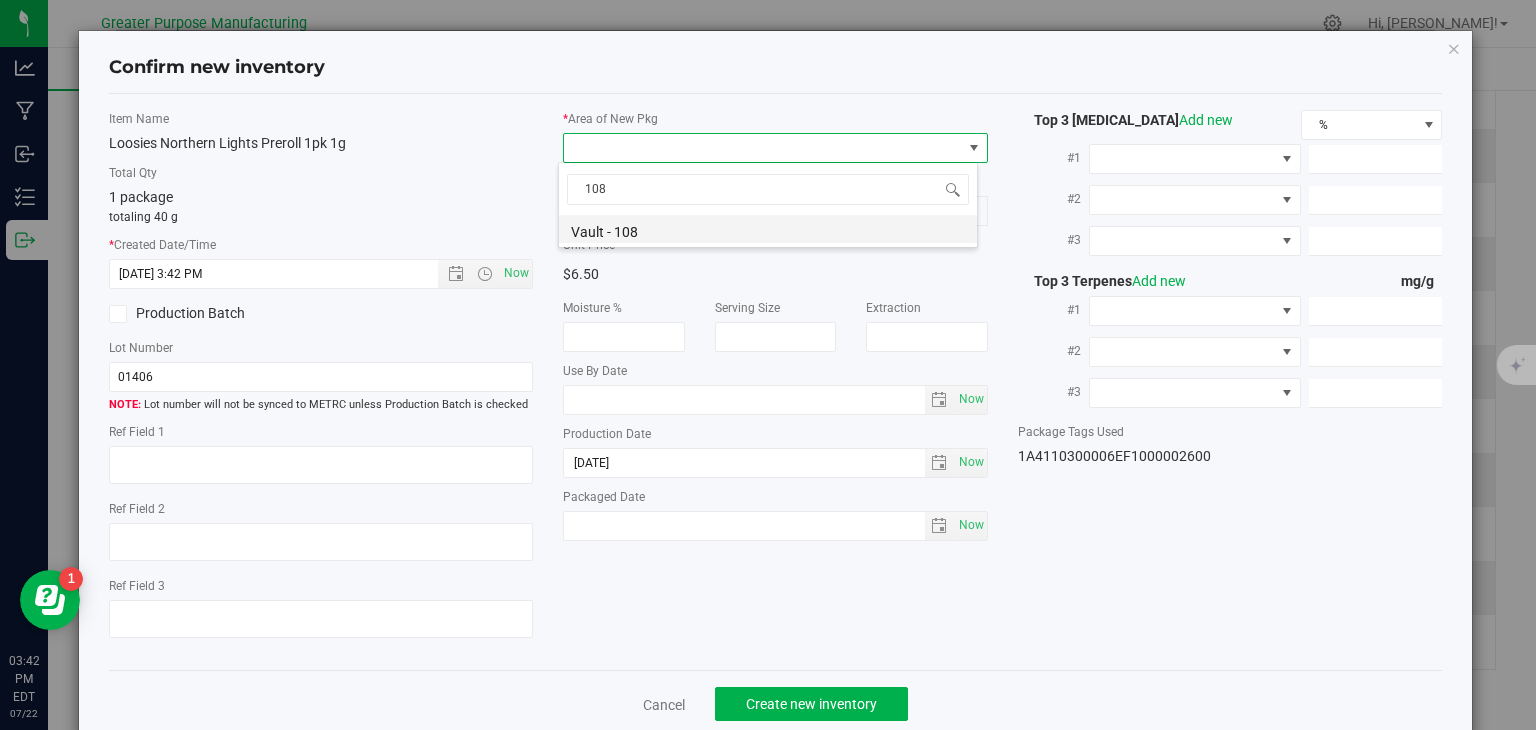 click on "Vault - 108" at bounding box center [768, 229] 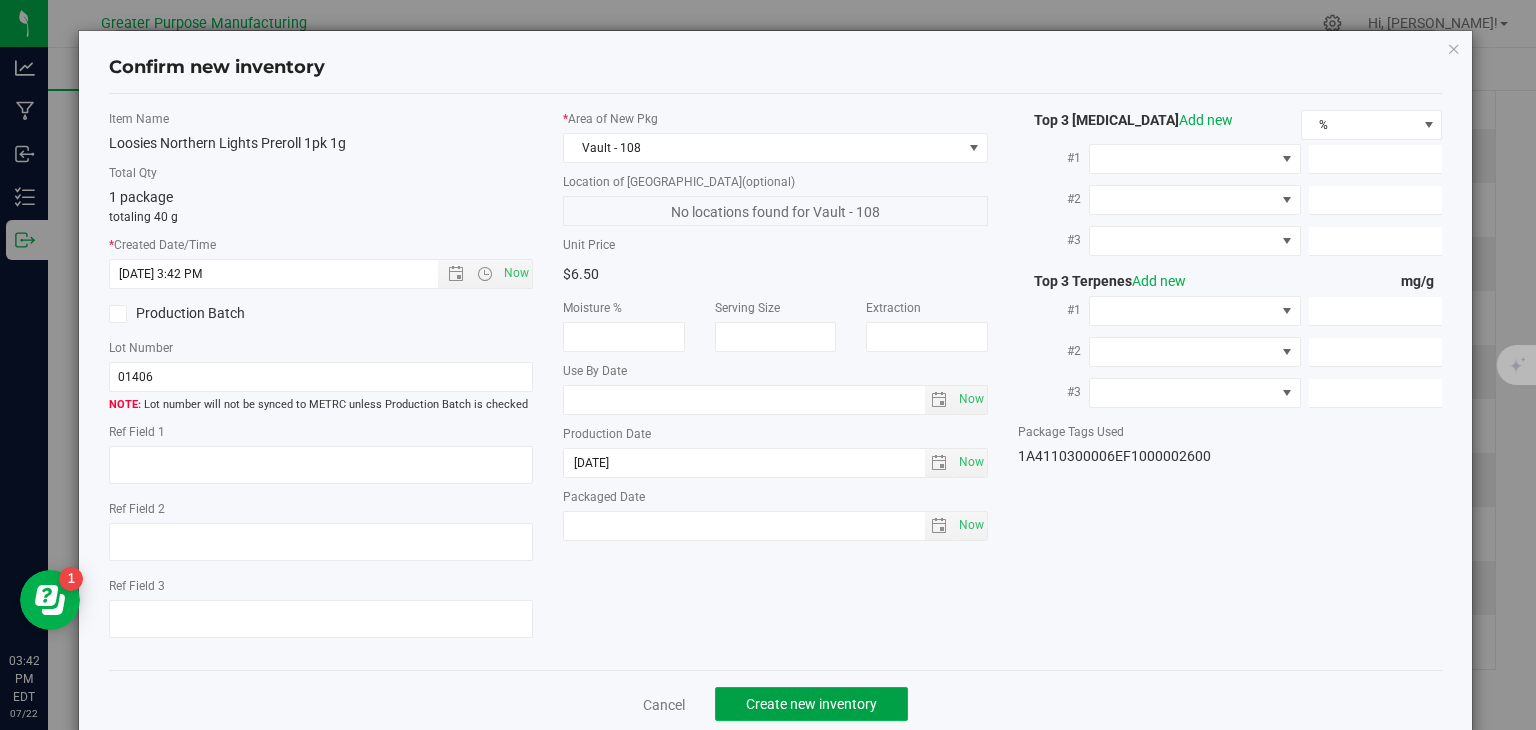 click on "Create new inventory" 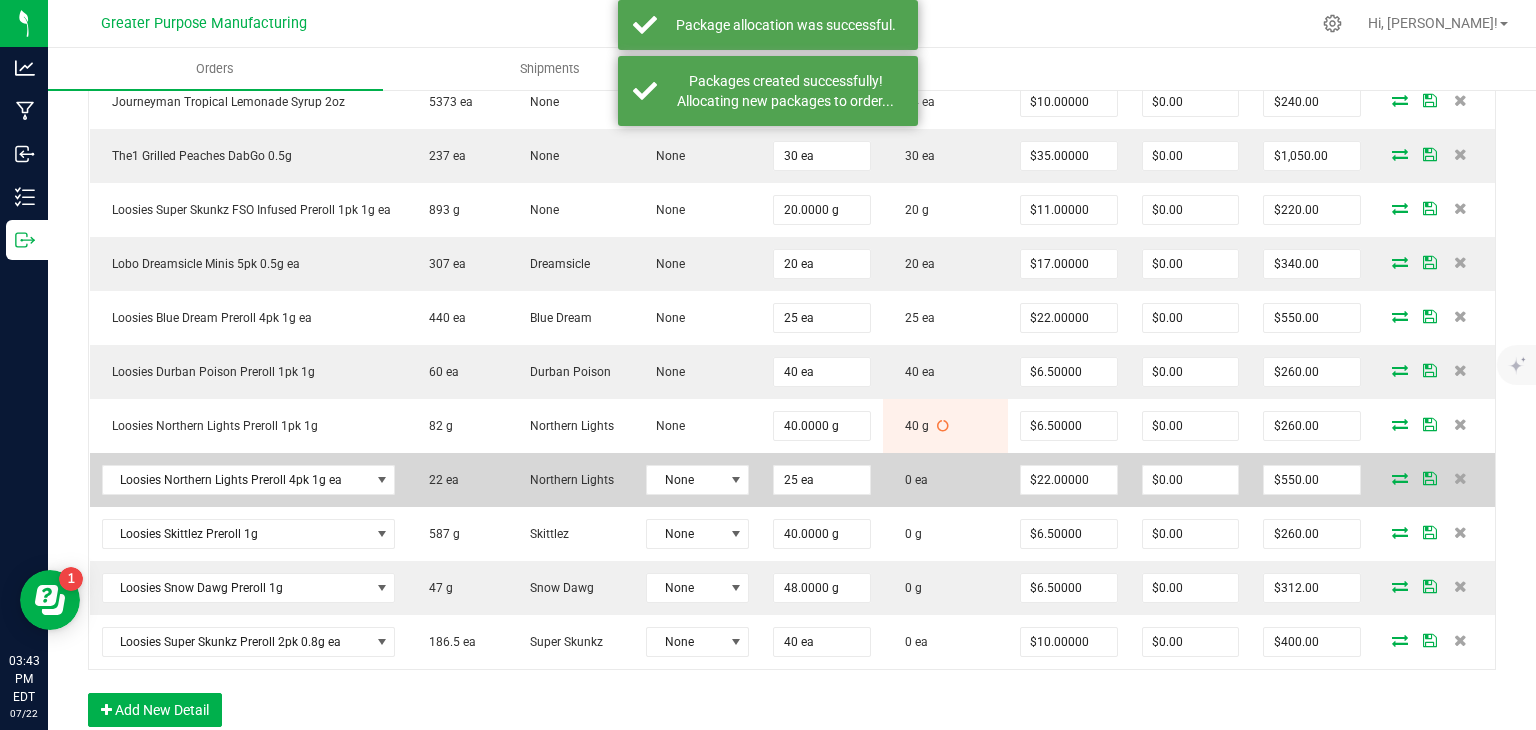 click at bounding box center [1400, 478] 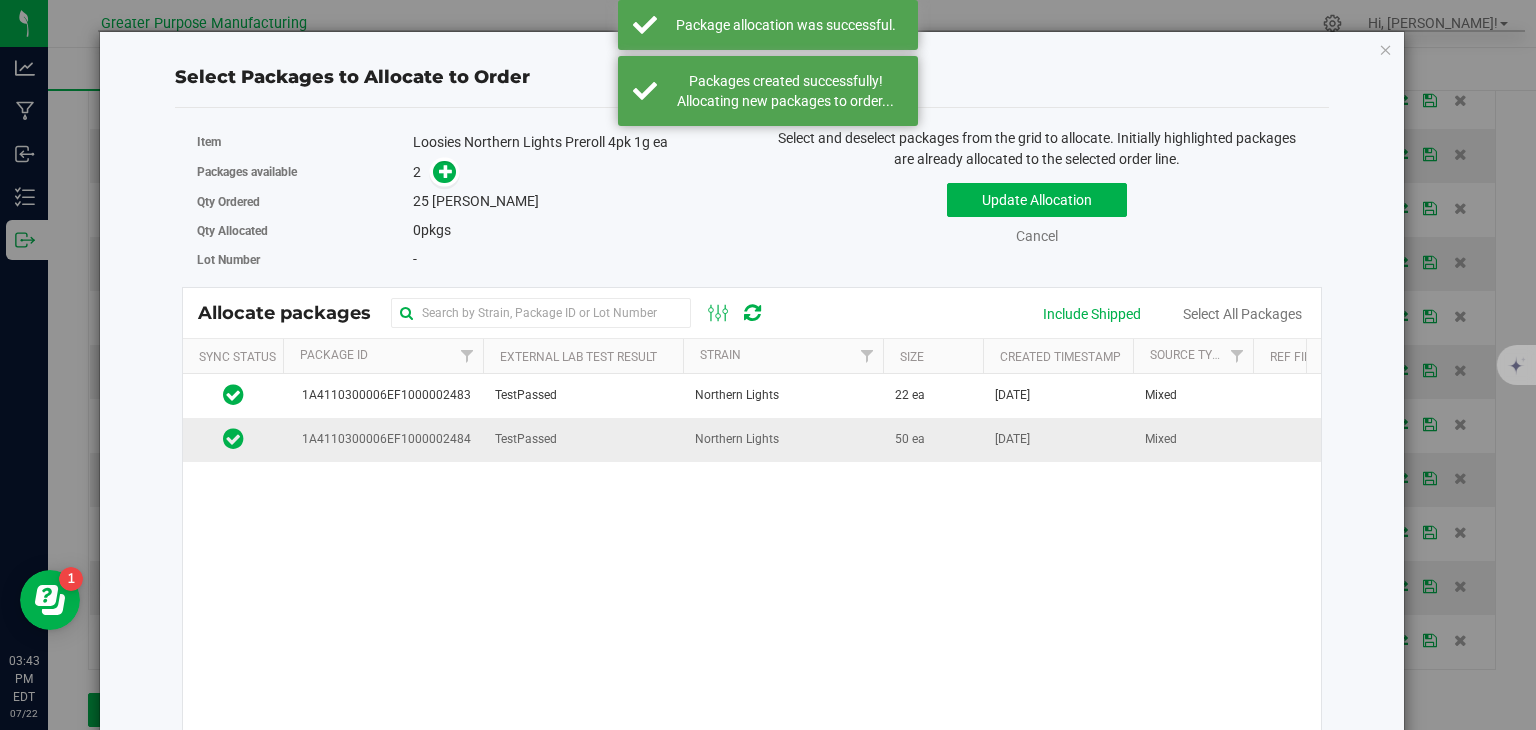 click on "Northern Lights" at bounding box center (783, 439) 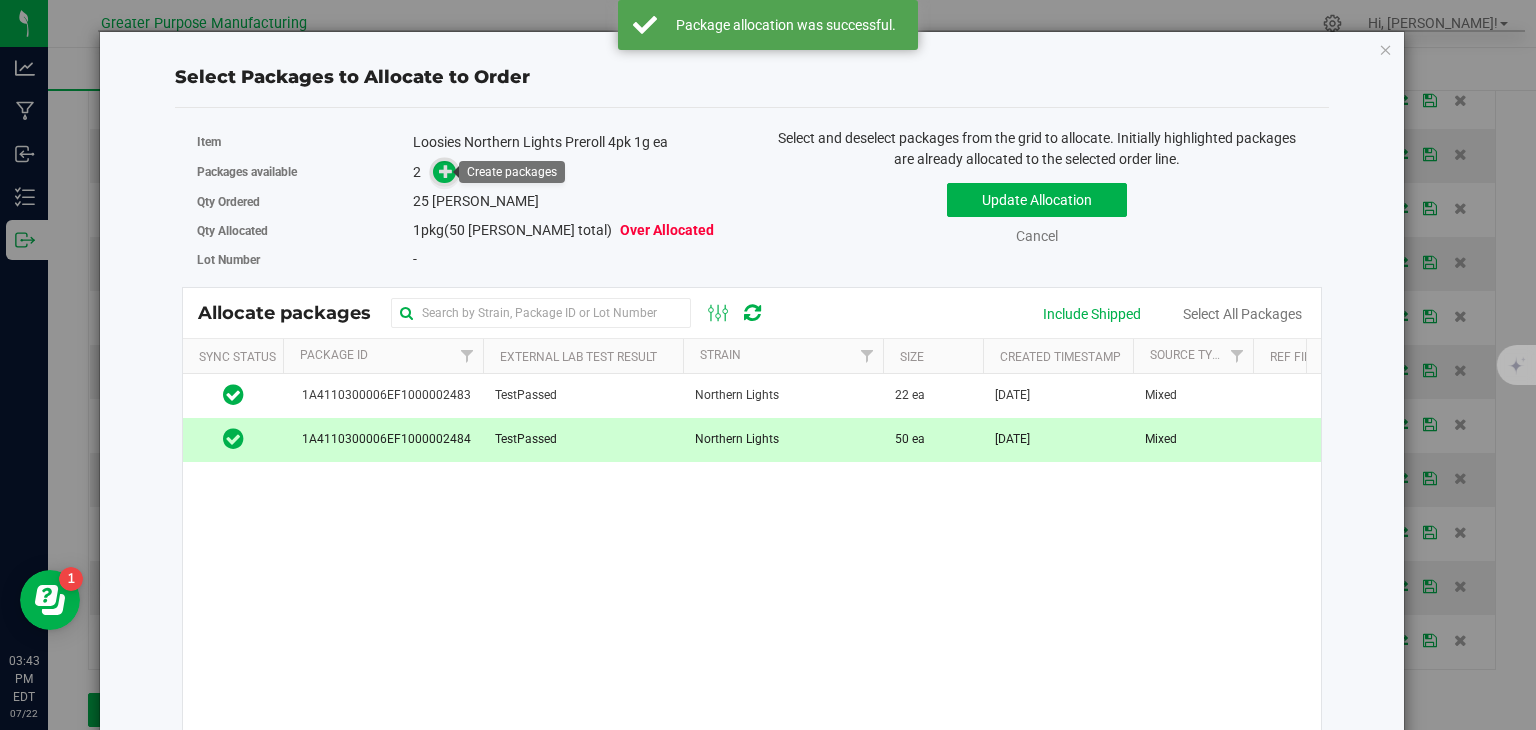 click at bounding box center [446, 171] 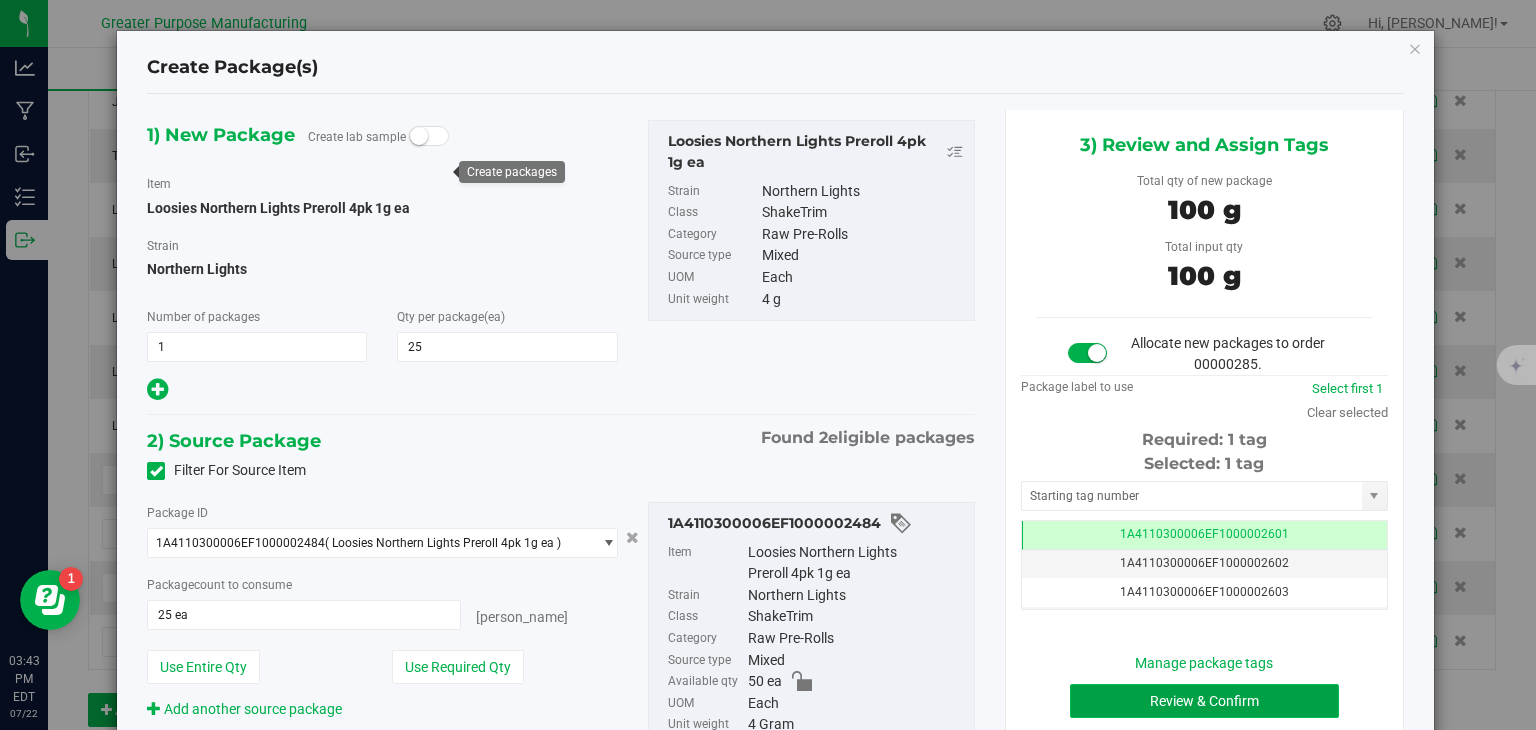 click on "Review & Confirm" at bounding box center [1204, 701] 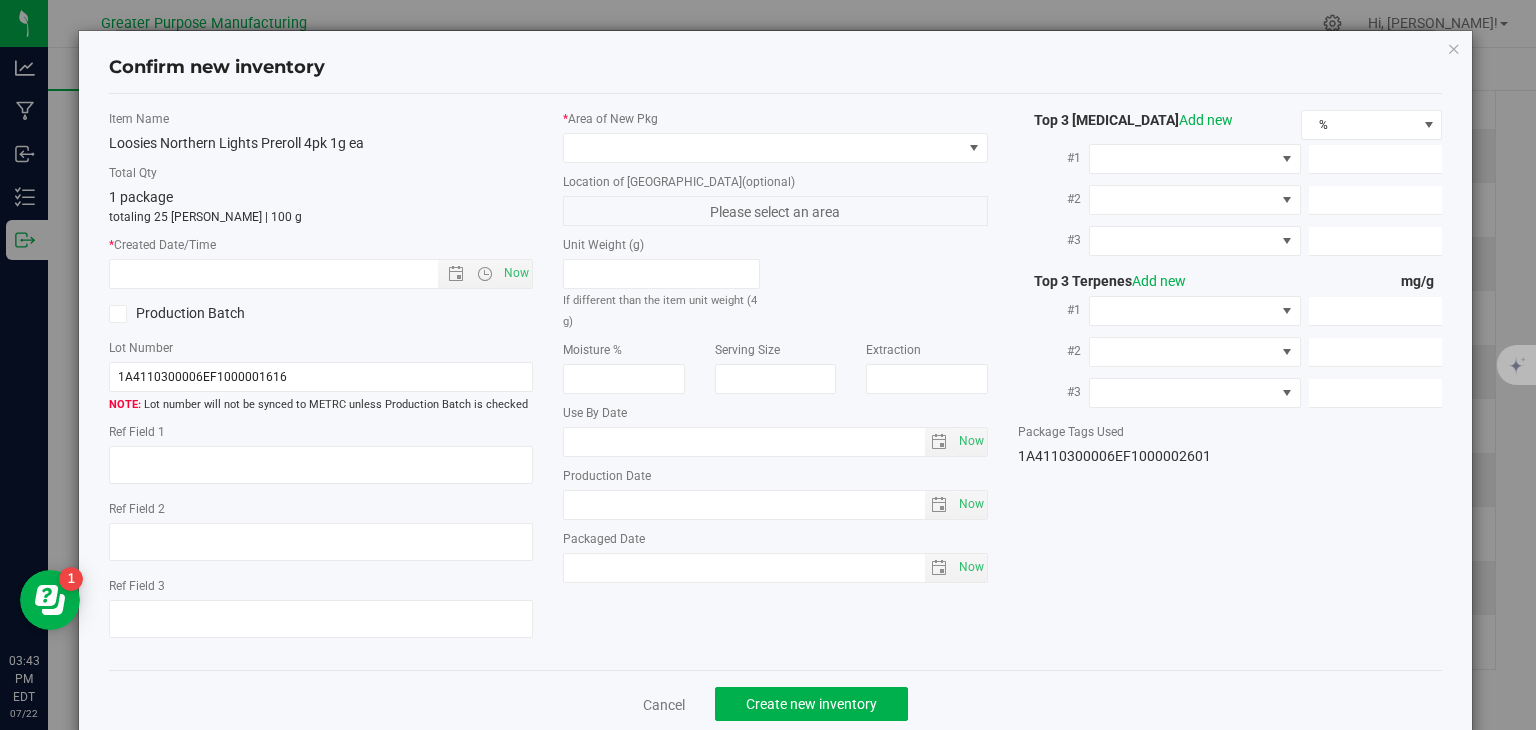type on "[DATE]" 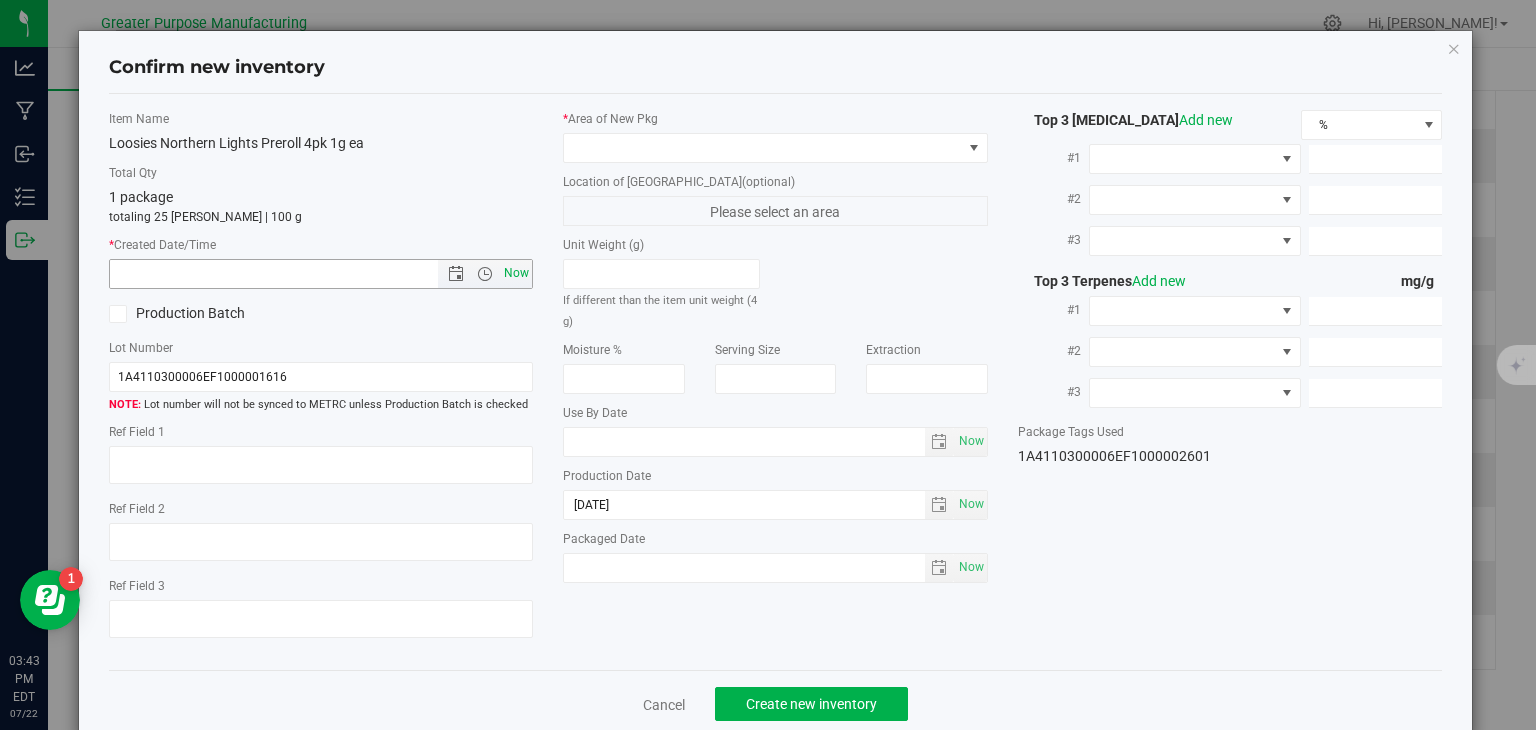 click on "Now" at bounding box center [517, 273] 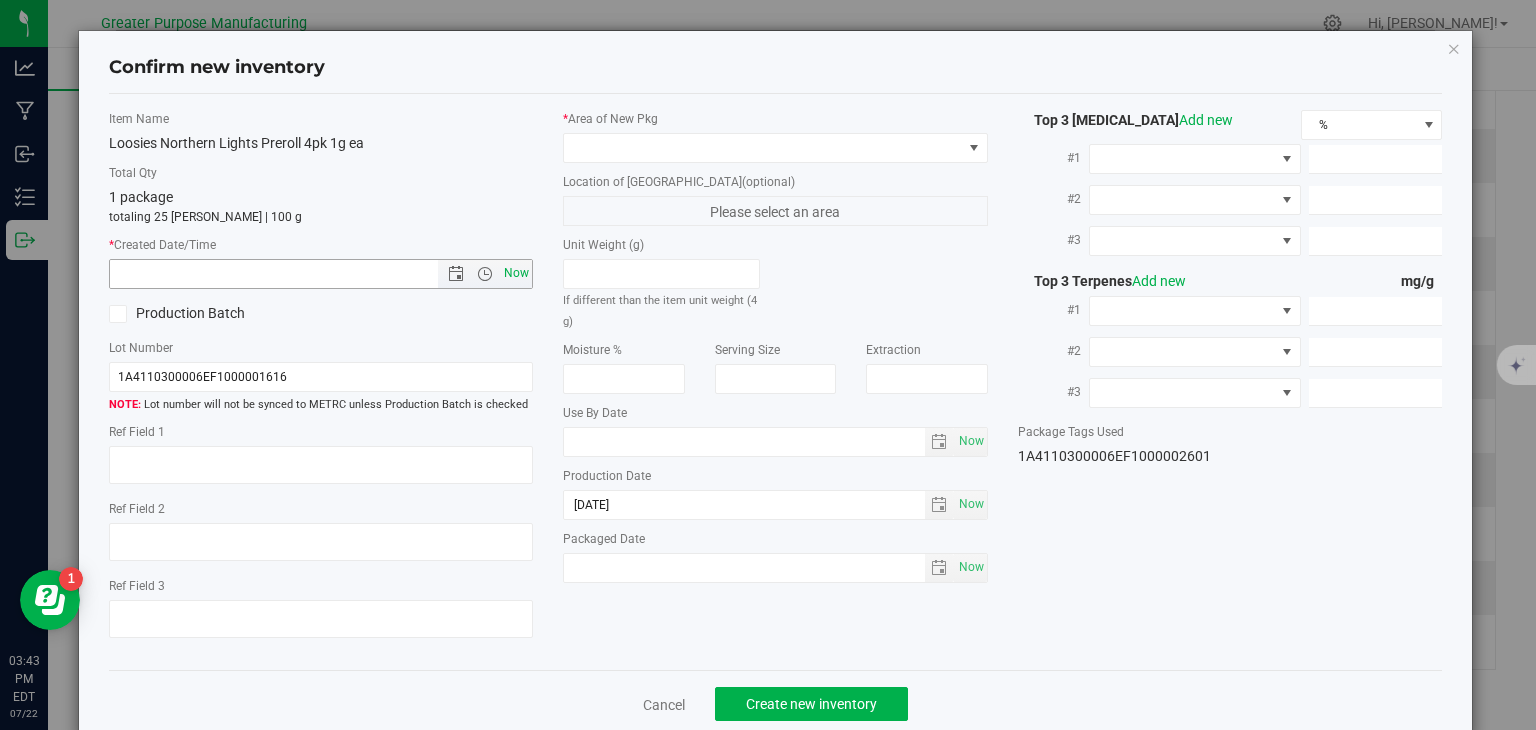 type on "7/22/2025 3:43 PM" 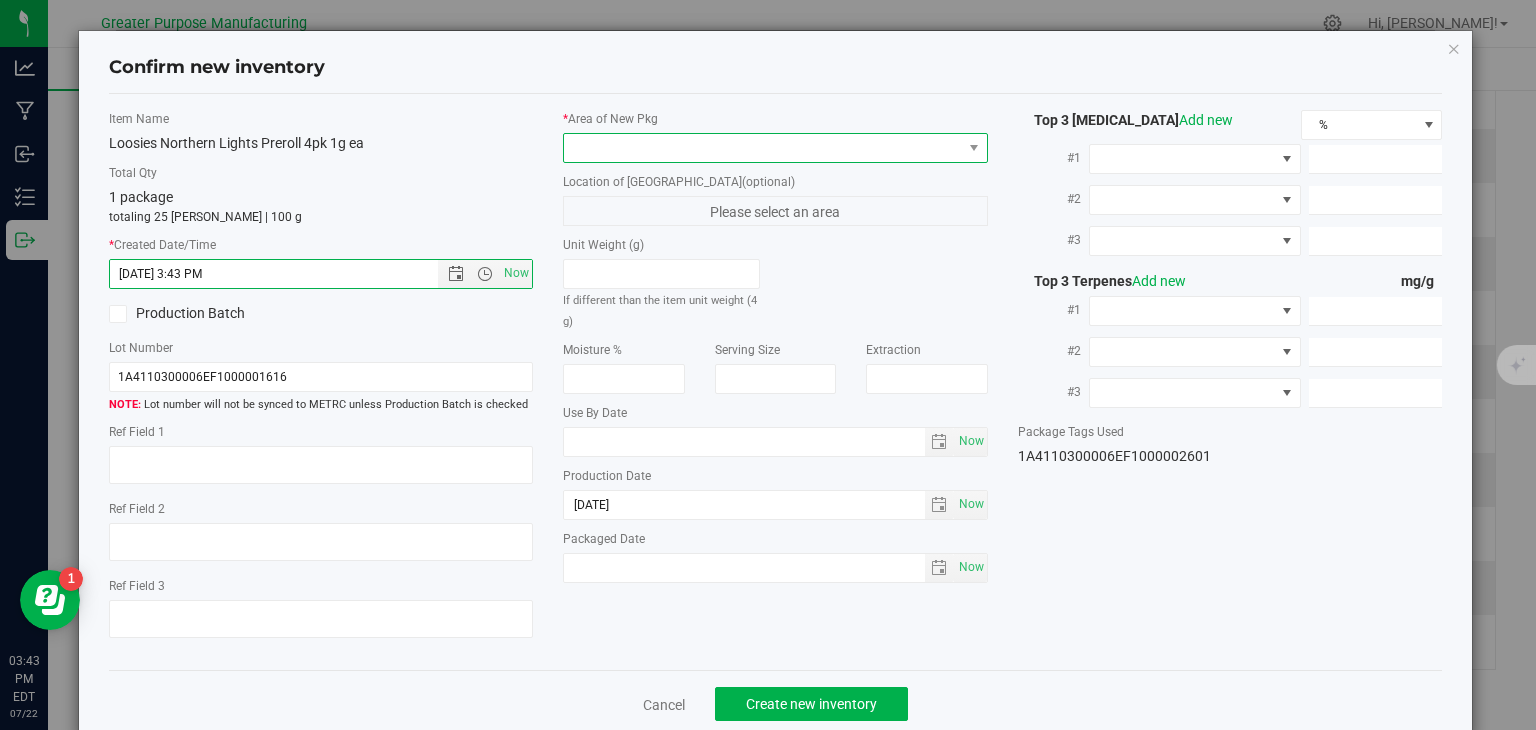 click at bounding box center (763, 148) 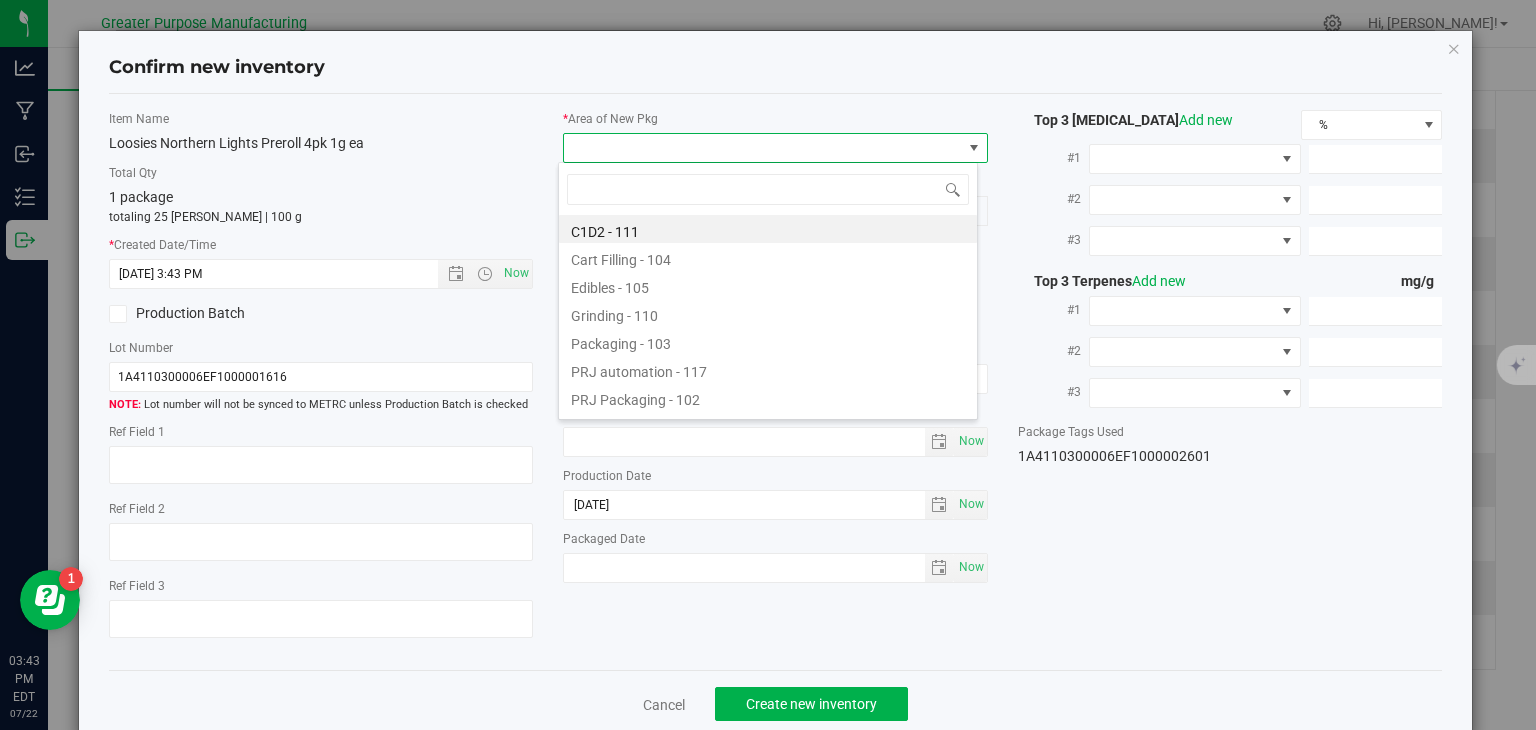 type on "108" 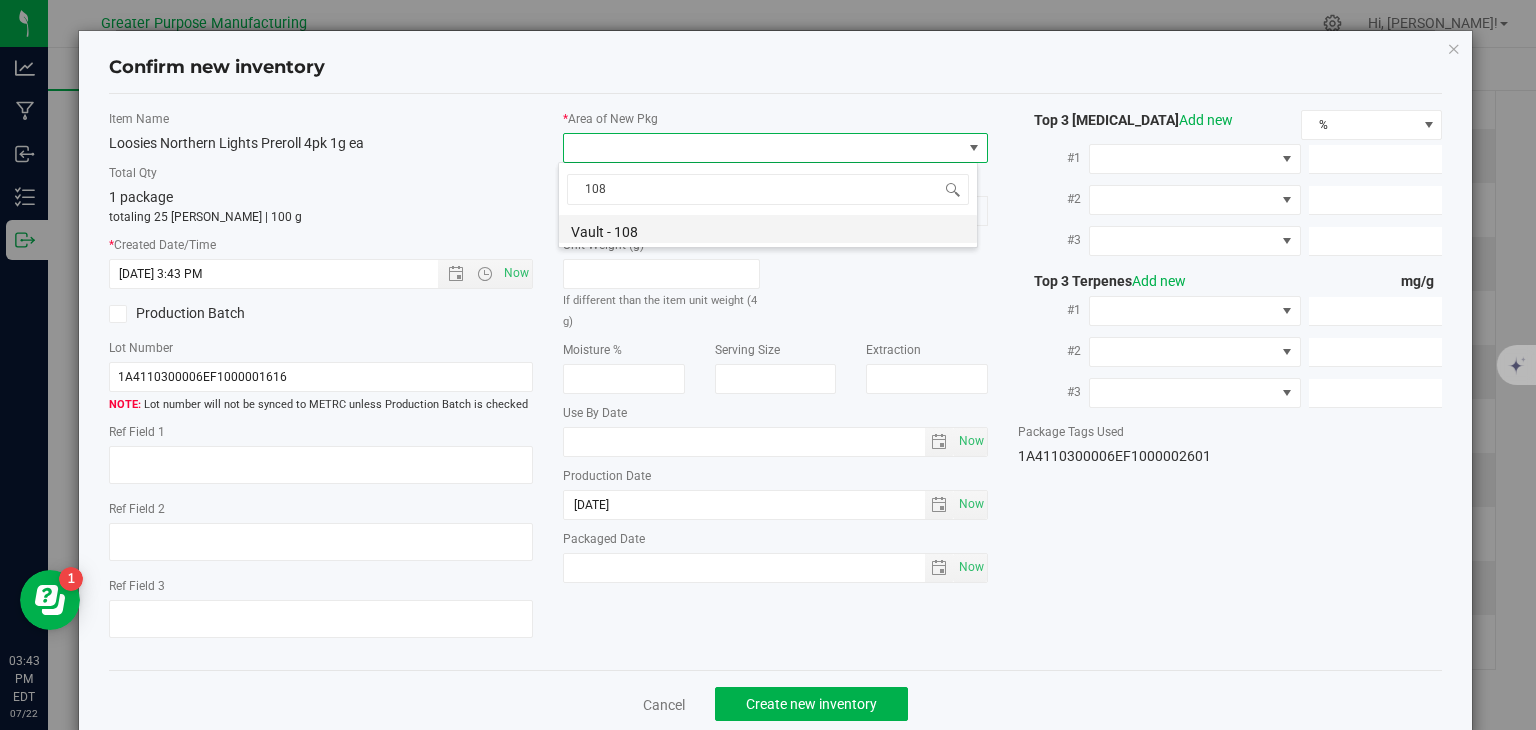 click on "Vault - 108" at bounding box center (768, 229) 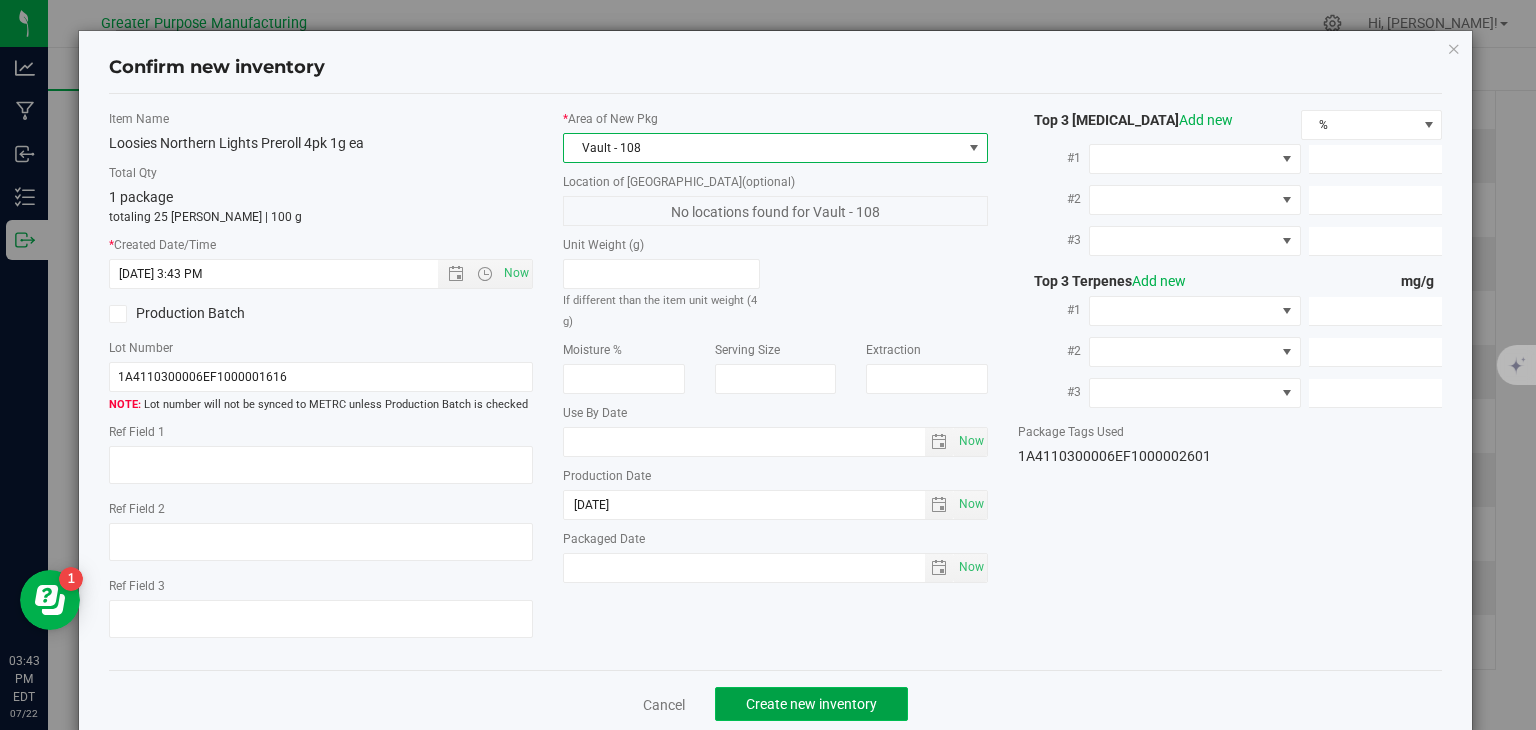 click on "Create new inventory" 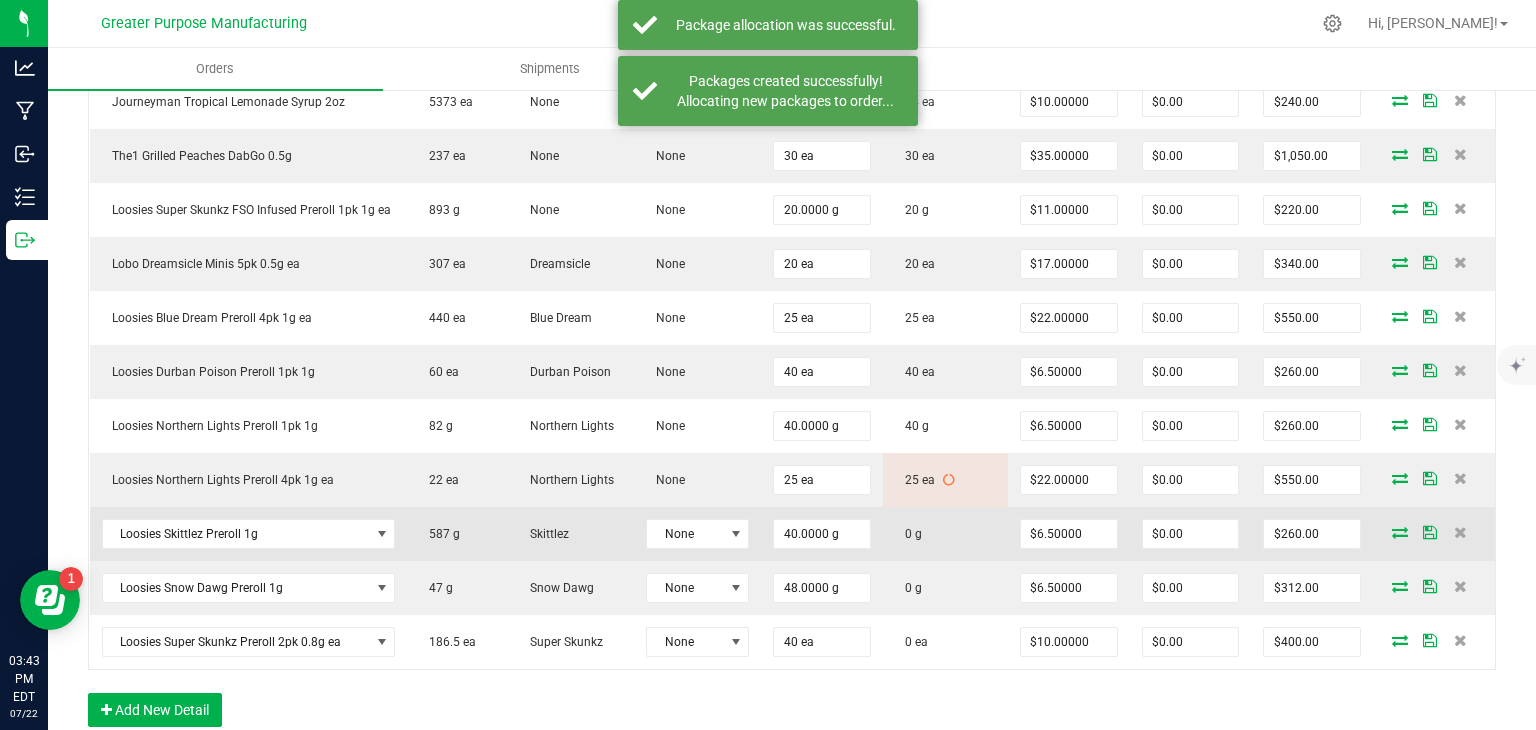 click at bounding box center [1400, 532] 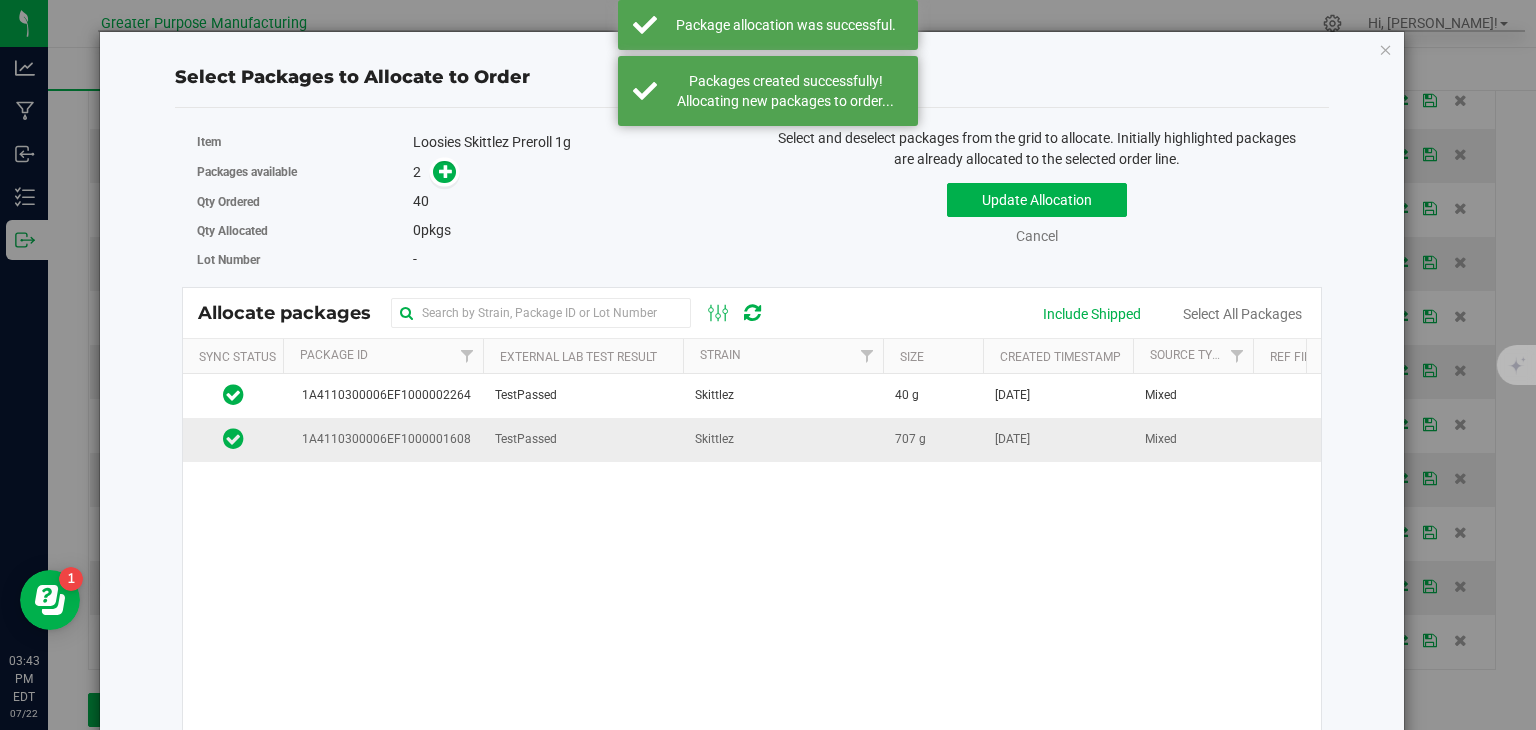 click on "Skittlez" at bounding box center (783, 439) 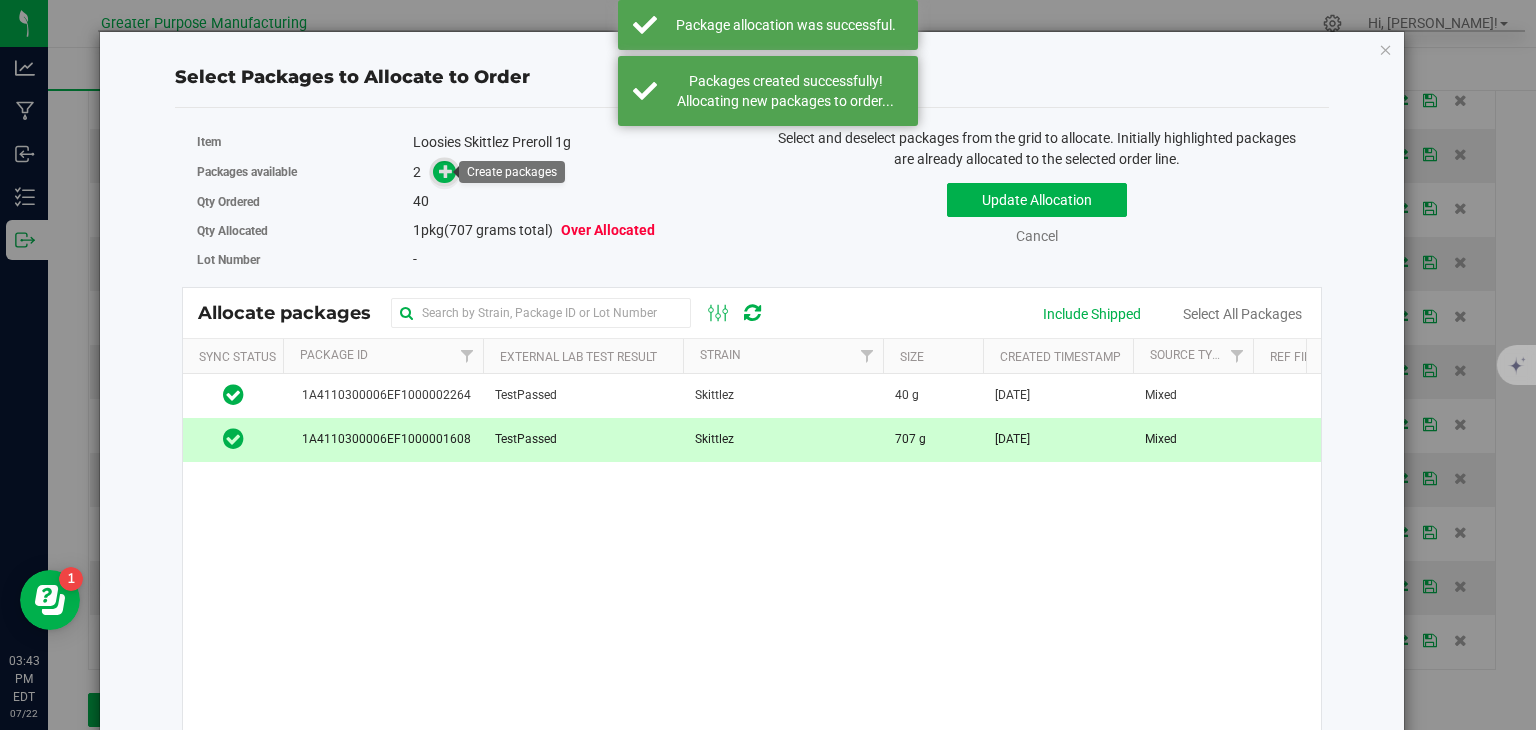click at bounding box center (446, 171) 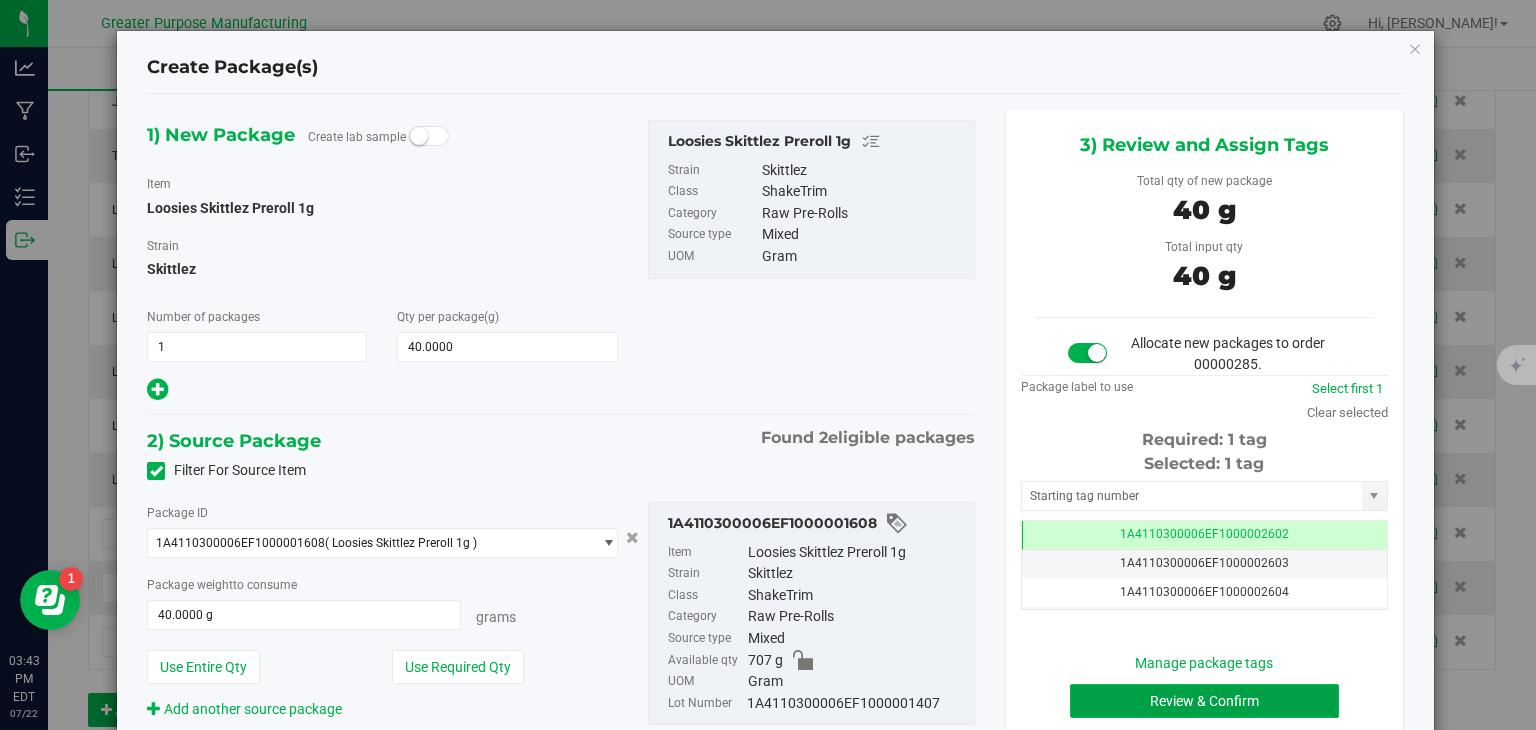 click on "Review & Confirm" at bounding box center [1204, 701] 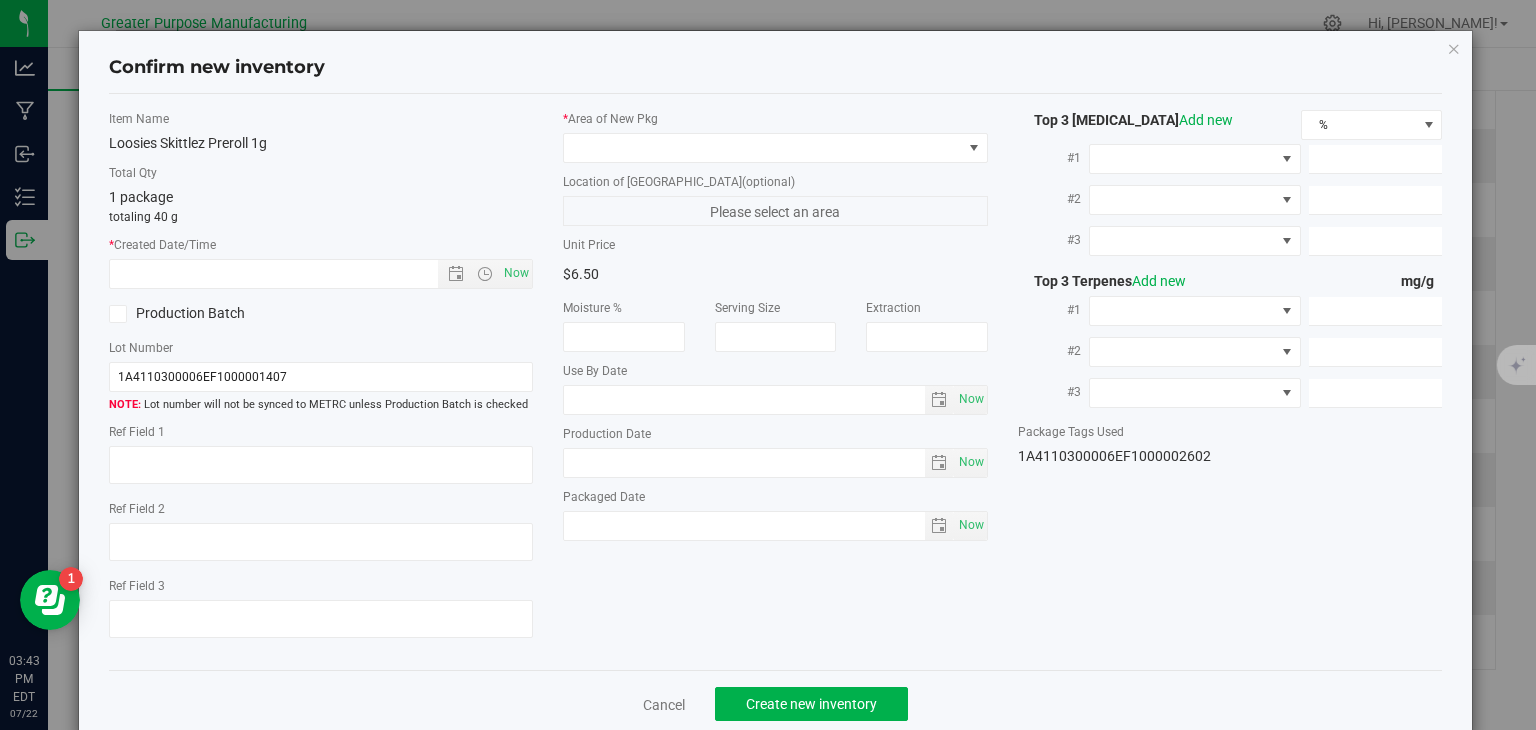 type on "[DATE]" 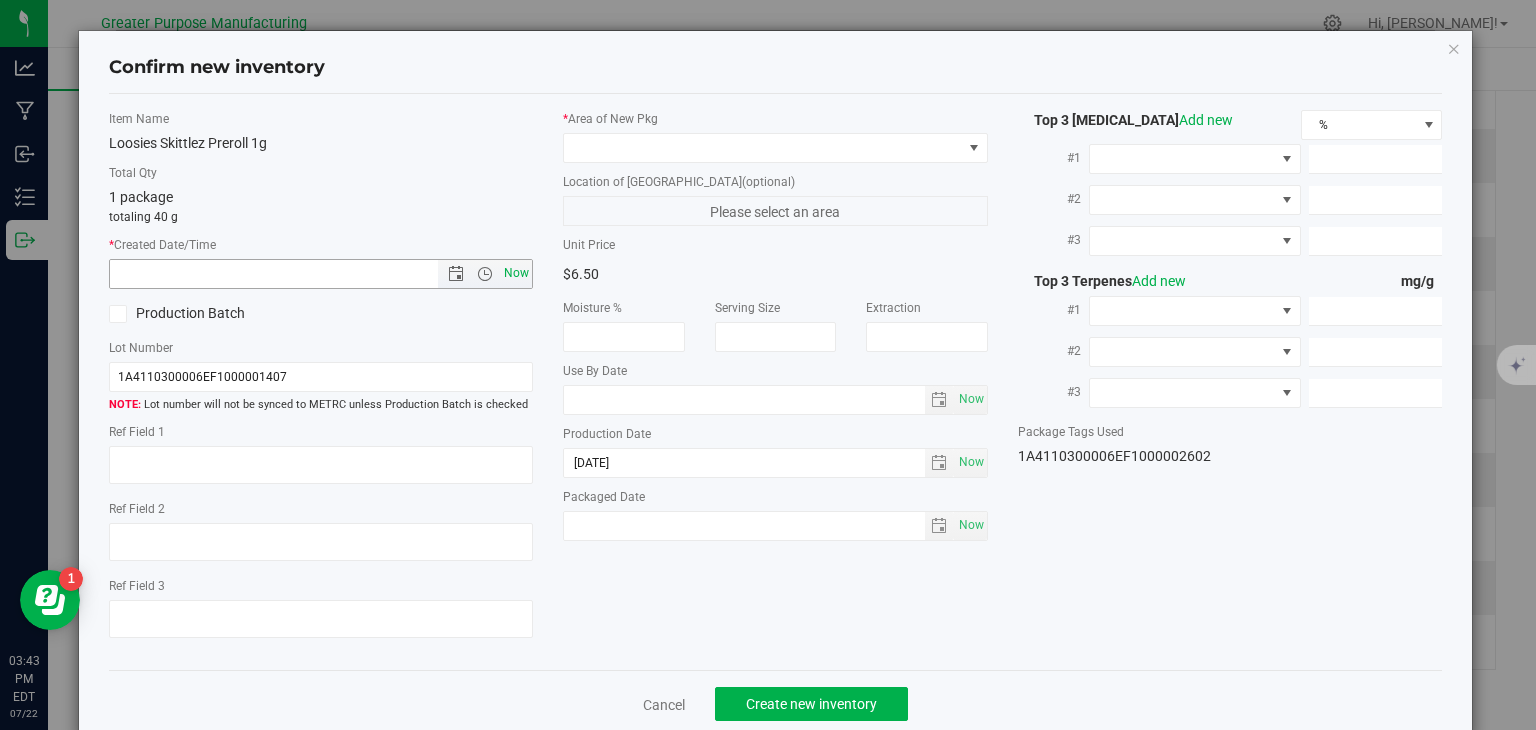 click on "Now" at bounding box center [517, 273] 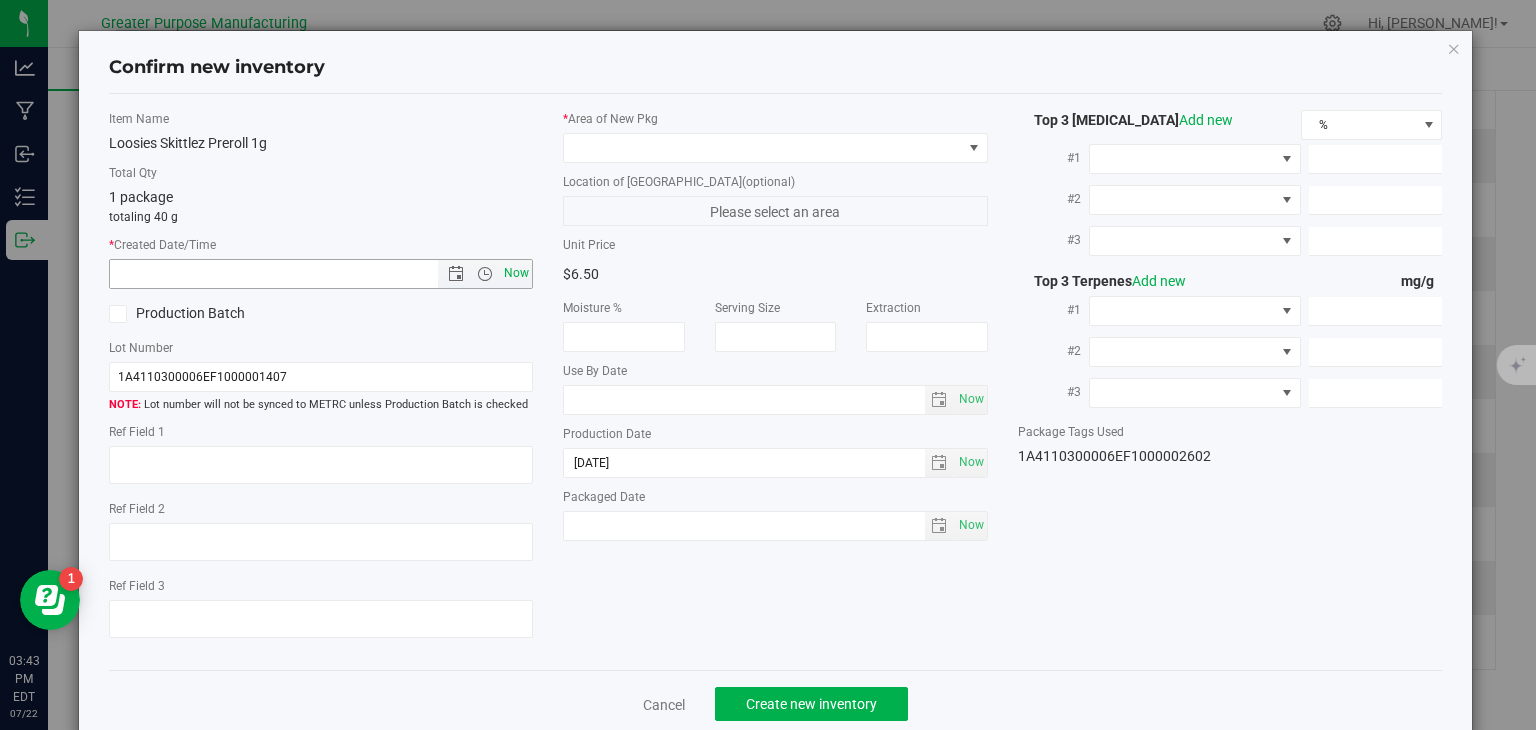 type on "7/22/2025 3:43 PM" 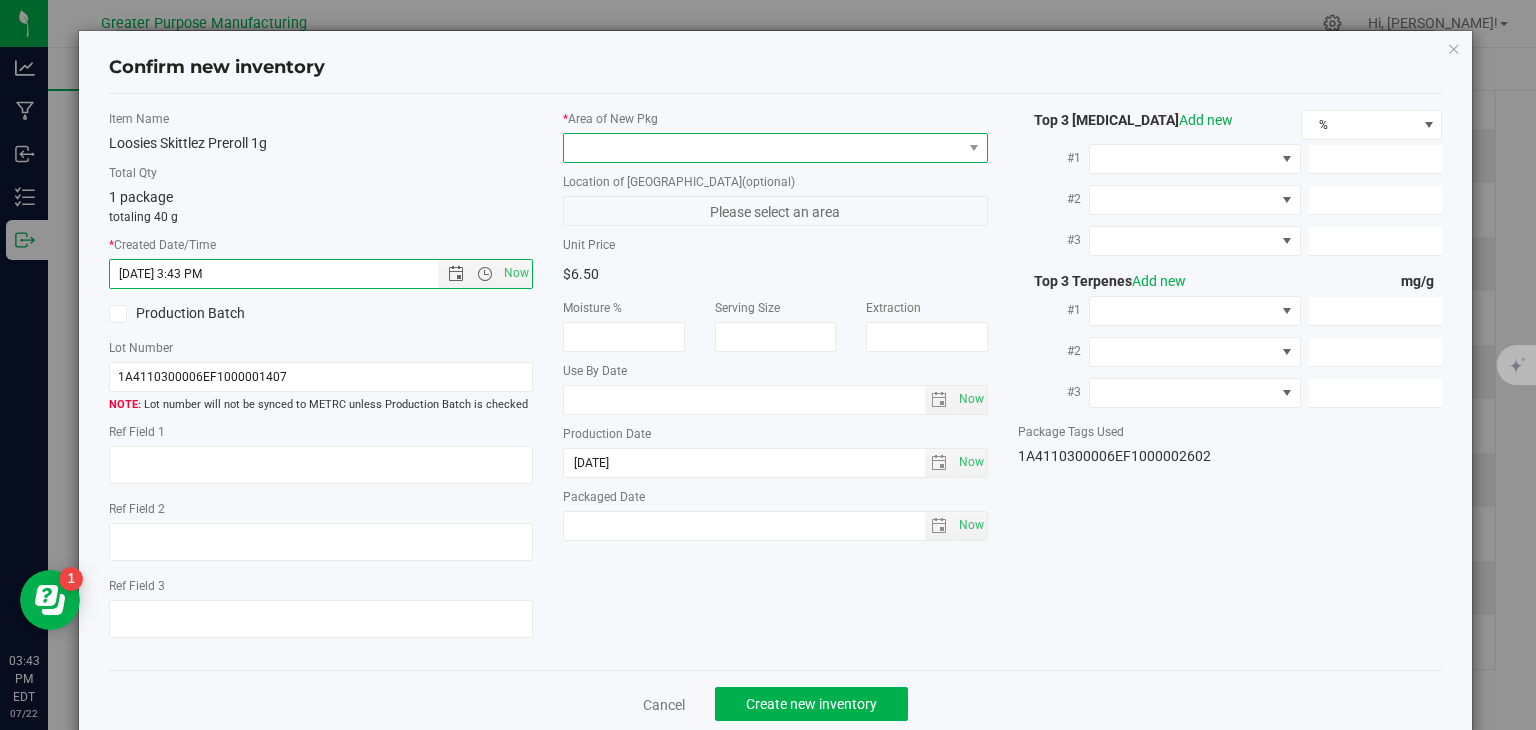 click at bounding box center (763, 148) 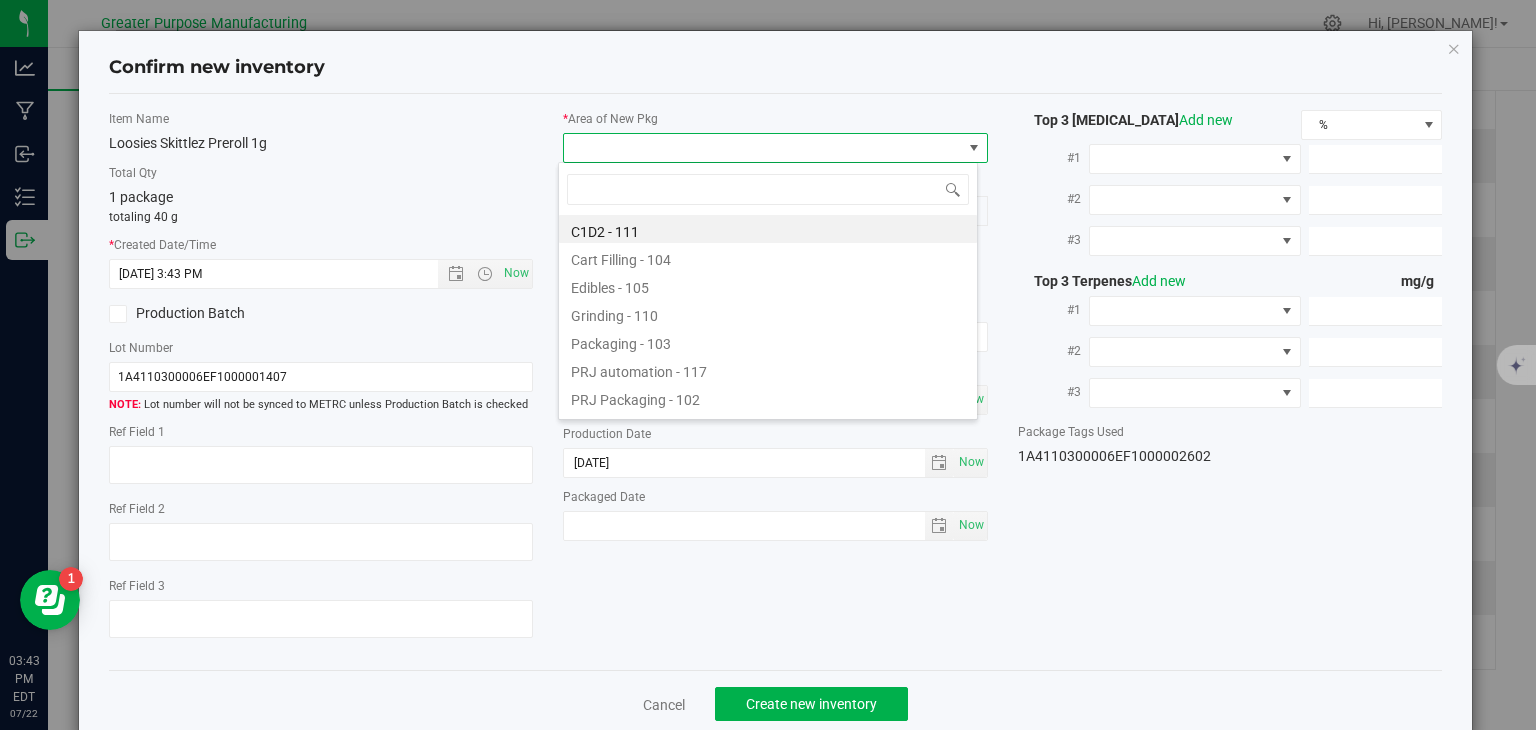 type on "108" 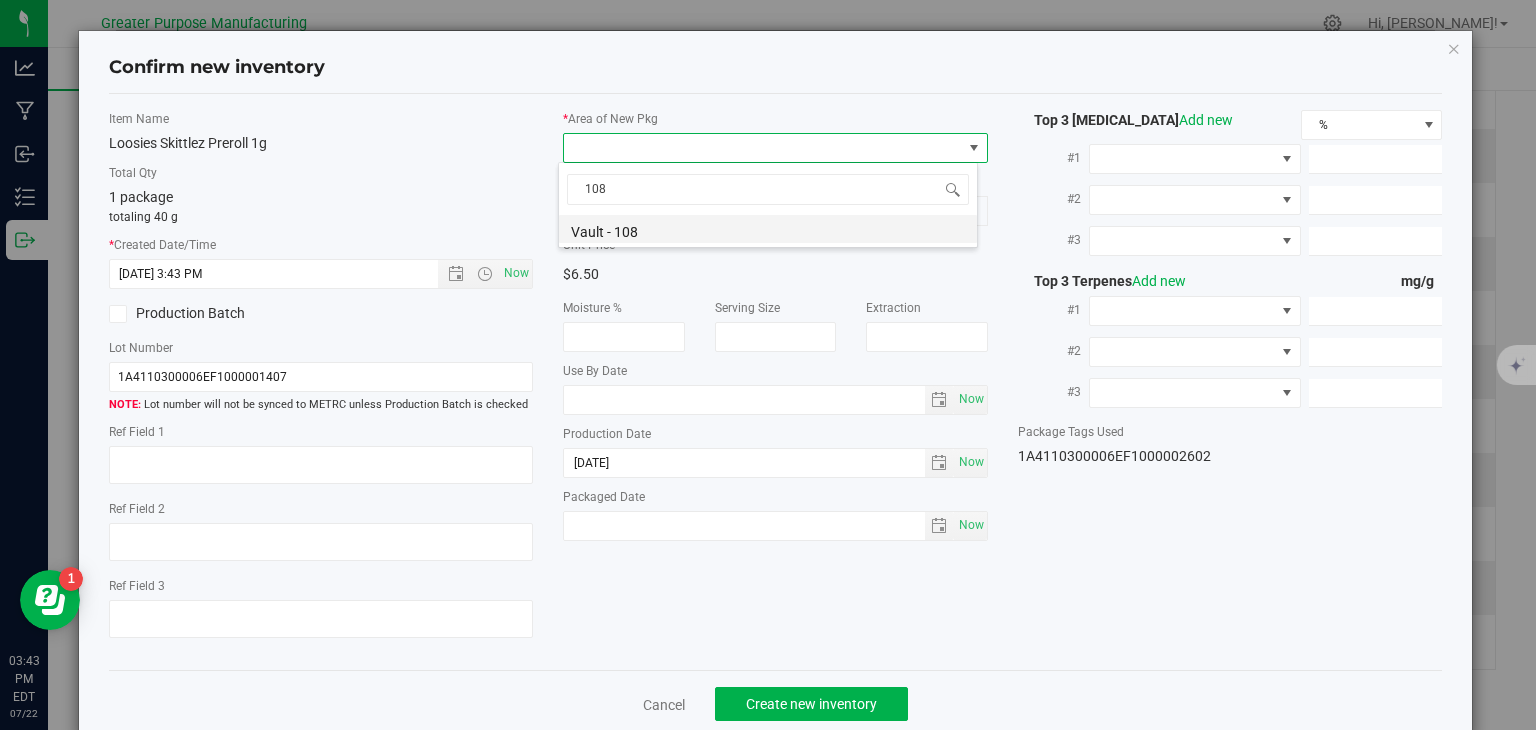 click on "Vault - 108" at bounding box center [768, 229] 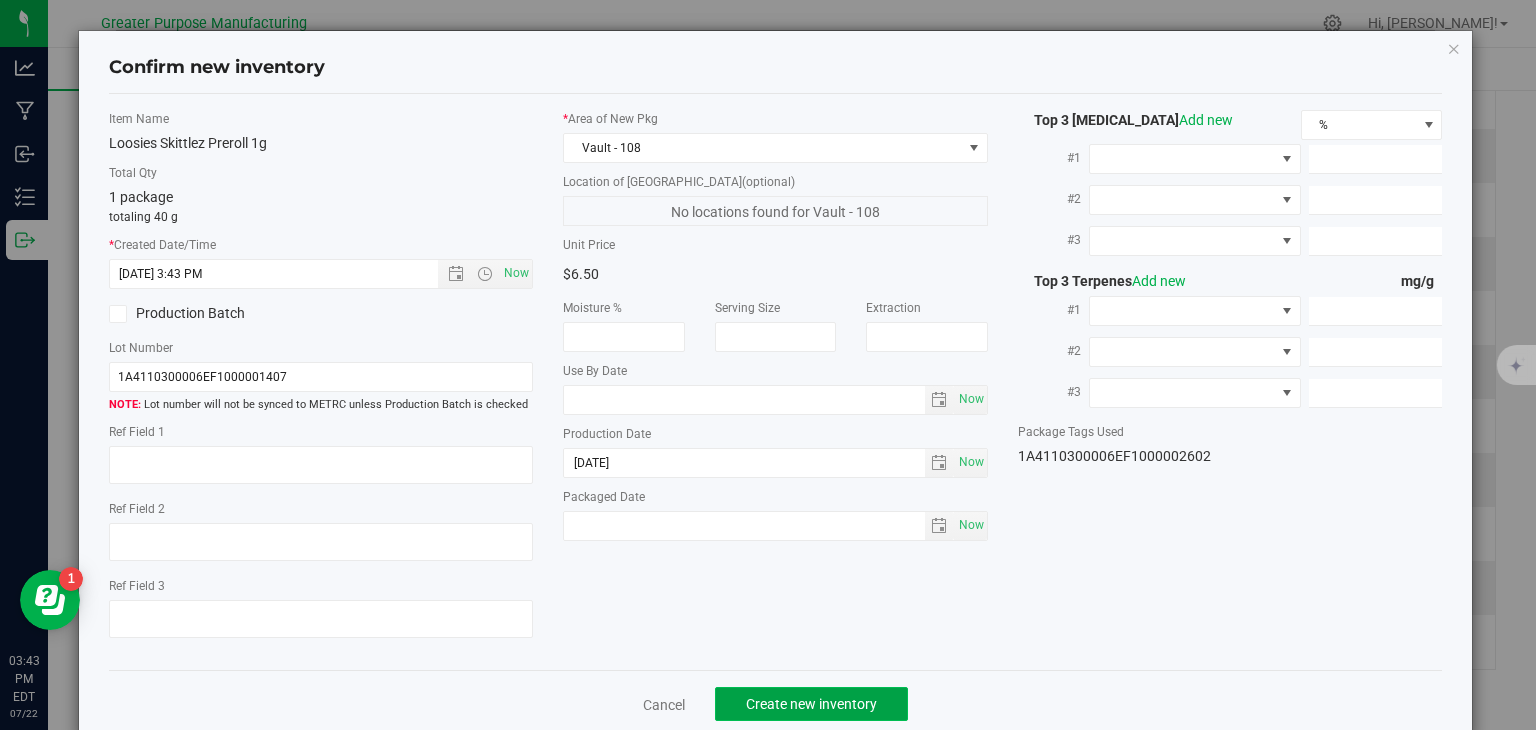 click on "Create new inventory" 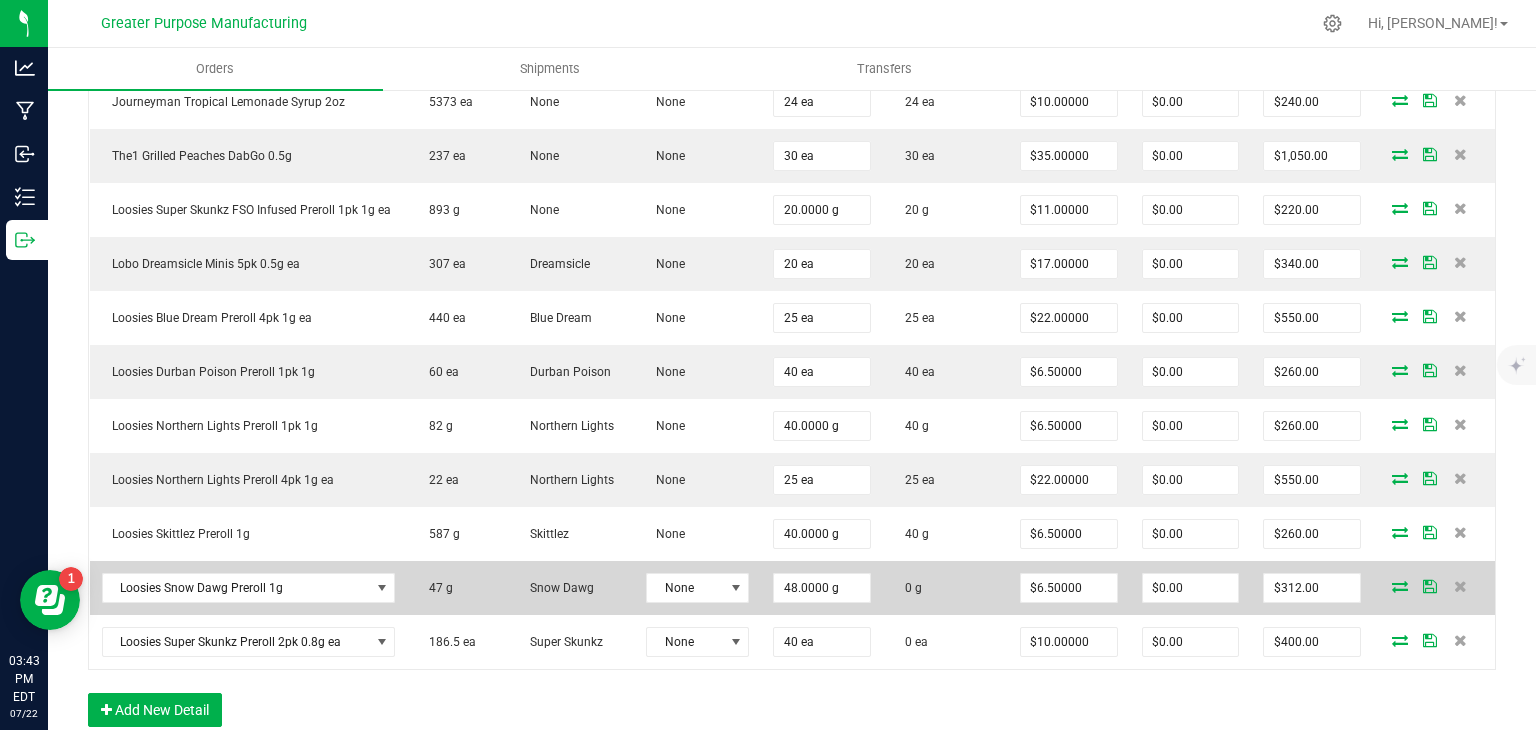 click at bounding box center [1400, 586] 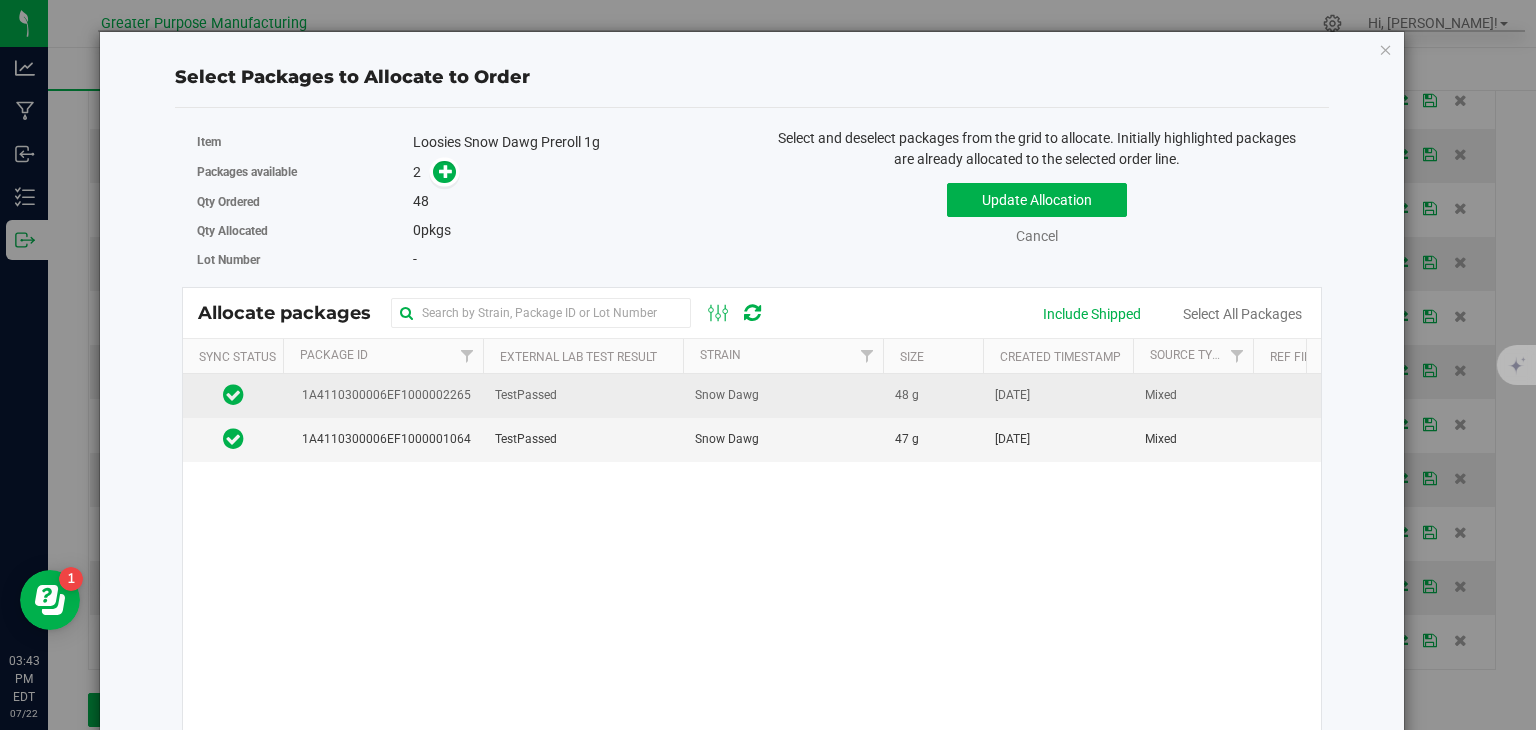 click on "TestPassed" at bounding box center (583, 396) 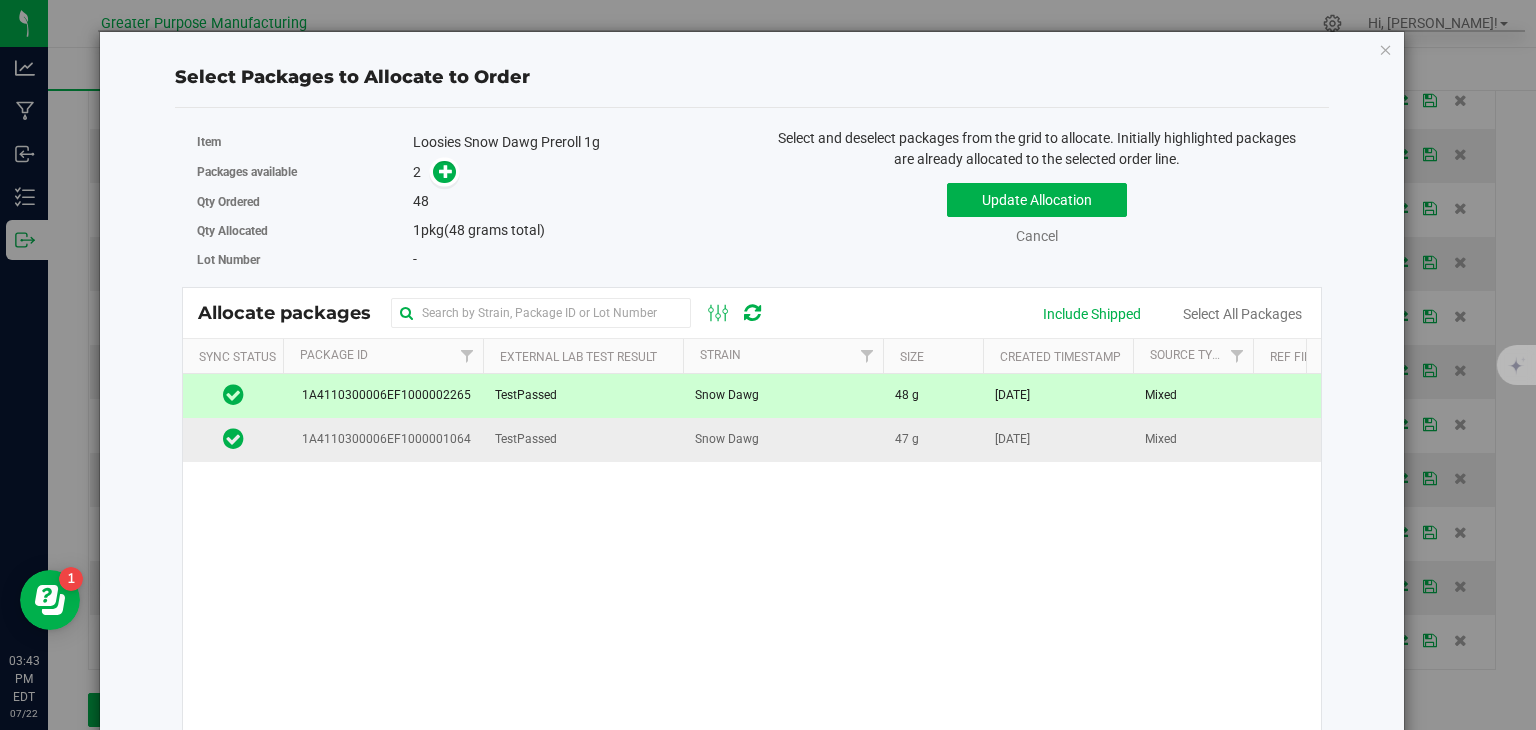 click on "TestPassed" at bounding box center (583, 439) 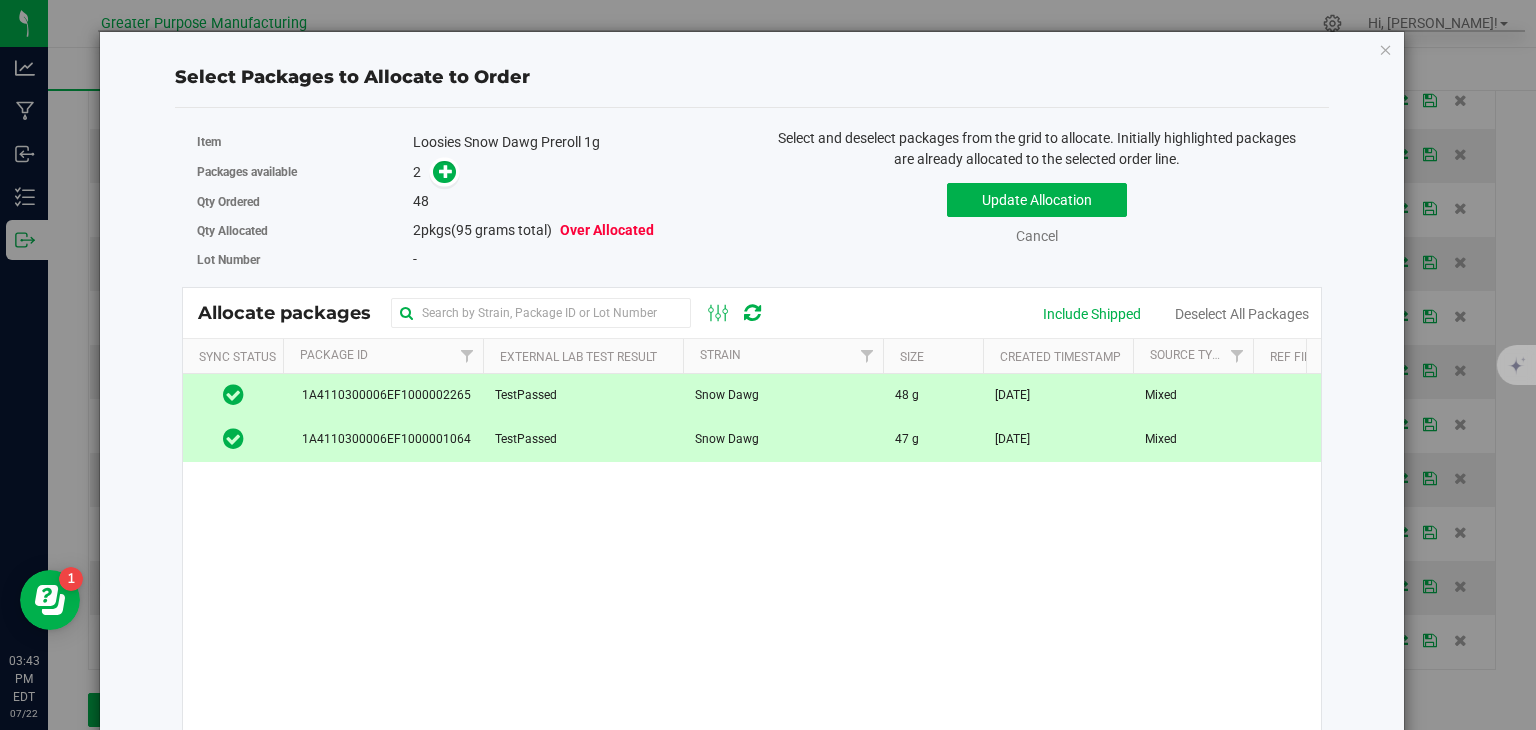 click on "TestPassed" at bounding box center (583, 396) 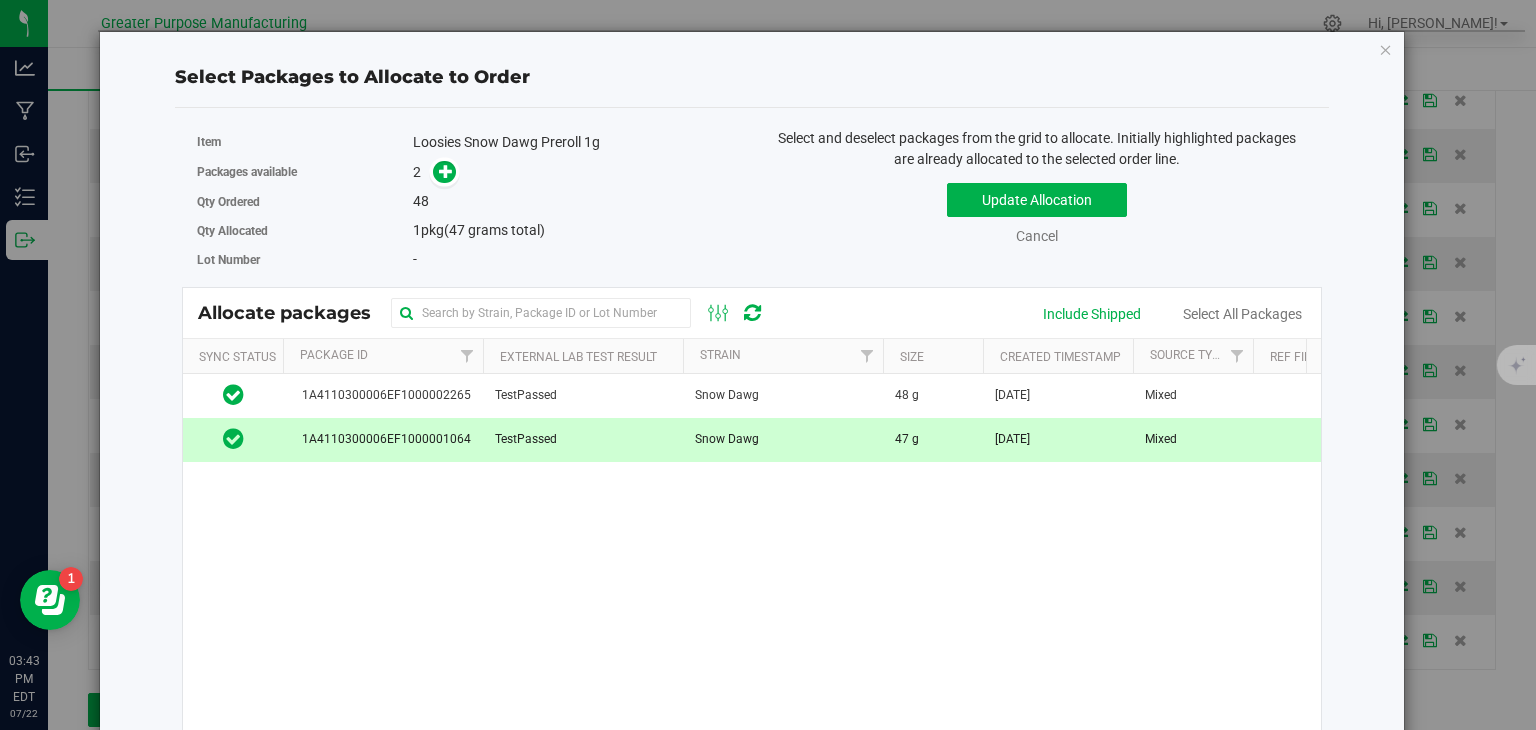 click on "TestPassed" at bounding box center (583, 439) 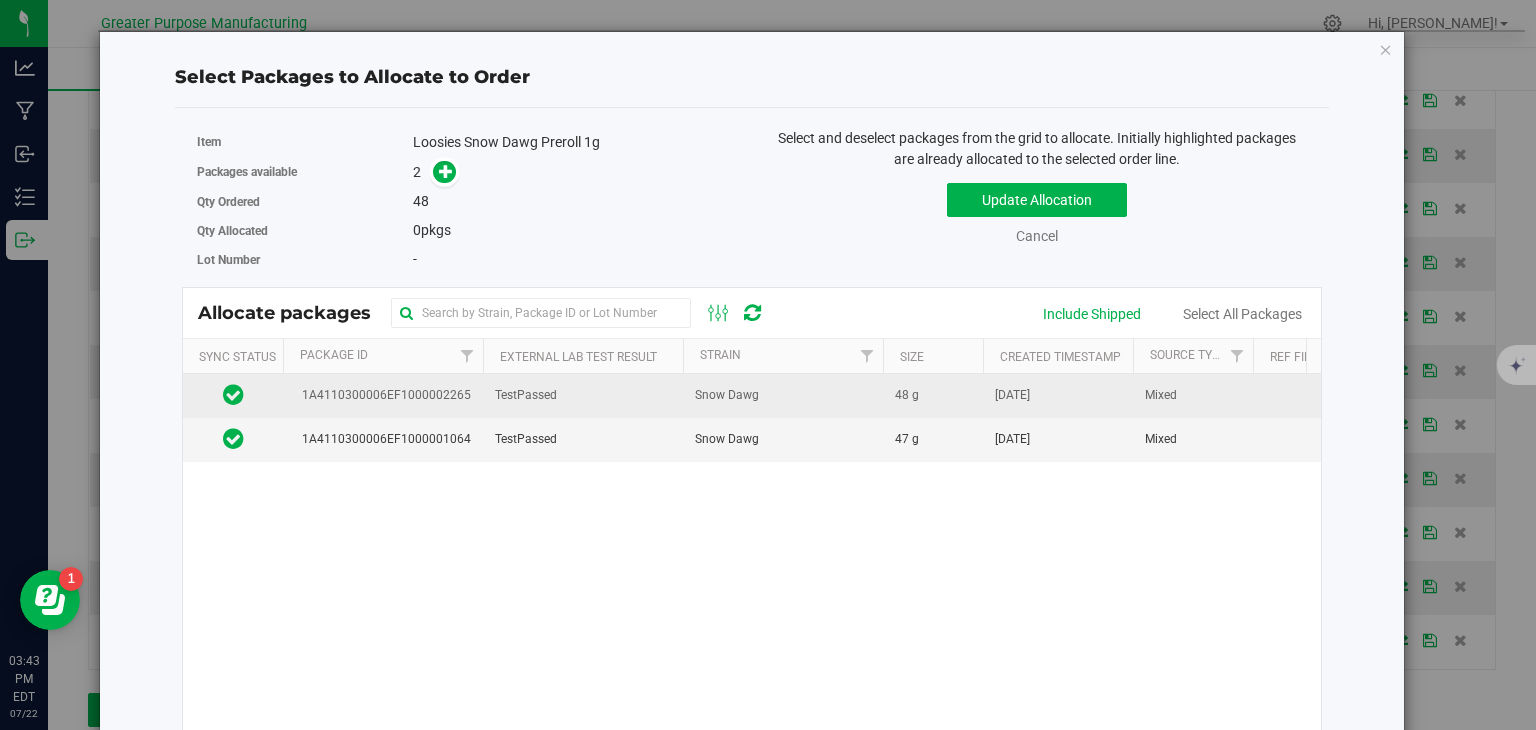 click on "TestPassed" at bounding box center (583, 396) 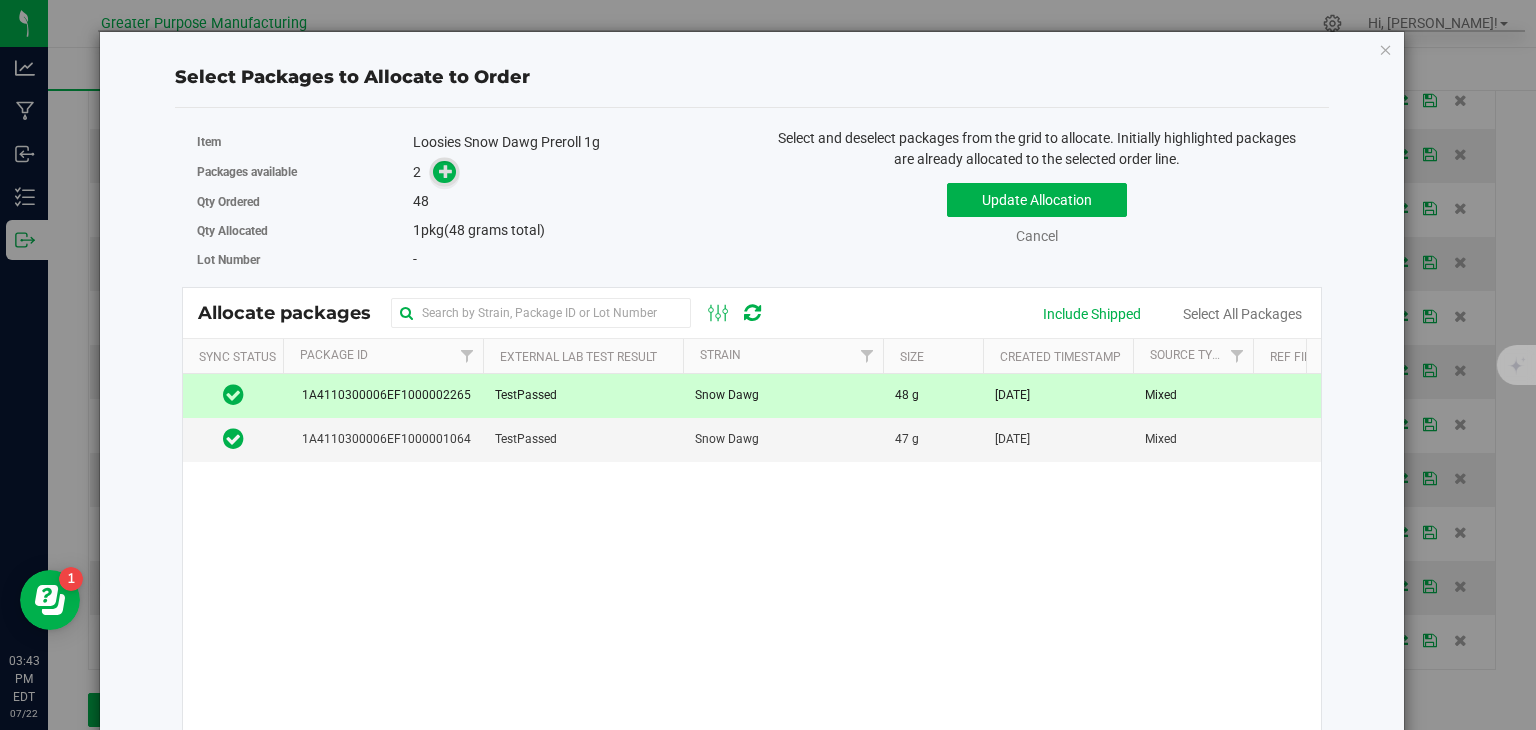 click at bounding box center (446, 171) 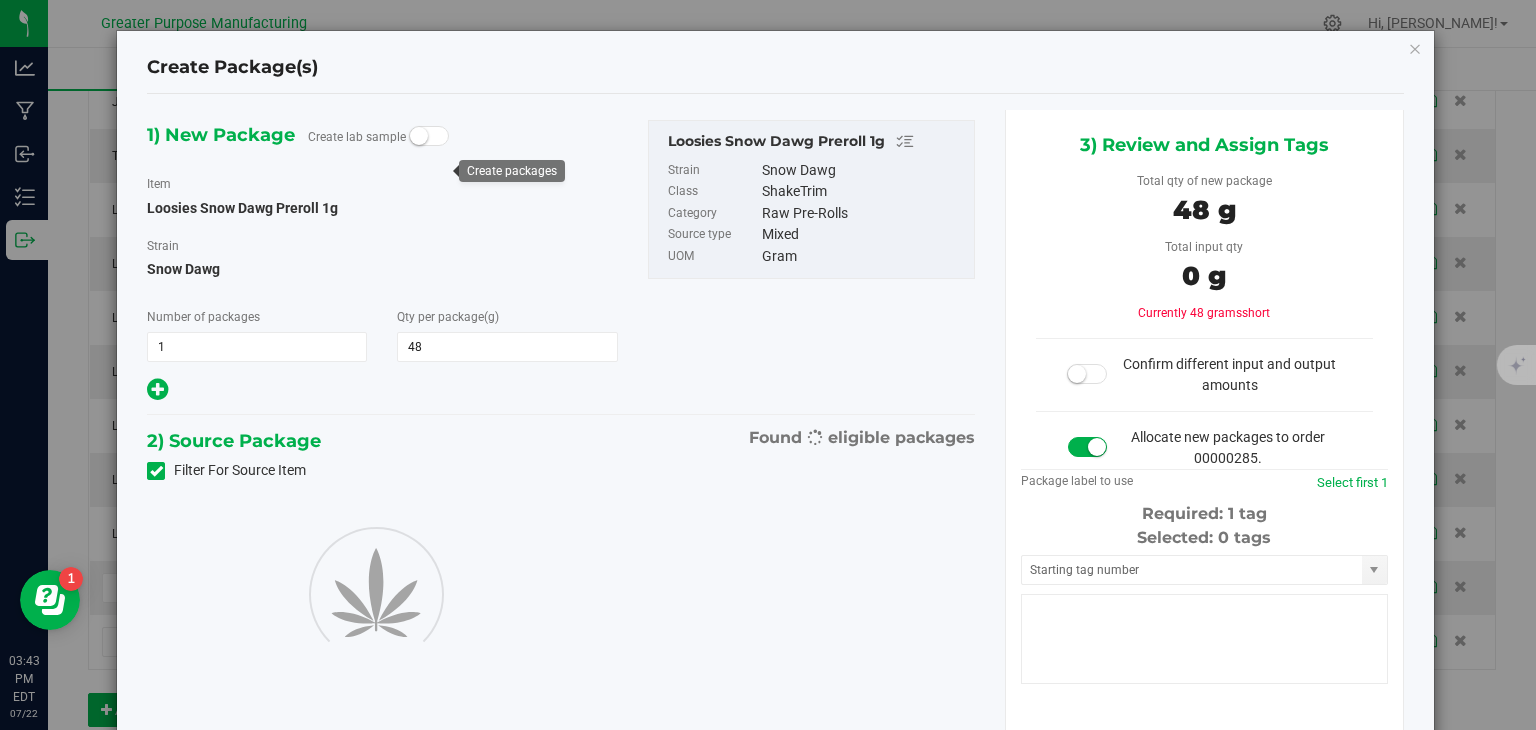 type on "48.0000" 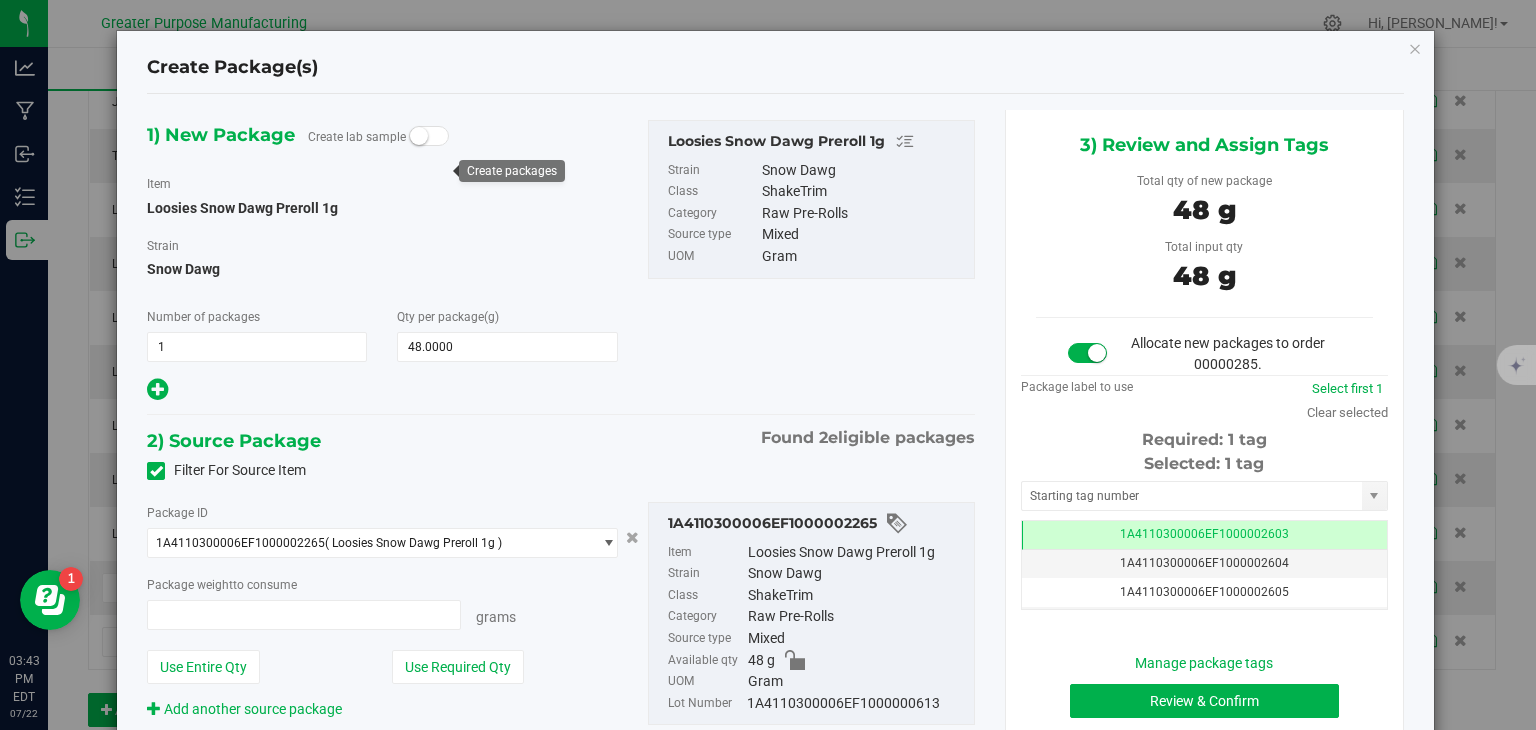 type on "48.0000 g" 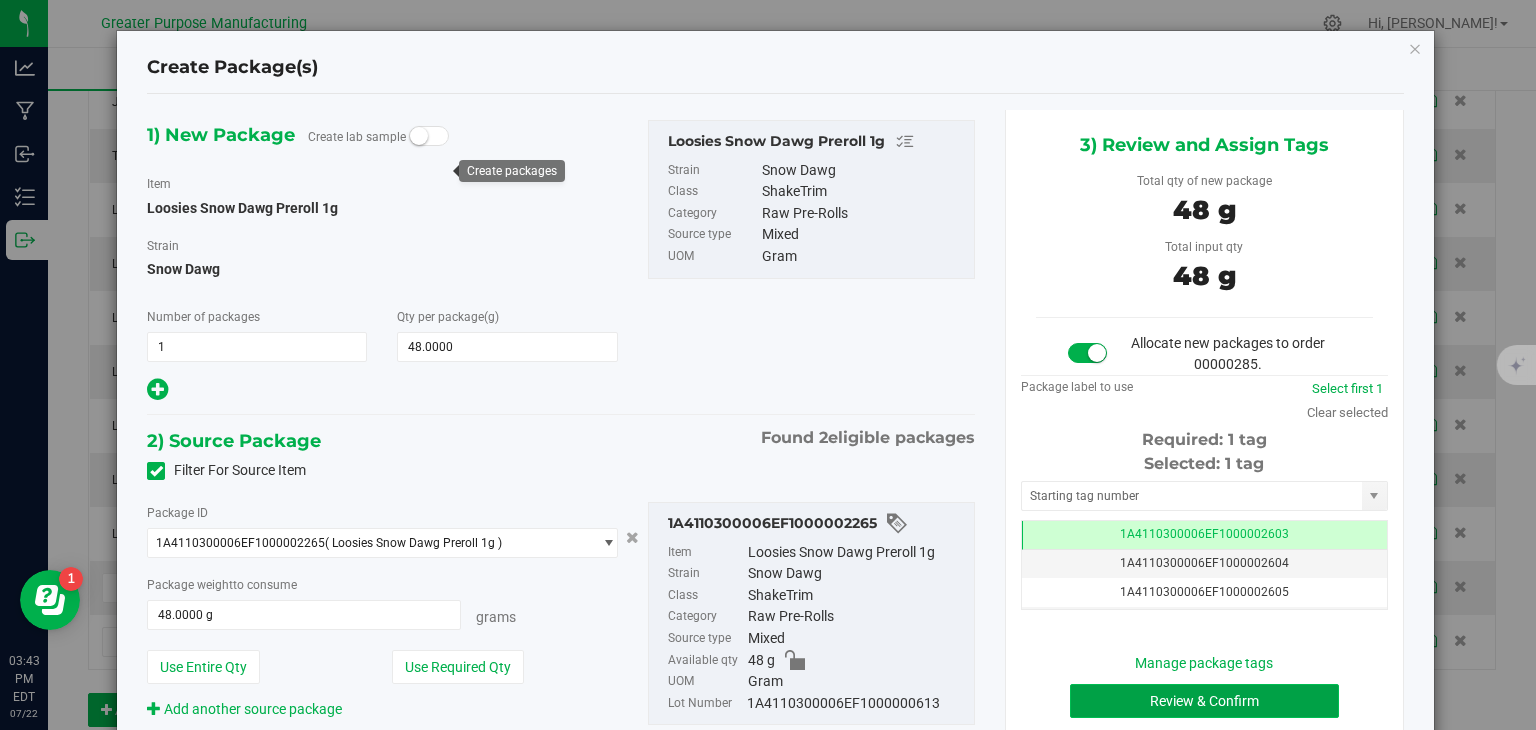 click on "Review & Confirm" at bounding box center [1204, 701] 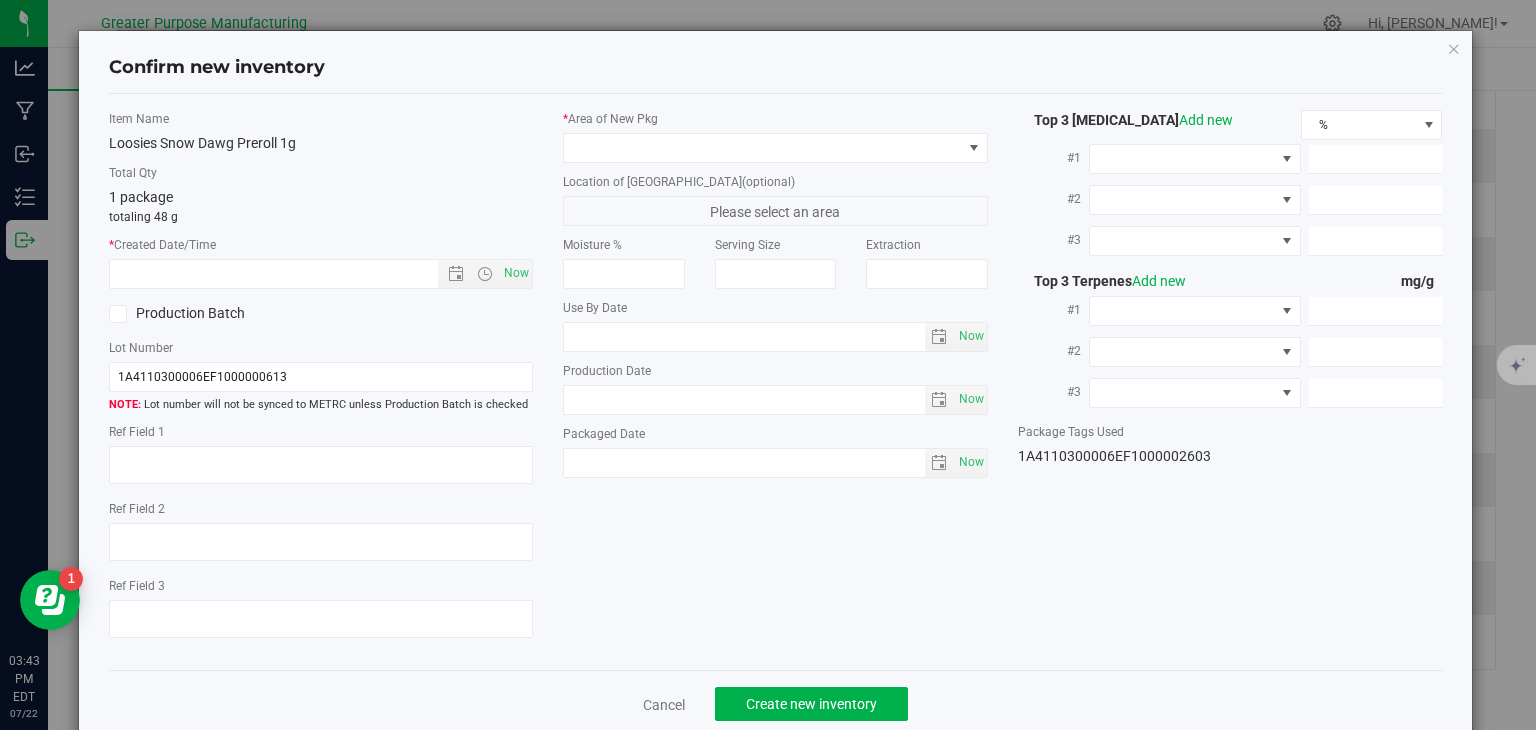 type on "2025-10-24" 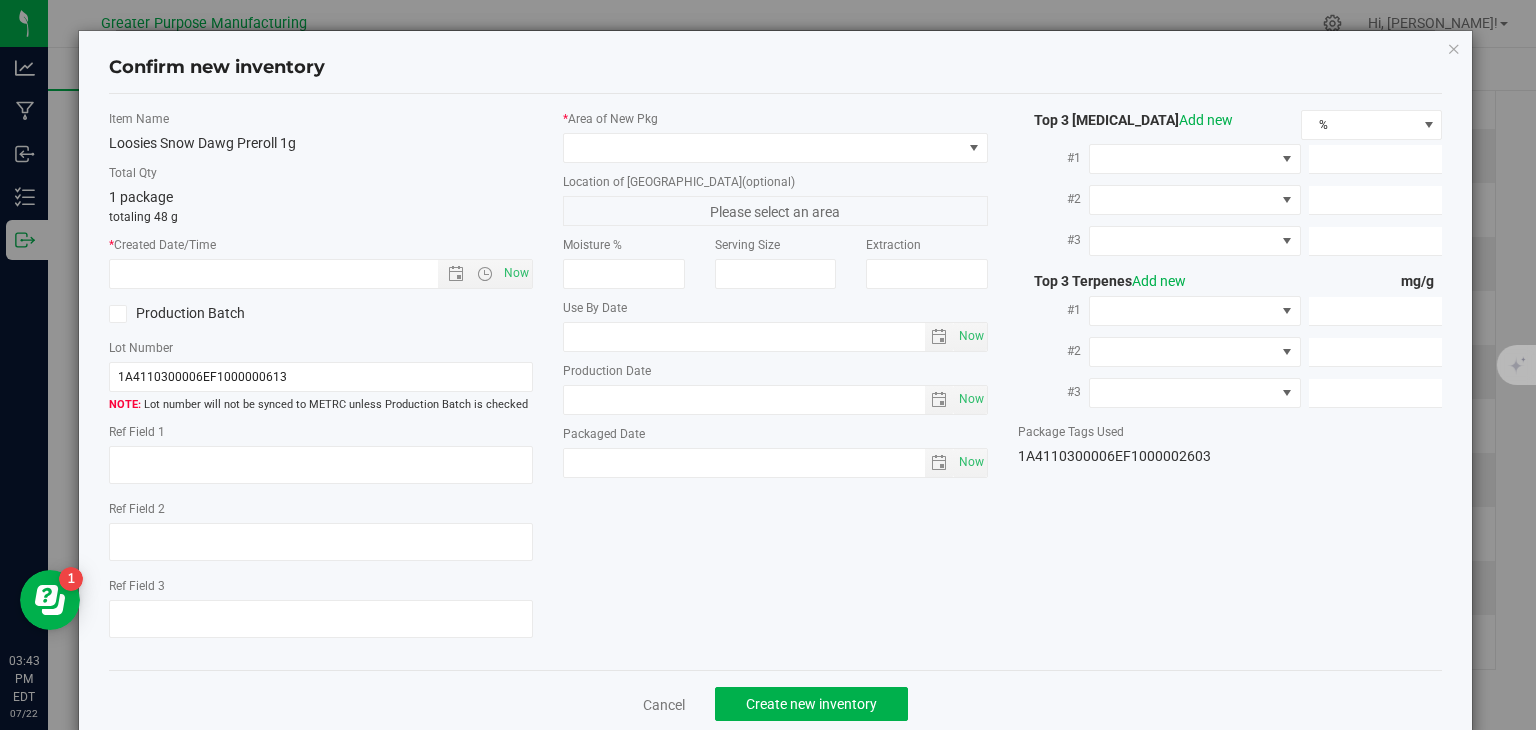 type on "[DATE]" 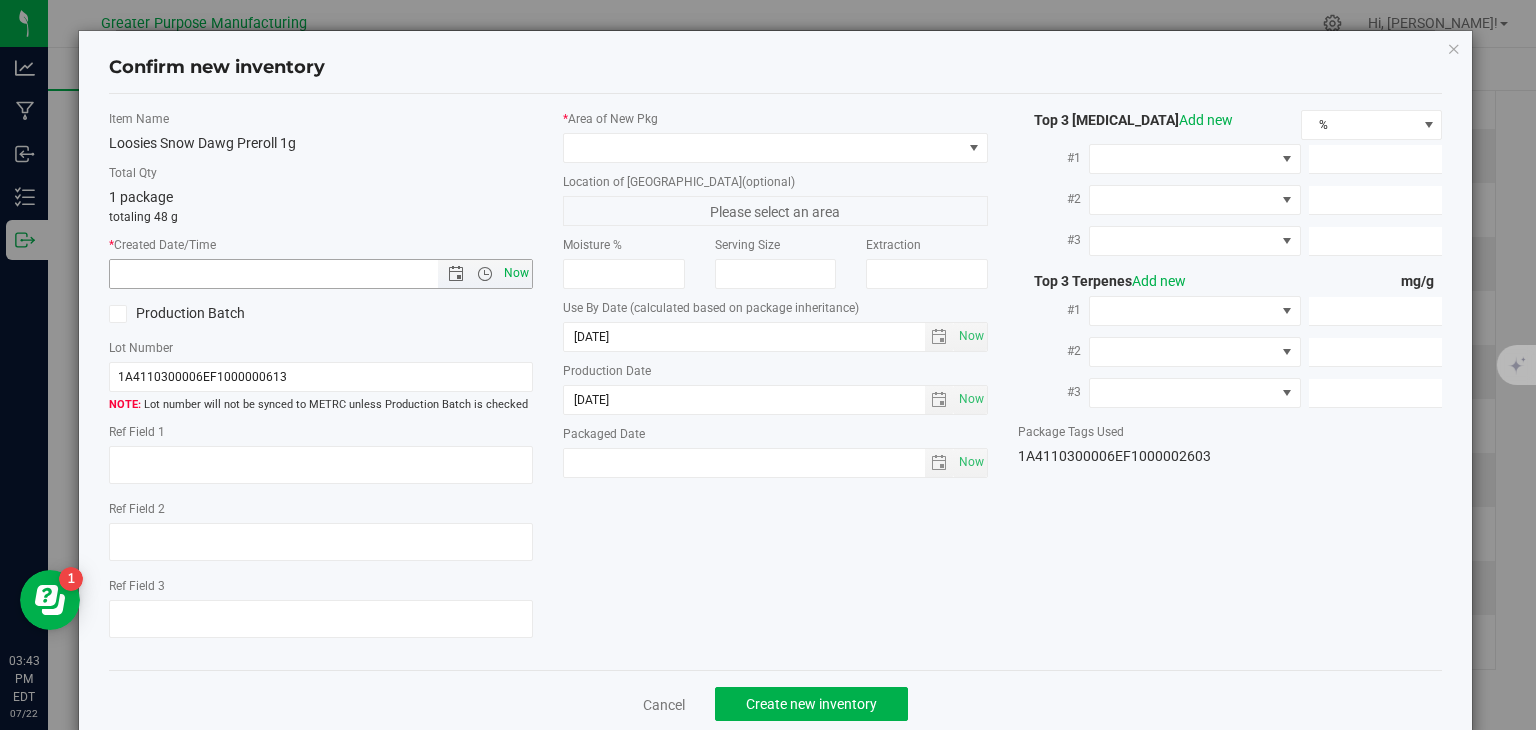 click on "Now" at bounding box center [517, 273] 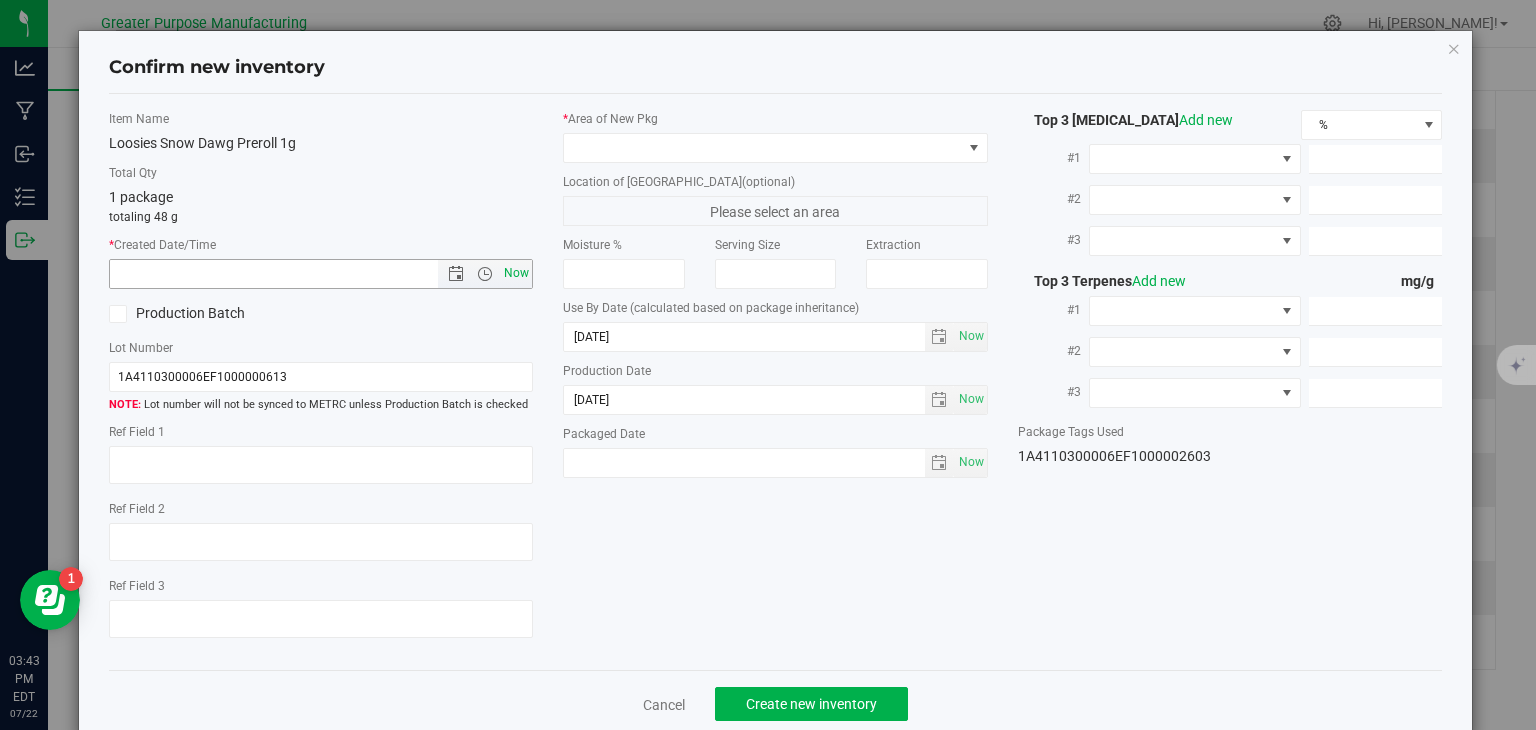type on "7/22/2025 3:43 PM" 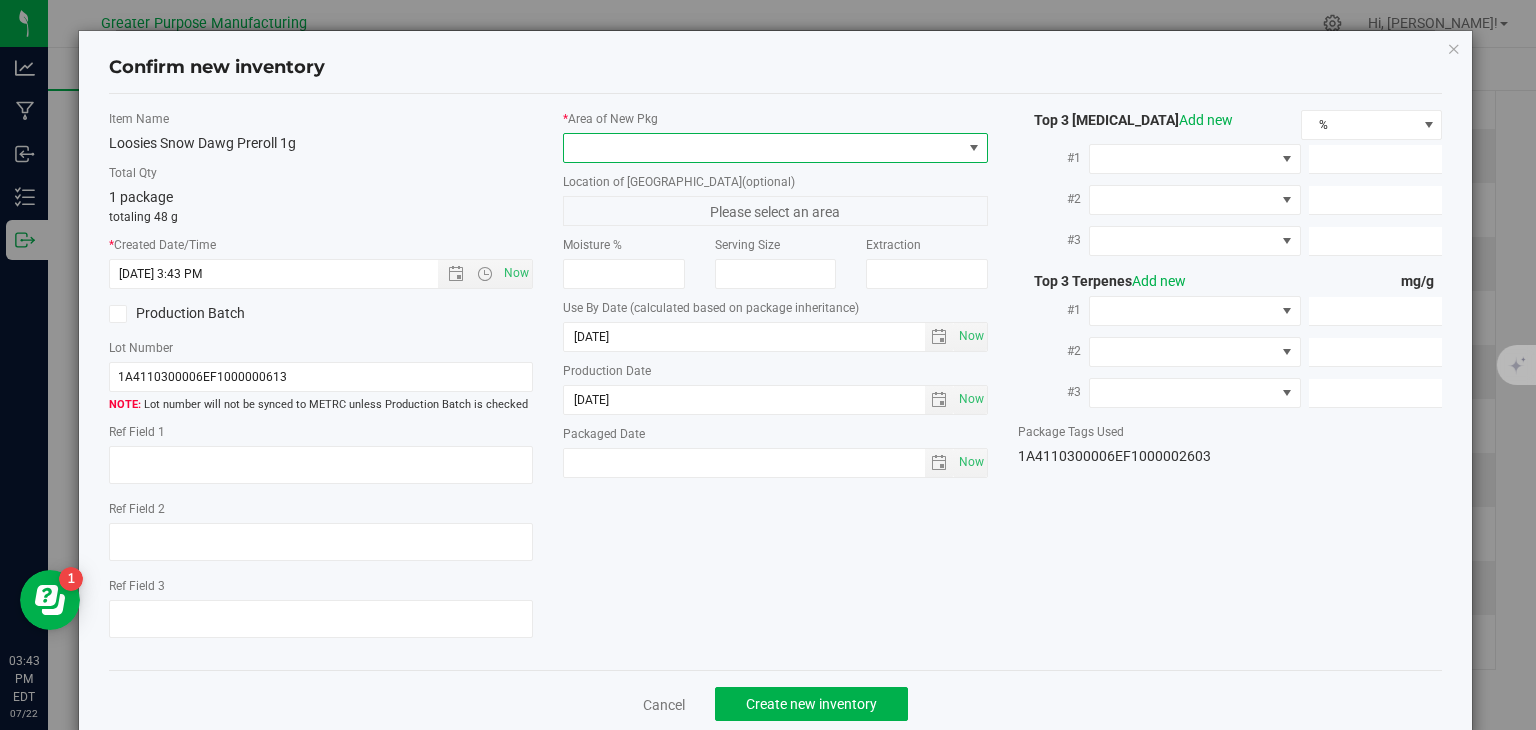 click at bounding box center (763, 148) 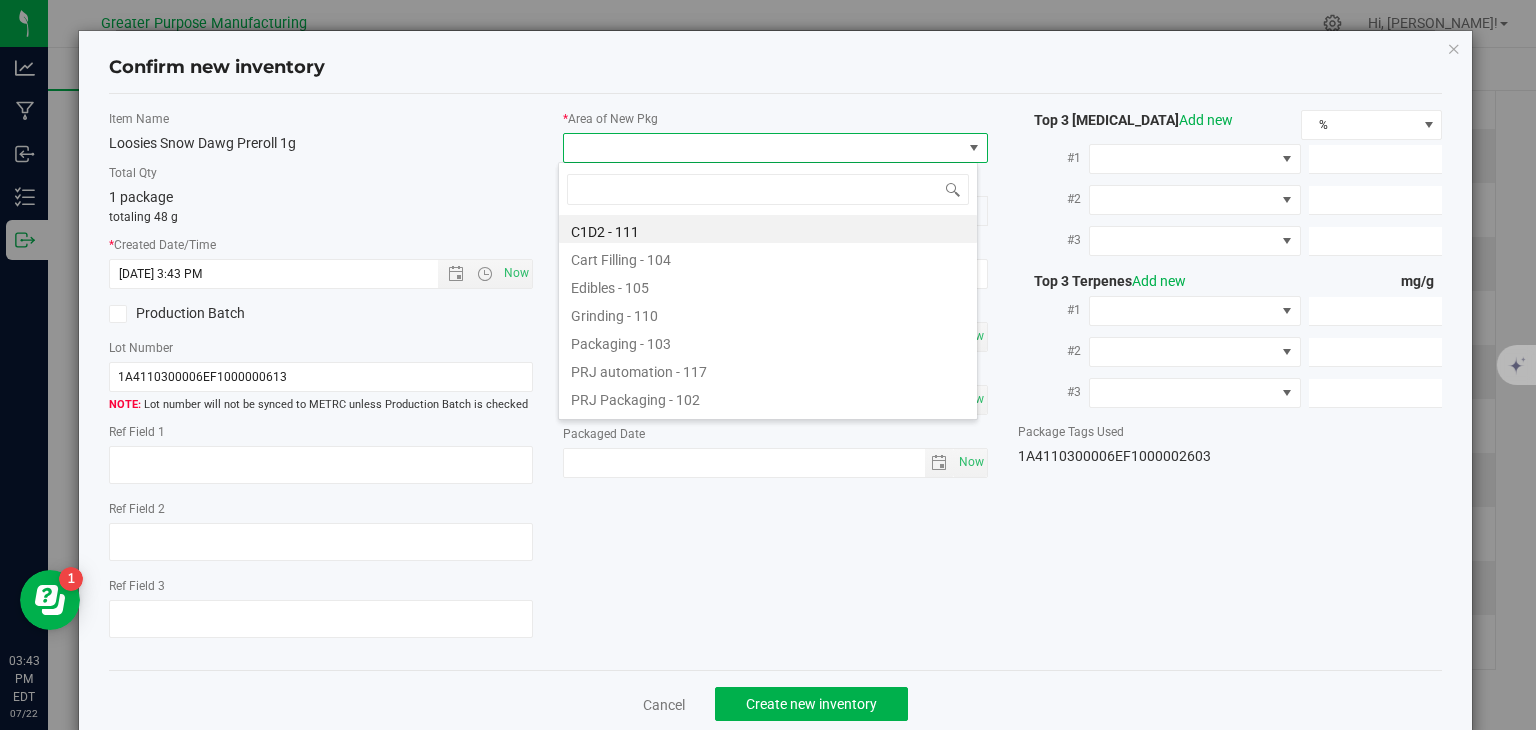 type on "108" 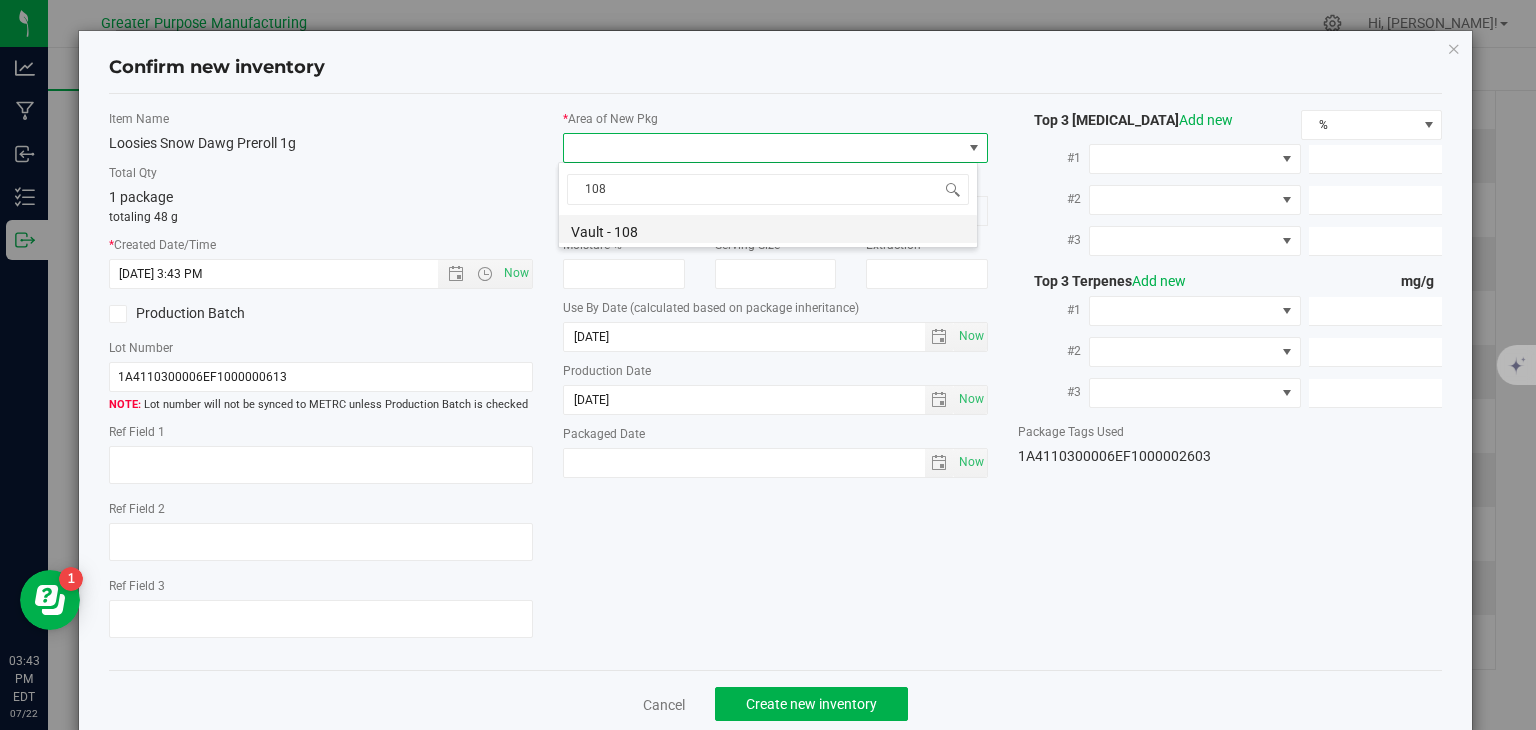 click on "Vault - 108" at bounding box center [768, 229] 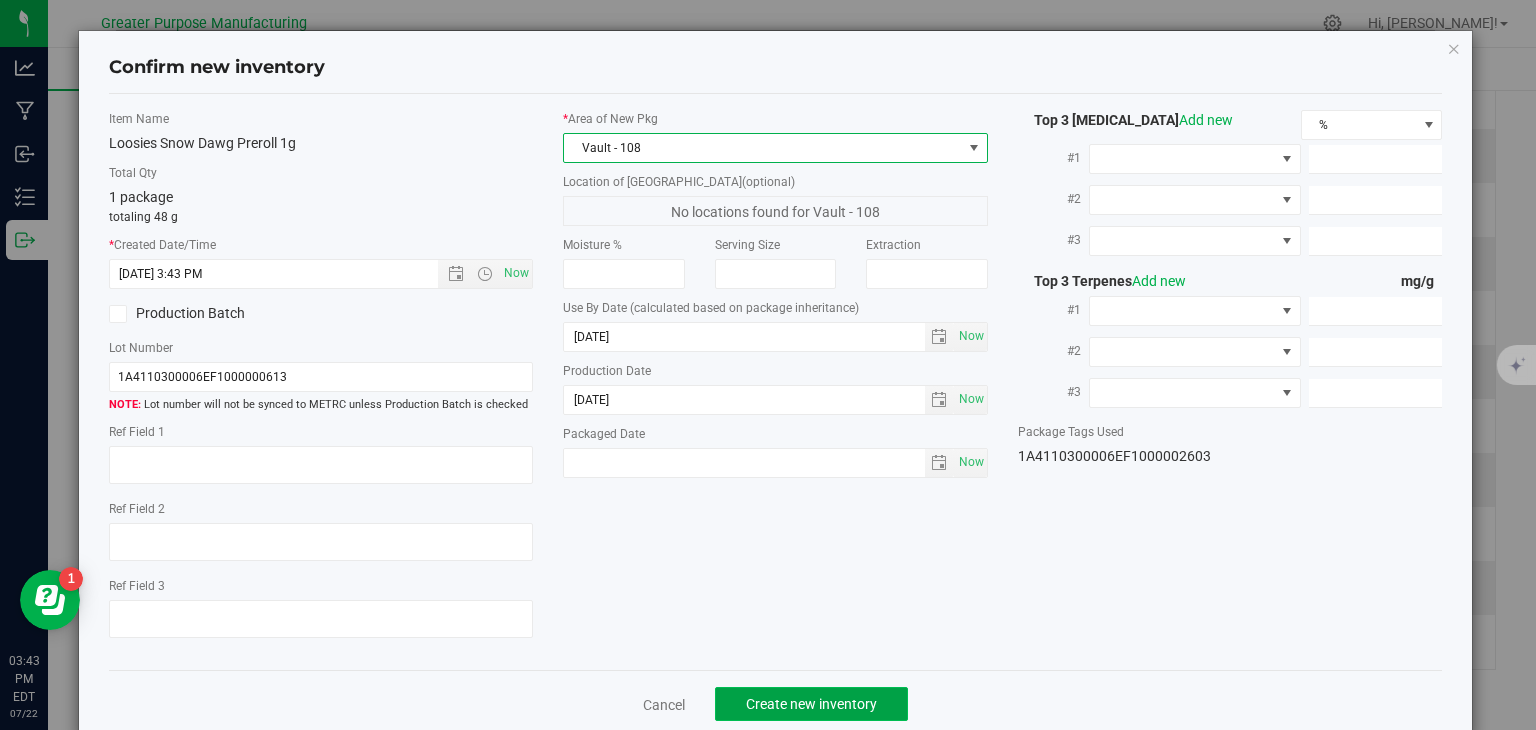 click on "Create new inventory" 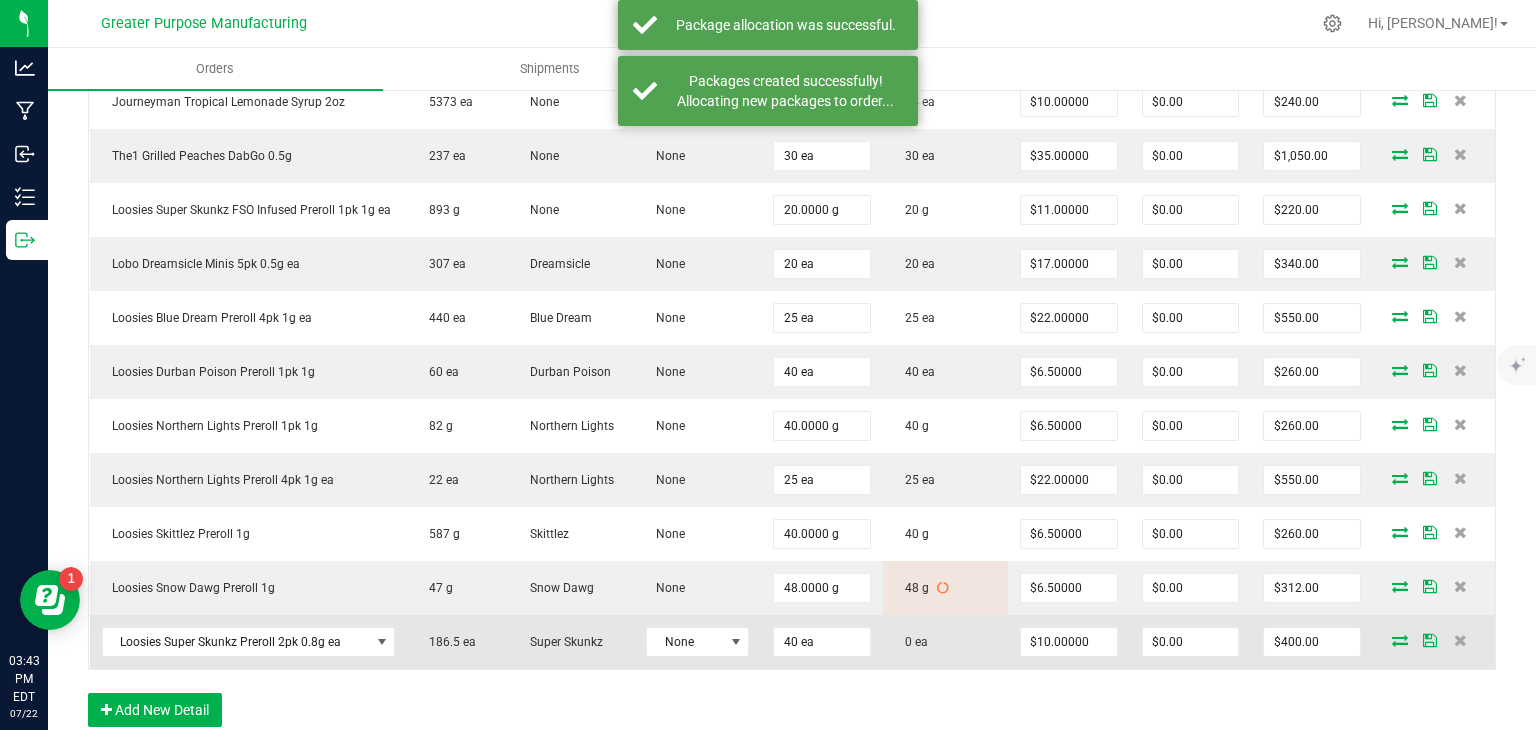 click at bounding box center [1400, 640] 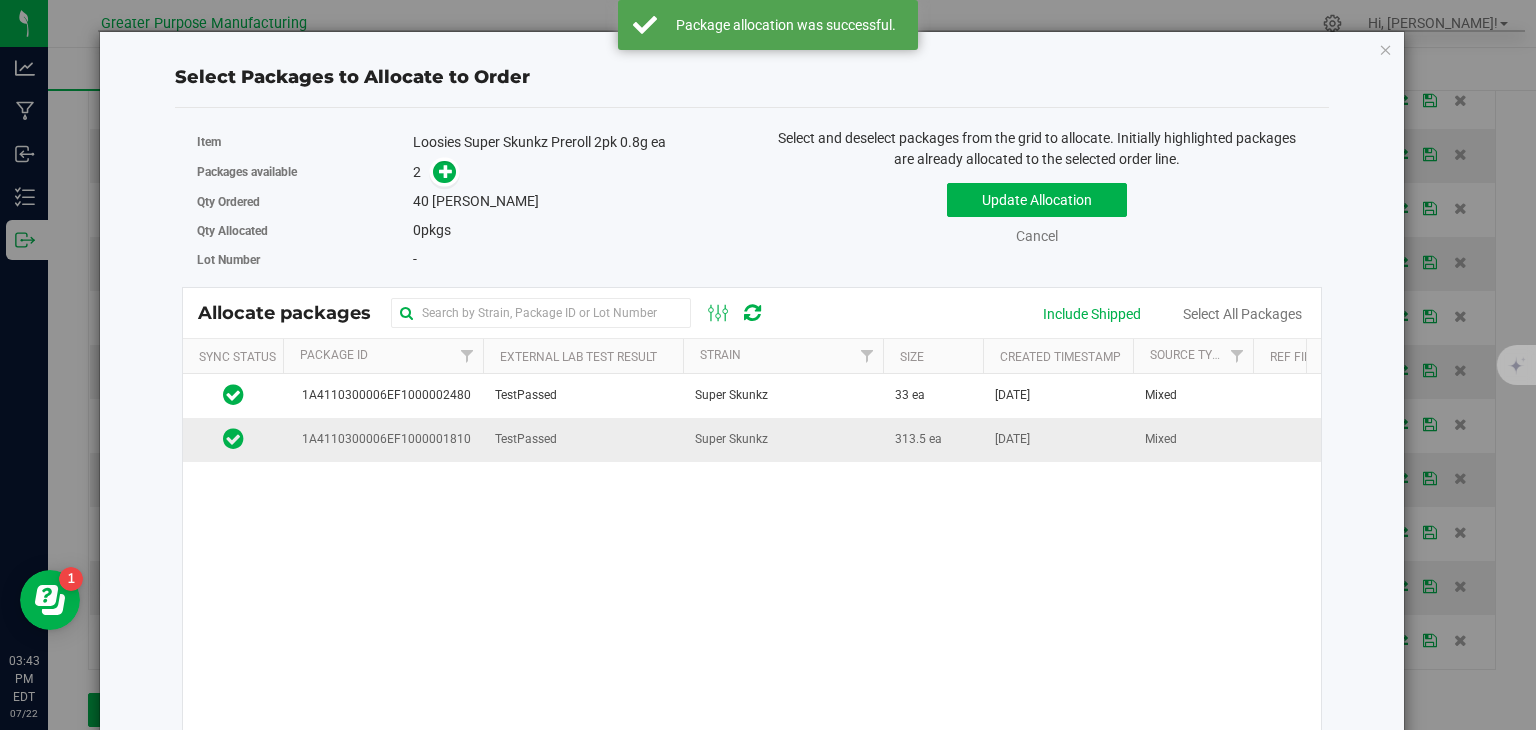 click on "TestPassed" at bounding box center [583, 439] 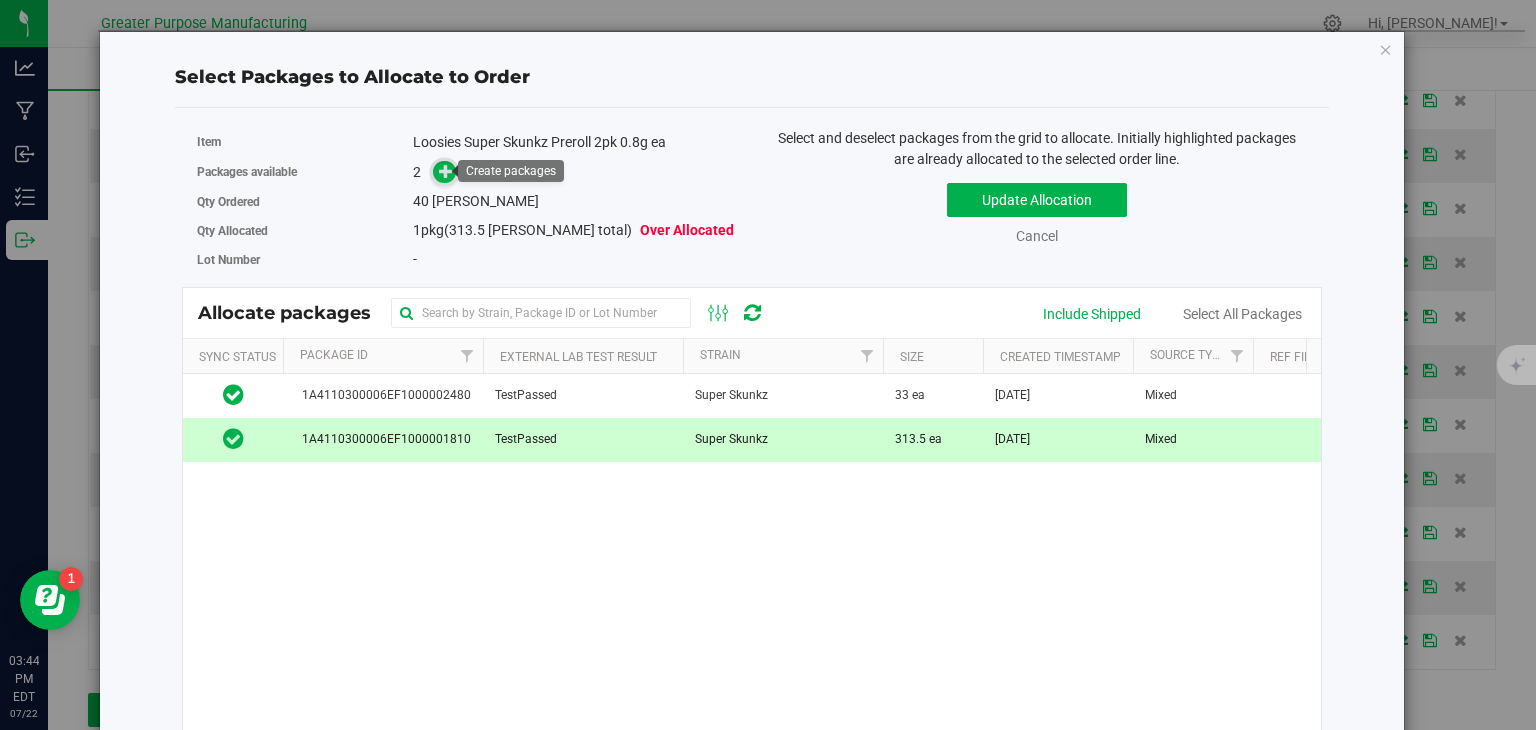 click at bounding box center [446, 171] 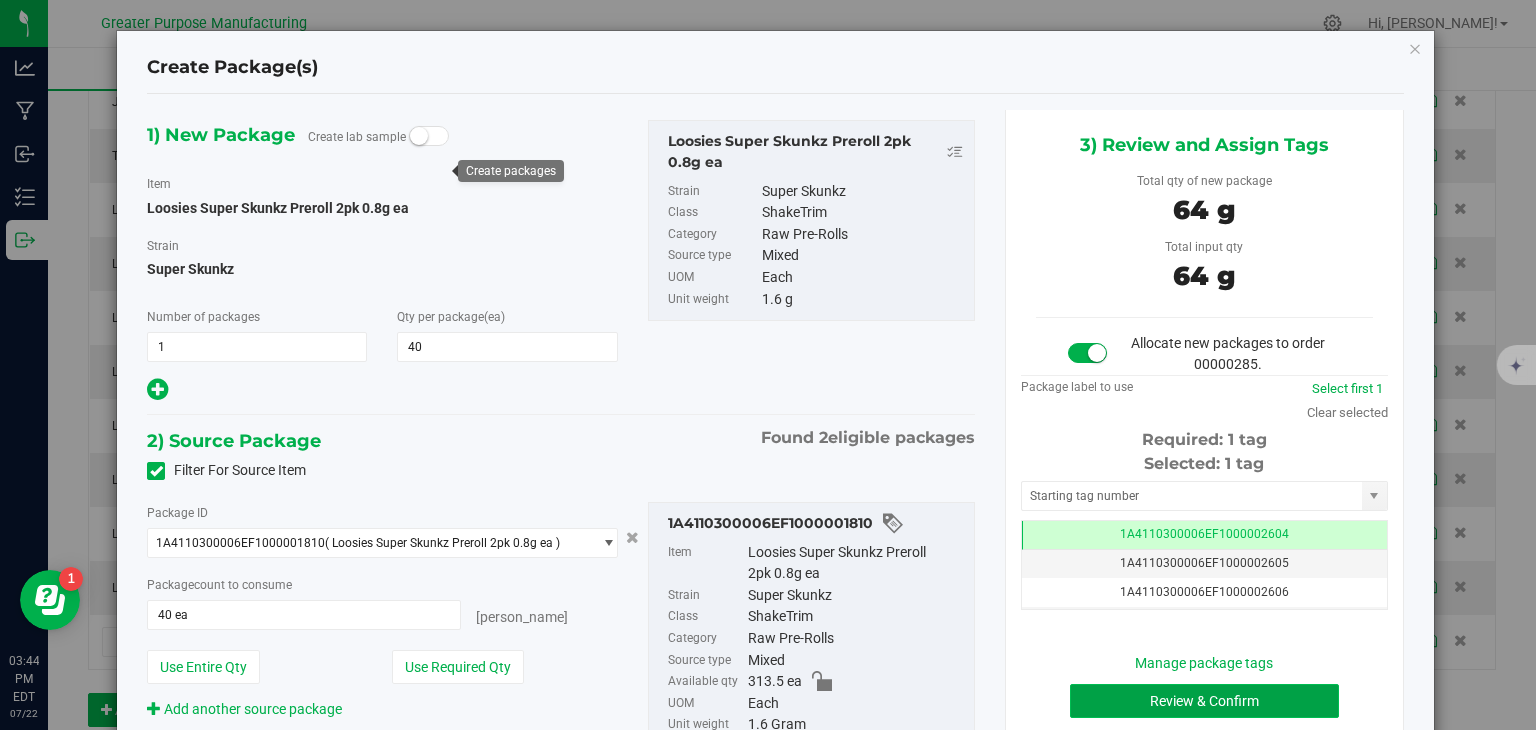click on "Review & Confirm" at bounding box center (1204, 701) 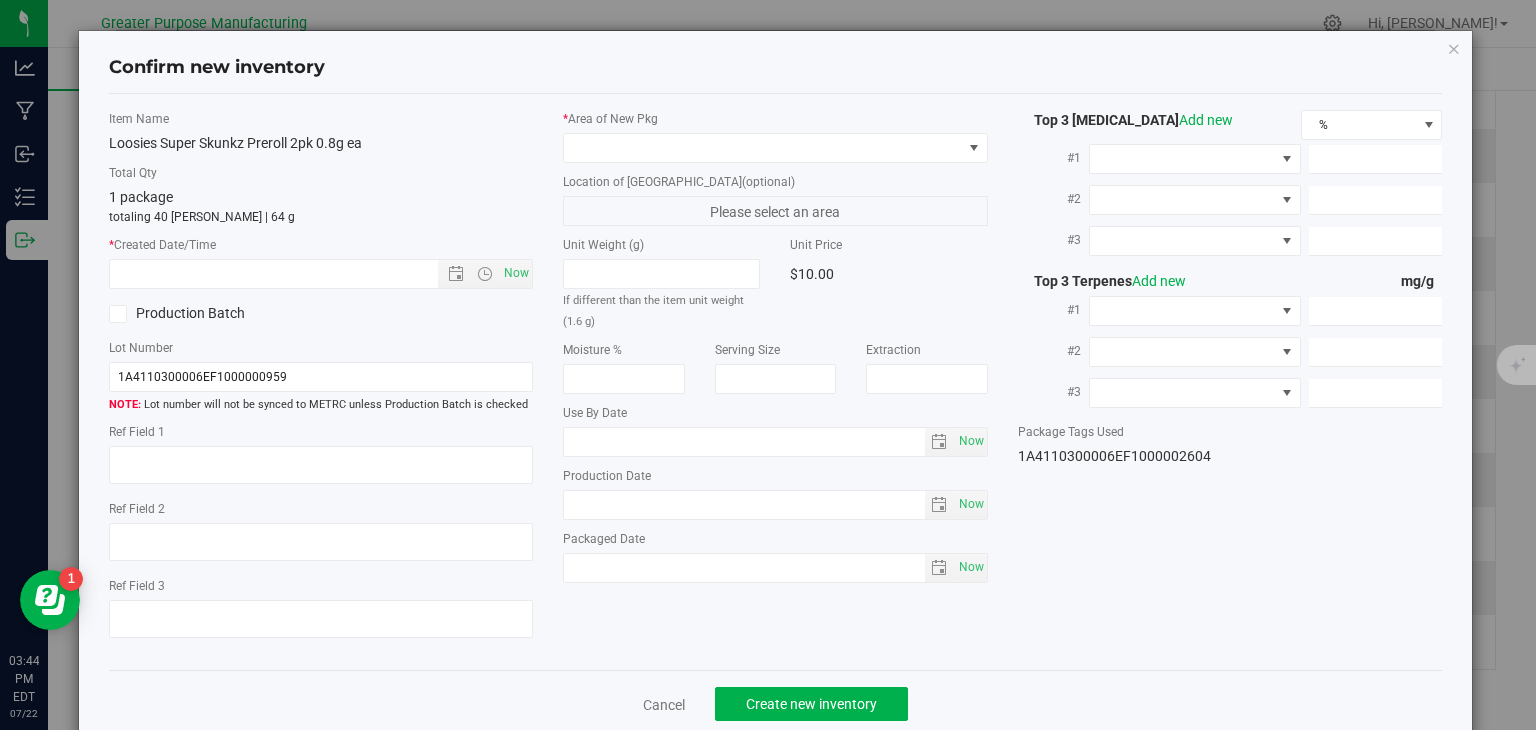 type on "[DATE]" 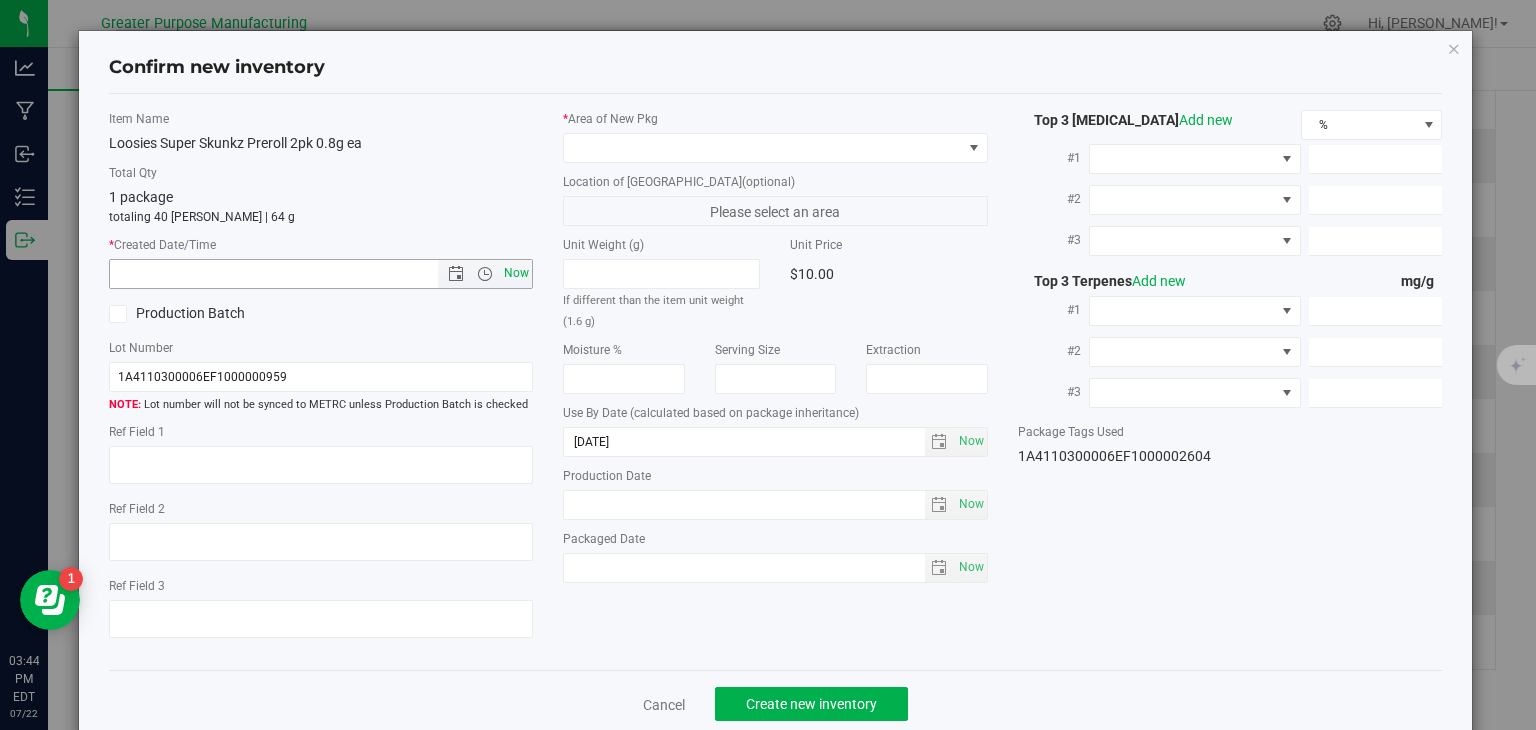 click on "Now" at bounding box center (517, 273) 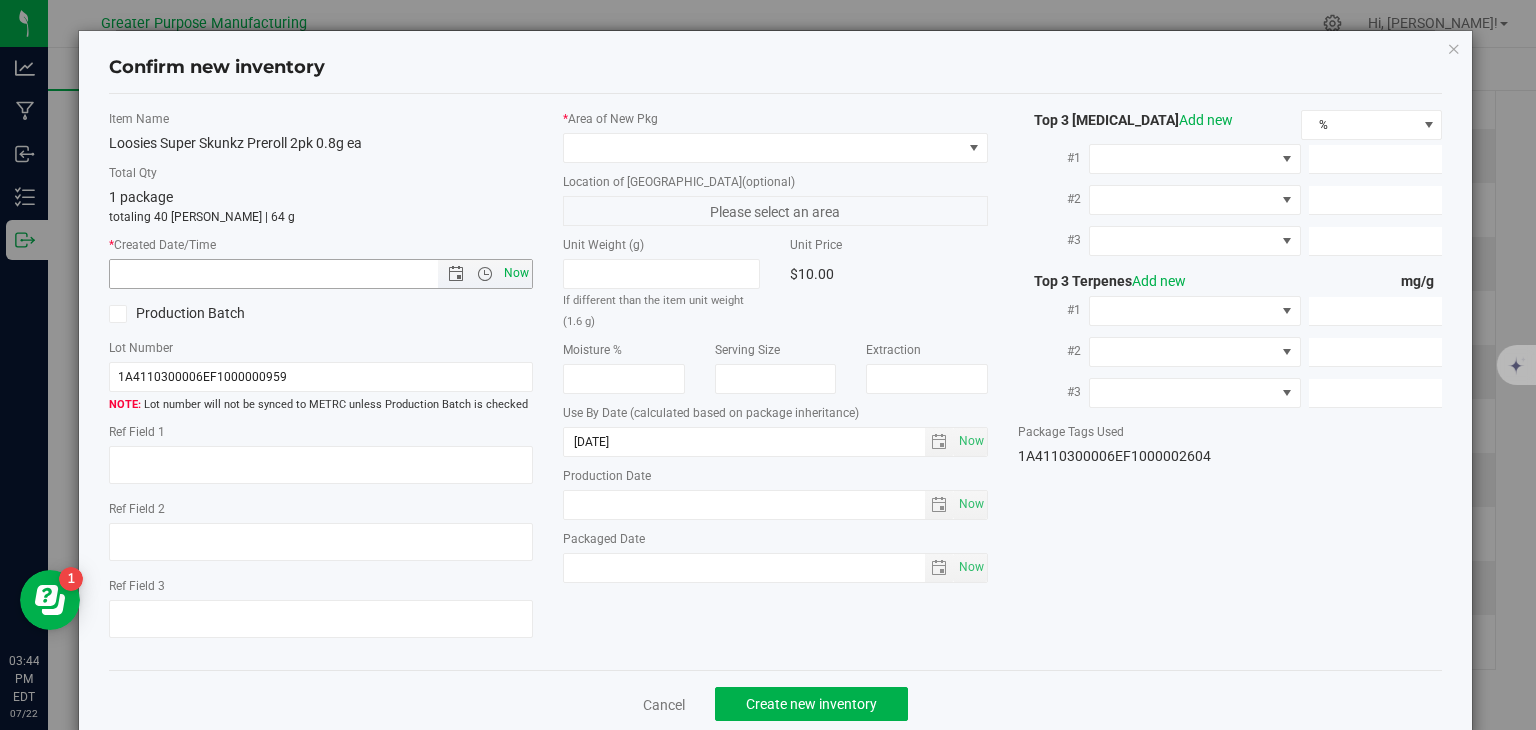 type on "7/22/2025 3:44 PM" 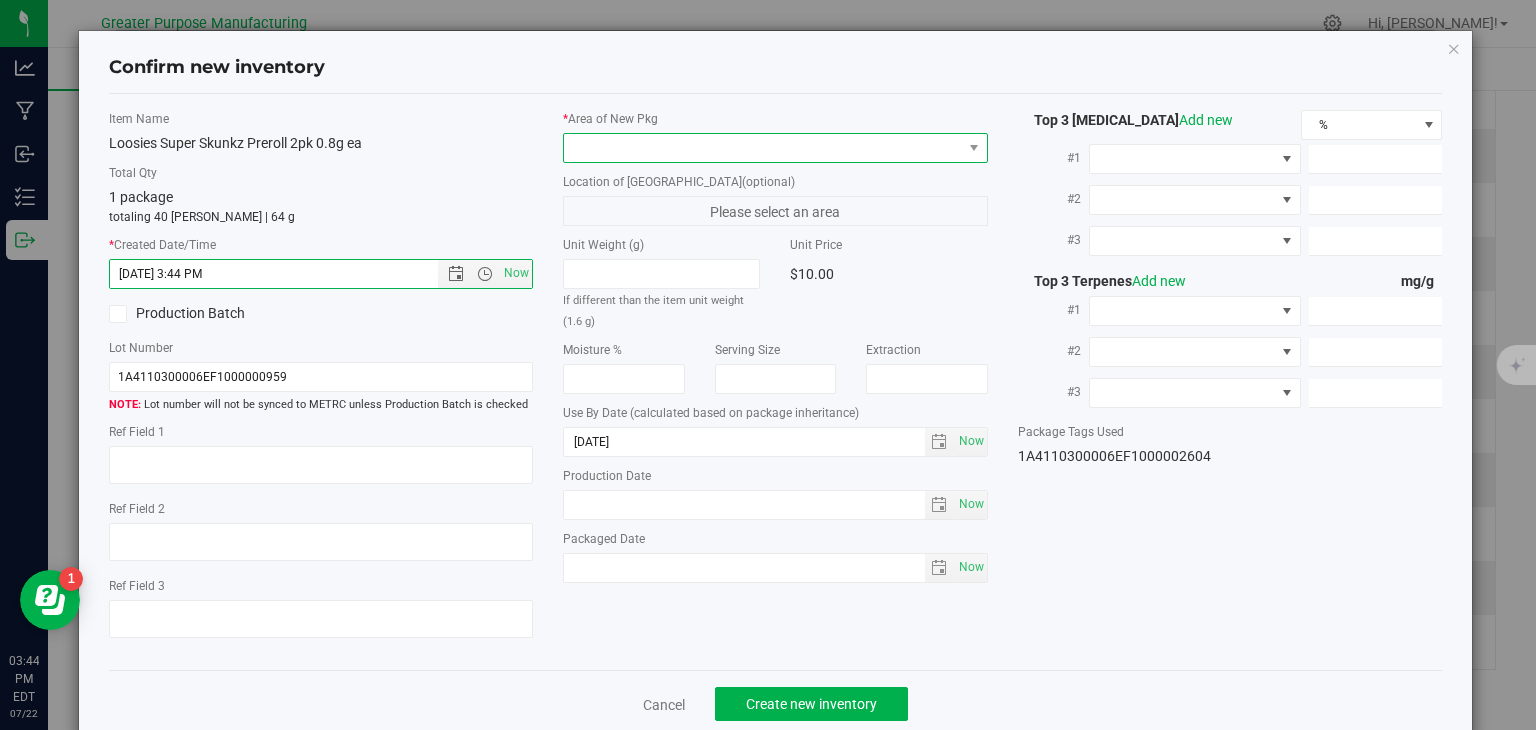 click at bounding box center (763, 148) 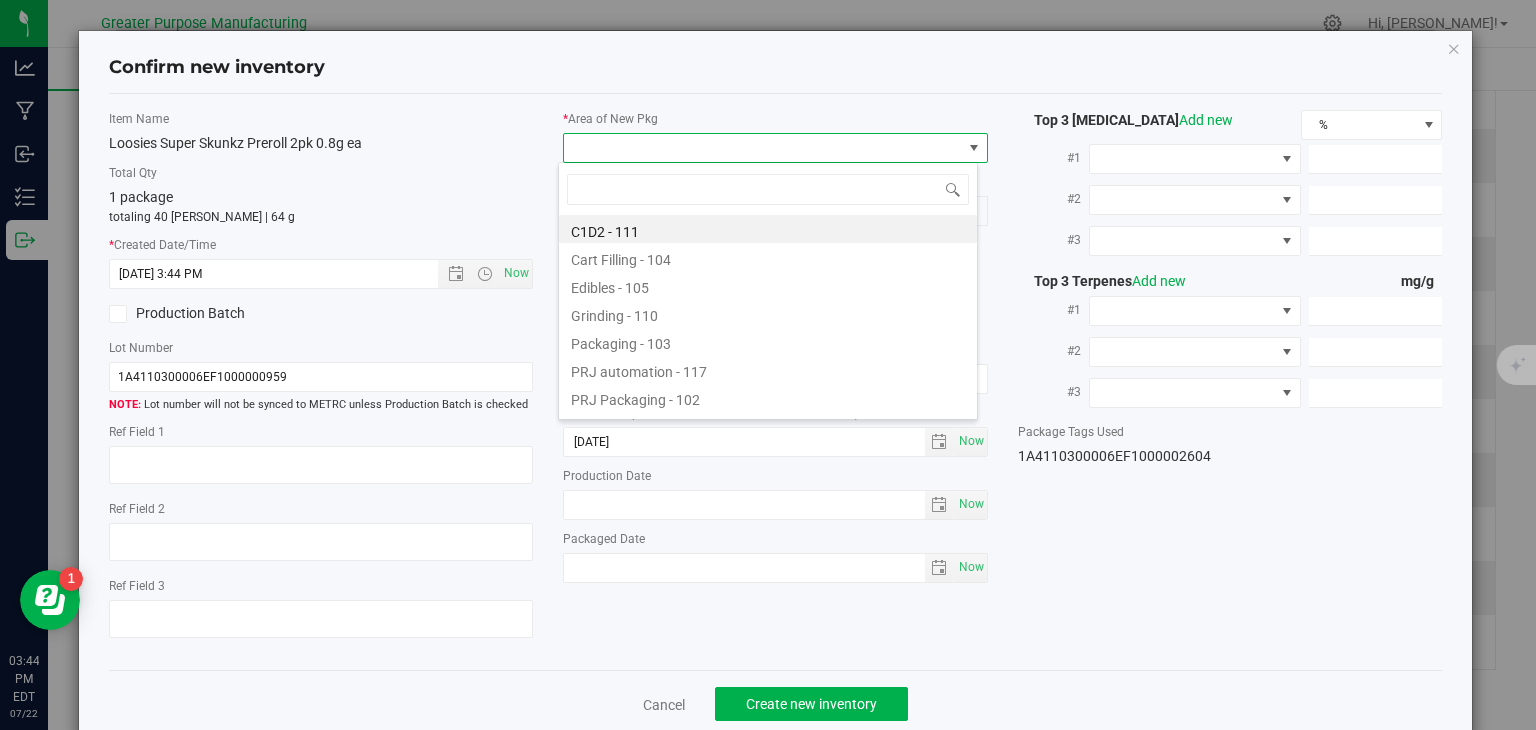 type on "108" 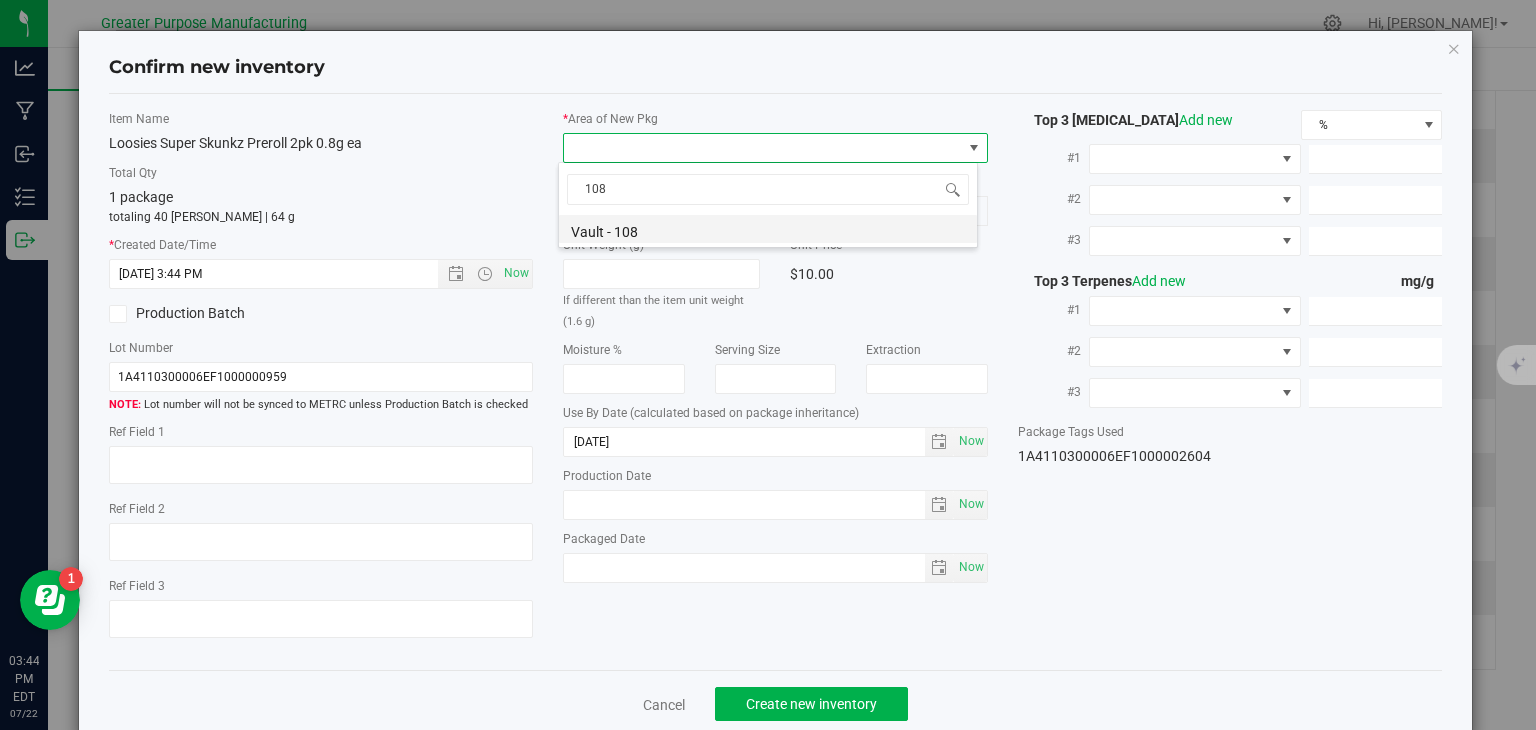 click on "Vault - 108" at bounding box center (768, 229) 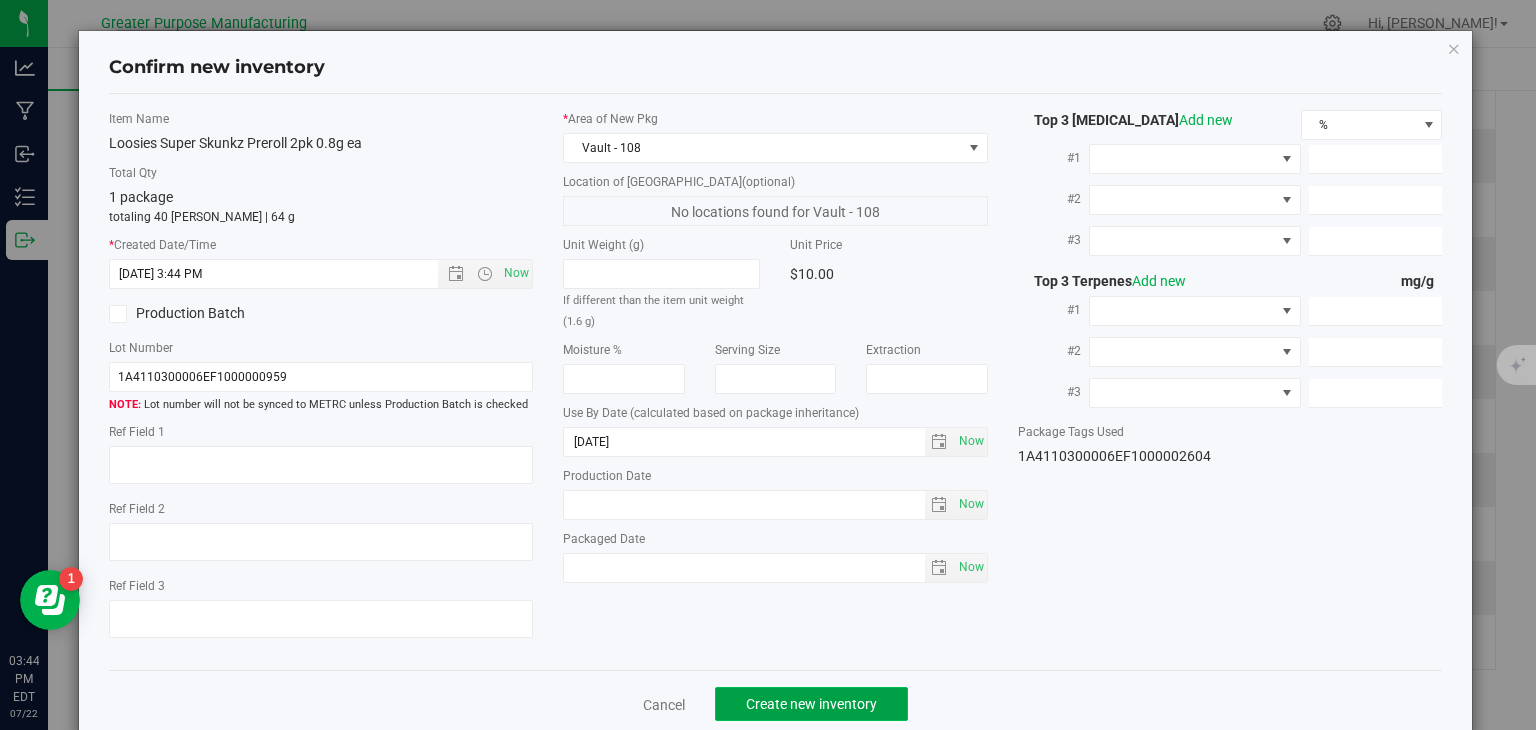 click on "Create new inventory" 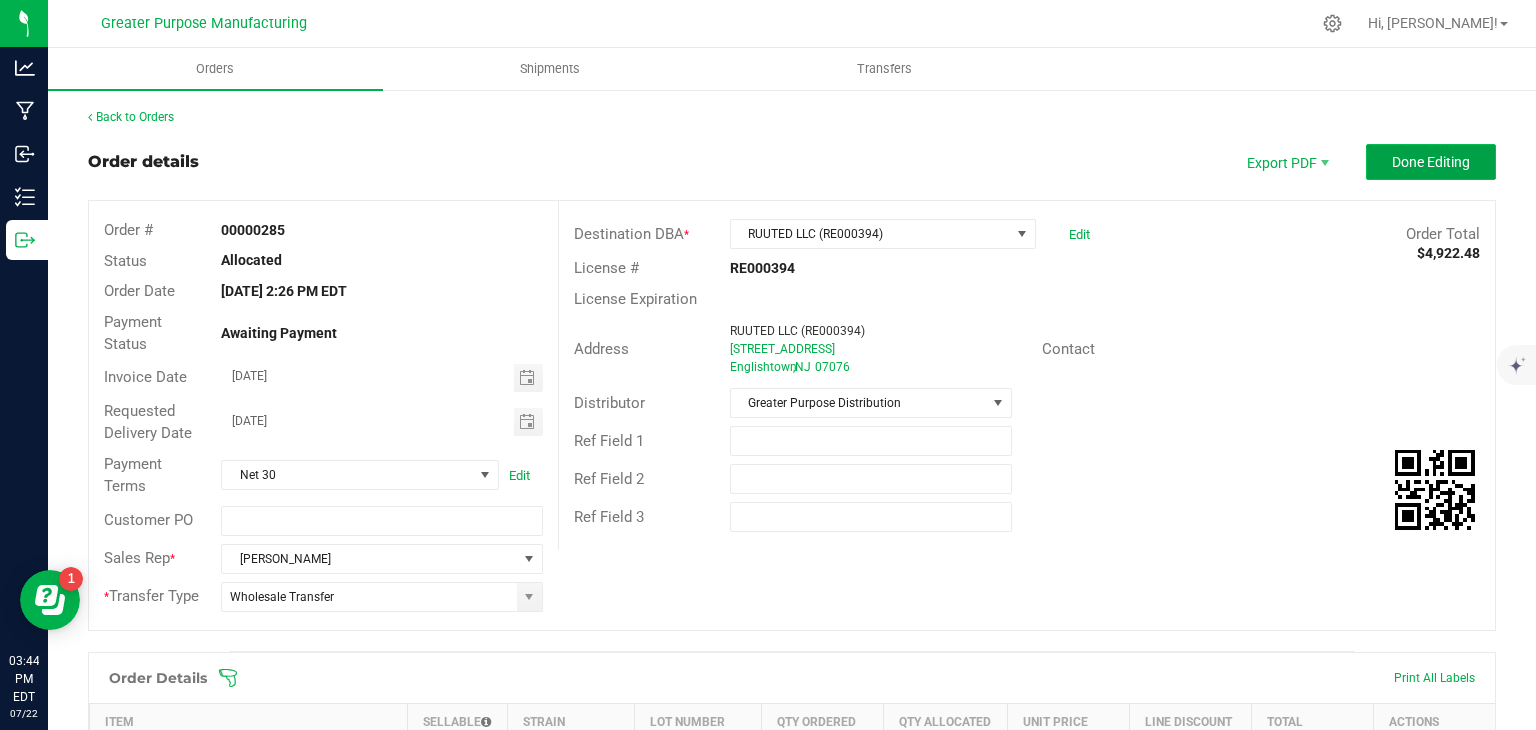 click on "Done Editing" at bounding box center (1431, 162) 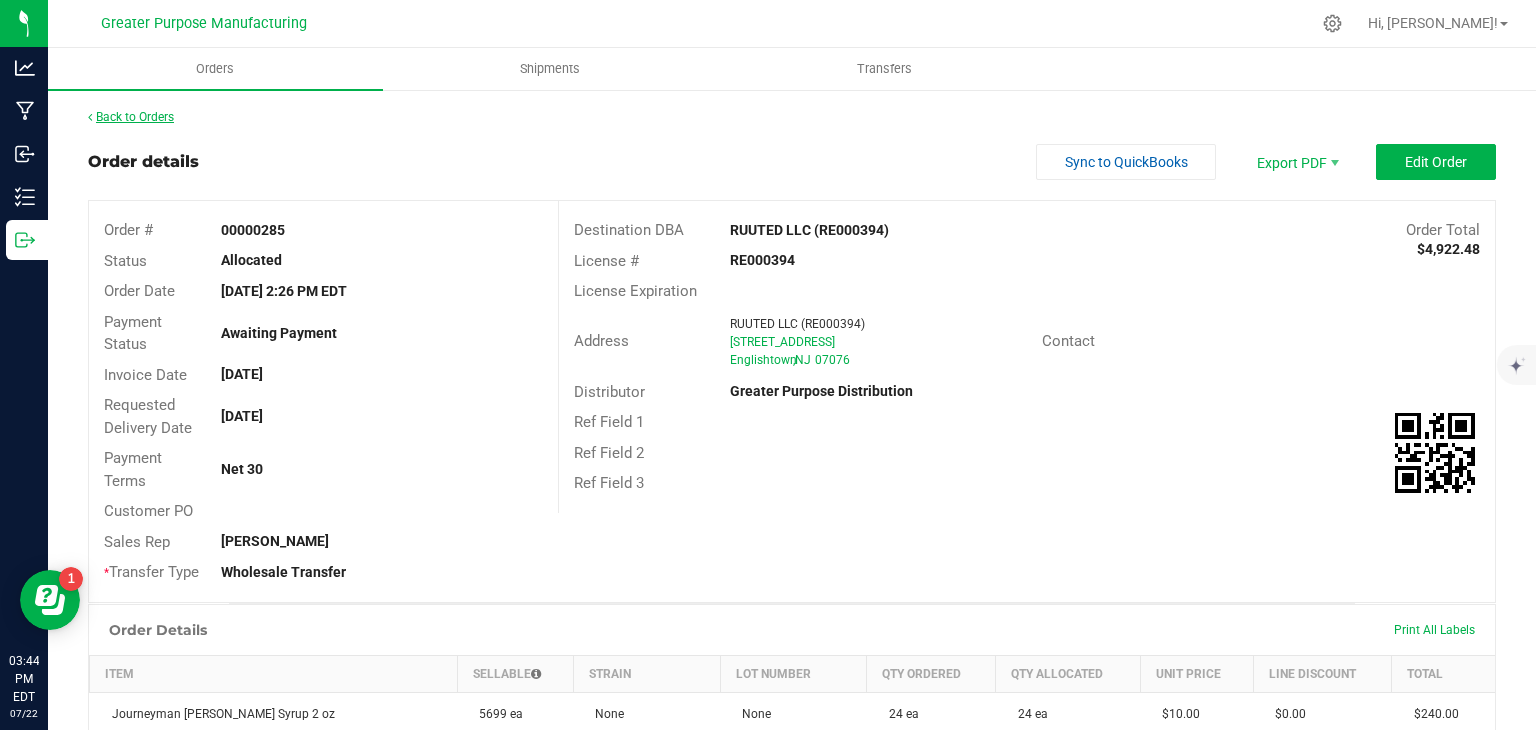 click on "Back to Orders" at bounding box center [131, 117] 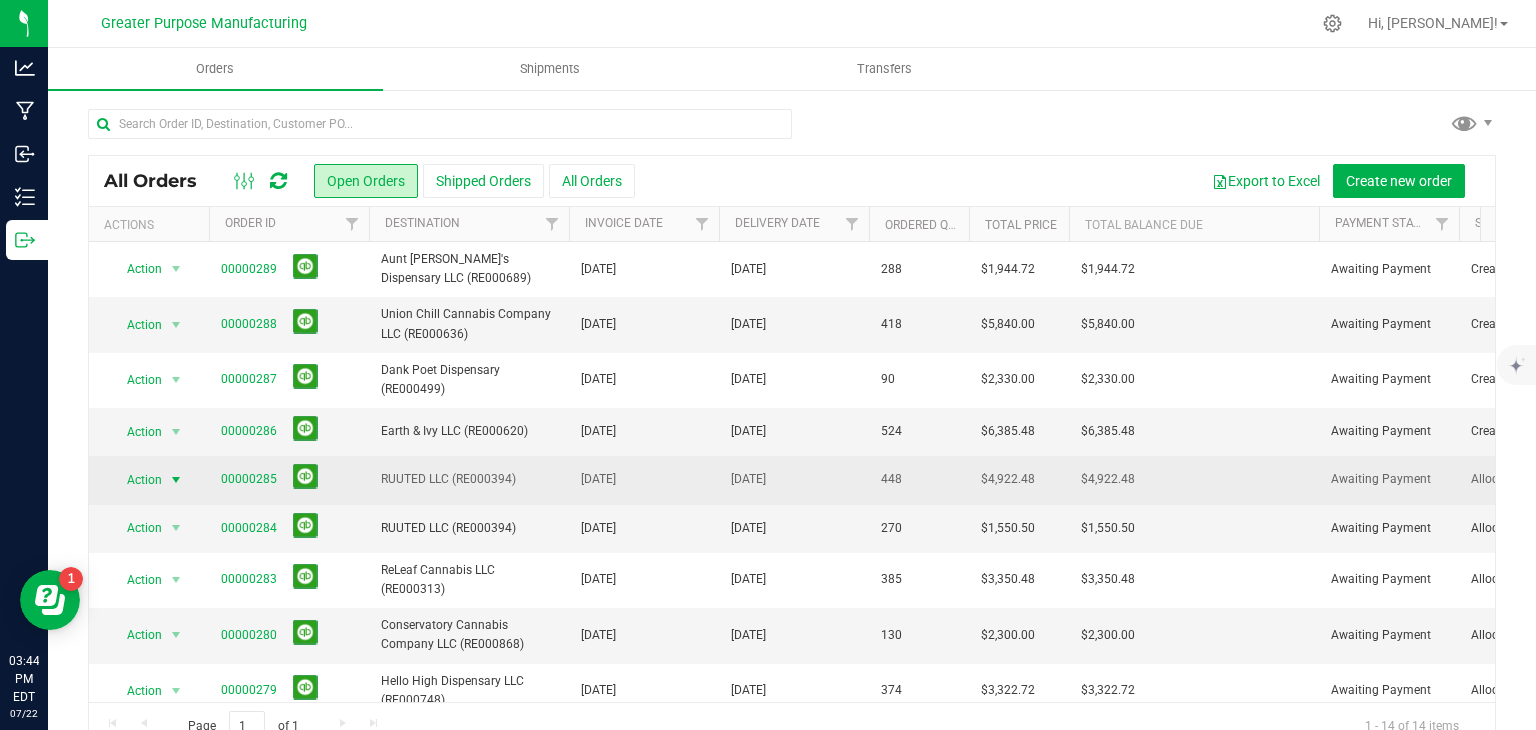 click at bounding box center (176, 480) 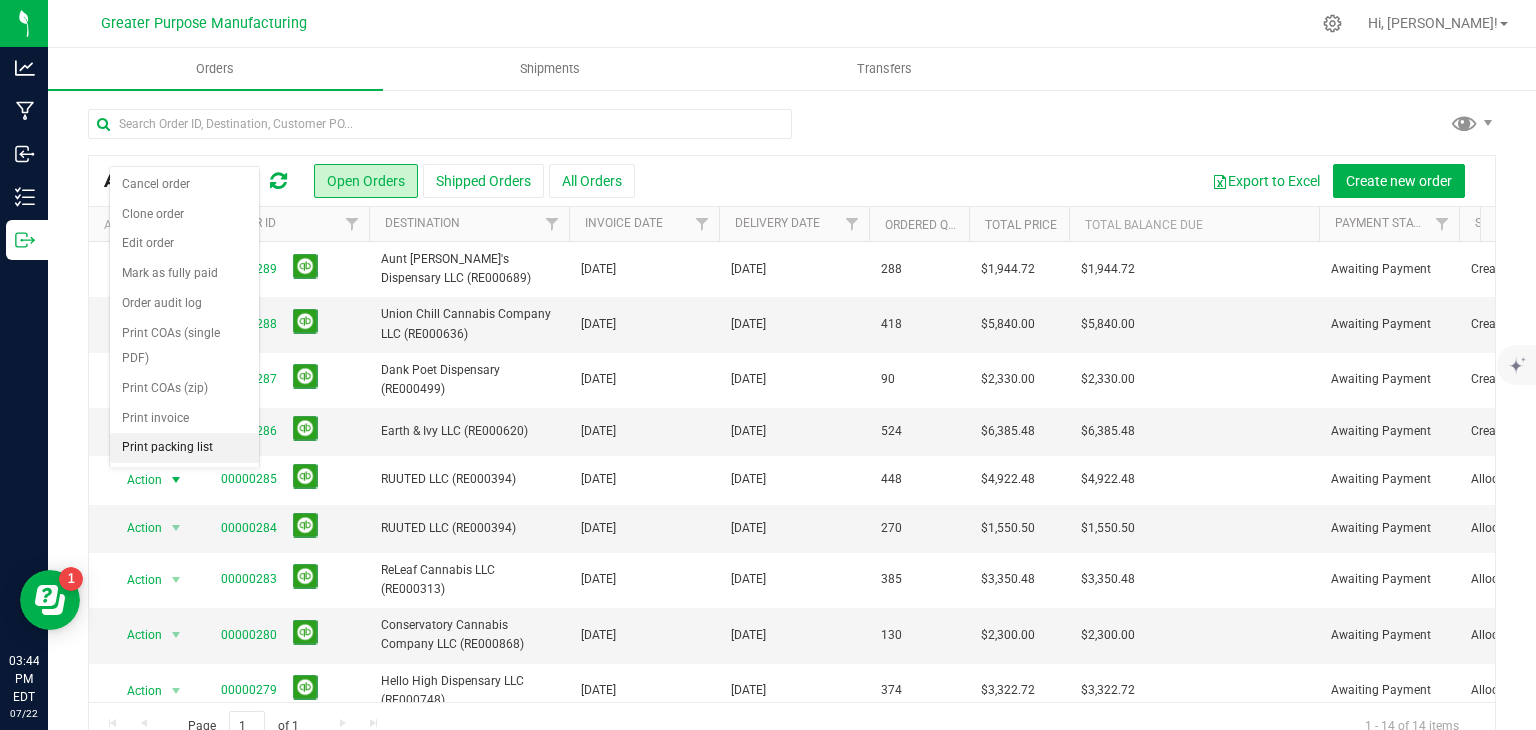 click on "Print packing list" at bounding box center (184, 448) 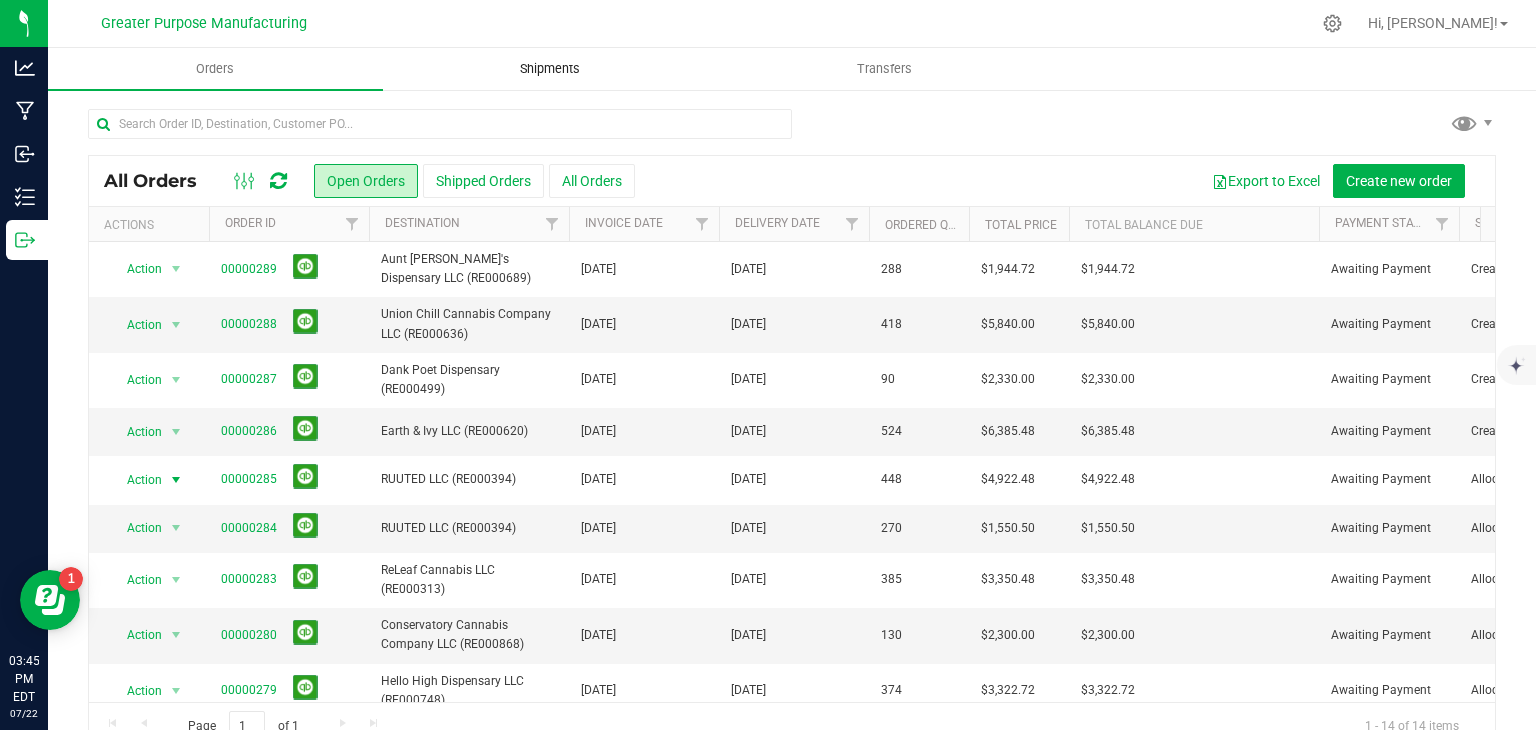 click on "Shipments" at bounding box center [550, 69] 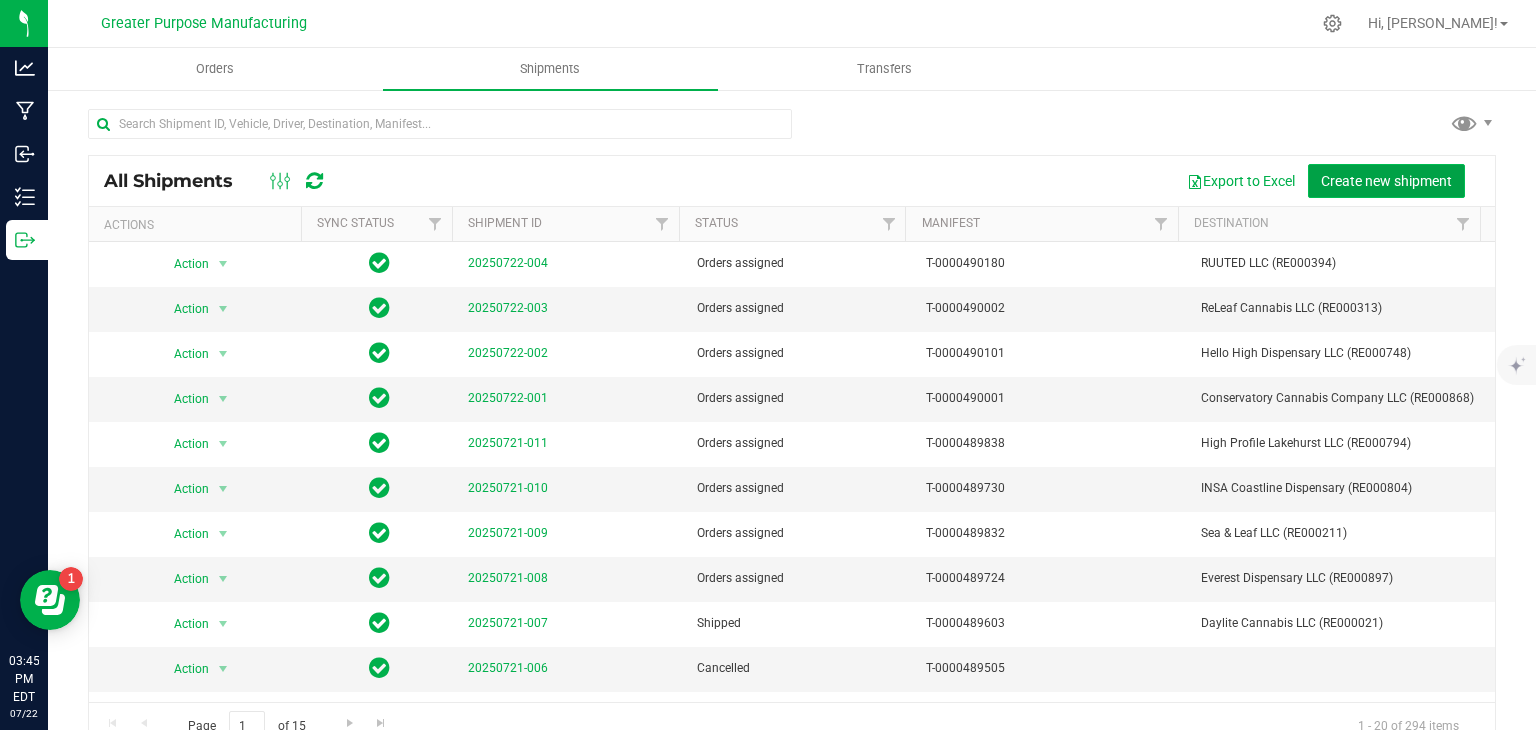 click on "Create new shipment" at bounding box center [1386, 181] 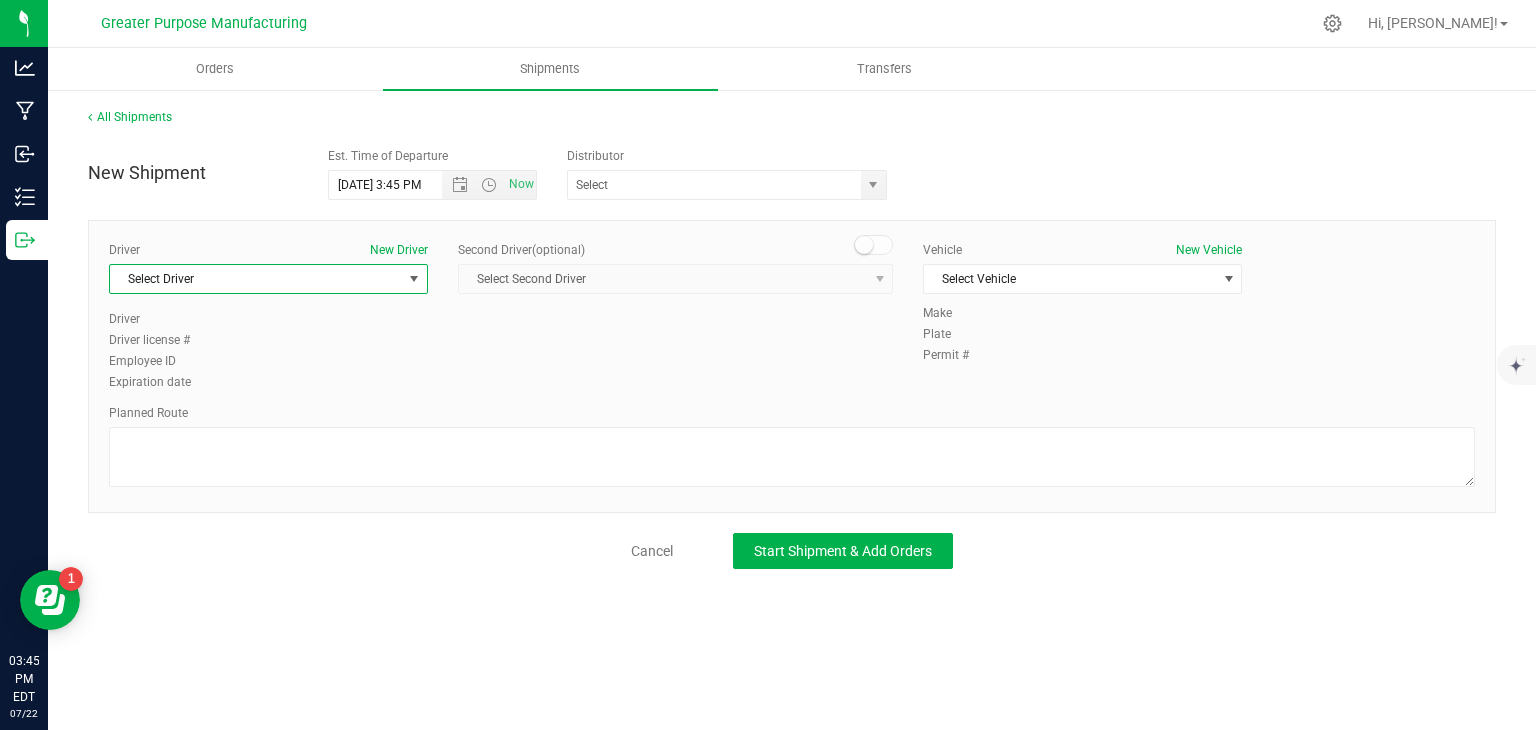 click on "Select Driver" at bounding box center [256, 279] 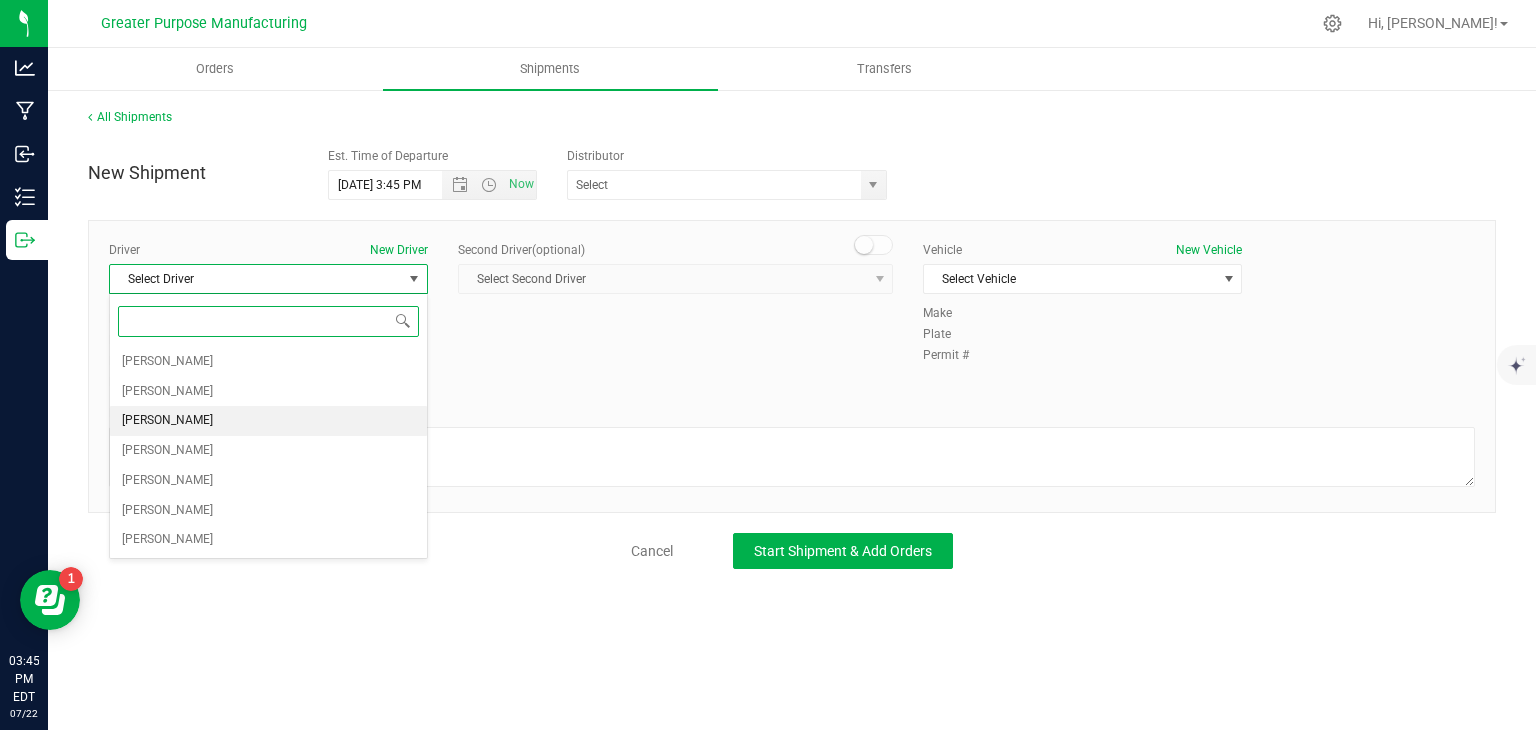 click on "[PERSON_NAME]" at bounding box center (268, 421) 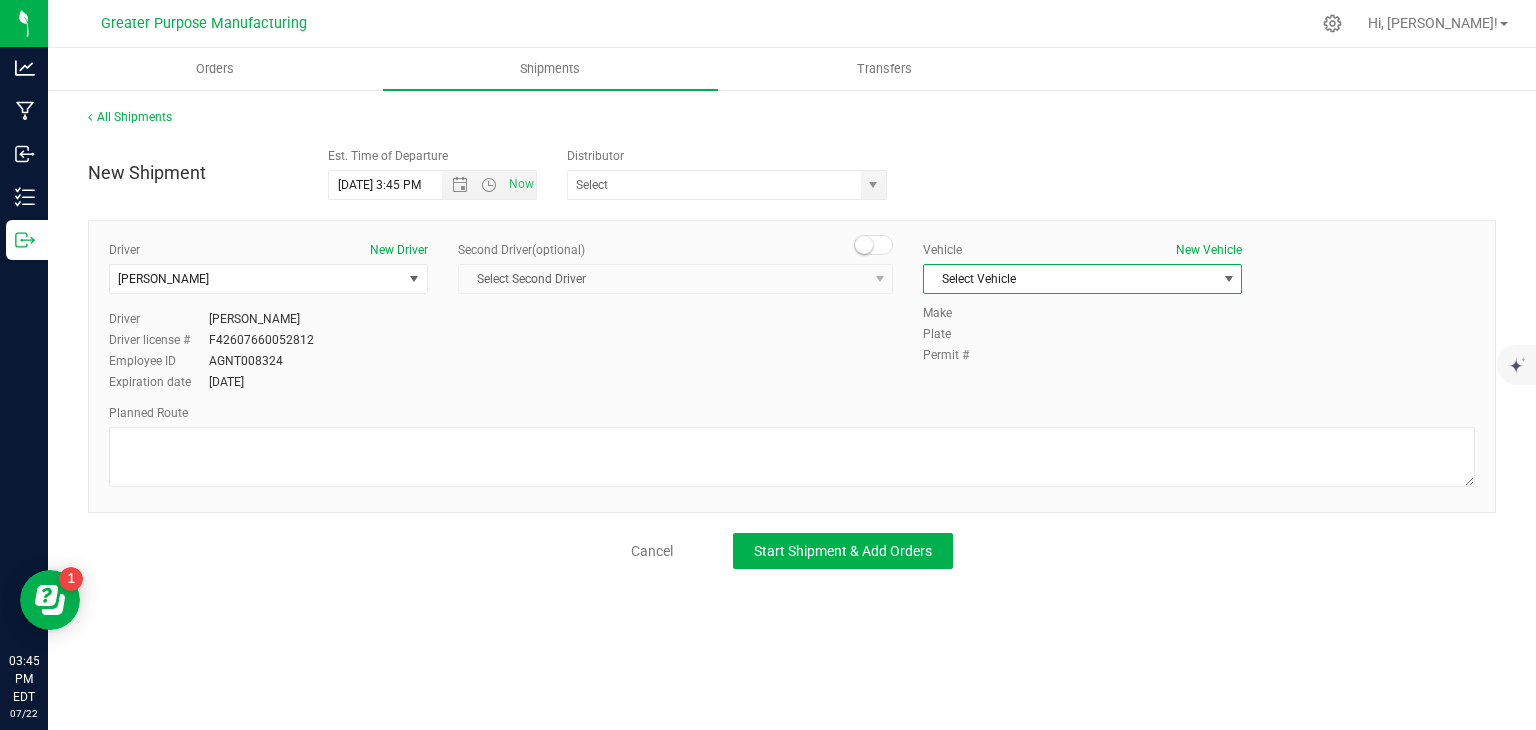 click on "Select Vehicle" at bounding box center [1070, 279] 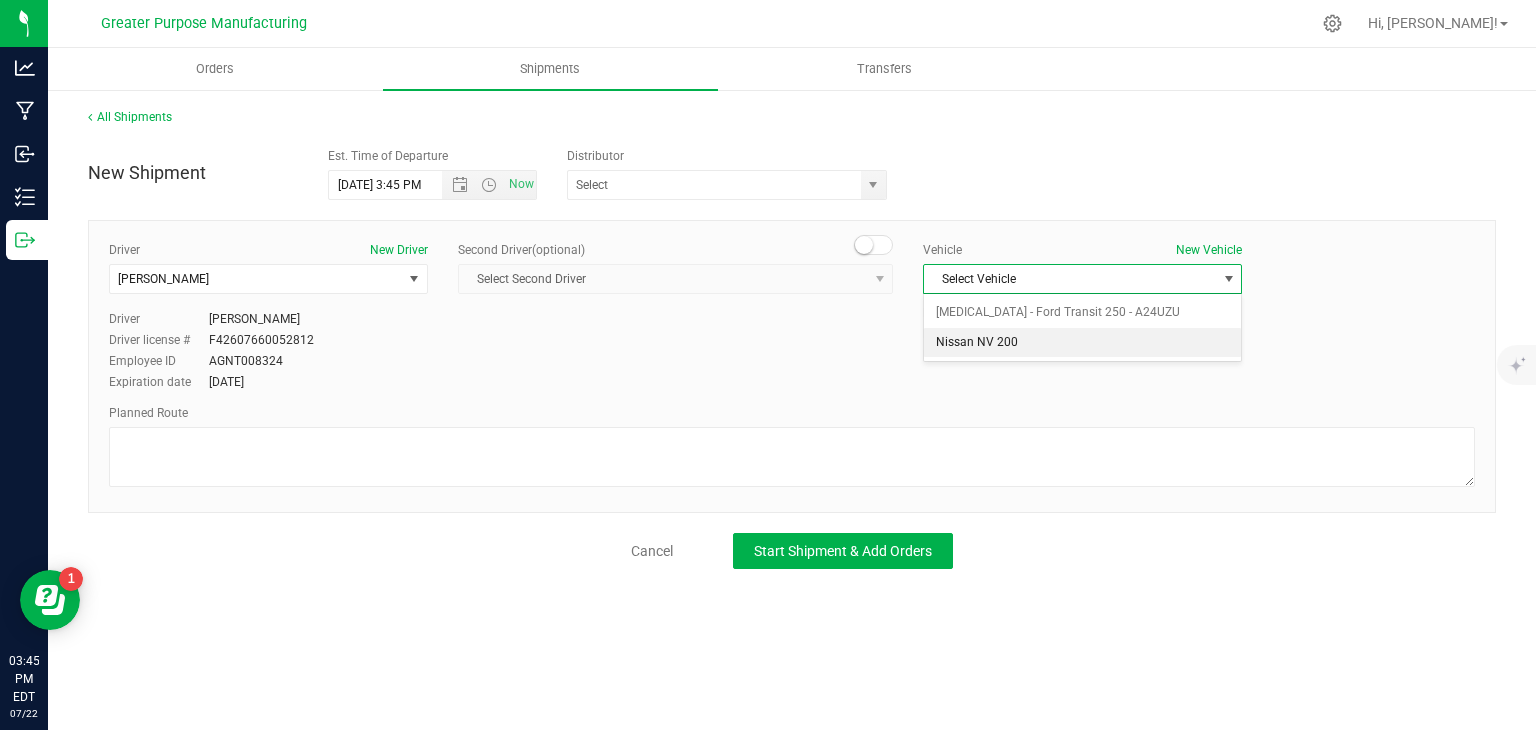 click on "Nissan NV 200" at bounding box center (1082, 343) 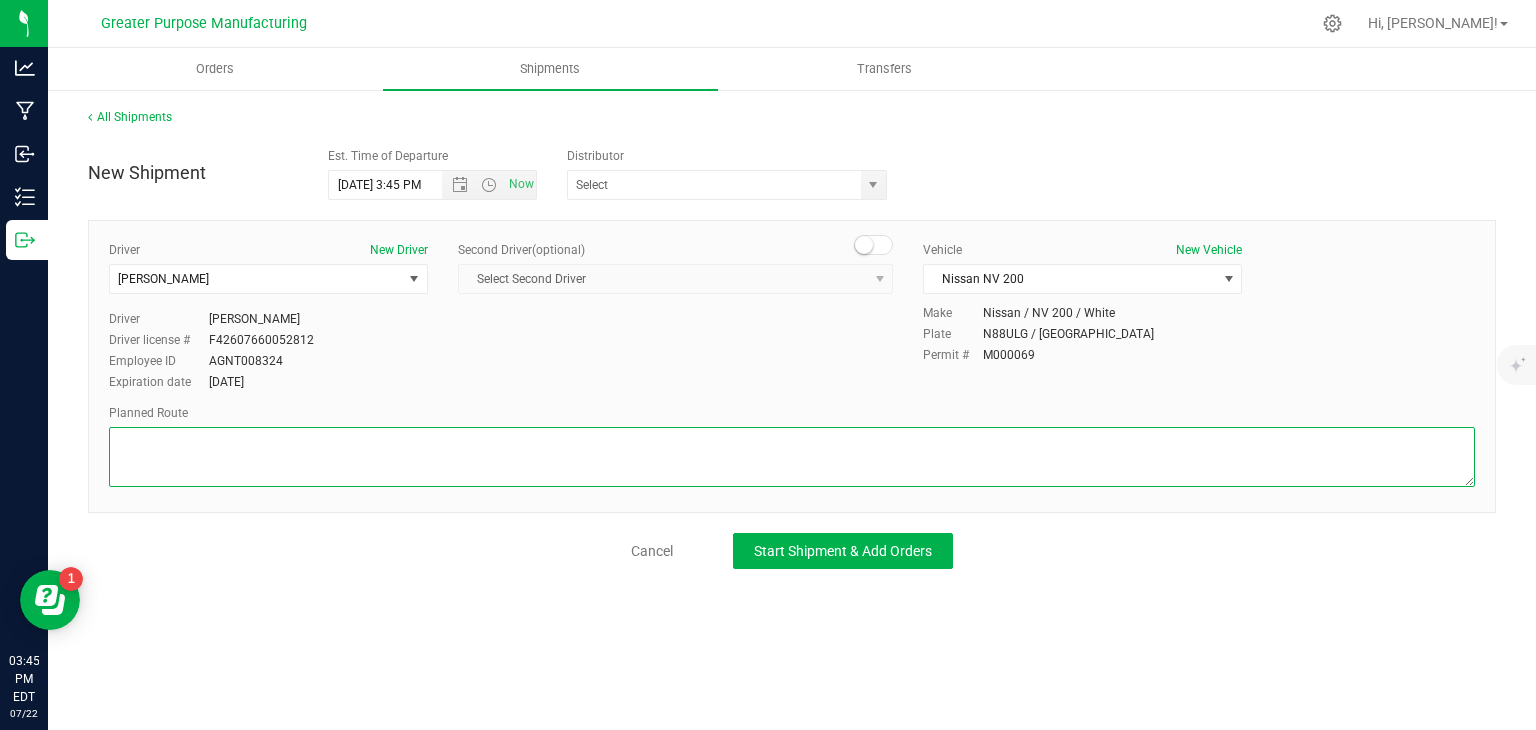 click at bounding box center (792, 457) 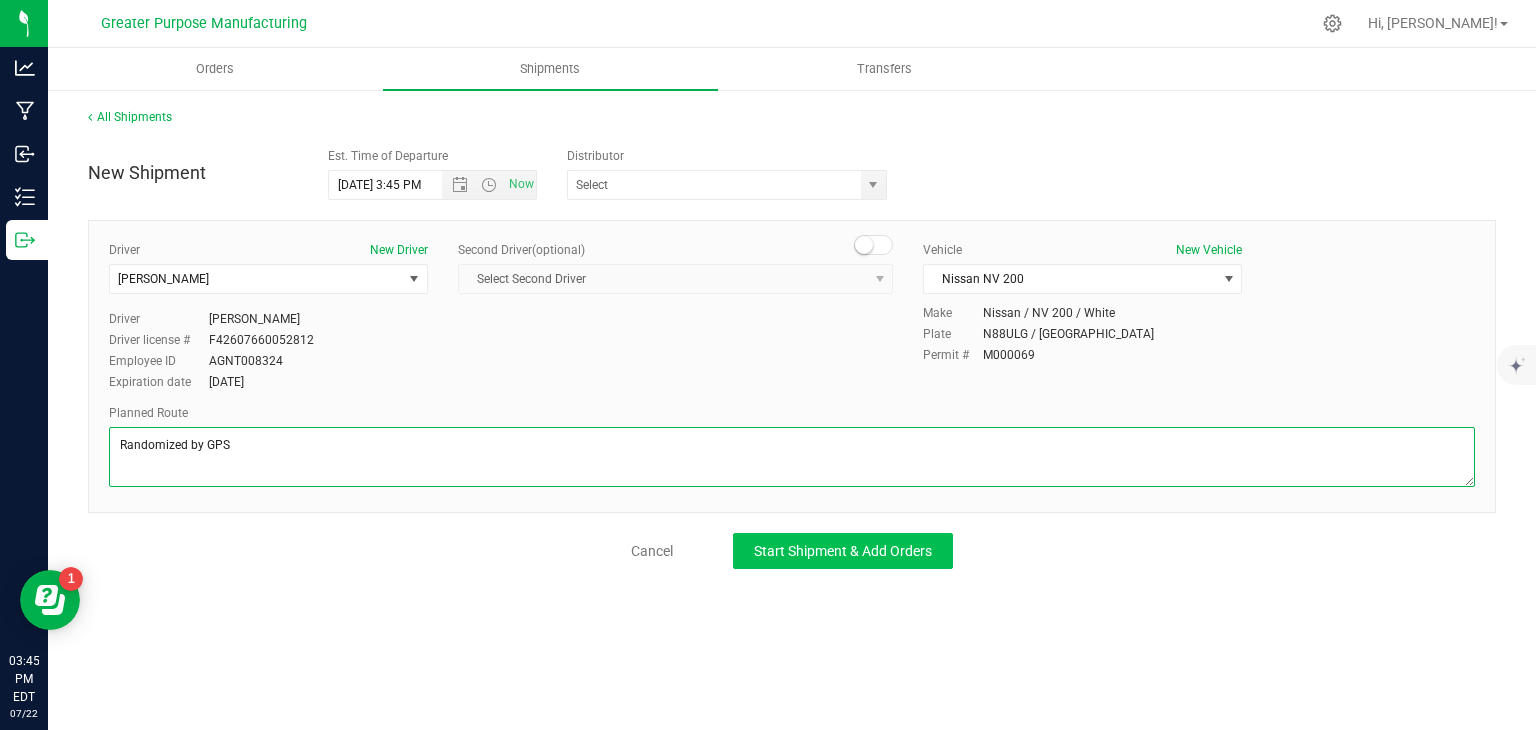 type on "Randomized by GPS" 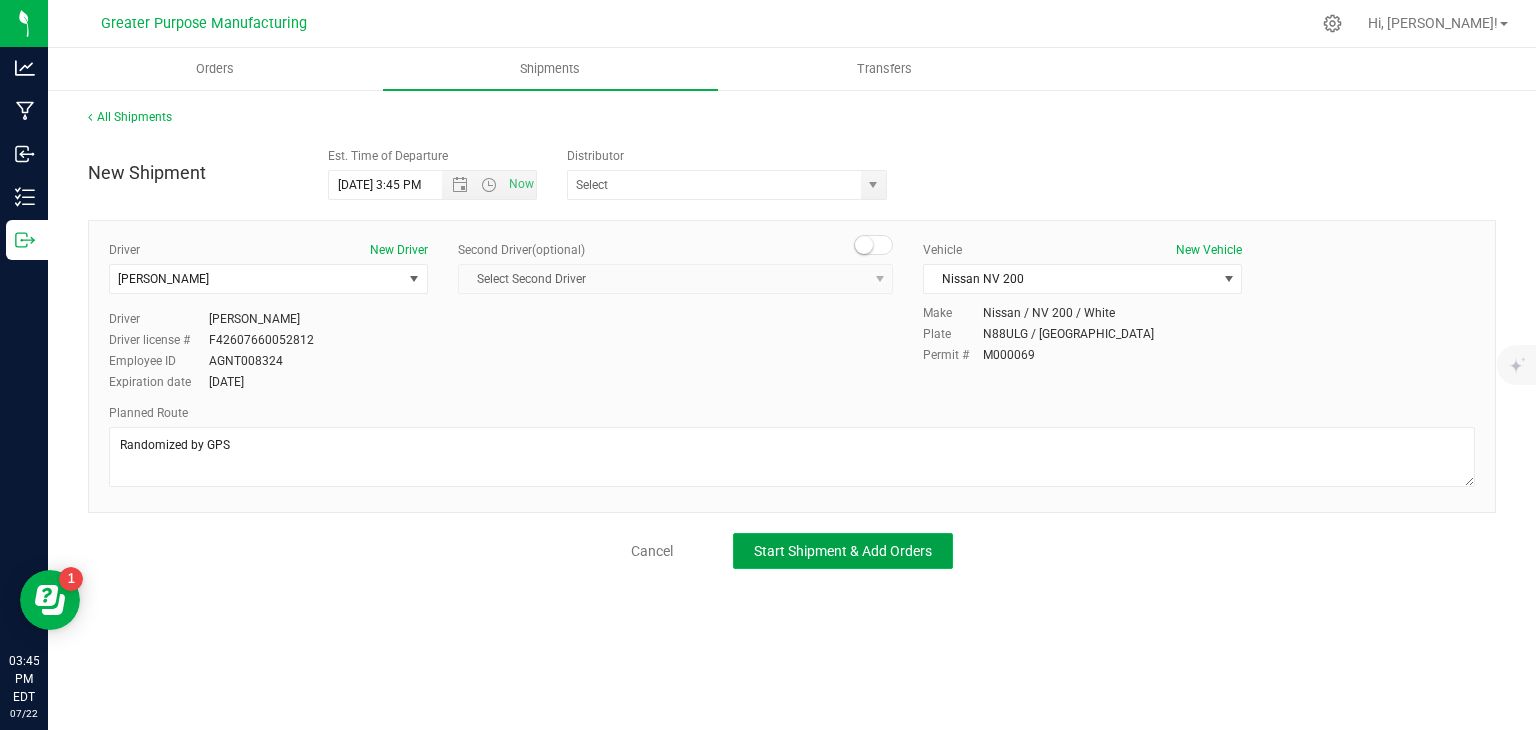 click on "Start Shipment & Add Orders" 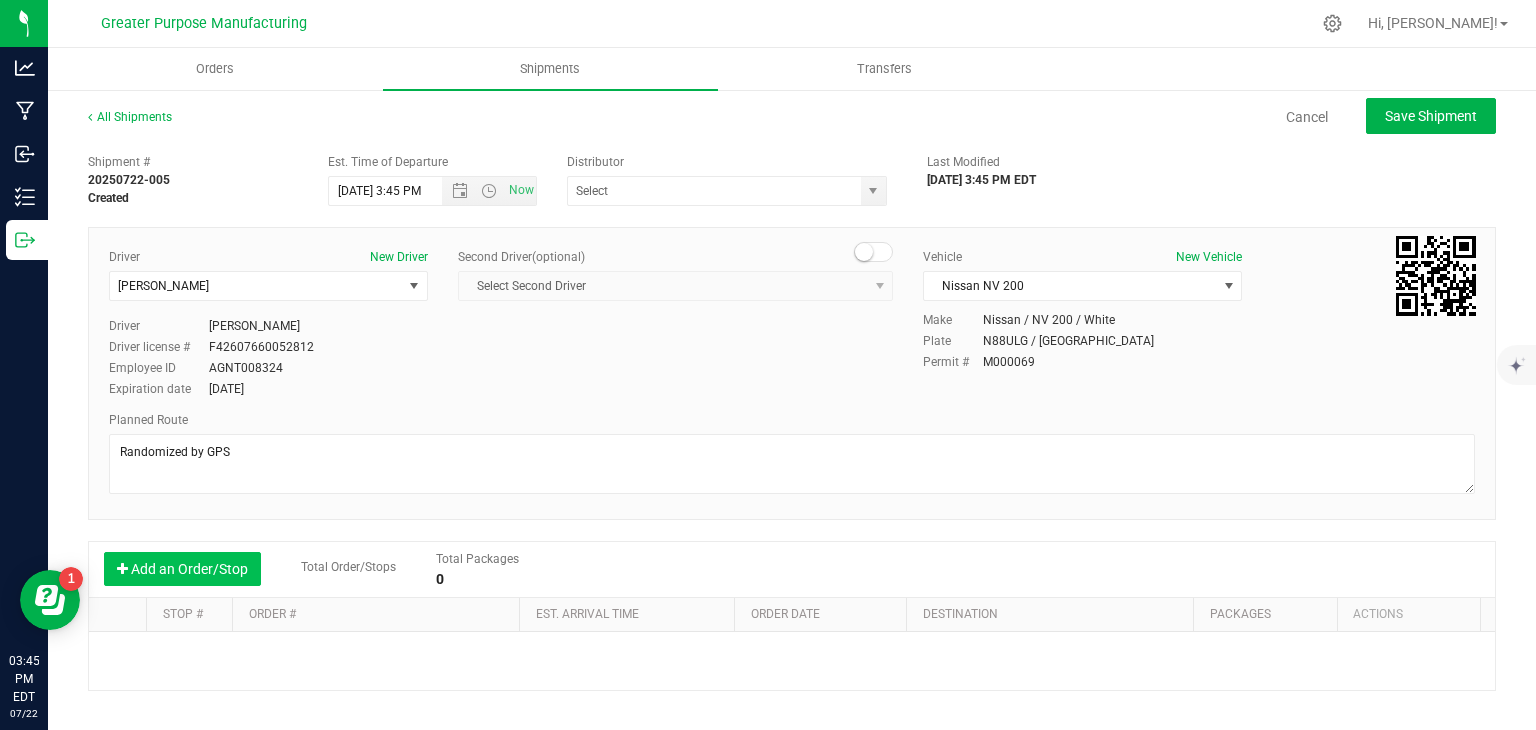 click on "Add an Order/Stop" at bounding box center (182, 569) 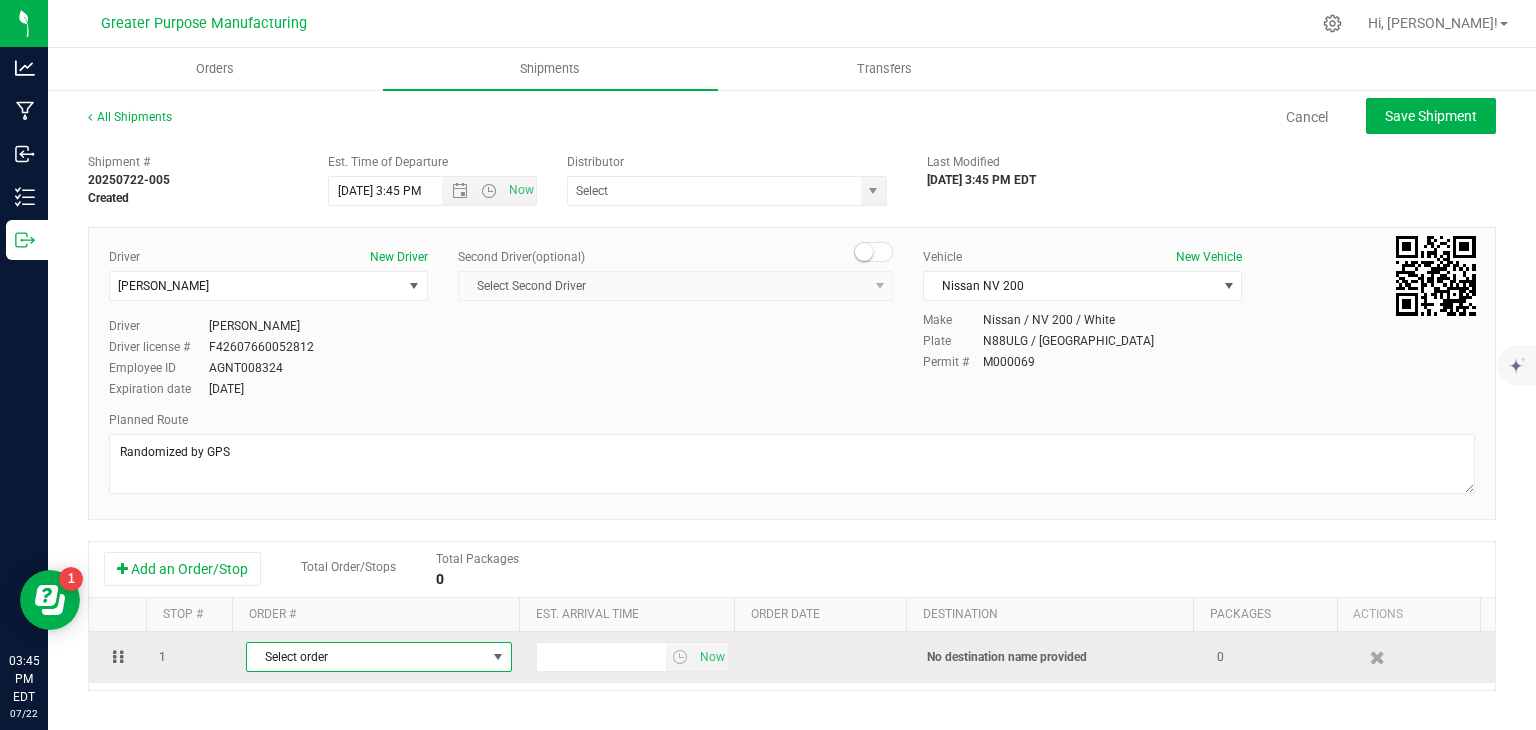 click on "Select order" at bounding box center [366, 657] 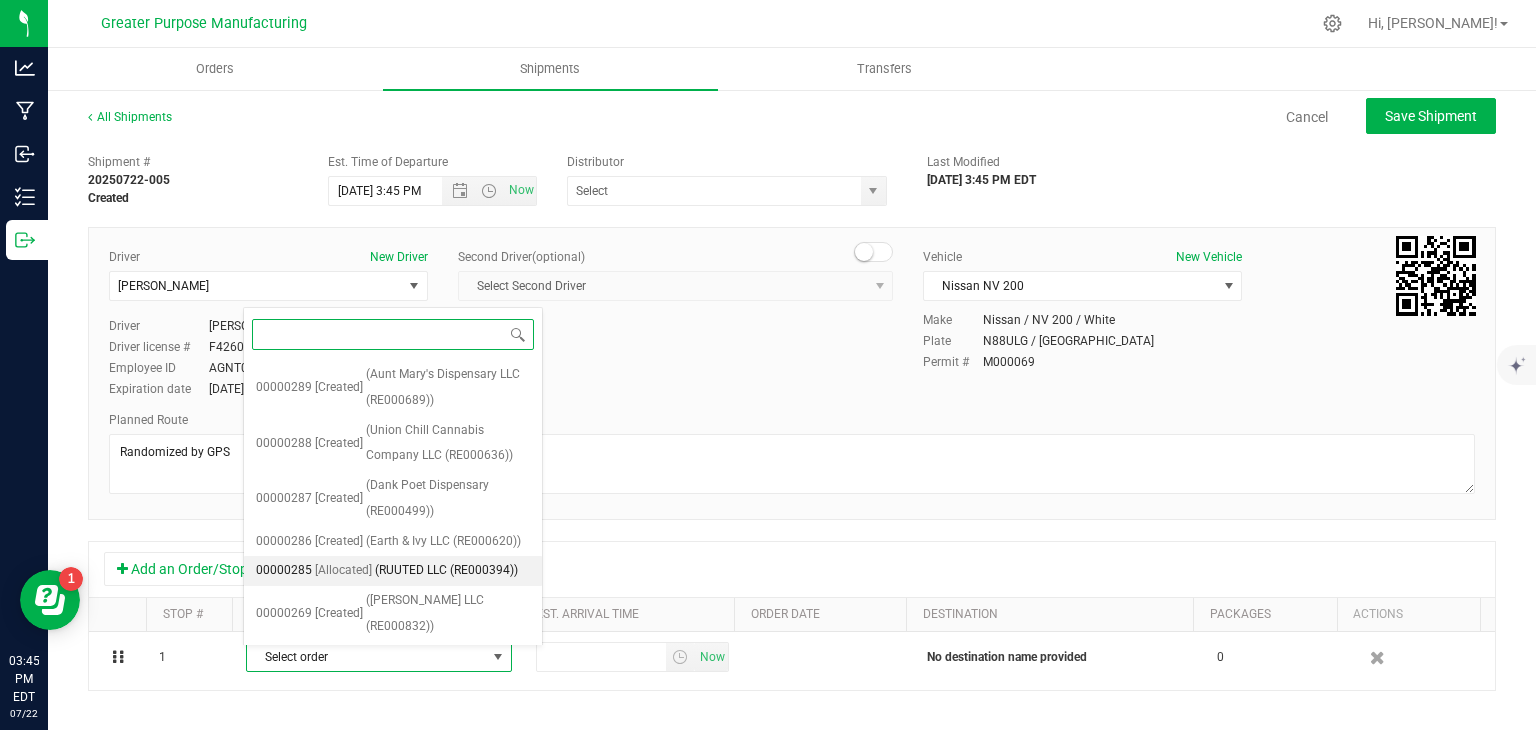 click on "(RUUTED LLC (RE000394))" at bounding box center (446, 571) 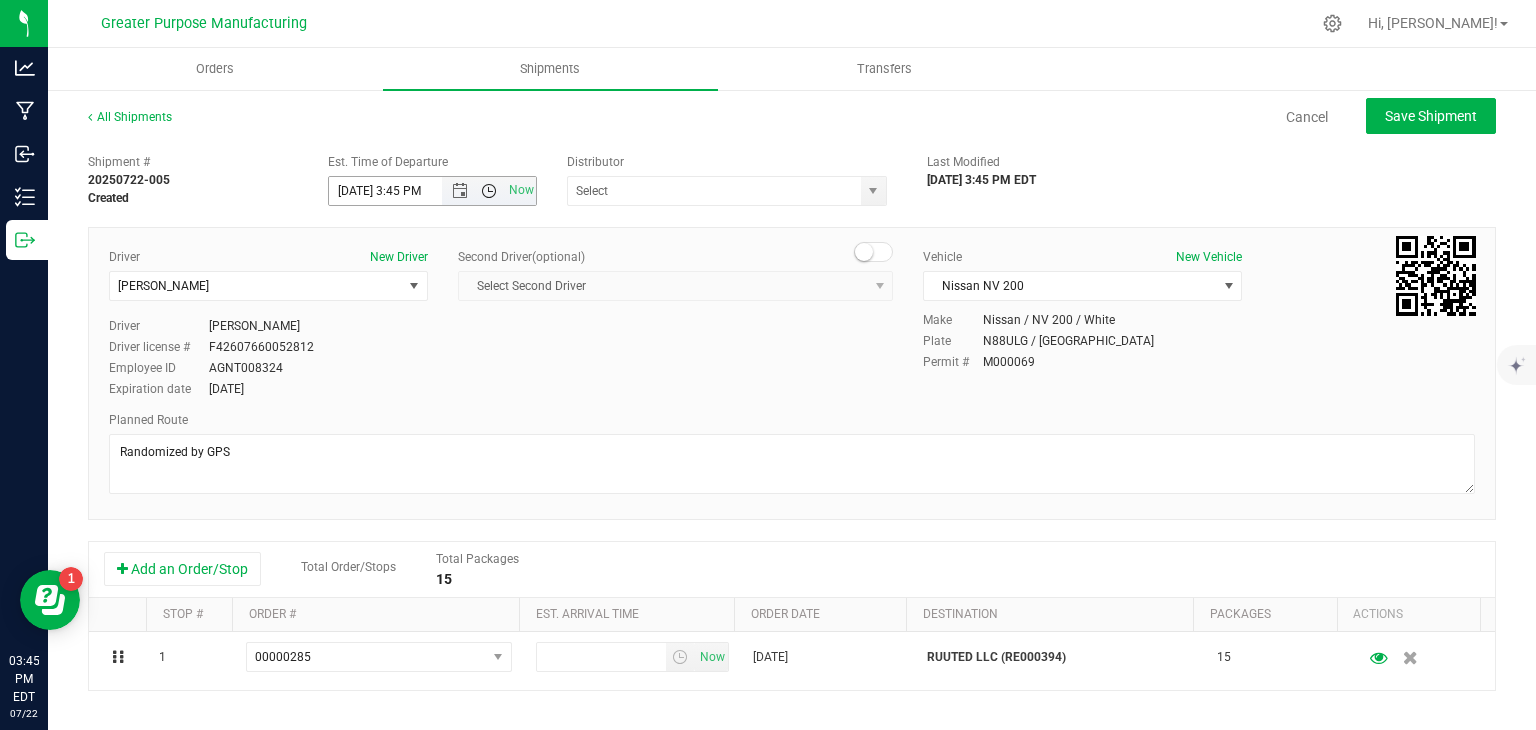 click at bounding box center [489, 191] 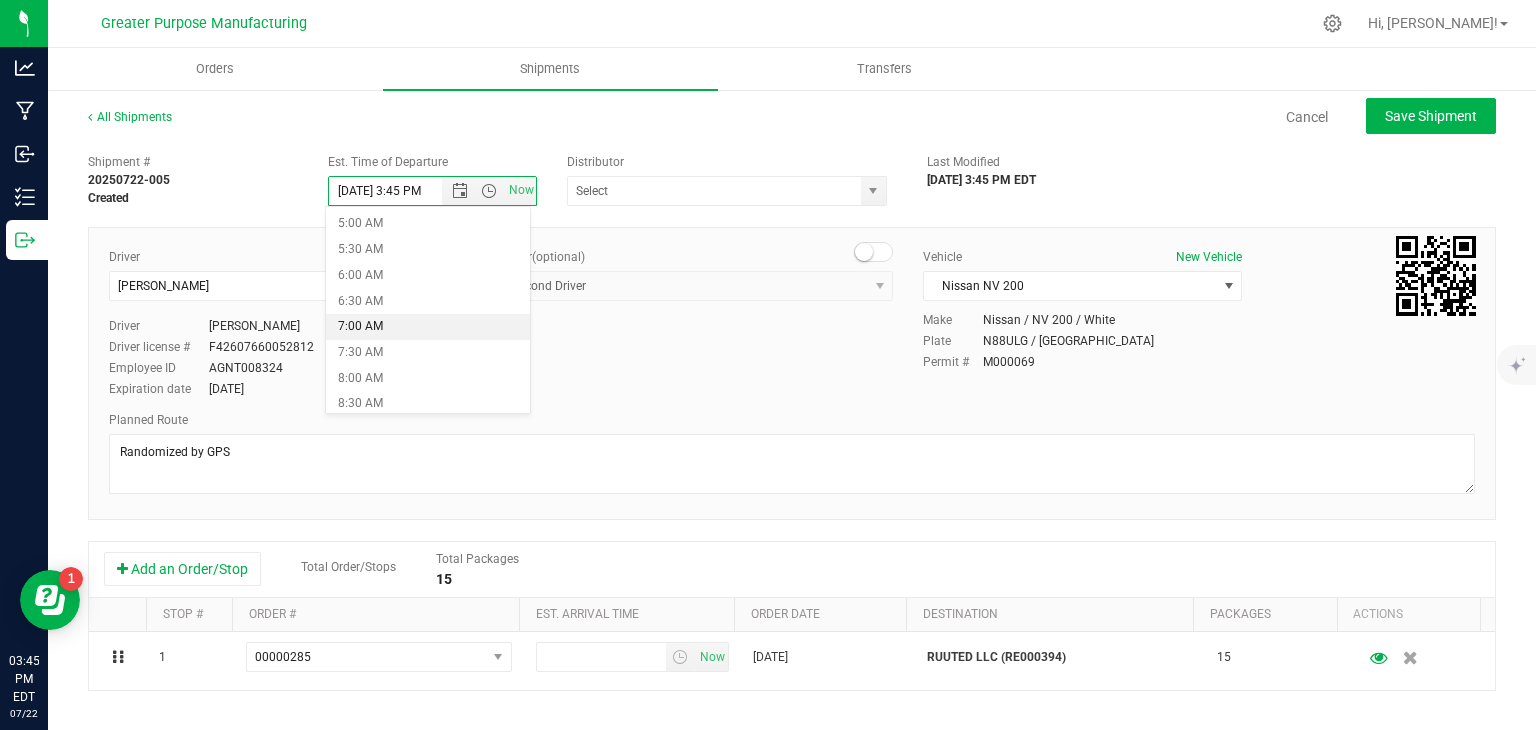 scroll, scrollTop: 338, scrollLeft: 0, axis: vertical 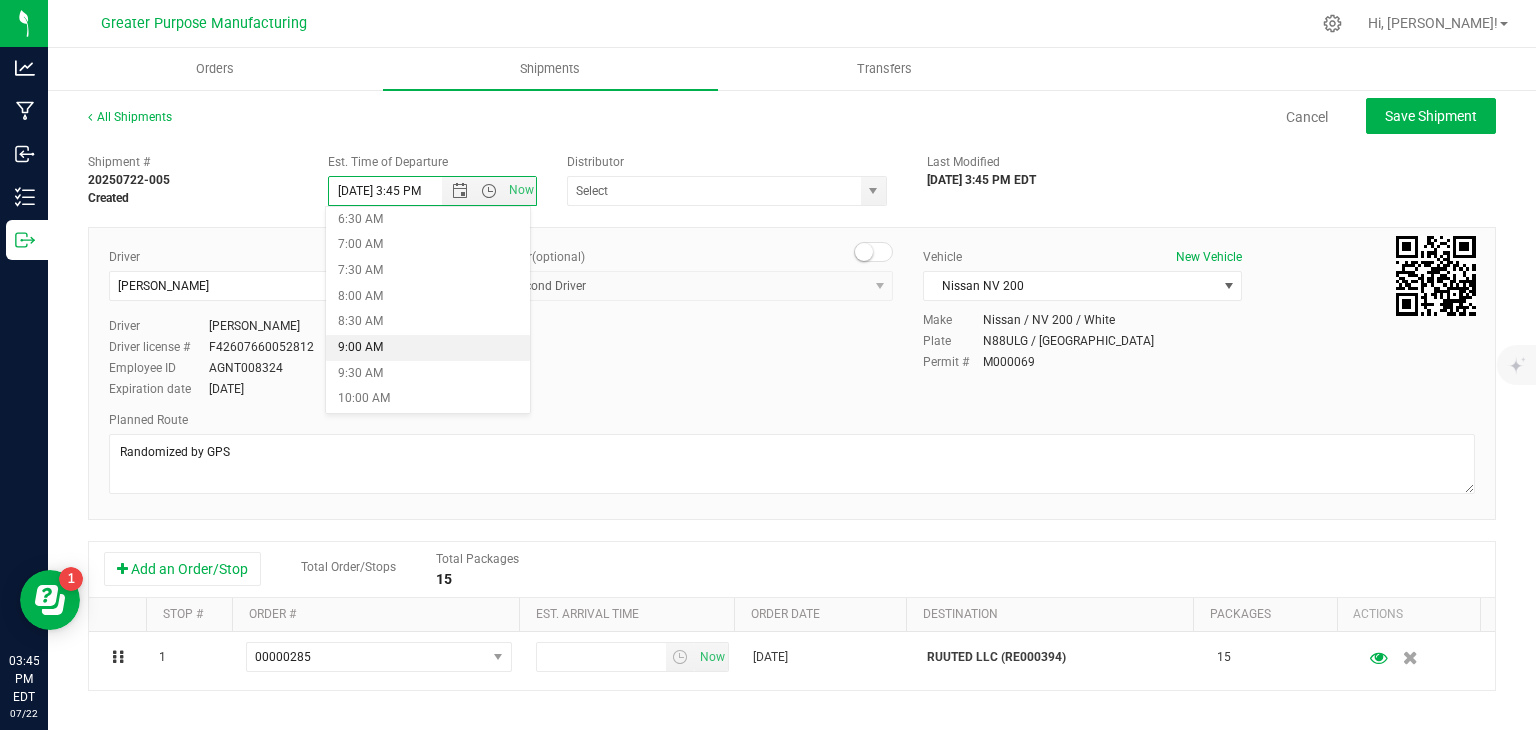 click on "9:00 AM" at bounding box center (428, 348) 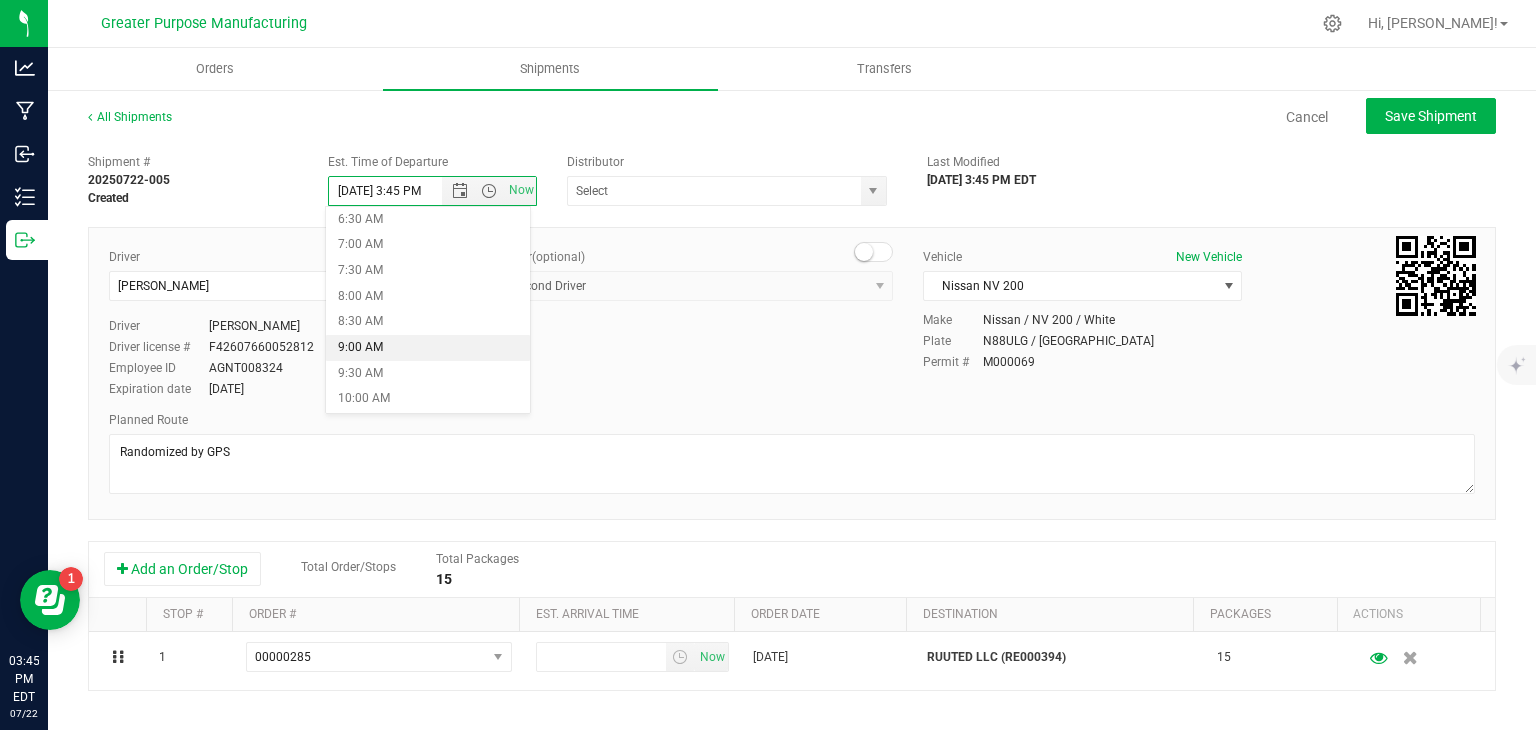 type on "7/22/2025 9:00 AM" 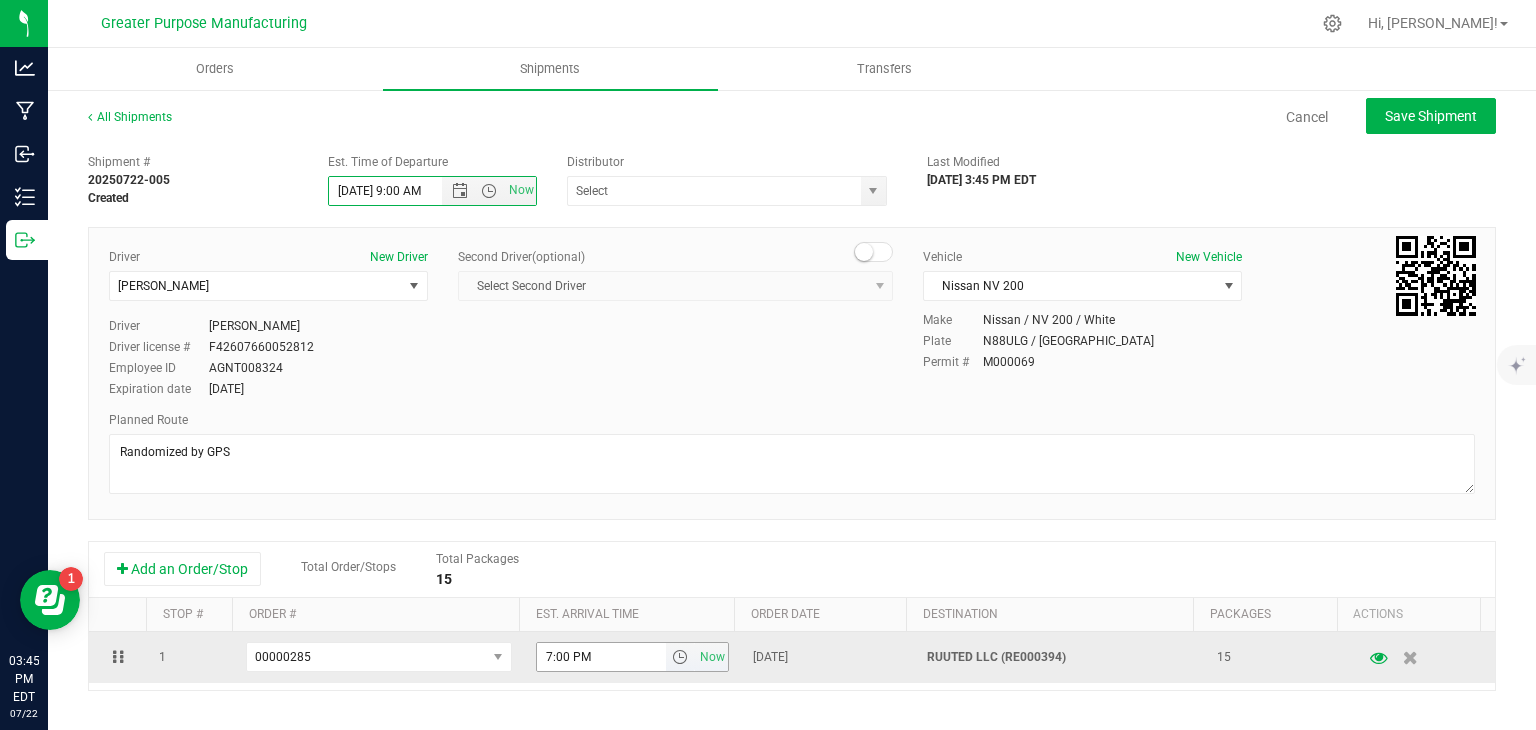 click on "7:00 PM" at bounding box center [602, 657] 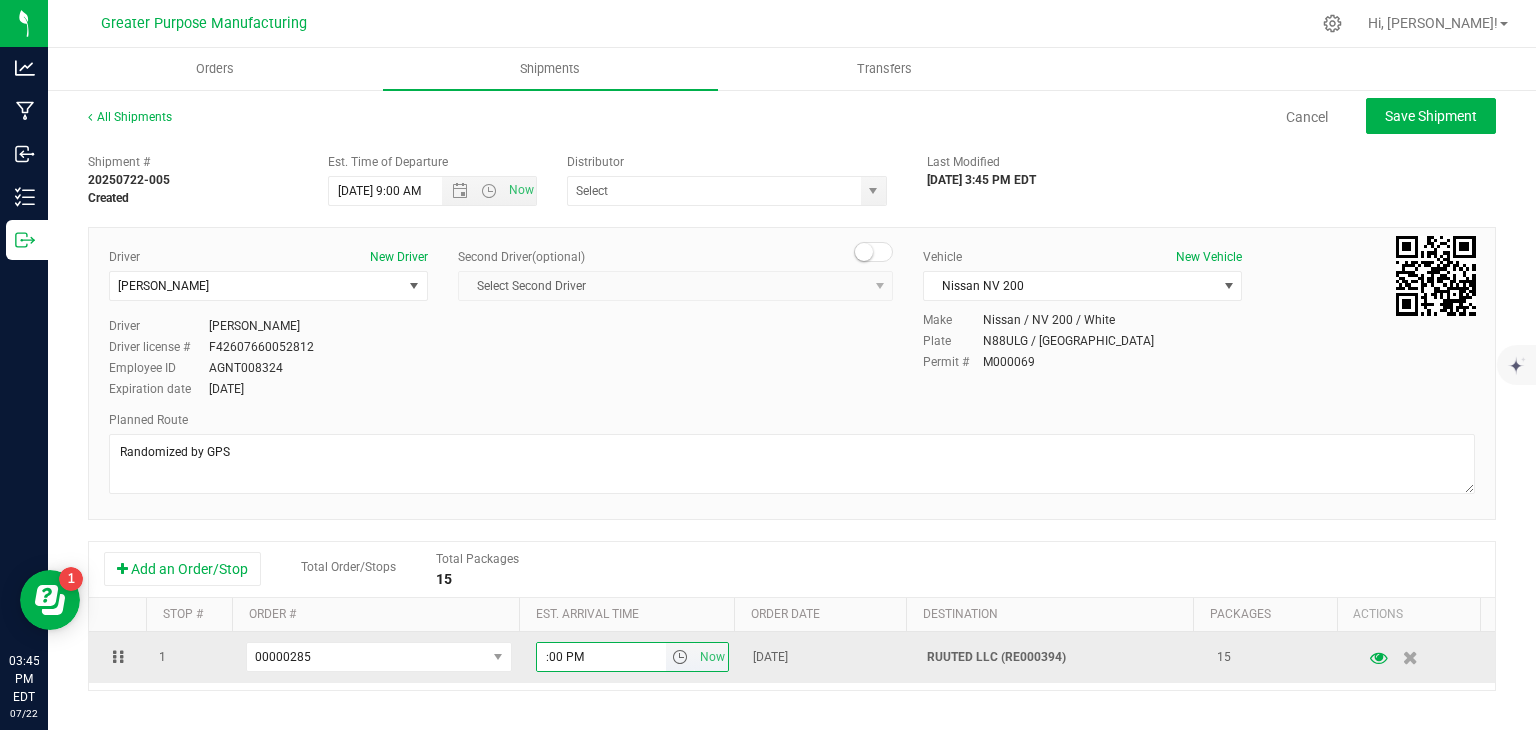 type on "5:00 PM" 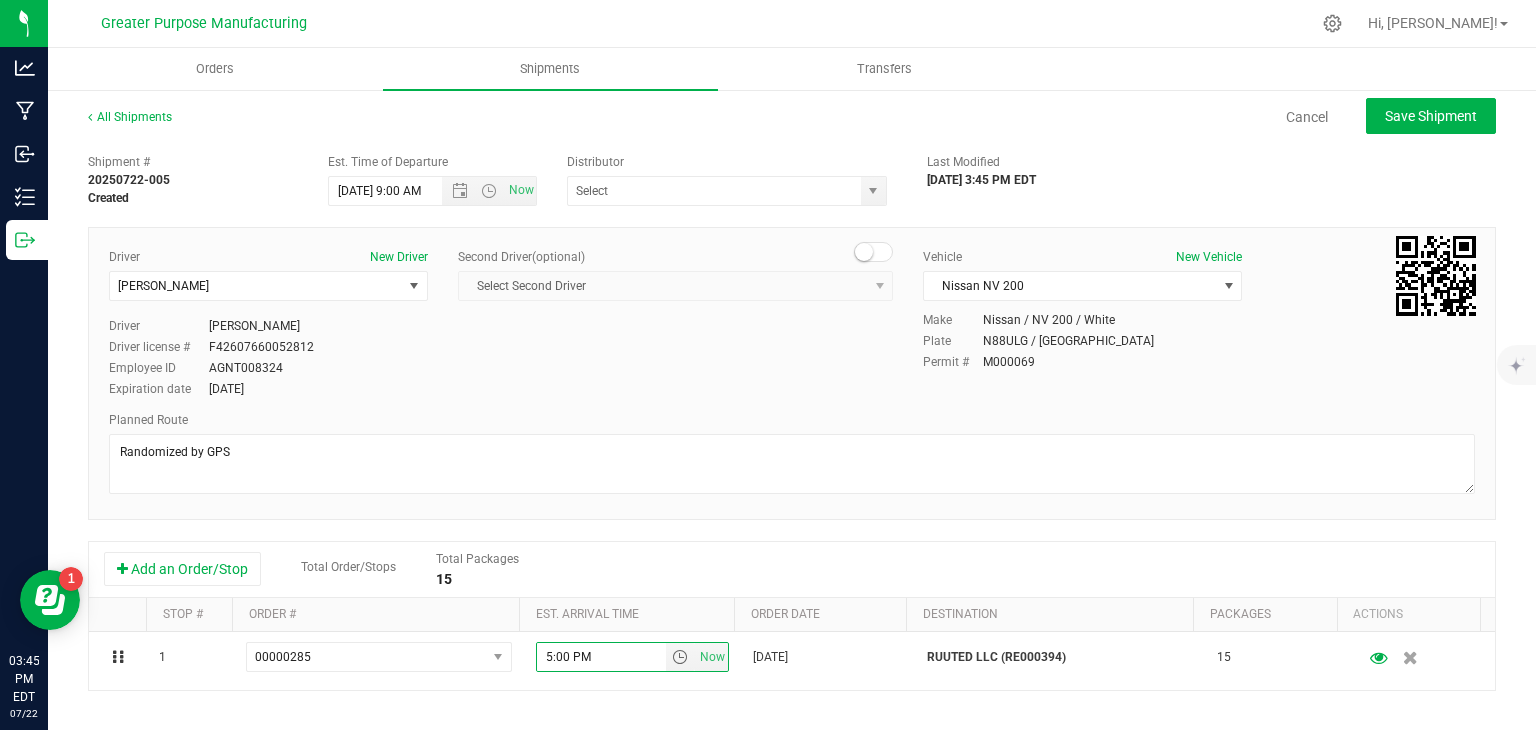 click on "Add an Order/Stop
Total Order/Stops
Total Packages
15" at bounding box center [792, 569] 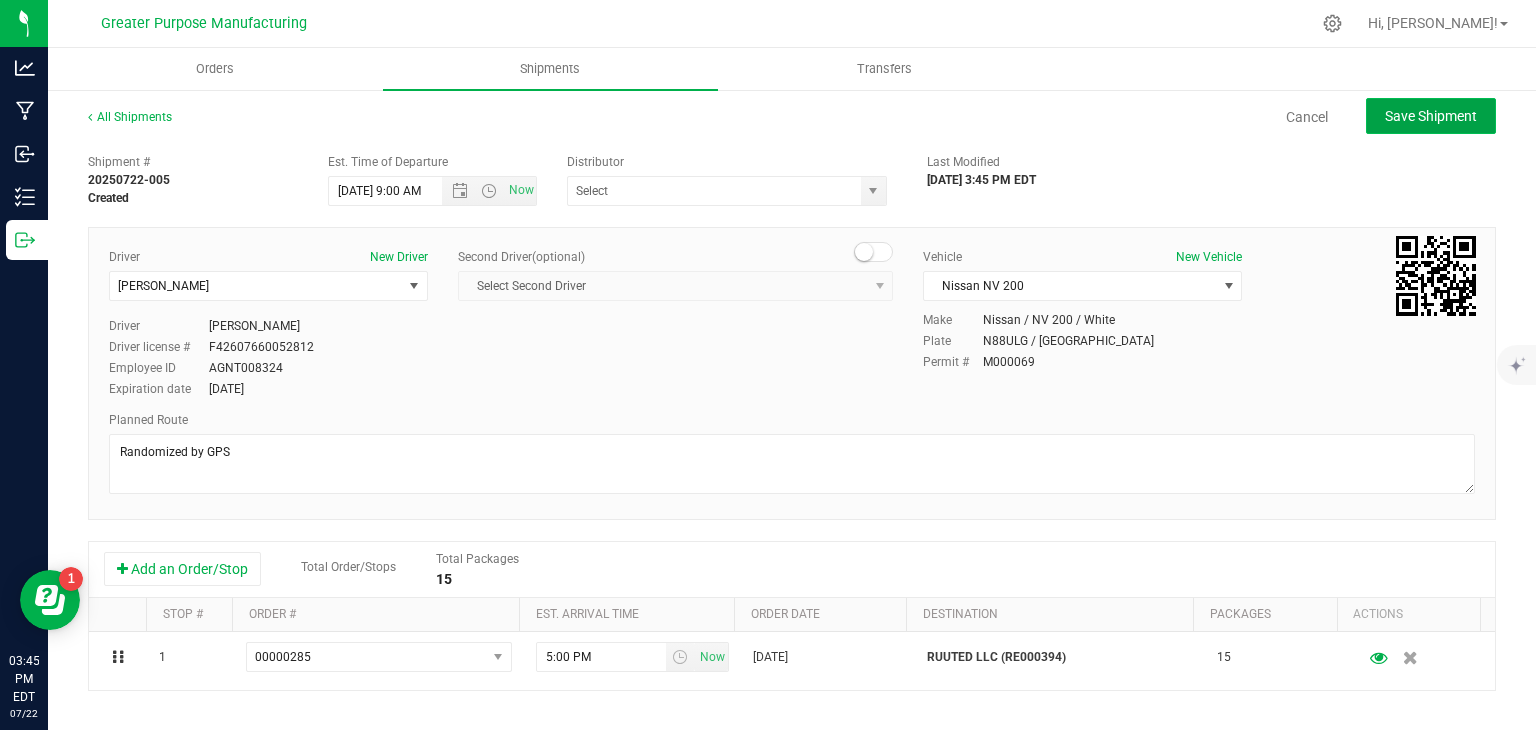 click on "Save Shipment" 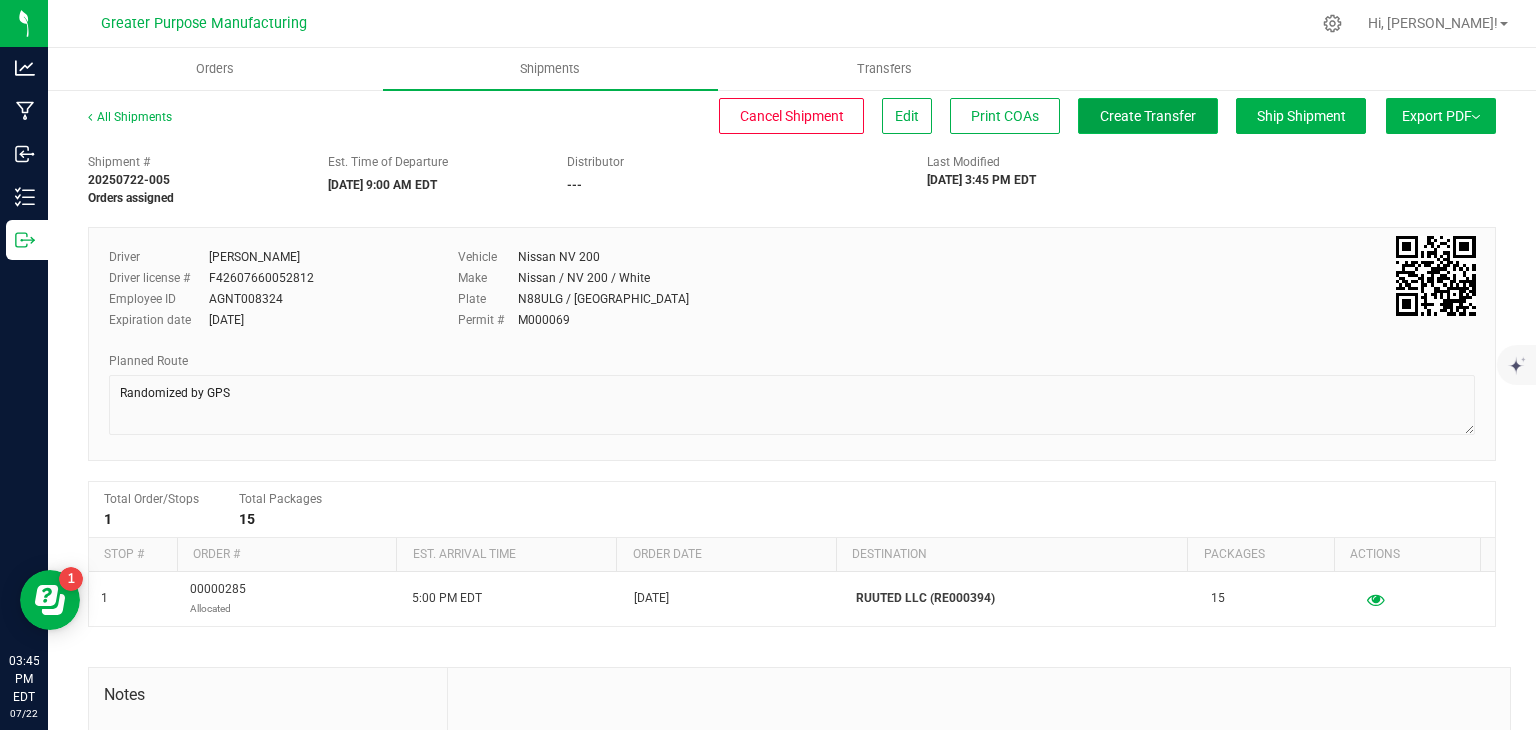 click on "Create Transfer" at bounding box center [1148, 116] 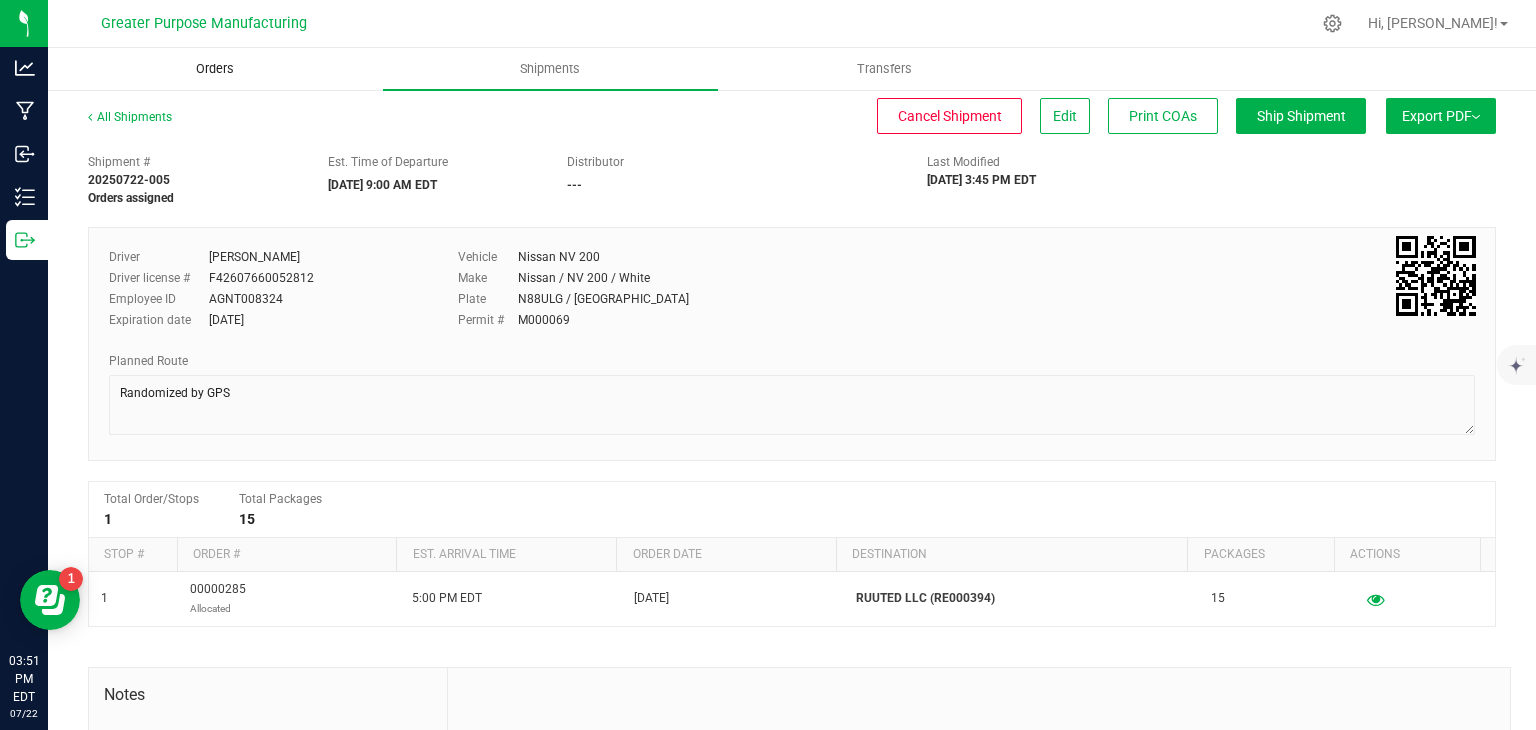 click on "Orders" at bounding box center (215, 69) 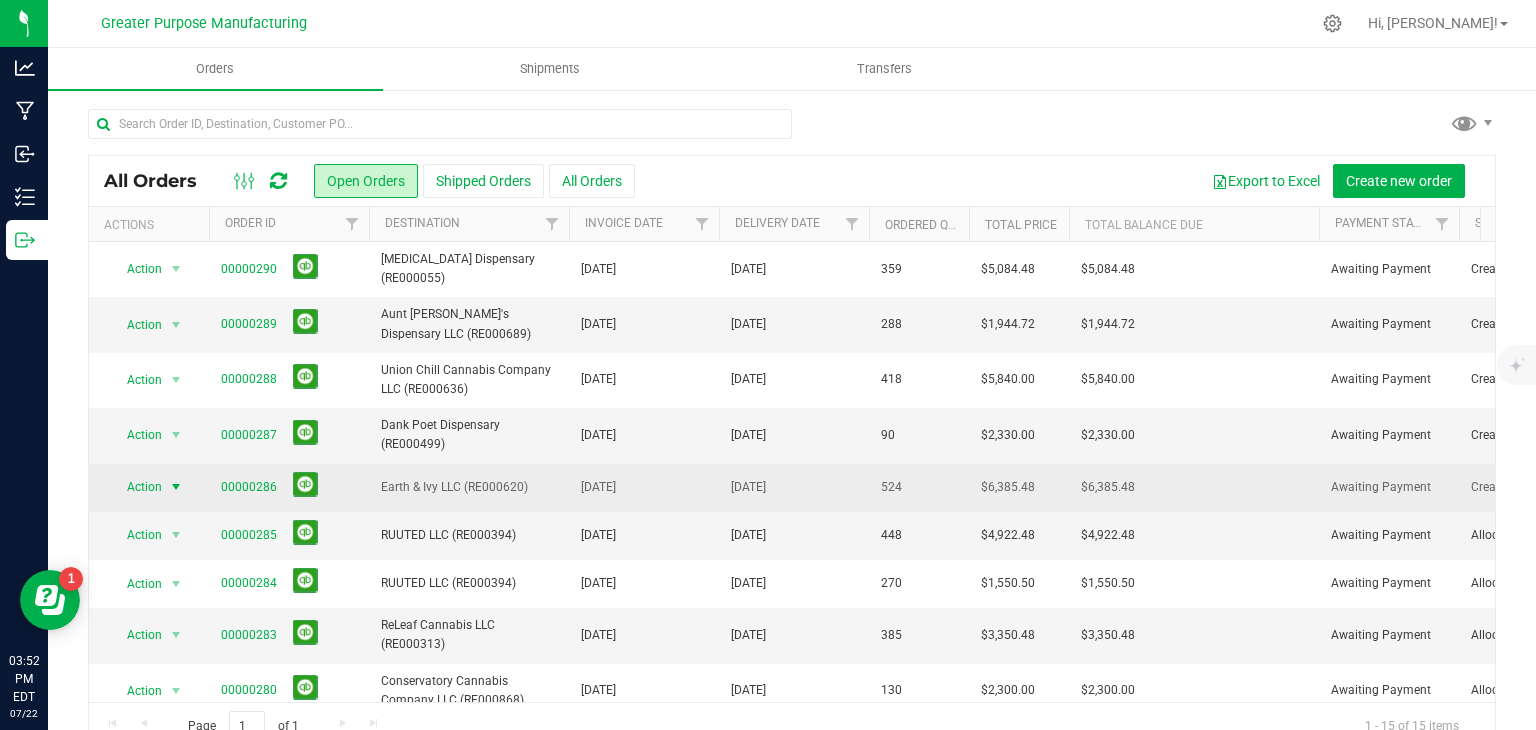click at bounding box center [176, 487] 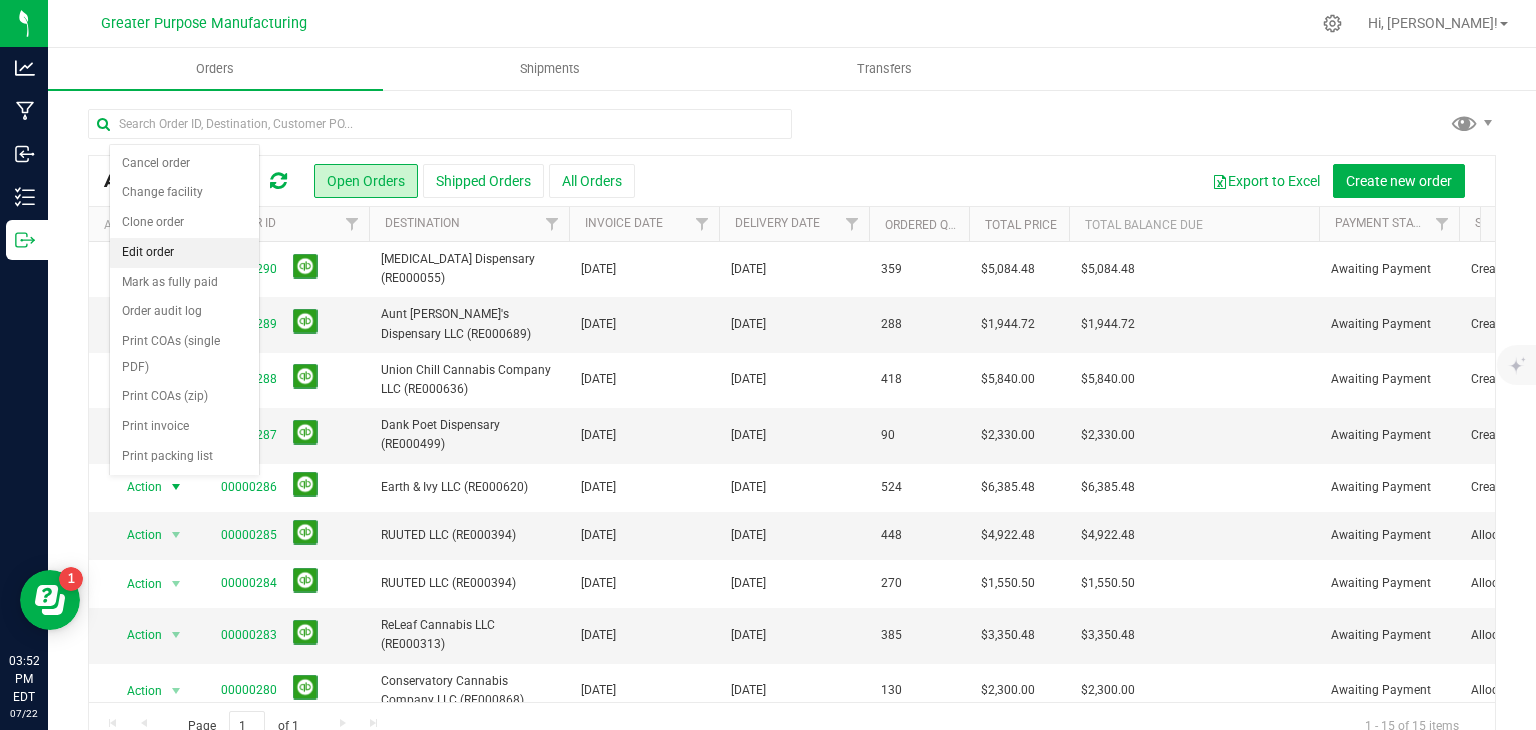 click on "Edit order" at bounding box center (184, 253) 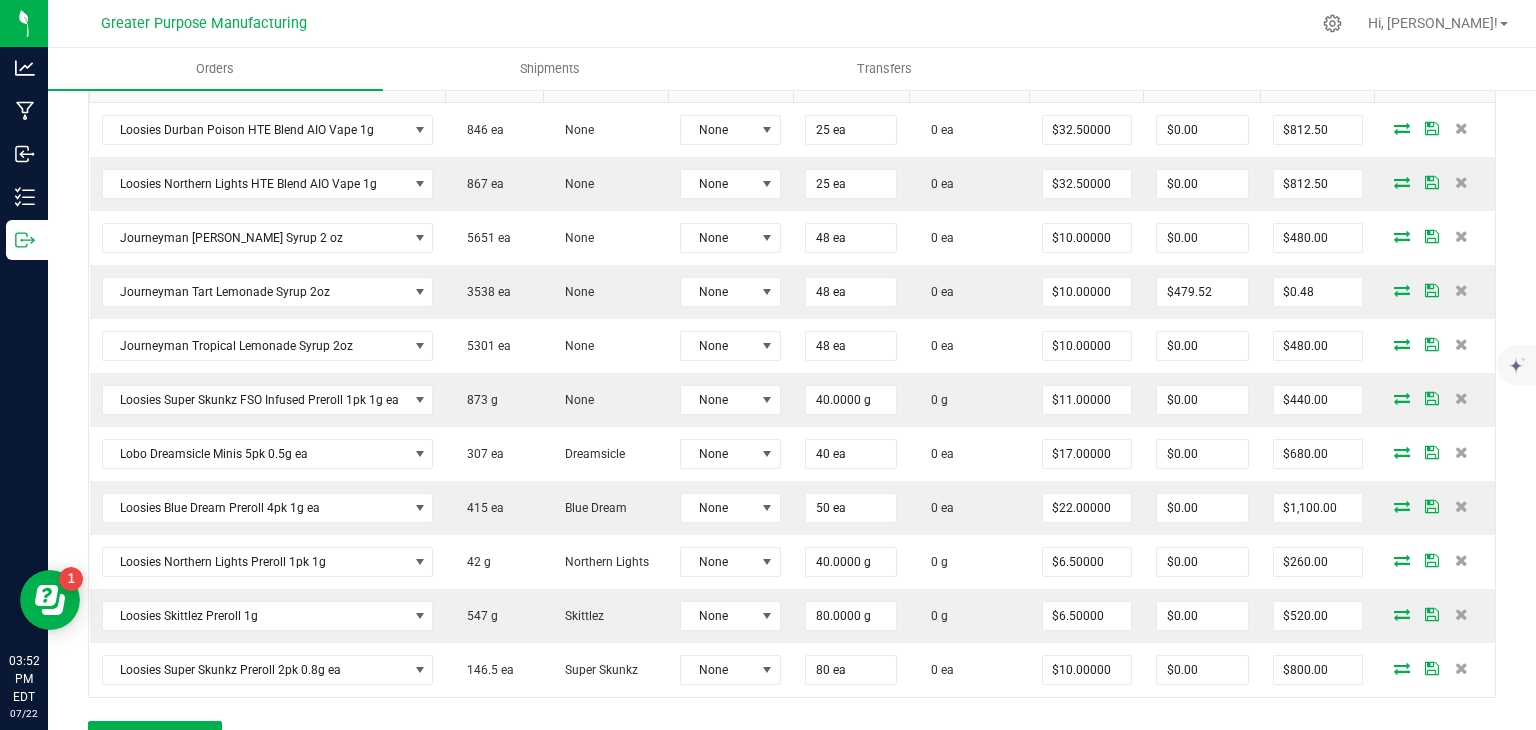 scroll, scrollTop: 658, scrollLeft: 0, axis: vertical 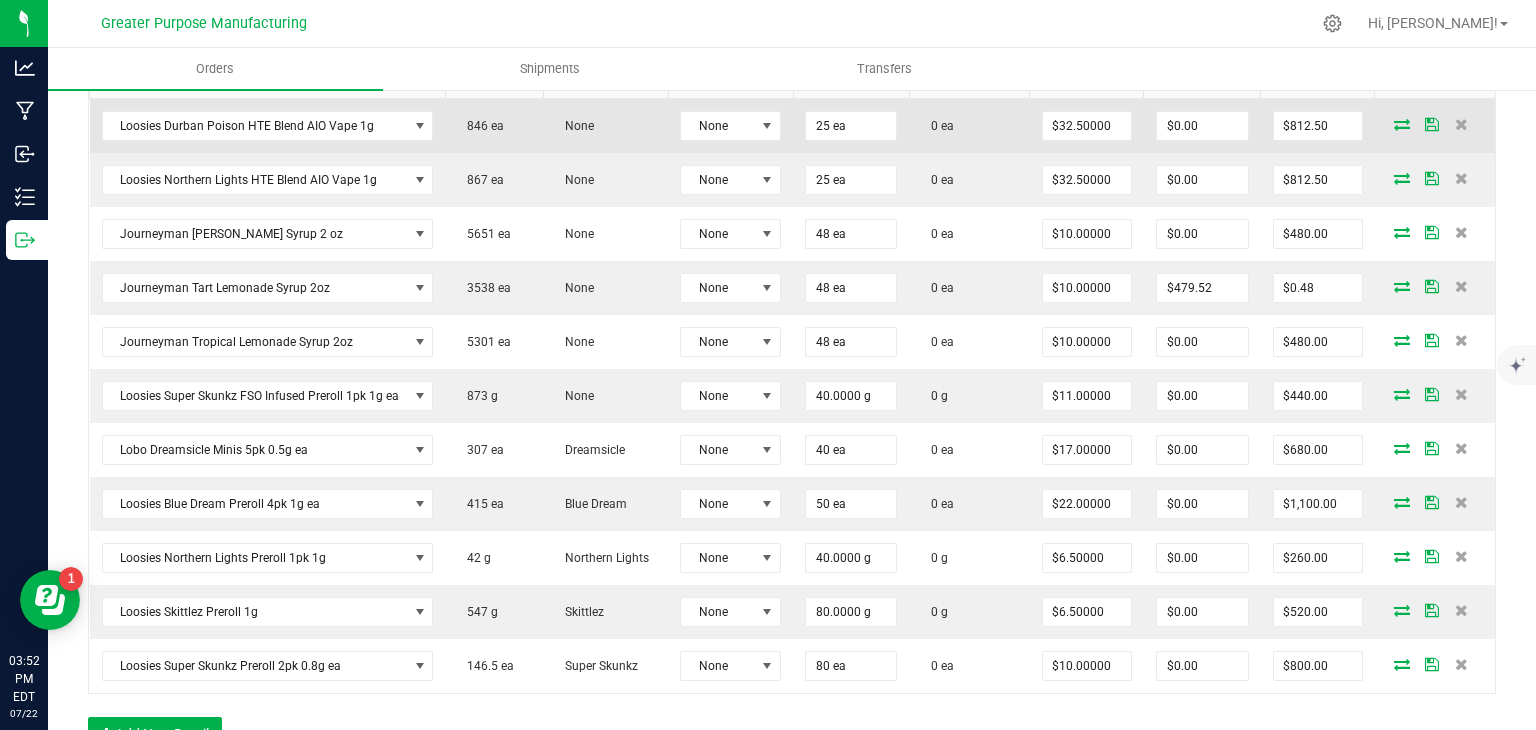 click at bounding box center [1402, 124] 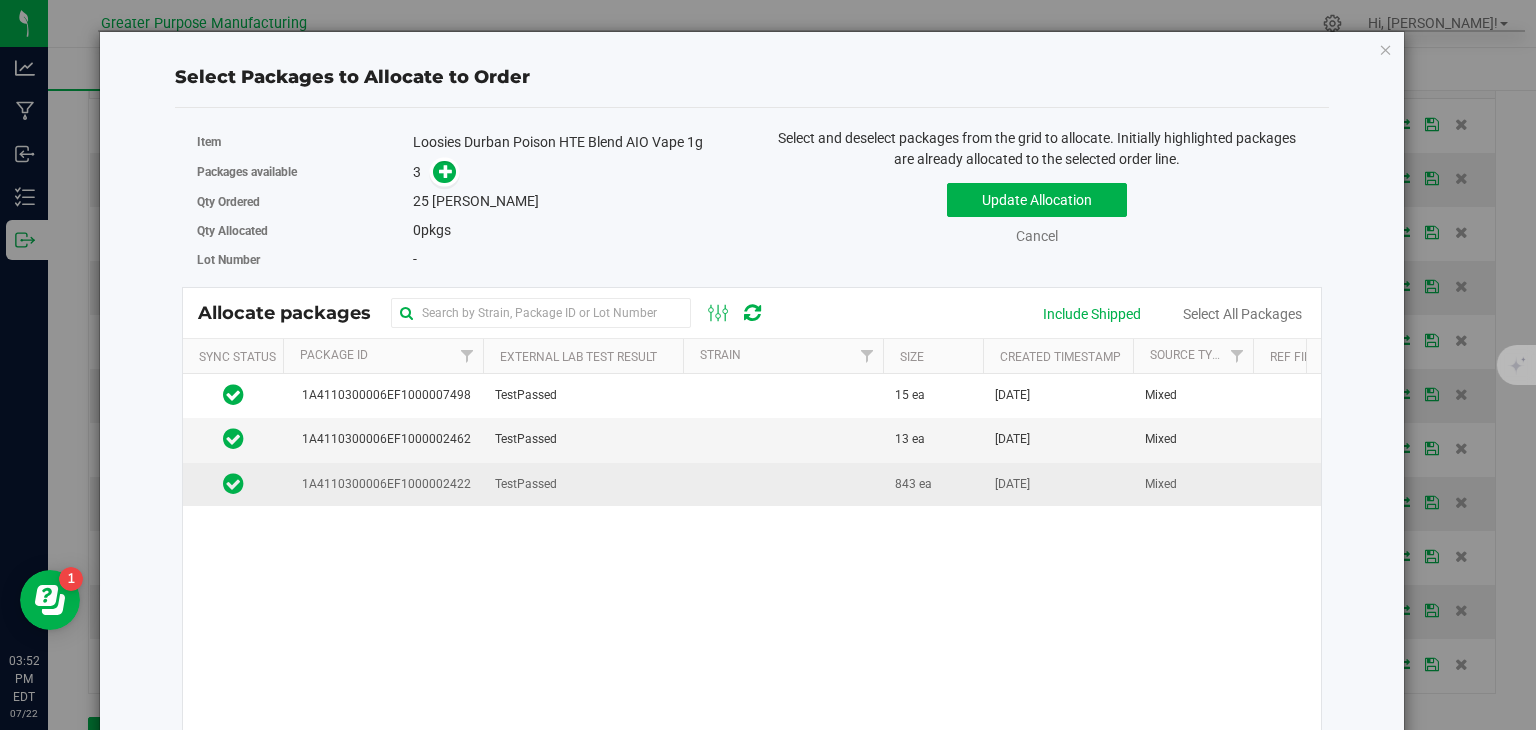 click at bounding box center (783, 484) 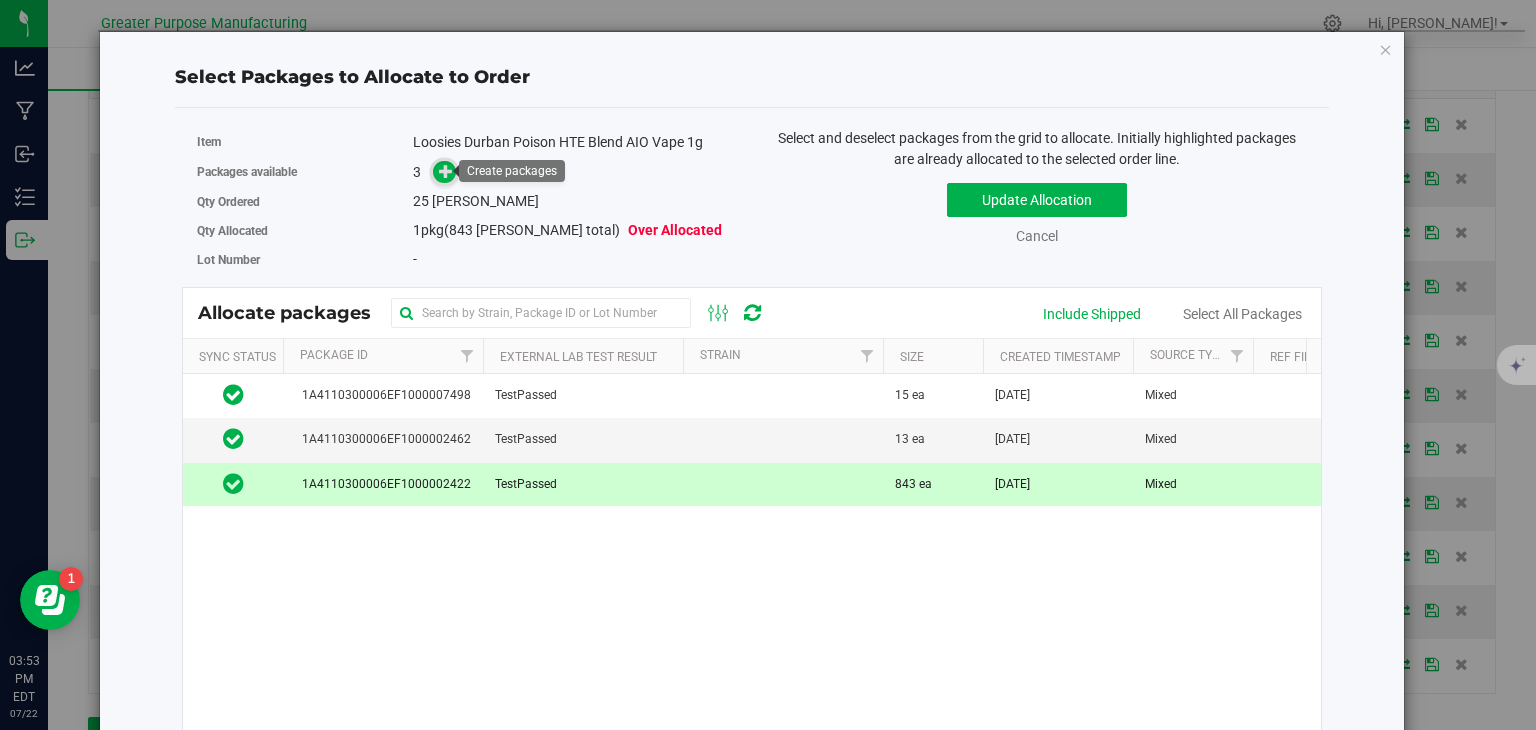 click at bounding box center (446, 171) 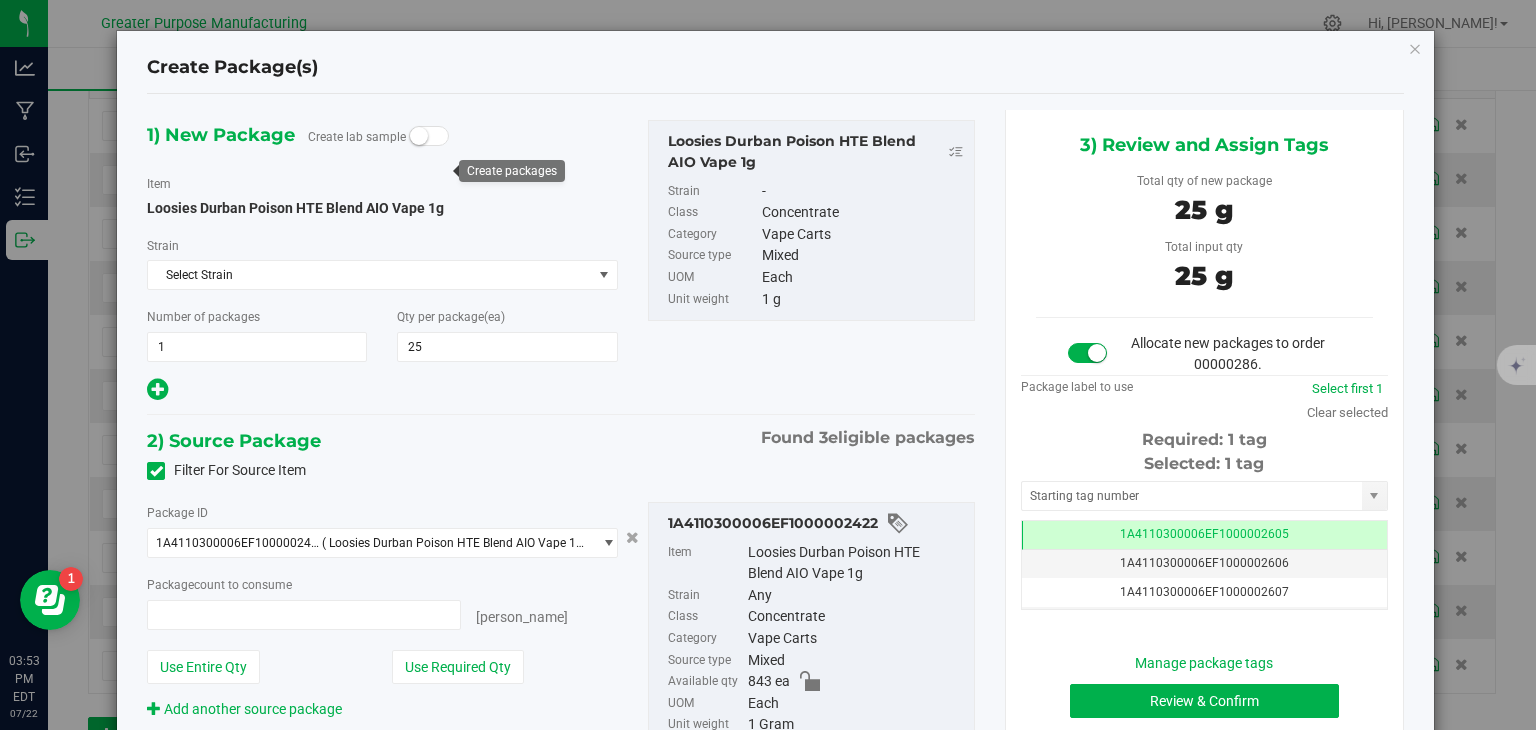 type on "25 ea" 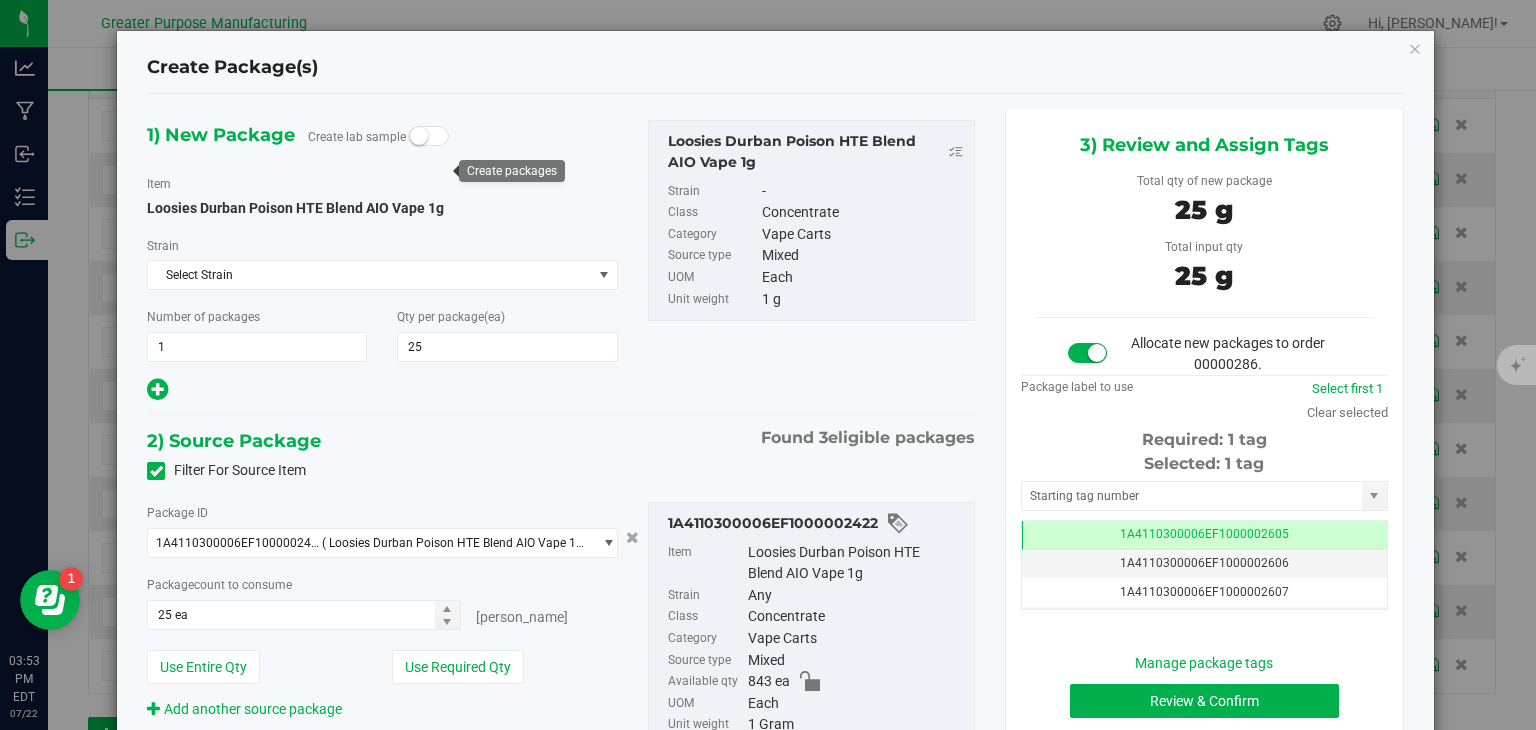 scroll, scrollTop: 0, scrollLeft: 0, axis: both 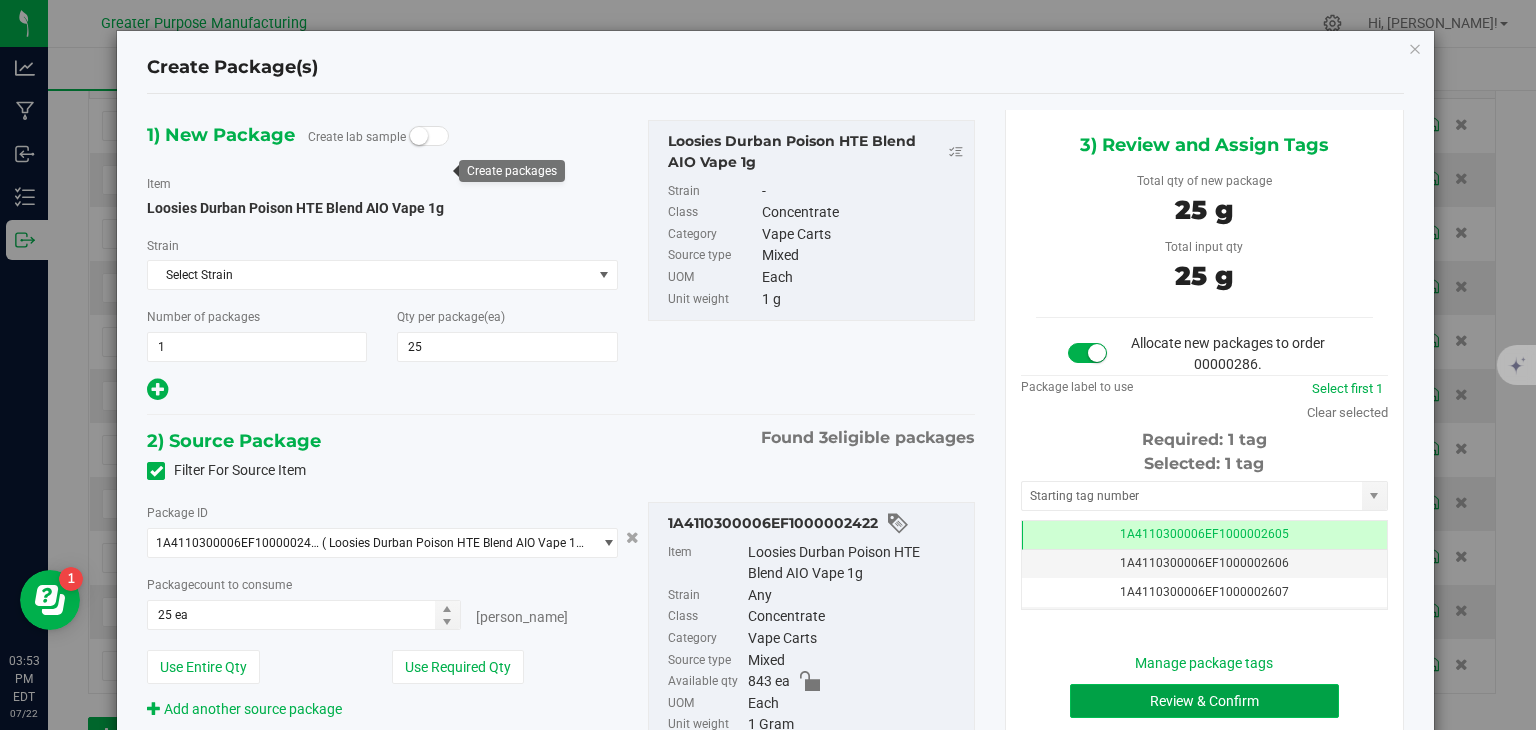click on "Review & Confirm" at bounding box center (1204, 701) 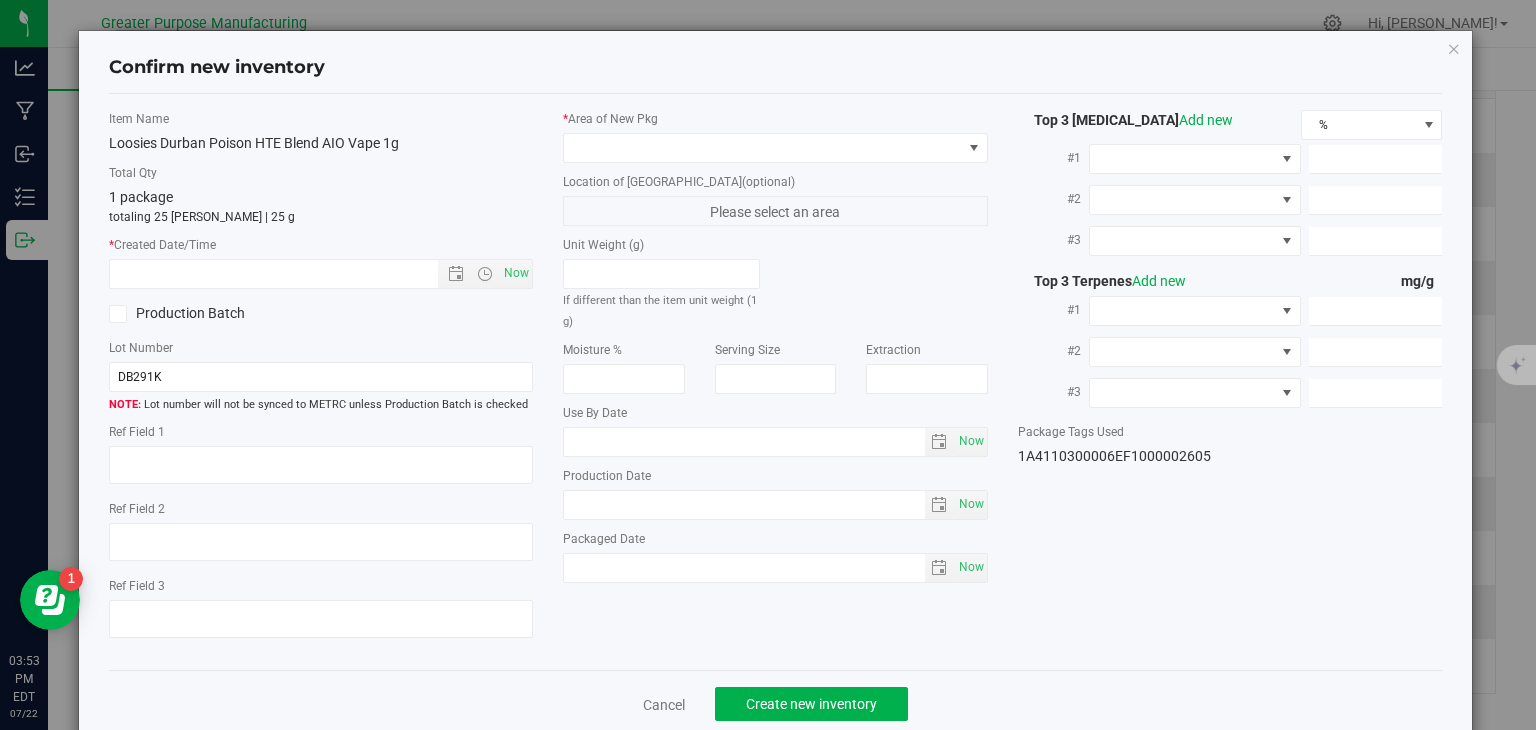 type on "[DATE]" 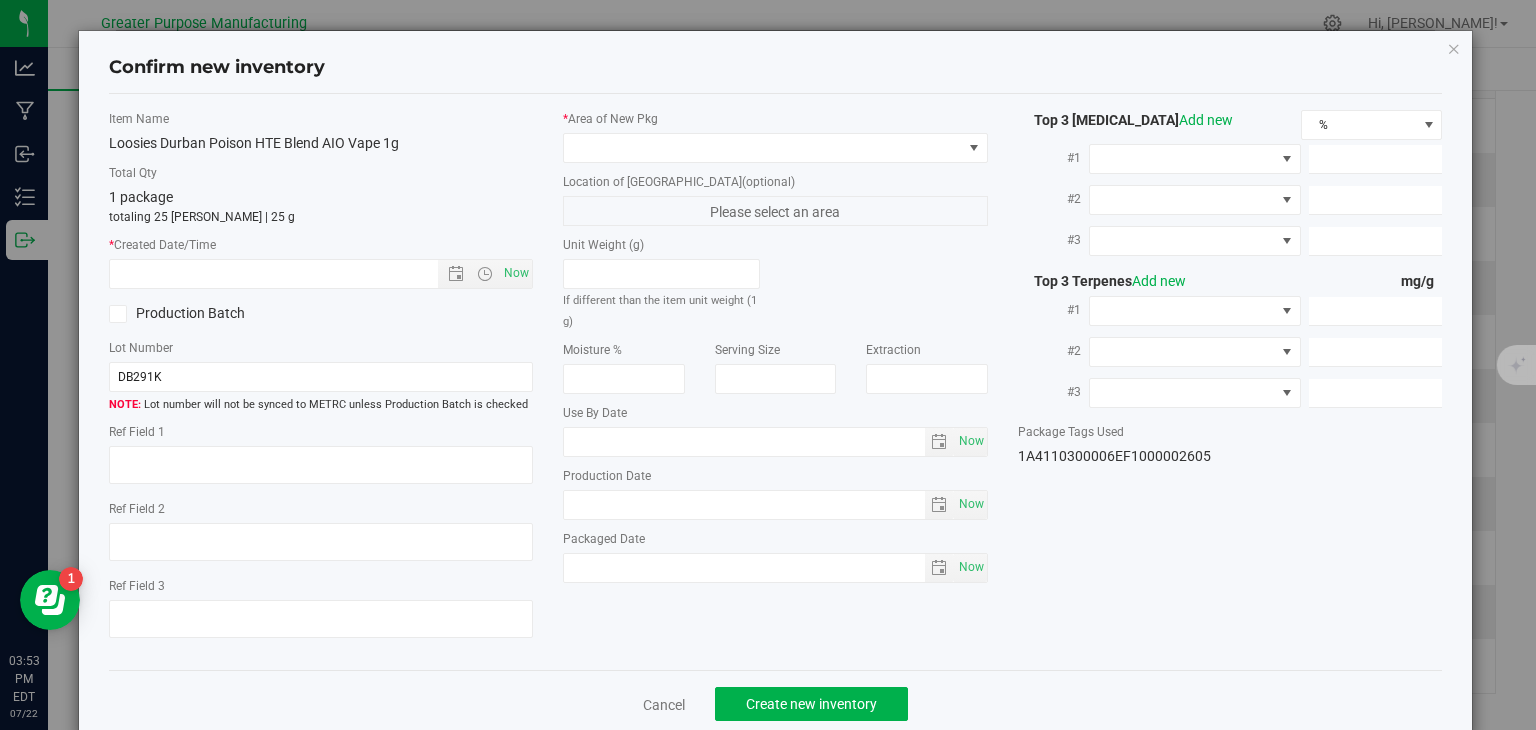 type on "[DATE]" 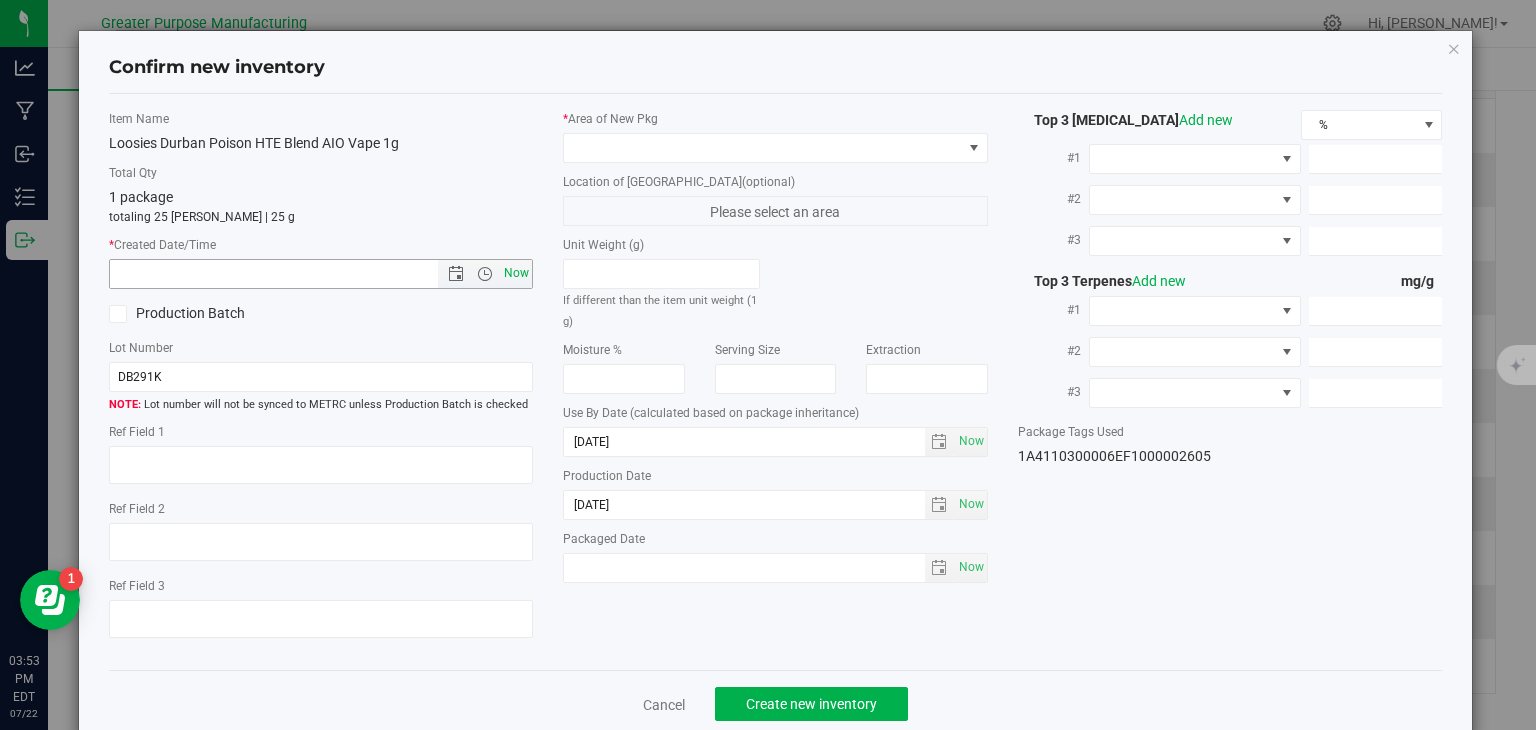 click on "Now" at bounding box center (517, 273) 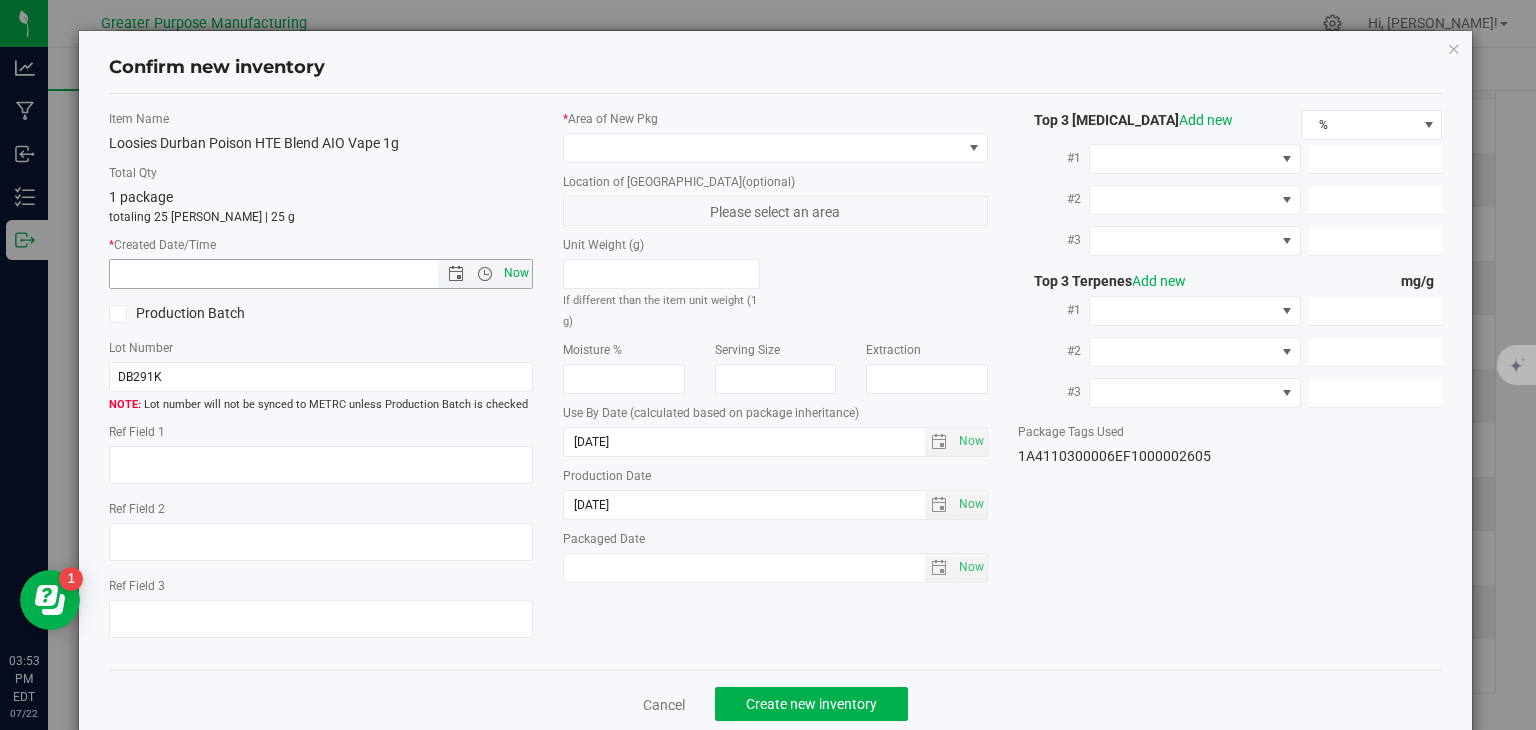type on "7/22/2025 3:53 PM" 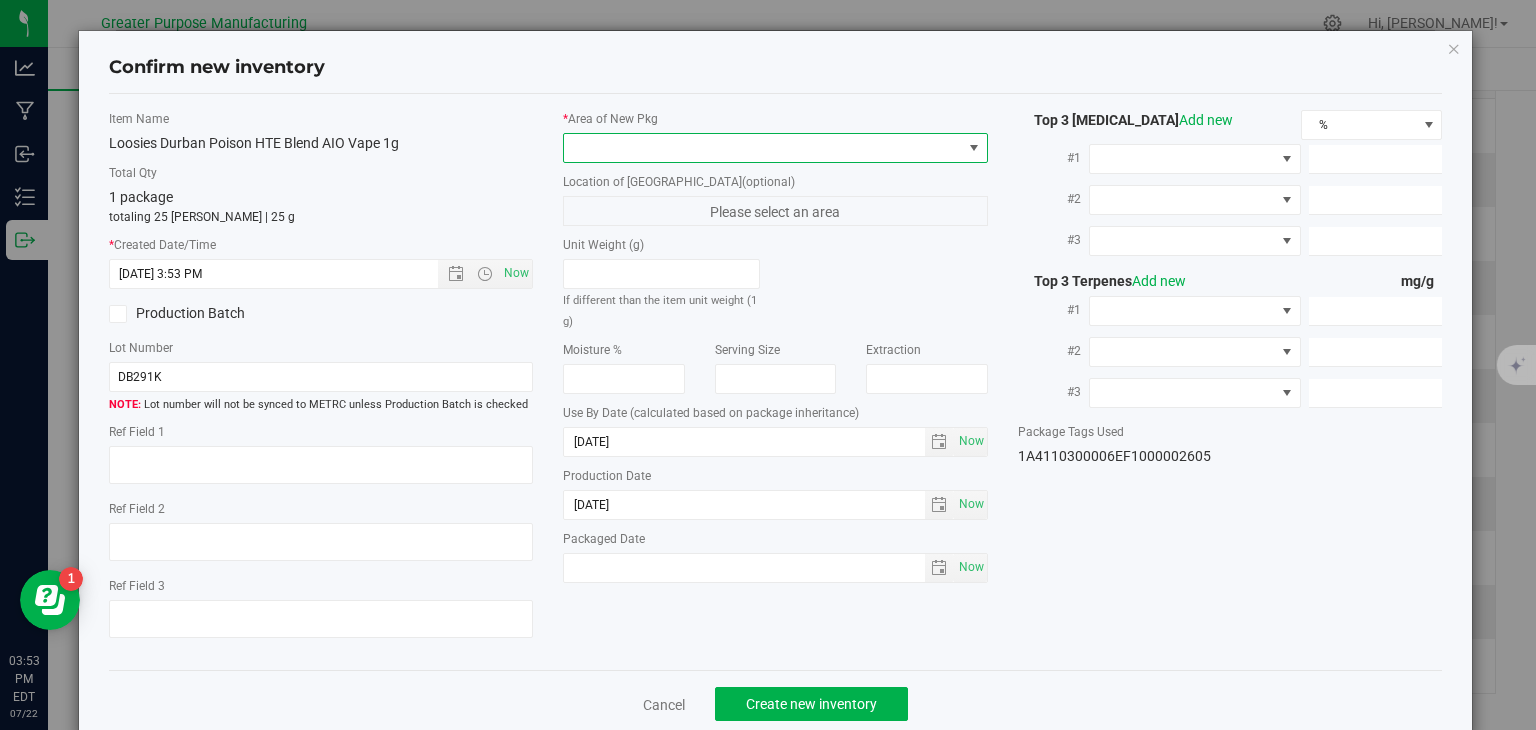 click at bounding box center (763, 148) 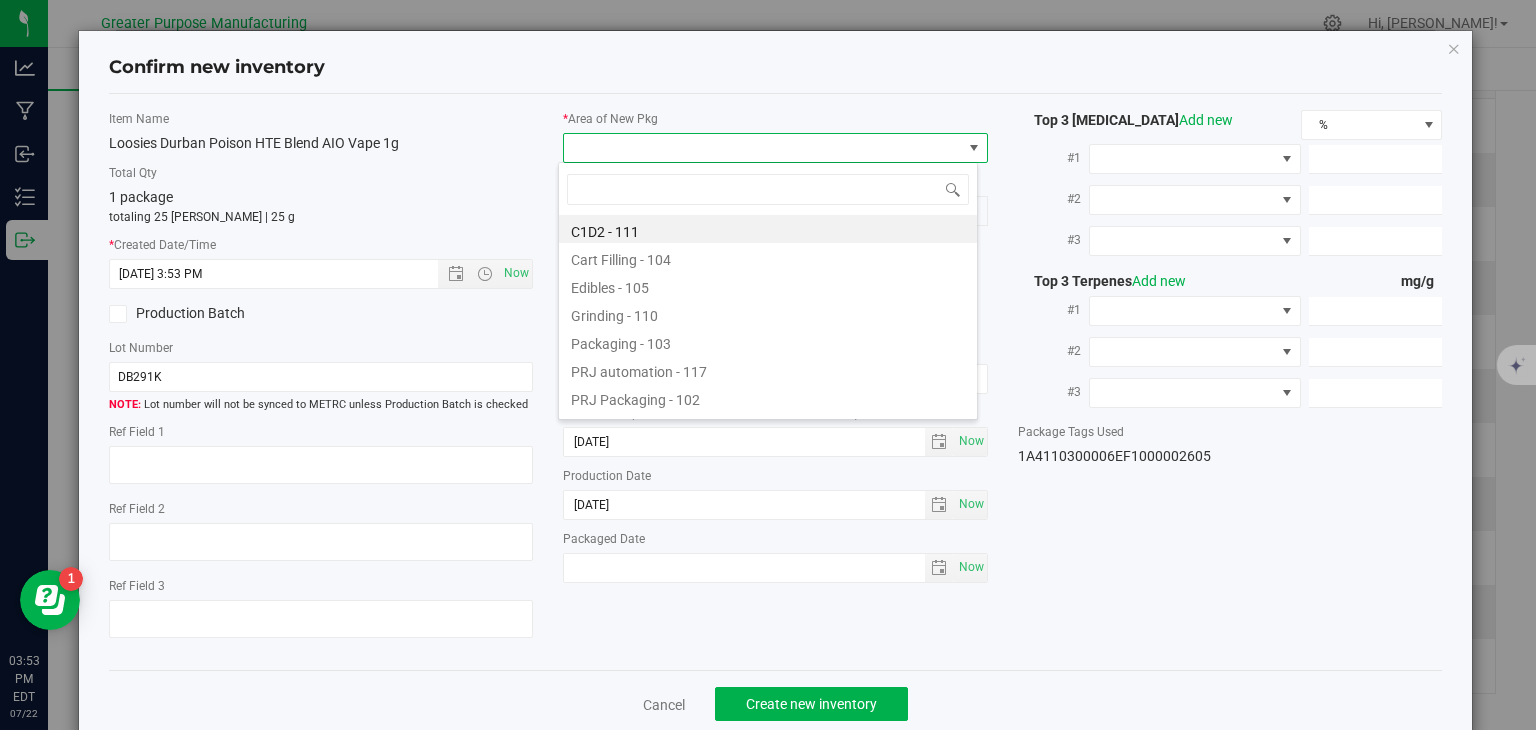 scroll, scrollTop: 99970, scrollLeft: 99580, axis: both 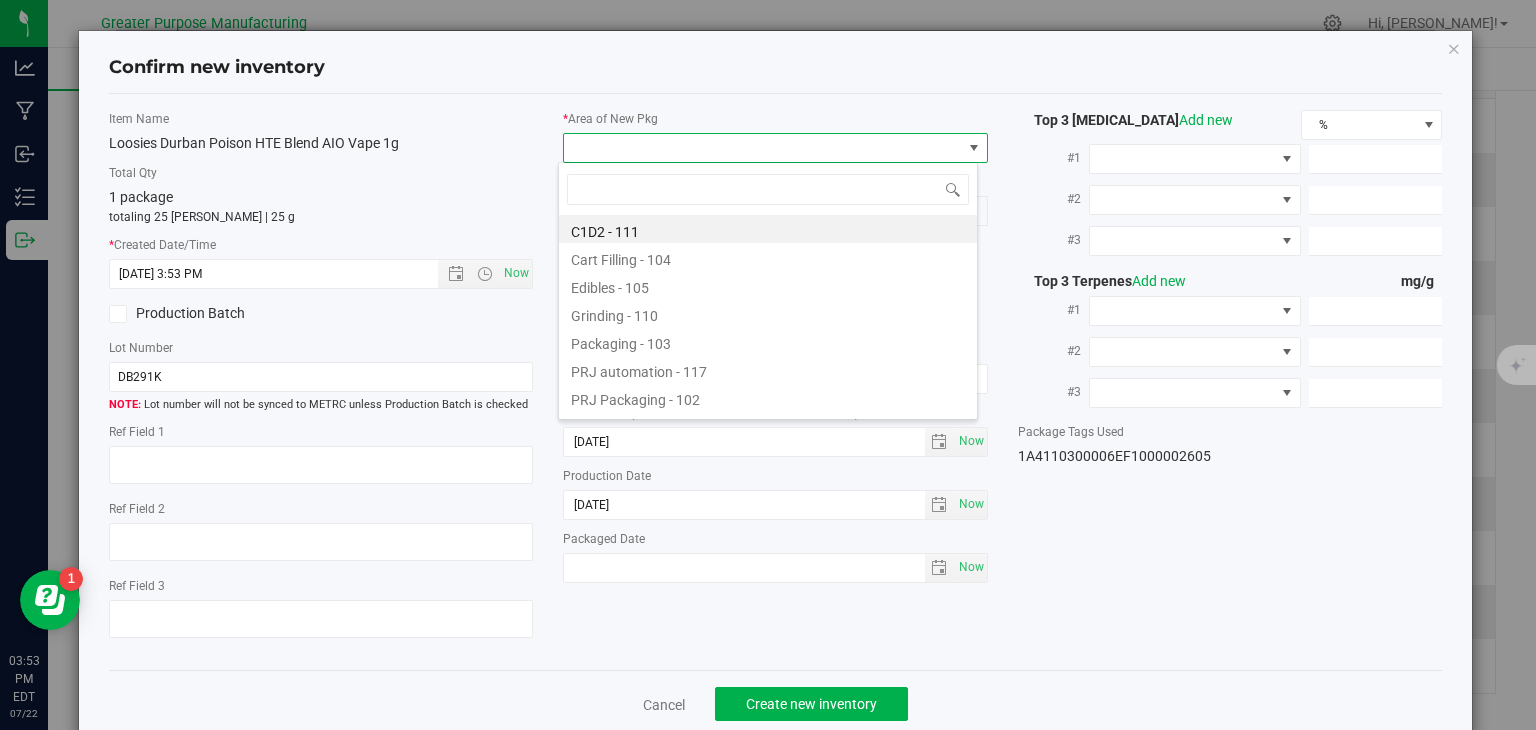 type on "108" 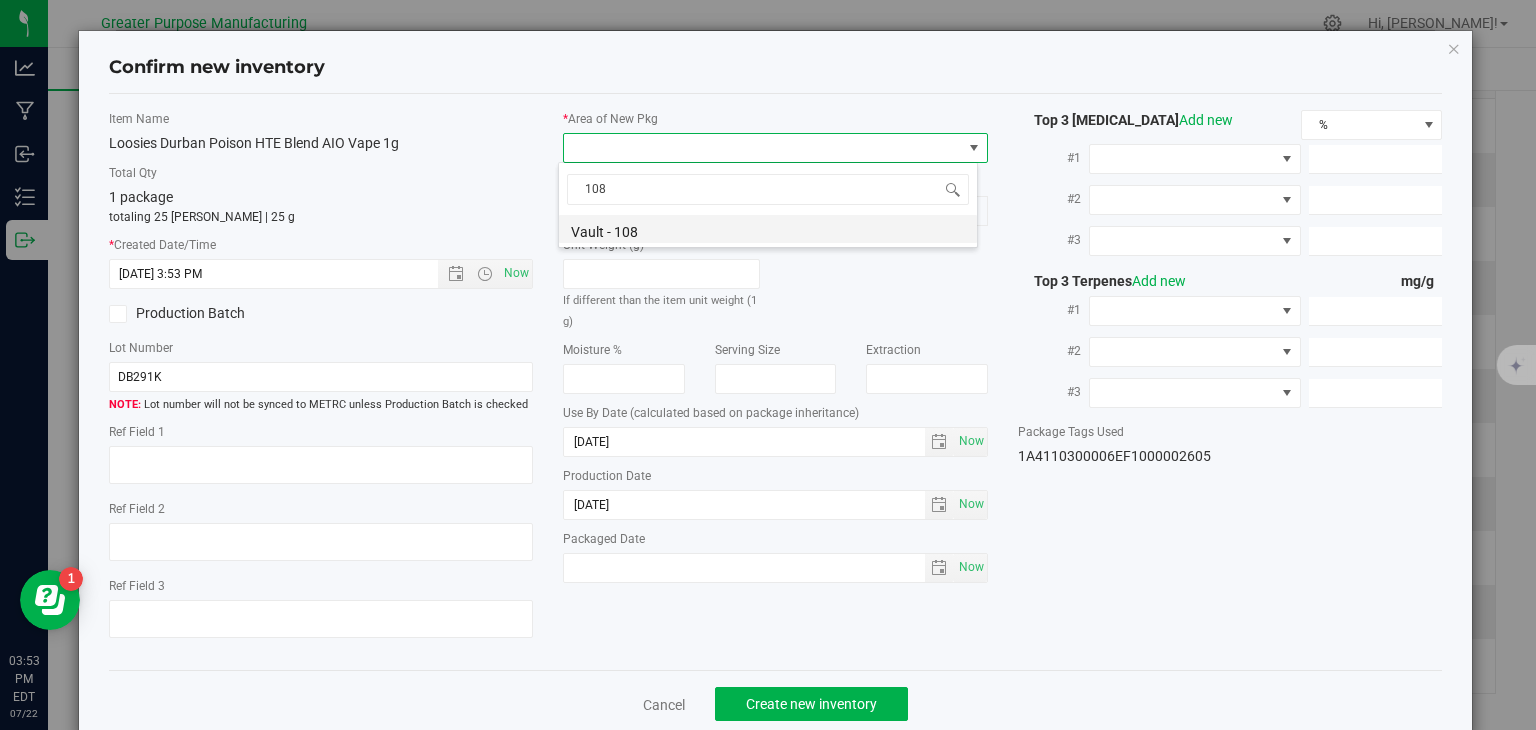 click on "Vault - 108" at bounding box center (768, 229) 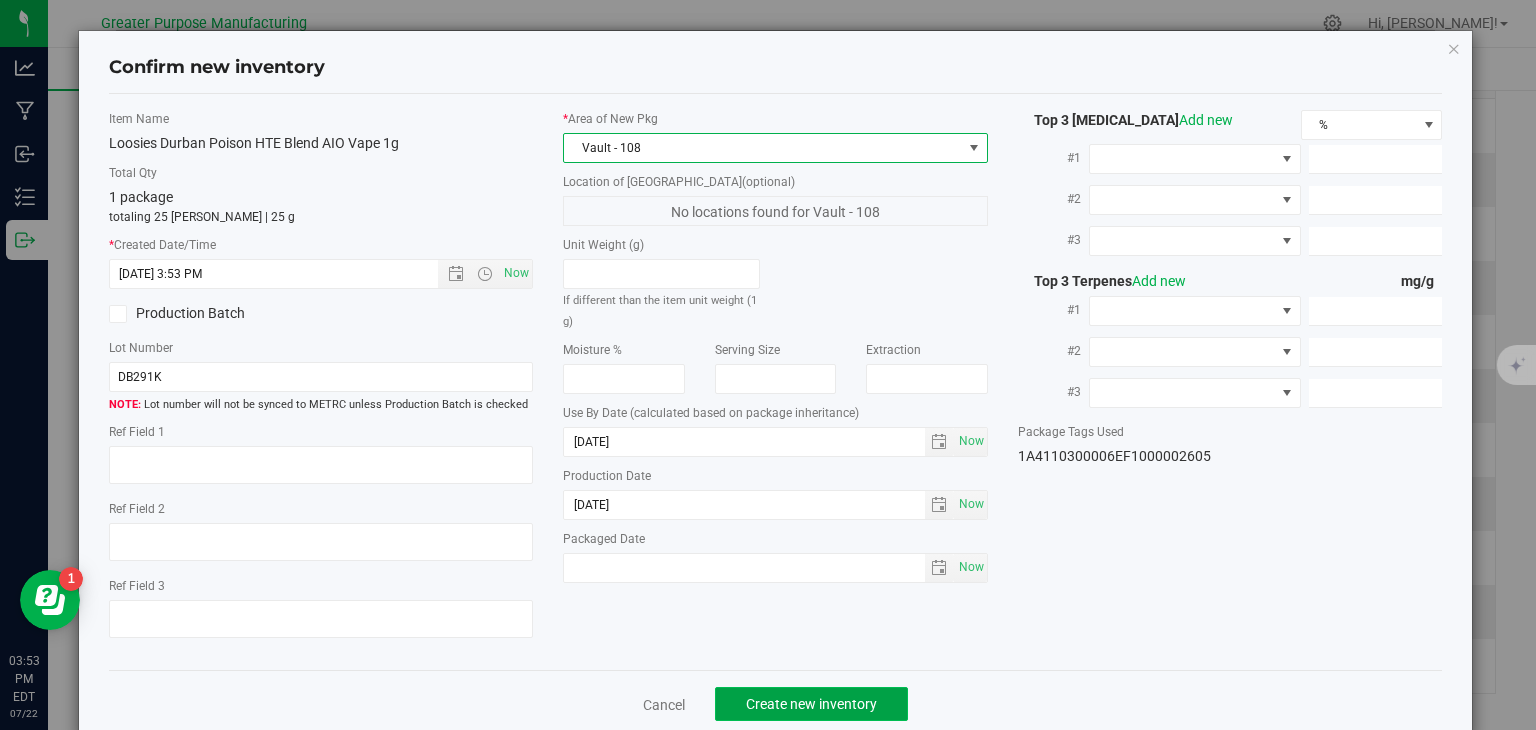 click on "Create new inventory" 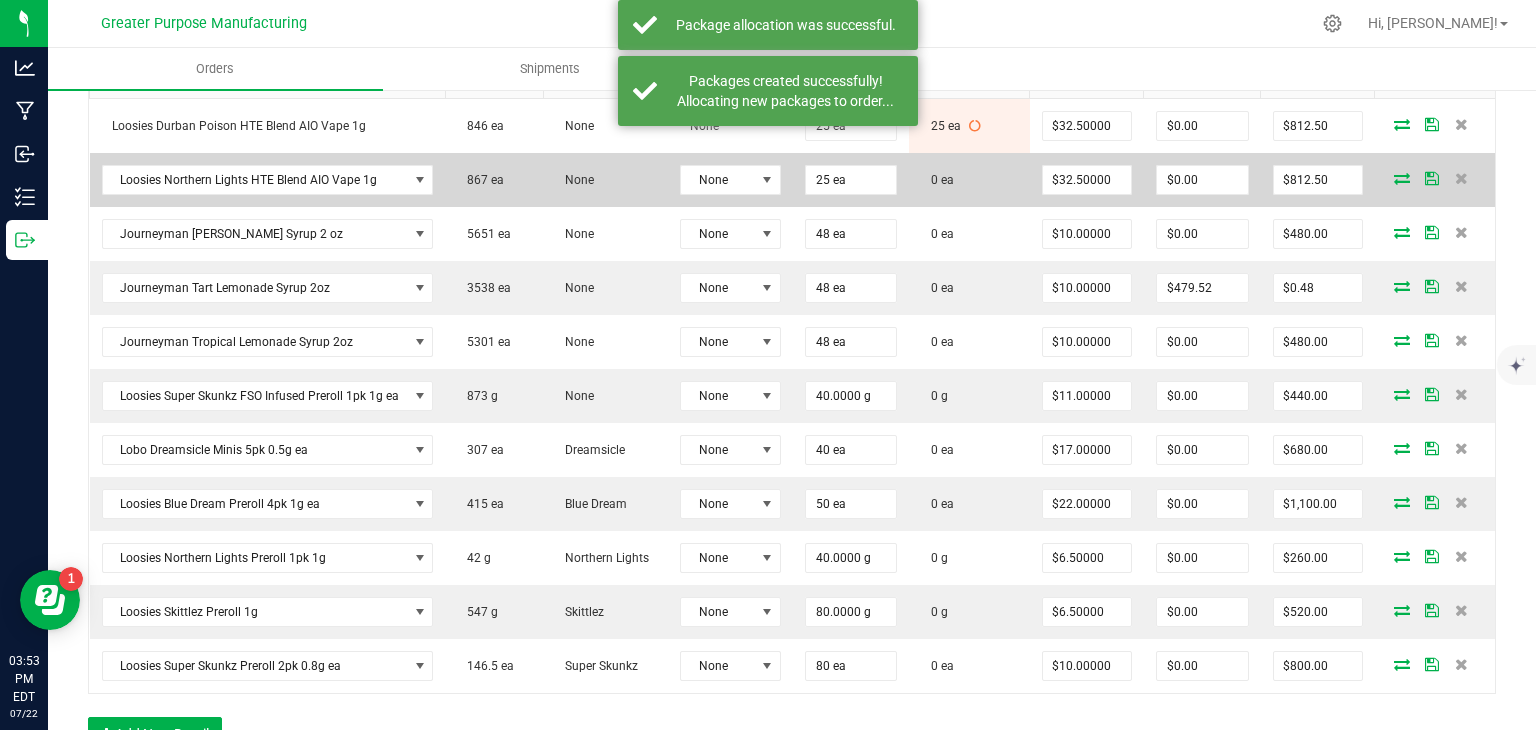 click at bounding box center (1402, 178) 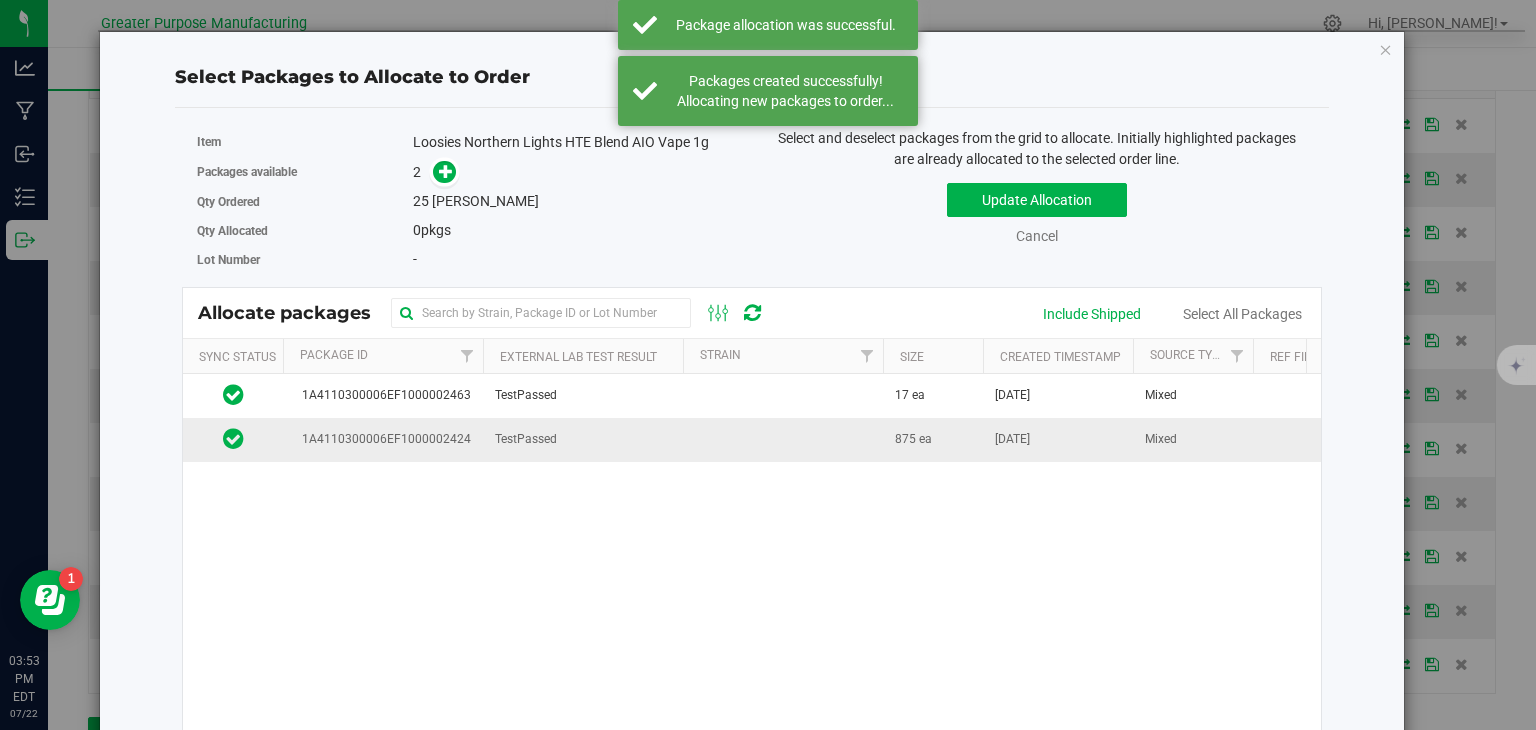 click at bounding box center (783, 439) 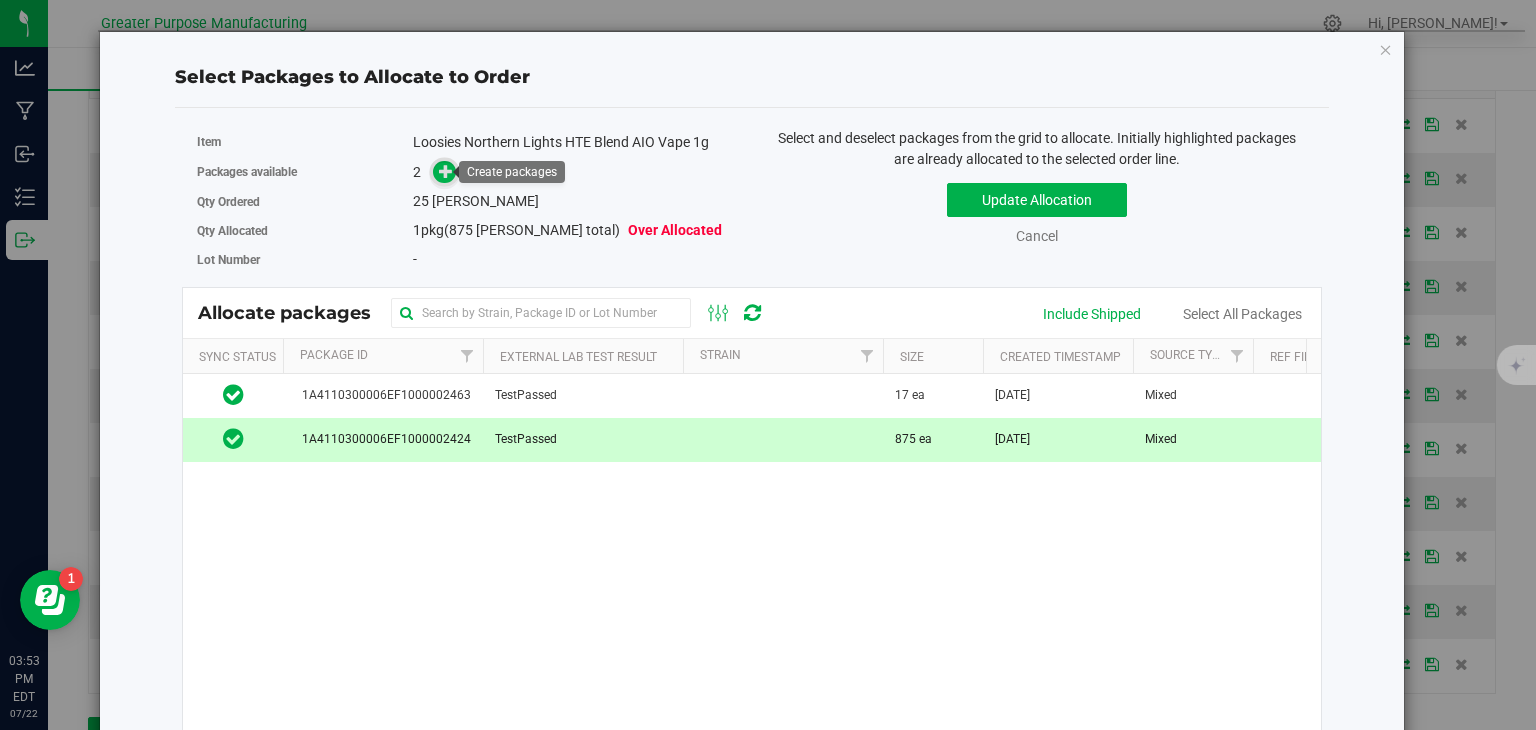 click at bounding box center (446, 171) 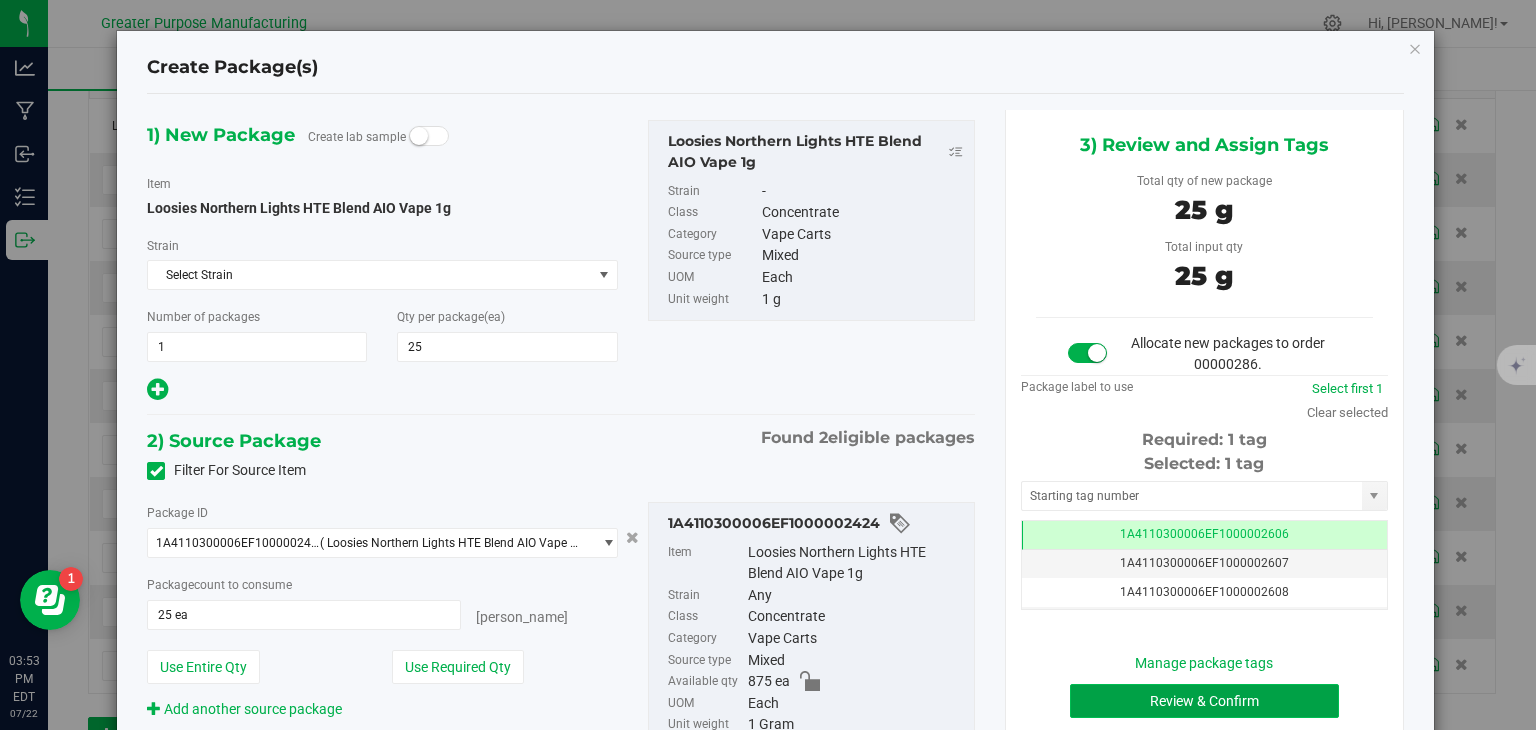 click on "Review & Confirm" at bounding box center [1204, 701] 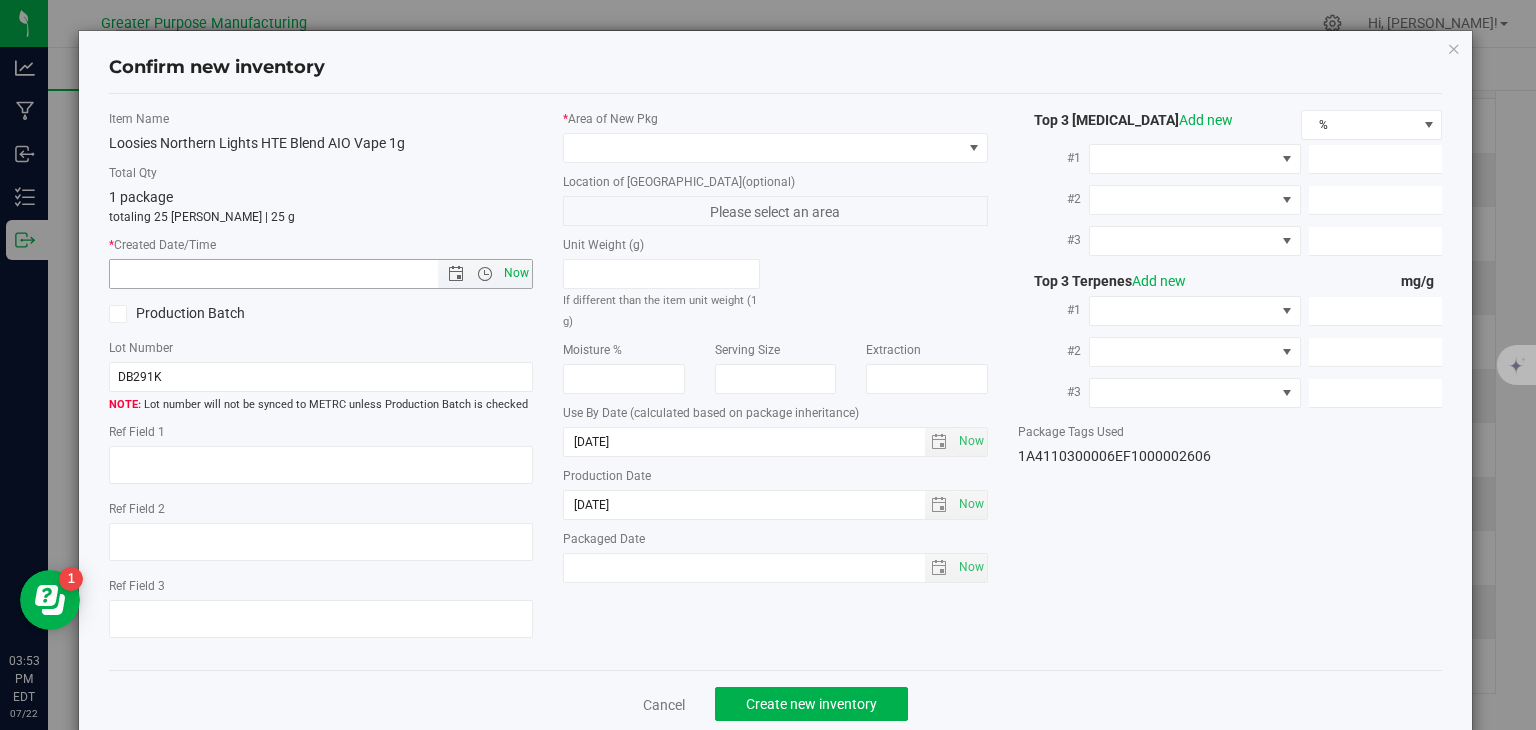 click on "Now" at bounding box center [517, 273] 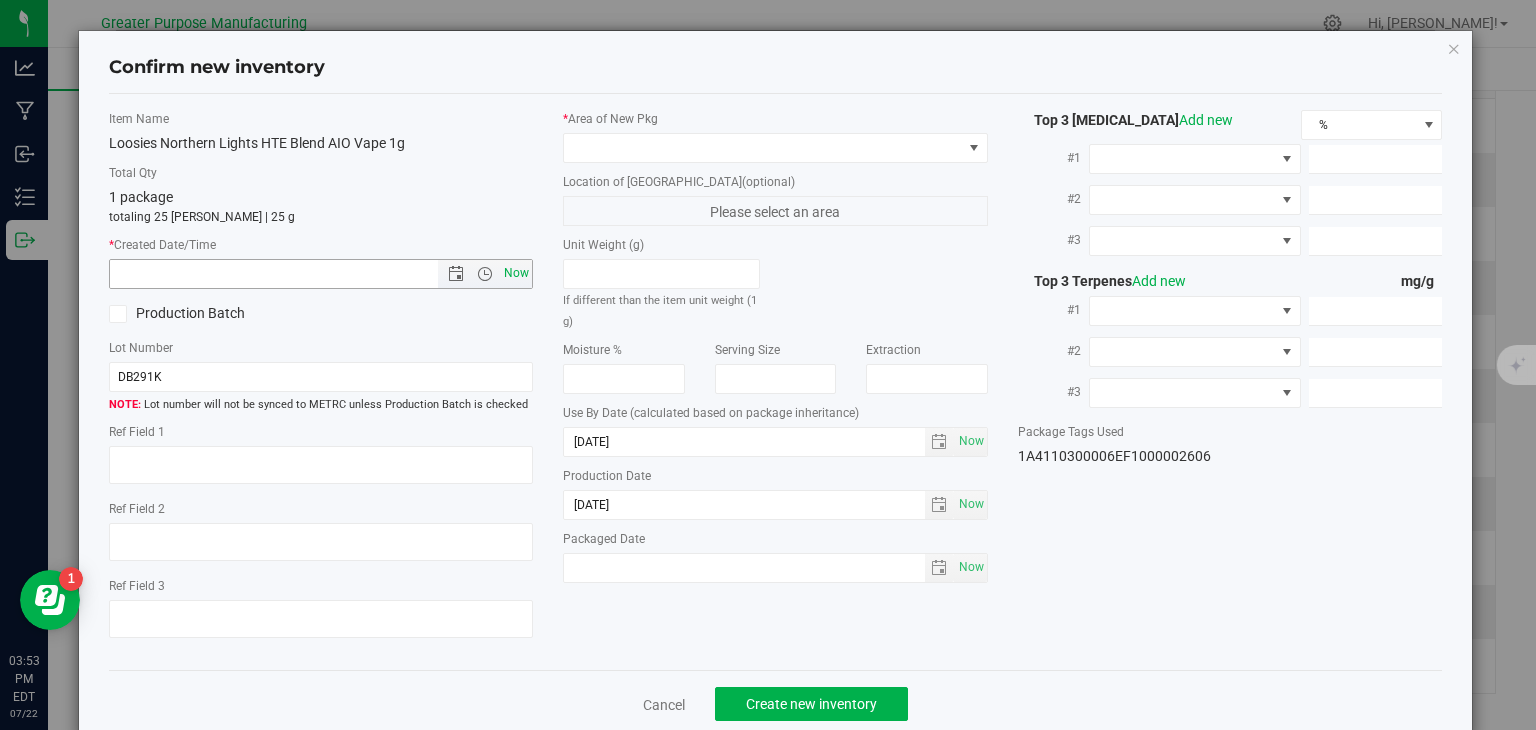 type on "7/22/2025 3:53 PM" 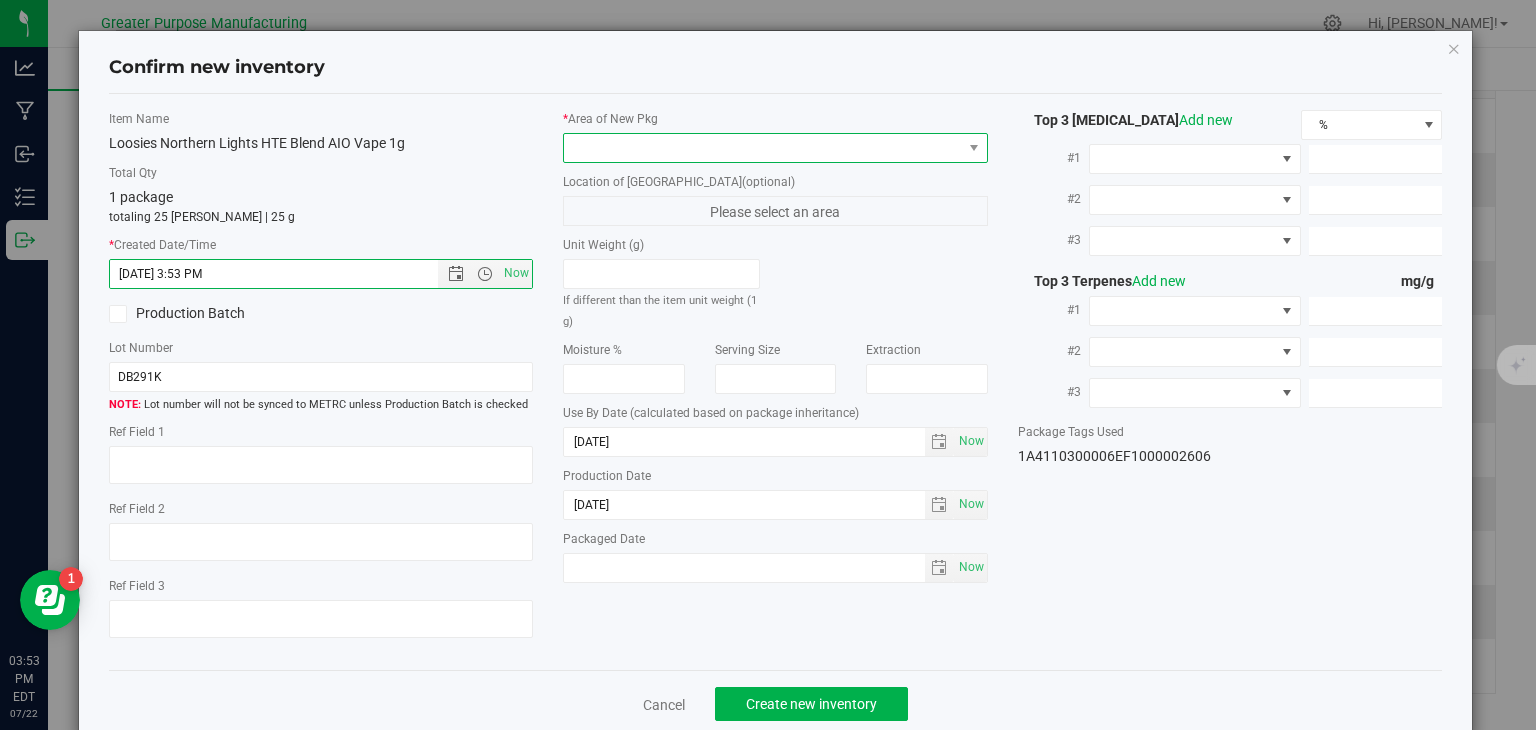 click at bounding box center (763, 148) 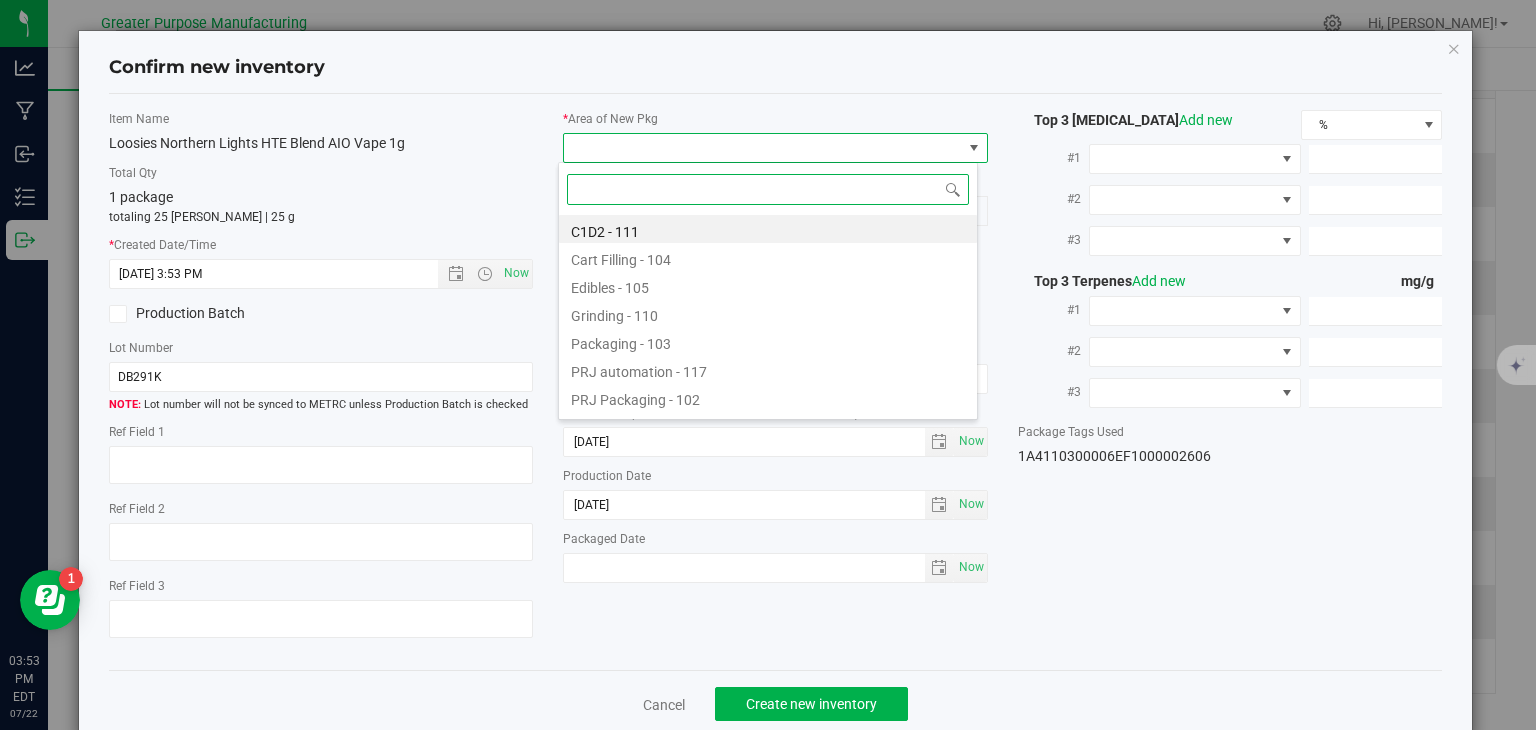 paste on "108" 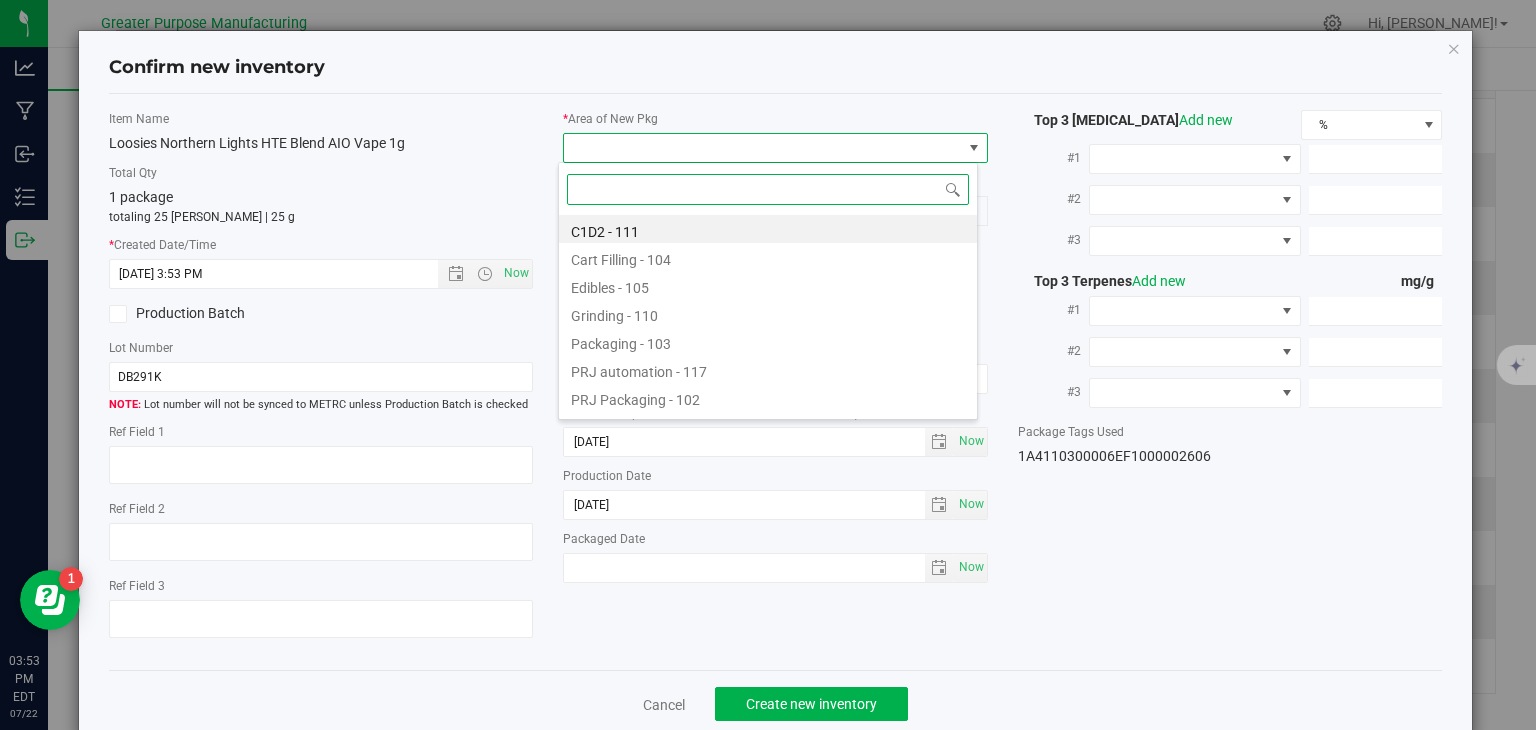 type on "108" 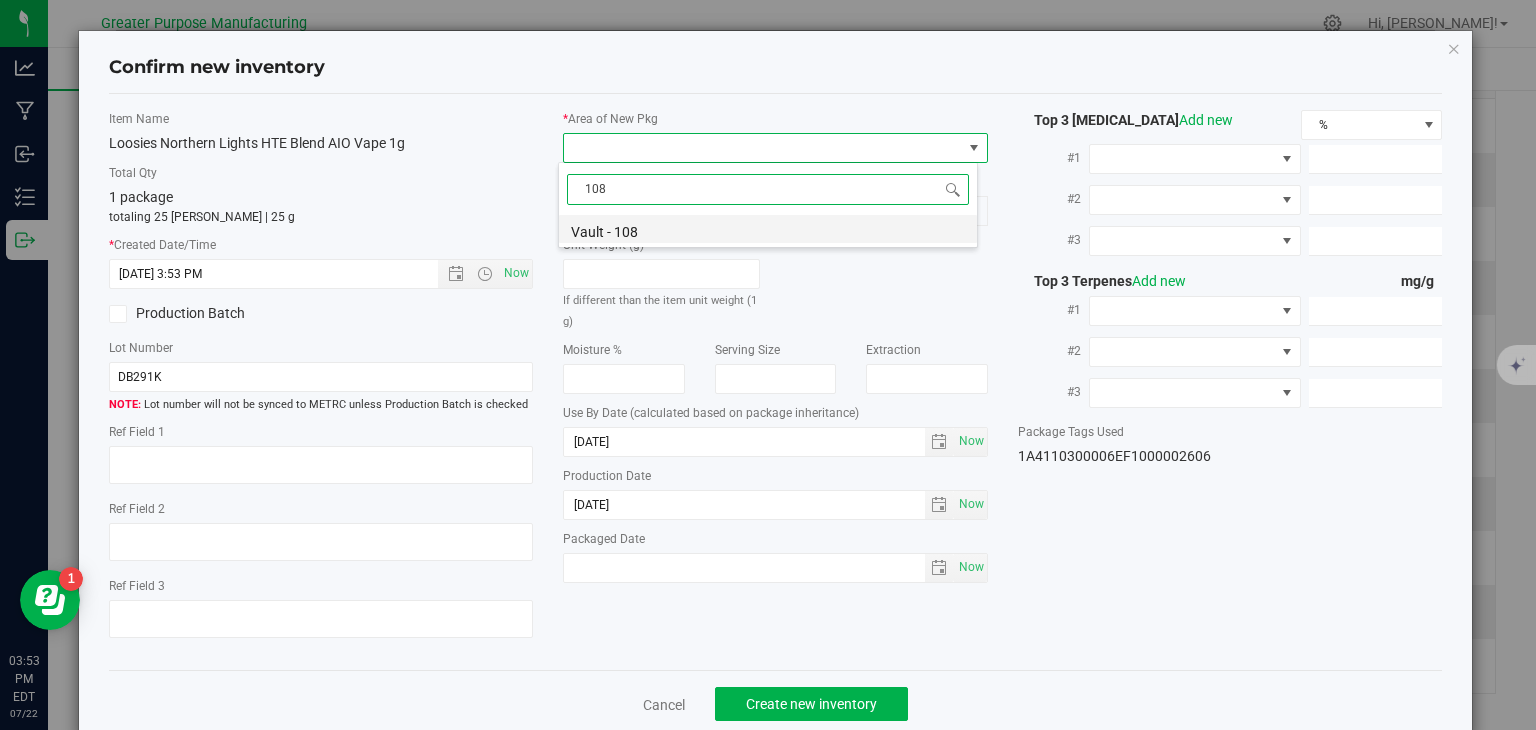 click on "Vault - 108" at bounding box center [768, 229] 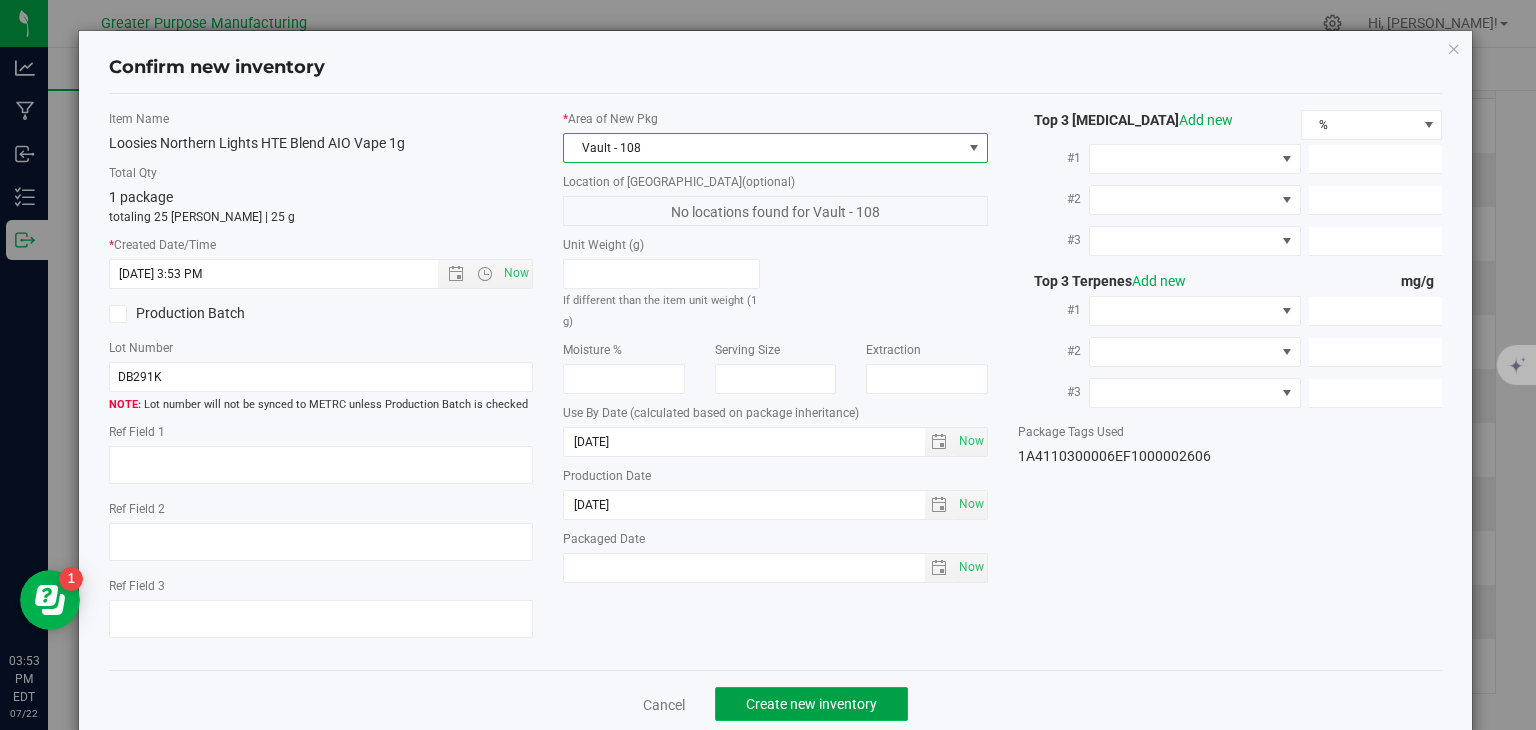 click on "Create new inventory" 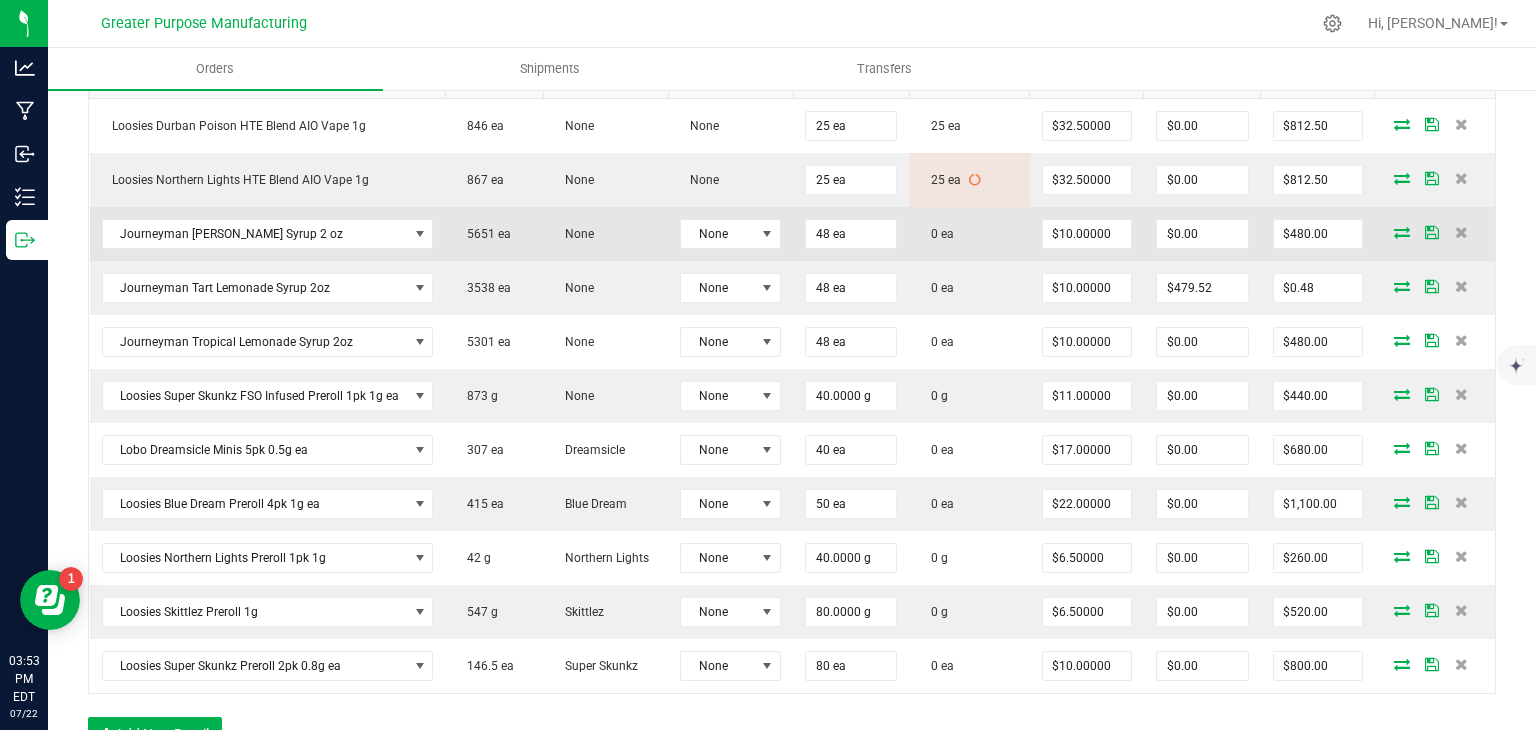 click at bounding box center (1402, 232) 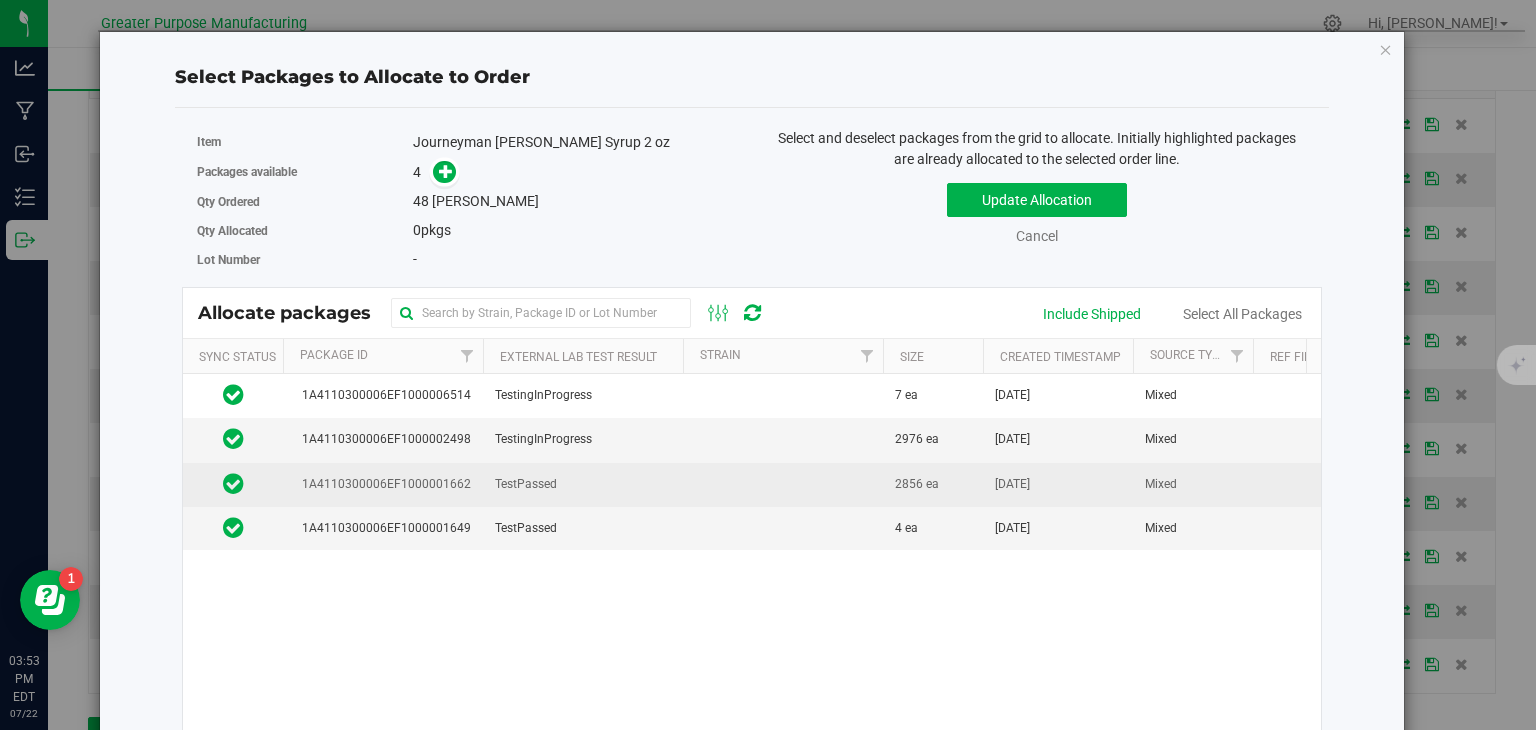 click on "TestPassed" at bounding box center [583, 485] 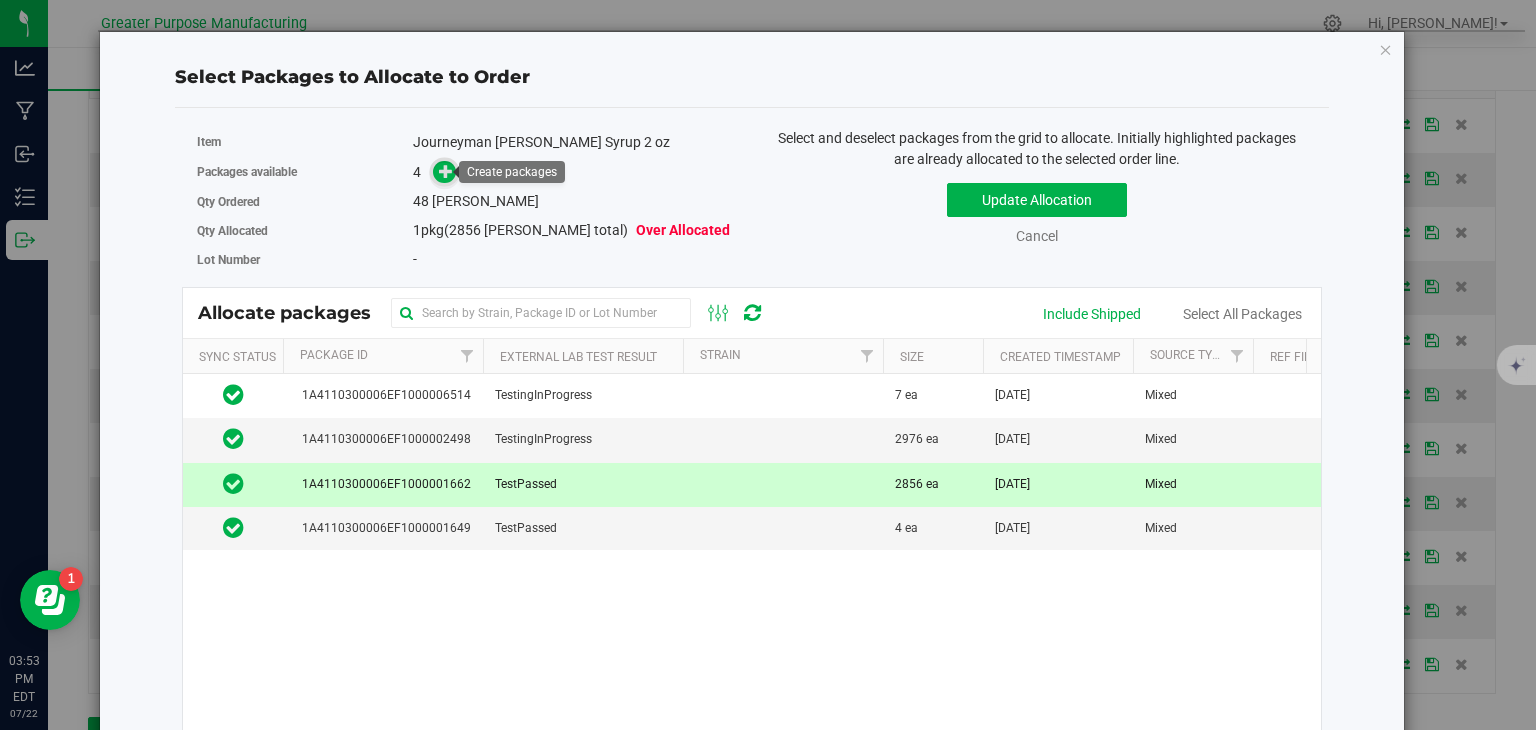 click at bounding box center [446, 171] 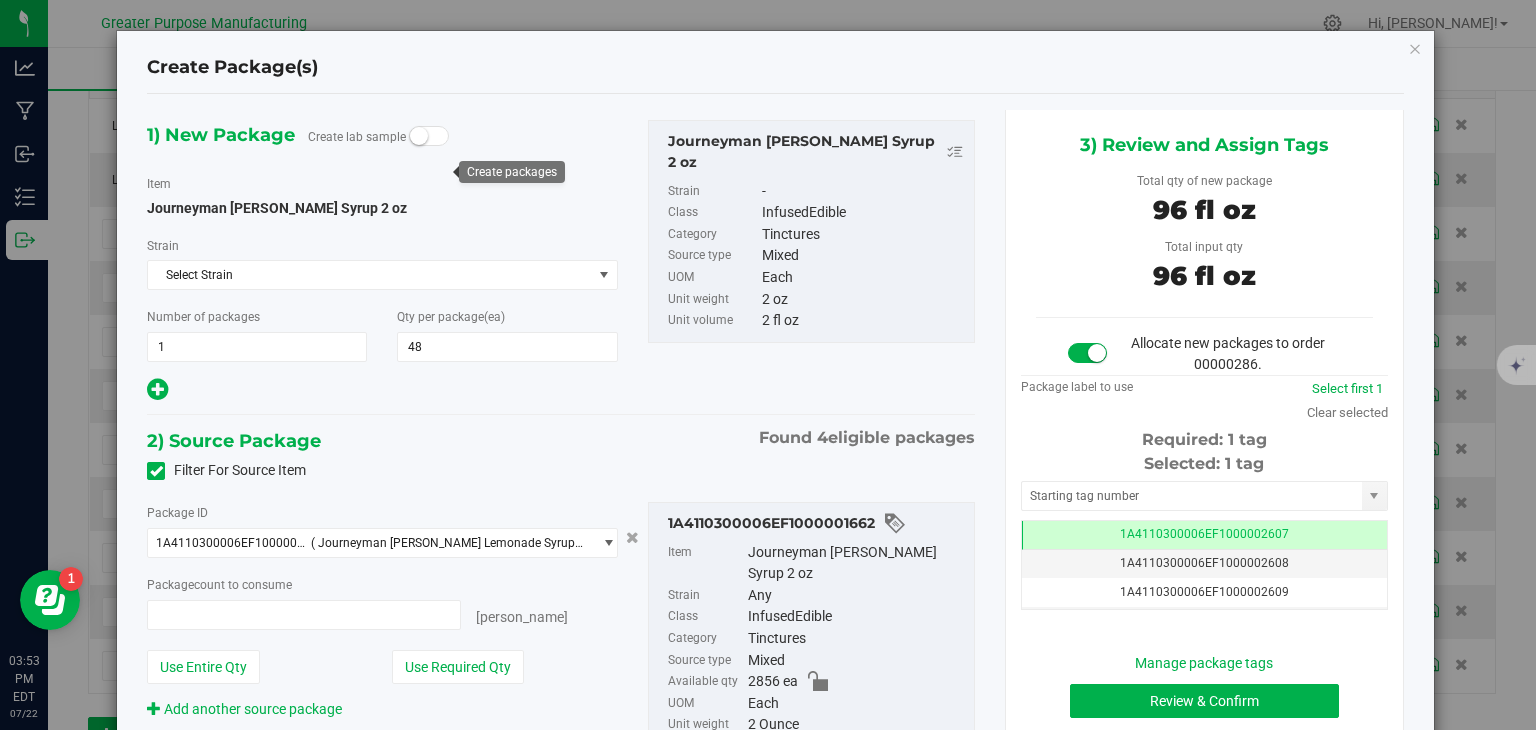 type on "48 ea" 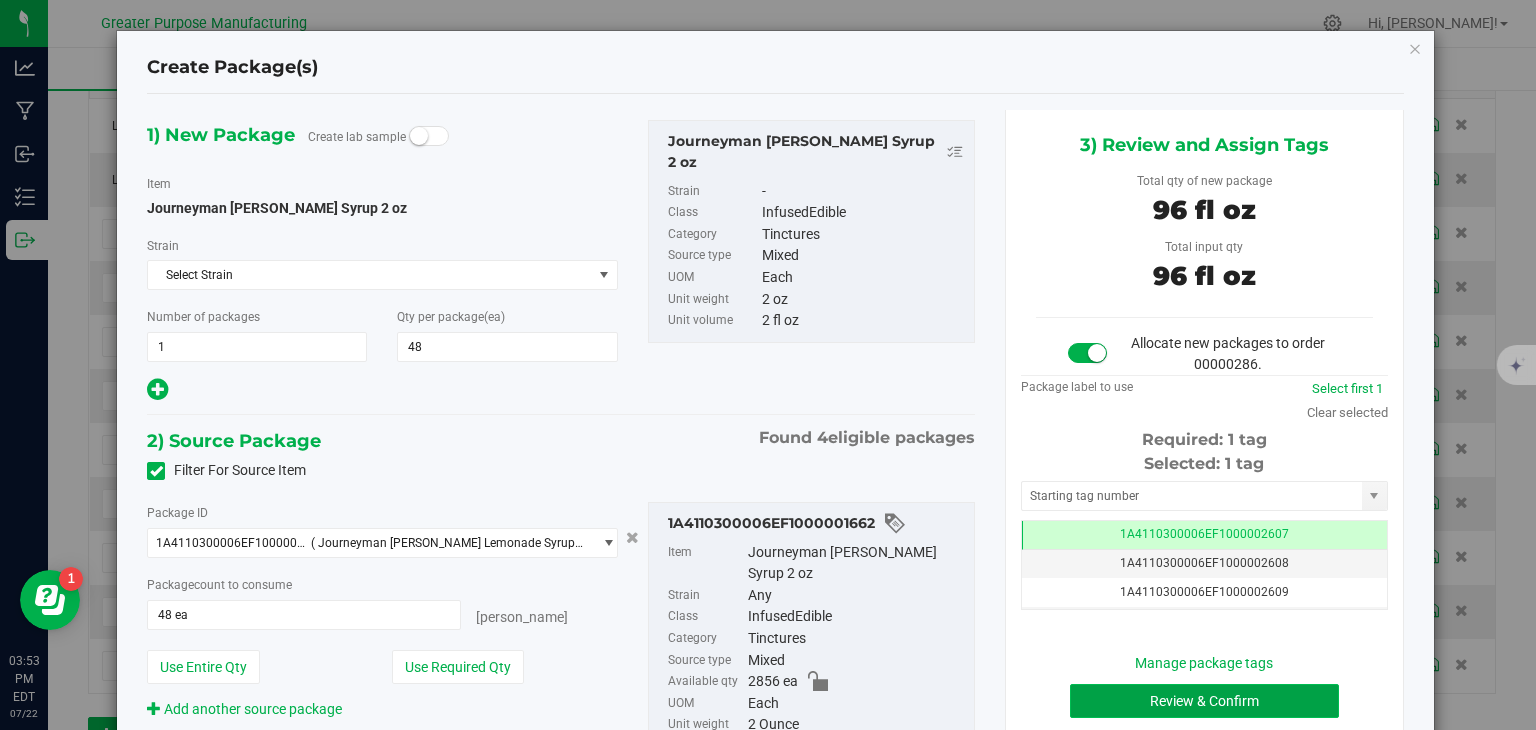 click on "Review & Confirm" at bounding box center [1204, 701] 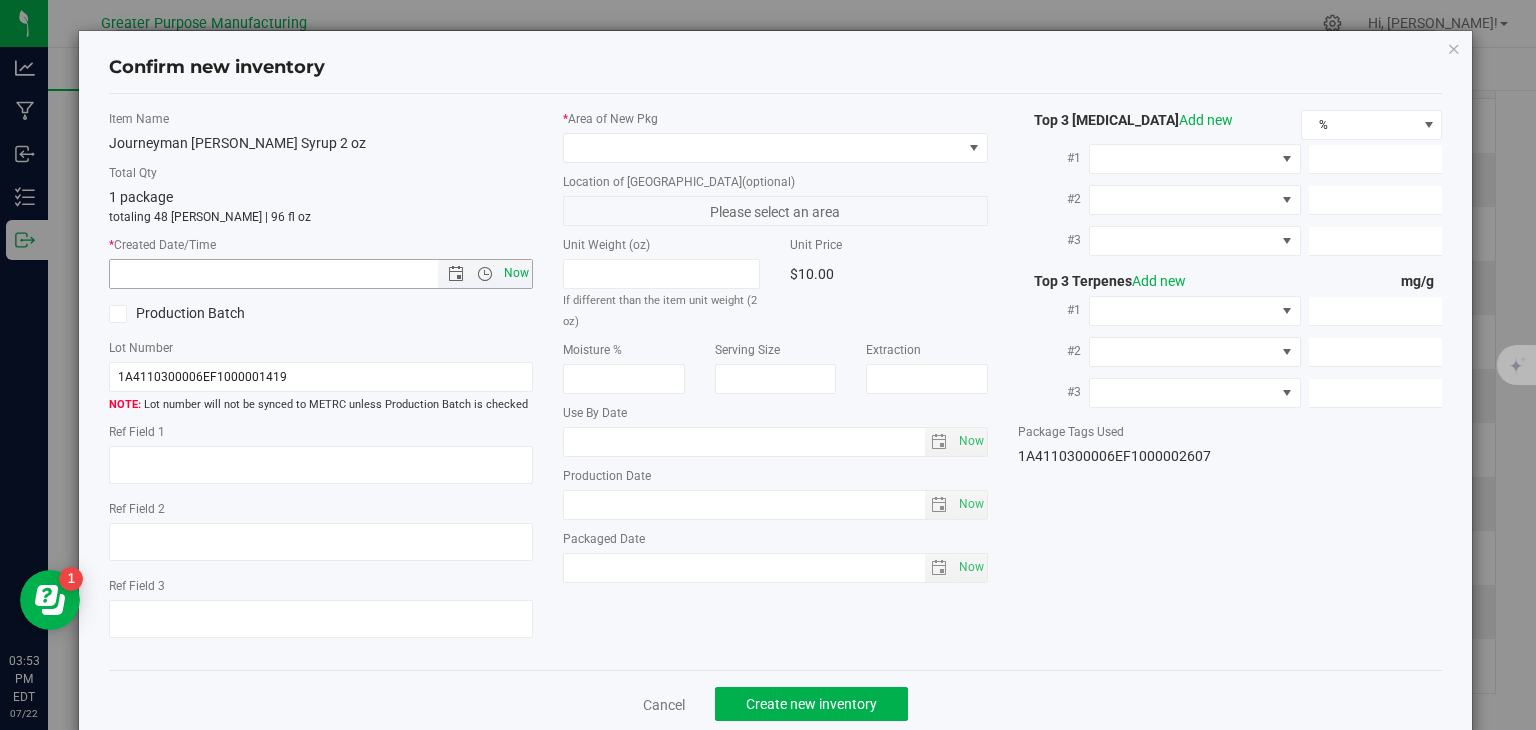 click on "Now" at bounding box center [517, 273] 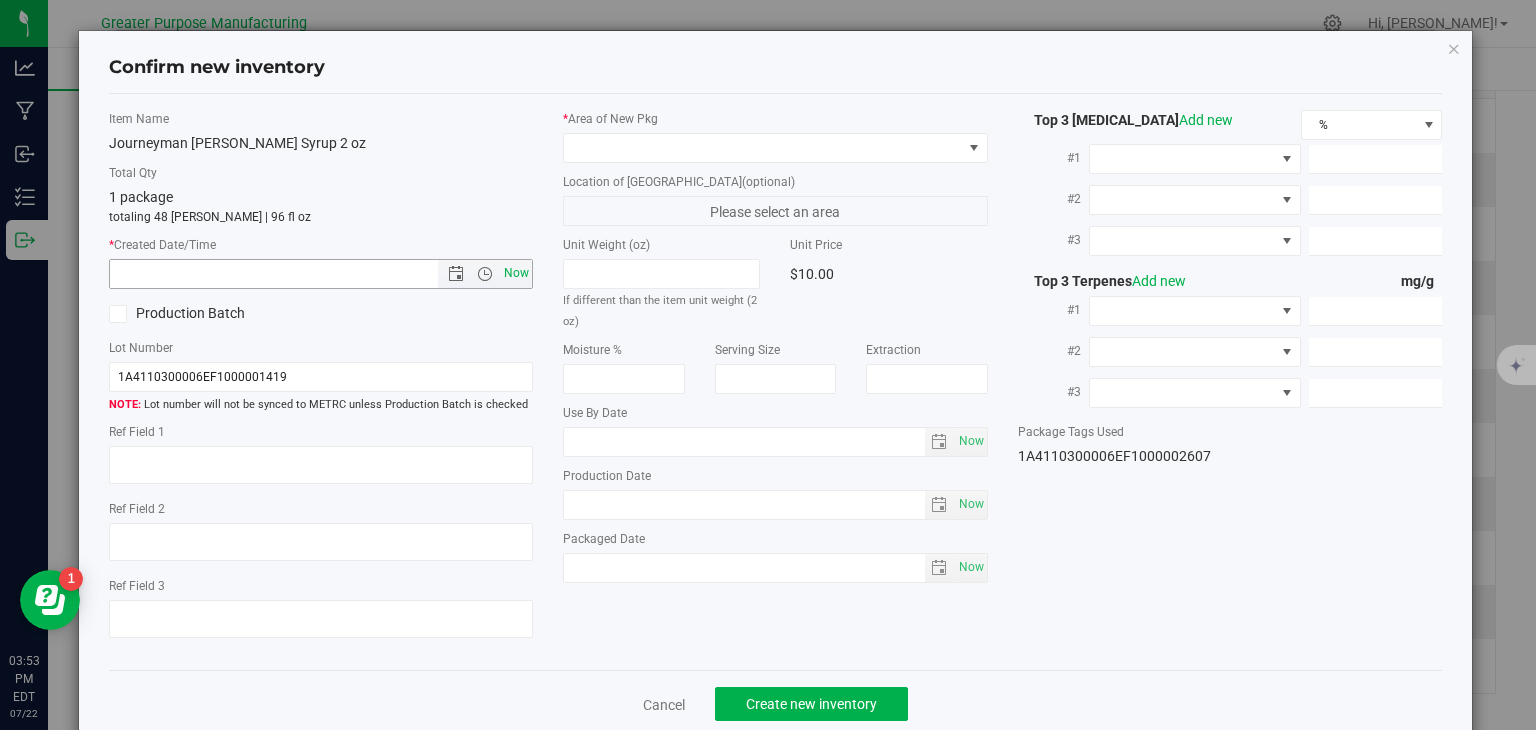 type on "7/22/2025 3:53 PM" 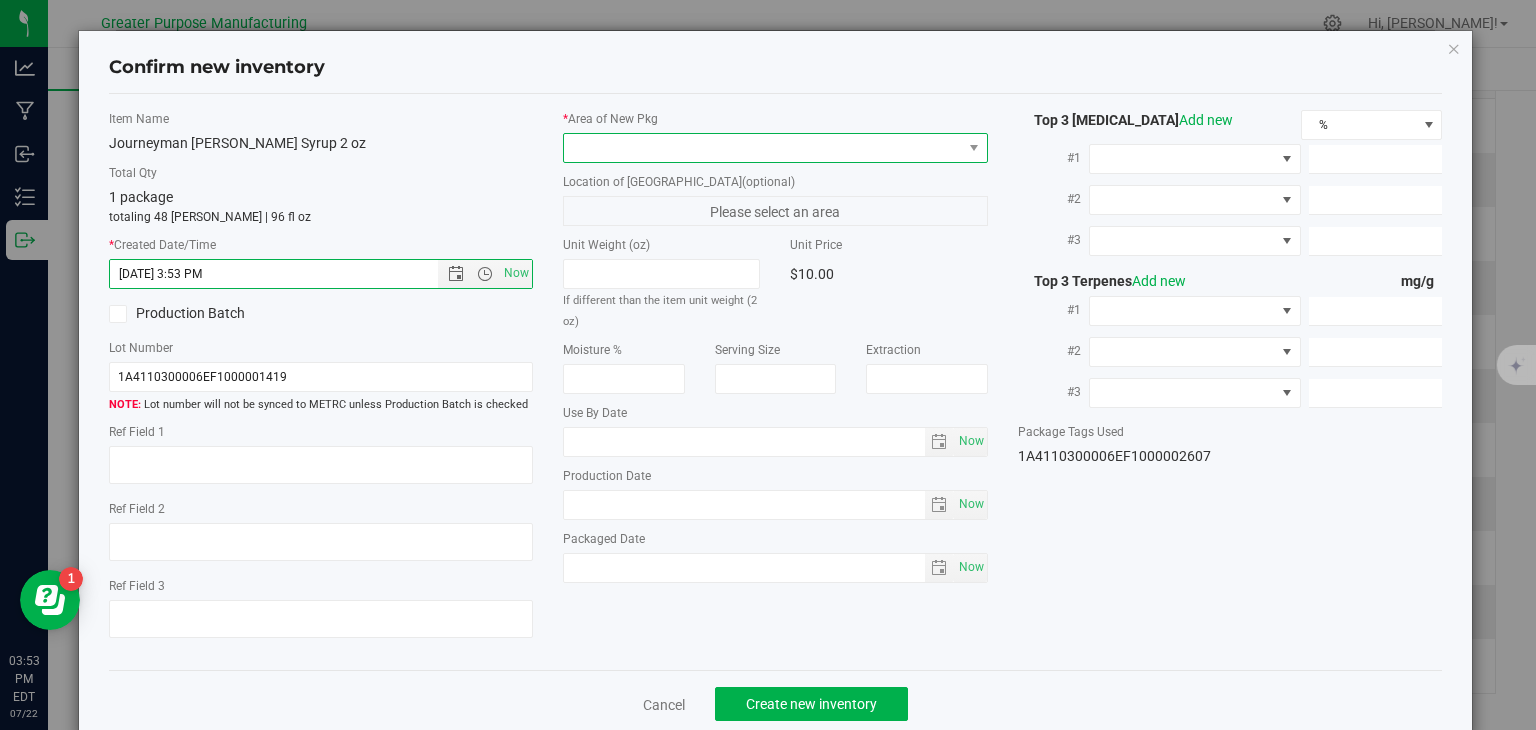 click at bounding box center [763, 148] 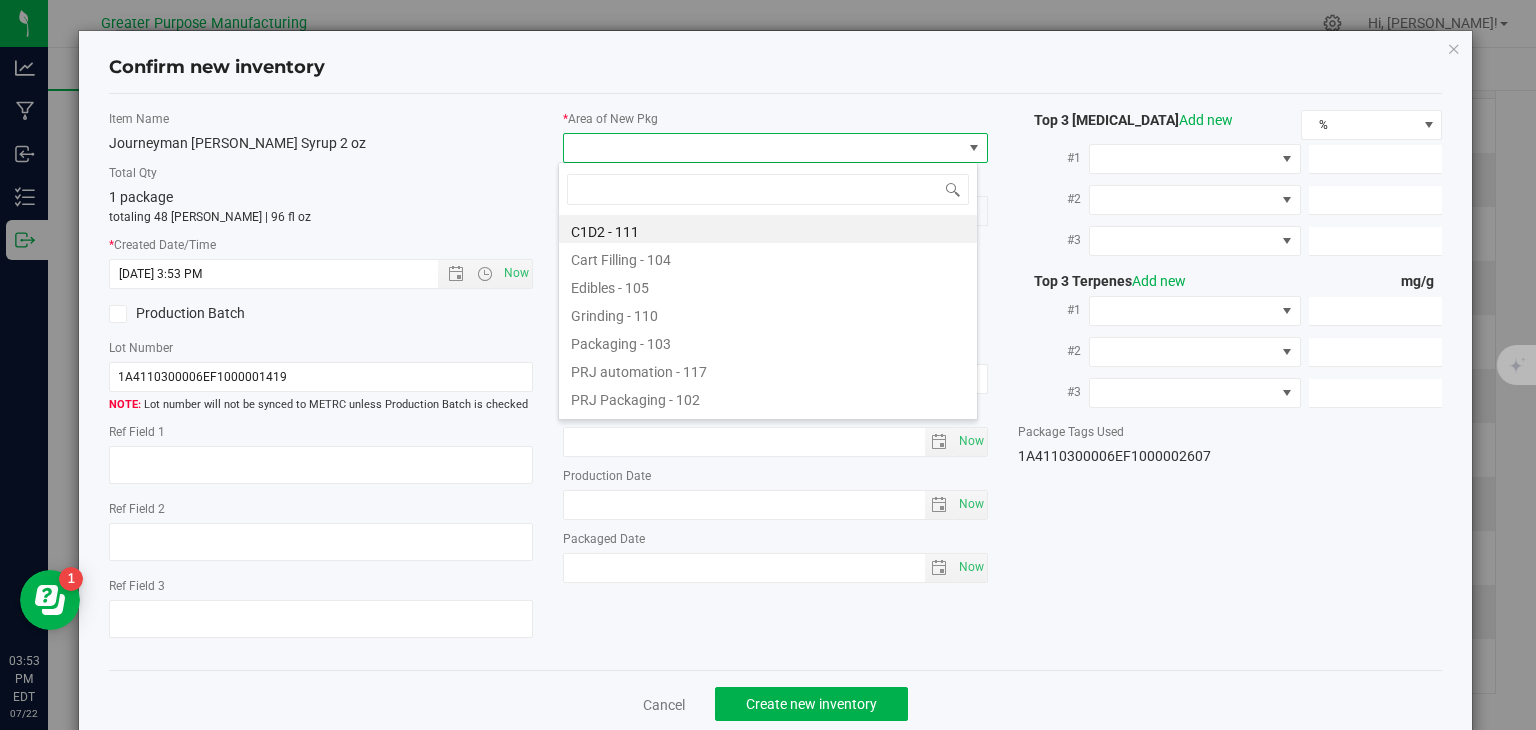 type on "108" 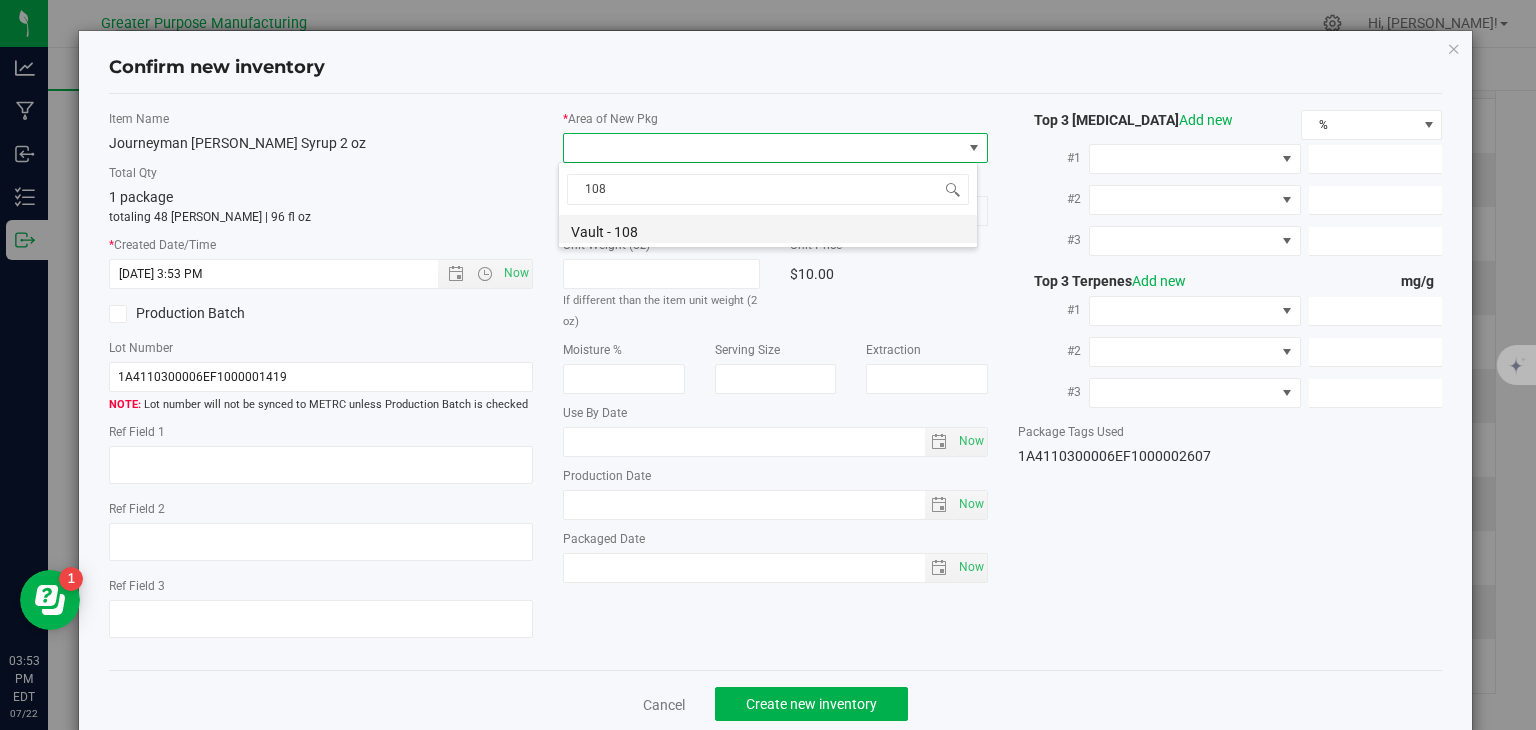 click on "Vault - 108" at bounding box center (768, 229) 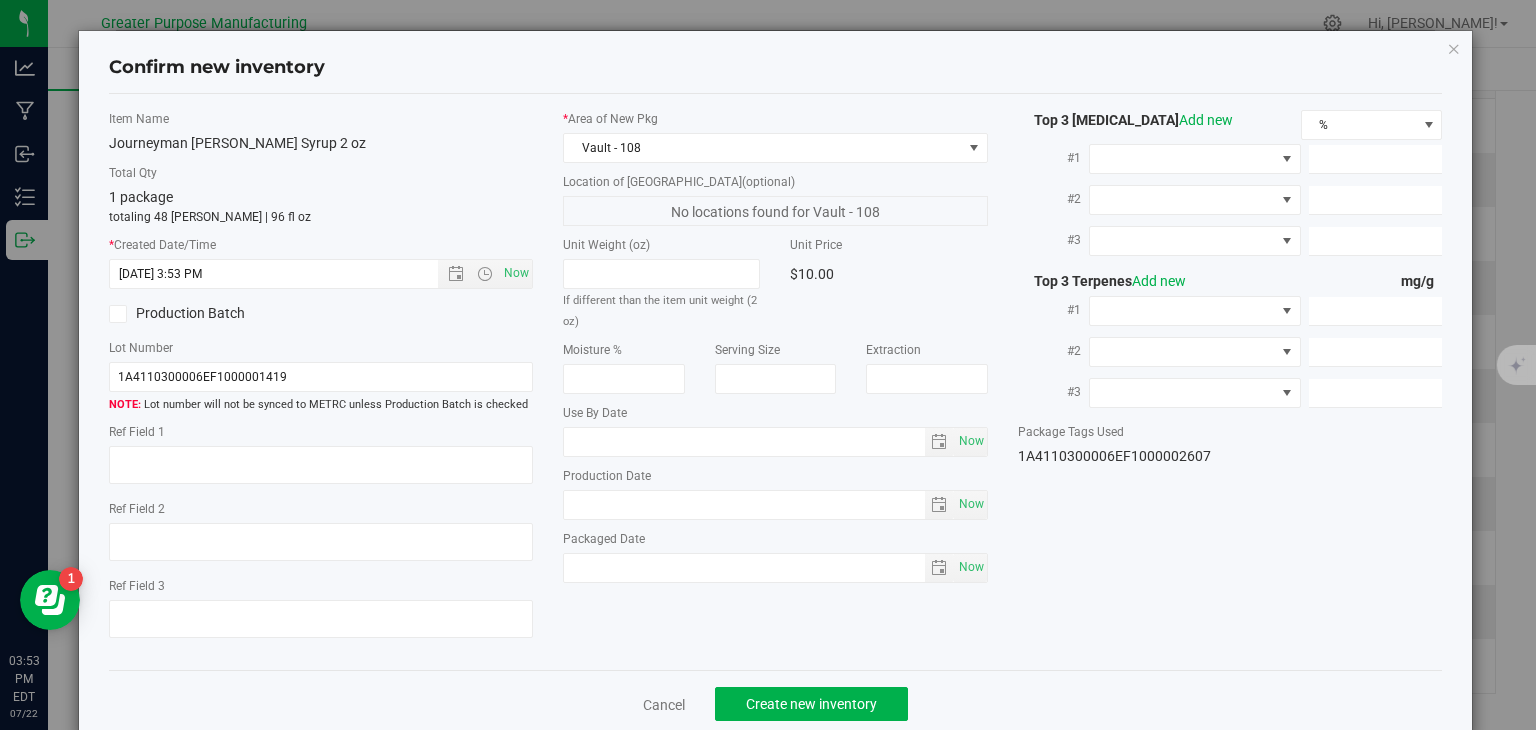click on "Cancel
Create new inventory" at bounding box center (776, 703) 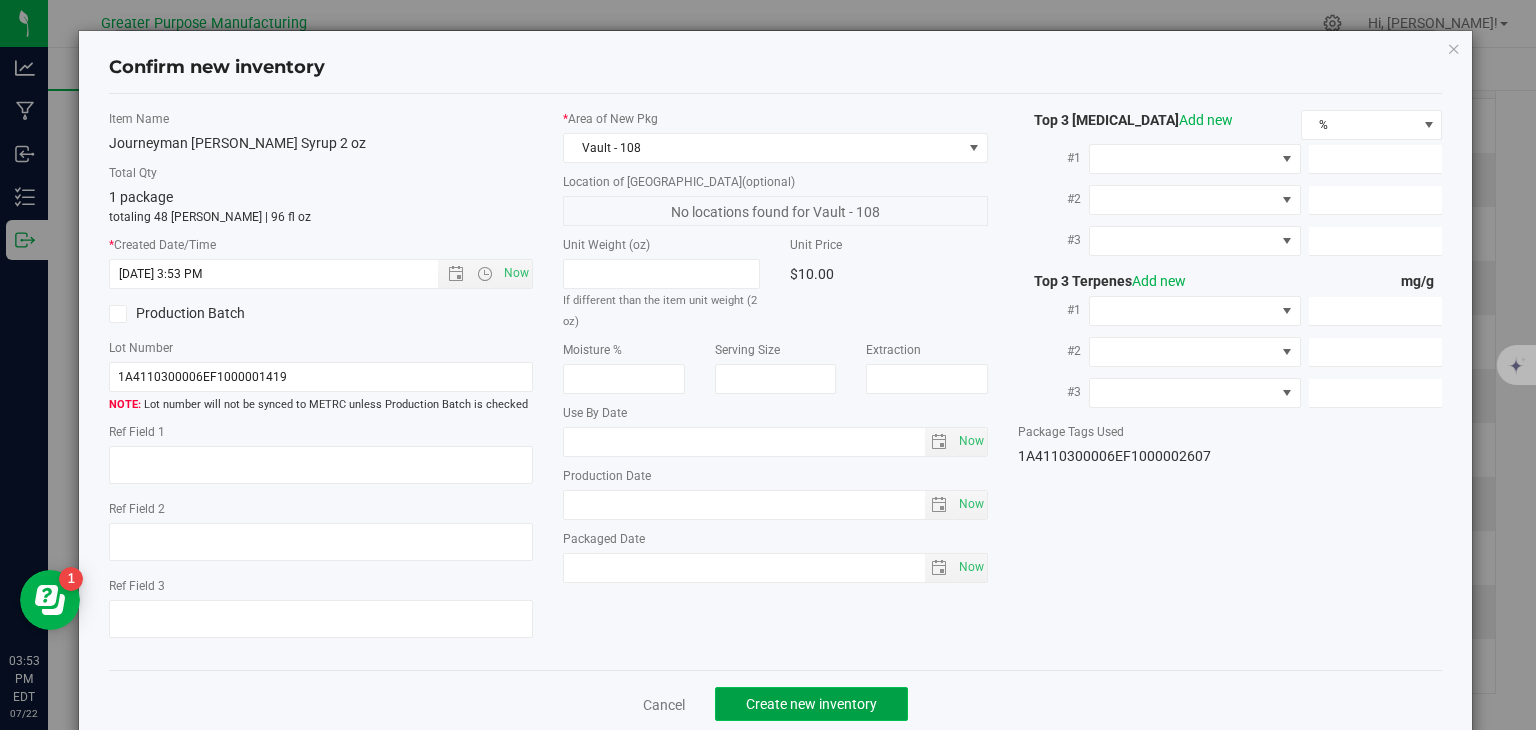 click on "Create new inventory" 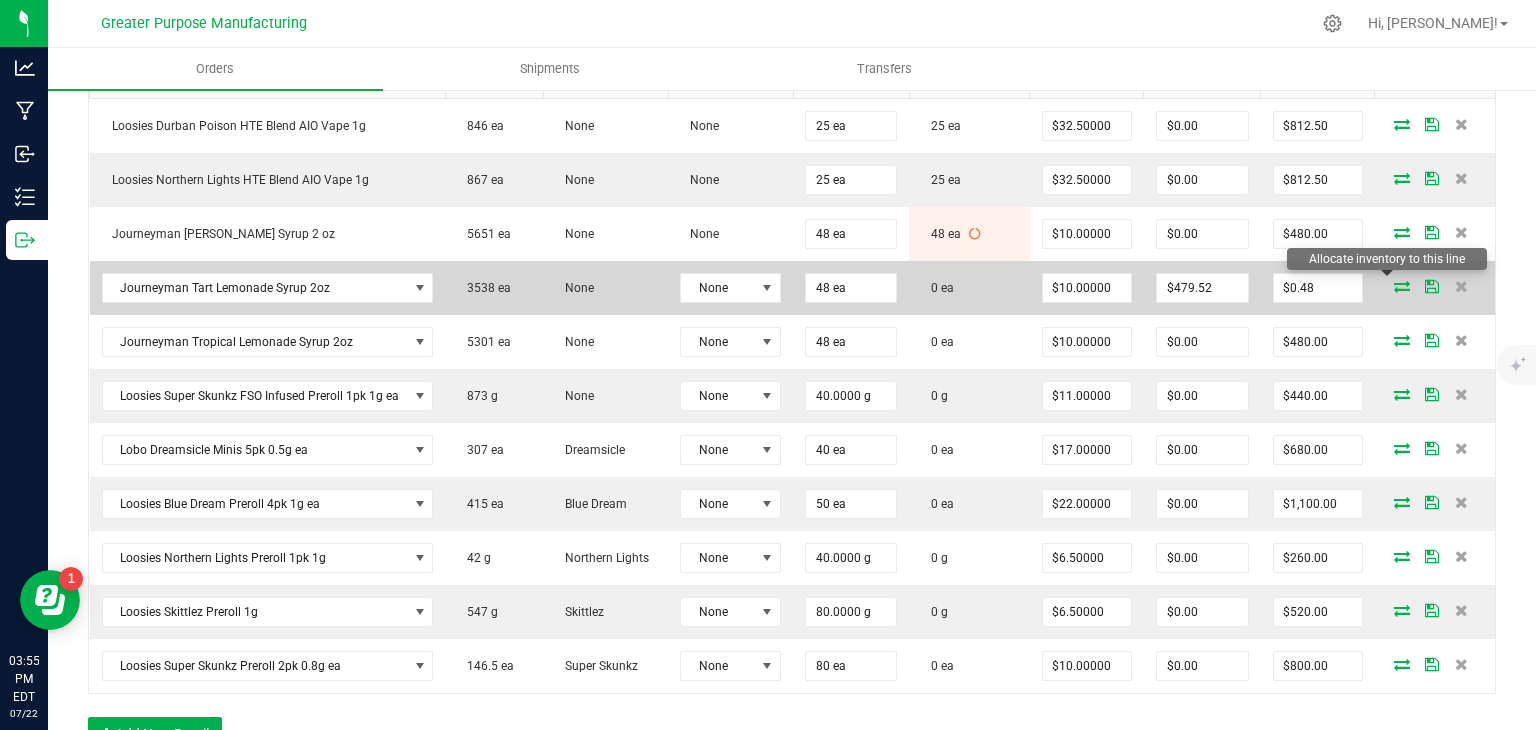click at bounding box center [1402, 286] 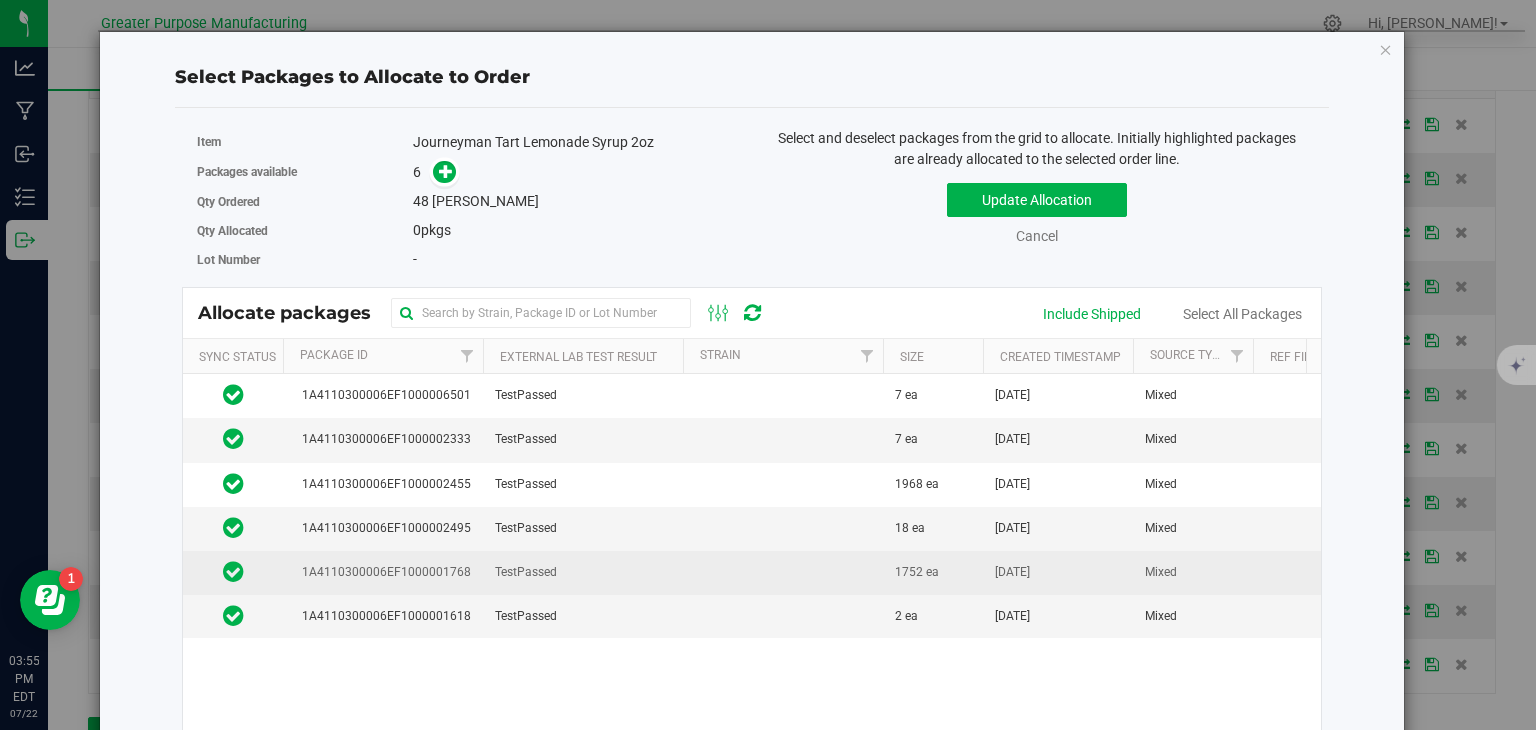 click at bounding box center (783, 573) 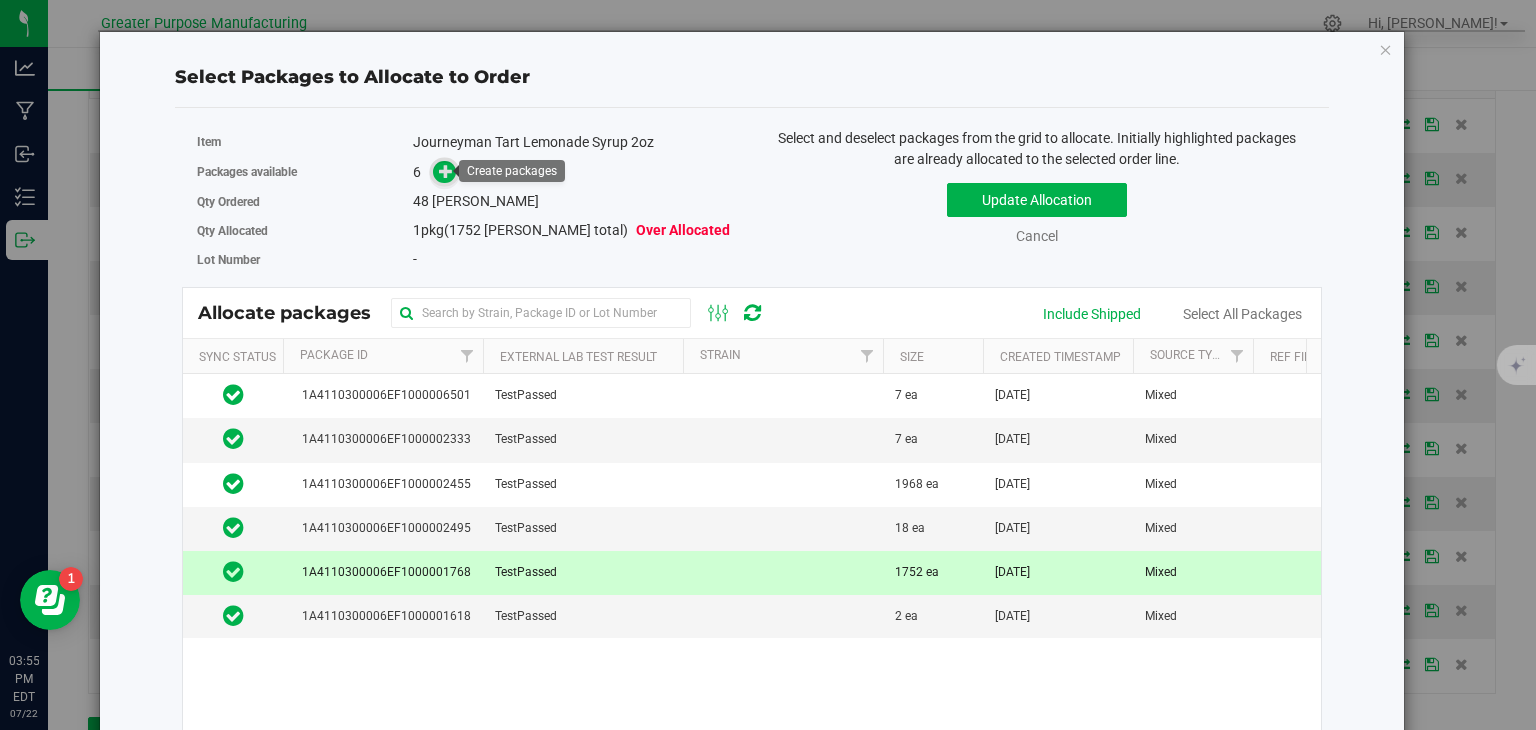 click at bounding box center (446, 171) 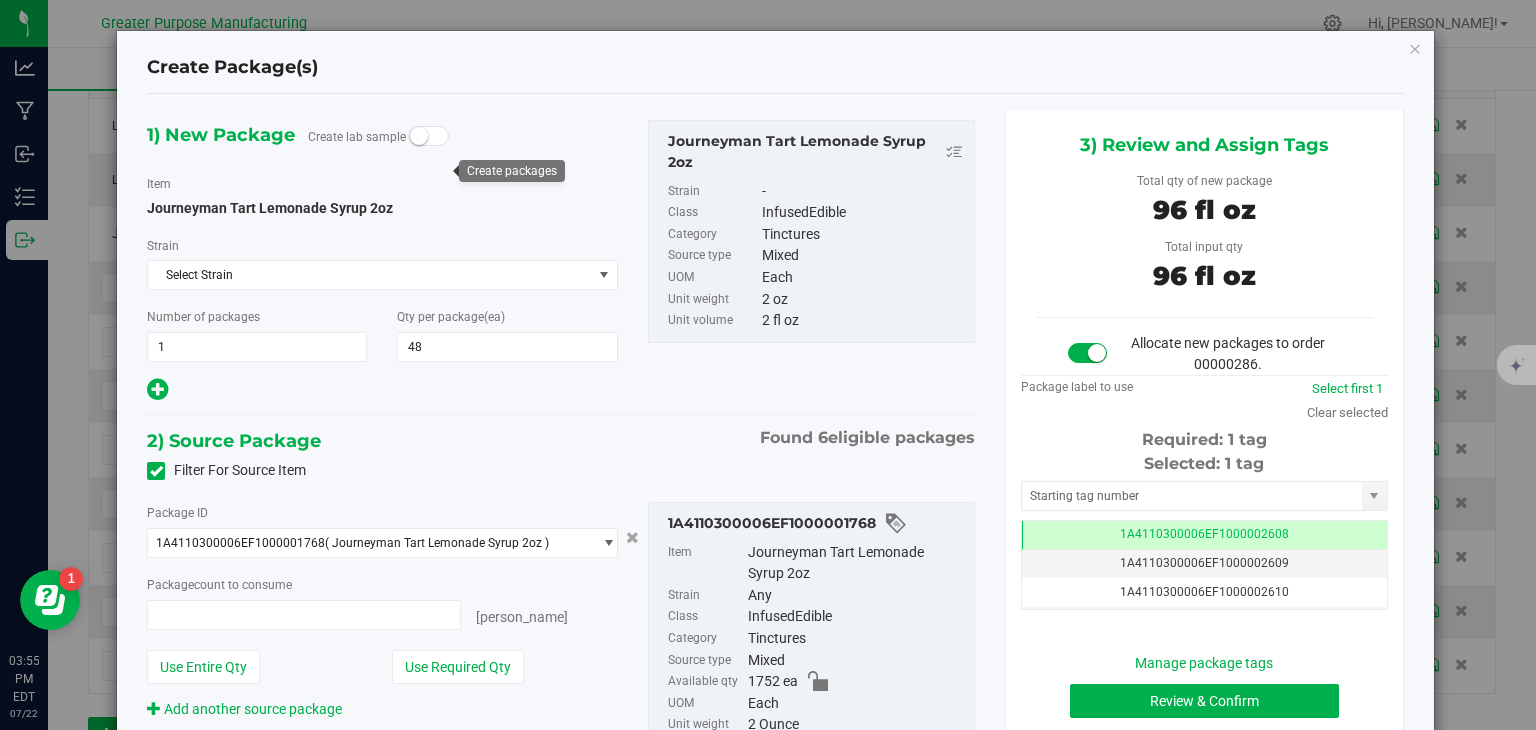 type on "48 ea" 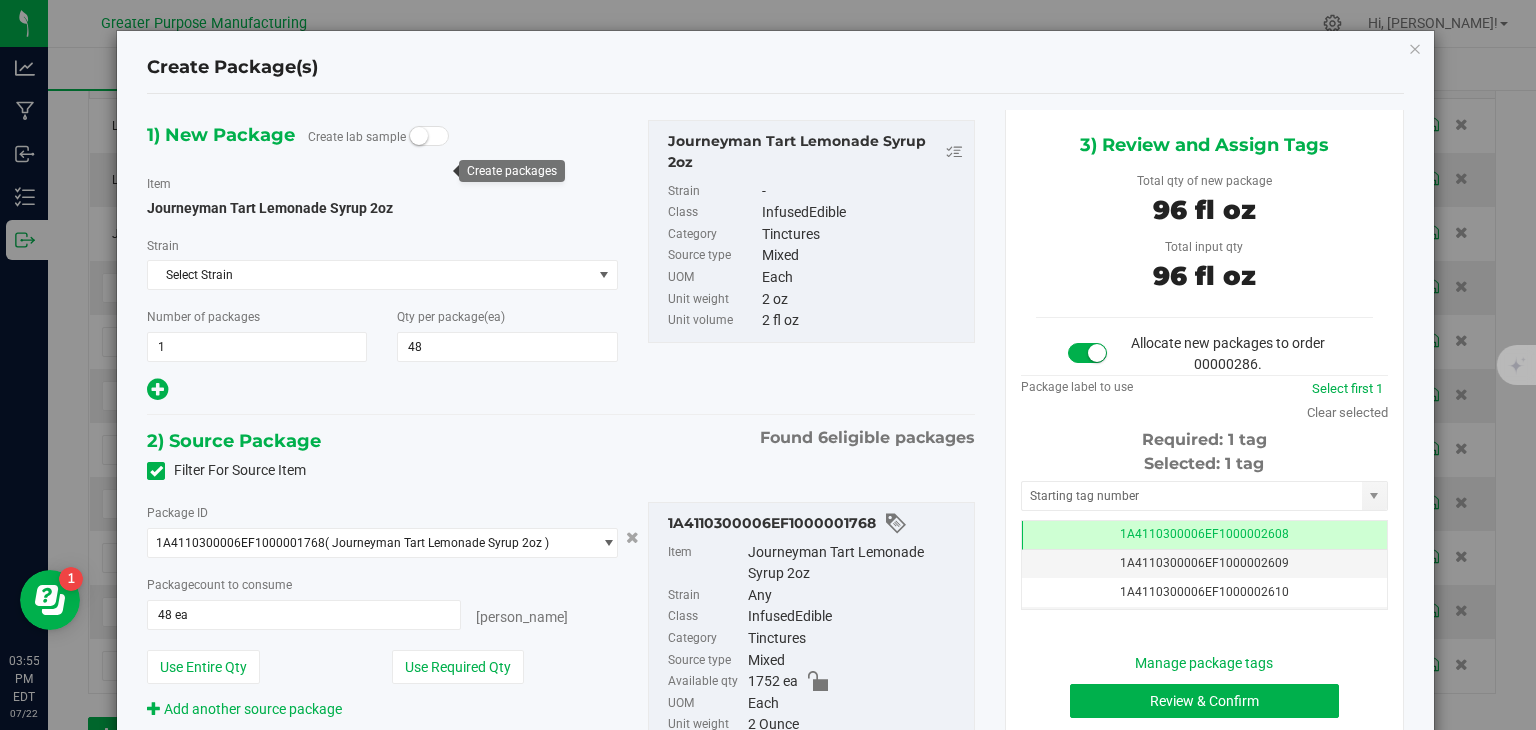scroll, scrollTop: 0, scrollLeft: 0, axis: both 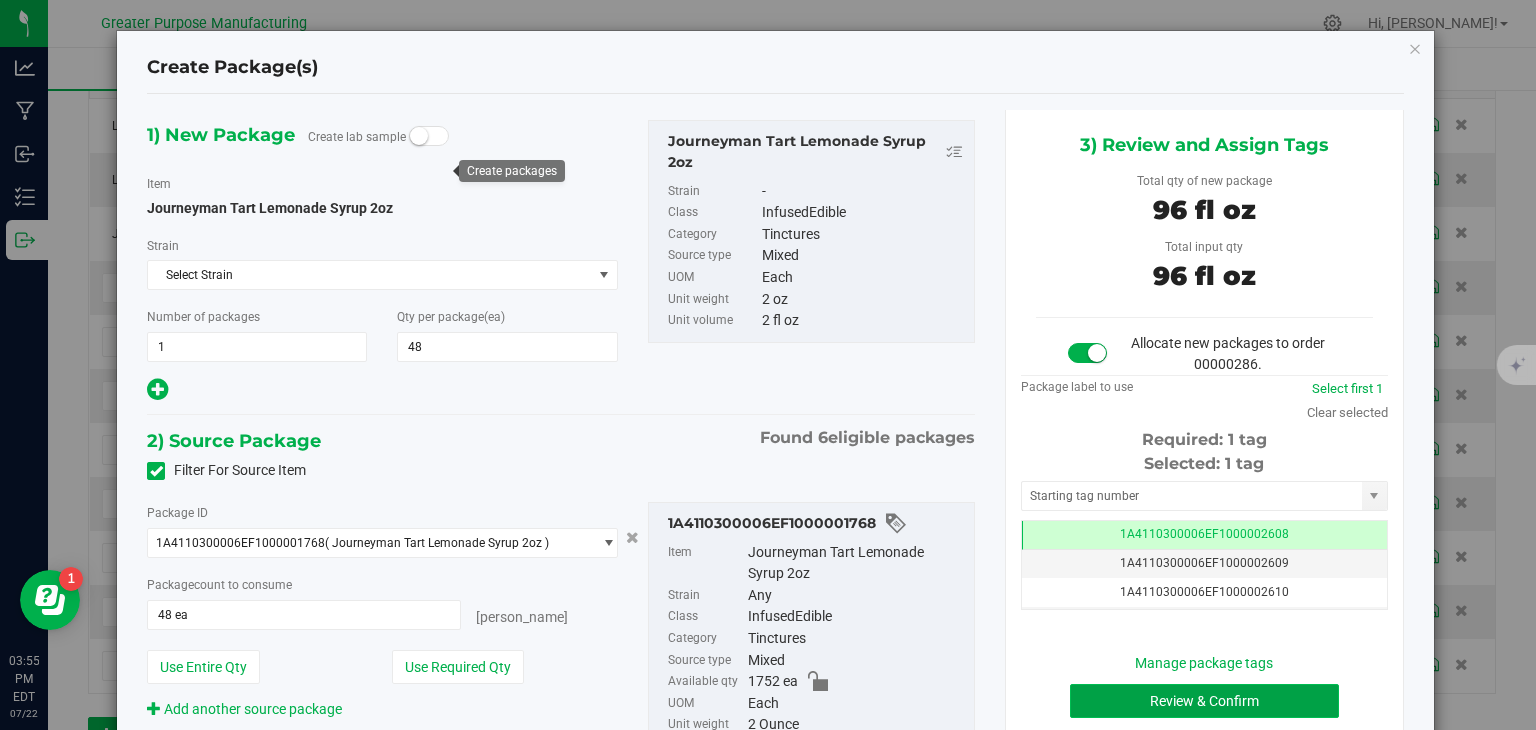 click on "Review & Confirm" at bounding box center [1204, 701] 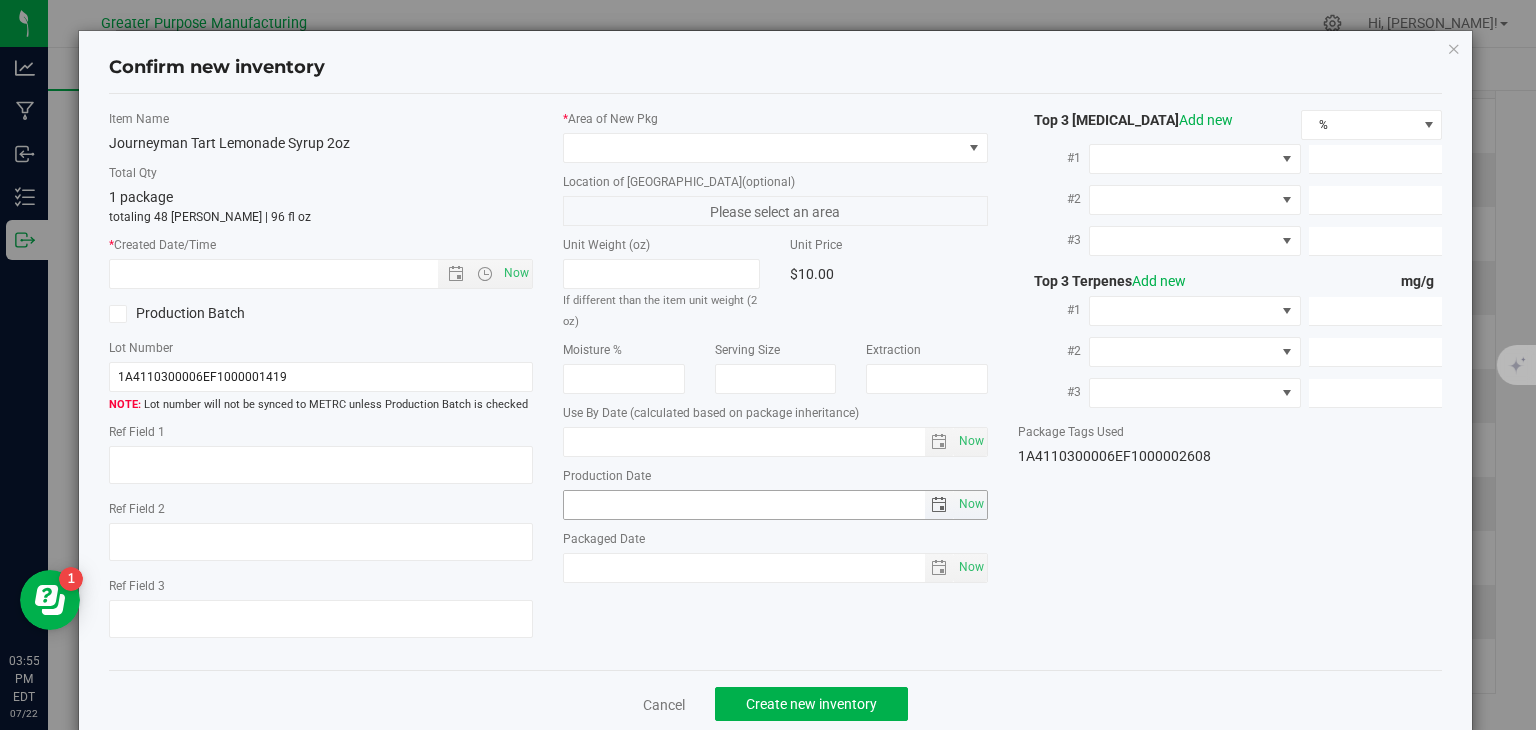 type on "2025-12-20" 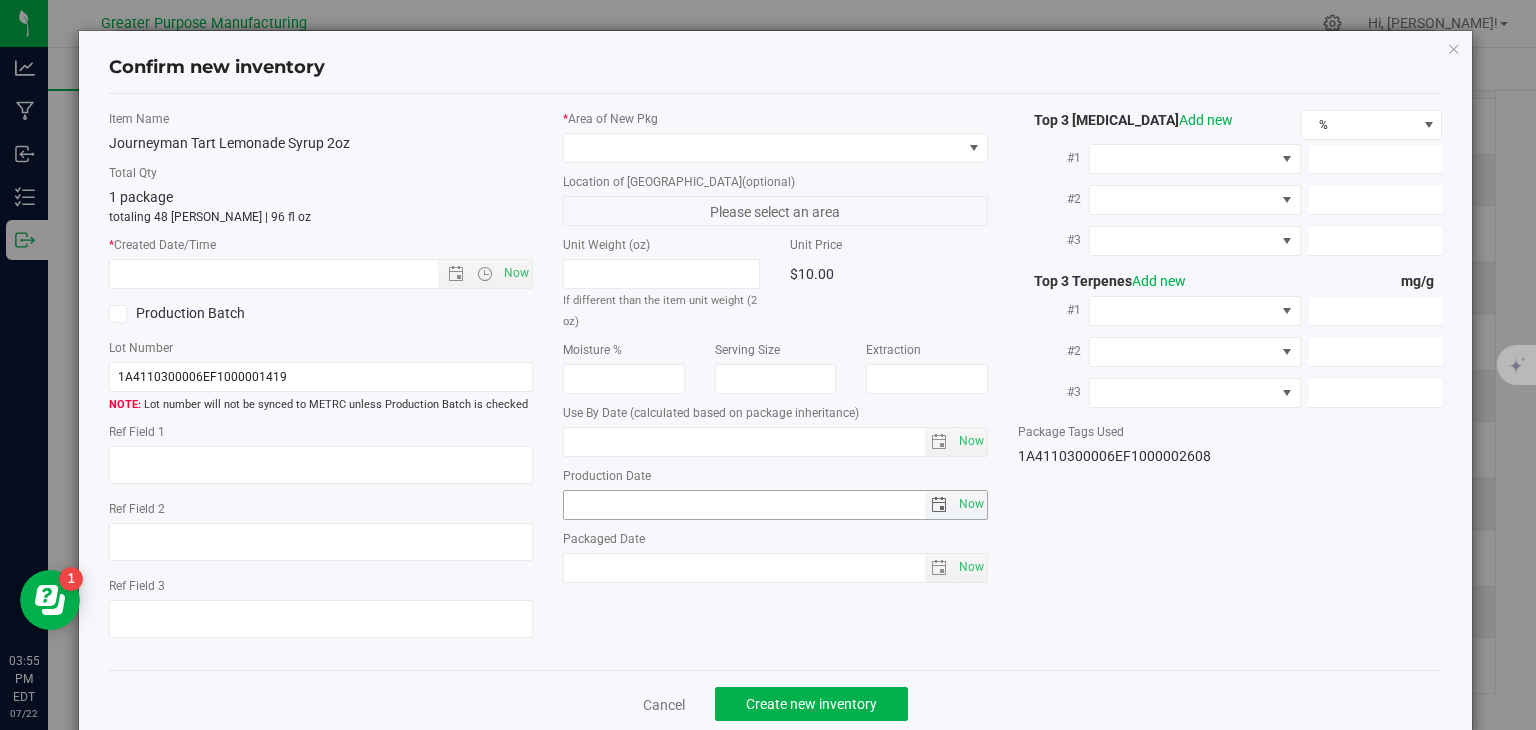 type on "2025-06-23" 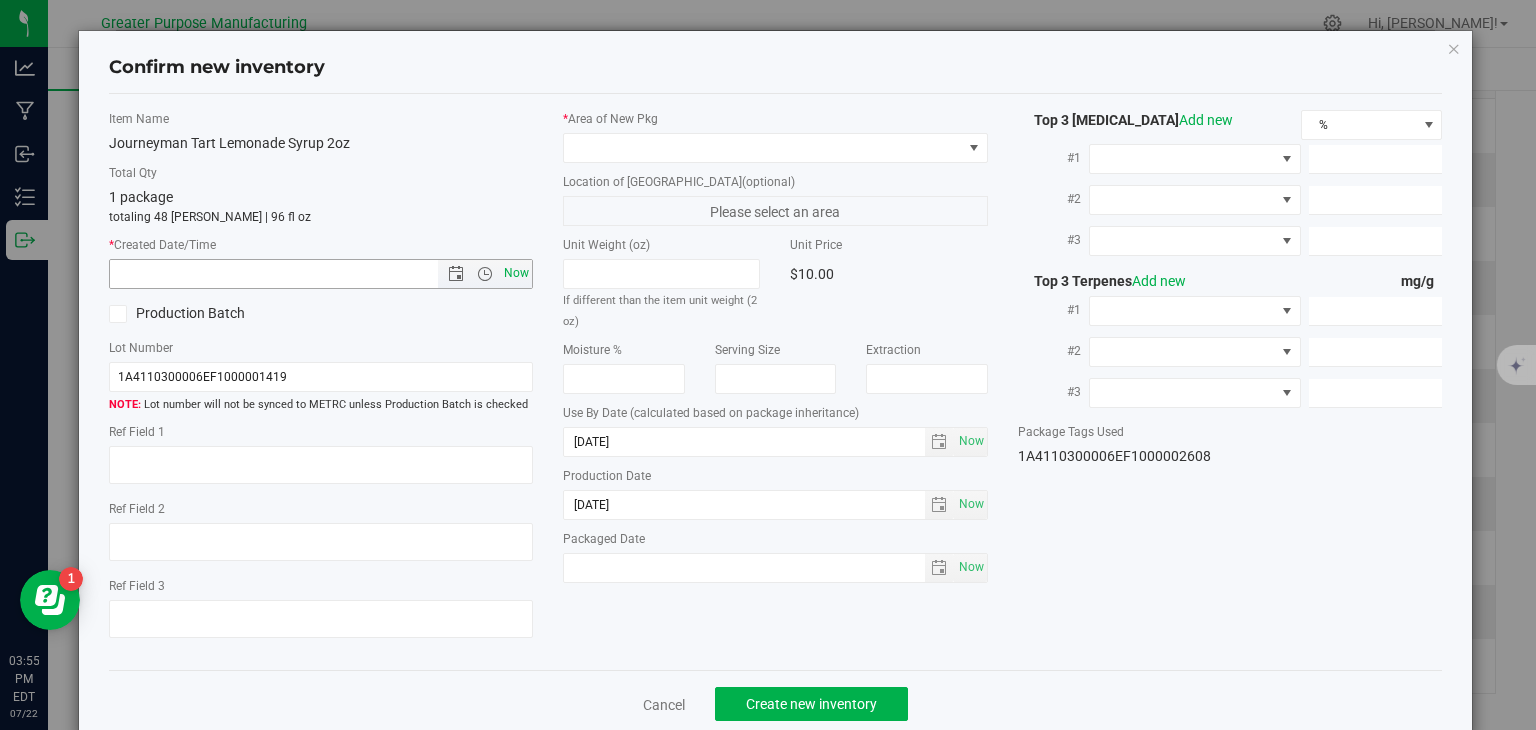 drag, startPoint x: 516, startPoint y: 276, endPoint x: 499, endPoint y: 274, distance: 17.117243 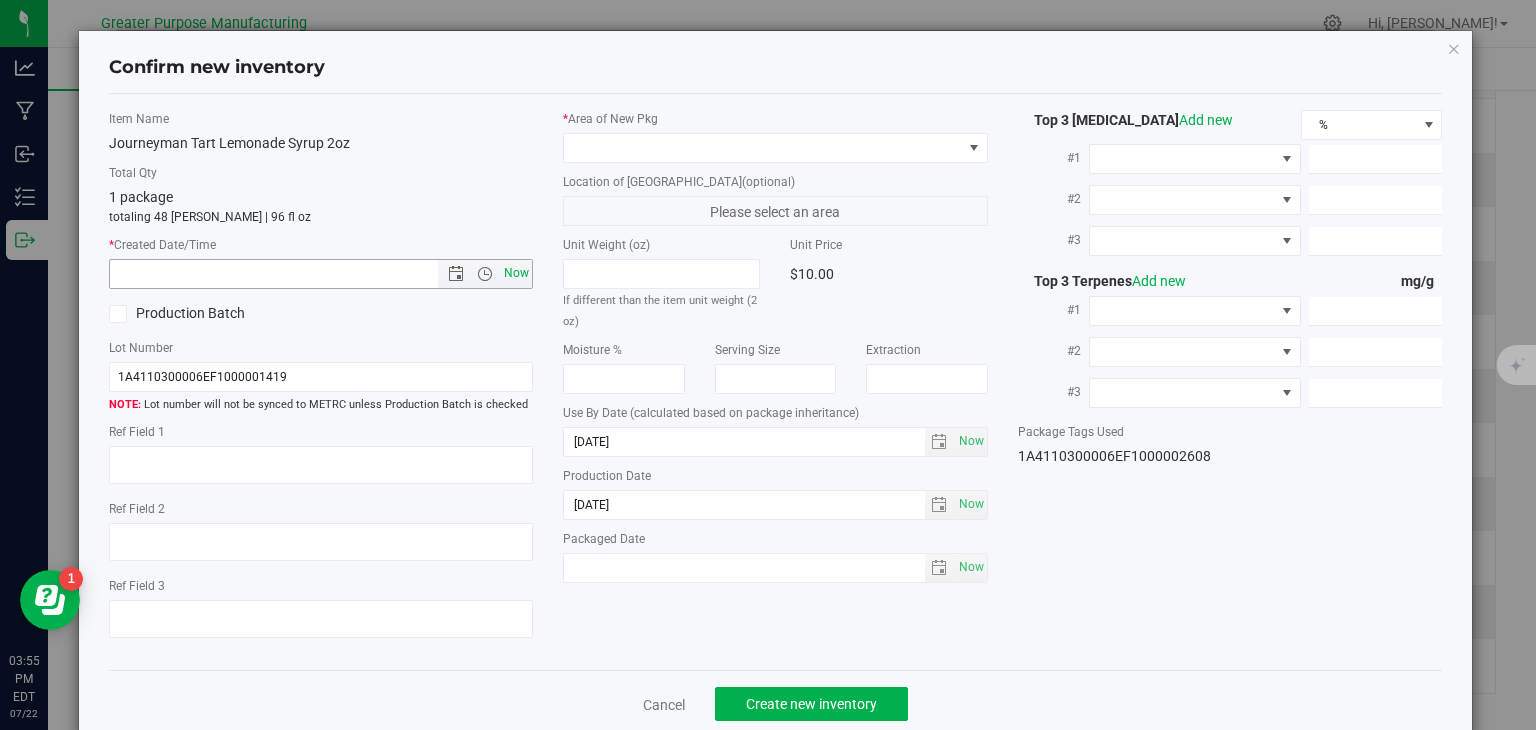 click on "Now" at bounding box center [517, 273] 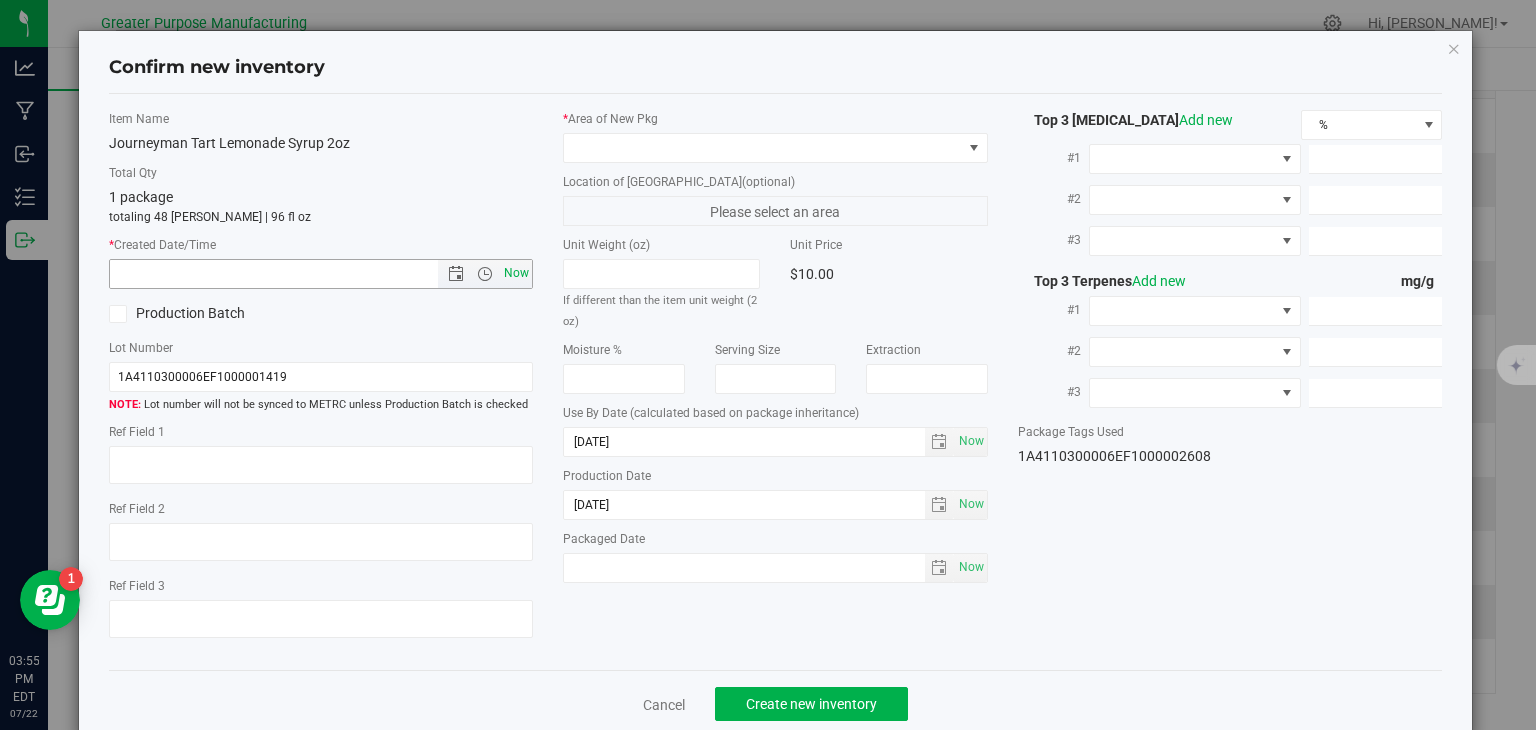 type on "7/22/2025 3:55 PM" 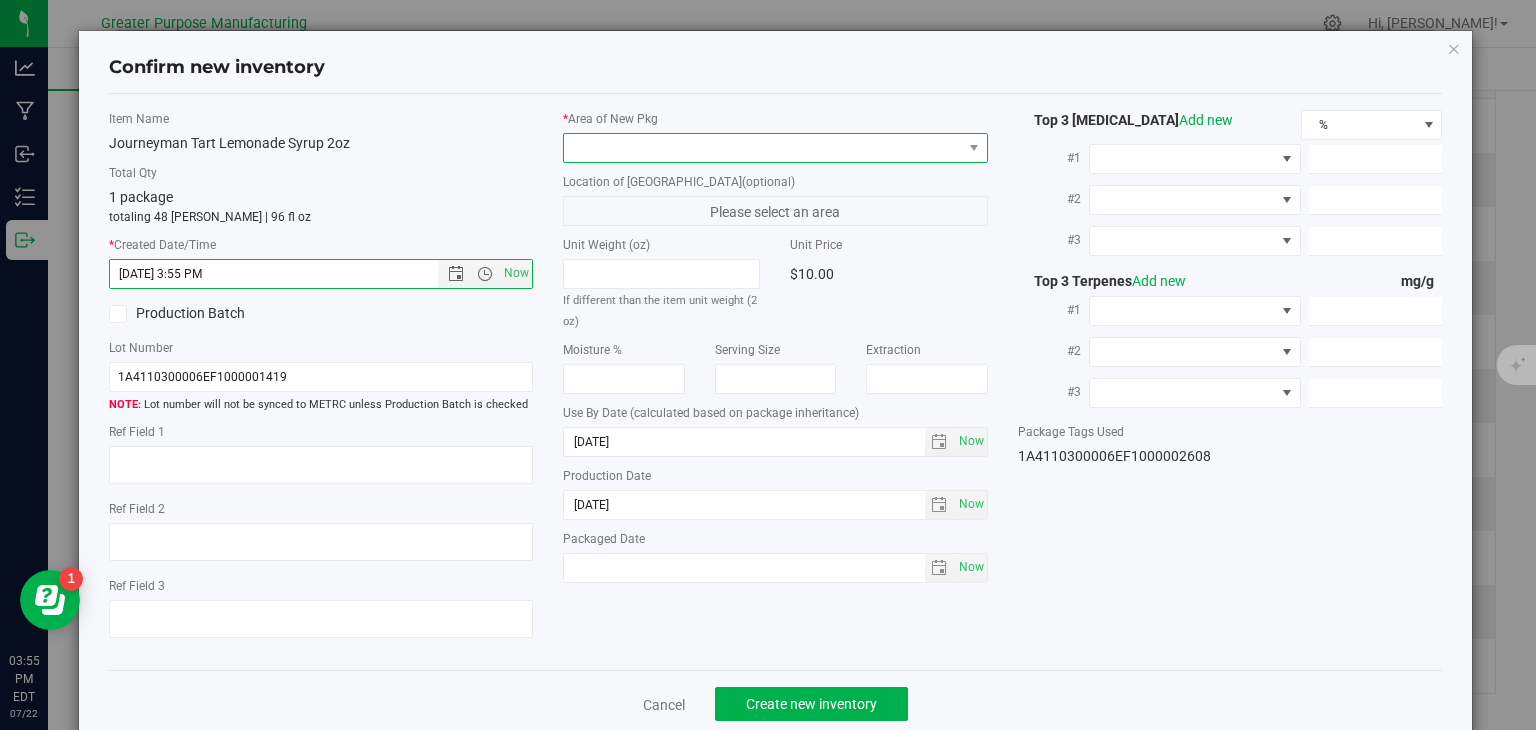 click at bounding box center (763, 148) 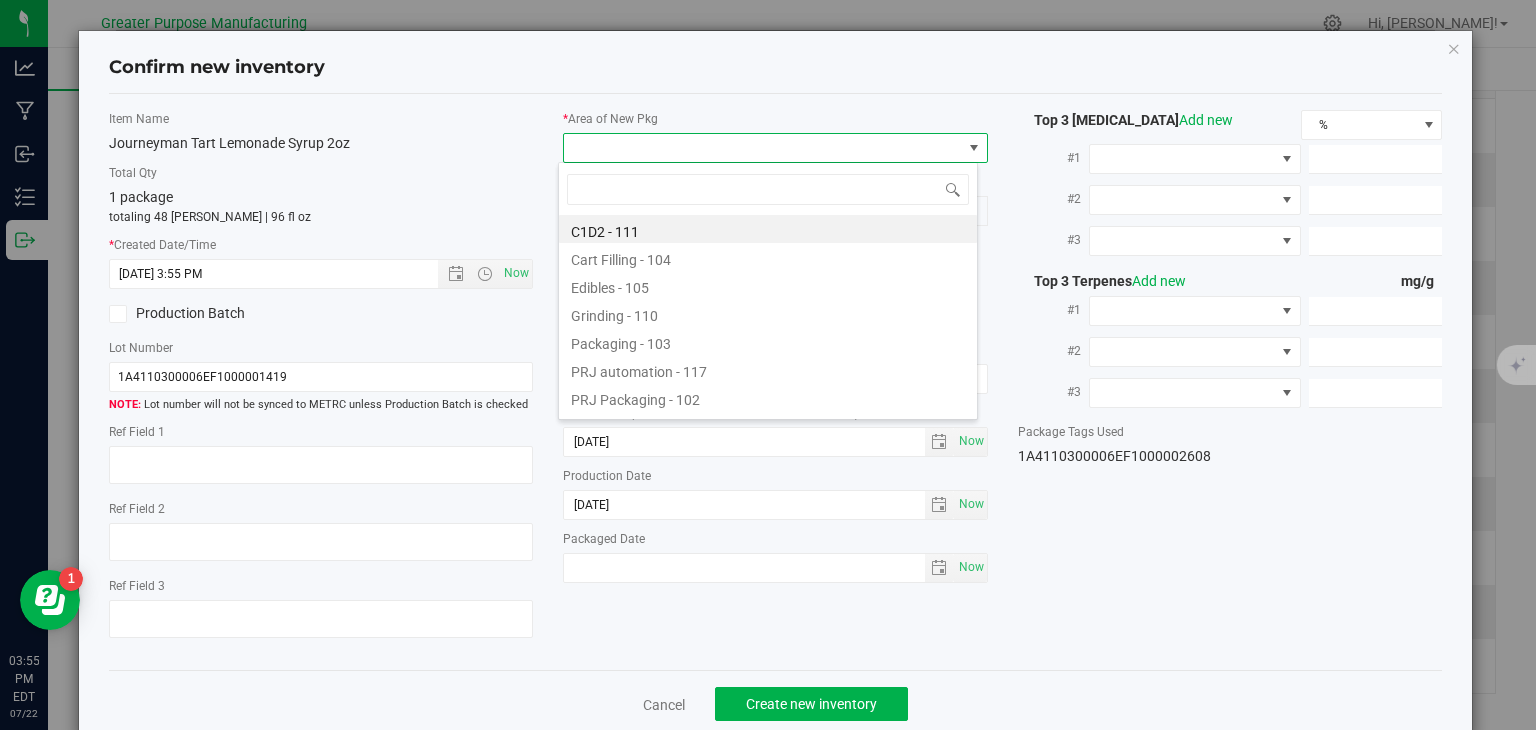scroll, scrollTop: 99970, scrollLeft: 99580, axis: both 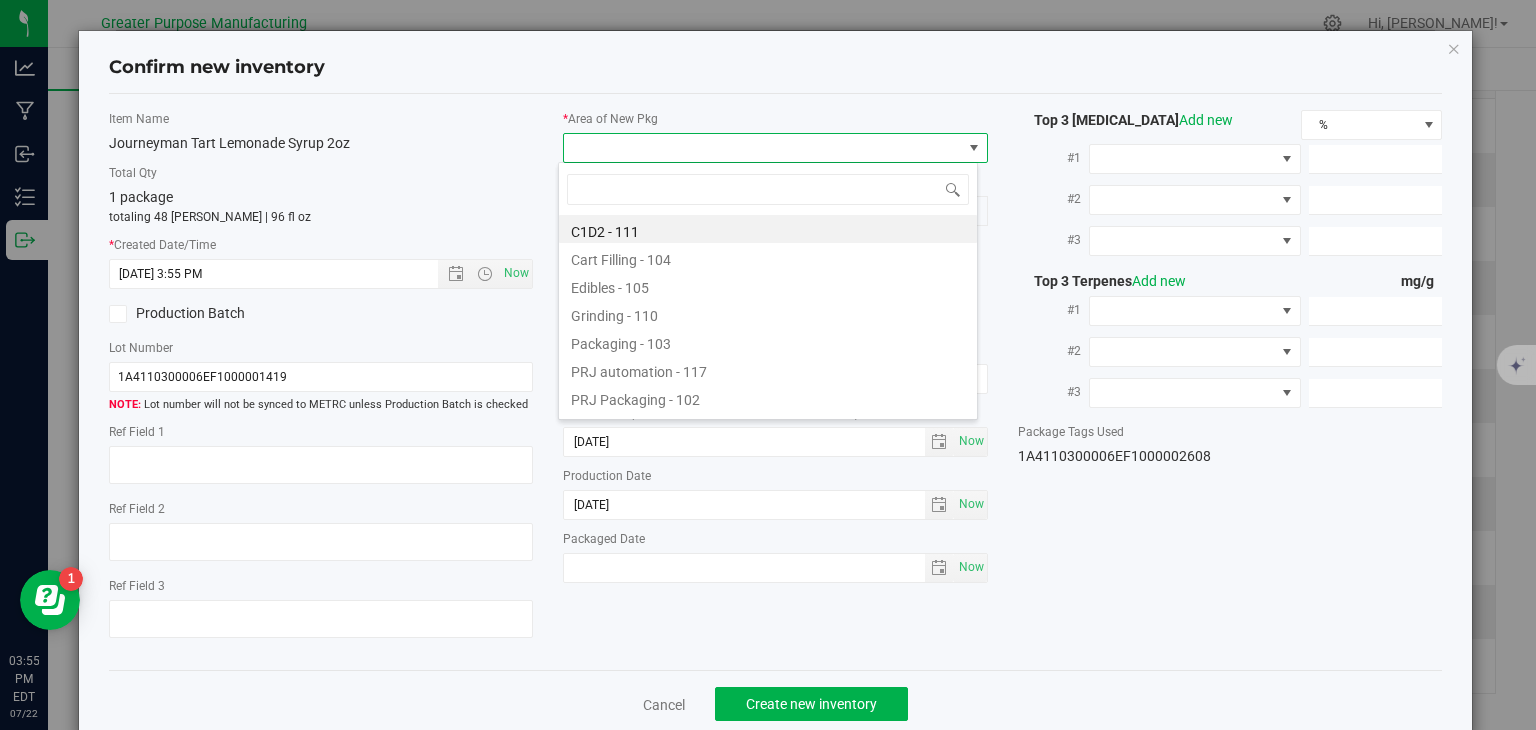 type on "108" 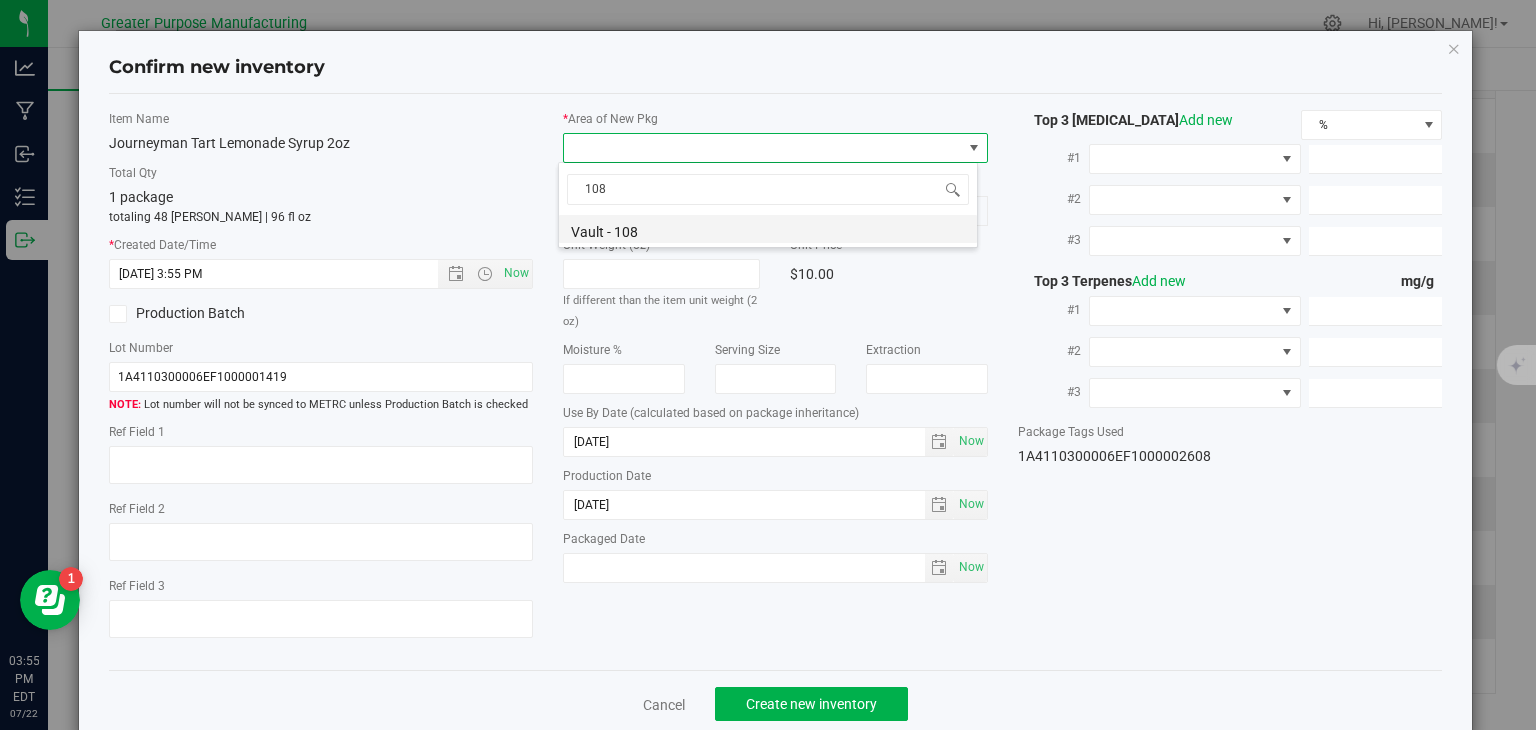 click on "Vault - 108" at bounding box center (768, 229) 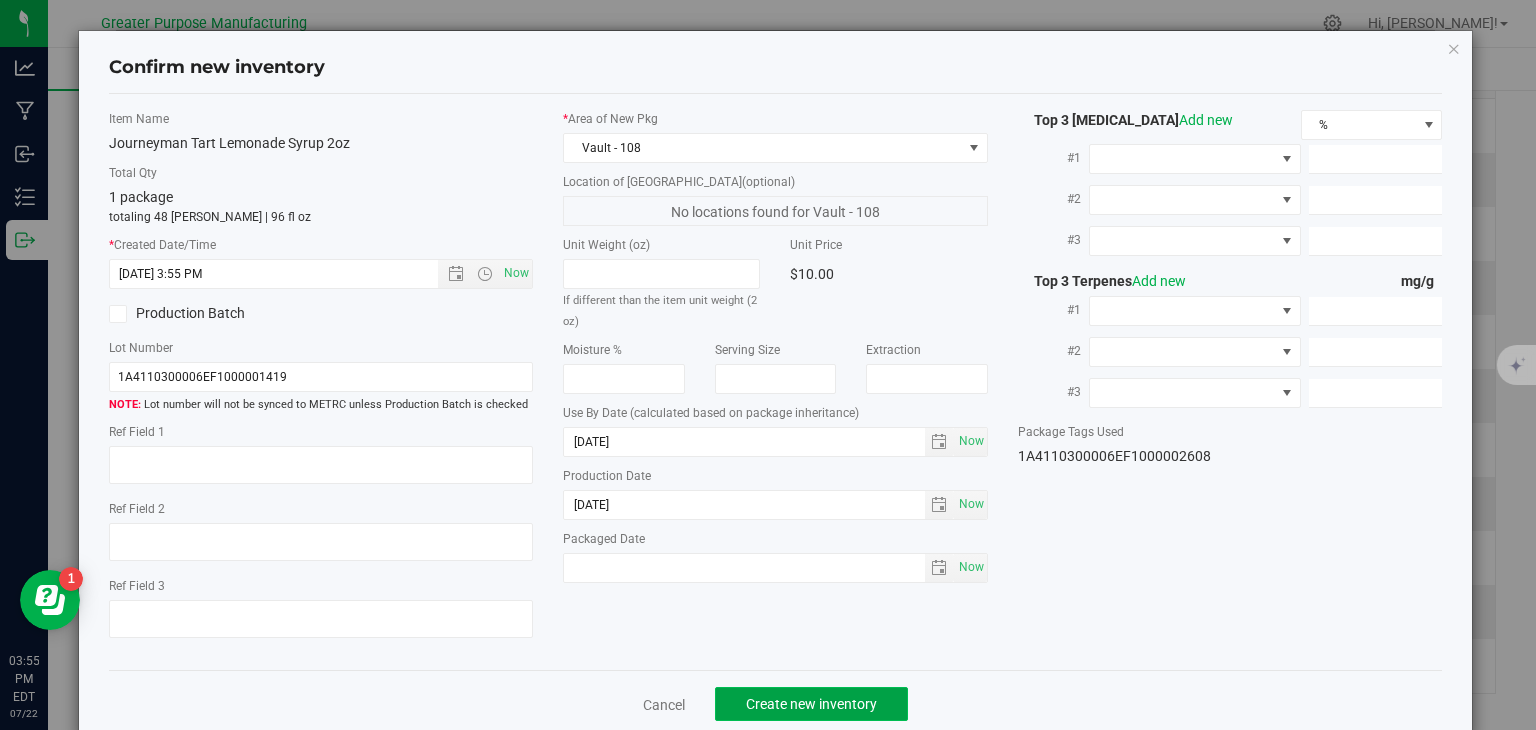 click on "Create new inventory" 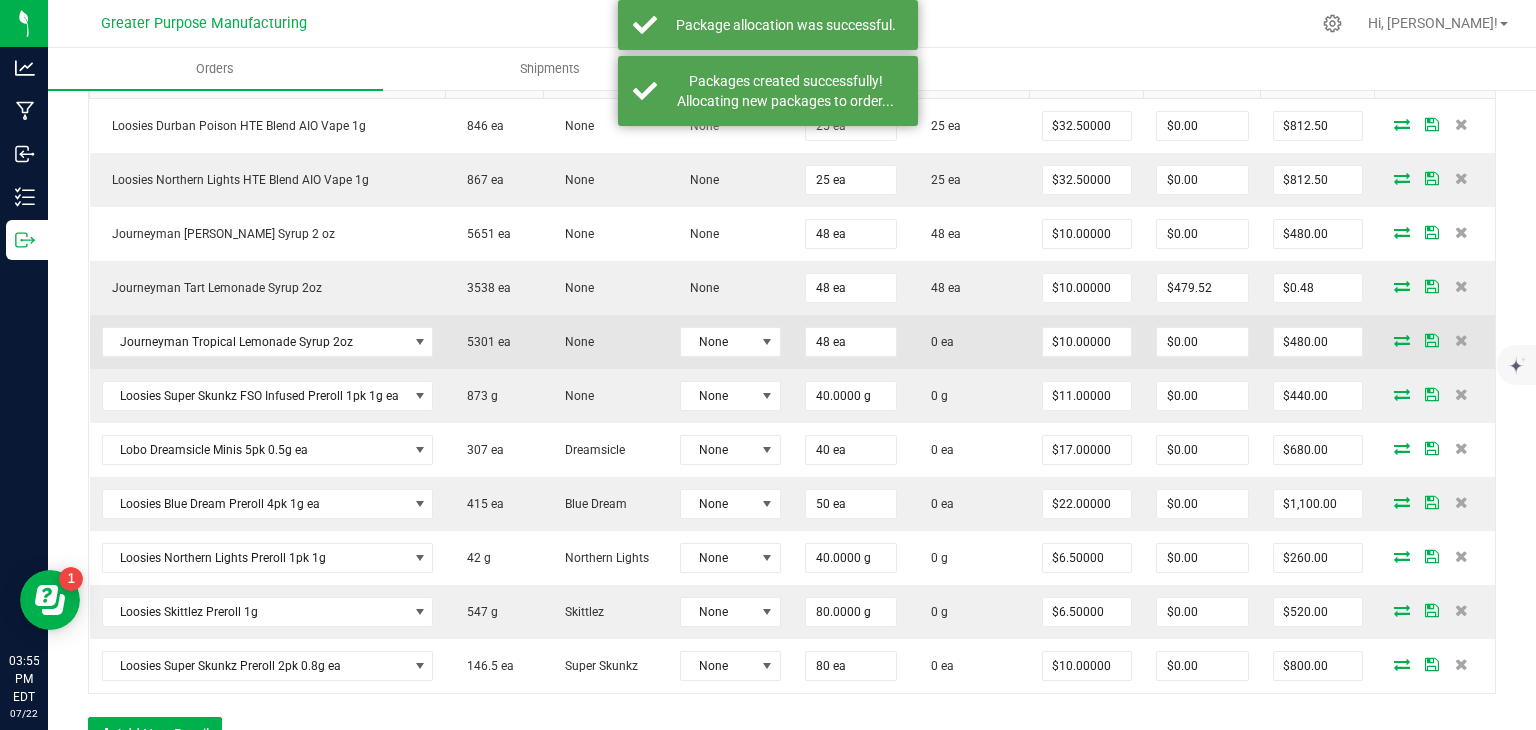 click at bounding box center (1402, 340) 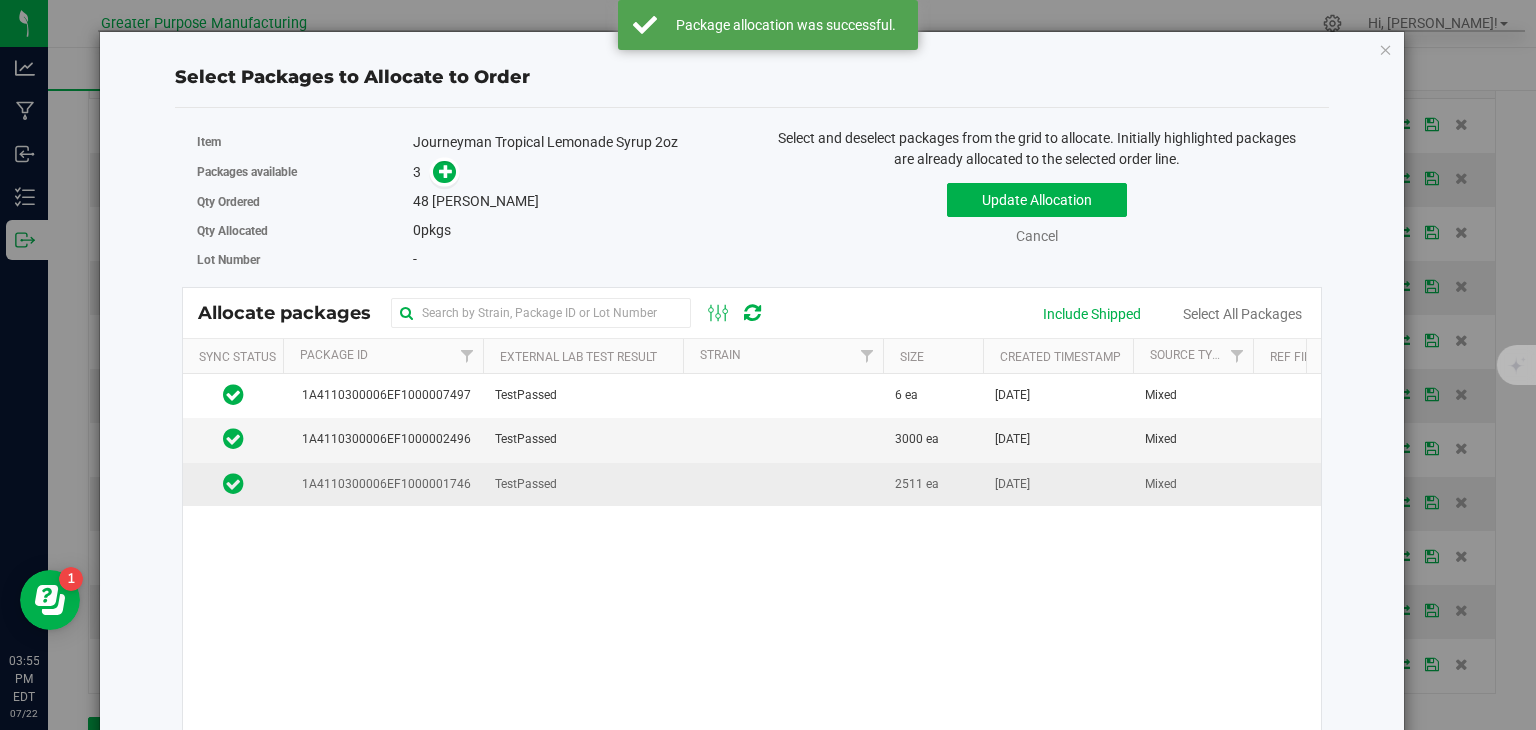 click on "TestPassed" at bounding box center [583, 484] 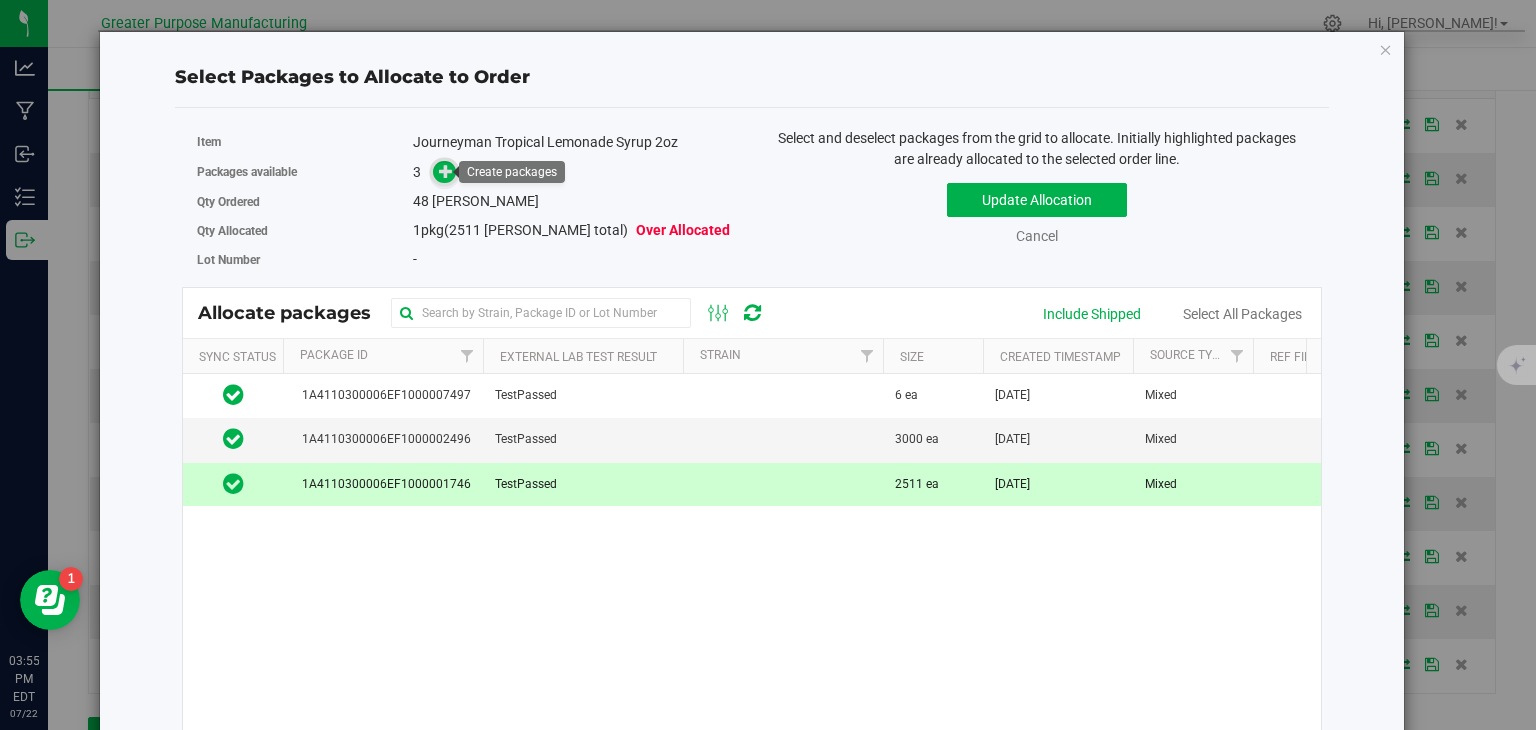 click at bounding box center [446, 171] 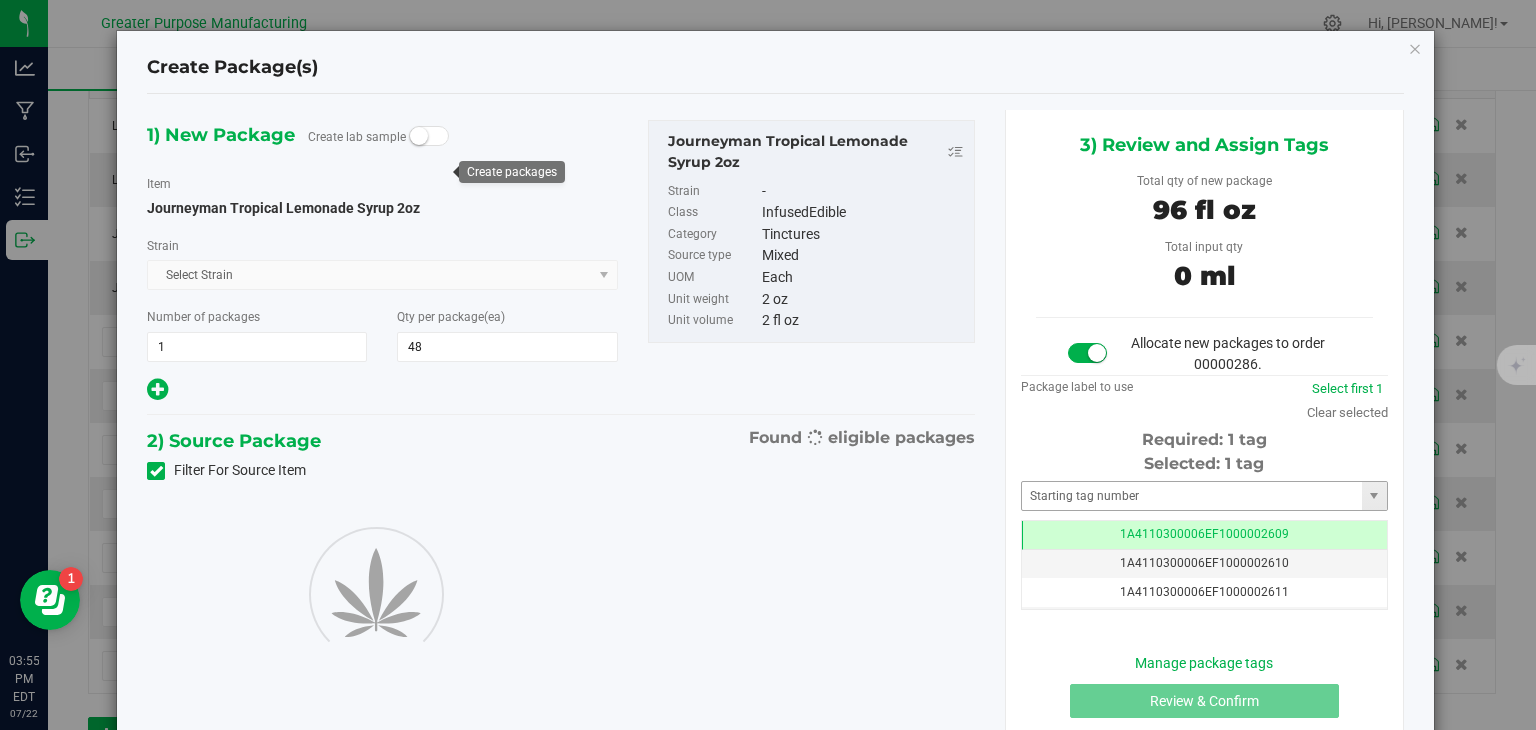scroll, scrollTop: 0, scrollLeft: 0, axis: both 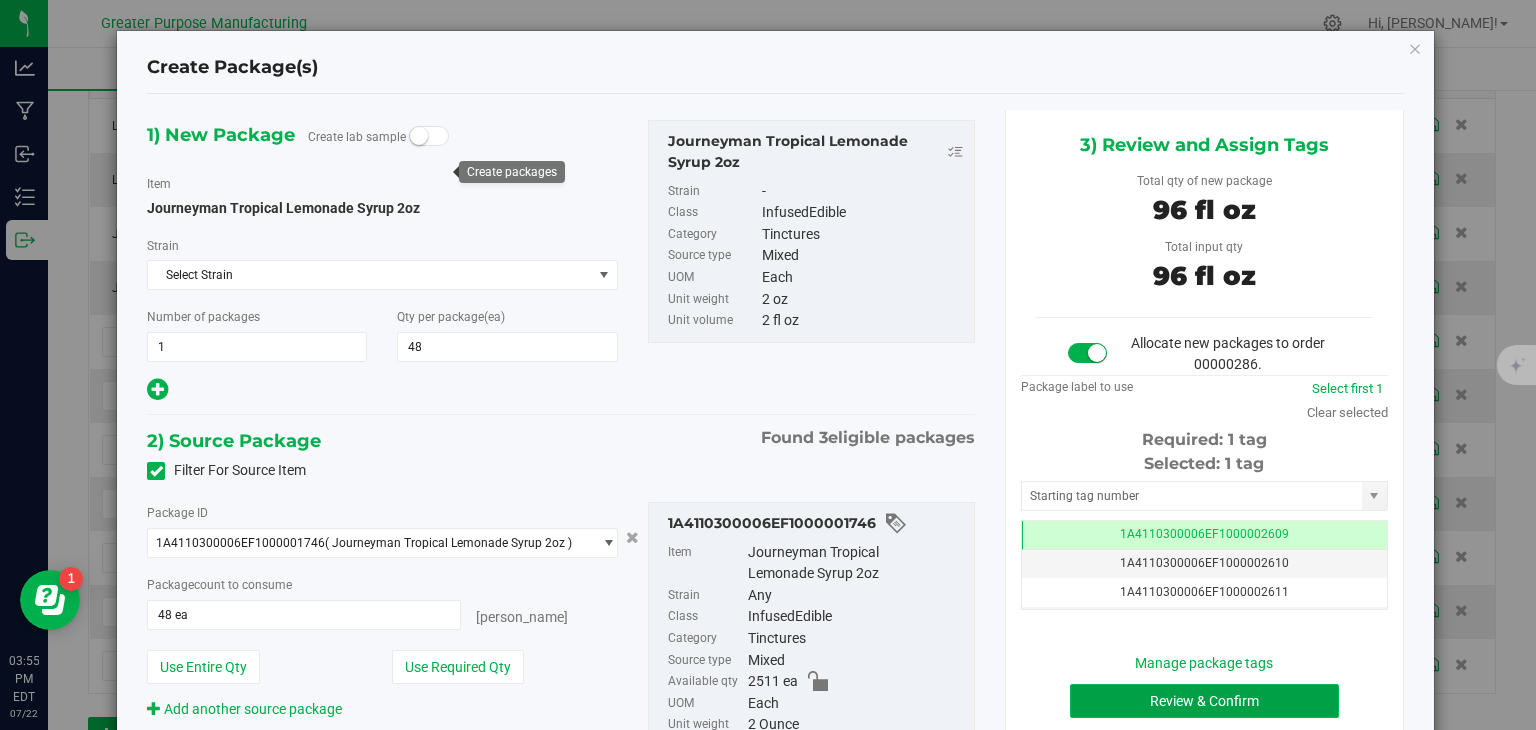 click on "Review & Confirm" at bounding box center [1204, 701] 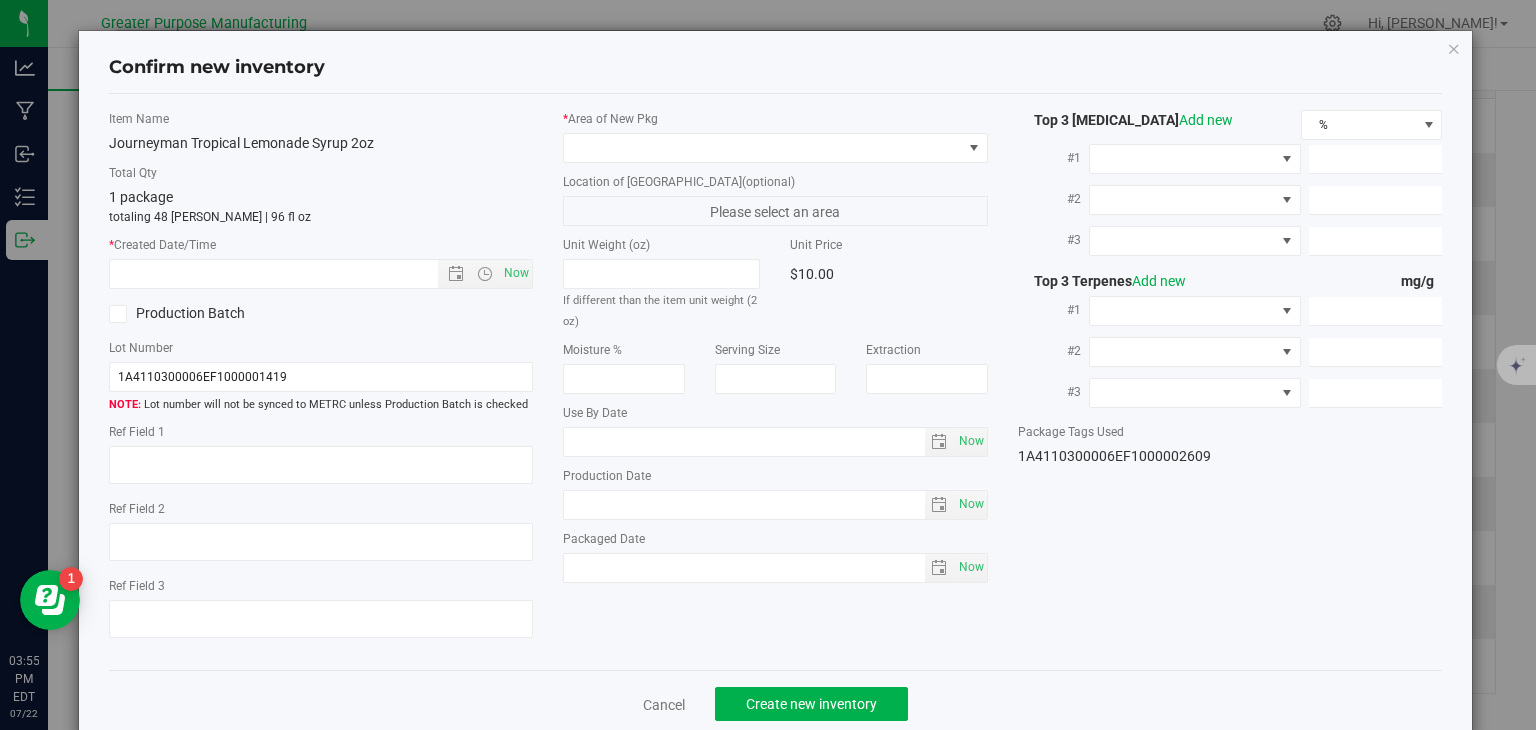 type on "2025-12-21" 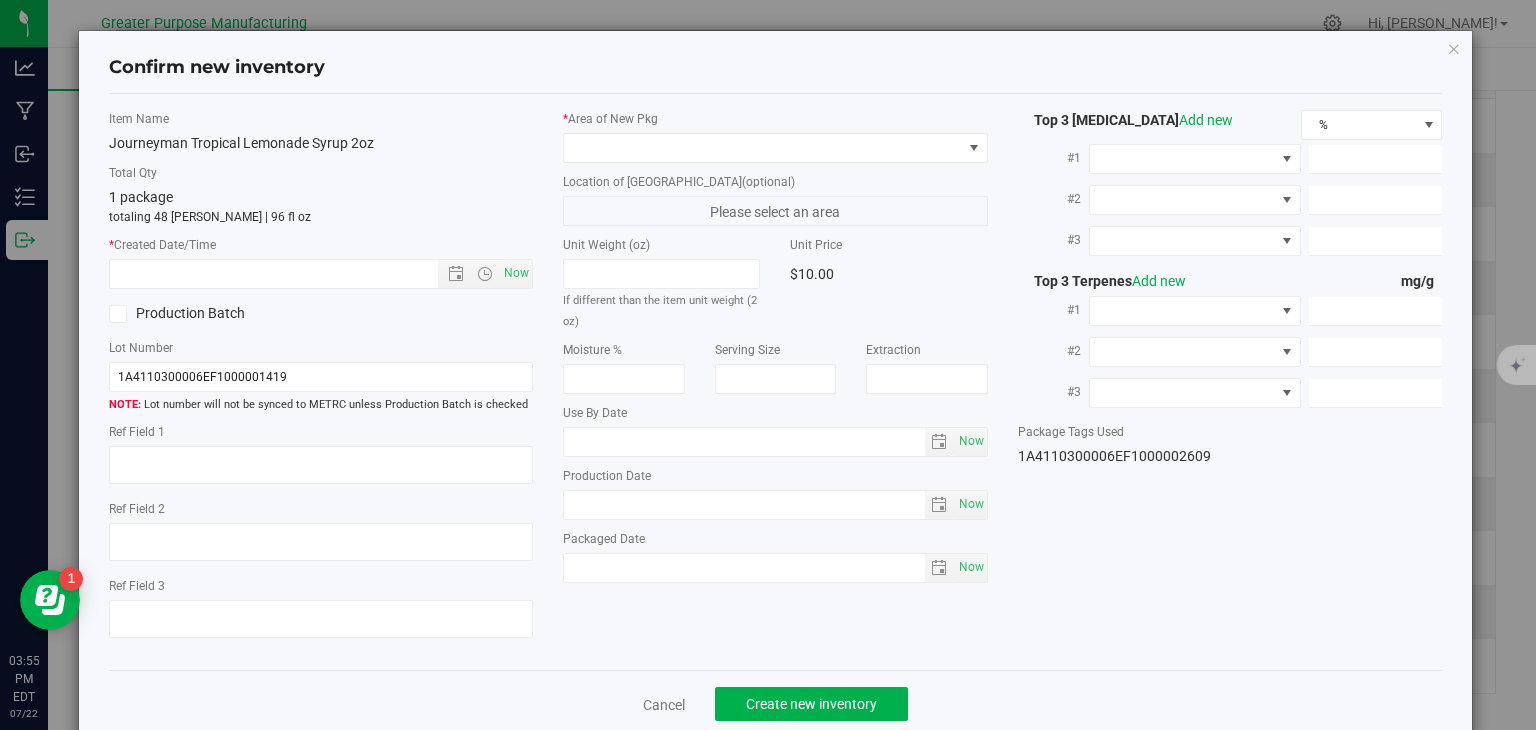 type on "2025-06-21" 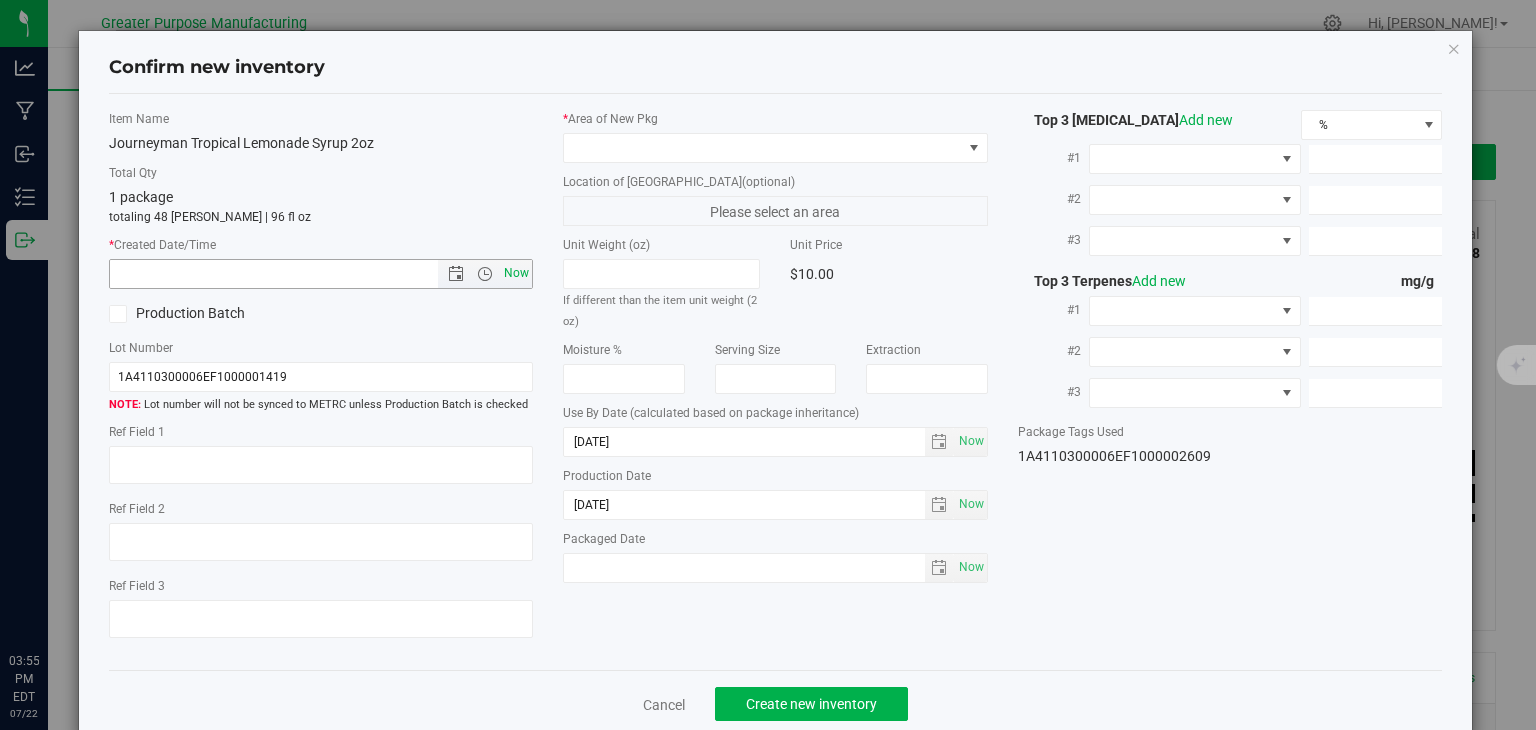 scroll, scrollTop: 0, scrollLeft: 0, axis: both 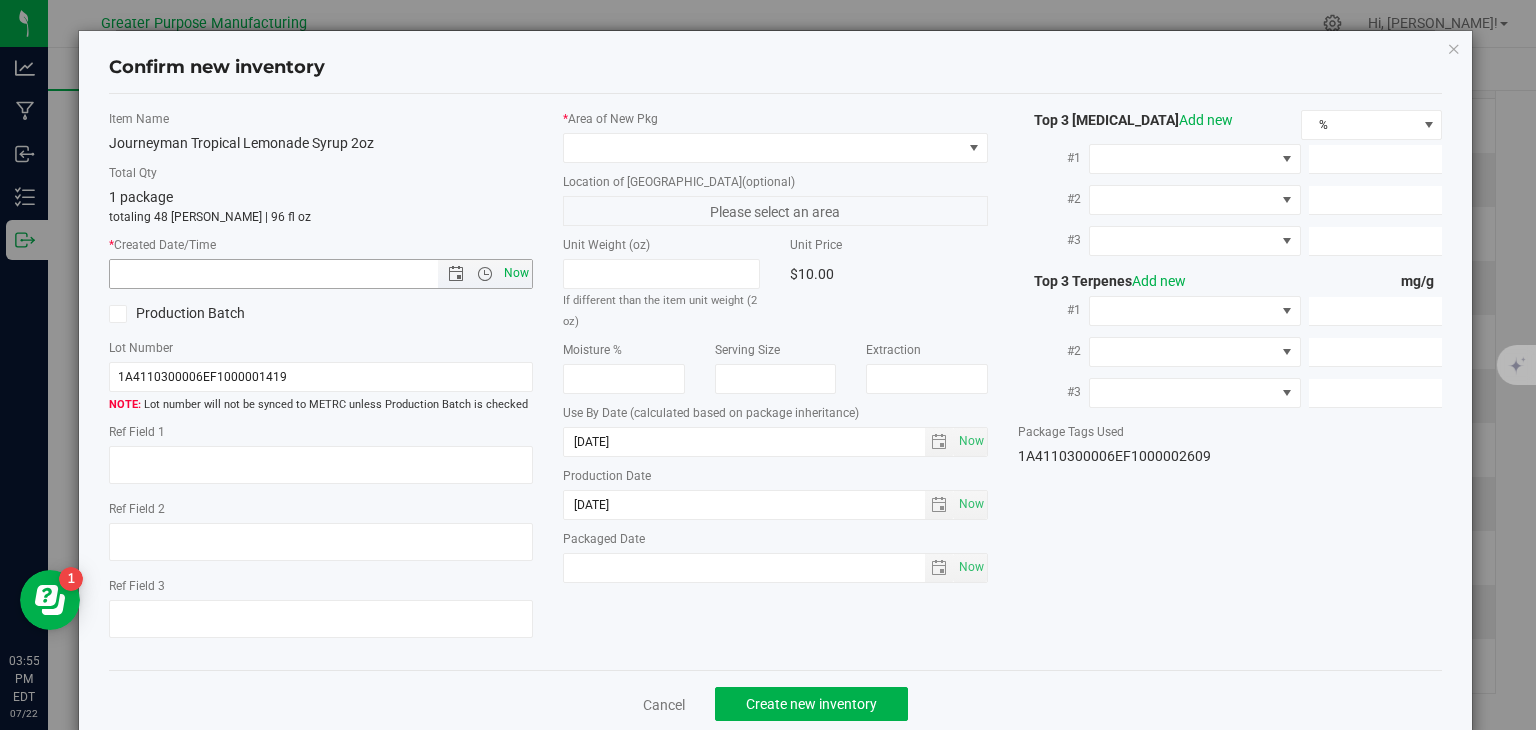click on "Now" at bounding box center [517, 273] 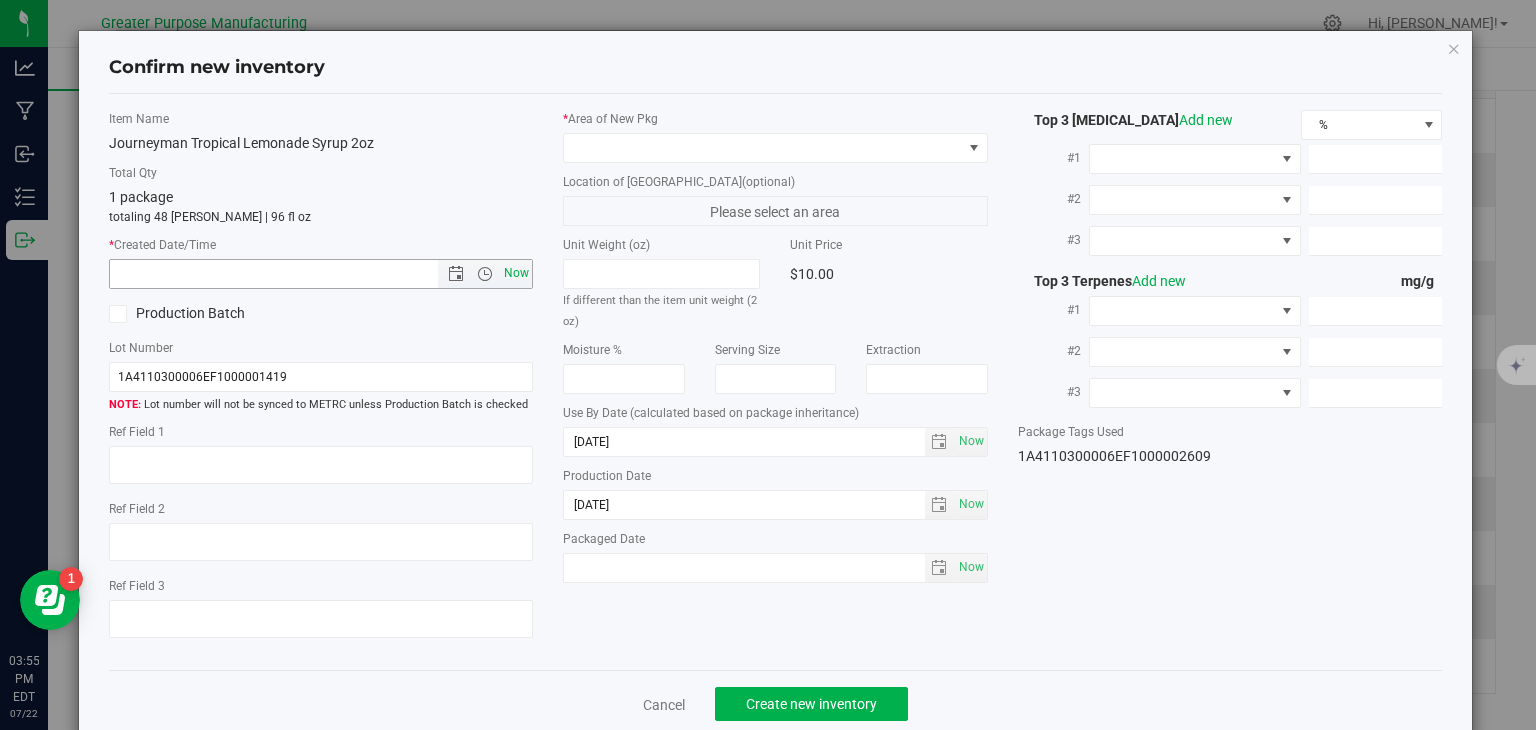 type on "7/22/2025 3:55 PM" 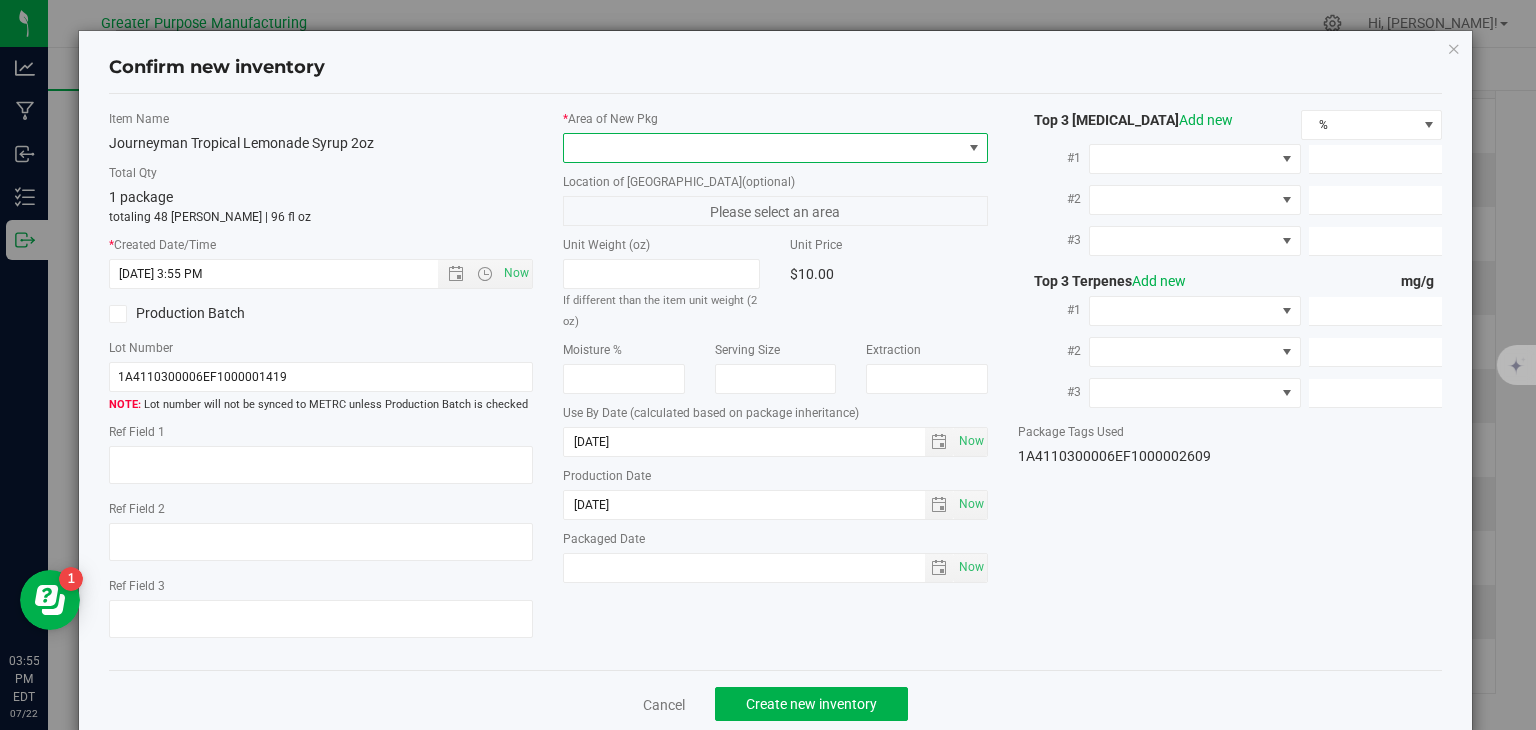 click at bounding box center (763, 148) 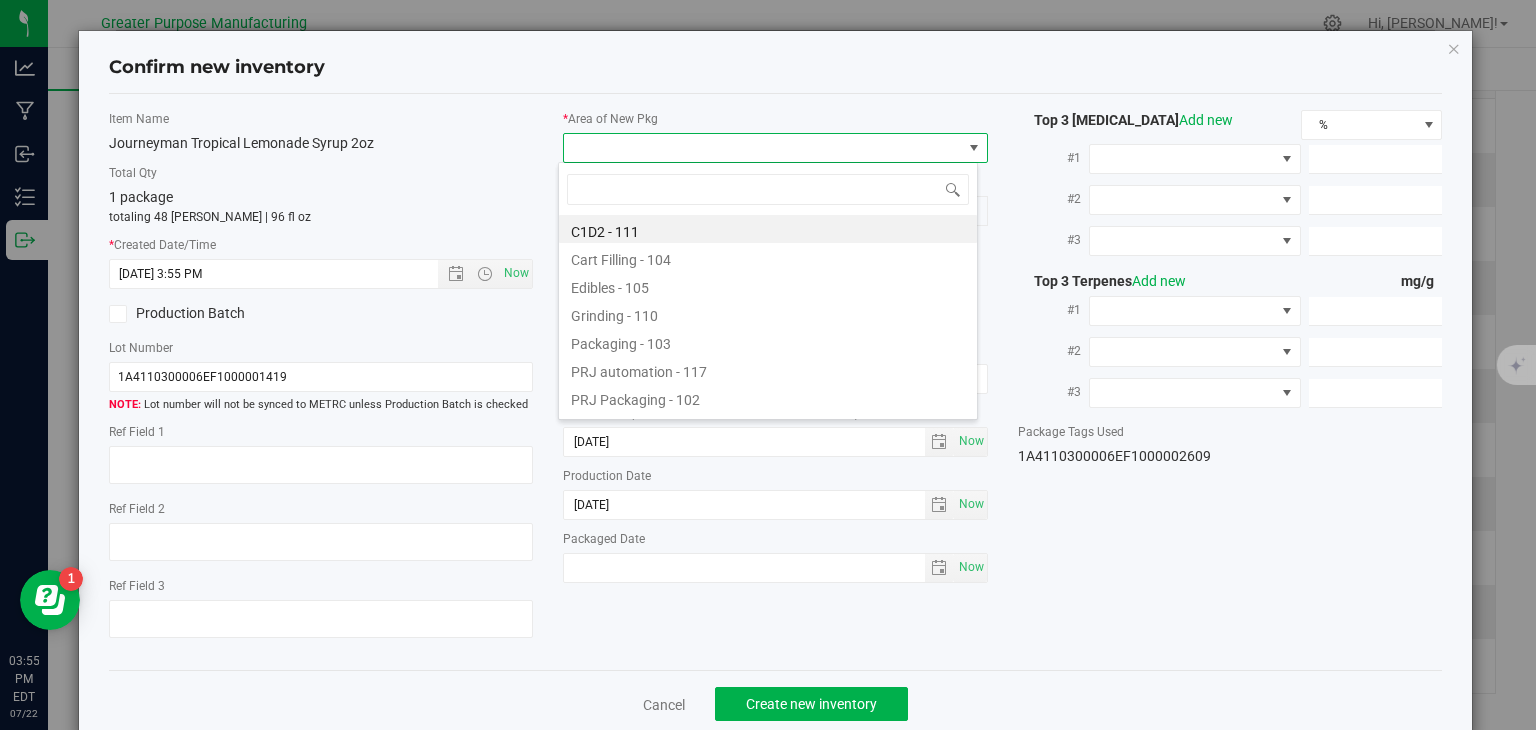 type on "108" 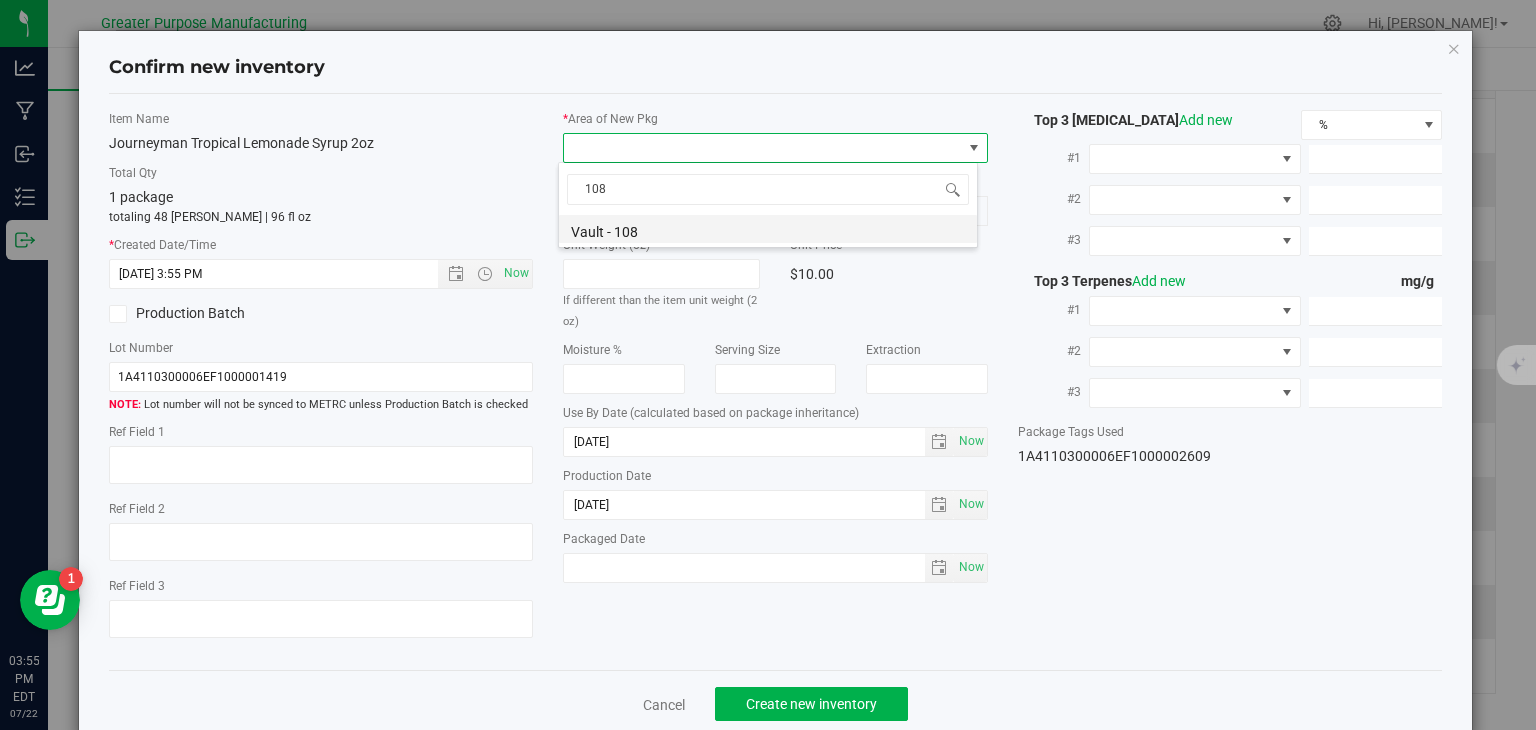 click on "Vault - 108" at bounding box center [768, 229] 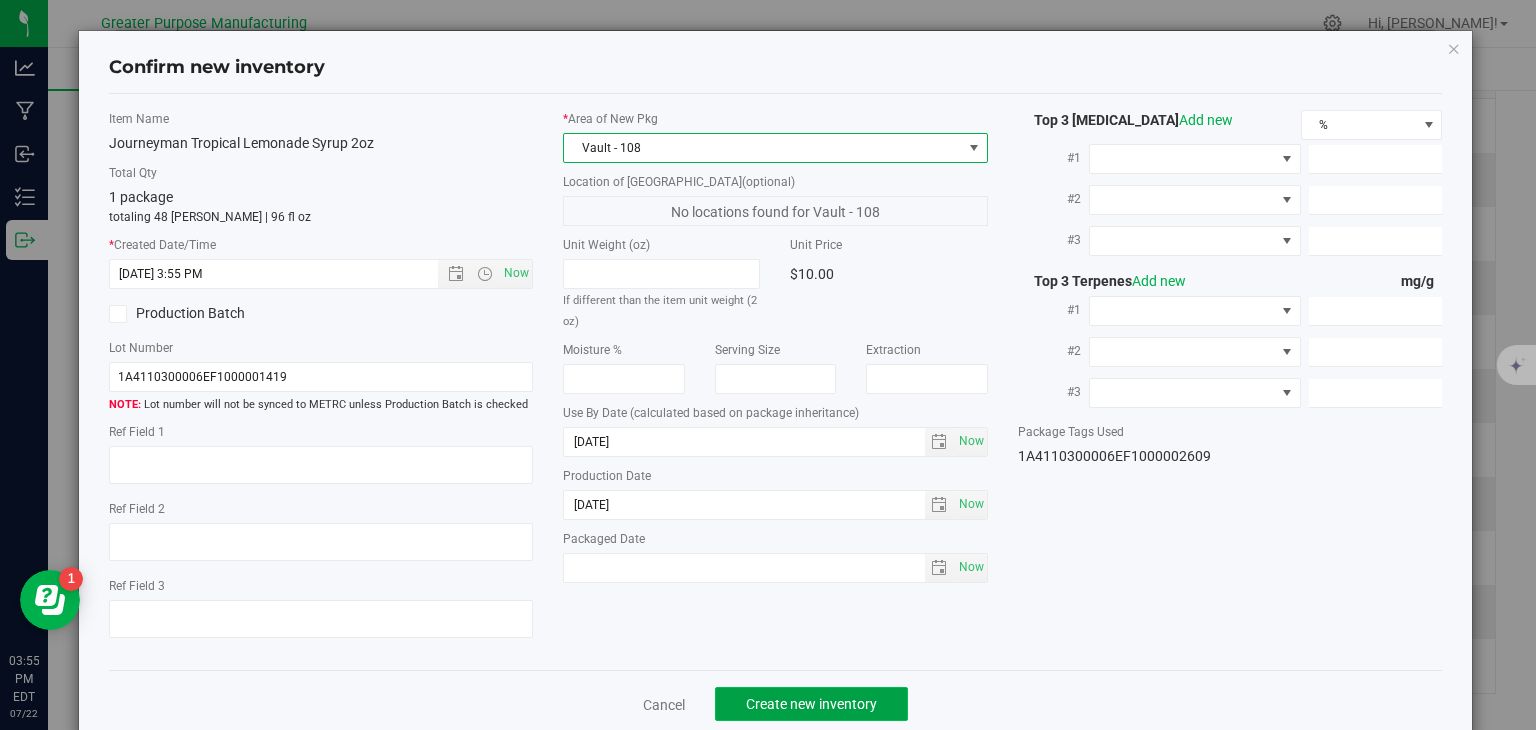 click on "Create new inventory" 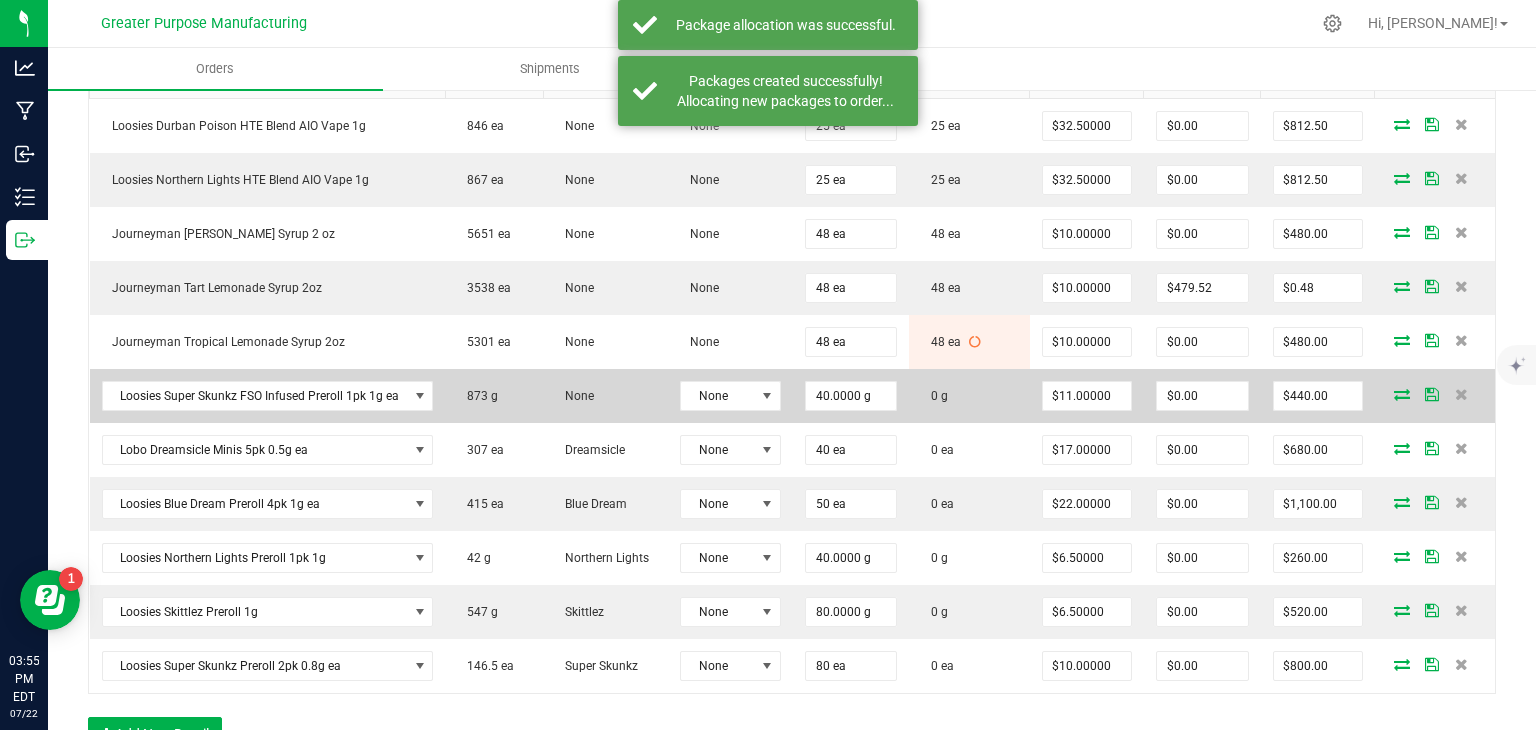 click at bounding box center (1402, 394) 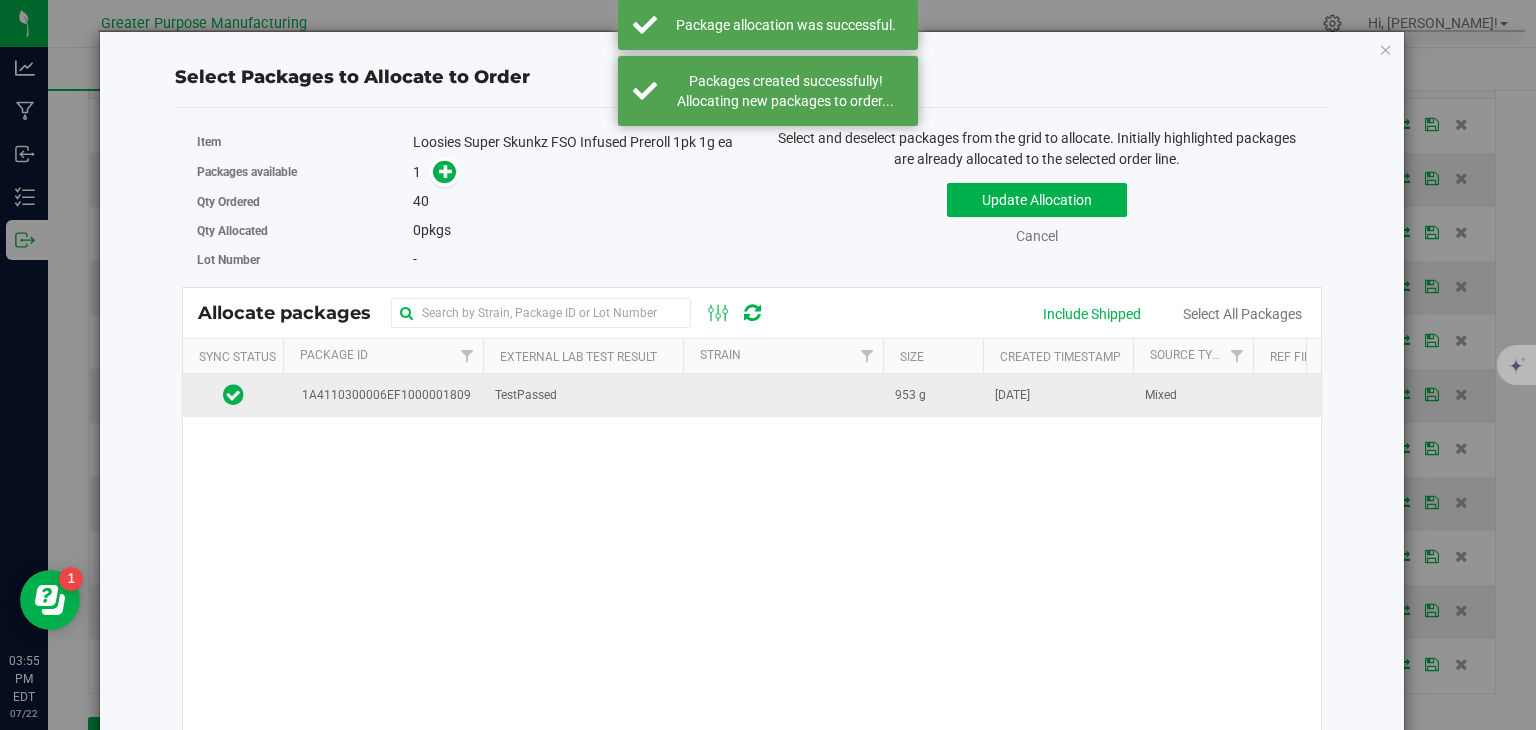 click on "TestPassed" at bounding box center [583, 395] 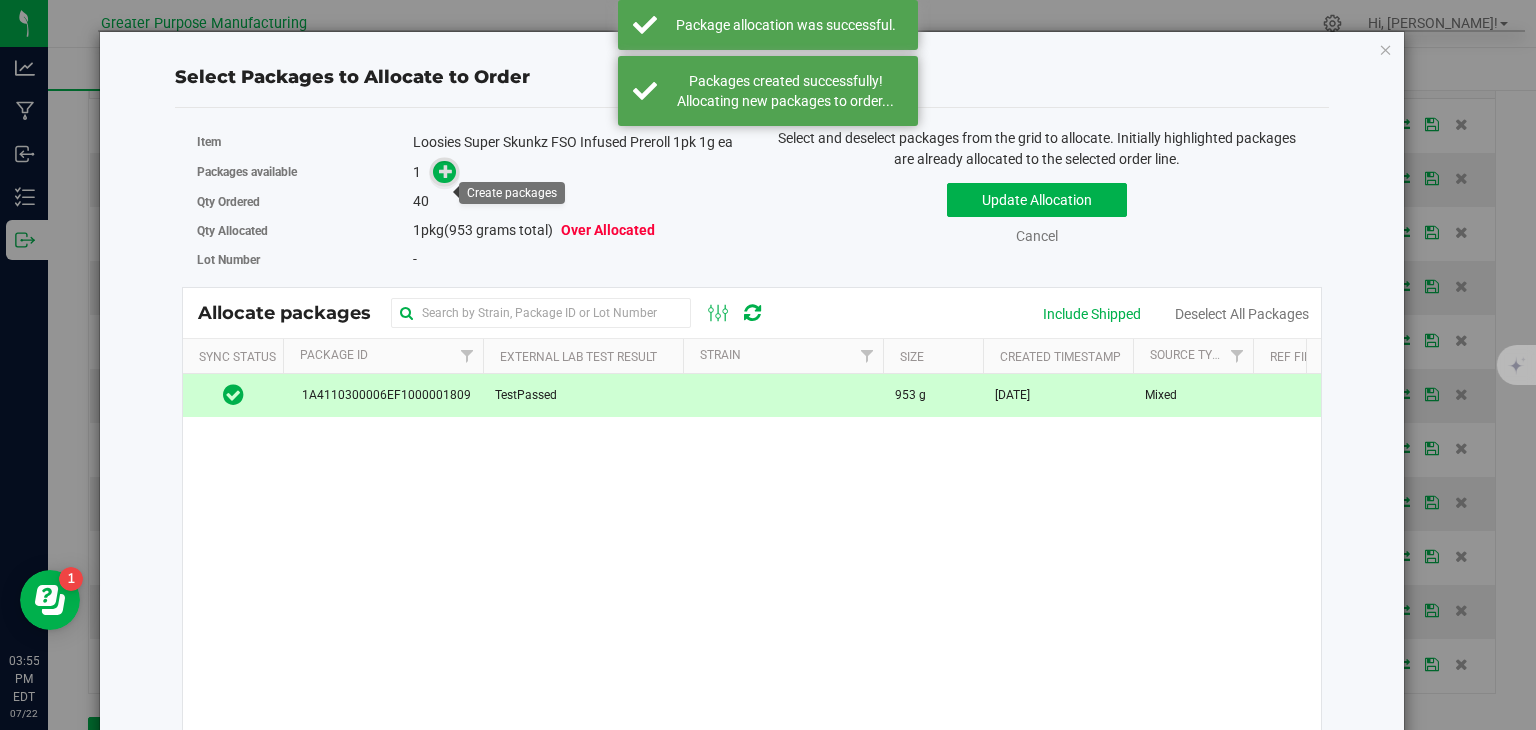 click at bounding box center (446, 171) 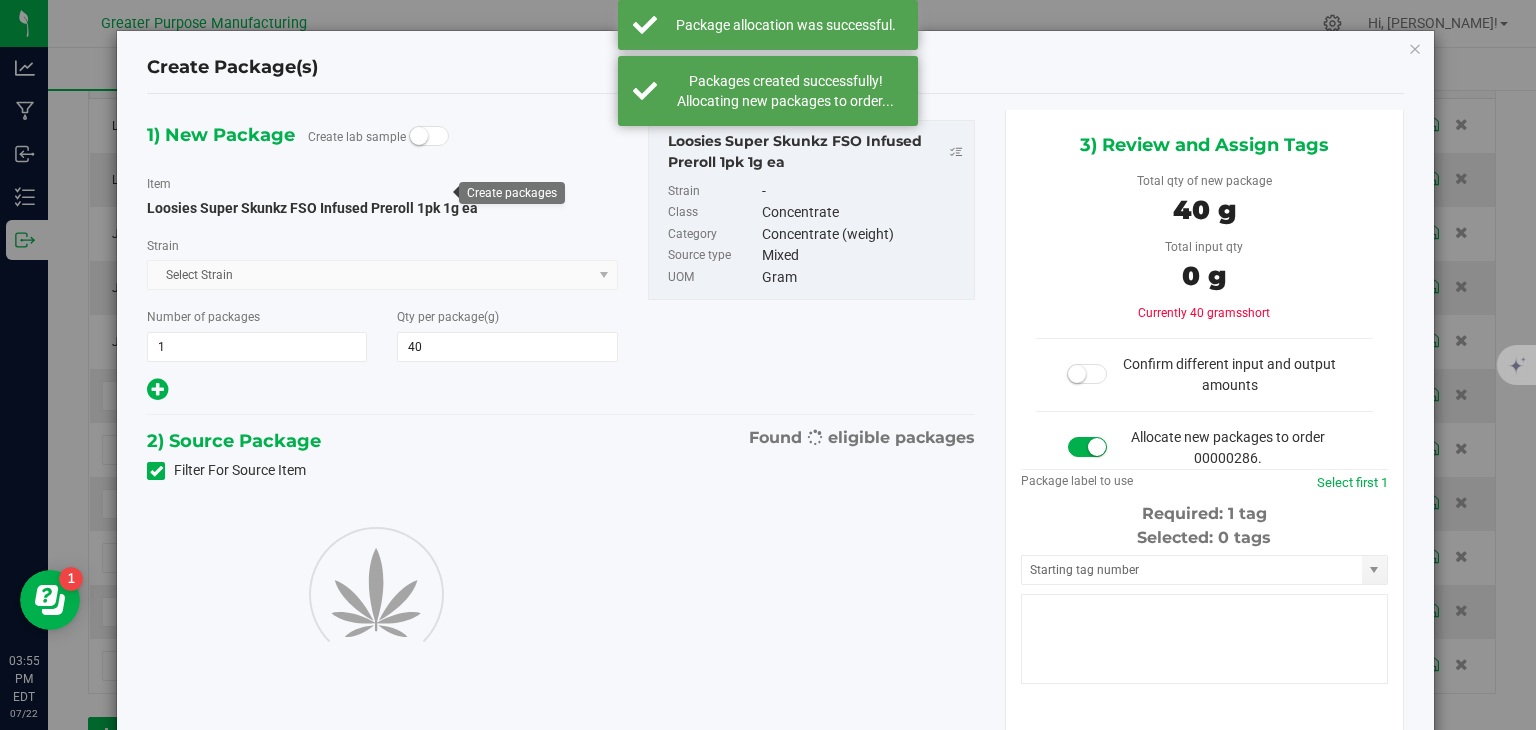type on "40.0000" 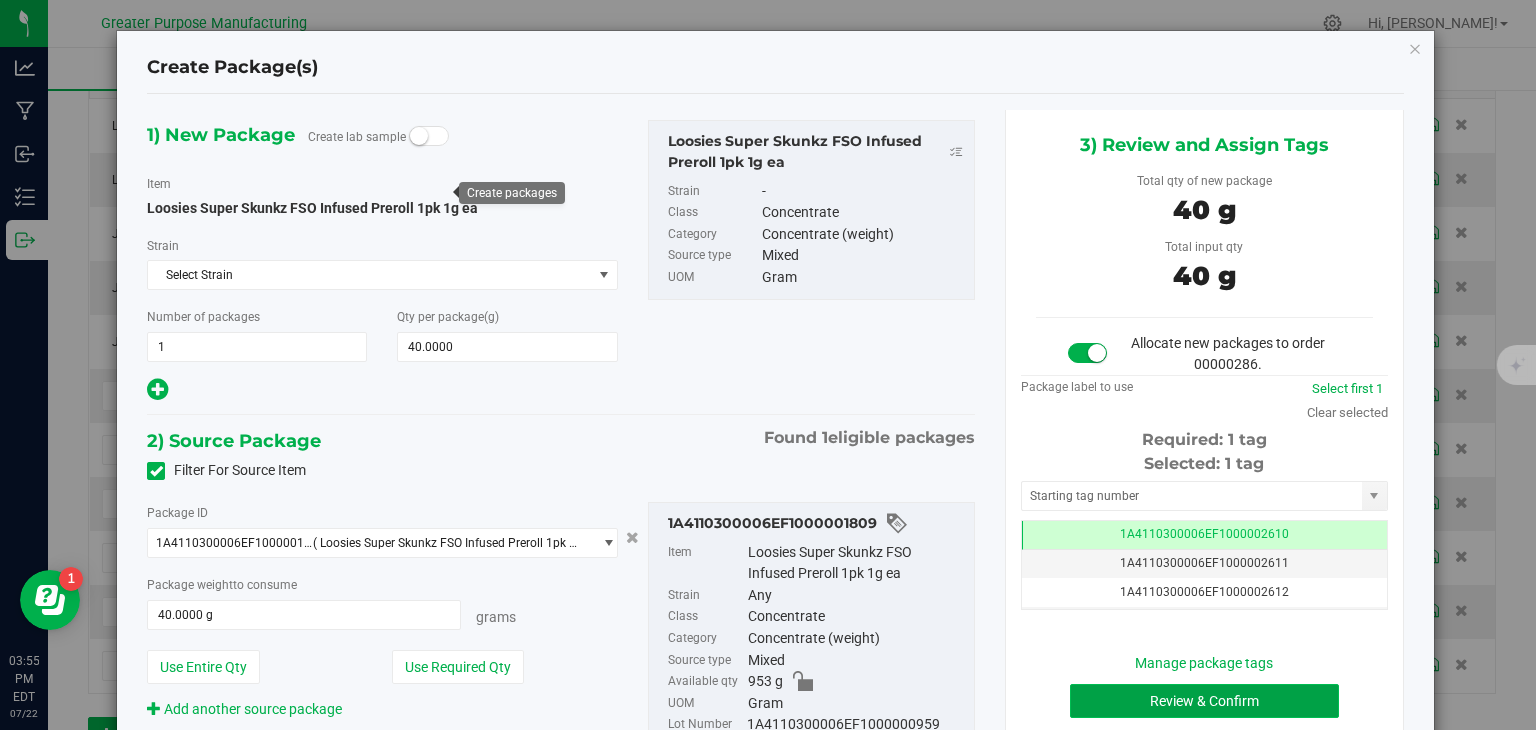 click on "Review & Confirm" at bounding box center (1204, 701) 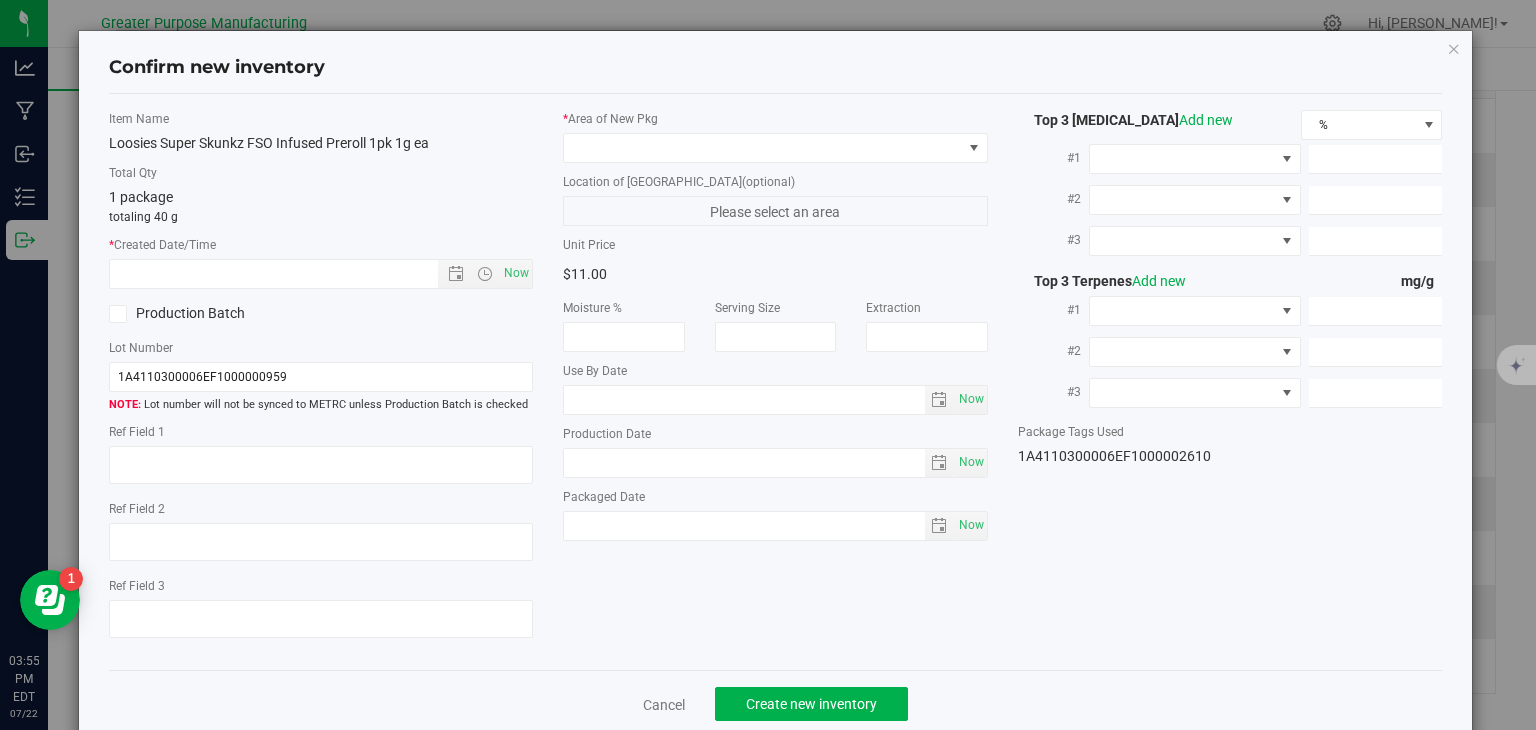 type on "[DATE]" 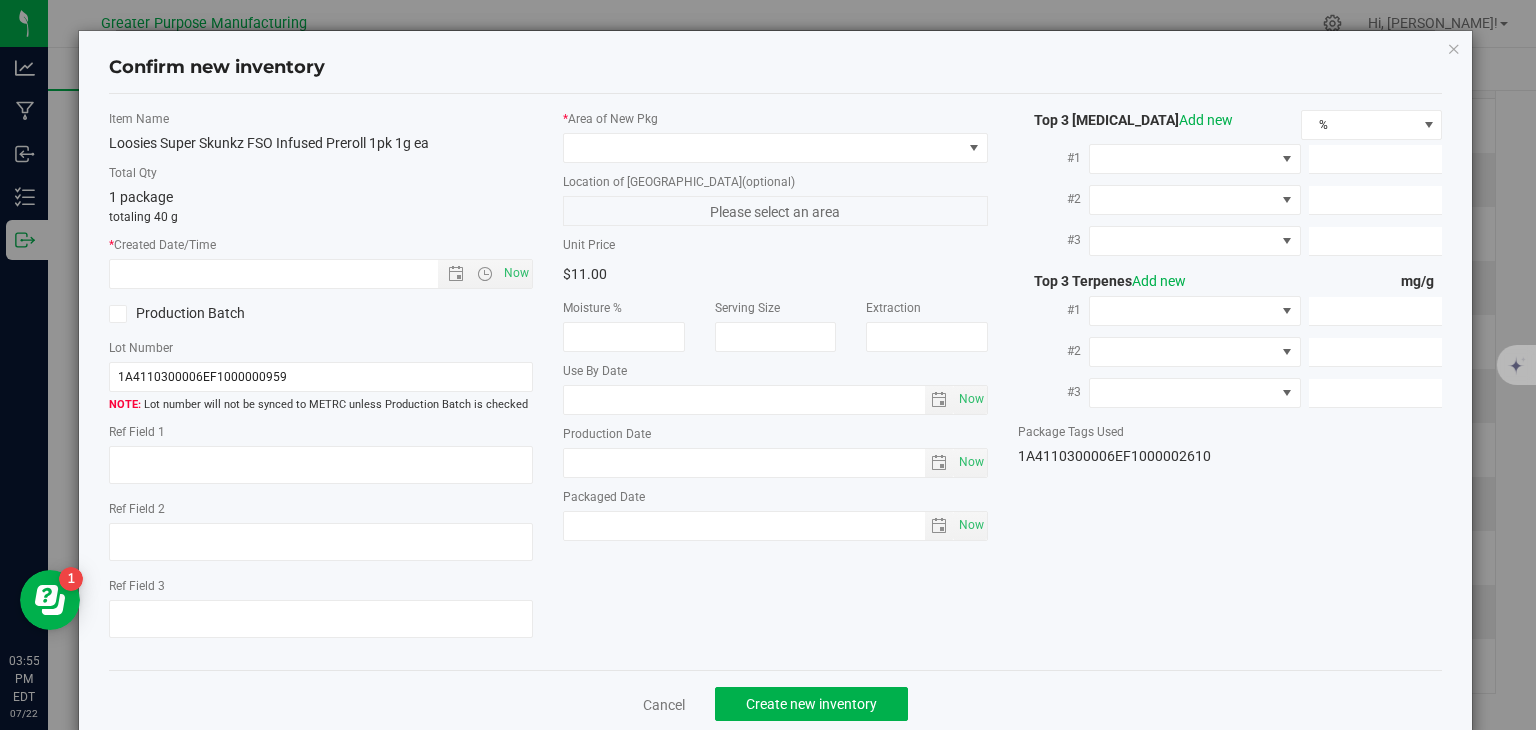 type on "[DATE]" 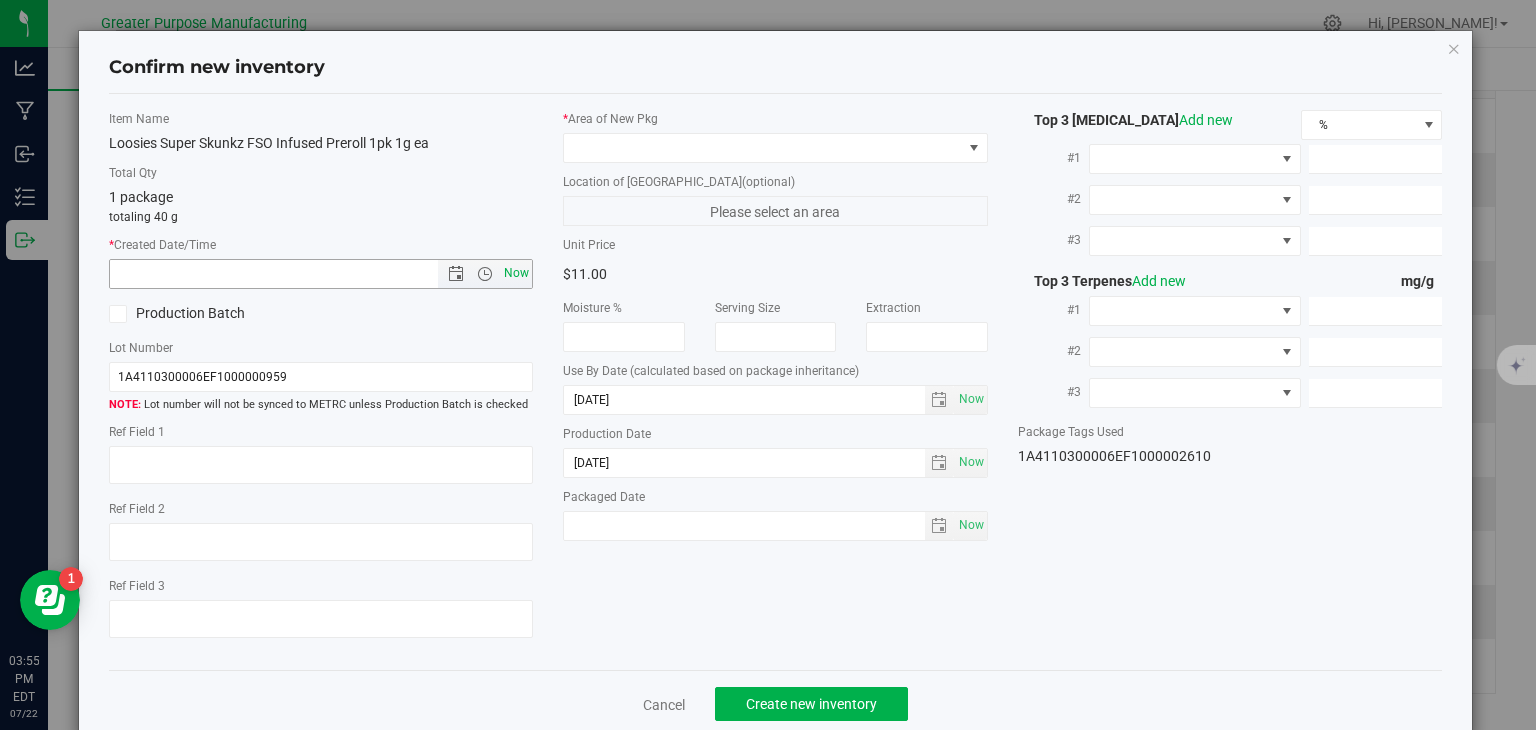 click on "Now" at bounding box center [517, 273] 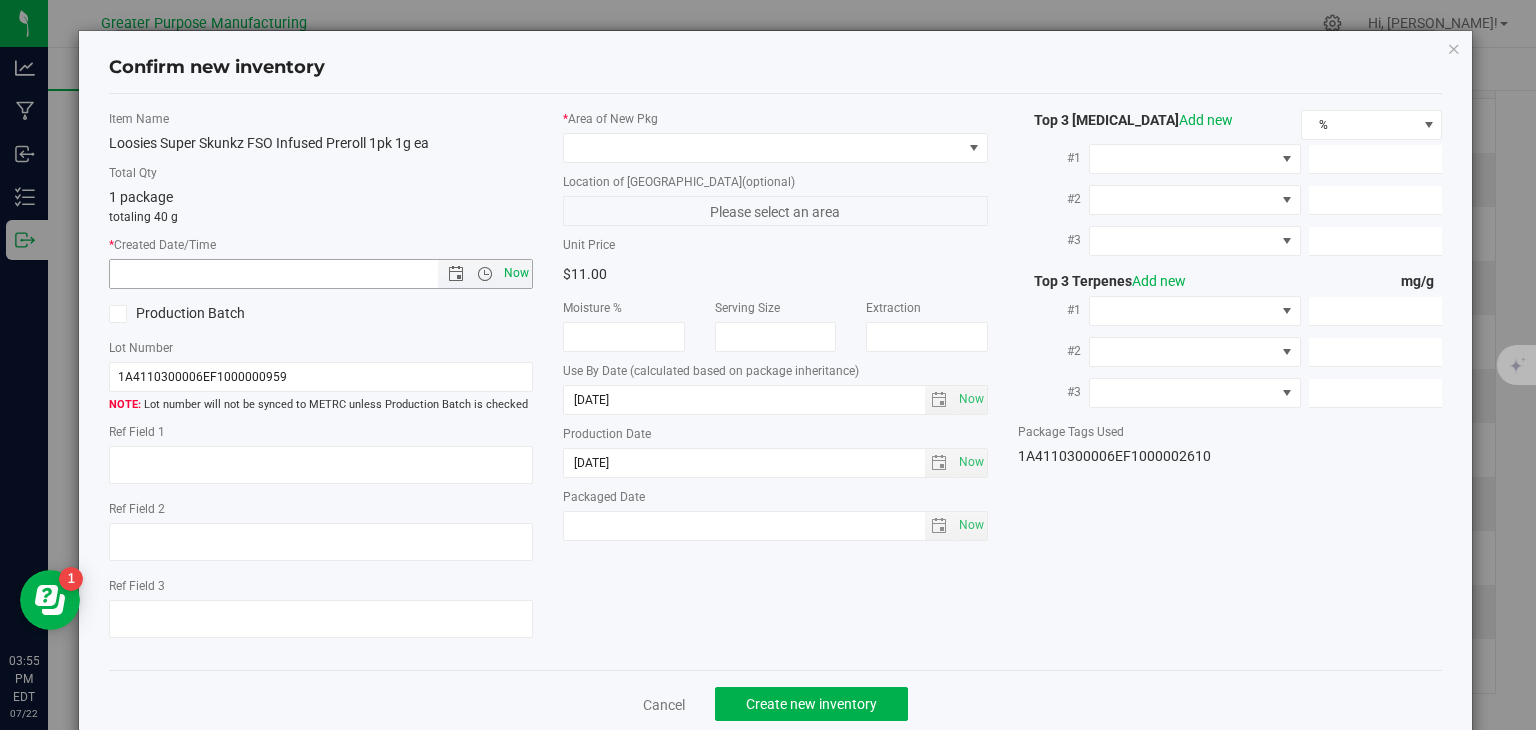 type on "7/22/2025 3:55 PM" 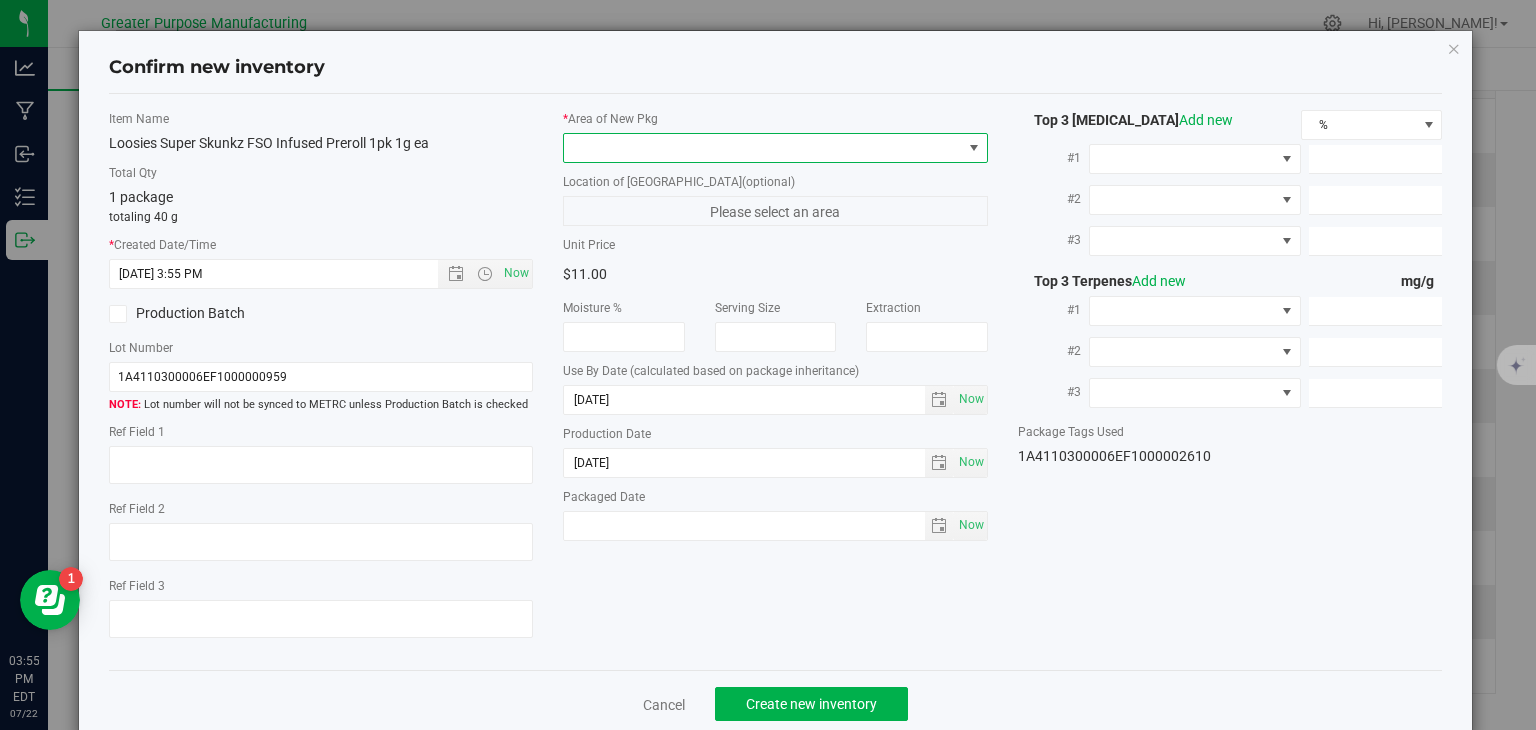 click at bounding box center [763, 148] 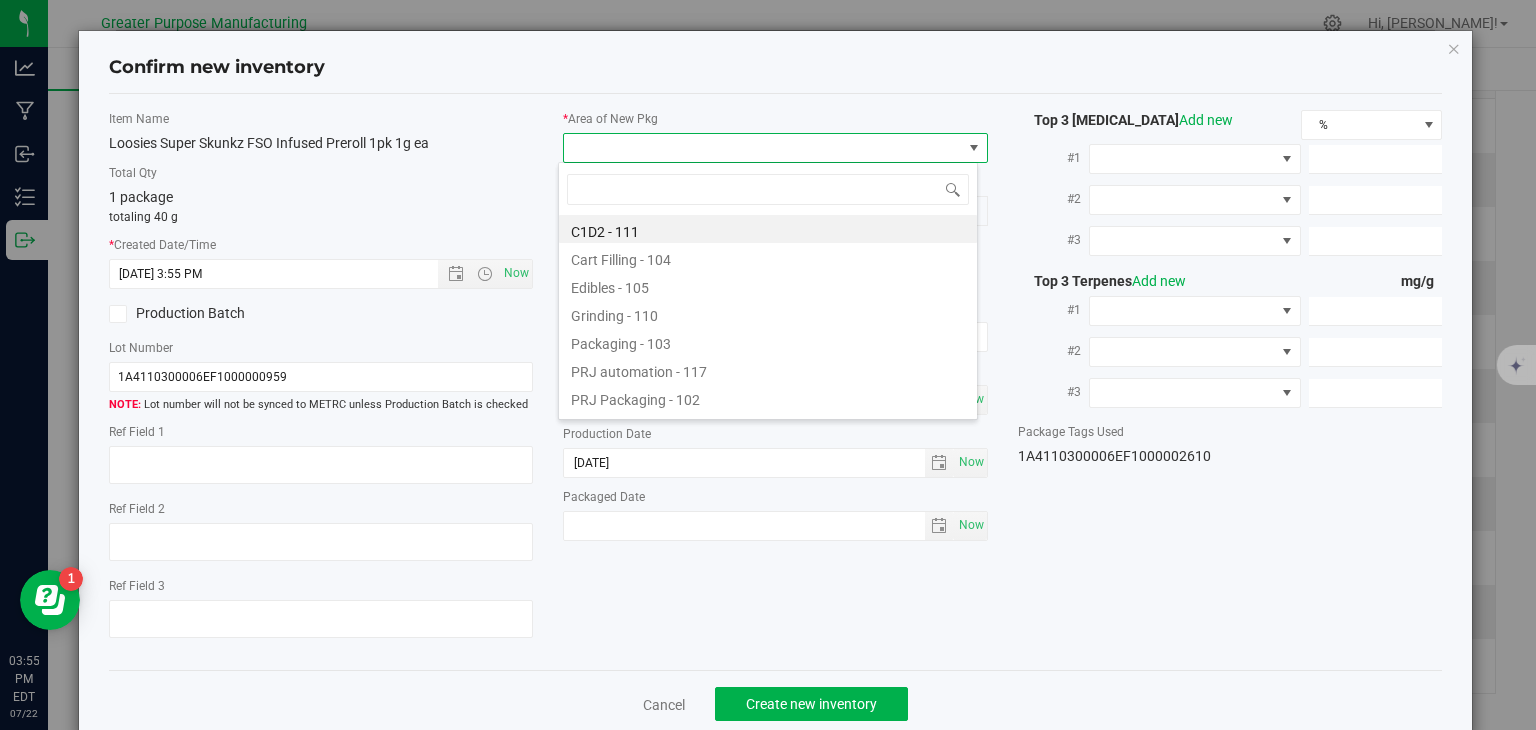 type on "108" 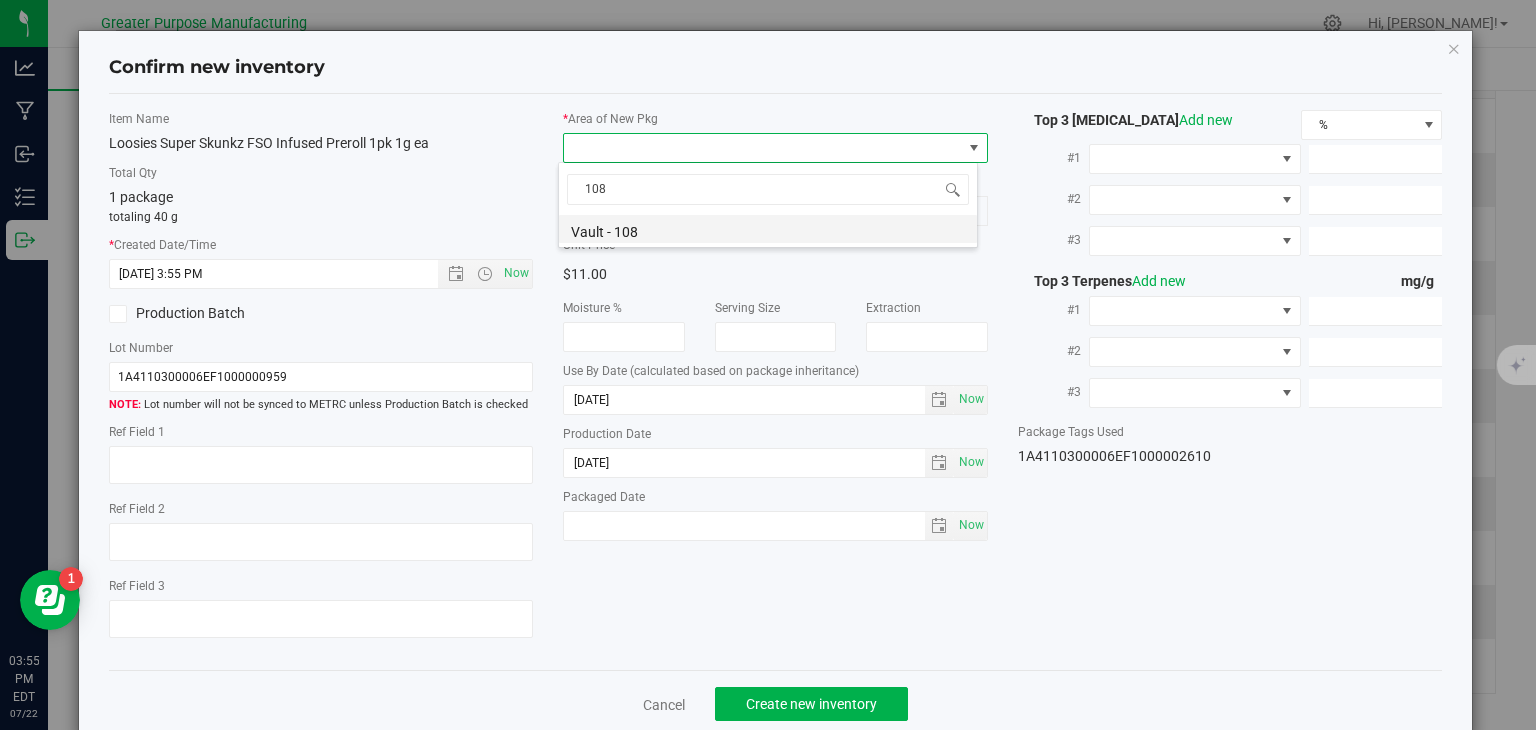 click on "Vault - 108" at bounding box center [768, 229] 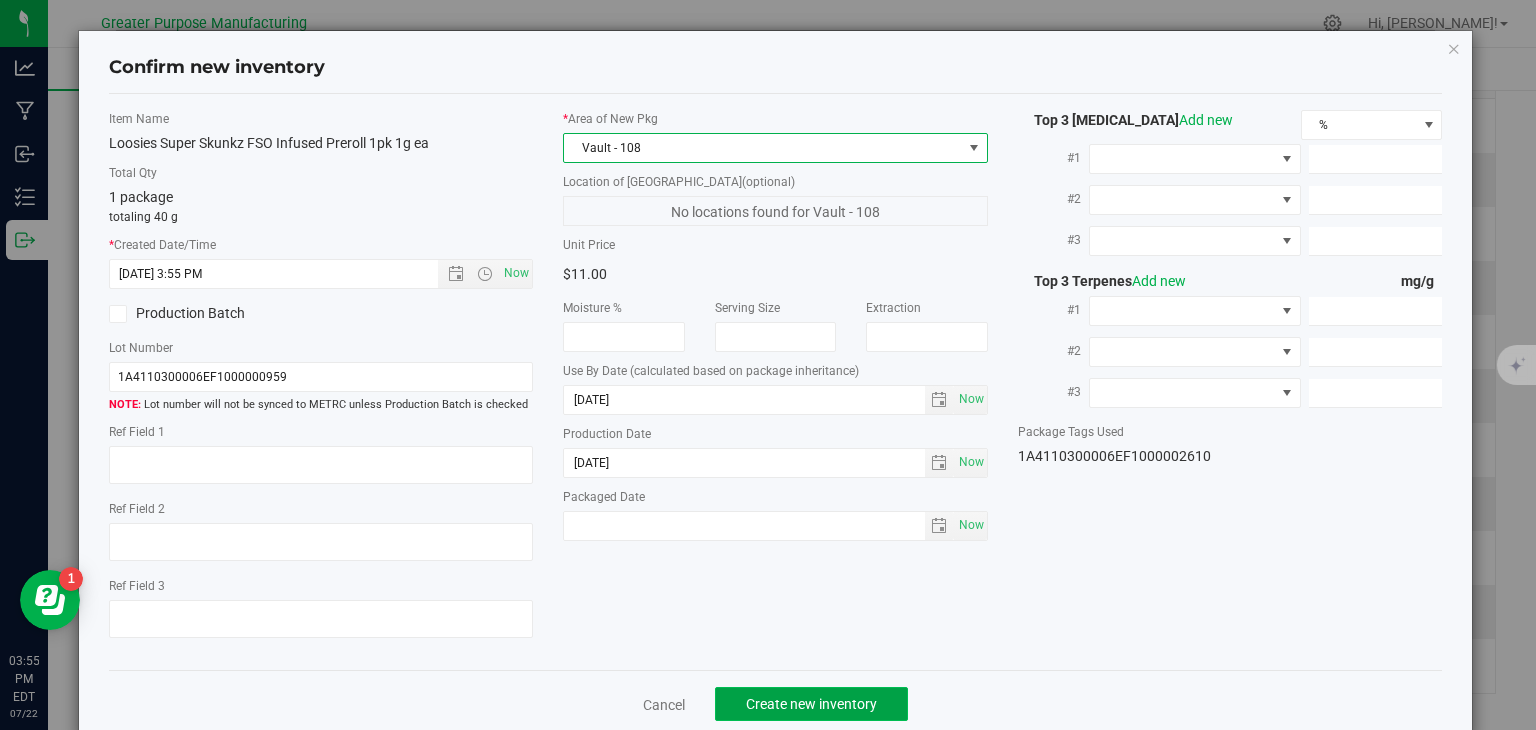 click on "Create new inventory" 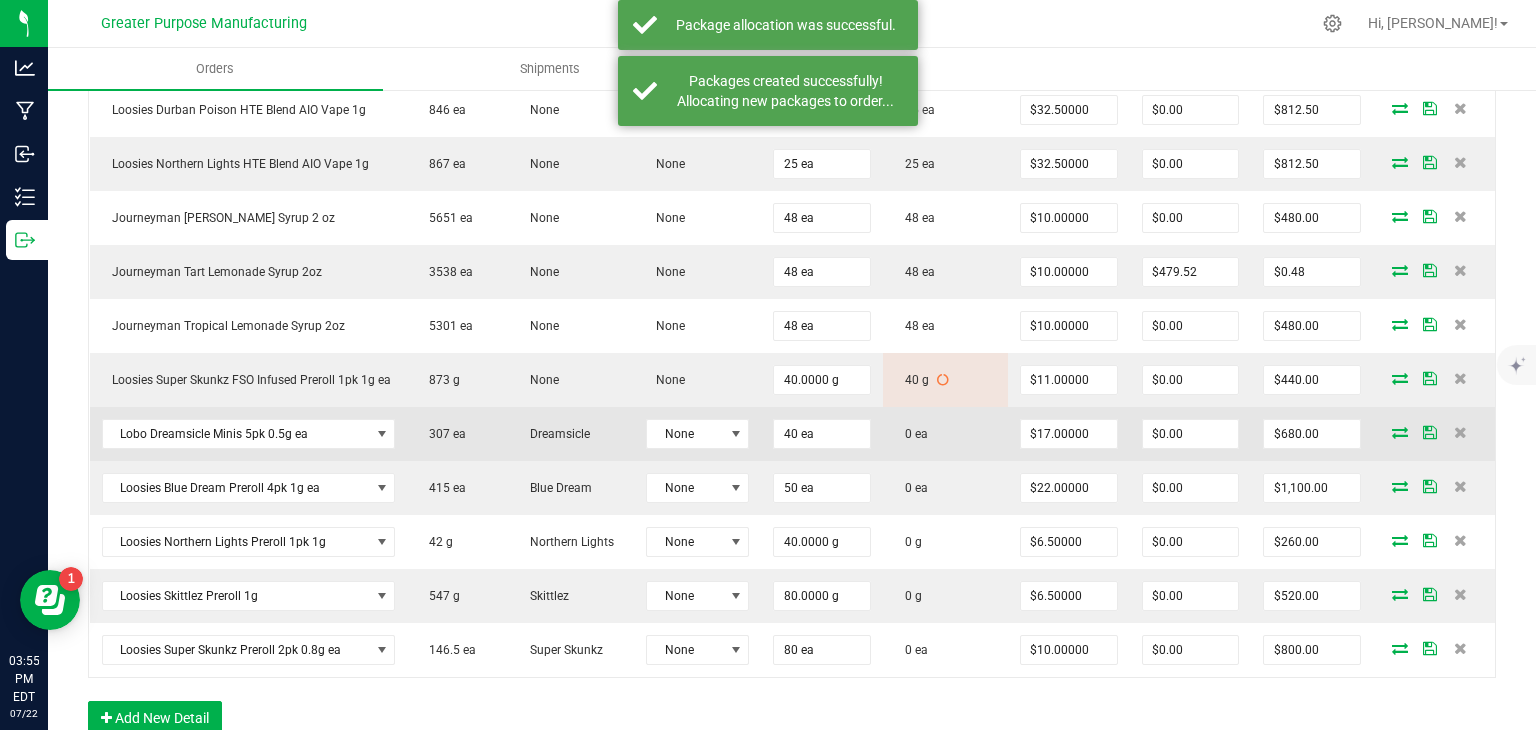 click at bounding box center (1434, 434) 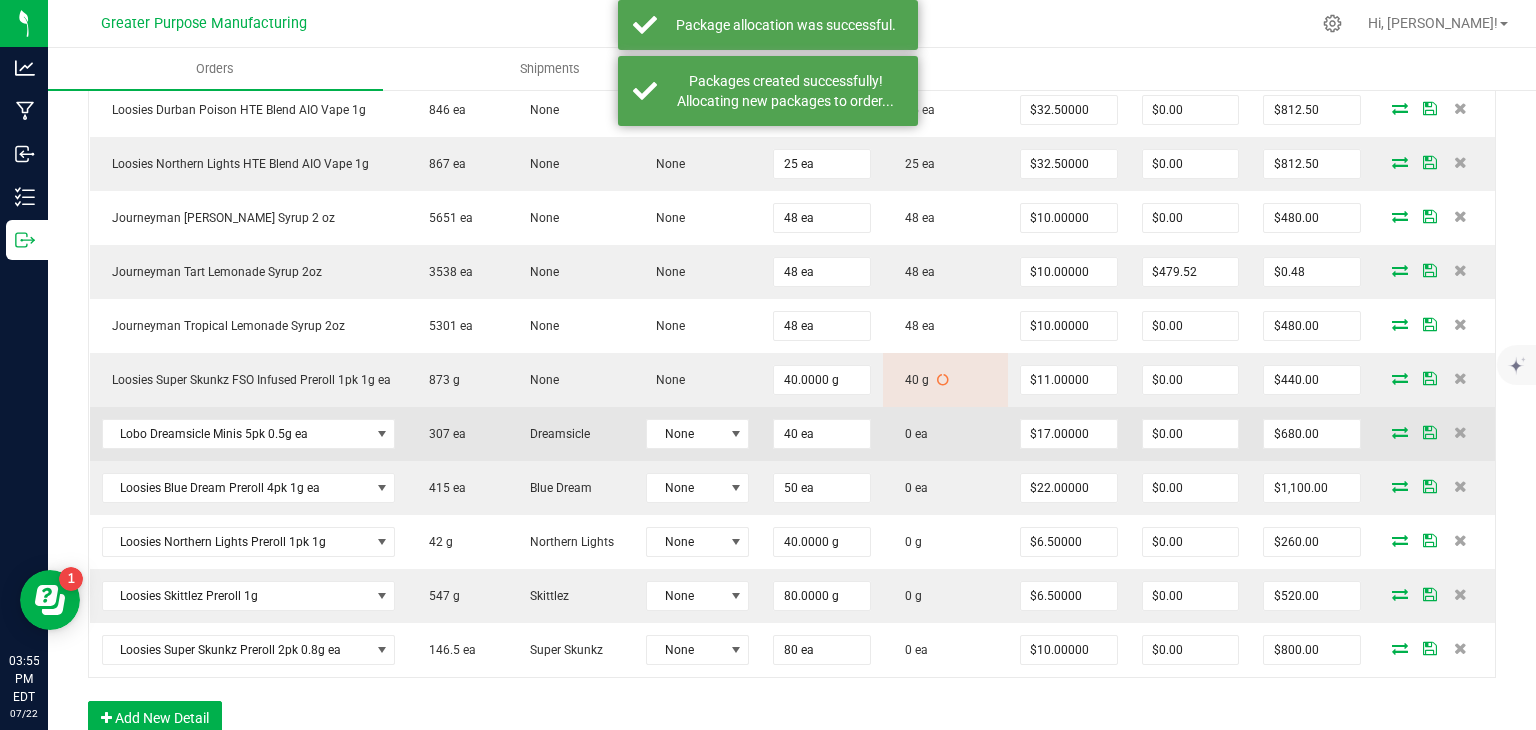 click at bounding box center [1400, 432] 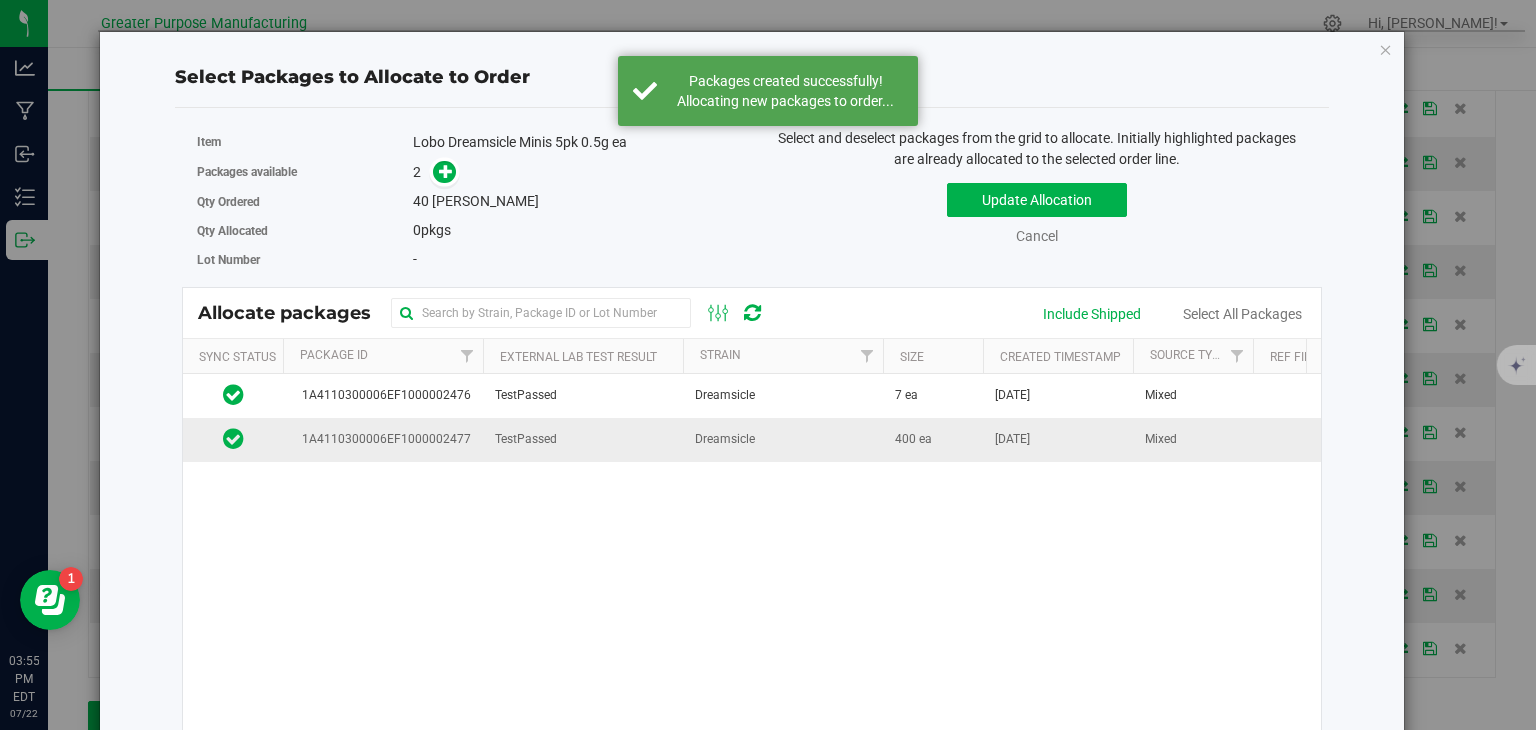 click on "TestPassed" at bounding box center [583, 439] 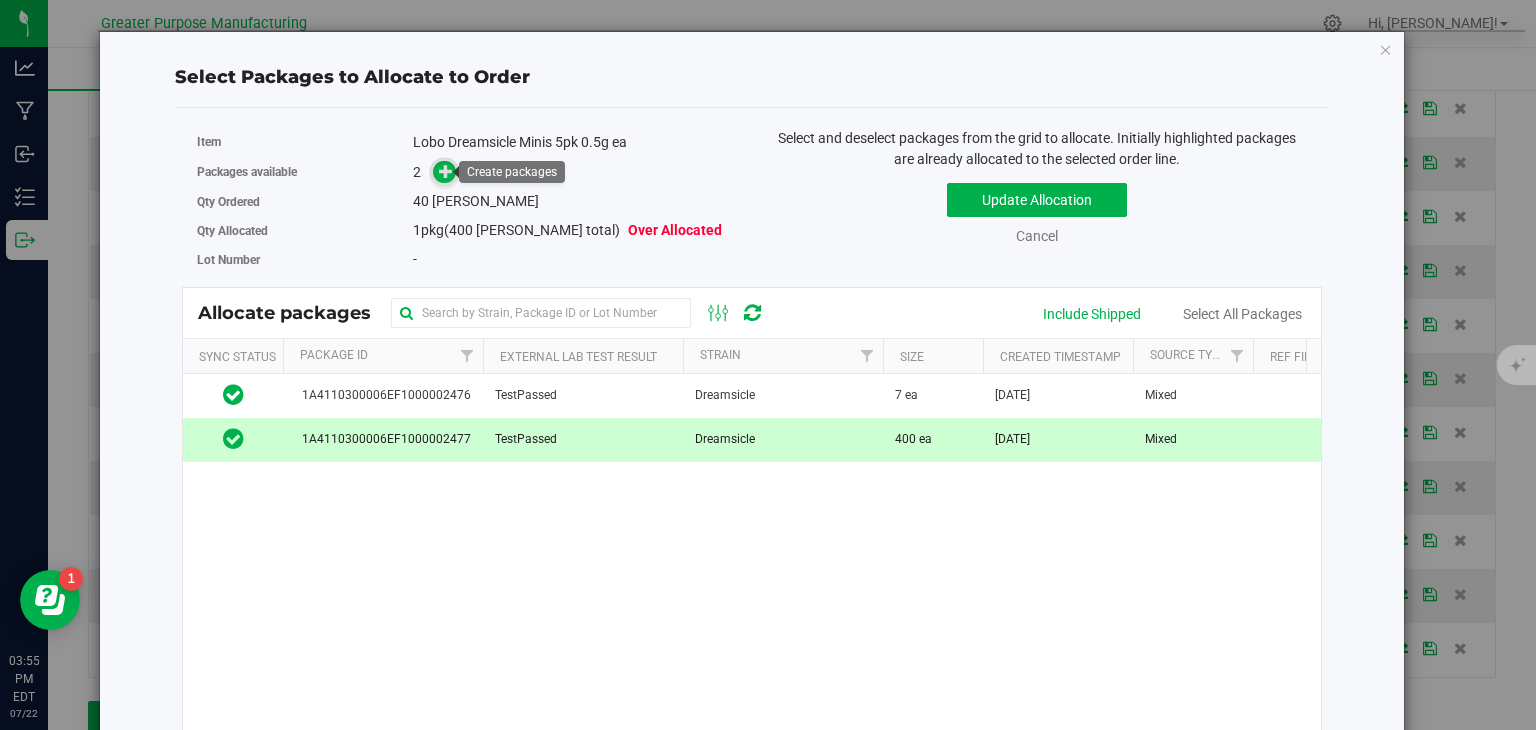 click at bounding box center (446, 171) 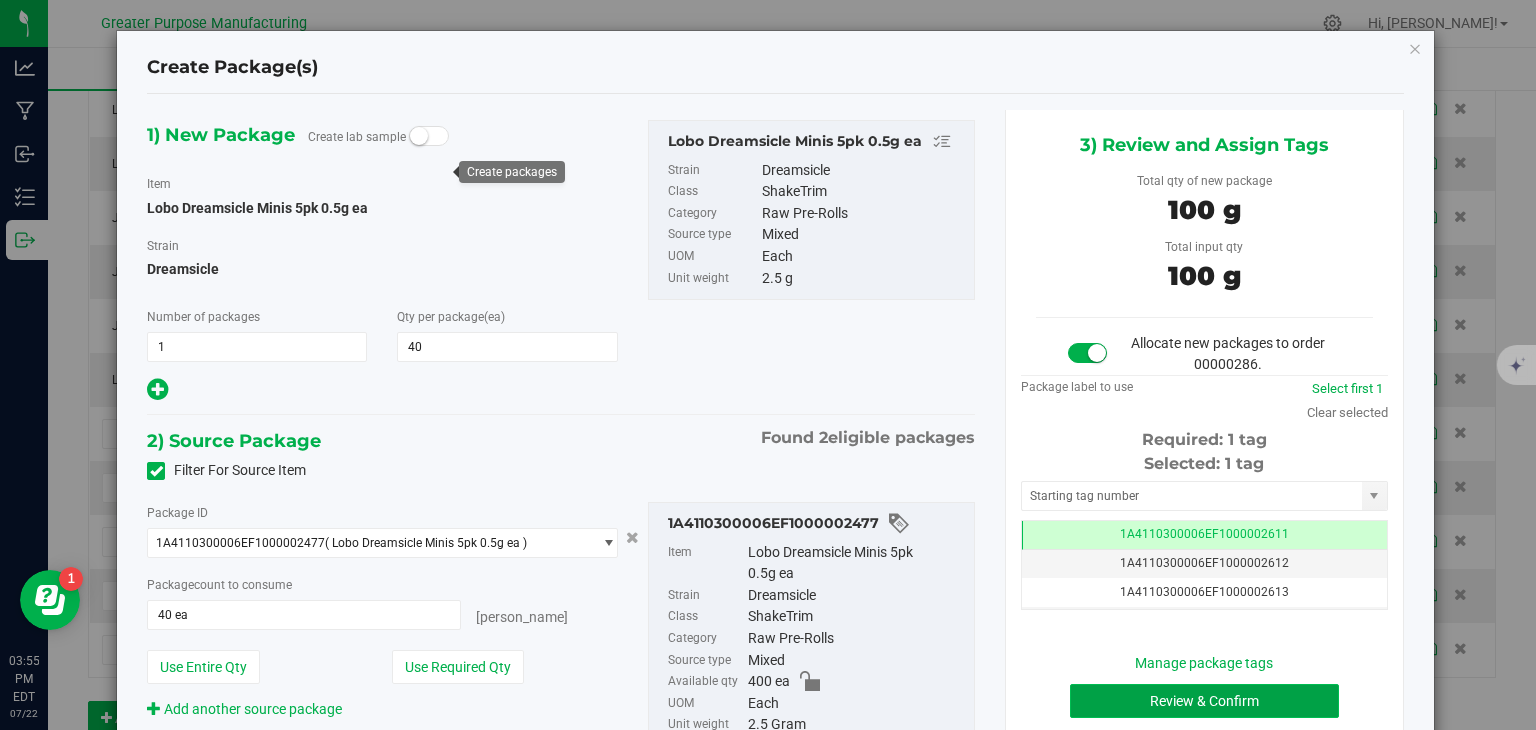 click on "Review & Confirm" at bounding box center [1204, 701] 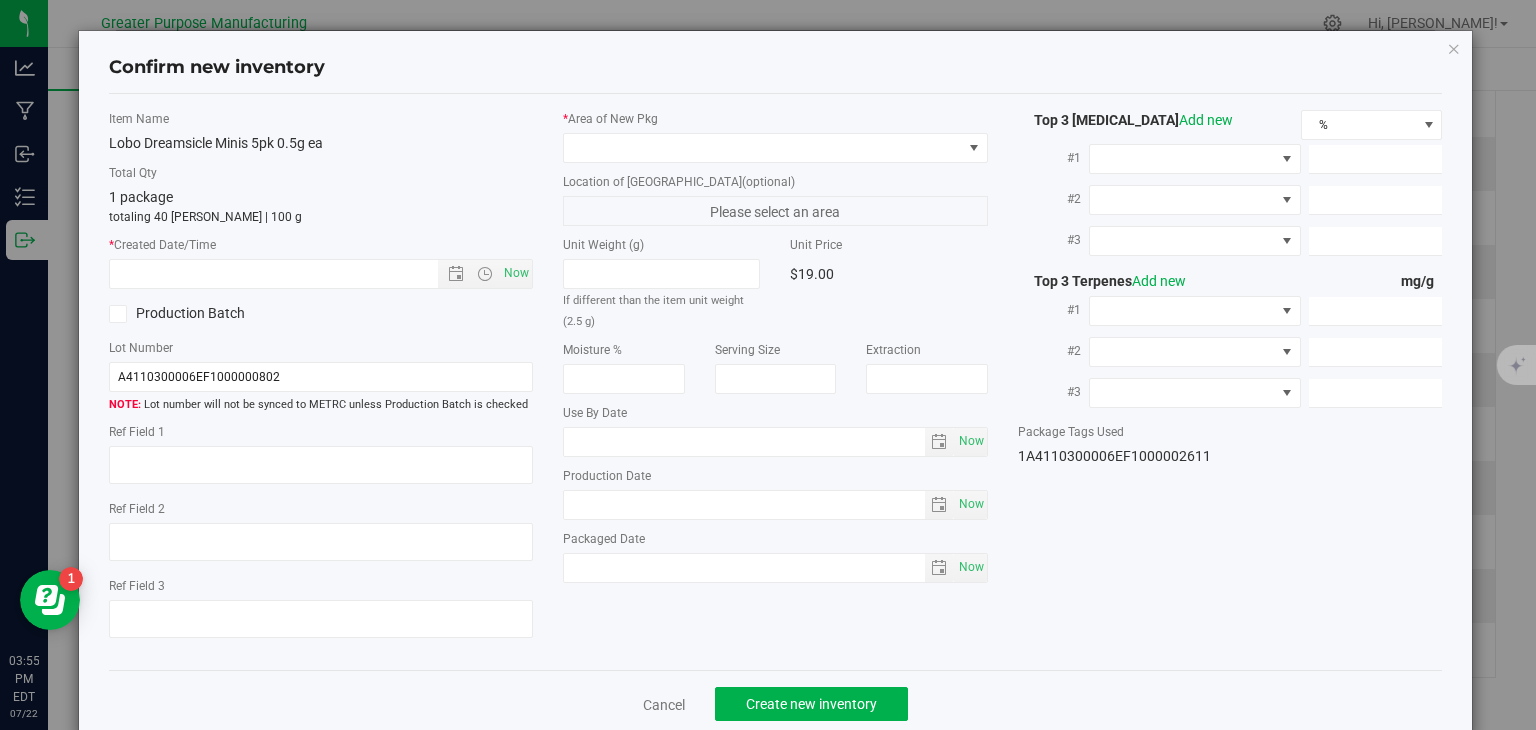type on "[DATE]" 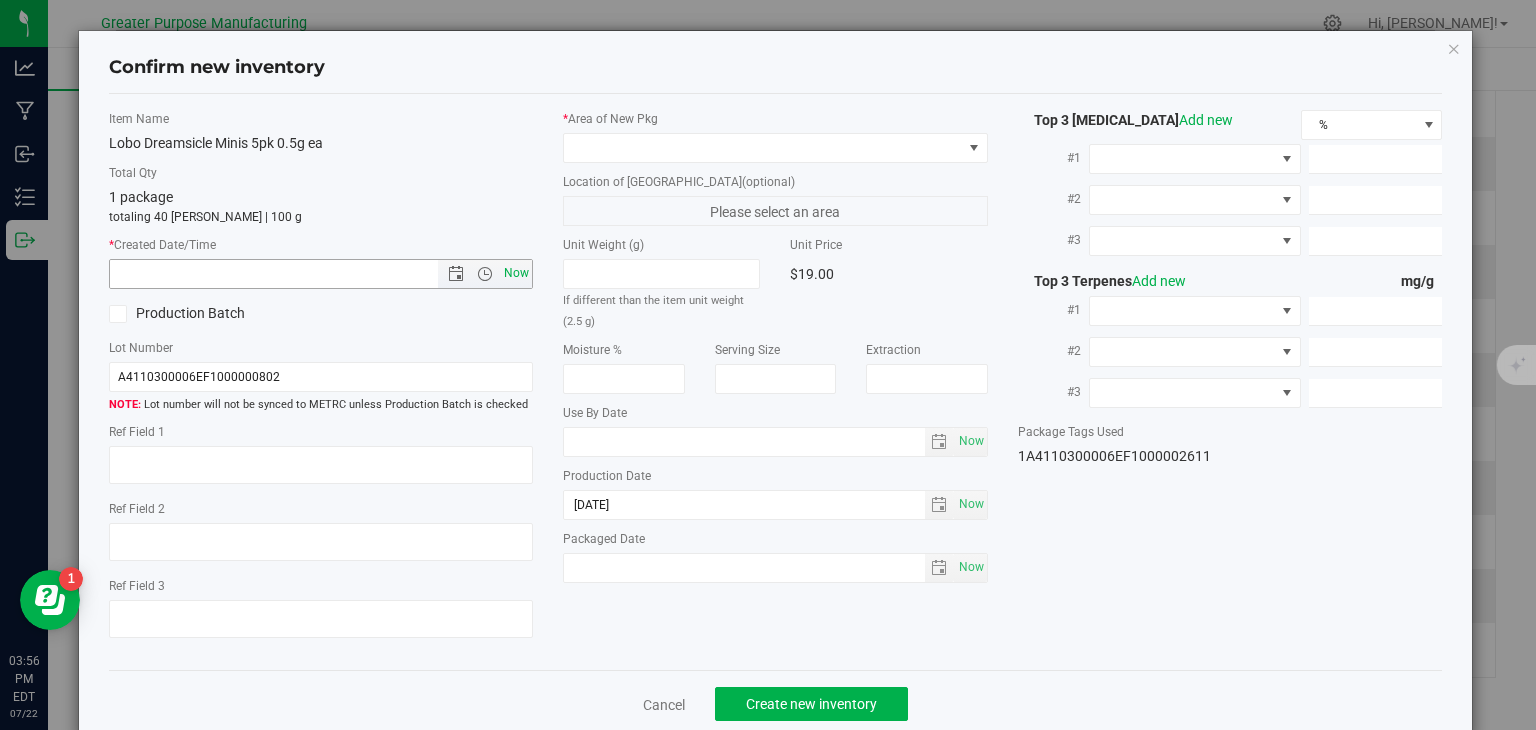 click on "Now" at bounding box center (517, 273) 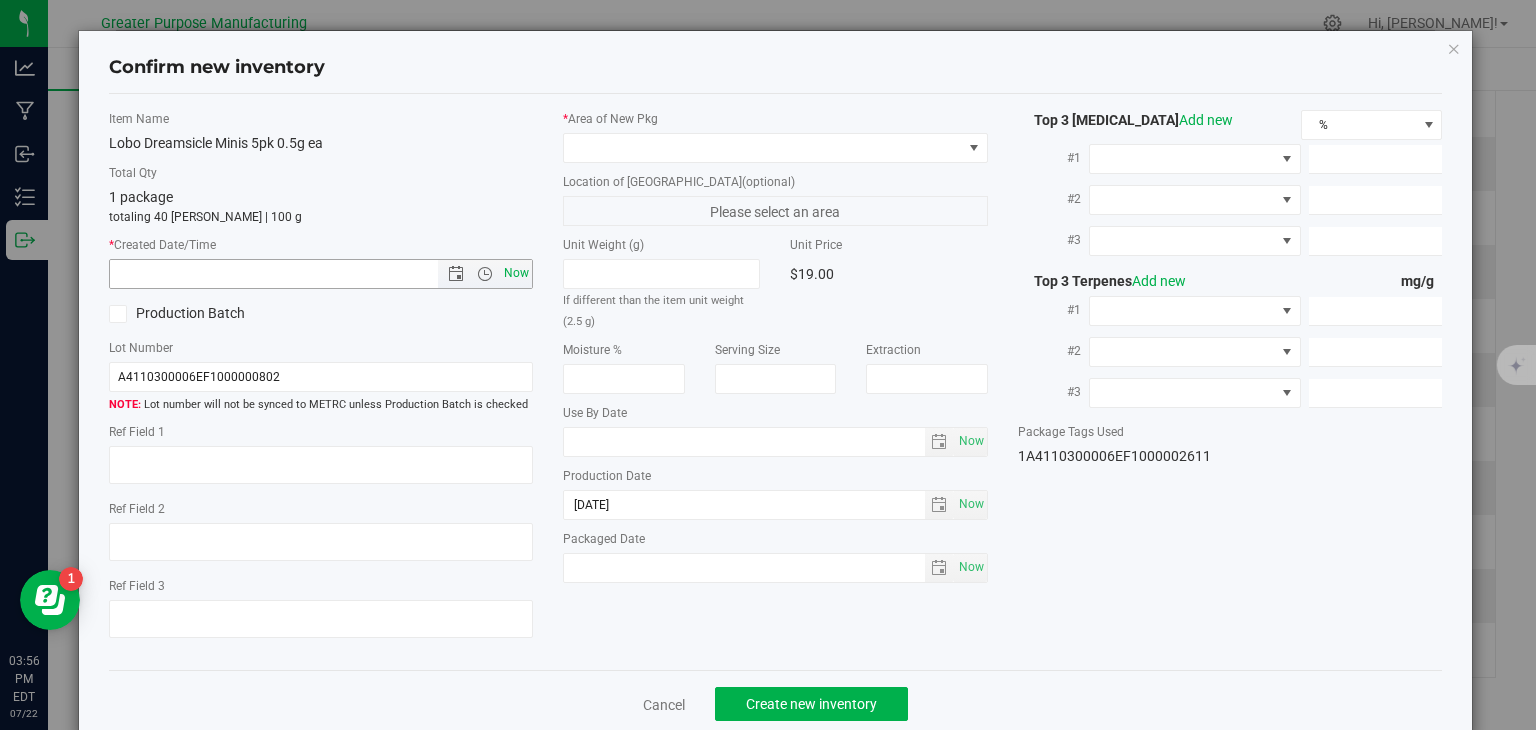 type on "7/22/2025 3:56 PM" 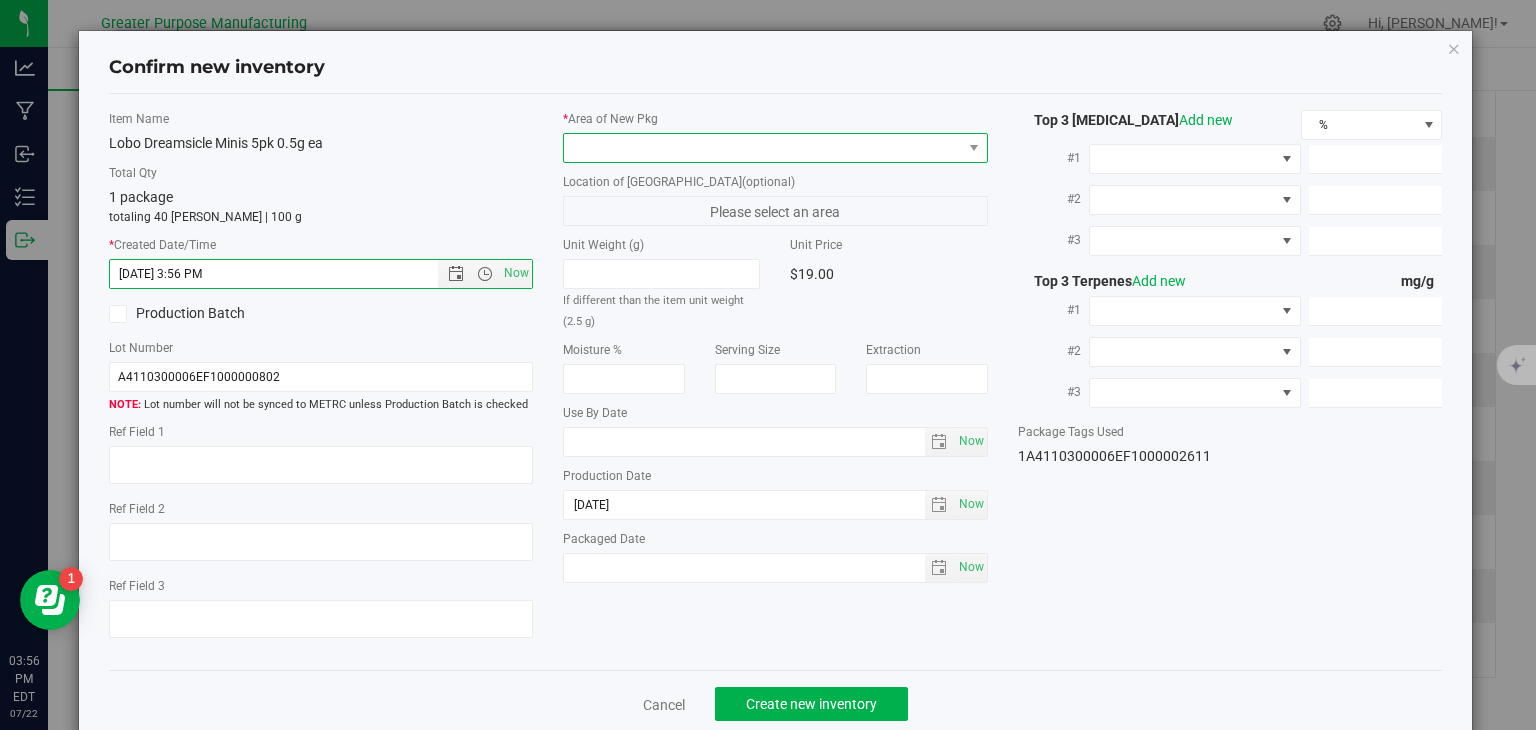 click at bounding box center (763, 148) 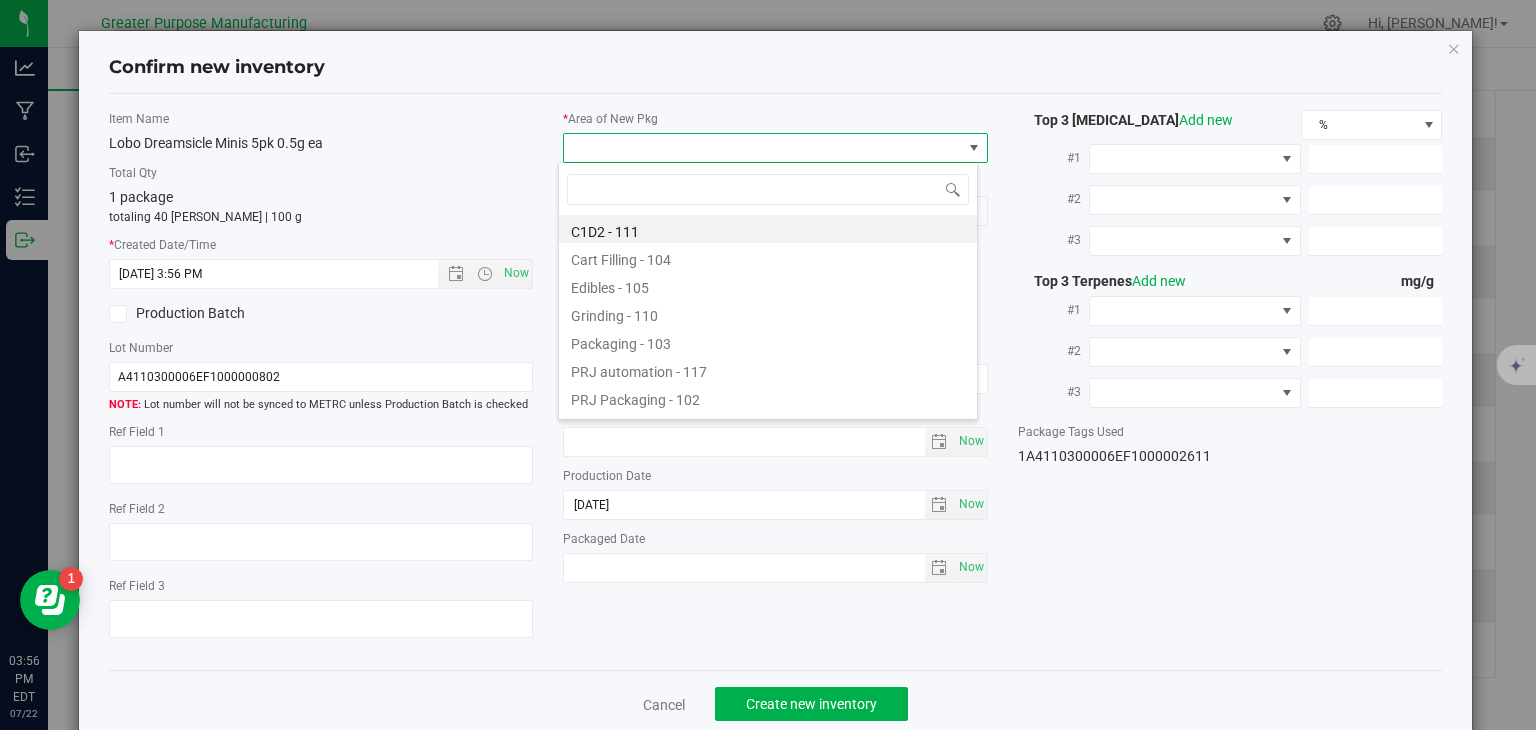 type on "108" 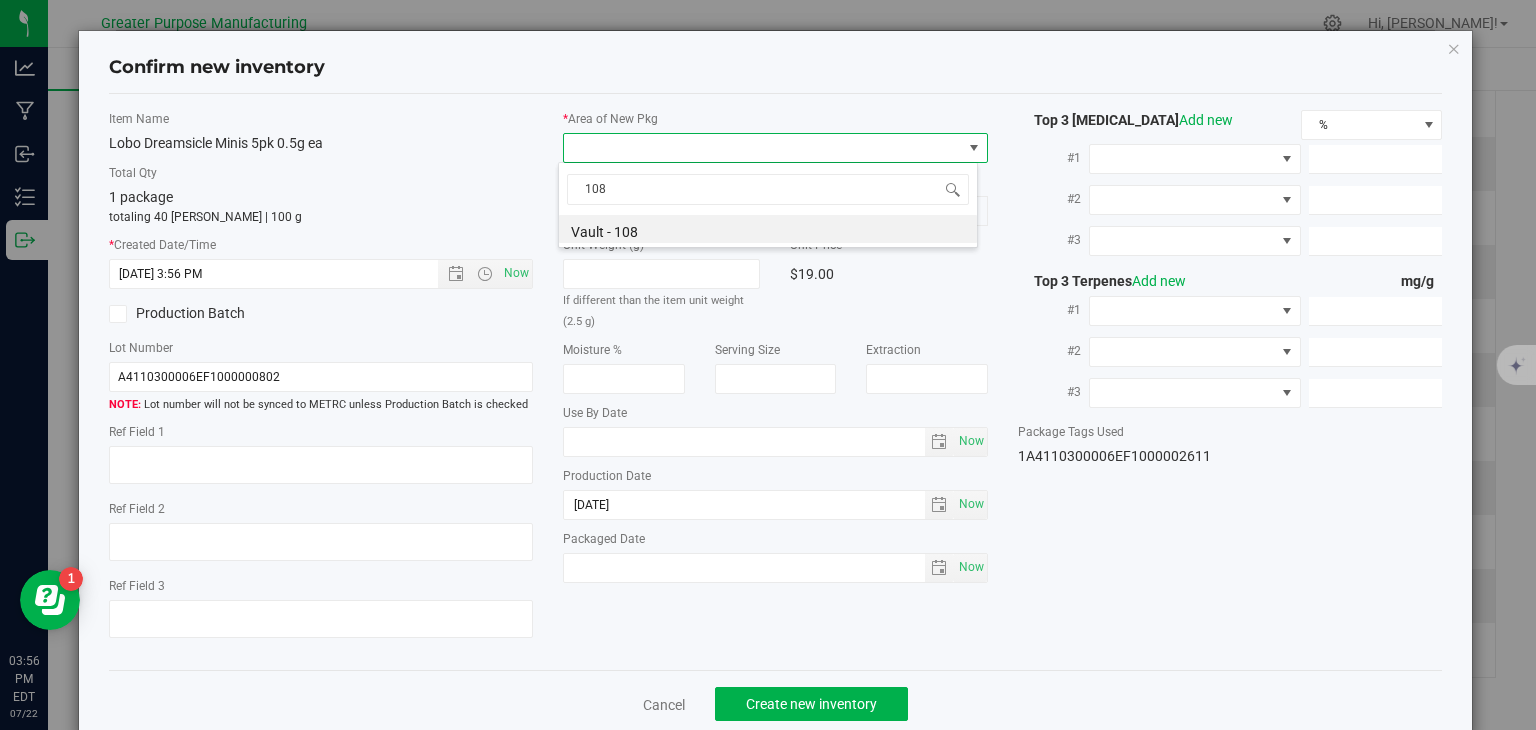 click on "108 Vault - 108" at bounding box center (768, 205) 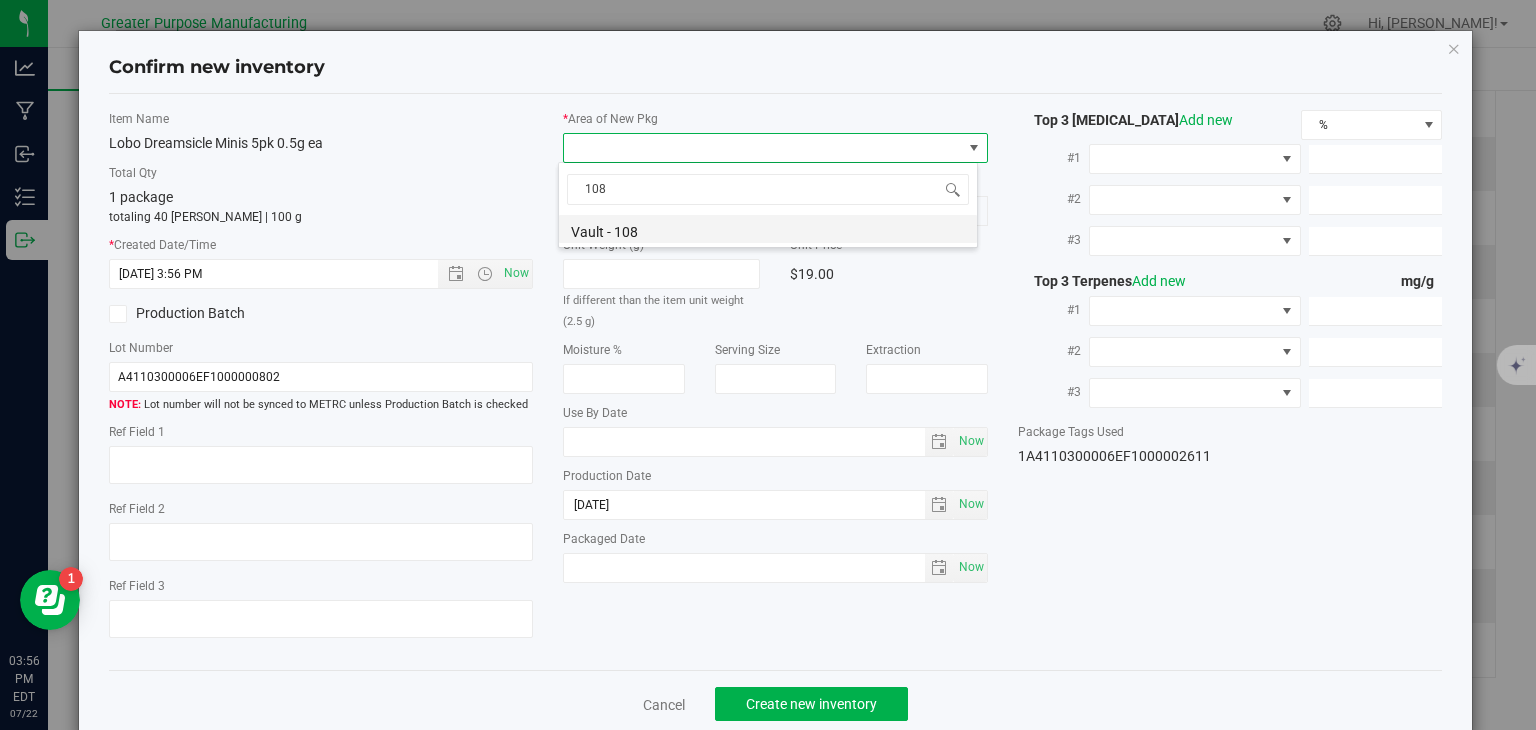 click on "Vault - 108" at bounding box center (768, 229) 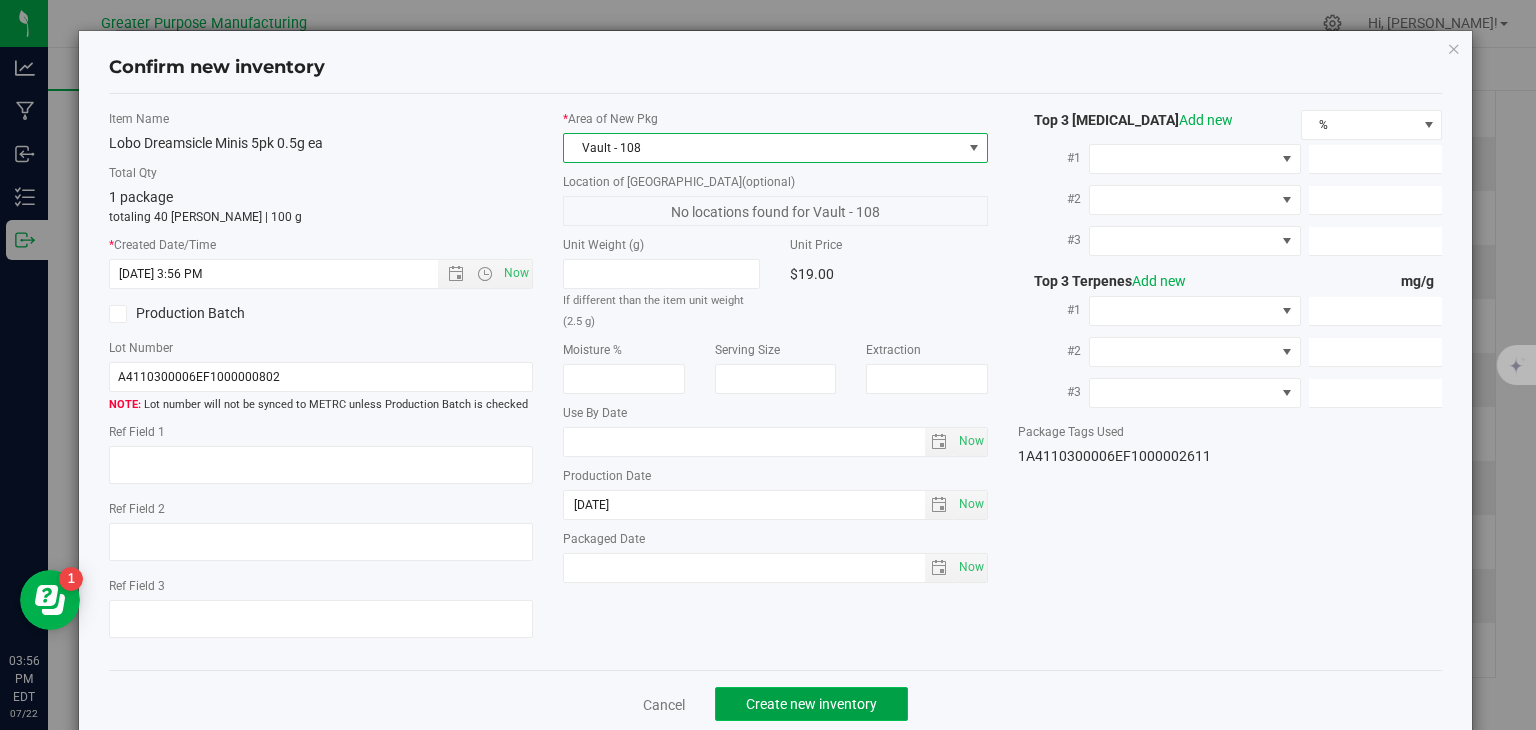 click on "Create new inventory" 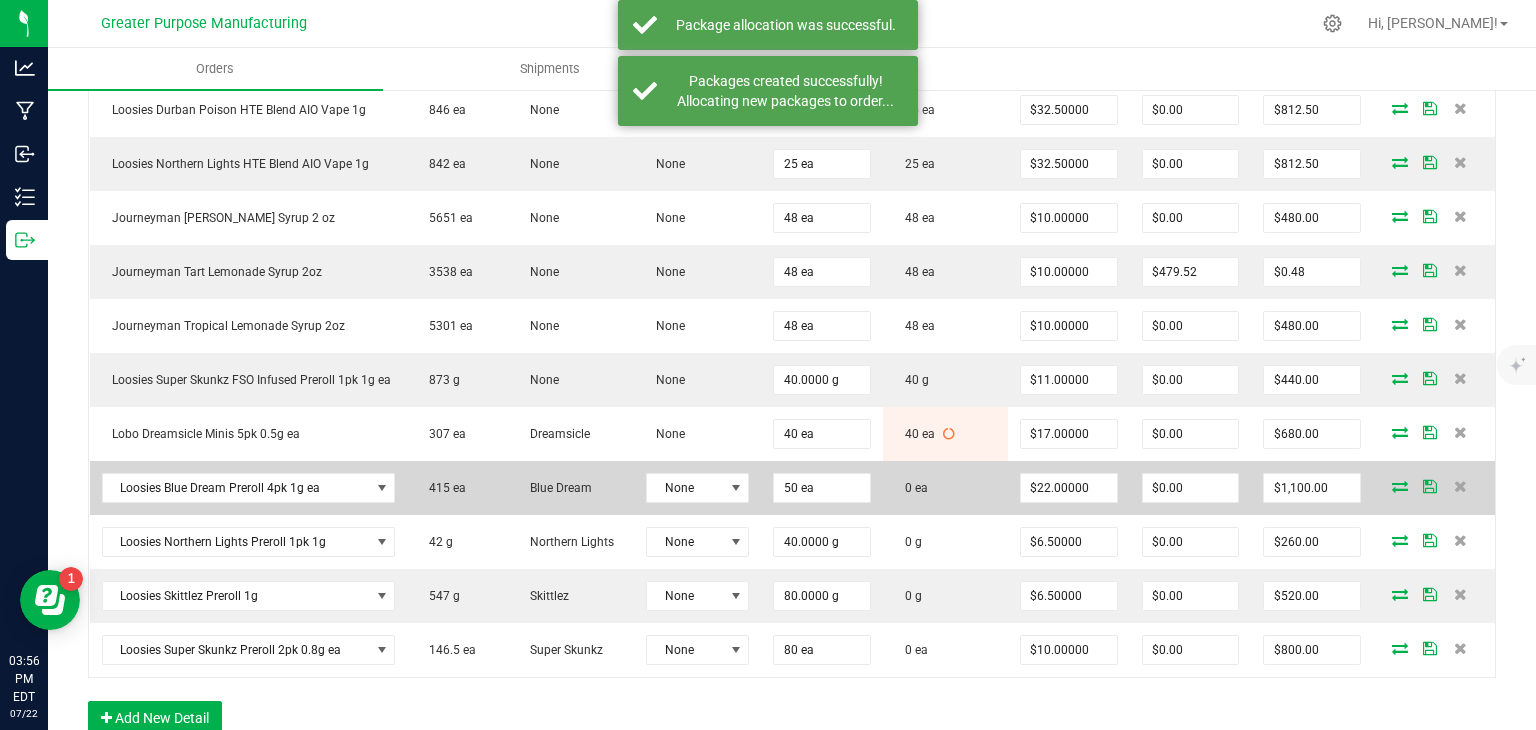 click at bounding box center (1400, 486) 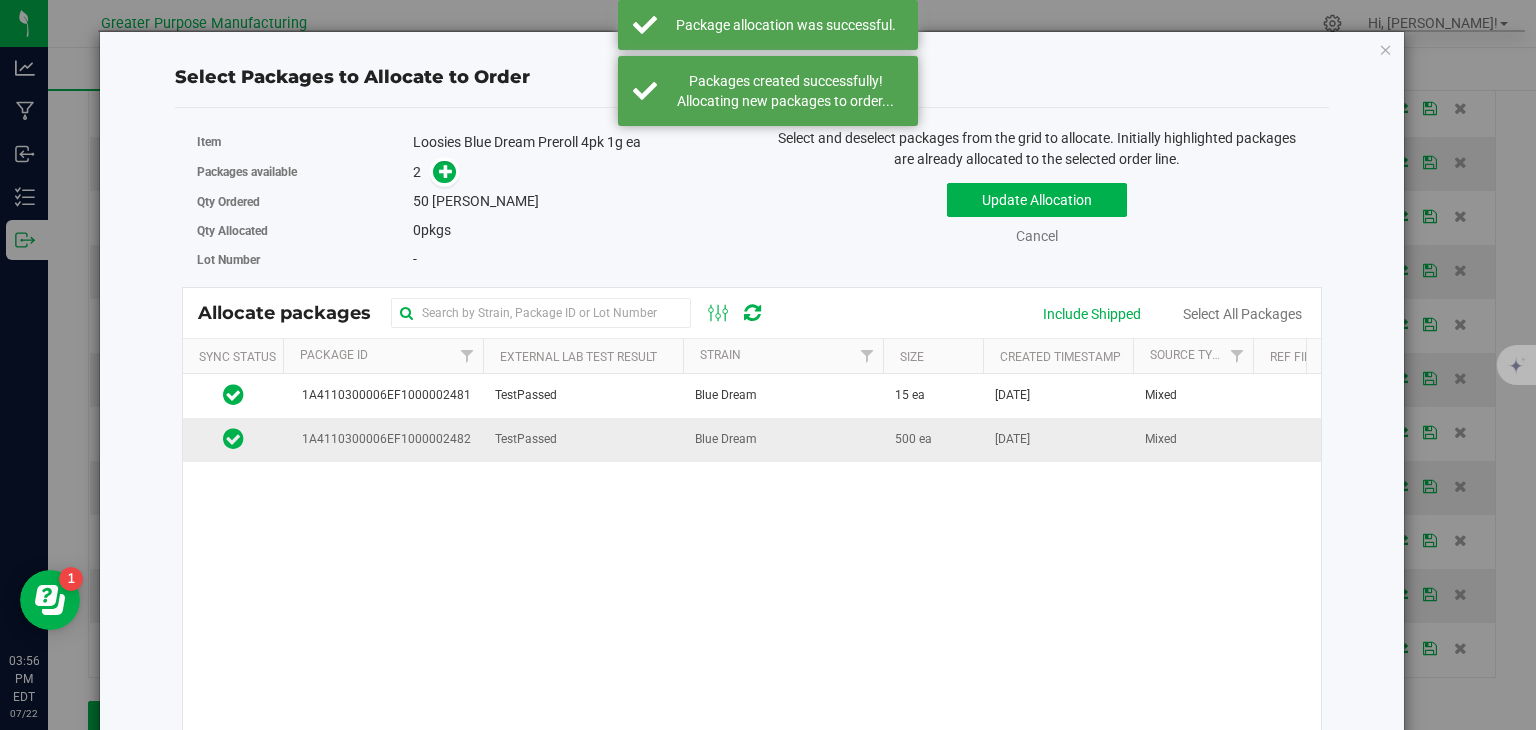 click on "TestPassed" at bounding box center [583, 439] 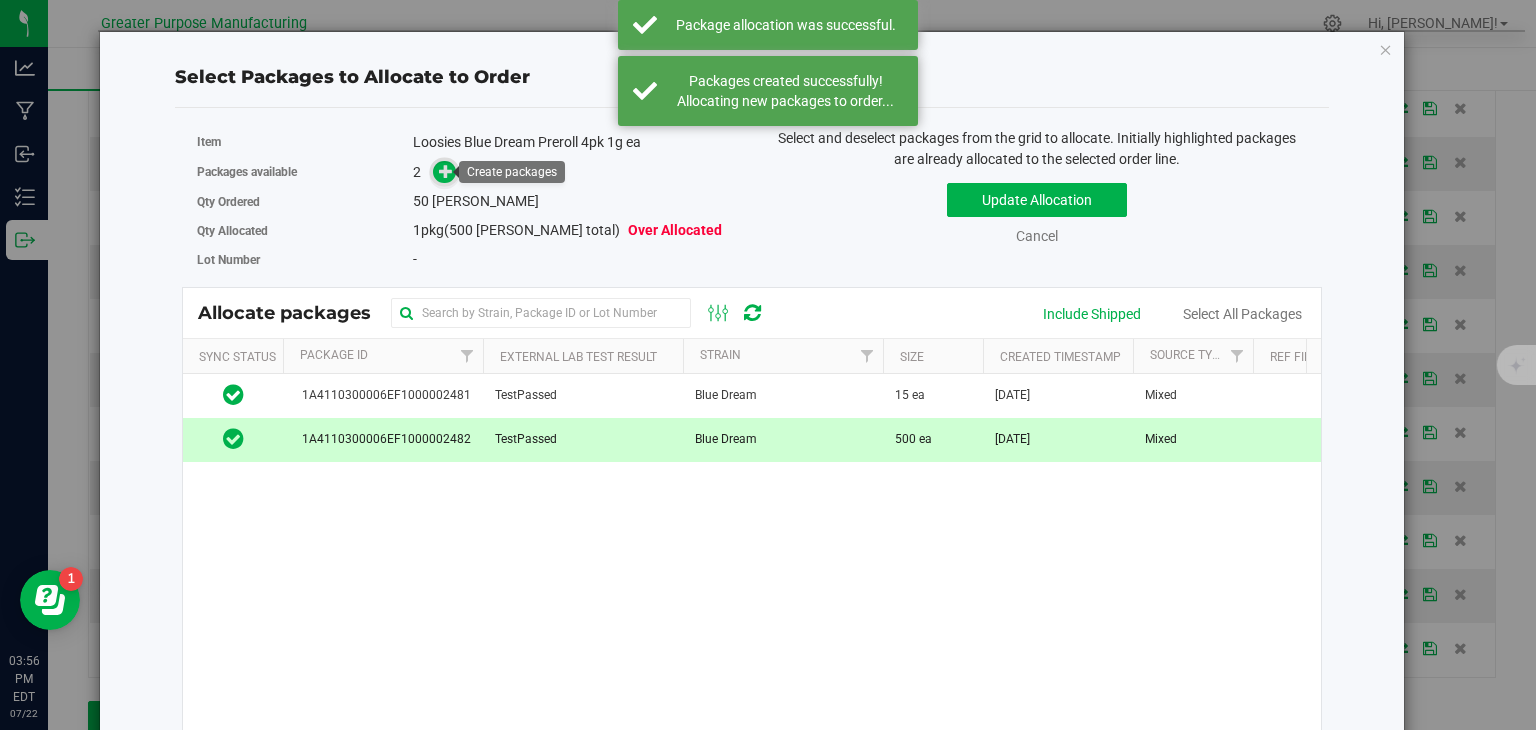click at bounding box center (444, 172) 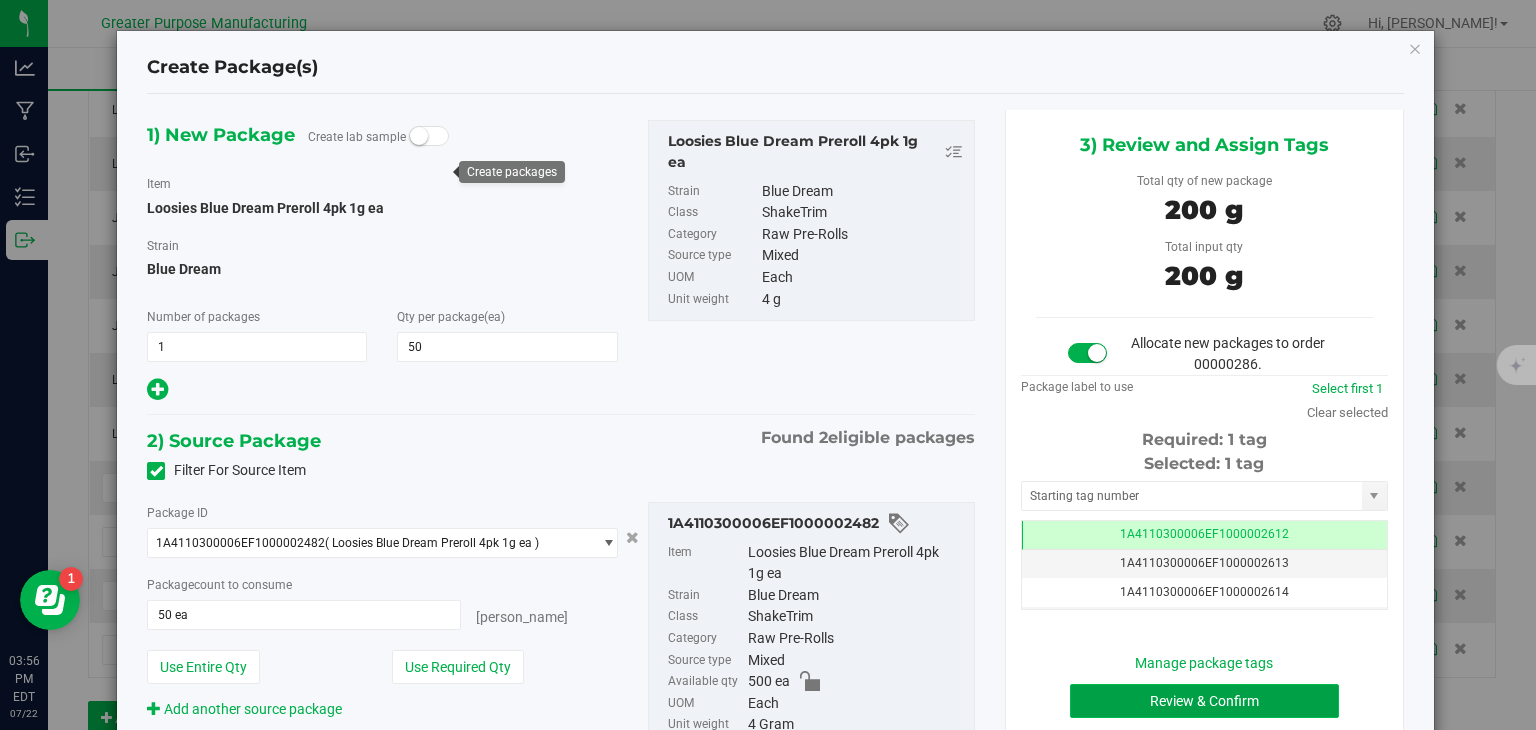 click on "Review & Confirm" at bounding box center (1204, 701) 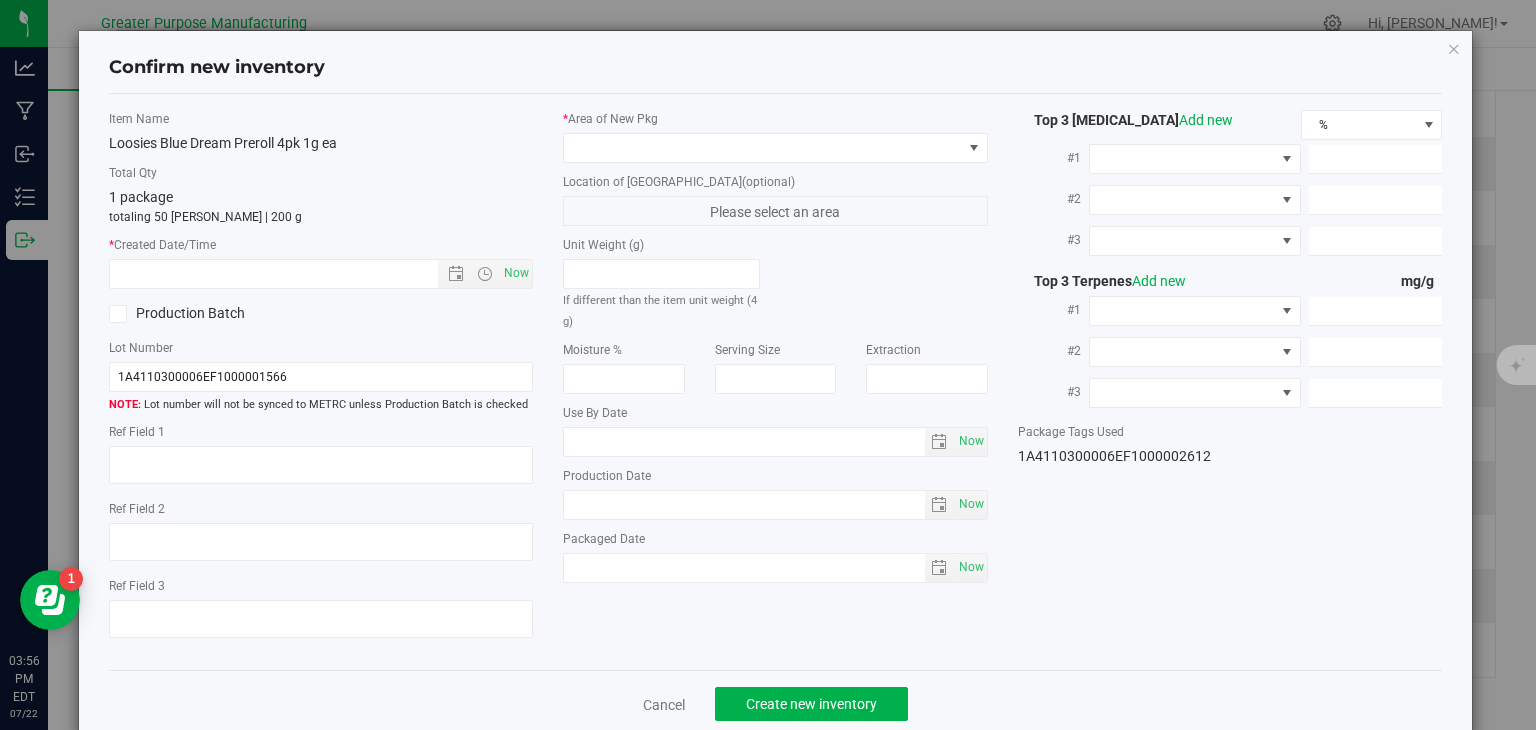 type on "[DATE]" 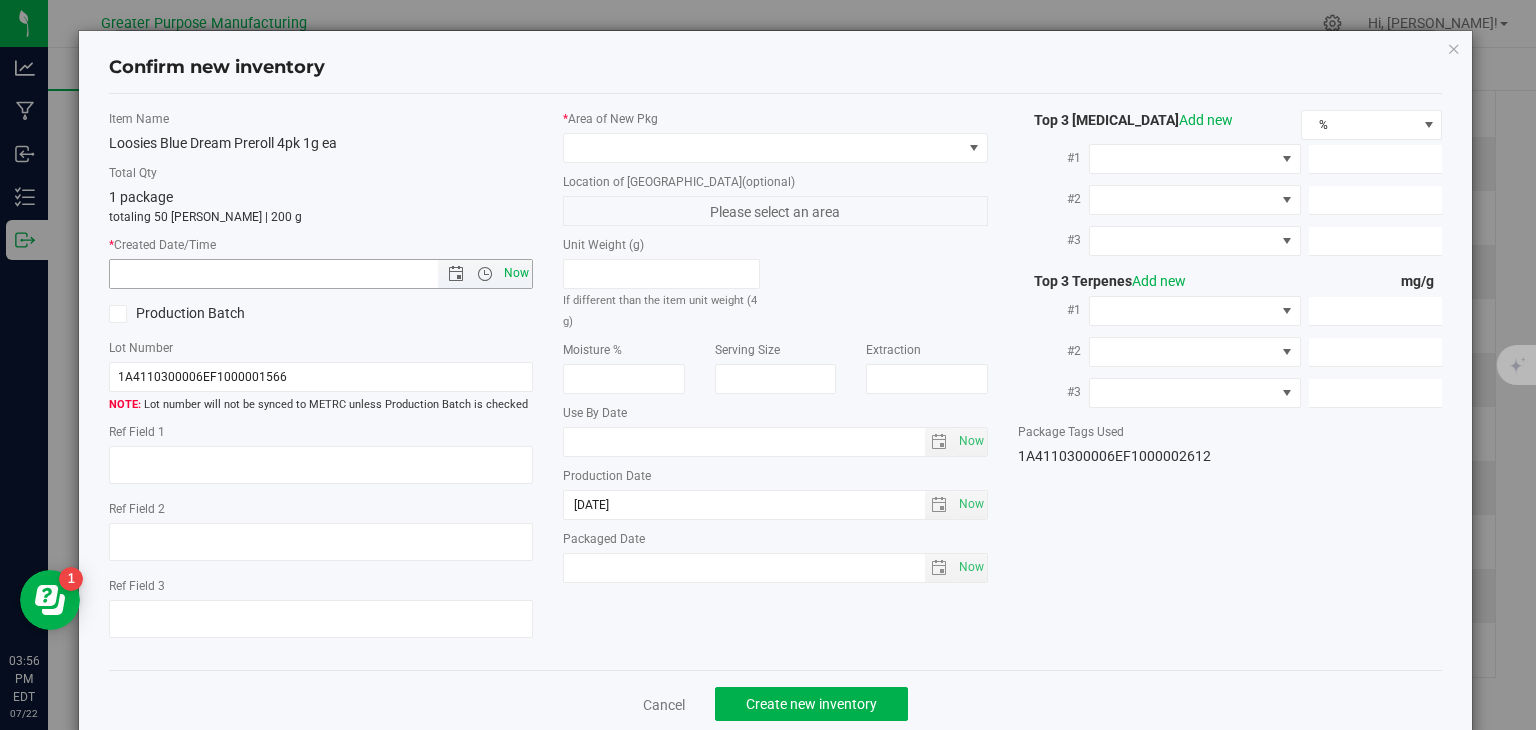 click on "Now" at bounding box center [517, 273] 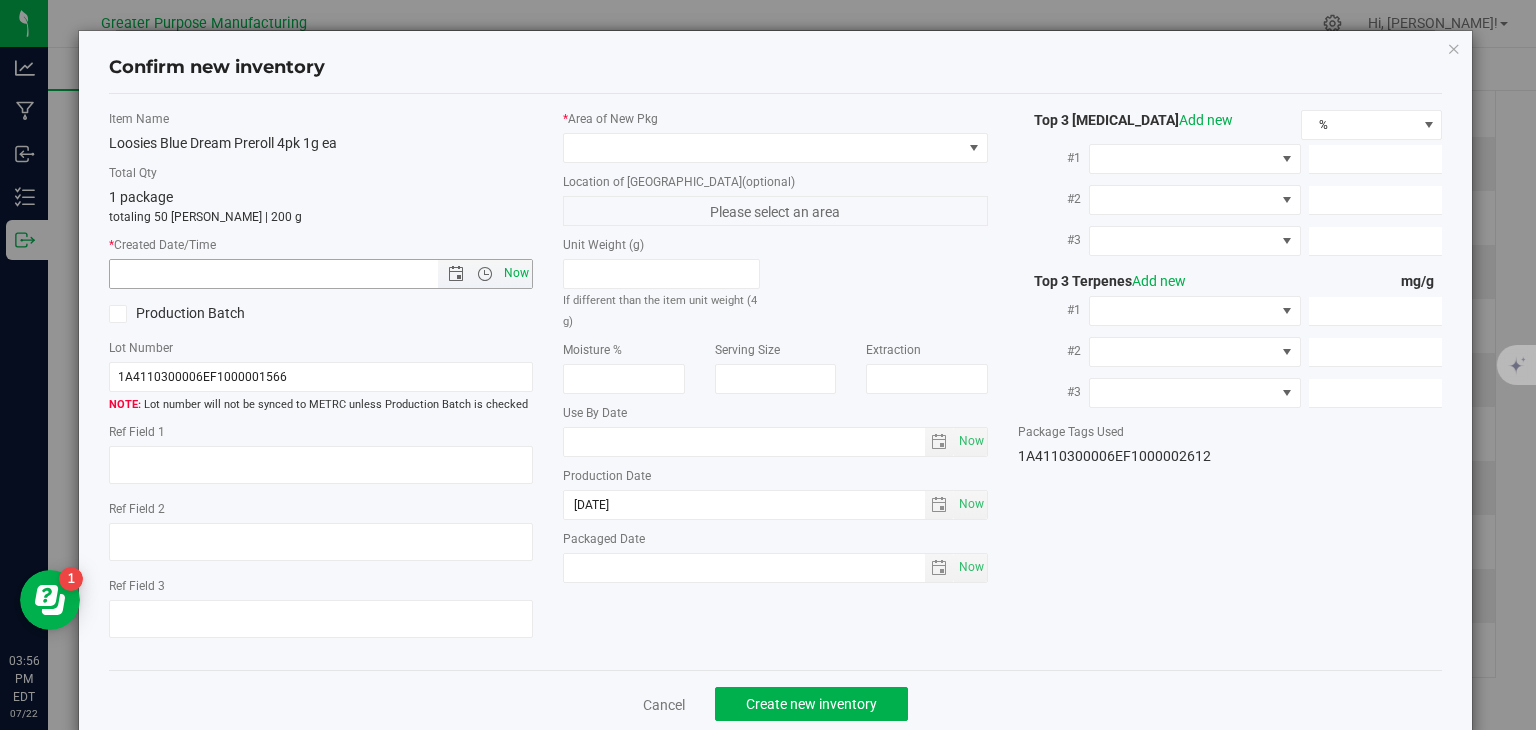 type on "7/22/2025 3:56 PM" 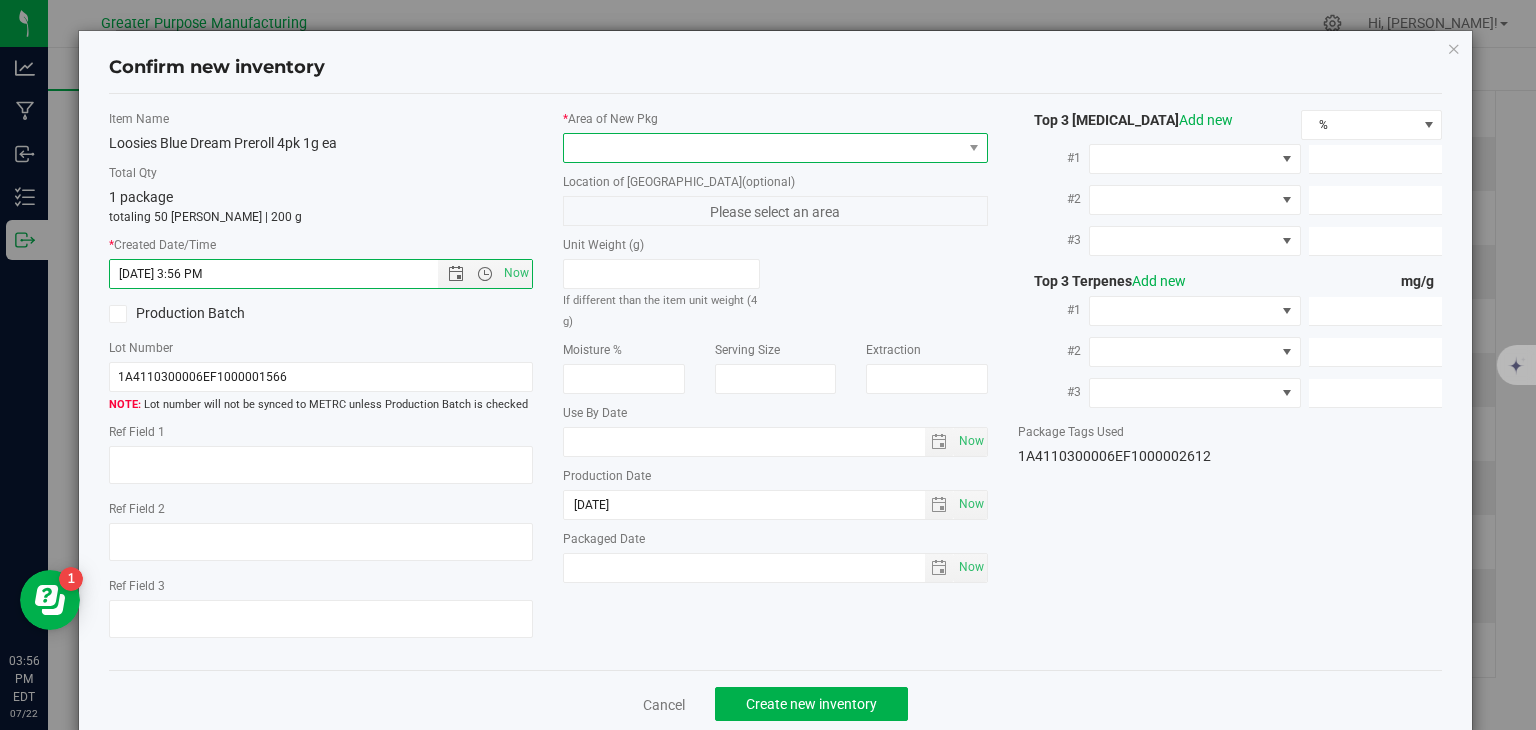 click at bounding box center (763, 148) 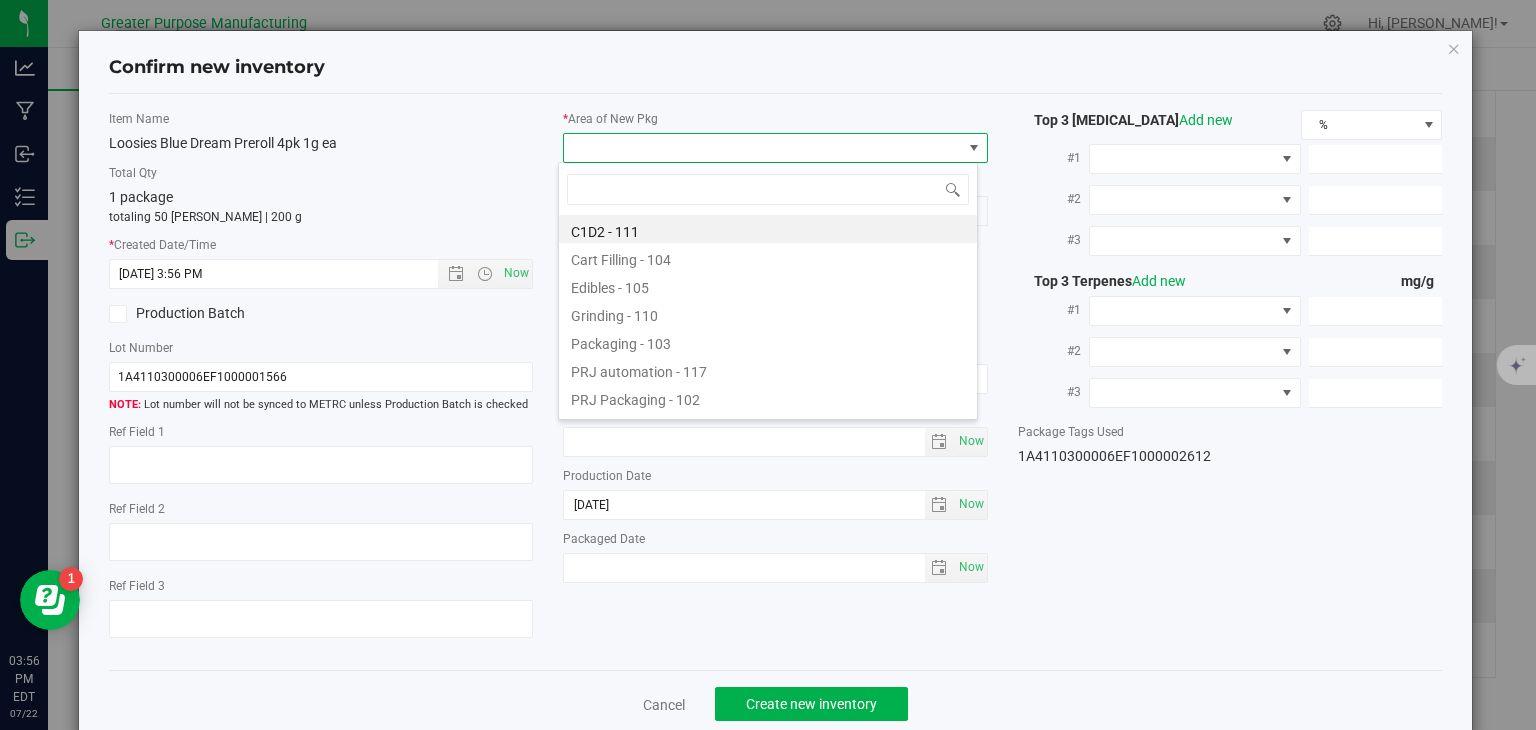 type on "108" 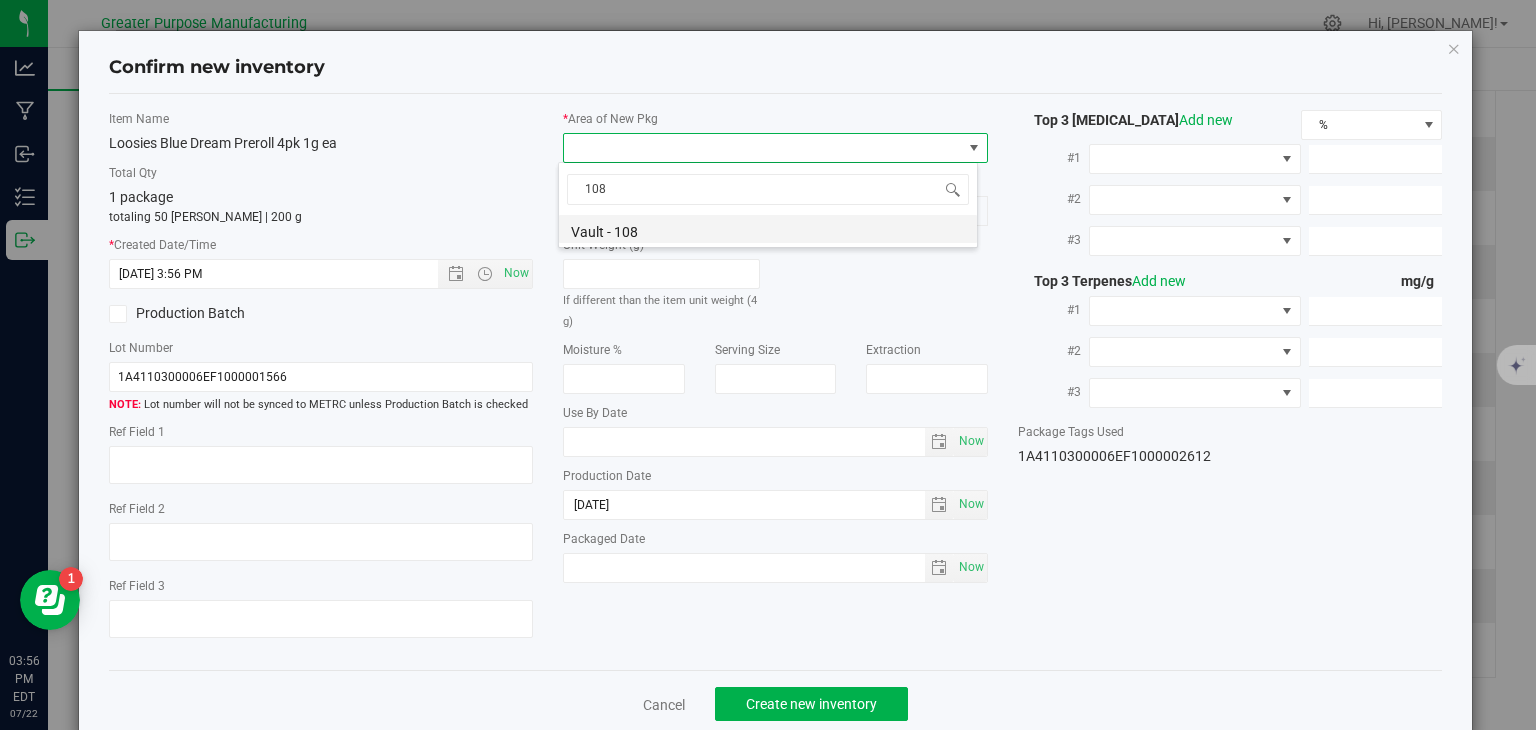 click on "Vault - 108" at bounding box center (768, 229) 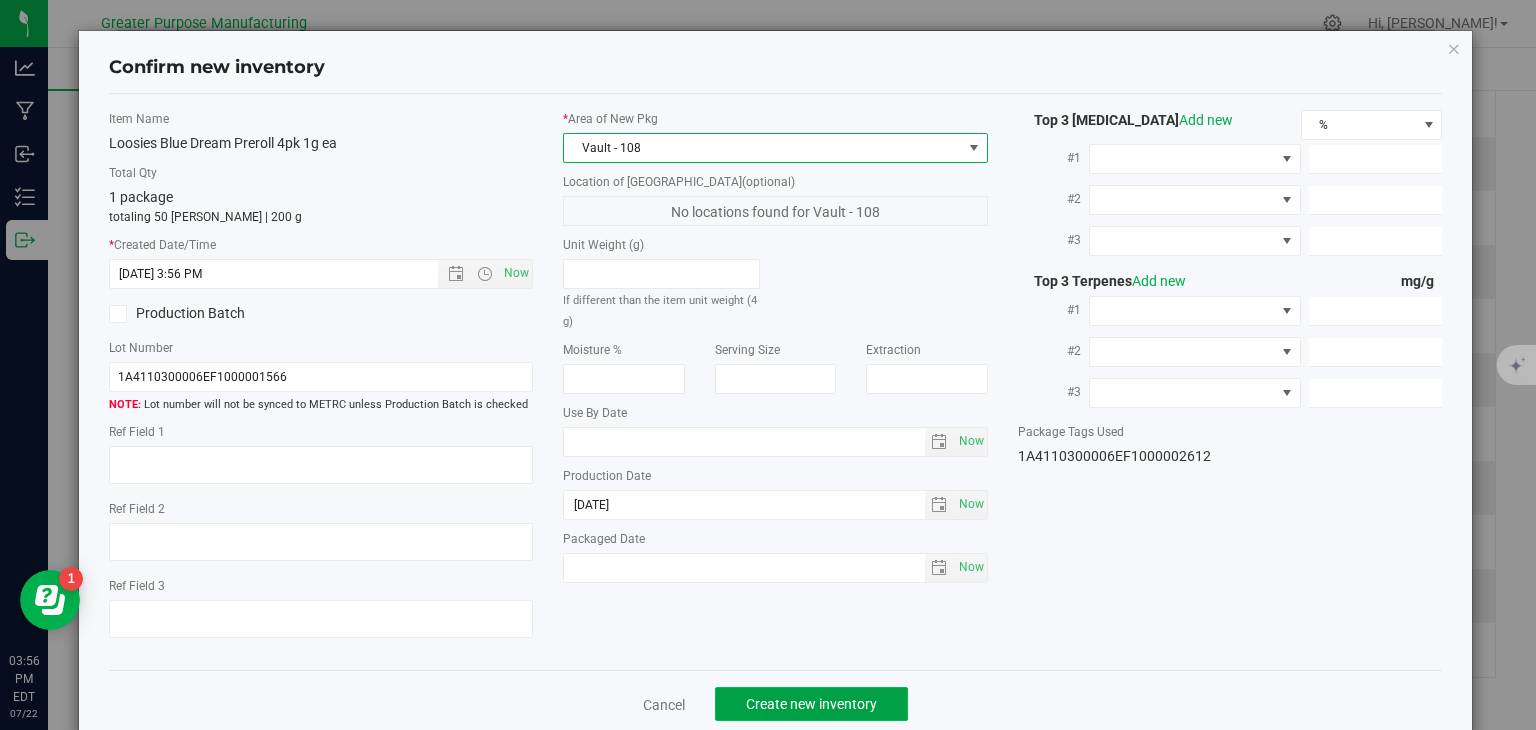 click on "Create new inventory" 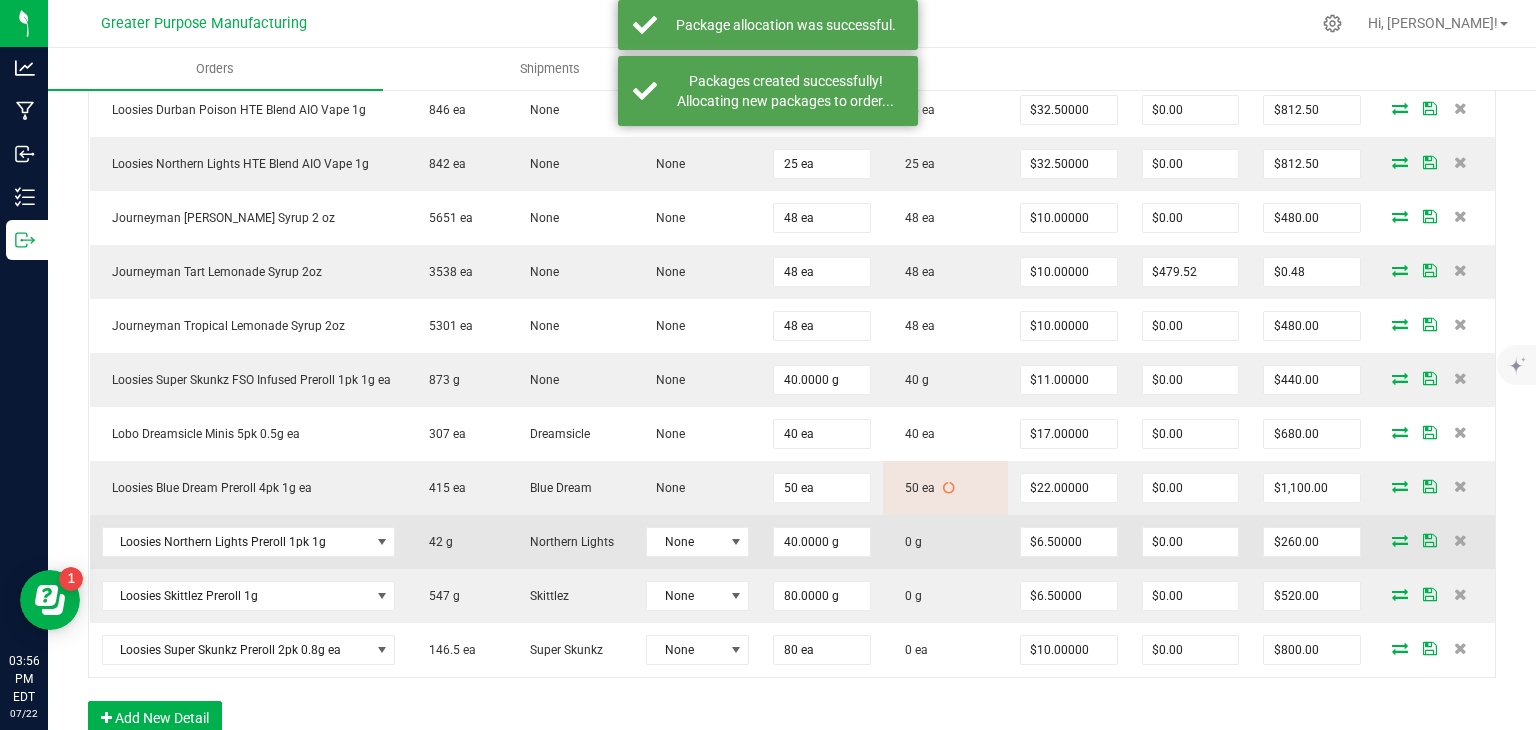 click at bounding box center (1400, 540) 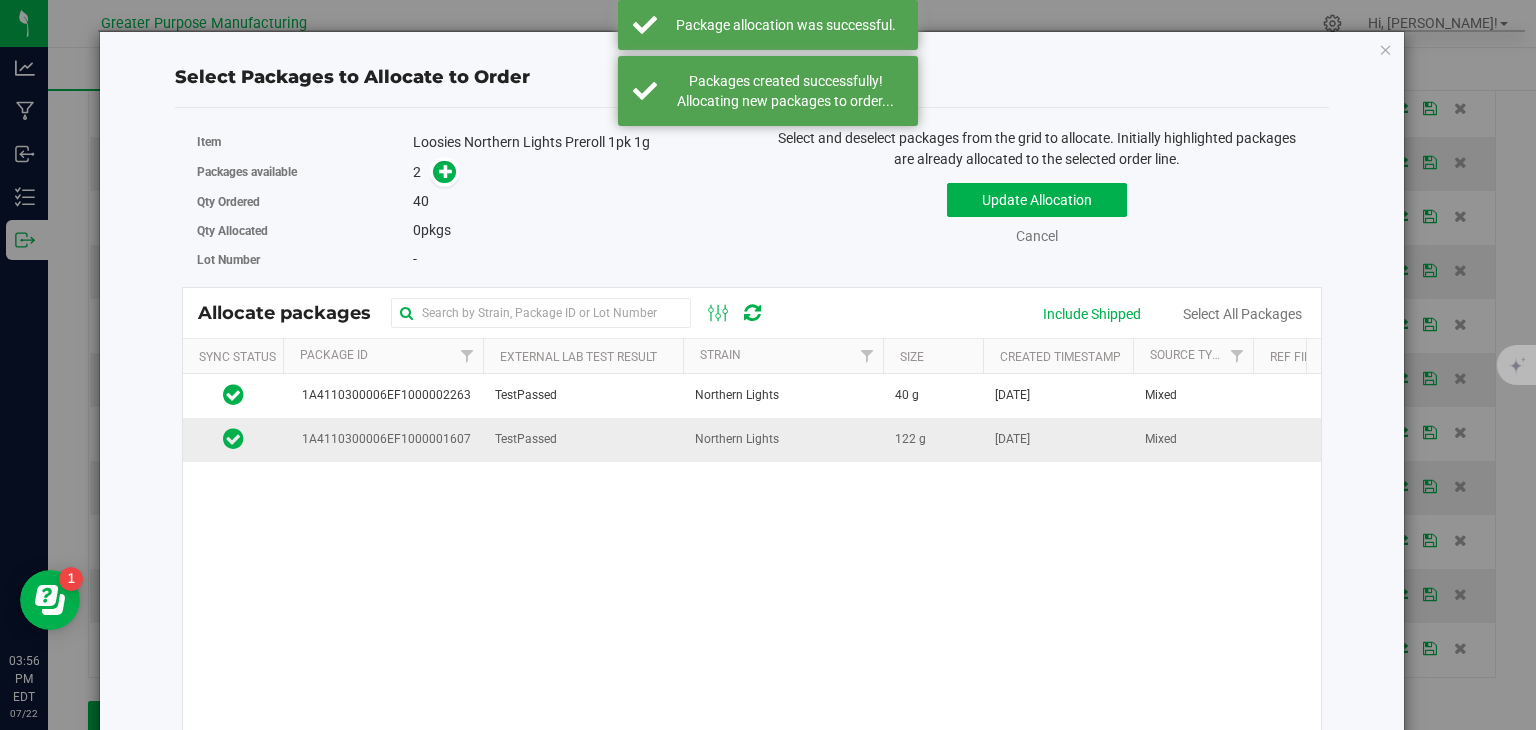 click on "Northern Lights" at bounding box center (737, 439) 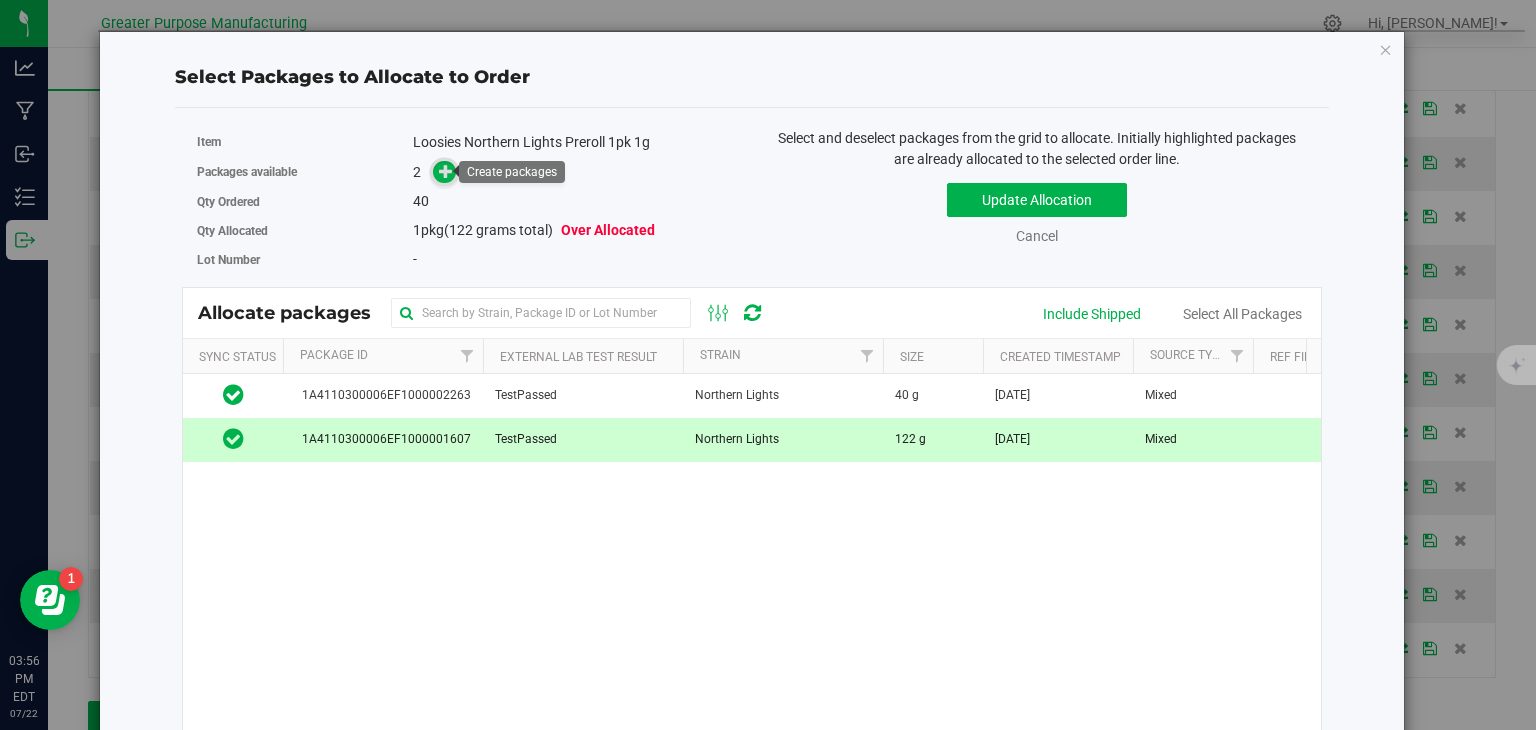 click at bounding box center (444, 172) 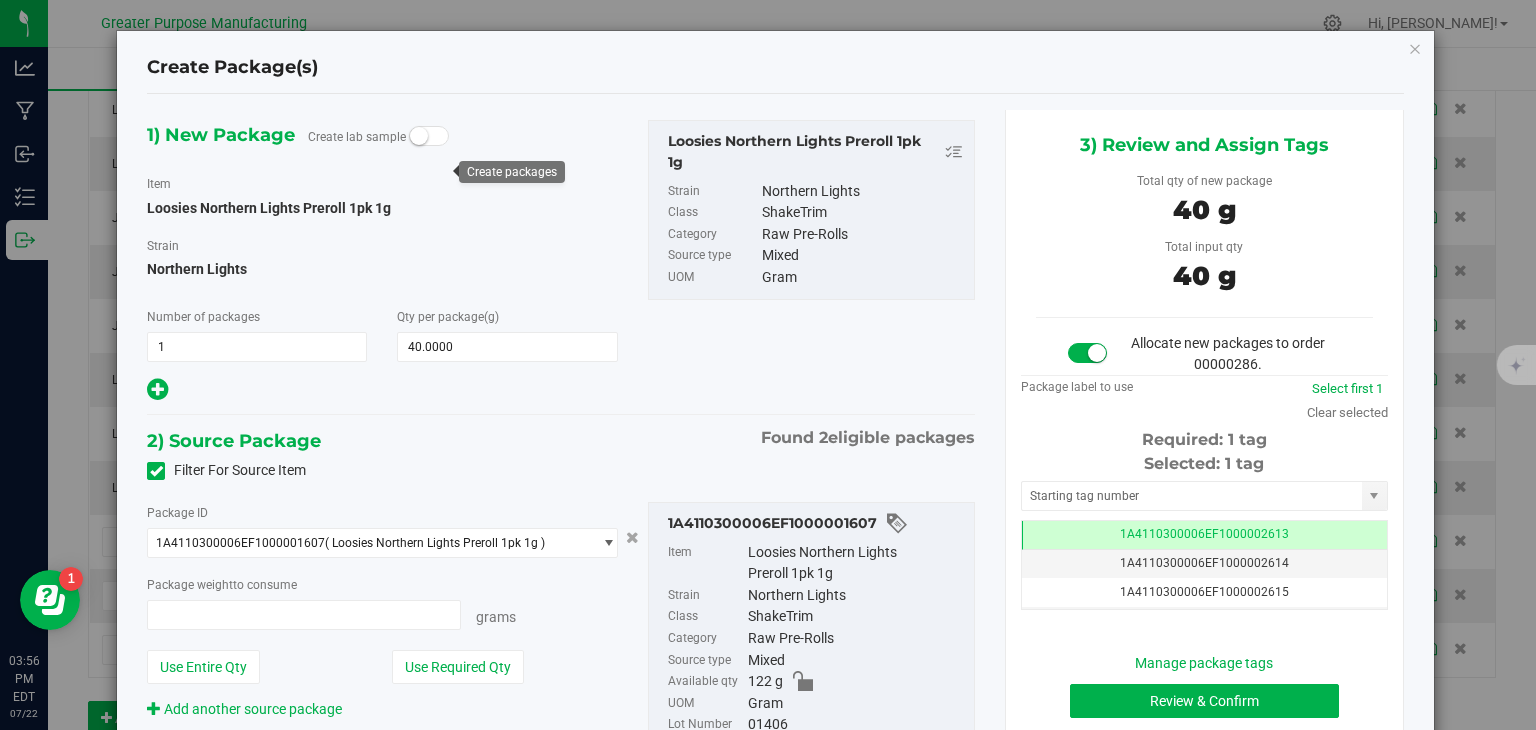 type on "40.0000 g" 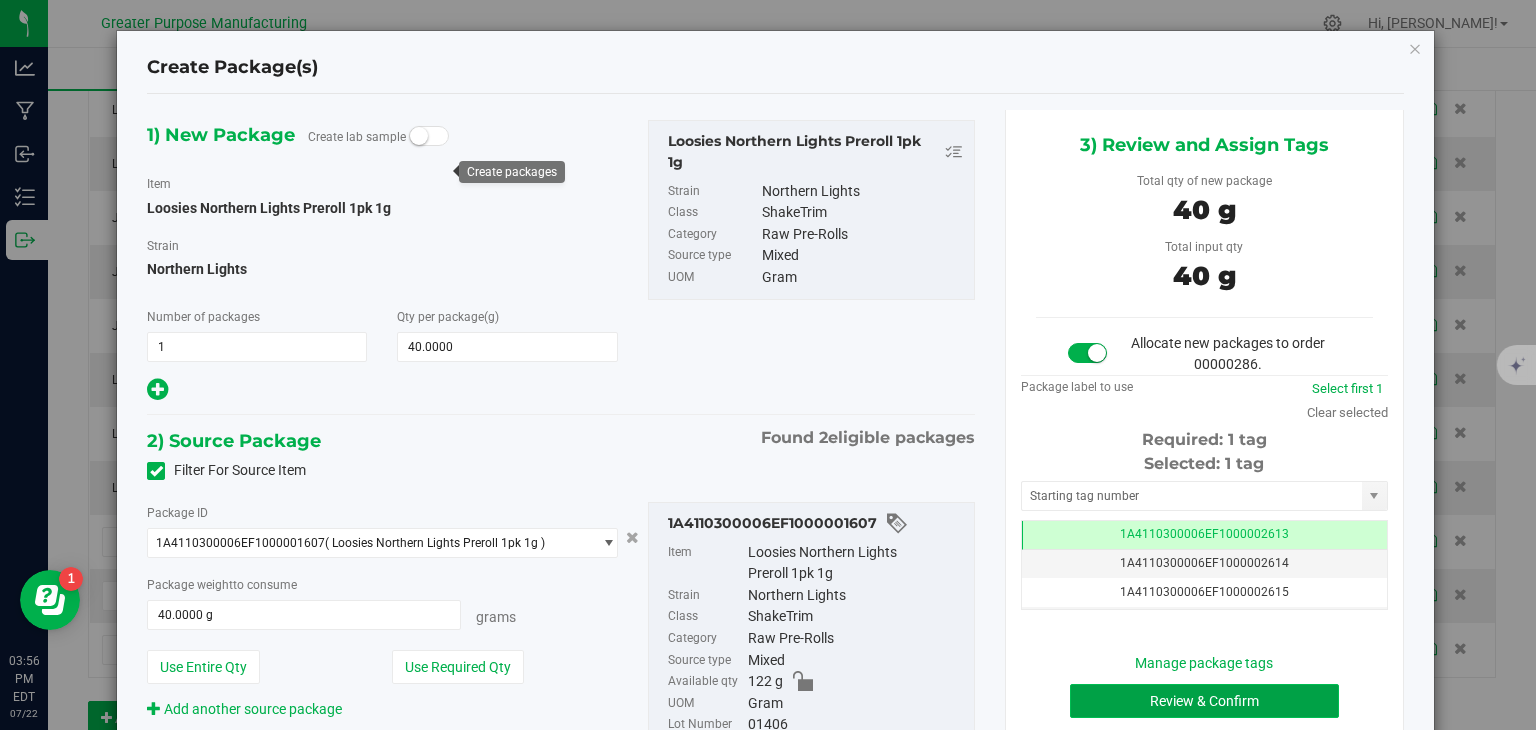 click on "Review & Confirm" at bounding box center (1204, 701) 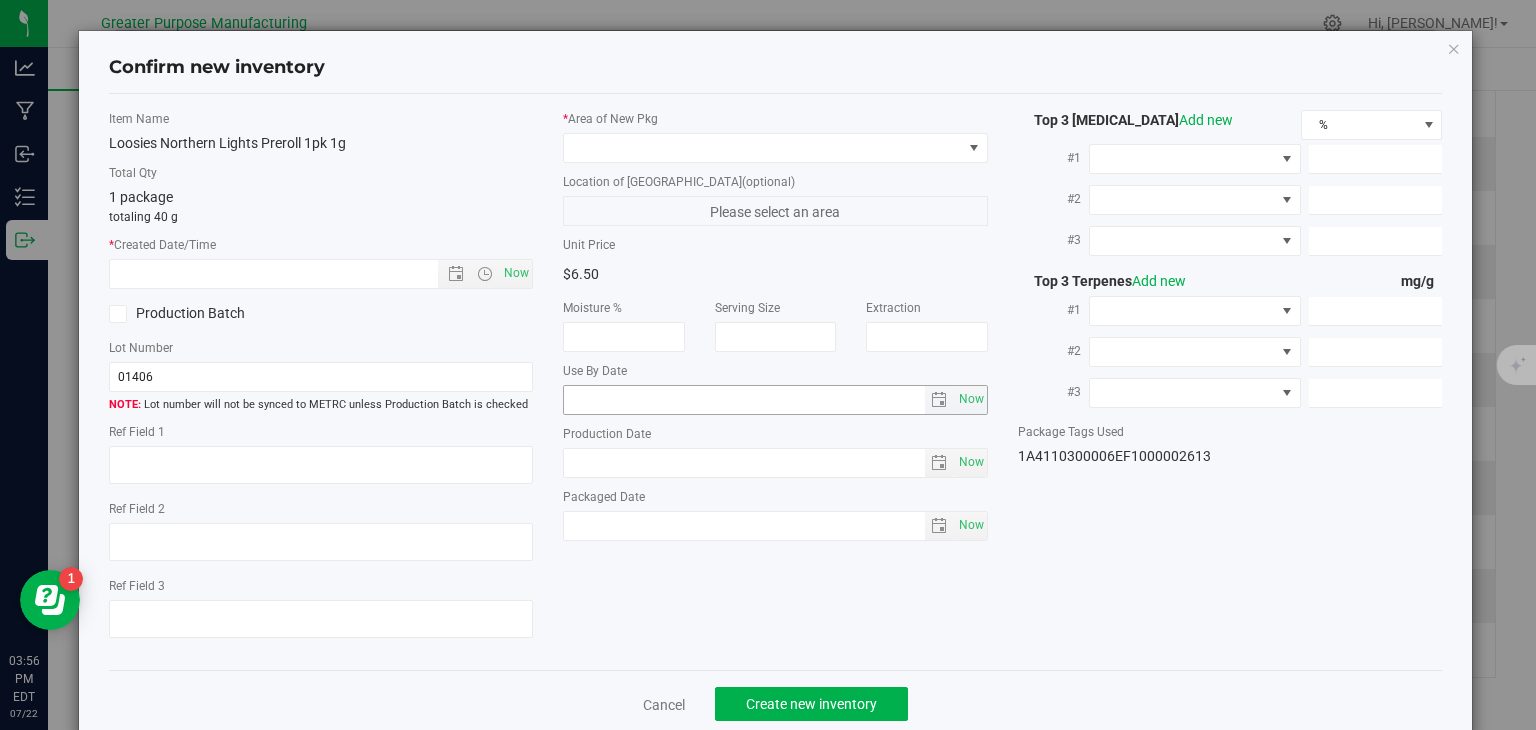 type on "[DATE]" 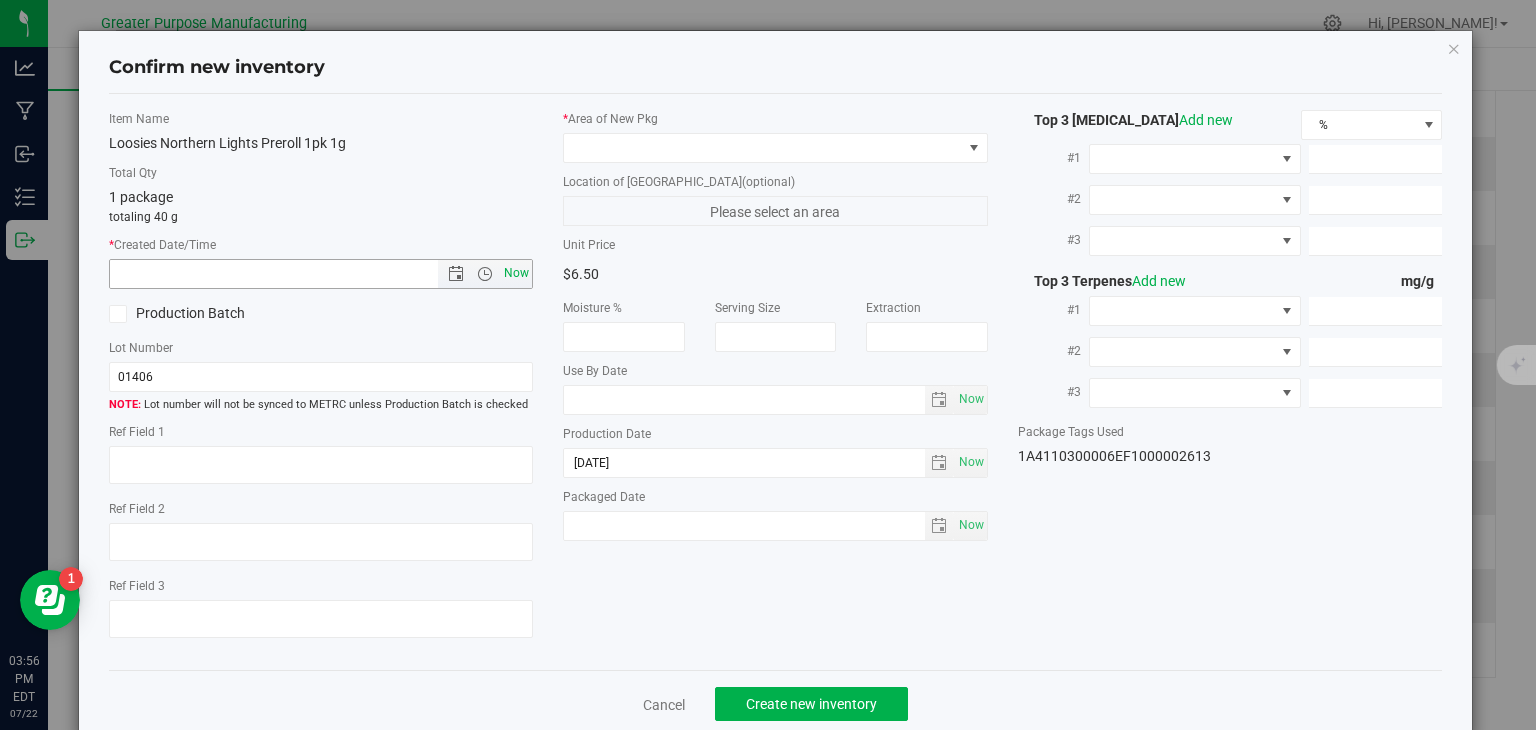 click on "Now" at bounding box center (517, 273) 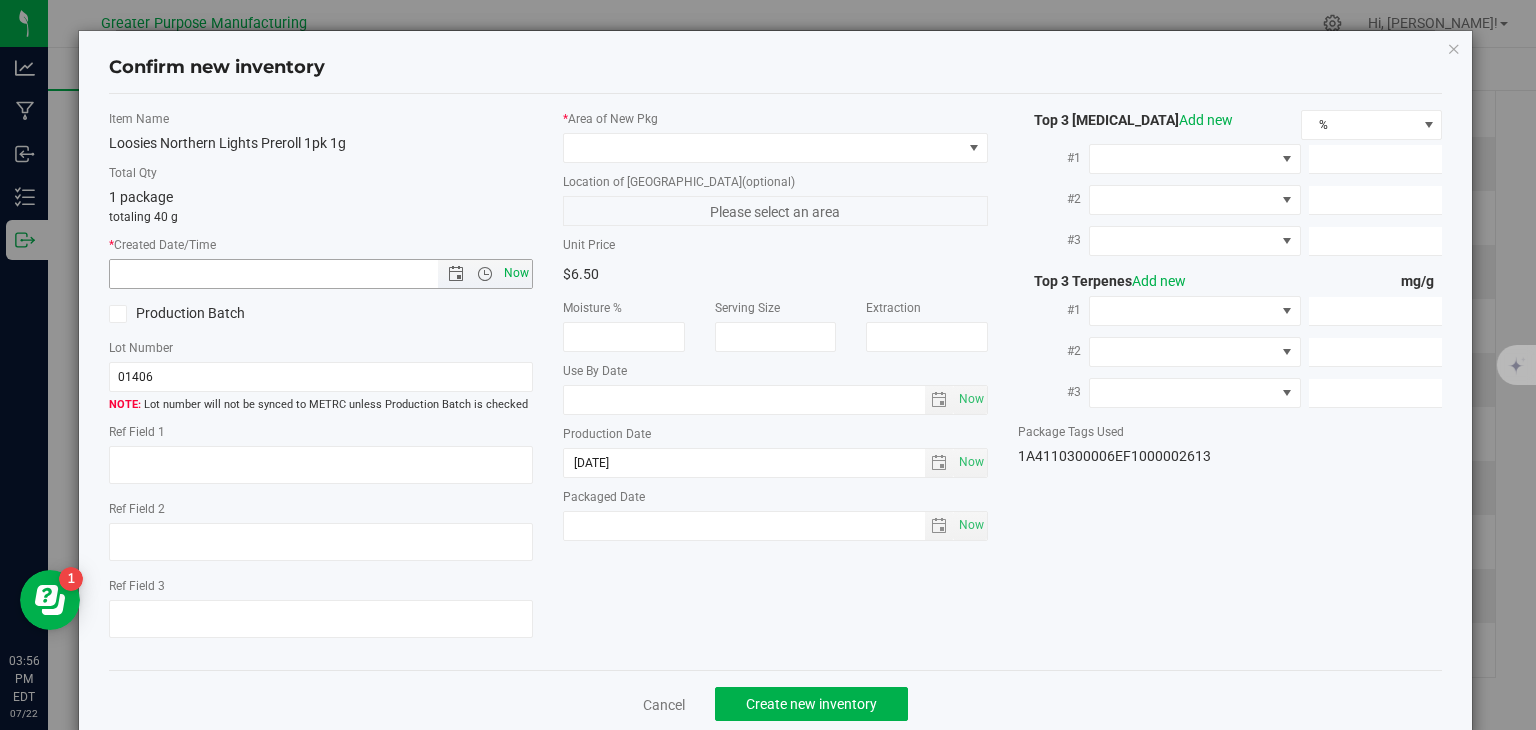 type on "7/22/2025 3:56 PM" 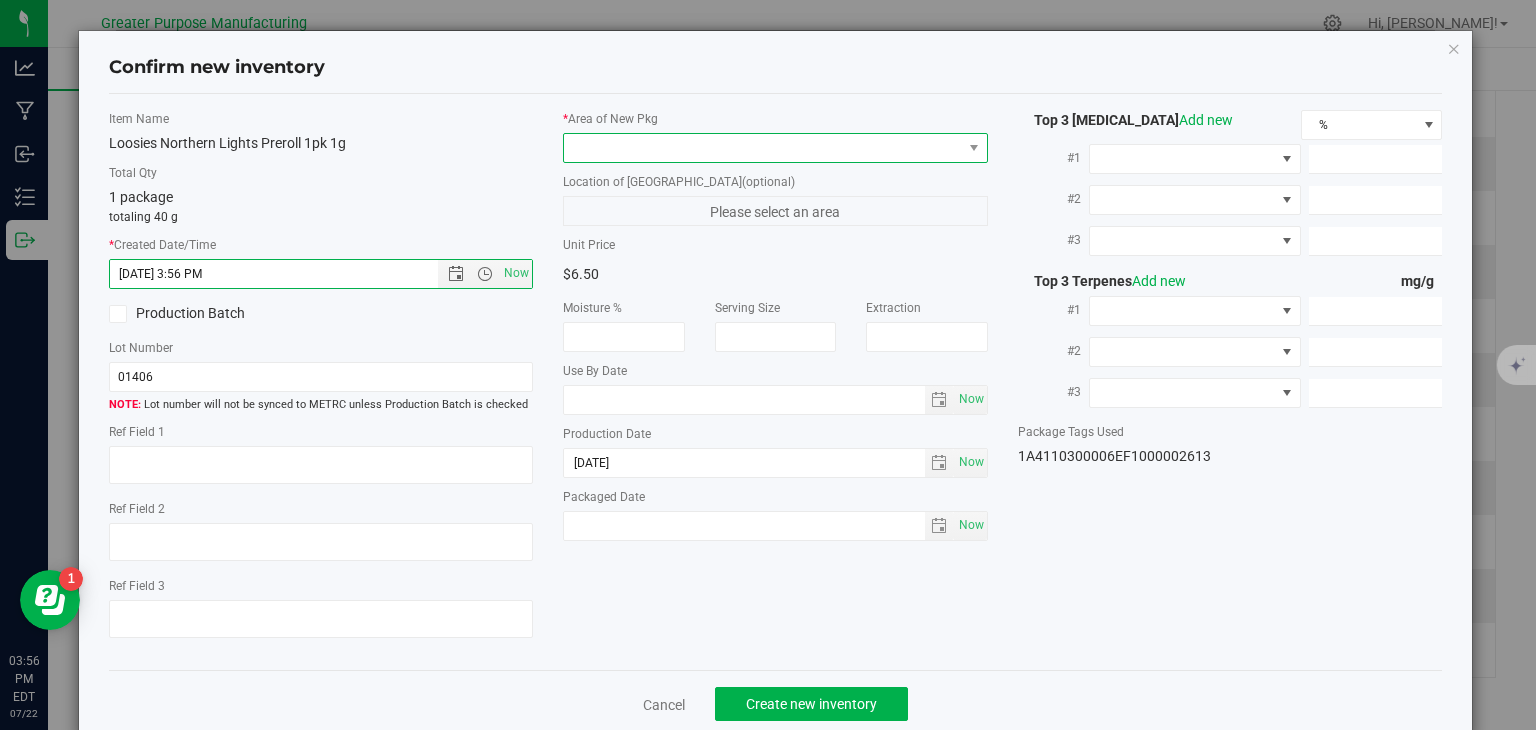 click at bounding box center [763, 148] 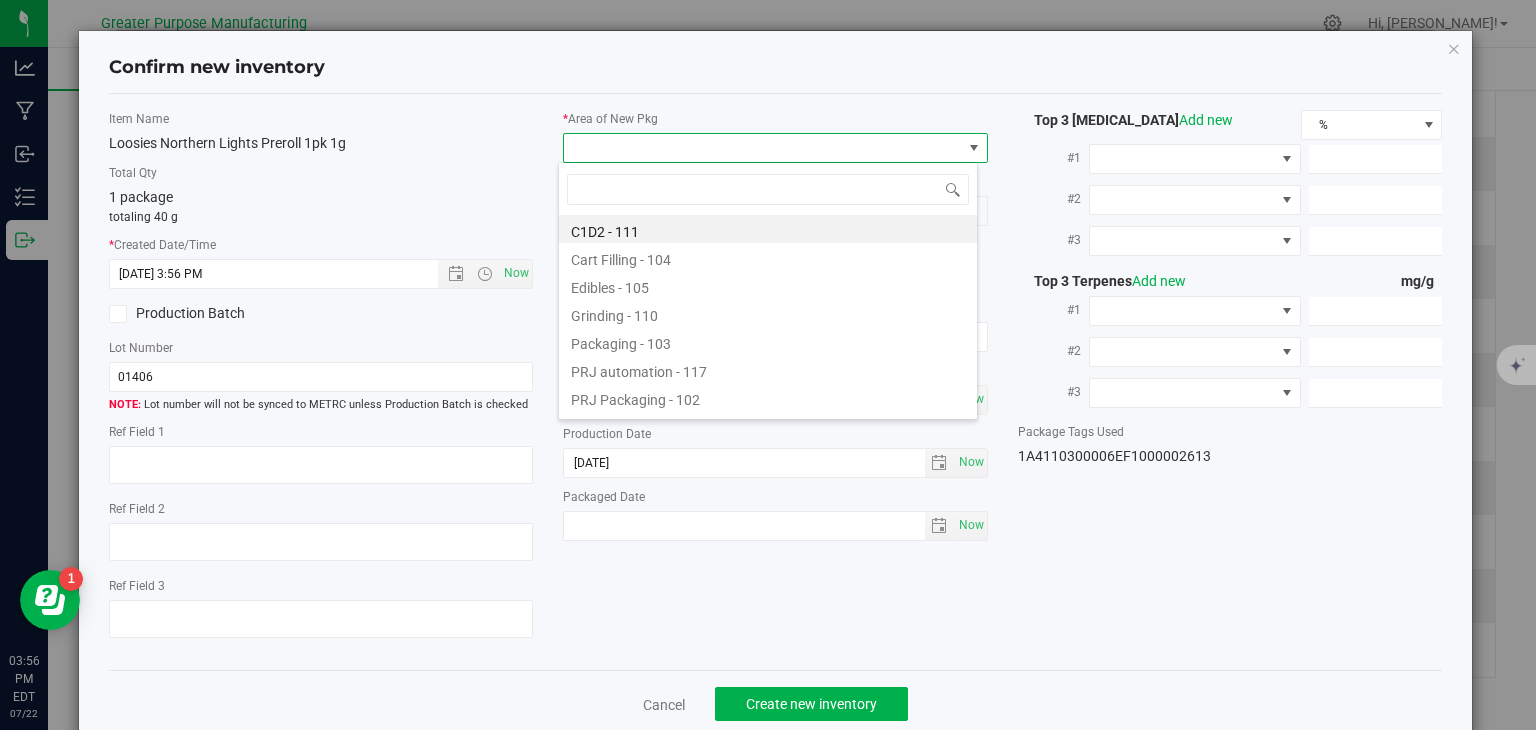 type on "108" 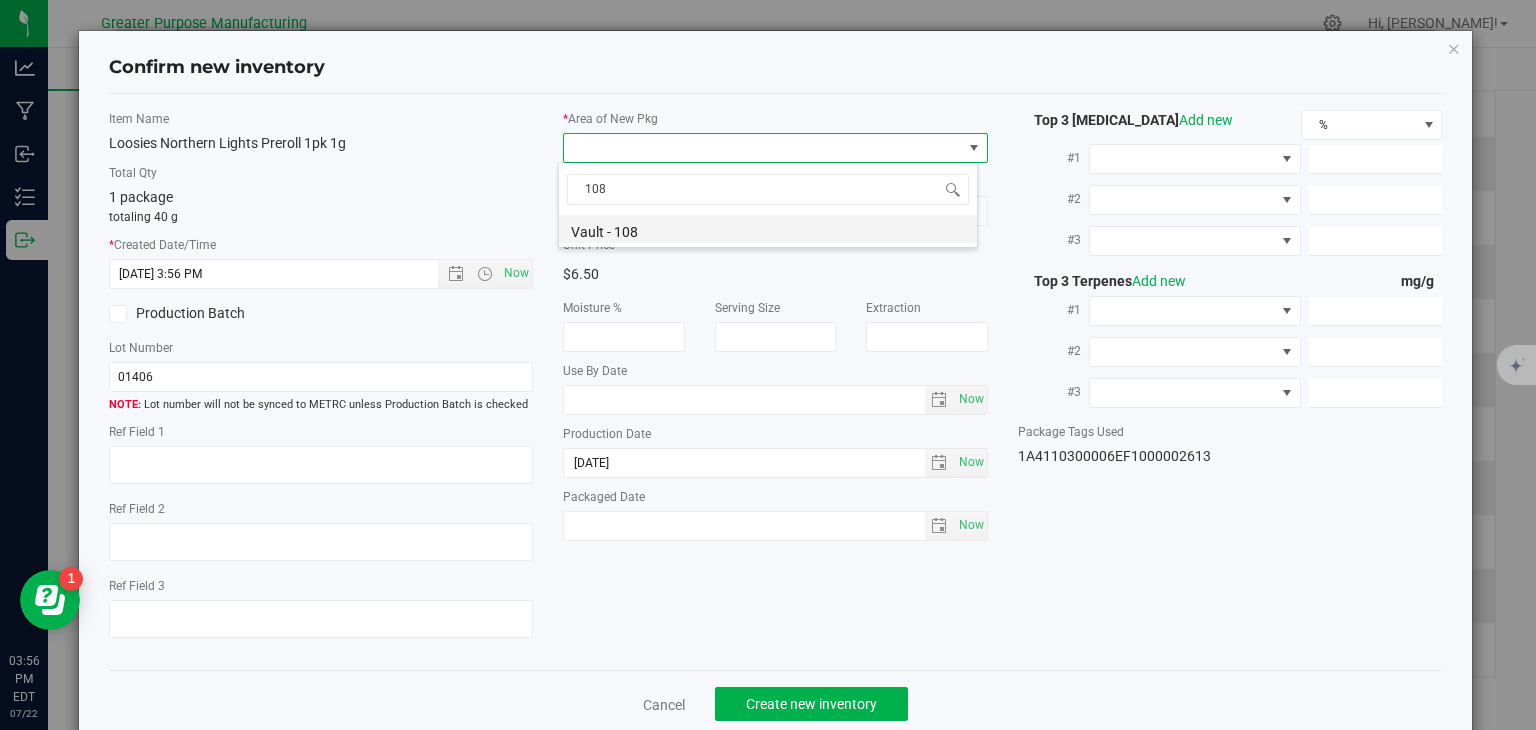click on "Vault - 108" at bounding box center [768, 229] 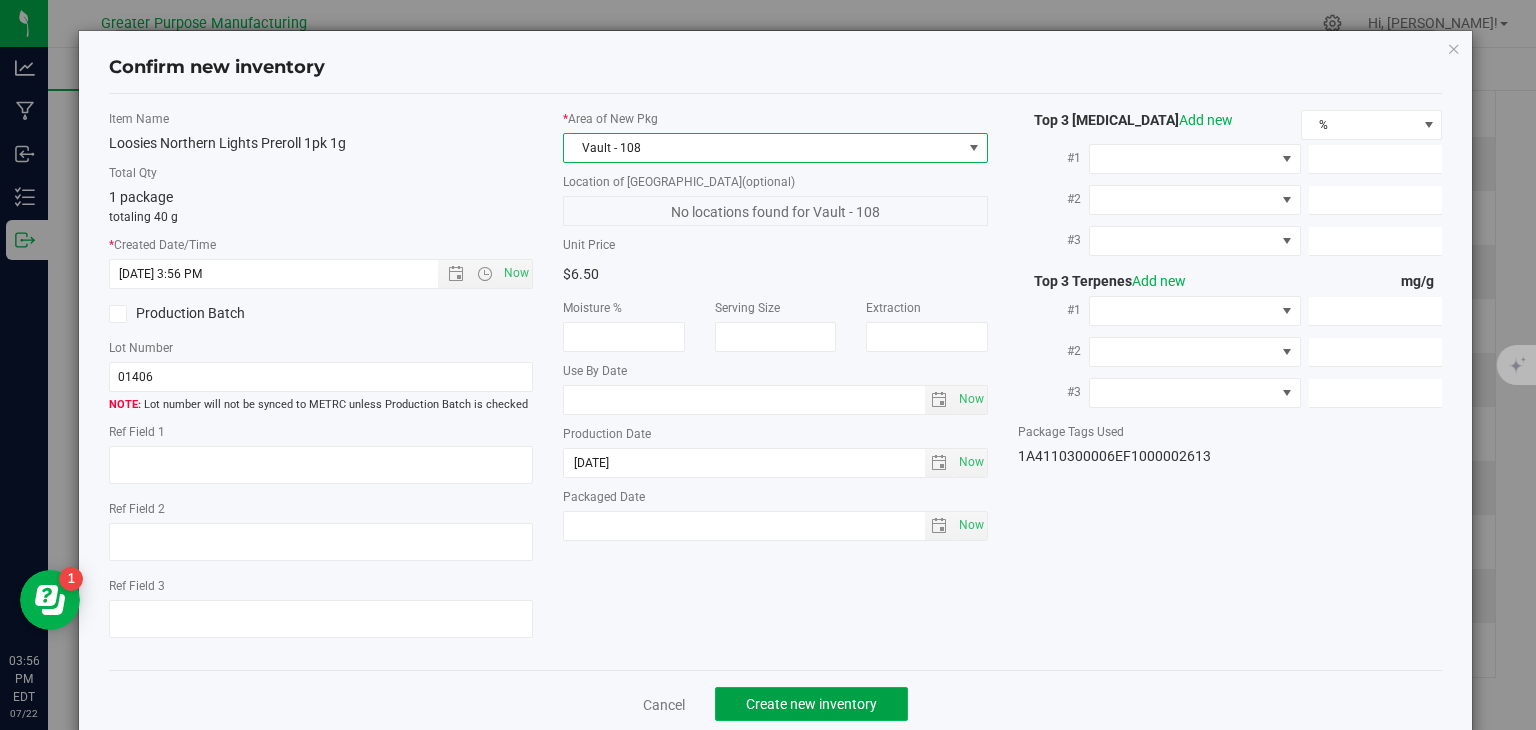 click on "Create new inventory" 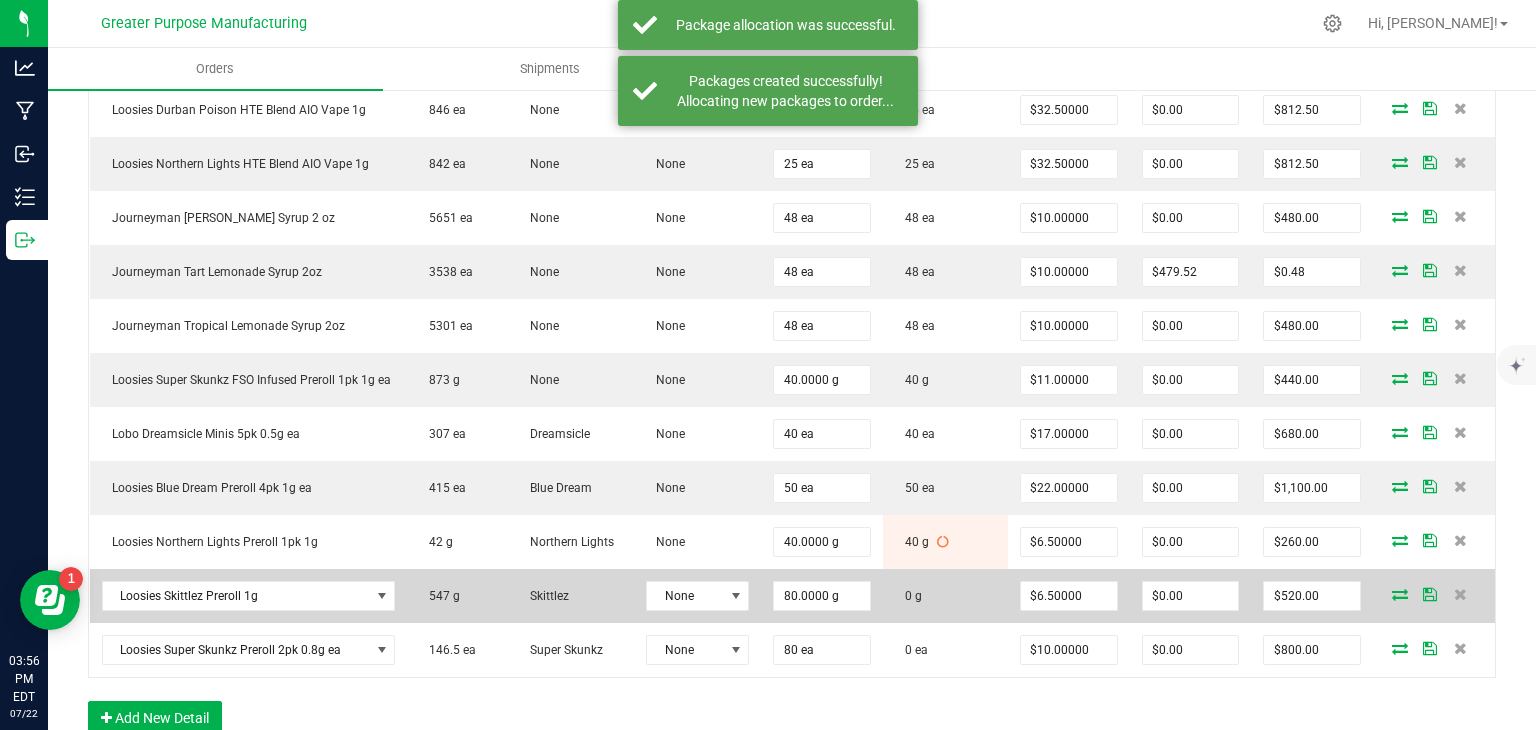click at bounding box center [1400, 594] 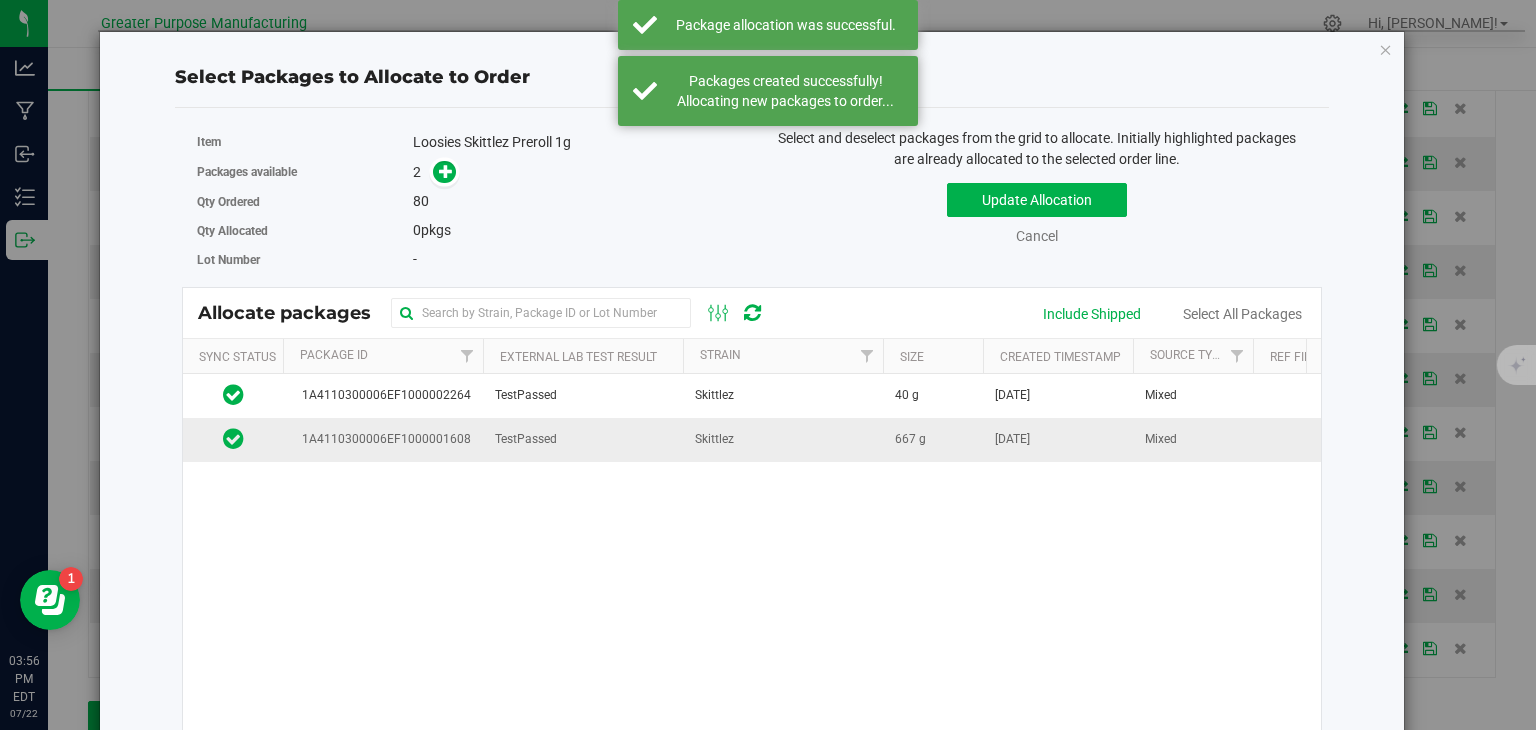 click on "TestPassed" at bounding box center [583, 439] 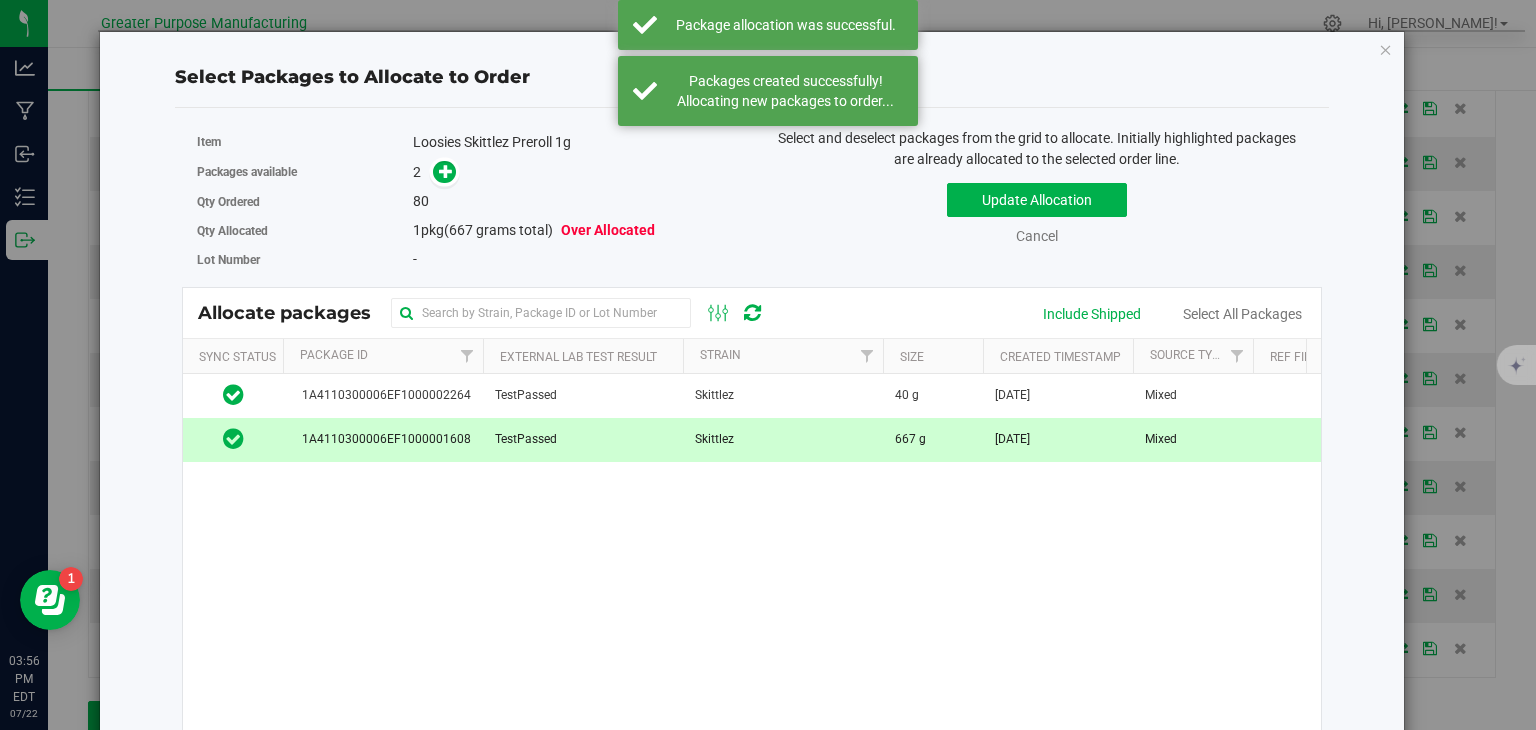 click on "2" at bounding box center (575, 172) 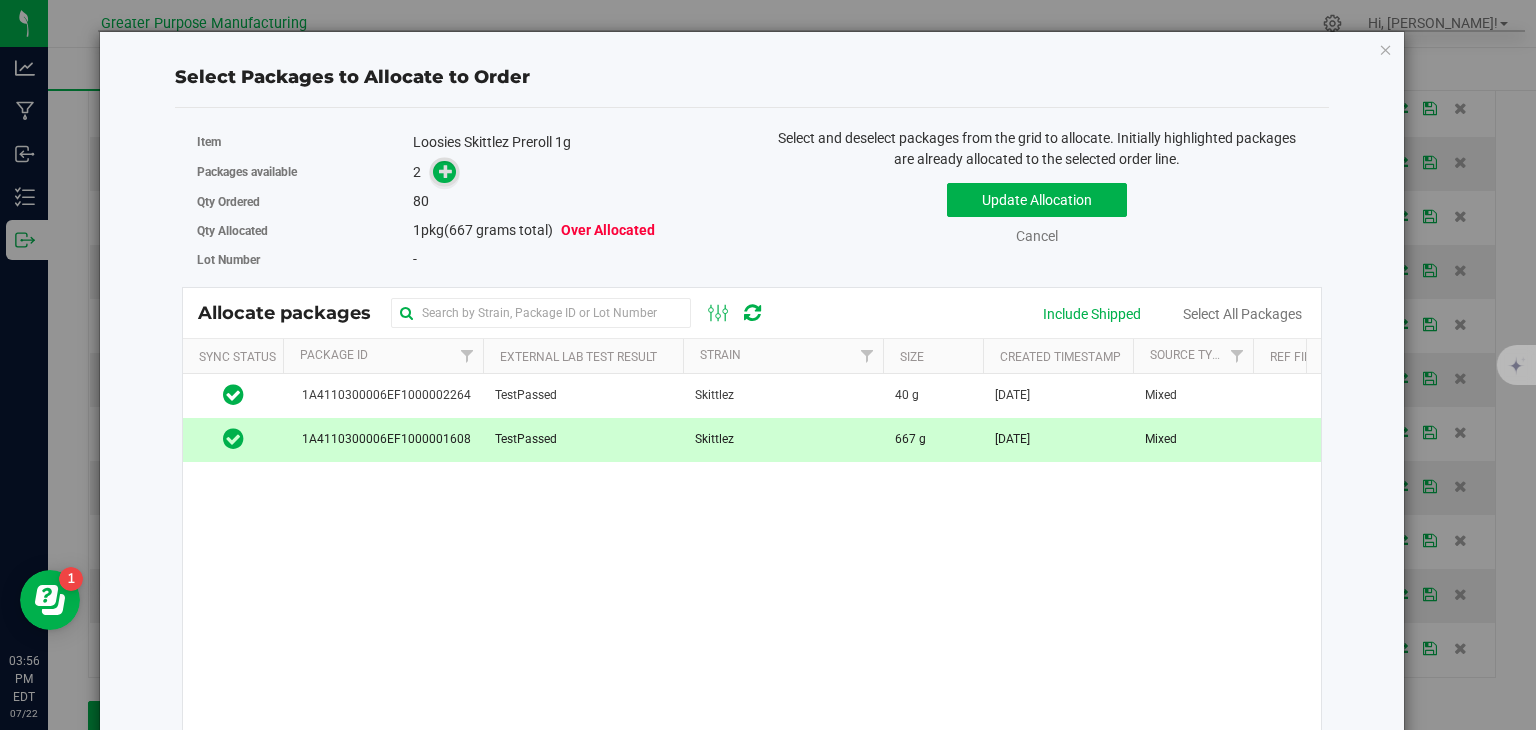 click at bounding box center [446, 171] 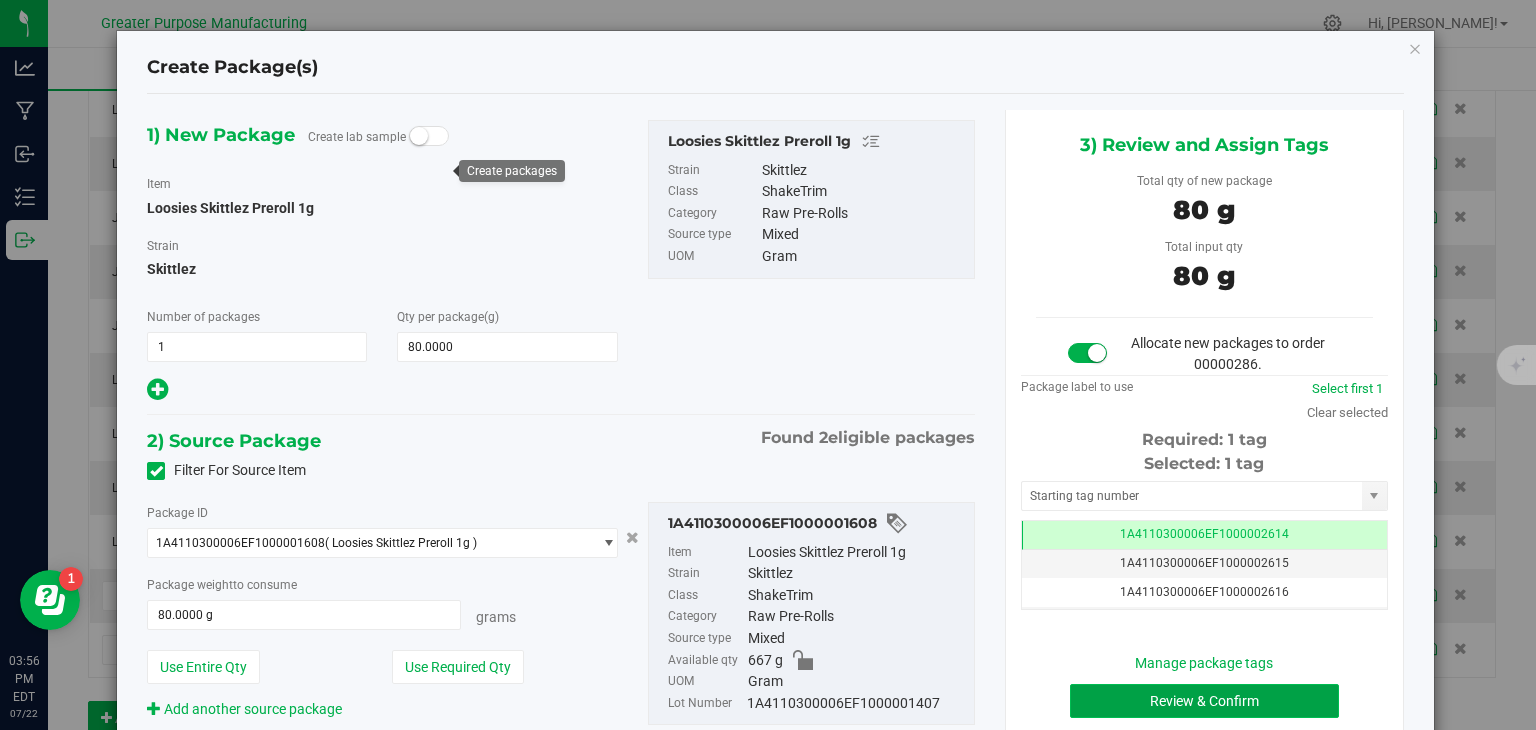 click on "Review & Confirm" at bounding box center (1204, 701) 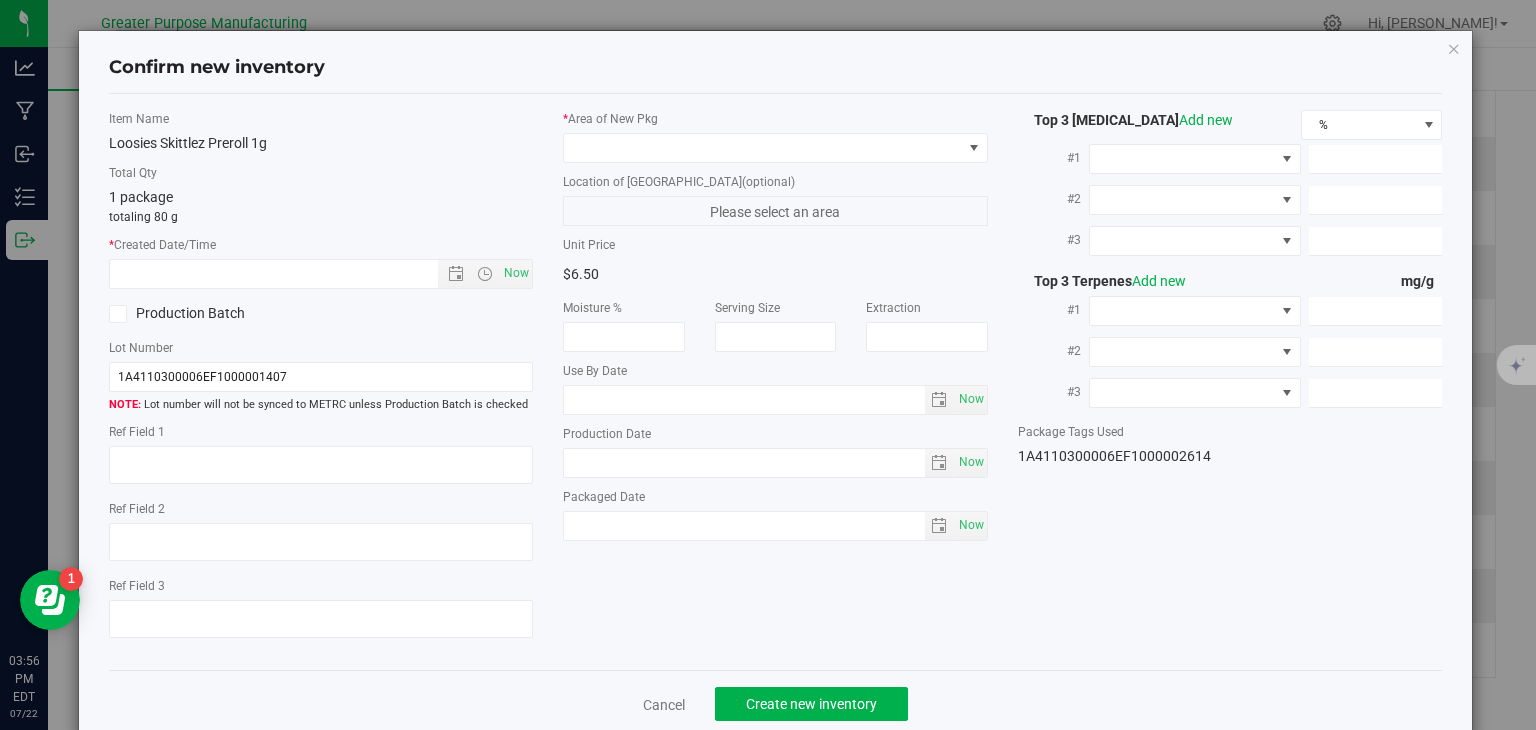 type on "[DATE]" 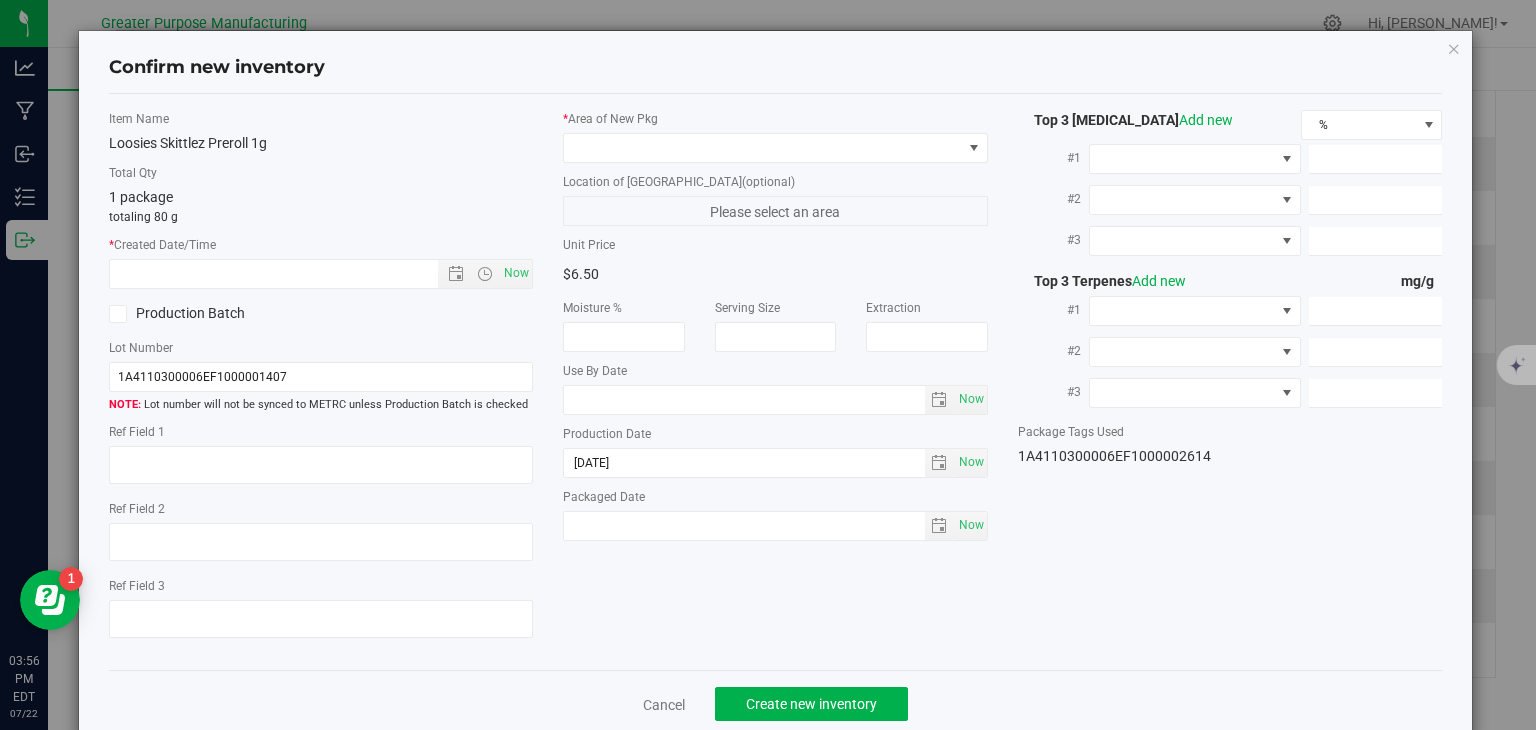 click on "*
Created Date/Time
Now" at bounding box center [321, 262] 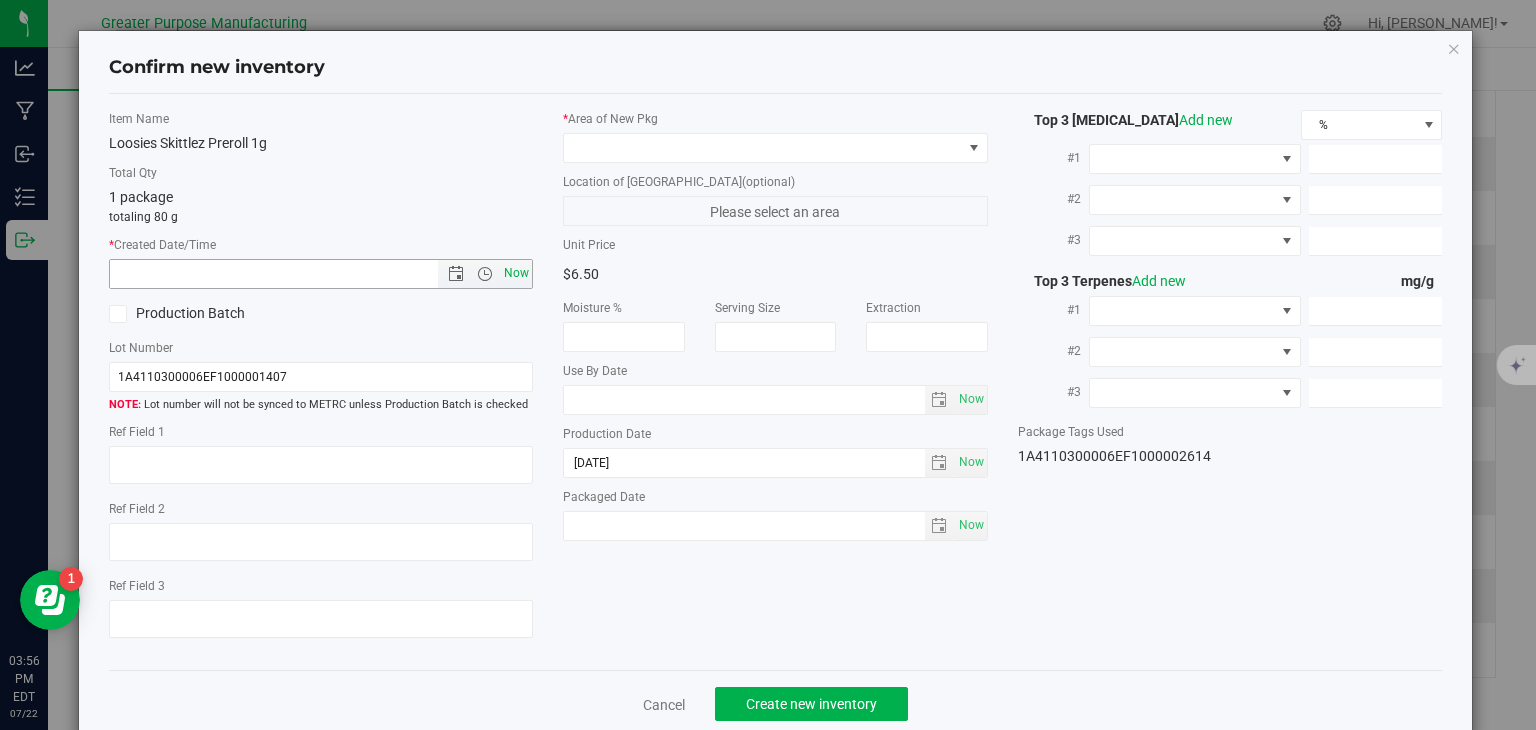 click on "Now" at bounding box center (517, 273) 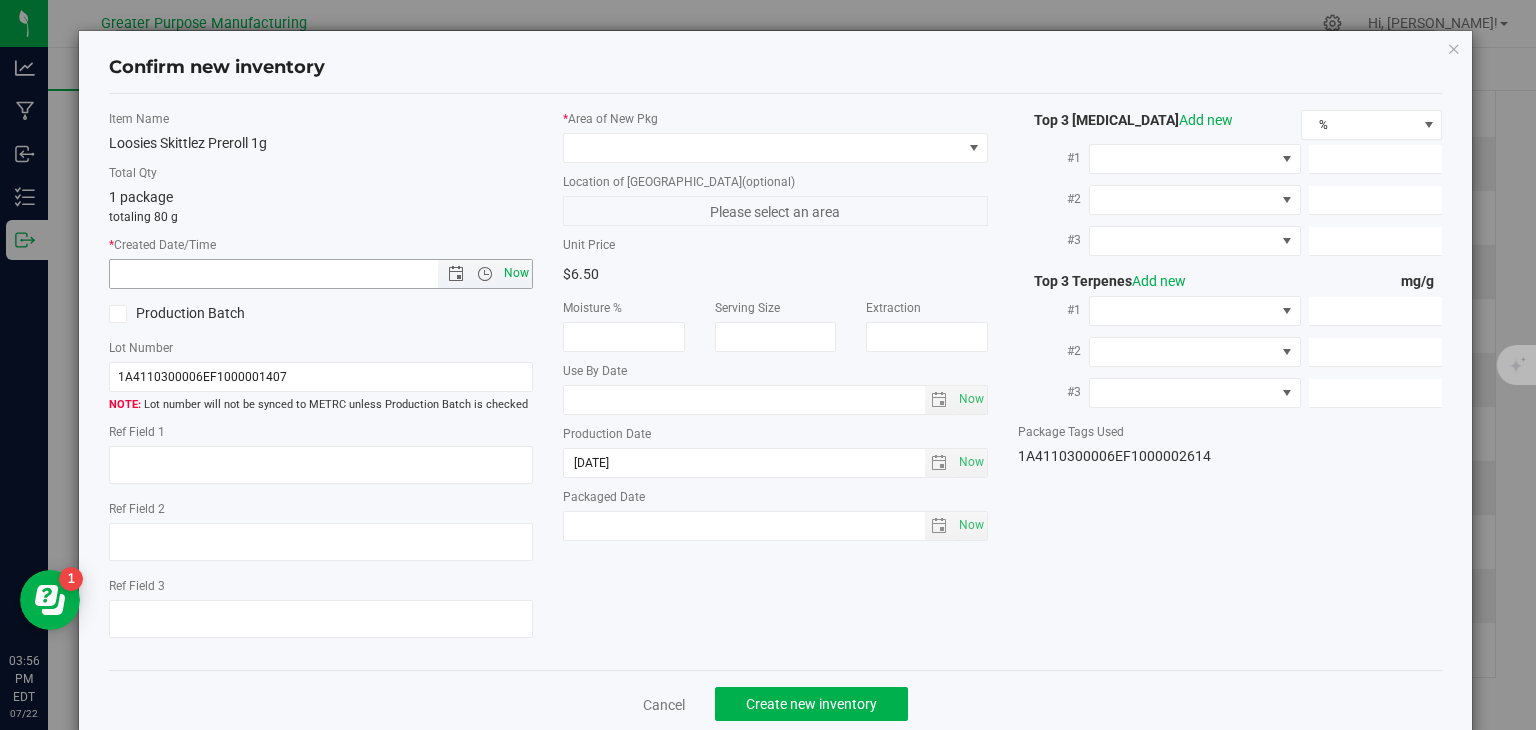 type on "7/22/2025 3:56 PM" 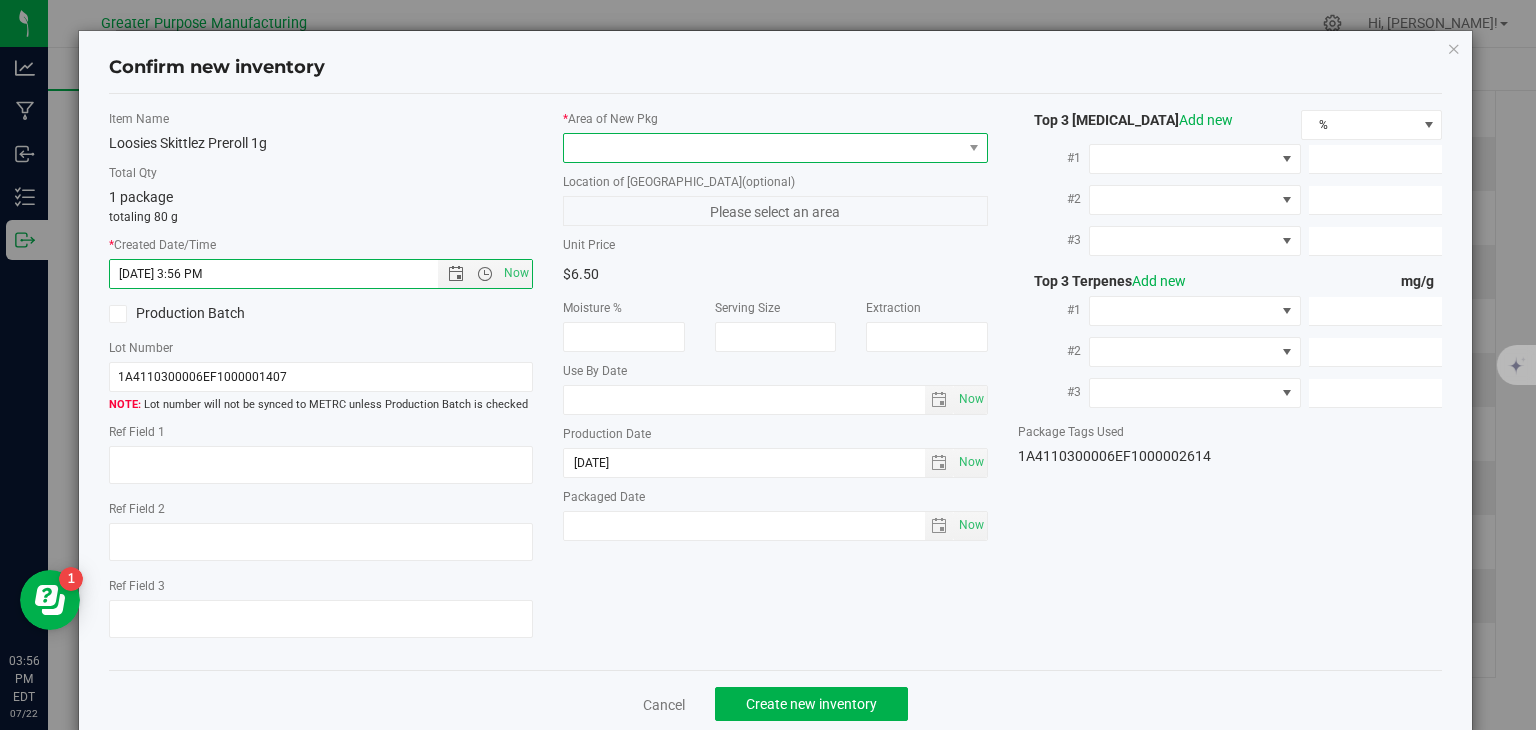 click at bounding box center (763, 148) 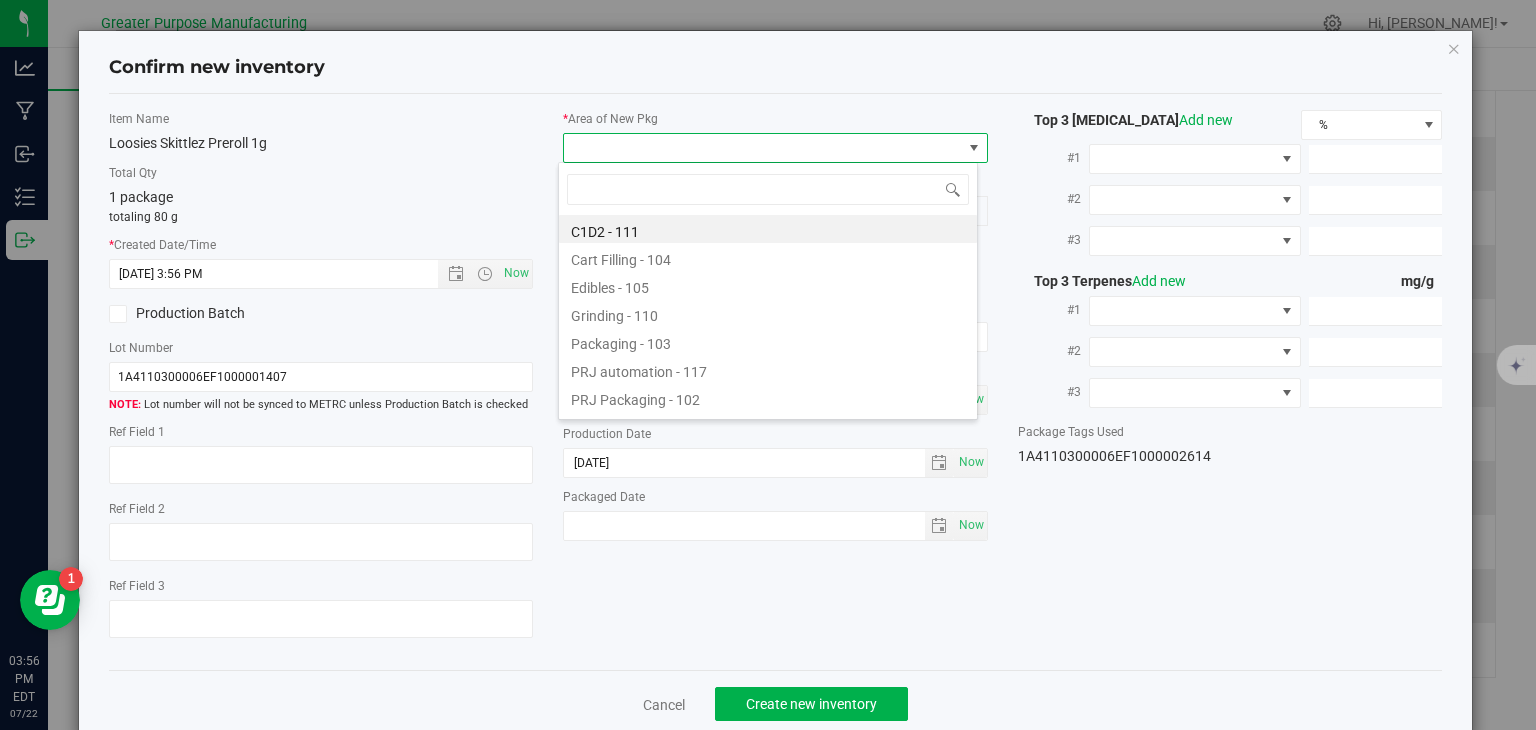 type on "108" 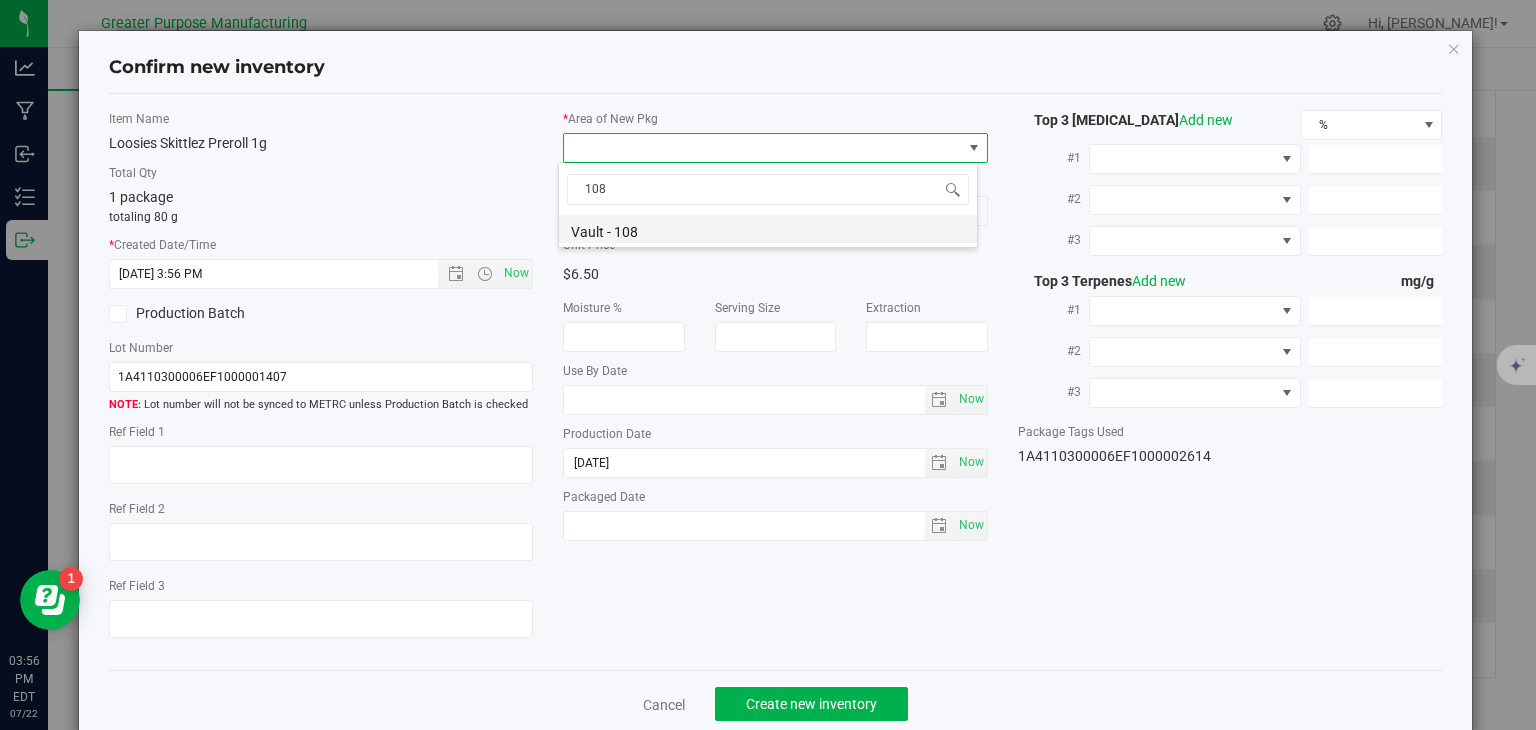 click on "Vault - 108" at bounding box center [768, 229] 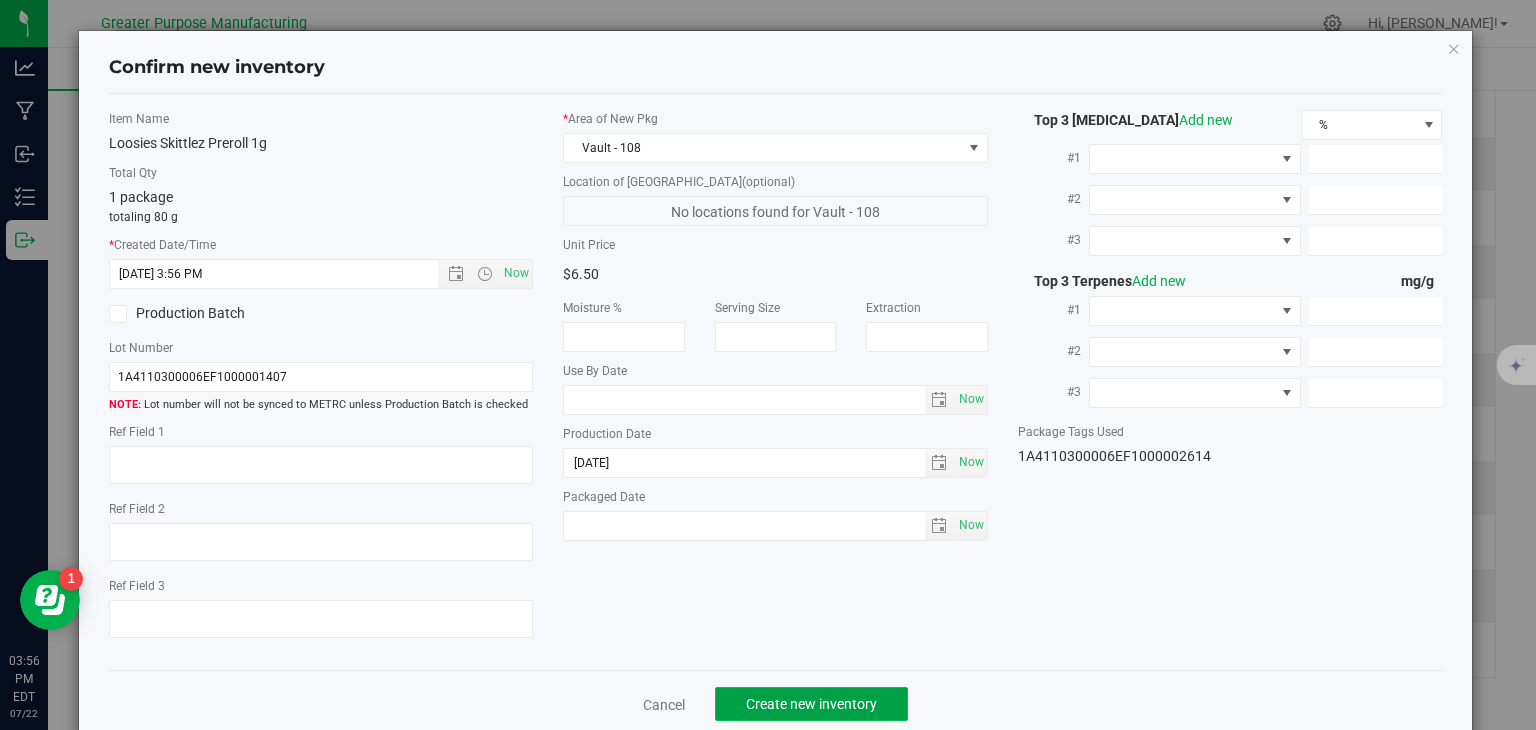 click on "Create new inventory" 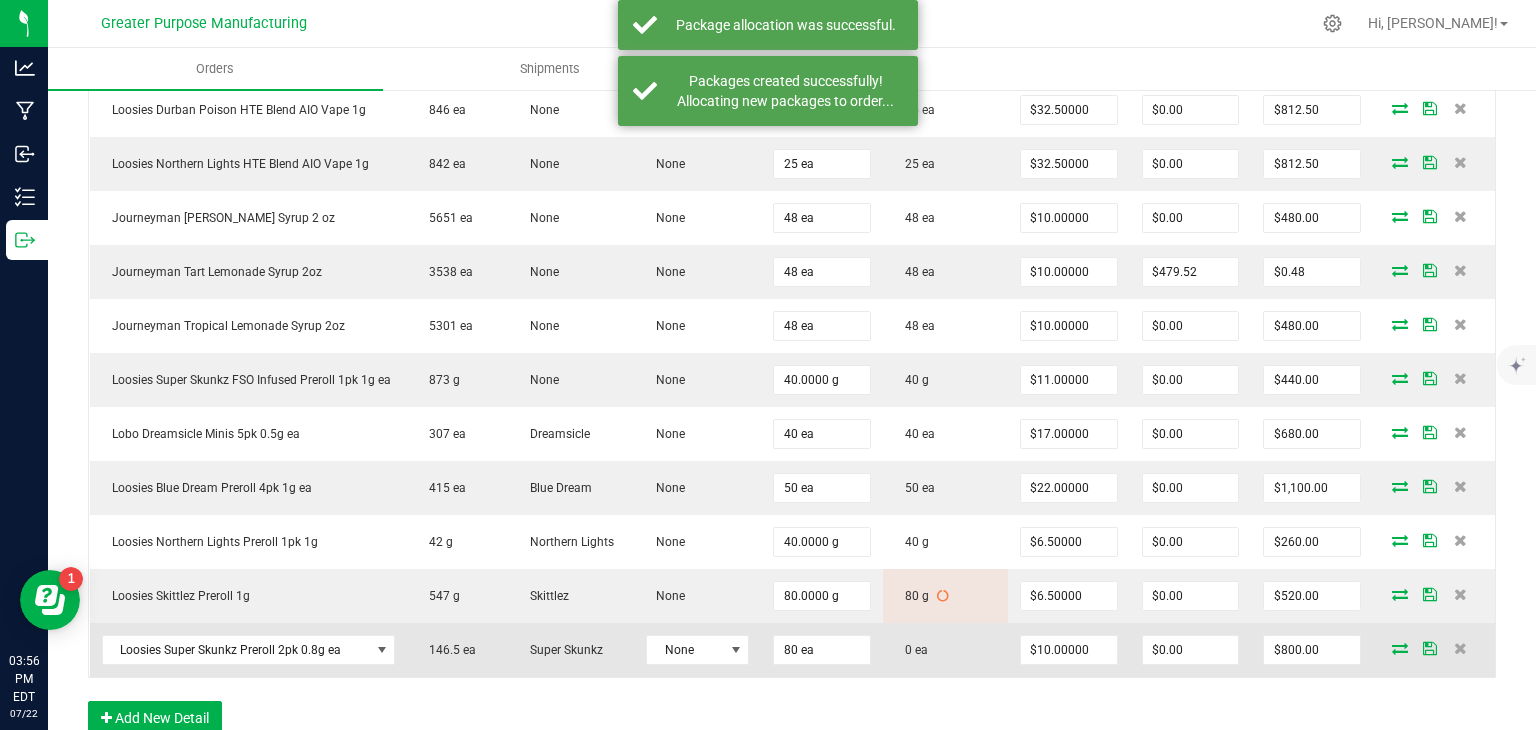 click at bounding box center [1400, 648] 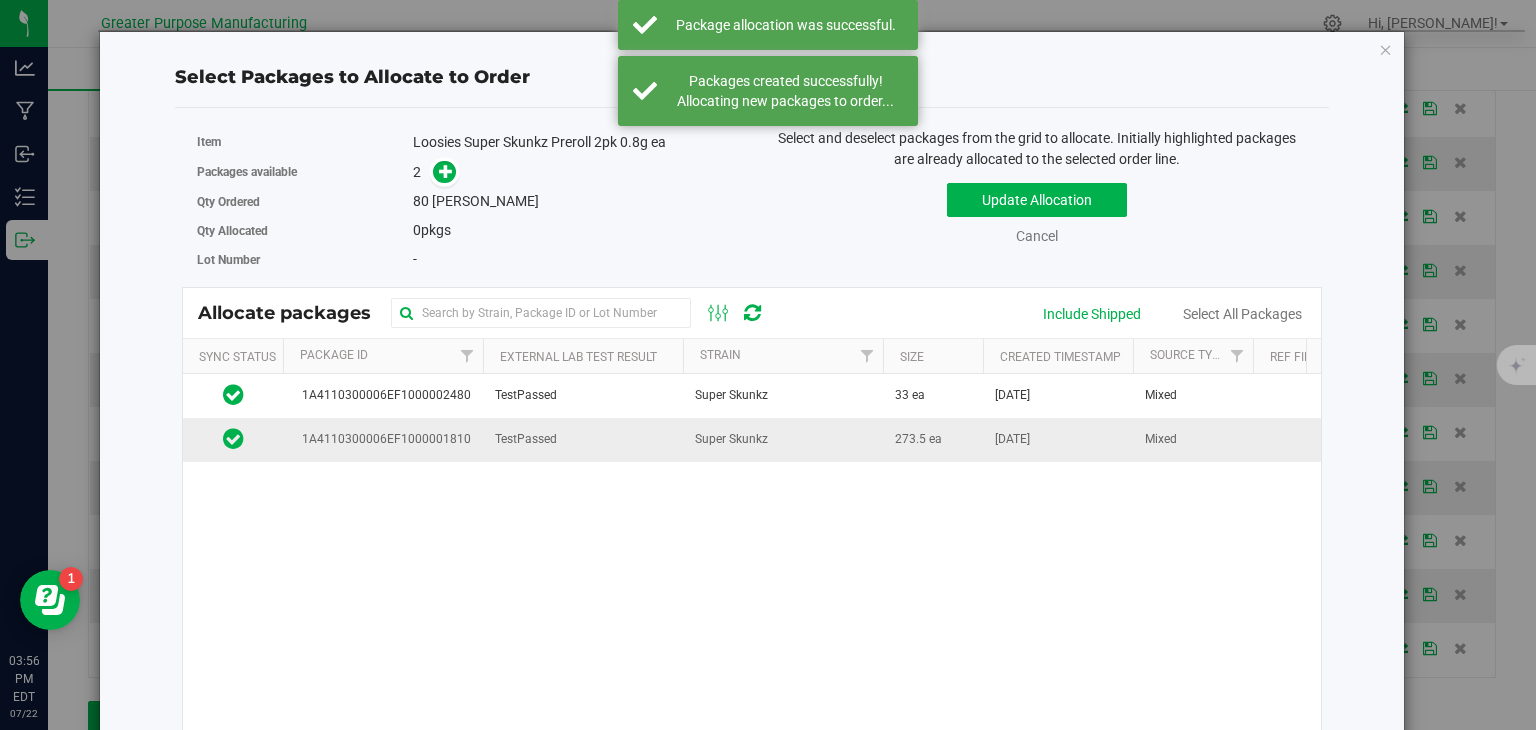 click on "TestPassed" at bounding box center [583, 439] 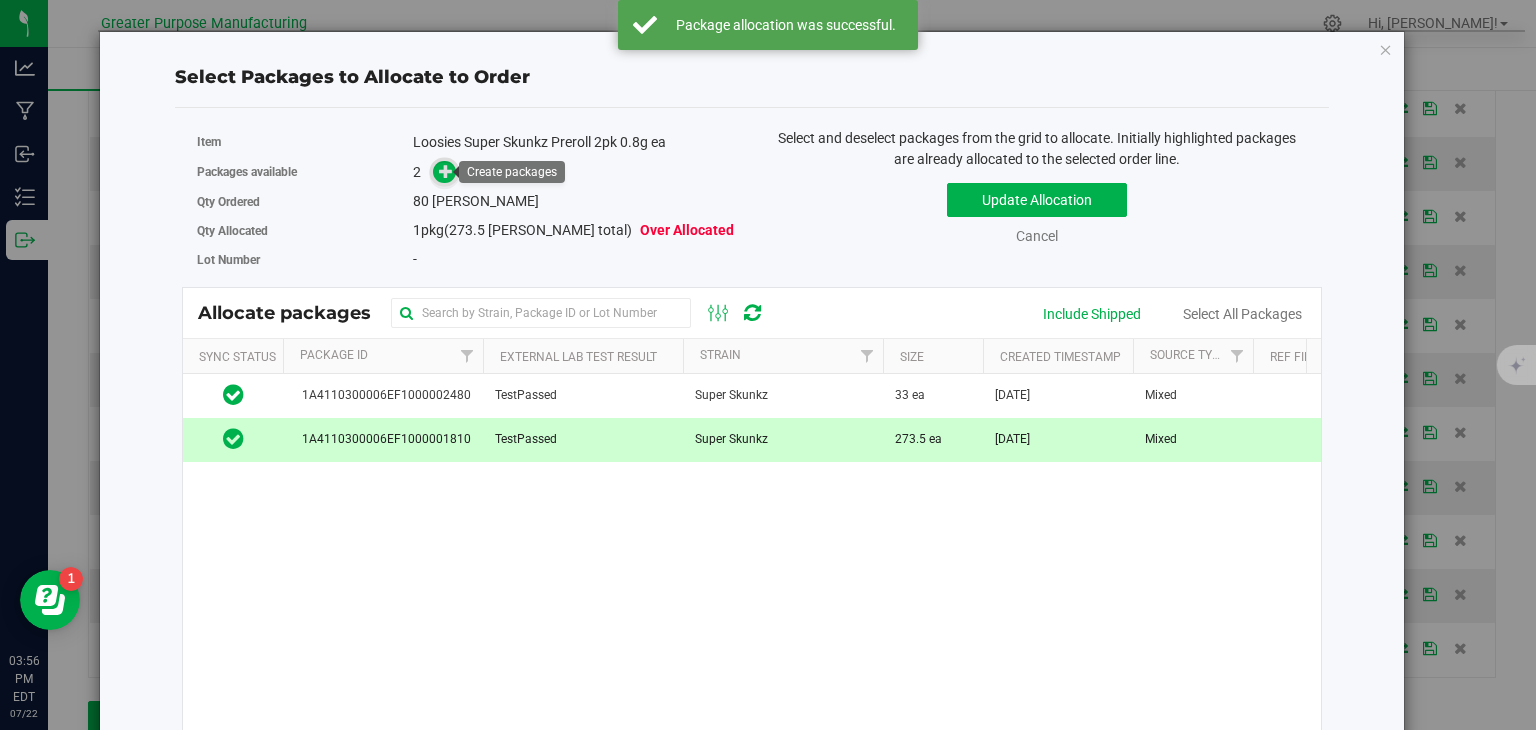 click at bounding box center (446, 171) 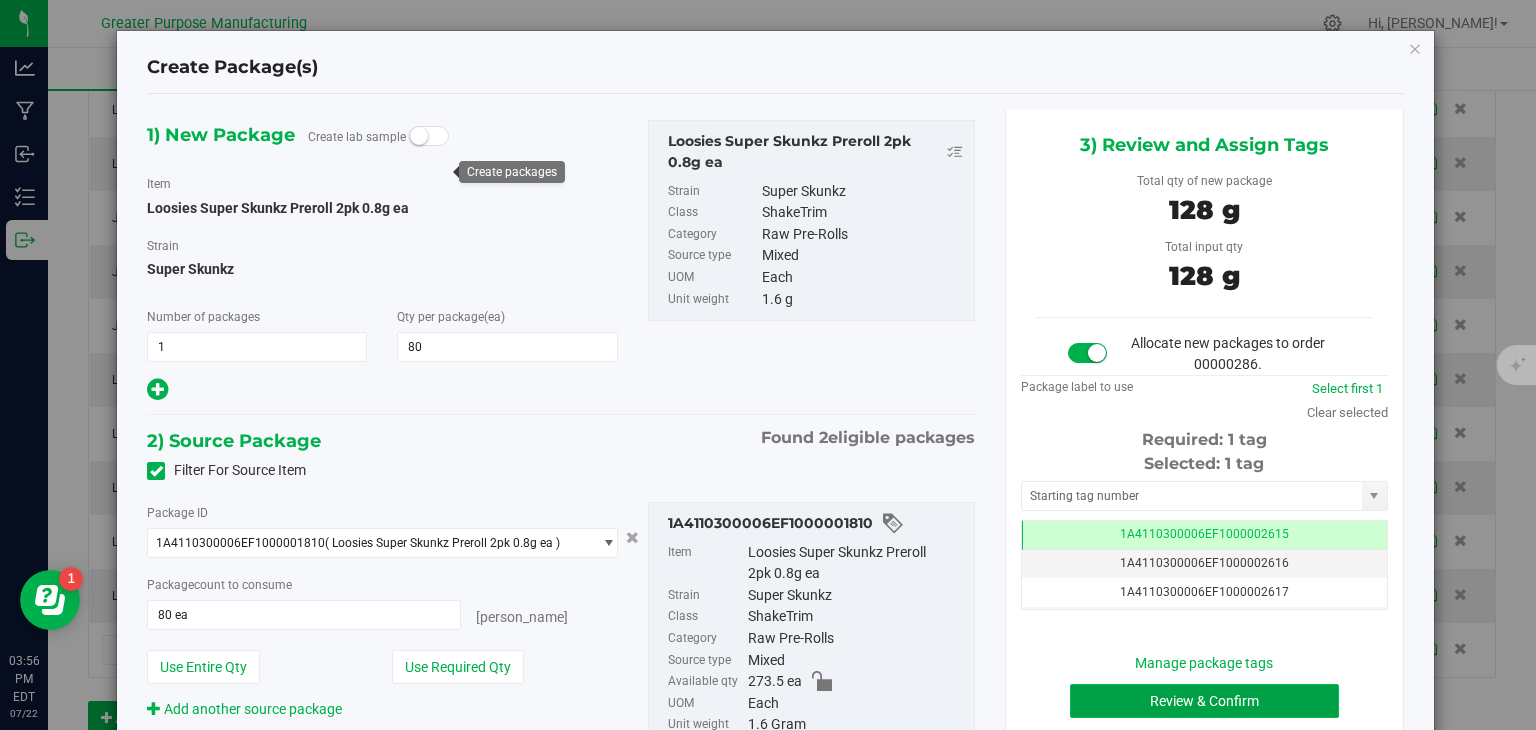 click on "Review & Confirm" at bounding box center [1204, 701] 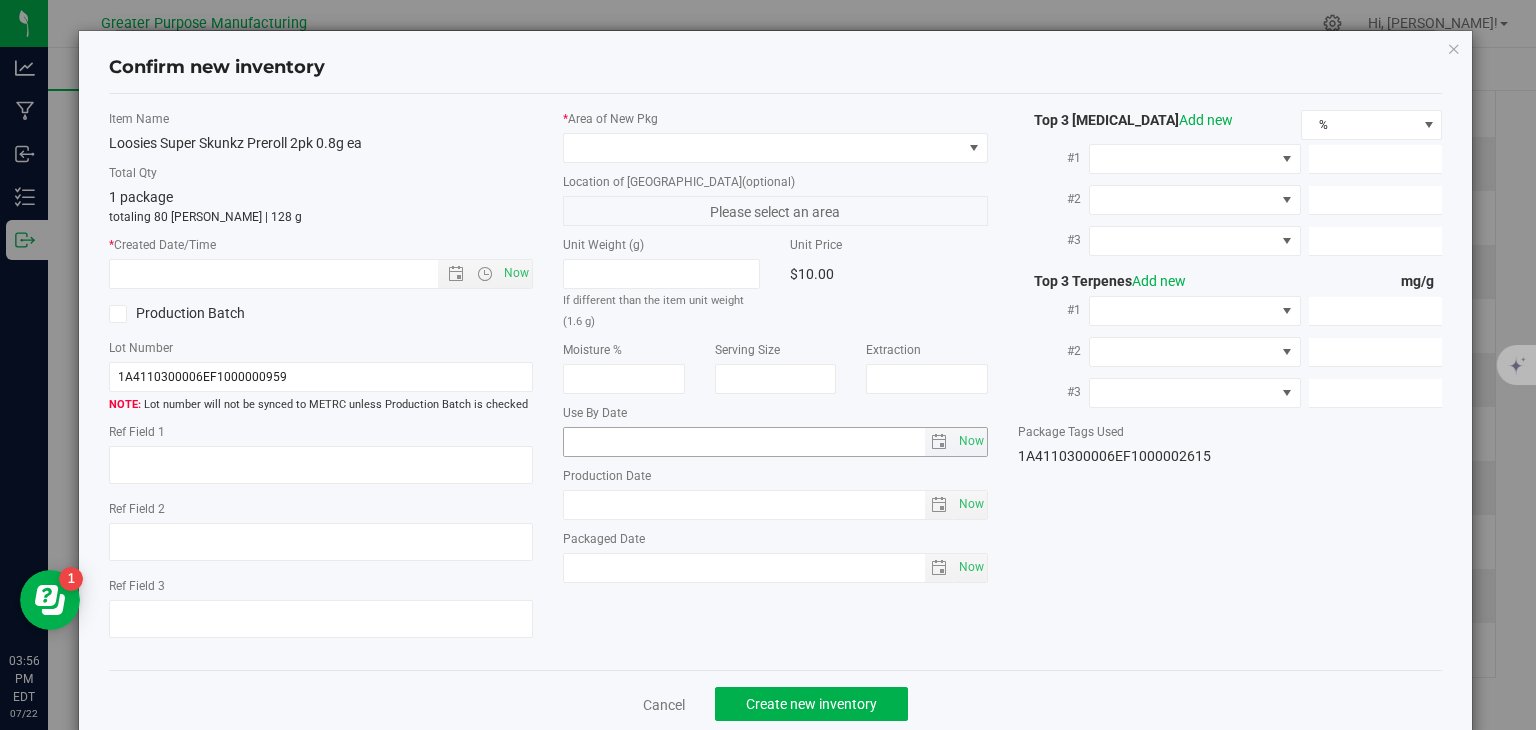type on "[DATE]" 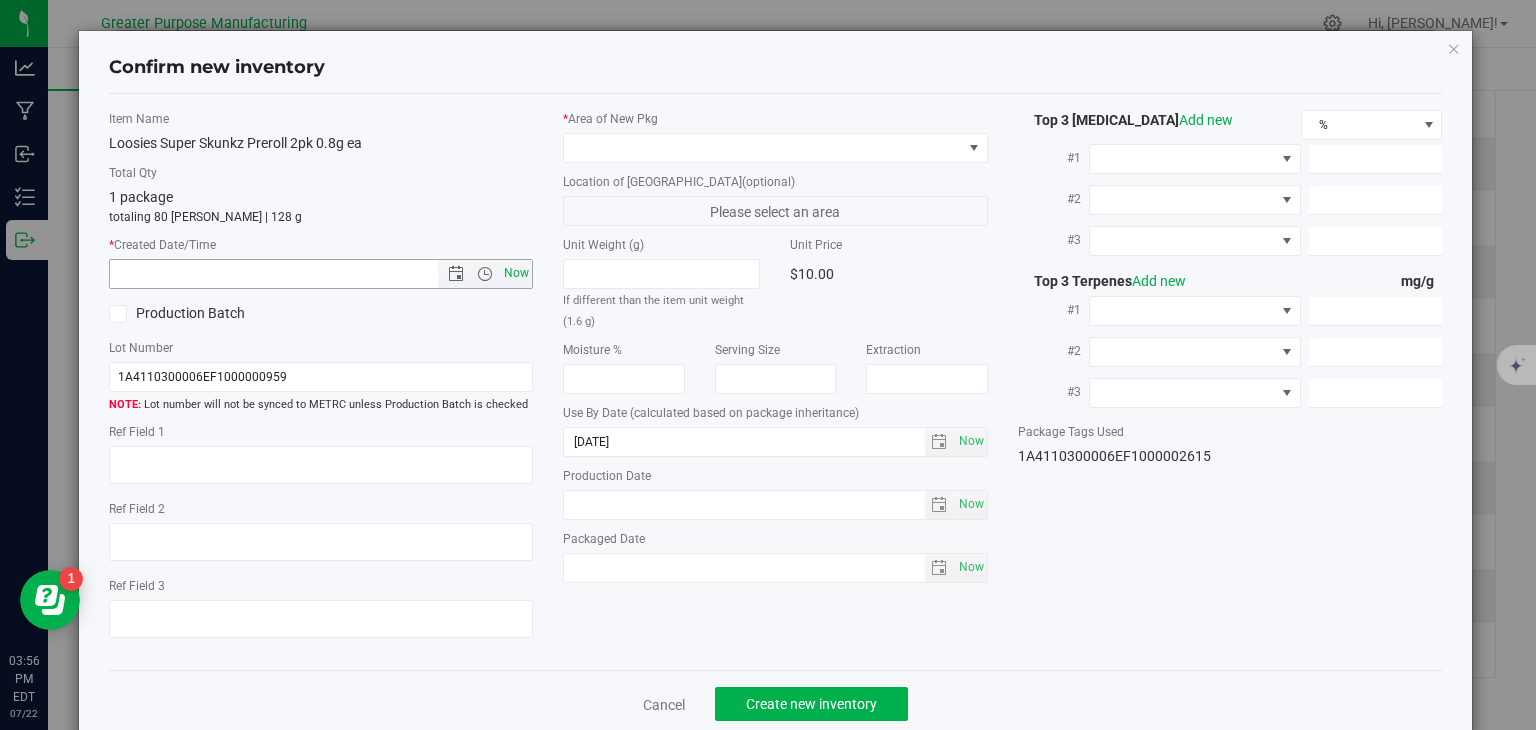 click on "Now" at bounding box center [517, 273] 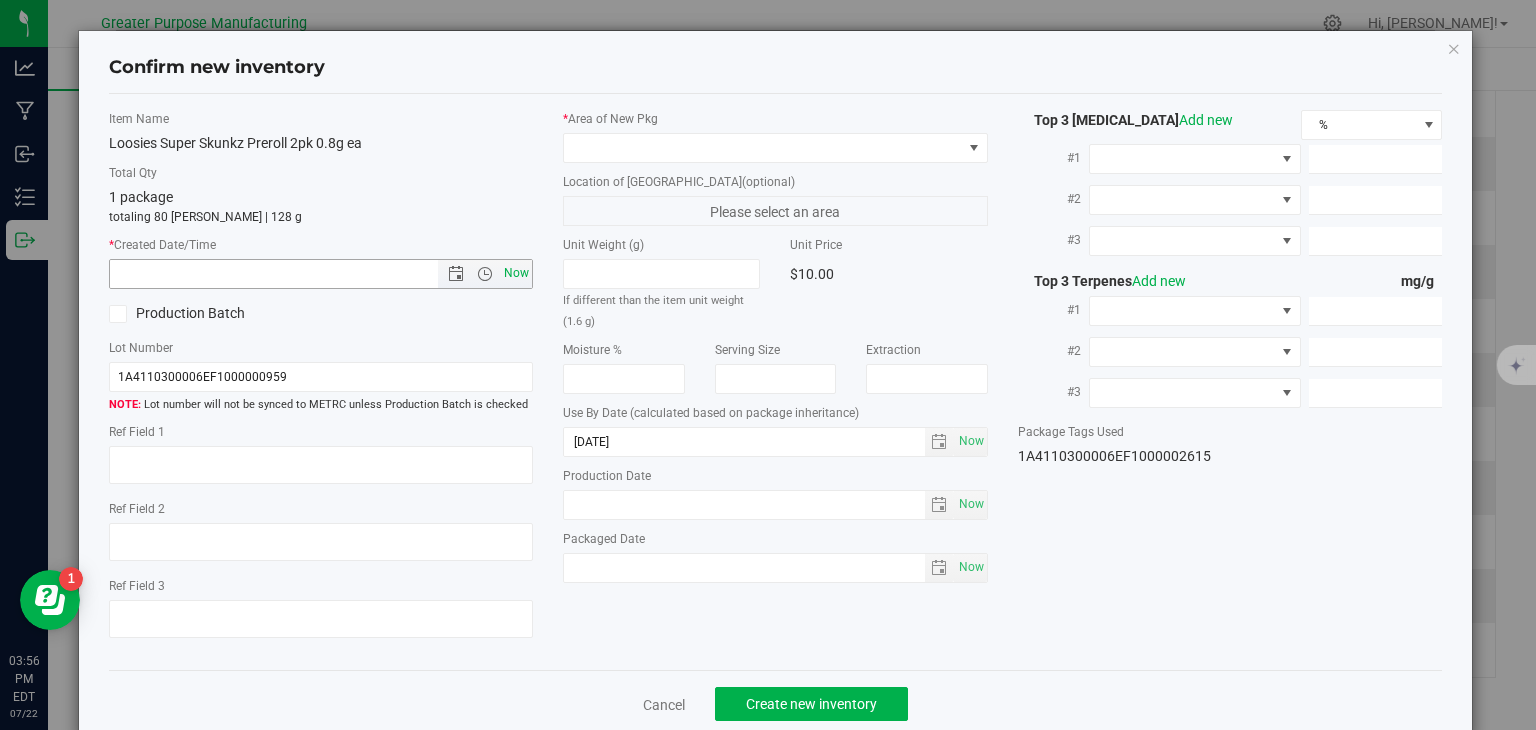 type on "7/22/2025 3:56 PM" 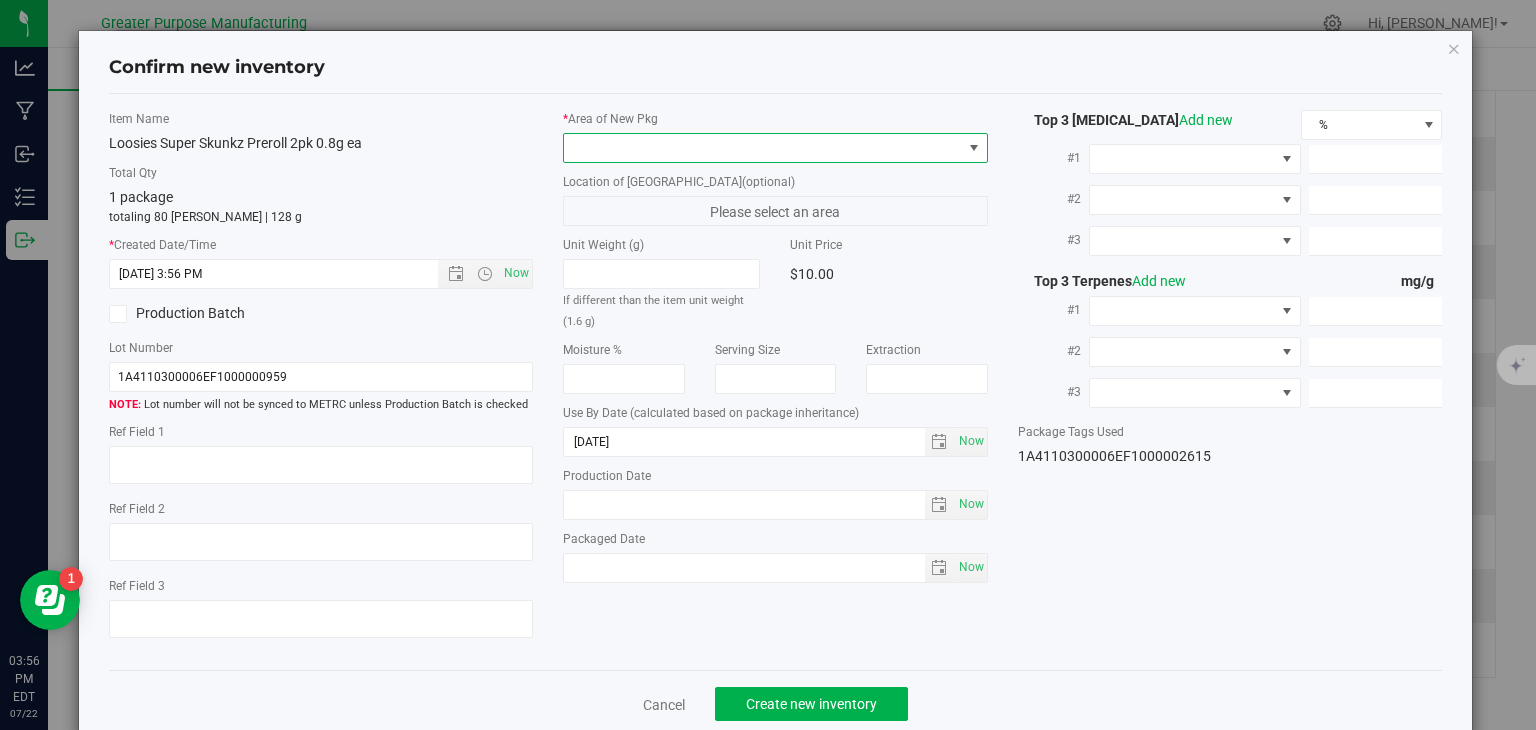 click at bounding box center (763, 148) 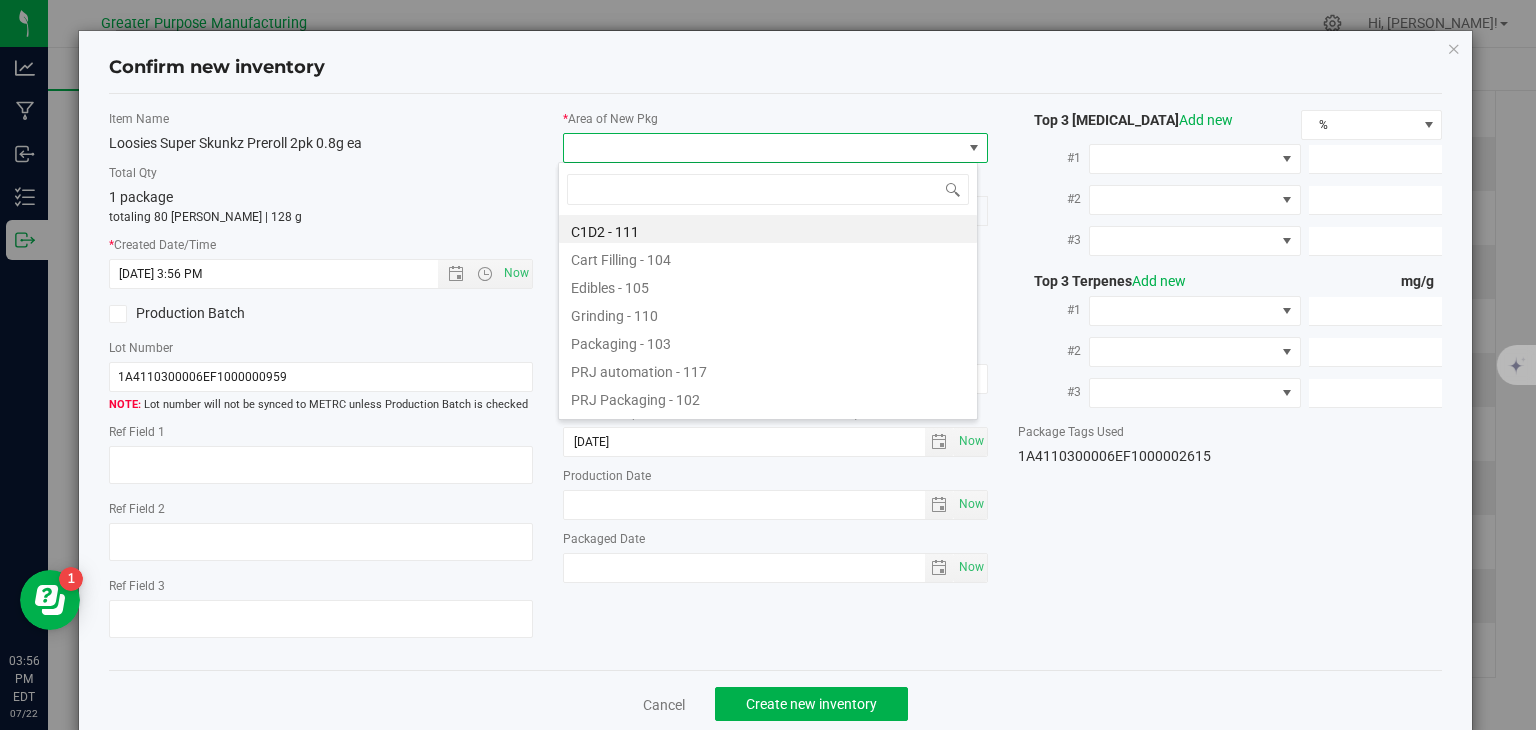 type on "108" 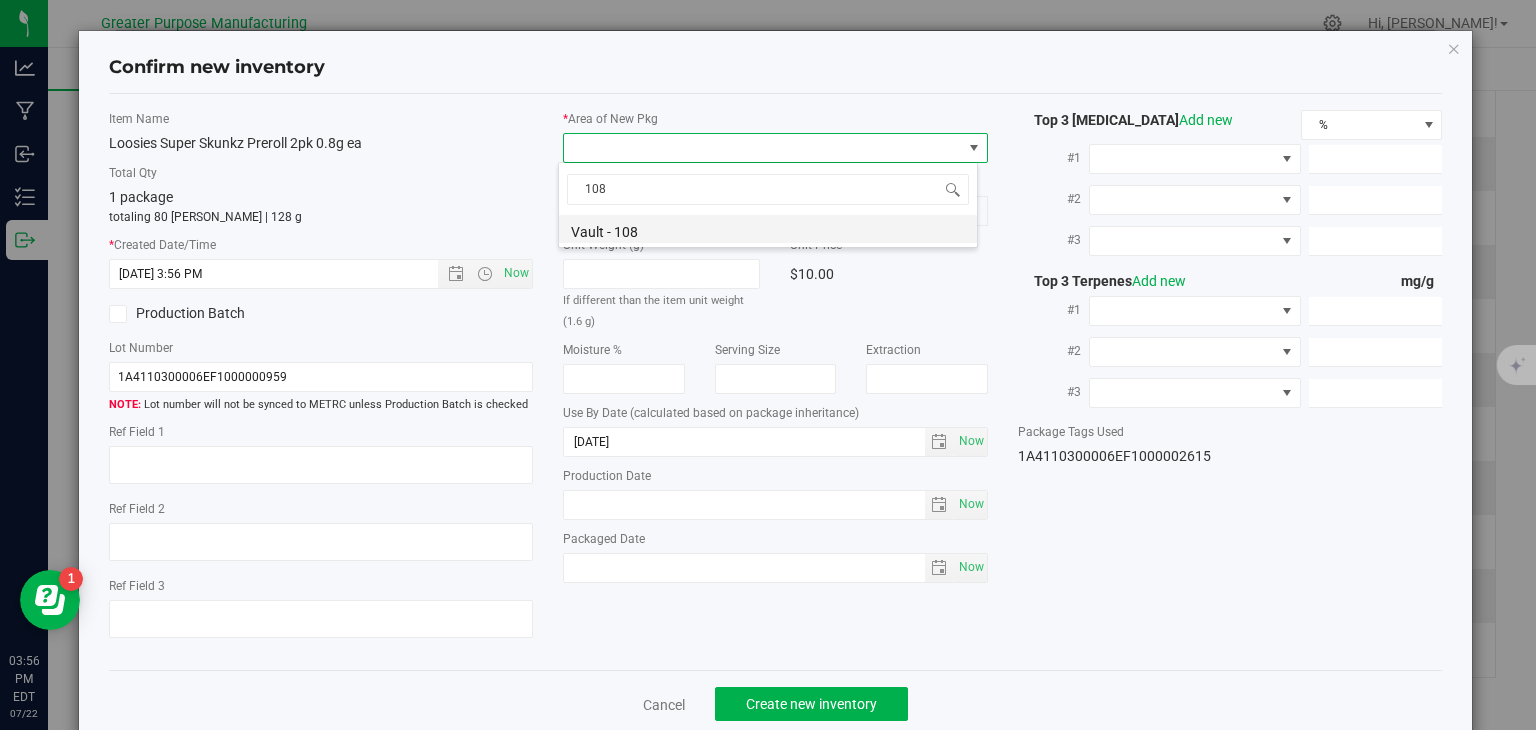 click on "Vault - 108" at bounding box center (768, 229) 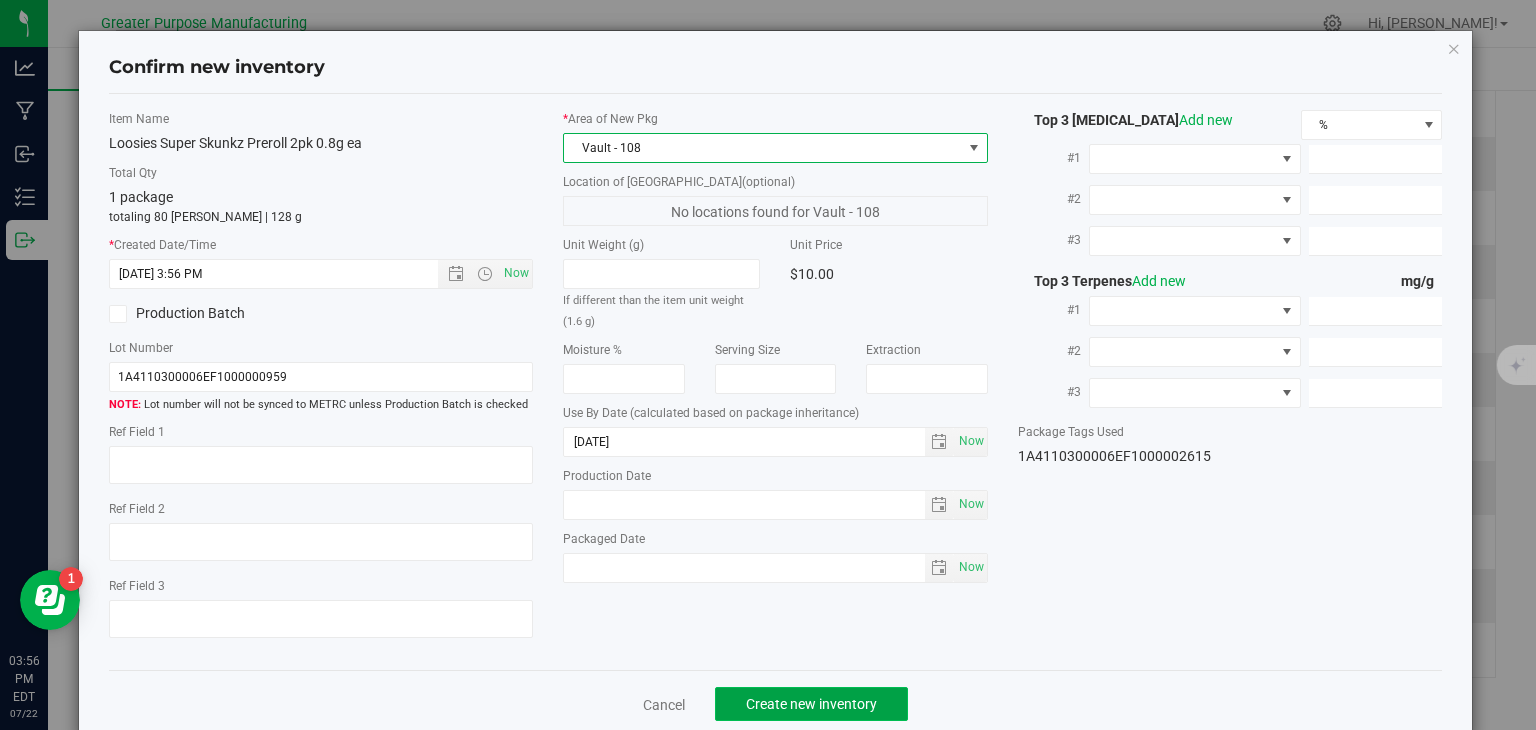 click on "Create new inventory" 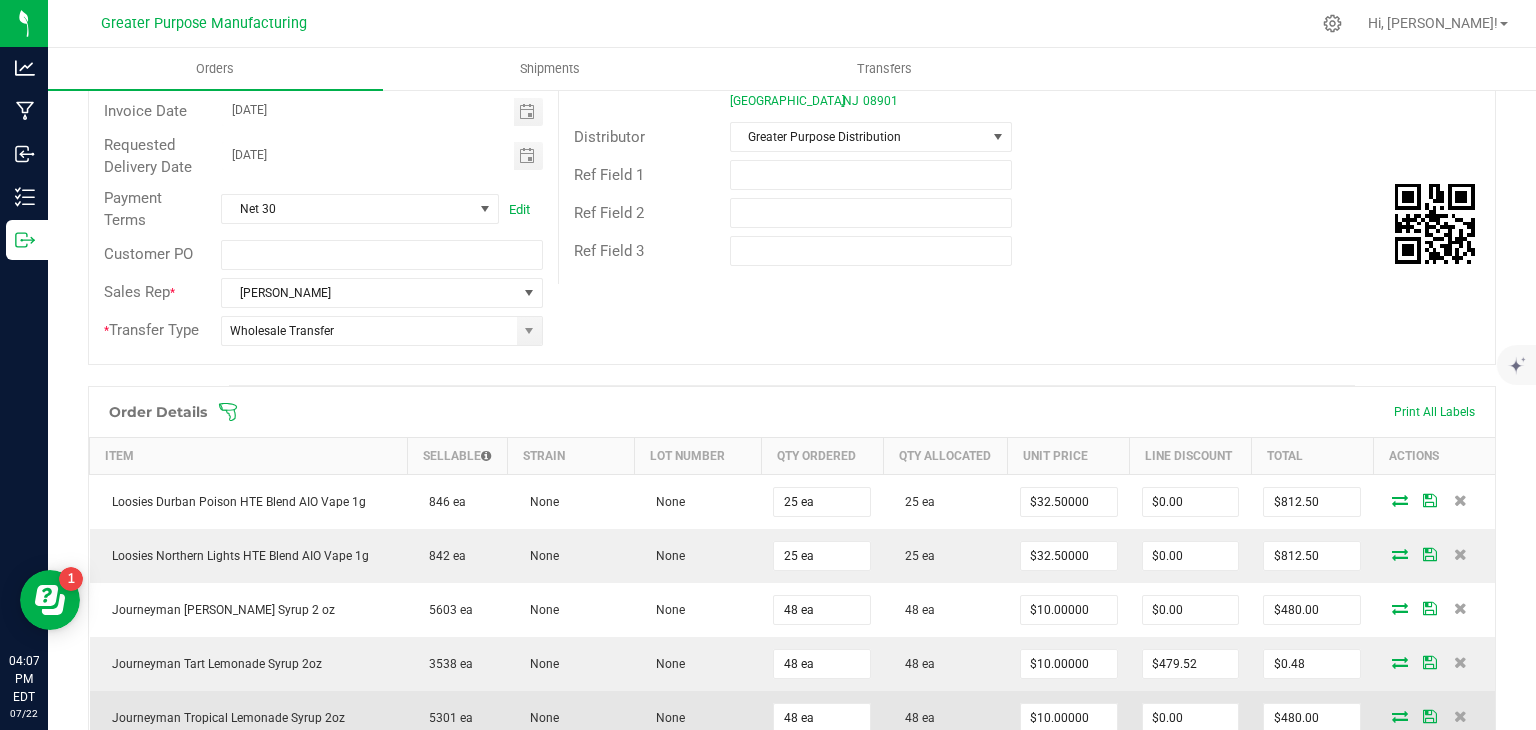 scroll, scrollTop: 0, scrollLeft: 0, axis: both 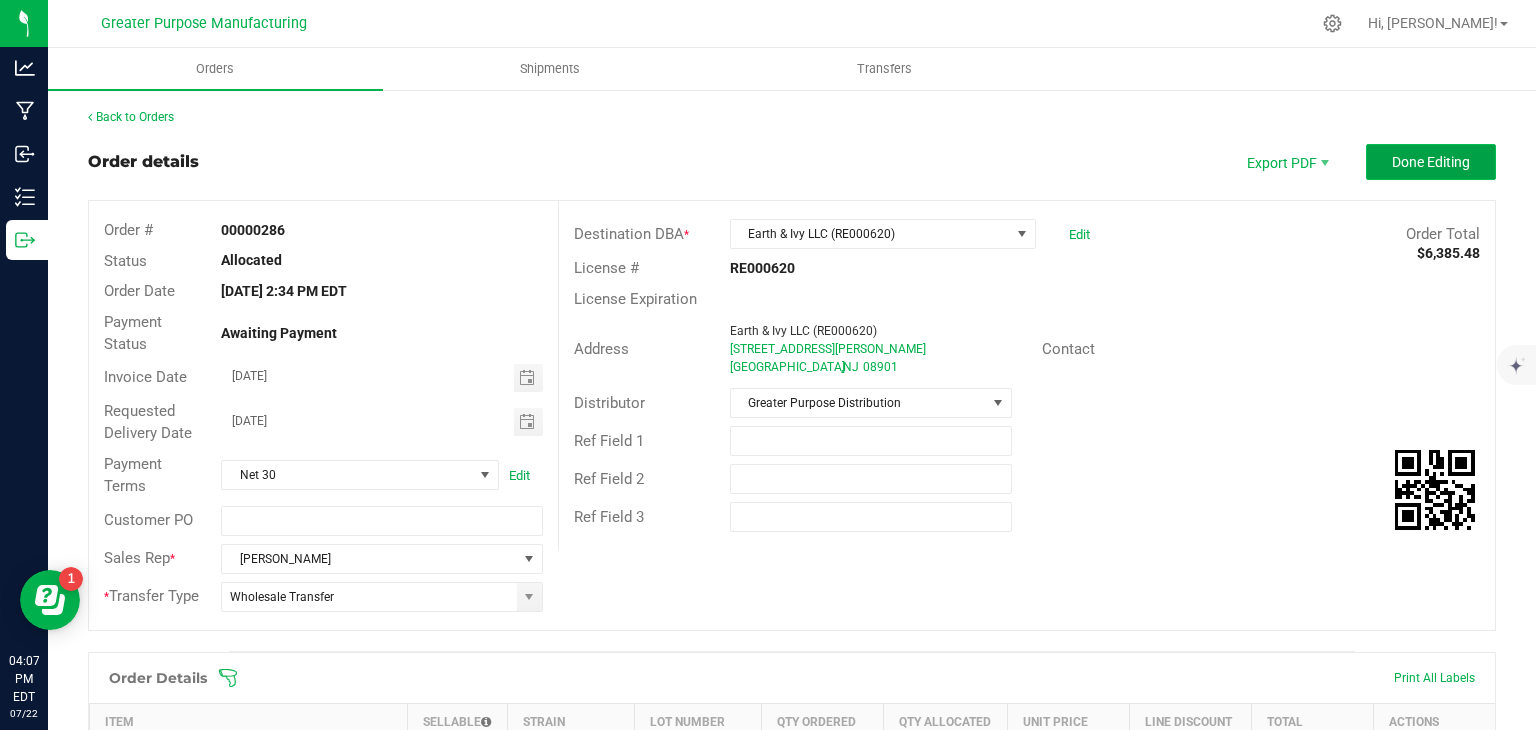 click on "Done Editing" at bounding box center (1431, 162) 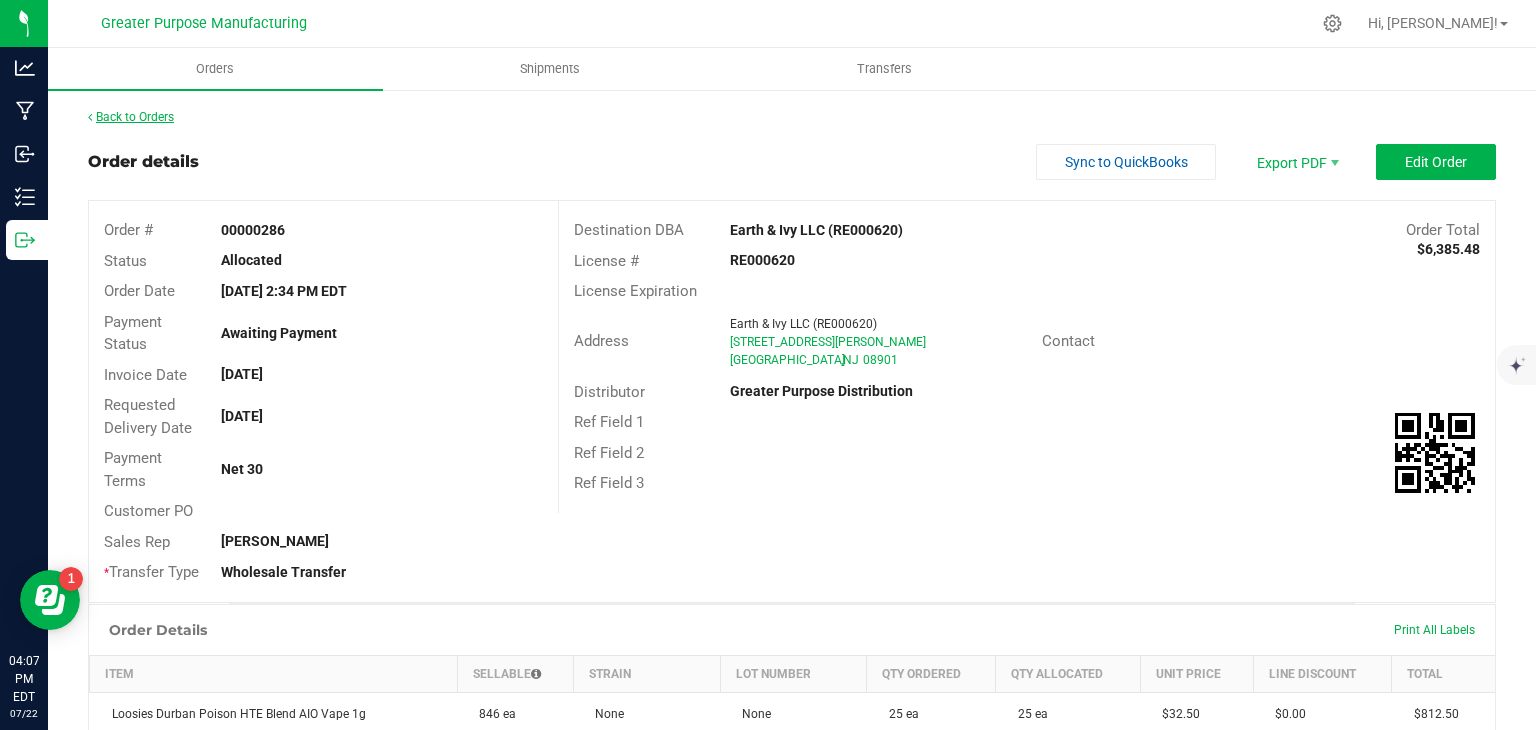 click on "Back to Orders" at bounding box center [131, 117] 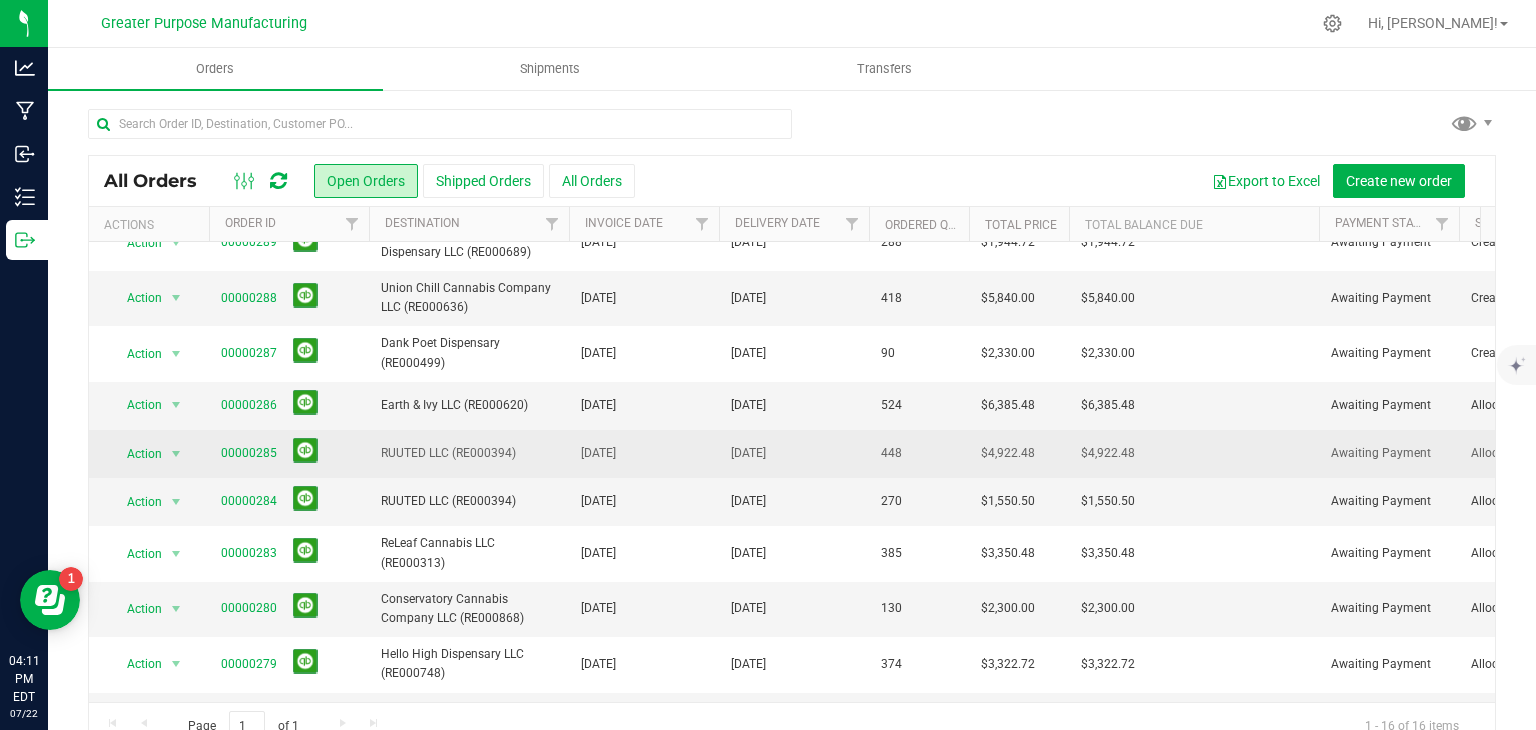 scroll, scrollTop: 128, scrollLeft: 0, axis: vertical 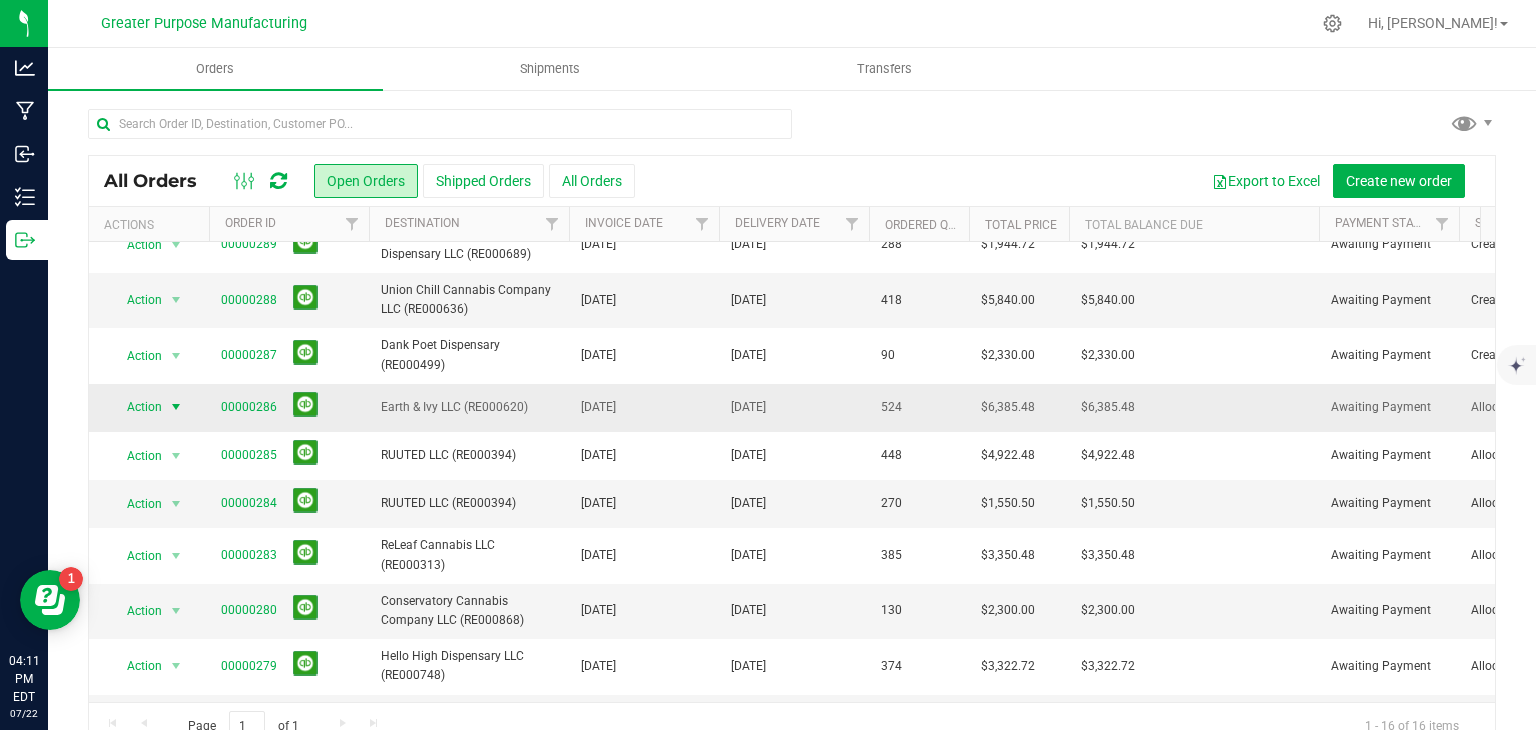 click at bounding box center [176, 407] 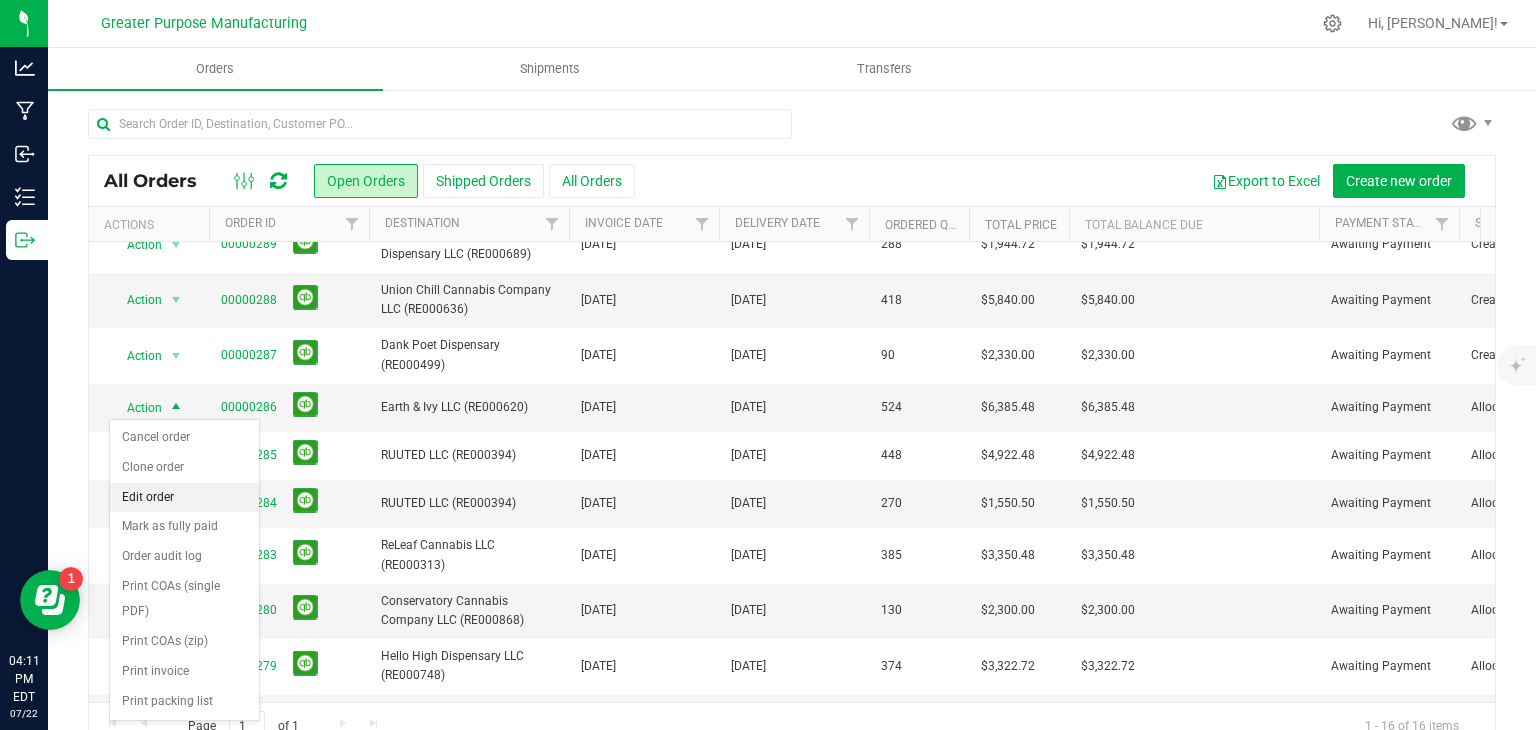 click on "Edit order" at bounding box center [184, 498] 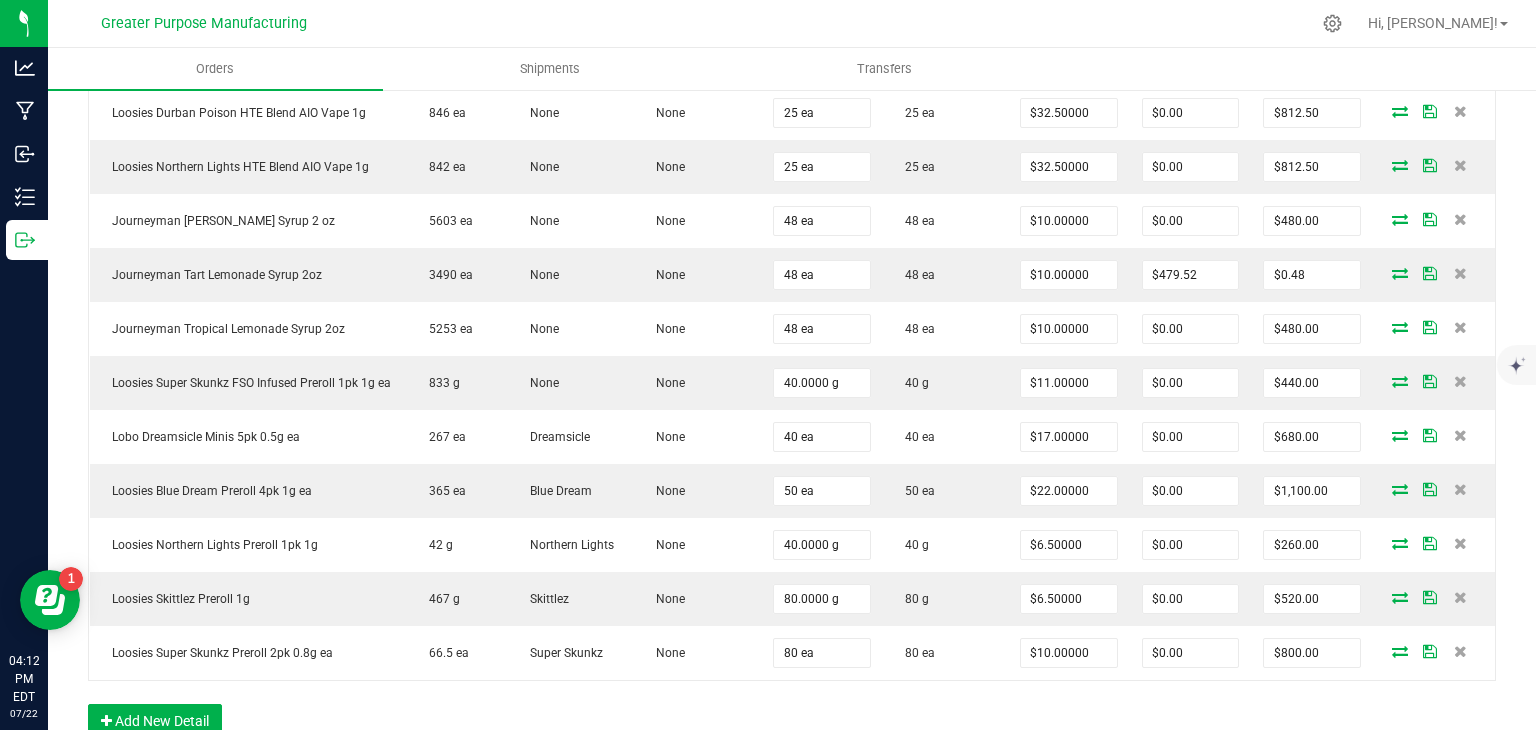 scroll, scrollTop: 0, scrollLeft: 0, axis: both 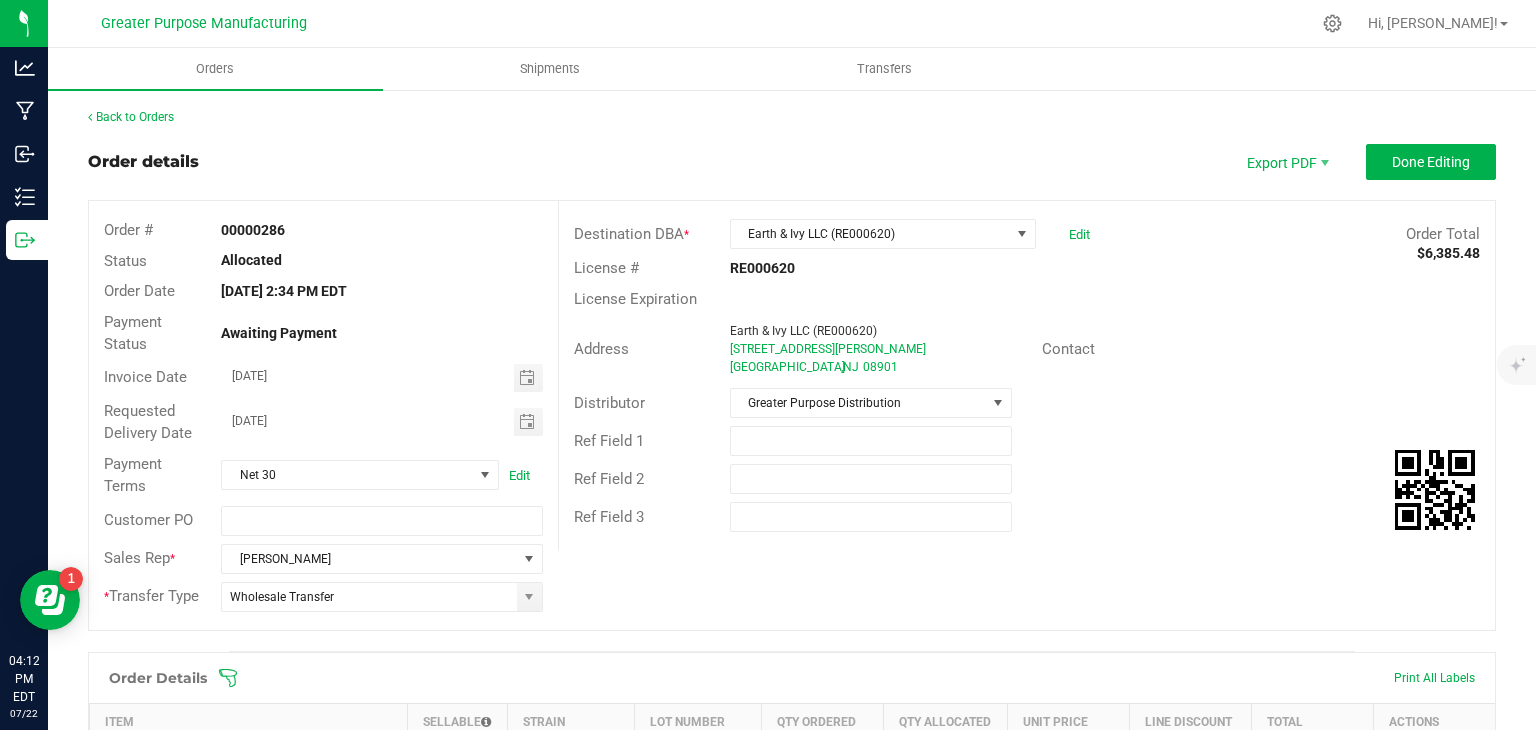 click on "Order details   Export PDF   Done Editing   Order #   00000286   Status   Allocated   Order Date   Jul 22, 2025 2:34 PM EDT   Payment Status   Awaiting Payment   Invoice Date  07/23/2025  Requested Delivery Date  07/23/2025  Payment Terms  Net 30  Edit   Customer PO   Sales Rep   *  Matt Ferker *  Transfer Type  Wholesale Transfer  Destination DBA  * Earth & Ivy LLC (RE000620)  Edit   Order Total   $6,385.48   License #   RE000620   License Expiration   Address  Earth & Ivy LLC (RE000620) 355 George St New Brunswick  ,  NJ 08901  Contact   Distributor  Greater Purpose Distribution  Ref Field 1   Ref Field 2   Ref Field 3" at bounding box center [792, 397] 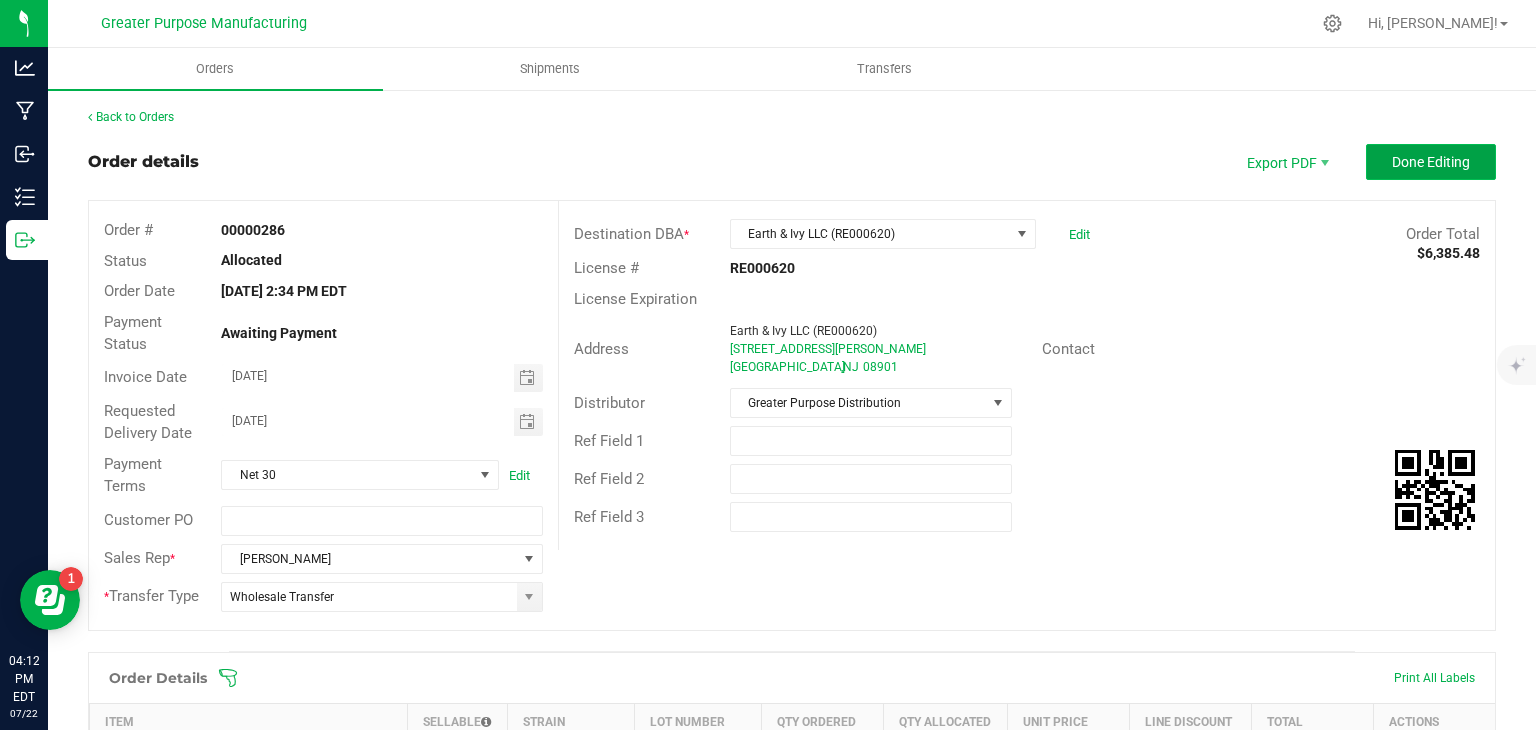 click on "Done Editing" at bounding box center [1431, 162] 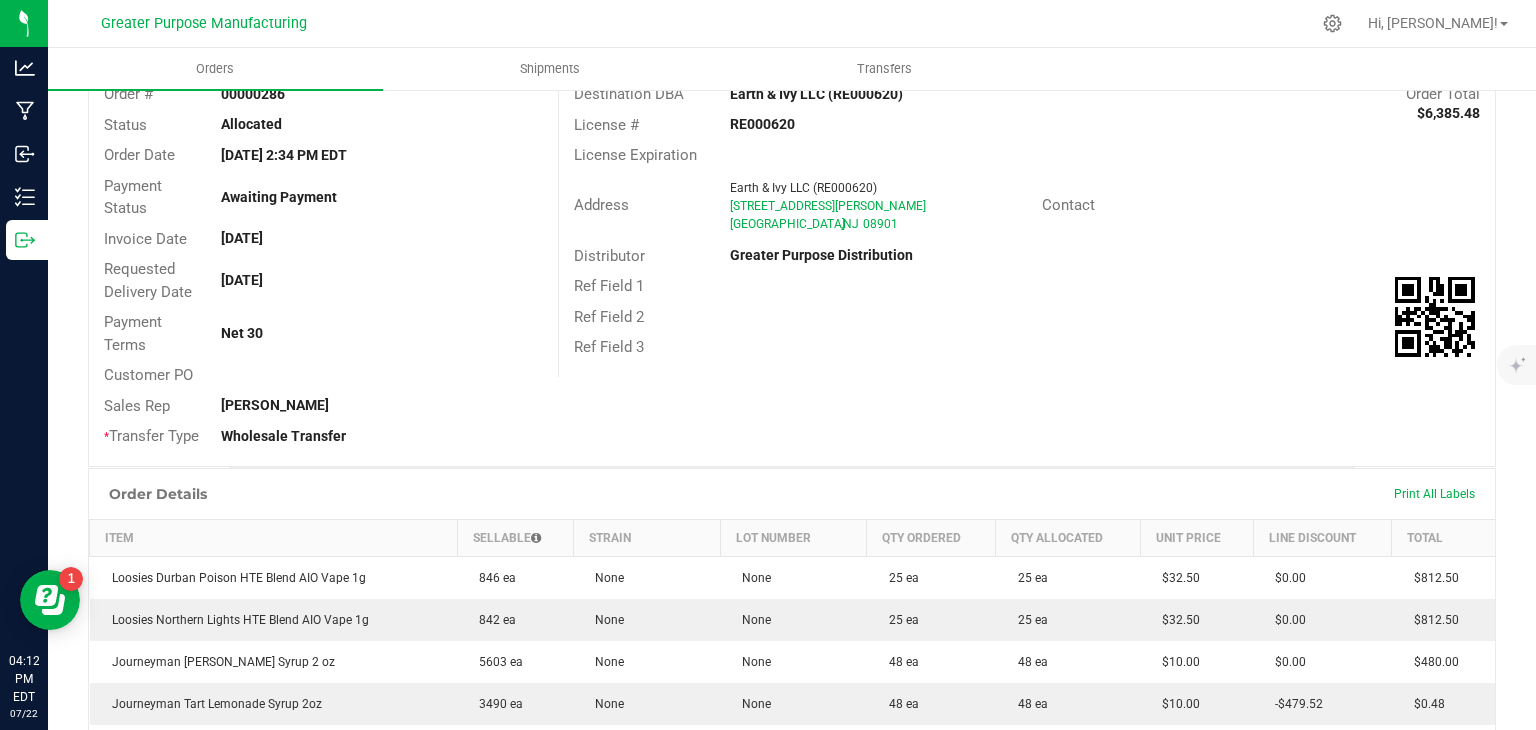scroll, scrollTop: 0, scrollLeft: 0, axis: both 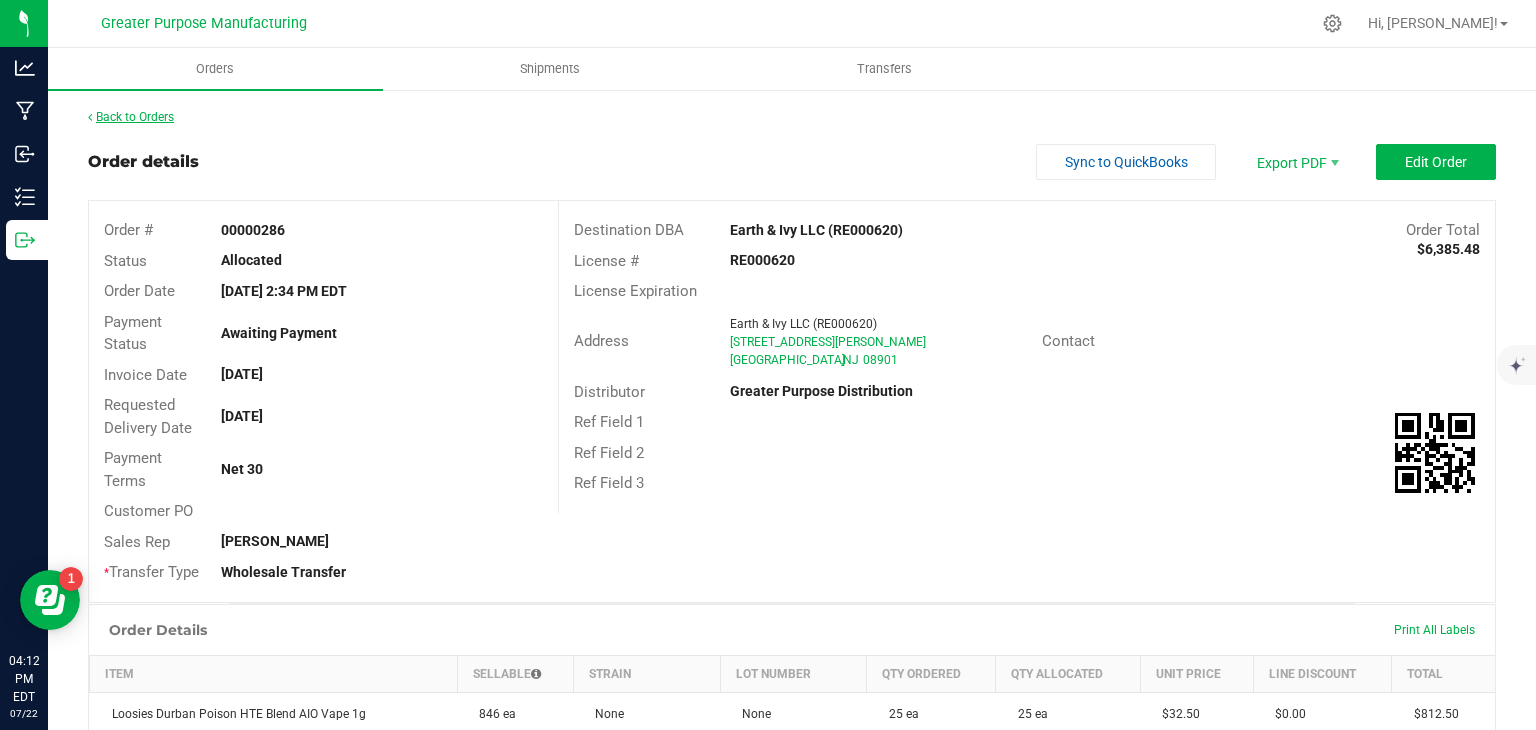click on "Back to Orders" at bounding box center (131, 117) 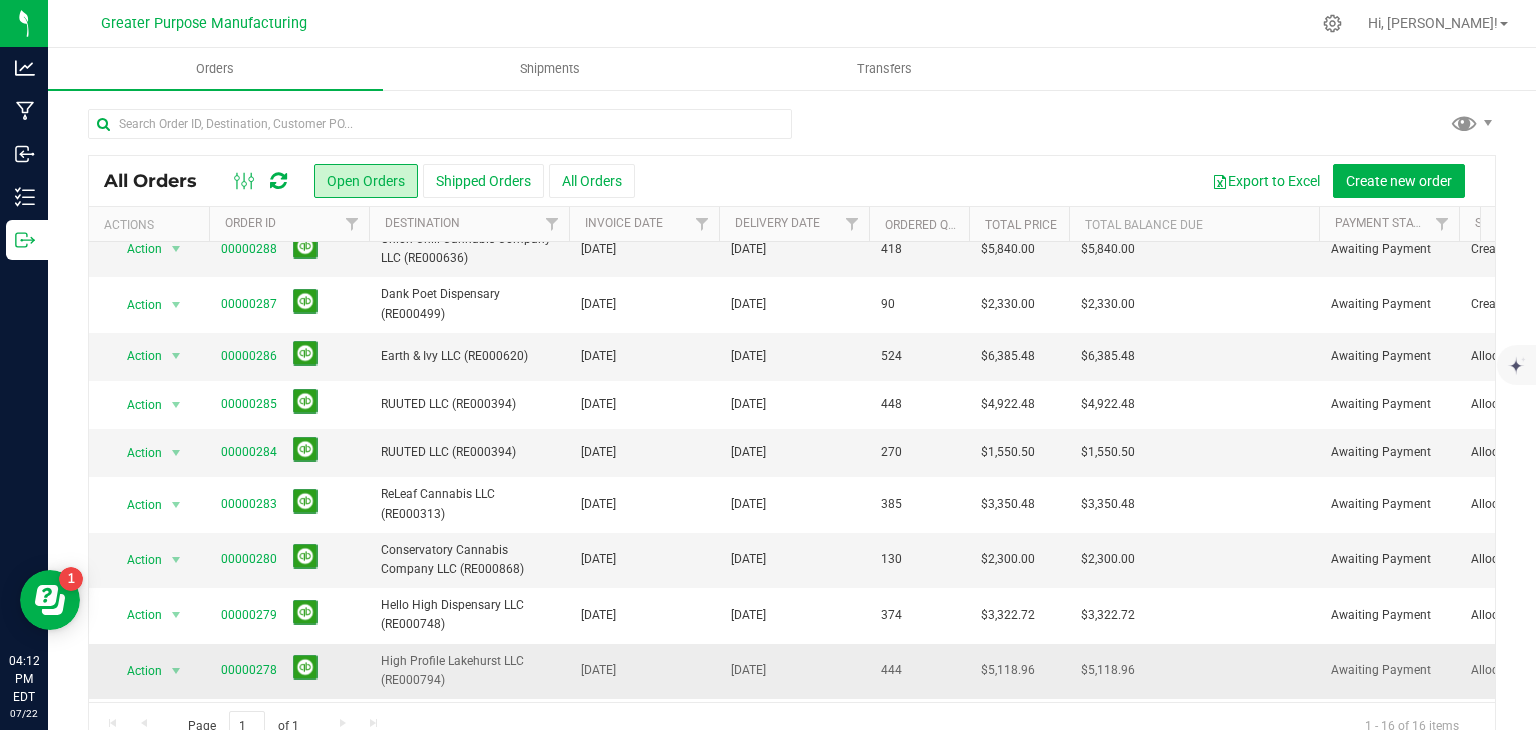 scroll, scrollTop: 176, scrollLeft: 0, axis: vertical 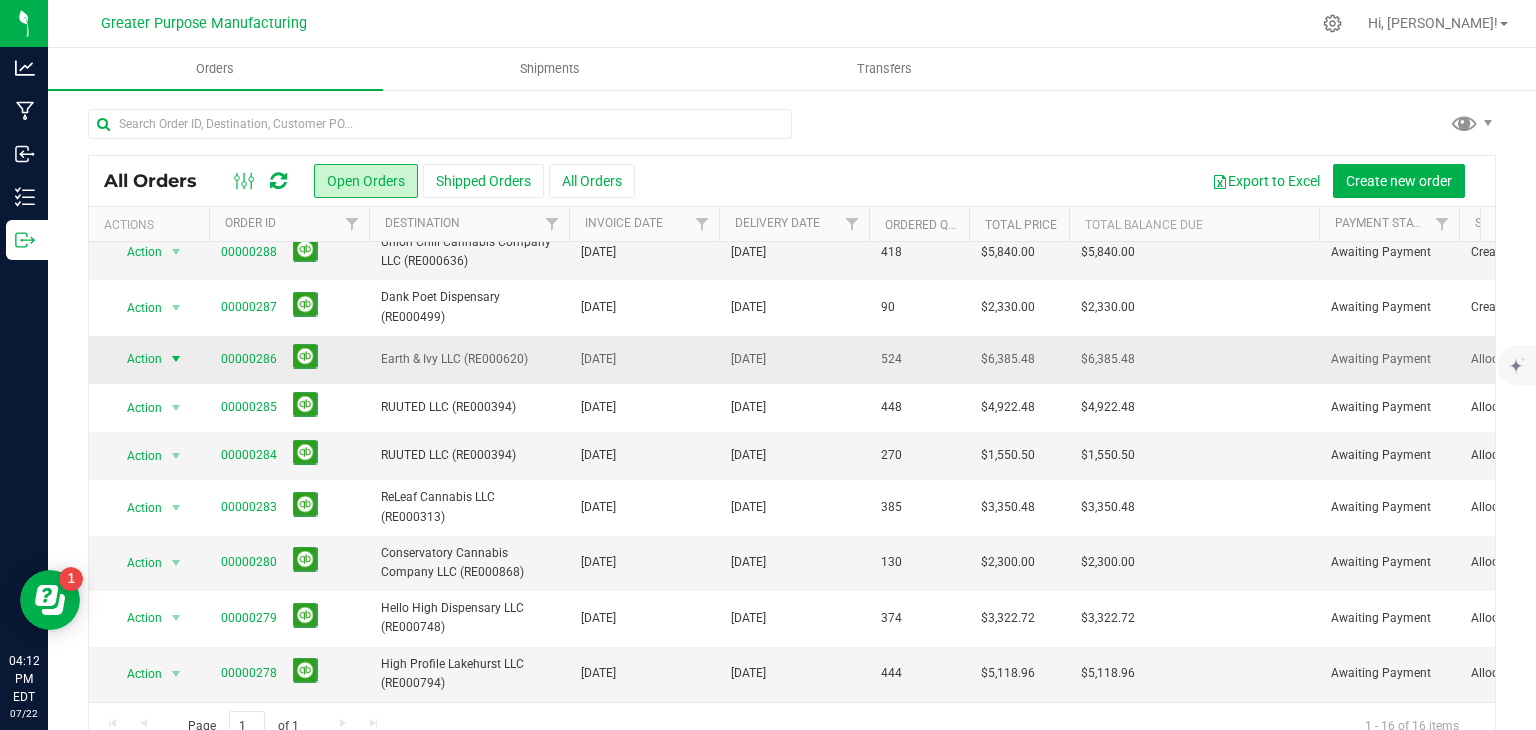 click at bounding box center (176, 359) 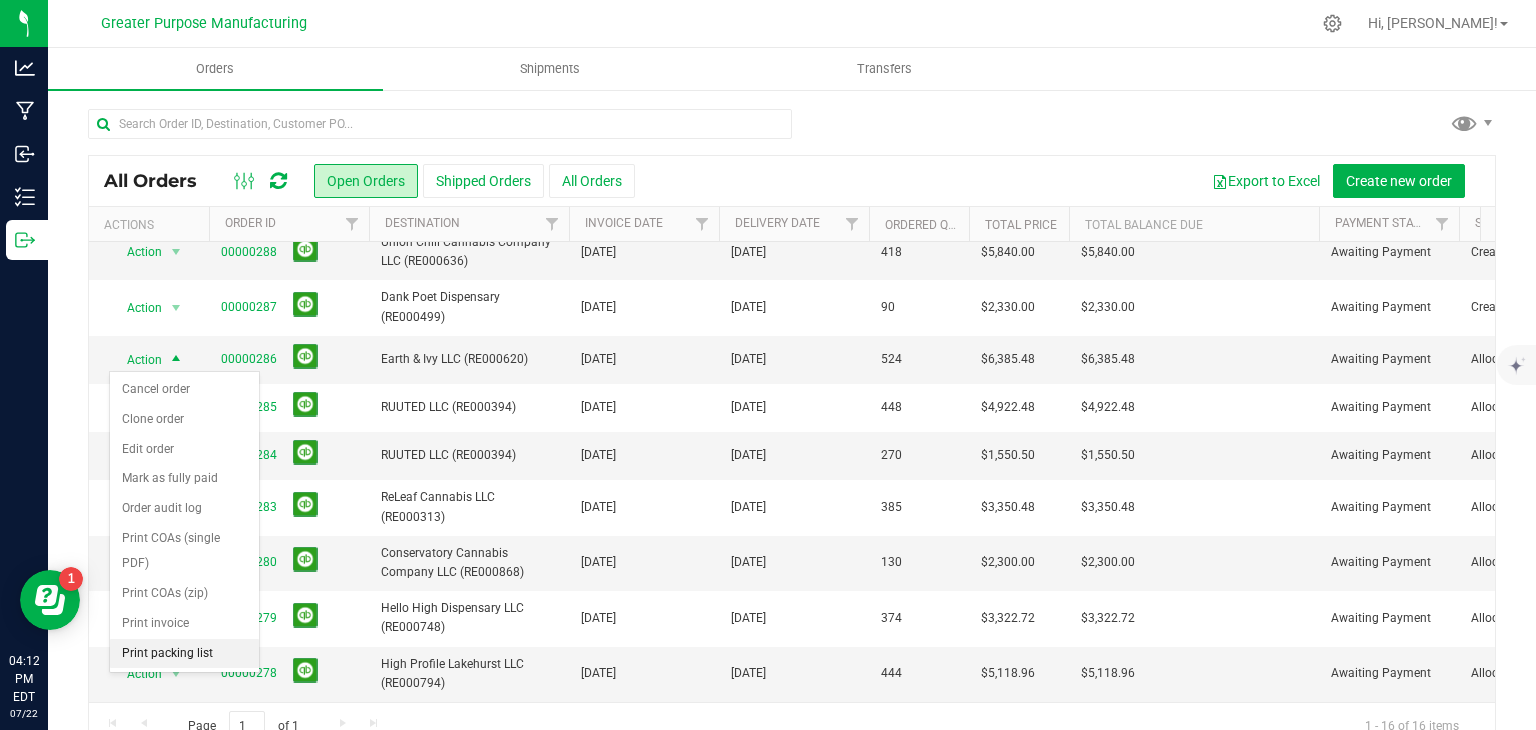click on "Print packing list" at bounding box center [184, 654] 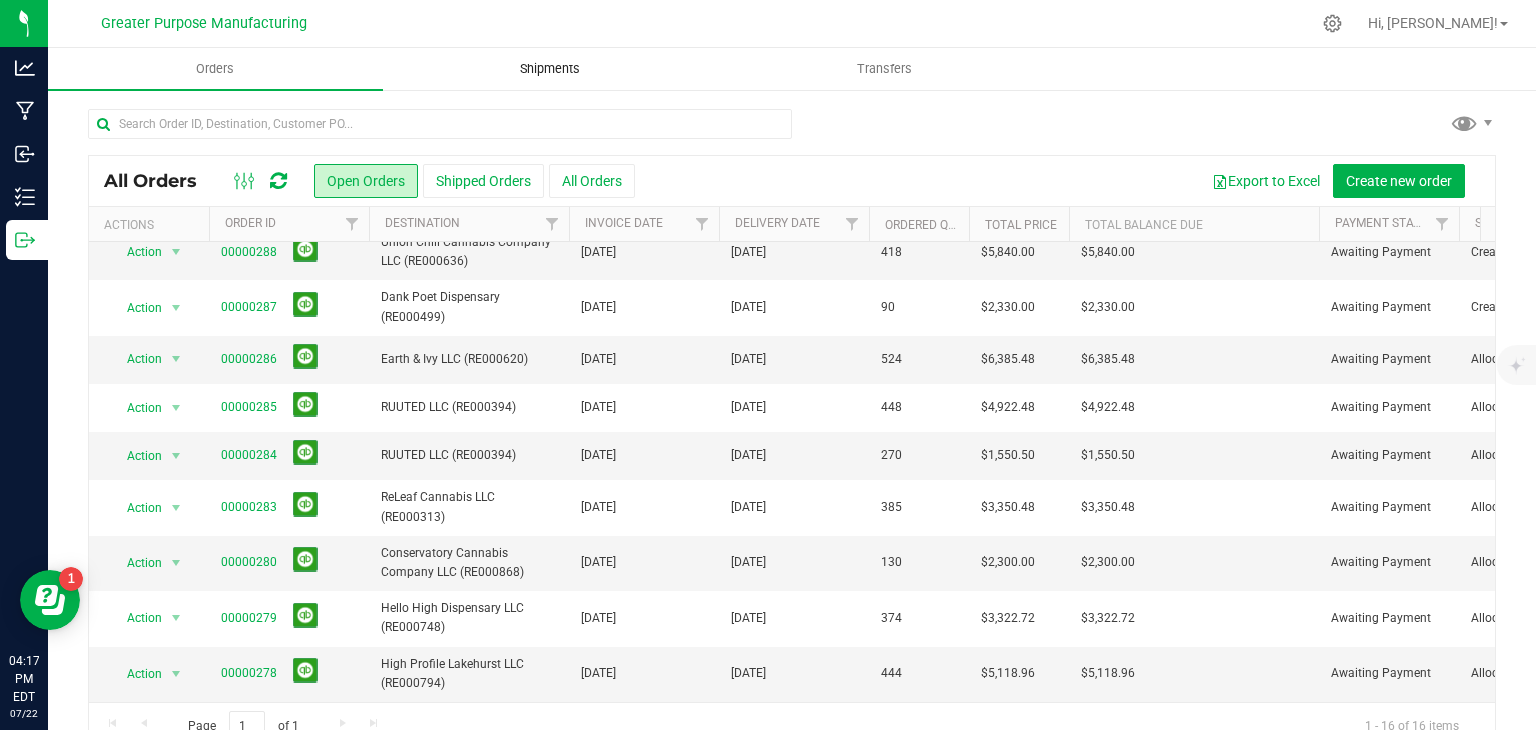 click on "Shipments" at bounding box center [550, 69] 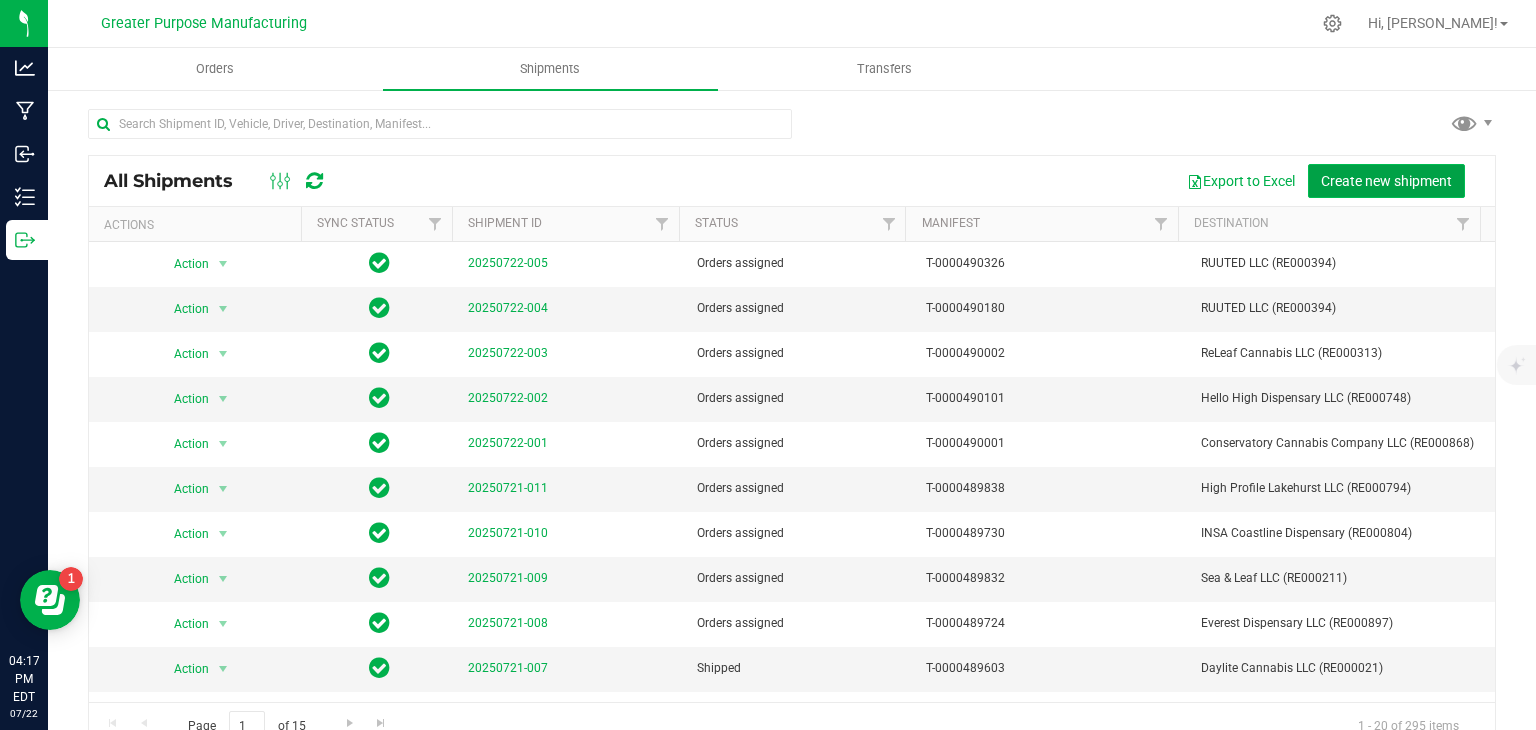 click on "Create new shipment" at bounding box center (1386, 181) 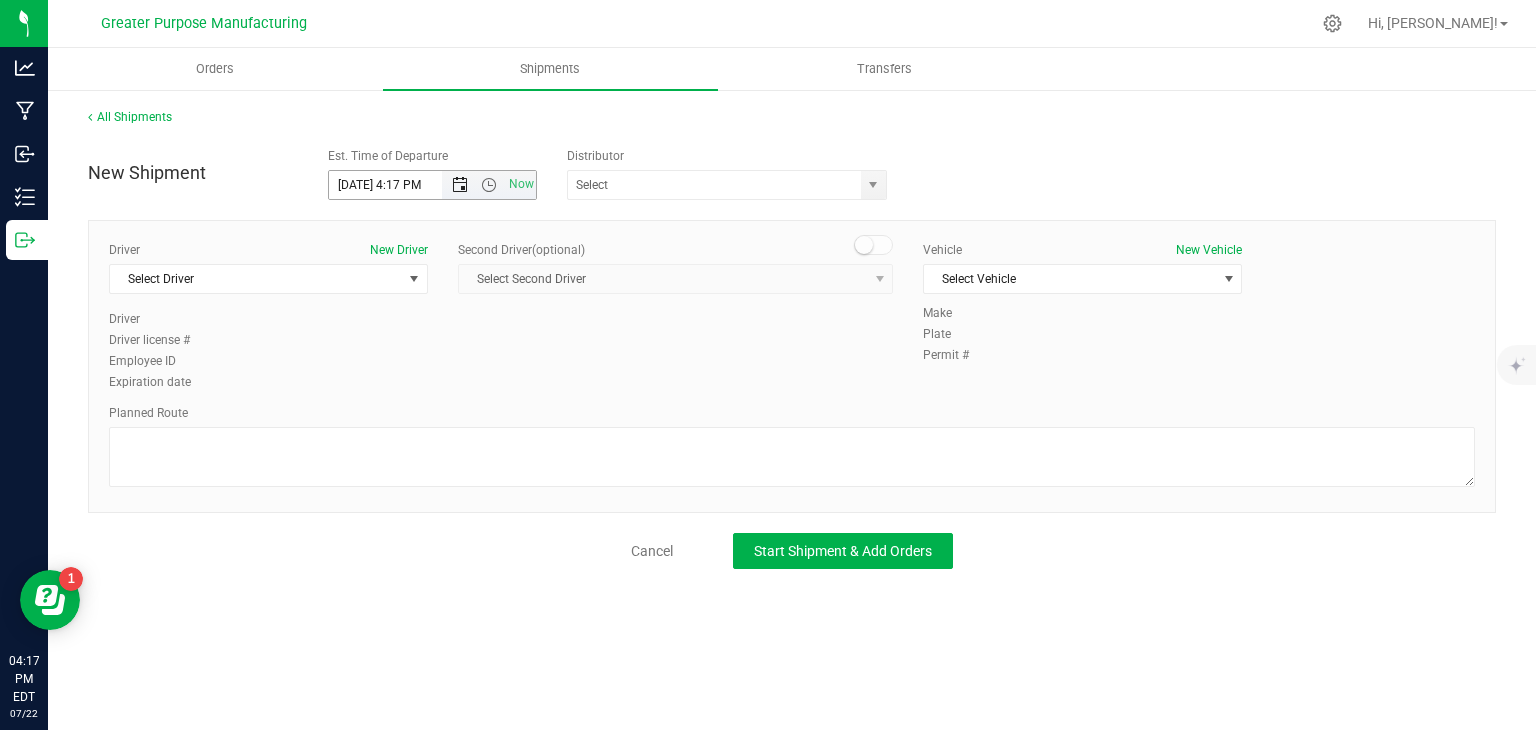 click at bounding box center [460, 185] 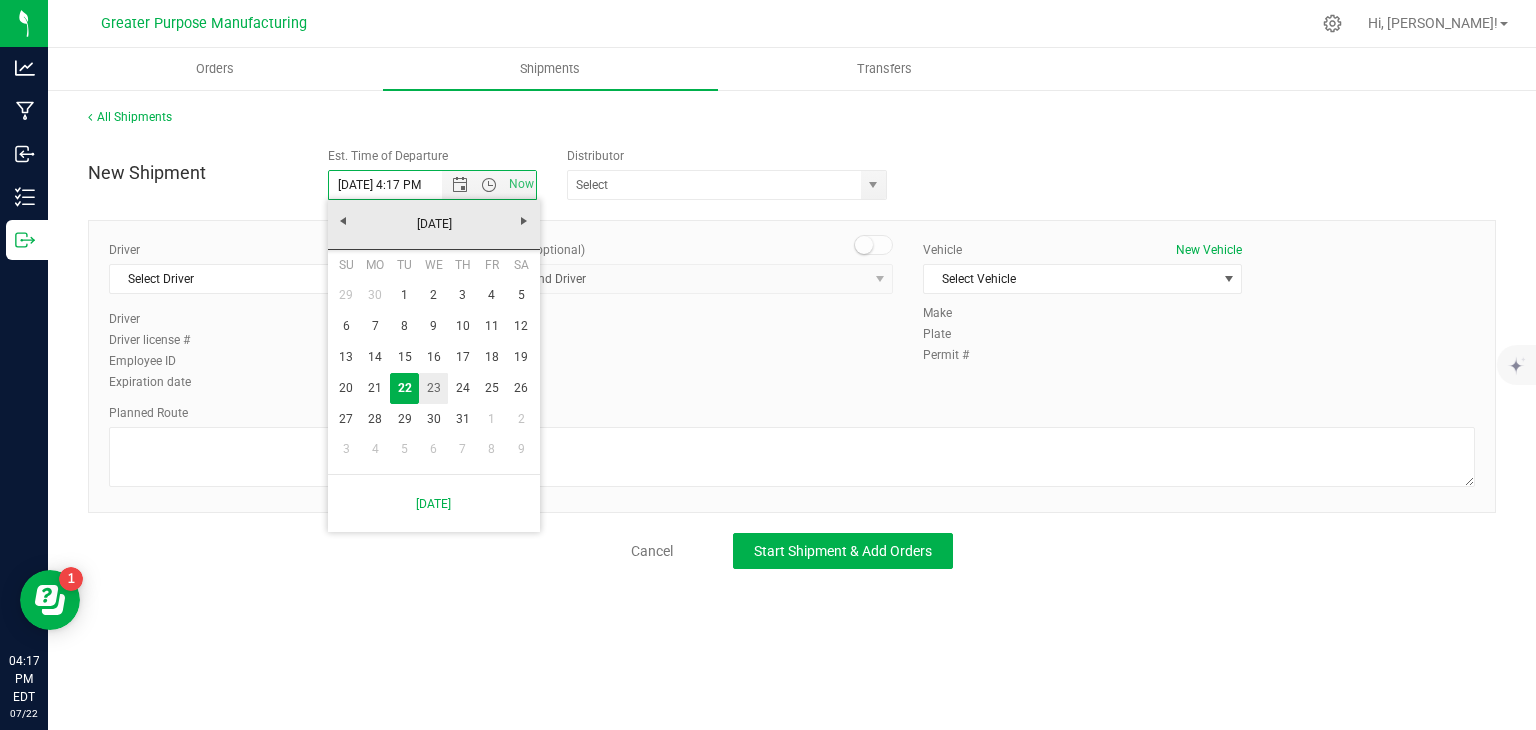 click on "23" at bounding box center [433, 388] 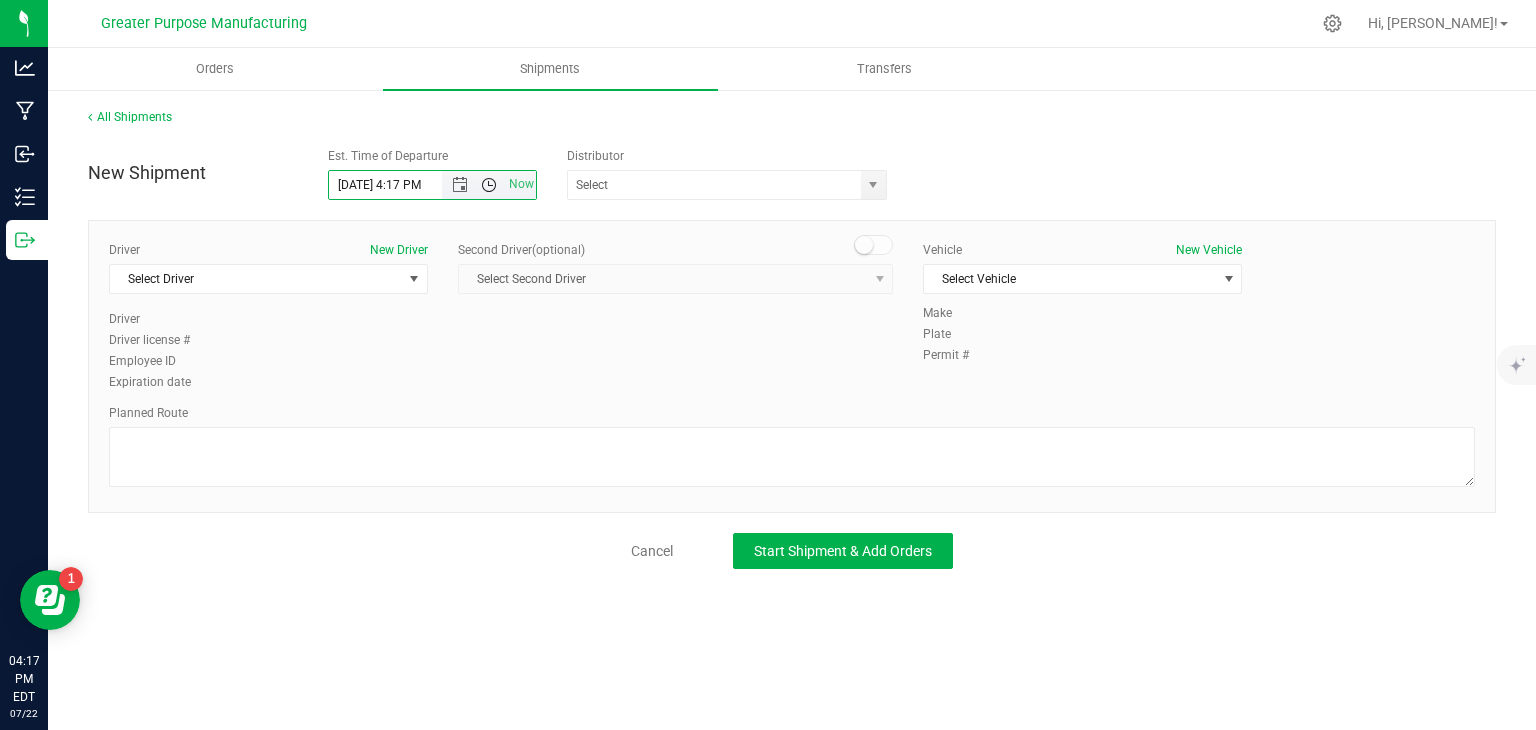 click at bounding box center [489, 185] 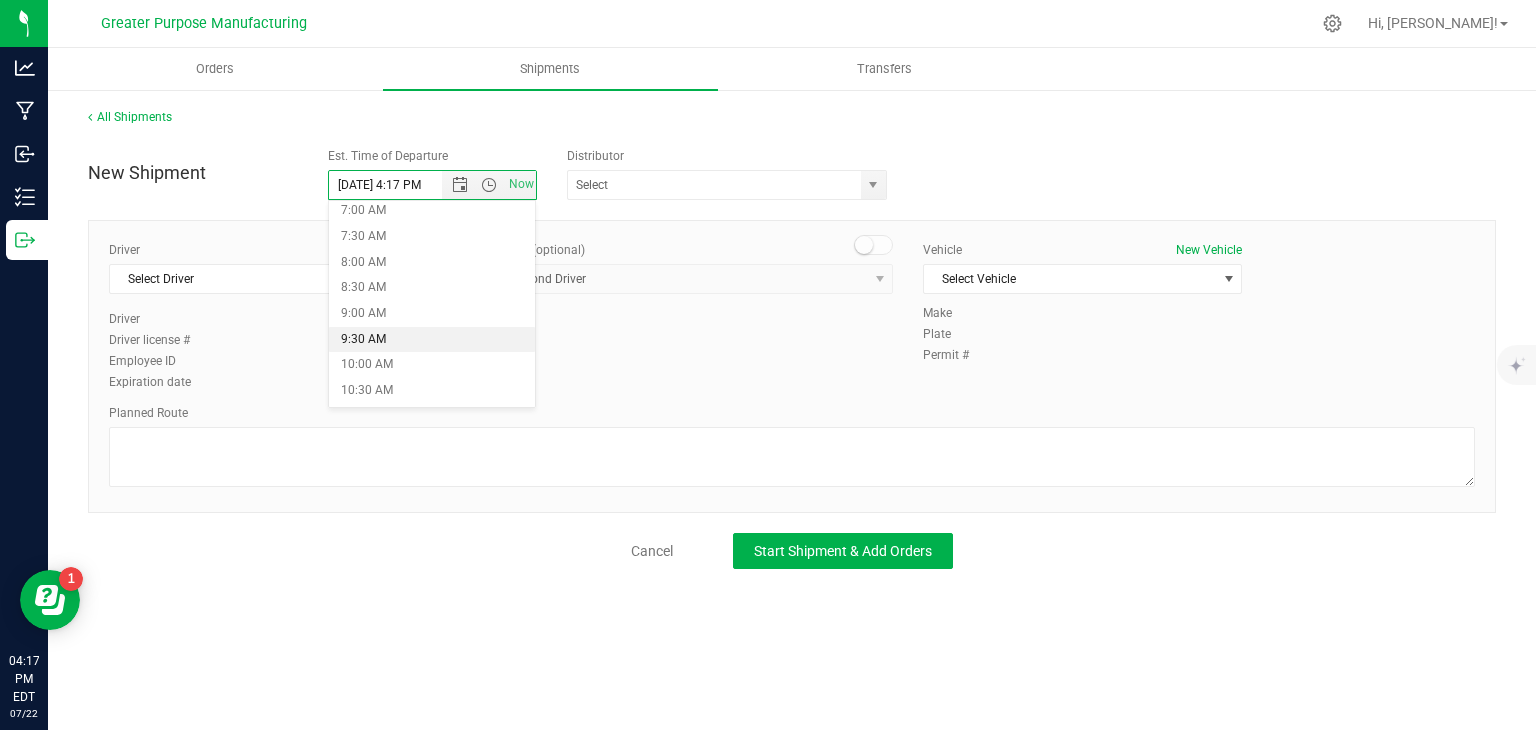 scroll, scrollTop: 362, scrollLeft: 0, axis: vertical 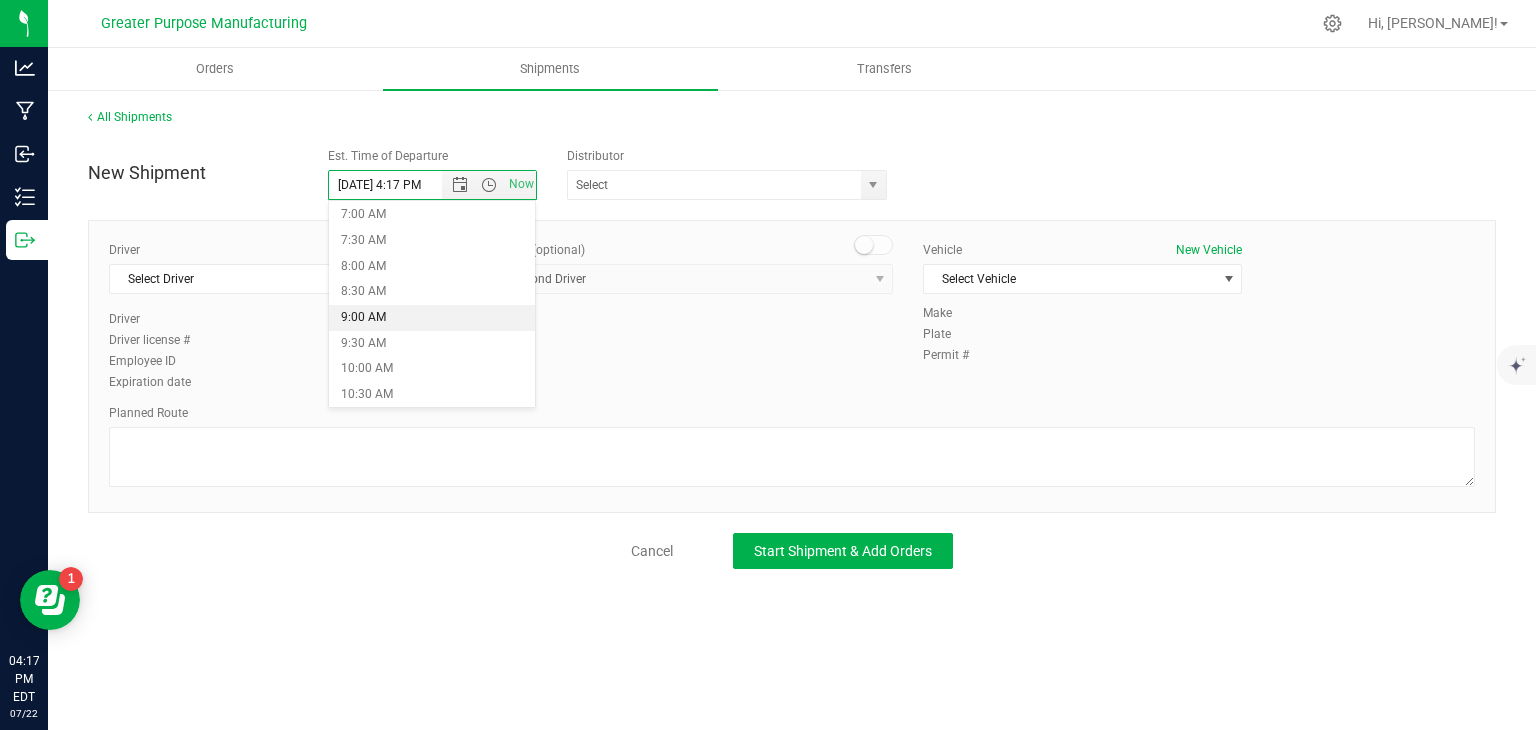 click on "9:00 AM" at bounding box center (432, 318) 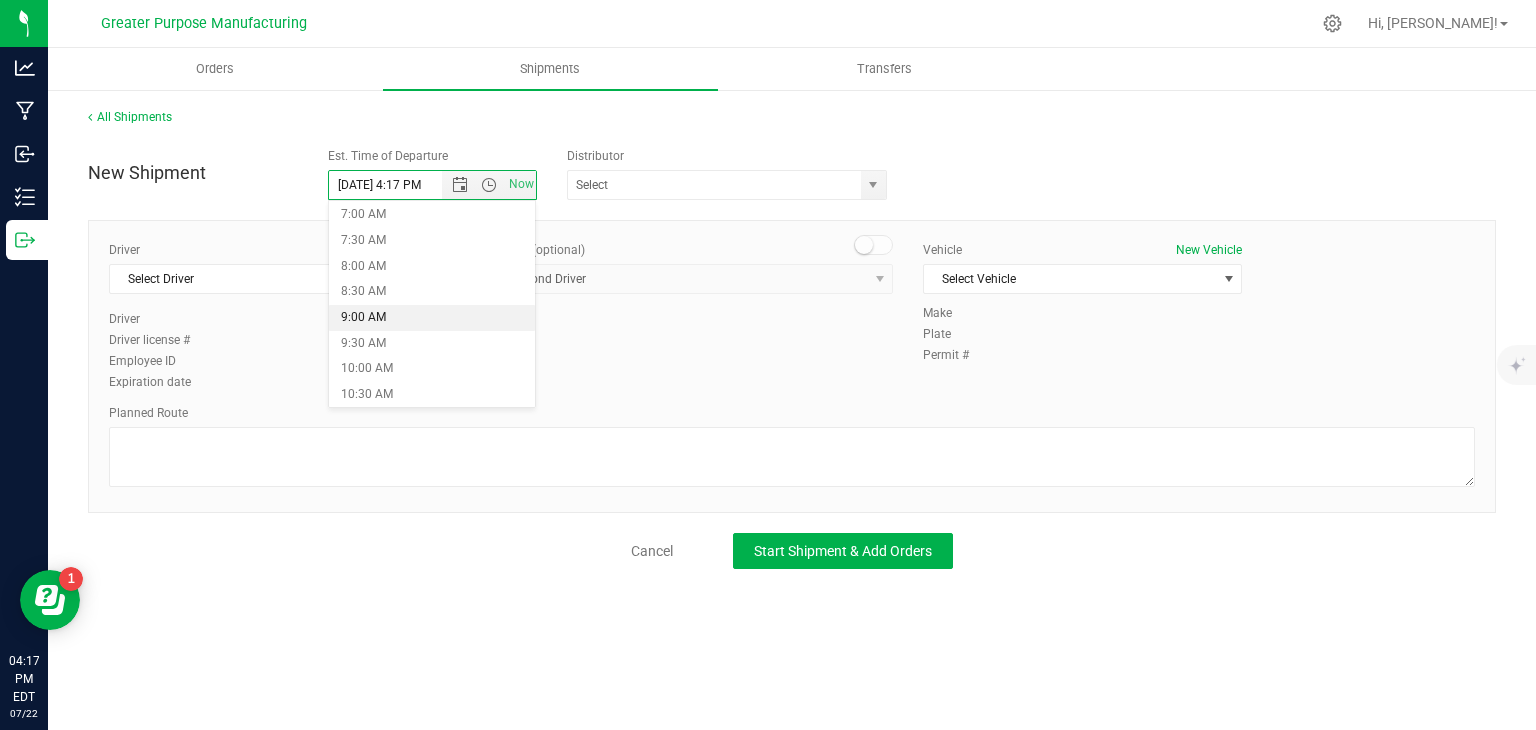 type on "7/23/2025 9:00 AM" 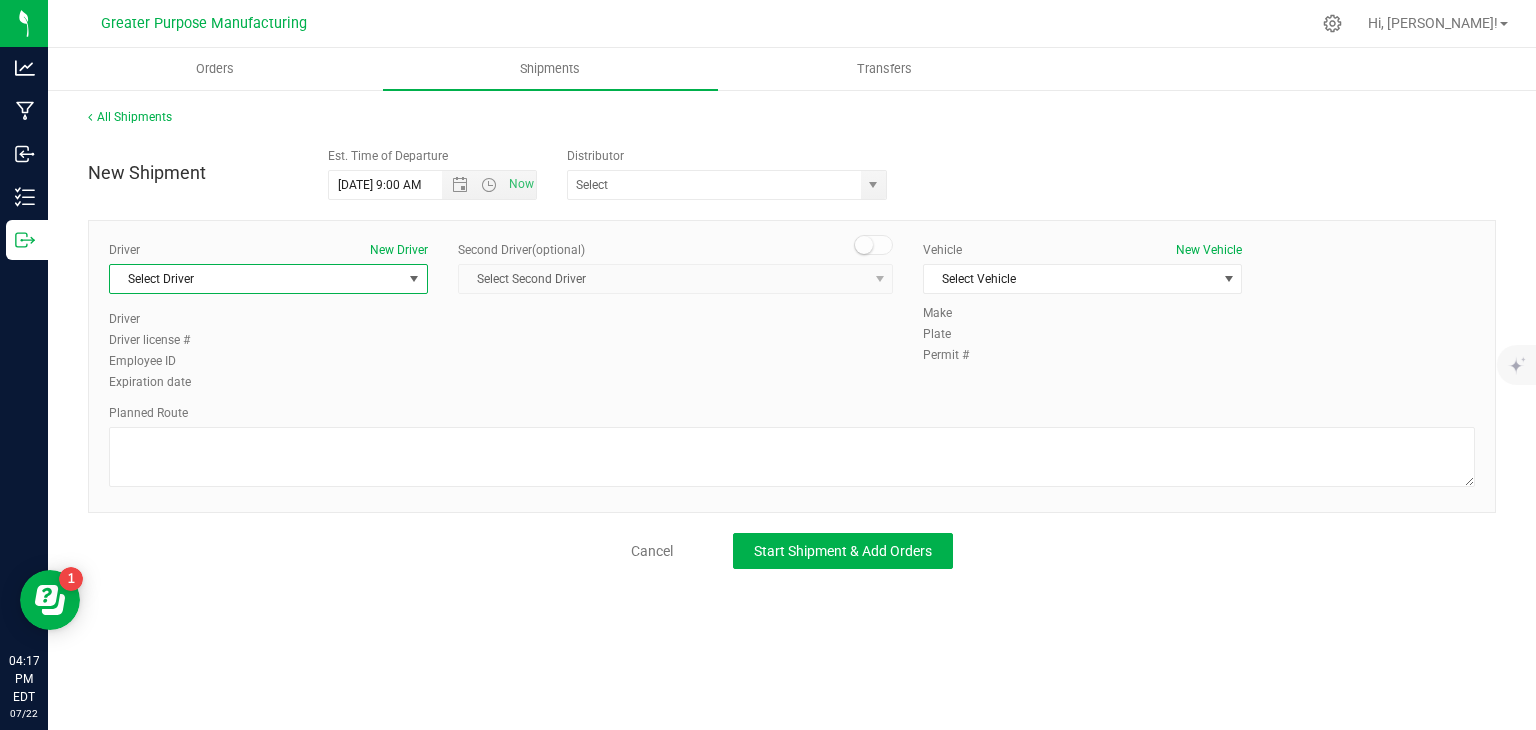 click on "Select Driver" at bounding box center (256, 279) 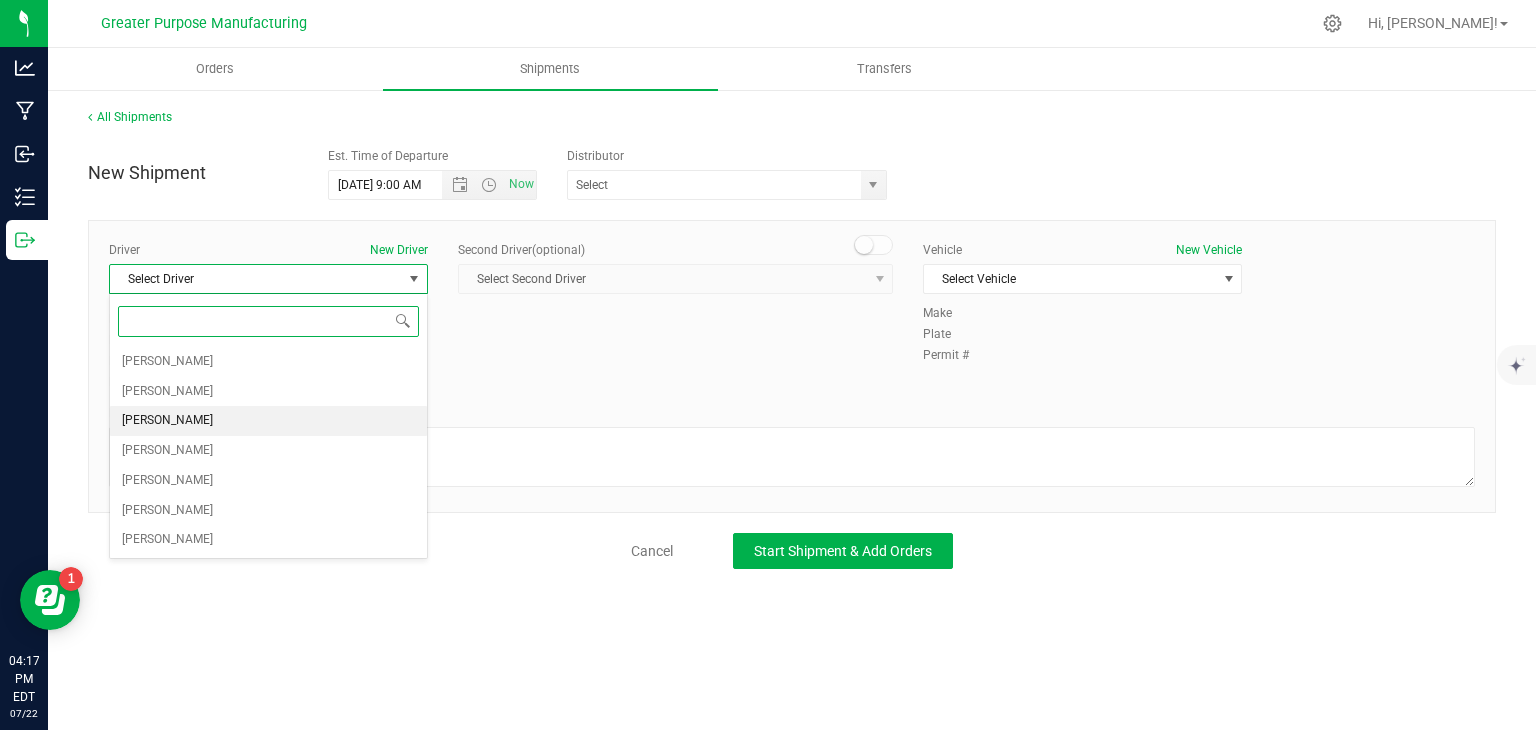 click on "[PERSON_NAME]" at bounding box center [268, 421] 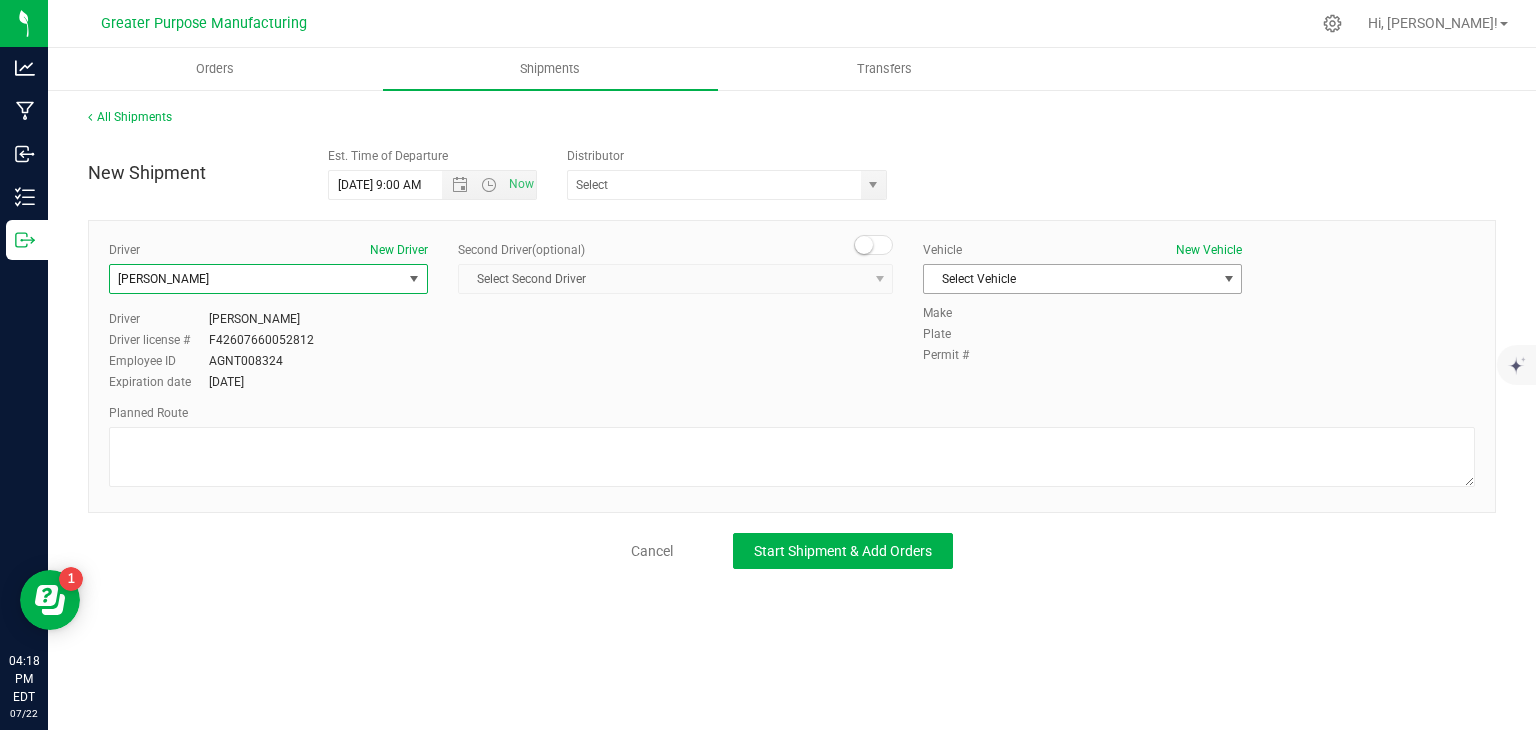 click on "Select Vehicle" at bounding box center [1070, 279] 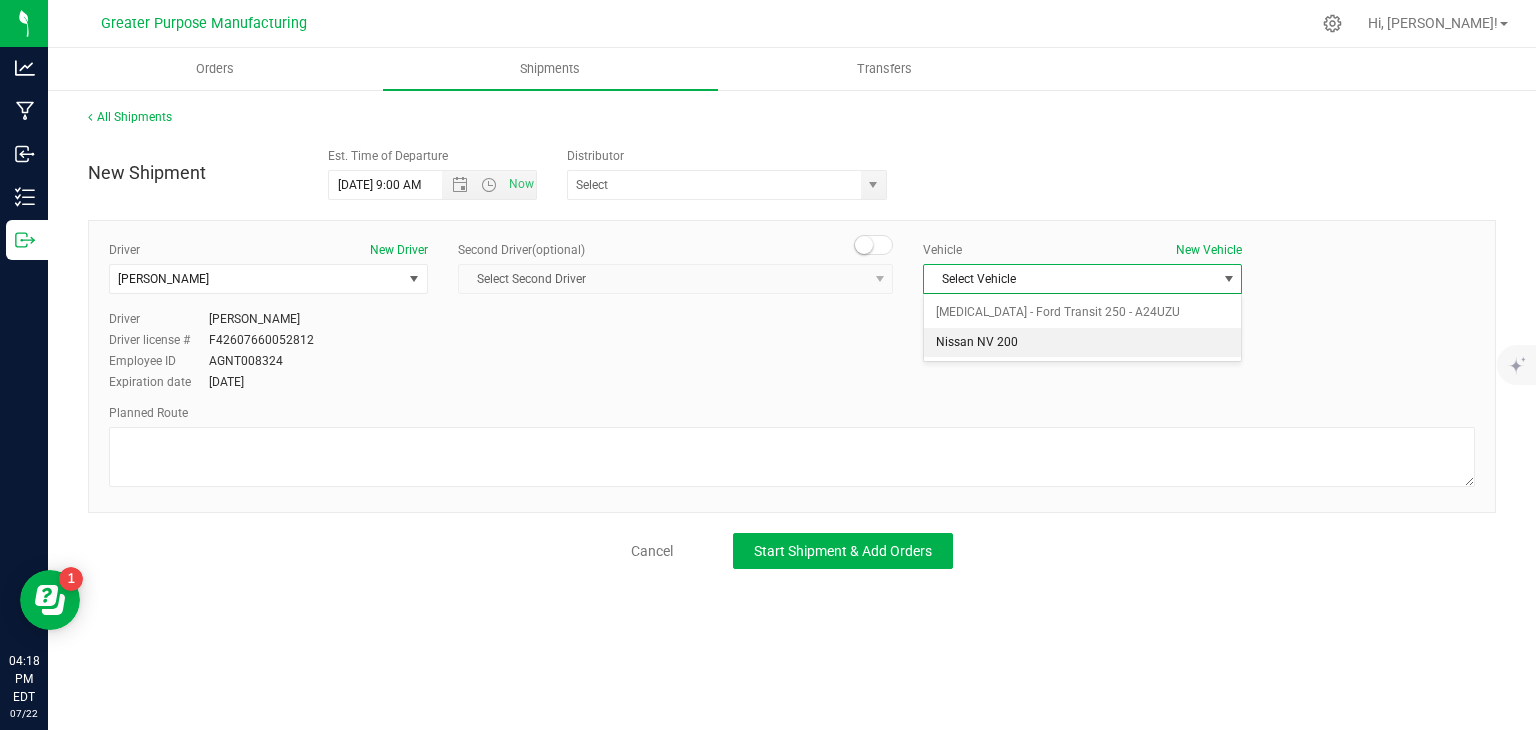 click on "Nissan NV 200" at bounding box center [1082, 343] 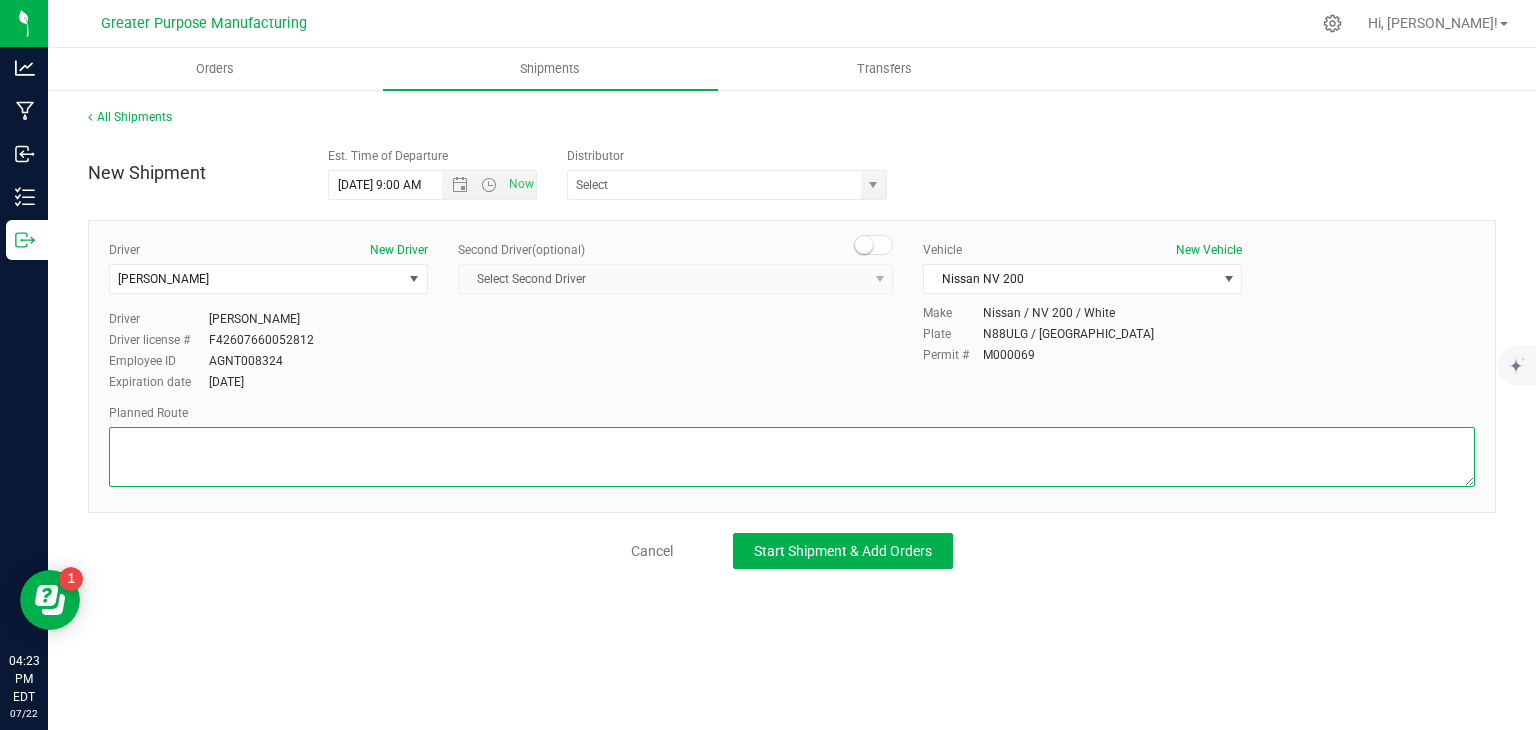click at bounding box center [792, 457] 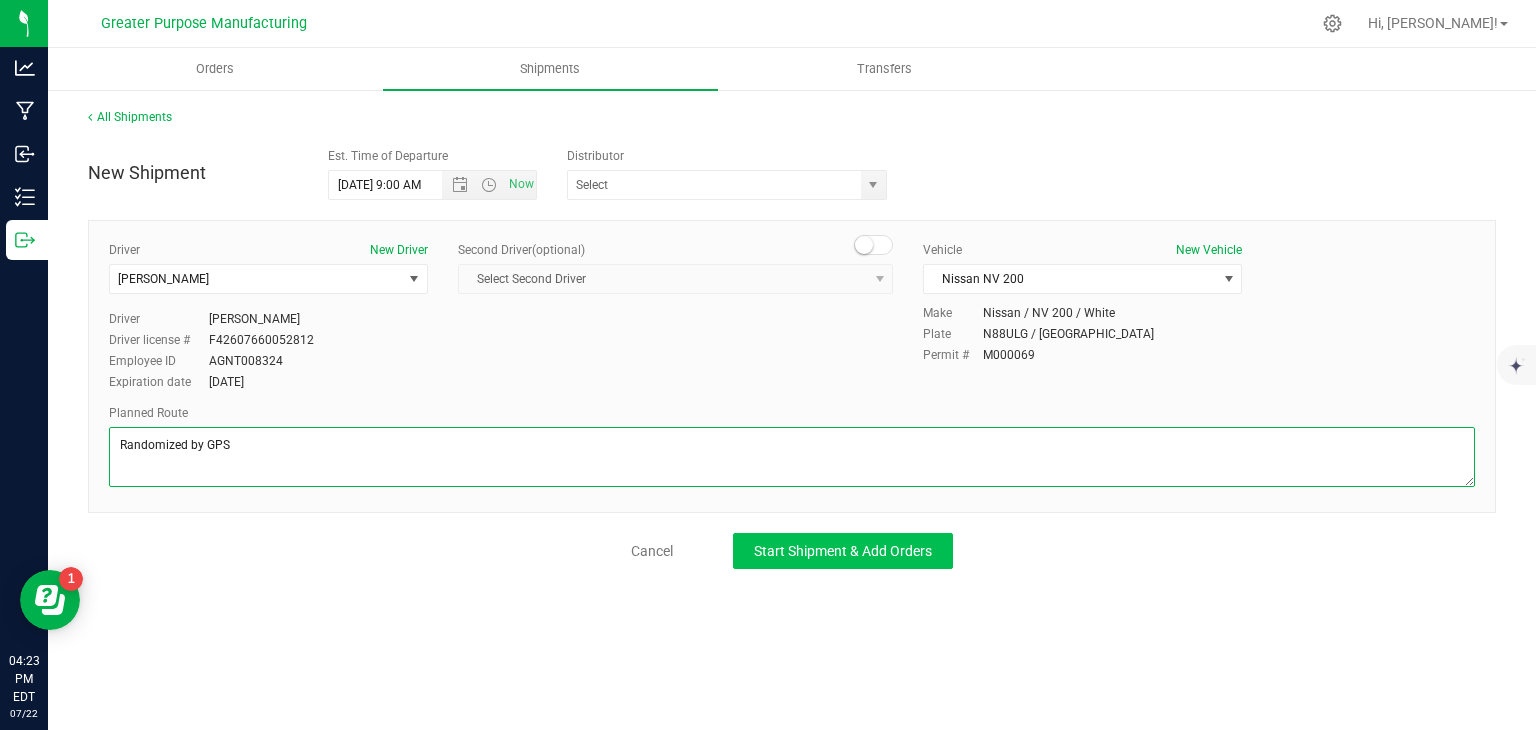 type on "Randomized by GPS" 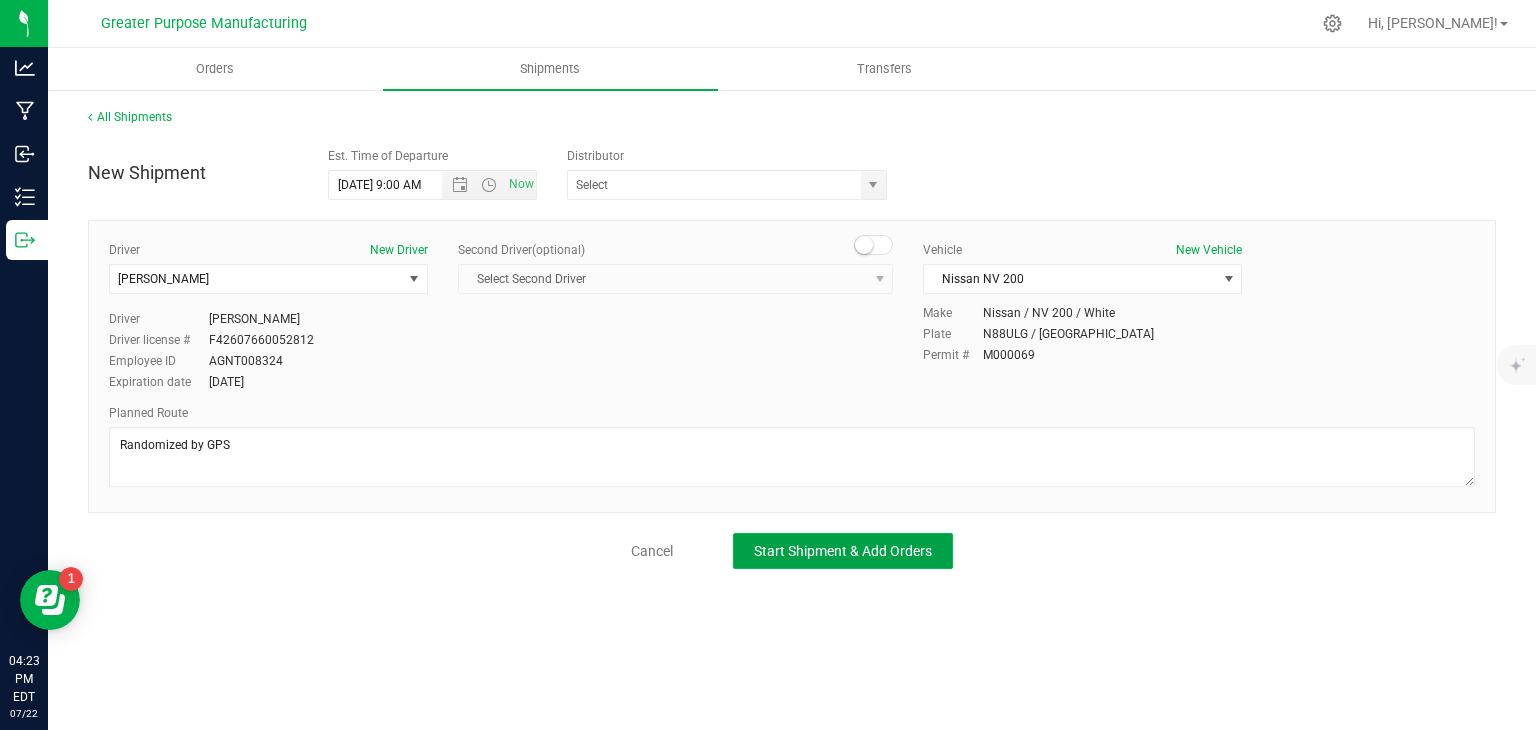 click on "Start Shipment & Add Orders" 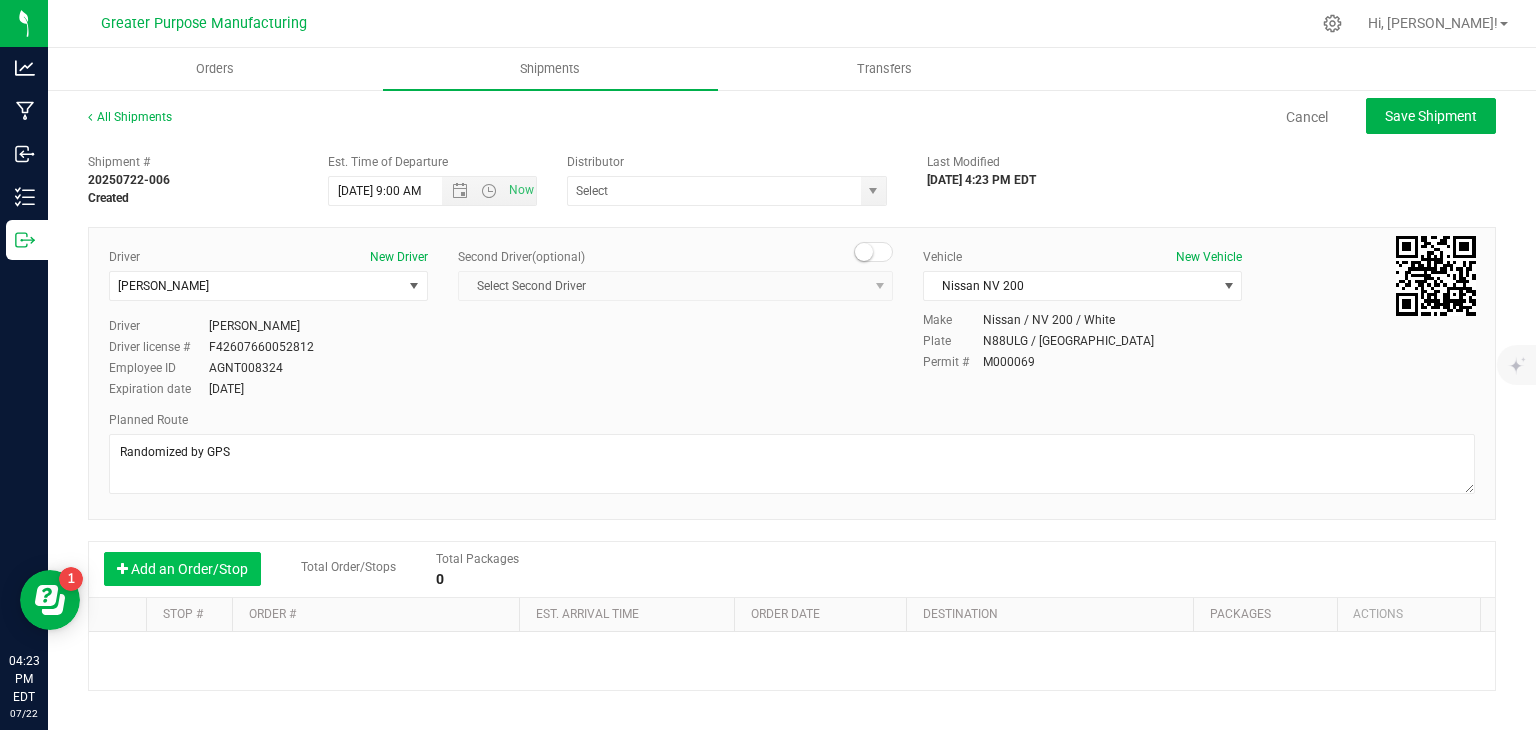 click on "Add an Order/Stop" at bounding box center (182, 569) 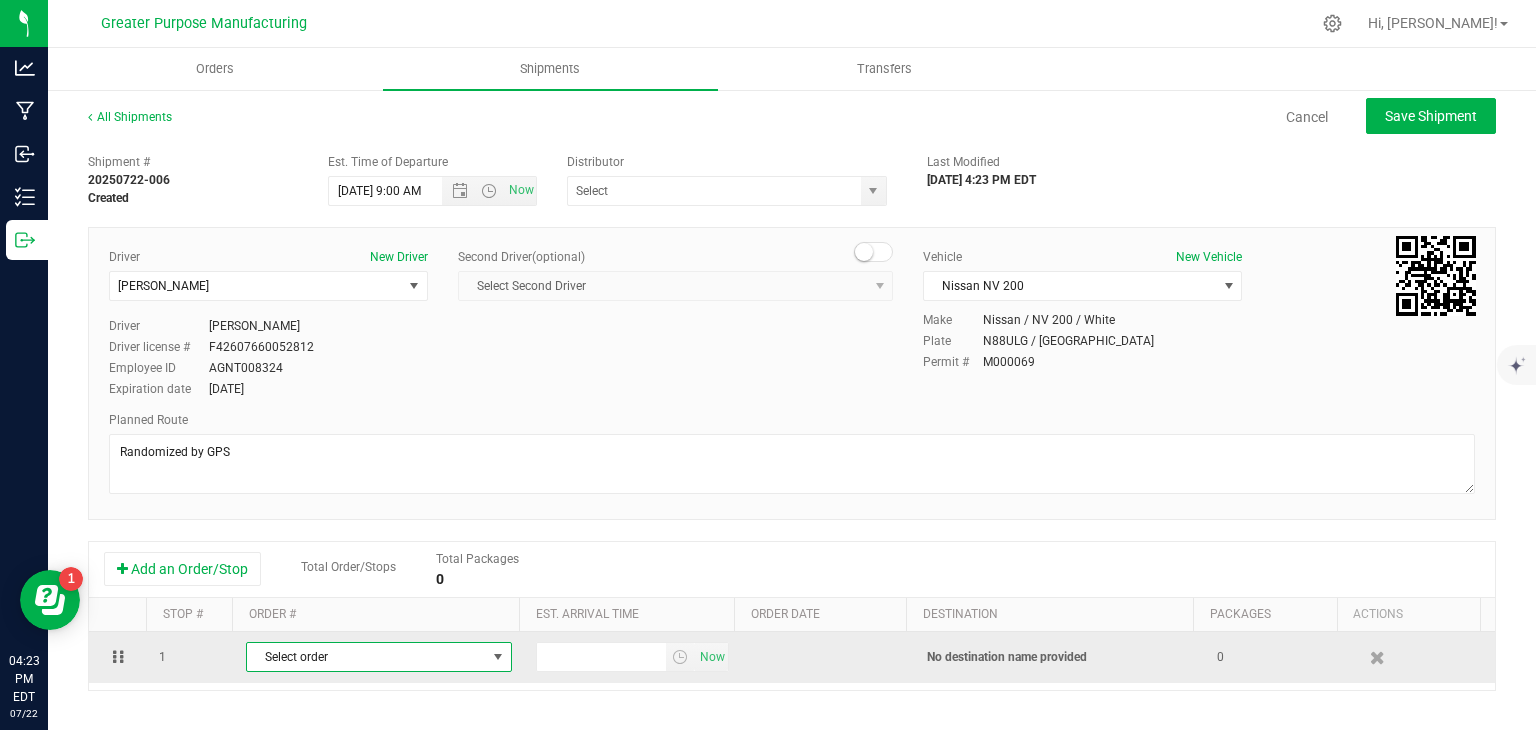 click on "Select order" at bounding box center [366, 657] 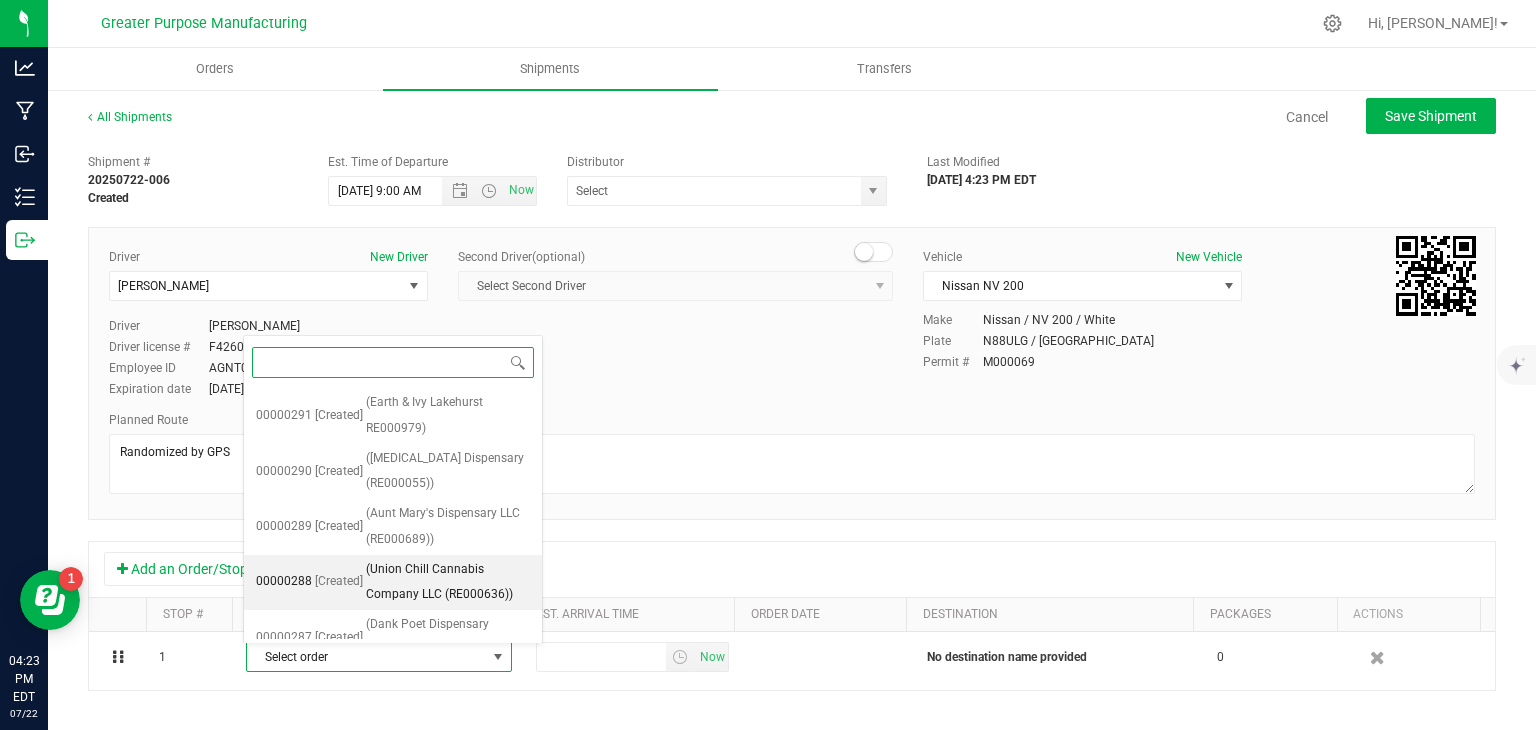 scroll, scrollTop: 133, scrollLeft: 0, axis: vertical 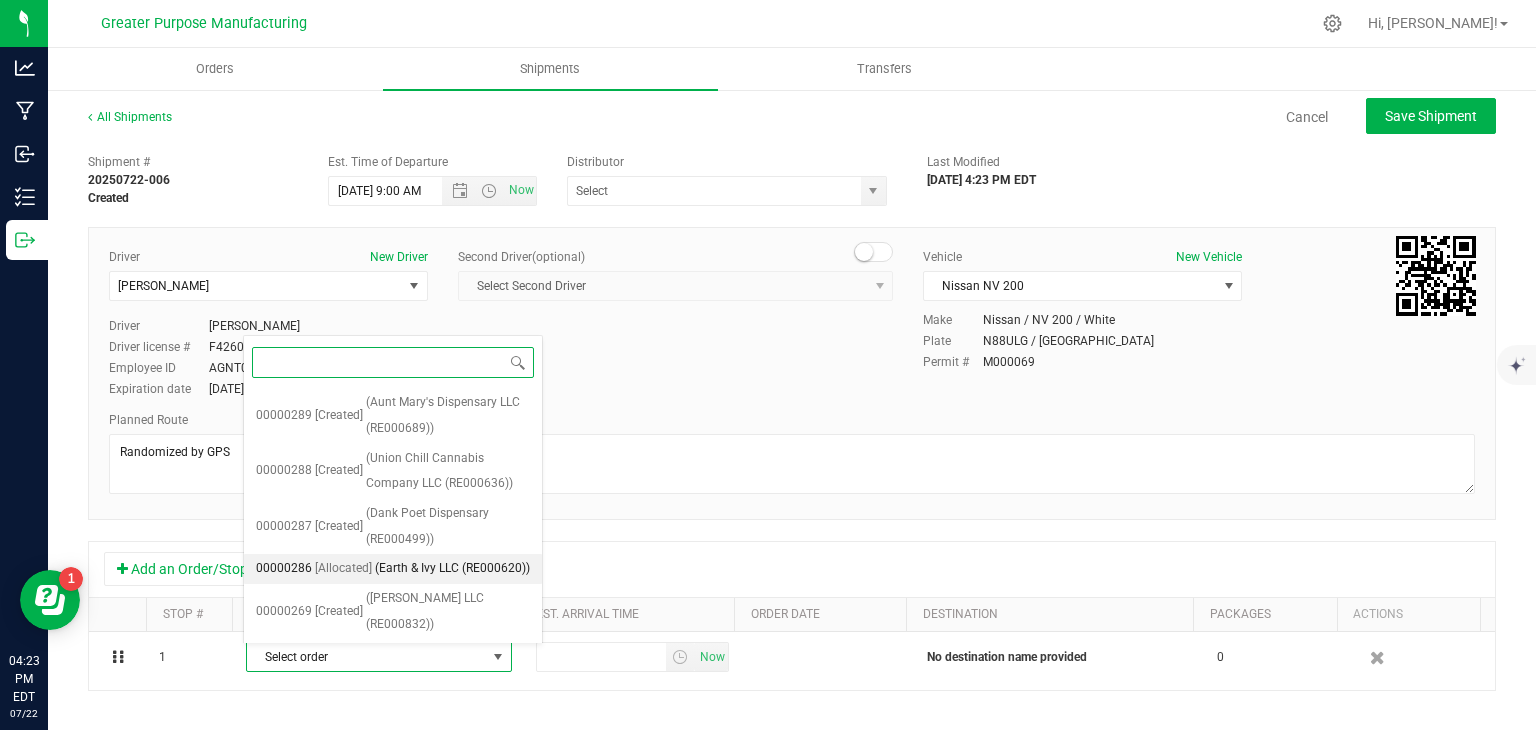click on "(Earth & Ivy LLC (RE000620))" at bounding box center [452, 569] 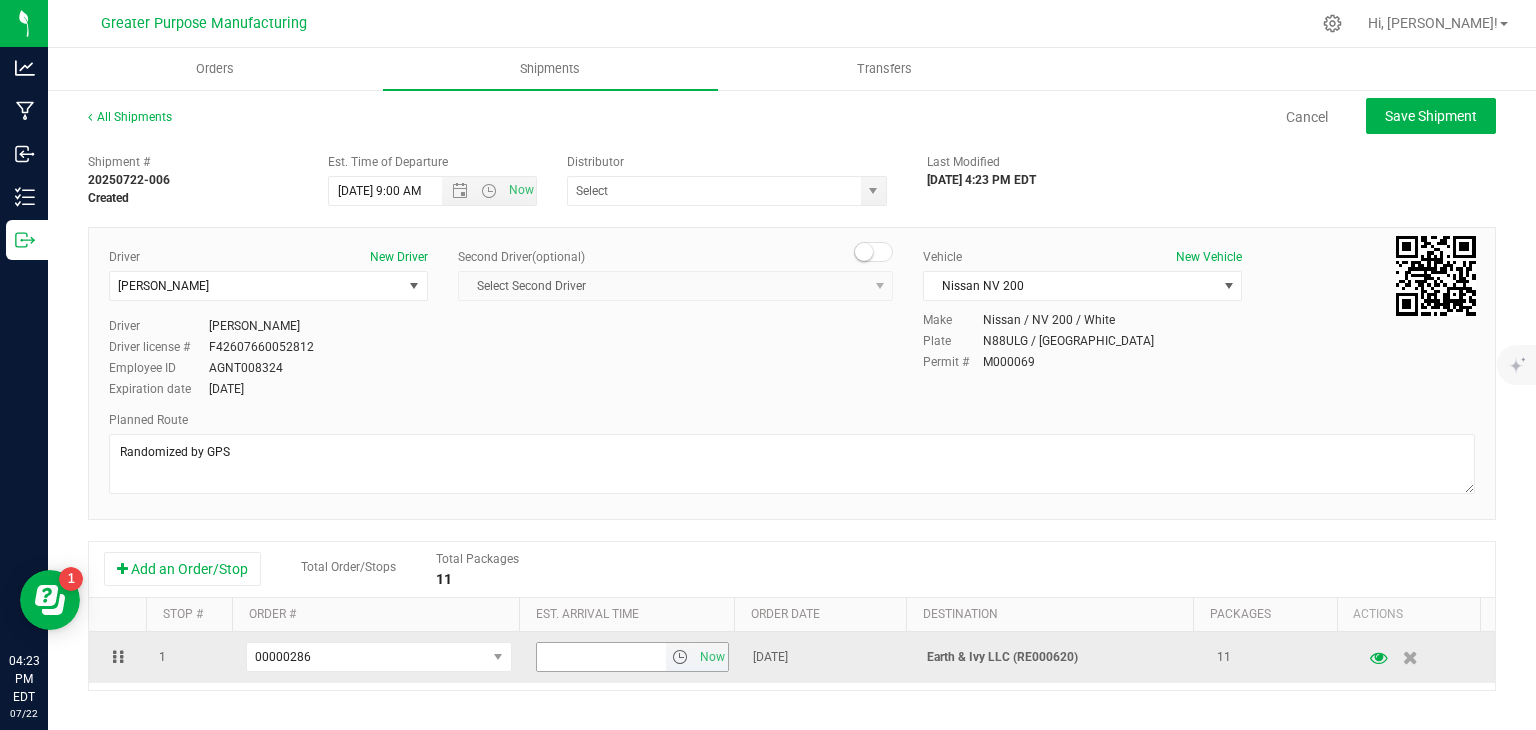 click at bounding box center (680, 657) 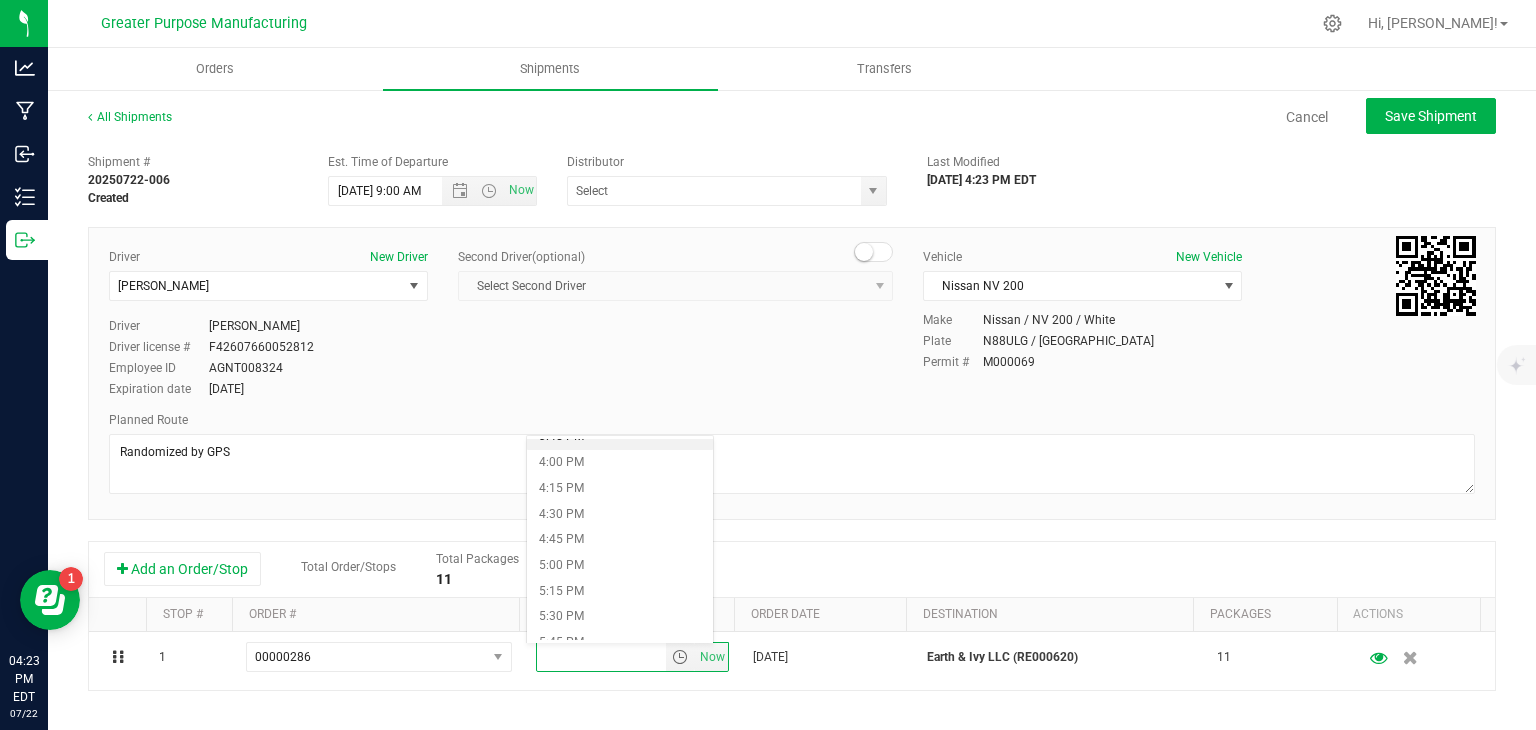 scroll, scrollTop: 1635, scrollLeft: 0, axis: vertical 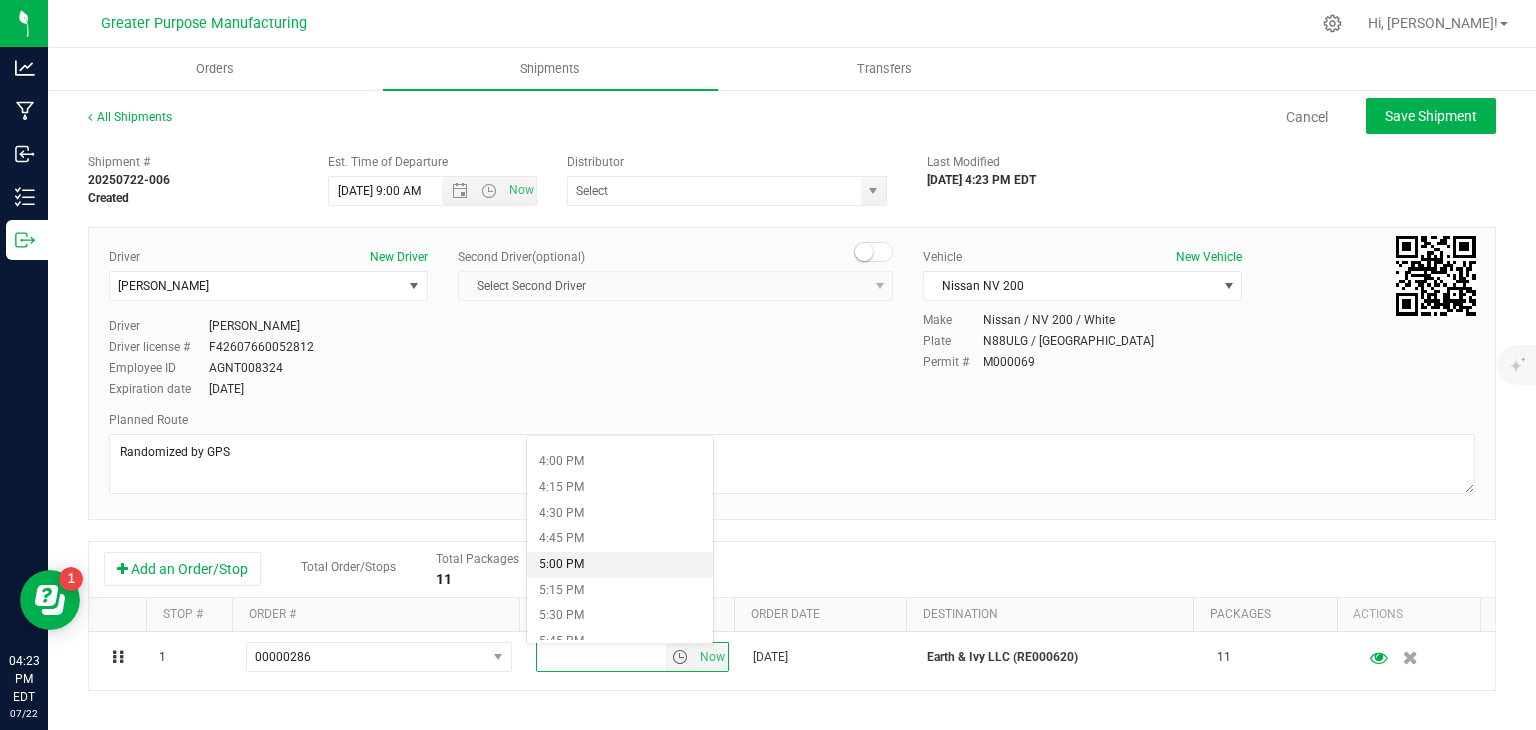 click on "5:00 PM" at bounding box center (619, 565) 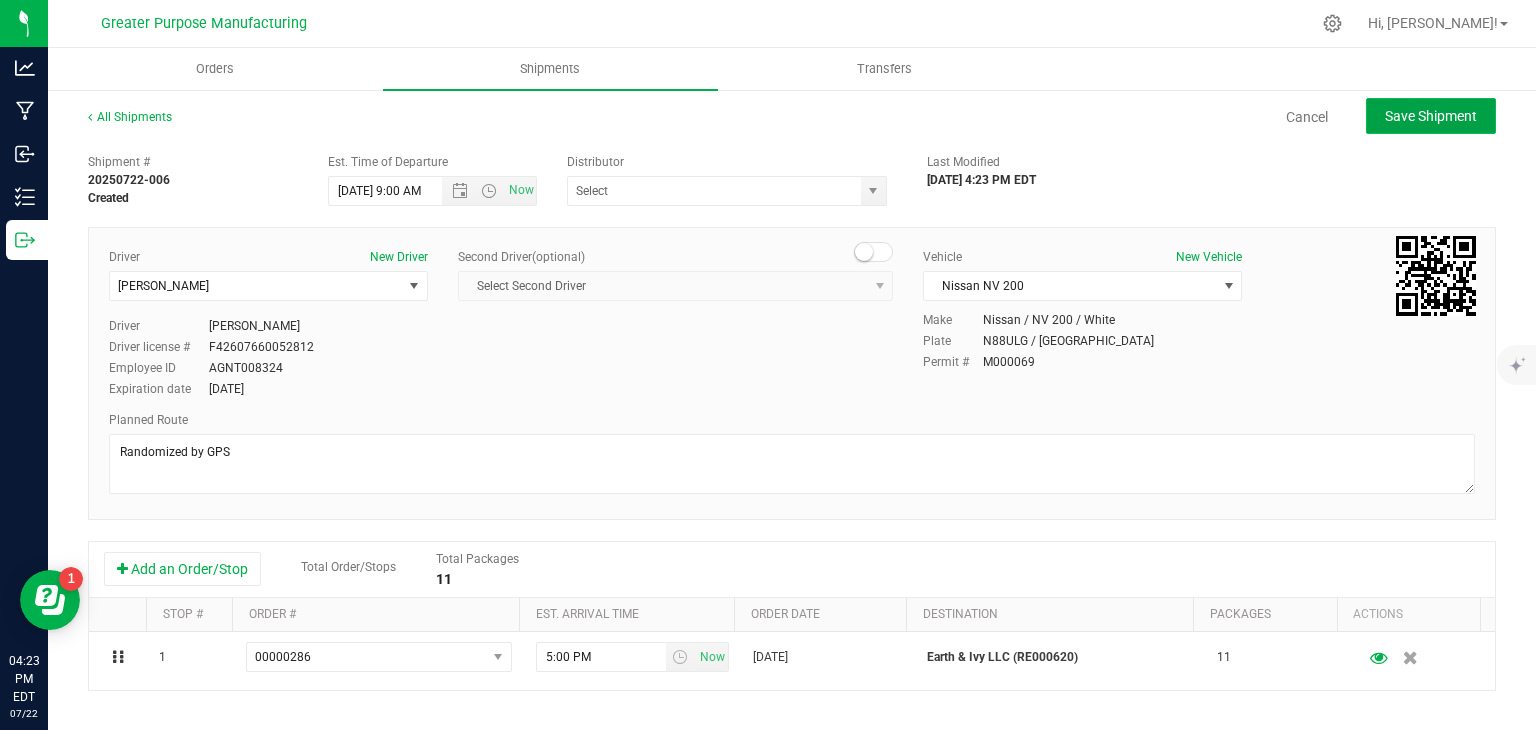 click on "Save Shipment" 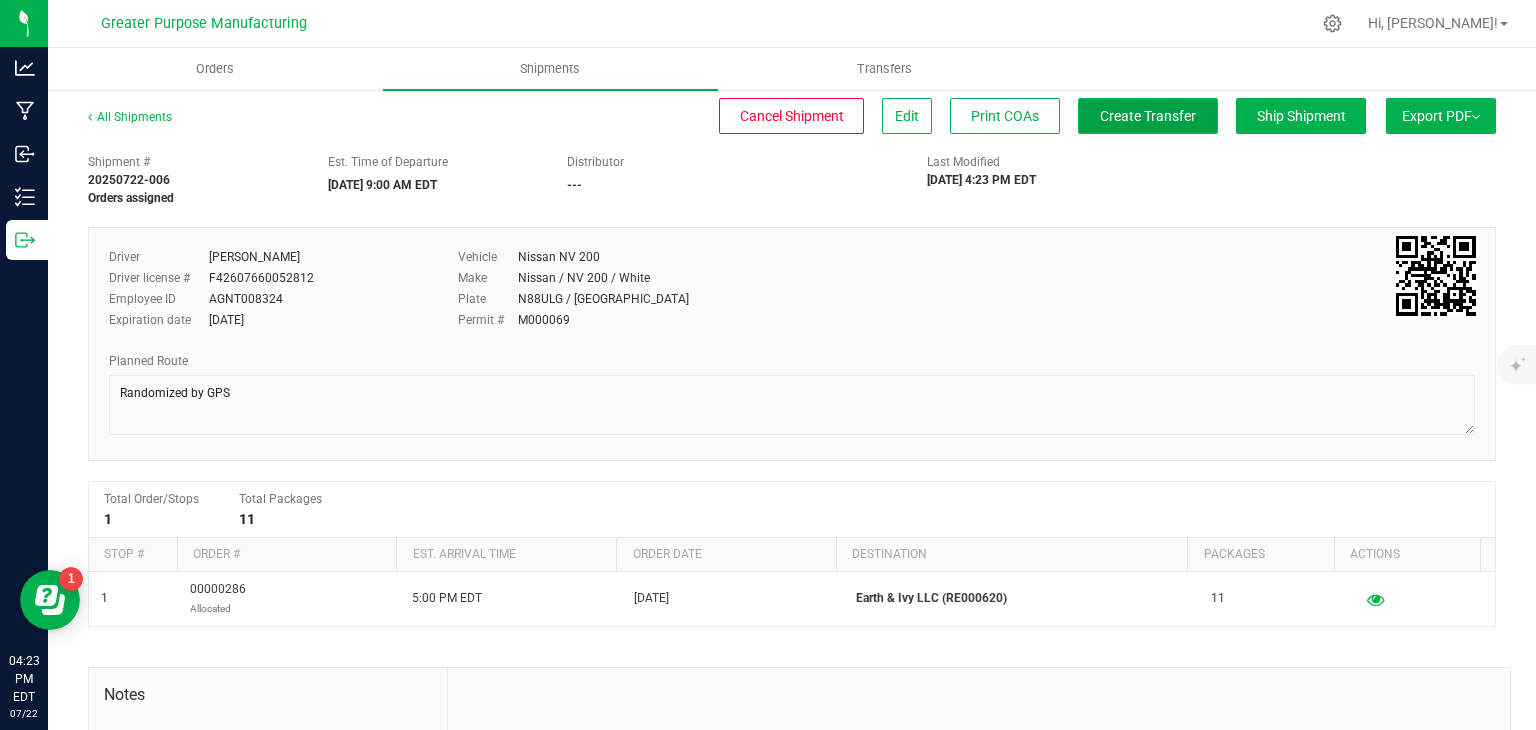 click on "Create Transfer" at bounding box center [1148, 116] 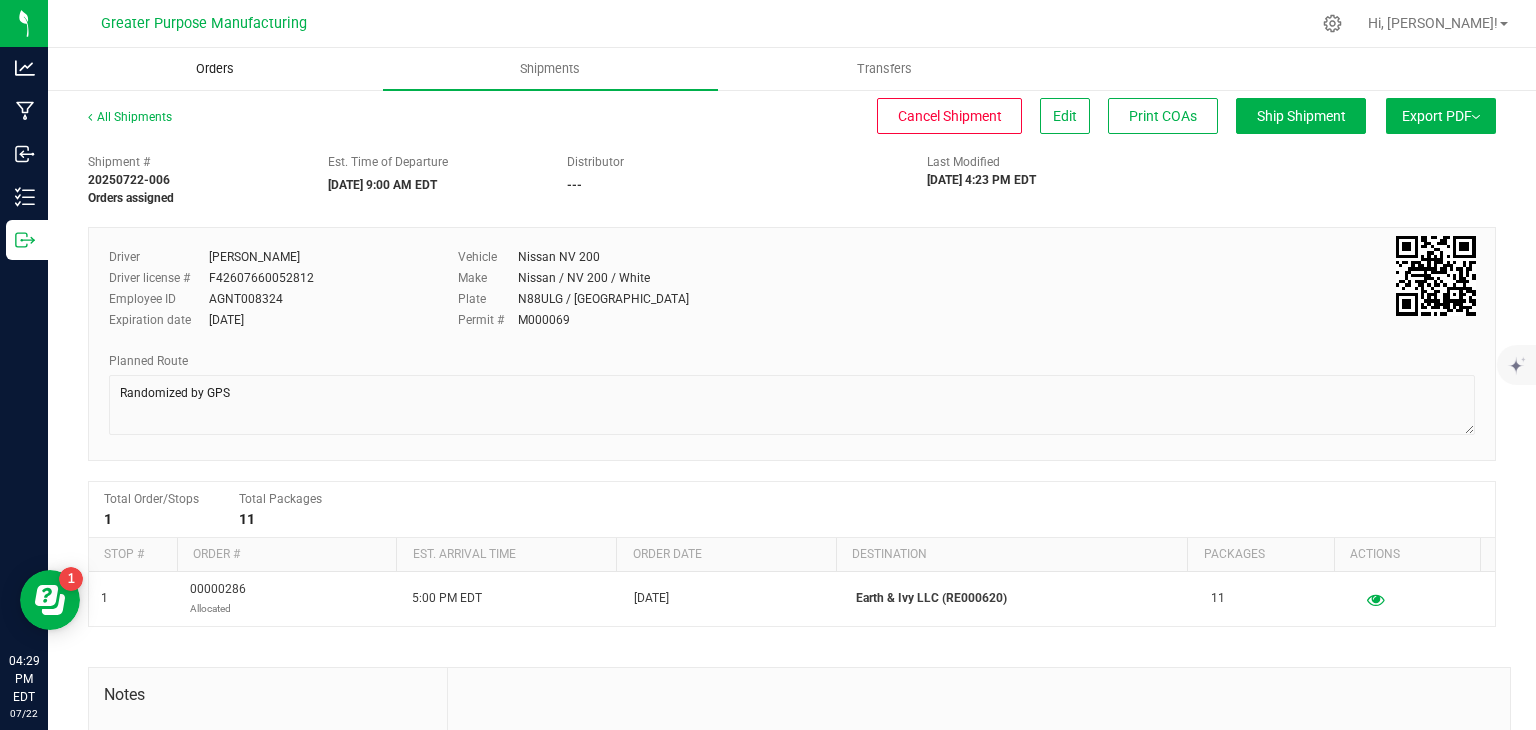 click on "Orders" at bounding box center (215, 69) 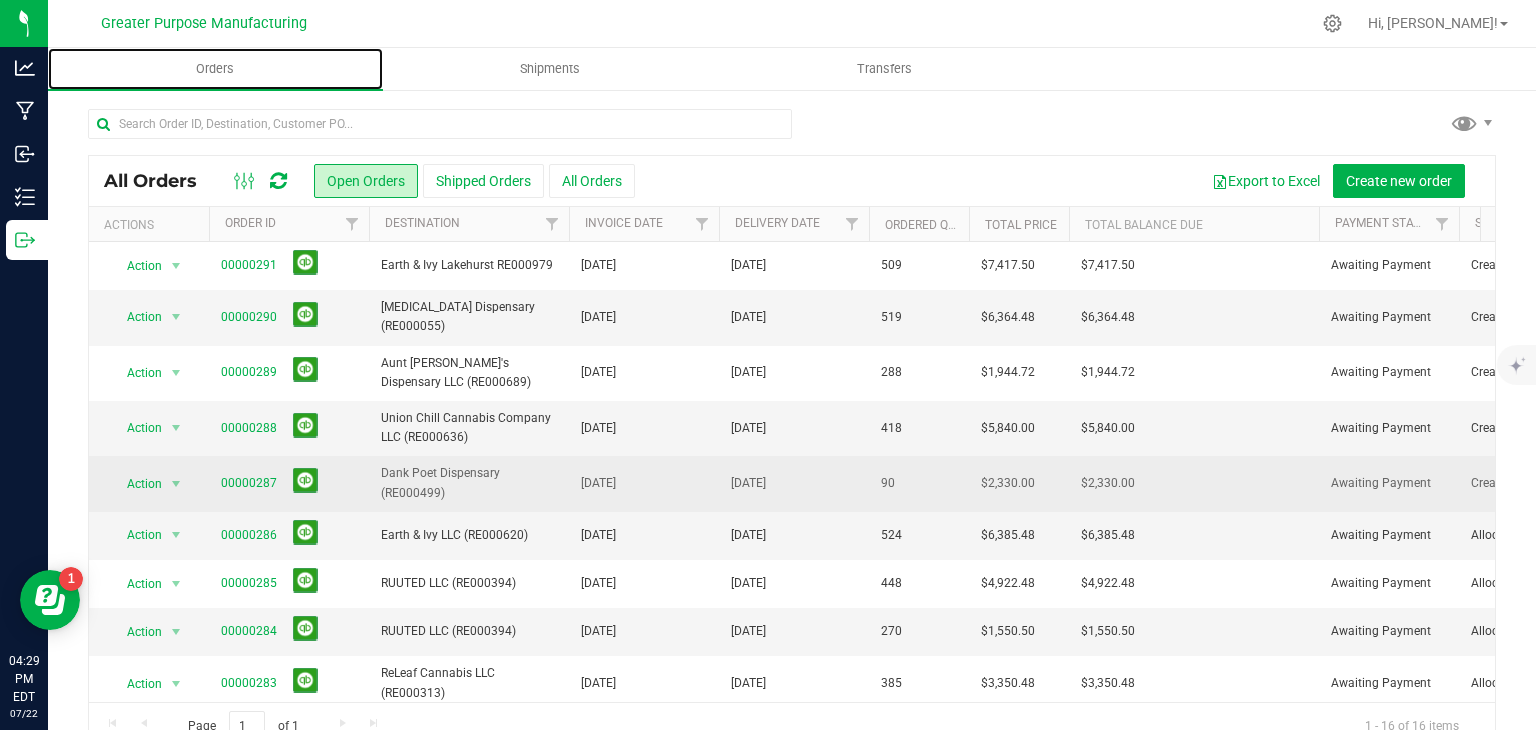 scroll, scrollTop: 0, scrollLeft: 0, axis: both 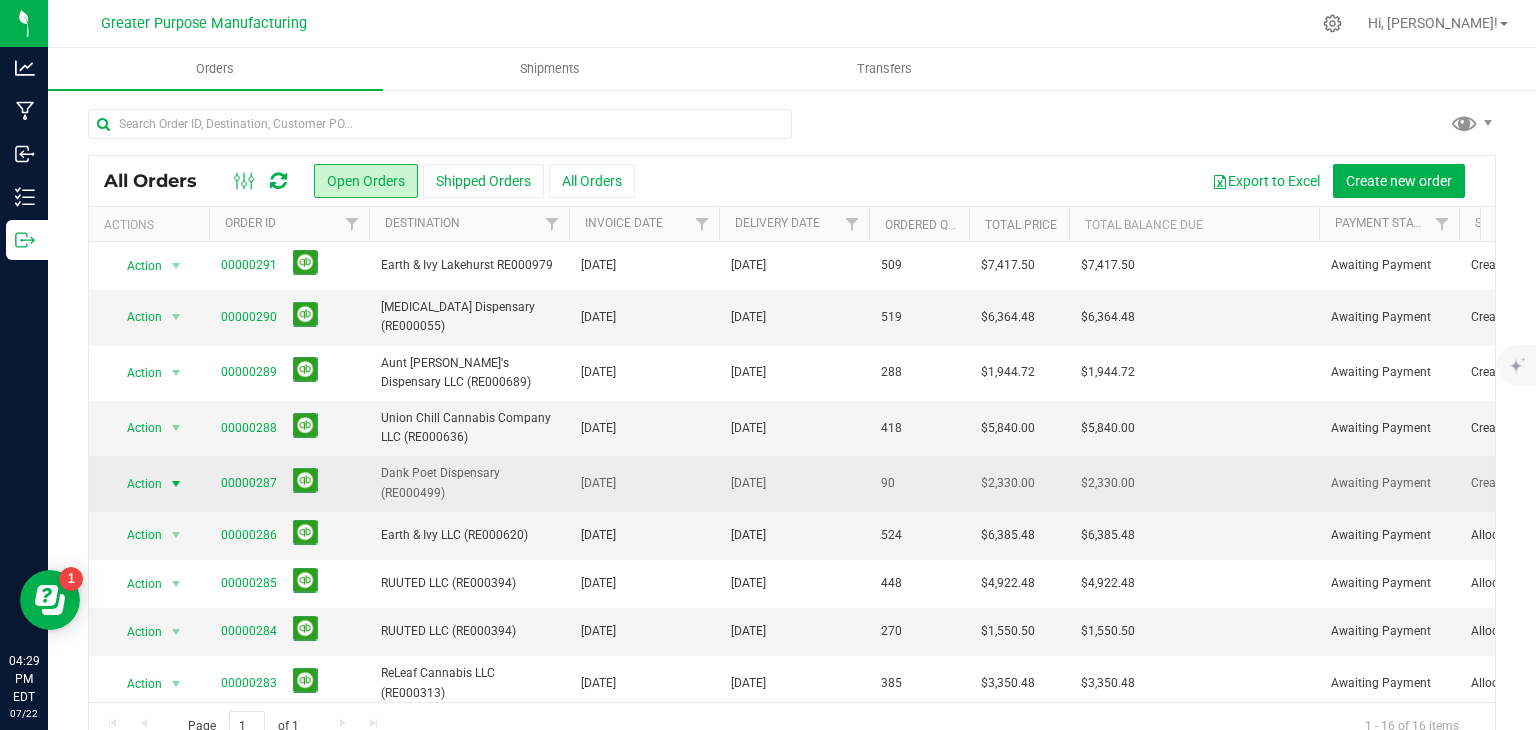 click at bounding box center (176, 484) 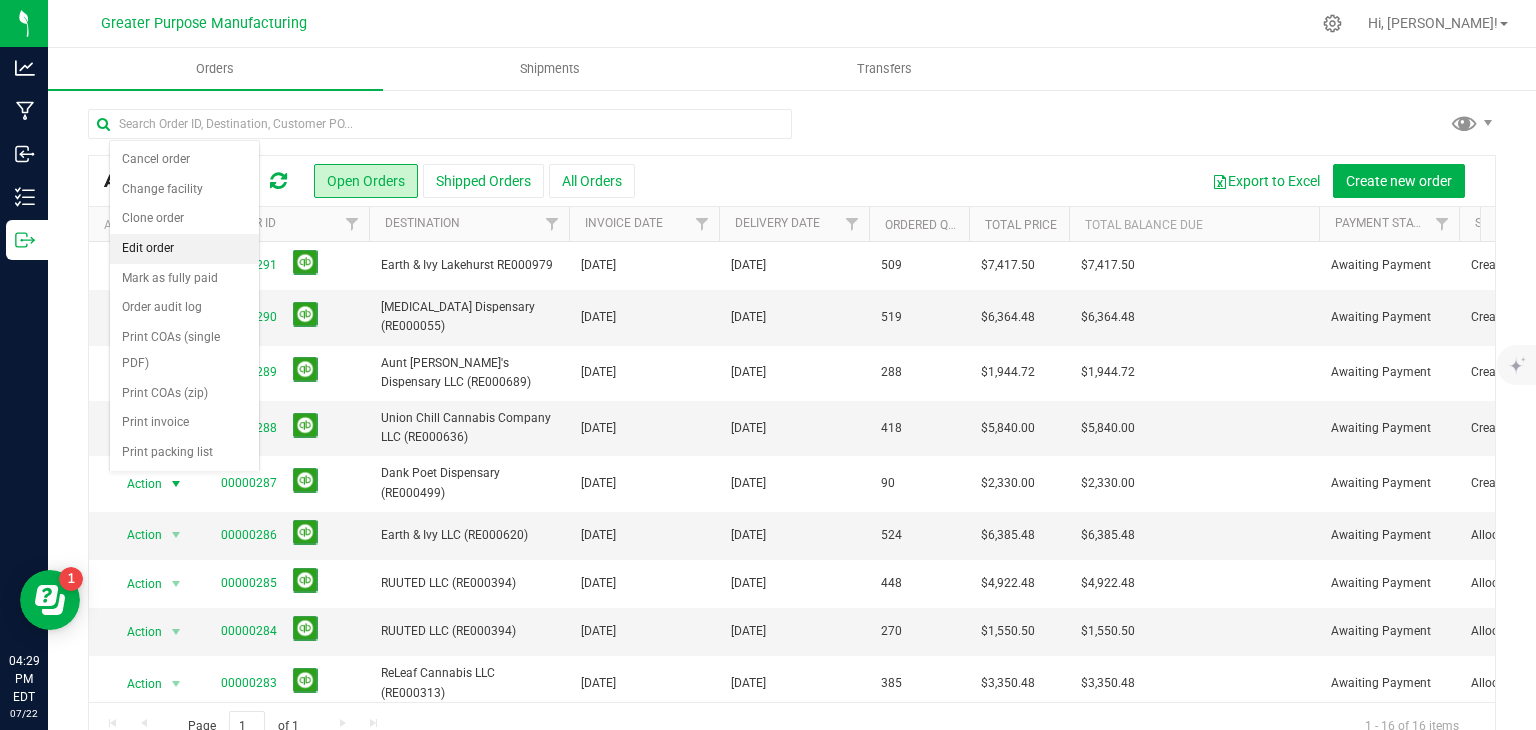 click on "Edit order" at bounding box center [184, 249] 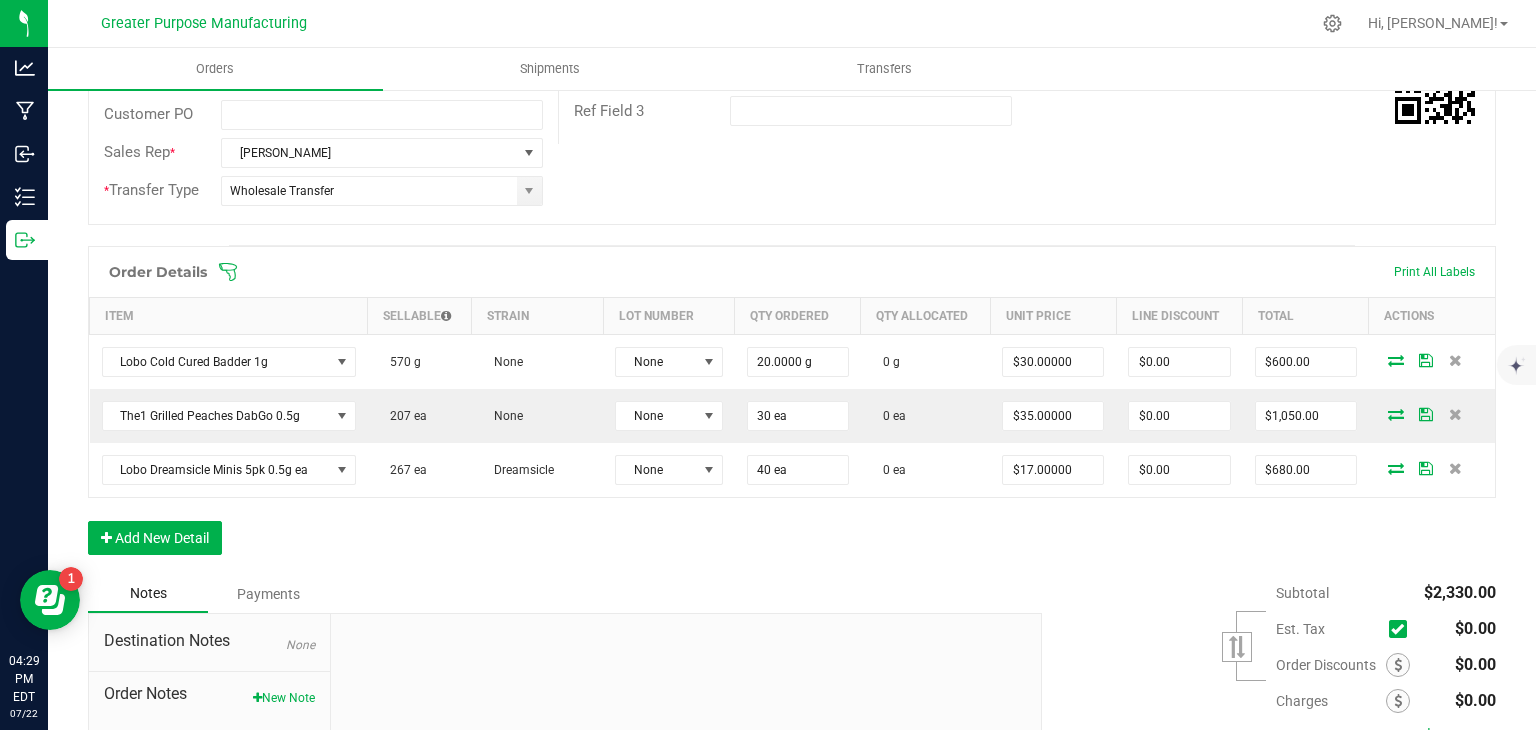 scroll, scrollTop: 407, scrollLeft: 0, axis: vertical 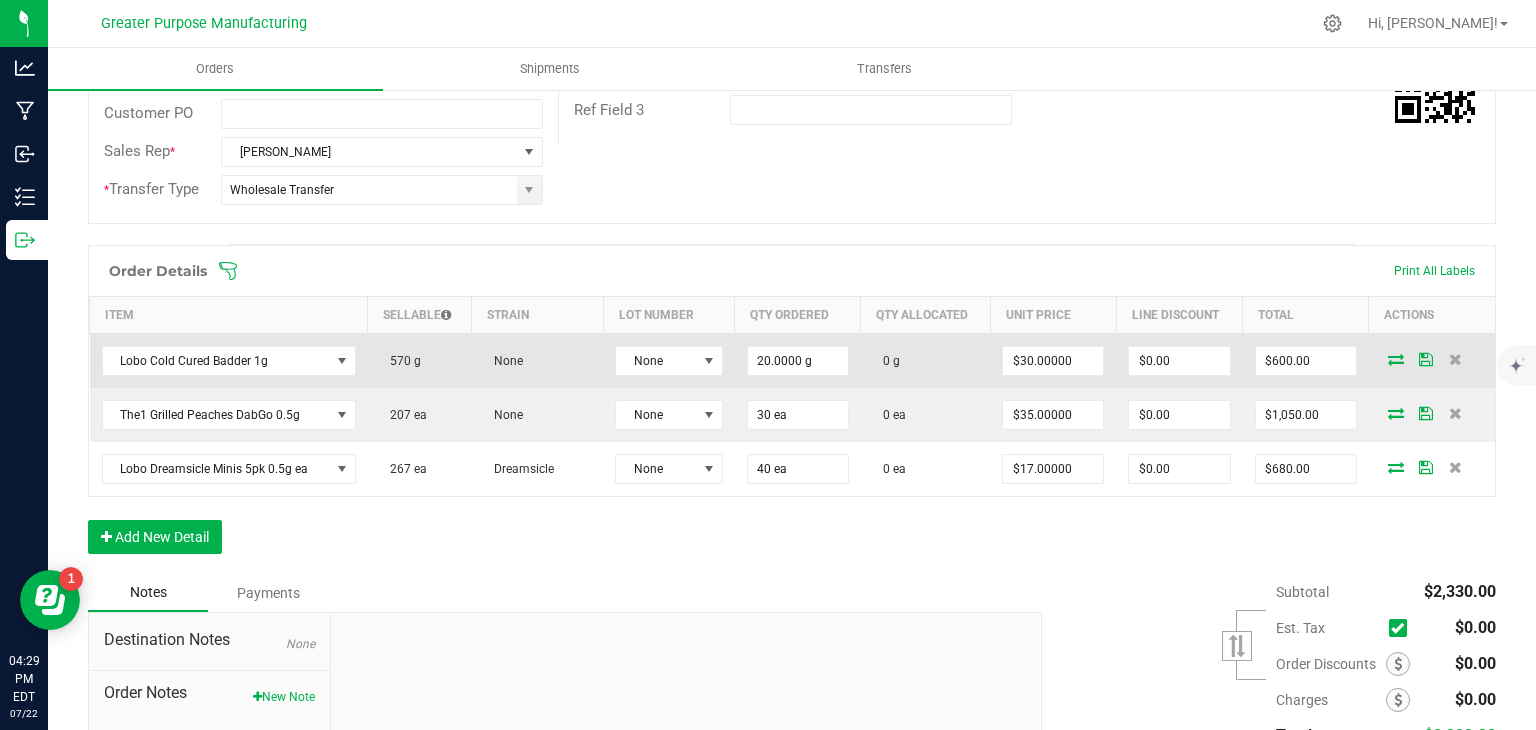 click at bounding box center (1396, 359) 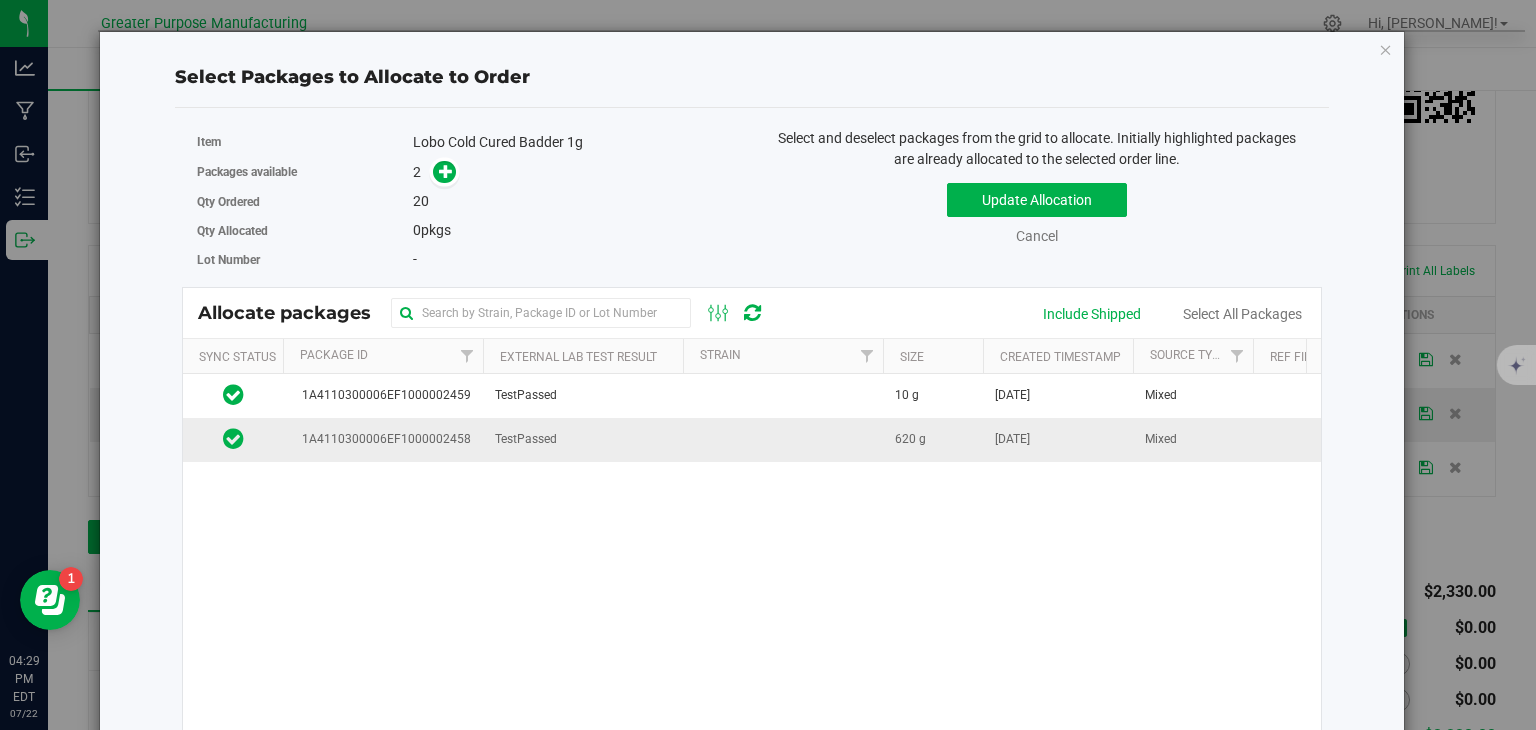 click at bounding box center (783, 439) 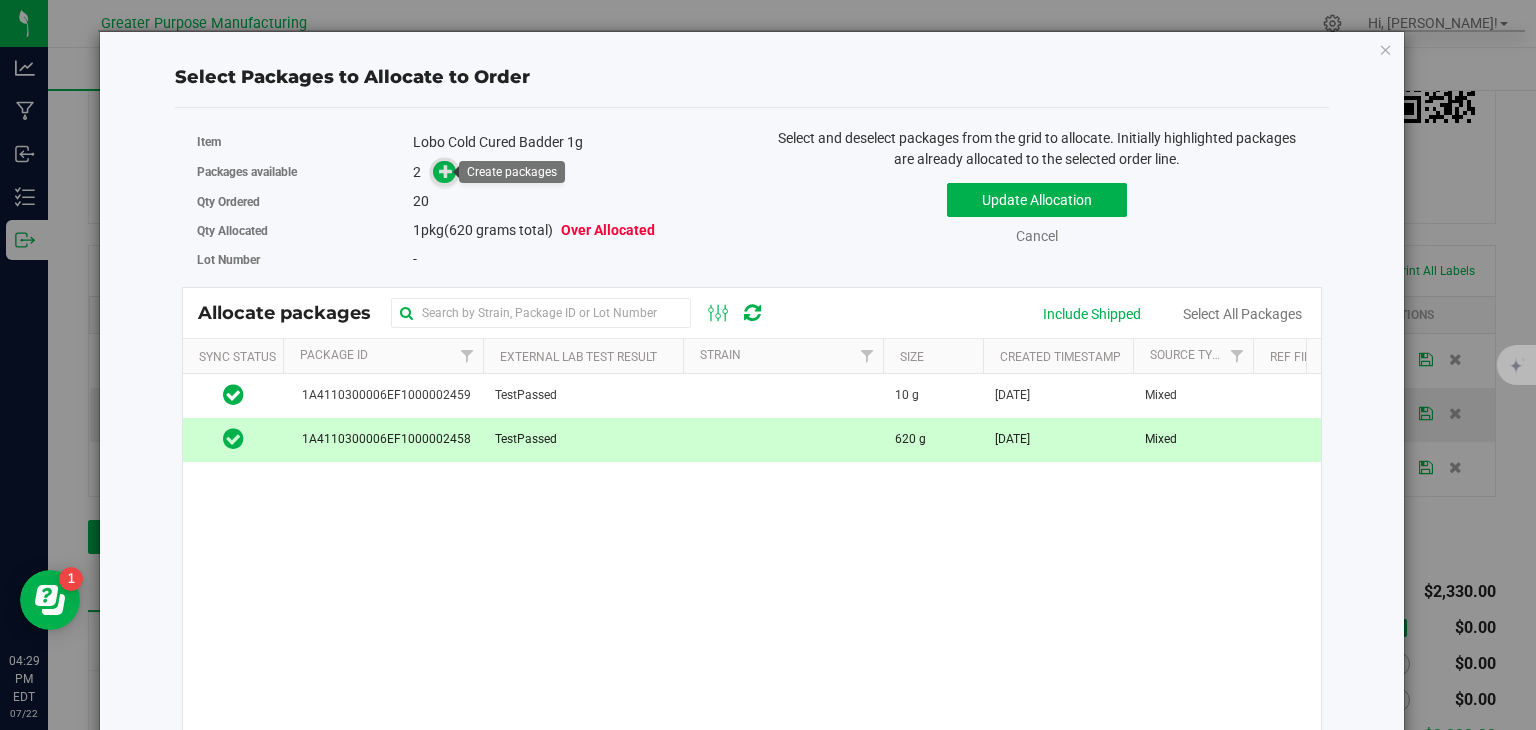 click at bounding box center [446, 171] 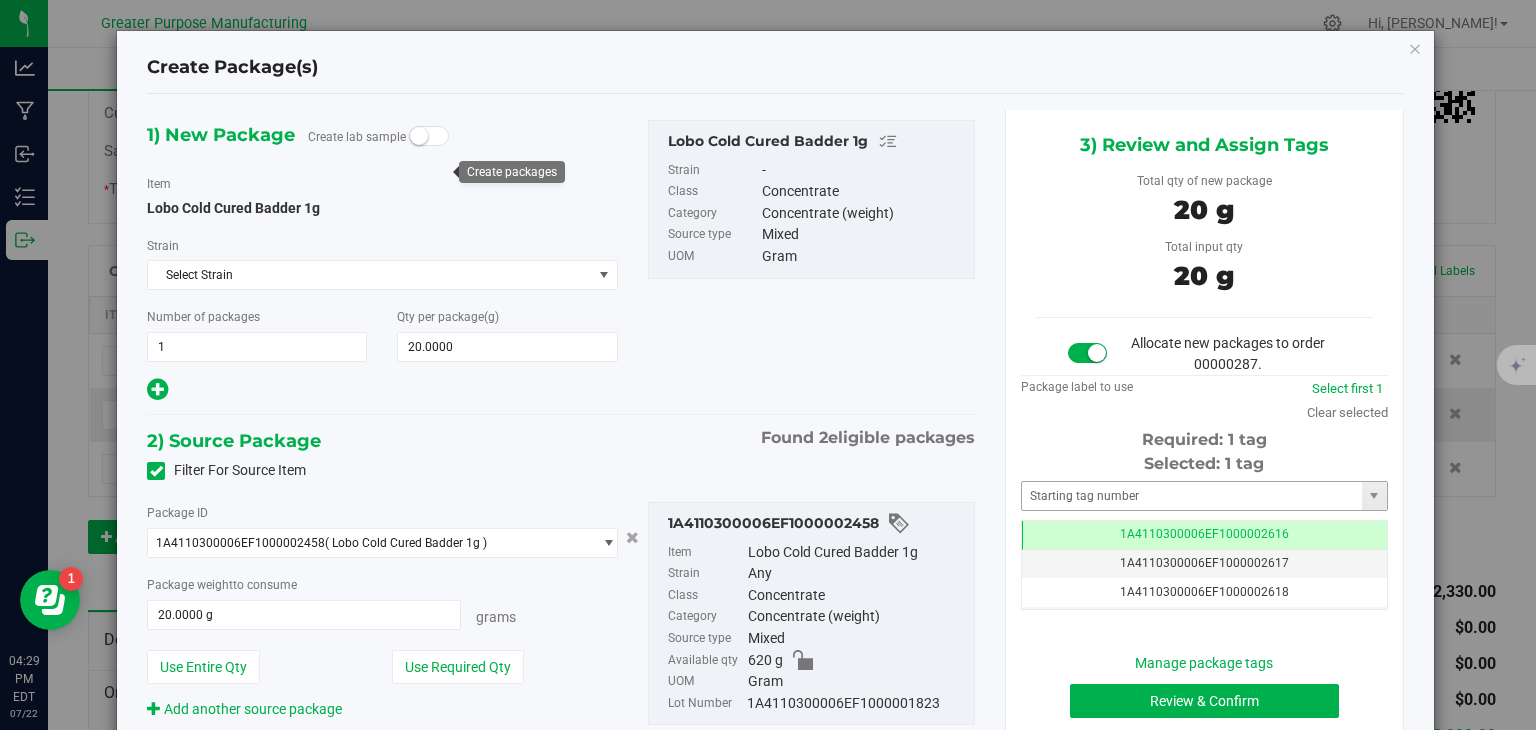 scroll, scrollTop: 0, scrollLeft: 0, axis: both 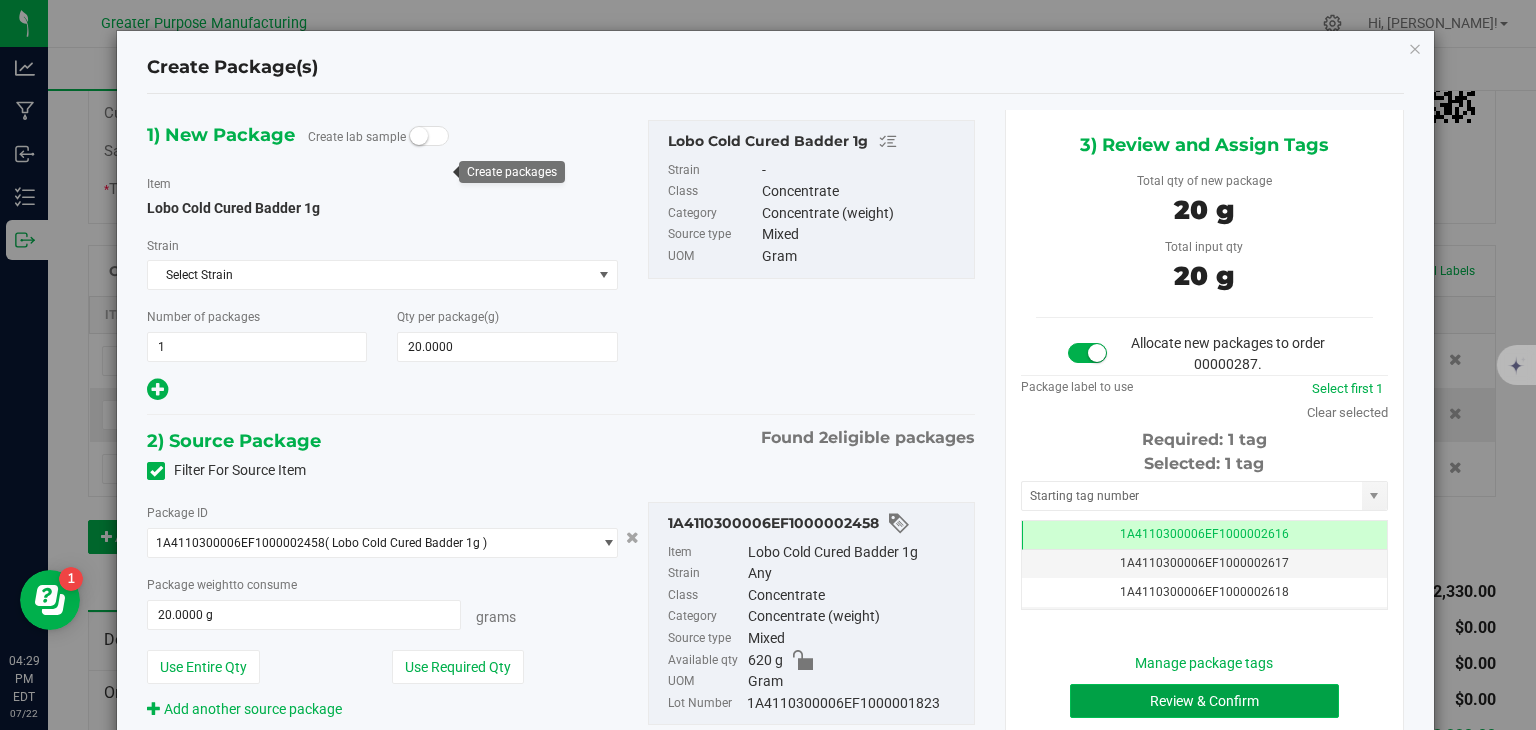 click on "Review & Confirm" at bounding box center [1204, 701] 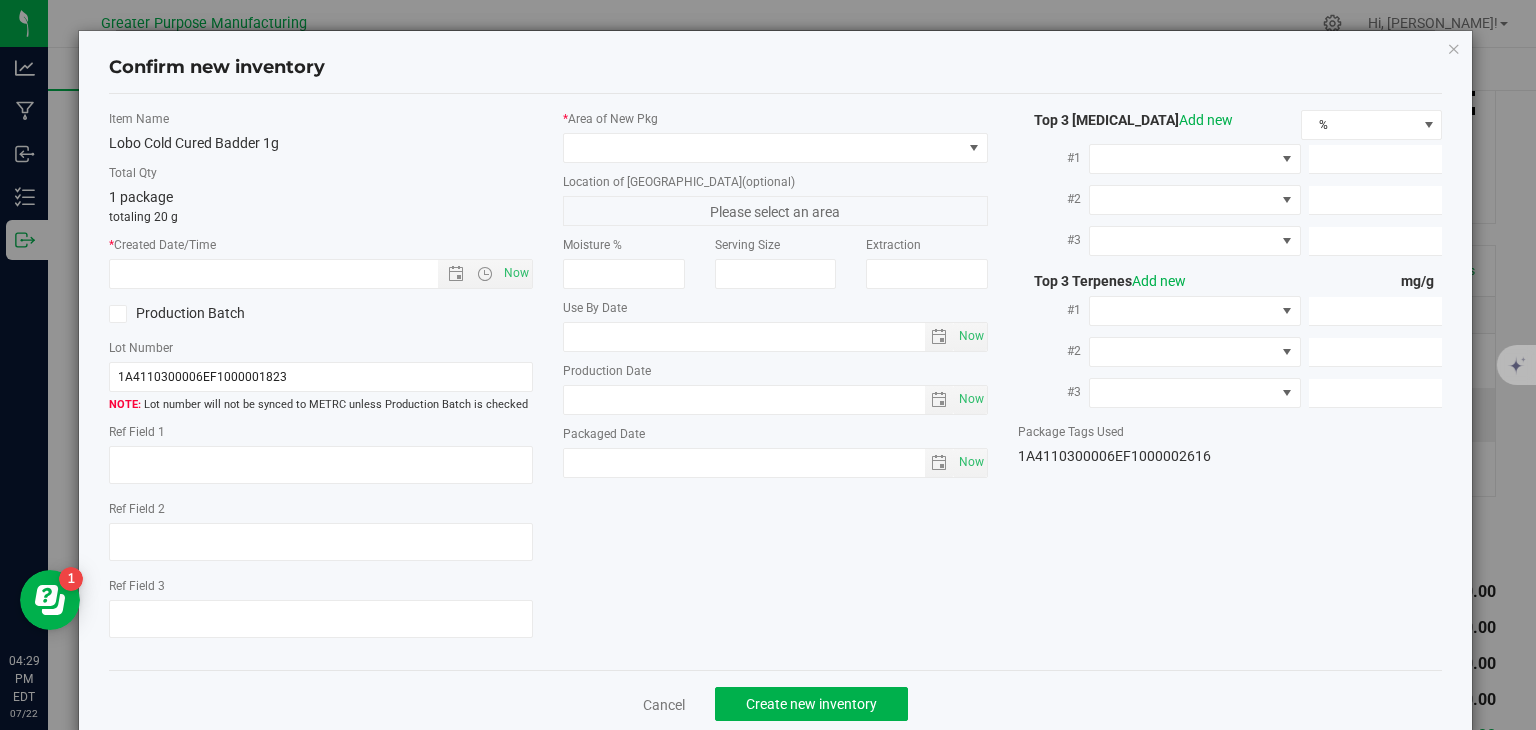 type on "[DATE]" 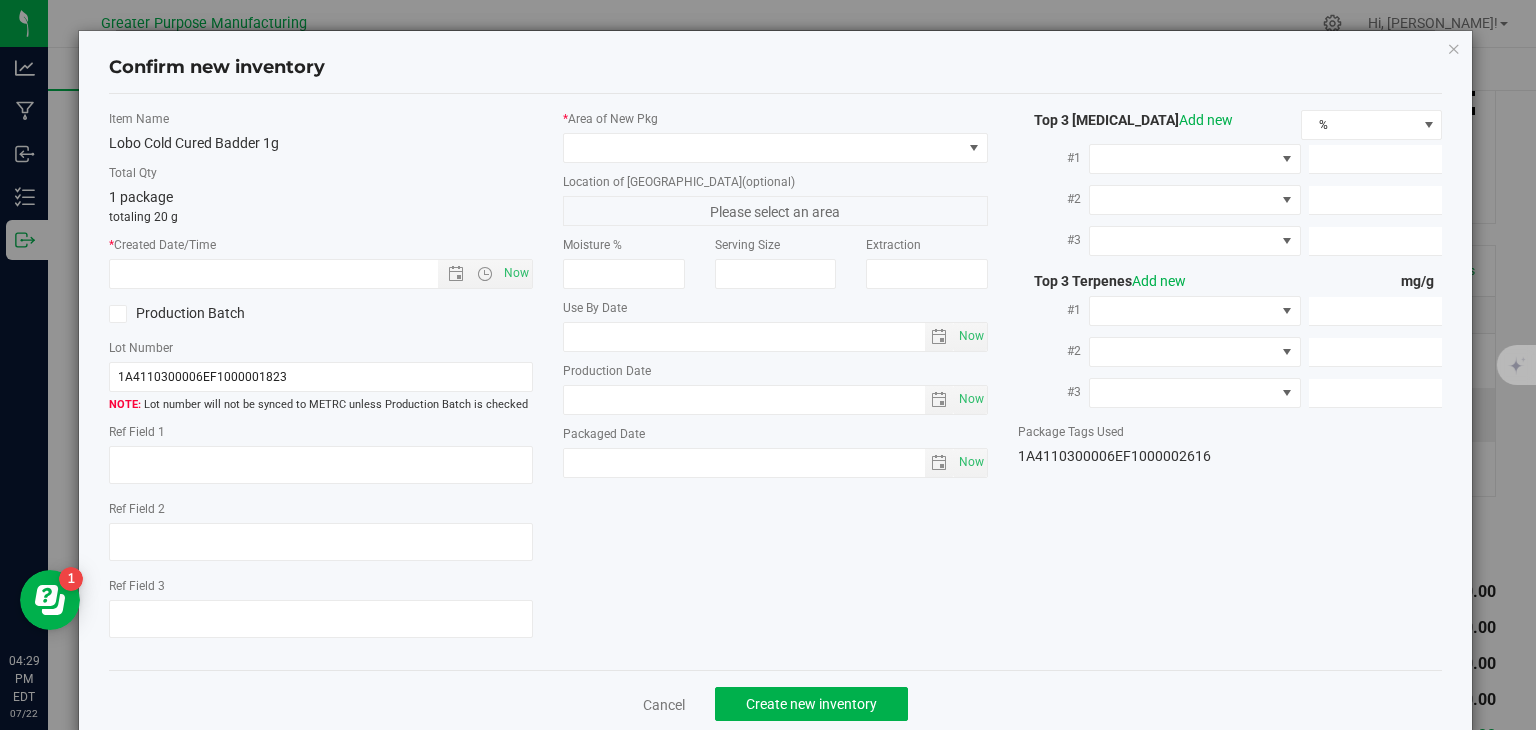 type on "[DATE]" 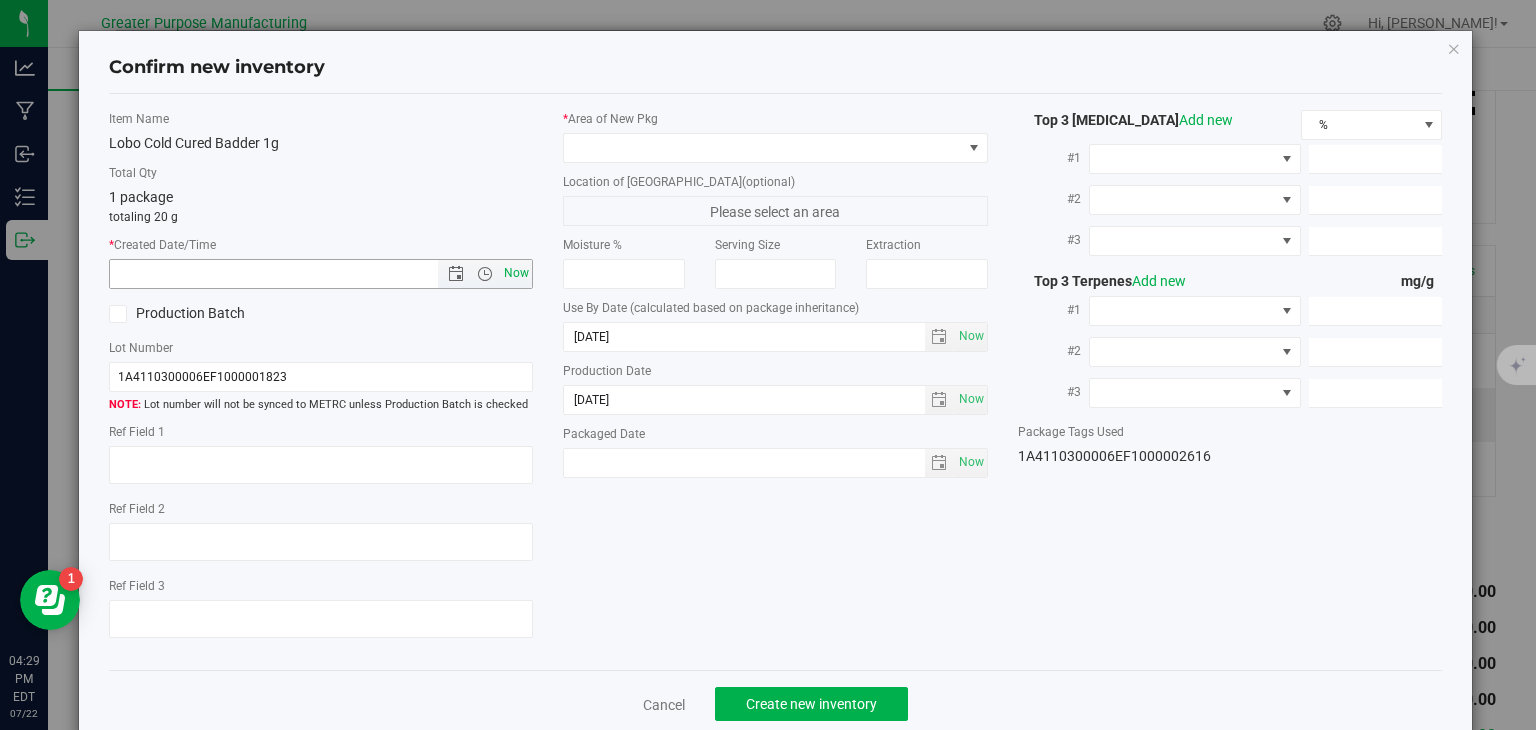 click on "Now" at bounding box center [517, 273] 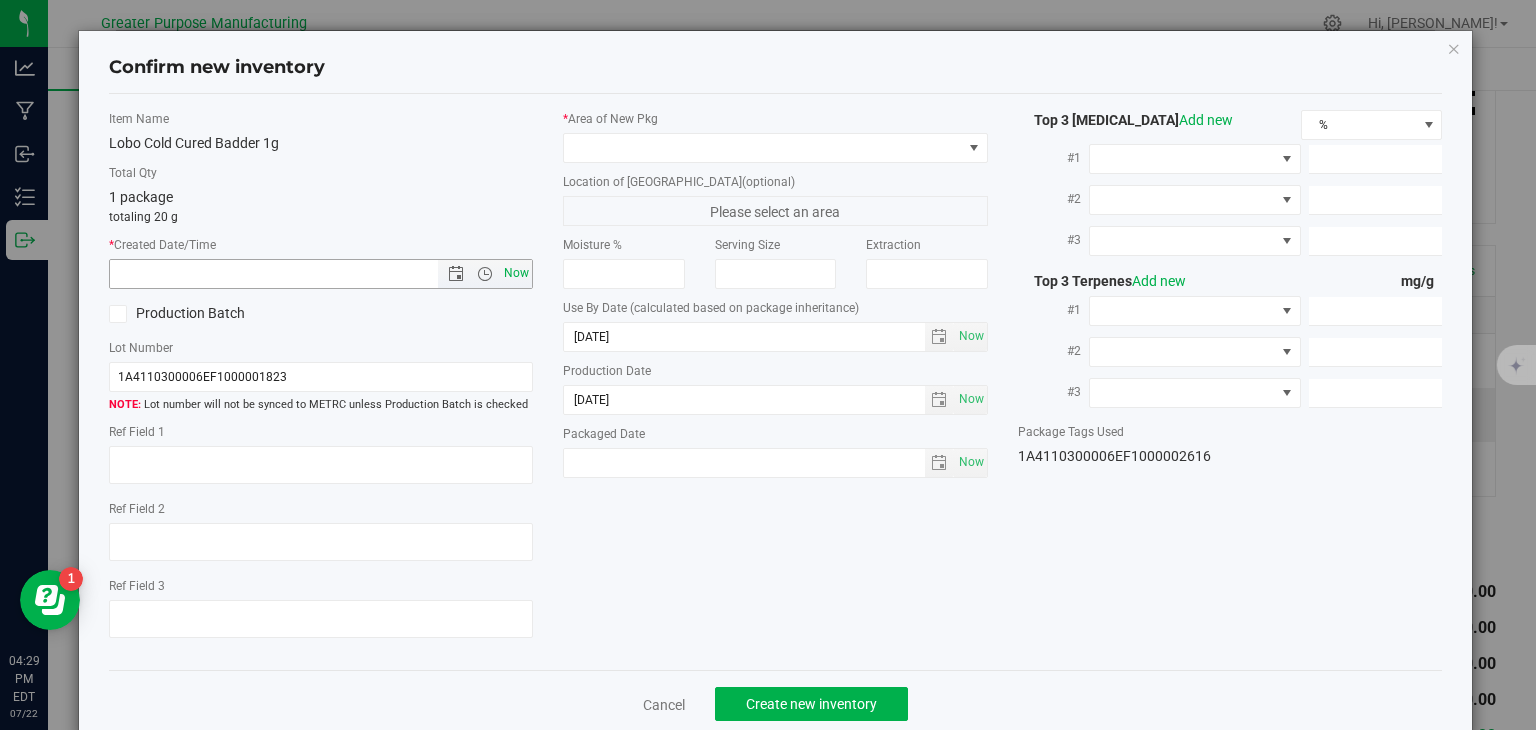 type on "7/22/2025 4:29 PM" 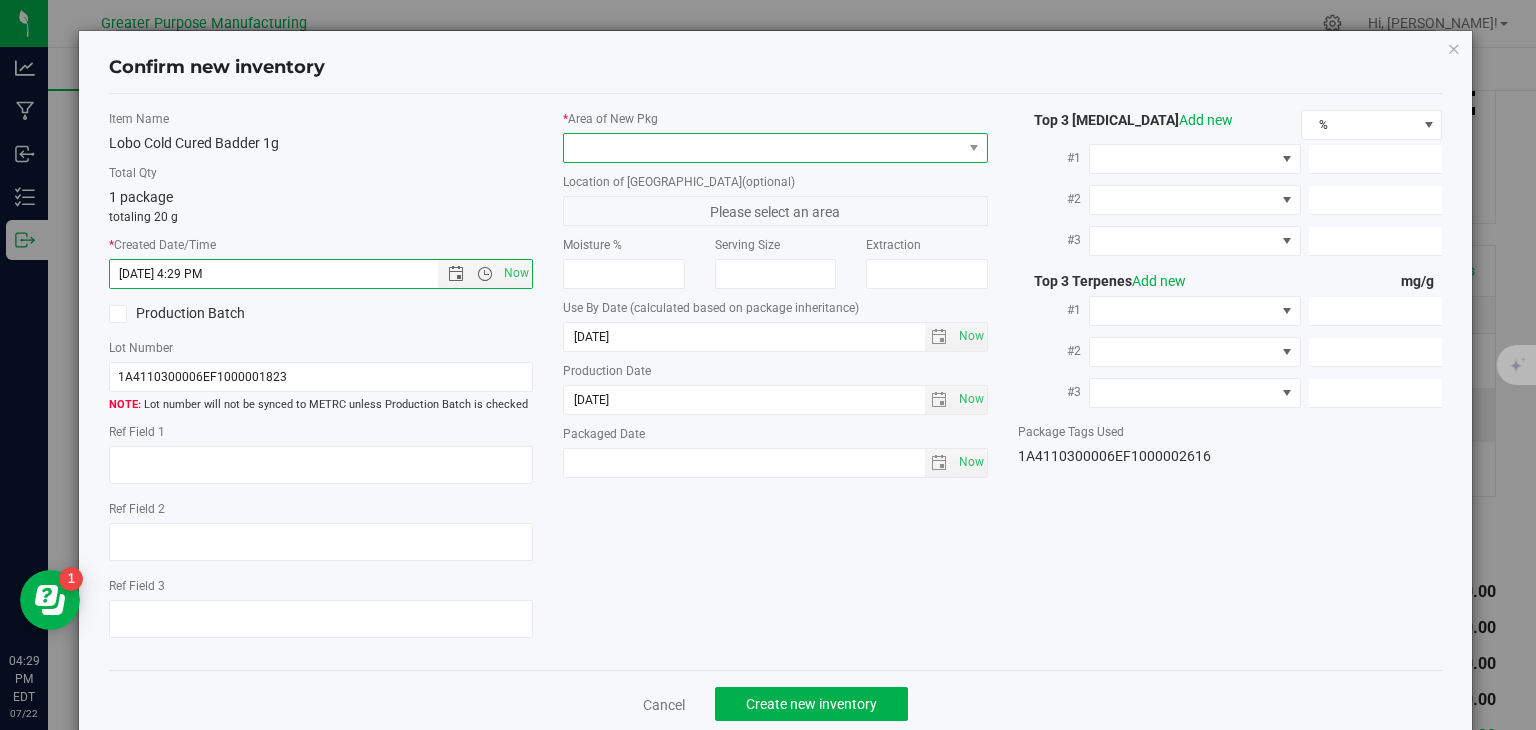 click at bounding box center (763, 148) 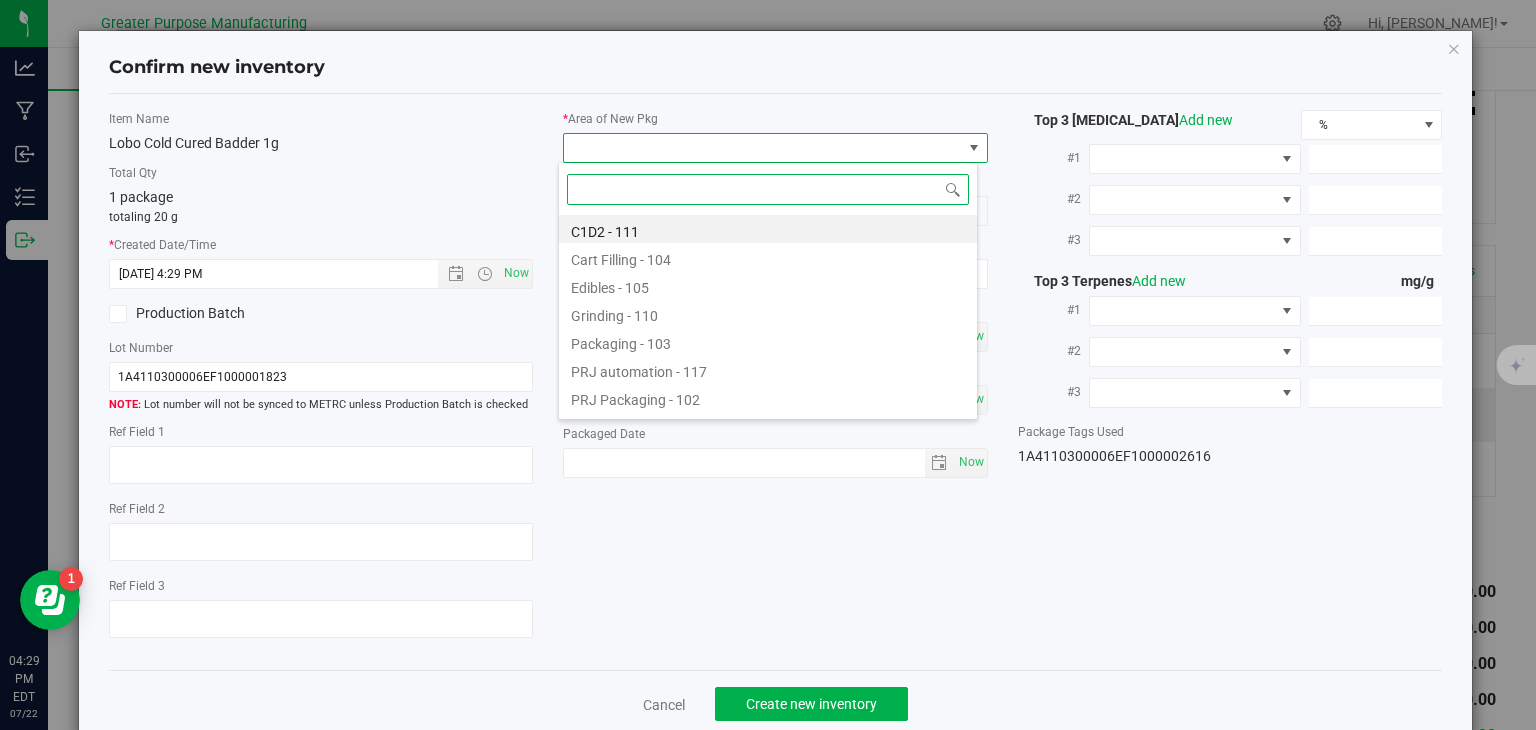 paste on "108" 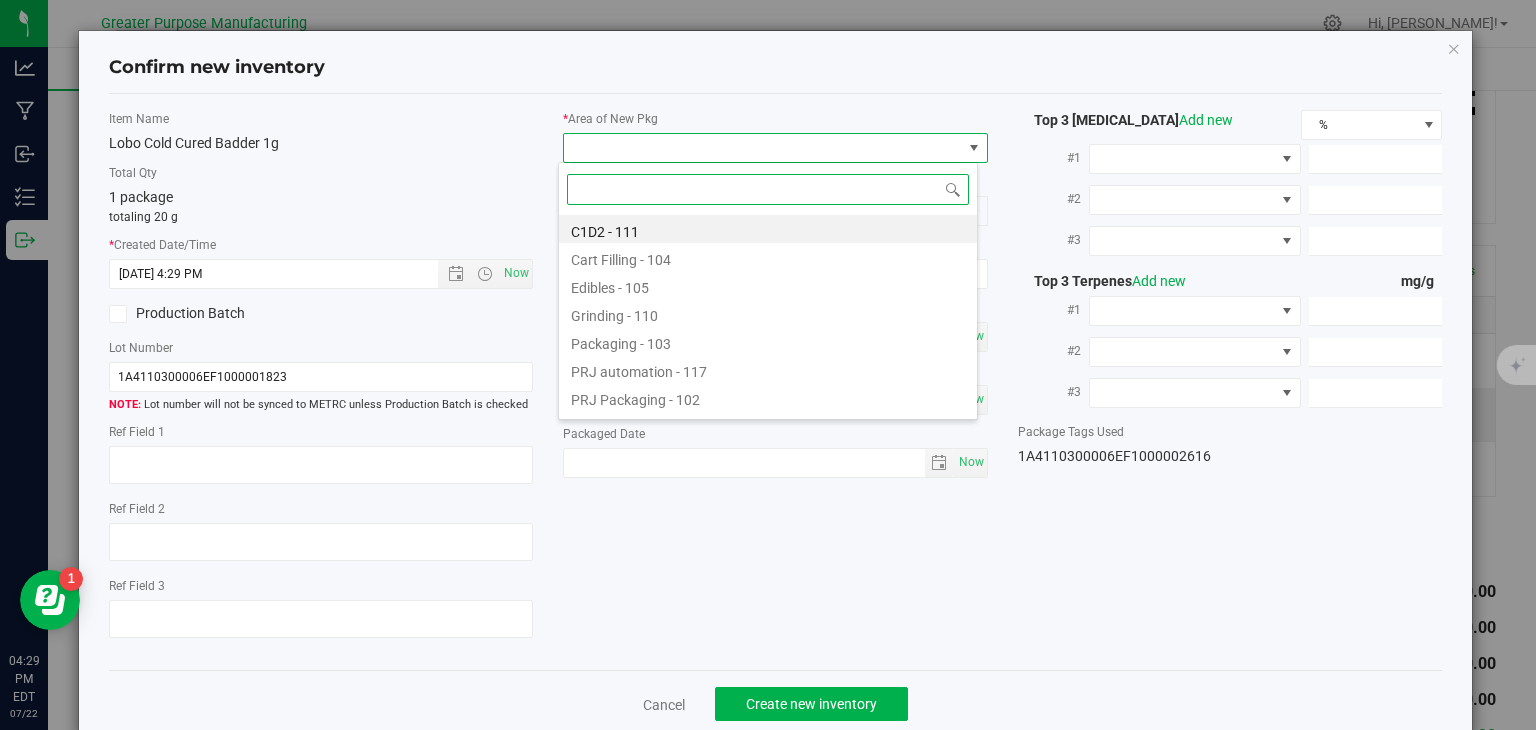 type on "108" 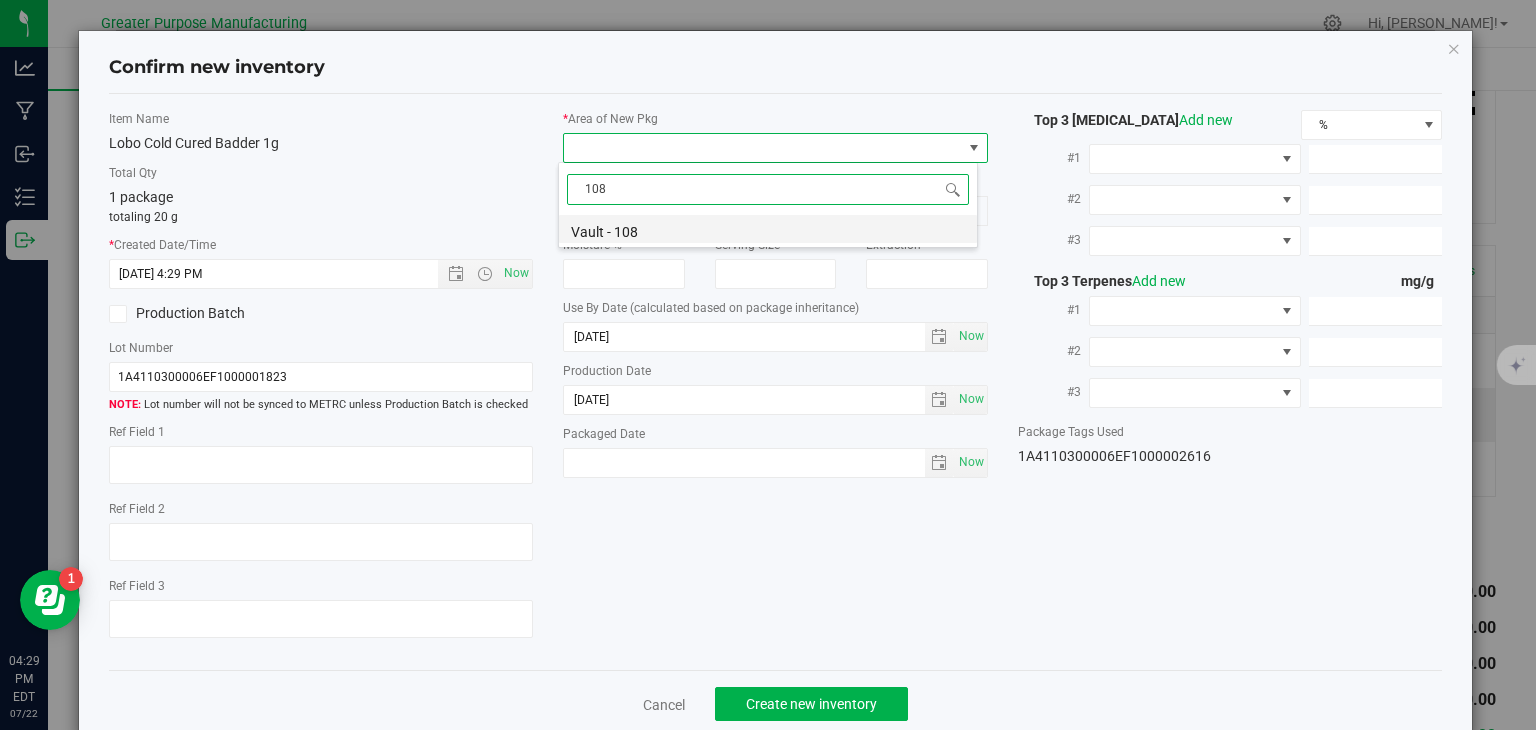 click on "Vault - 108" at bounding box center (768, 229) 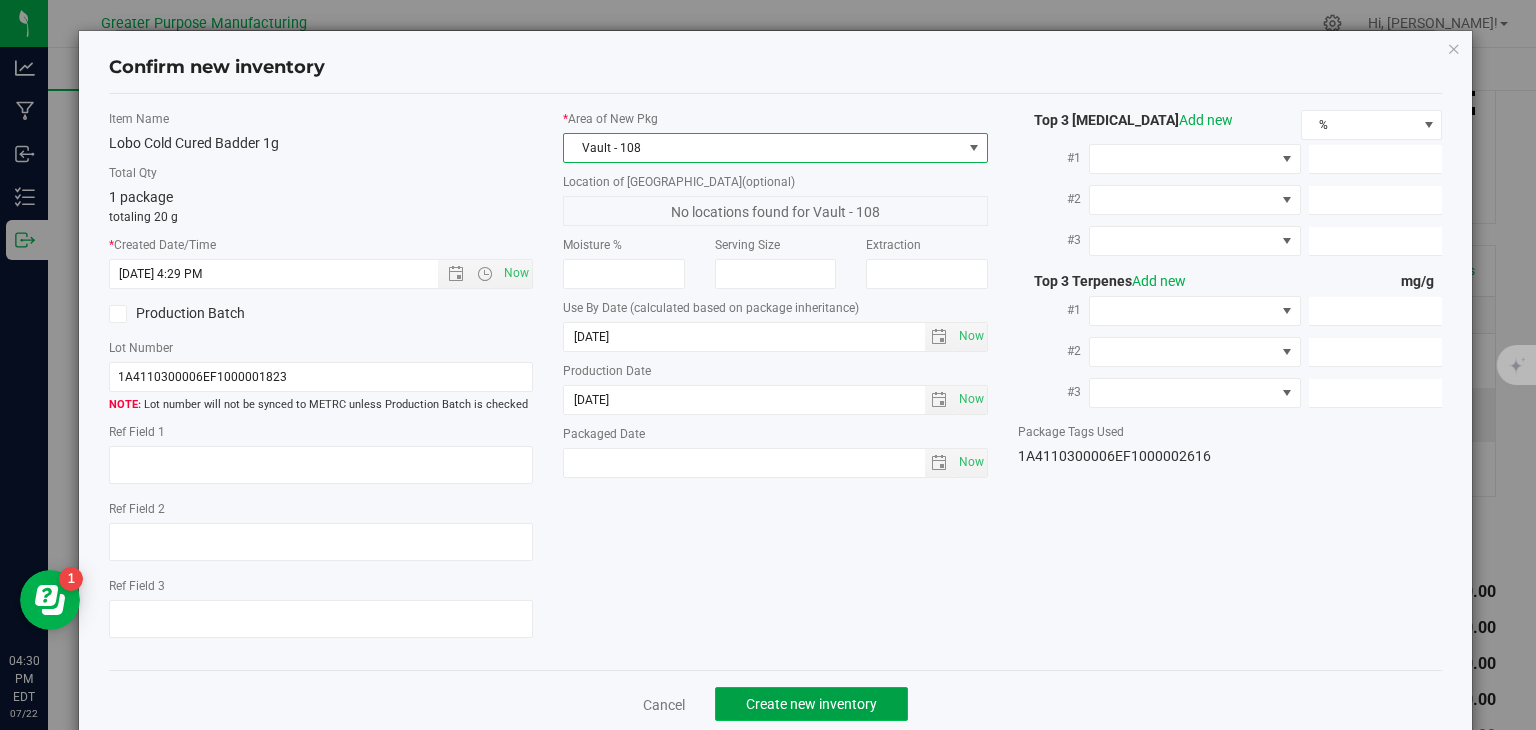 click on "Create new inventory" 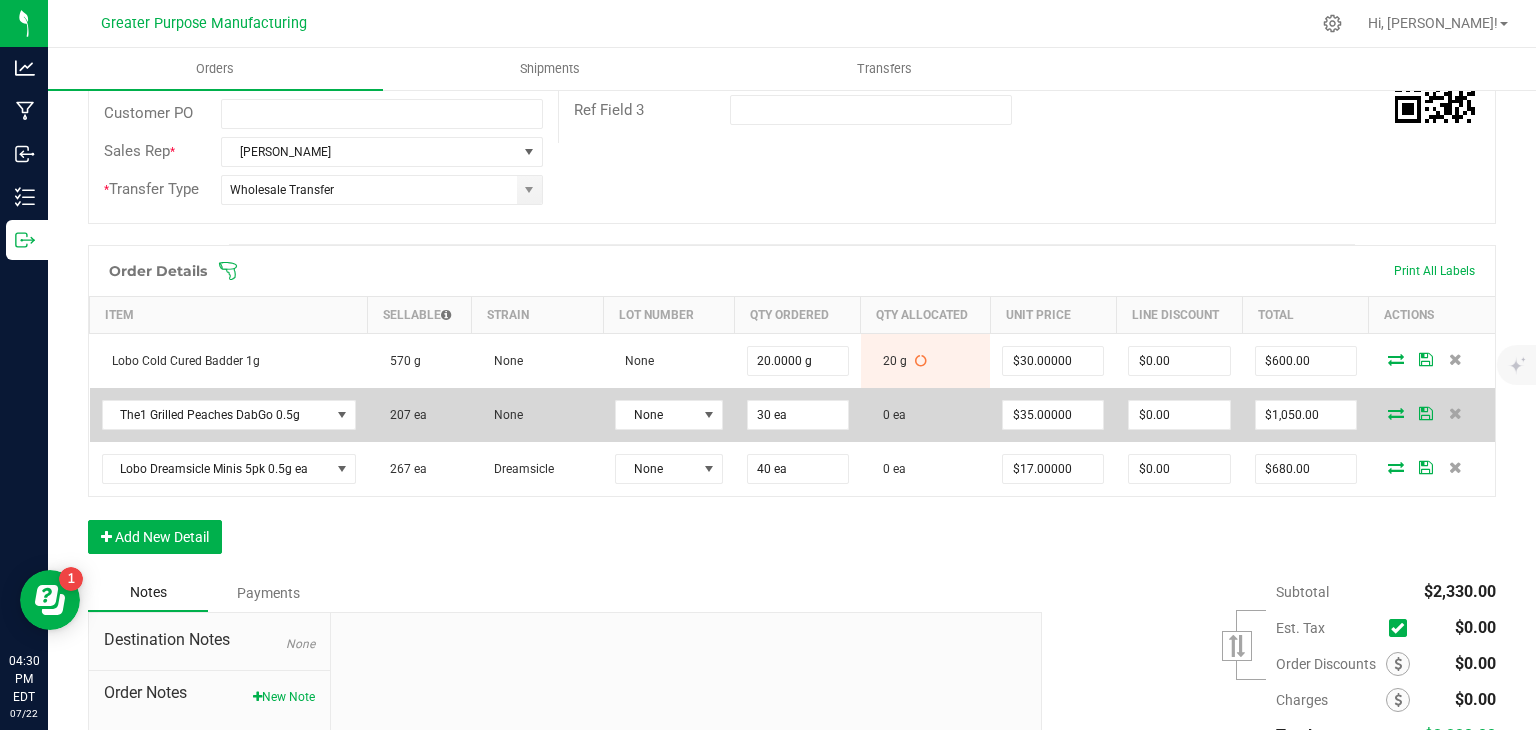 click at bounding box center [1396, 413] 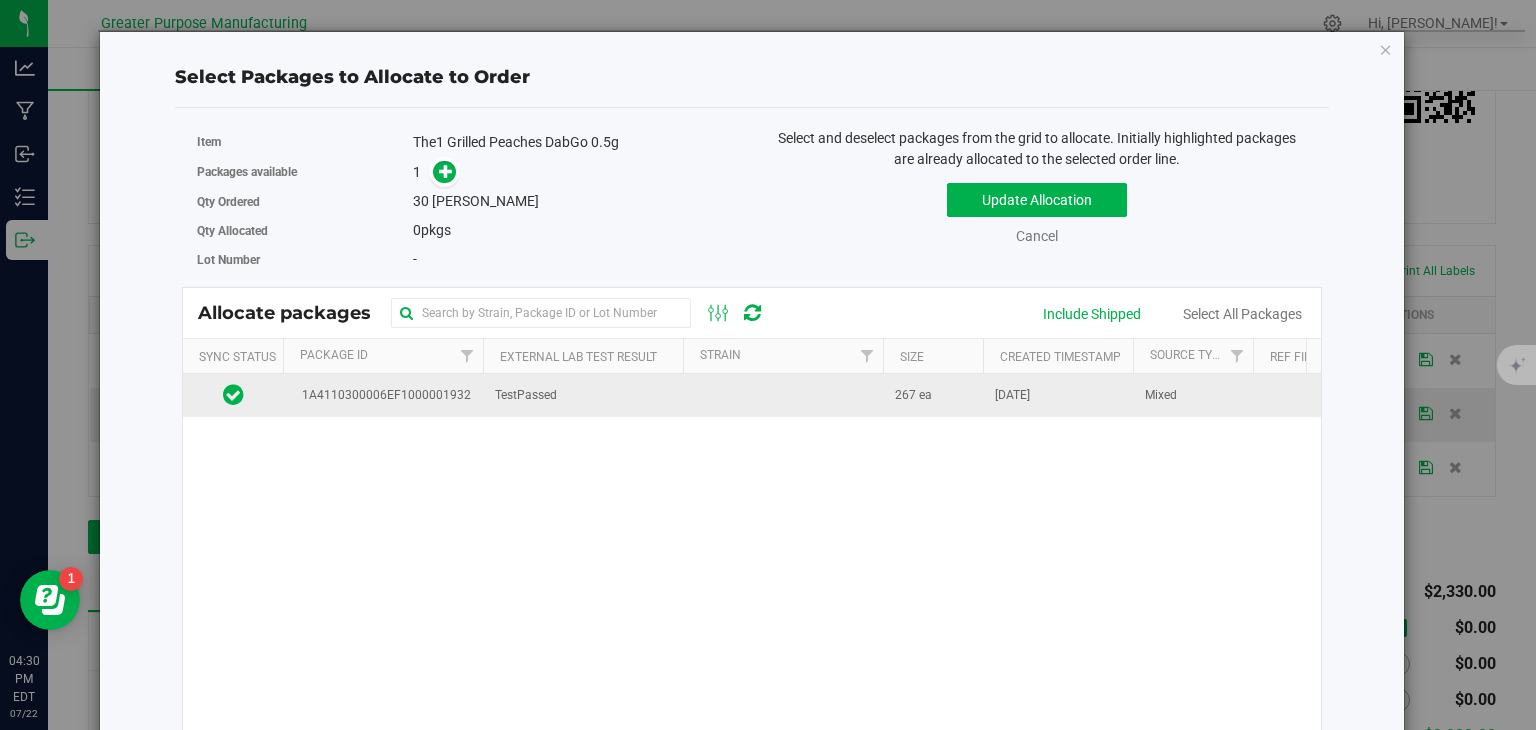 click on "267 ea" at bounding box center (933, 395) 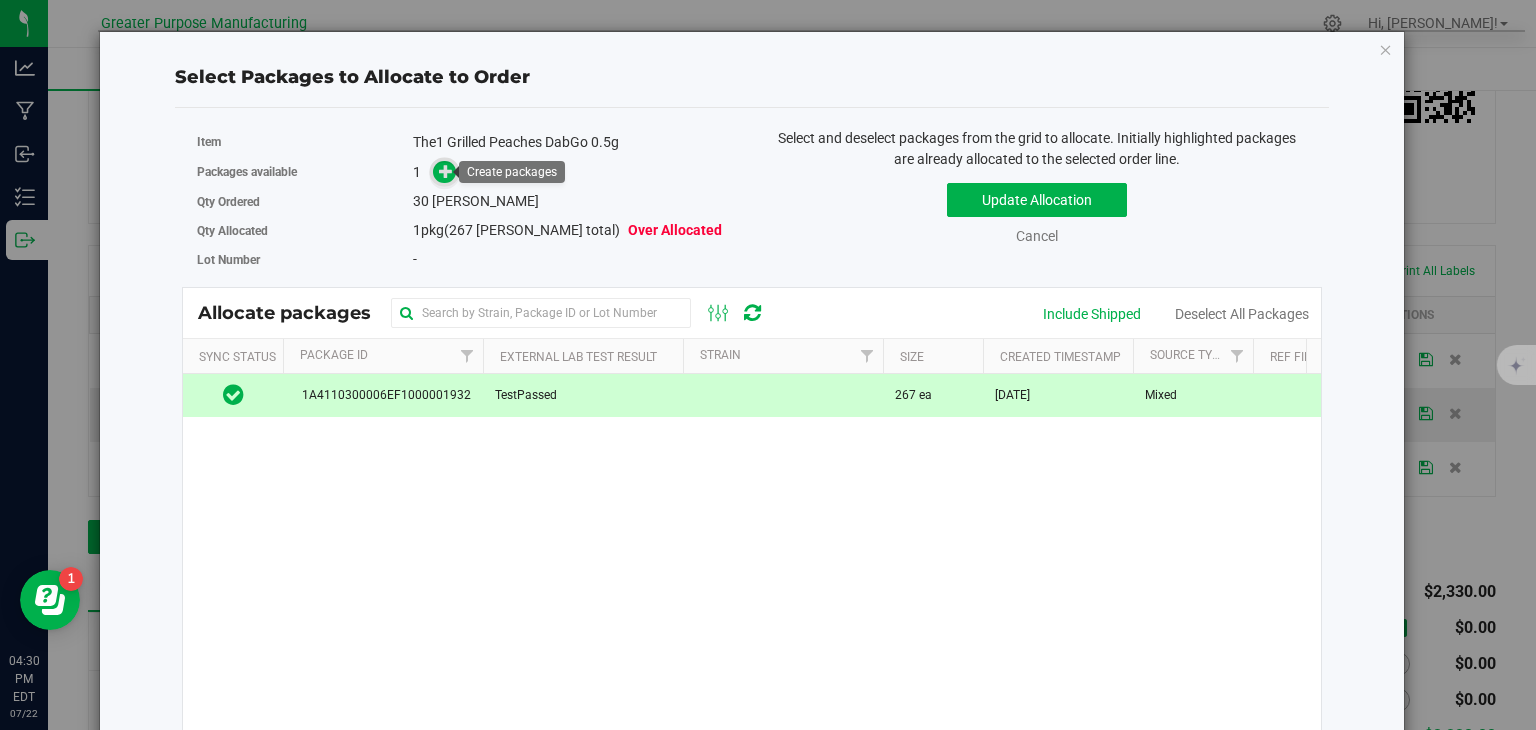 click at bounding box center [446, 170] 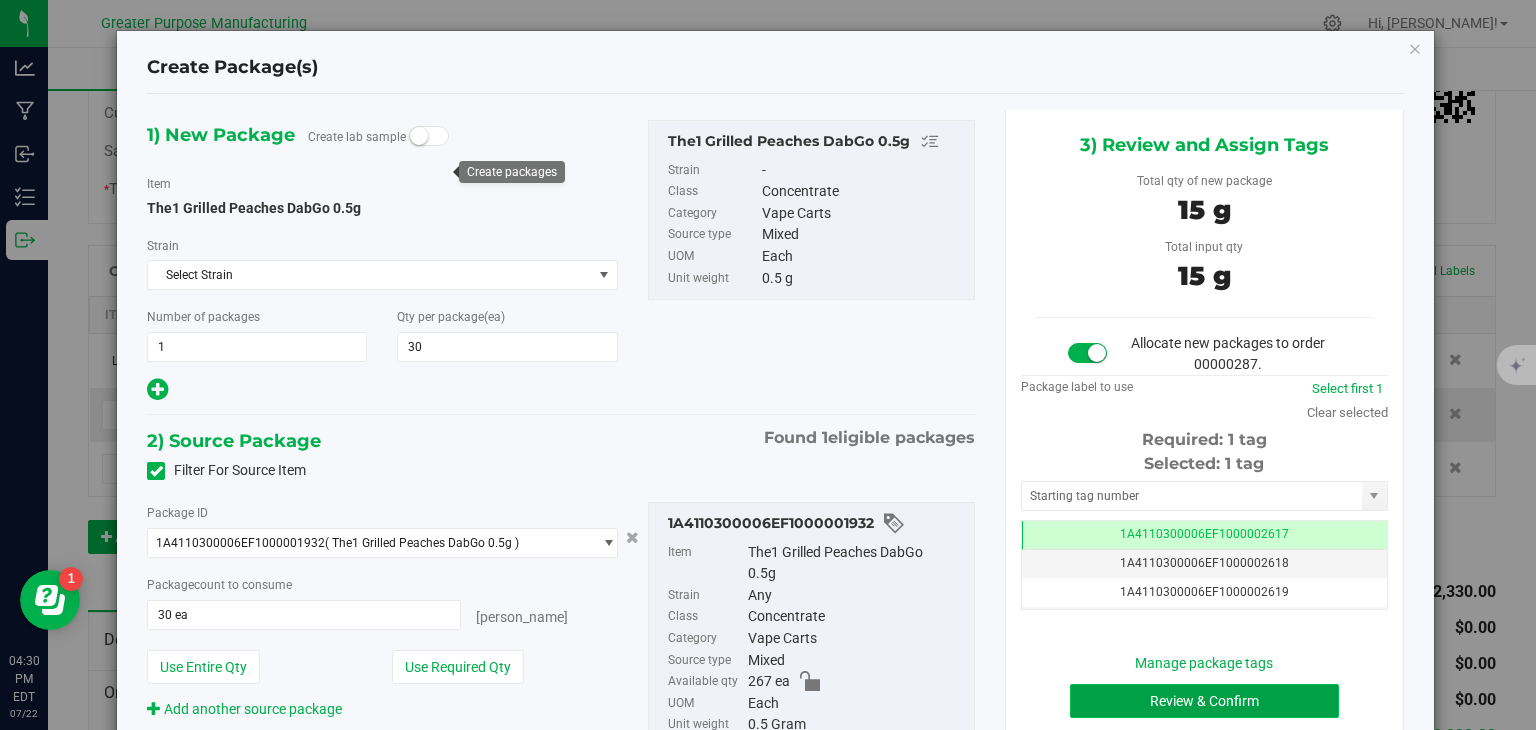 click on "Review & Confirm" at bounding box center (1204, 701) 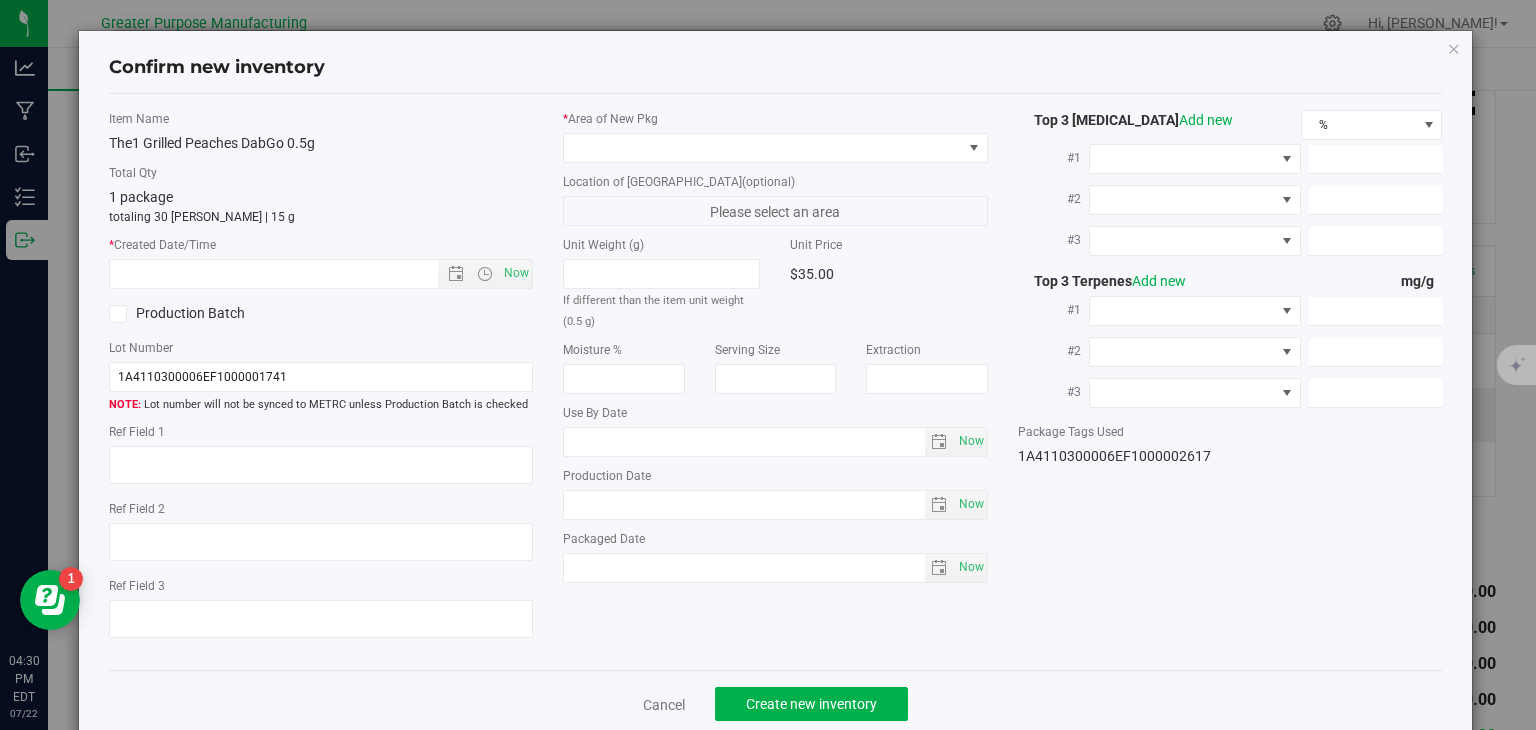 type on "[DATE]" 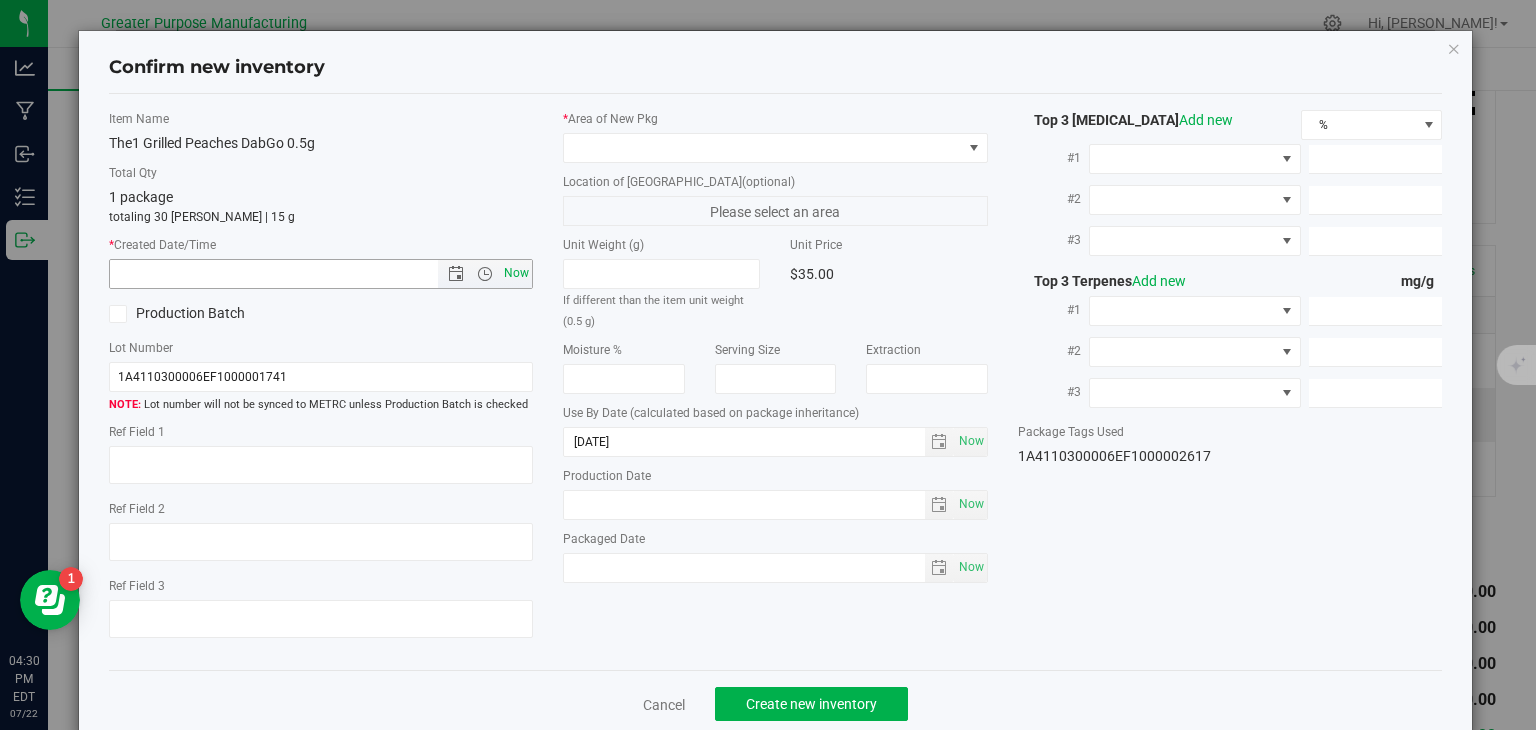 click on "Now" at bounding box center [517, 273] 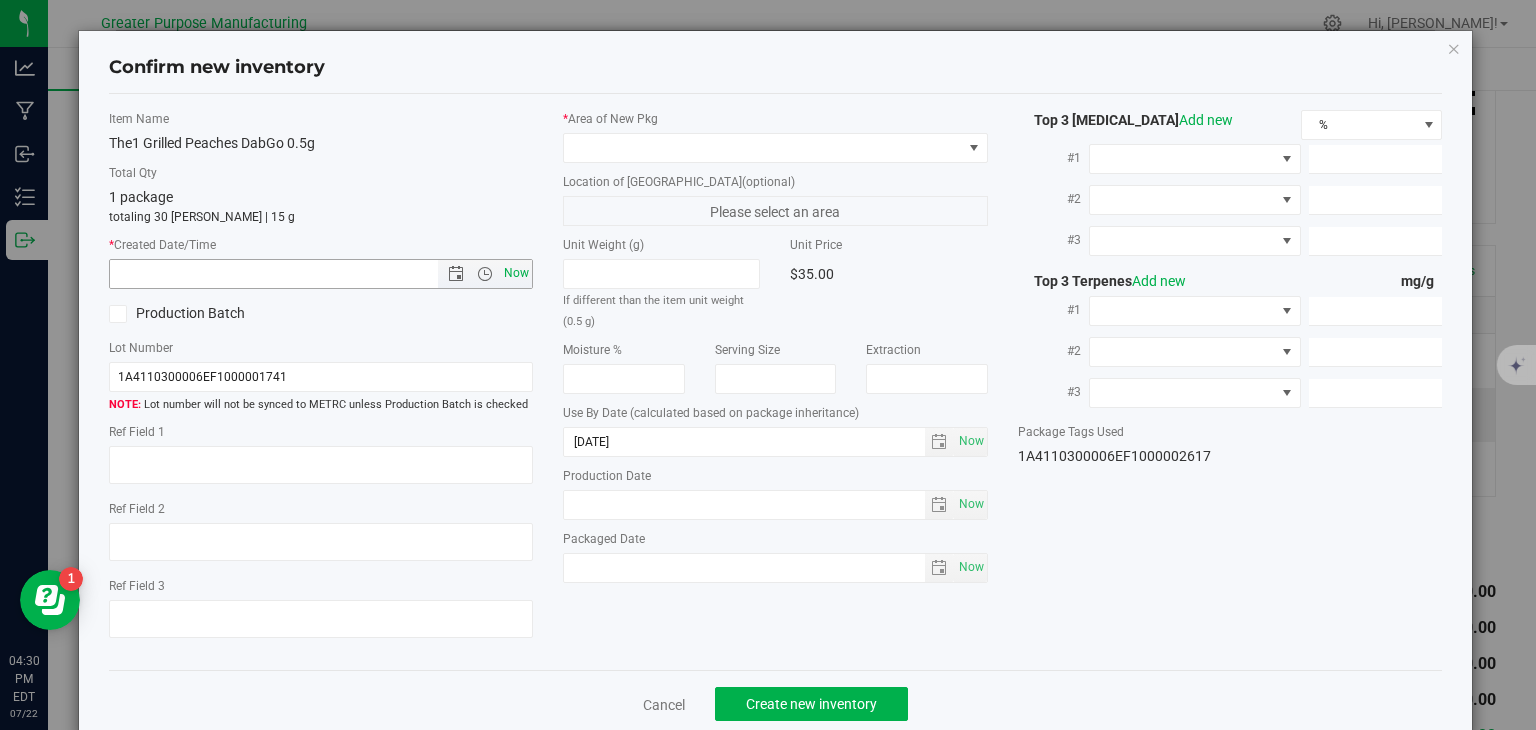 type on "7/22/2025 4:30 PM" 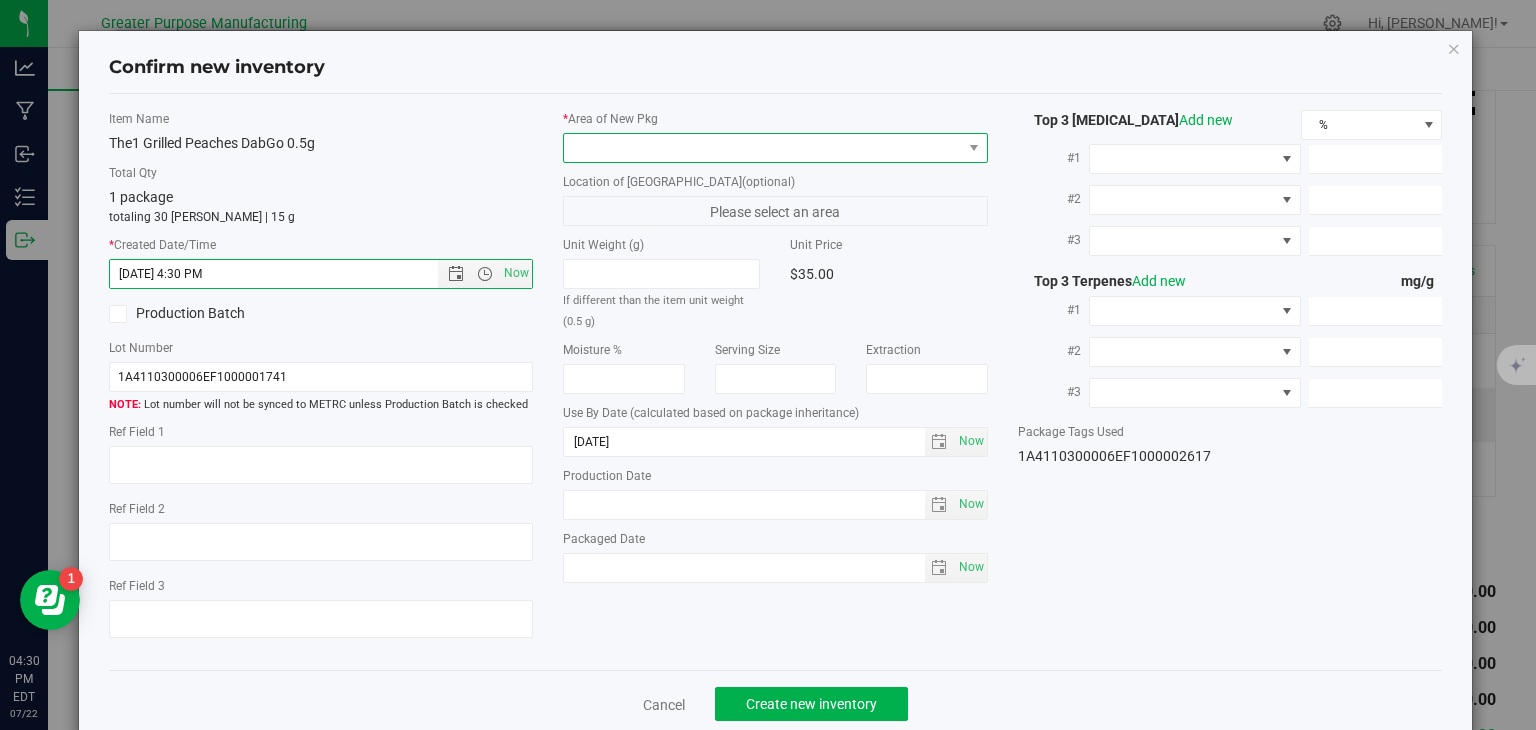 click at bounding box center (763, 148) 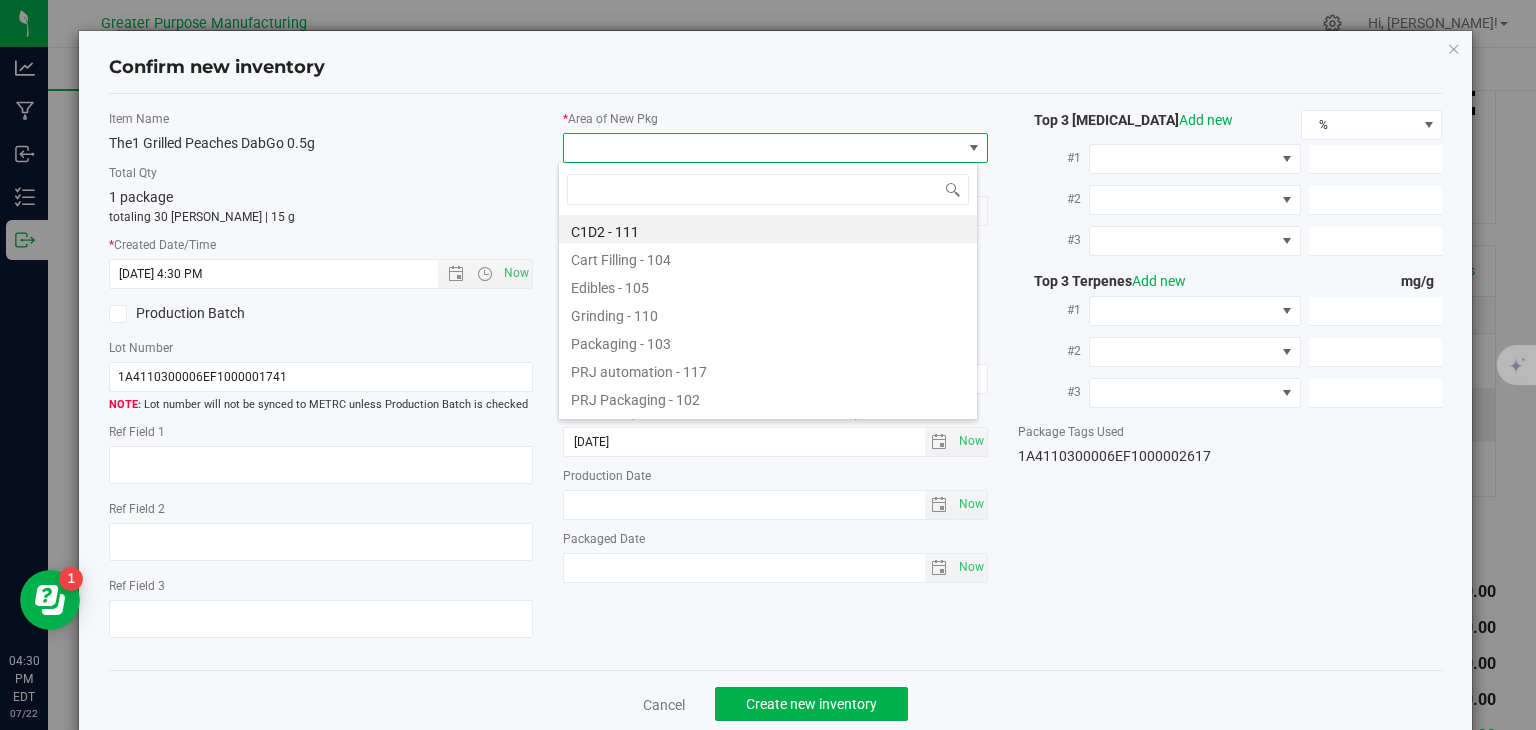 type on "108" 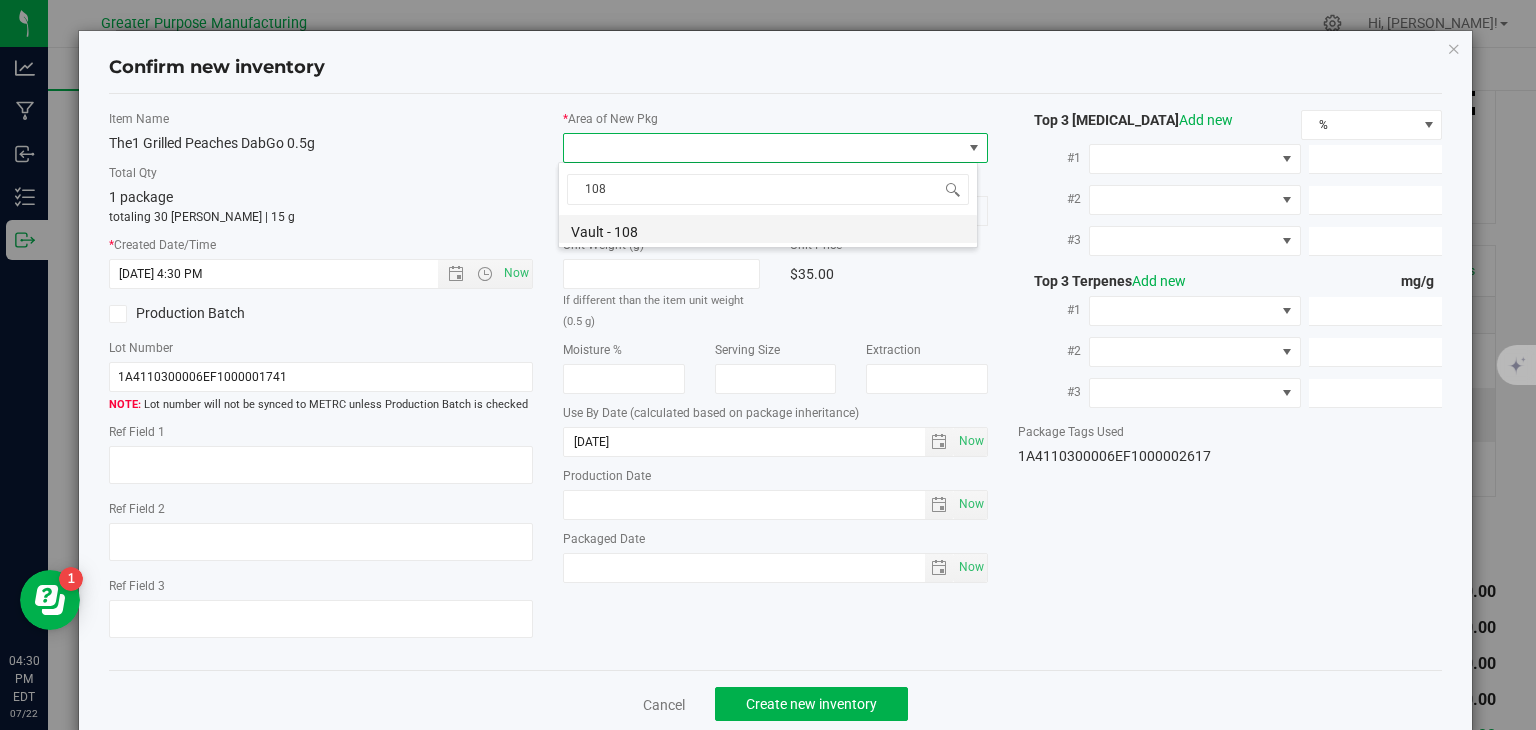 click on "Vault - 108" at bounding box center [768, 229] 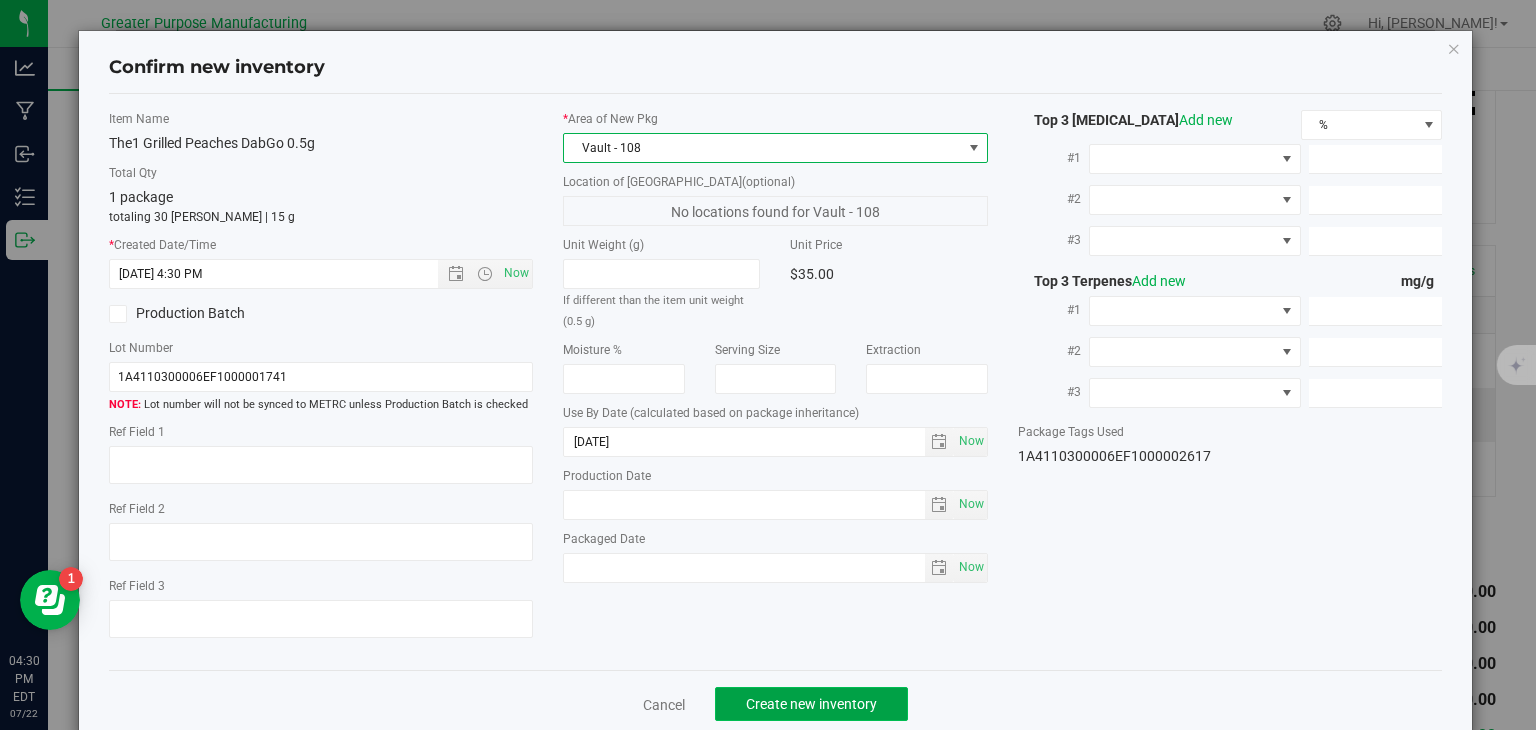 click on "Create new inventory" 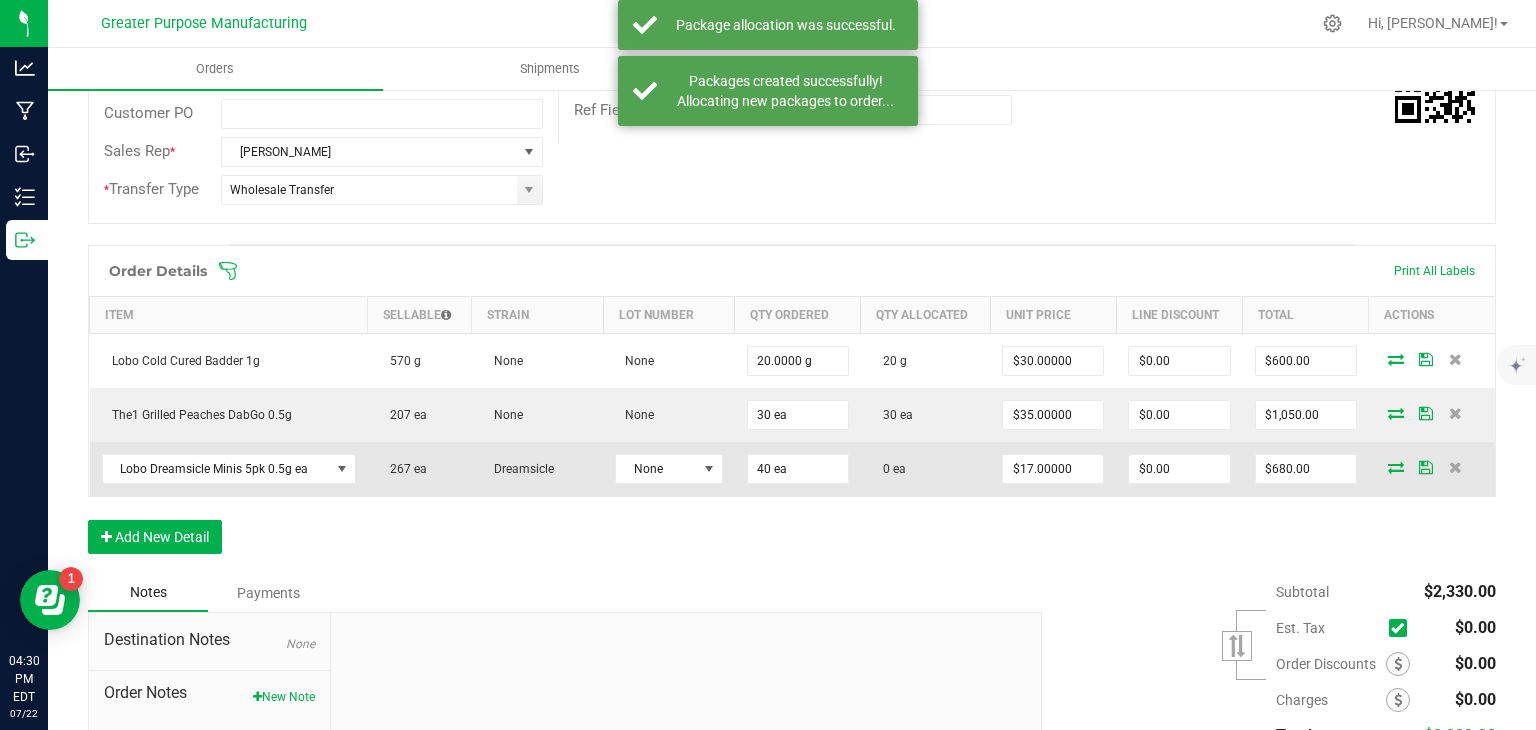 click at bounding box center (1396, 467) 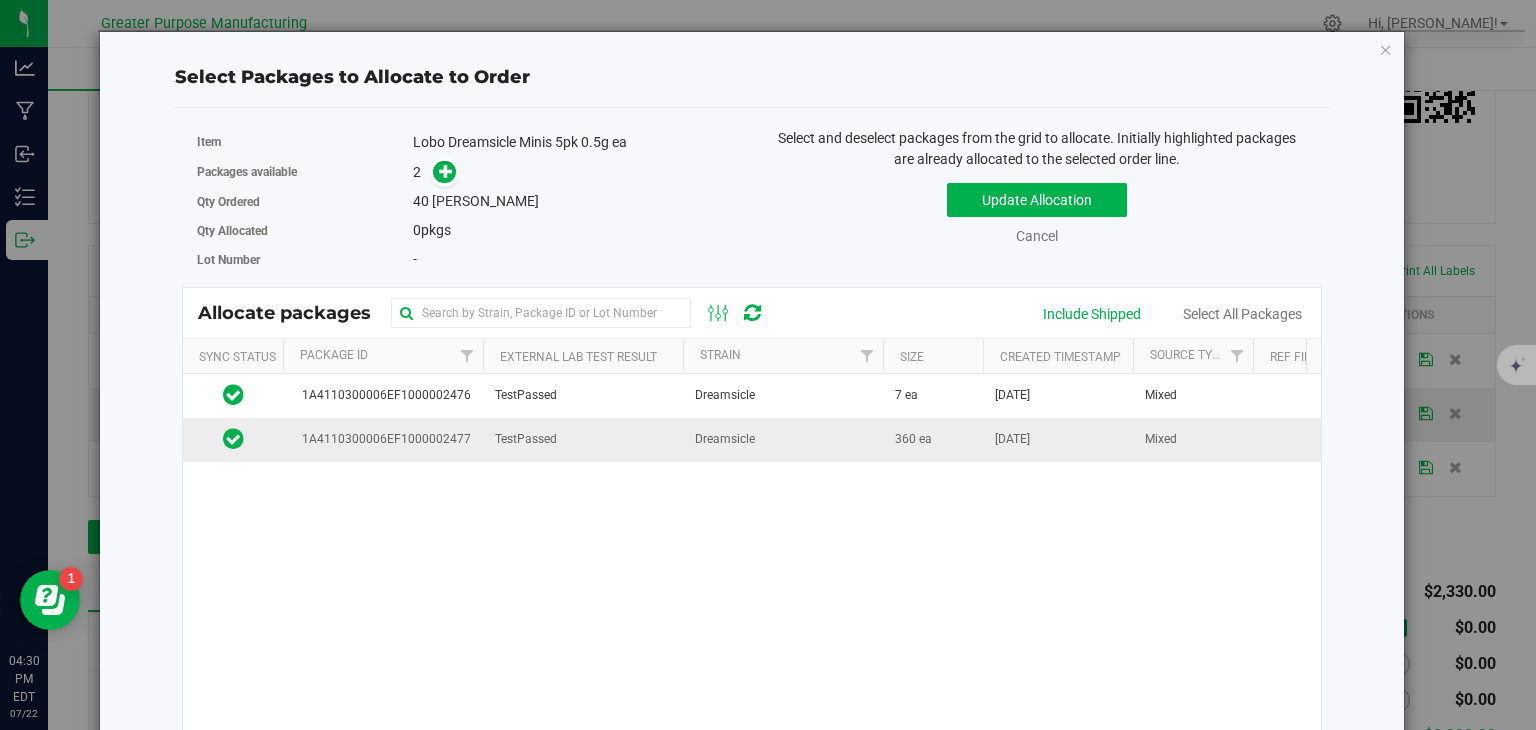click on "Dreamsicle" at bounding box center (725, 439) 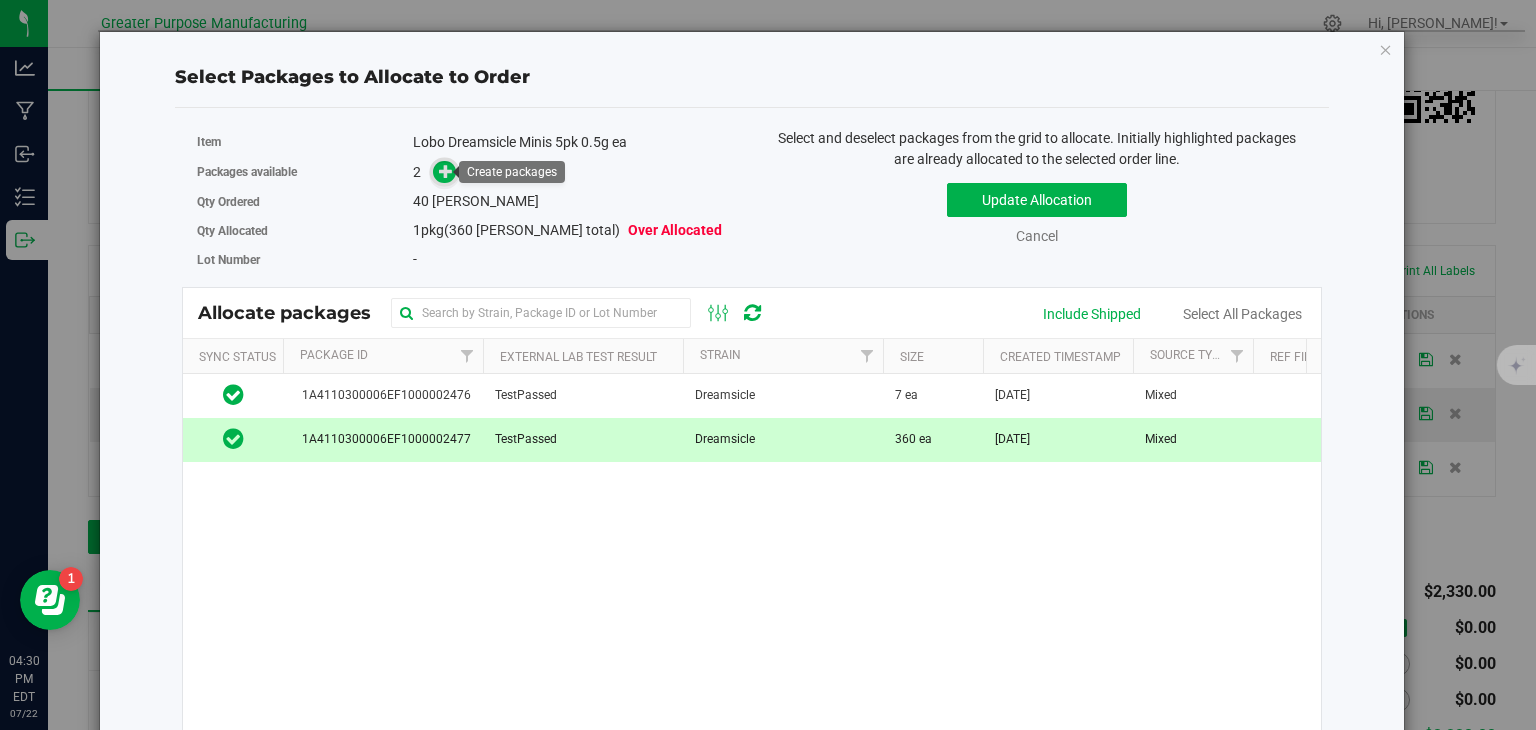 click at bounding box center (446, 170) 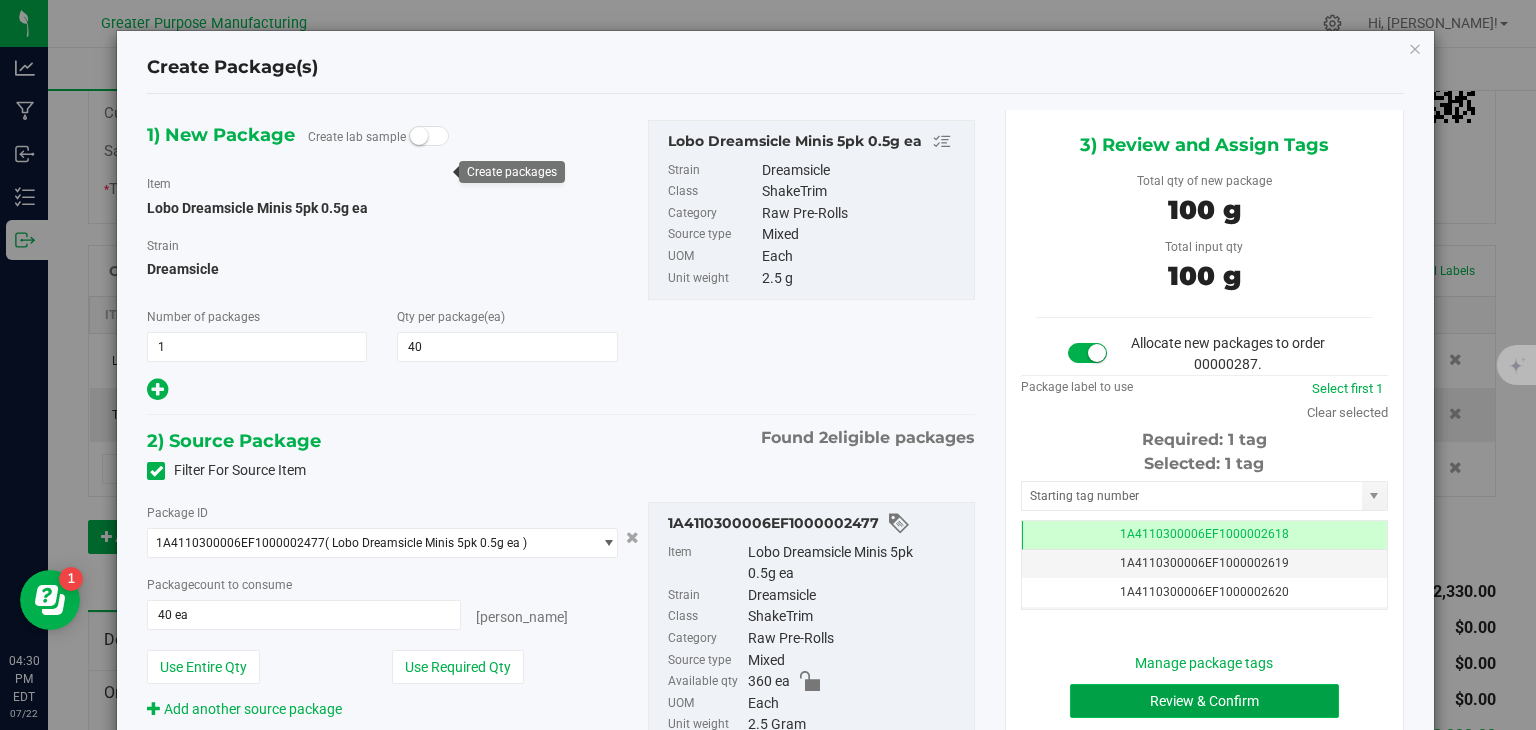 click on "Review & Confirm" at bounding box center (1204, 701) 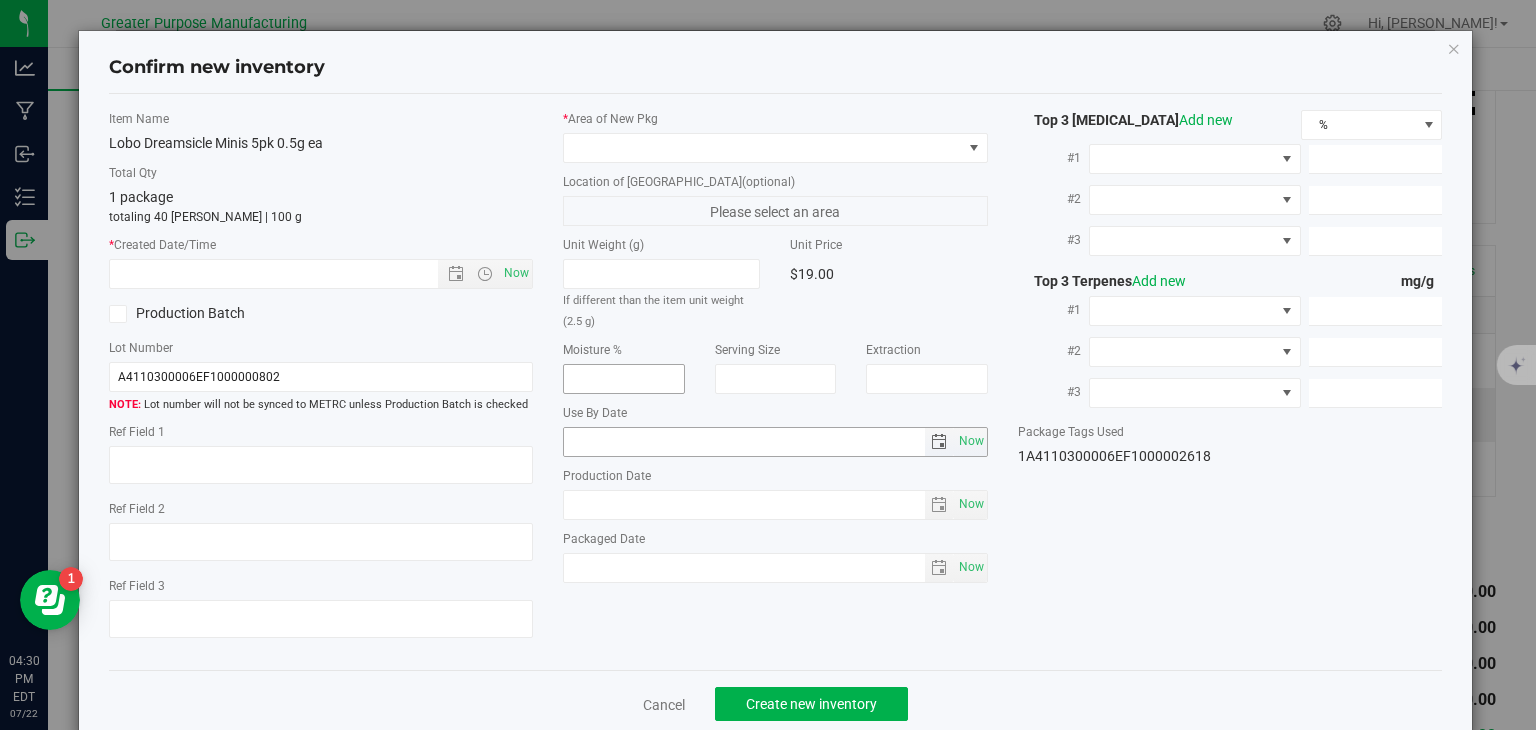 type on "[DATE]" 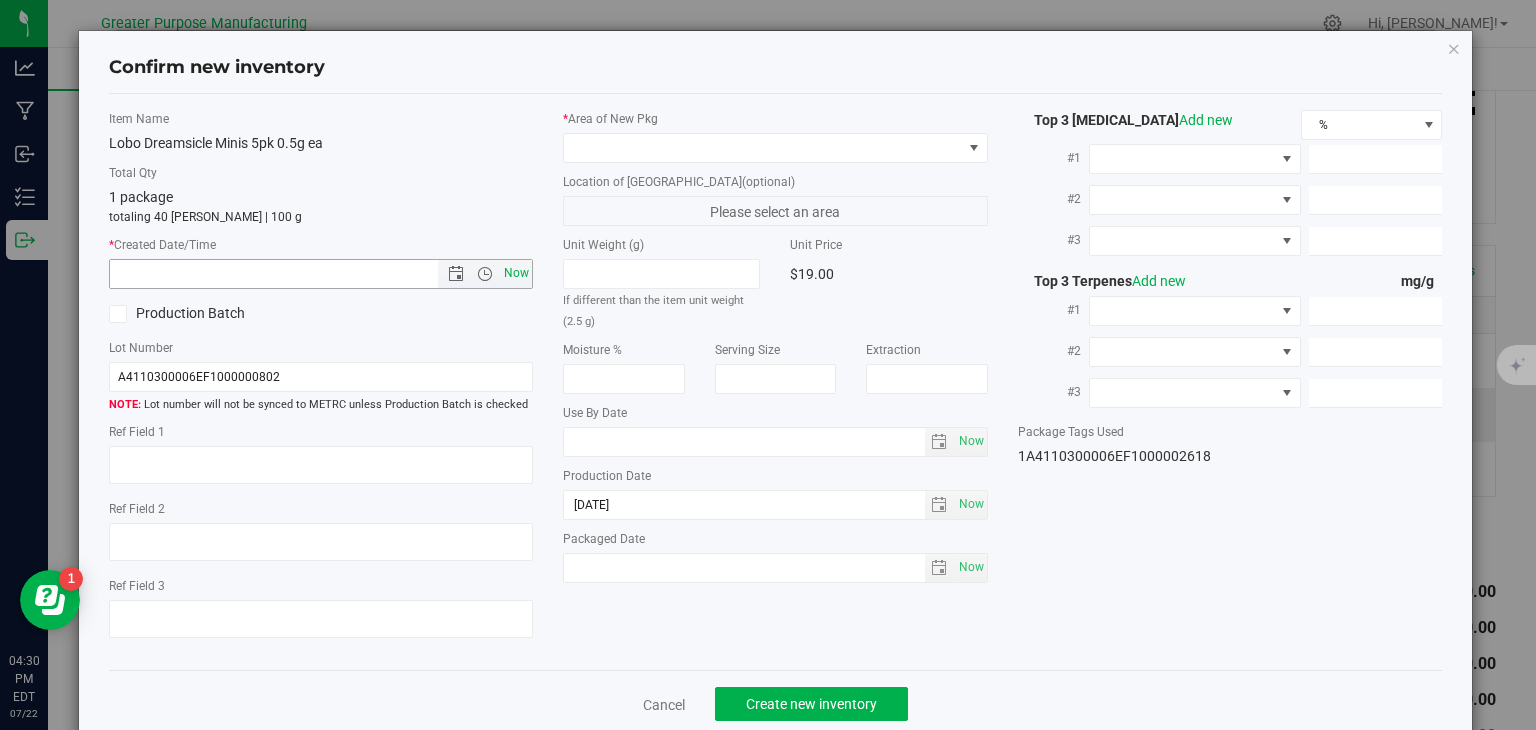 click on "Now" at bounding box center (517, 273) 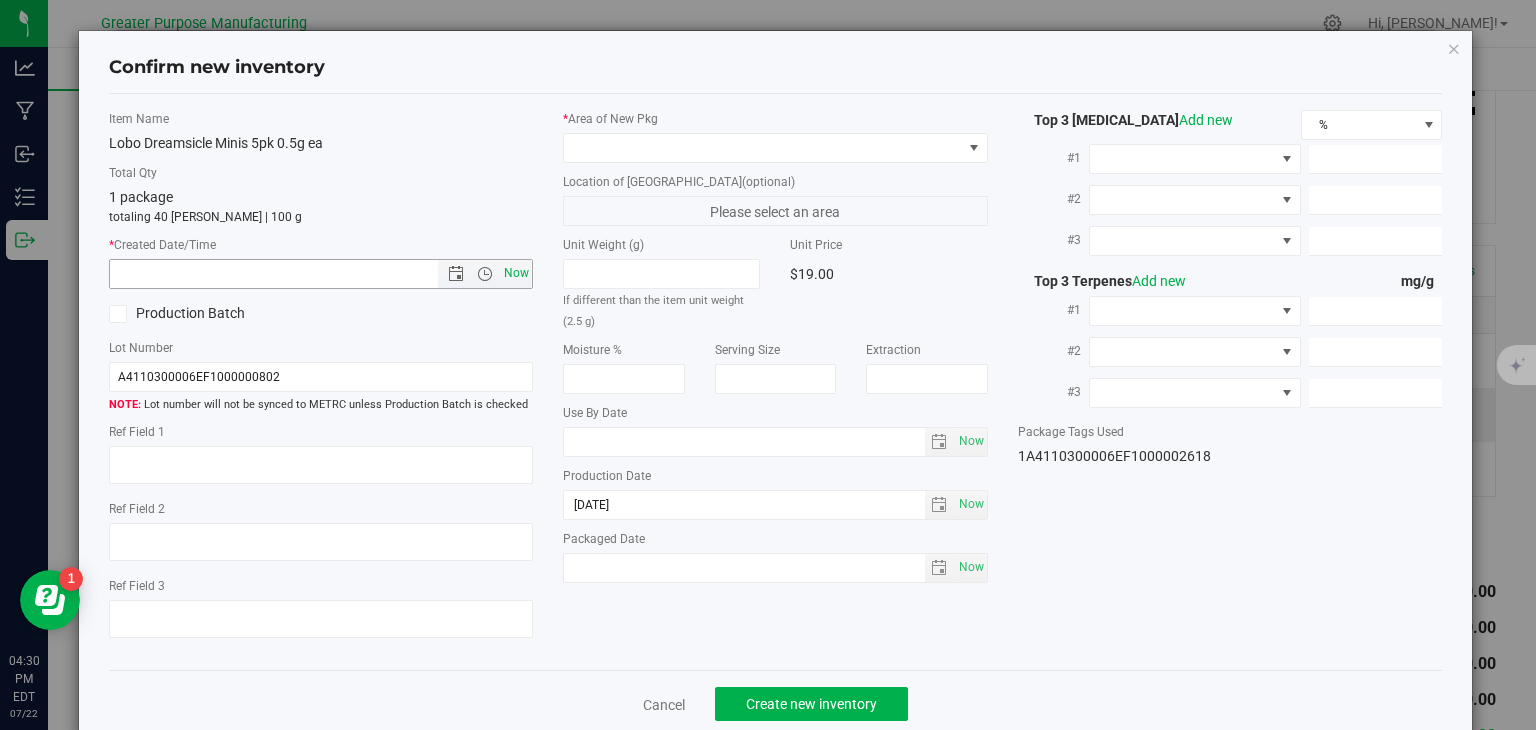 type on "7/22/2025 4:30 PM" 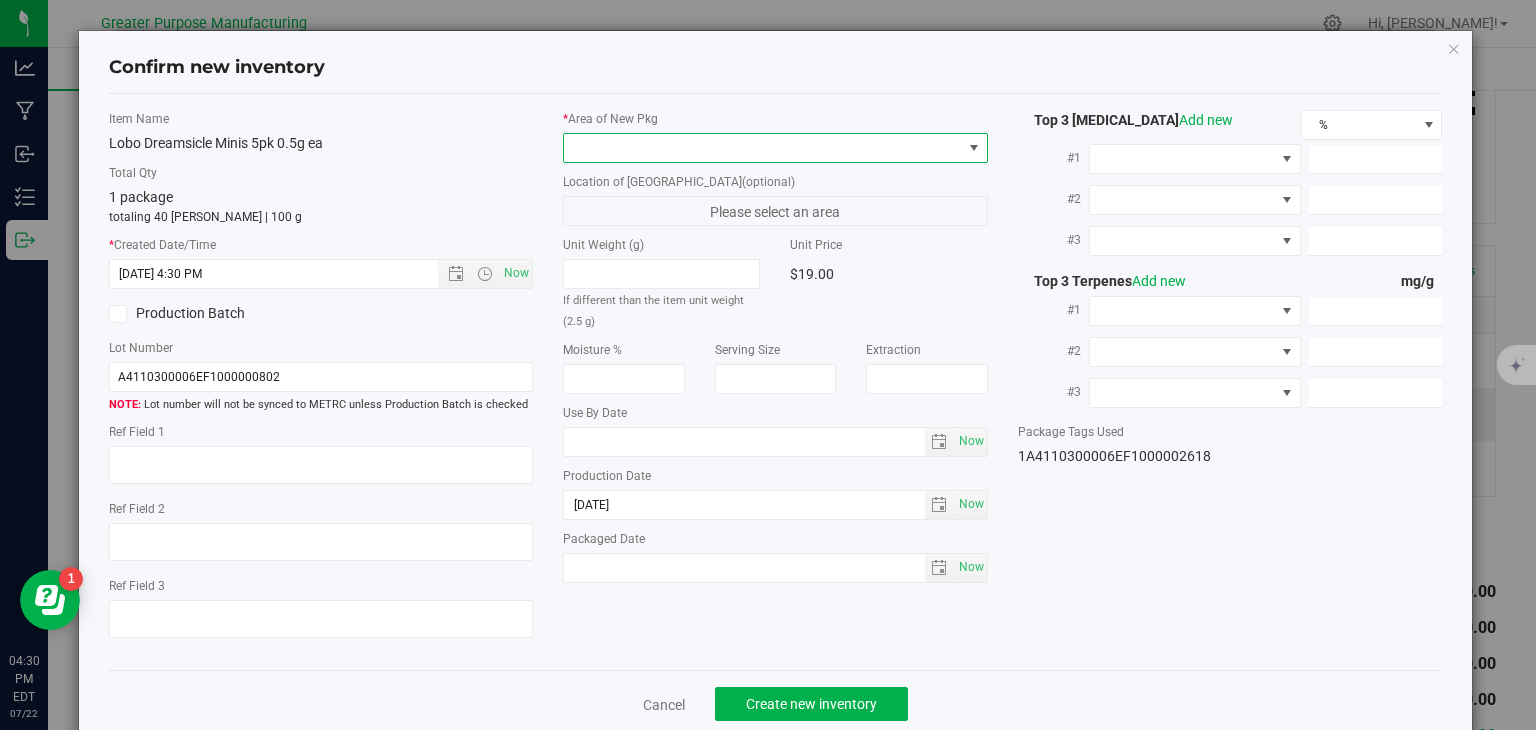 click at bounding box center [763, 148] 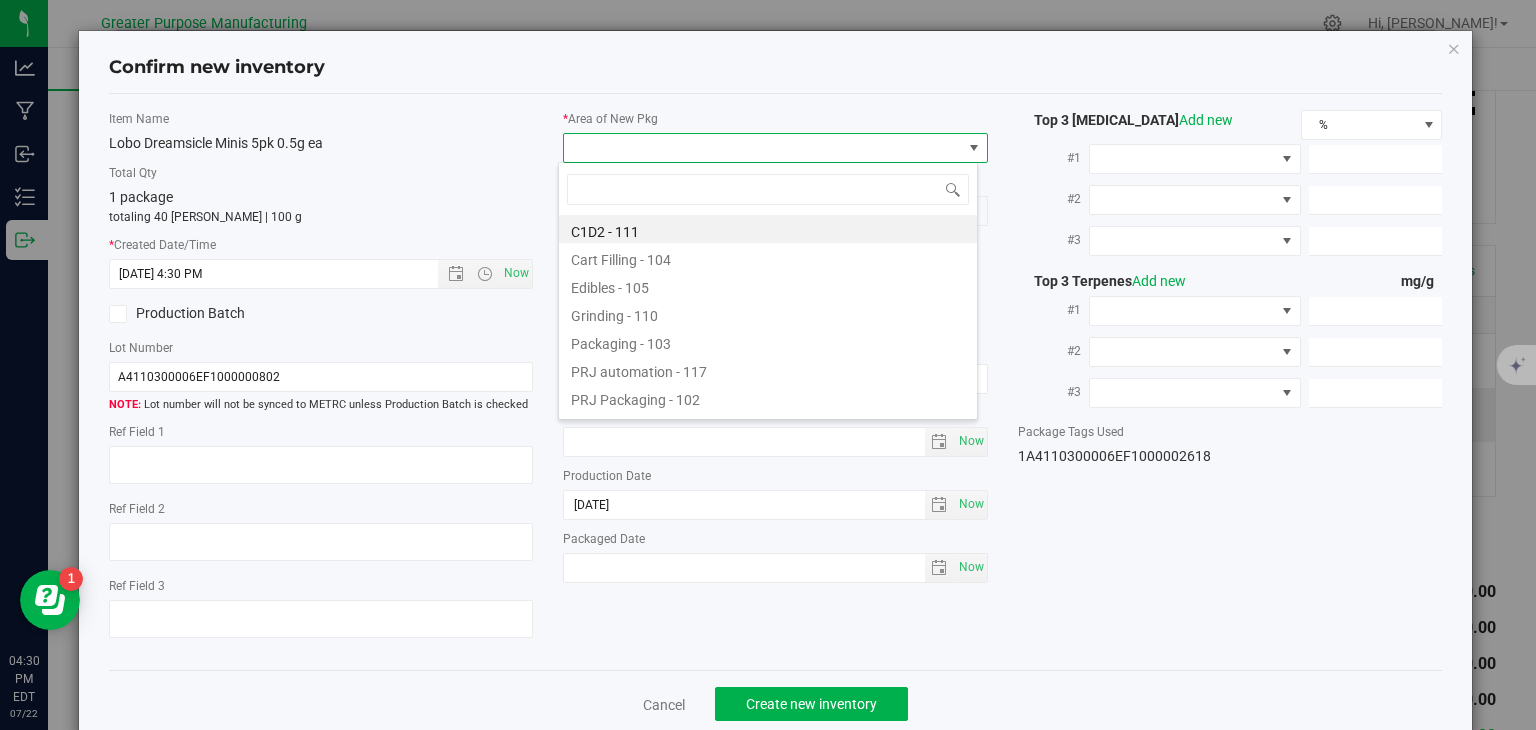 type on "108" 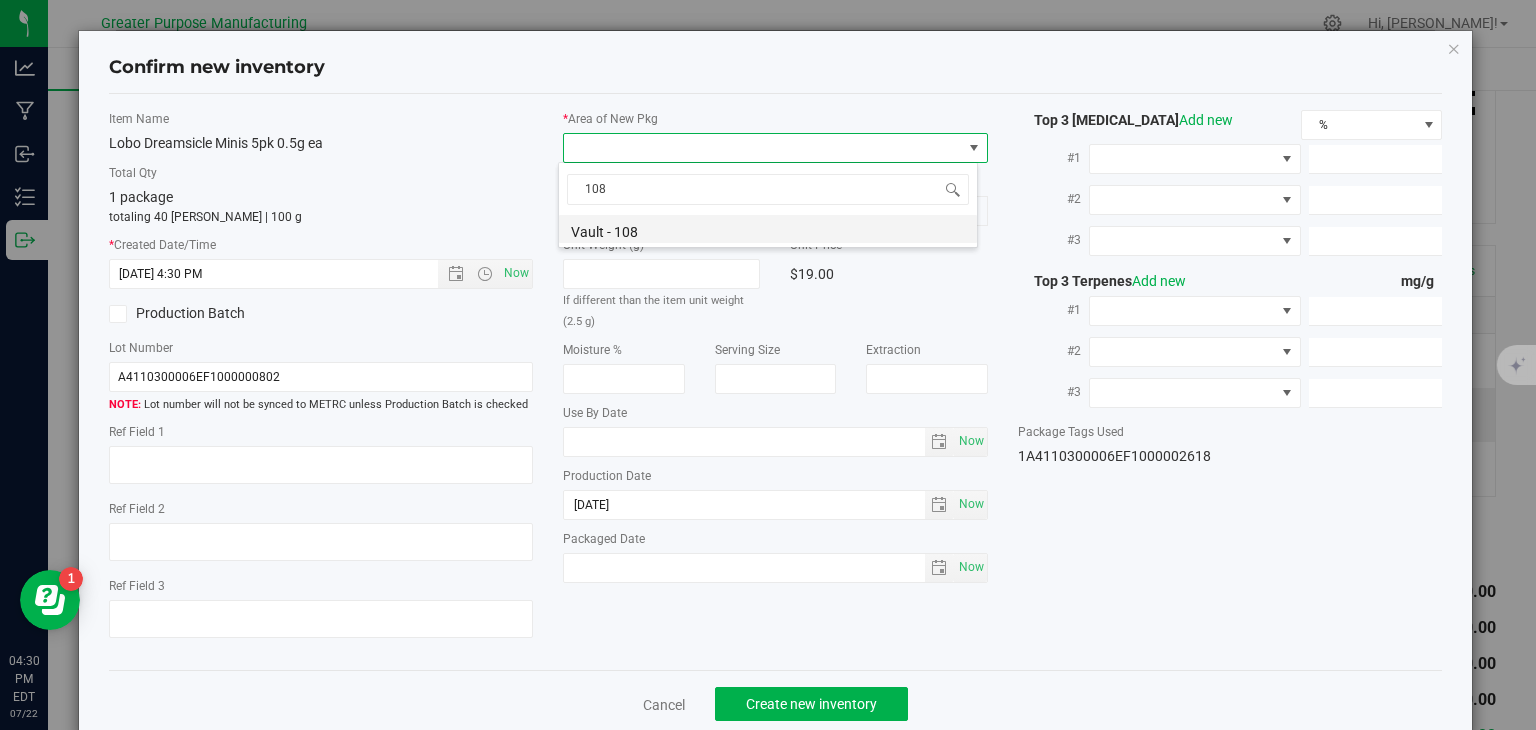 click on "Vault - 108" at bounding box center [768, 229] 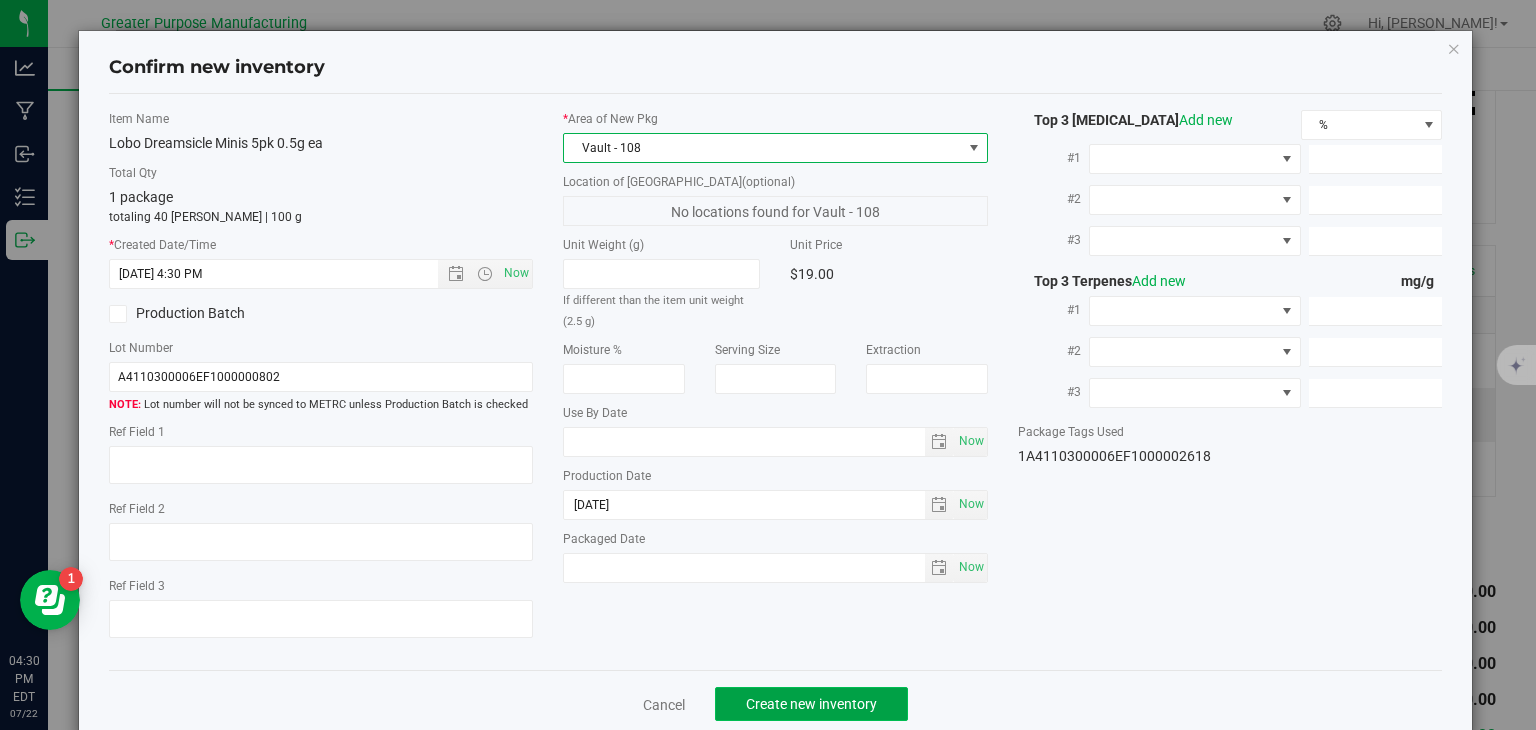 click on "Create new inventory" 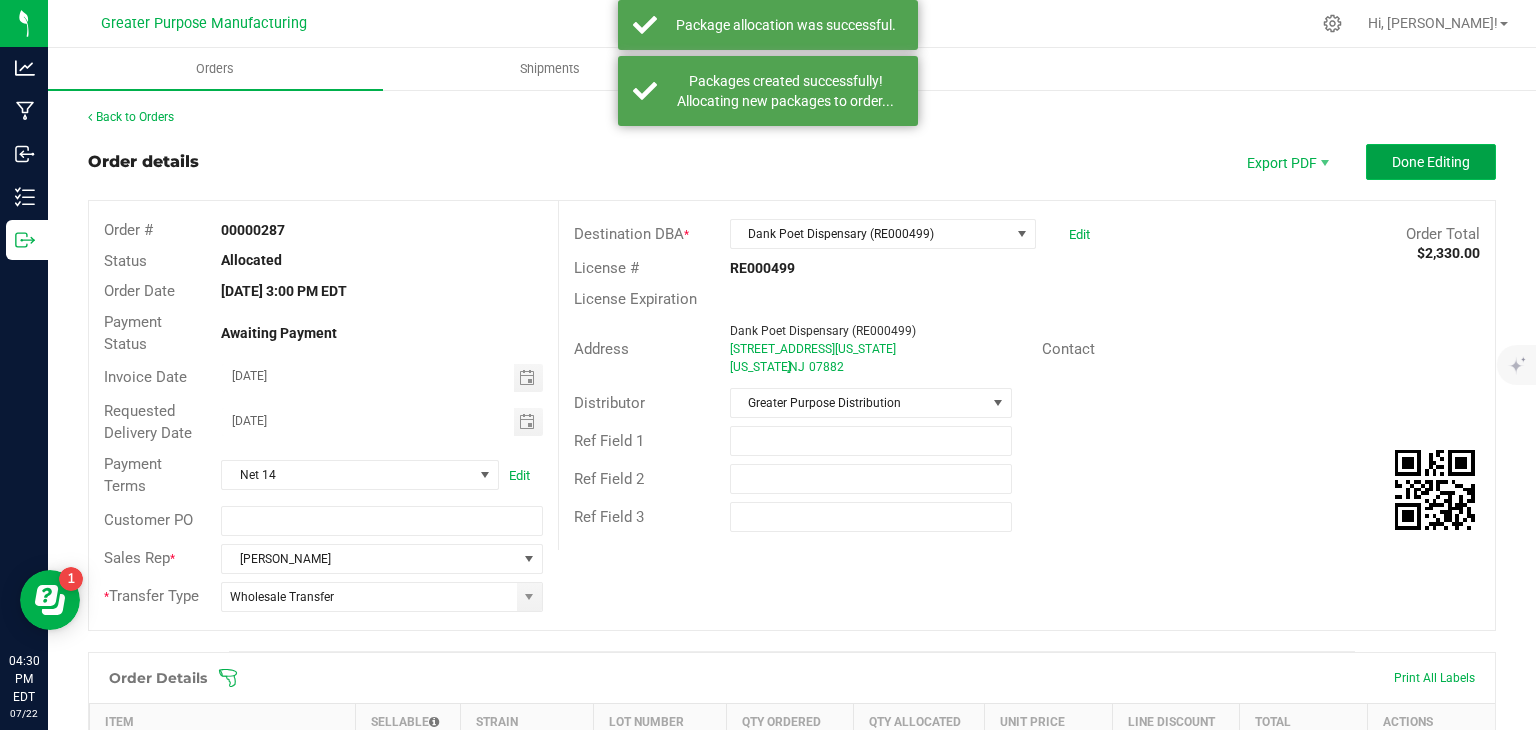 click on "Done Editing" at bounding box center (1431, 162) 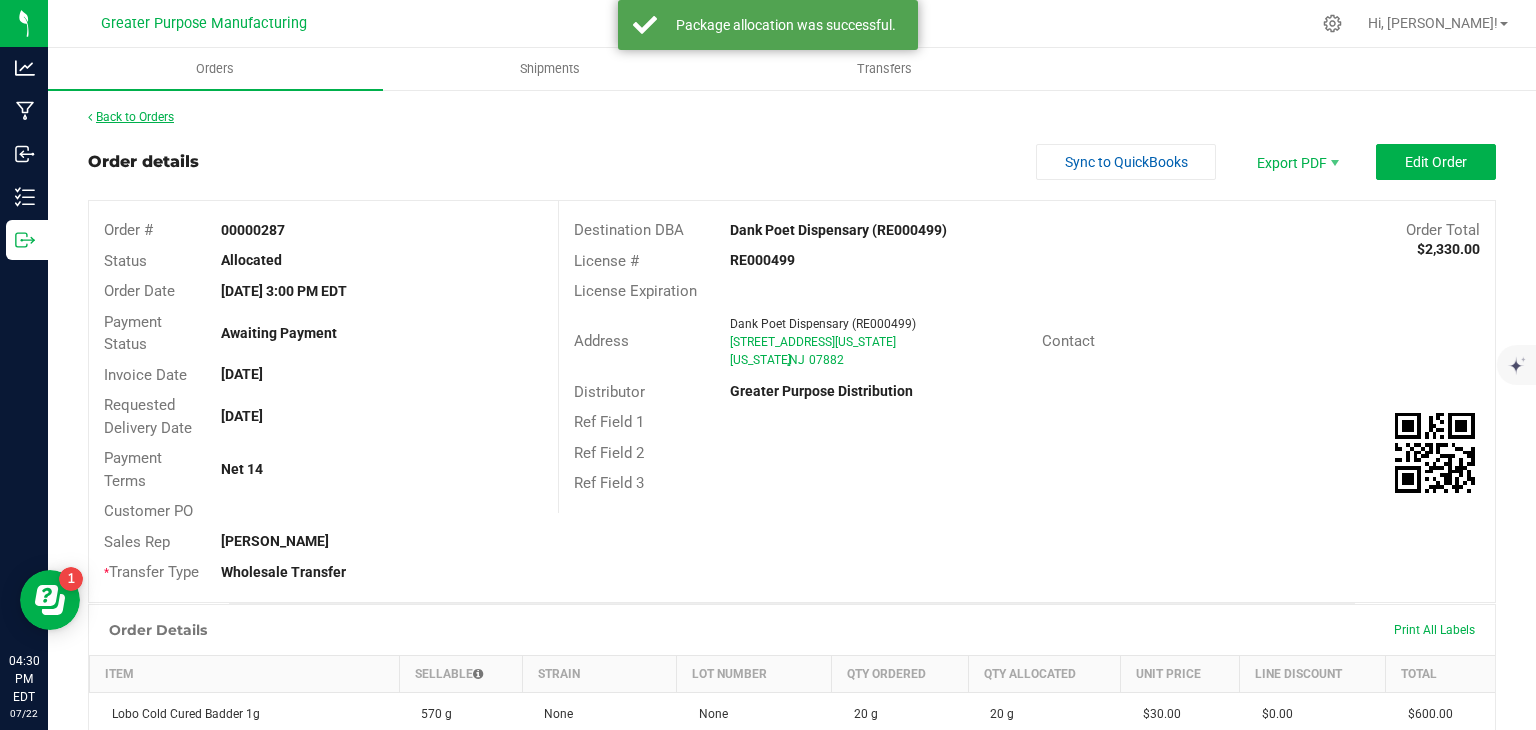 click on "Back to Orders" at bounding box center (131, 117) 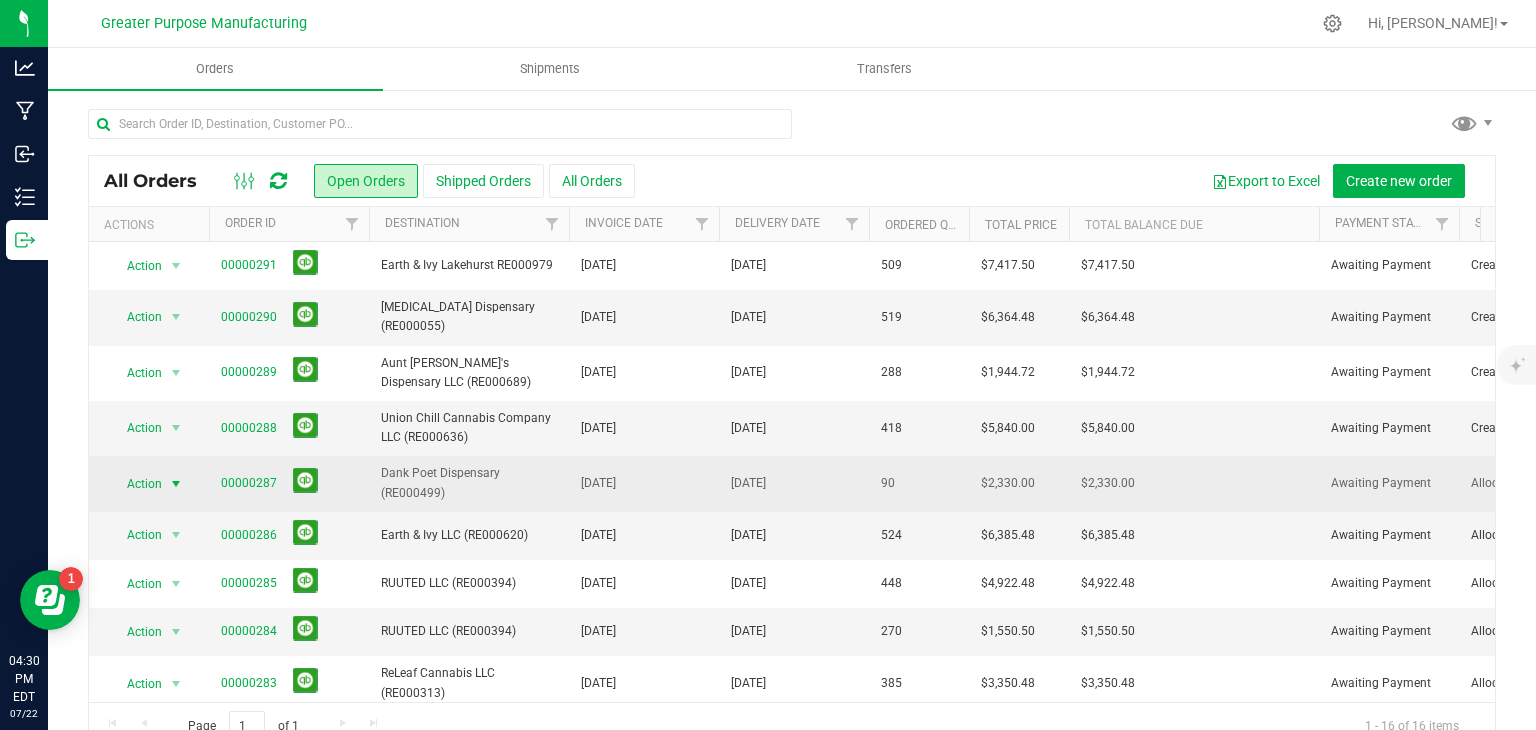 click at bounding box center [176, 484] 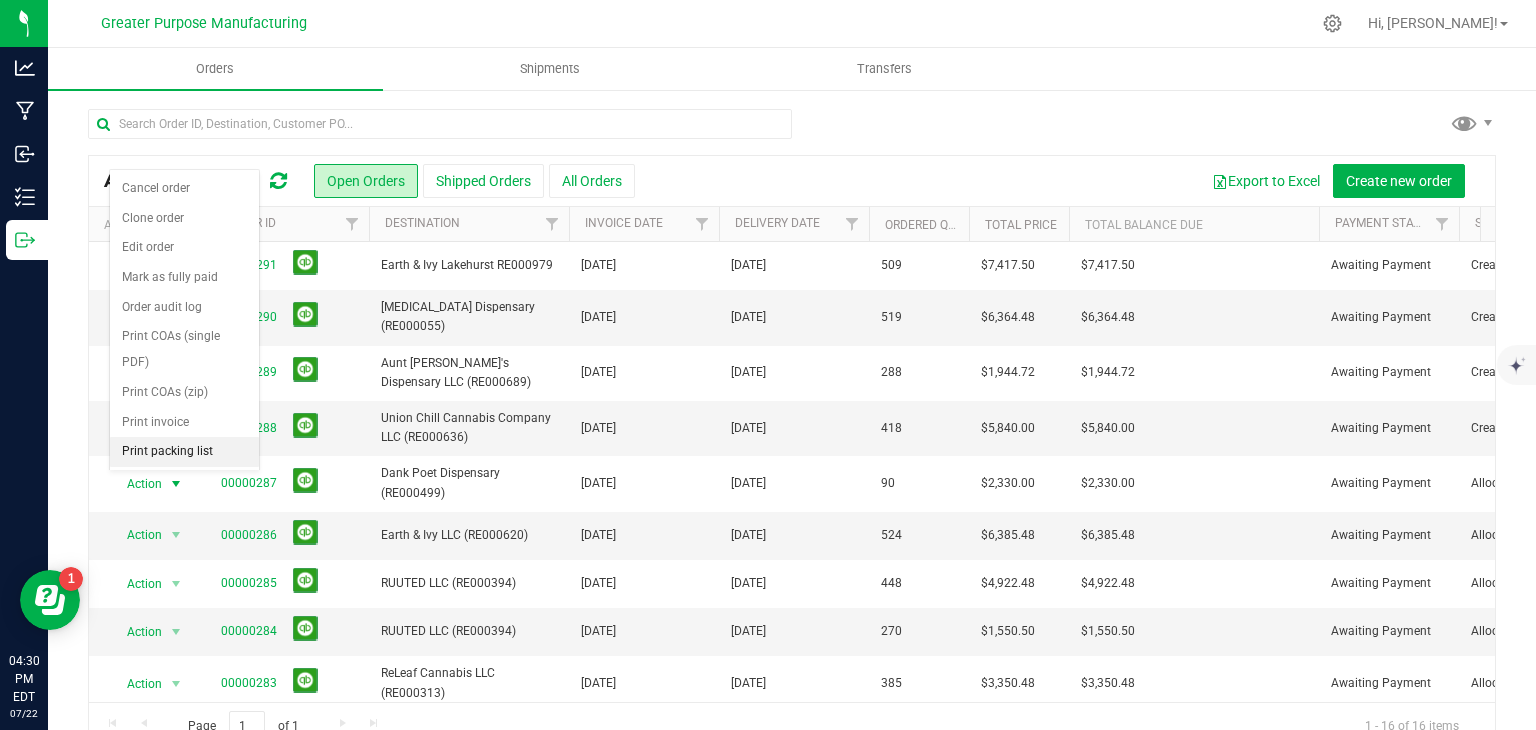 click on "Print packing list" at bounding box center (184, 452) 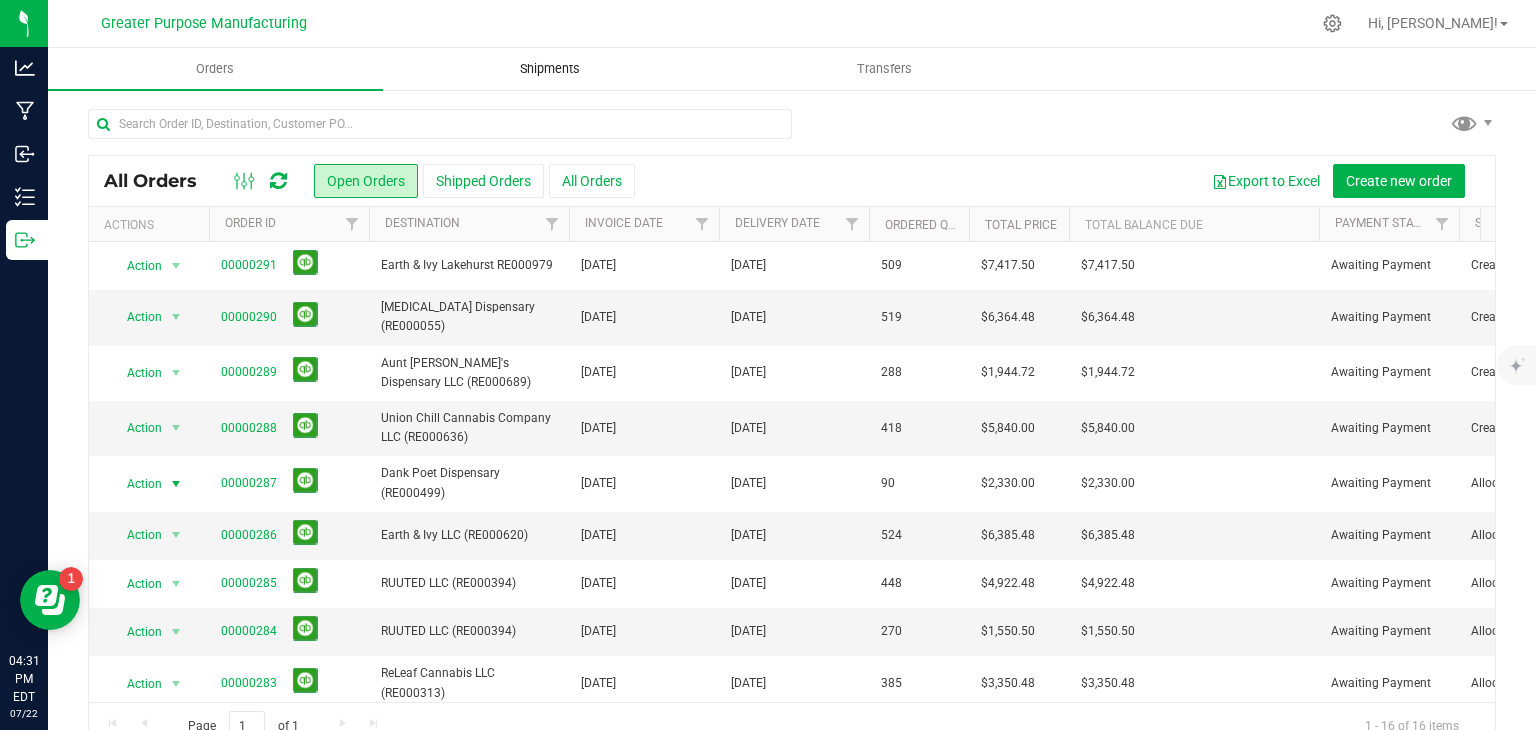click on "Shipments" at bounding box center [550, 69] 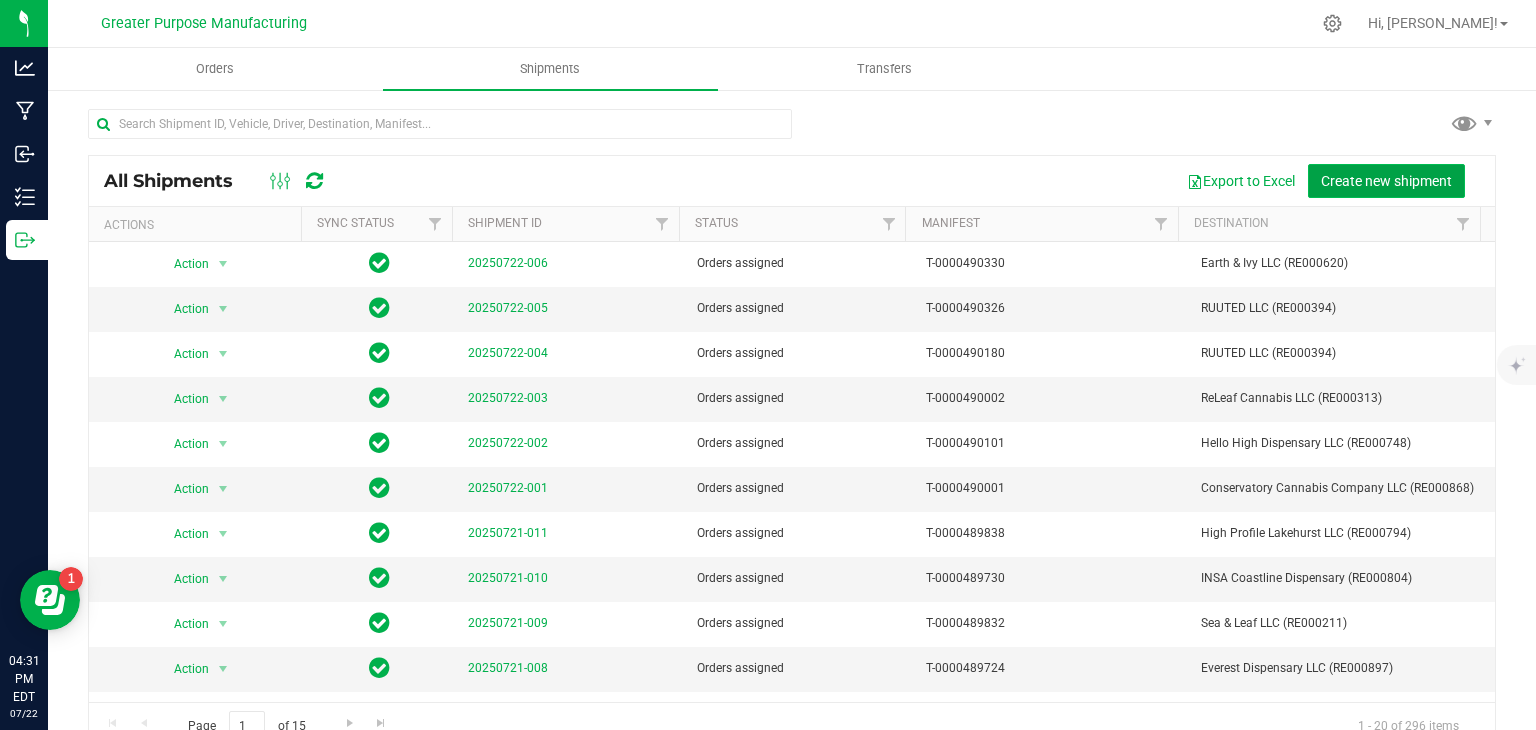 click on "Create new shipment" at bounding box center (1386, 181) 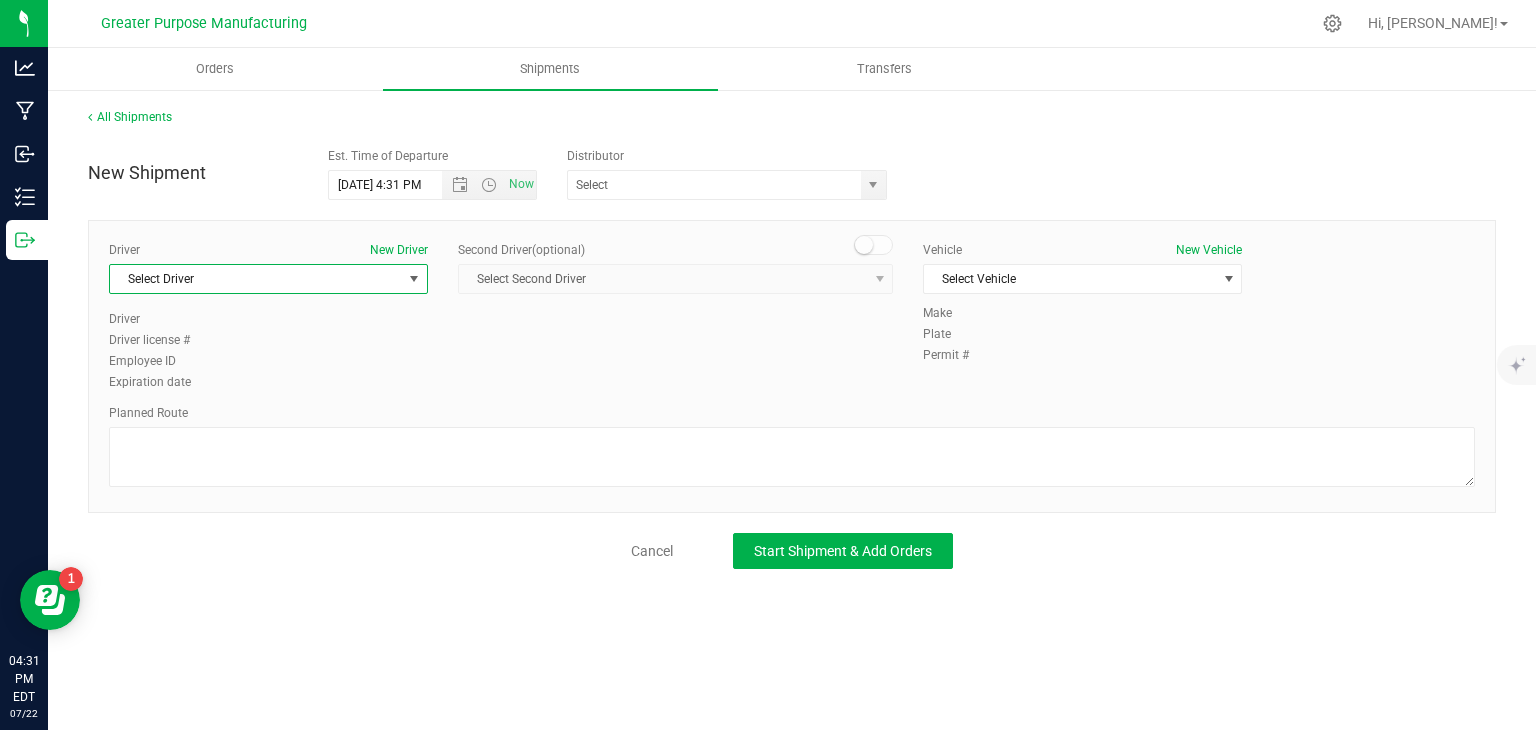 click on "Select Driver" at bounding box center (256, 279) 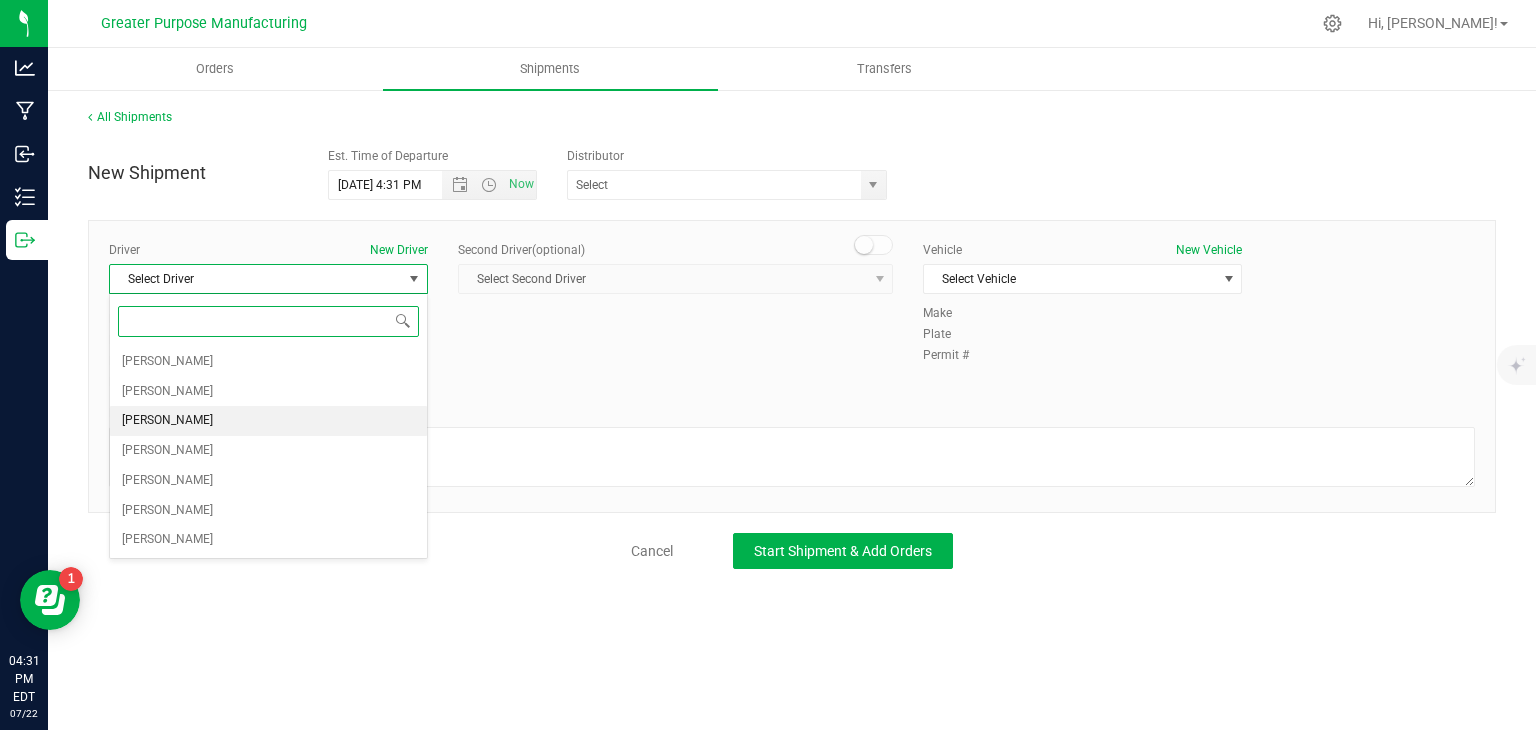 click on "[PERSON_NAME]" at bounding box center (268, 421) 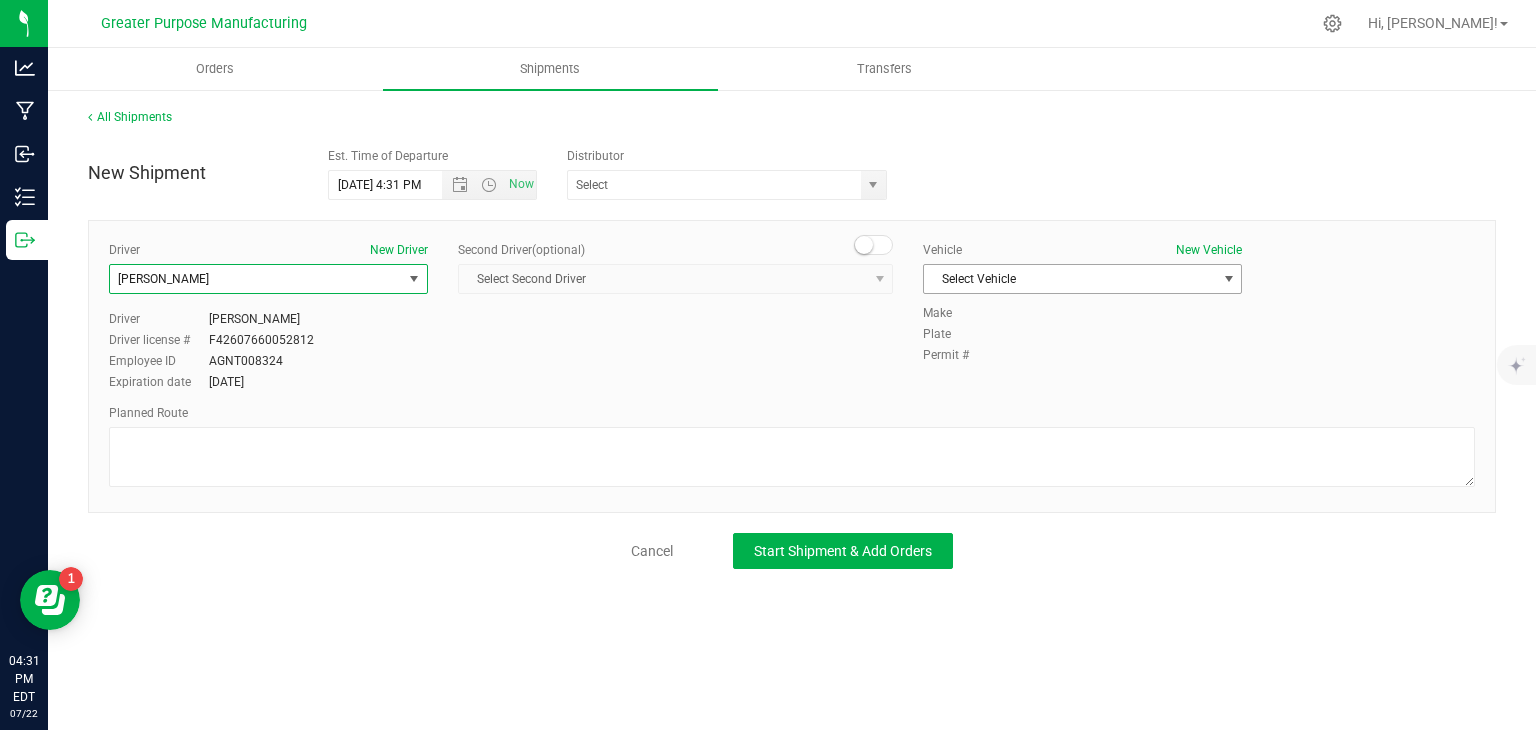 click on "Select Vehicle" at bounding box center (1070, 279) 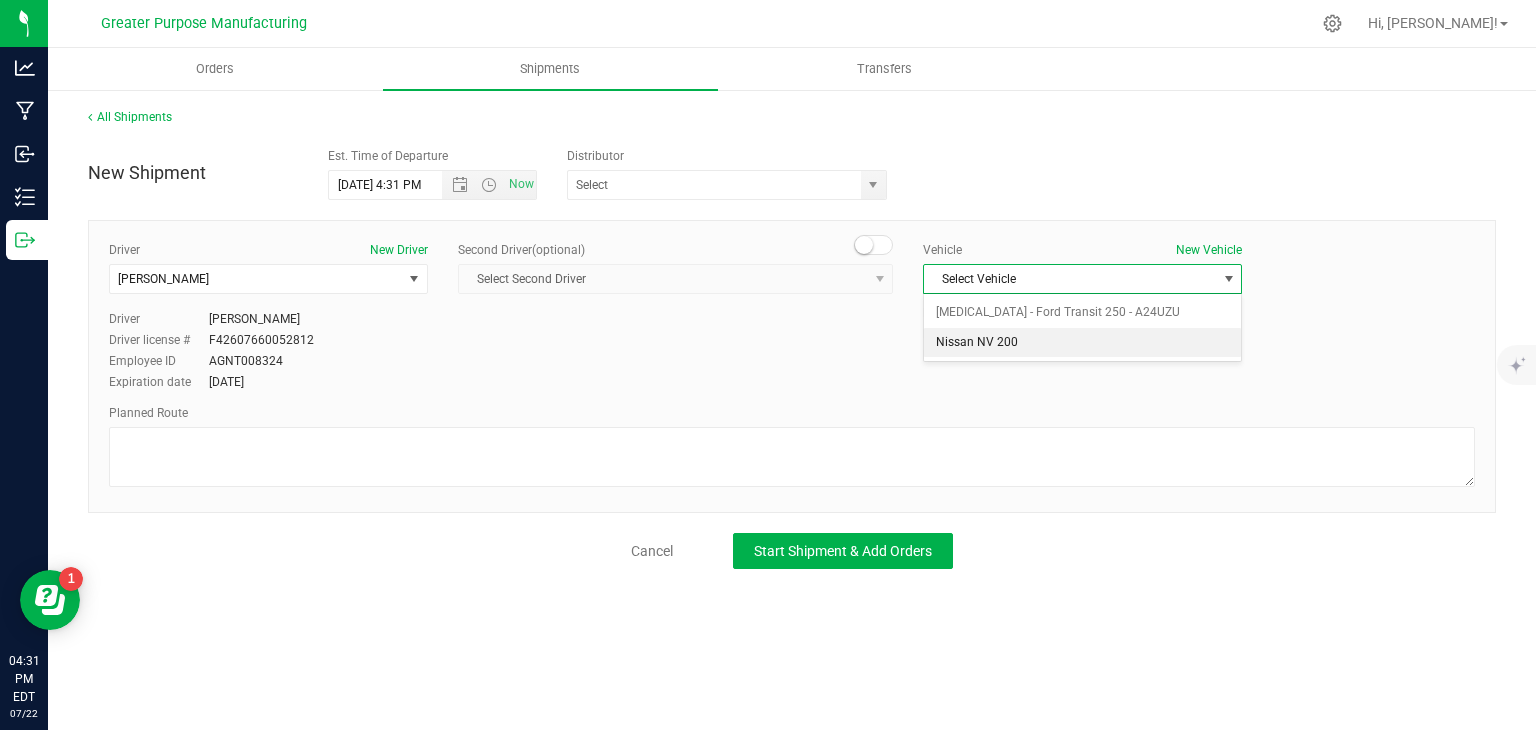click on "Nissan NV 200" at bounding box center (1082, 343) 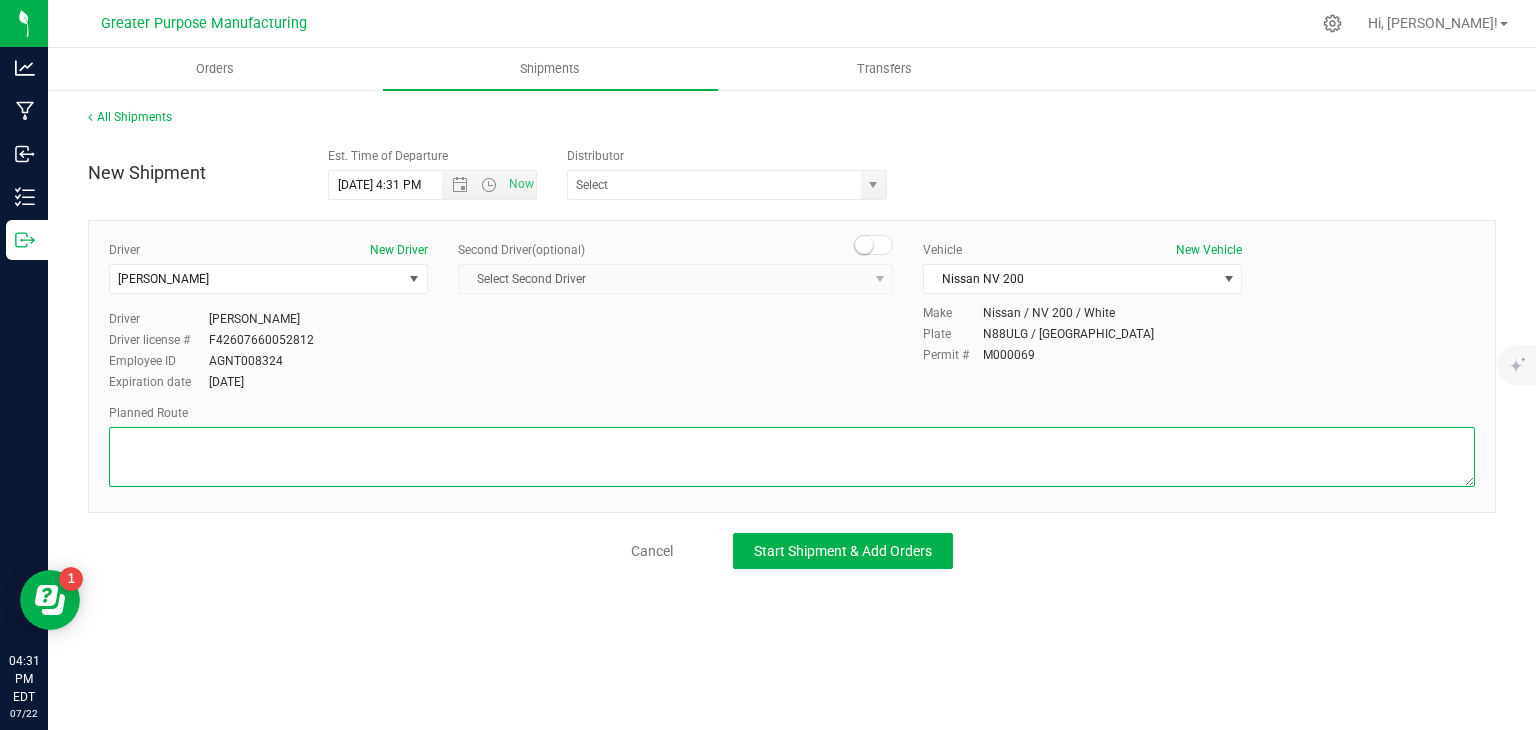 click at bounding box center (792, 457) 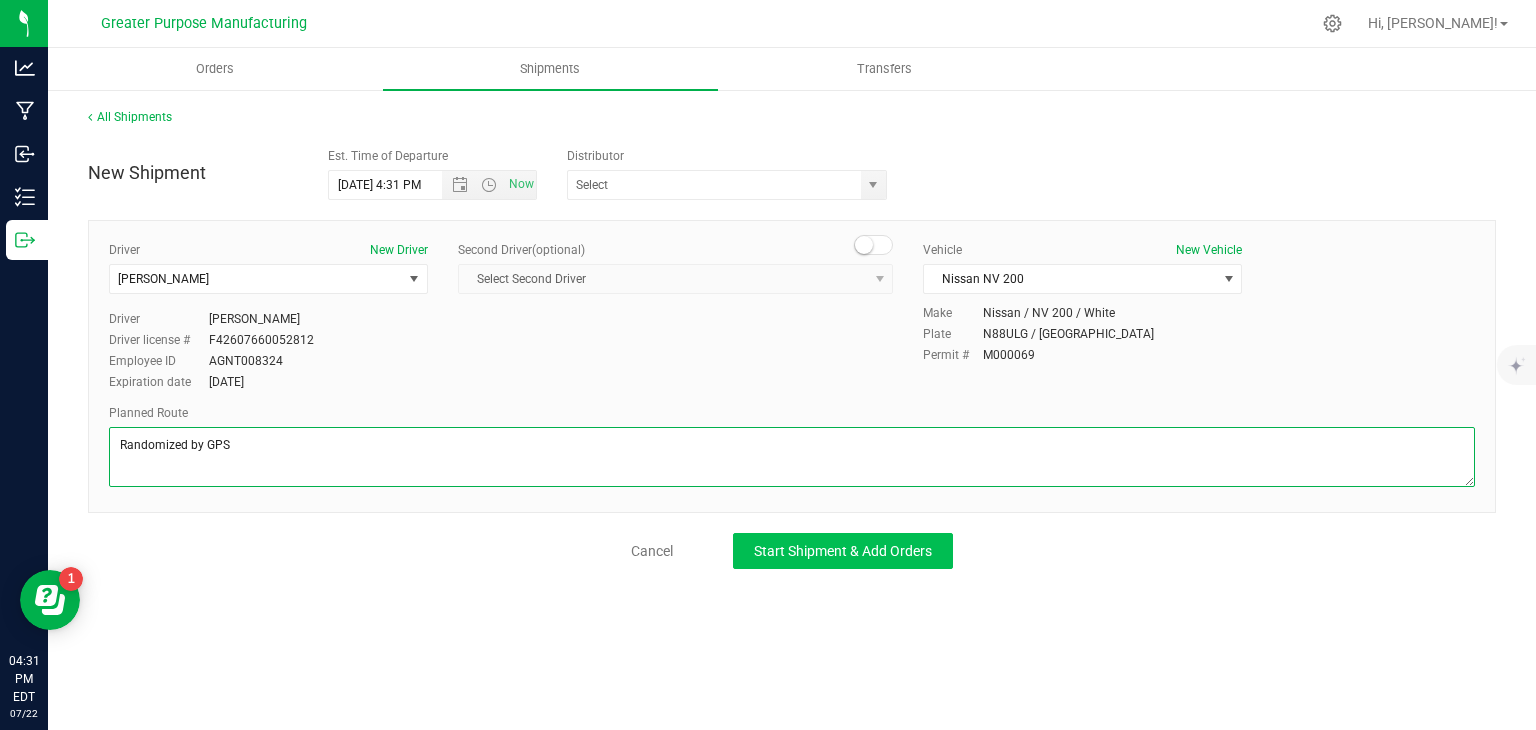 type on "Randomized by GPS" 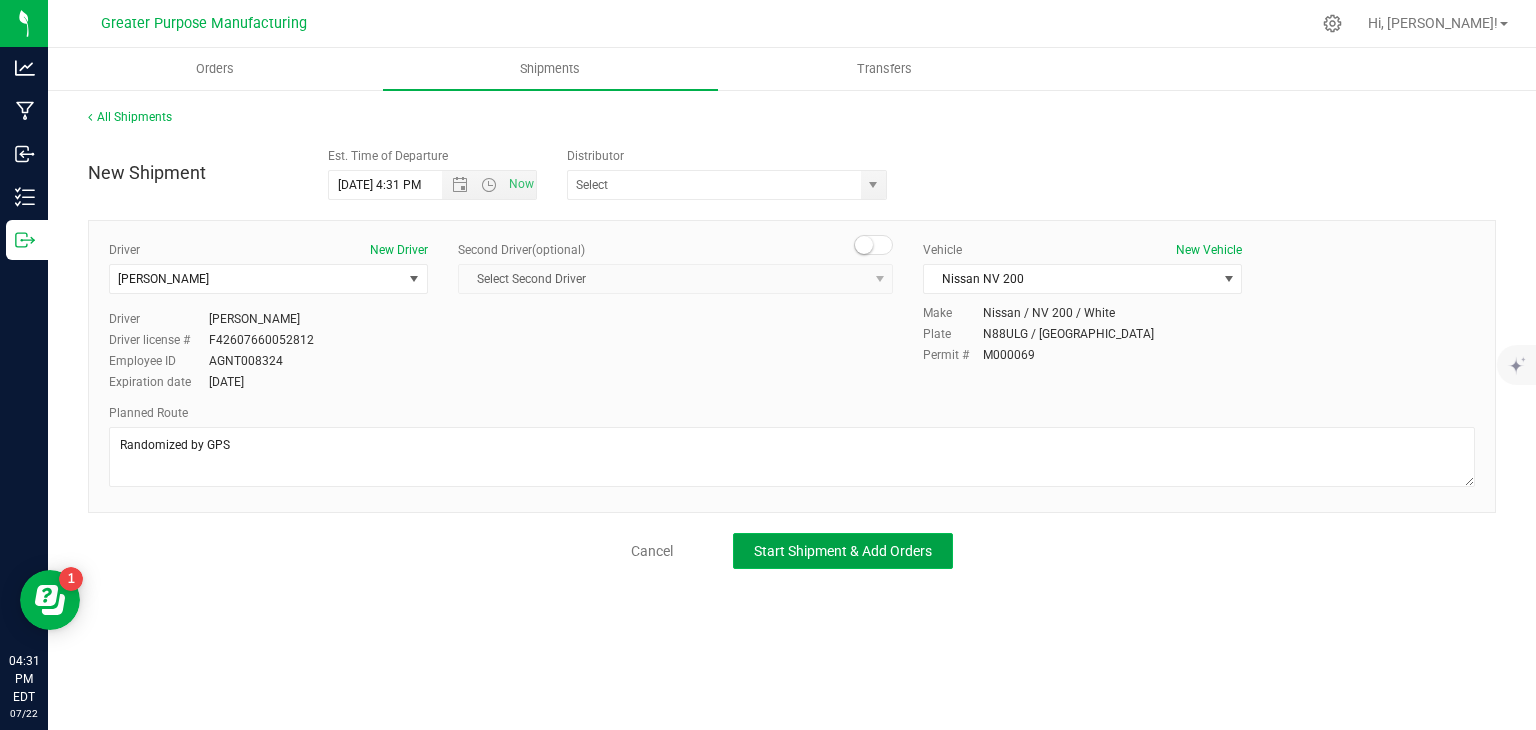 click on "Start Shipment & Add Orders" 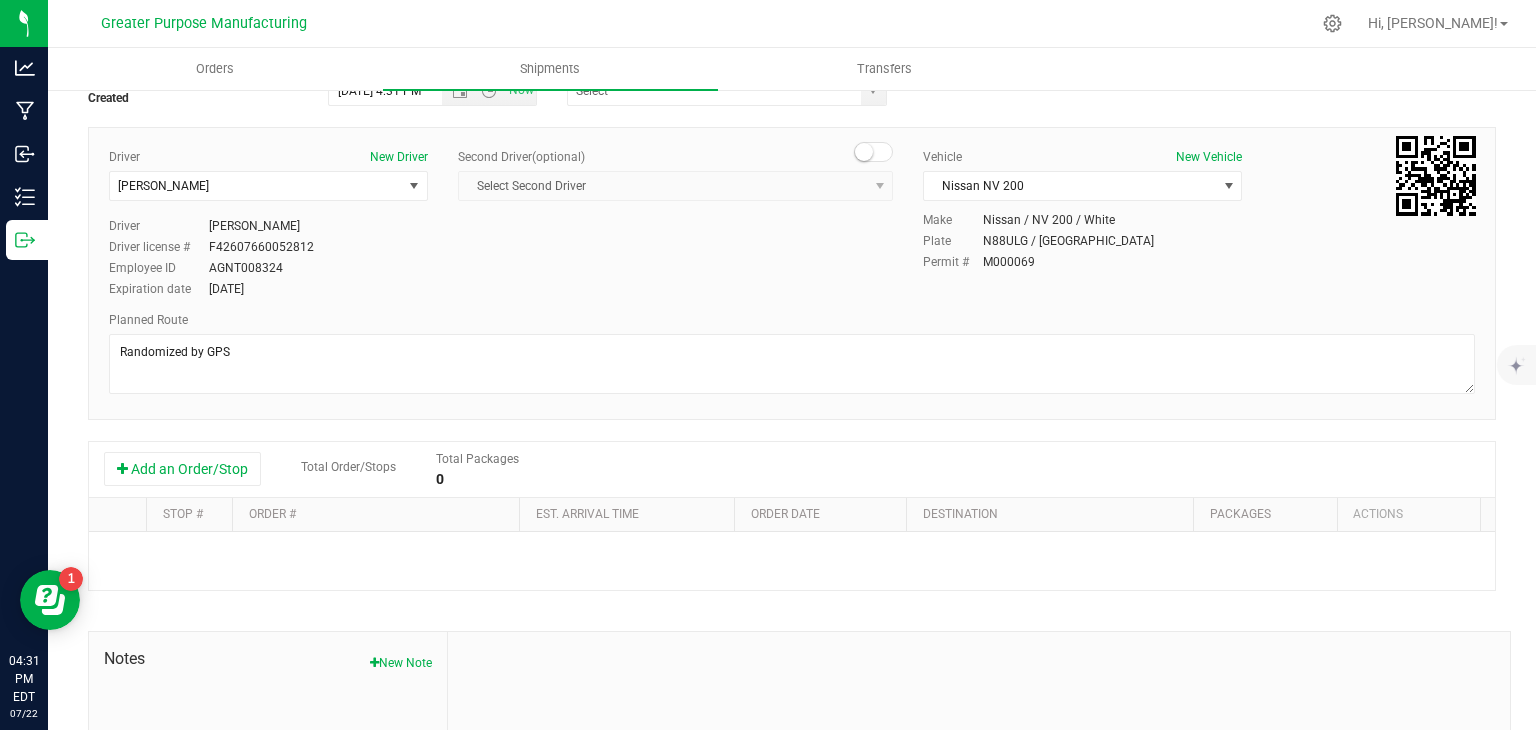 scroll, scrollTop: 104, scrollLeft: 0, axis: vertical 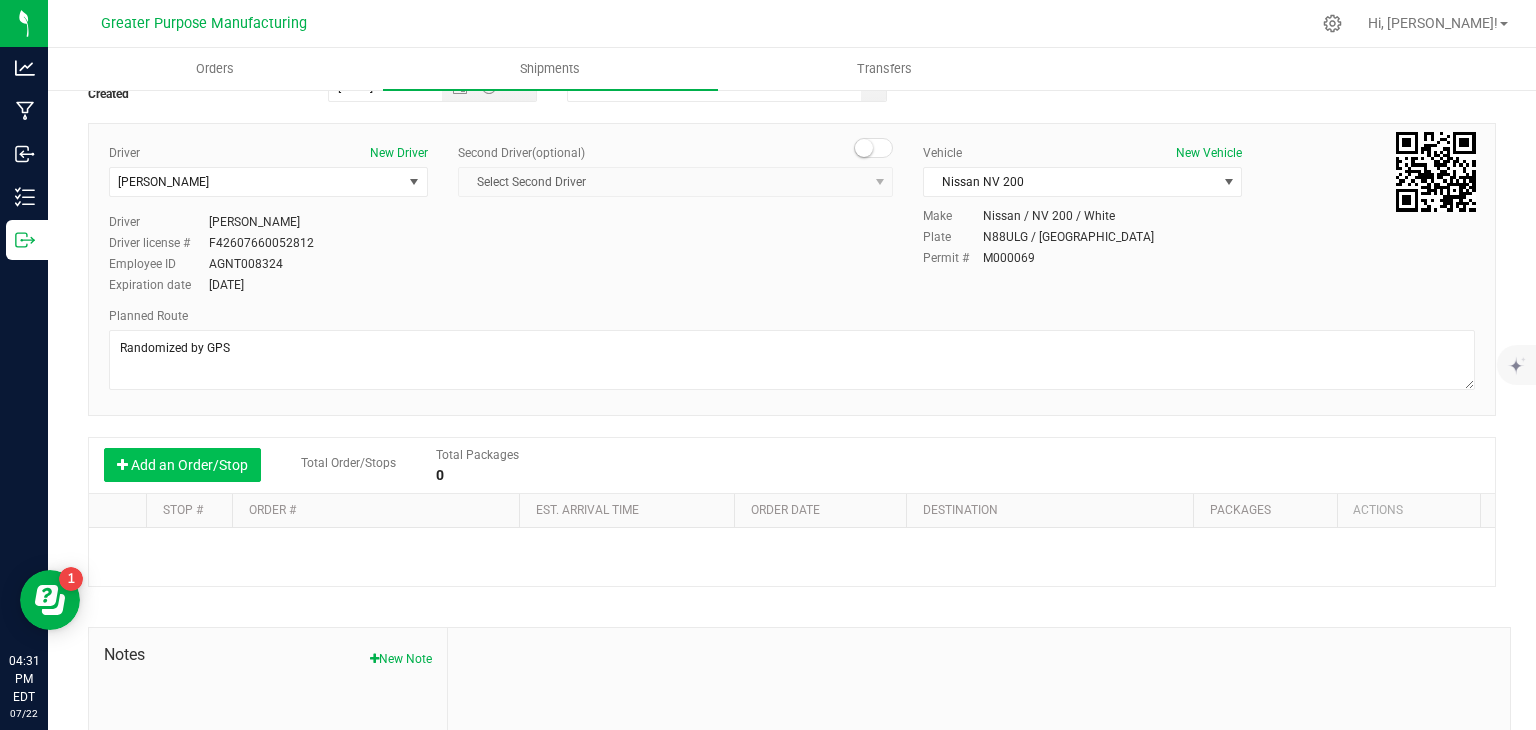 click on "Add an Order/Stop" at bounding box center [182, 465] 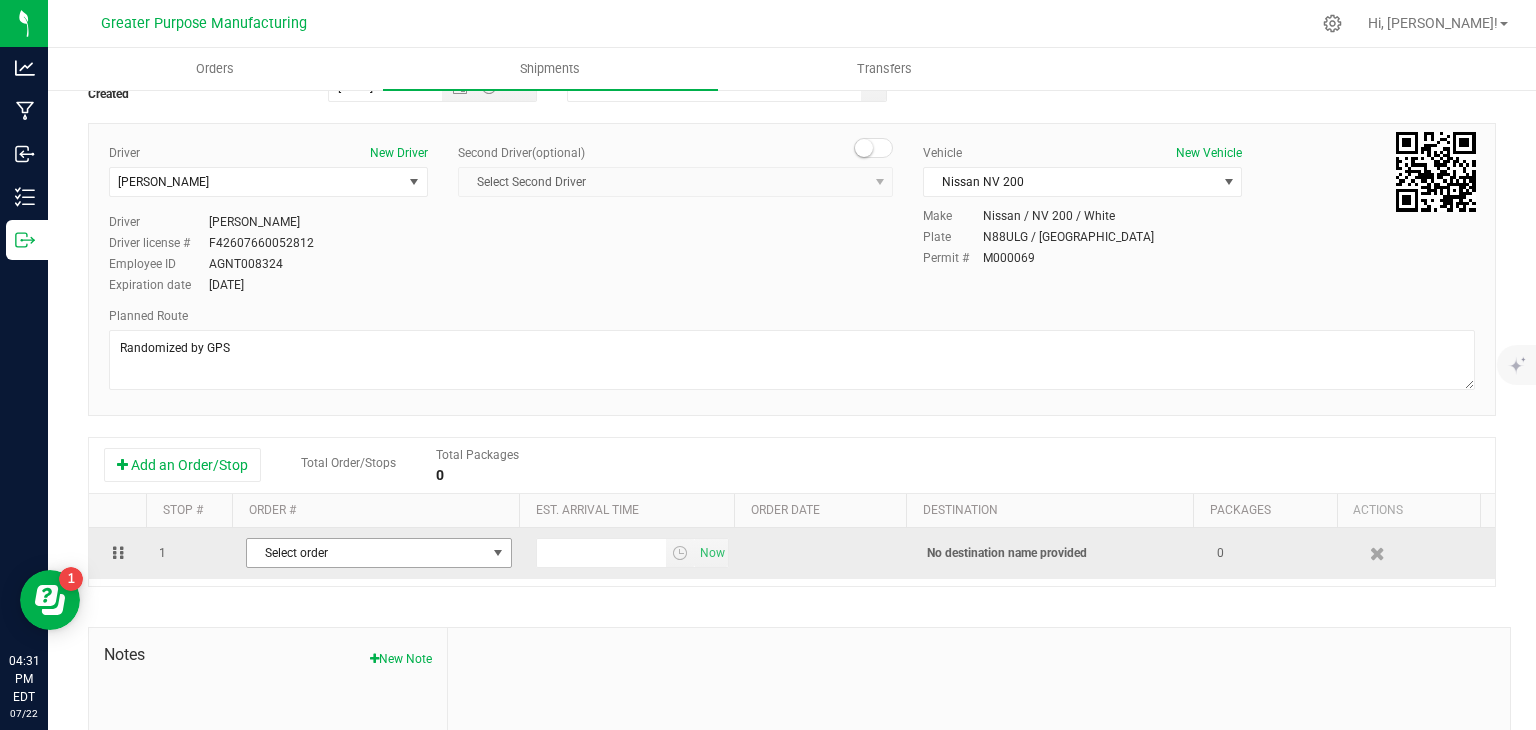 click on "Select order" at bounding box center [366, 553] 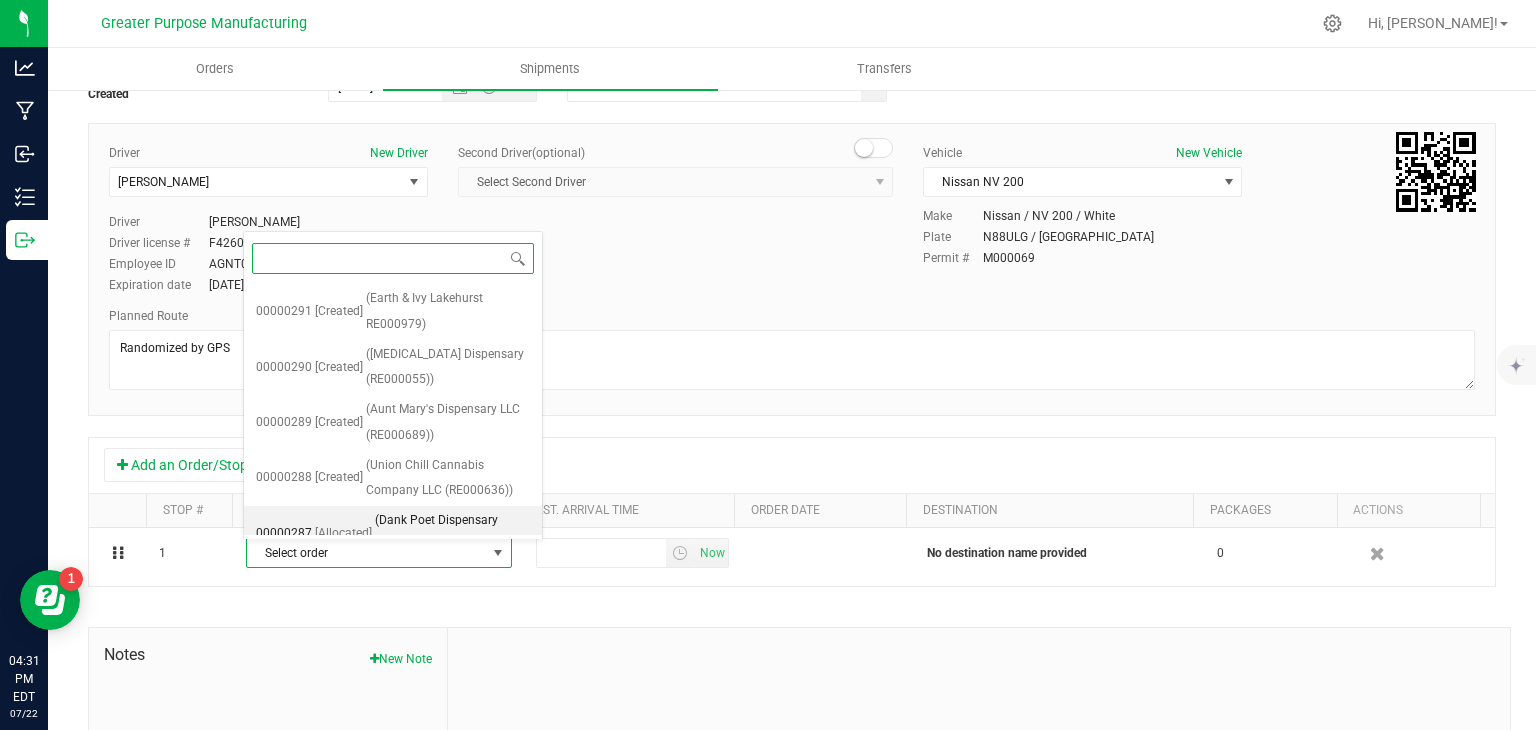 click on "(Dank Poet Dispensary (RE000499))" at bounding box center [452, 533] 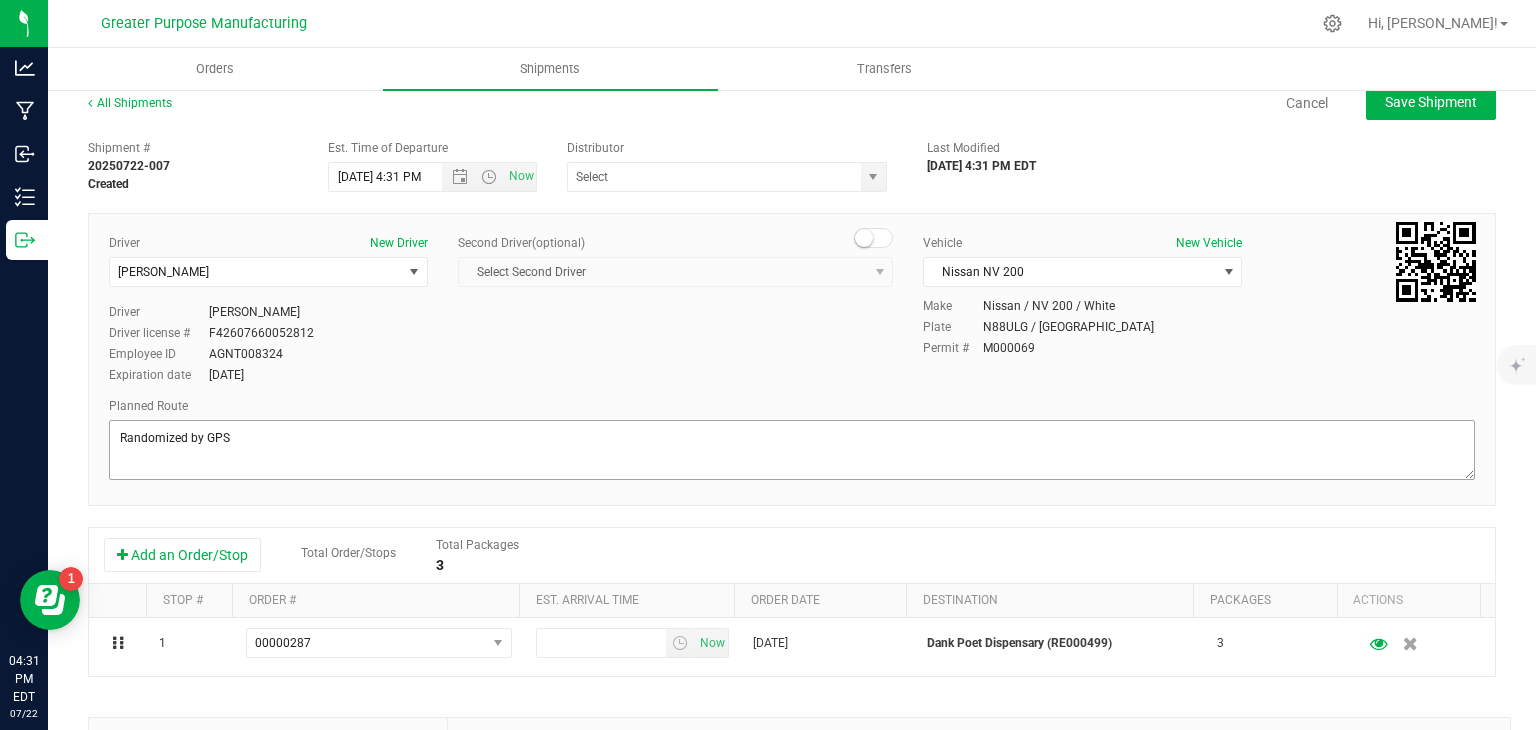 scroll, scrollTop: 12, scrollLeft: 0, axis: vertical 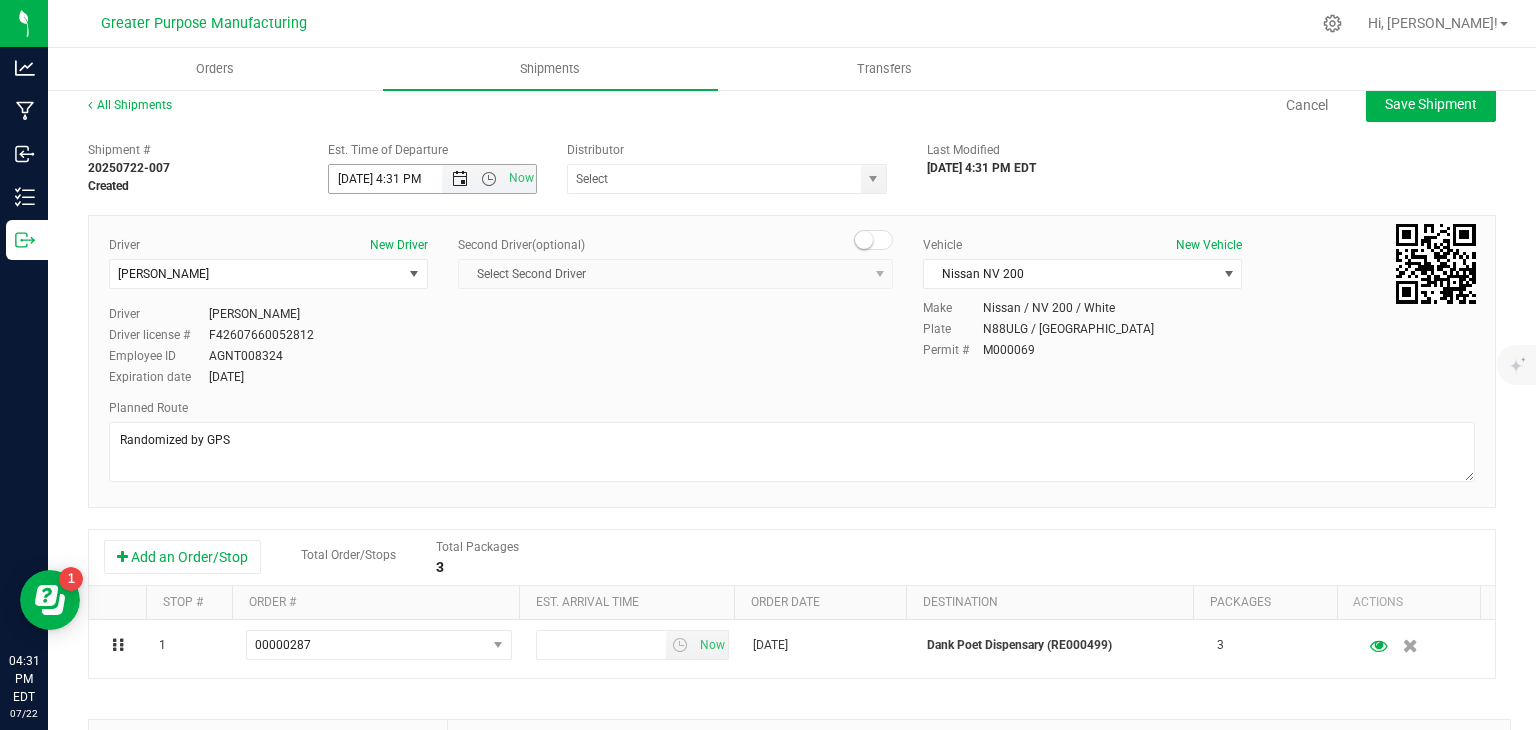 click at bounding box center (460, 179) 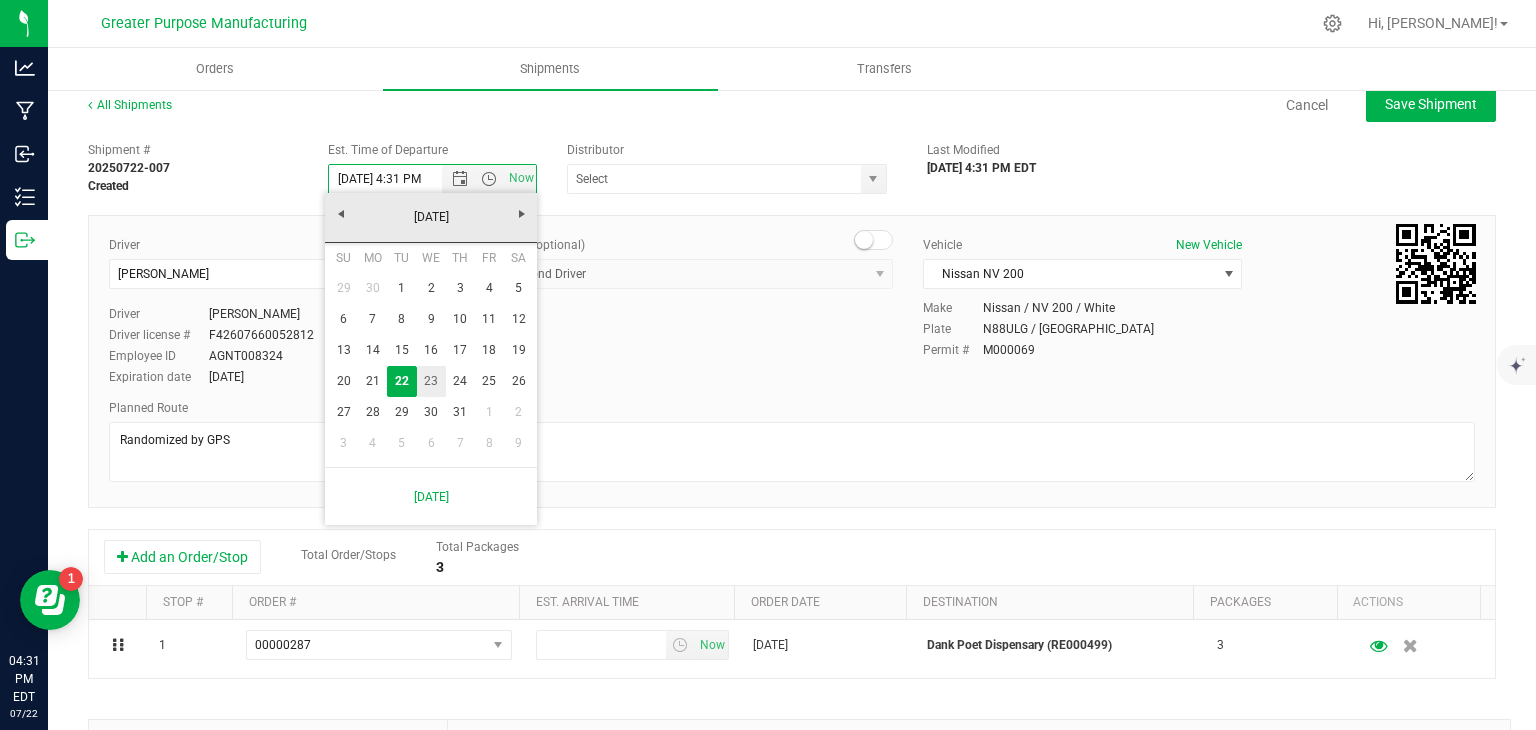click on "23" at bounding box center [431, 381] 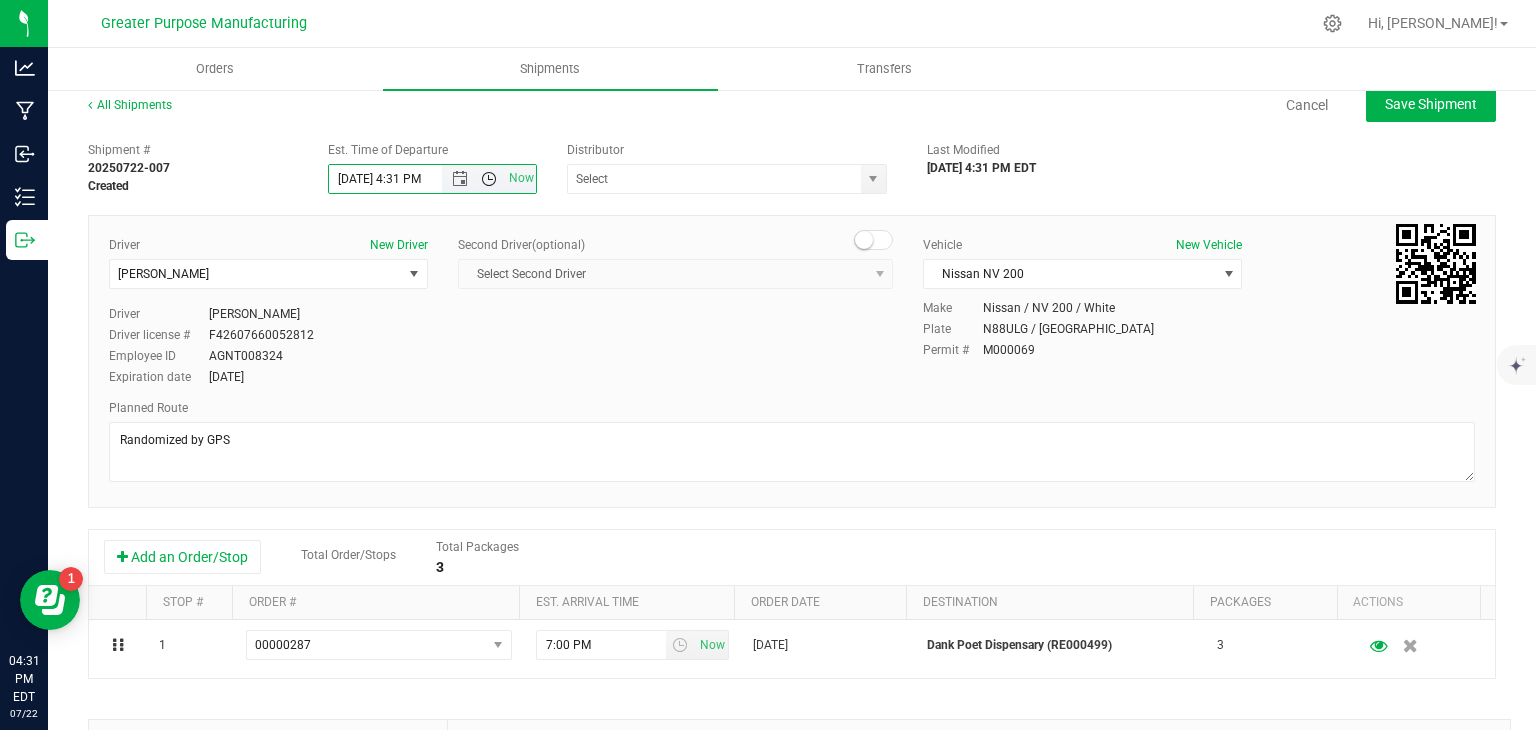 click at bounding box center [489, 179] 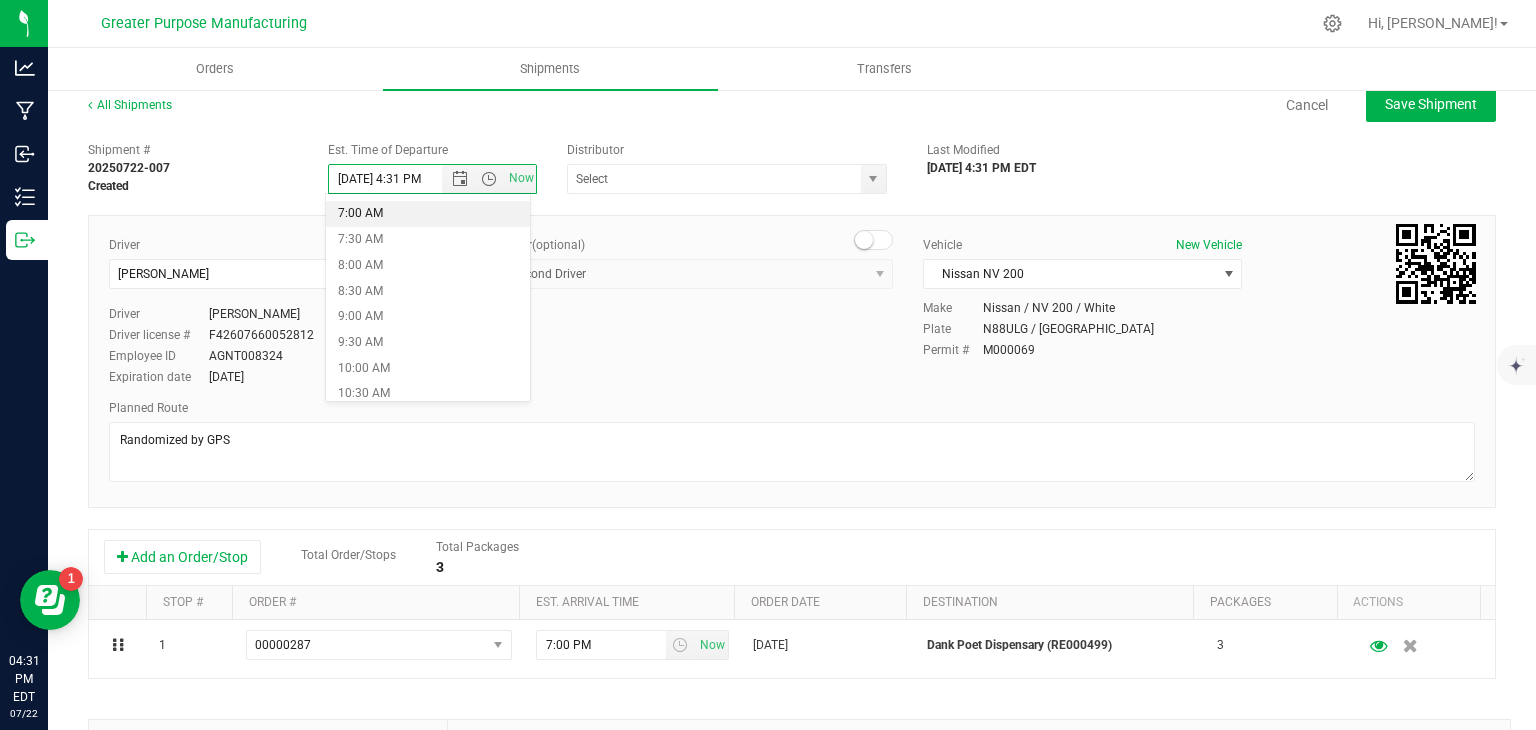 scroll, scrollTop: 356, scrollLeft: 0, axis: vertical 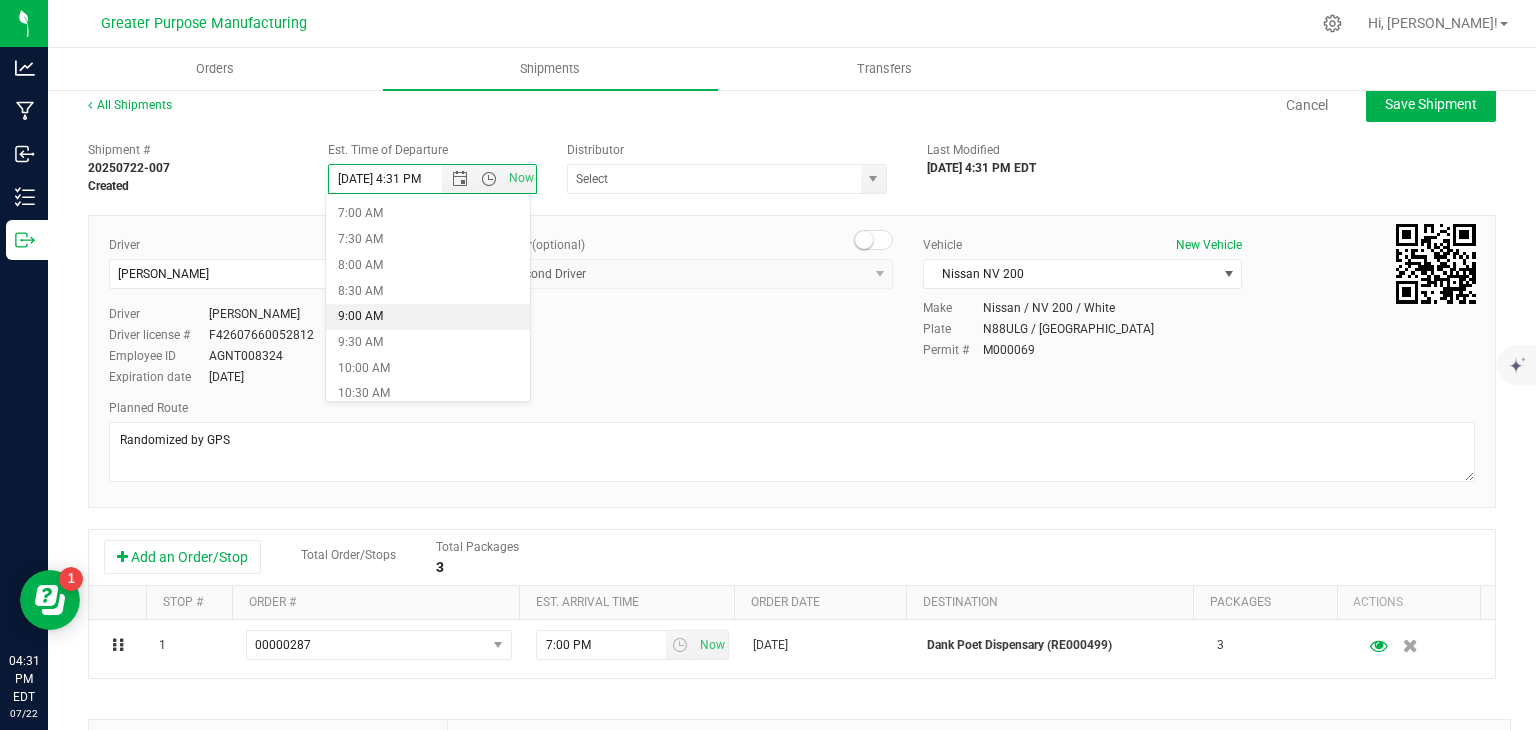 click on "9:00 AM" at bounding box center (428, 317) 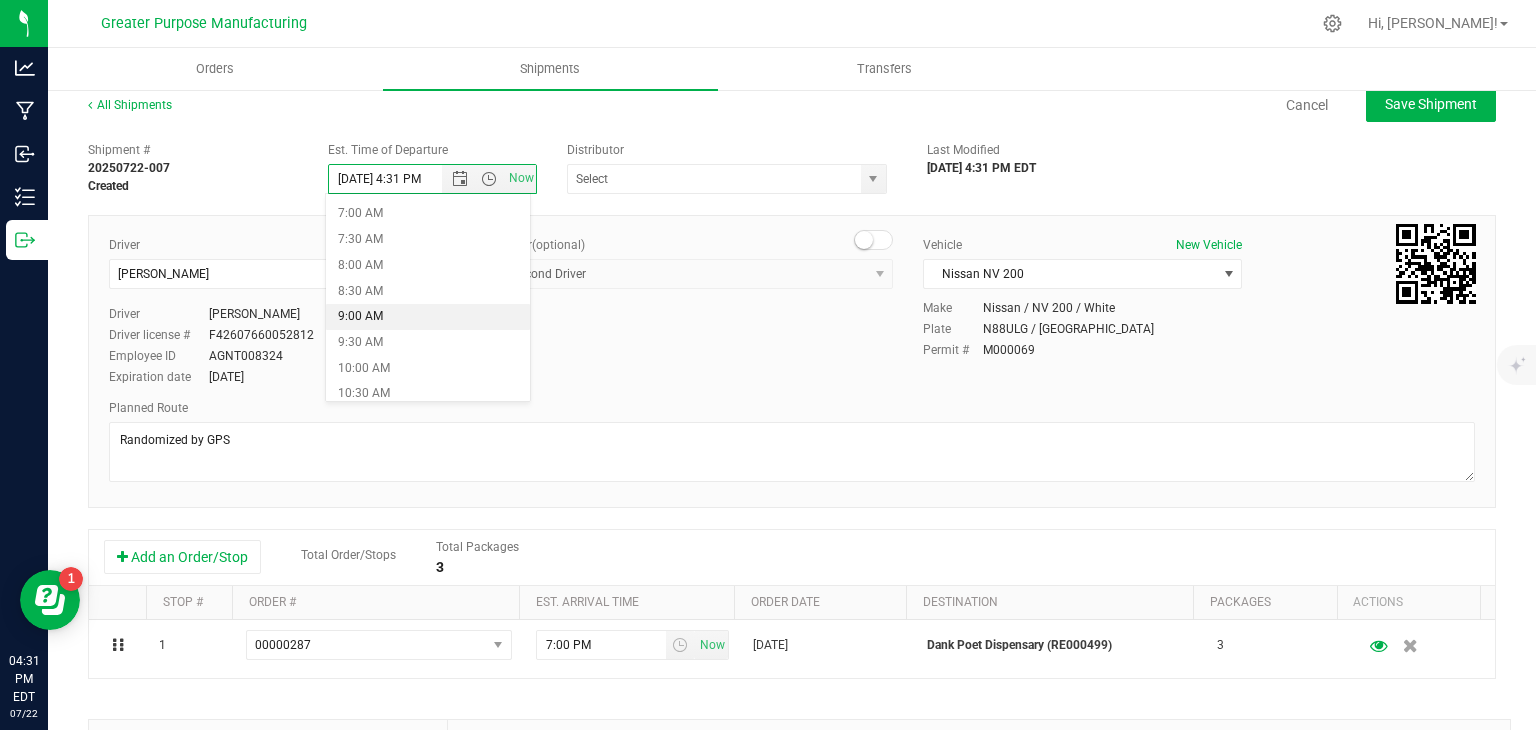type on "7/23/2025 9:00 AM" 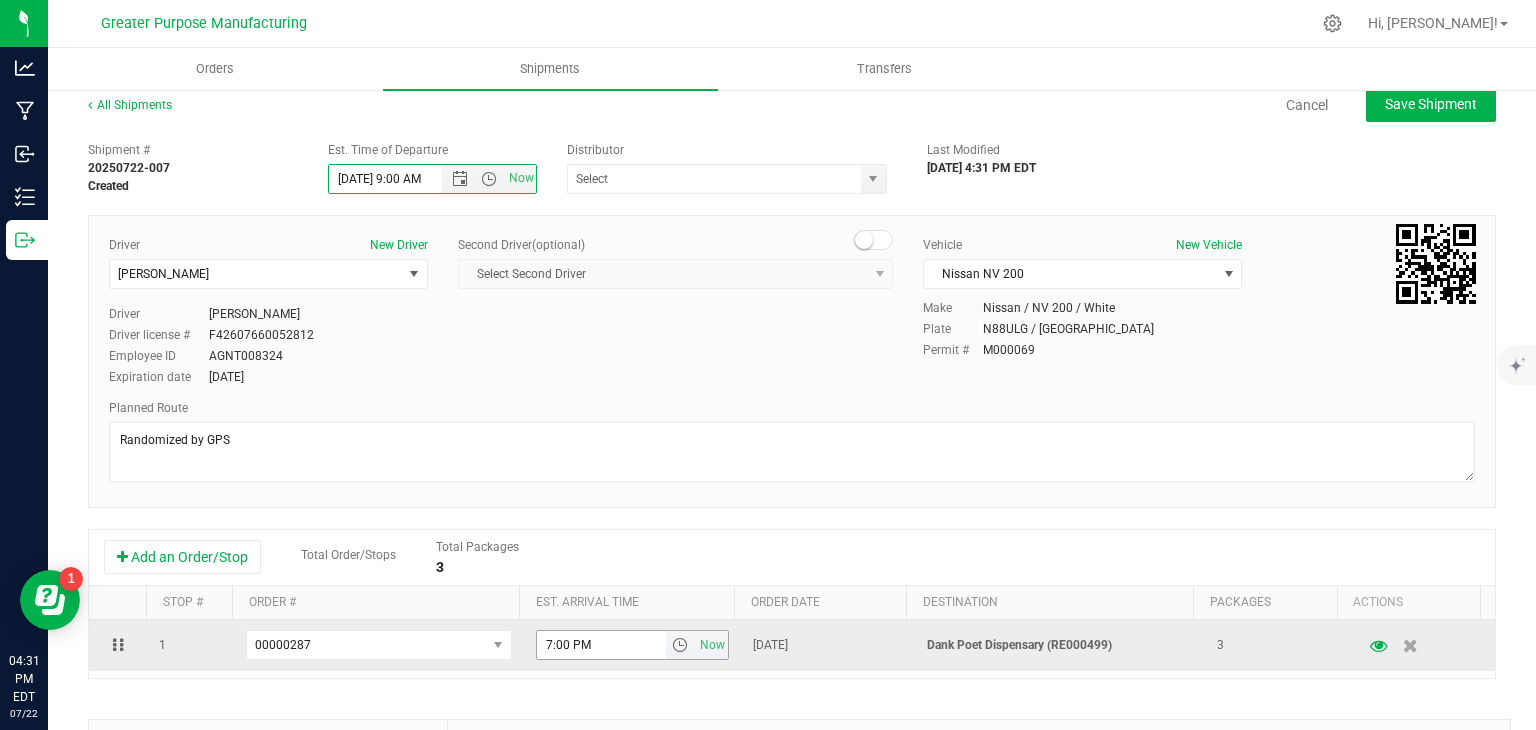click on "7:00 PM" at bounding box center [602, 645] 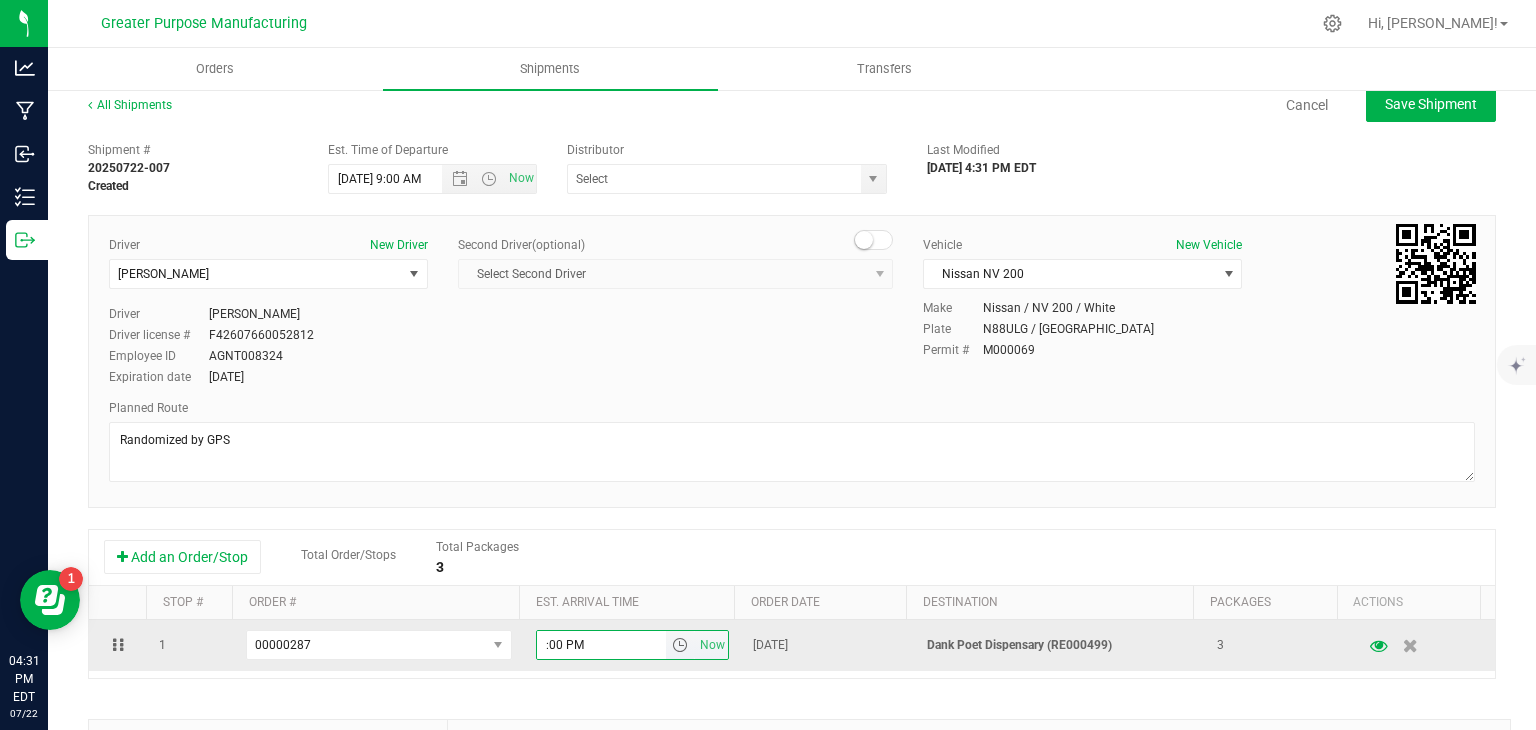 type on "5:00 PM" 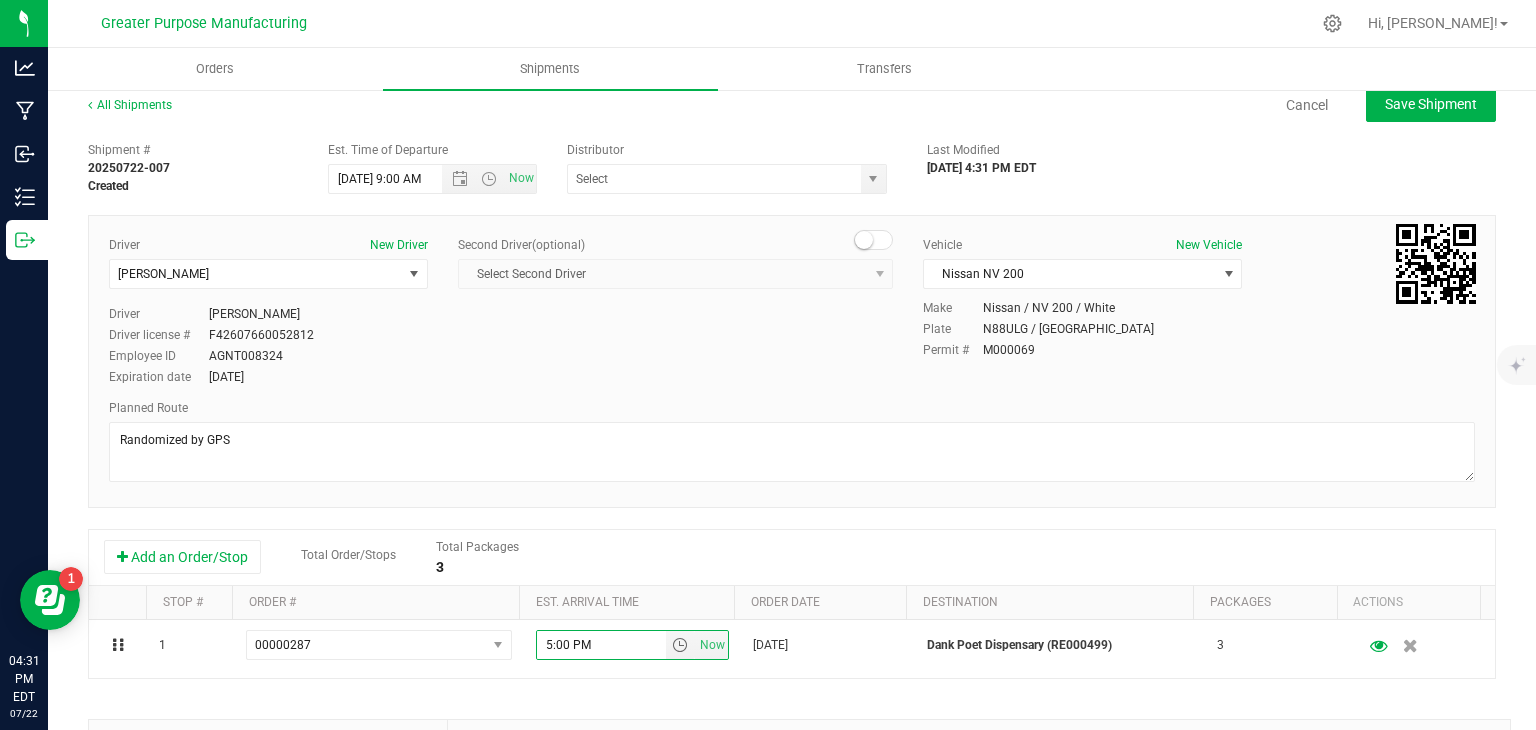 click on "Shipment #
20250722-007
Created
Est. Time of Departure
7/23/2025 9:00 AM
Now
Distributor
Greater Purpose Distribution Green Analytics East LLC (TL000002) Green Village Services LLC (DI000012) Highgrade Labs of New Jersey (TL000006) NEW JERSEY CANNALYTICS LLC (TL000003) Smithers CTS NJ LLC (TL000005) SRIVEN LABS LLC (TL000004) Trichome Analytical LLC (TL000001)
Last Modified" at bounding box center [792, 560] 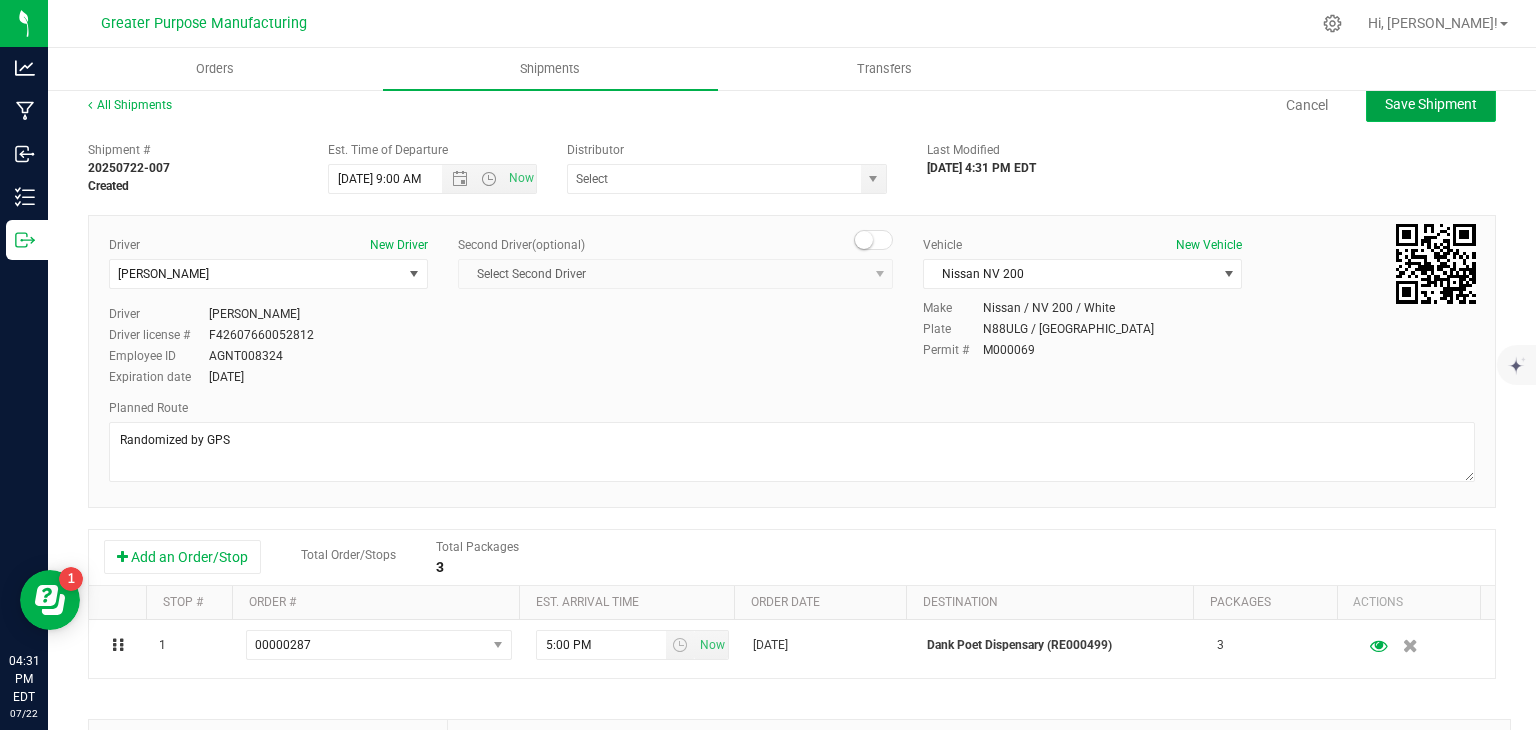 click on "Save Shipment" 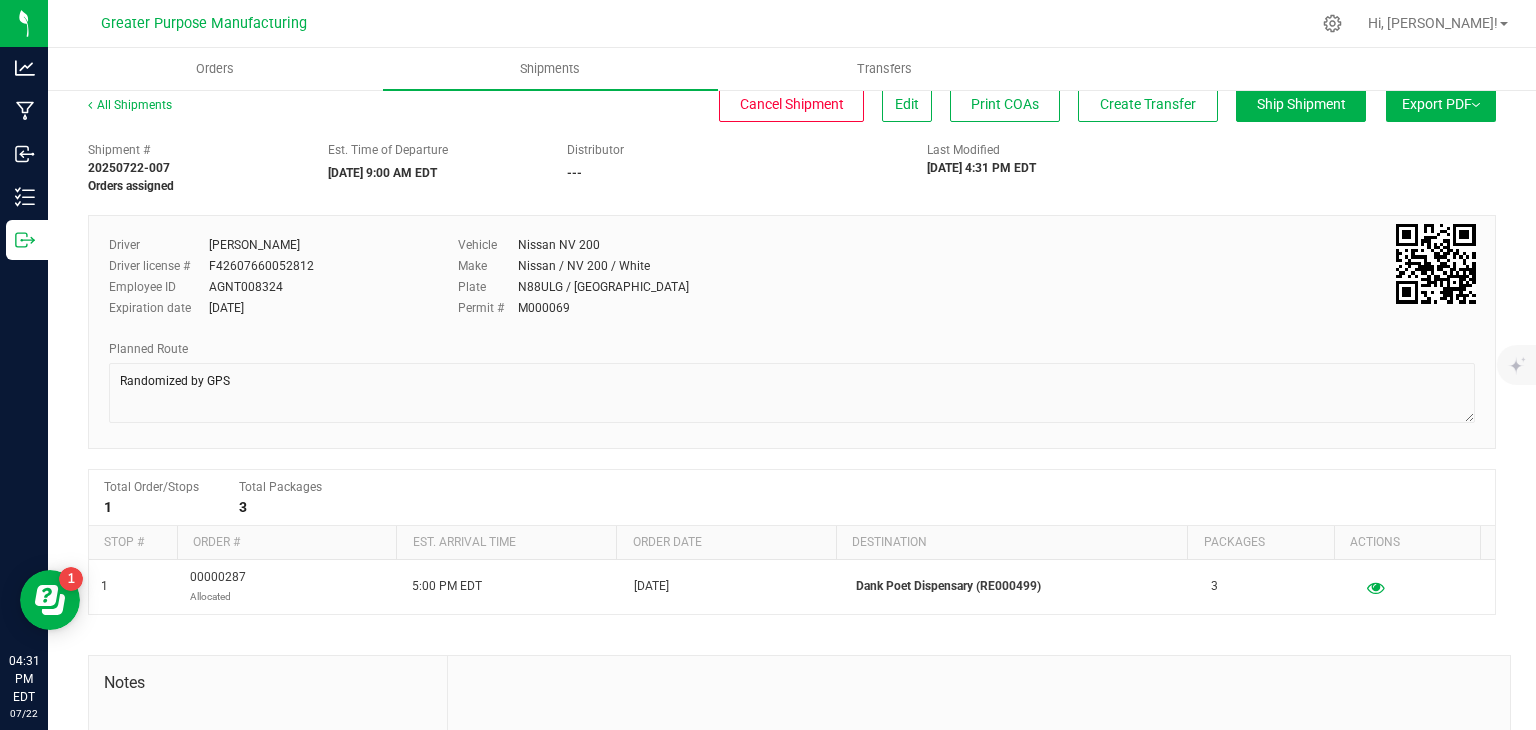 scroll, scrollTop: 0, scrollLeft: 0, axis: both 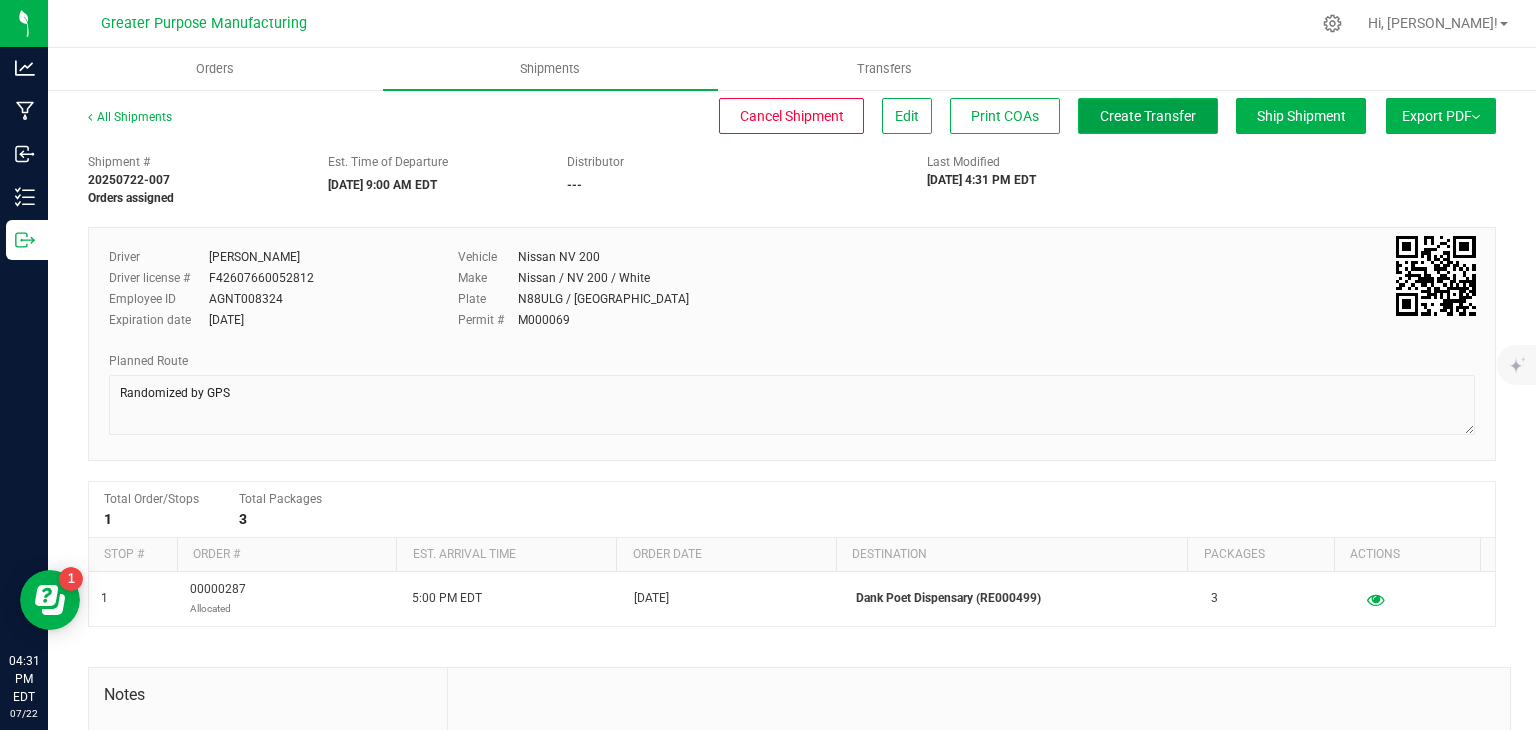 click on "Create Transfer" at bounding box center [1148, 116] 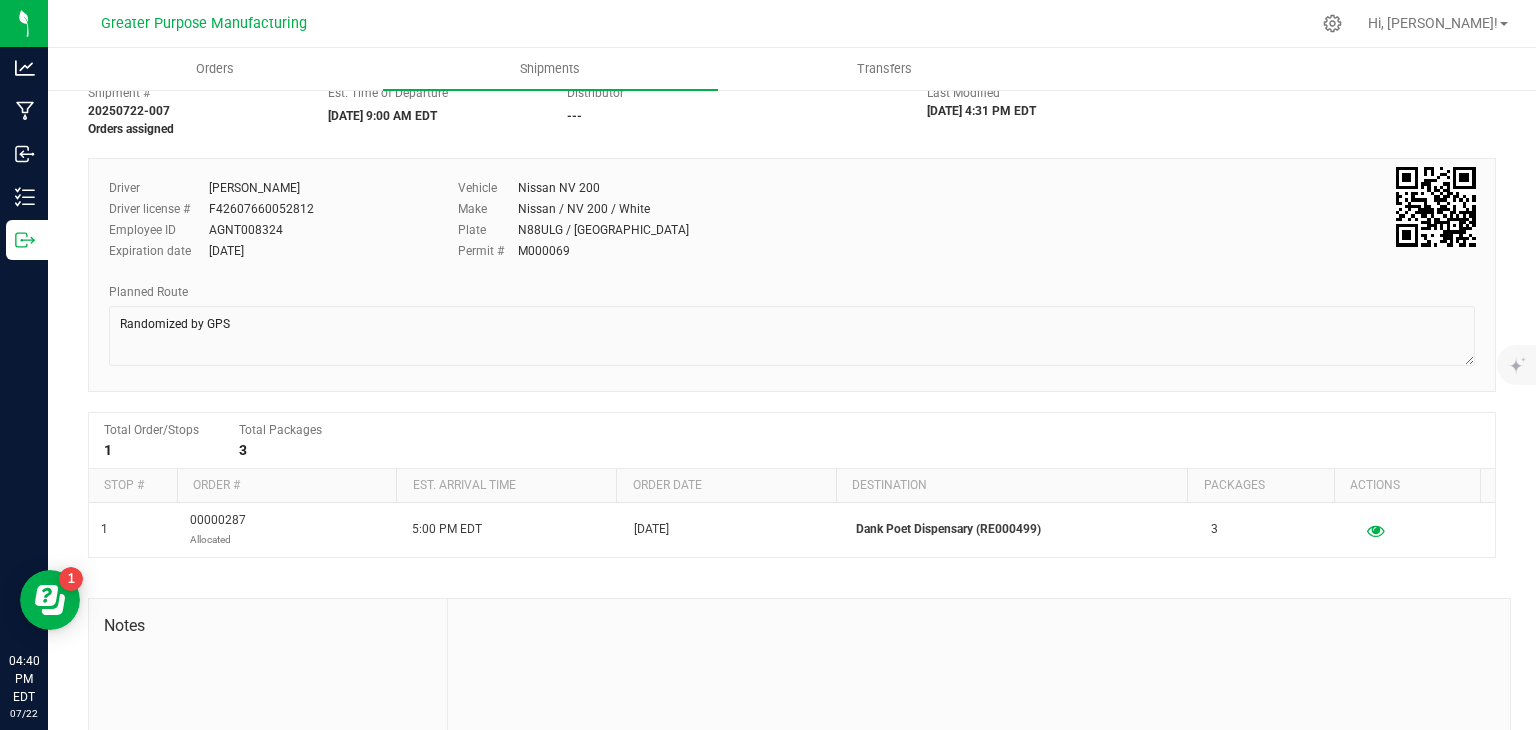 scroll, scrollTop: 0, scrollLeft: 0, axis: both 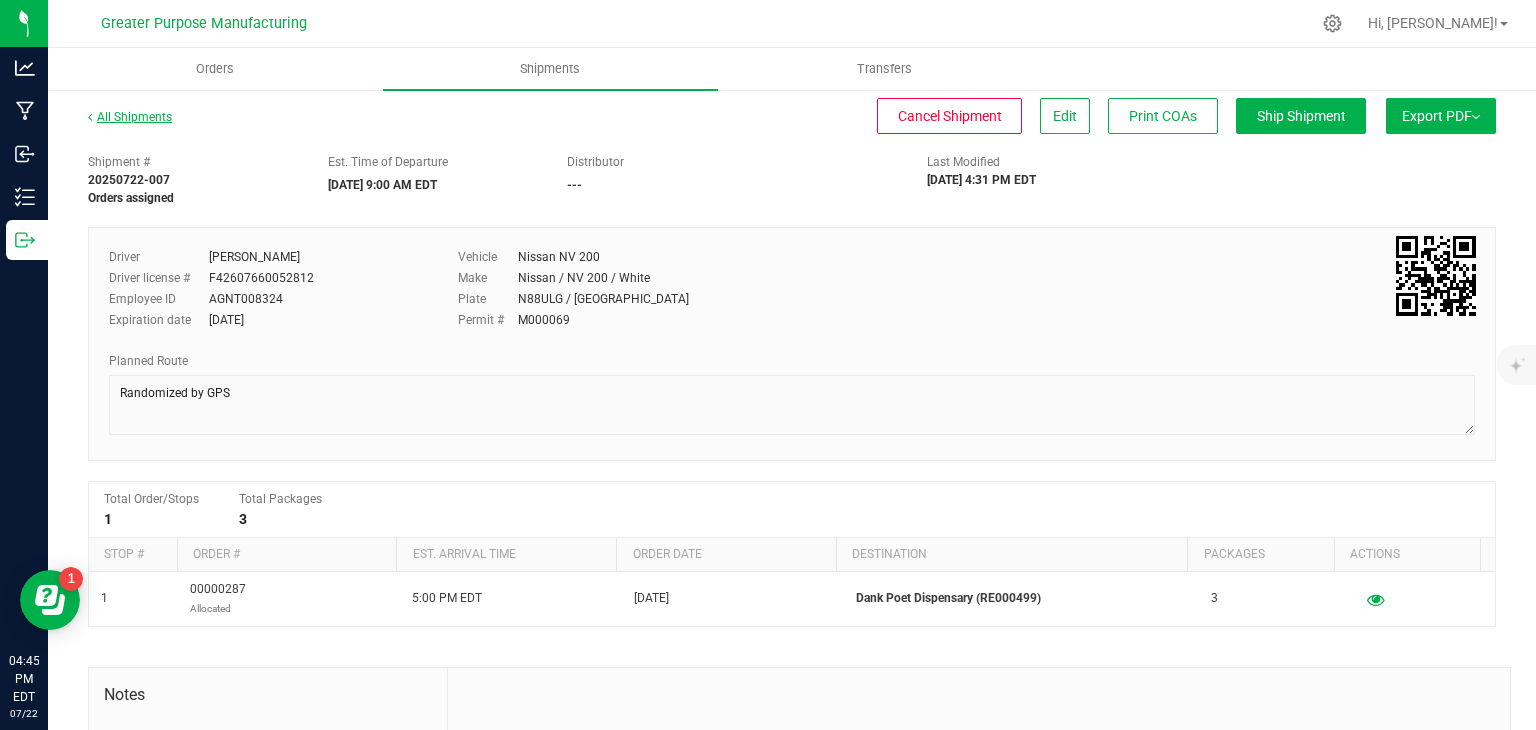 click on "All Shipments" at bounding box center (130, 117) 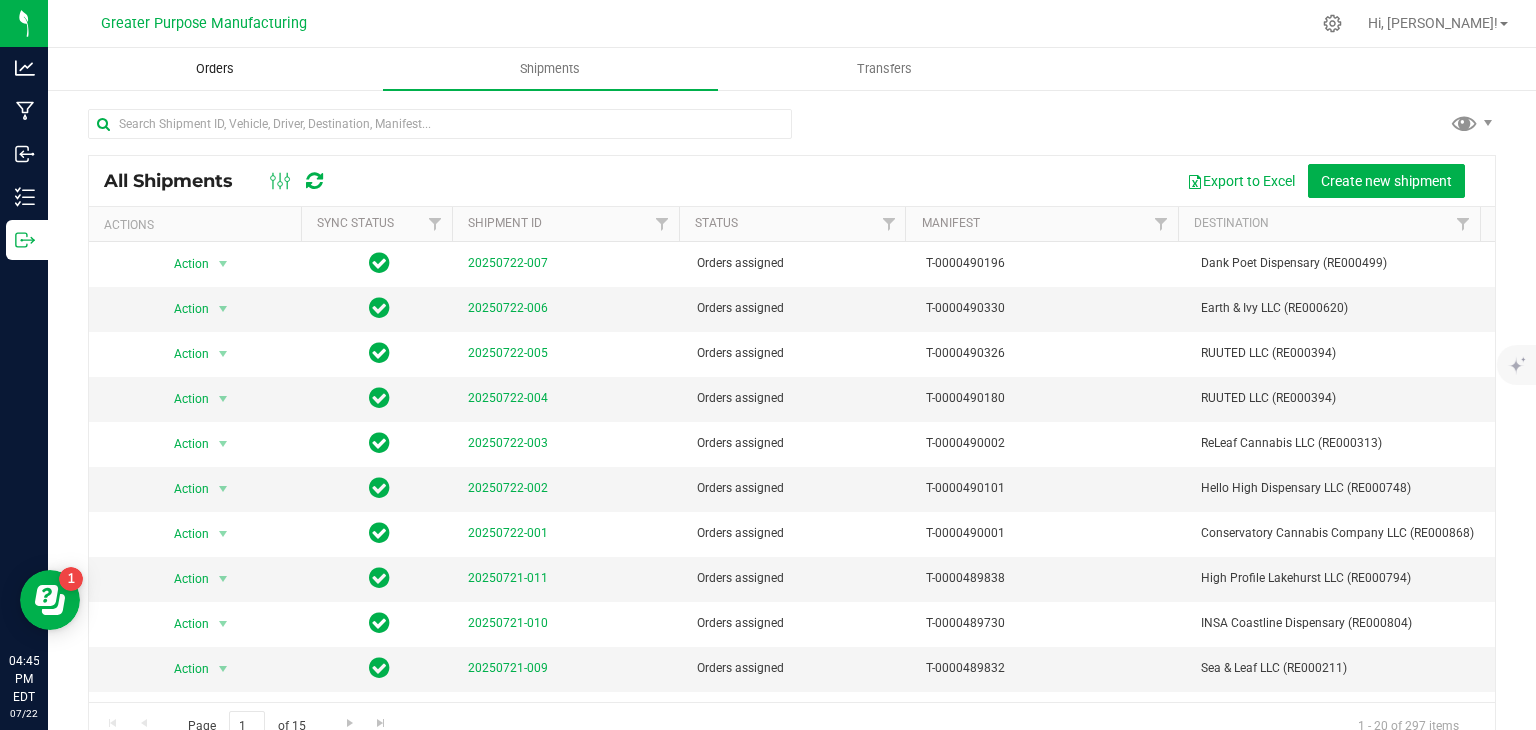 click on "Orders" at bounding box center [215, 69] 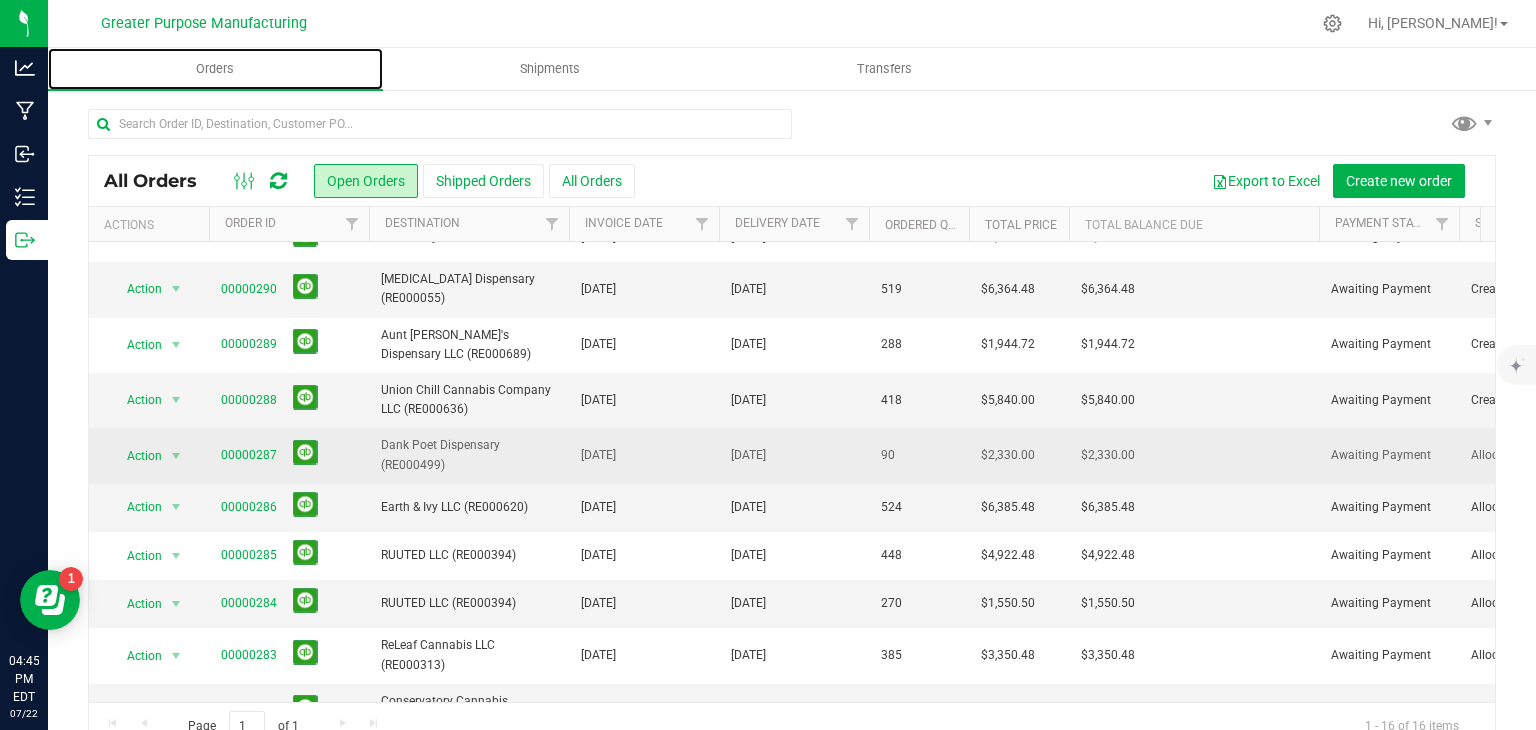 scroll, scrollTop: 30, scrollLeft: 0, axis: vertical 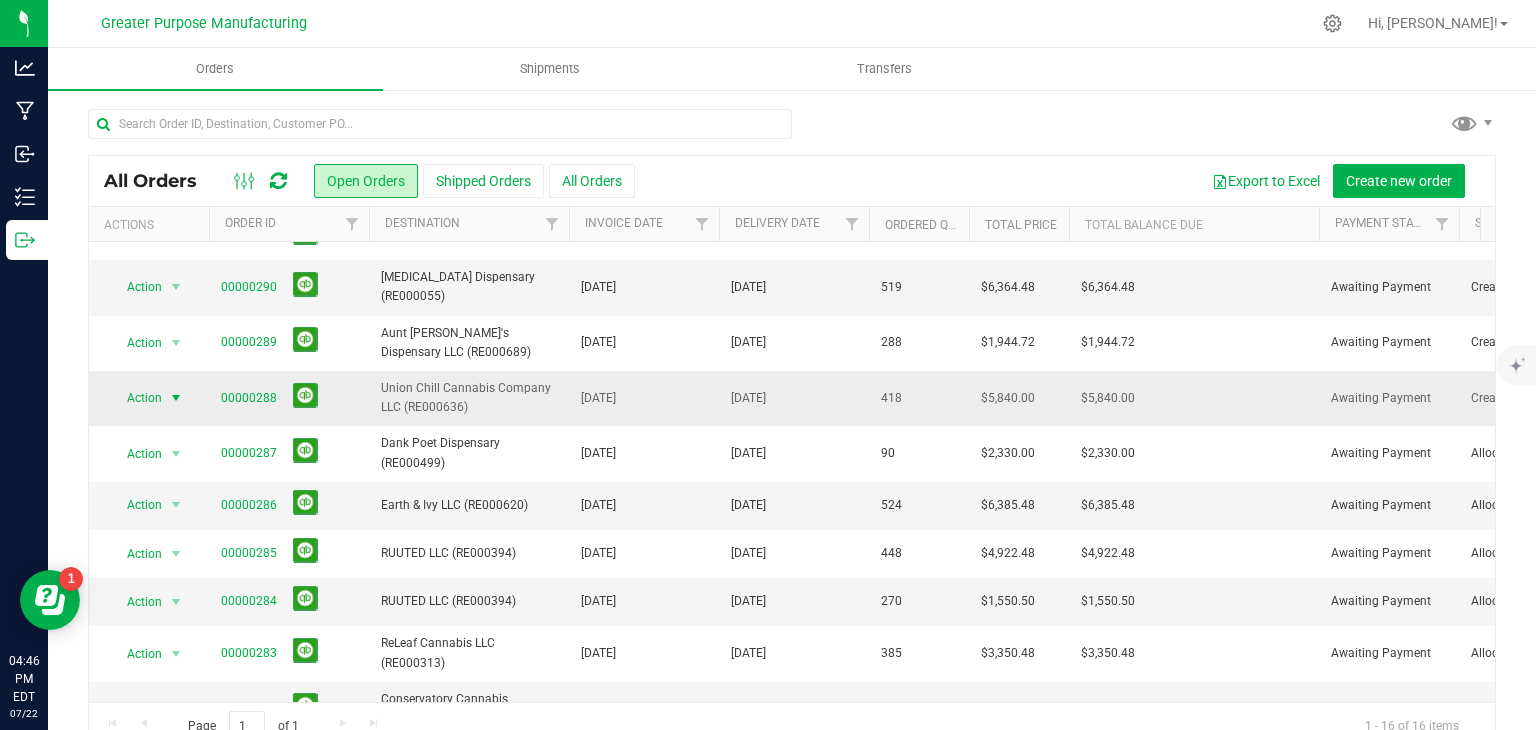 click at bounding box center [176, 398] 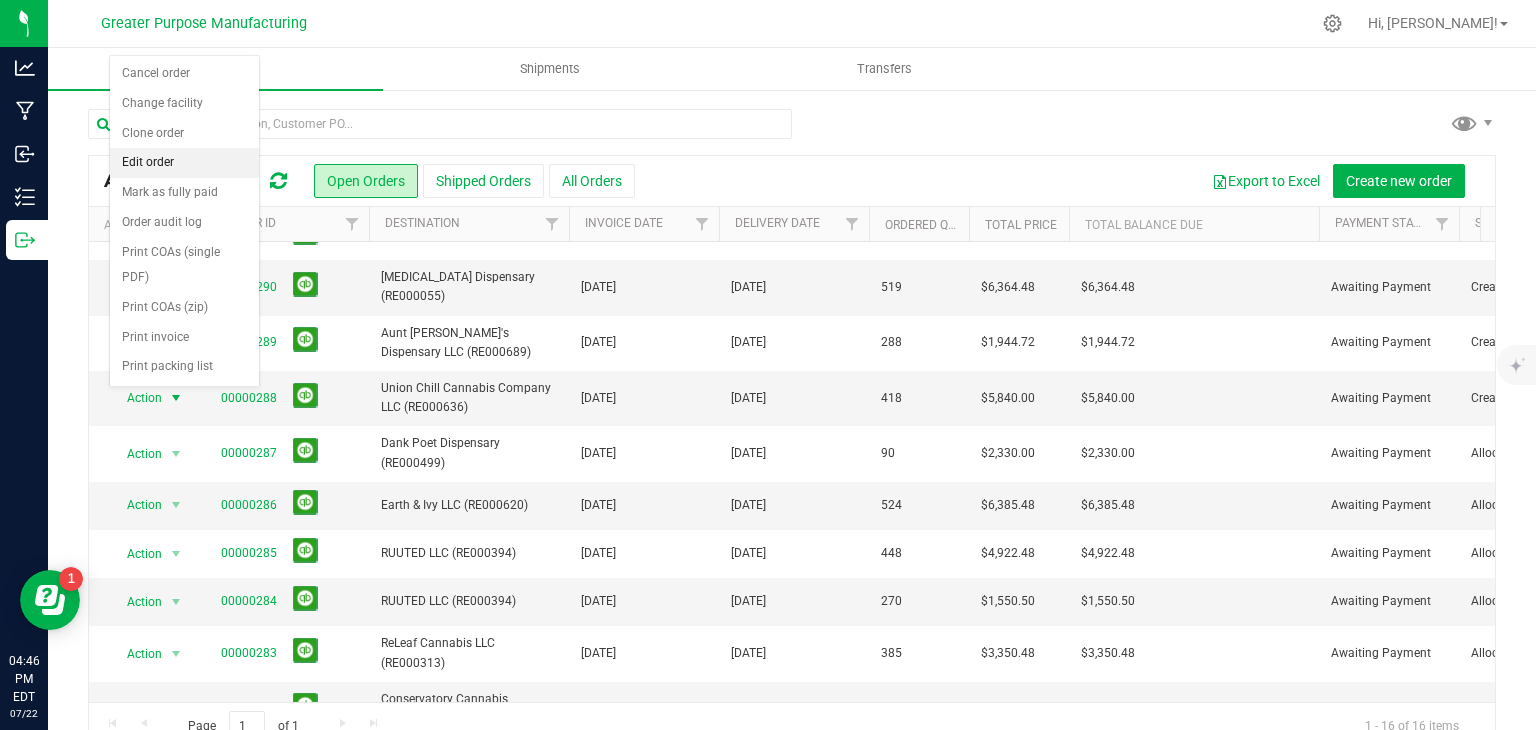 click on "Edit order" at bounding box center (184, 163) 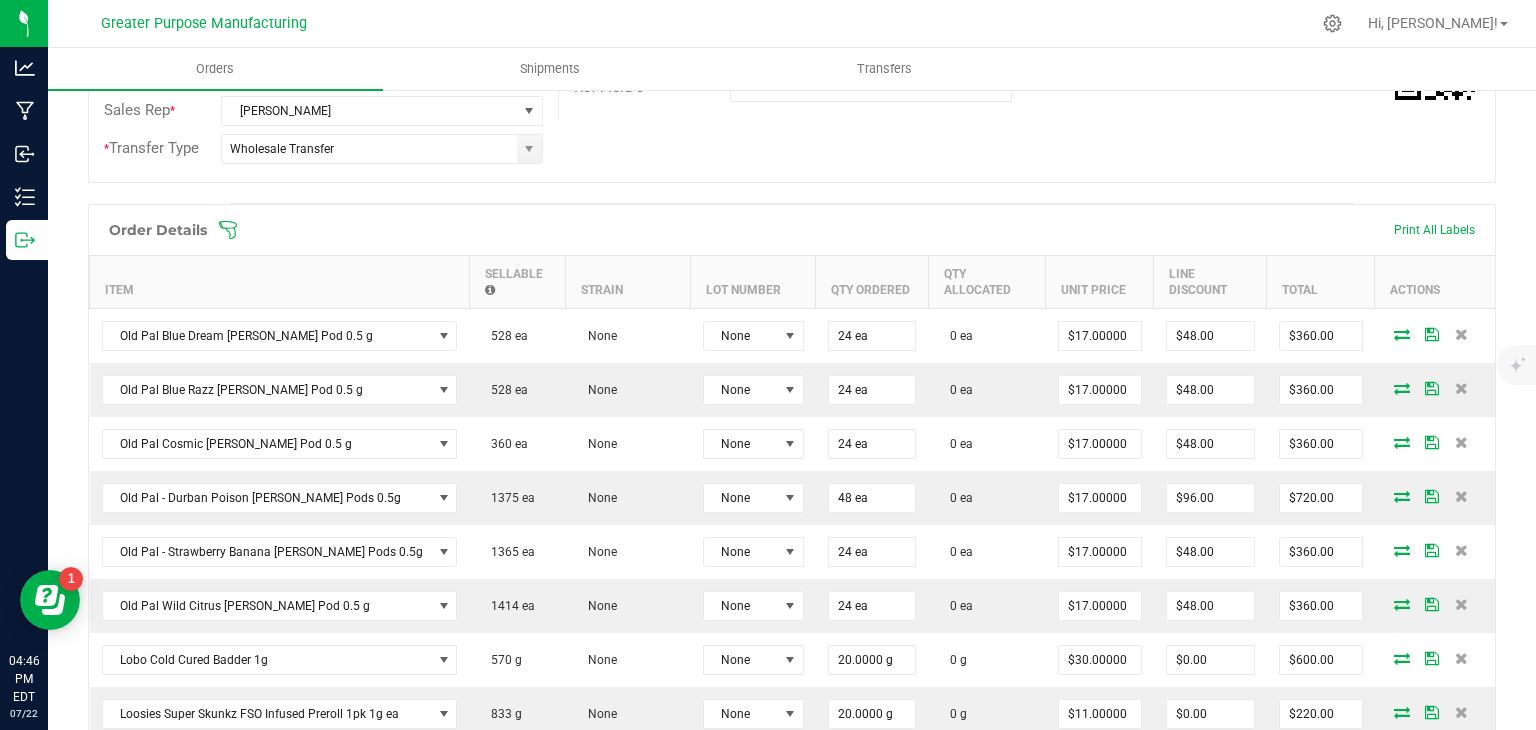 scroll, scrollTop: 520, scrollLeft: 0, axis: vertical 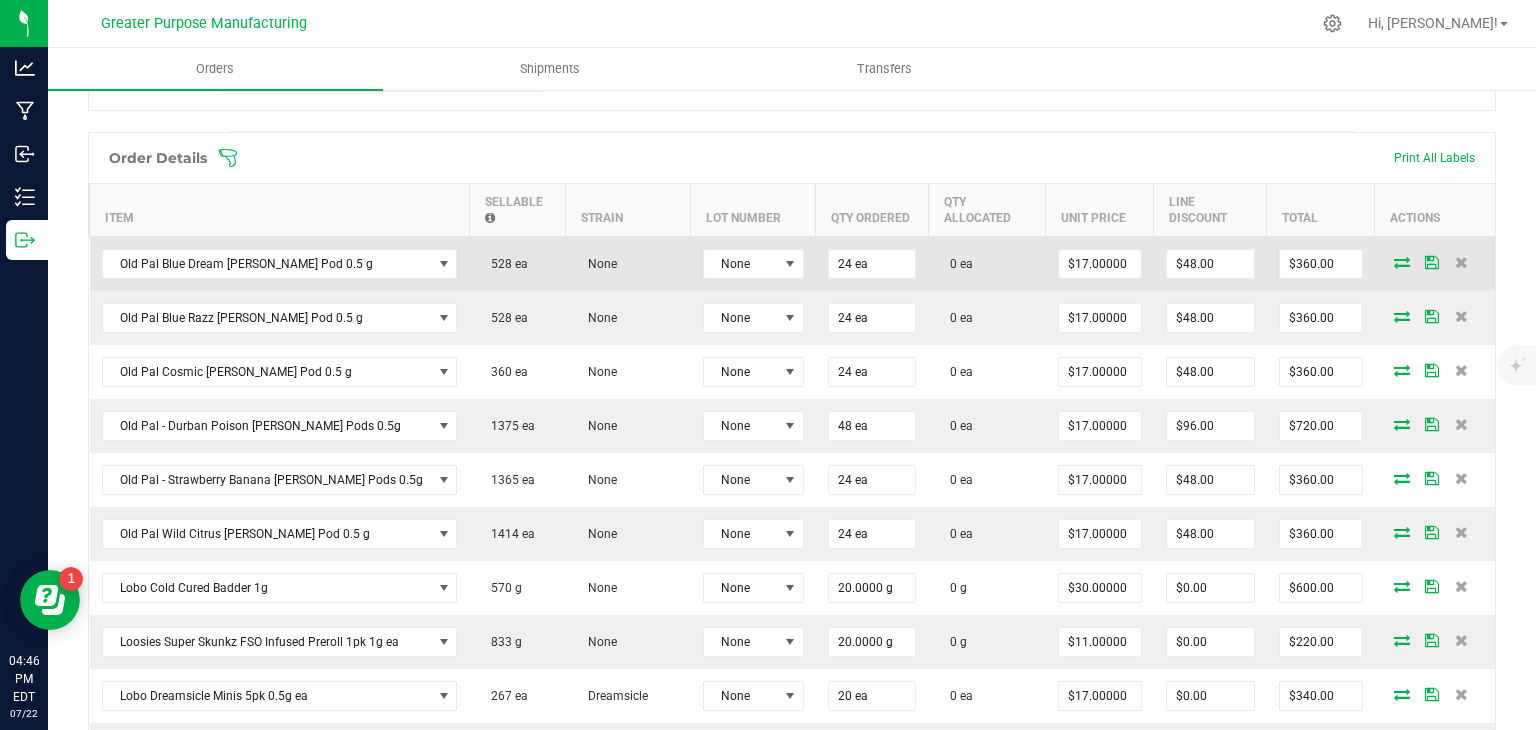 click at bounding box center [1402, 262] 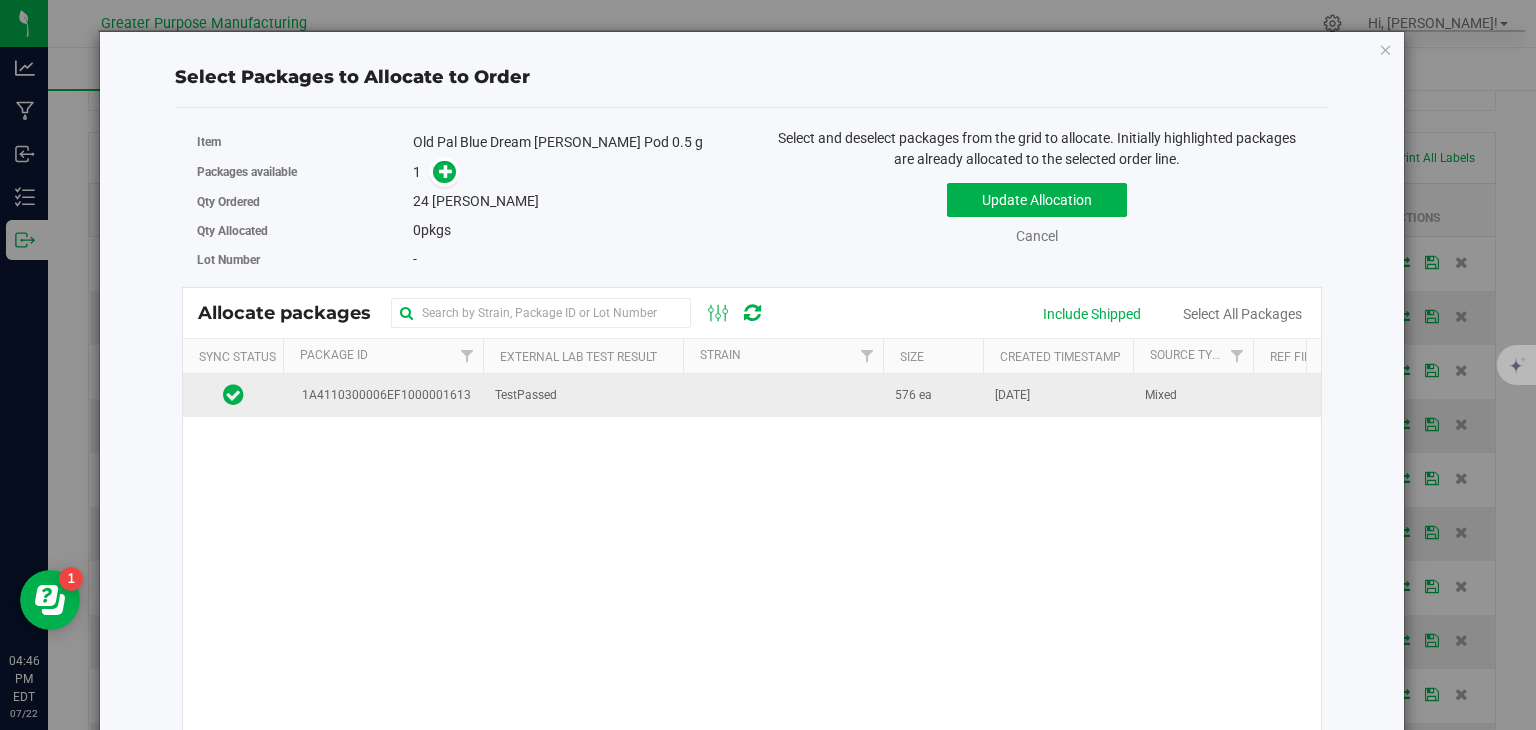 click on "576 ea" at bounding box center (913, 395) 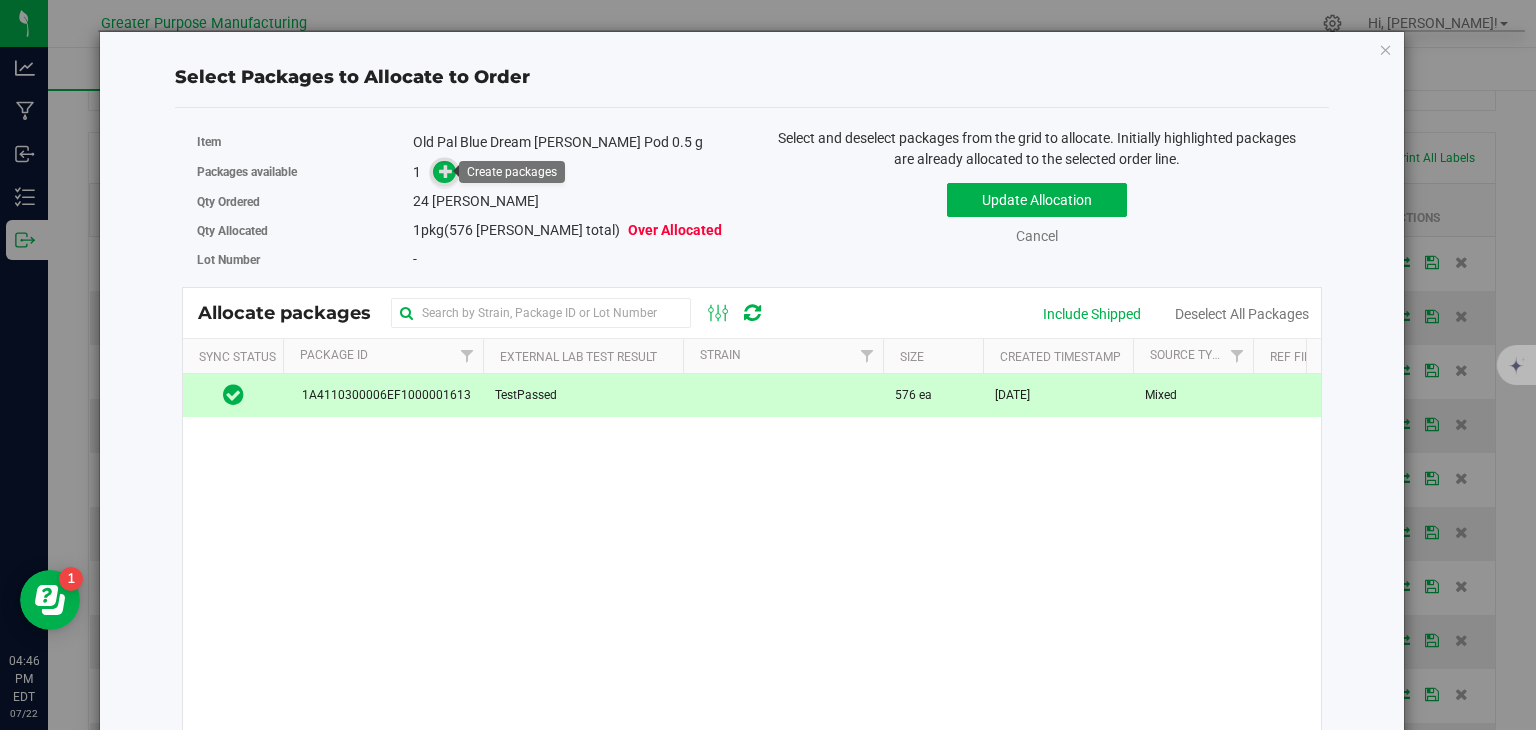click at bounding box center [446, 171] 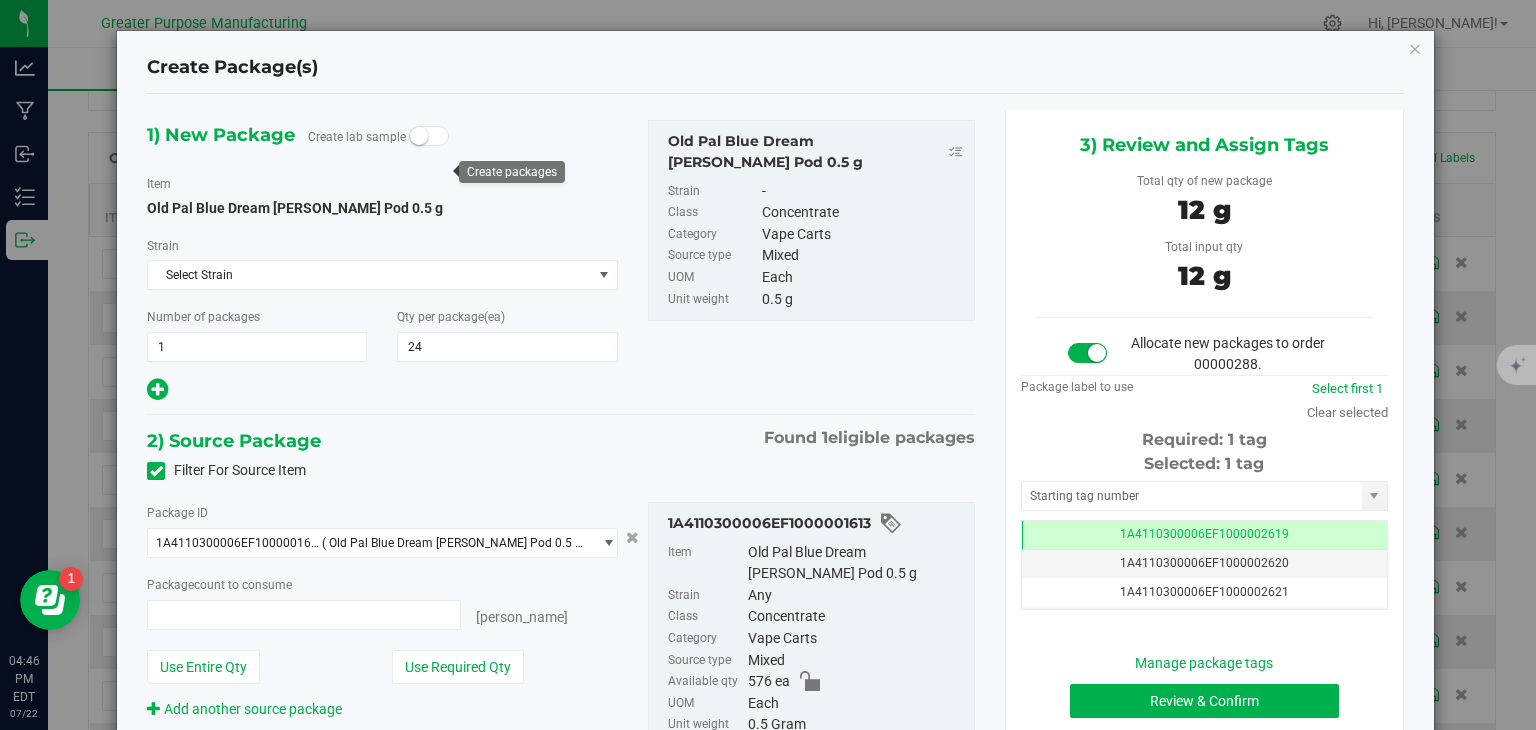 type on "24 ea" 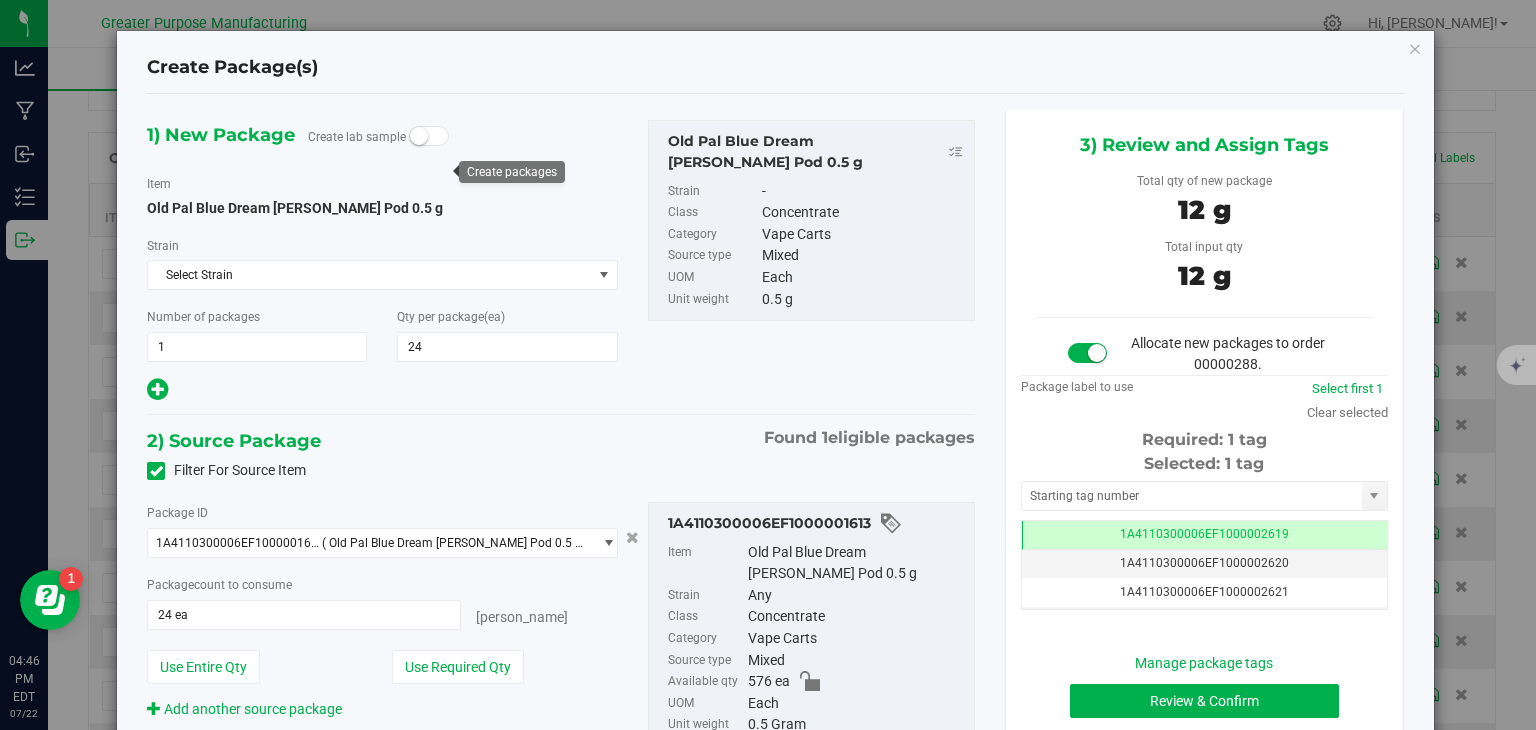scroll, scrollTop: 0, scrollLeft: 0, axis: both 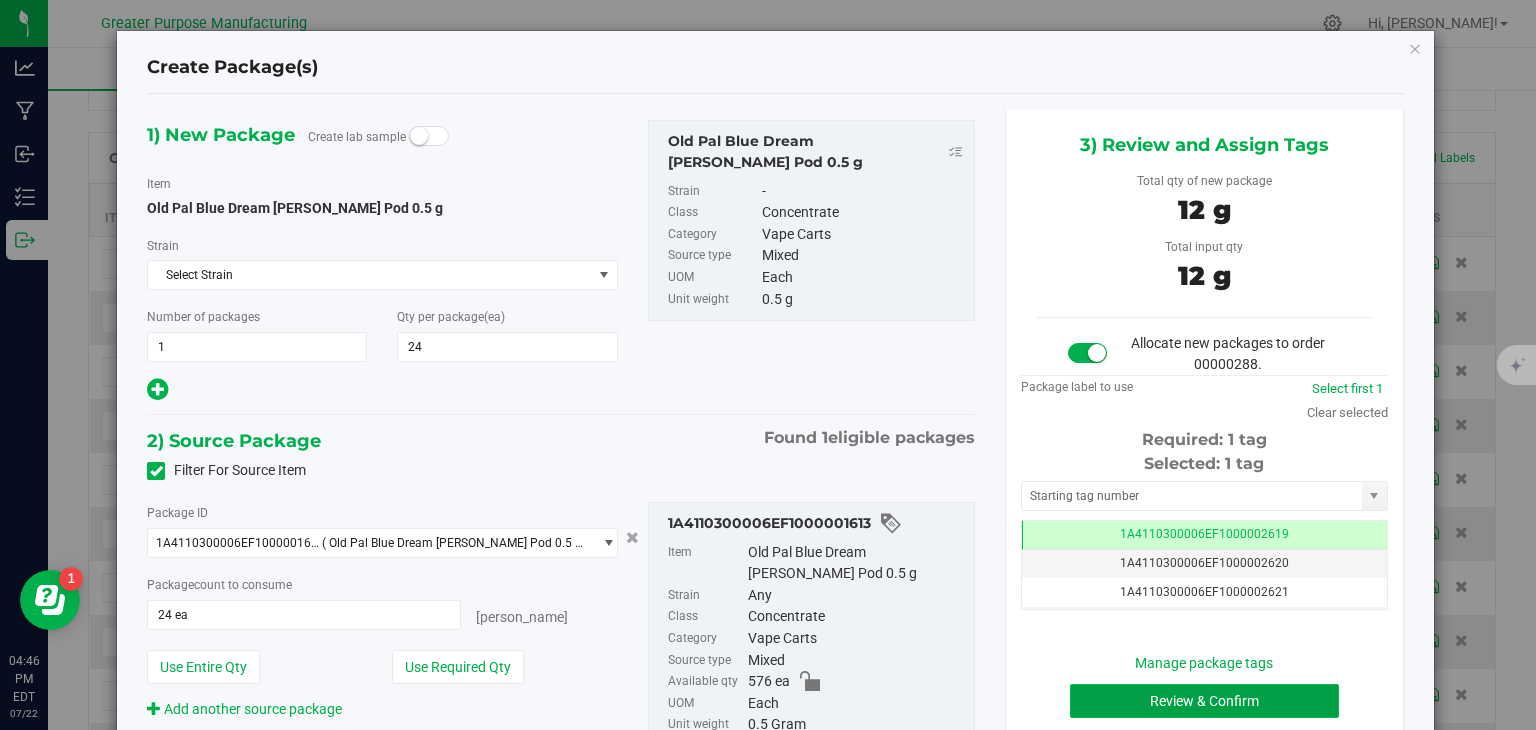 click on "Review & Confirm" at bounding box center (1204, 701) 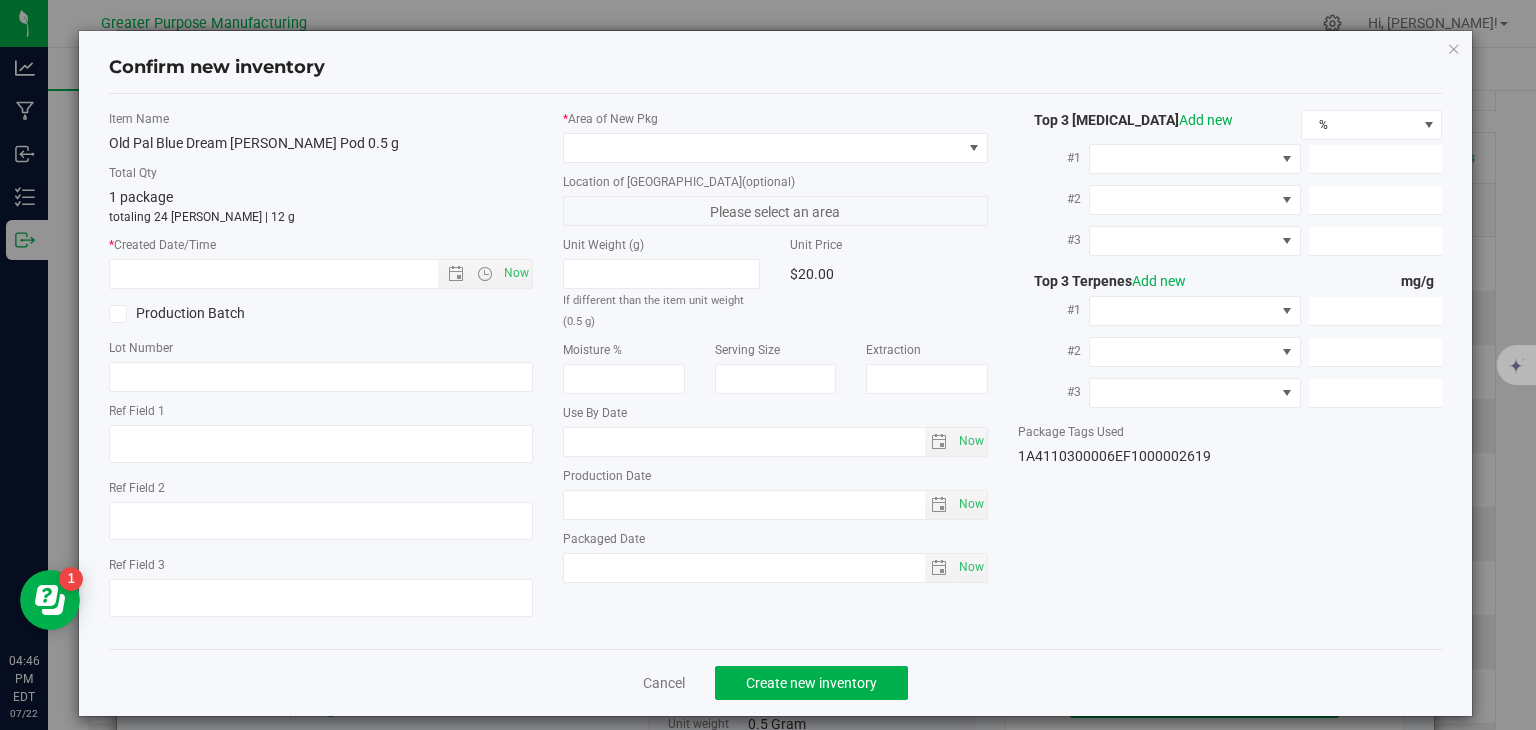 type on "2024-06-16" 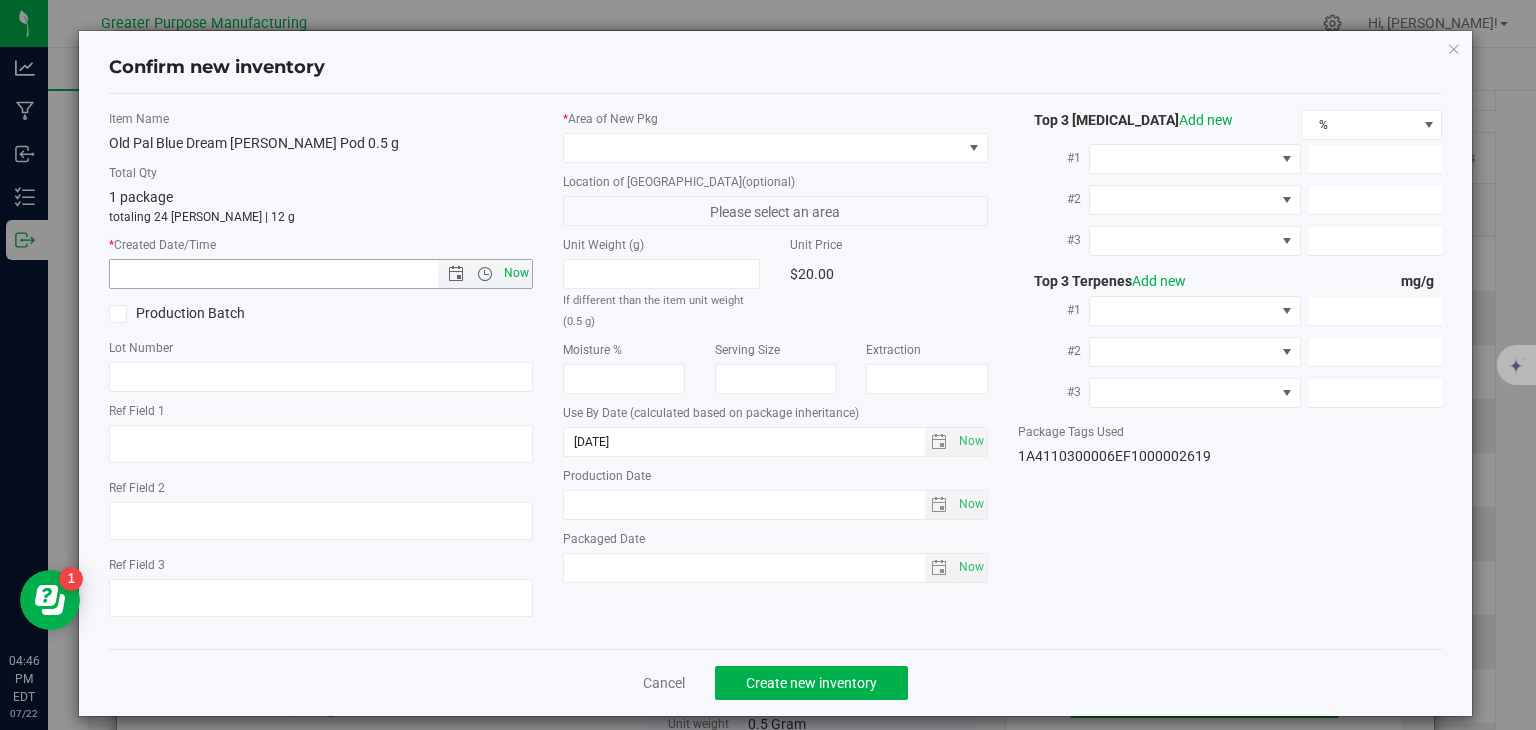 click on "Now" at bounding box center [517, 273] 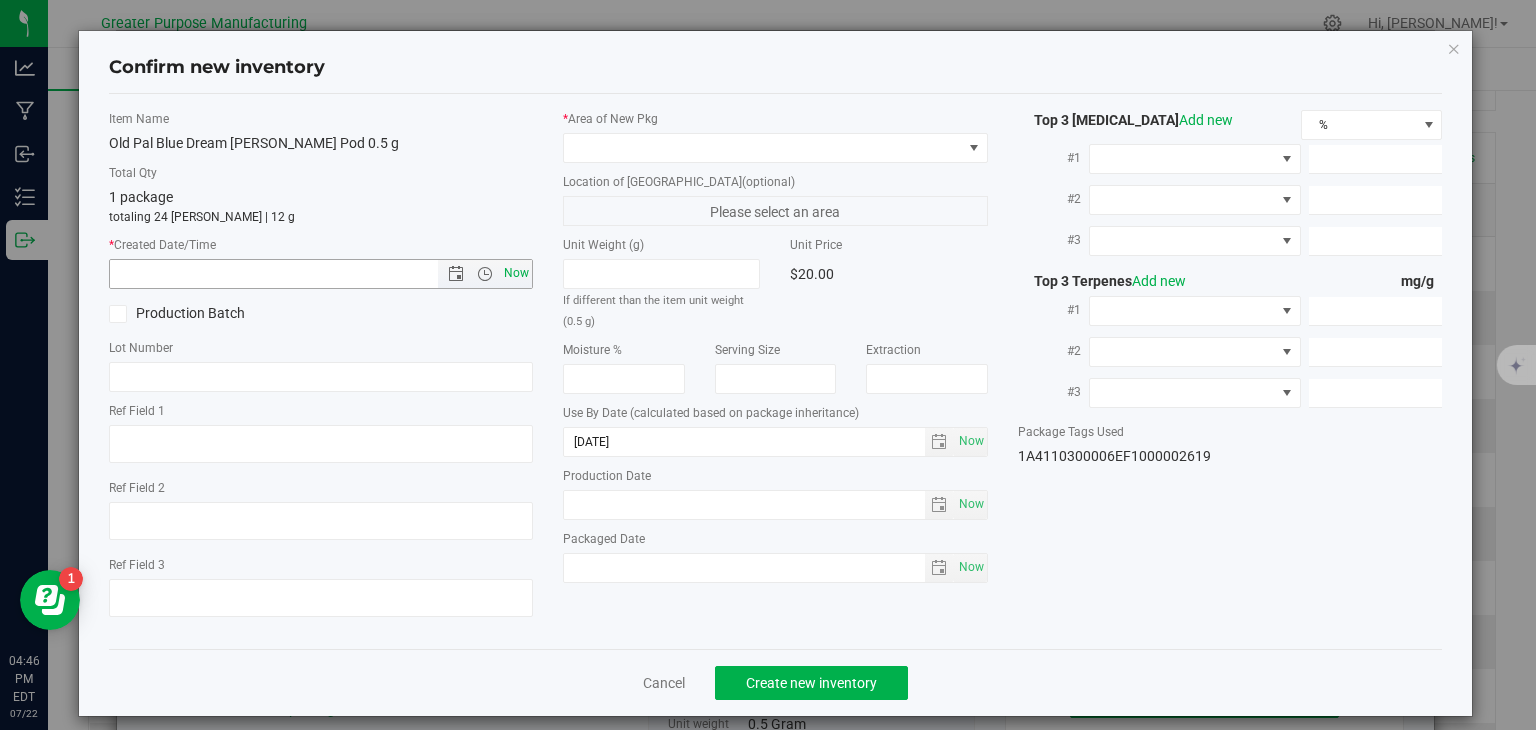 type on "7/22/2025 4:46 PM" 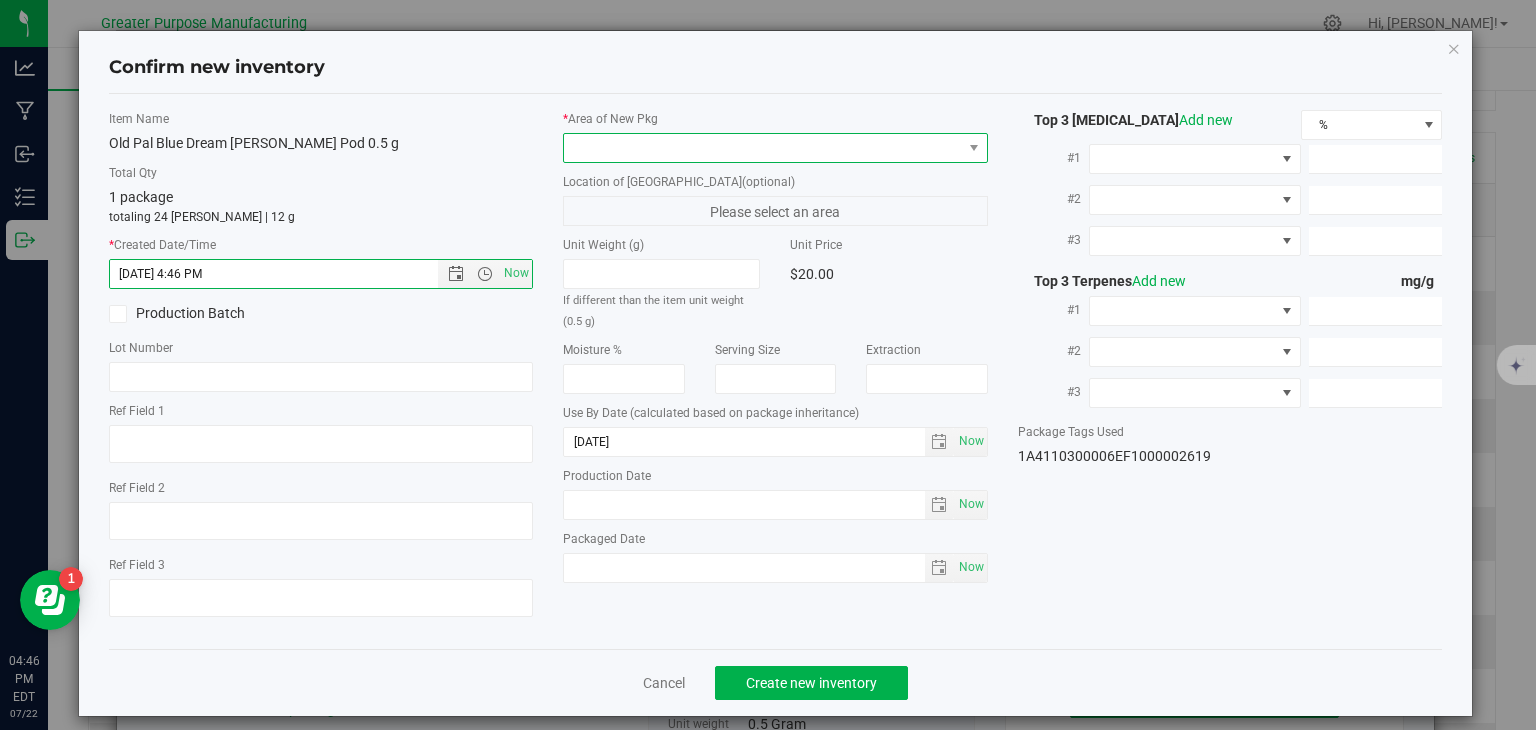 click at bounding box center (763, 148) 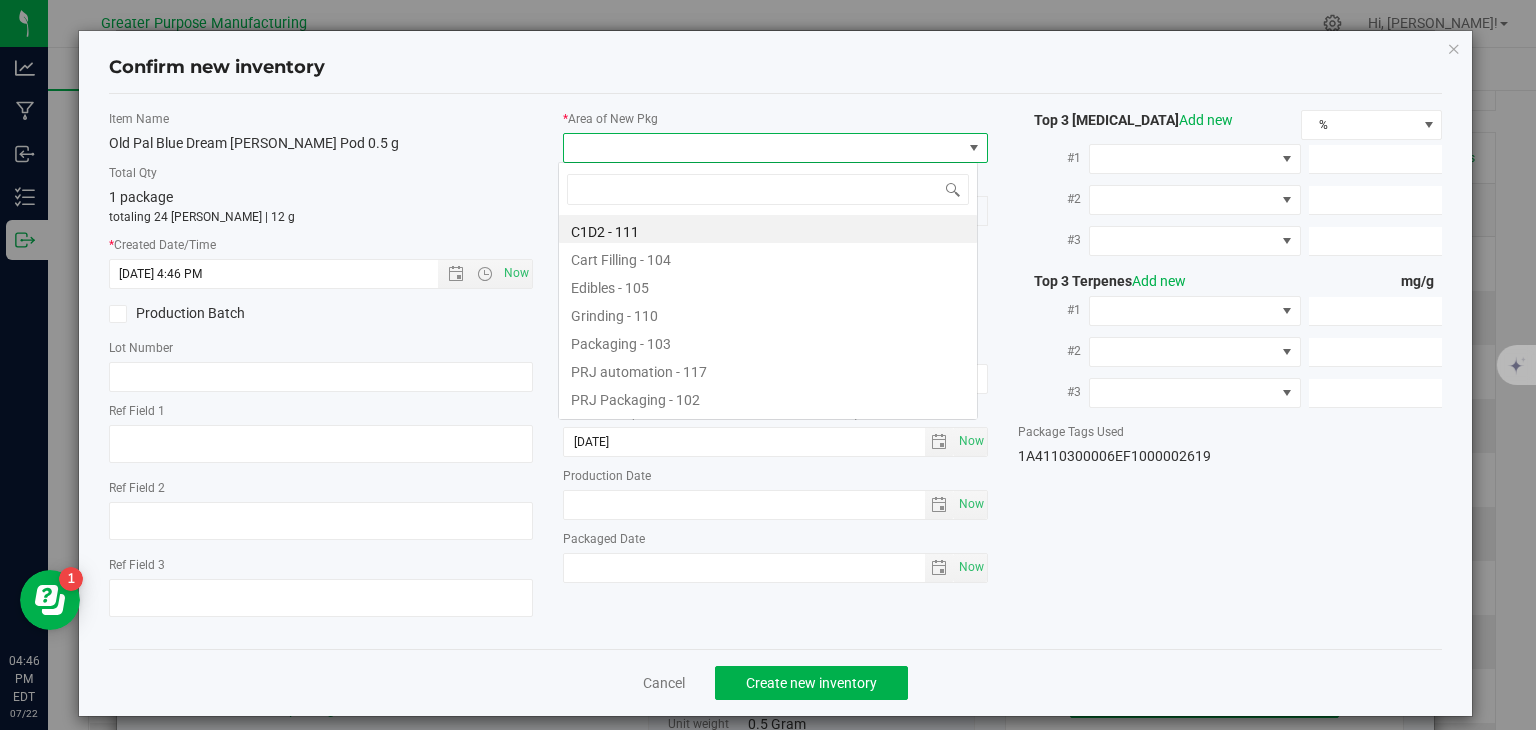 scroll, scrollTop: 99970, scrollLeft: 99580, axis: both 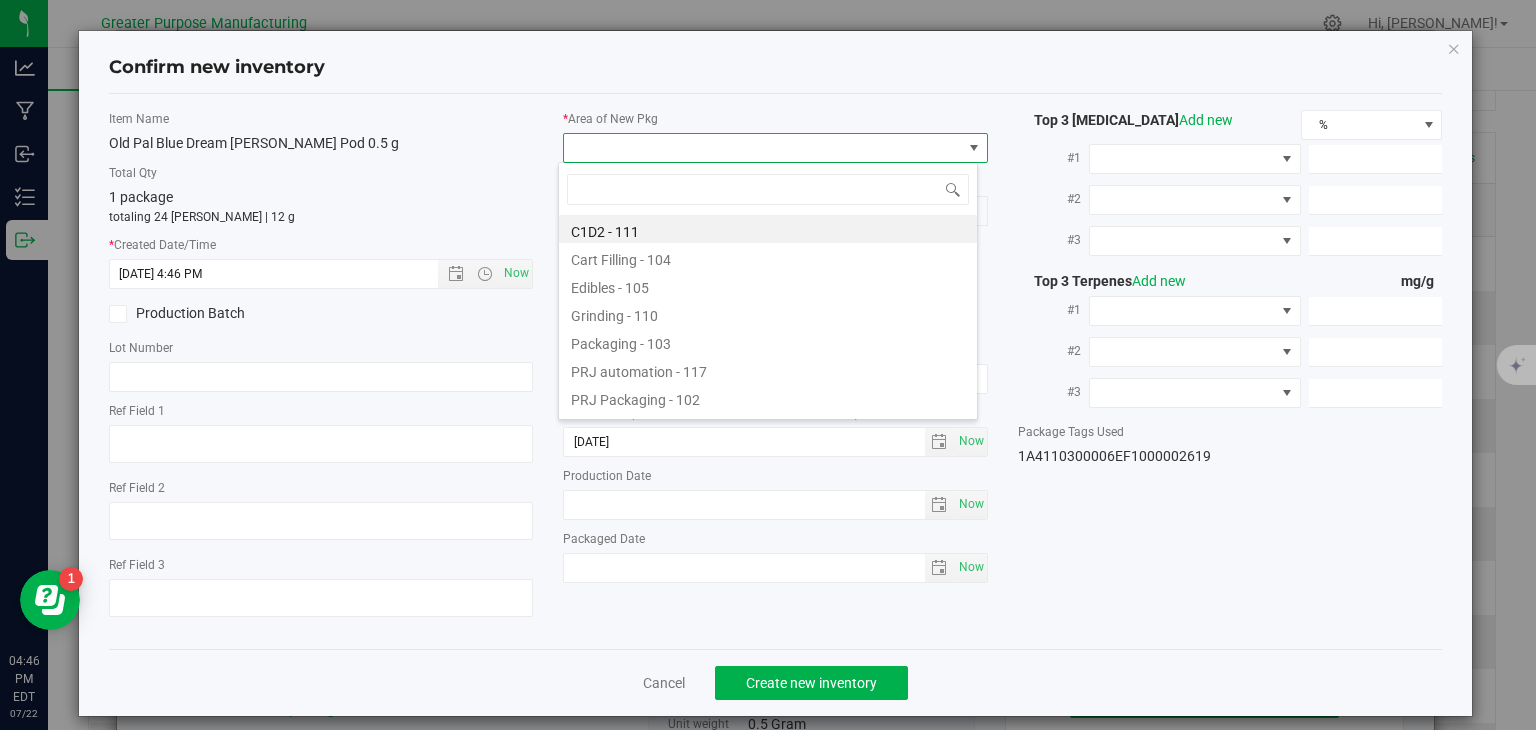 type on "108" 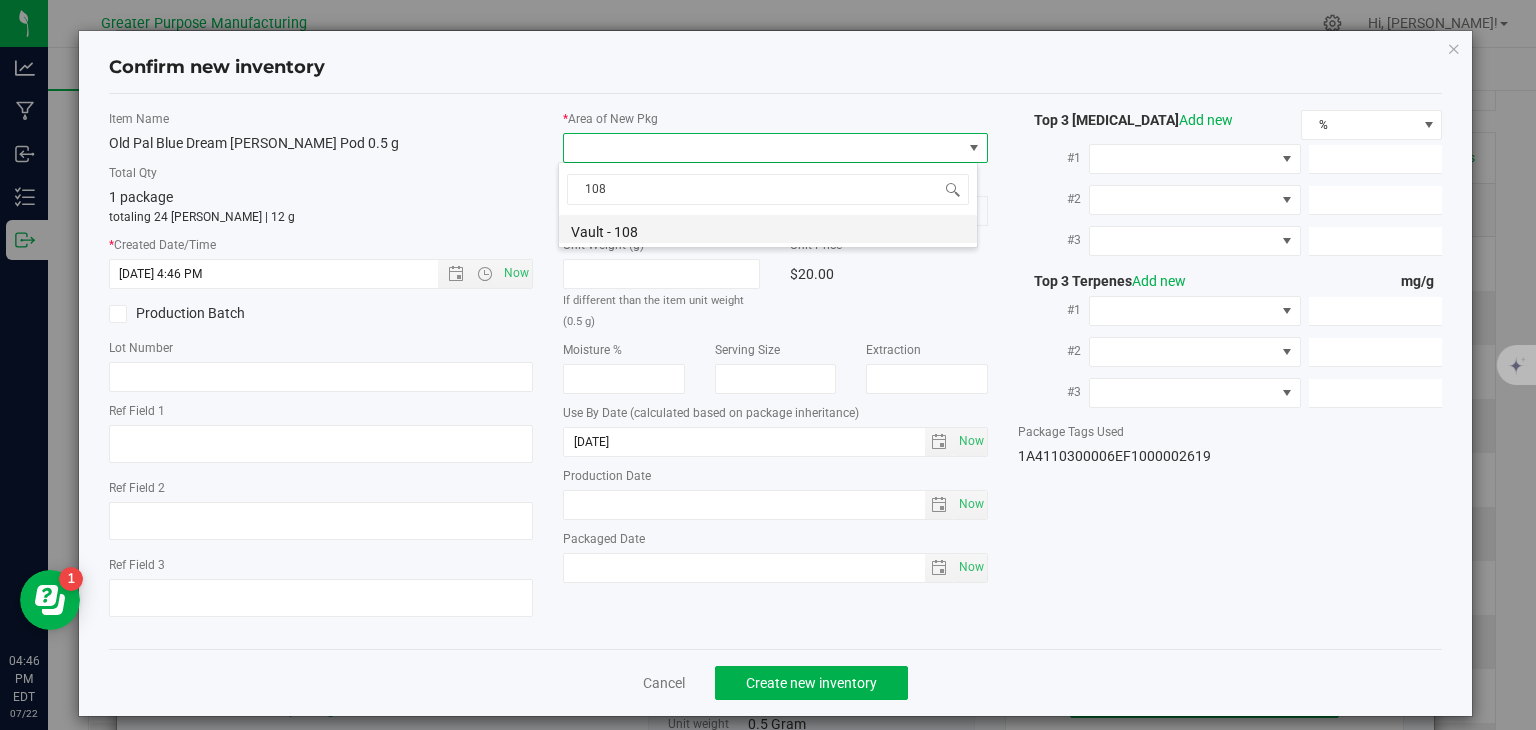 click on "Vault - 108" at bounding box center (768, 229) 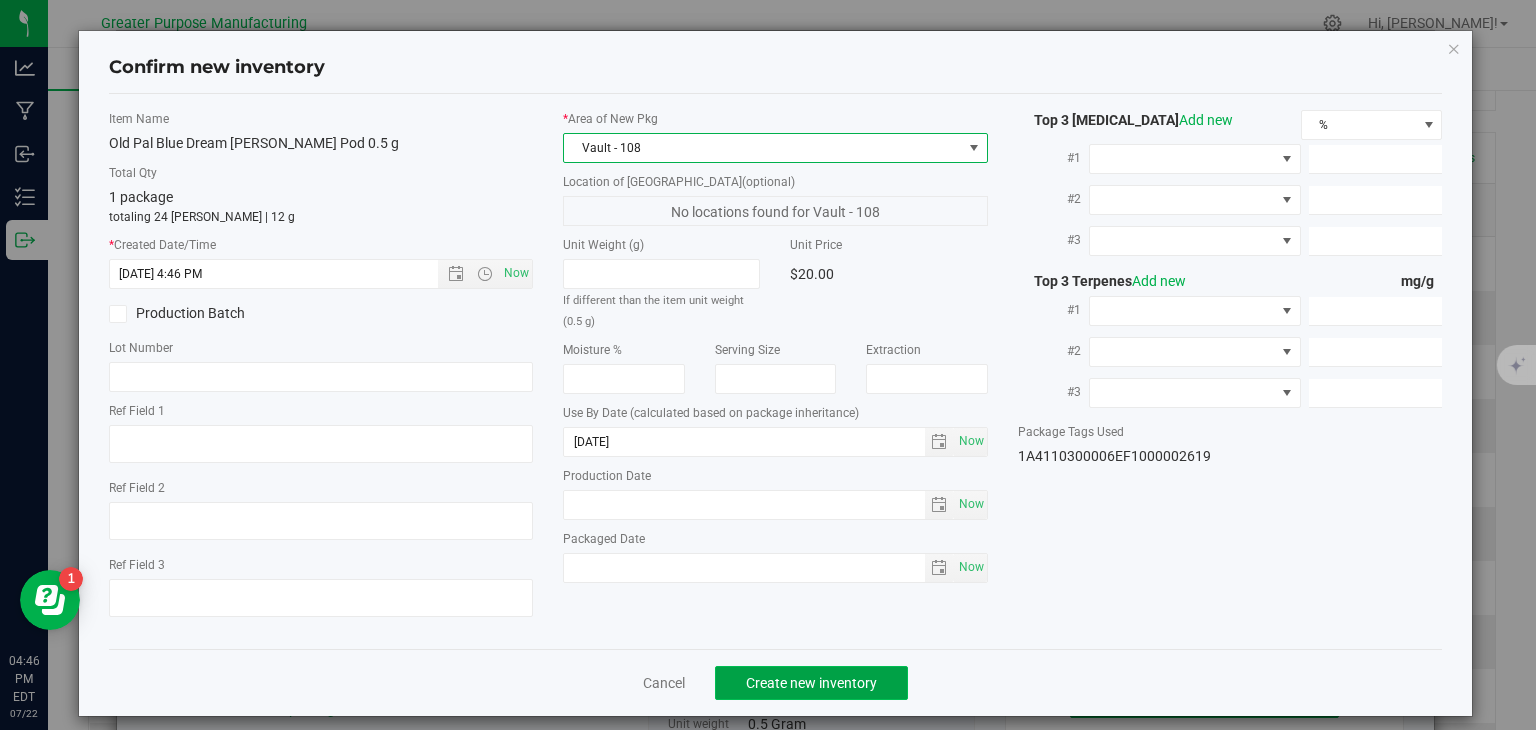 click on "Create new inventory" 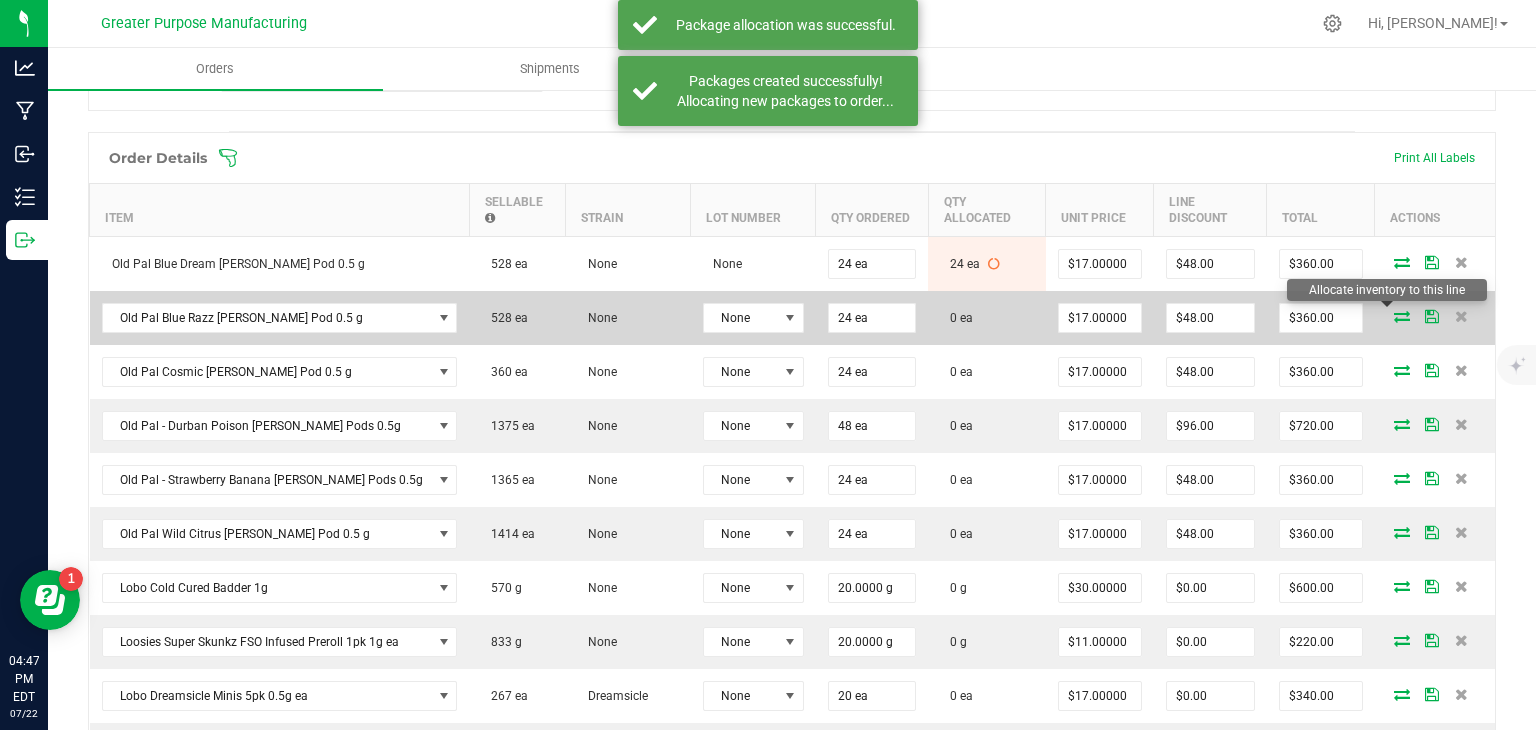 click at bounding box center (1402, 316) 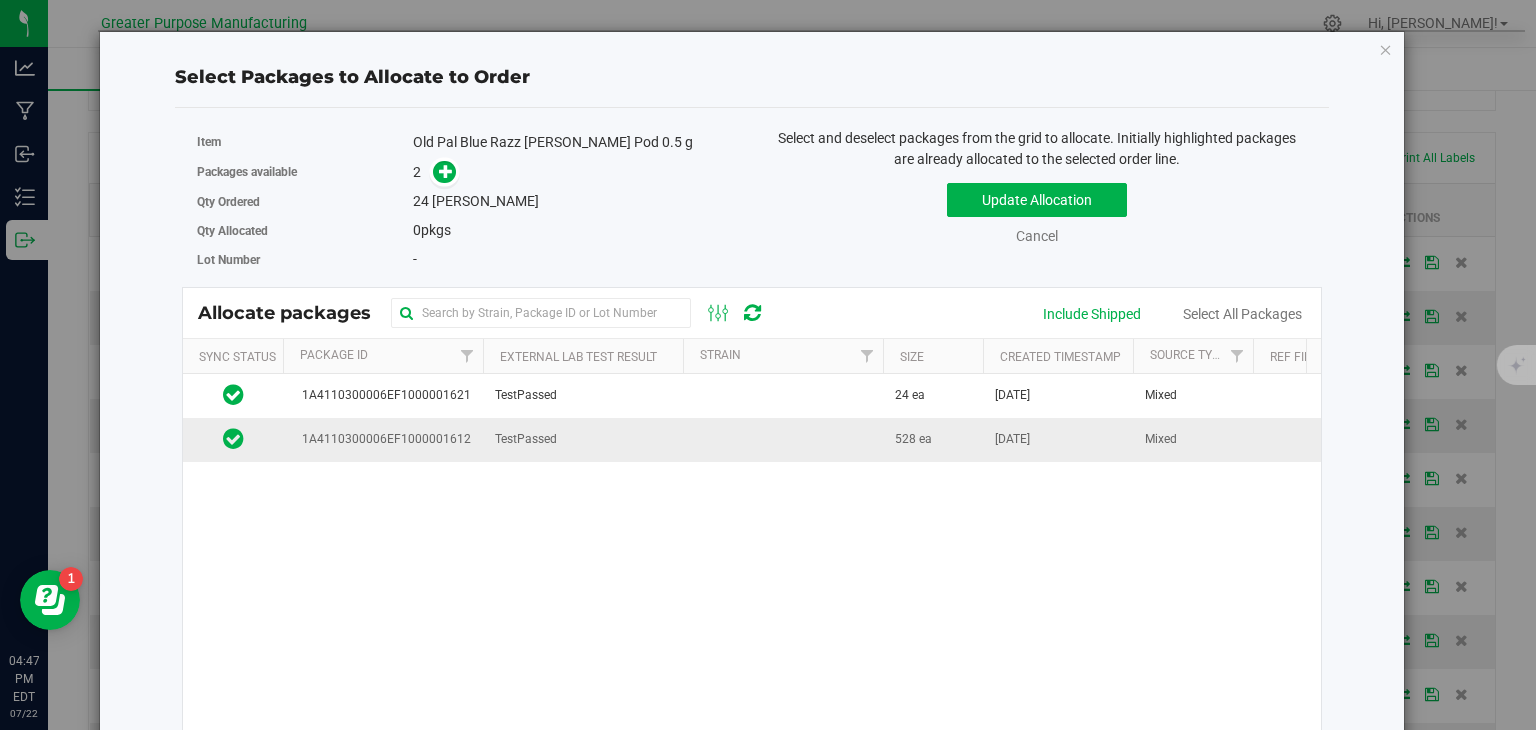click on "TestPassed" at bounding box center [583, 439] 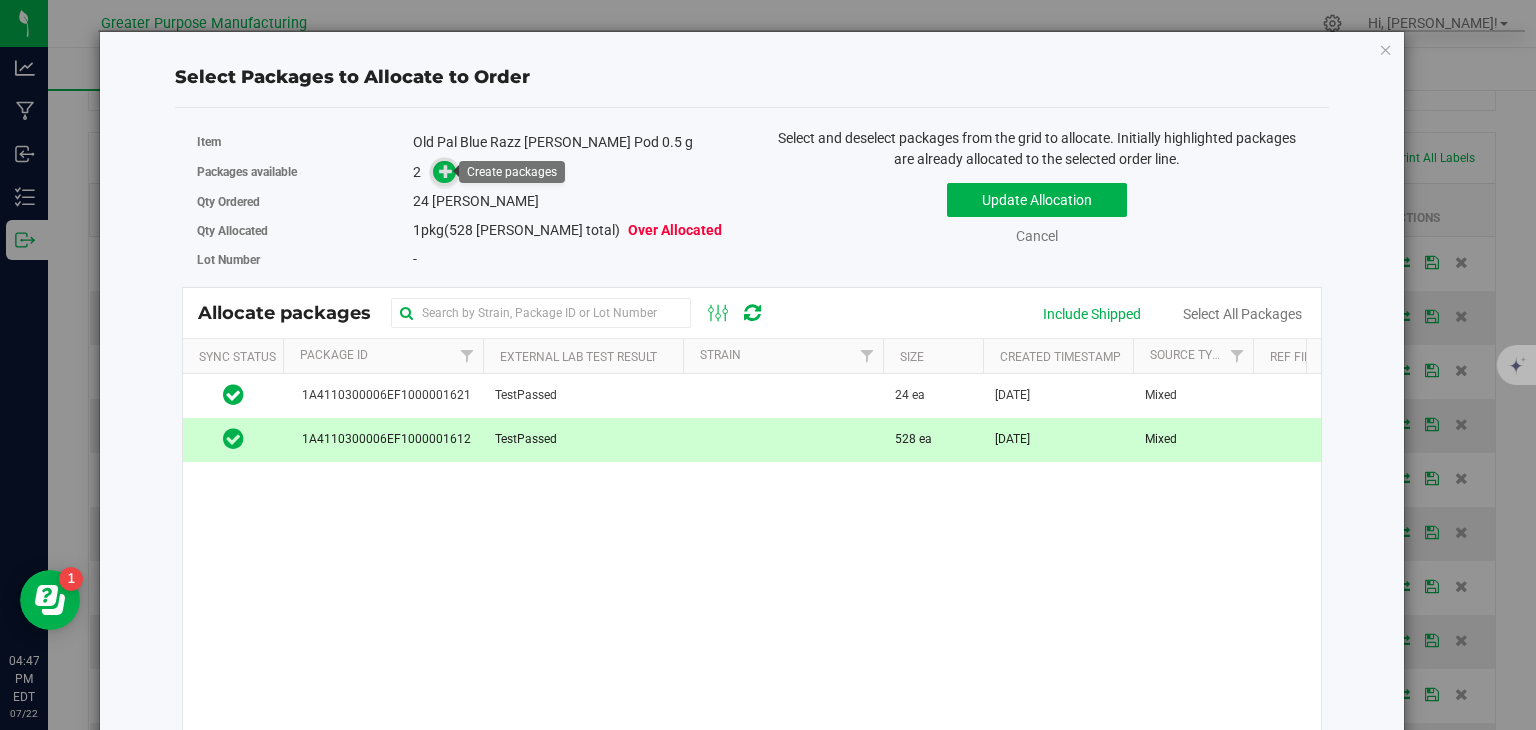 click at bounding box center [446, 171] 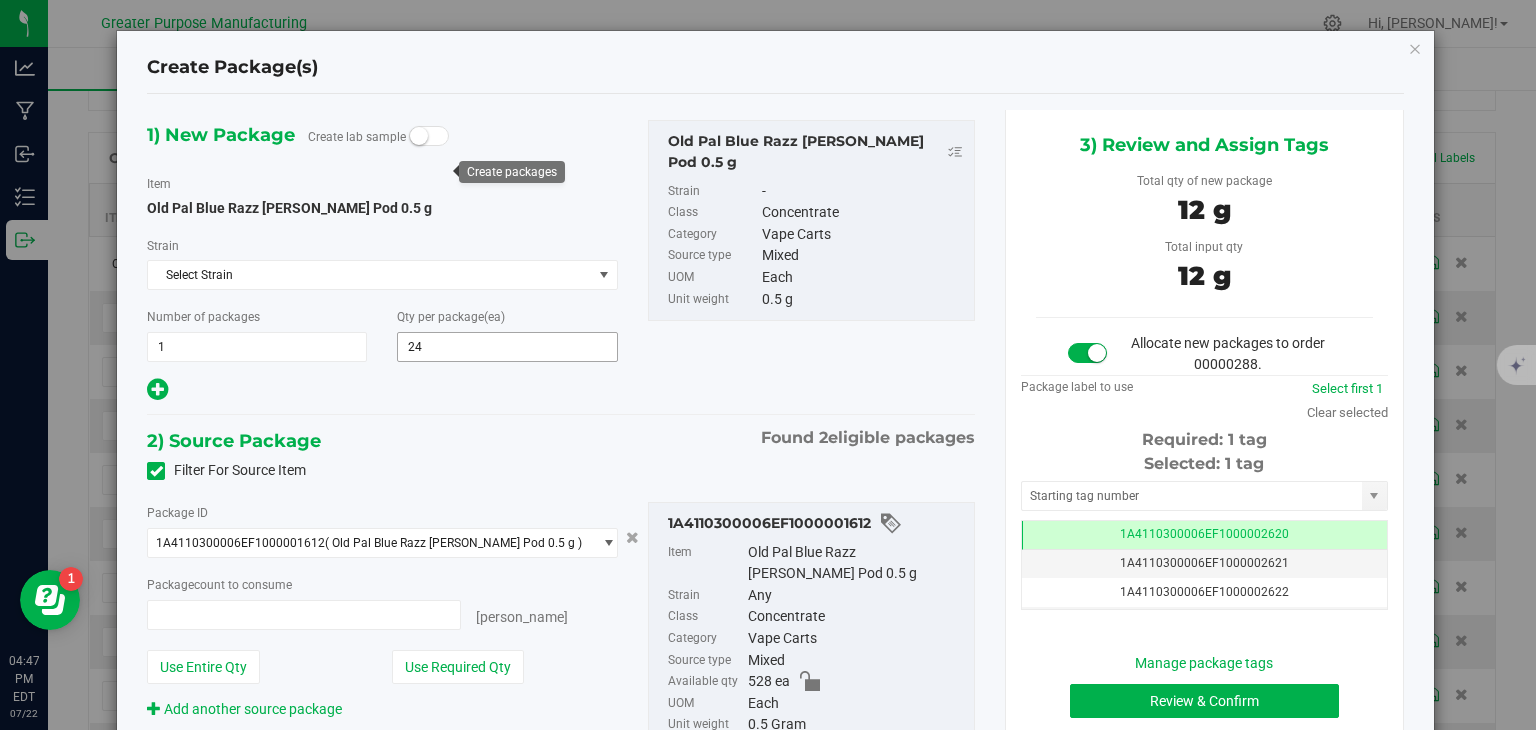 type on "24 ea" 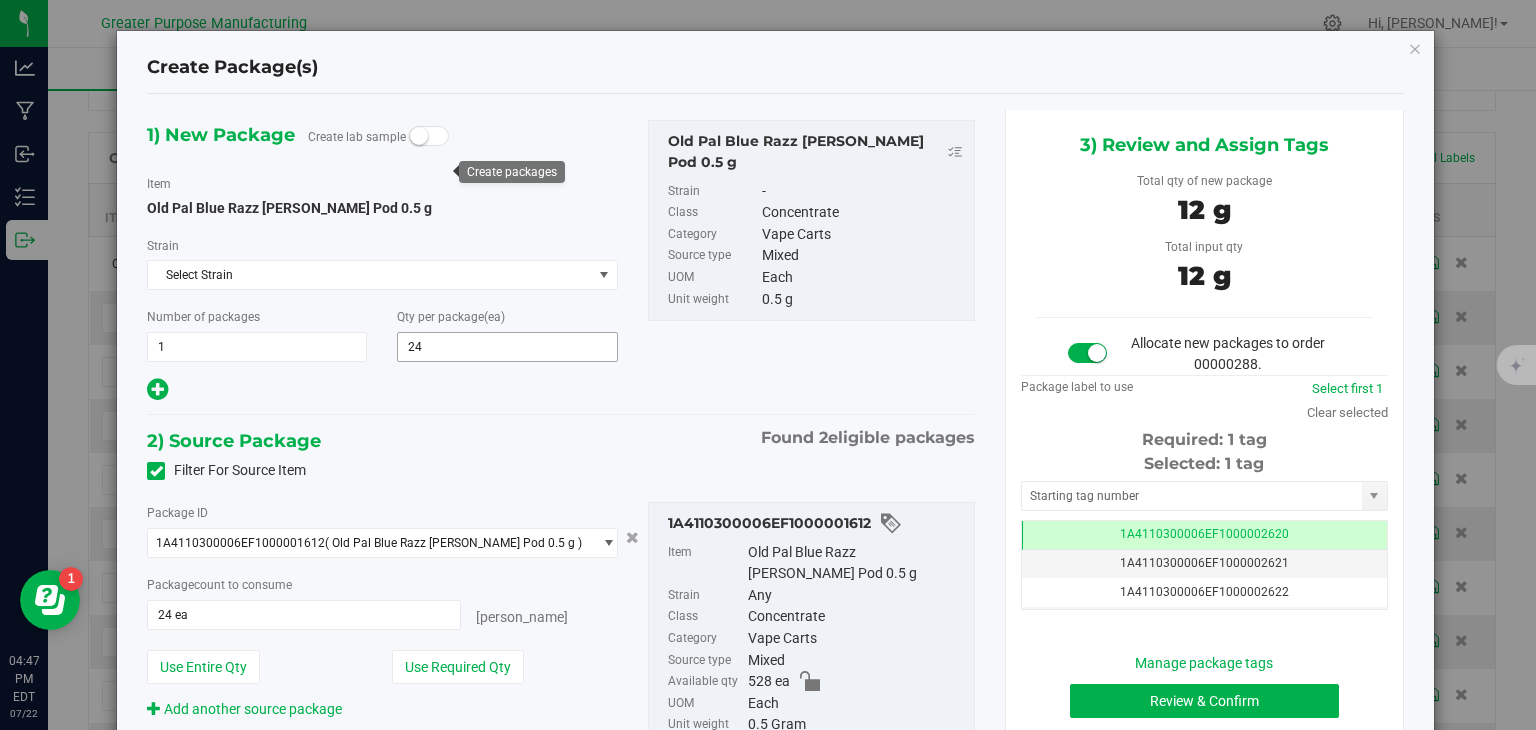 scroll, scrollTop: 0, scrollLeft: 0, axis: both 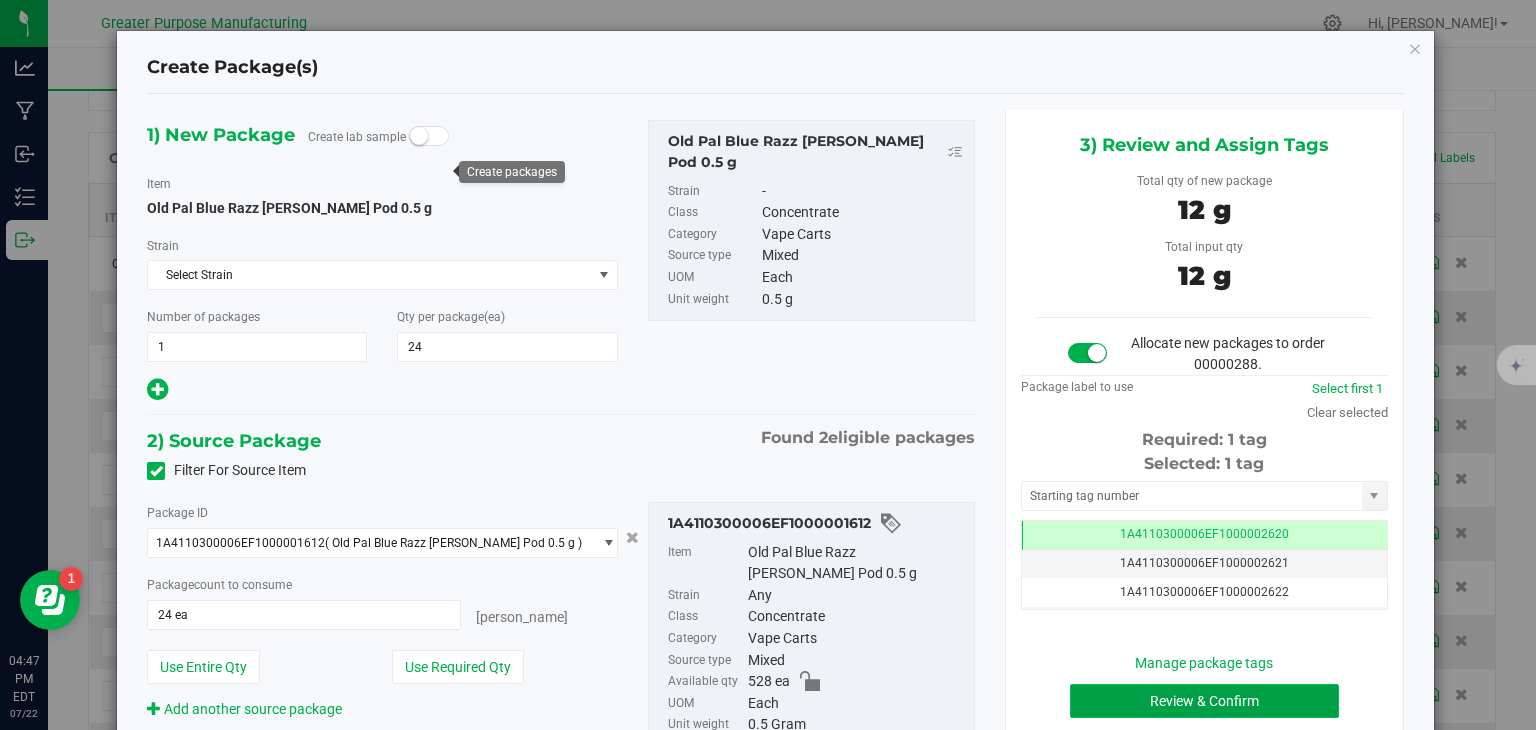 click on "Review & Confirm" at bounding box center [1204, 701] 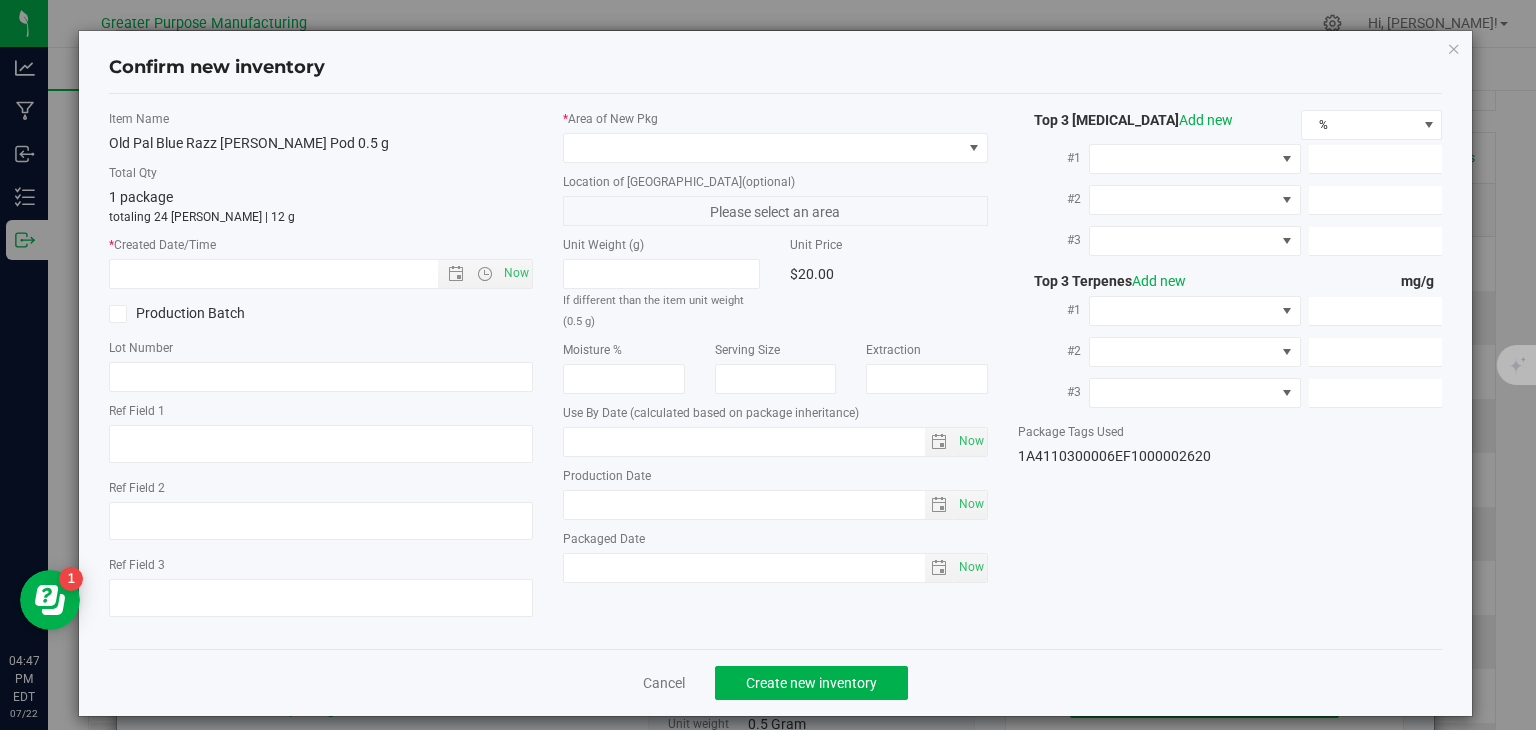 type on "2025-06-16" 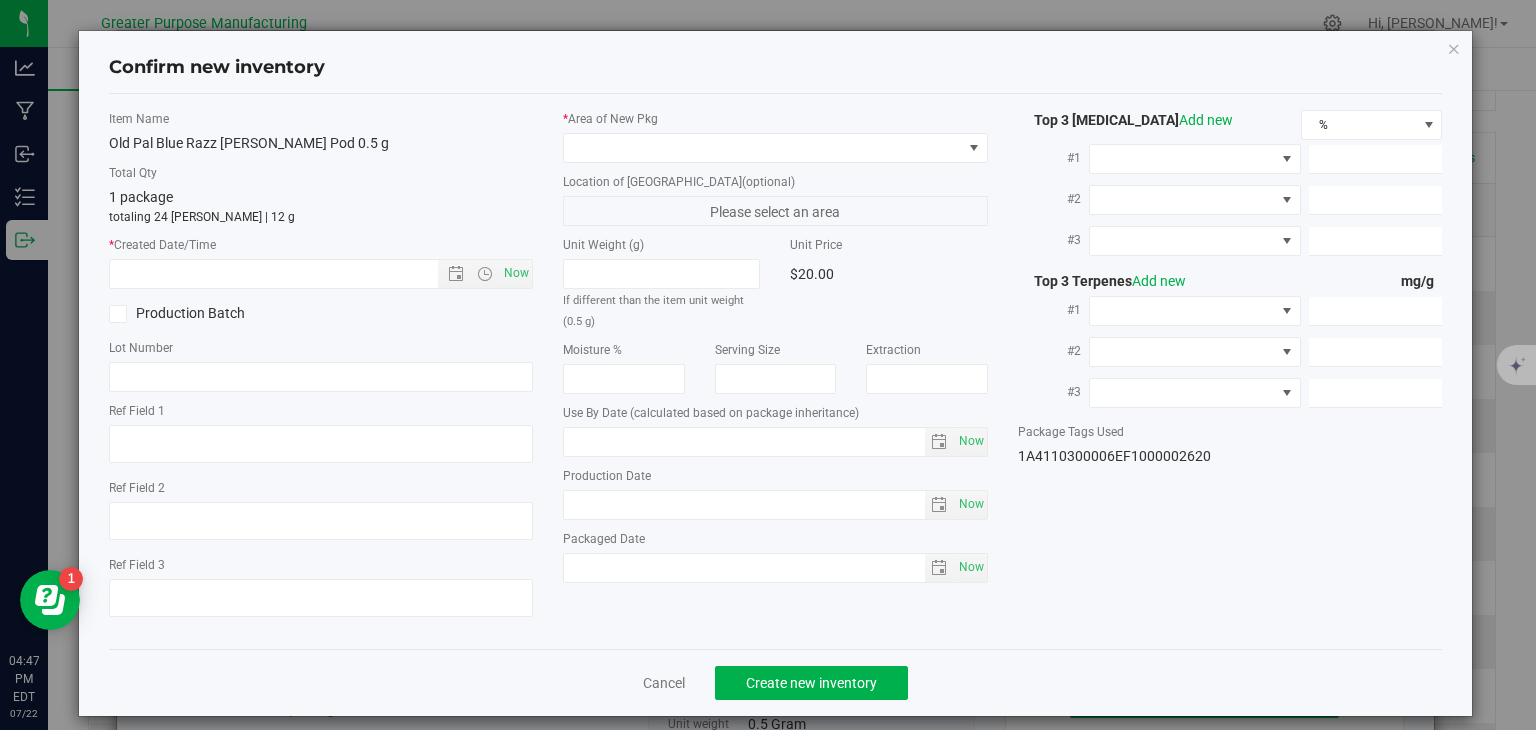 type on "2024-12-20" 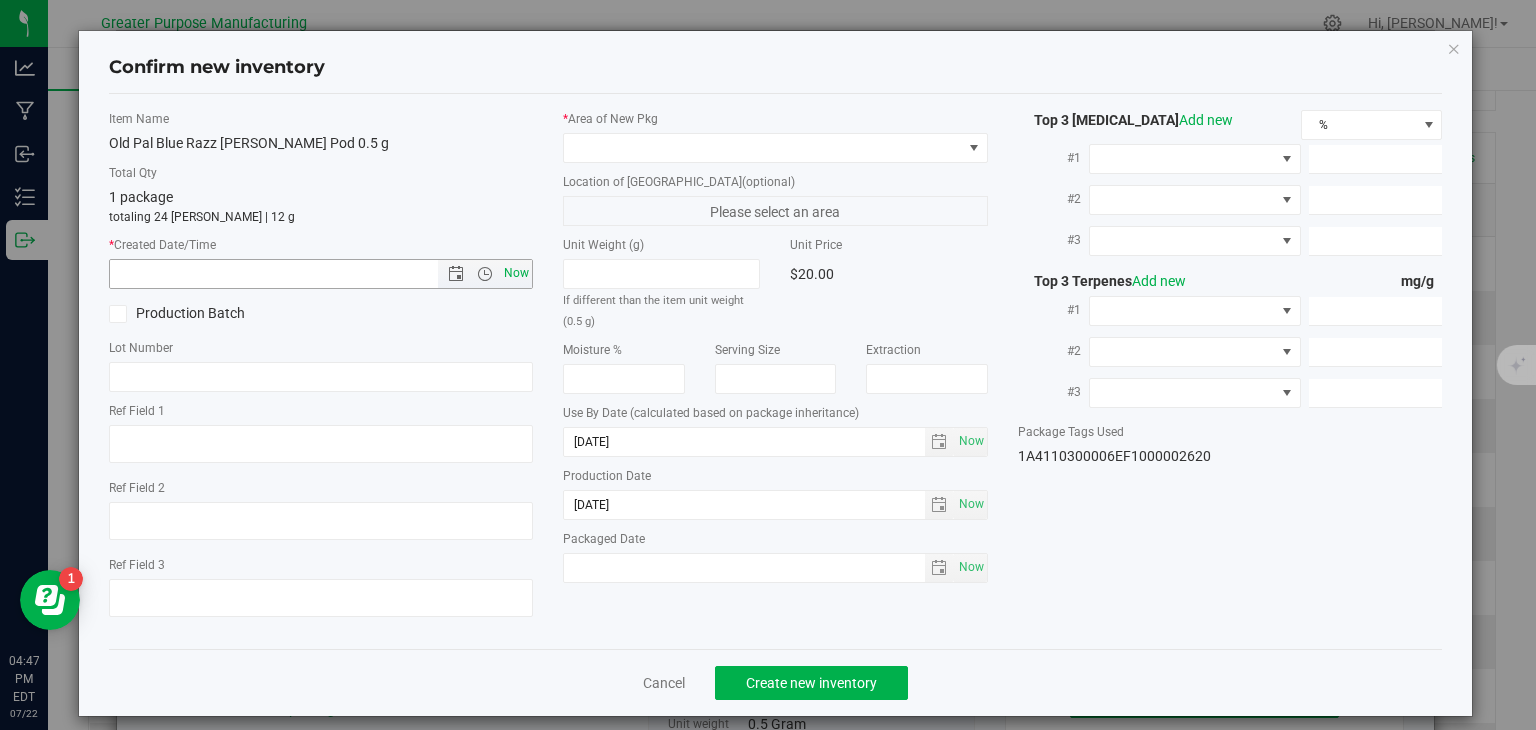 click on "Now" at bounding box center (517, 273) 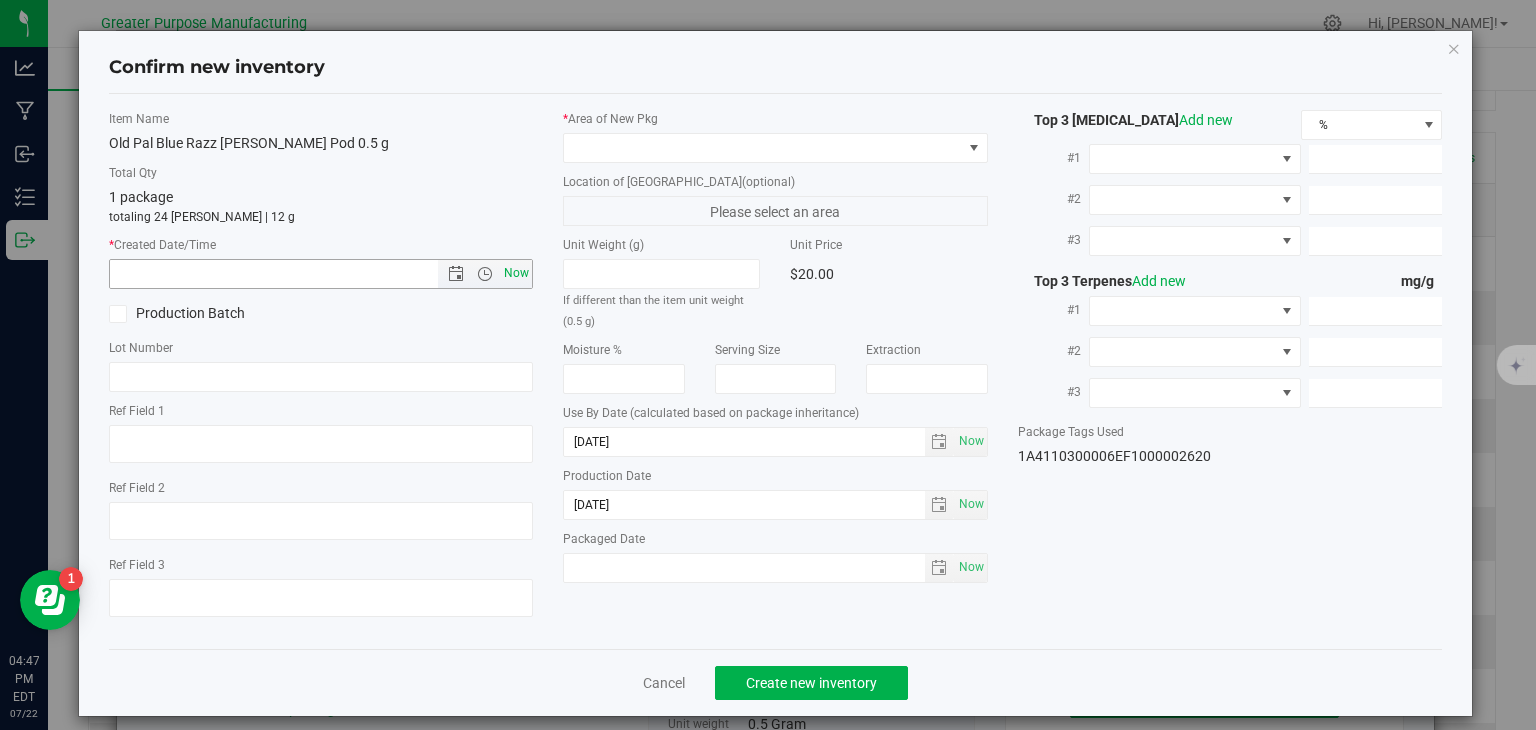 type on "7/22/2025 4:47 PM" 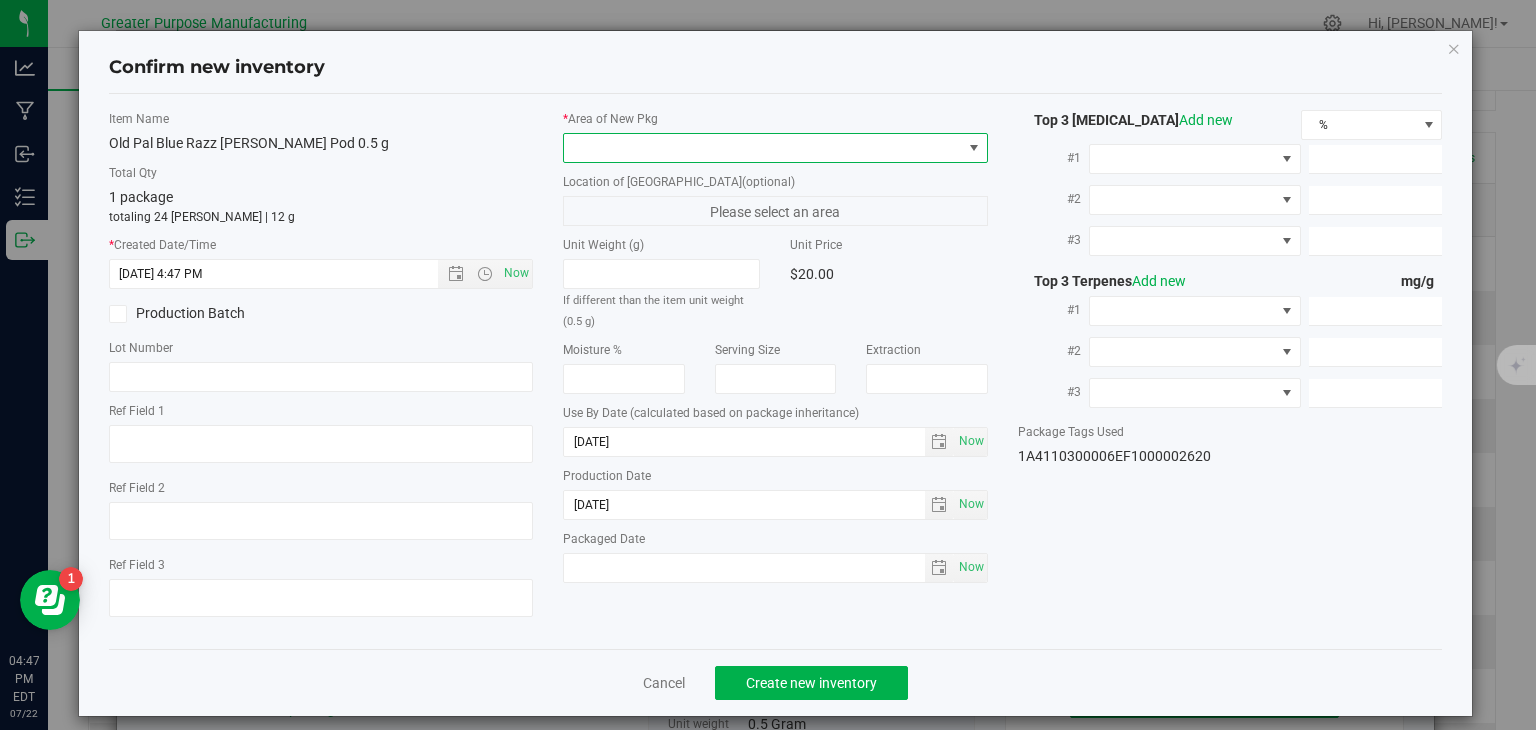 click at bounding box center [763, 148] 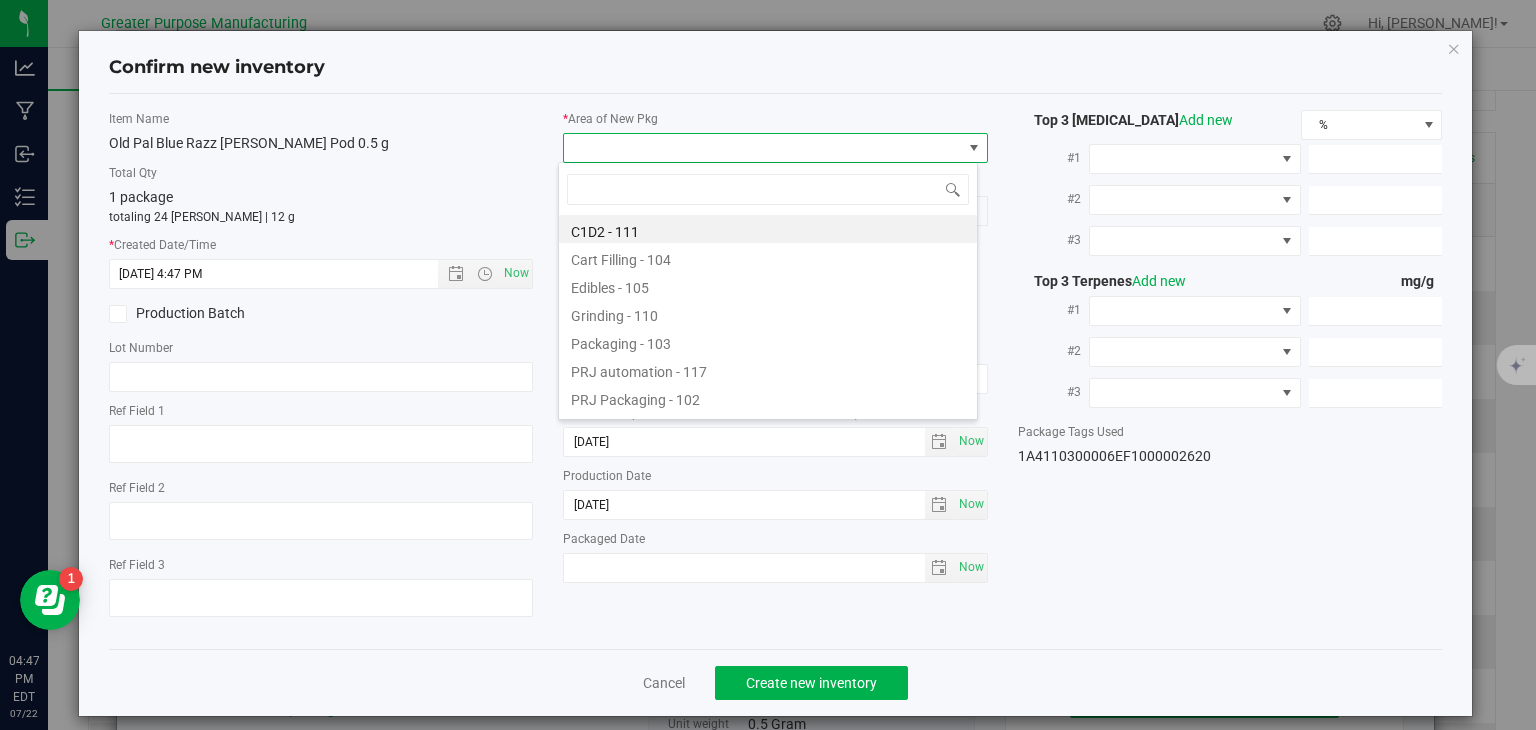 type on "108" 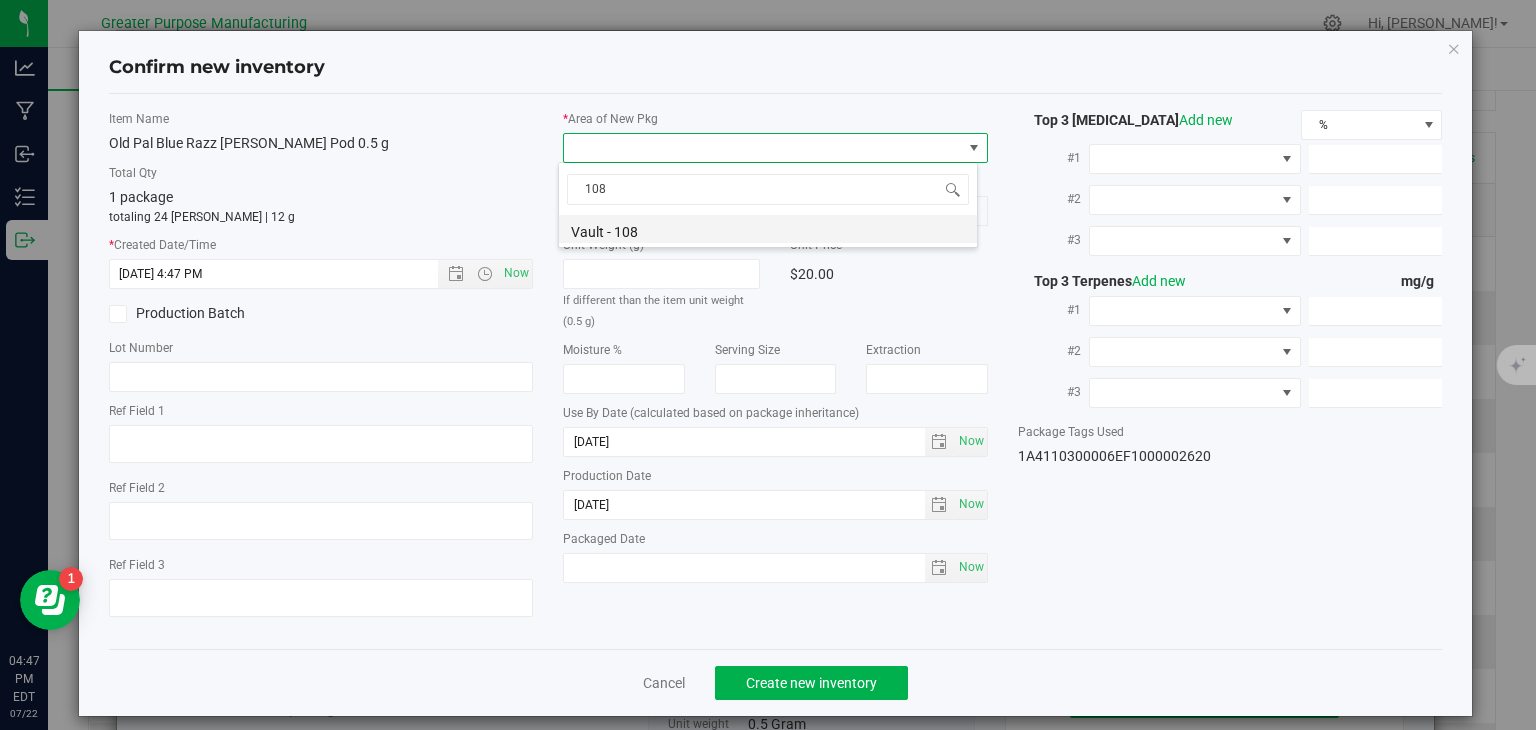 click on "Vault - 108" at bounding box center (768, 229) 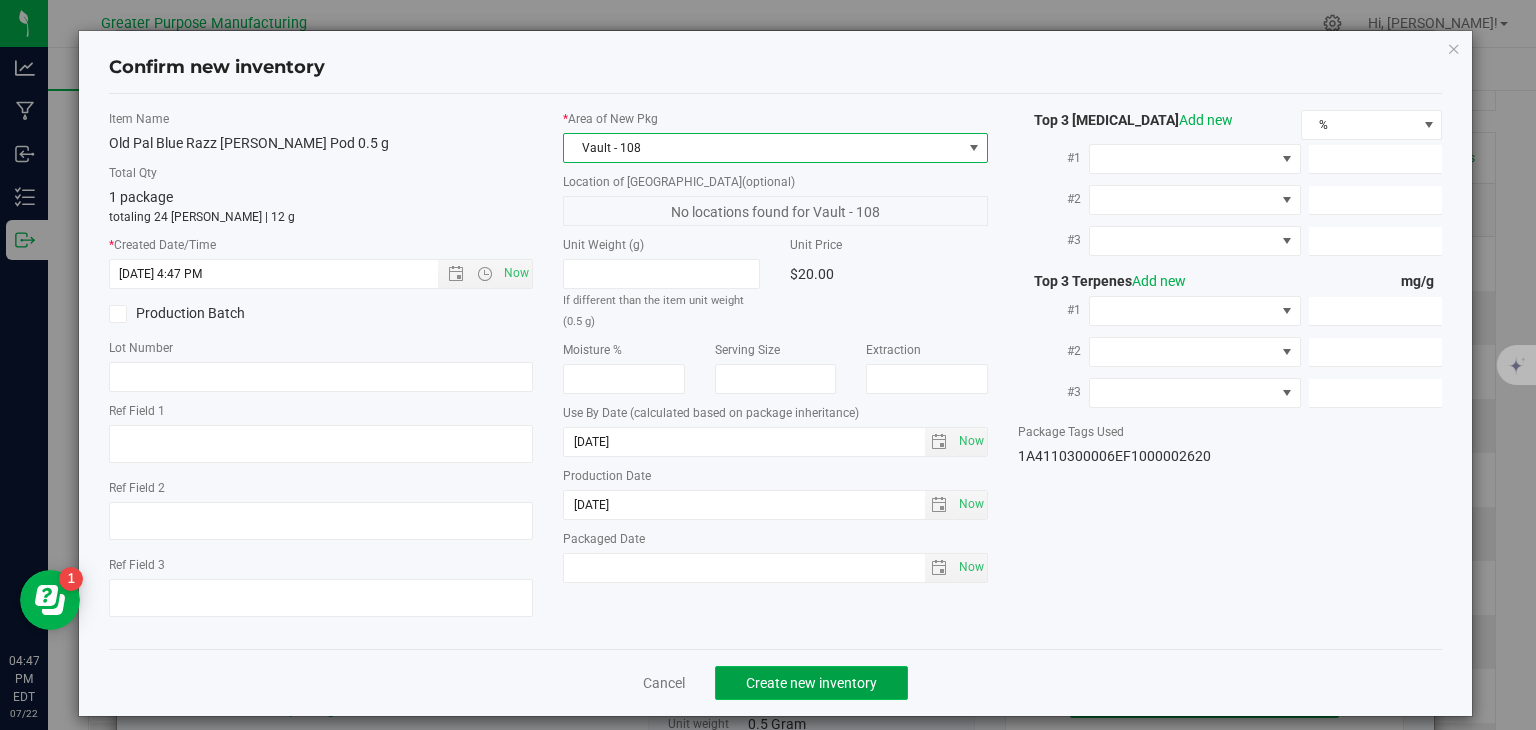 click on "Create new inventory" 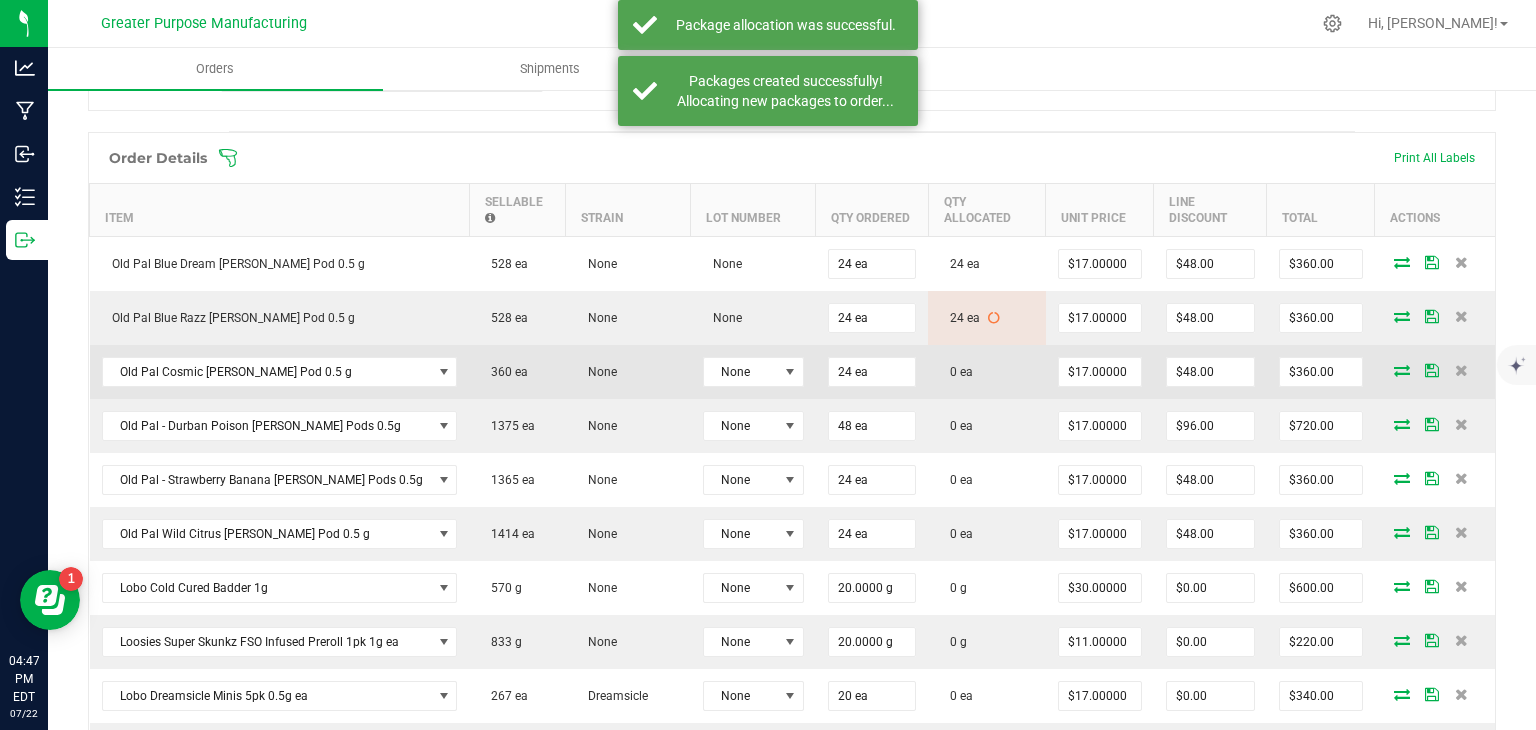 click at bounding box center (1402, 370) 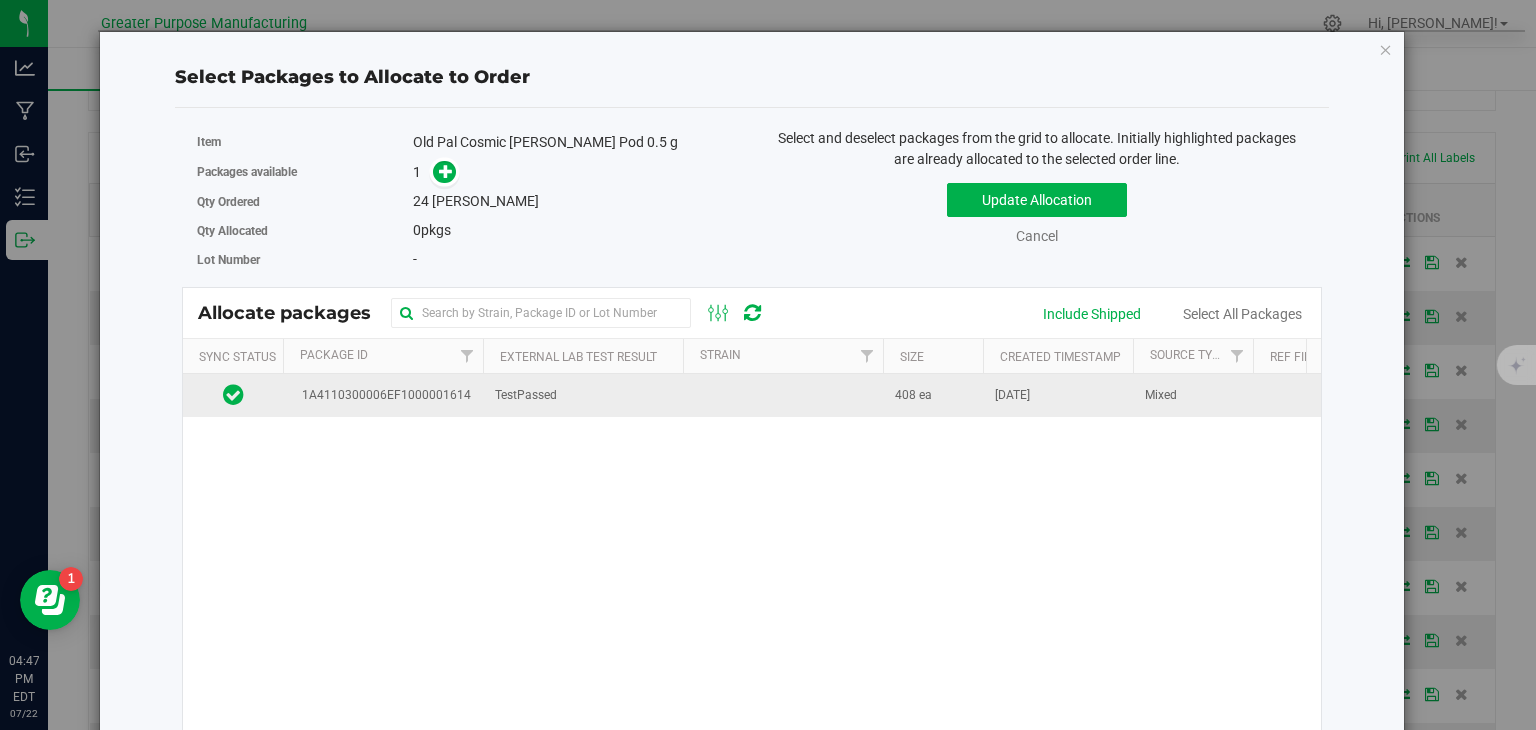 click at bounding box center (783, 395) 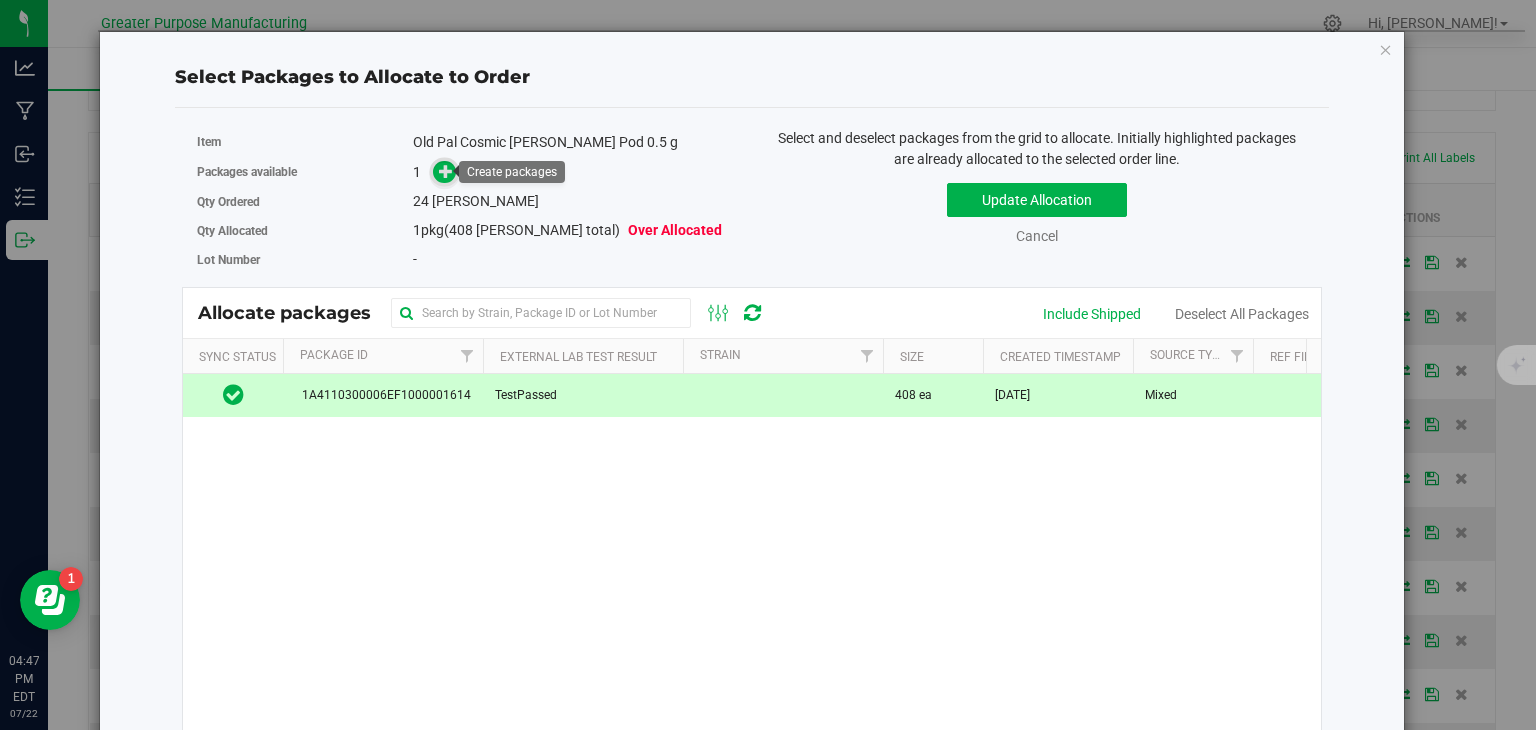 click at bounding box center (446, 171) 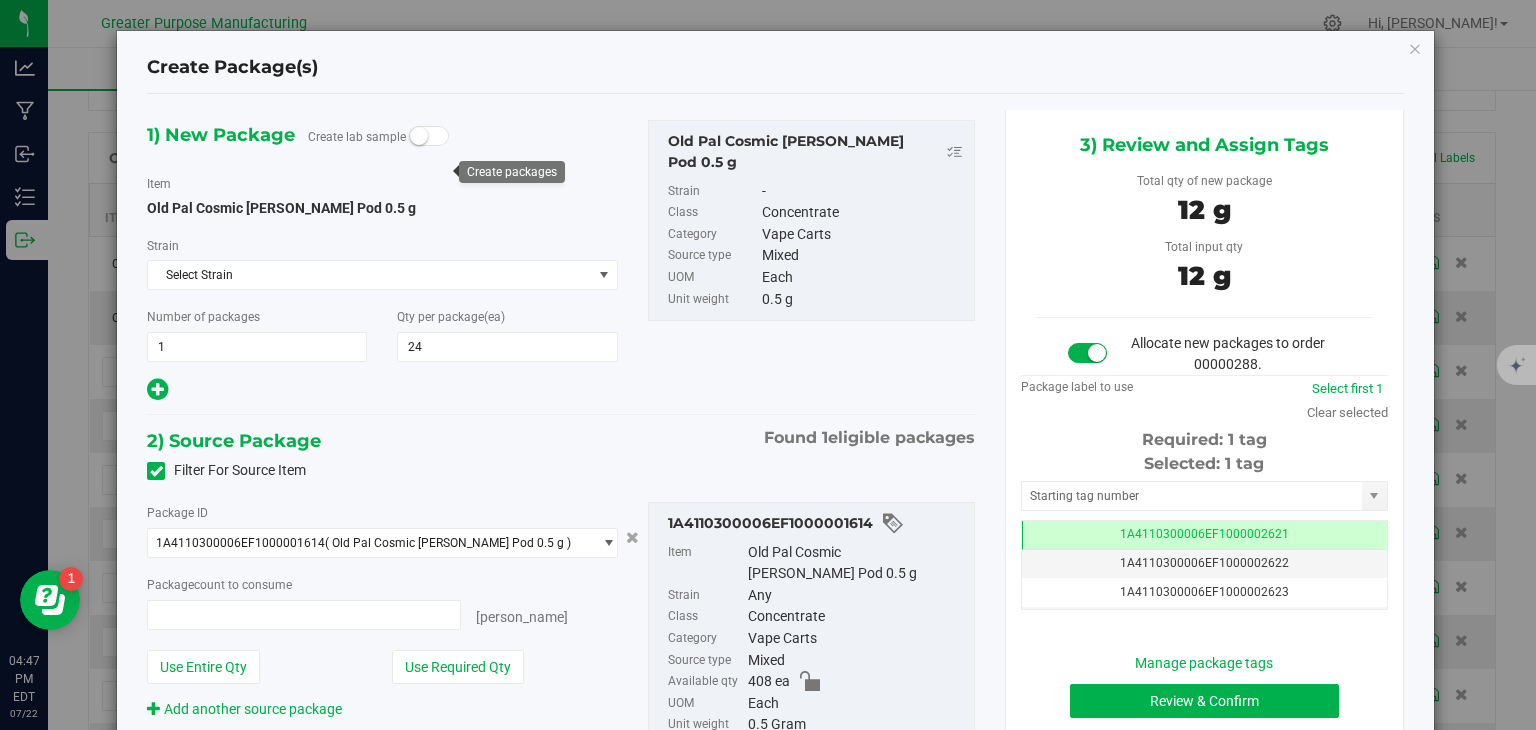 type on "24 ea" 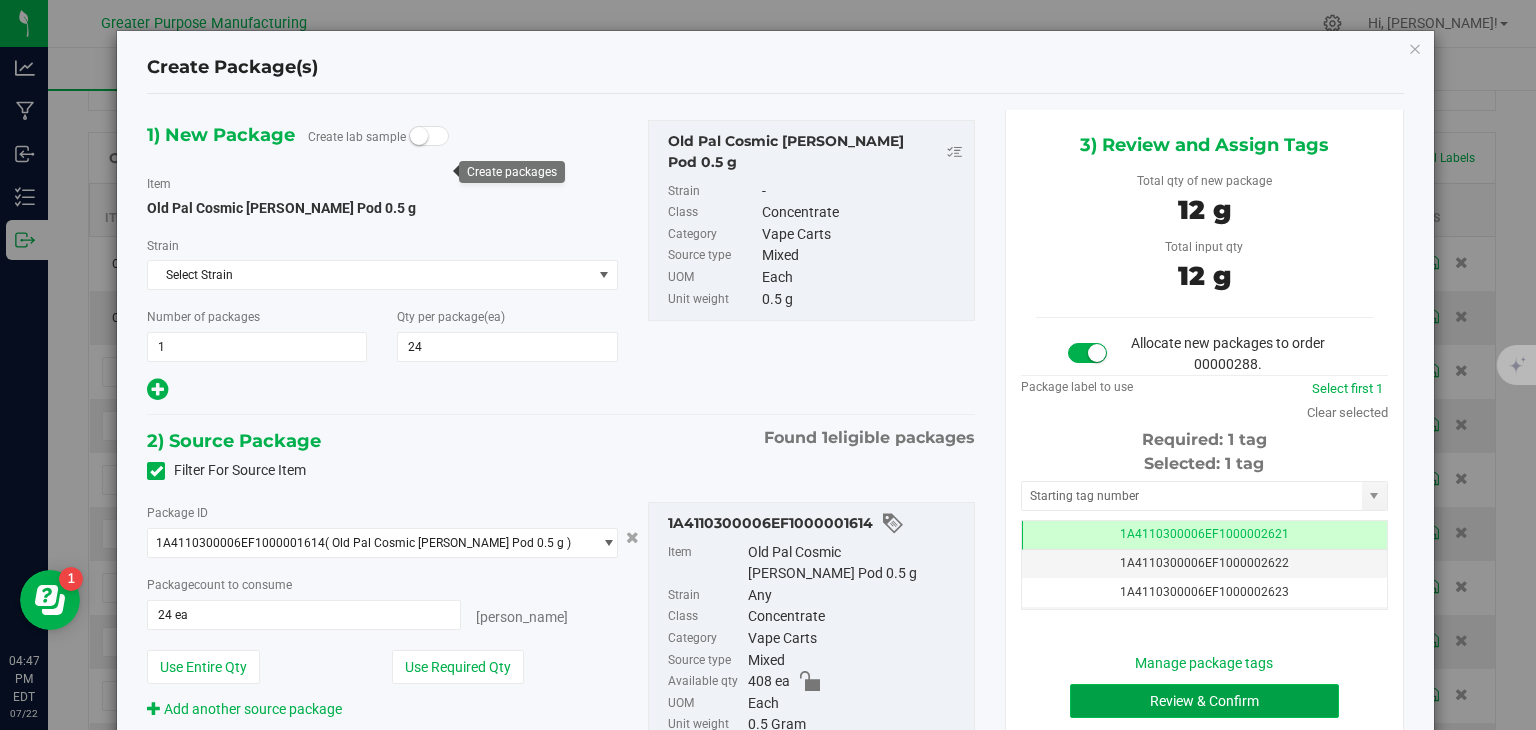 click on "Review & Confirm" at bounding box center (1204, 701) 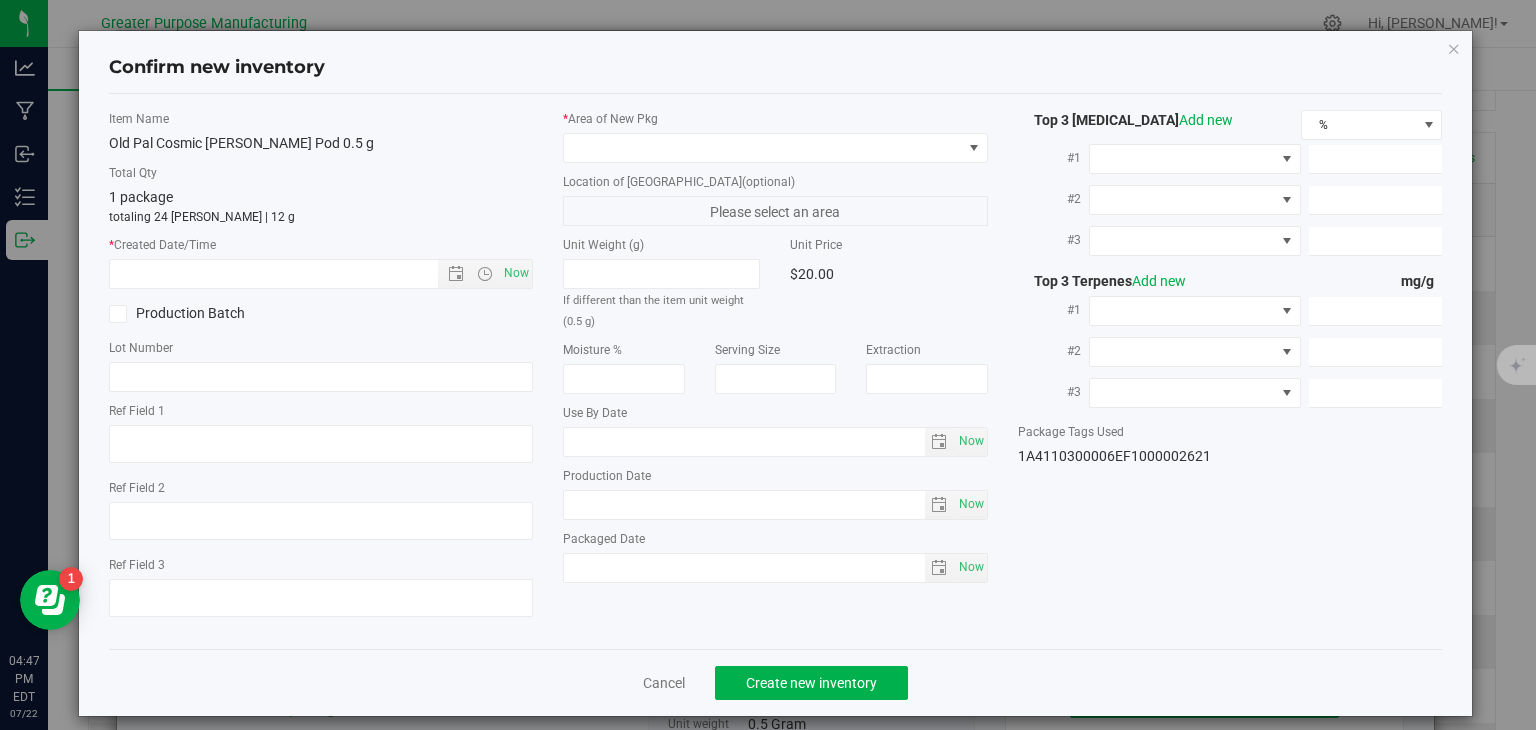 type on "2025-06-16" 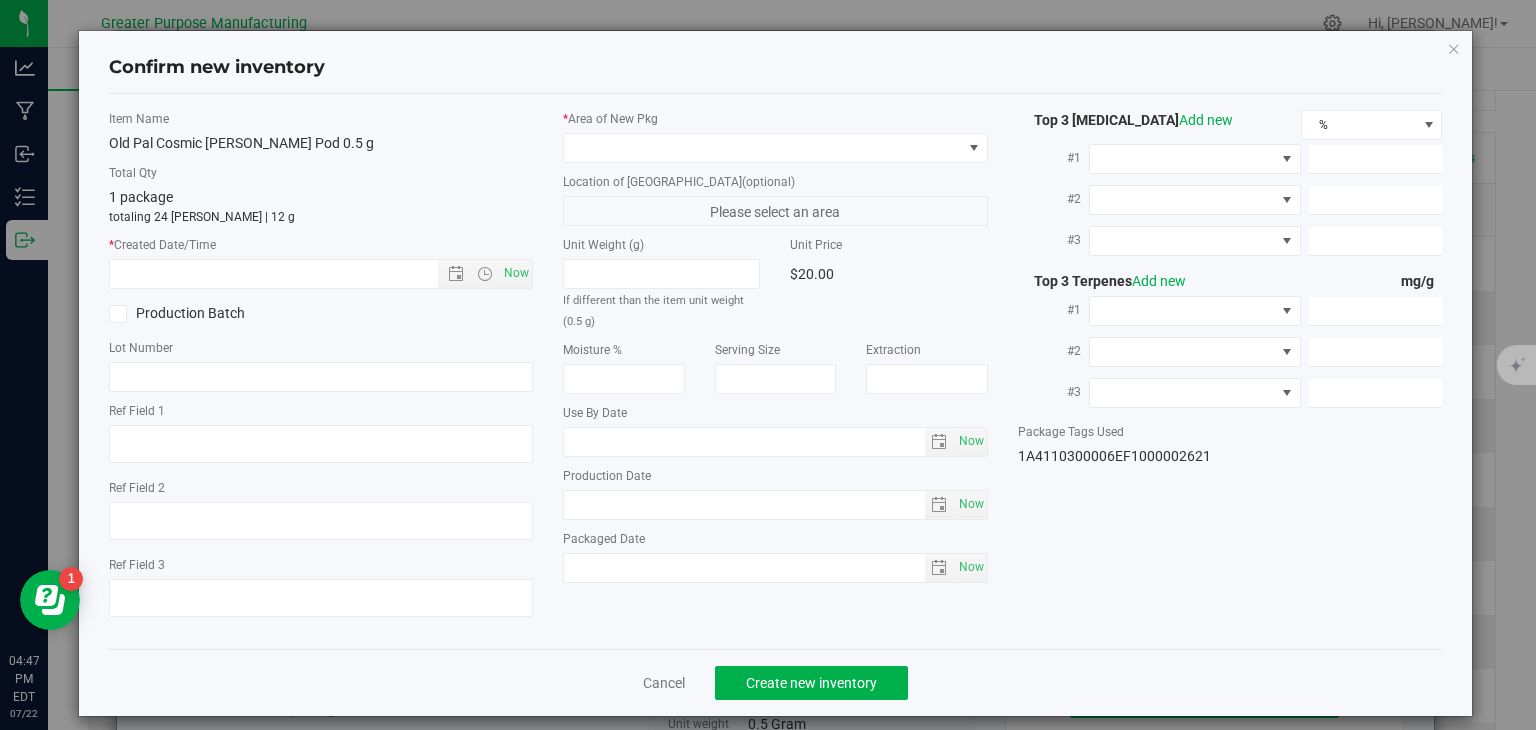 type on "2024-12-16" 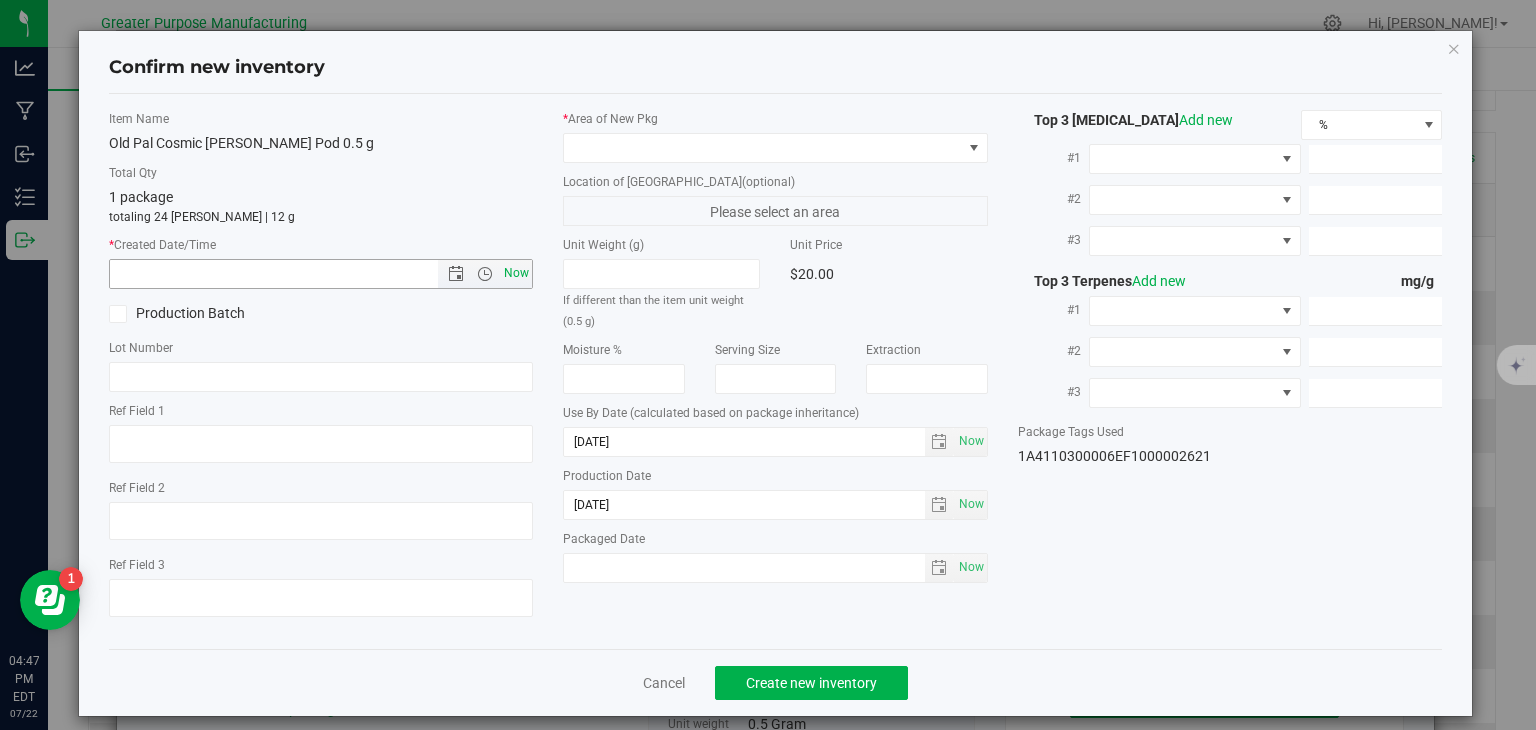 click on "Now" at bounding box center [517, 273] 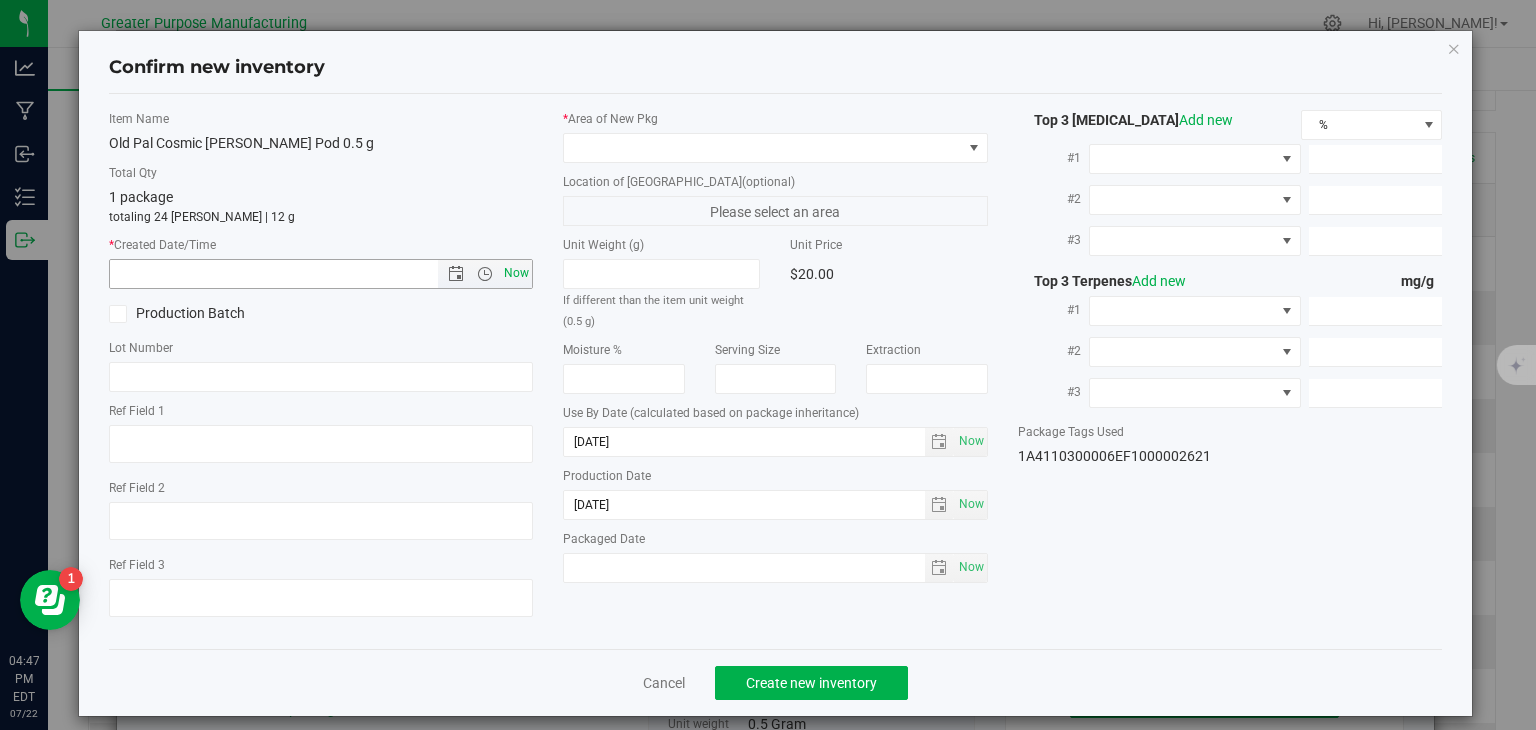 type on "7/22/2025 4:47 PM" 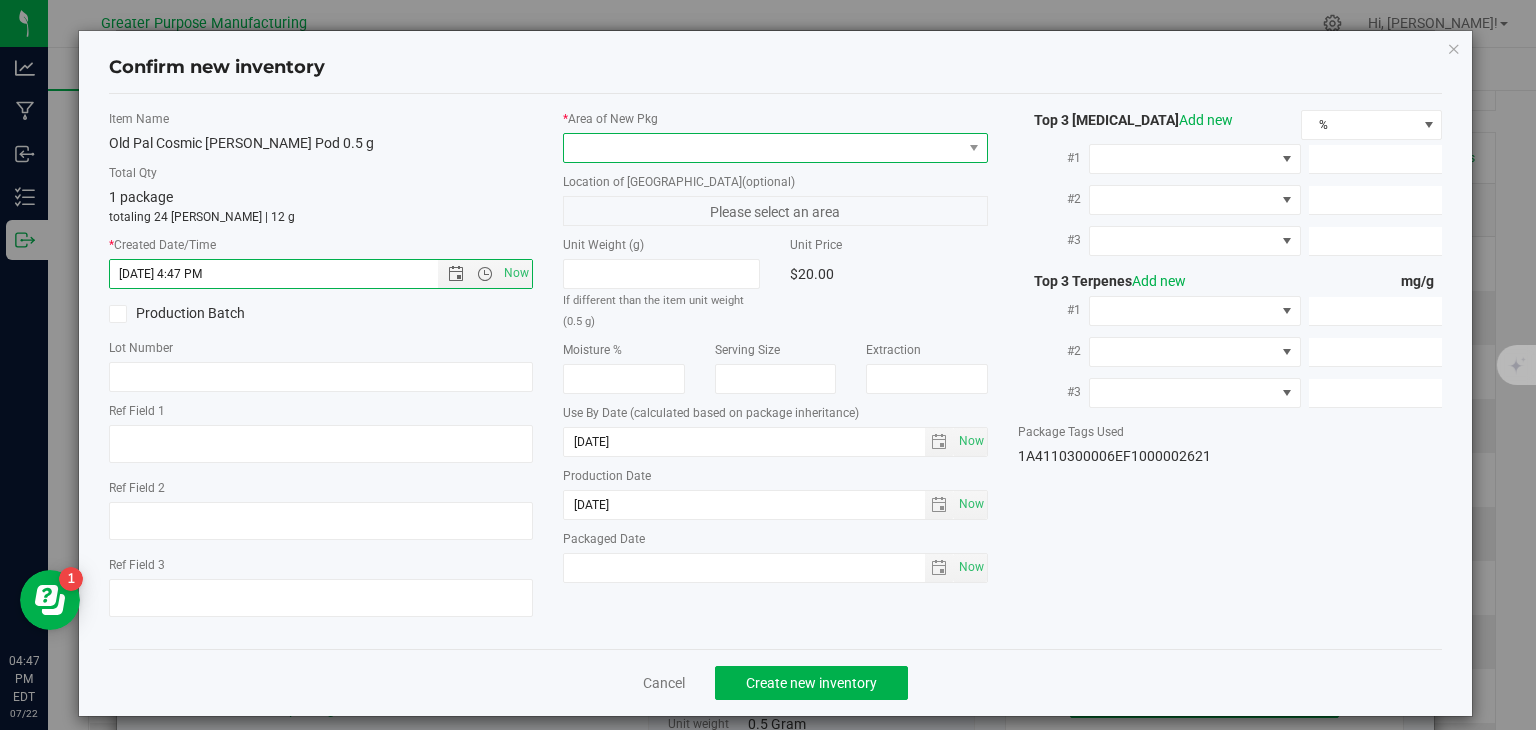 click at bounding box center (763, 148) 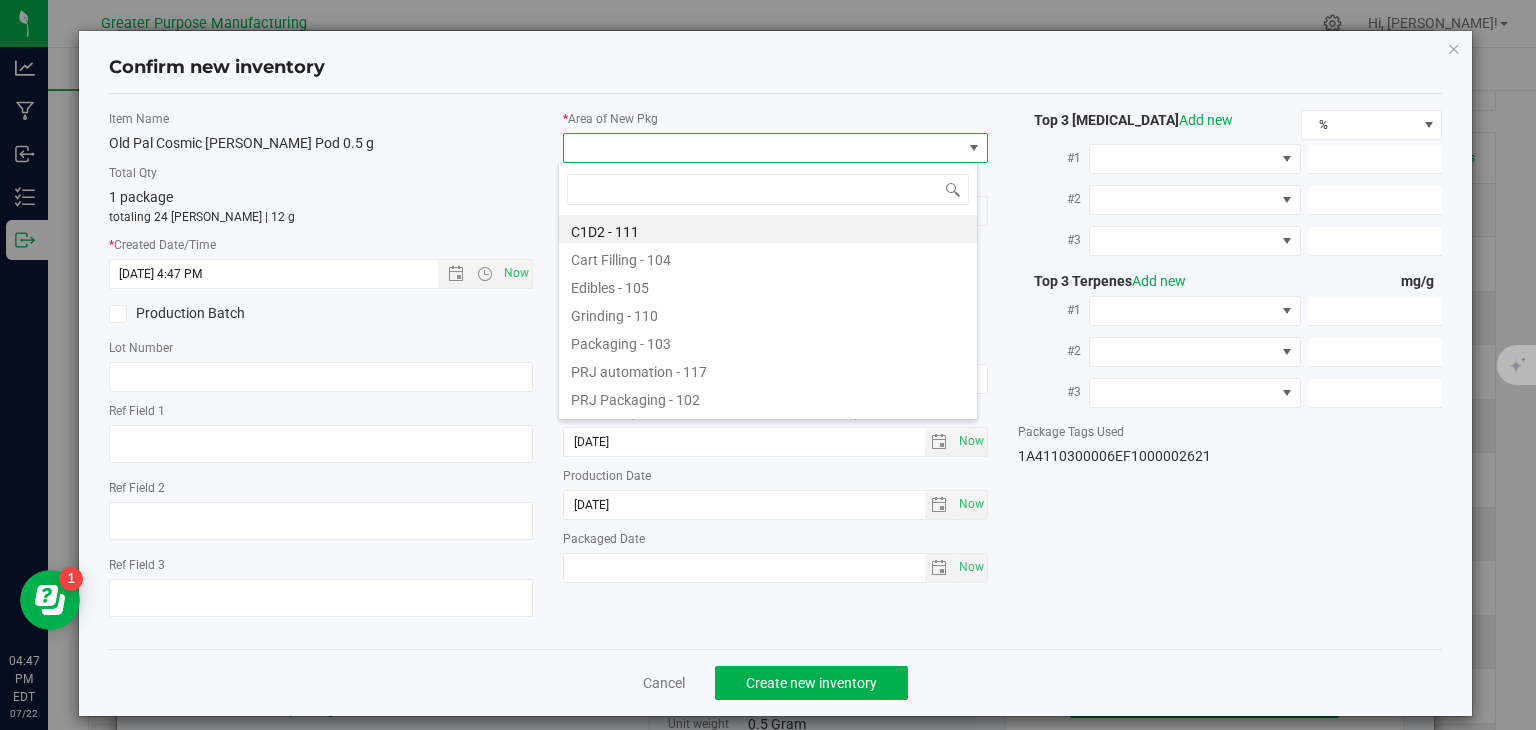 type on "108" 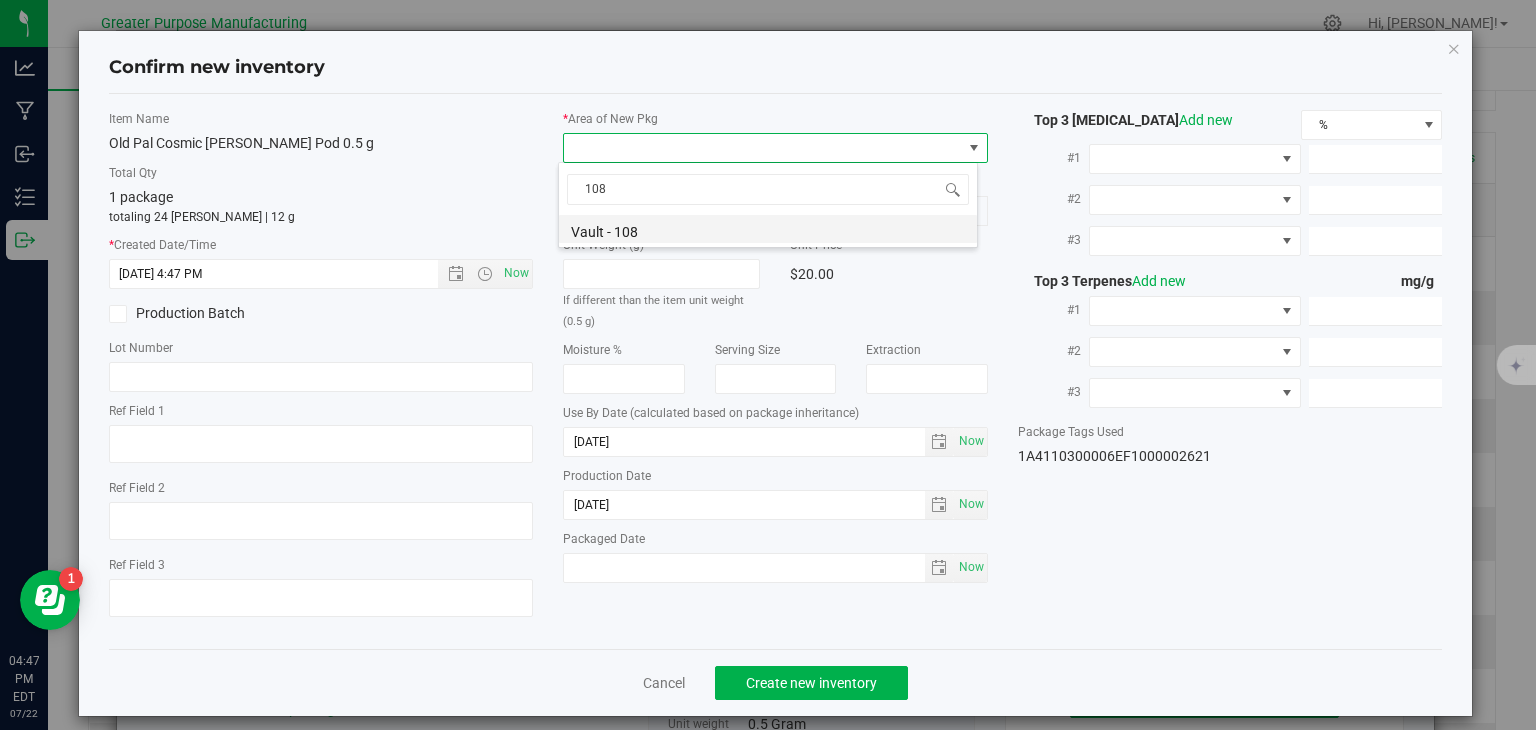 click on "Vault - 108" at bounding box center [768, 229] 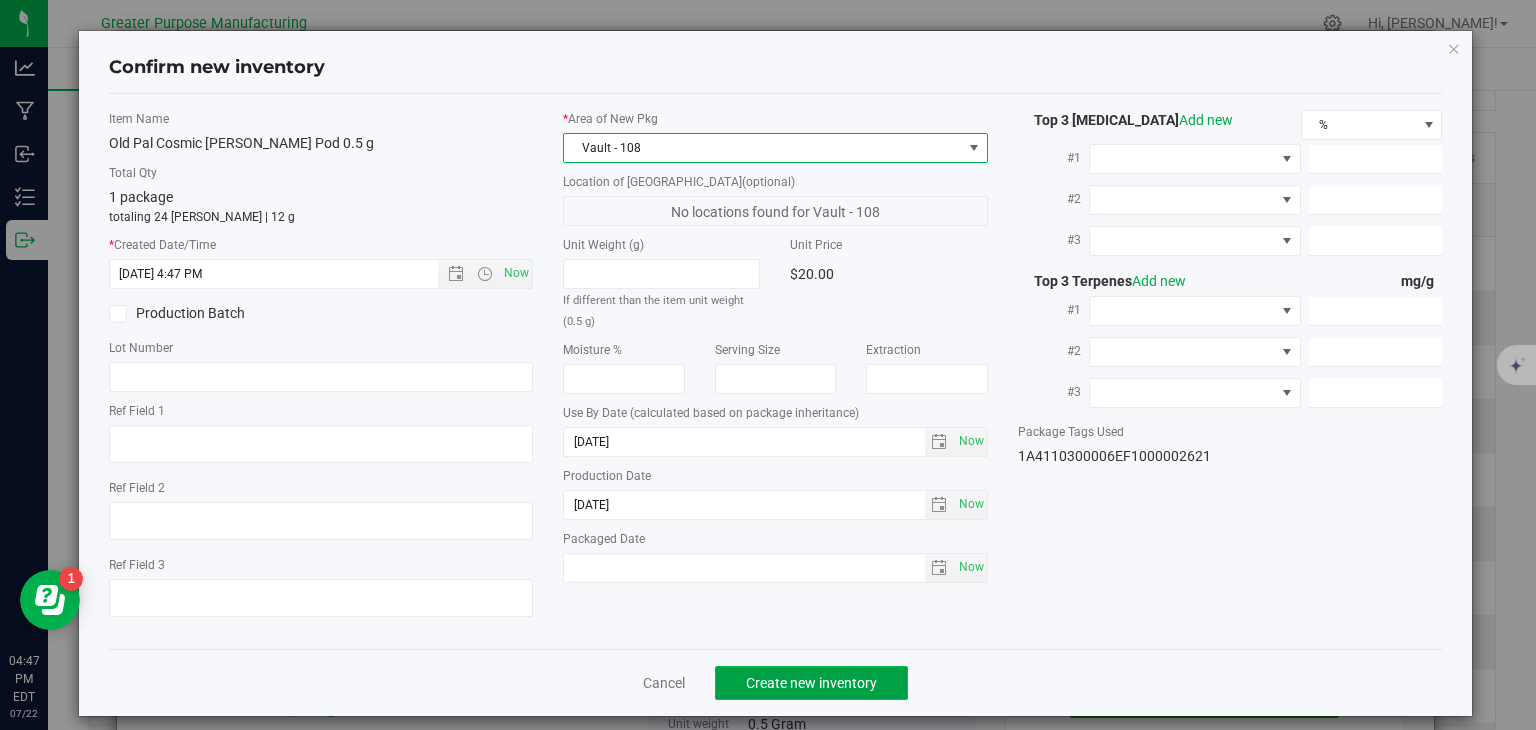 click on "Create new inventory" 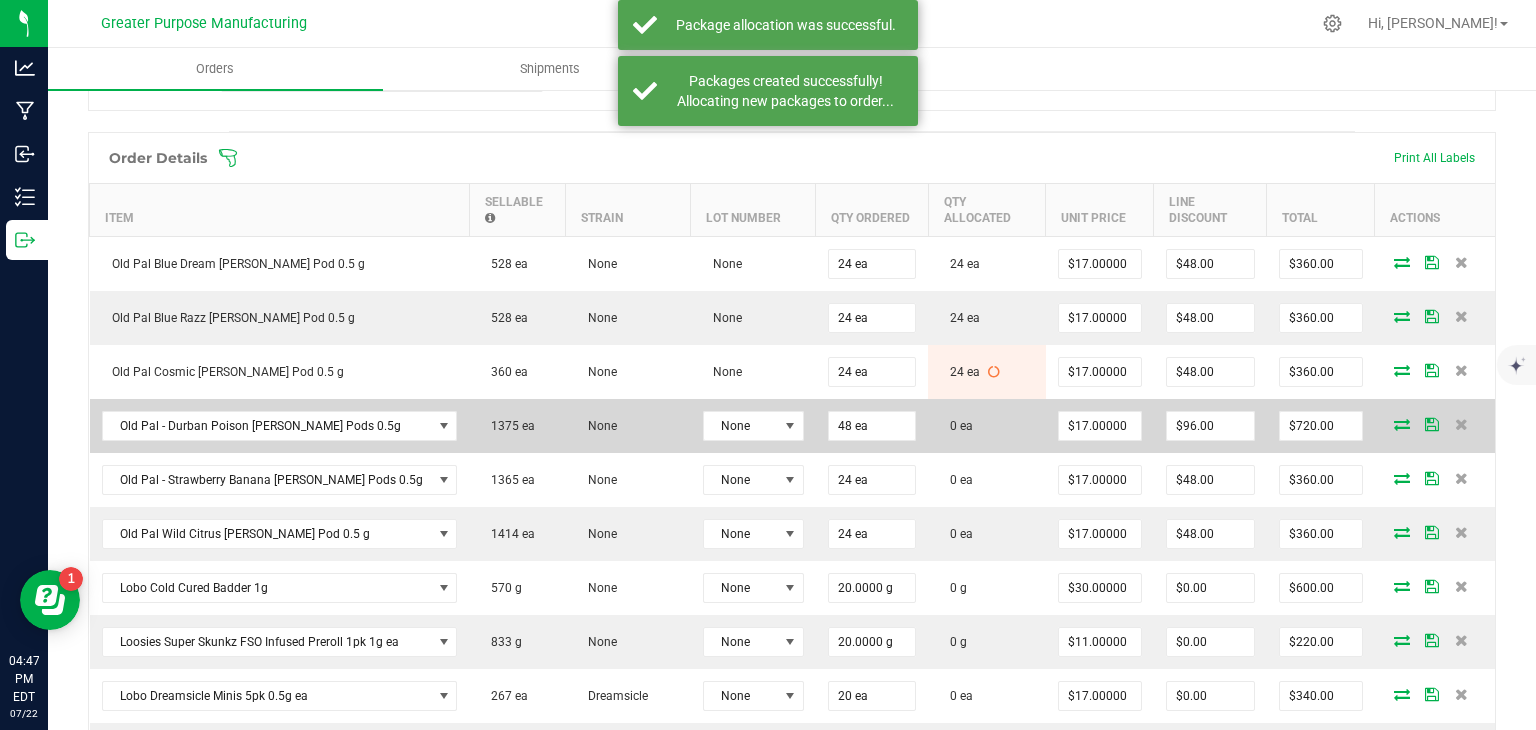 click at bounding box center [1402, 424] 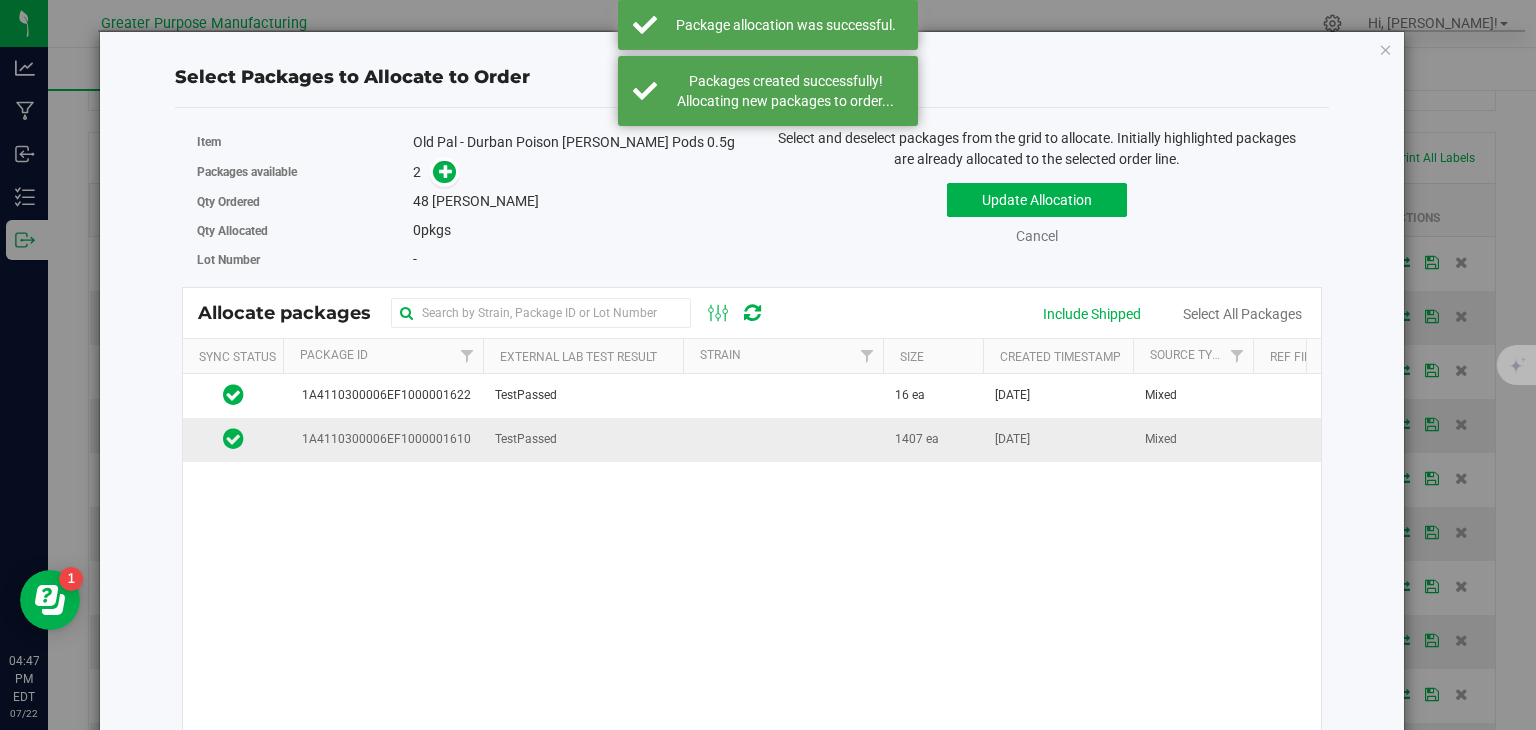 click on "TestPassed" at bounding box center [583, 439] 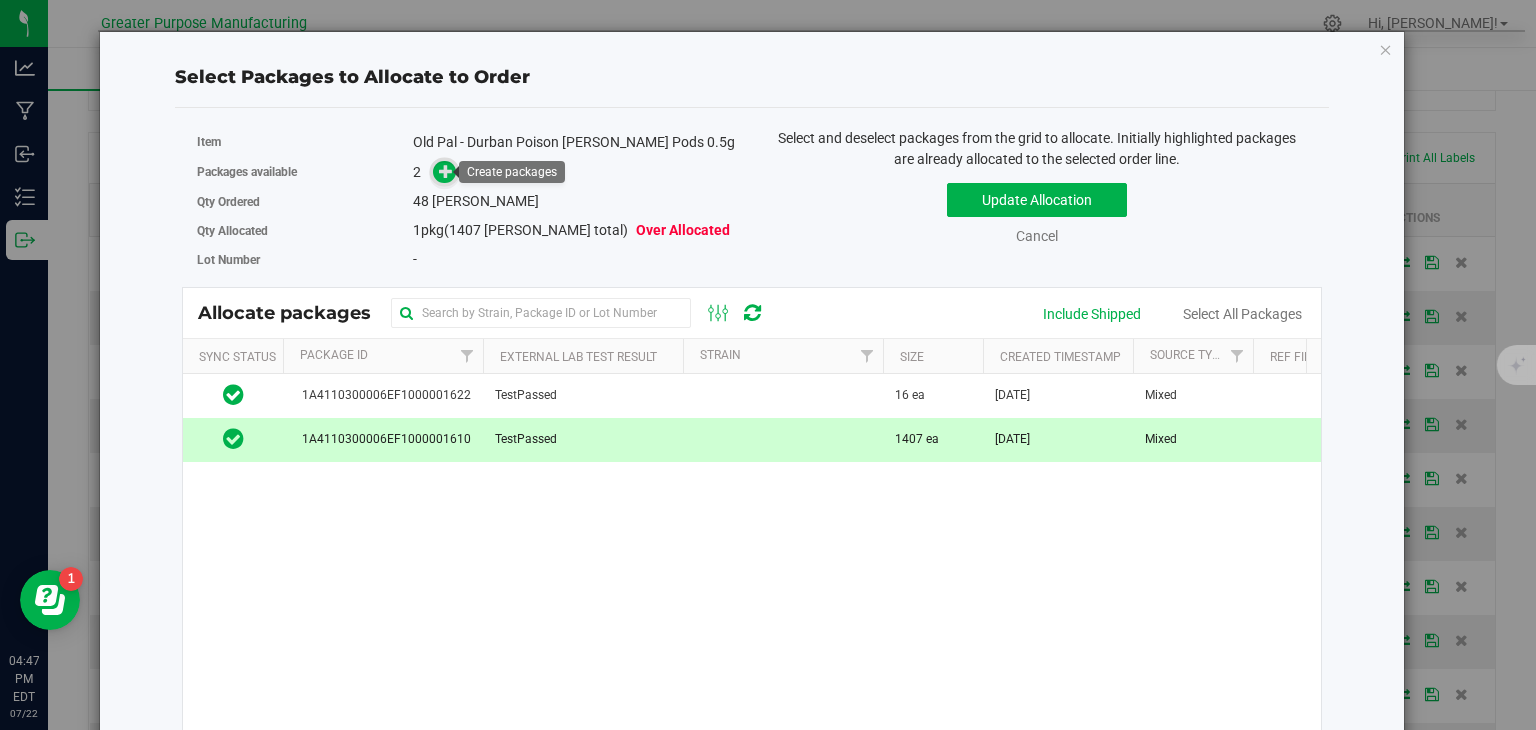 click at bounding box center (446, 171) 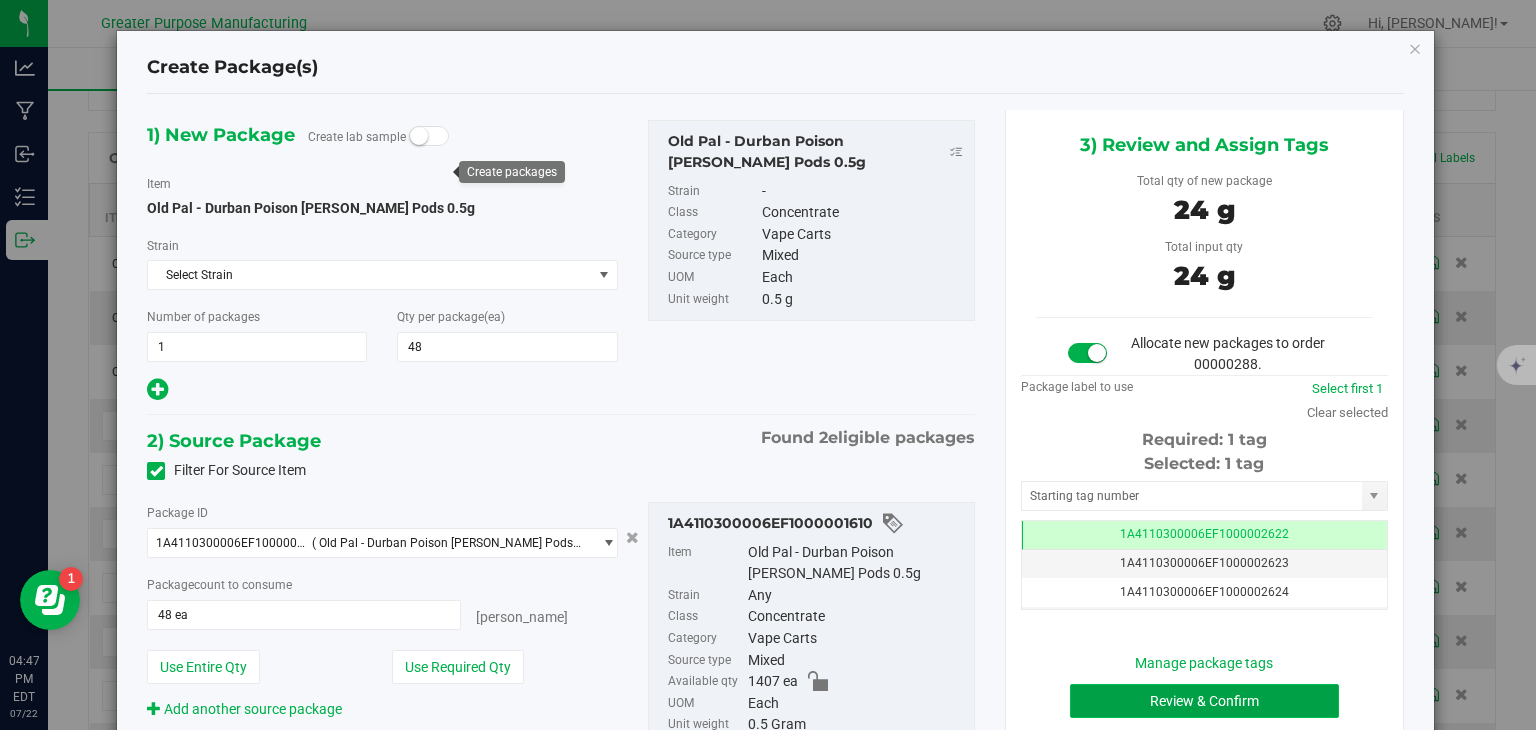 click on "Review & Confirm" at bounding box center (1204, 701) 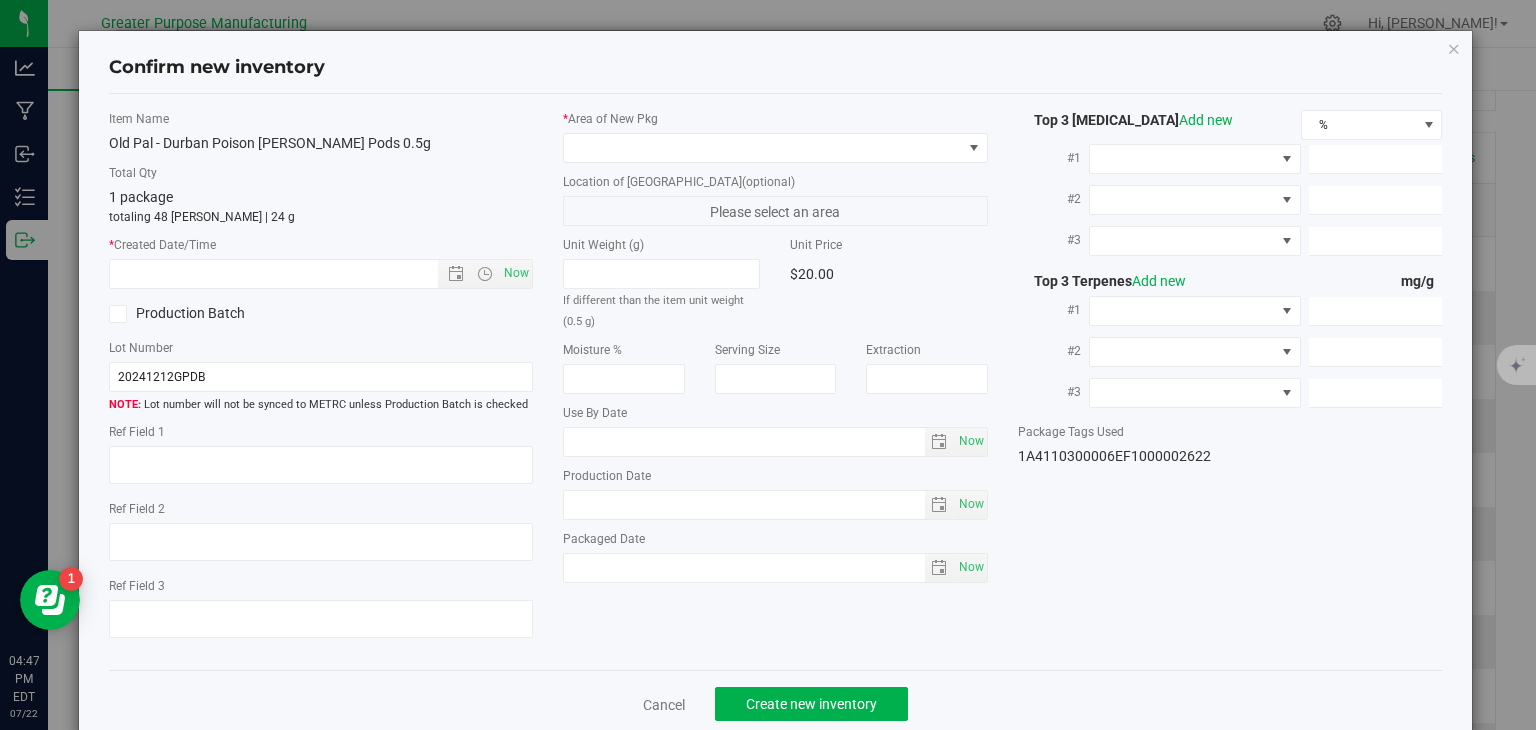type on "2025-04-15" 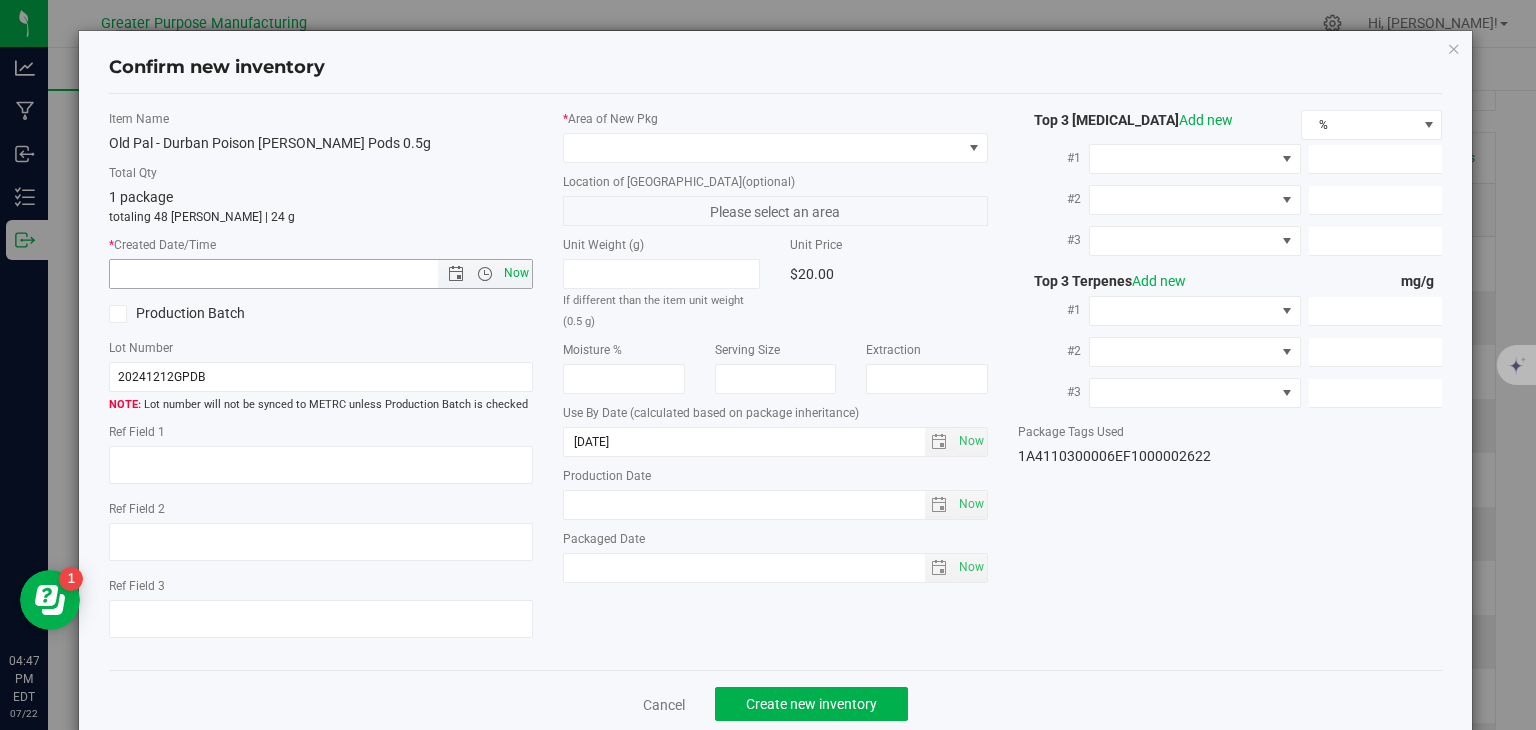 click on "Now" at bounding box center [517, 273] 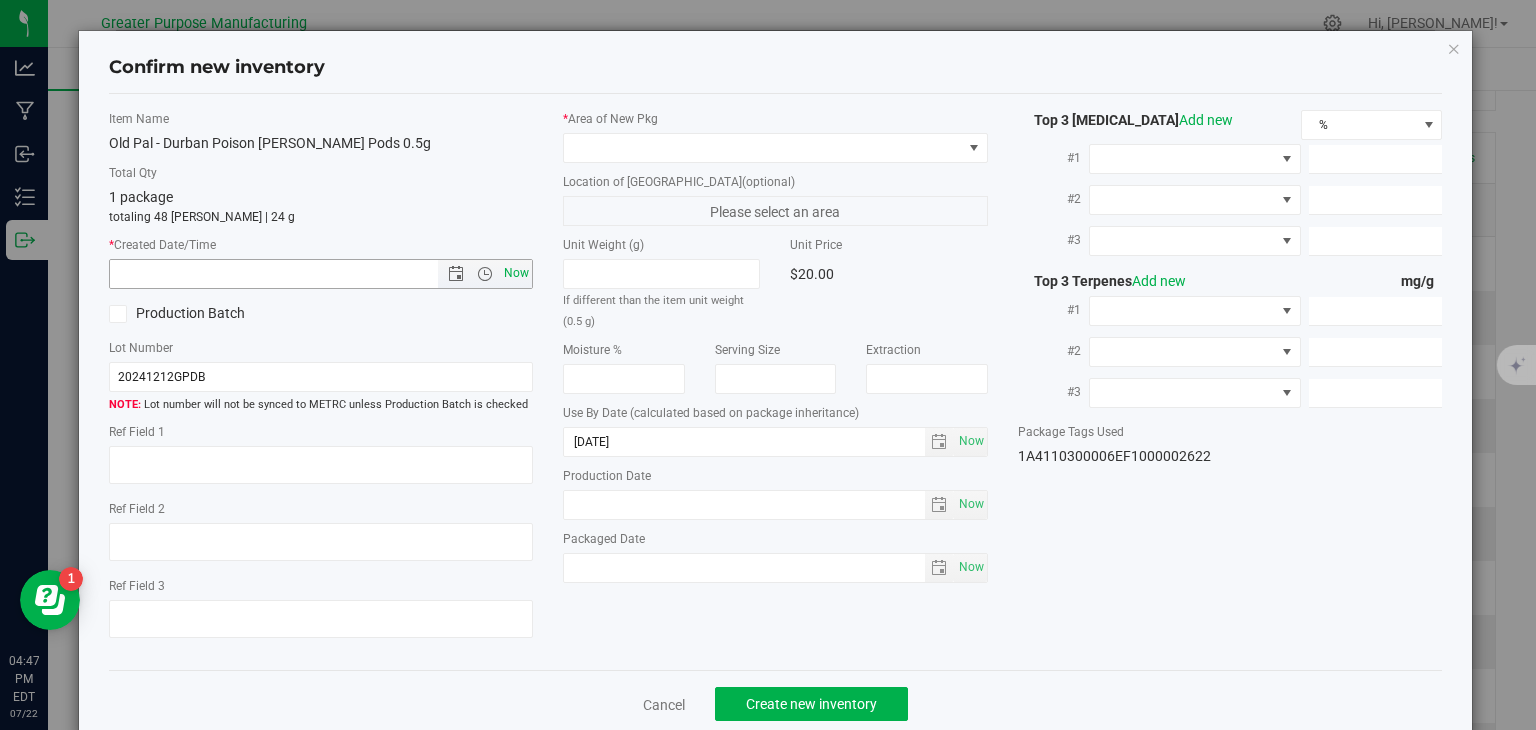 type on "7/22/2025 4:47 PM" 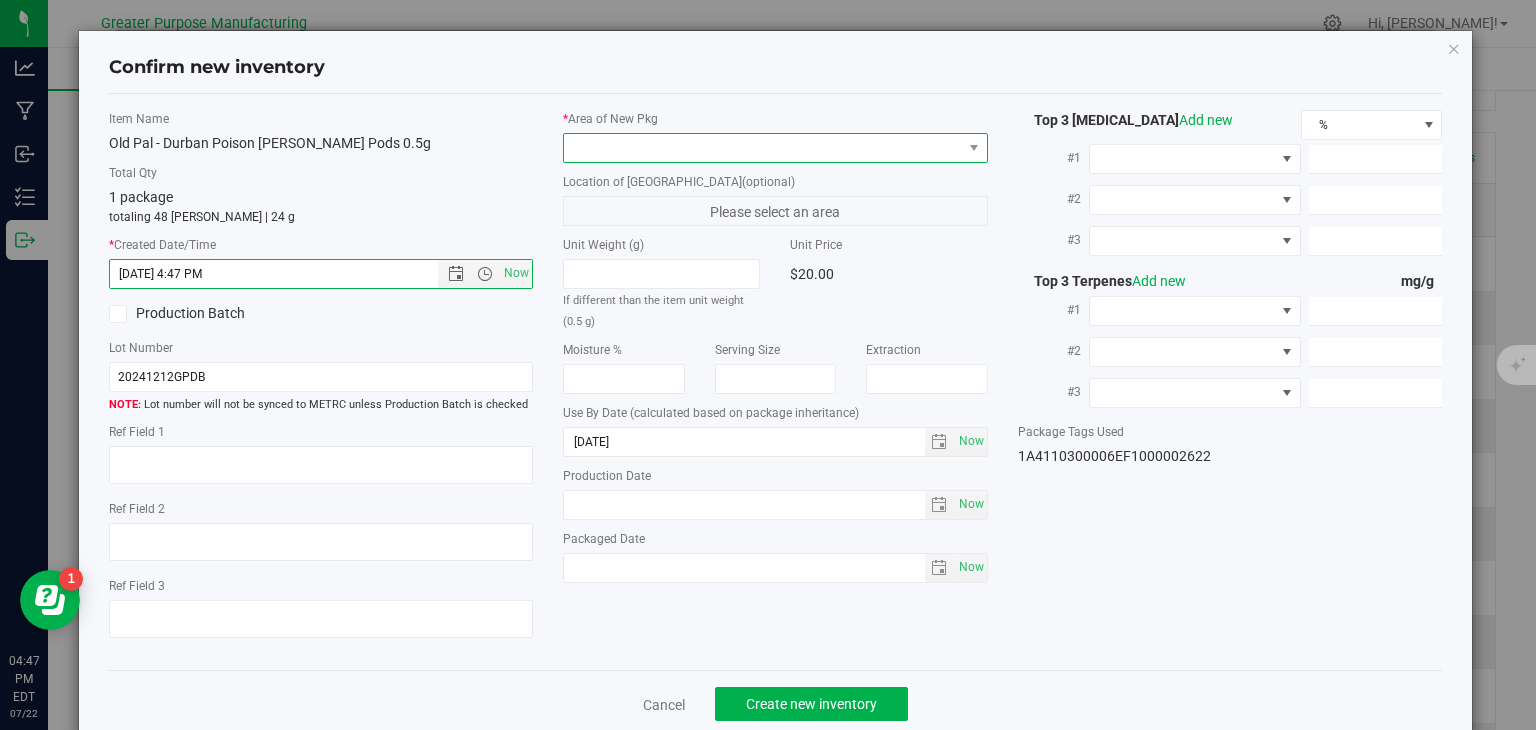 click at bounding box center (763, 148) 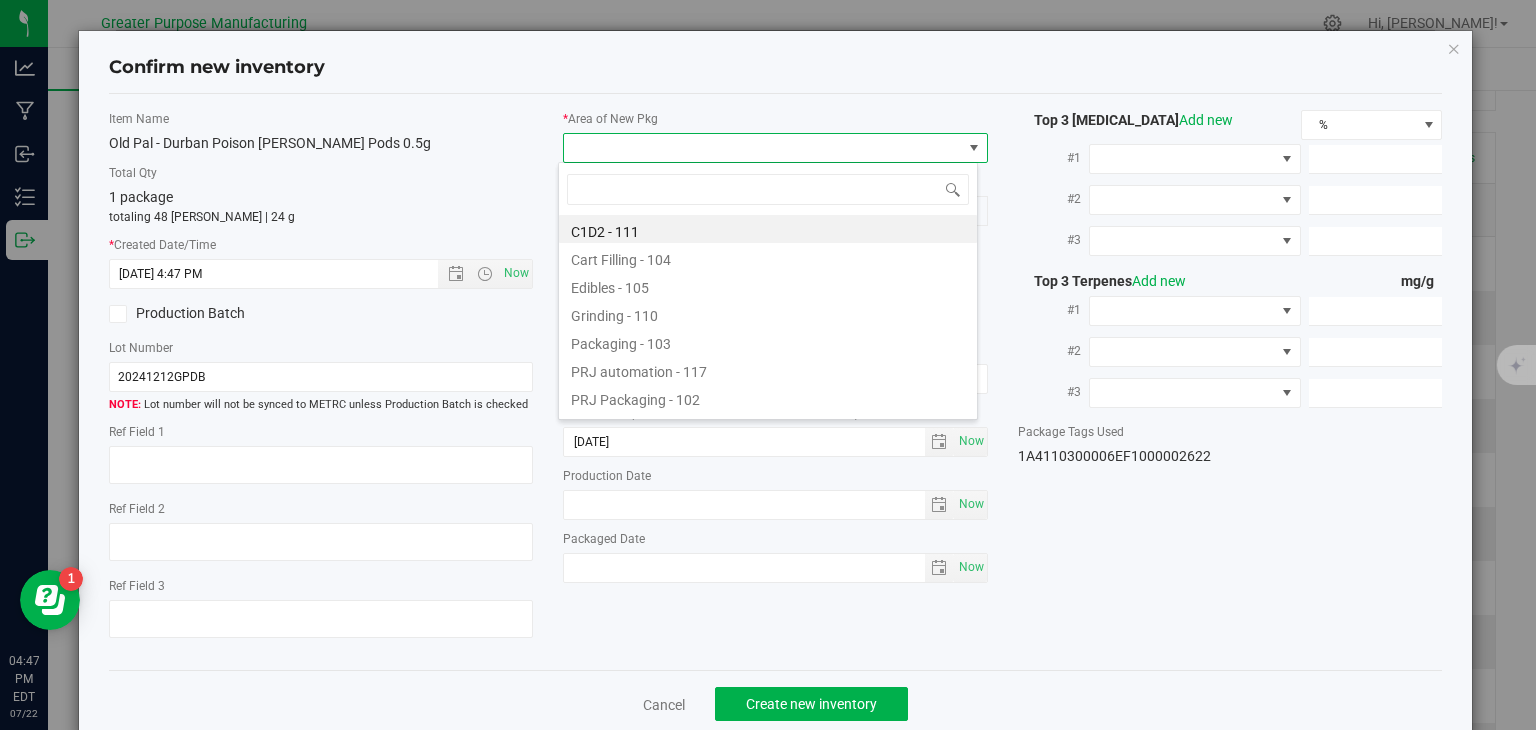 type on "108" 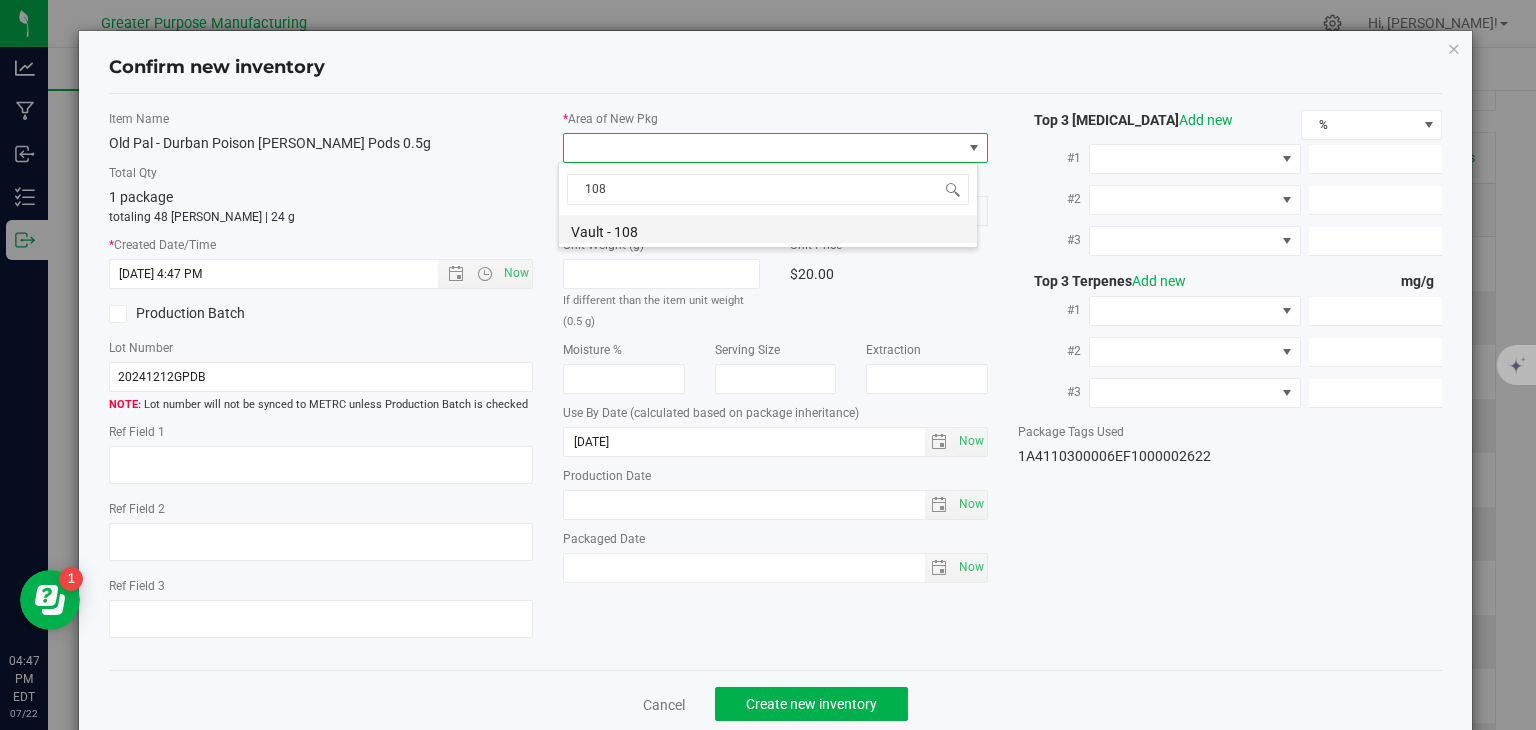 click on "Vault - 108" at bounding box center [768, 229] 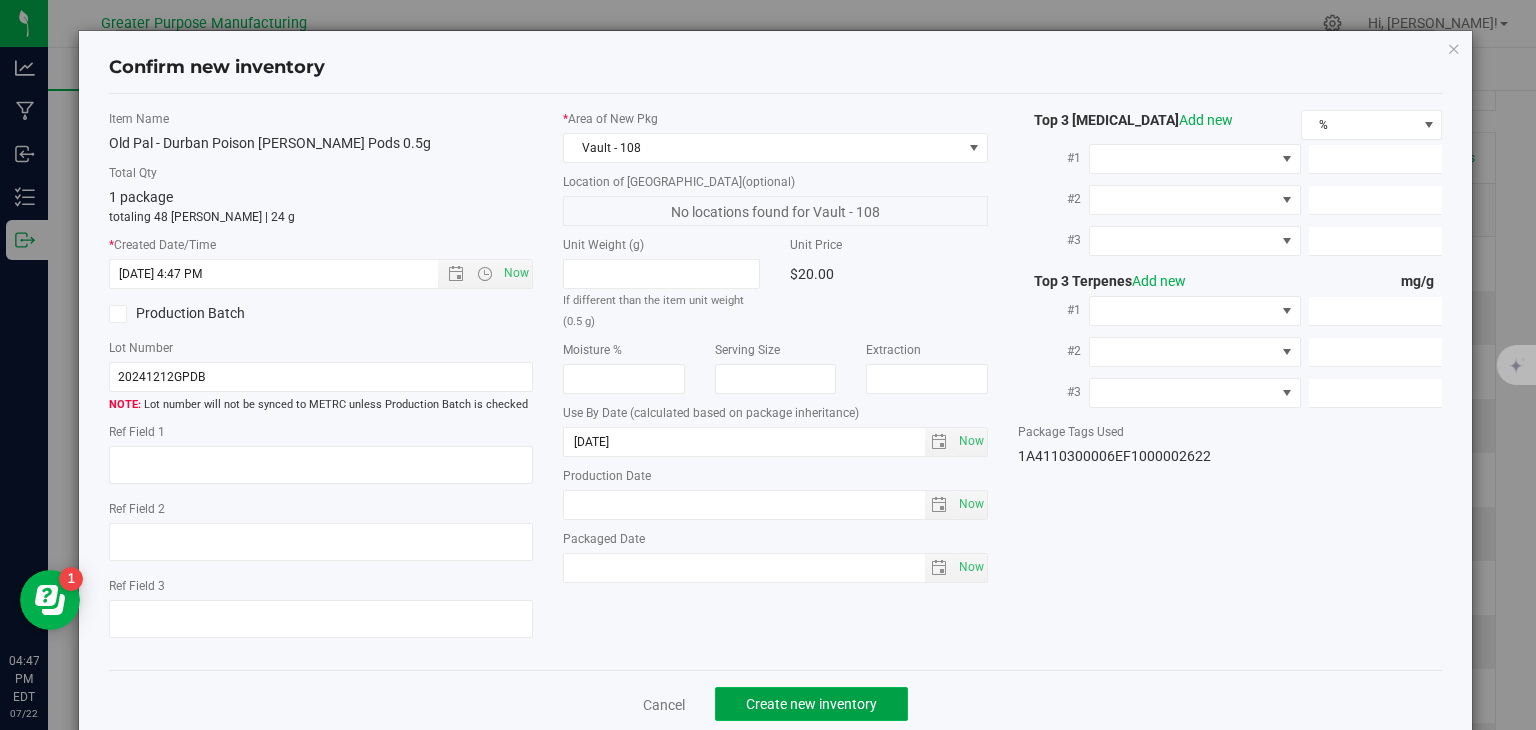 click on "Create new inventory" 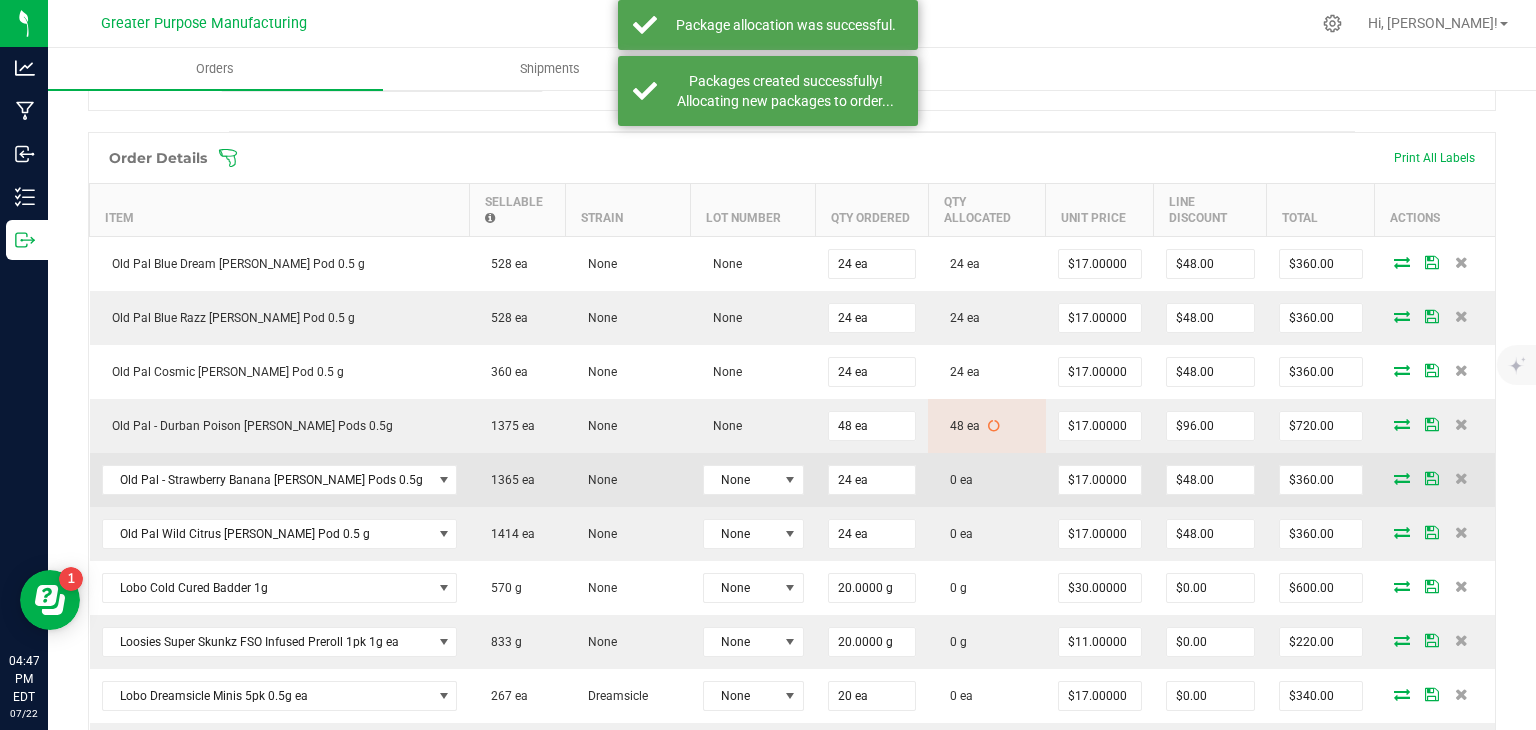 click at bounding box center [1402, 478] 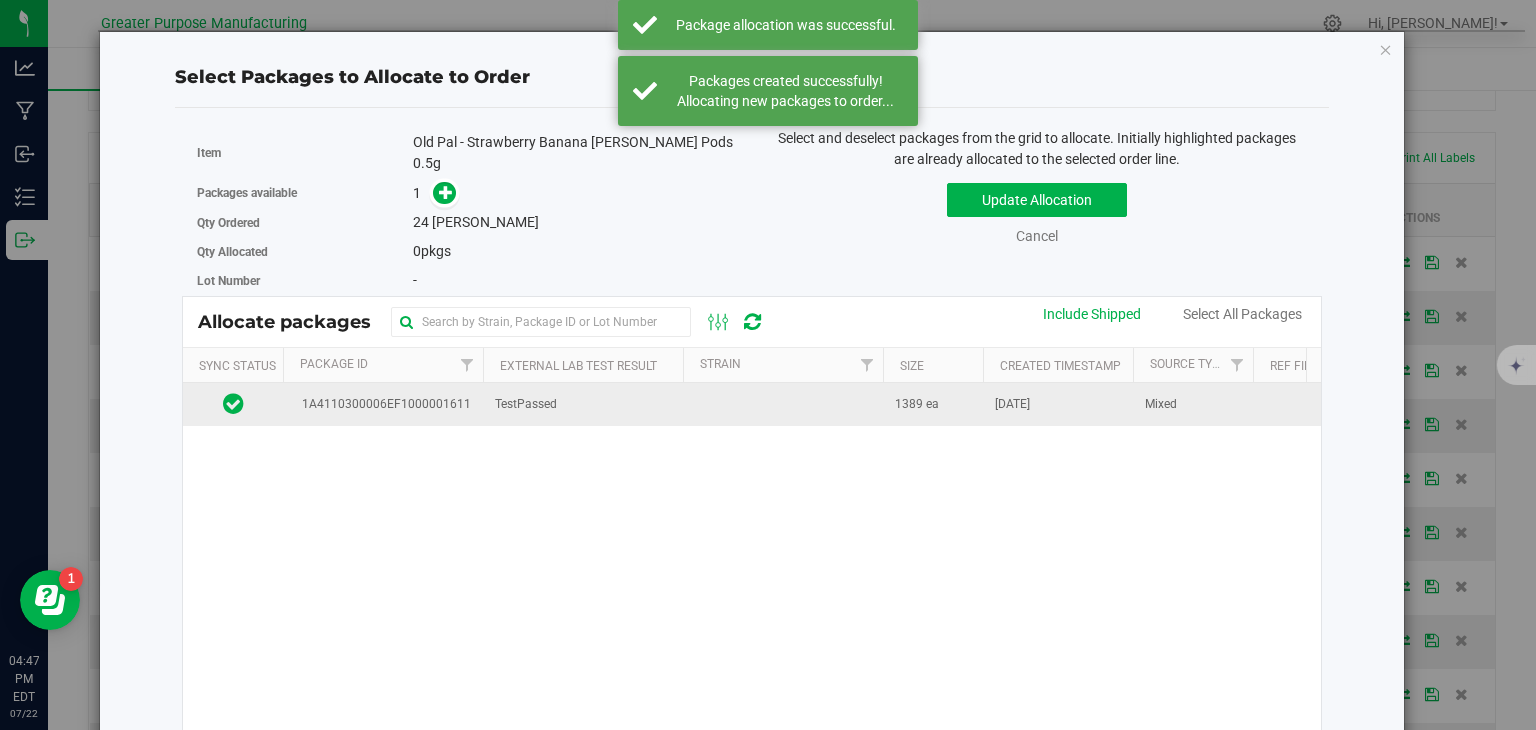 click on "TestPassed" at bounding box center (583, 404) 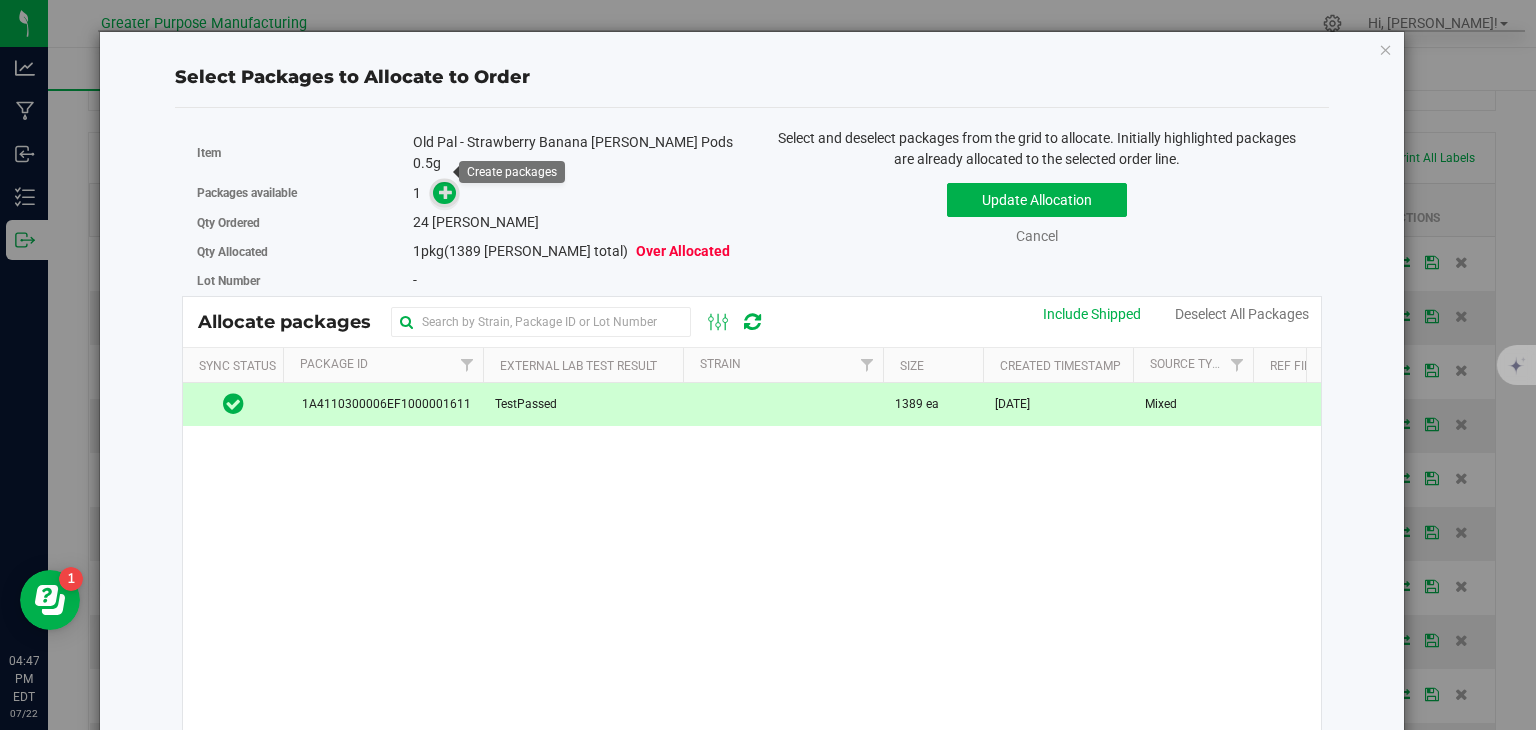 click at bounding box center (446, 192) 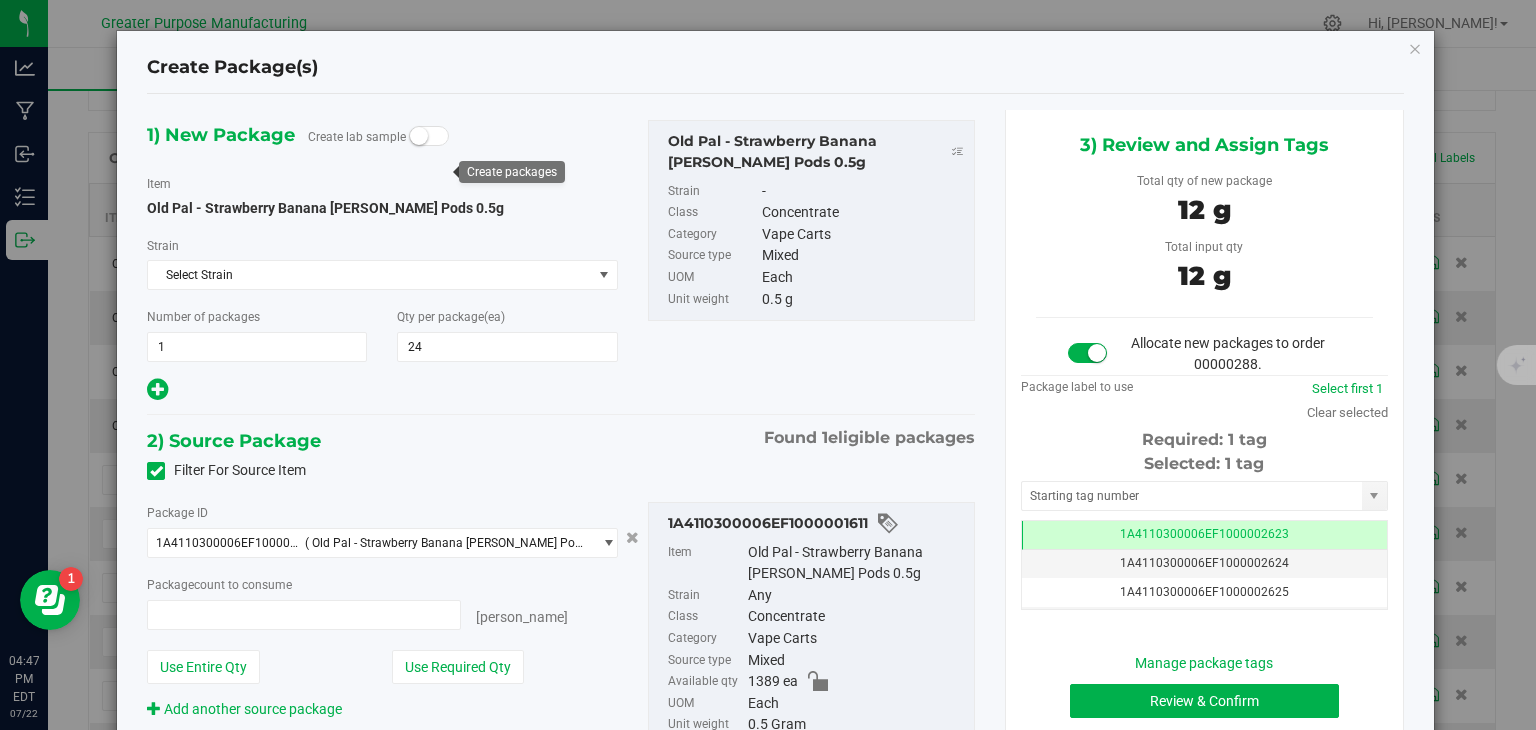 type on "24 ea" 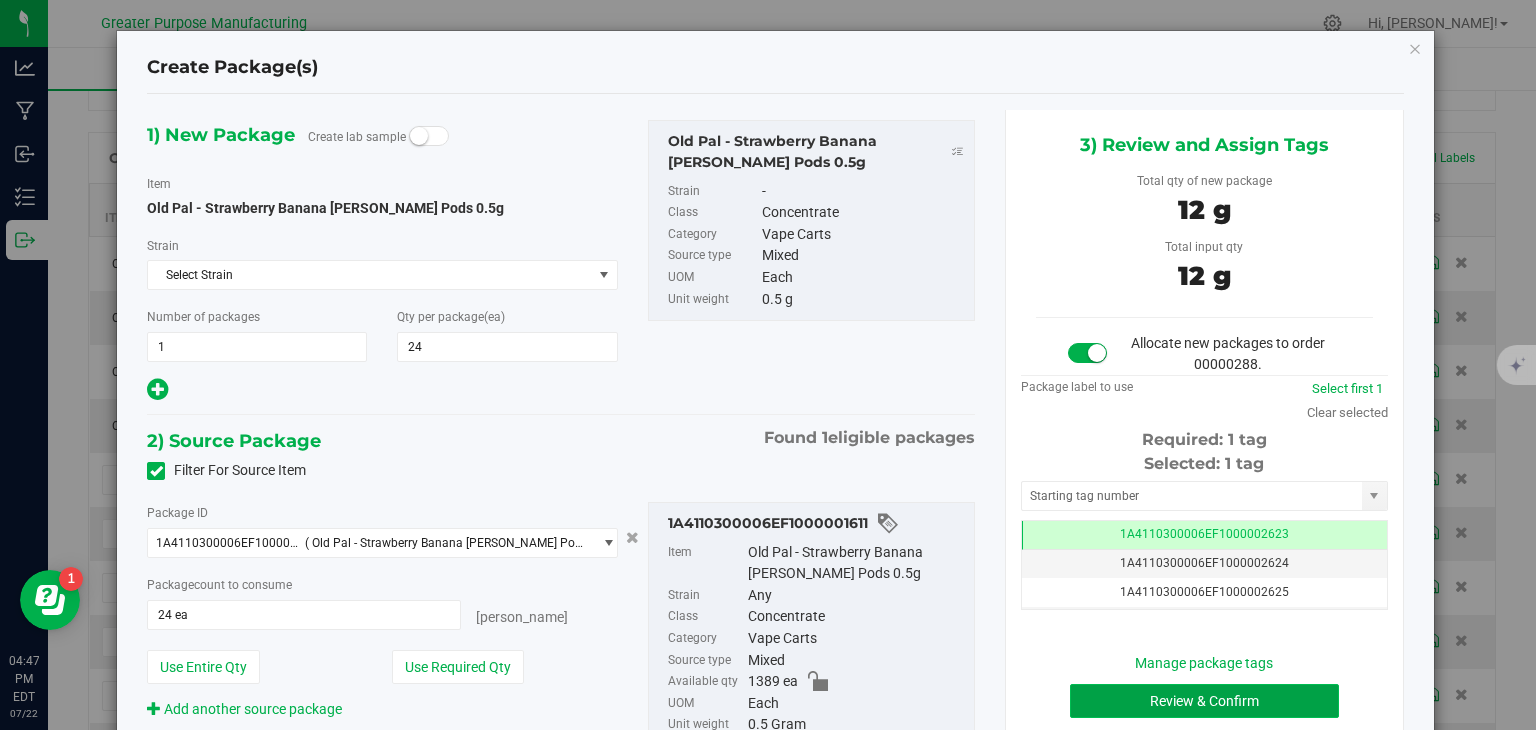 click on "Review & Confirm" at bounding box center [1204, 701] 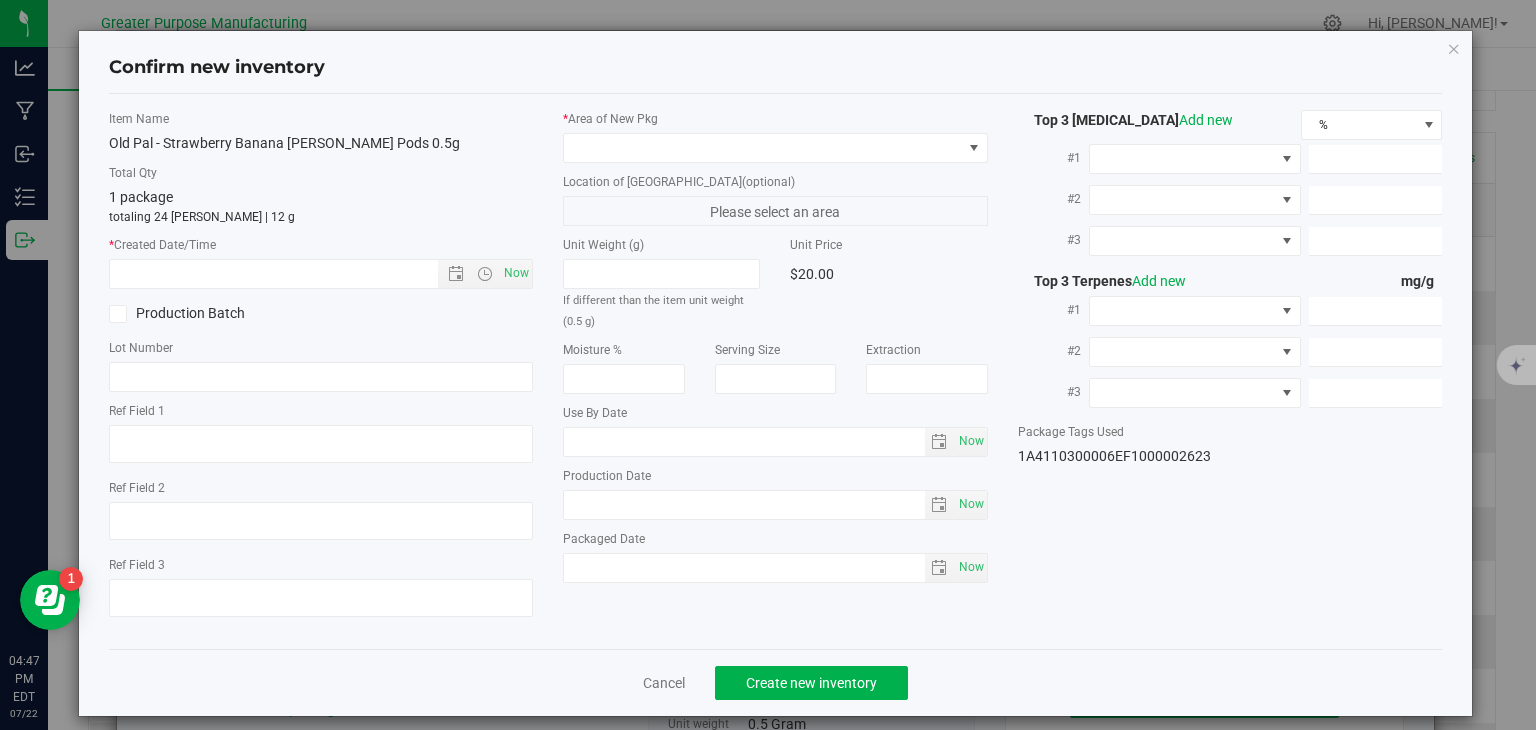 type on "2025-04-15" 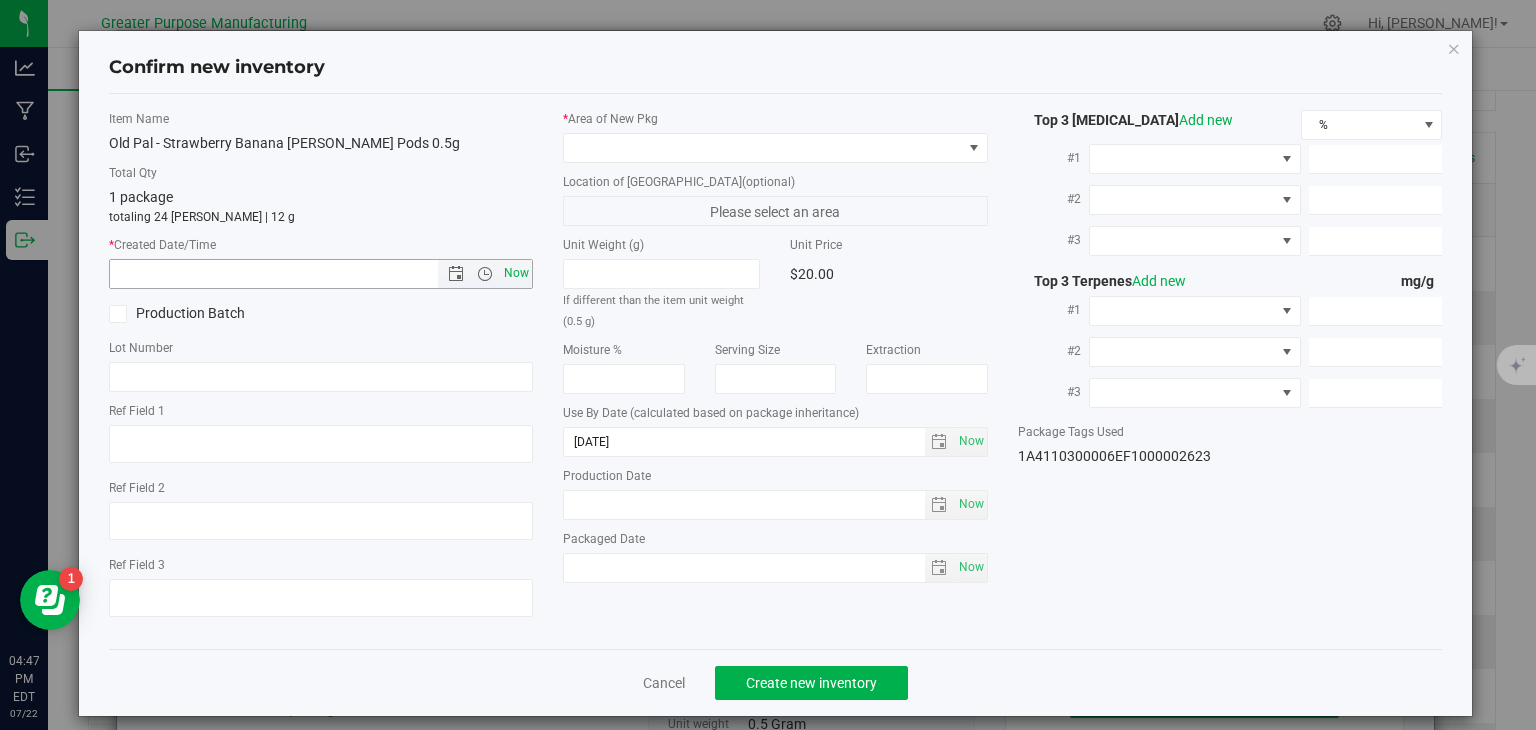 click on "Now" at bounding box center (517, 273) 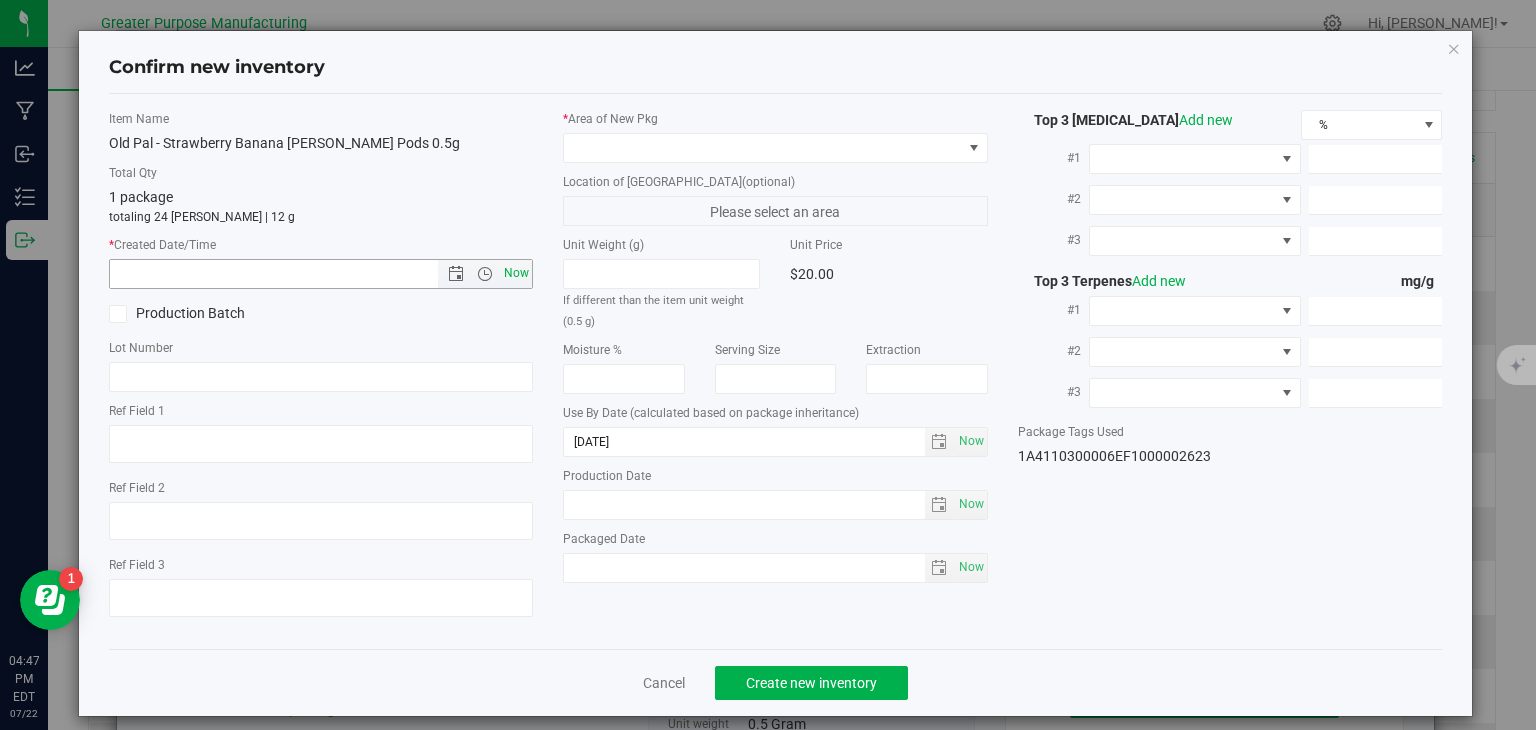 type on "7/22/2025 4:47 PM" 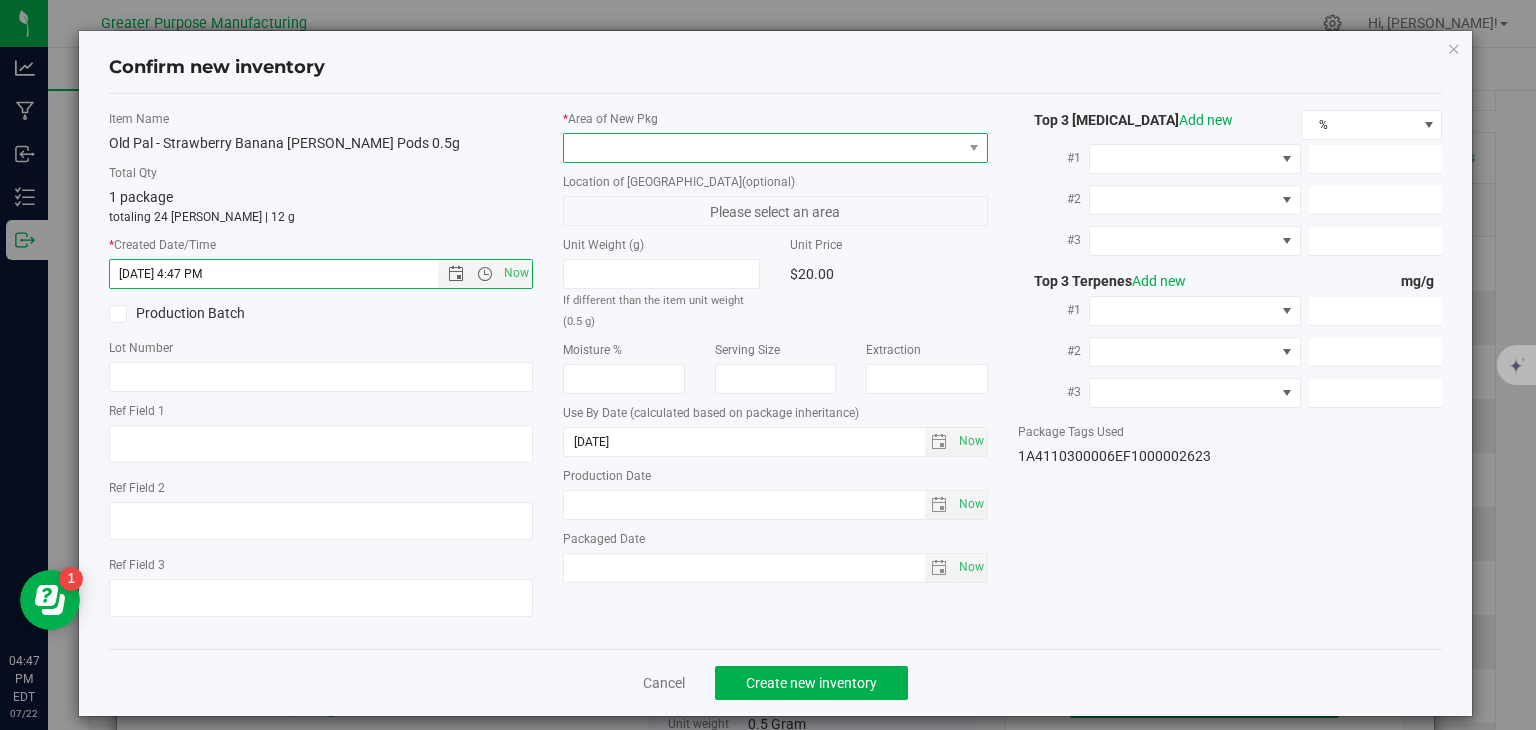 click at bounding box center (763, 148) 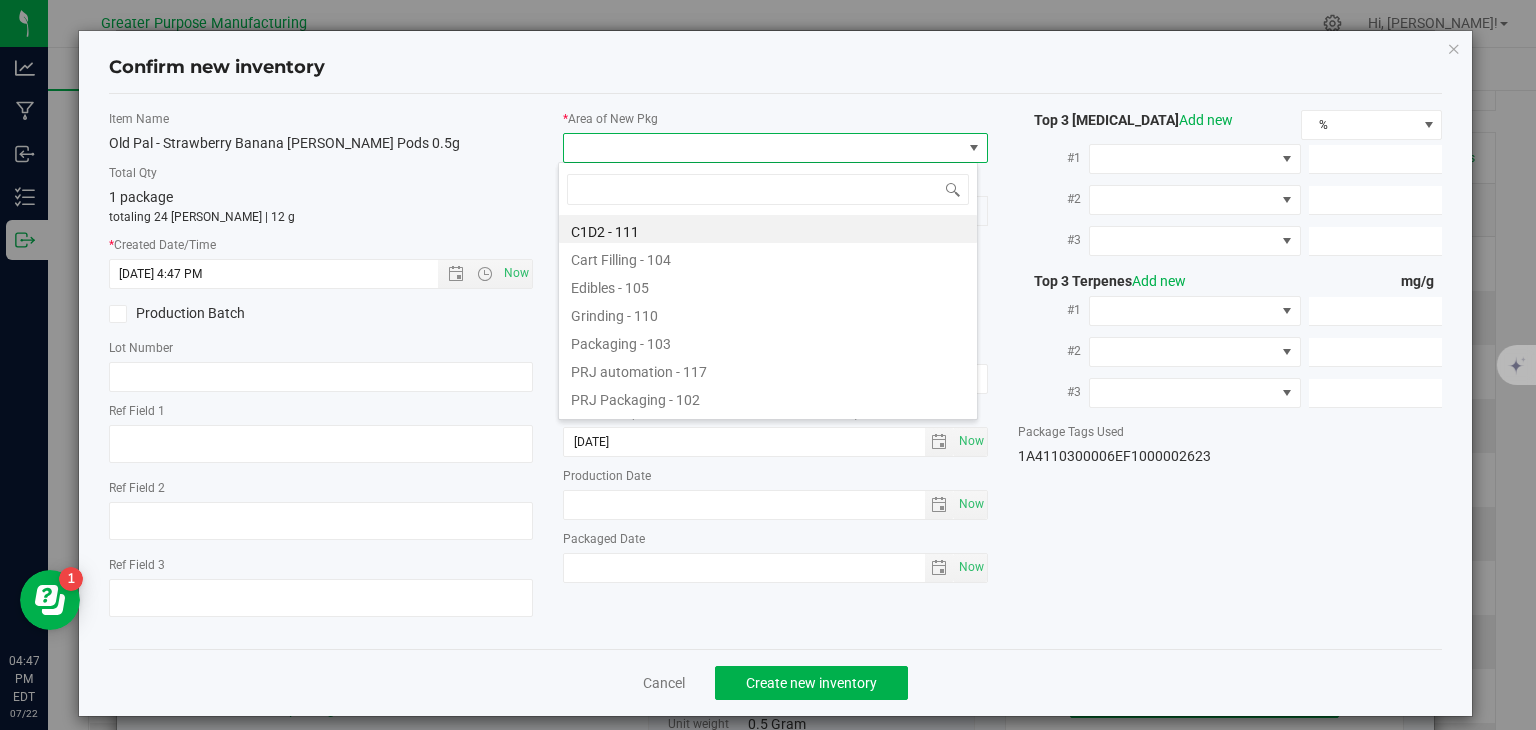 type on "108" 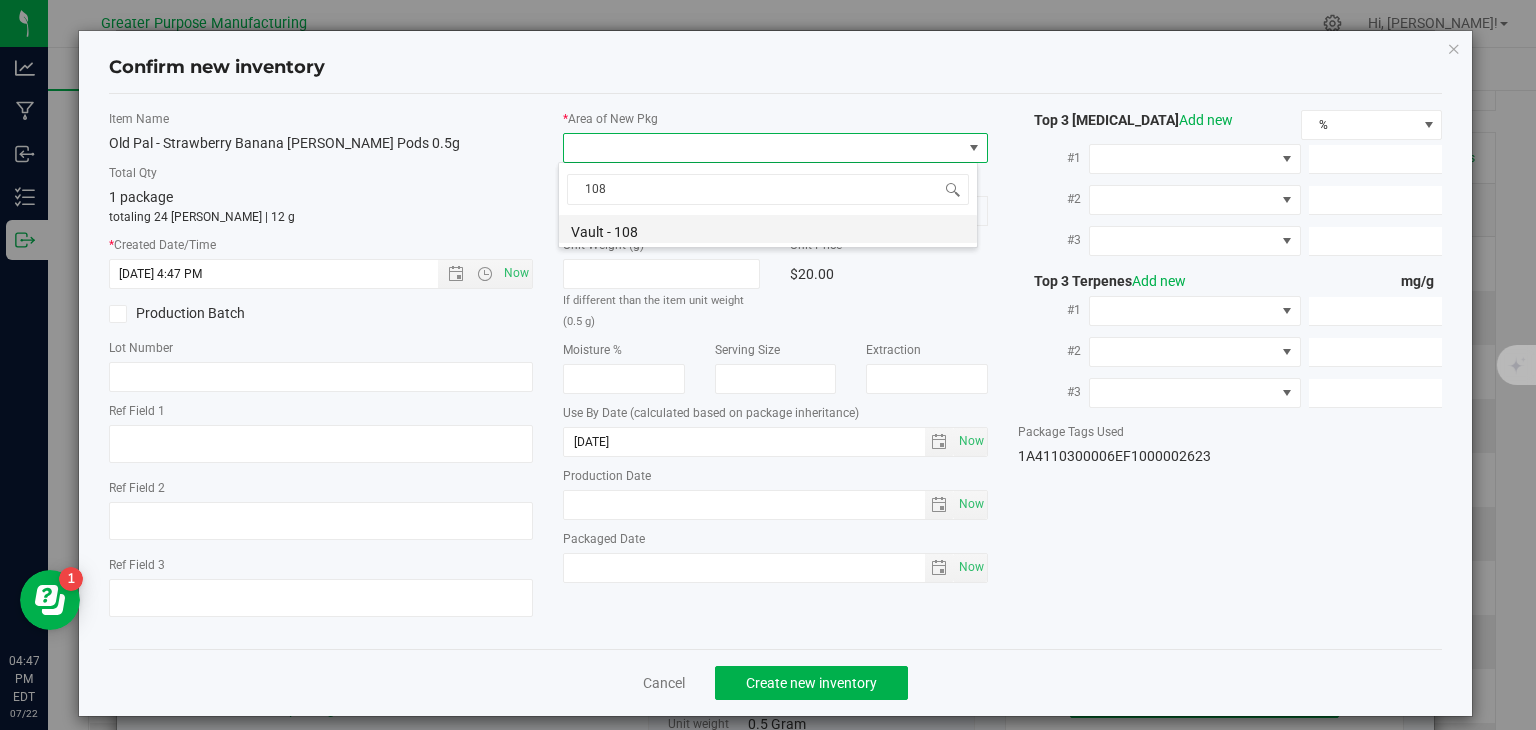 click on "Vault - 108" at bounding box center (768, 229) 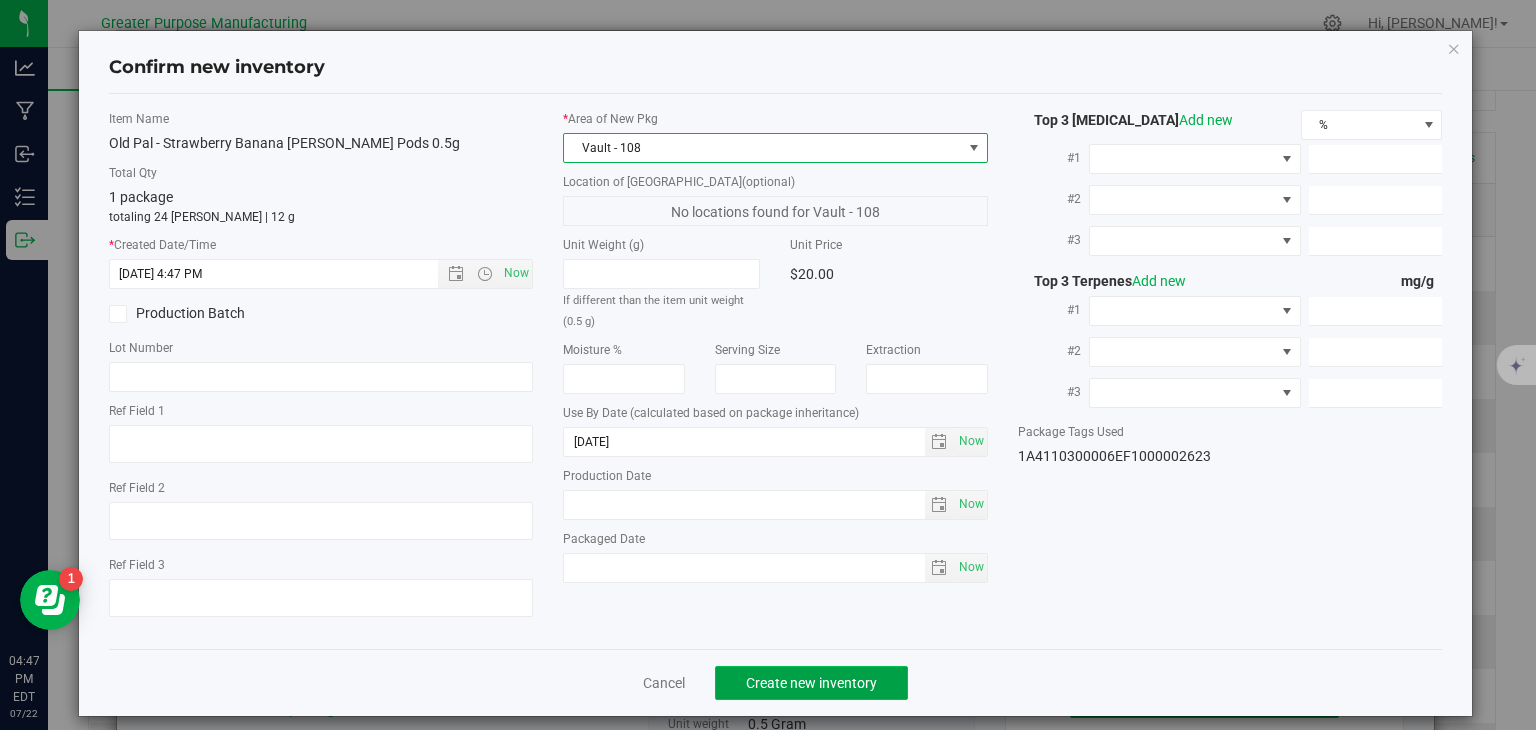 click on "Create new inventory" 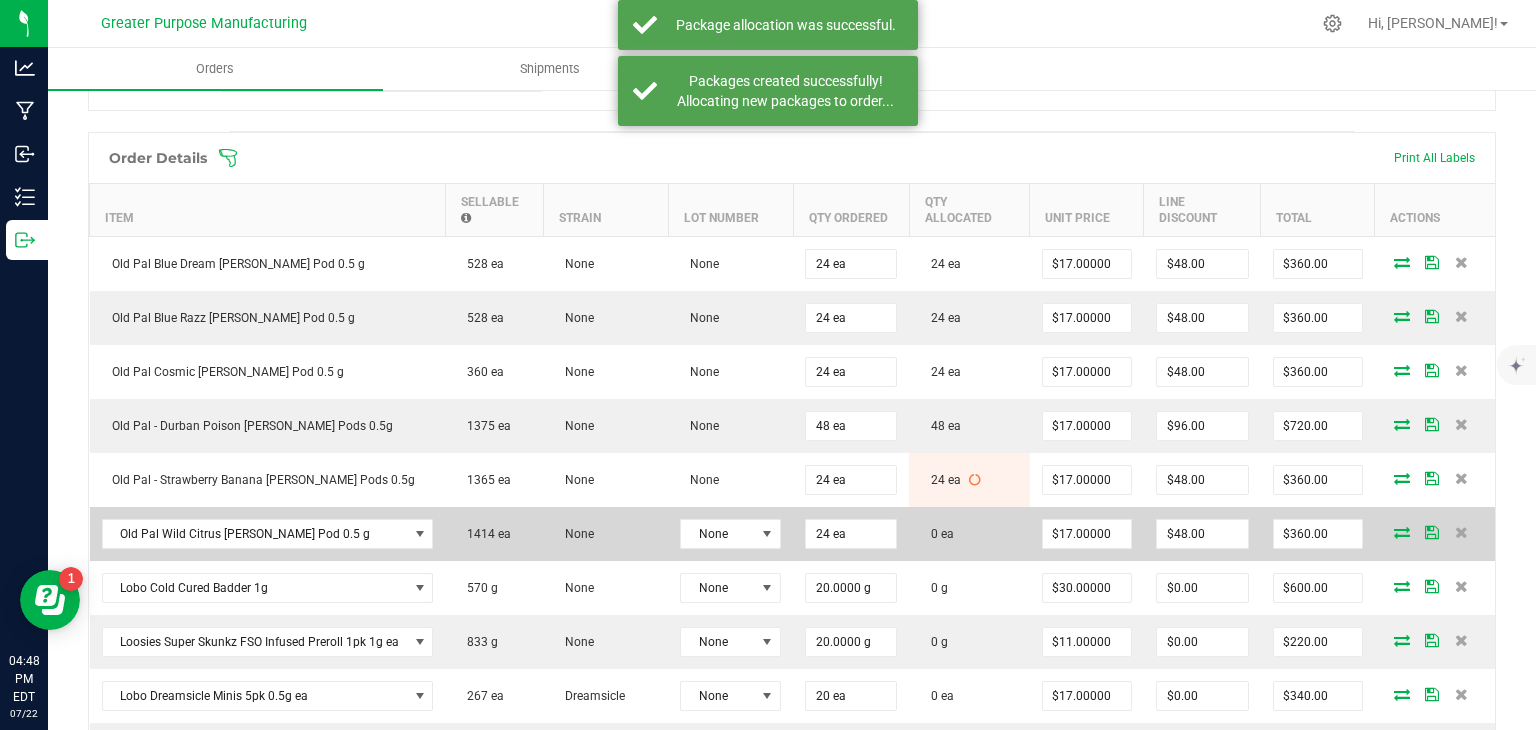 click at bounding box center [1402, 532] 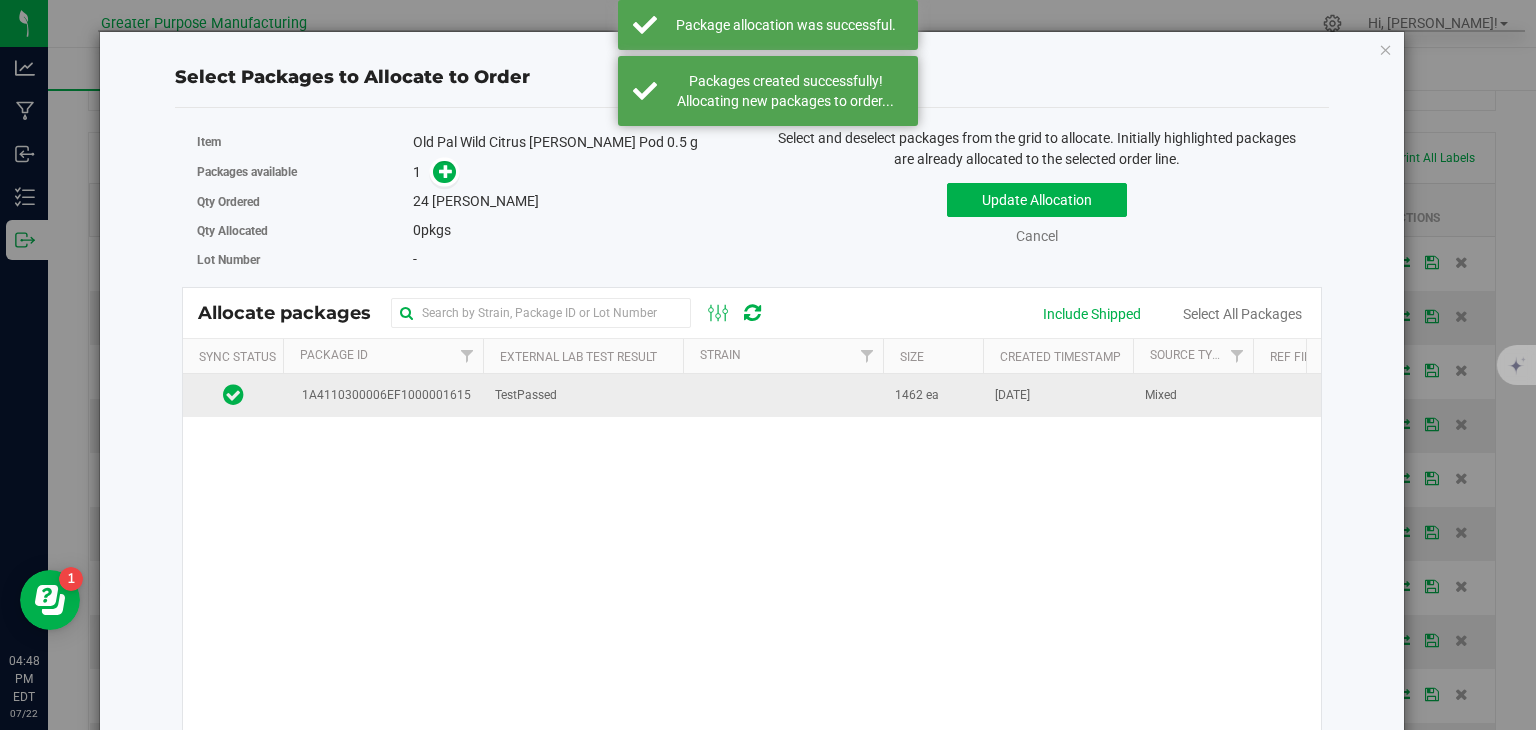 click on "TestPassed" at bounding box center [583, 395] 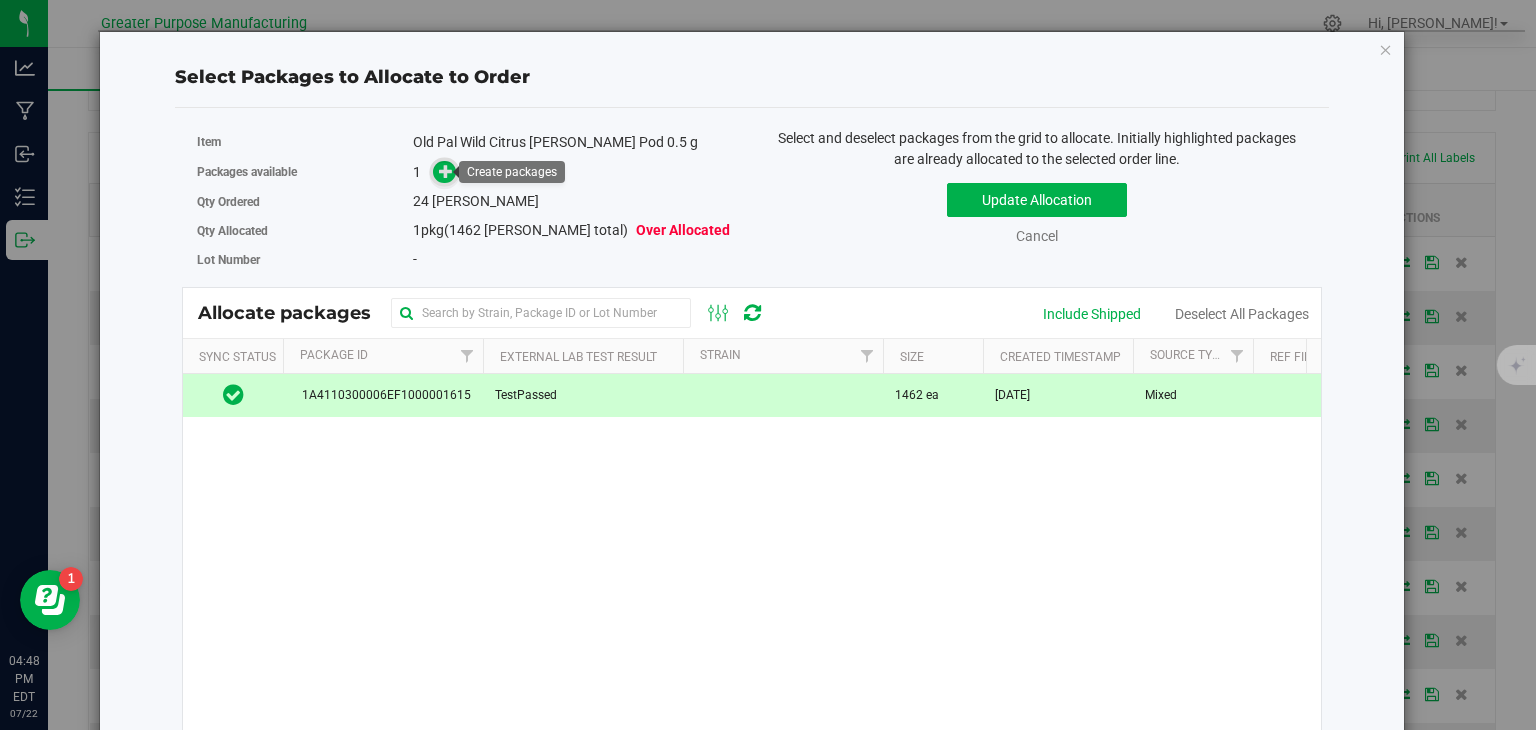 click at bounding box center [446, 170] 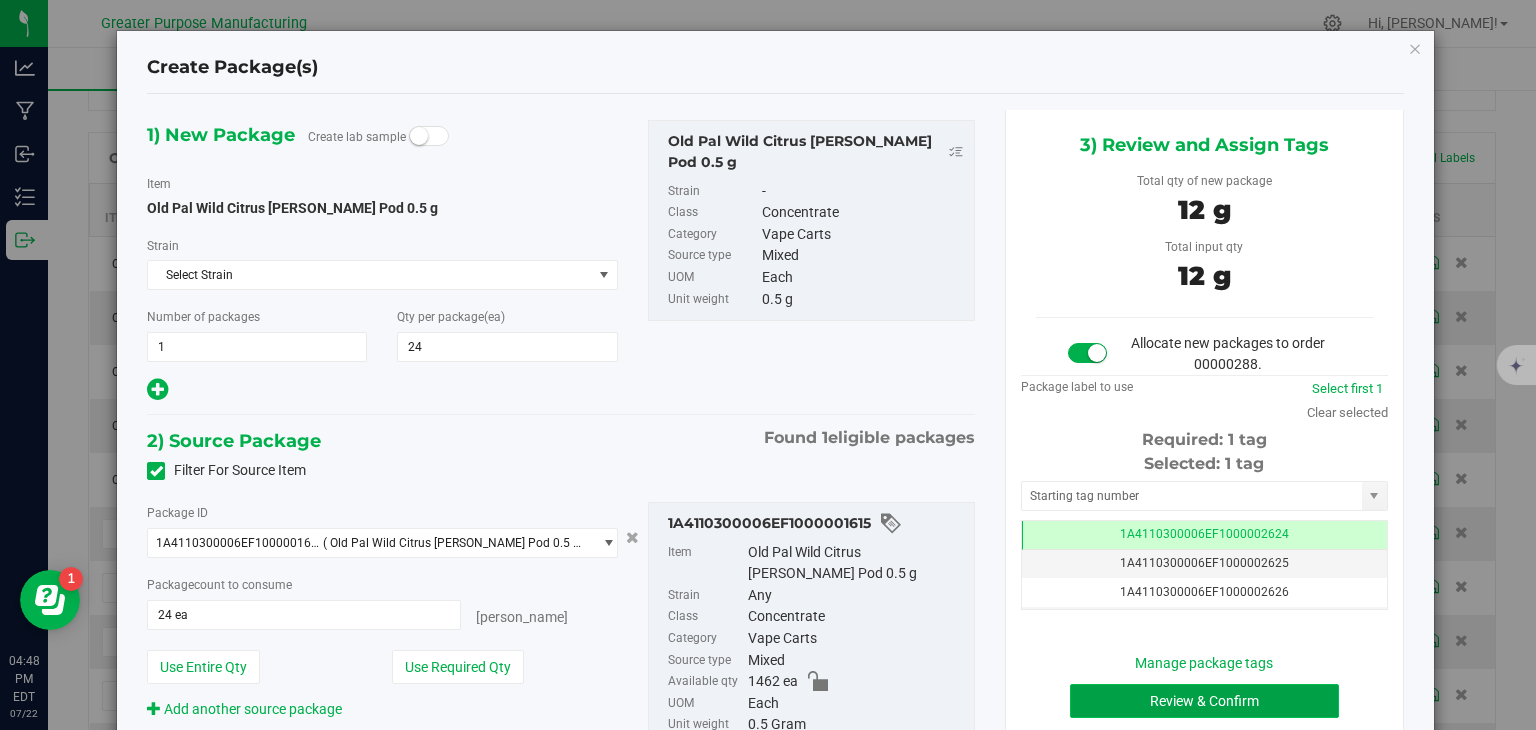 click on "Review & Confirm" at bounding box center (1204, 701) 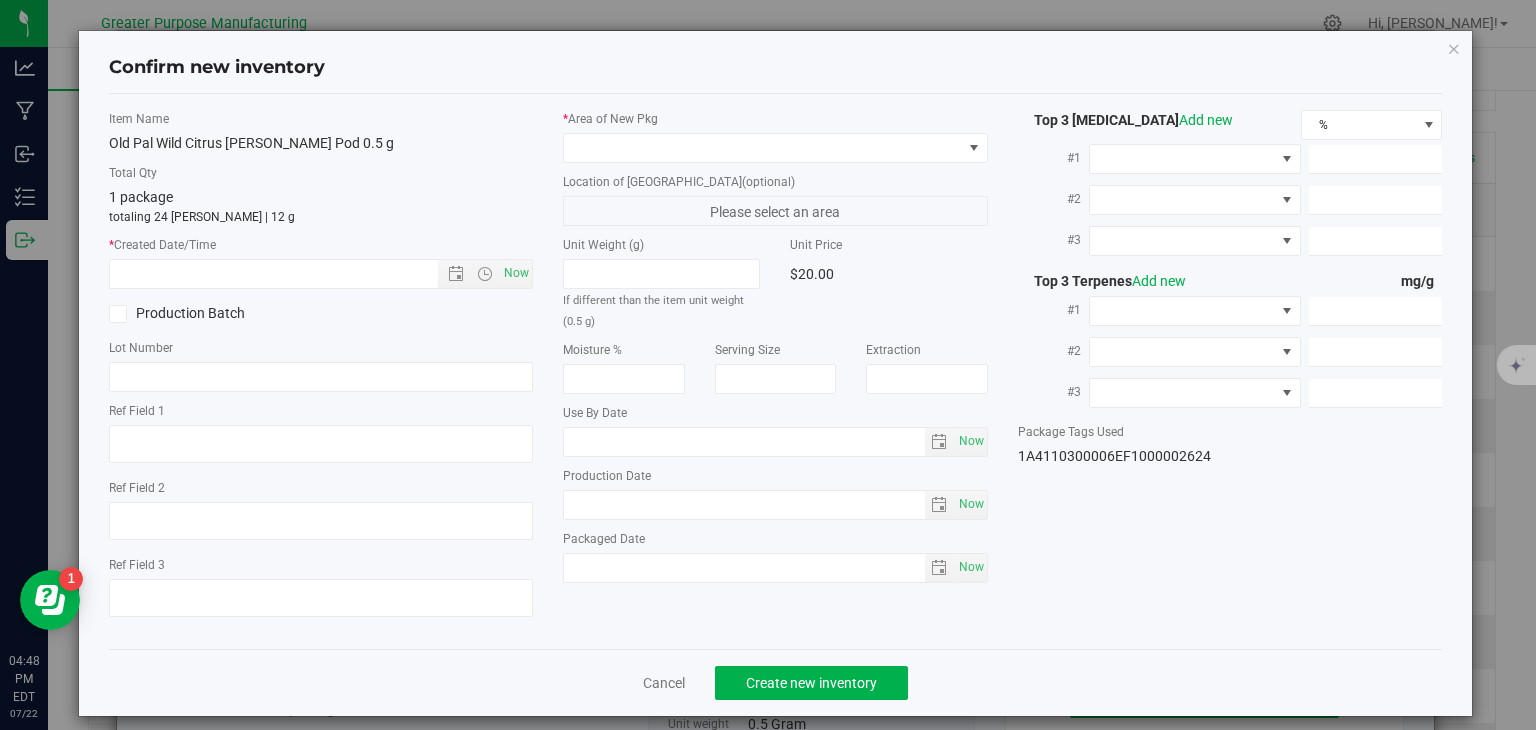 type on "2025-06-15" 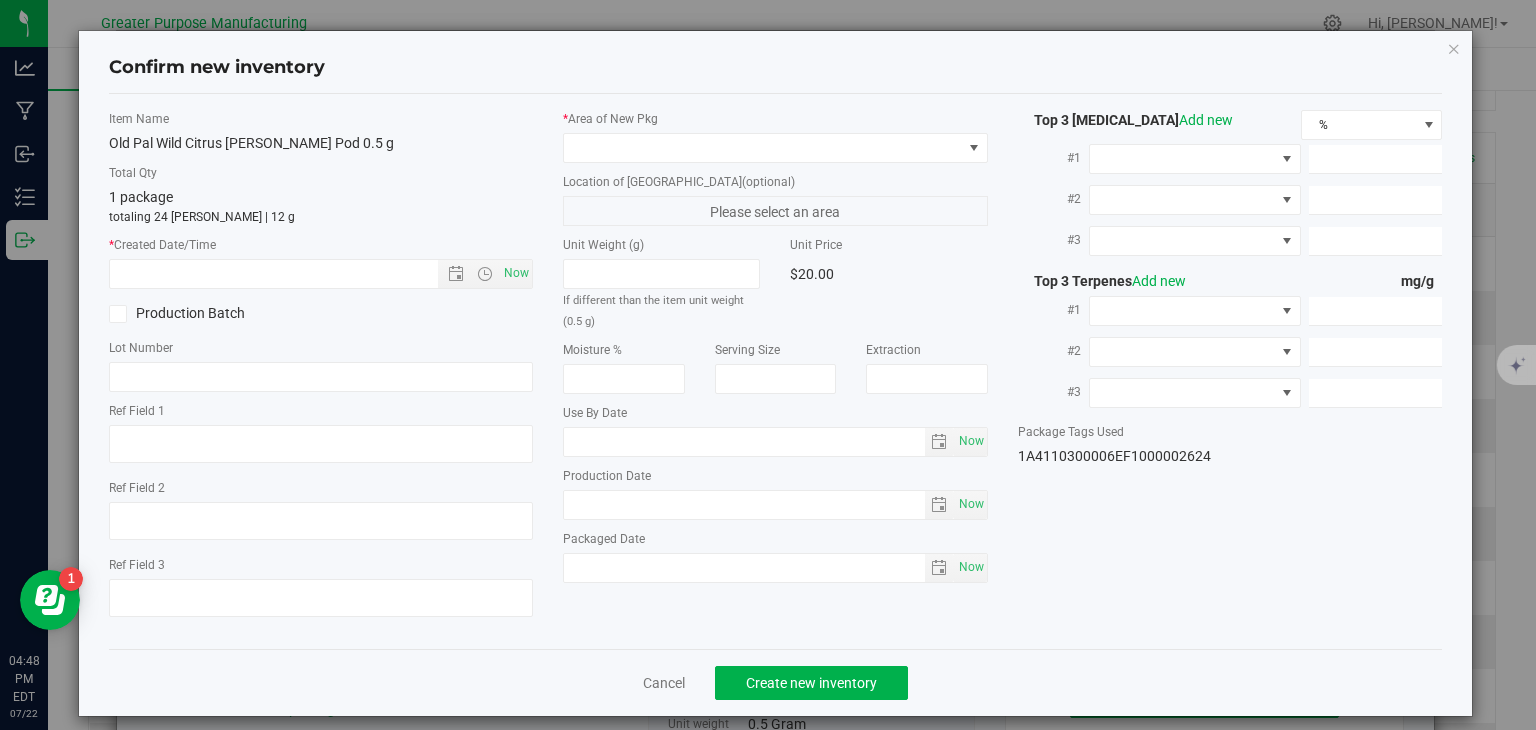 type on "2024-12-15" 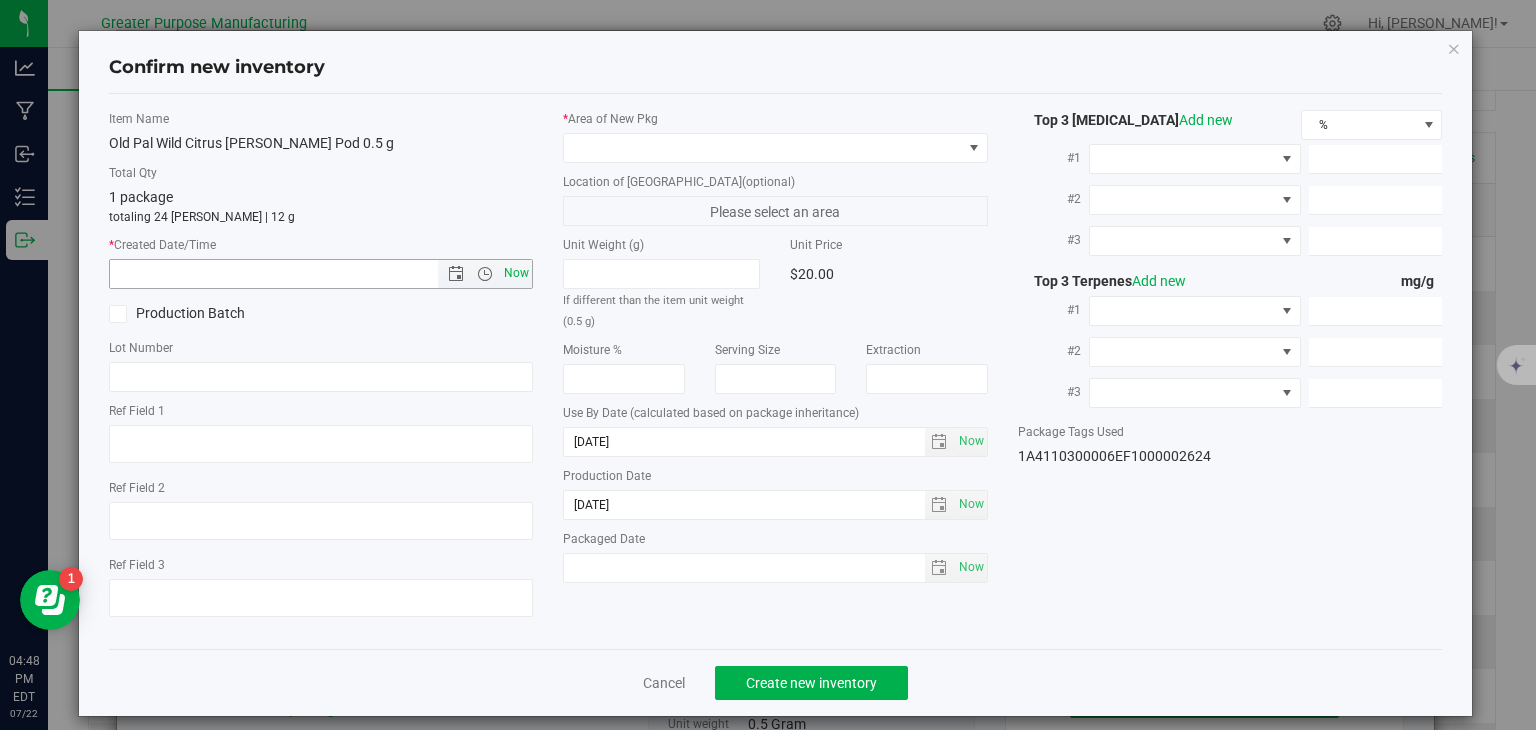click on "Now" at bounding box center [517, 273] 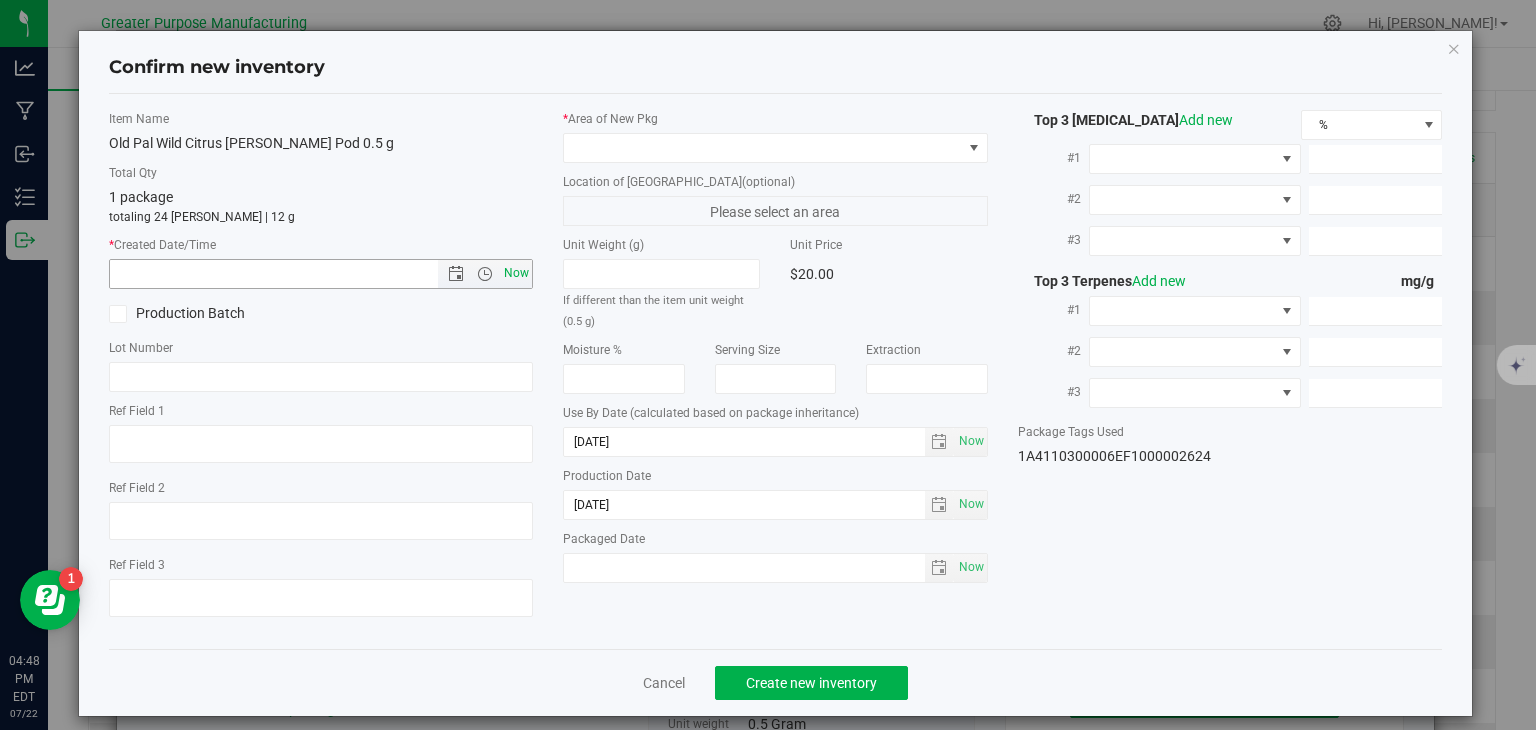 type on "7/22/2025 4:48 PM" 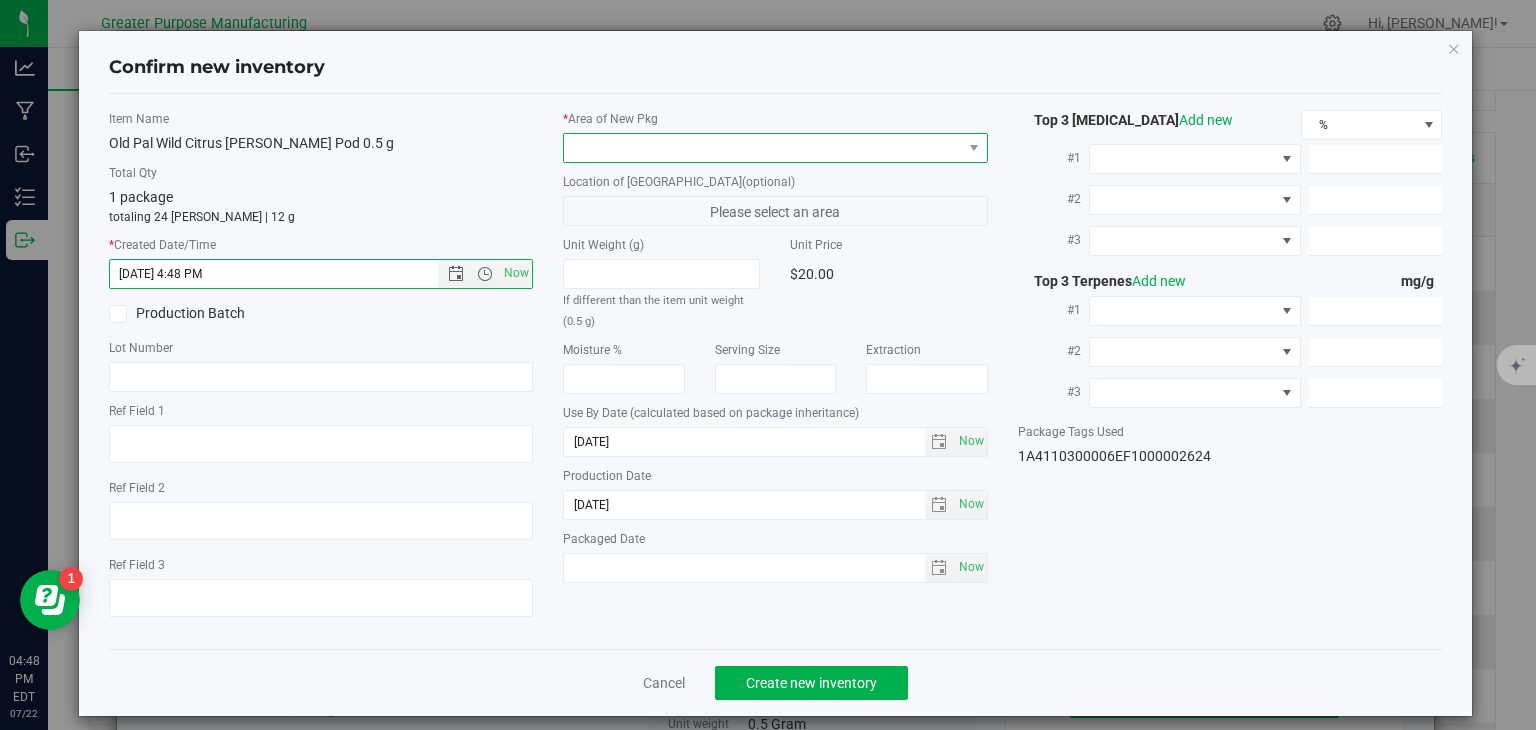 click at bounding box center (763, 148) 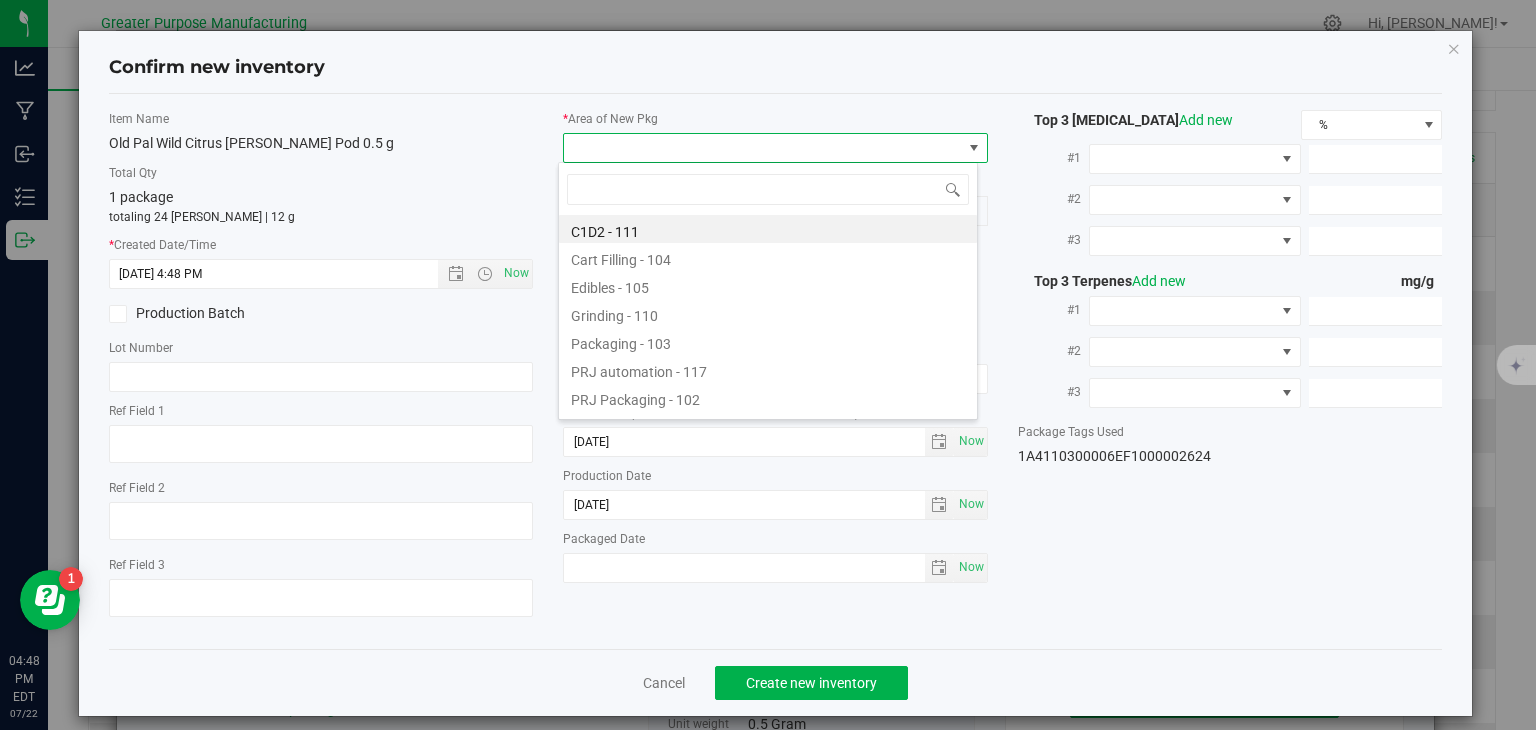 type on "108" 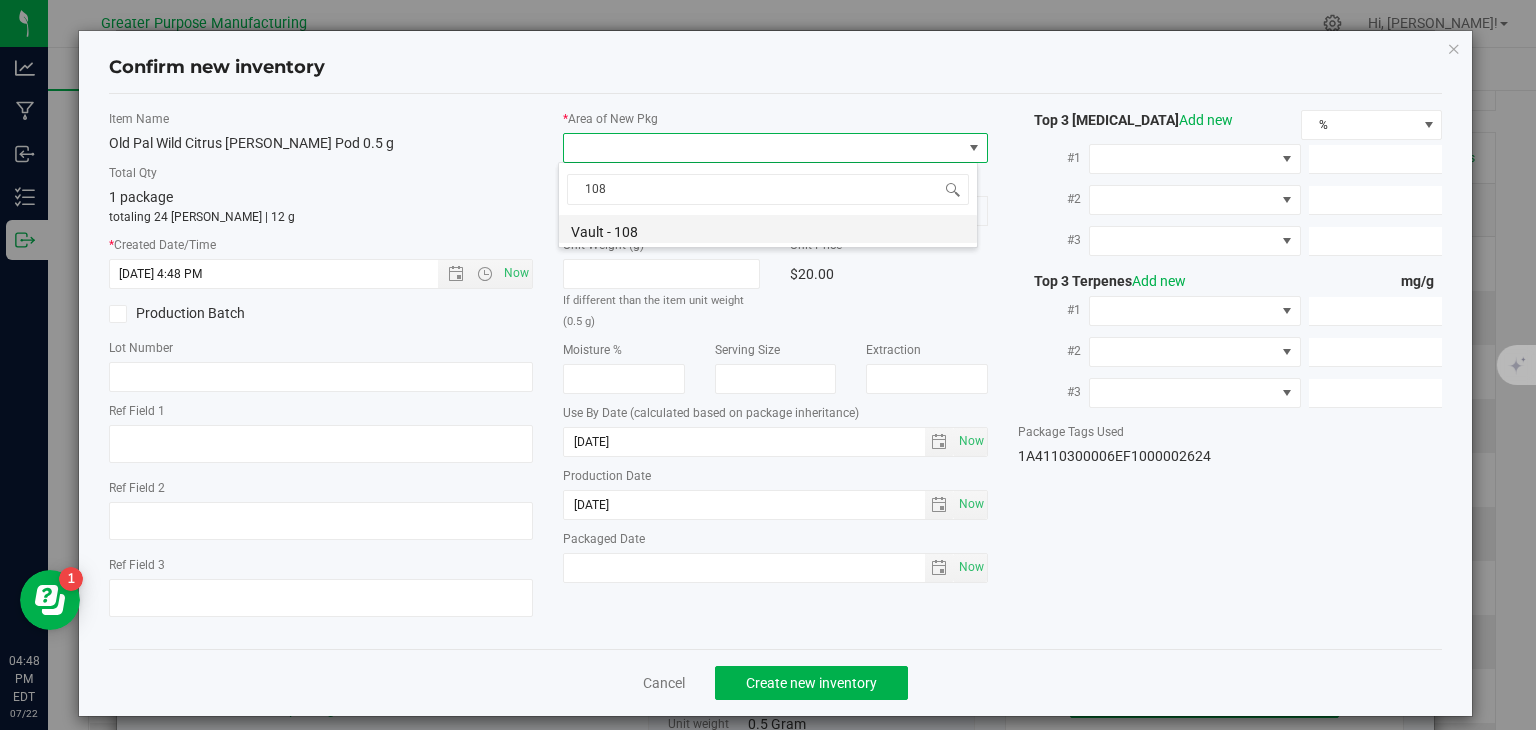 click on "Vault - 108" at bounding box center (768, 229) 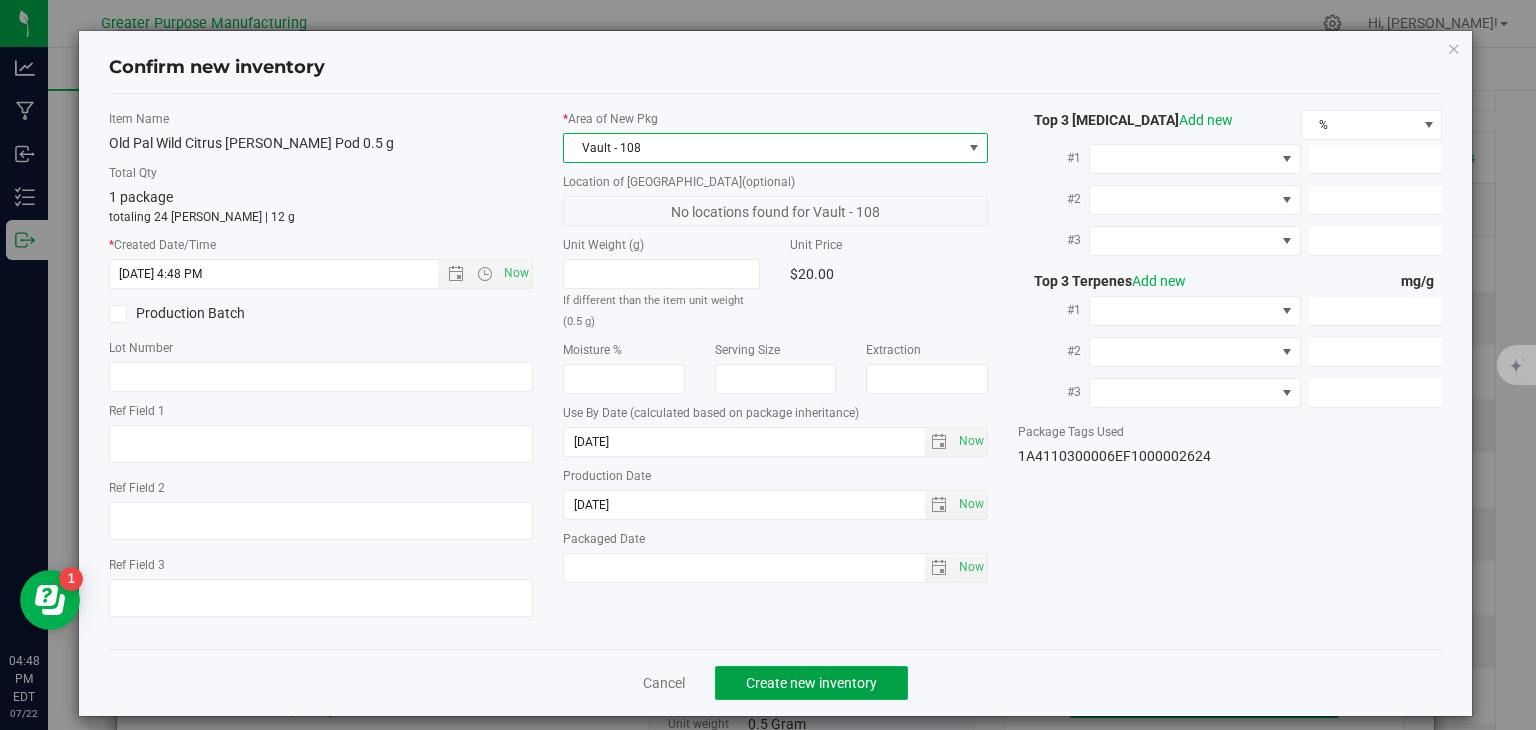 click on "Create new inventory" 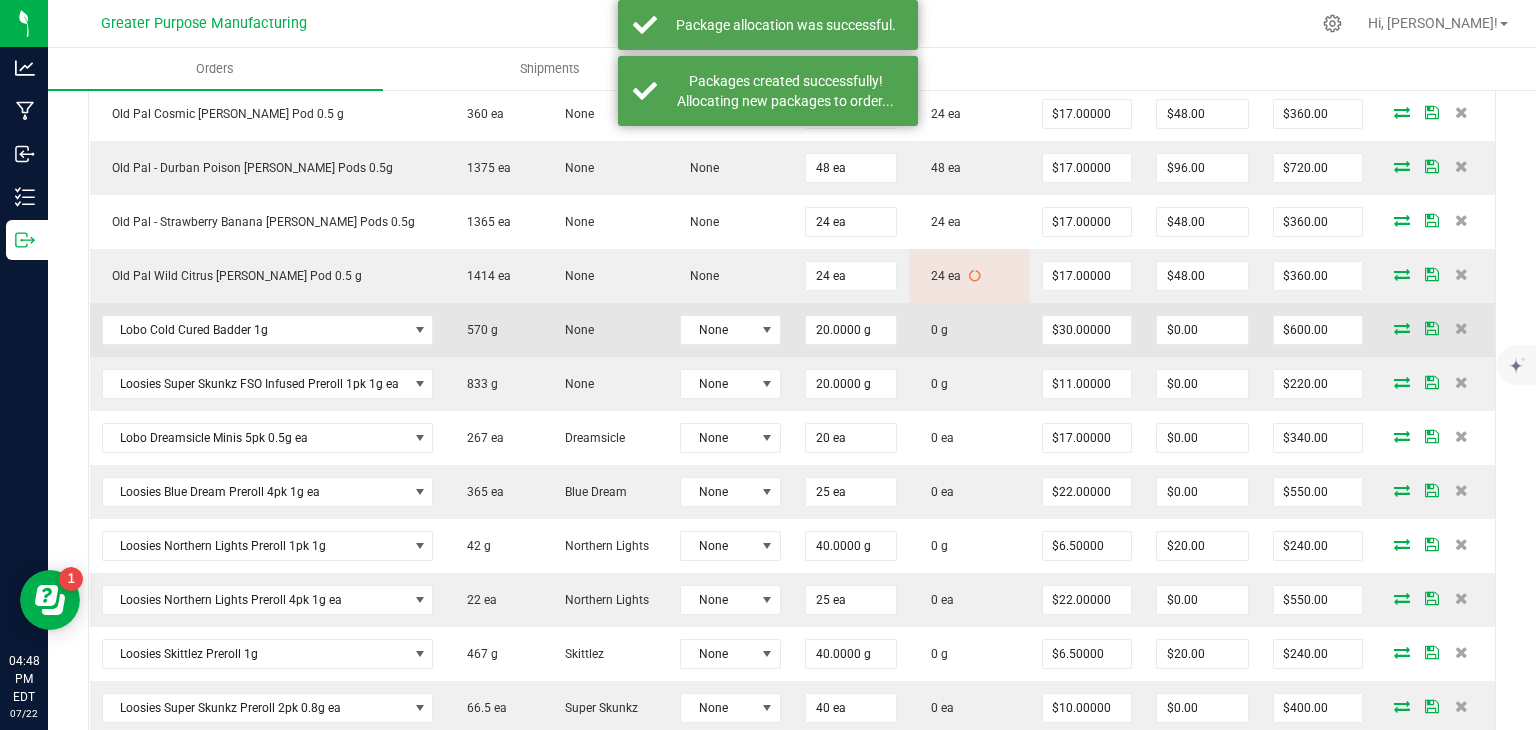 click at bounding box center [1402, 328] 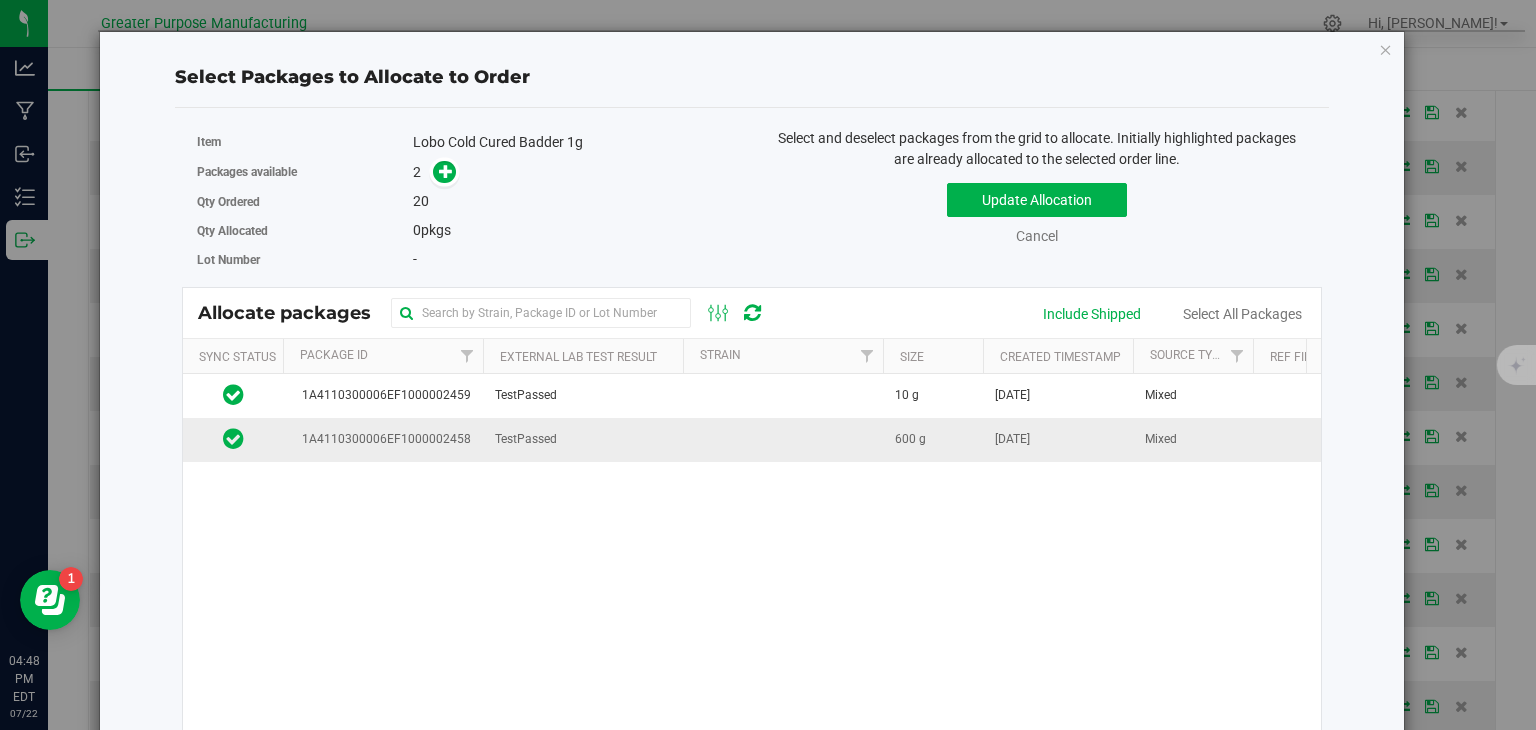 click at bounding box center [783, 439] 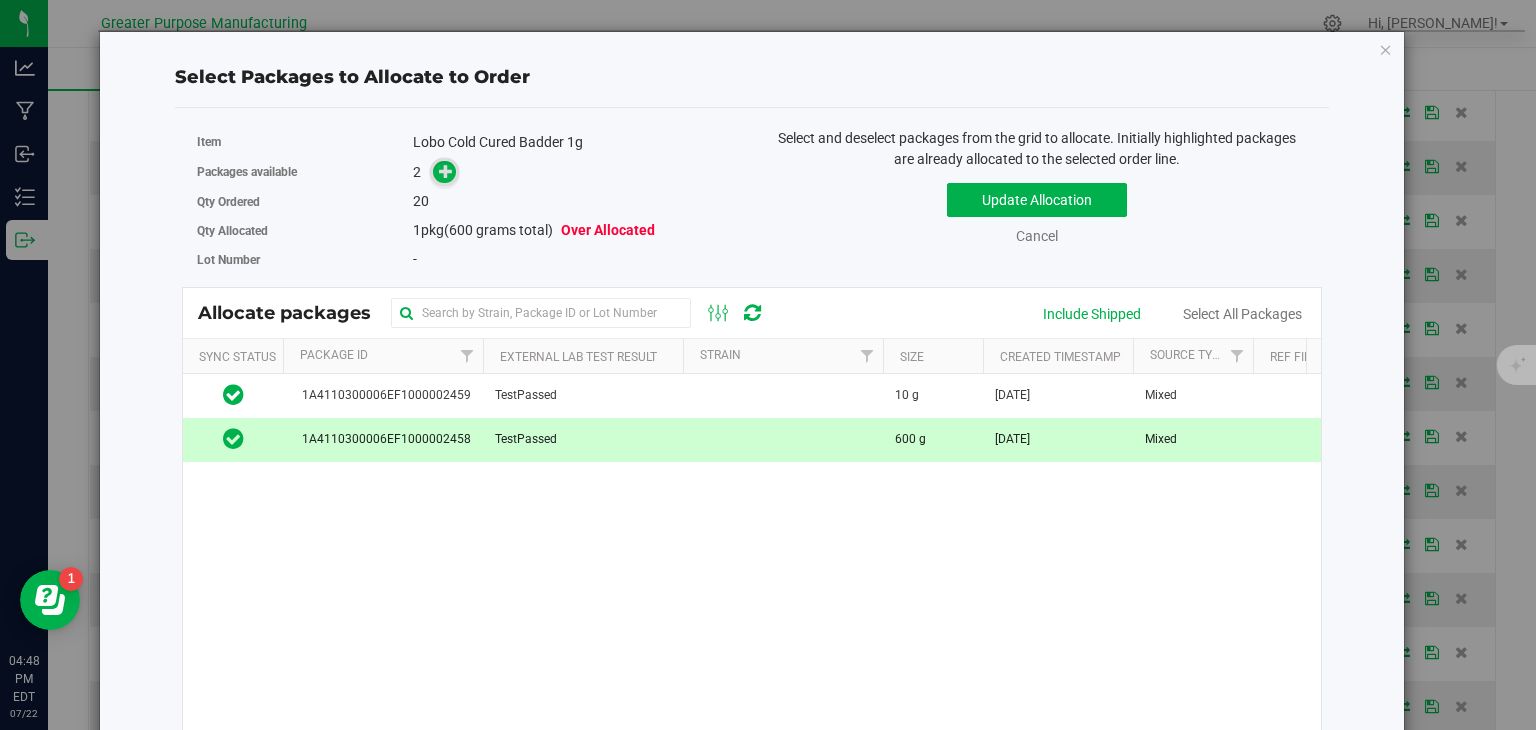 click at bounding box center (444, 172) 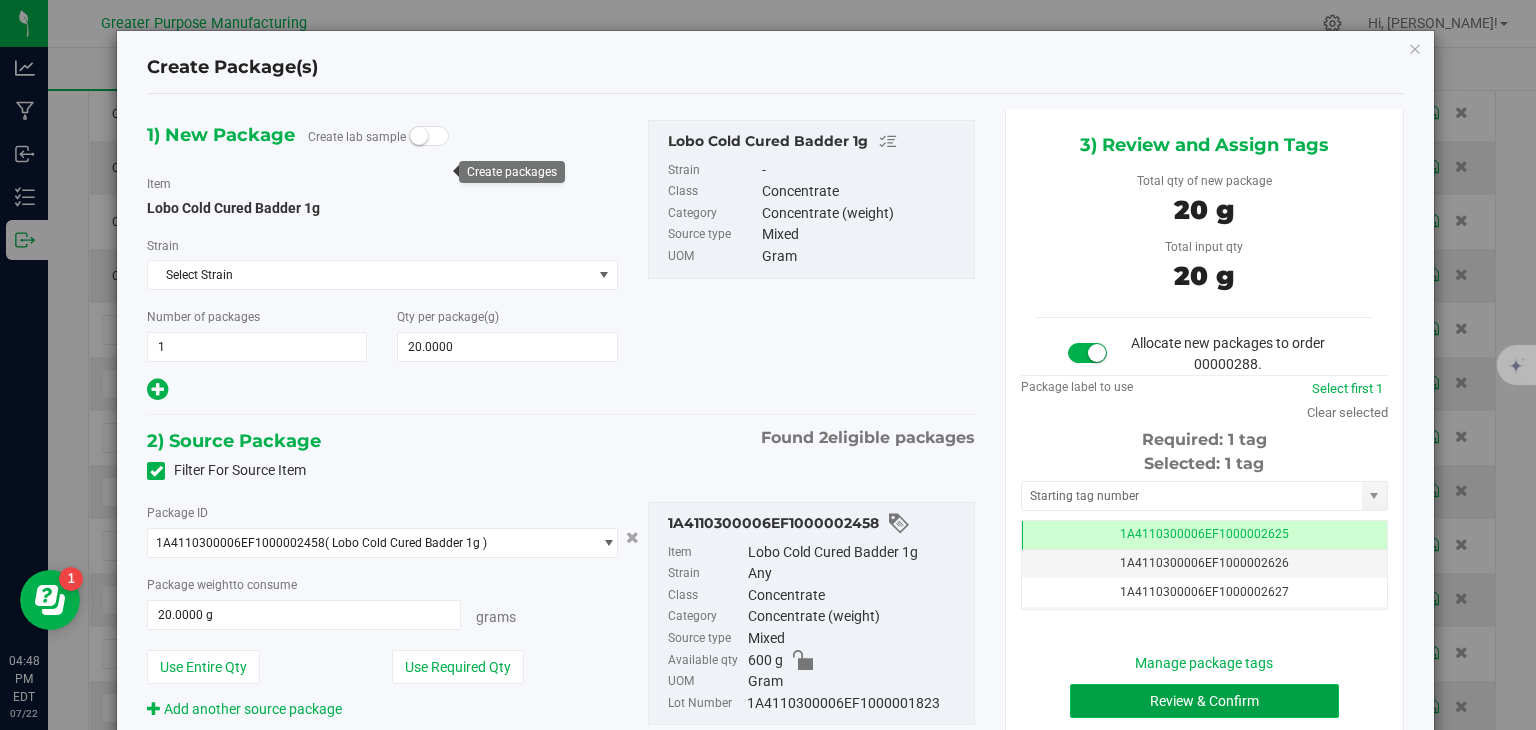 click on "Review & Confirm" at bounding box center [1204, 701] 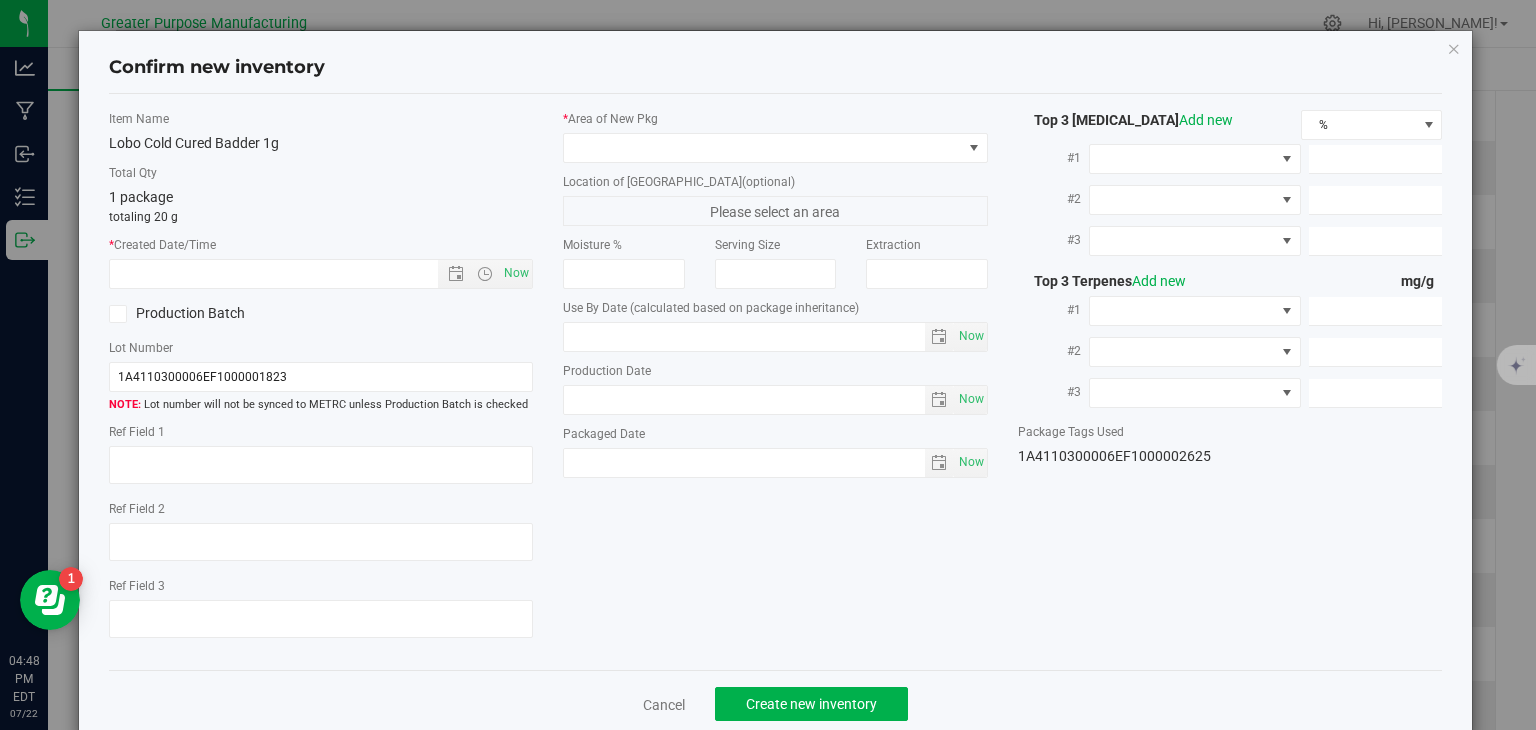 type on "2026-07-11" 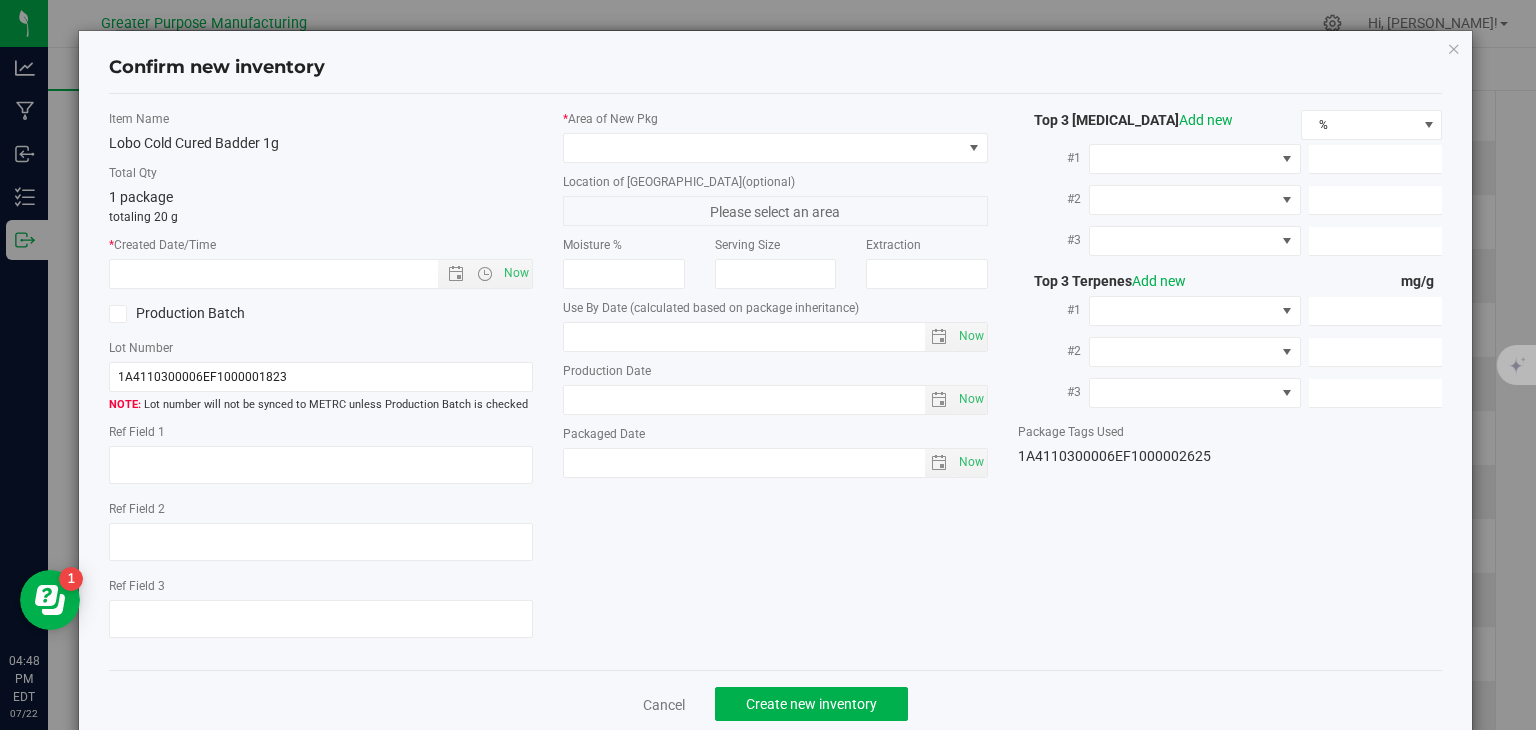 type on "2025-07-11" 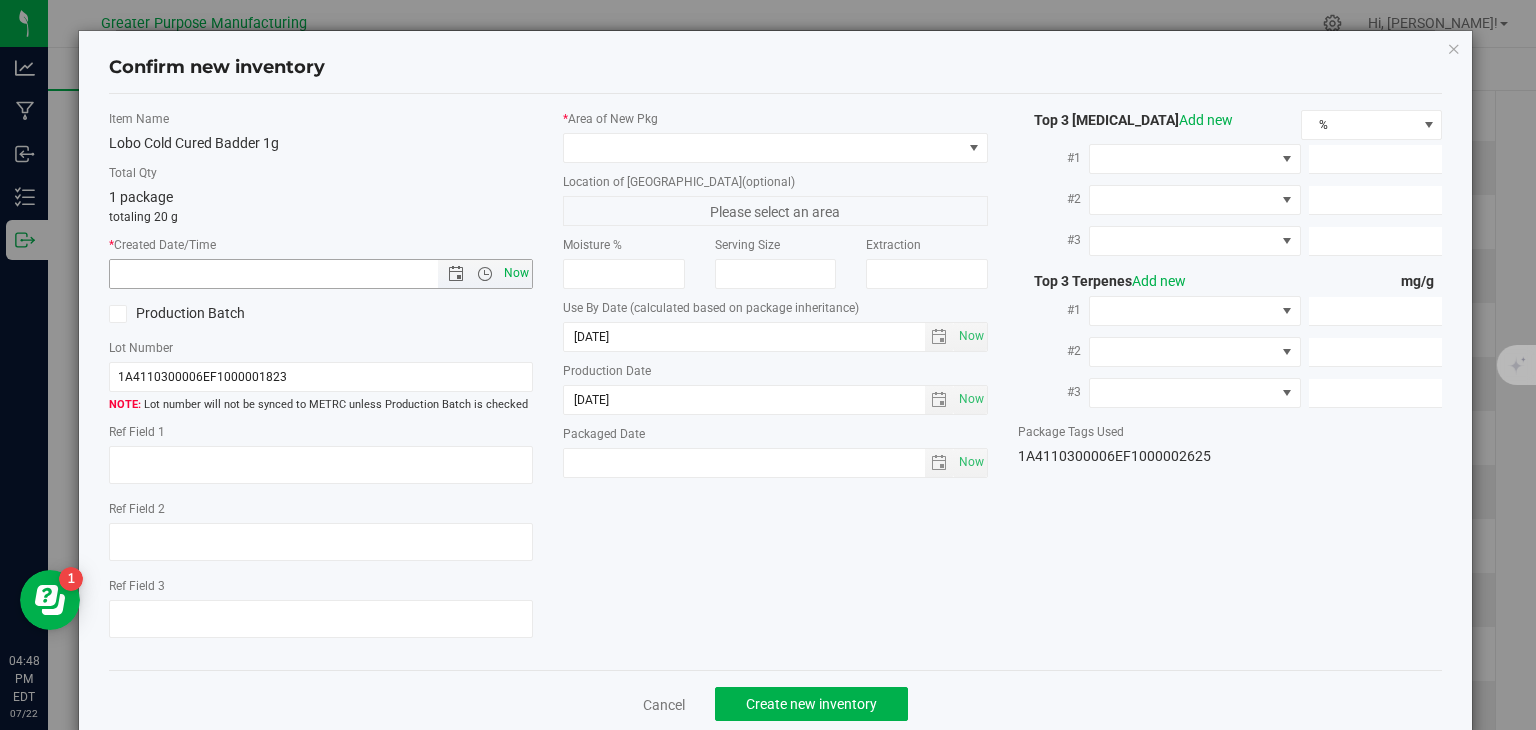 click on "Now" at bounding box center [517, 273] 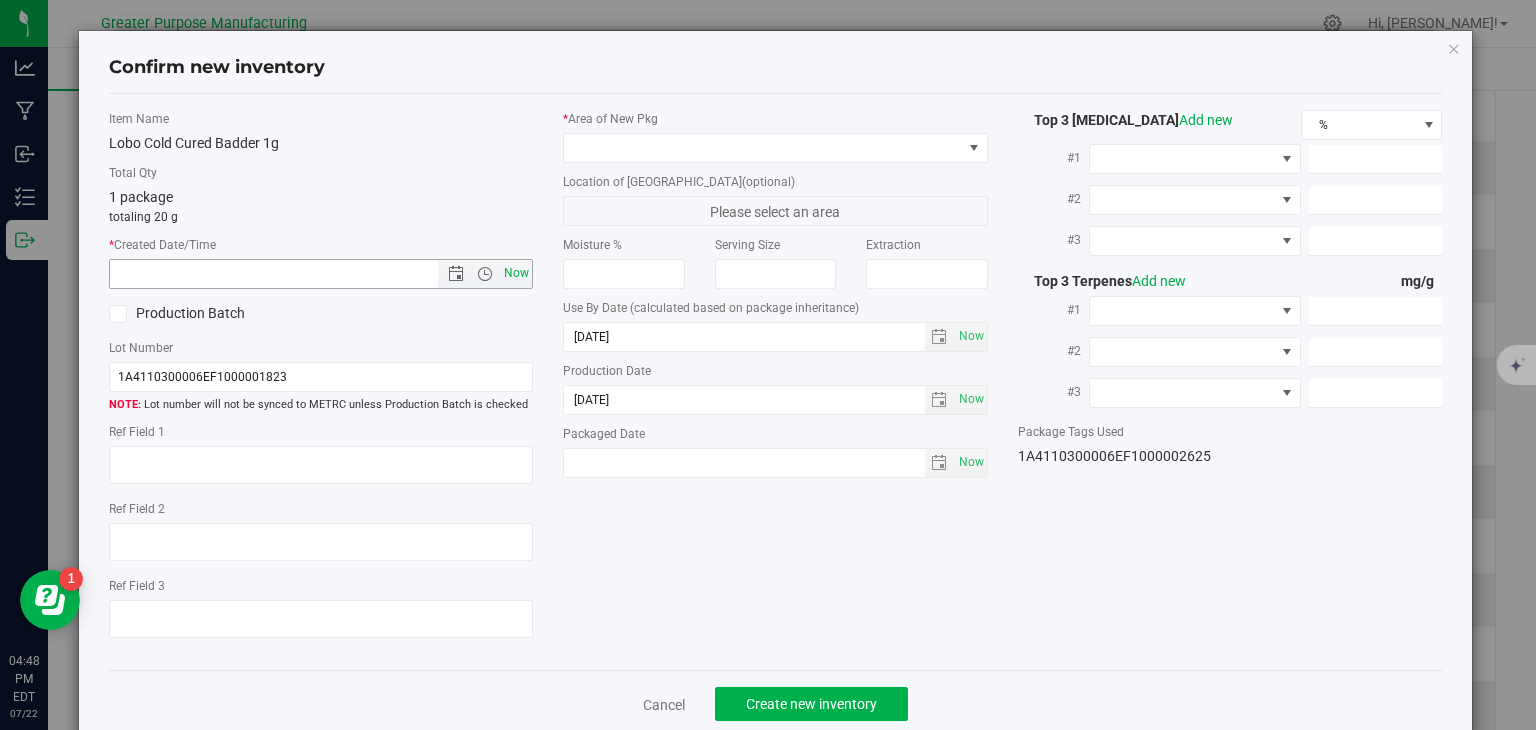 type on "7/22/2025 4:48 PM" 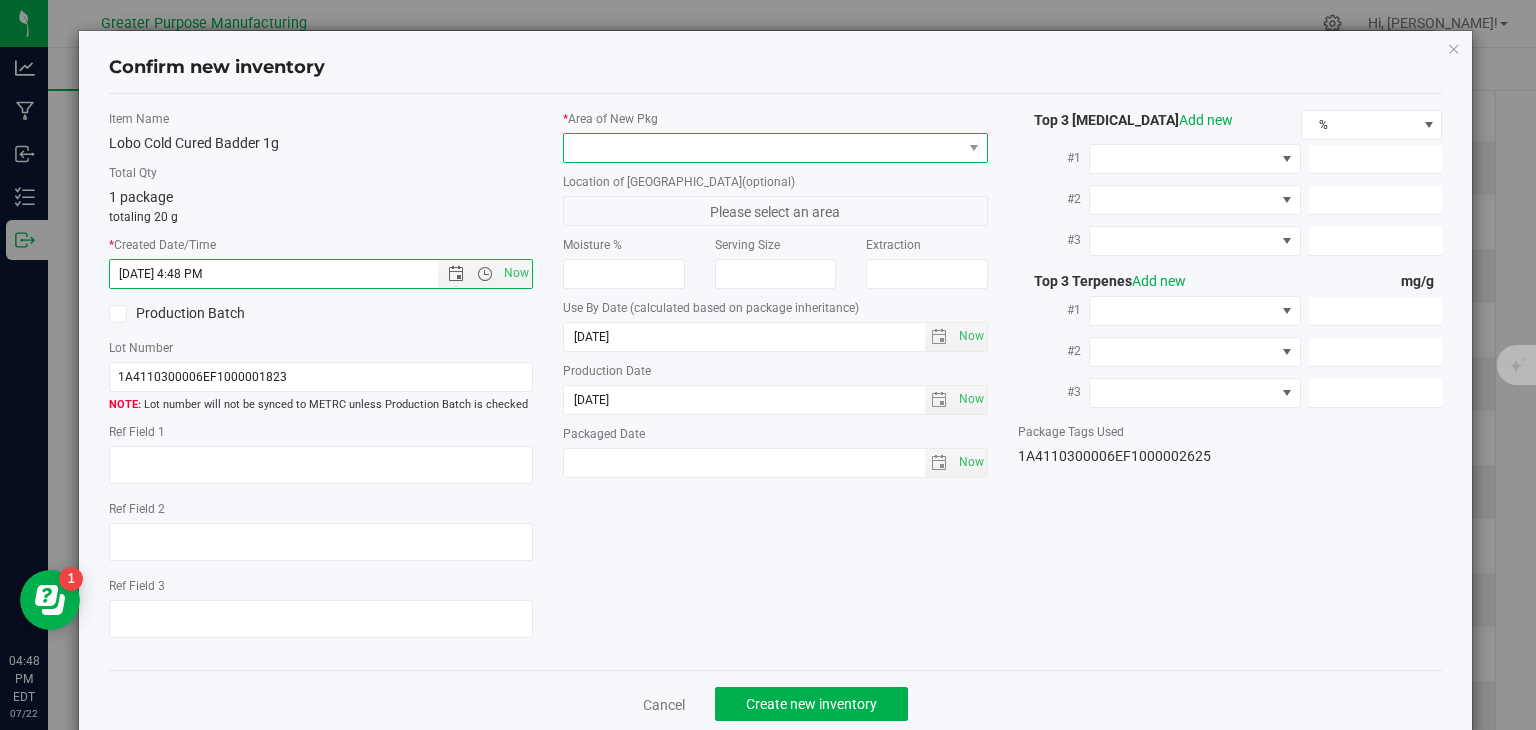 click at bounding box center (763, 148) 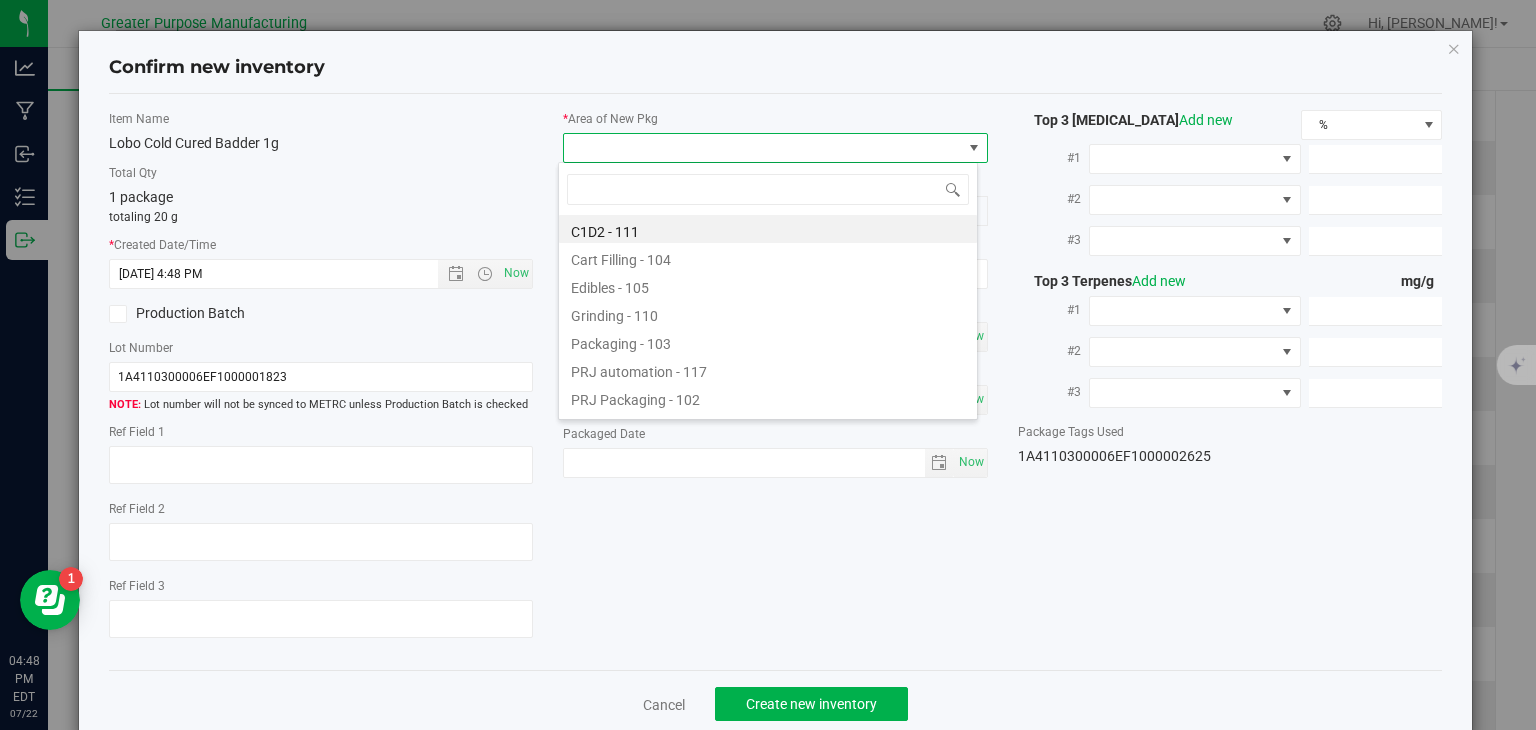 type on "108" 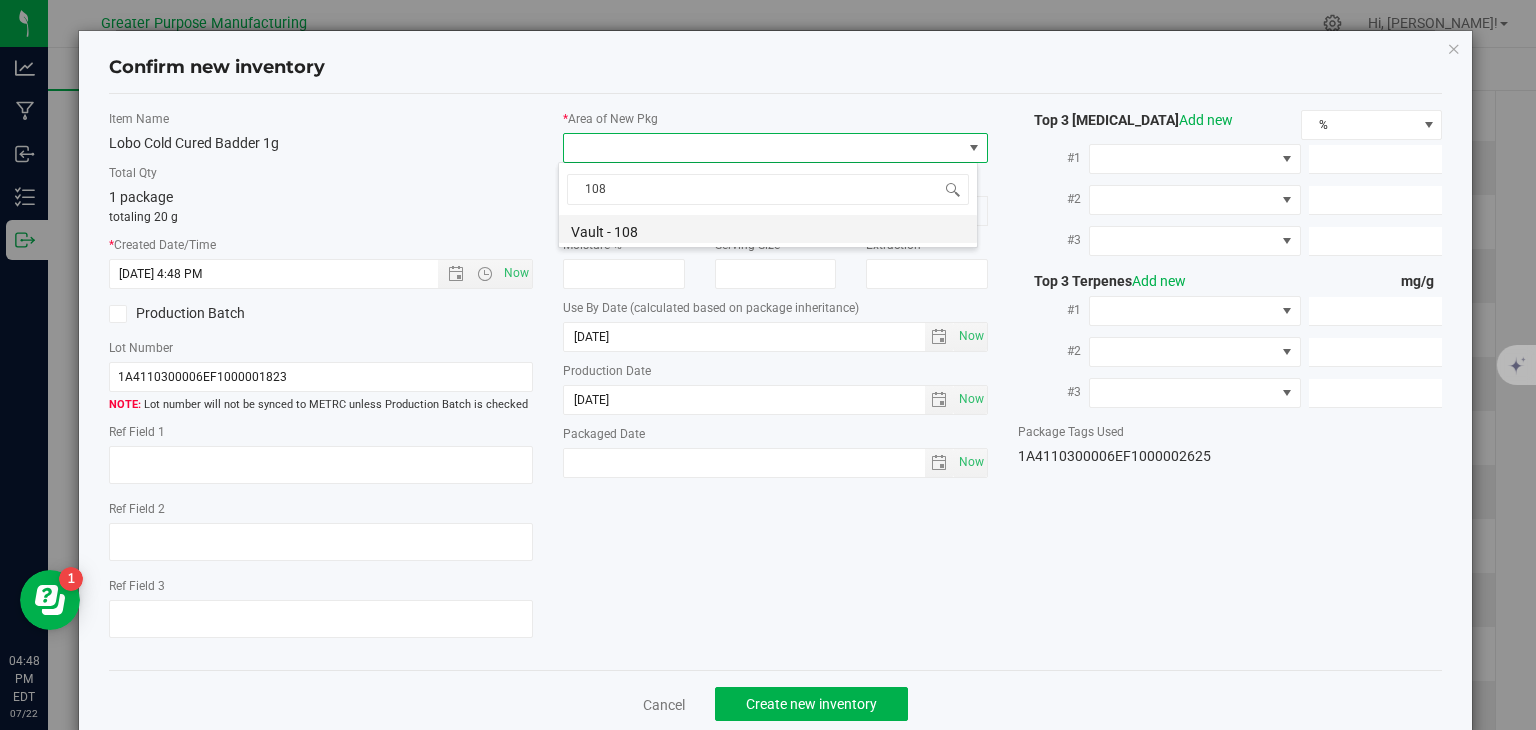 click on "Vault - 108" at bounding box center (768, 229) 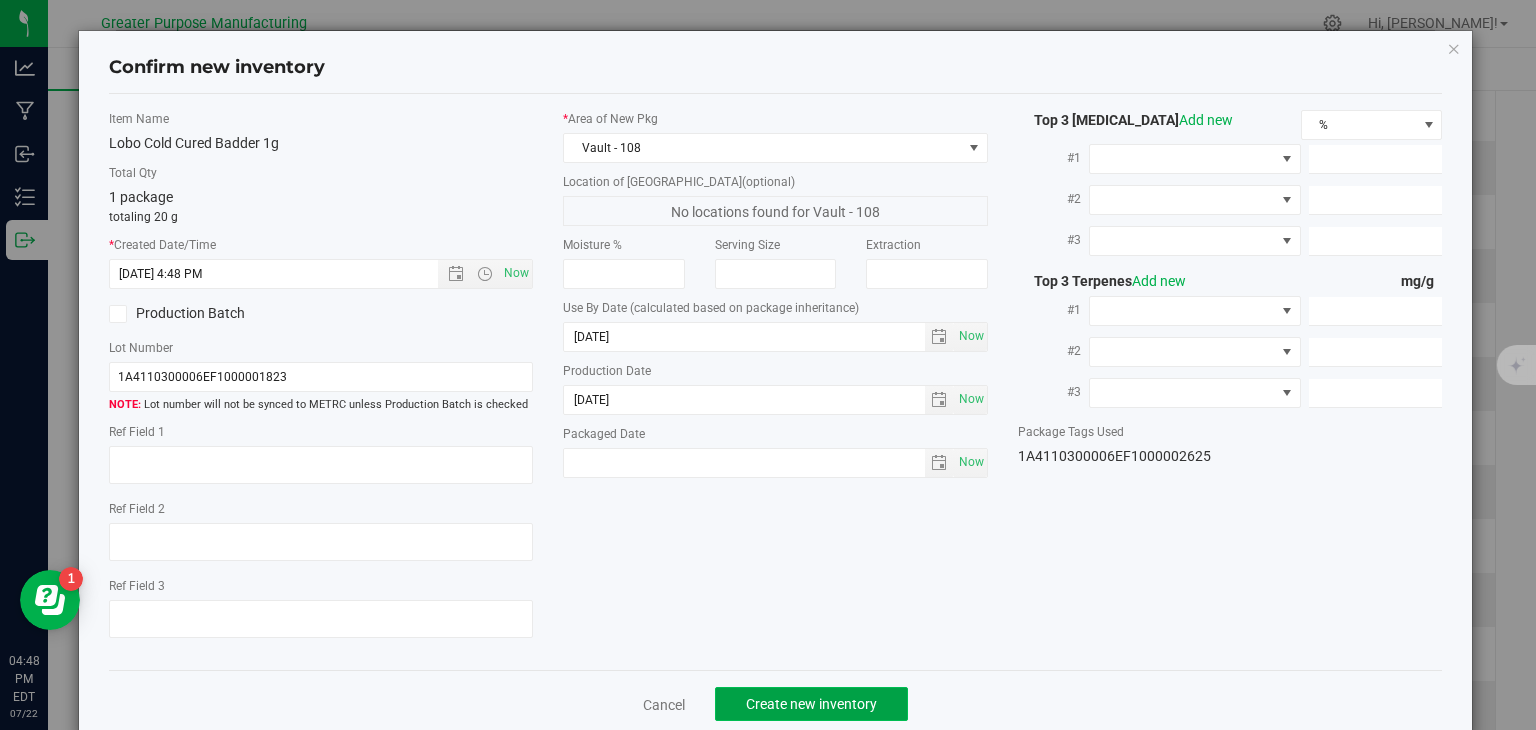 click on "Create new inventory" 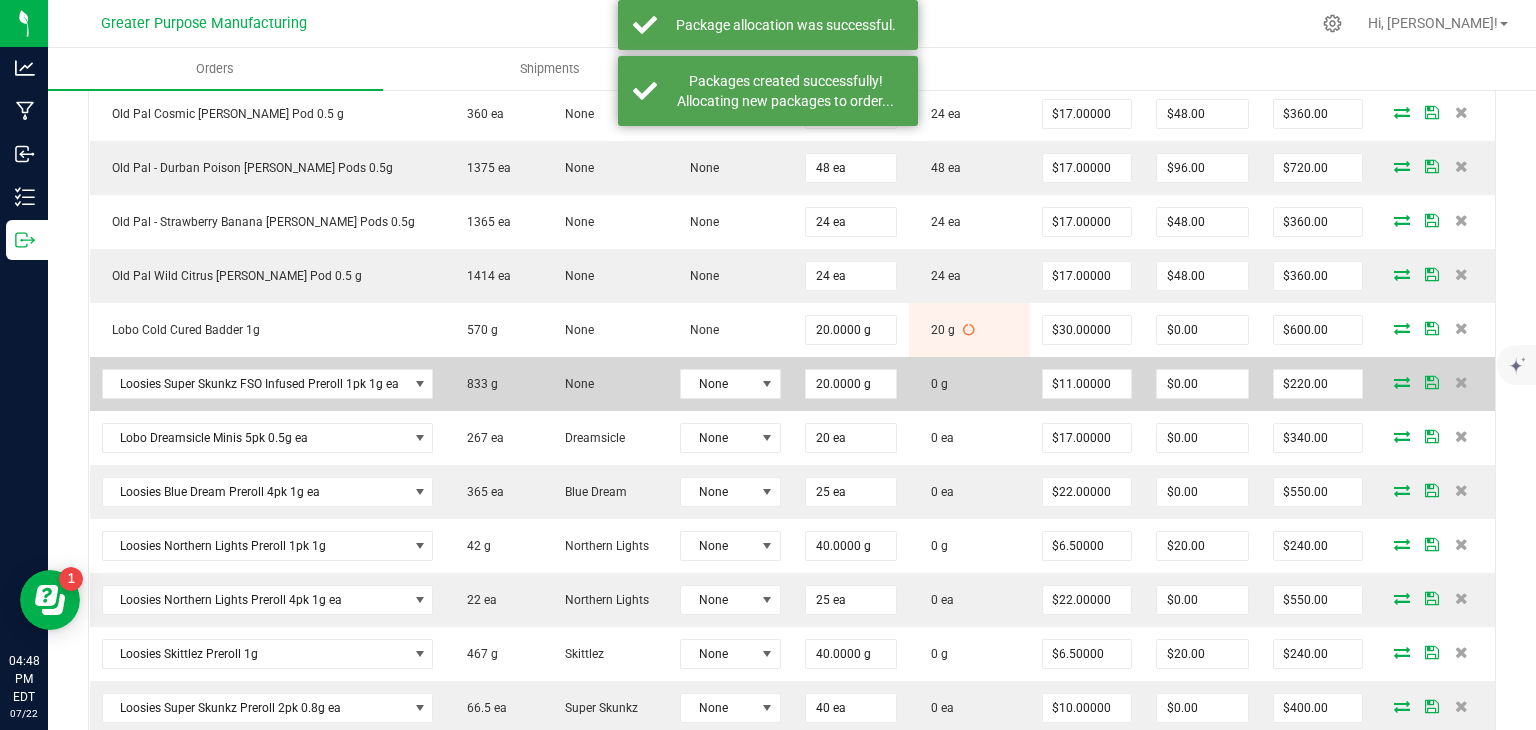click at bounding box center (1402, 382) 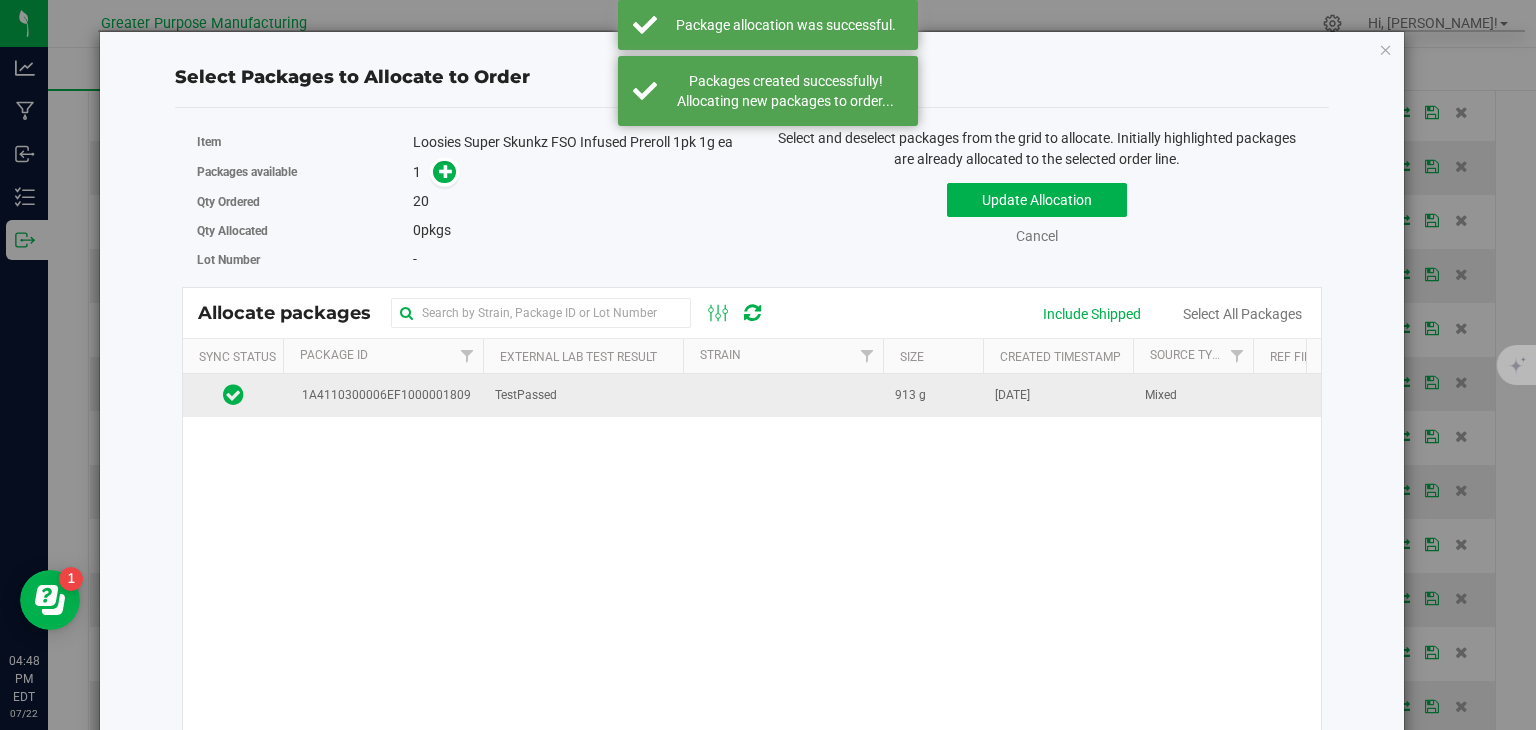 click at bounding box center [783, 395] 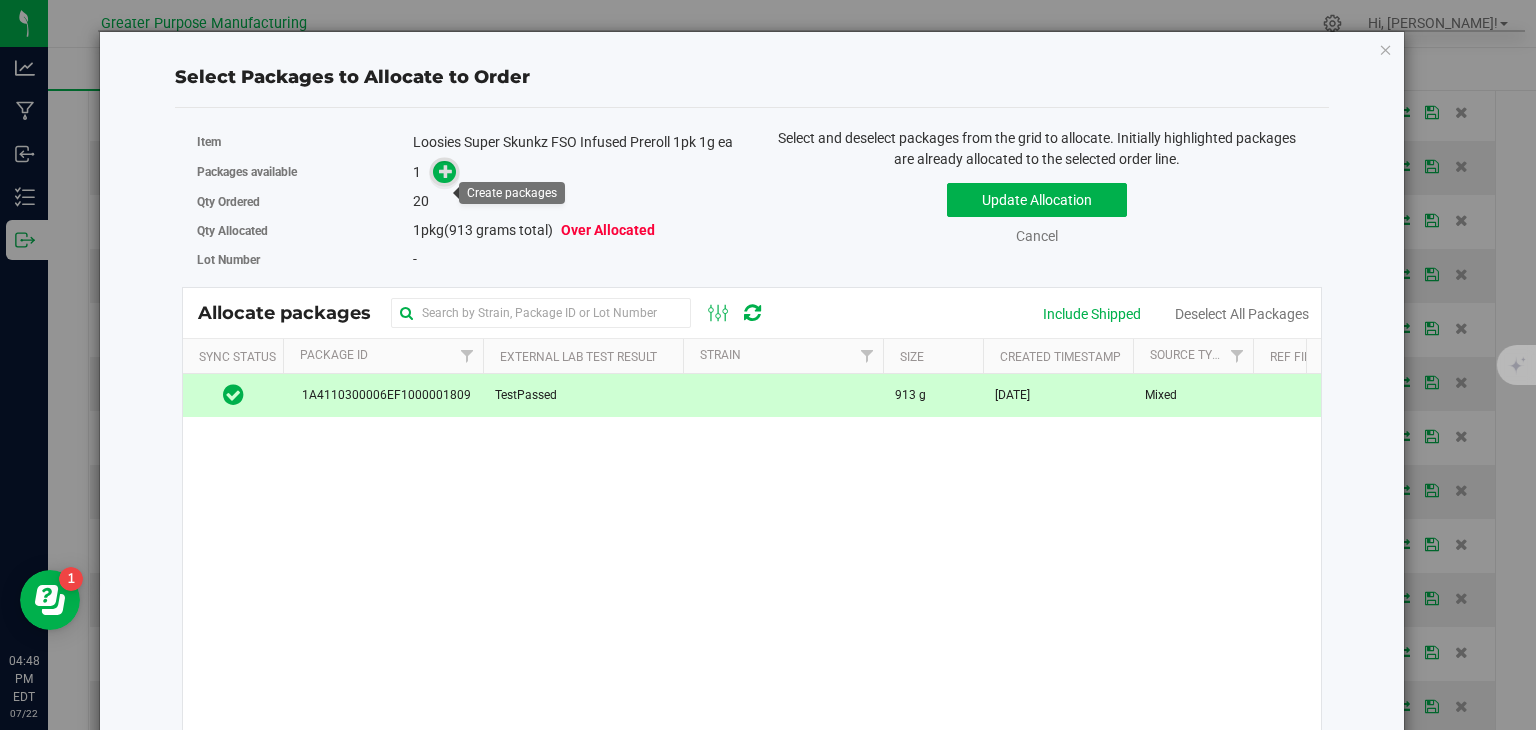 click at bounding box center [444, 172] 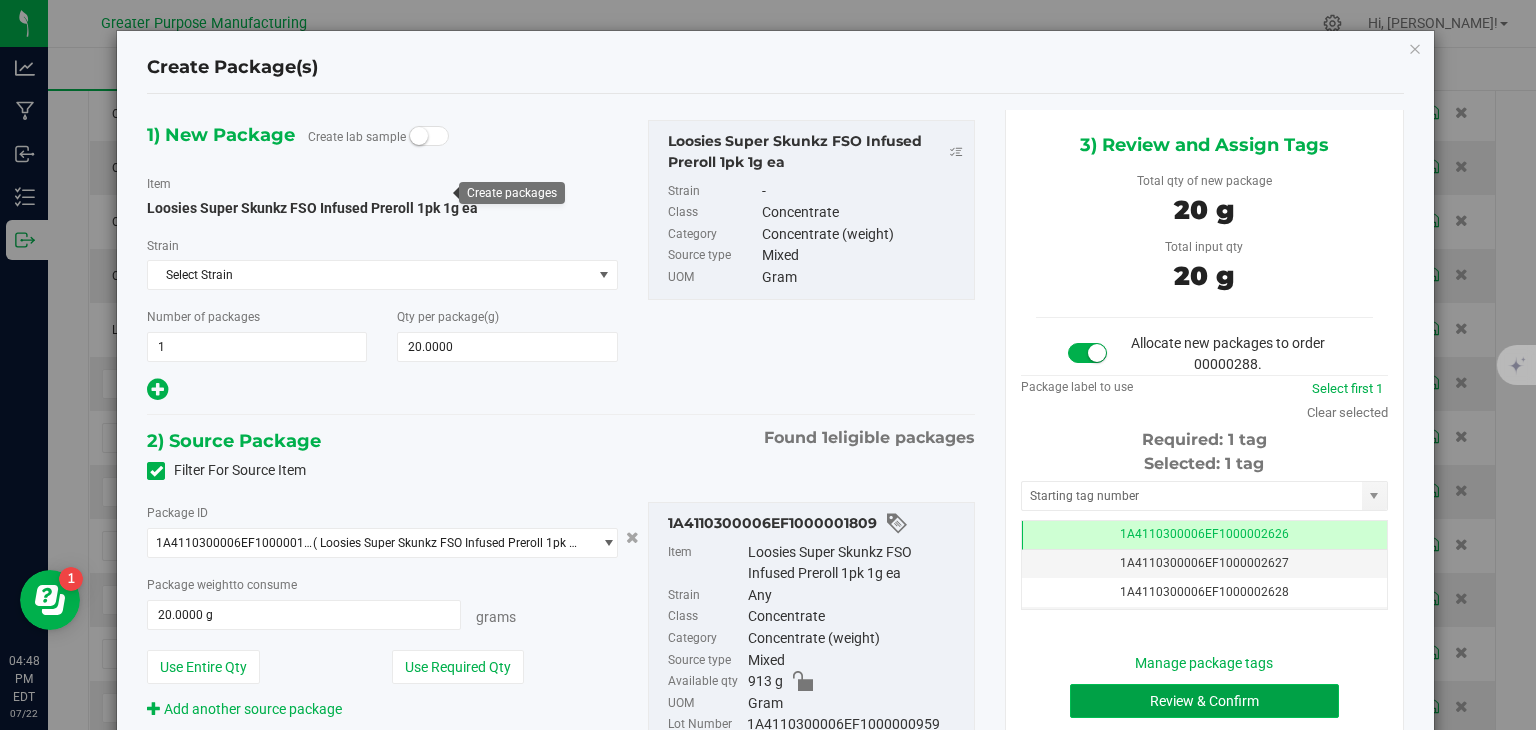 click on "Review & Confirm" at bounding box center (1204, 701) 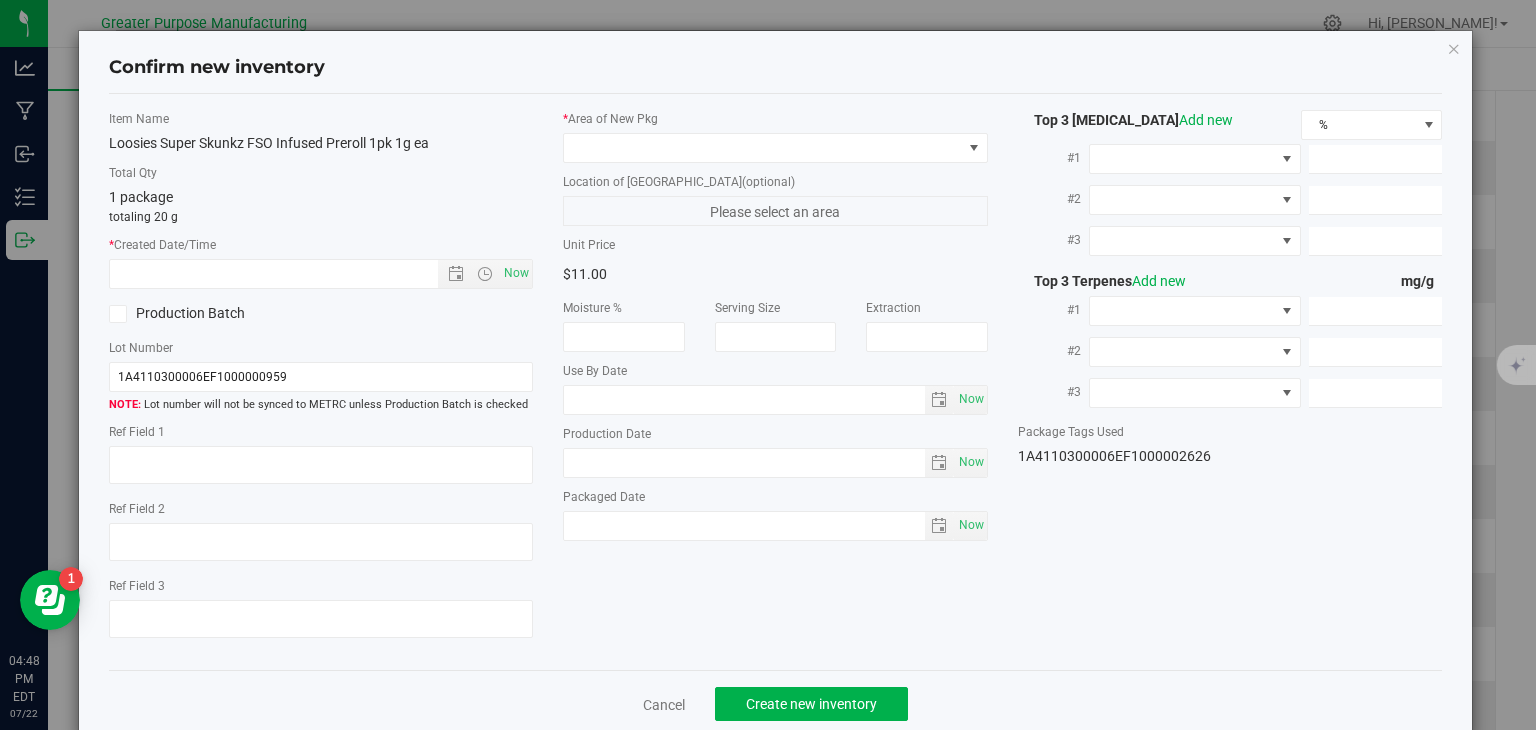 type on "2025-12-22" 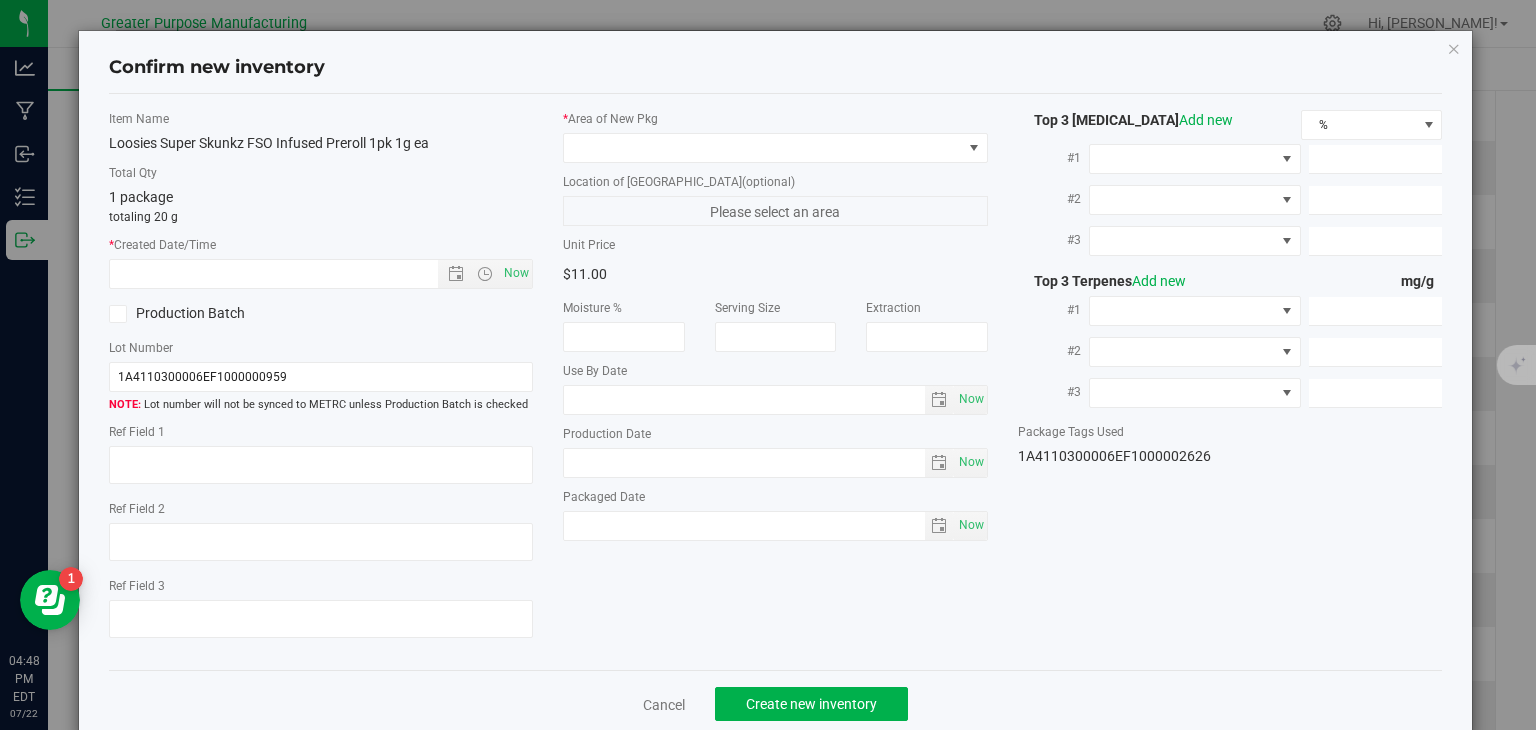 type on "2025-06-24" 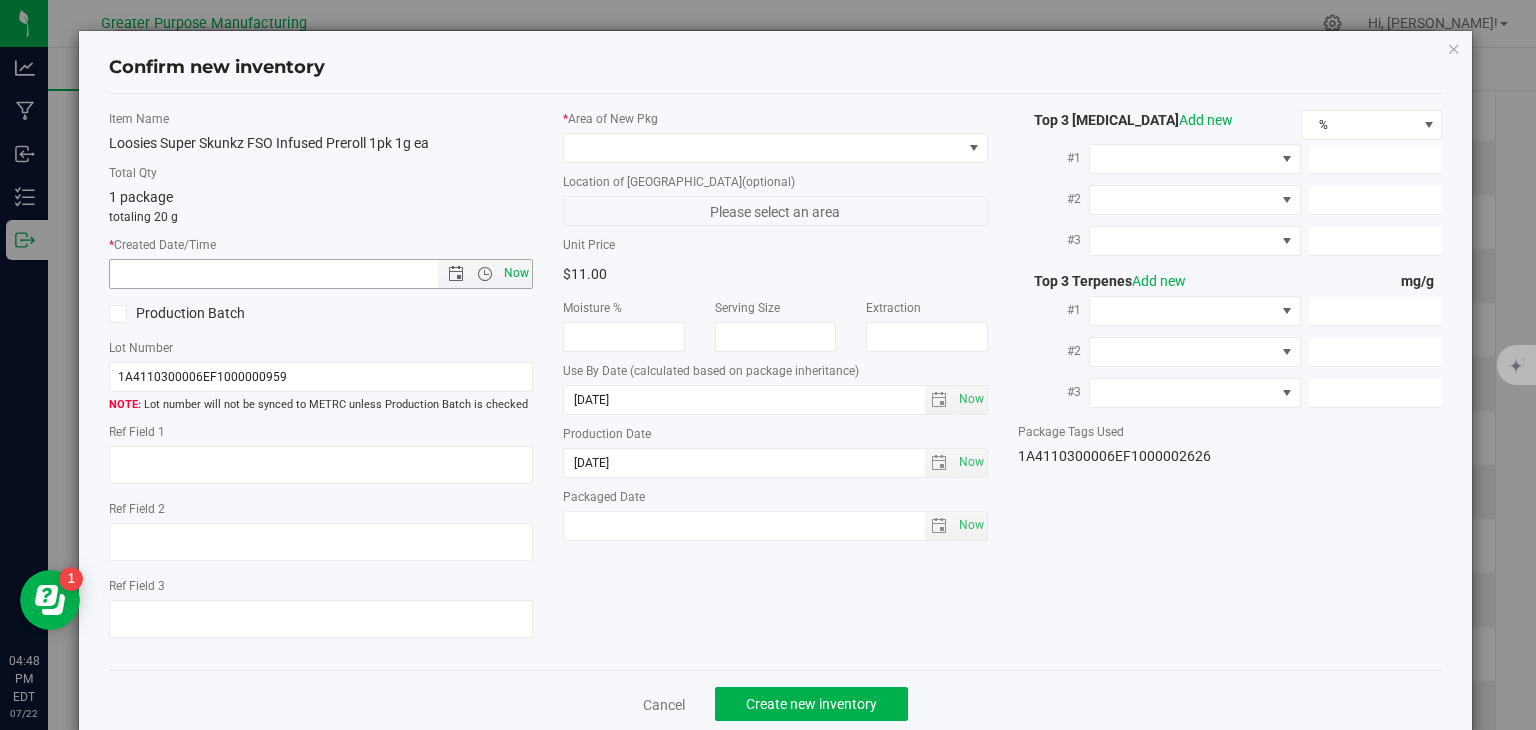 click on "Now" at bounding box center (517, 273) 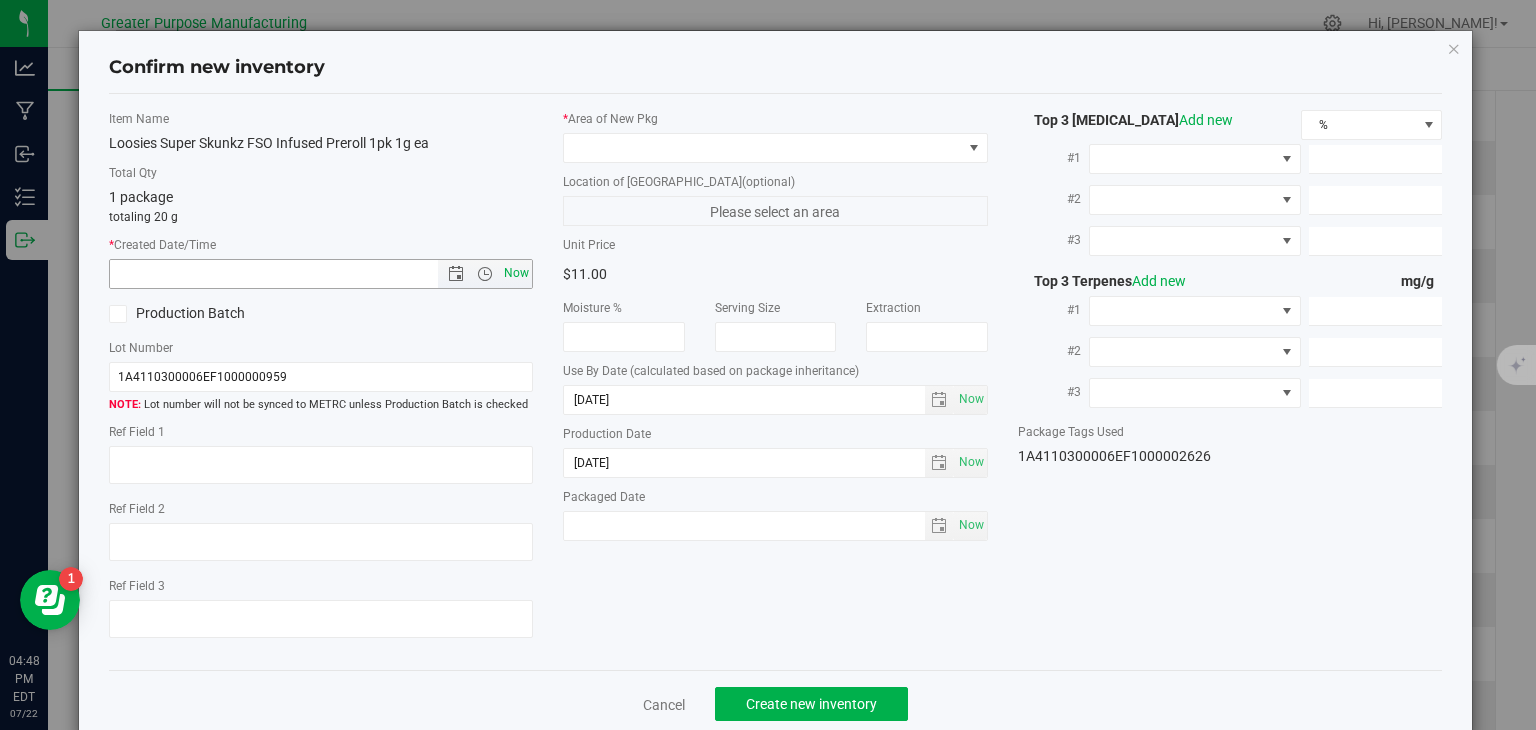 type on "7/22/2025 4:48 PM" 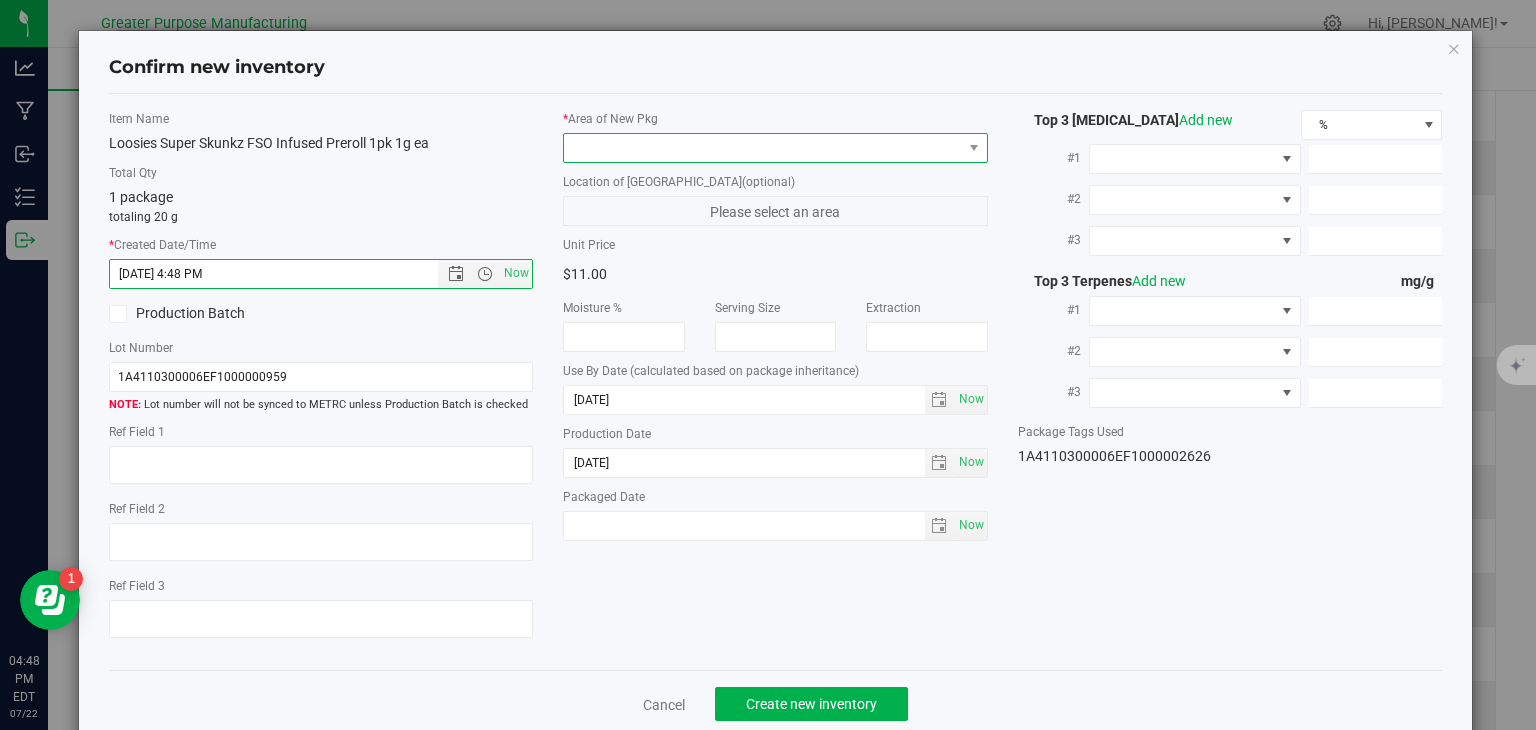 click at bounding box center (763, 148) 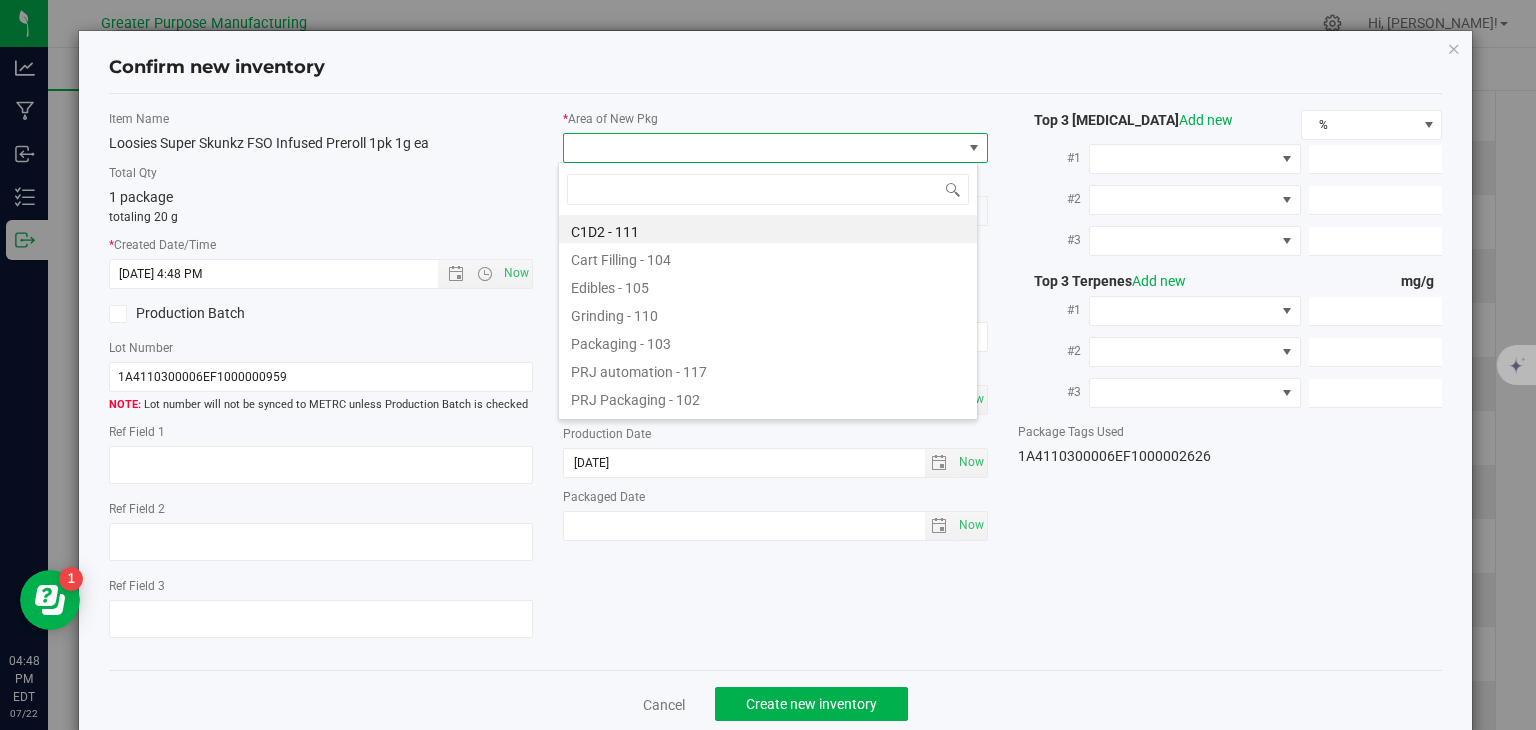 type on "108" 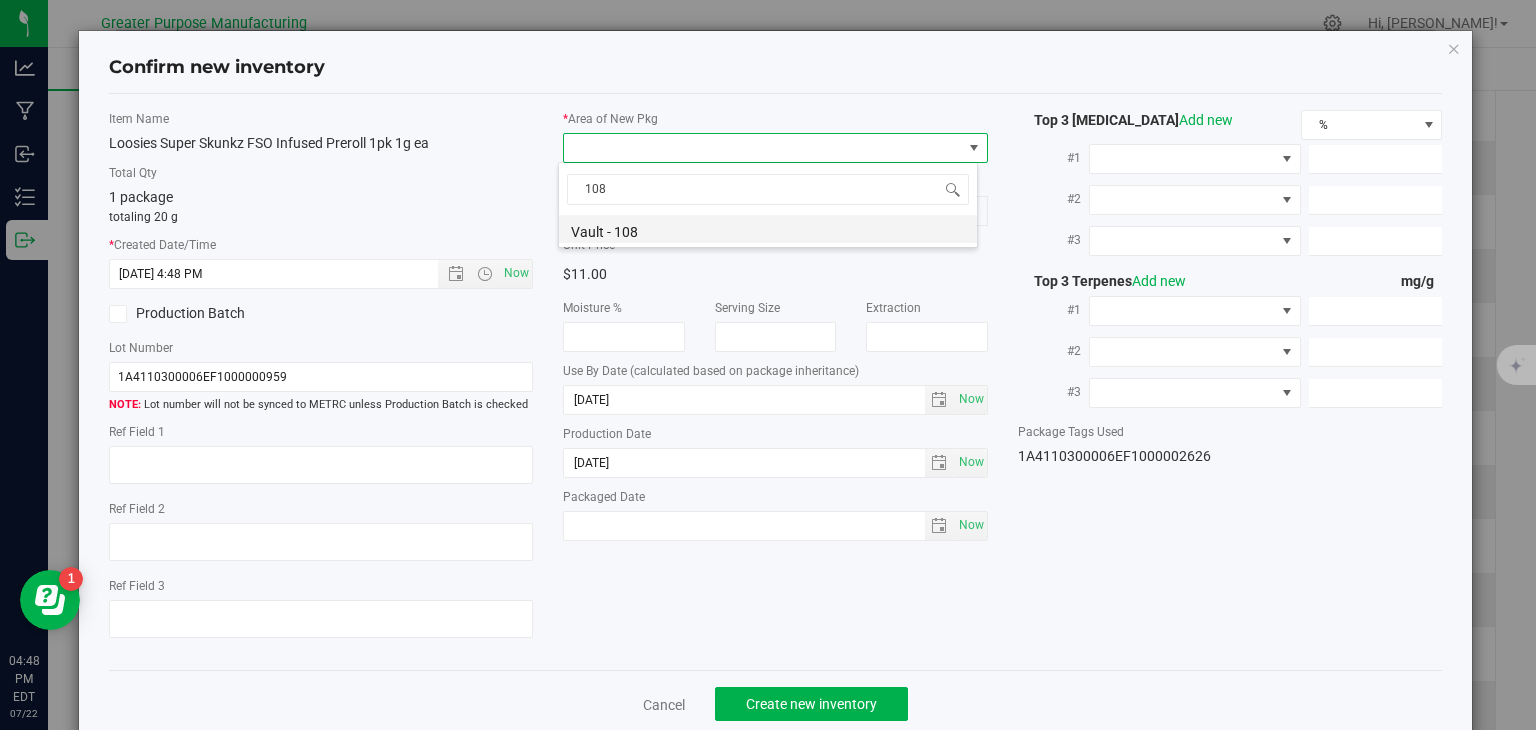 click on "Vault - 108" at bounding box center (768, 229) 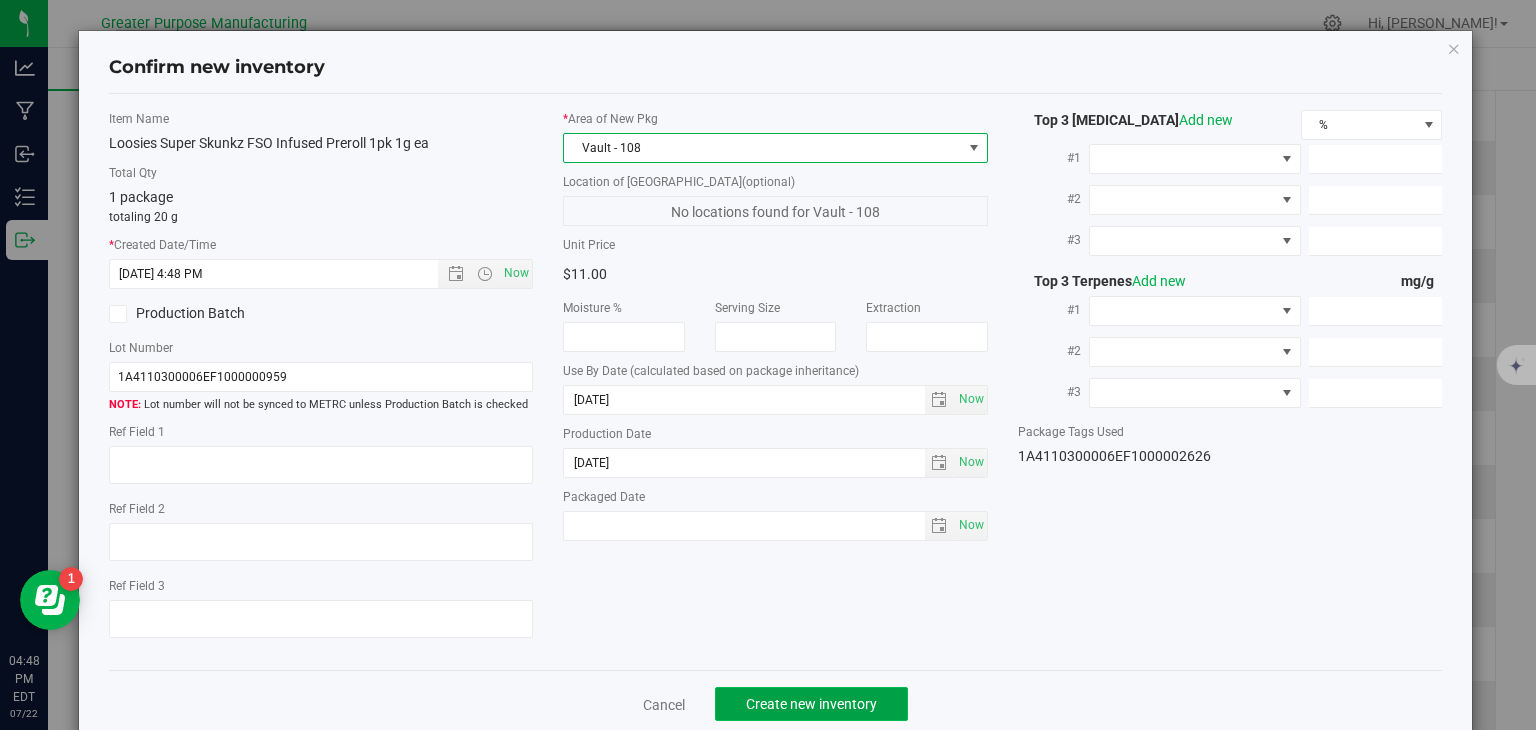 click on "Create new inventory" 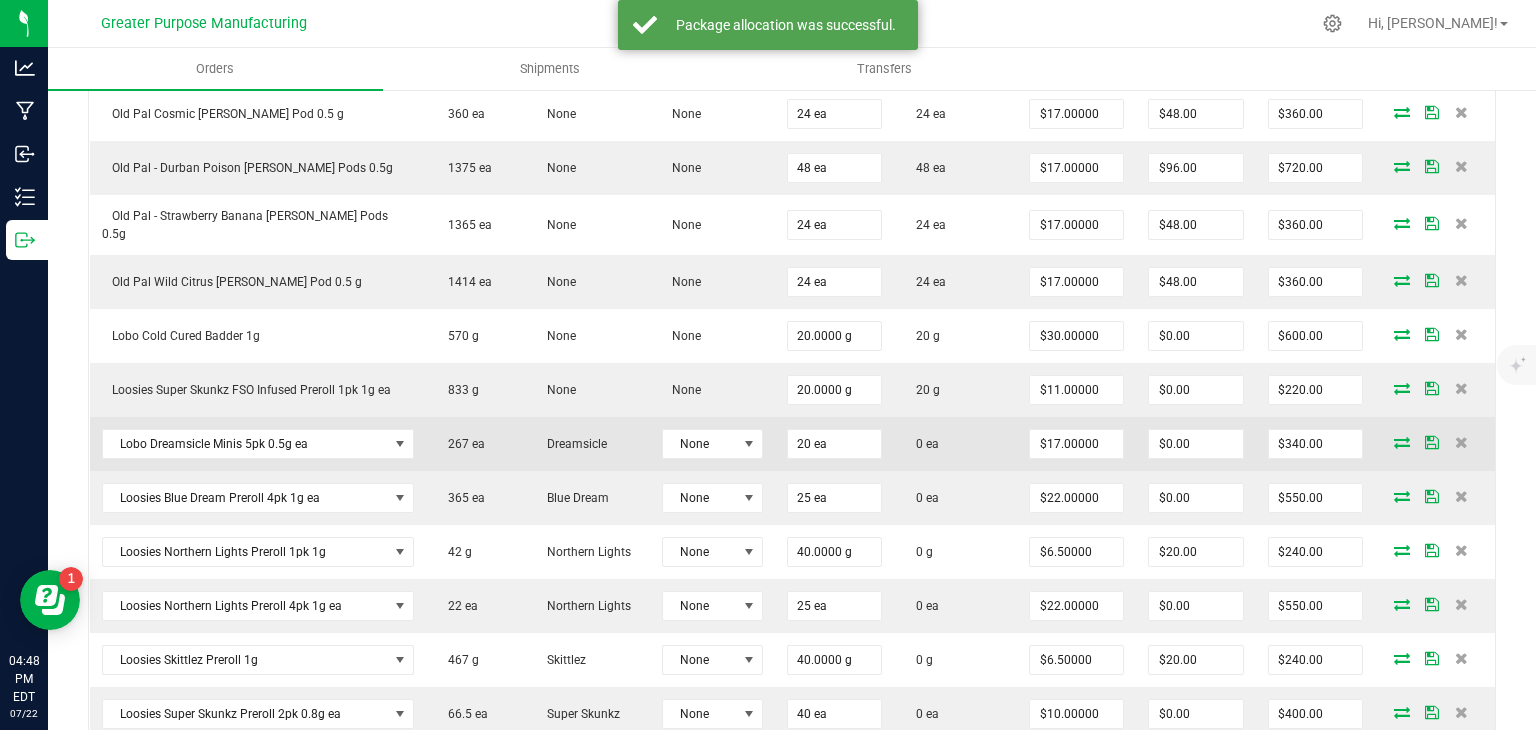 click at bounding box center (1402, 442) 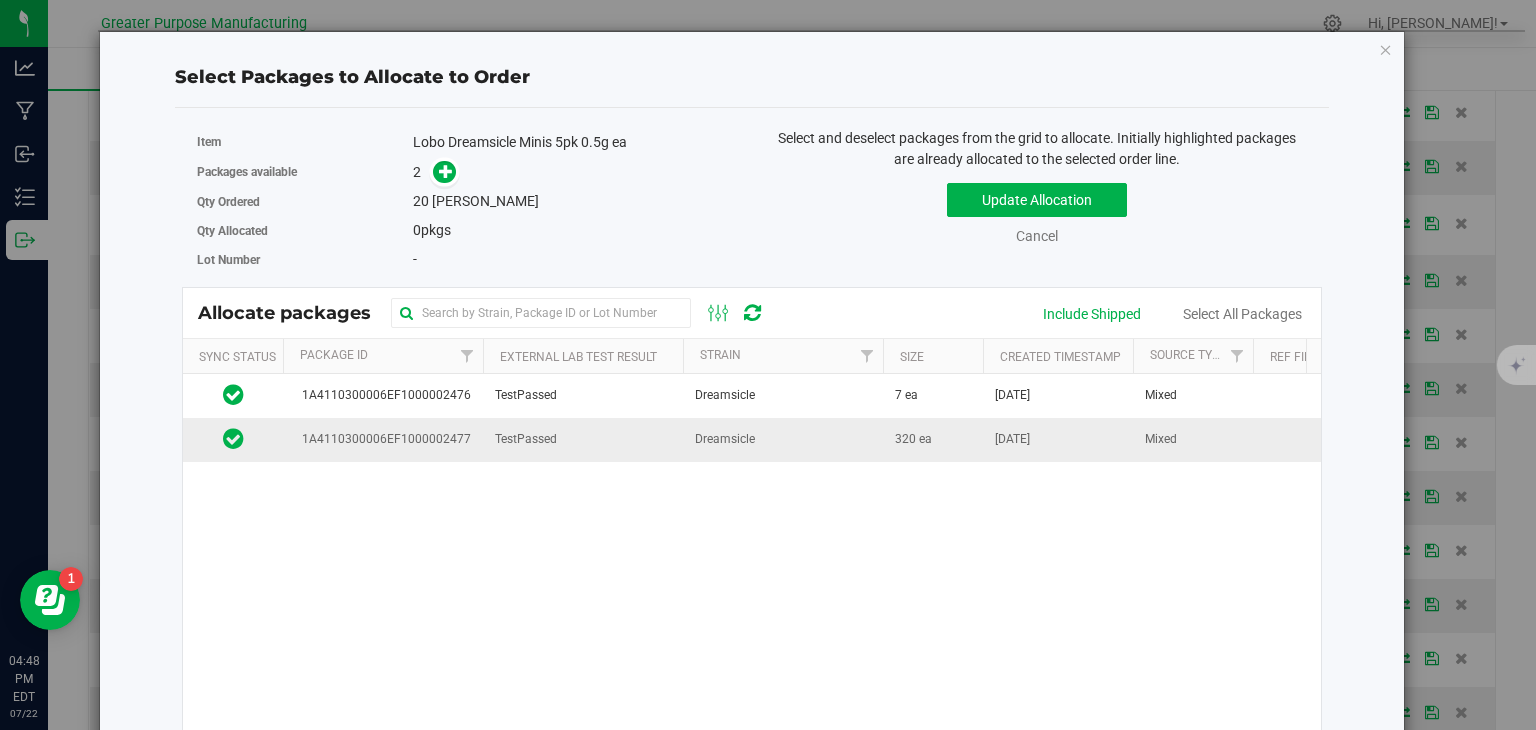 click on "TestPassed" at bounding box center [583, 439] 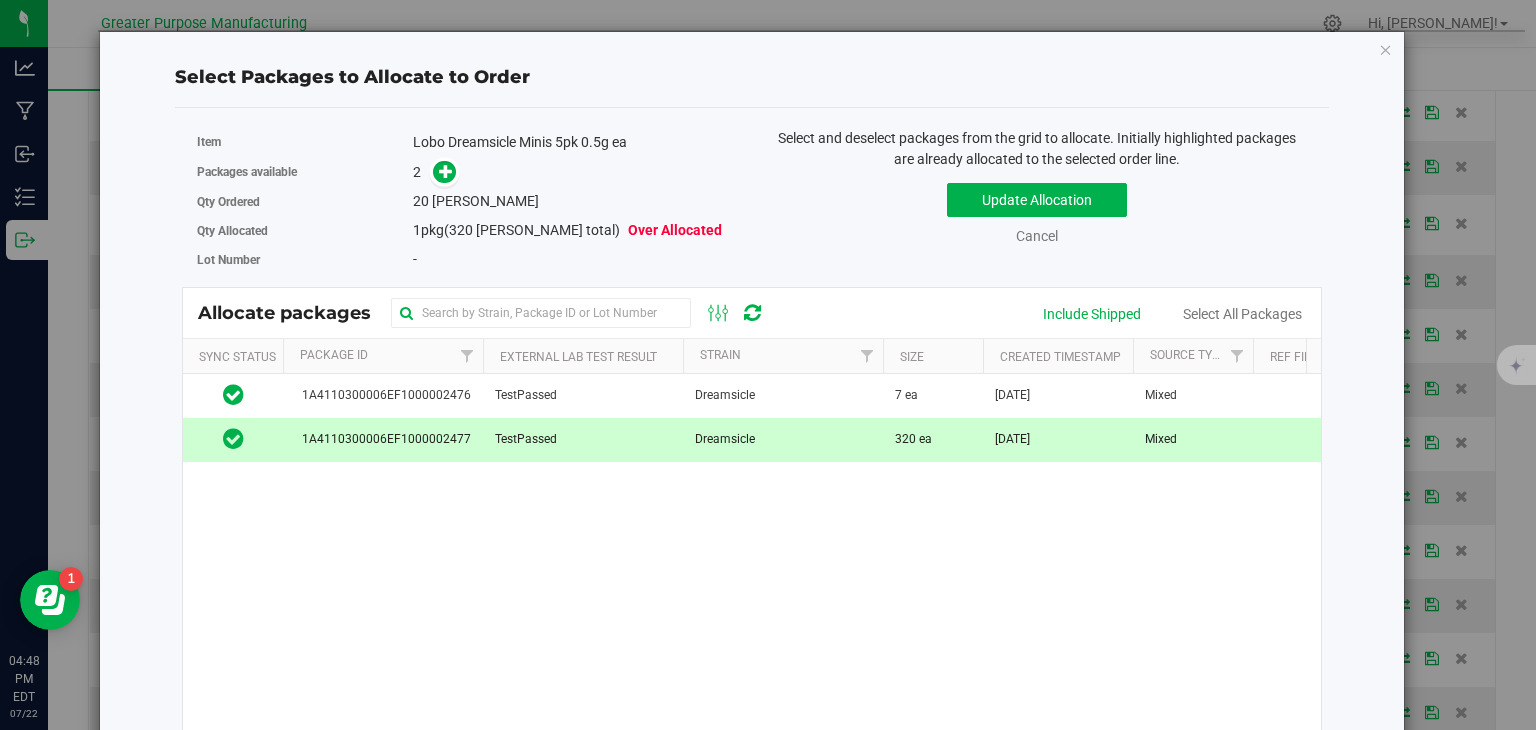 click on "2" at bounding box center (575, 172) 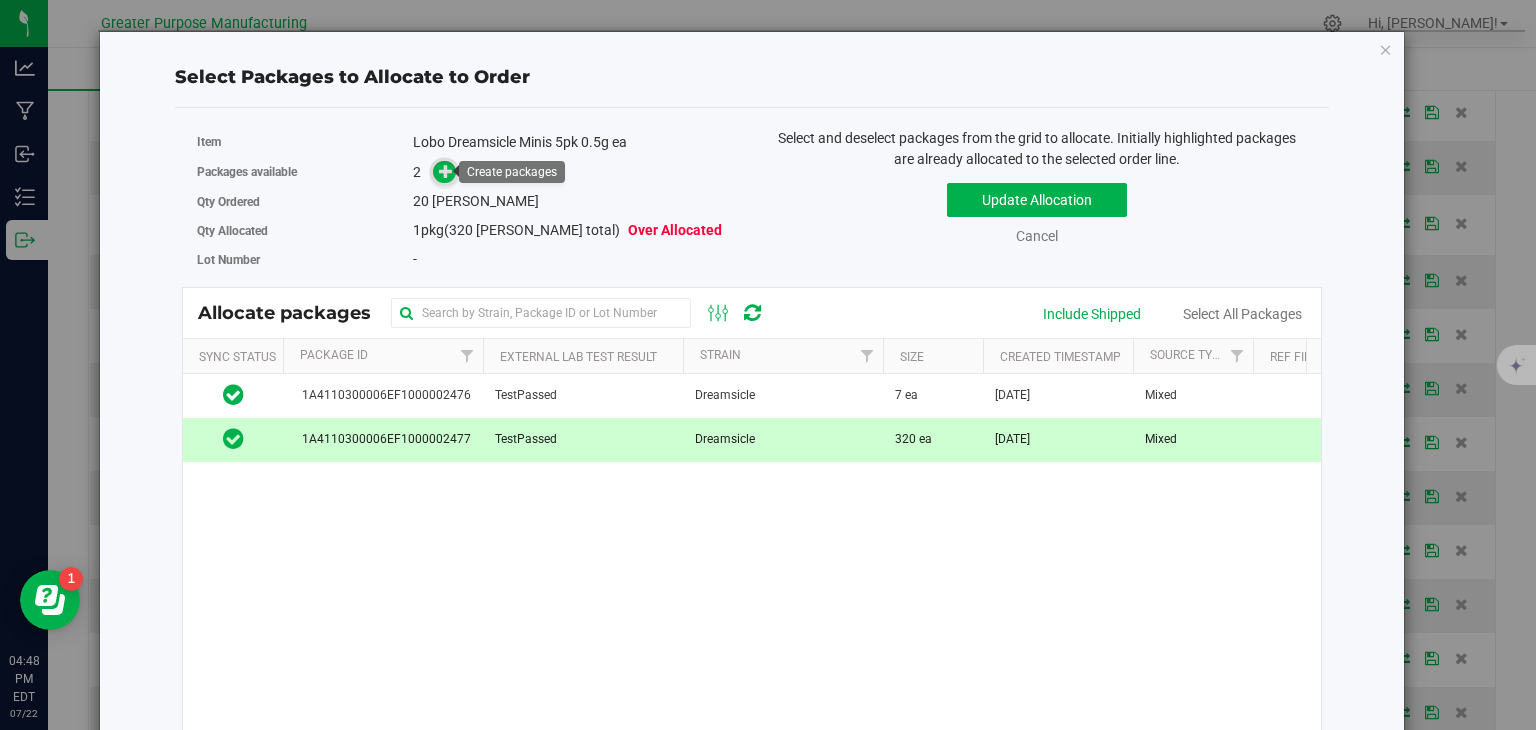 click at bounding box center [446, 171] 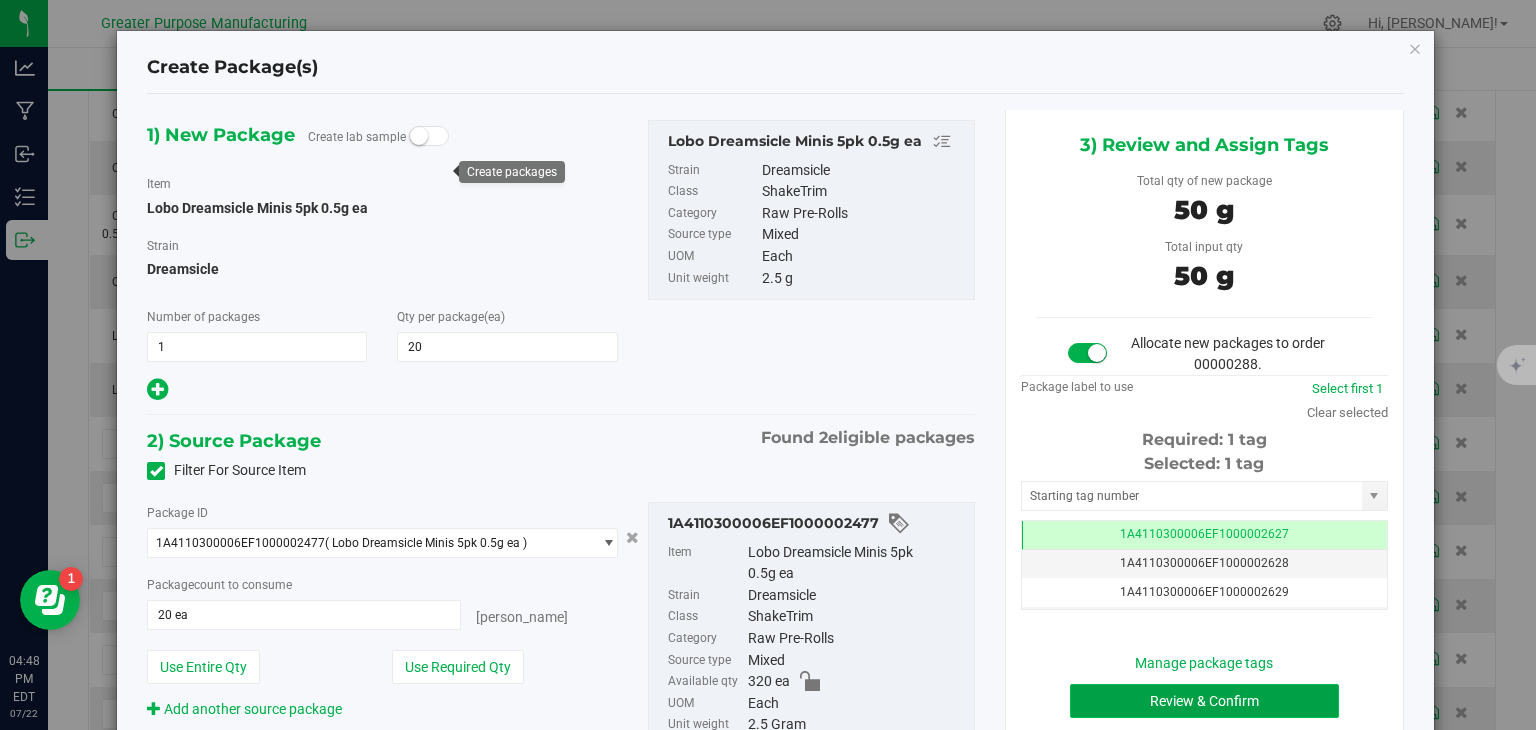 click on "Review & Confirm" at bounding box center [1204, 701] 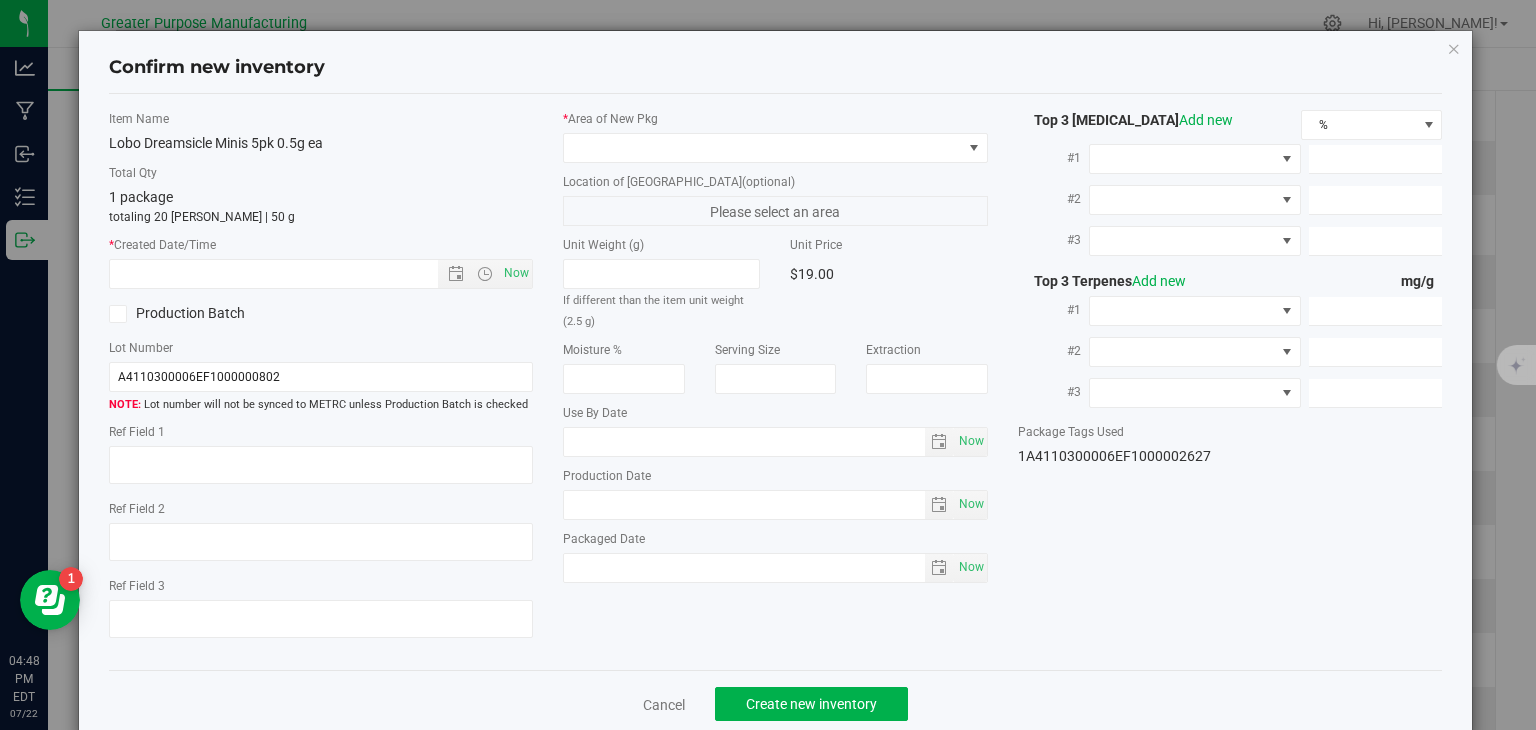 type on "2025-07-09" 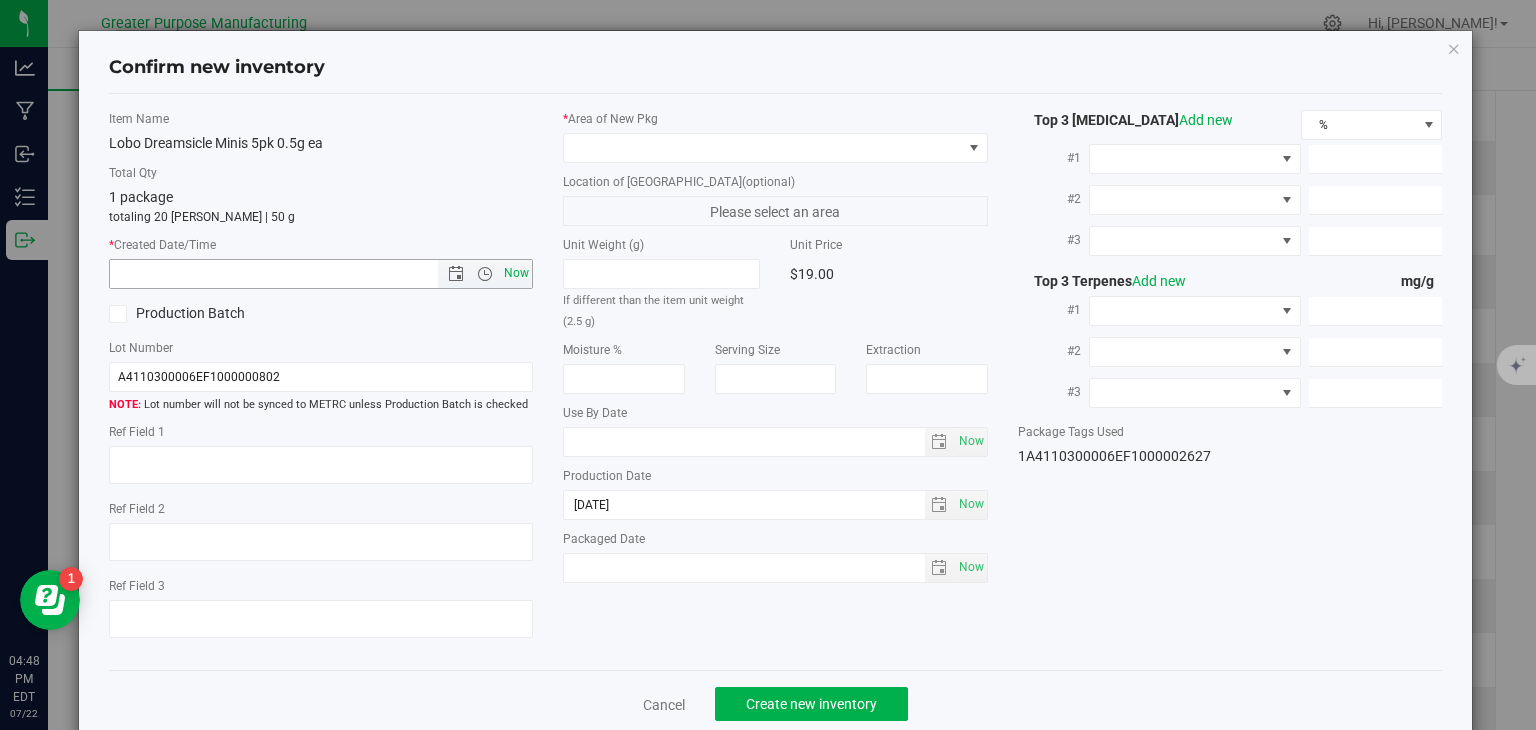 click on "Now" at bounding box center [517, 273] 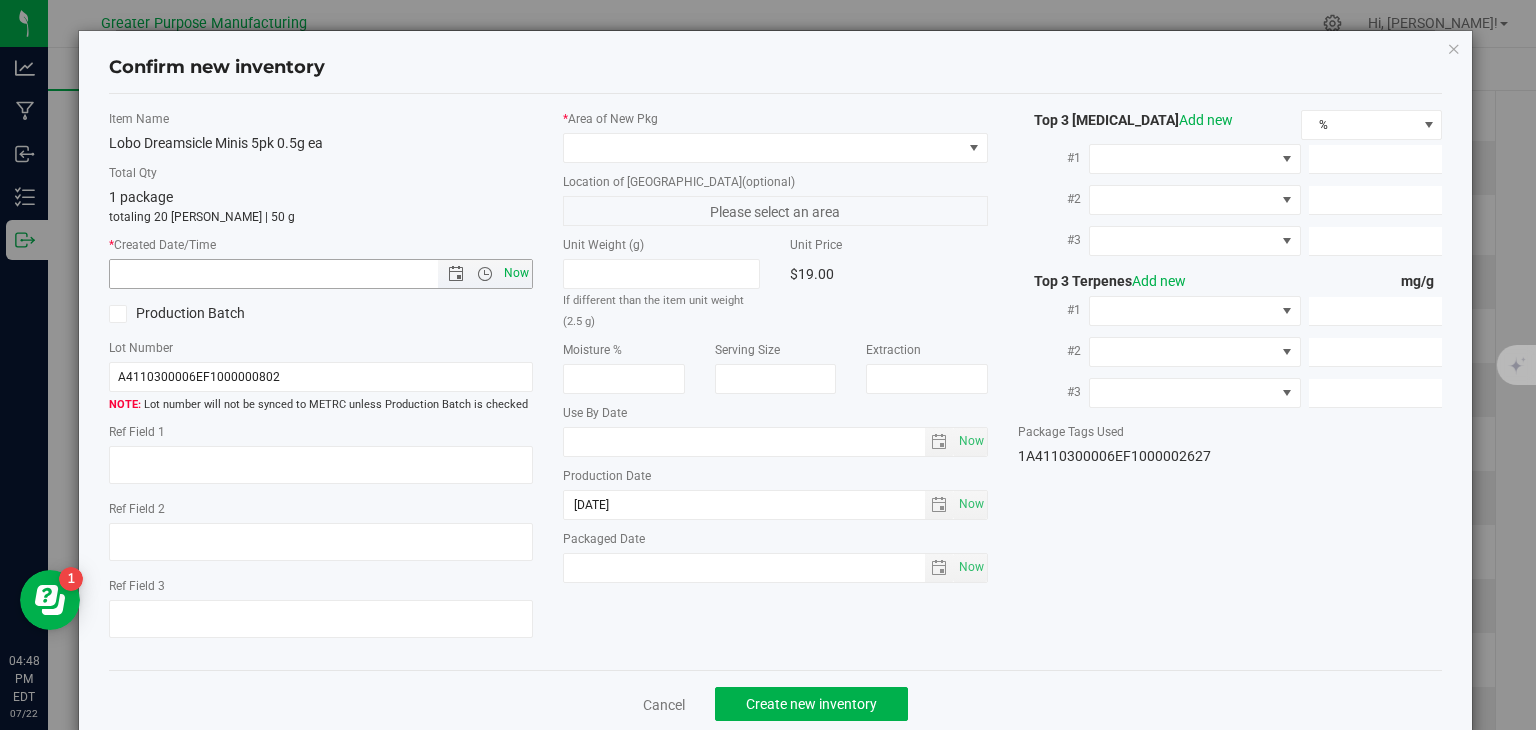 type on "7/22/2025 4:48 PM" 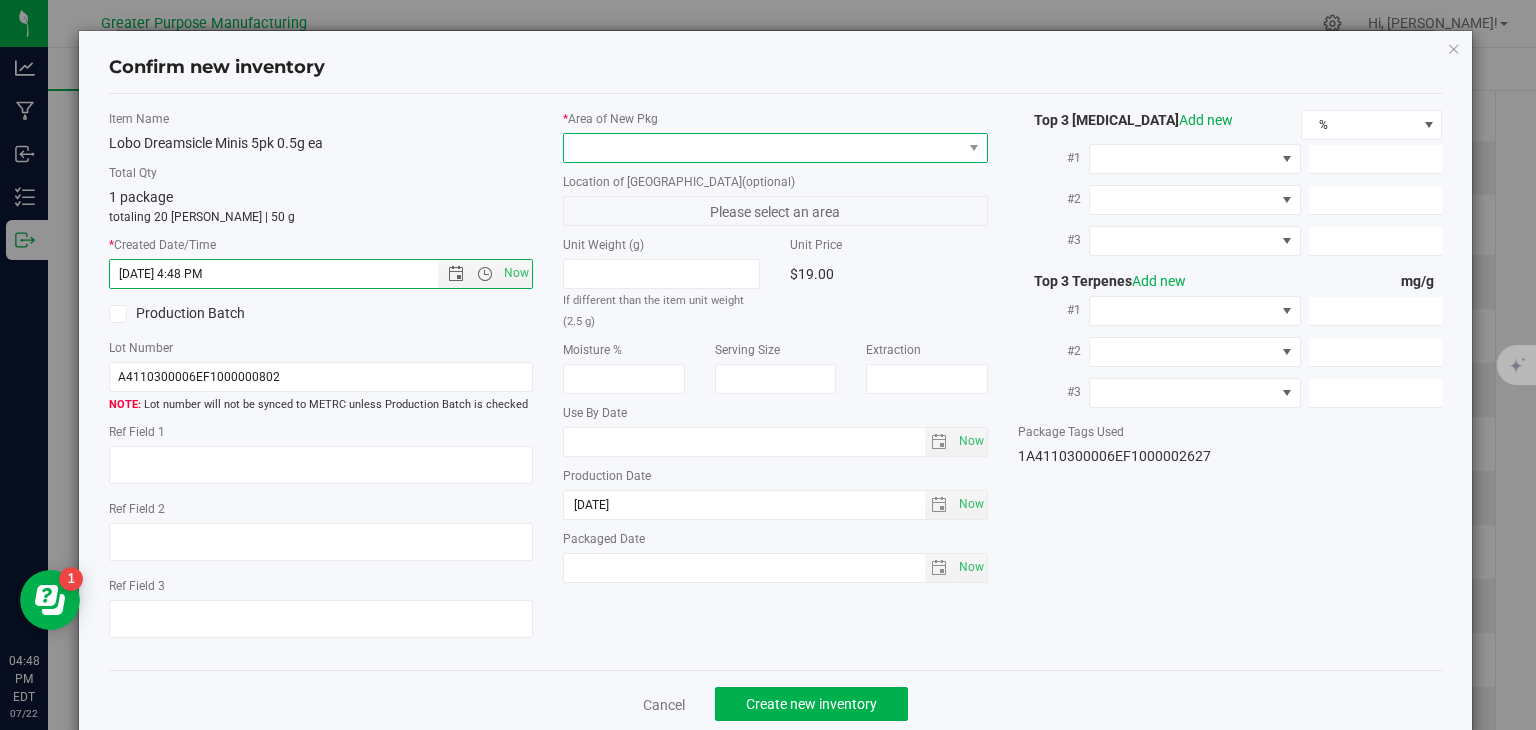 click at bounding box center [763, 148] 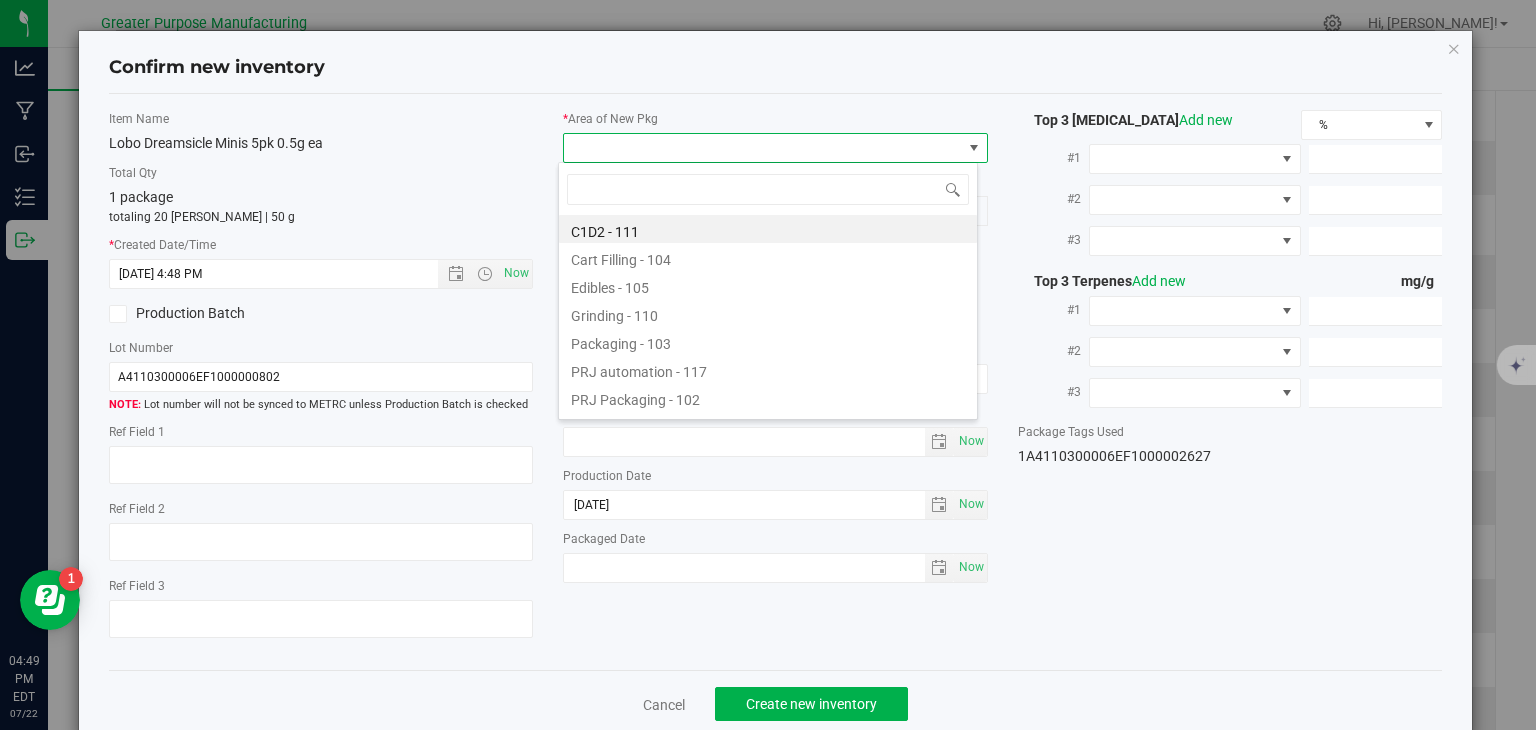 type on "108" 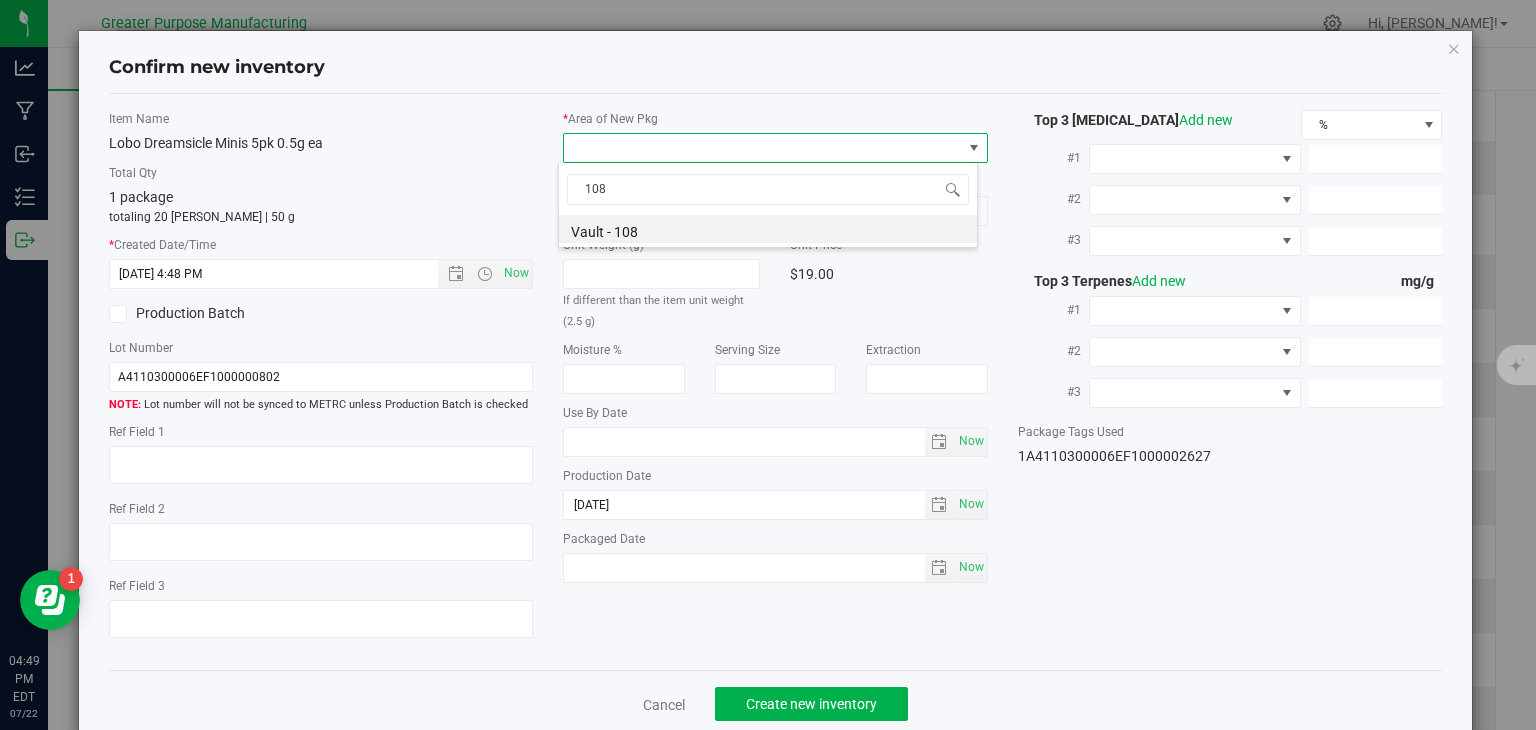click on "108 Vault - 108" at bounding box center [768, 205] 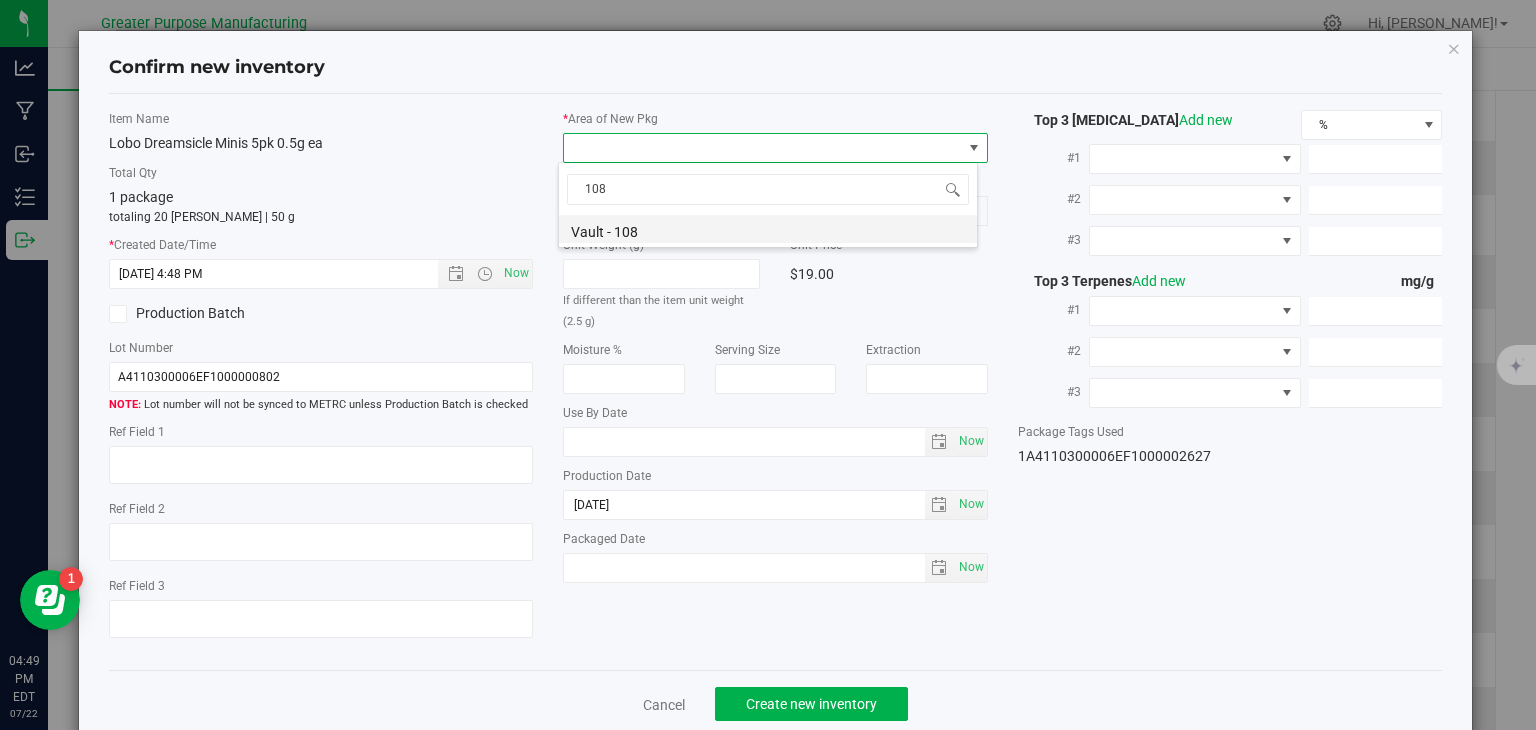 click on "Vault - 108" at bounding box center (768, 229) 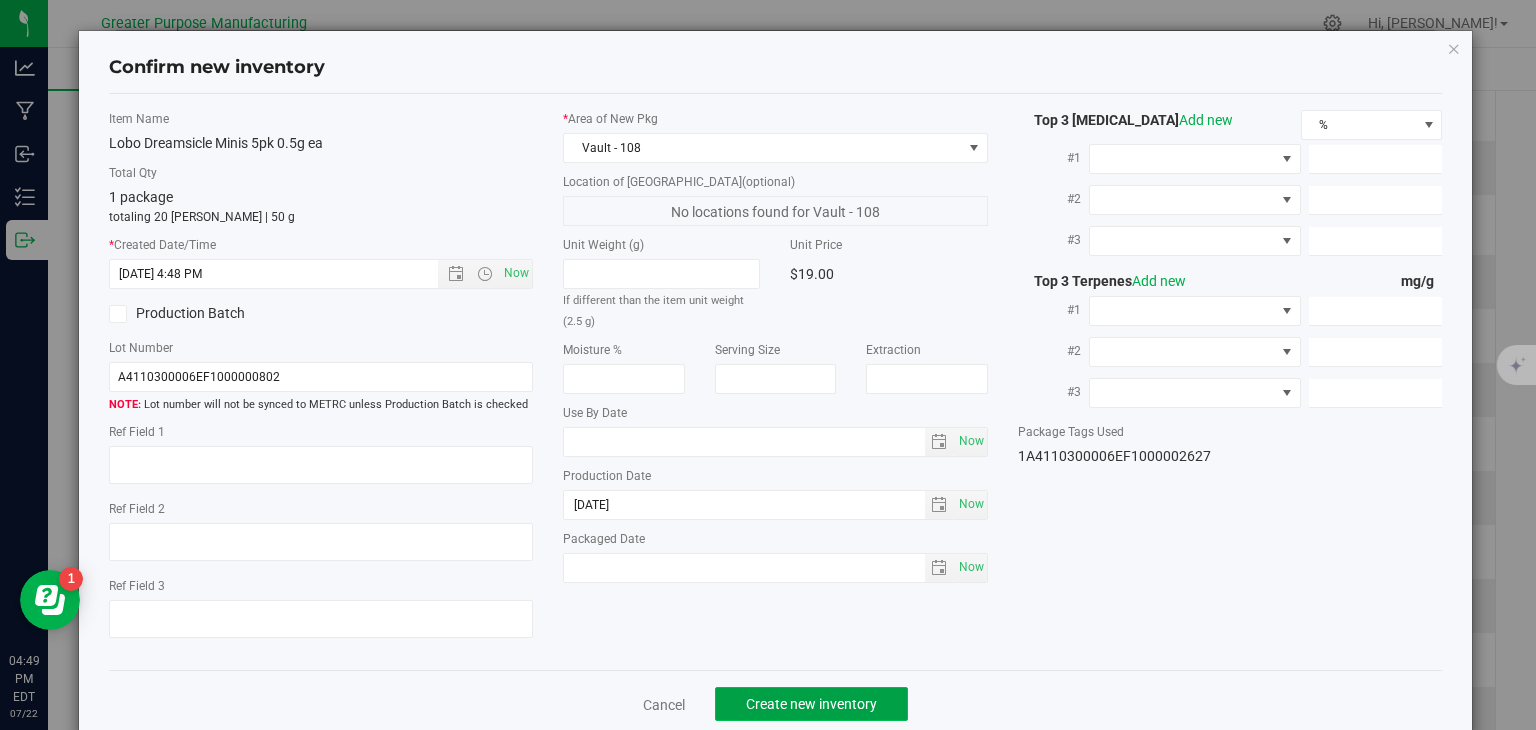 click on "Create new inventory" 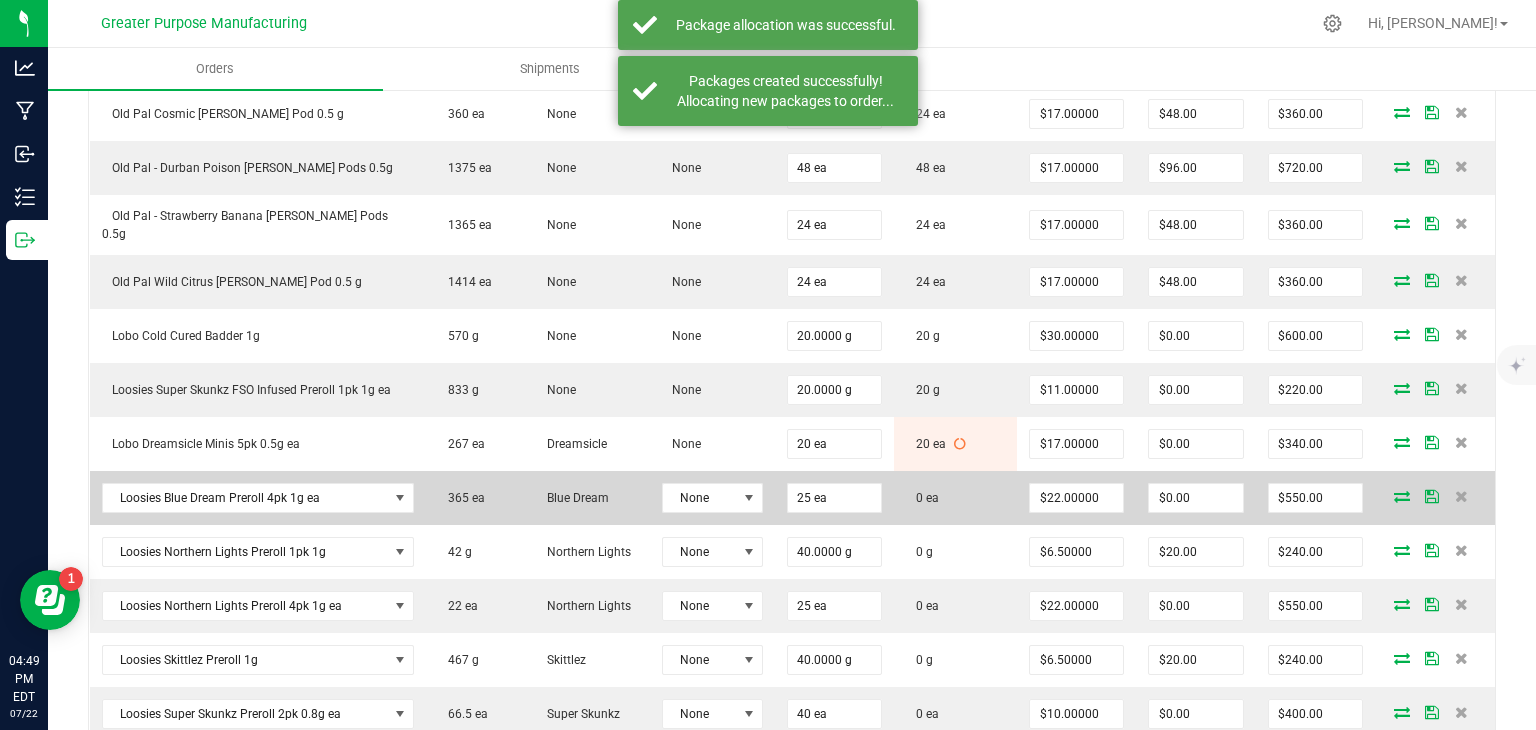 click at bounding box center (1402, 496) 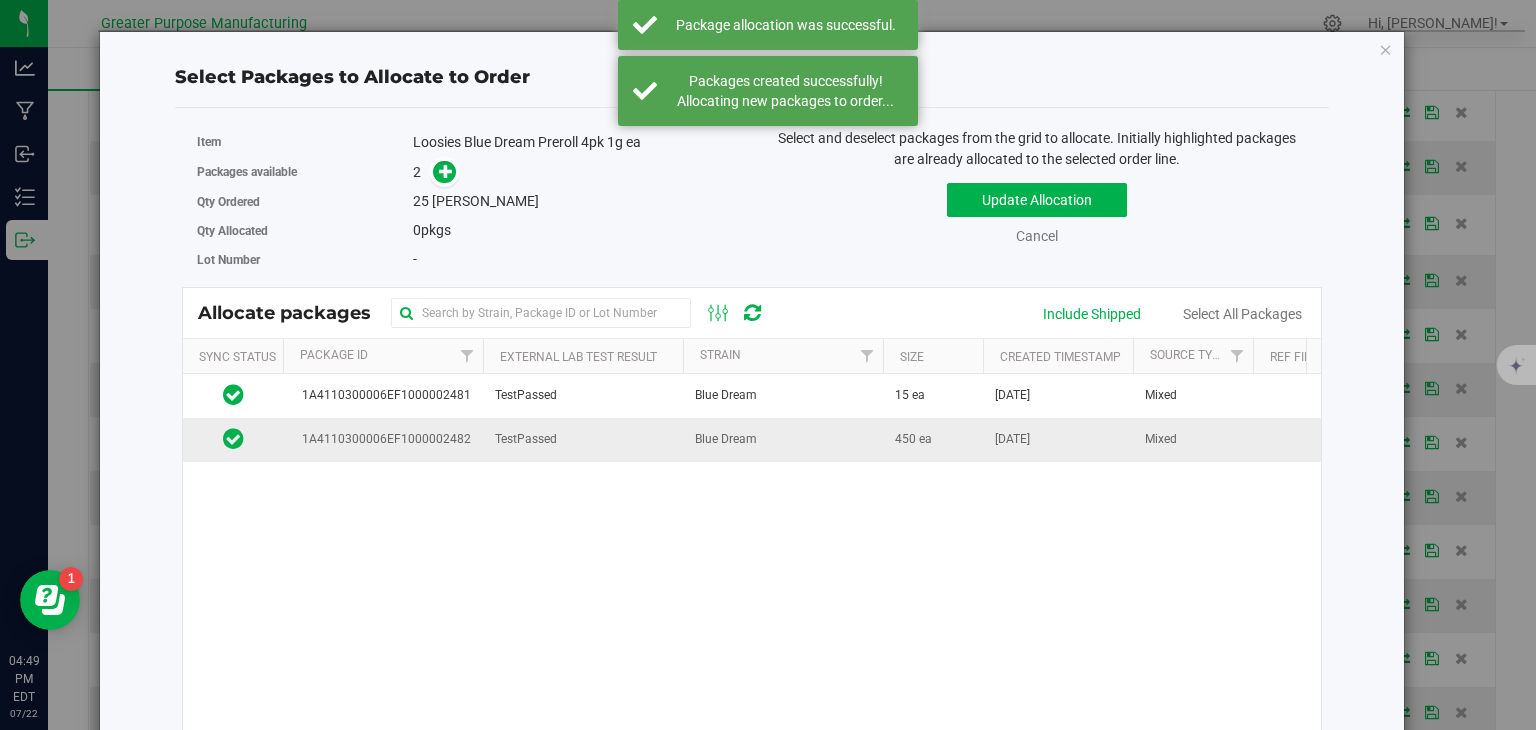 click on "Blue Dream" at bounding box center (726, 439) 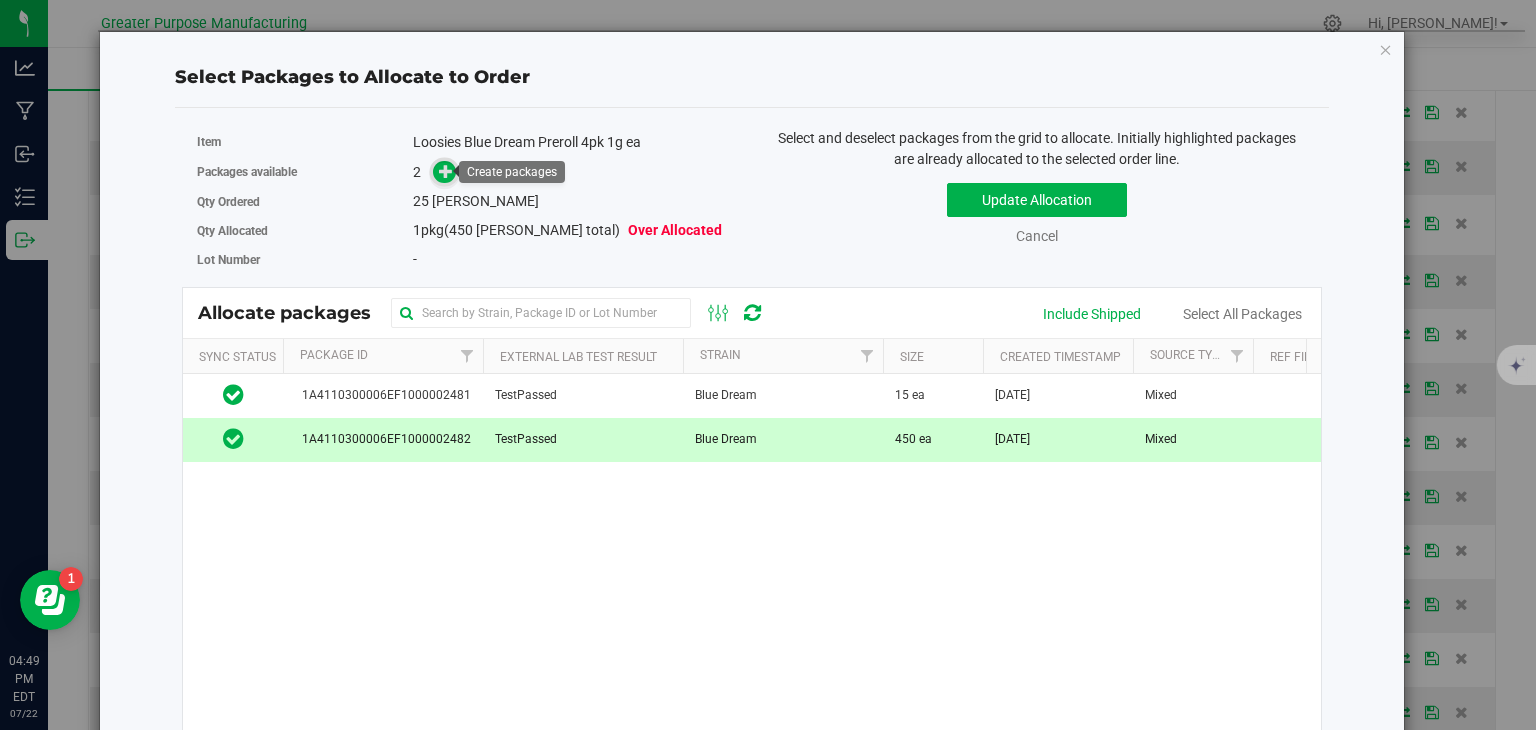click at bounding box center (446, 171) 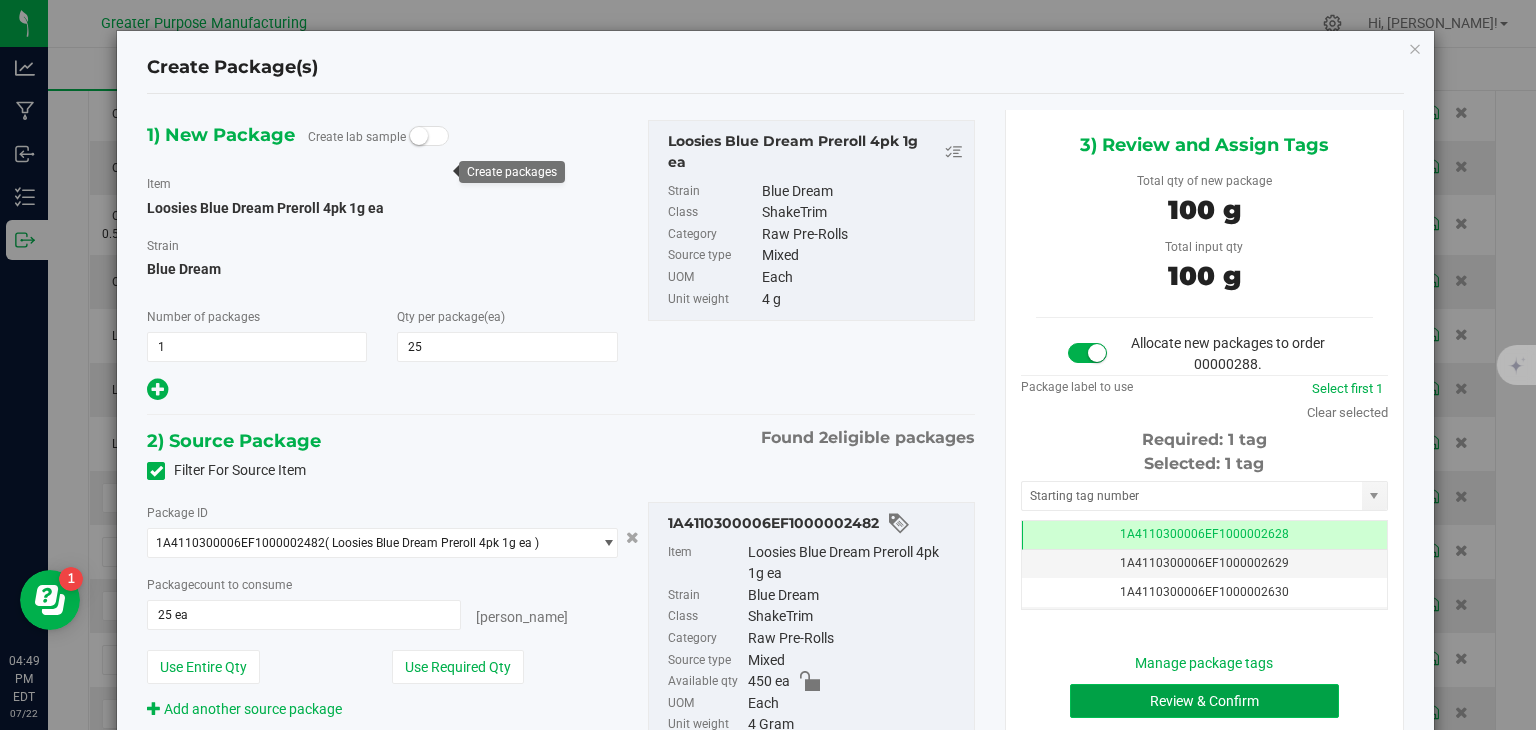 click on "Review & Confirm" at bounding box center (1204, 701) 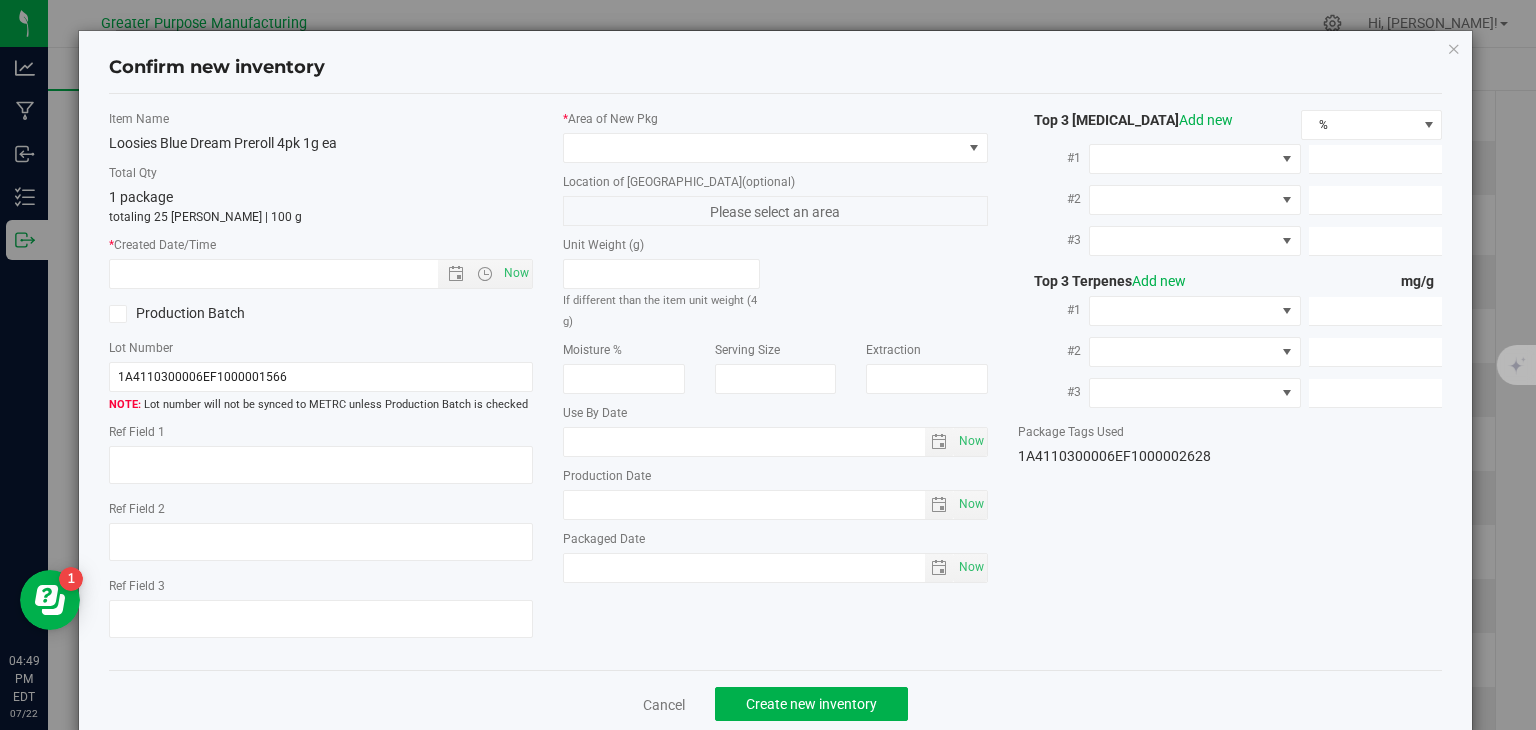 type on "2025-07-08" 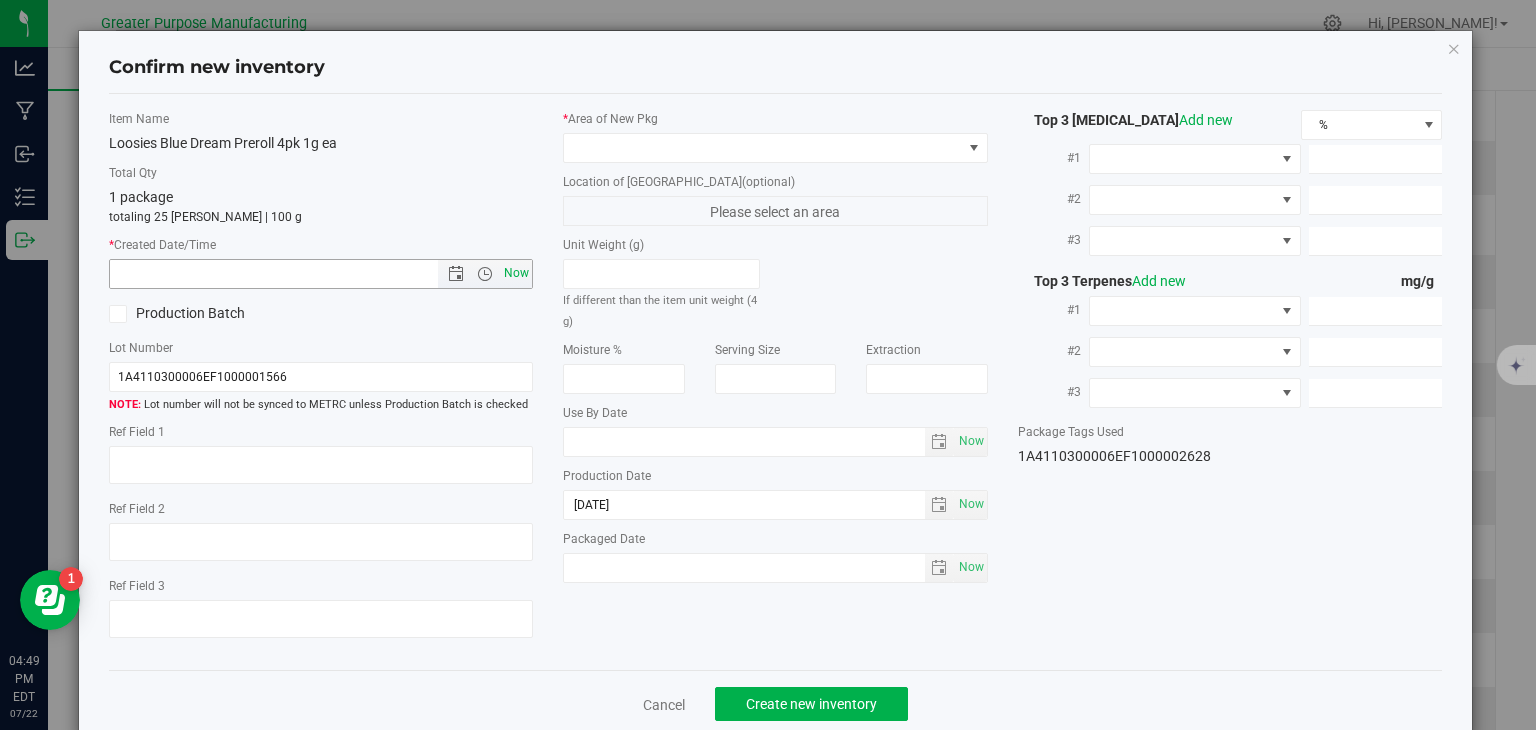 click on "Now" at bounding box center [517, 273] 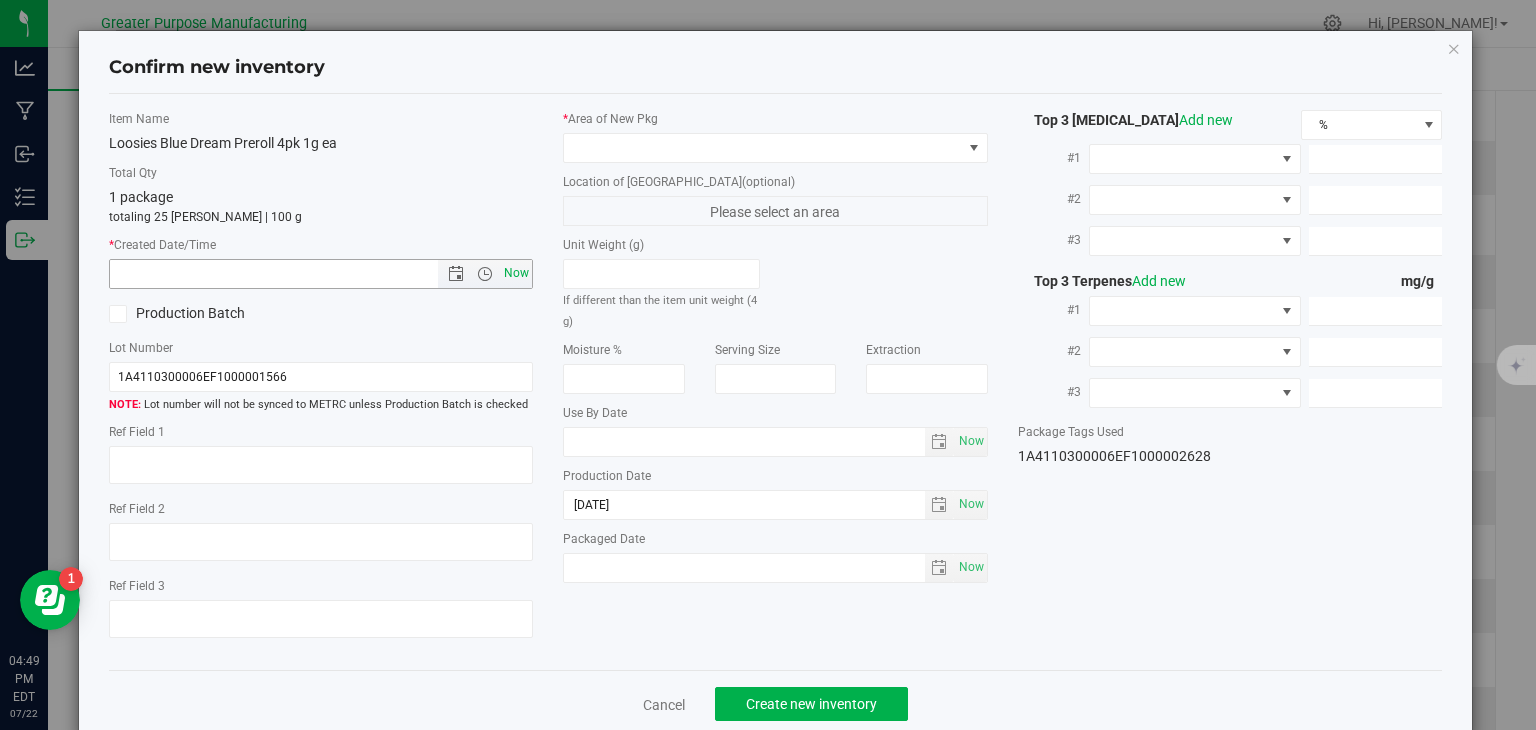 type on "7/22/2025 4:49 PM" 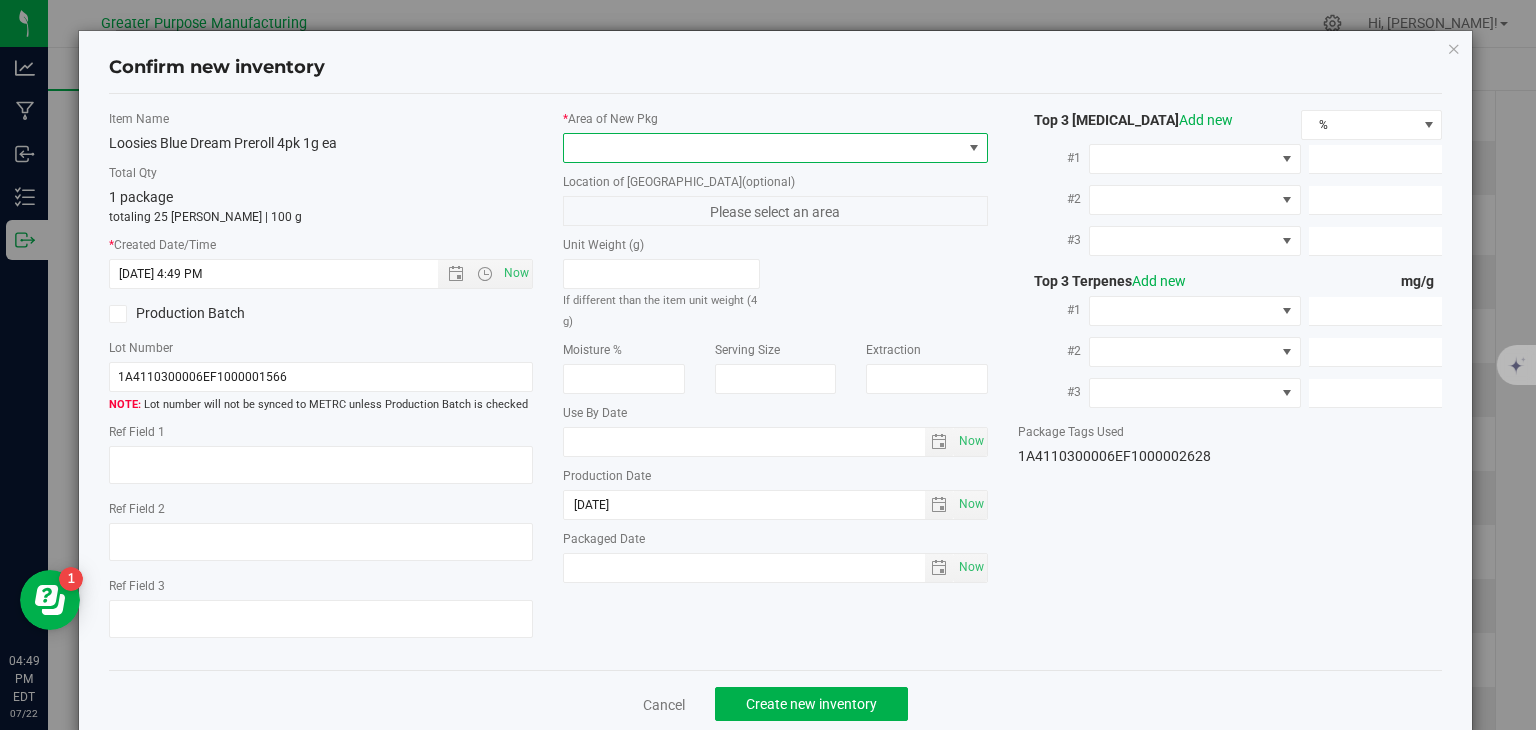 click at bounding box center [763, 148] 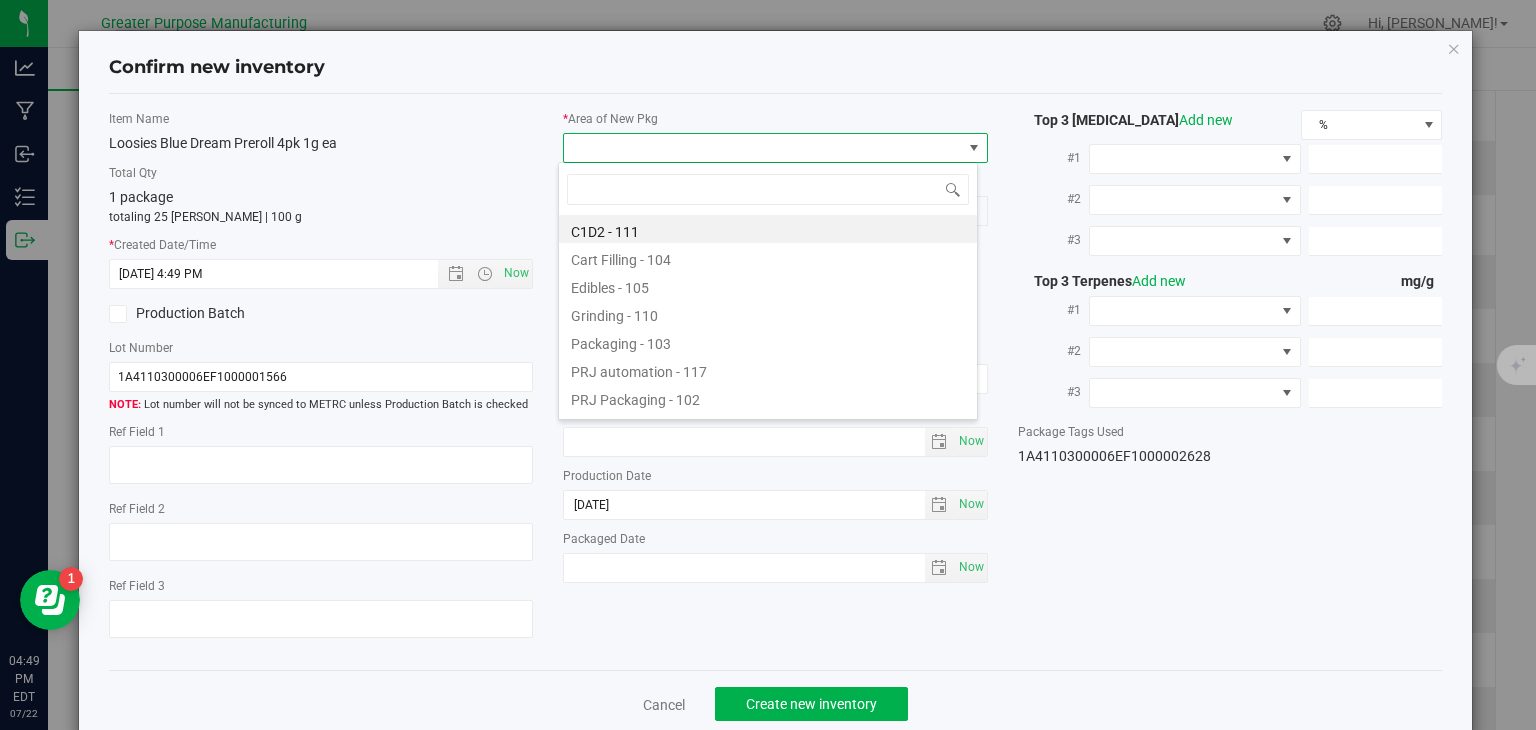 type on "108" 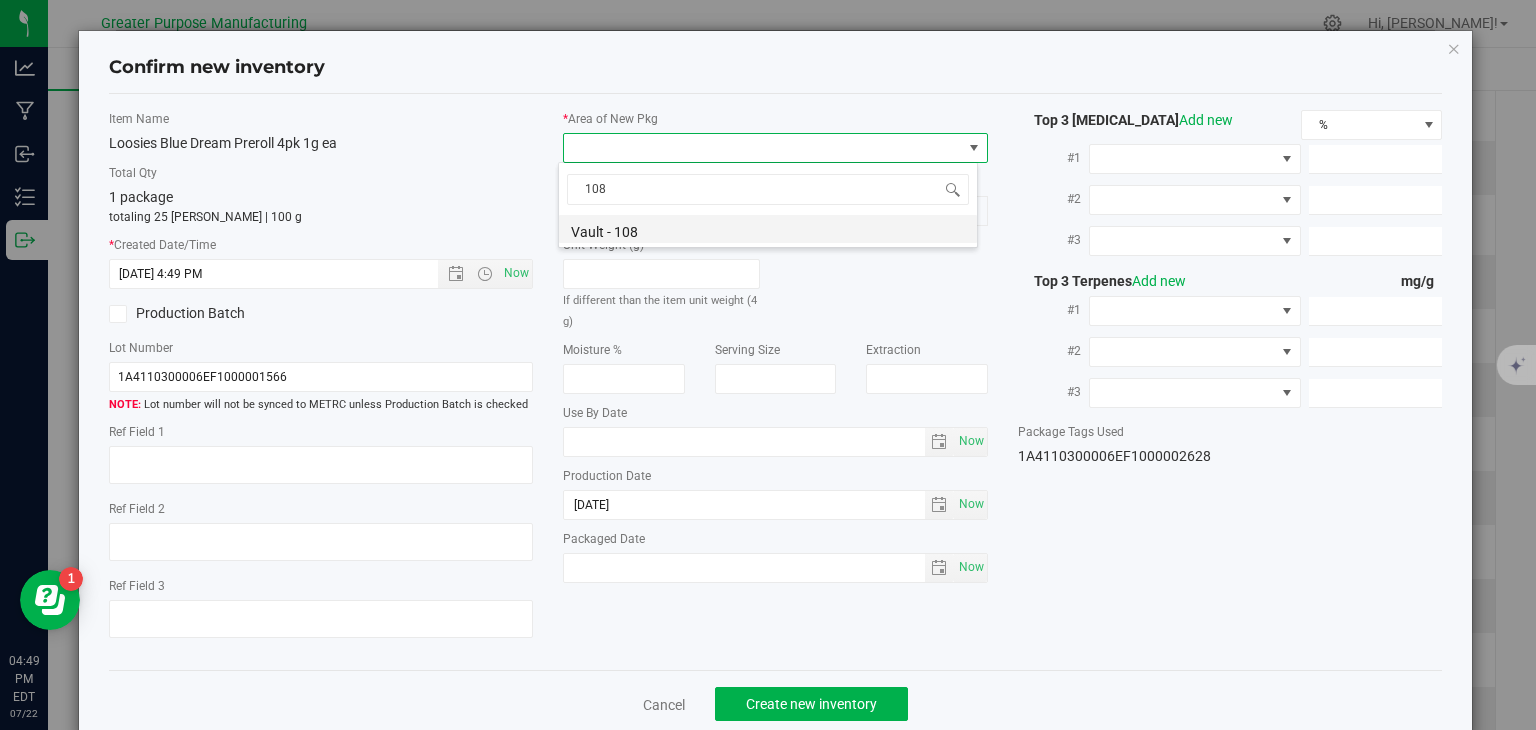 click on "Vault - 108" at bounding box center [768, 229] 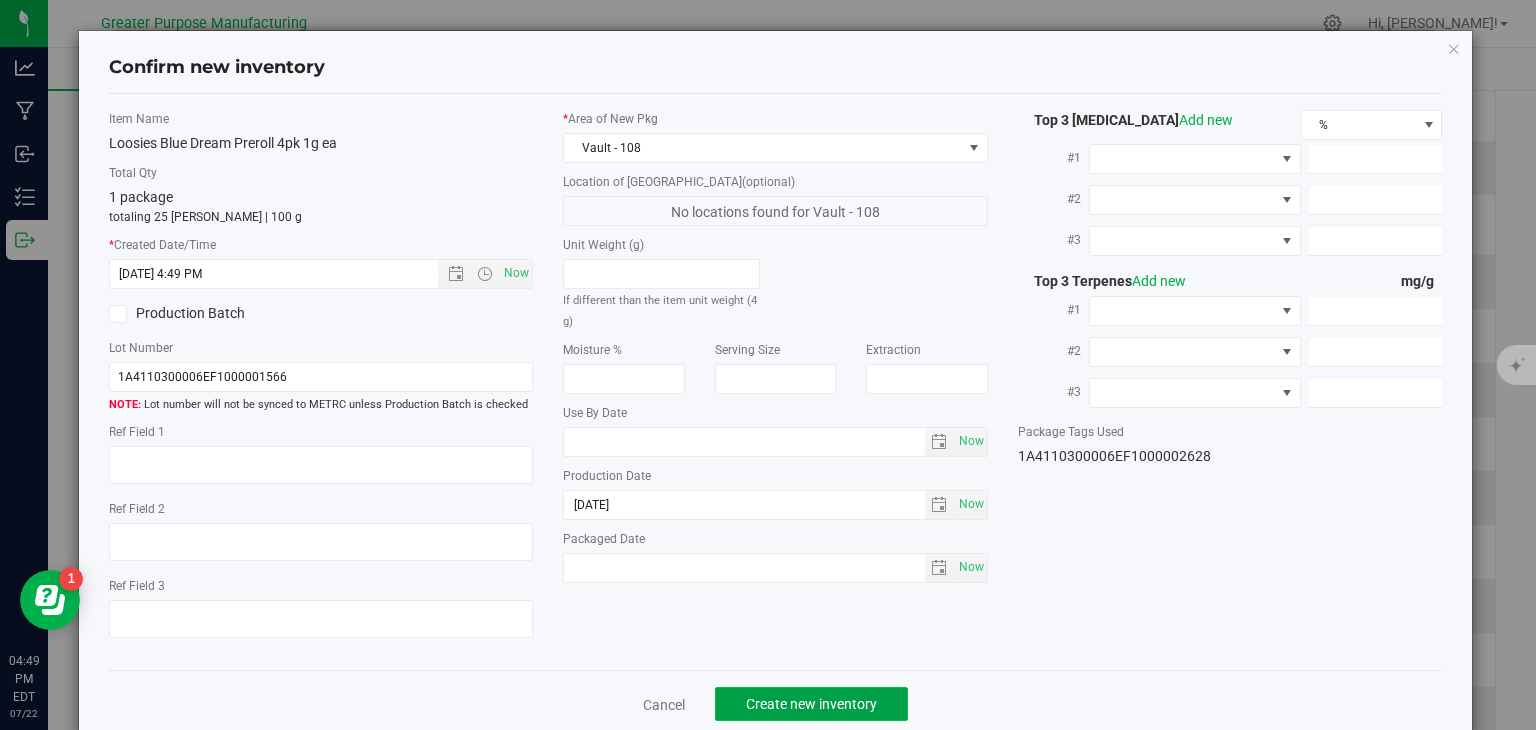 click on "Create new inventory" 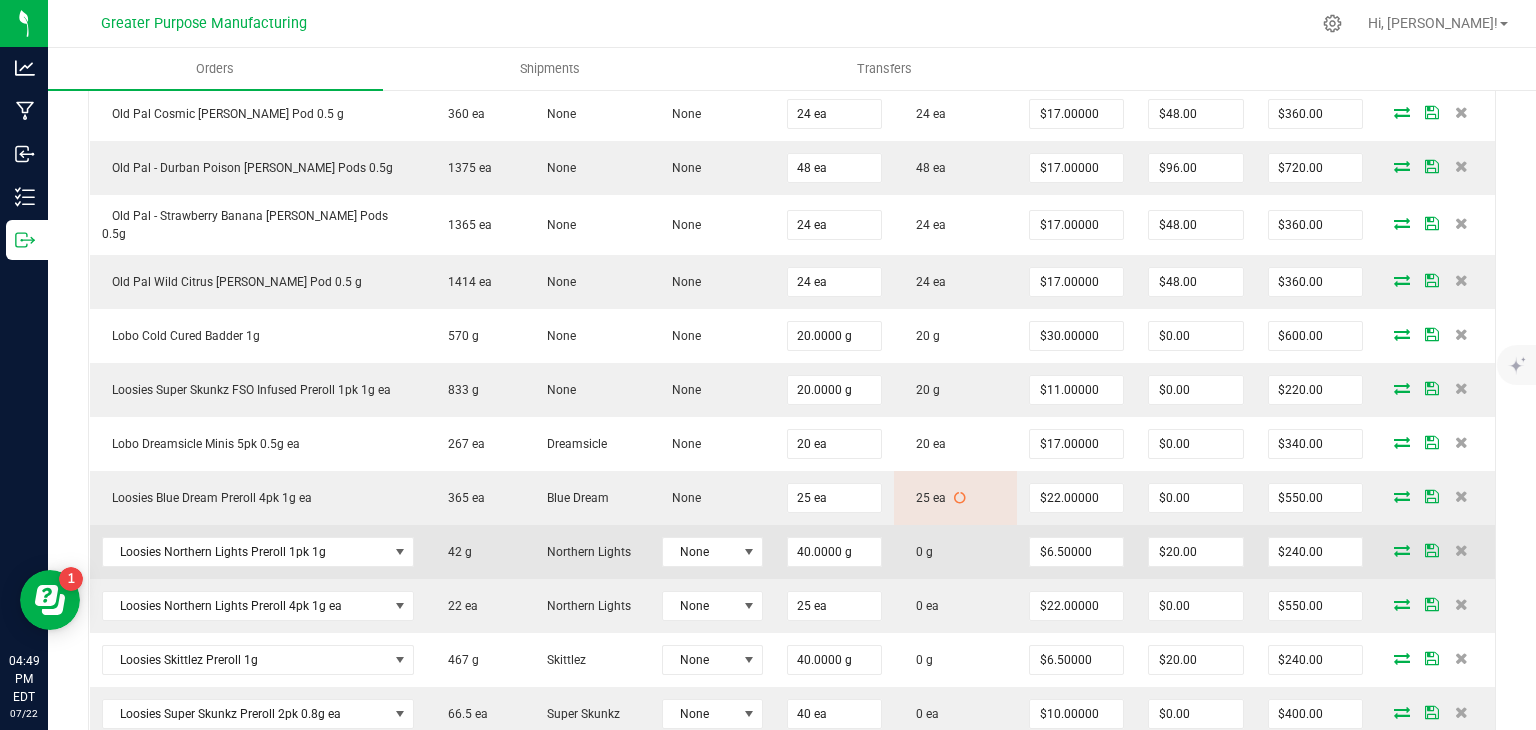click at bounding box center [1402, 550] 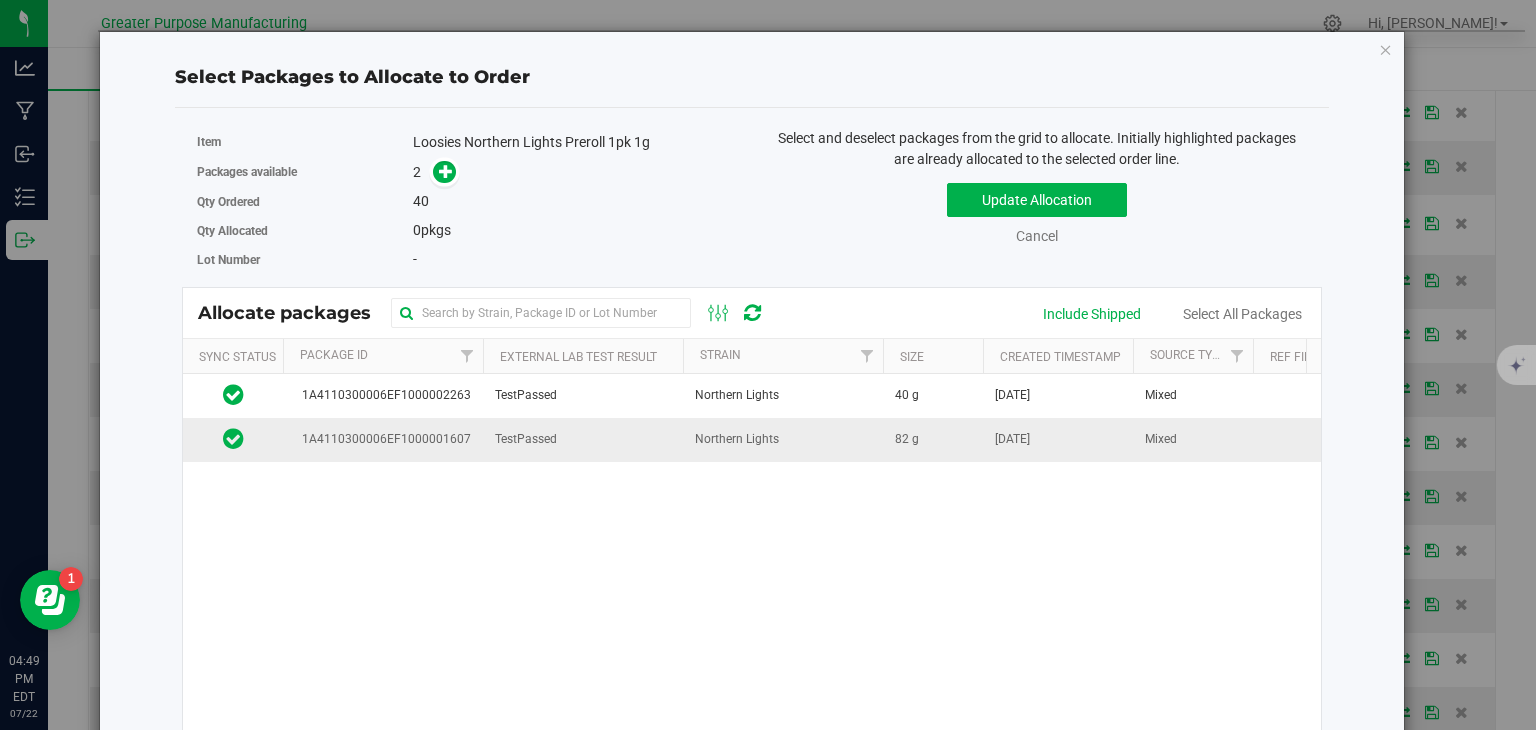 click on "TestPassed" at bounding box center (583, 439) 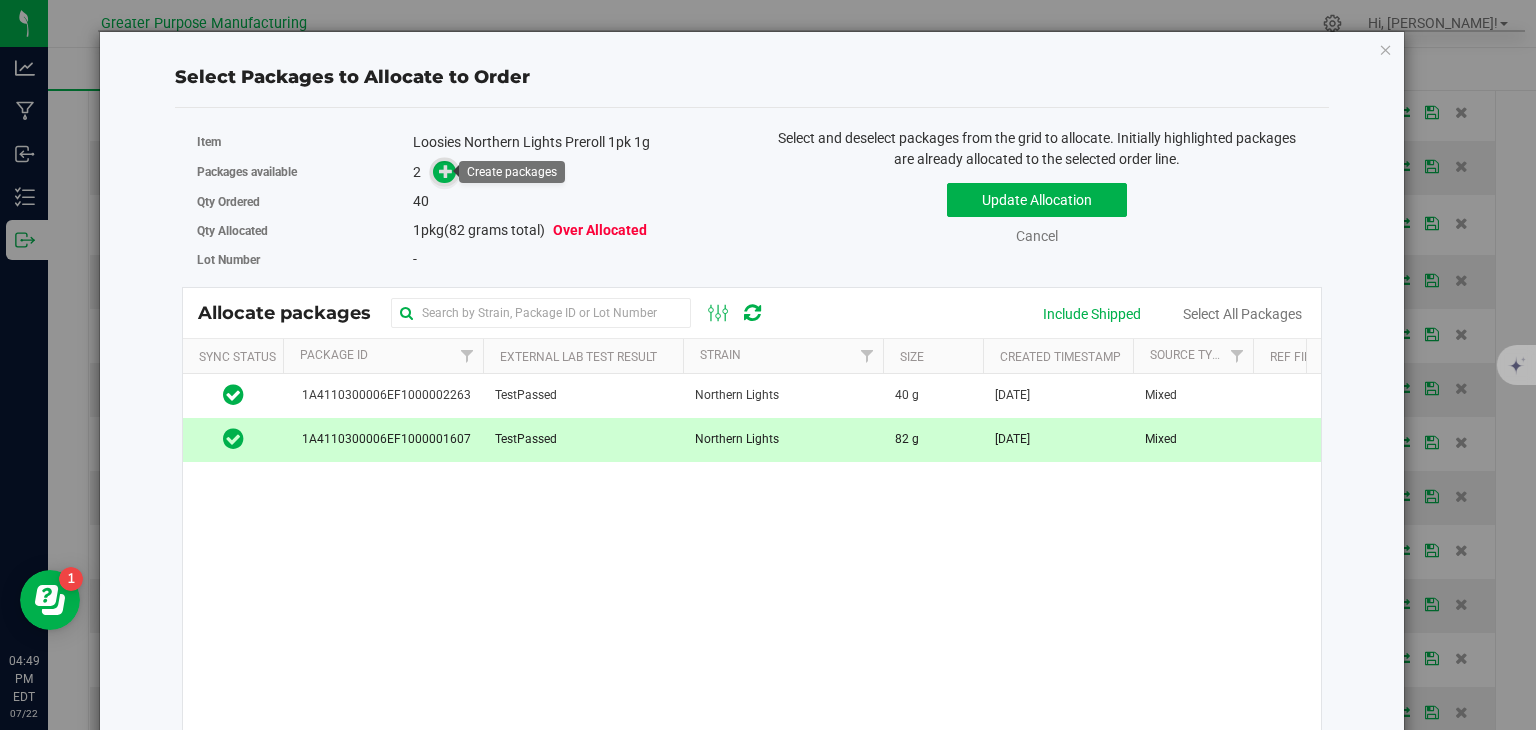 click at bounding box center (446, 171) 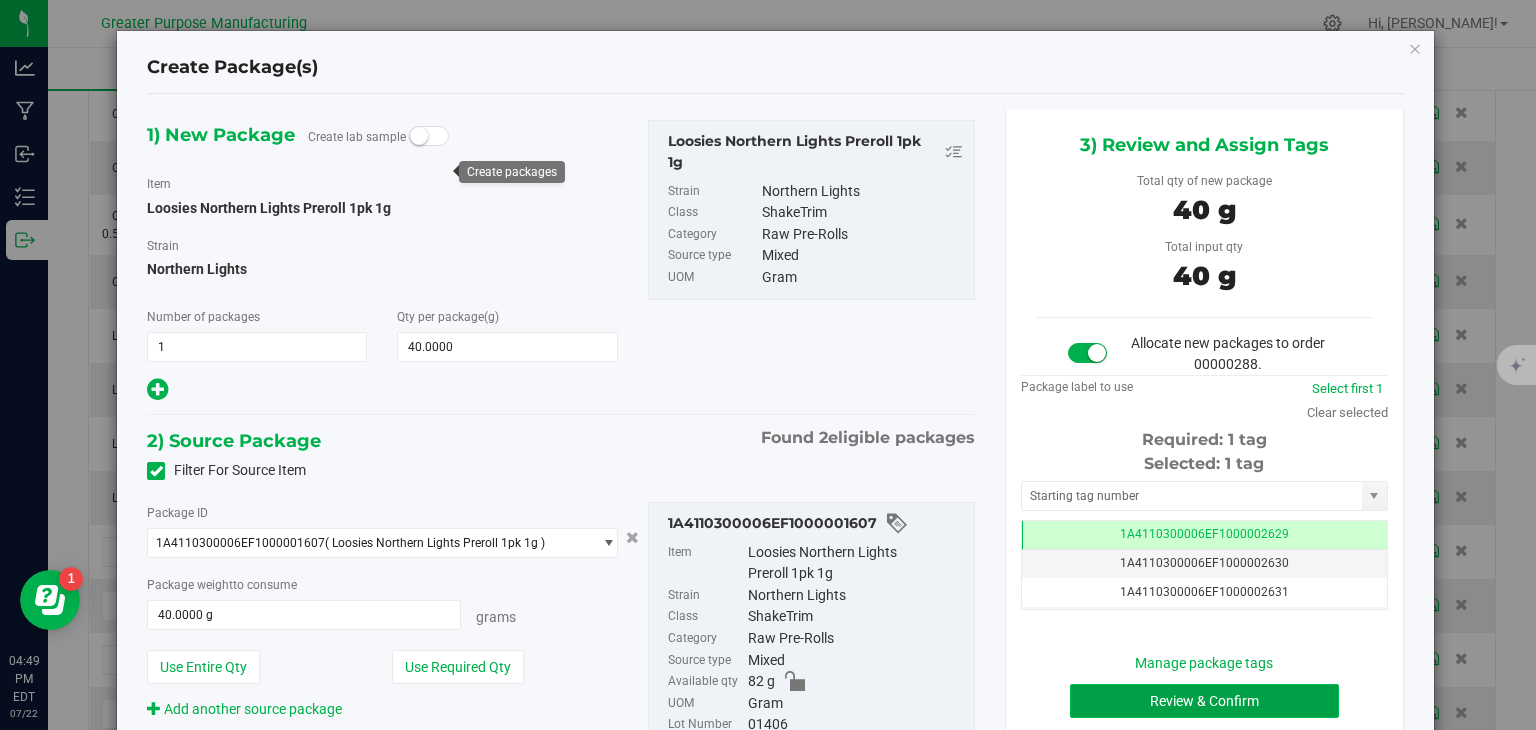 click on "Review & Confirm" at bounding box center [1204, 701] 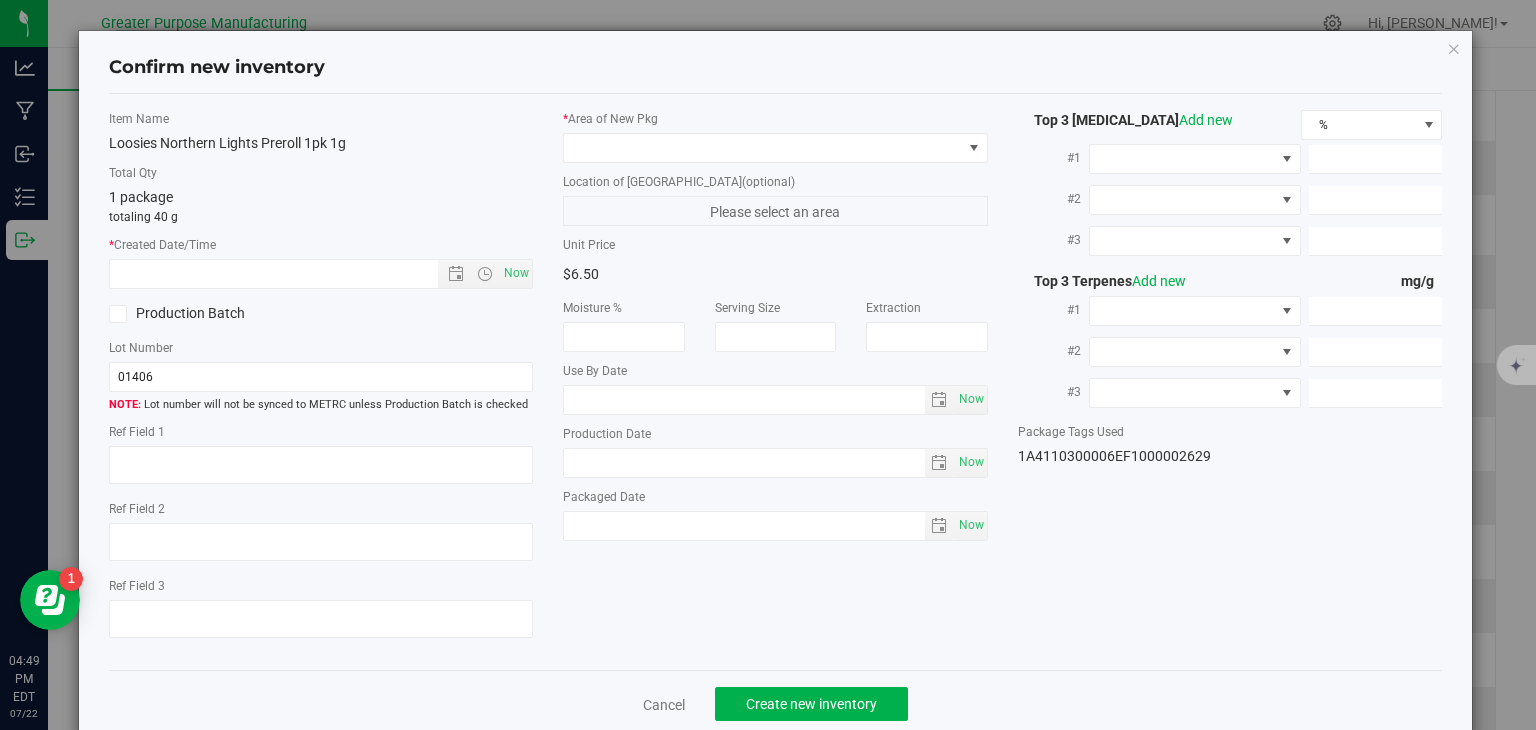 type on "2025-06-15" 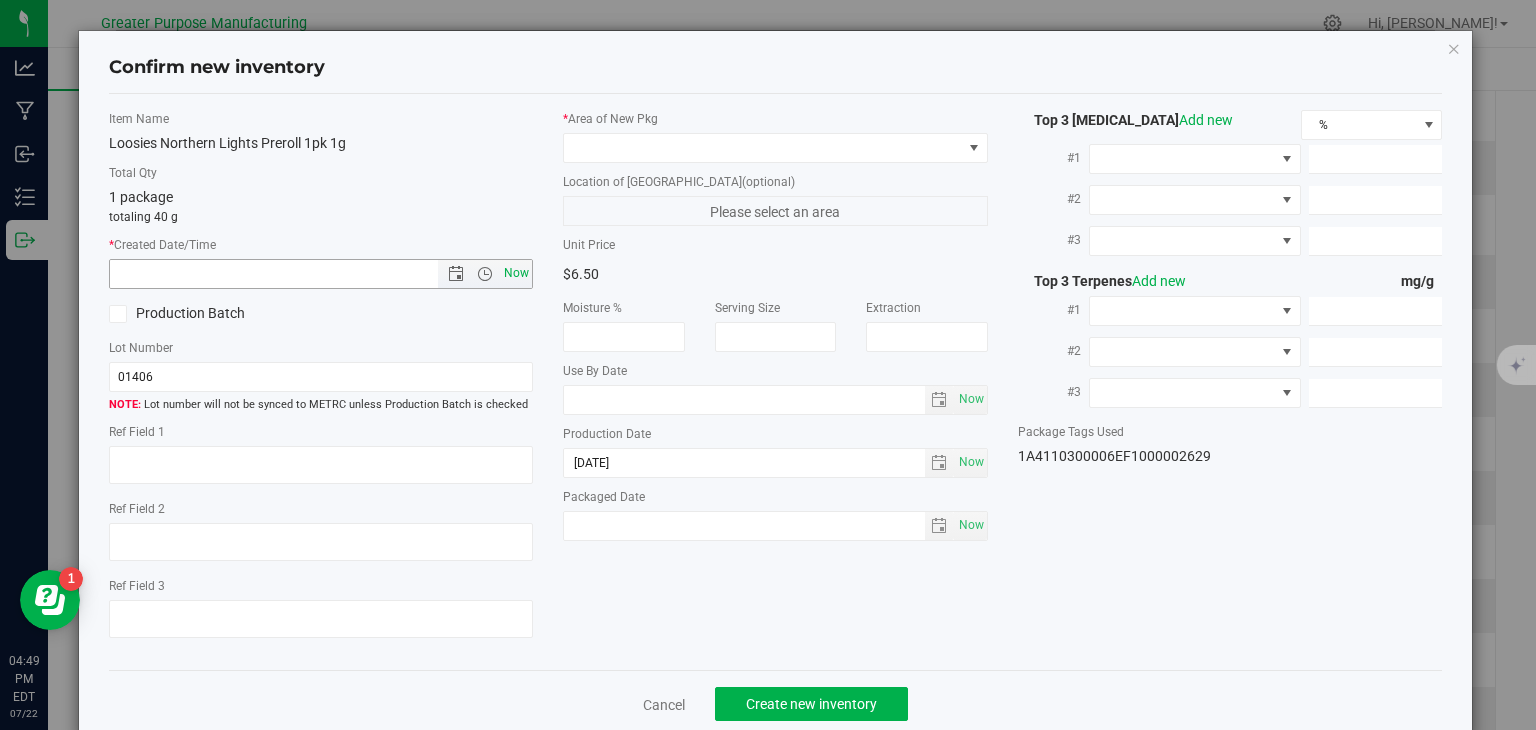 click on "Now" at bounding box center [517, 273] 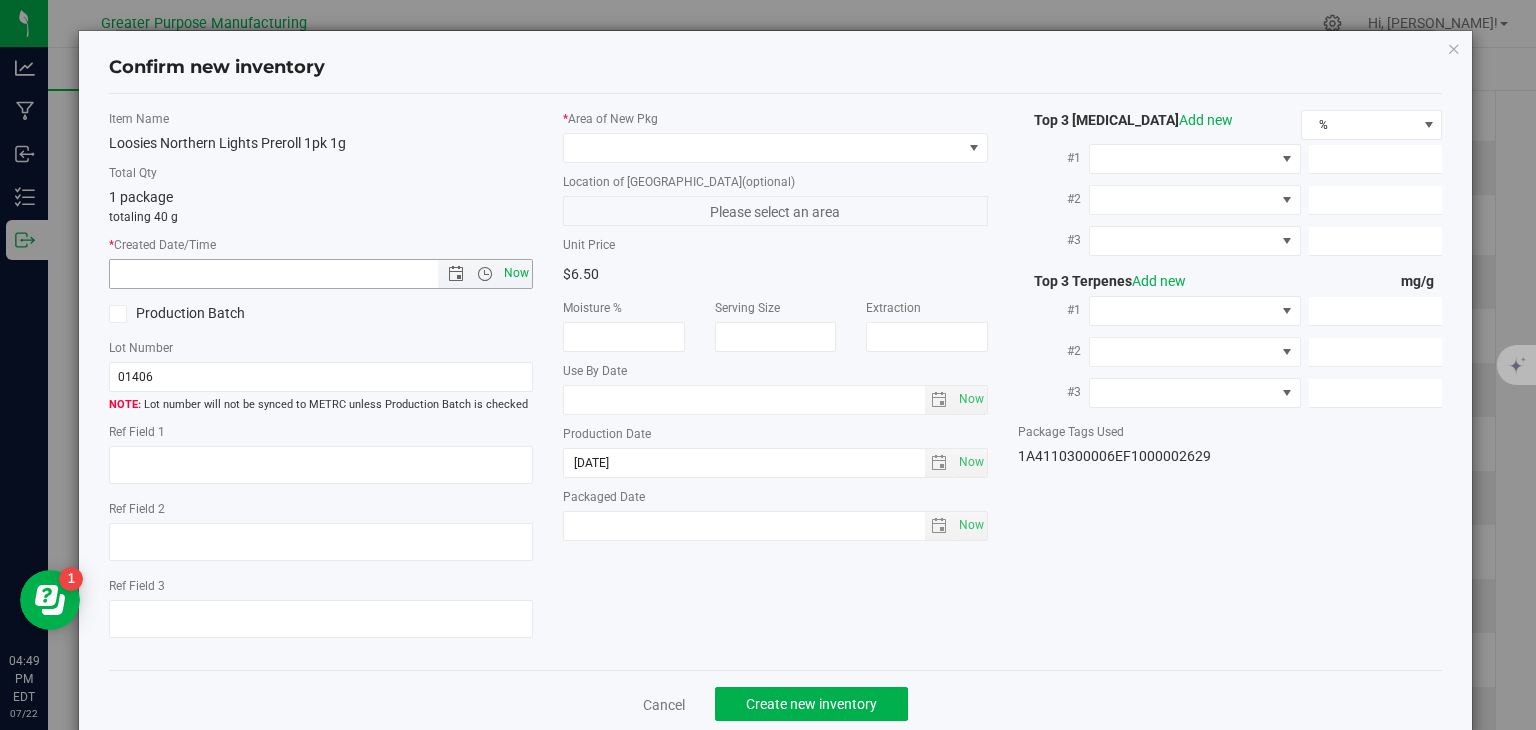 type on "7/22/2025 4:49 PM" 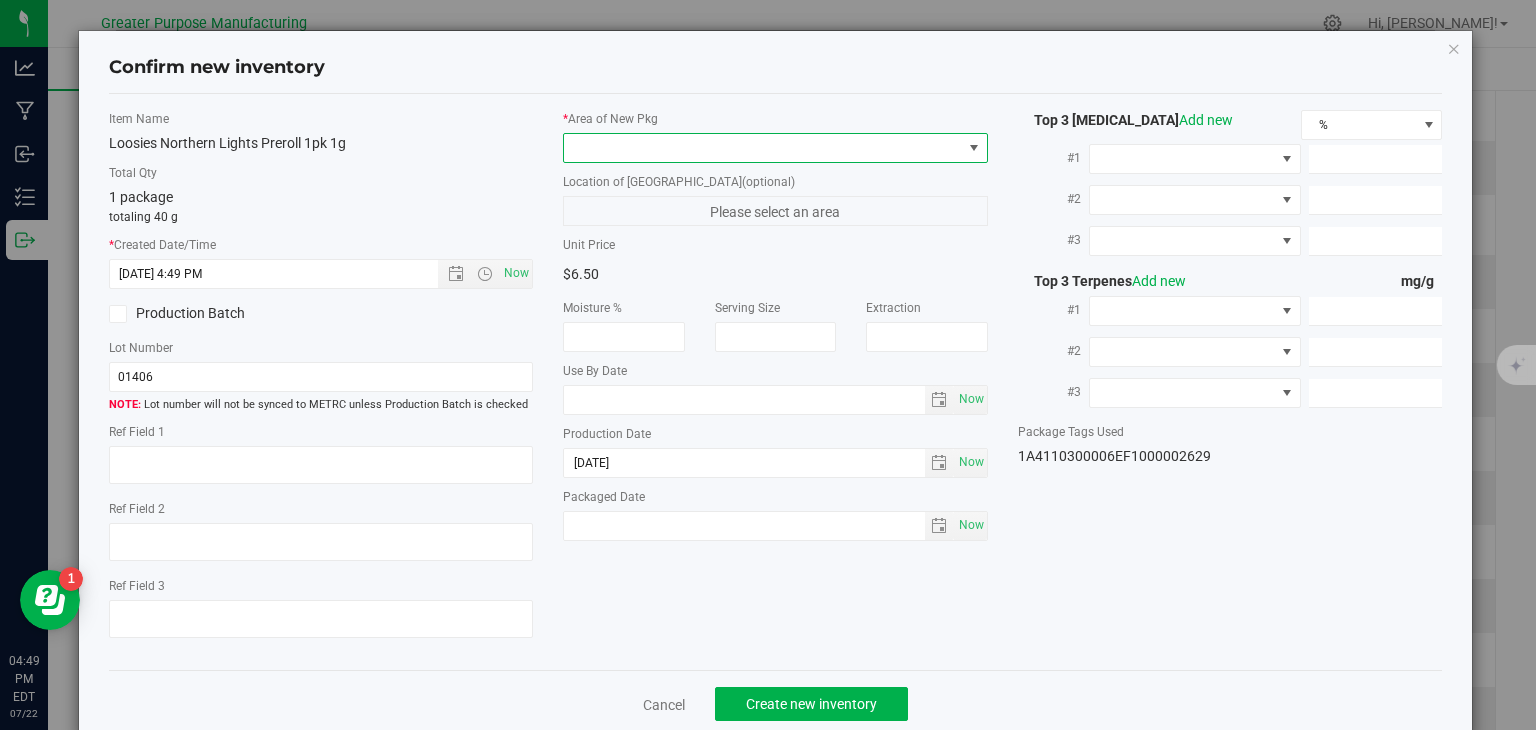 click at bounding box center [763, 148] 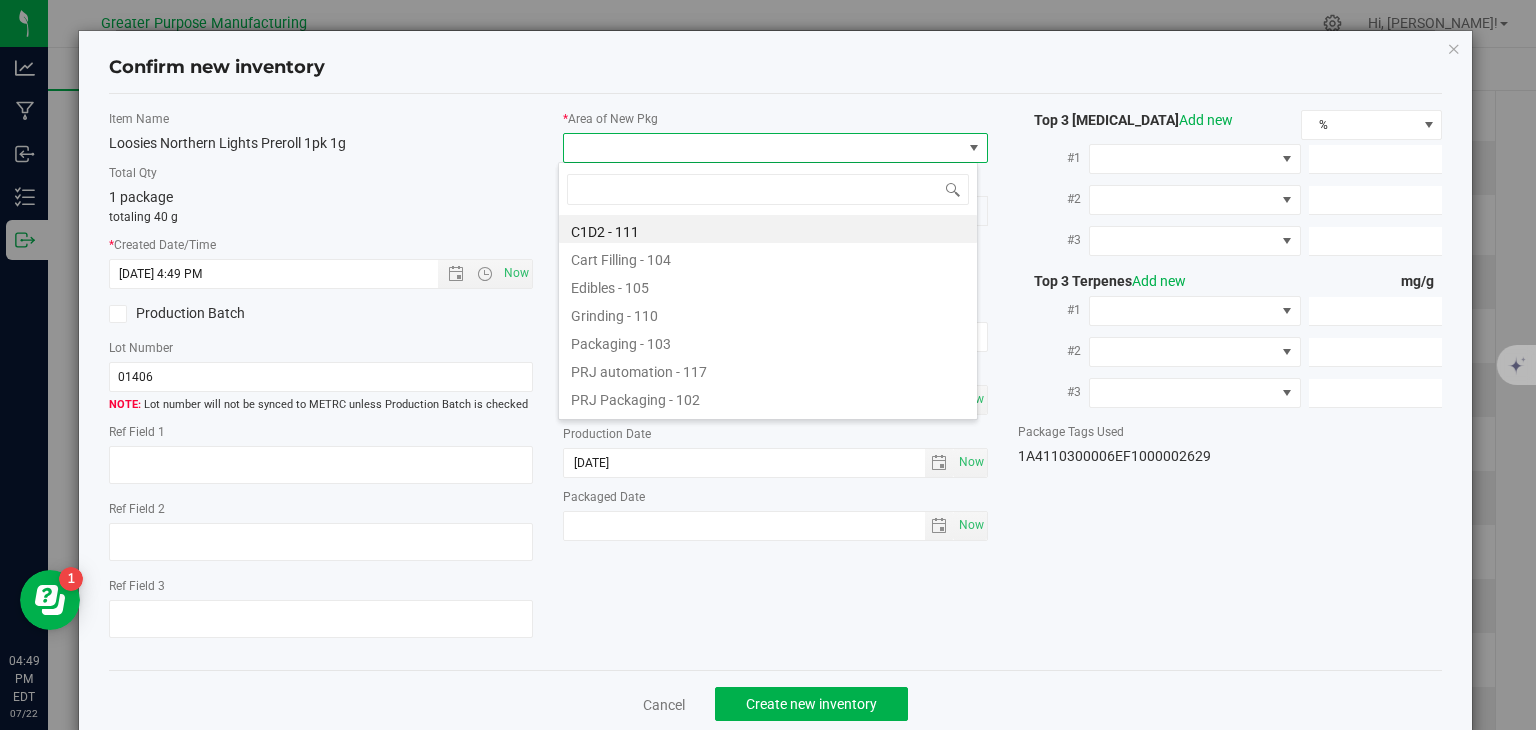 type on "108" 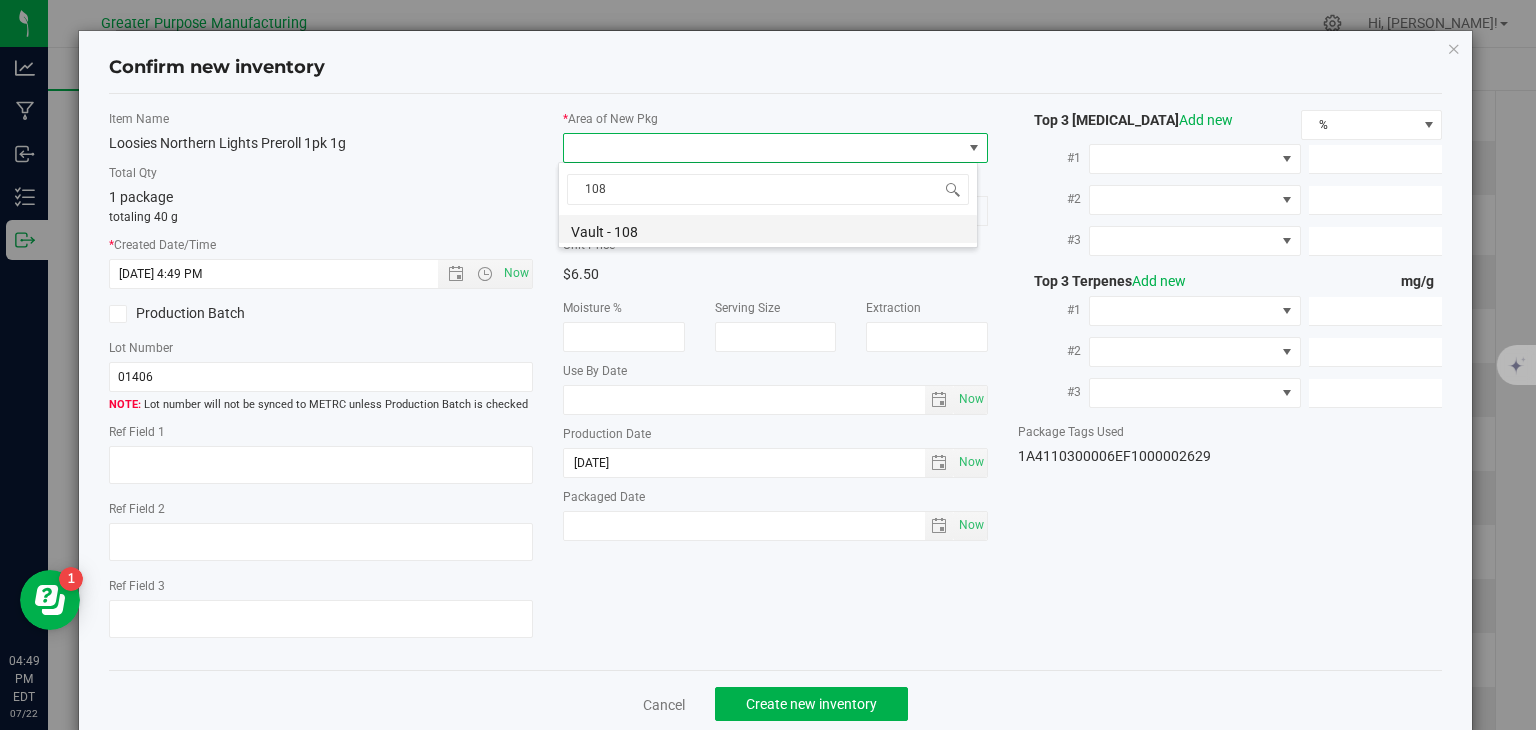 click on "Vault - 108" at bounding box center (768, 229) 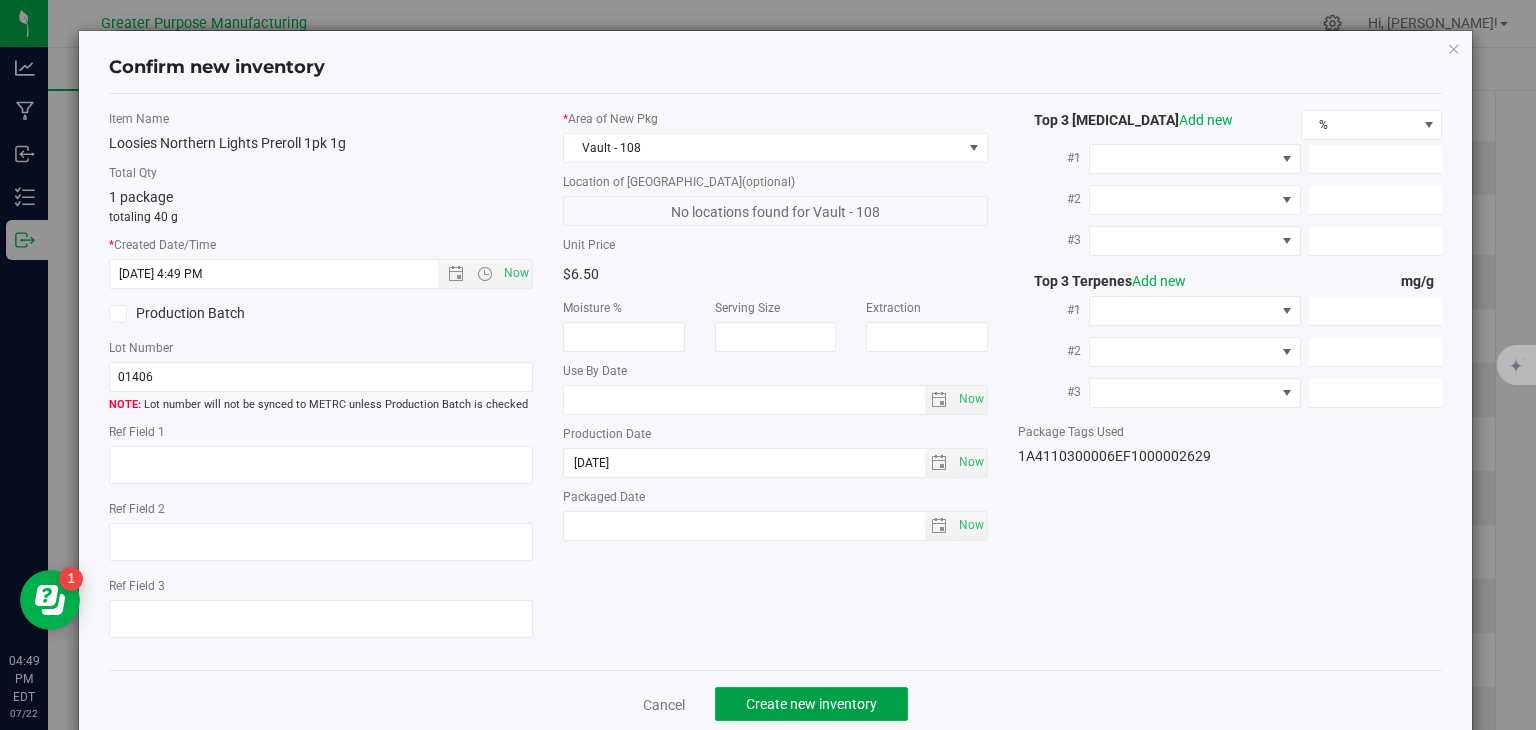 click on "Create new inventory" 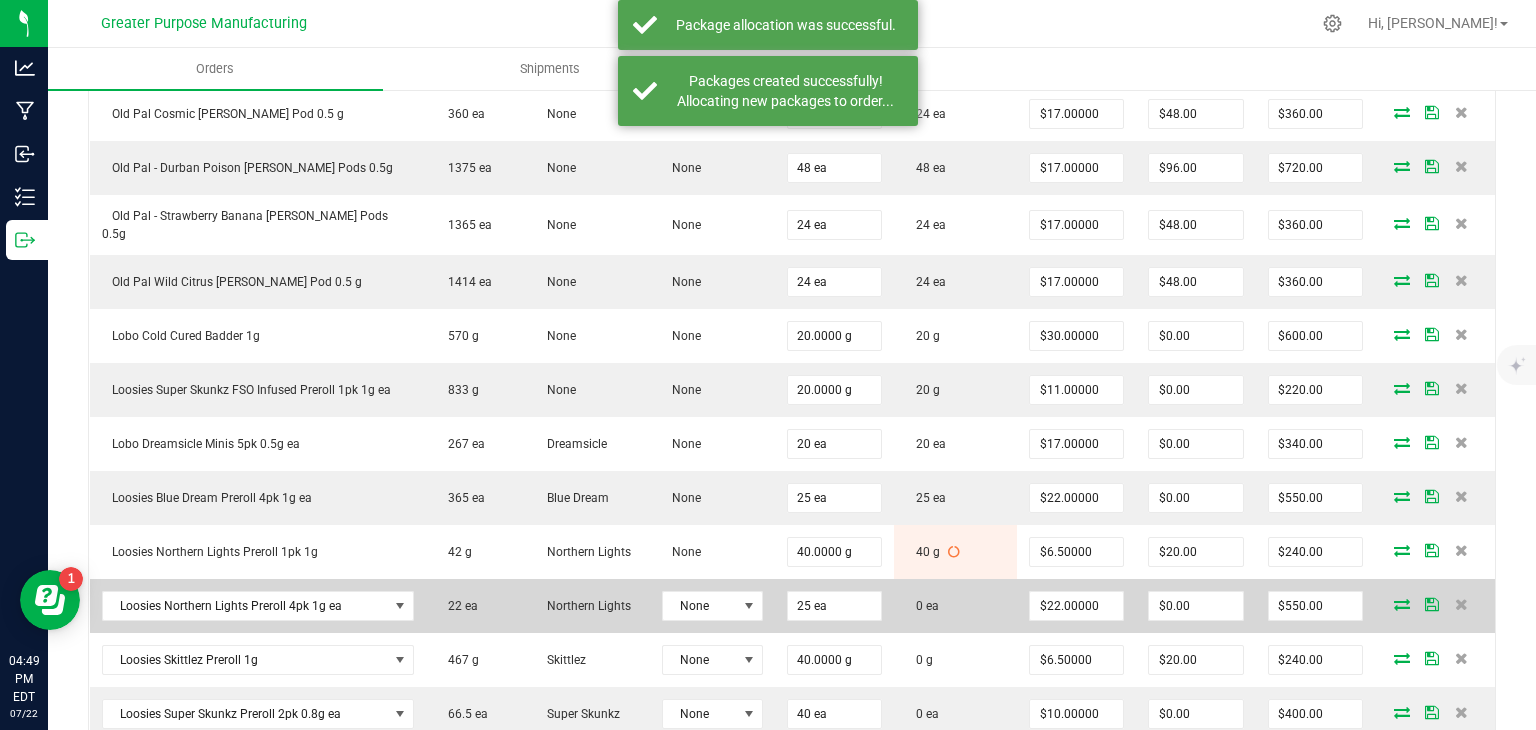 click at bounding box center [1402, 604] 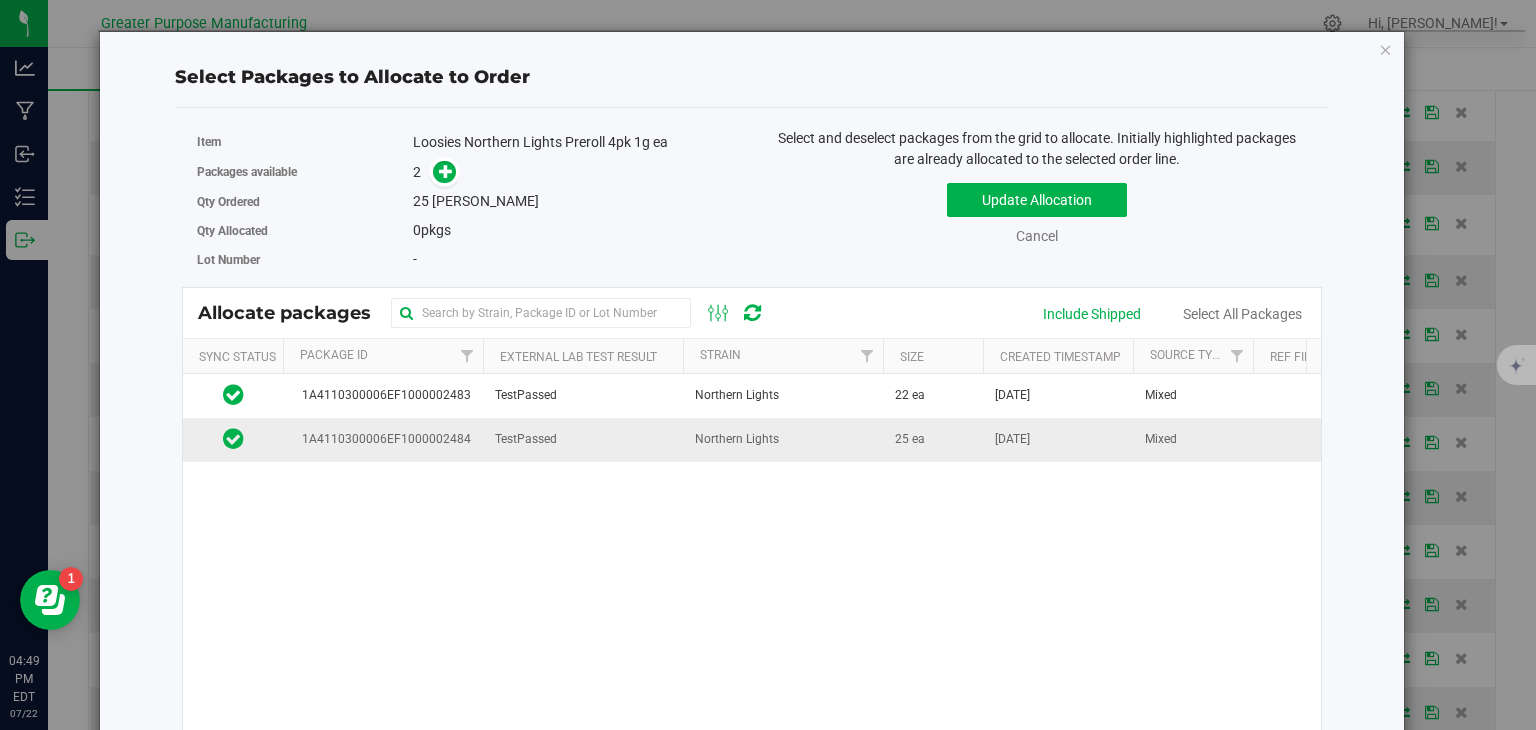 click on "TestPassed" at bounding box center (583, 439) 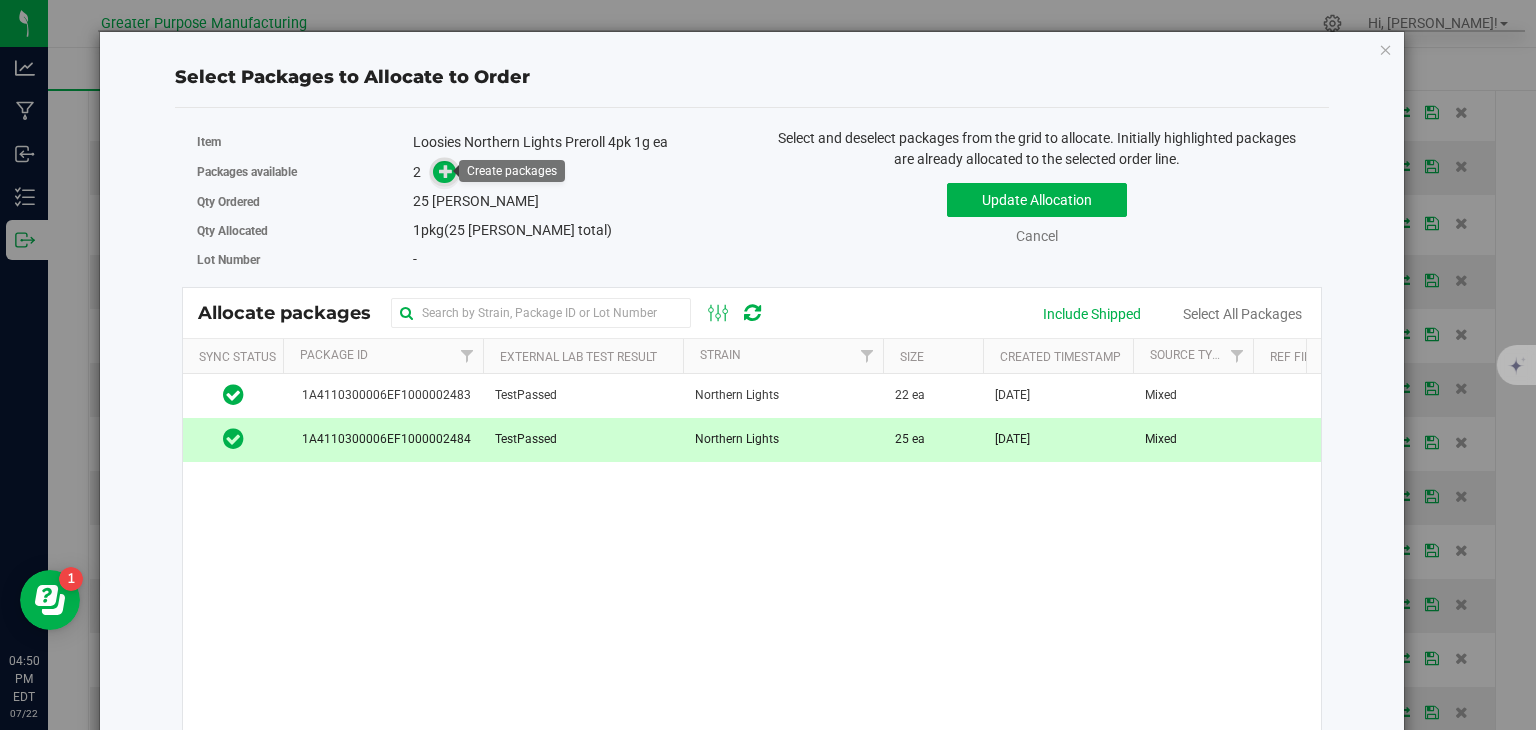 click at bounding box center [446, 171] 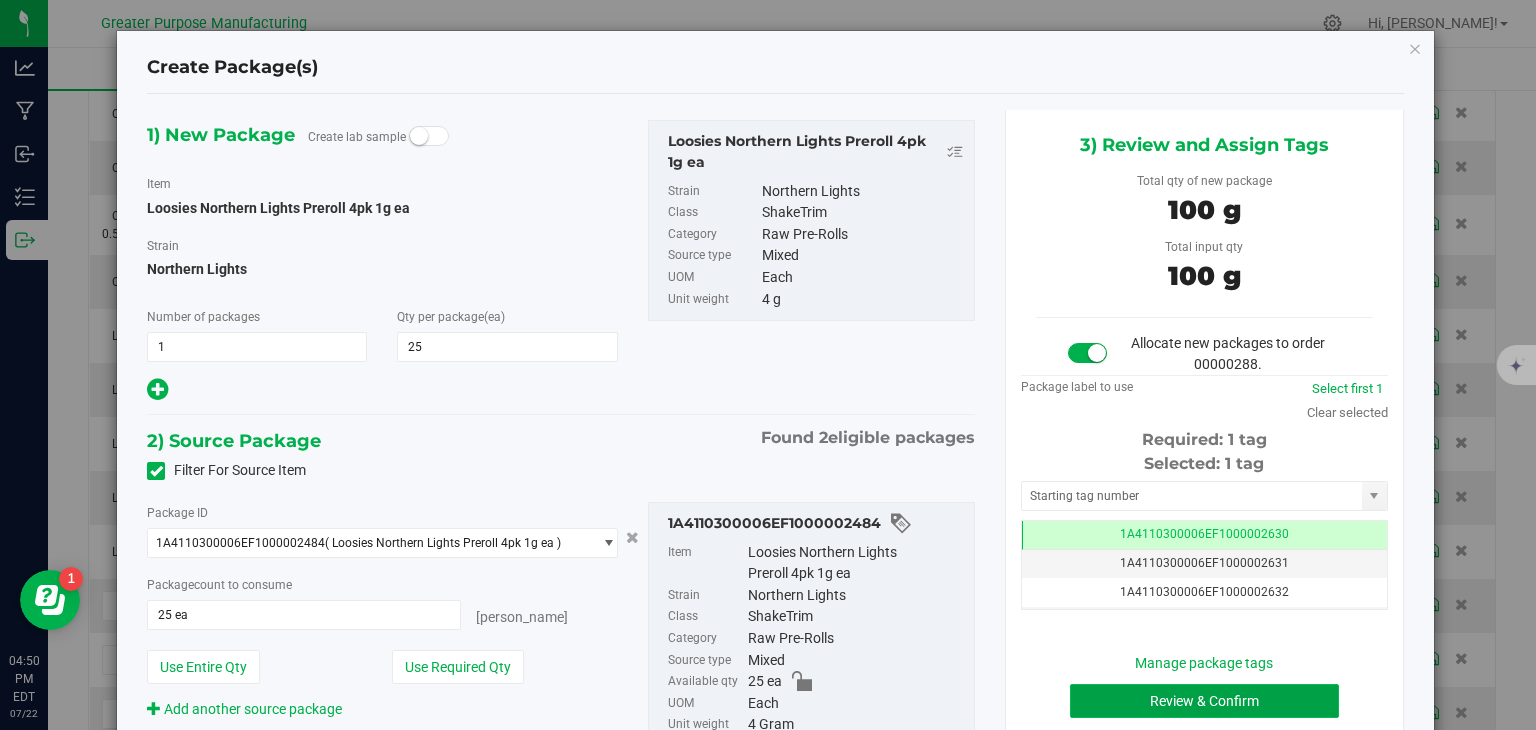 click on "Review & Confirm" at bounding box center (1204, 701) 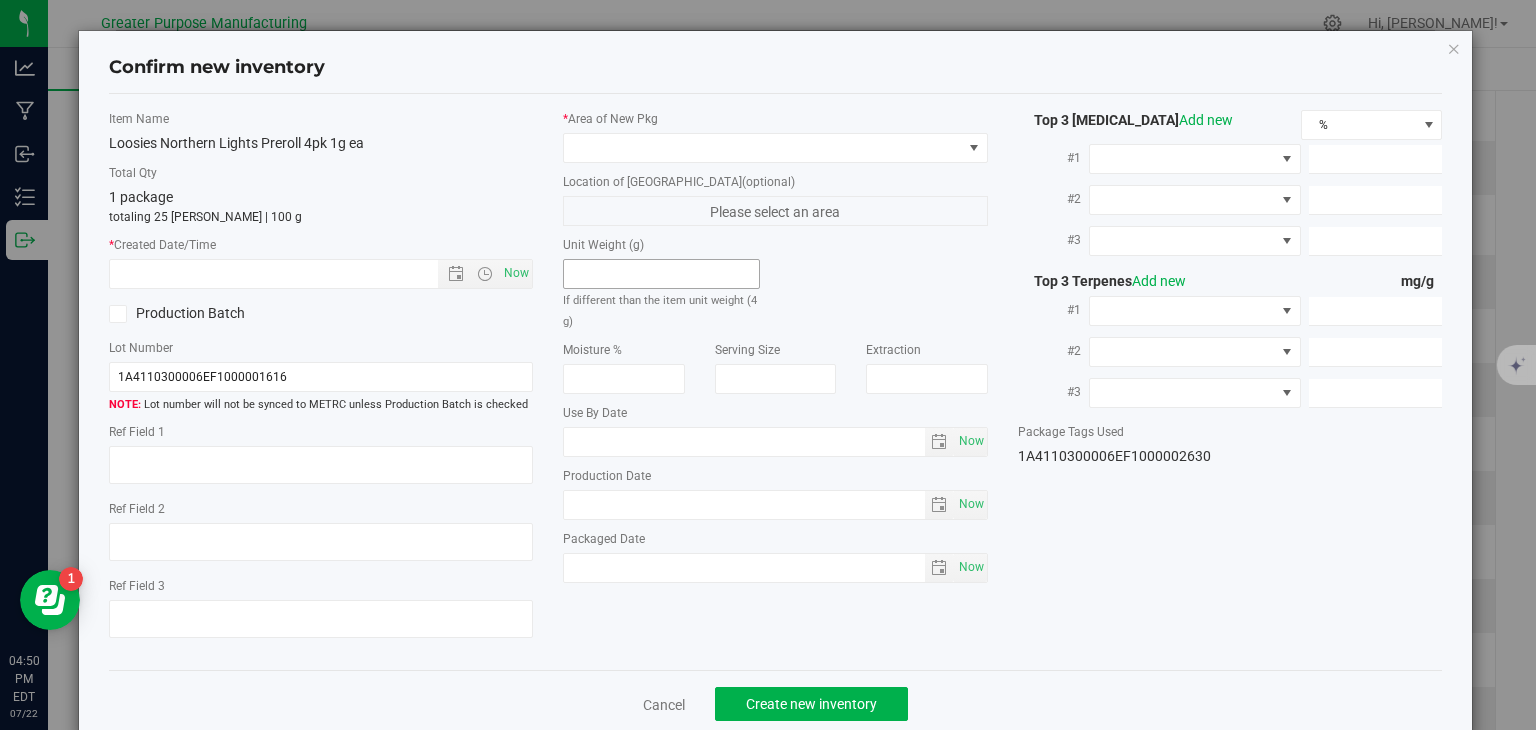 type on "2025-07-08" 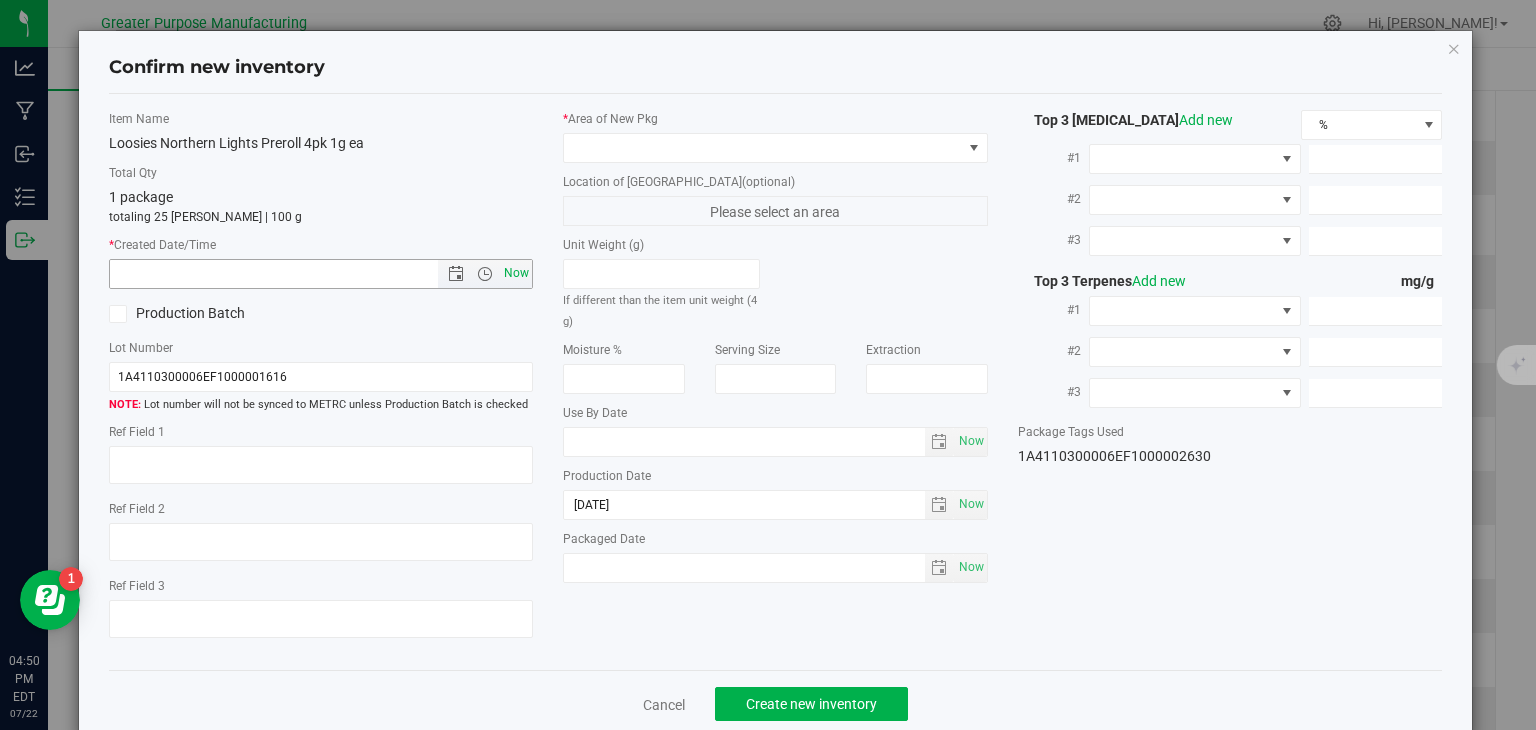 click on "Now" at bounding box center (517, 273) 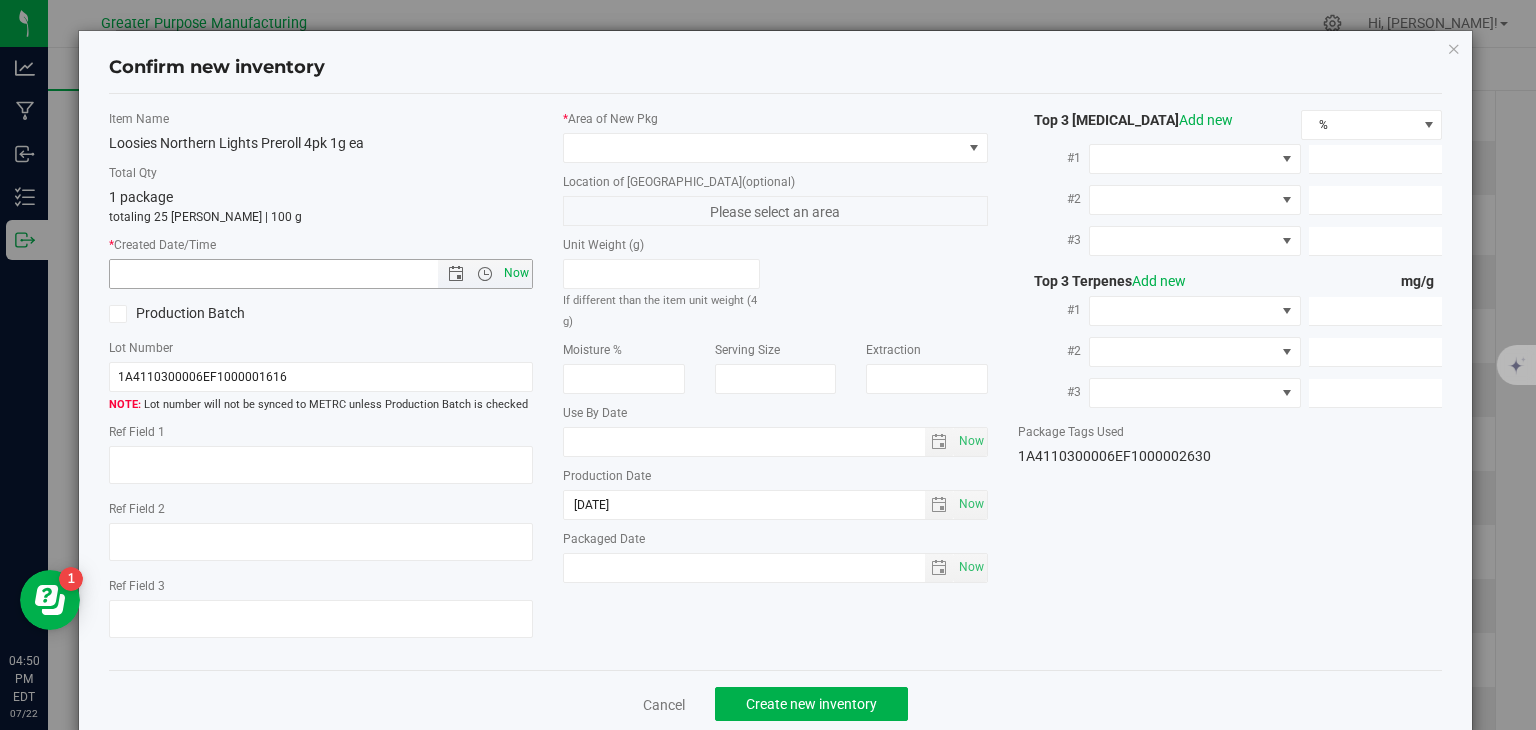 type on "7/22/2025 4:50 PM" 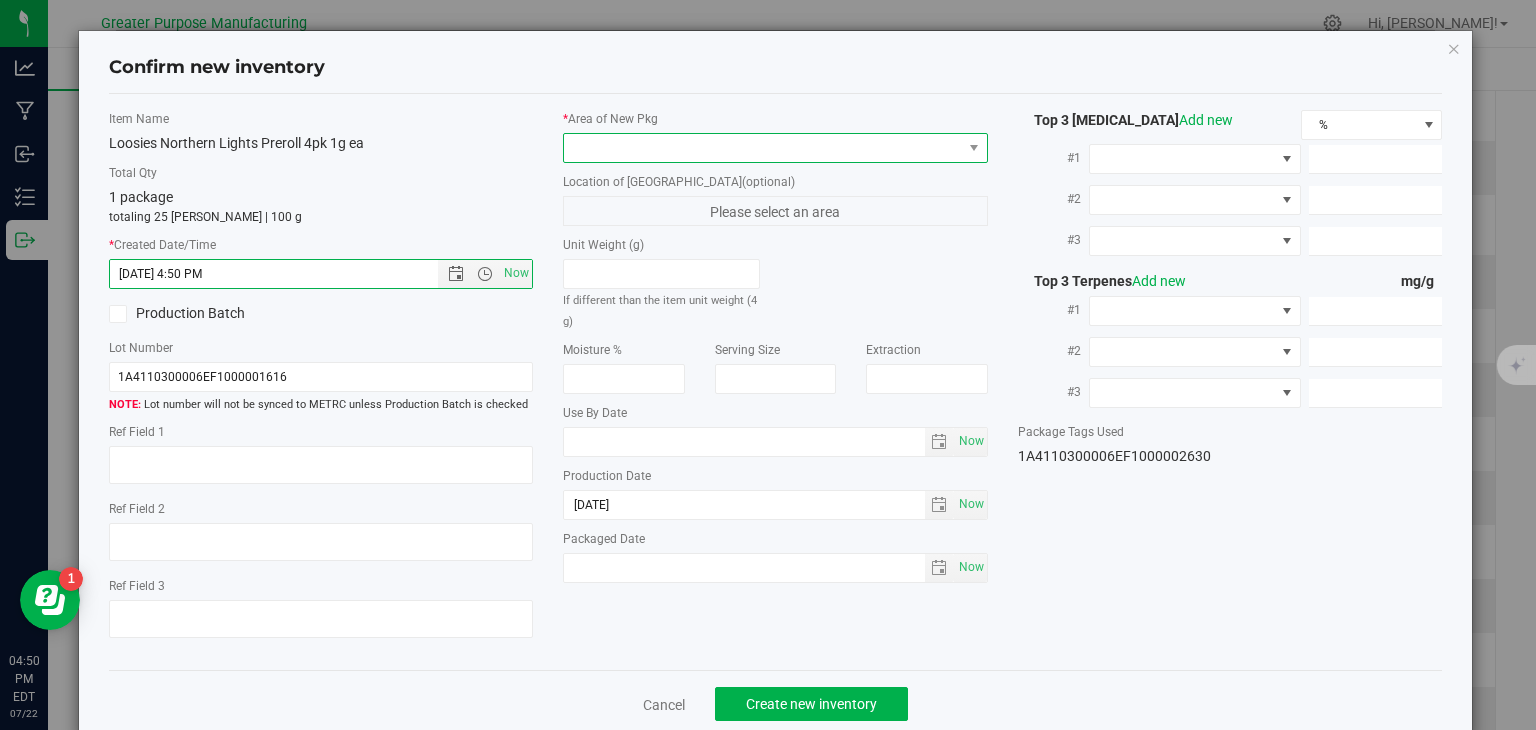 click at bounding box center (763, 148) 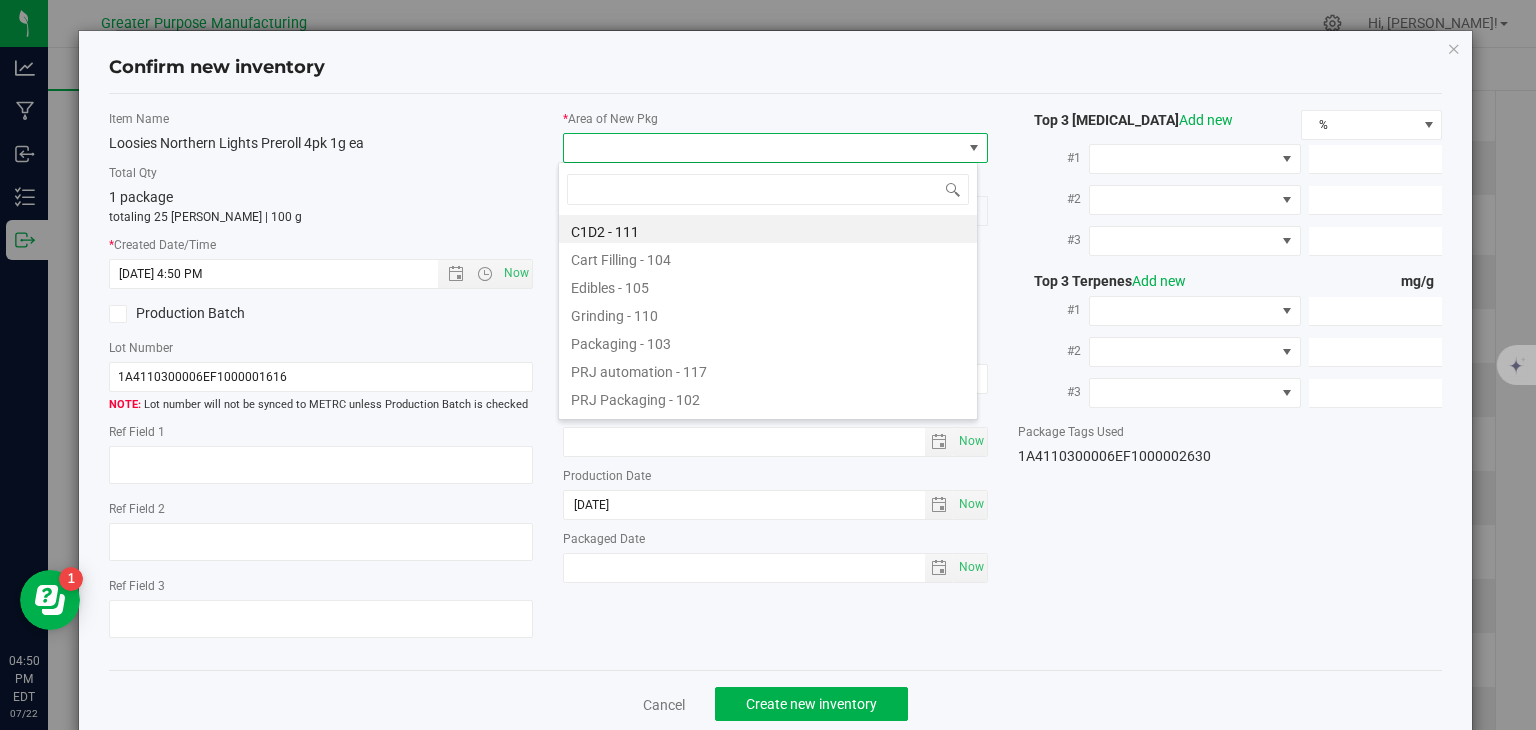 type on "108" 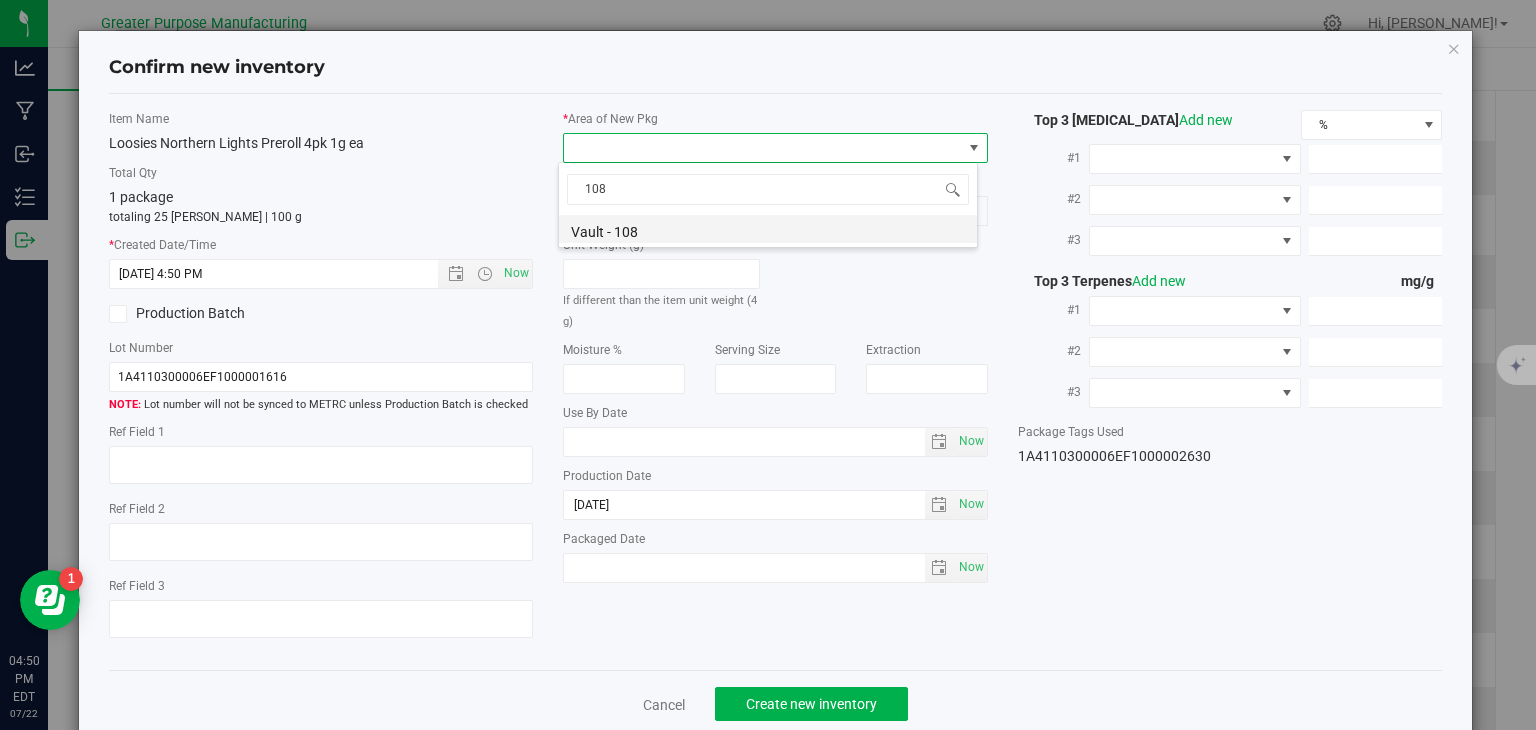 click on "Vault - 108" at bounding box center (768, 229) 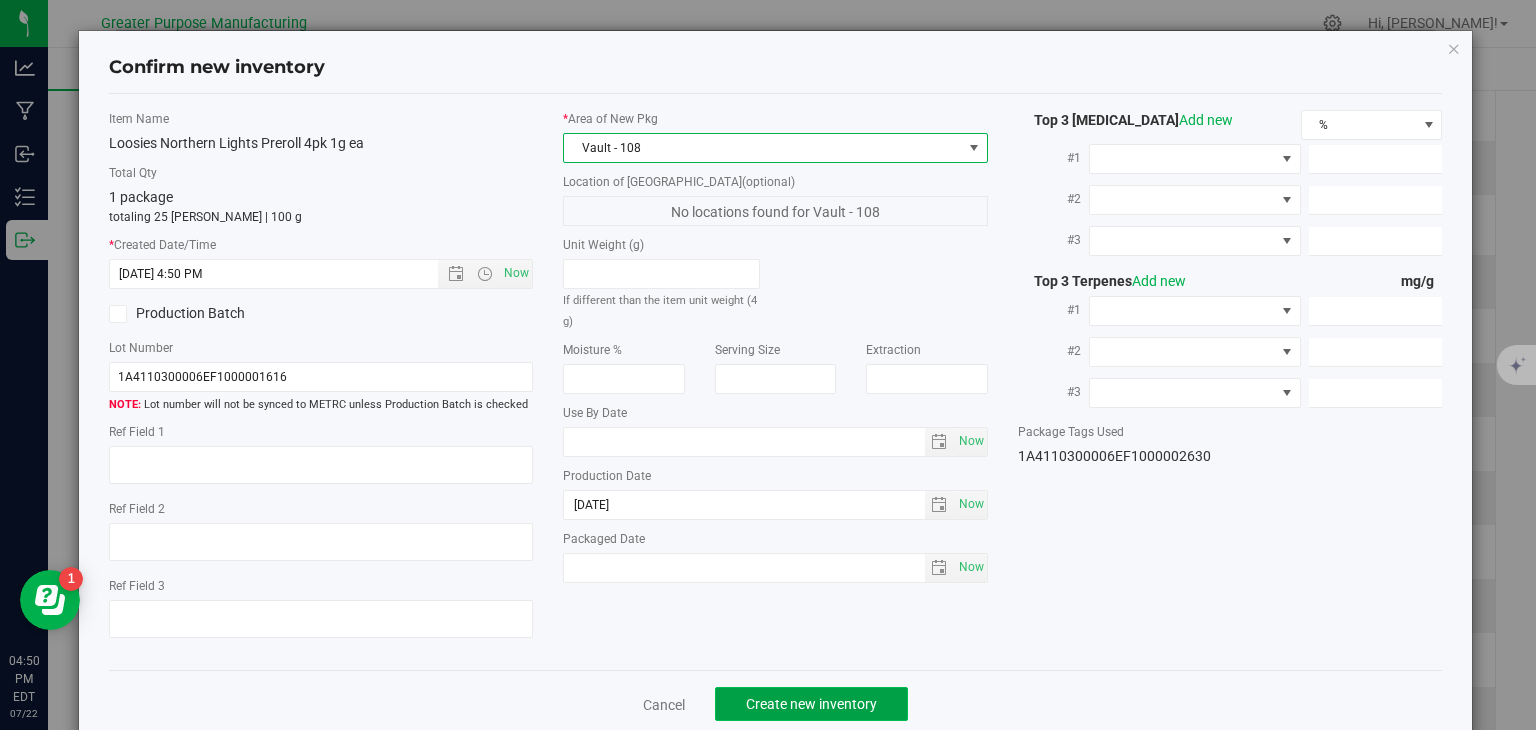 click on "Create new inventory" 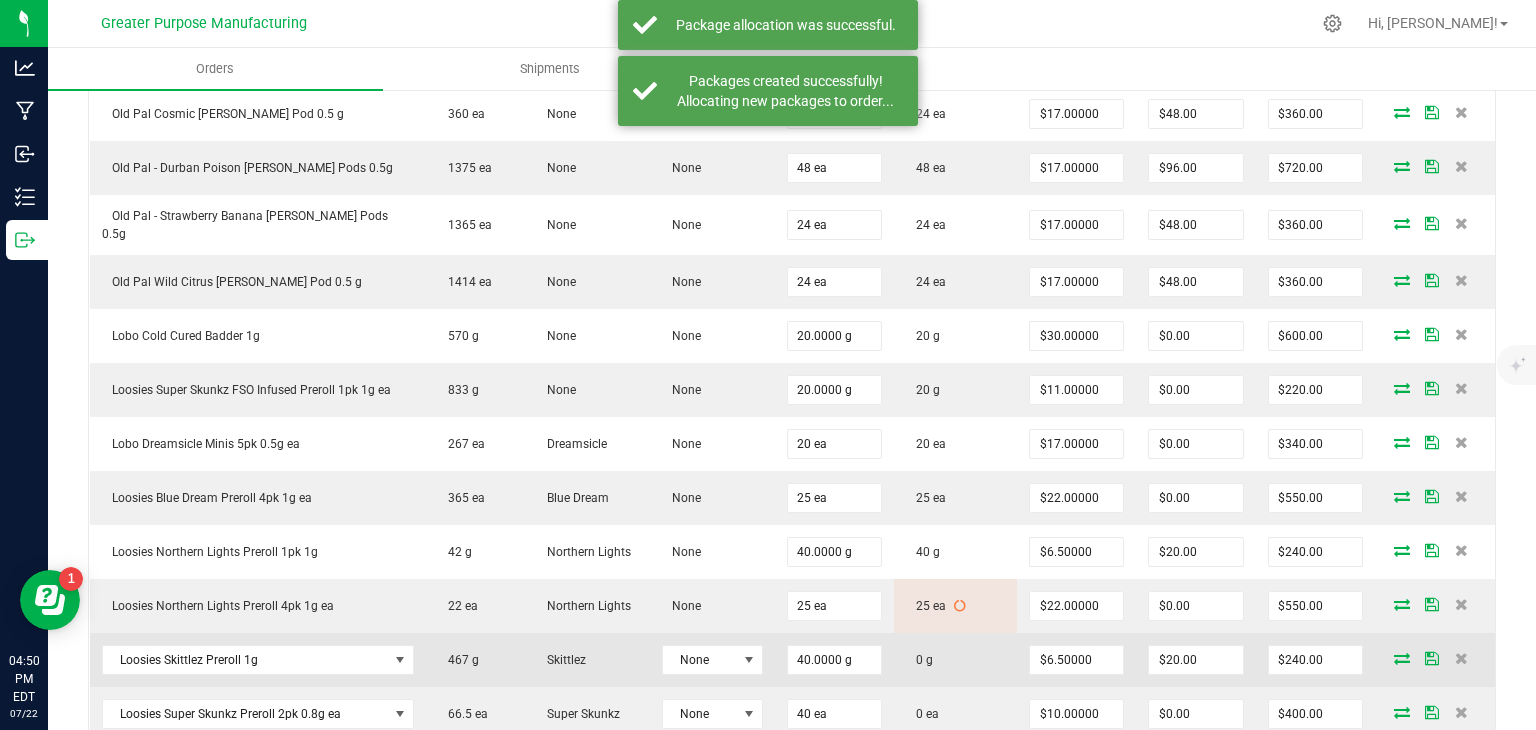 click at bounding box center (1402, 658) 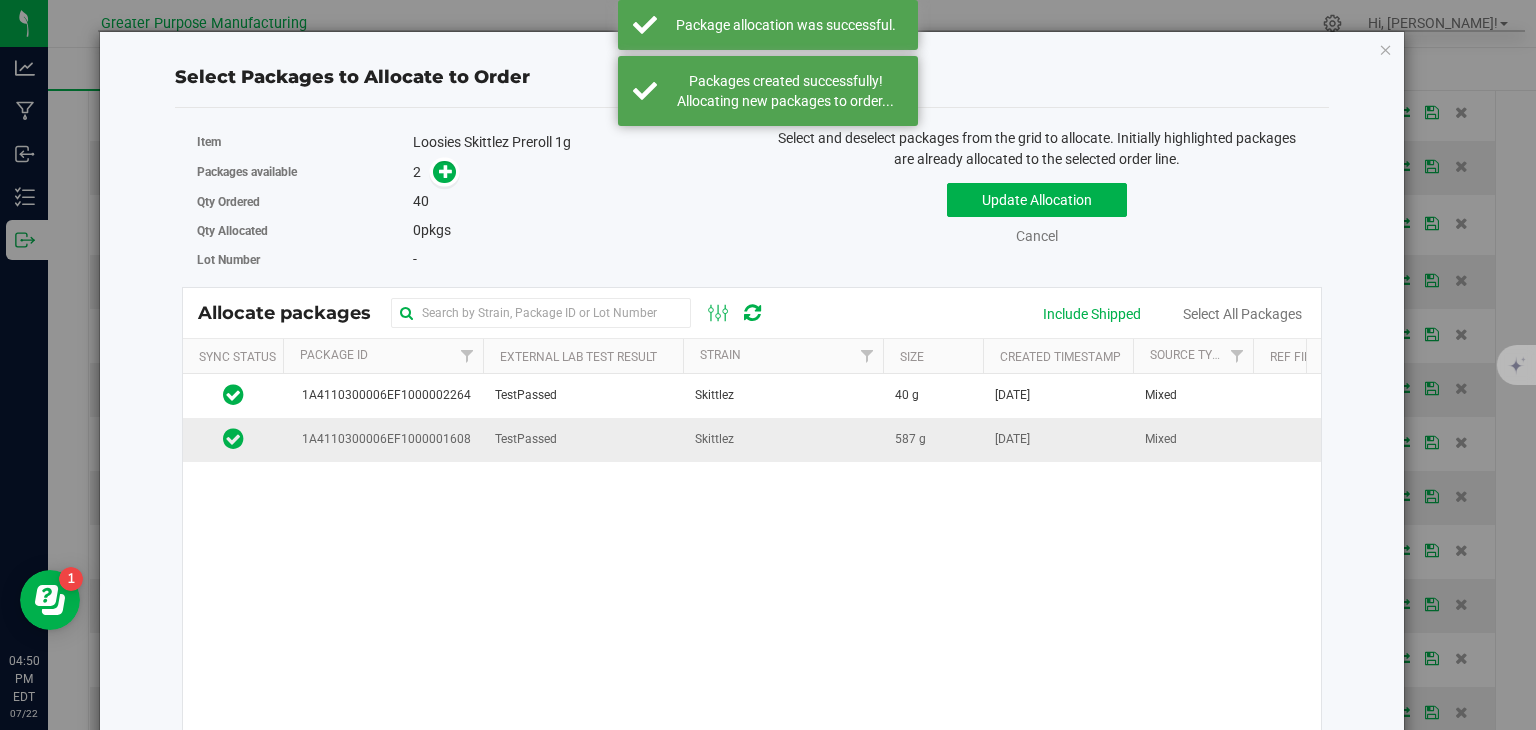 click on "TestPassed" at bounding box center [583, 439] 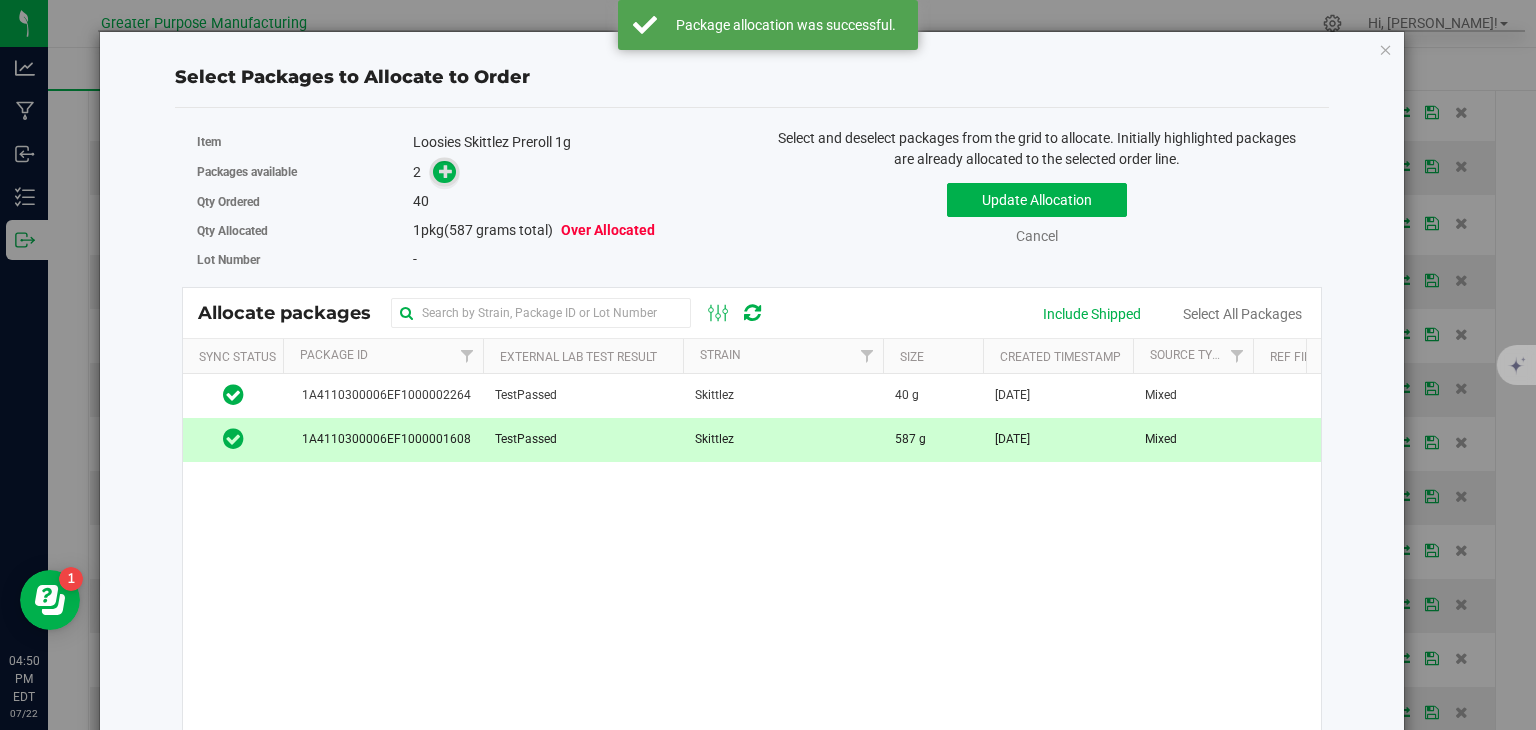 click at bounding box center (446, 171) 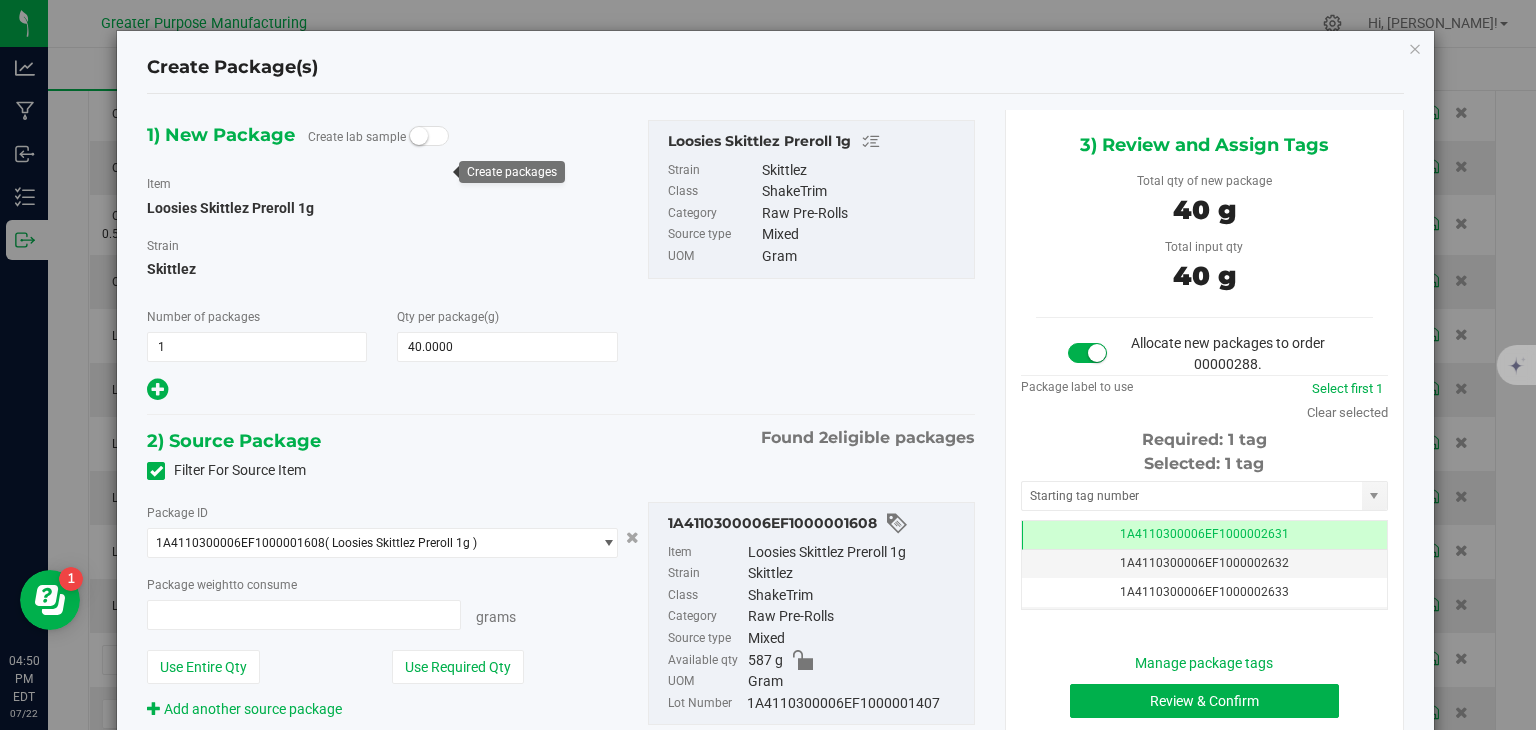 type on "40.0000 g" 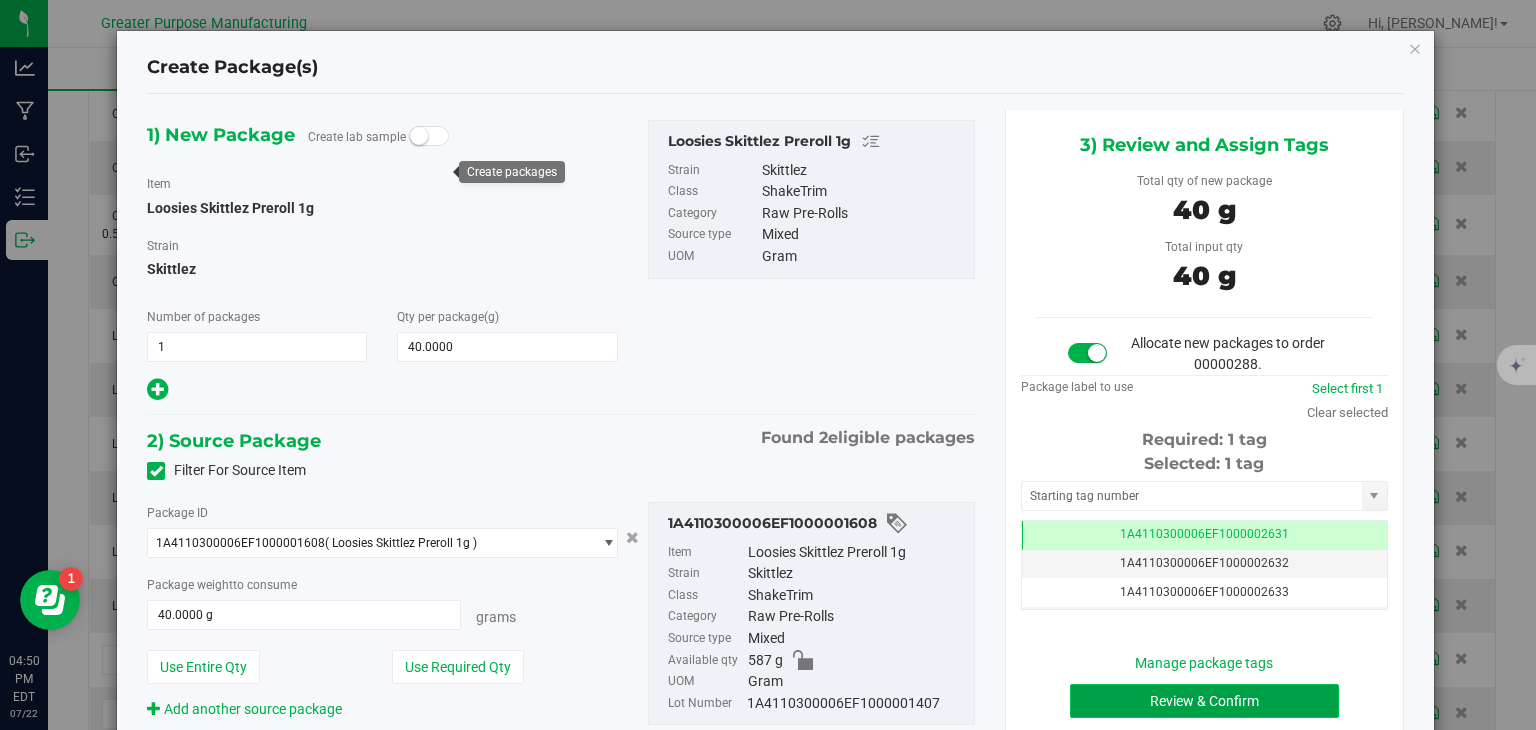 click on "Review & Confirm" at bounding box center (1204, 701) 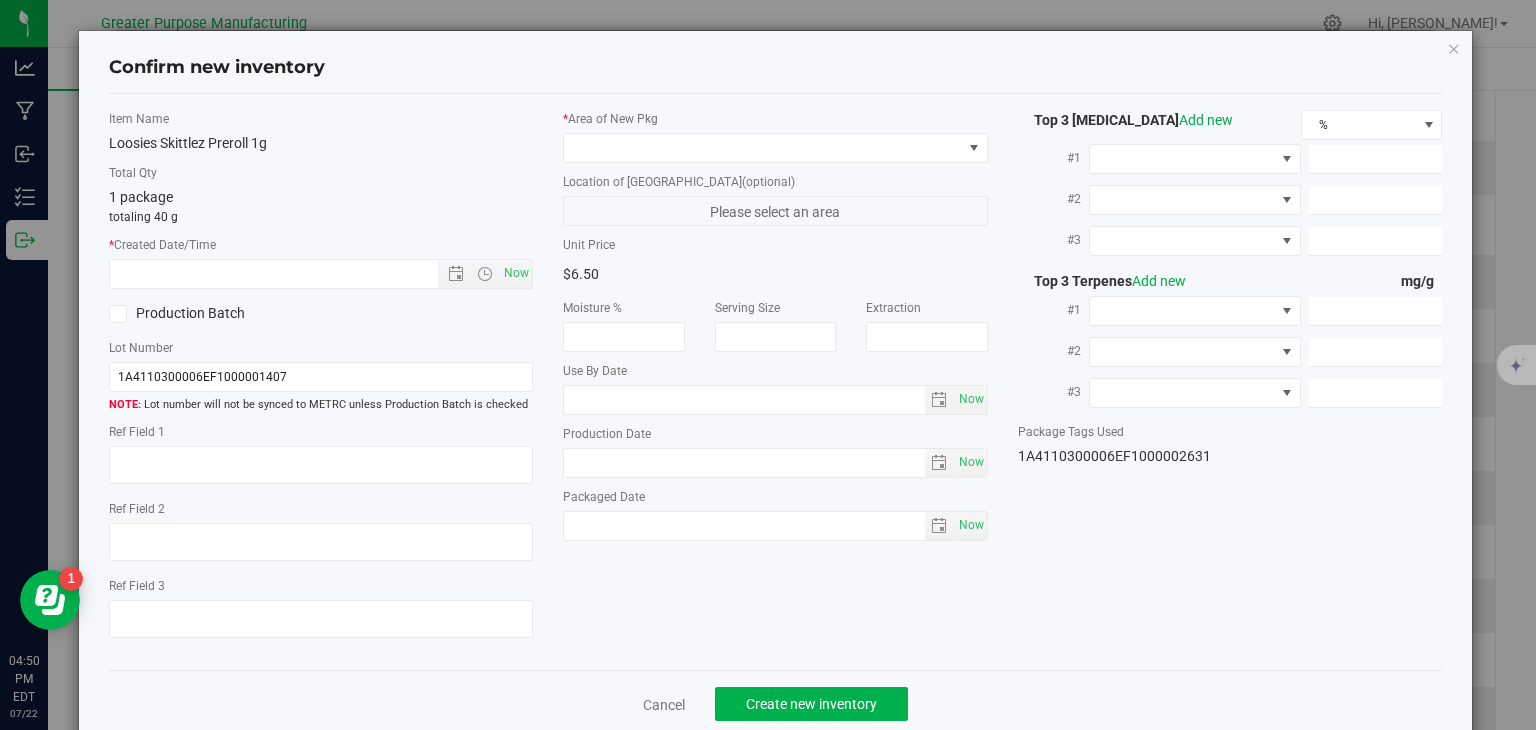 type on "2025-06-15" 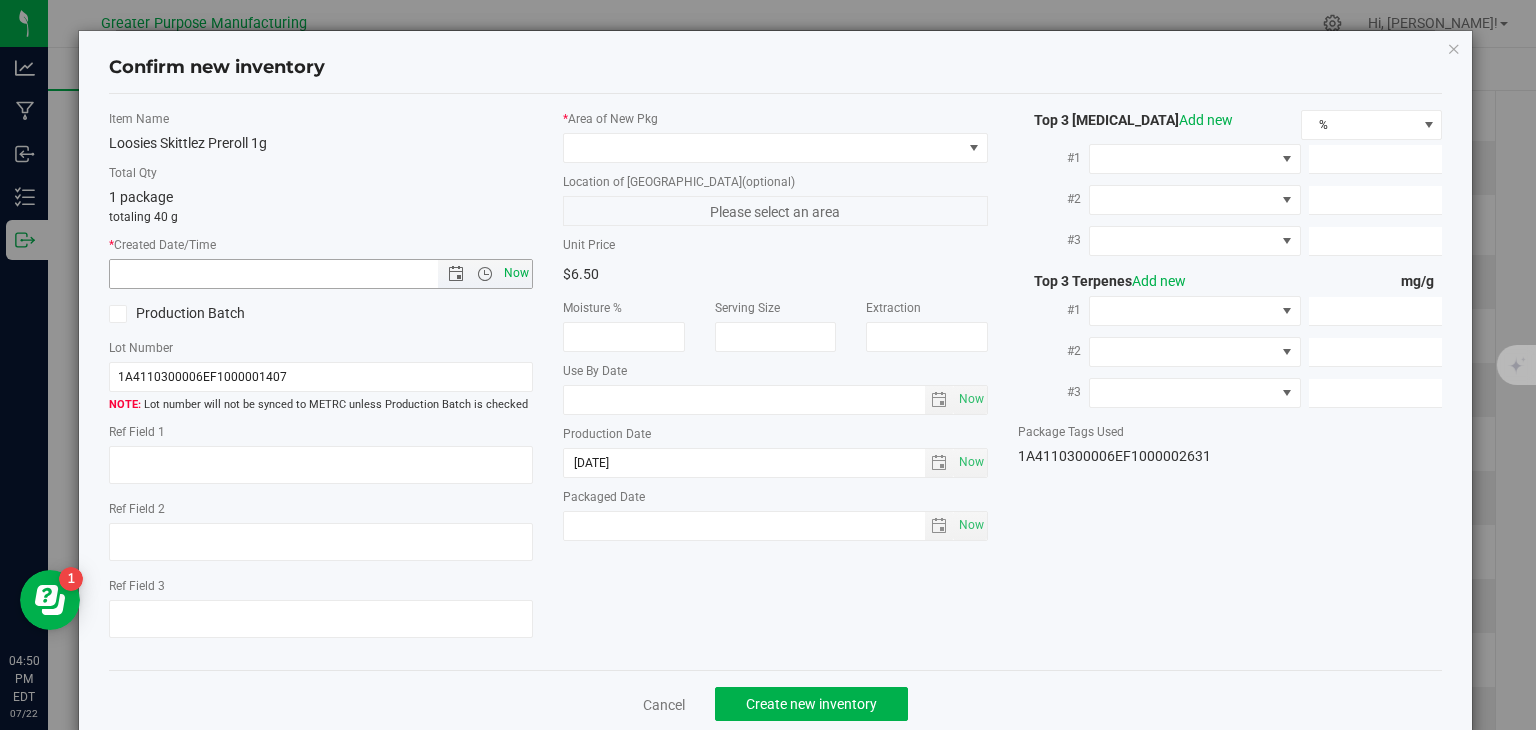 click on "Now" at bounding box center (517, 273) 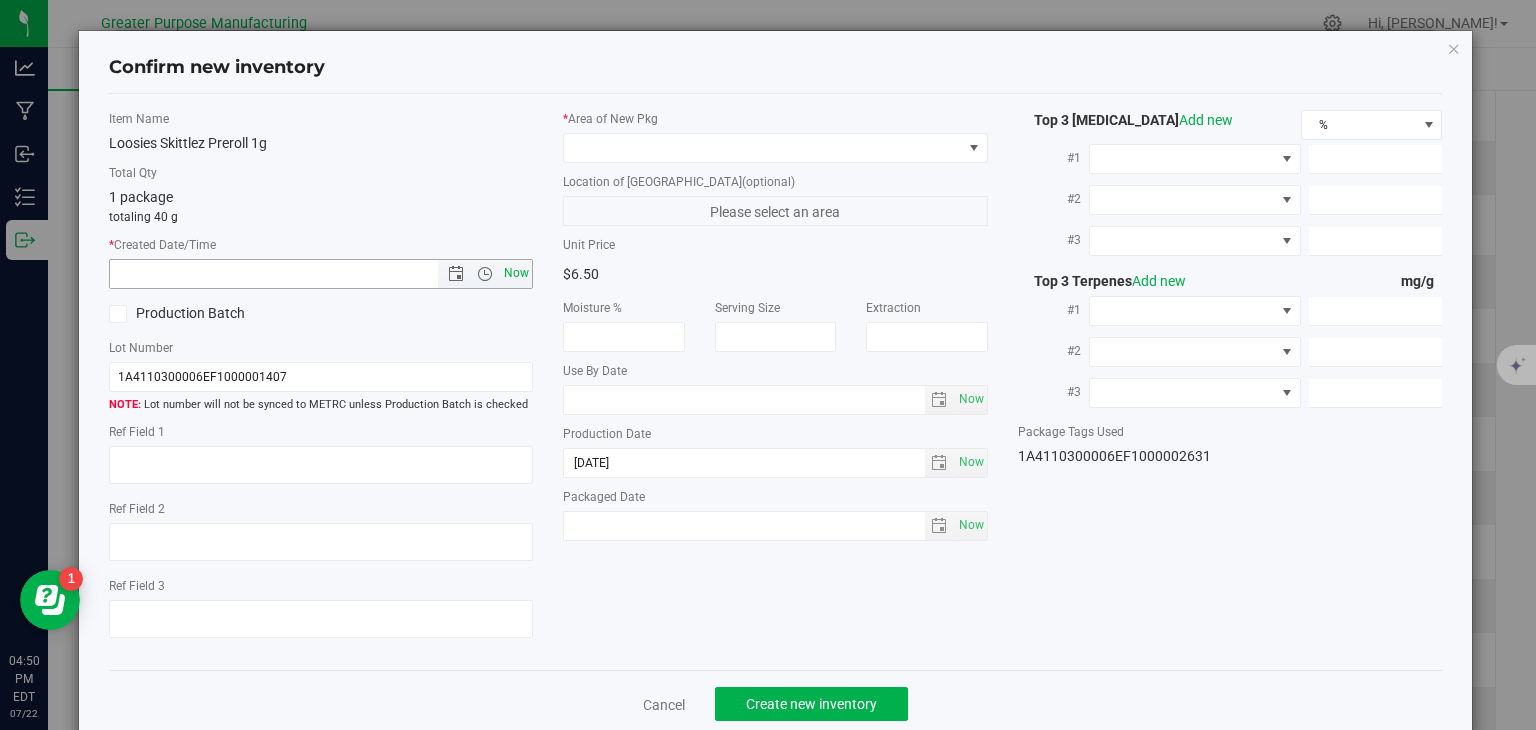 type on "7/22/2025 4:50 PM" 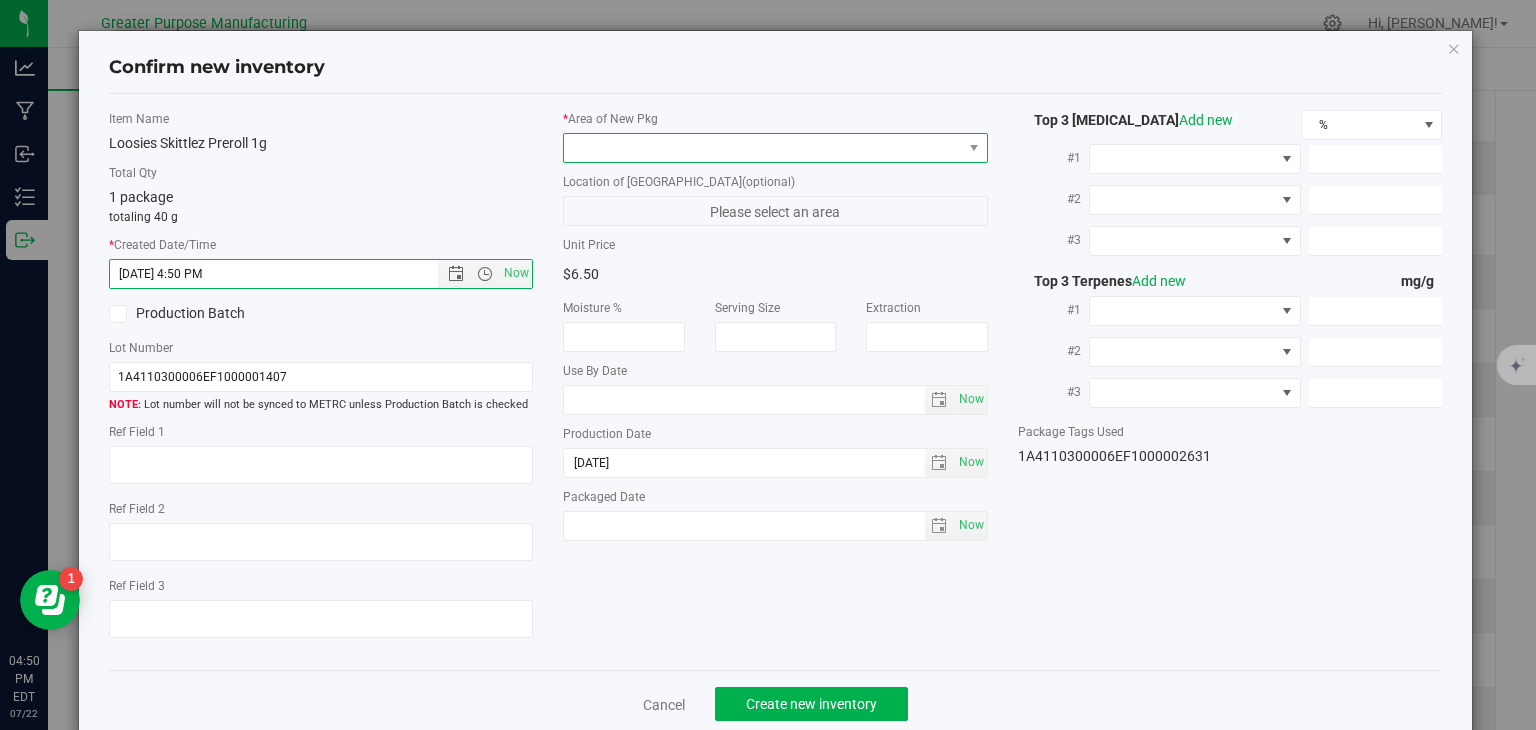 click at bounding box center [763, 148] 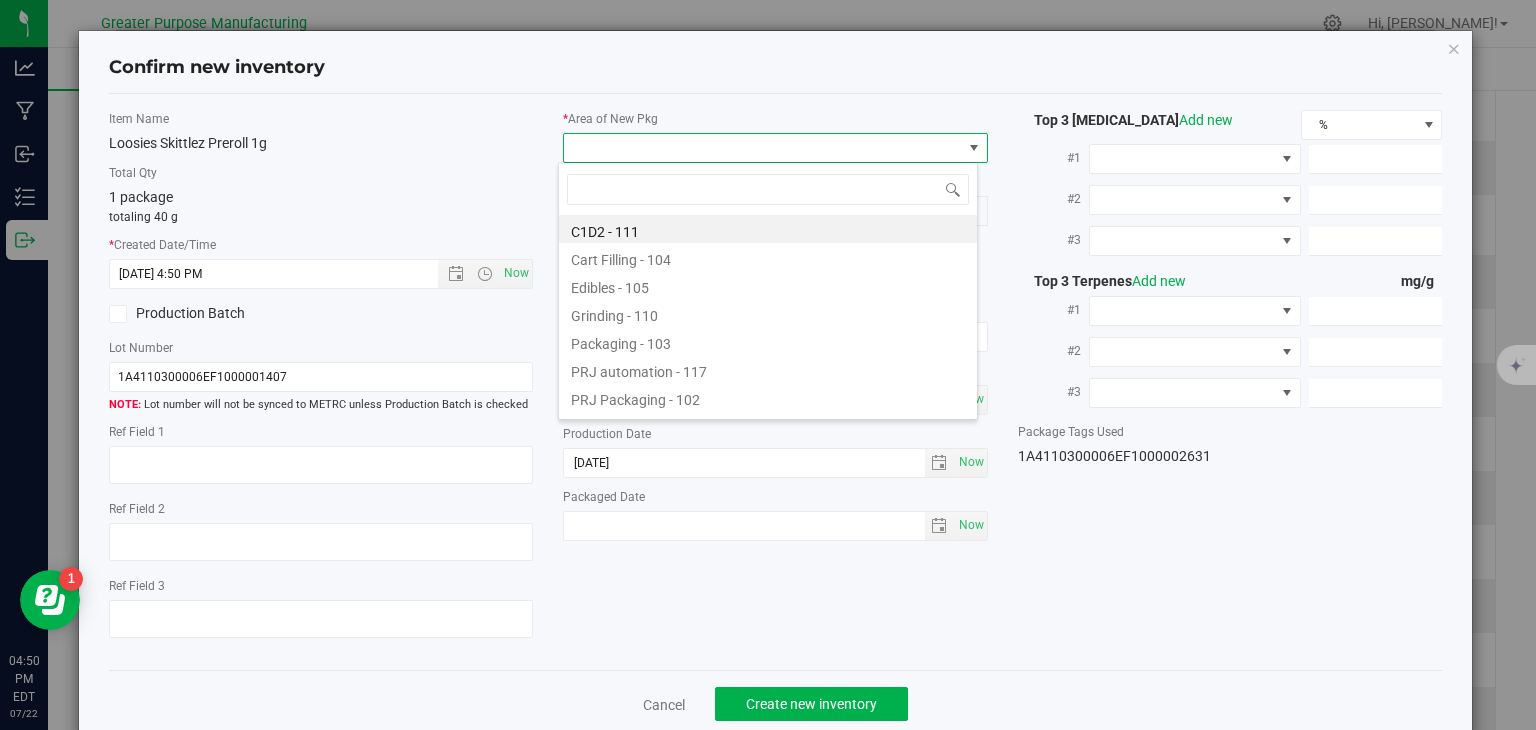 type on "108" 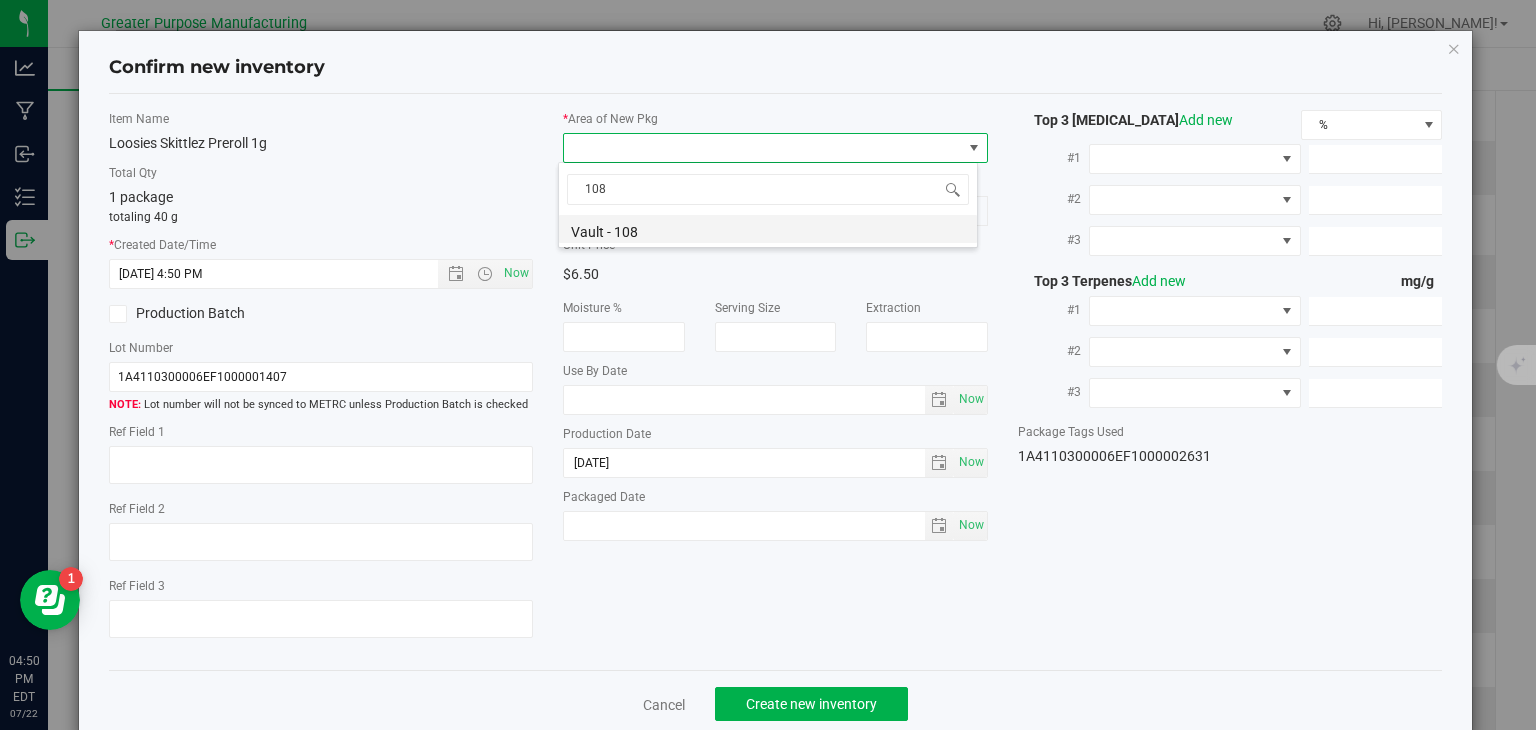 click on "Vault - 108" at bounding box center (768, 229) 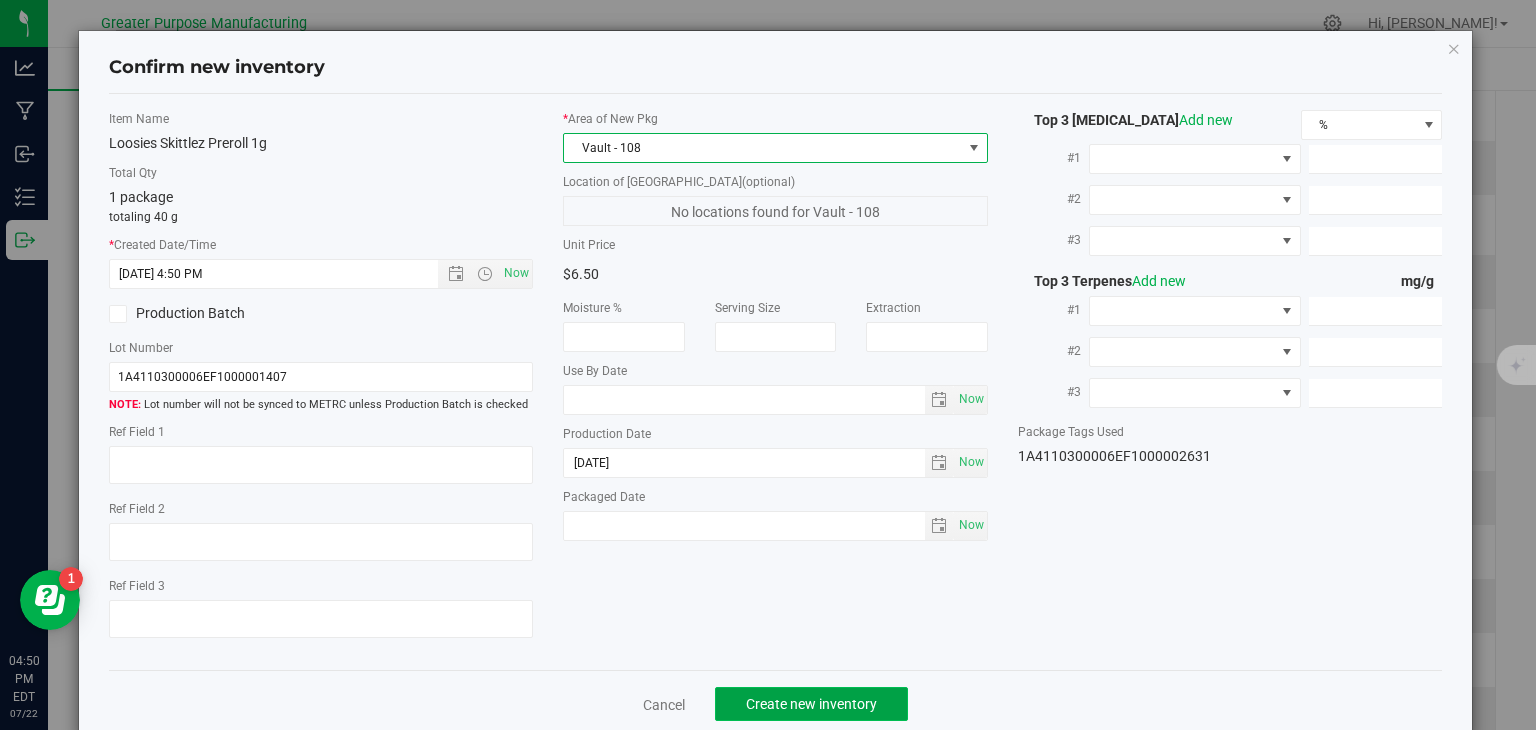 click on "Create new inventory" 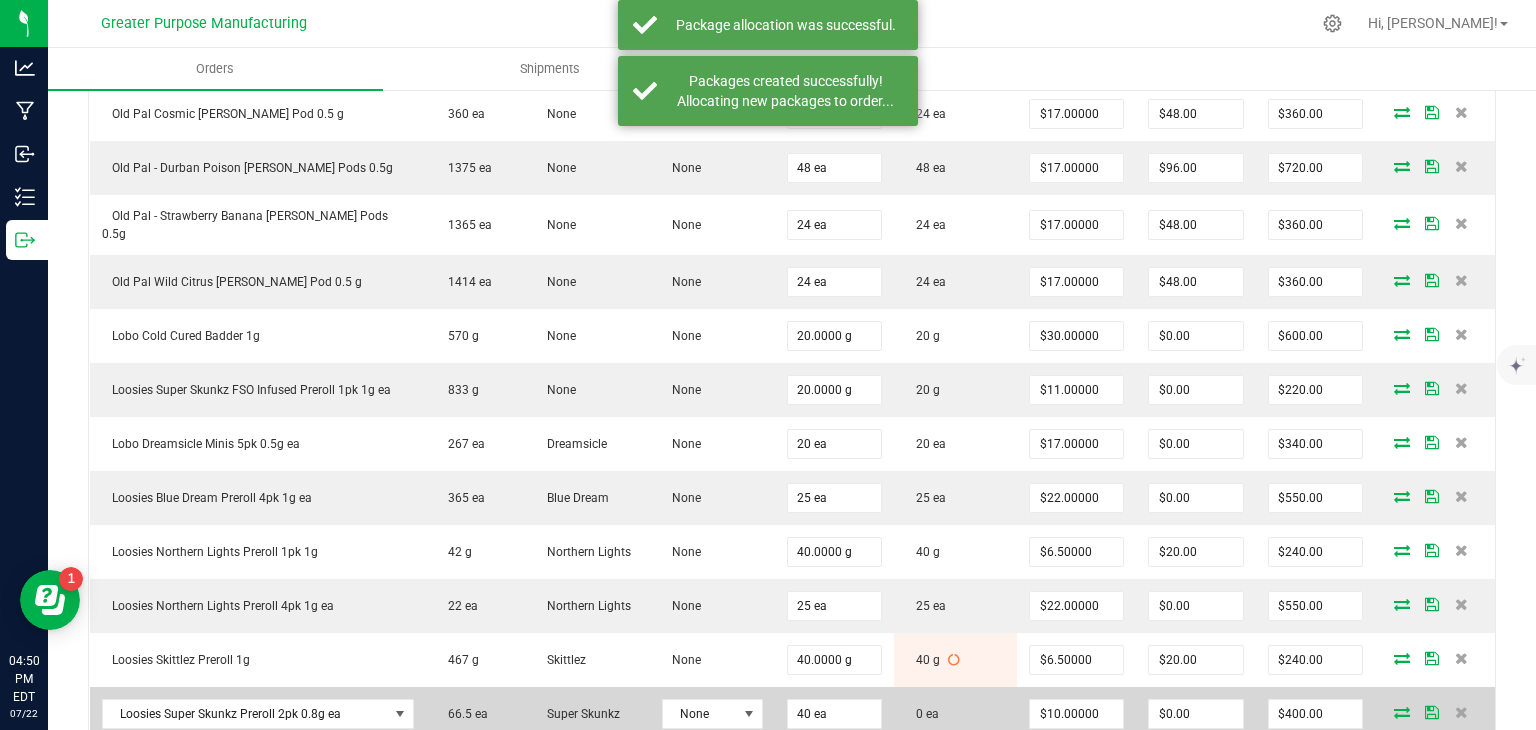 click at bounding box center [1402, 712] 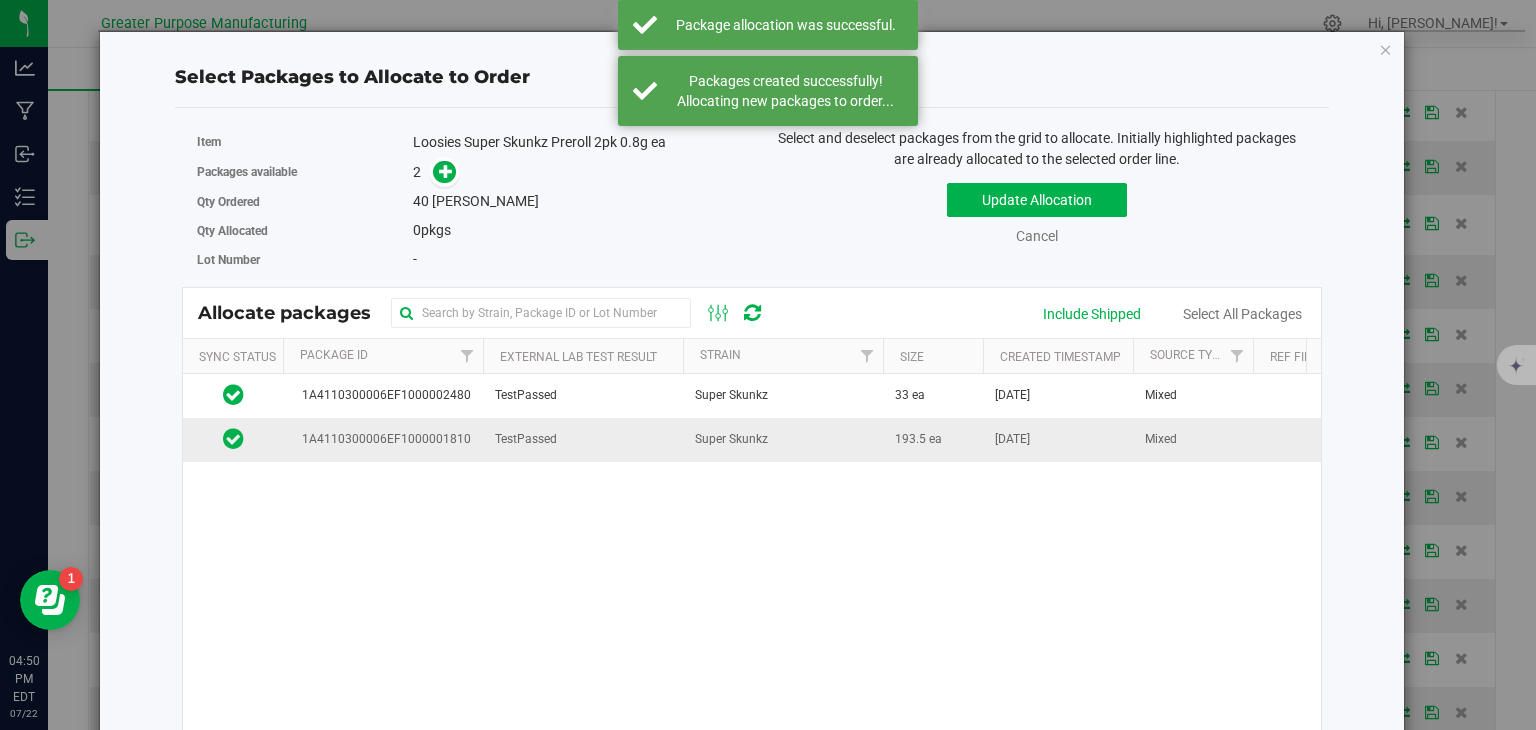 click on "TestPassed" at bounding box center (526, 439) 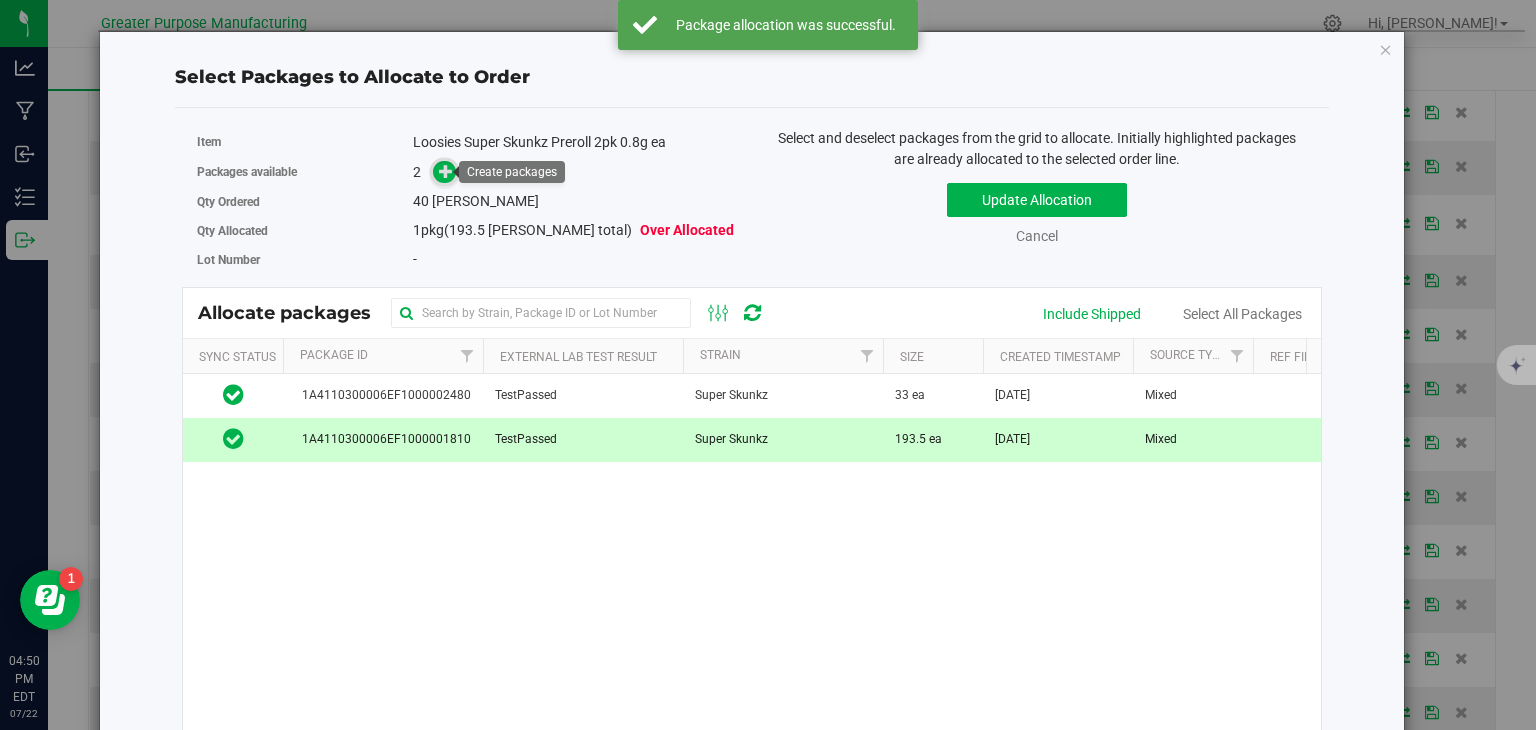 click at bounding box center [444, 172] 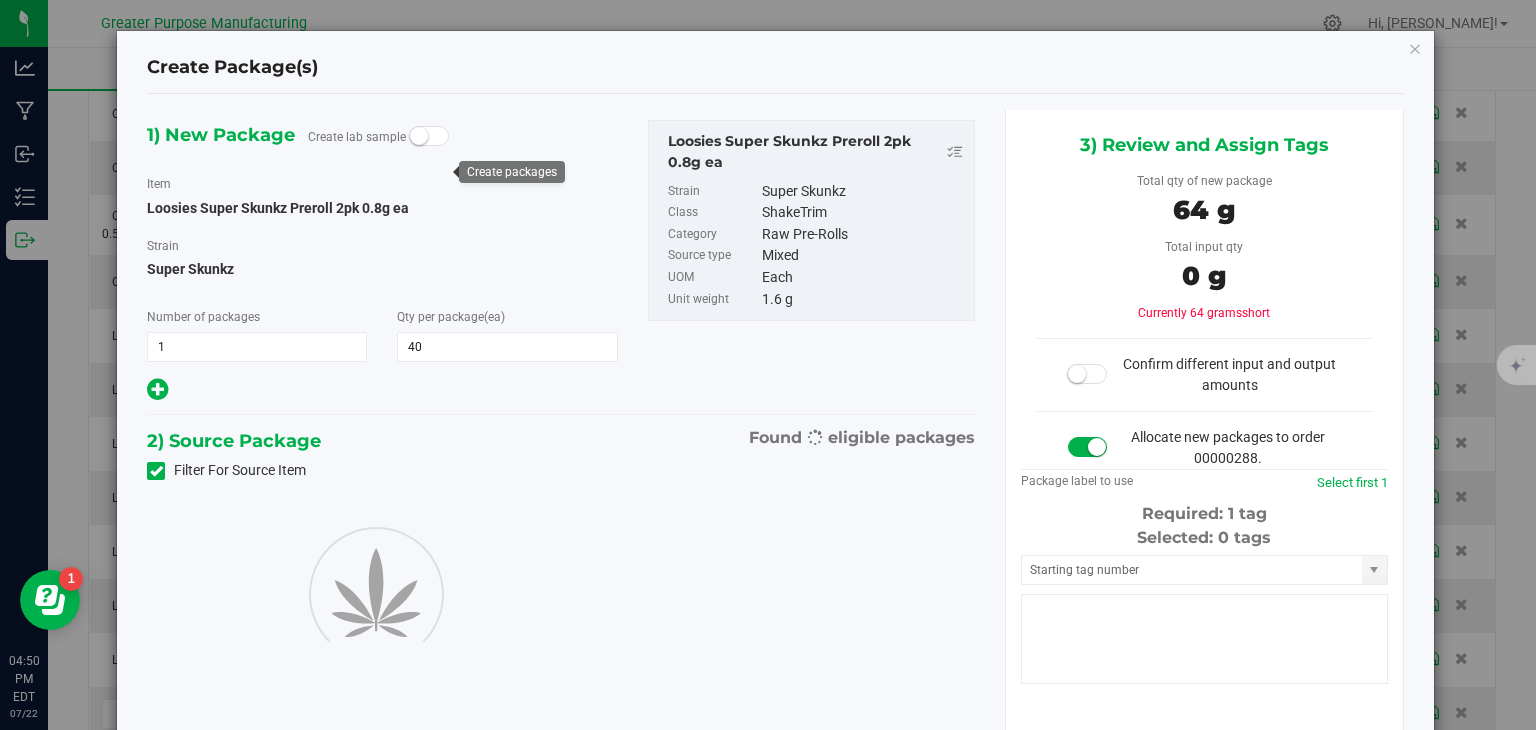 type on "40" 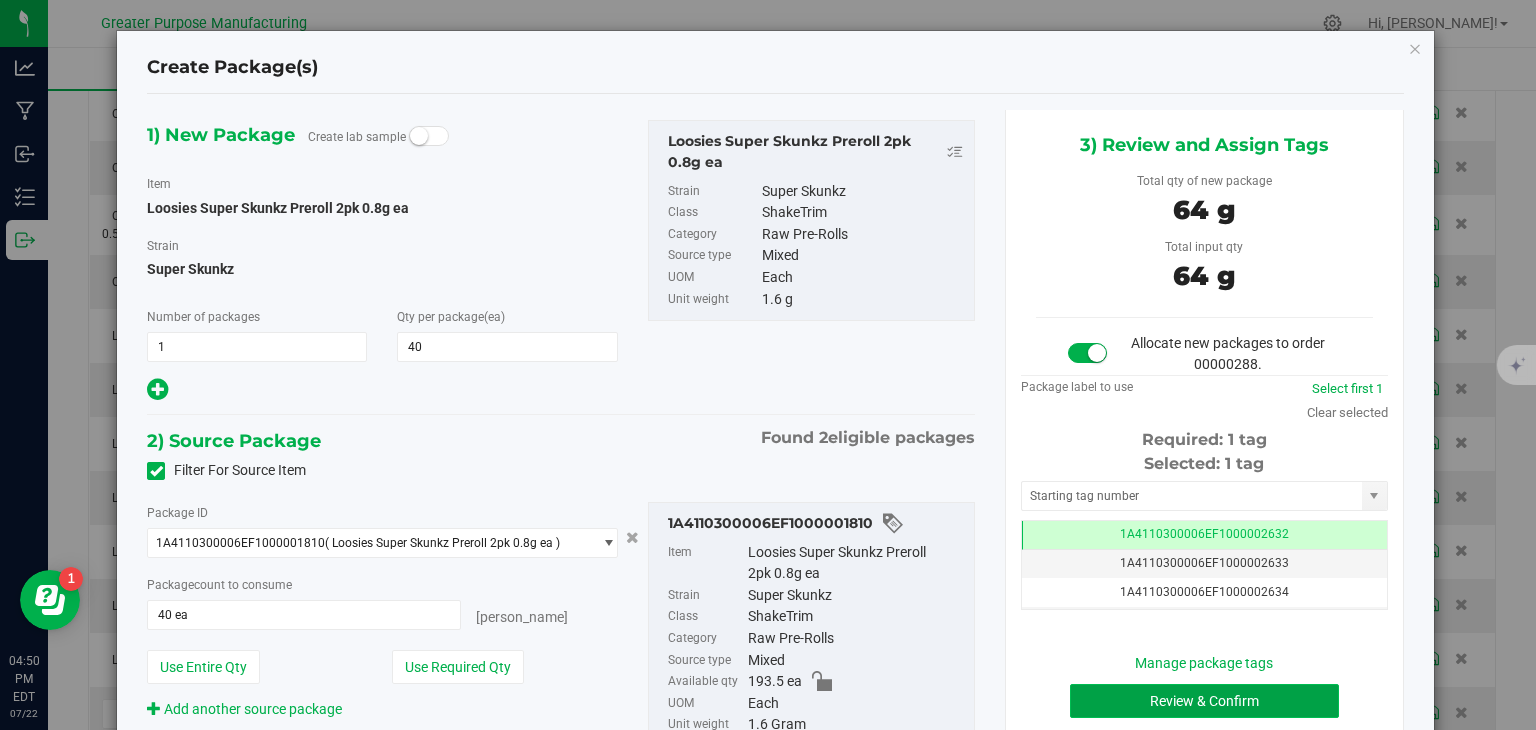 click on "Review & Confirm" at bounding box center [1204, 701] 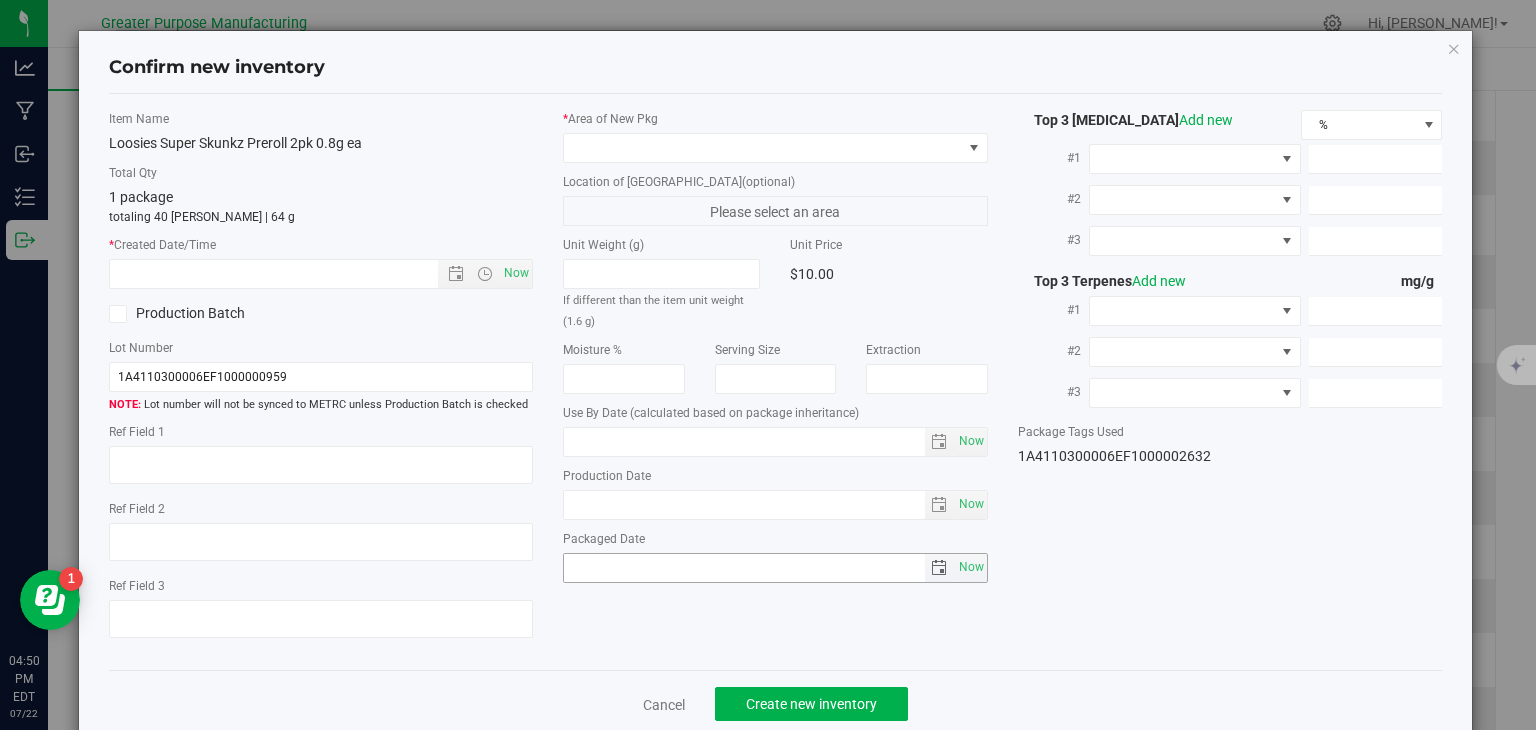 type on "[DATE]" 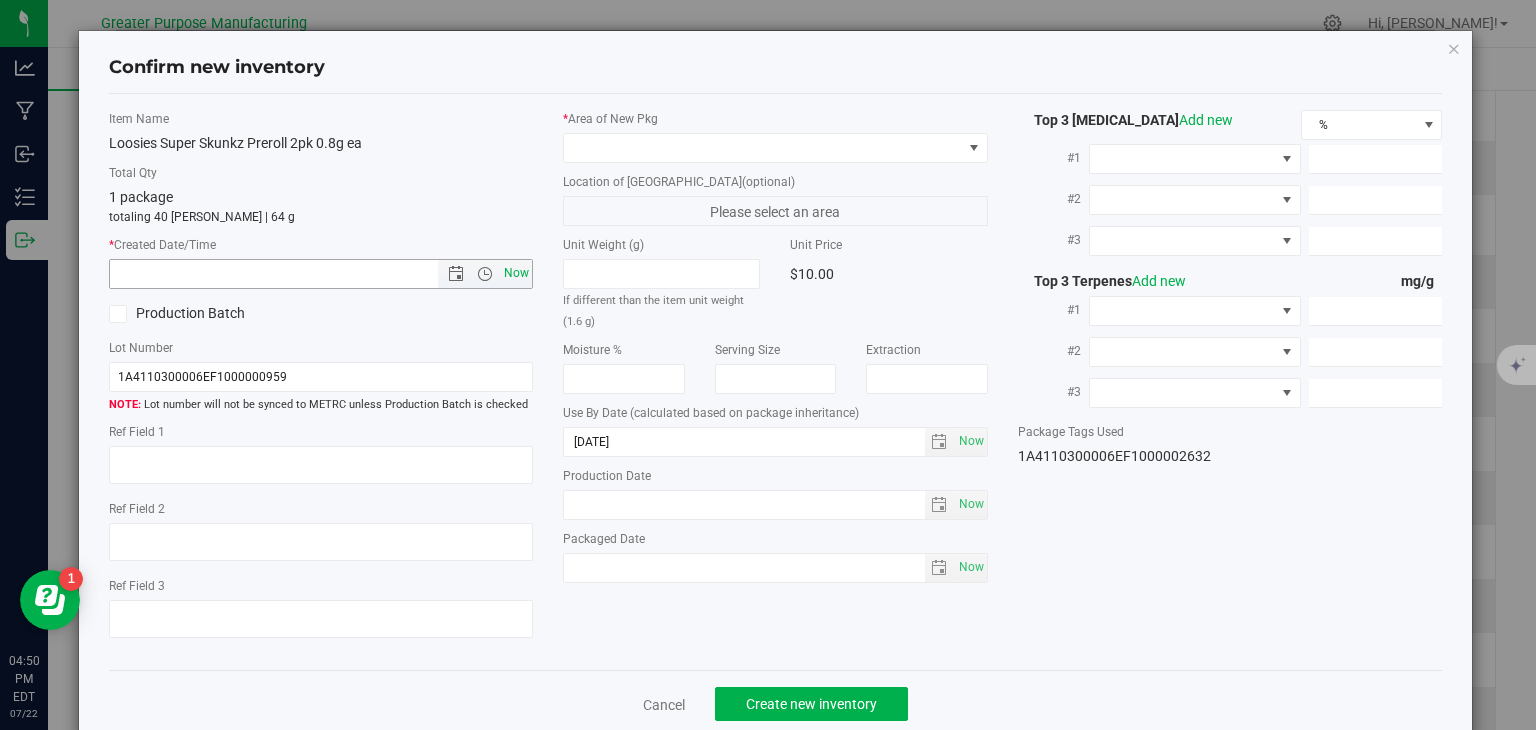 click on "Now" at bounding box center [517, 273] 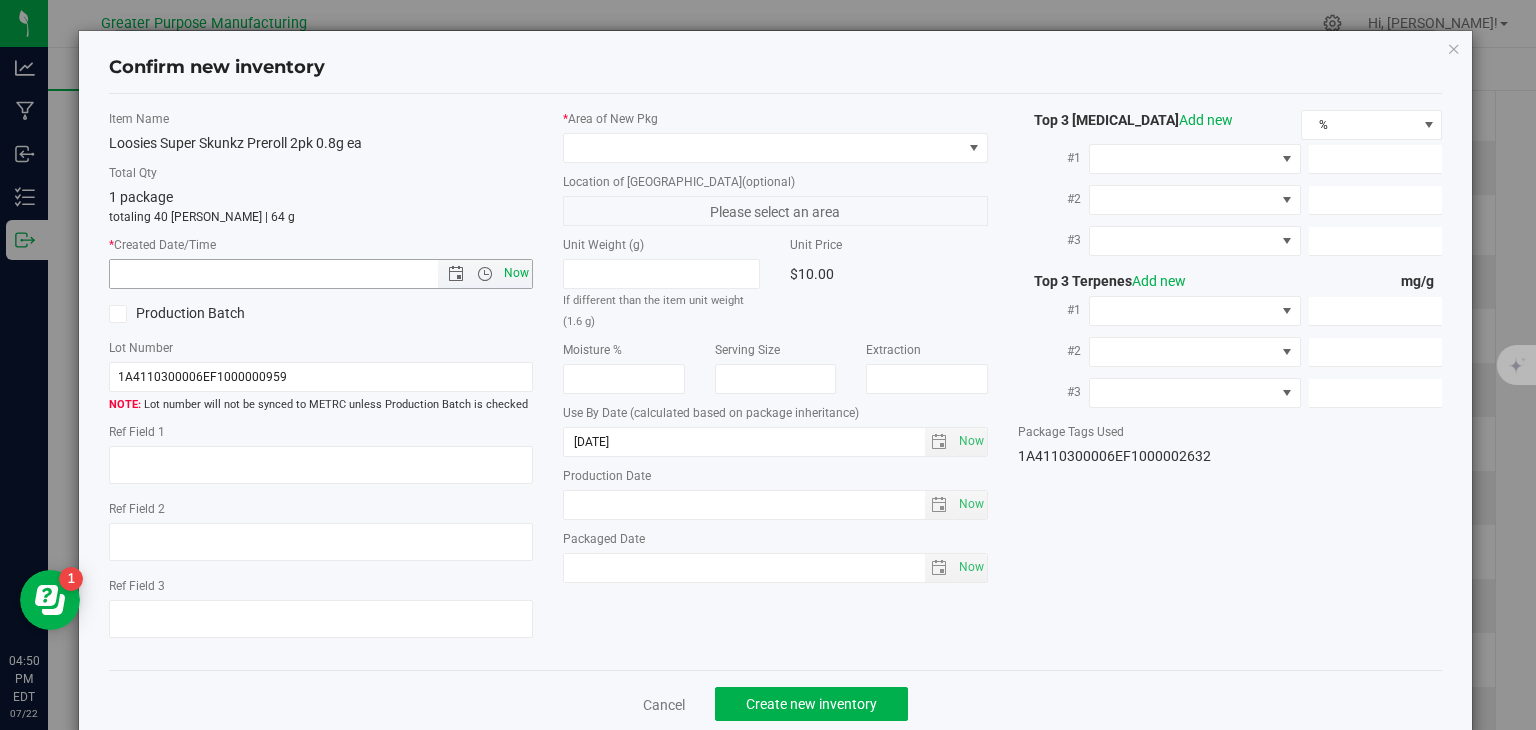 type on "7/22/2025 4:50 PM" 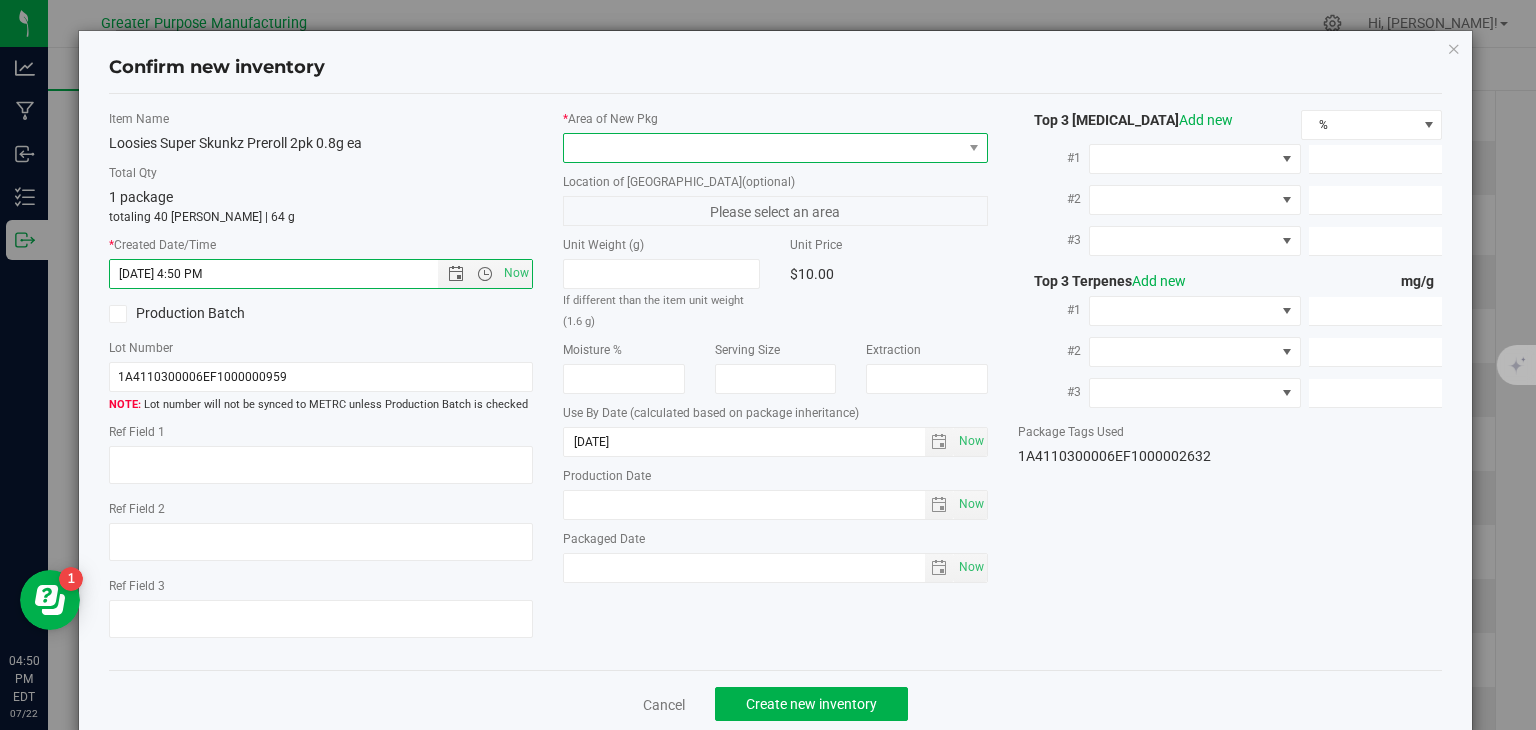 click at bounding box center [763, 148] 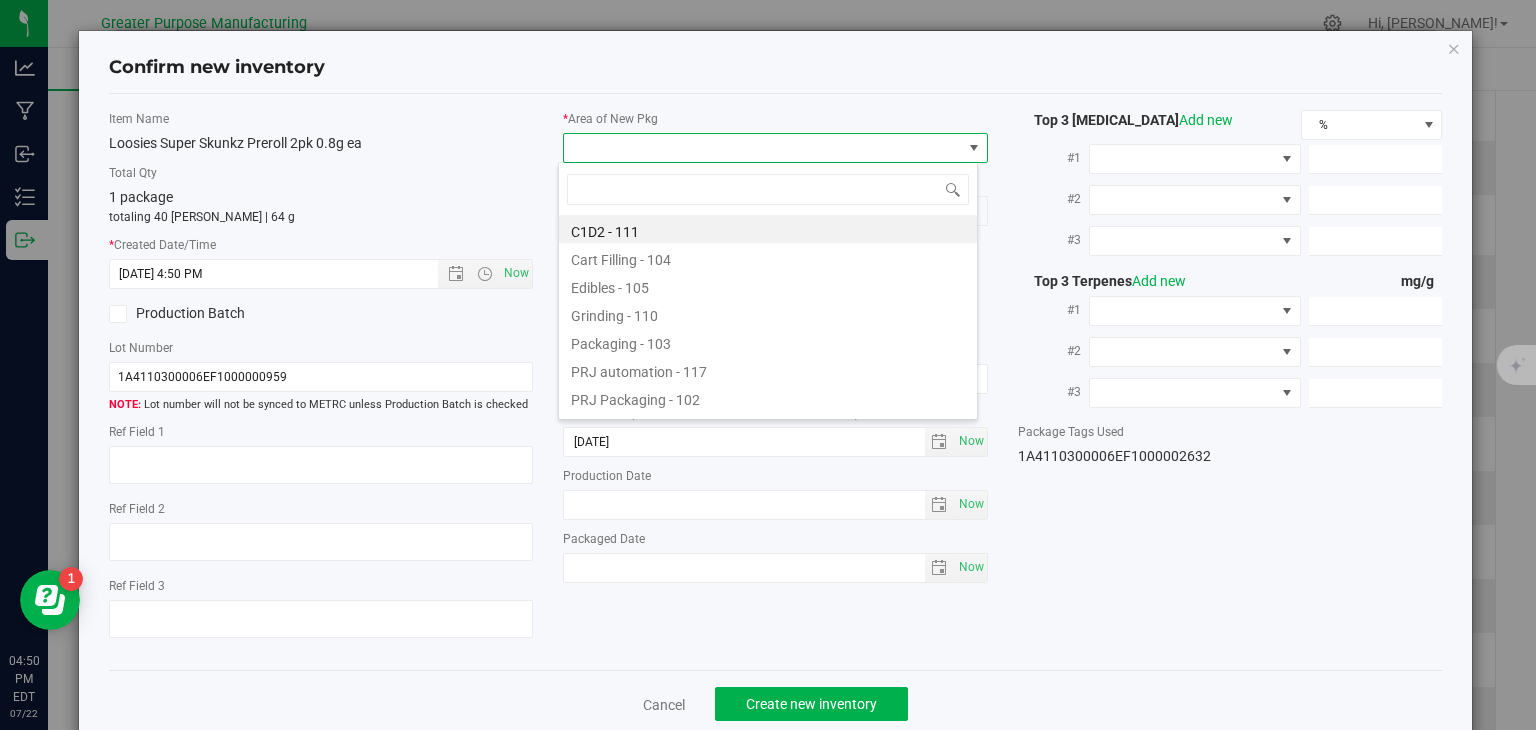 type on "108" 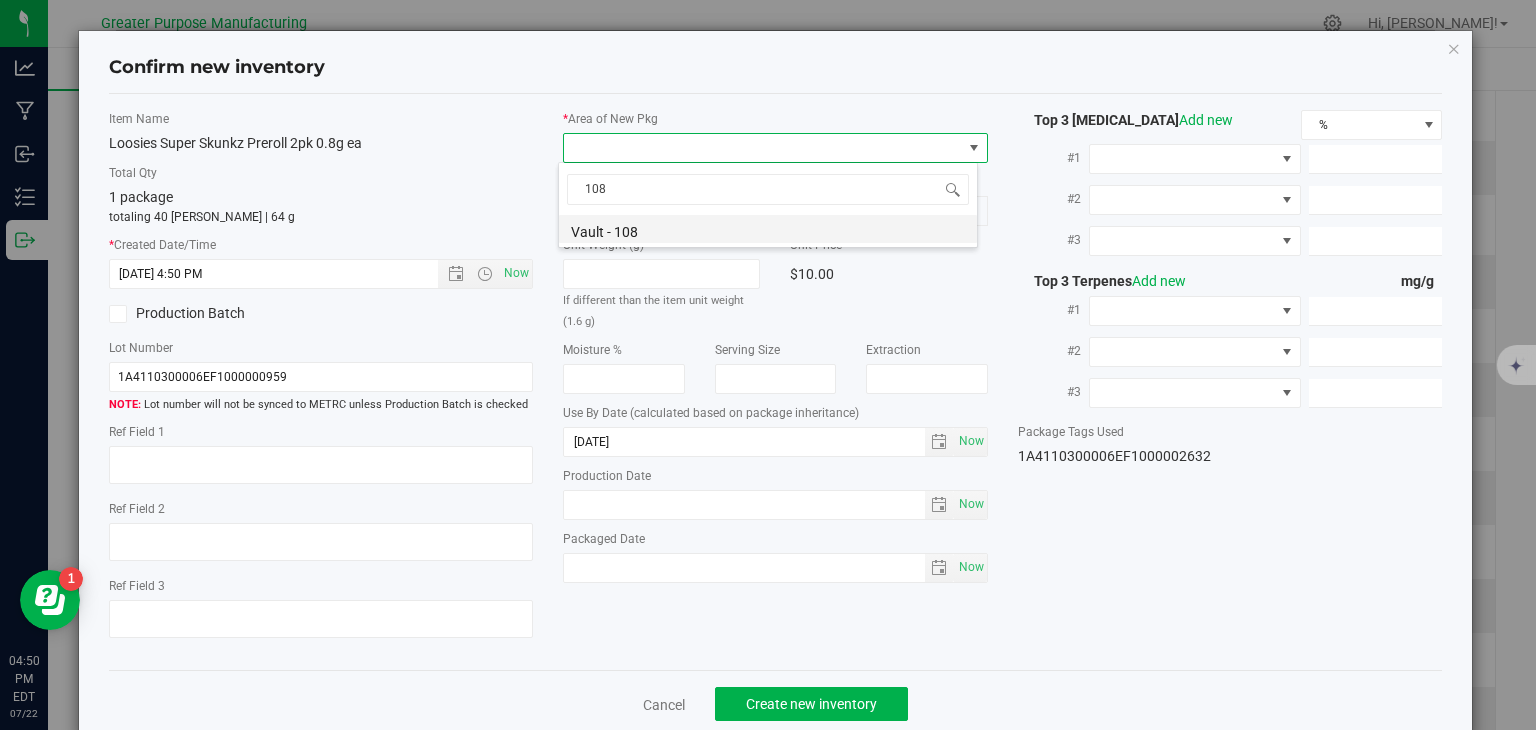 click on "Vault - 108" at bounding box center [768, 229] 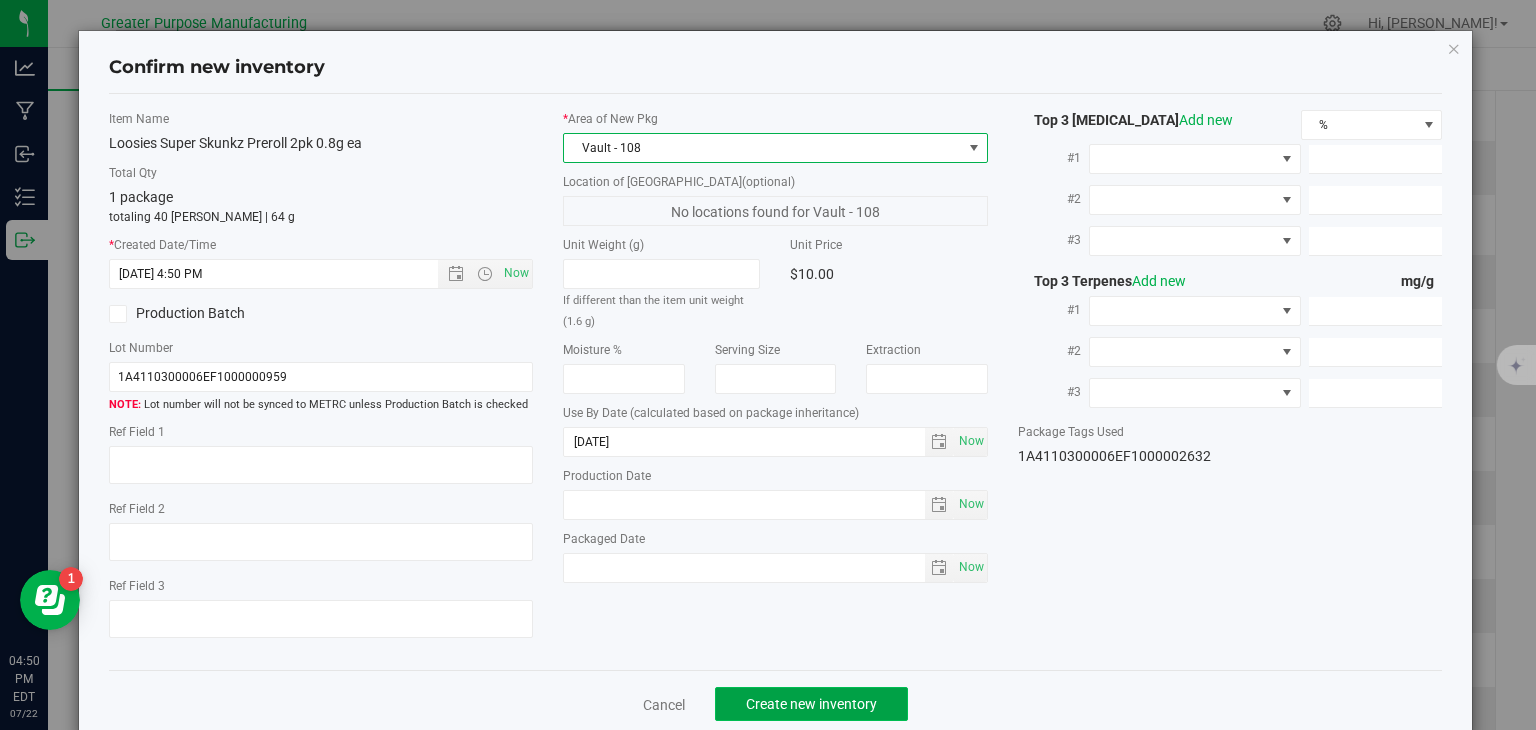 click on "Create new inventory" 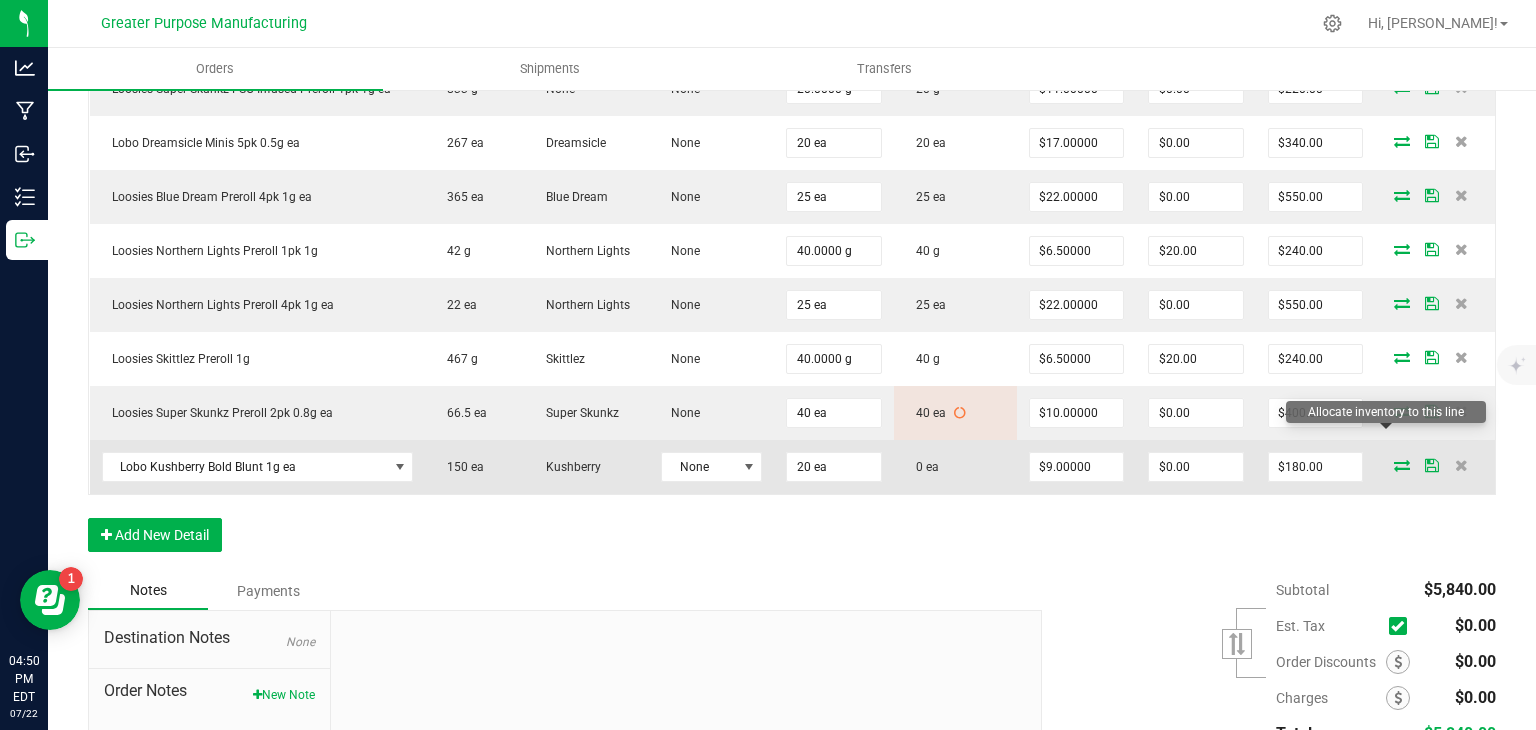 click at bounding box center [1402, 465] 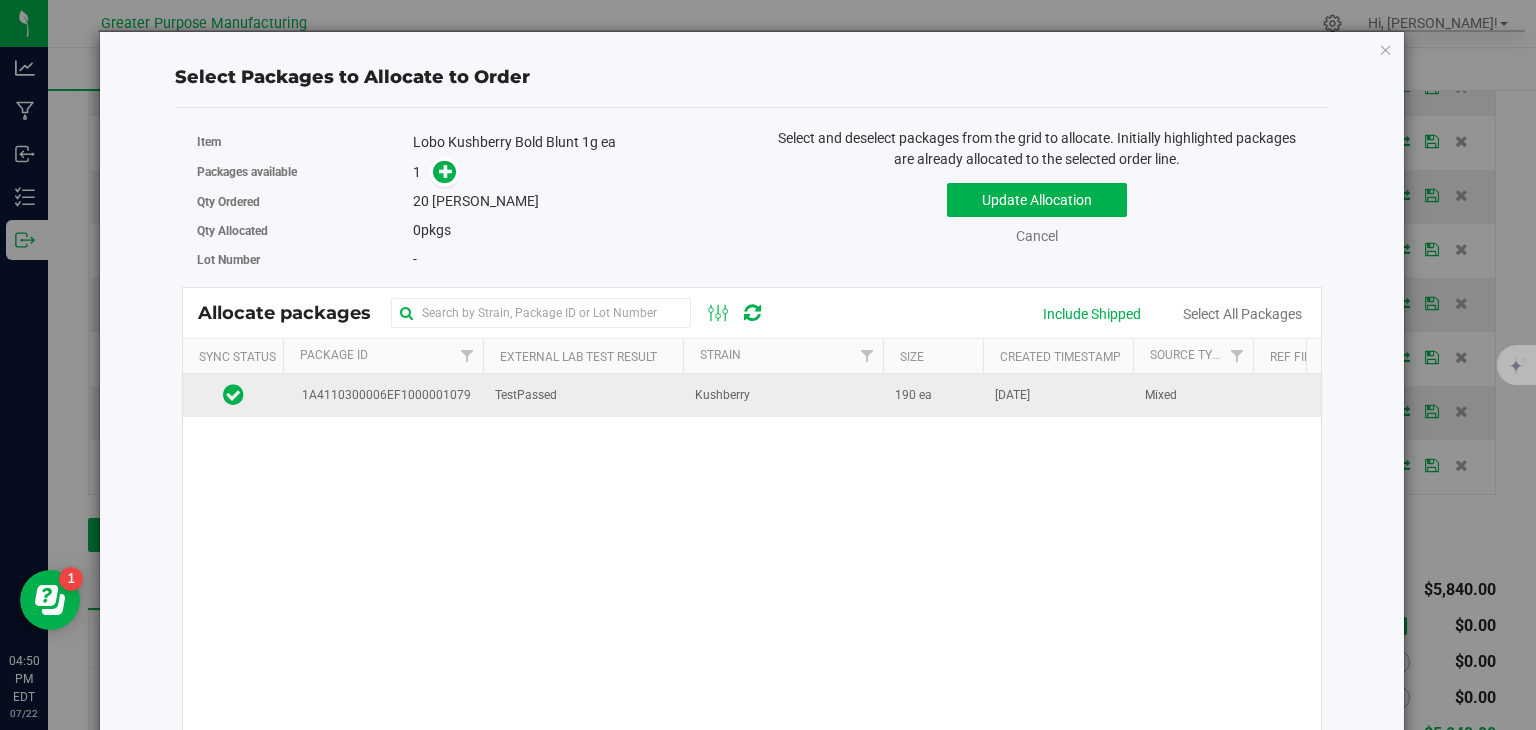 click on "TestPassed" at bounding box center (583, 395) 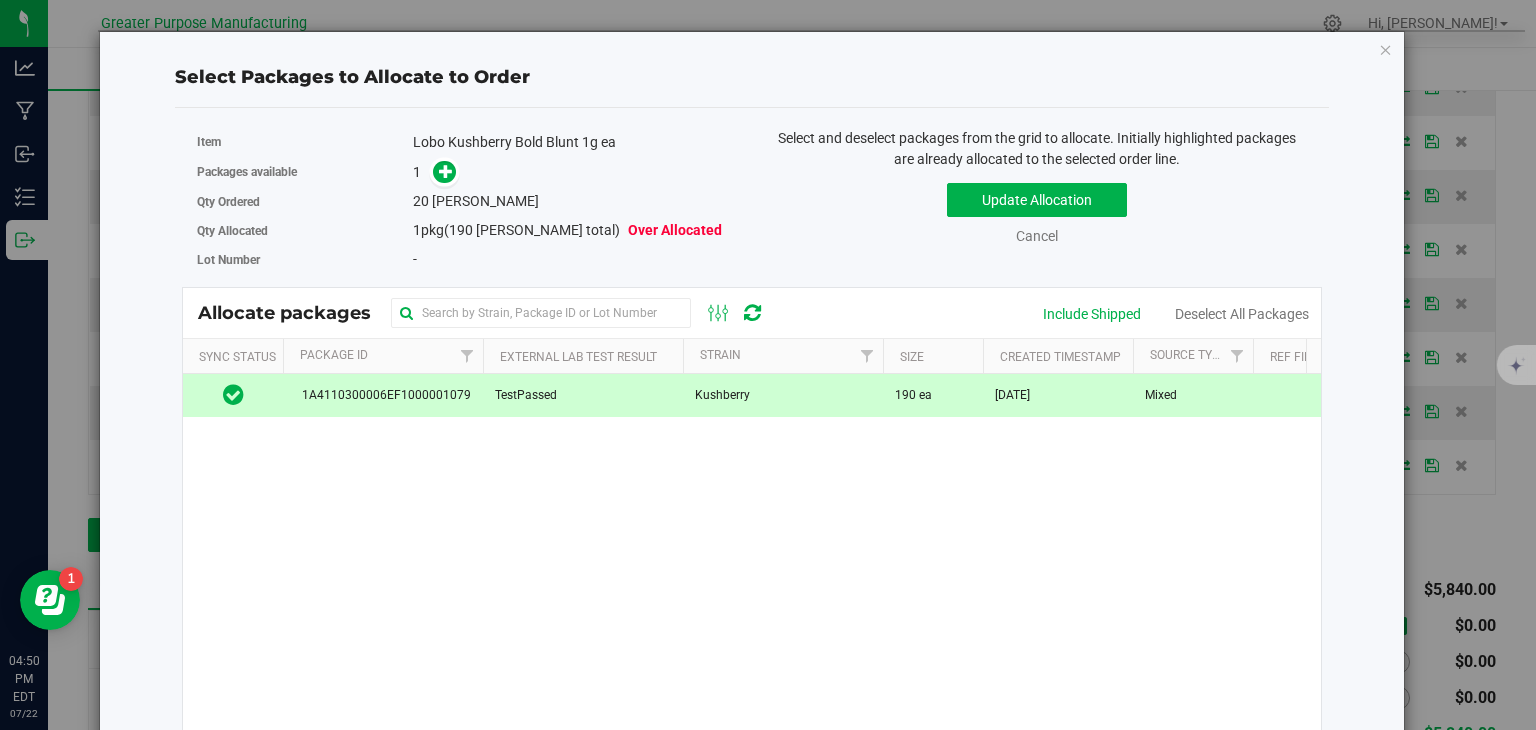 click at bounding box center [444, 171] 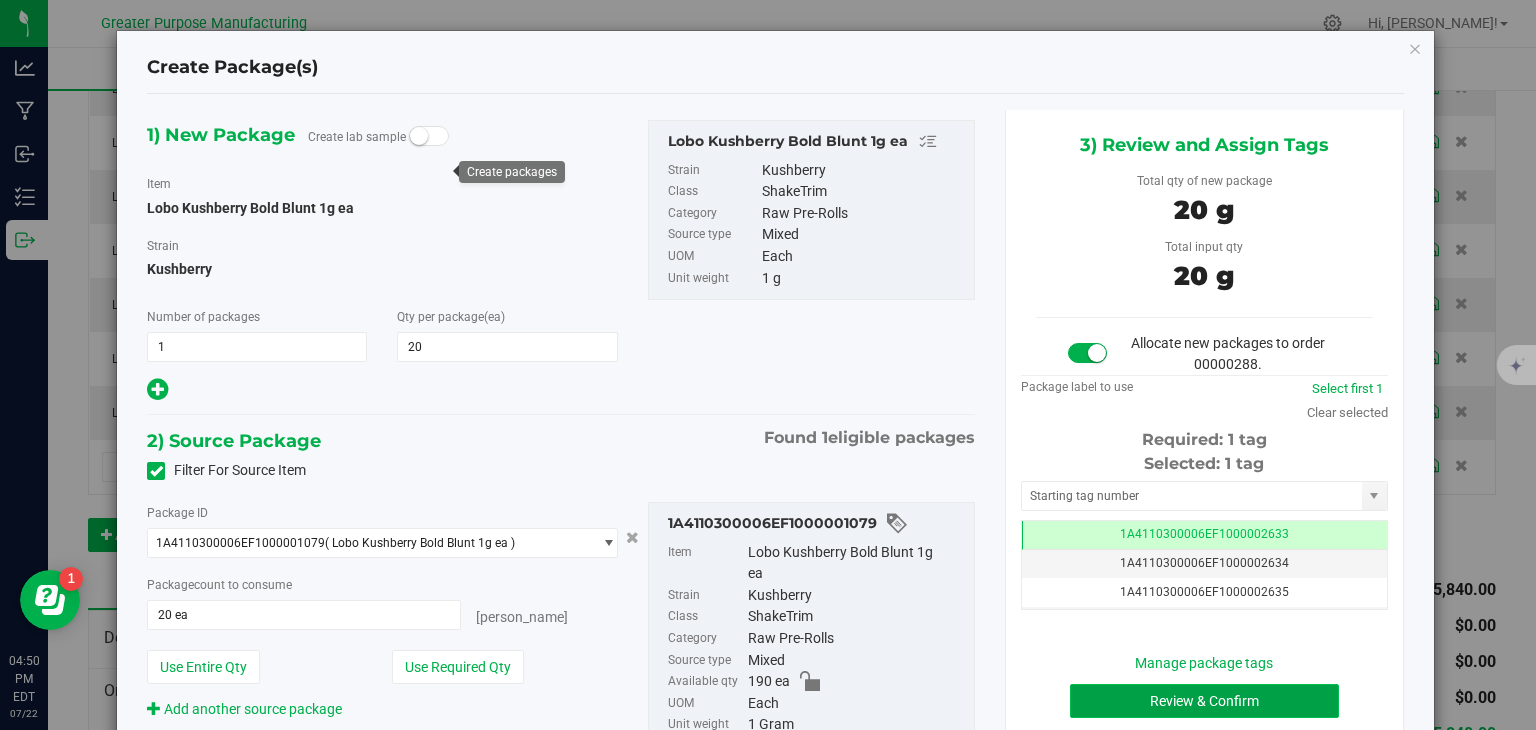 click on "Review & Confirm" at bounding box center (1204, 701) 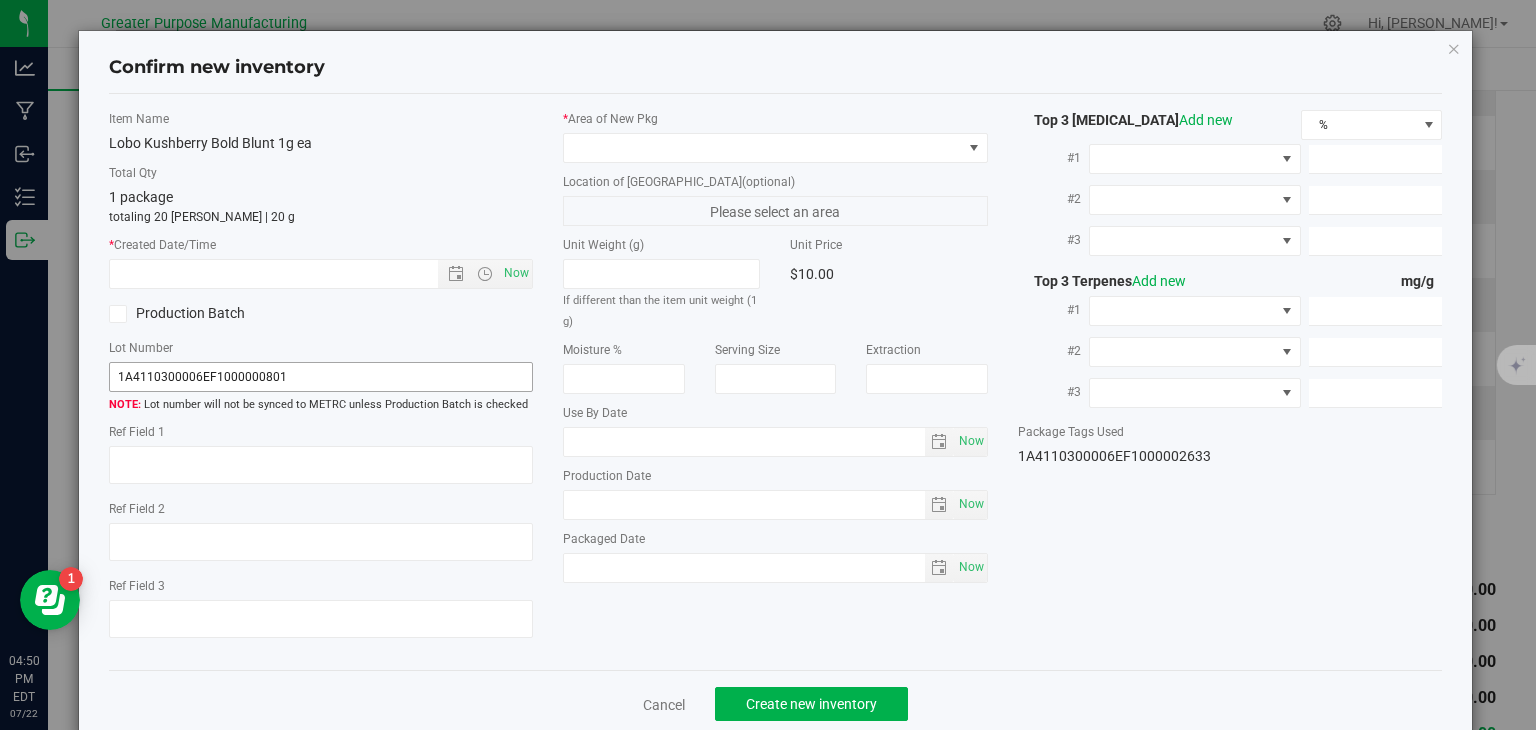 type on "2025-07-13" 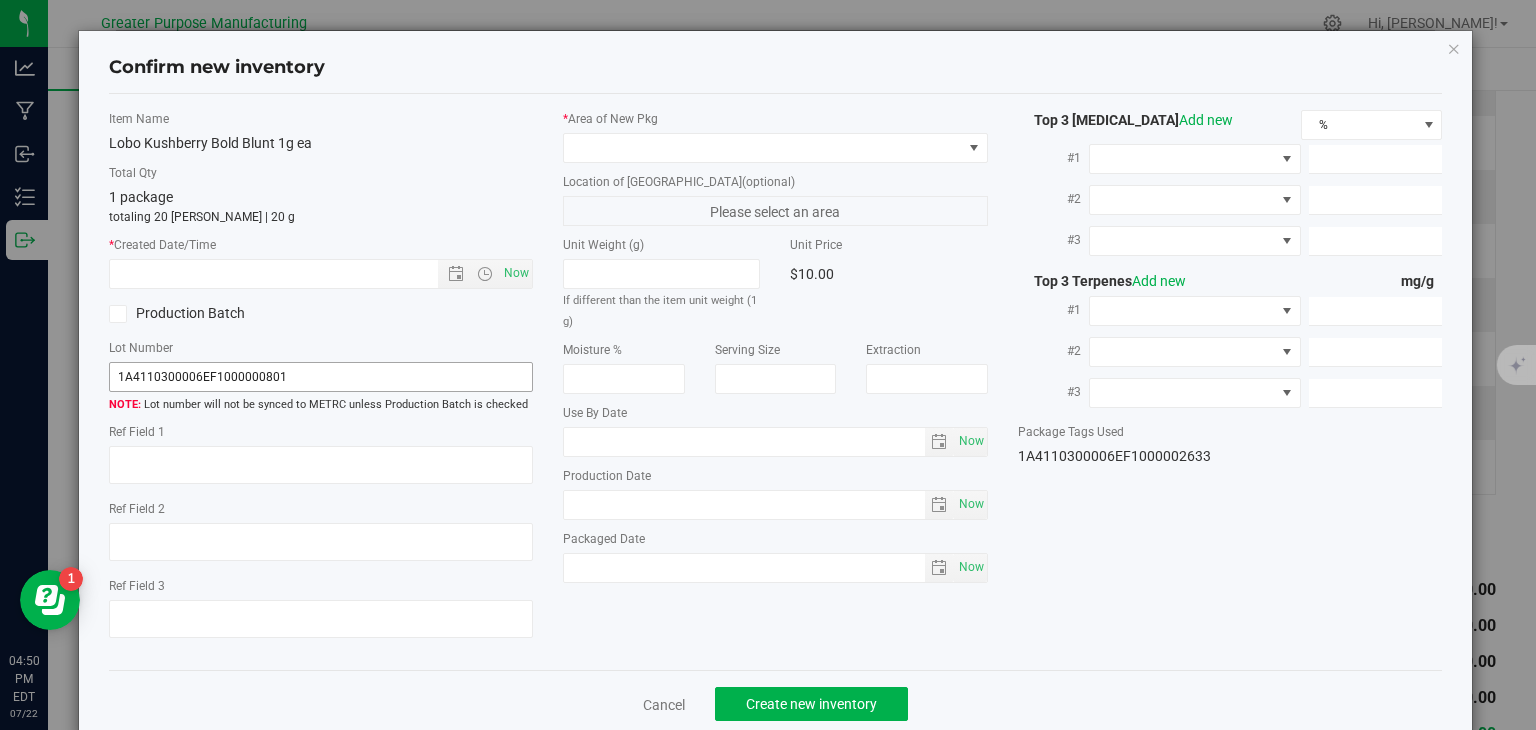 type on "[DATE]" 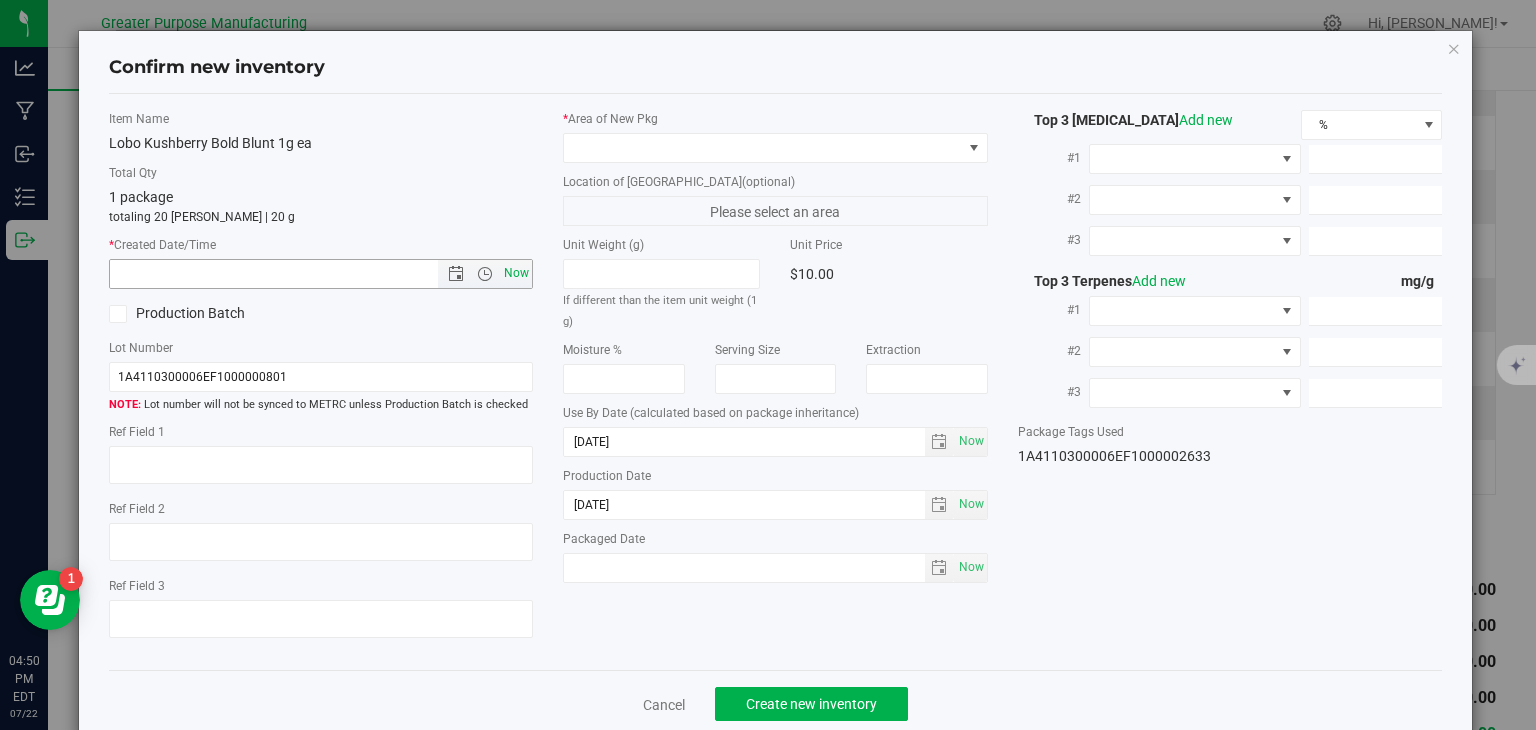 click on "Now" at bounding box center [517, 273] 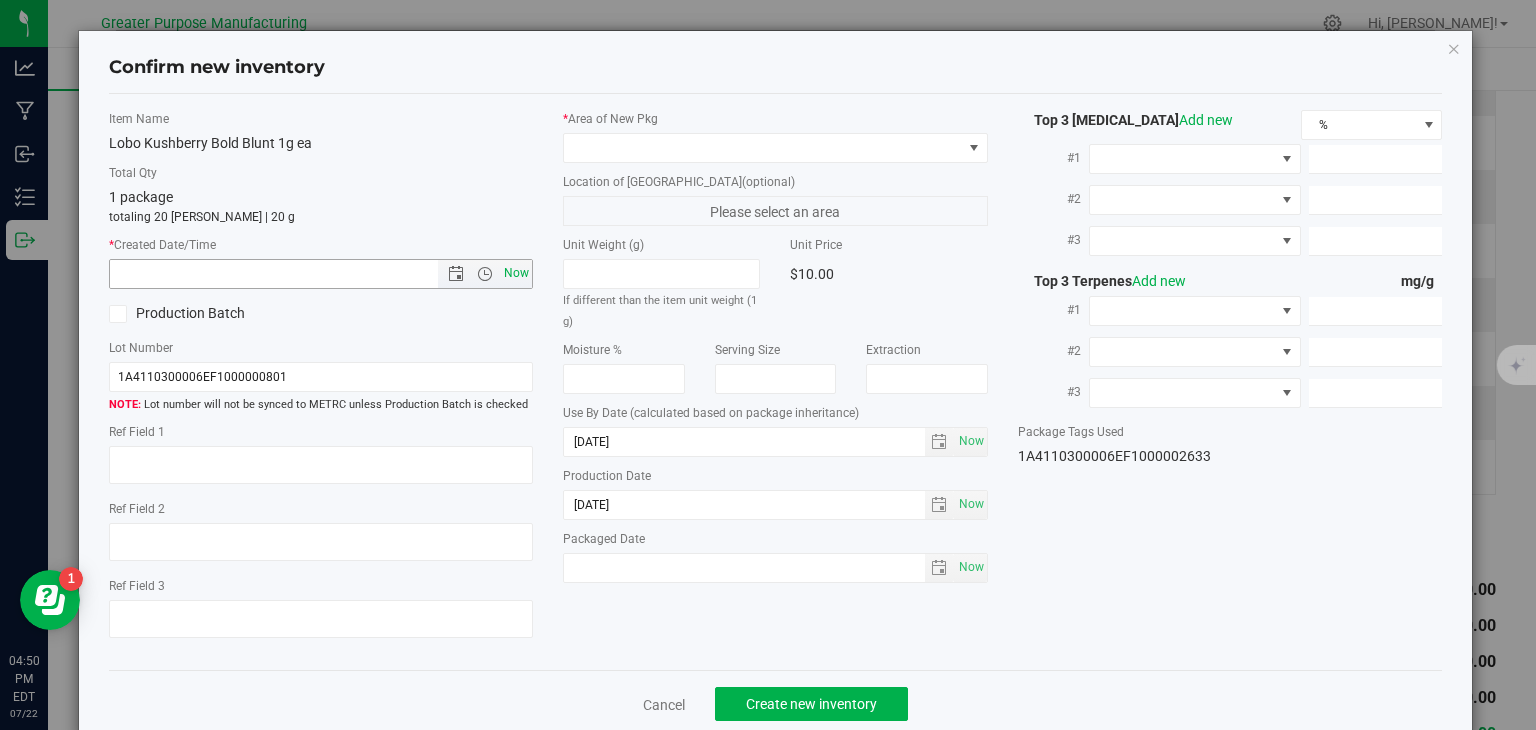 type on "7/22/2025 4:50 PM" 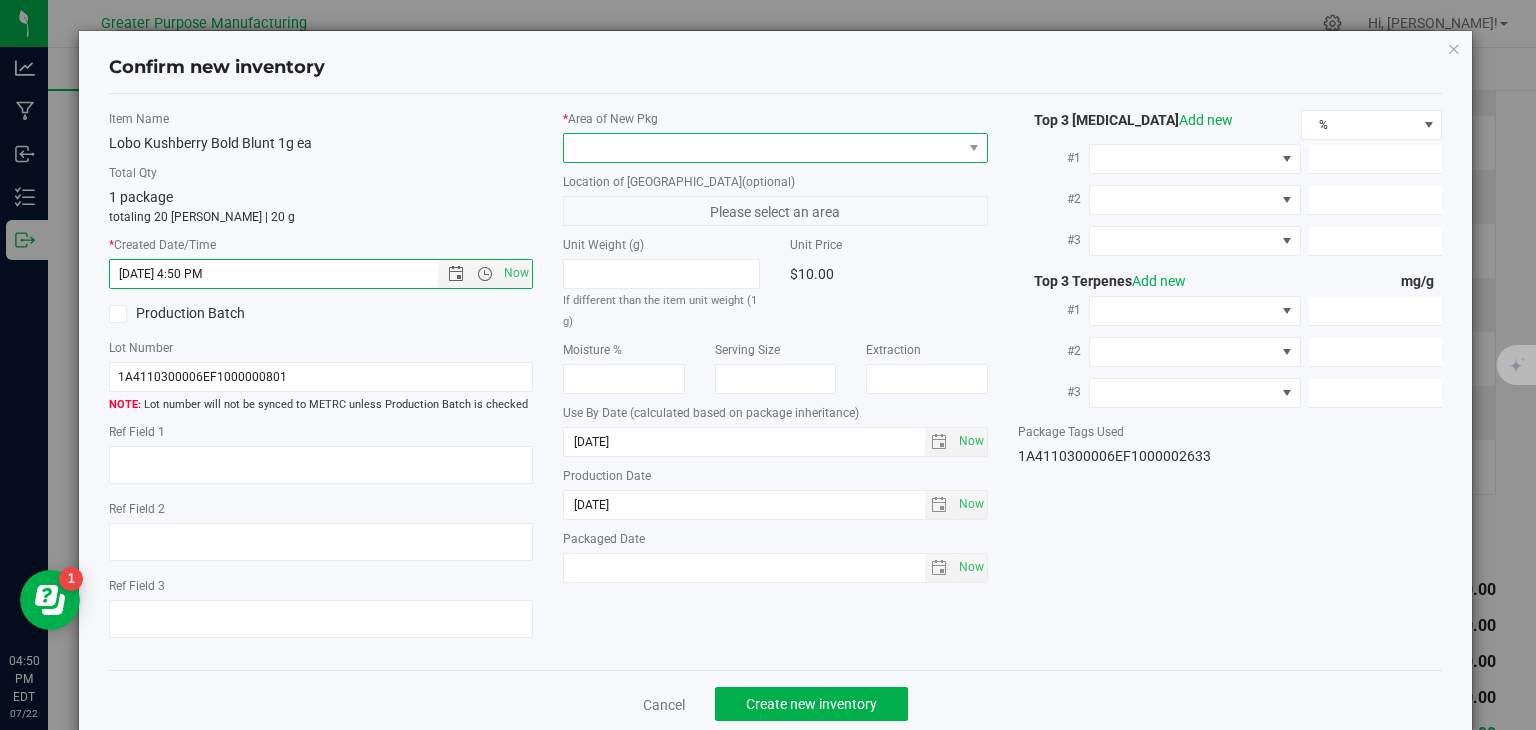 click at bounding box center [763, 148] 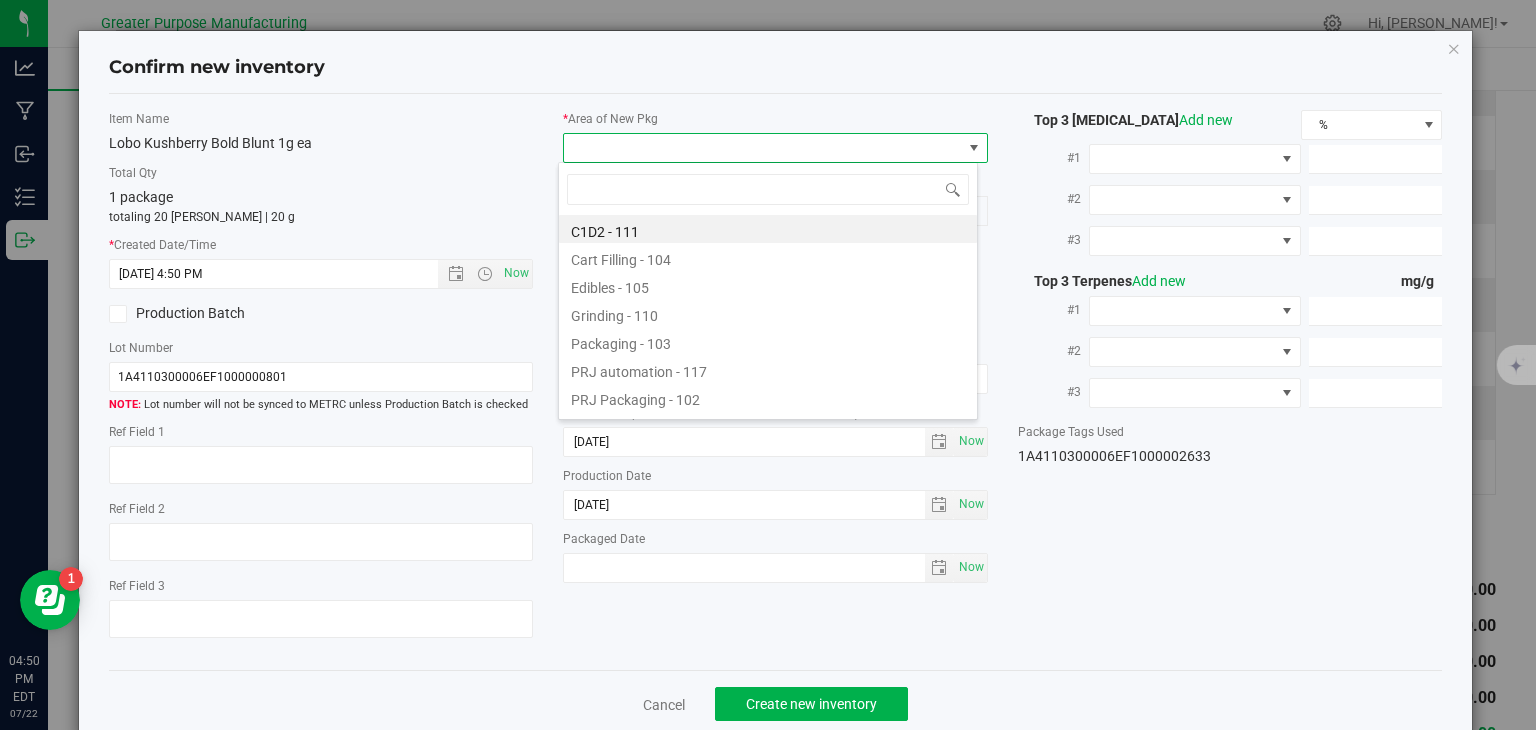 type on "108" 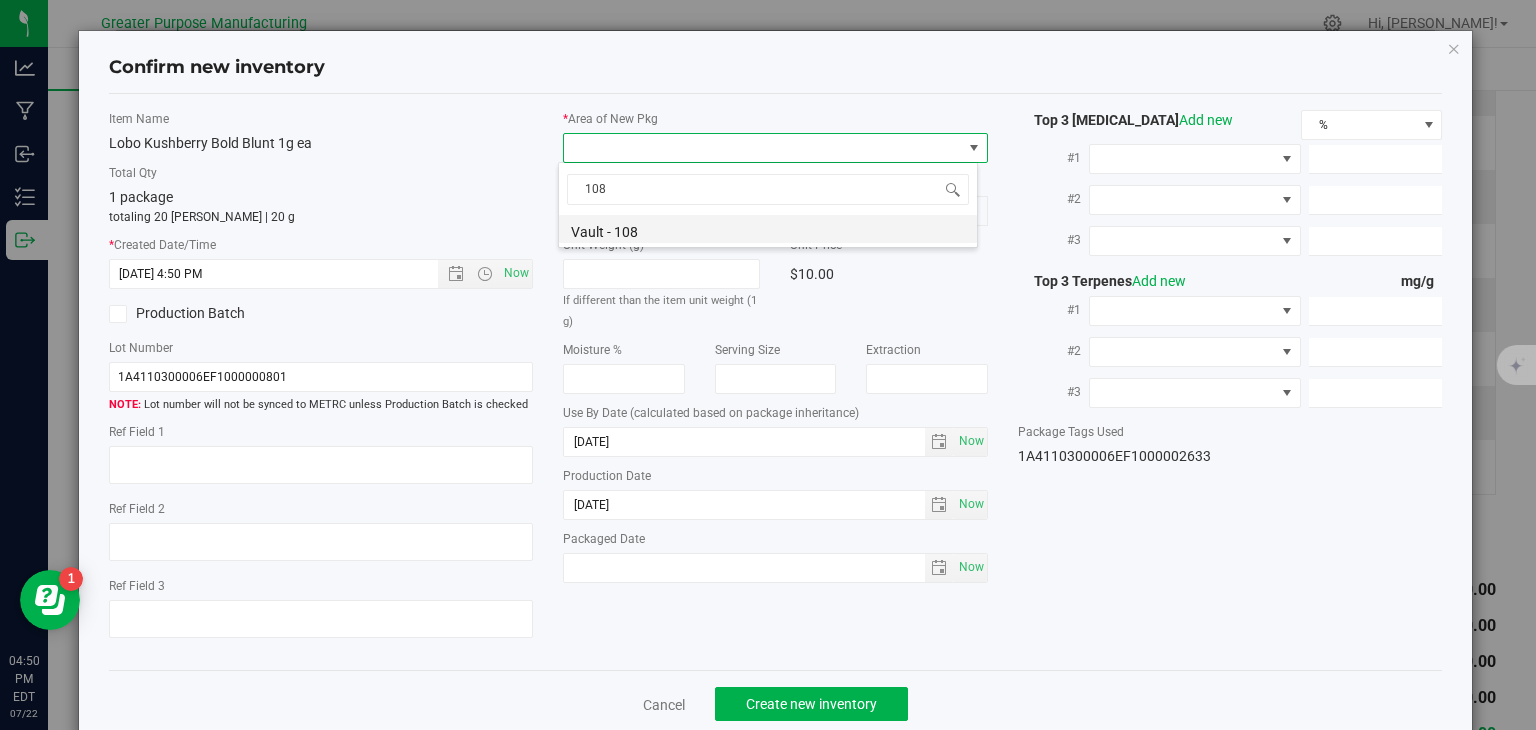 click on "Vault - 108" at bounding box center [768, 229] 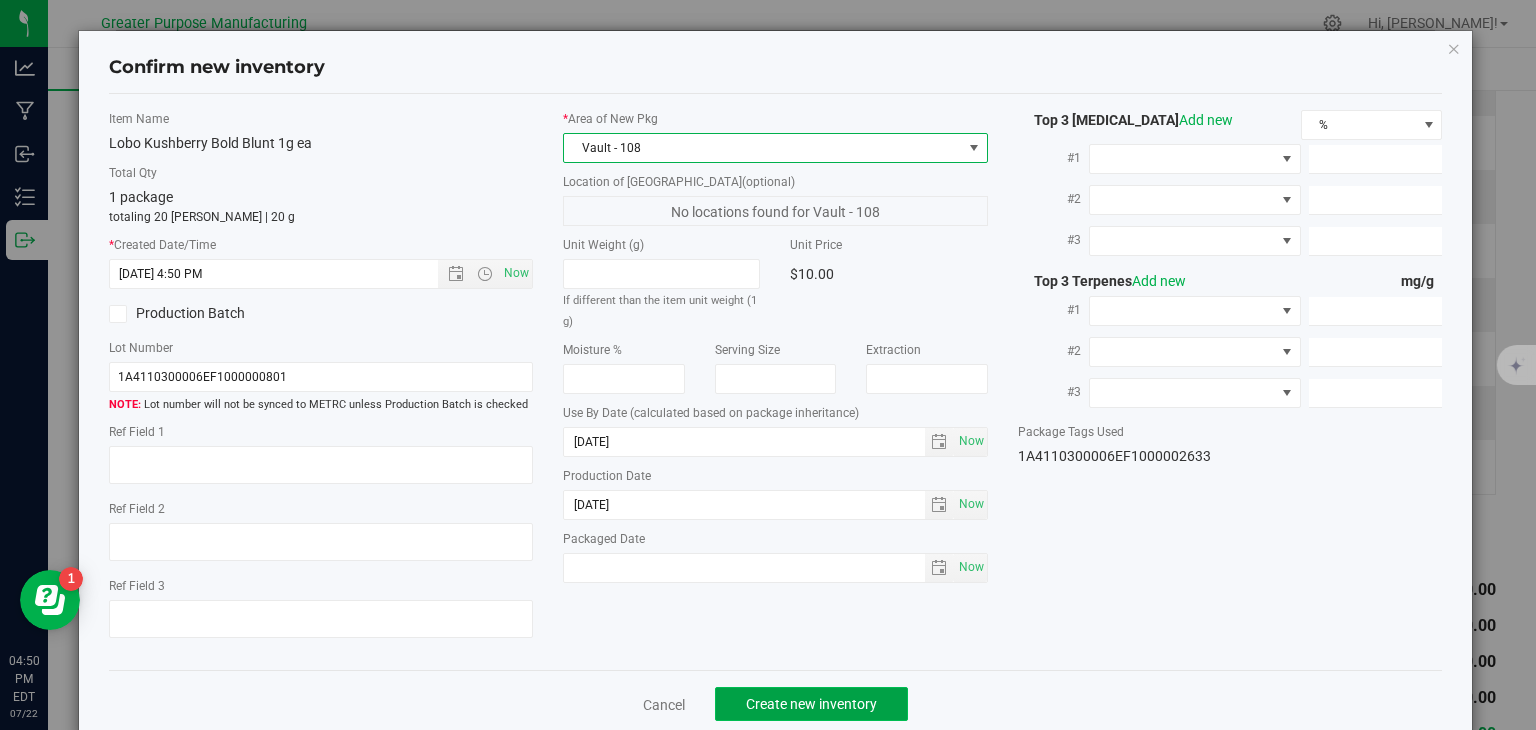 click on "Create new inventory" 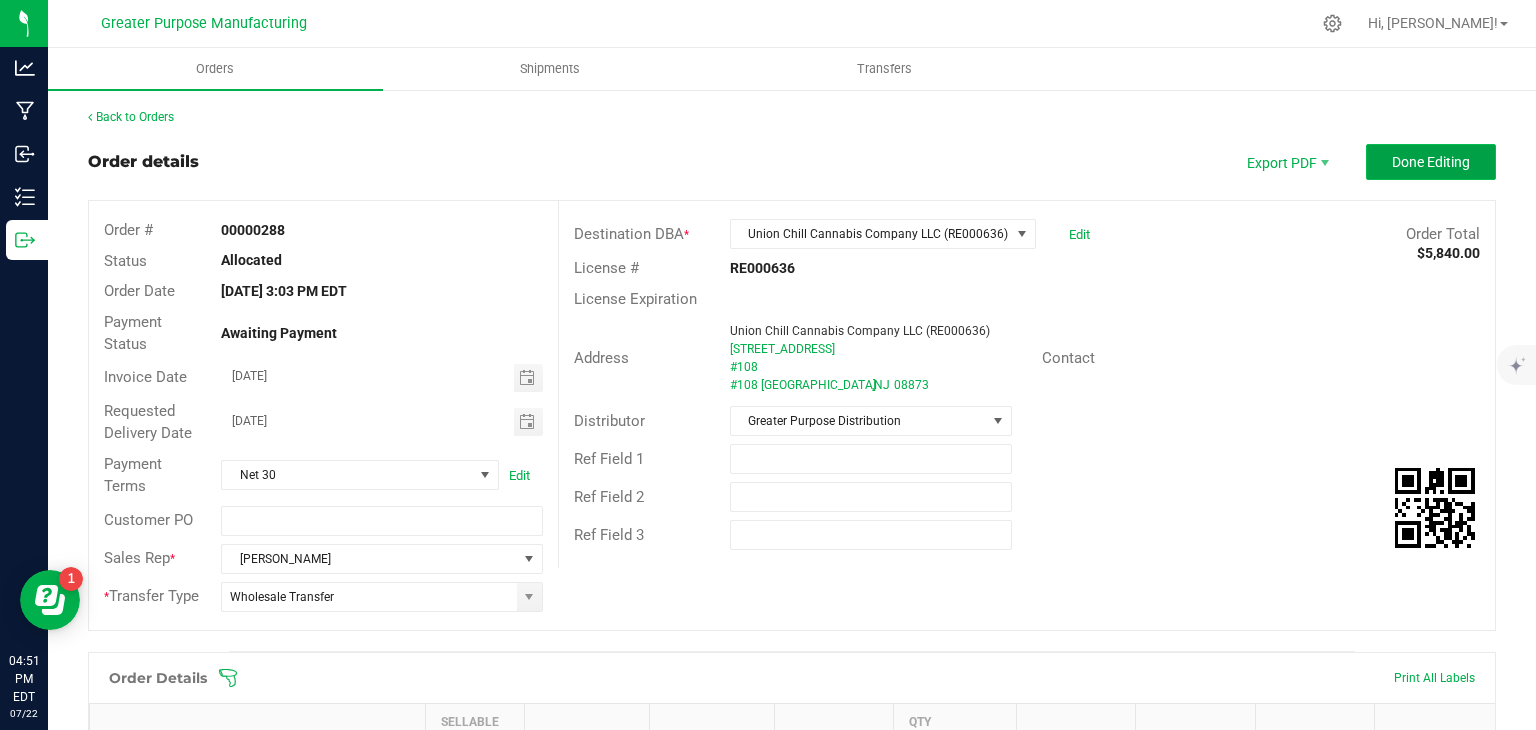click on "Done Editing" at bounding box center [1431, 162] 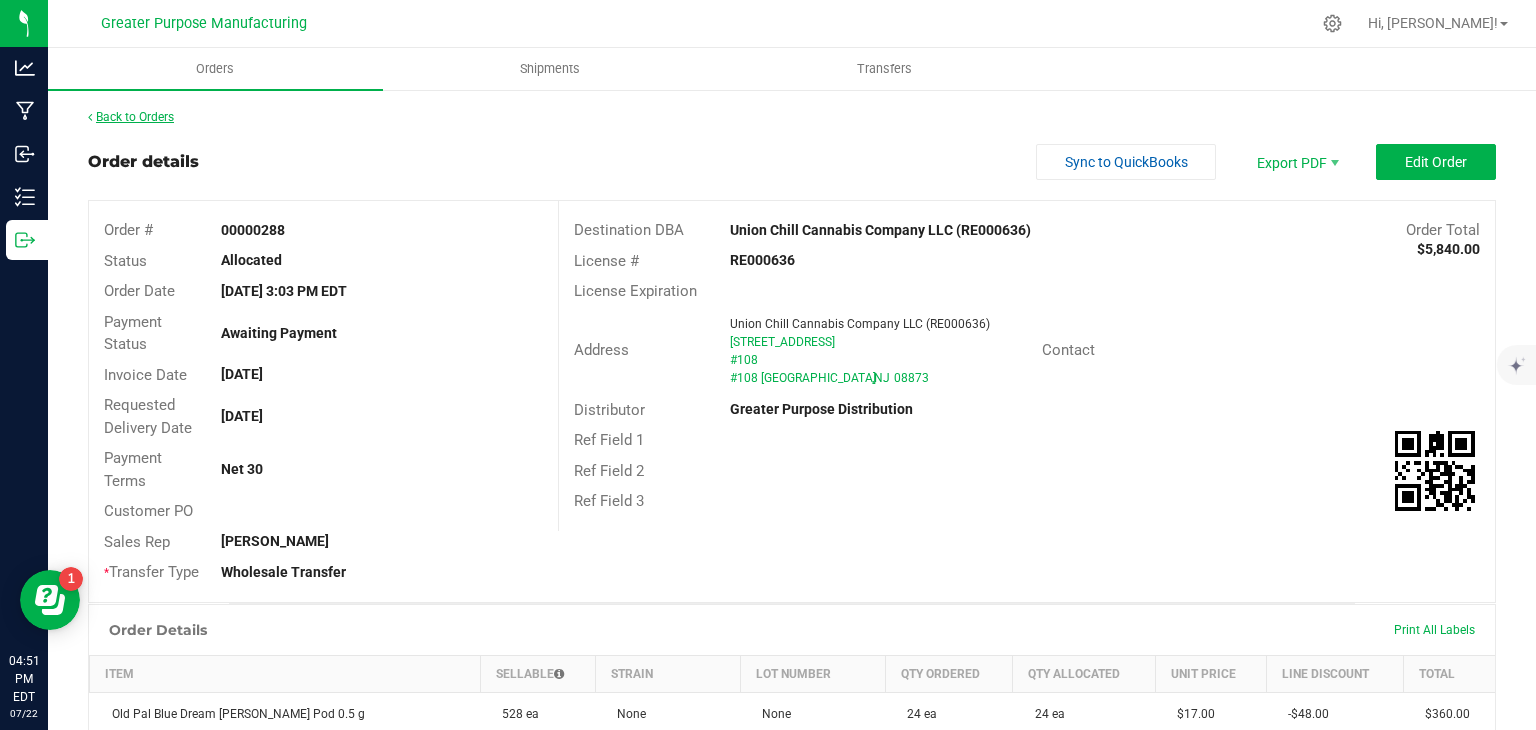 click on "Back to Orders" at bounding box center (131, 117) 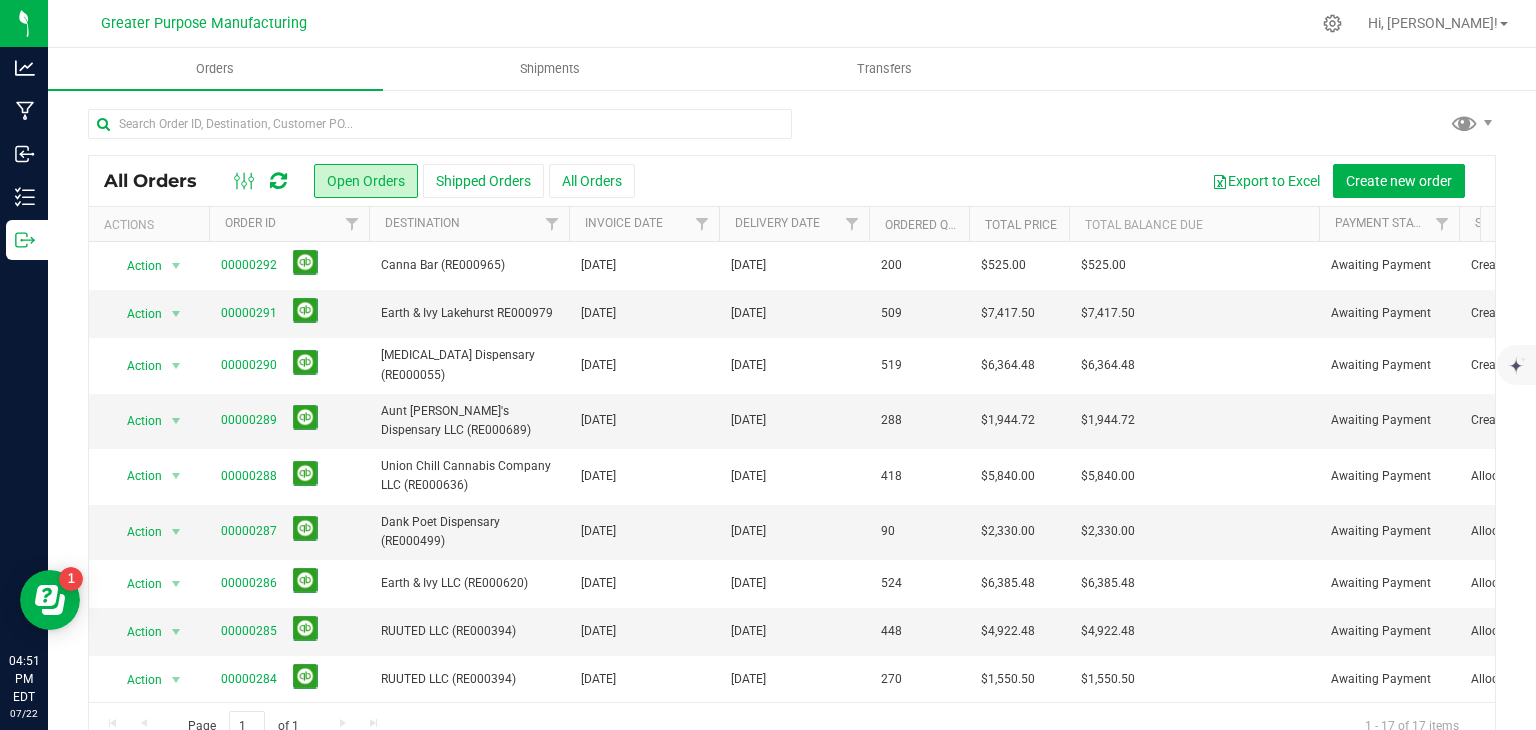 scroll, scrollTop: 0, scrollLeft: 0, axis: both 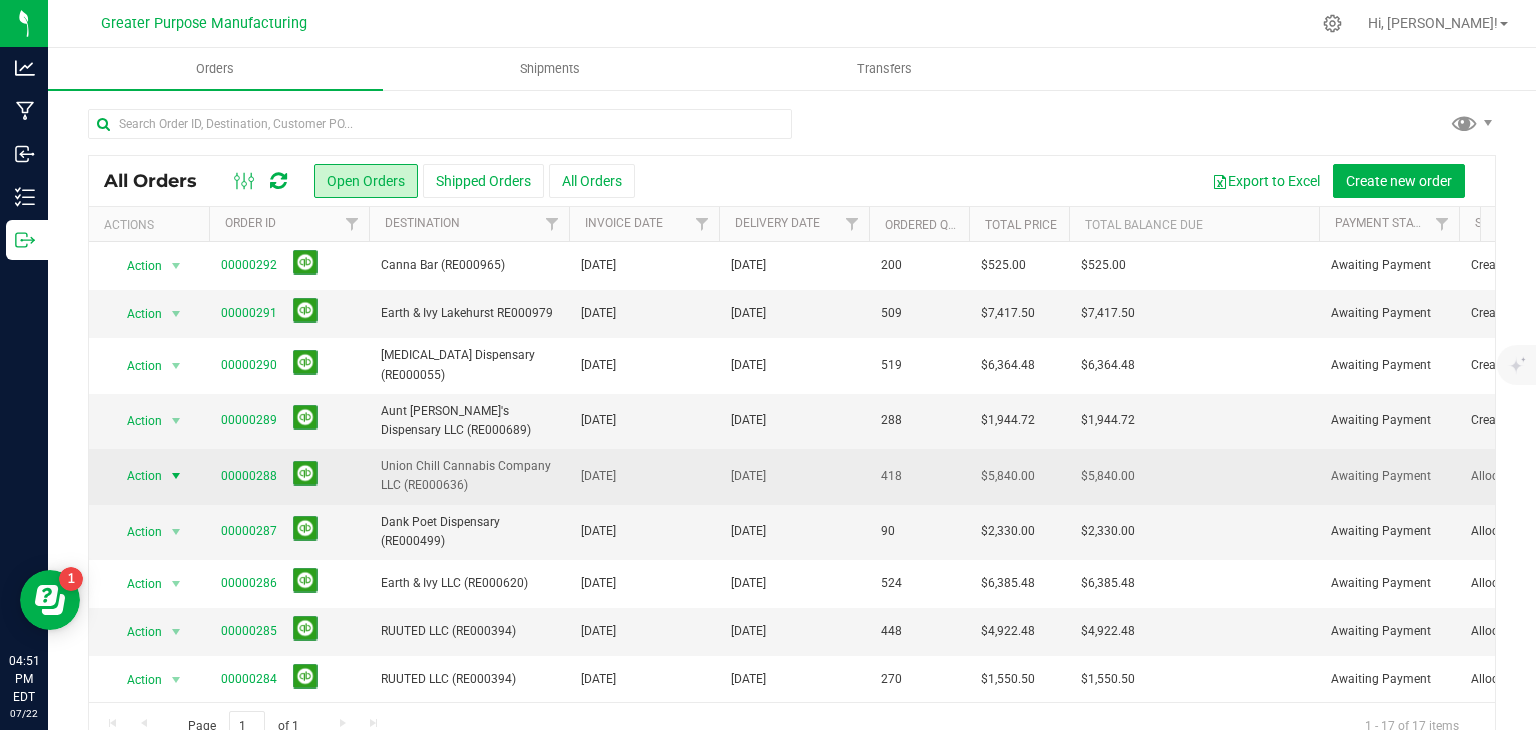 click at bounding box center [176, 476] 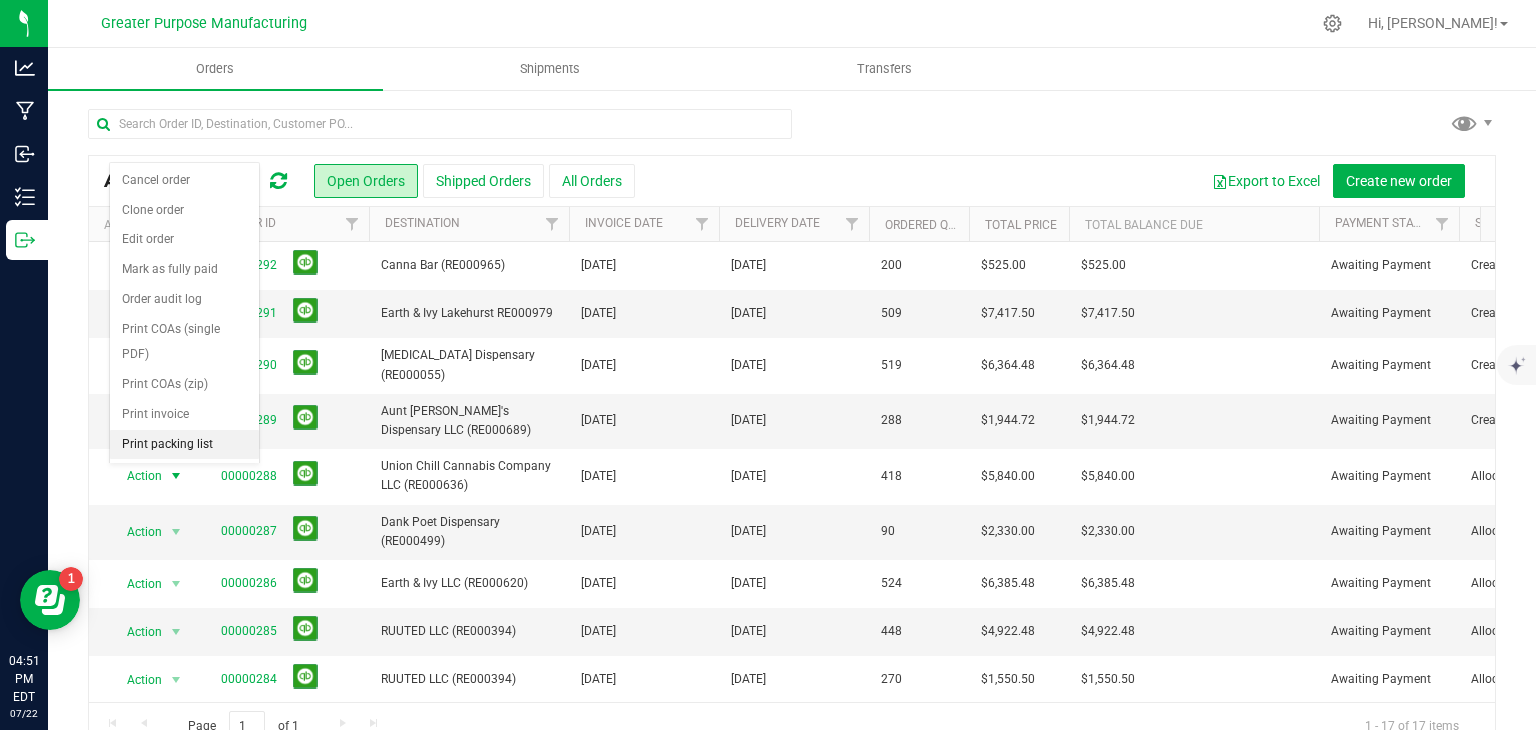 click on "Print packing list" at bounding box center (184, 445) 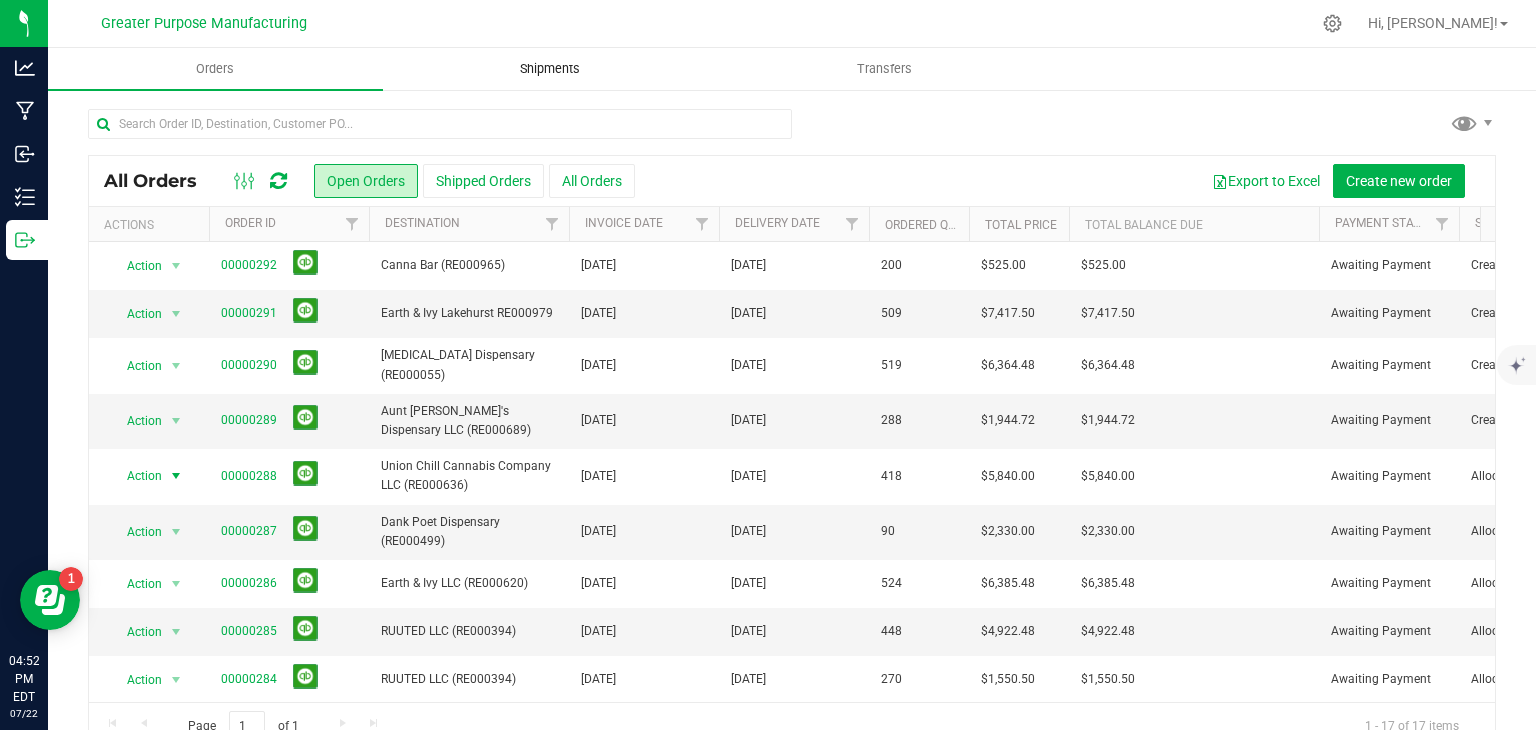 click on "Shipments" at bounding box center [550, 69] 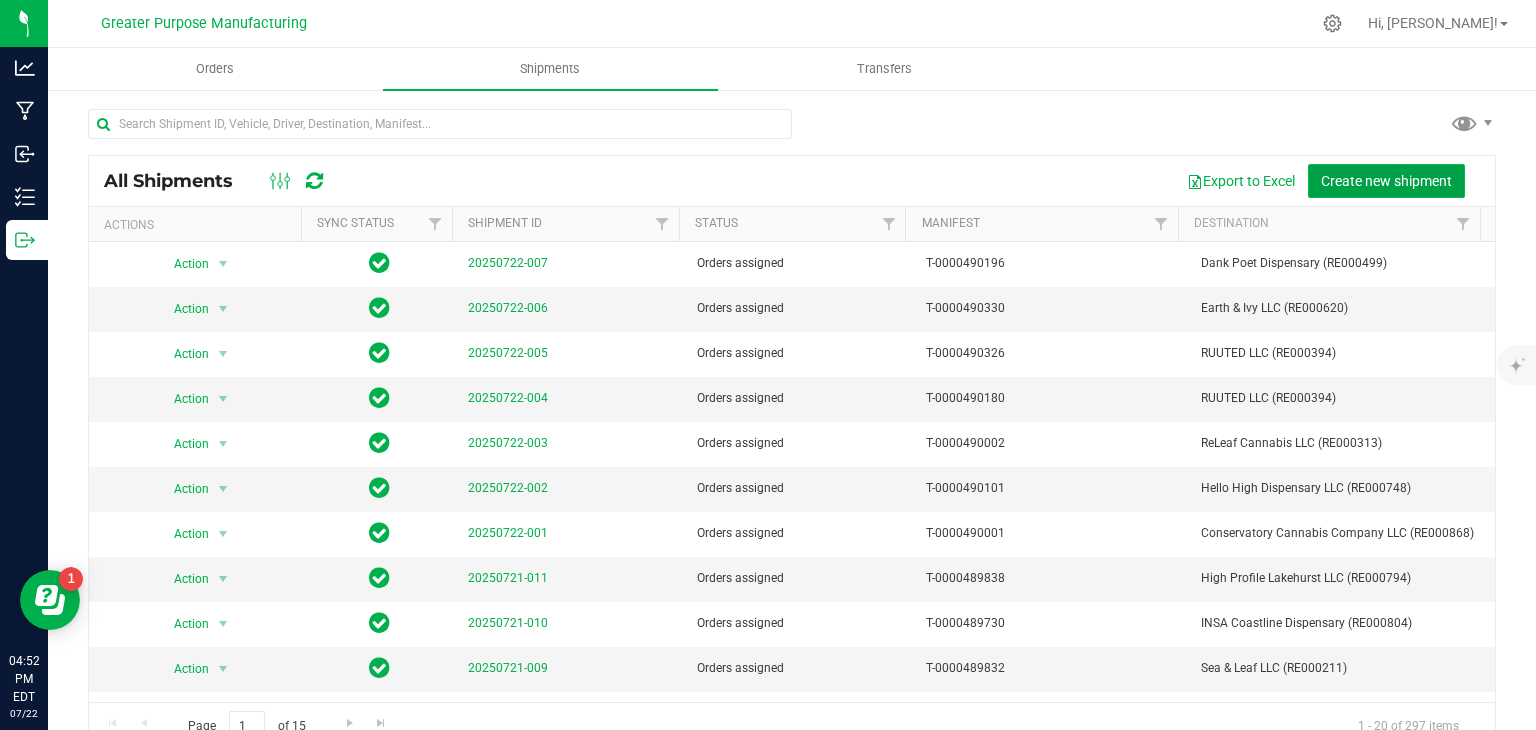 click on "Create new shipment" at bounding box center (1386, 181) 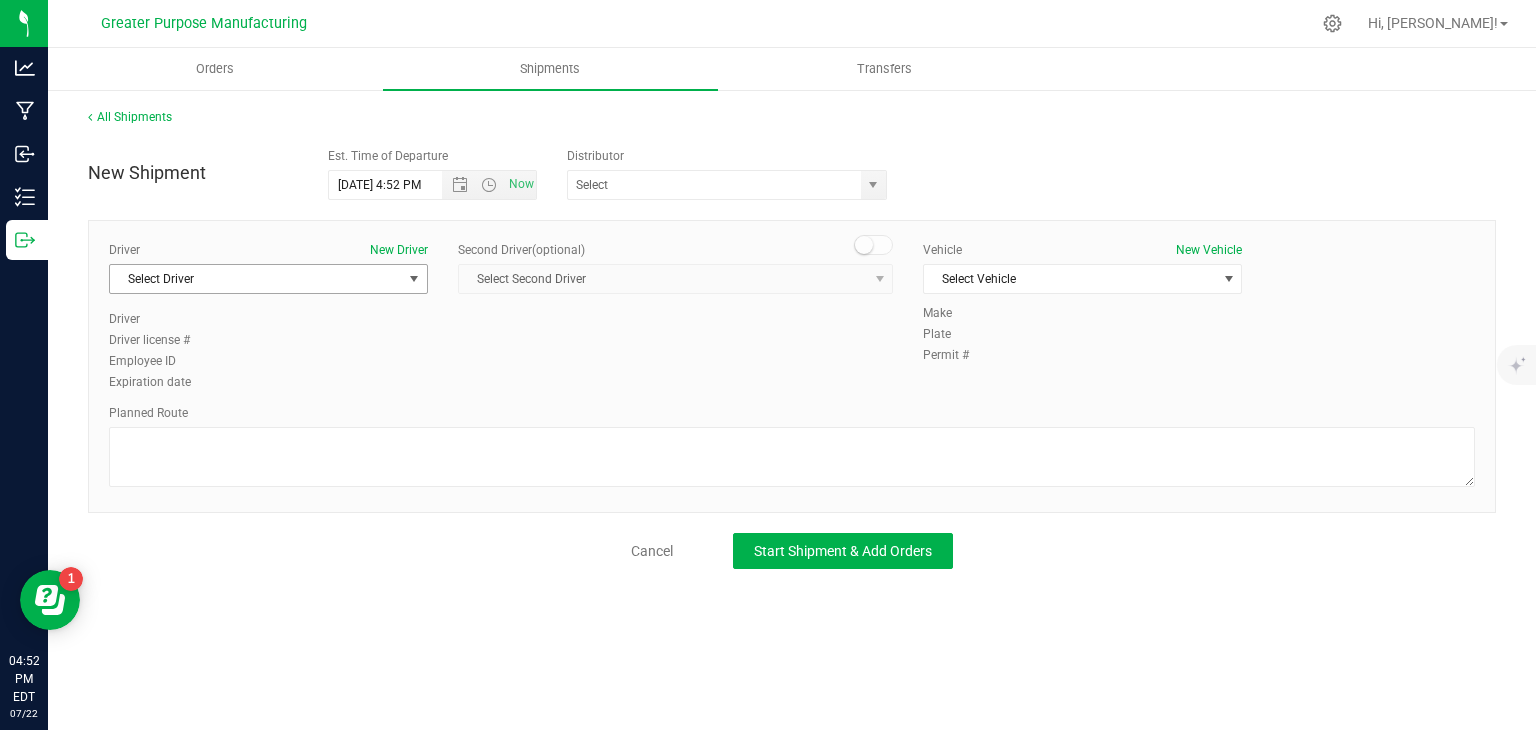 click on "Select Driver" at bounding box center [256, 279] 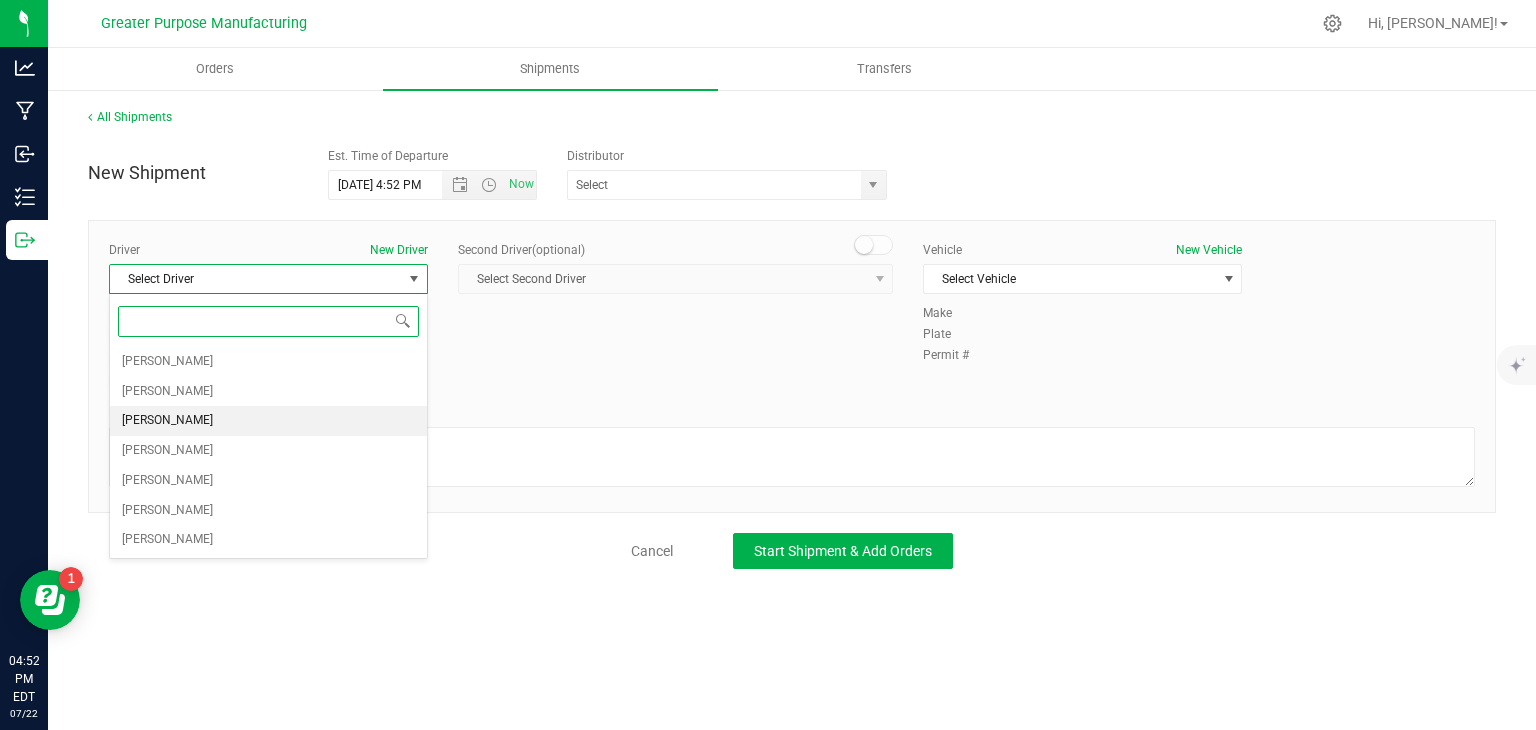 click on "[PERSON_NAME]" at bounding box center (167, 421) 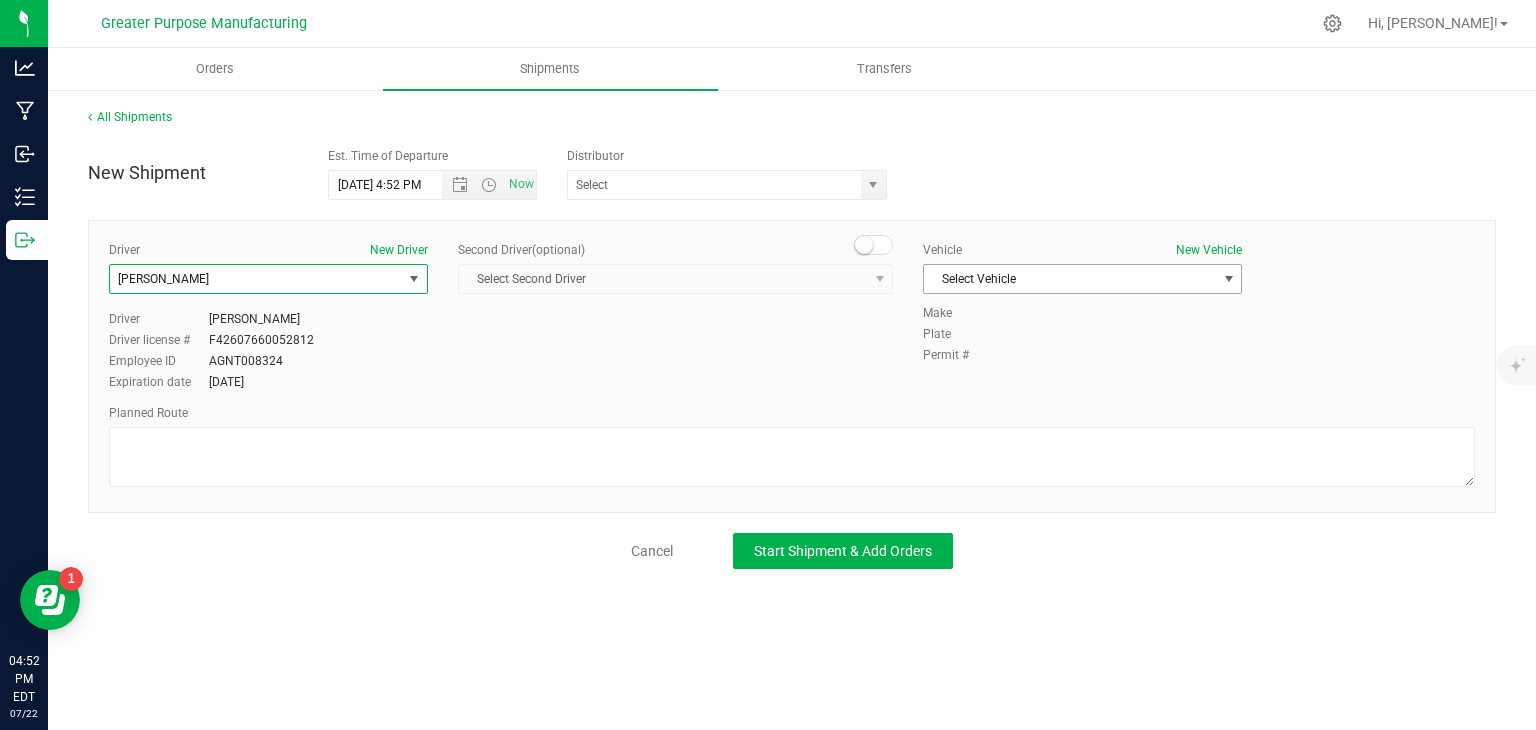 click on "Select Vehicle" at bounding box center (1070, 279) 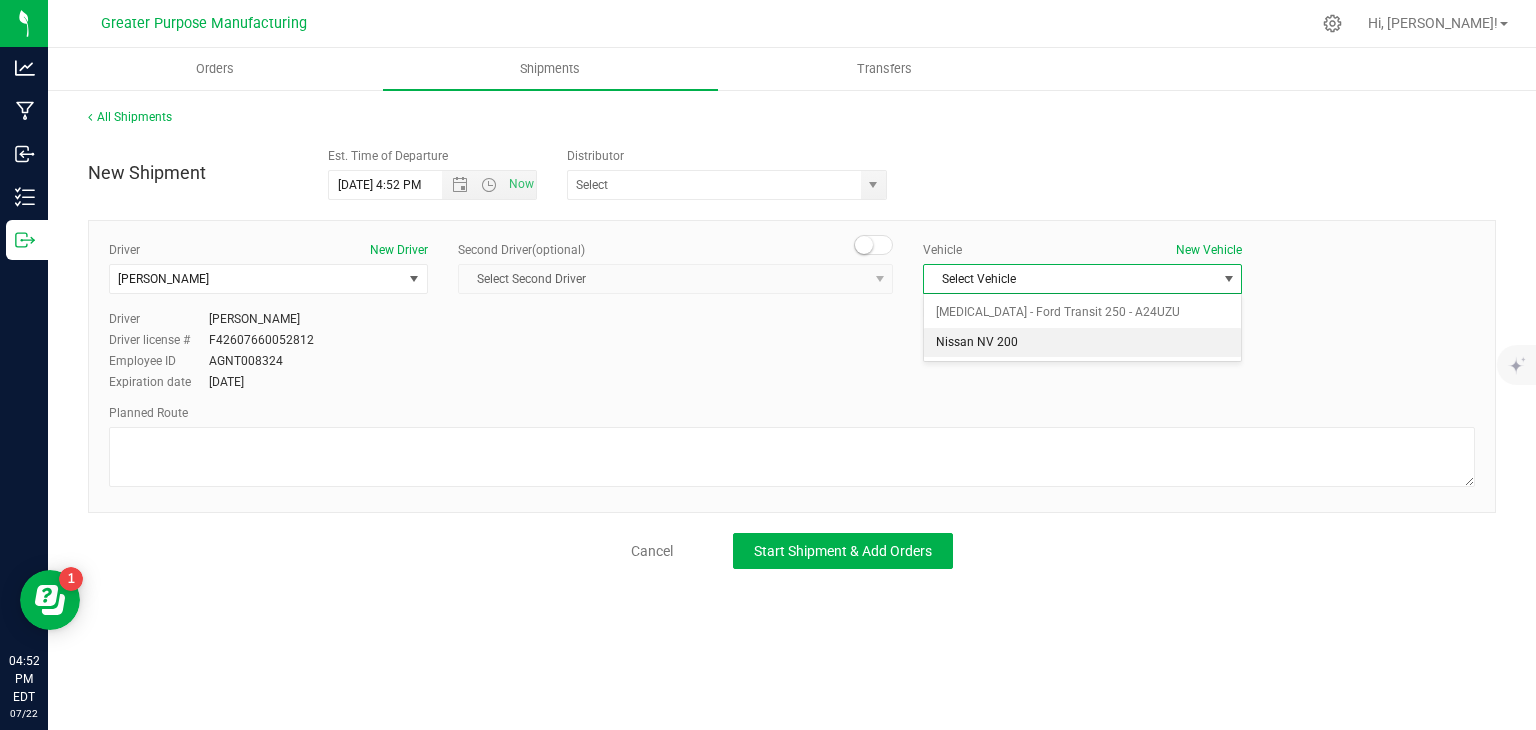 click on "Nissan NV 200" at bounding box center [1082, 343] 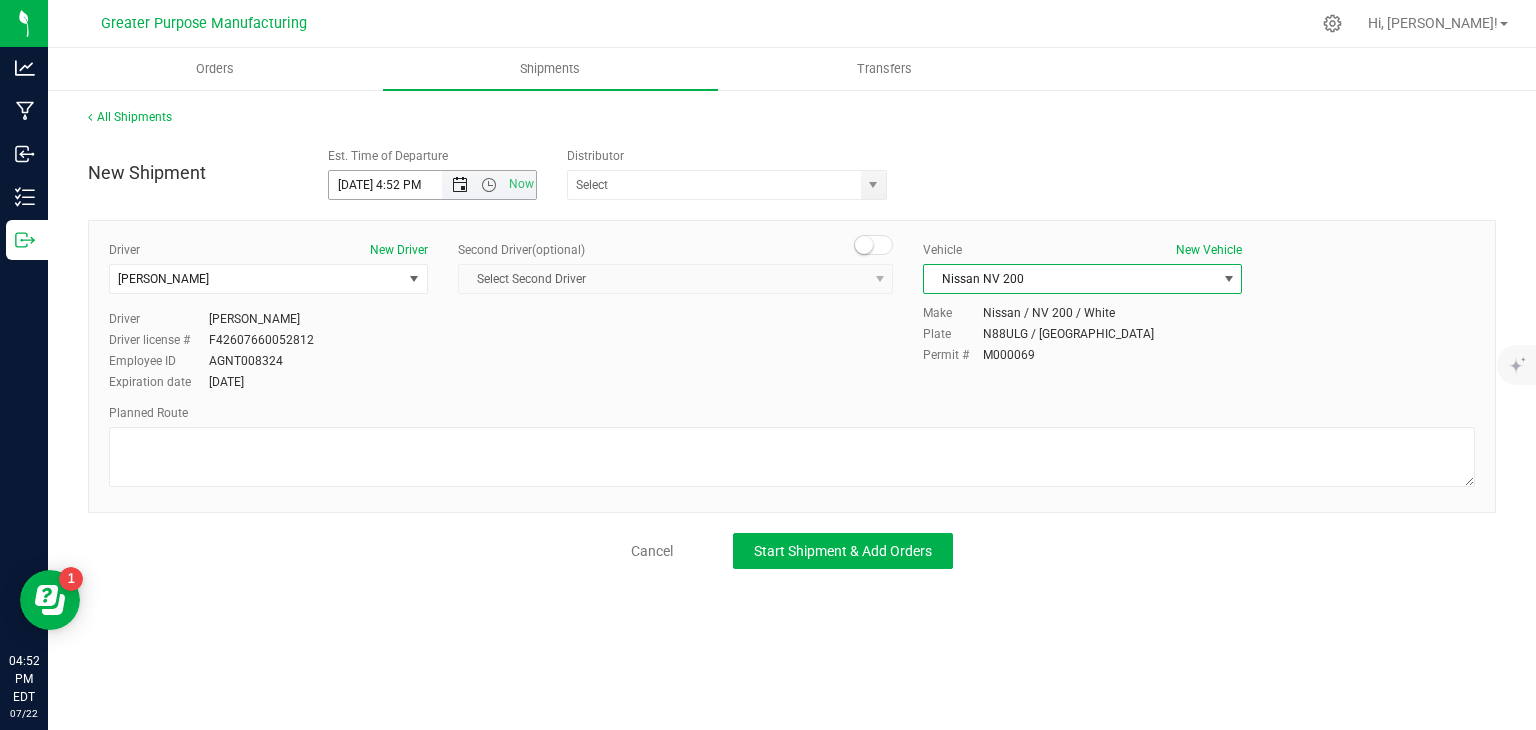 click at bounding box center (460, 185) 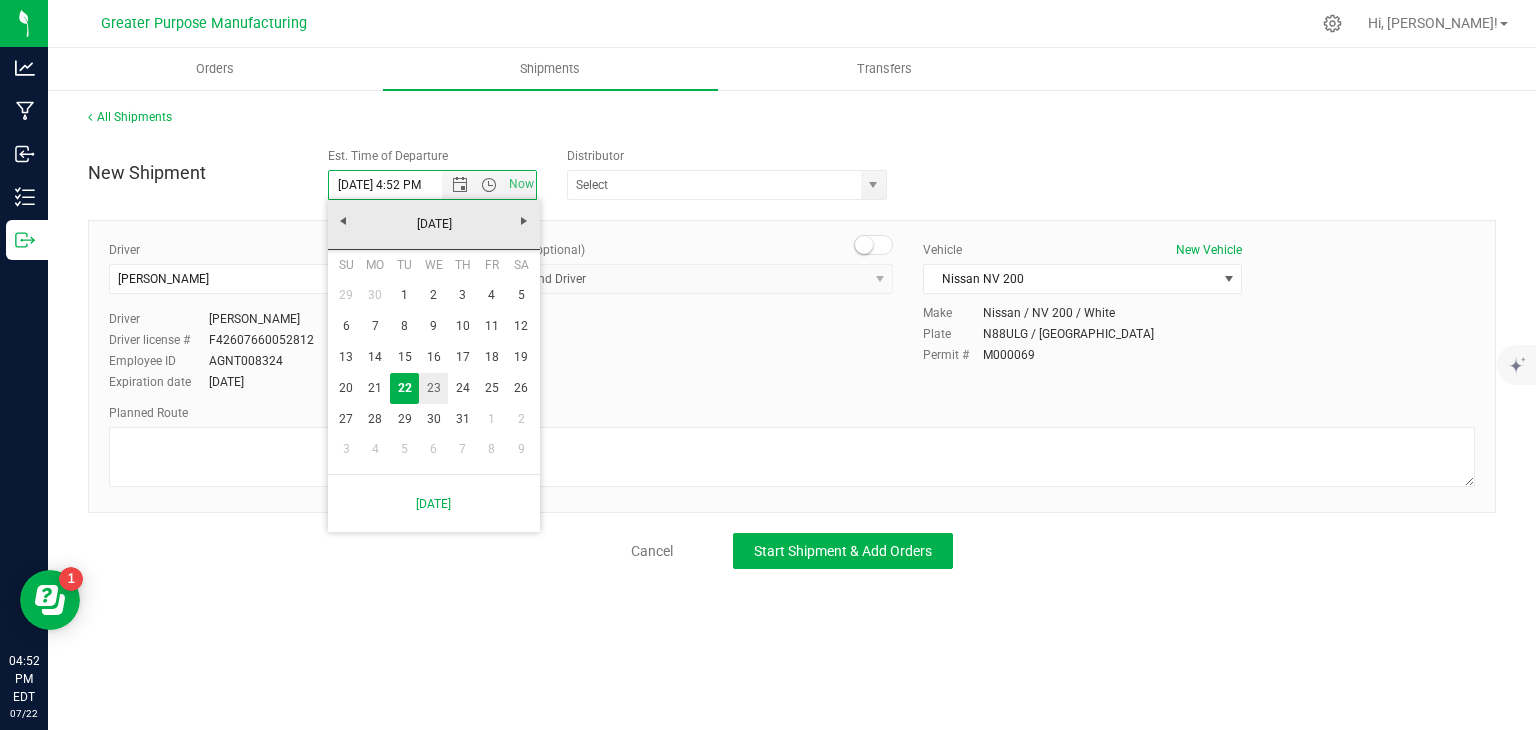 click on "23" at bounding box center [433, 388] 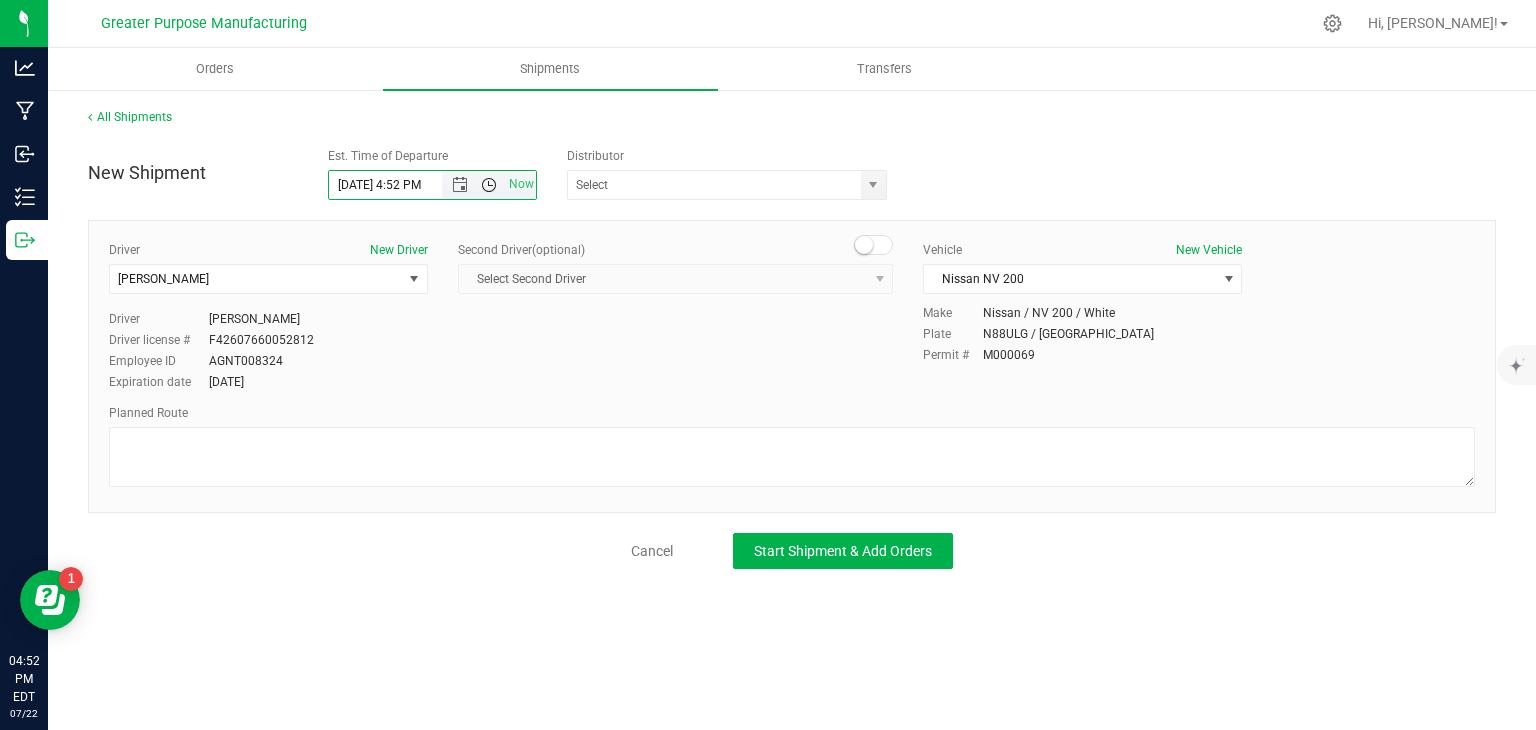 click at bounding box center (489, 185) 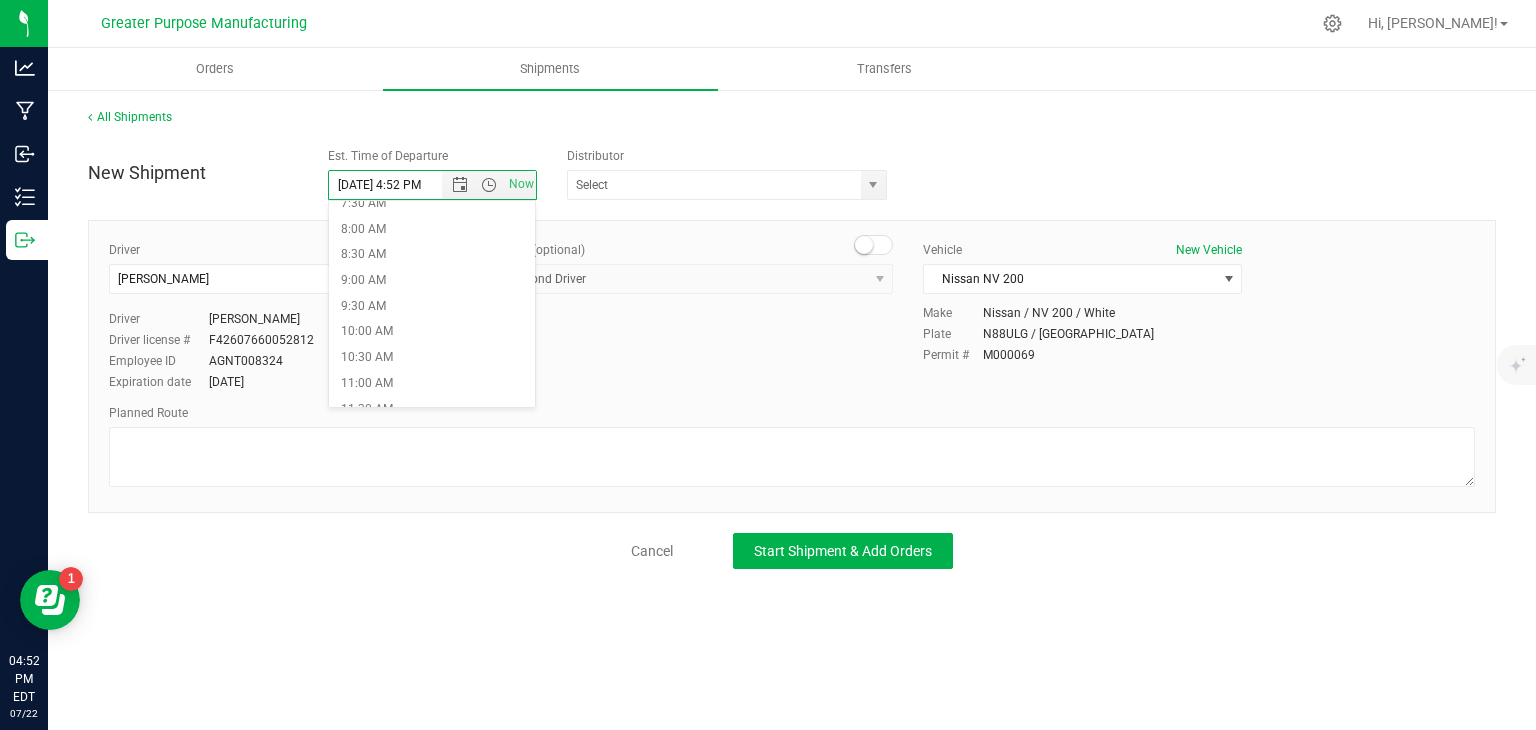 scroll, scrollTop: 400, scrollLeft: 0, axis: vertical 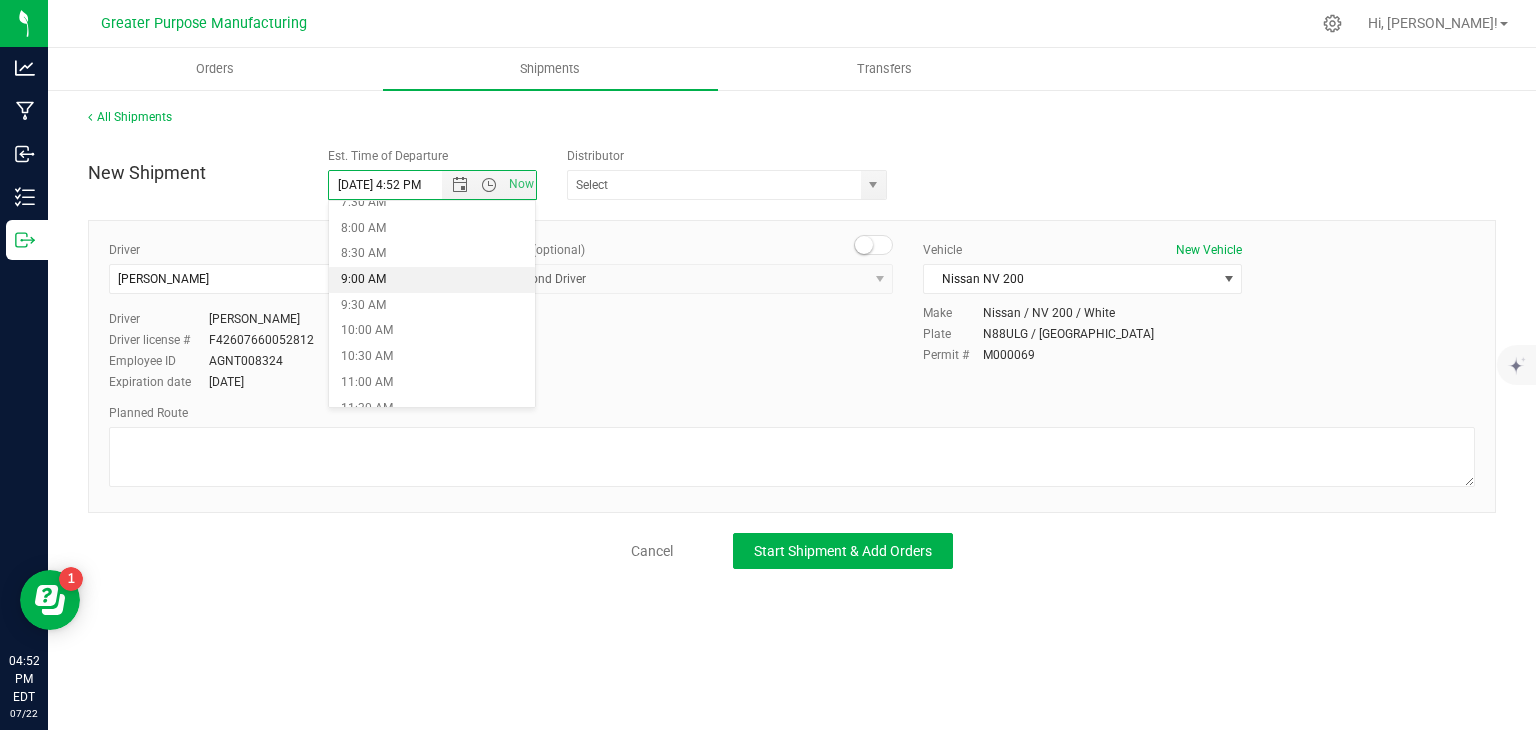 click on "9:00 AM" at bounding box center (432, 280) 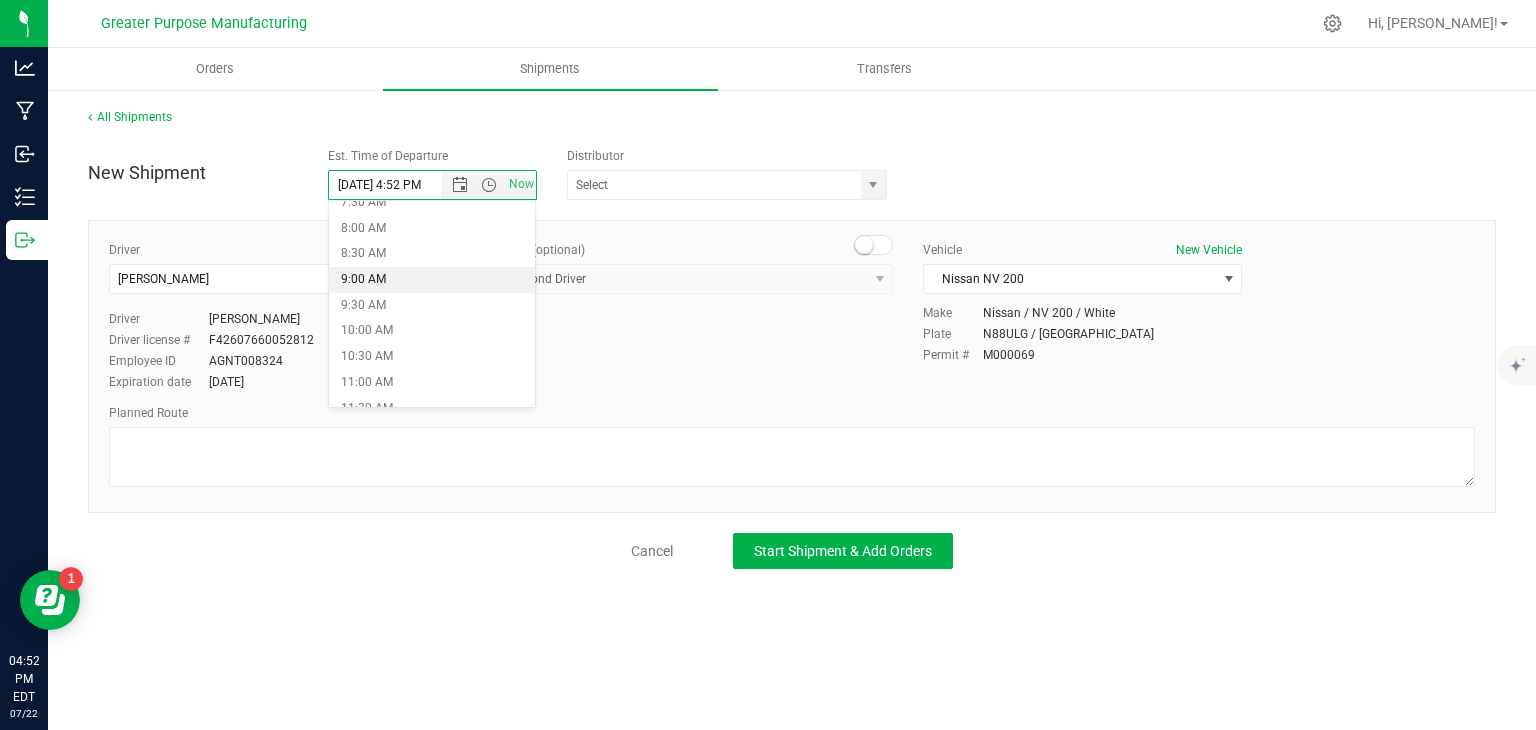 type on "7/23/2025 9:00 AM" 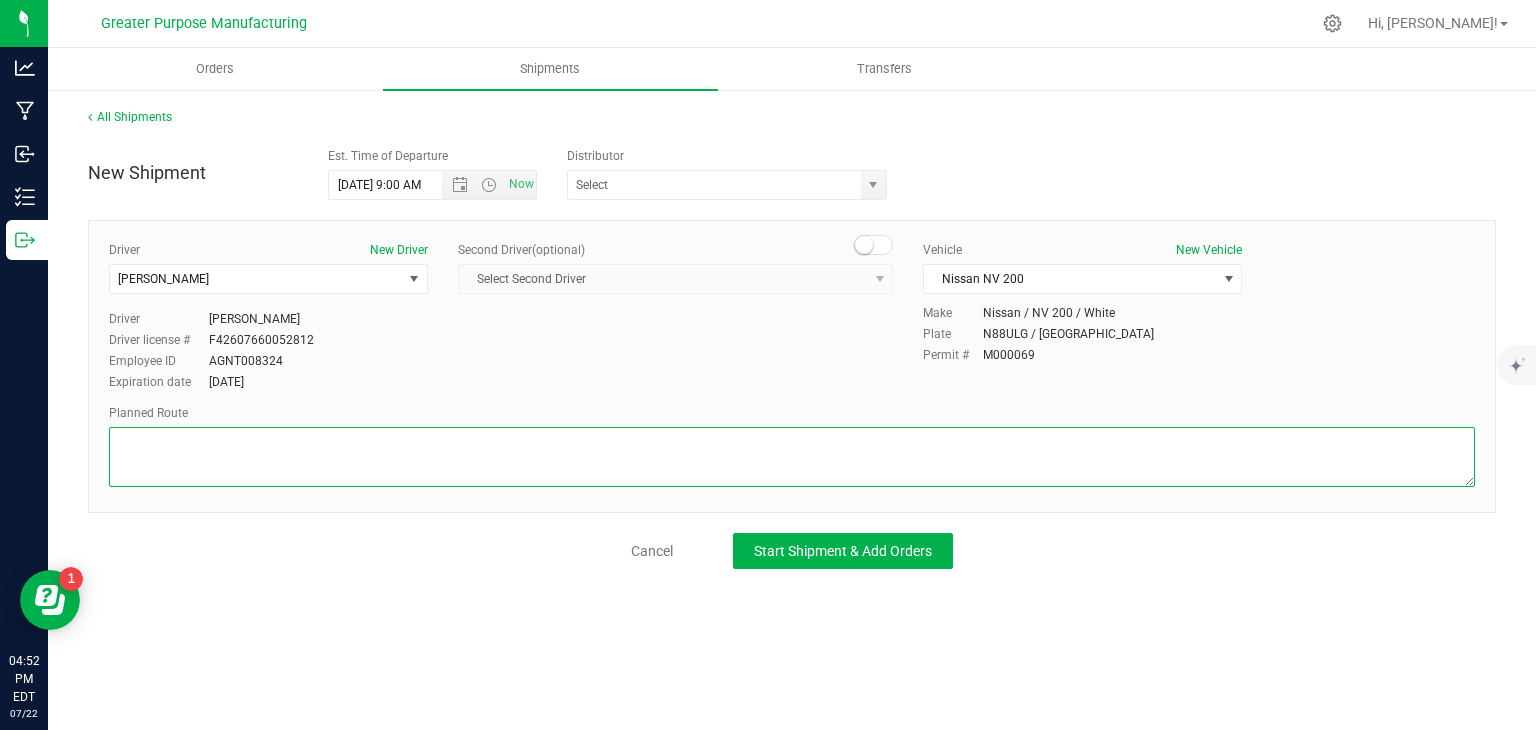 click at bounding box center [792, 457] 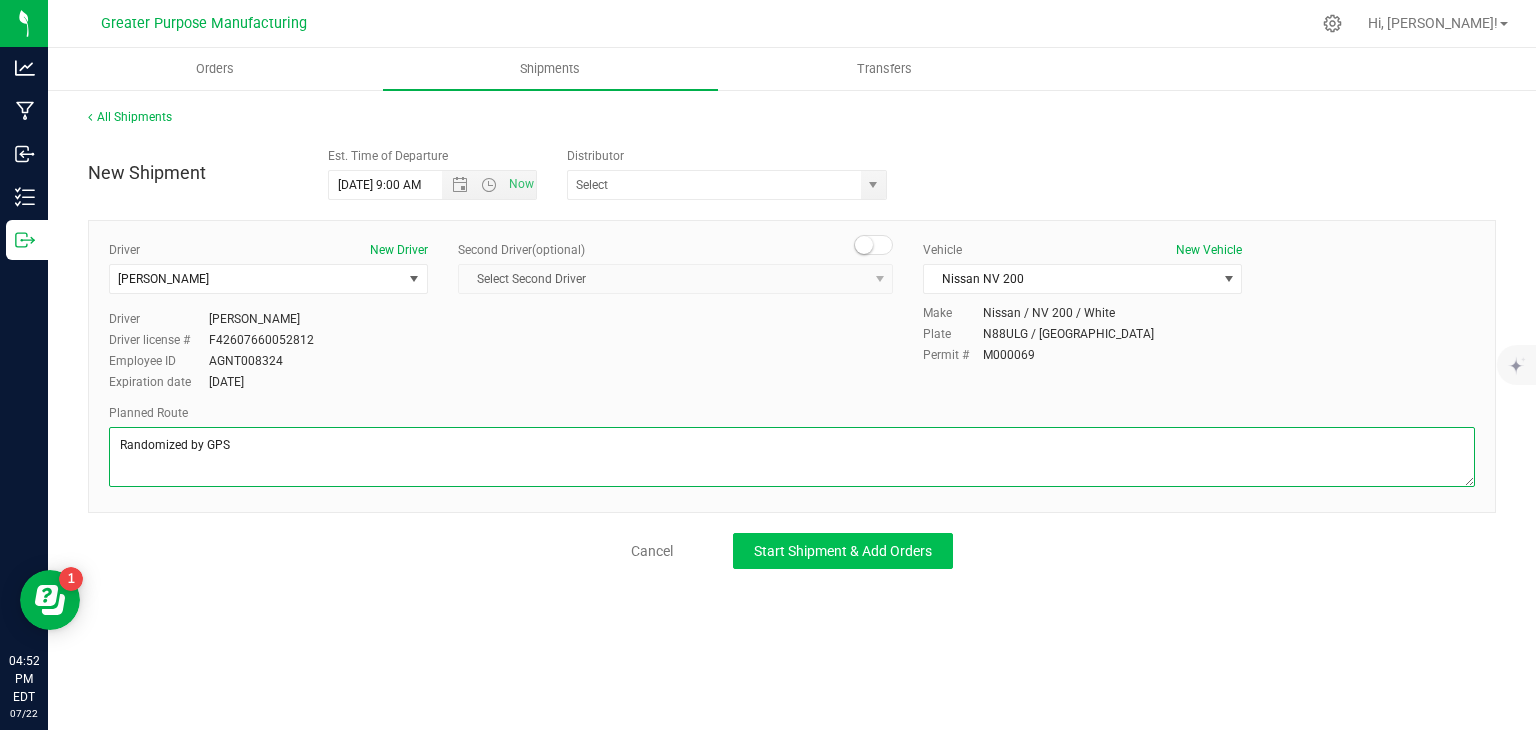 type on "Randomized by GPS" 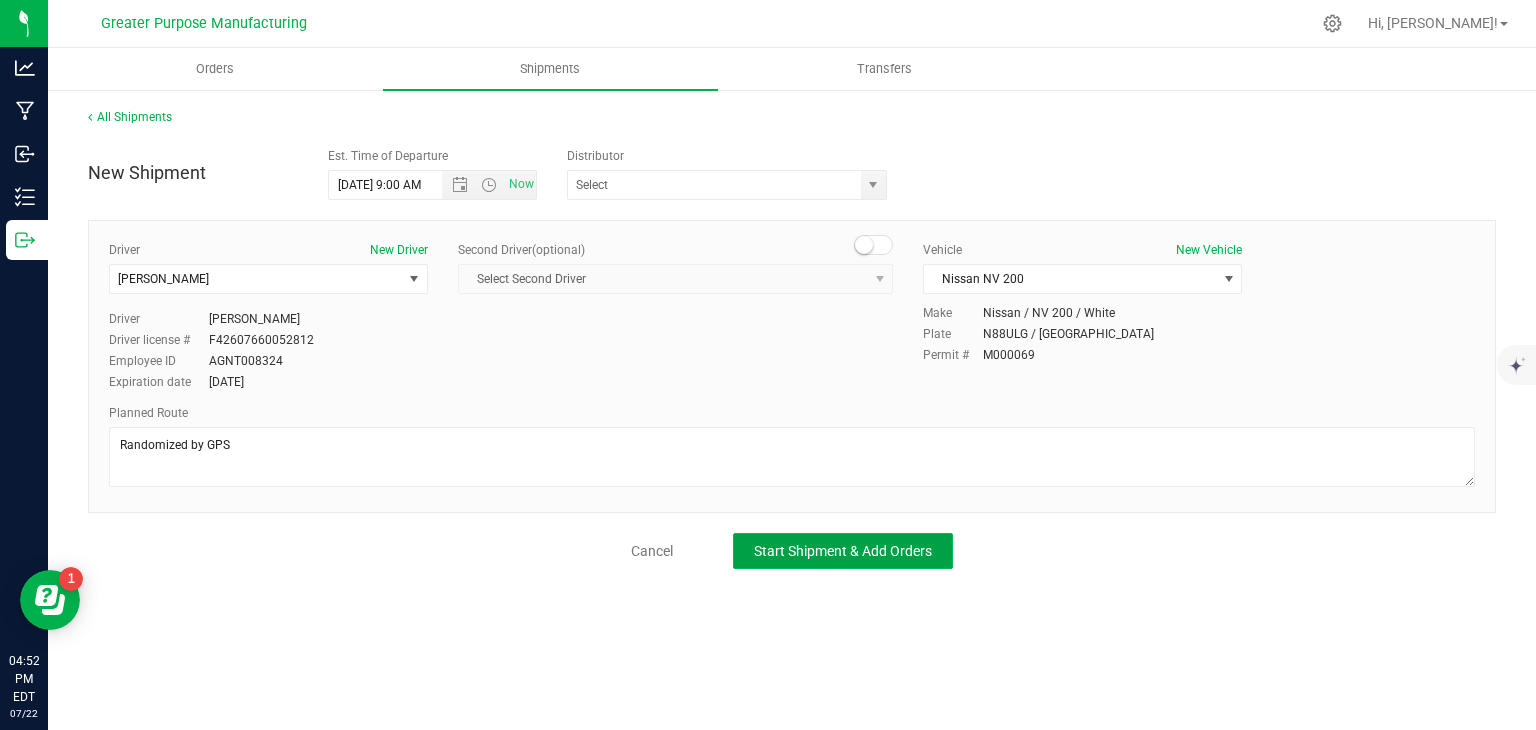 click on "Start Shipment & Add Orders" 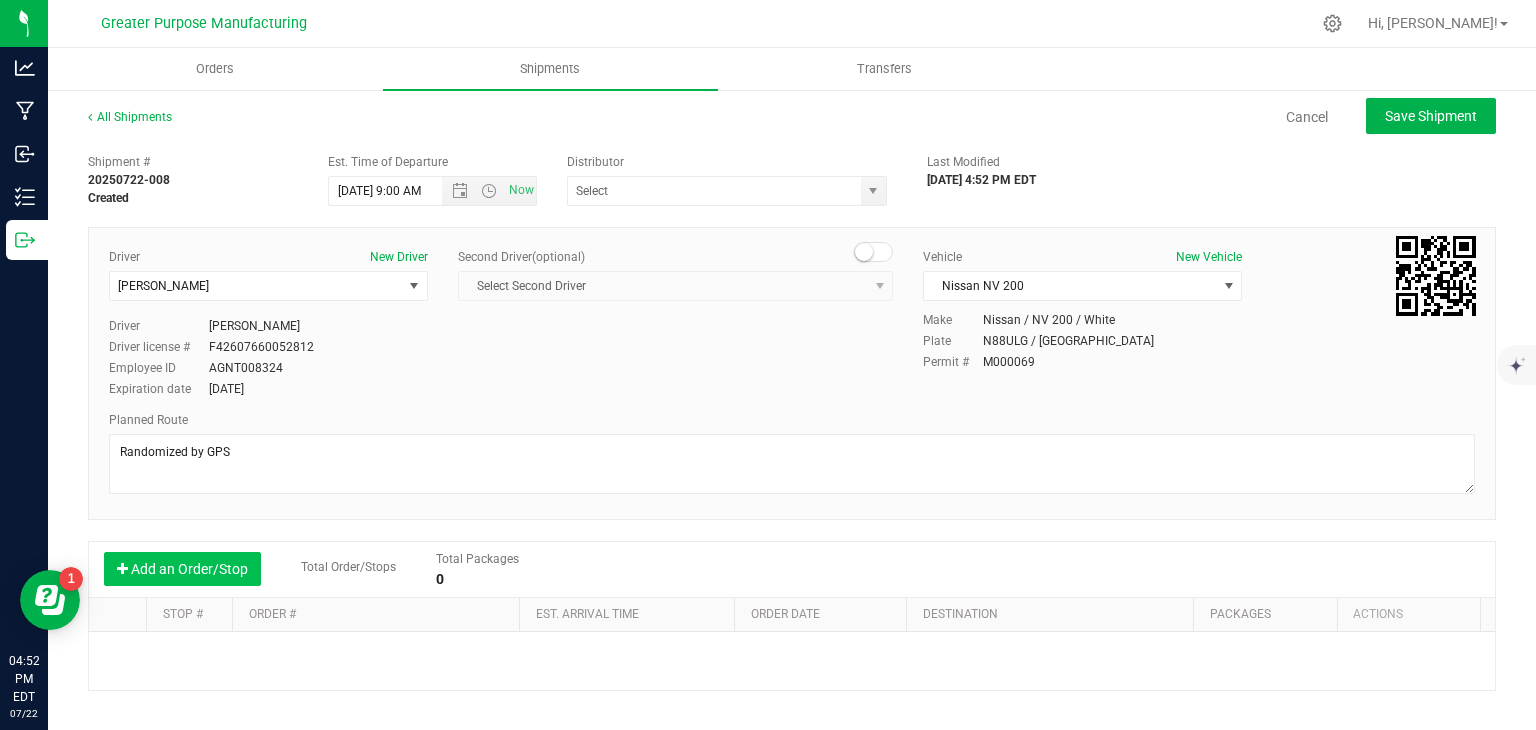 click on "Add an Order/Stop" at bounding box center [182, 569] 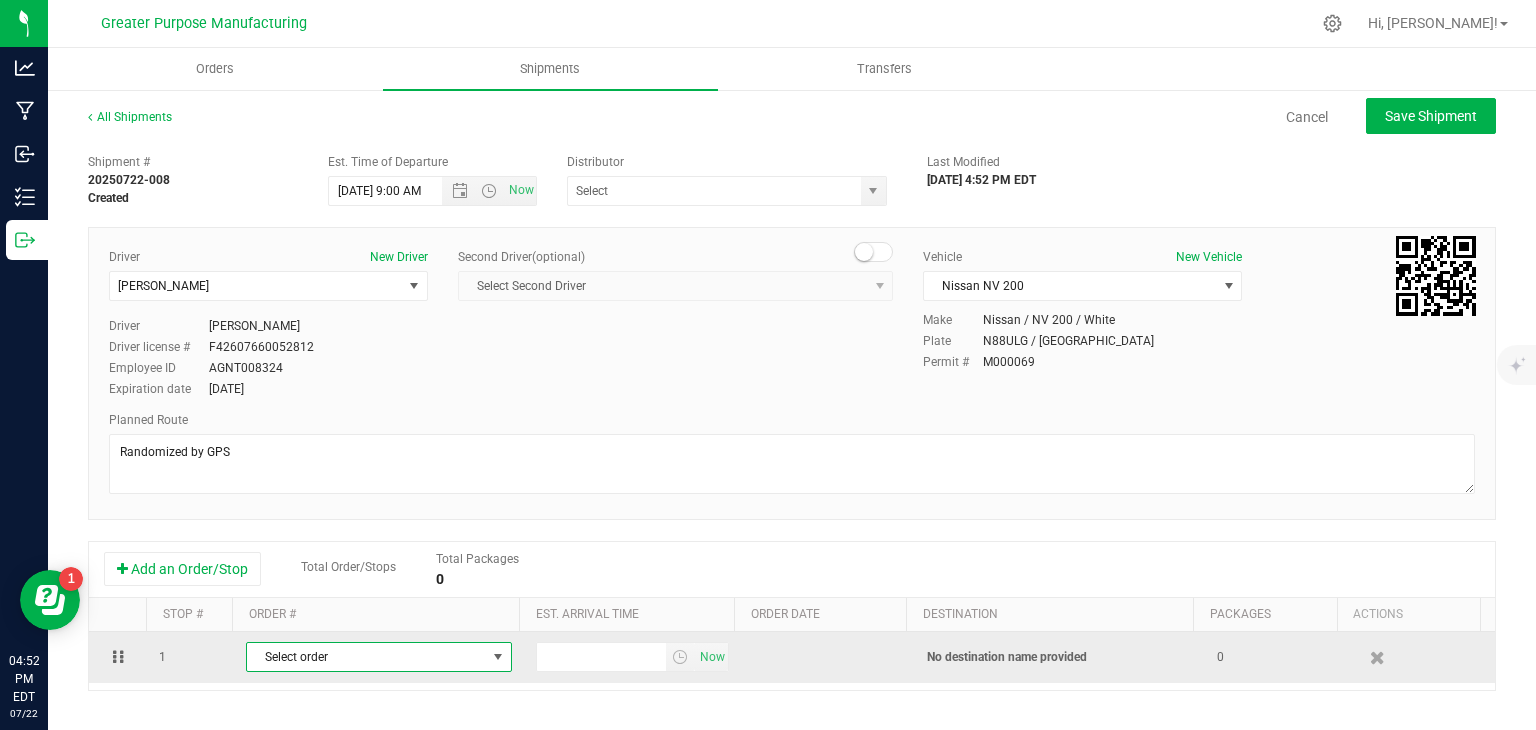 click on "Select order" at bounding box center (366, 657) 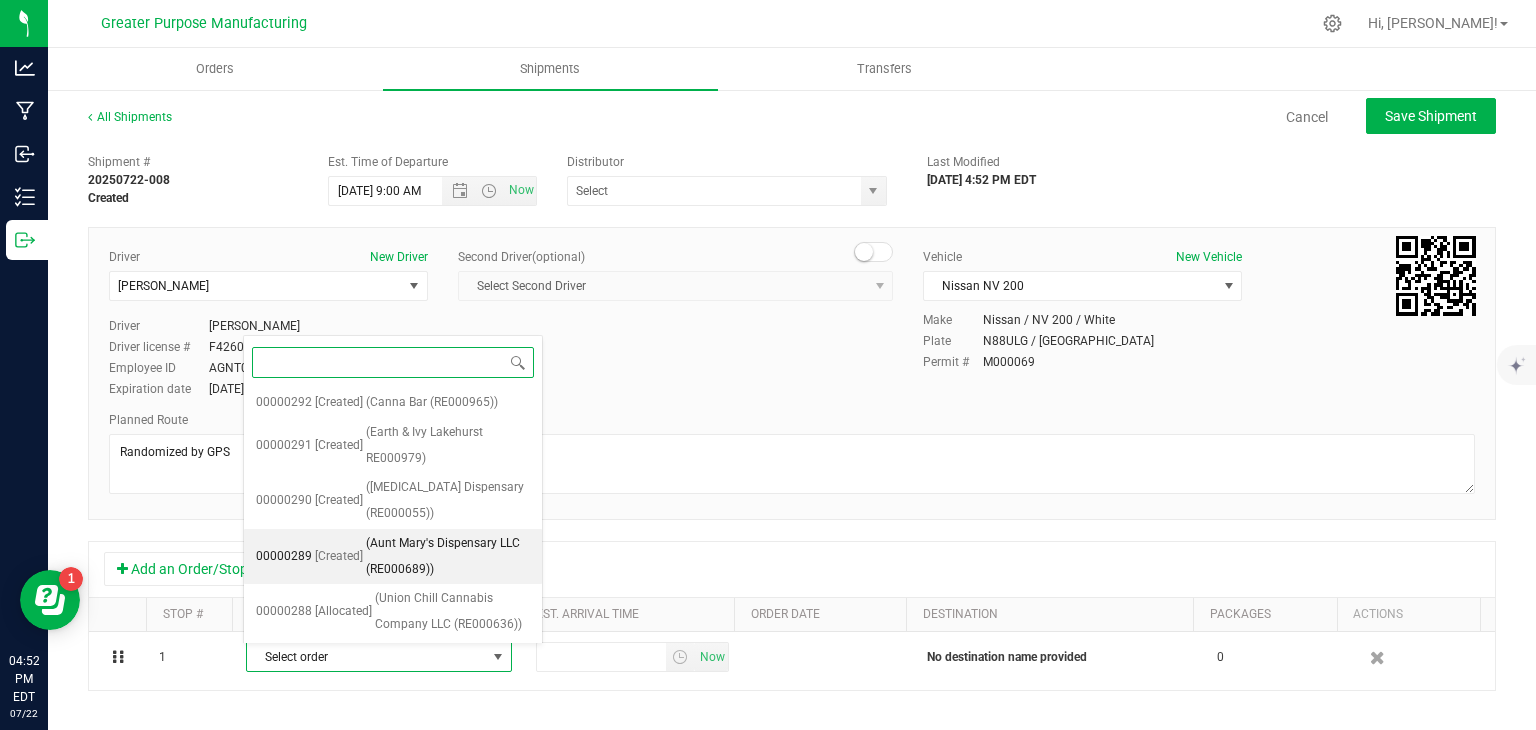 scroll, scrollTop: 79, scrollLeft: 0, axis: vertical 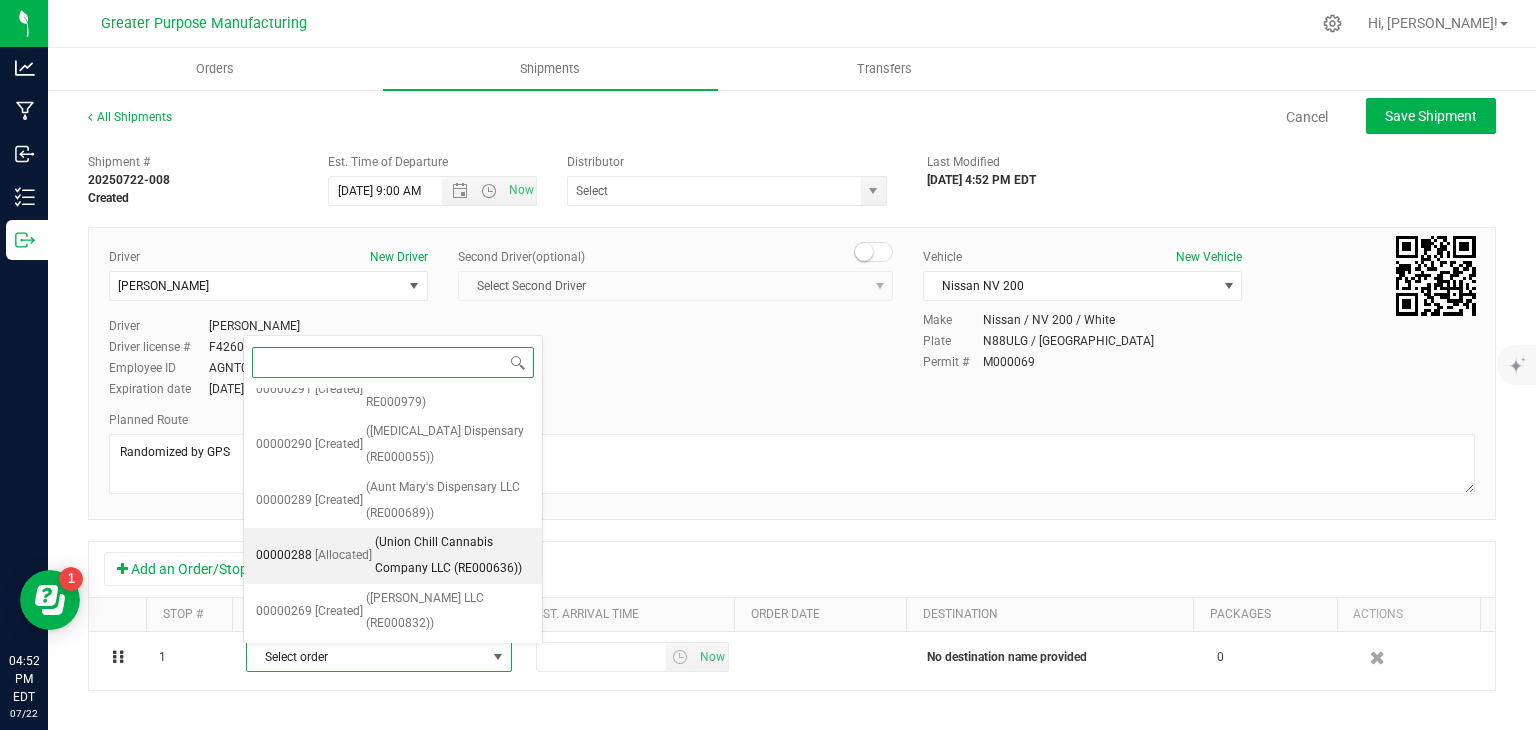 click on "(Union Chill Cannabis Company LLC (RE000636))" at bounding box center (452, 555) 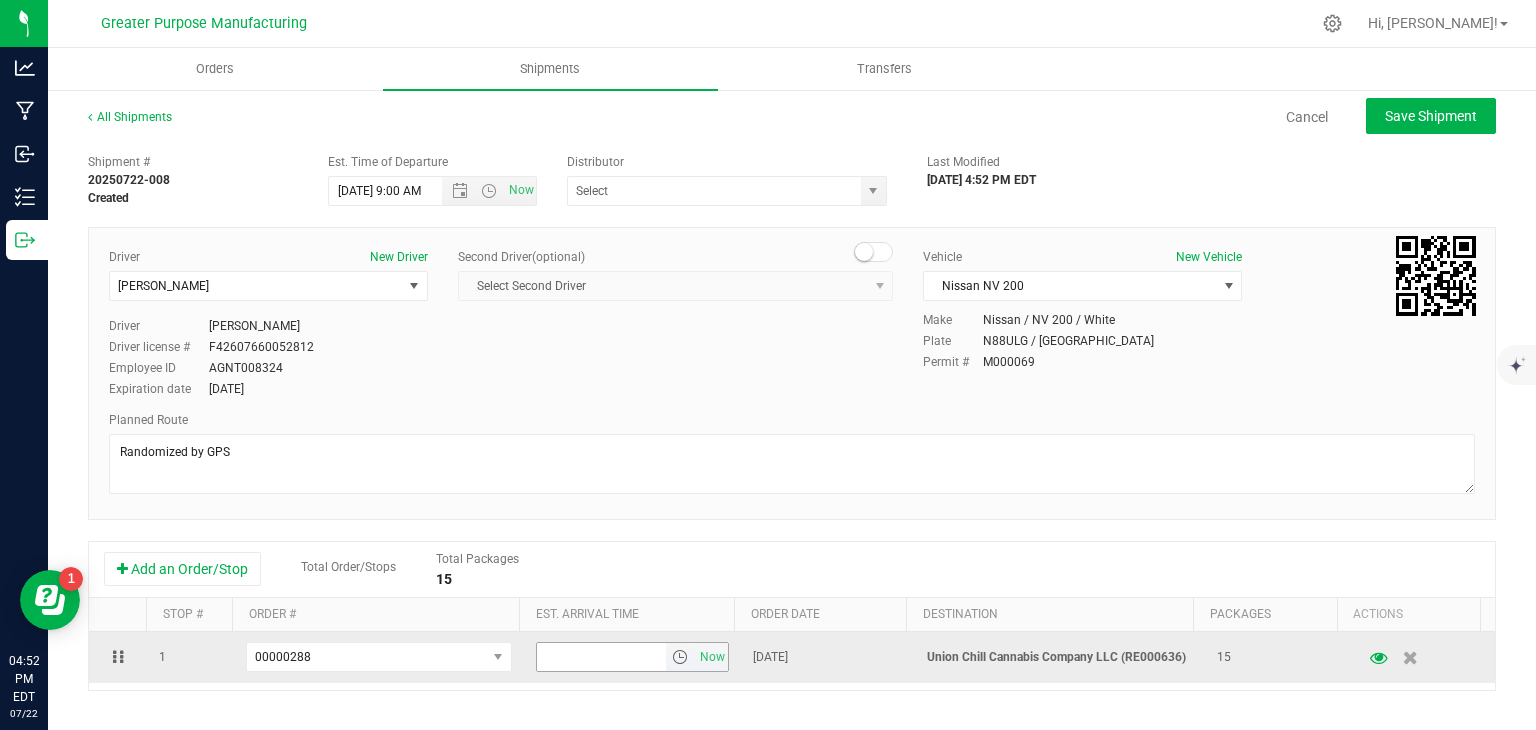click at bounding box center (680, 657) 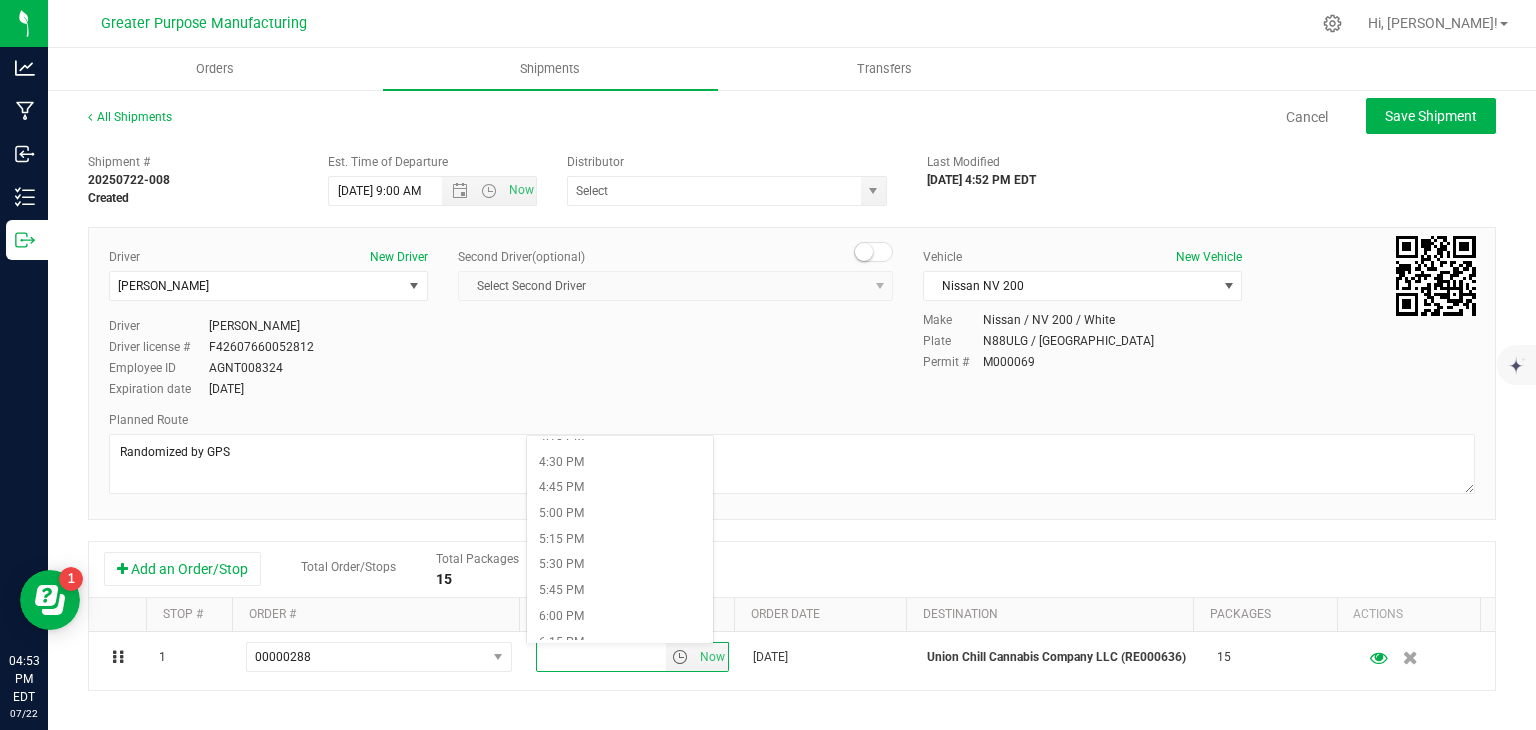 scroll, scrollTop: 1684, scrollLeft: 0, axis: vertical 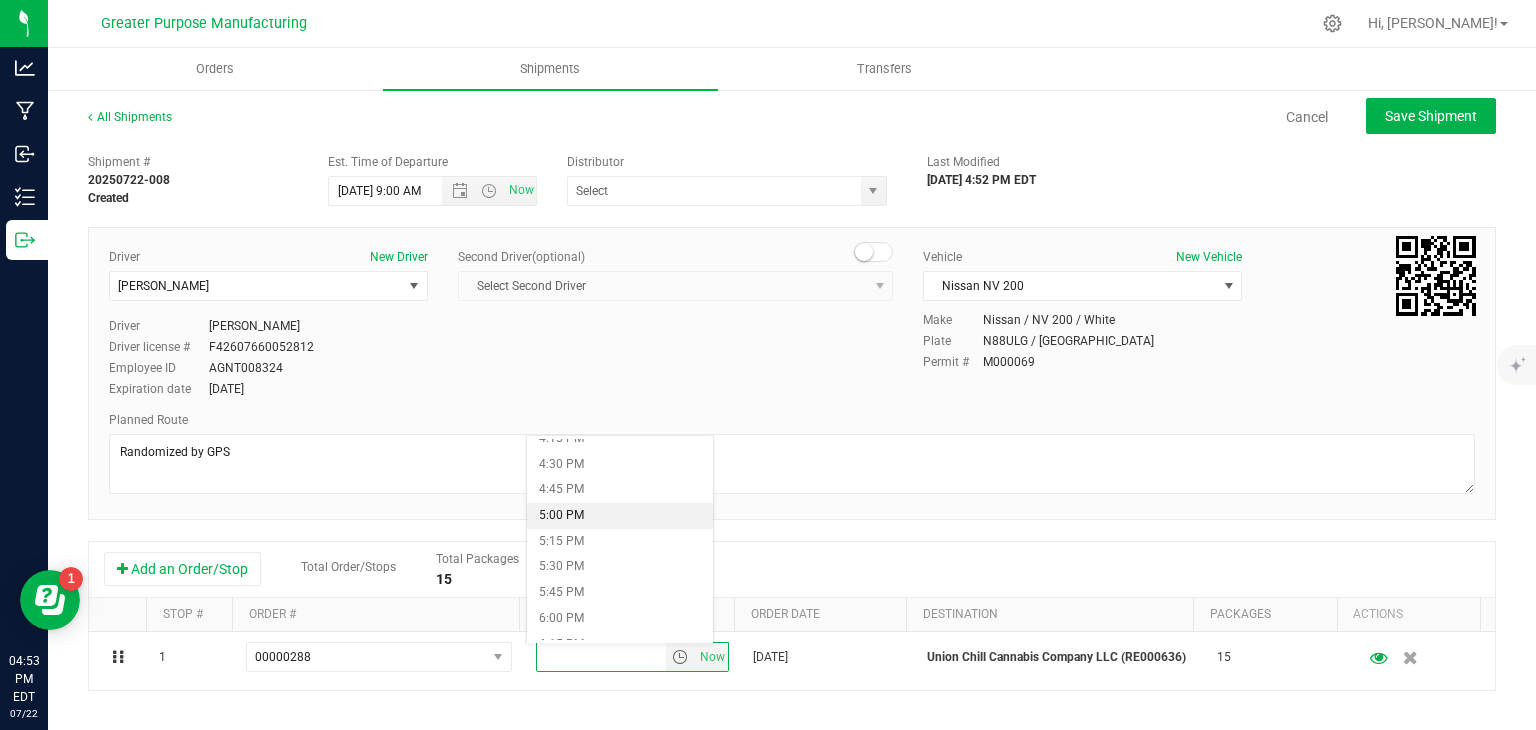 click on "5:00 PM" at bounding box center (619, 516) 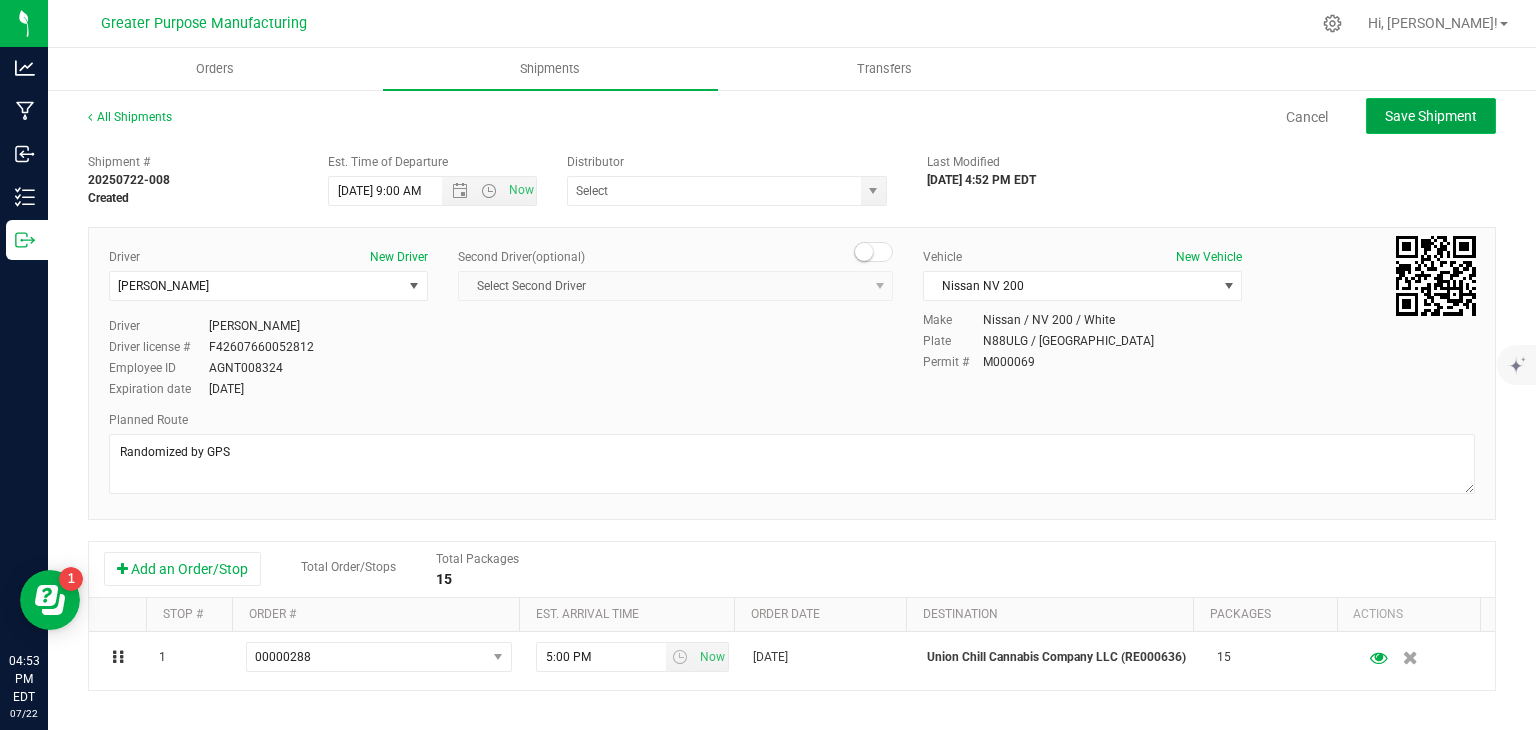 click on "Save Shipment" 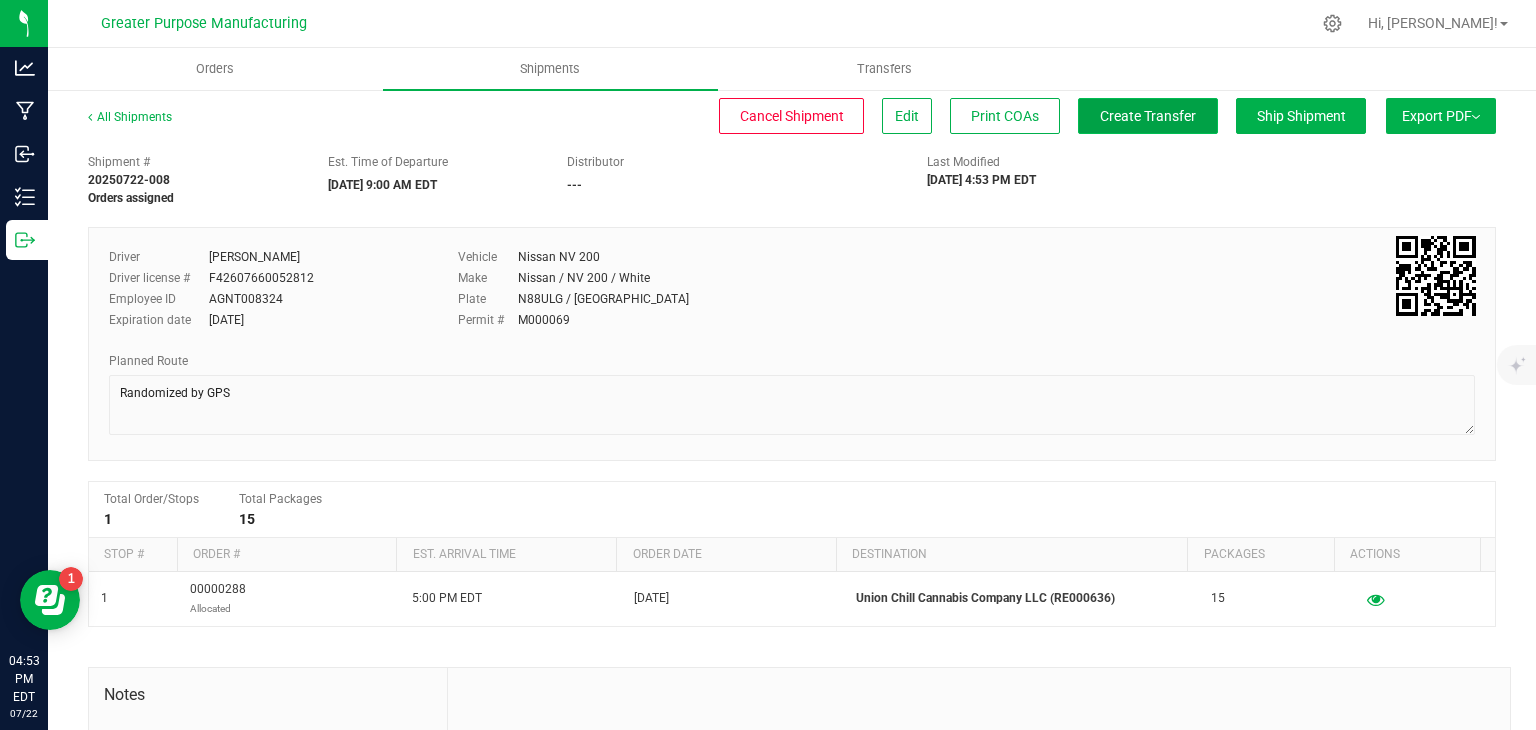 click on "Create Transfer" at bounding box center (1148, 116) 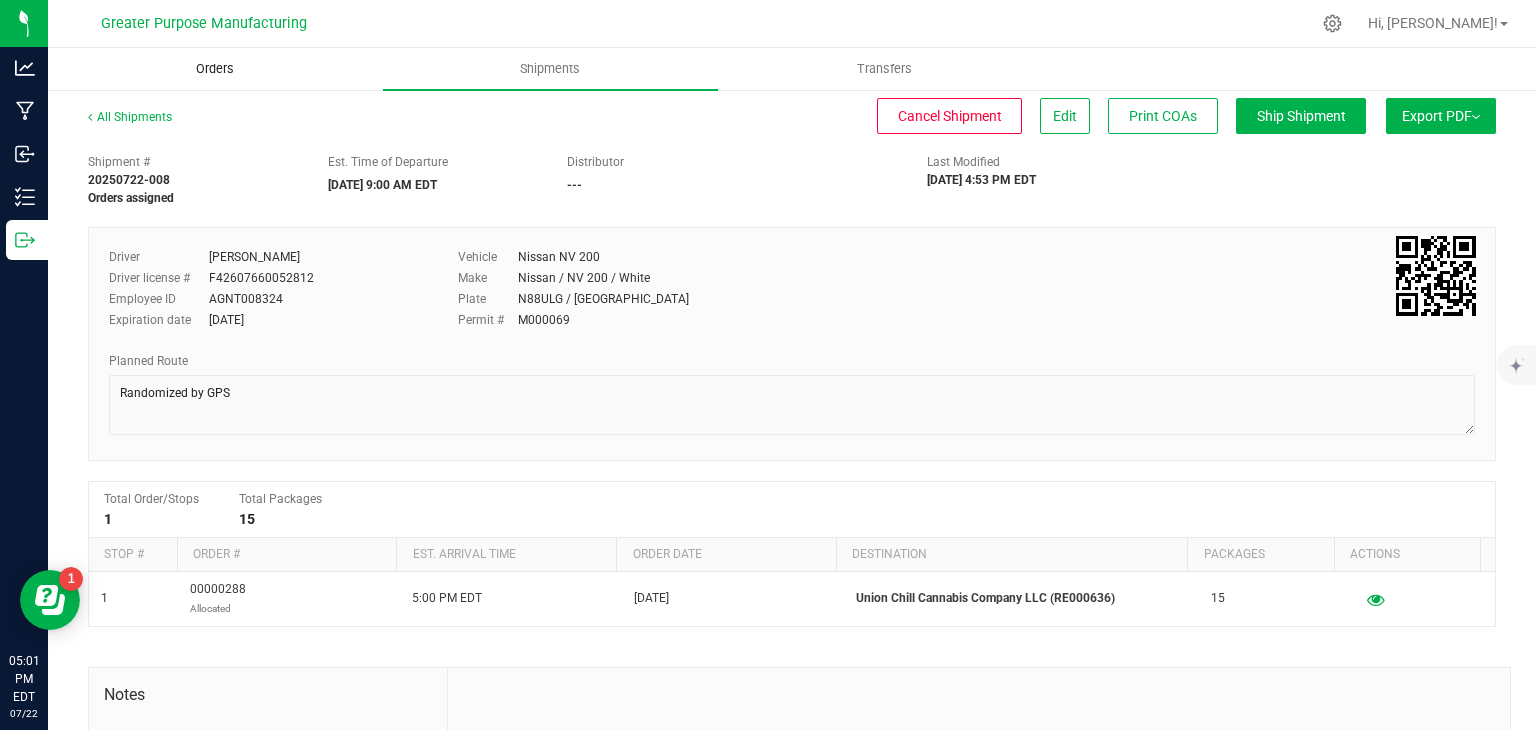 click on "Orders" at bounding box center (215, 69) 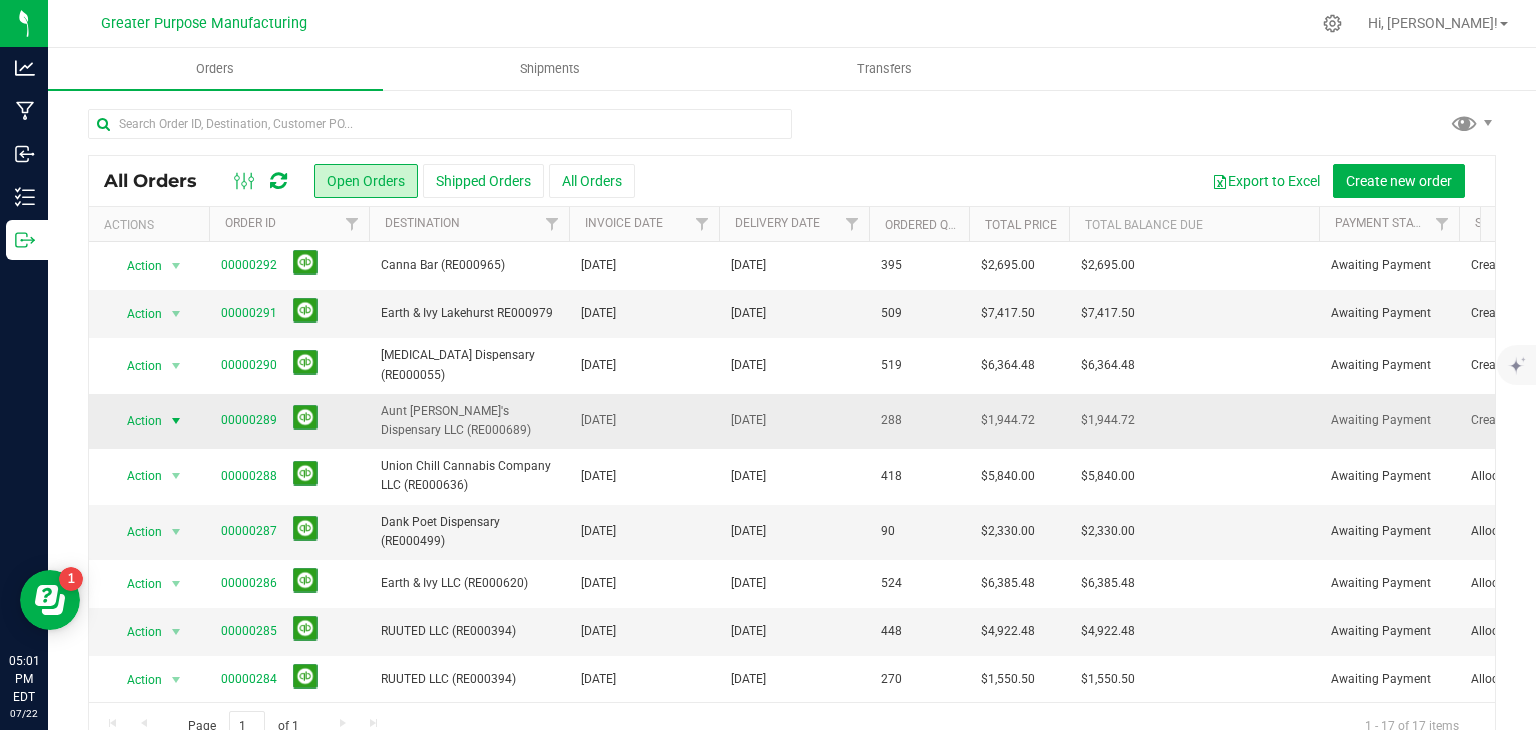 click at bounding box center [176, 421] 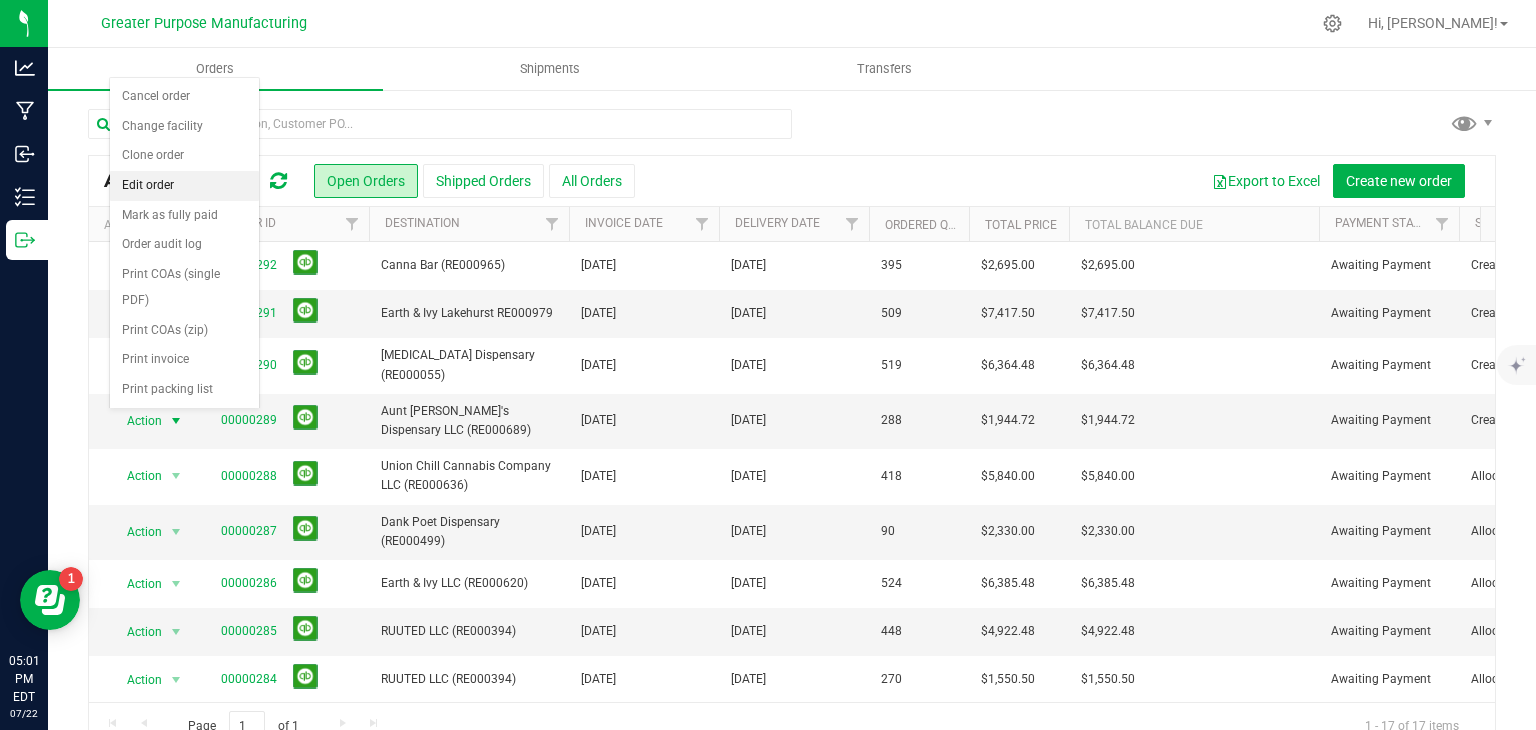 click on "Edit order" at bounding box center [184, 186] 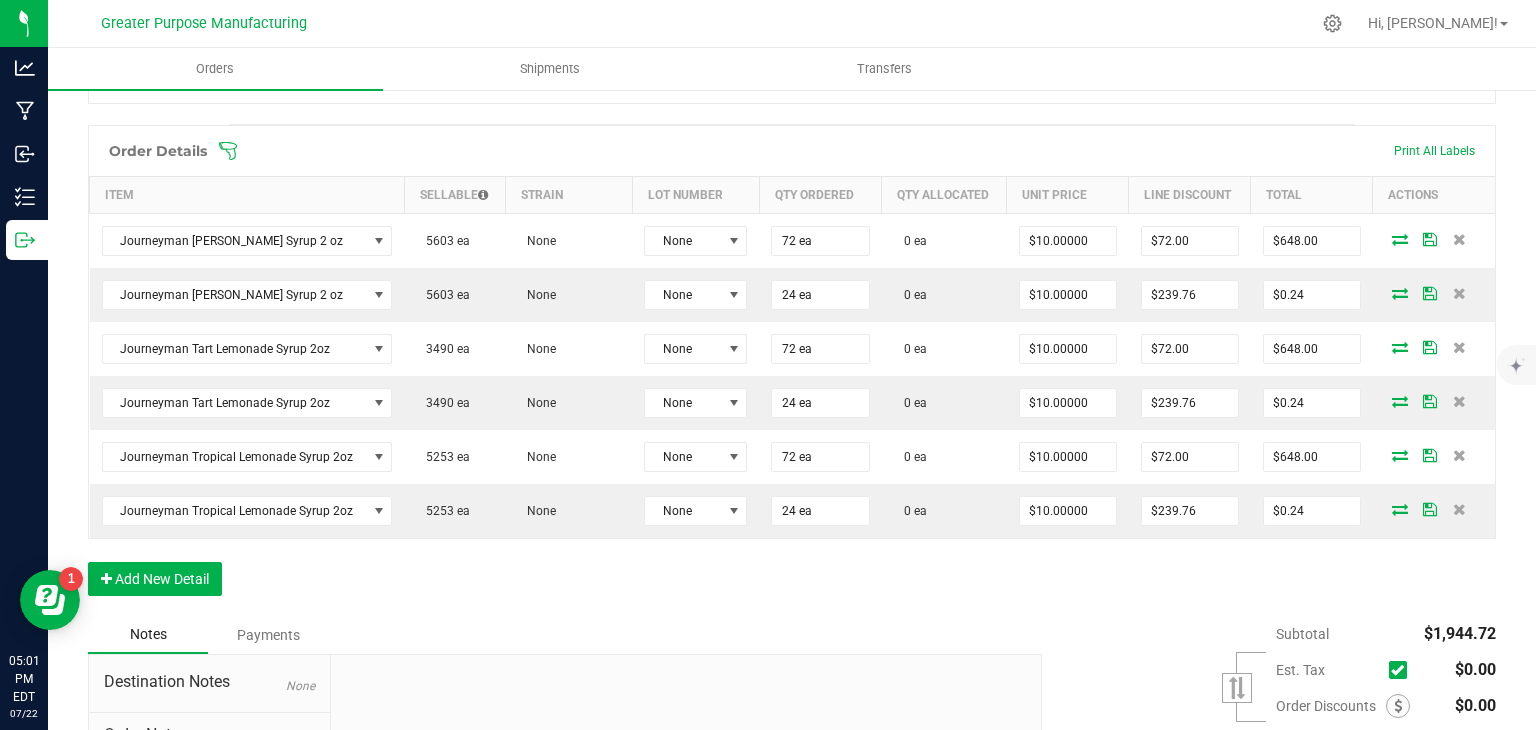 scroll, scrollTop: 526, scrollLeft: 0, axis: vertical 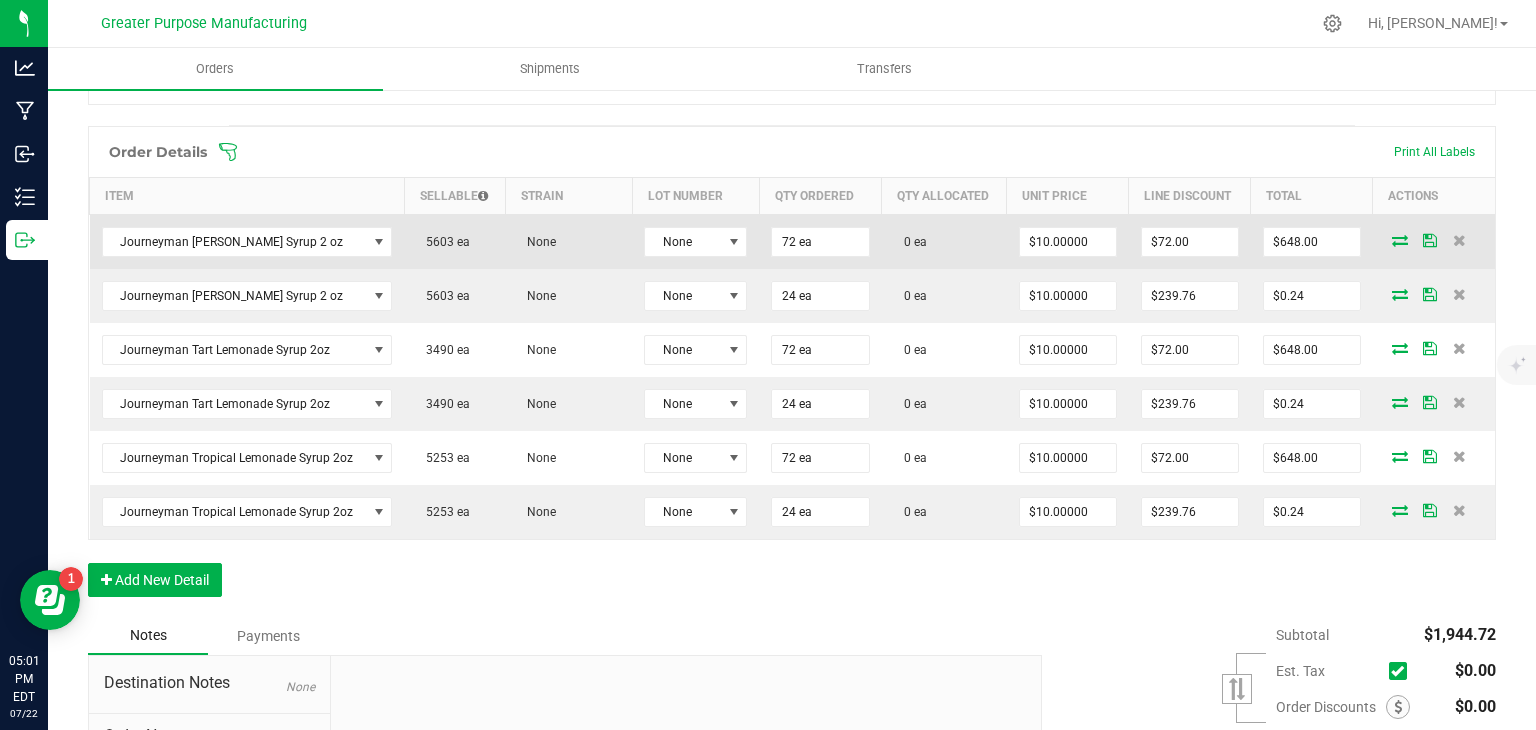 click at bounding box center (1400, 240) 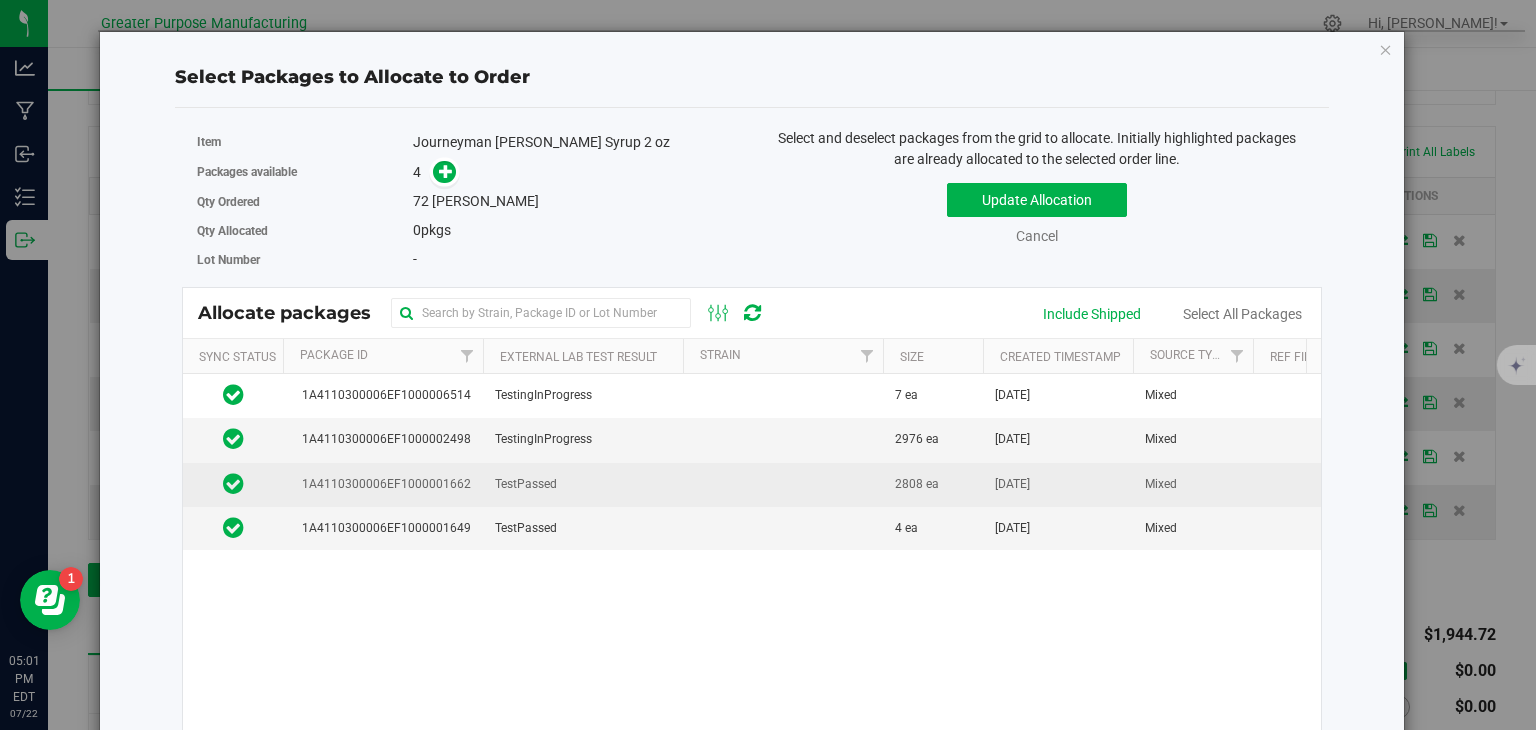 click at bounding box center [783, 485] 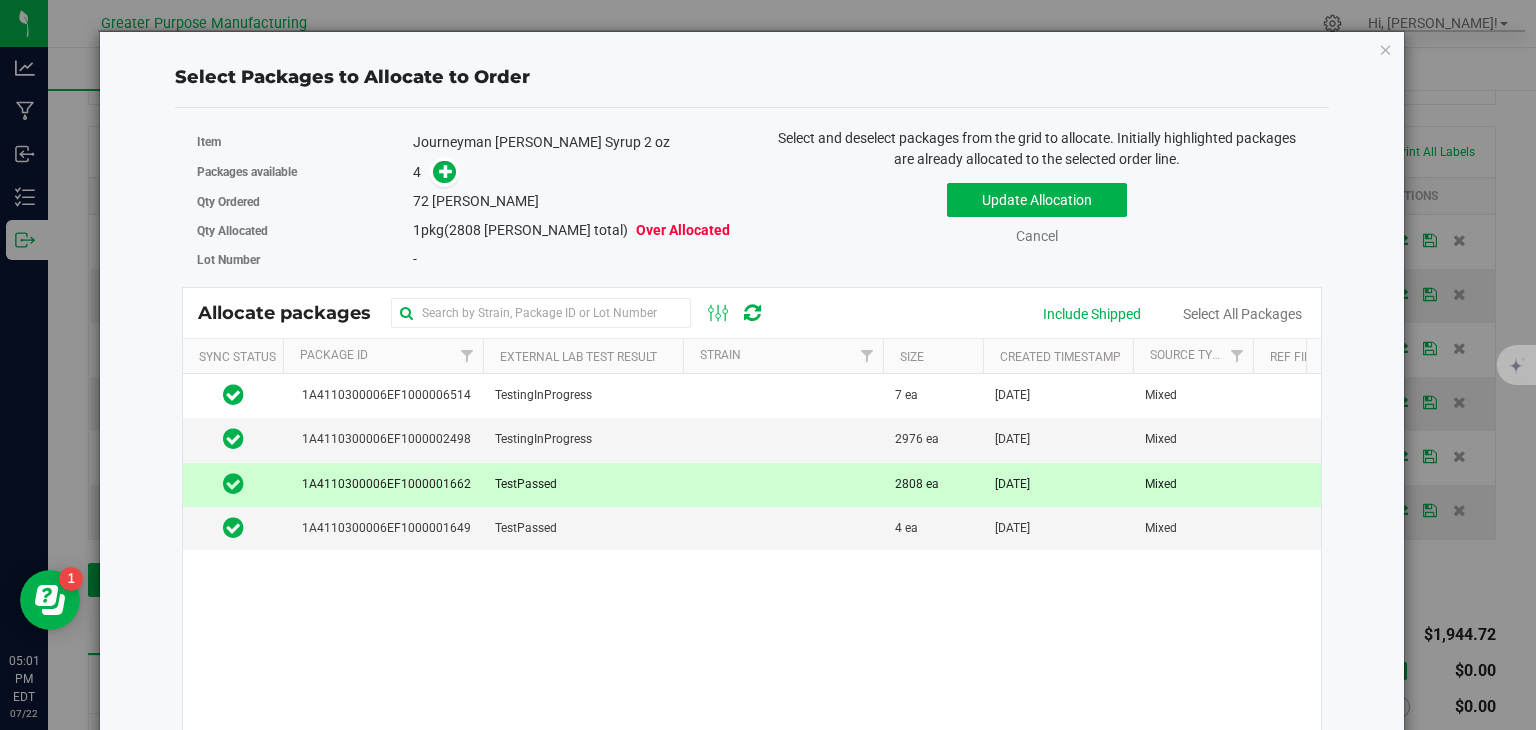 click on "4" at bounding box center (575, 172) 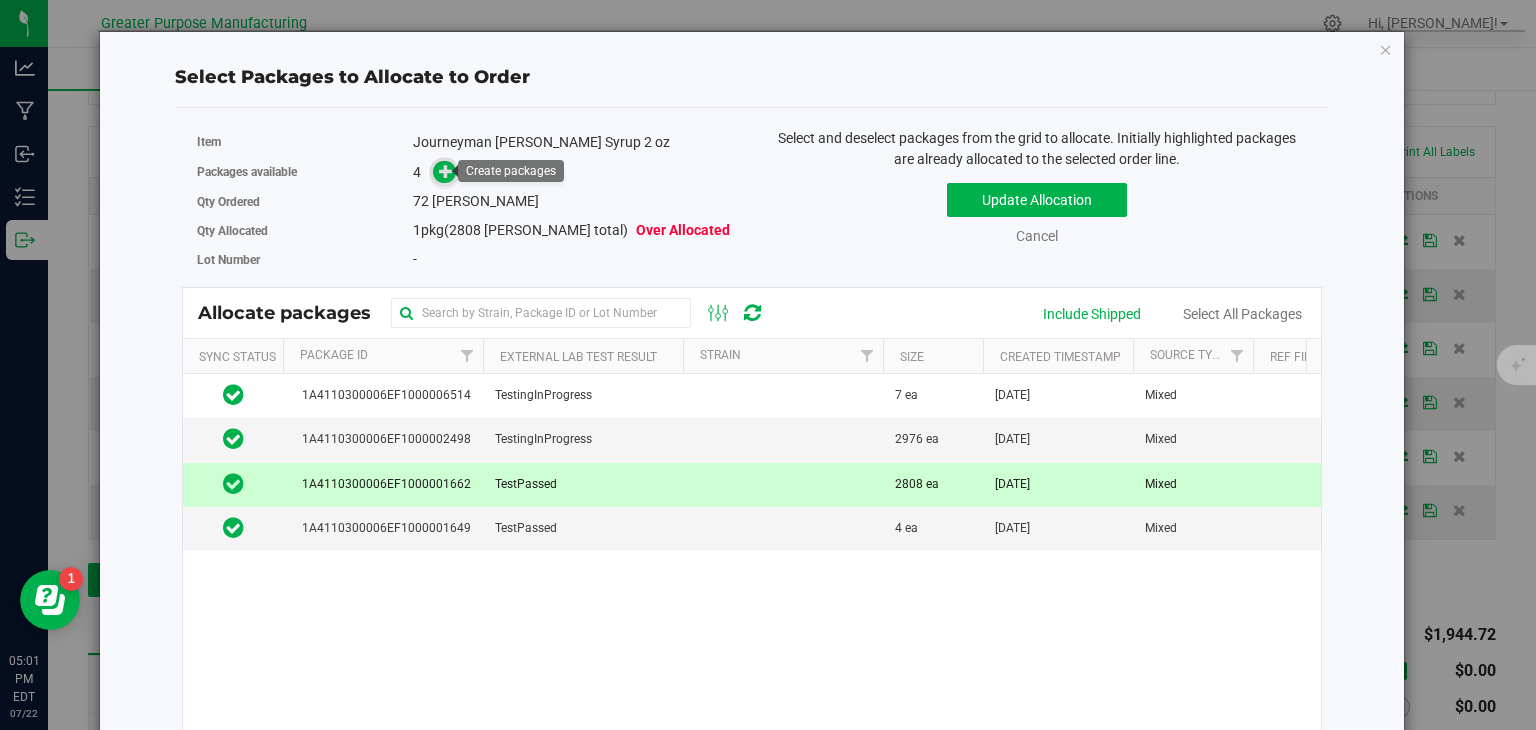 click at bounding box center (446, 171) 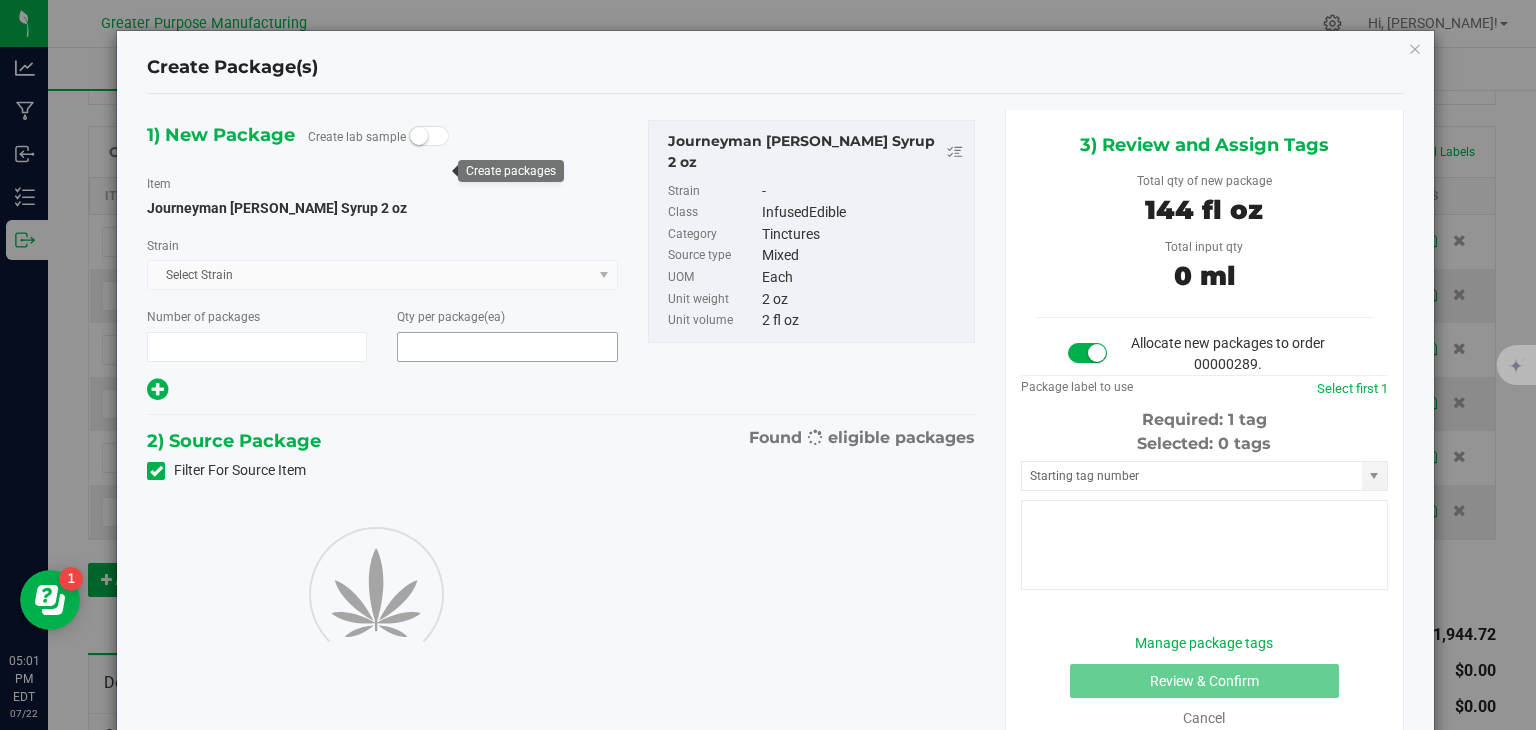 type on "1" 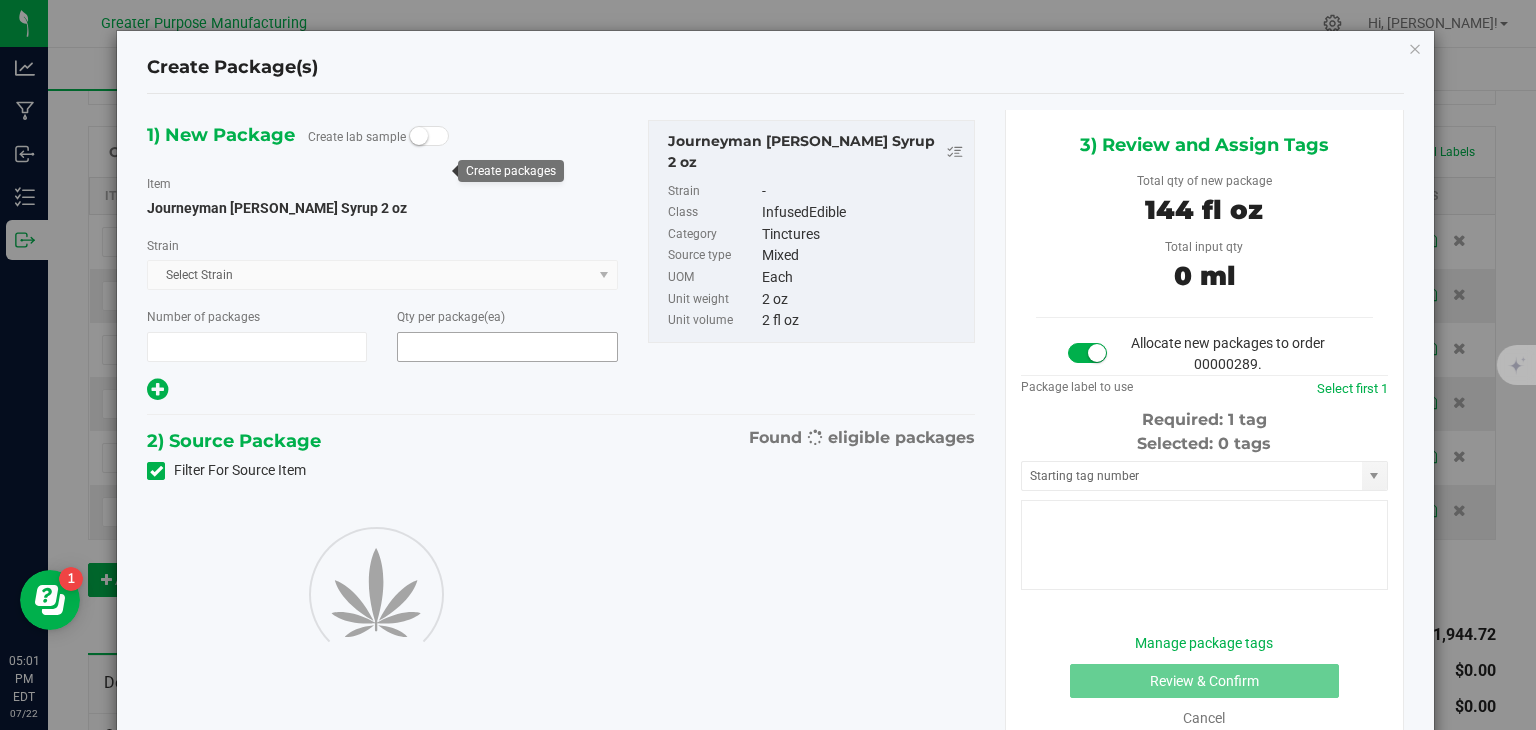 type on "72" 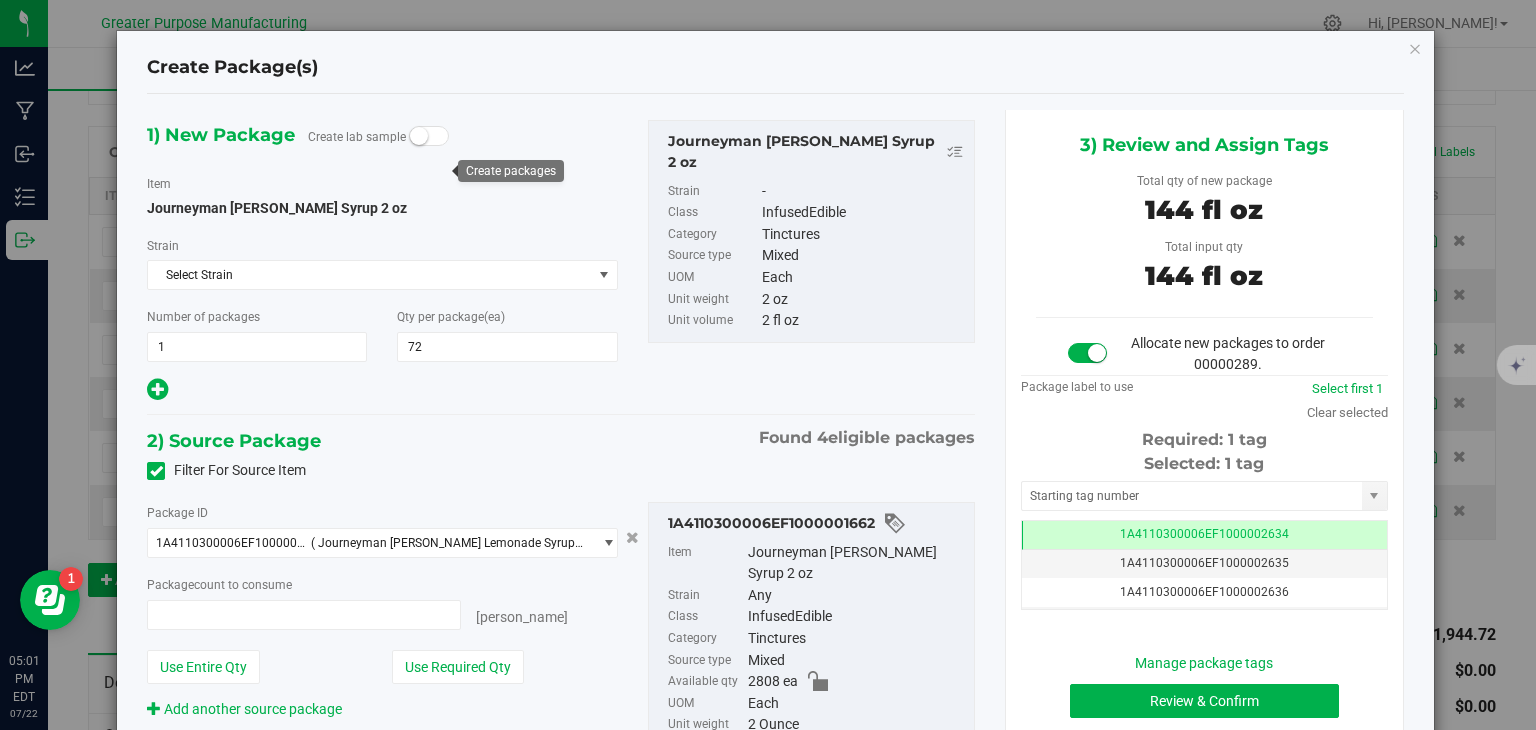 type on "72 ea" 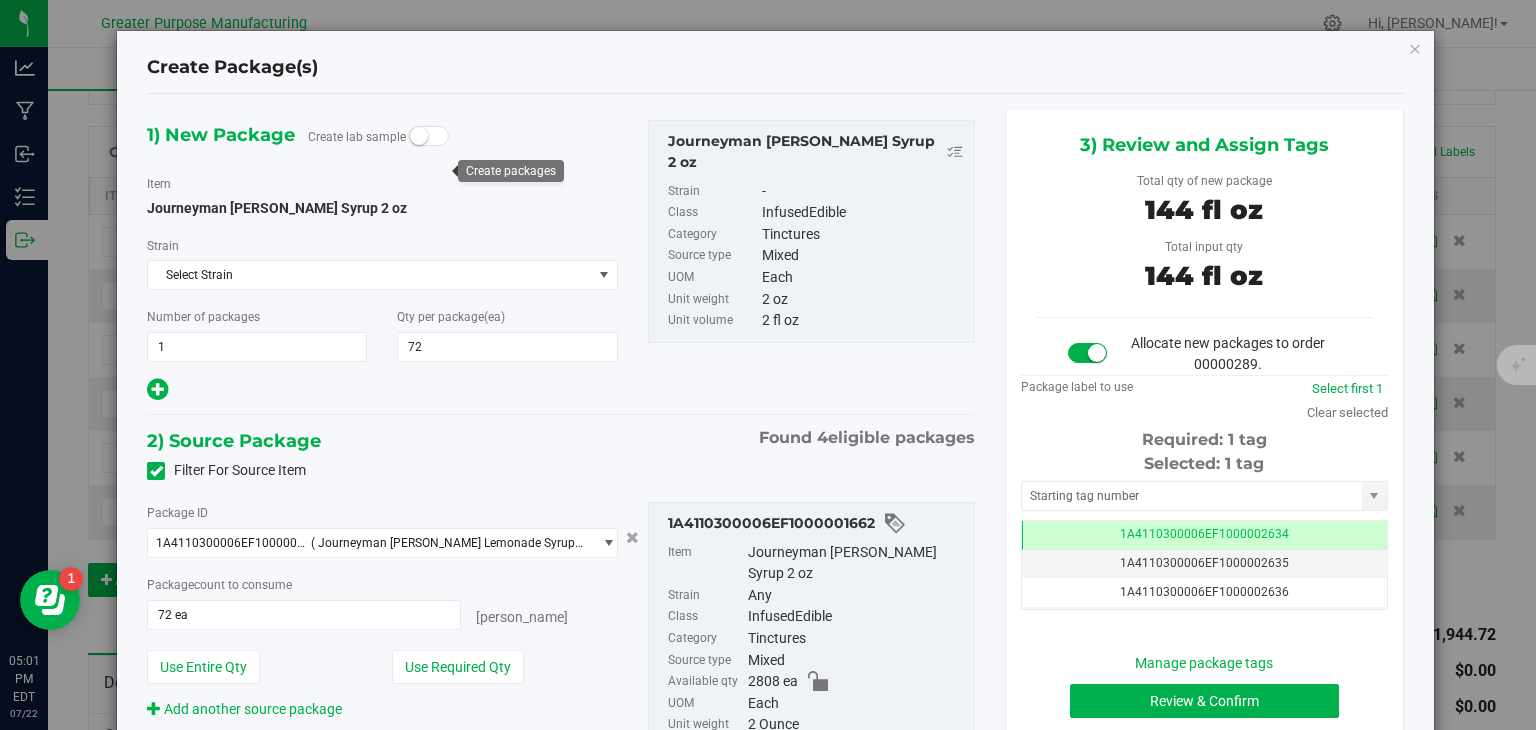 scroll, scrollTop: 0, scrollLeft: 0, axis: both 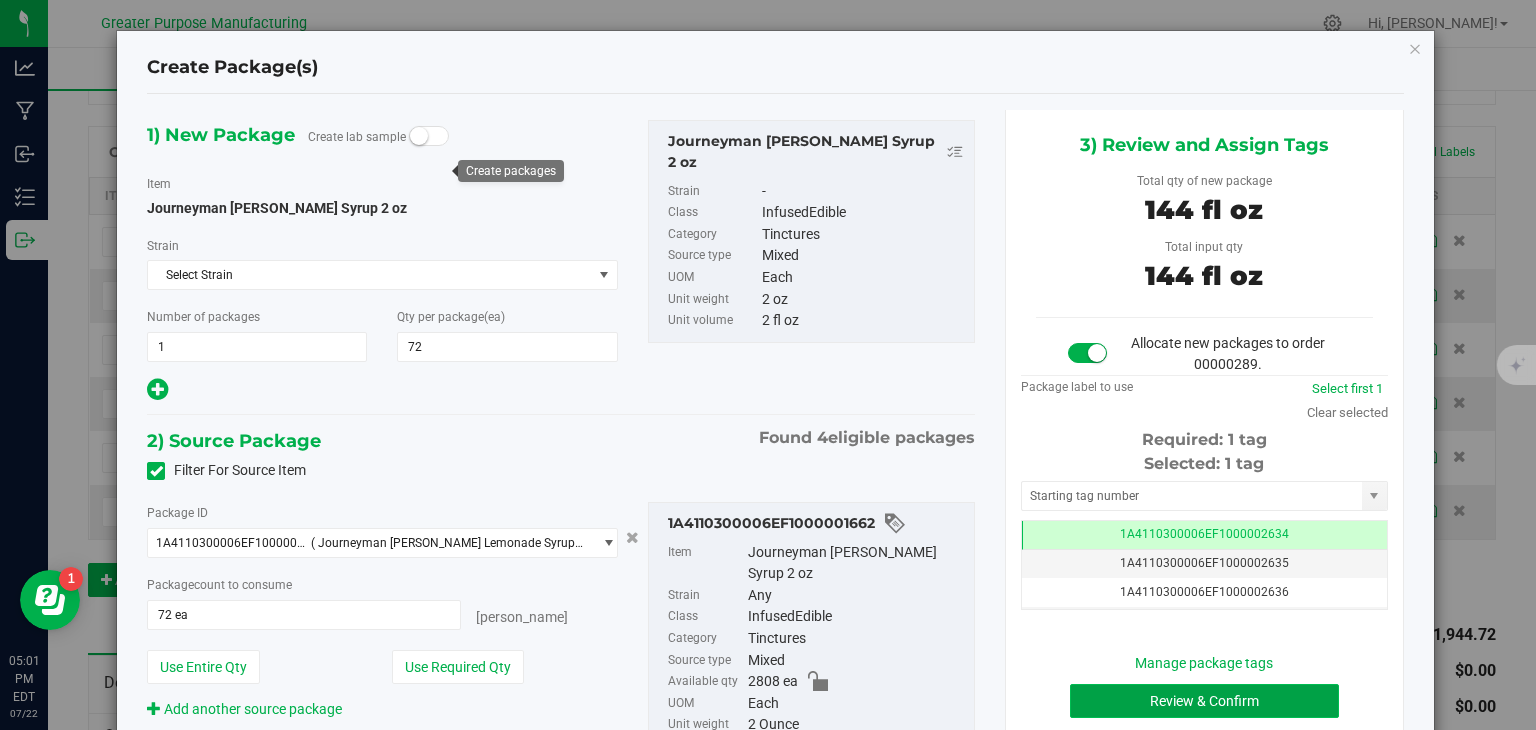 click on "Review & Confirm" at bounding box center (1204, 701) 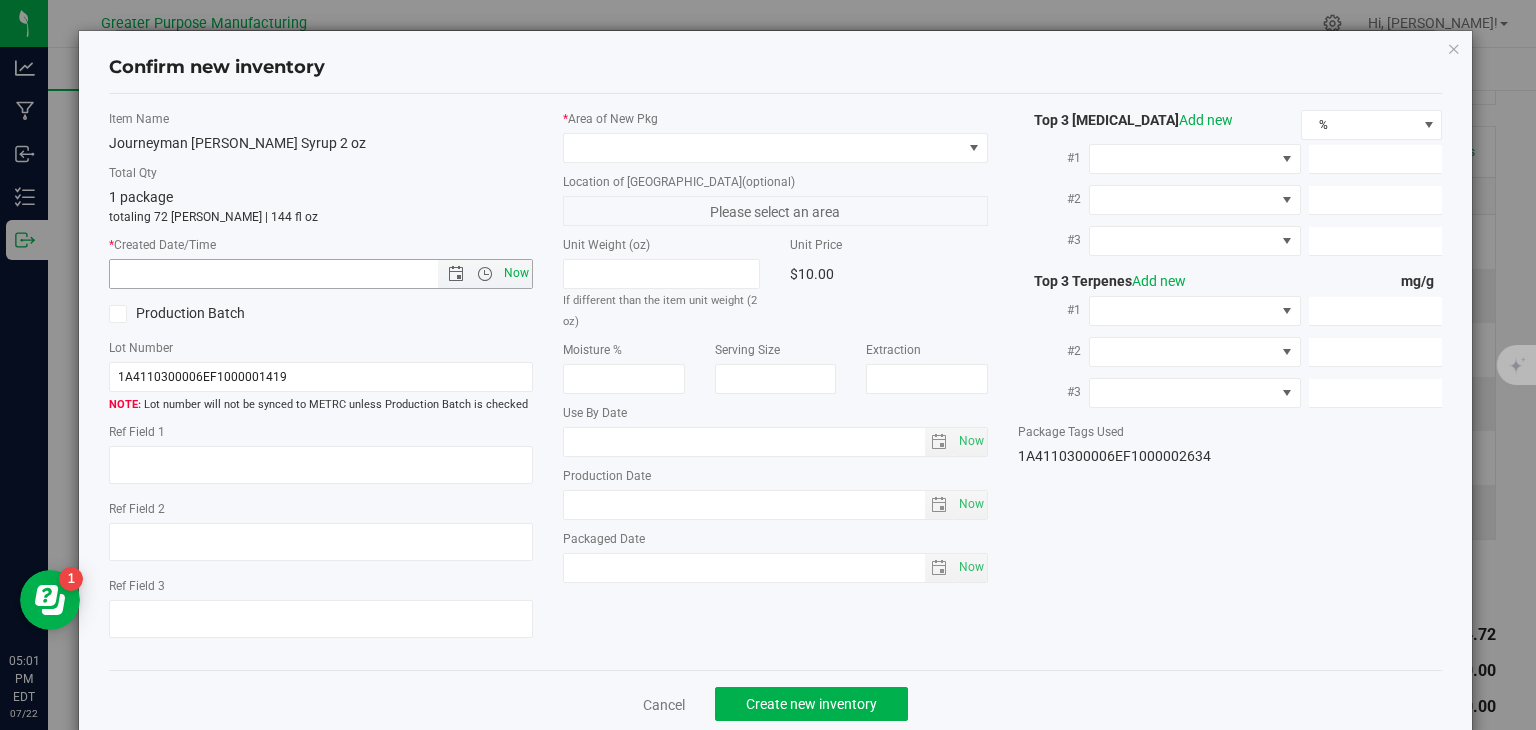 click on "Now" at bounding box center [517, 273] 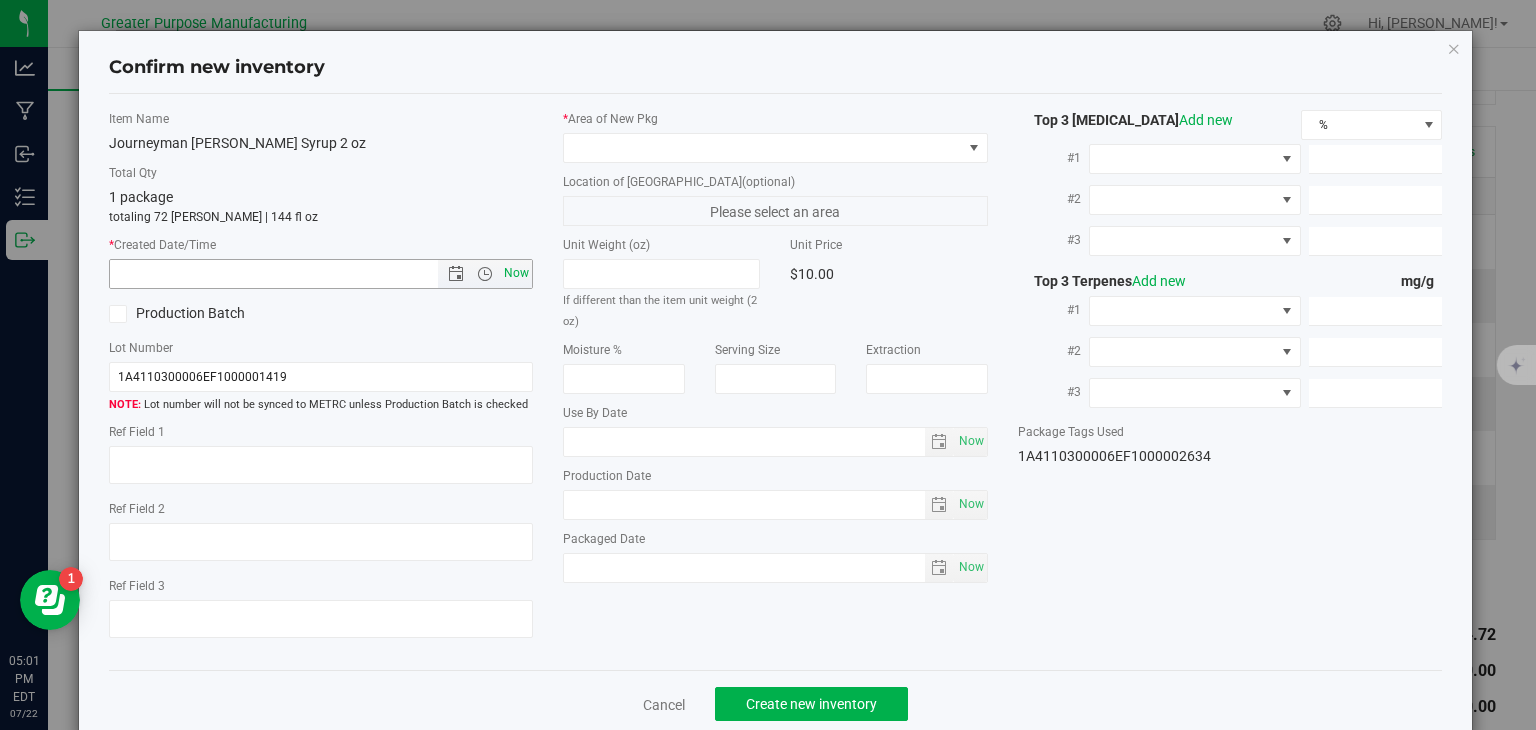 type on "7/22/2025 5:01 PM" 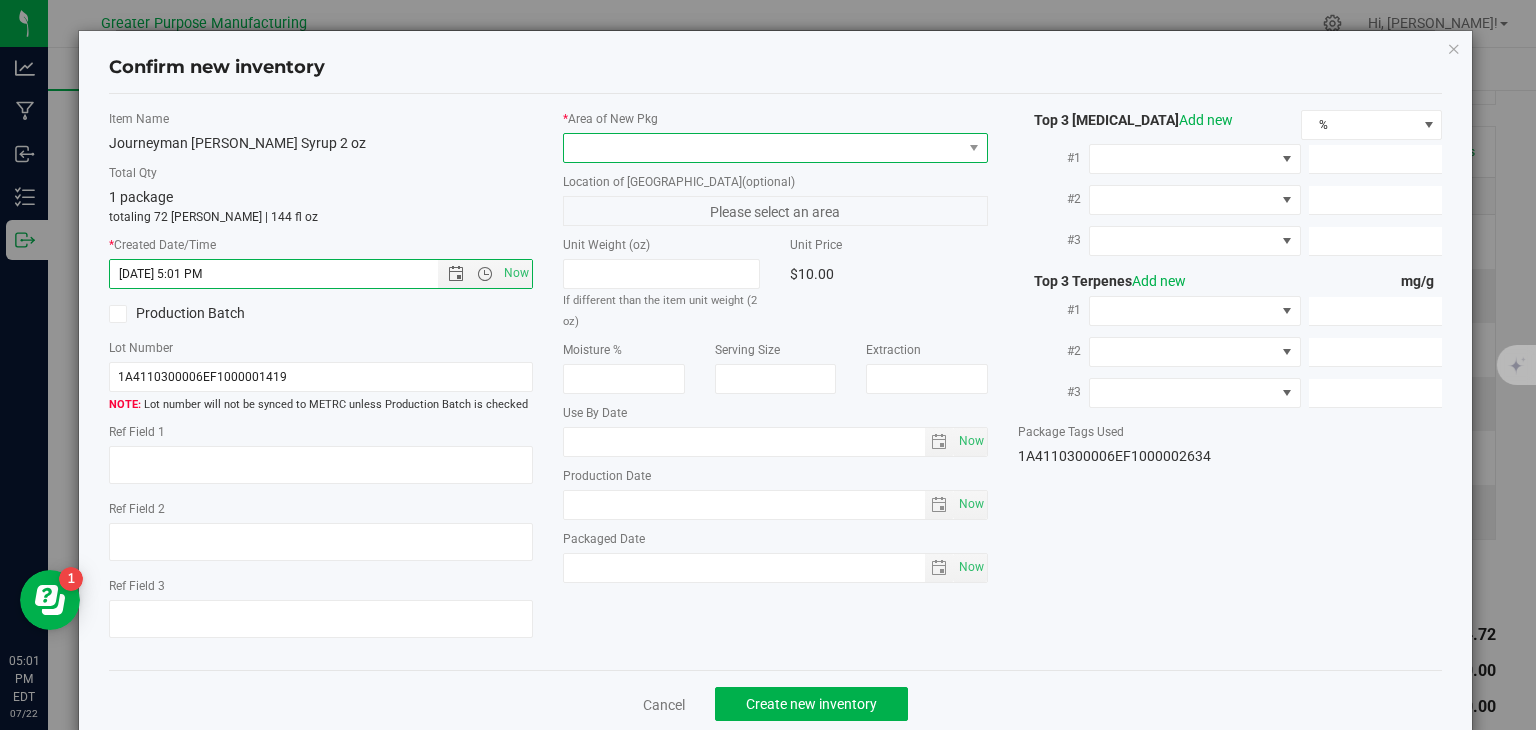 click at bounding box center (763, 148) 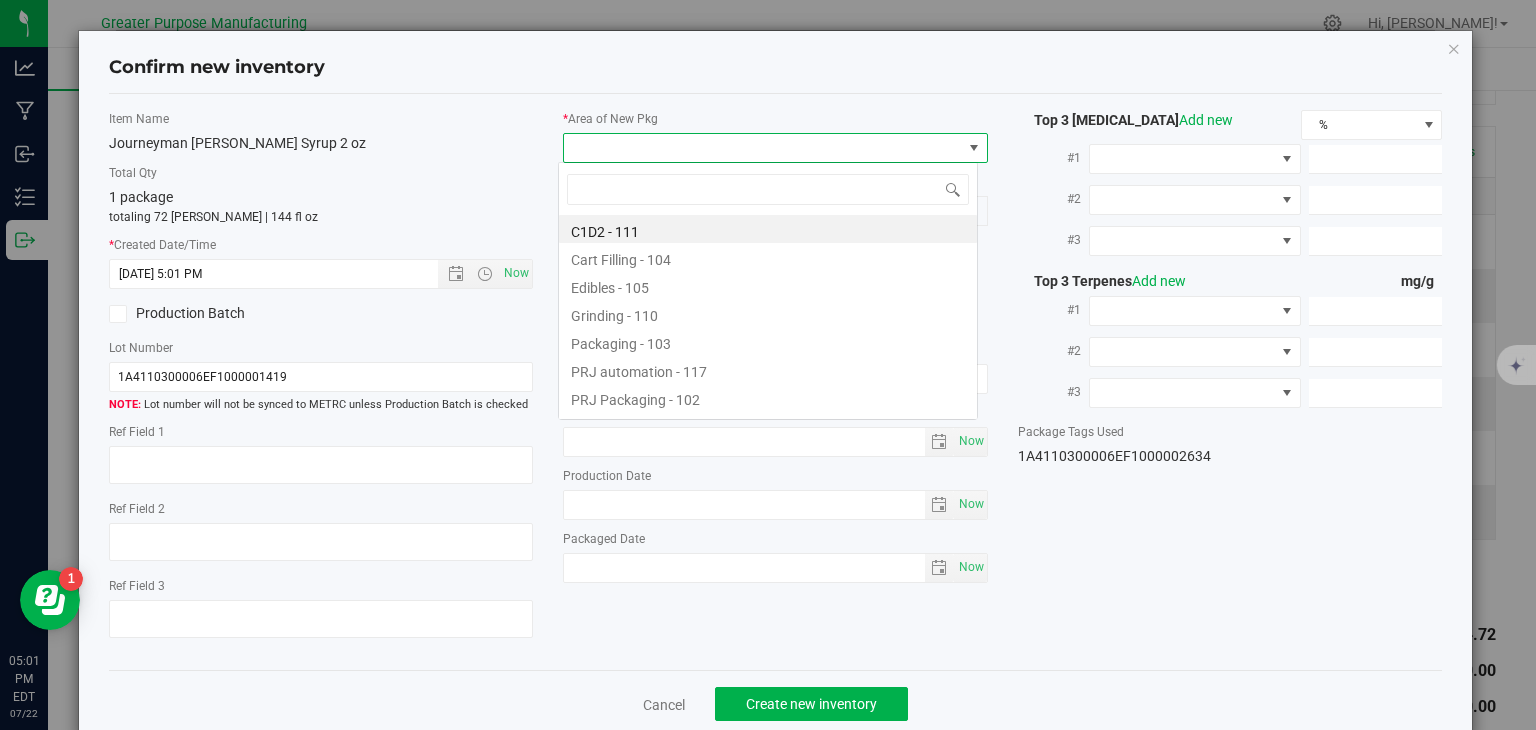 scroll, scrollTop: 99970, scrollLeft: 99580, axis: both 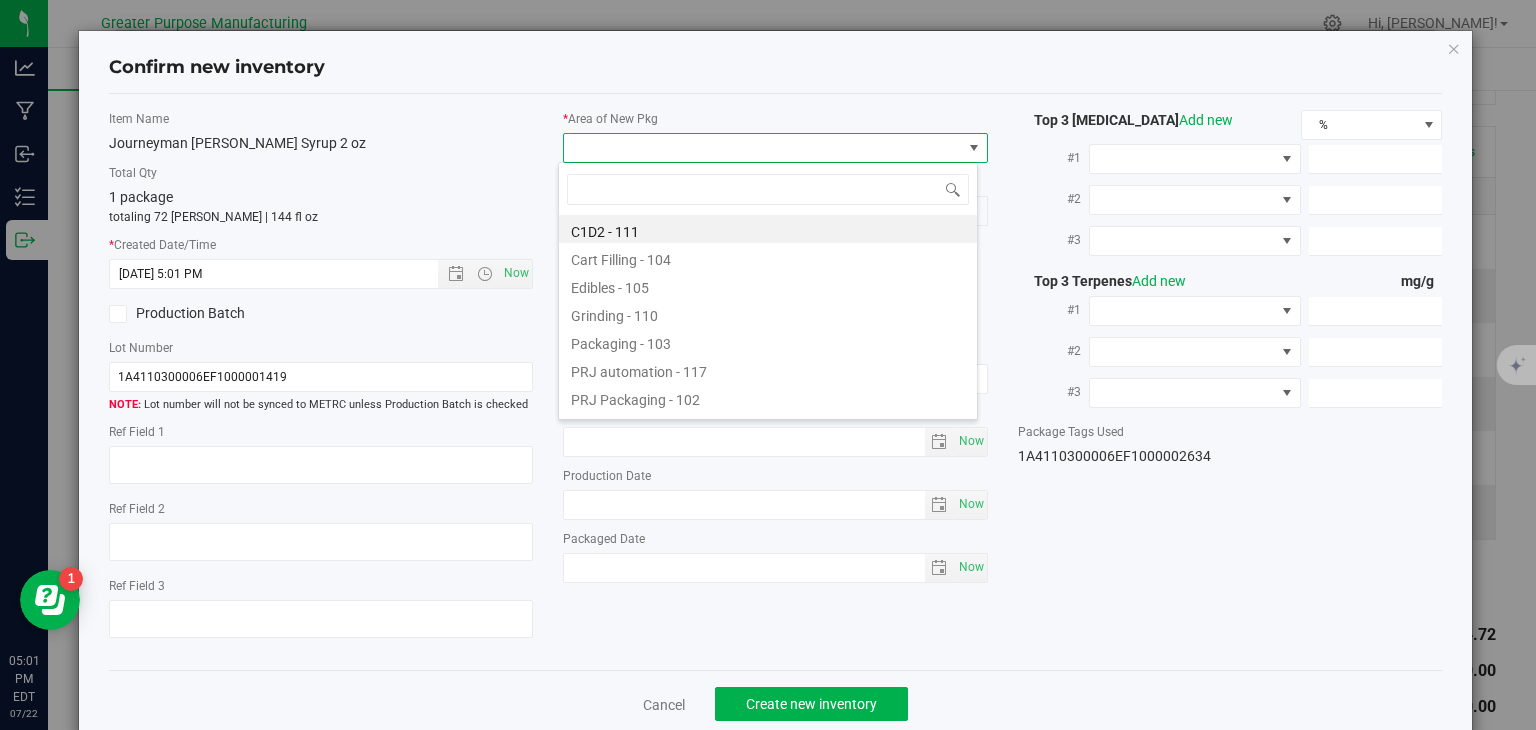 type on "108" 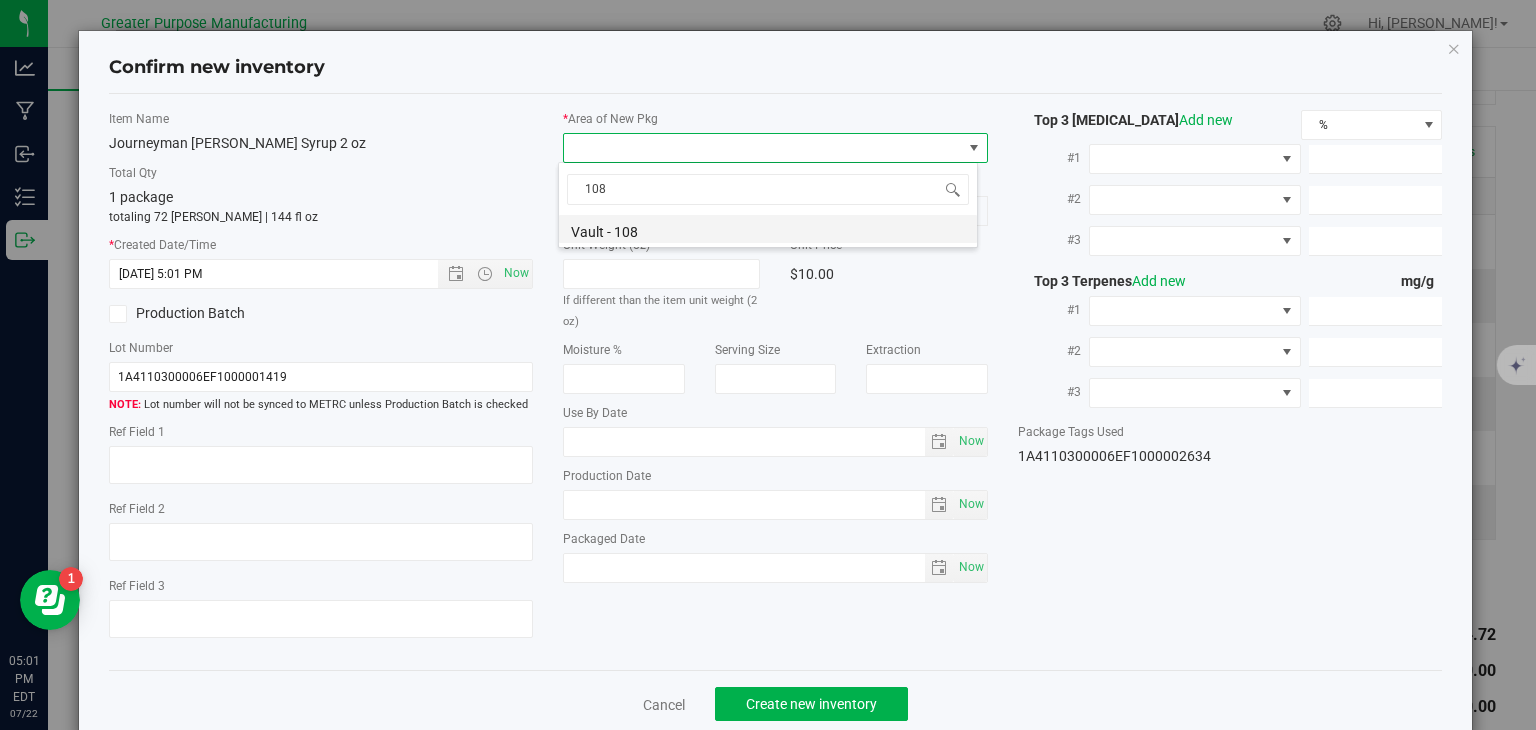 click on "Vault - 108" at bounding box center [768, 229] 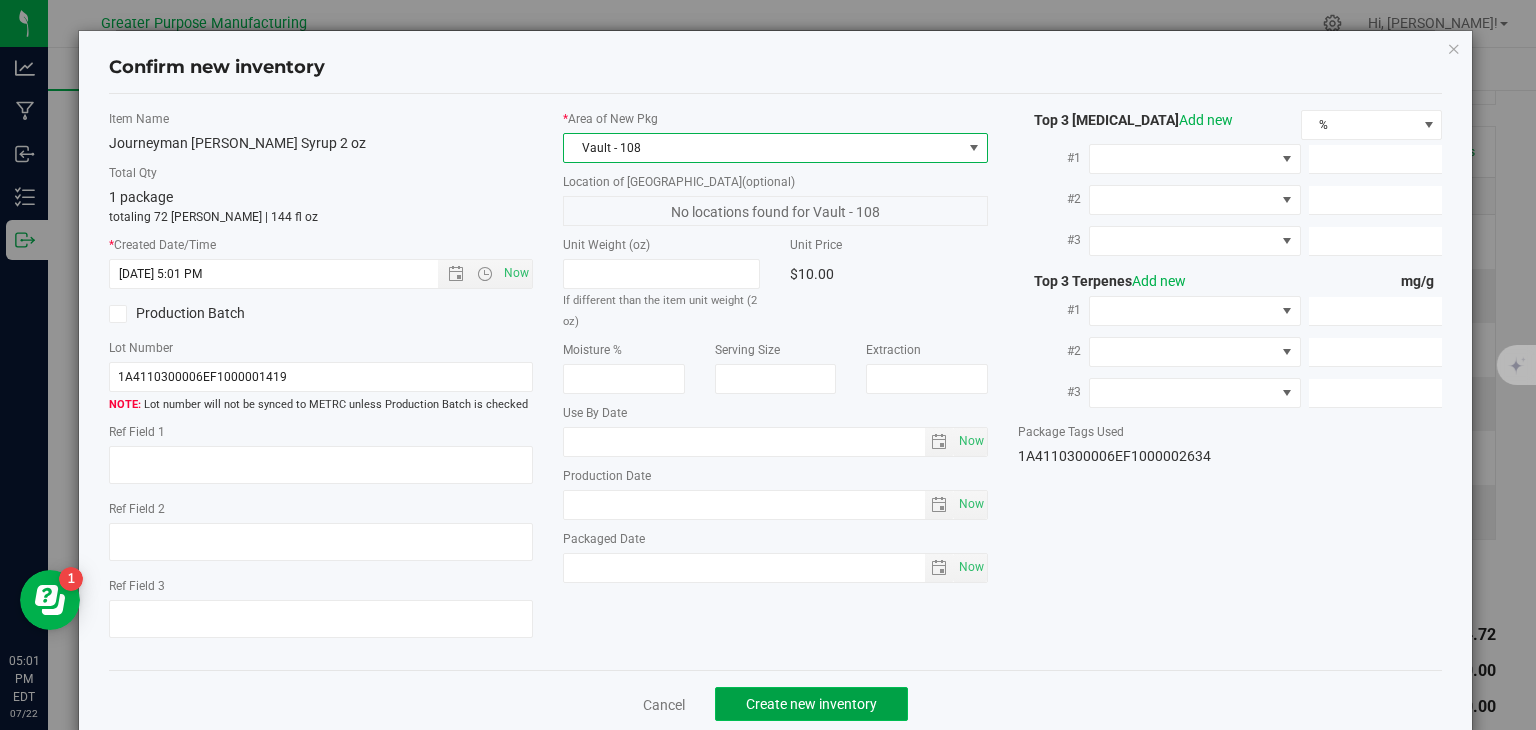 click on "Create new inventory" 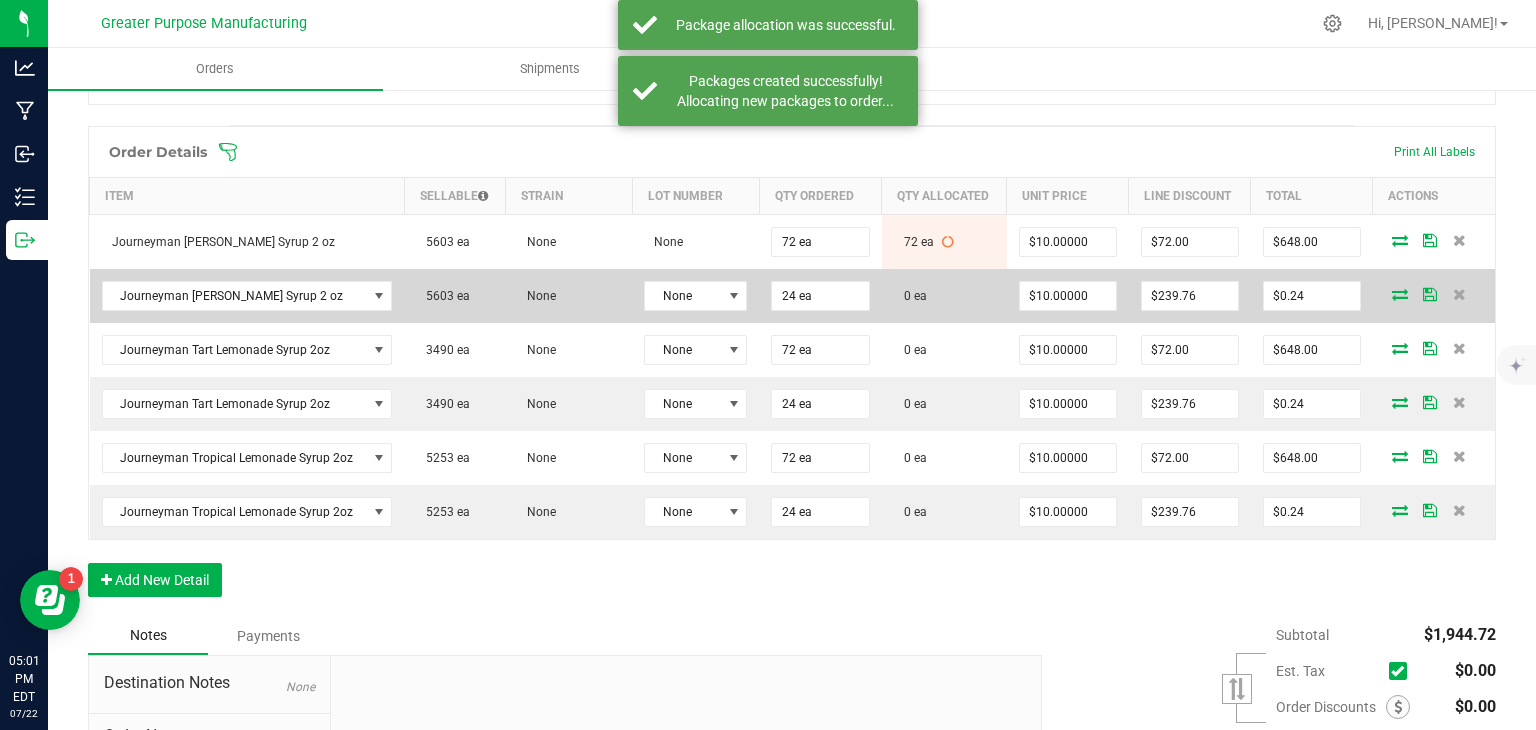 click at bounding box center (1400, 294) 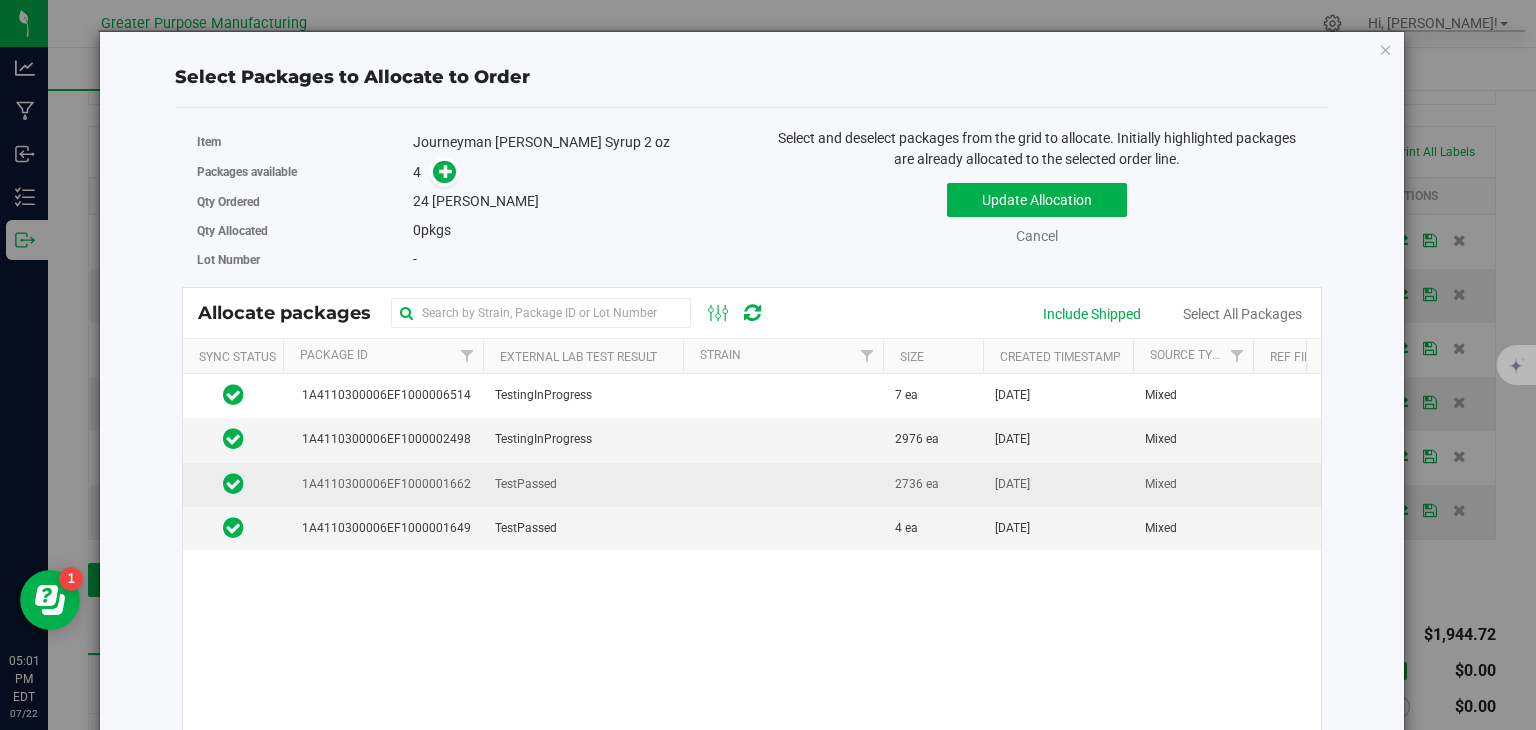 click on "TestPassed" at bounding box center [583, 485] 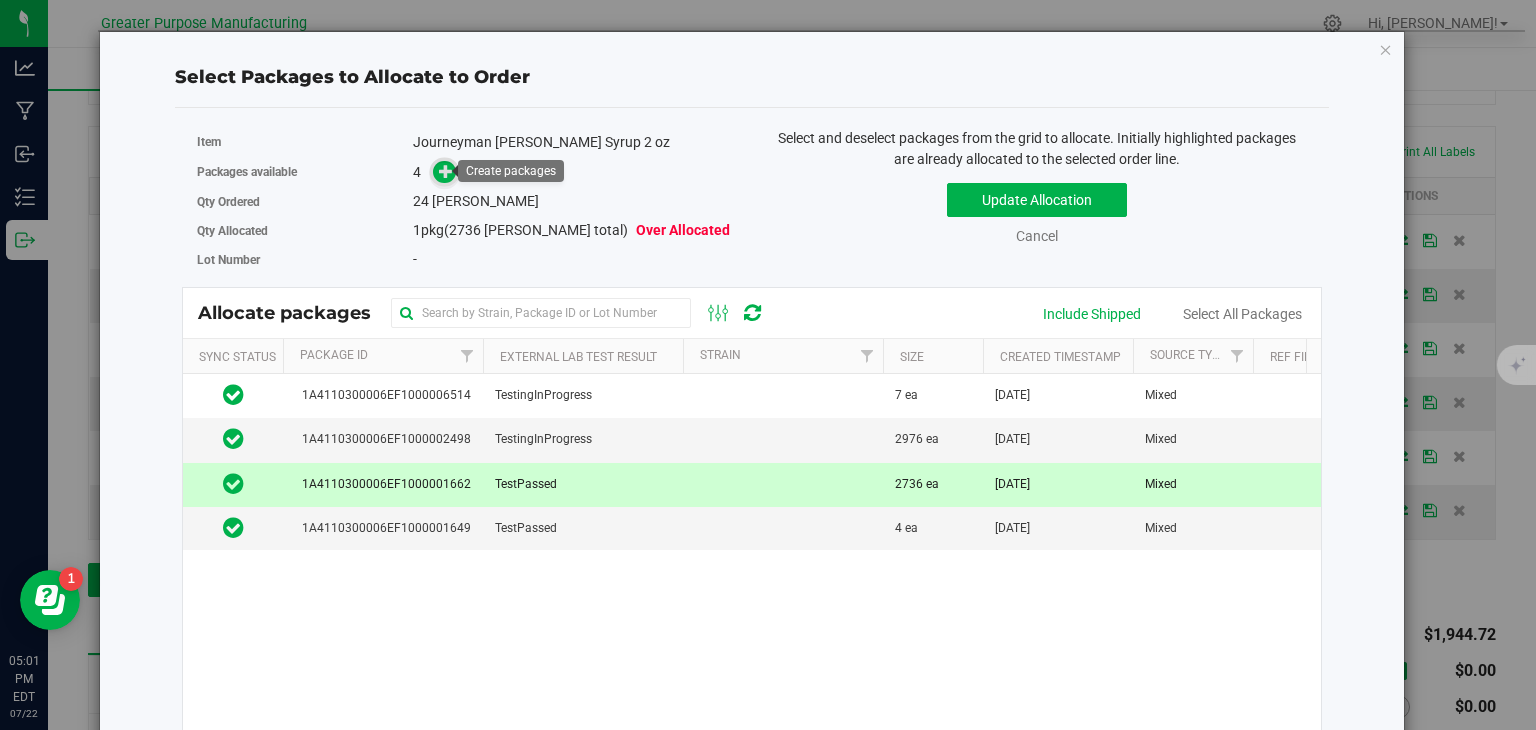 click at bounding box center (446, 171) 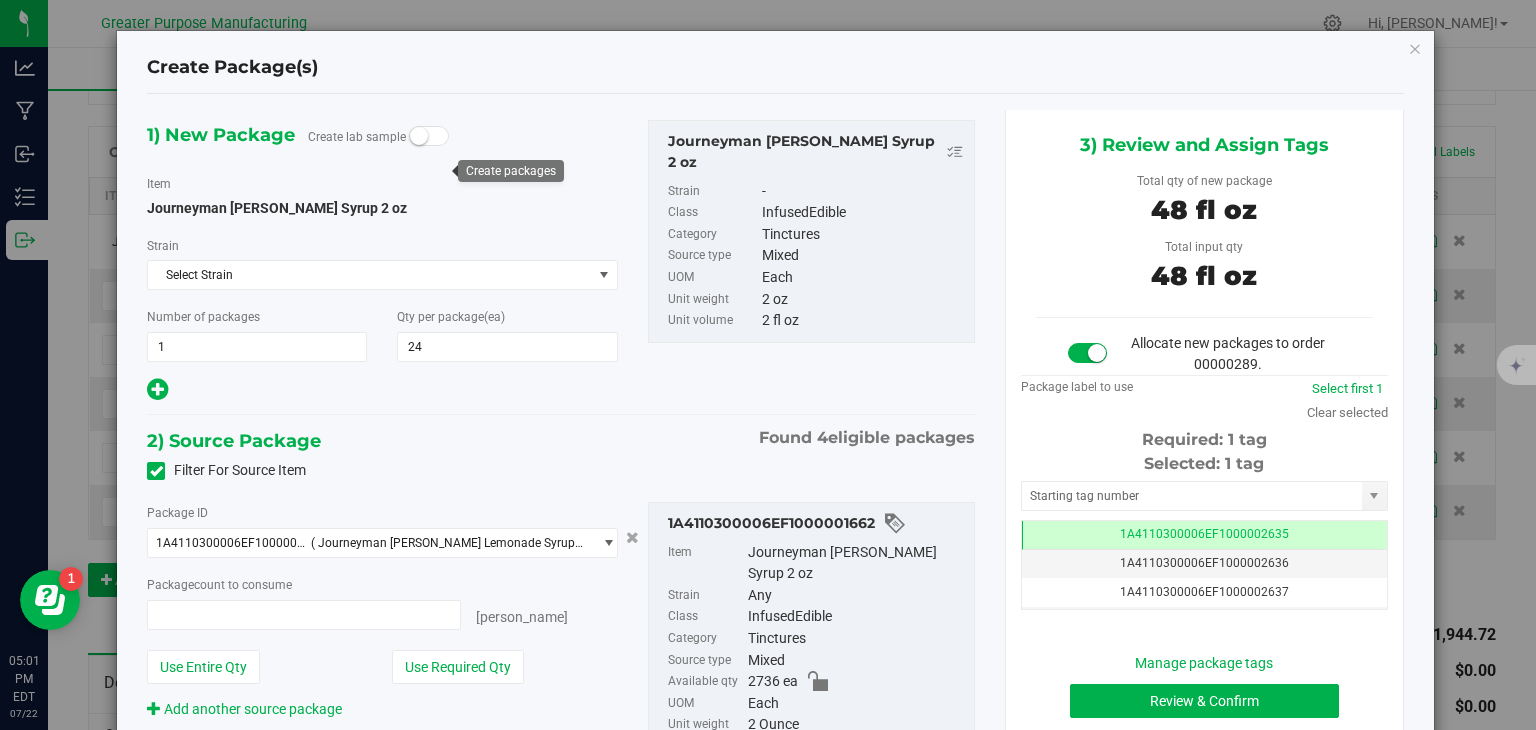 type on "24 ea" 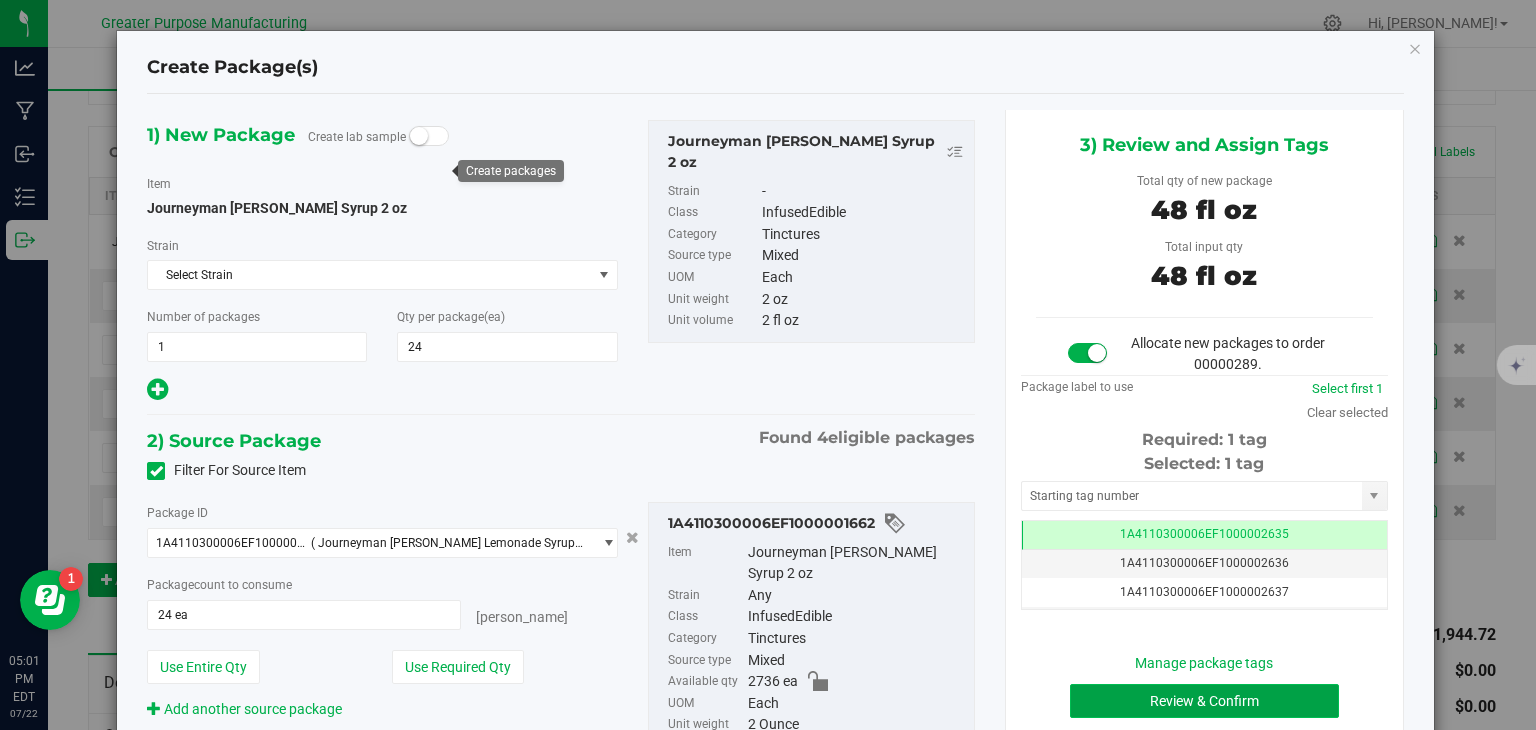 click on "Review & Confirm" at bounding box center (1204, 701) 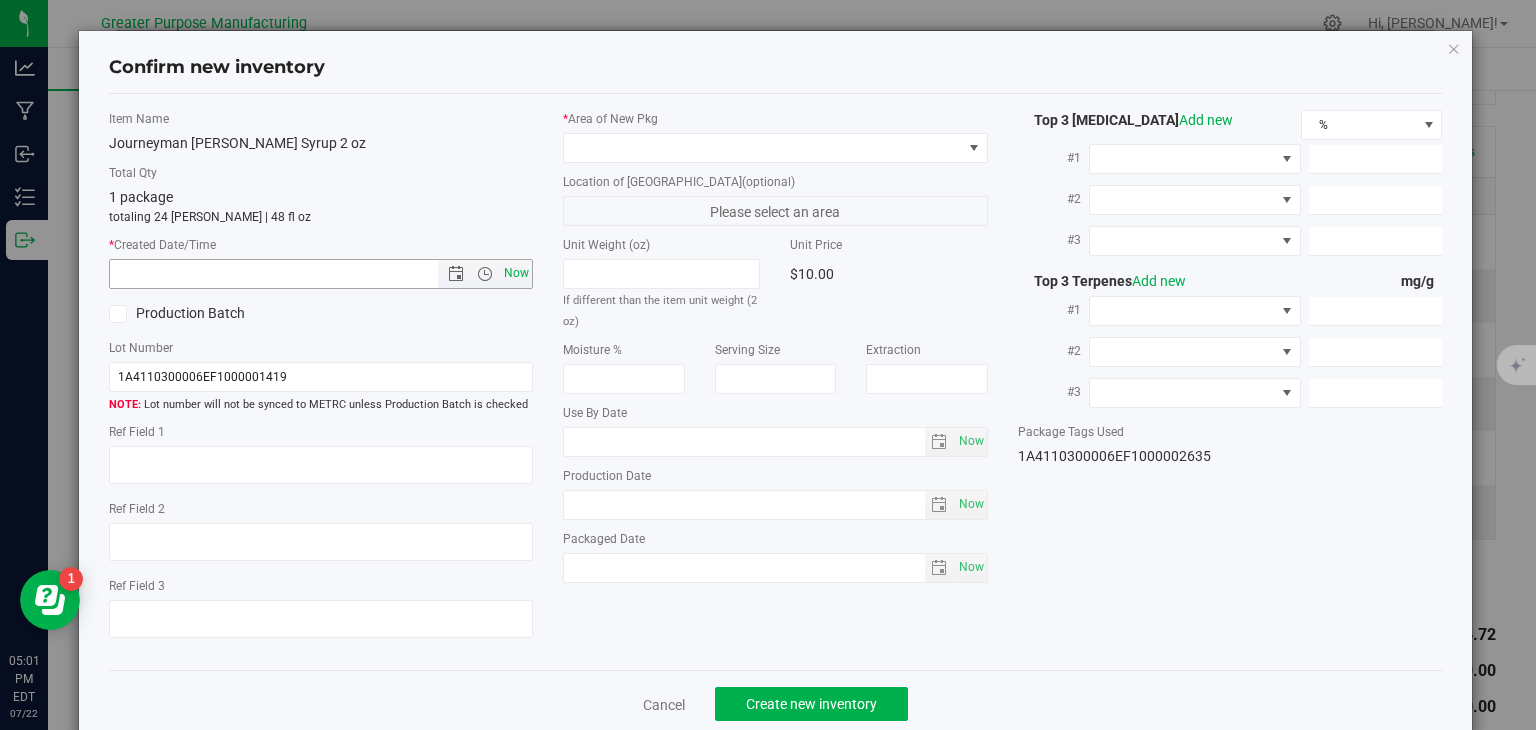 click on "Now" at bounding box center (517, 273) 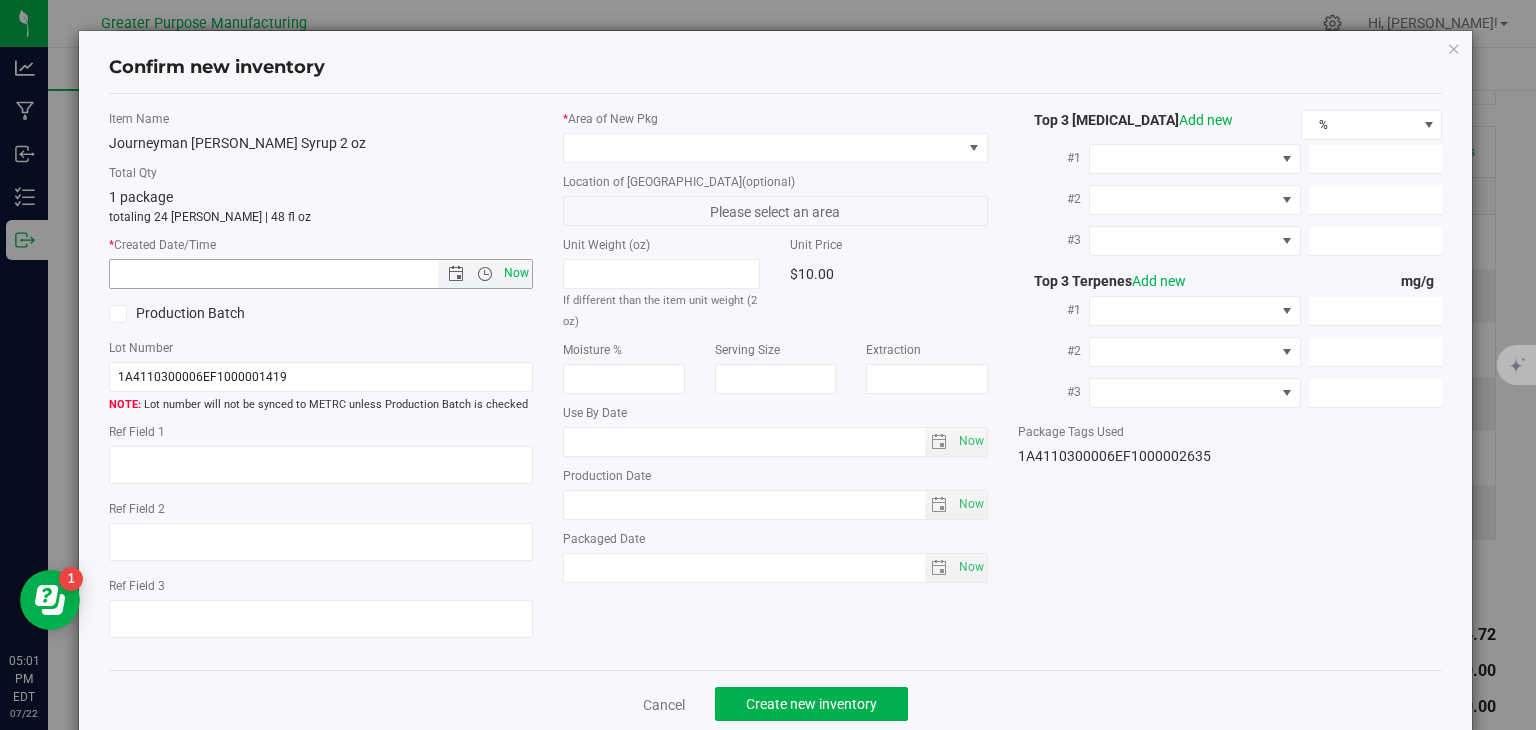 type on "7/22/2025 5:01 PM" 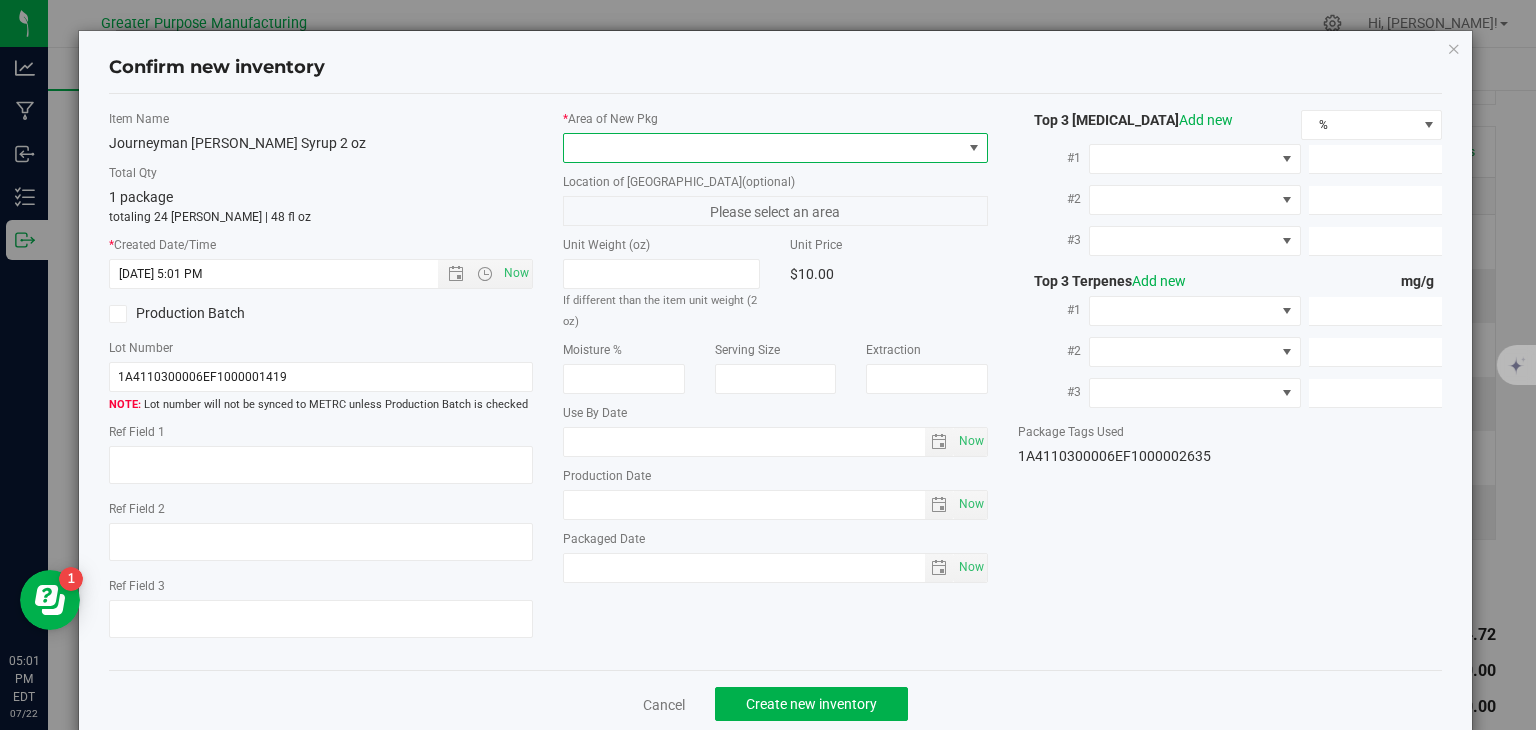 click at bounding box center (763, 148) 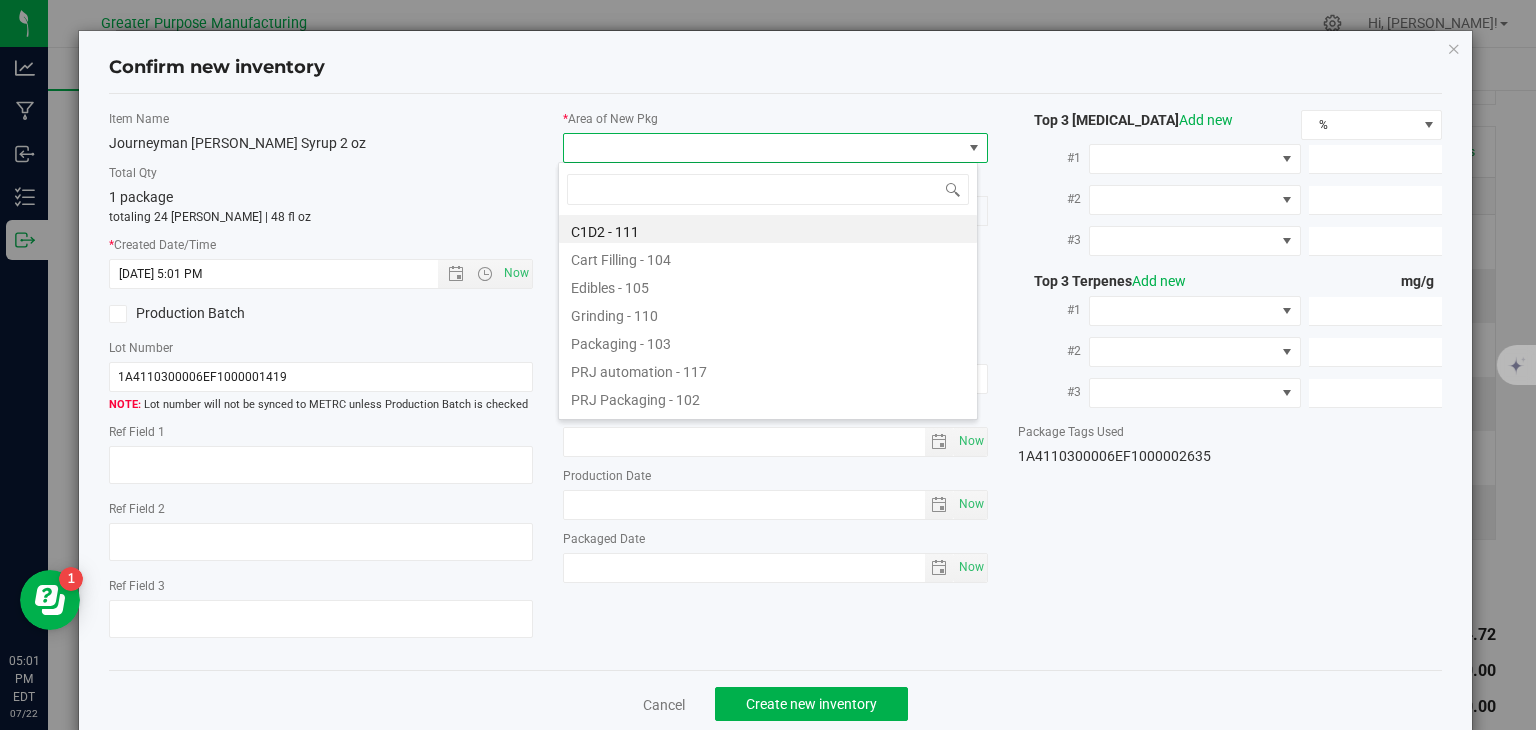 type on "108" 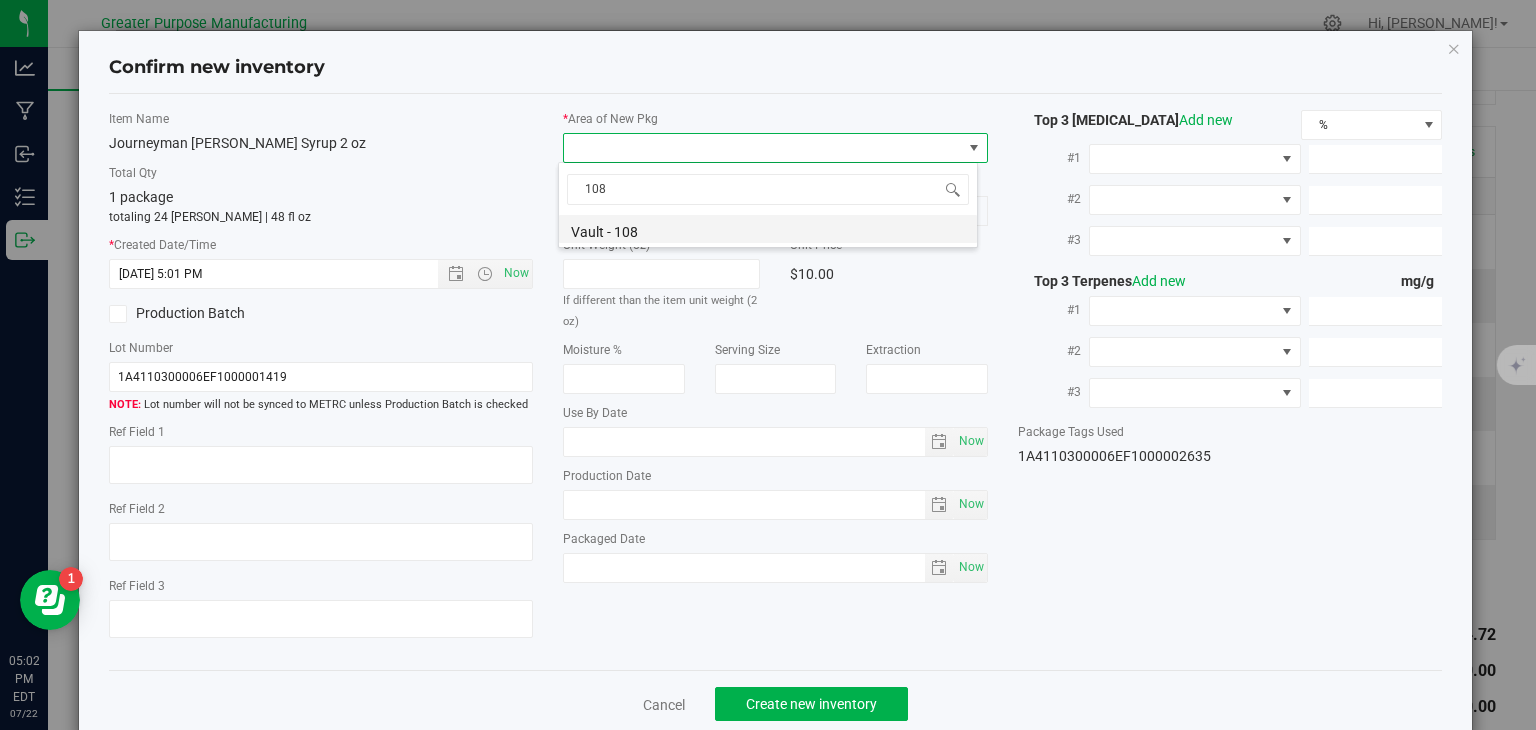 click on "Vault - 108" at bounding box center [768, 229] 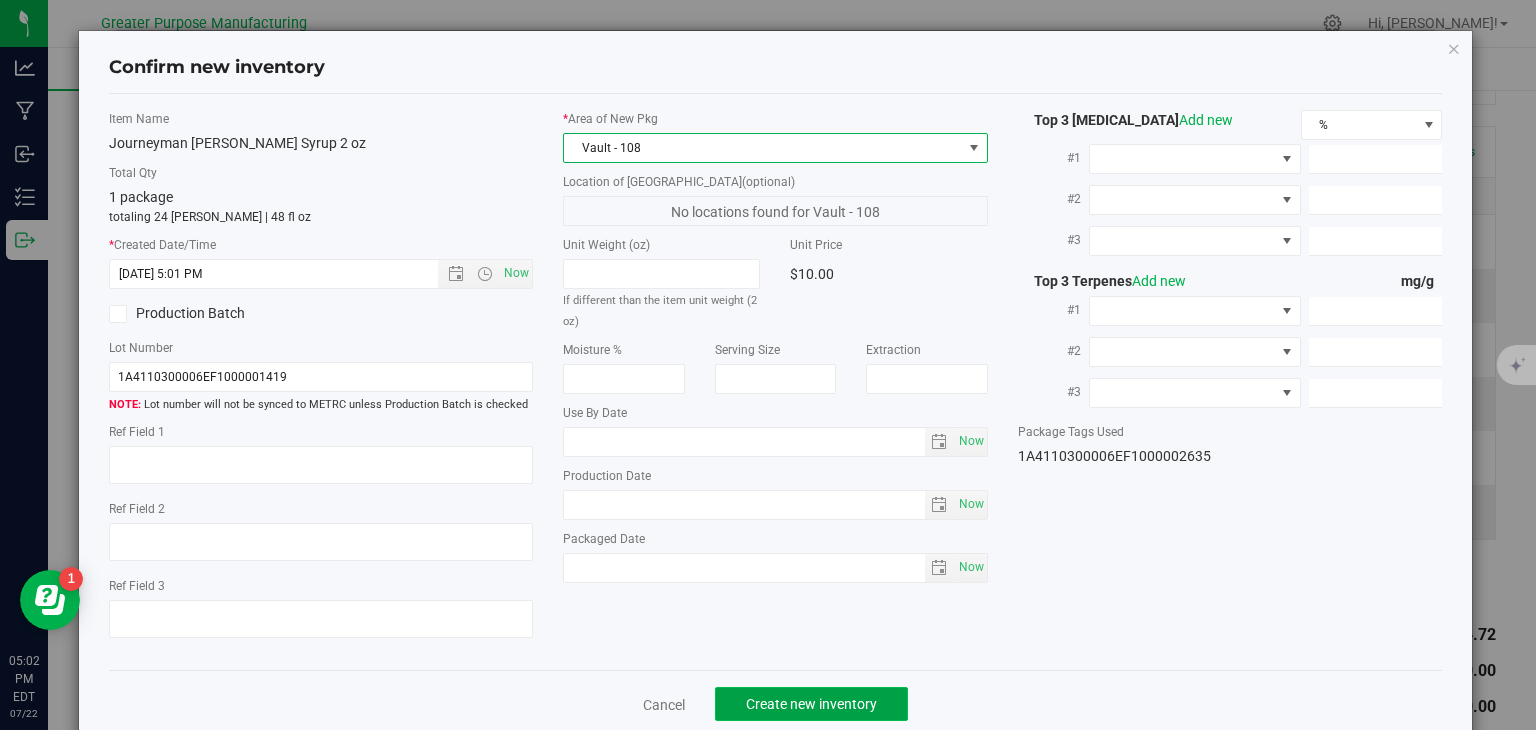 click on "Create new inventory" 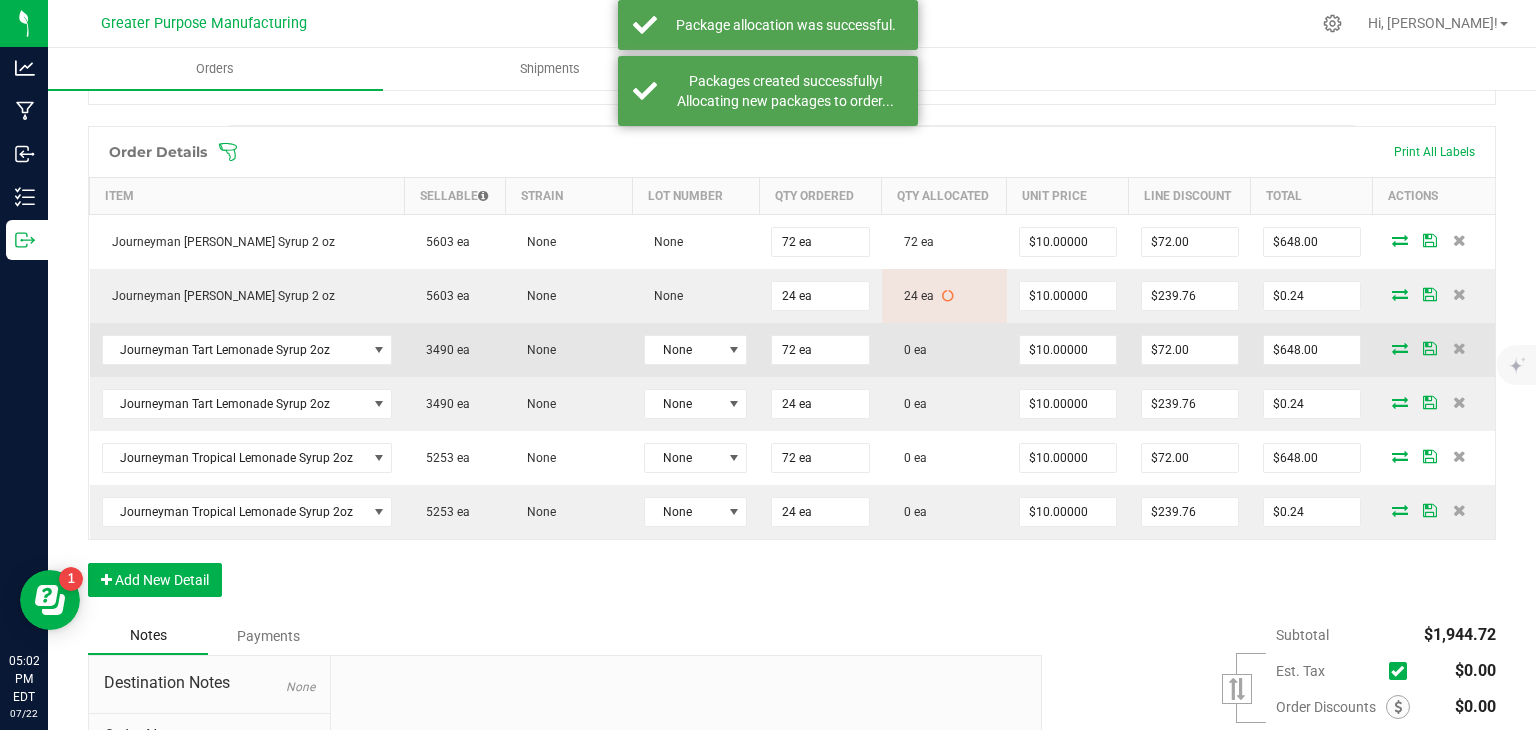 click at bounding box center [1400, 348] 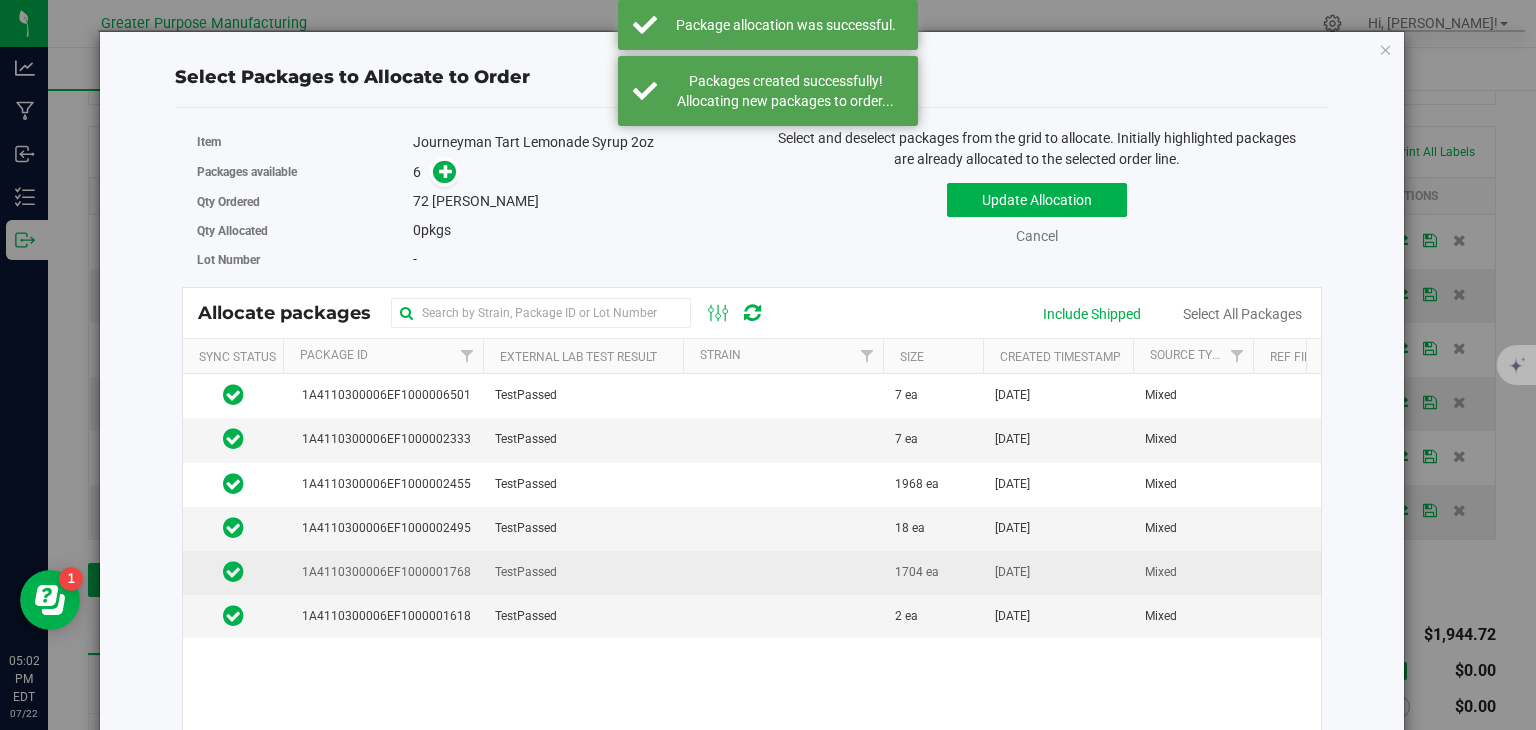 click on "TestPassed" at bounding box center [583, 573] 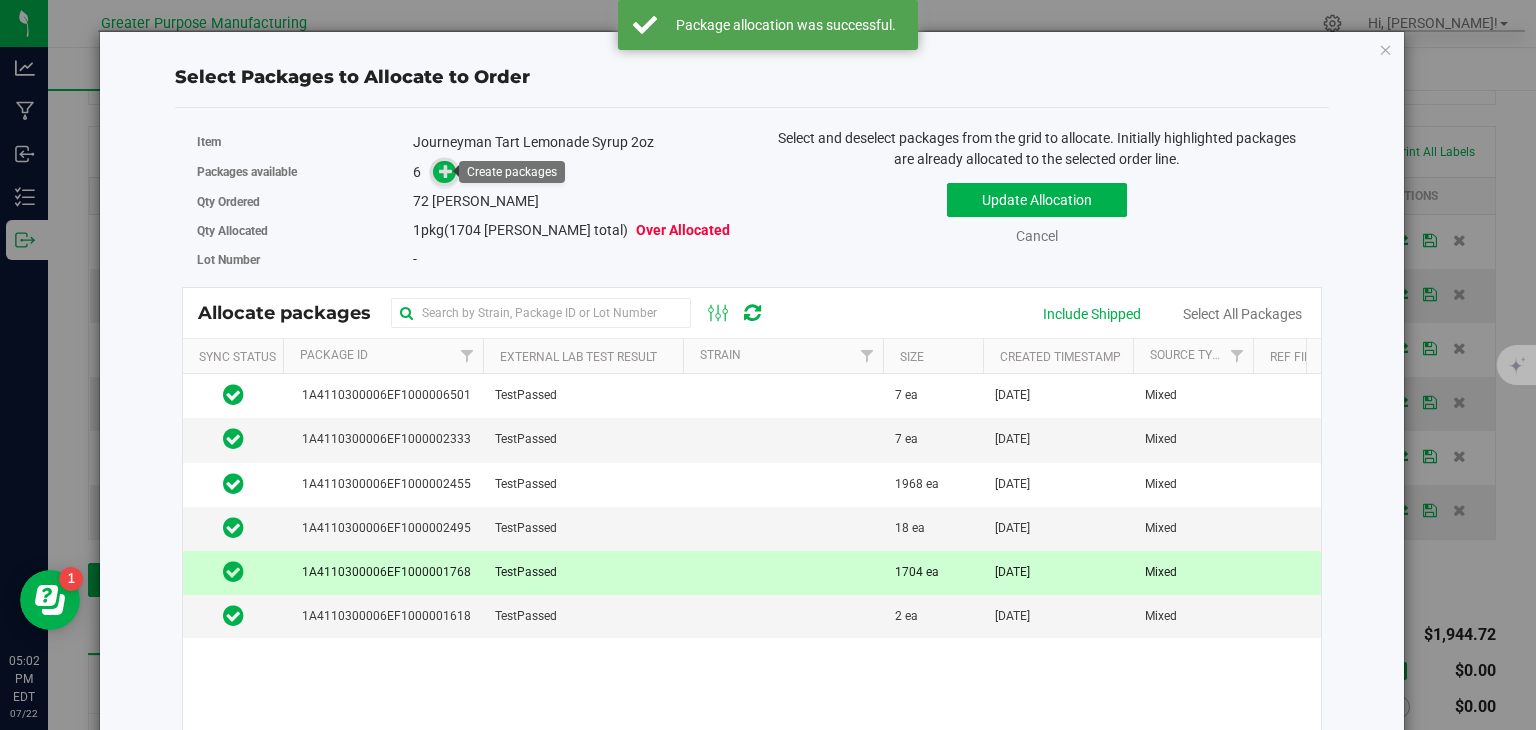 click at bounding box center (446, 171) 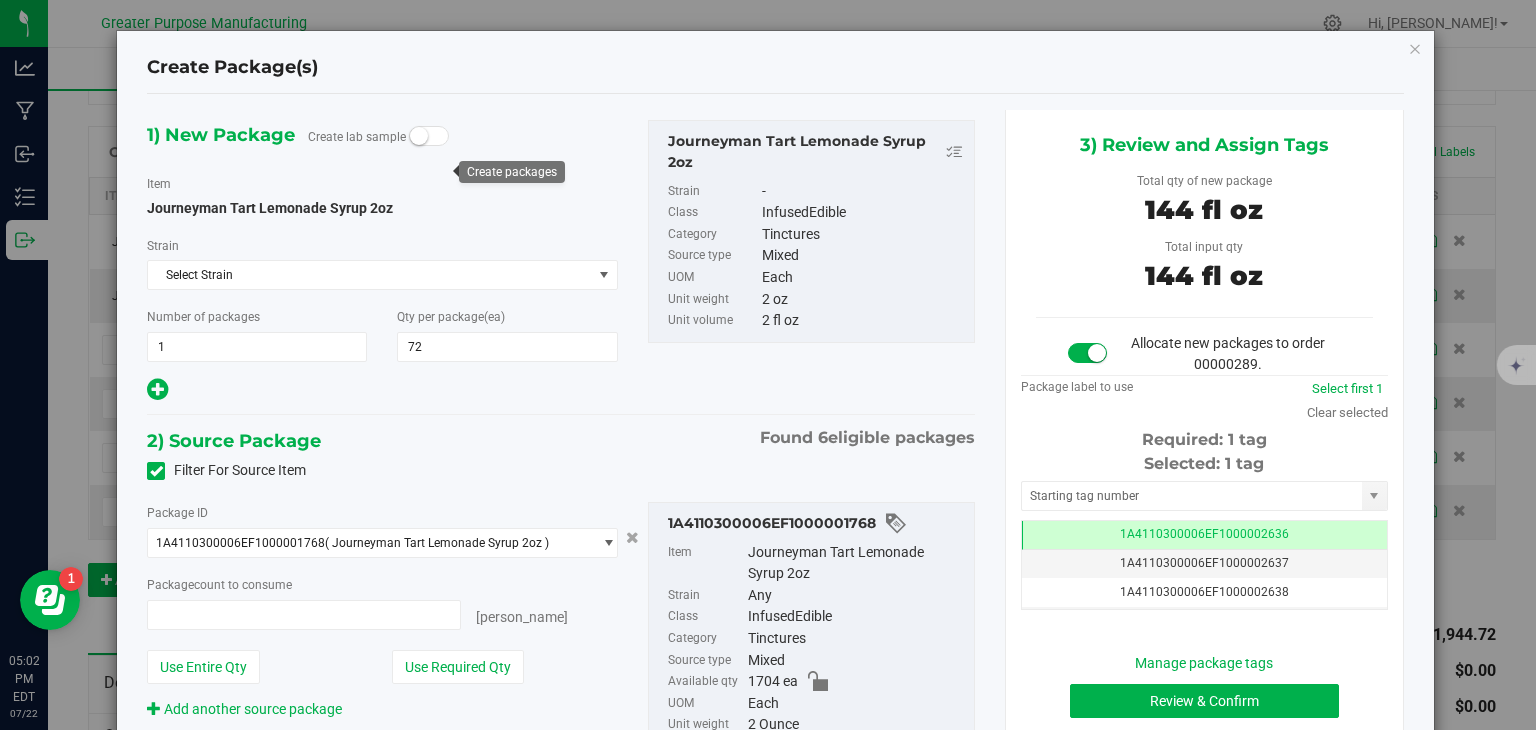 type on "72 ea" 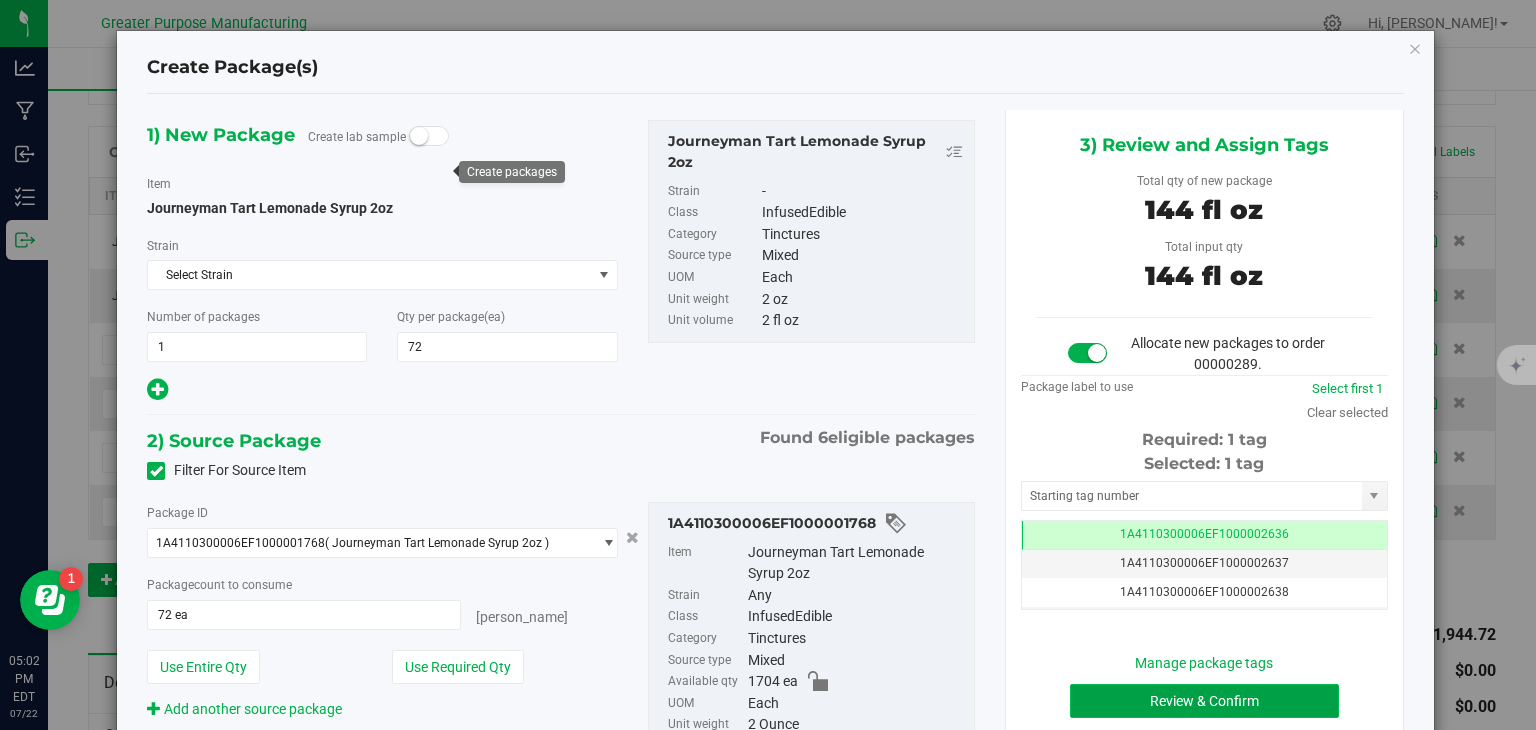 click on "Review & Confirm" at bounding box center [1204, 701] 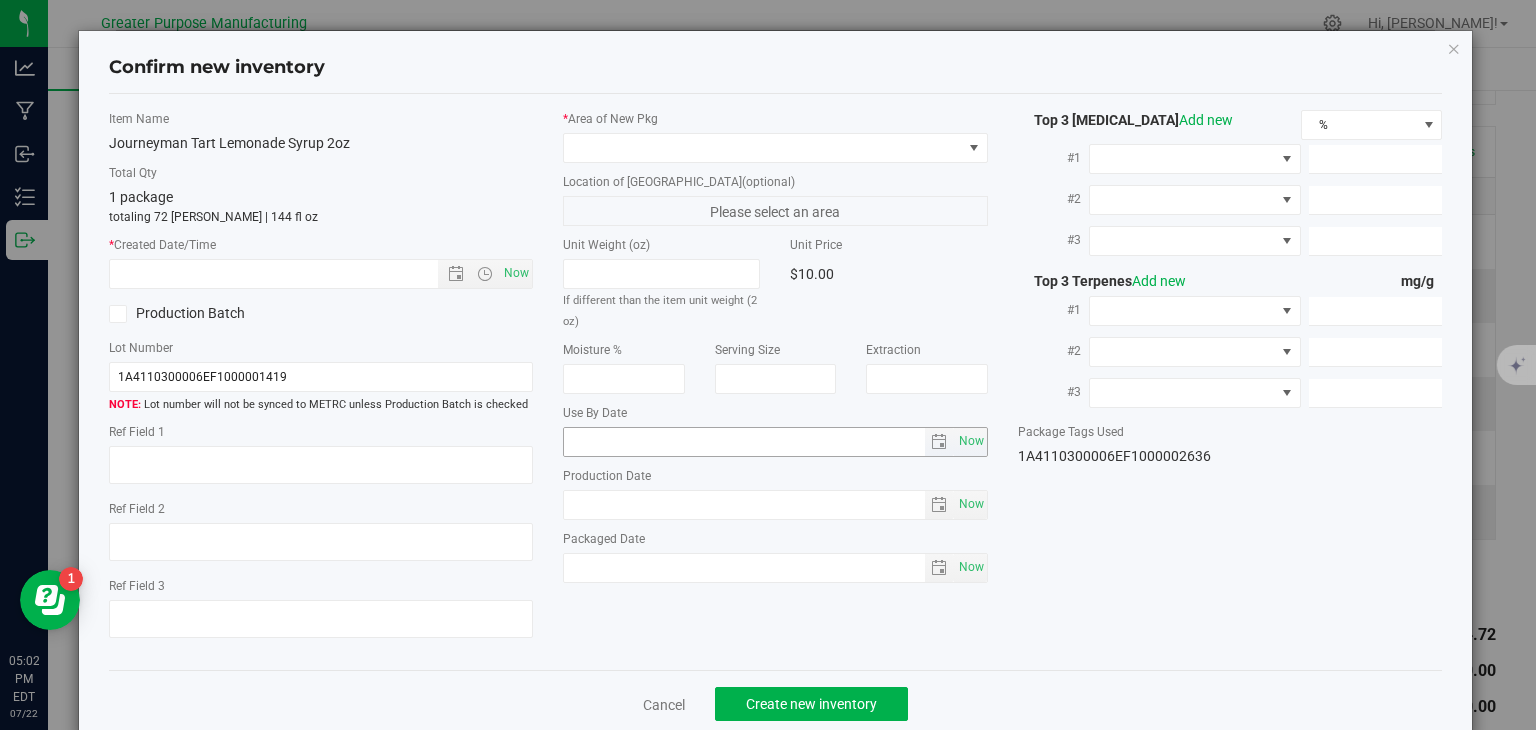 type on "[DATE]" 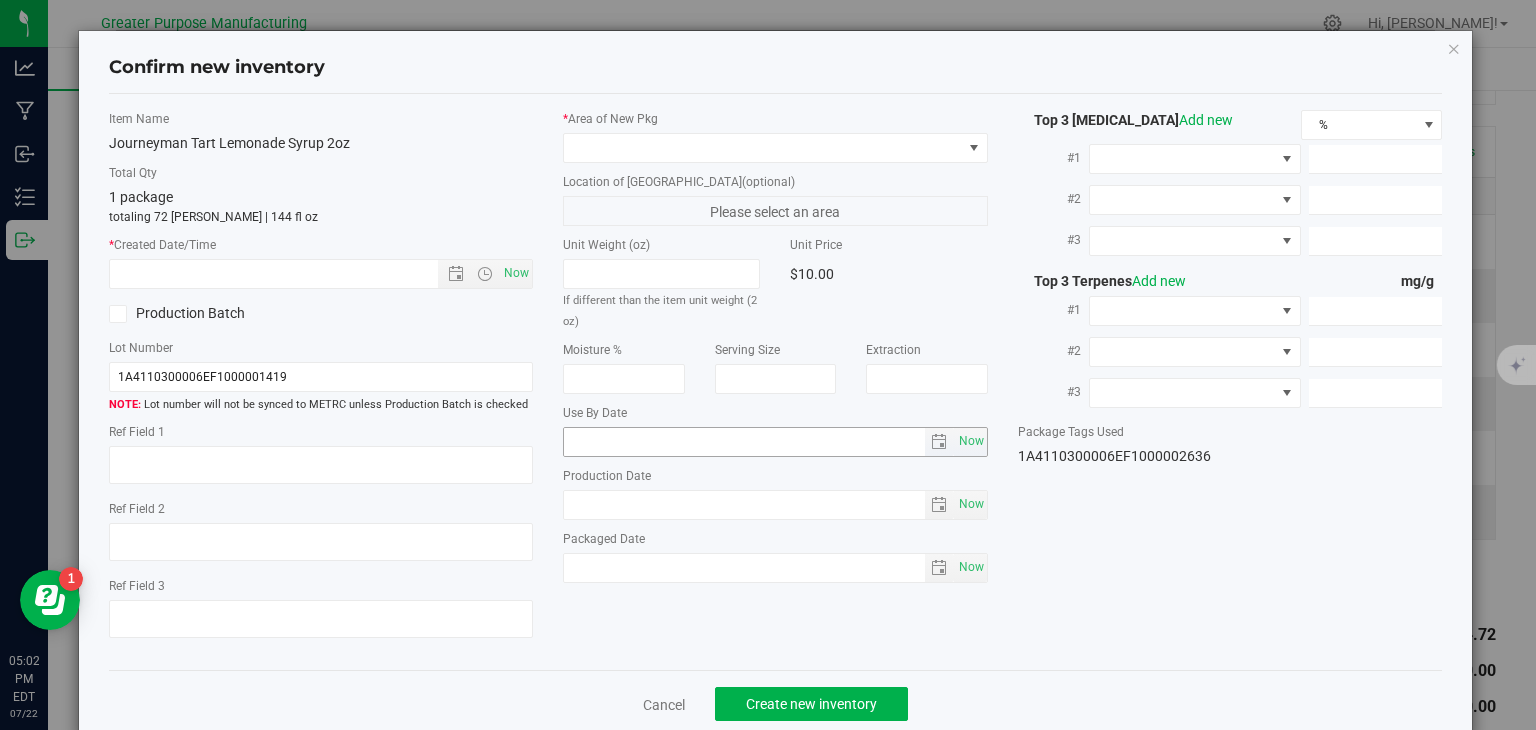 type on "[DATE]" 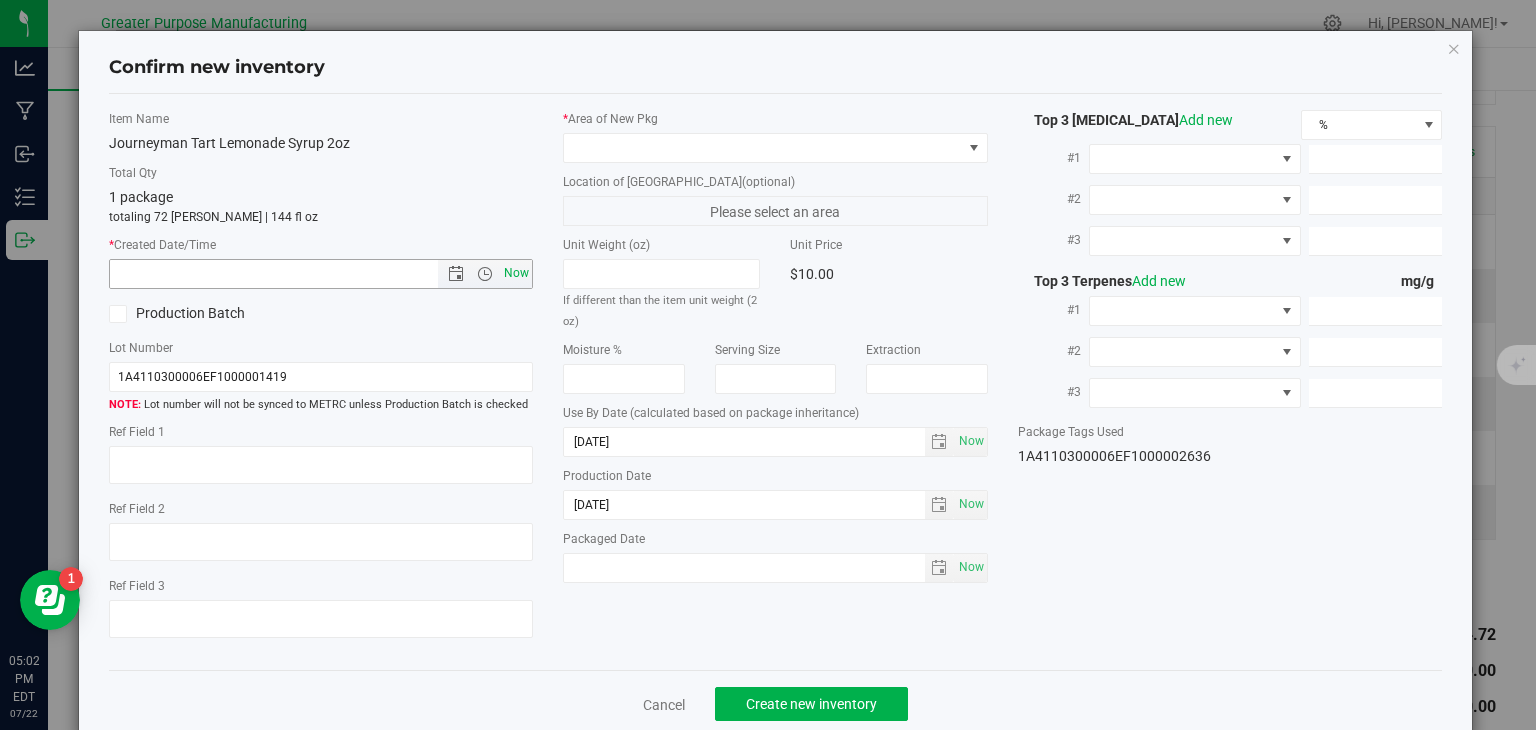 click on "Now" at bounding box center (517, 273) 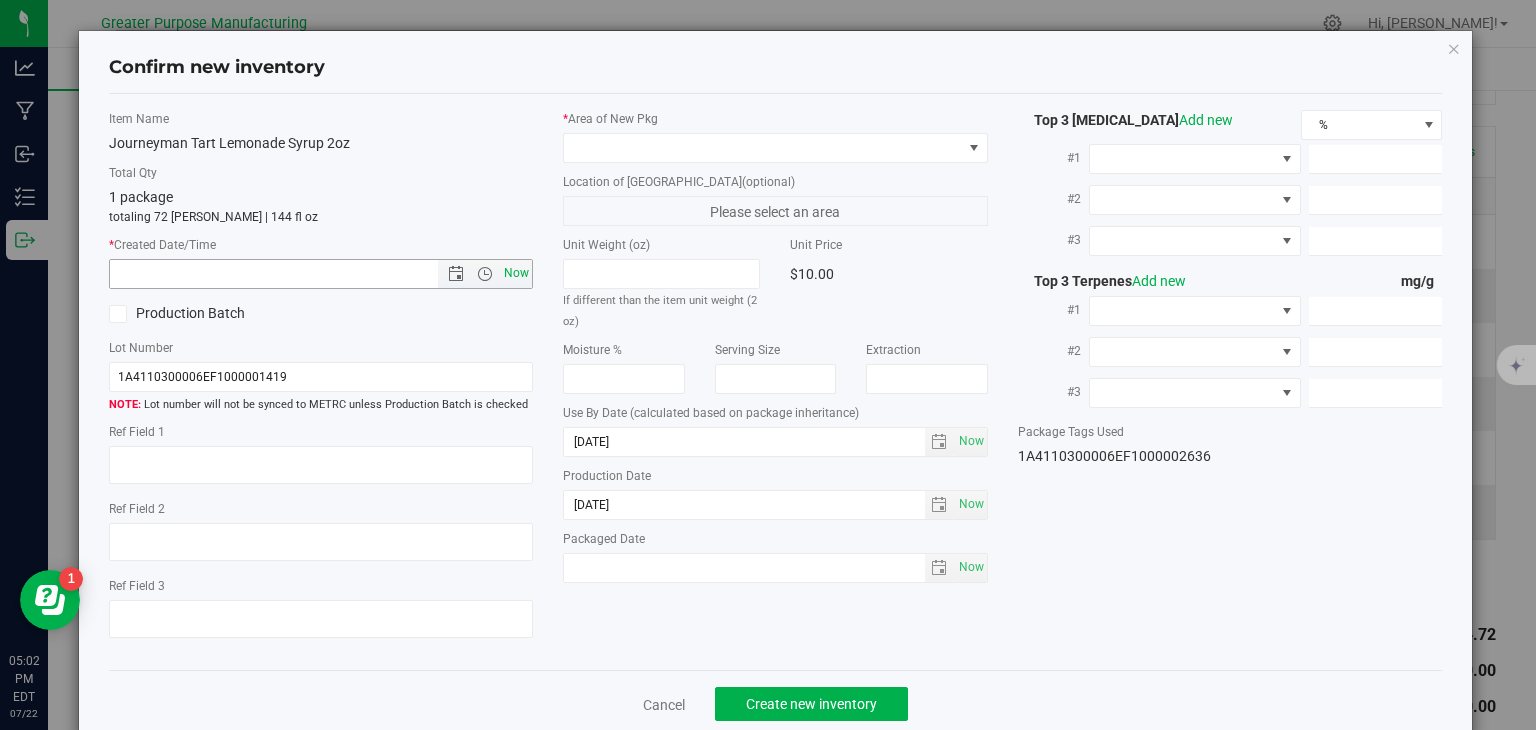 type on "7/22/2025 5:02 PM" 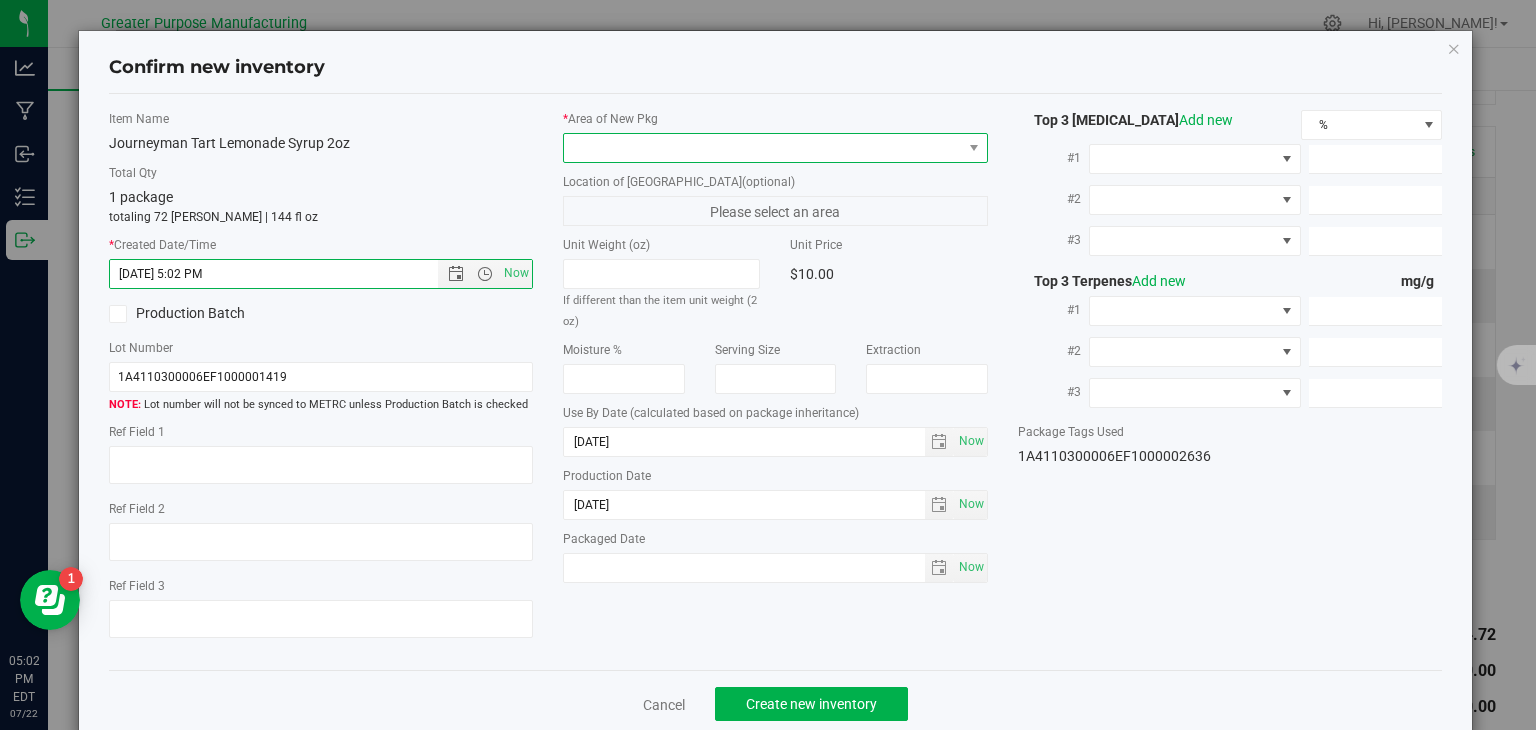 click at bounding box center (763, 148) 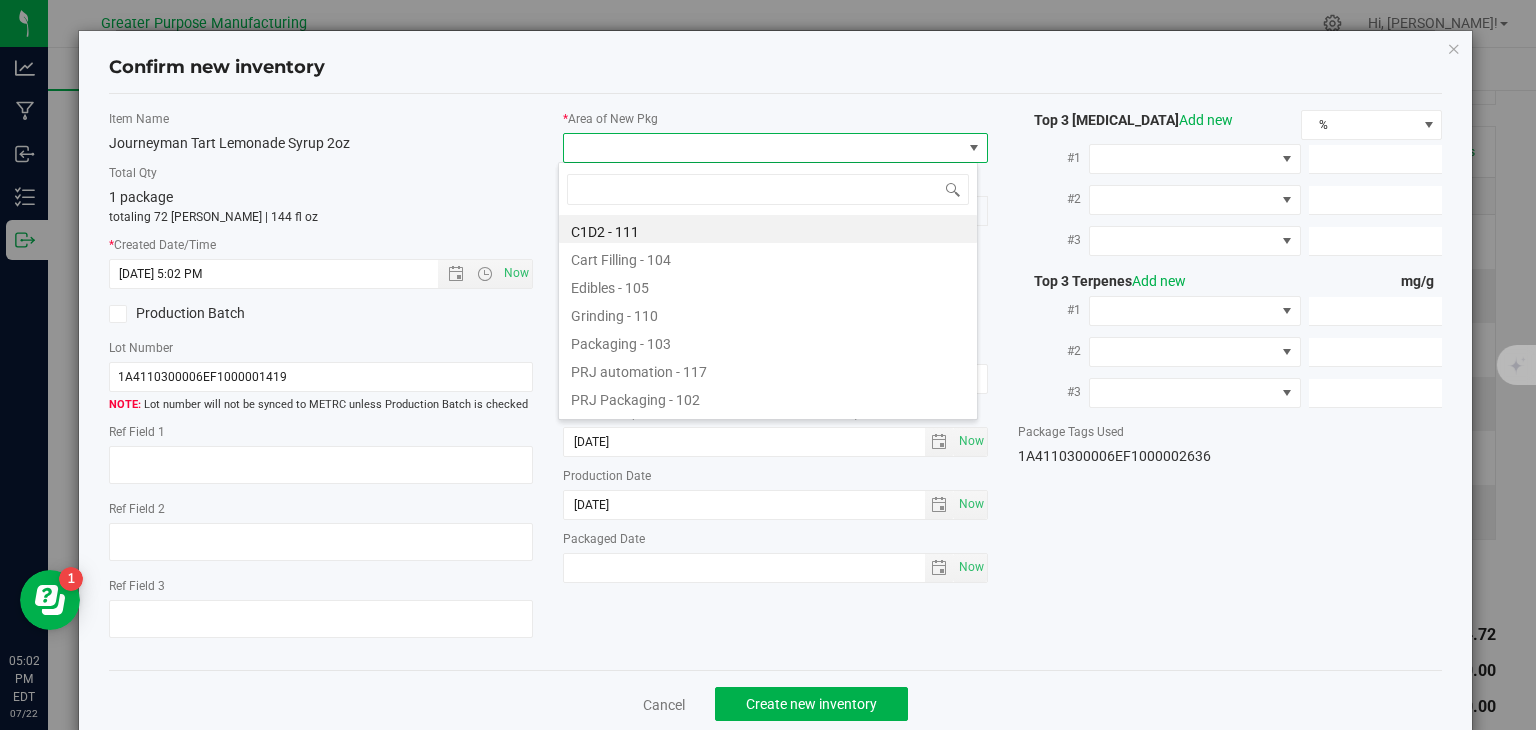 type on "108" 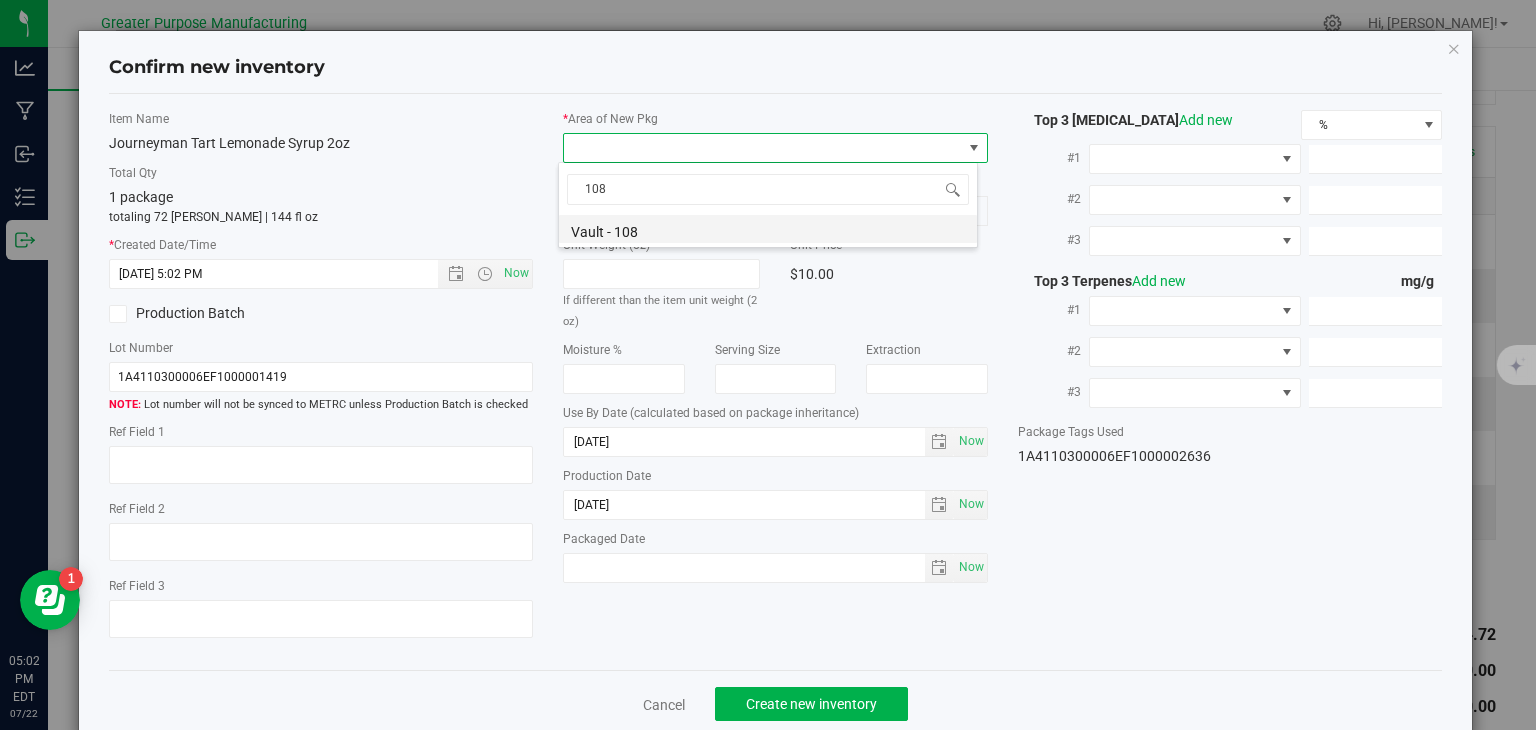 click on "Vault - 108" at bounding box center (768, 229) 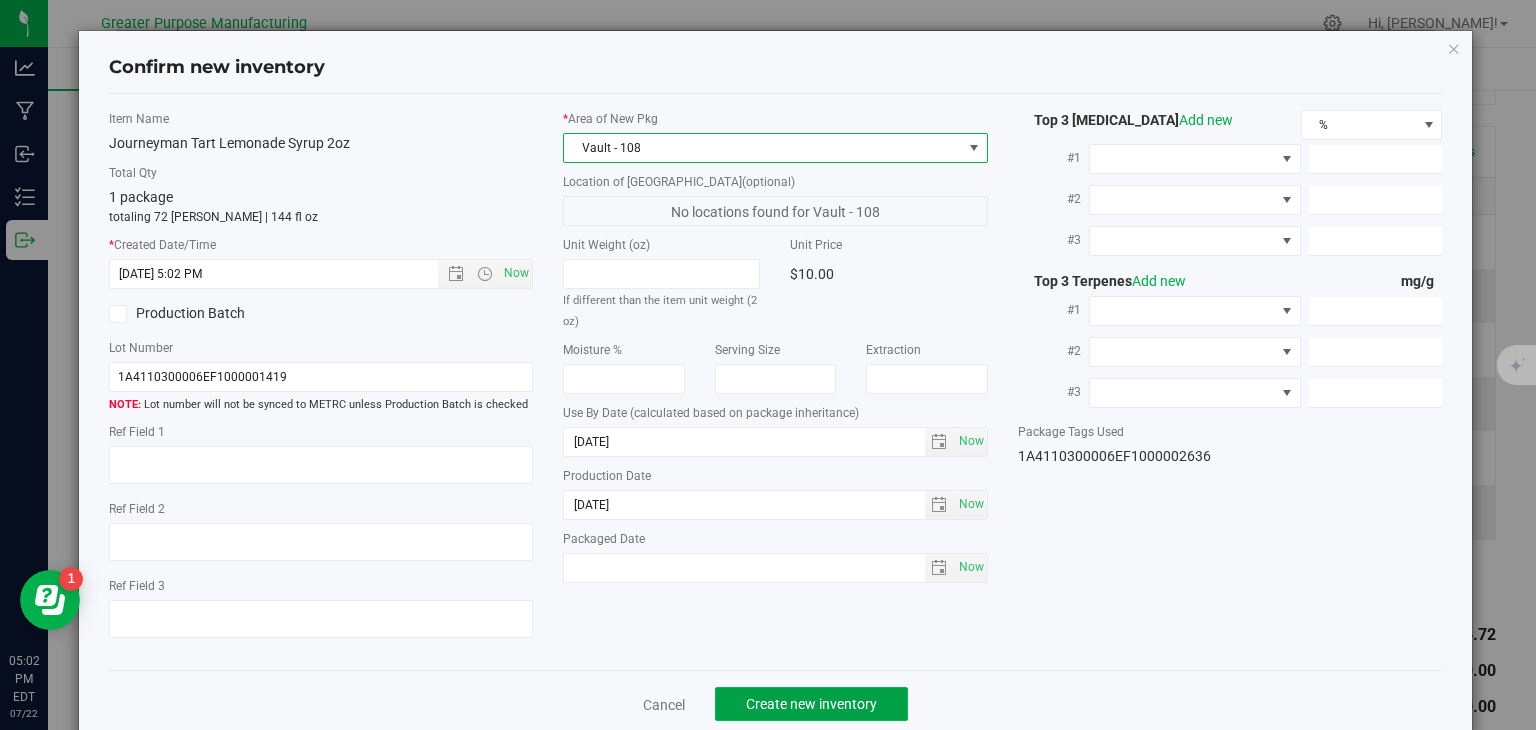 click on "Create new inventory" 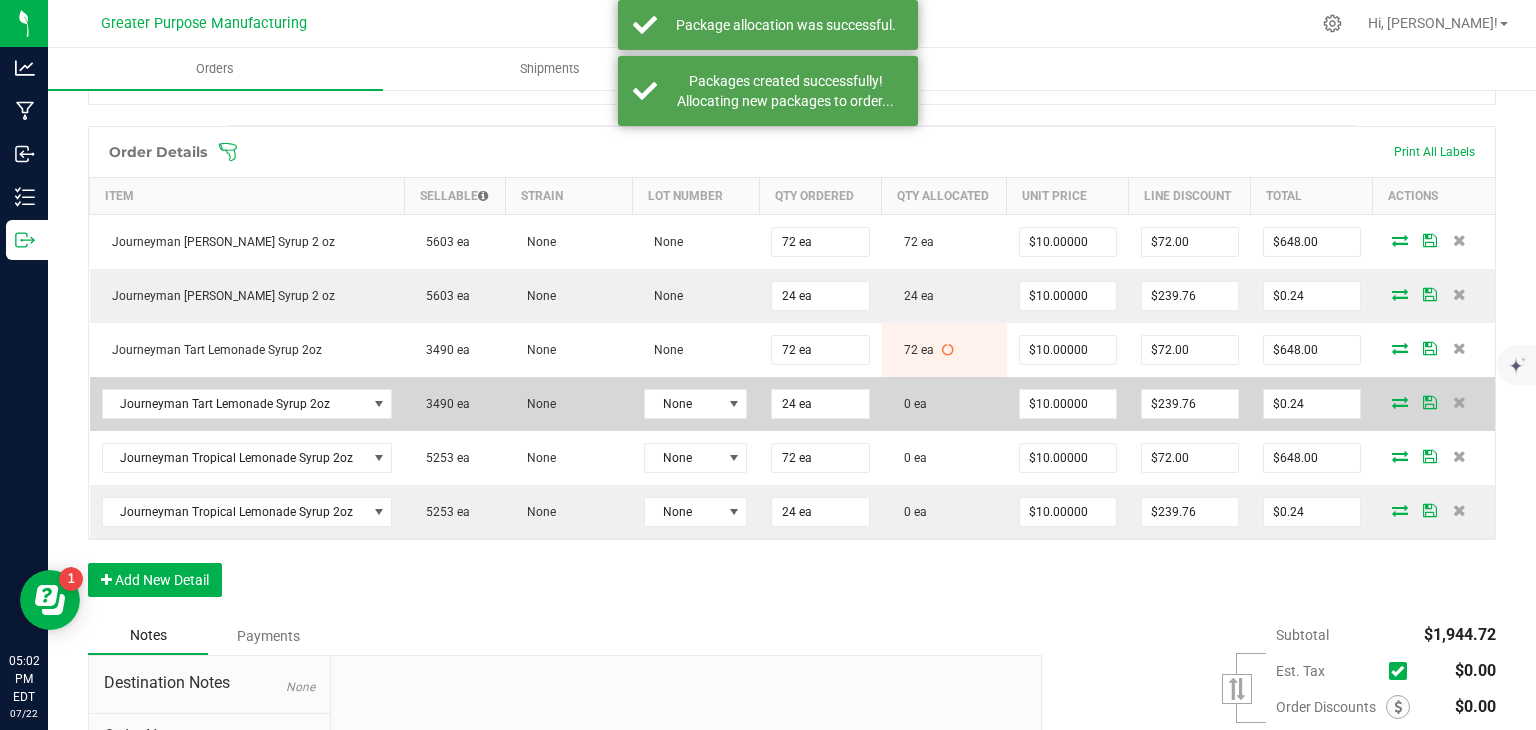 click at bounding box center [1400, 402] 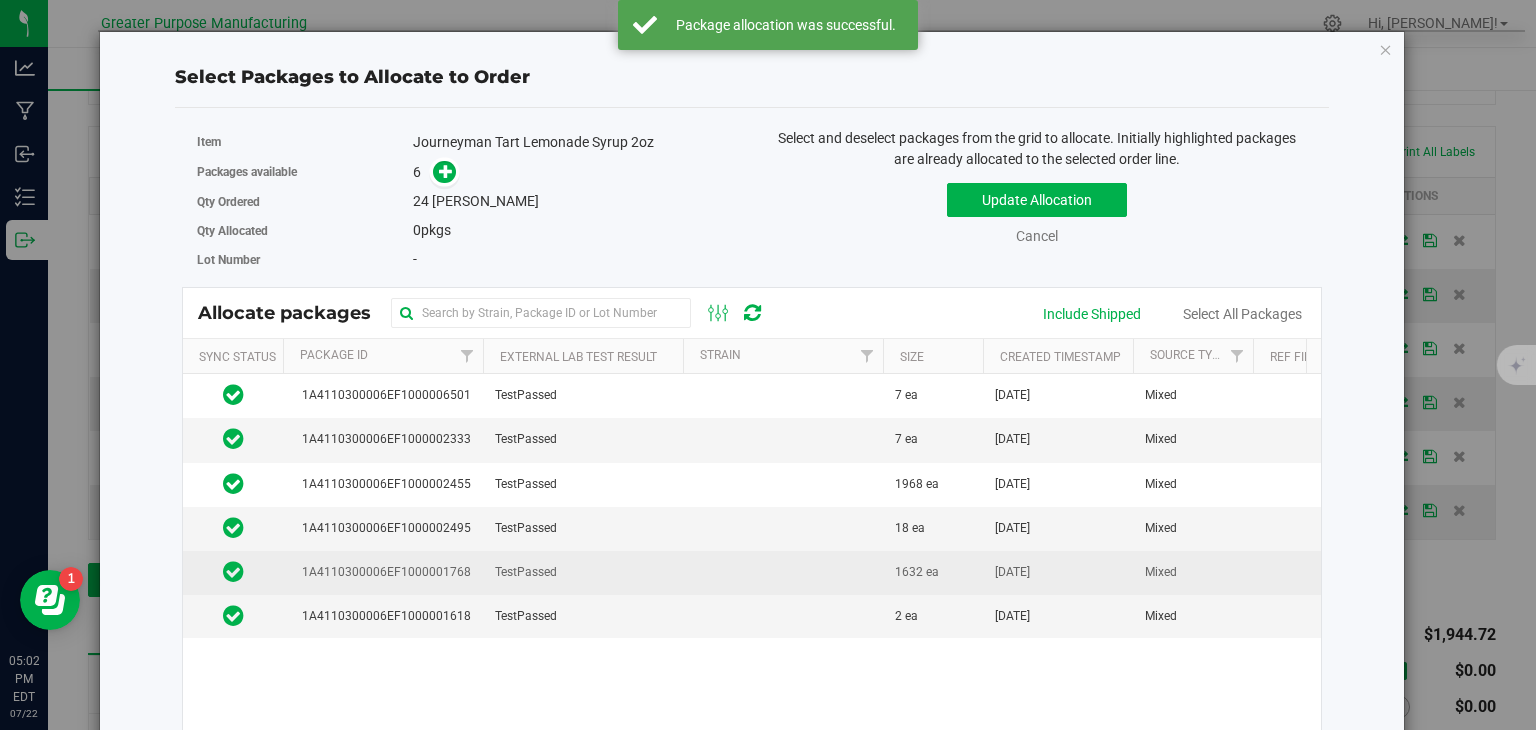 click at bounding box center (783, 573) 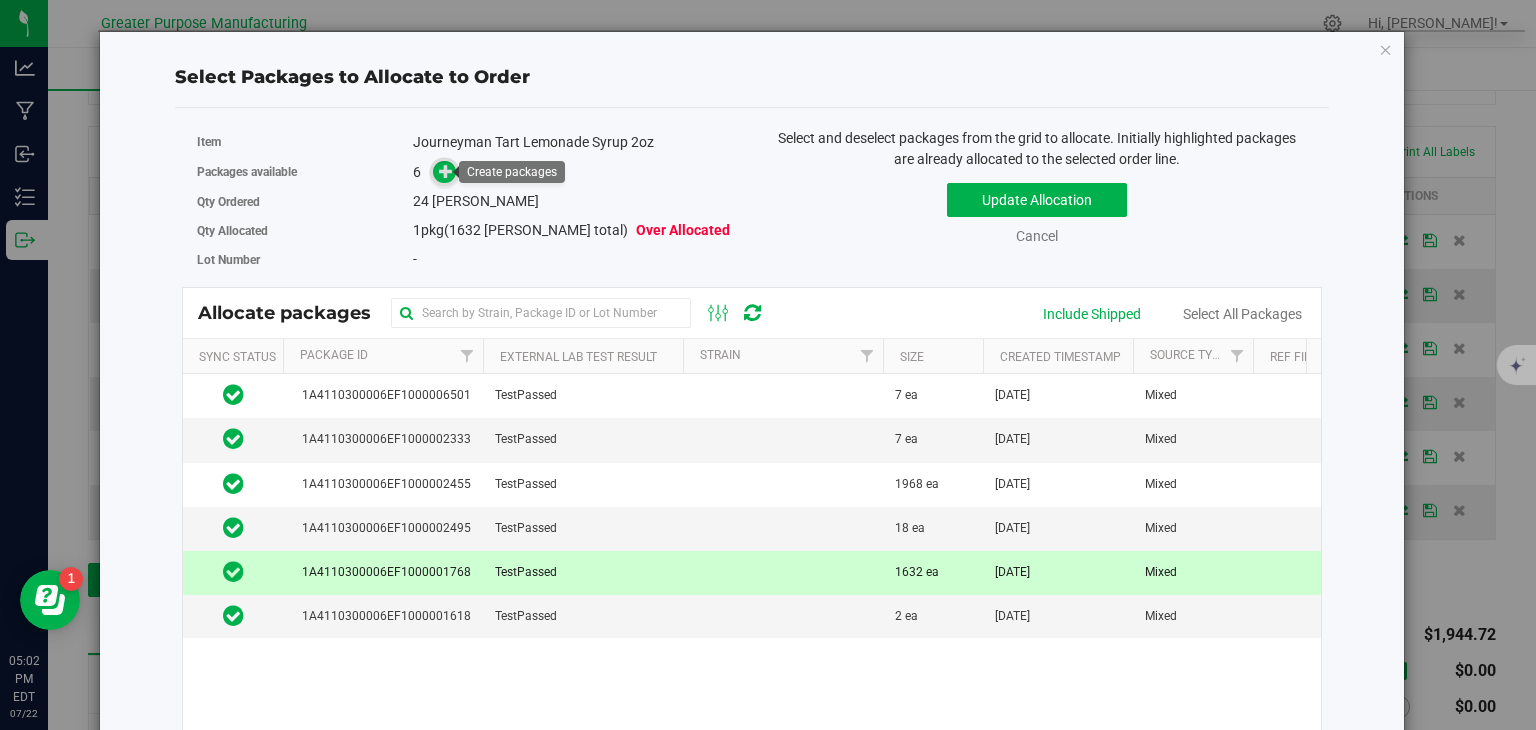 click at bounding box center [446, 171] 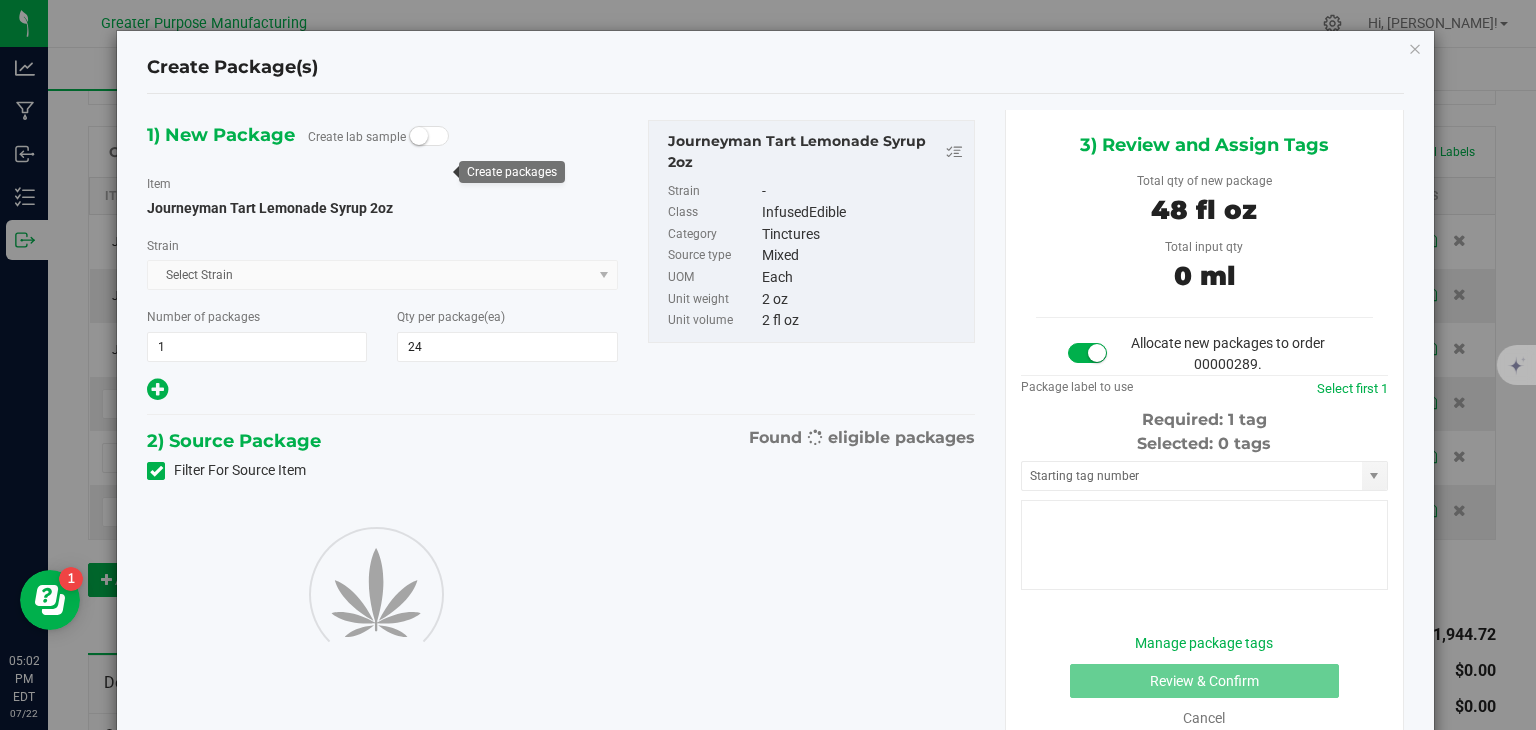 type on "24" 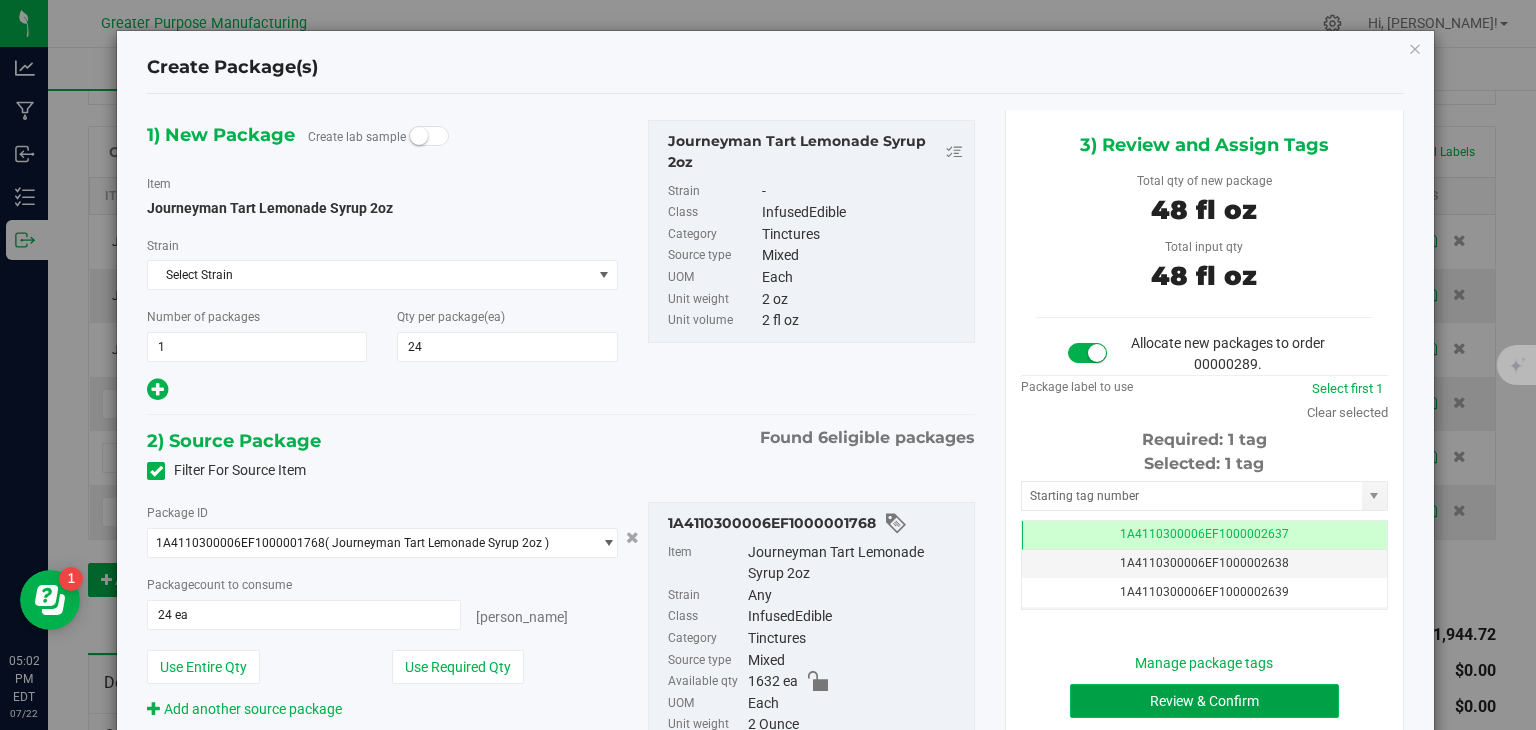 click on "Review & Confirm" at bounding box center (1204, 701) 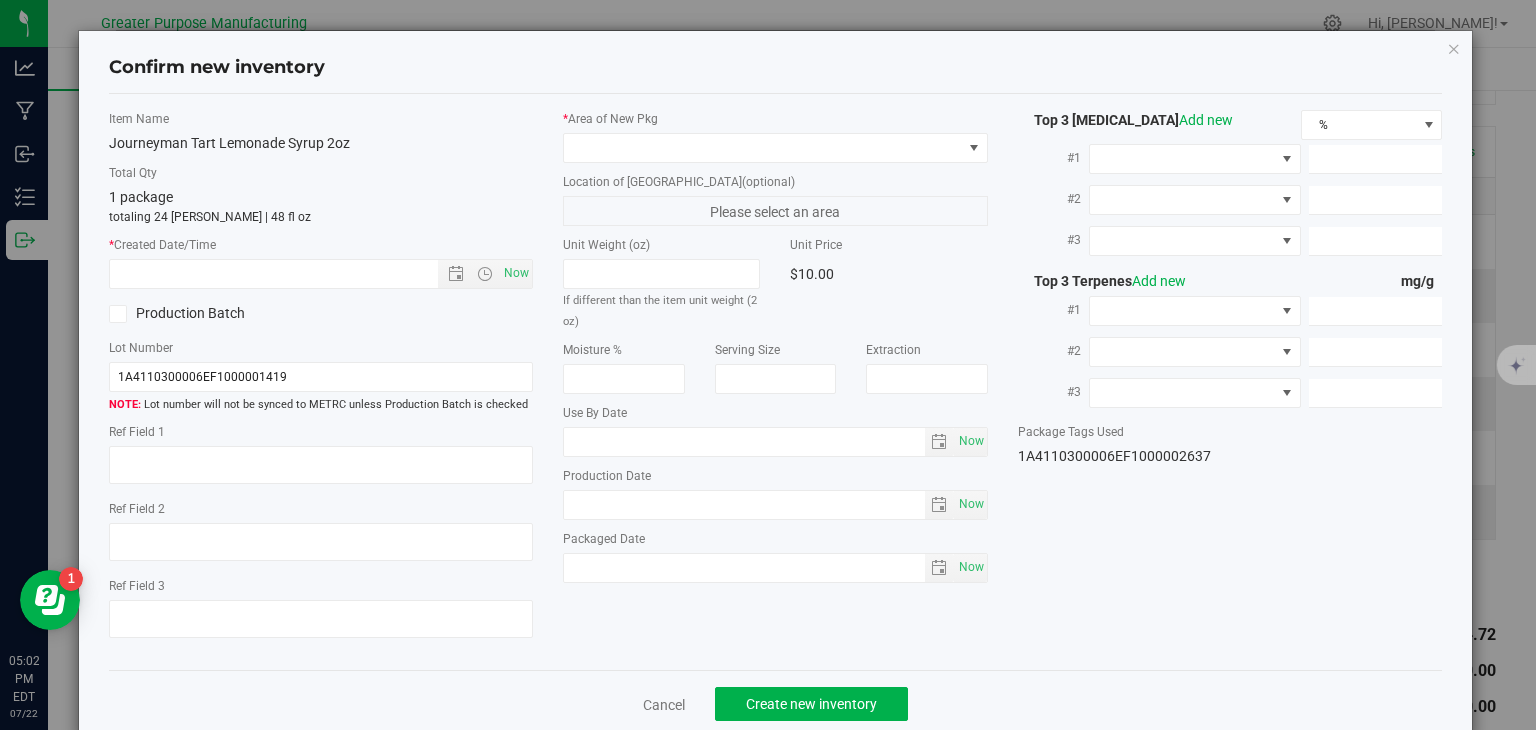 type on "[DATE]" 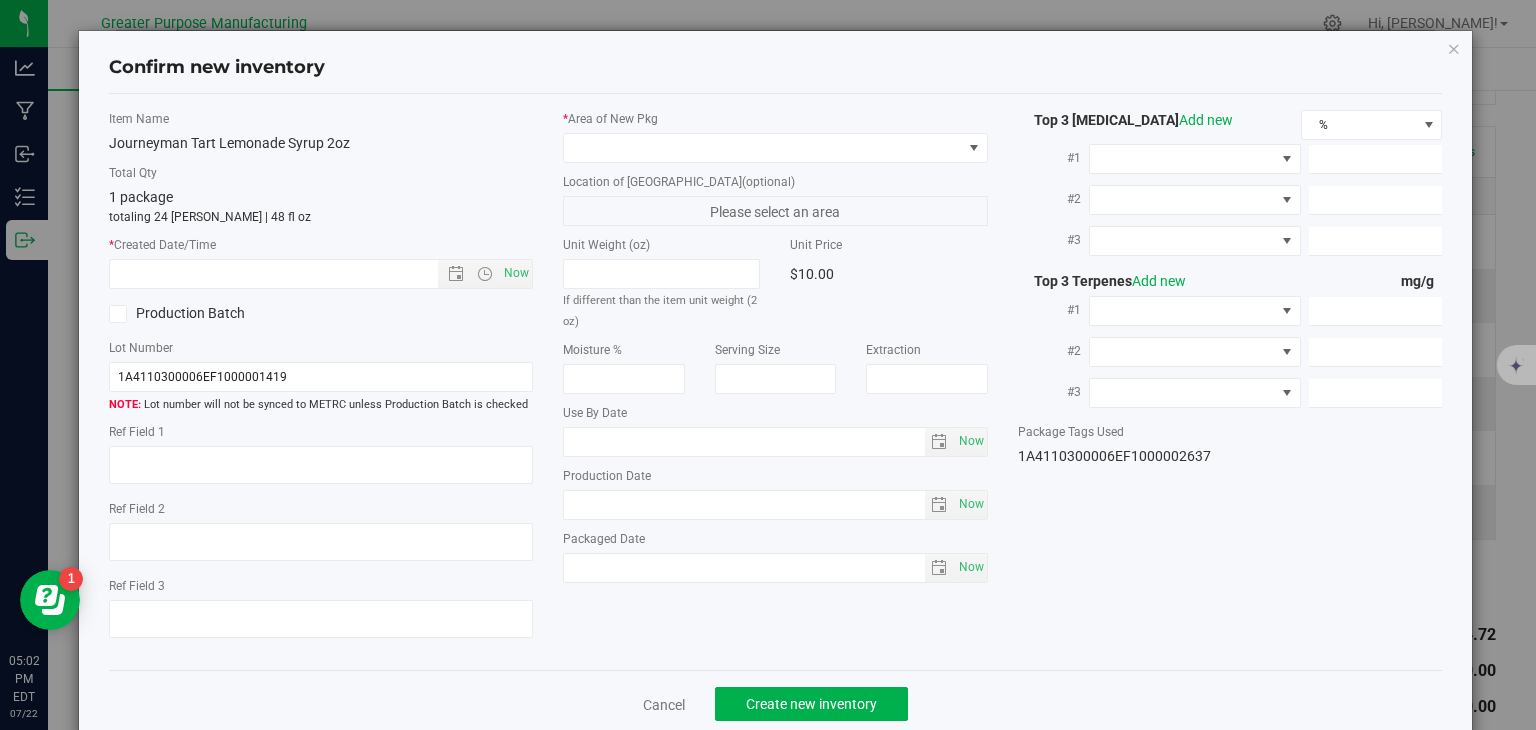 type on "[DATE]" 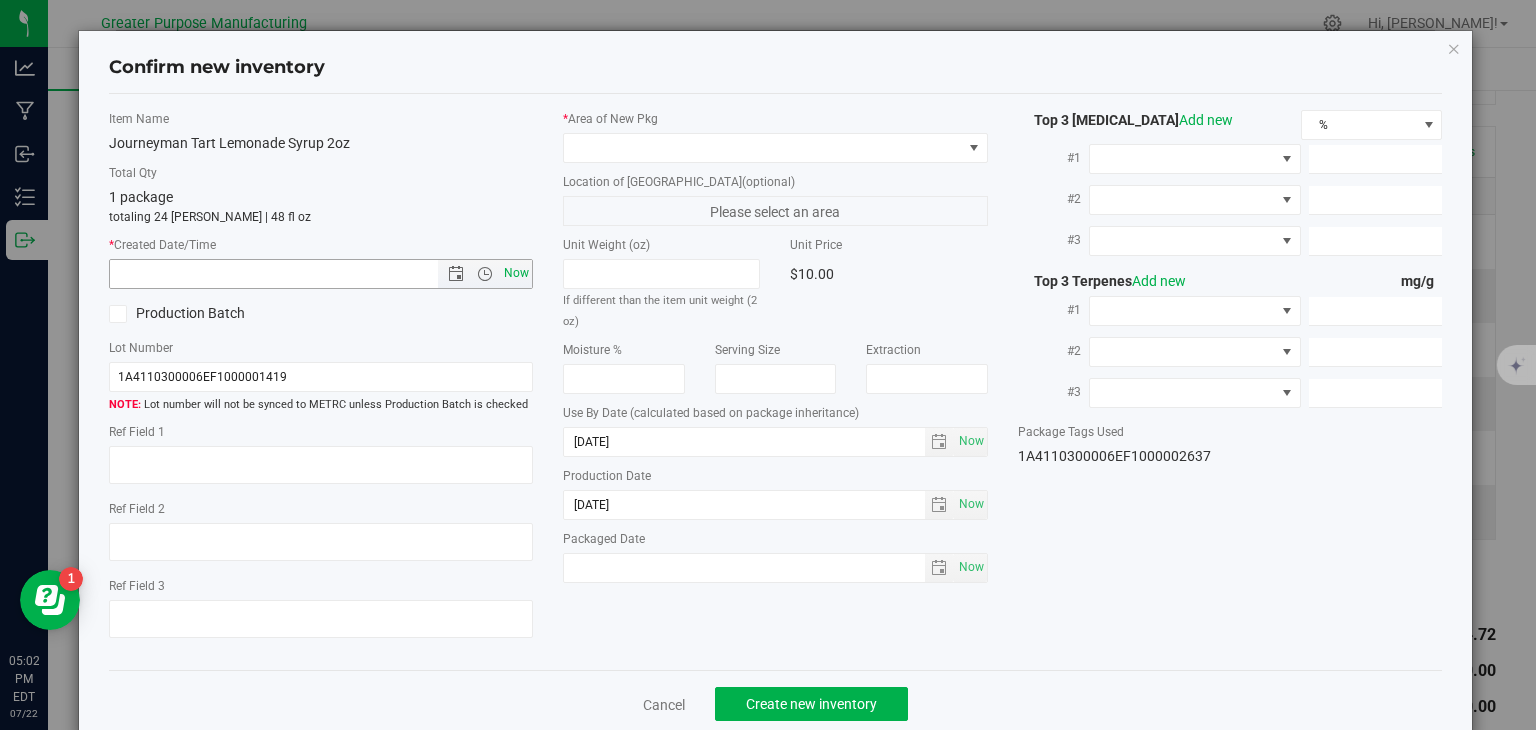click on "Now" at bounding box center (517, 273) 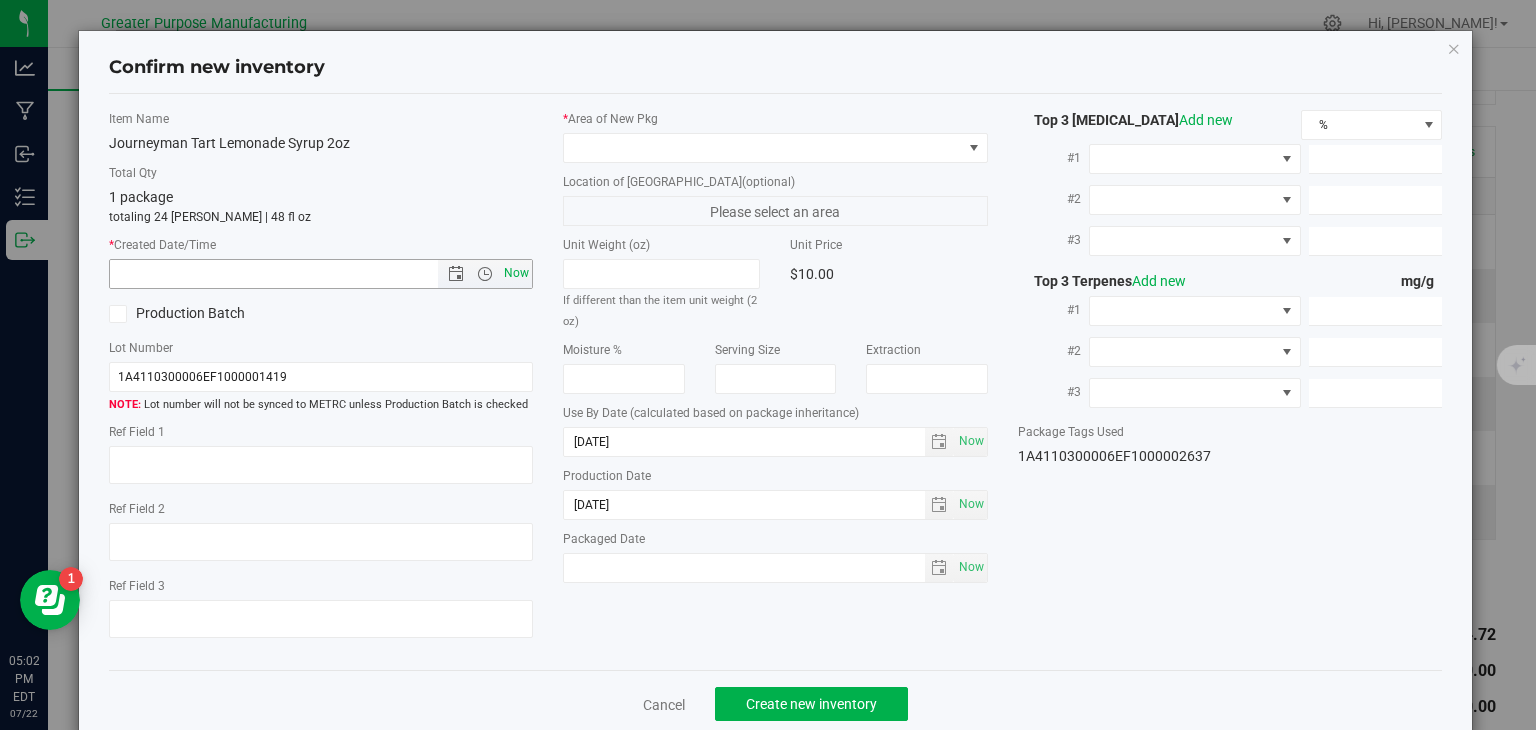 type on "7/22/2025 5:02 PM" 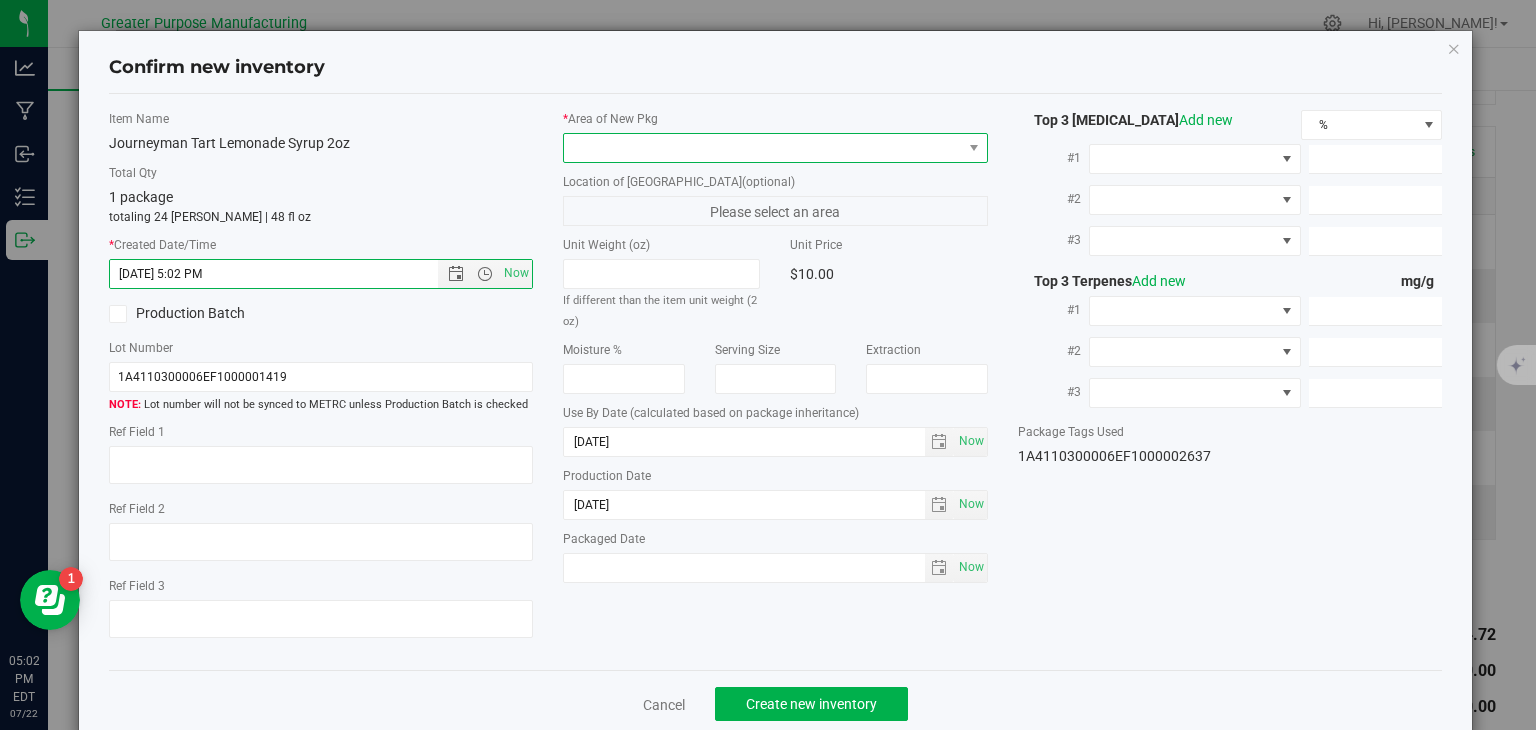 click at bounding box center [763, 148] 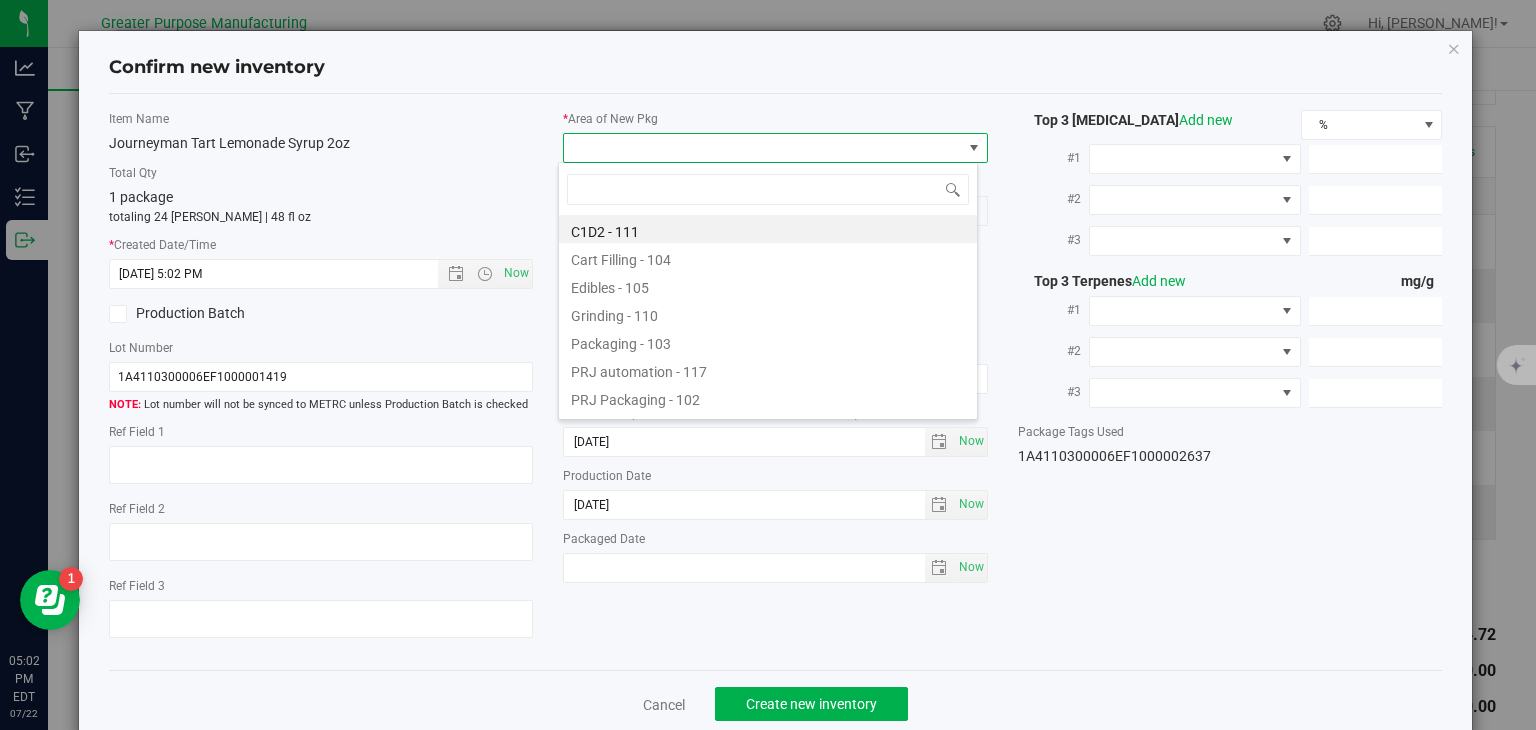 type on "108" 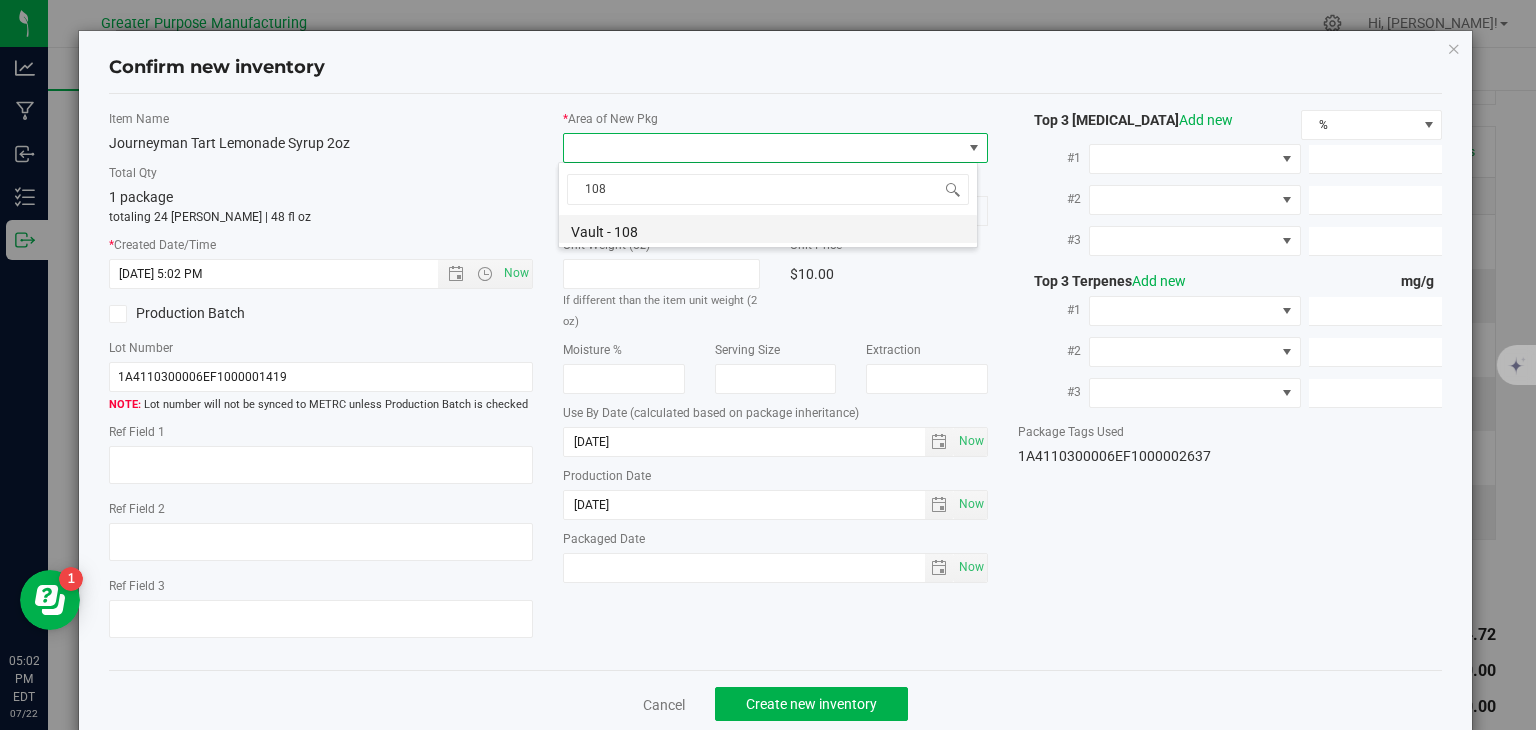 click on "Vault - 108" at bounding box center (768, 229) 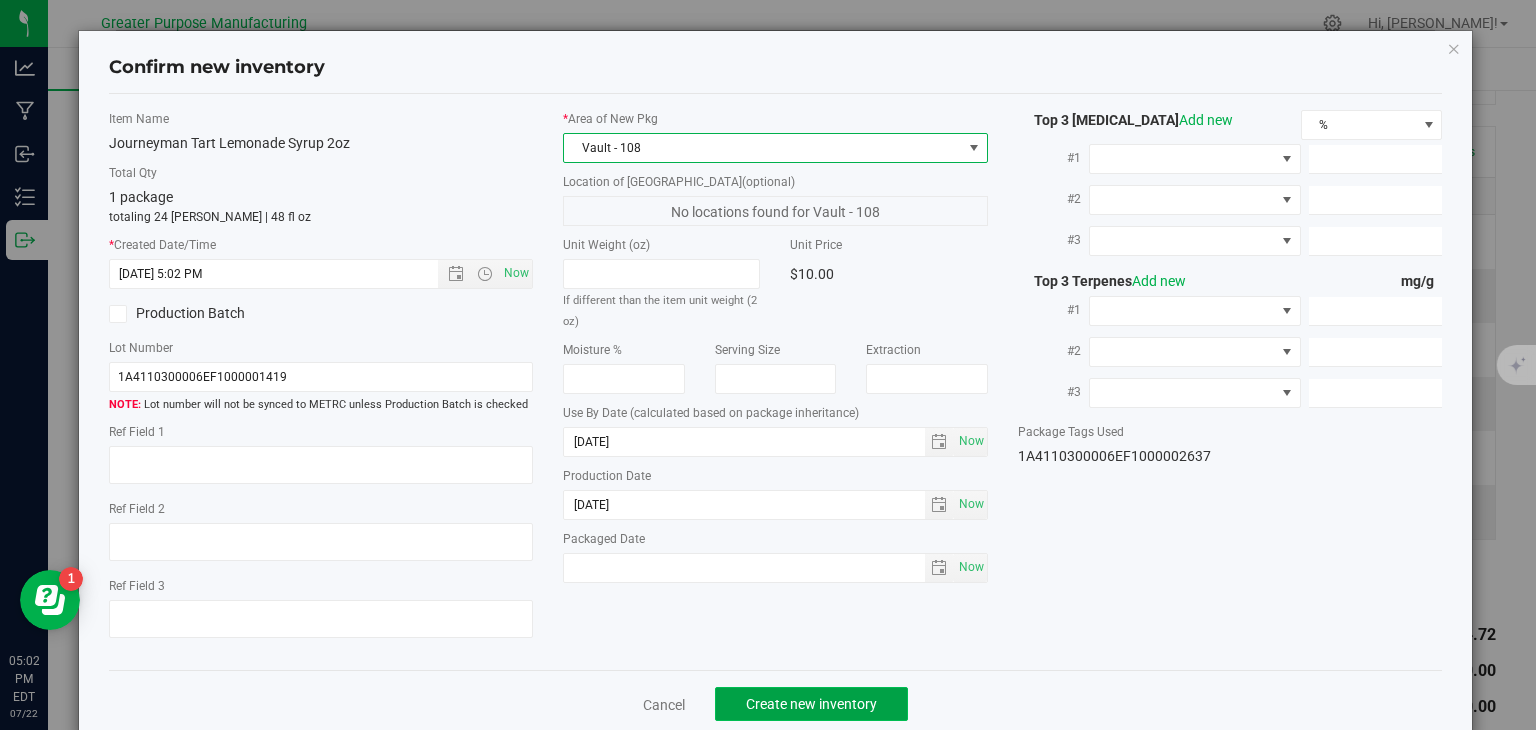 click on "Create new inventory" 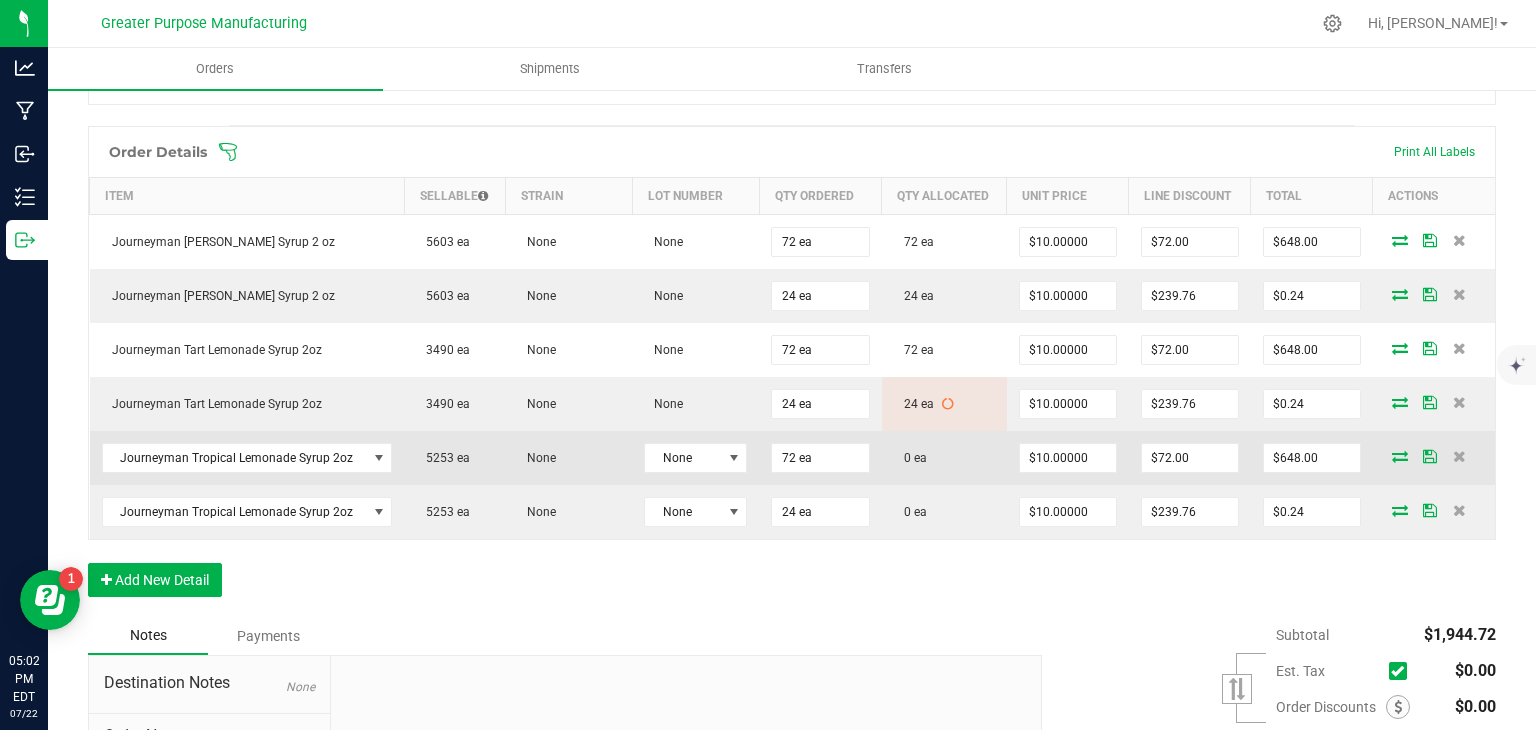 click at bounding box center (1400, 456) 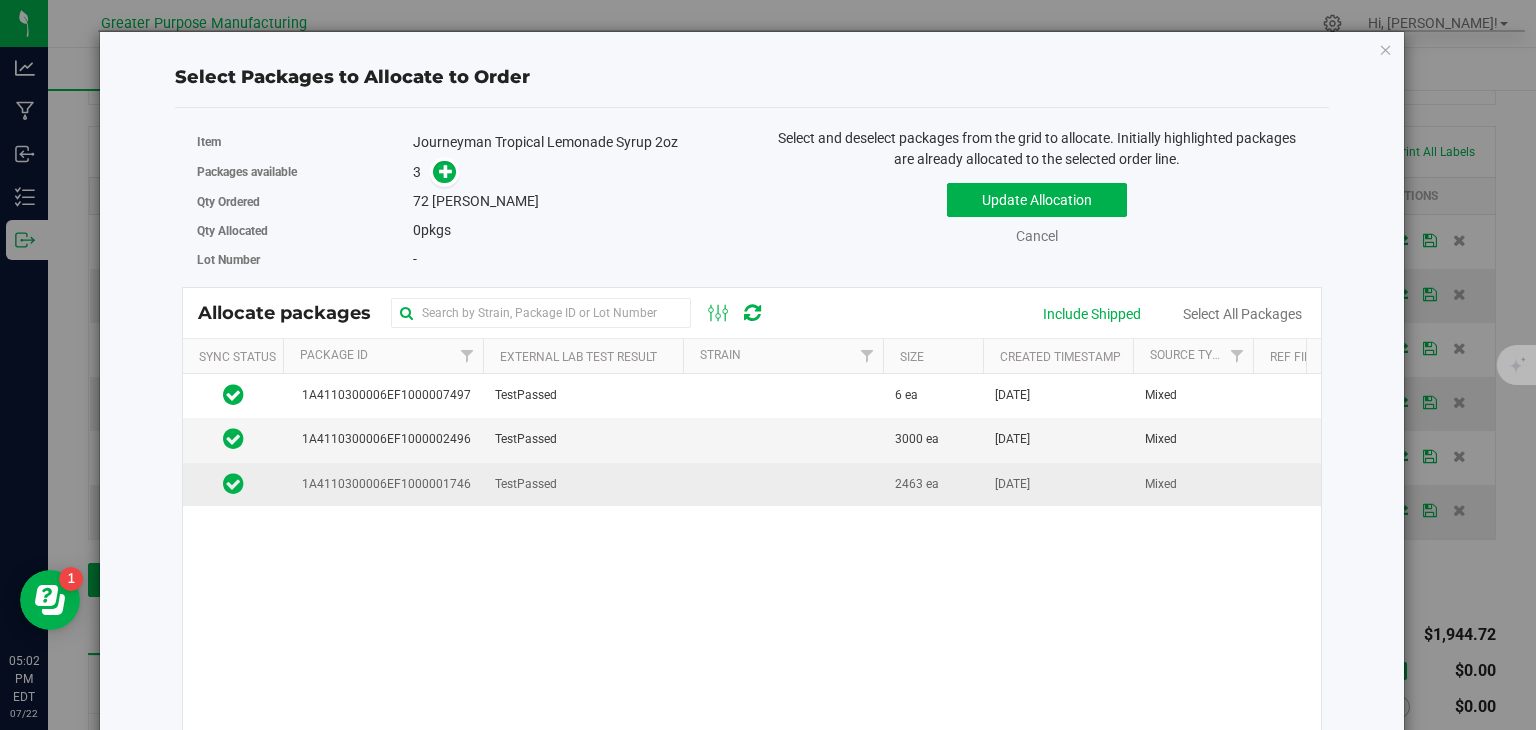 click on "TestPassed" at bounding box center [583, 484] 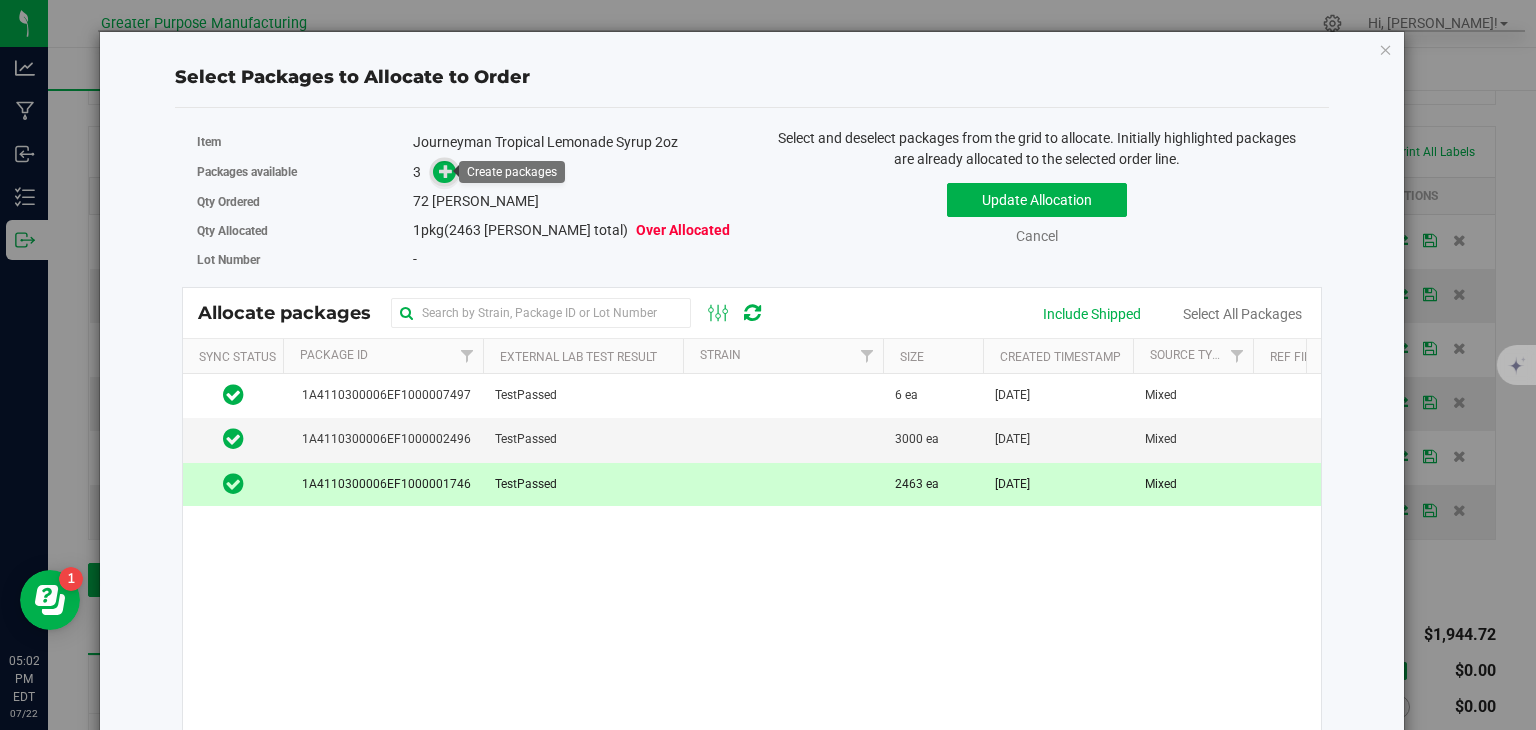 click at bounding box center (446, 171) 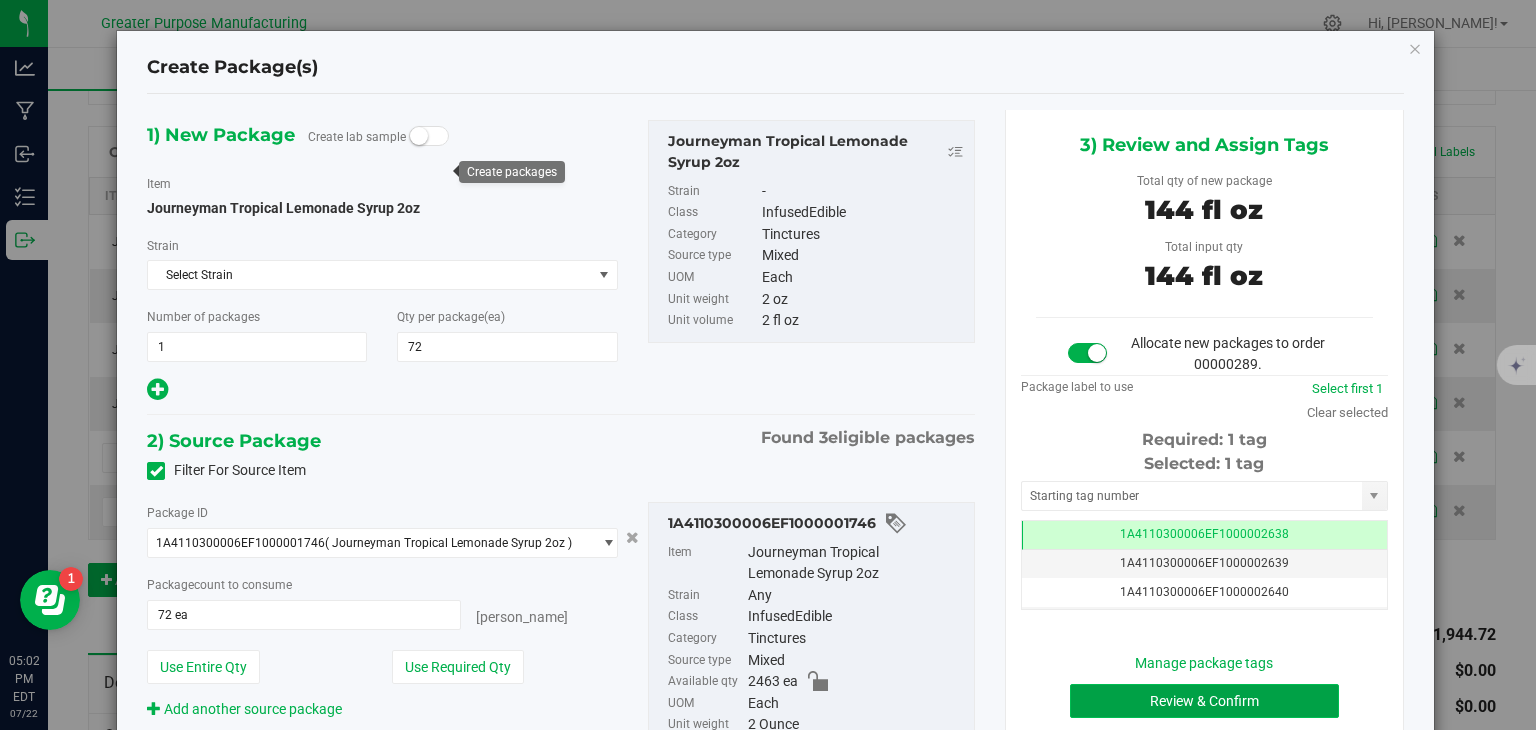 click on "Review & Confirm" at bounding box center (1204, 701) 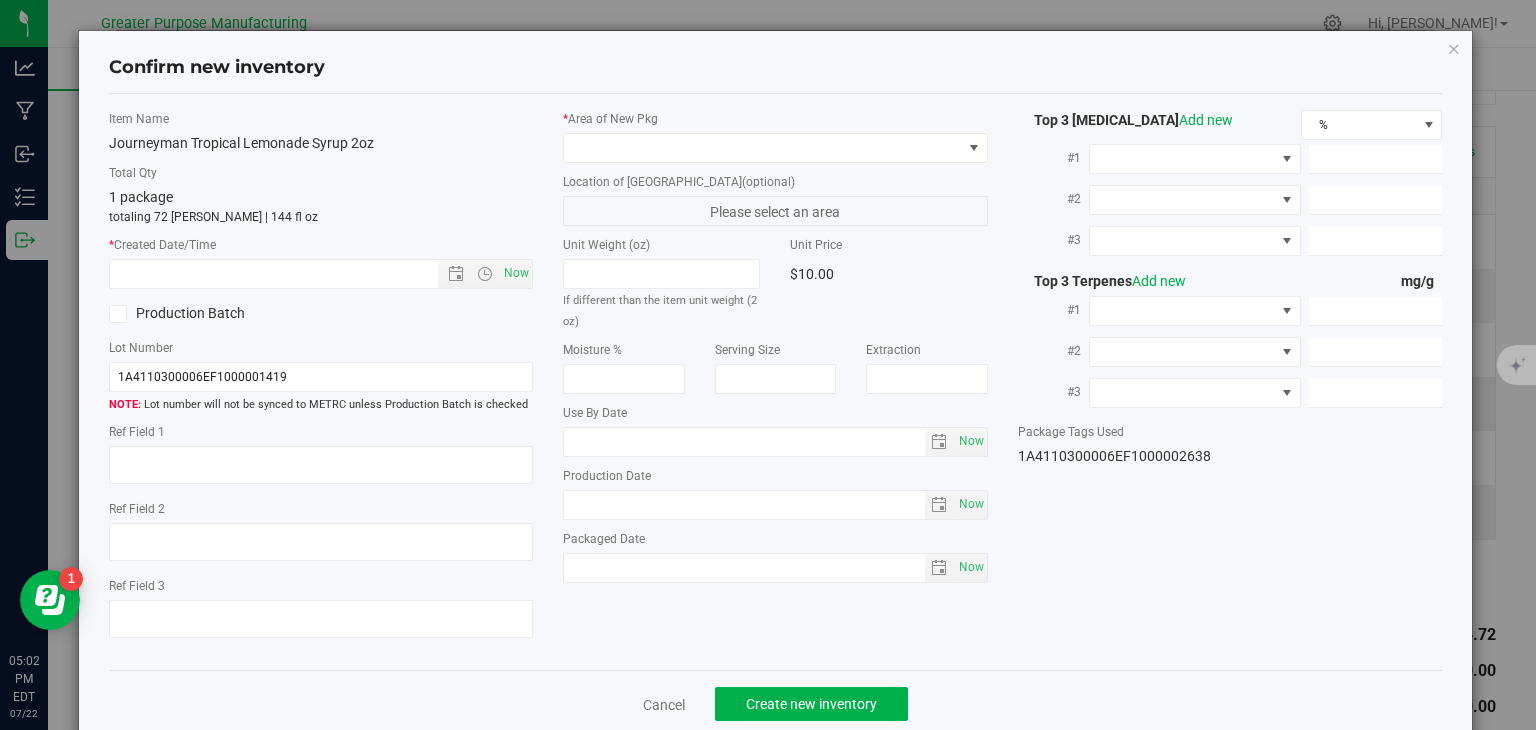 type on "[DATE]" 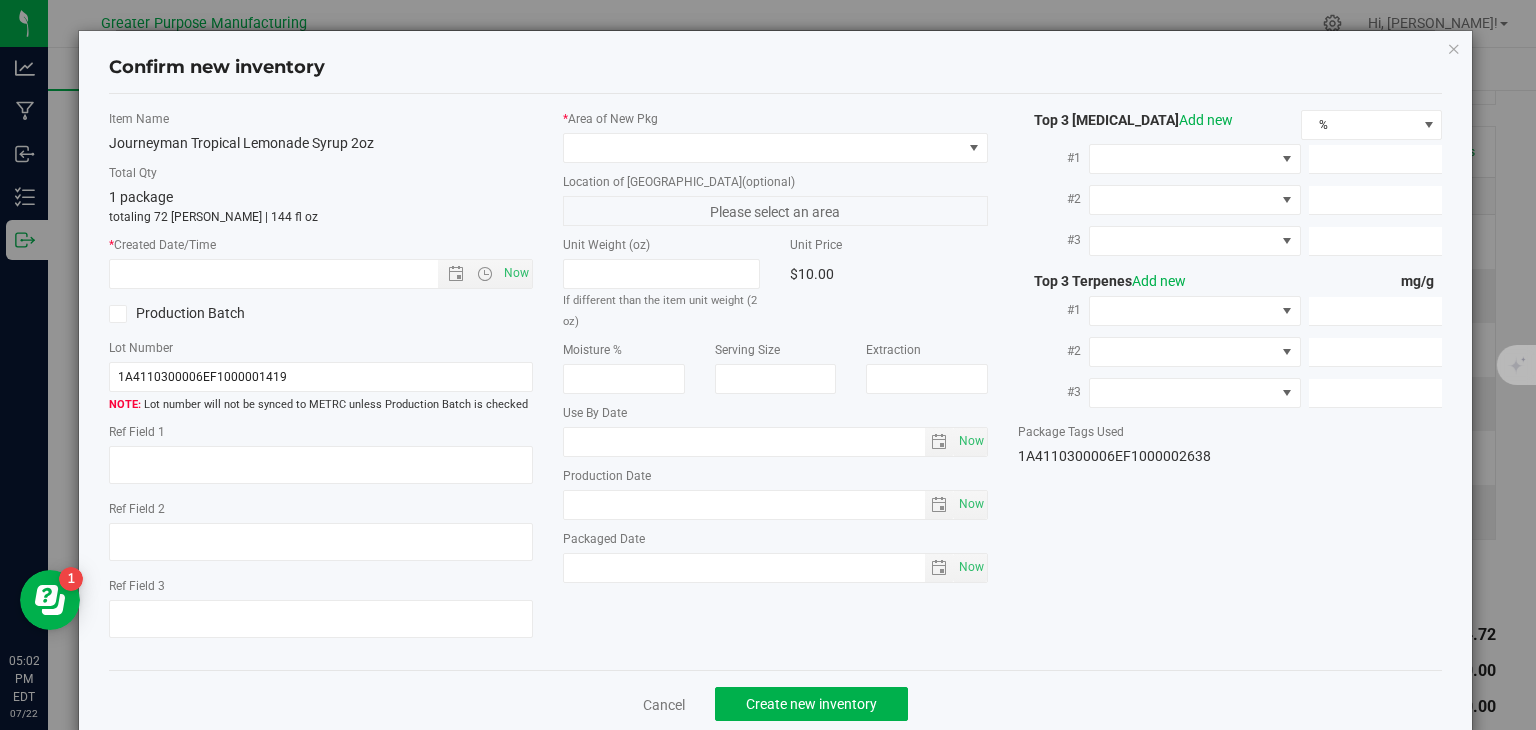 type on "[DATE]" 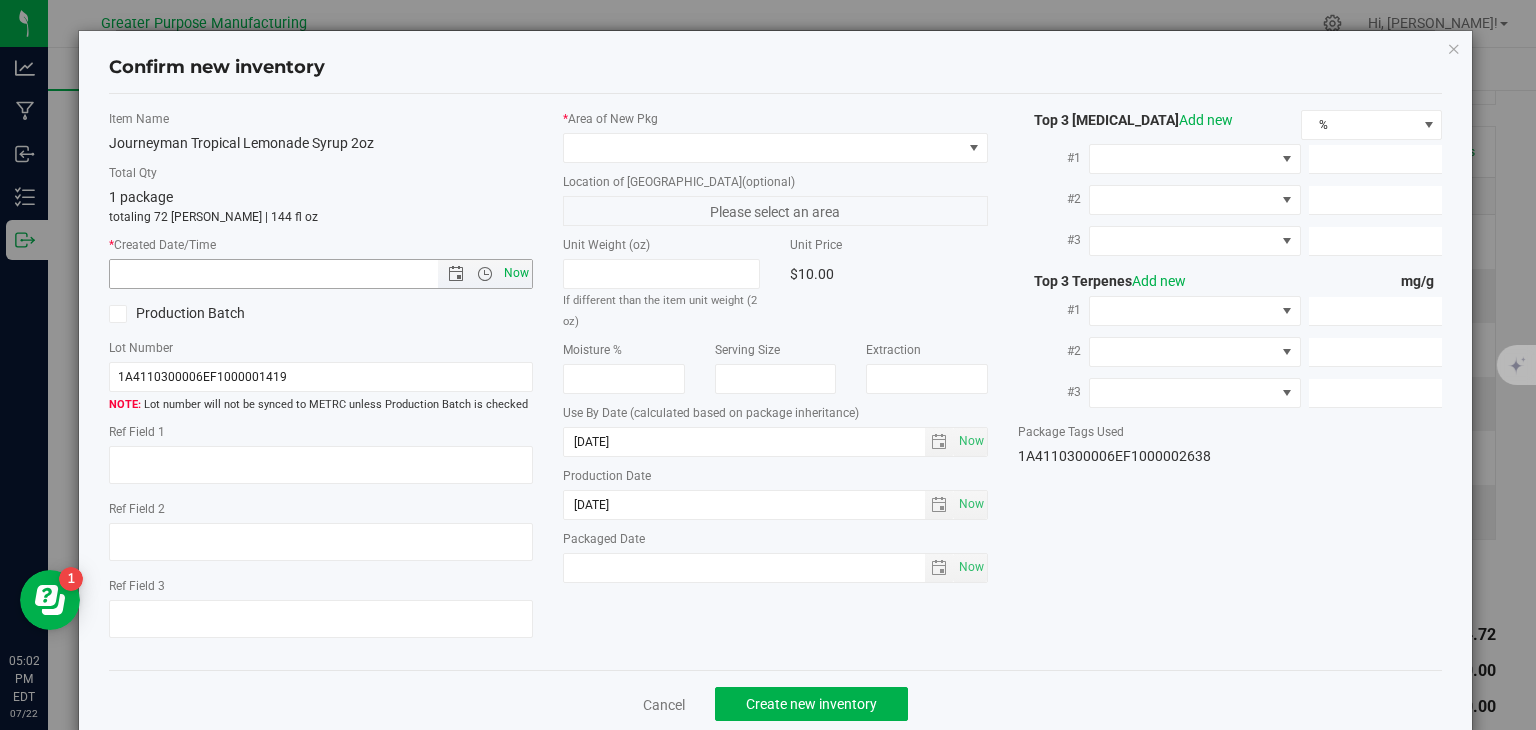 click on "Now" at bounding box center [517, 273] 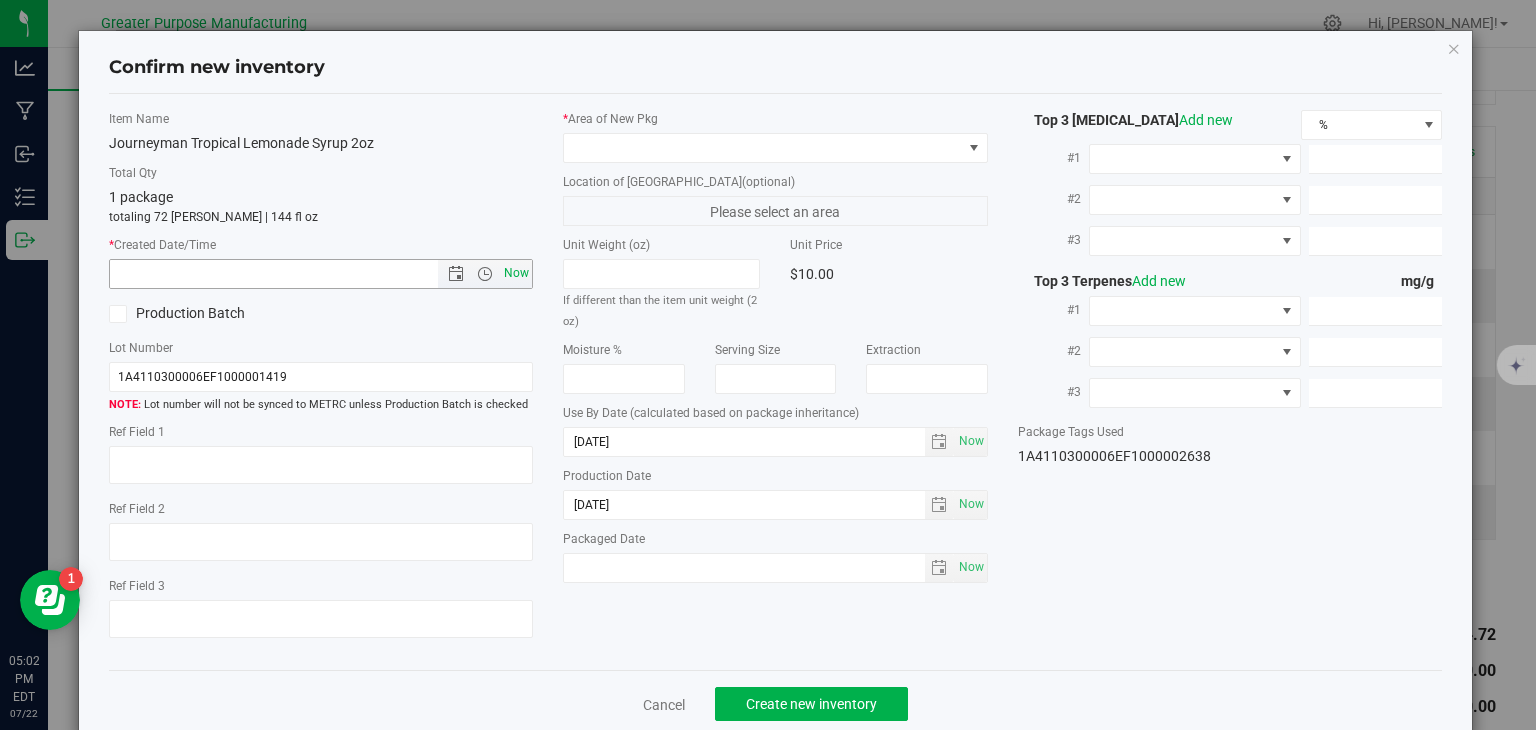 type on "7/22/2025 5:02 PM" 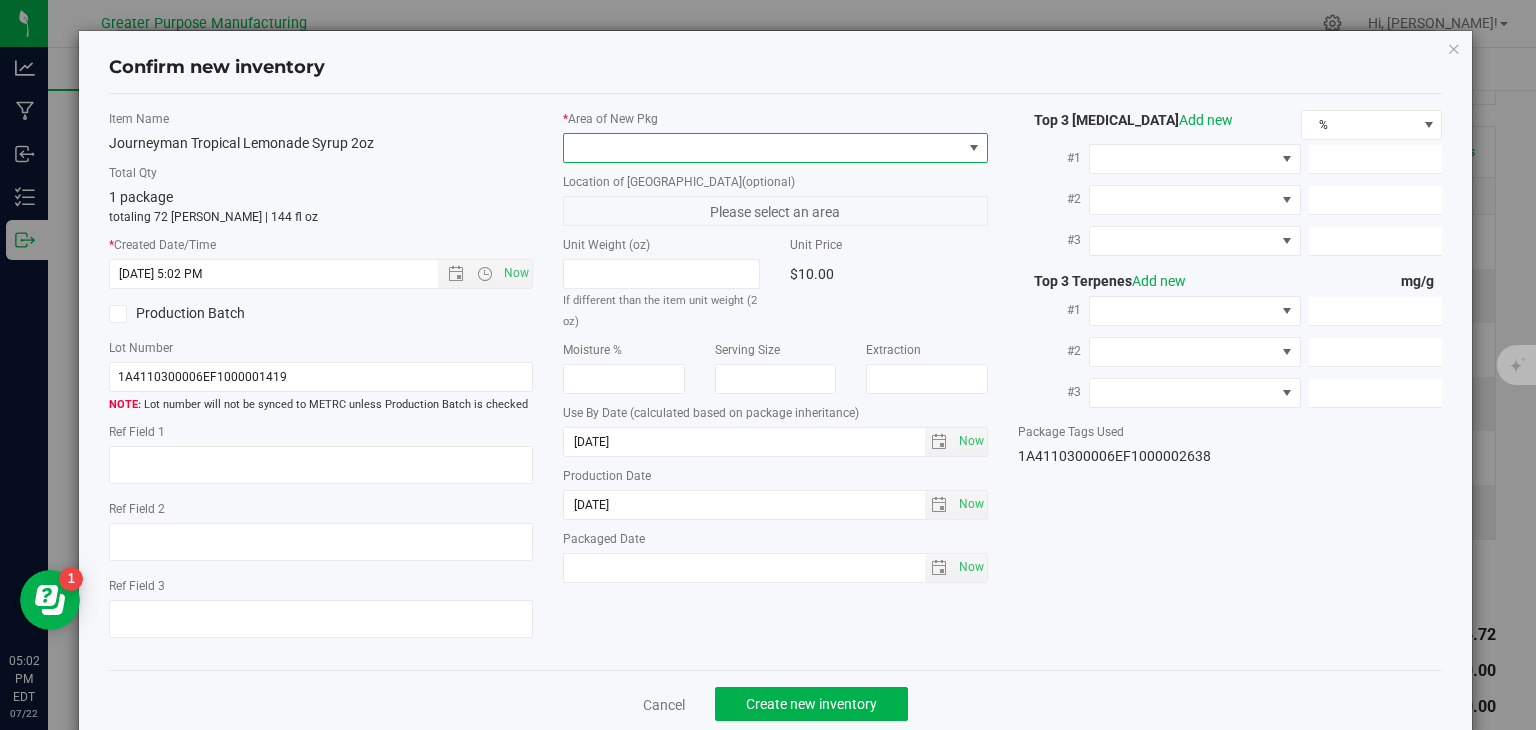 click at bounding box center [763, 148] 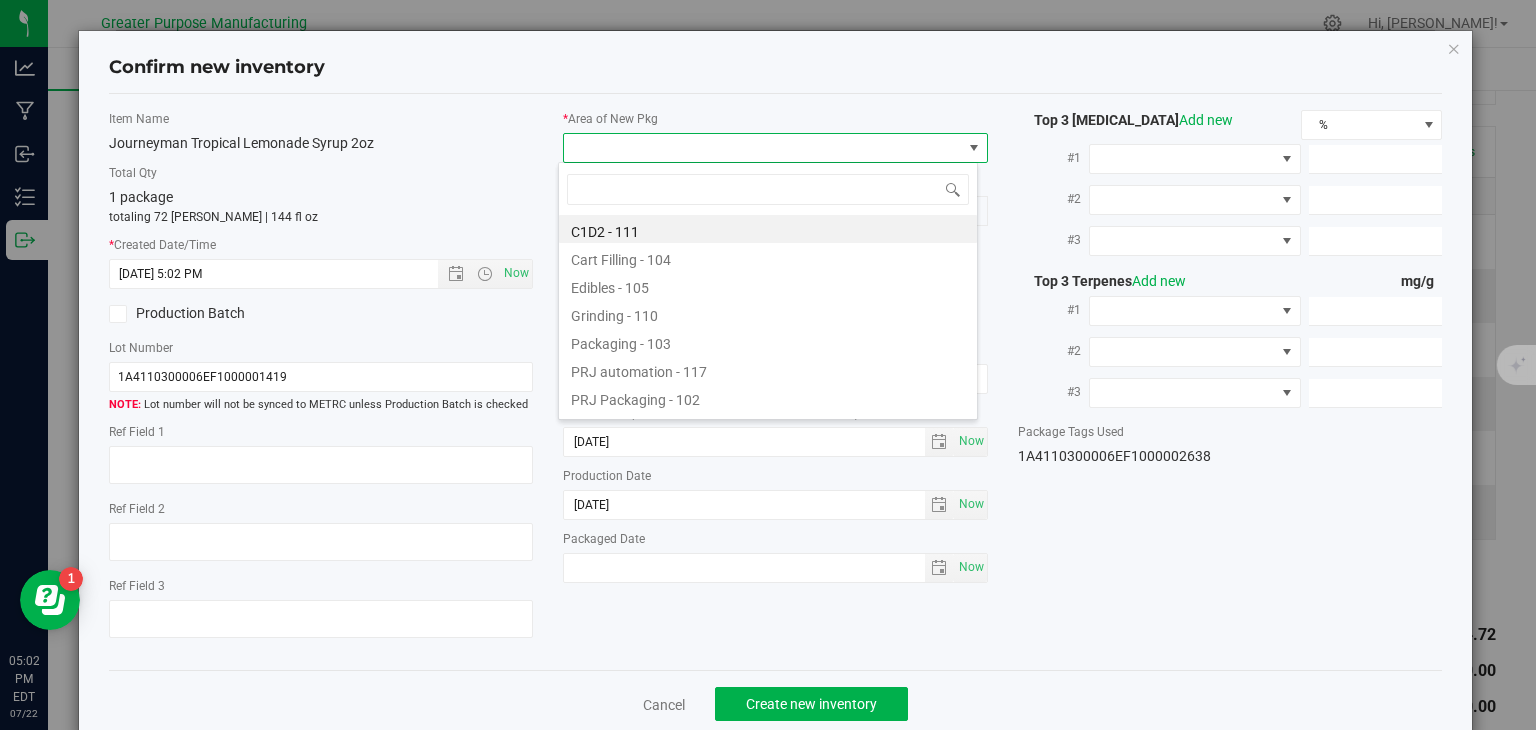type on "108" 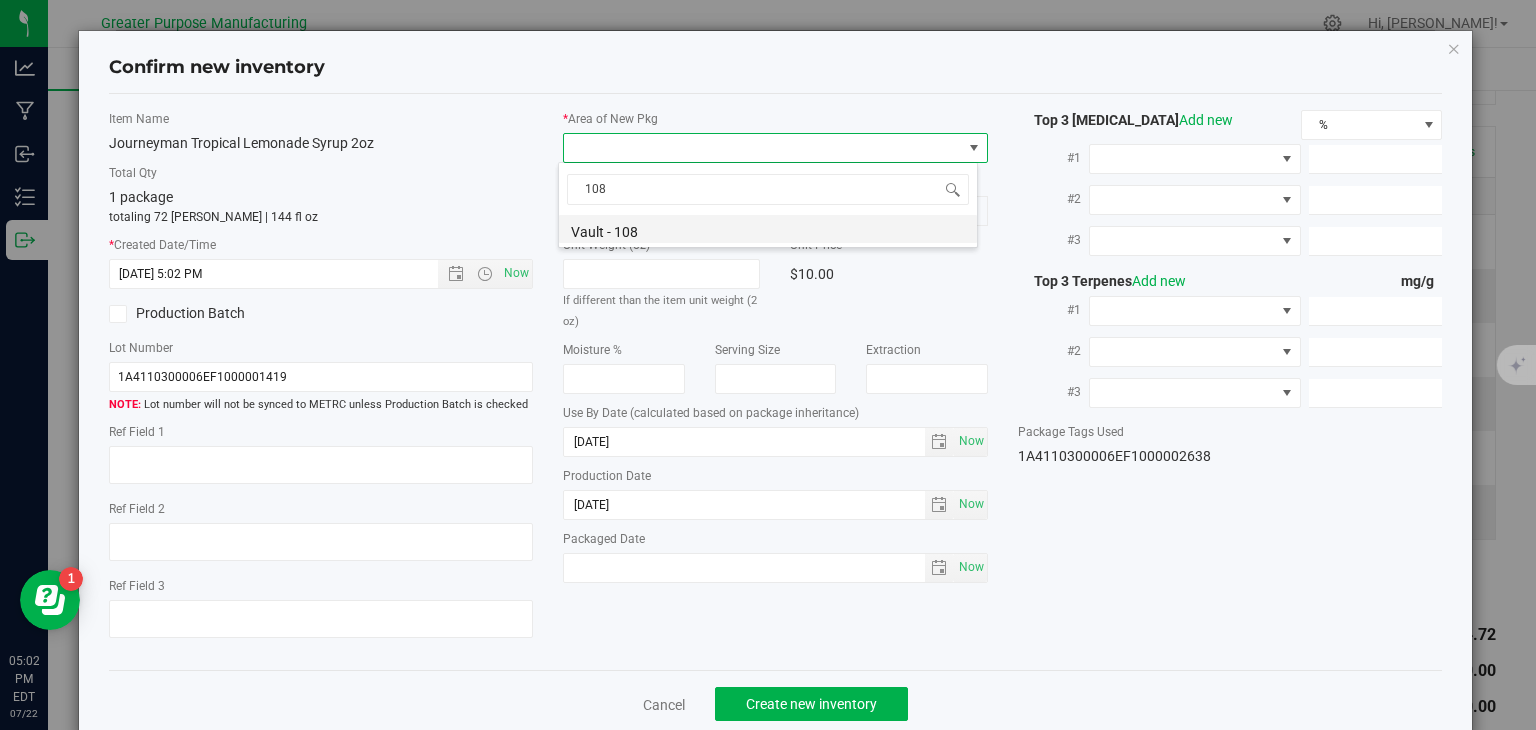 click on "Vault - 108" at bounding box center [768, 229] 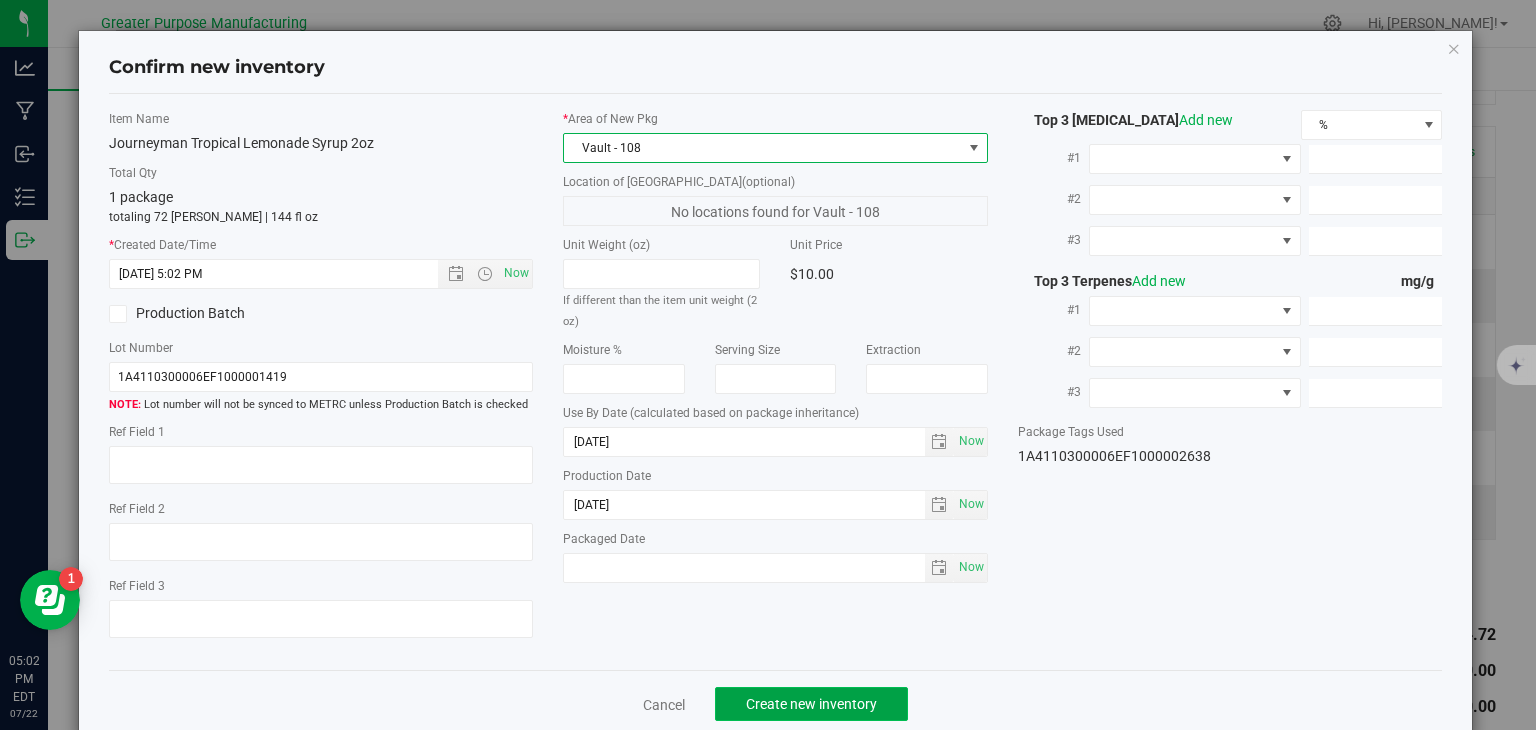 click on "Create new inventory" 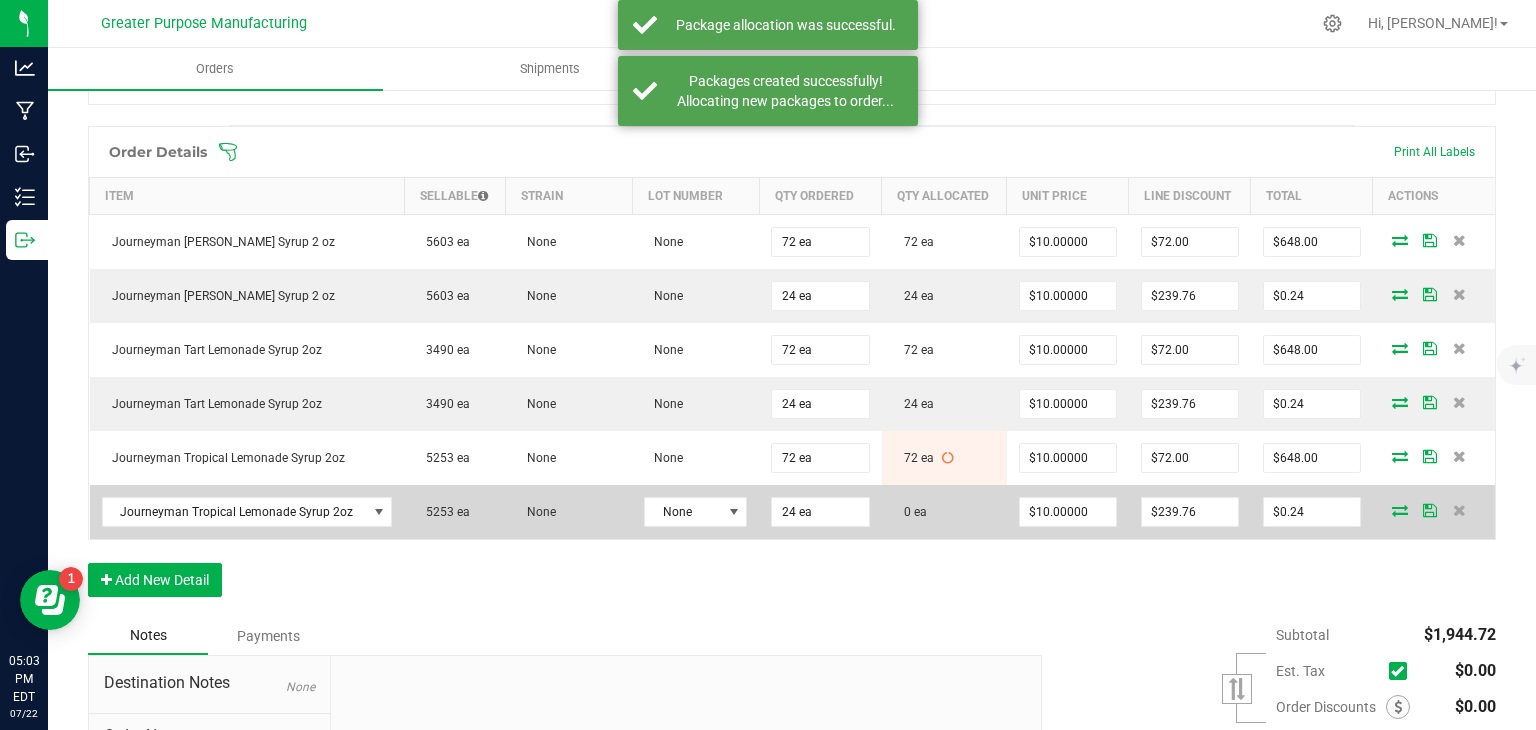 click at bounding box center [1400, 510] 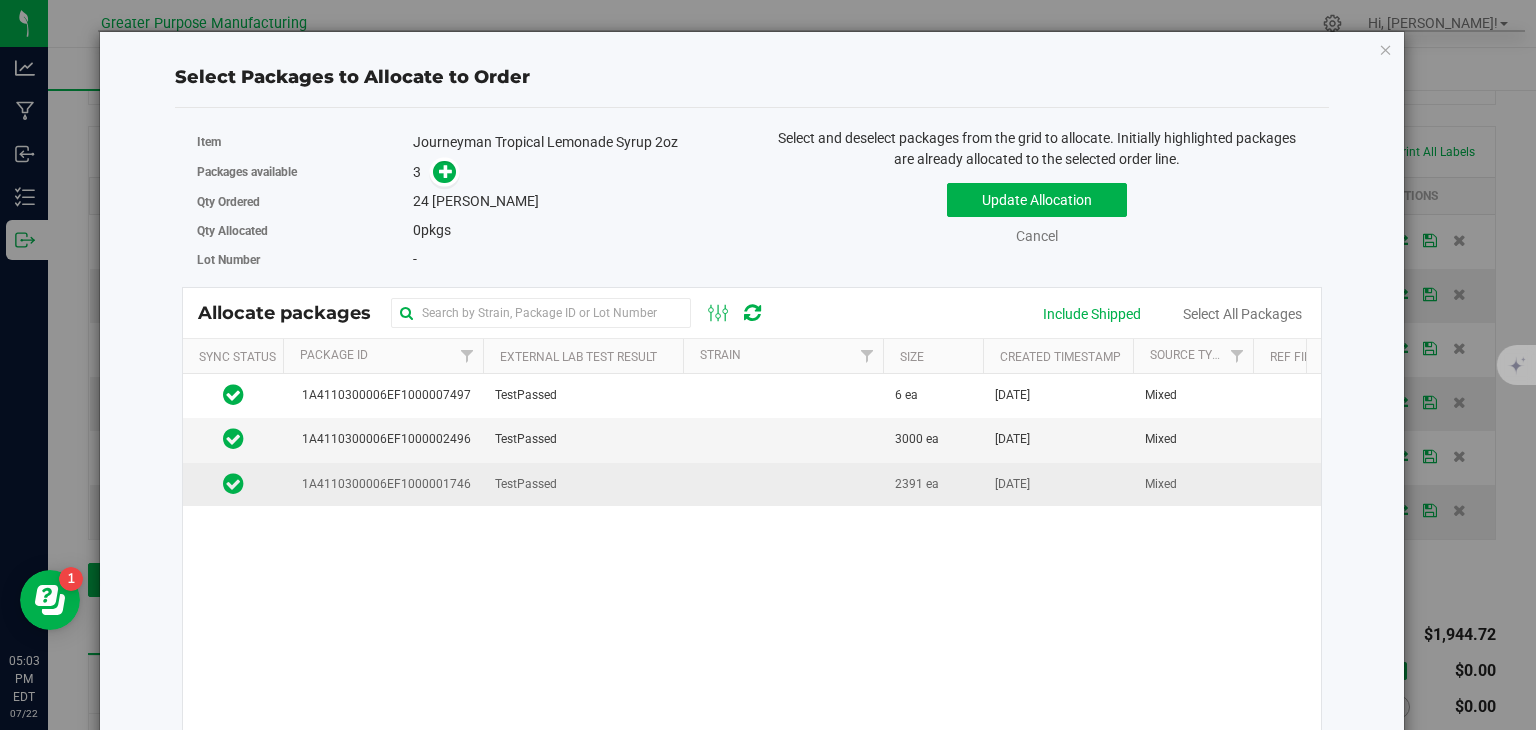 click on "TestPassed" at bounding box center [583, 484] 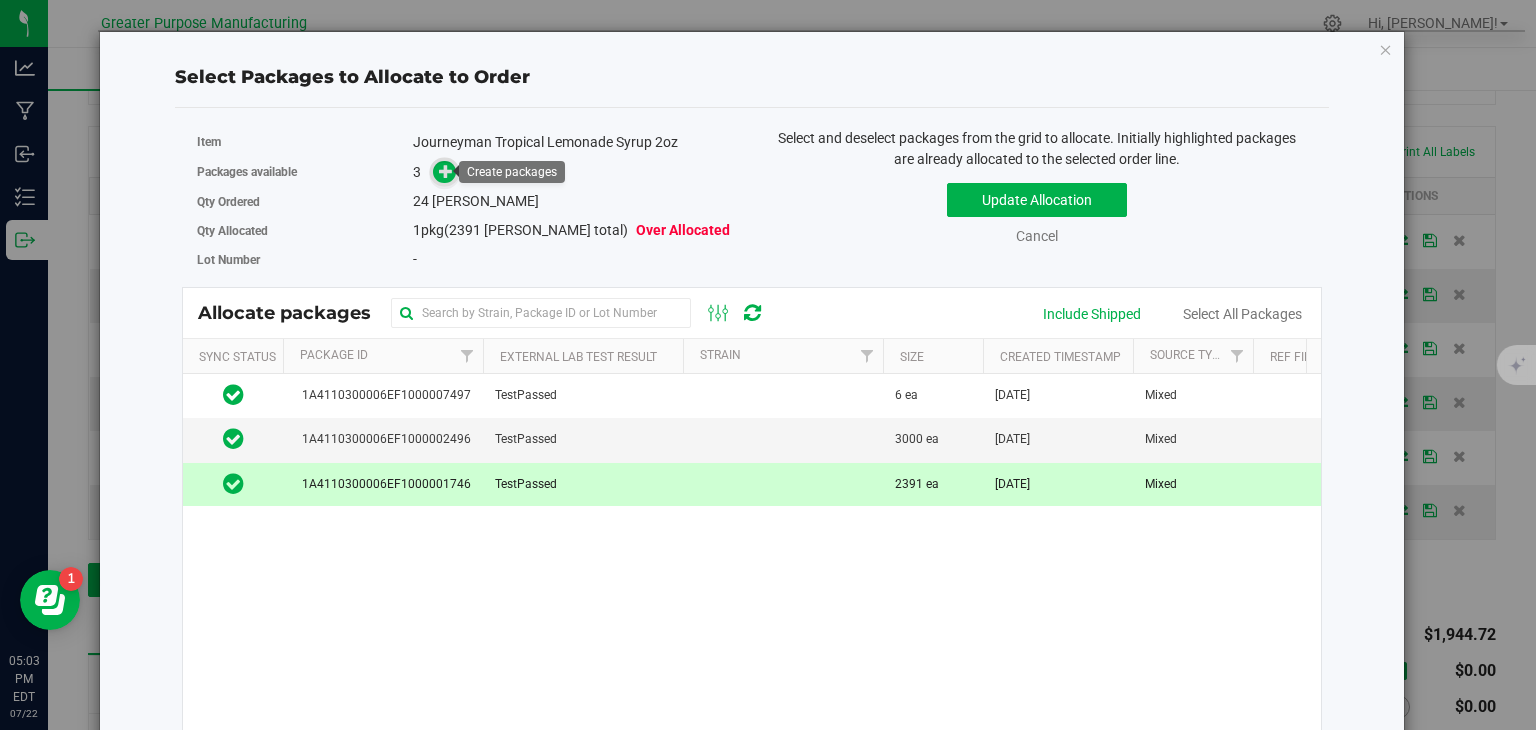 click at bounding box center (446, 171) 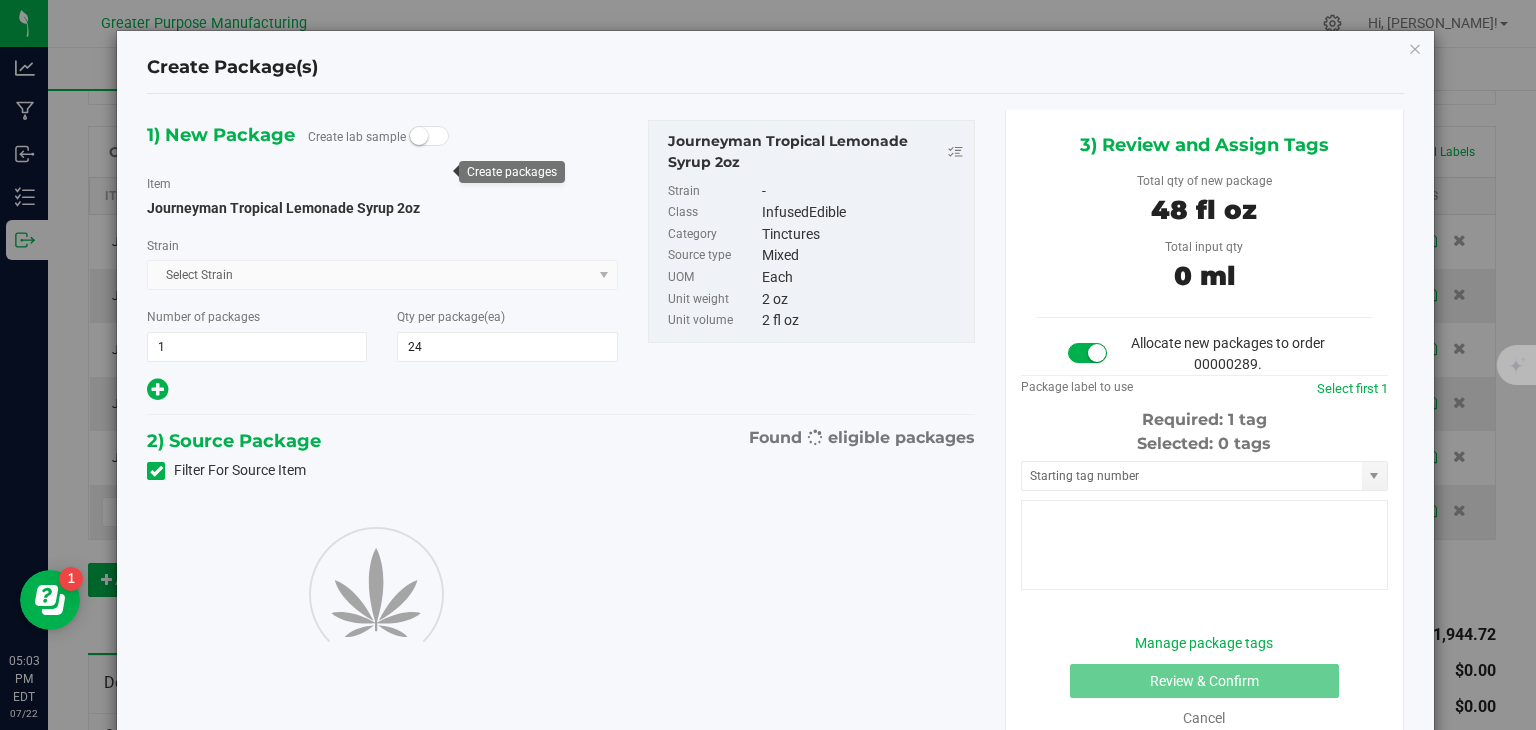 type on "24" 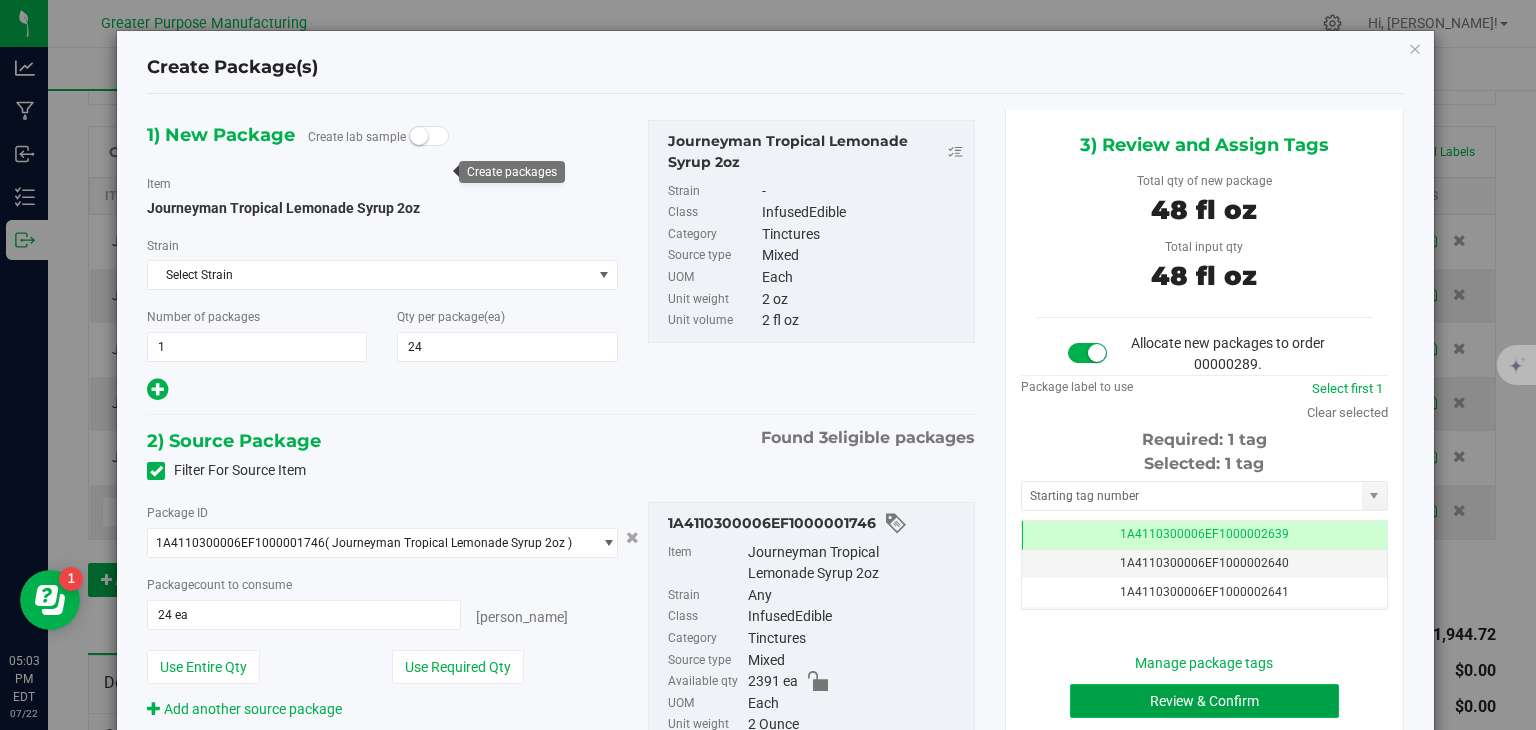 click on "Review & Confirm" at bounding box center [1204, 701] 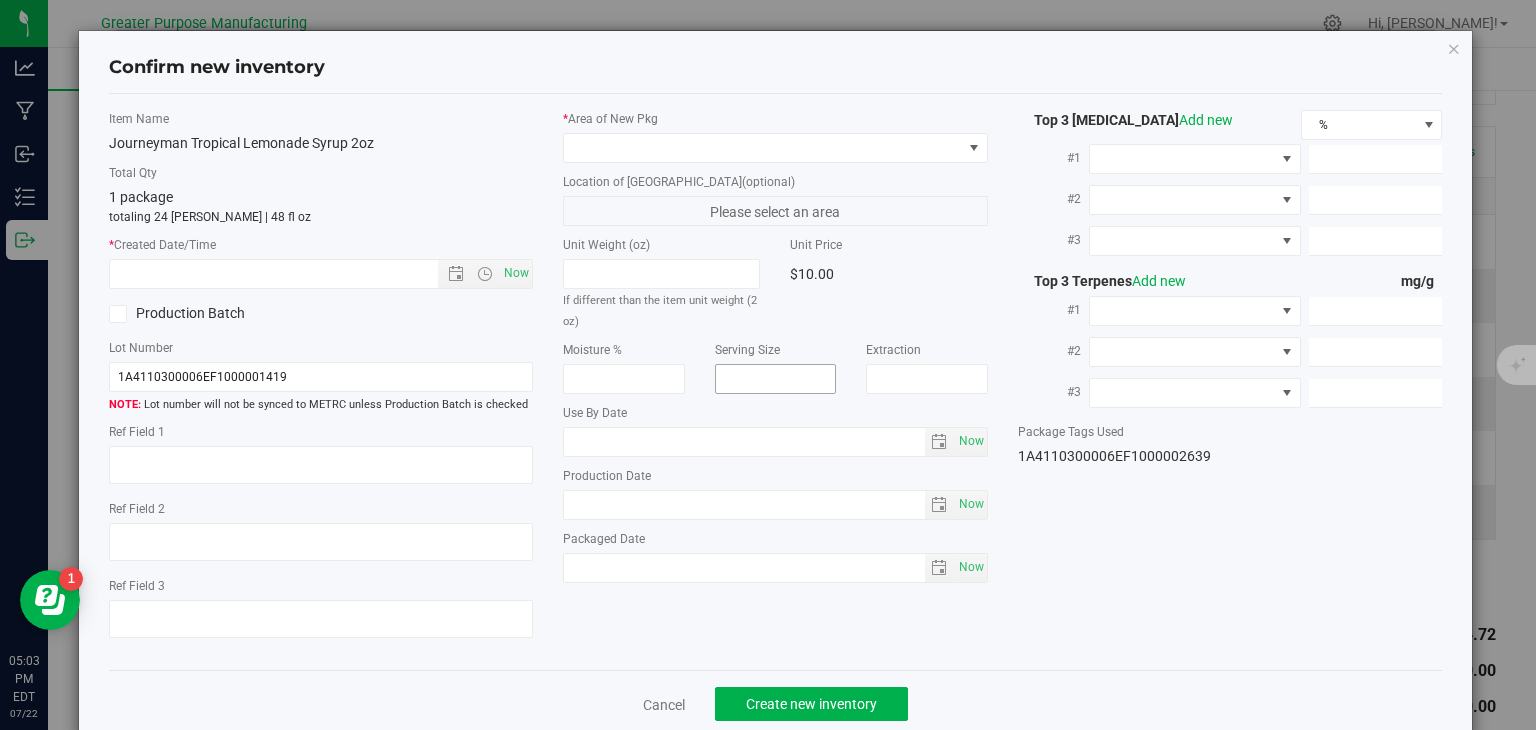 type on "[DATE]" 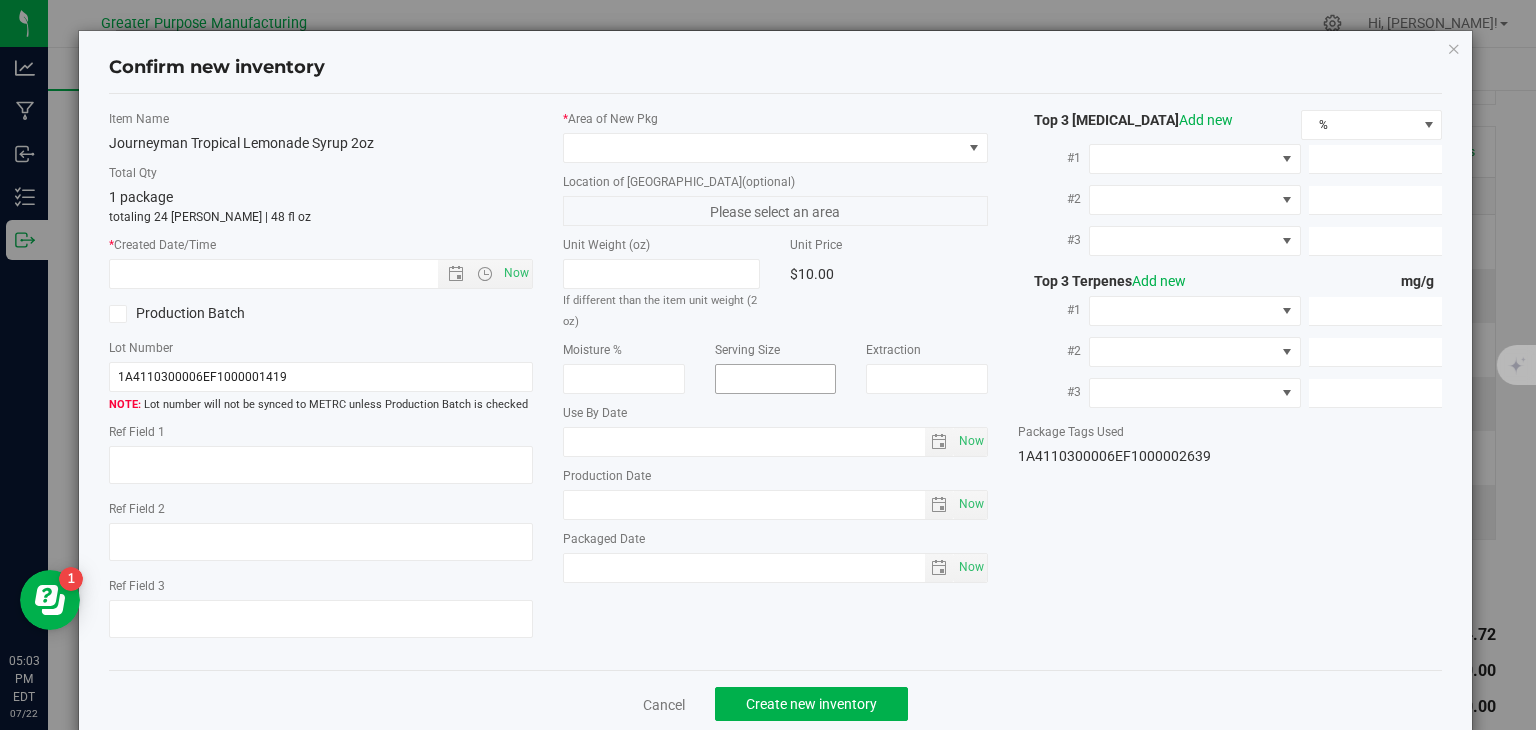 type on "[DATE]" 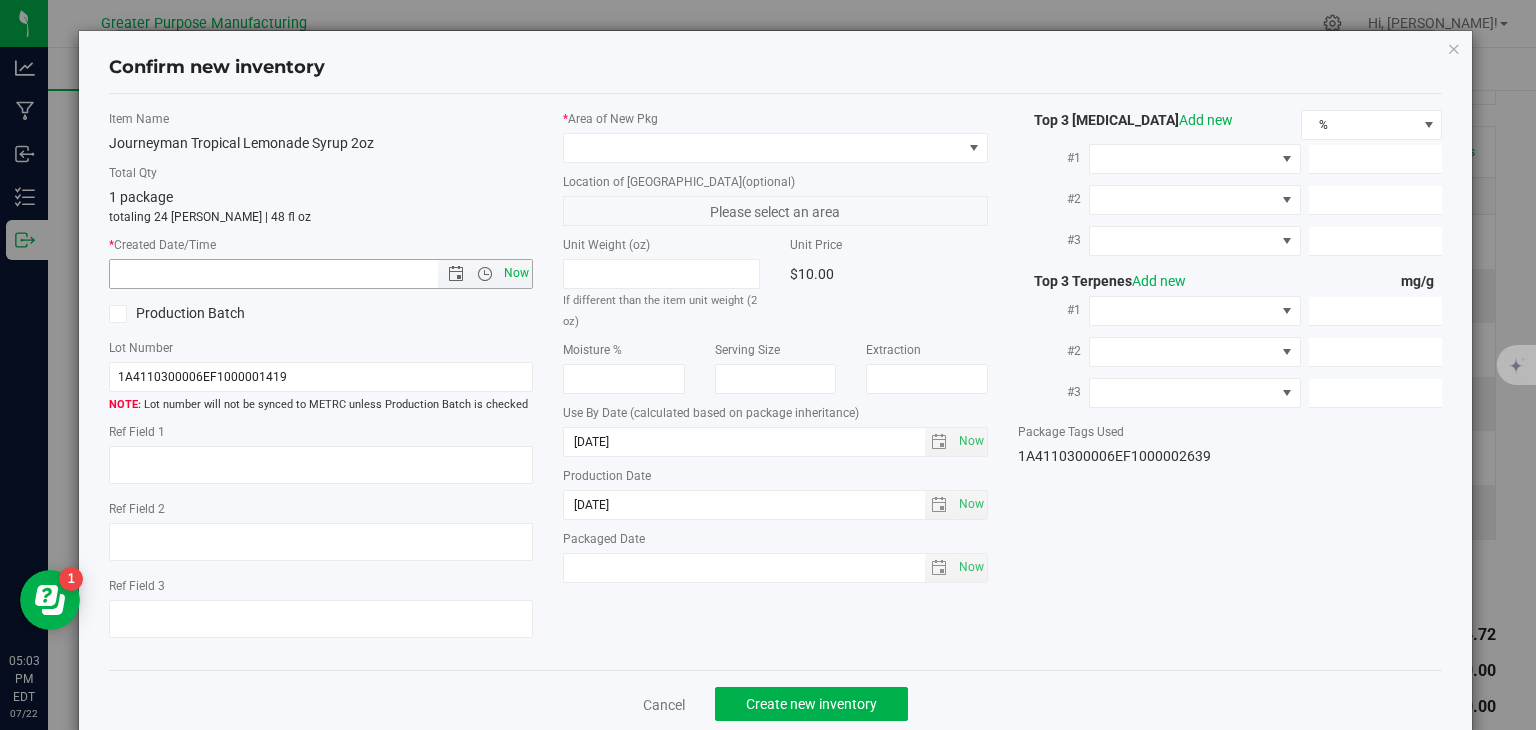 click on "Now" at bounding box center (517, 273) 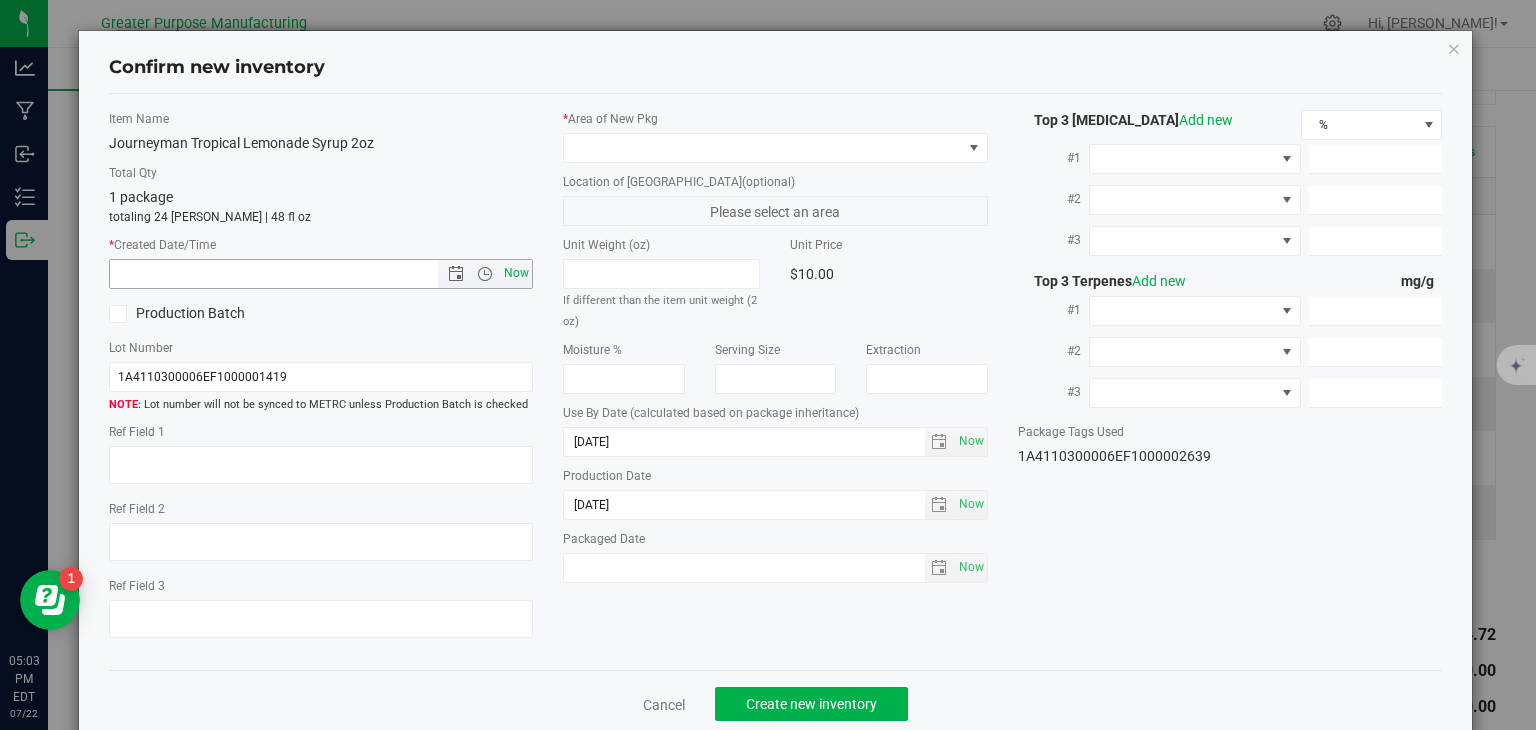 type on "7/22/2025 5:03 PM" 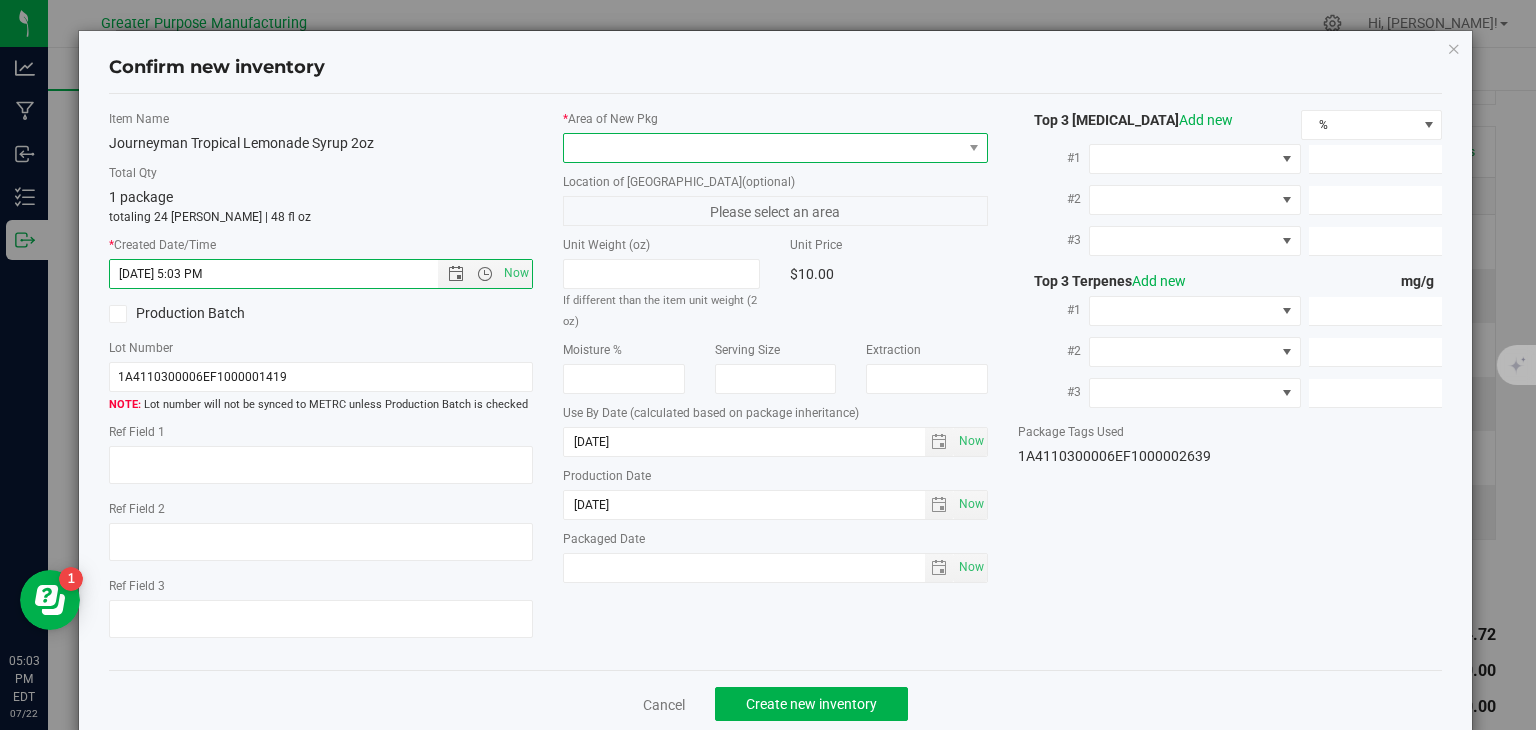 click at bounding box center [763, 148] 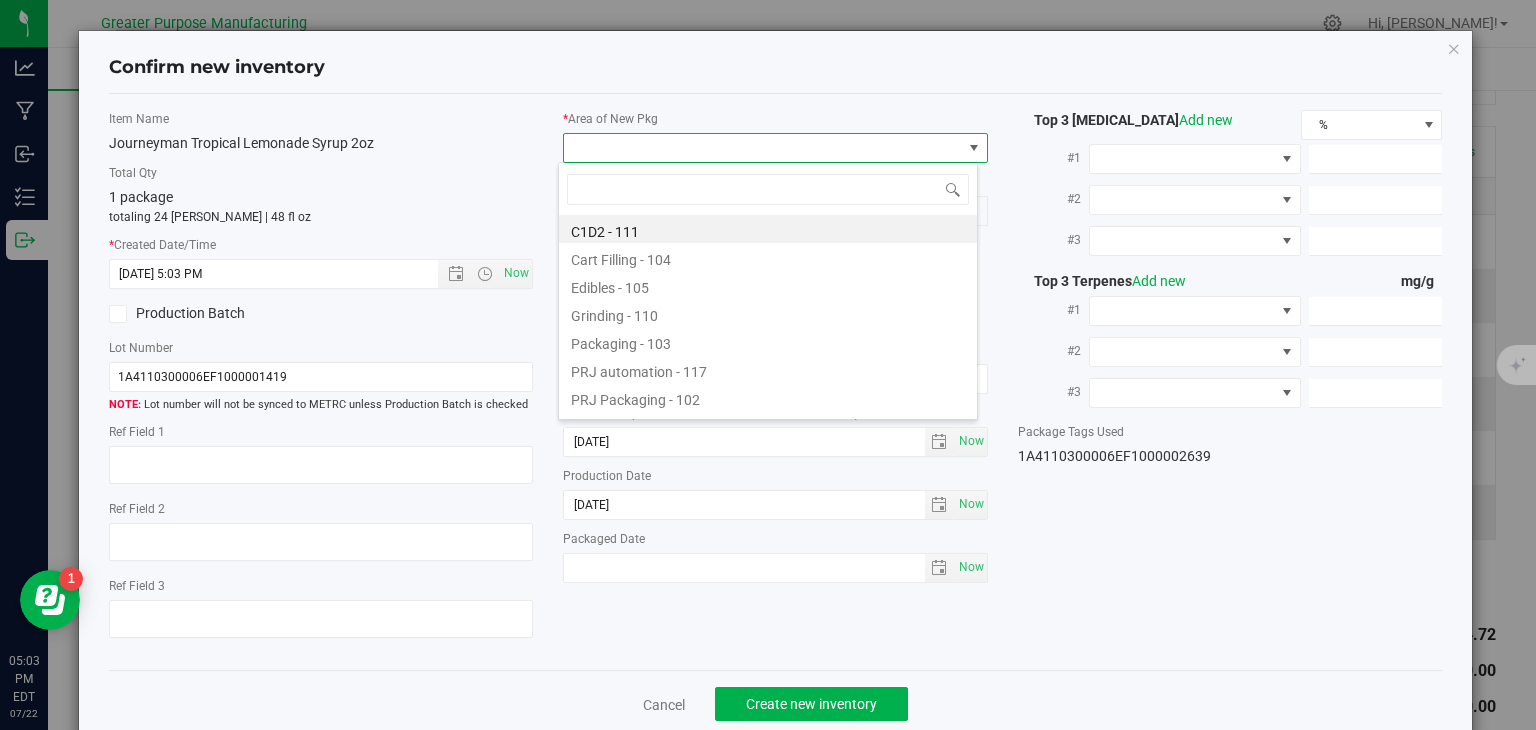 type on "108" 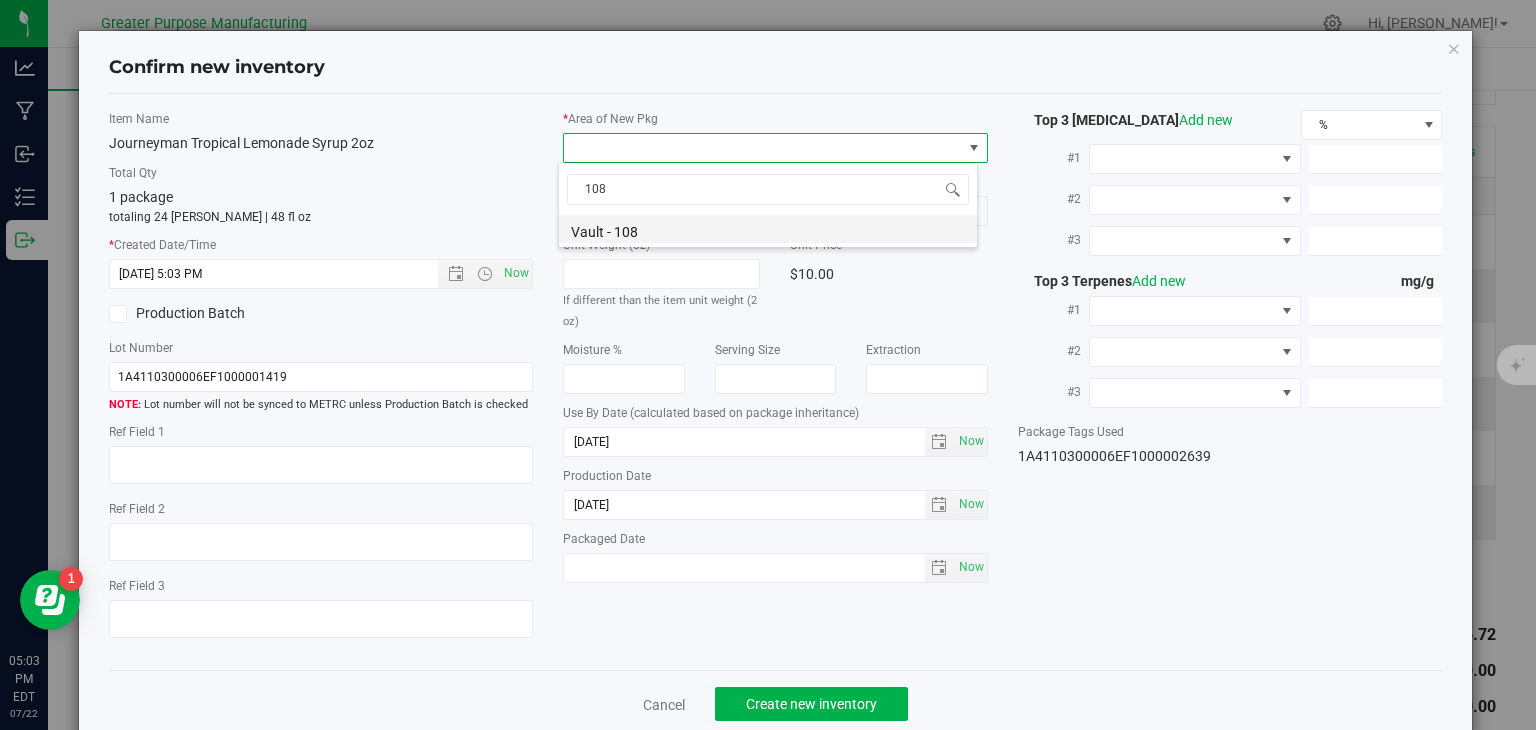 click on "Vault - 108" at bounding box center [768, 229] 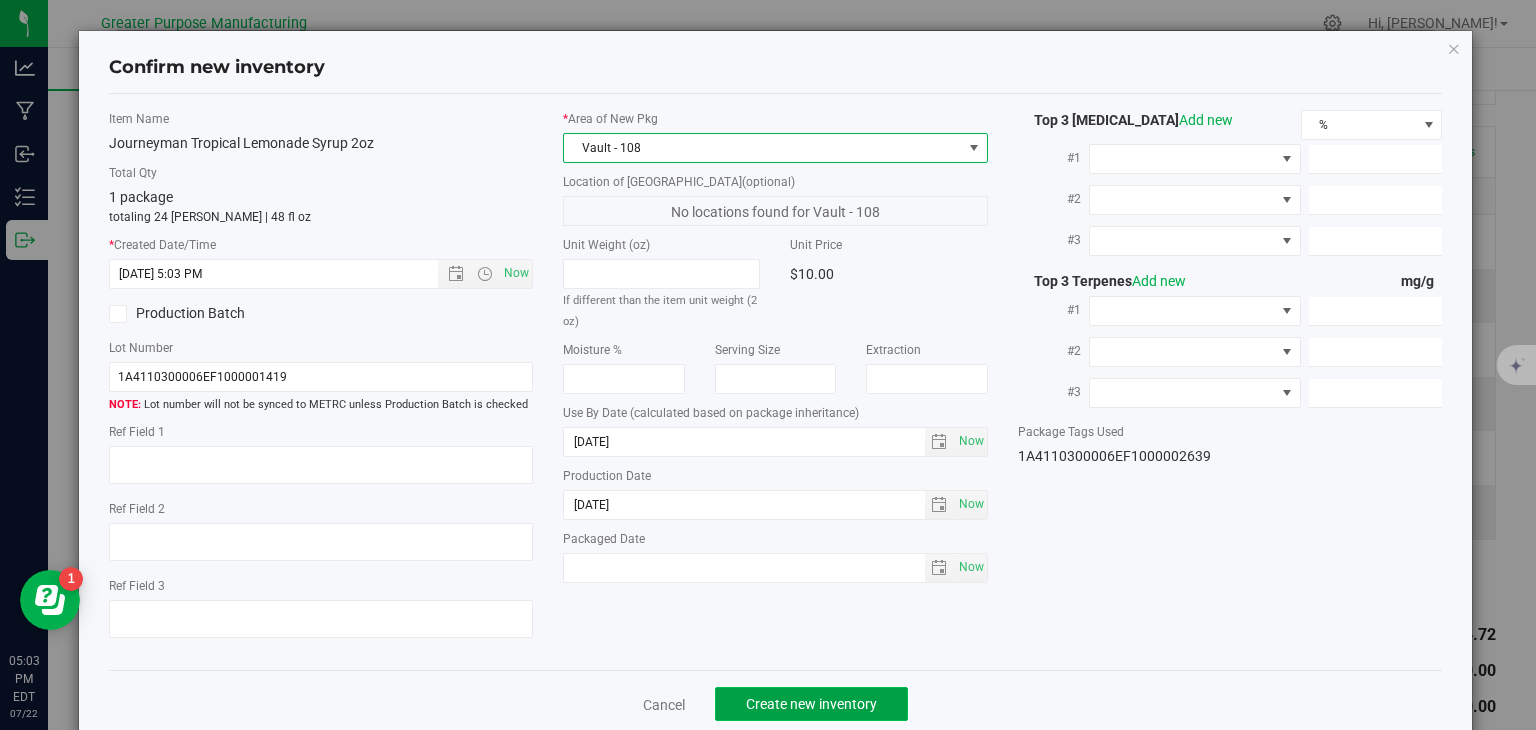 click on "Create new inventory" 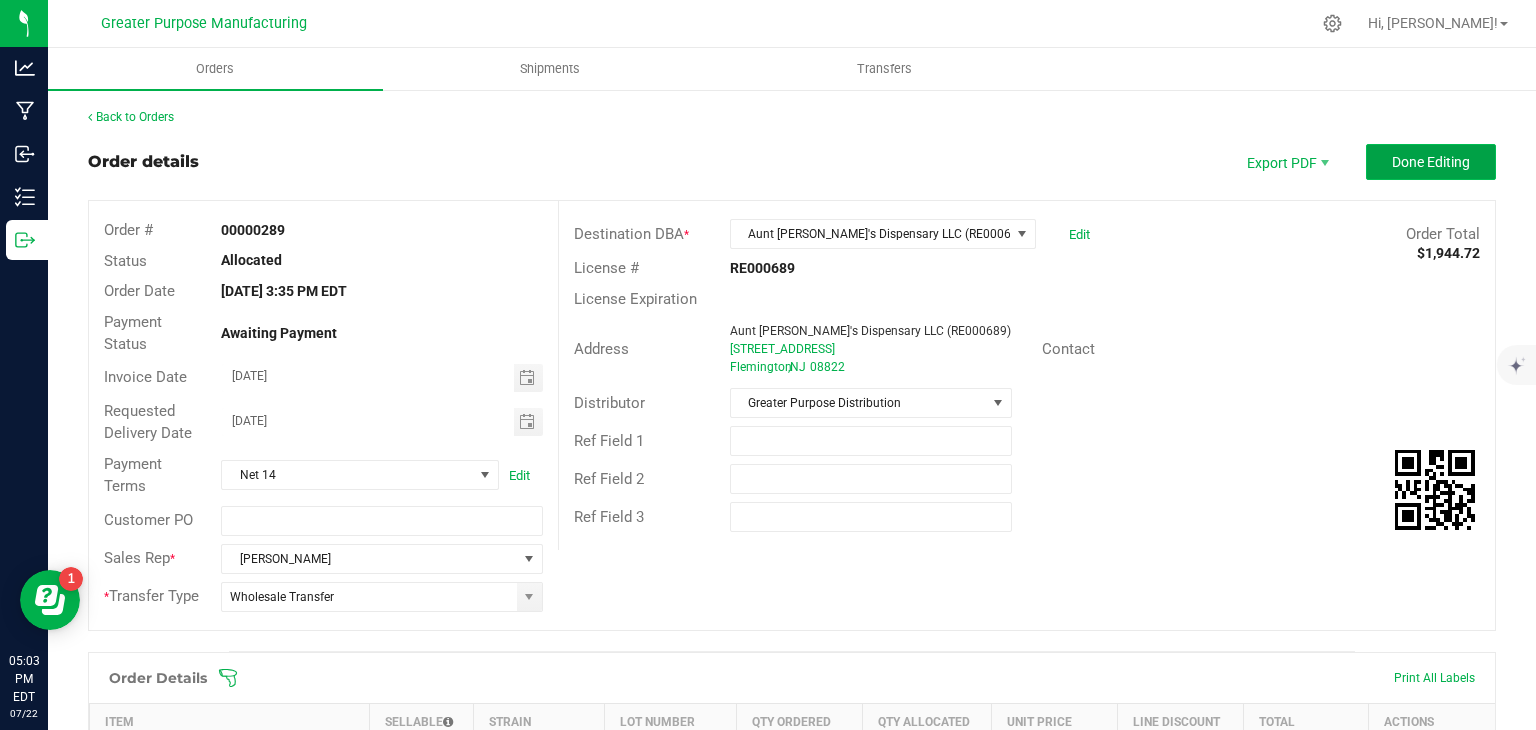 click on "Done Editing" at bounding box center (1431, 162) 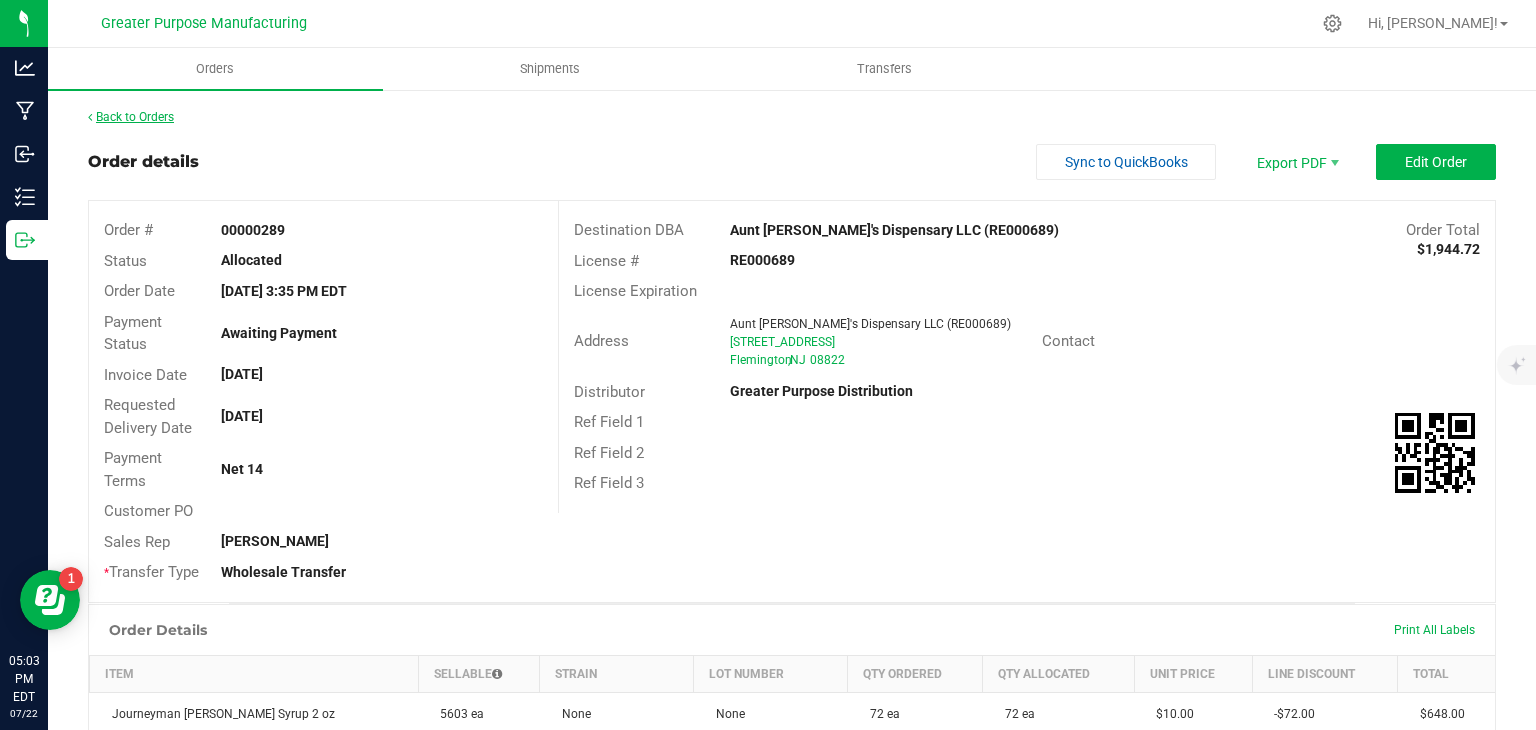 click on "Back to Orders" at bounding box center (131, 117) 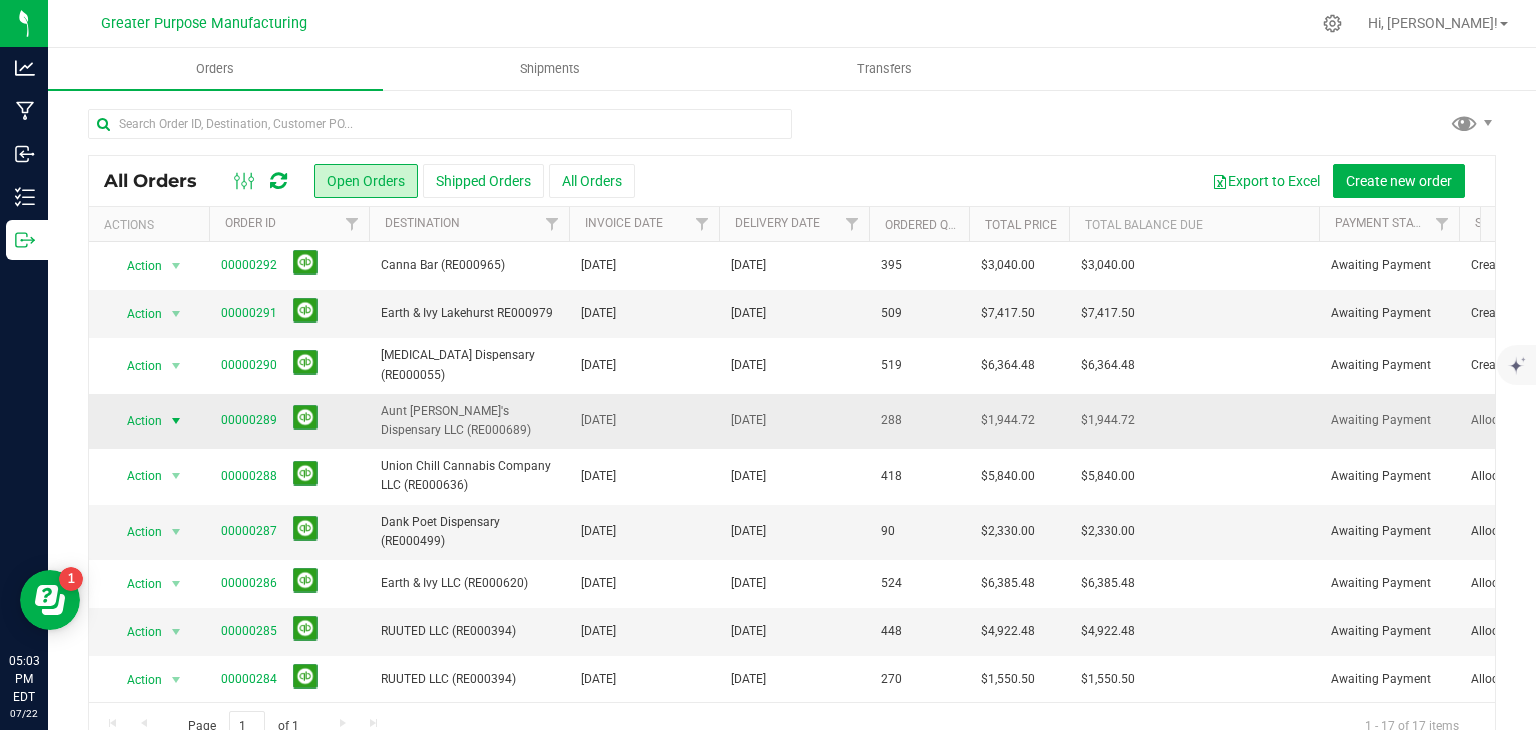 click at bounding box center (176, 421) 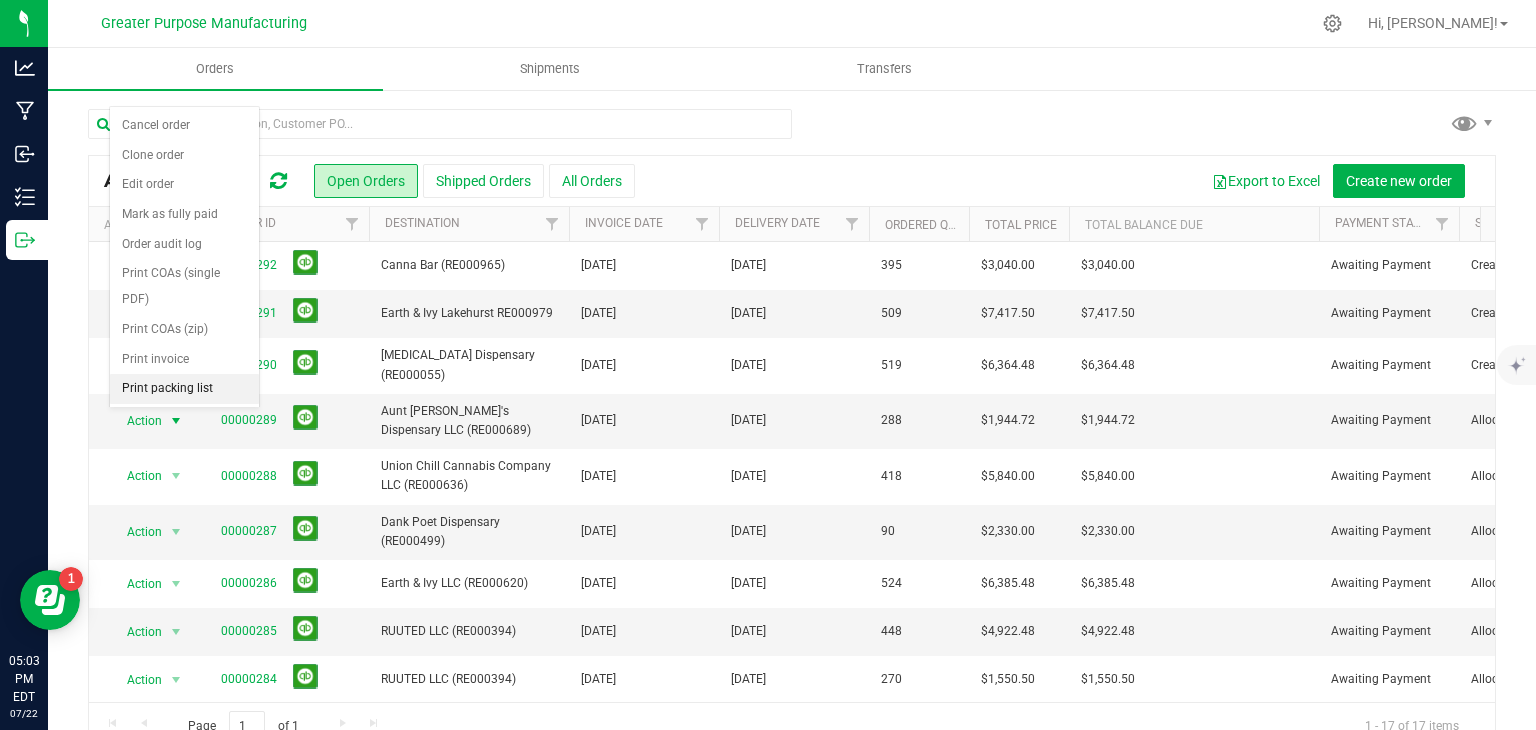 click on "Print packing list" at bounding box center (184, 389) 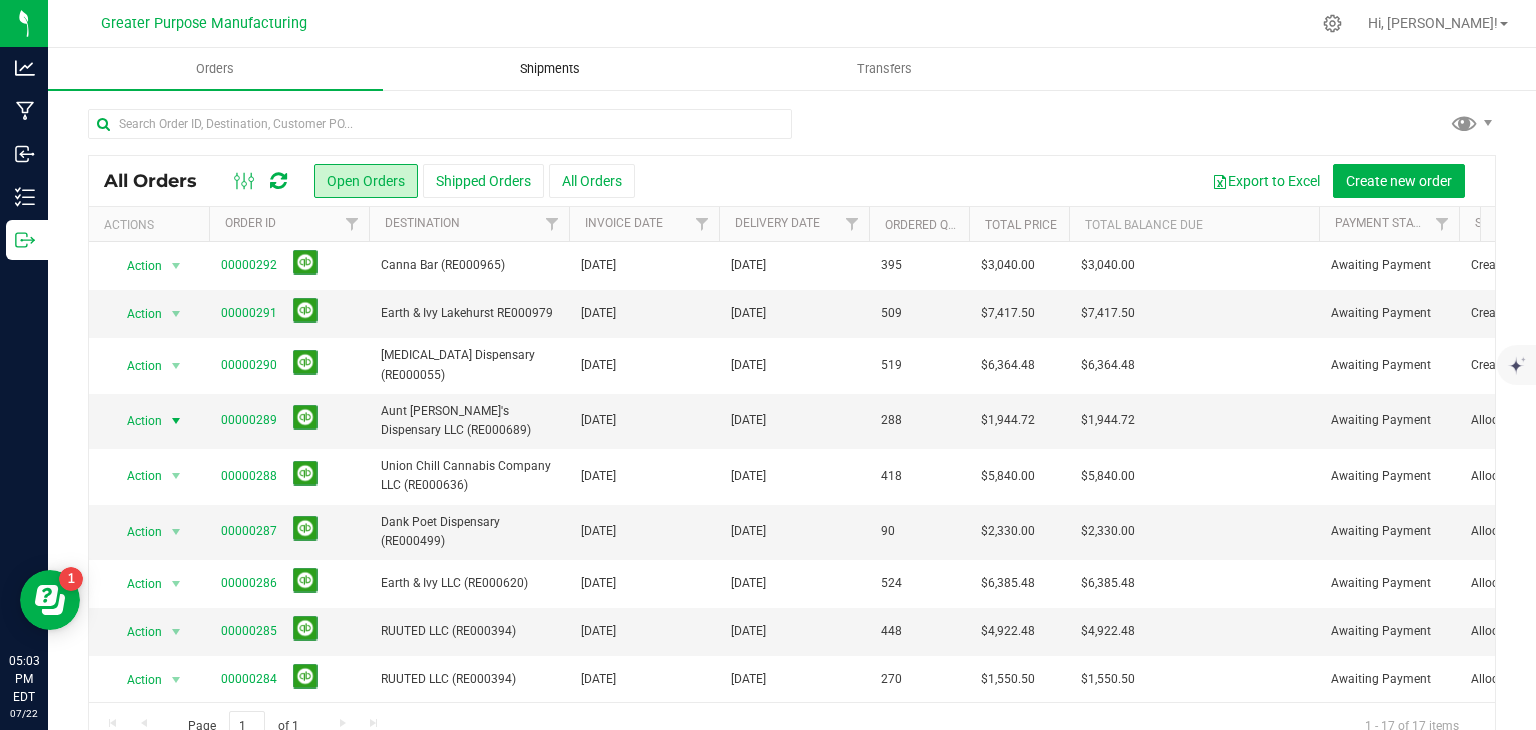 click on "Shipments" at bounding box center (550, 69) 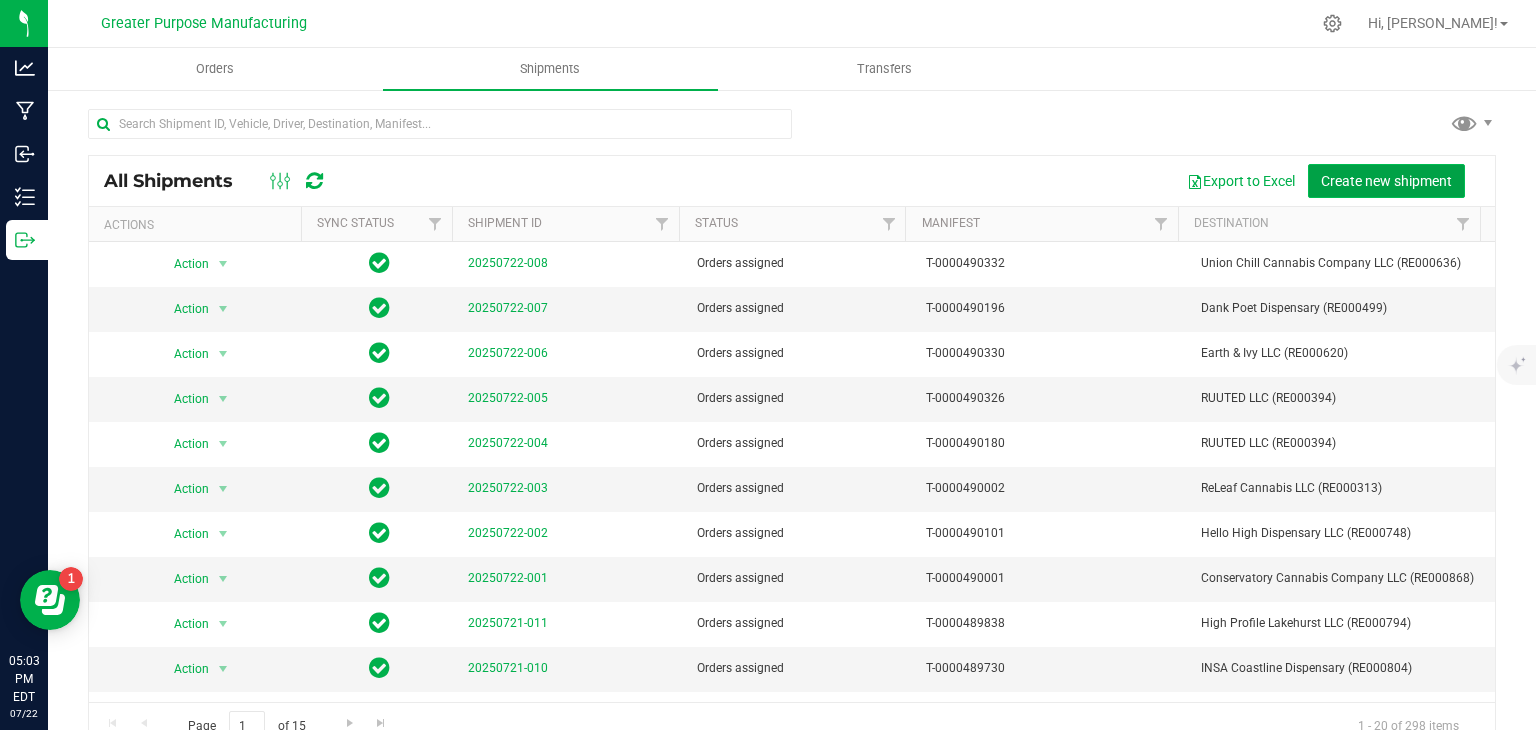 click on "Create new shipment" at bounding box center [1386, 181] 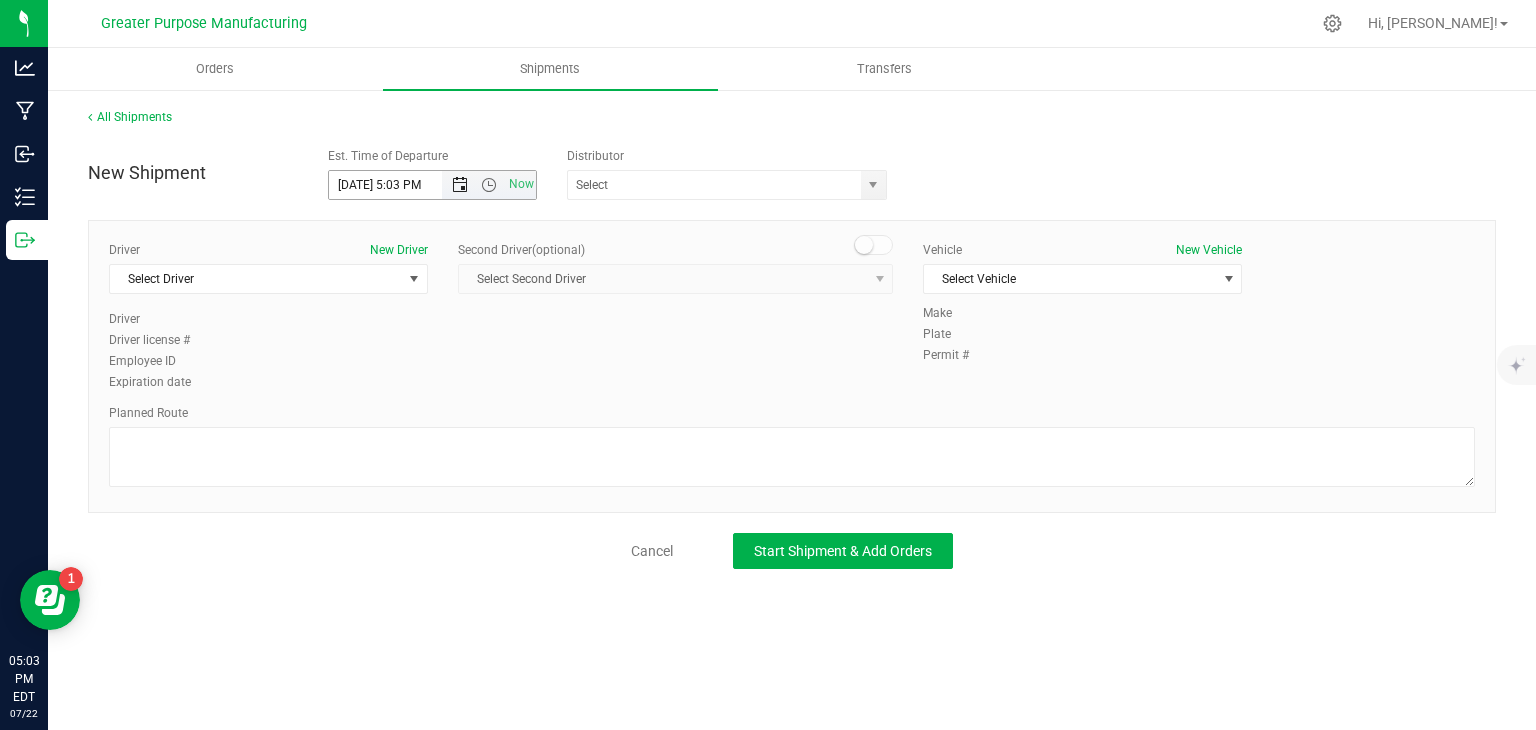 click at bounding box center [460, 185] 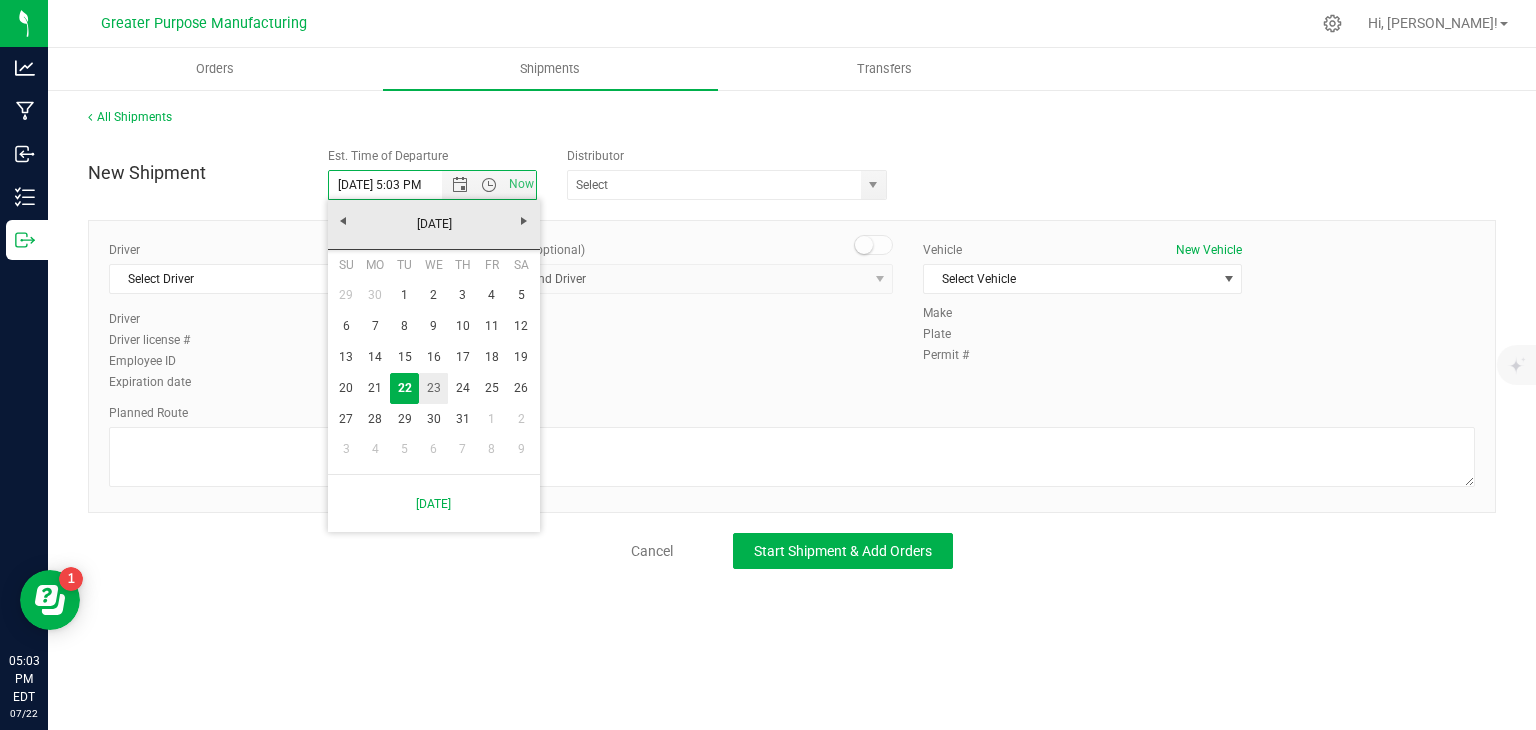 click on "23" at bounding box center (433, 388) 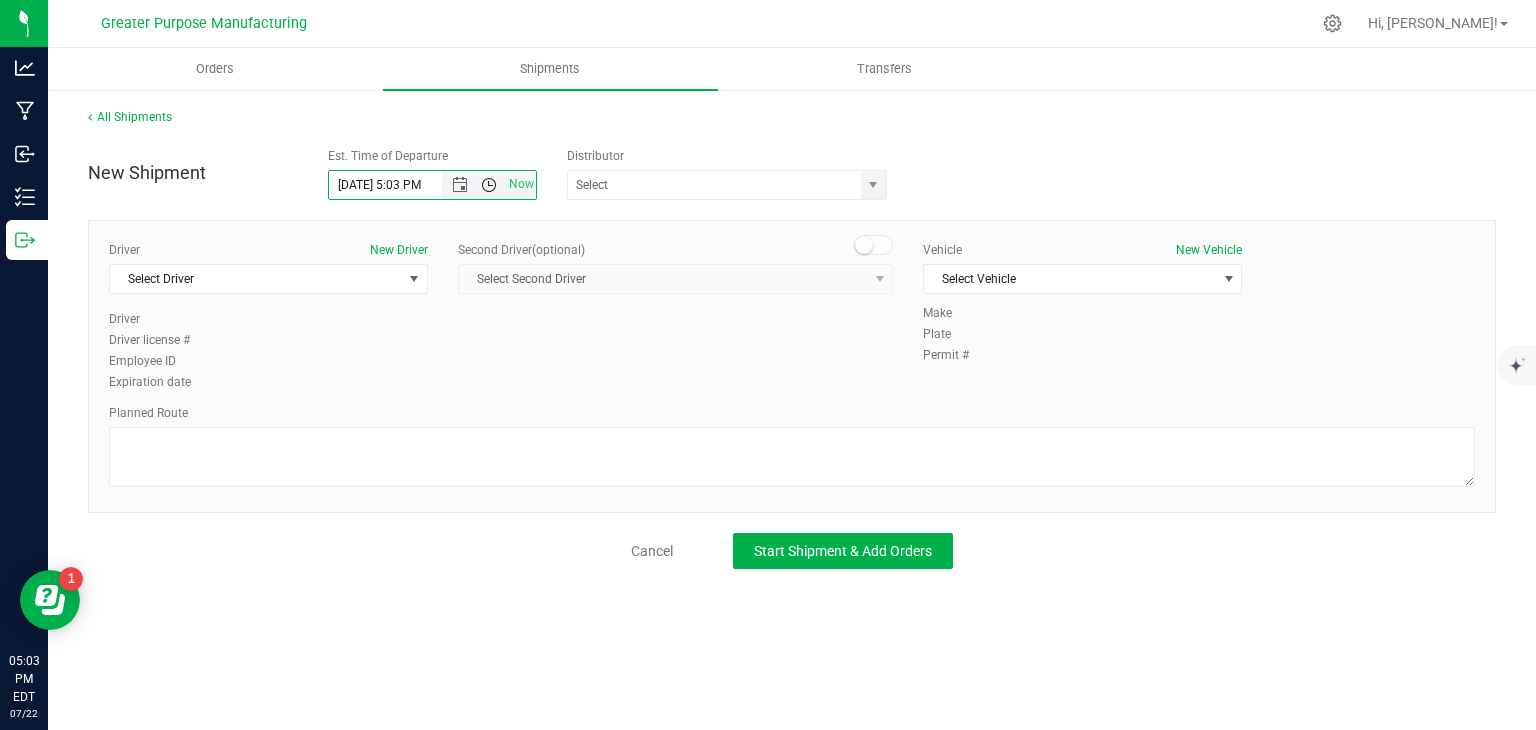 click at bounding box center (489, 185) 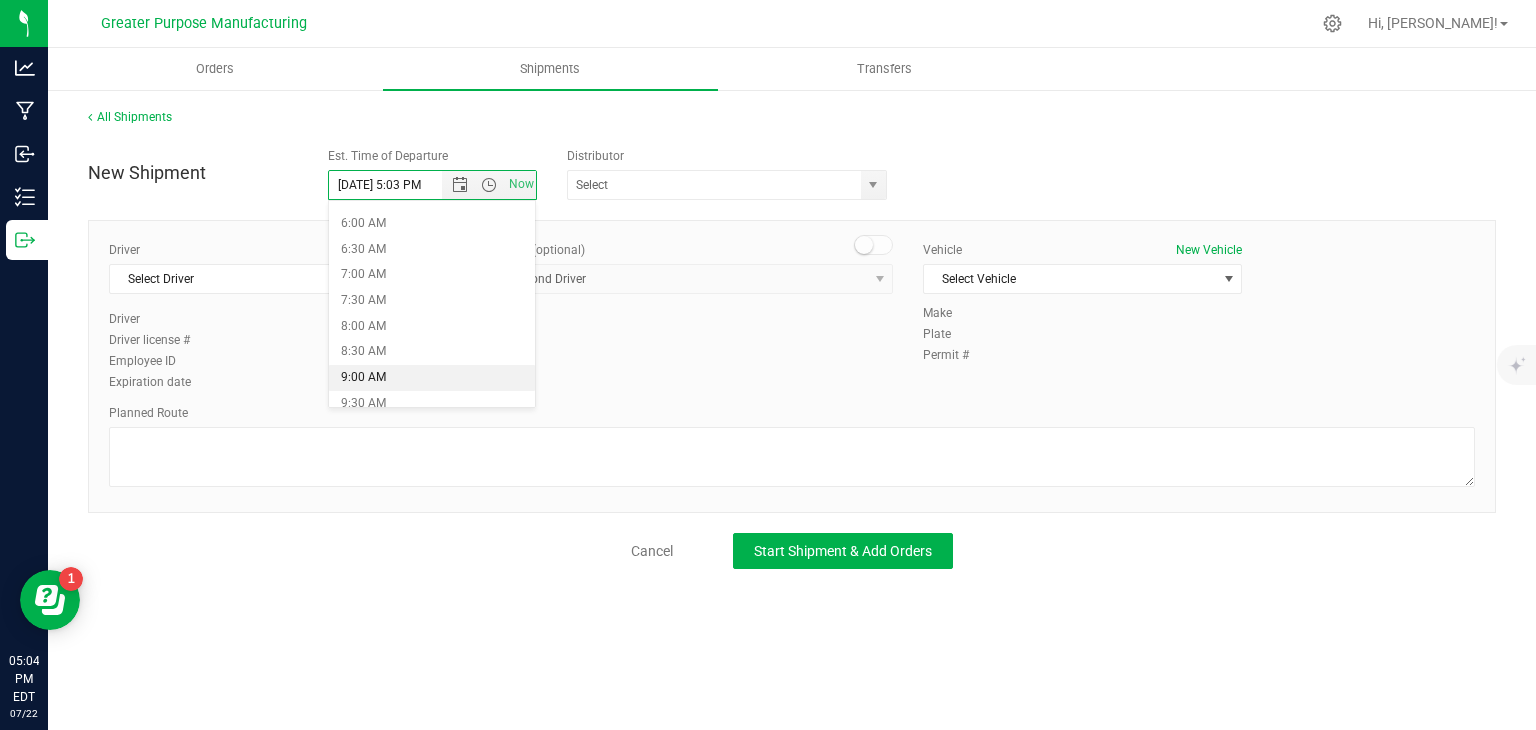 click on "9:00 AM" at bounding box center [432, 378] 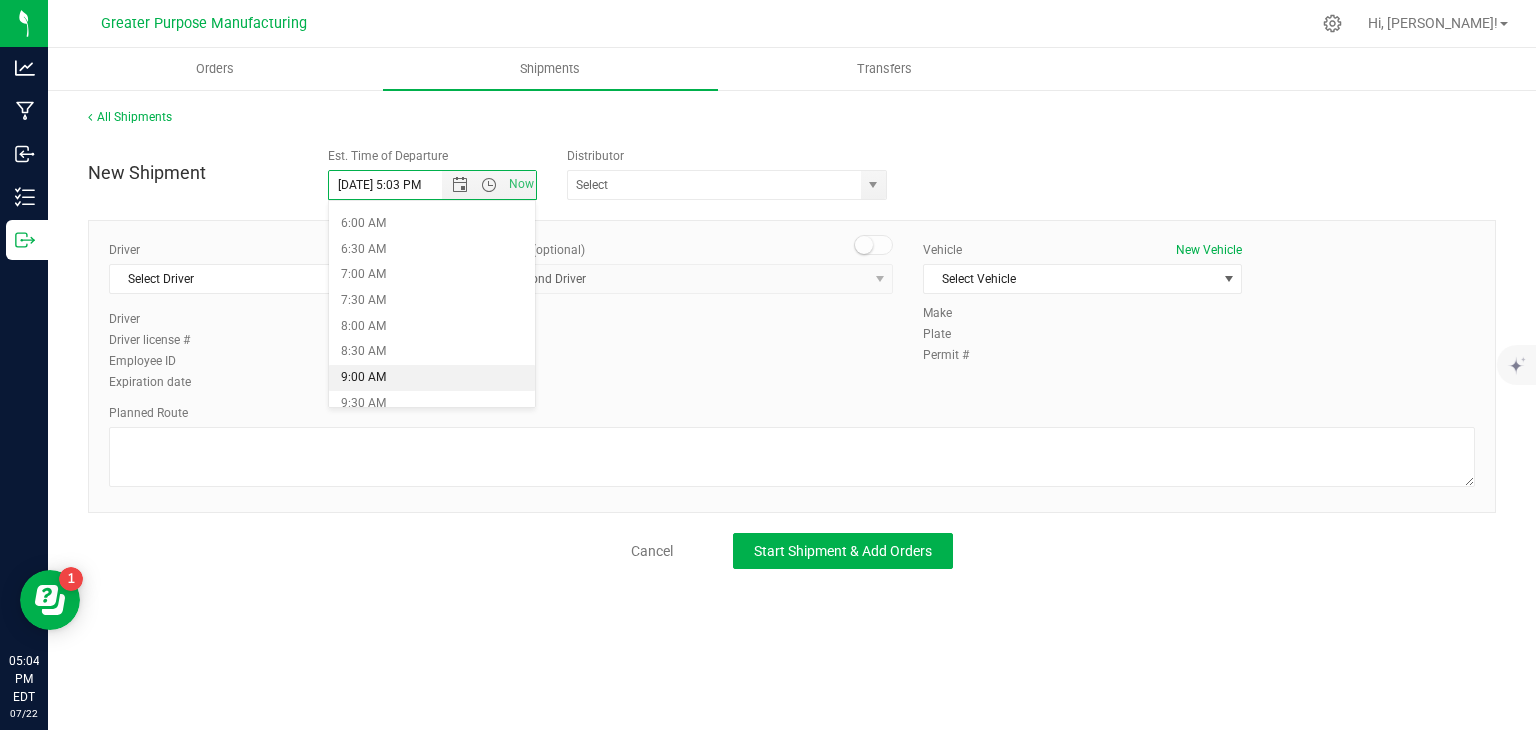 type on "7/23/2025 9:00 AM" 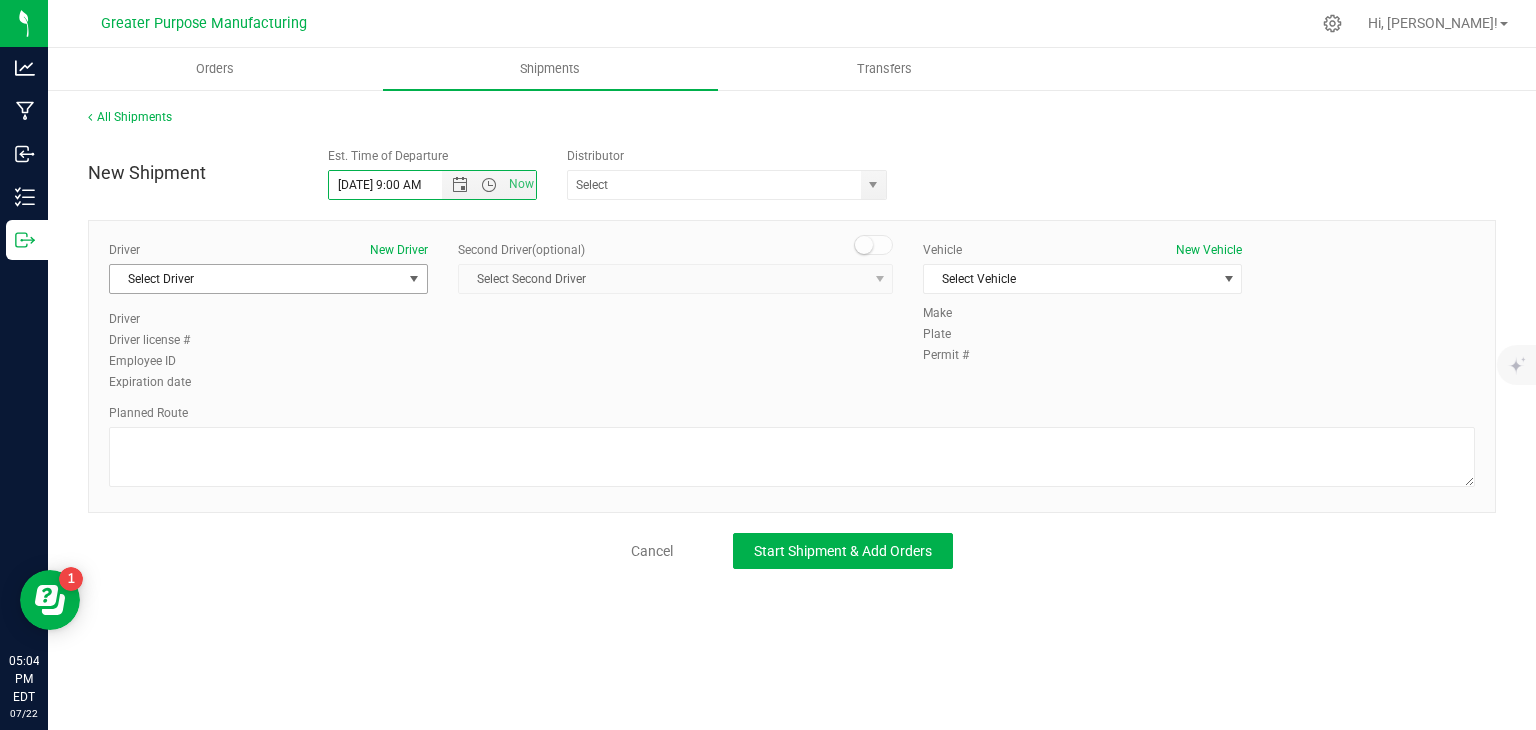 click at bounding box center [414, 279] 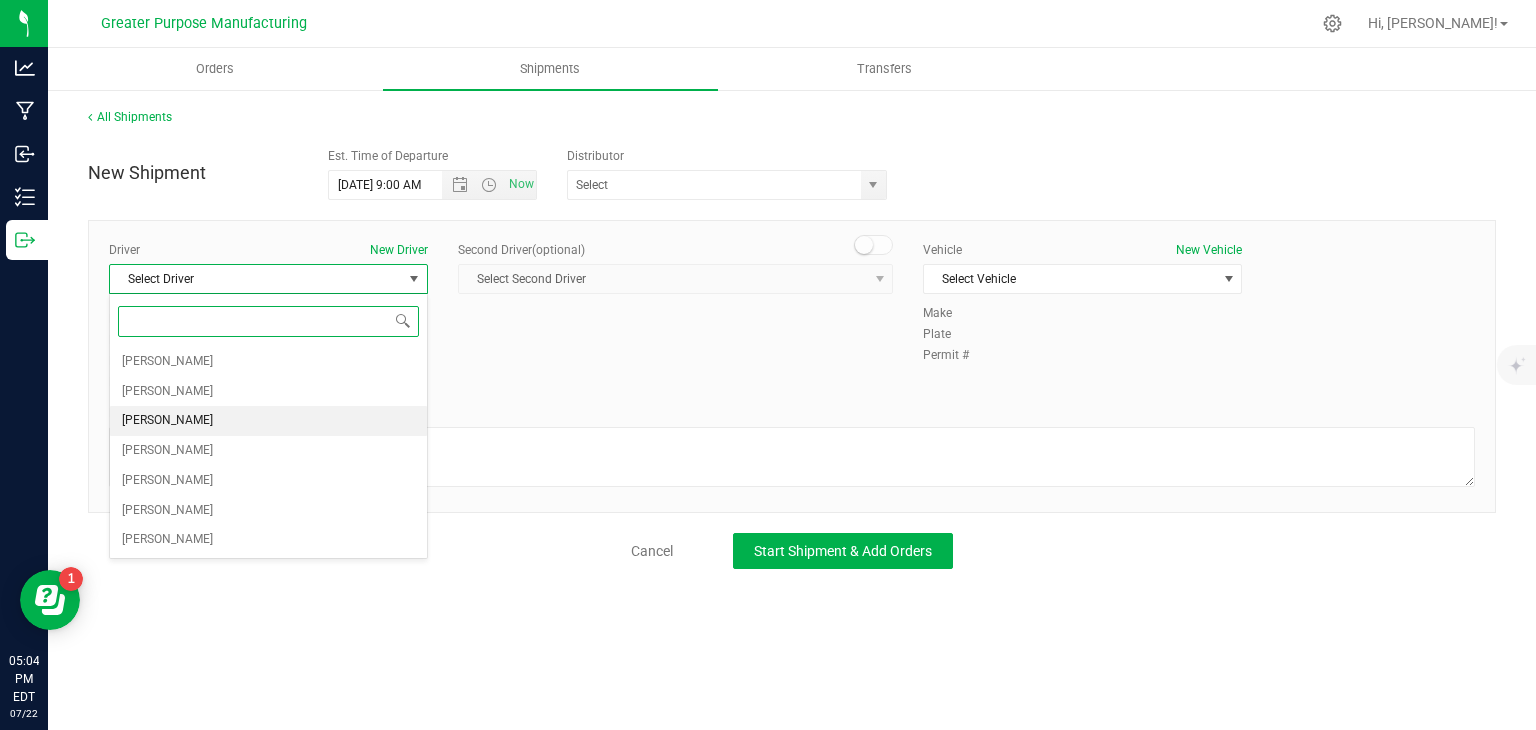 click on "[PERSON_NAME]" at bounding box center [268, 421] 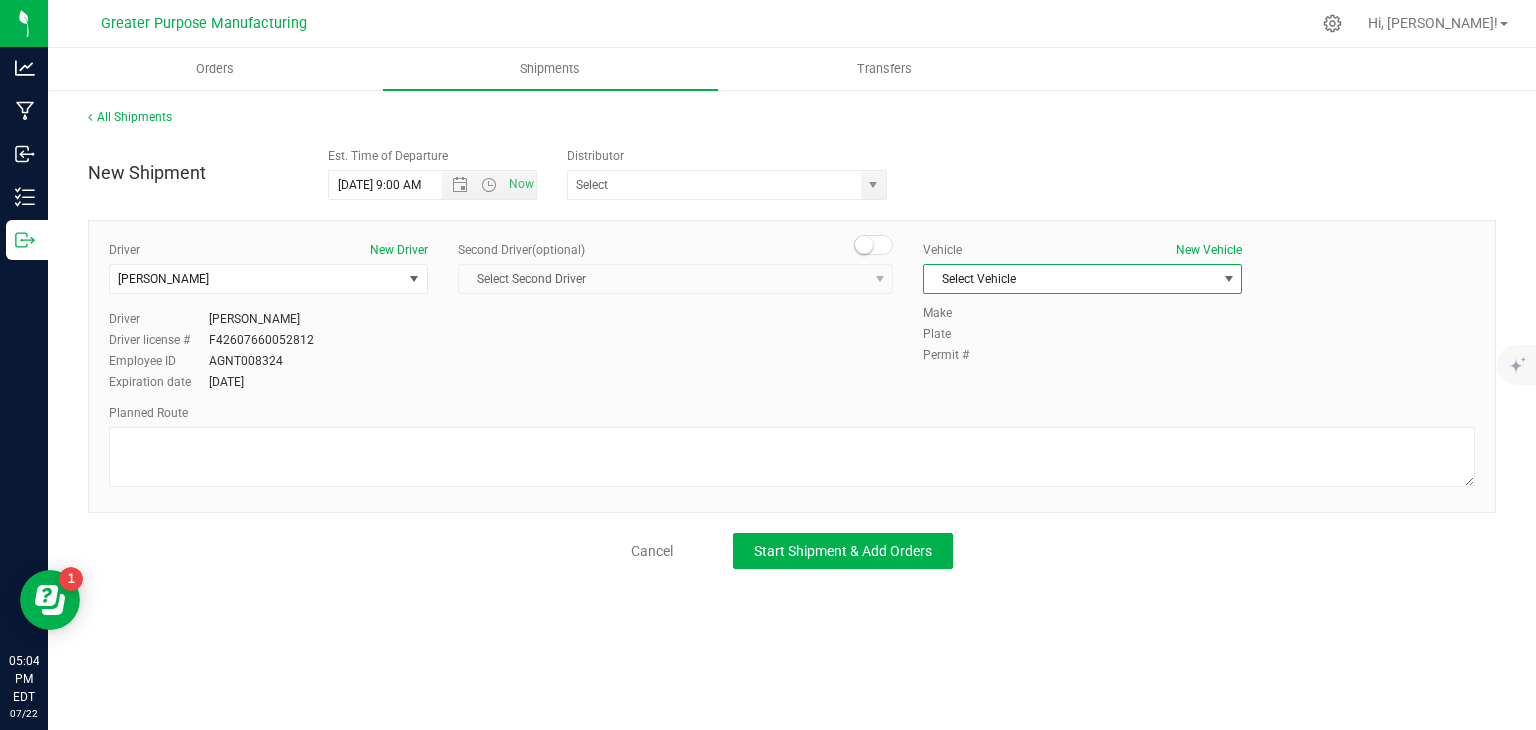 click on "Select Vehicle" at bounding box center [1070, 279] 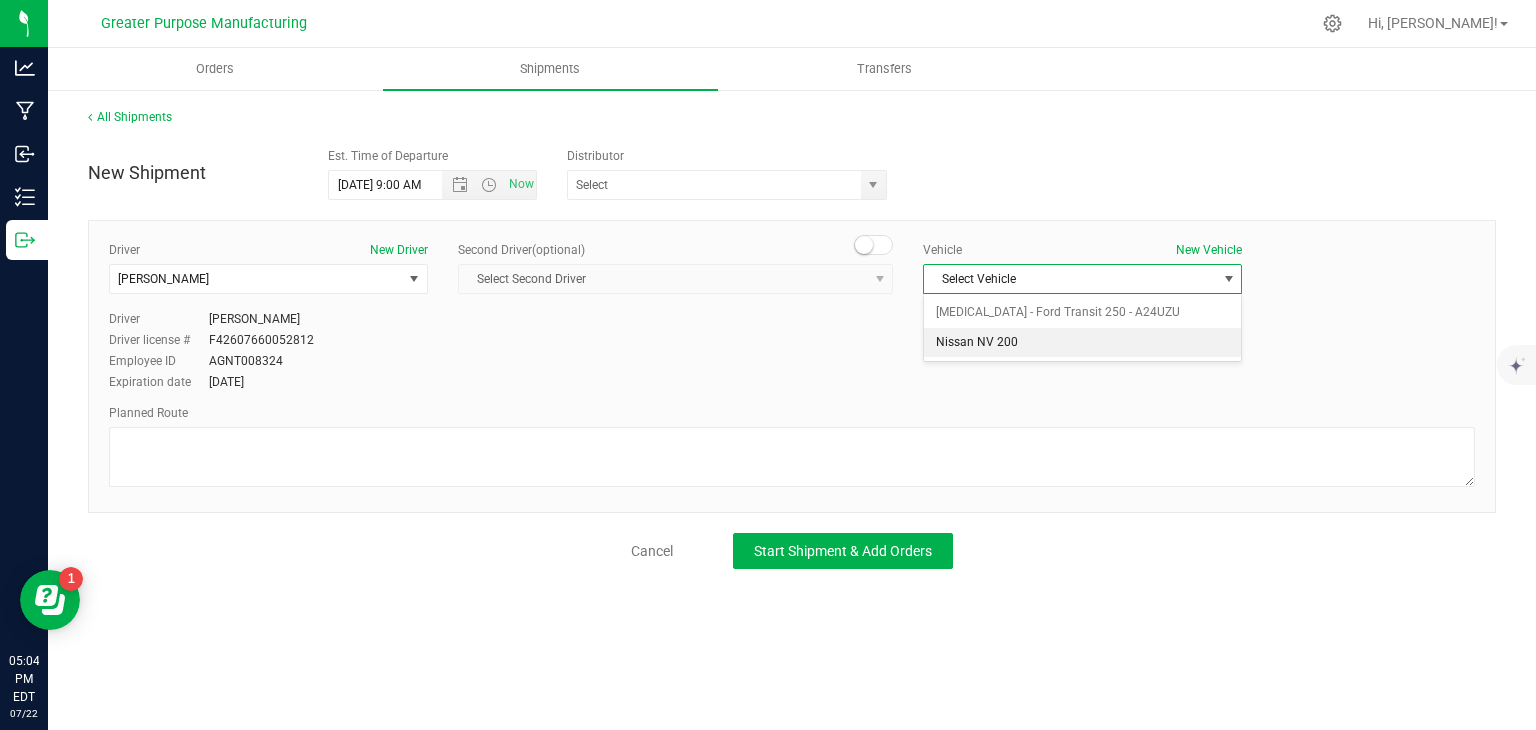 click on "Nissan NV 200" at bounding box center [1082, 343] 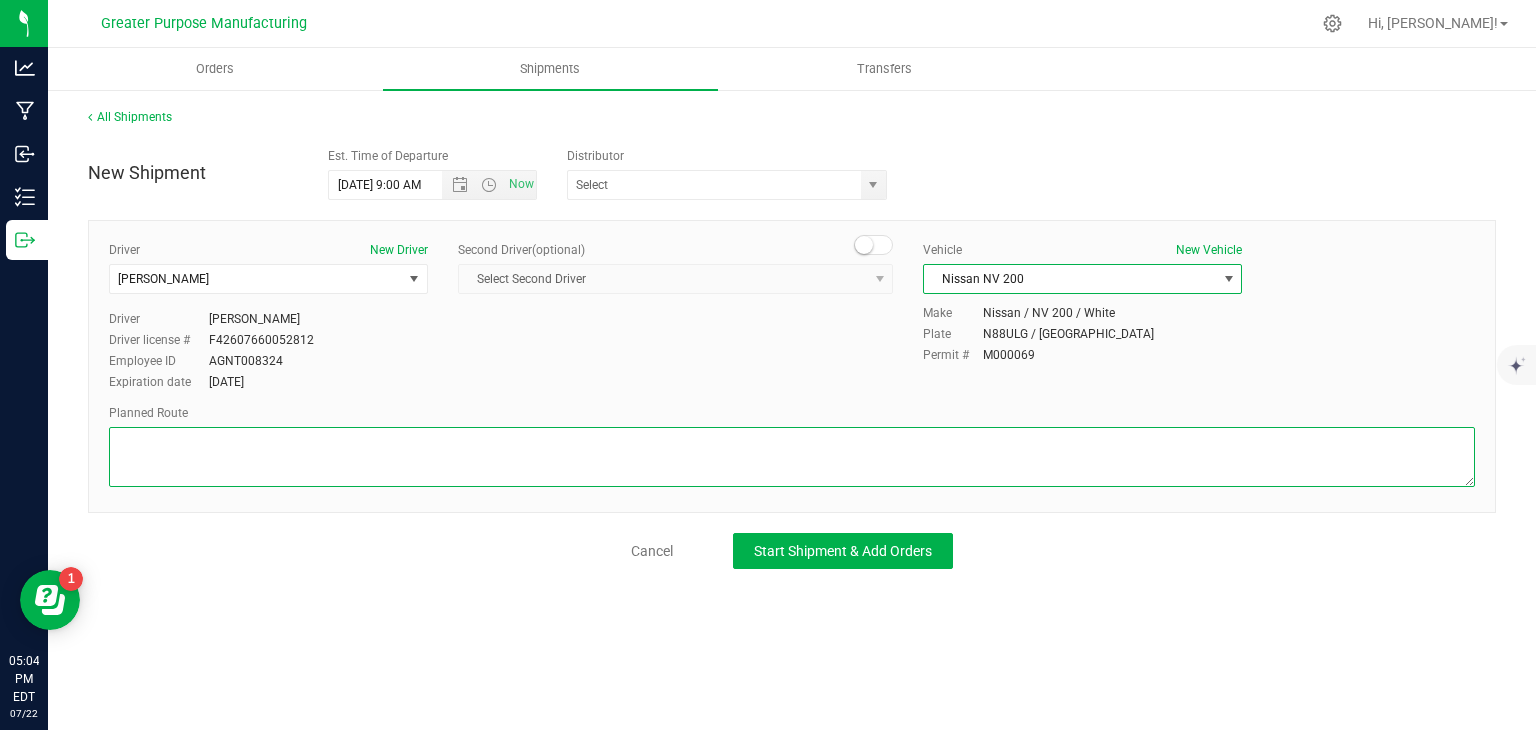 click at bounding box center [792, 457] 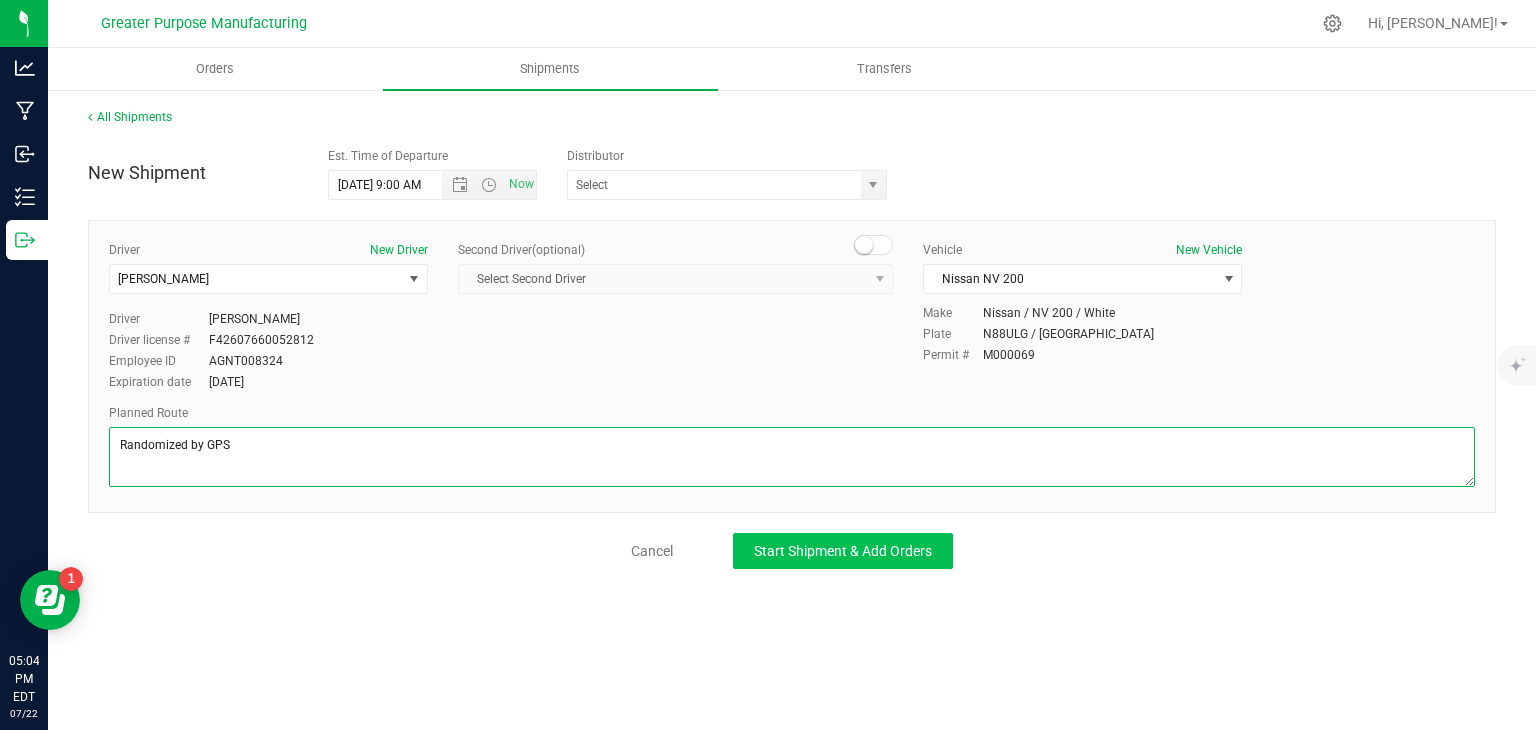 type on "Randomized by GPS" 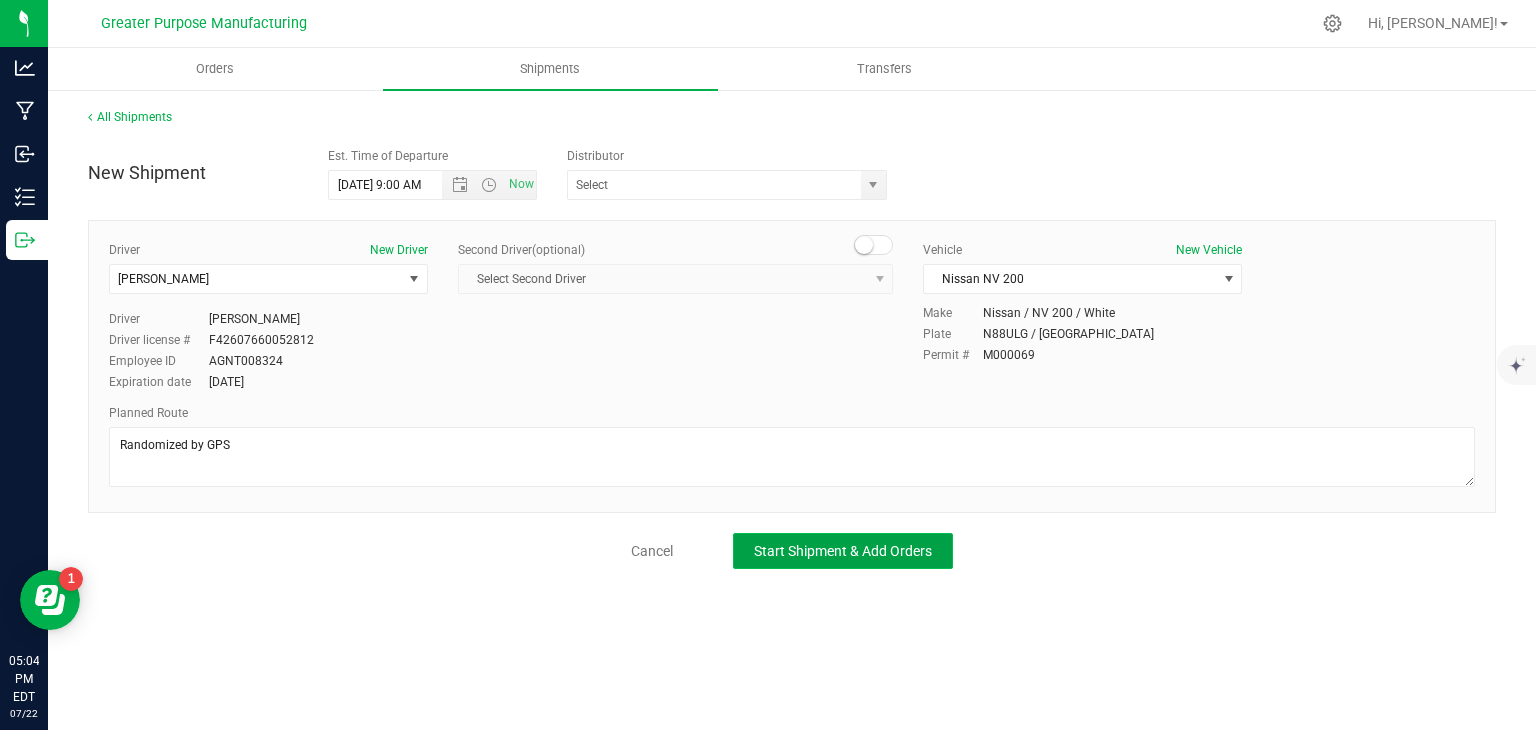 click on "Start Shipment & Add Orders" 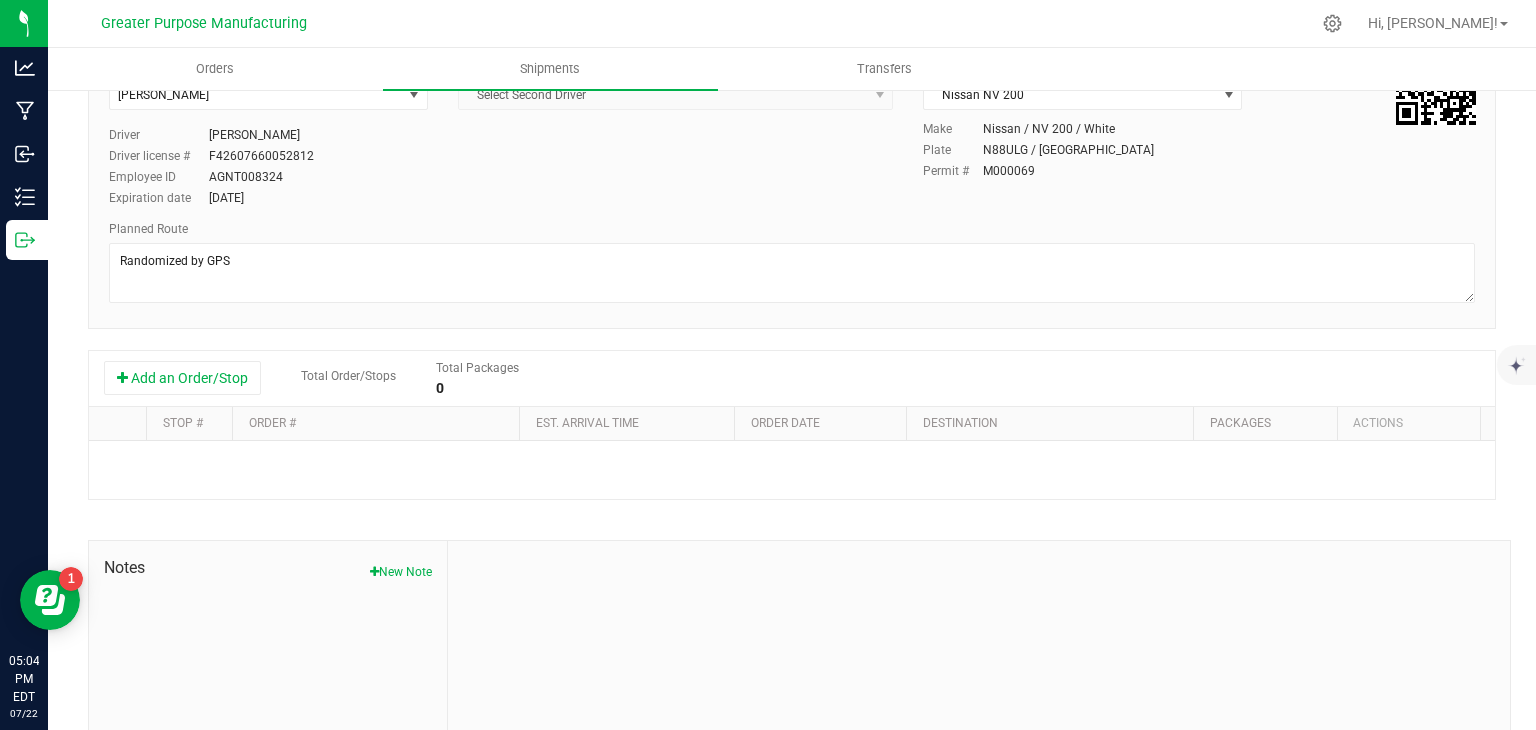 scroll, scrollTop: 194, scrollLeft: 0, axis: vertical 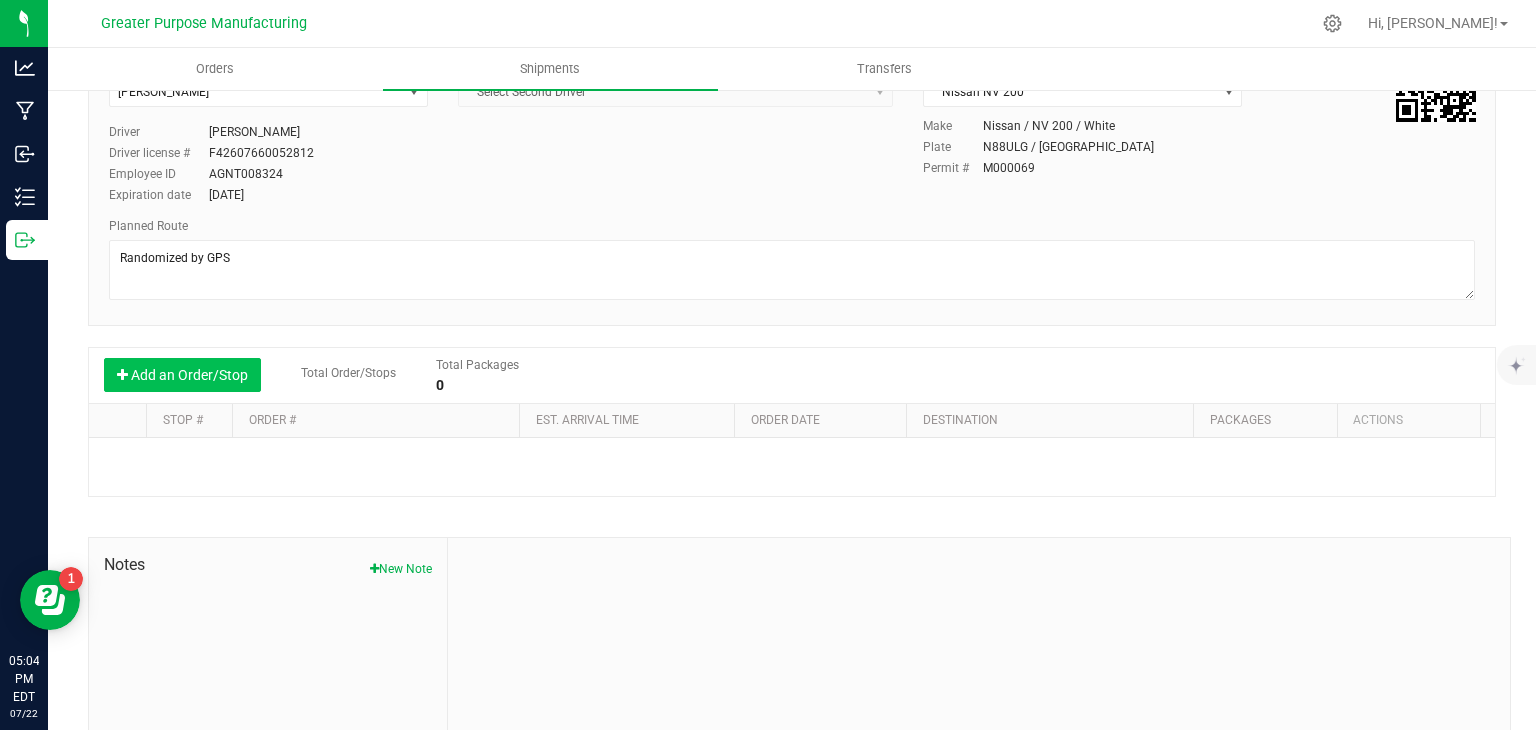 click on "Add an Order/Stop" at bounding box center [182, 375] 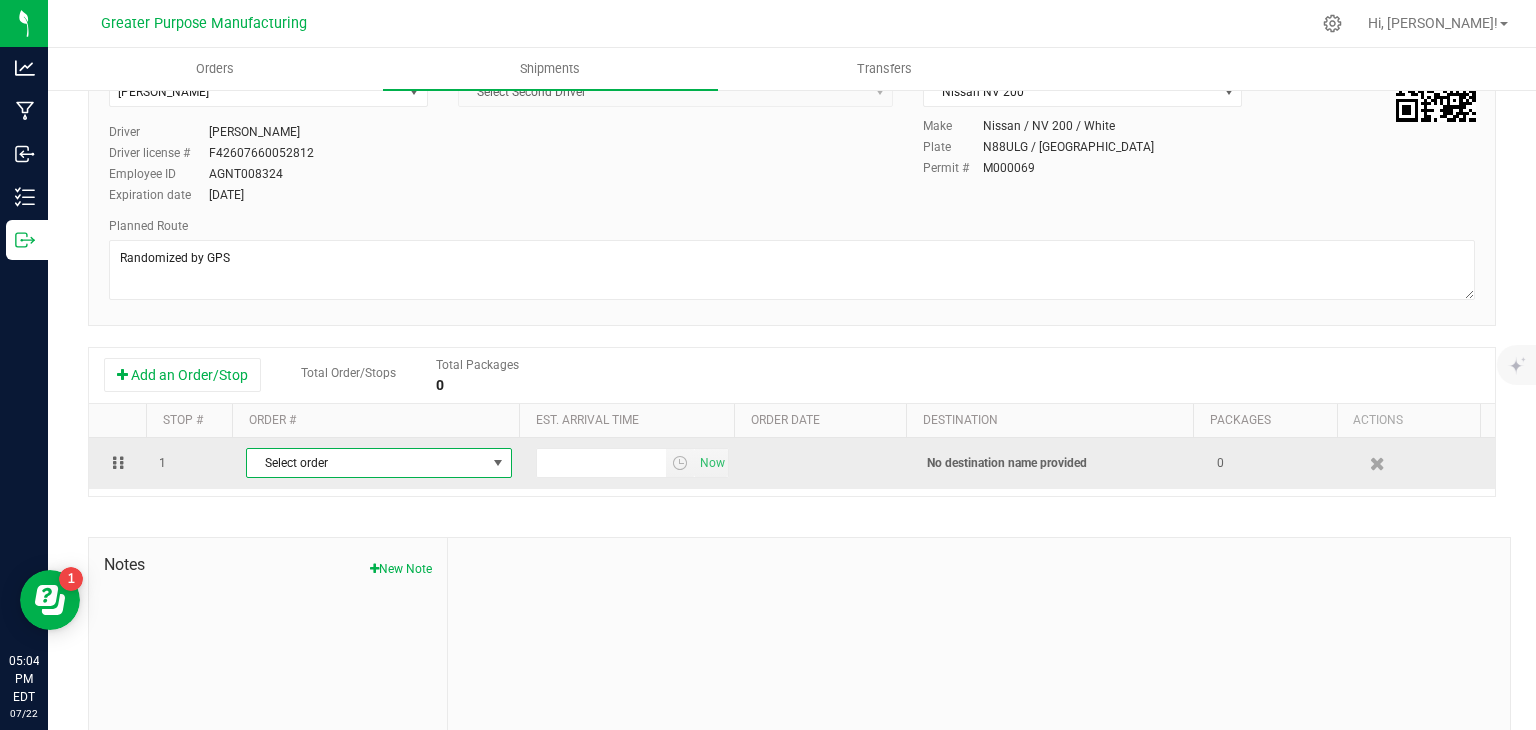click on "Select order" at bounding box center [366, 463] 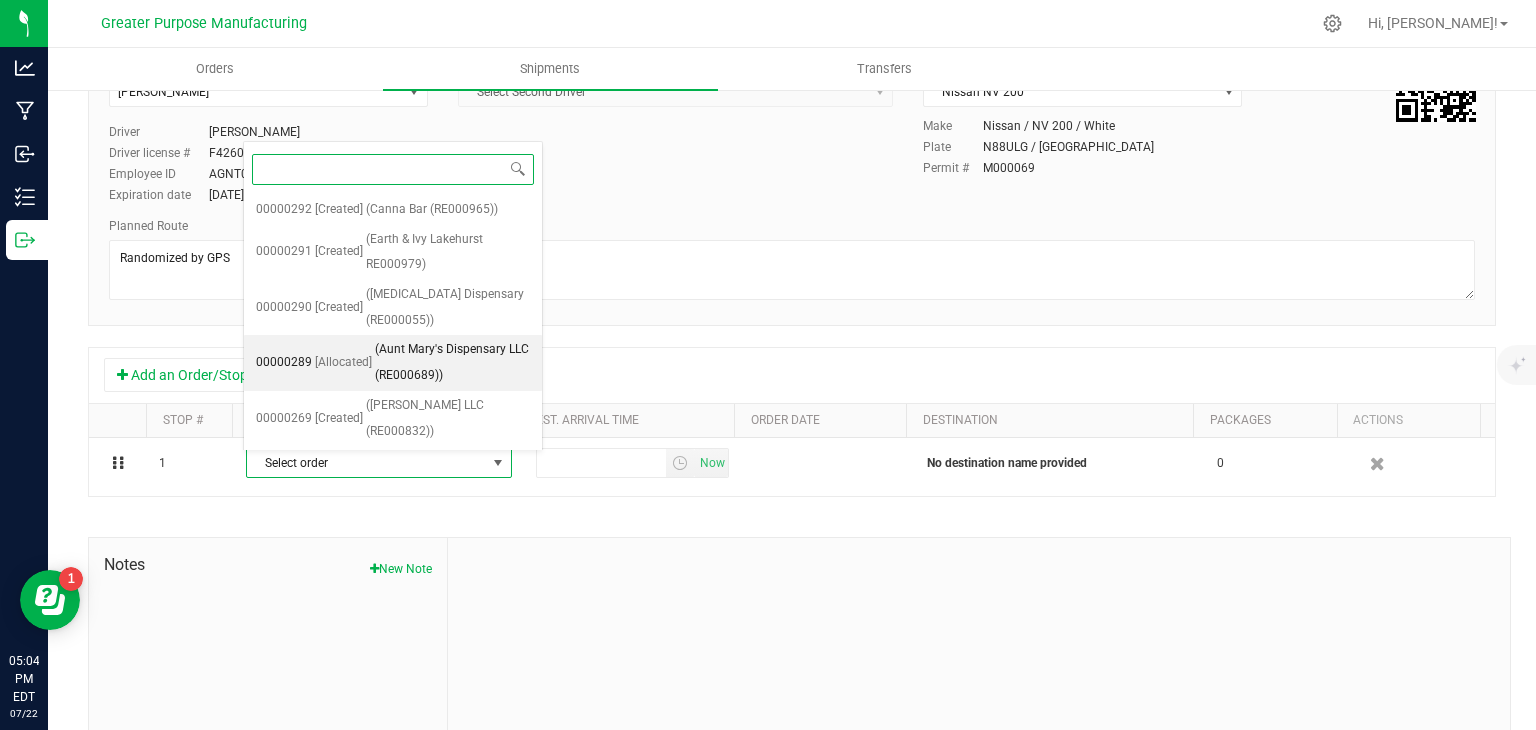 click on "(Aunt Mary's Dispensary LLC (RE000689))" at bounding box center [452, 362] 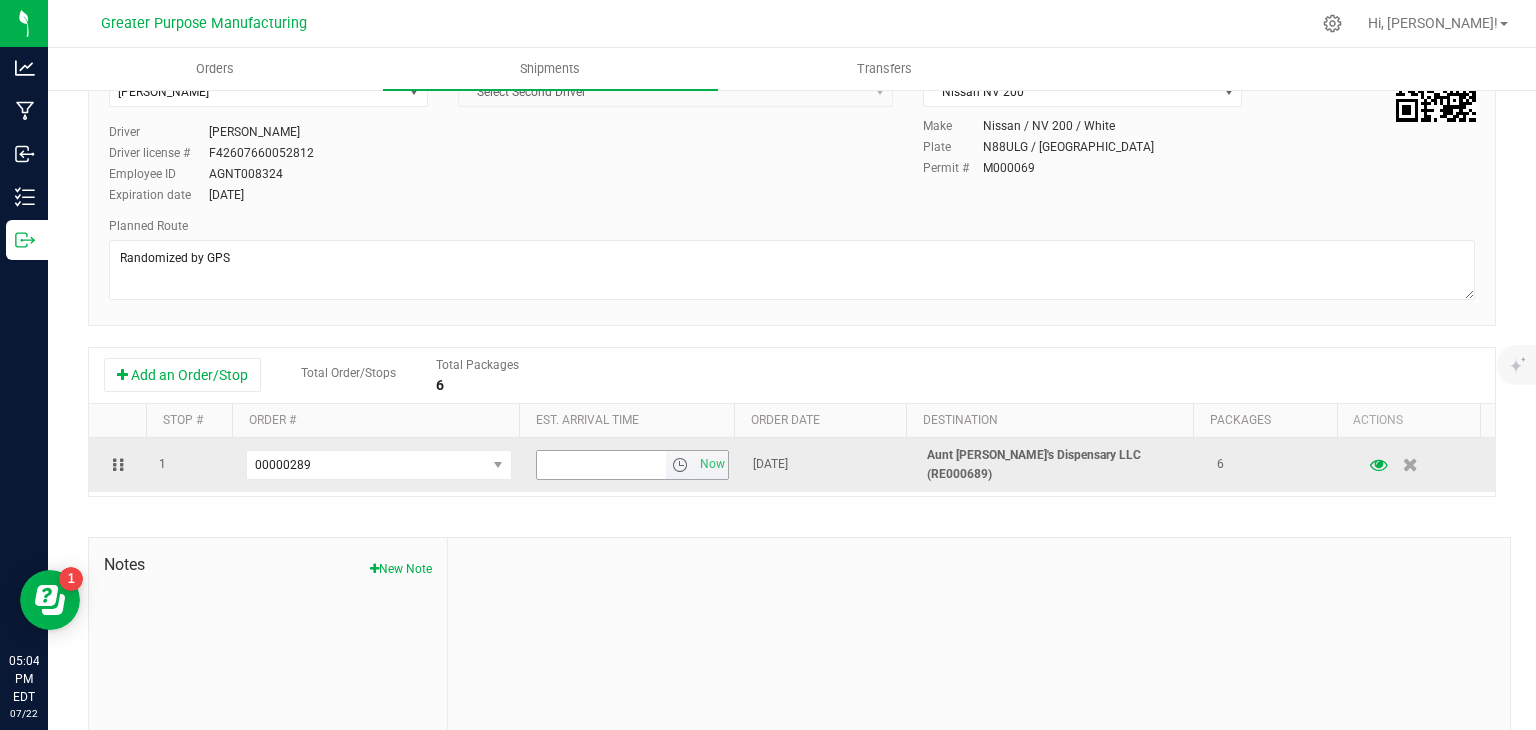 click at bounding box center [680, 465] 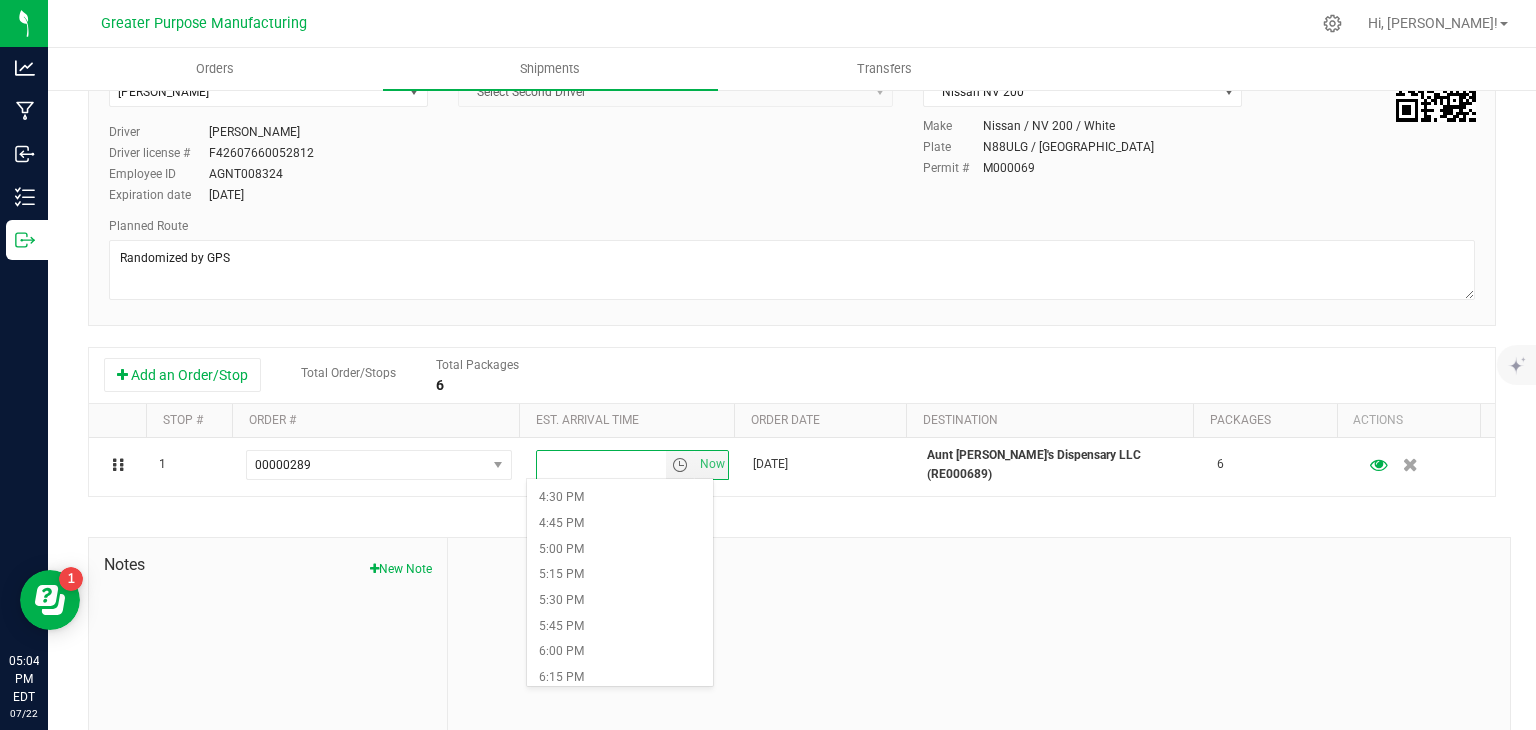 scroll, scrollTop: 1692, scrollLeft: 0, axis: vertical 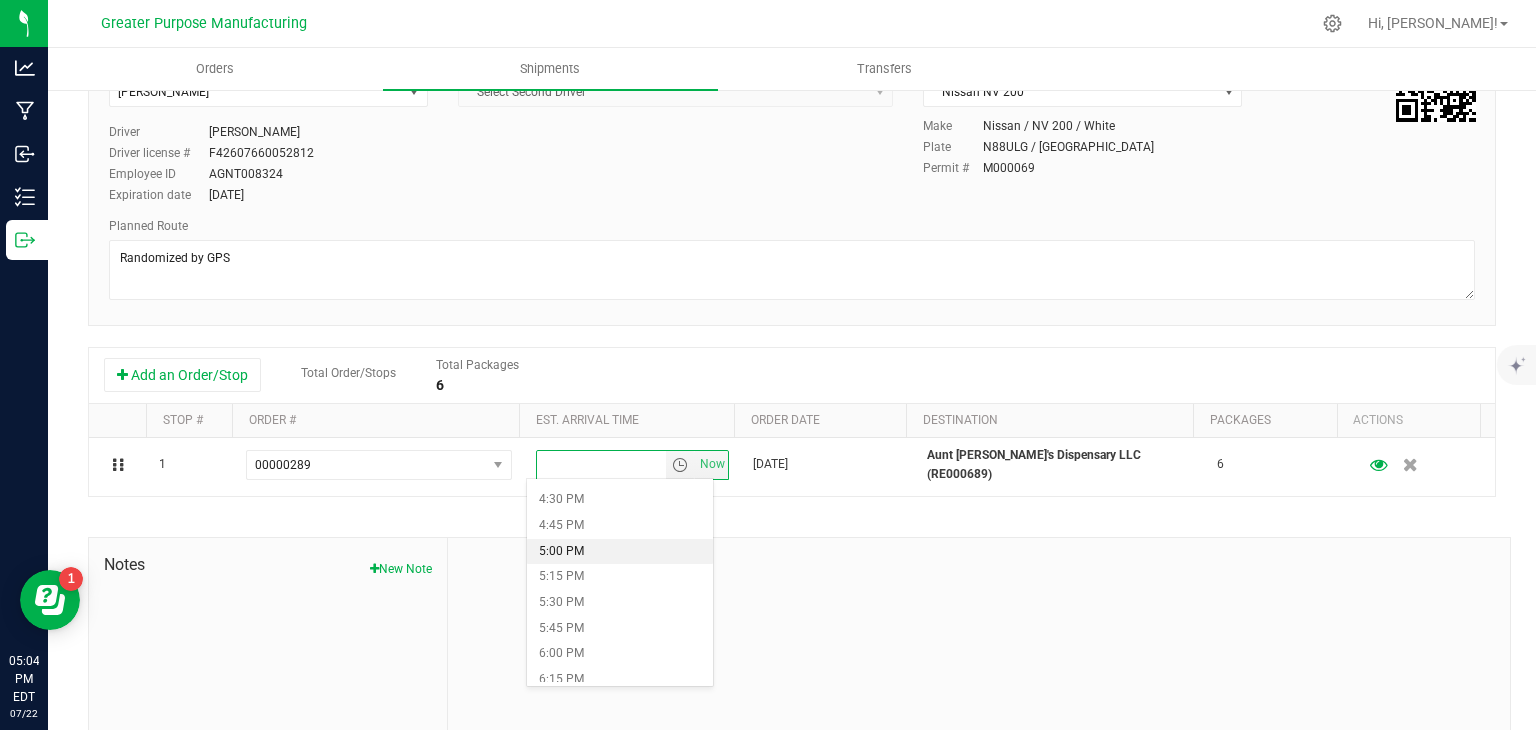 click on "5:00 PM" at bounding box center (619, 552) 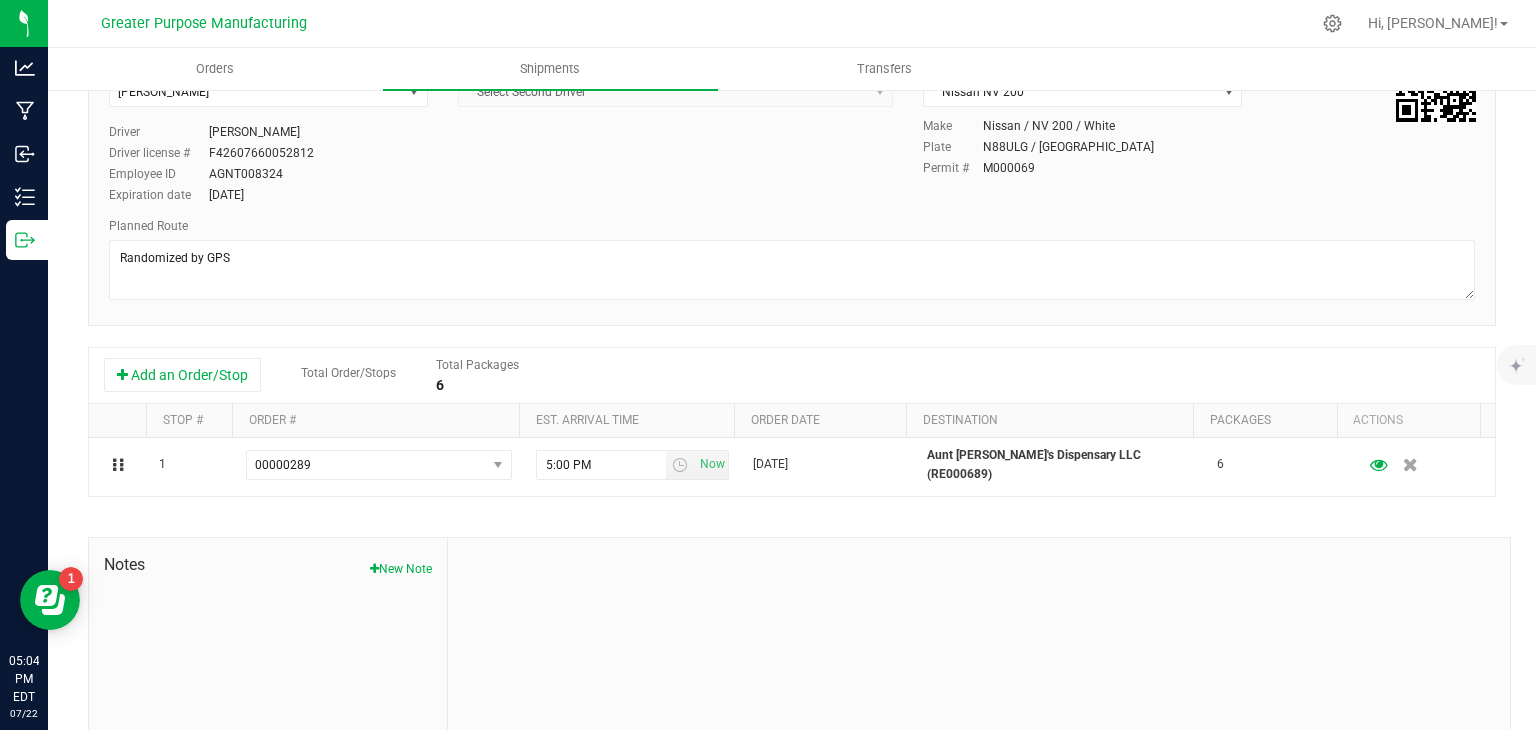 scroll, scrollTop: 0, scrollLeft: 0, axis: both 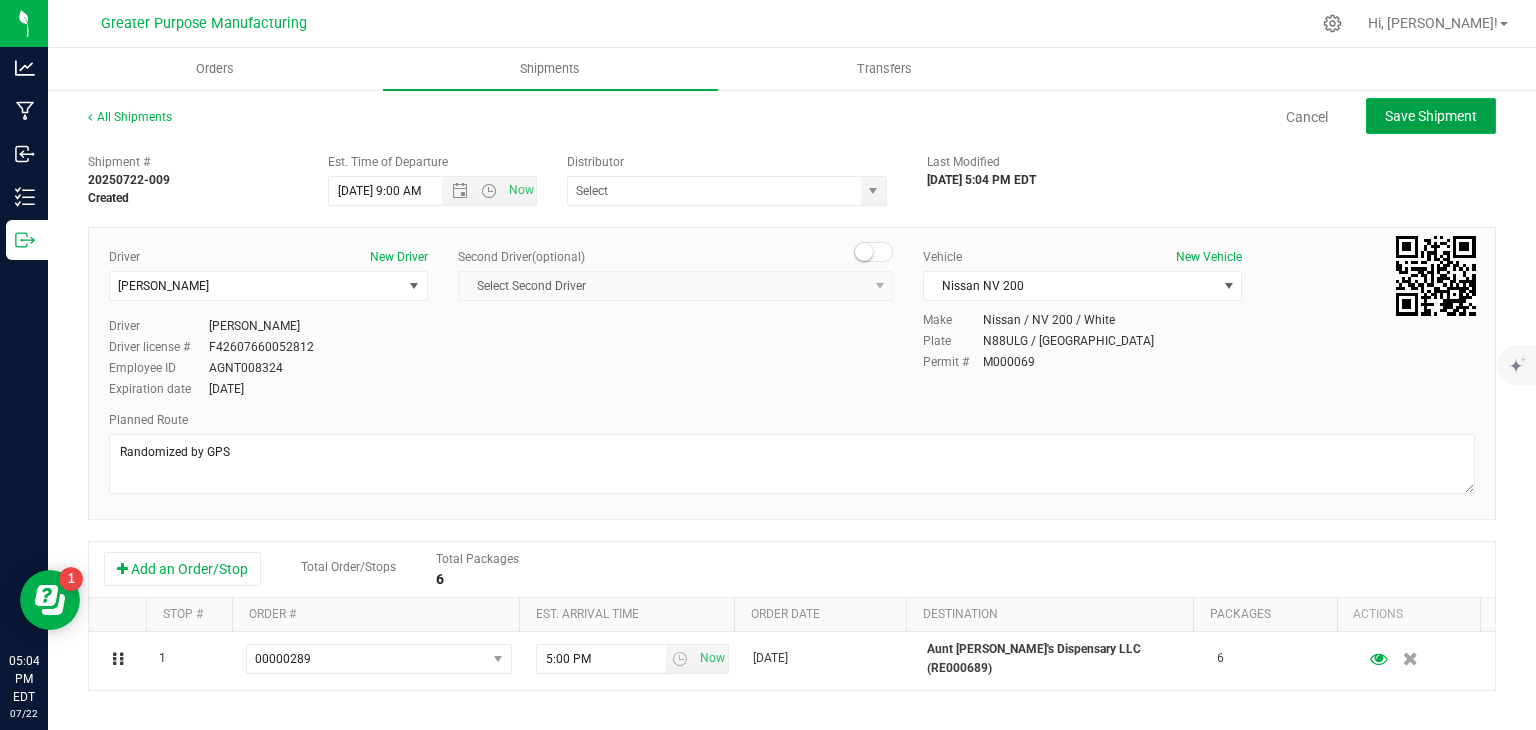 click on "Save Shipment" 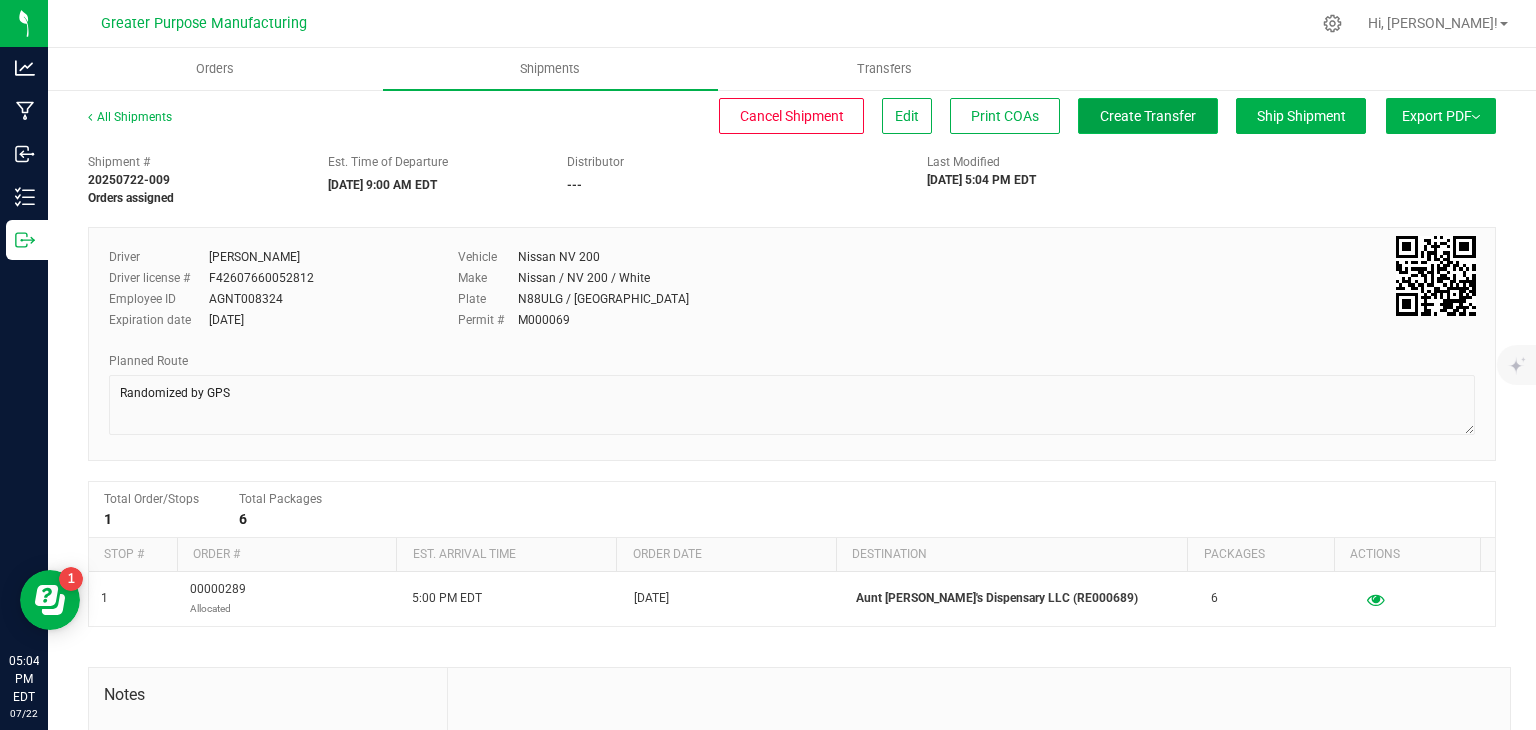 click on "Create Transfer" at bounding box center [1148, 116] 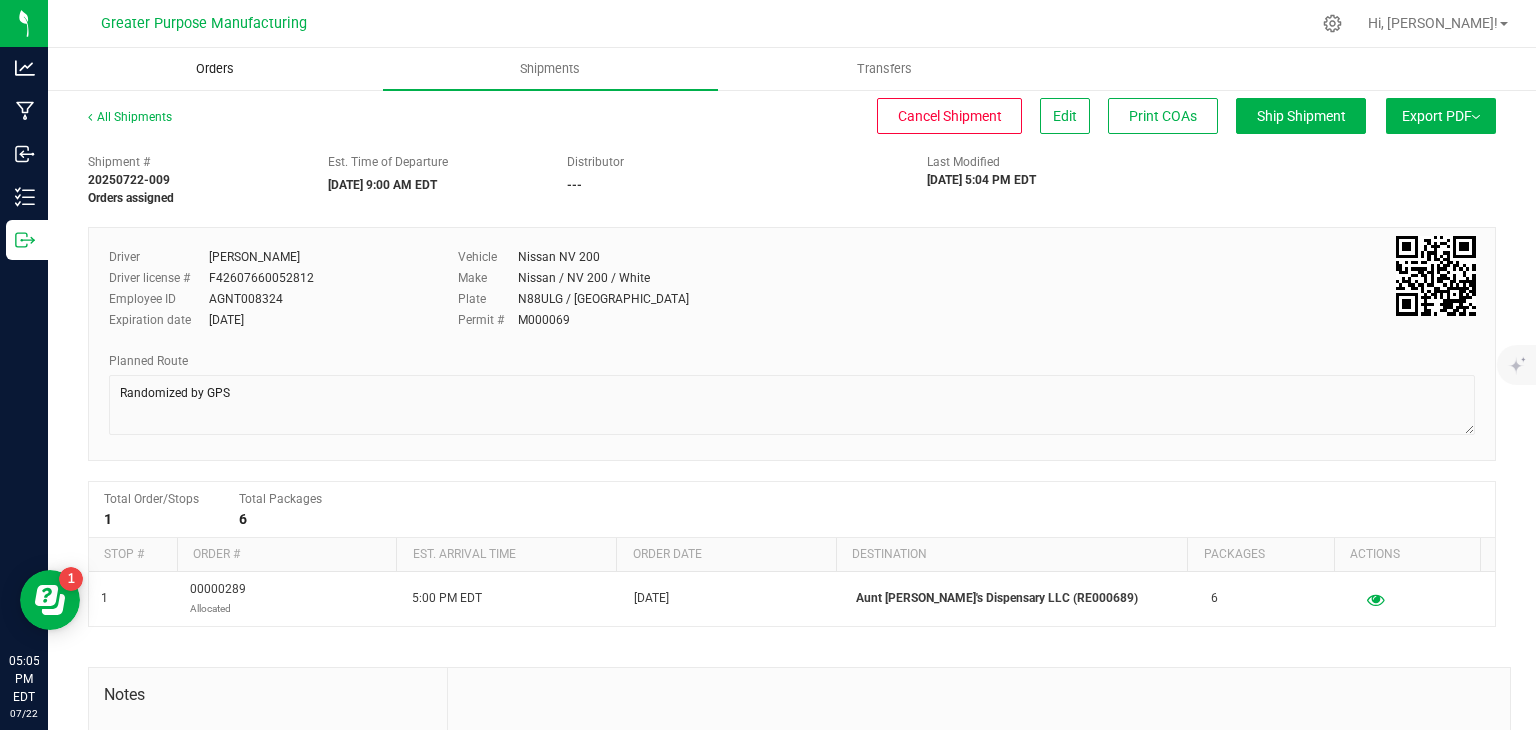 click on "Orders" at bounding box center [215, 69] 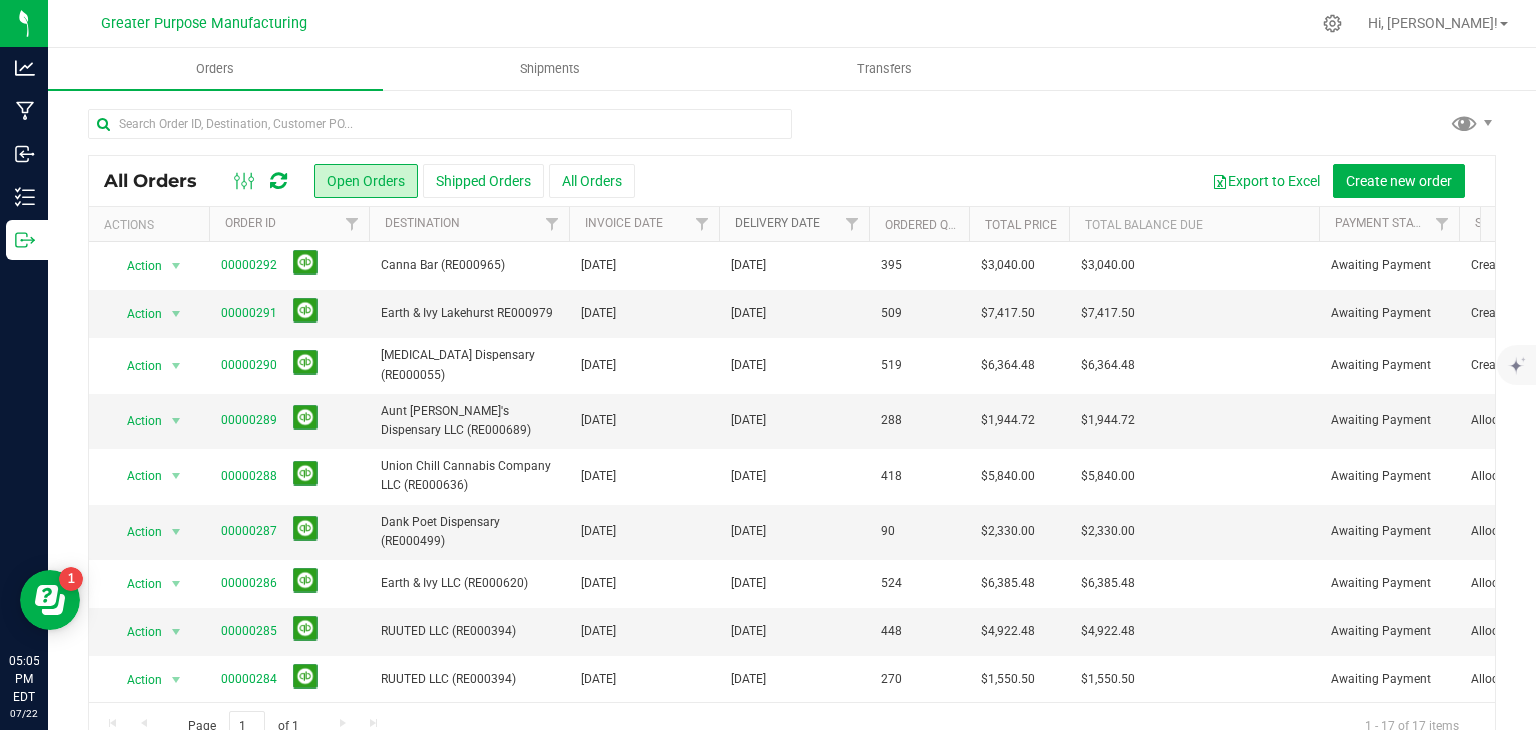 click on "Delivery Date" at bounding box center (777, 223) 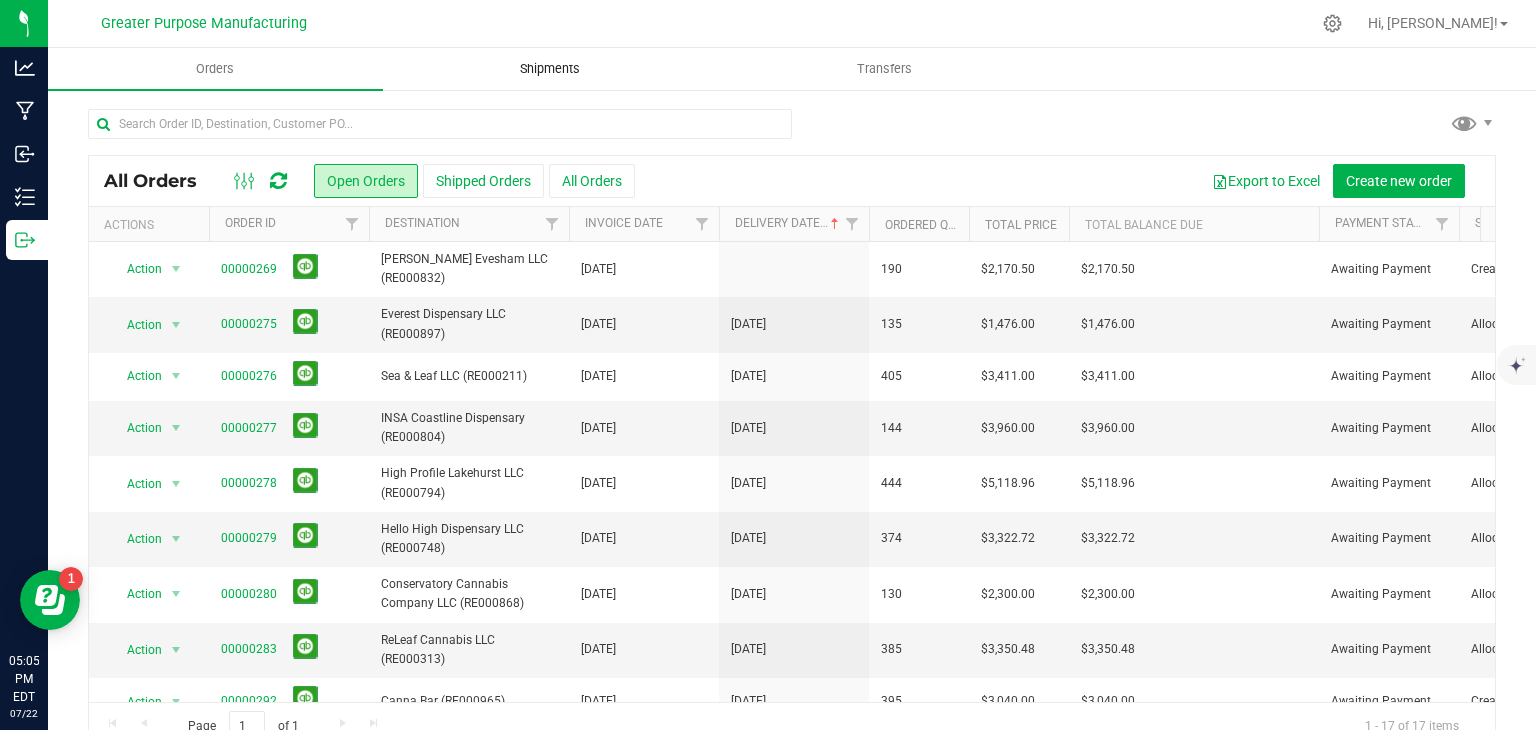 click on "Shipments" at bounding box center [550, 69] 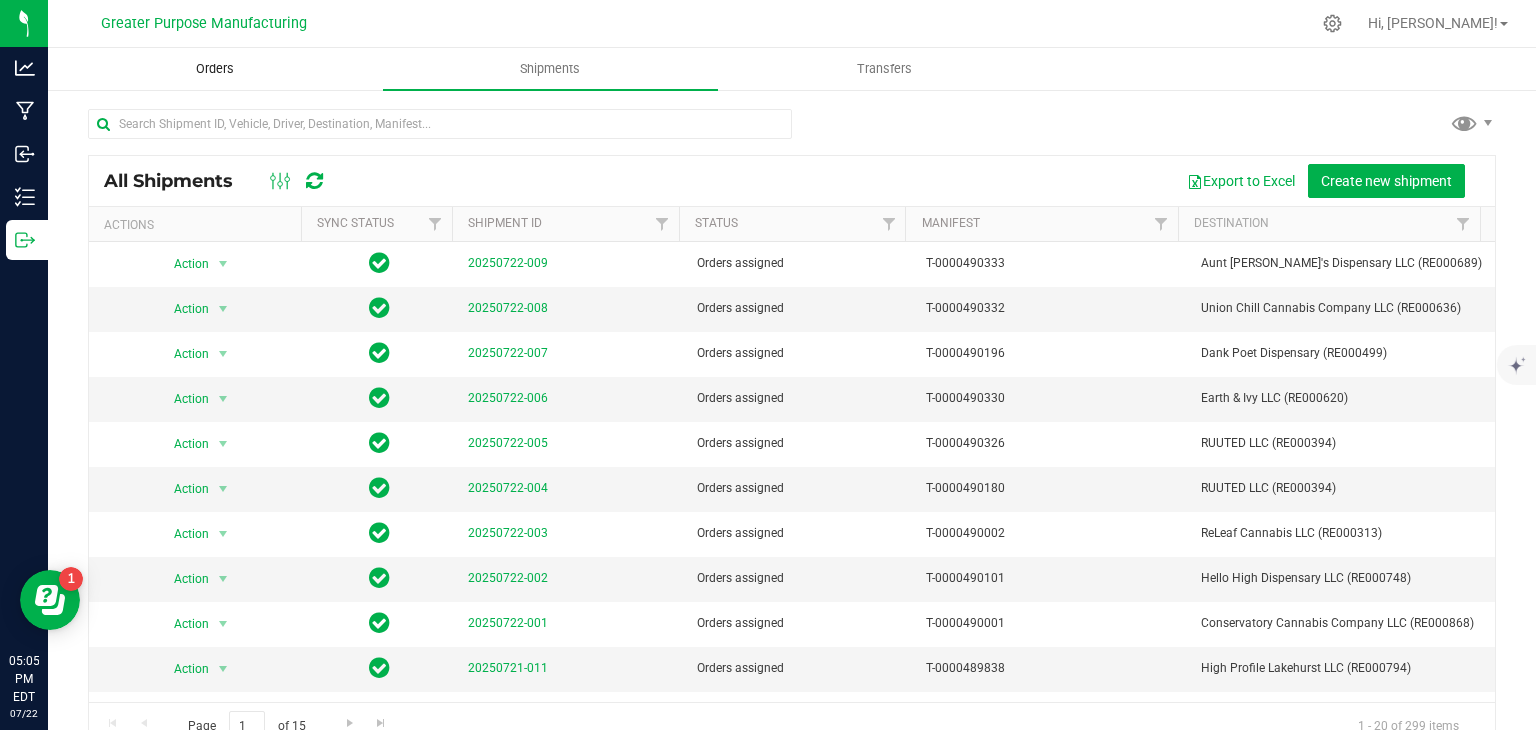 click on "Orders" at bounding box center [215, 69] 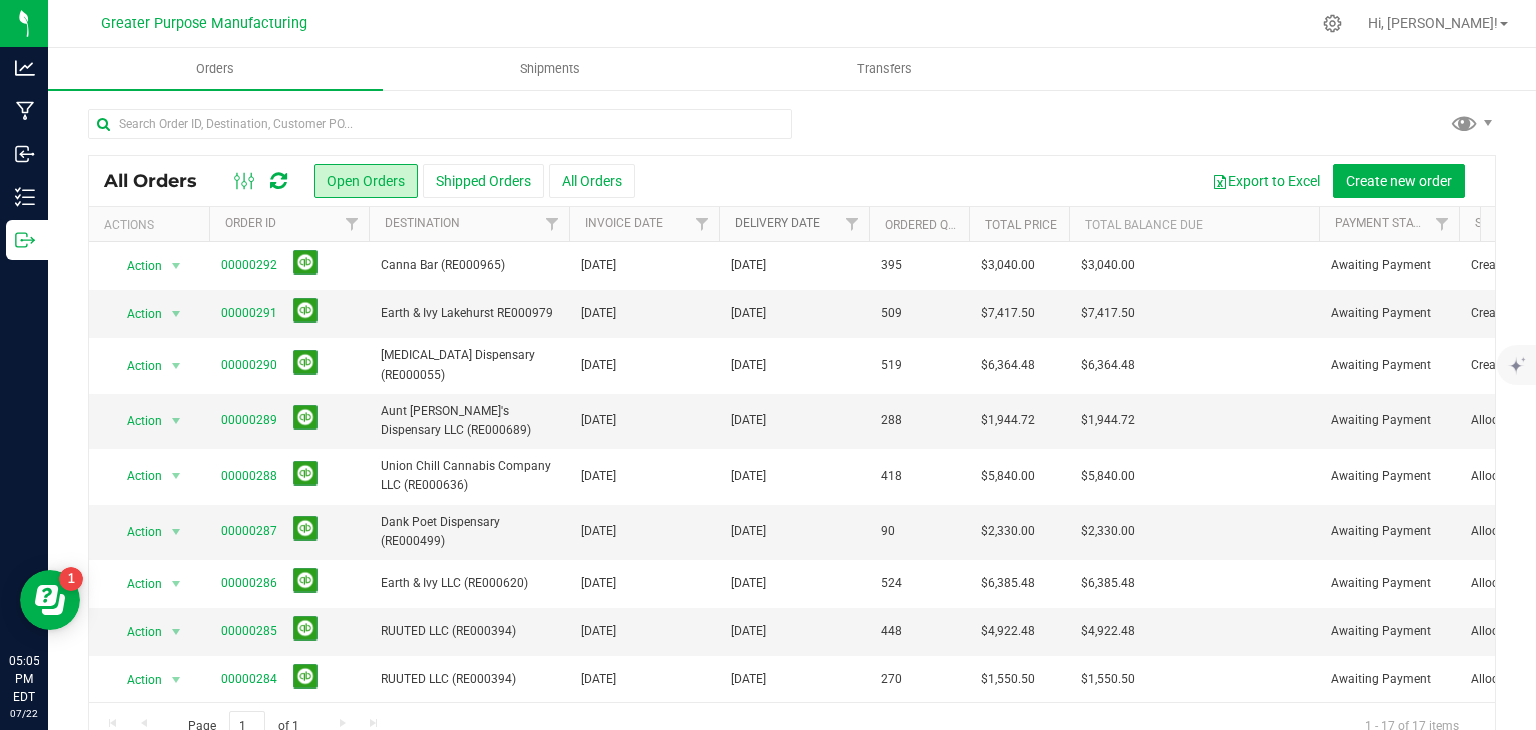 click on "Delivery Date" at bounding box center (777, 223) 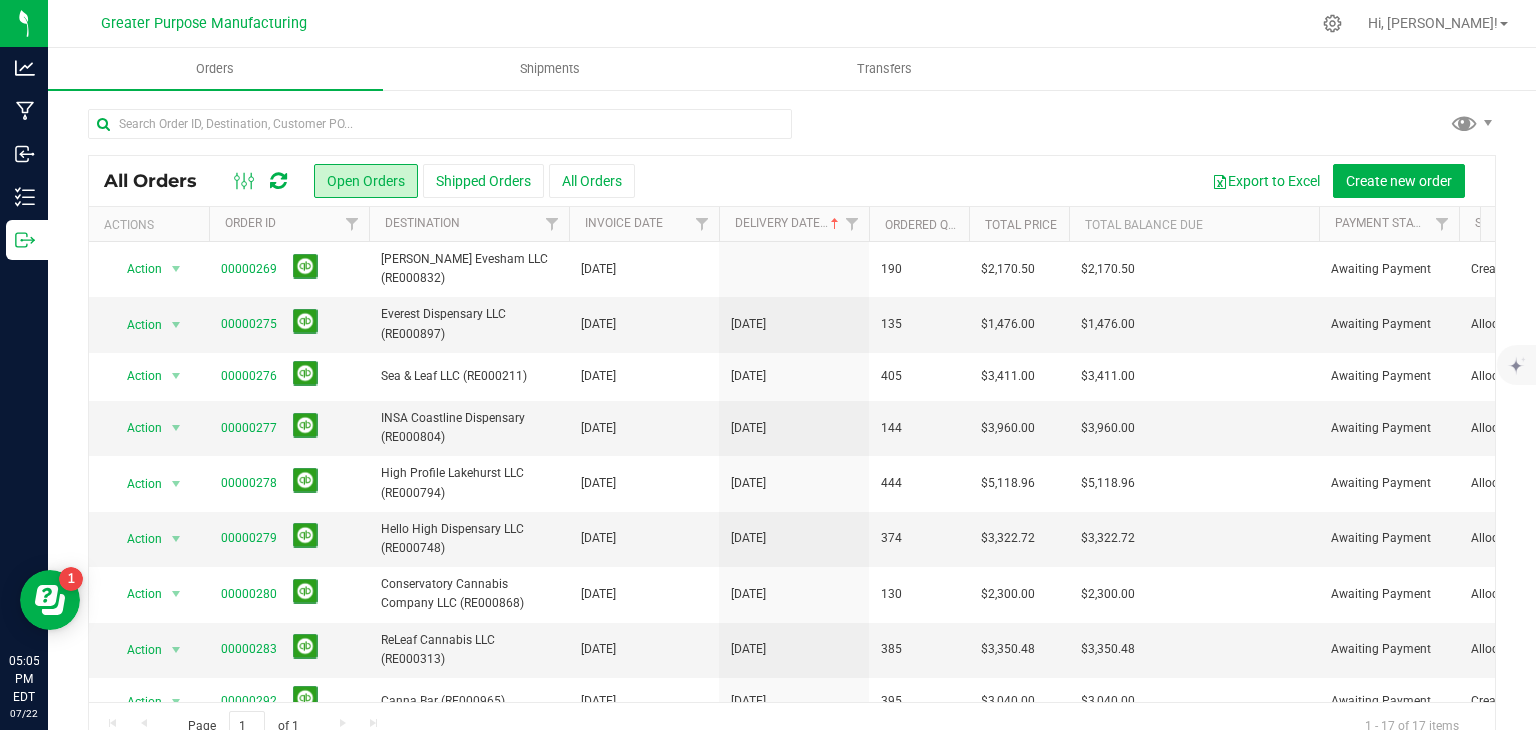 click on "Delivery Date" at bounding box center (794, 224) 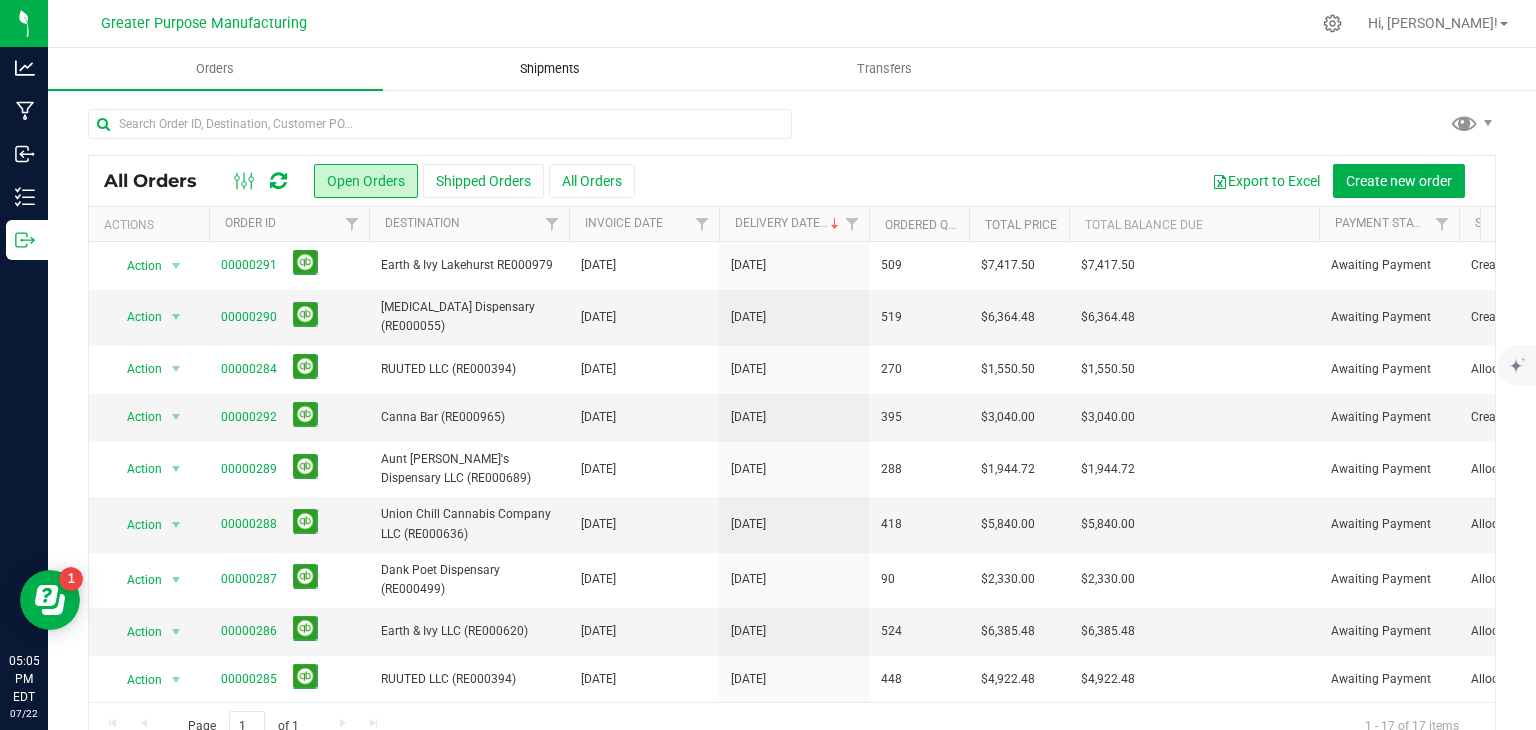 click on "Shipments" at bounding box center (550, 69) 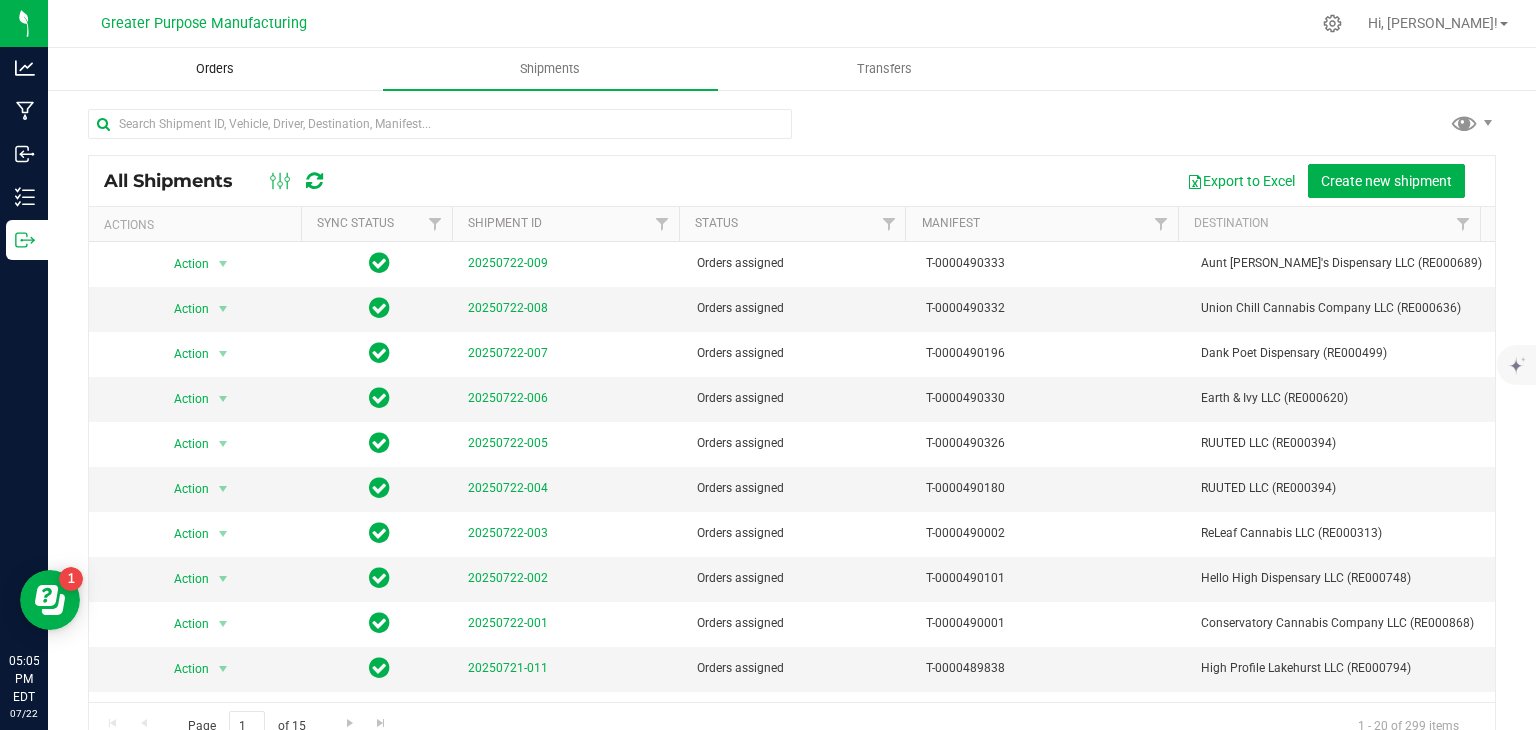 click on "Orders" at bounding box center (215, 69) 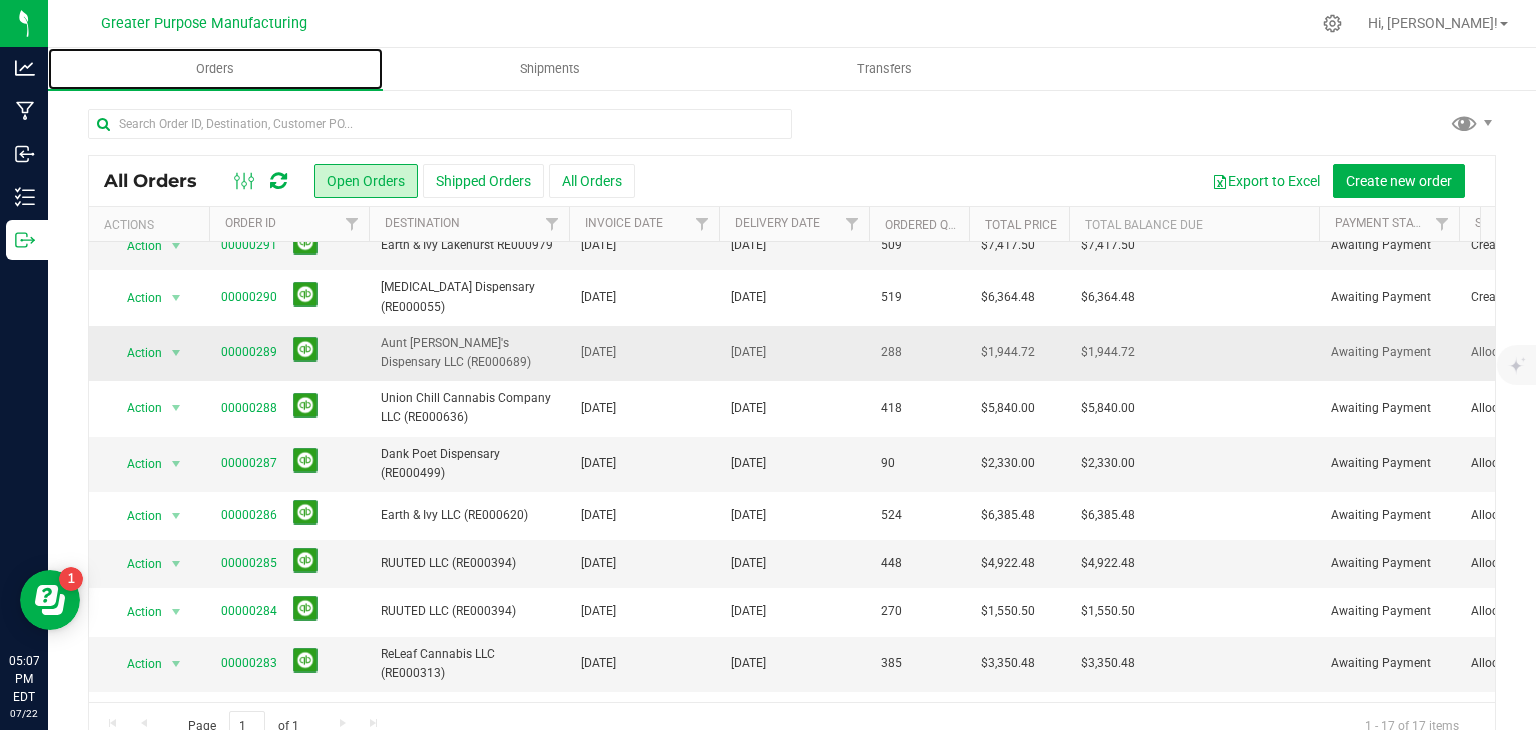 scroll, scrollTop: 0, scrollLeft: 0, axis: both 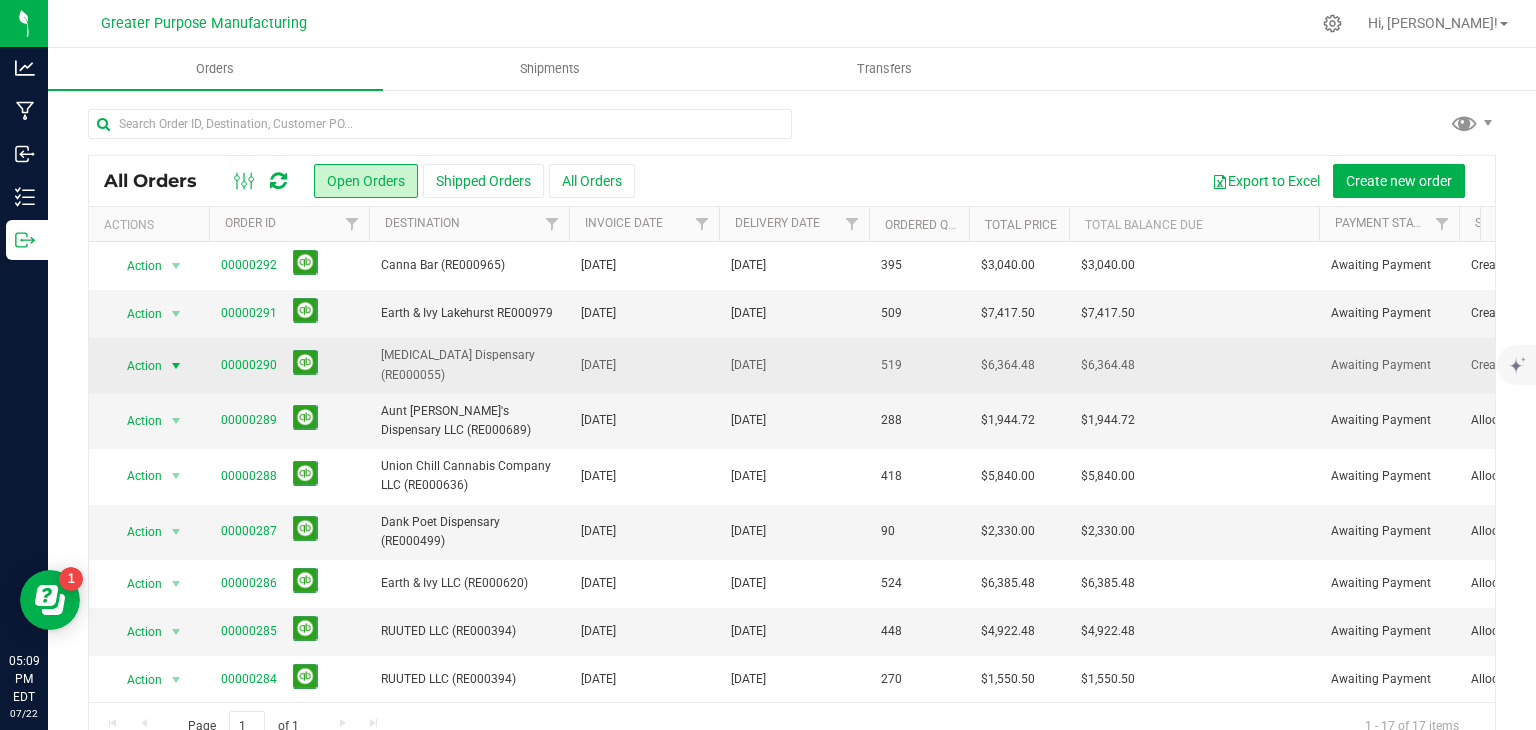 click at bounding box center (176, 366) 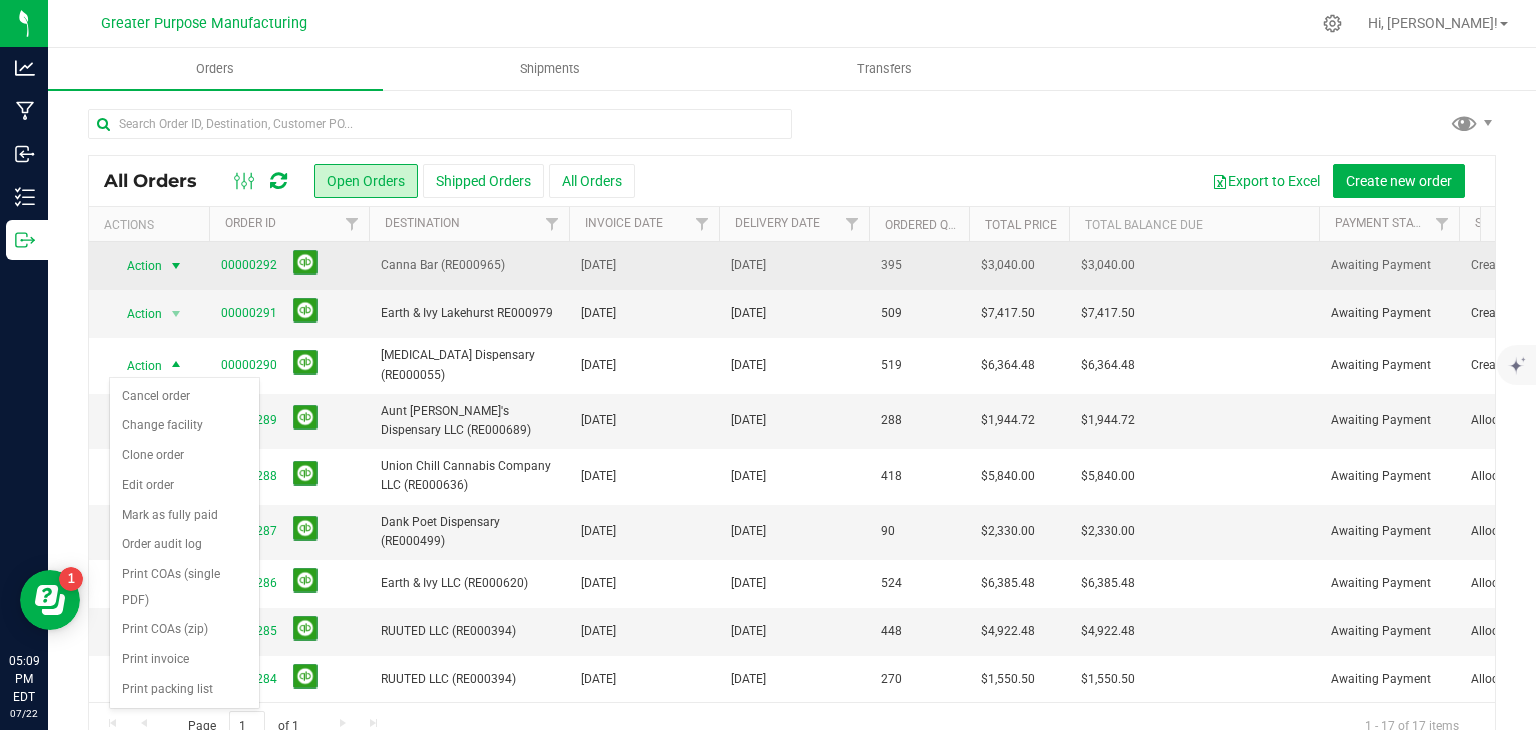 click at bounding box center (176, 266) 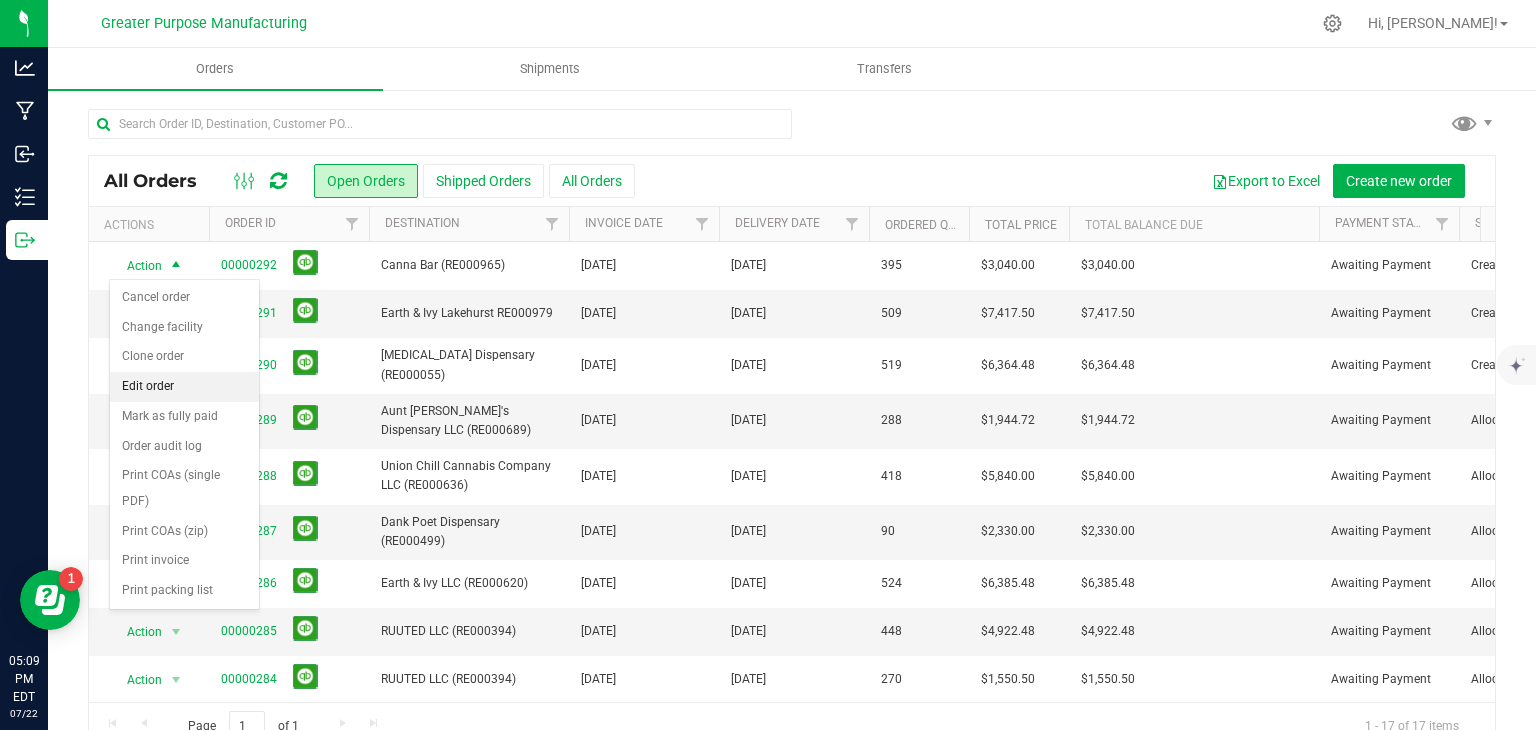 click on "Edit order" at bounding box center (184, 387) 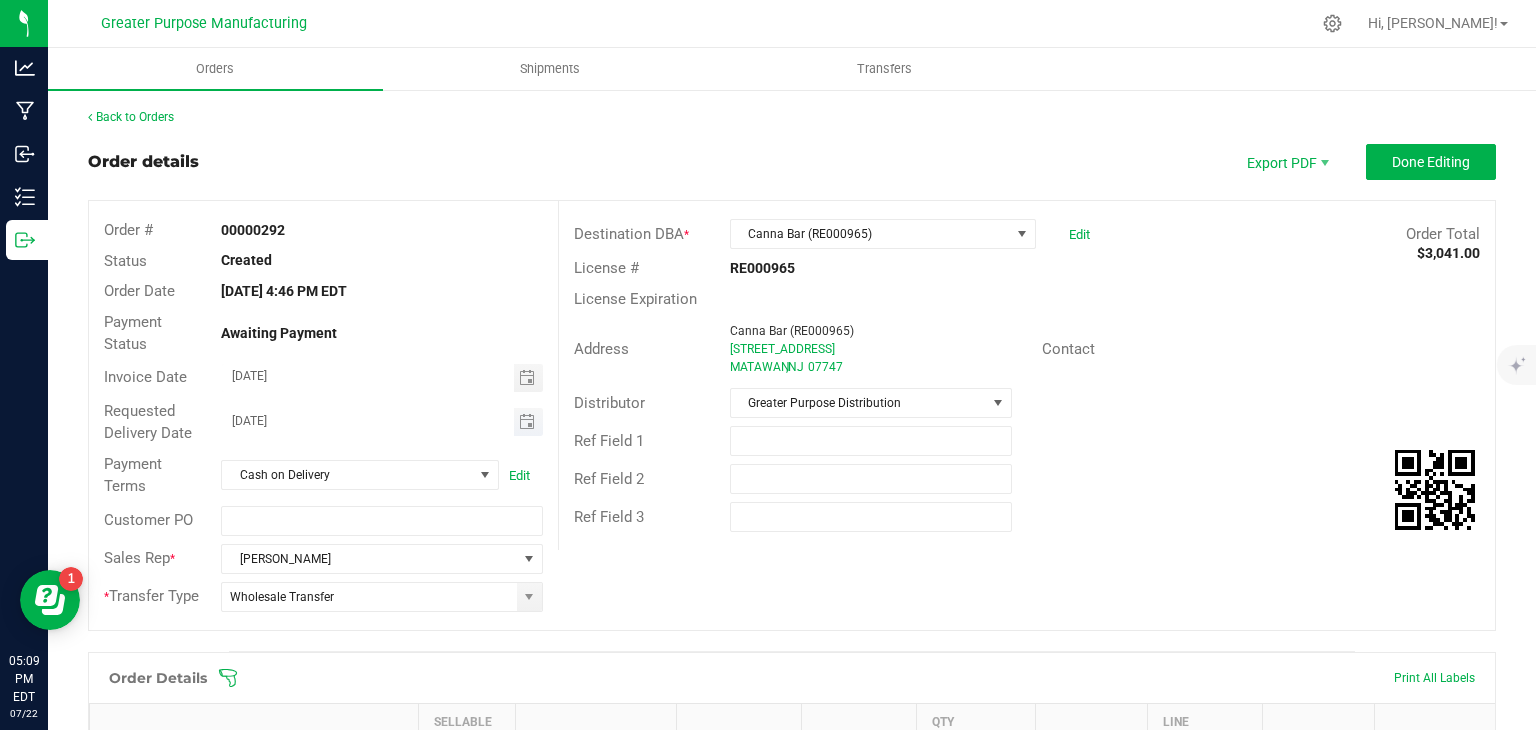 click on "[DATE]" at bounding box center [368, 420] 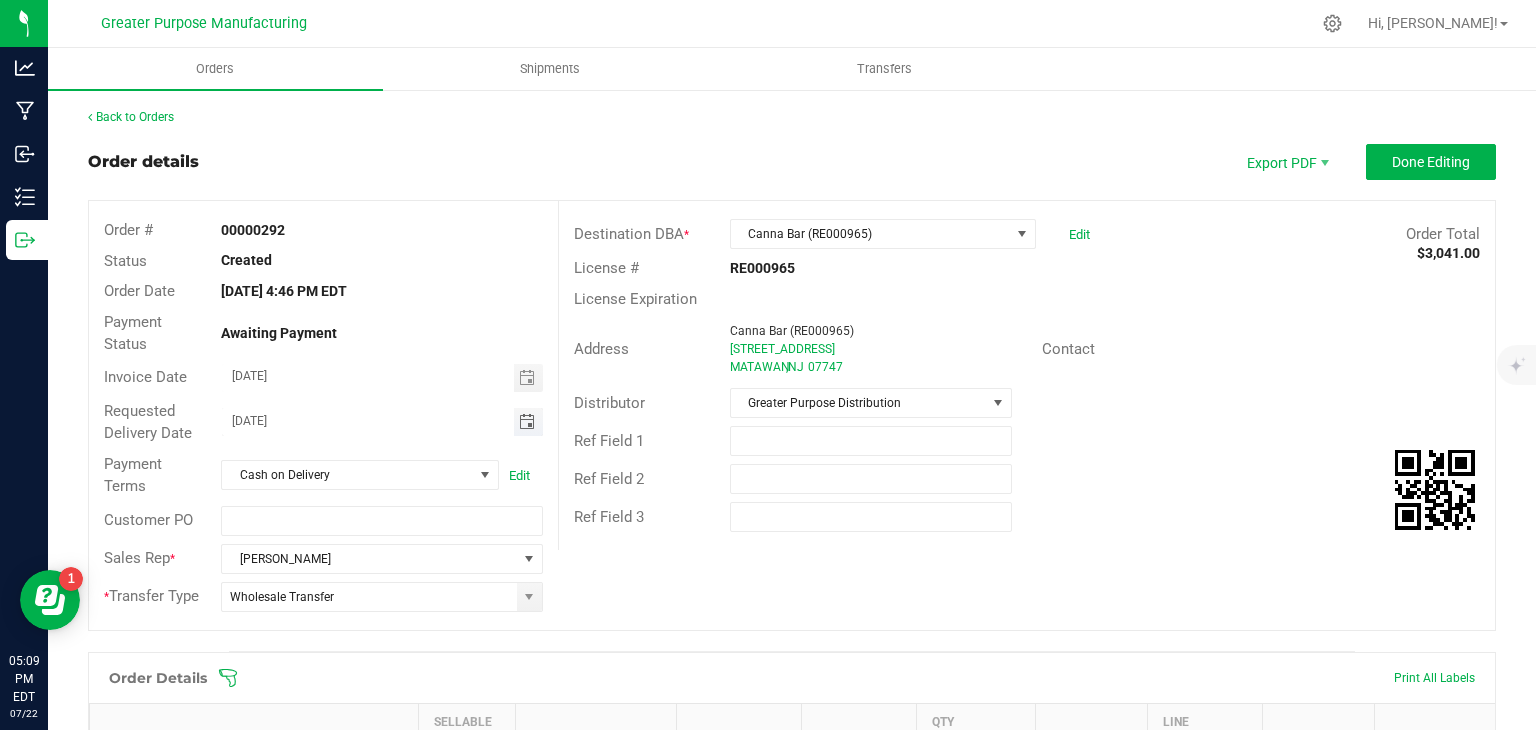 click at bounding box center (527, 422) 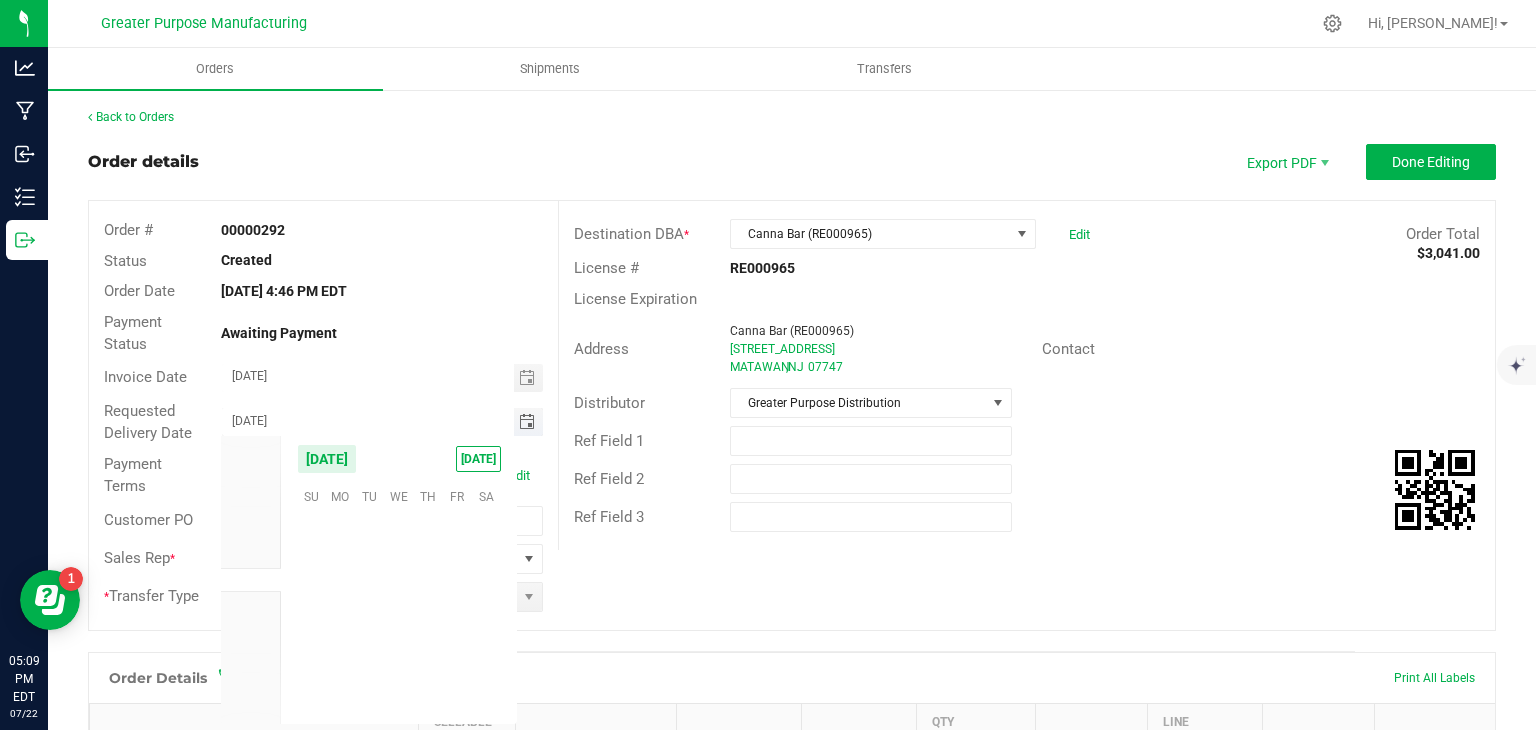 scroll, scrollTop: 36144, scrollLeft: 0, axis: vertical 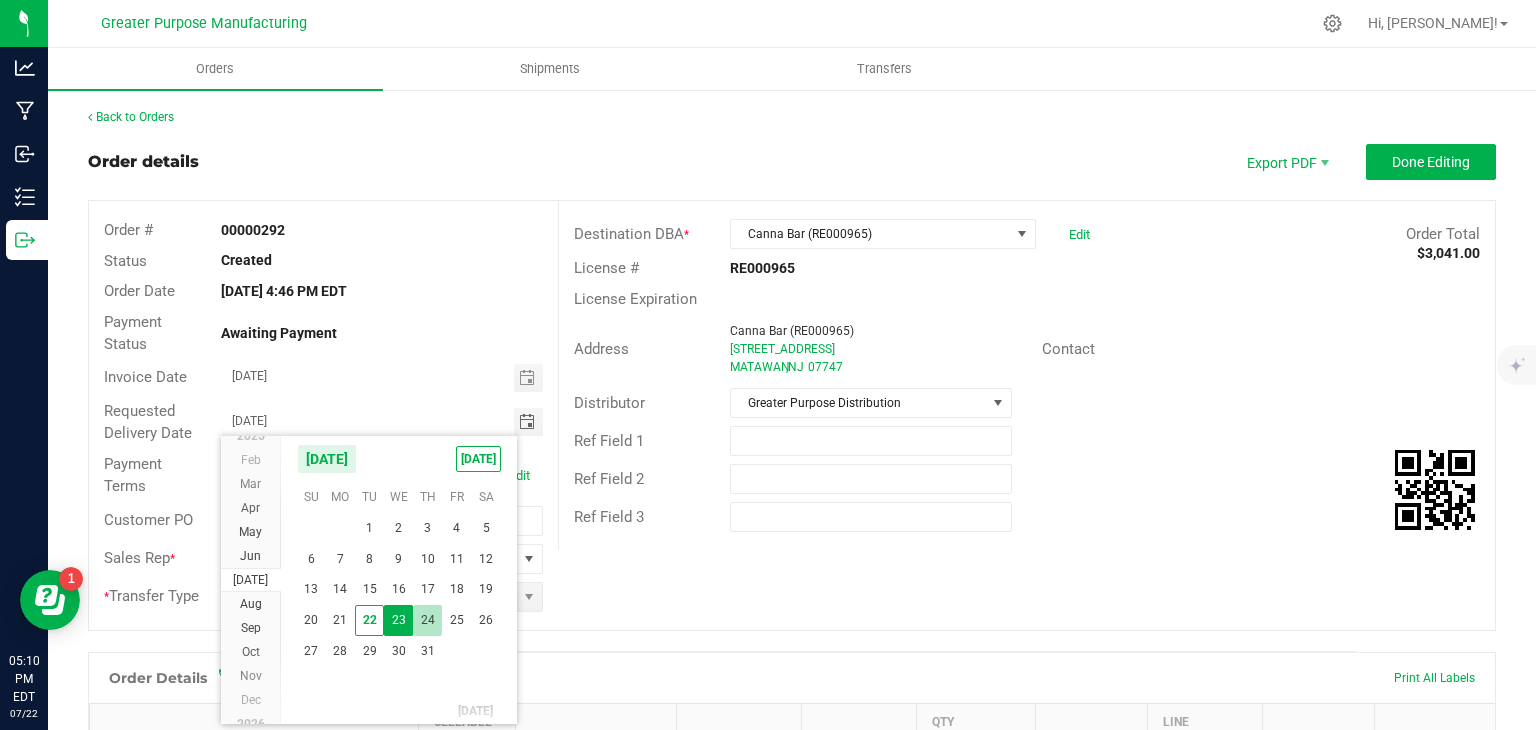 click on "24" at bounding box center [427, 620] 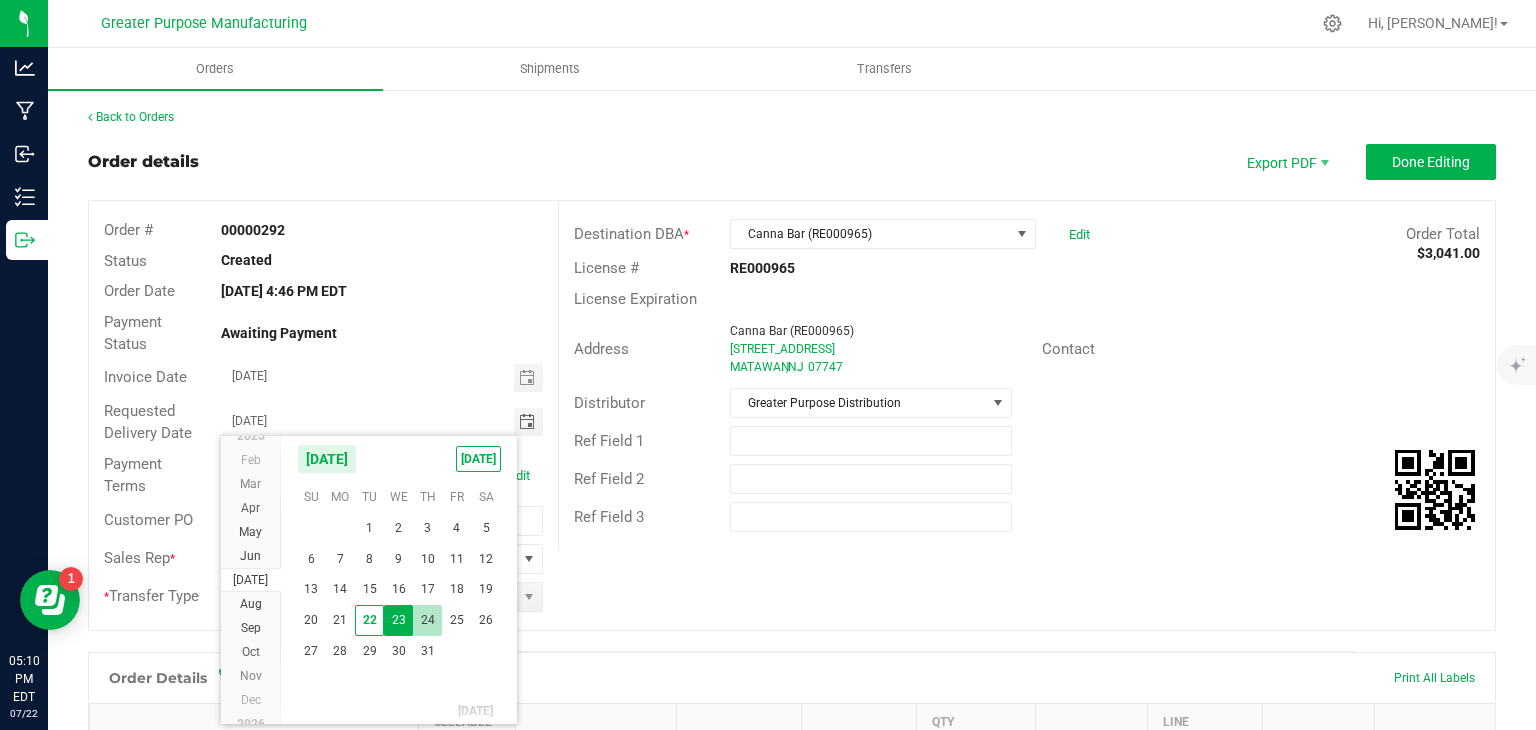 type on "[DATE]" 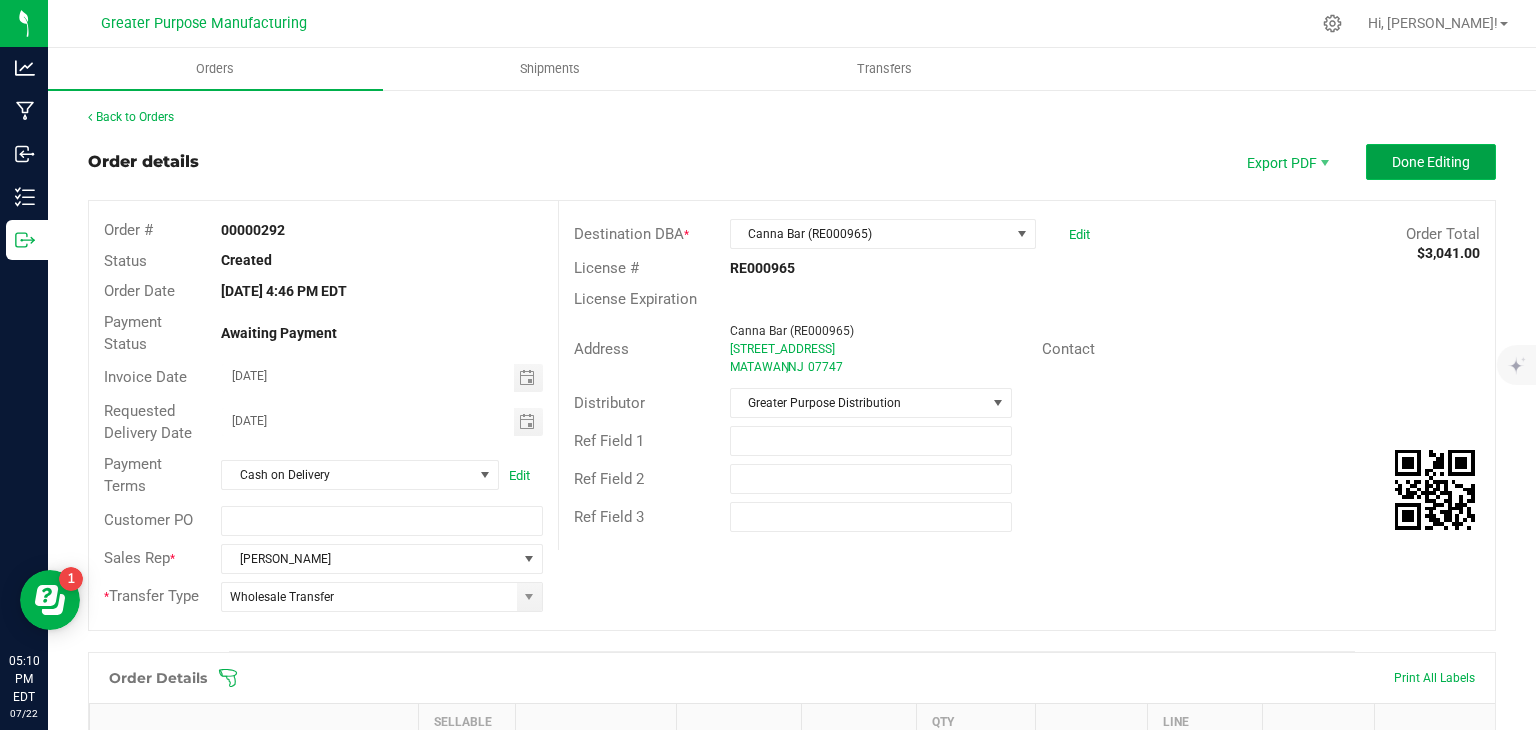 click on "Done Editing" at bounding box center (1431, 162) 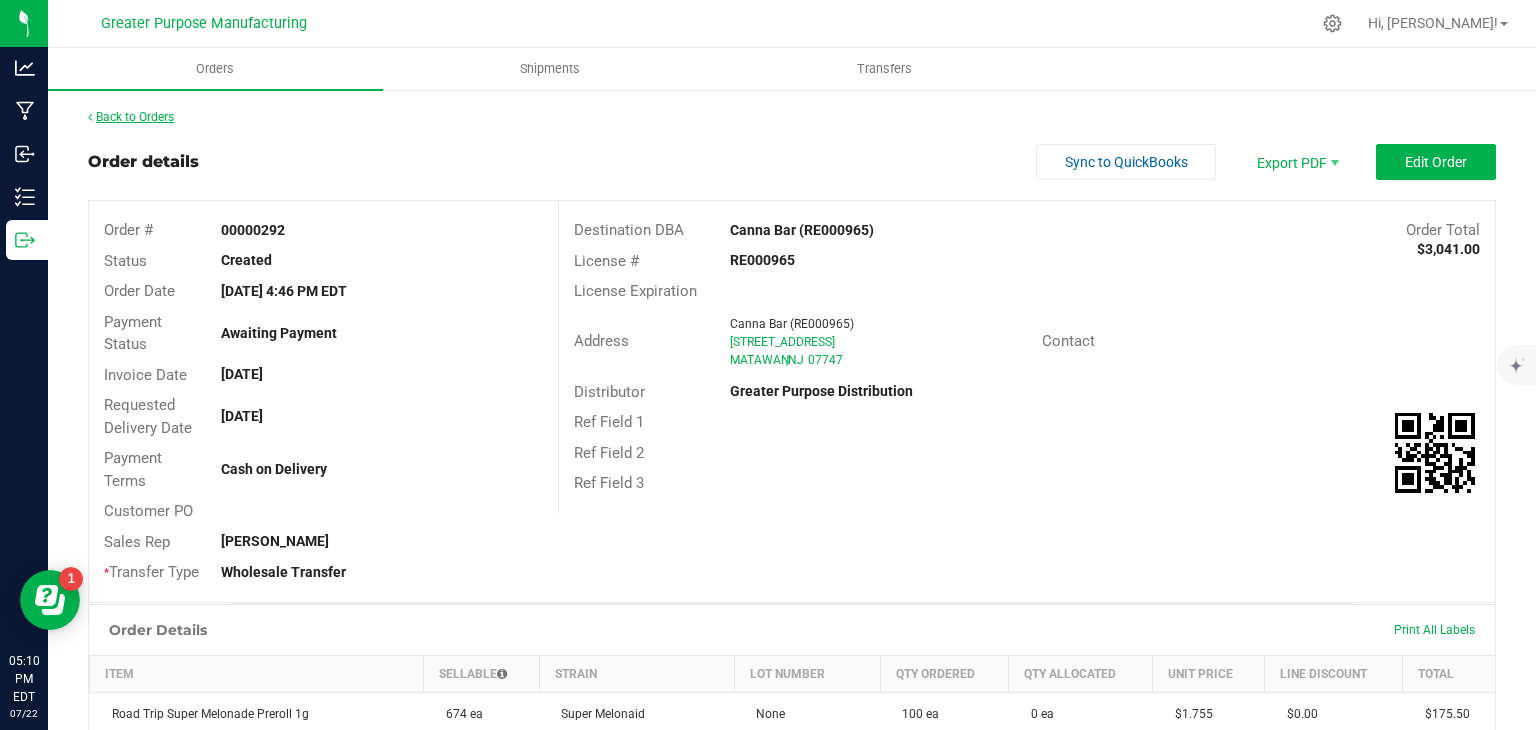 click on "Back to Orders" at bounding box center (131, 117) 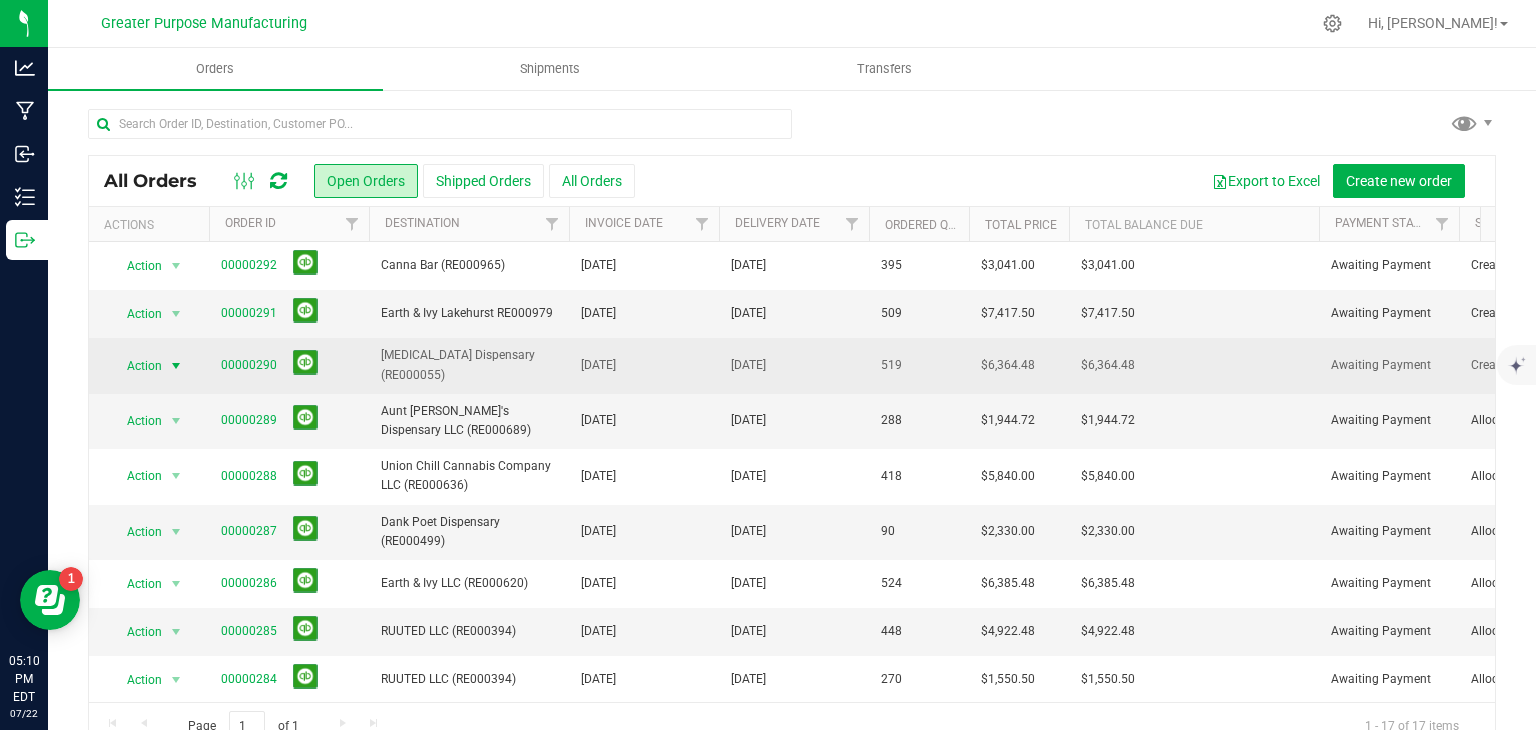 click at bounding box center (176, 366) 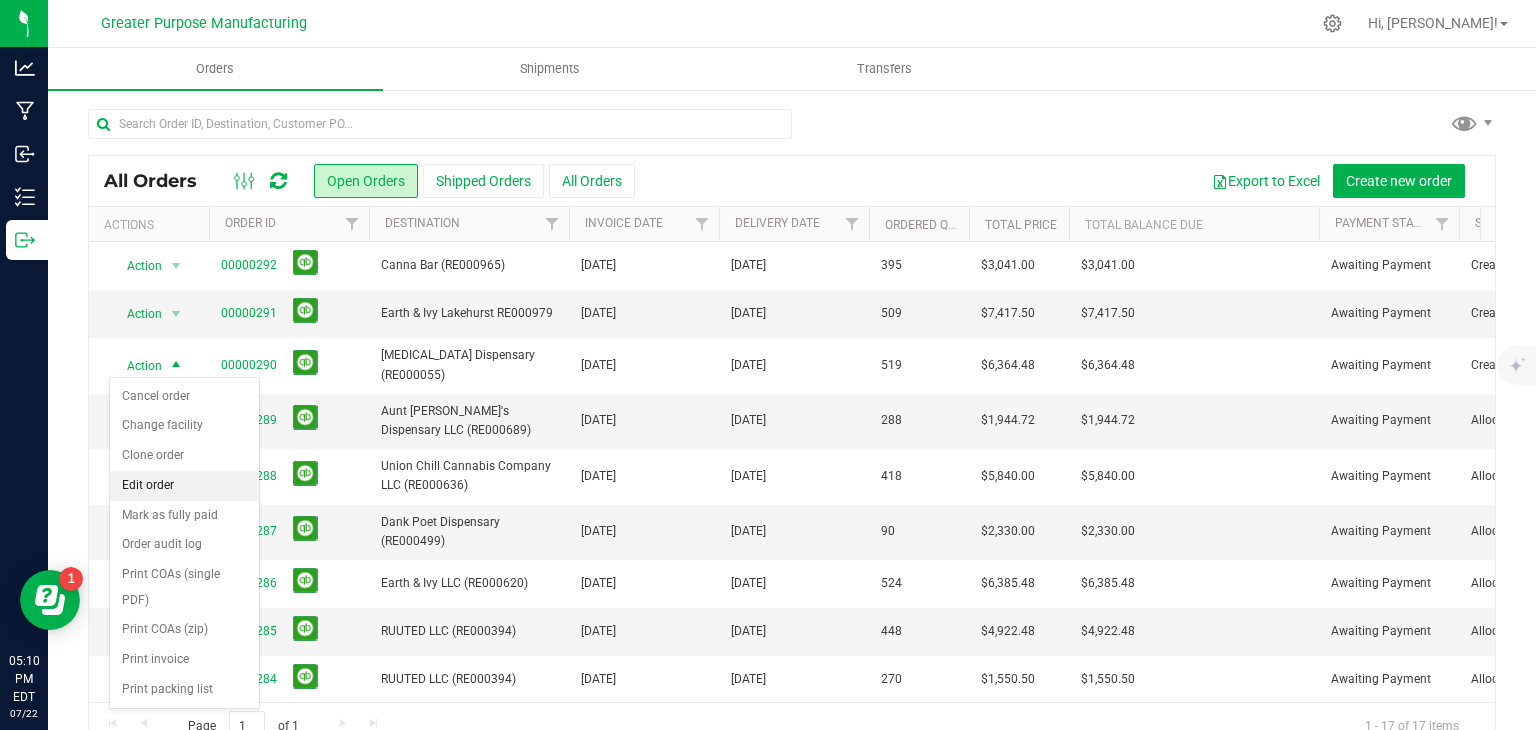 click on "Edit order" at bounding box center (184, 486) 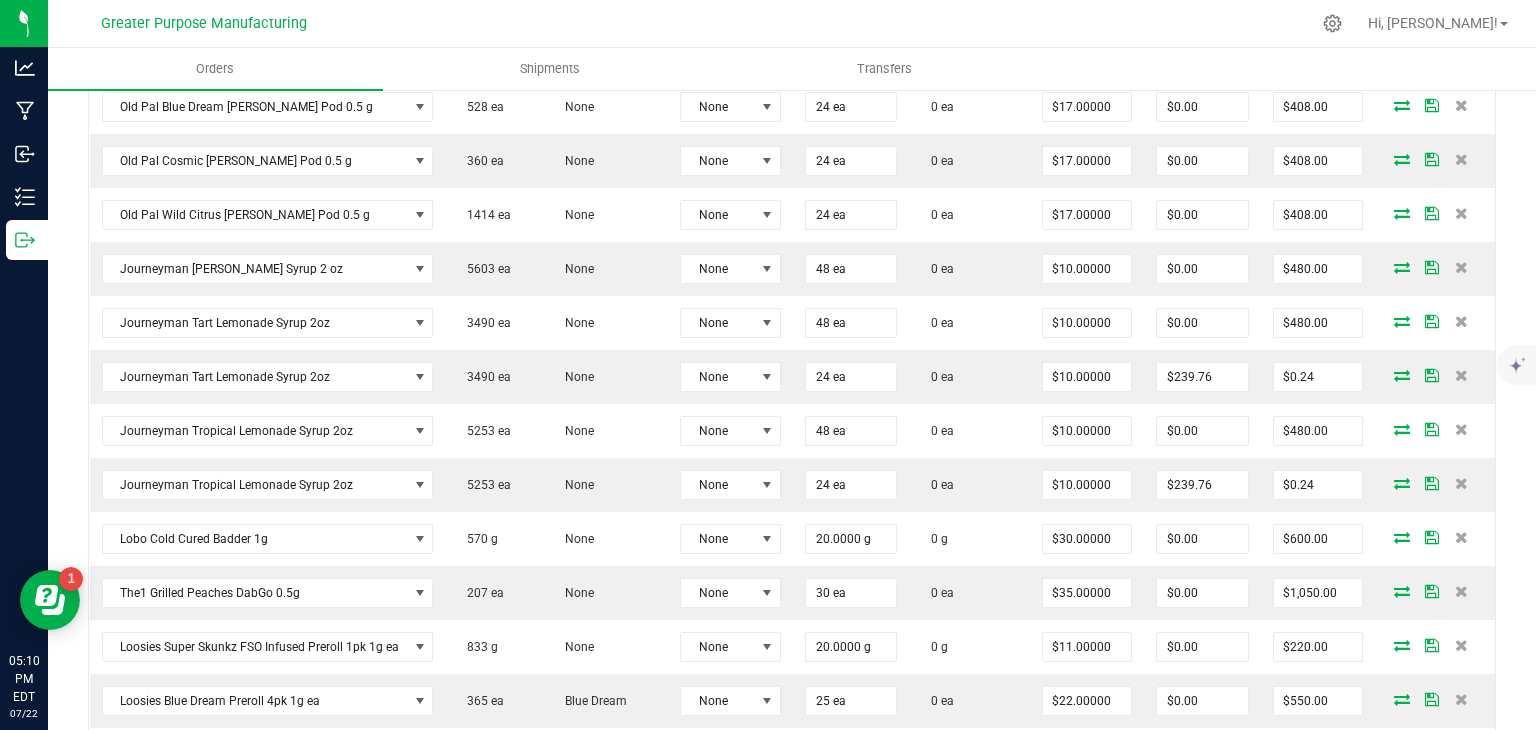 scroll, scrollTop: 488, scrollLeft: 0, axis: vertical 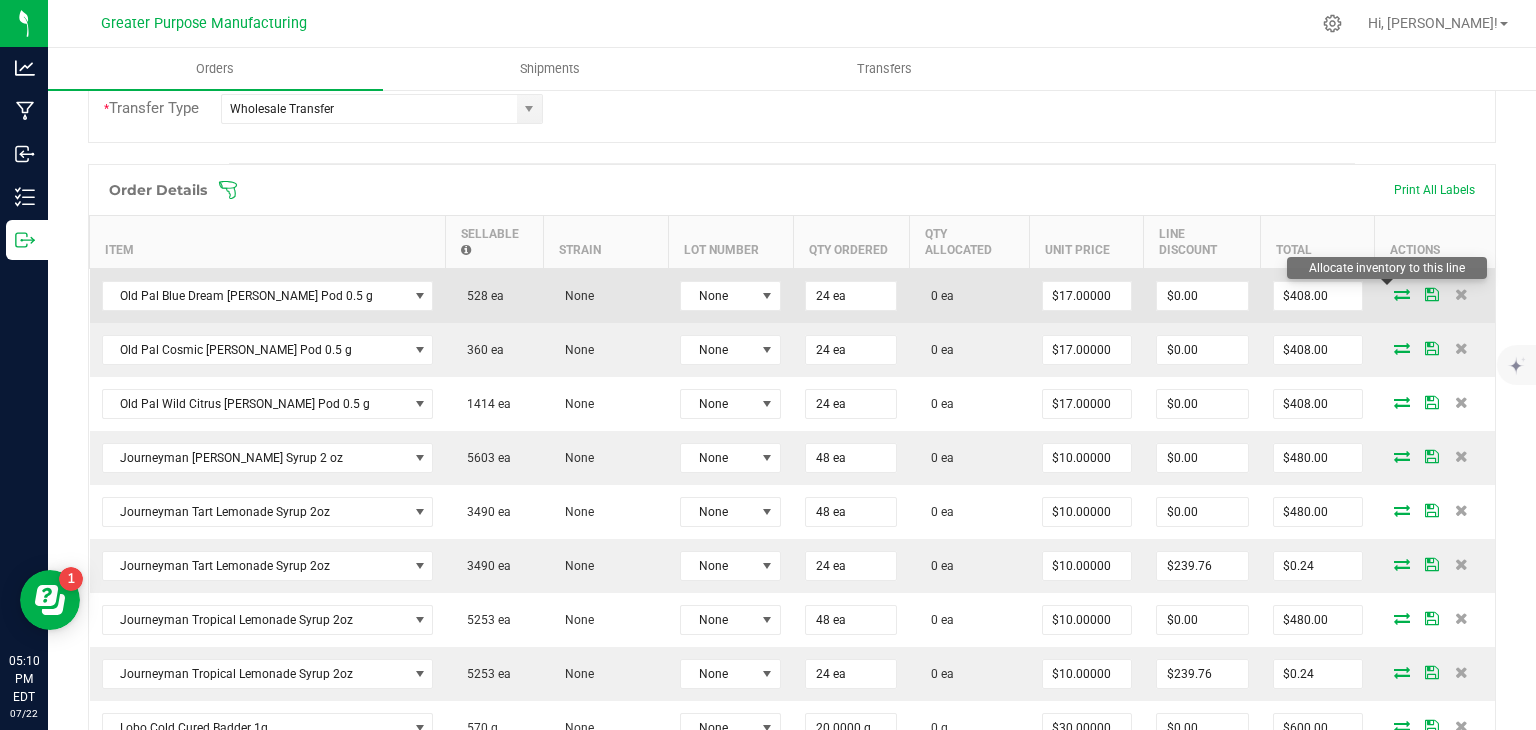 click at bounding box center (1402, 294) 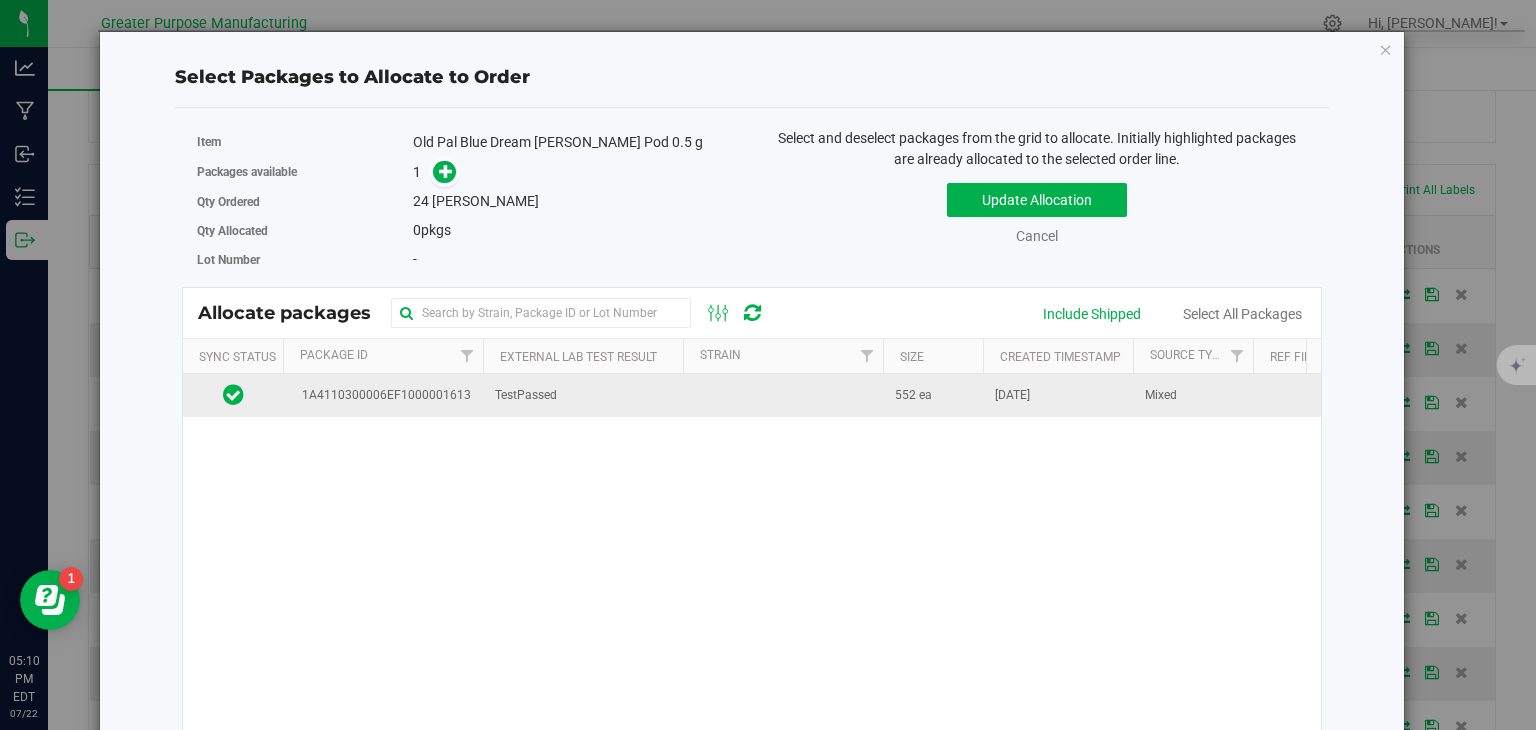 click at bounding box center [783, 395] 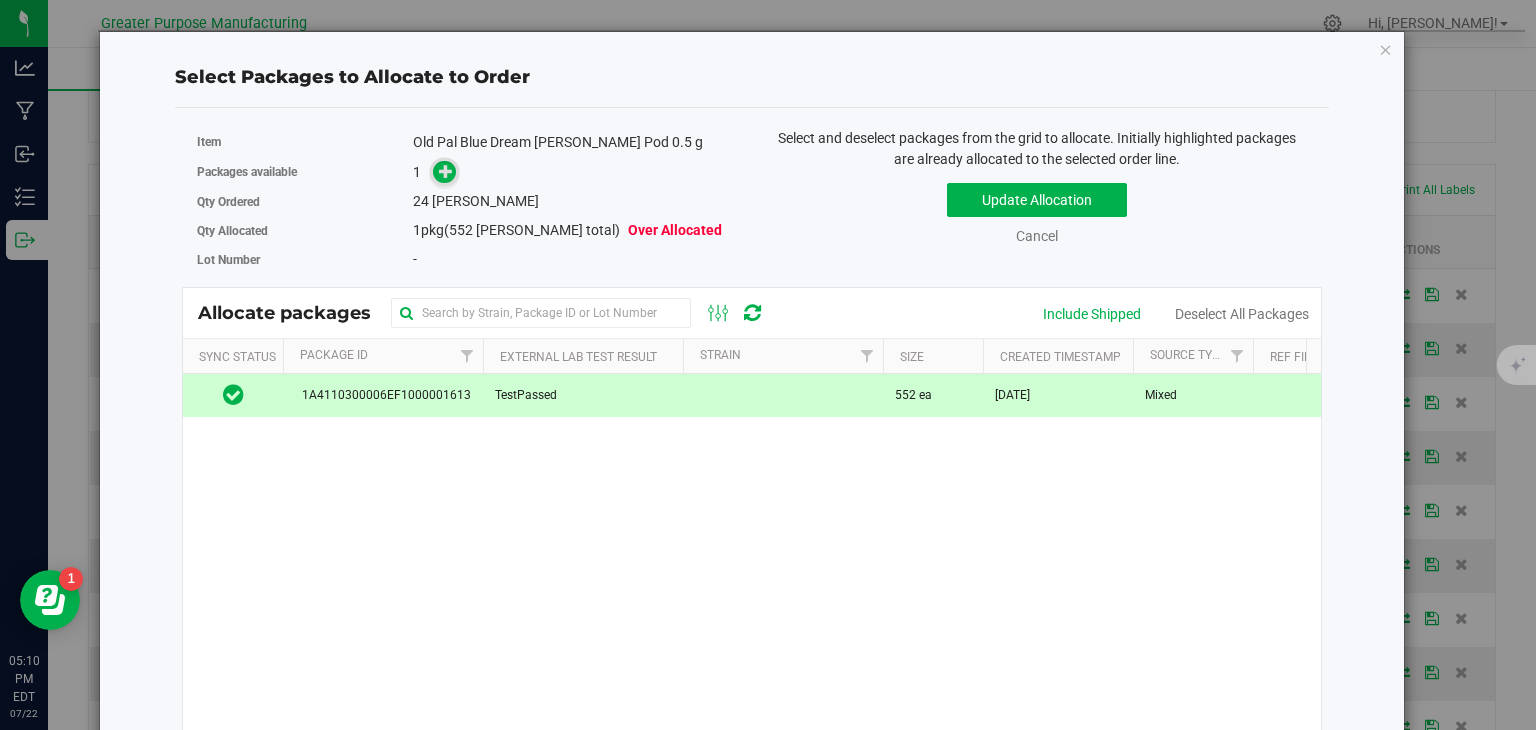 click at bounding box center [446, 171] 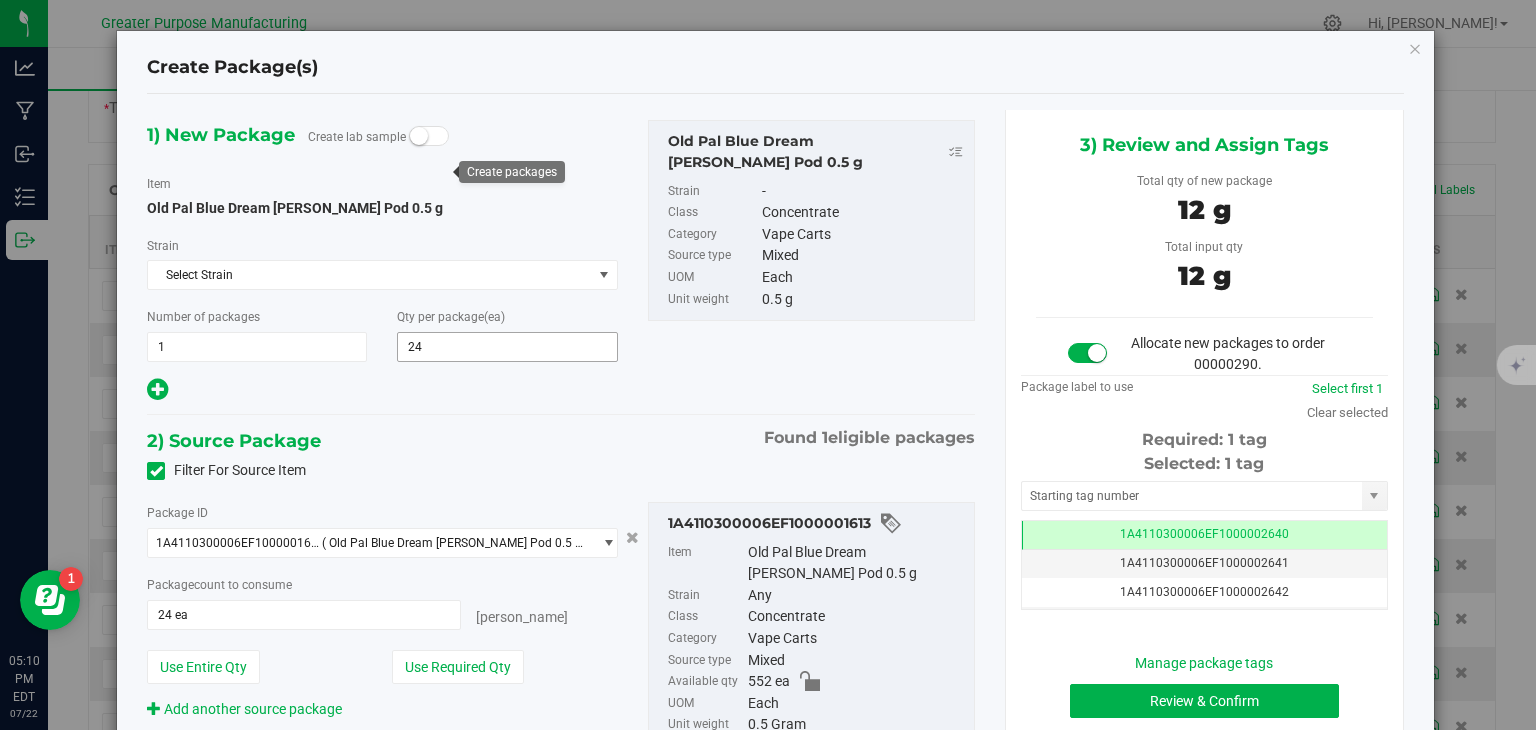 scroll, scrollTop: 0, scrollLeft: 0, axis: both 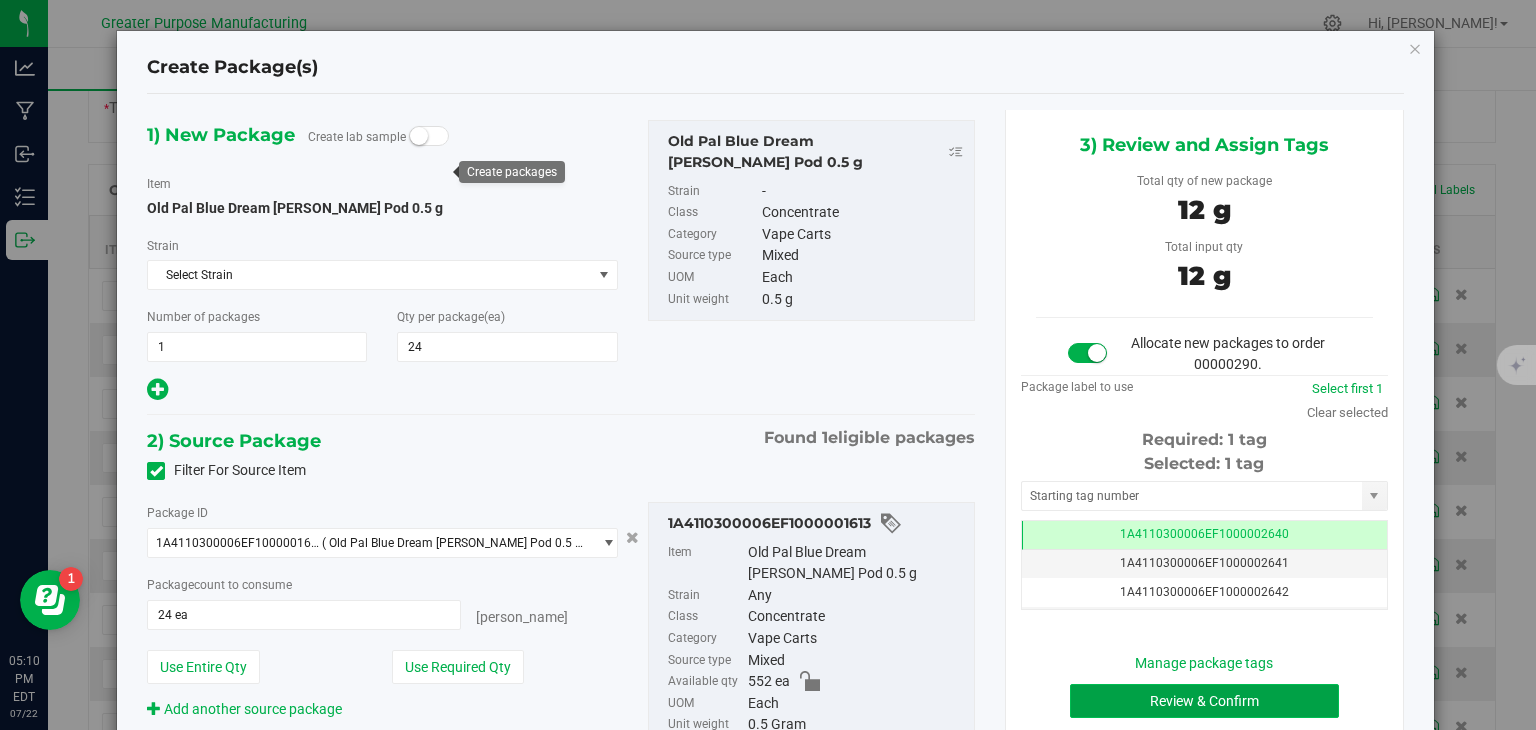 click on "Review & Confirm" at bounding box center [1204, 701] 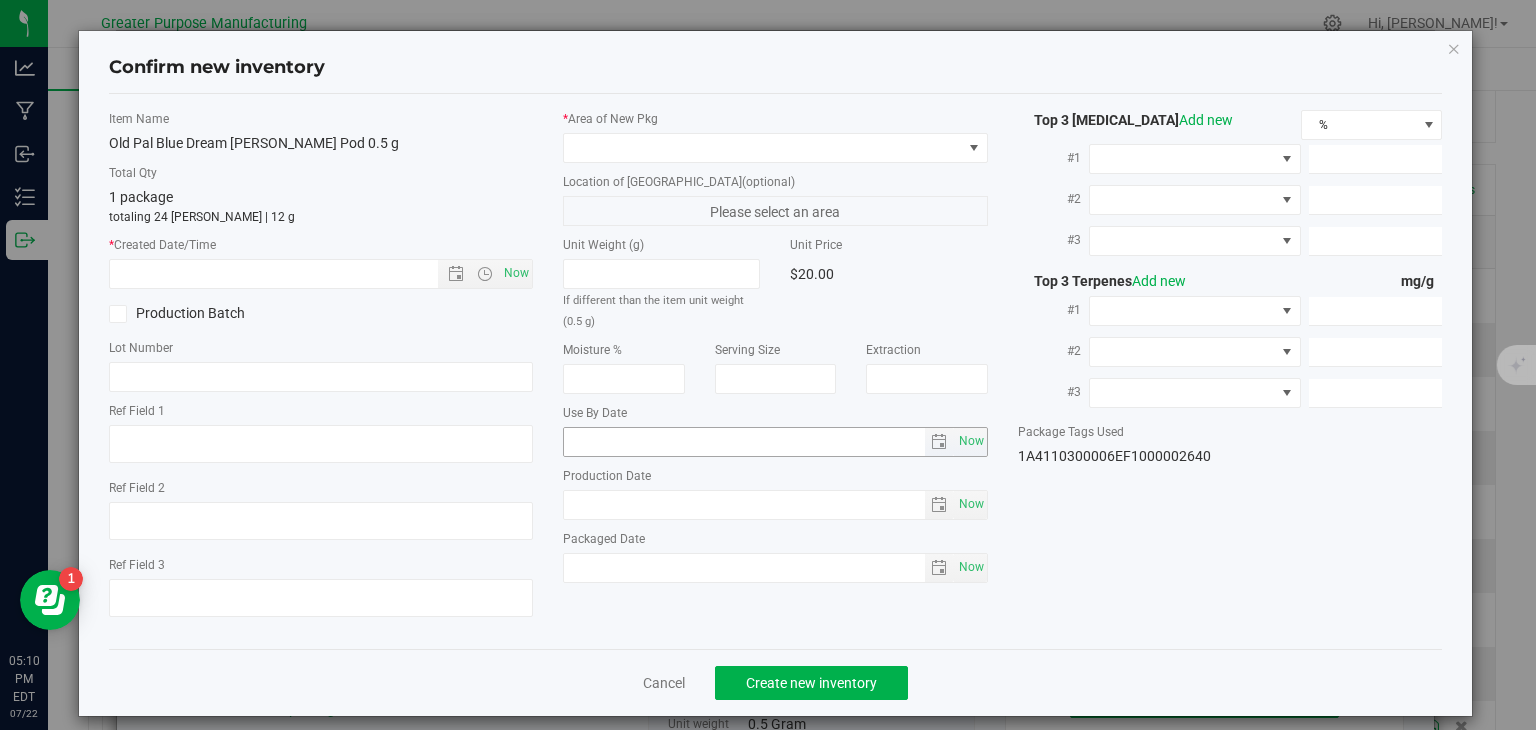 type on "2024-06-16" 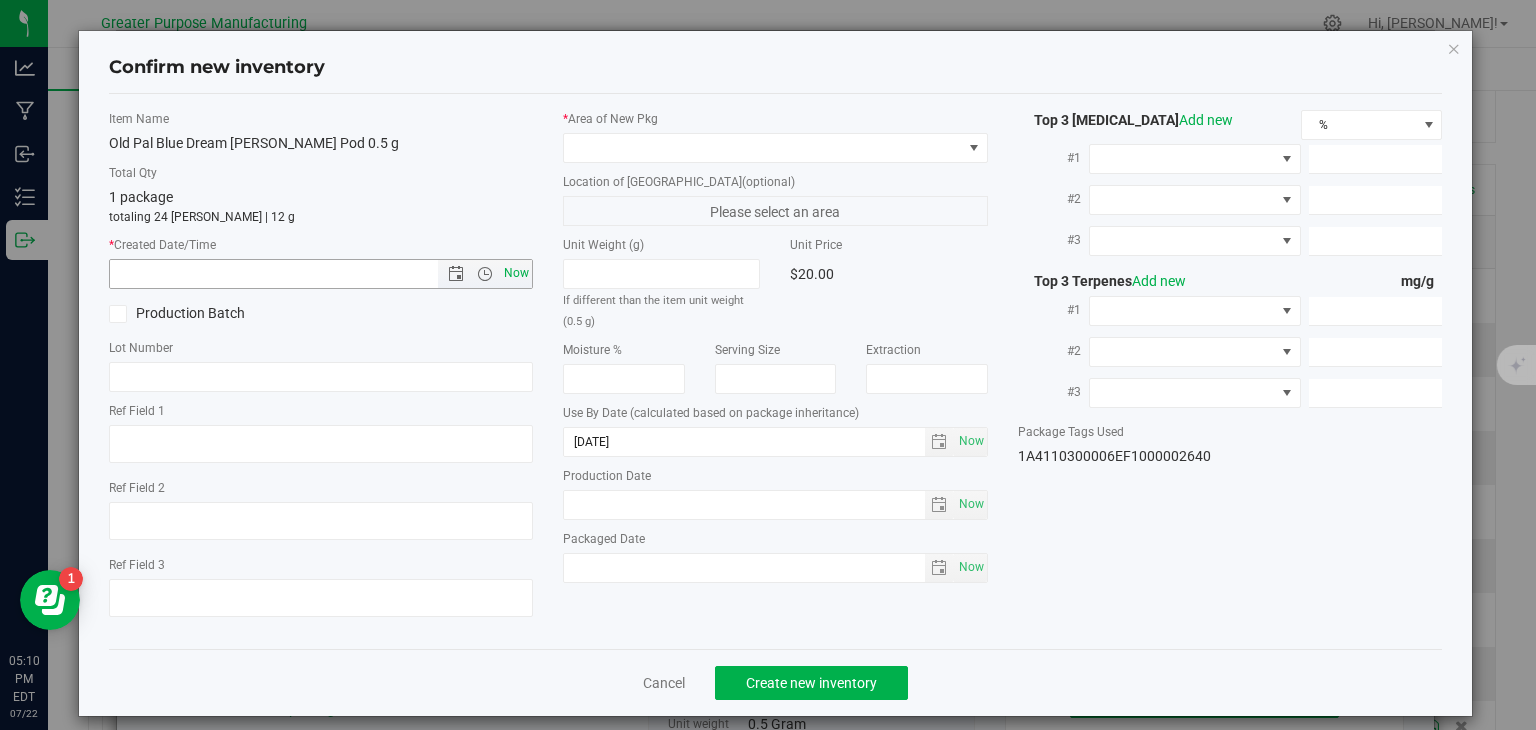 click on "Now" at bounding box center [517, 273] 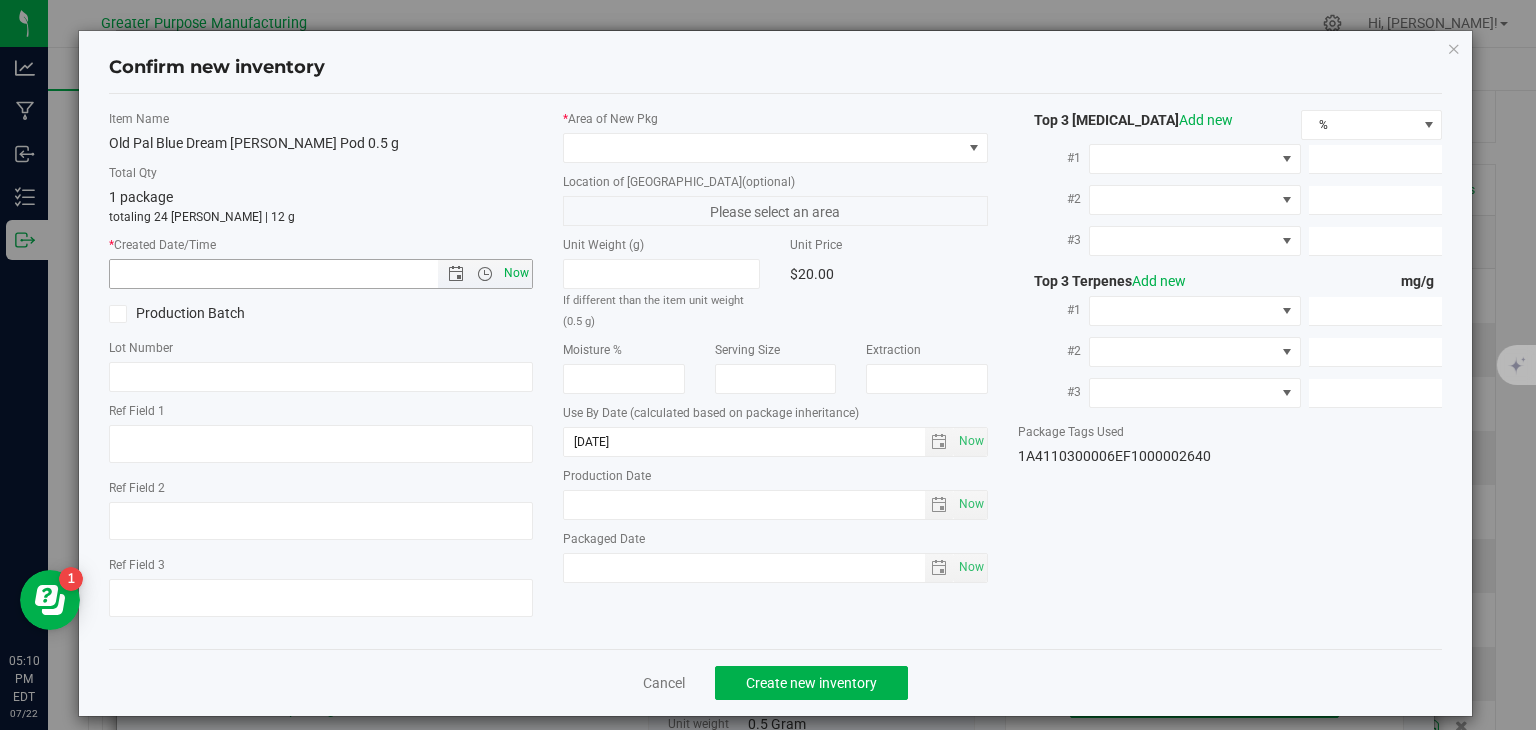 type on "7/22/2025 5:10 PM" 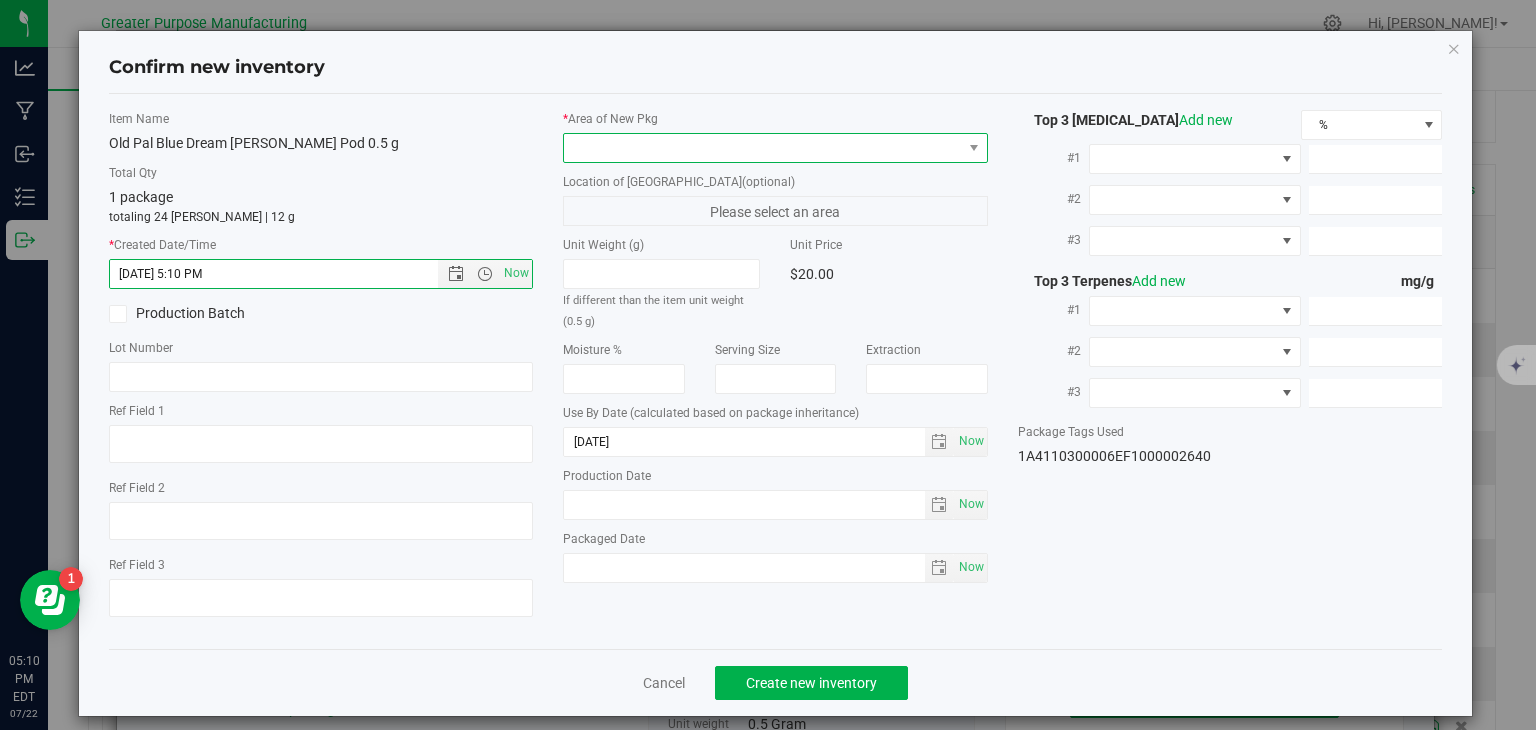 click at bounding box center (763, 148) 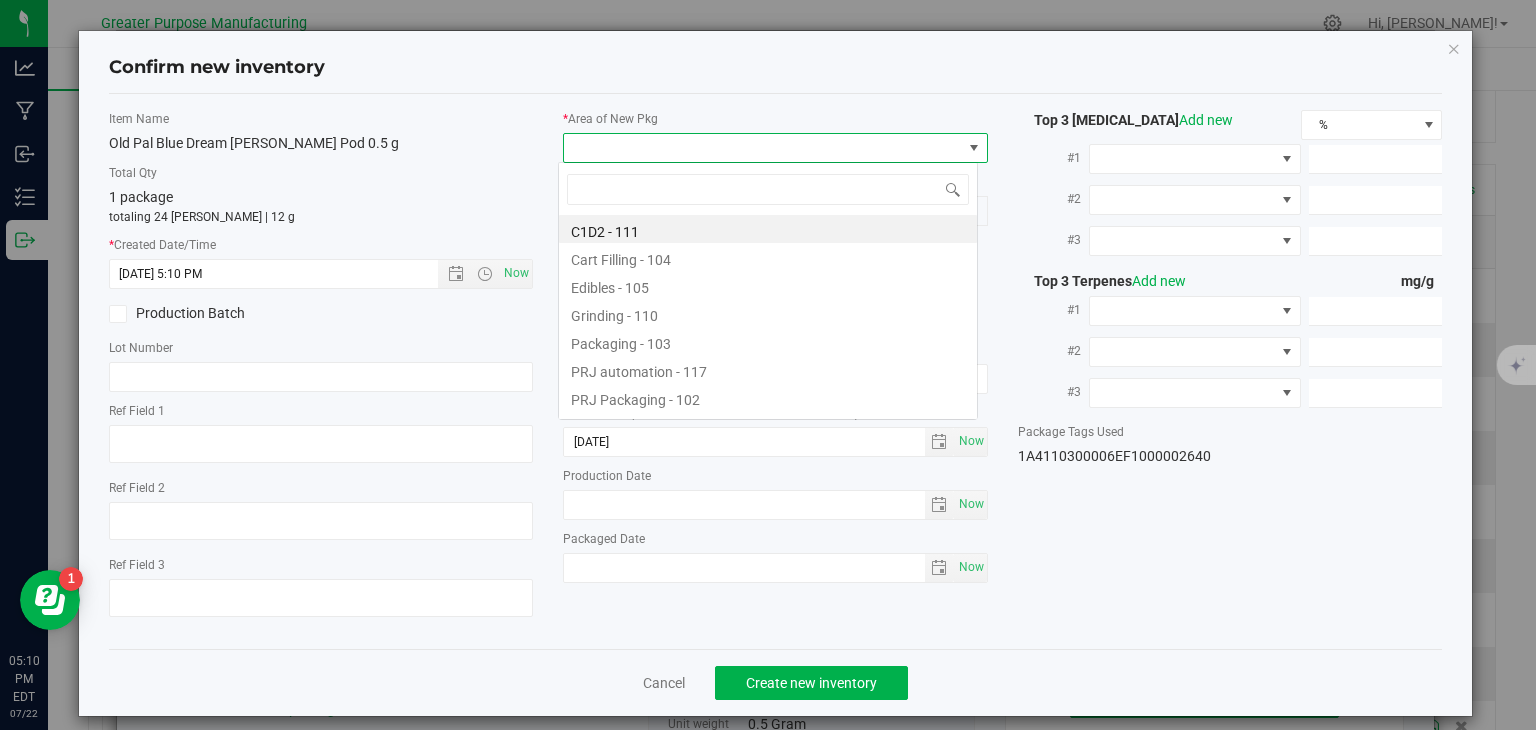 scroll, scrollTop: 99970, scrollLeft: 99580, axis: both 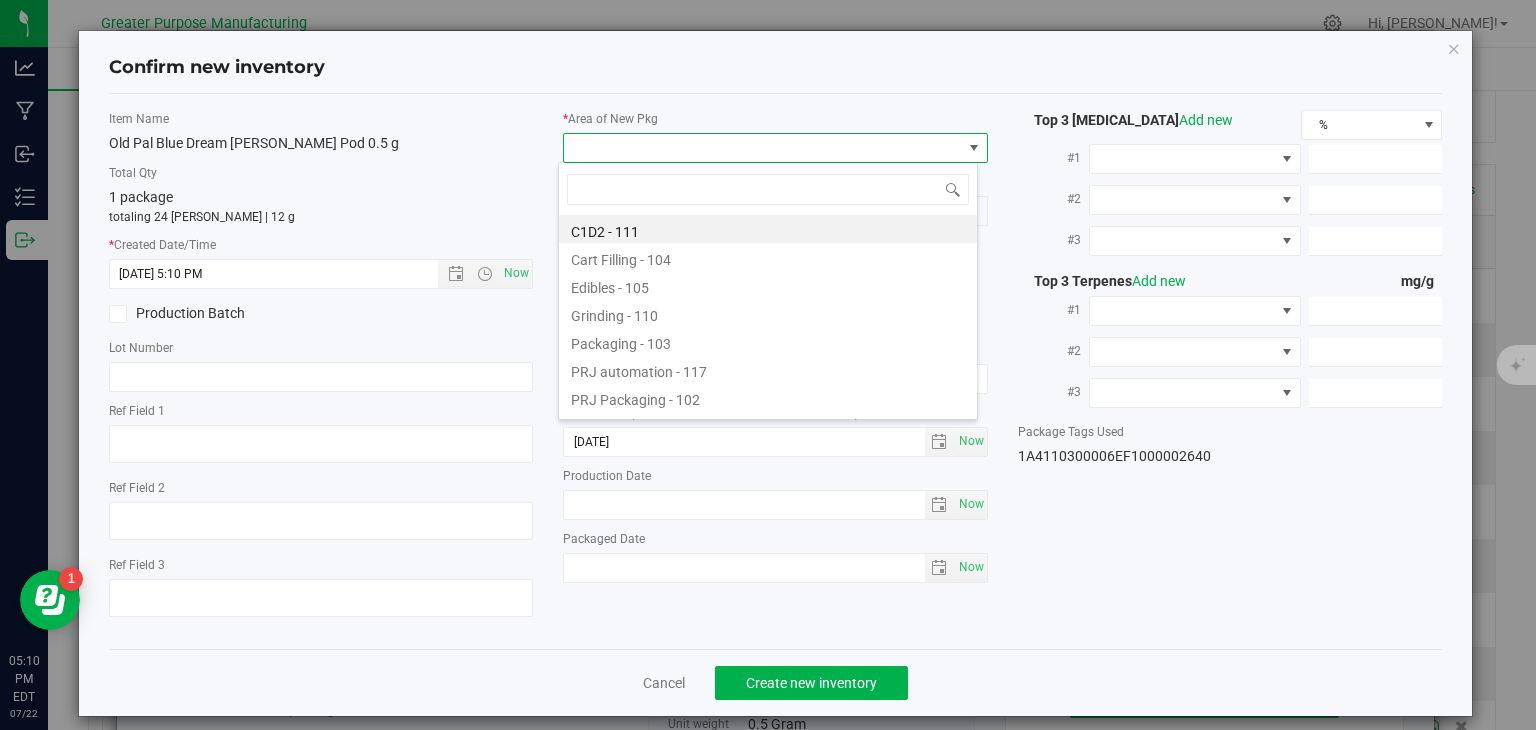 type on "108" 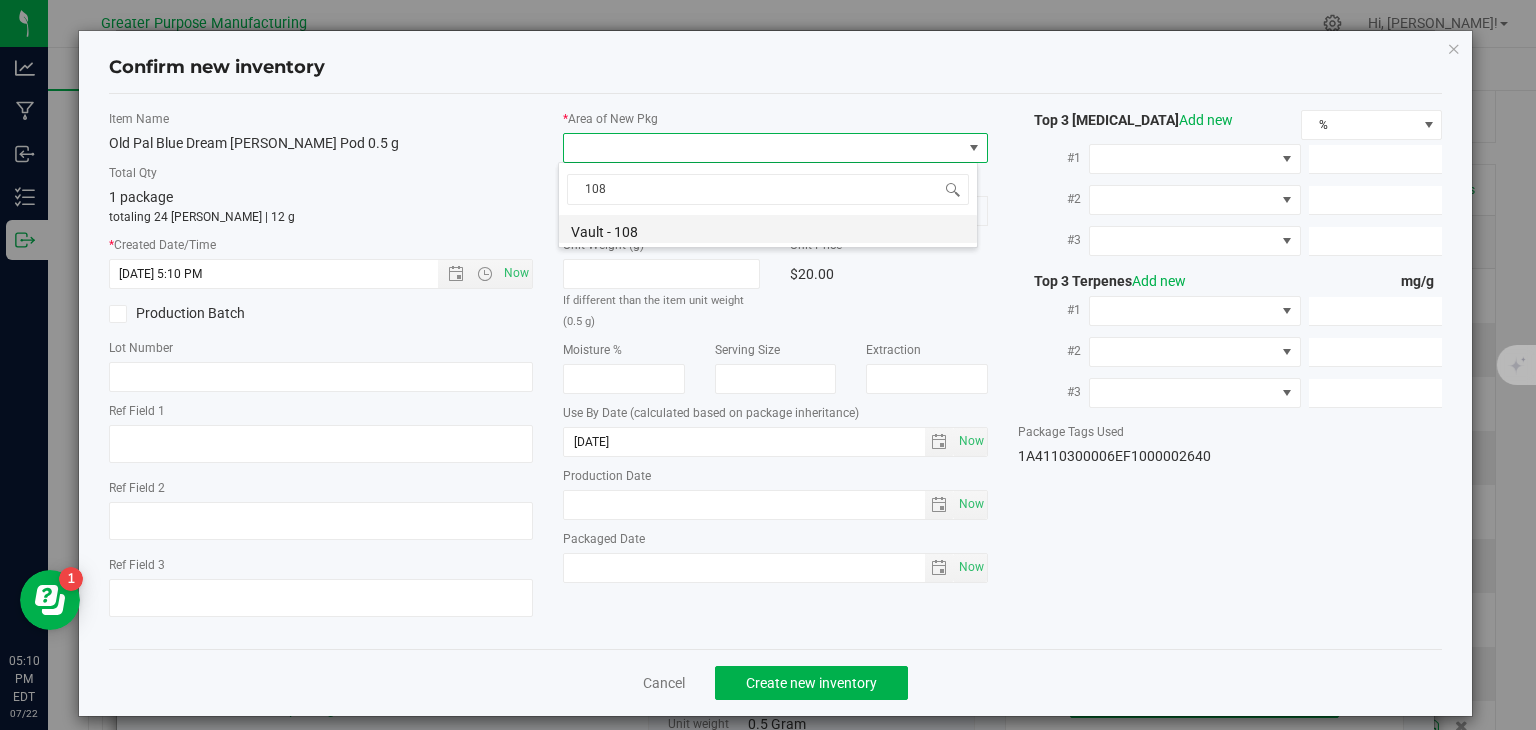click on "Vault - 108" at bounding box center (768, 229) 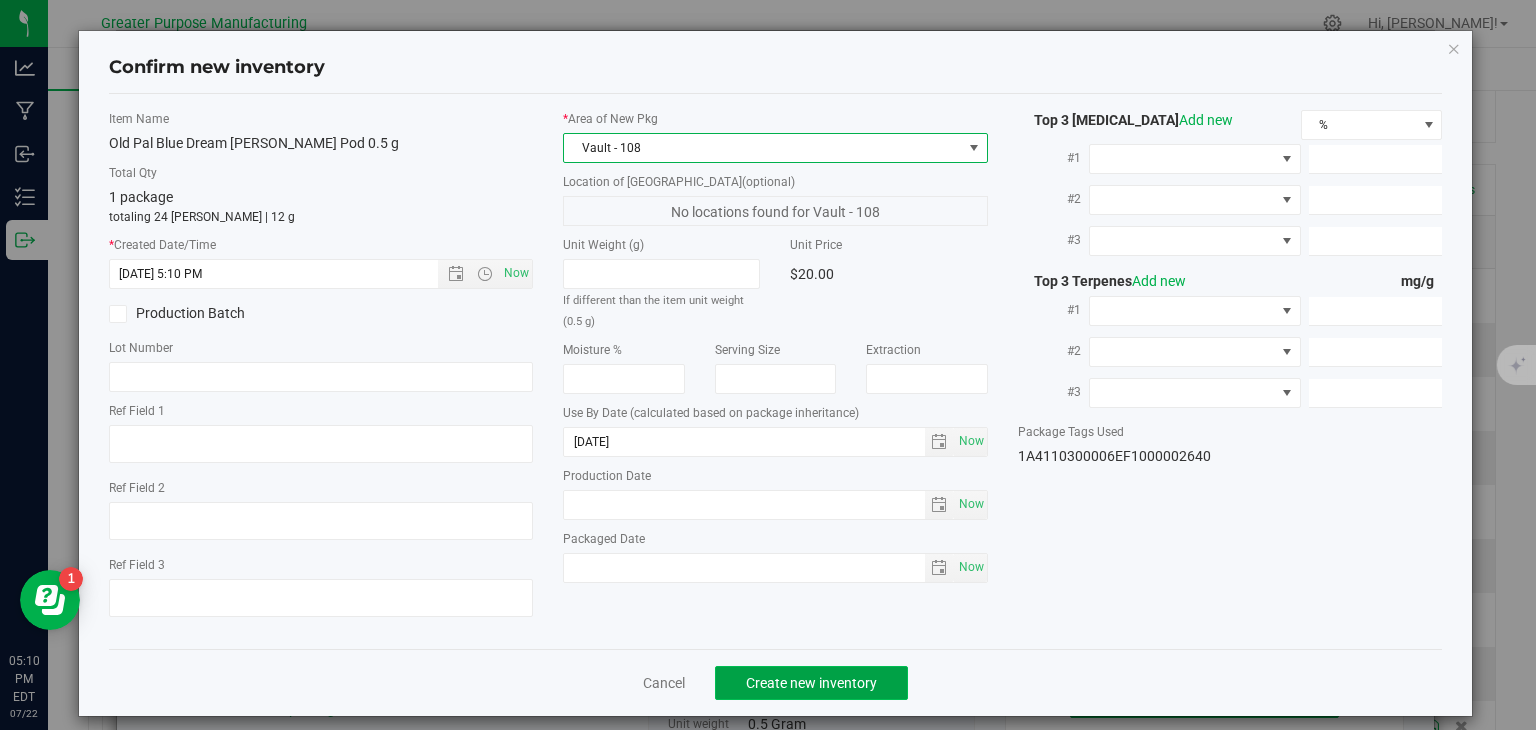 click on "Create new inventory" 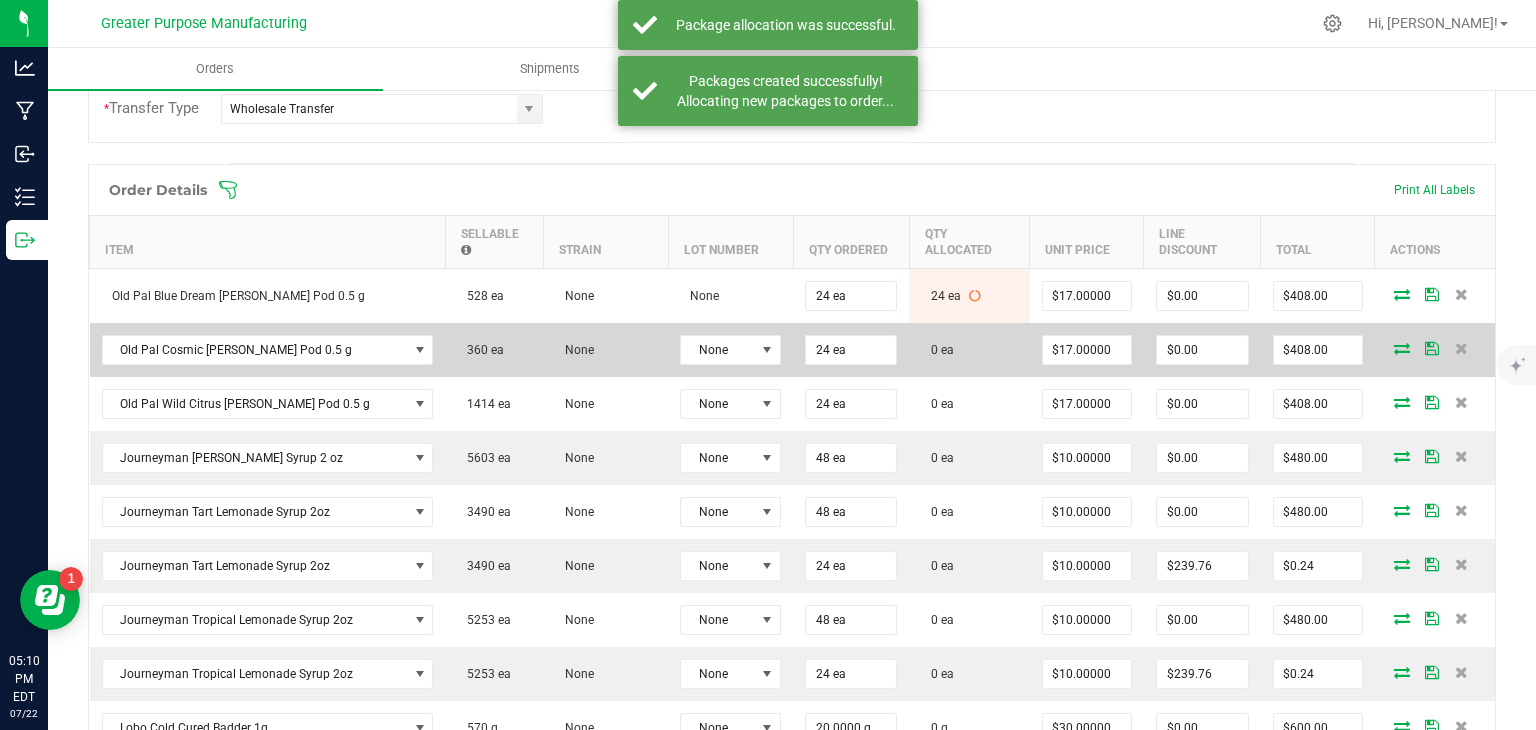 click at bounding box center [1402, 348] 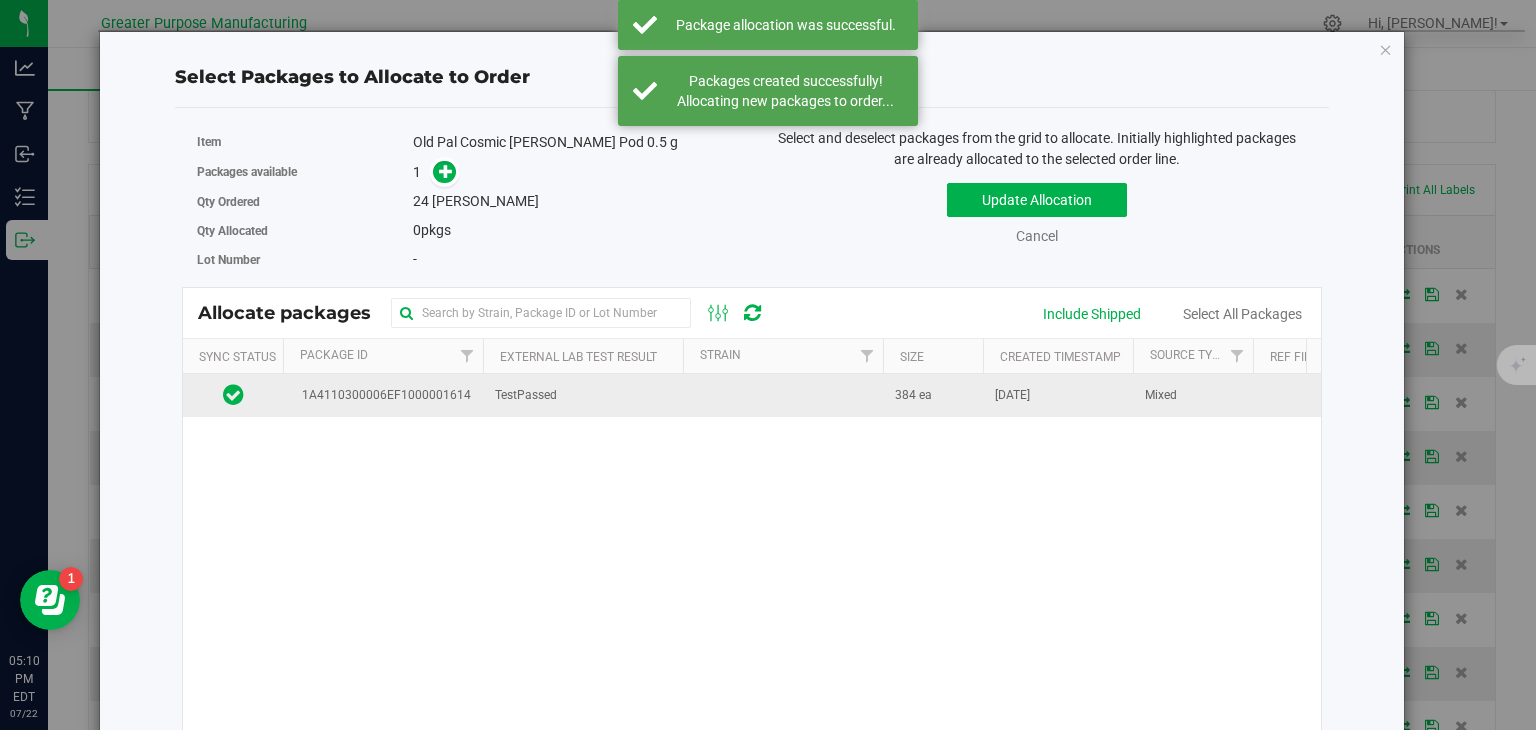 click on "TestPassed" at bounding box center [583, 395] 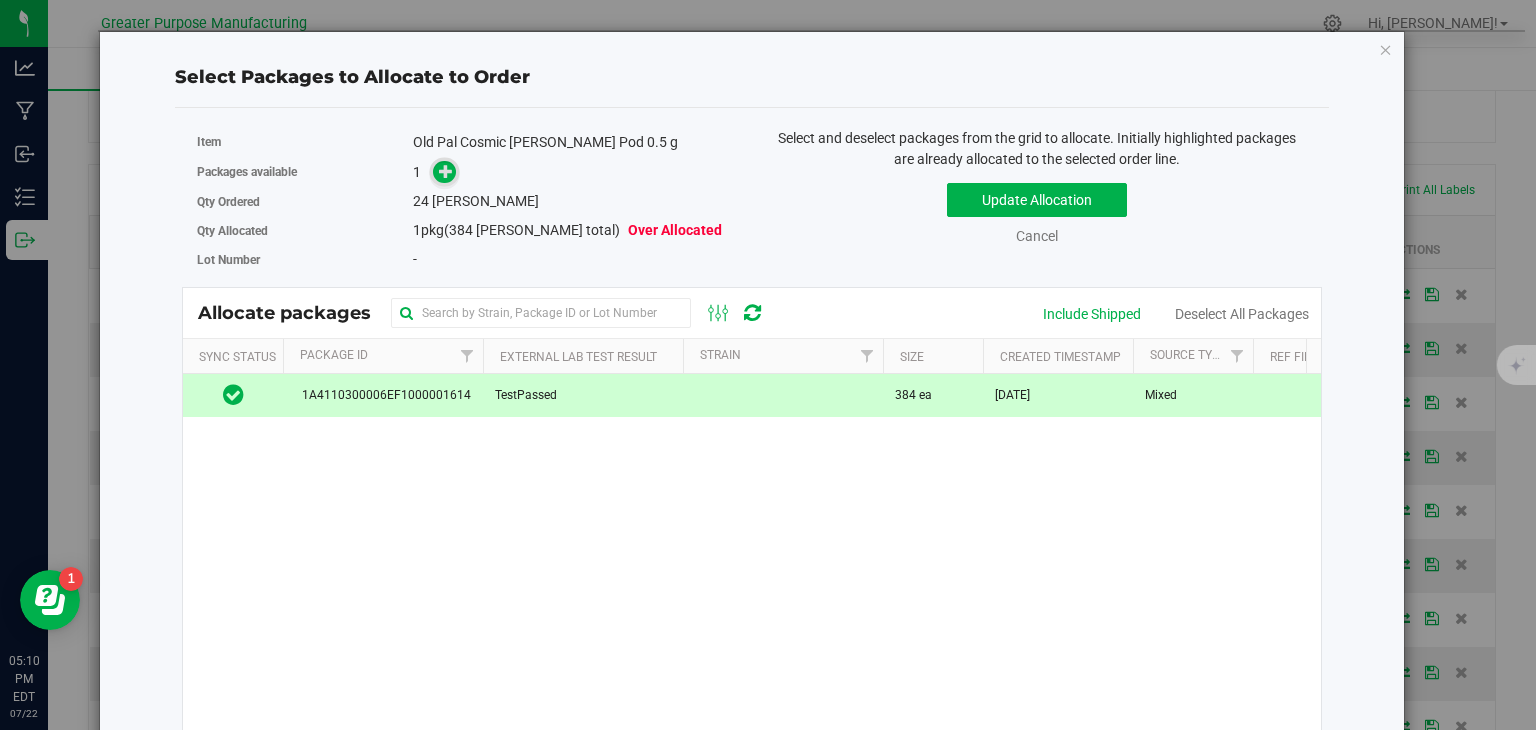 click at bounding box center [446, 171] 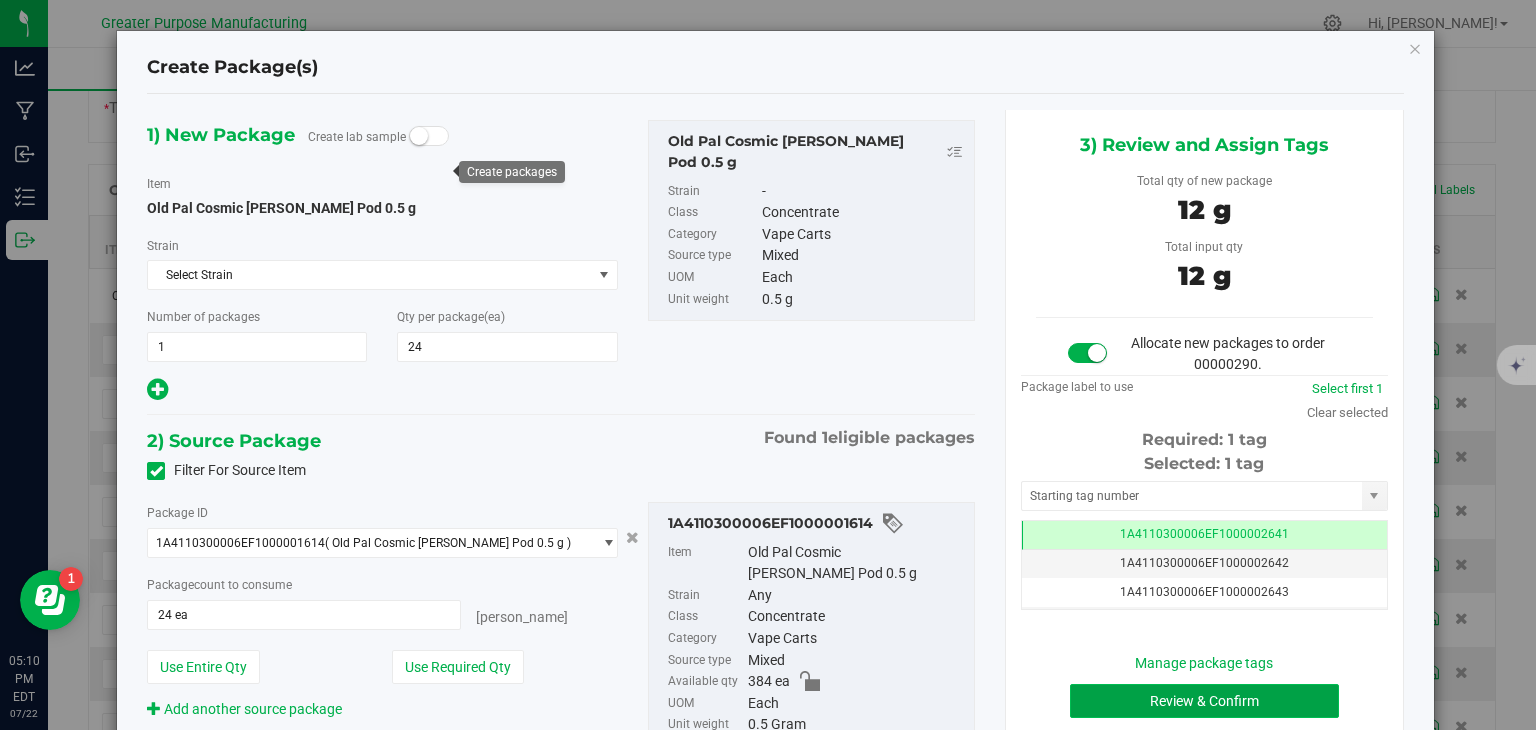 click on "Review & Confirm" at bounding box center (1204, 701) 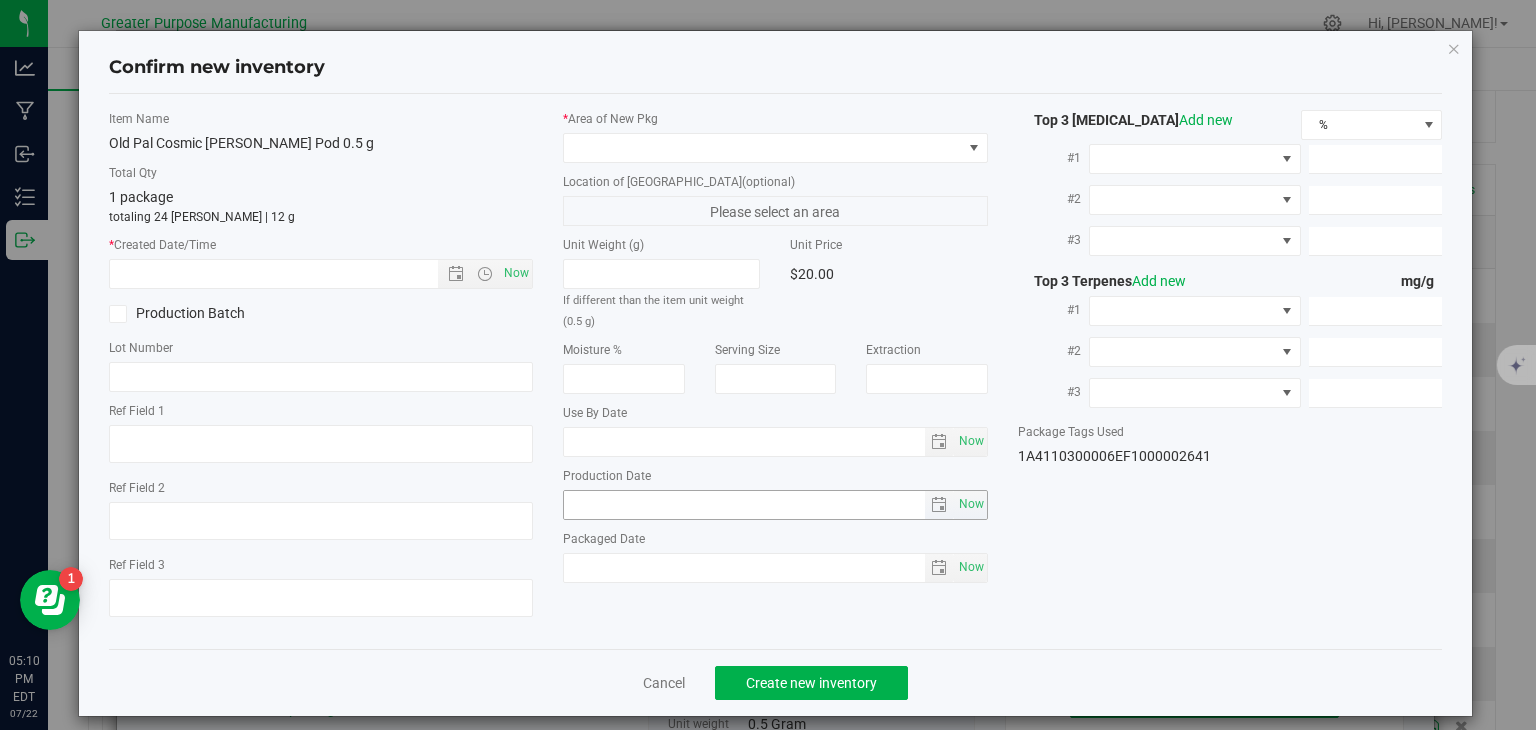 type on "2025-06-16" 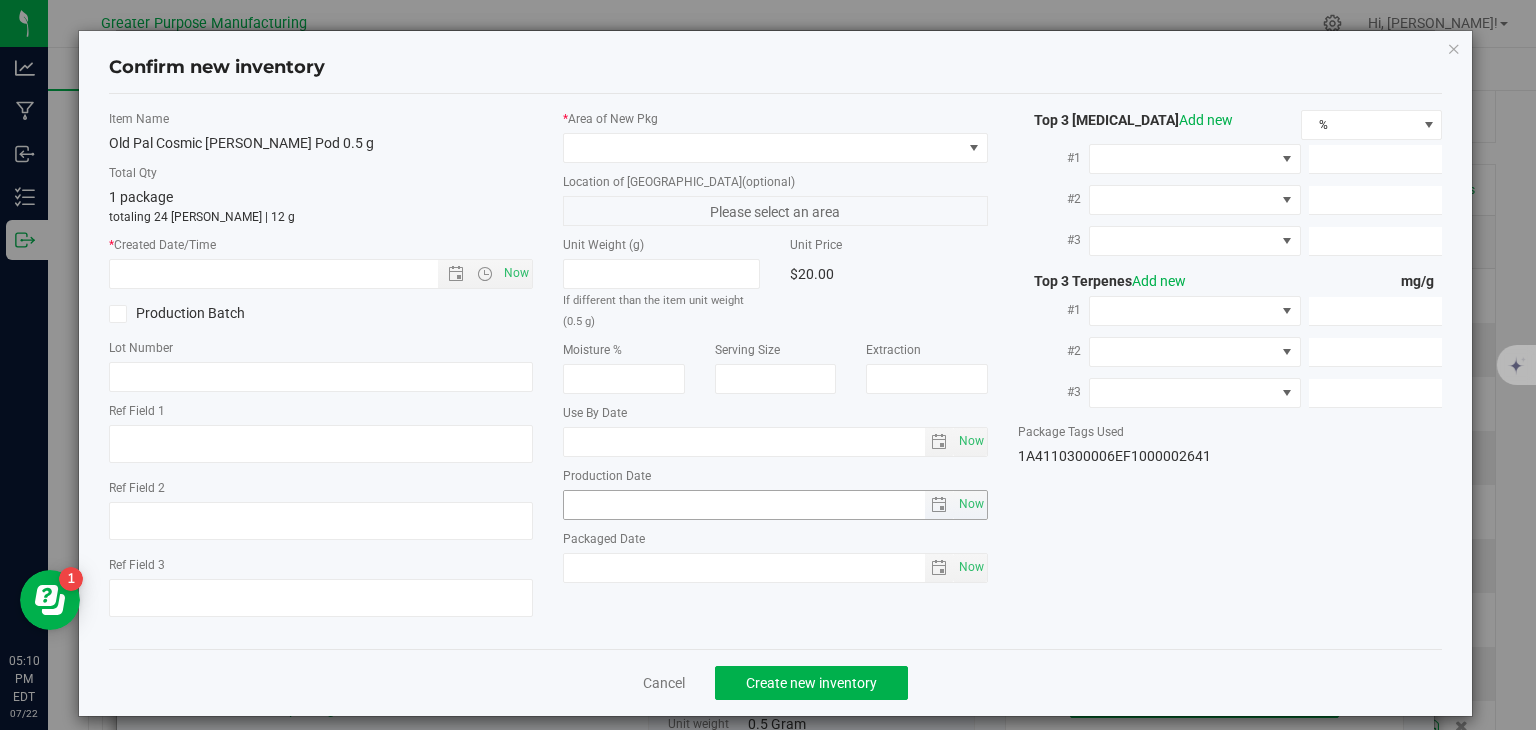 type on "2024-12-16" 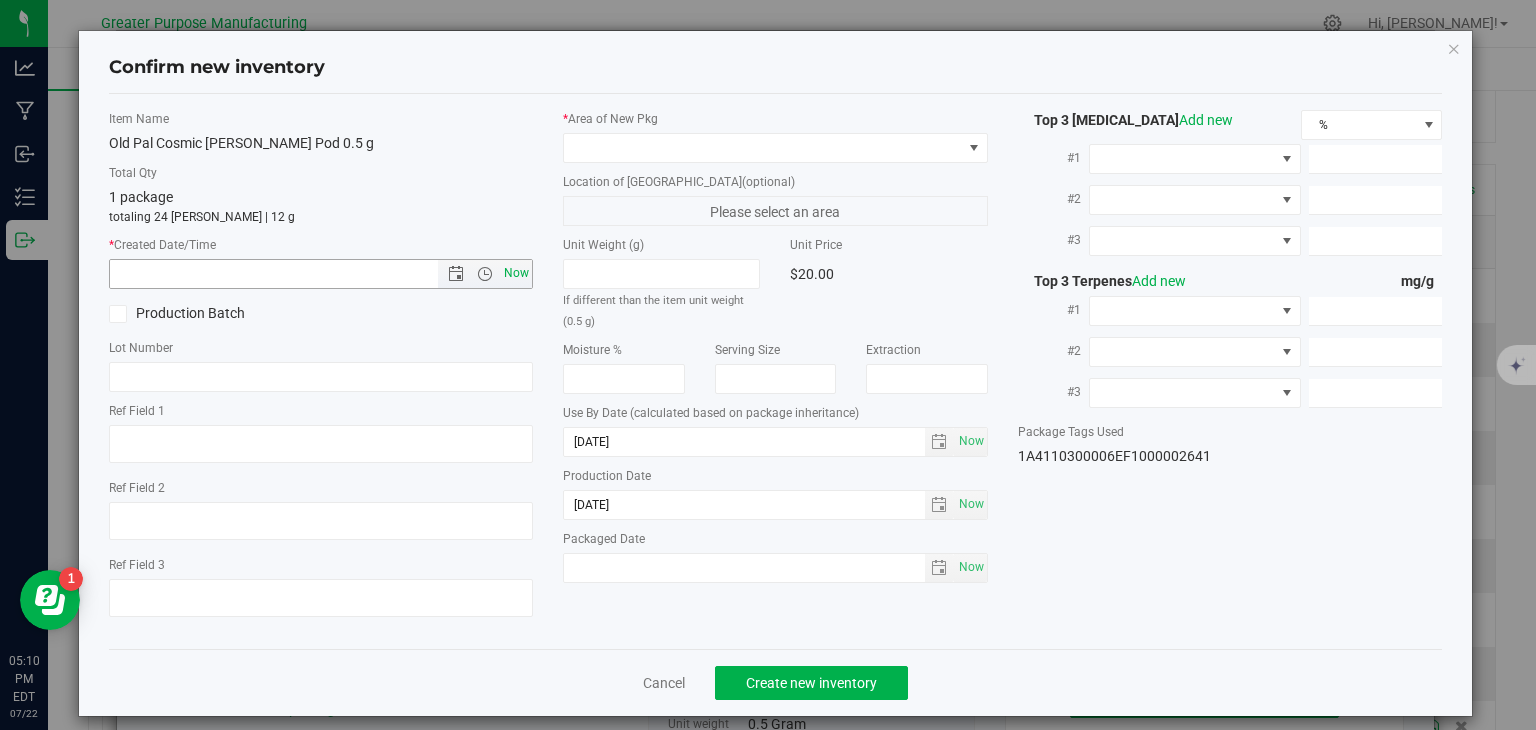 click on "Now" at bounding box center [517, 273] 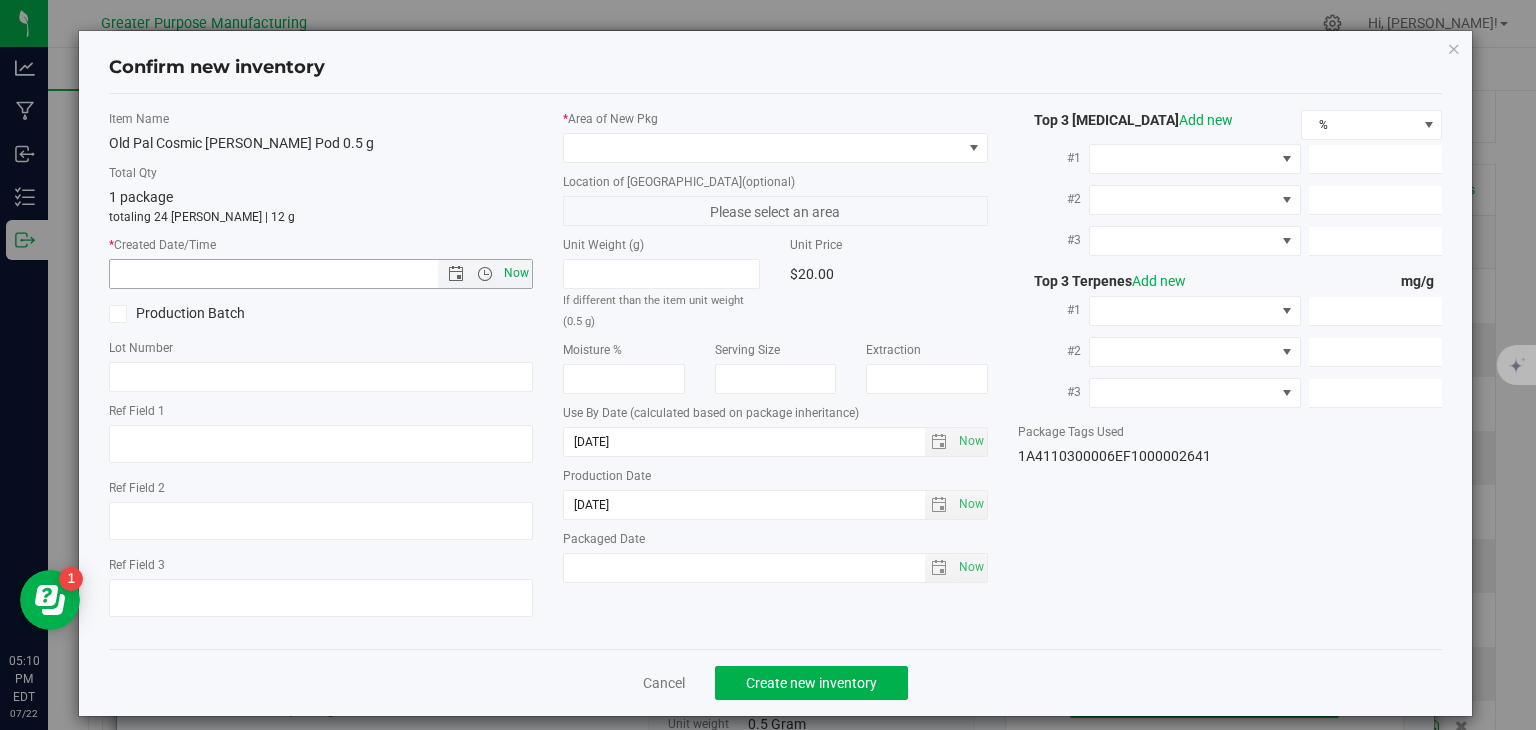 type on "7/22/2025 5:10 PM" 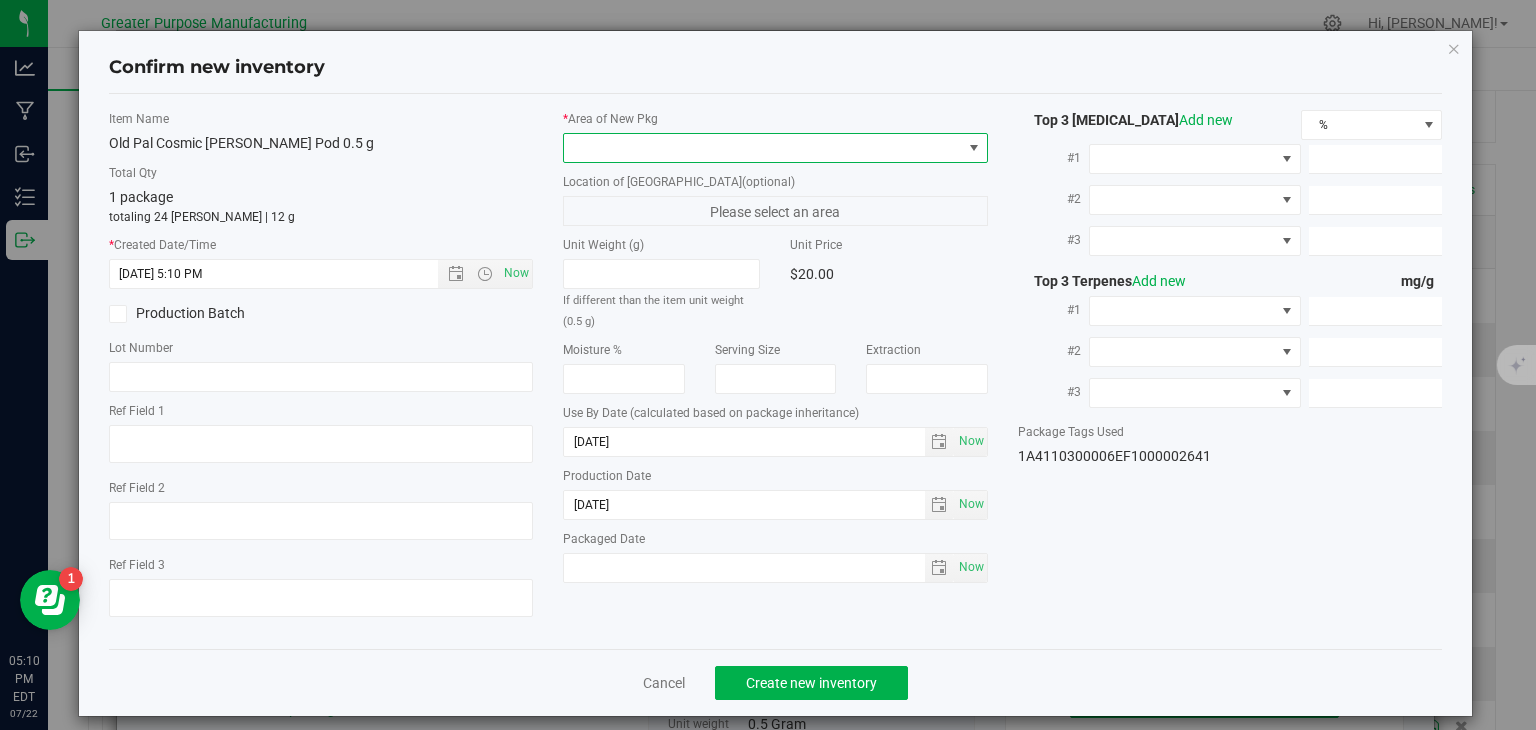 click at bounding box center [763, 148] 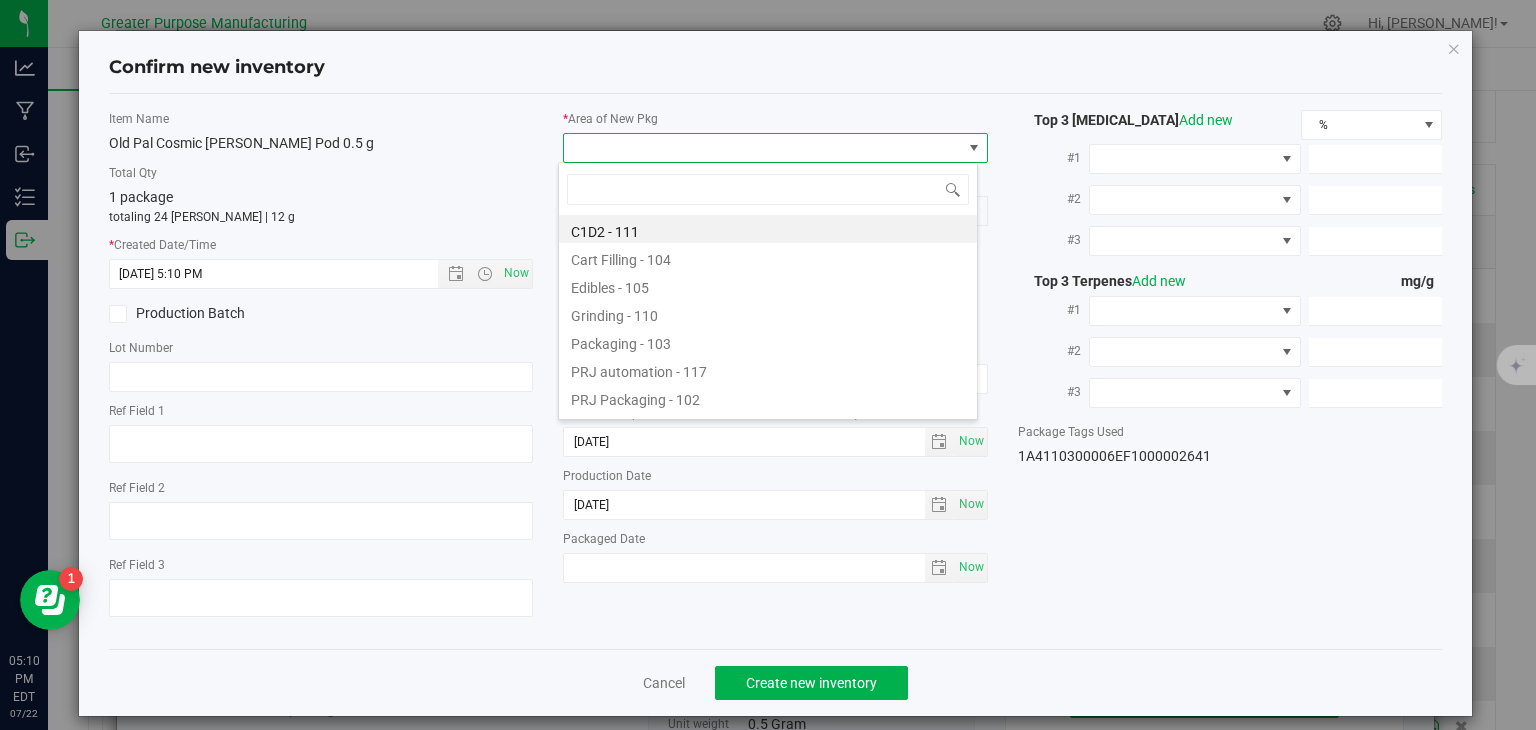 type on "108" 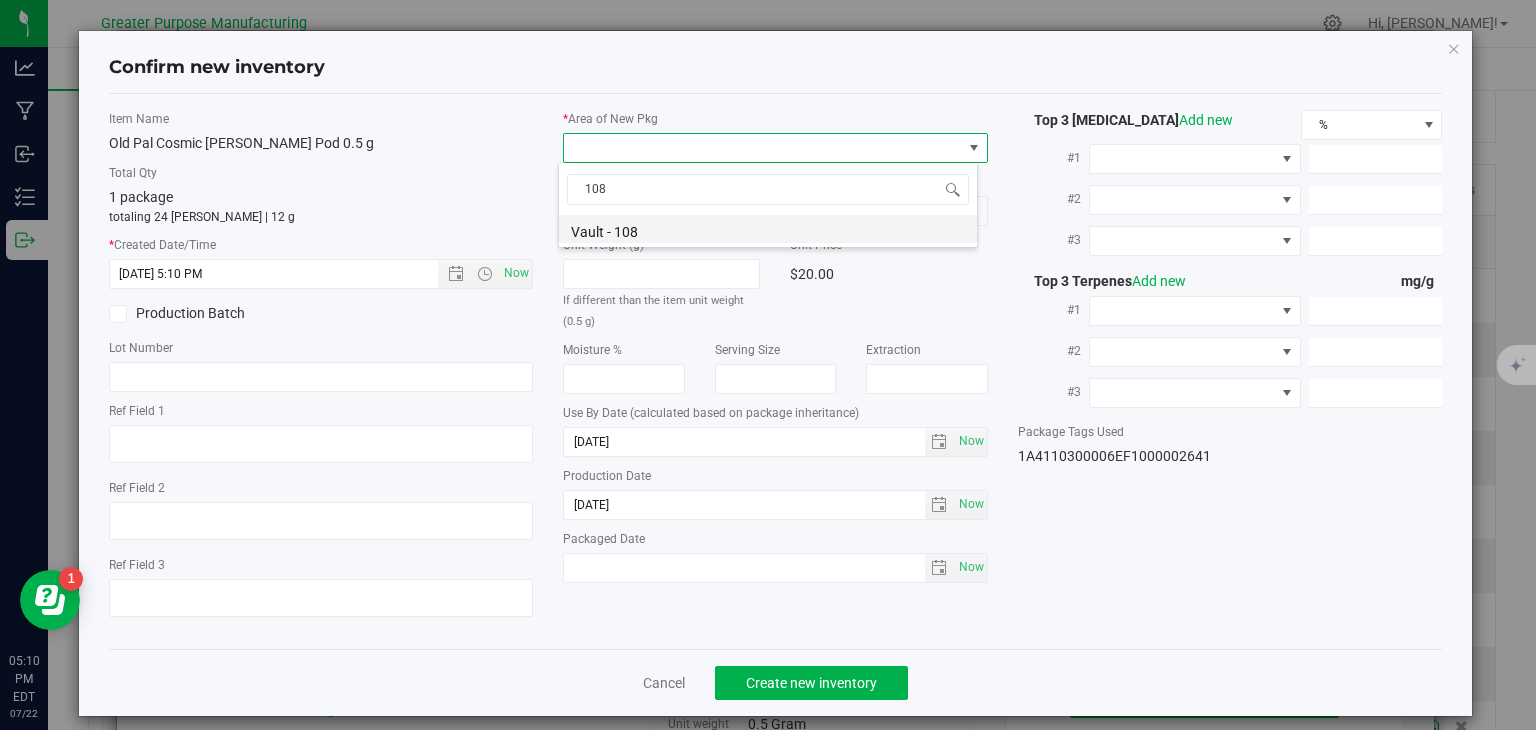 click on "Vault - 108" at bounding box center (768, 229) 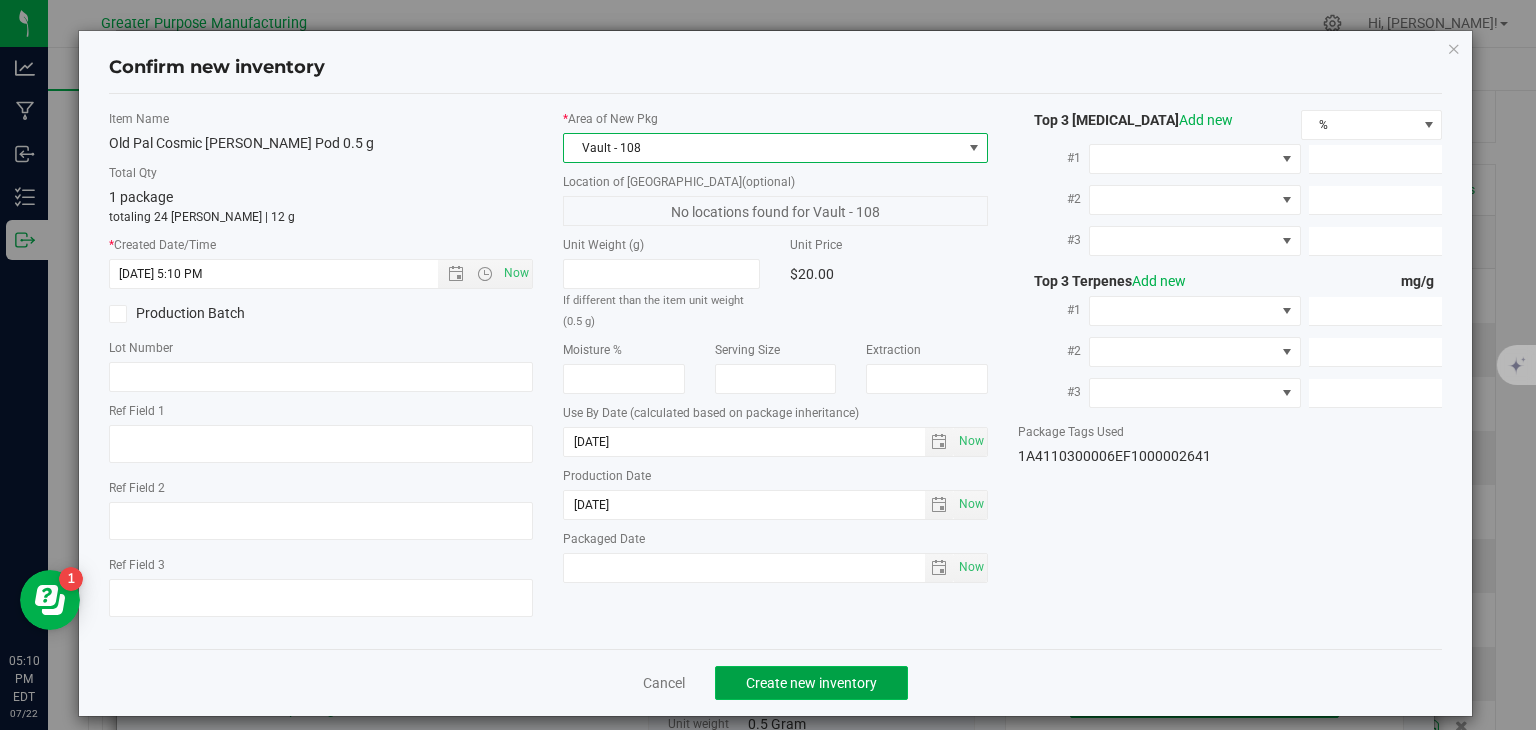click on "Create new inventory" 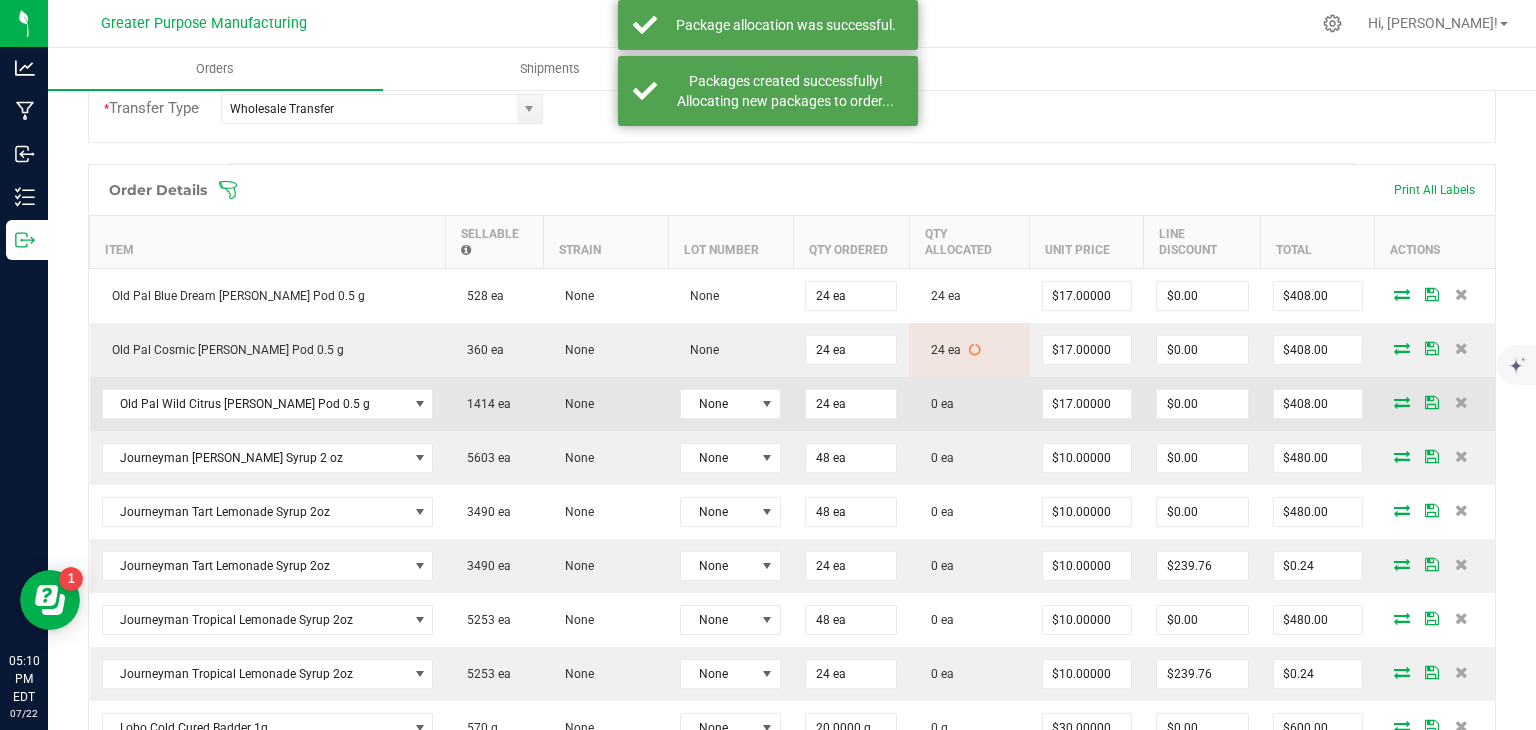 click at bounding box center [1402, 402] 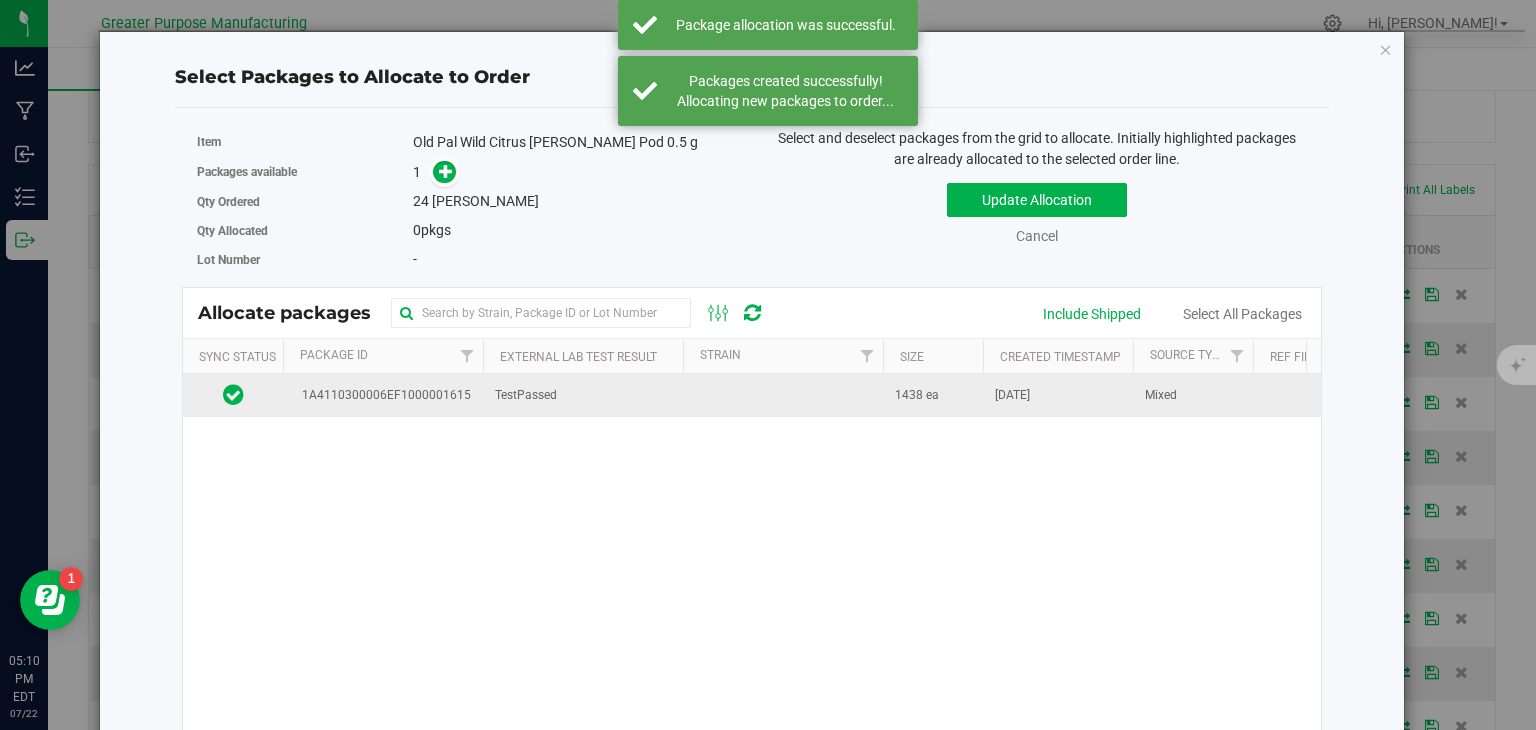 click at bounding box center (783, 395) 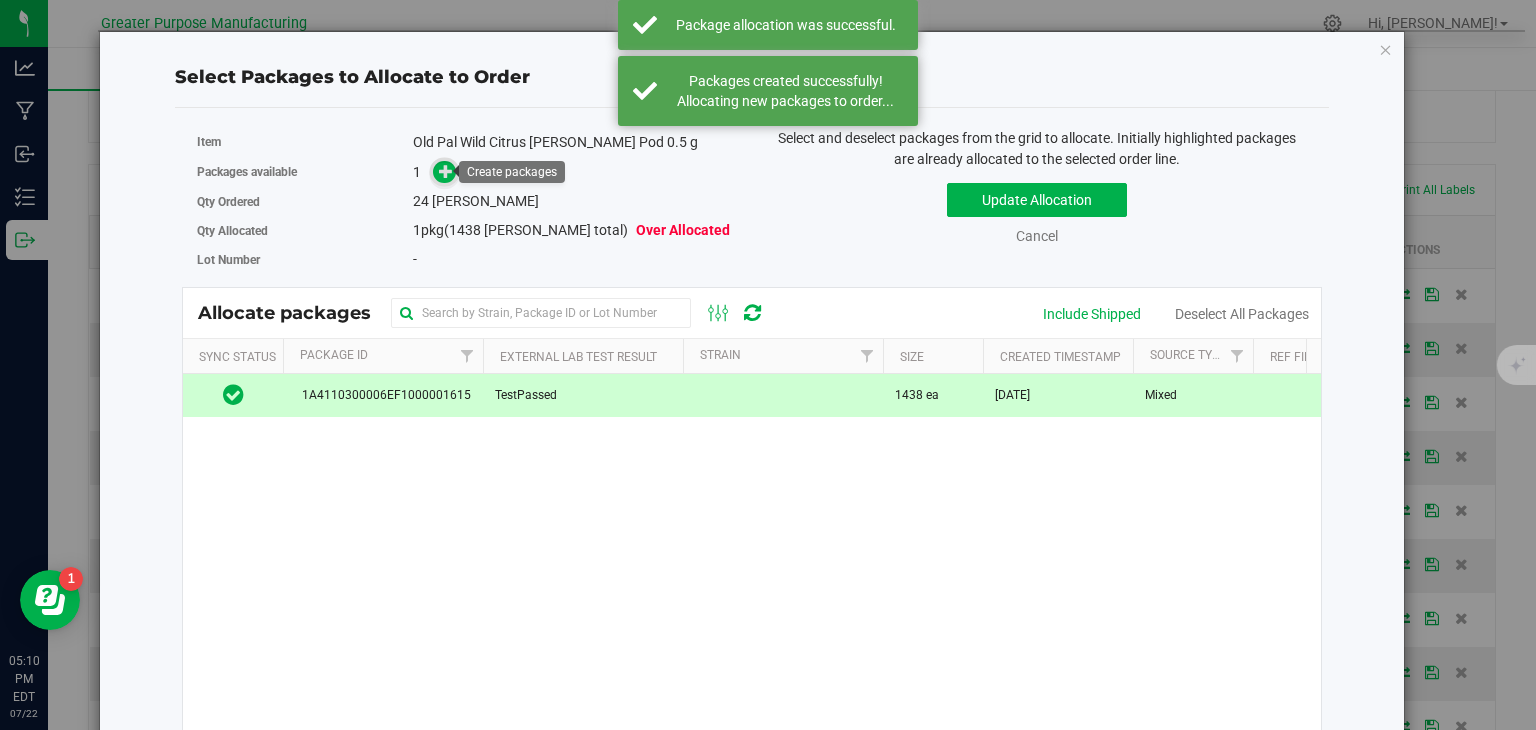 click at bounding box center [446, 171] 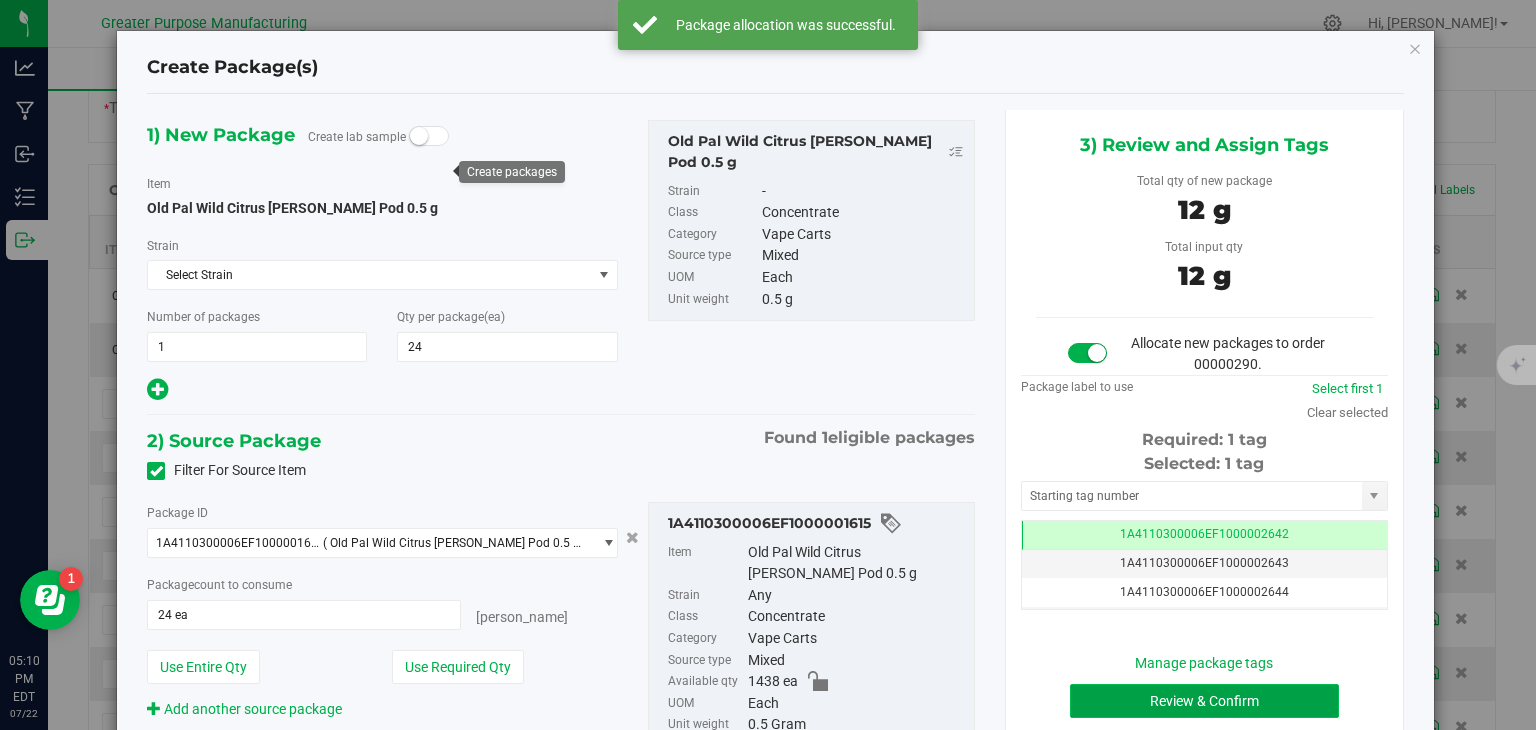 click on "Review & Confirm" at bounding box center [1204, 701] 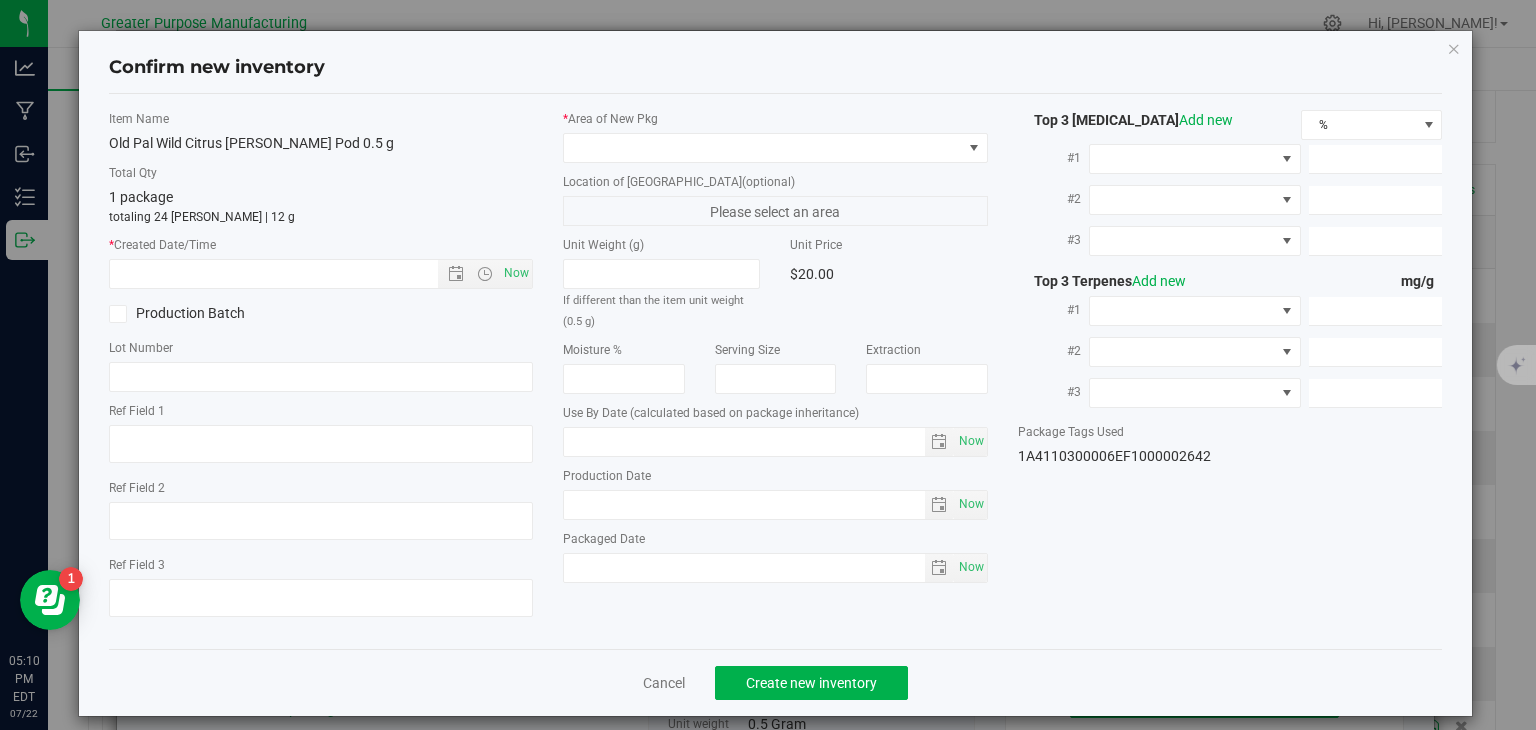 type on "[DATE]" 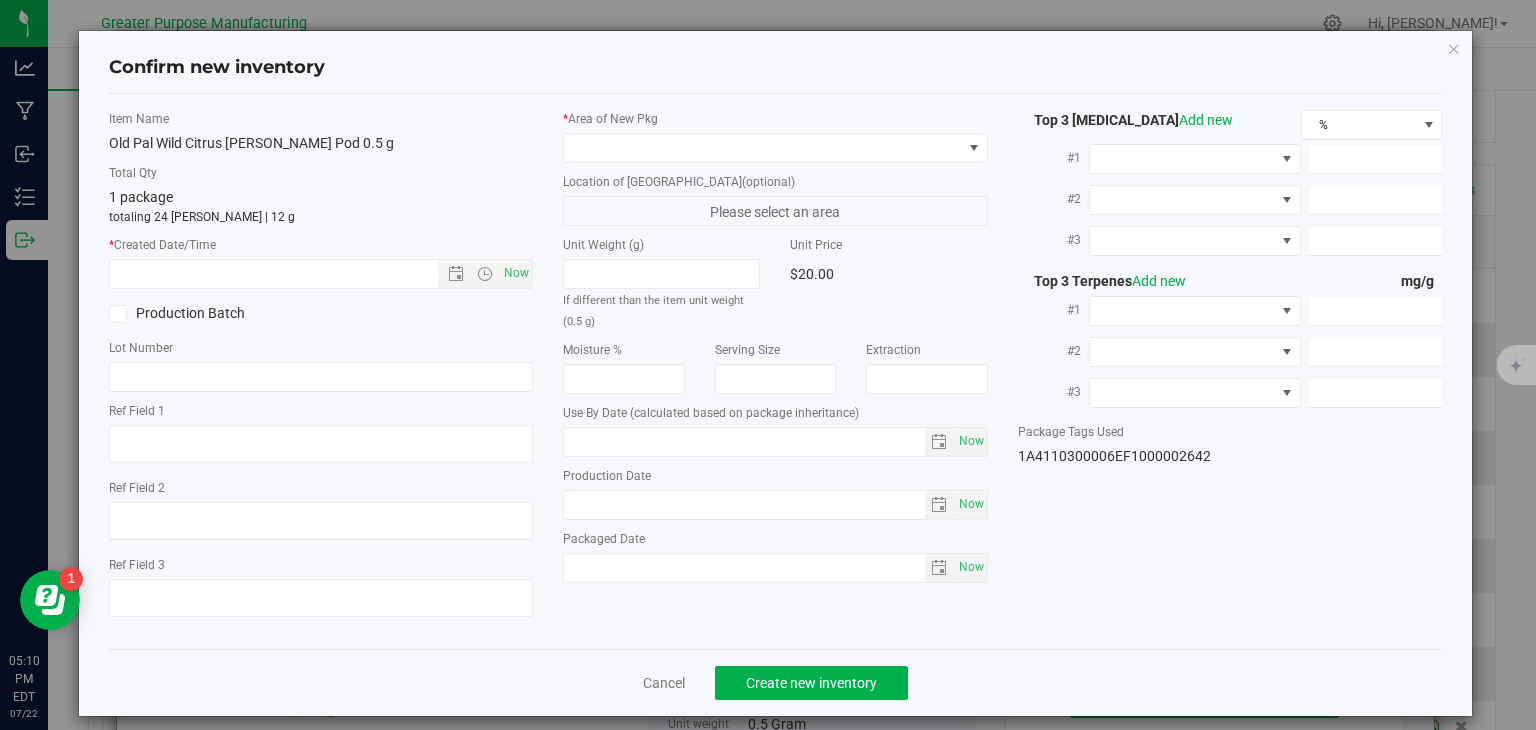 type on "2024-12-15" 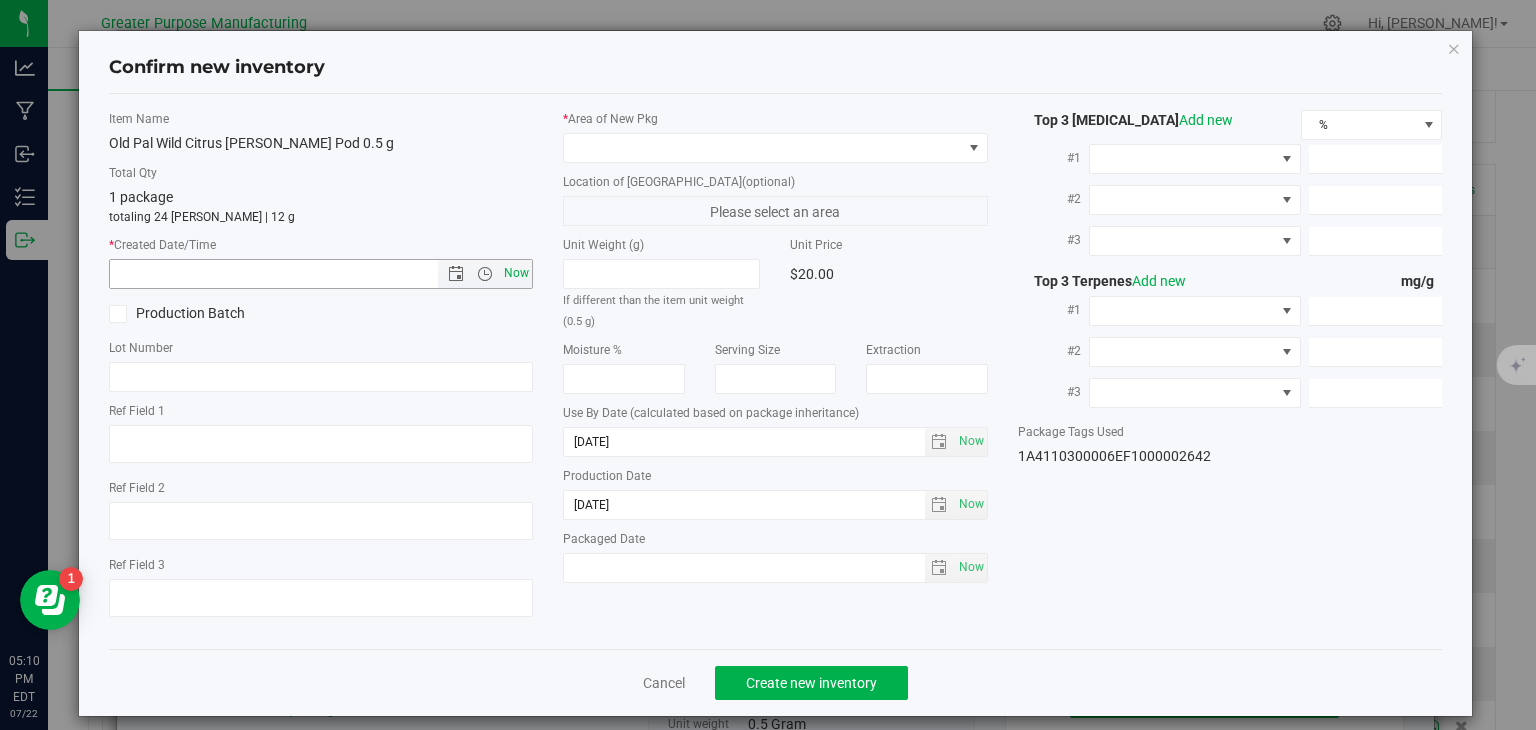 click on "Now" at bounding box center [517, 273] 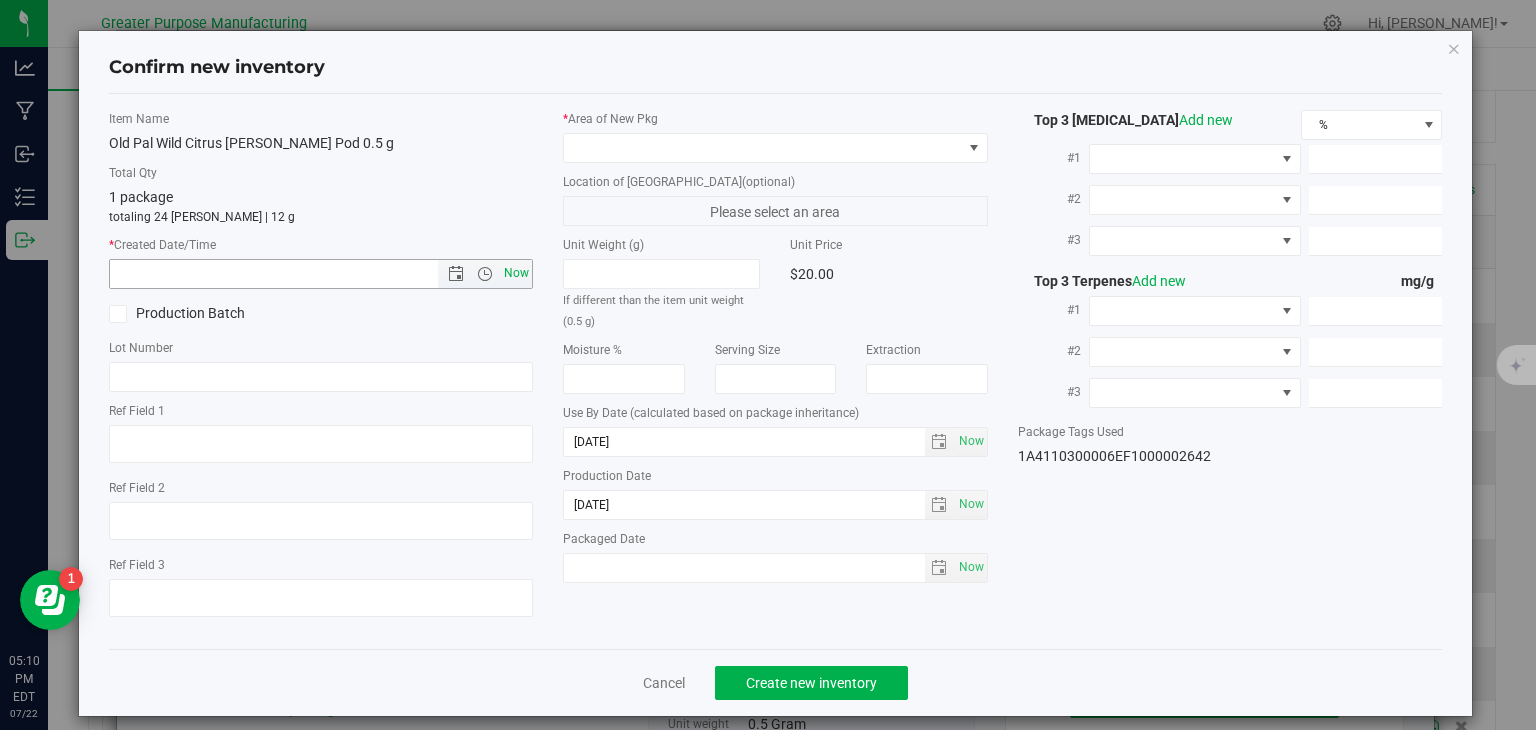 type on "7/22/2025 5:10 PM" 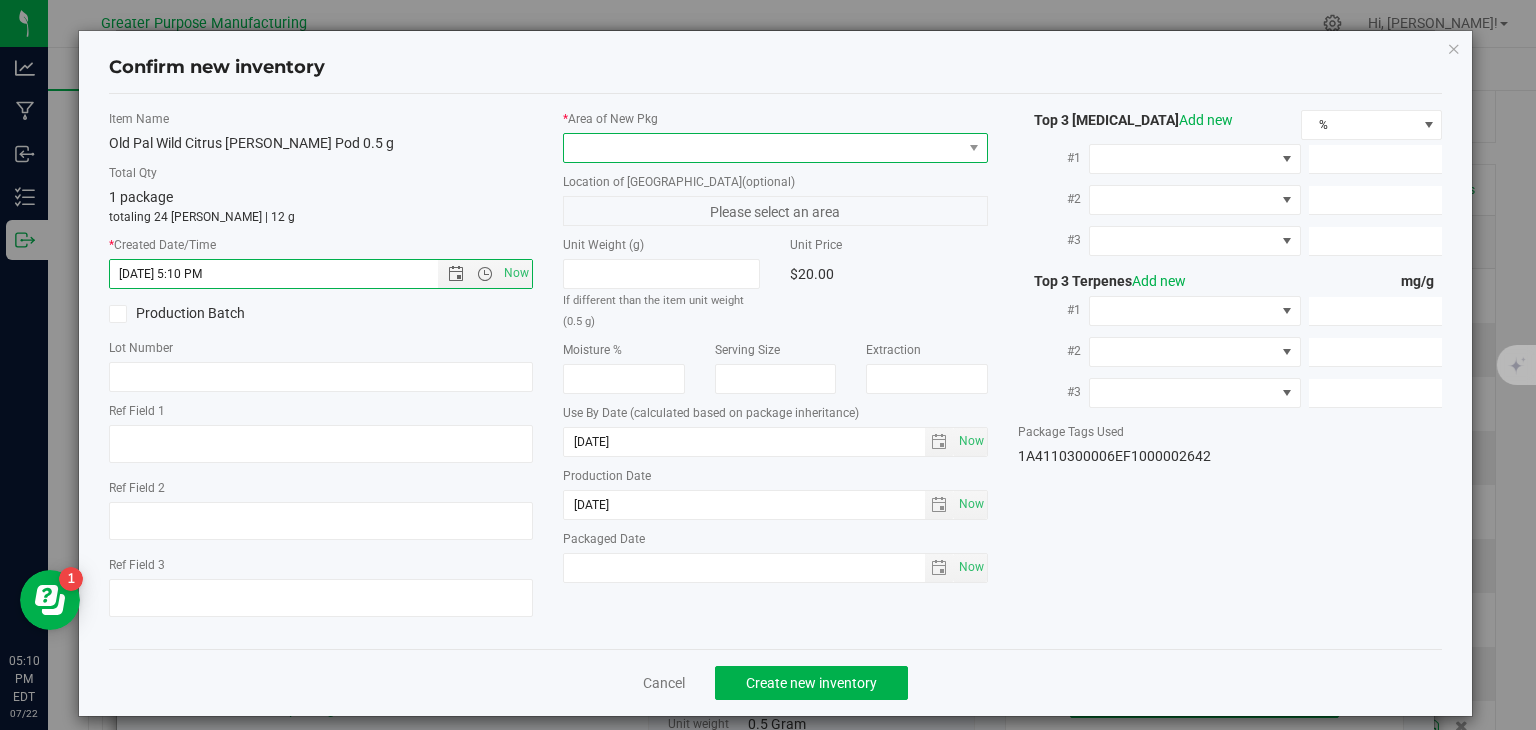 click at bounding box center (763, 148) 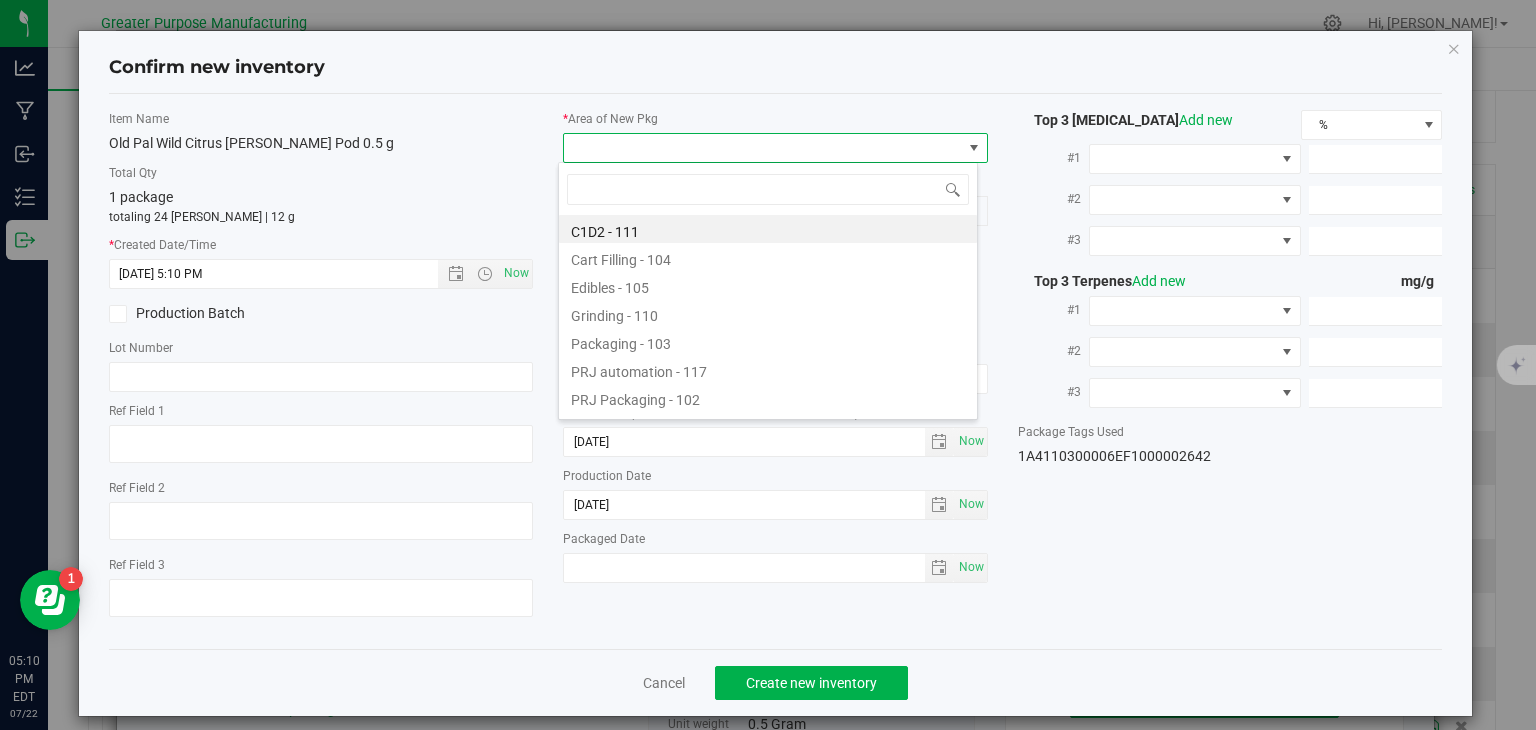 type on "108" 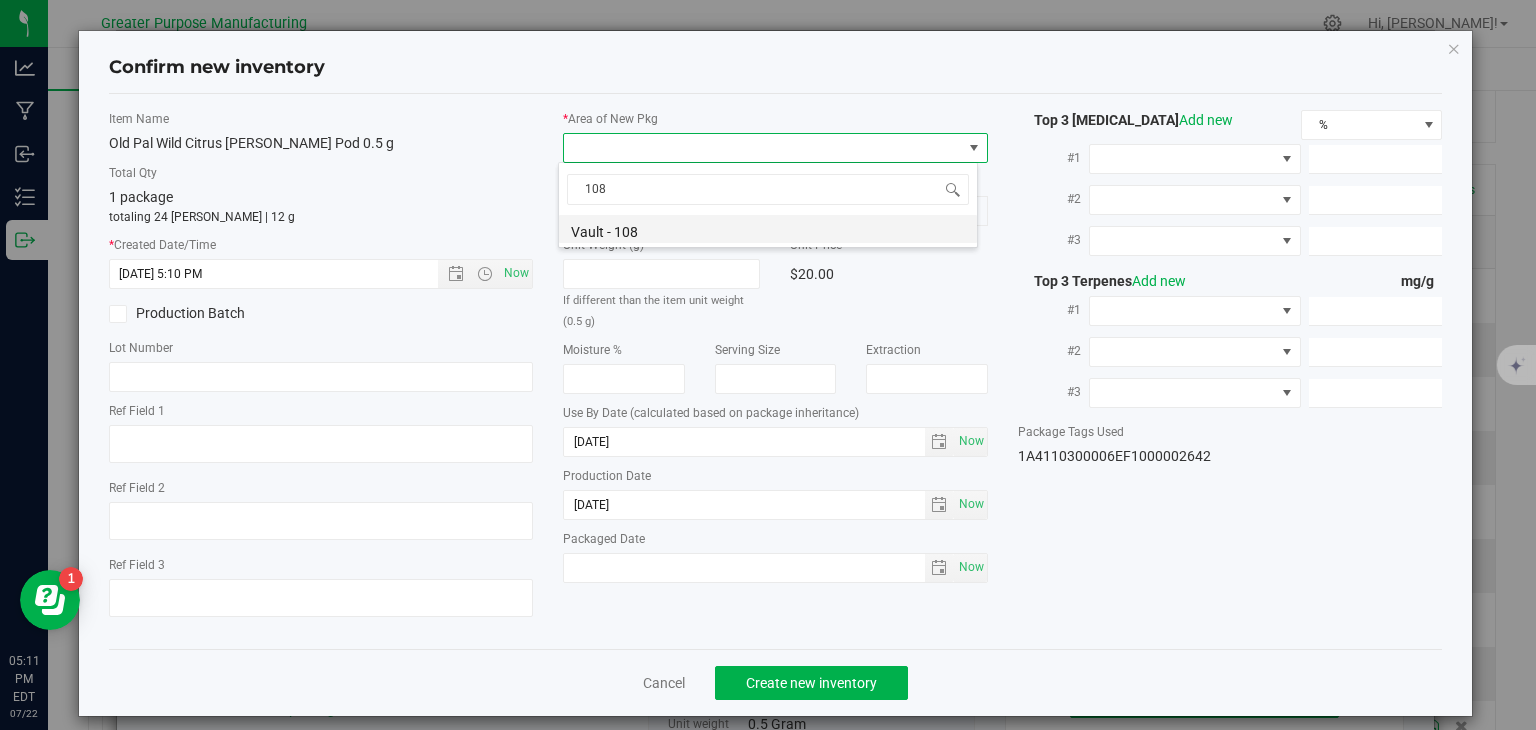 click on "Vault - 108" at bounding box center (768, 229) 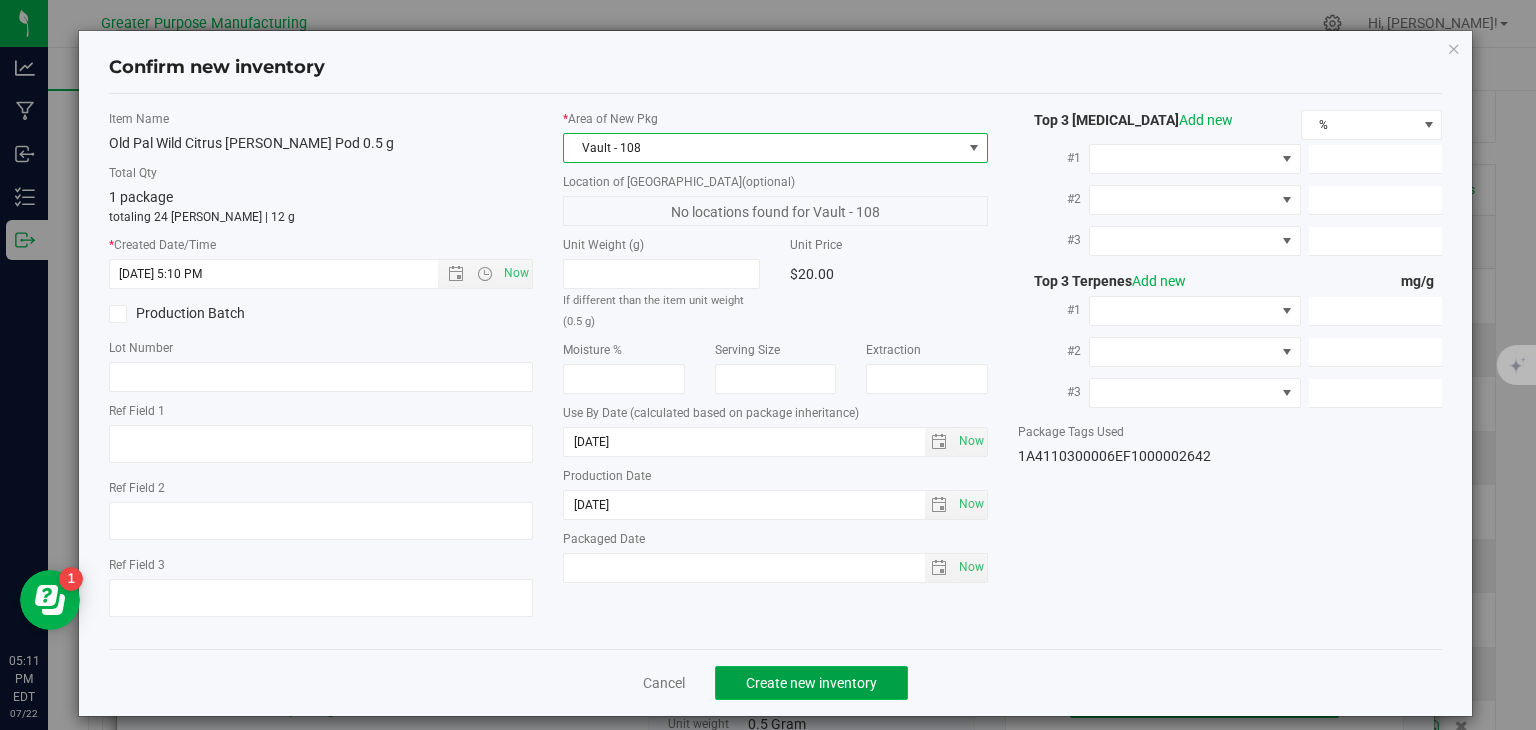 click on "Create new inventory" 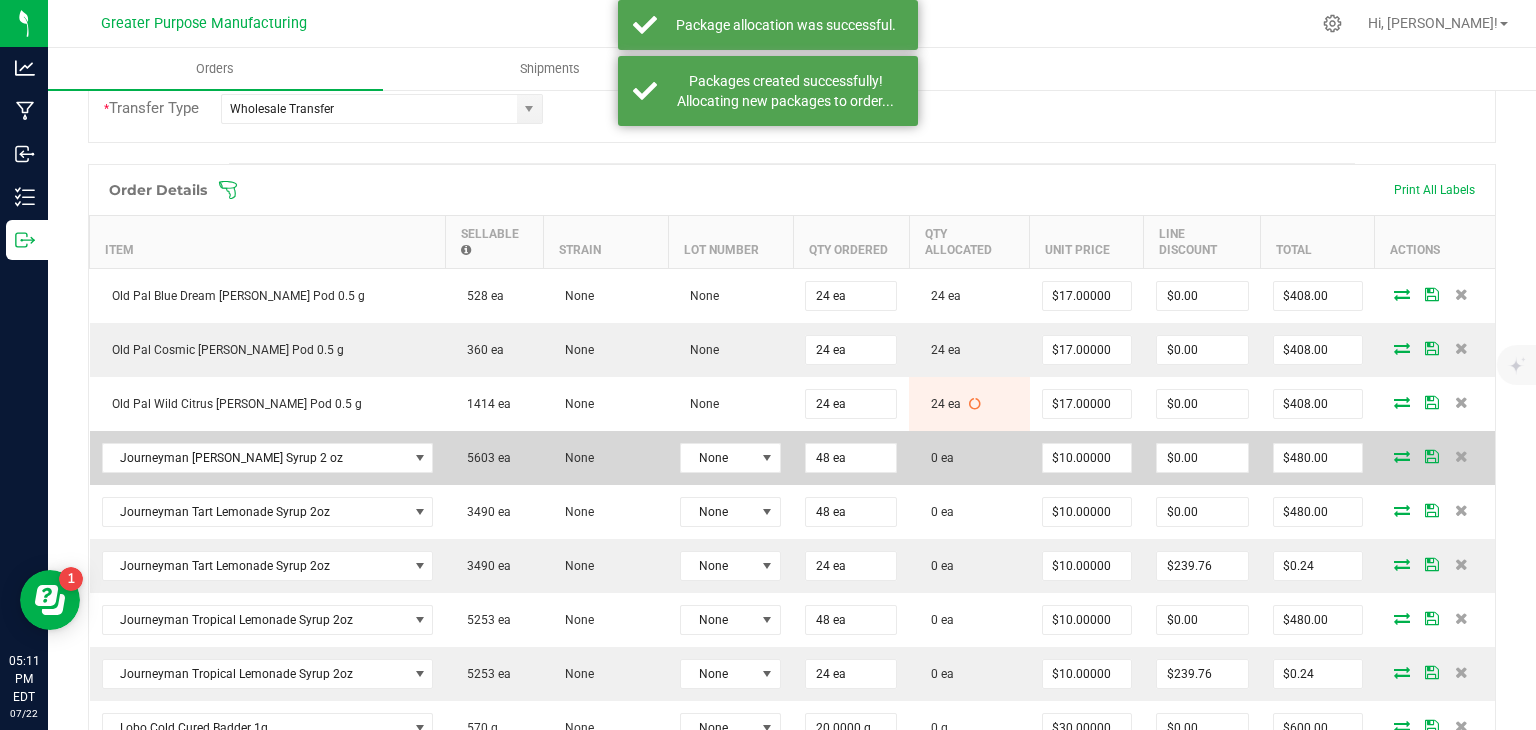 click at bounding box center [1402, 456] 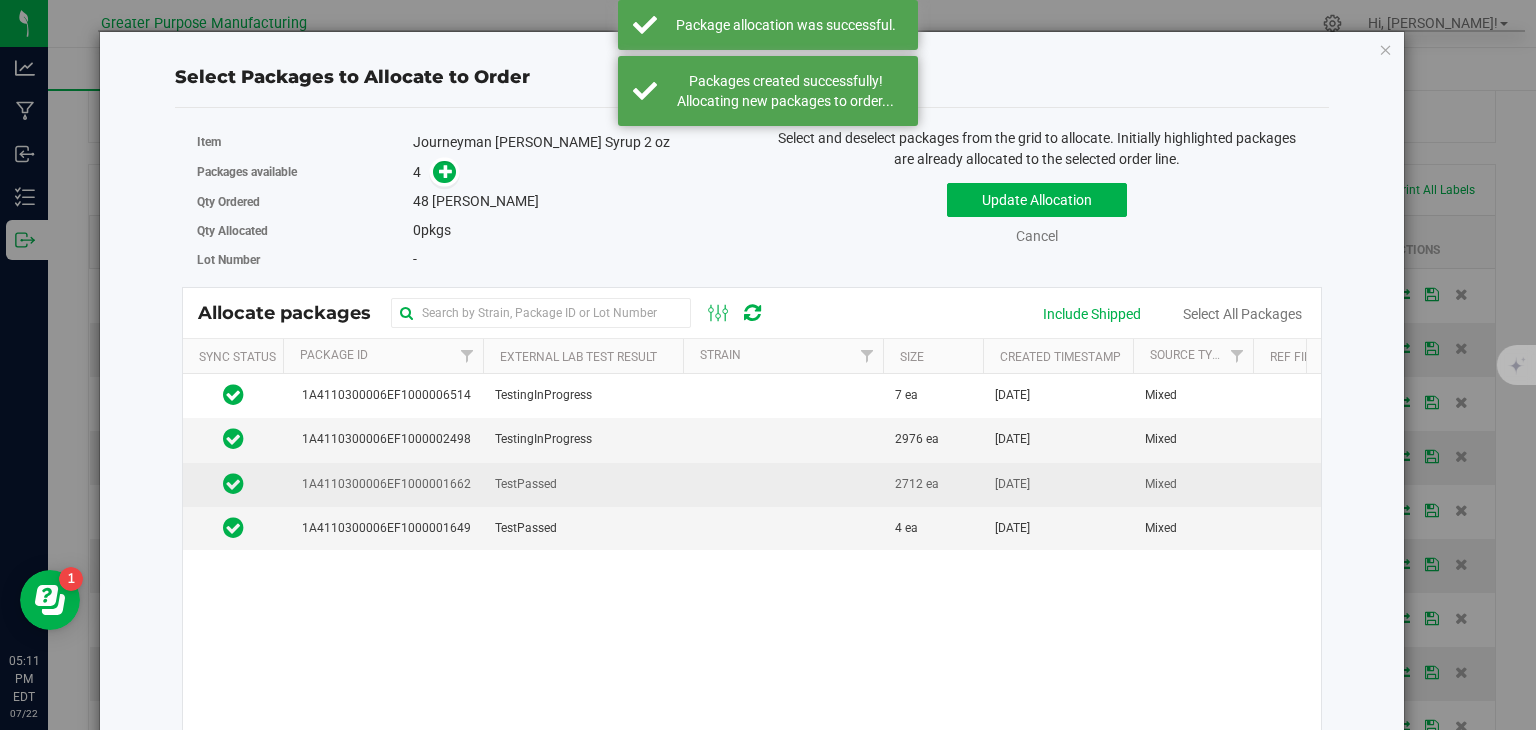 click on "TestPassed" at bounding box center [583, 485] 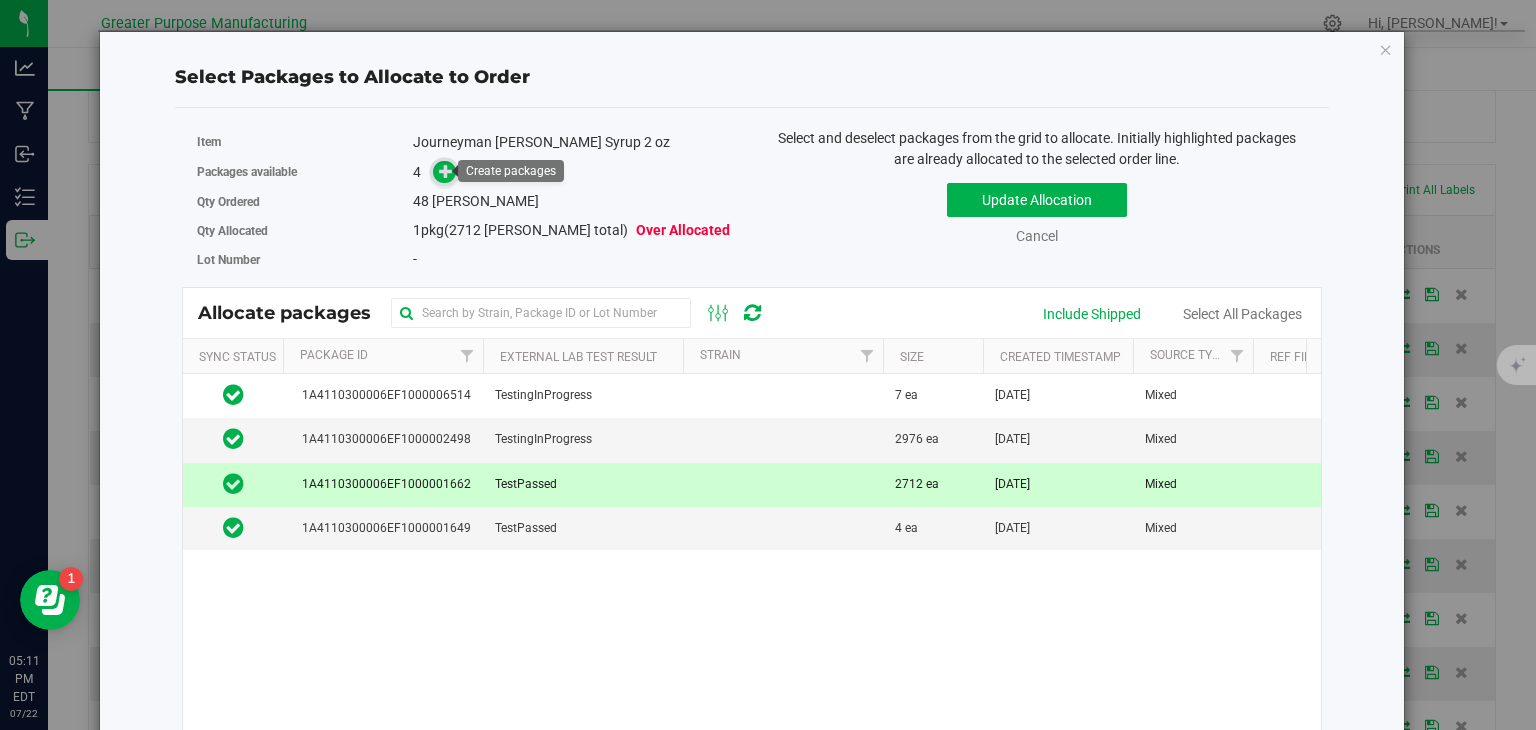 click at bounding box center [446, 171] 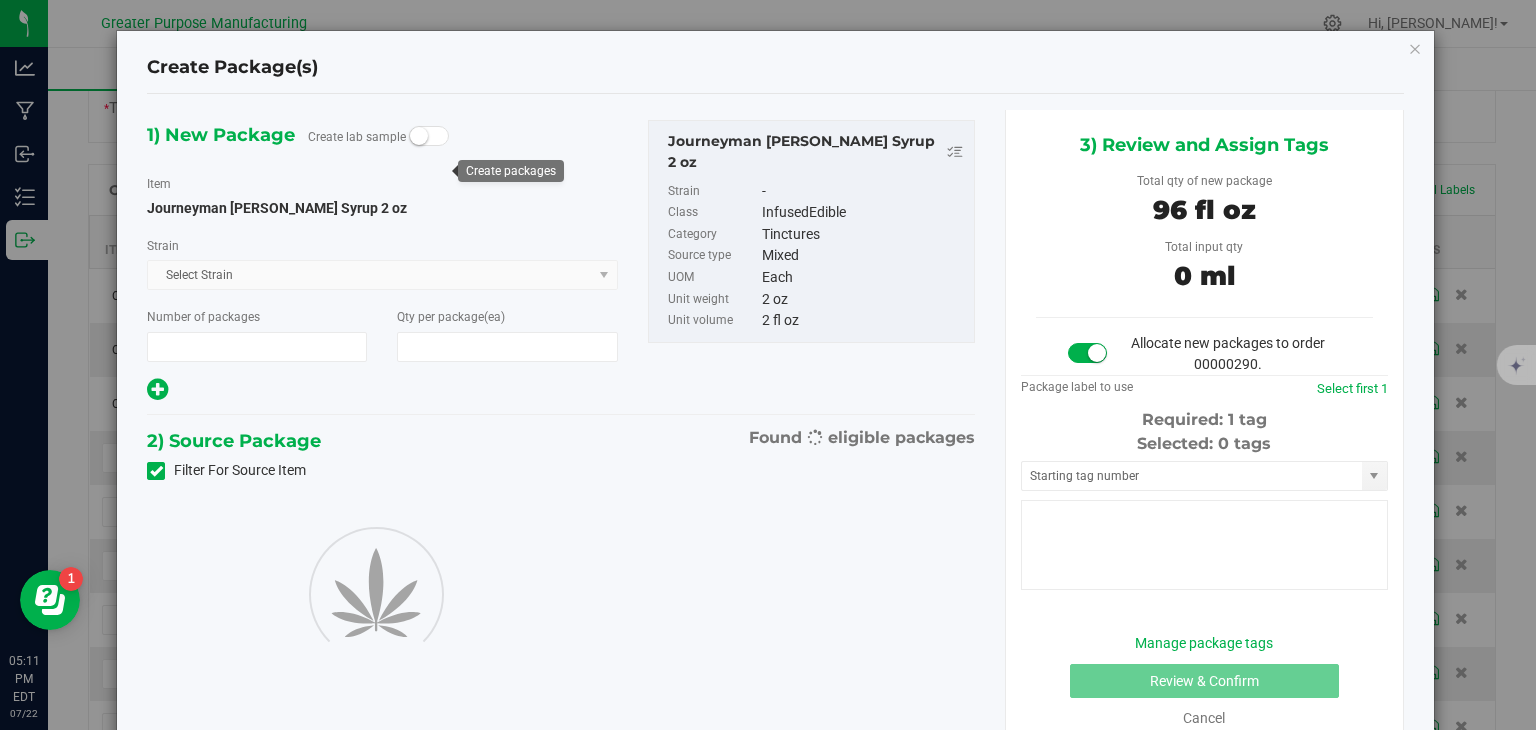 type on "1" 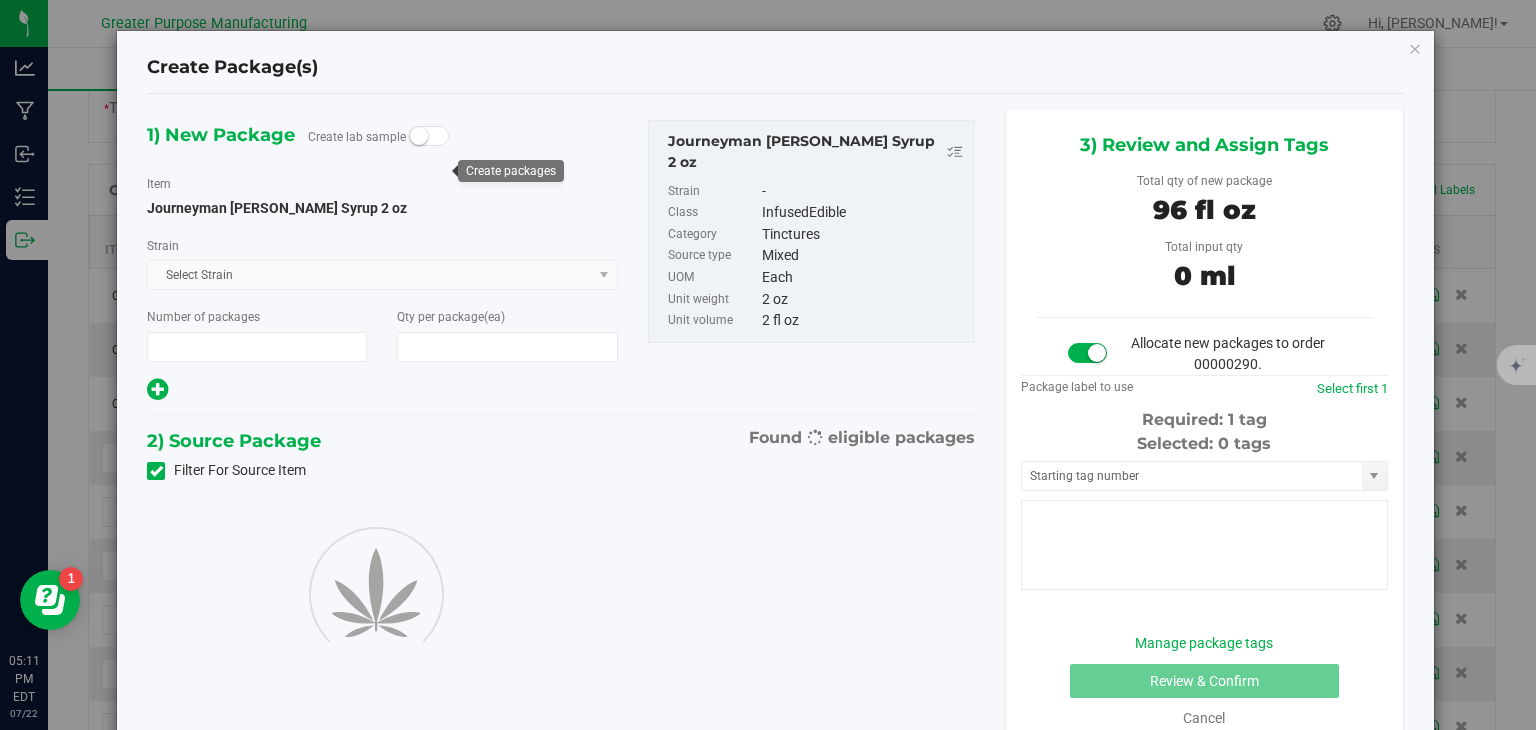 type on "48" 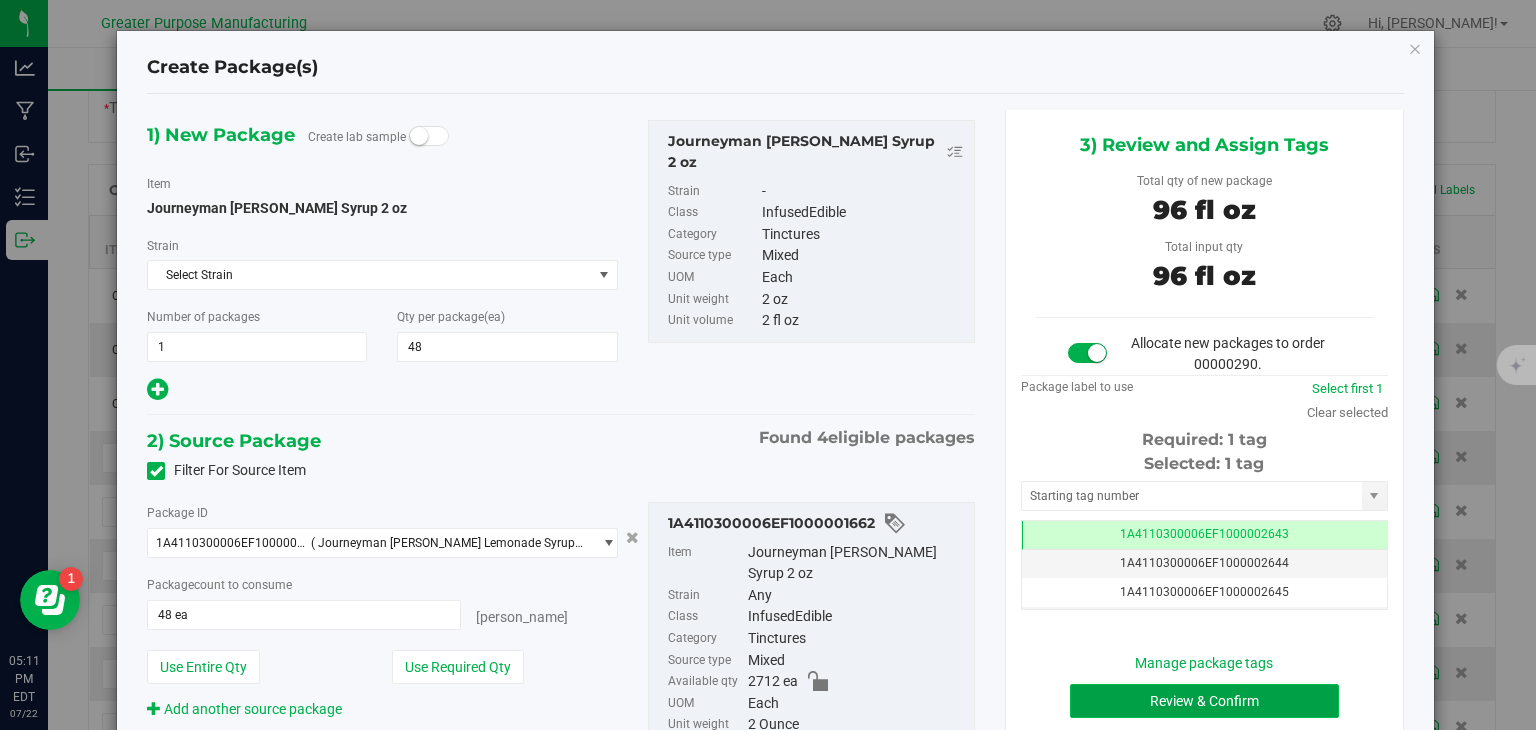 click on "Review & Confirm" at bounding box center (1204, 701) 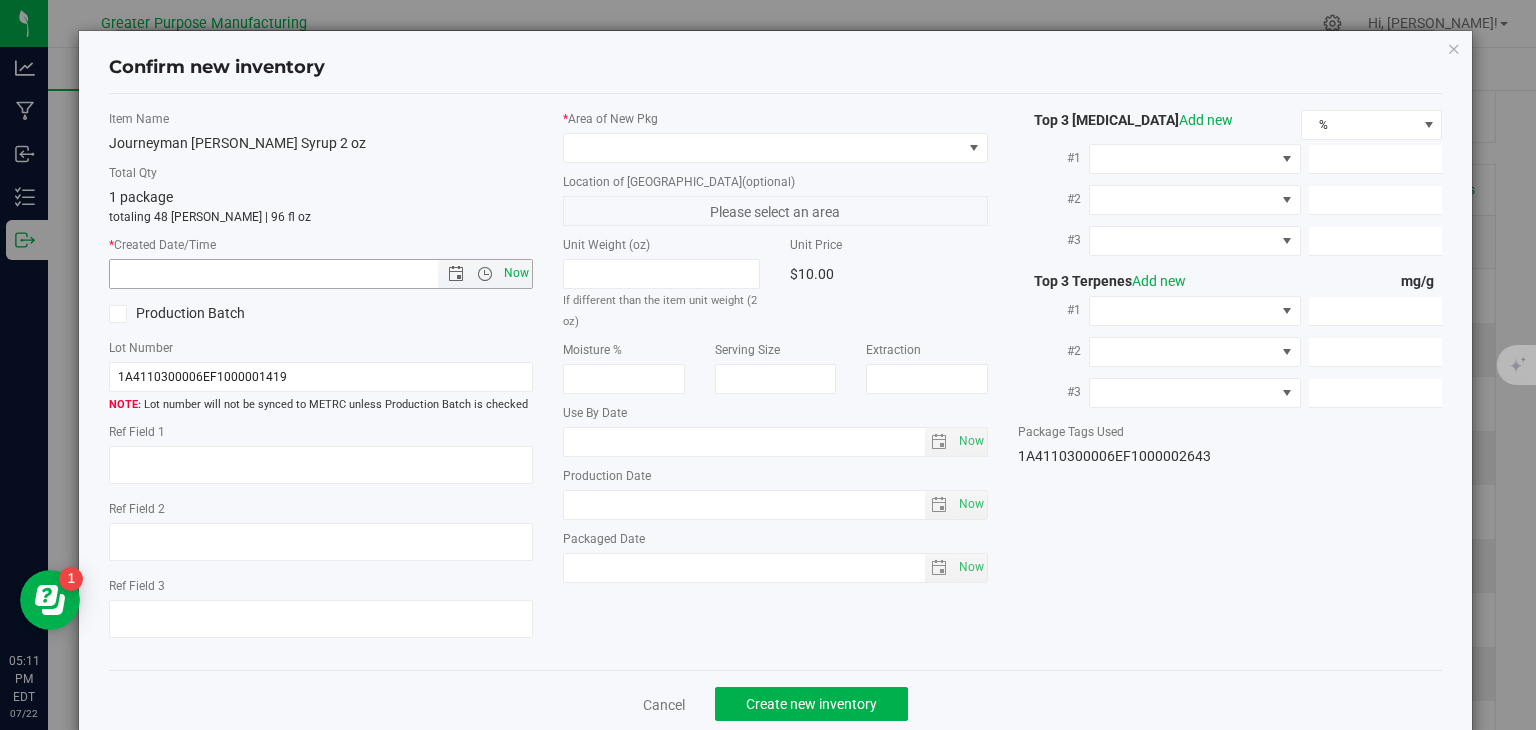 click on "Now" at bounding box center [517, 273] 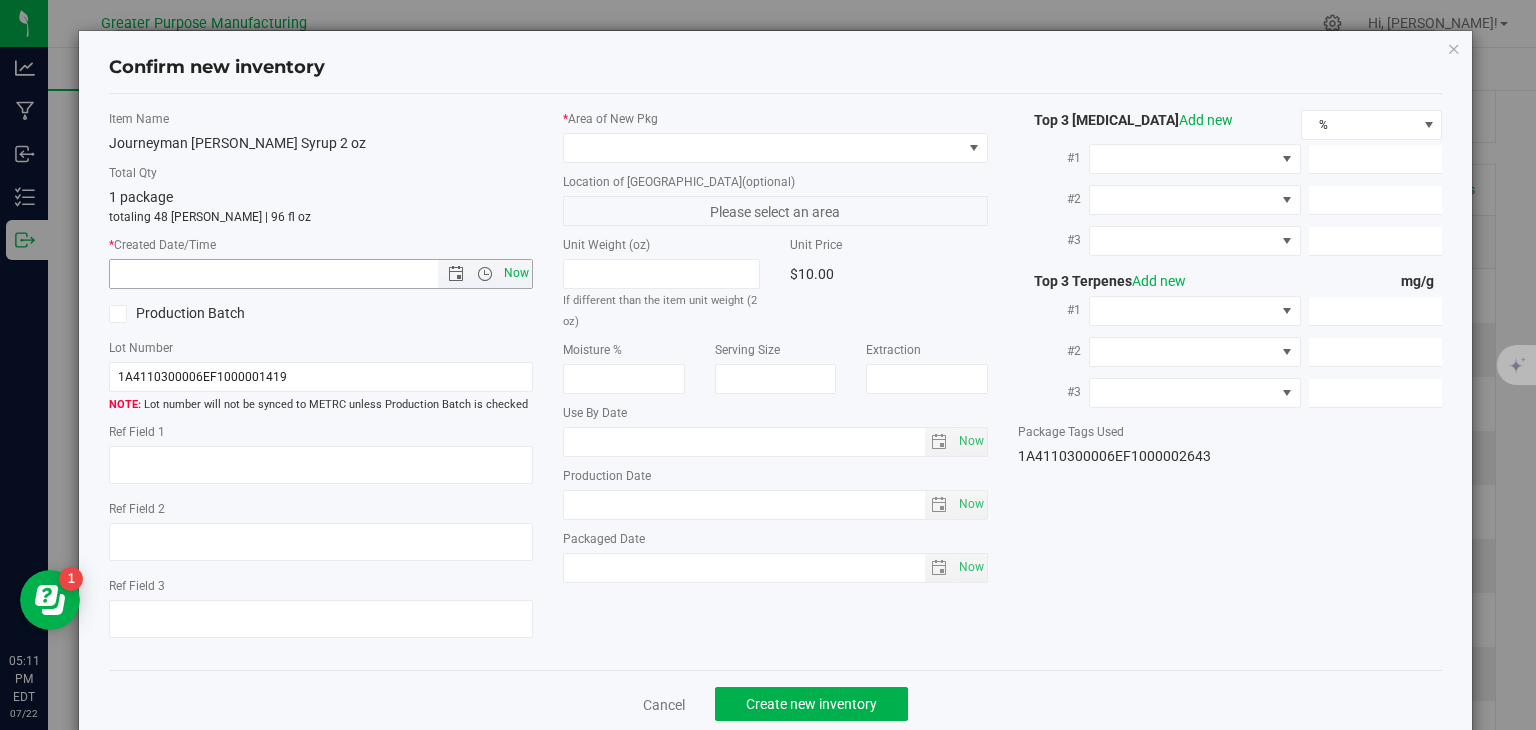 type on "7/22/2025 5:11 PM" 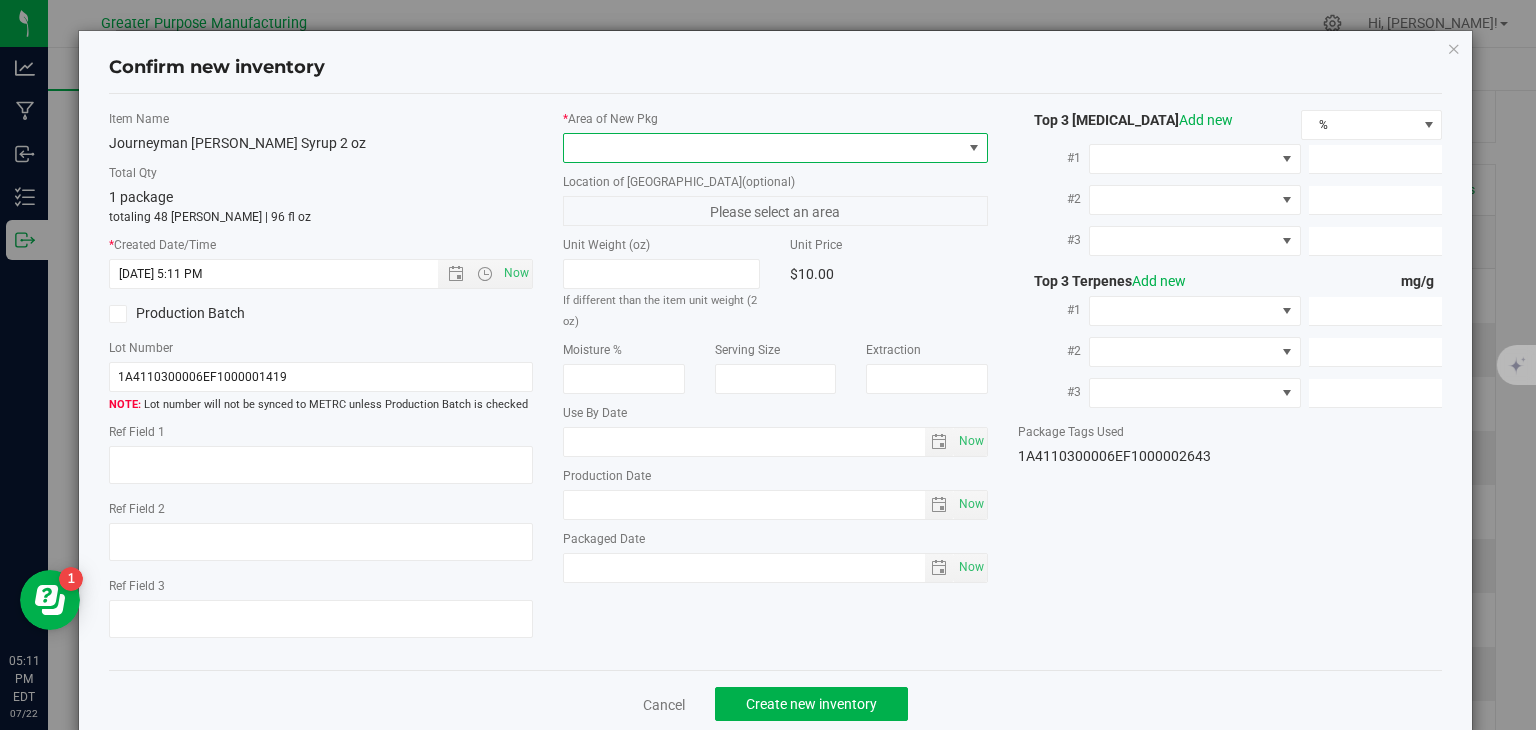 click at bounding box center [763, 148] 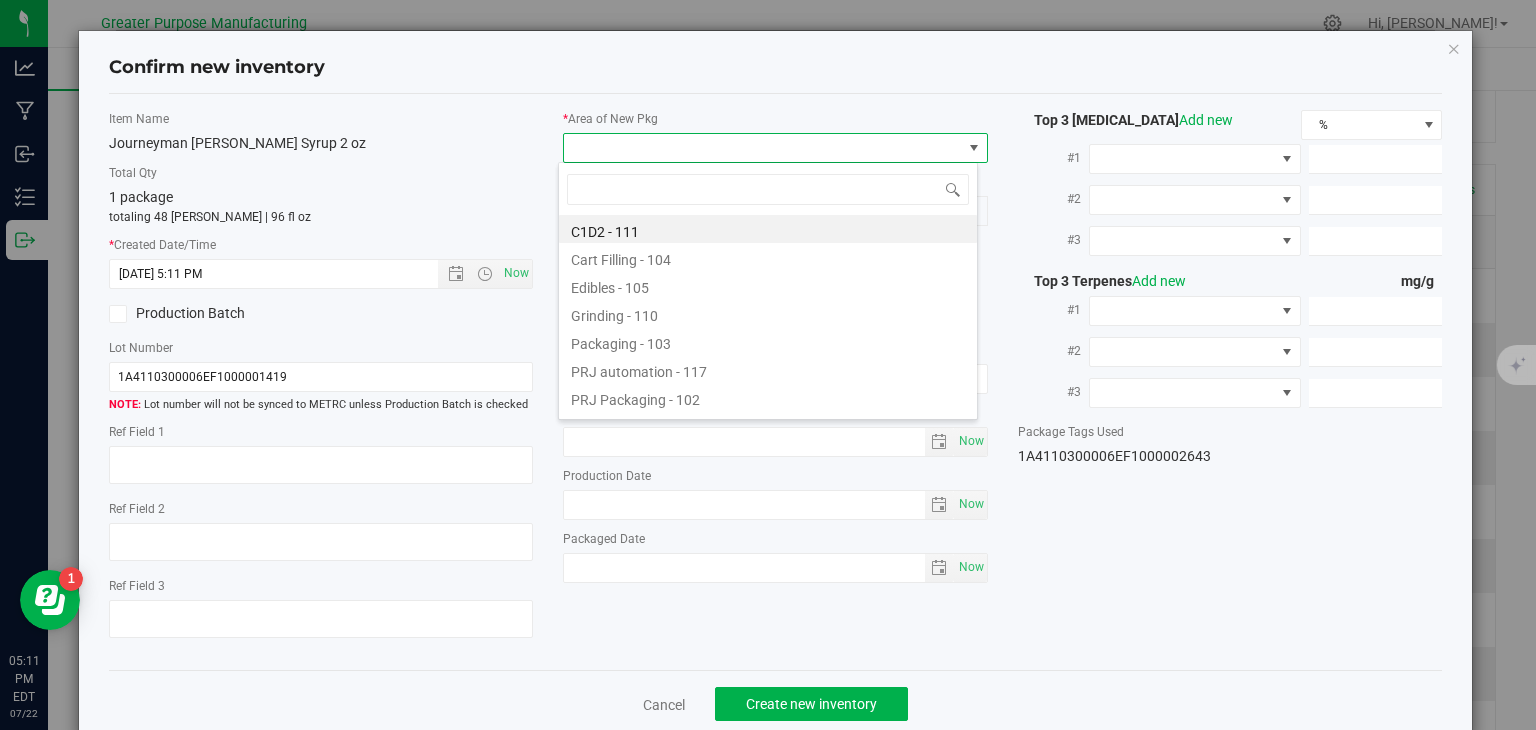 type on "108" 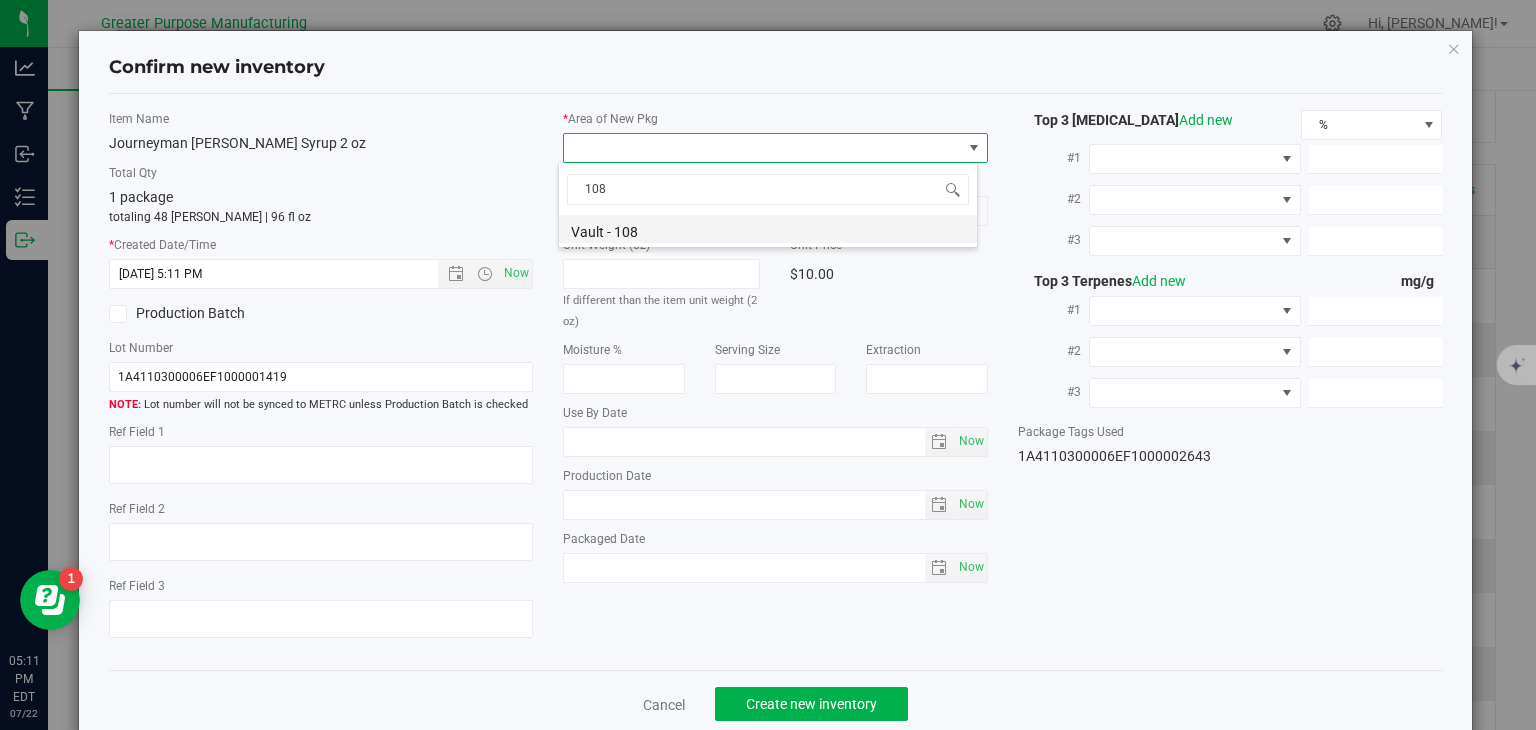 click on "Vault - 108" at bounding box center (768, 229) 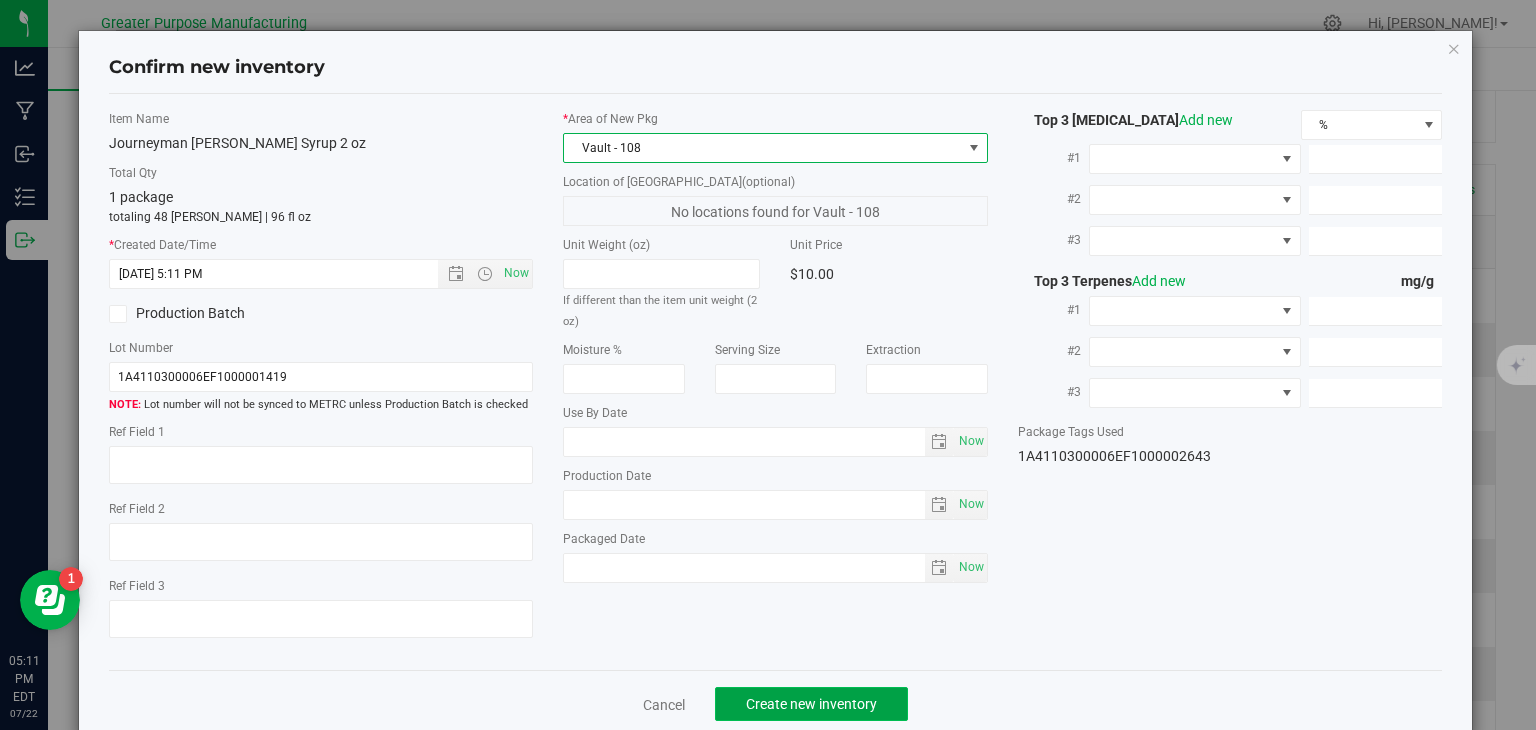 click on "Create new inventory" 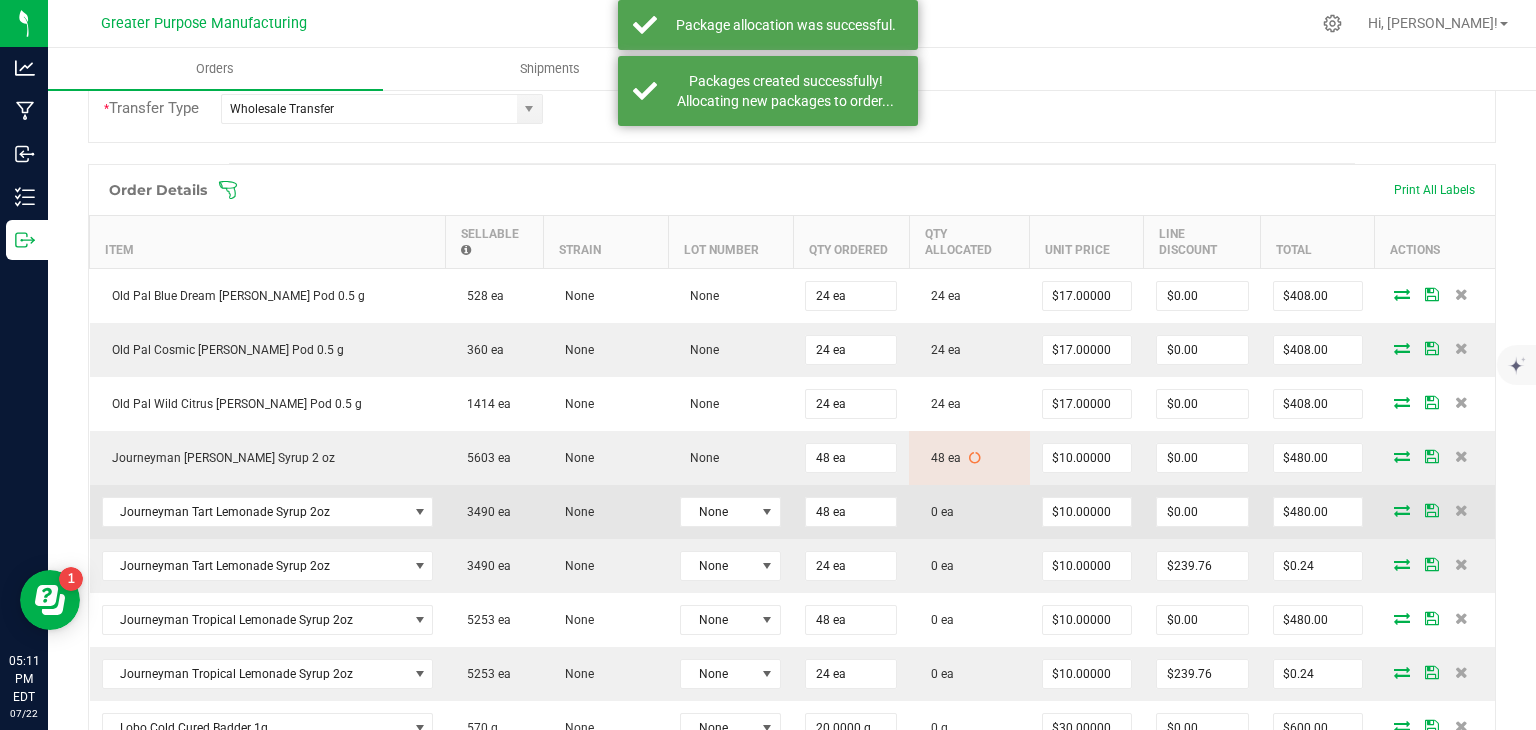 click at bounding box center (1402, 510) 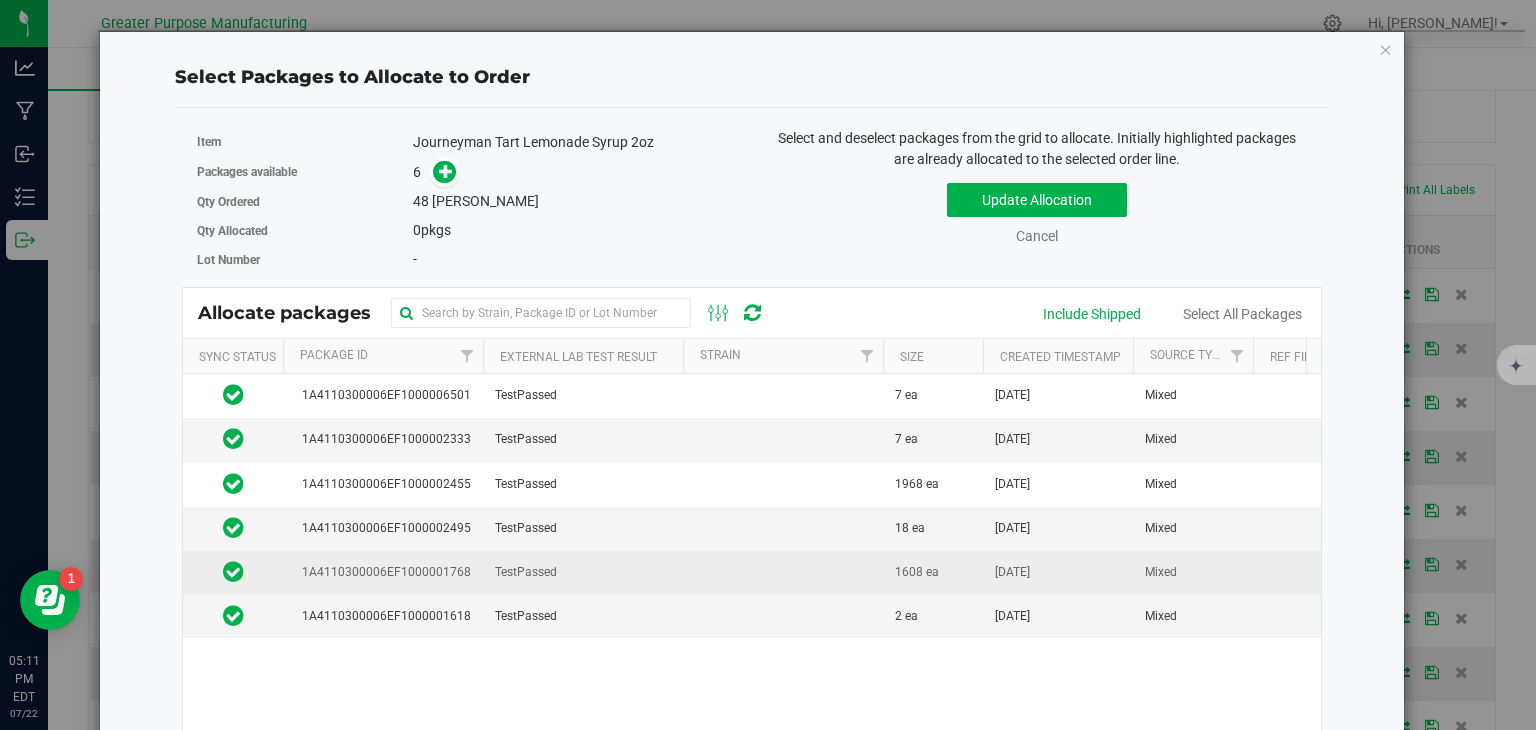 click on "TestPassed" at bounding box center [583, 573] 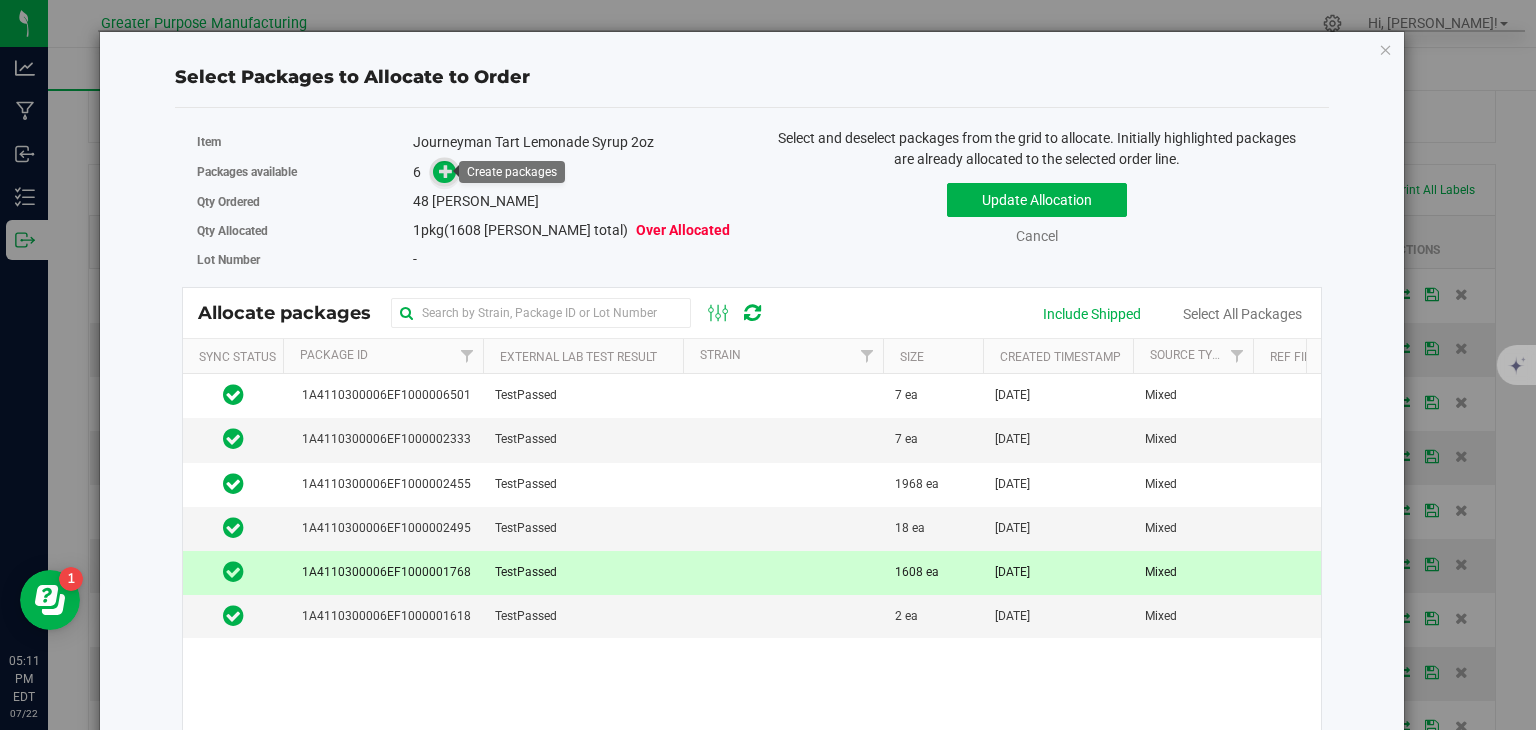 click at bounding box center [446, 171] 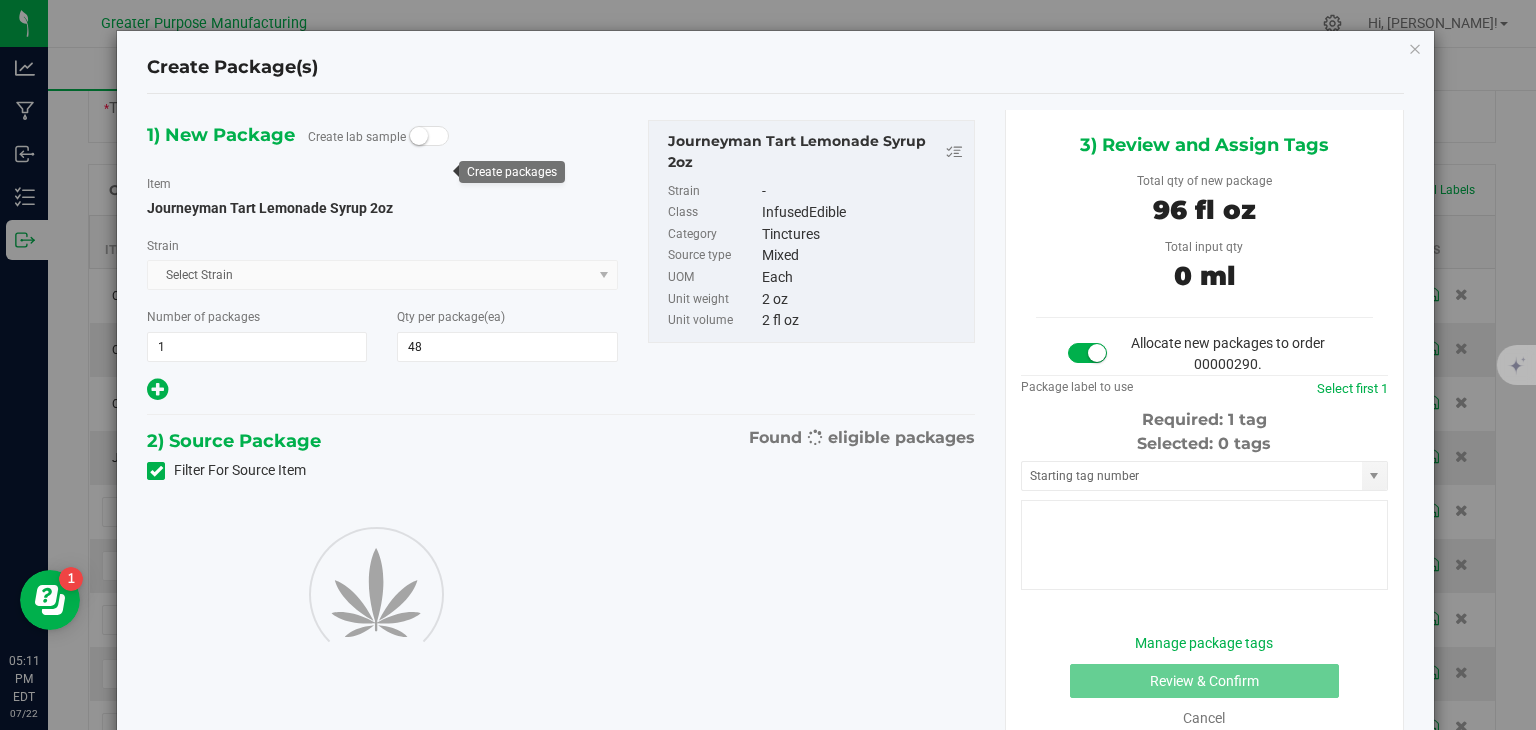 type on "48" 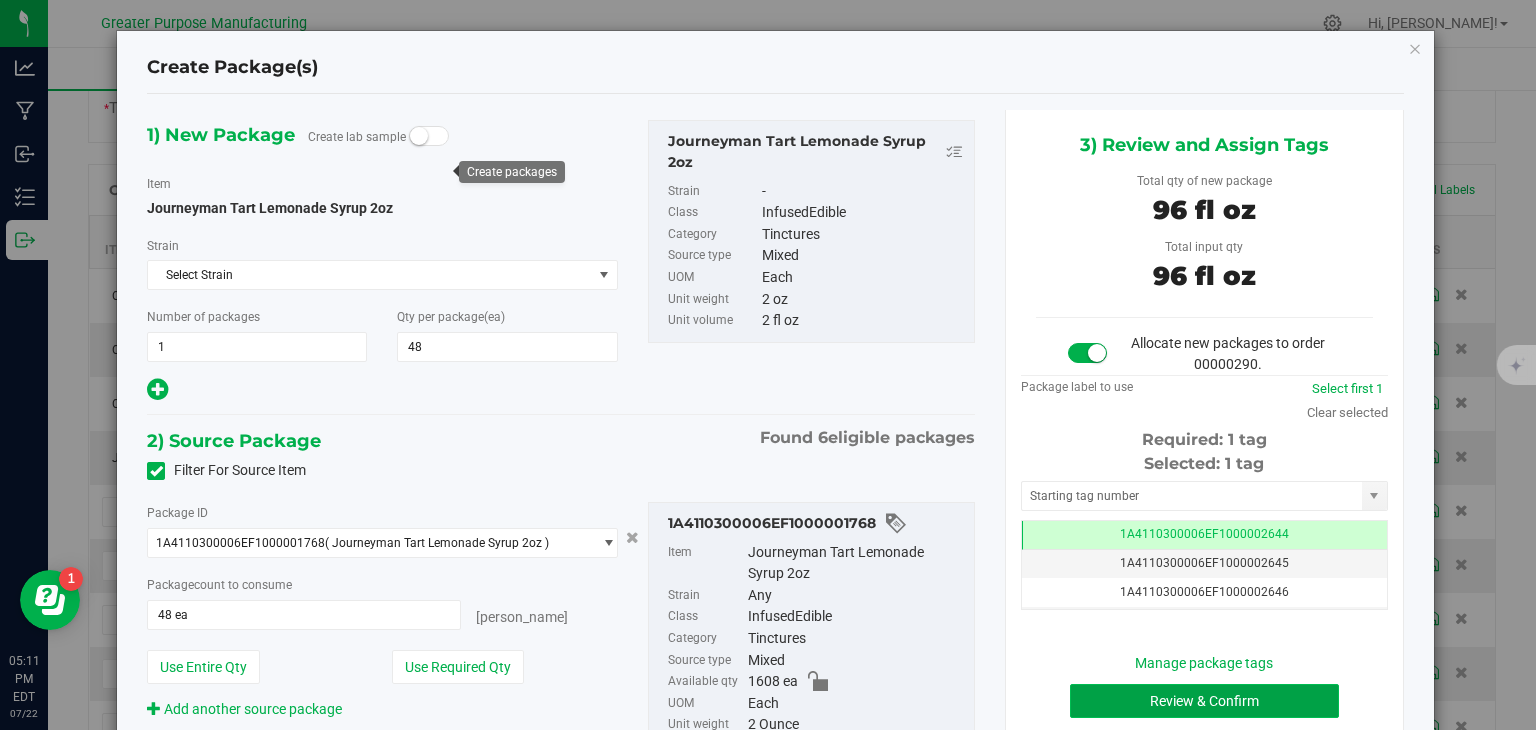 click on "Review & Confirm" at bounding box center [1204, 701] 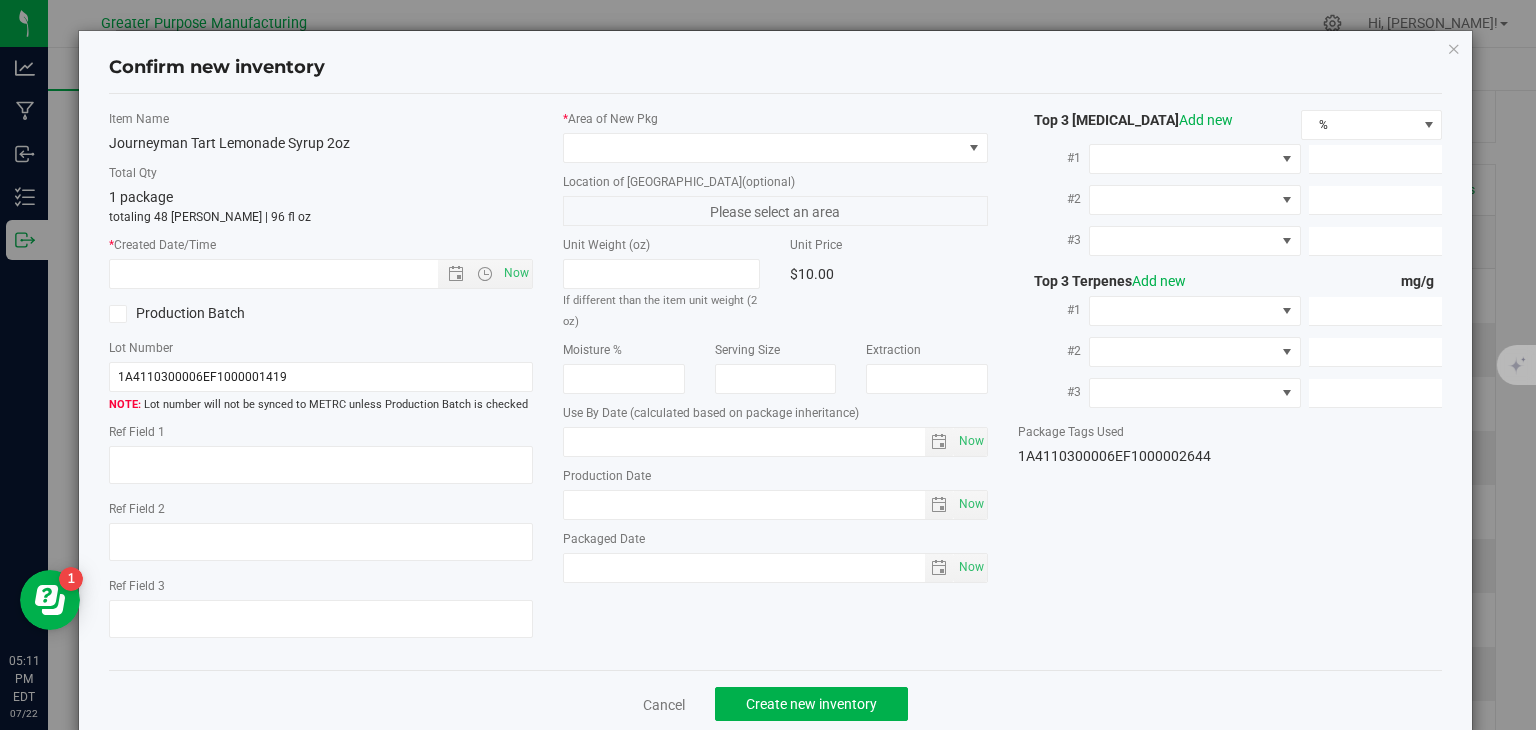 type on "[DATE]" 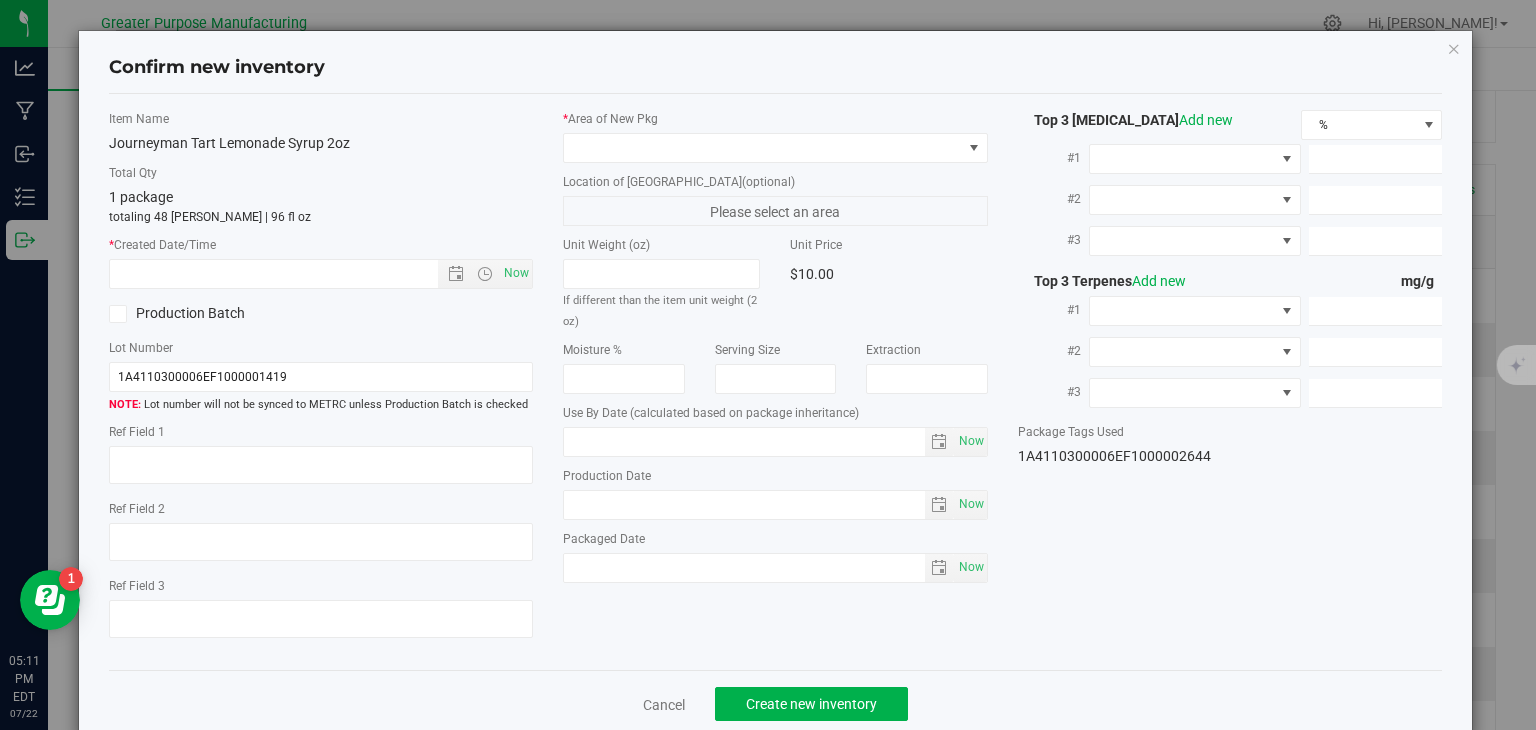 type on "[DATE]" 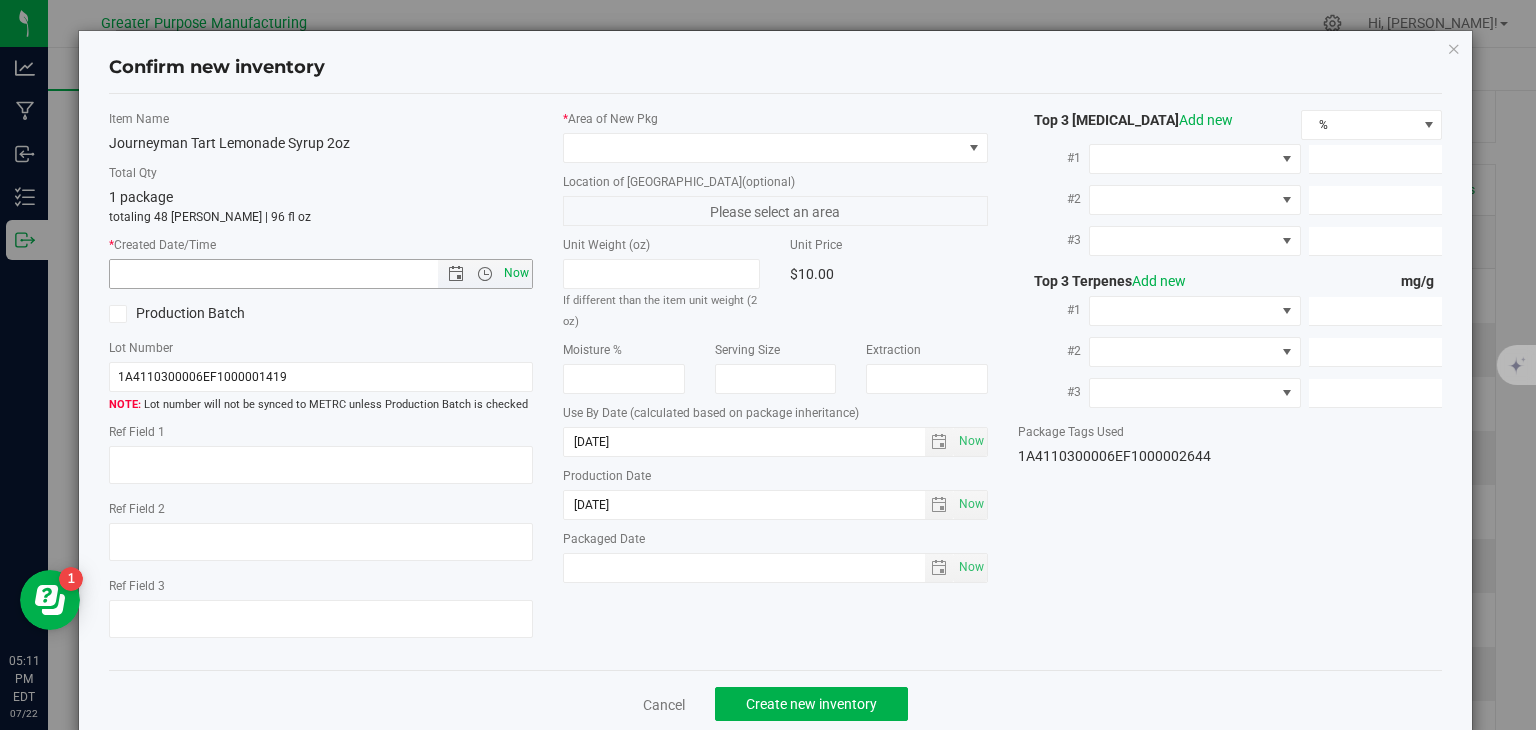 click on "Now" at bounding box center [517, 273] 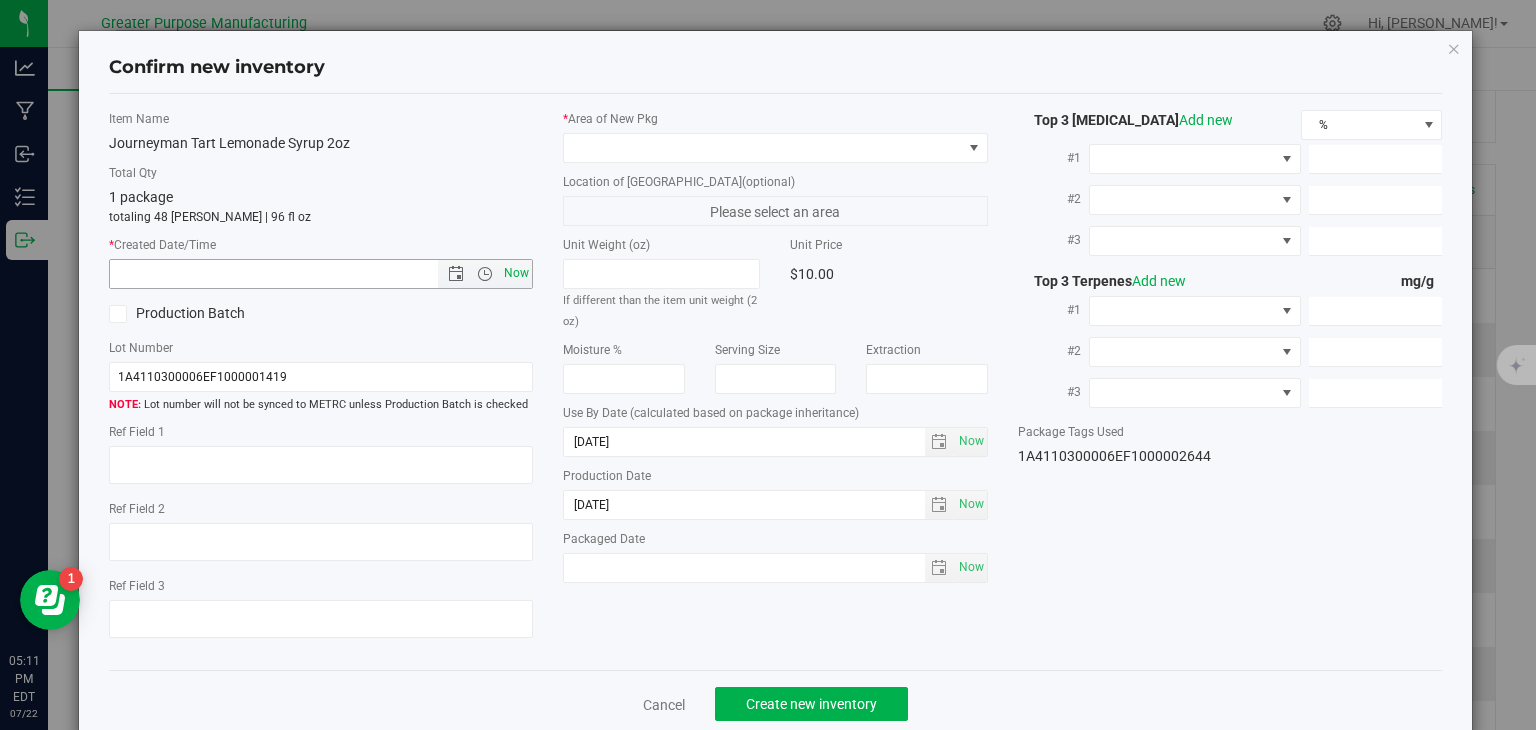 type on "7/22/2025 5:11 PM" 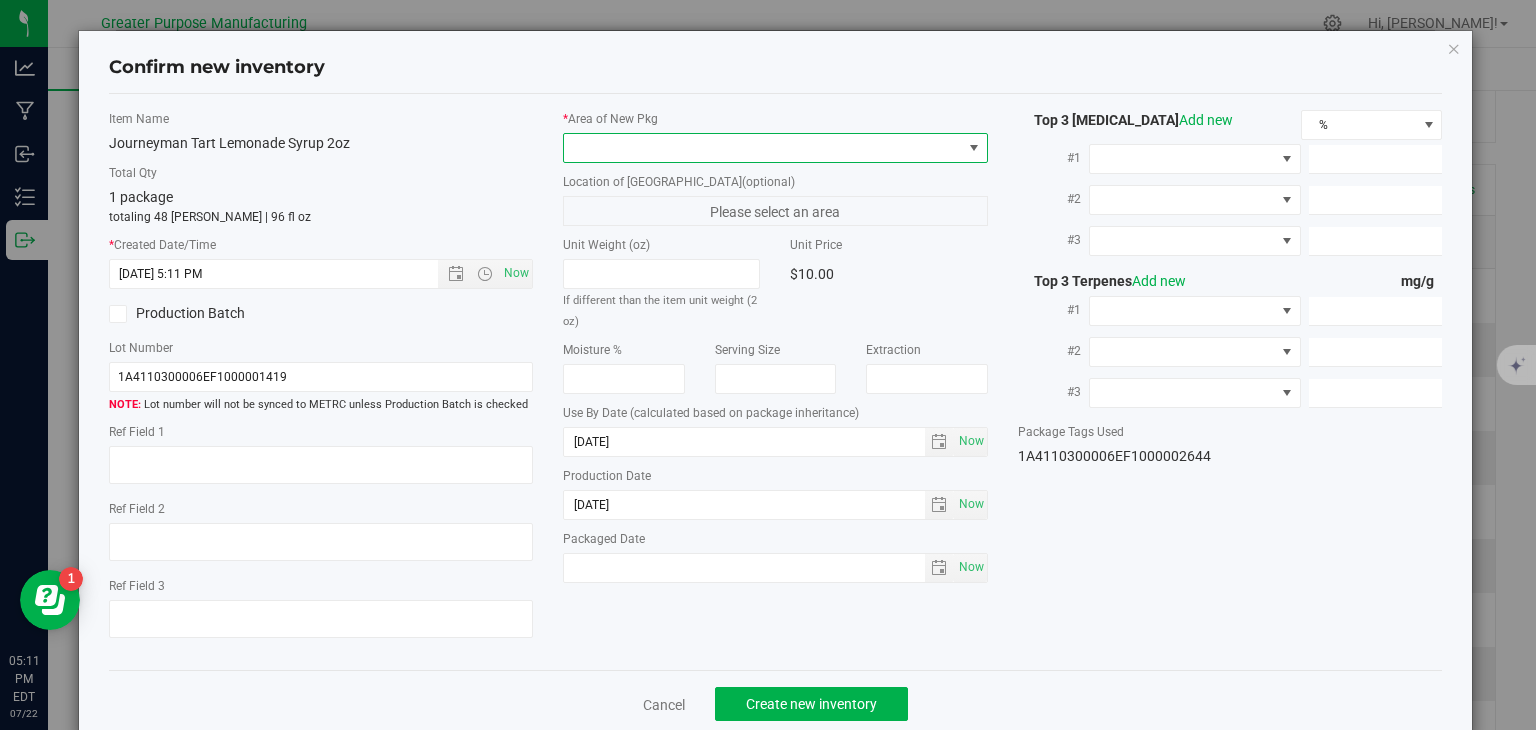 click at bounding box center (763, 148) 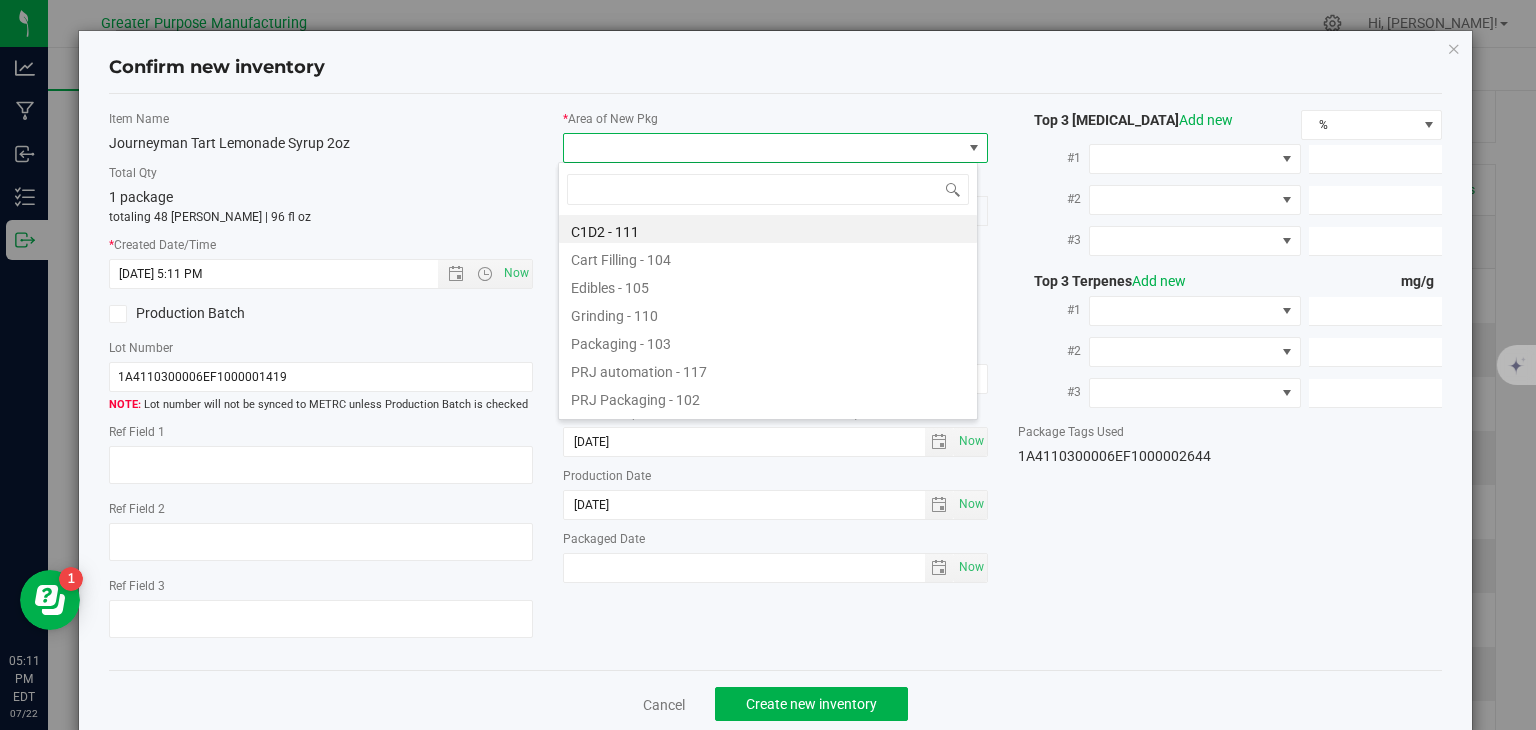 type on "108" 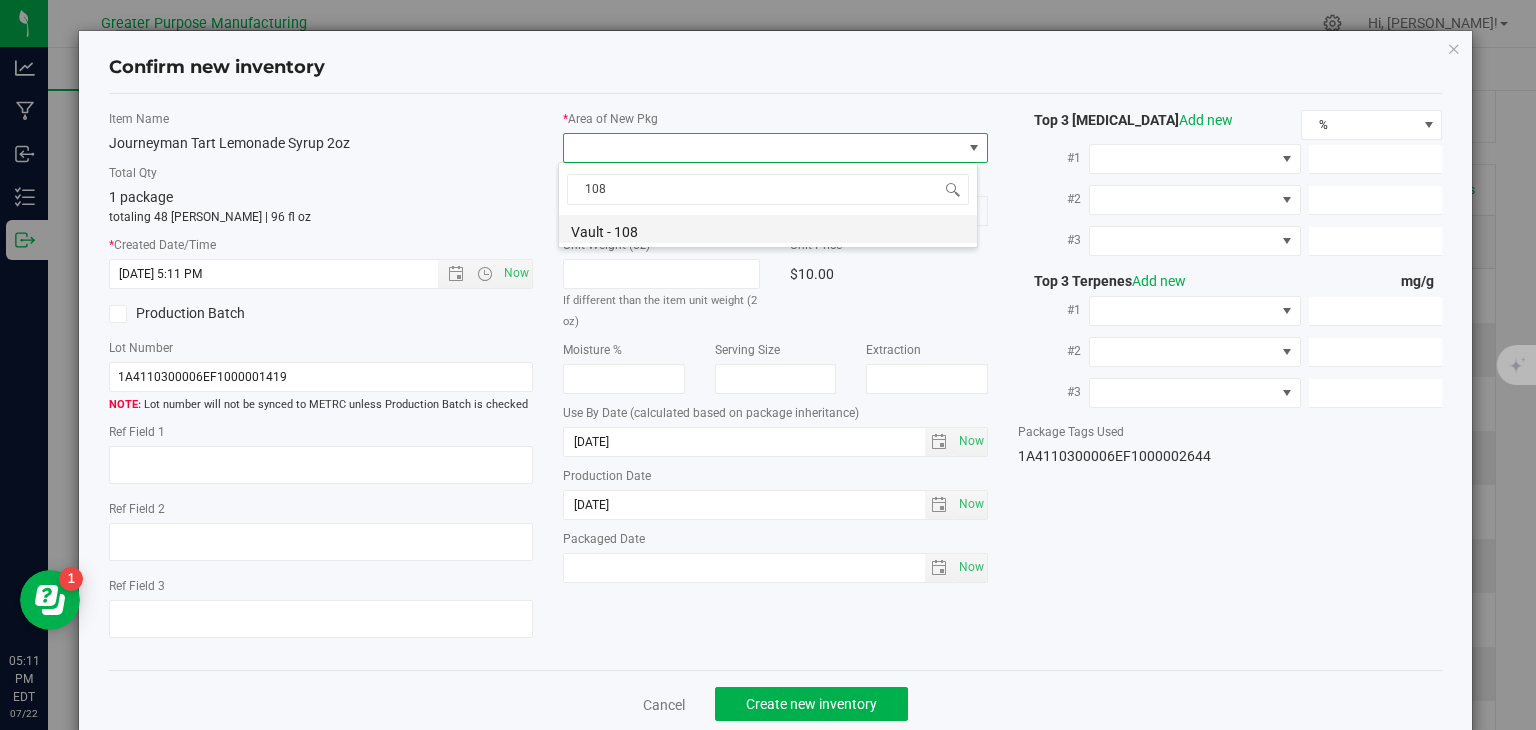 click on "Vault - 108" at bounding box center [768, 229] 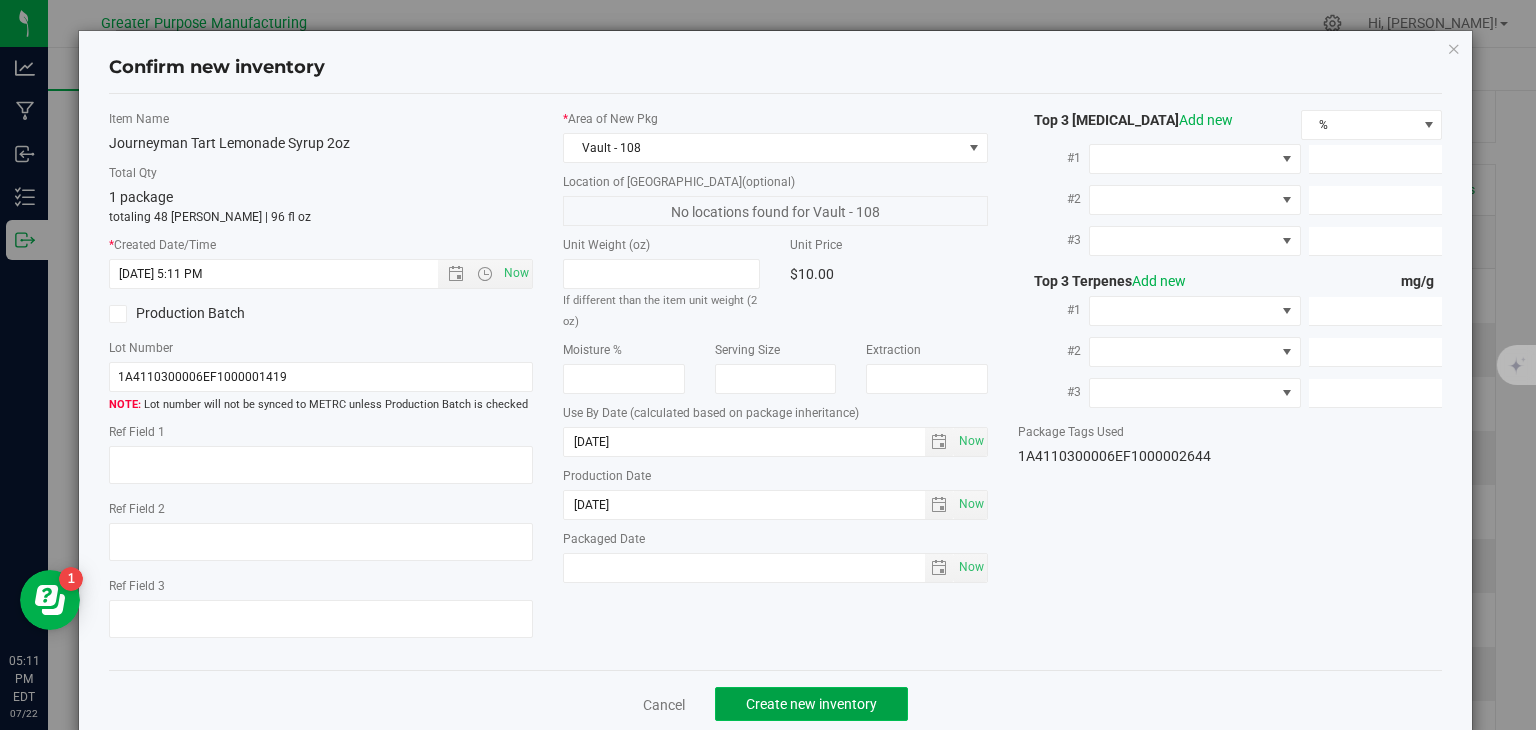 click on "Create new inventory" 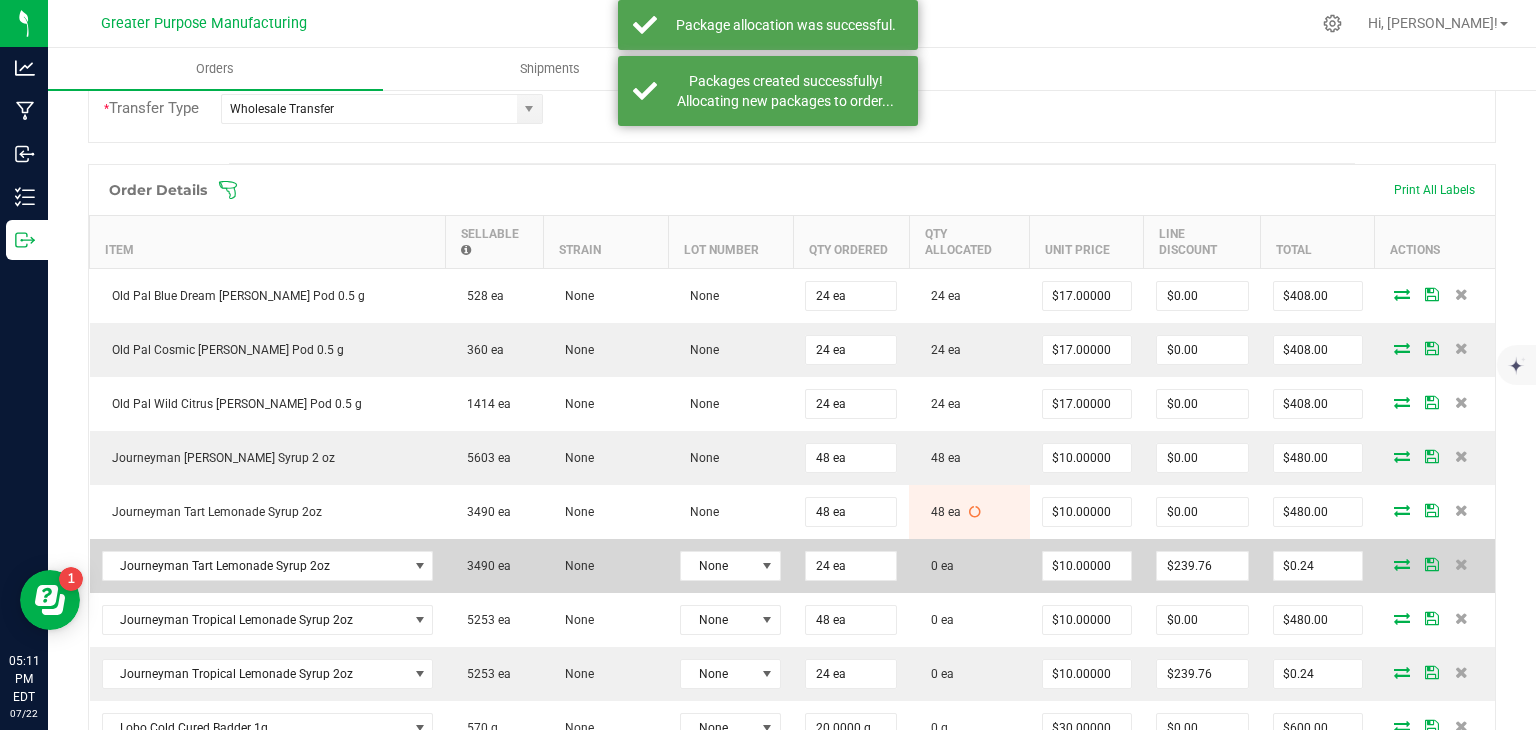 click at bounding box center (1402, 564) 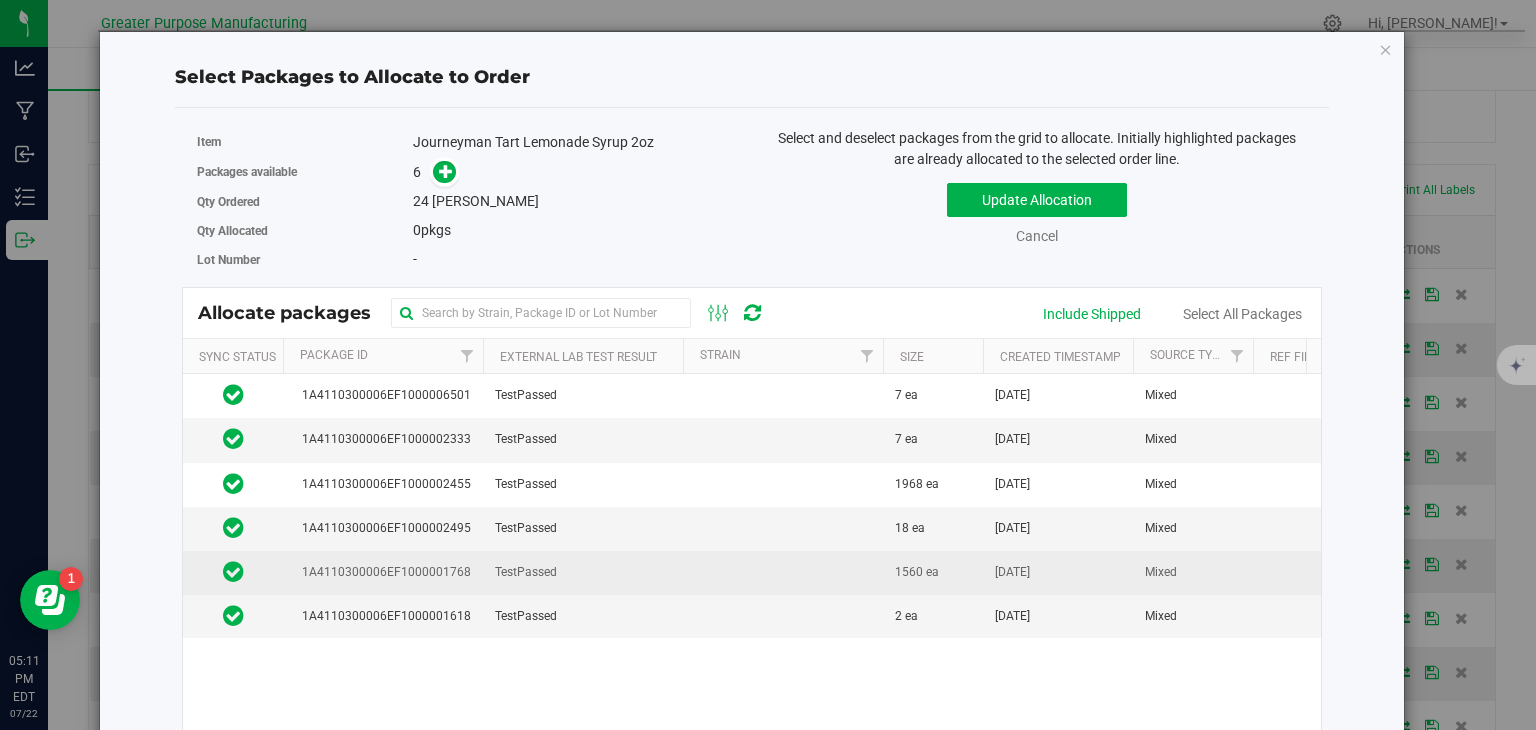 click on "TestPassed" at bounding box center [526, 572] 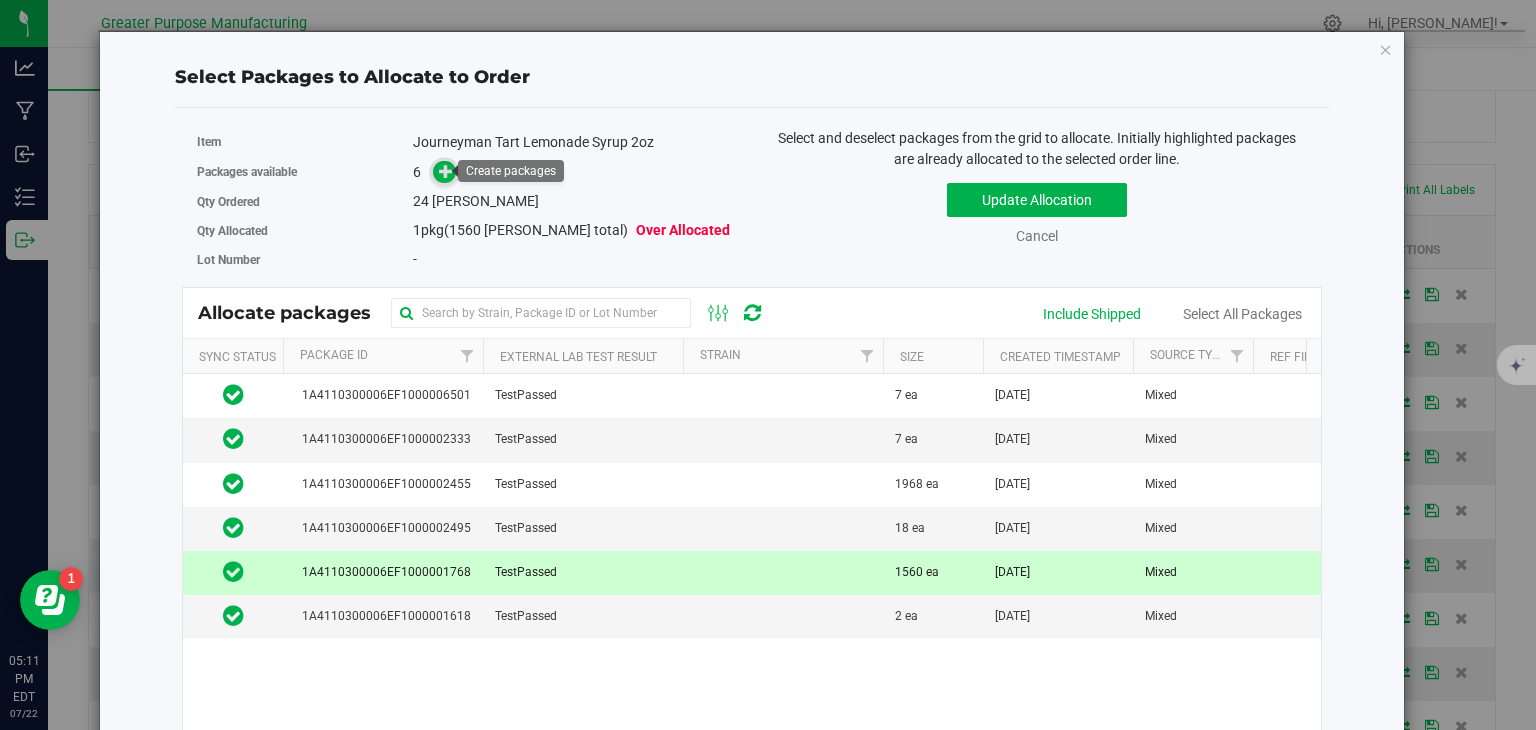 click at bounding box center [446, 171] 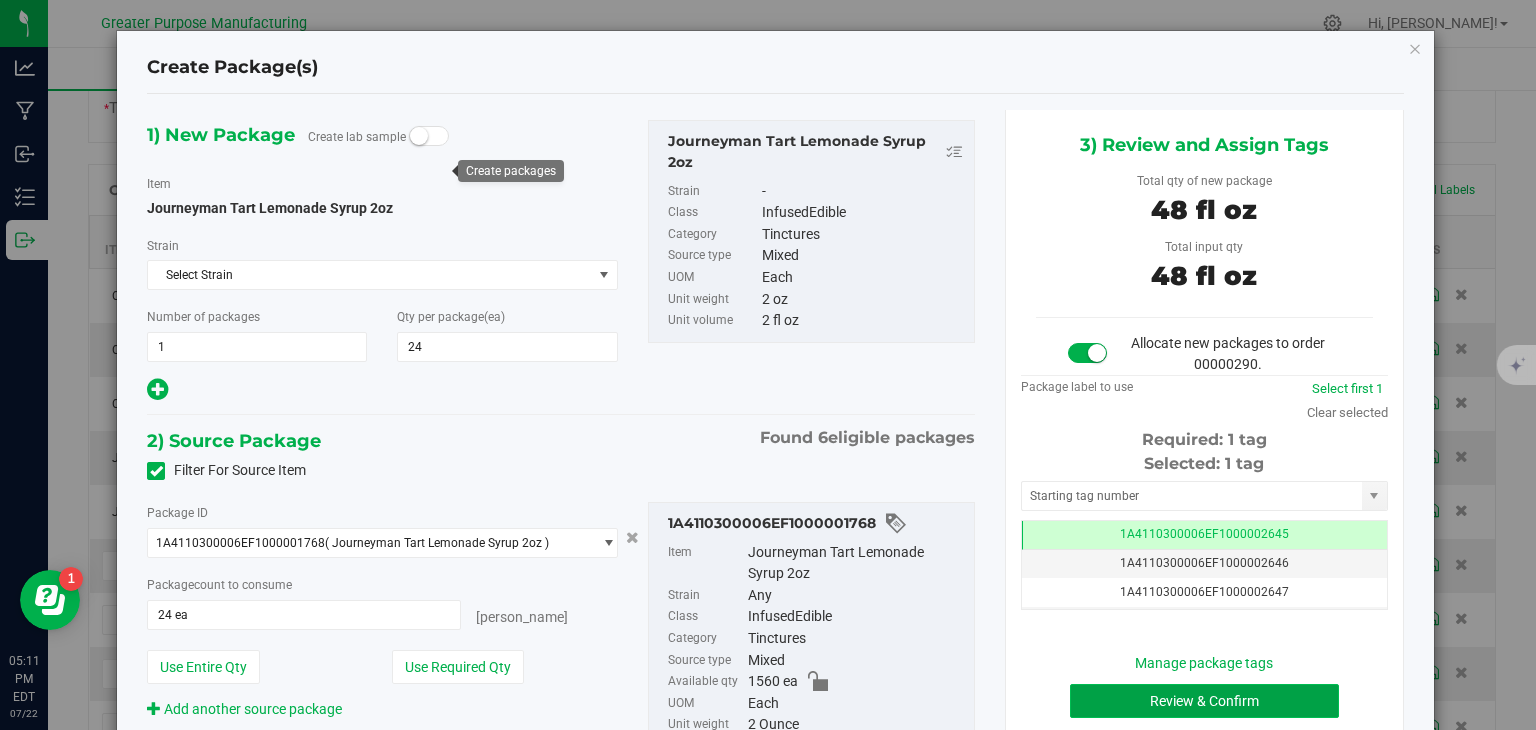 click on "Review & Confirm" at bounding box center [1204, 701] 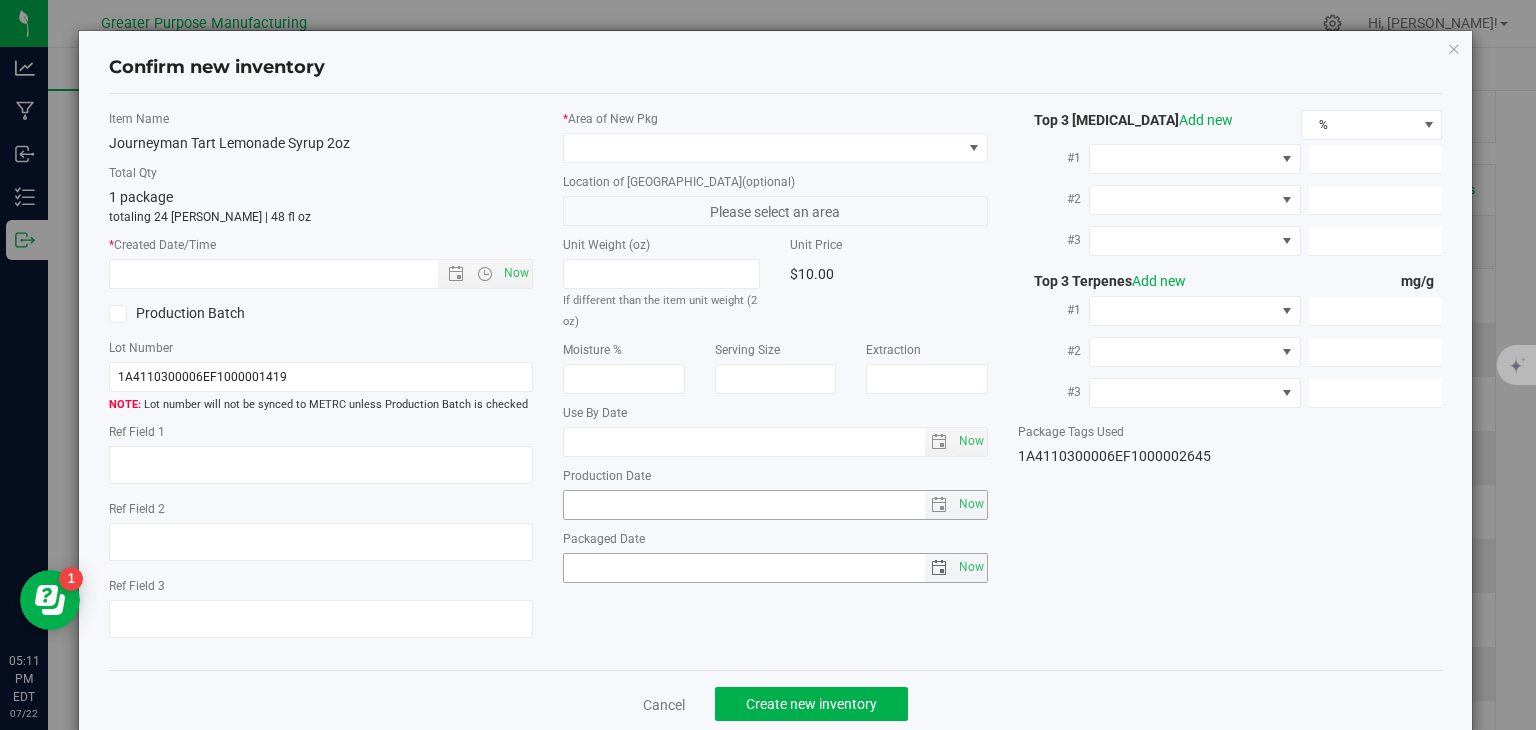 type on "[DATE]" 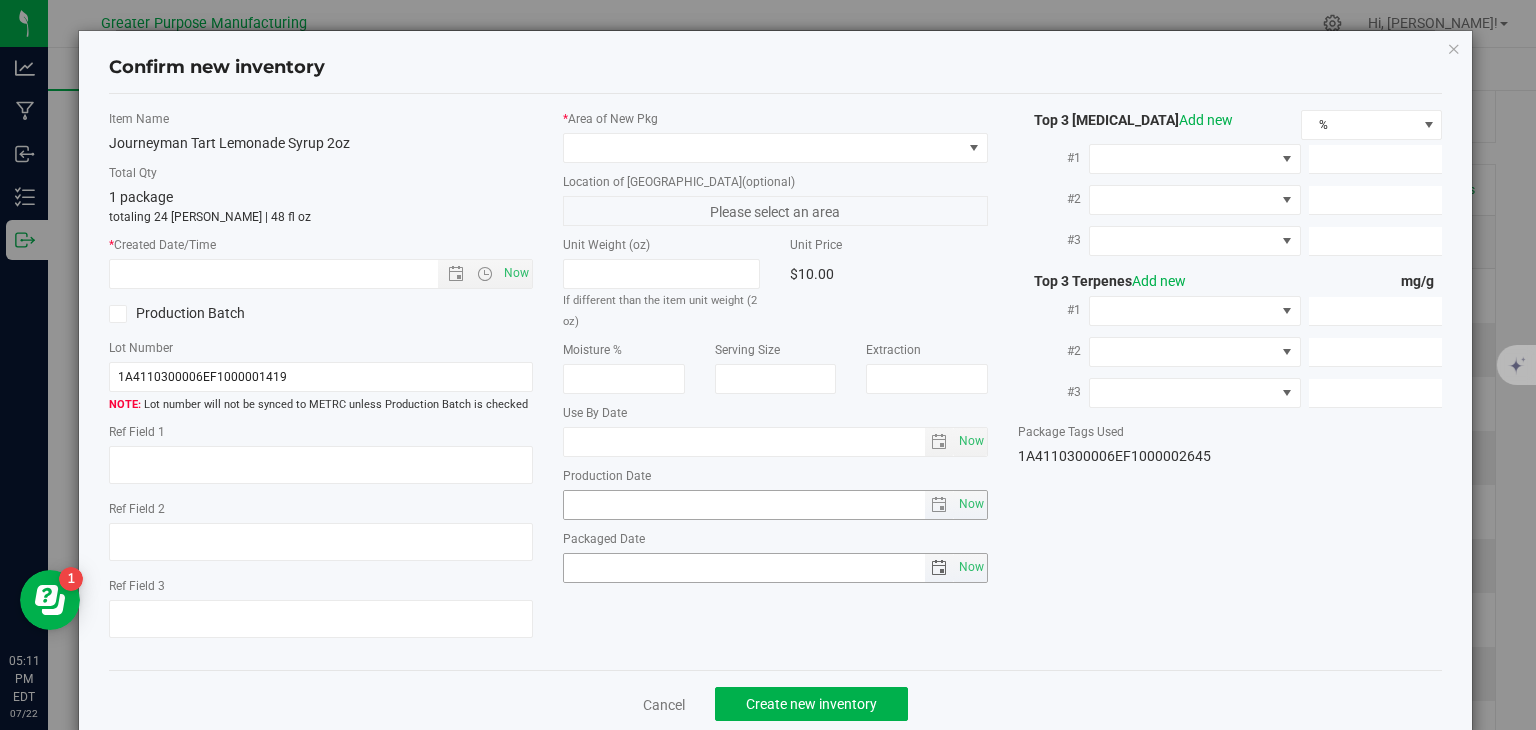 type on "[DATE]" 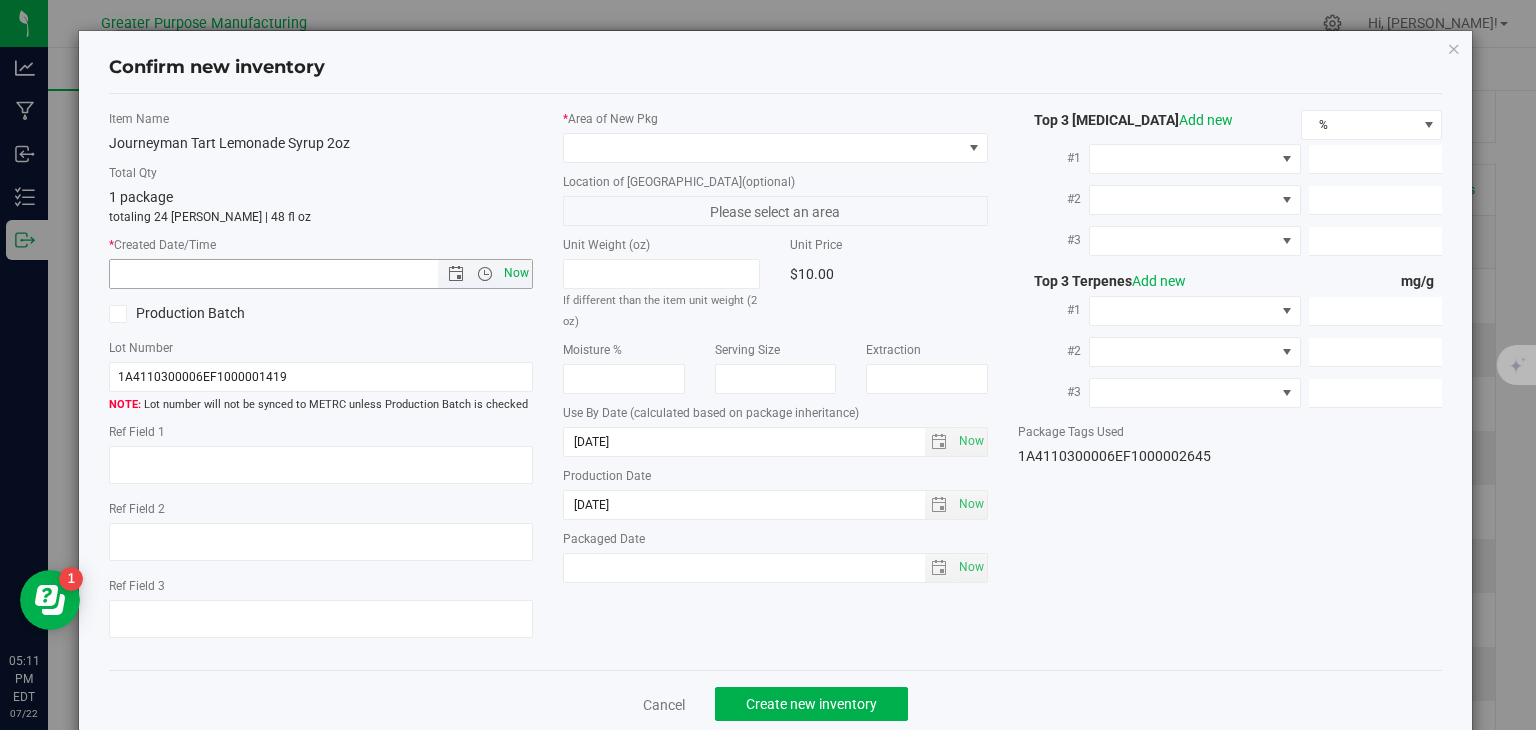 click on "Now" at bounding box center [517, 273] 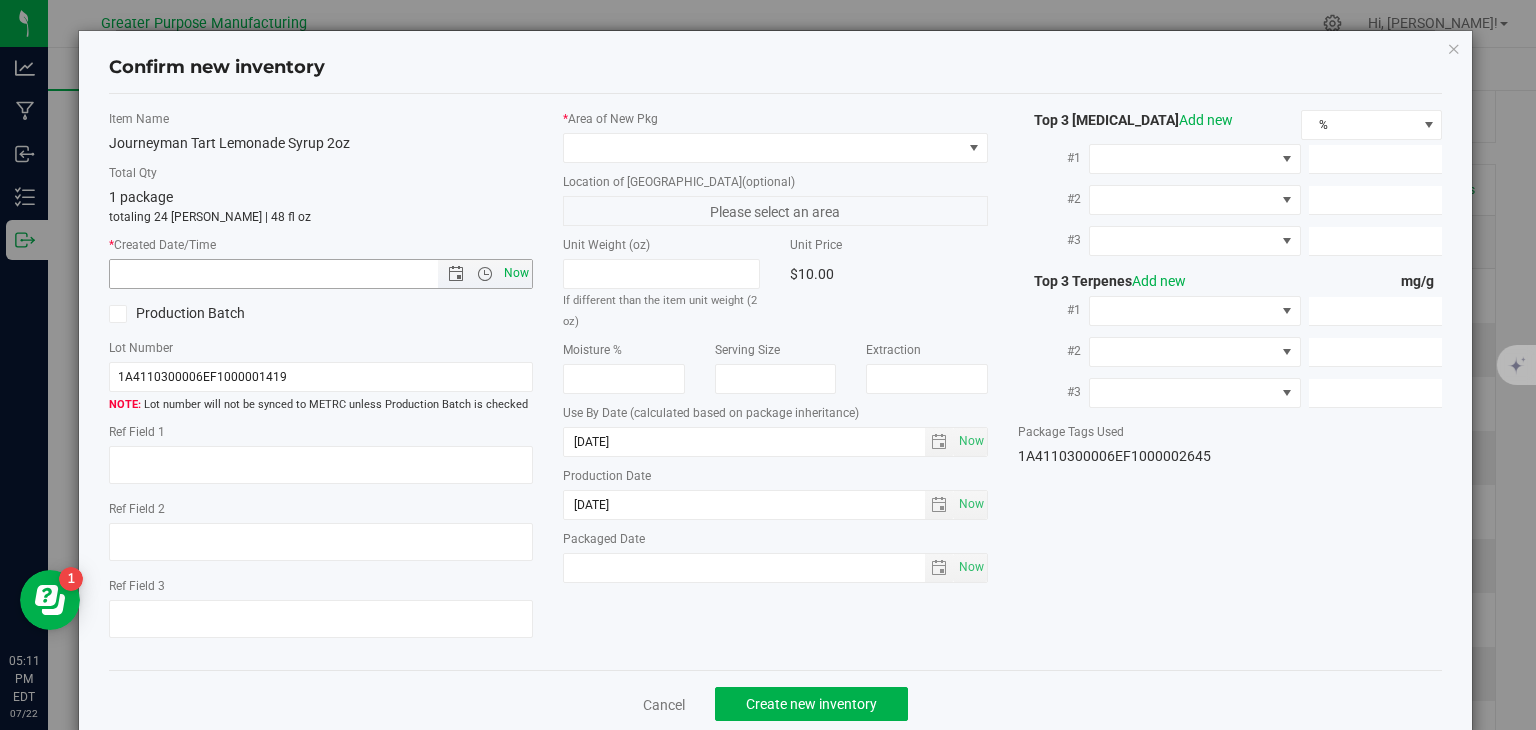 type on "7/22/2025 5:11 PM" 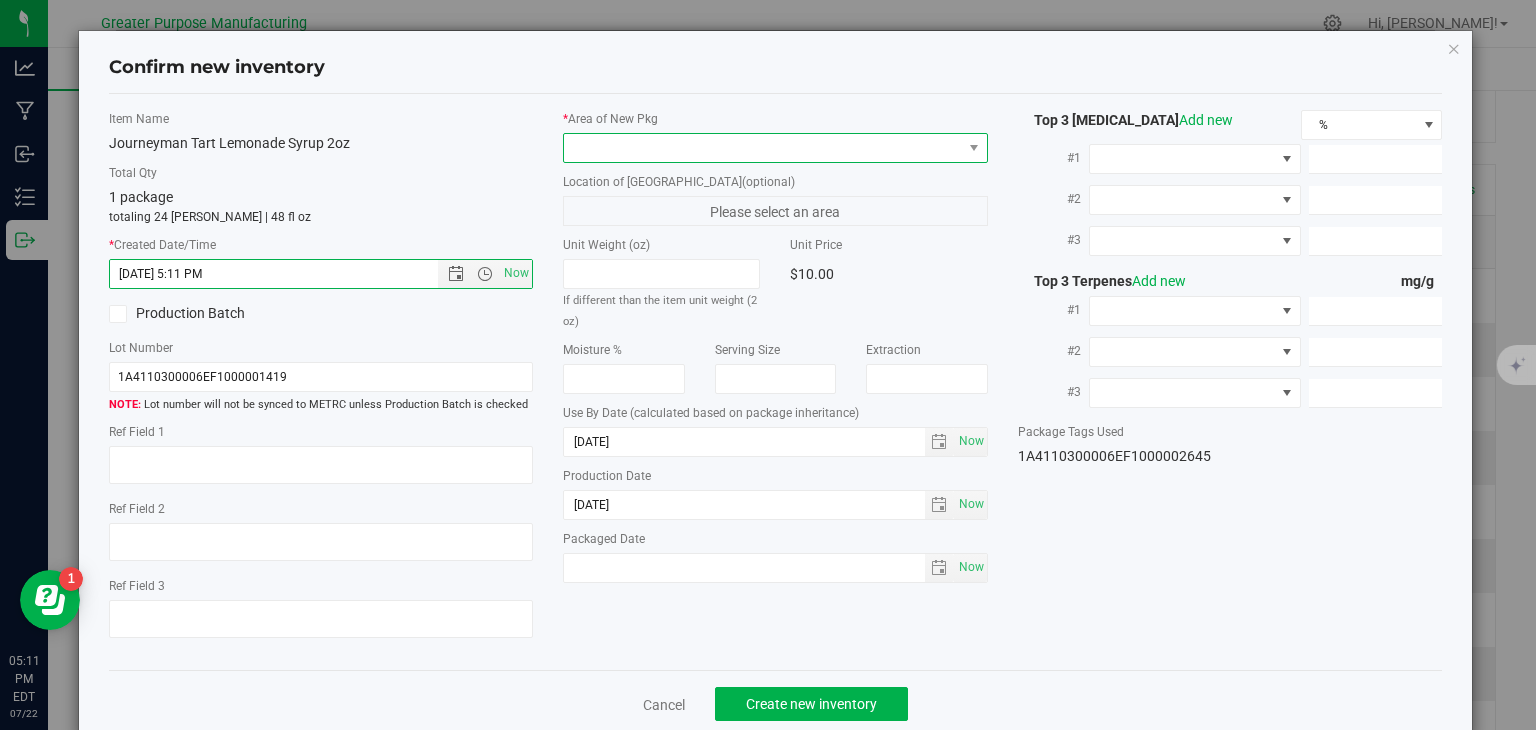 click at bounding box center (763, 148) 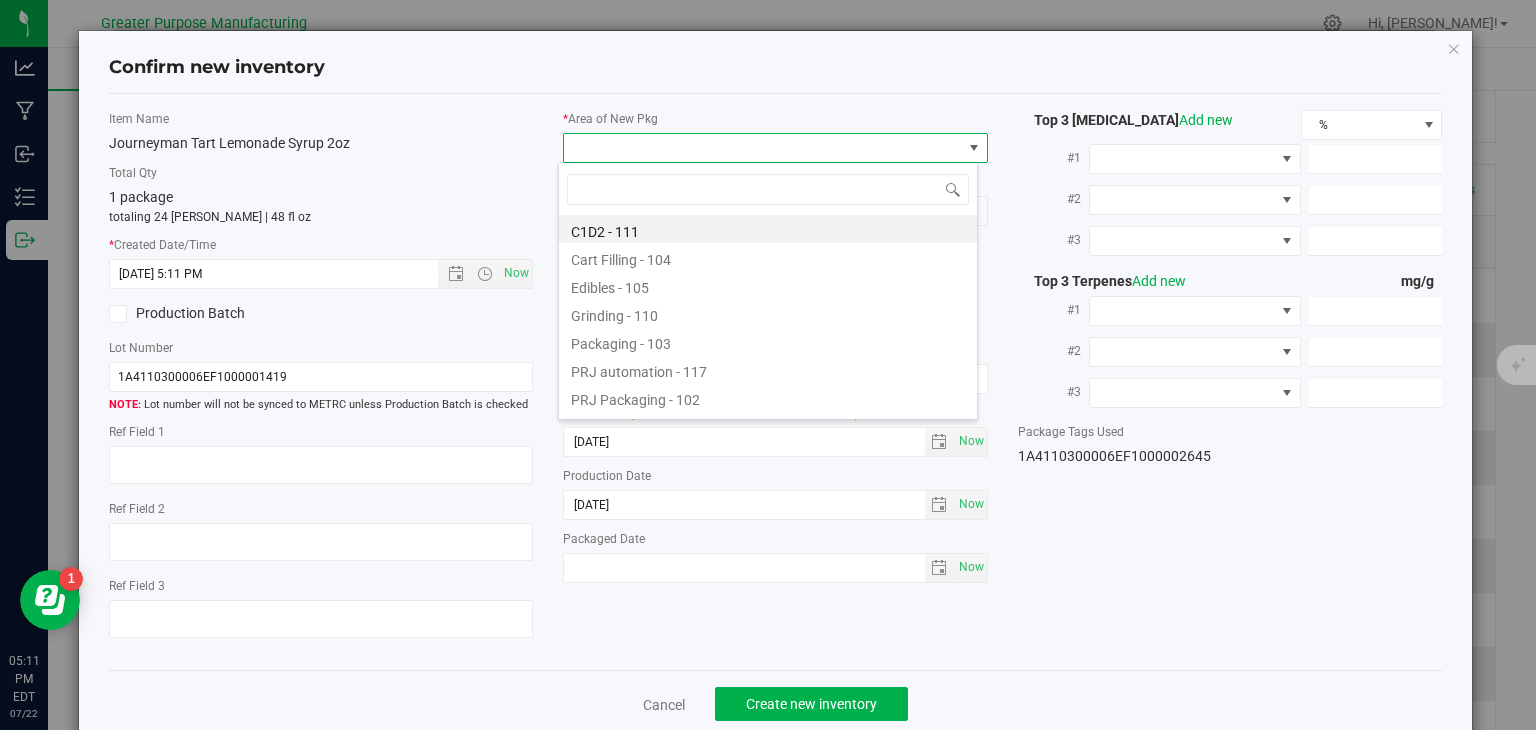 type on "108" 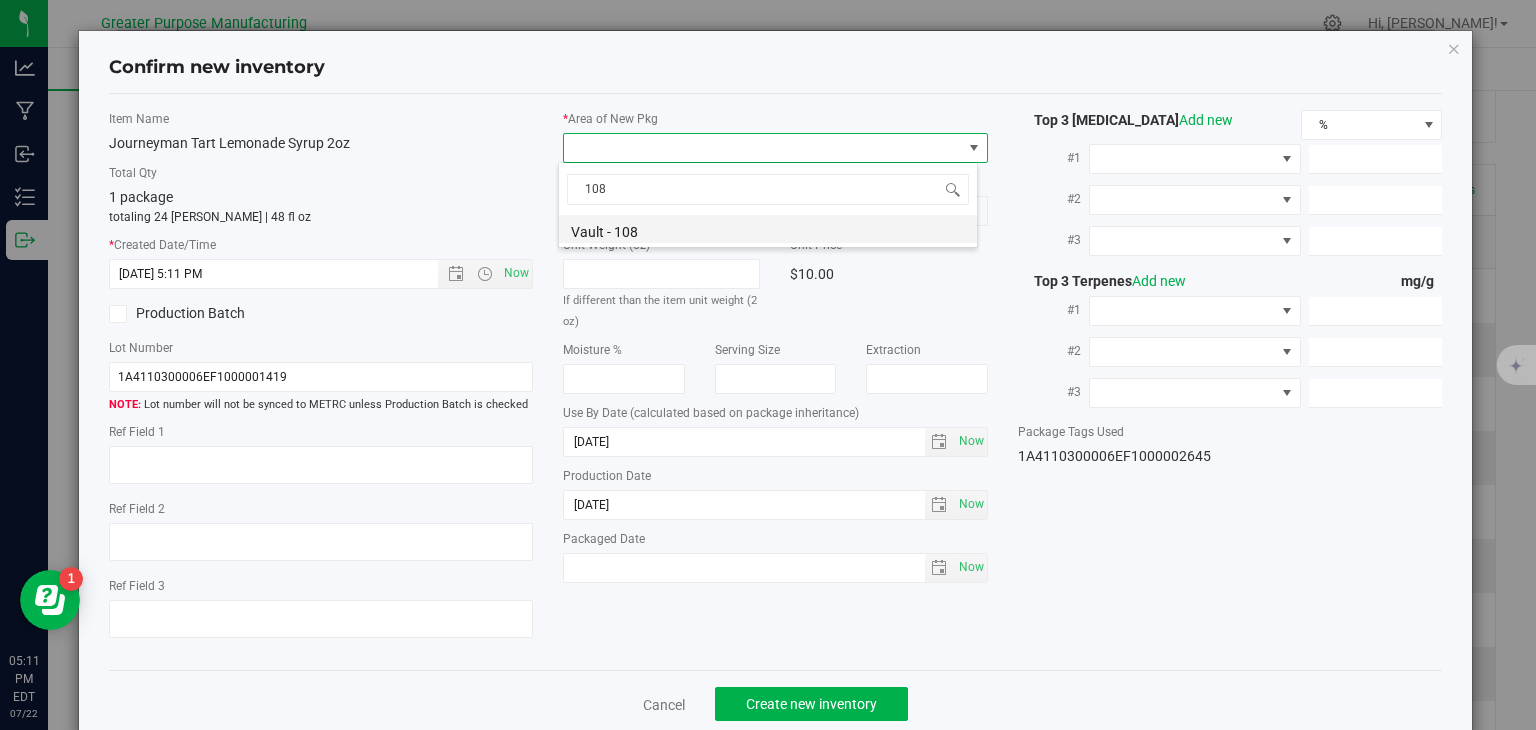 click on "Vault - 108" at bounding box center (768, 229) 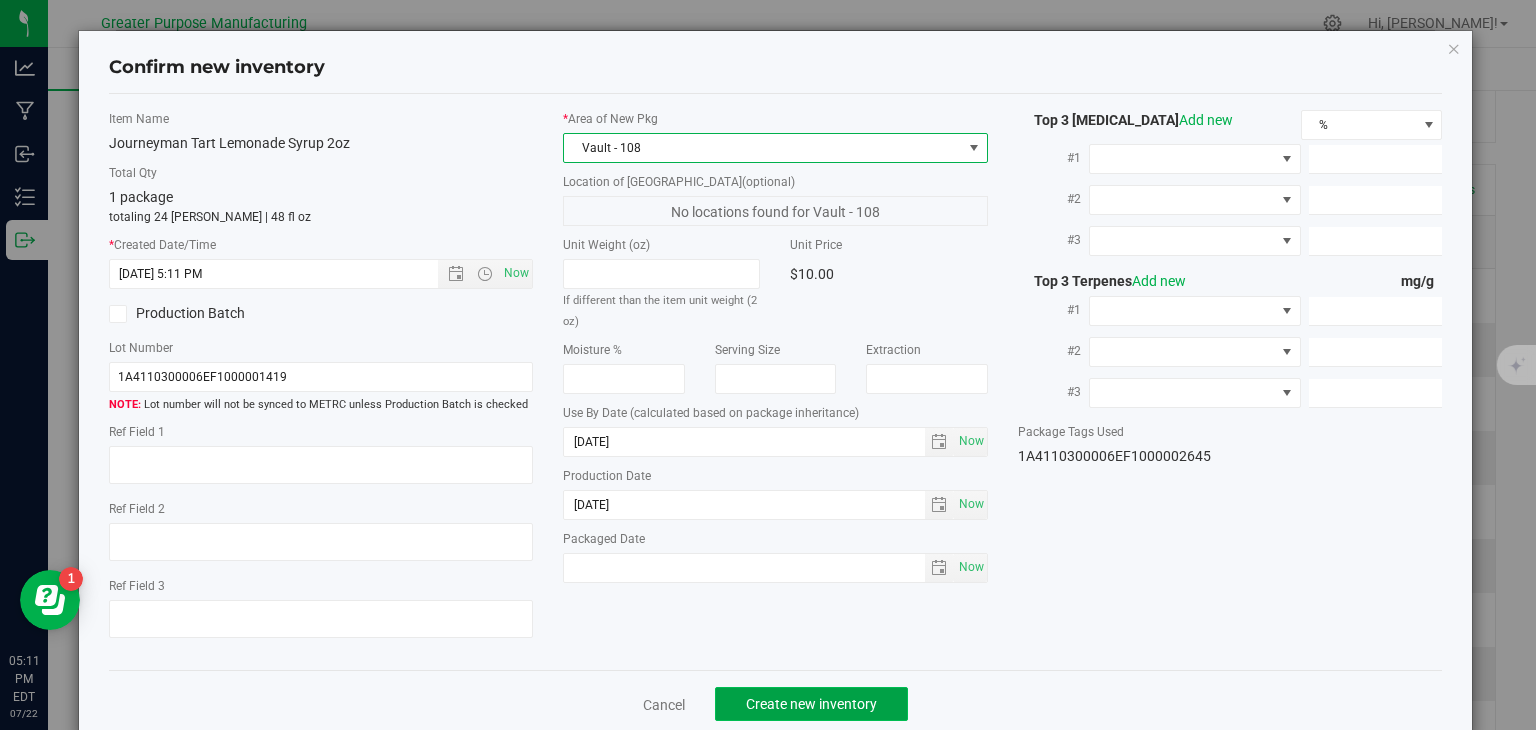 click on "Create new inventory" 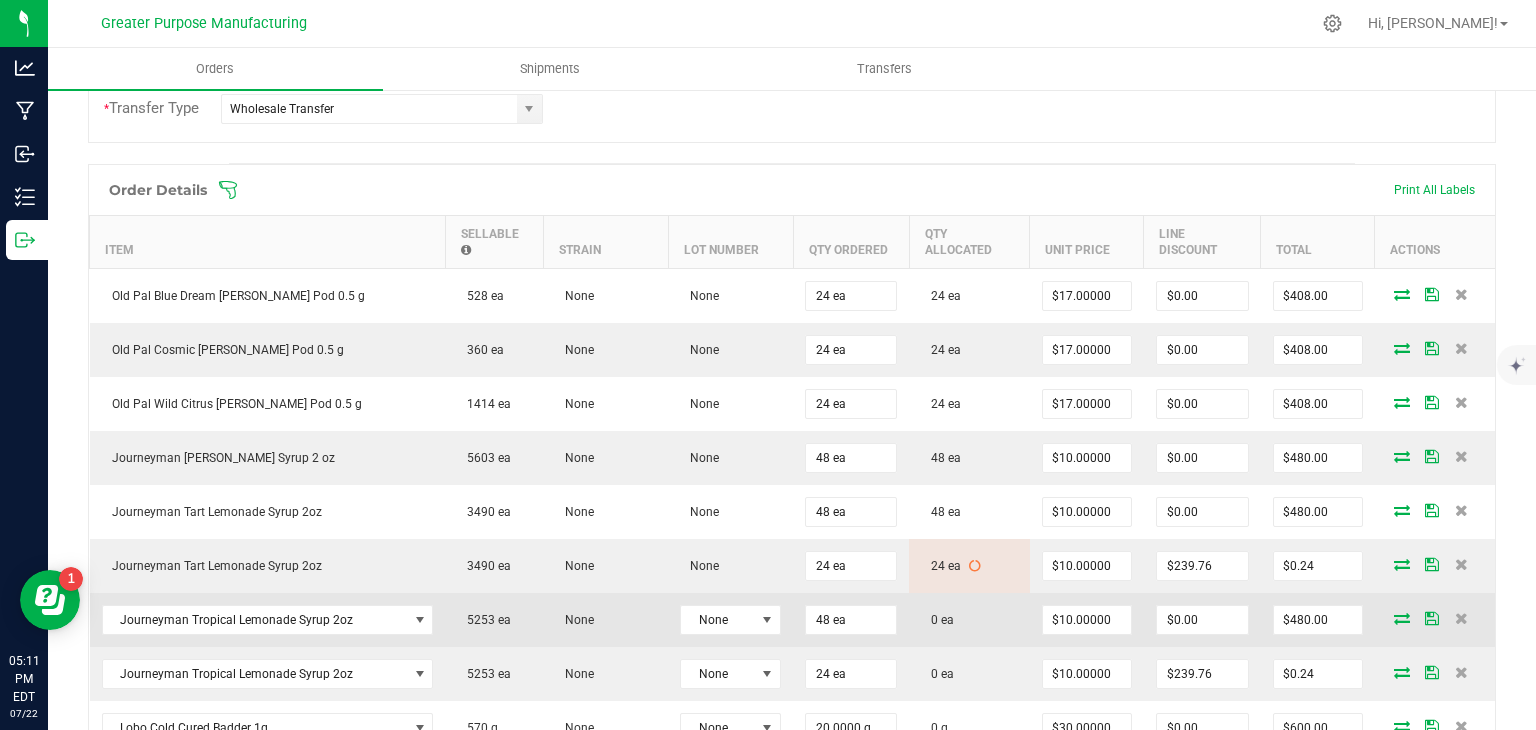 click at bounding box center [1402, 618] 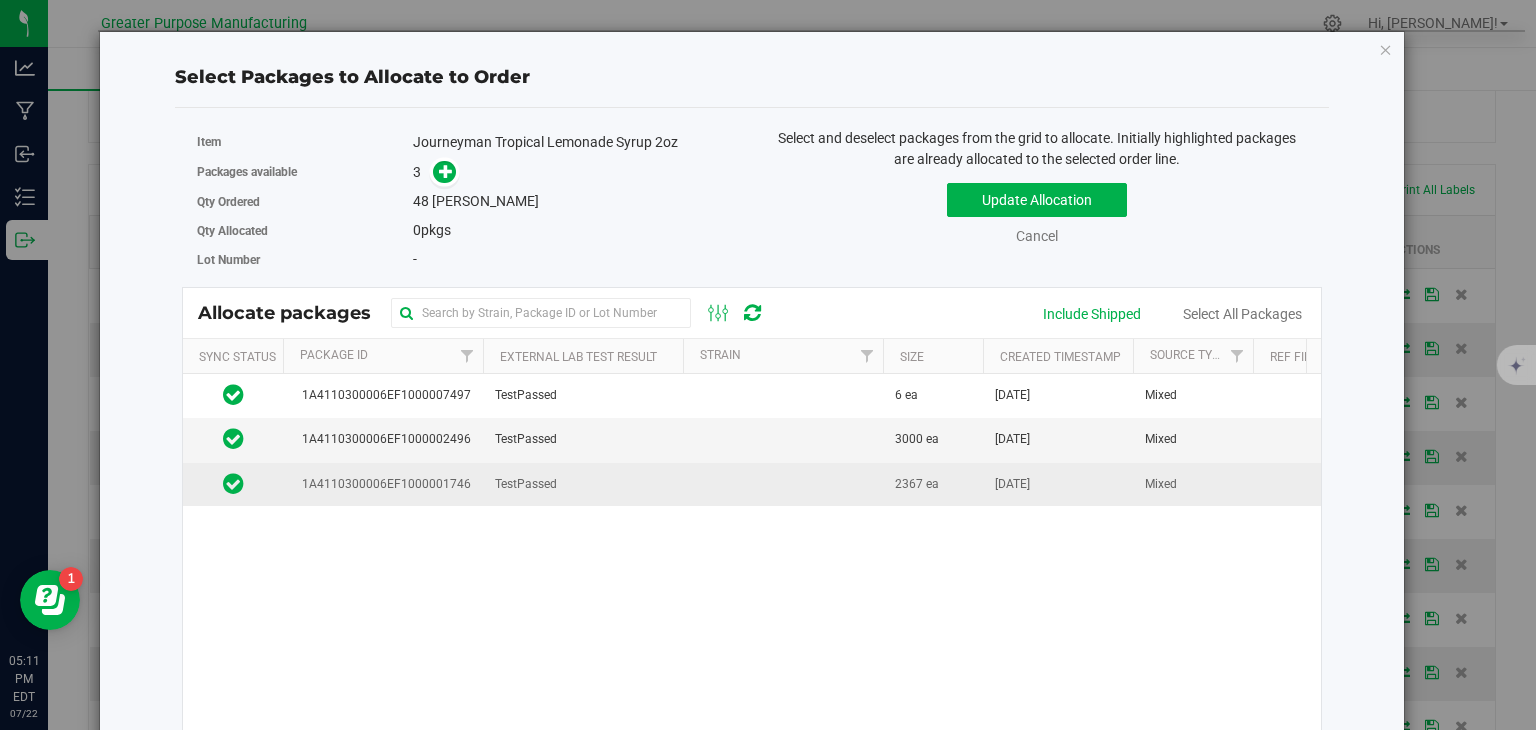 click on "TestPassed" at bounding box center [583, 484] 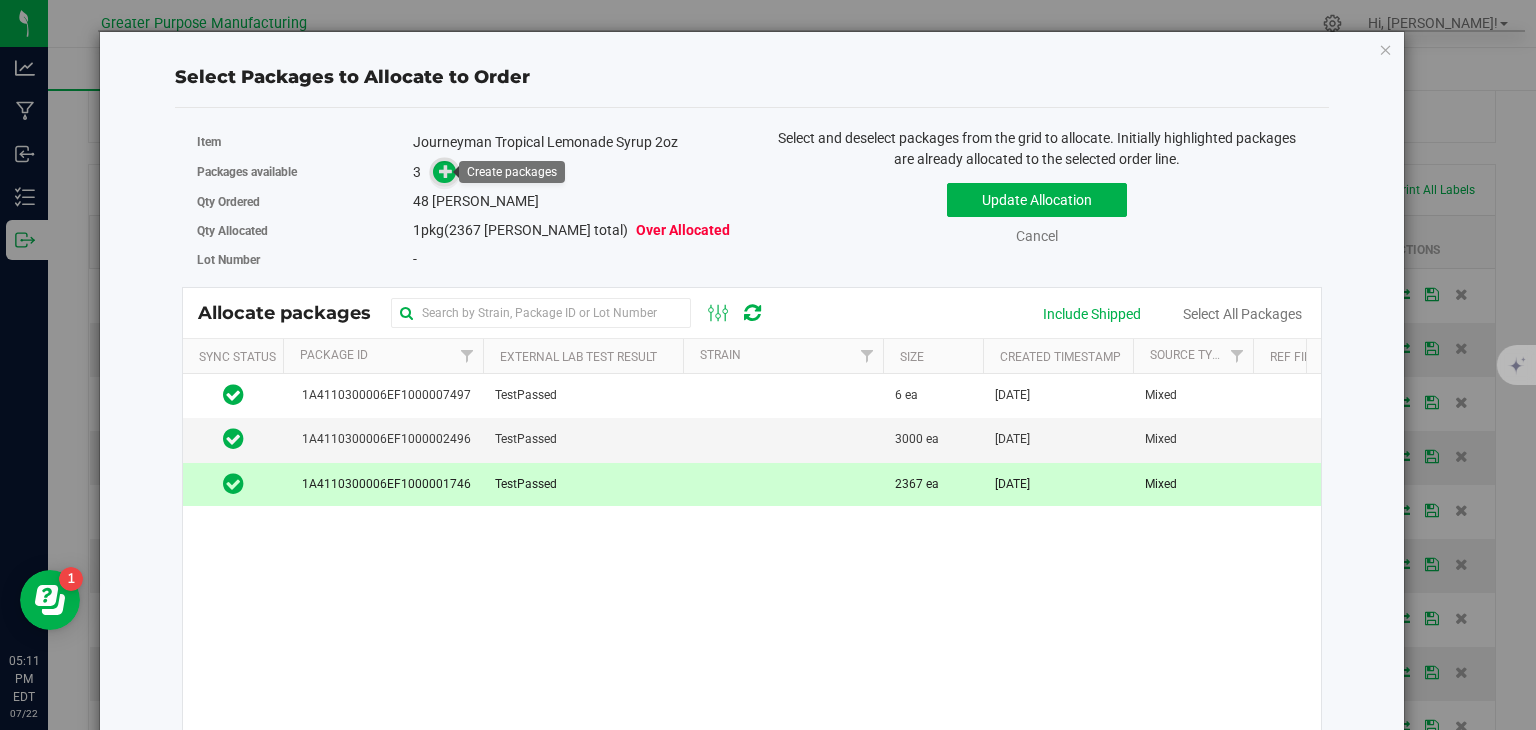 click at bounding box center (446, 171) 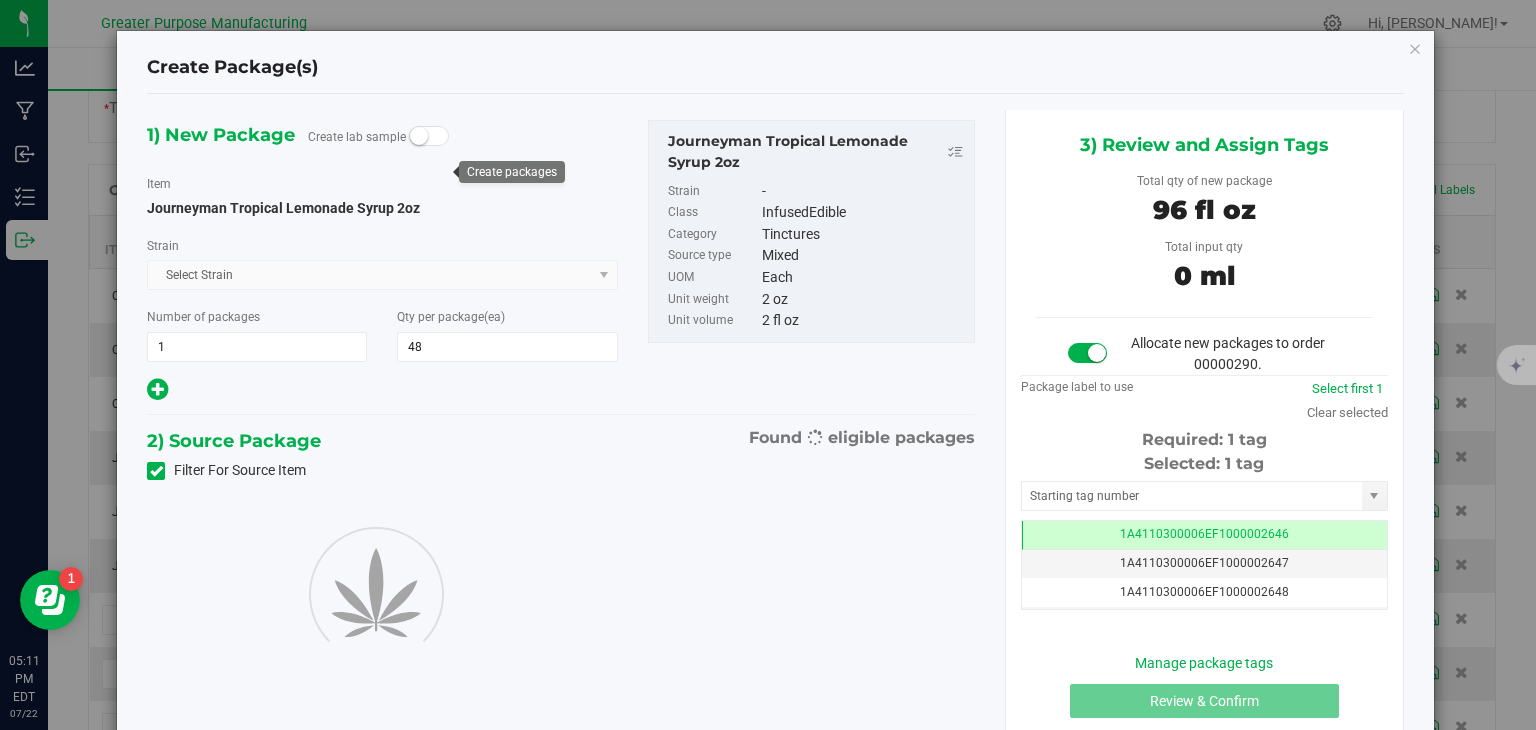 type on "48" 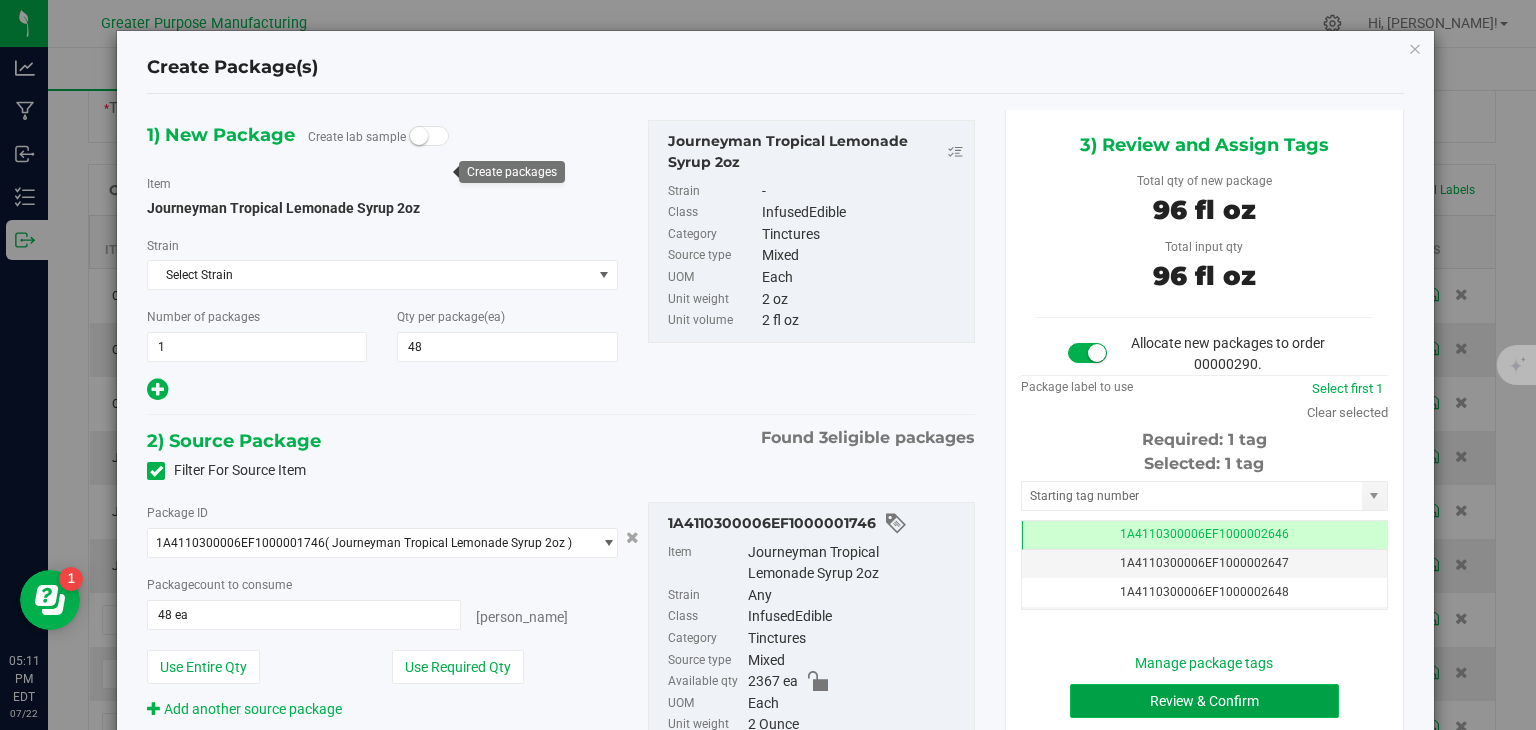 click on "Review & Confirm" at bounding box center [1204, 701] 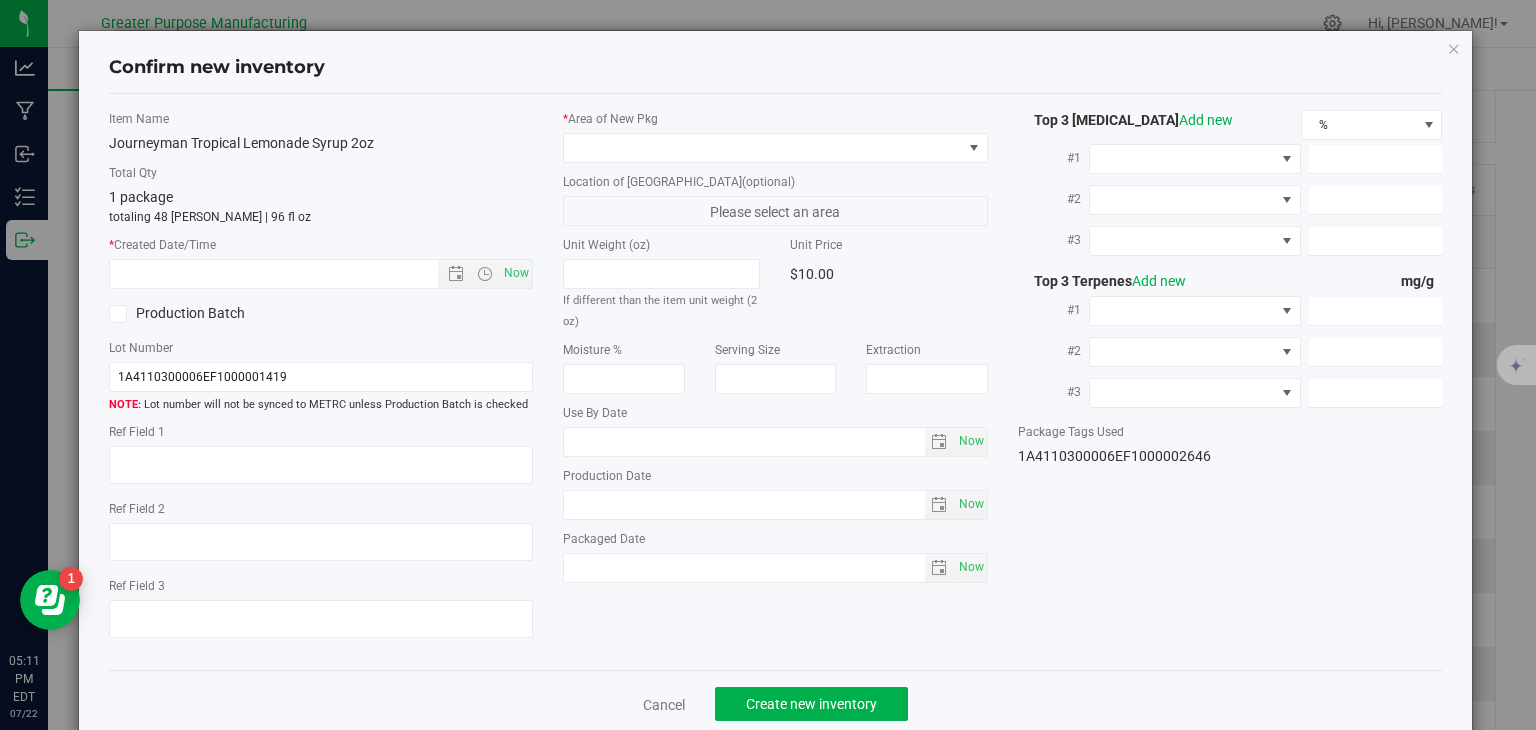 type on "[DATE]" 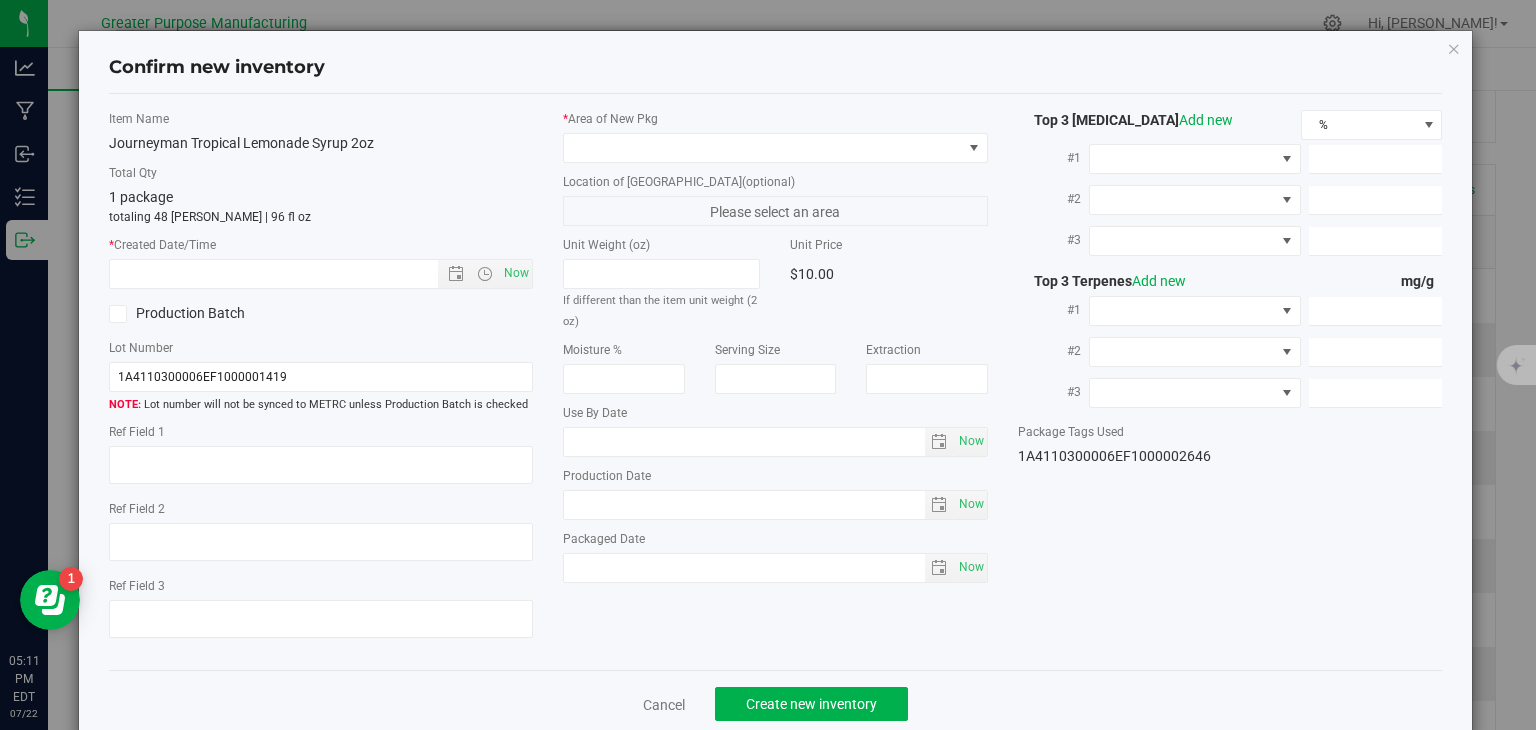 type on "[DATE]" 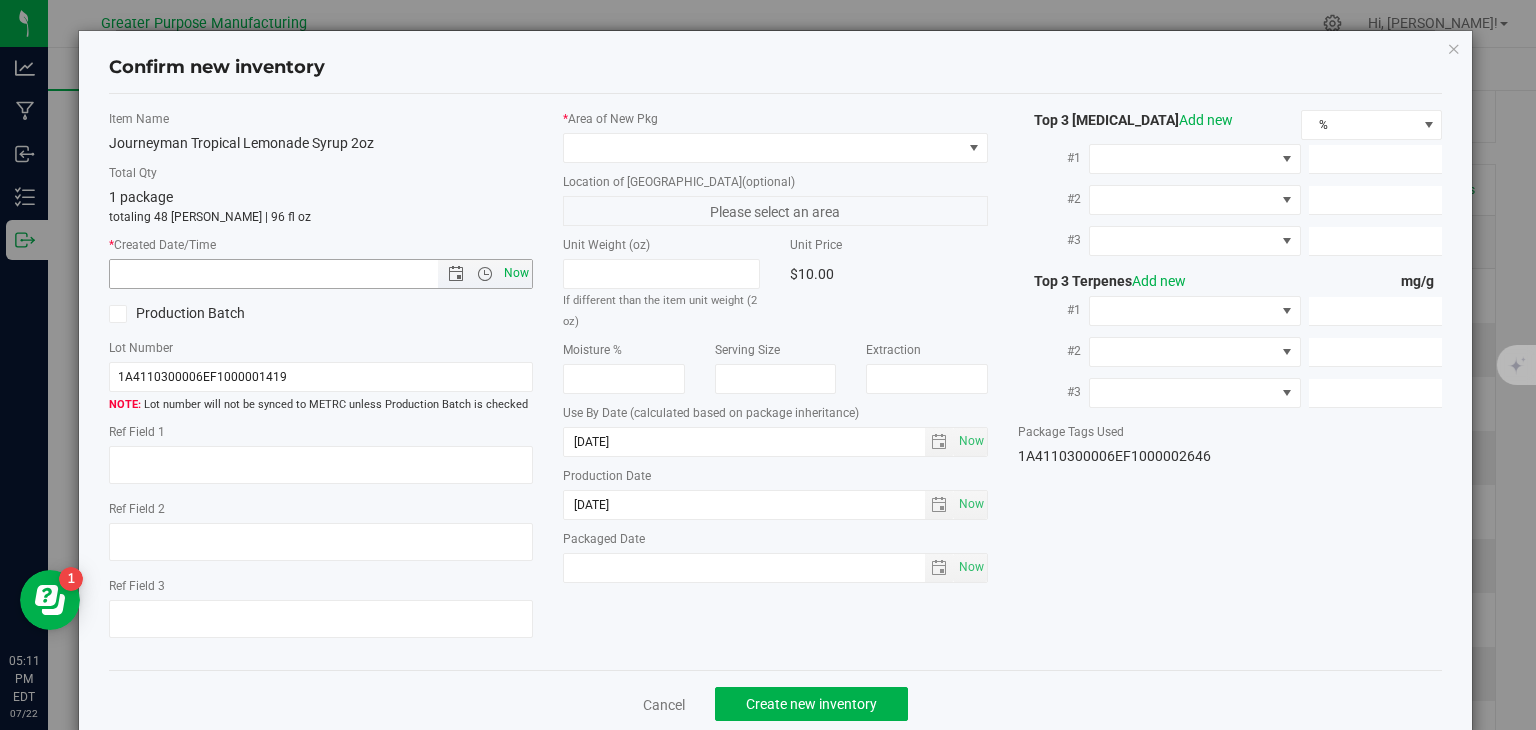 click on "Now" at bounding box center [517, 273] 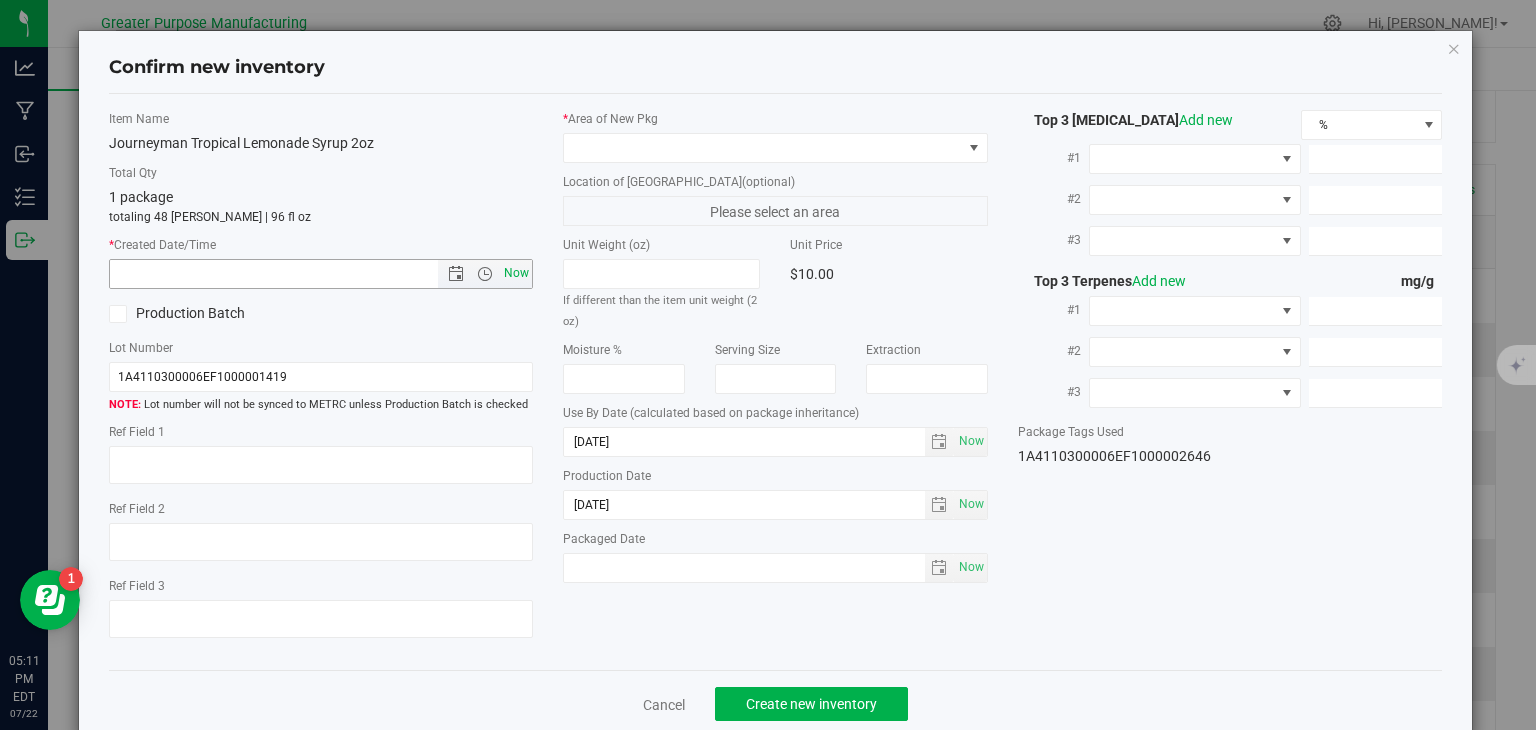 type on "7/22/2025 5:11 PM" 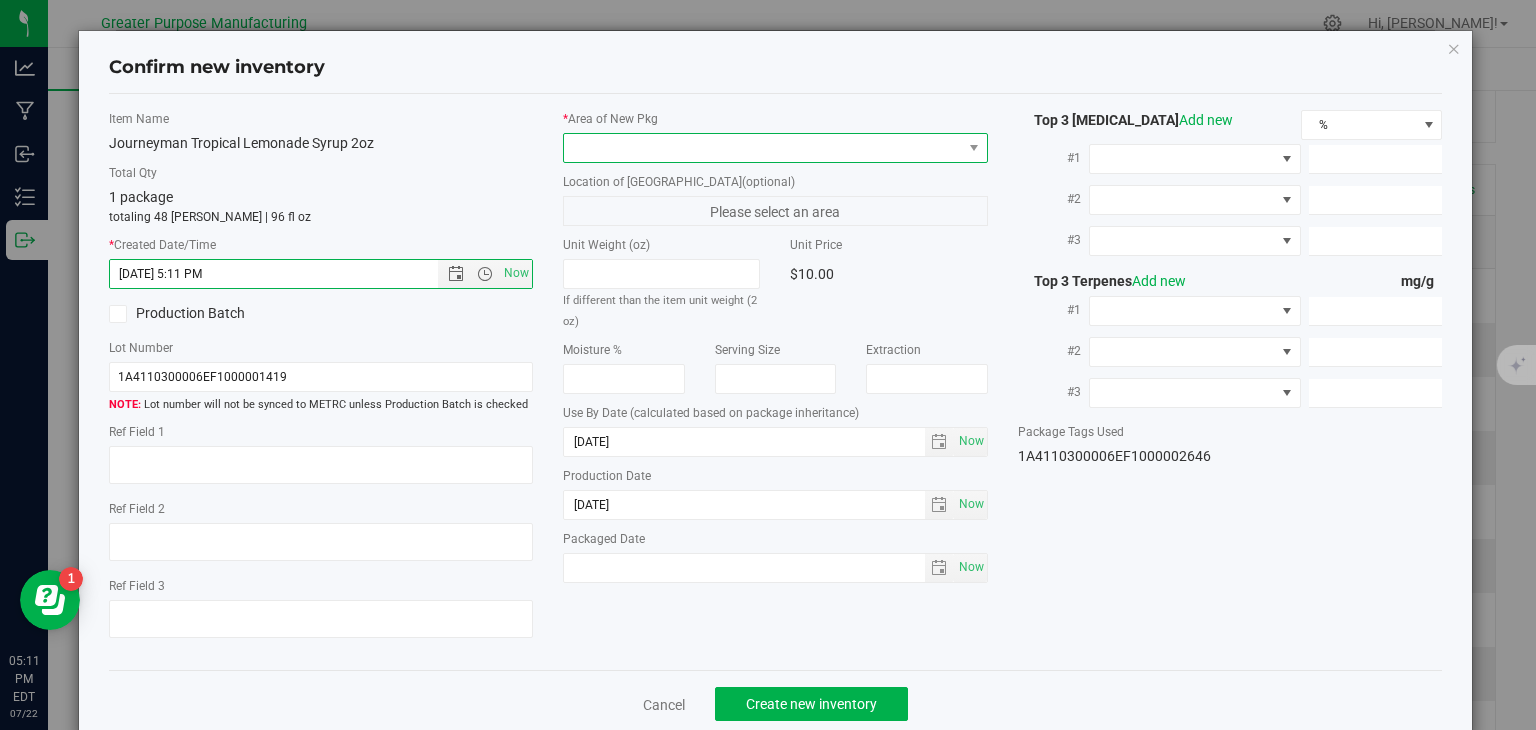 click at bounding box center [763, 148] 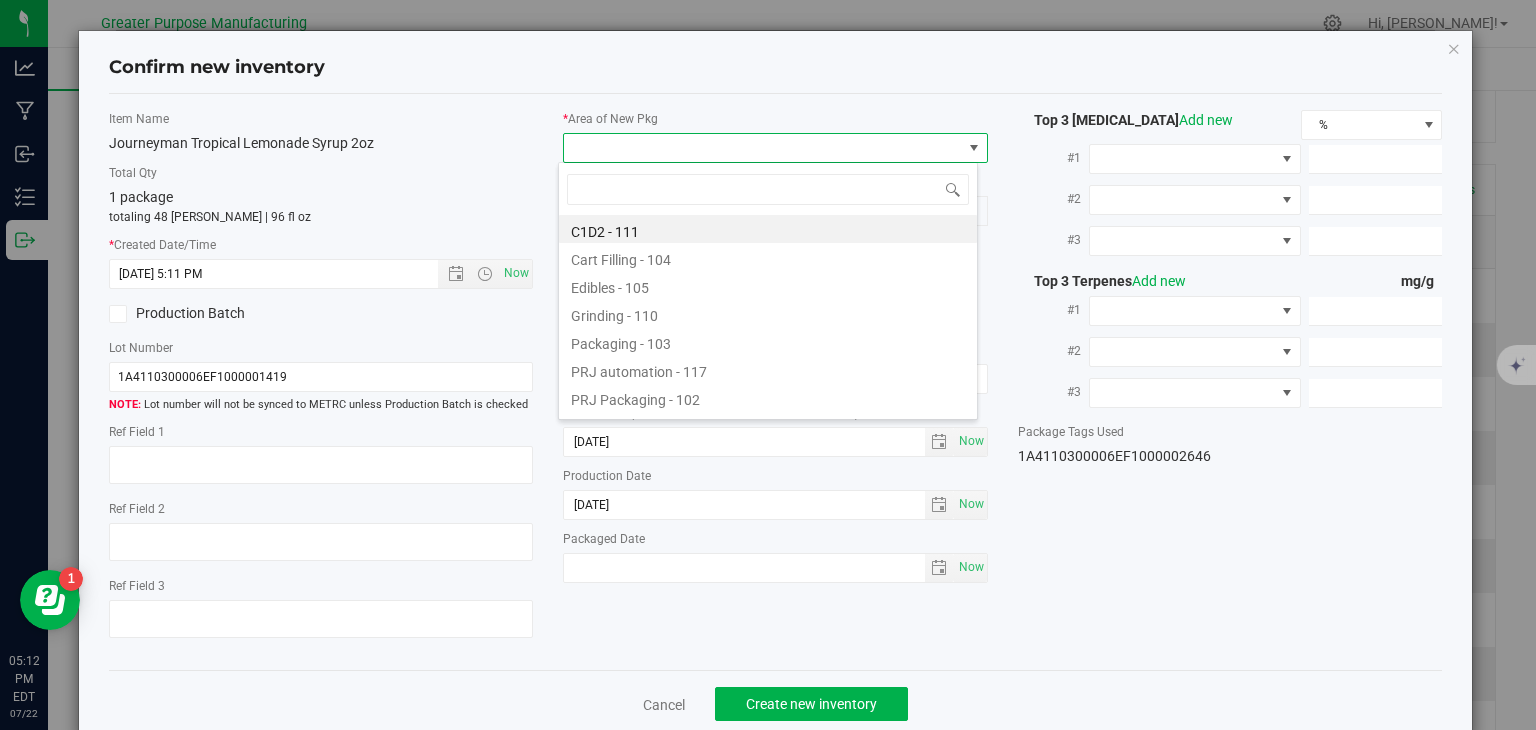 type on "108" 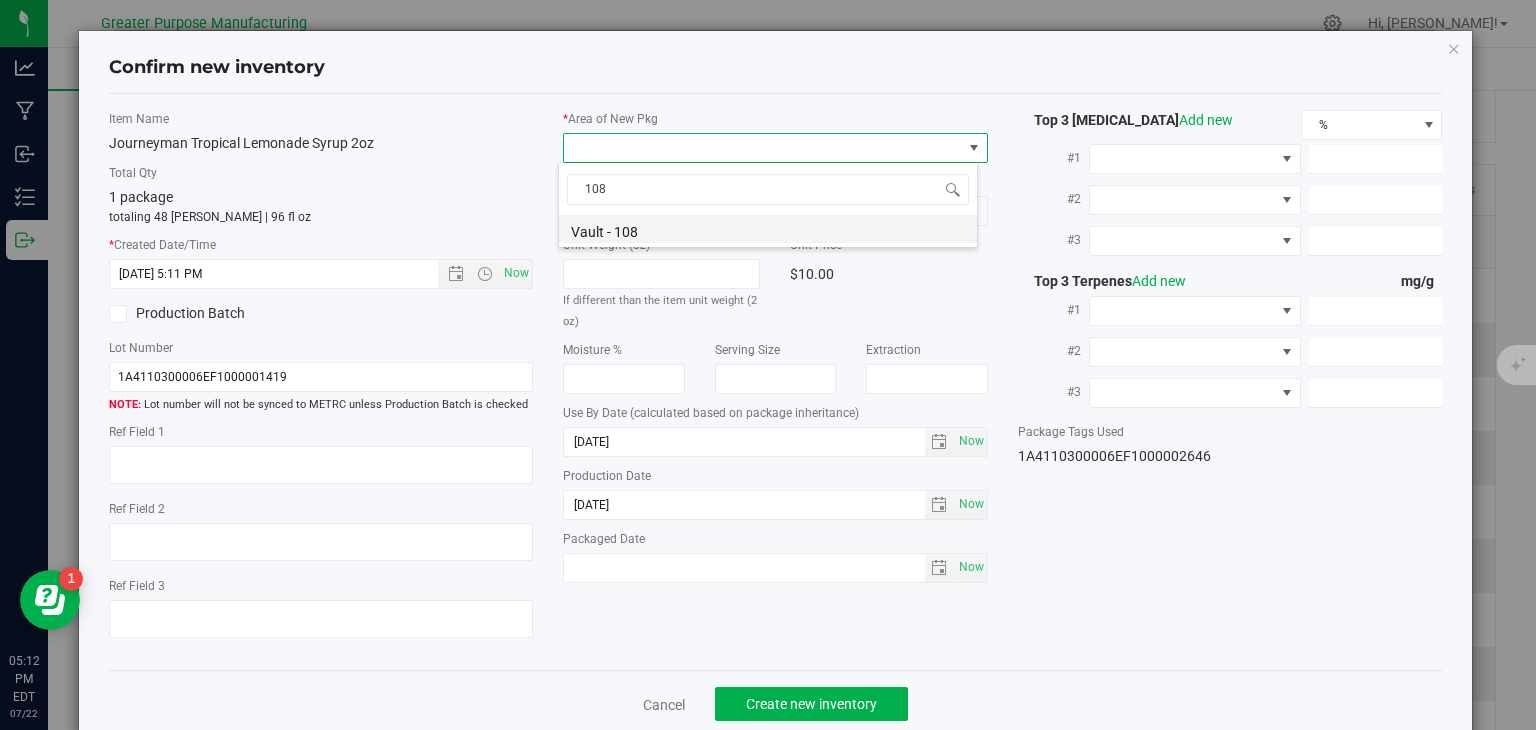 click on "Vault - 108" at bounding box center [768, 229] 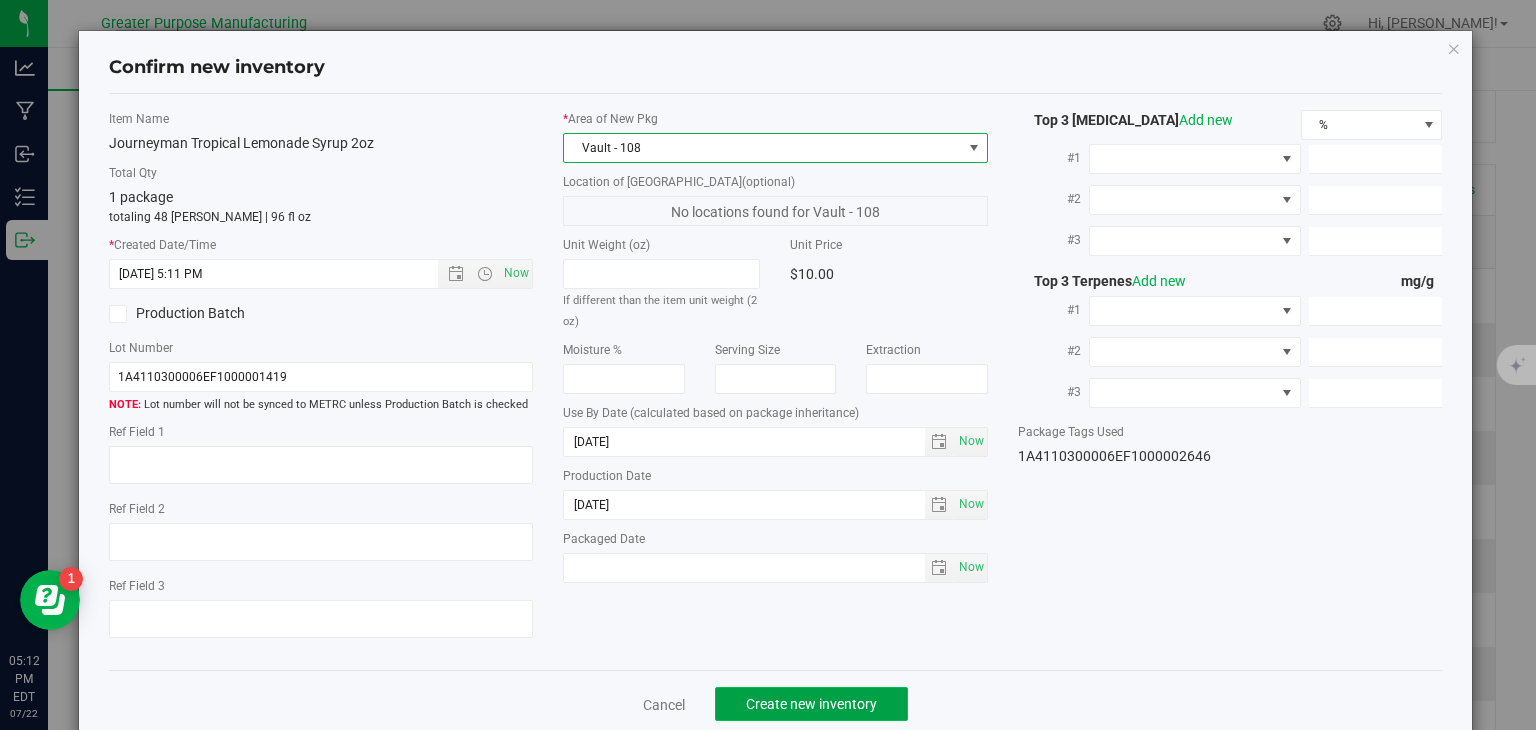 click on "Create new inventory" 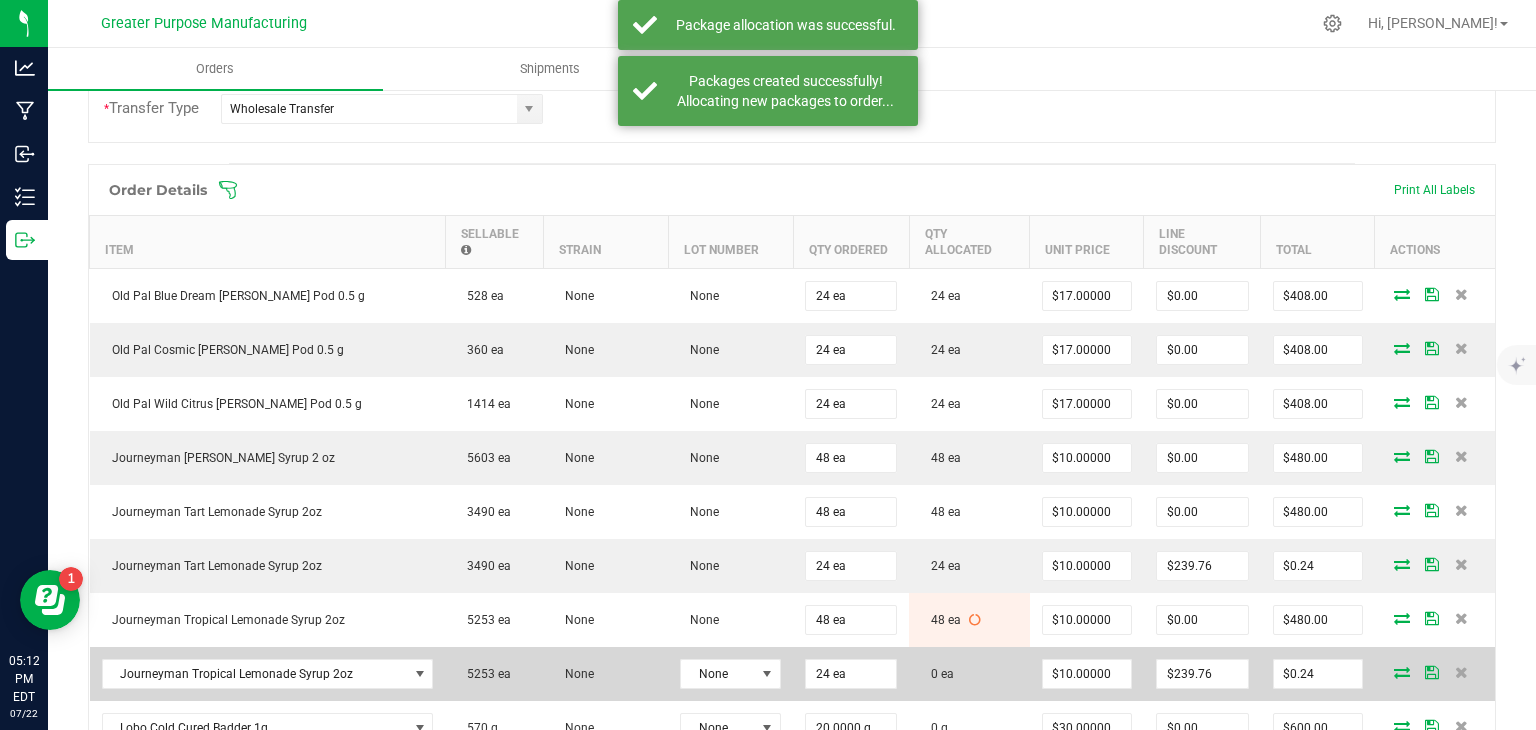 click at bounding box center (1402, 672) 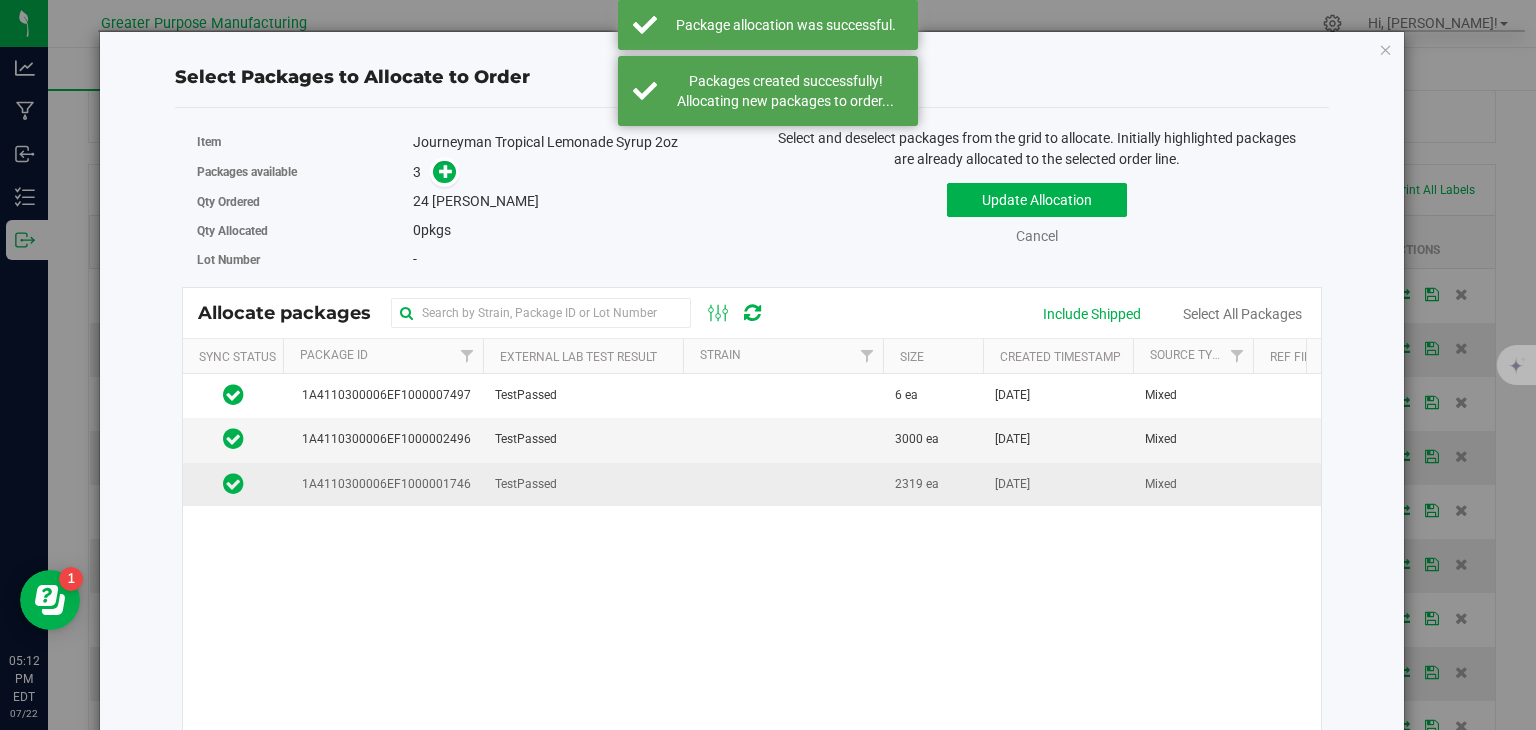 click on "TestPassed" at bounding box center [526, 484] 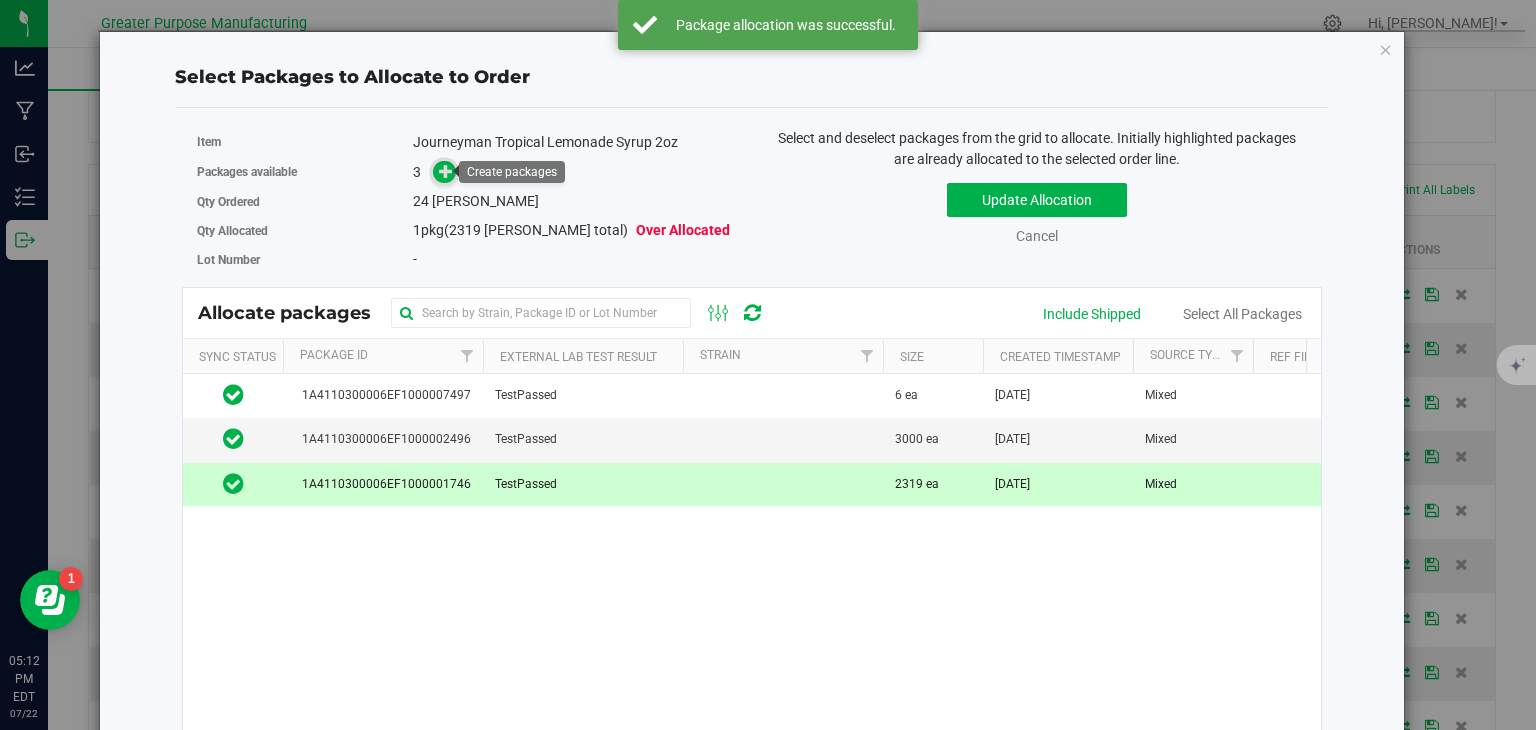 click at bounding box center [446, 171] 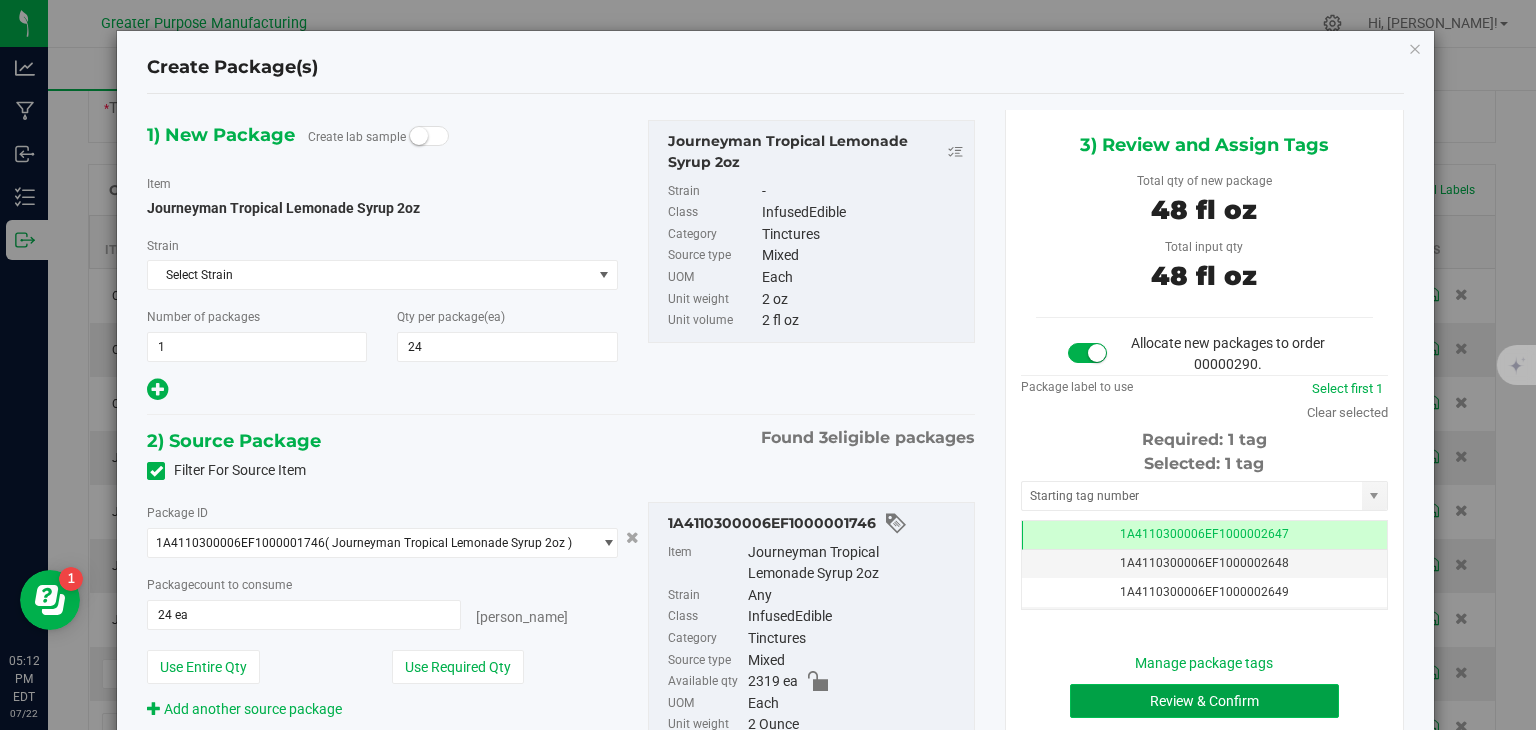 click on "Review & Confirm" at bounding box center (1204, 701) 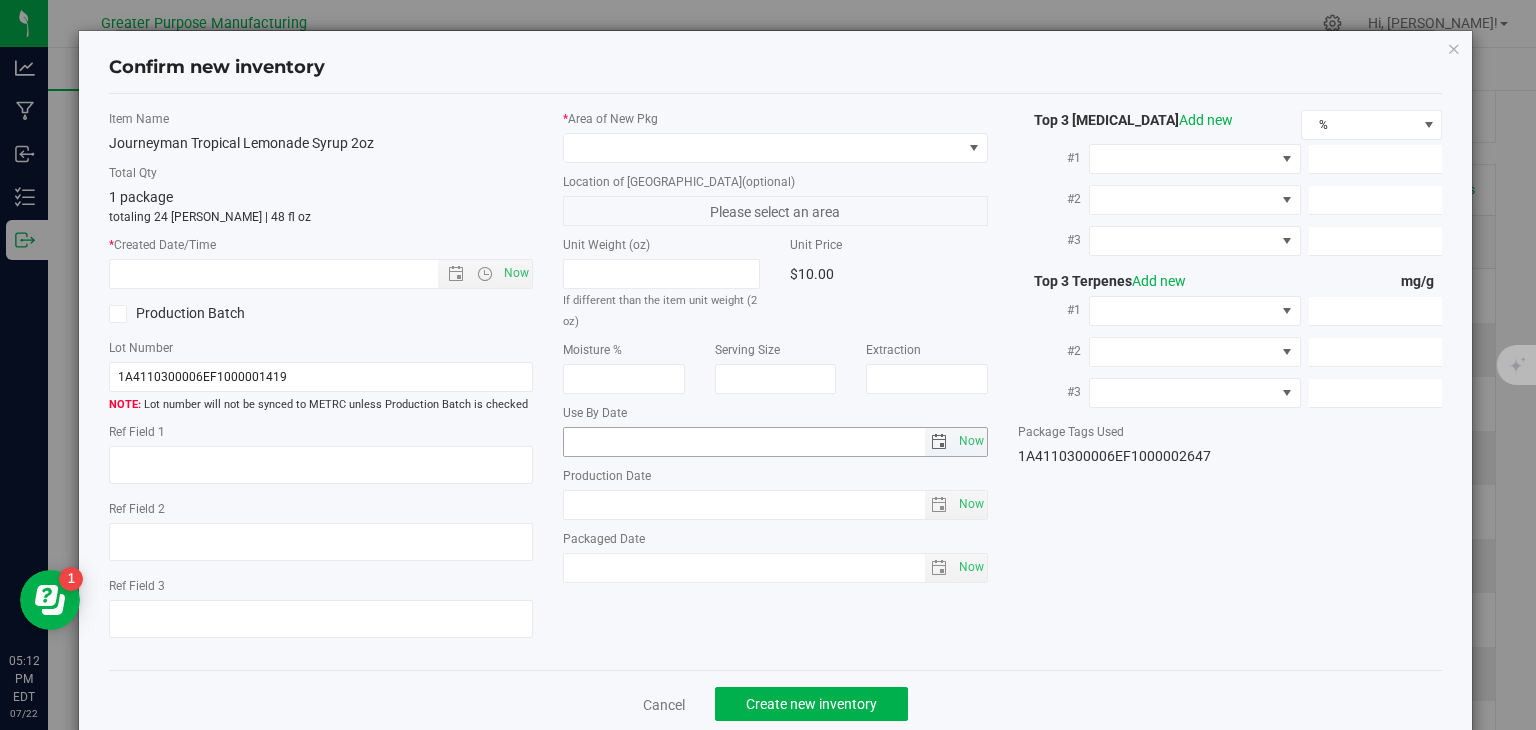 type on "[DATE]" 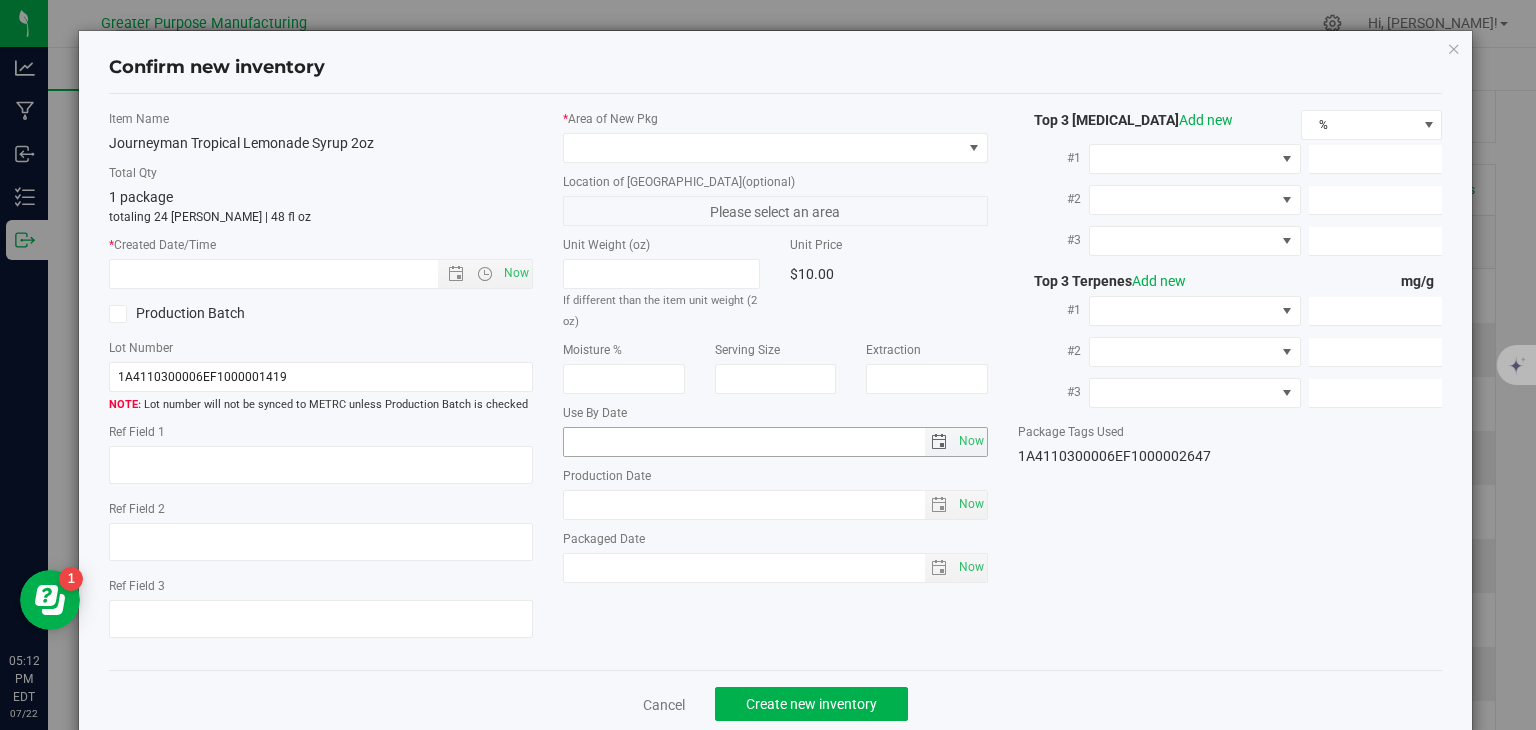 type on "[DATE]" 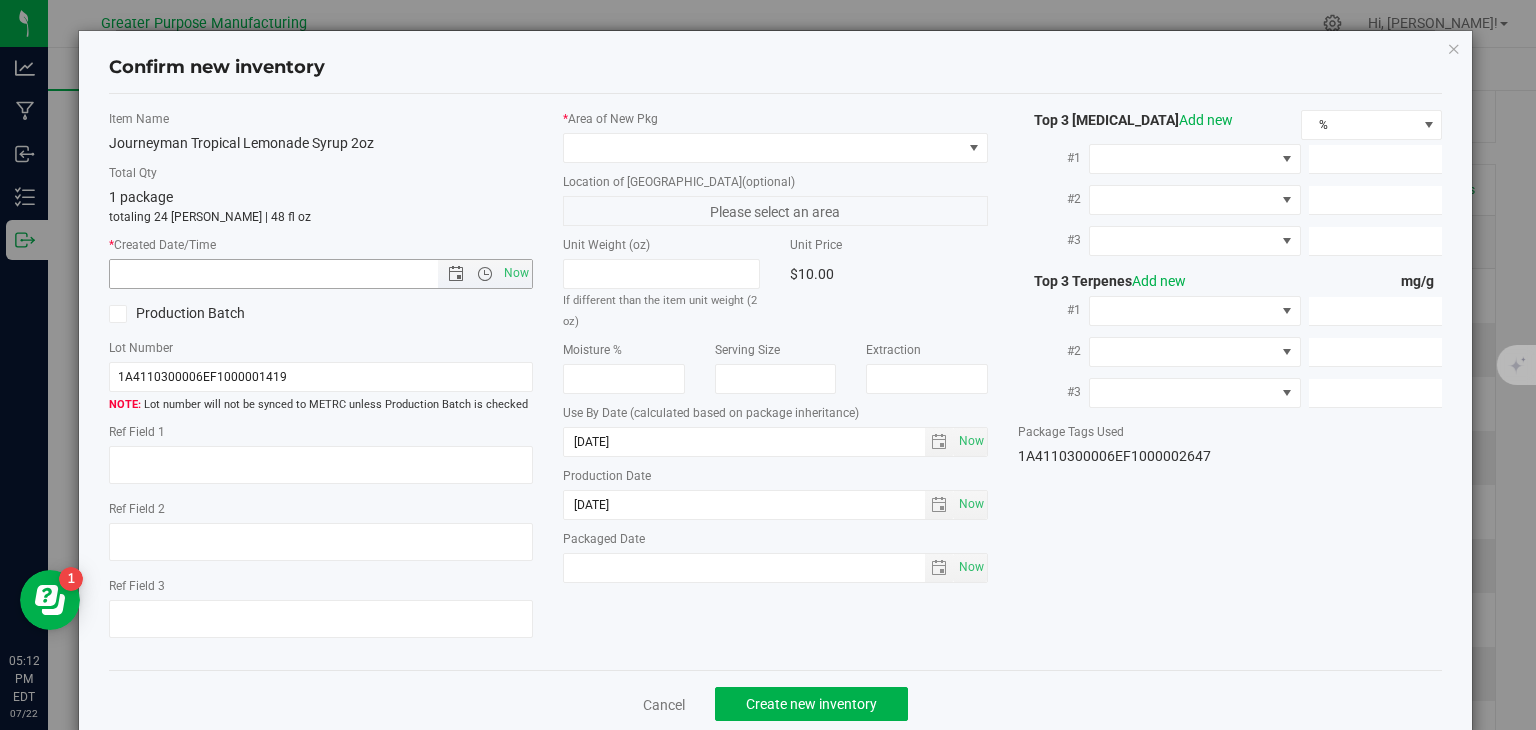 click on "Now" at bounding box center (321, 274) 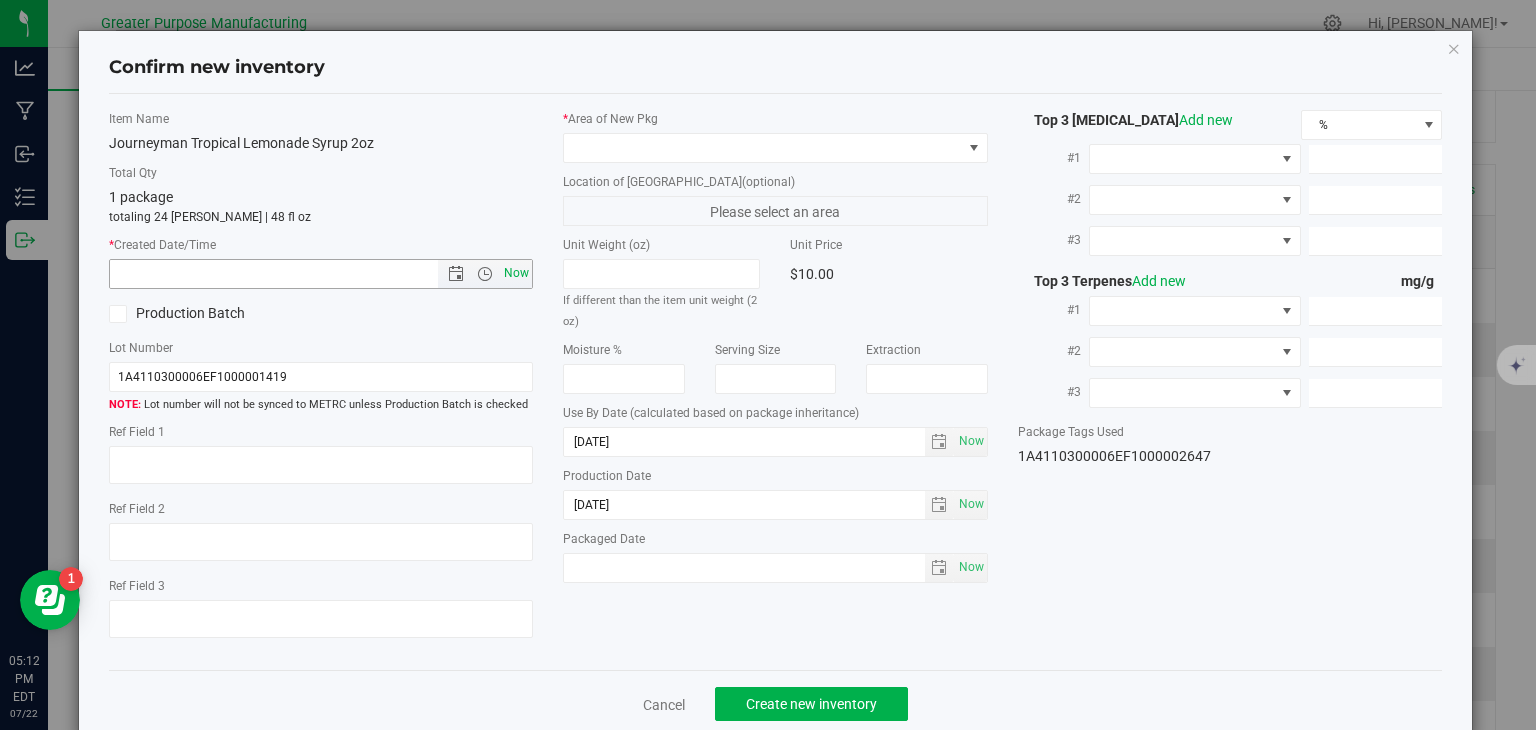 click on "Now" at bounding box center (517, 273) 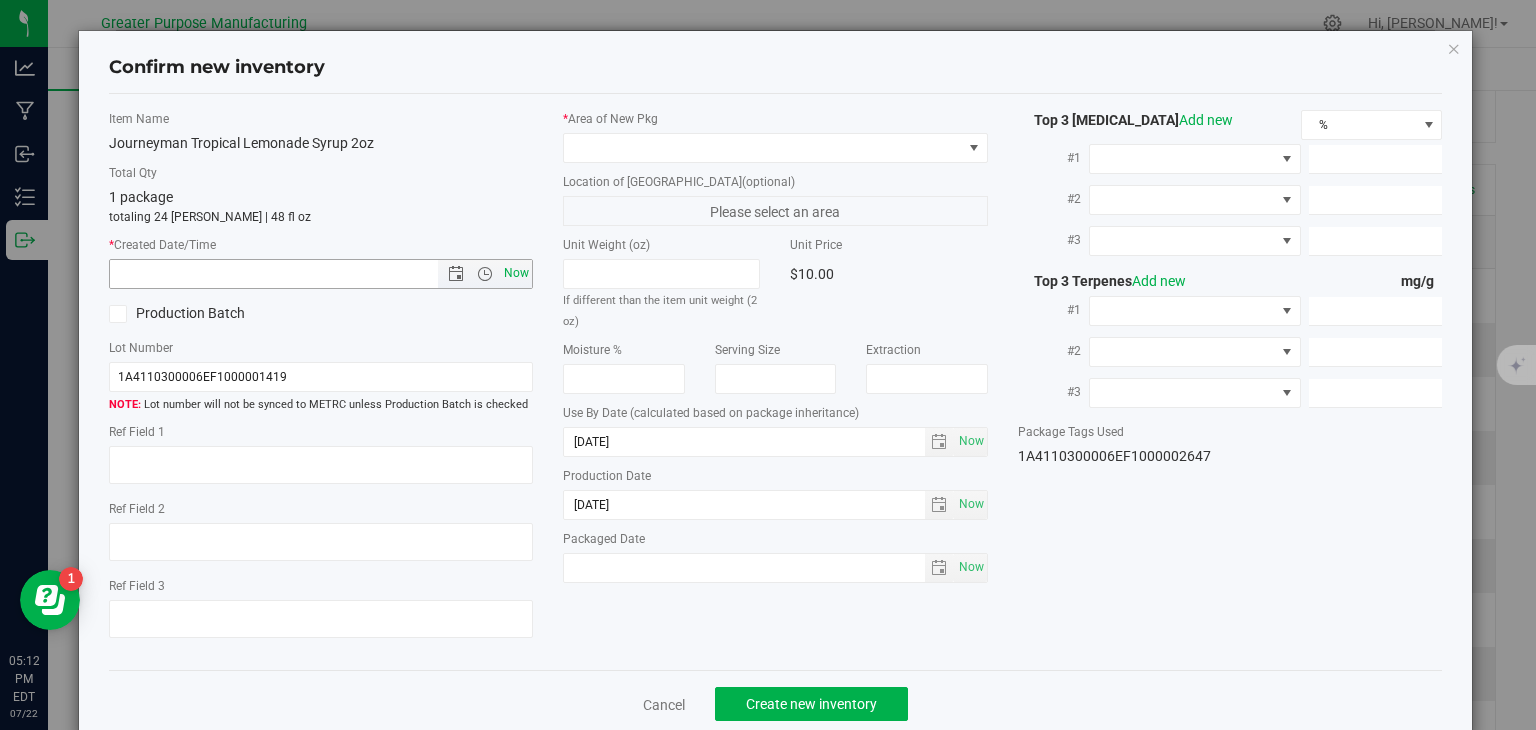type on "[DATE] 5:12 PM" 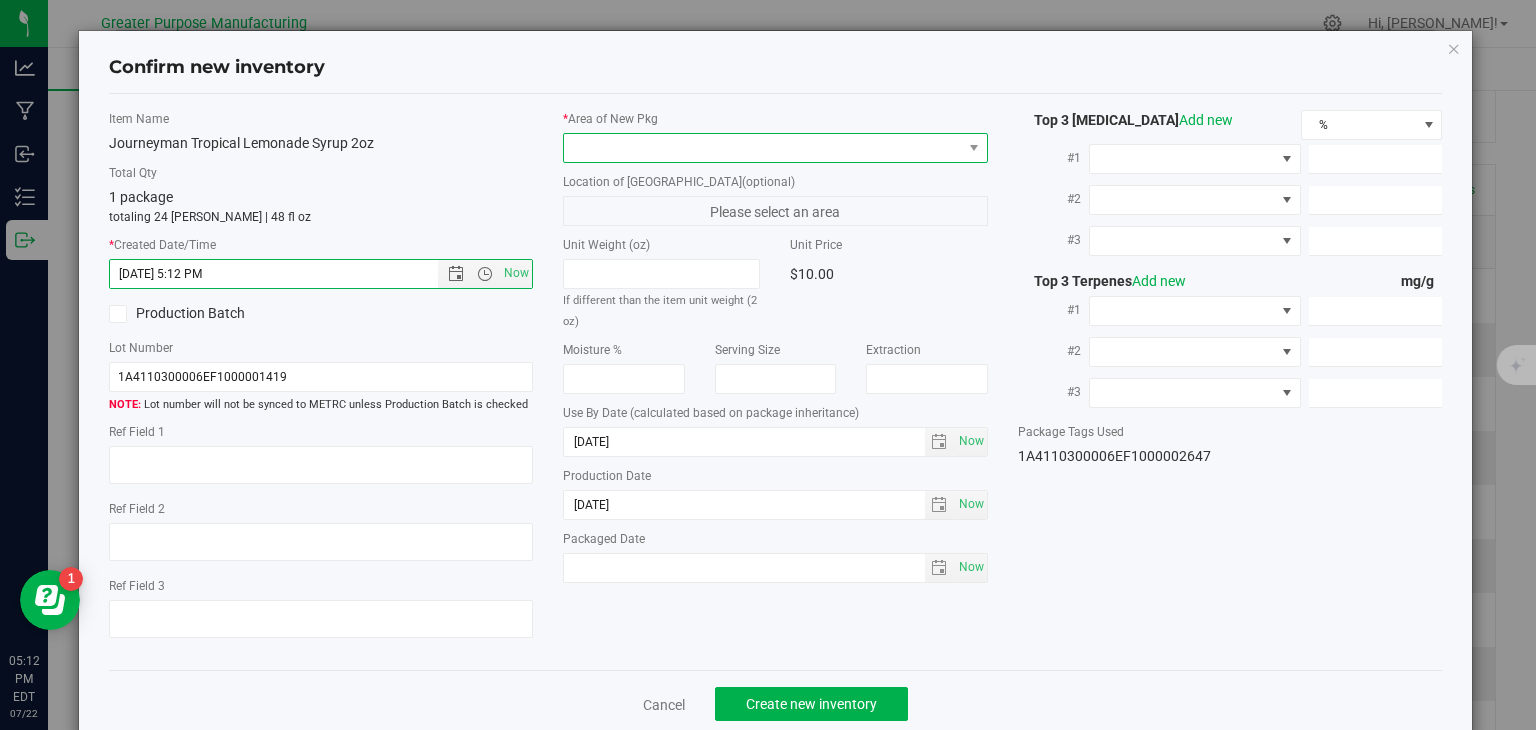 click at bounding box center [763, 148] 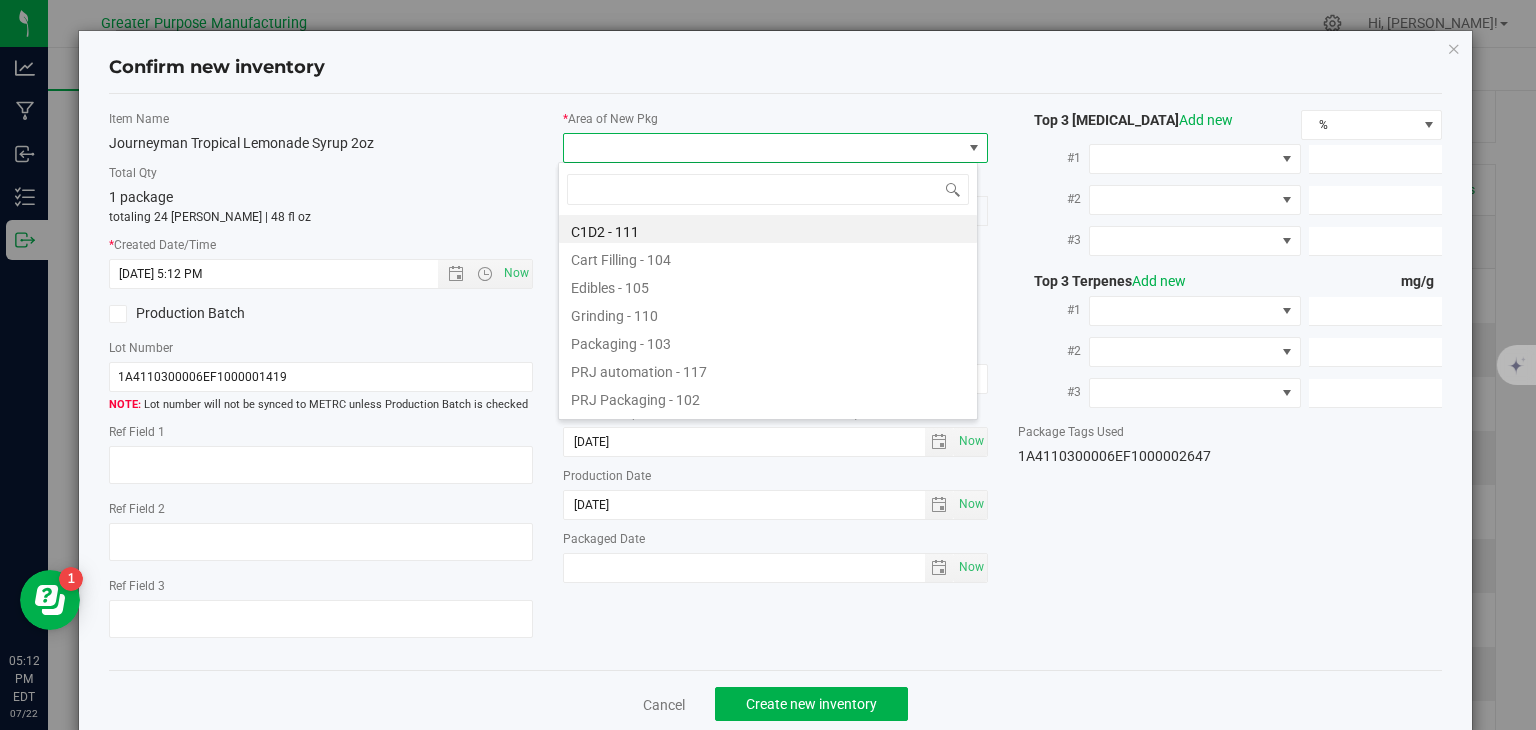 type on "108" 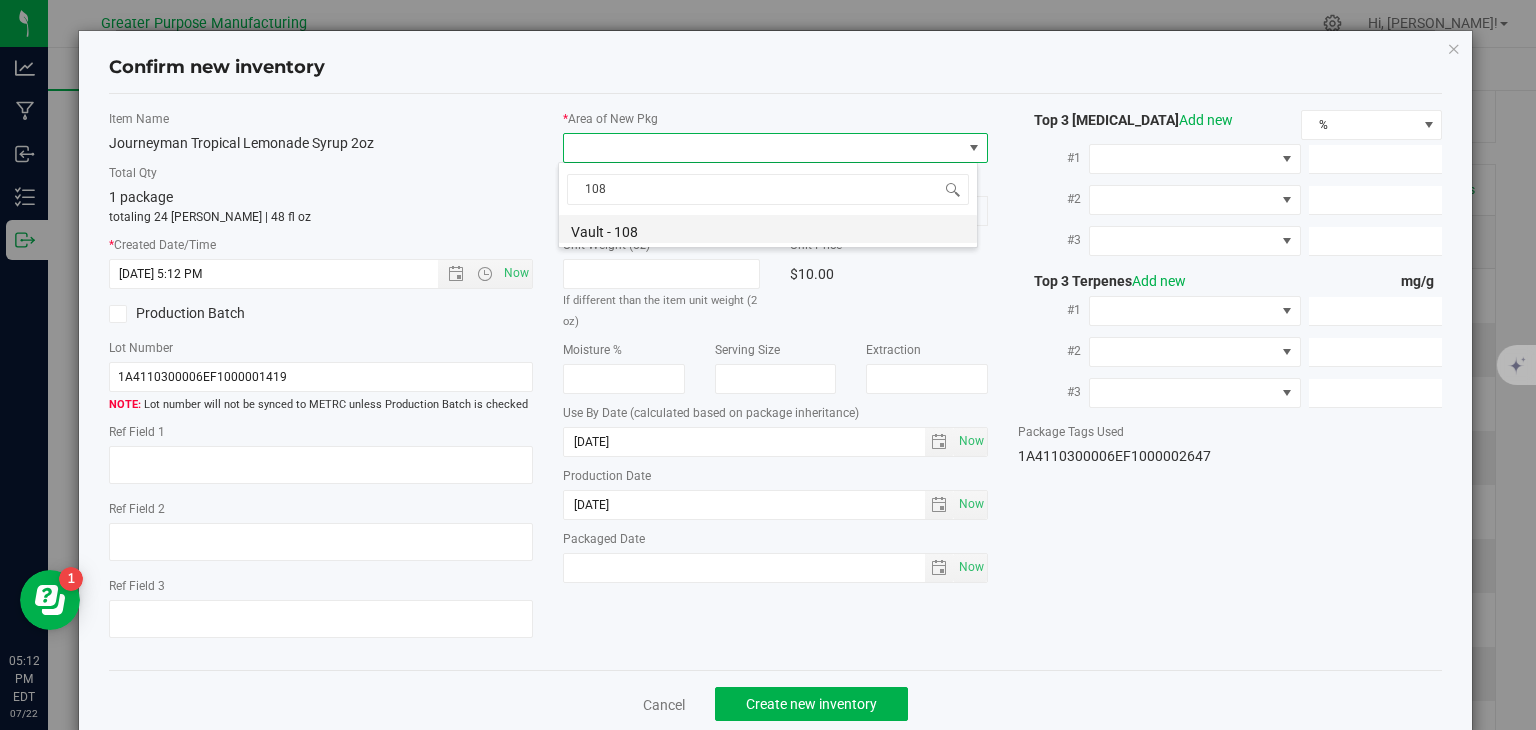 click on "Vault - 108" at bounding box center [768, 229] 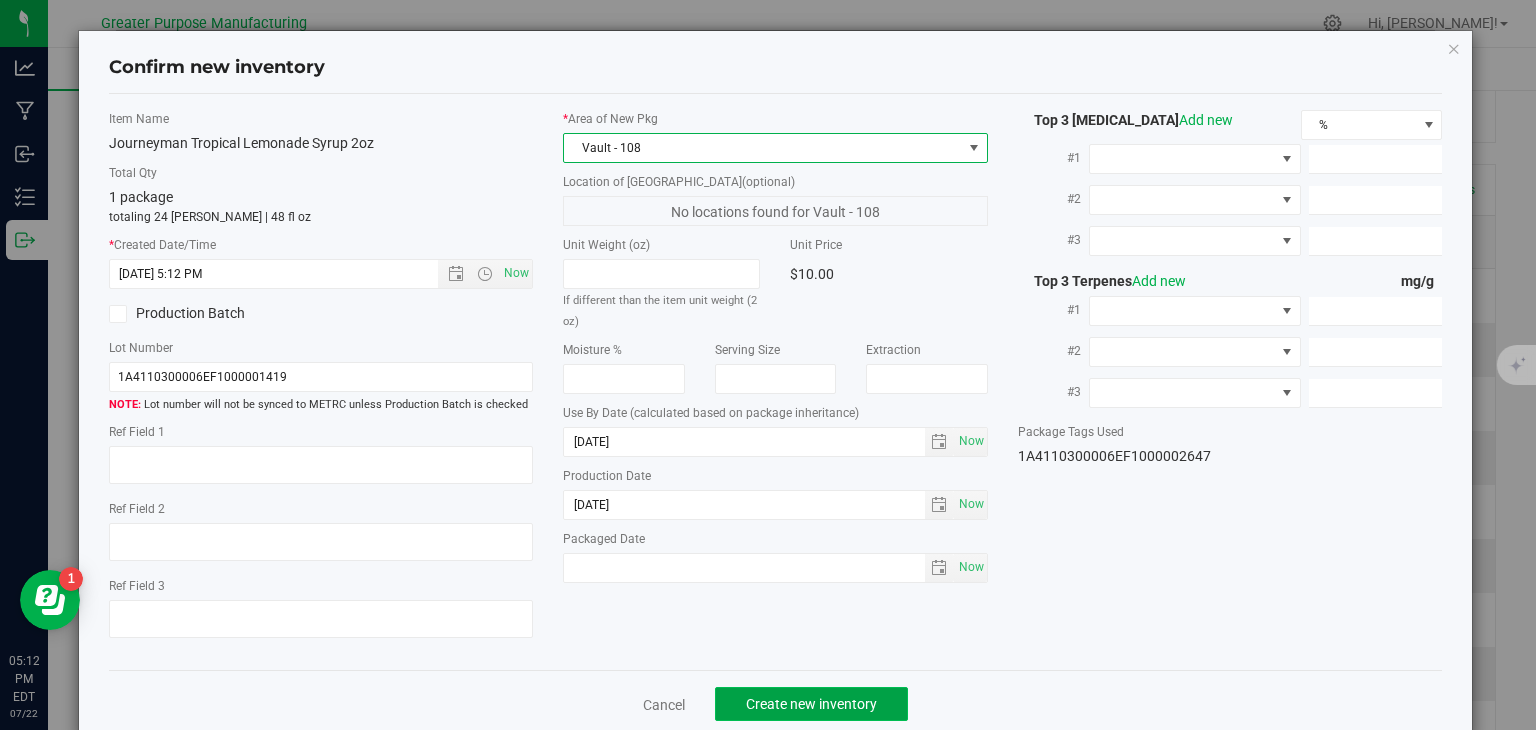 click on "Create new inventory" 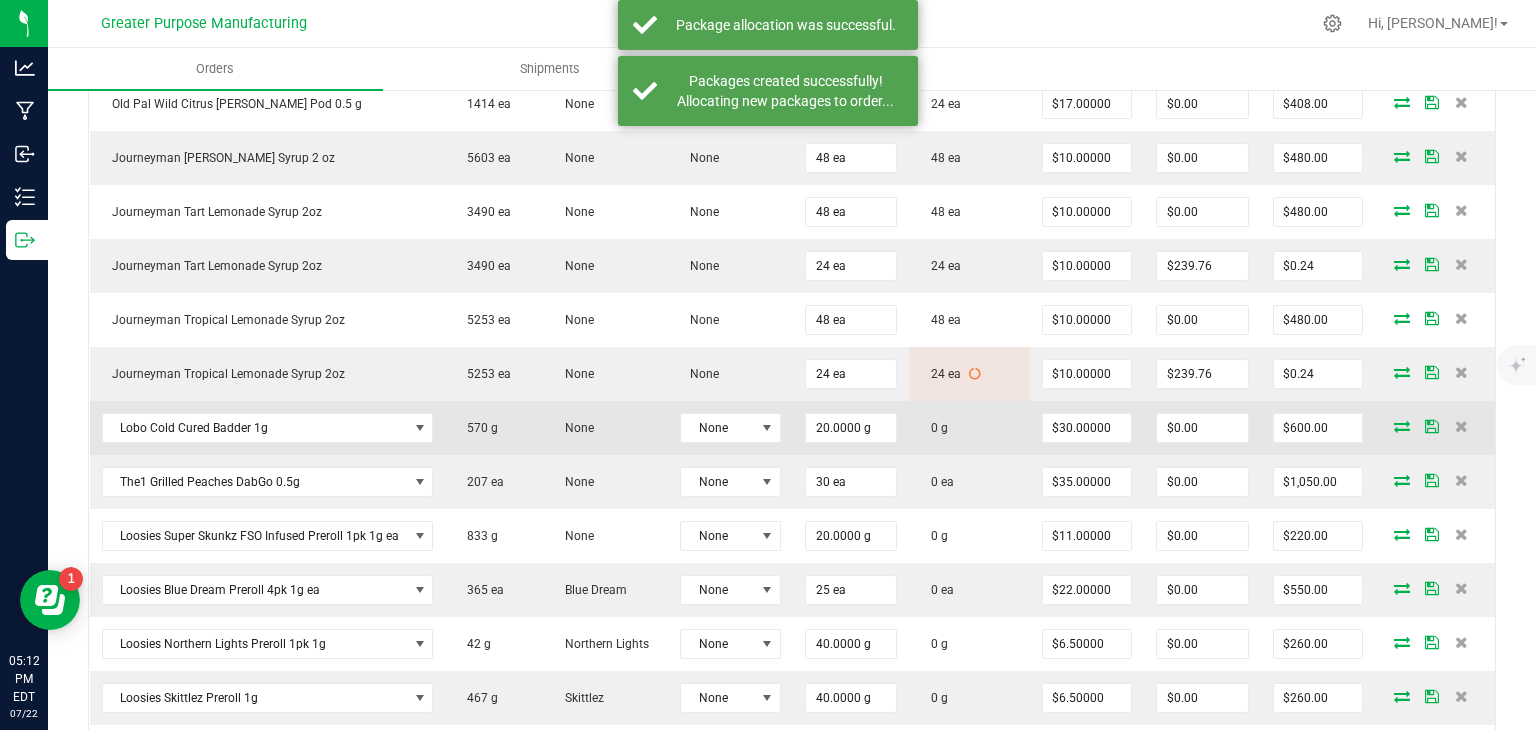 click at bounding box center [1402, 426] 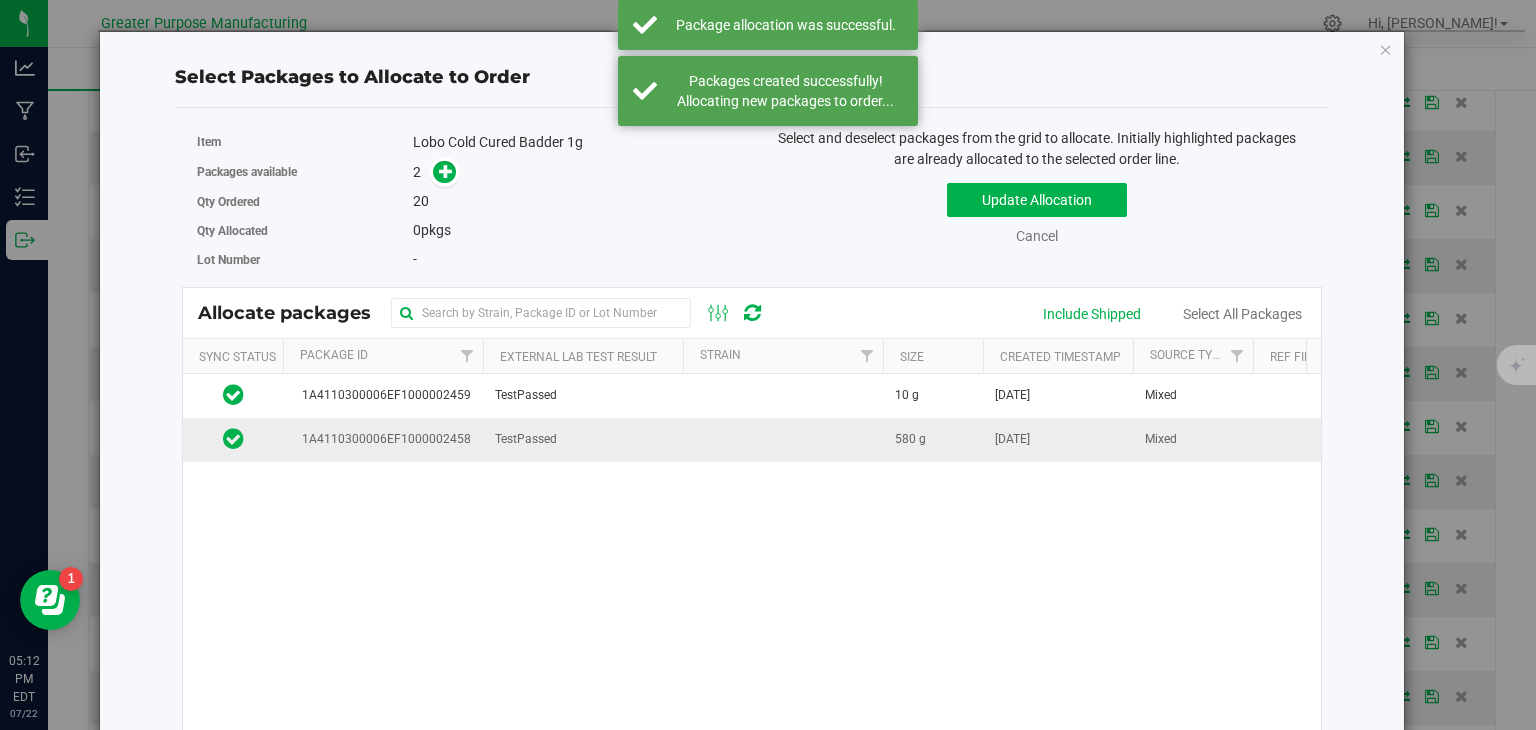 click on "TestPassed" at bounding box center [583, 439] 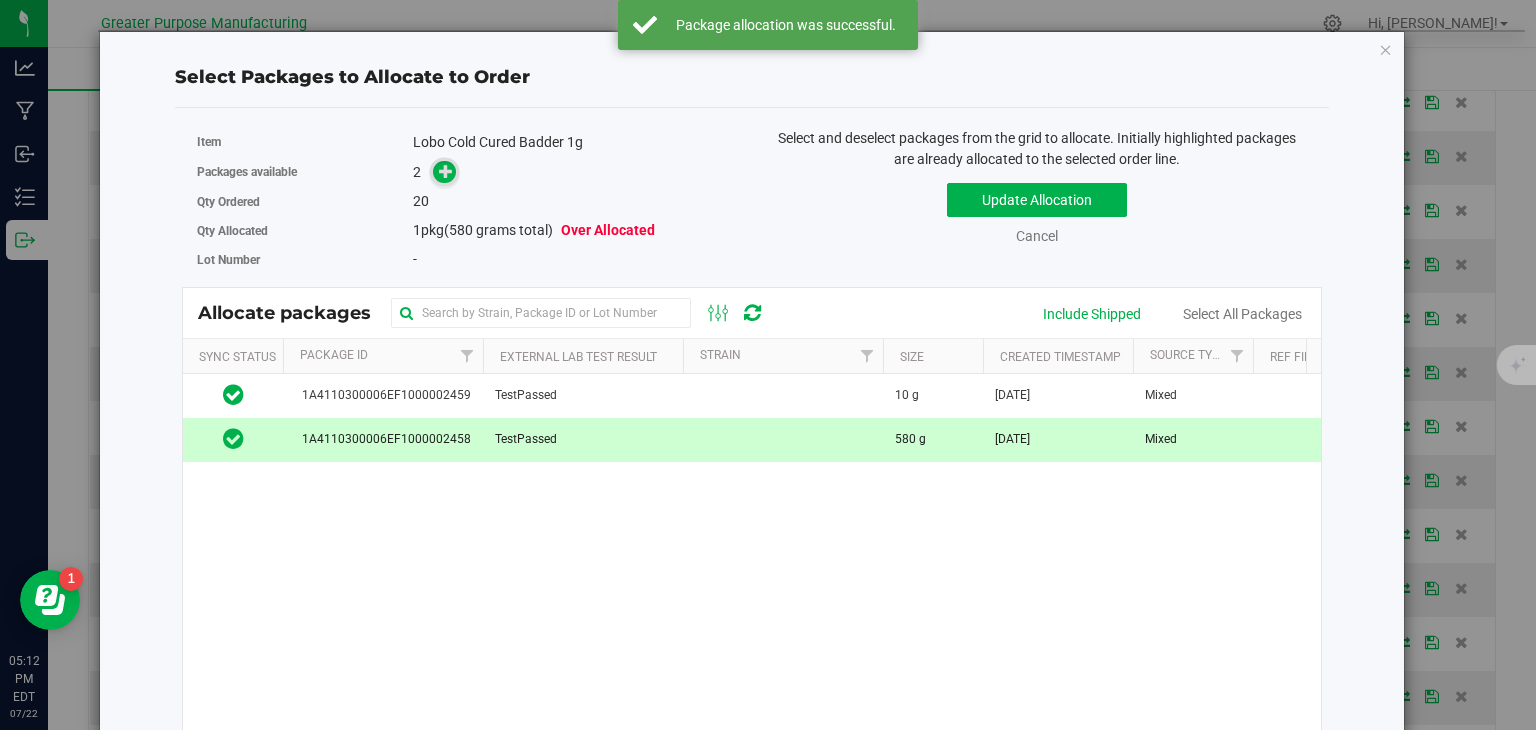 click at bounding box center [446, 171] 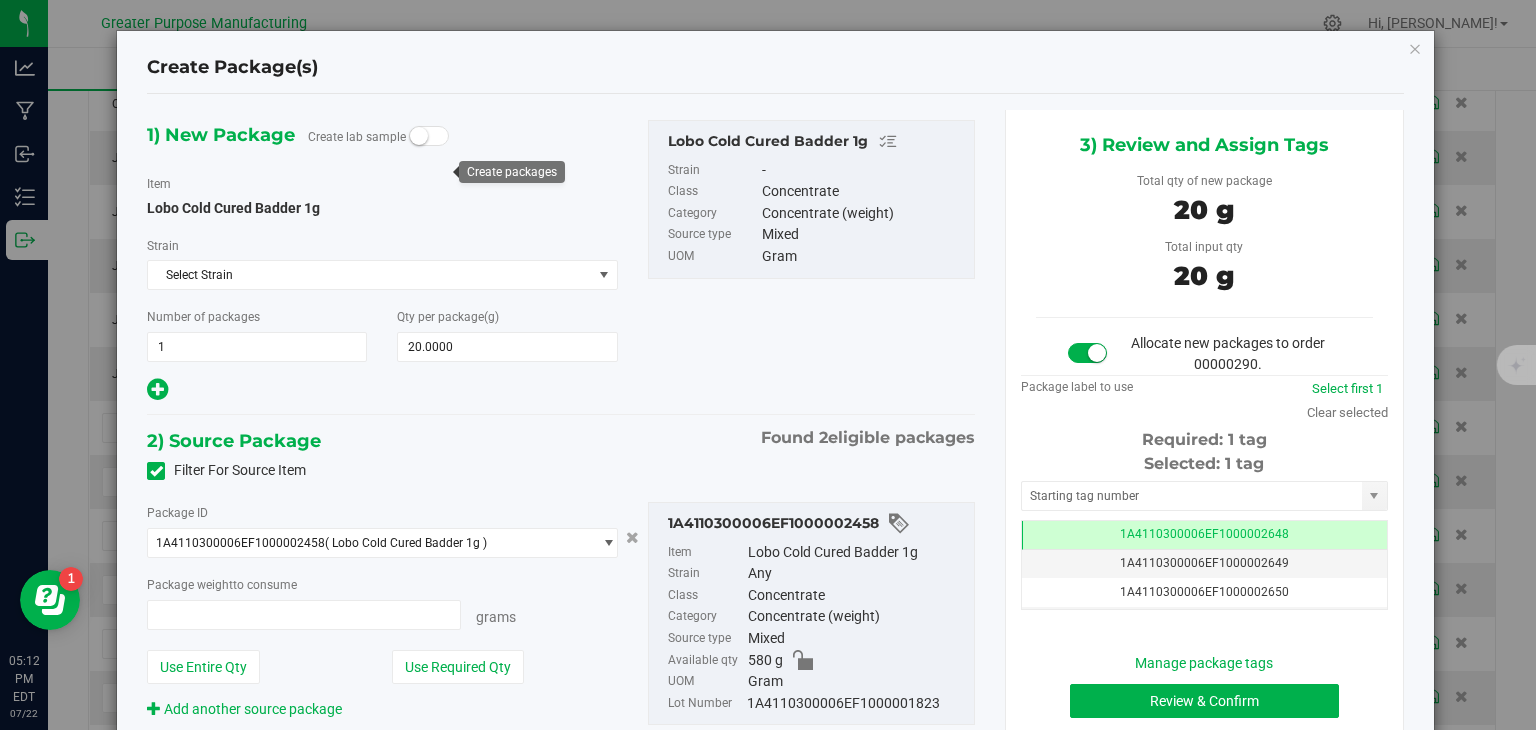 type on "20.0000 g" 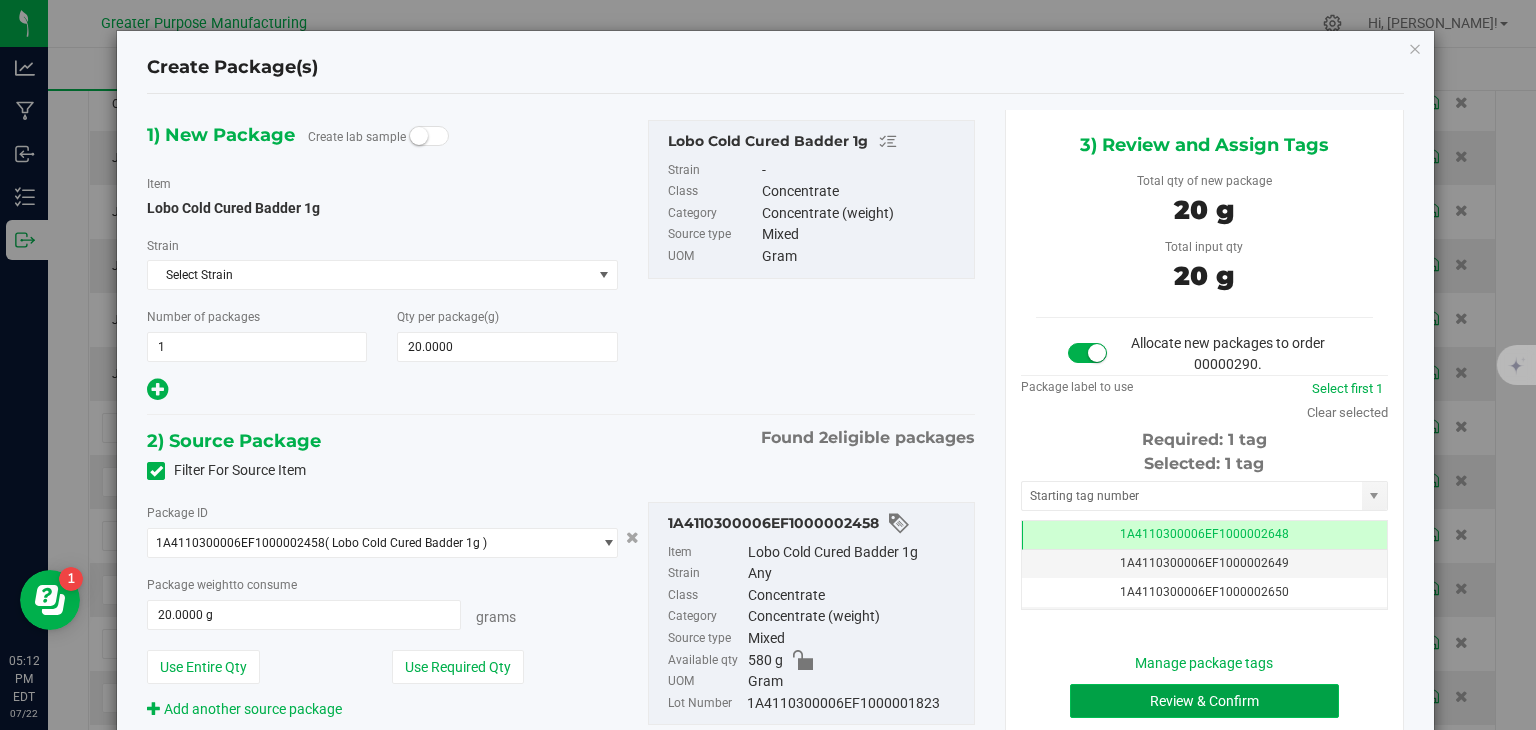 click on "Review & Confirm" at bounding box center [1204, 701] 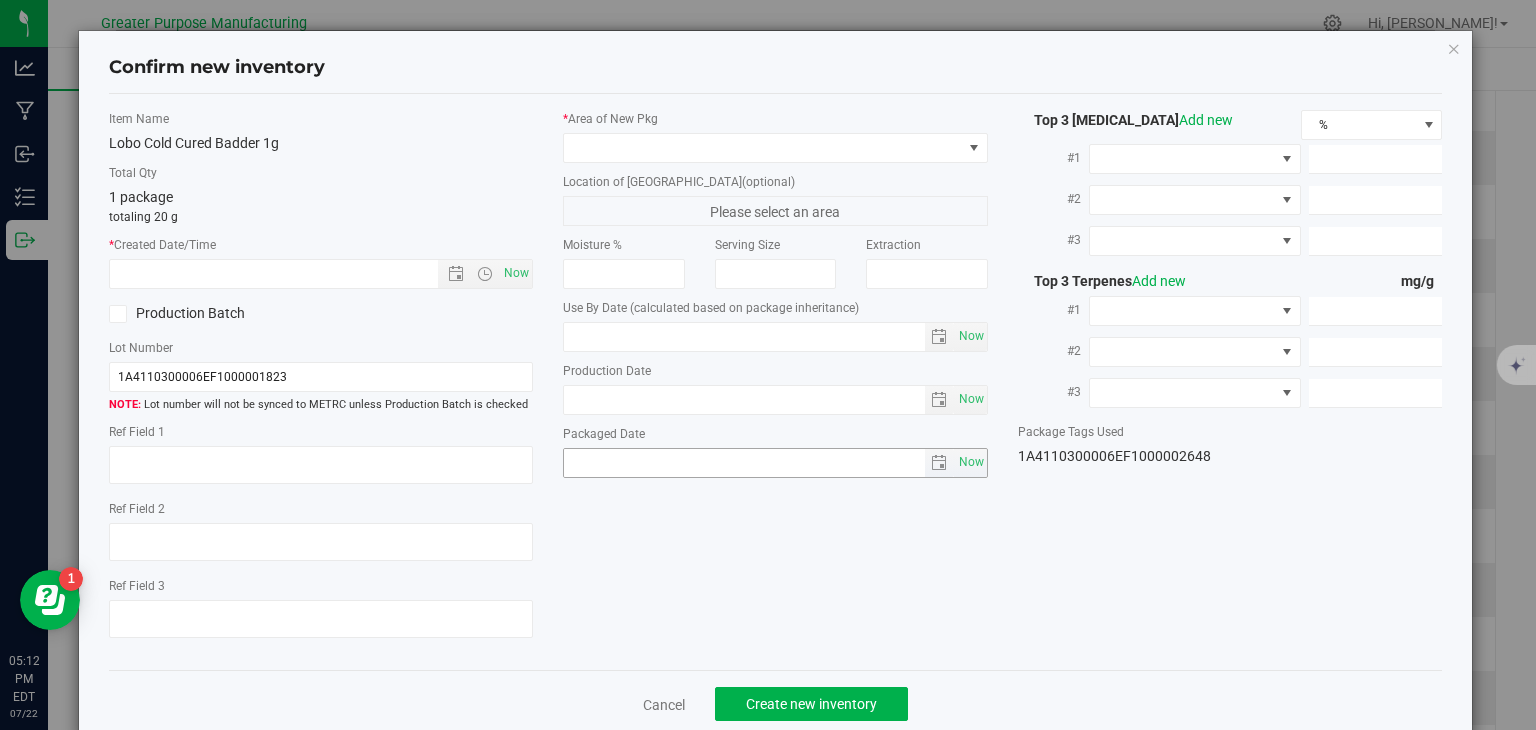 type on "[DATE]" 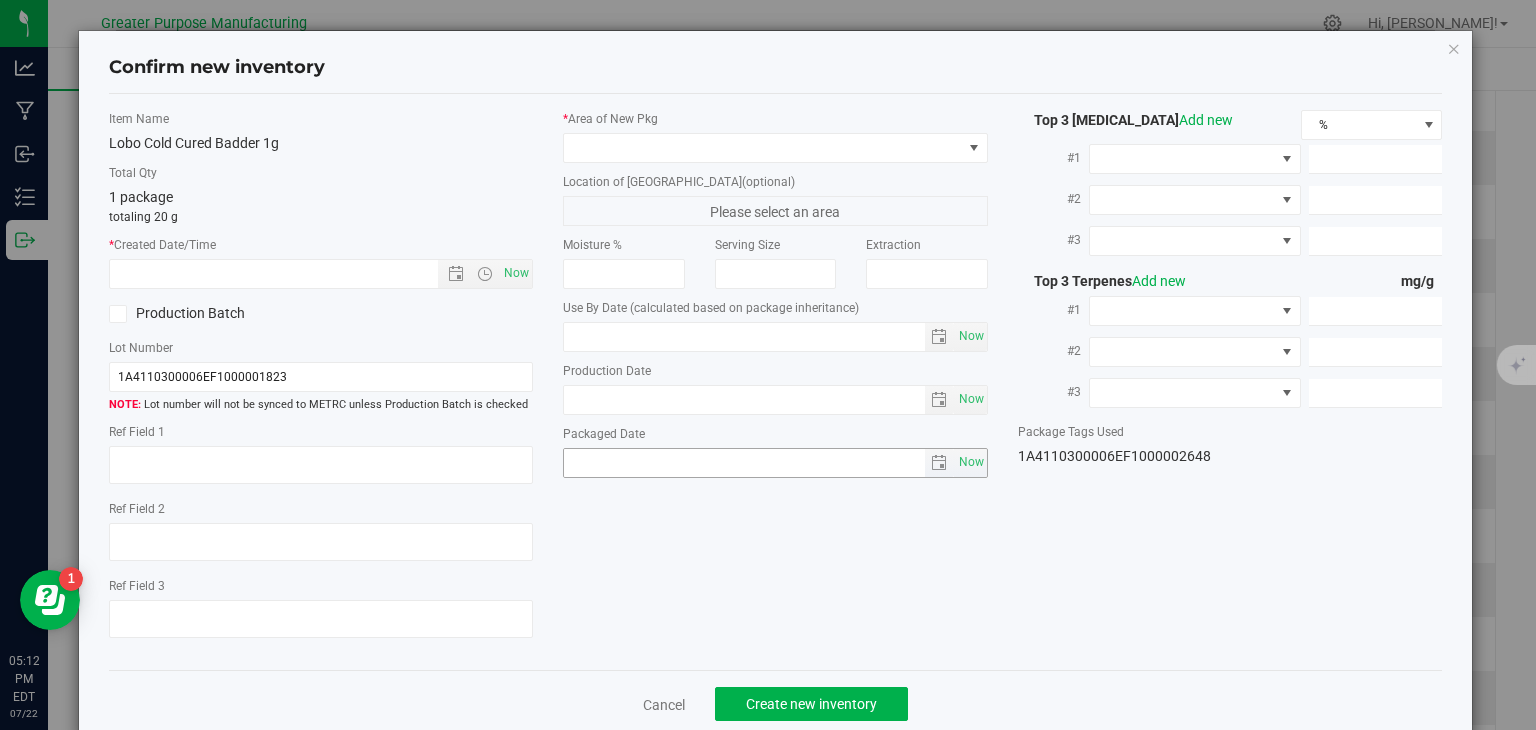 type on "[DATE]" 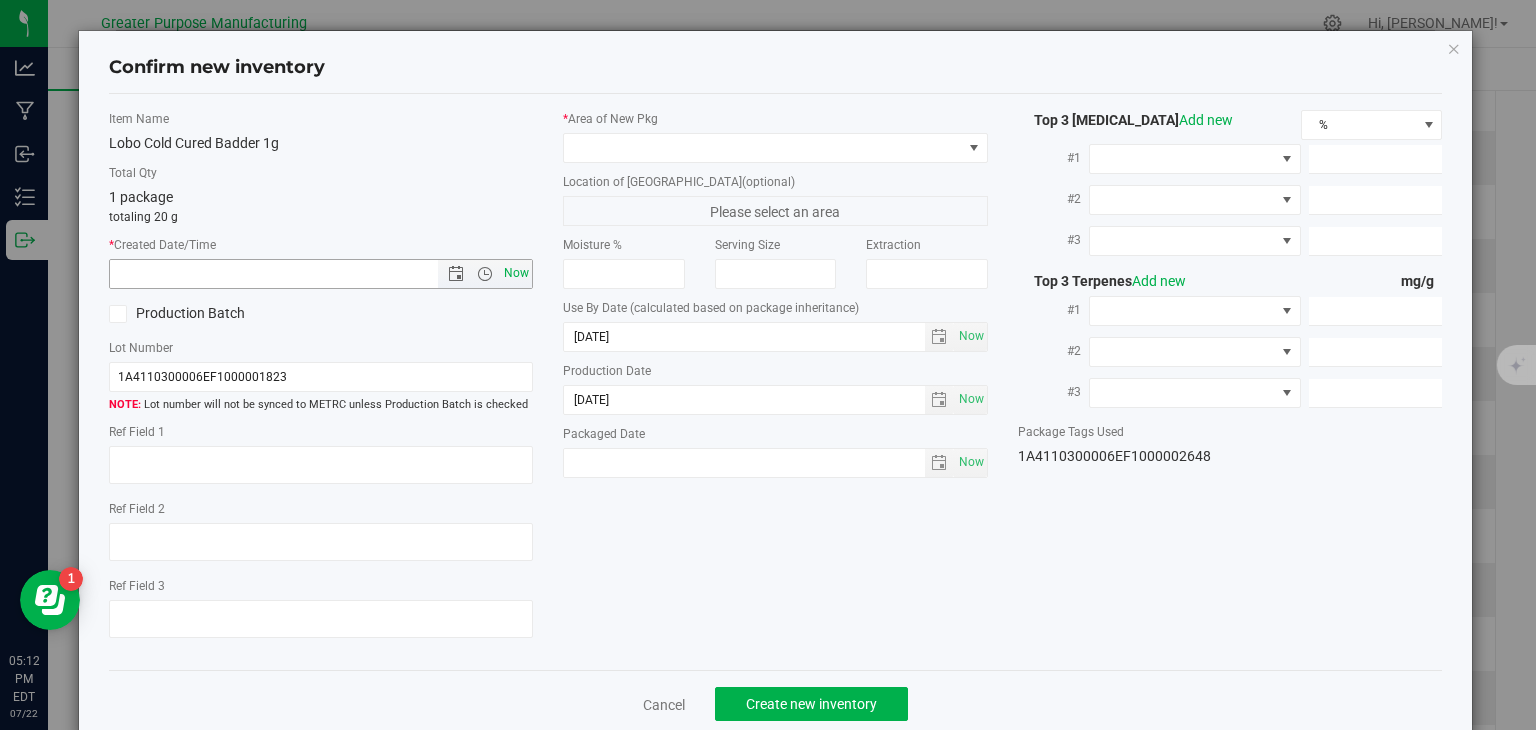 click on "Now" at bounding box center [517, 273] 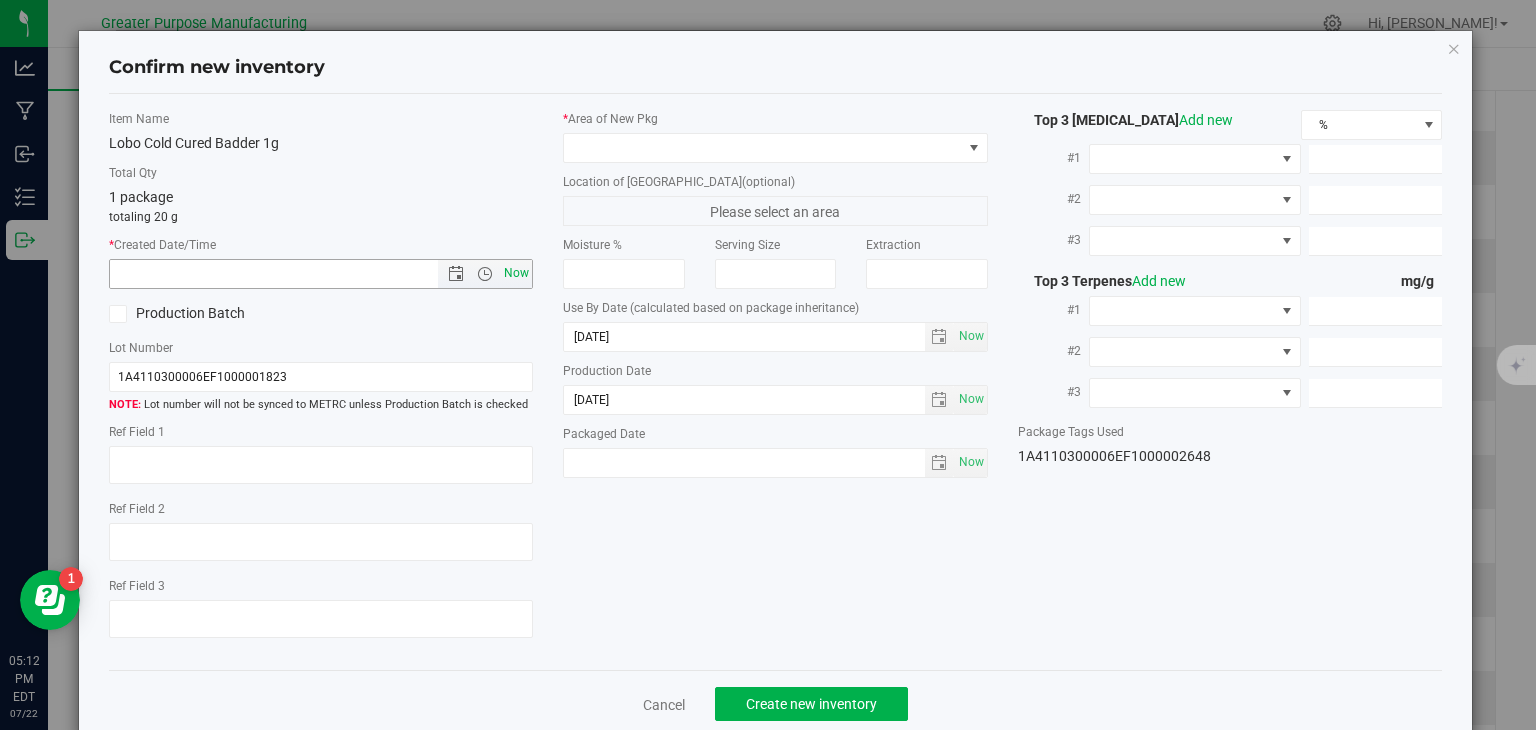 type on "[DATE] 5:12 PM" 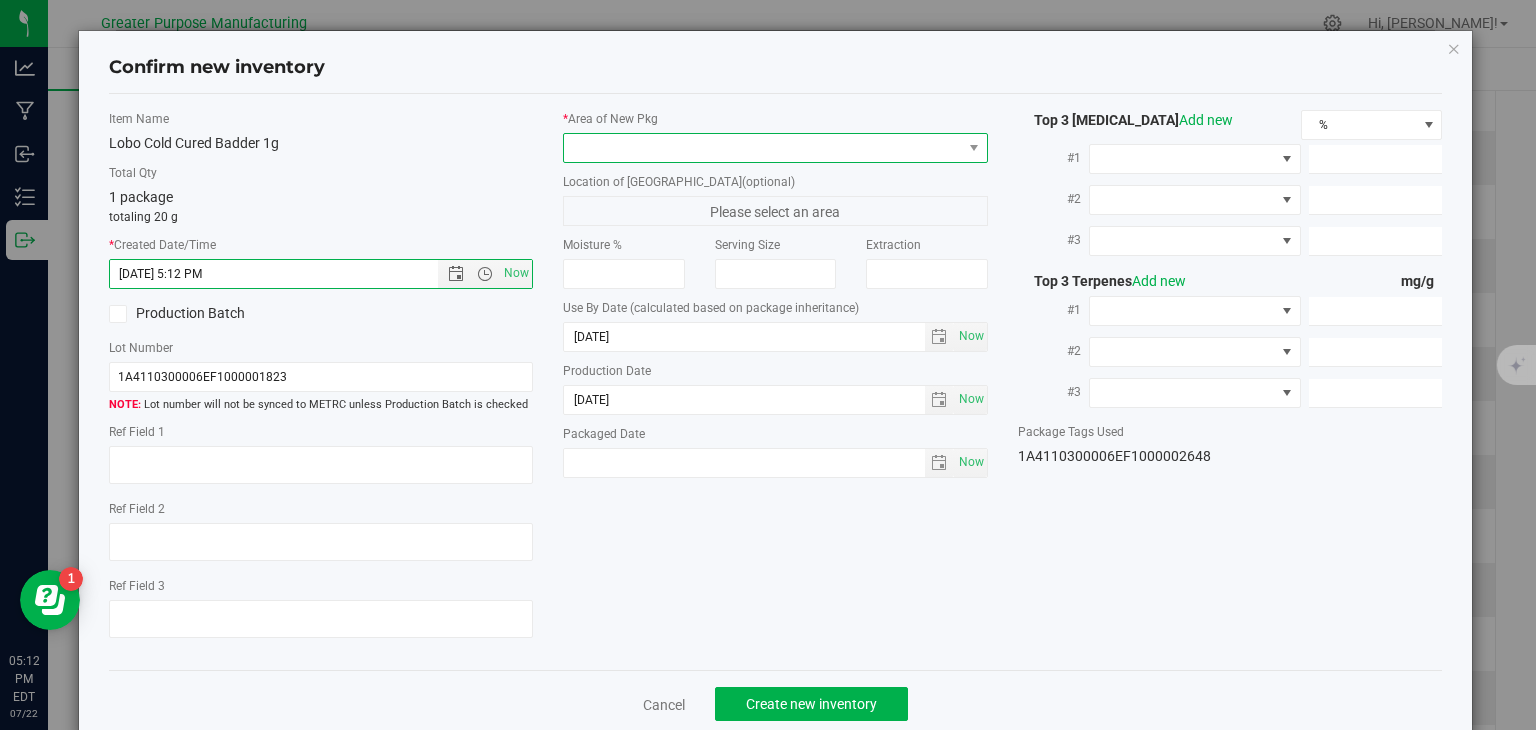 click at bounding box center (763, 148) 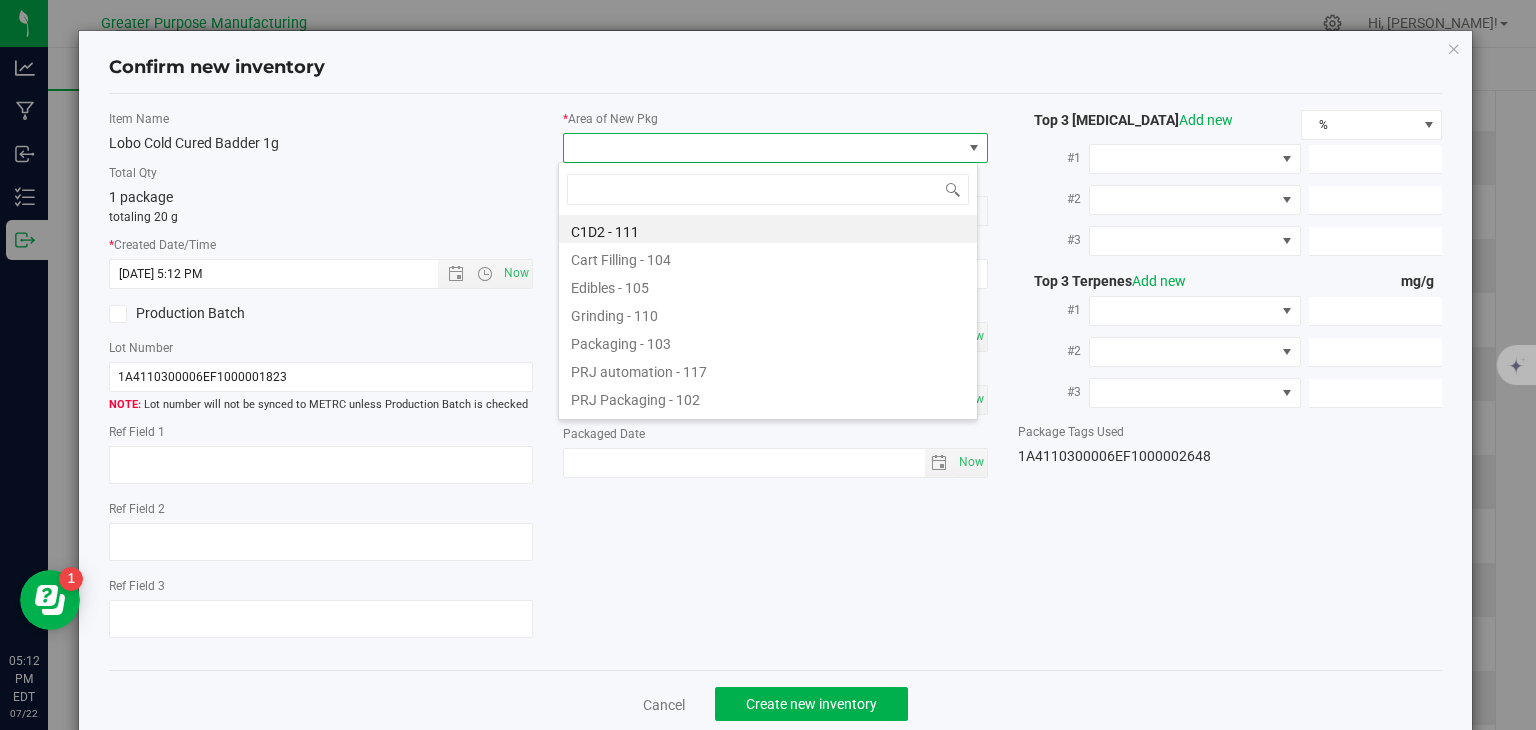 type on "108" 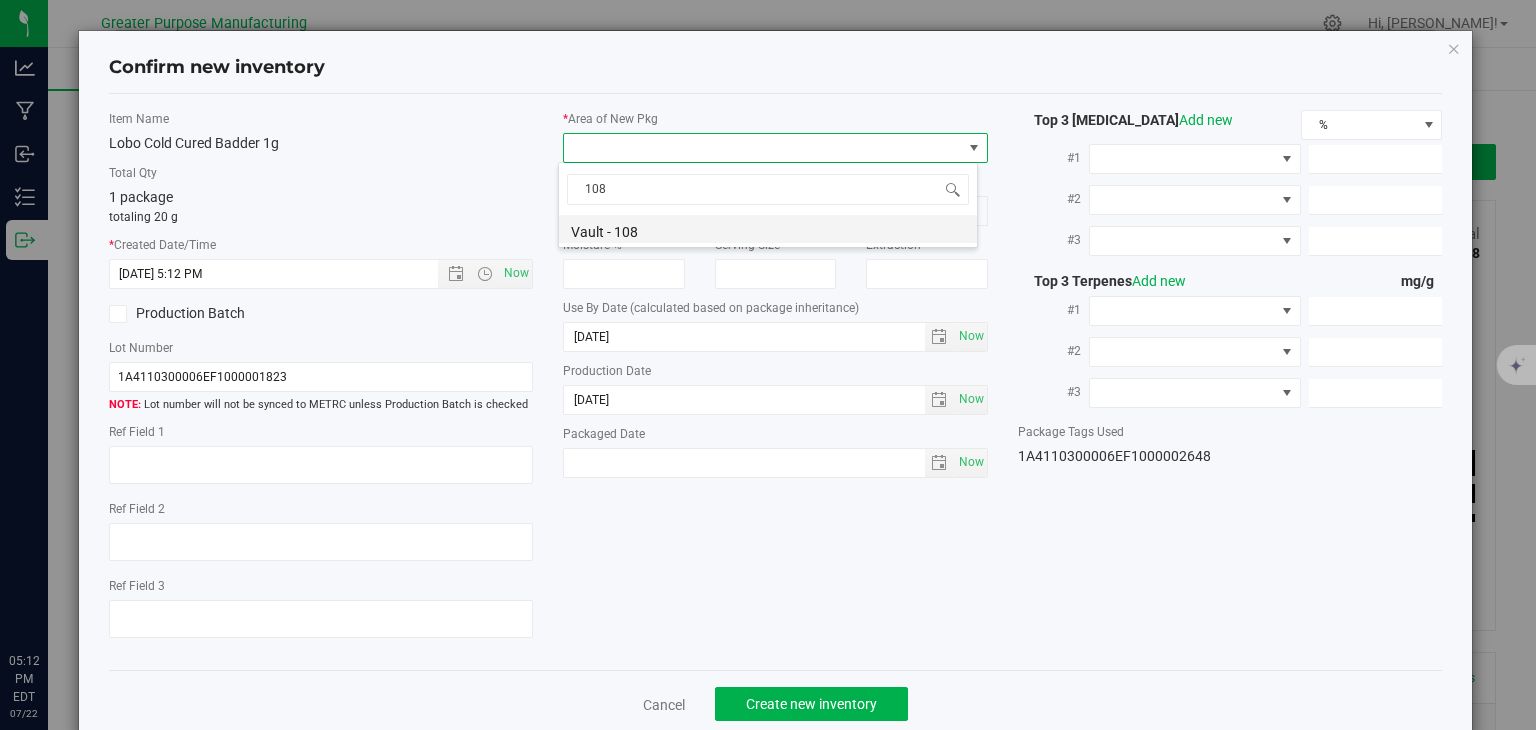 scroll, scrollTop: 0, scrollLeft: 0, axis: both 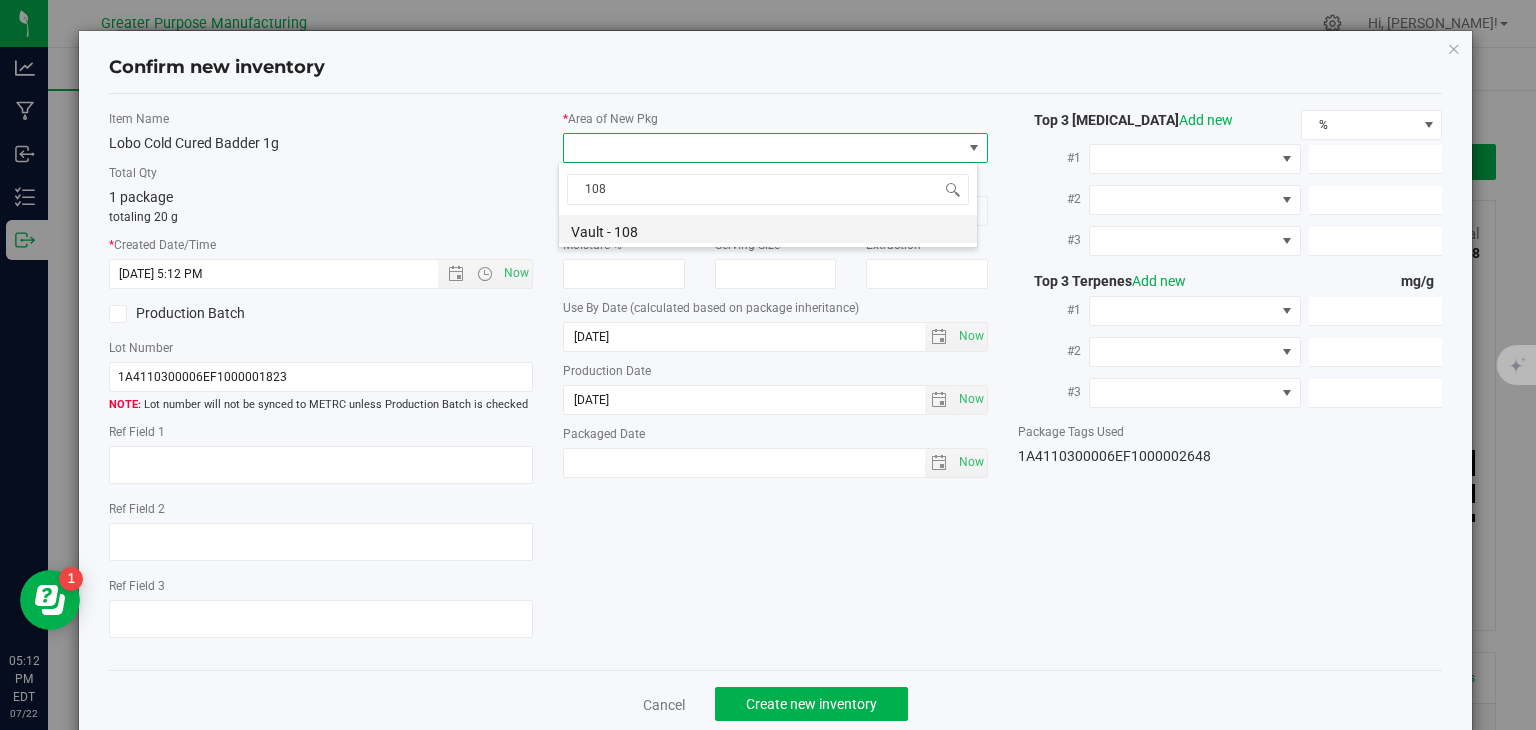 click on "Vault - 108" at bounding box center [768, 229] 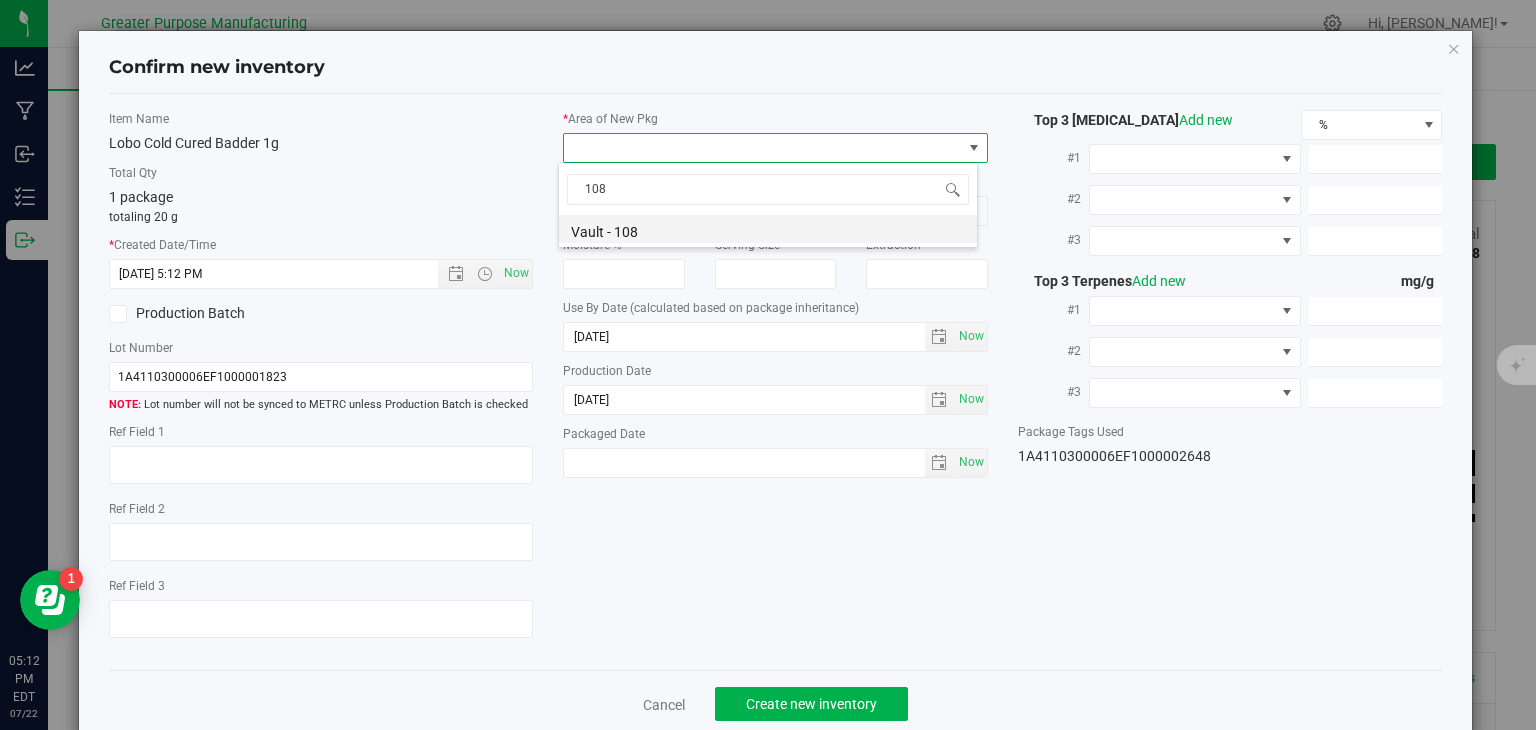 scroll, scrollTop: 0, scrollLeft: 0, axis: both 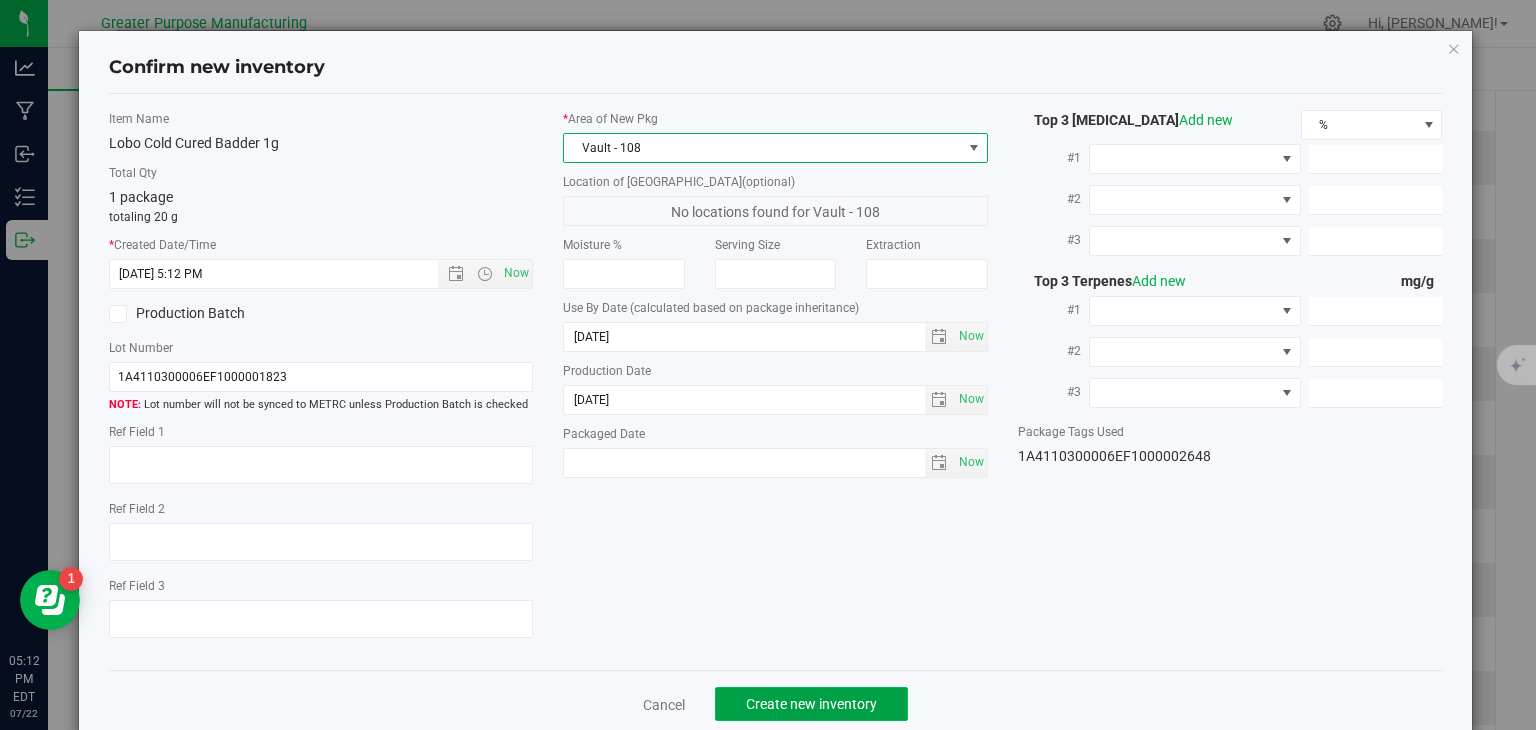 click on "Create new inventory" 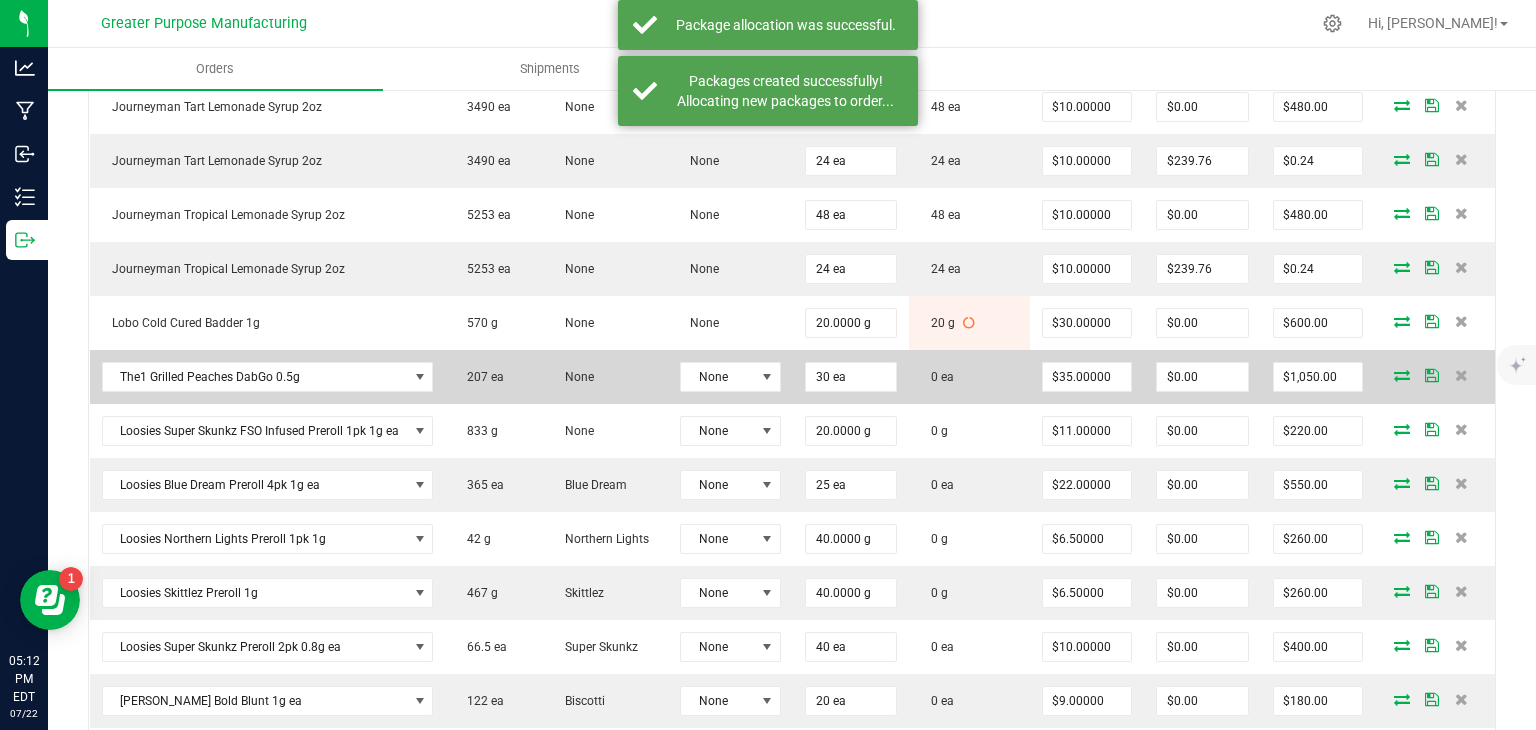 click at bounding box center [1402, 375] 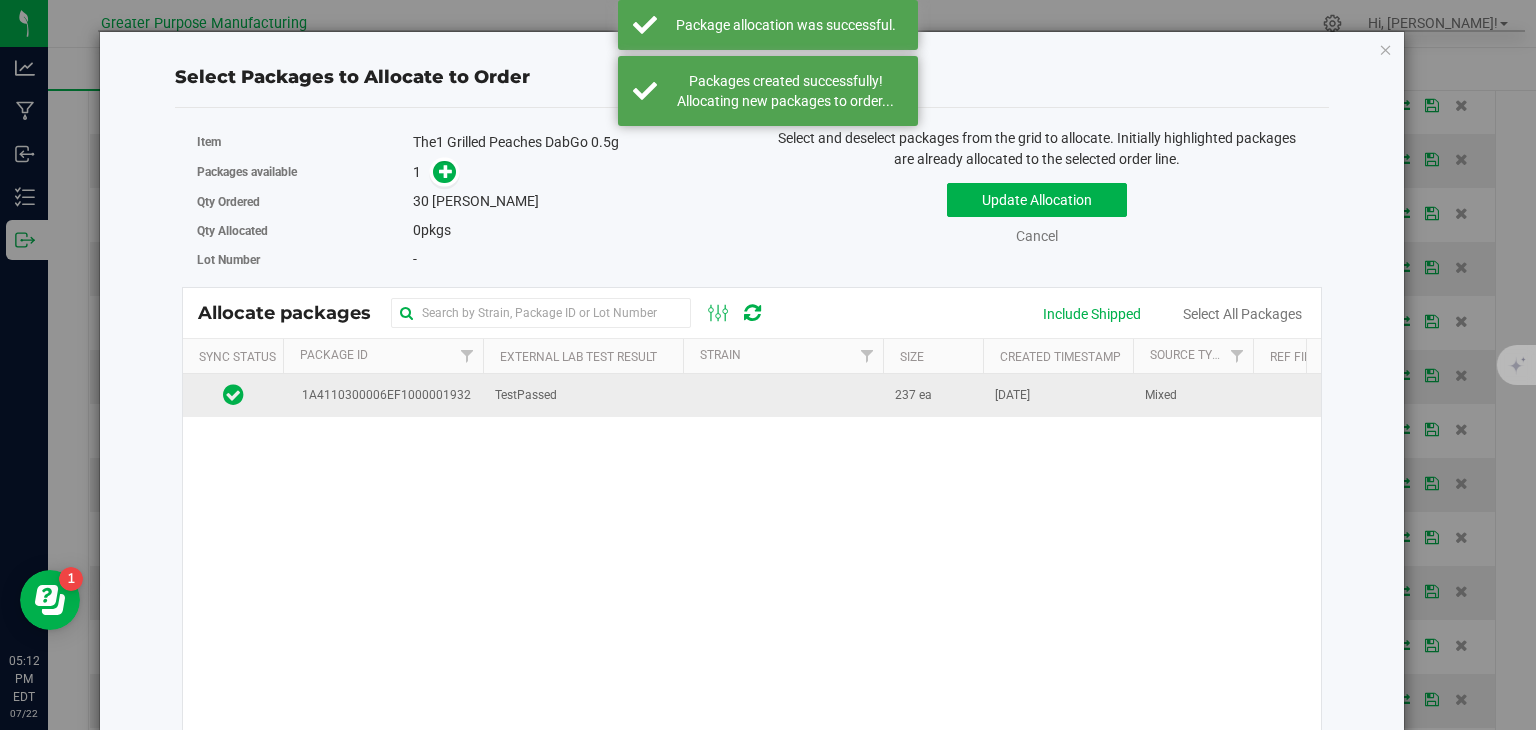 click at bounding box center [783, 395] 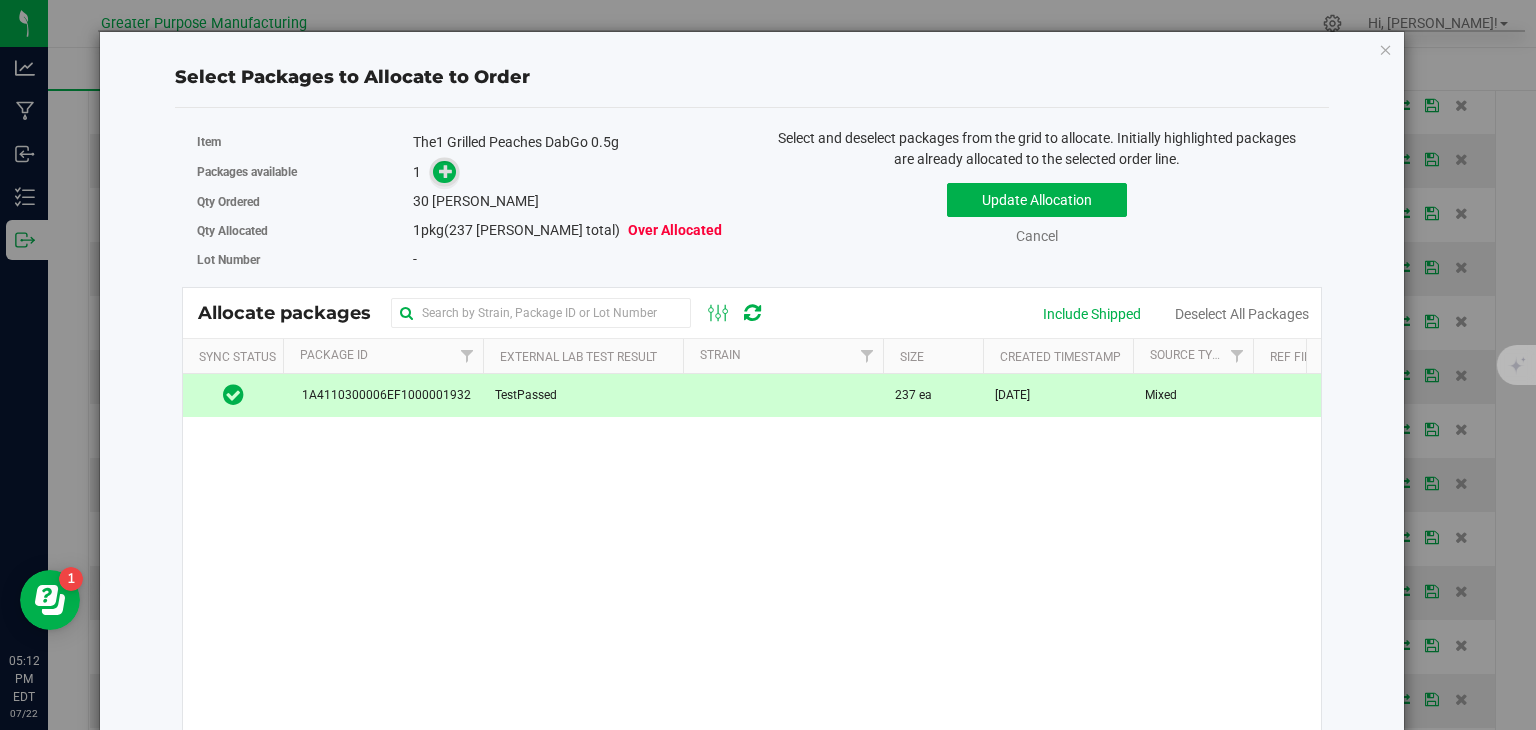 click at bounding box center [444, 172] 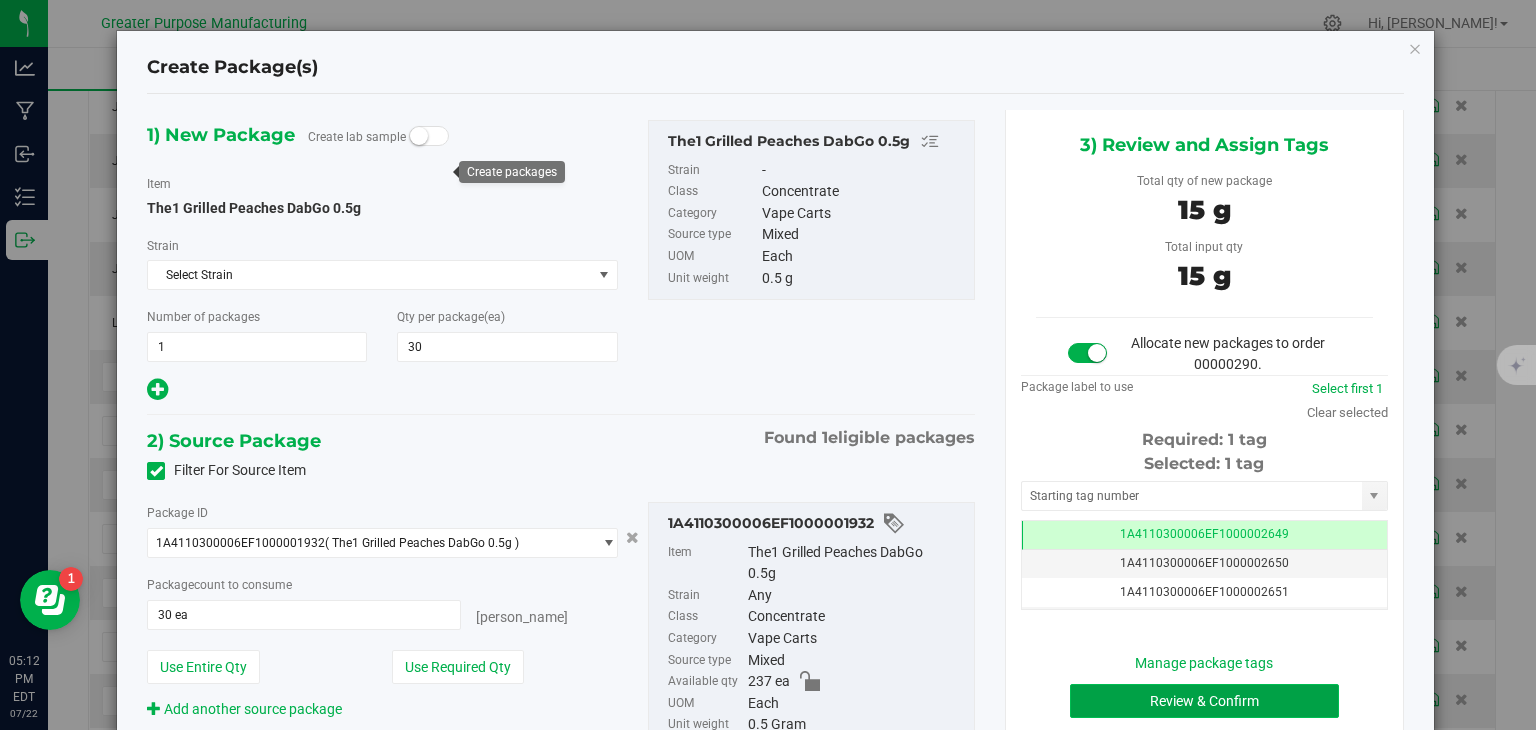 click on "Review & Confirm" at bounding box center (1204, 701) 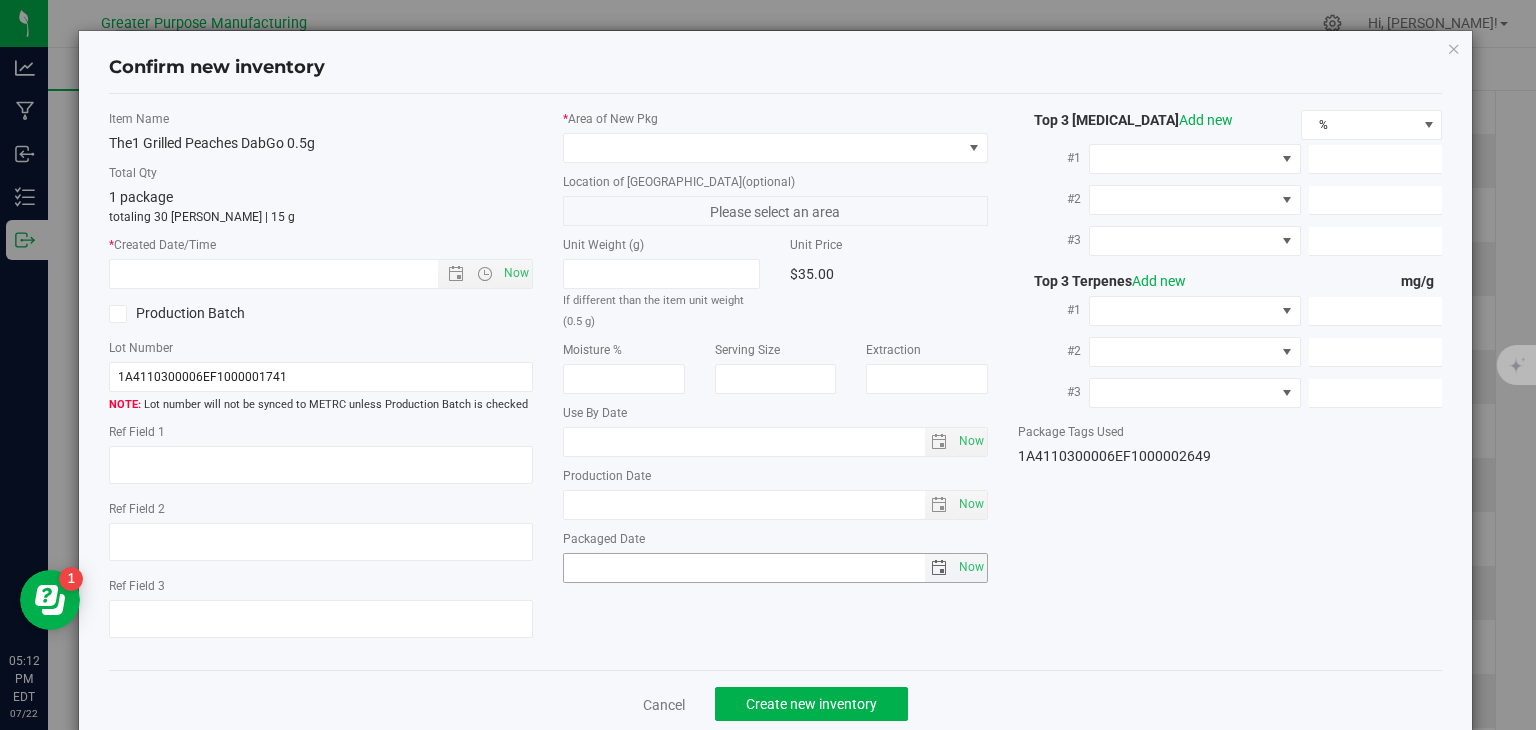type on "[DATE]" 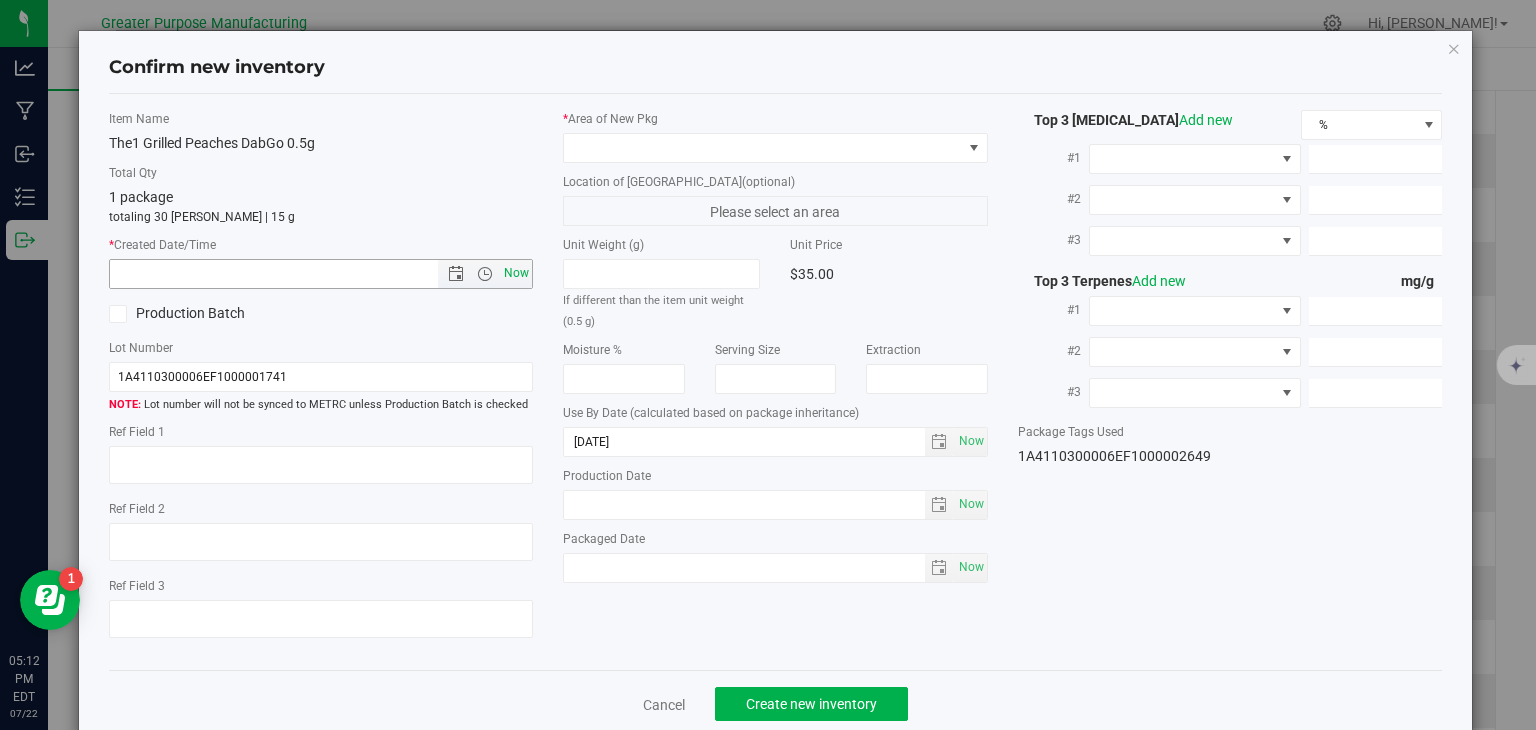 click on "Now" at bounding box center [517, 273] 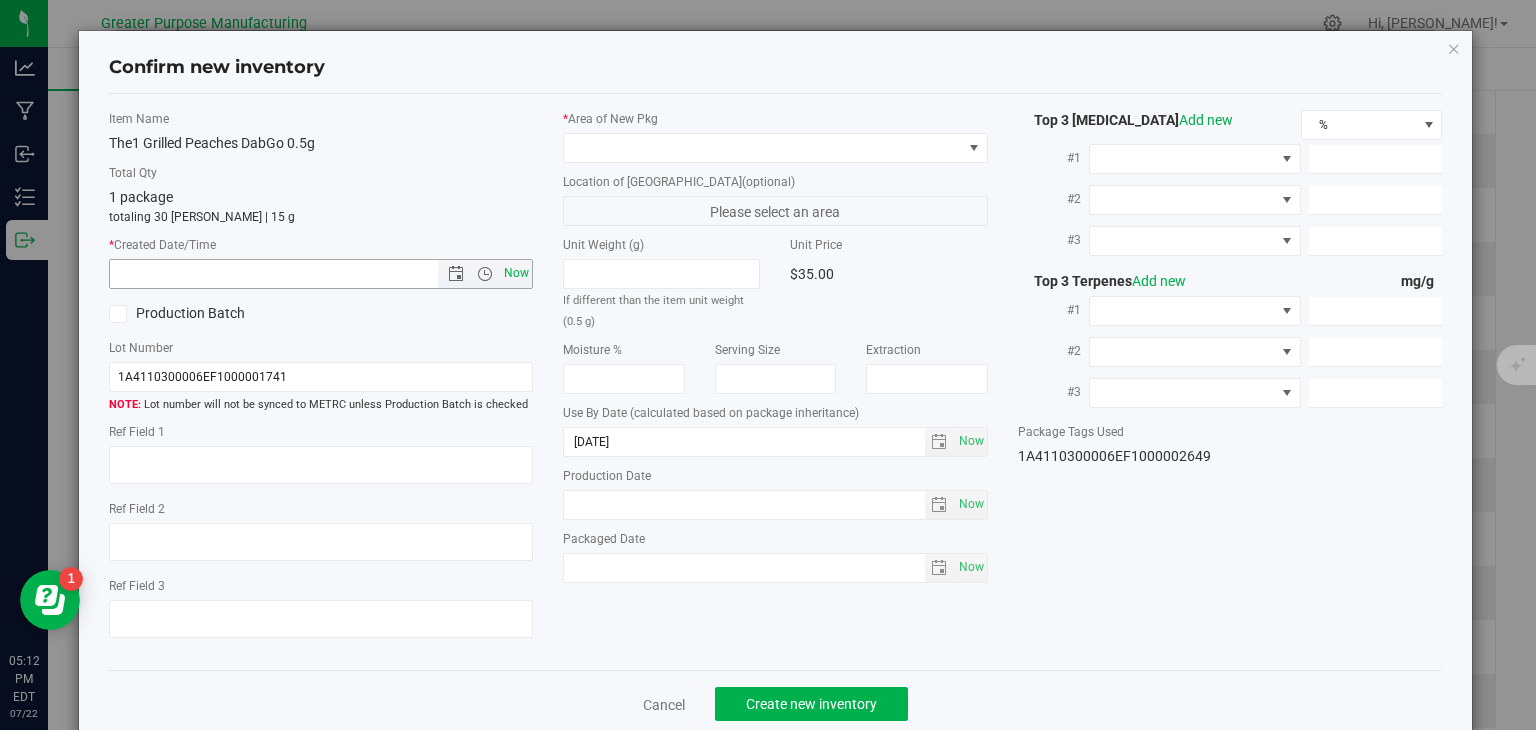 type on "[DATE] 5:12 PM" 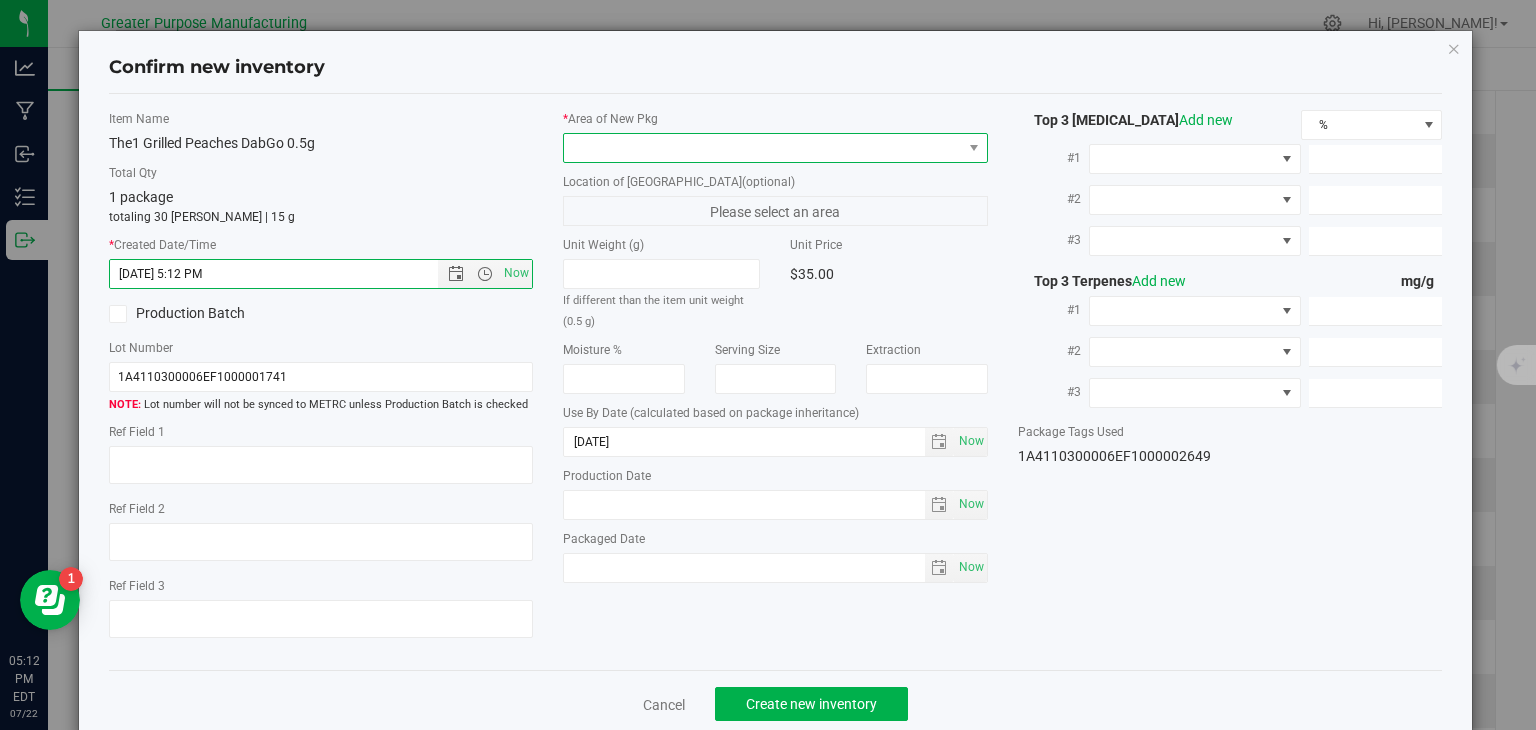 click at bounding box center [763, 148] 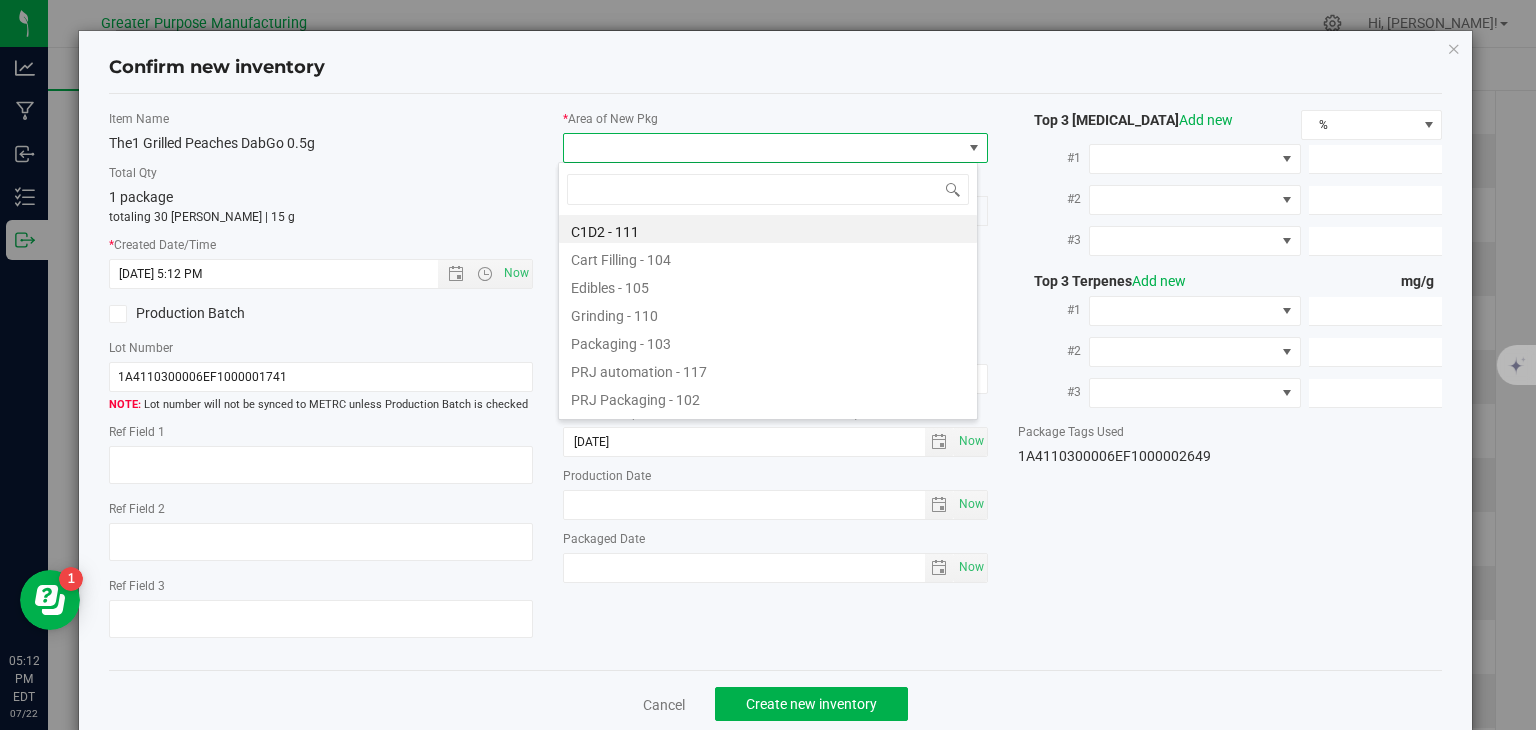 type on "108" 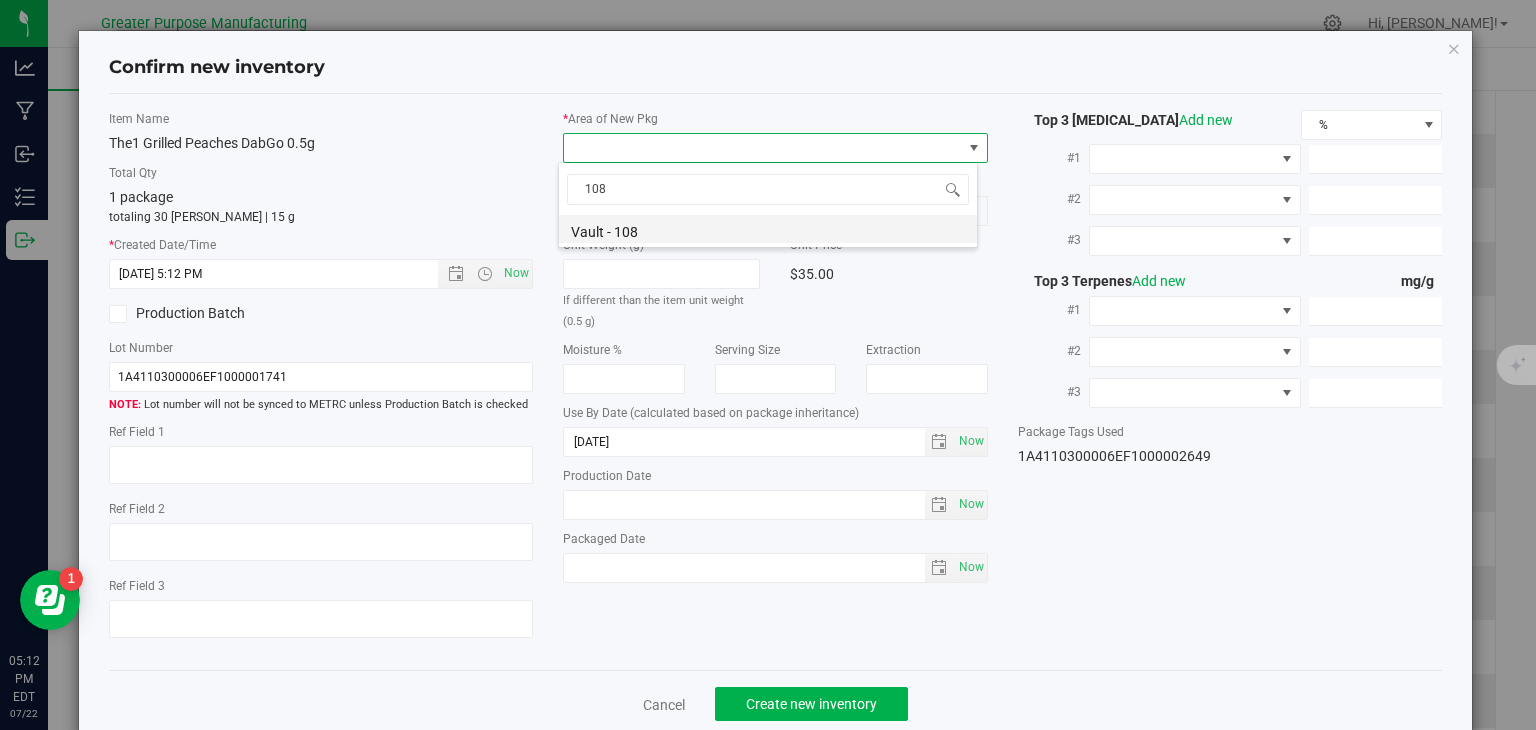 click on "Vault - 108" at bounding box center (768, 229) 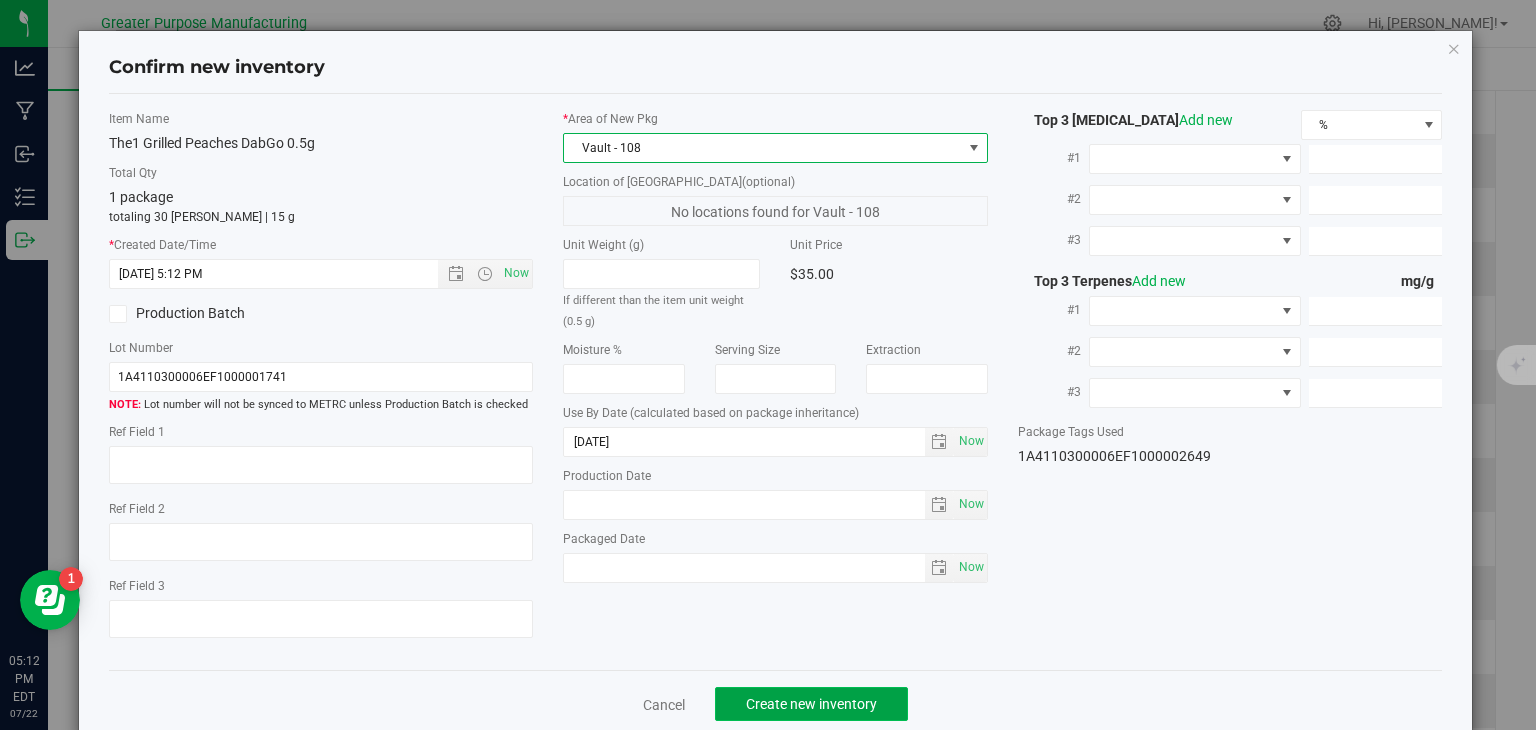 click on "Create new inventory" 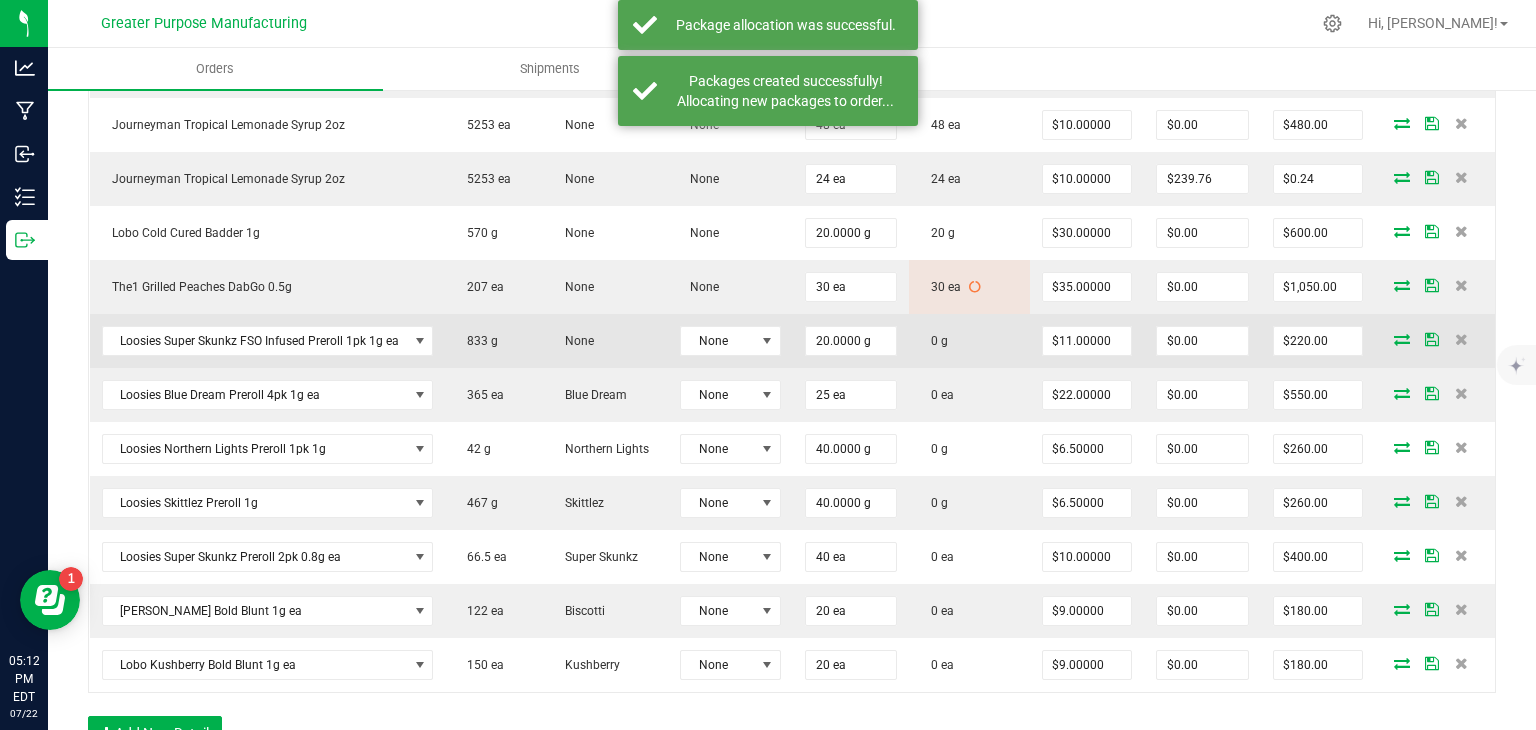 click at bounding box center [1402, 339] 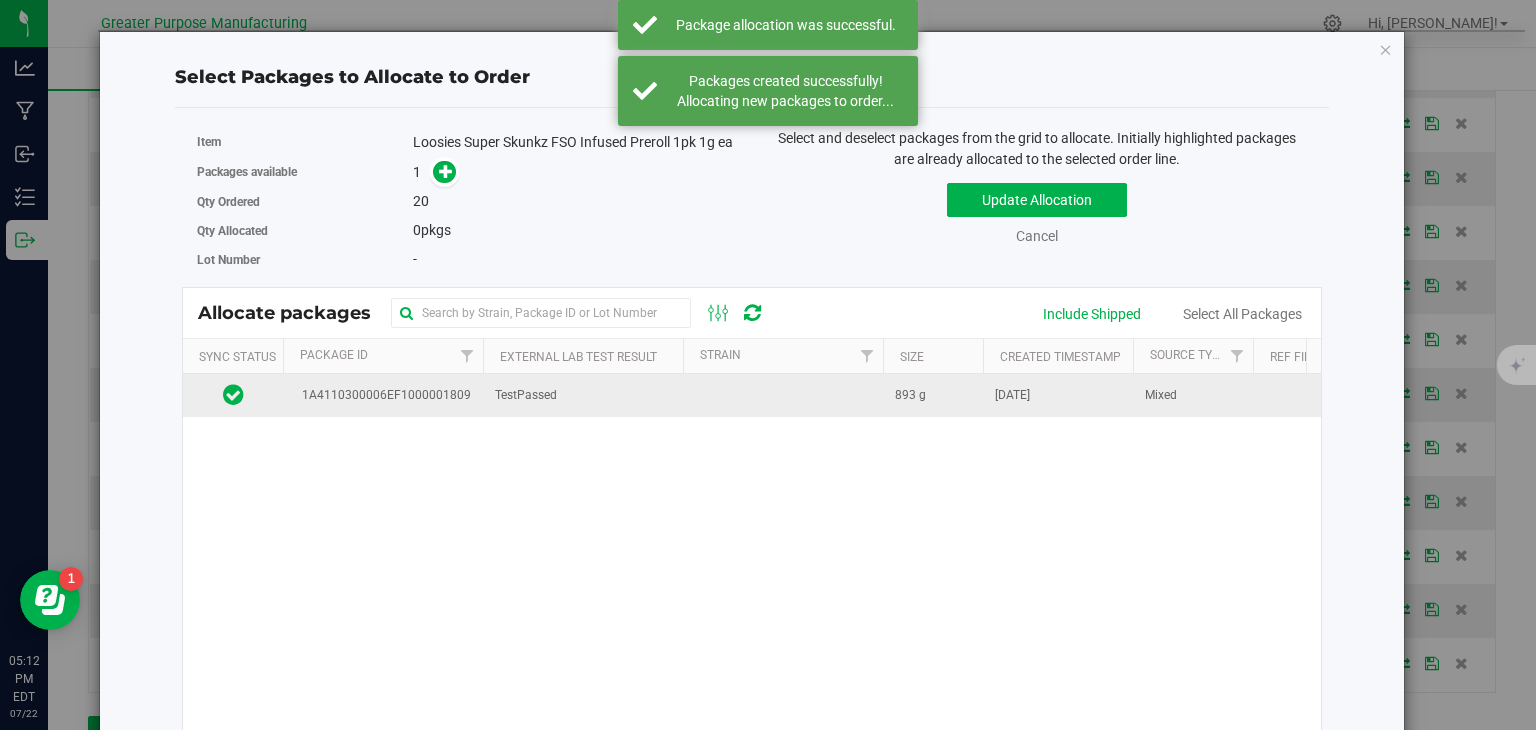 click at bounding box center (783, 395) 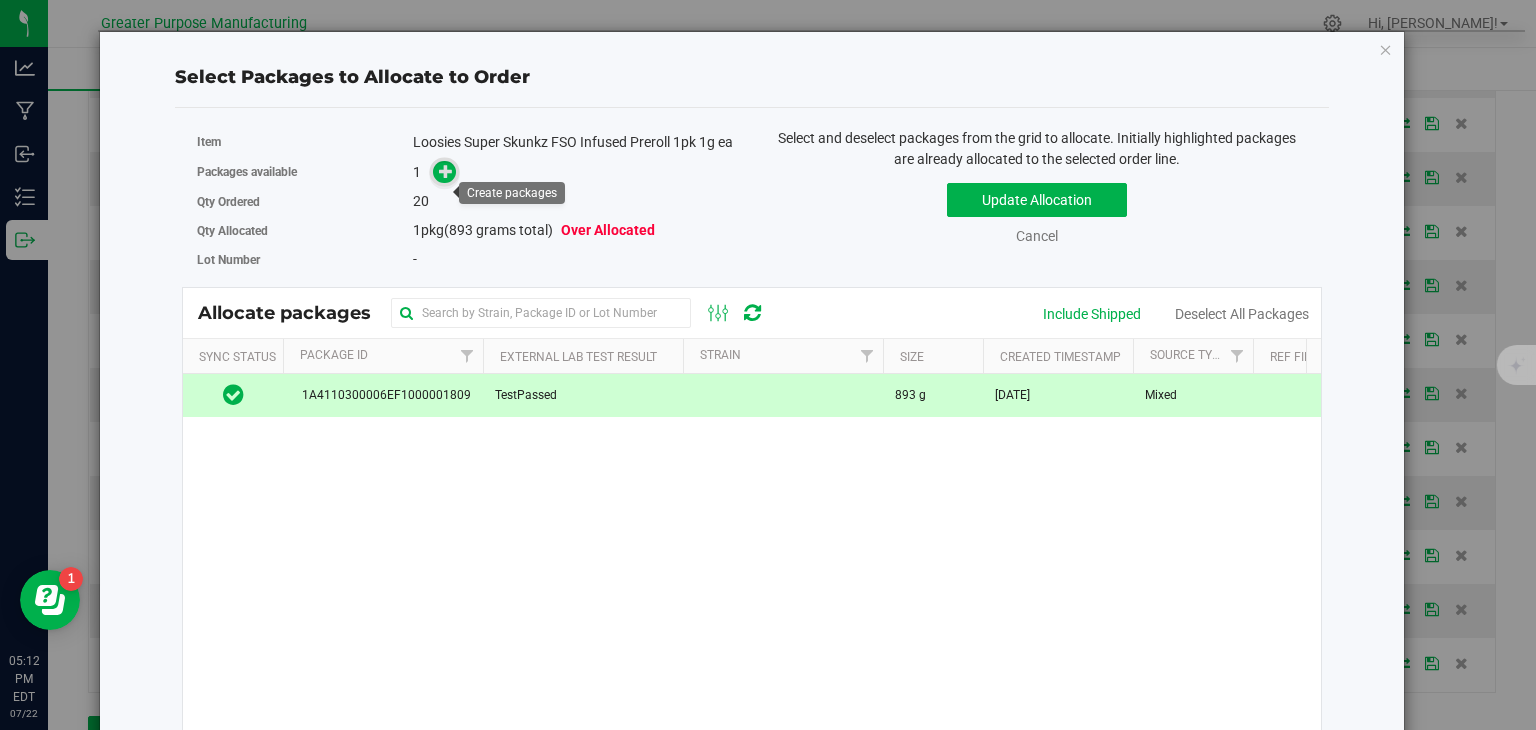 click at bounding box center (446, 171) 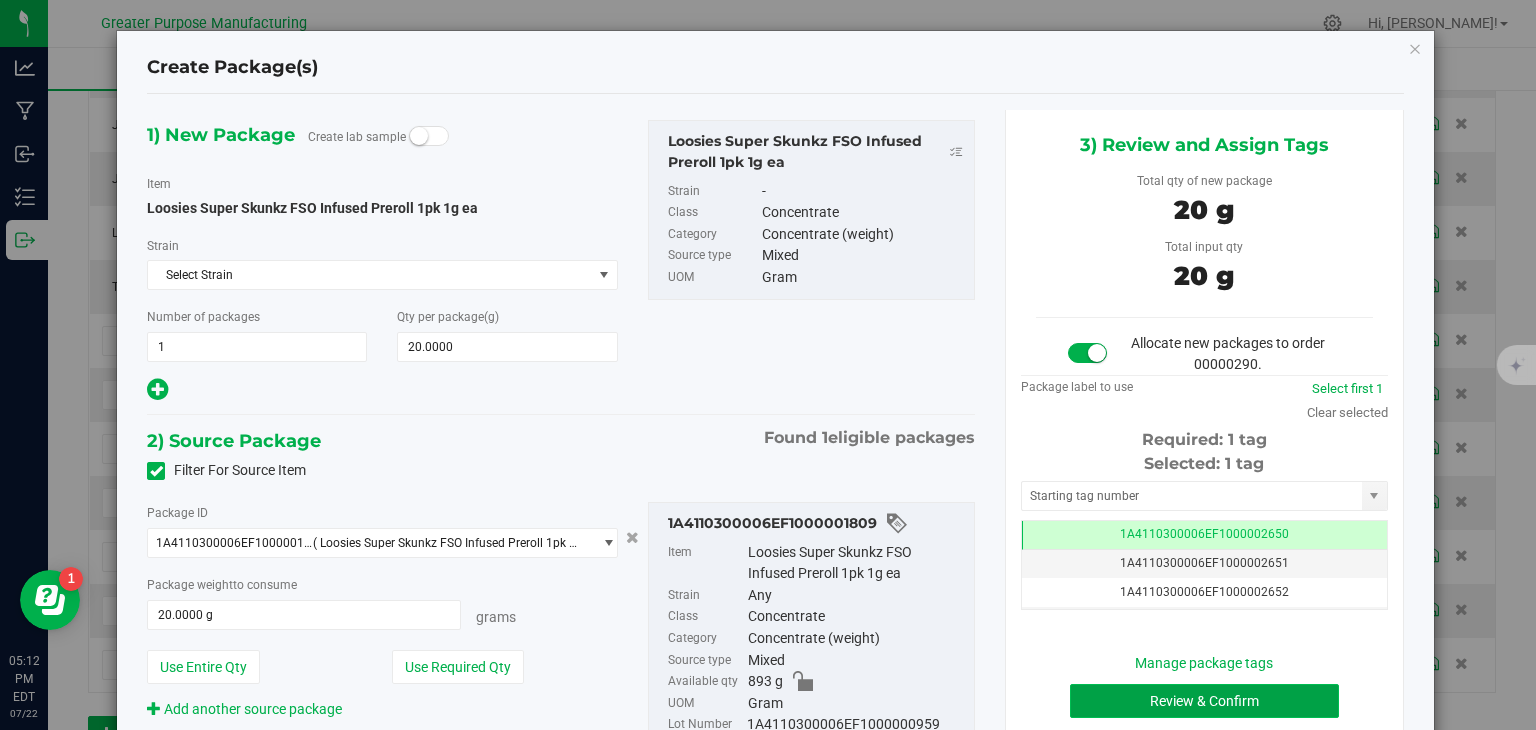 click on "Review & Confirm" at bounding box center (1204, 701) 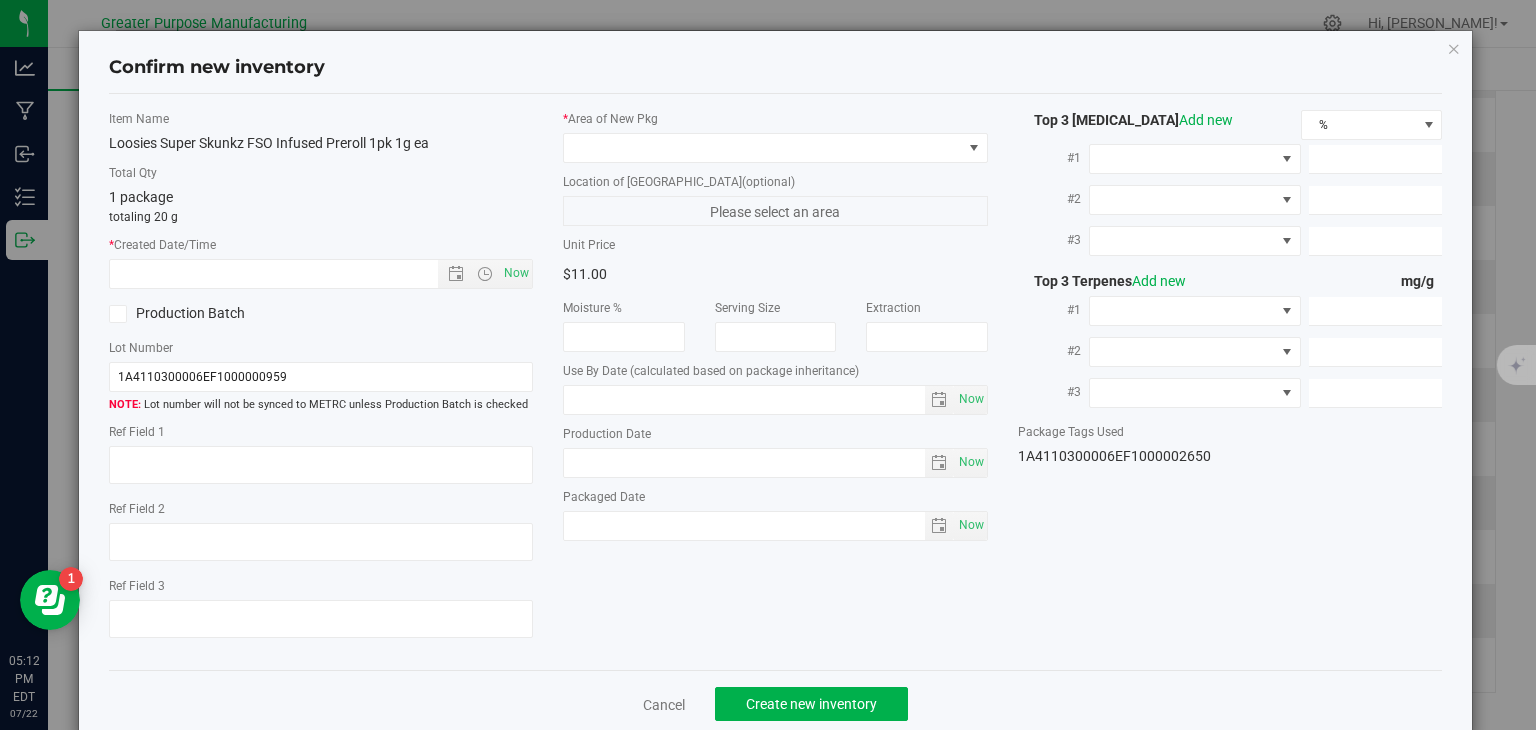 type on "[DATE]" 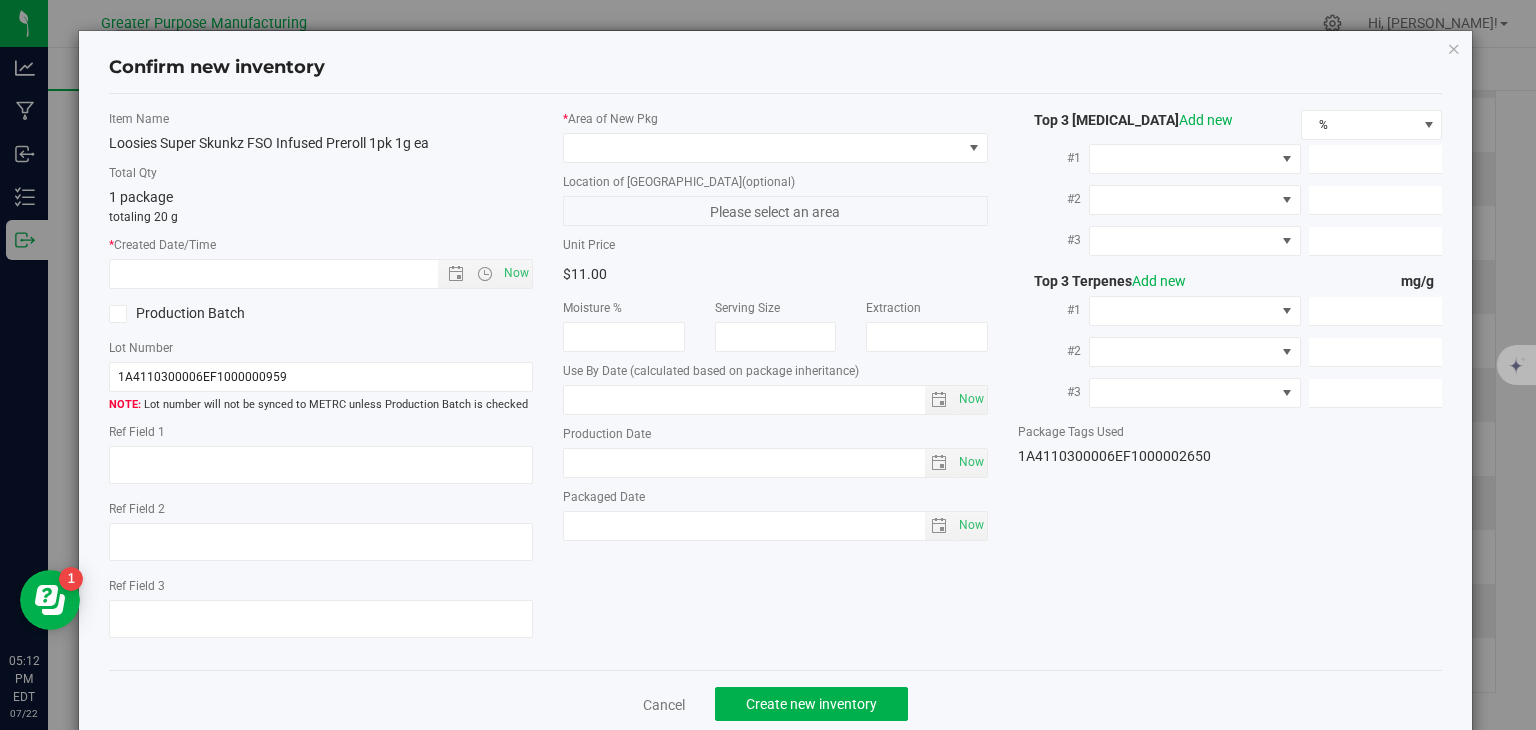 type on "[DATE]" 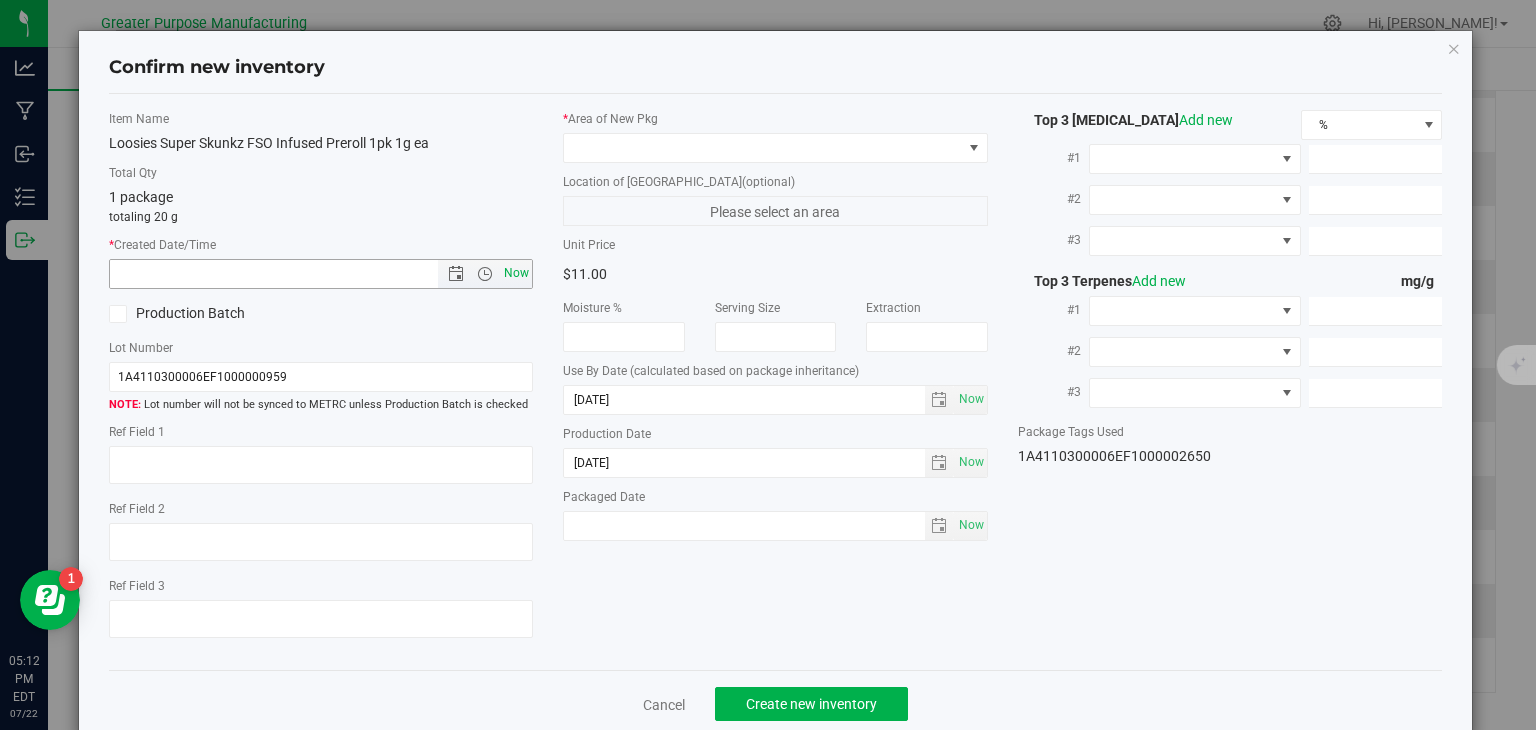 click on "Now" at bounding box center [517, 273] 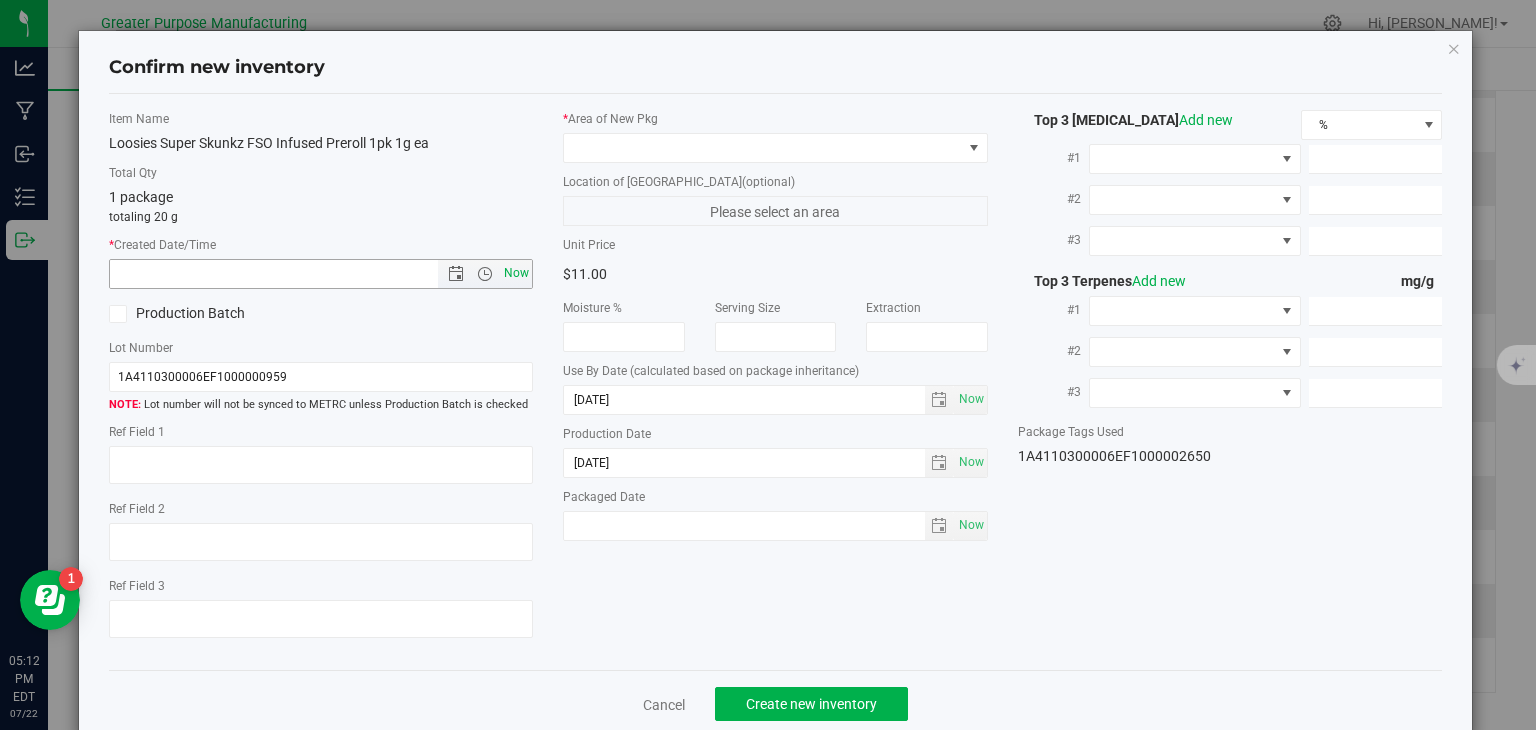 type on "[DATE] 5:12 PM" 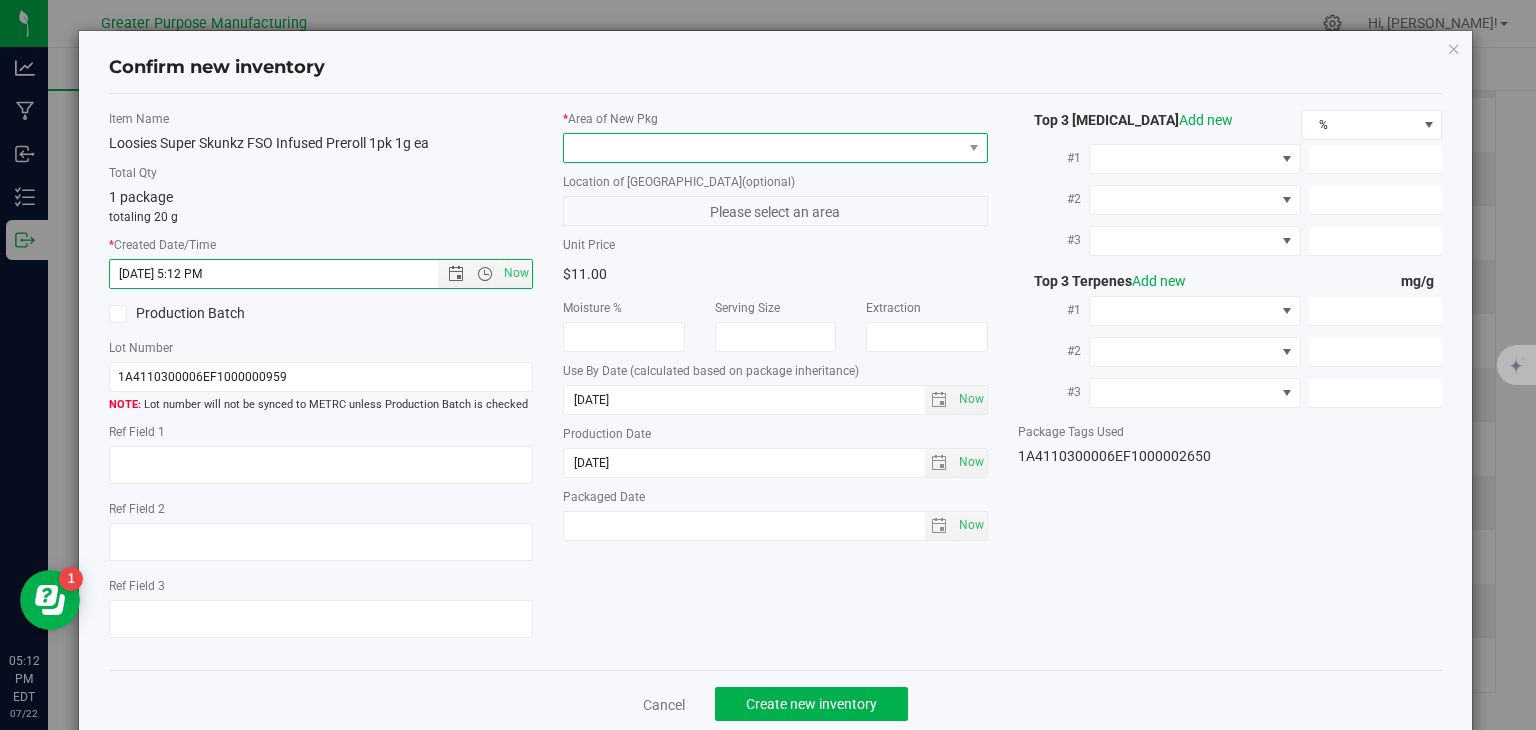 click at bounding box center [763, 148] 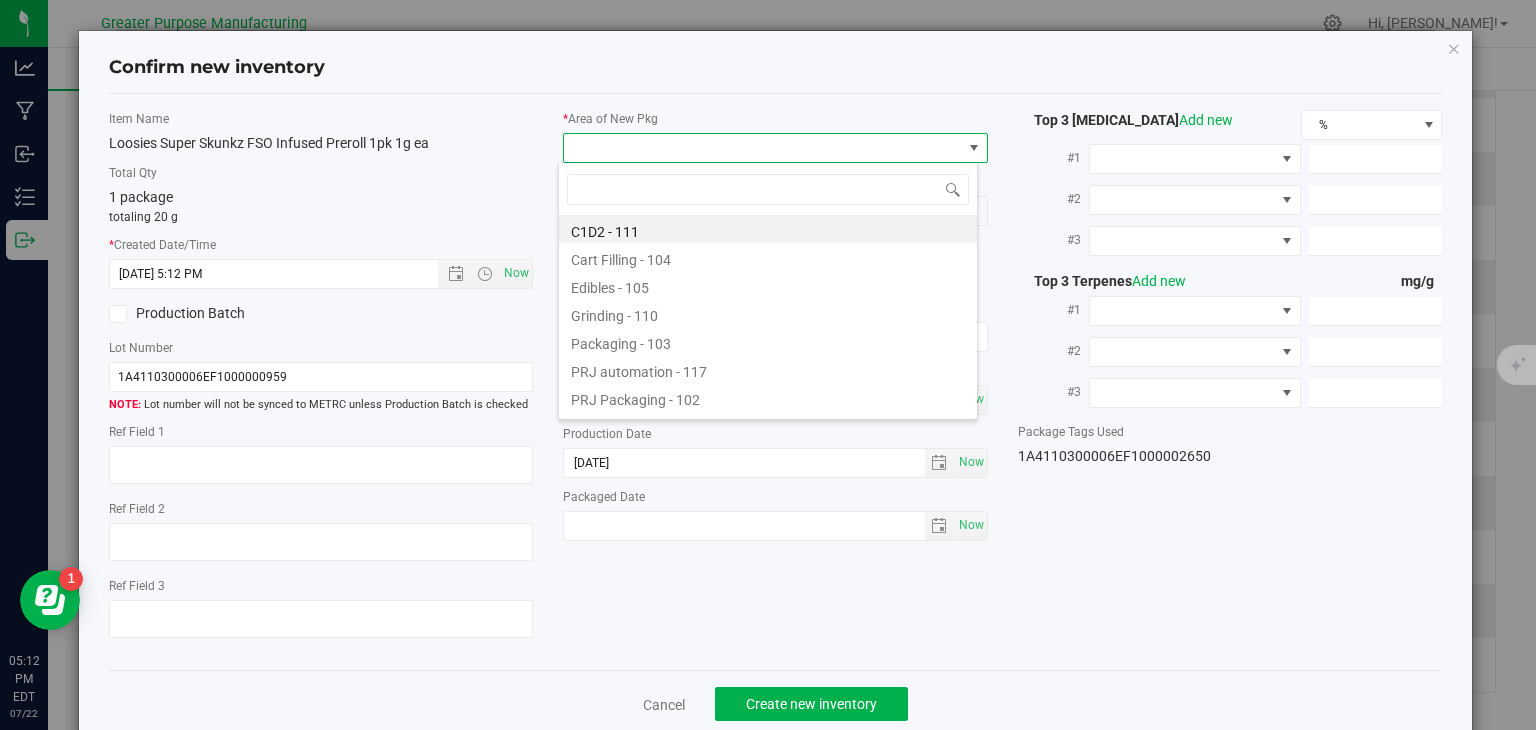 type on "108" 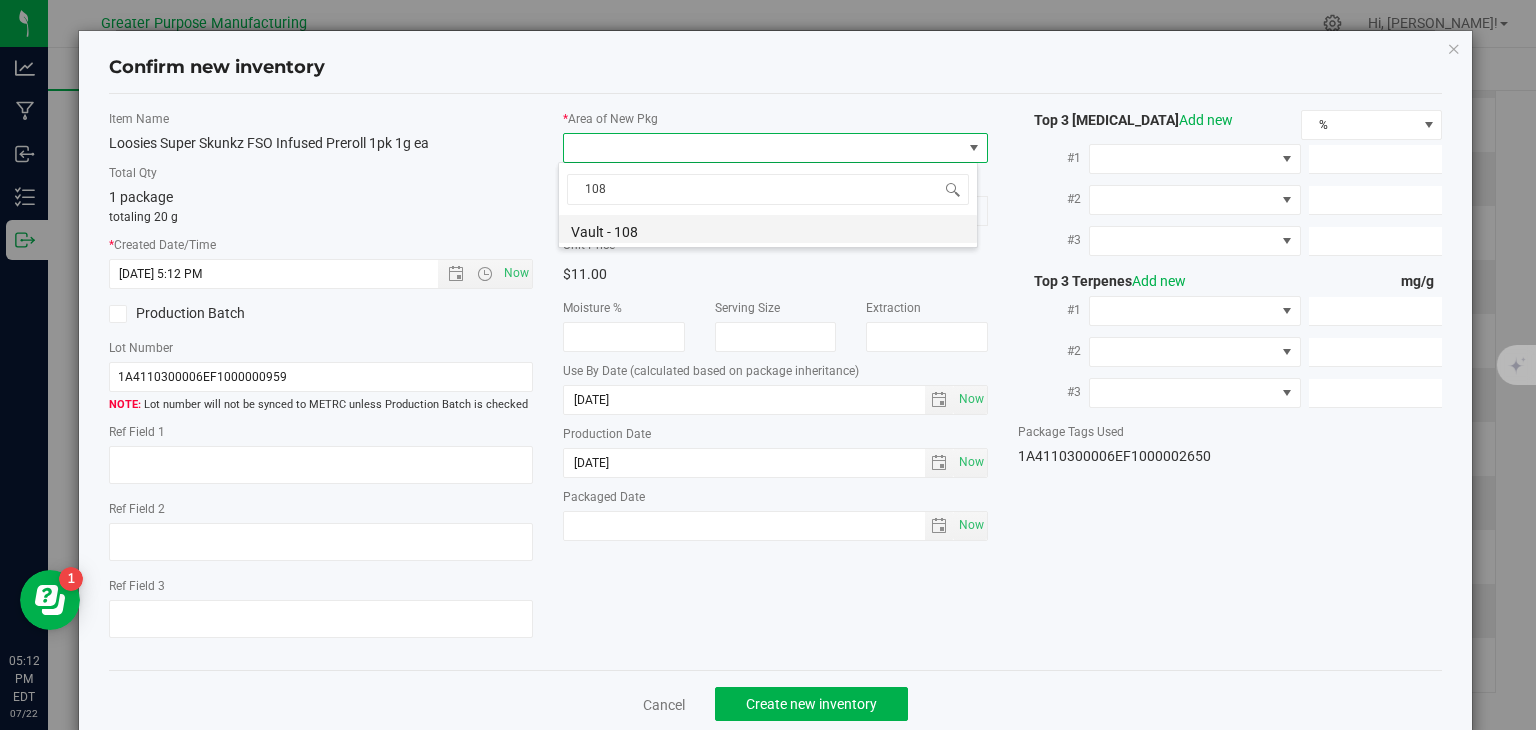 click on "Vault - 108" at bounding box center (768, 229) 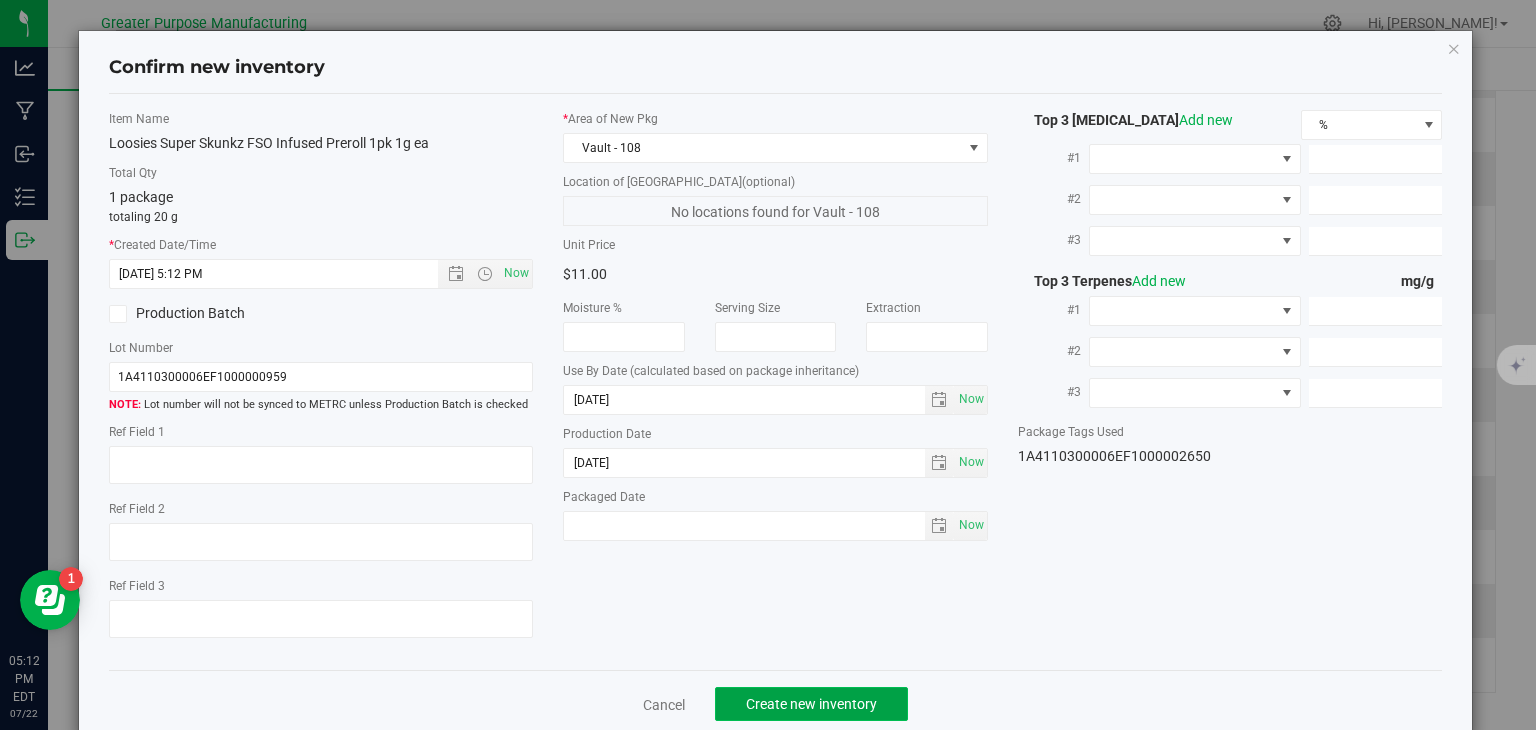 click on "Create new inventory" 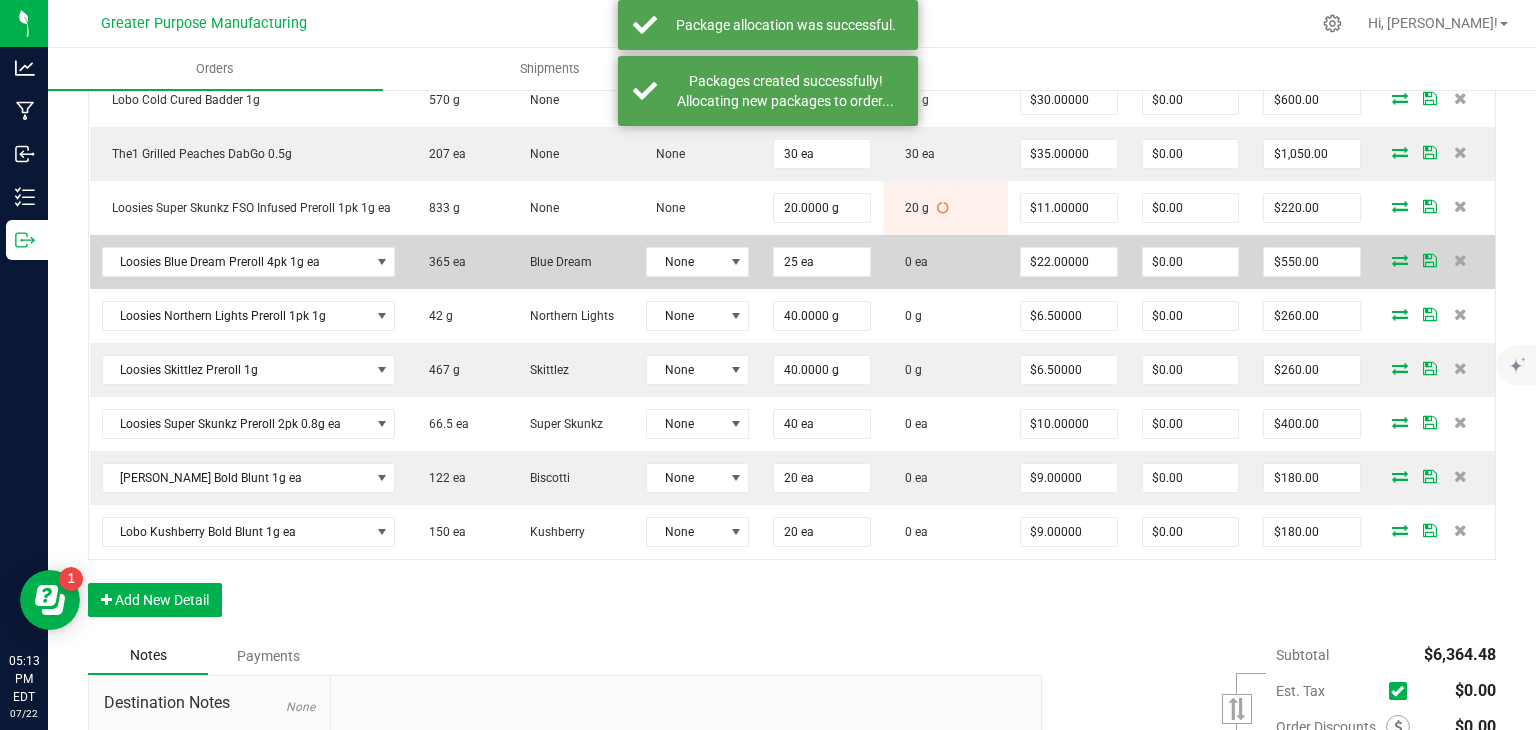 click at bounding box center [1400, 260] 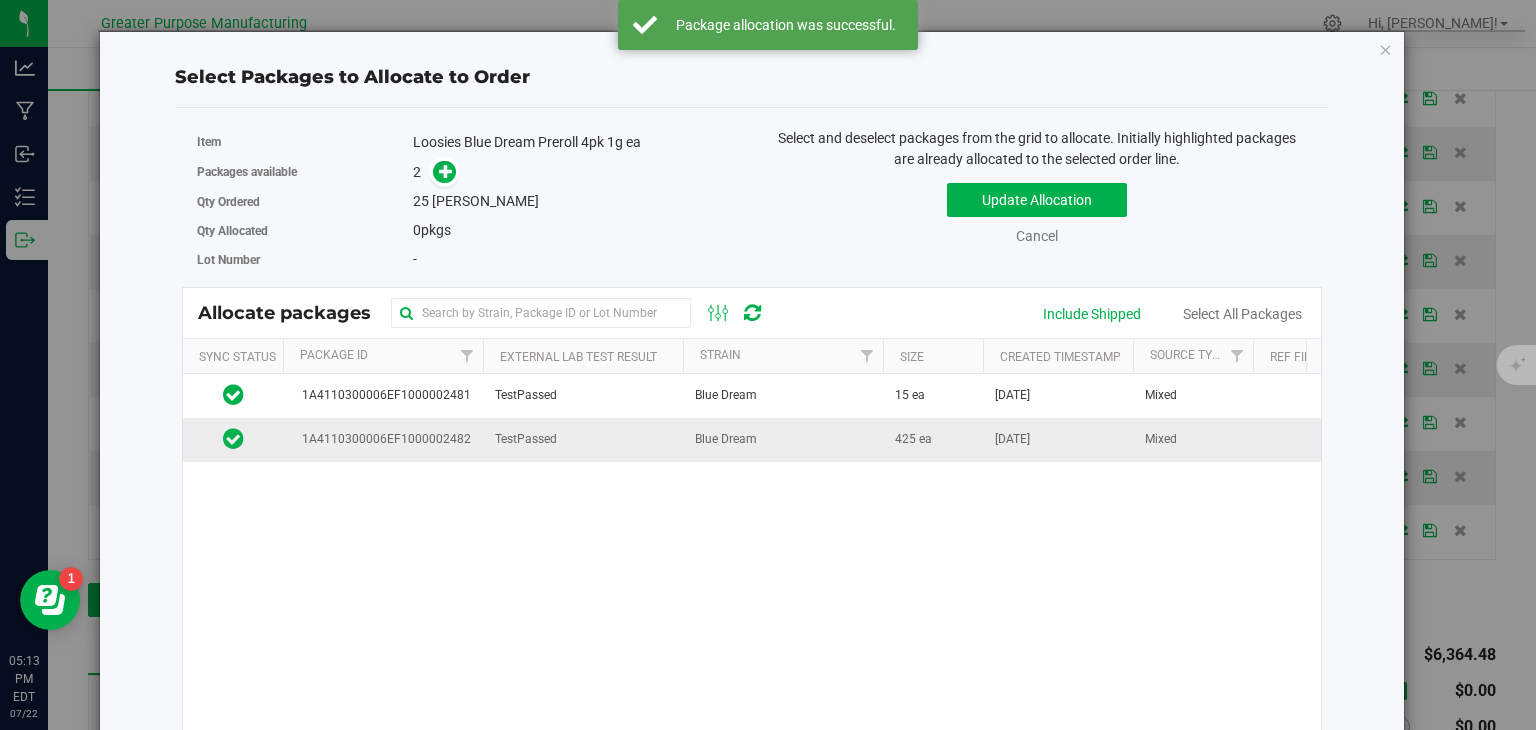 click on "TestPassed" at bounding box center (583, 439) 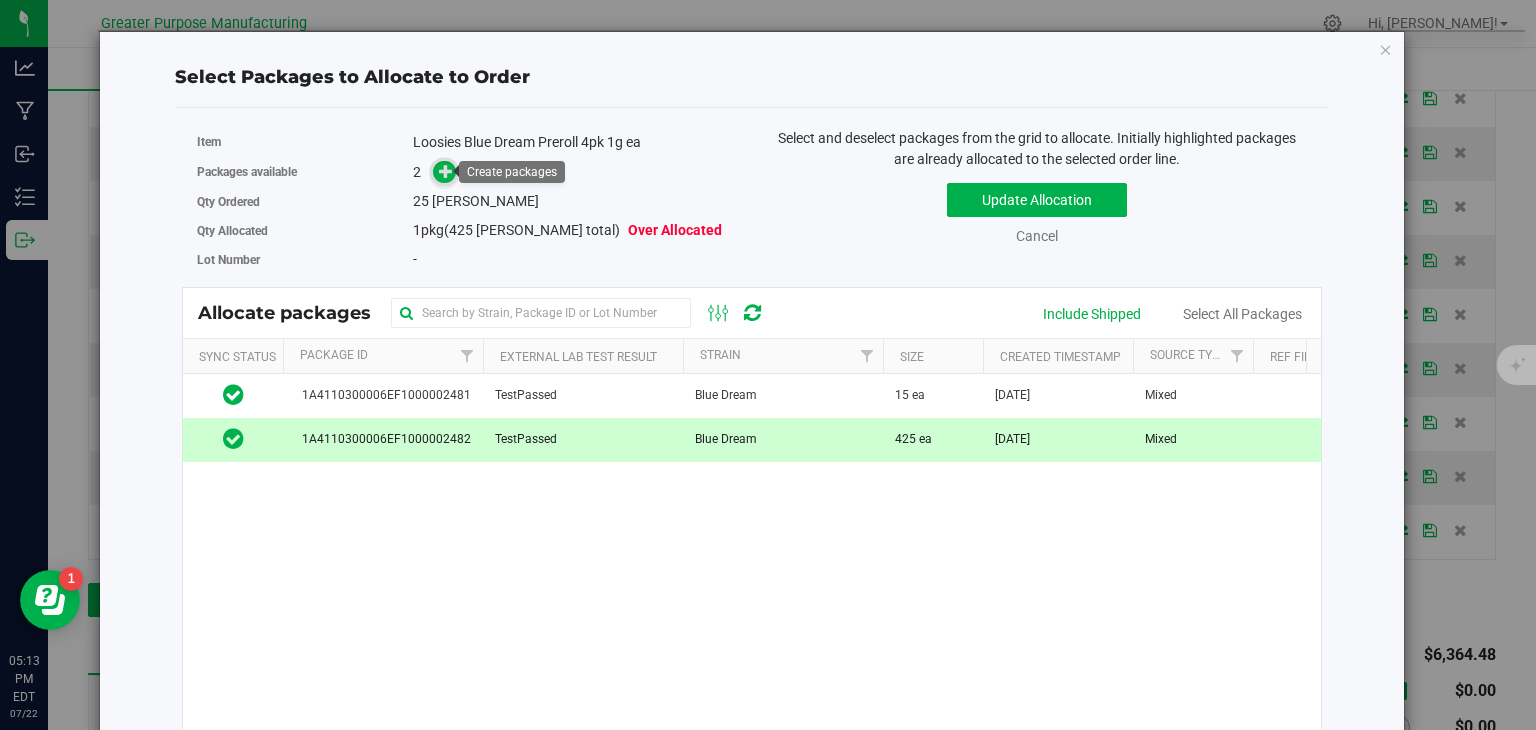 click at bounding box center [446, 171] 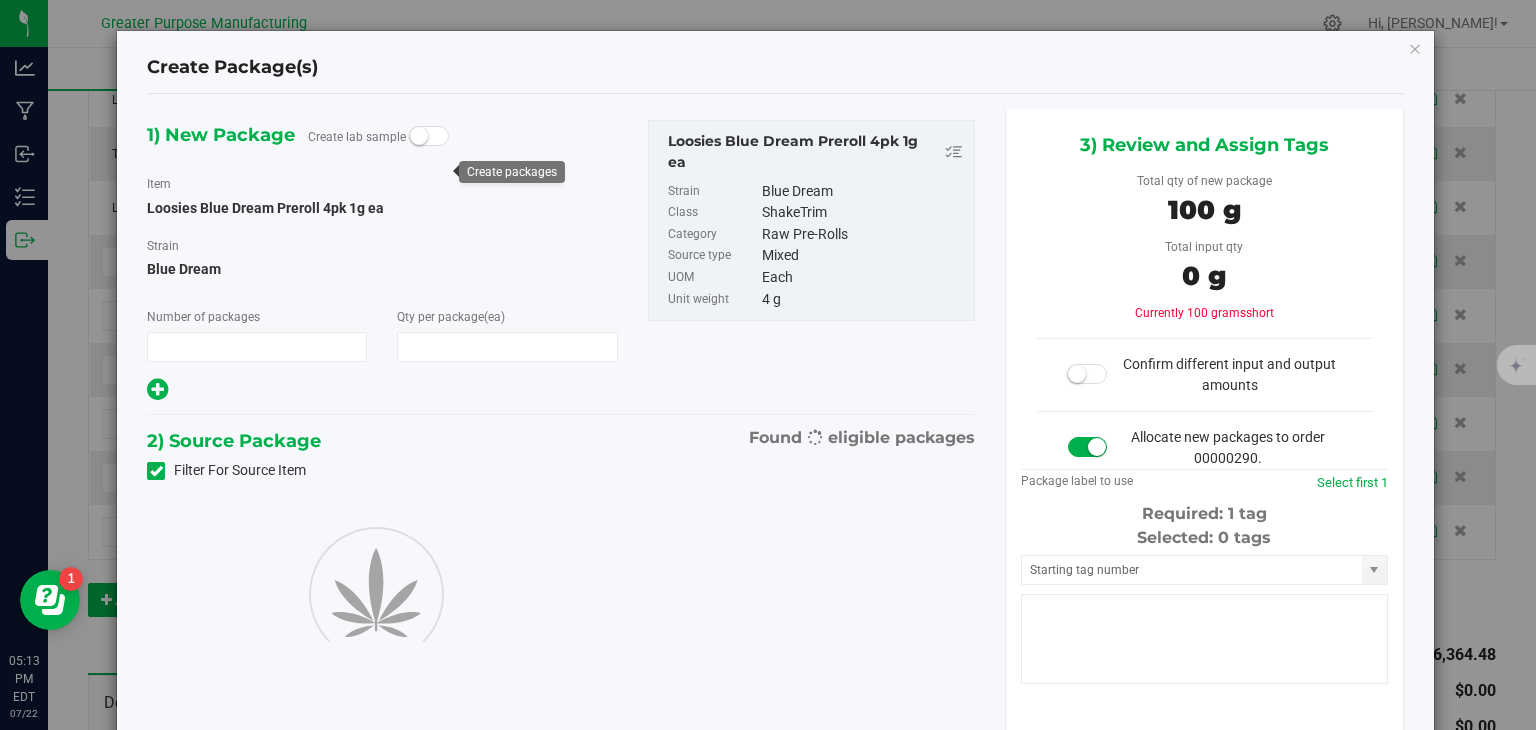 type on "1" 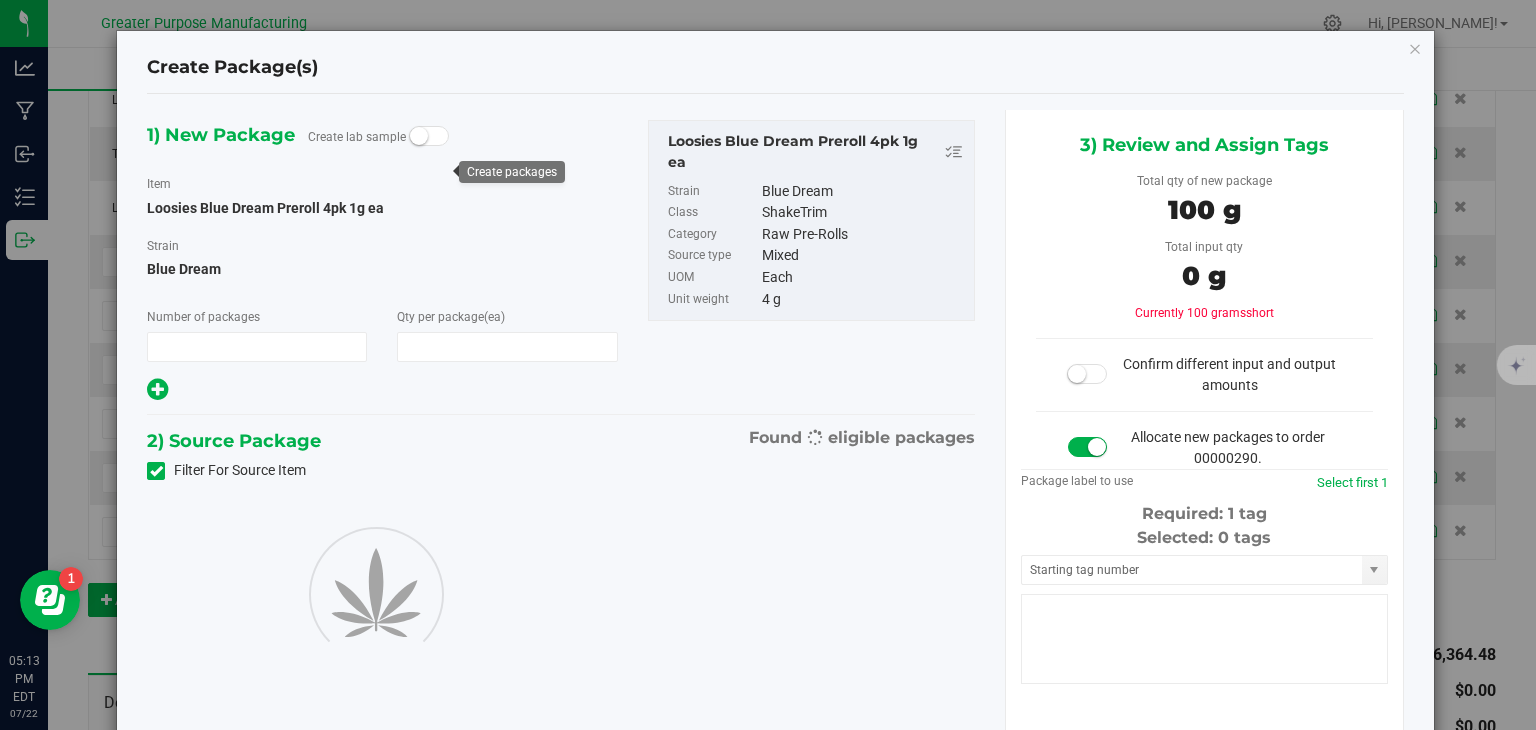 type on "25" 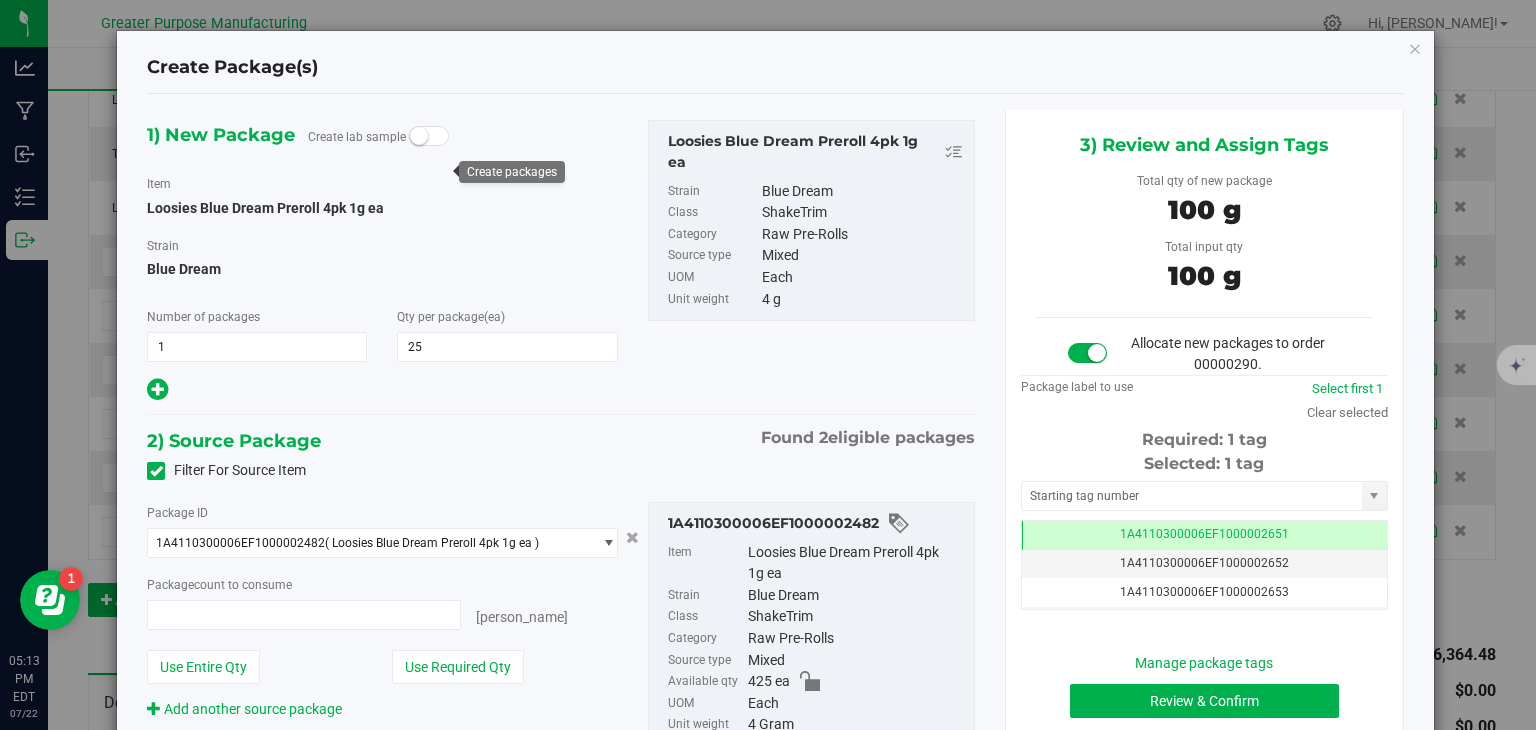 type on "25 ea" 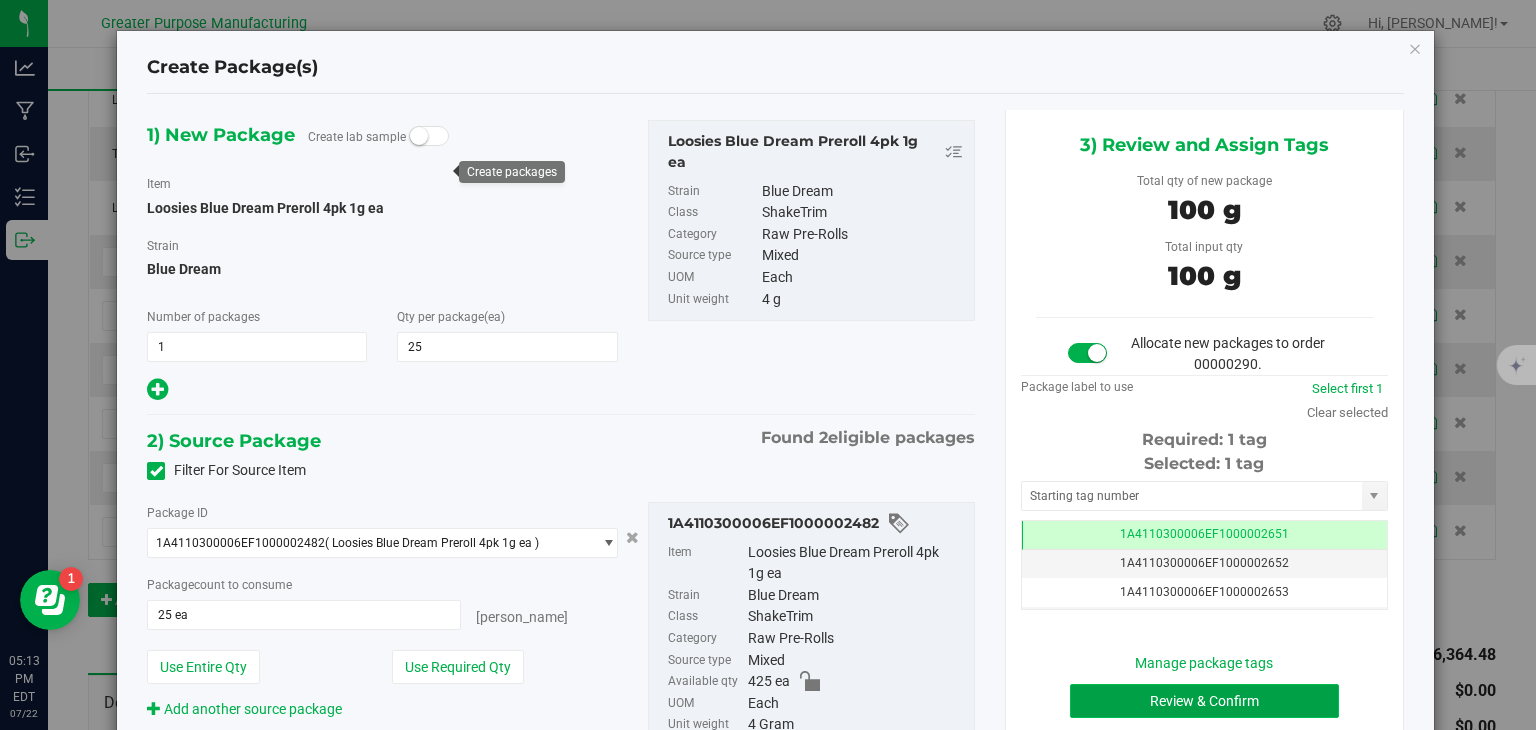 click on "Review & Confirm" at bounding box center [1204, 701] 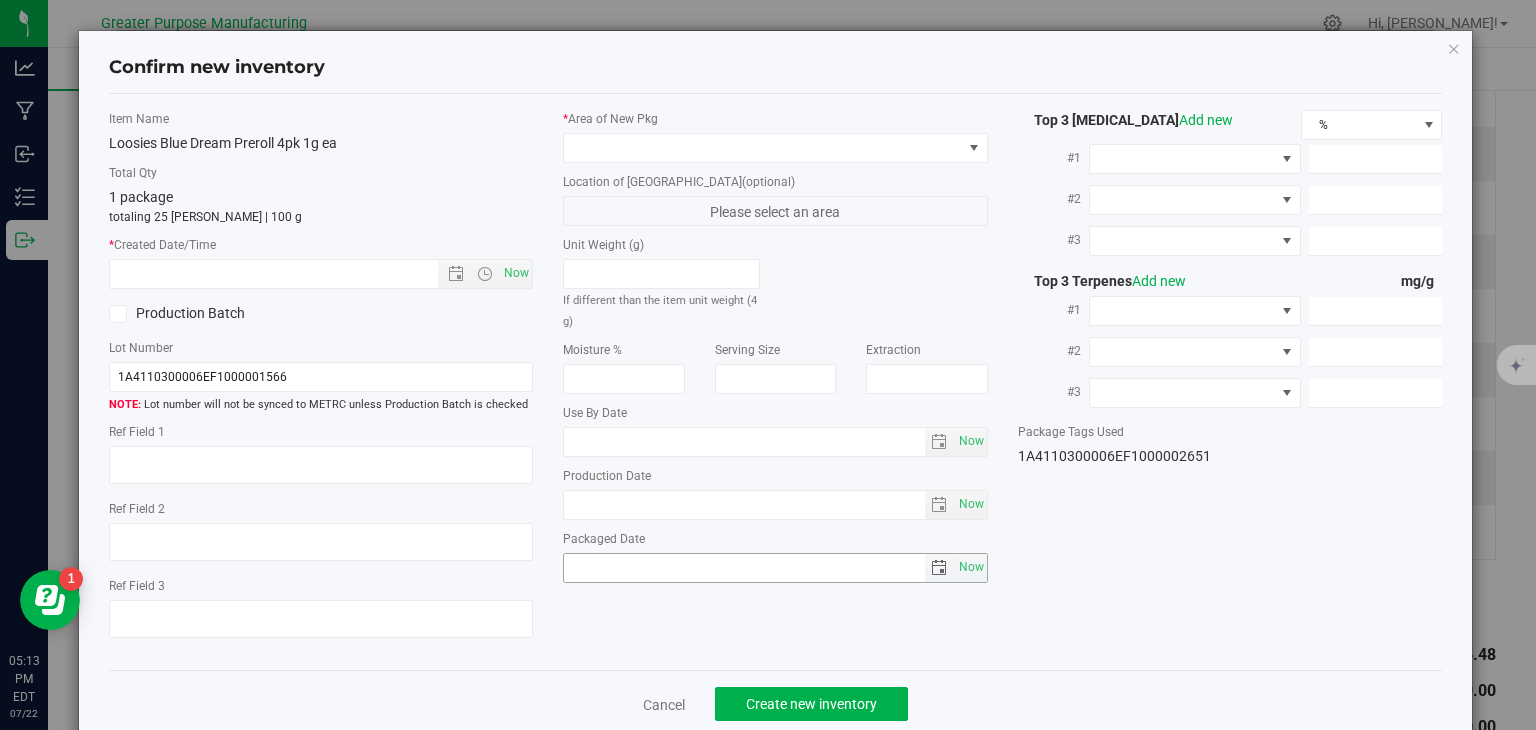 type on "[DATE]" 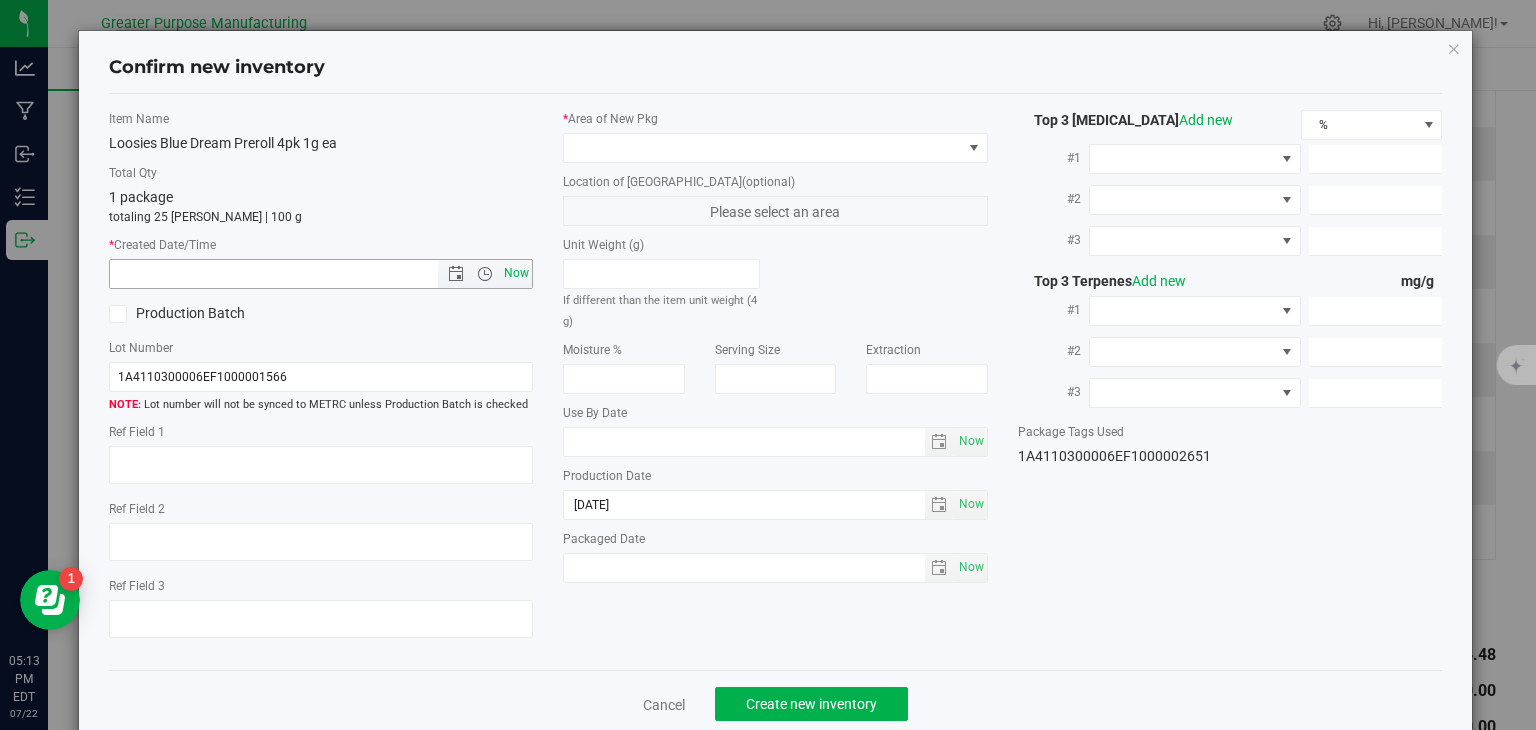 click on "Now" at bounding box center [517, 273] 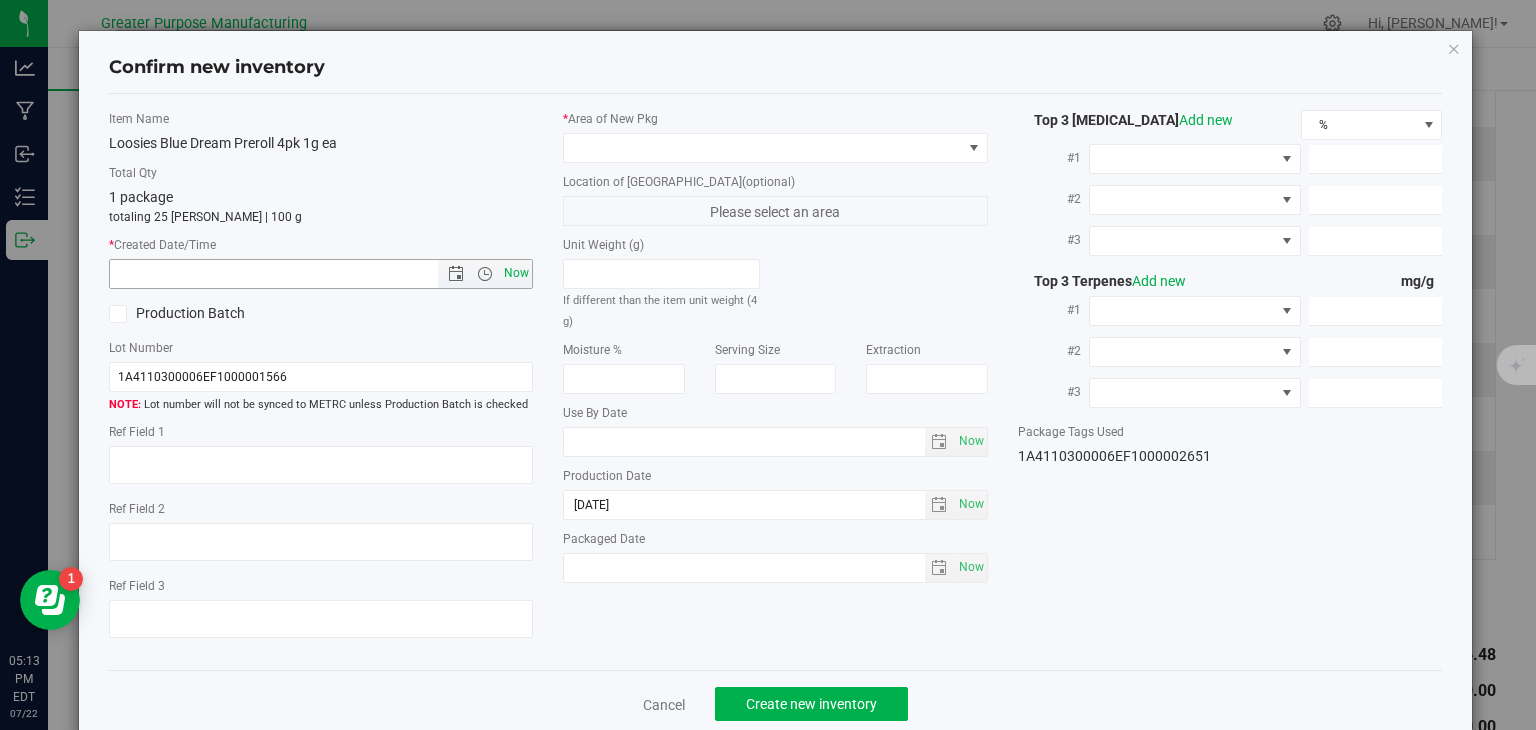 type on "[DATE] 5:13 PM" 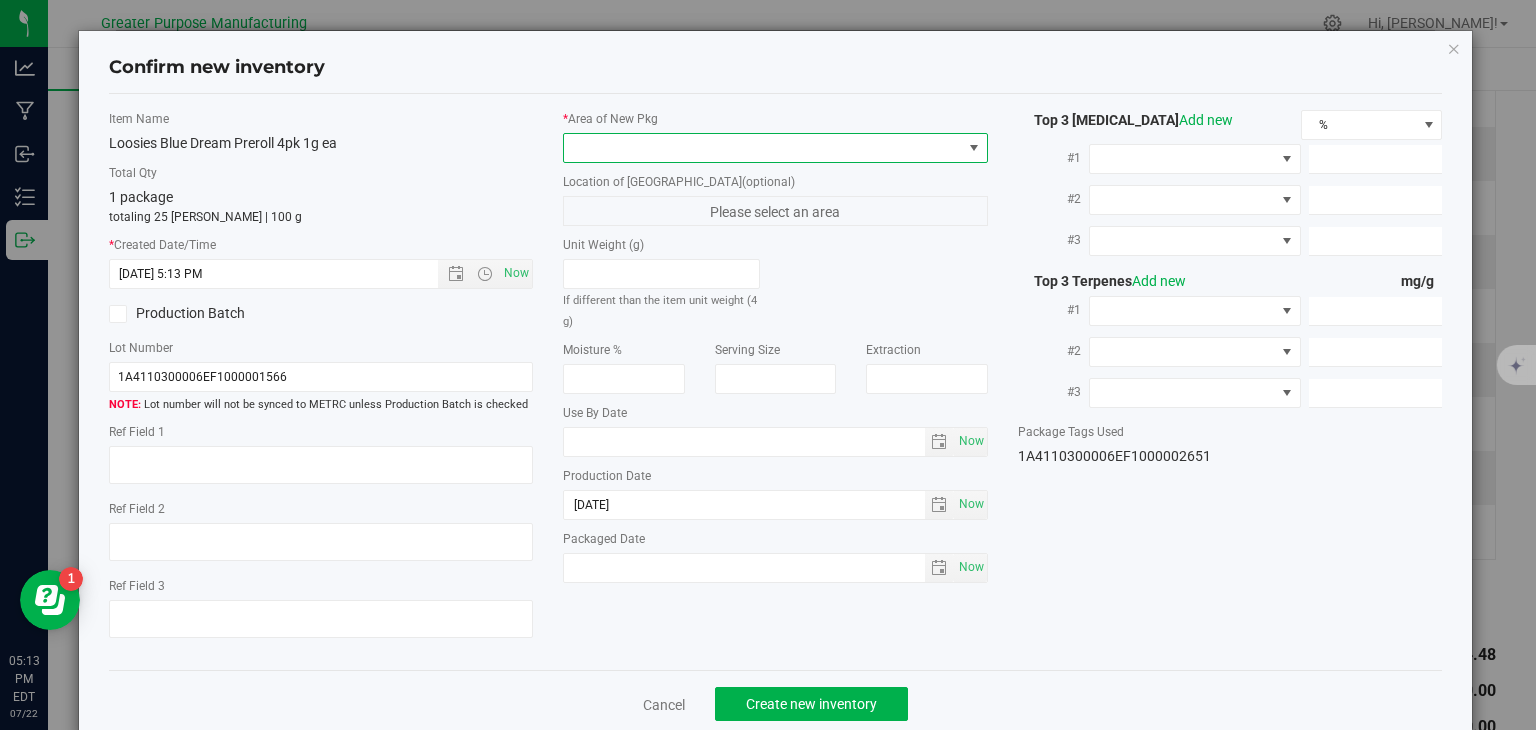 click at bounding box center (763, 148) 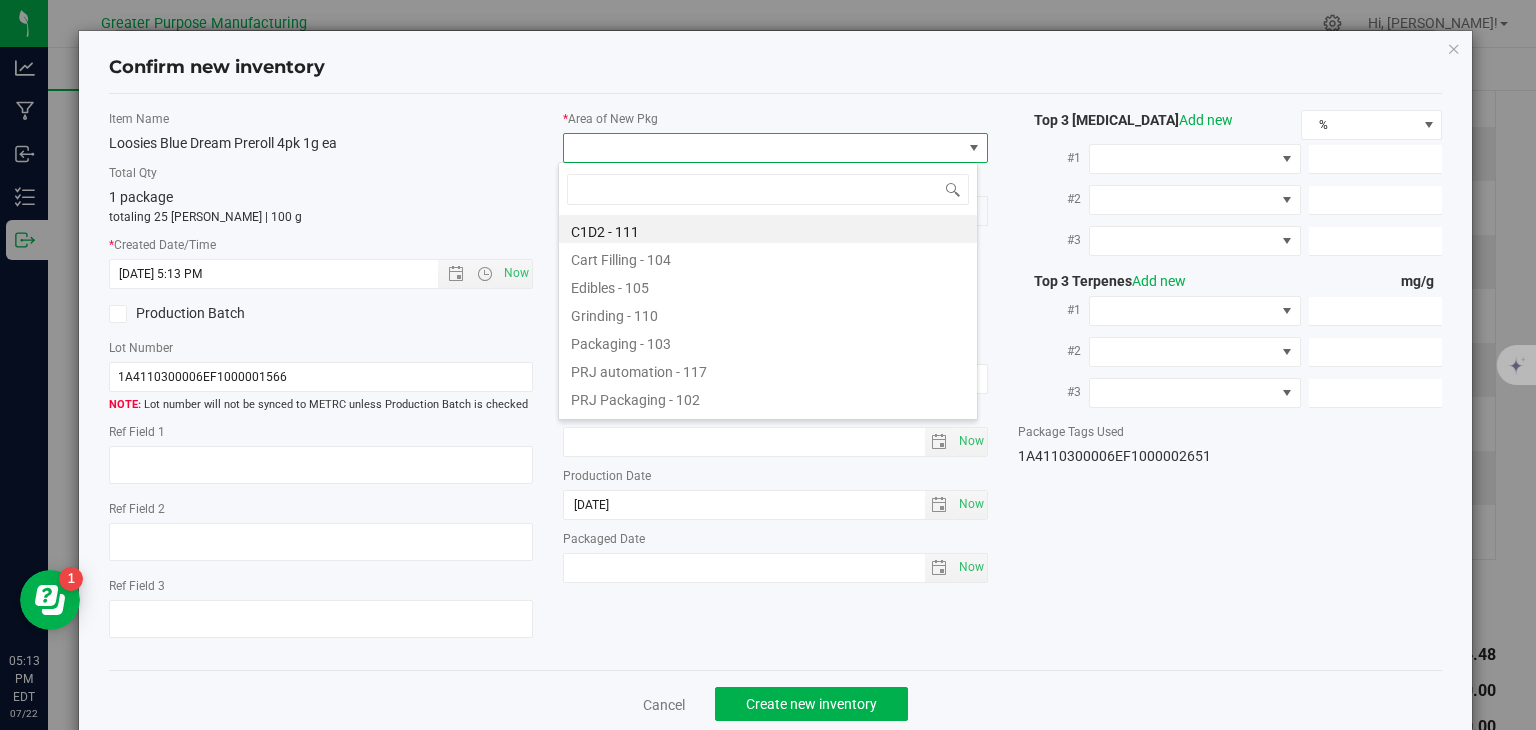 type on "108" 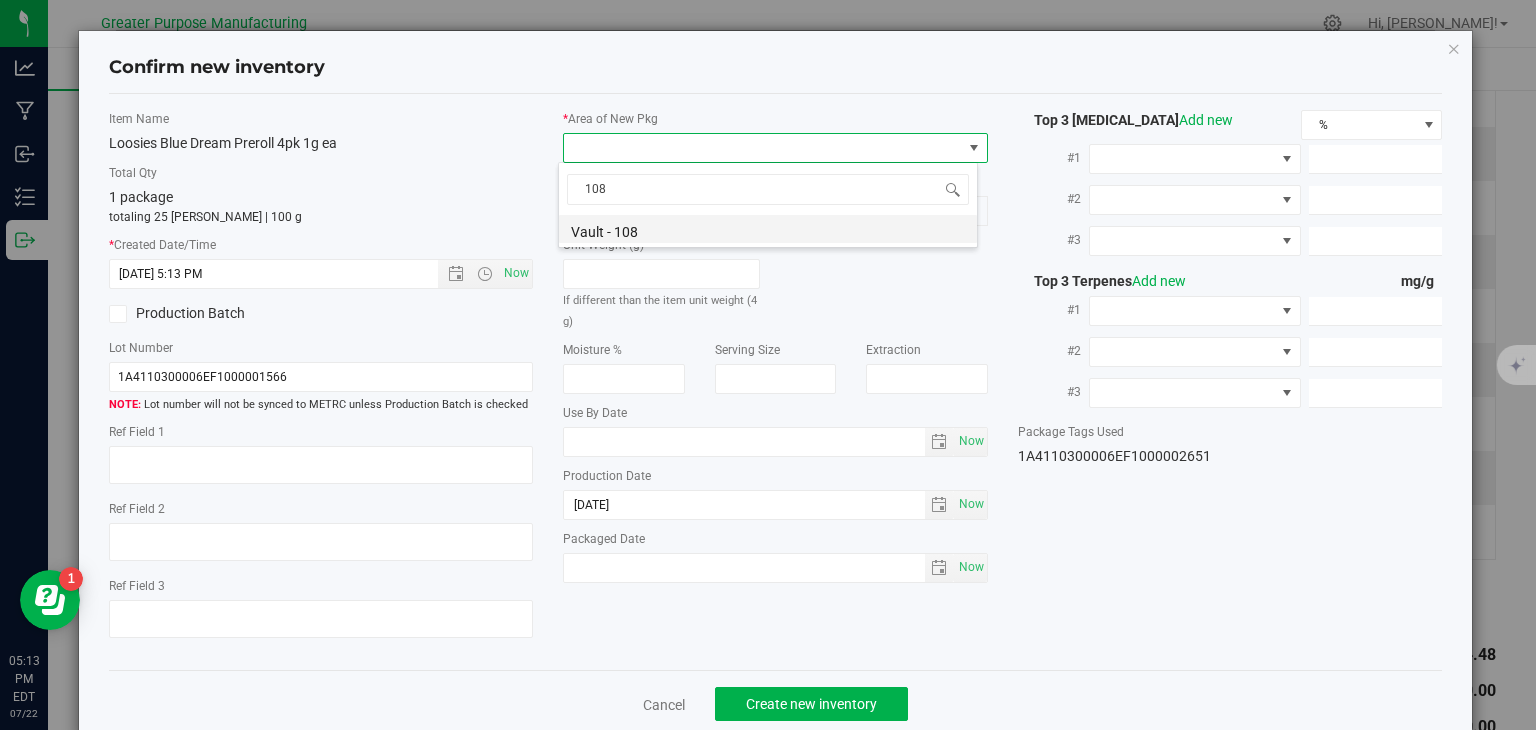 click on "Vault - 108" at bounding box center [768, 229] 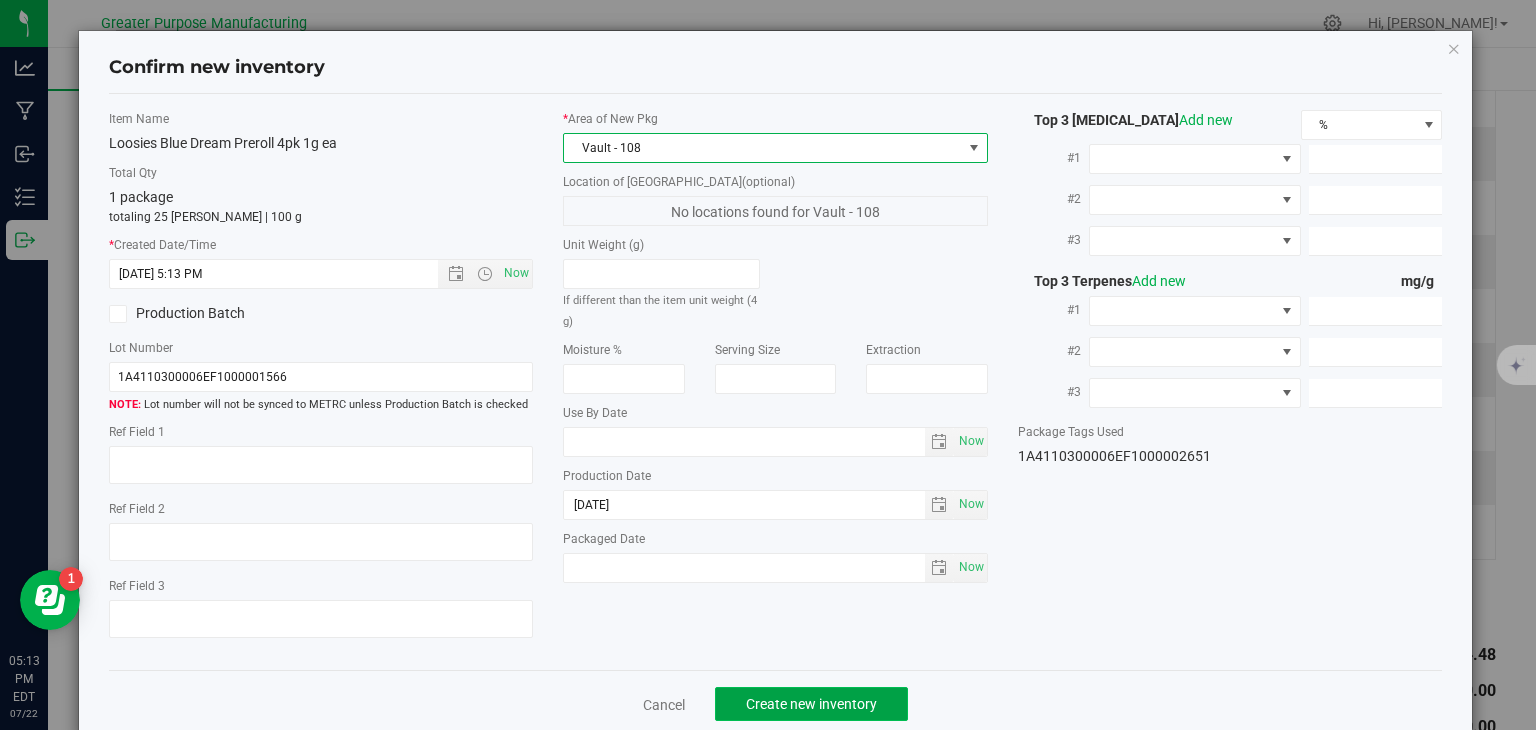 click on "Create new inventory" 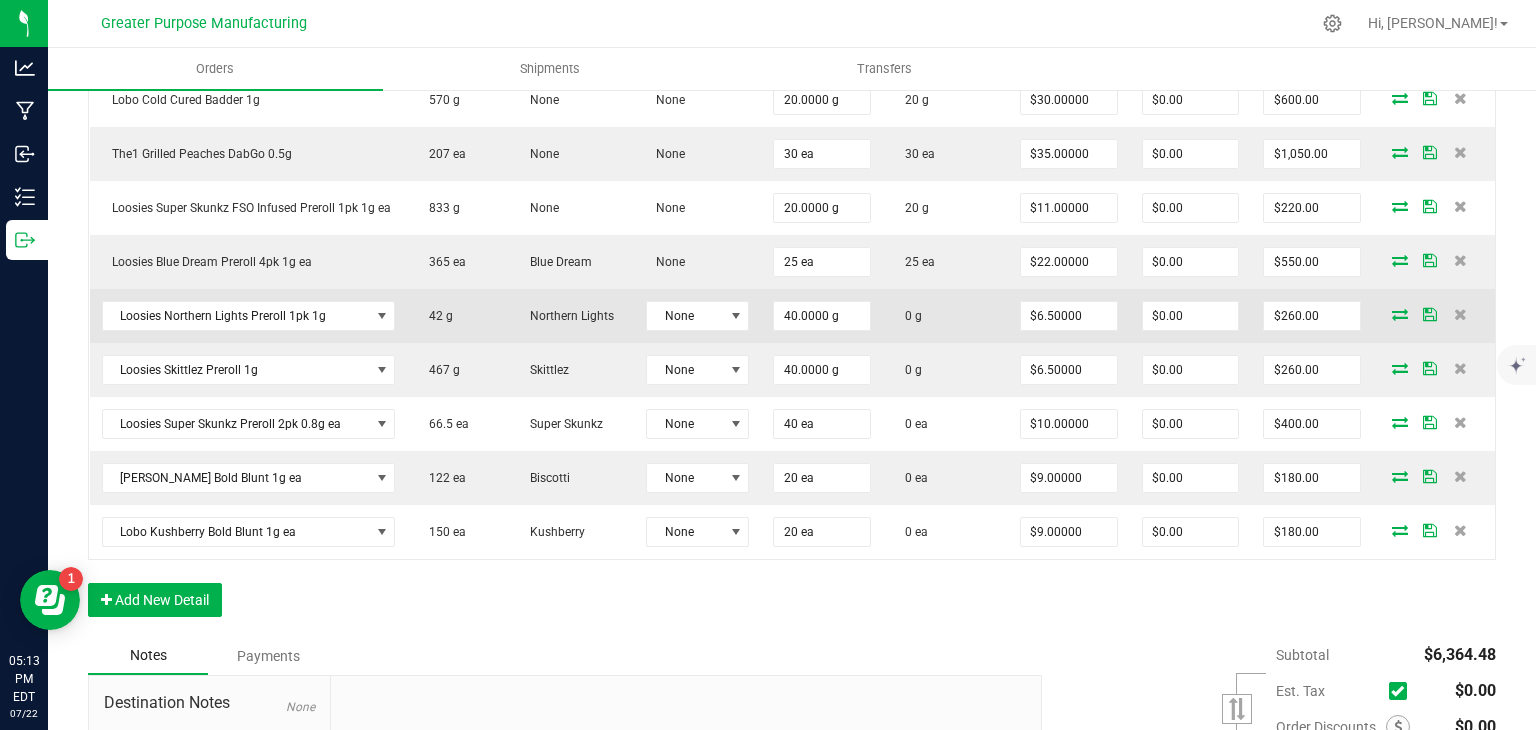 click at bounding box center (1400, 314) 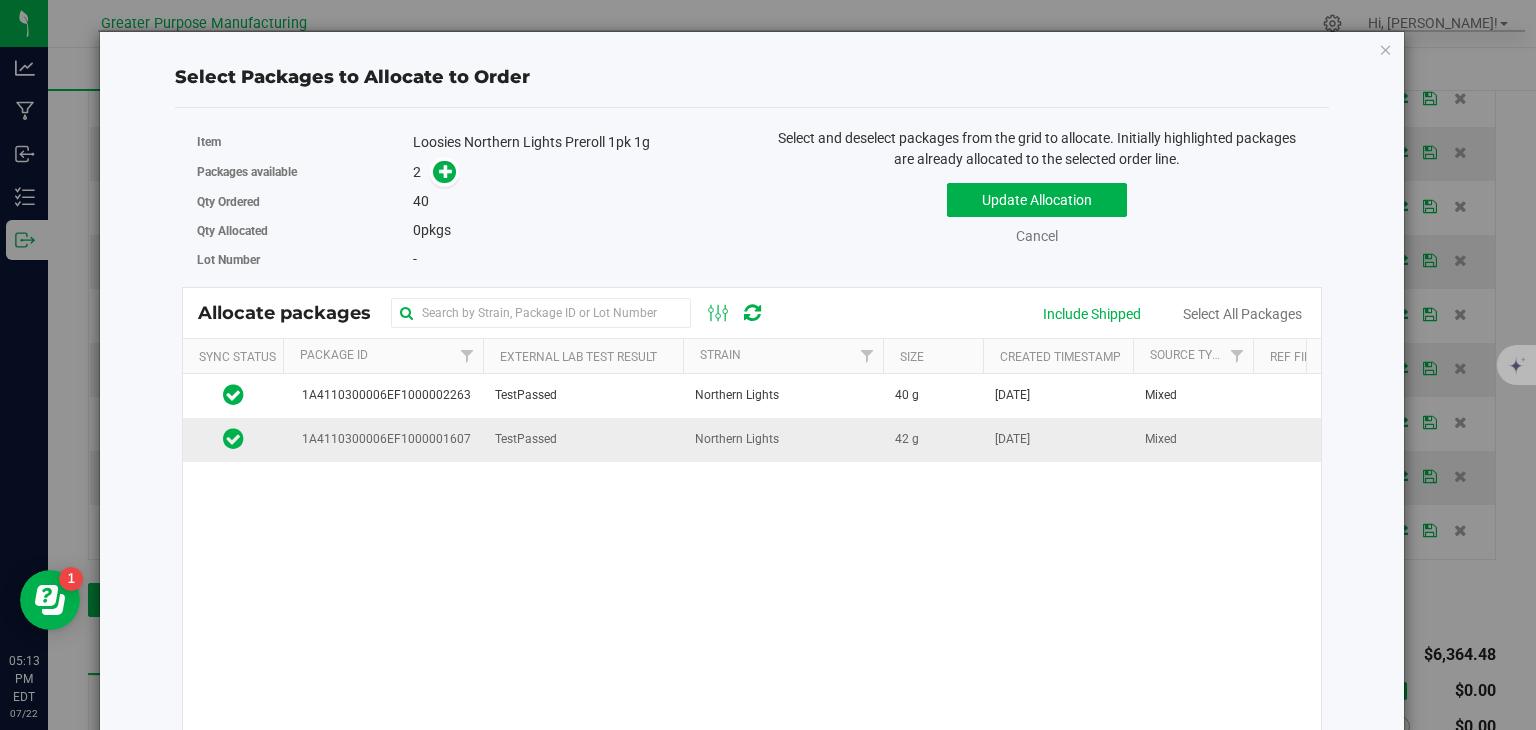 click on "Northern Lights" at bounding box center (737, 439) 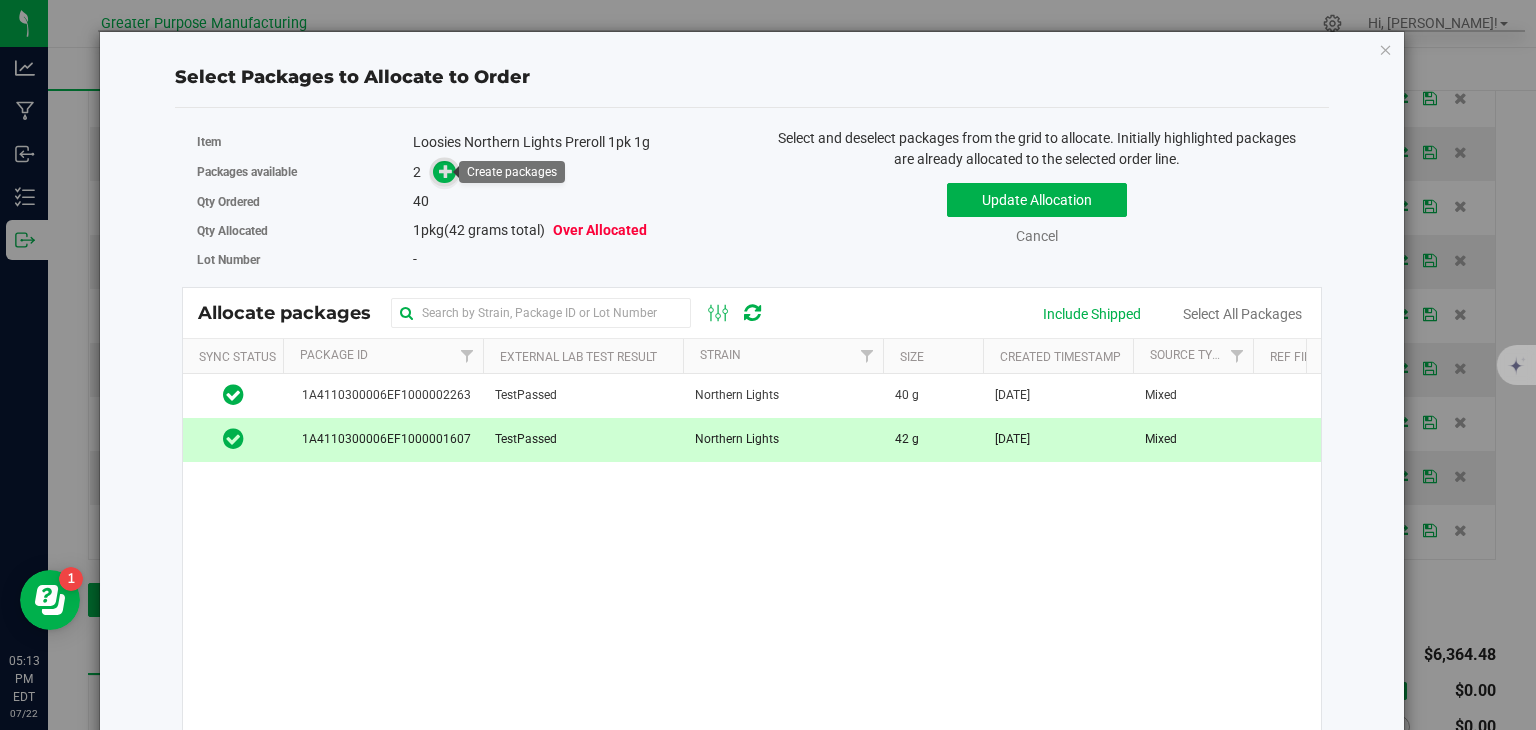 click at bounding box center (446, 171) 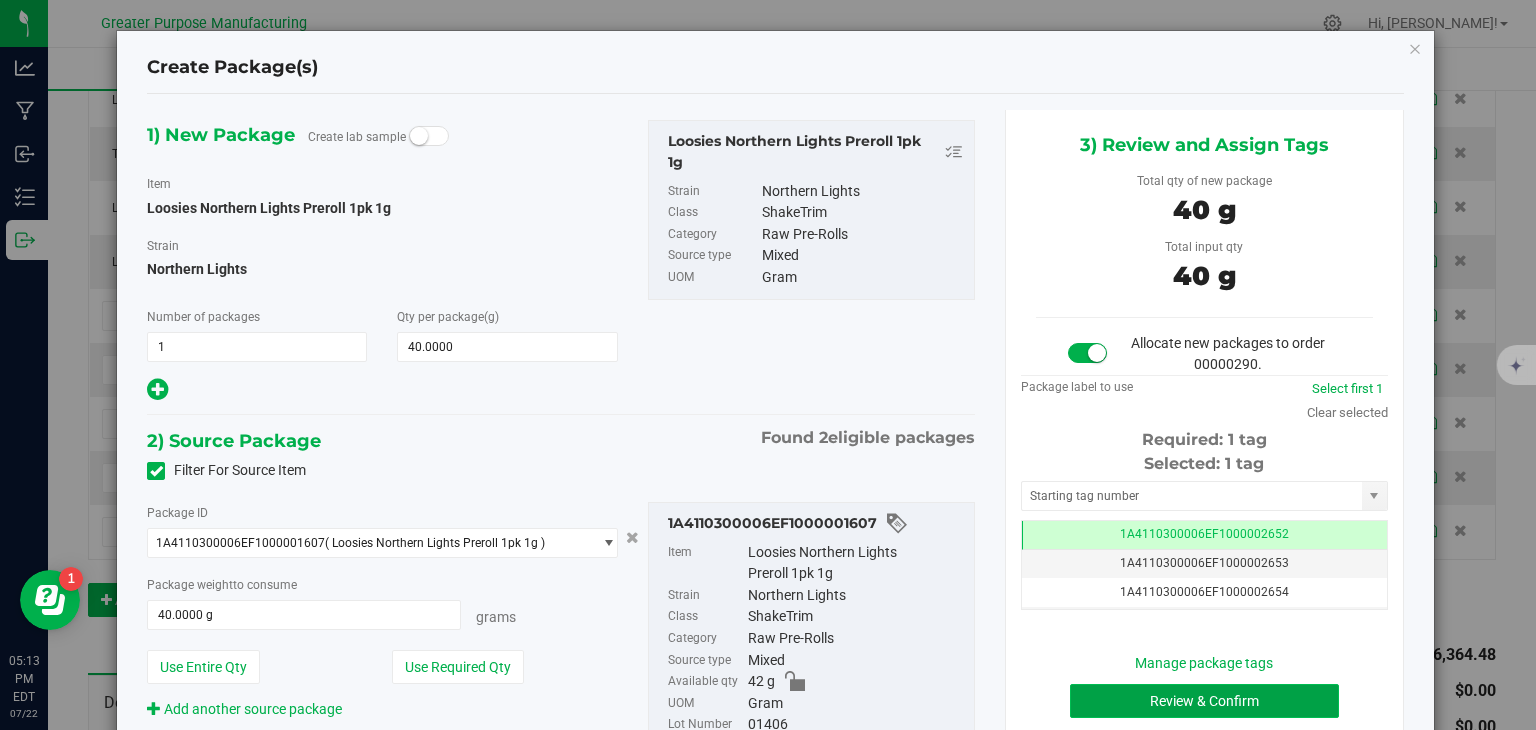 click on "Review & Confirm" at bounding box center (1204, 701) 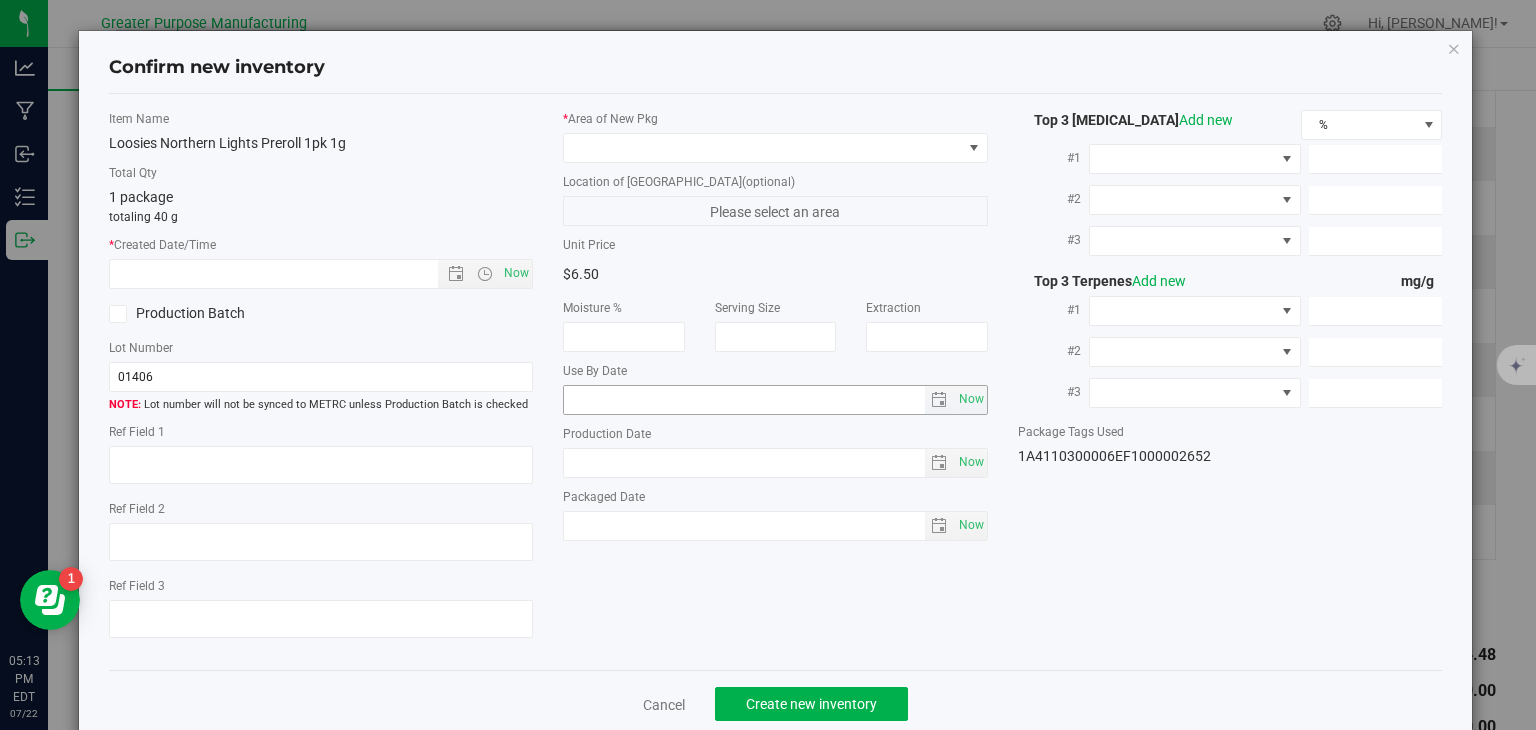 type on "[DATE]" 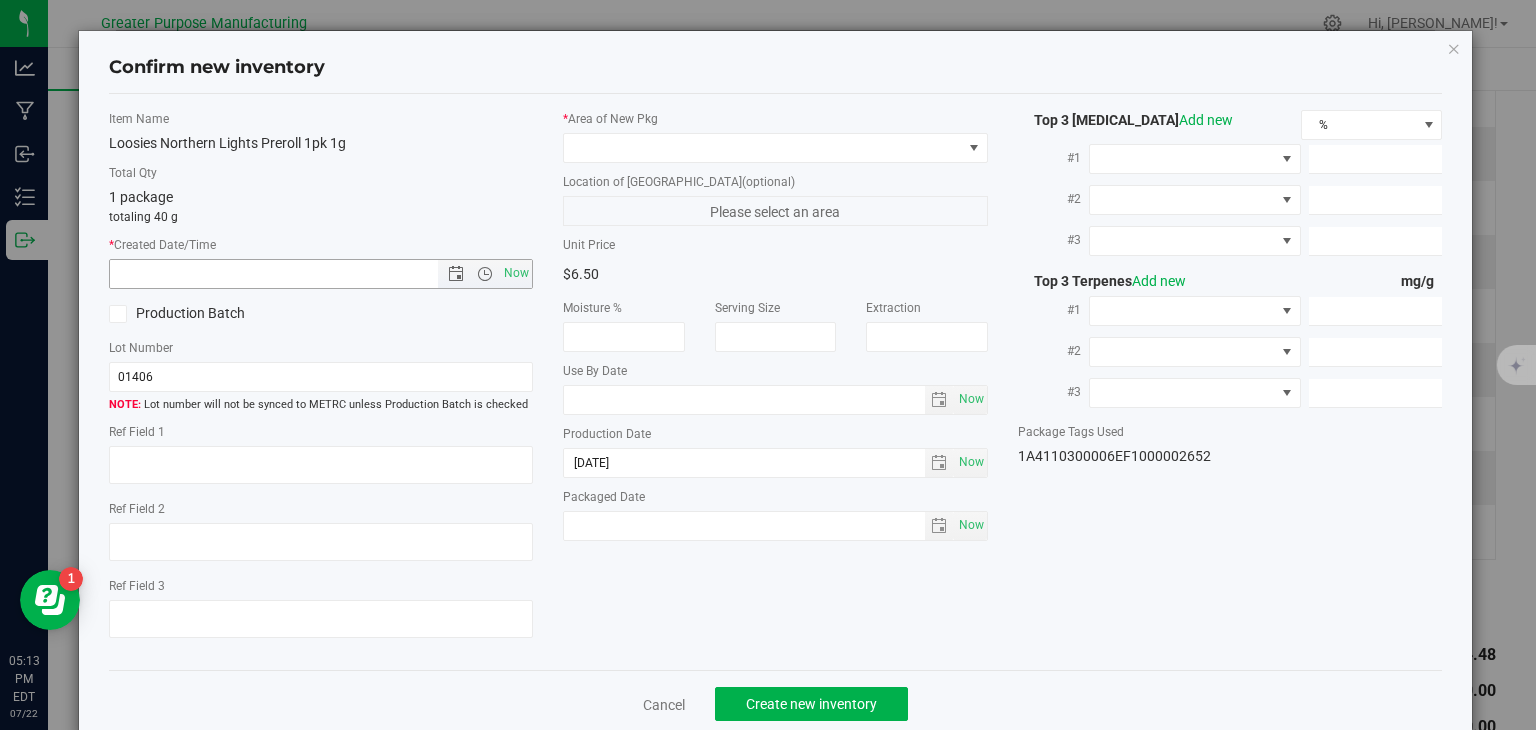 click on "Now" at bounding box center (321, 274) 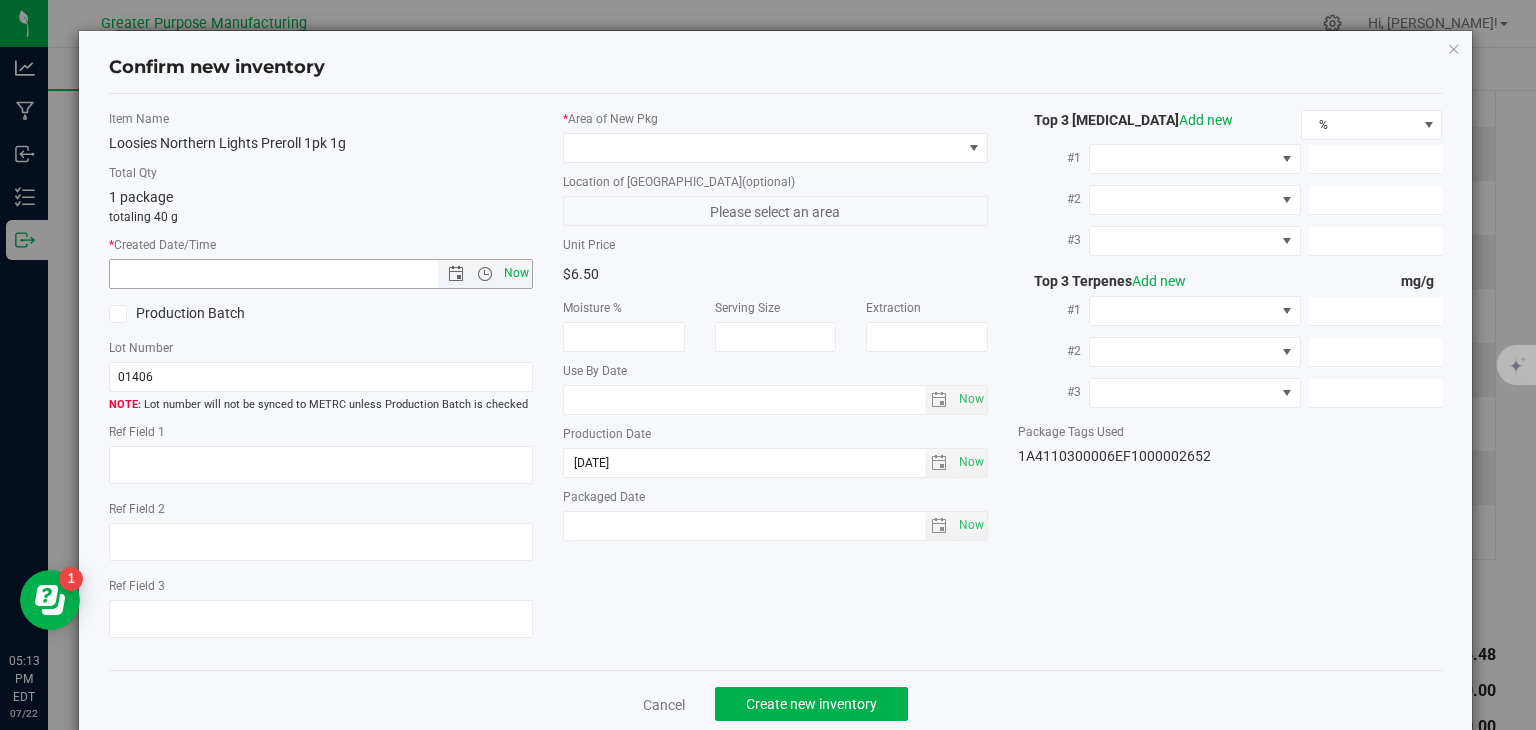 click on "Now" at bounding box center (517, 273) 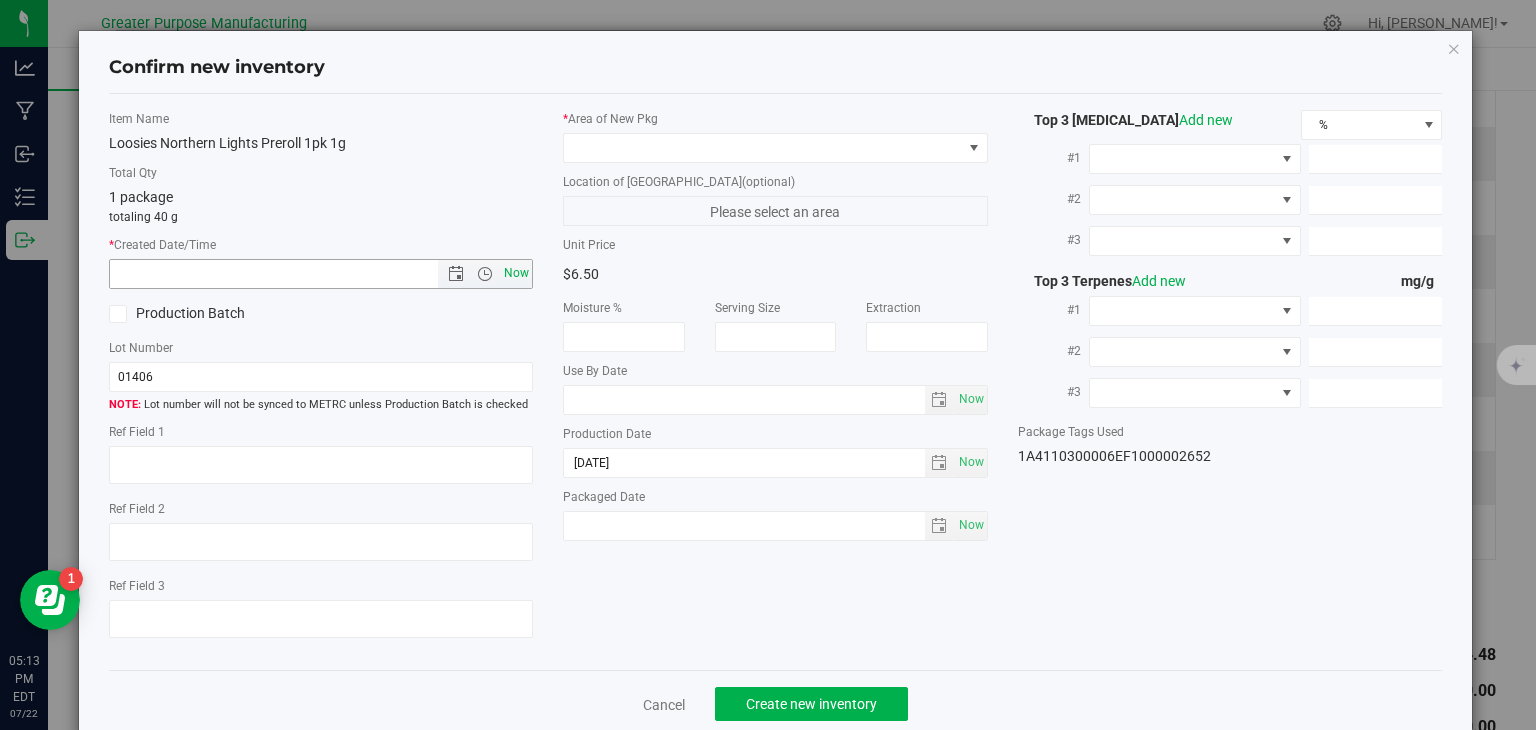 type on "[DATE] 5:13 PM" 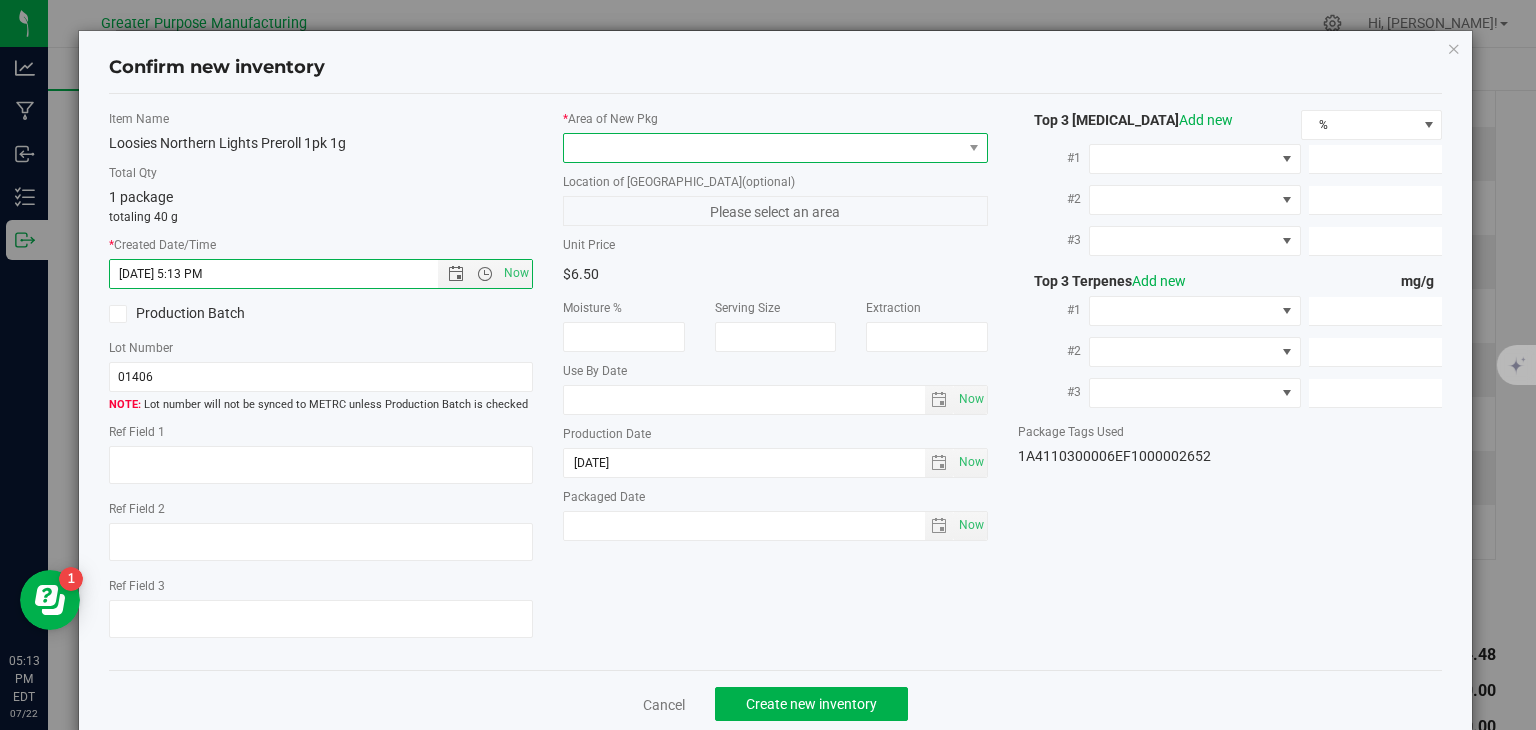 click at bounding box center [763, 148] 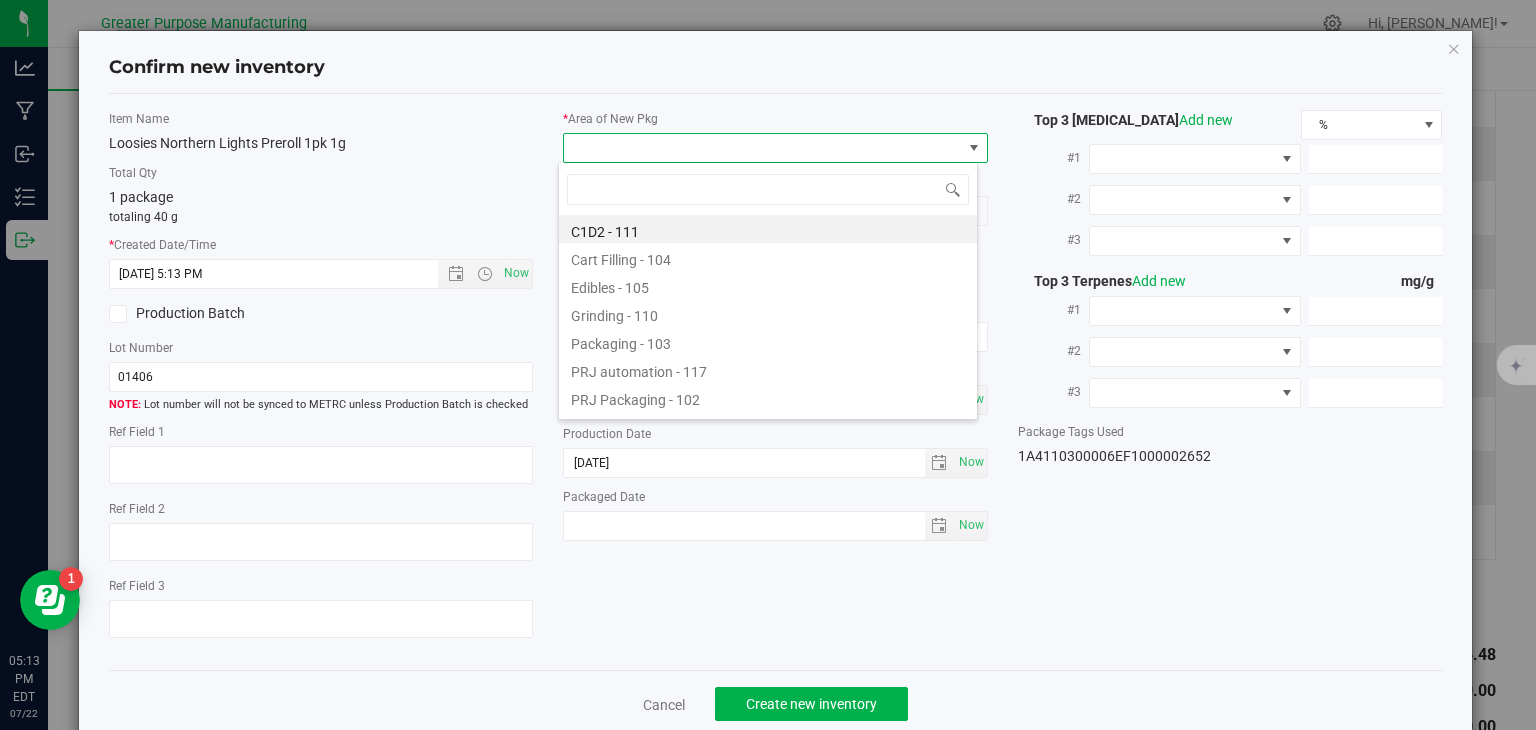 type on "108" 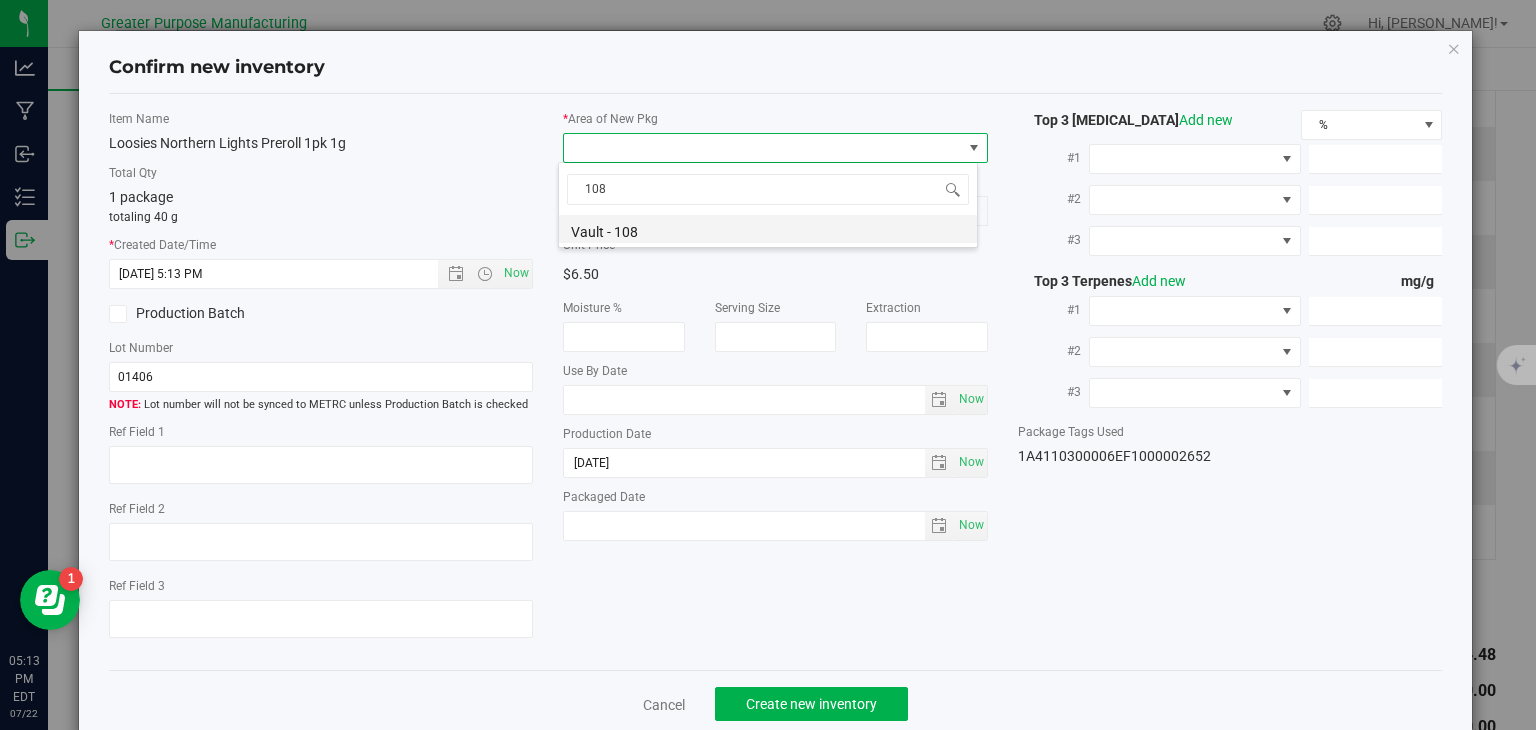 click on "Vault - 108" at bounding box center [768, 229] 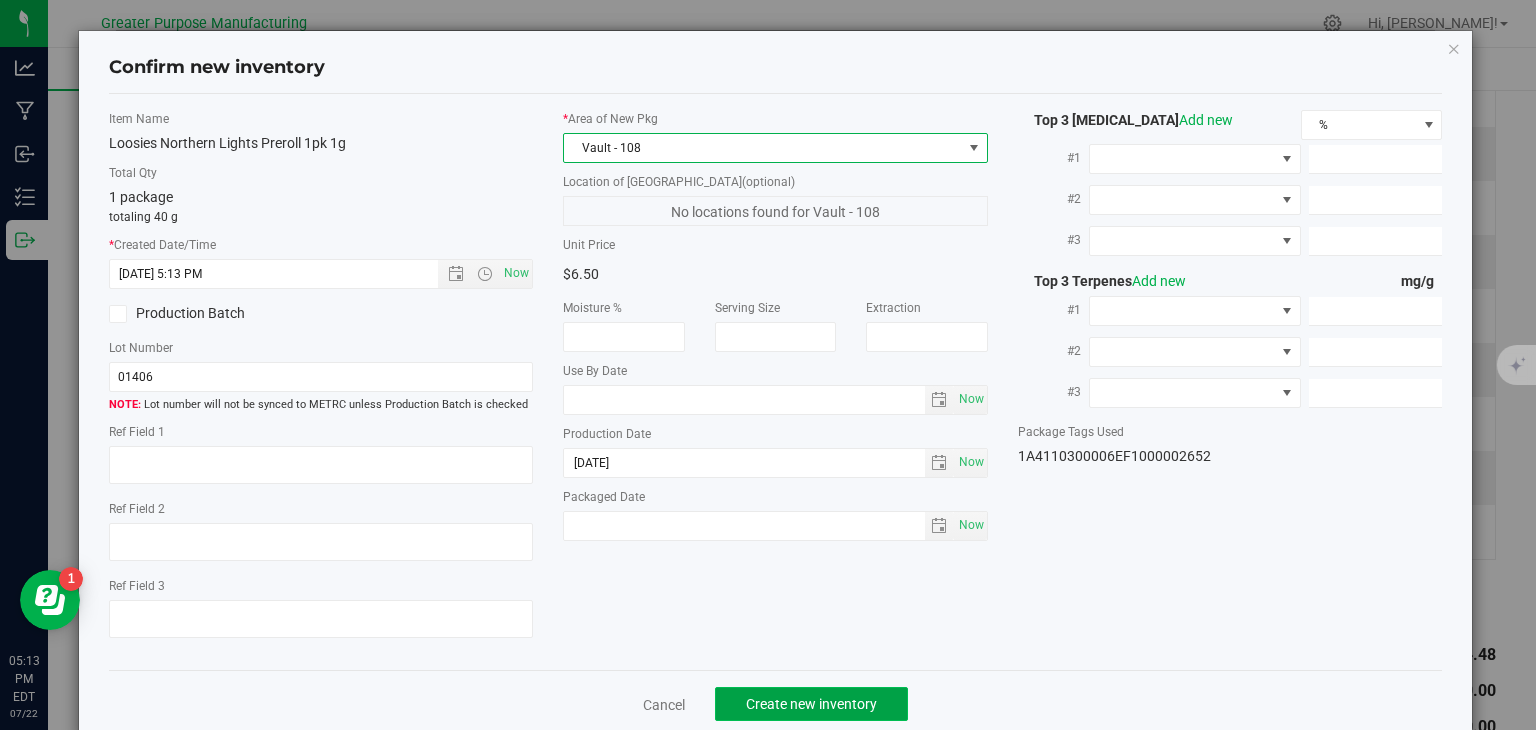 click on "Create new inventory" 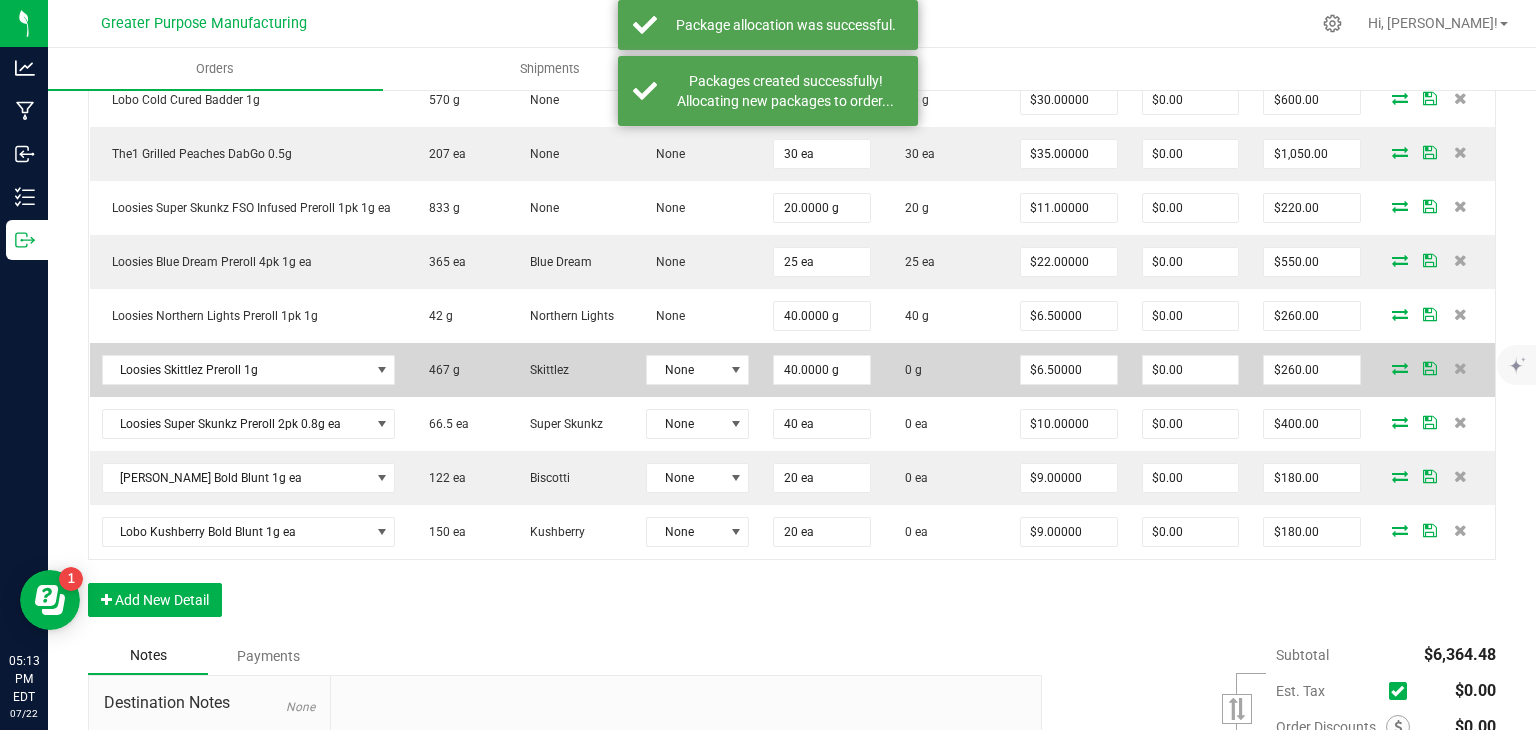 click at bounding box center [1400, 368] 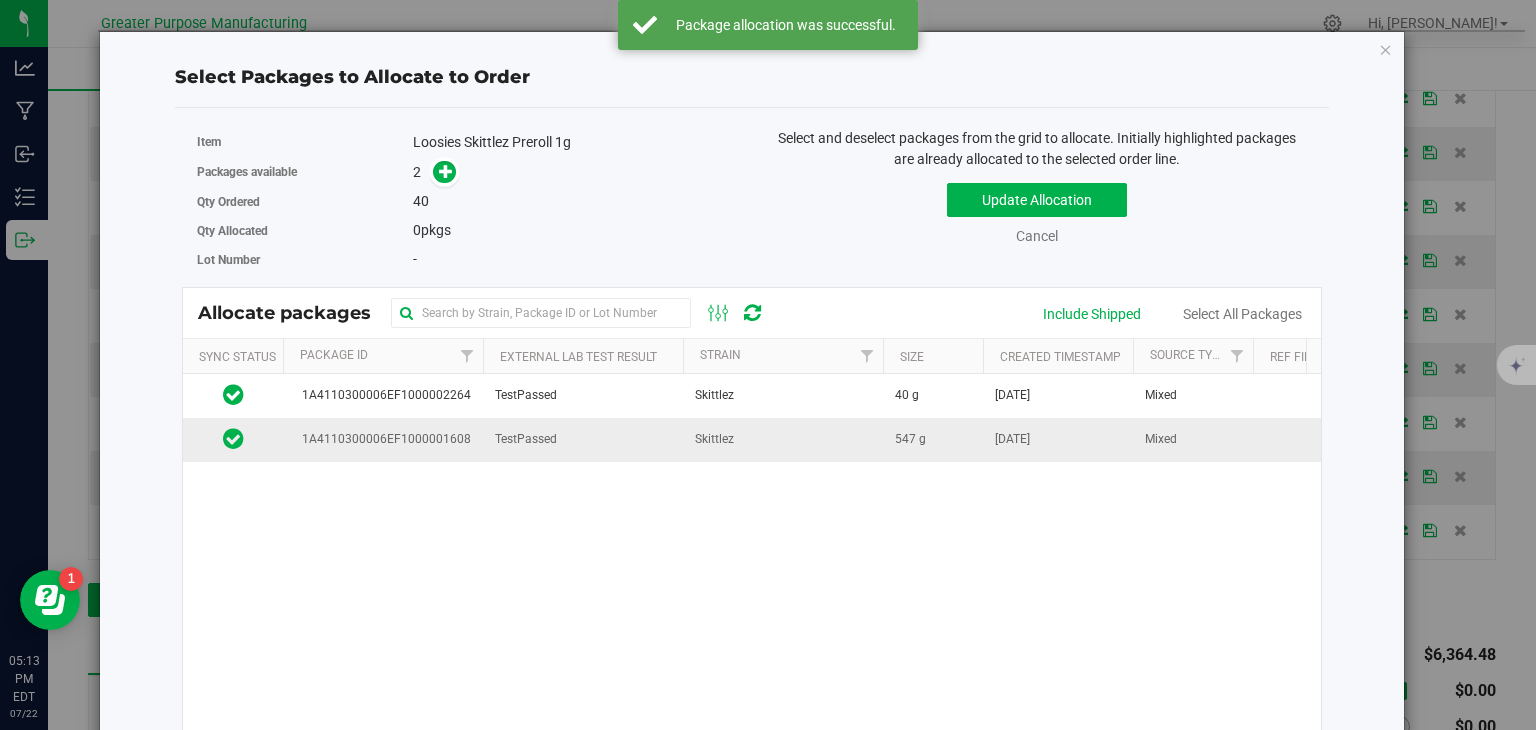 click on "[DATE]" at bounding box center [1058, 439] 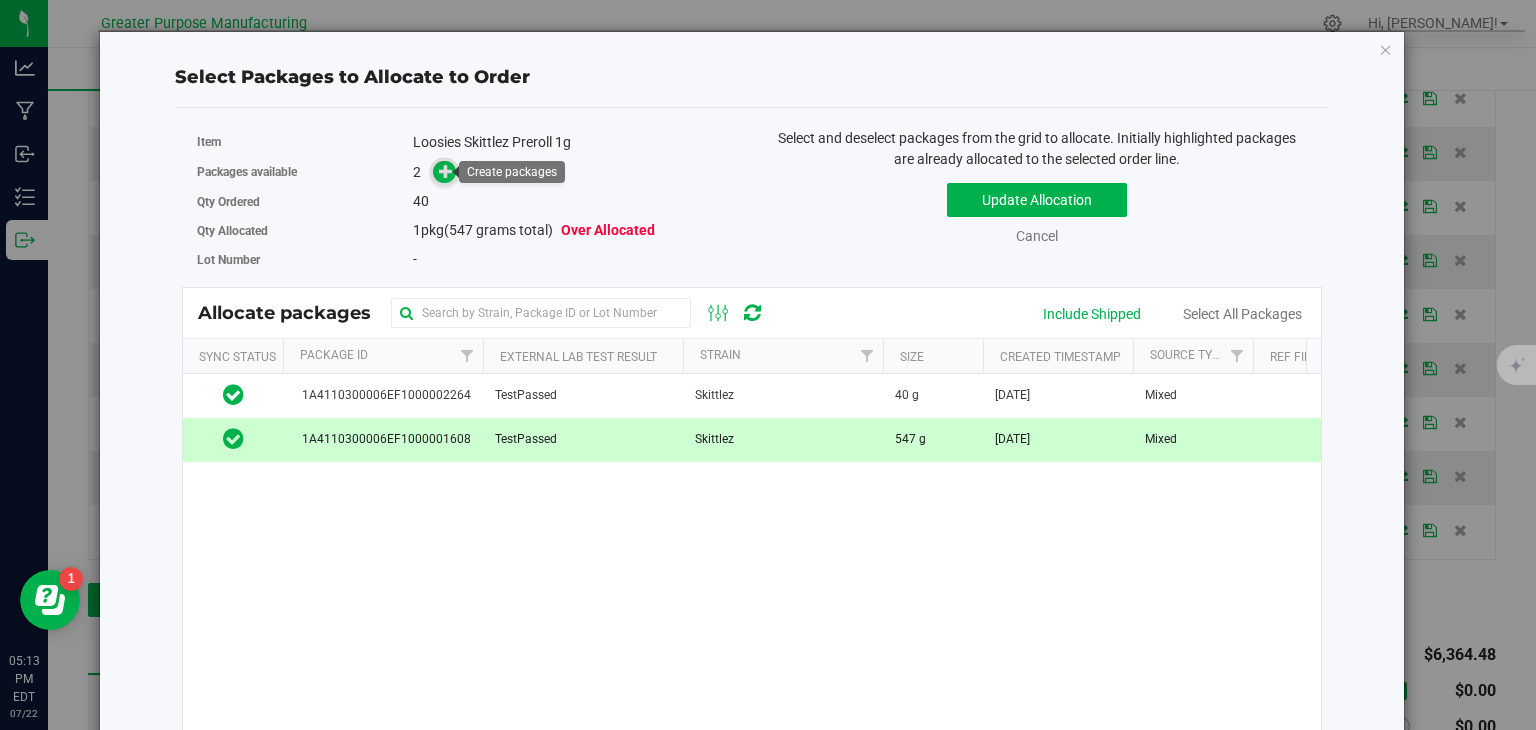 click at bounding box center [446, 171] 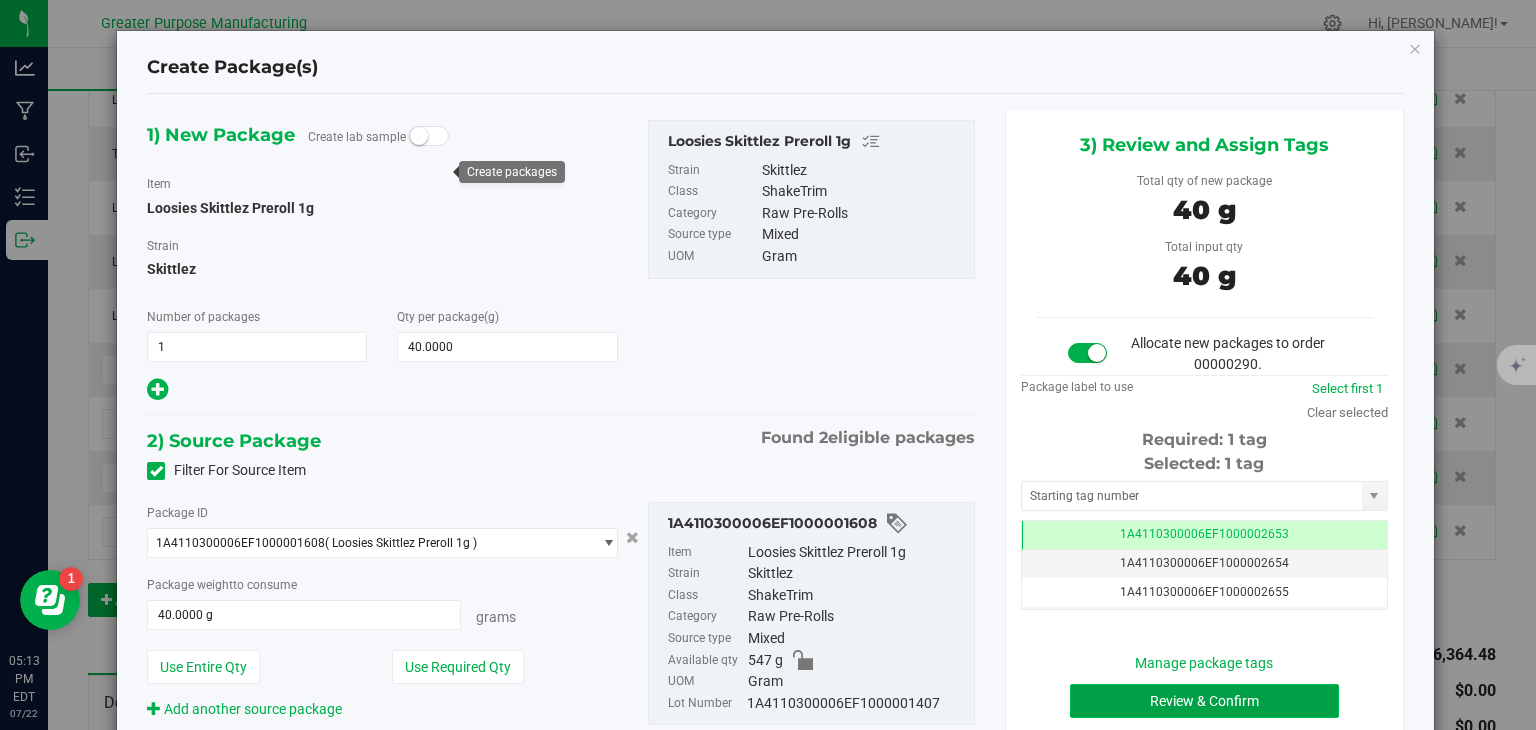 click on "Review & Confirm" at bounding box center [1204, 701] 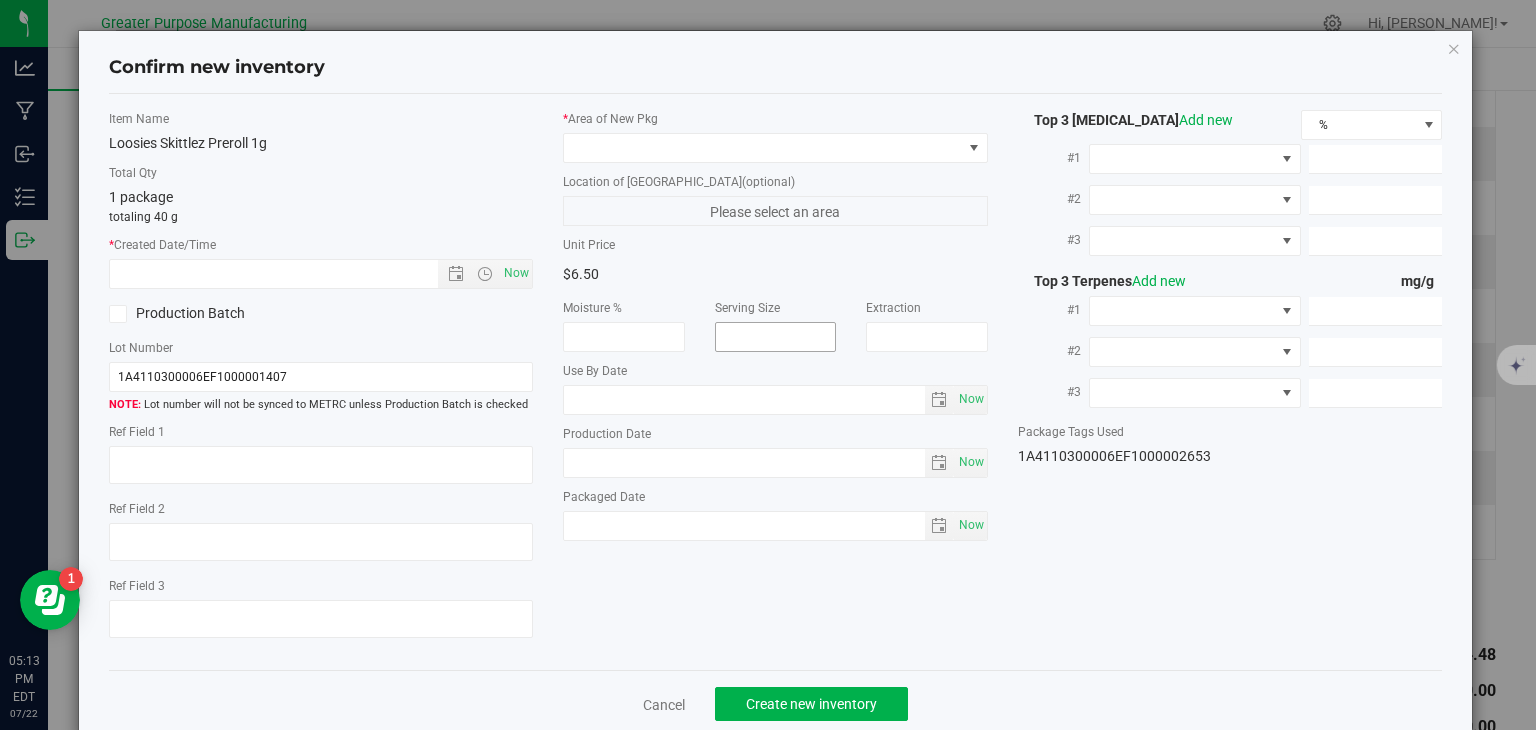type on "[DATE]" 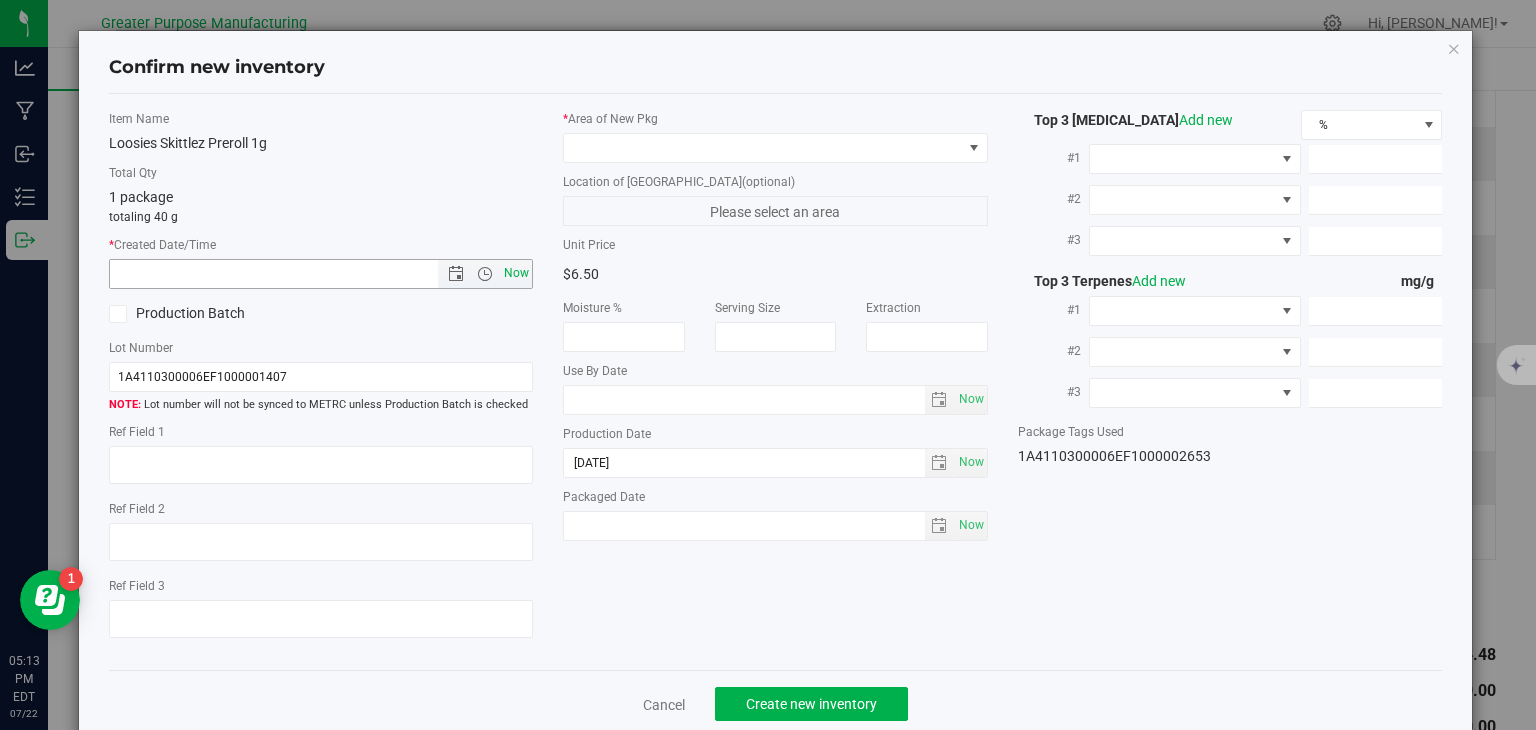 click on "Now" at bounding box center [517, 273] 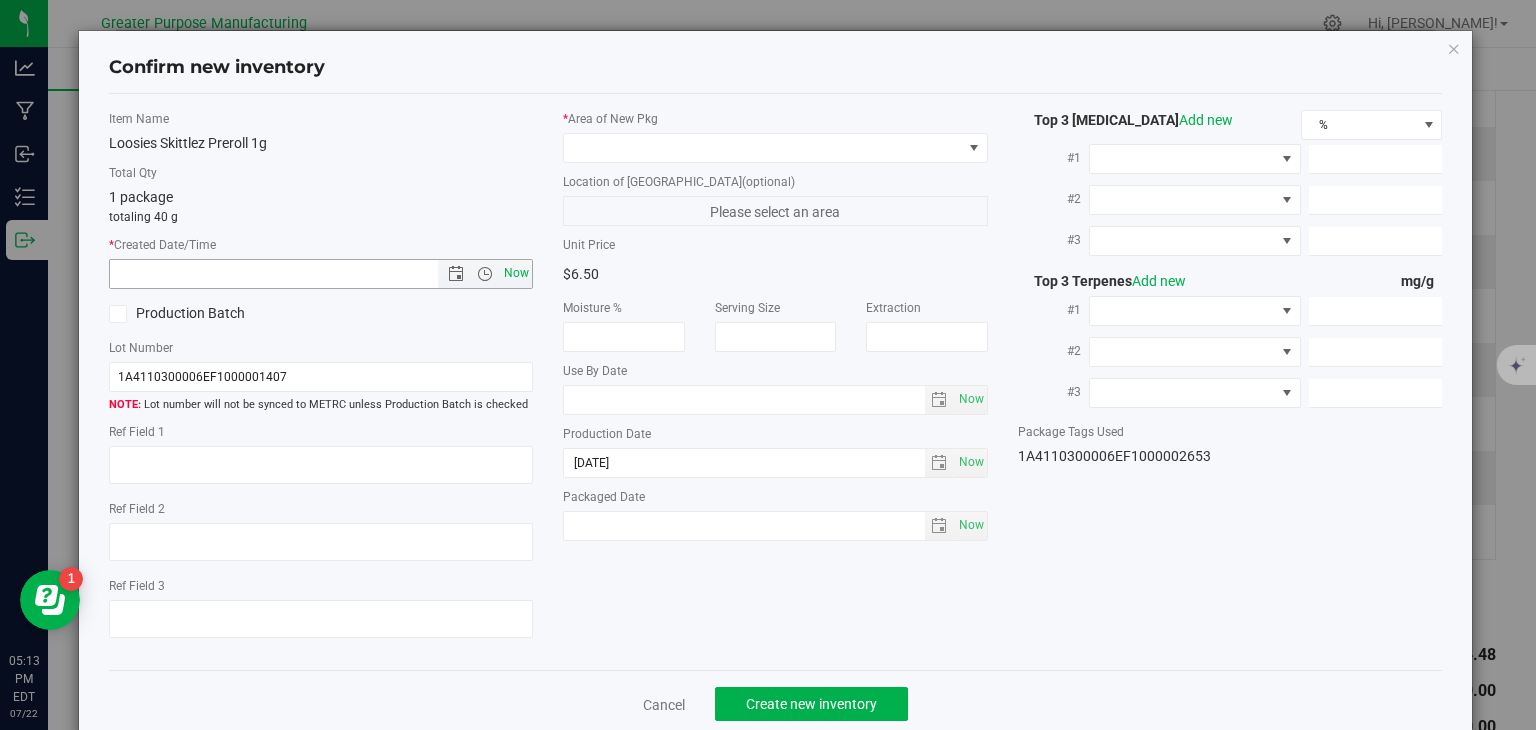 type on "[DATE] 5:13 PM" 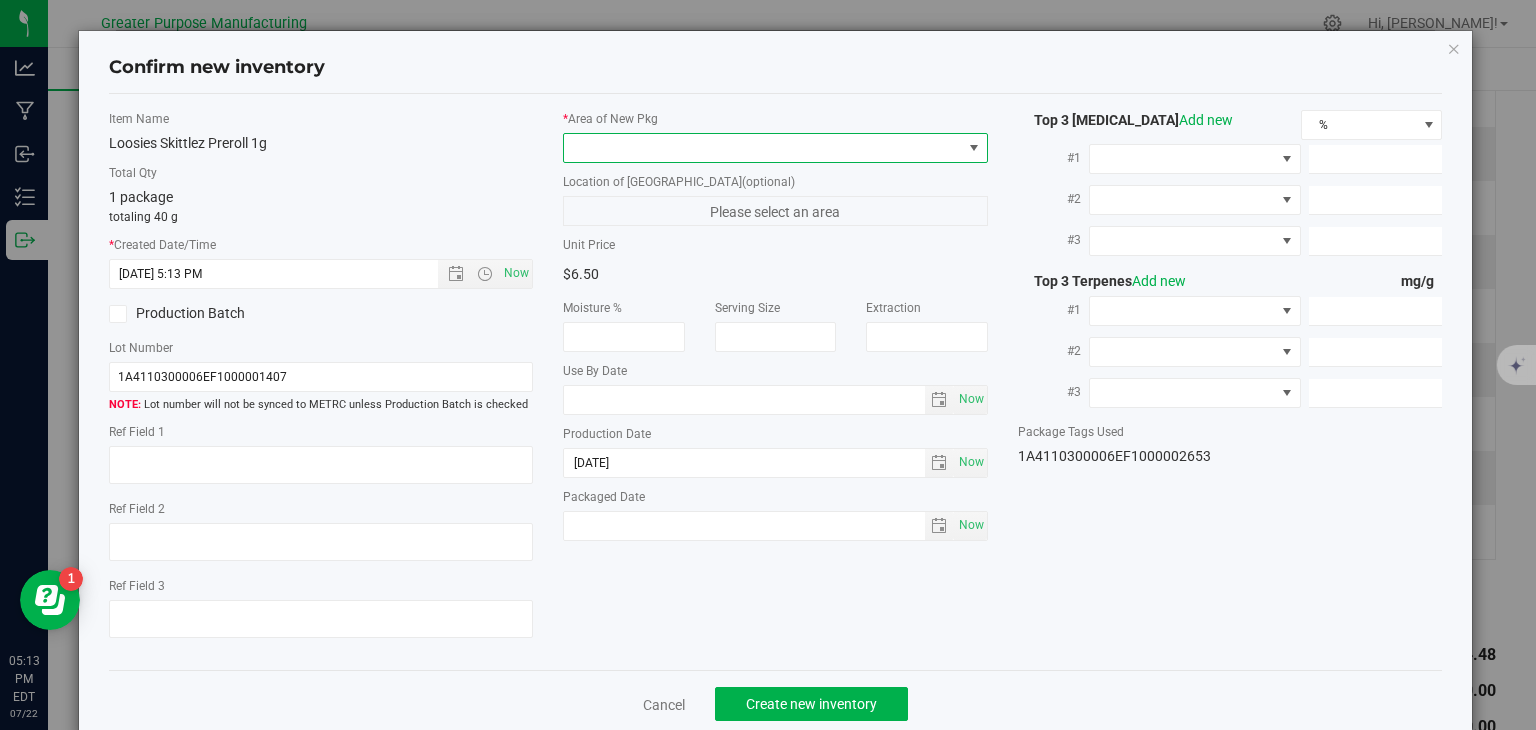 click at bounding box center (763, 148) 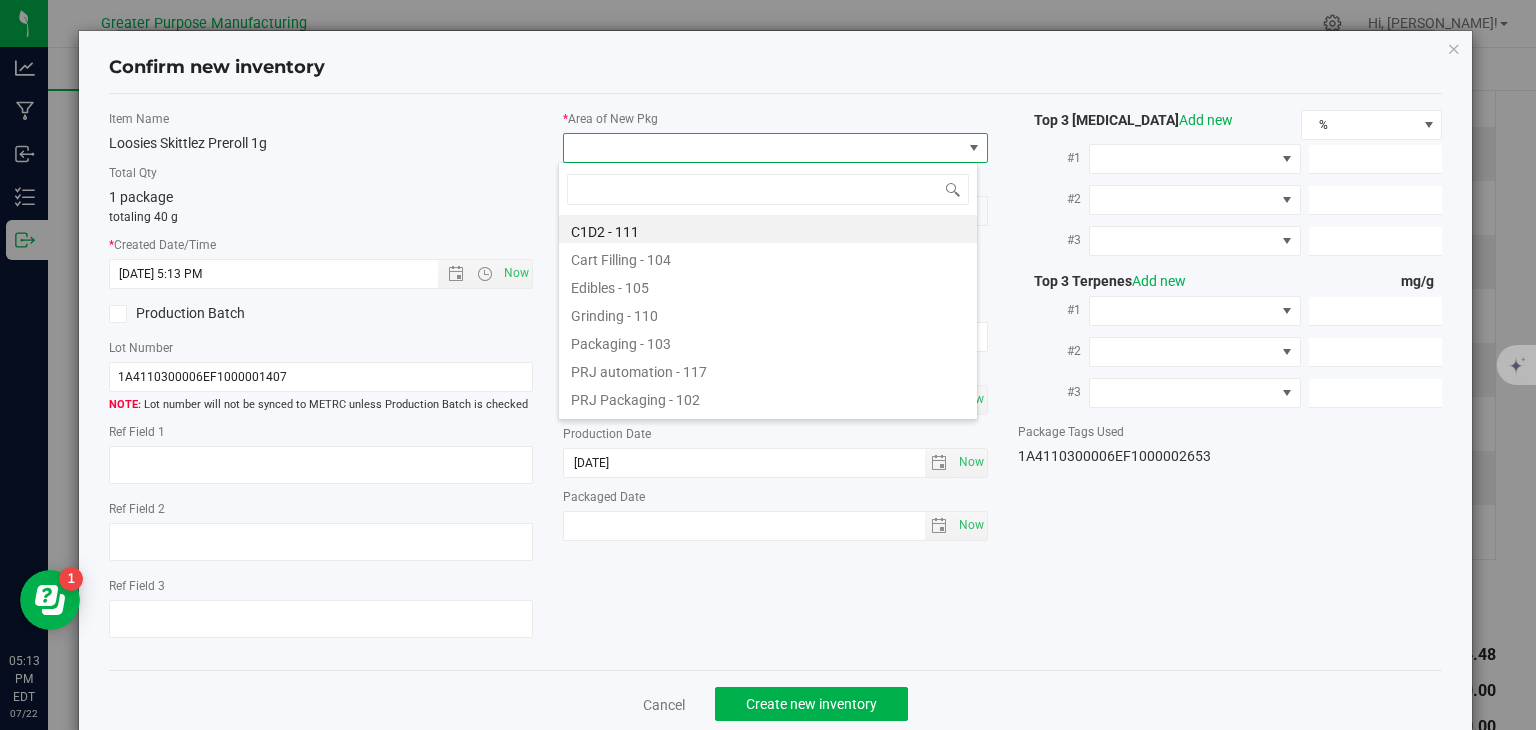 type on "108" 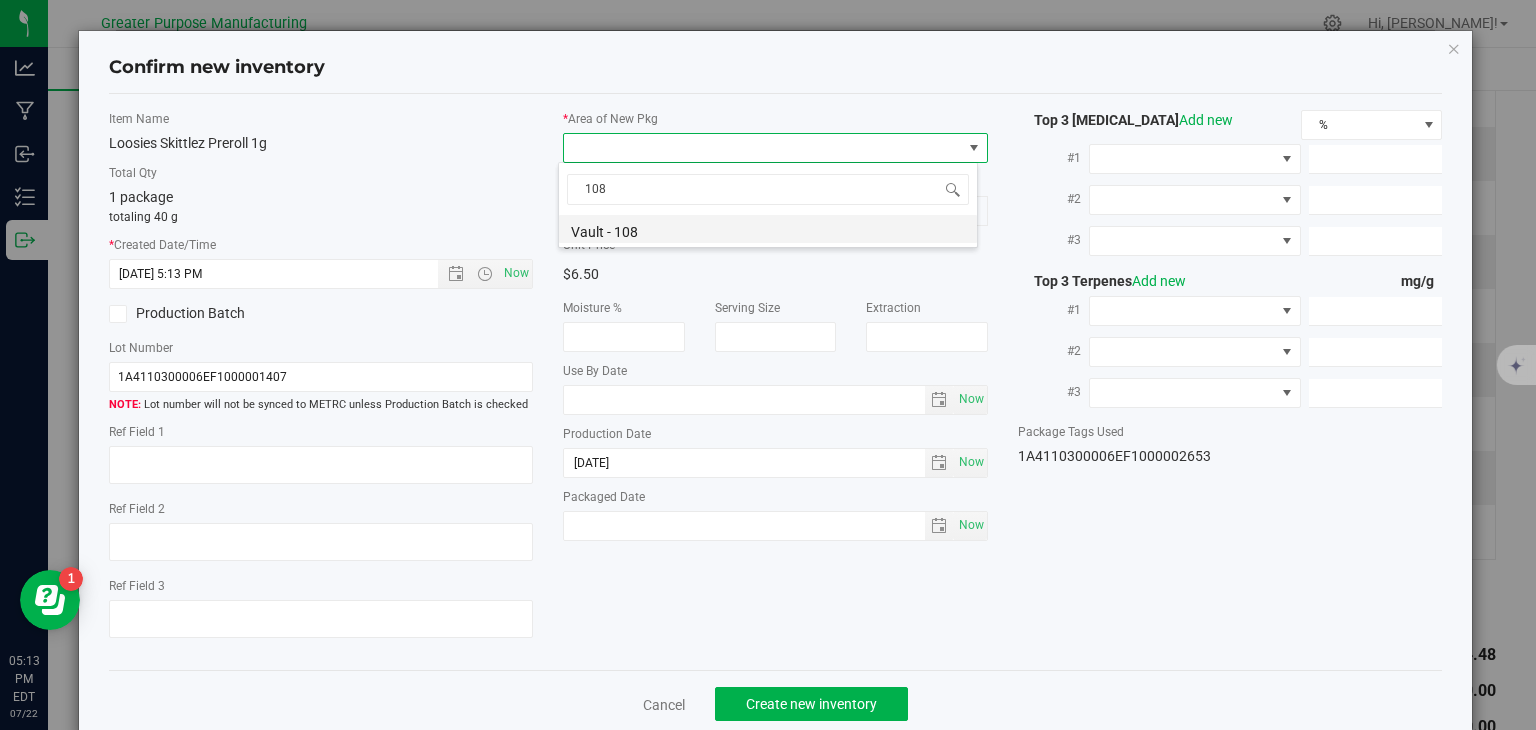 click on "Vault - 108" at bounding box center [768, 229] 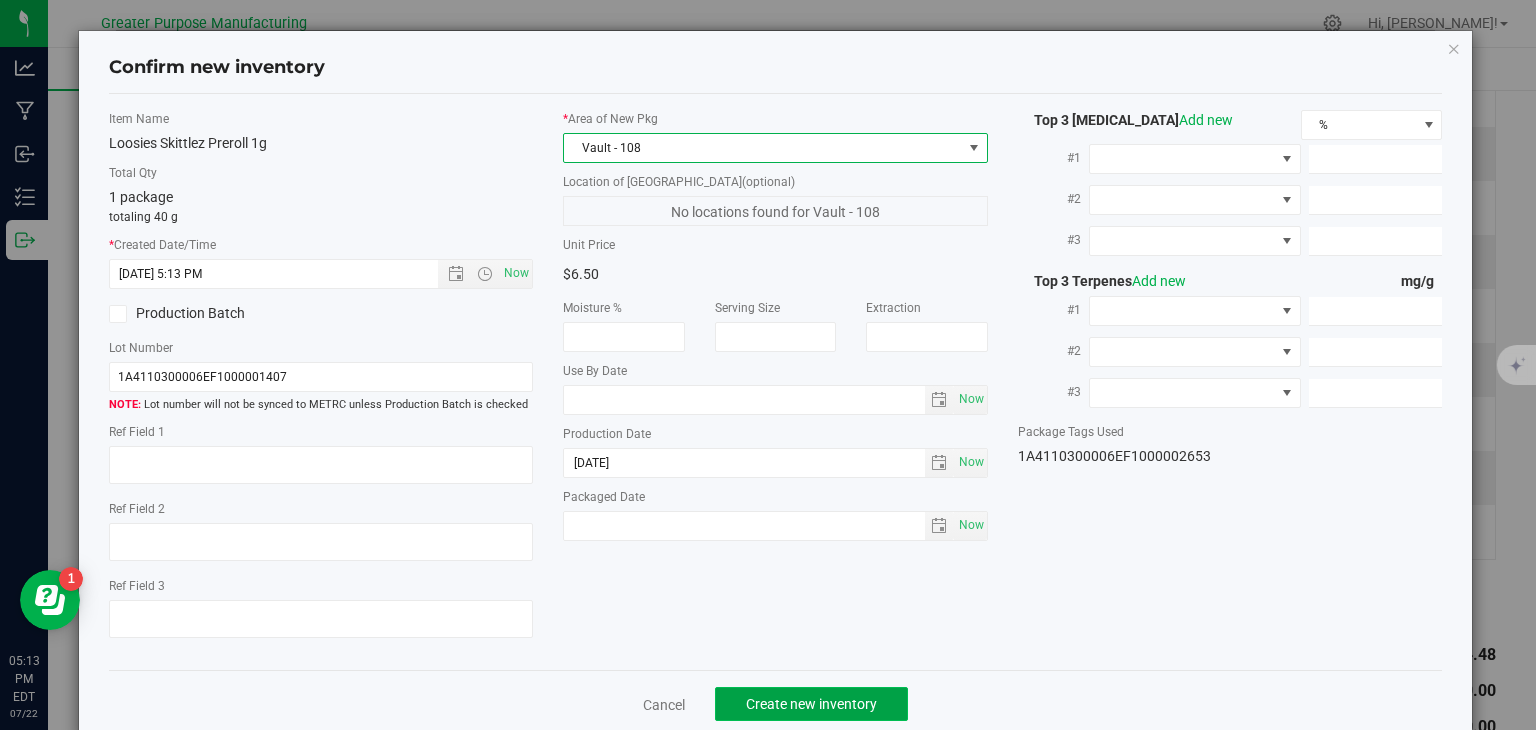 click on "Create new inventory" 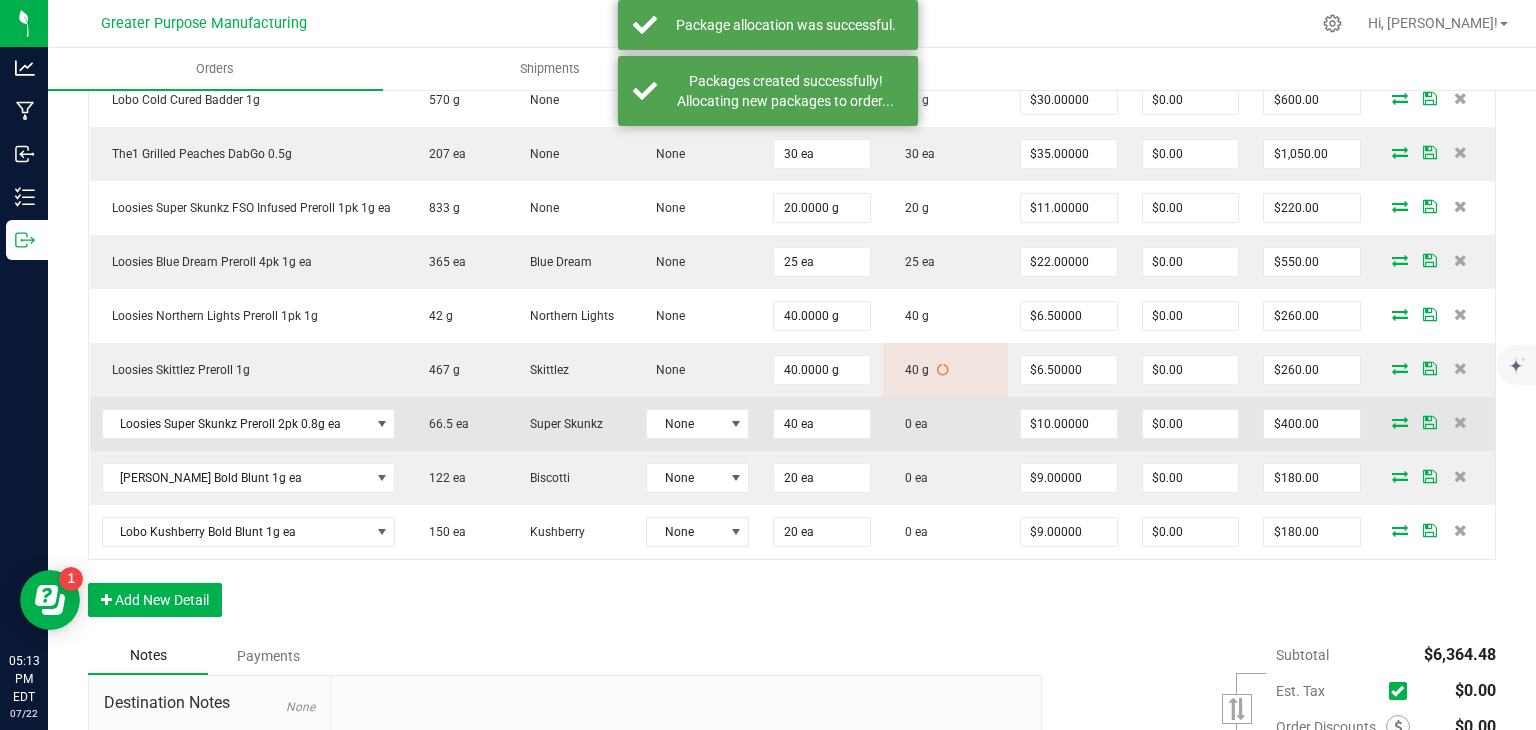 click at bounding box center (1400, 422) 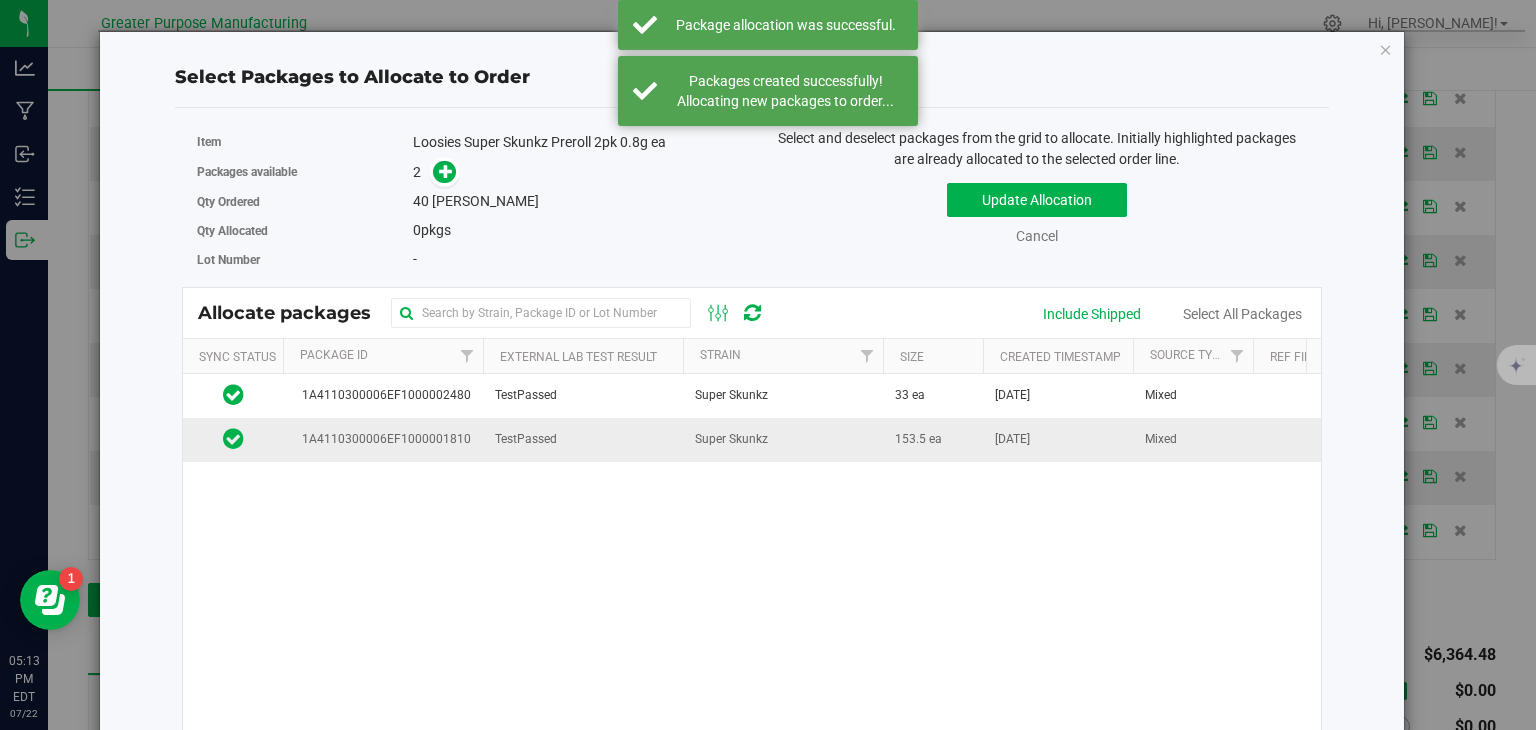 click on "Super Skunkz" at bounding box center [731, 439] 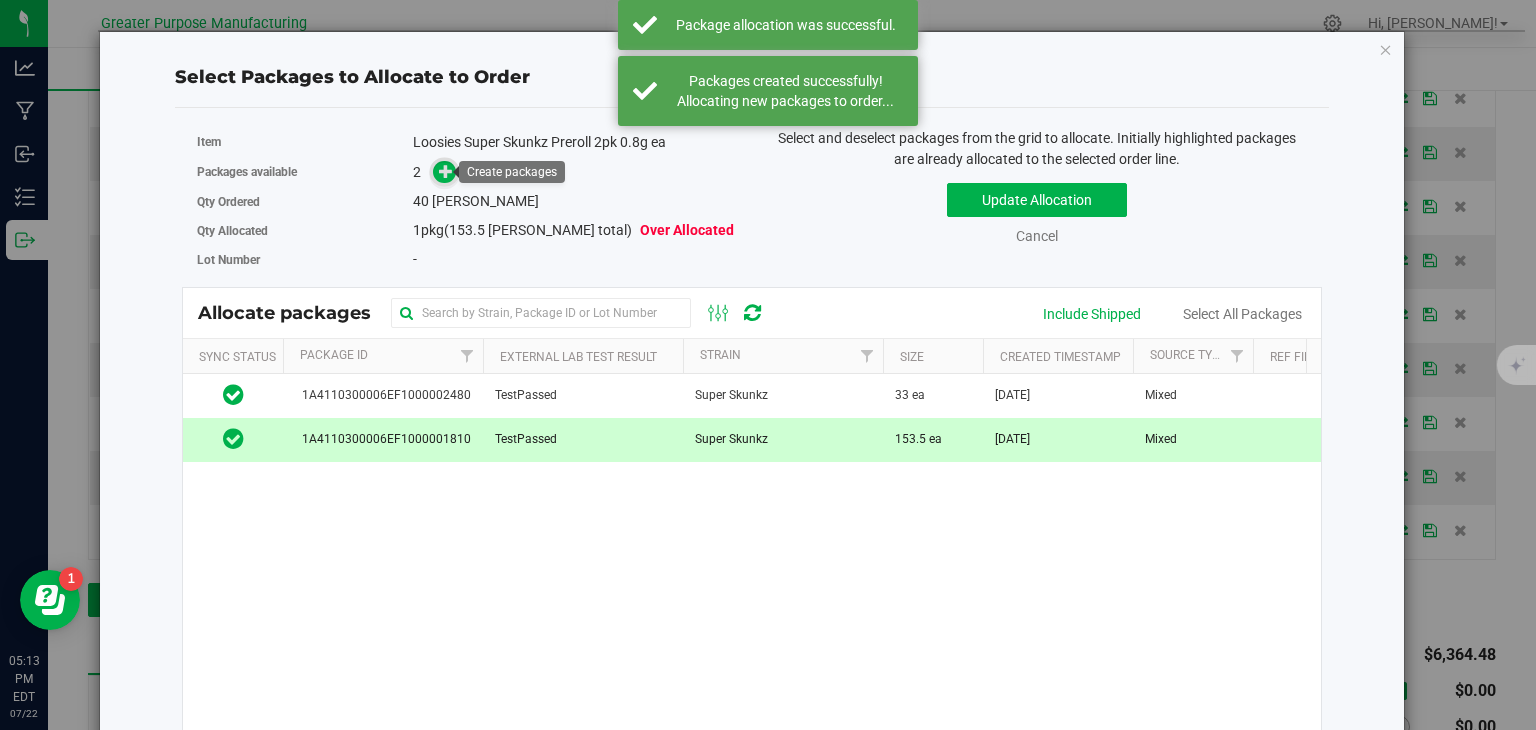 click at bounding box center [446, 171] 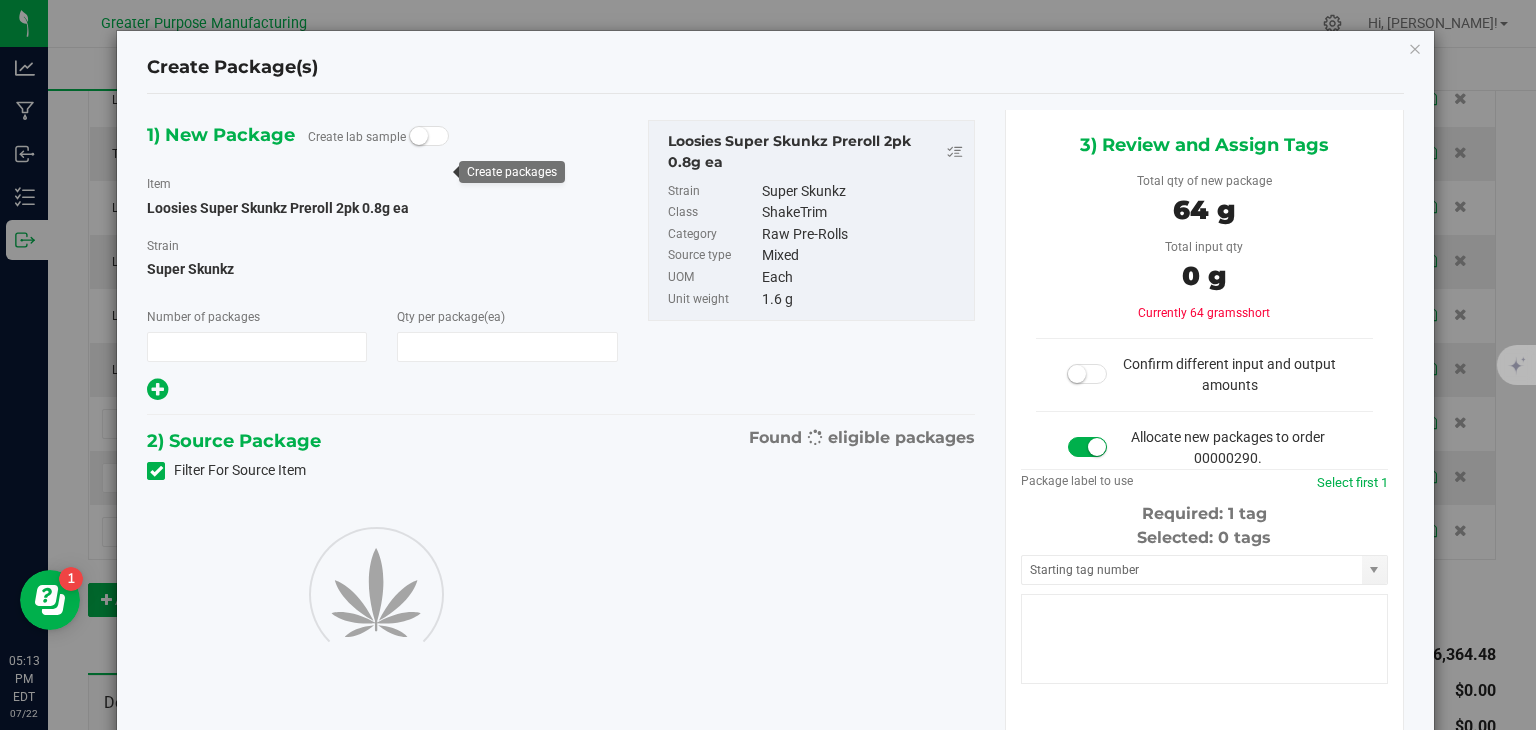 type on "1" 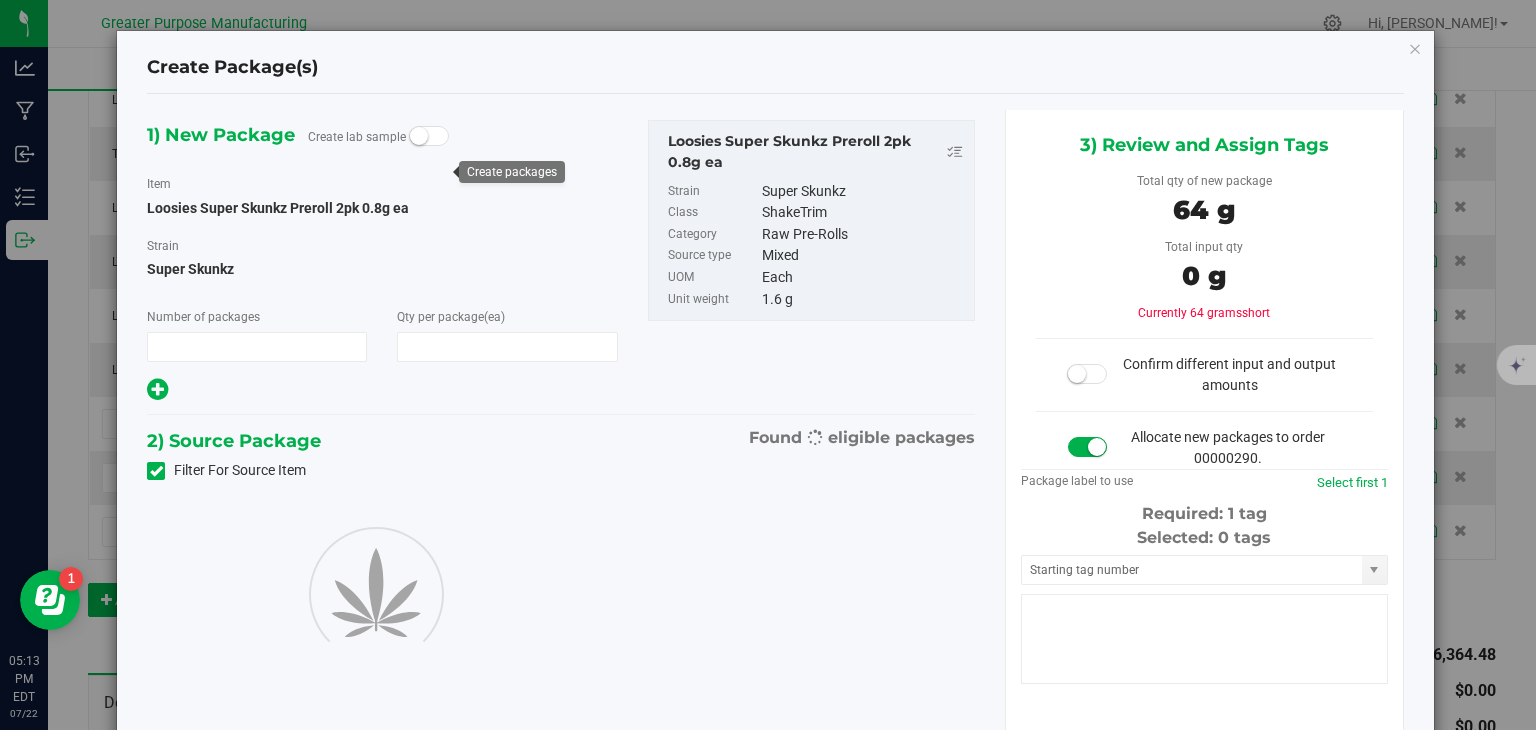 type on "40" 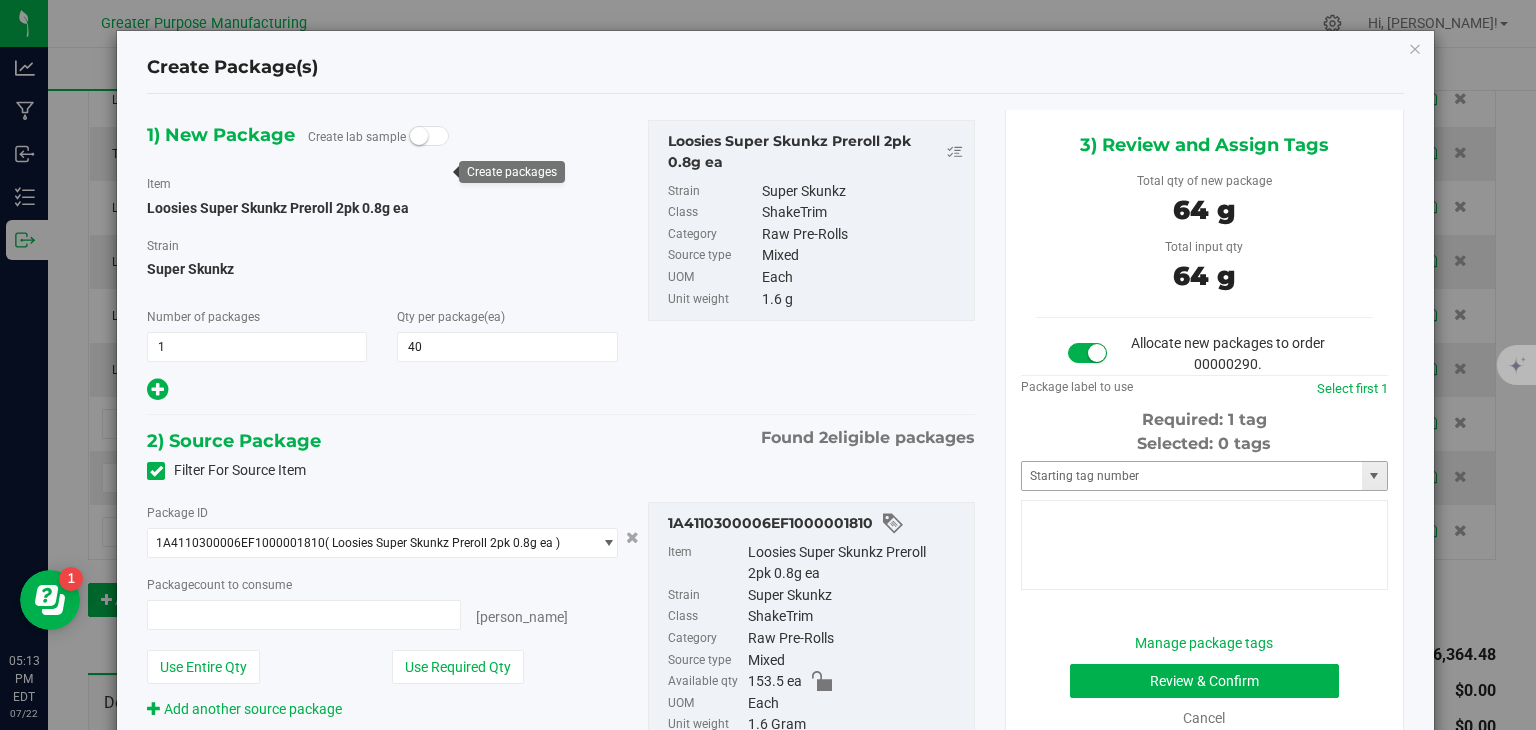 type on "40 ea" 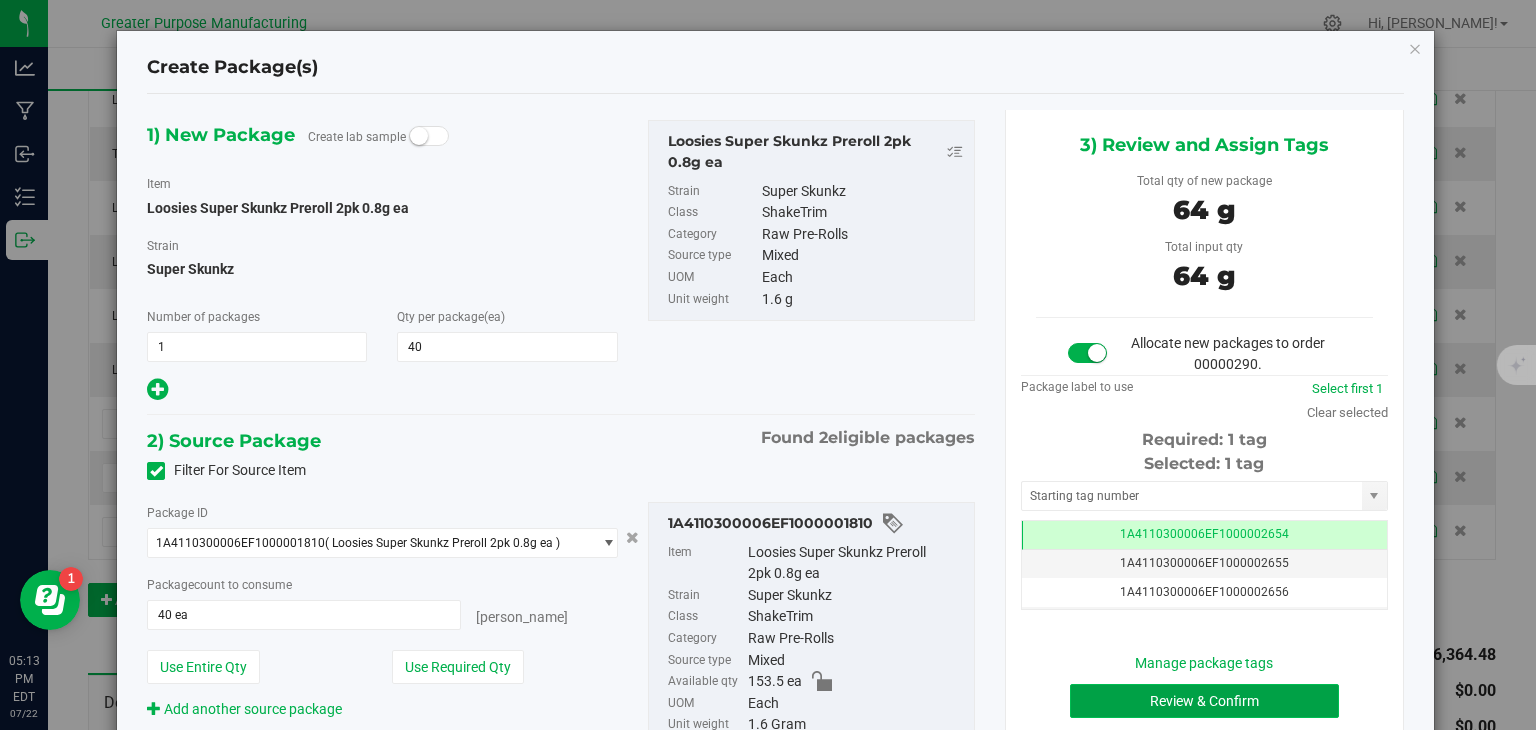 click on "Review & Confirm" at bounding box center [1204, 701] 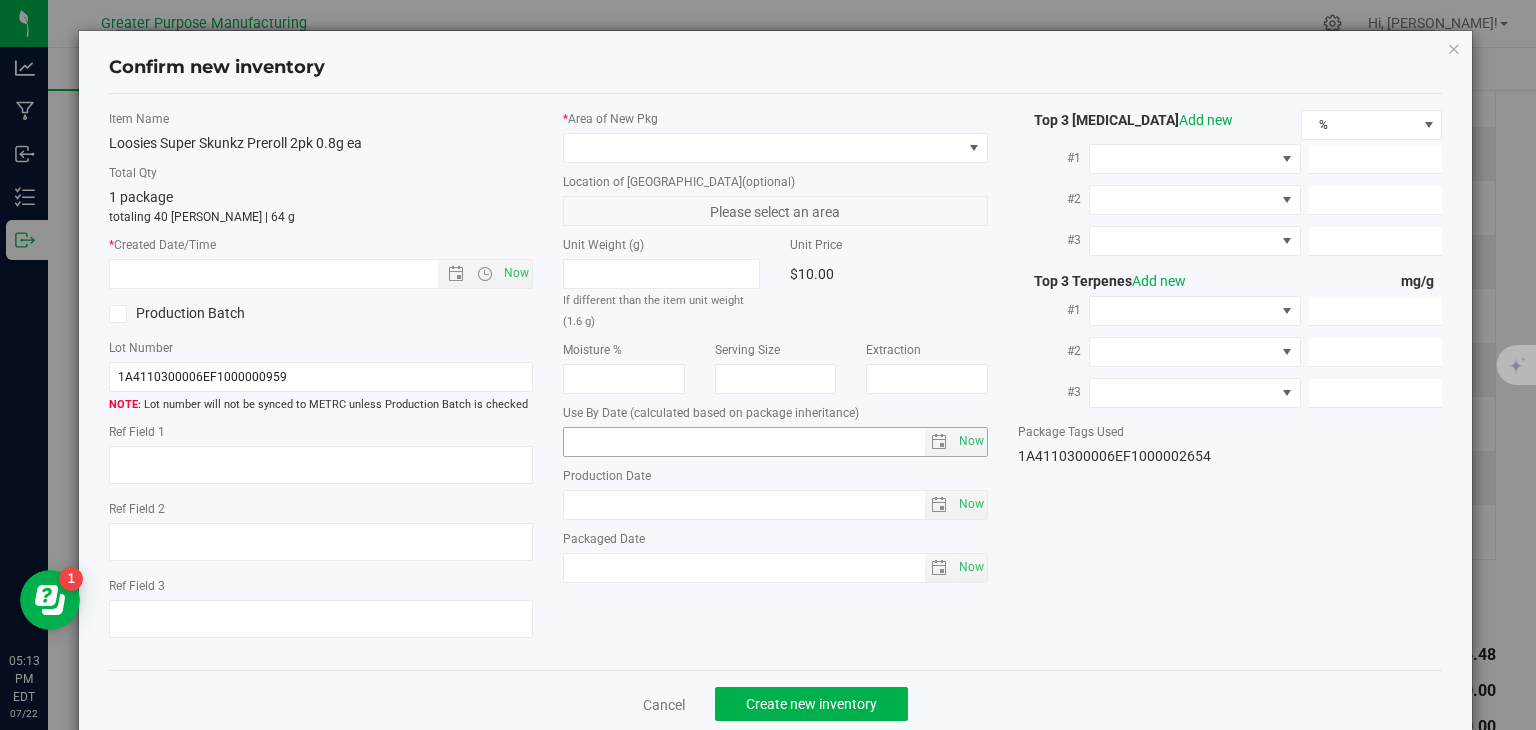 type on "[DATE]" 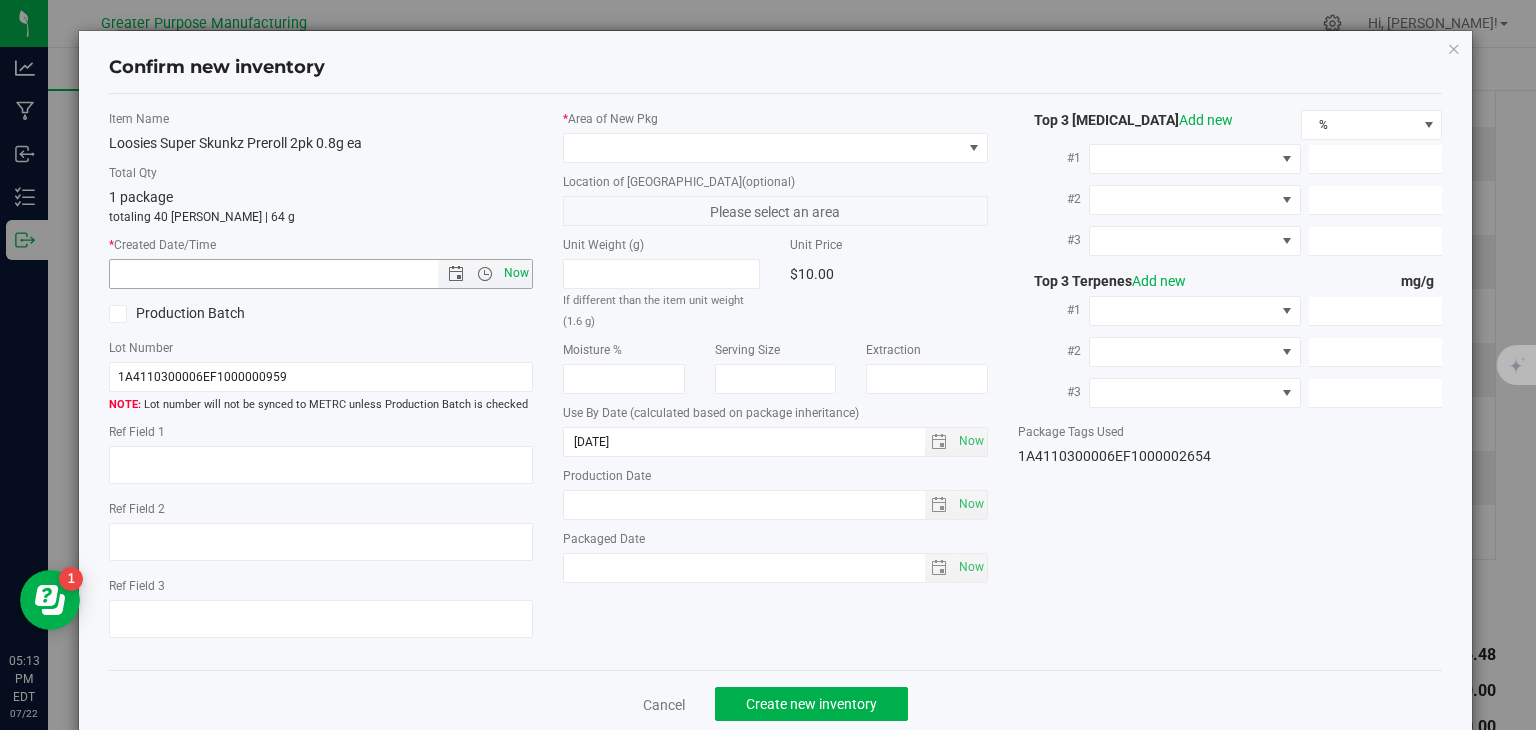 click on "Now" at bounding box center [517, 273] 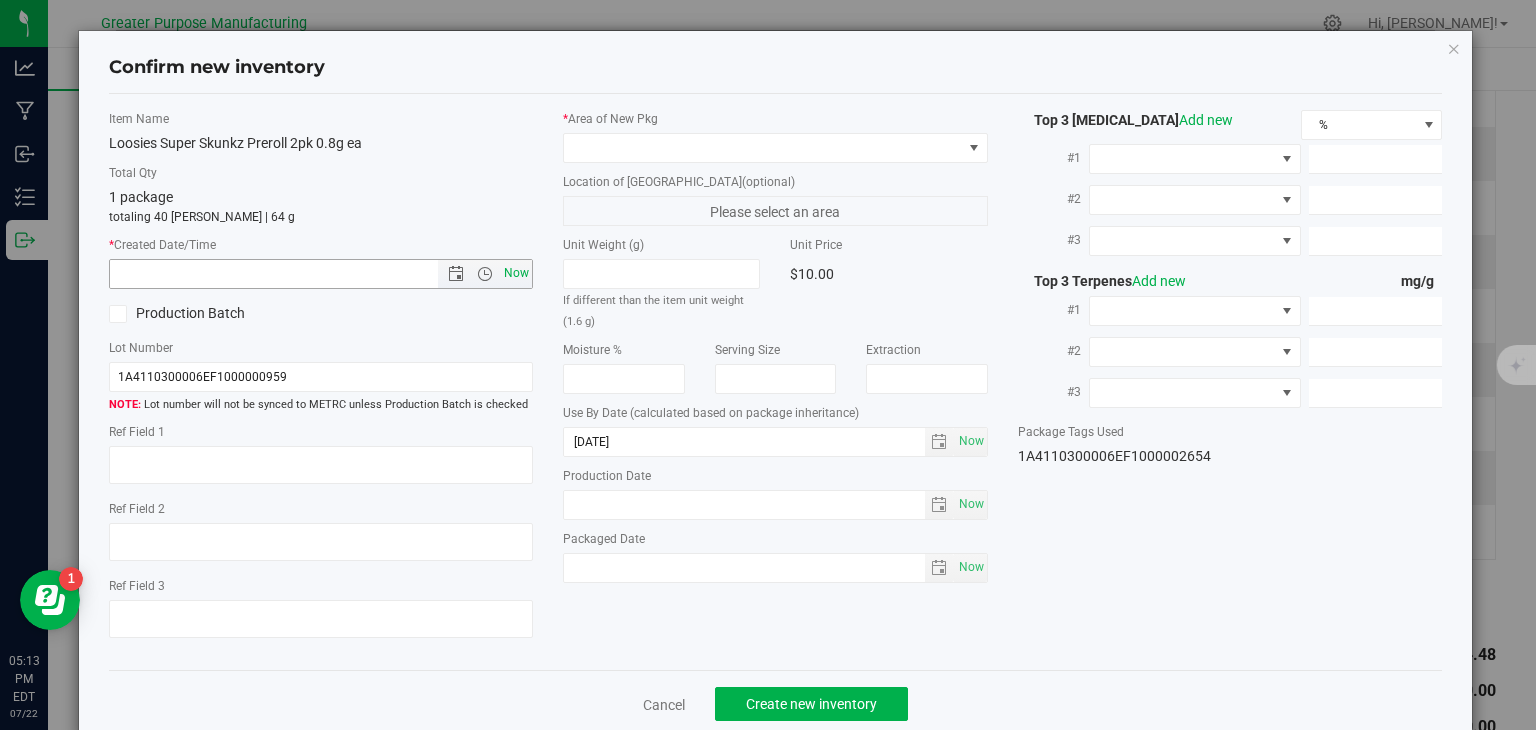 type on "[DATE] 5:13 PM" 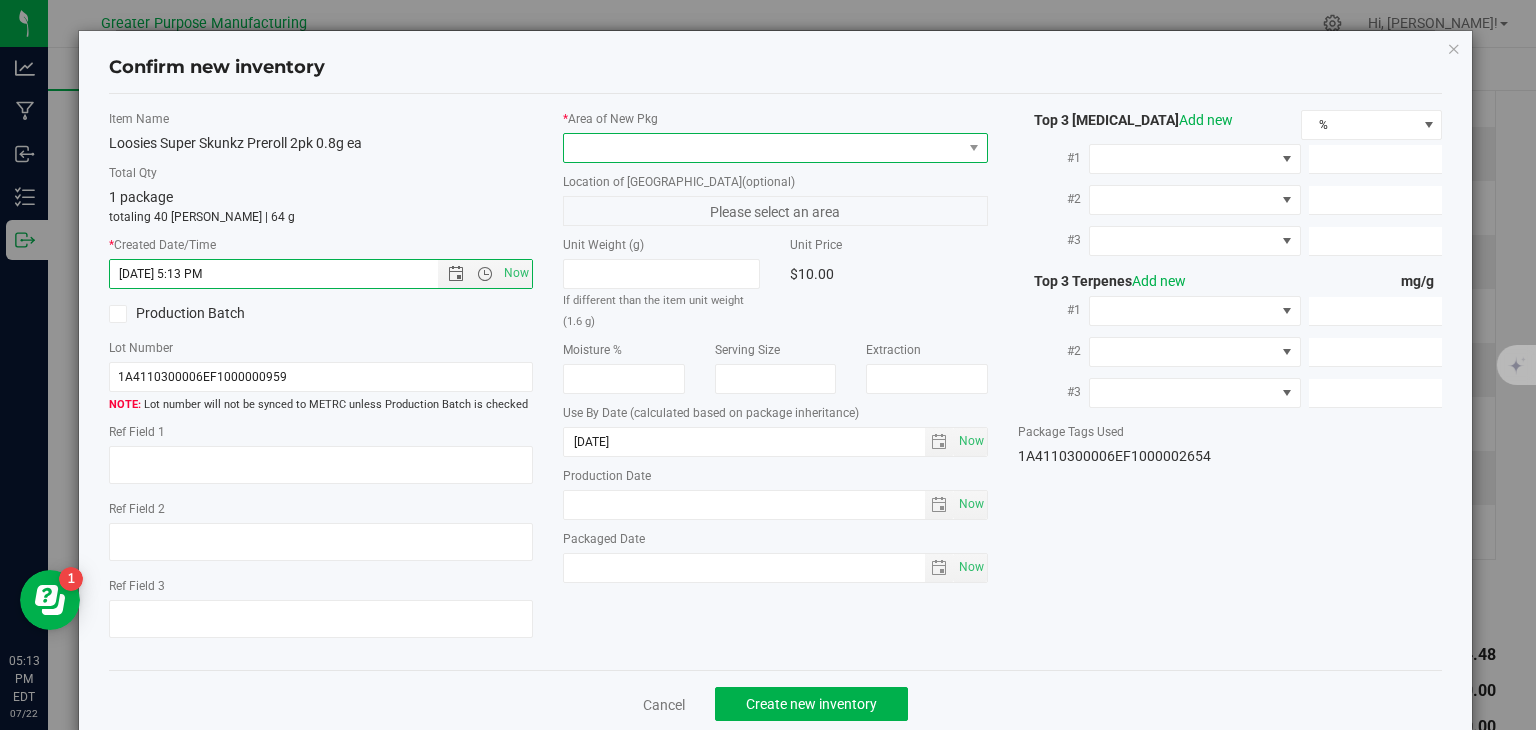 click at bounding box center (763, 148) 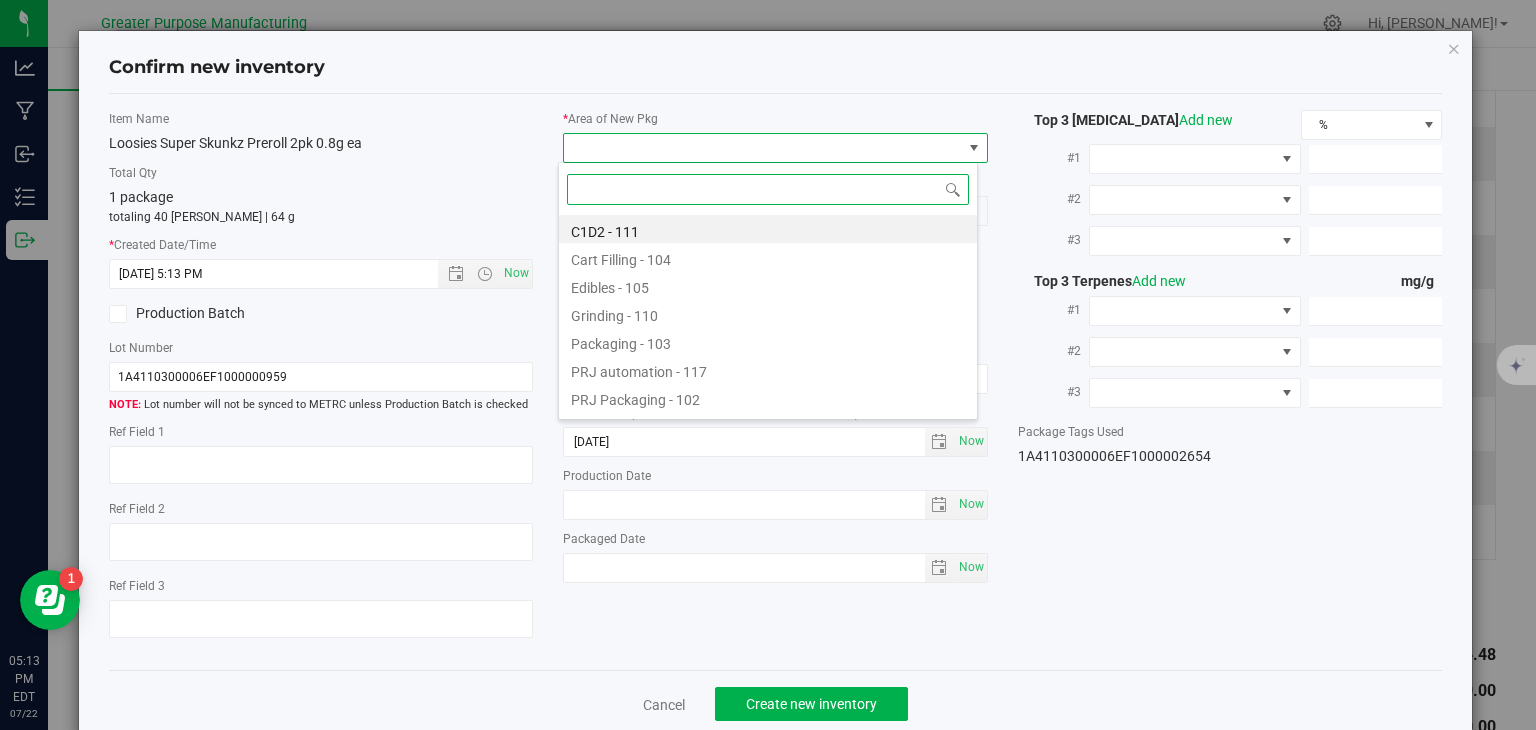 paste on "108" 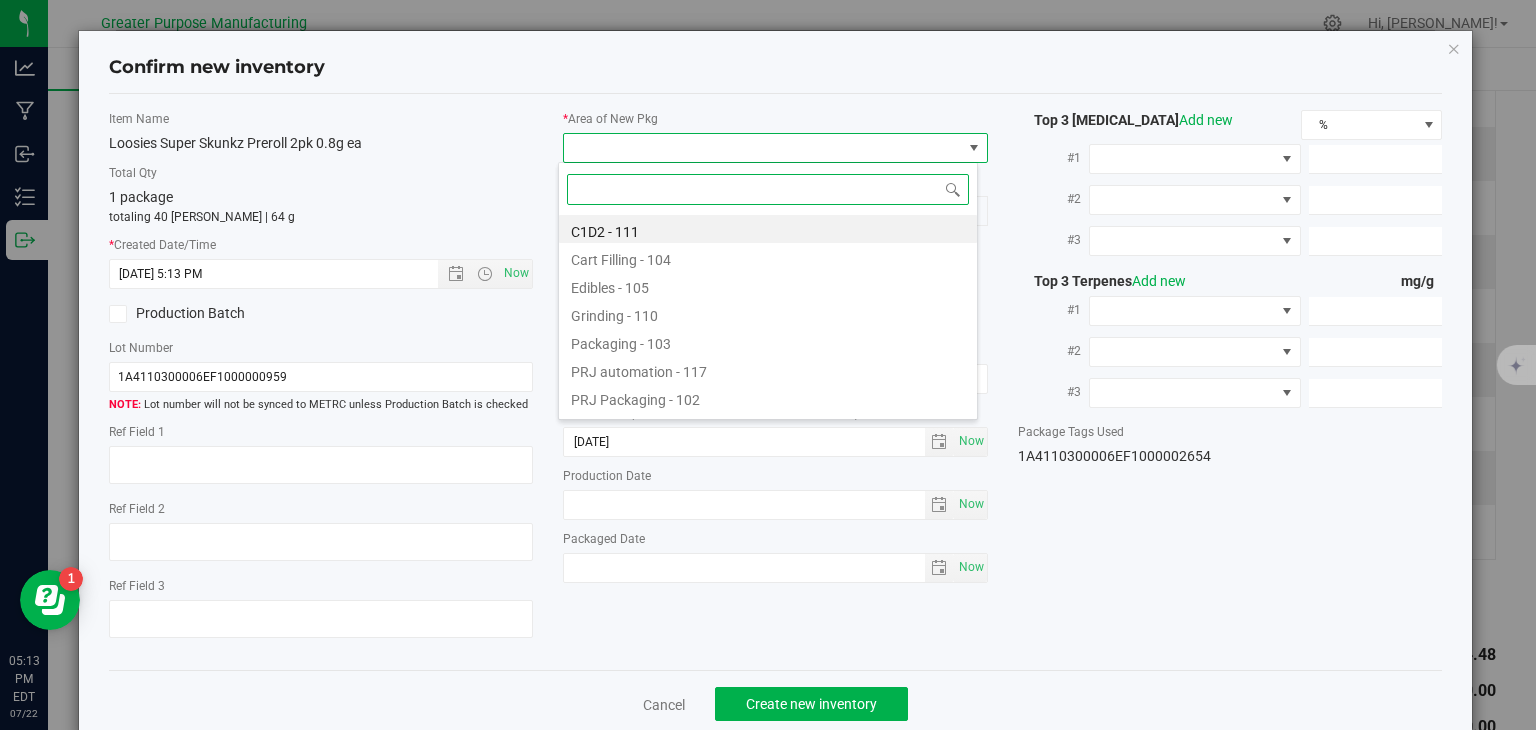 type on "108" 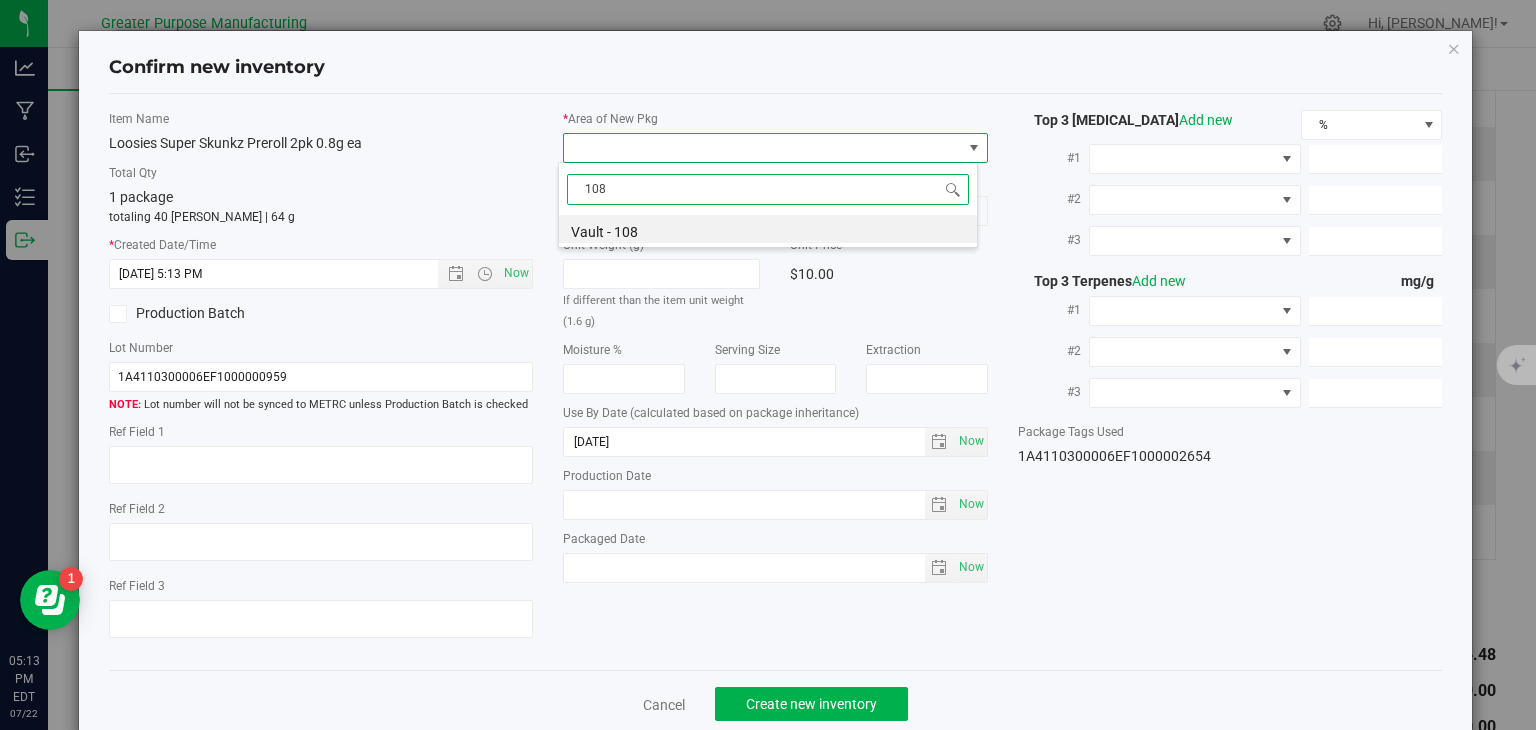 click on "108 Vault - 108" at bounding box center (768, 205) 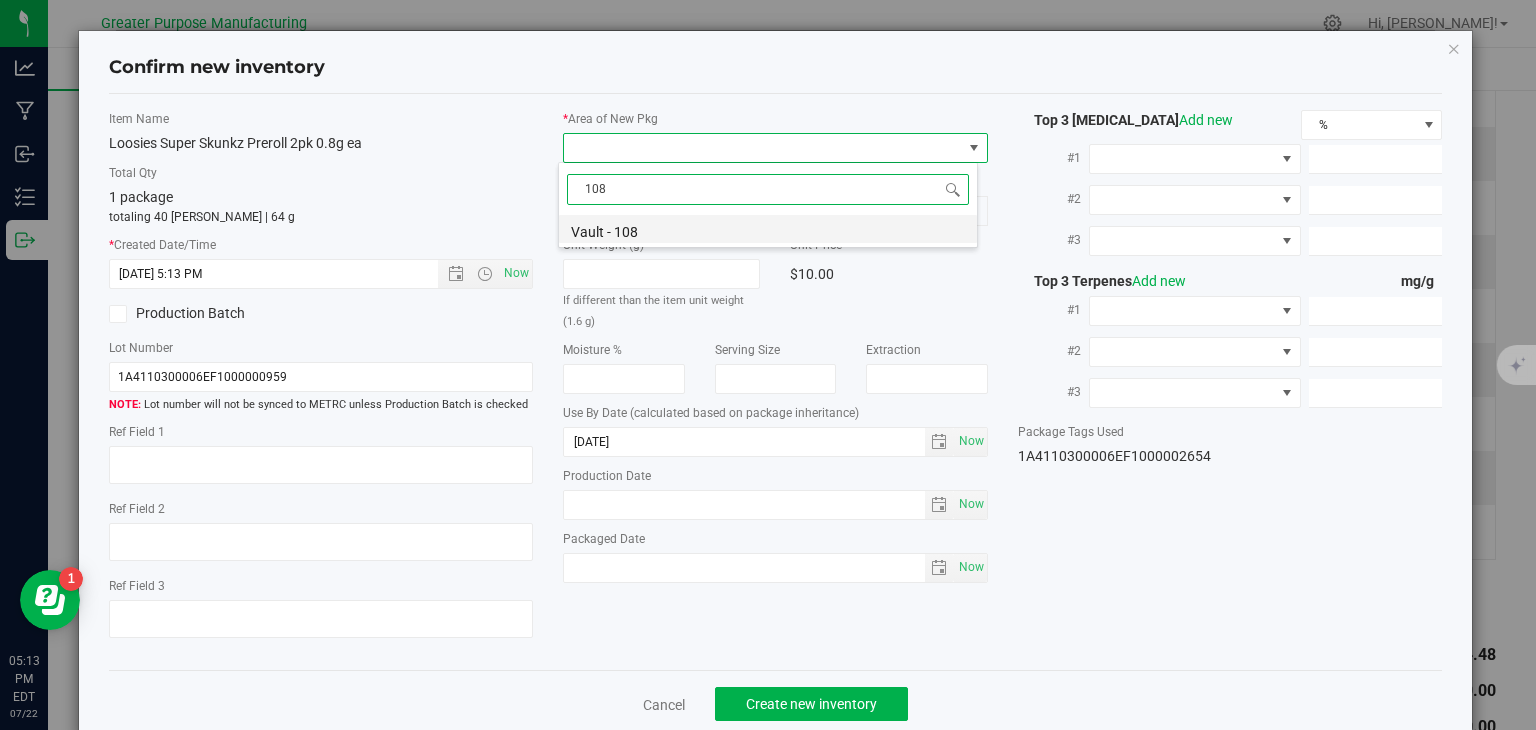click on "Vault - 108" at bounding box center (768, 229) 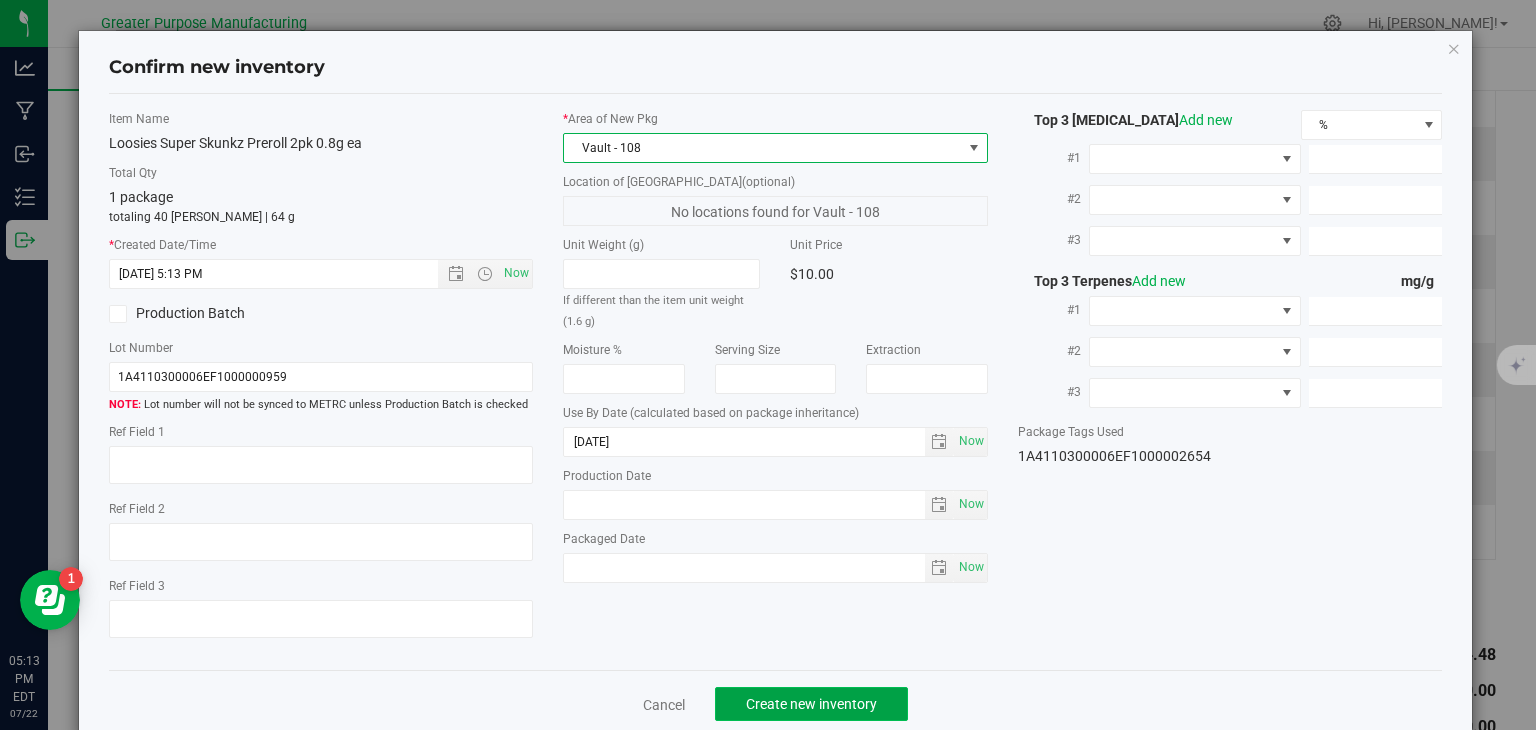 click on "Create new inventory" 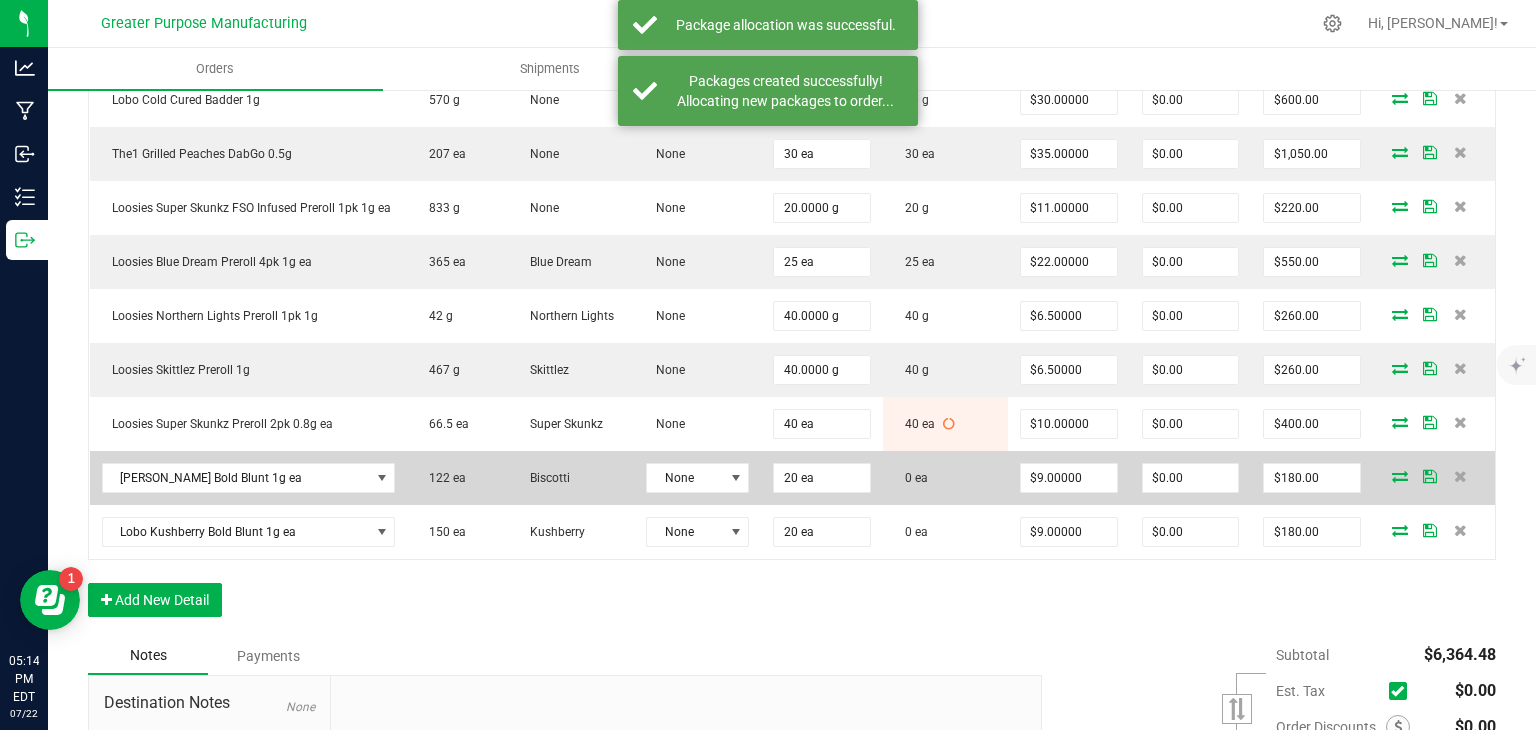 click at bounding box center [1400, 476] 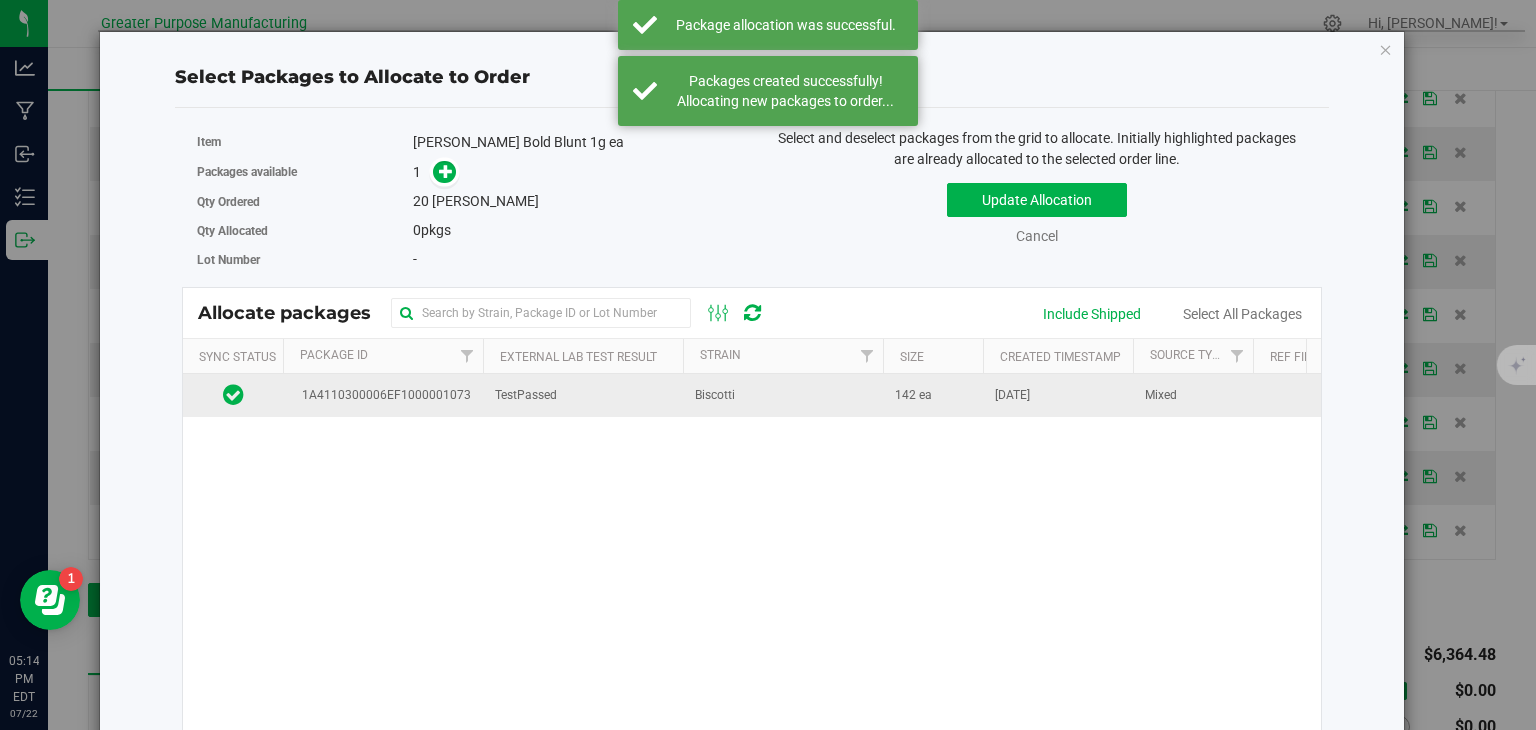 click on "Biscotti" at bounding box center [715, 395] 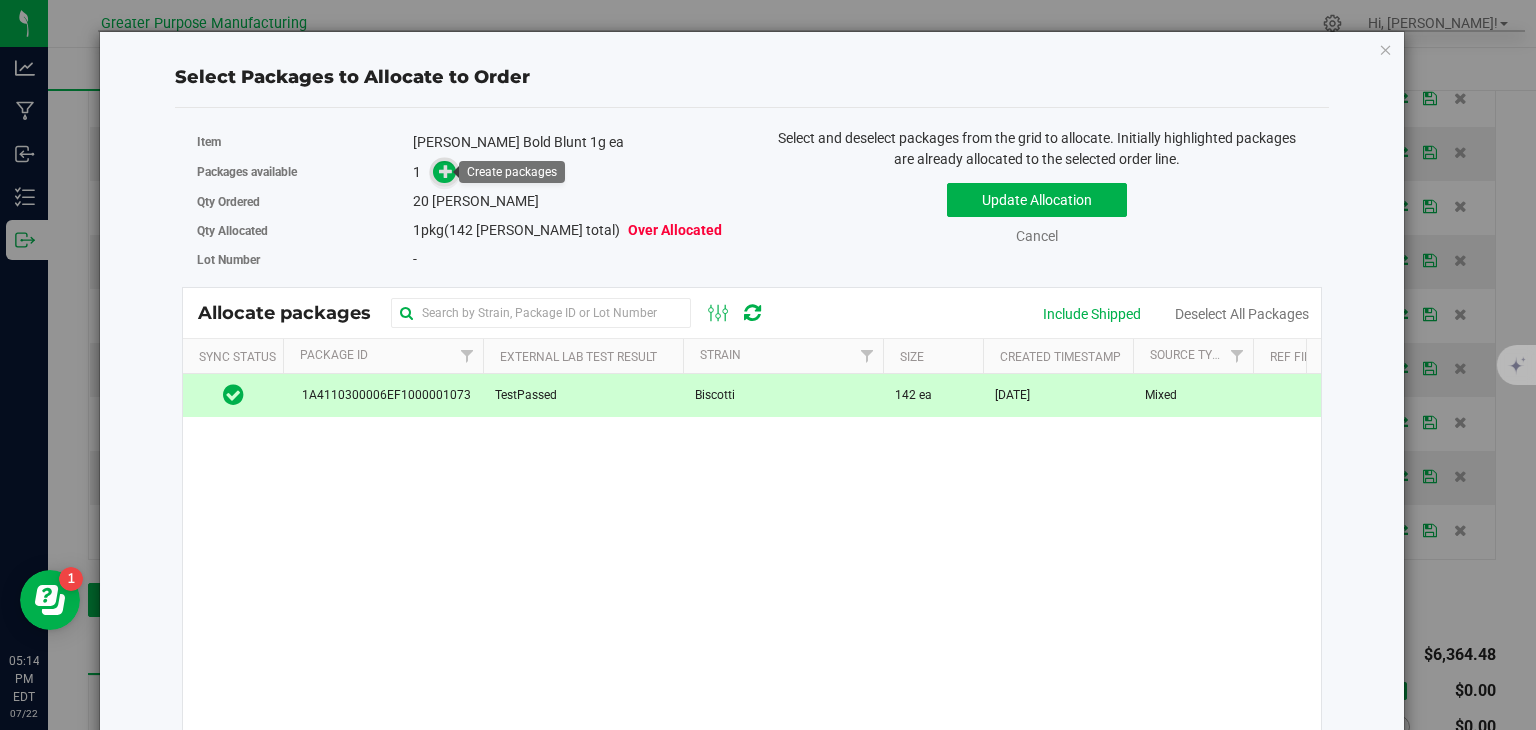 click at bounding box center [446, 171] 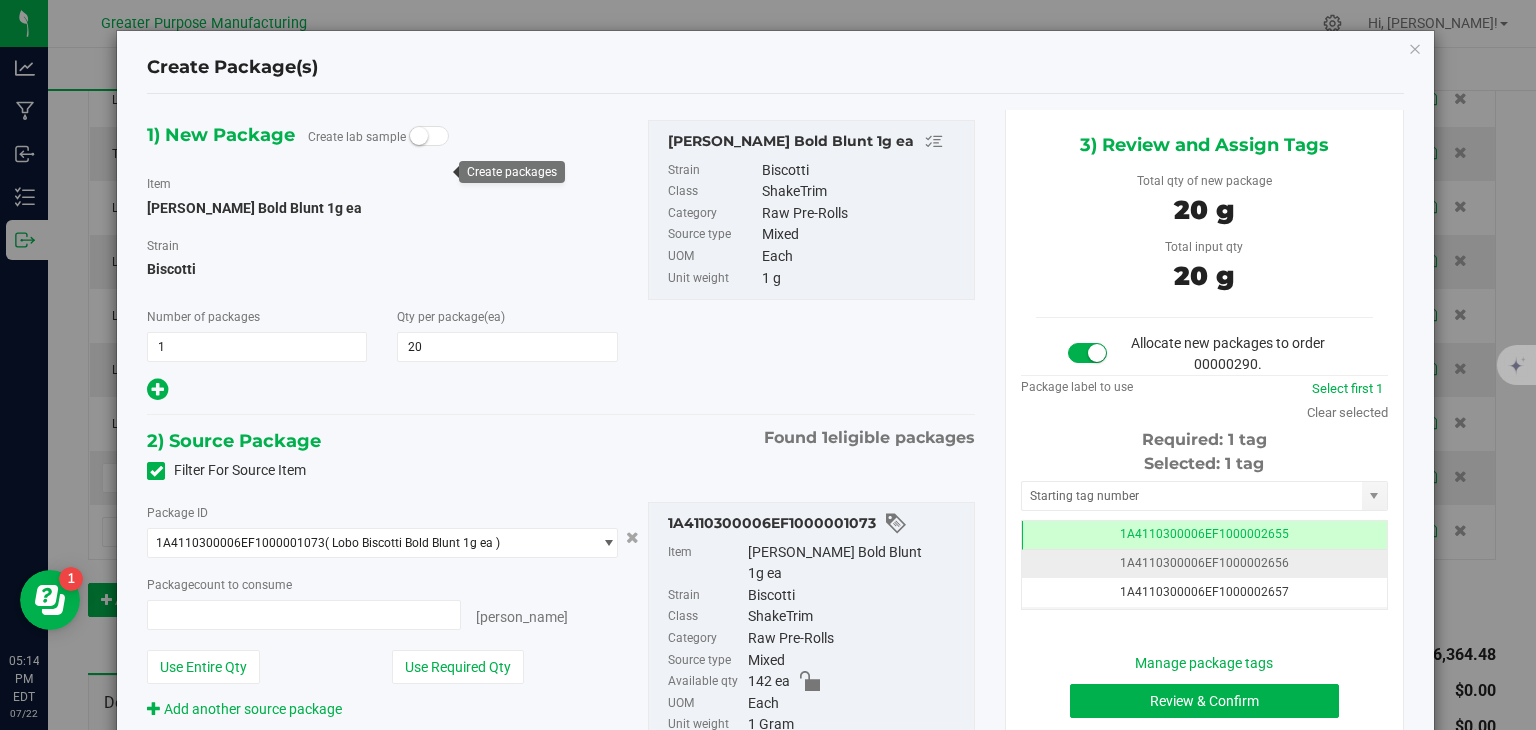 type on "20 ea" 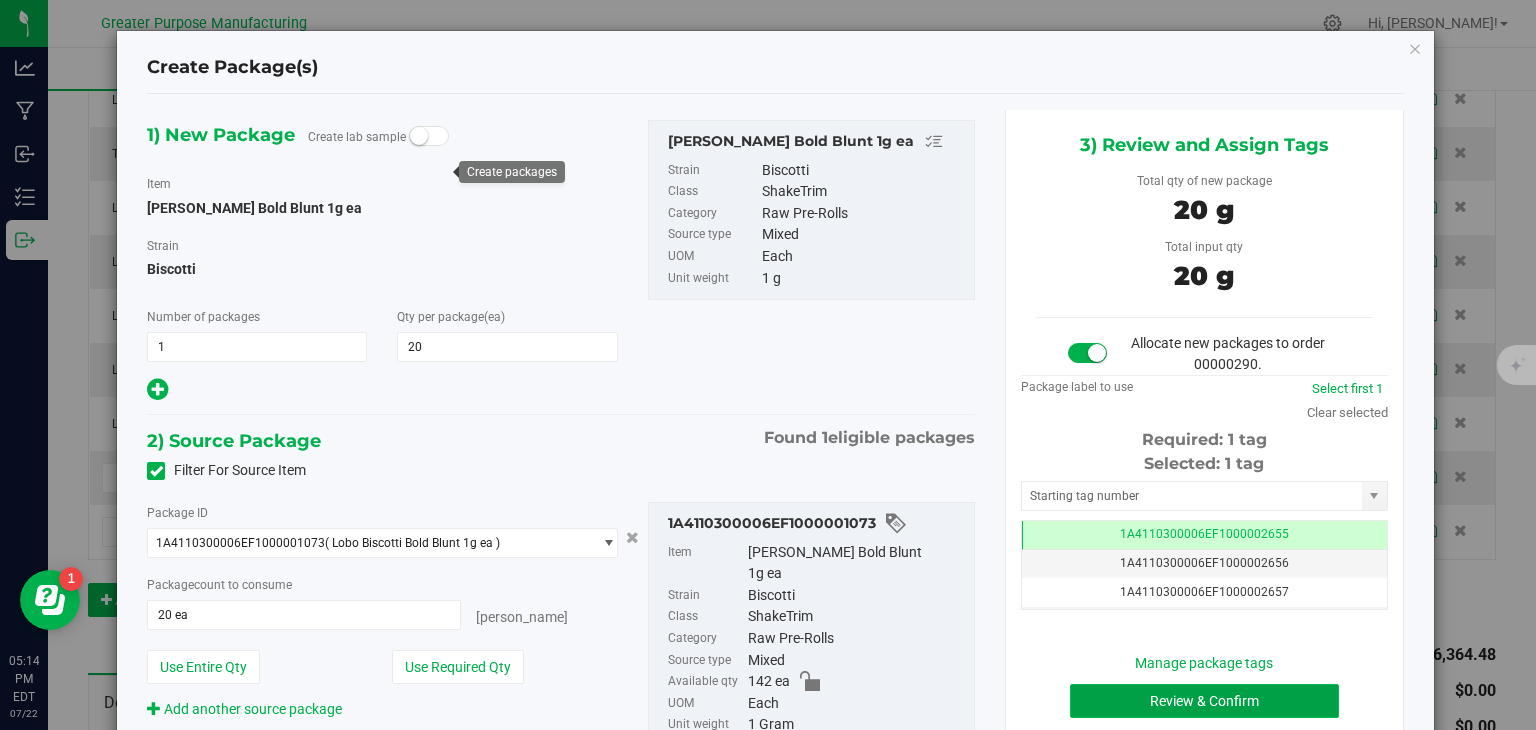 click on "Review & Confirm" at bounding box center [1204, 701] 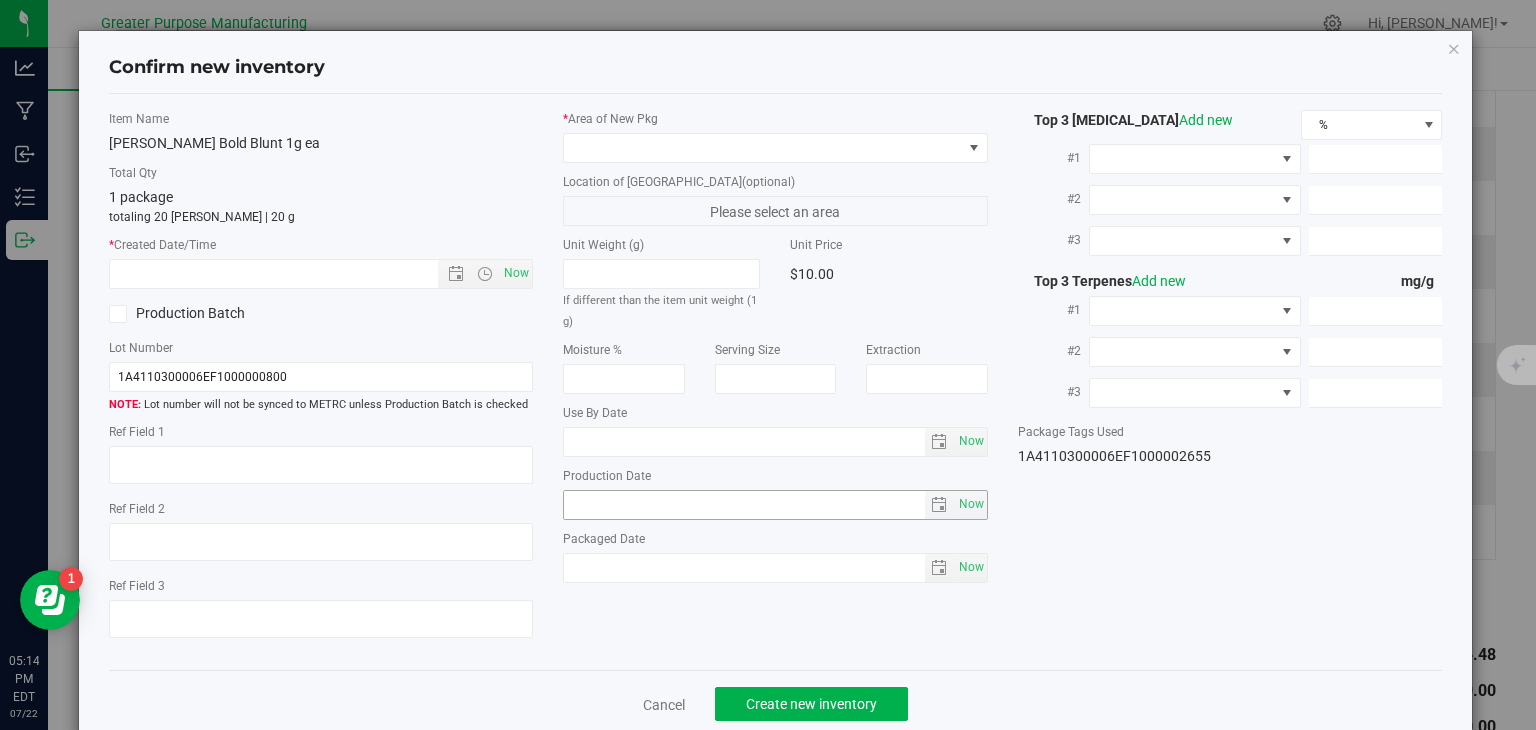 type on "[DATE]" 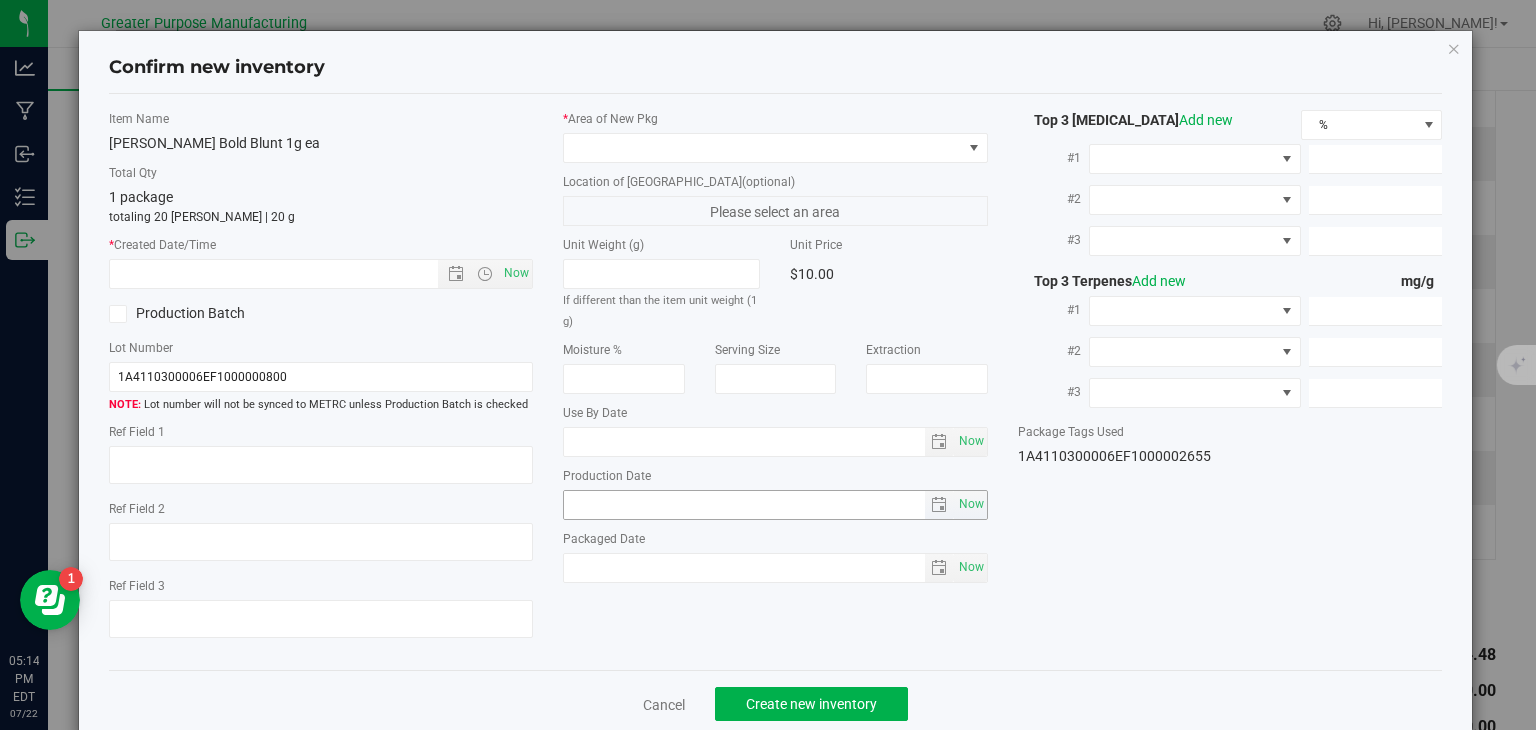 type on "[DATE]" 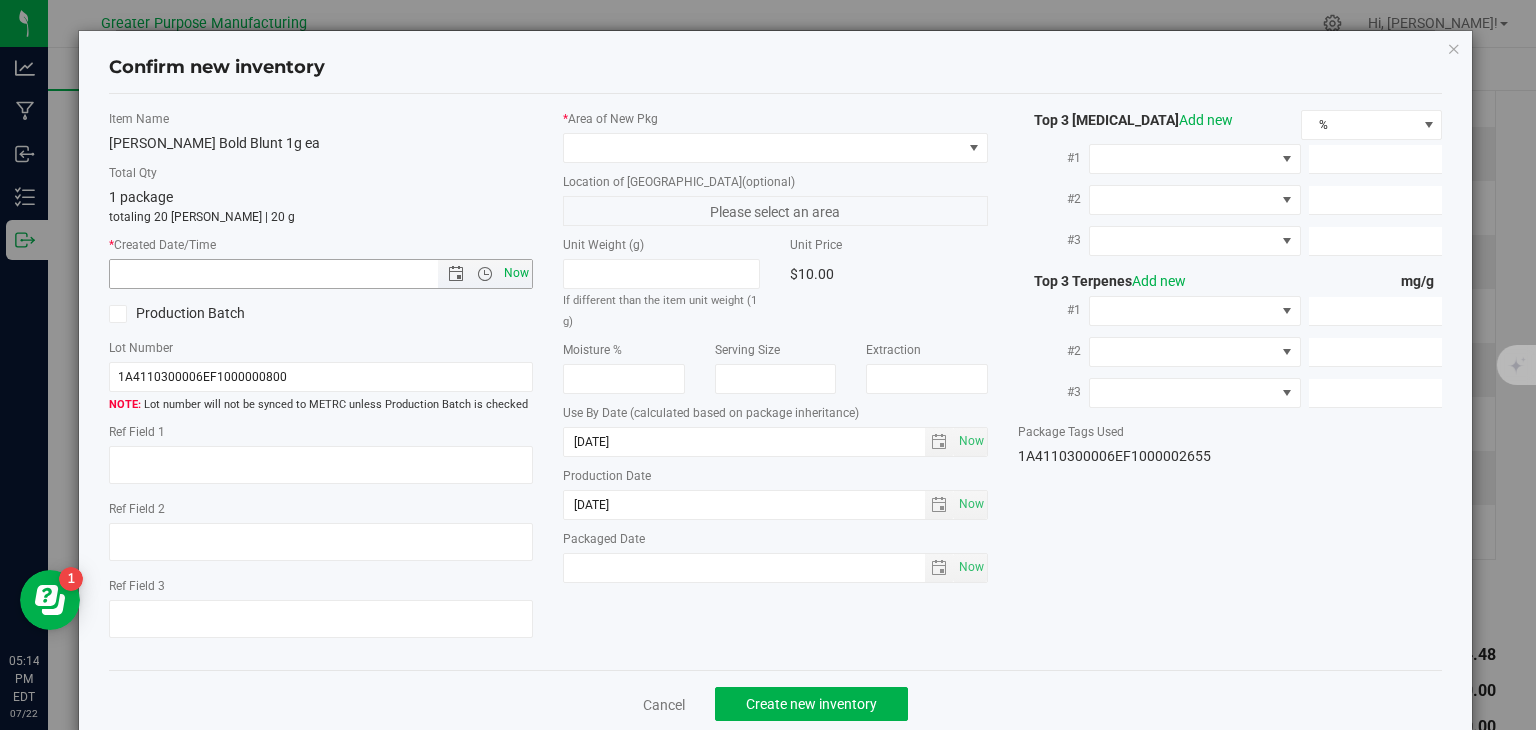 click on "Now" at bounding box center (517, 273) 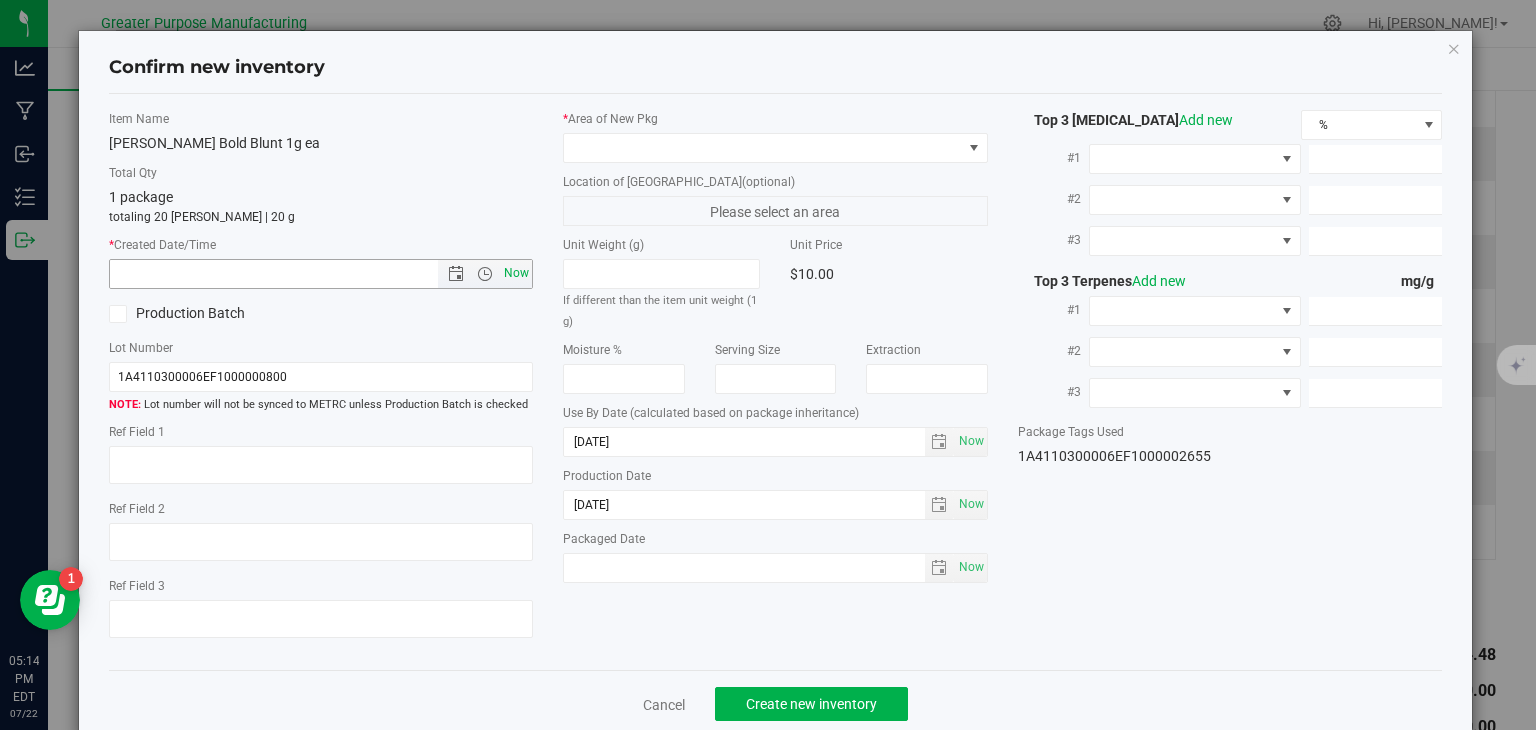 type on "[DATE] 5:14 PM" 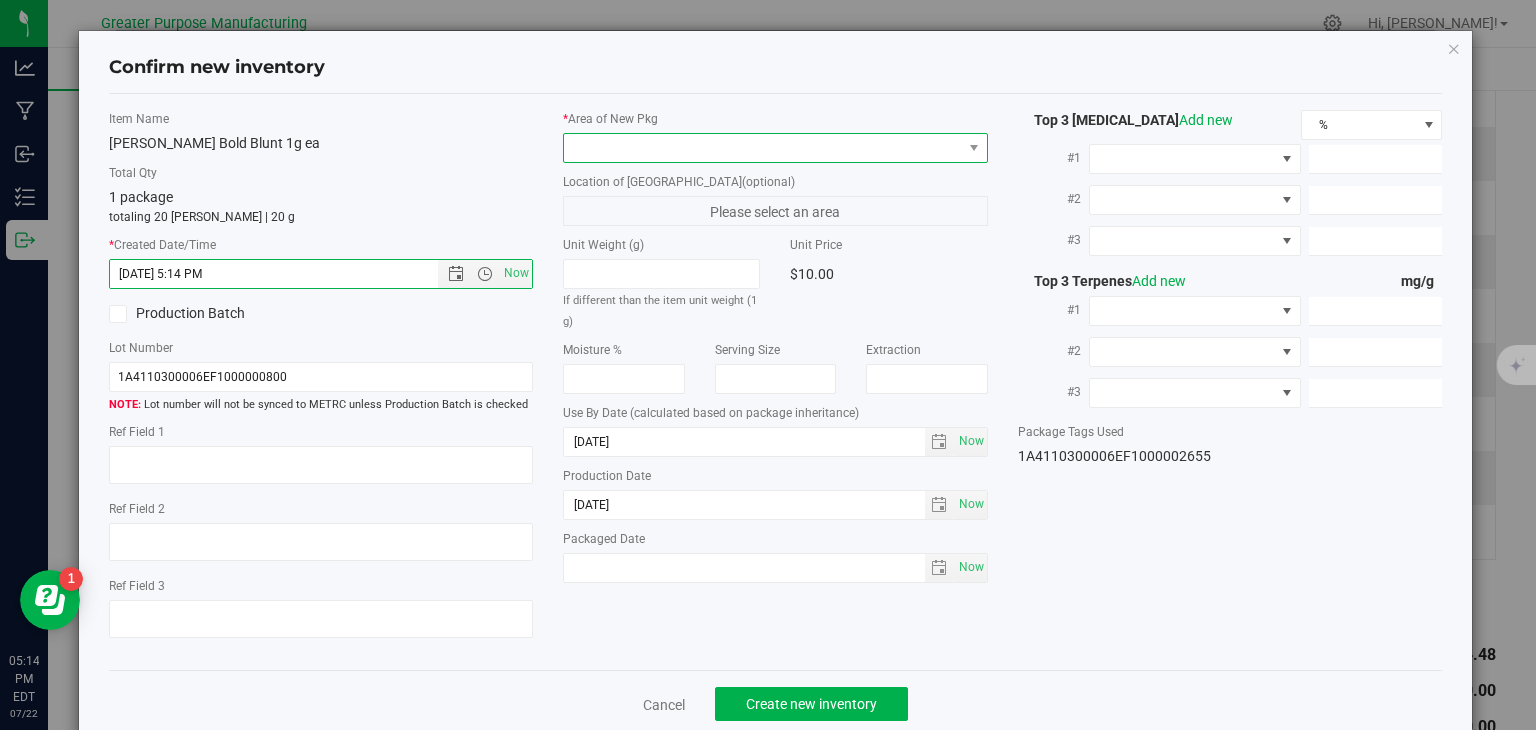 click at bounding box center [763, 148] 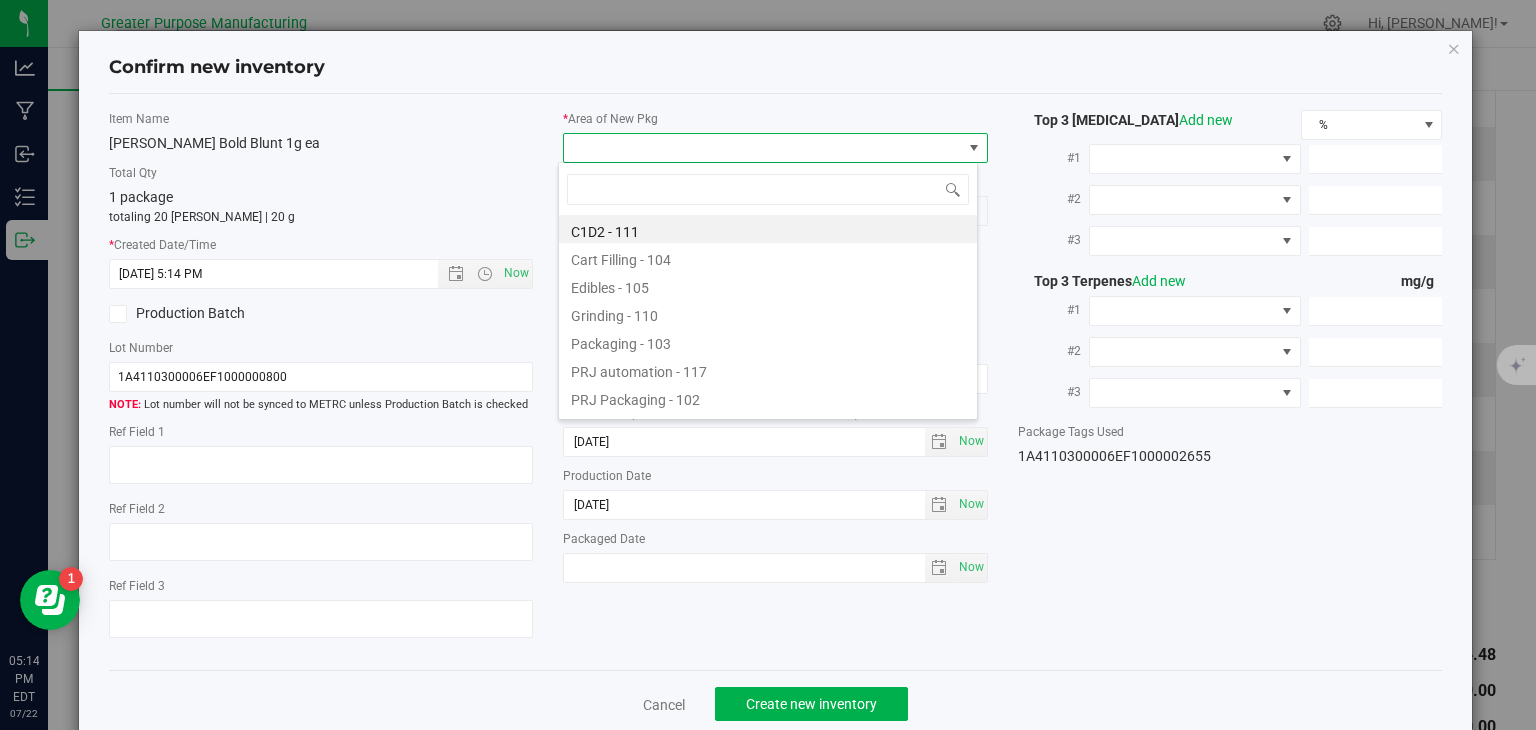 type on "108" 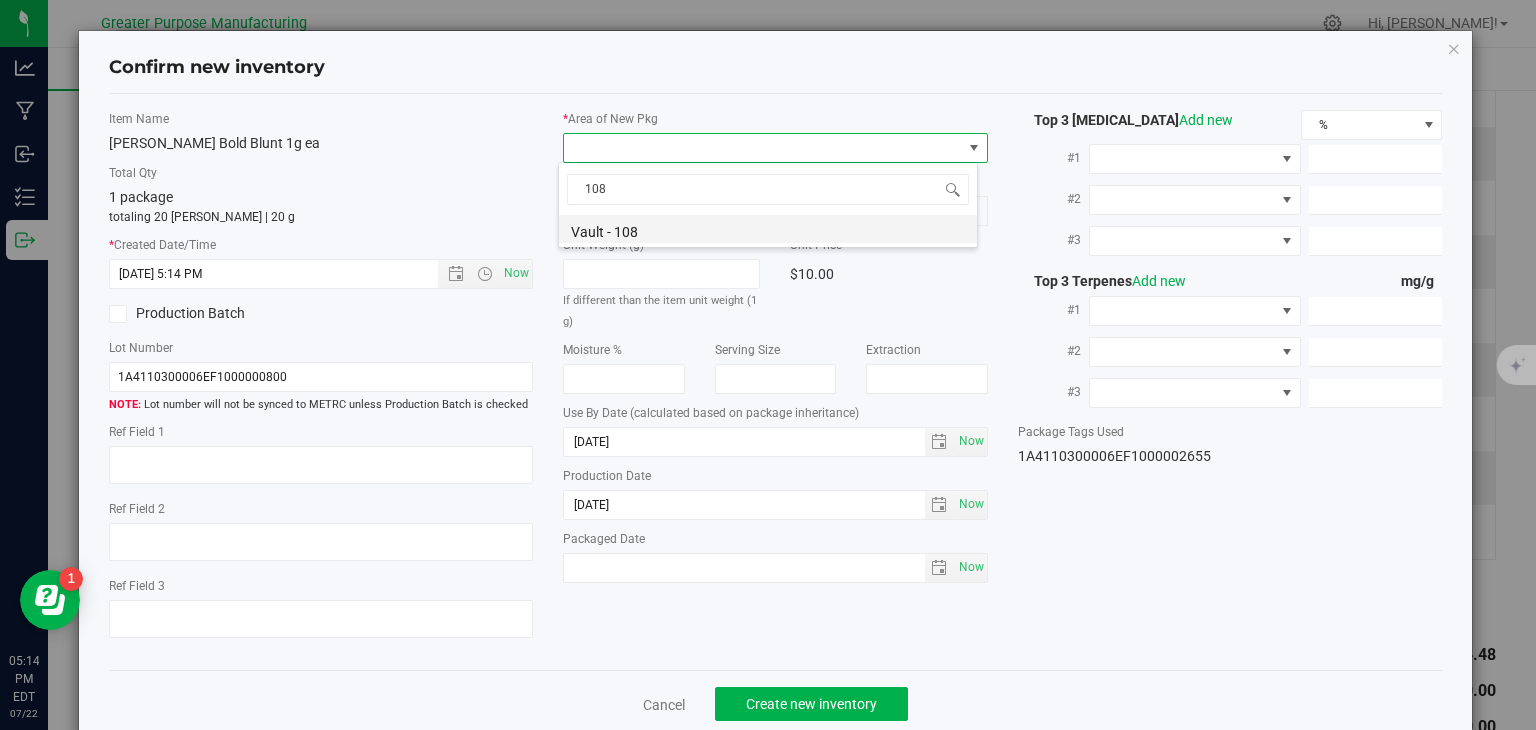 click on "Vault - 108" at bounding box center (768, 229) 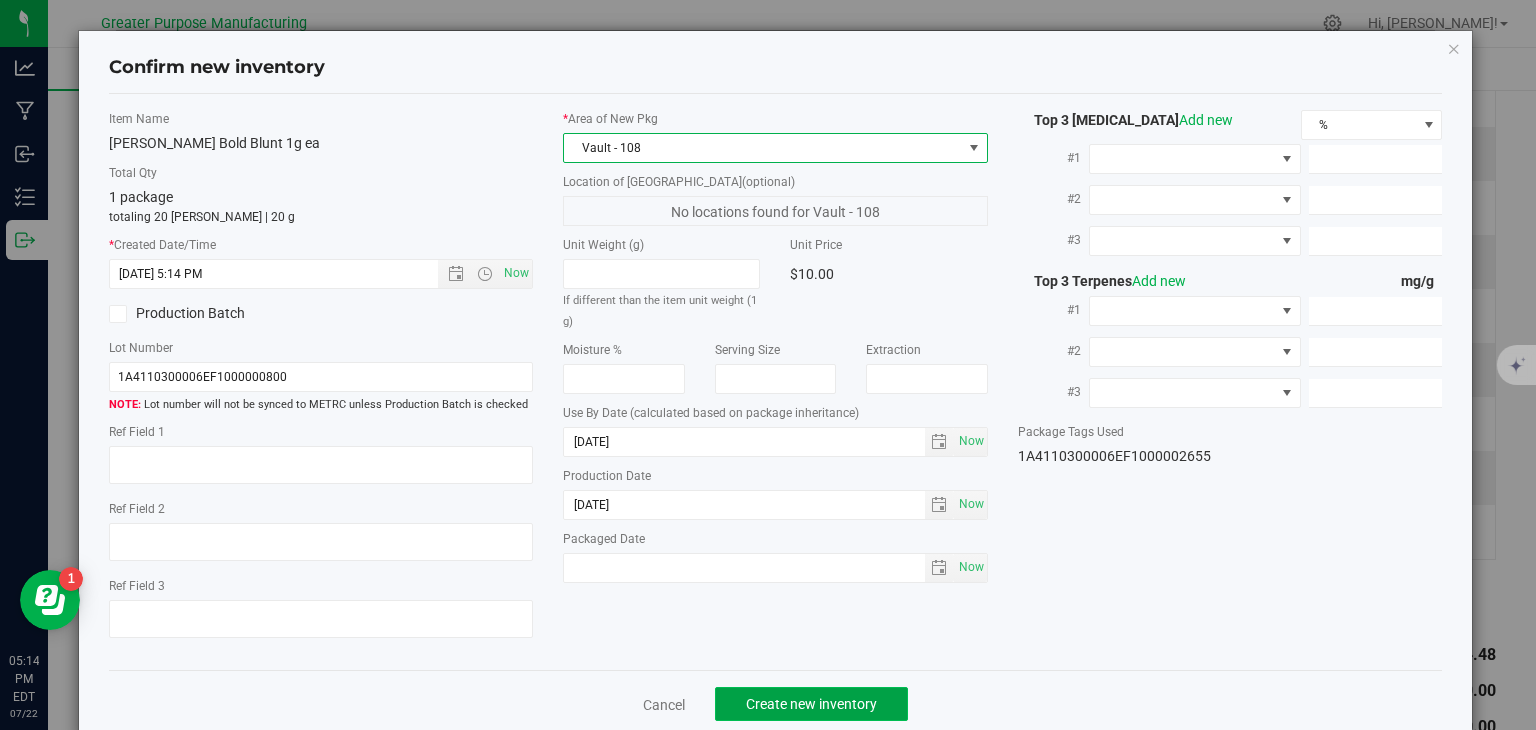 click on "Create new inventory" 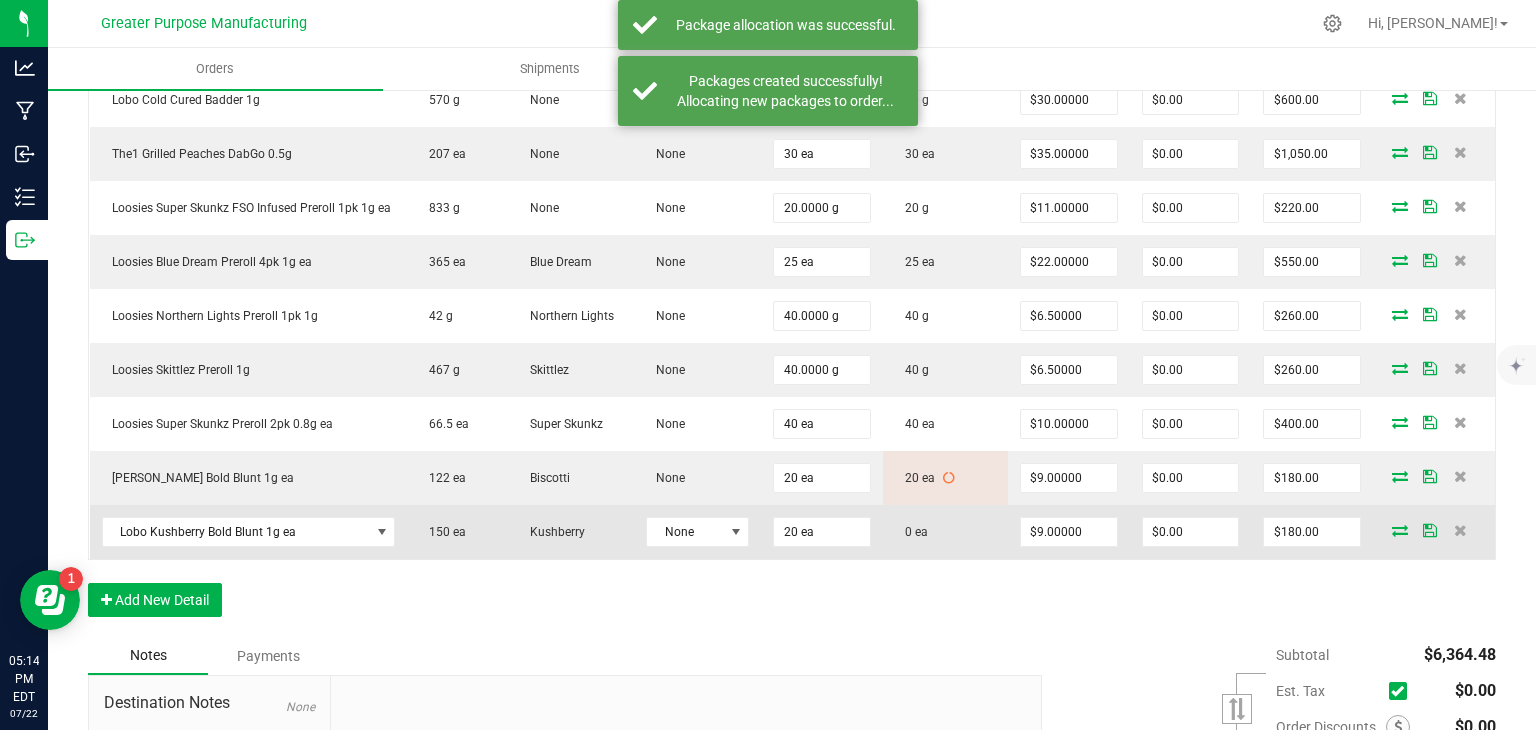 click at bounding box center (1400, 530) 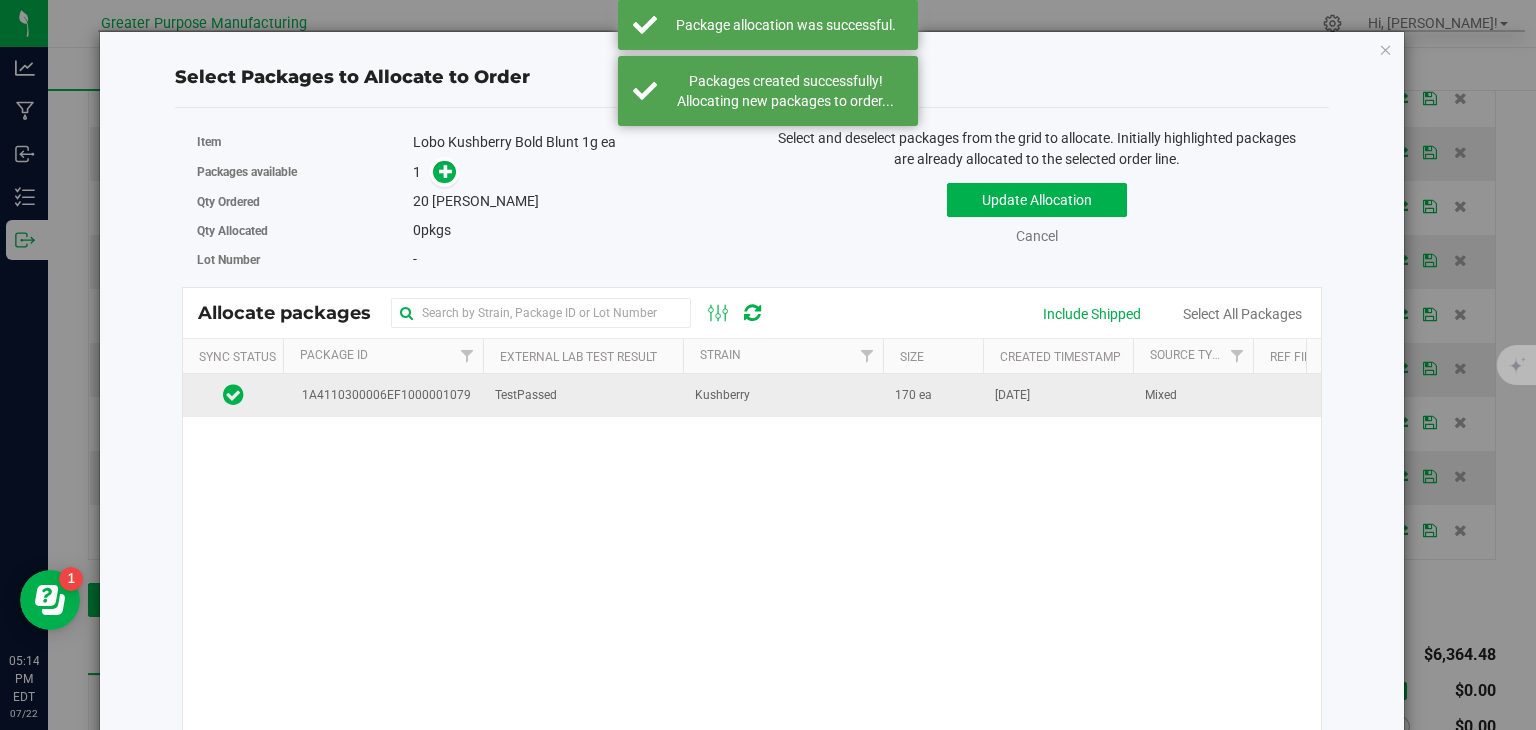 click on "Kushberry" at bounding box center [722, 395] 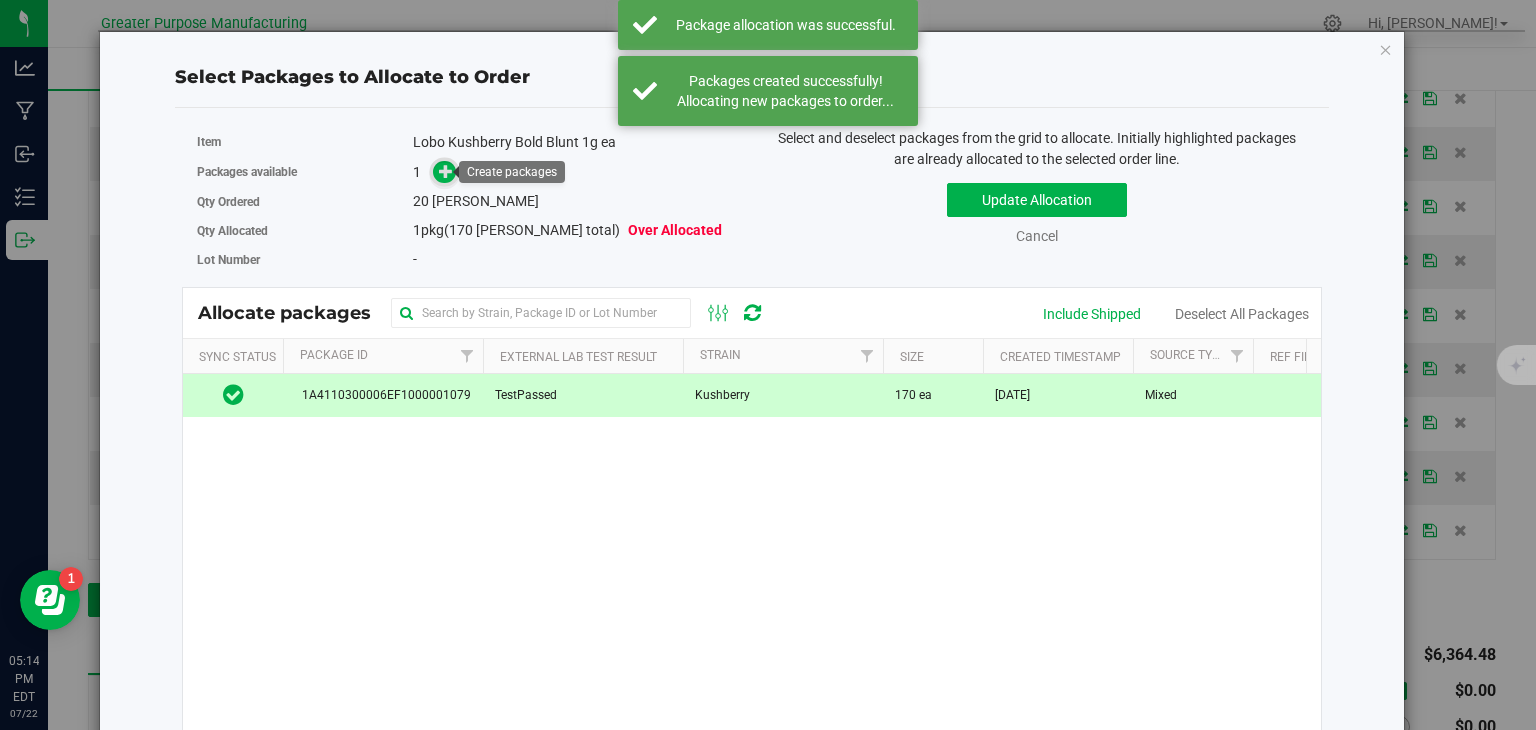 click at bounding box center [446, 171] 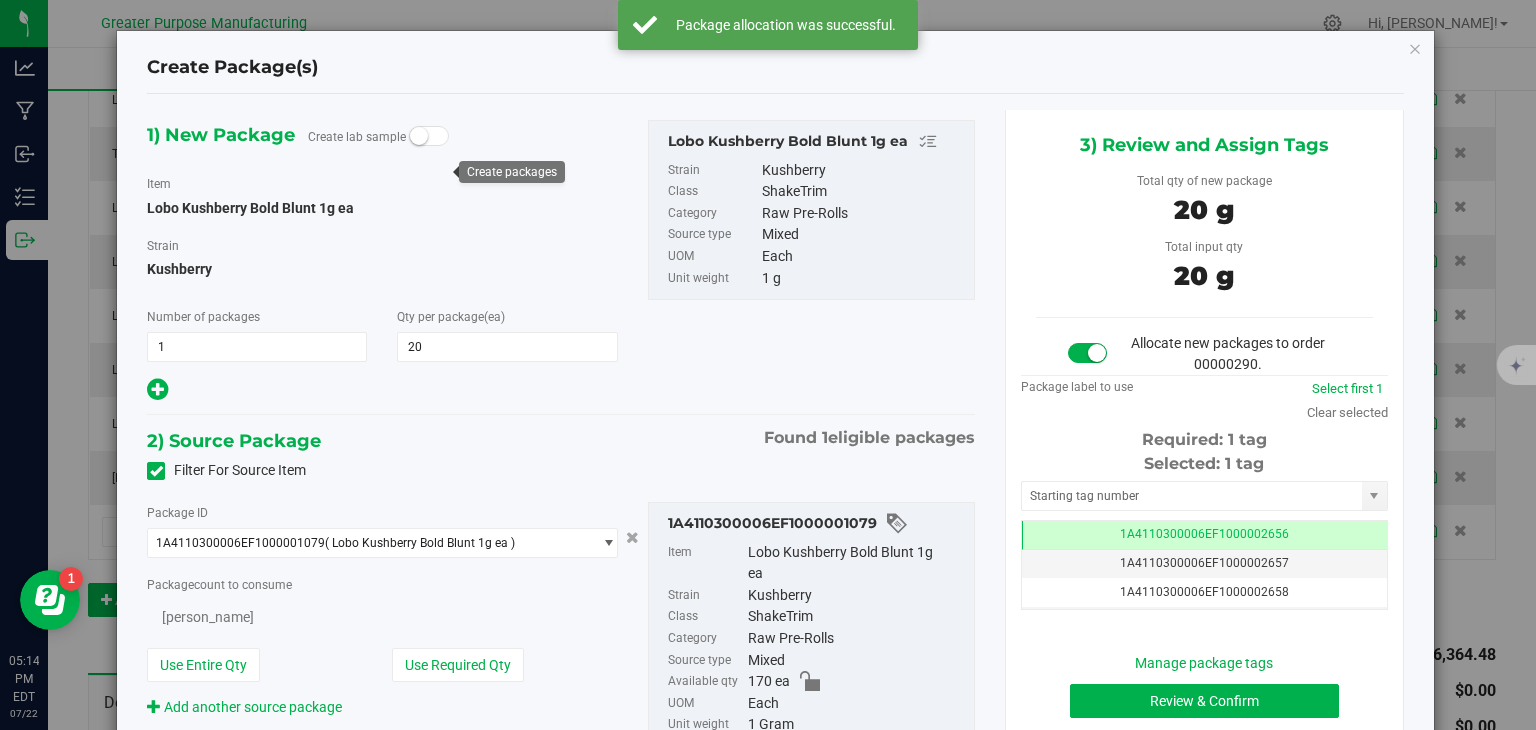 type on "20" 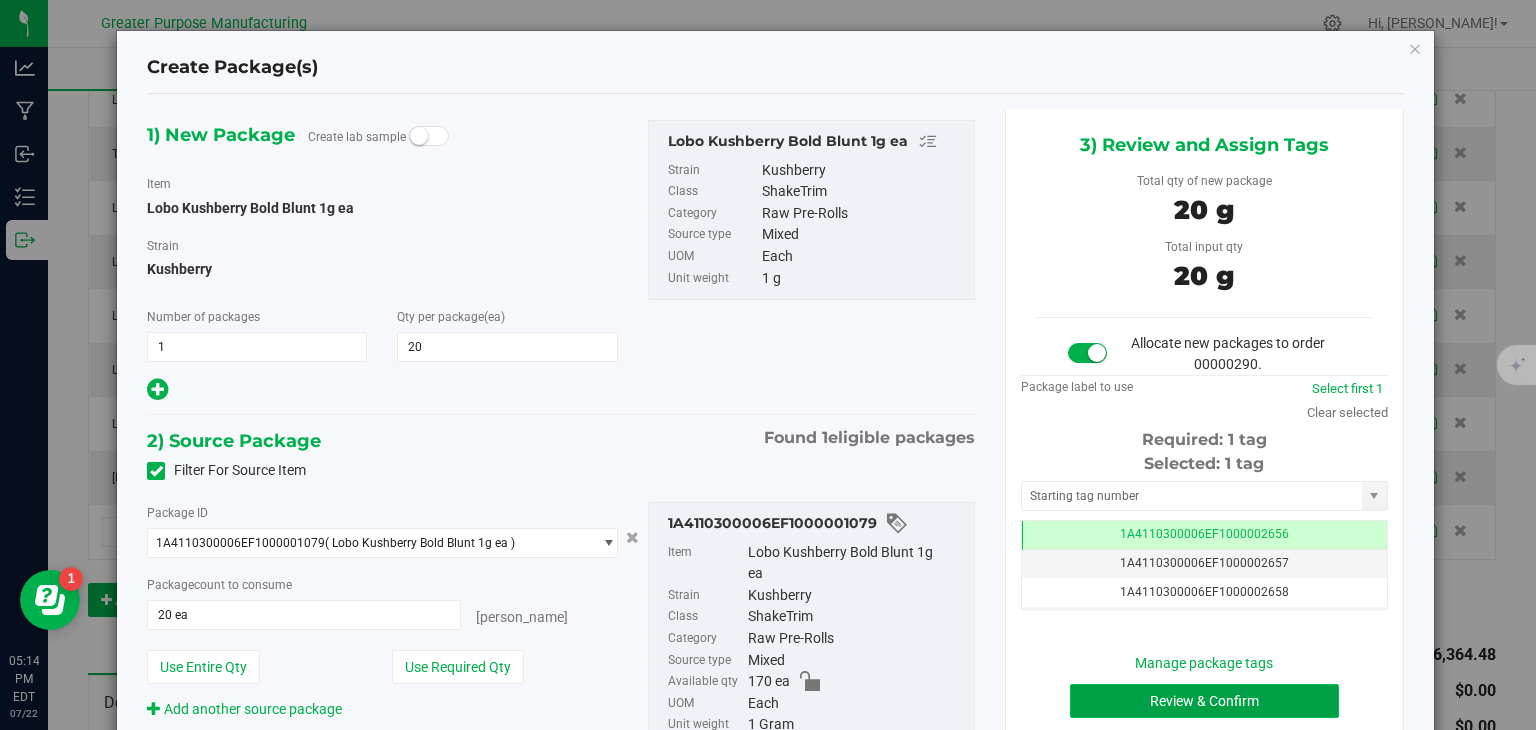 click on "Review & Confirm" at bounding box center [1204, 701] 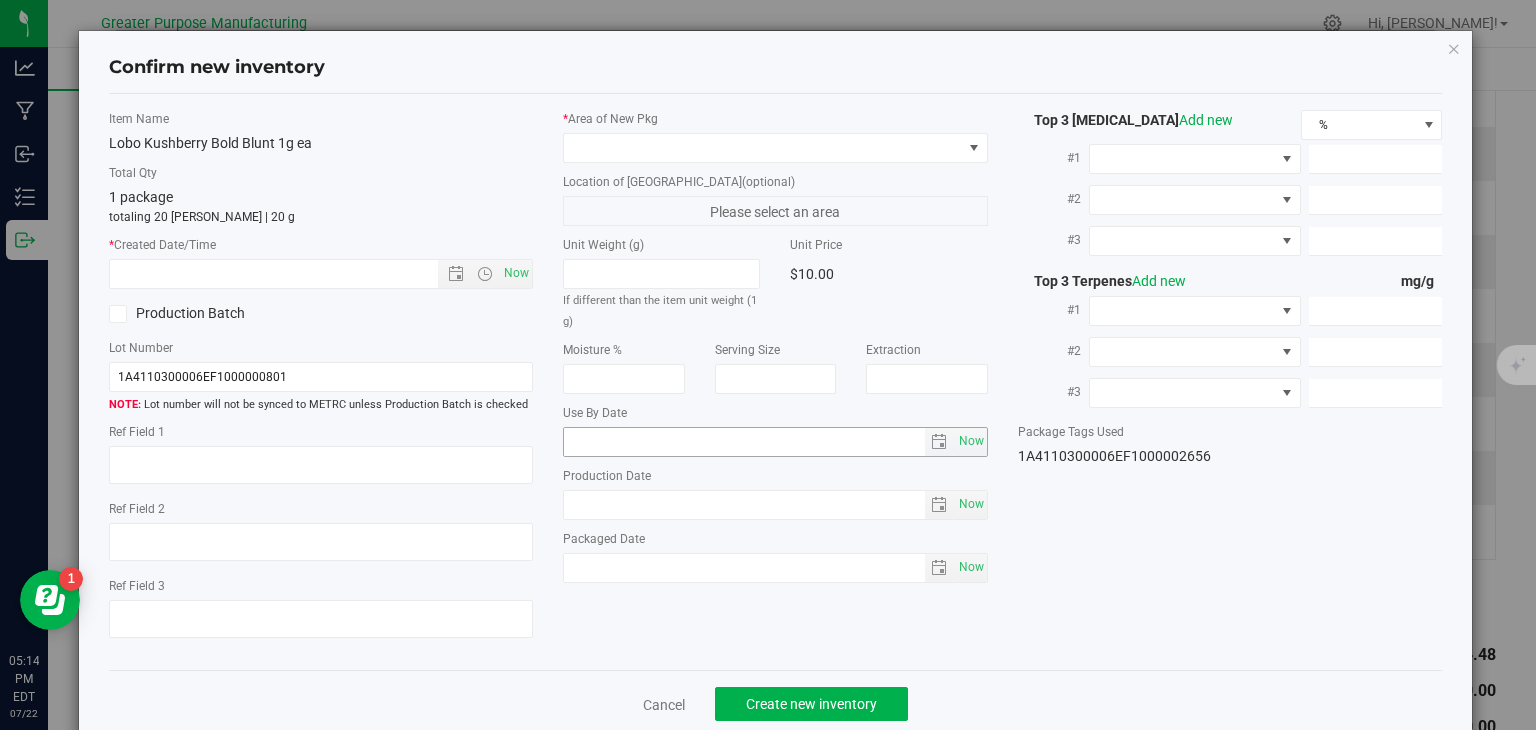 type on "[DATE]" 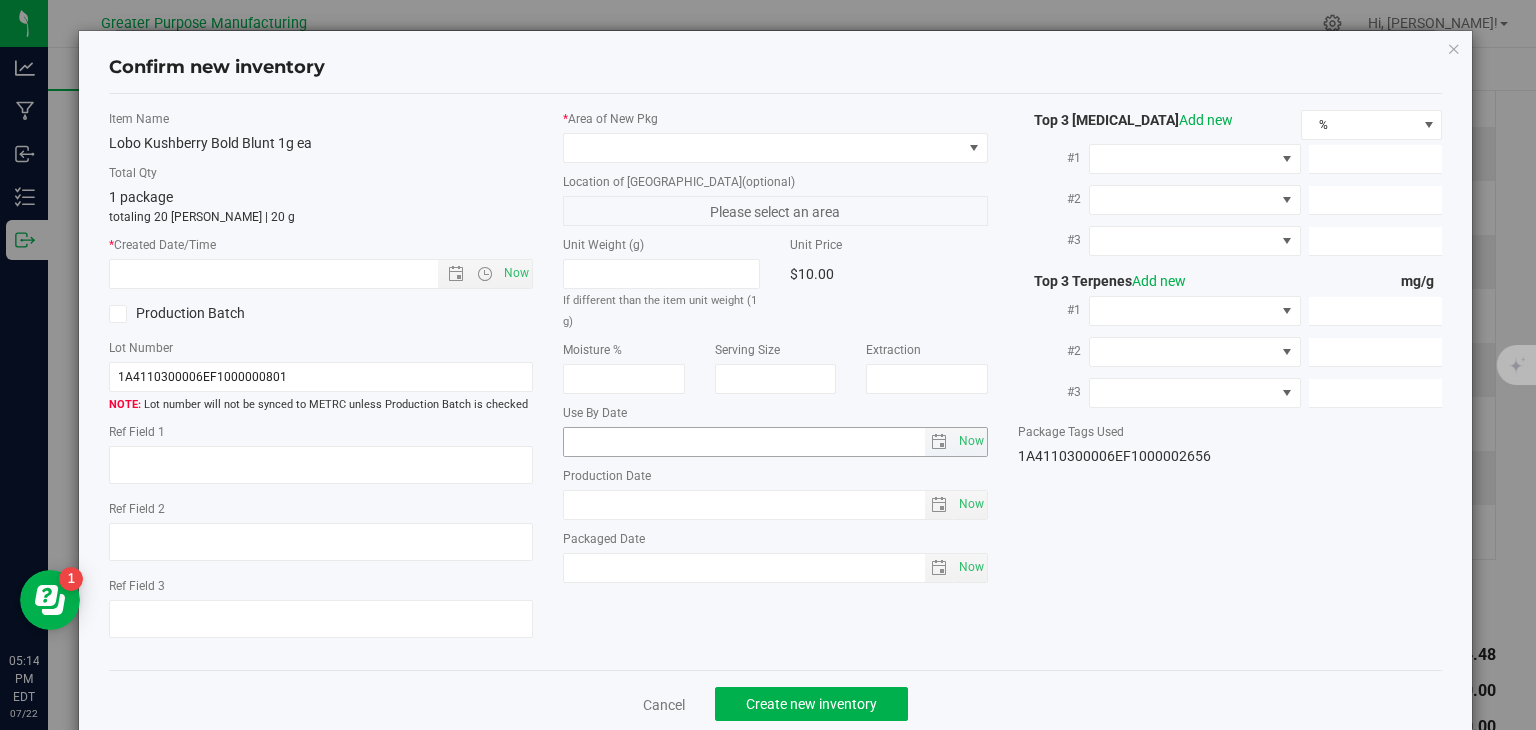 type on "[DATE]" 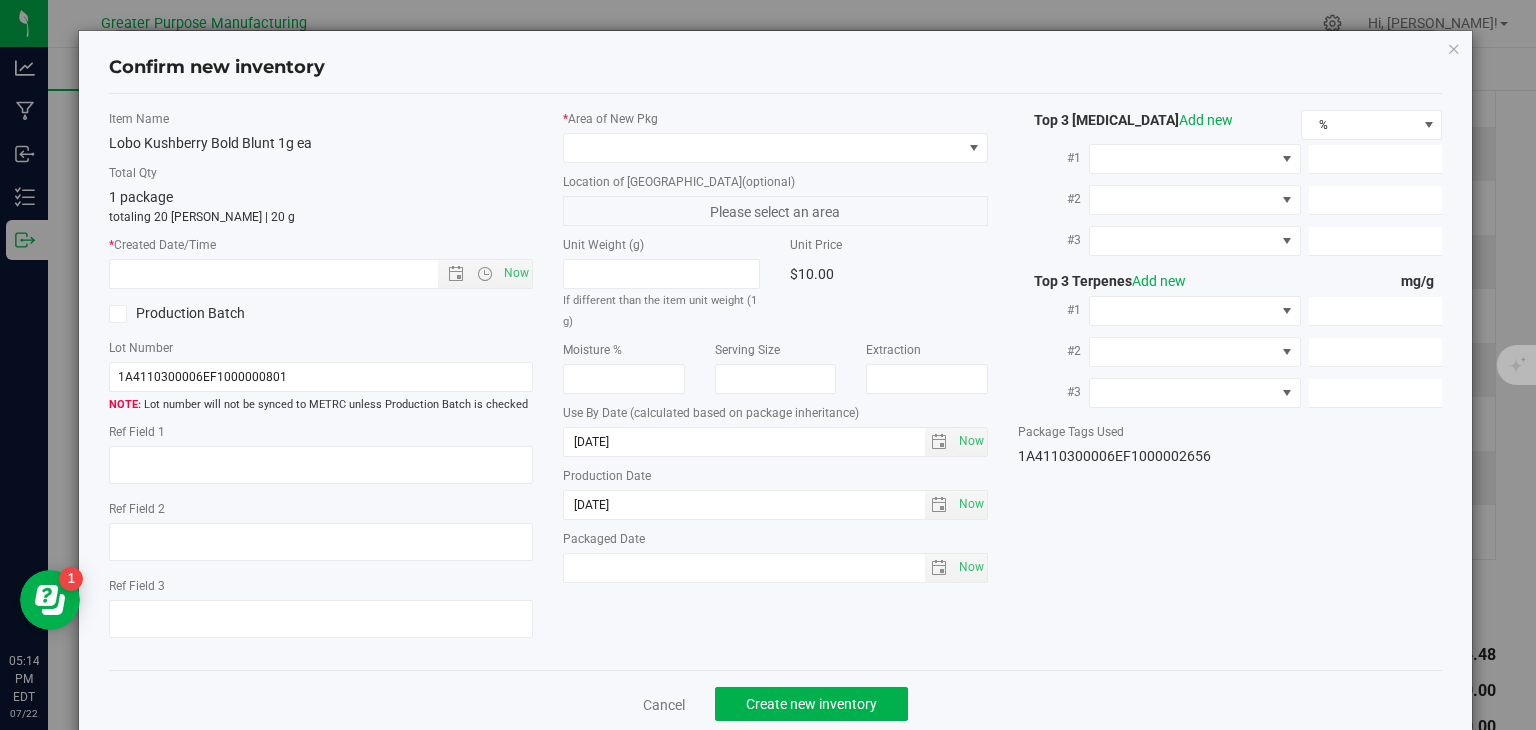 click on "Item Name
Lobo Kushberry Bold Blunt 1g ea
Total Qty
1 package  totaling 20 [PERSON_NAME] | 20 g
*
Created Date/Time
Now
Production Batch
Lot Number
1A4110300006EF1000000801" at bounding box center [321, 382] 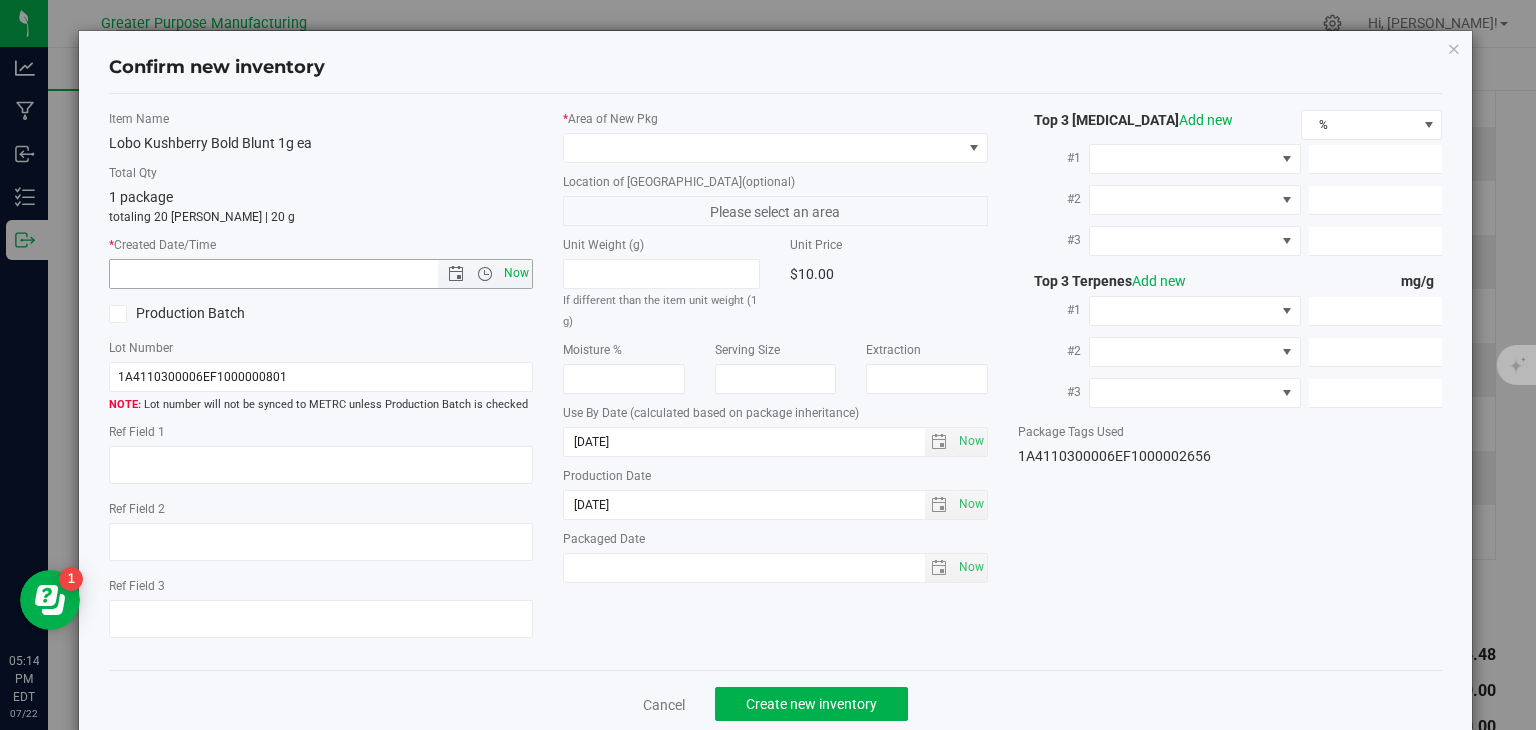 click on "Now" at bounding box center [517, 273] 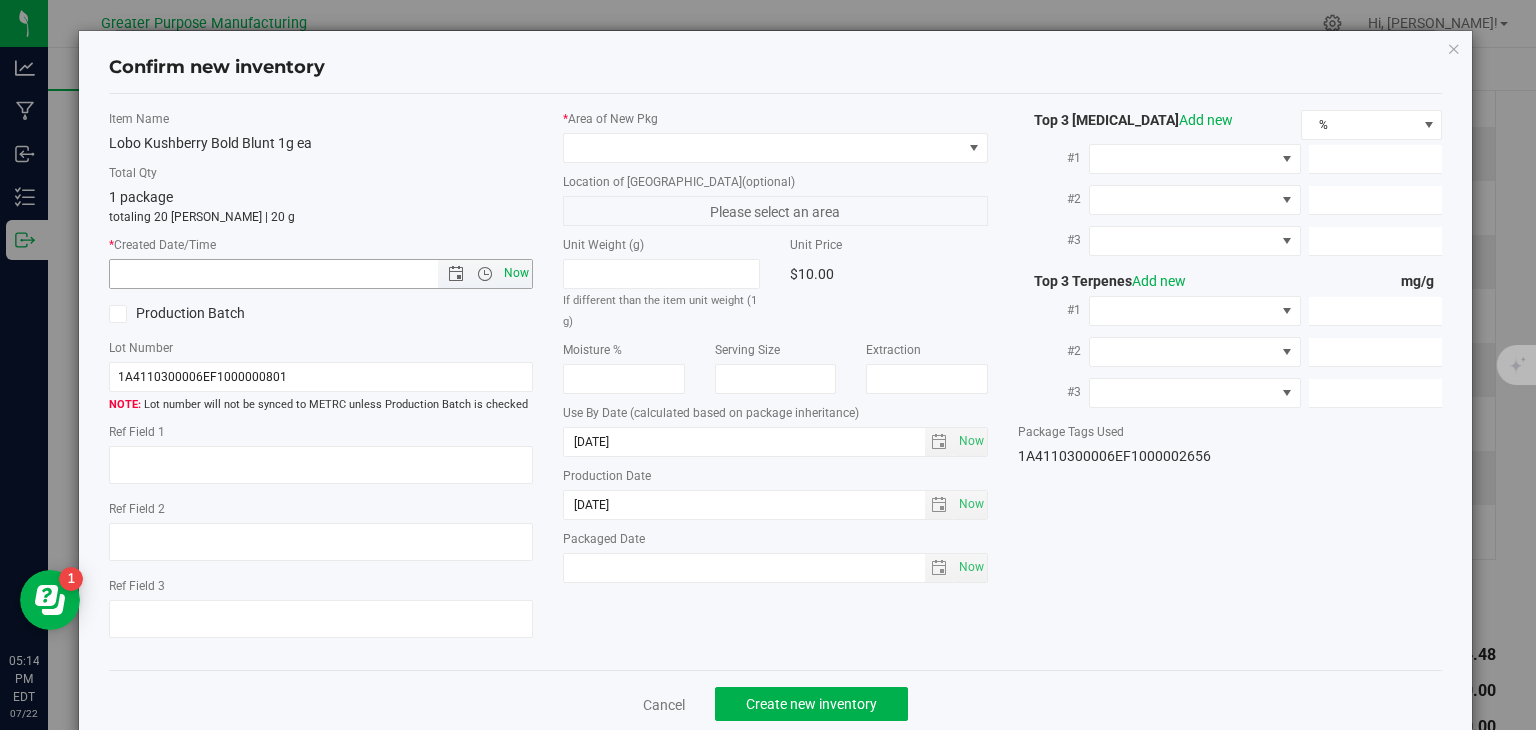 type on "[DATE] 5:14 PM" 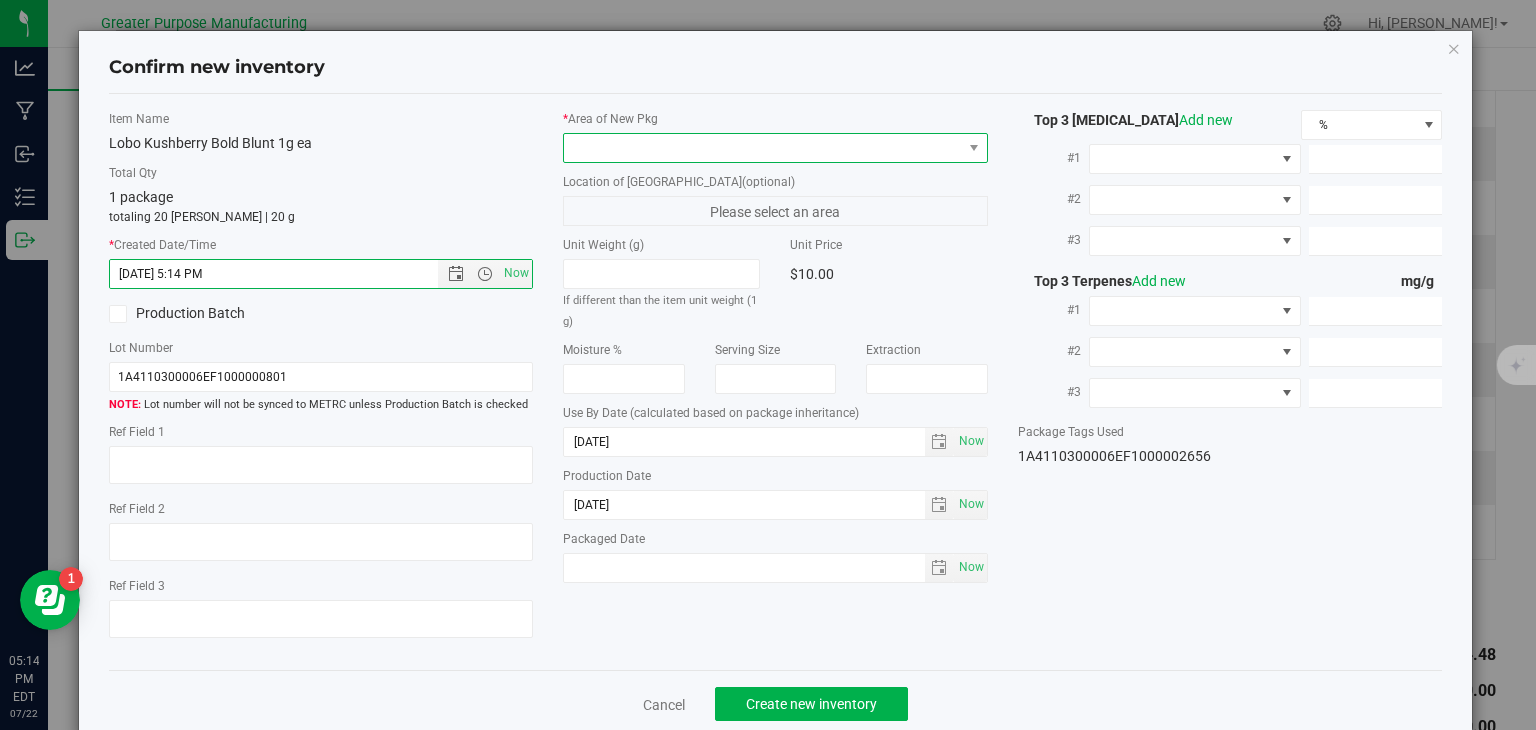 click at bounding box center [763, 148] 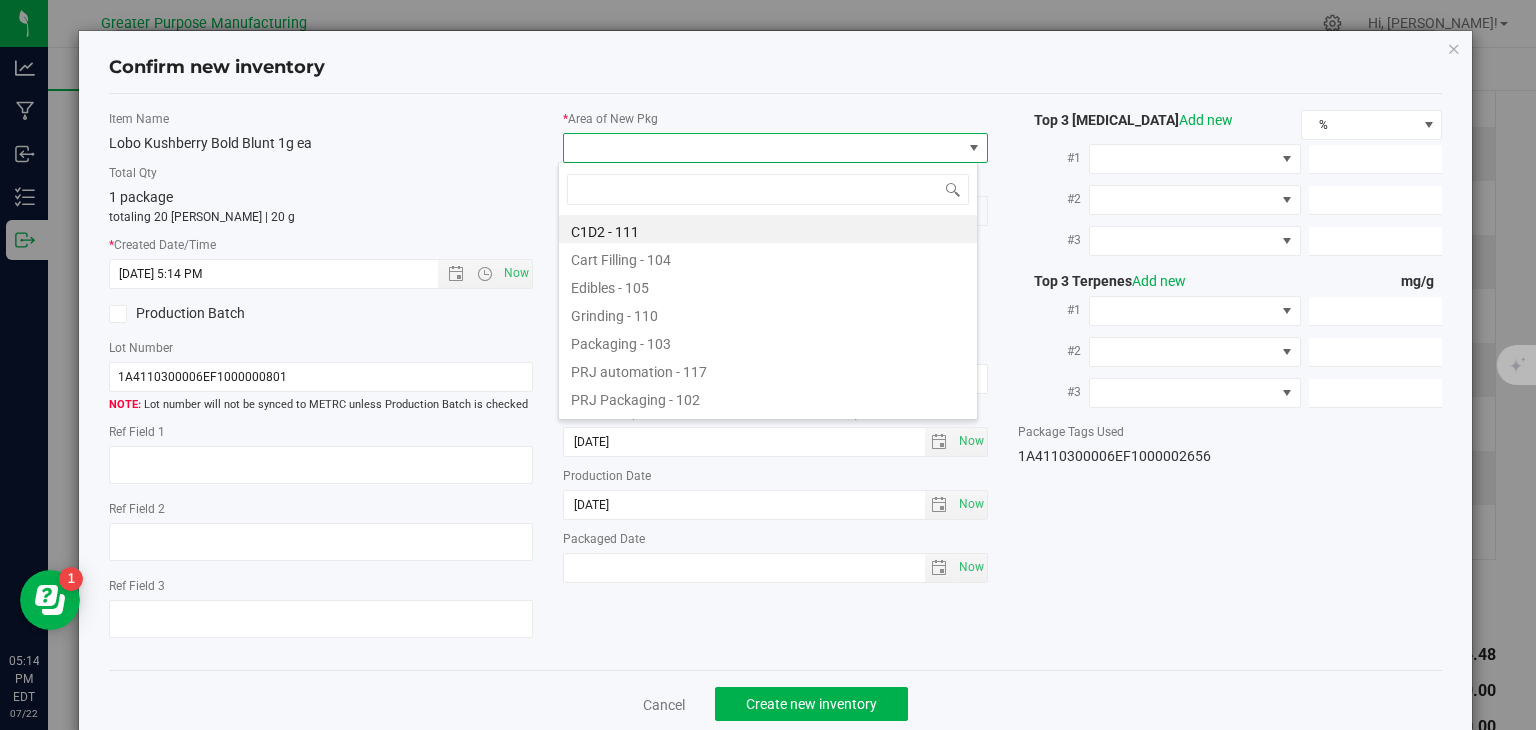 type on "108" 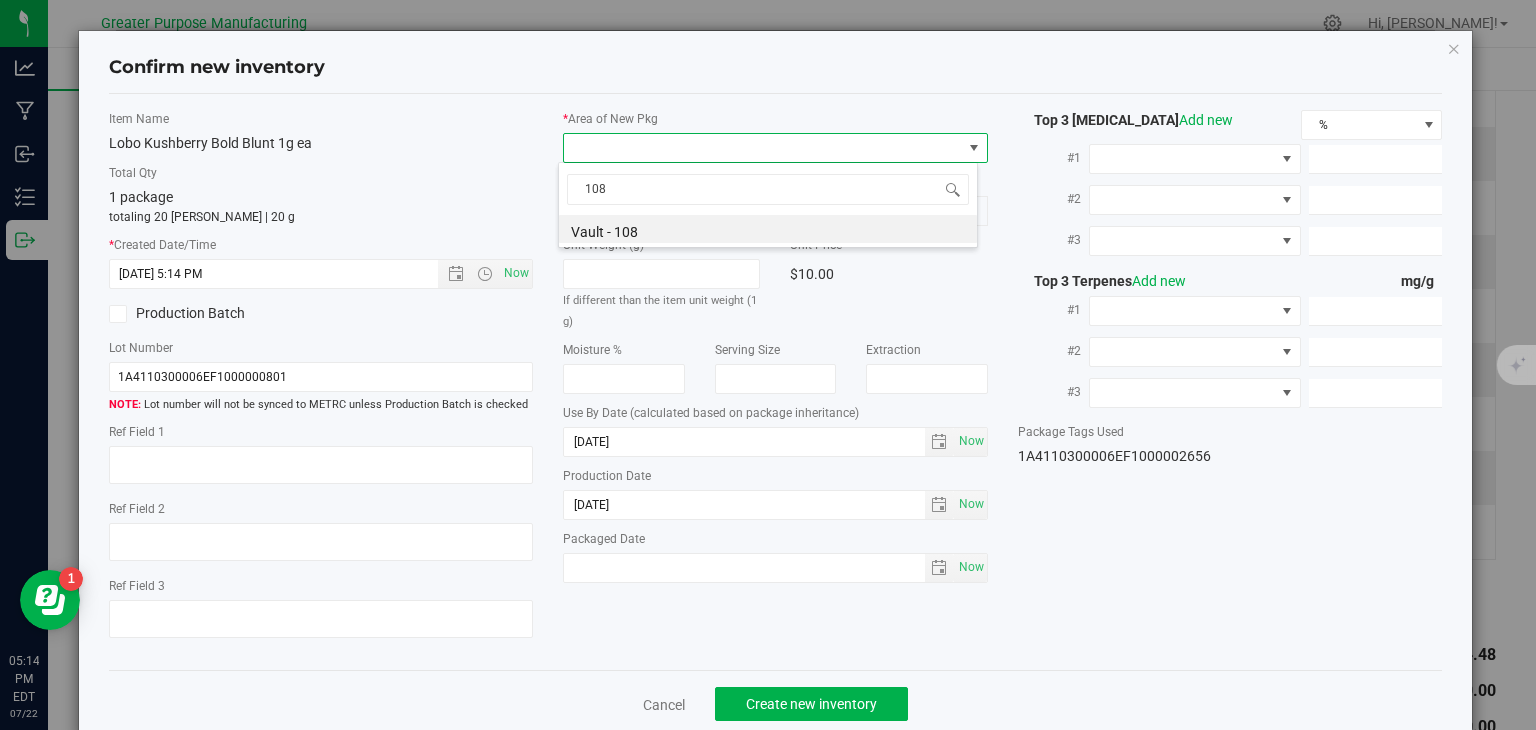 click on "108 Vault - 108" at bounding box center (768, 205) 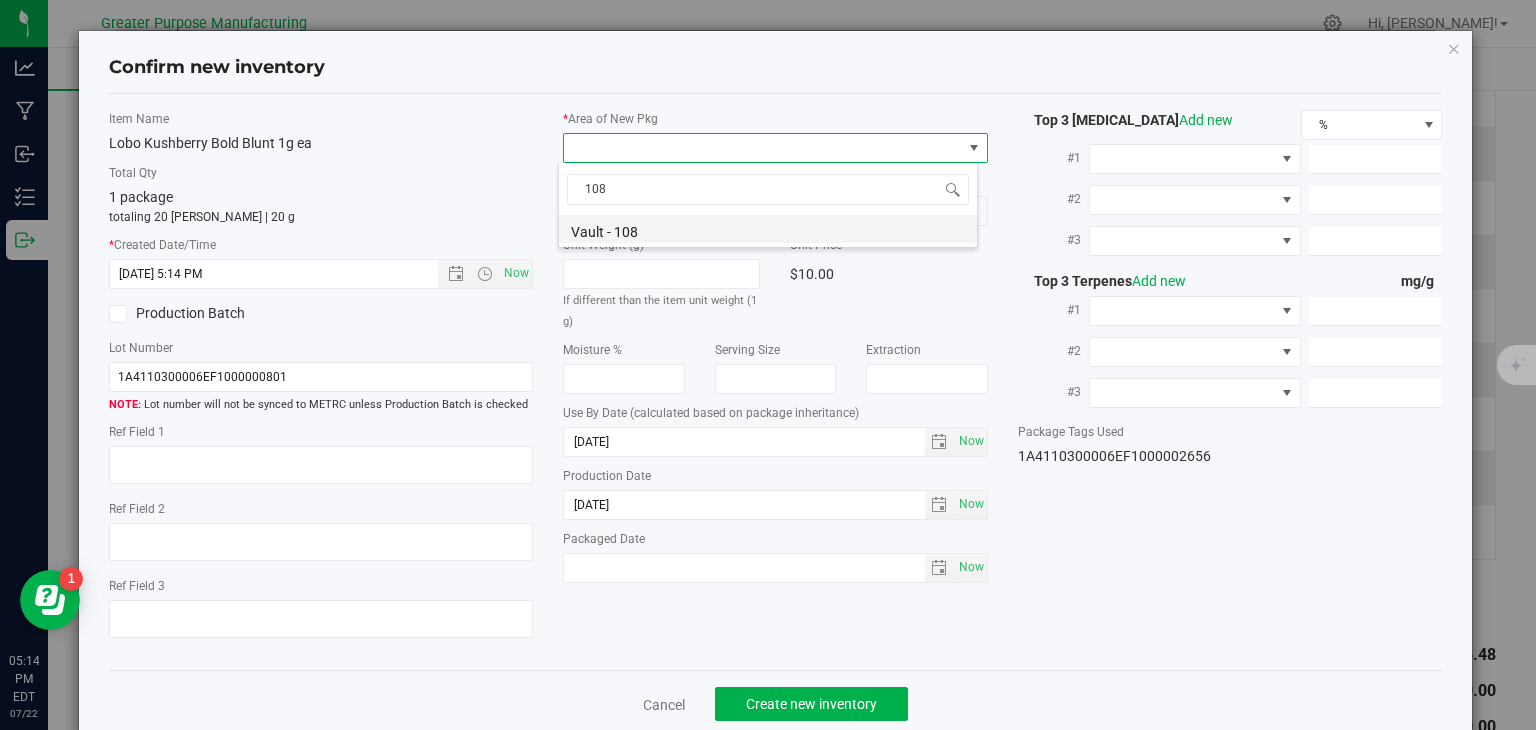 click on "Vault - 108" at bounding box center [768, 229] 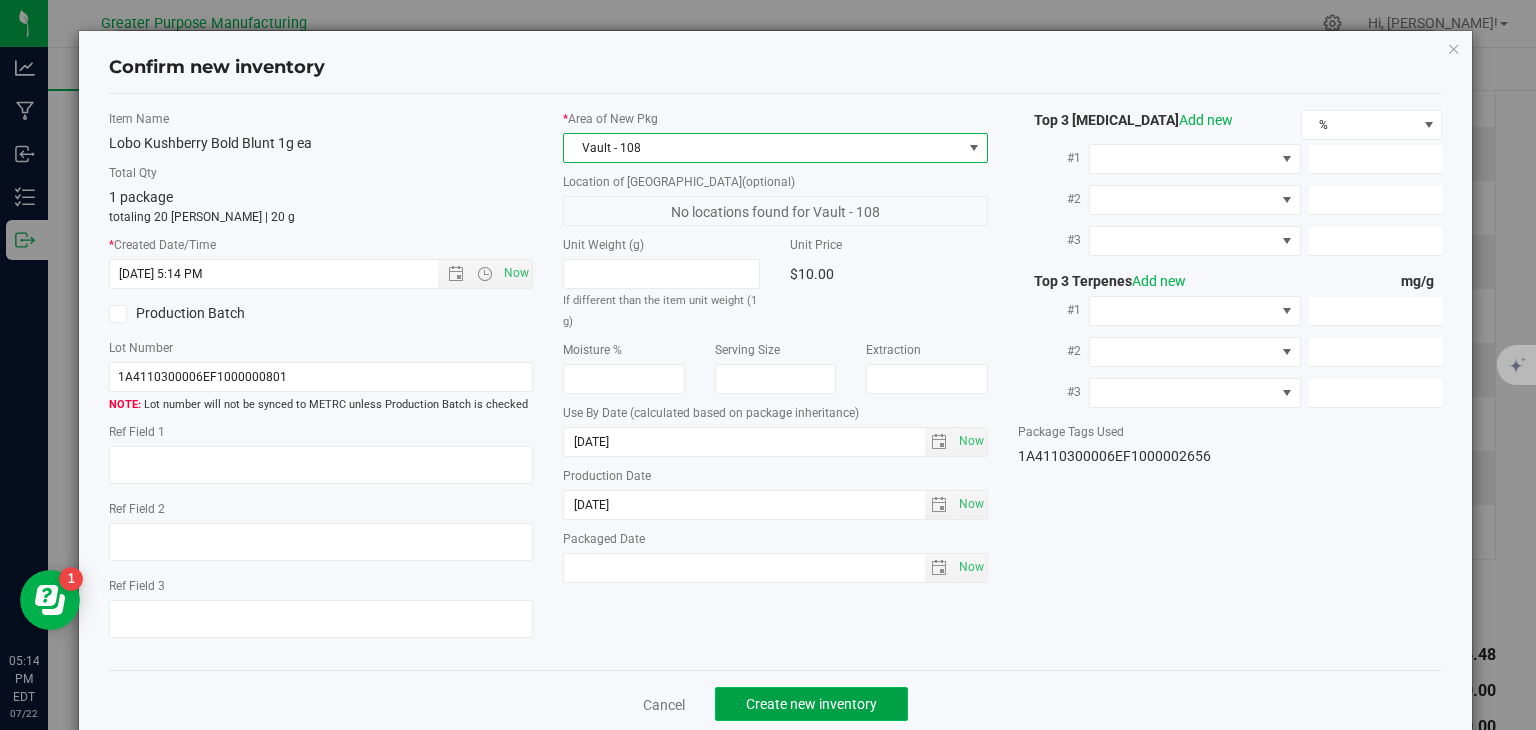 click on "Create new inventory" 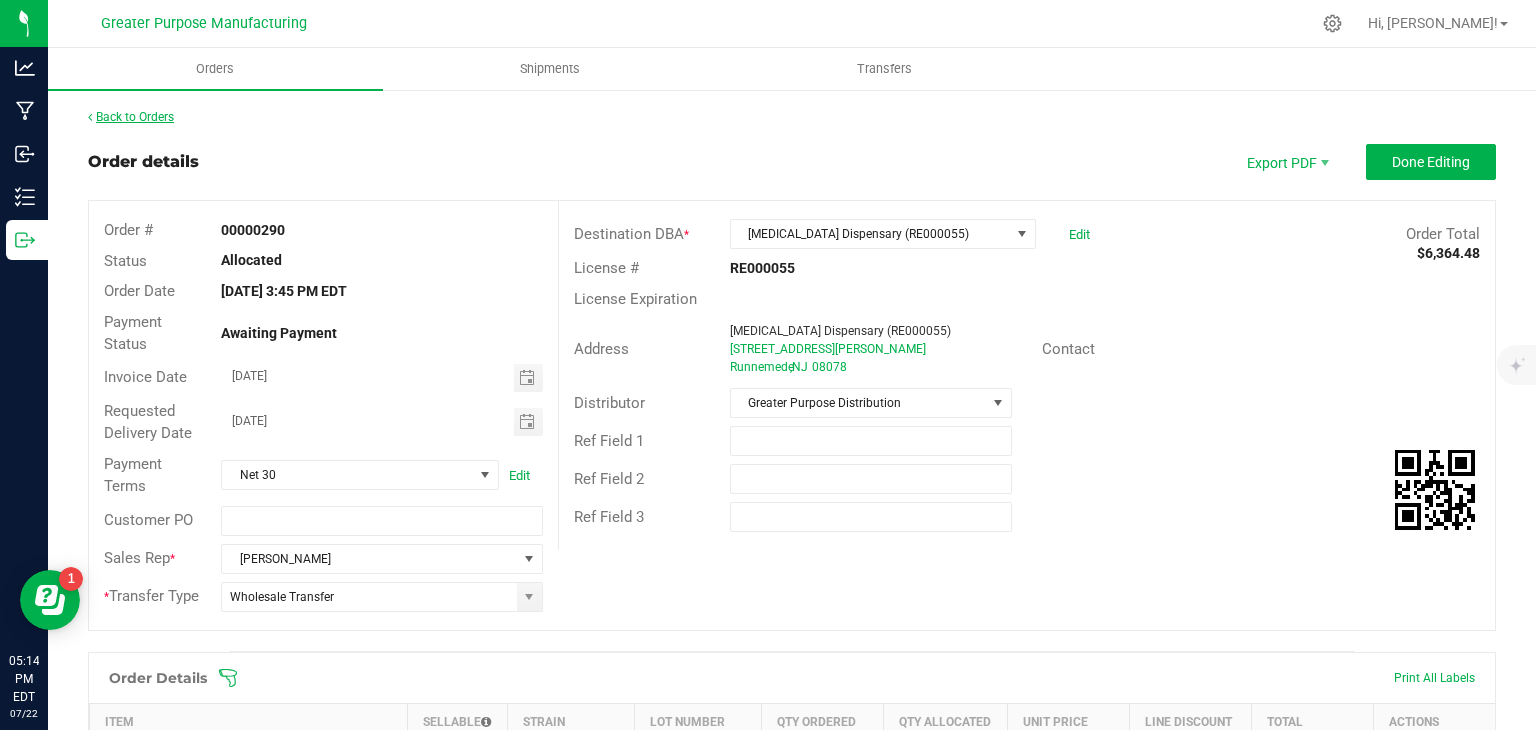 click on "Back to Orders" at bounding box center (131, 117) 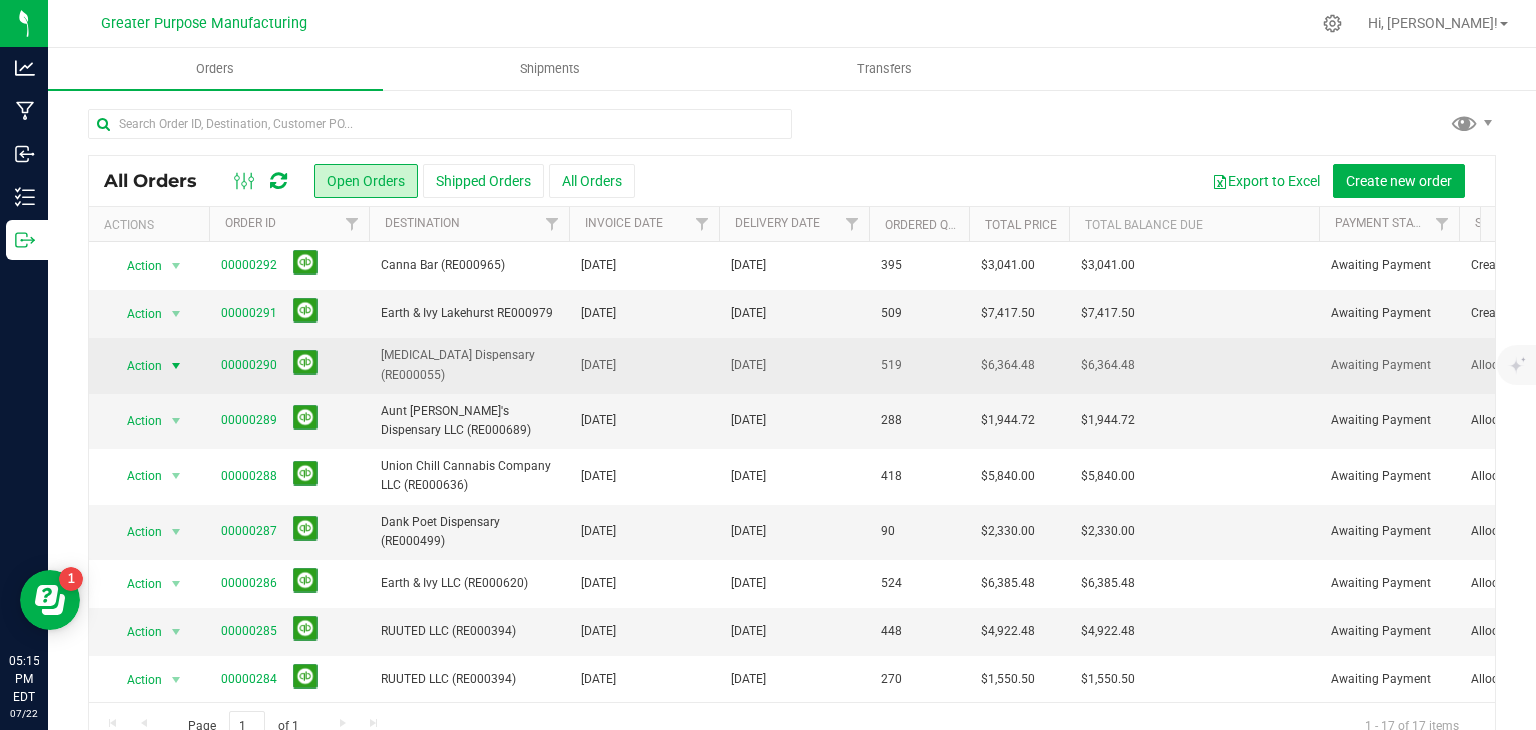 click at bounding box center [176, 366] 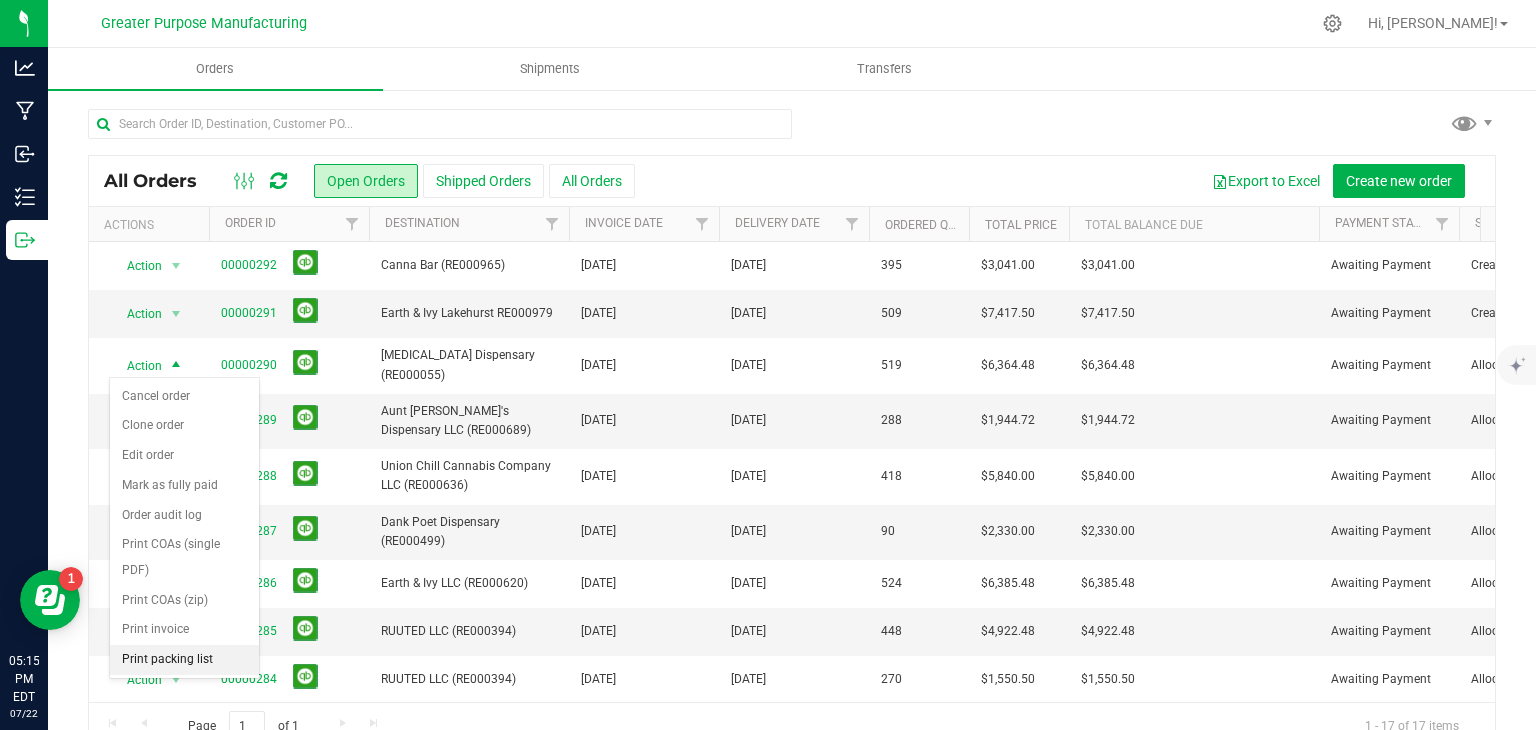 click on "Print packing list" at bounding box center [184, 660] 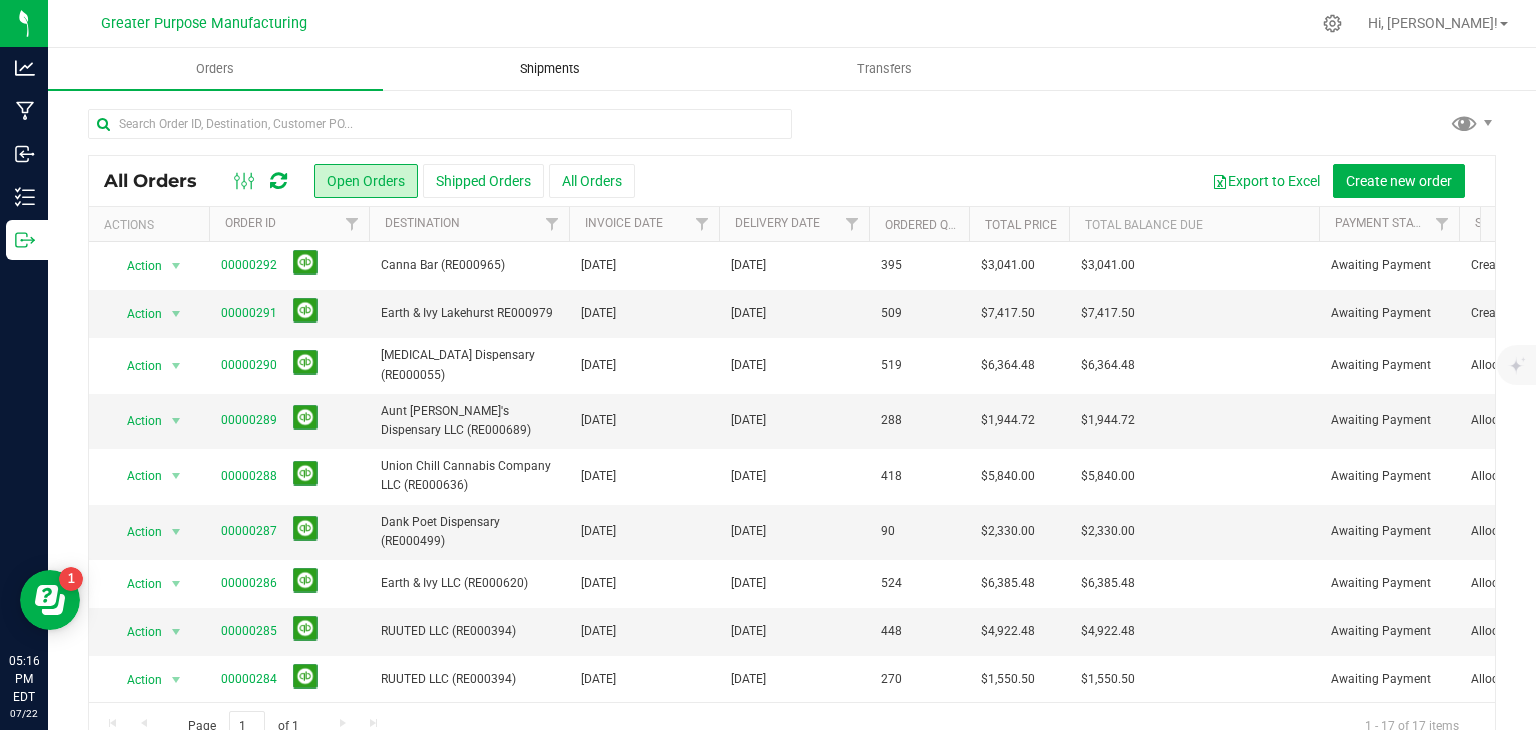 click on "Shipments" at bounding box center (550, 69) 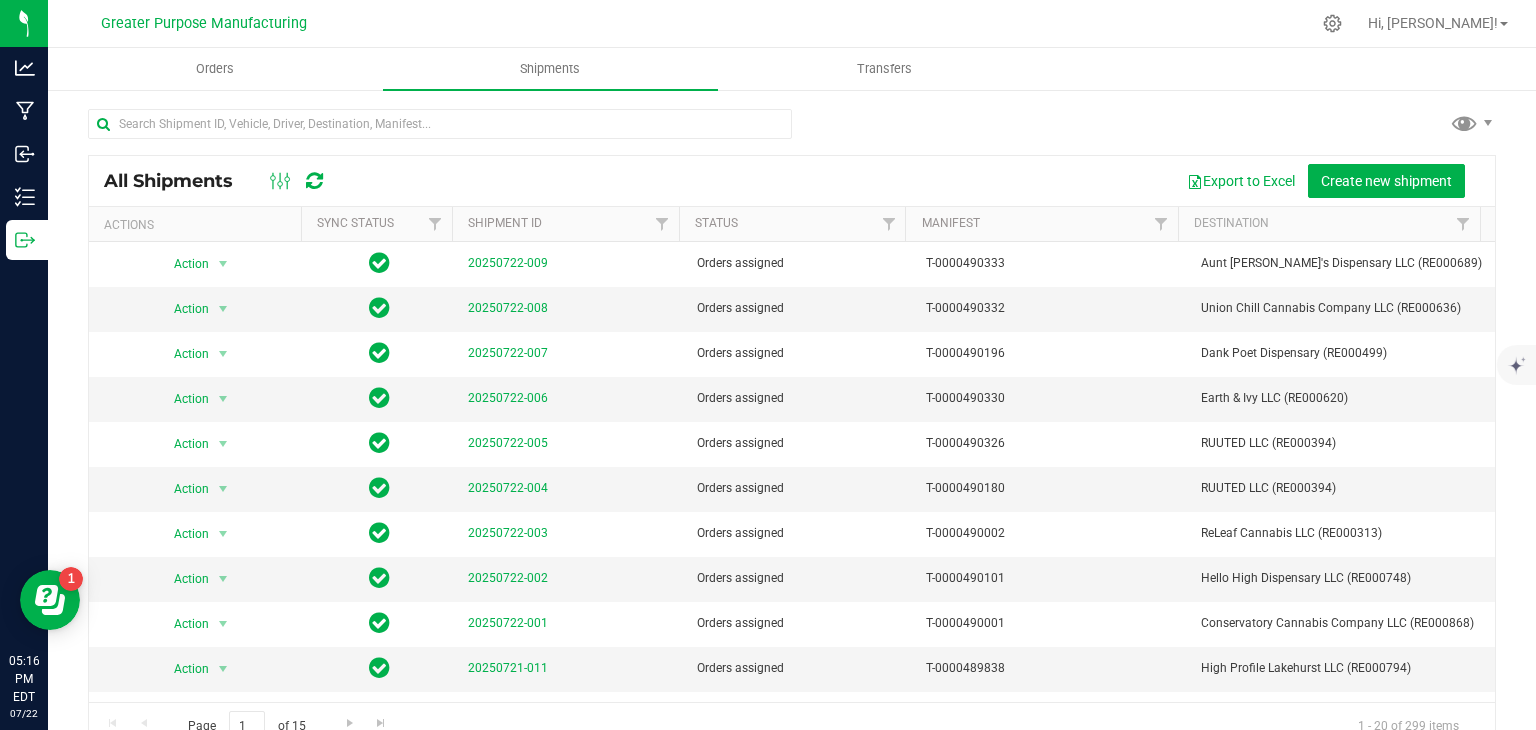 click on "All Shipments
Export to Excel
Create new shipment" at bounding box center (792, 181) 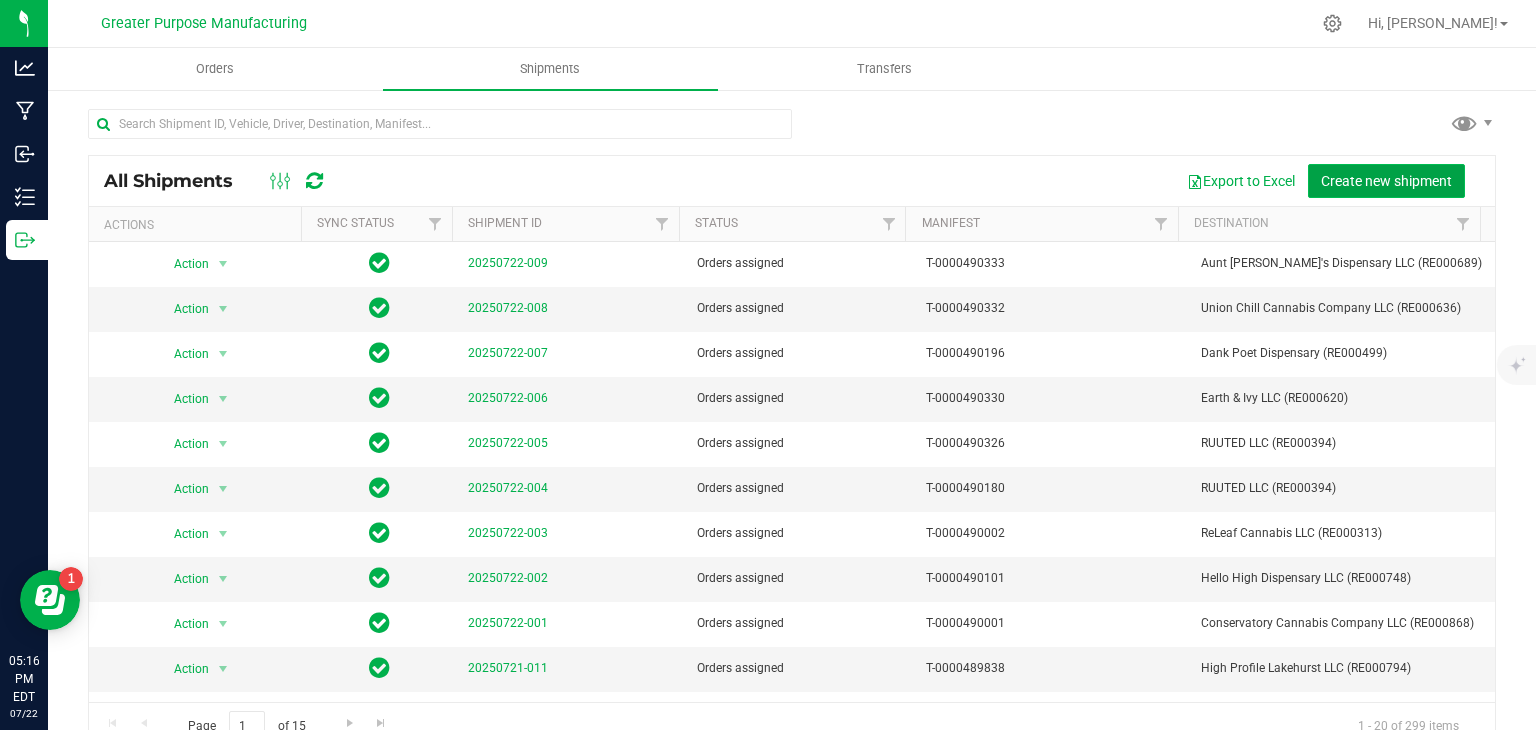 click on "Create new shipment" at bounding box center (1386, 181) 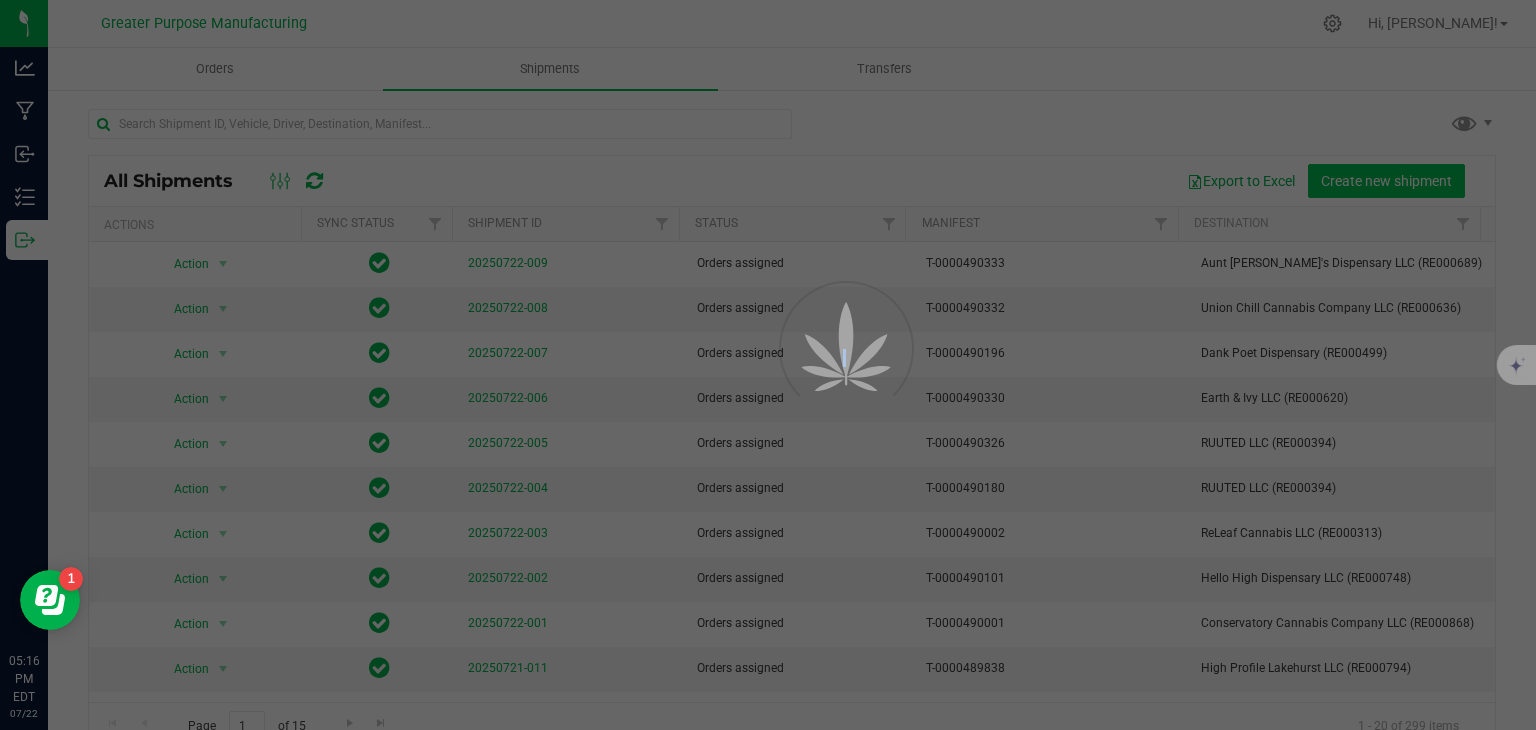 click at bounding box center (768, 365) 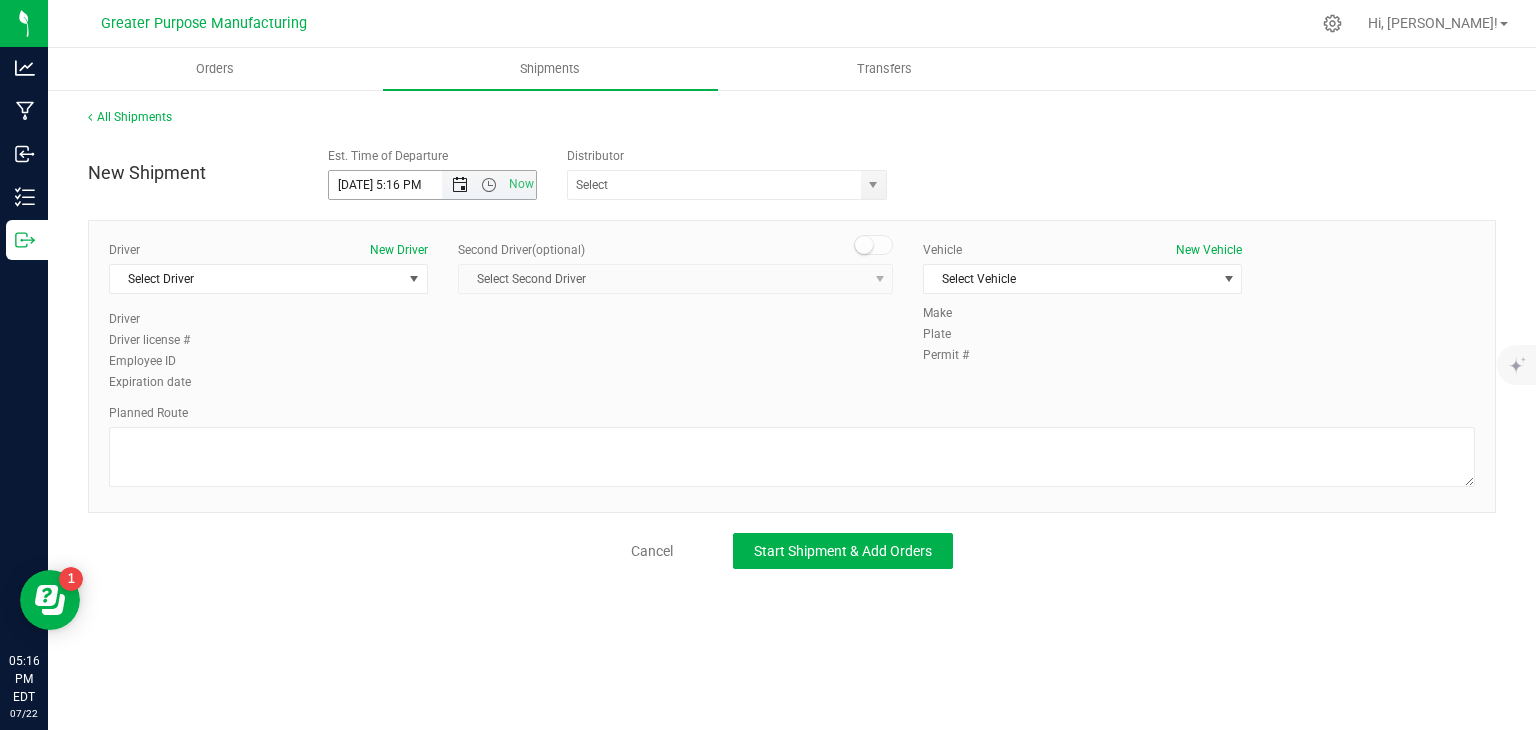 click at bounding box center (460, 185) 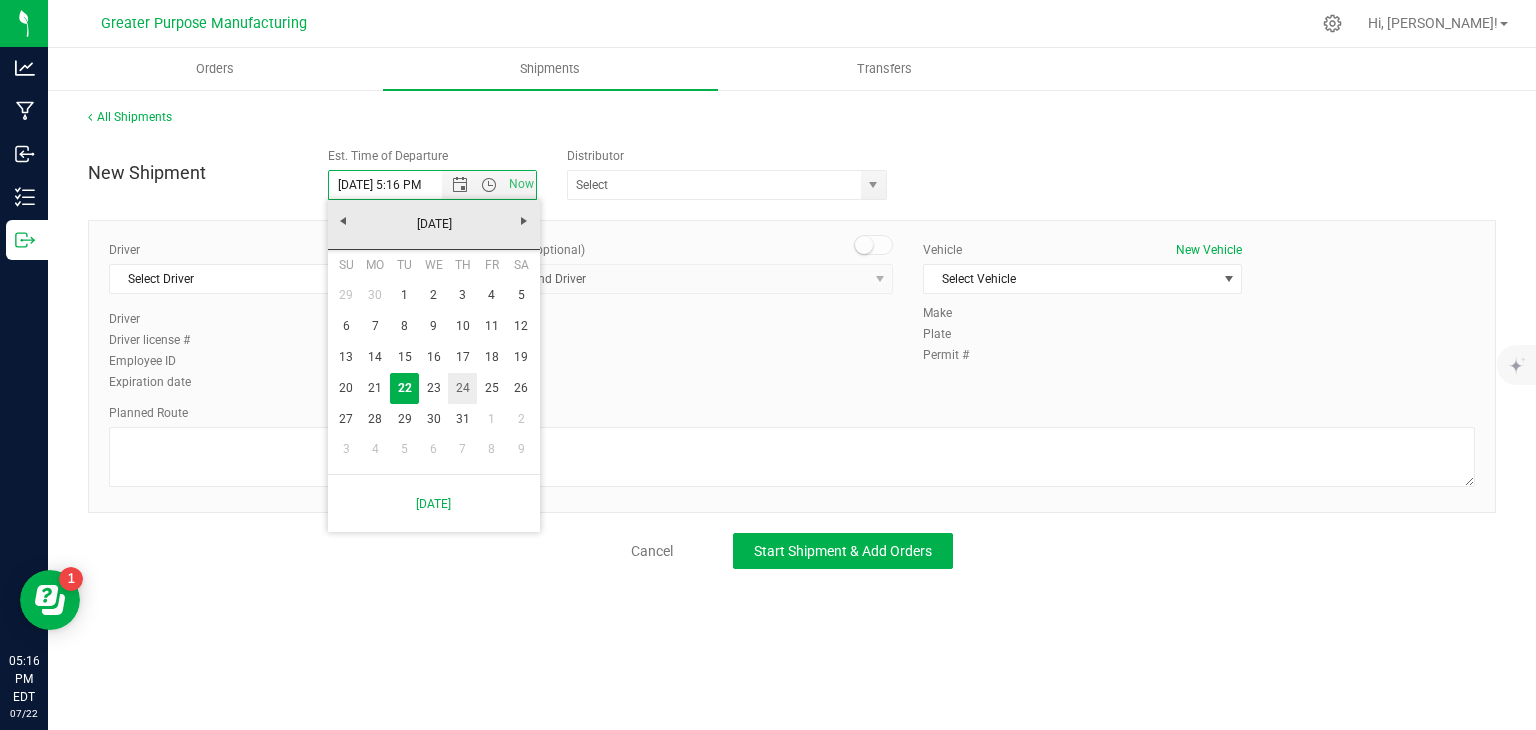 click on "24" at bounding box center (462, 388) 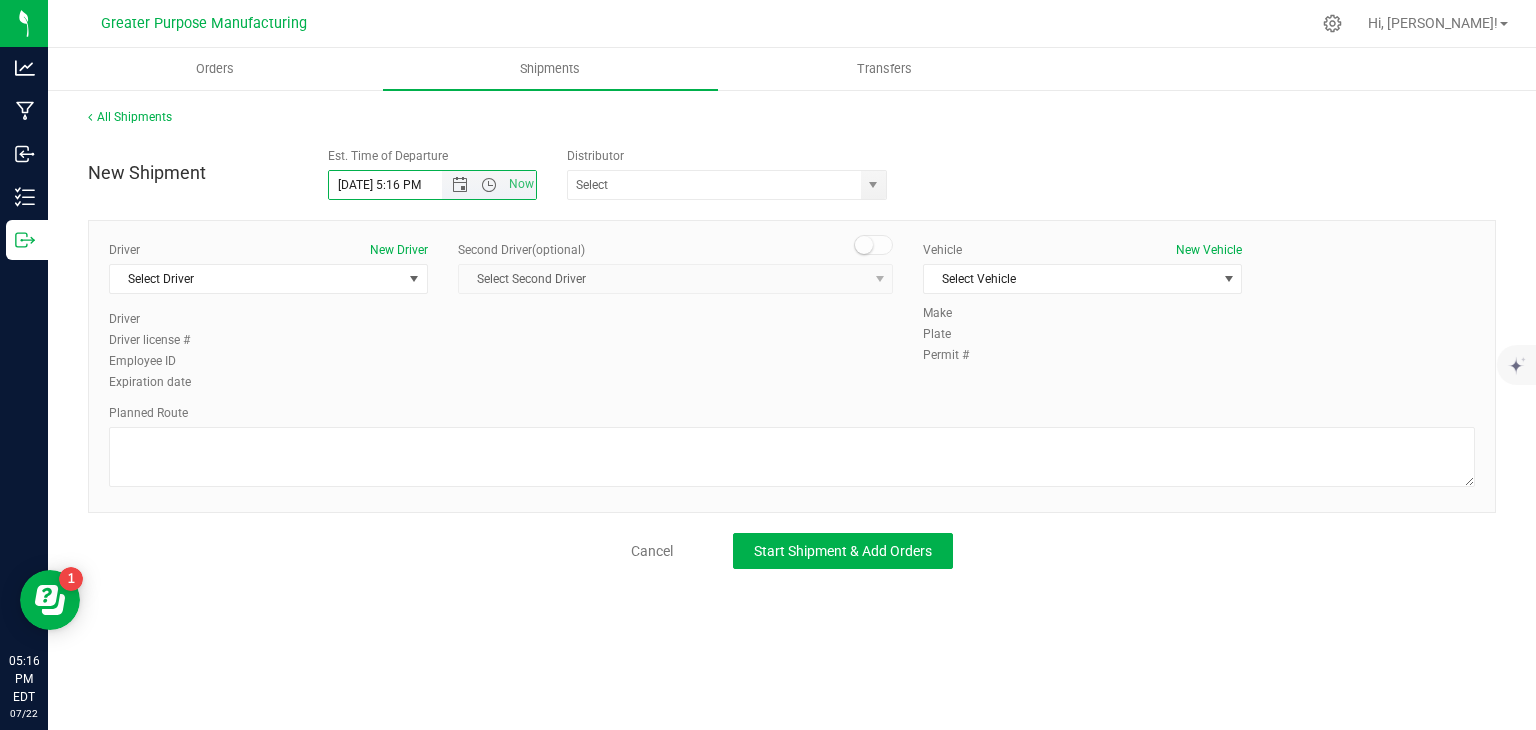 click on "Now" at bounding box center [489, 185] 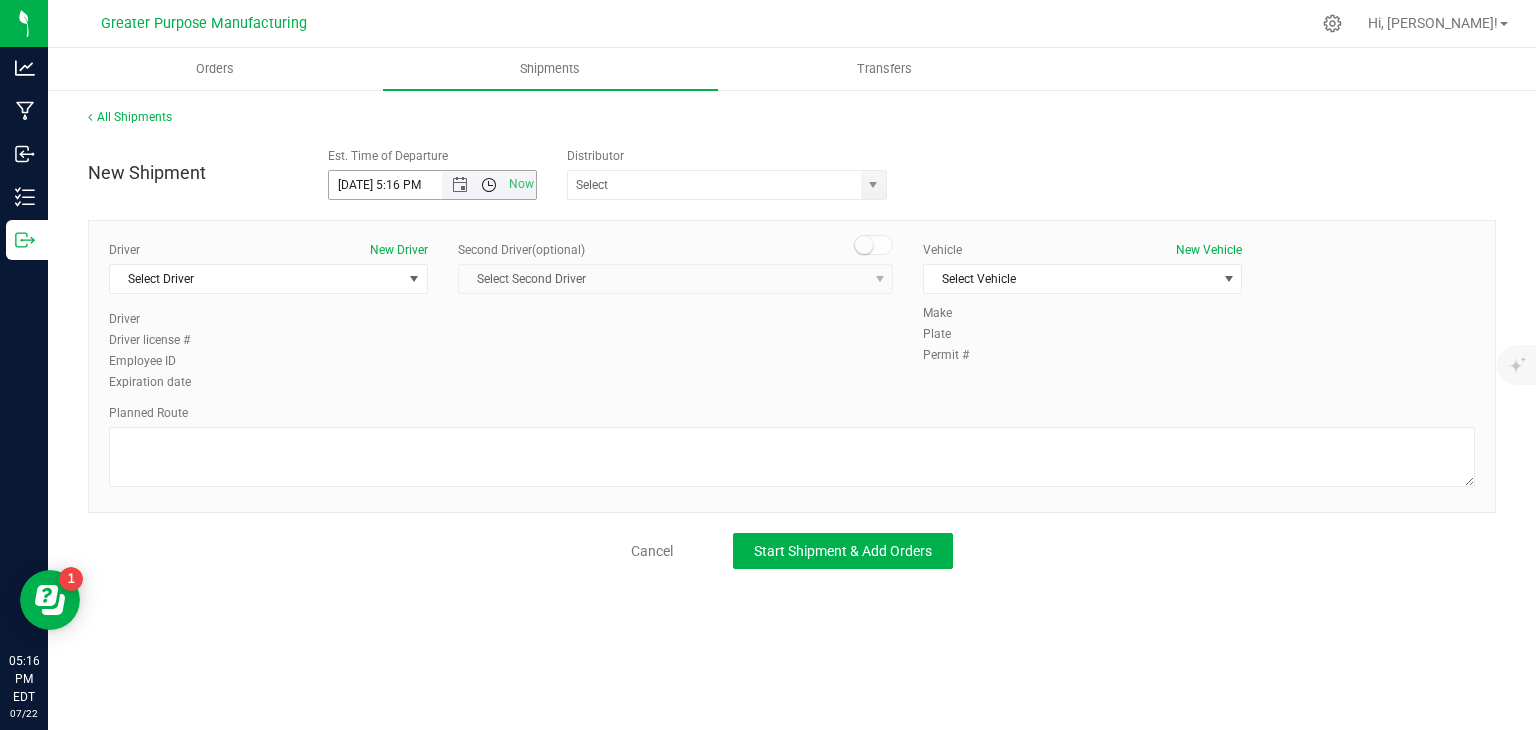 click at bounding box center [489, 185] 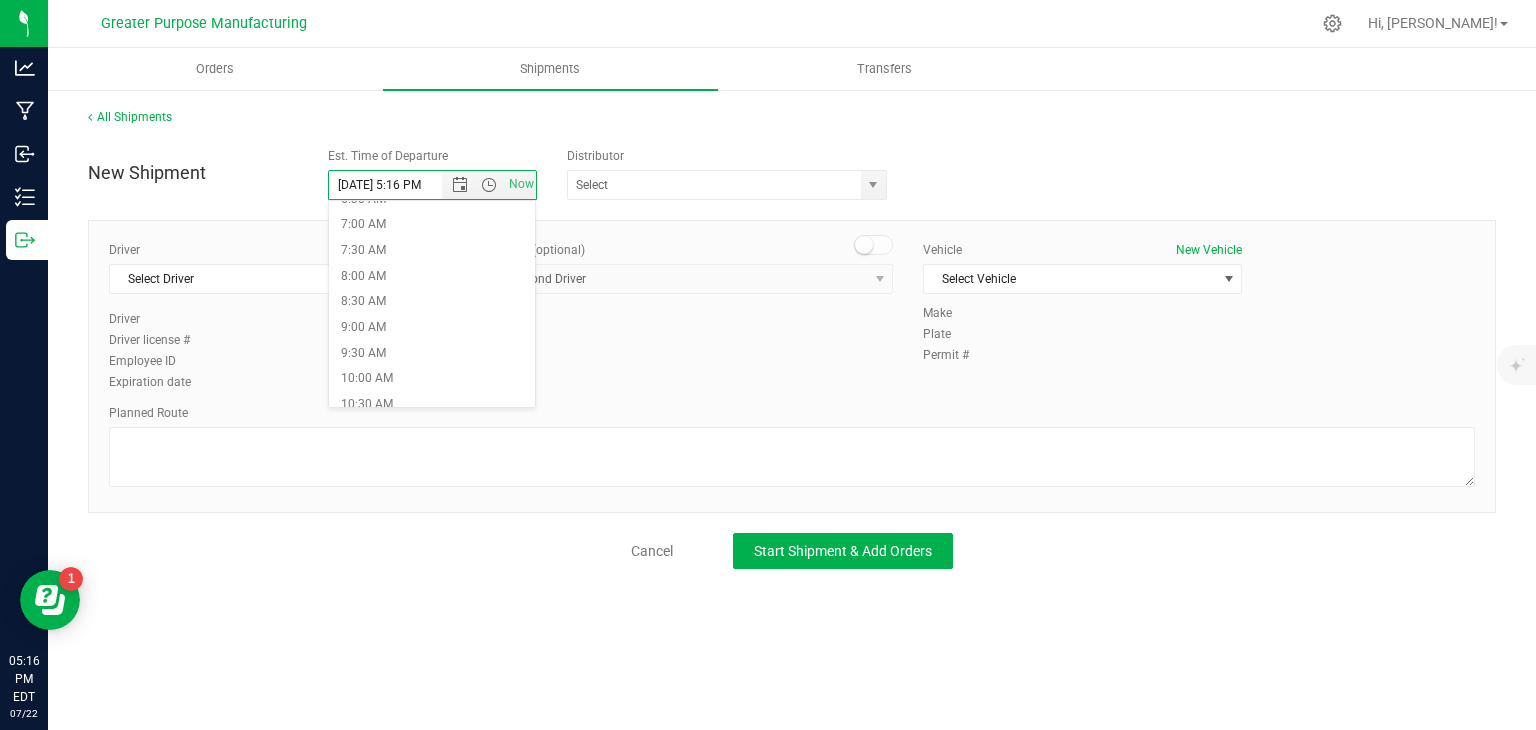 scroll, scrollTop: 354, scrollLeft: 0, axis: vertical 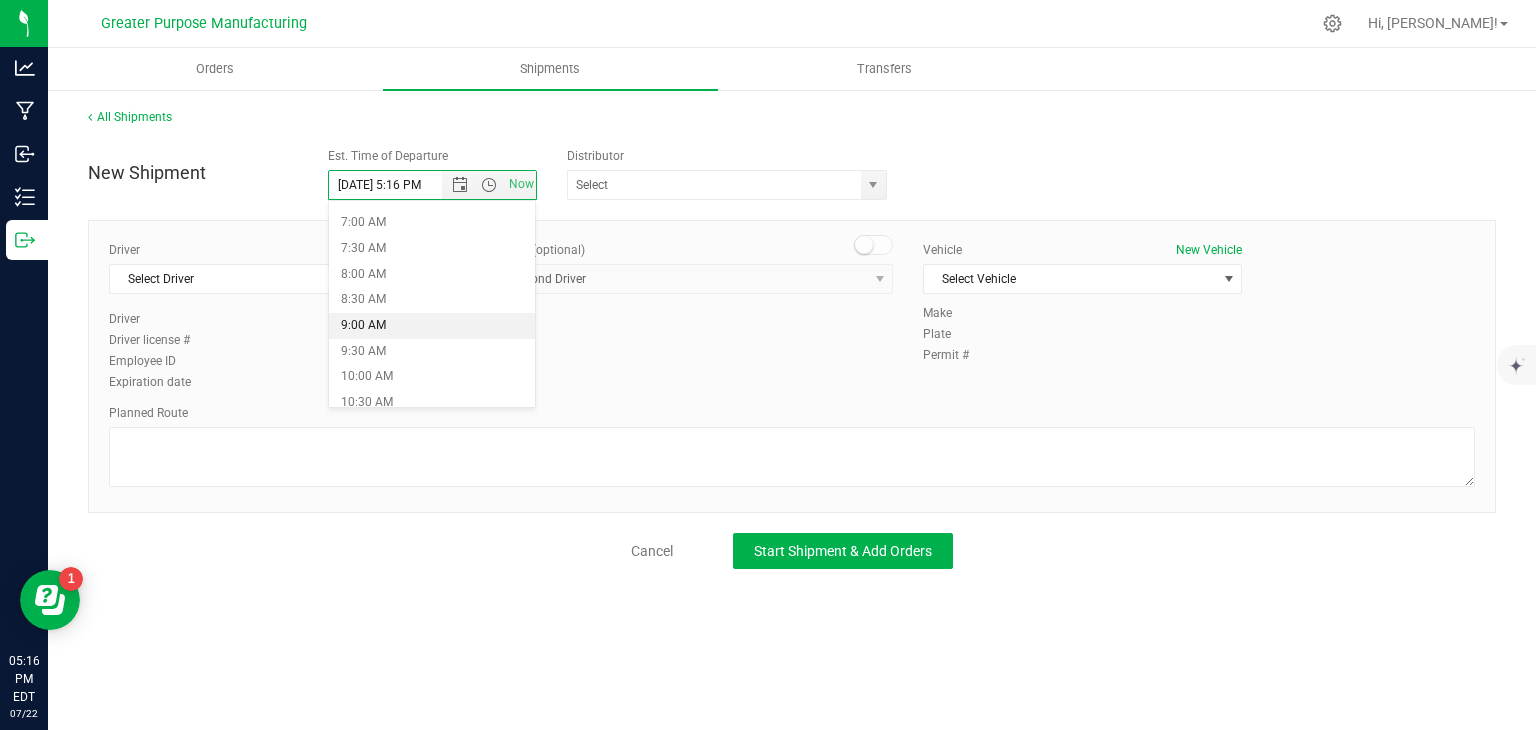 click on "9:00 AM" at bounding box center (432, 326) 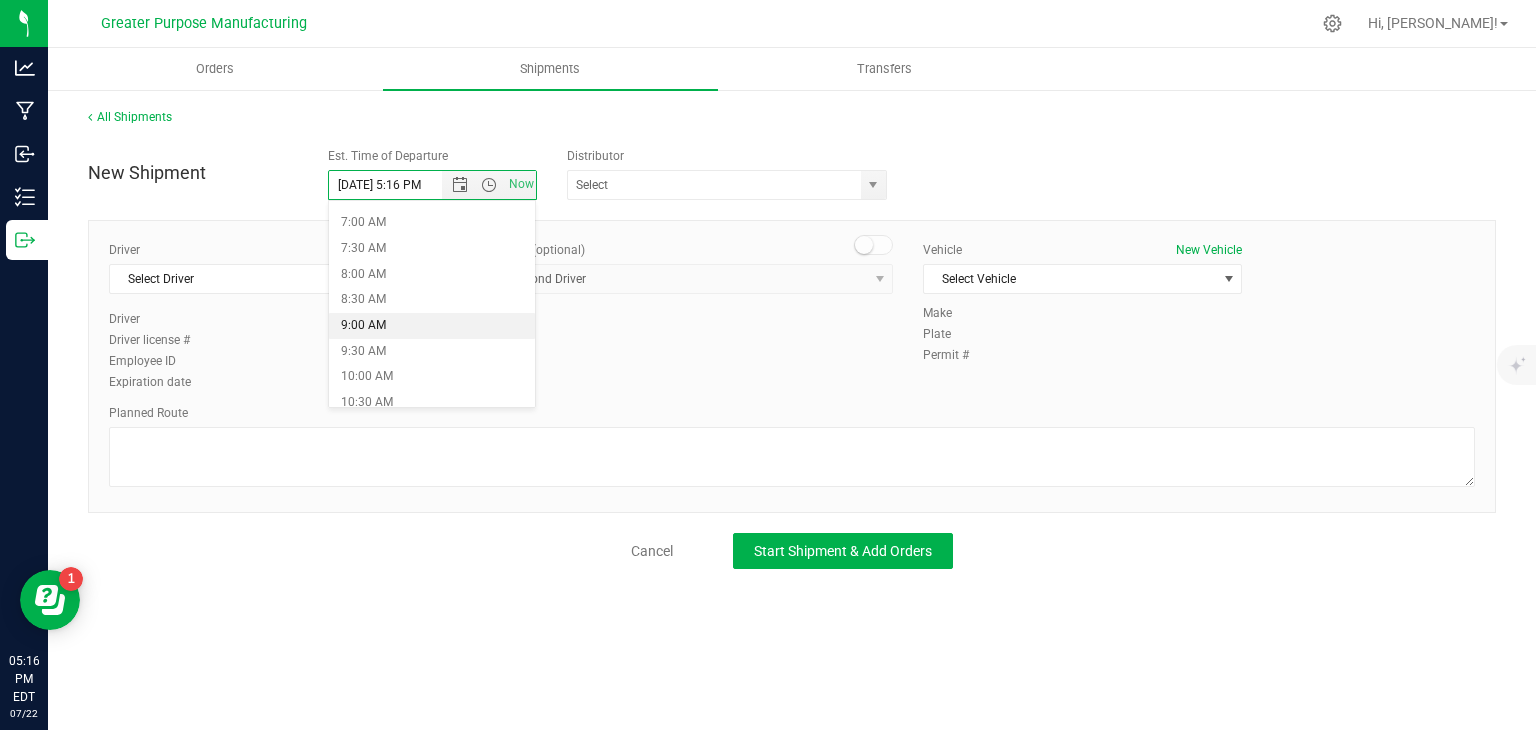 type on "[DATE] 9:00 AM" 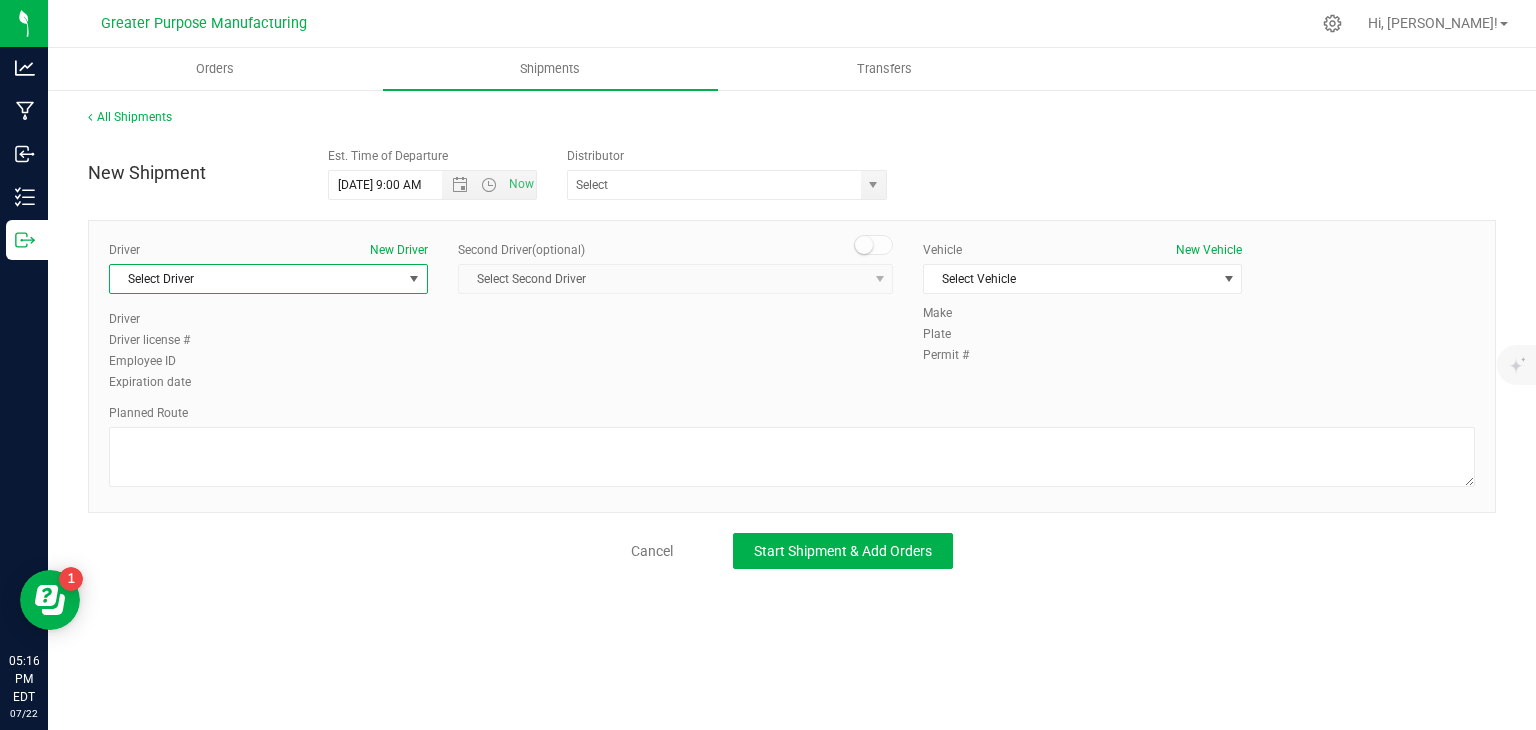 click on "Select Driver" at bounding box center [256, 279] 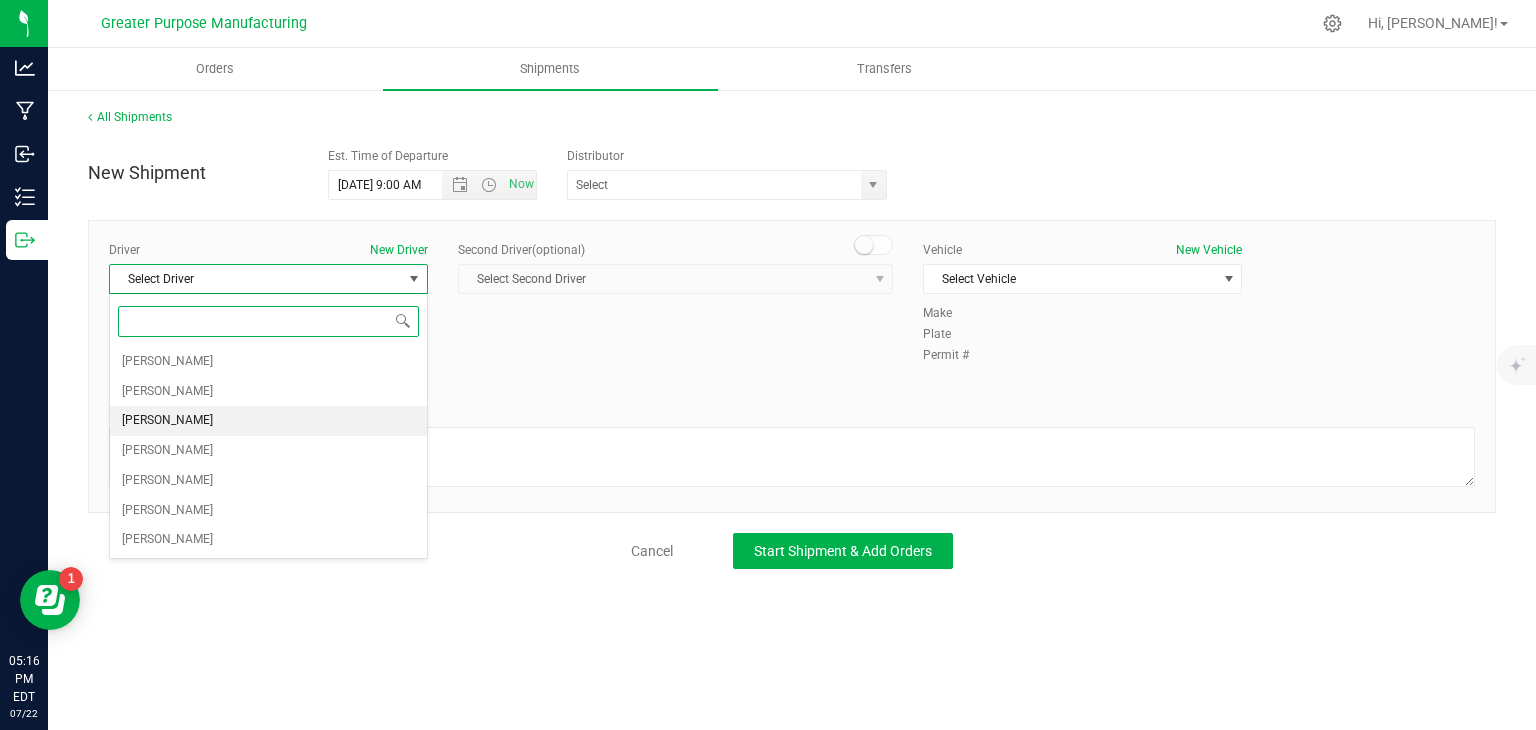 click on "[PERSON_NAME]" at bounding box center [268, 421] 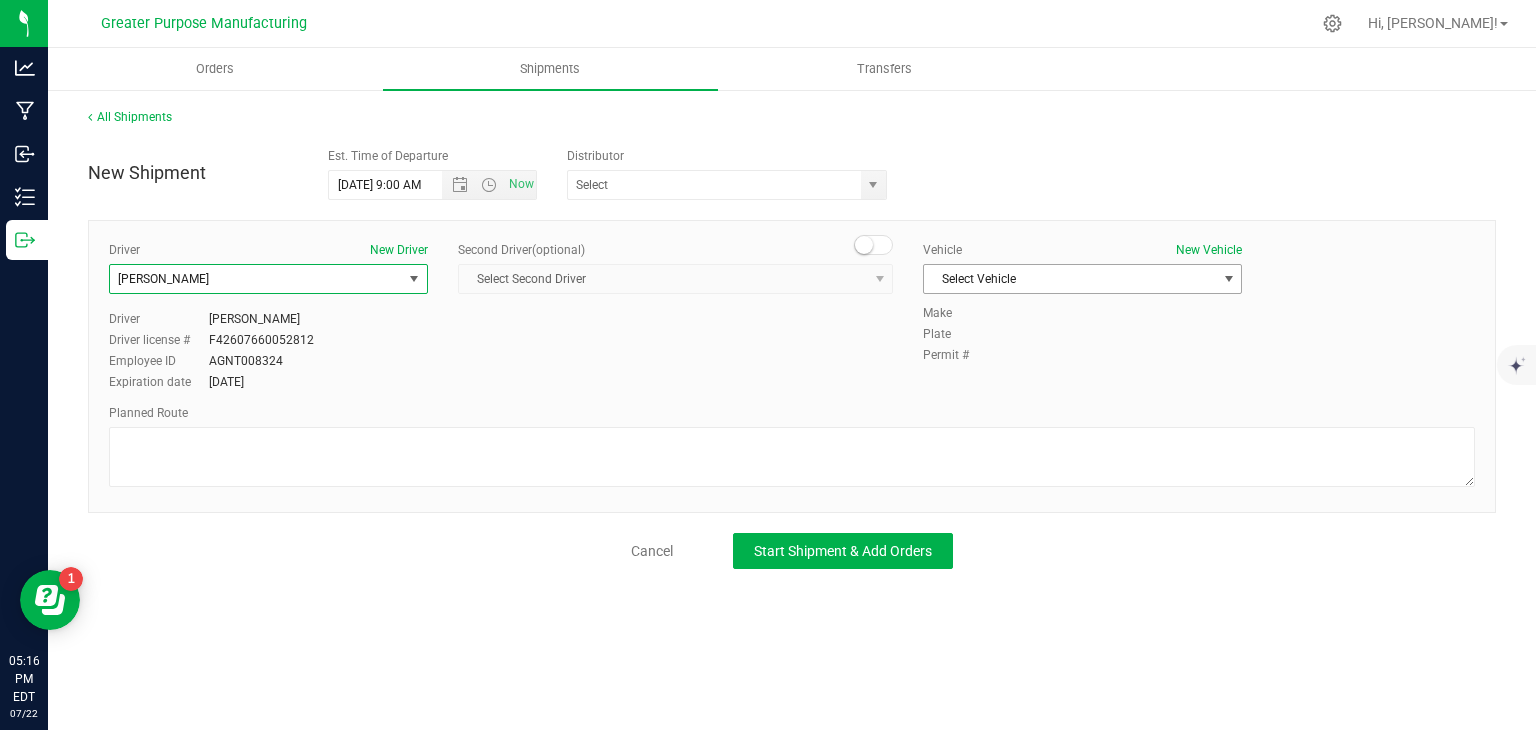 click on "Select Vehicle" at bounding box center (1070, 279) 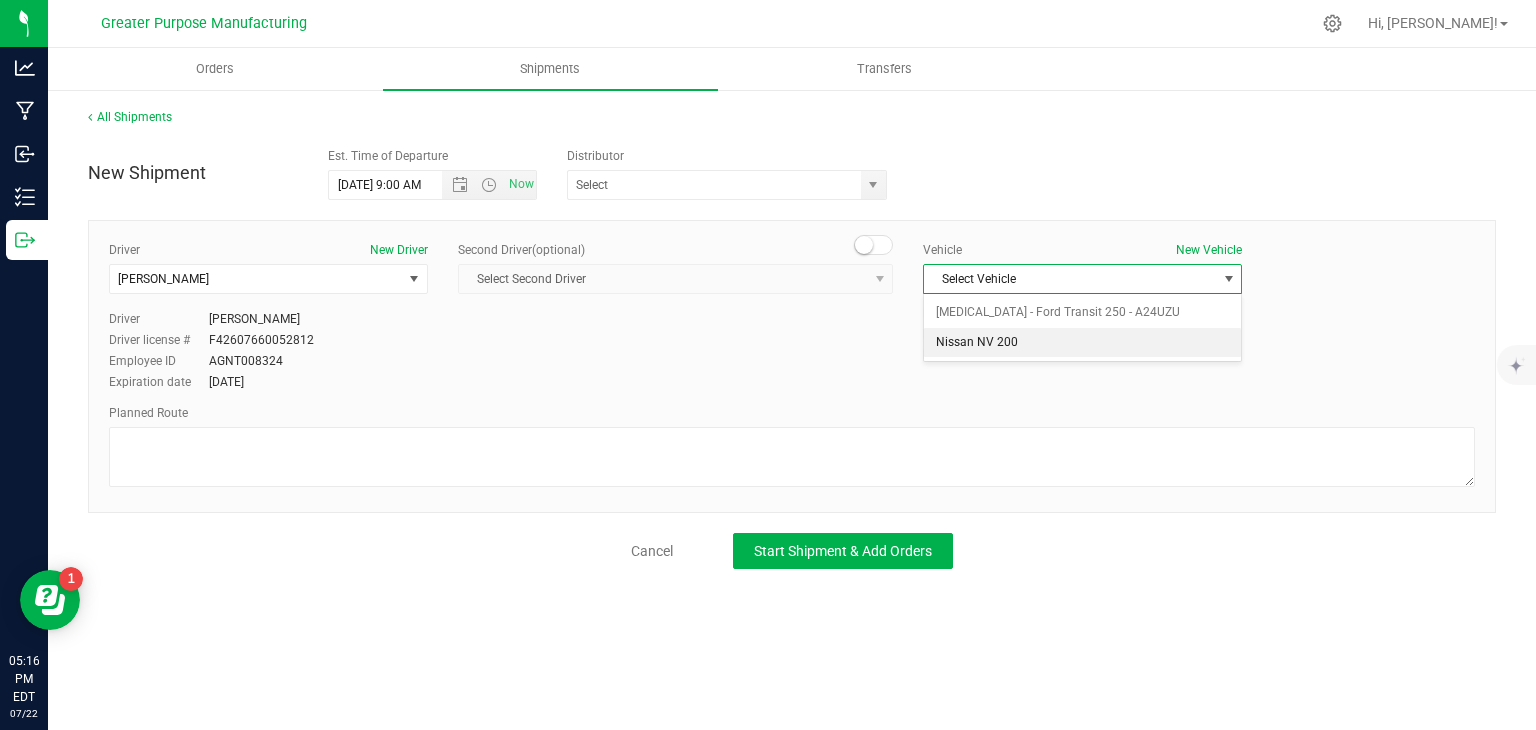 click on "Nissan NV 200" at bounding box center (1082, 343) 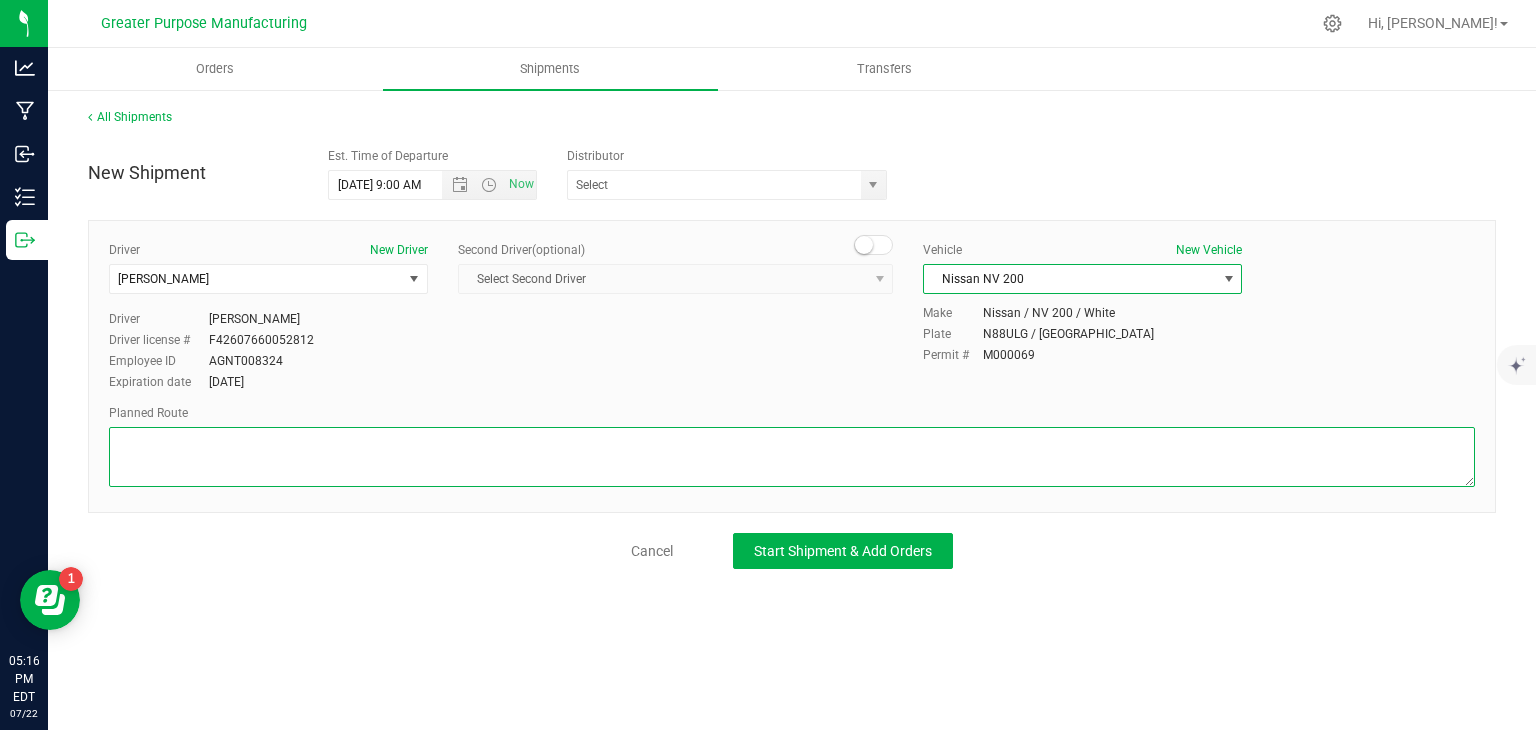 click at bounding box center (792, 457) 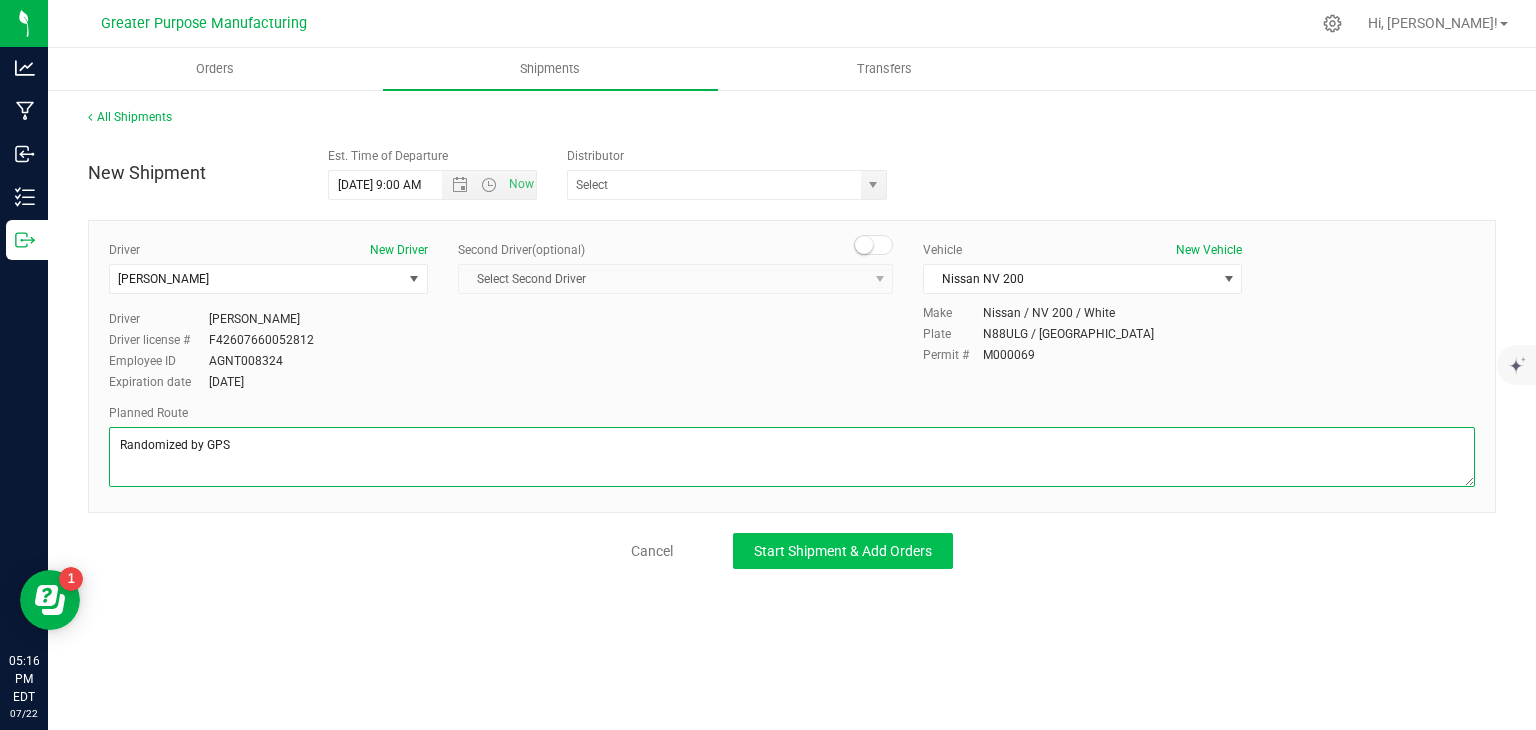 type on "Randomized by GPS" 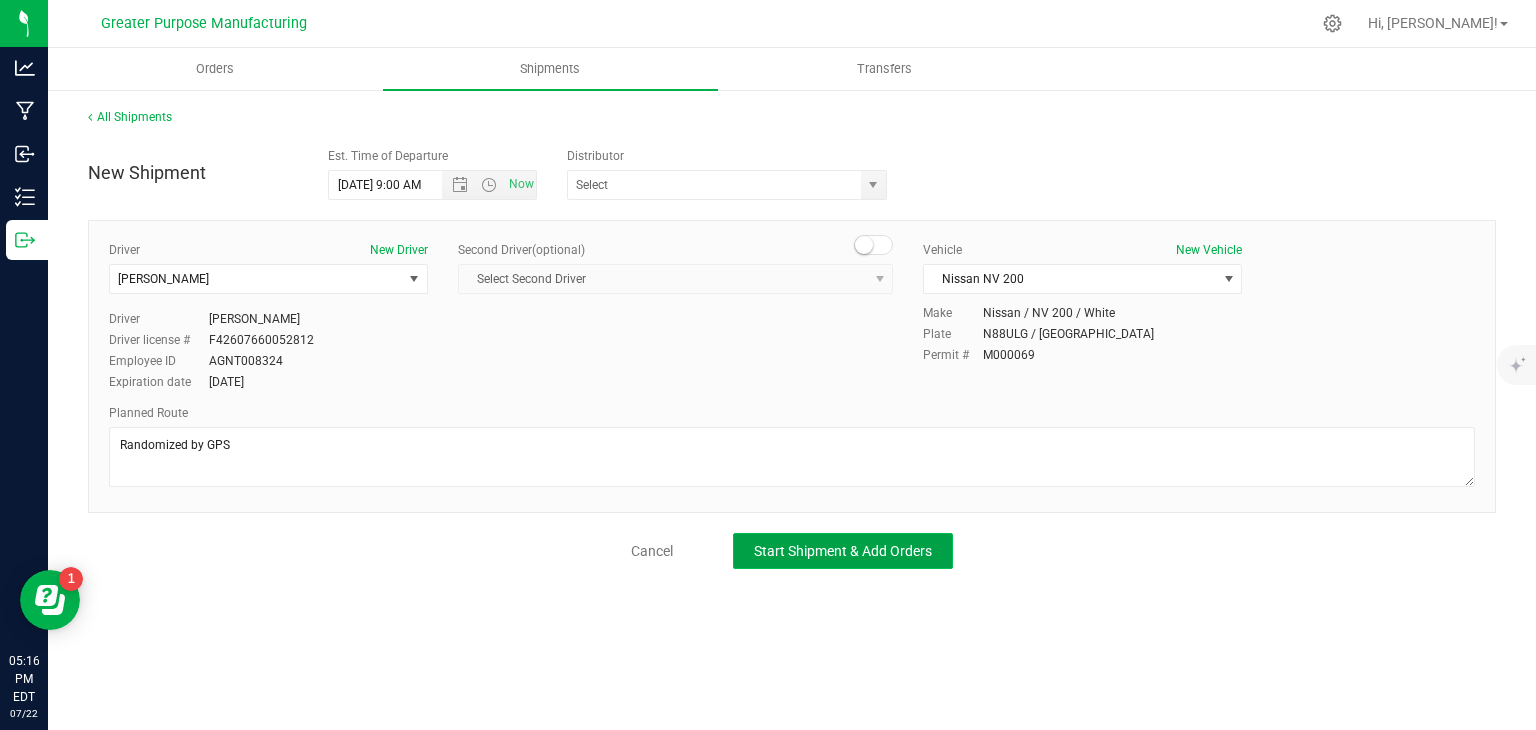 click on "Start Shipment & Add Orders" 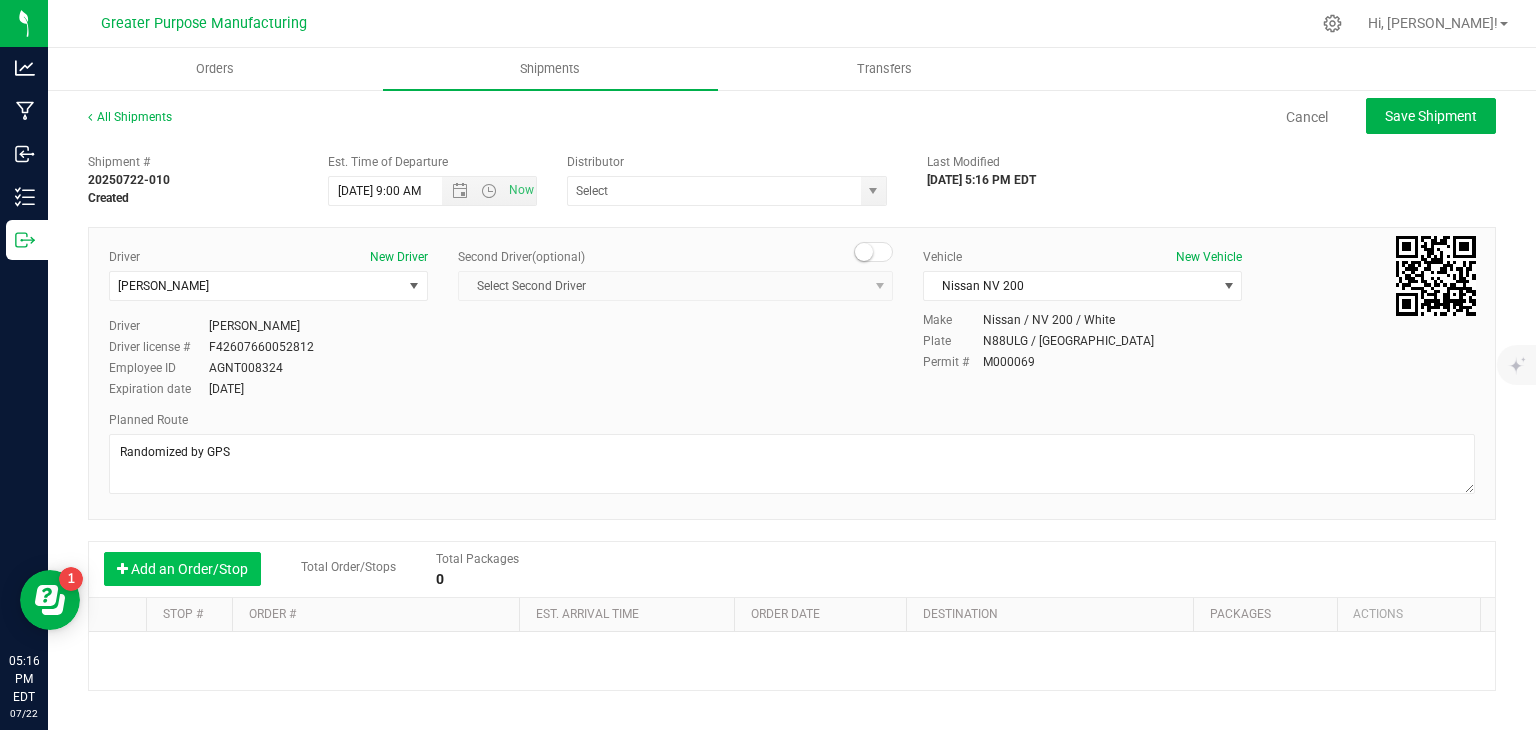 click on "Add an Order/Stop" at bounding box center (182, 569) 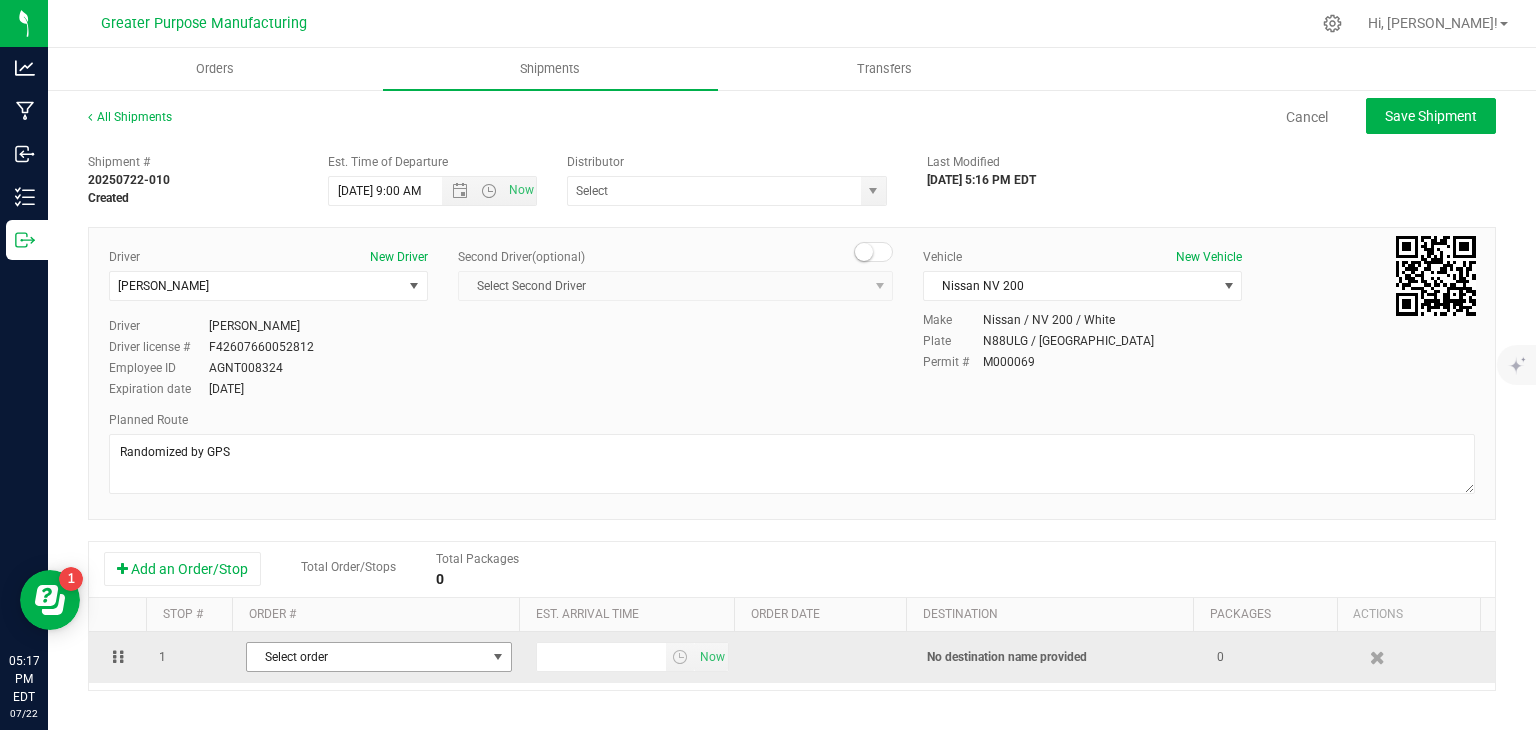 click on "Select order" at bounding box center [366, 657] 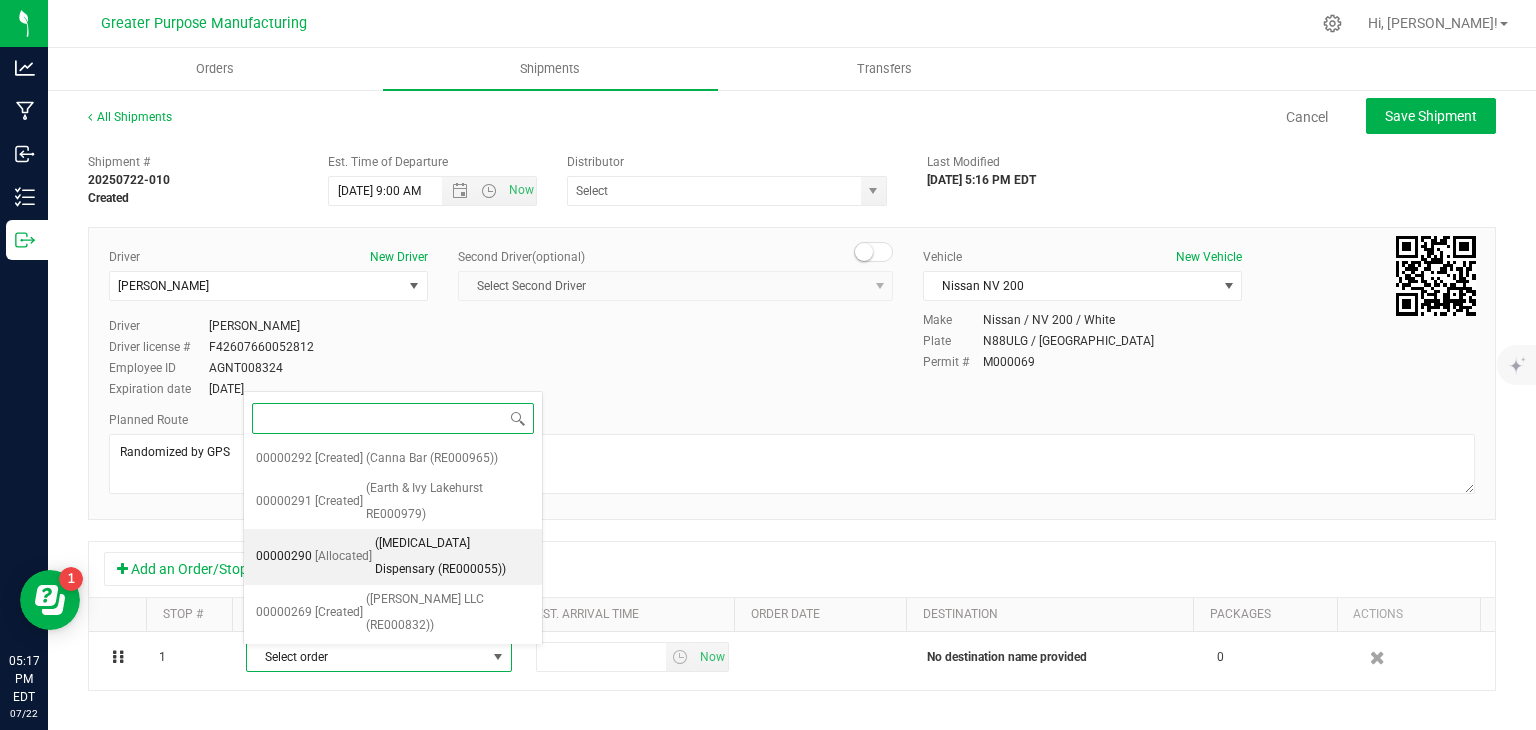 click on "([MEDICAL_DATA] Dispensary (RE000055))" at bounding box center (452, 556) 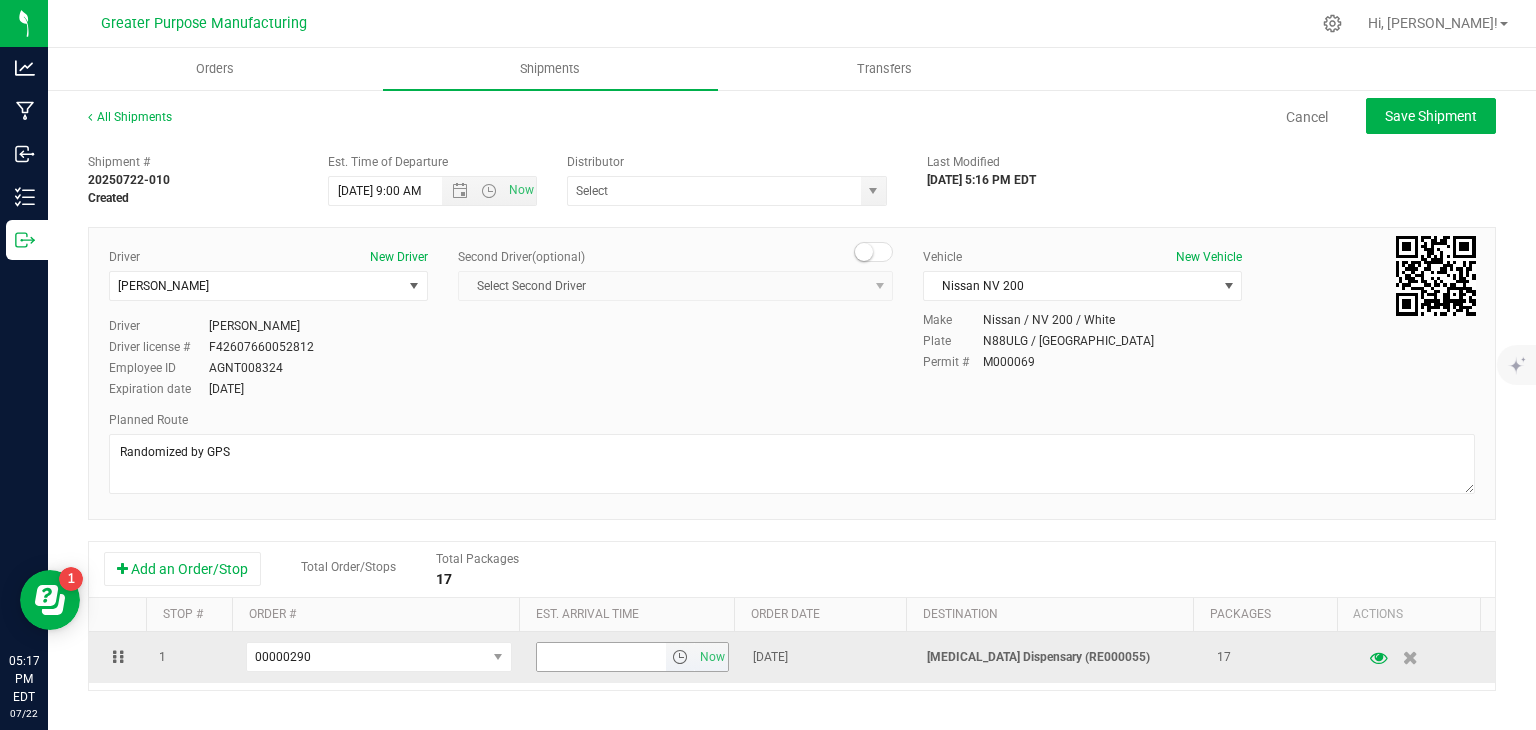 click at bounding box center (680, 657) 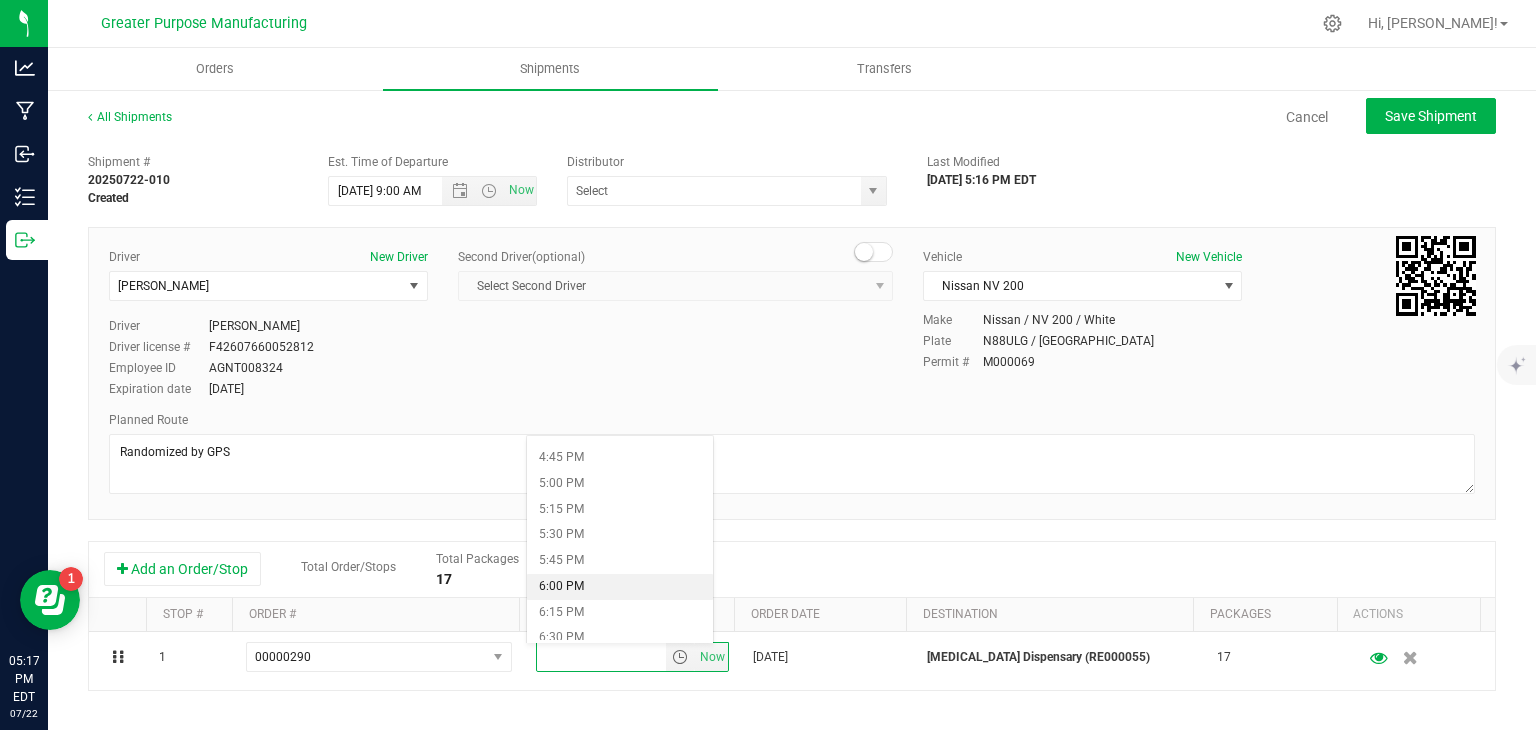 scroll, scrollTop: 1714, scrollLeft: 0, axis: vertical 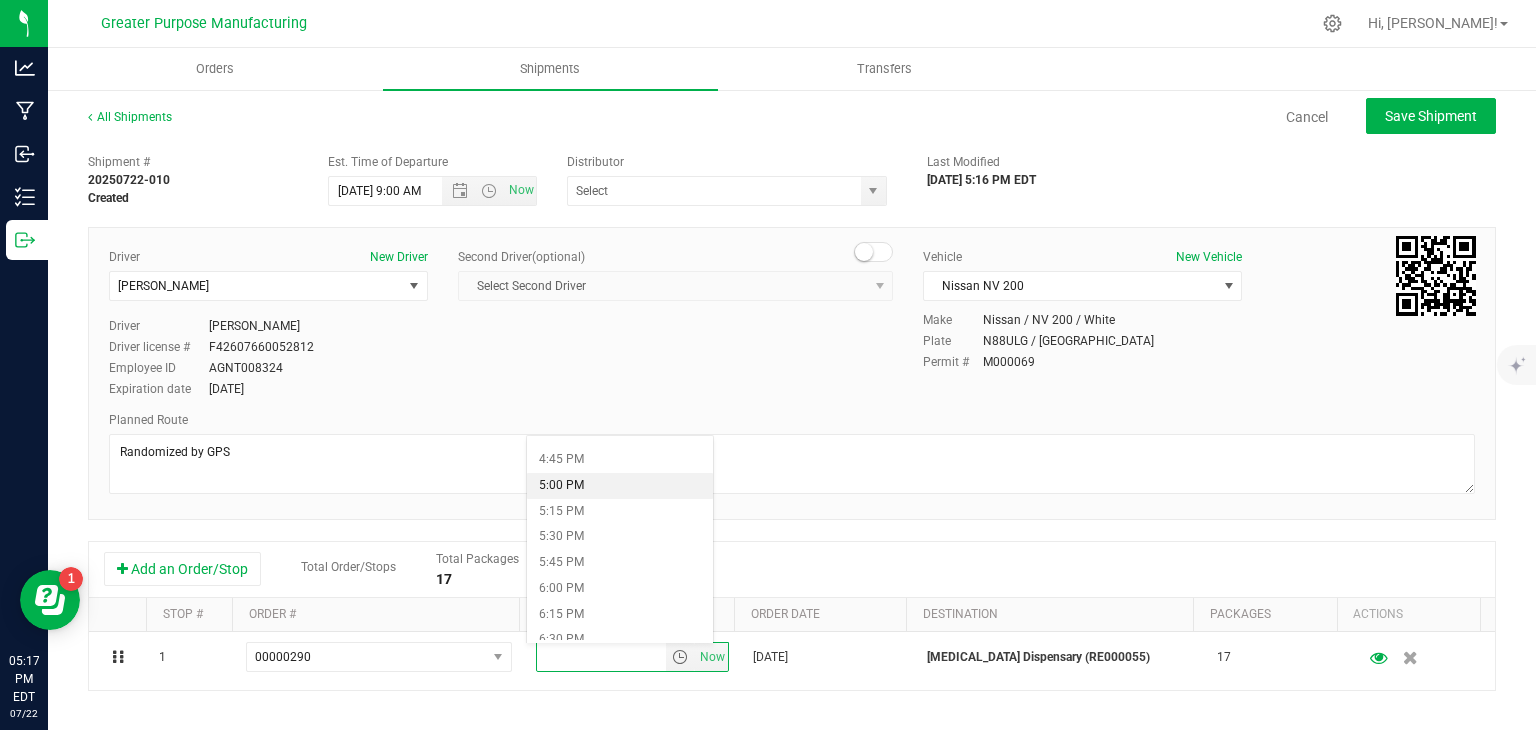 click on "5:00 PM" at bounding box center (619, 486) 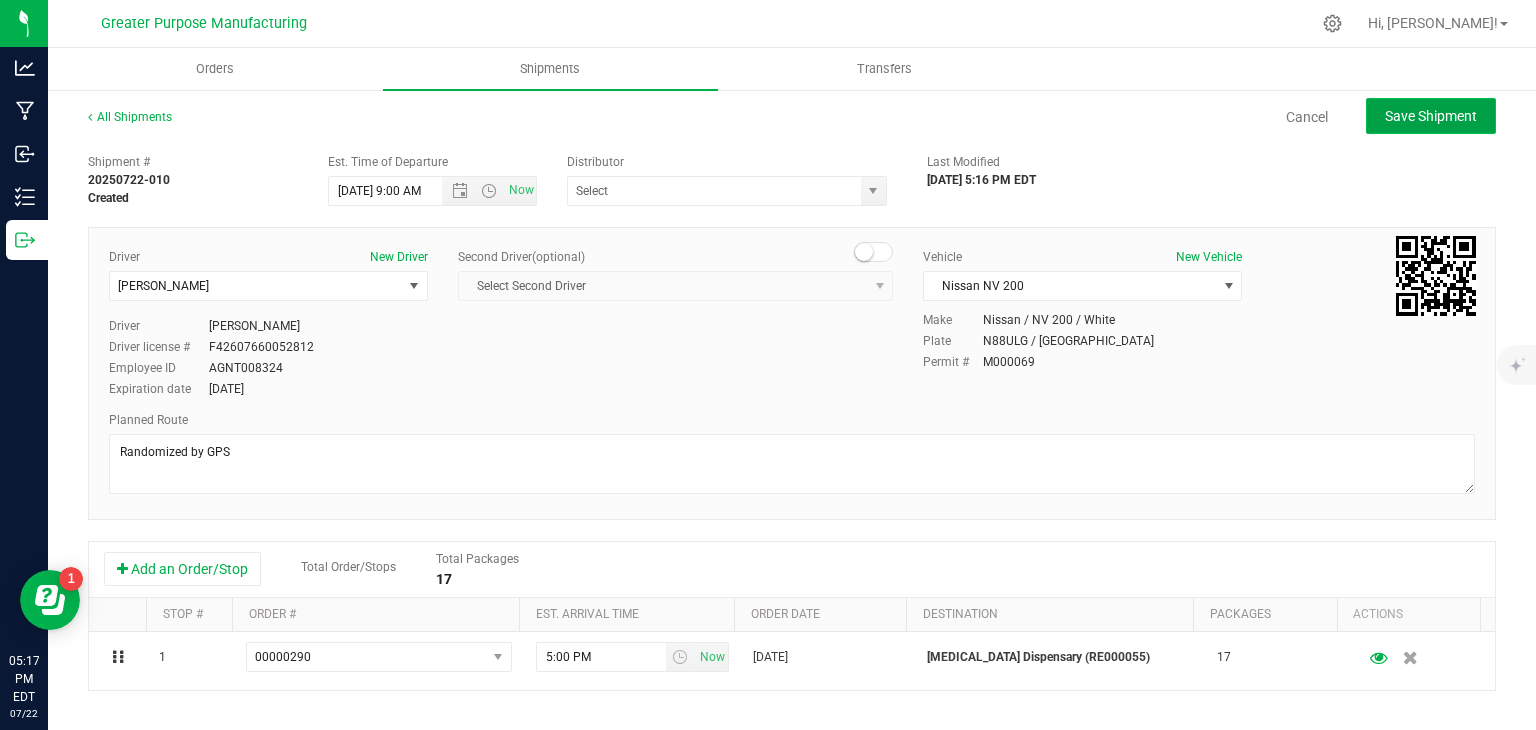 click on "Save Shipment" 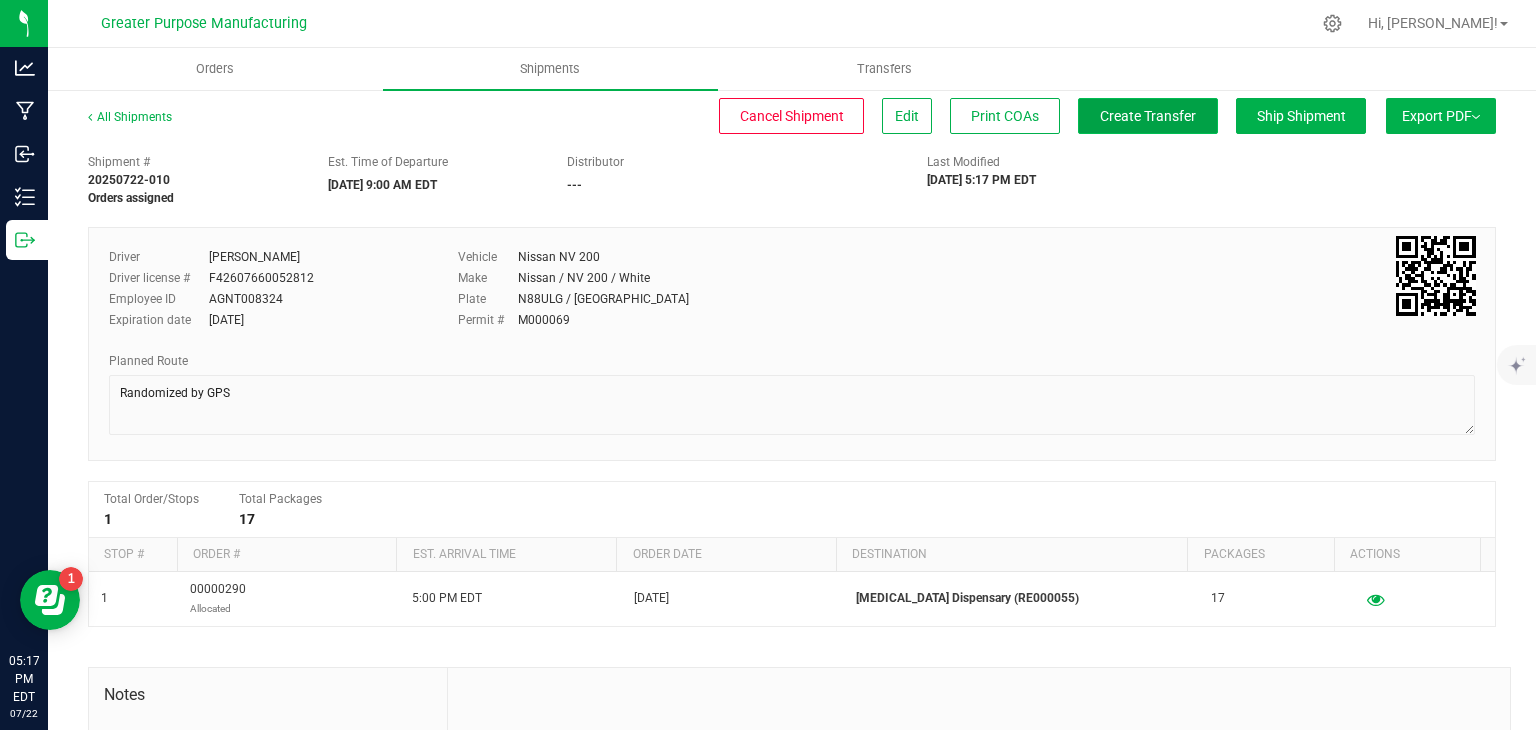 click on "Create Transfer" at bounding box center (1148, 116) 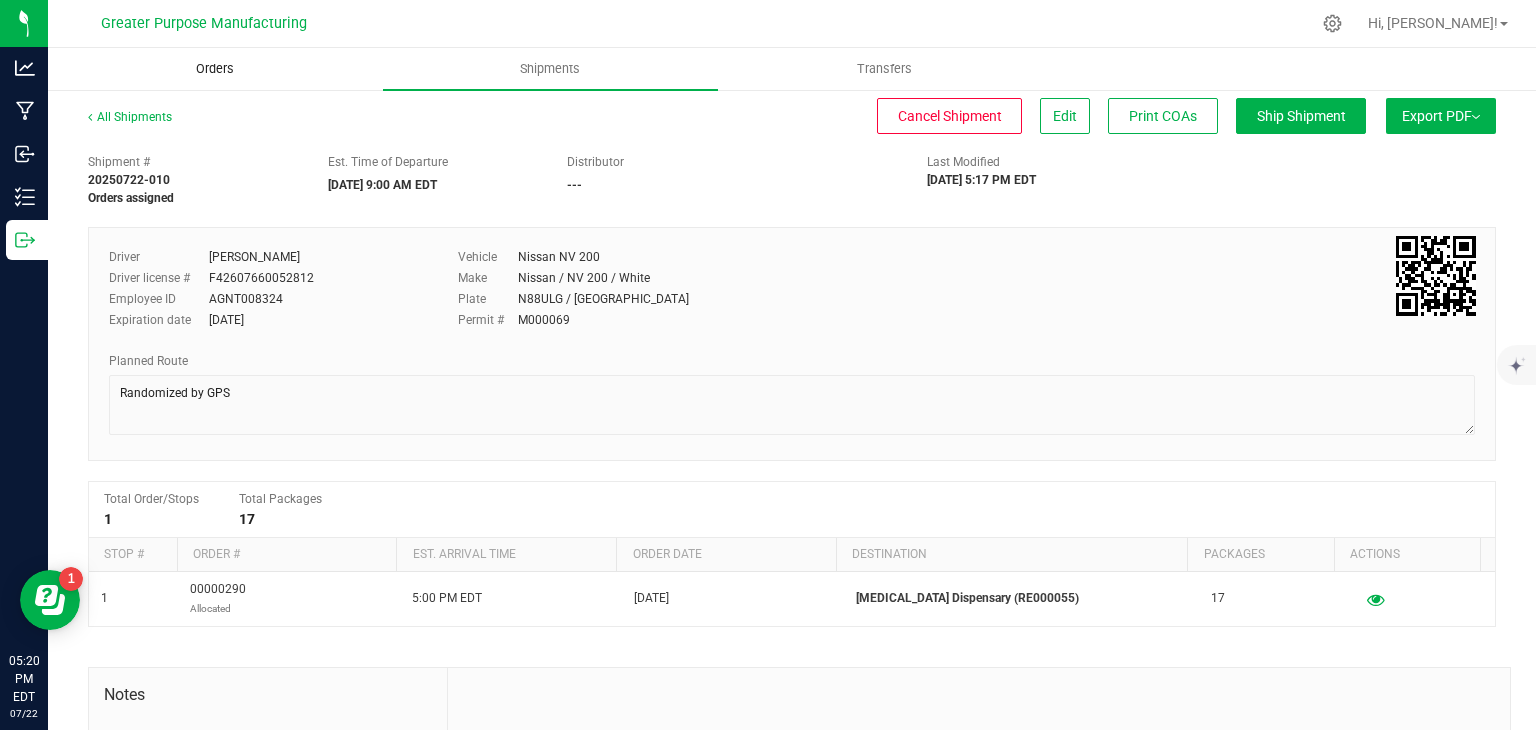 click on "Orders" at bounding box center [215, 69] 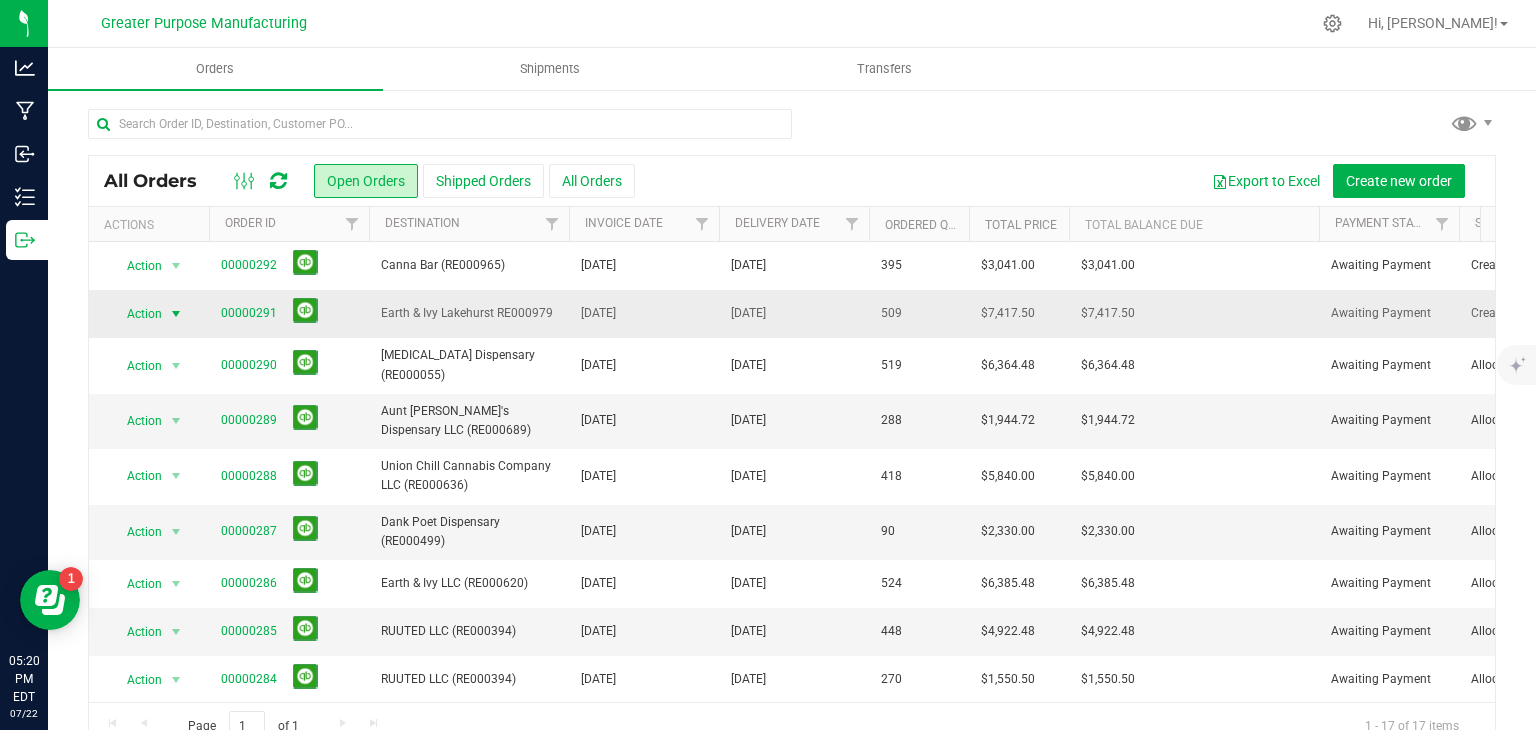 click at bounding box center (176, 314) 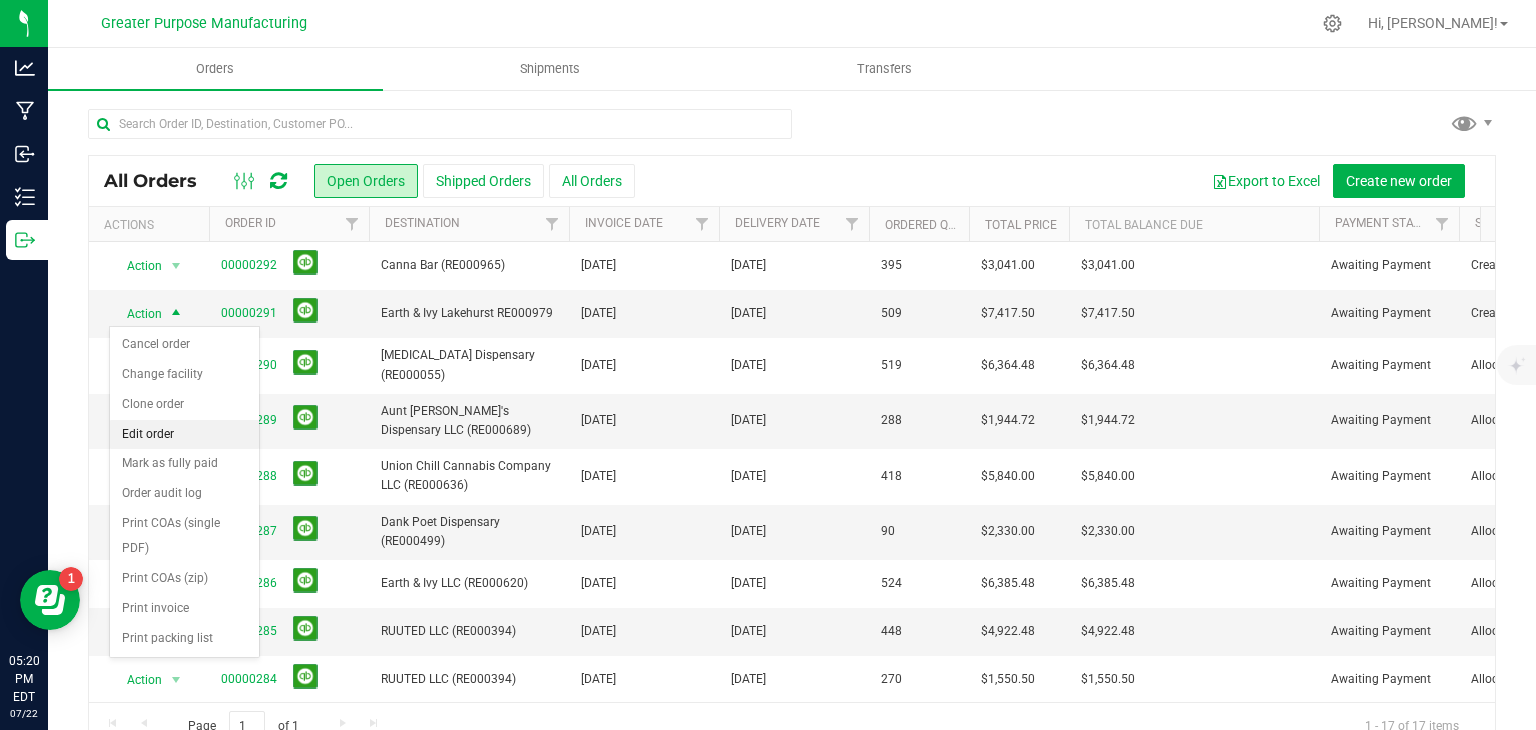 click on "Edit order" at bounding box center (184, 435) 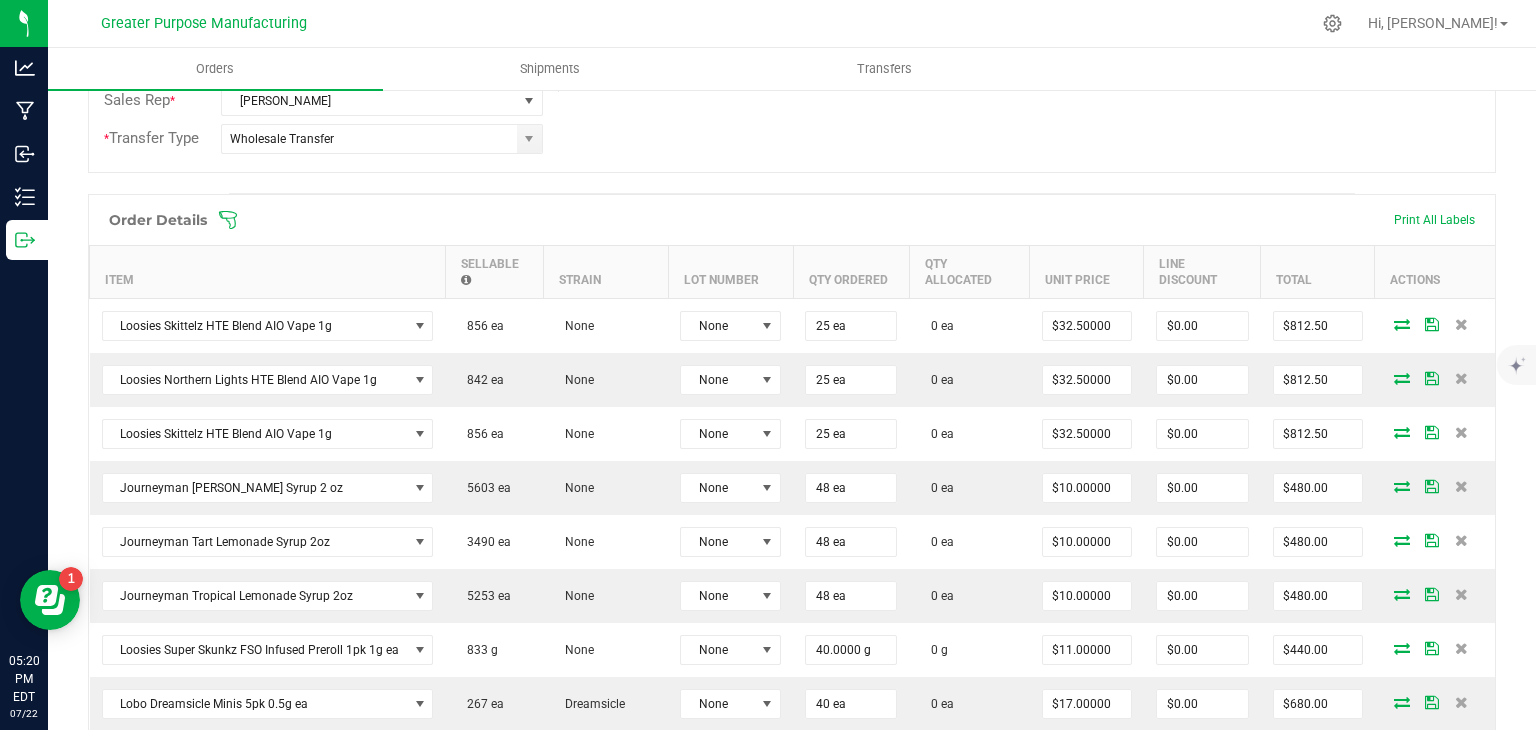 scroll, scrollTop: 456, scrollLeft: 0, axis: vertical 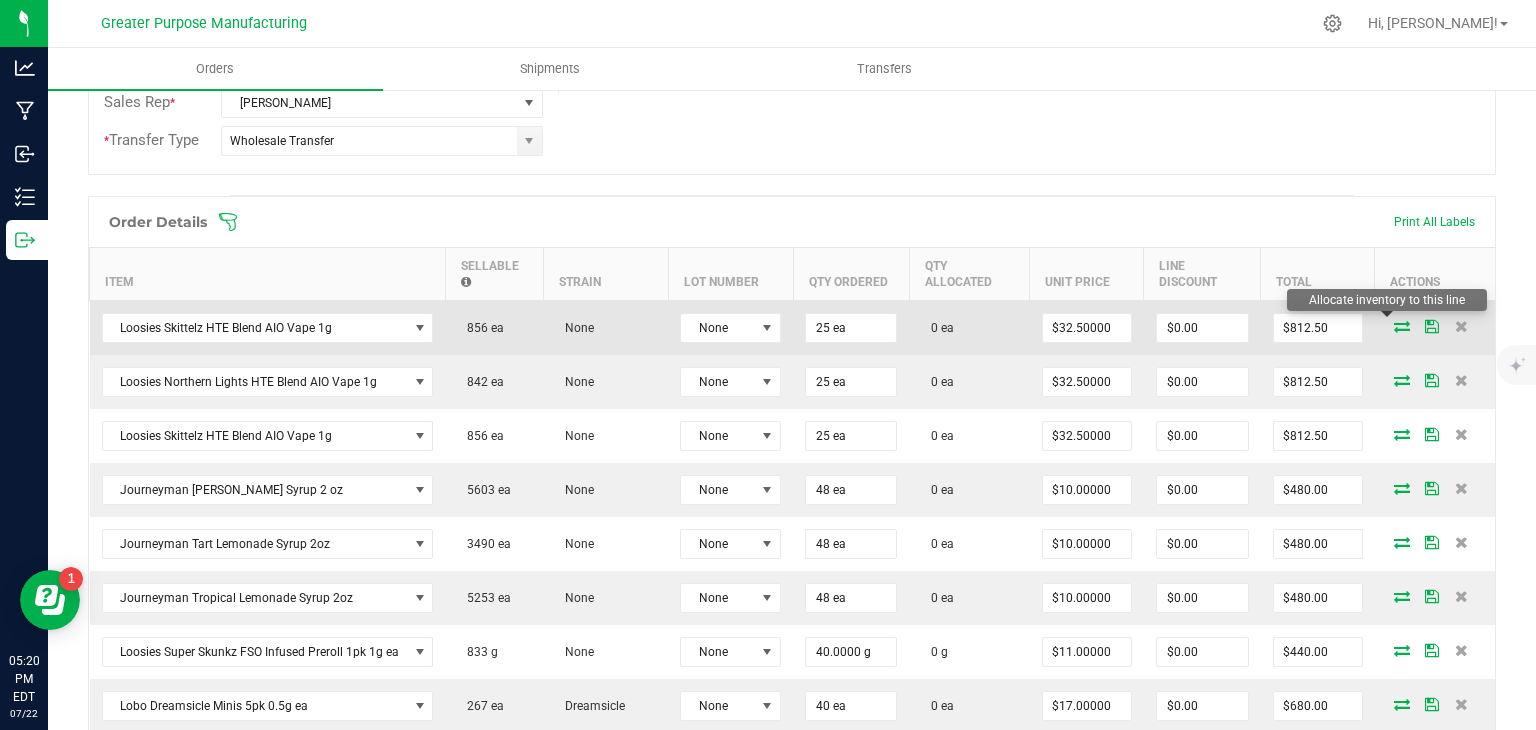 click at bounding box center [1402, 326] 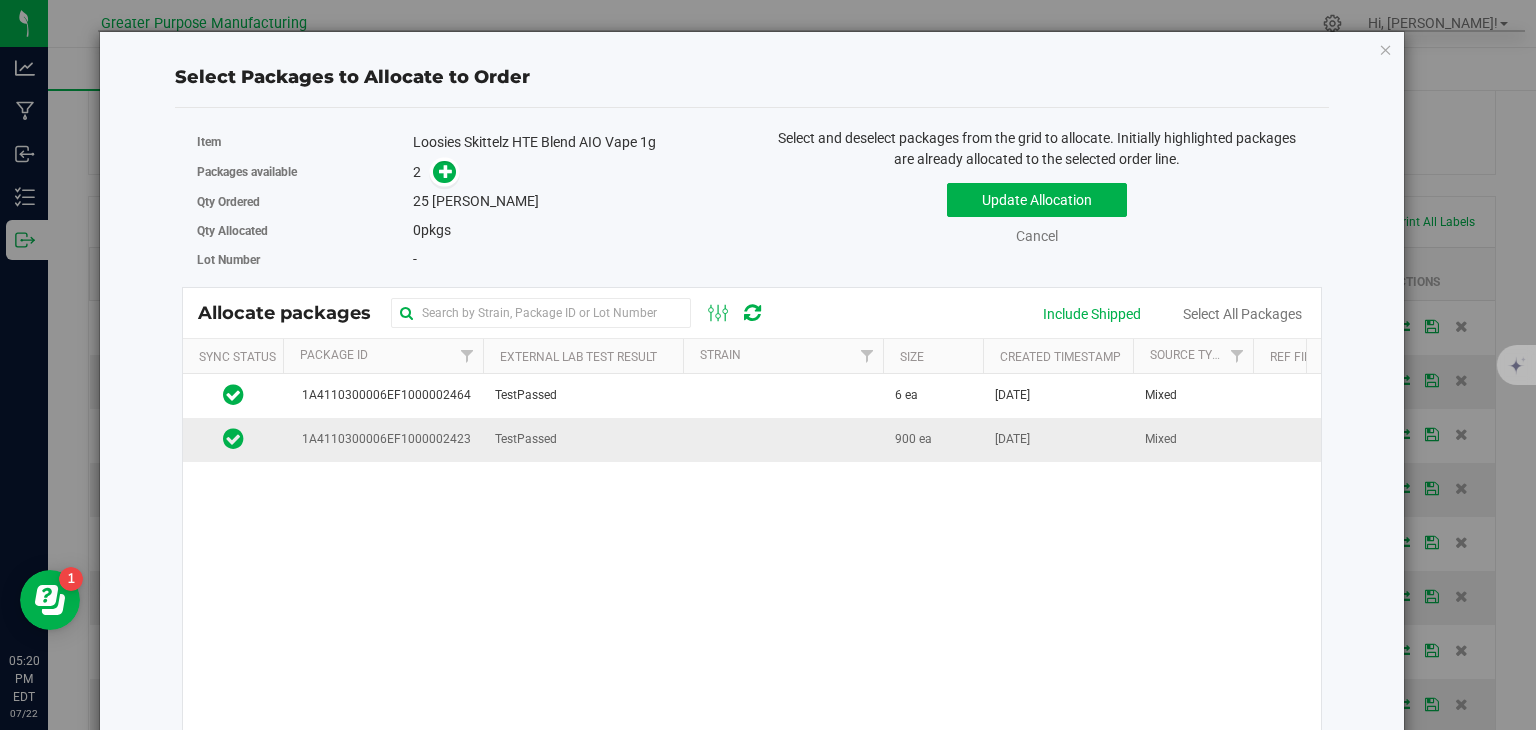click at bounding box center [783, 439] 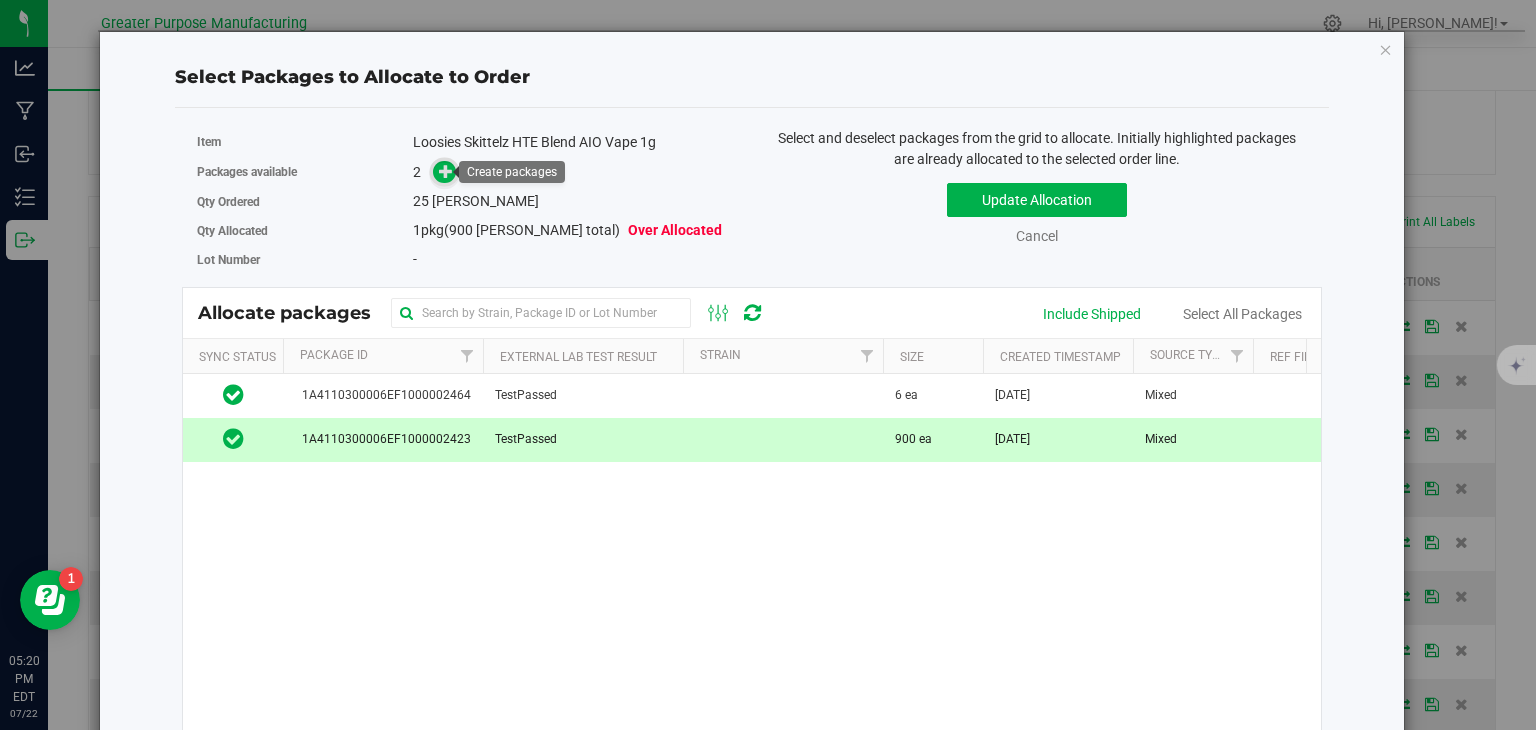 click at bounding box center [446, 171] 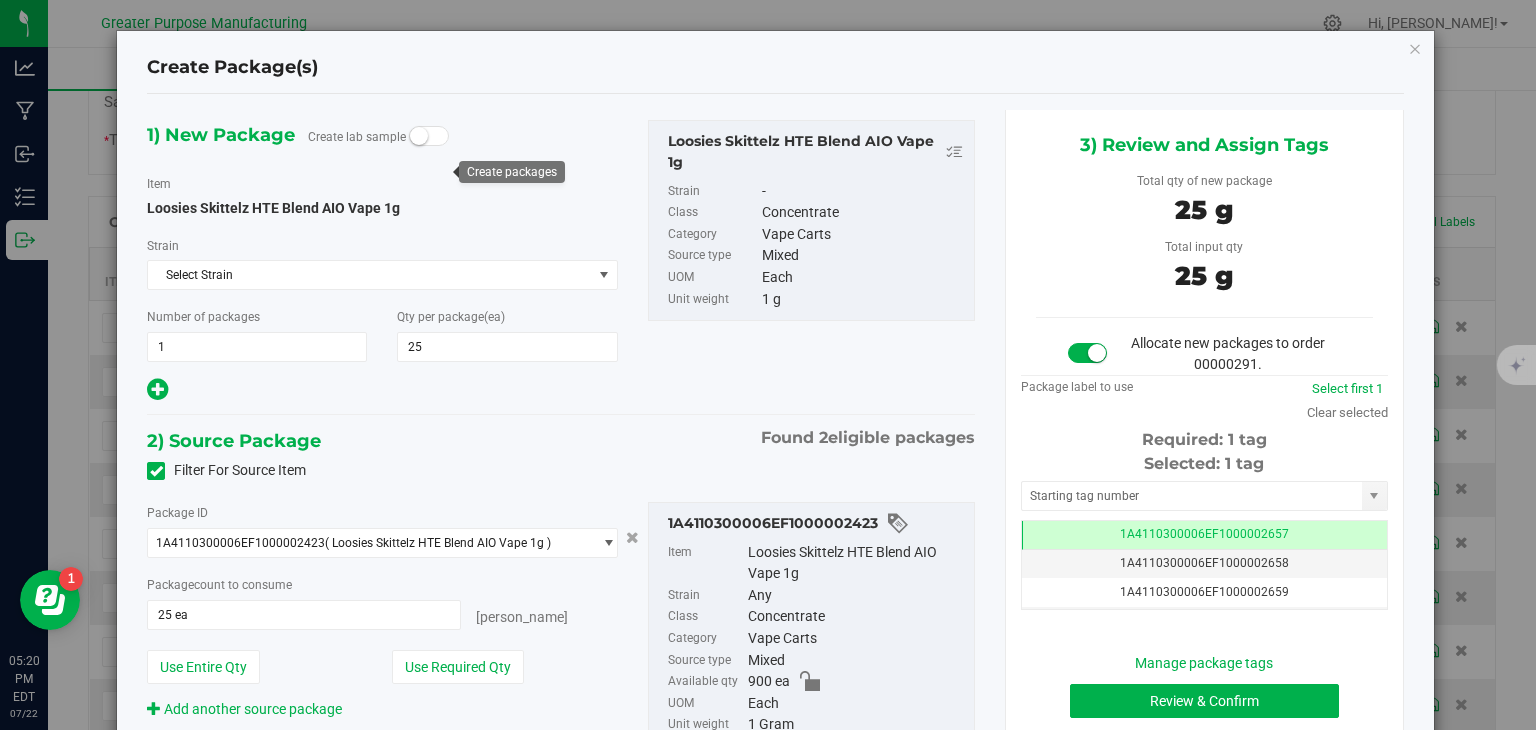 scroll, scrollTop: 0, scrollLeft: 0, axis: both 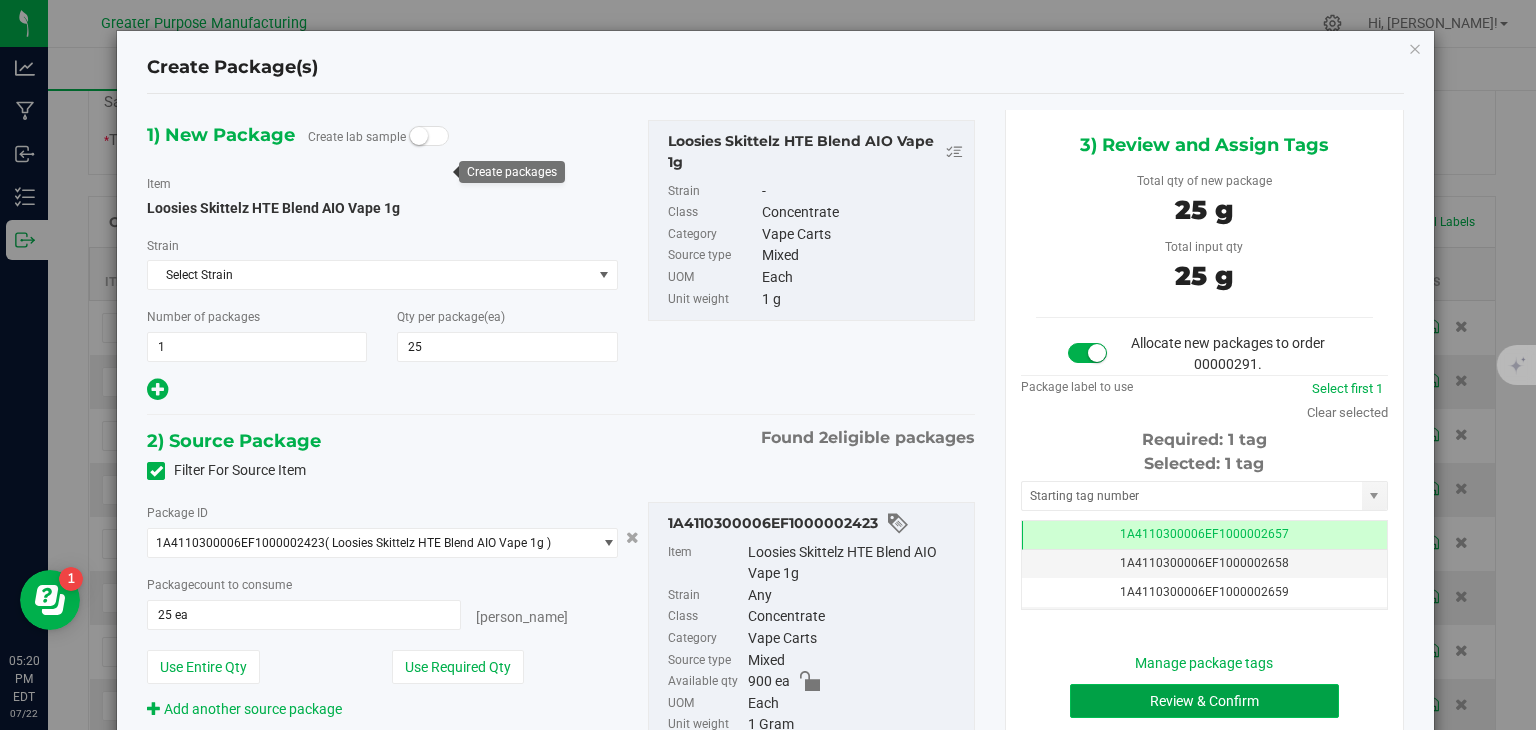 click on "Review & Confirm" at bounding box center (1204, 701) 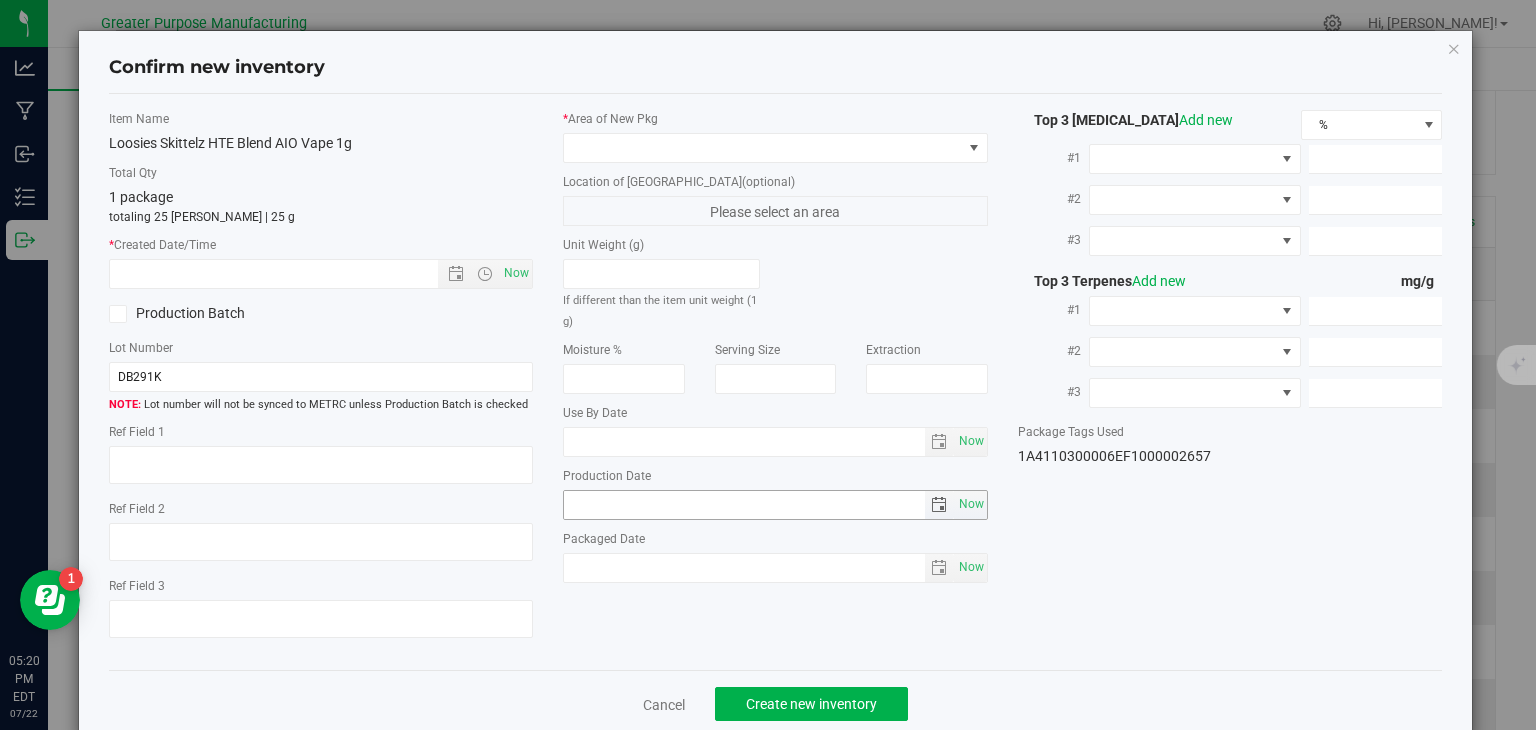 type on "[DATE]" 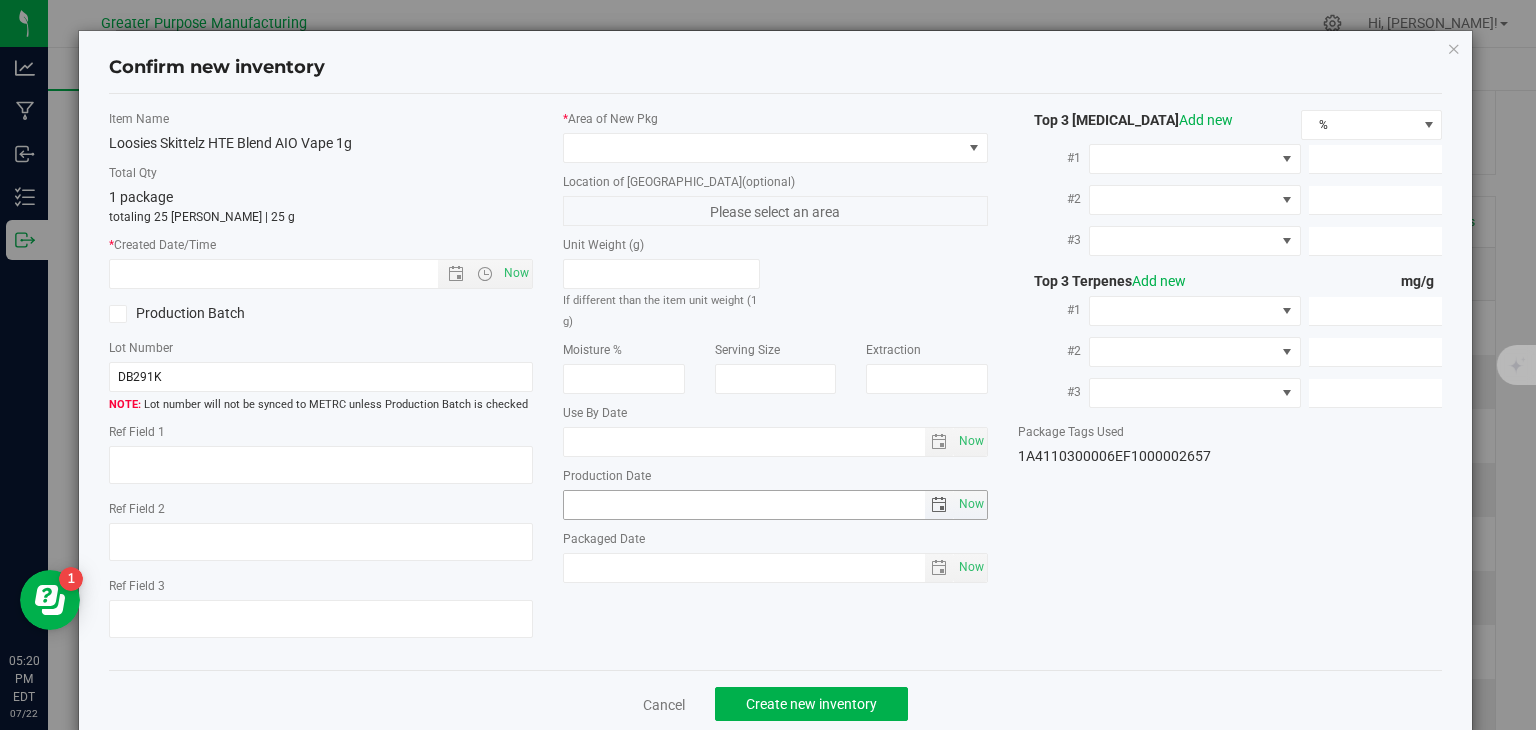 type on "[DATE]" 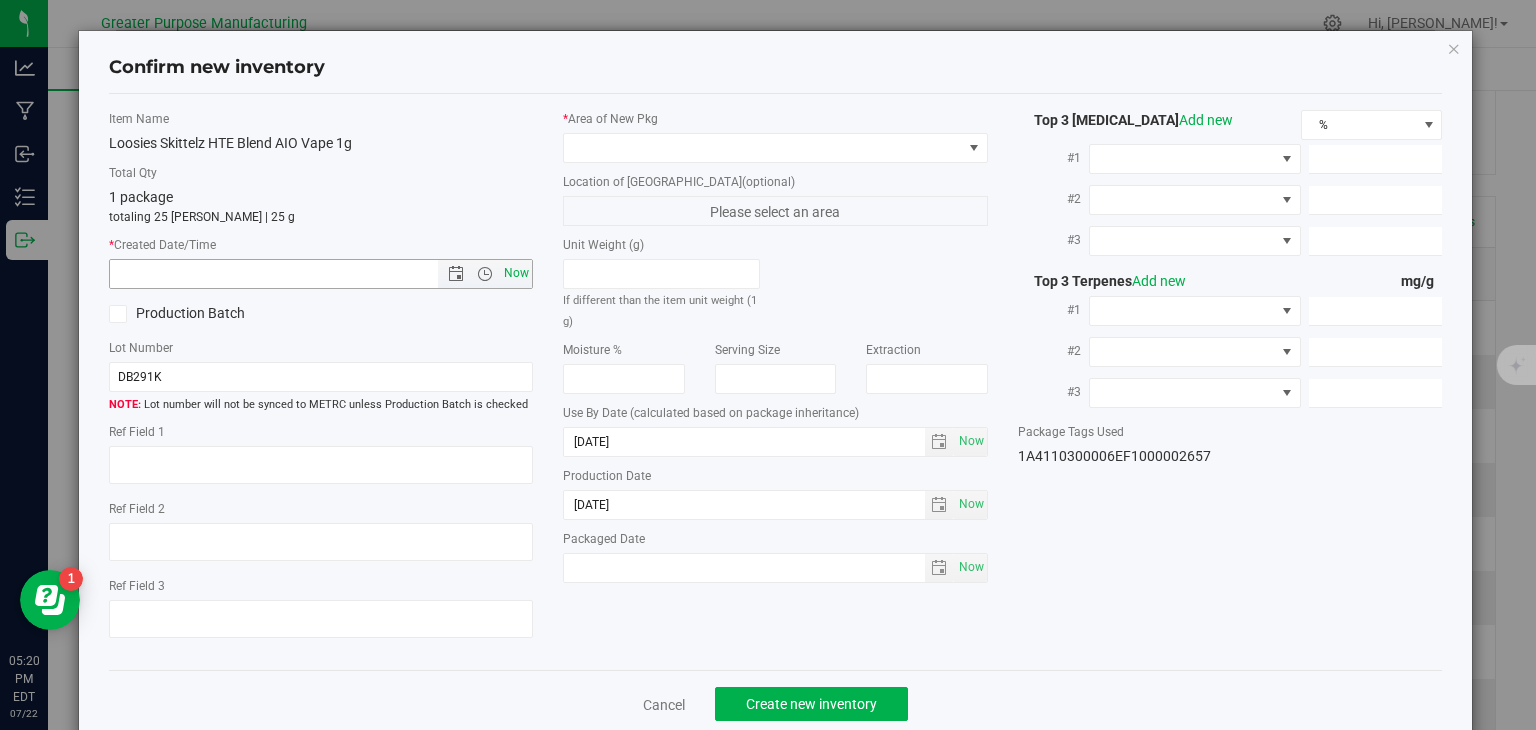 click on "Now" at bounding box center (517, 273) 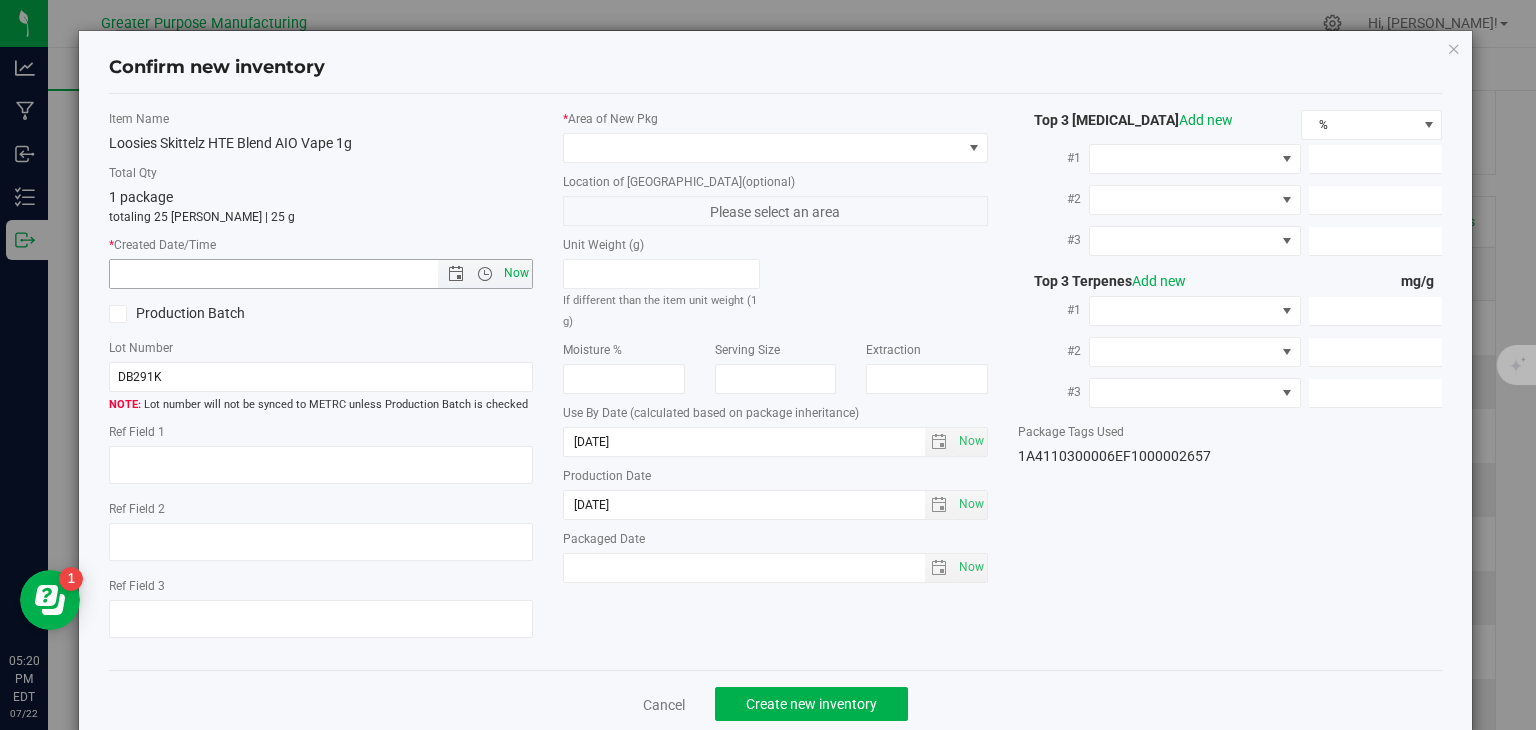 type on "[DATE] 5:20 PM" 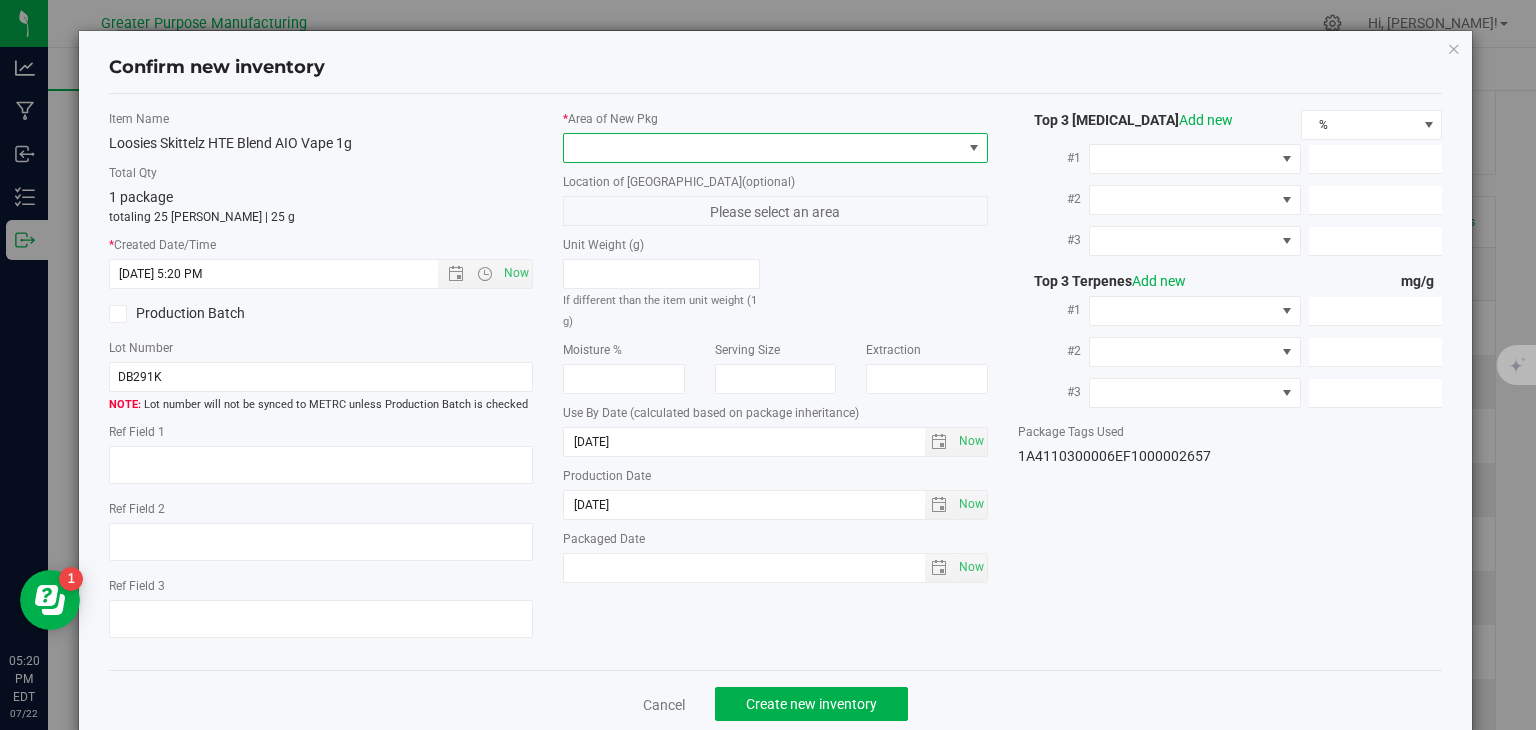 click at bounding box center [763, 148] 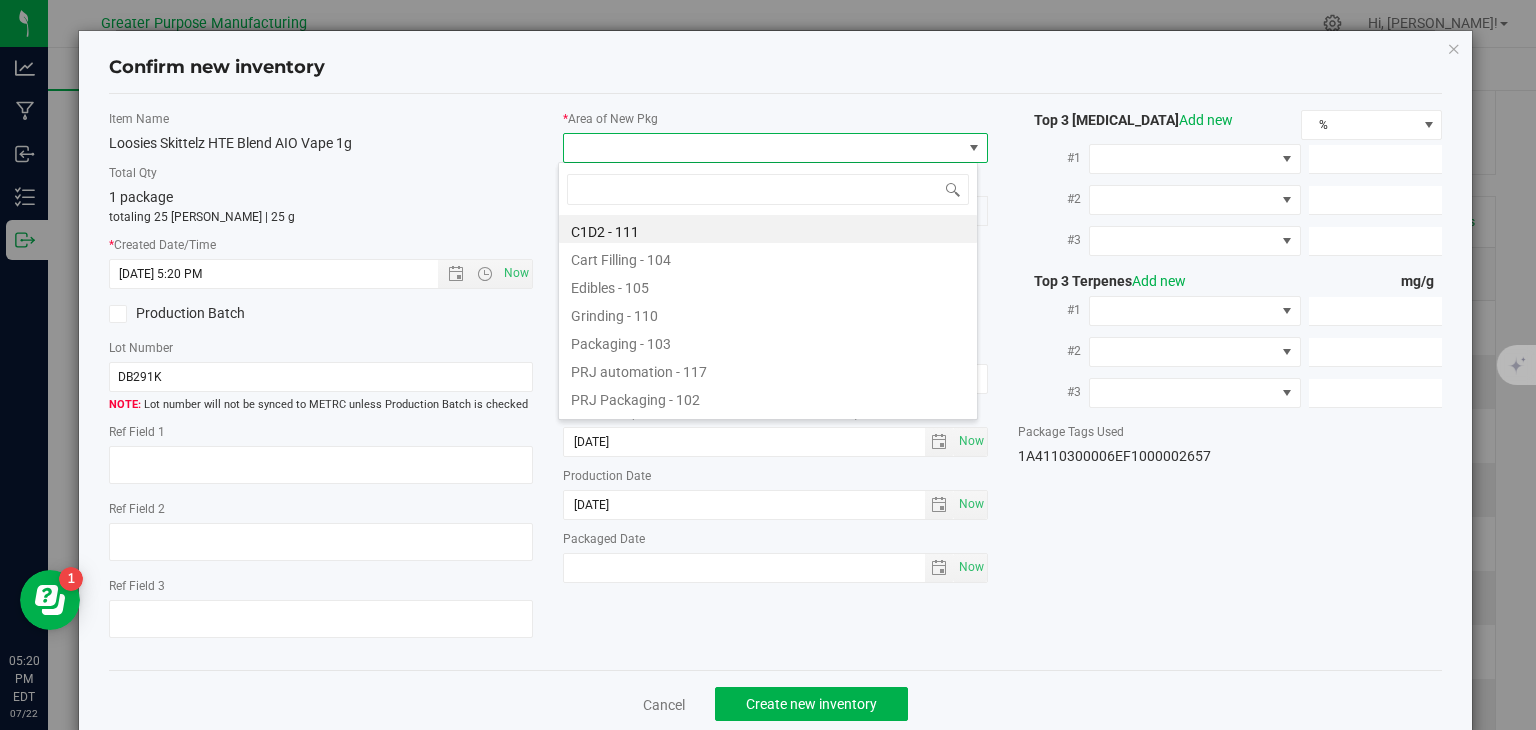 scroll, scrollTop: 99970, scrollLeft: 99580, axis: both 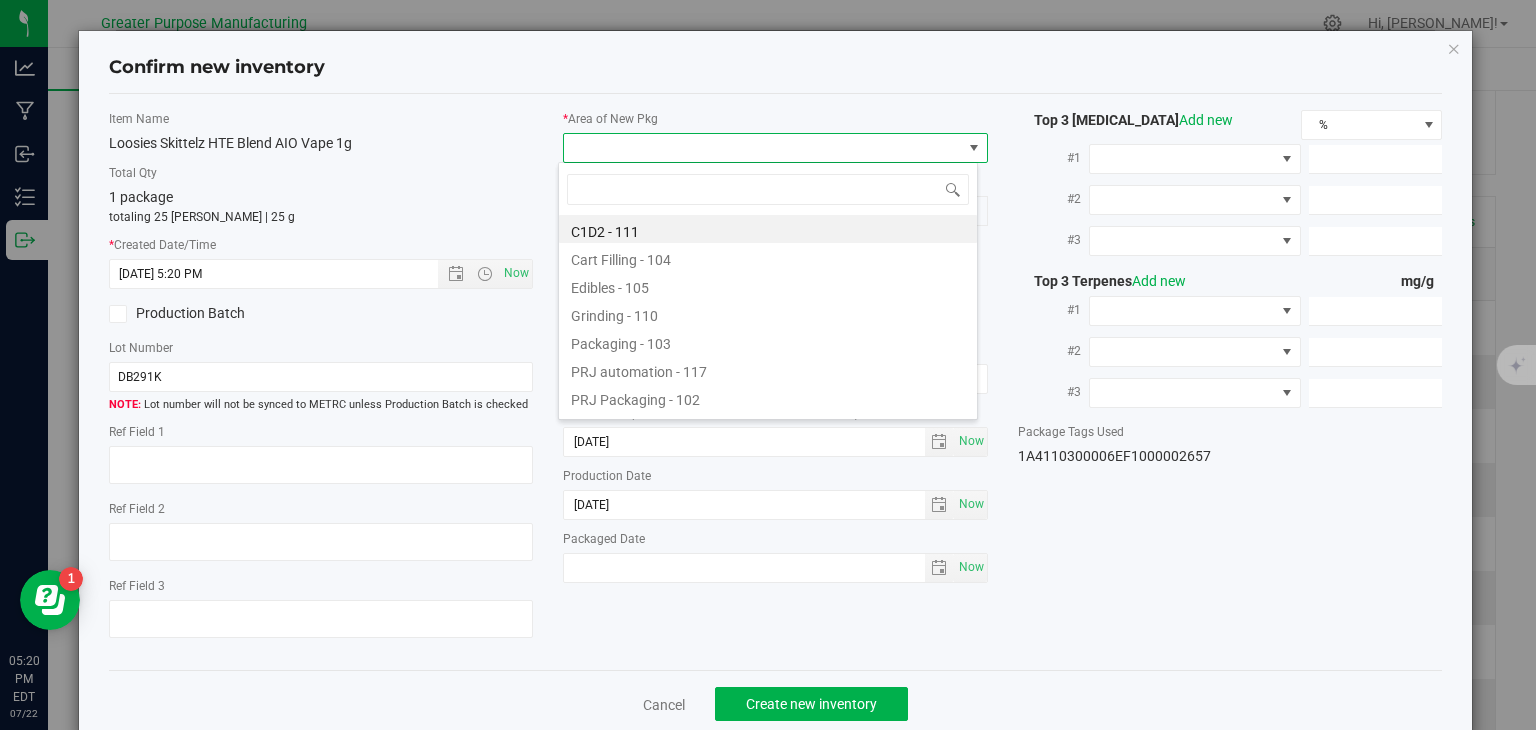 type on "108" 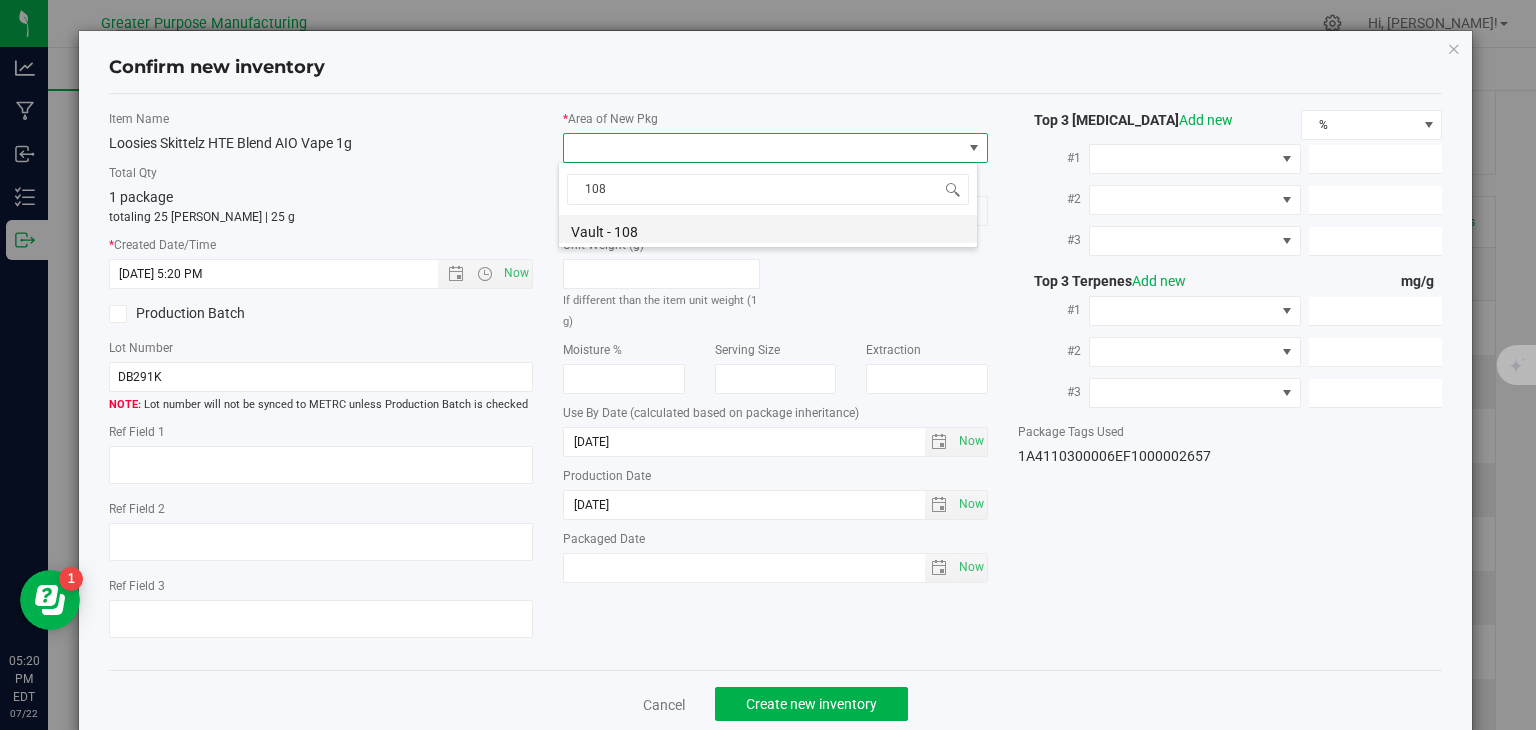 click on "Vault - 108" at bounding box center (768, 229) 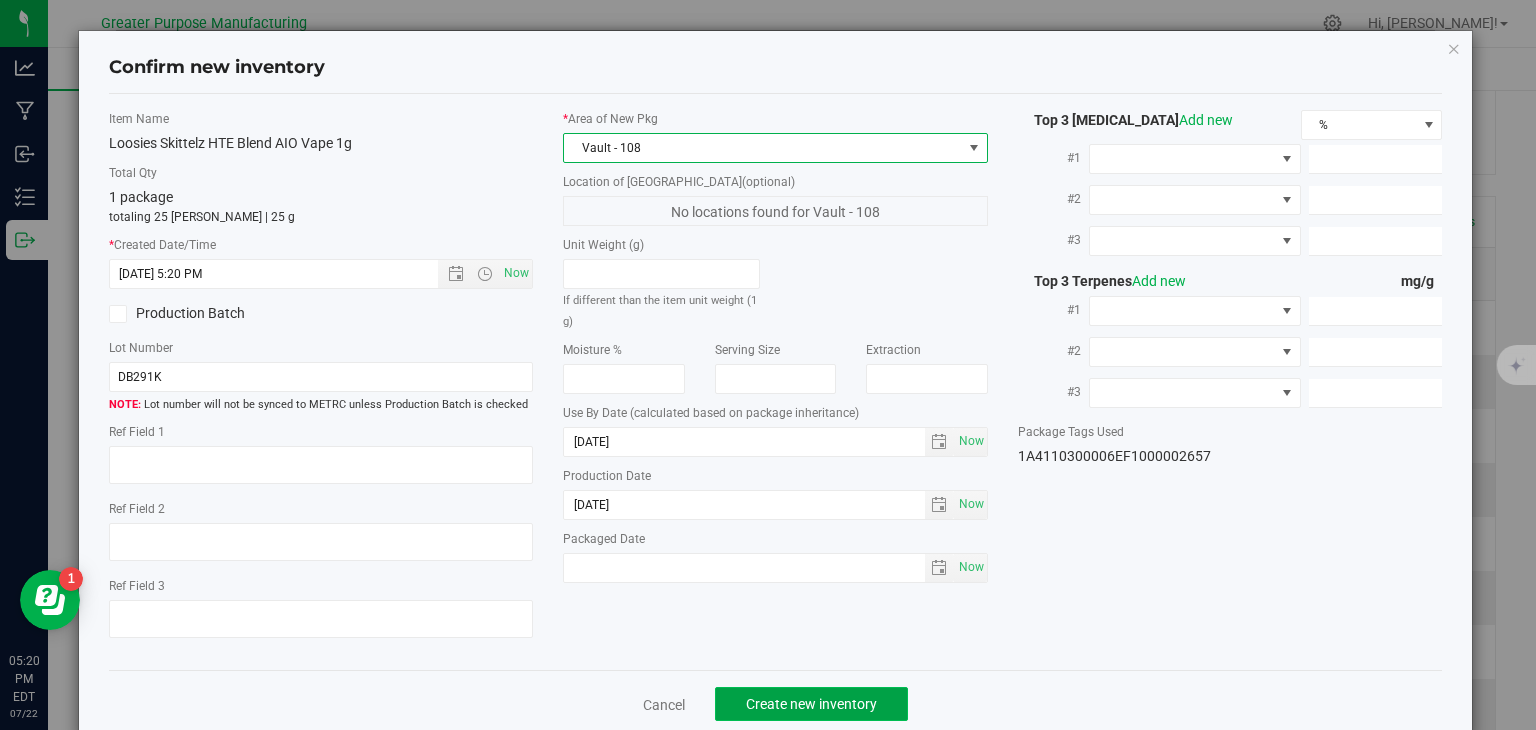 click on "Create new inventory" 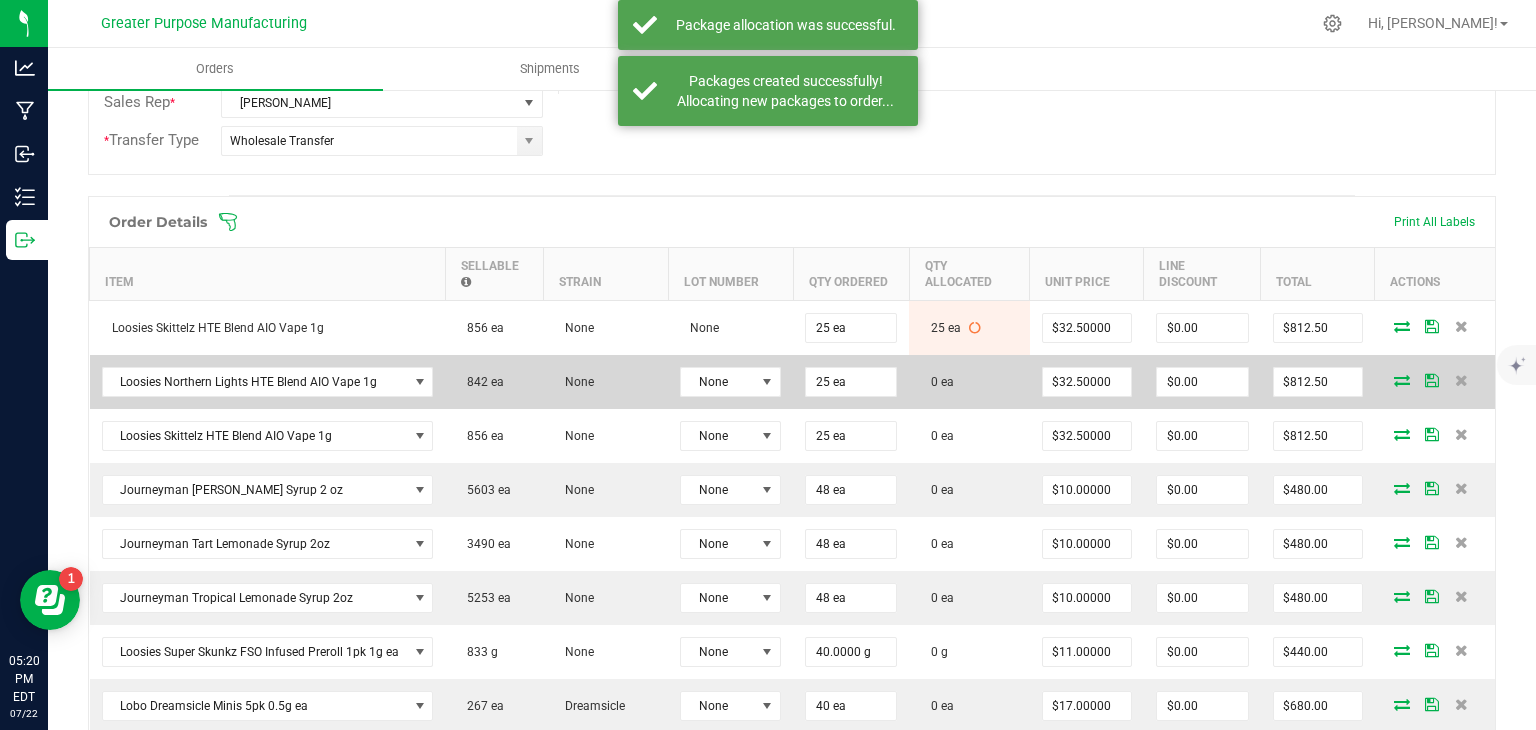click at bounding box center [1402, 380] 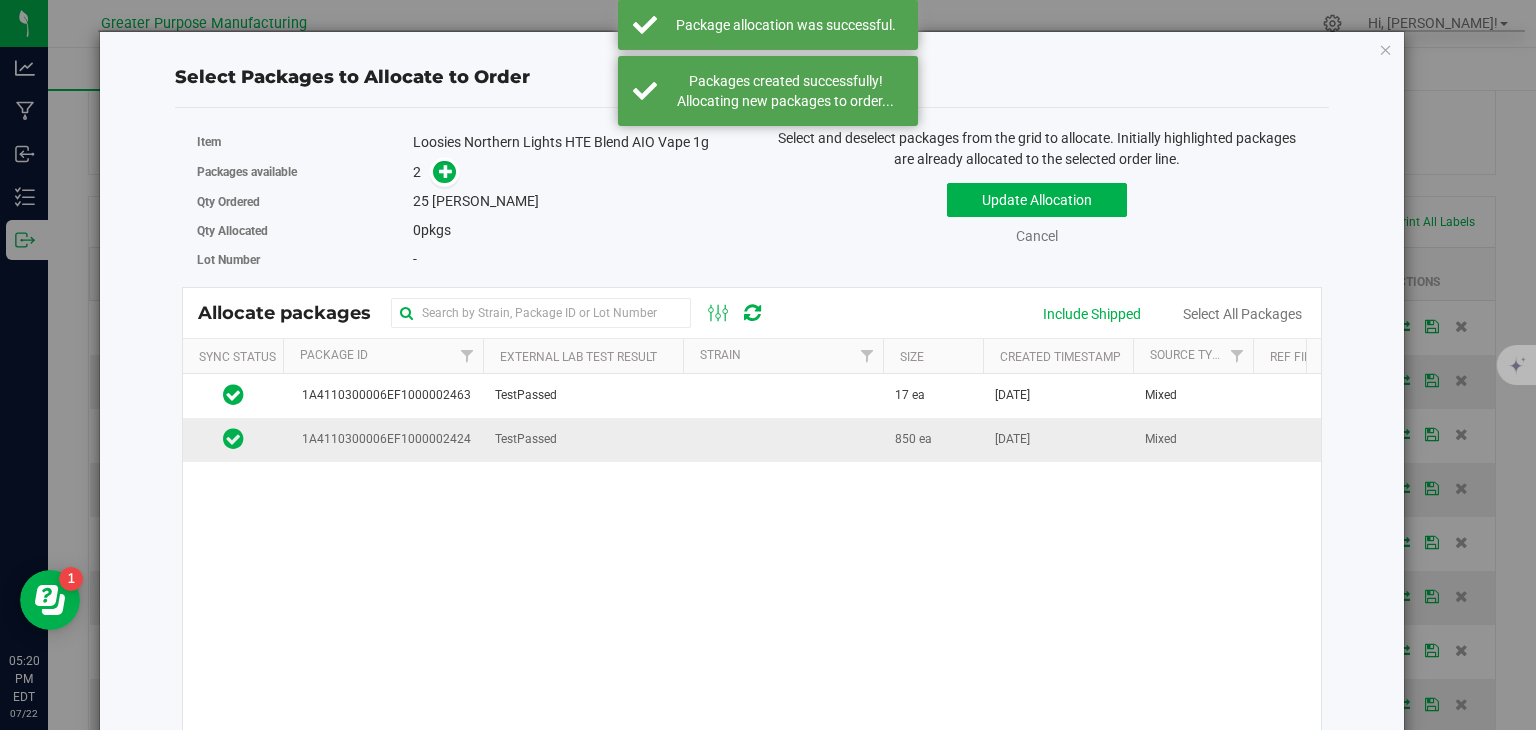 click at bounding box center (783, 439) 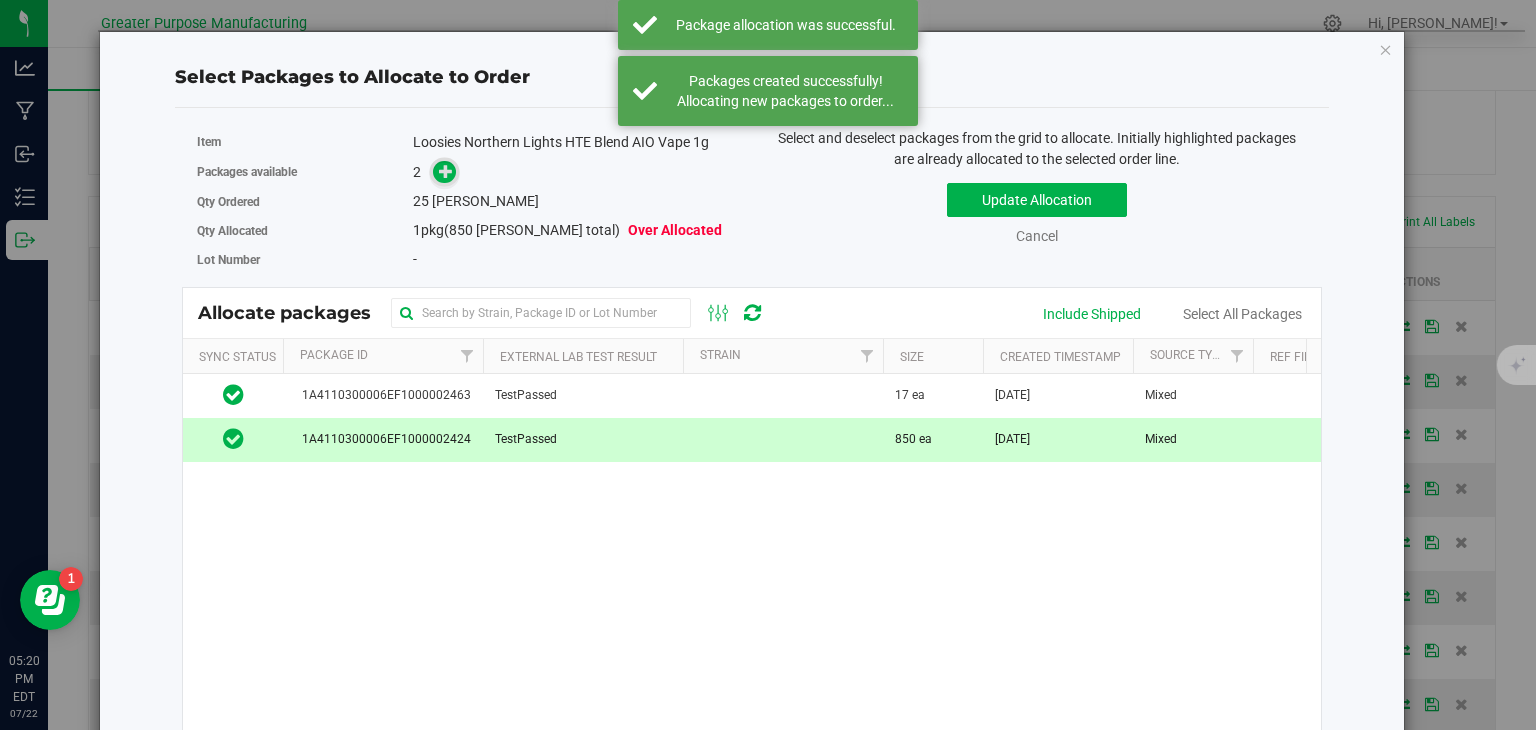 click at bounding box center (446, 171) 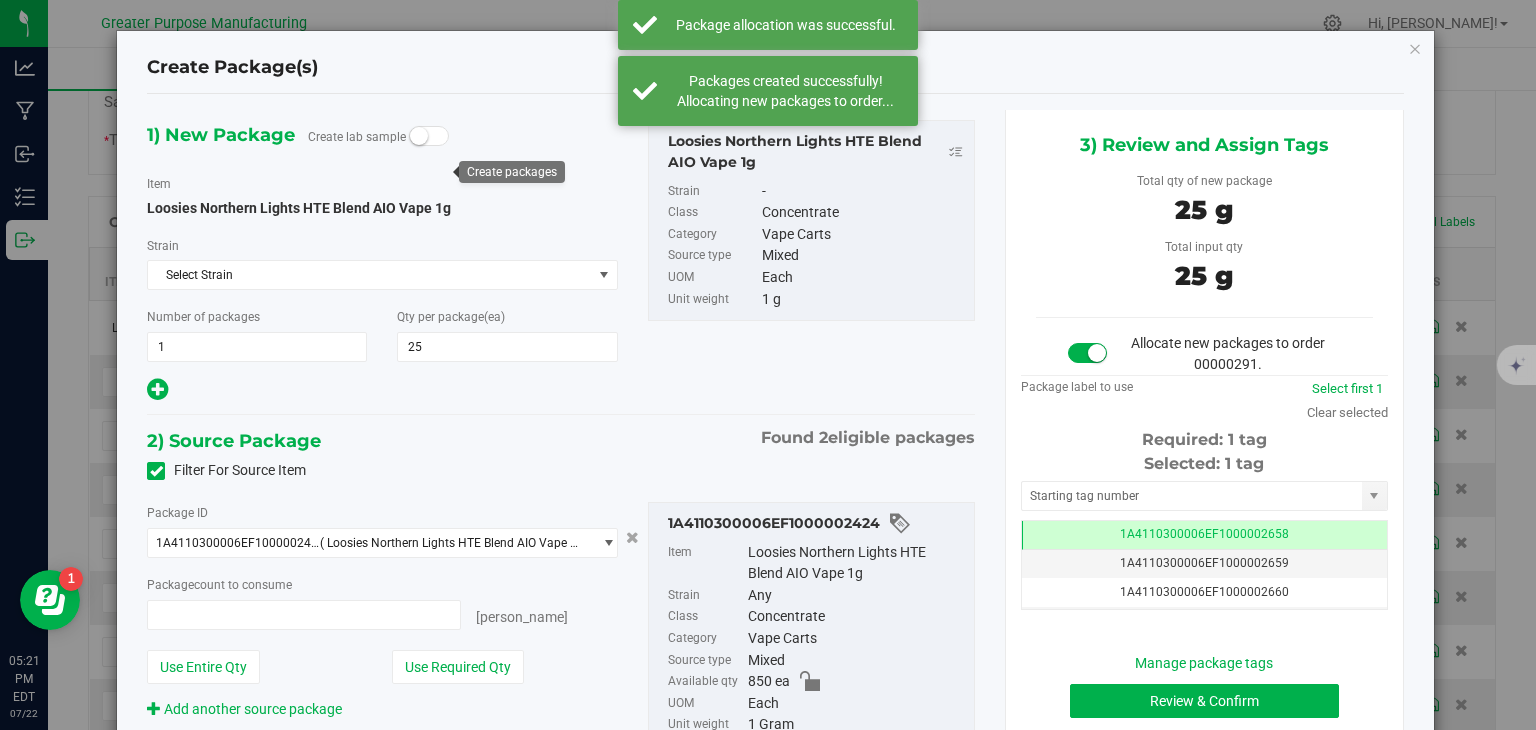type on "25 ea" 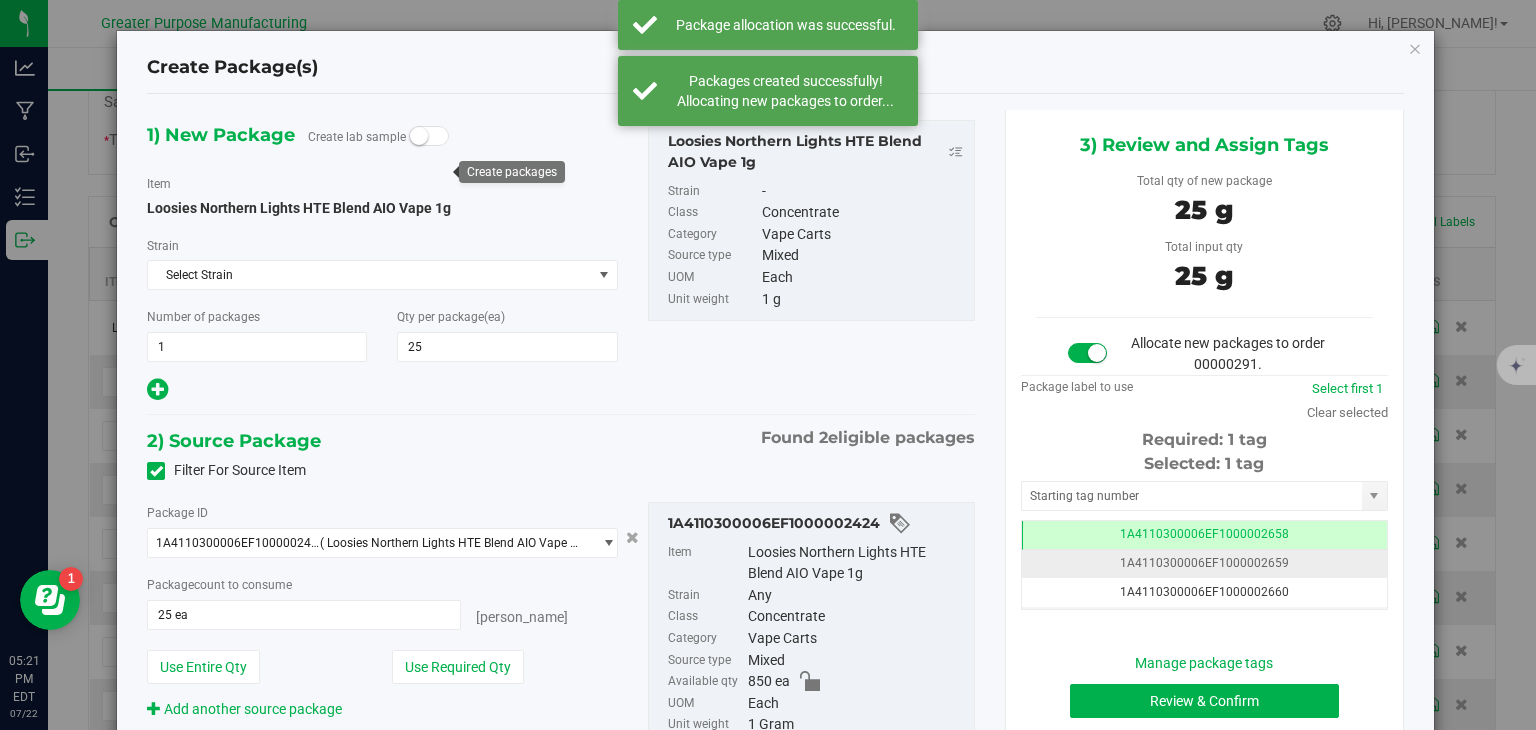 scroll, scrollTop: 0, scrollLeft: 0, axis: both 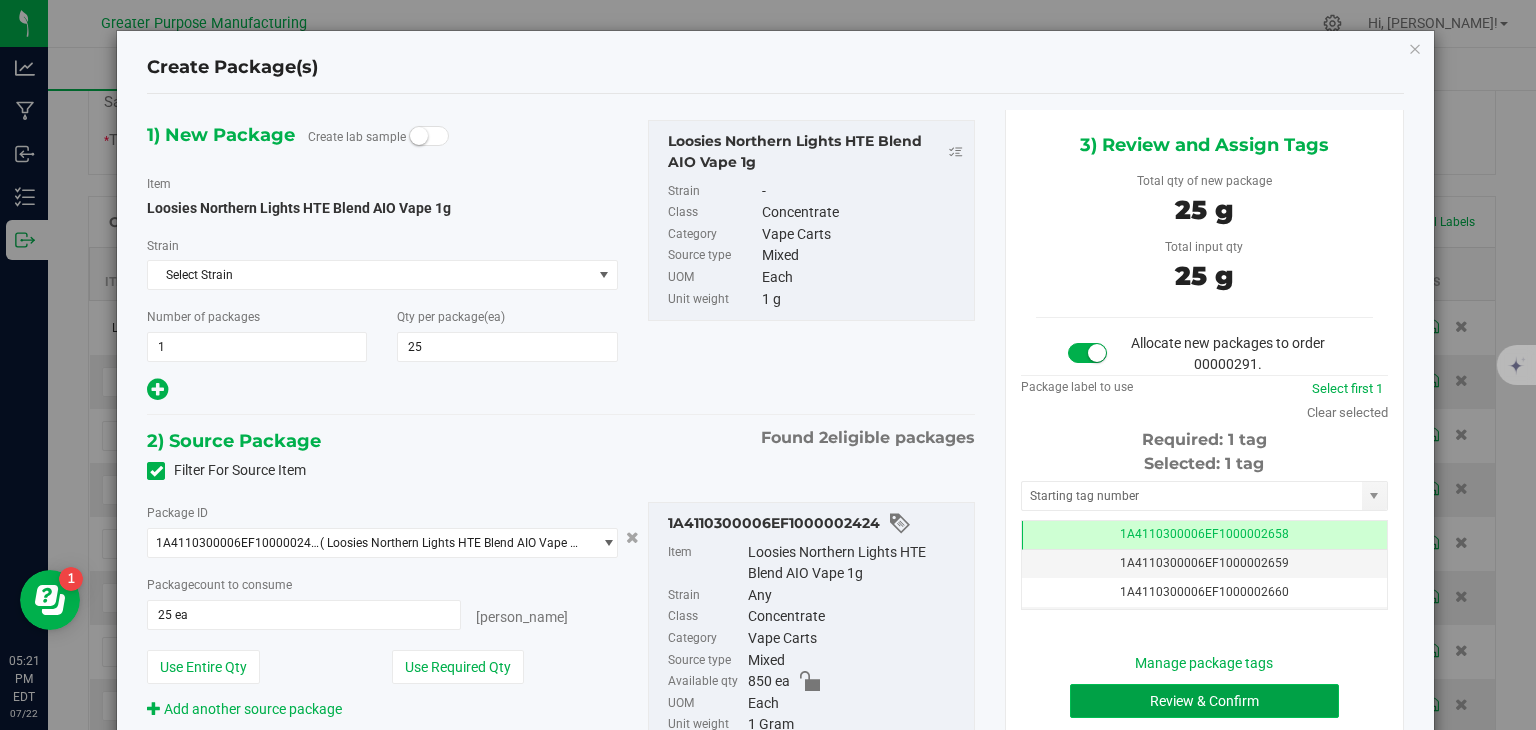 click on "Review & Confirm" at bounding box center (1204, 701) 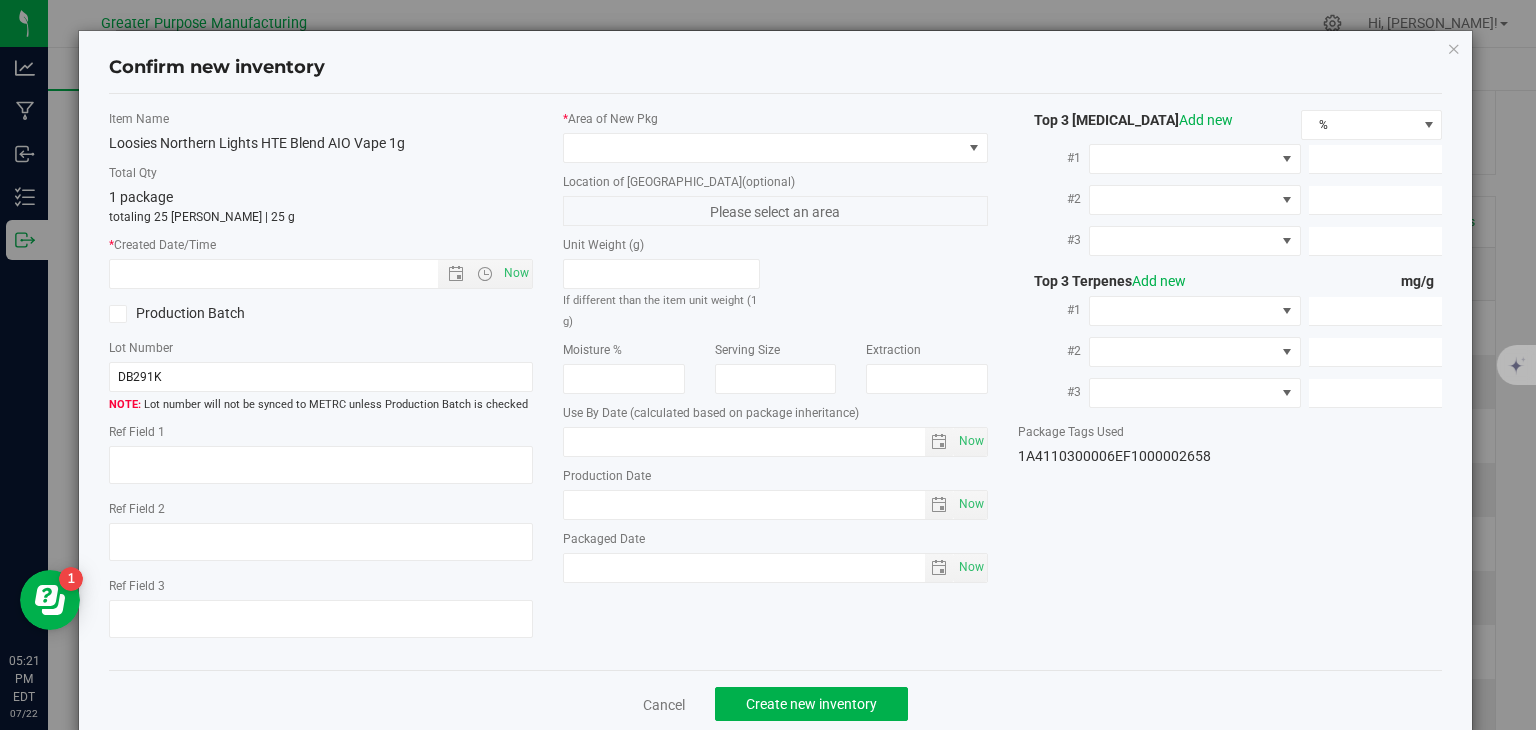type on "[DATE]" 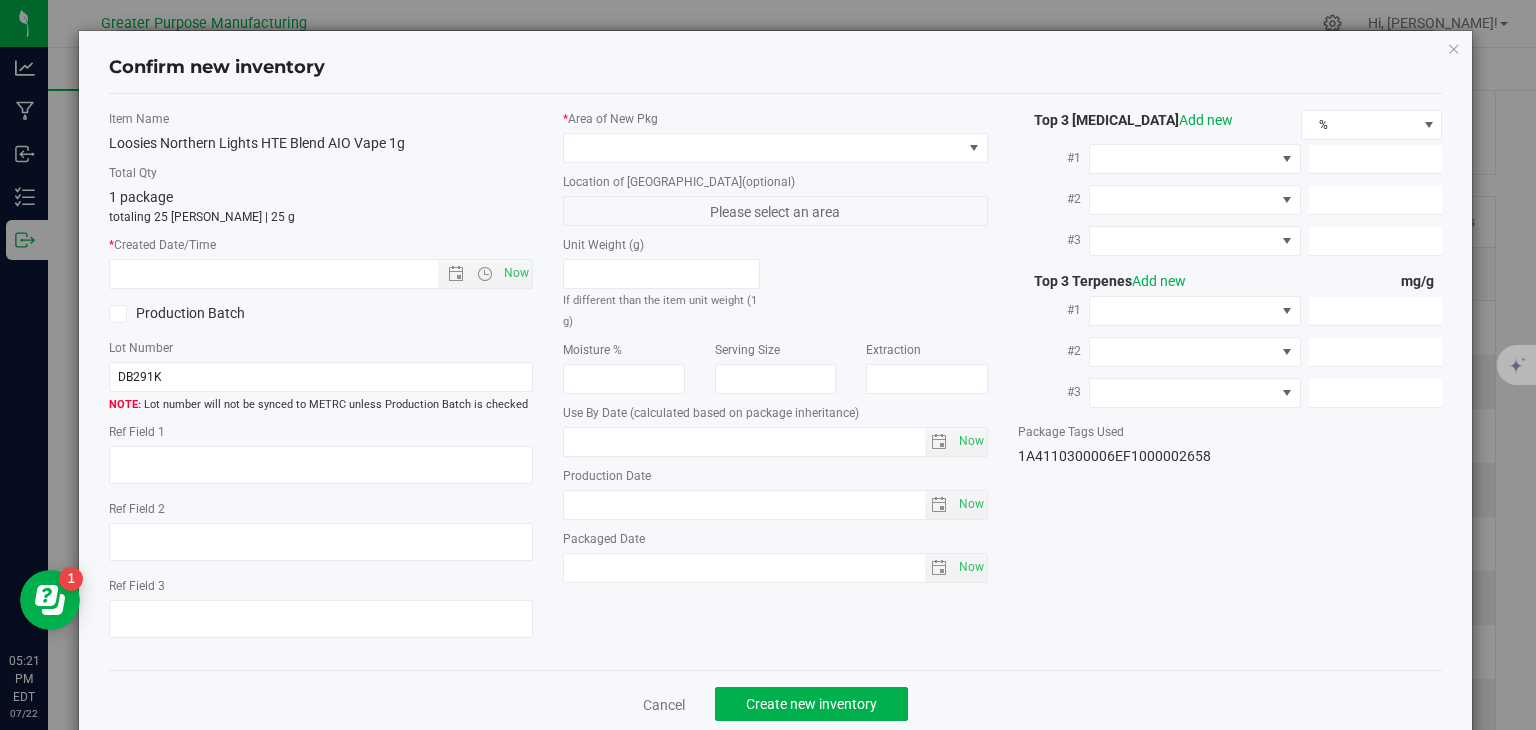 type on "[DATE]" 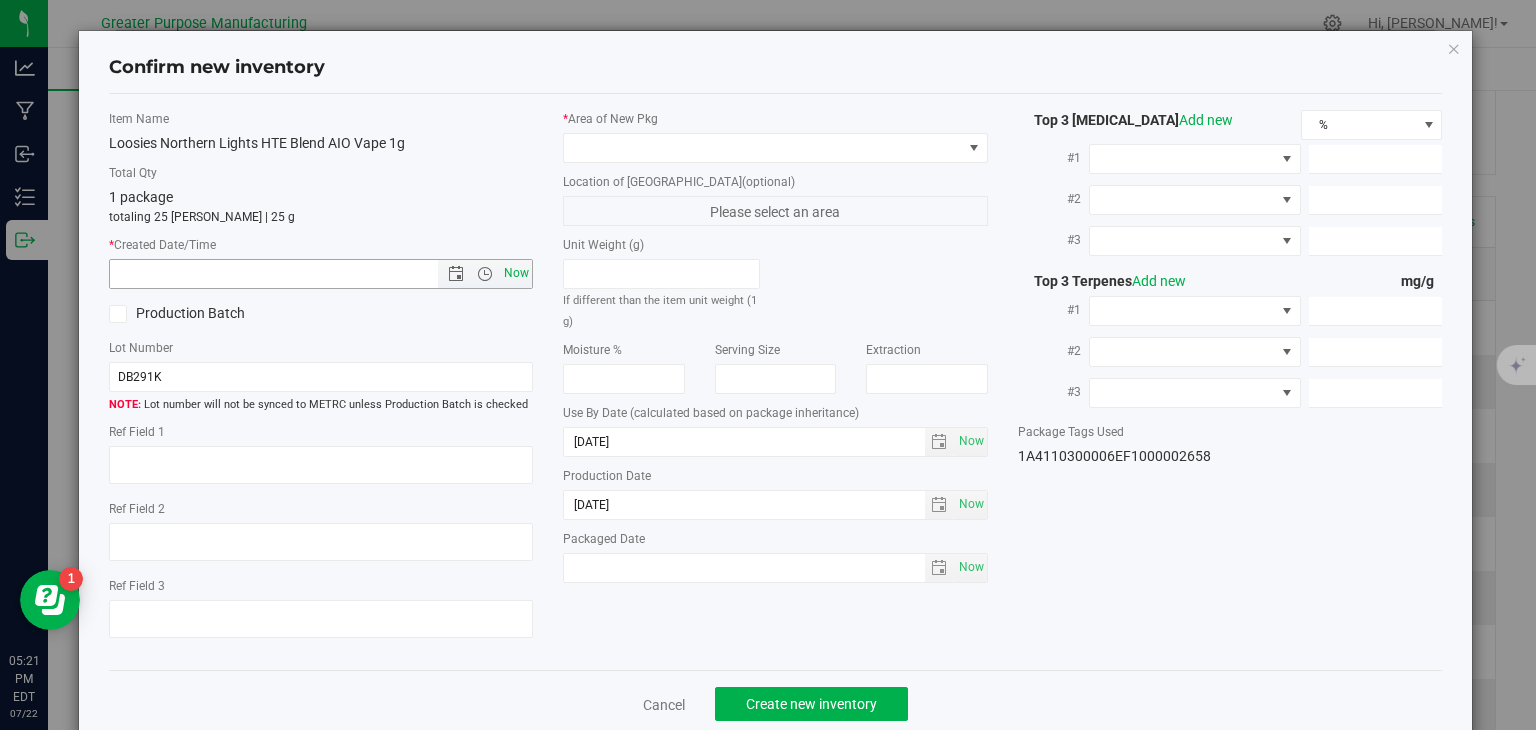 click on "Now" at bounding box center [517, 273] 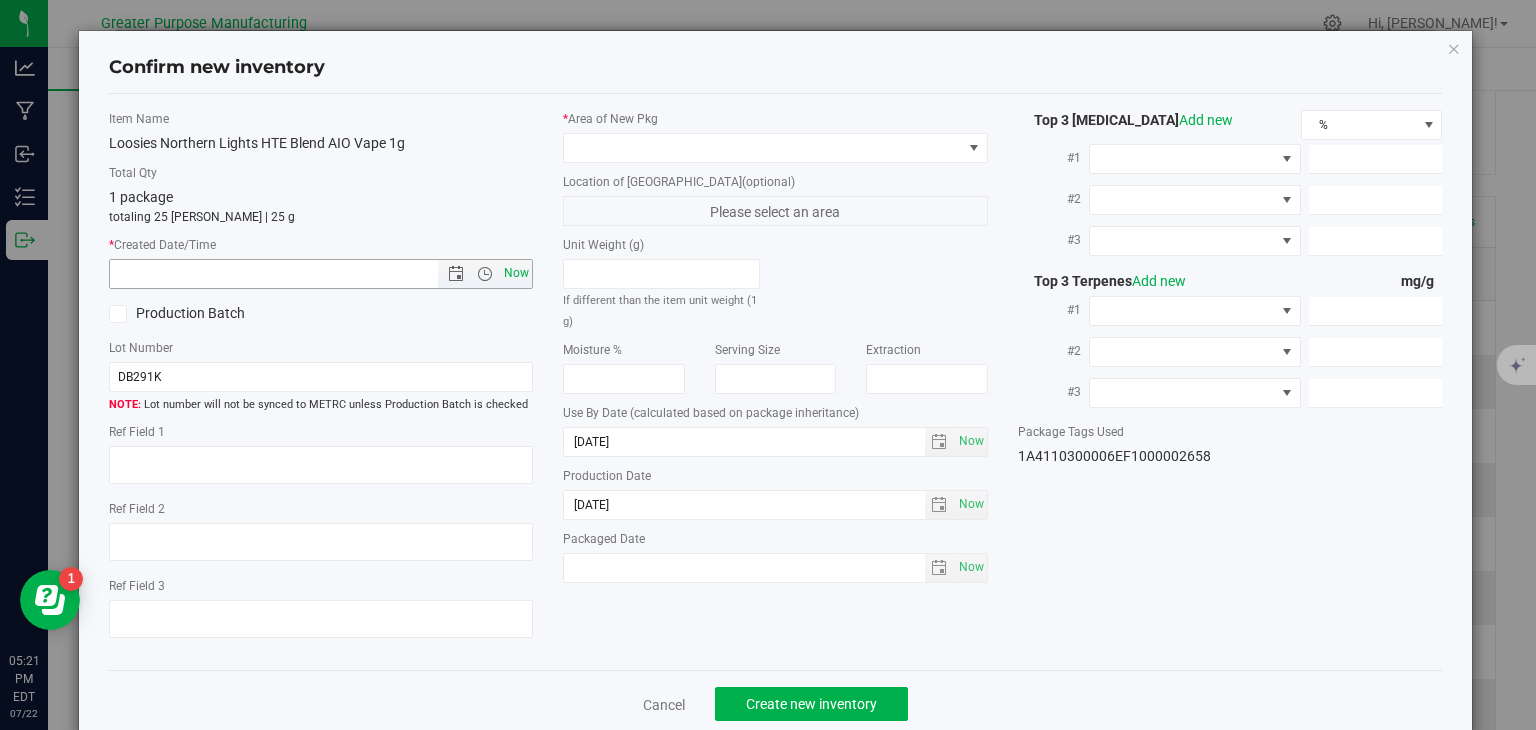 type on "[DATE] 5:21 PM" 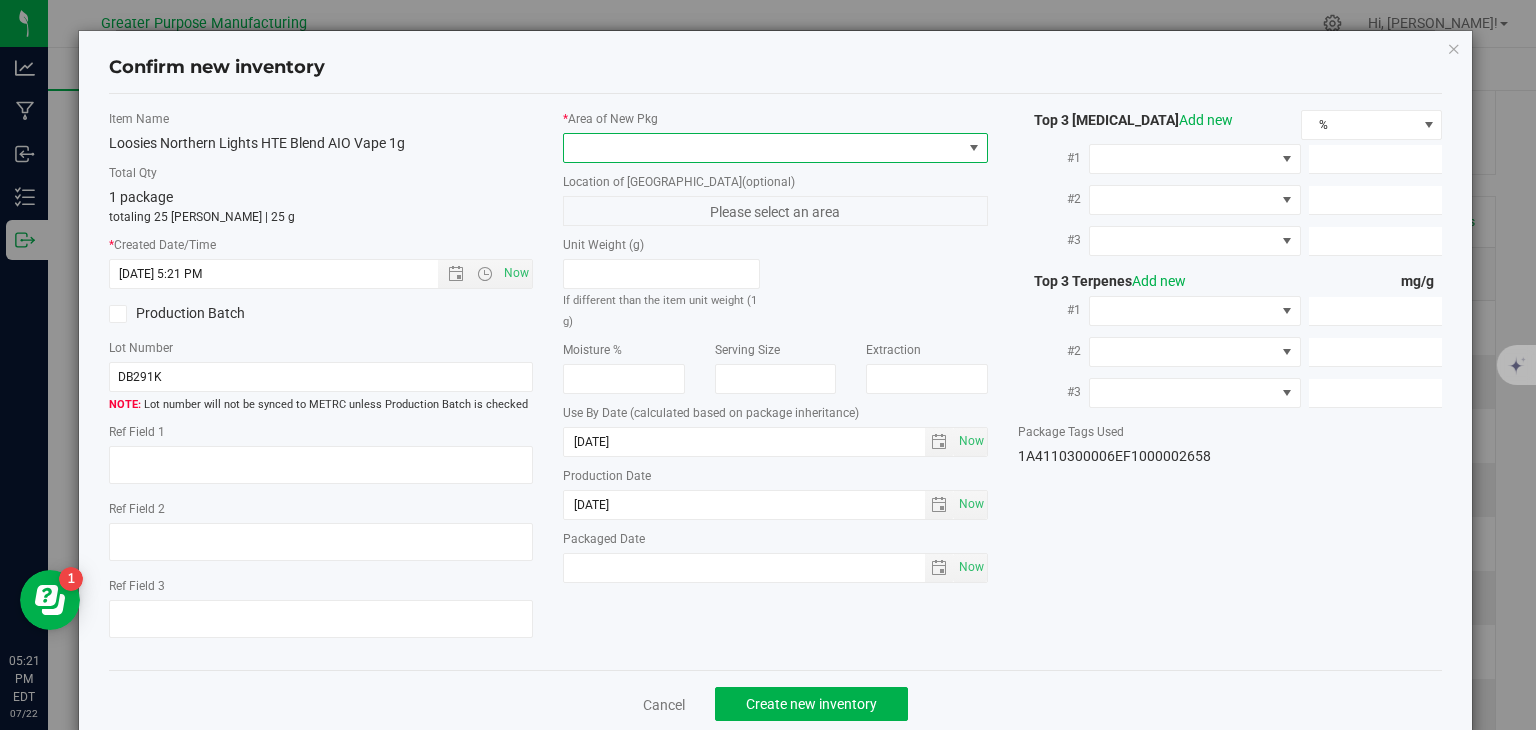 click at bounding box center (763, 148) 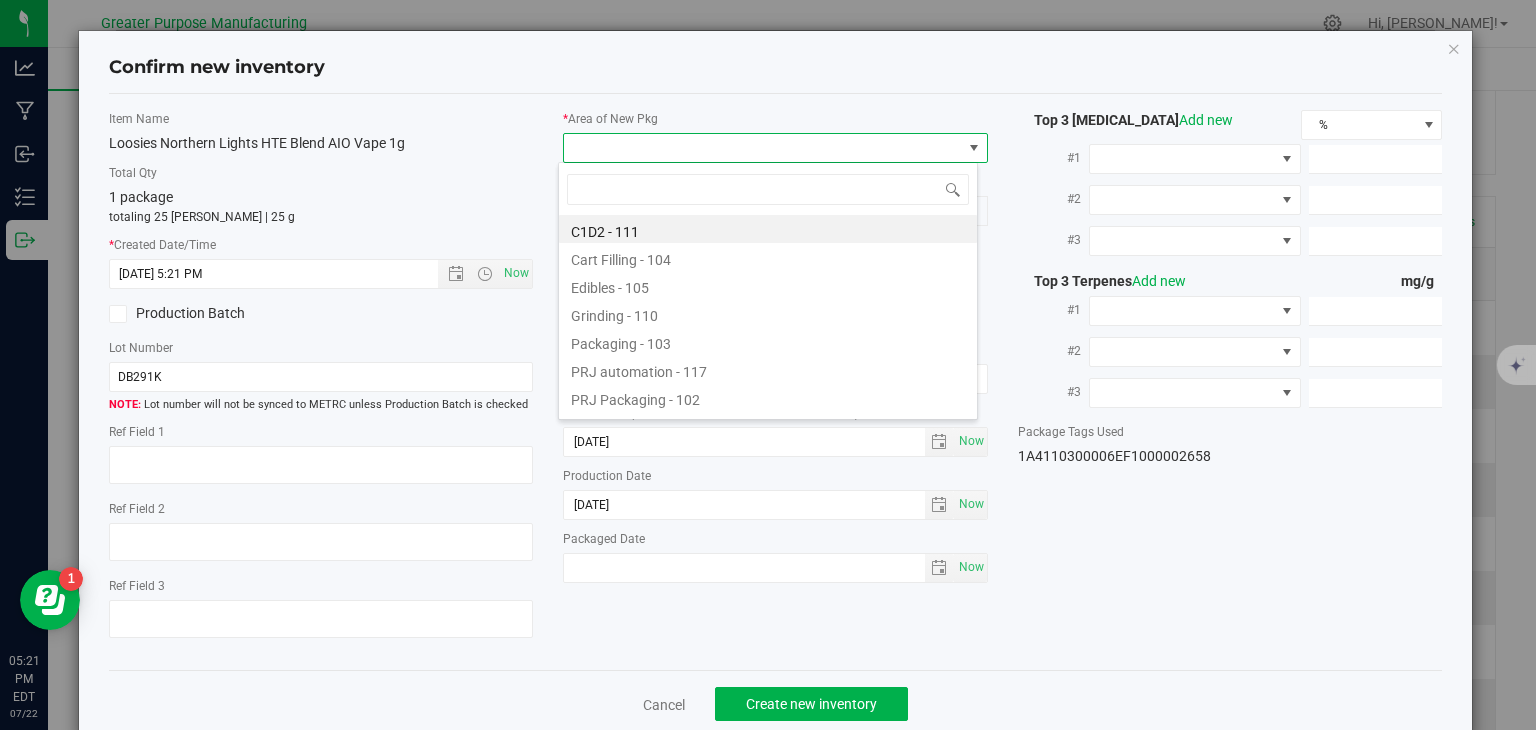 type on "108" 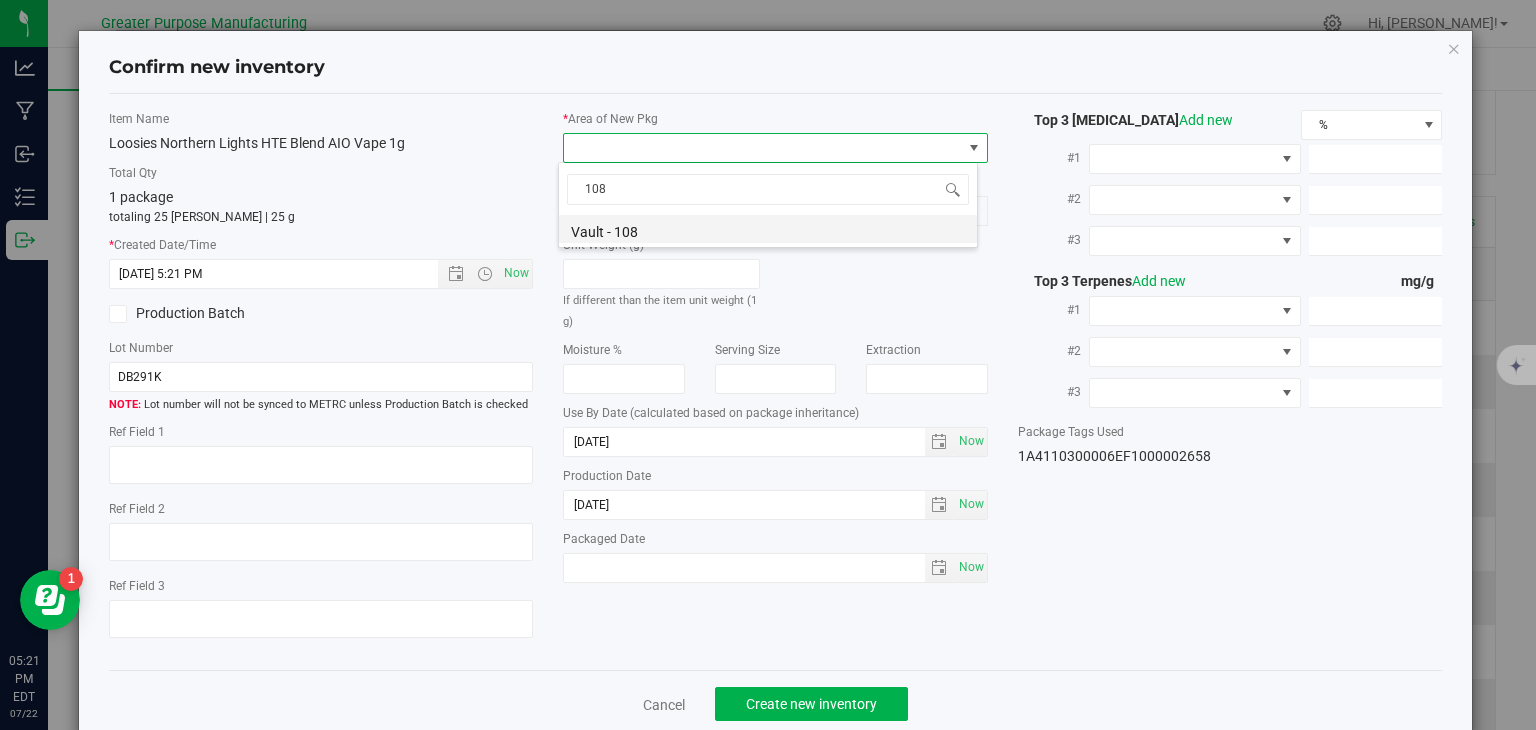 click on "Vault - 108" at bounding box center [768, 229] 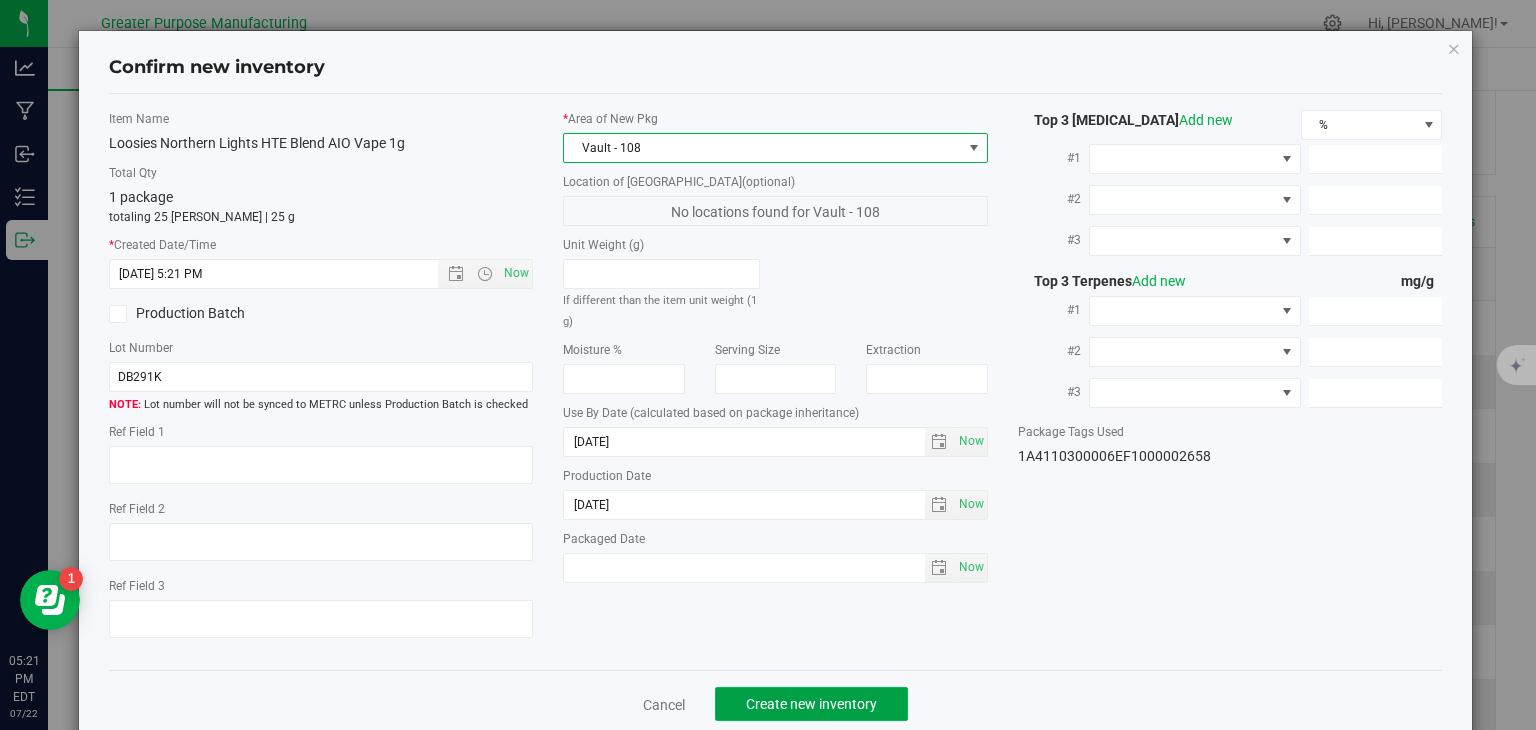 click on "Create new inventory" 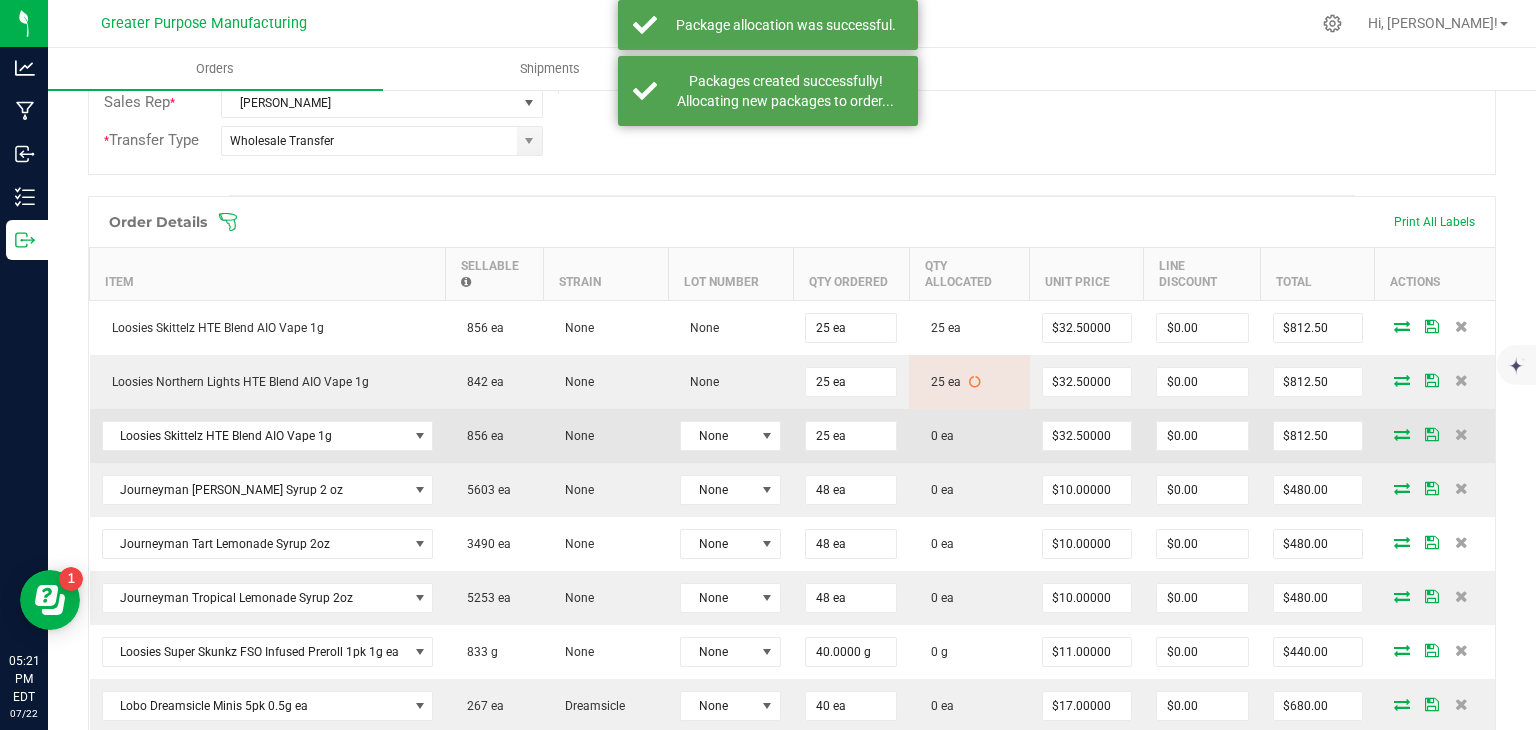 click at bounding box center [1402, 434] 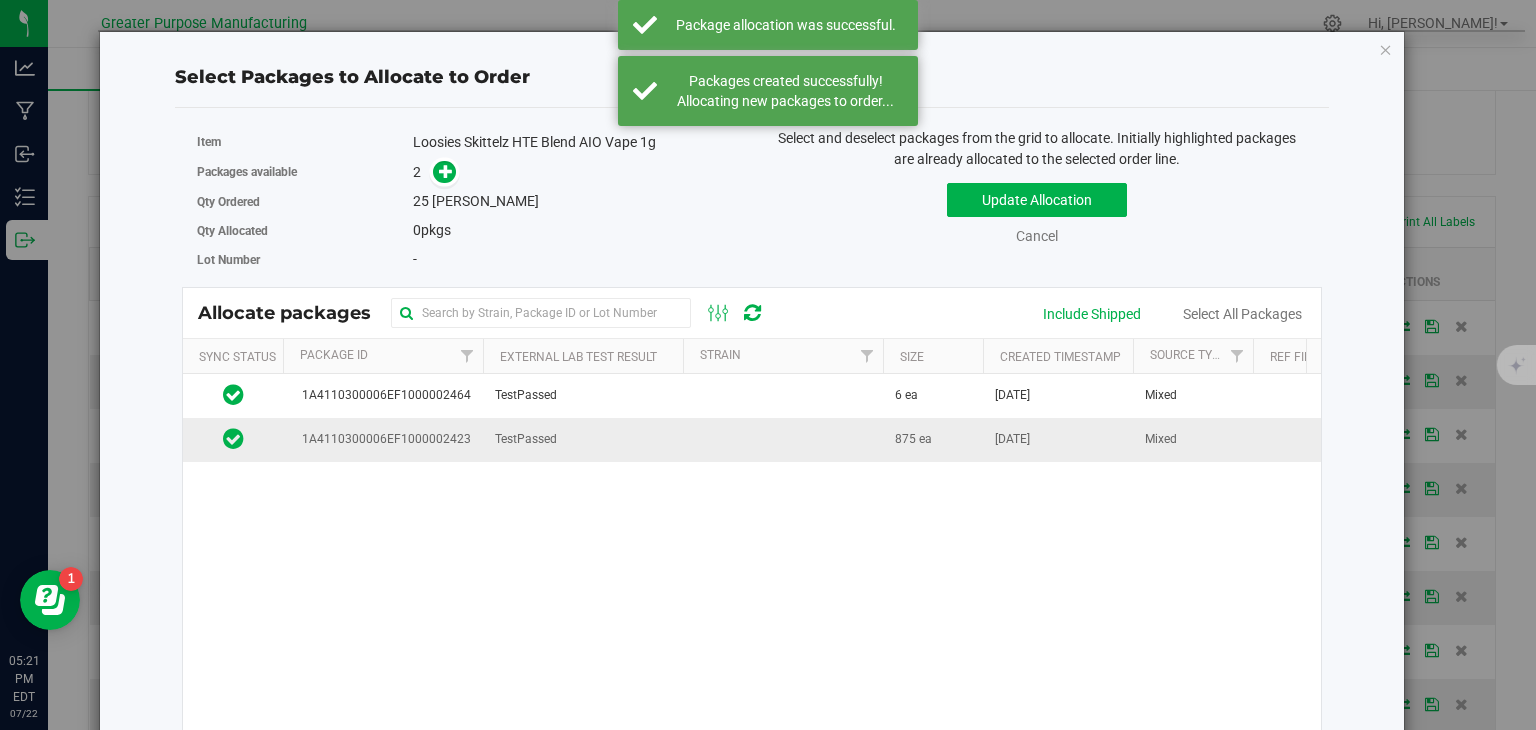 click at bounding box center [783, 439] 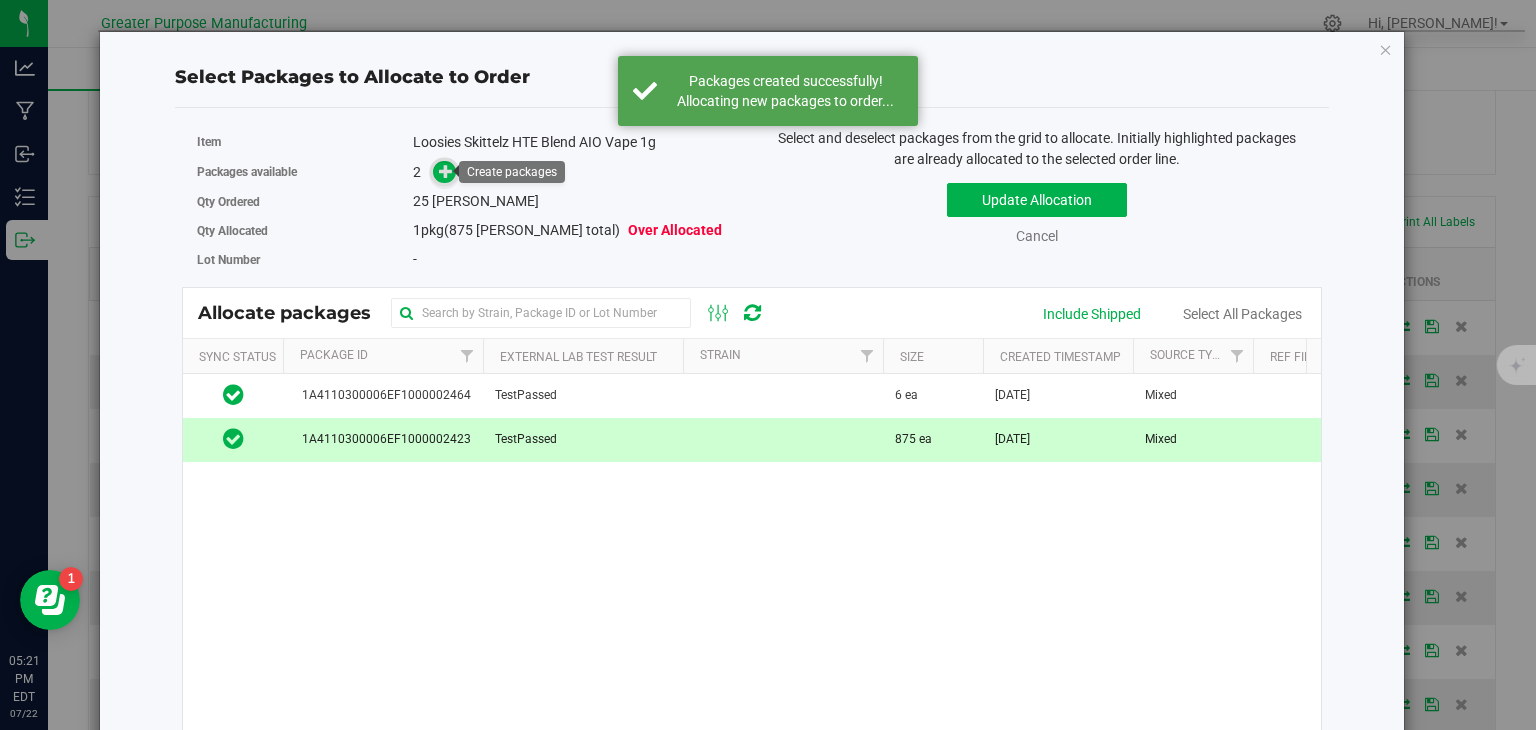 click at bounding box center [446, 171] 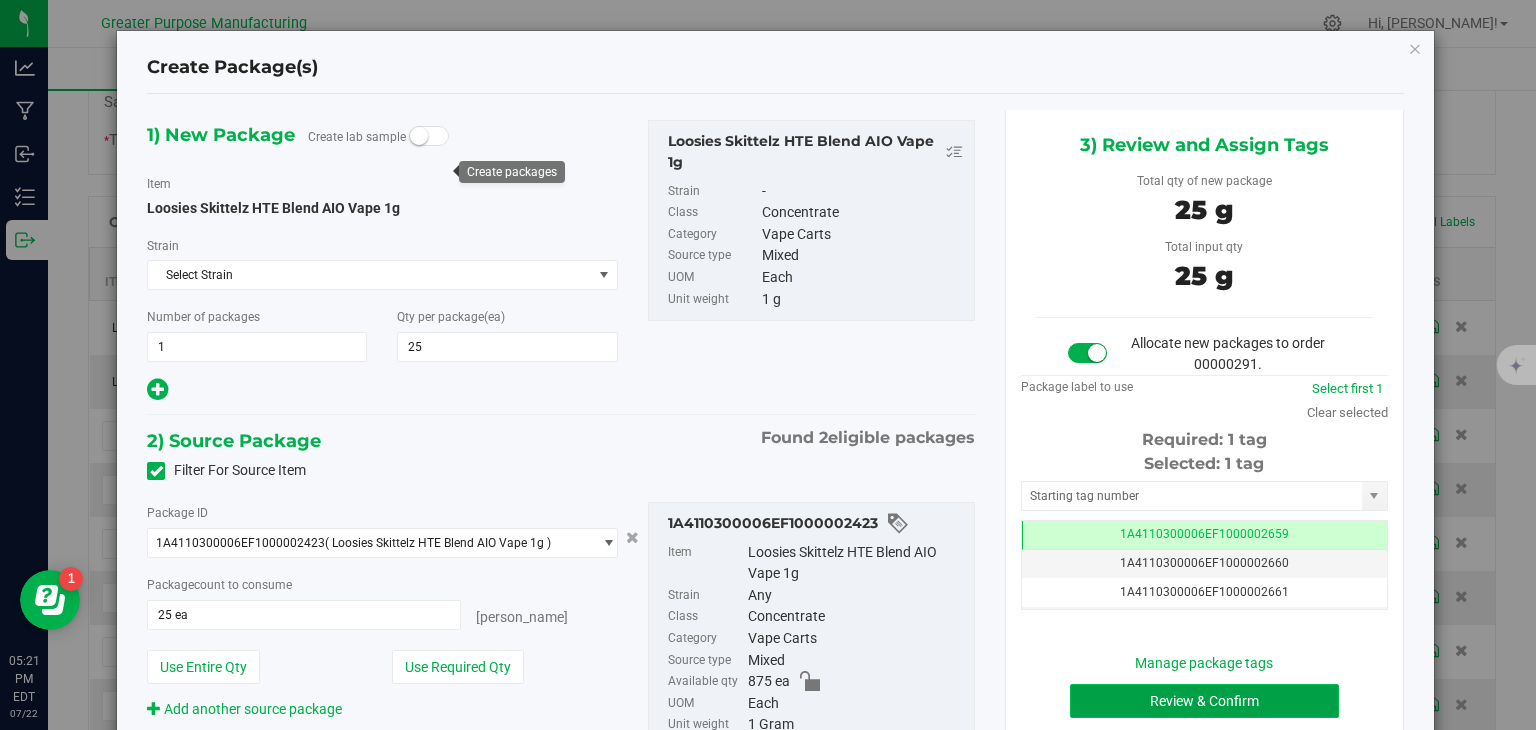 click on "Review & Confirm" at bounding box center (1204, 701) 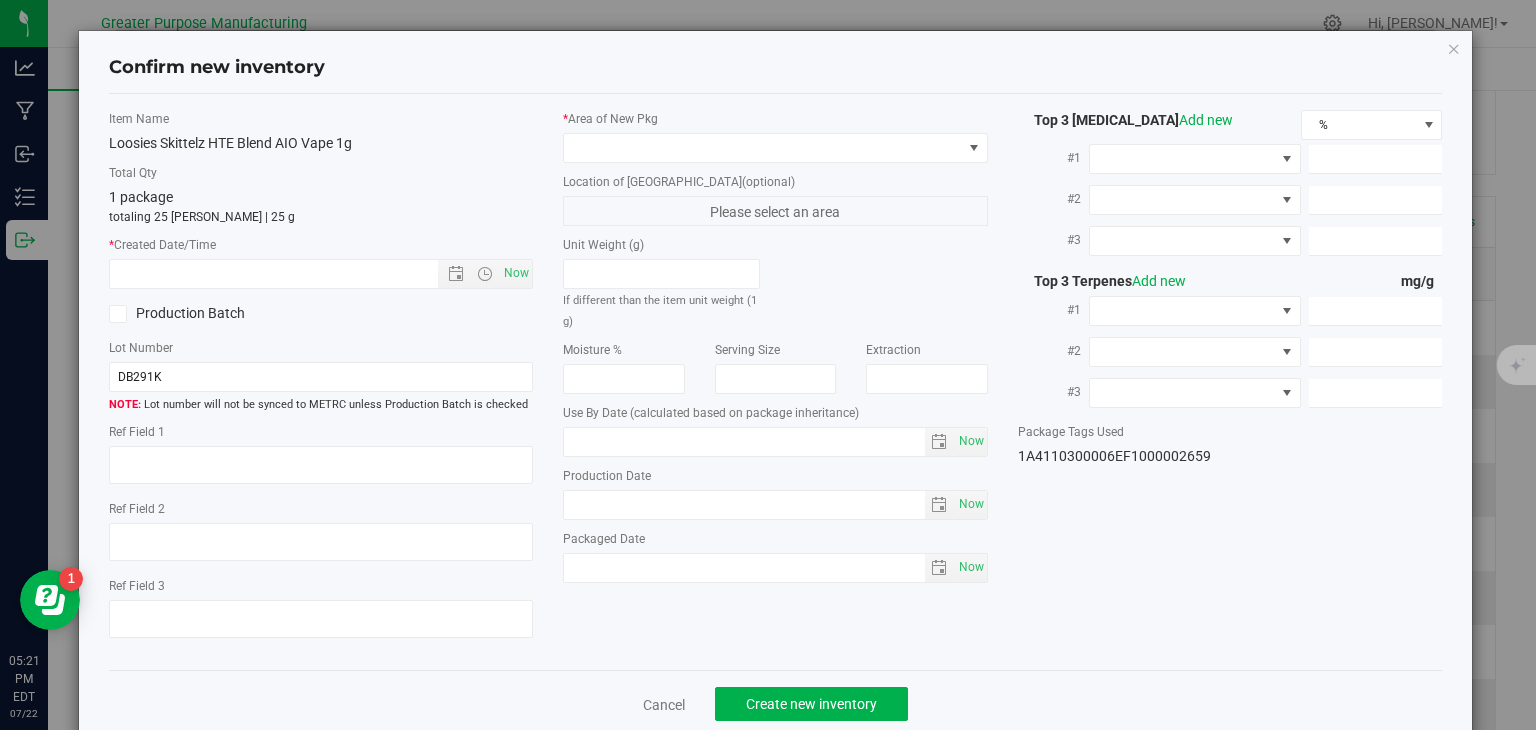 type on "[DATE]" 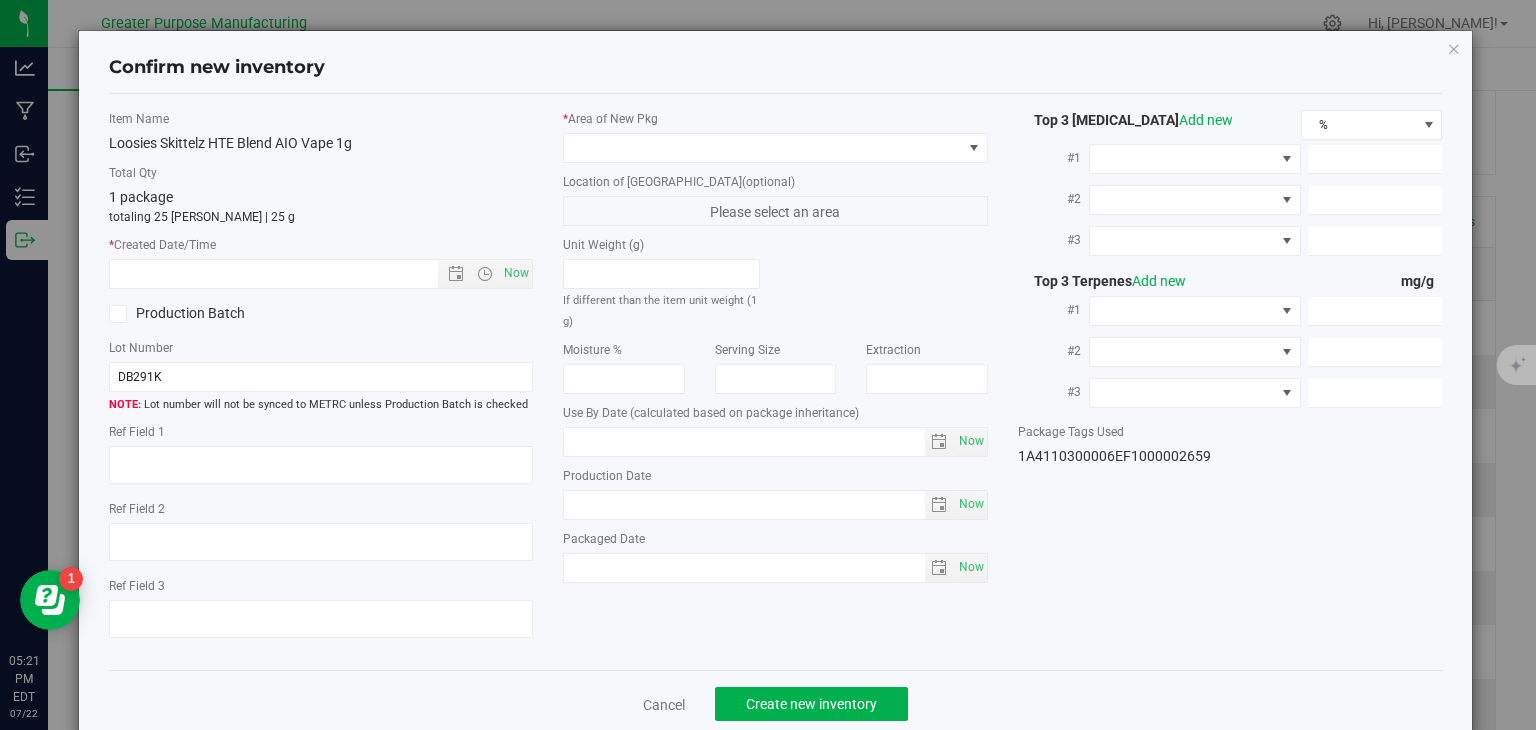 type on "[DATE]" 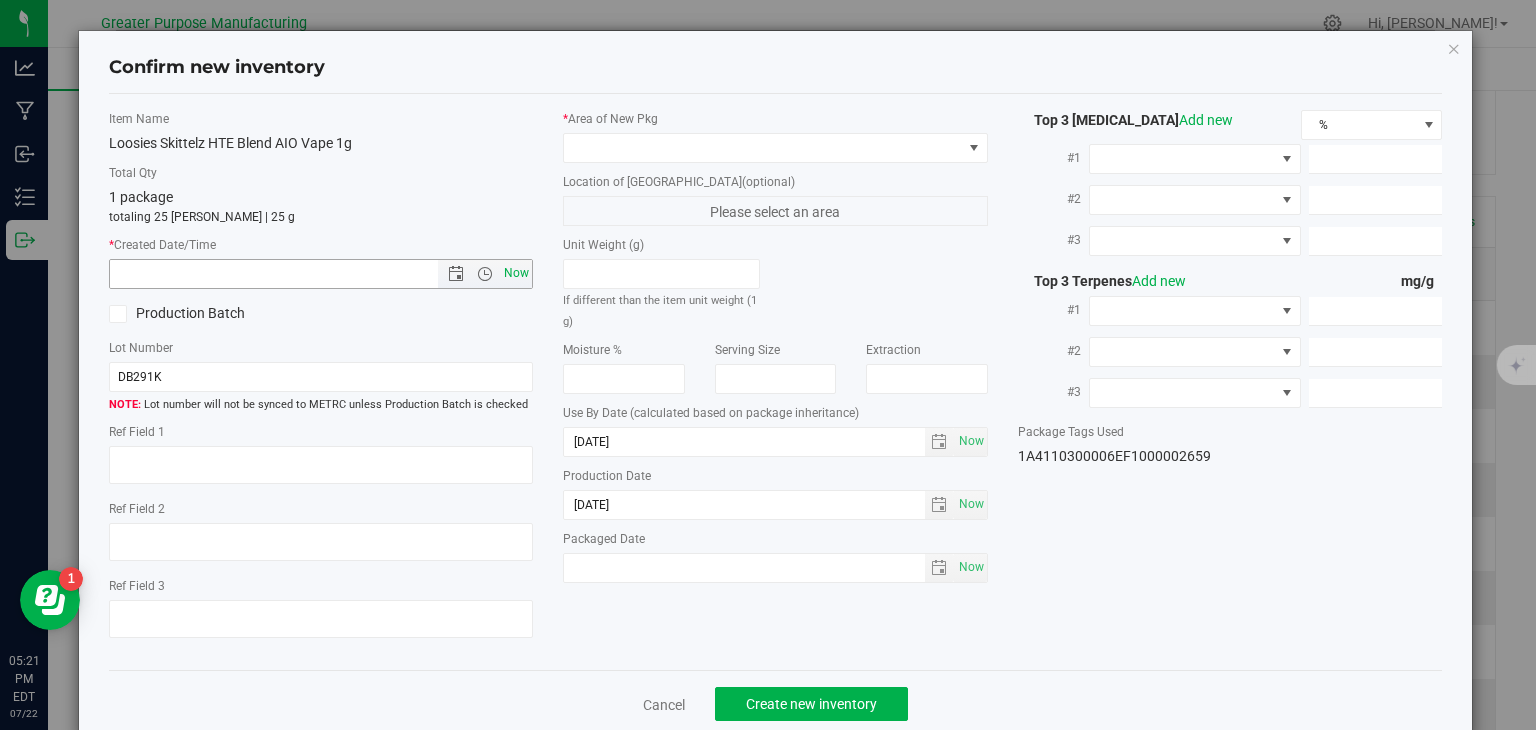 click on "Now" at bounding box center (517, 273) 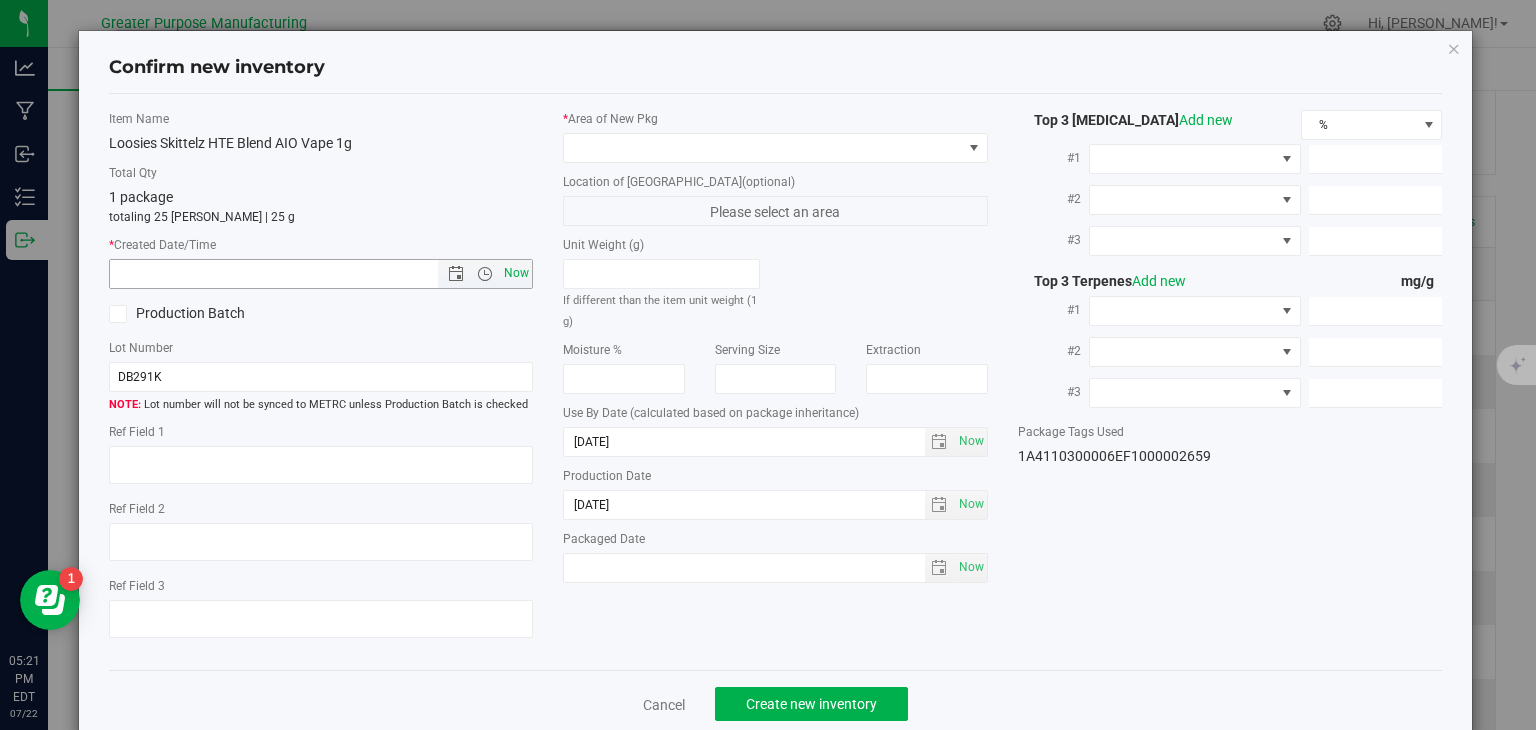 type on "[DATE] 5:21 PM" 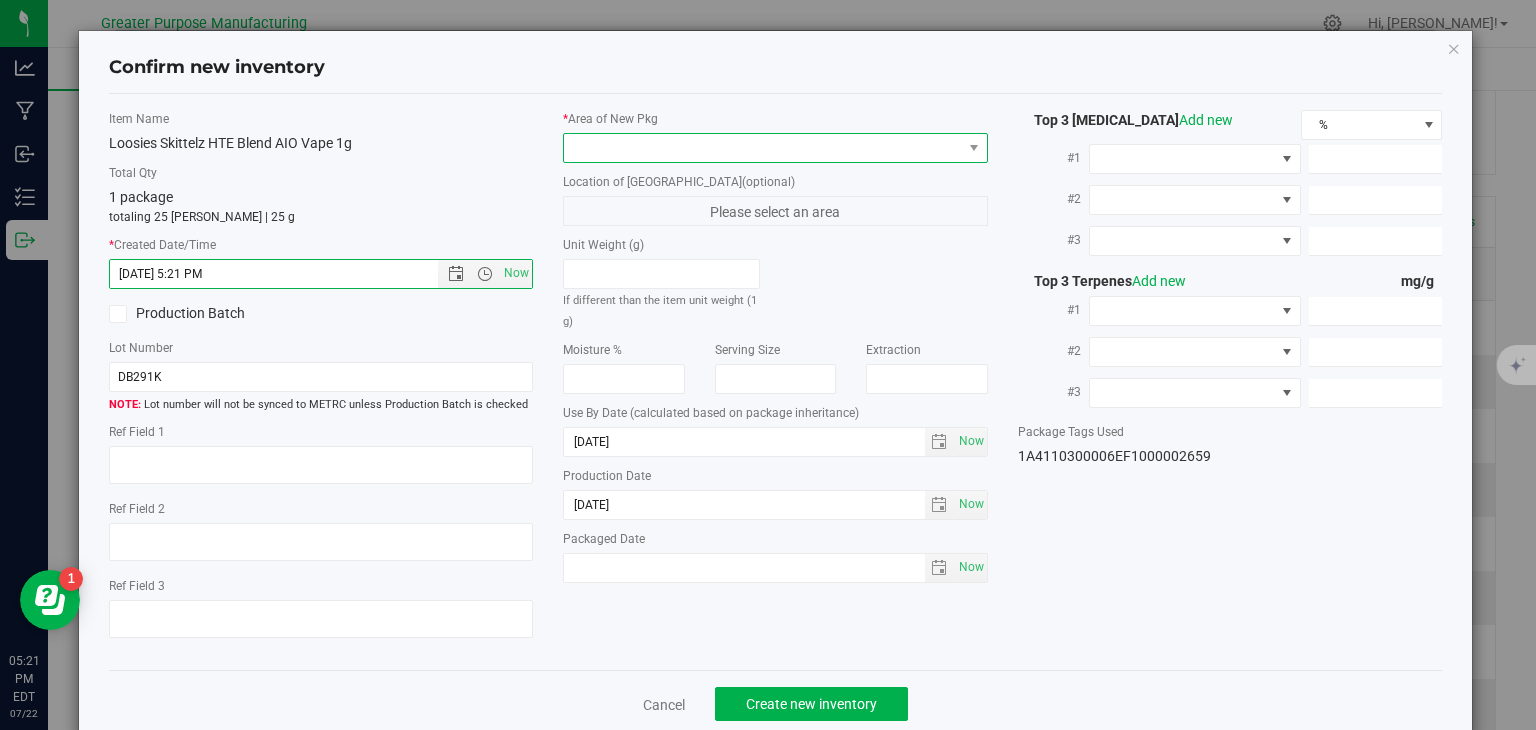 click at bounding box center (763, 148) 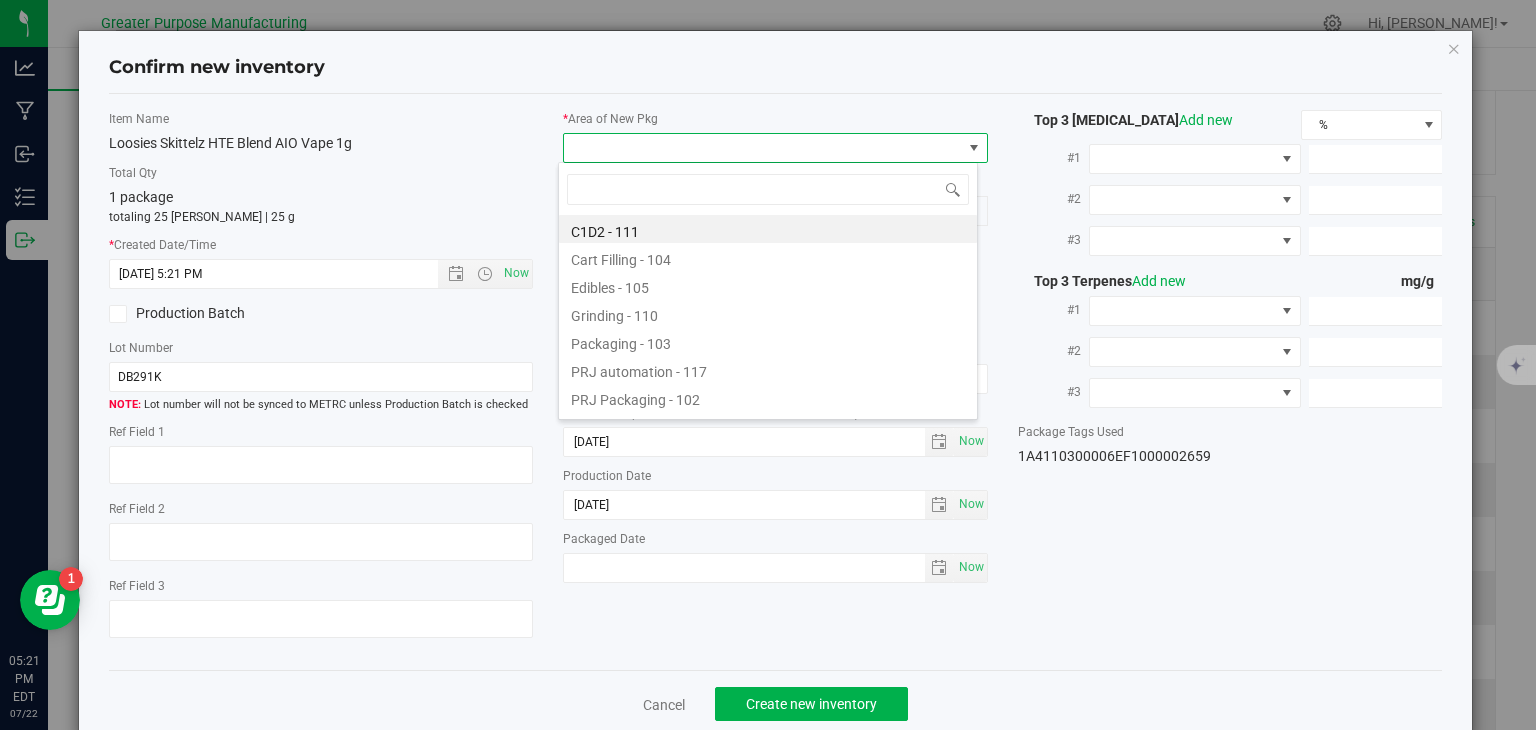 type on "108" 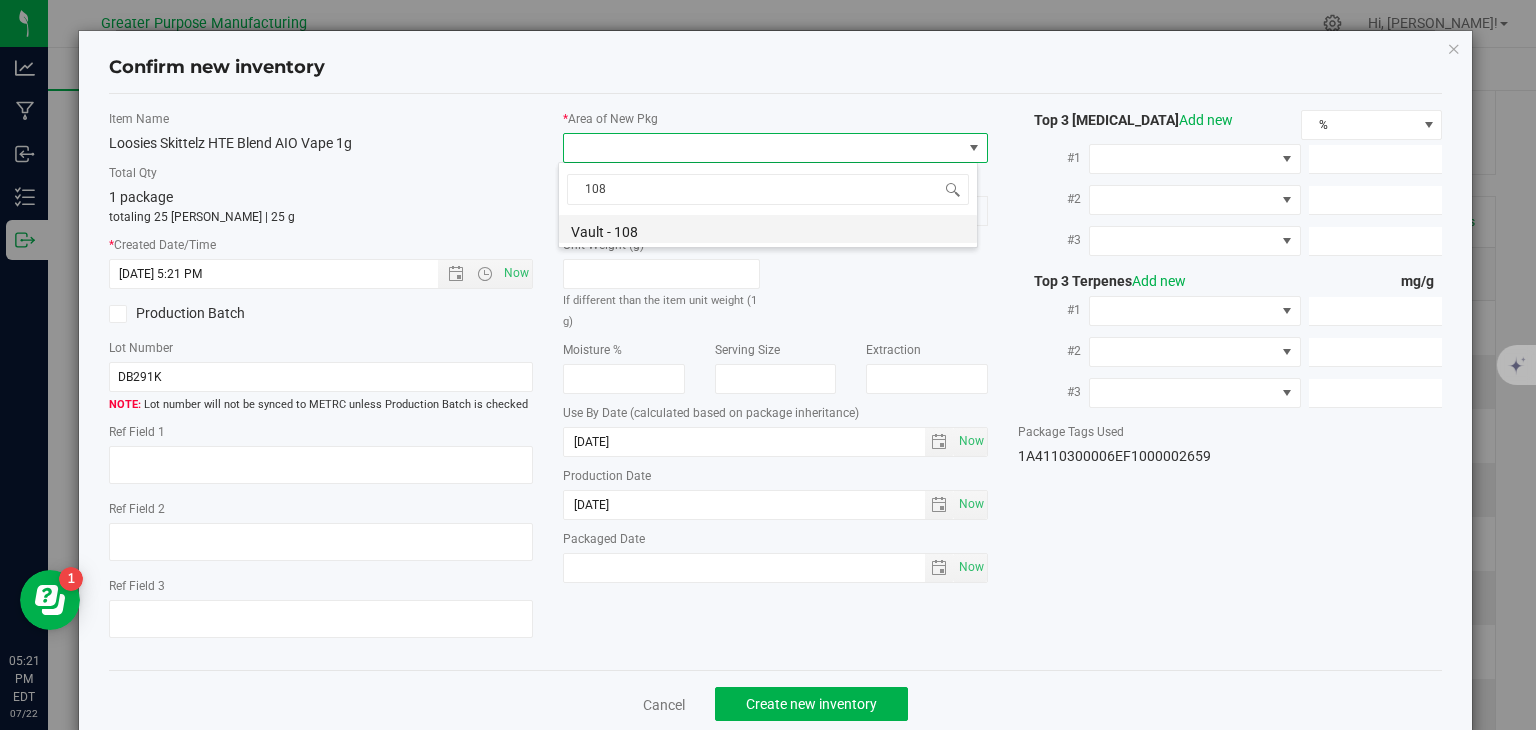 click on "Vault - 108" at bounding box center (768, 229) 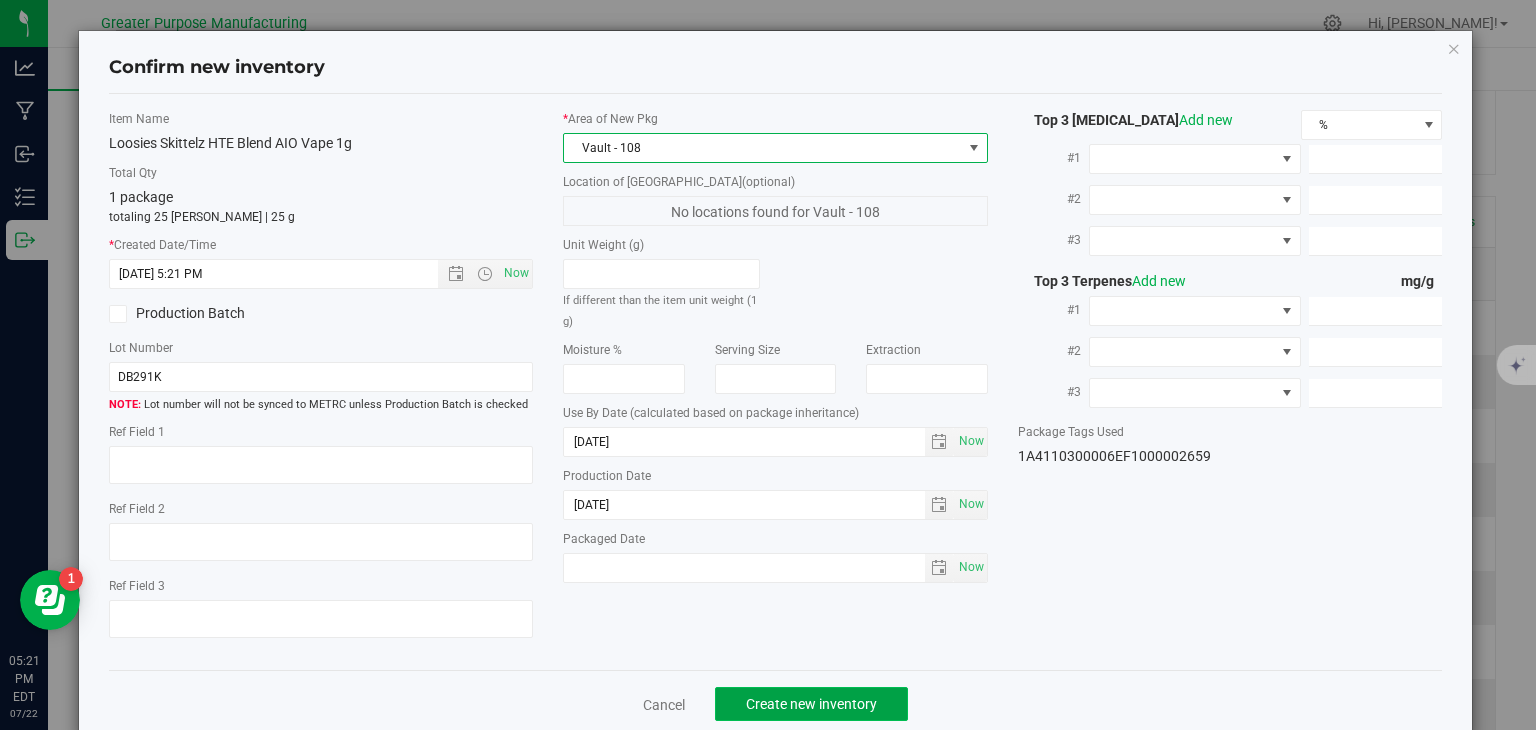 click on "Create new inventory" 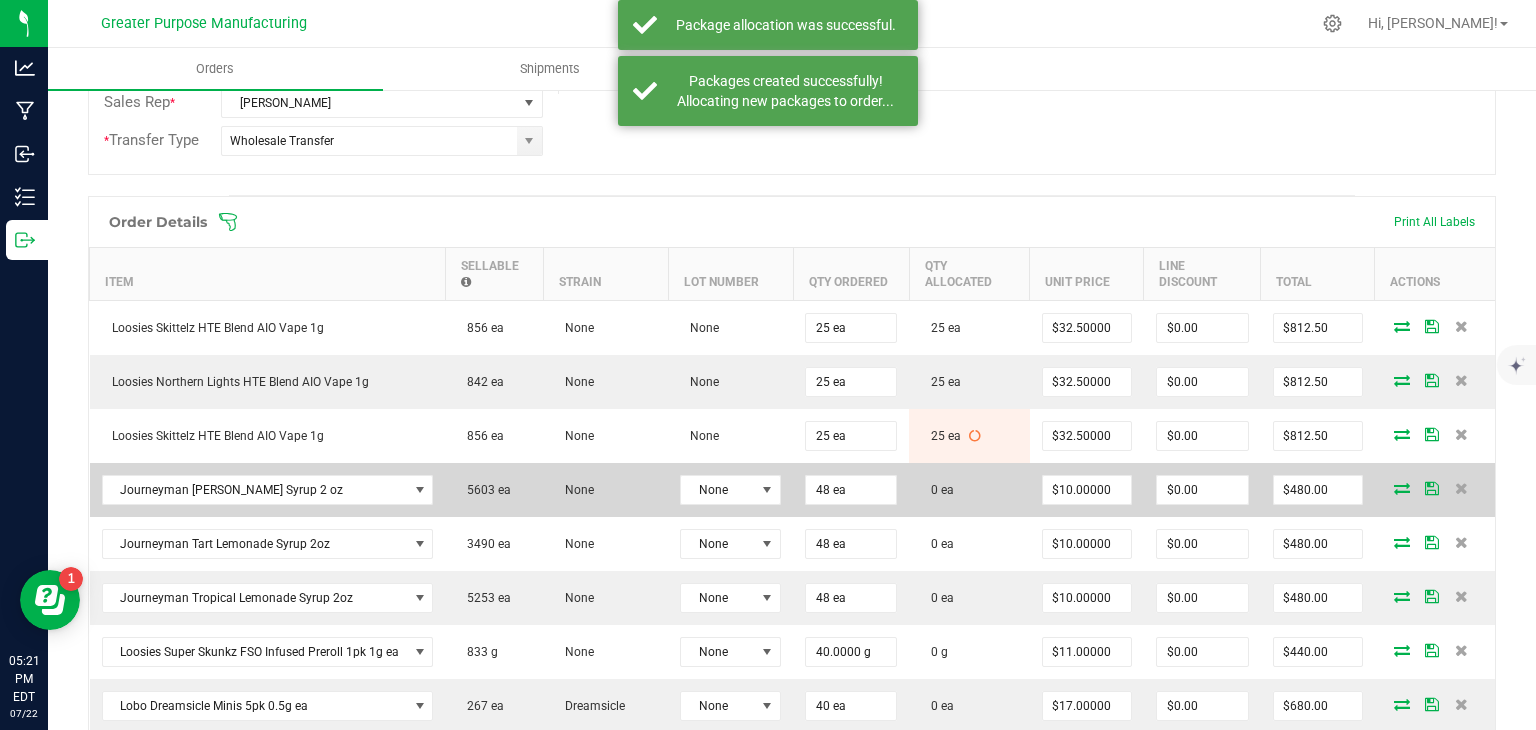 click at bounding box center (1402, 488) 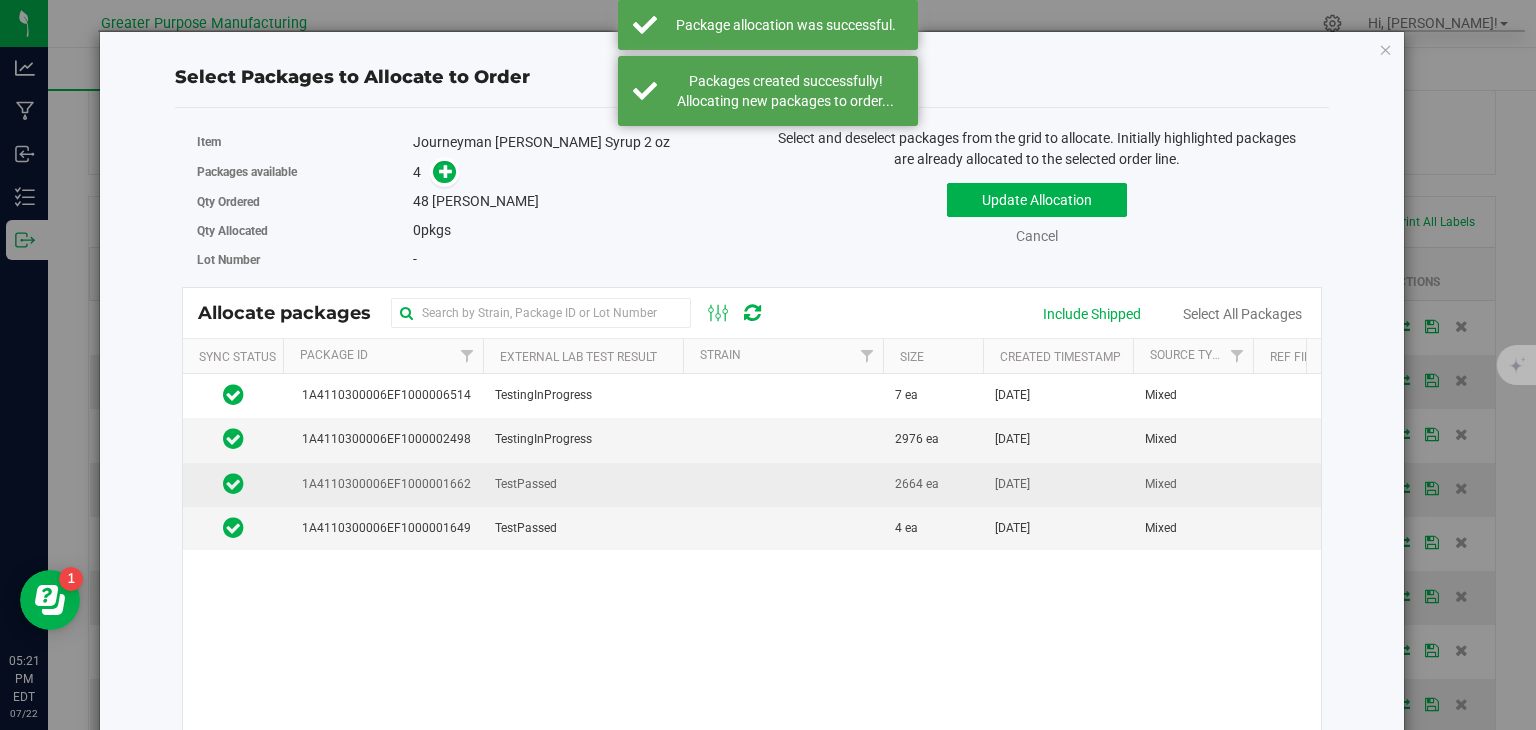 click at bounding box center [783, 485] 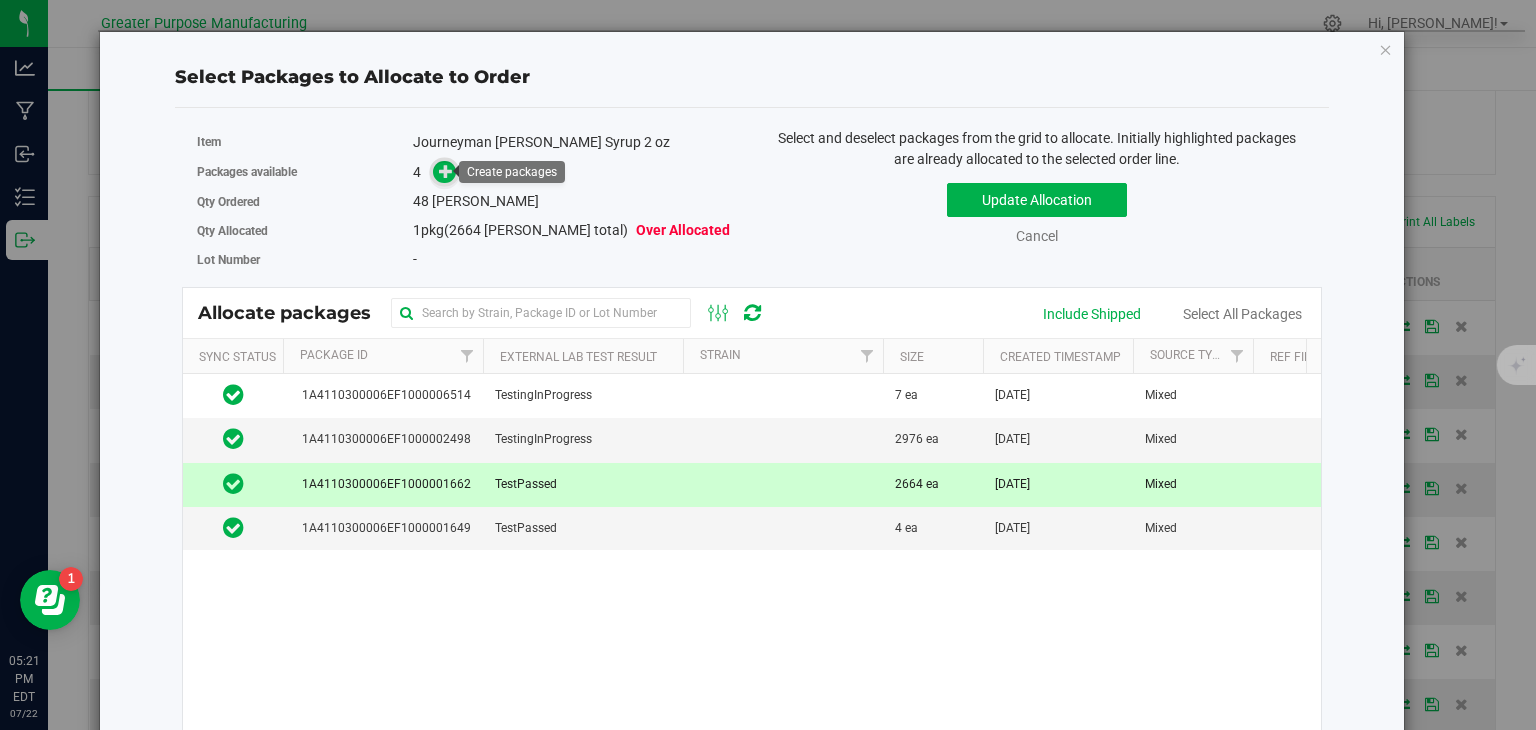 click at bounding box center (446, 171) 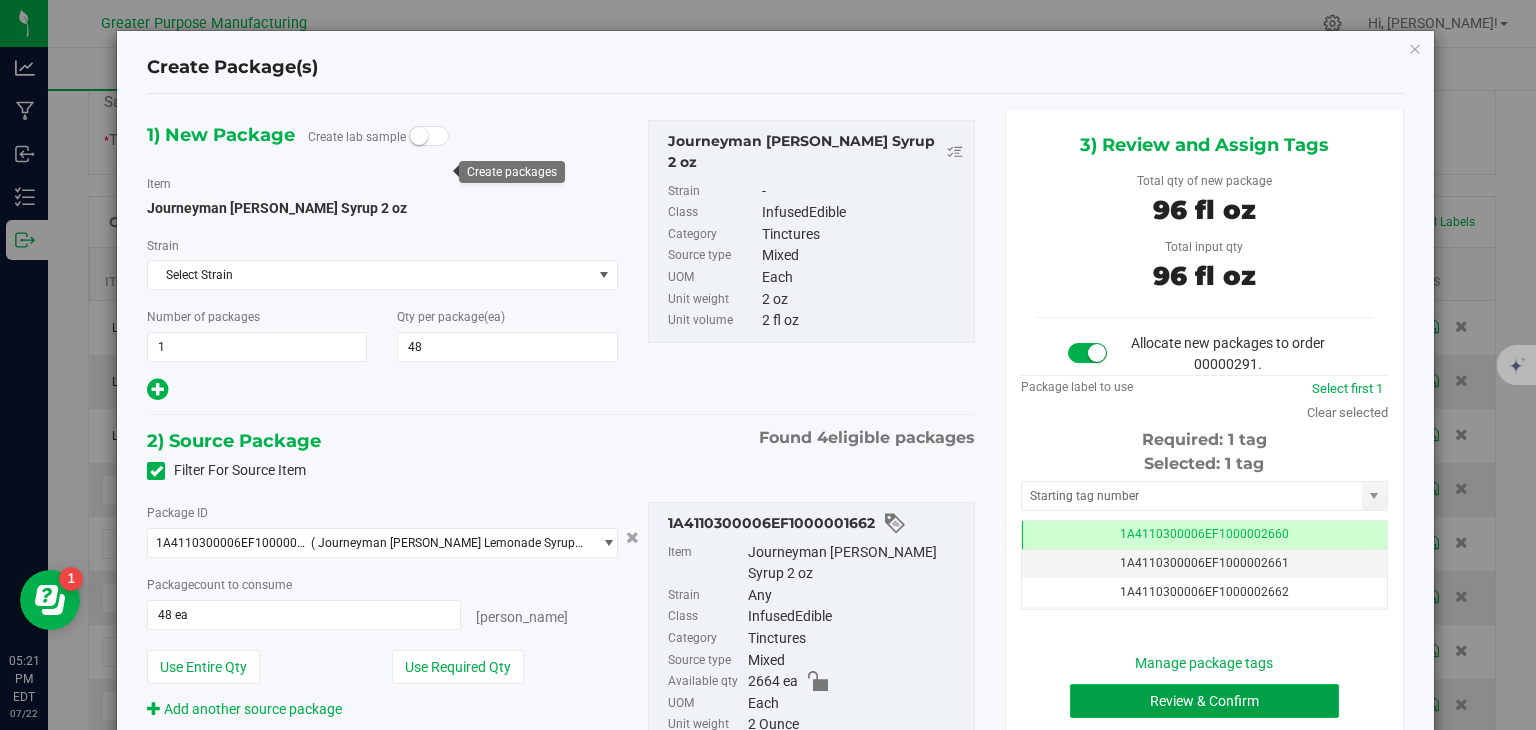 click on "Review & Confirm" at bounding box center [1204, 701] 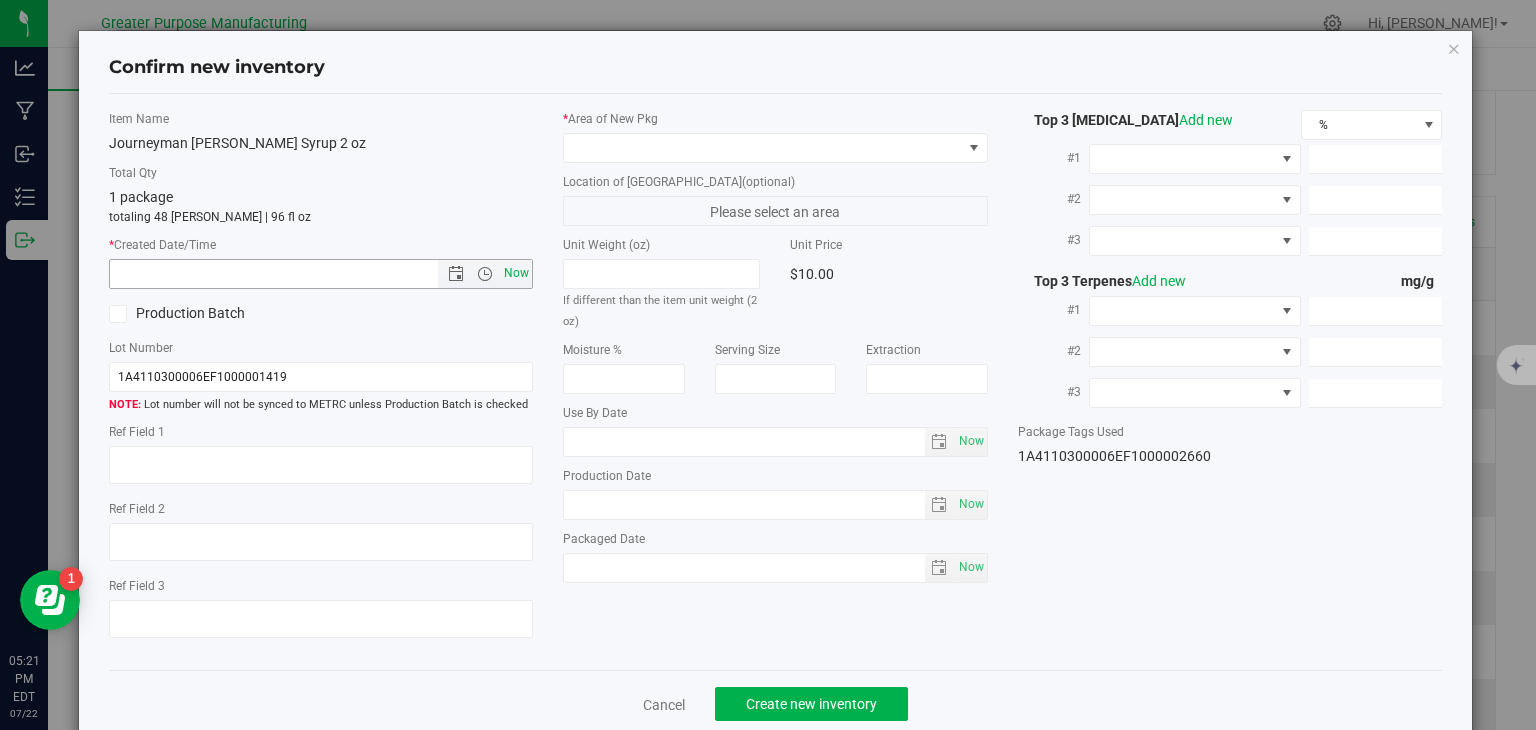 click on "Now" at bounding box center [517, 273] 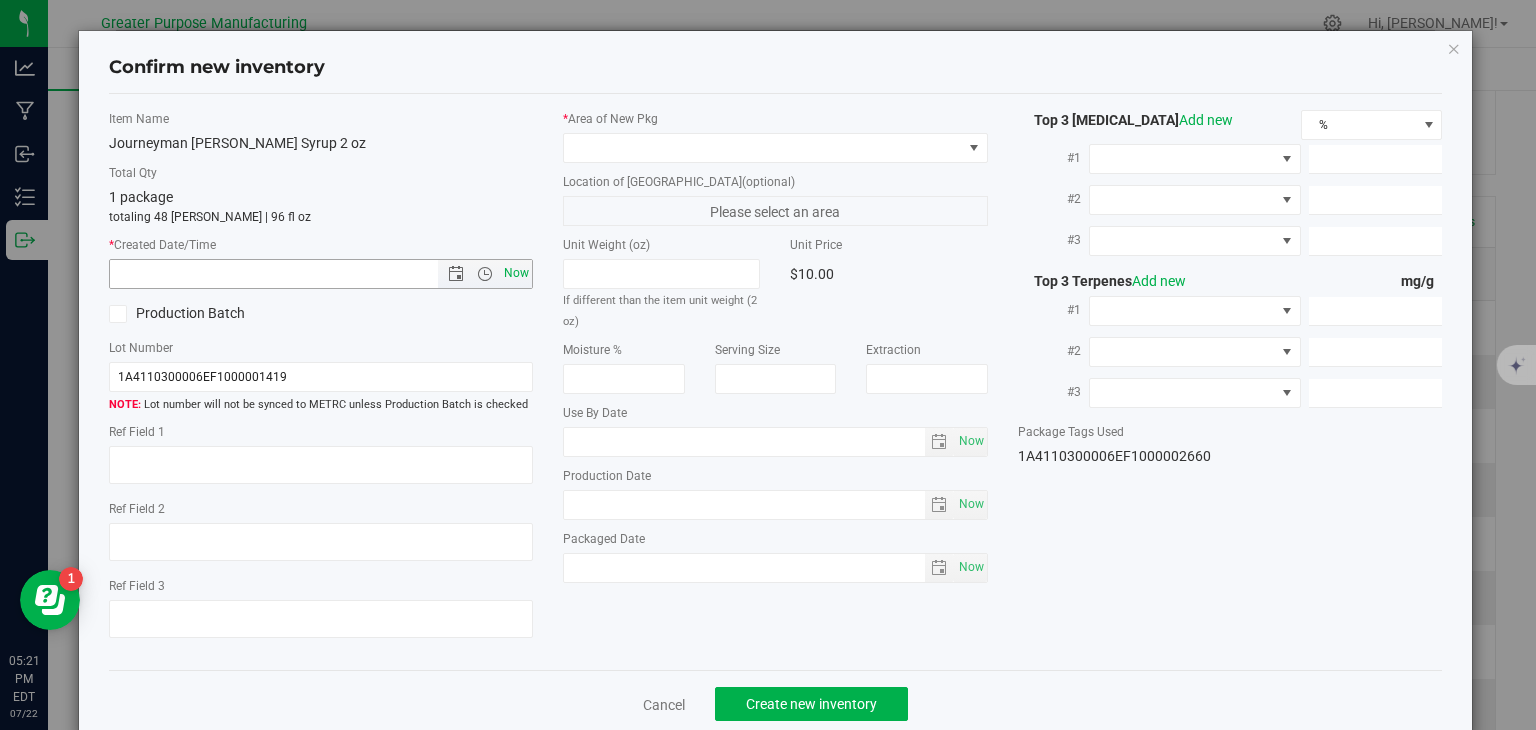 type on "[DATE] 5:21 PM" 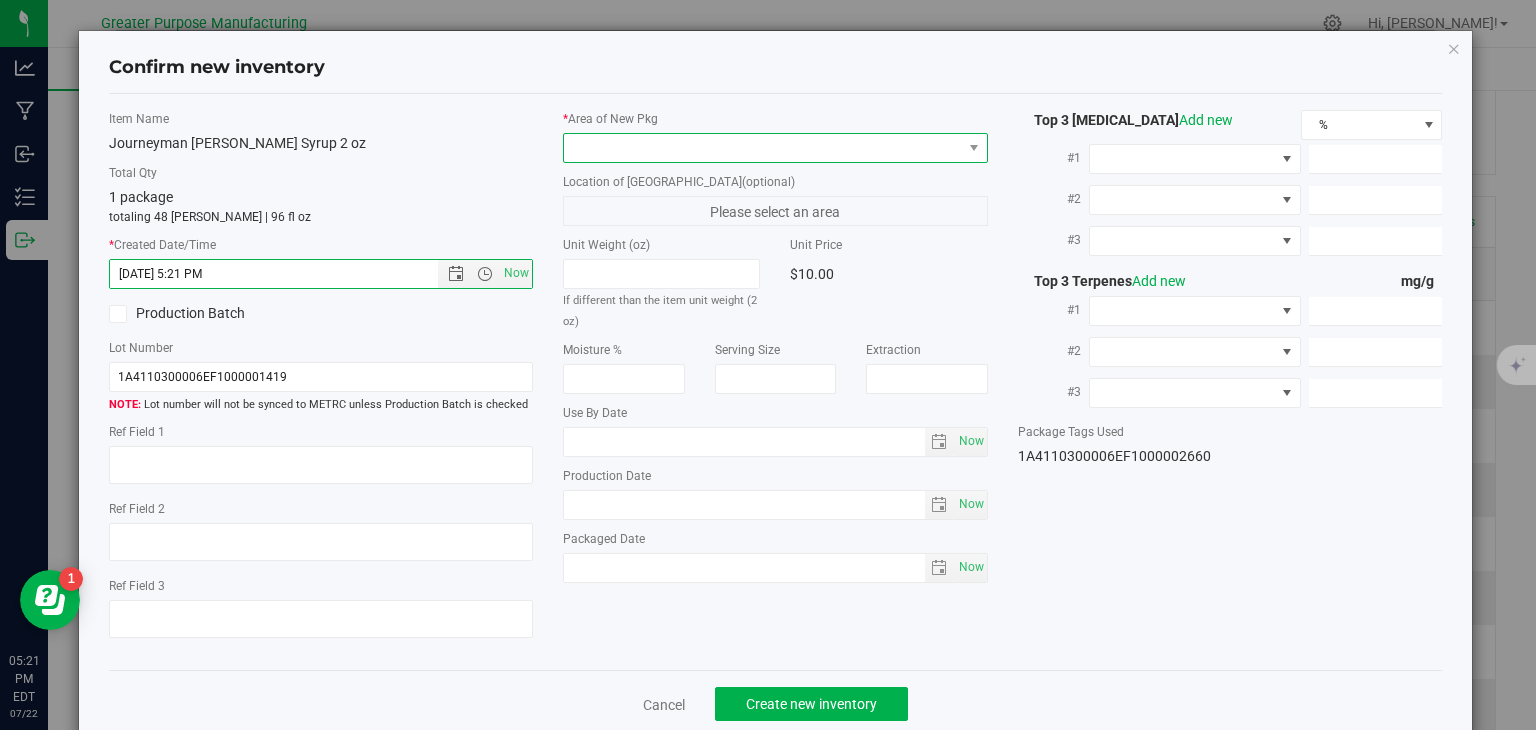 click at bounding box center [763, 148] 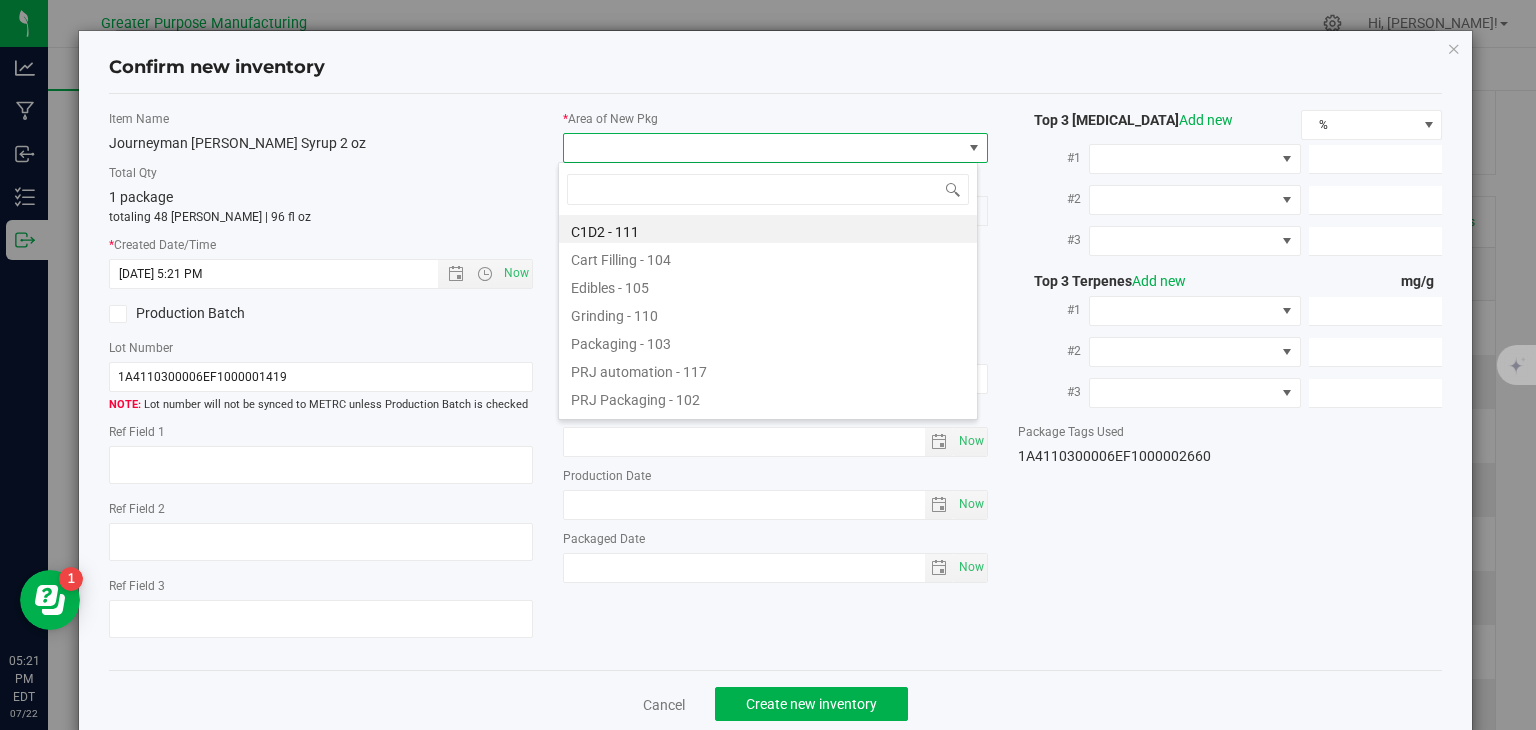 type on "108" 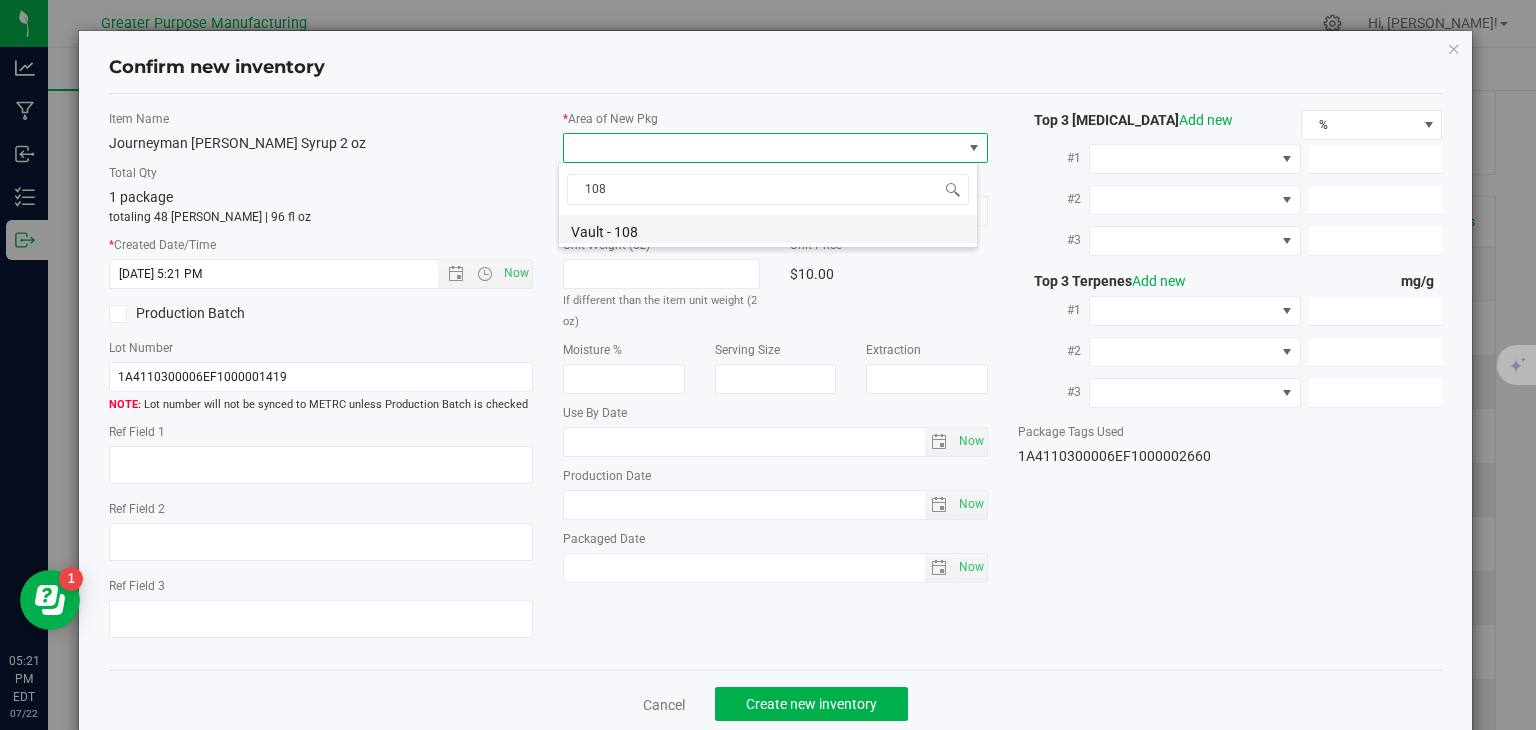 click on "Vault - 108" at bounding box center [768, 229] 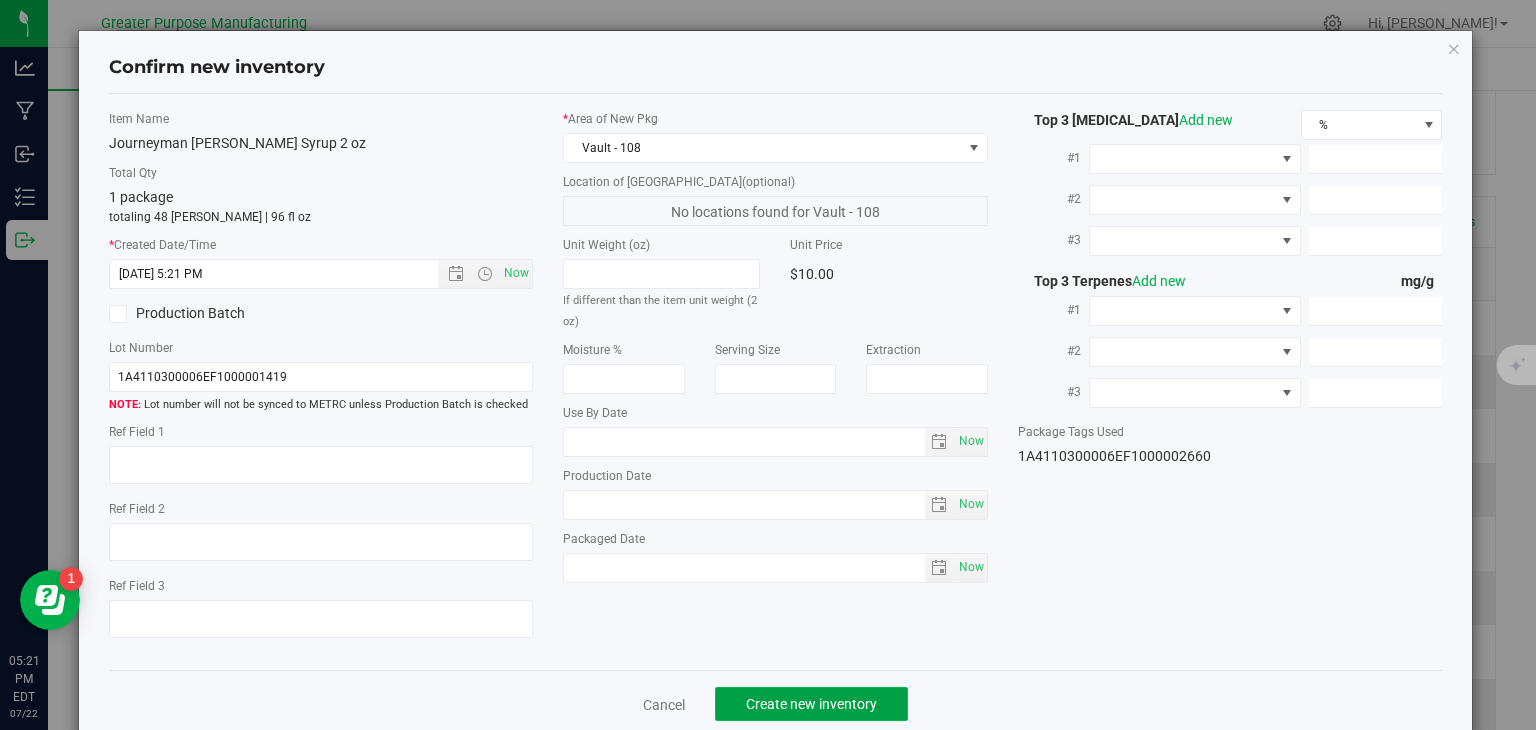 click on "Create new inventory" 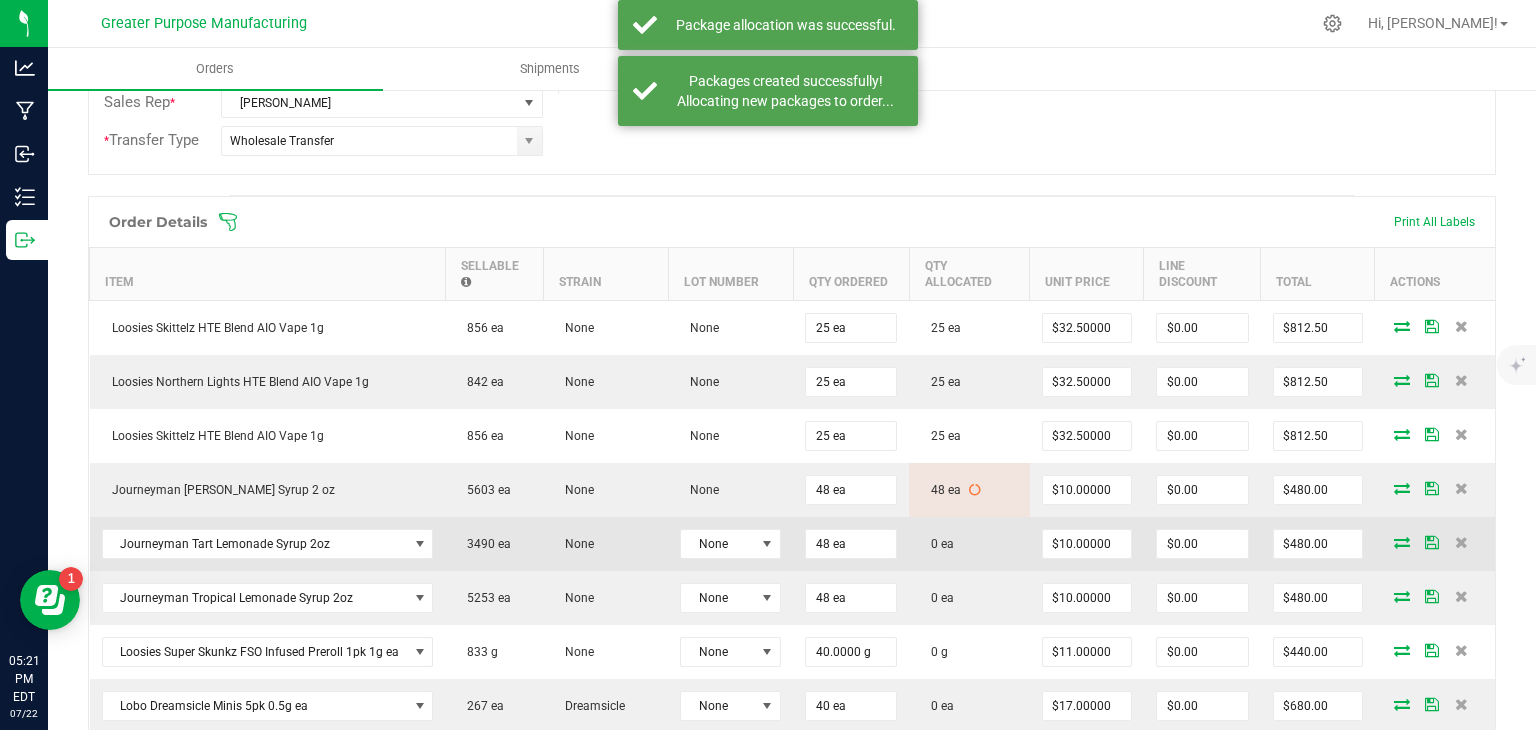 click at bounding box center (1402, 542) 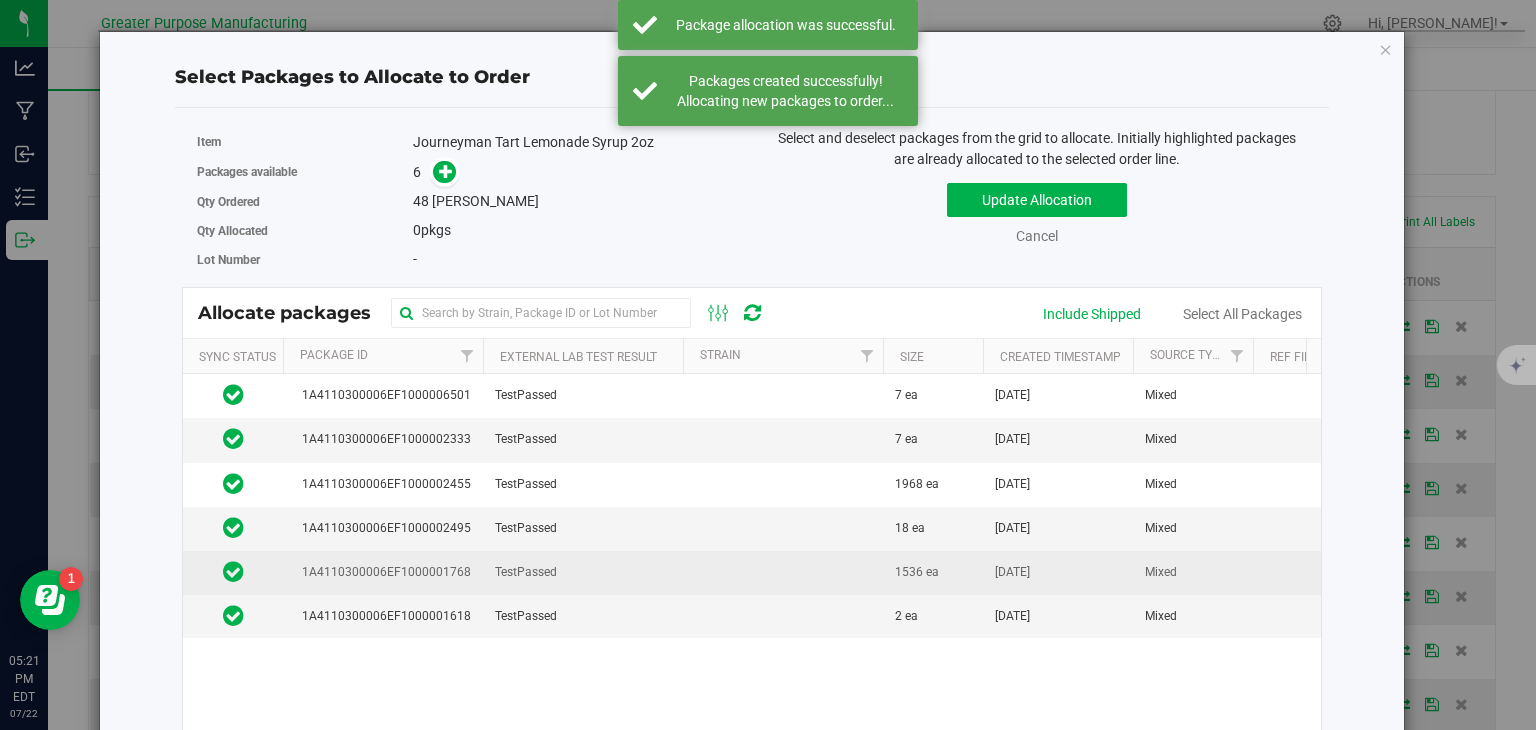 click on "TestPassed" at bounding box center (583, 573) 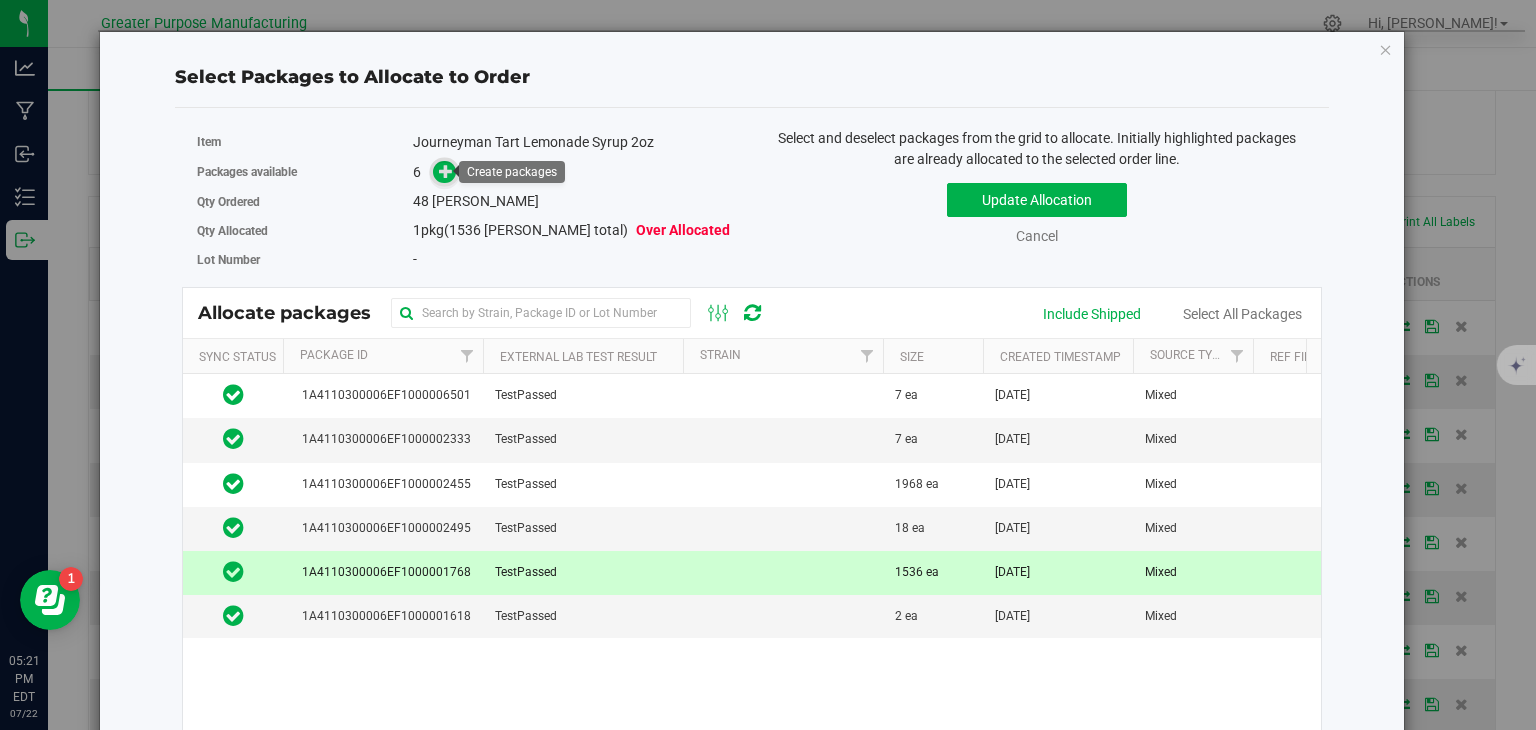 click at bounding box center (446, 171) 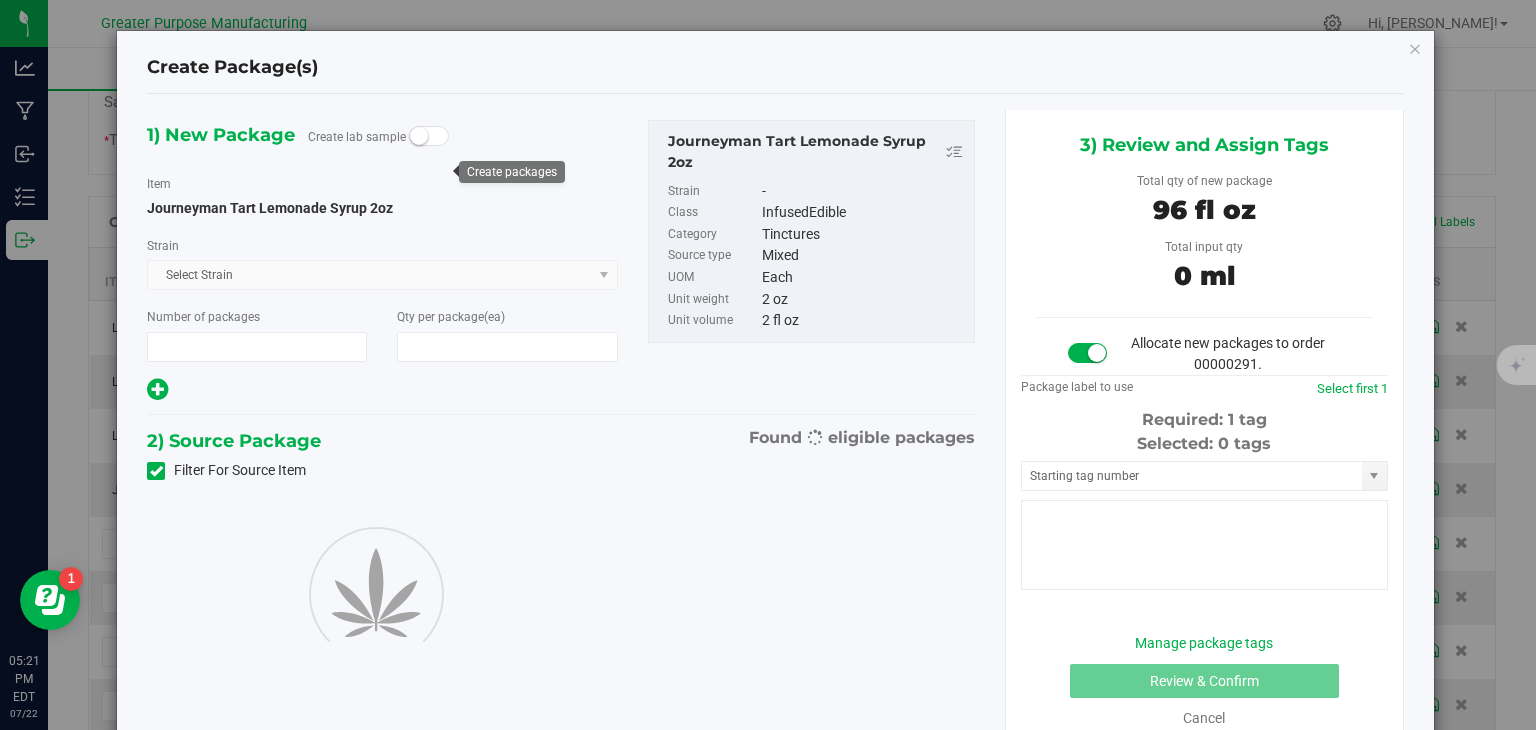 type on "1" 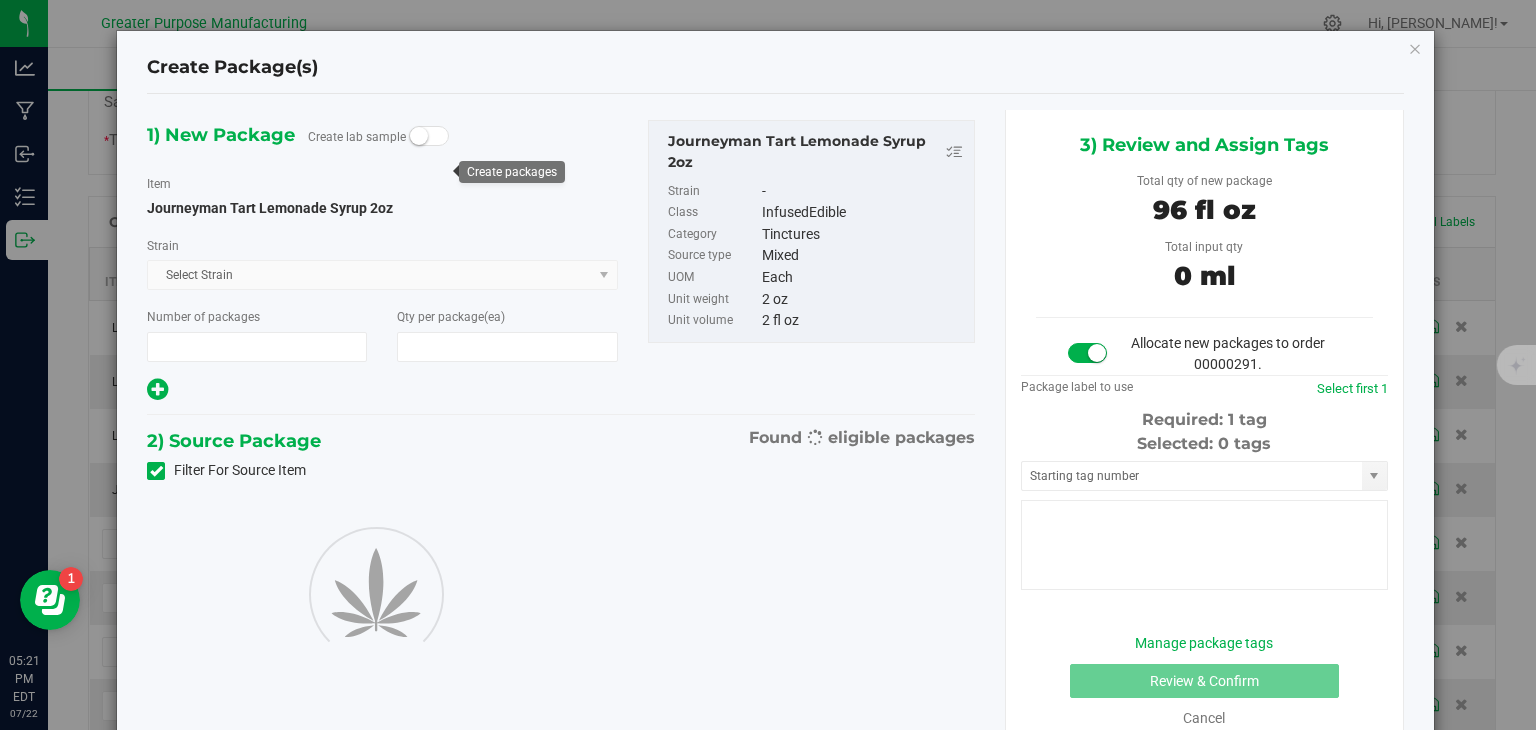 type on "48" 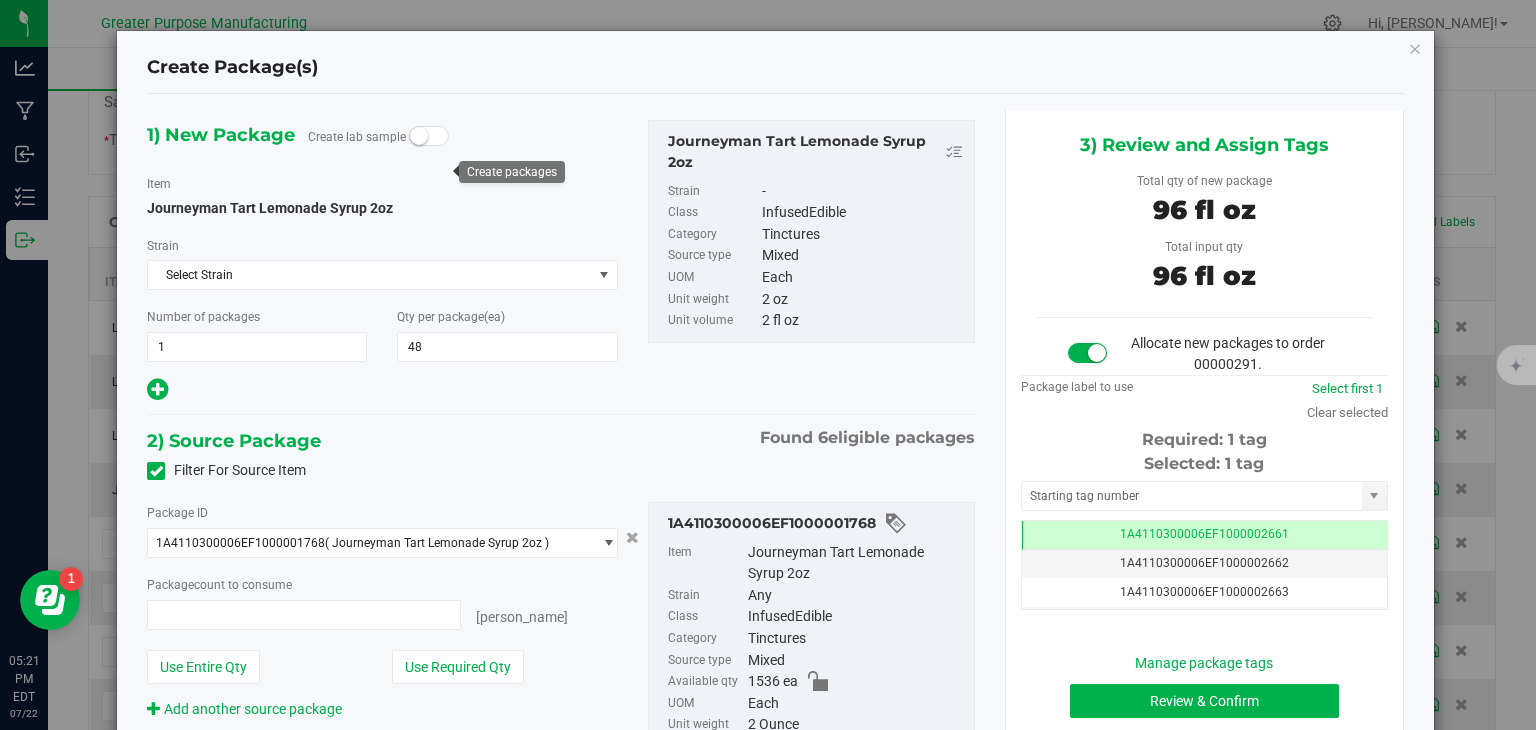 type on "48 ea" 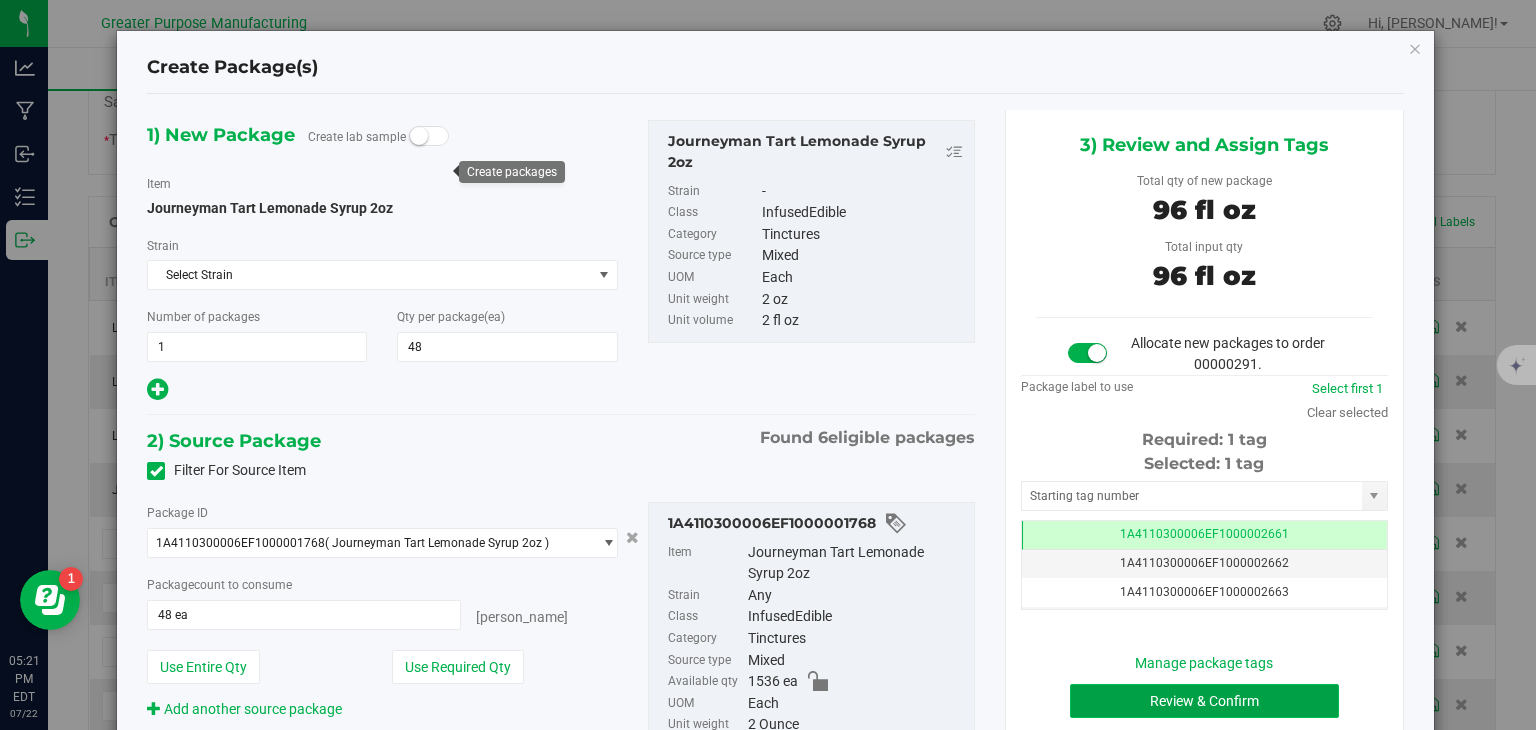 click on "Review & Confirm" at bounding box center (1204, 701) 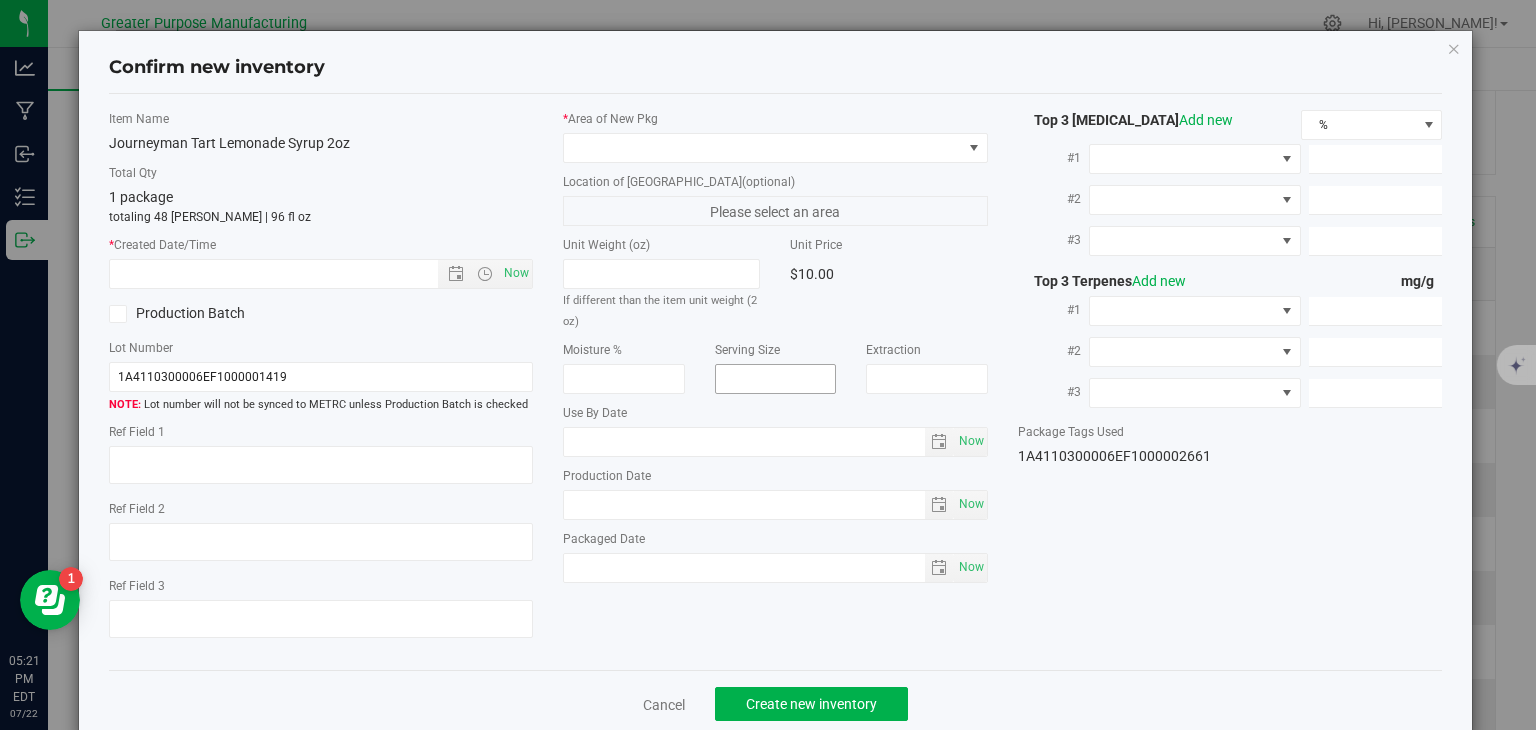 type on "[DATE]" 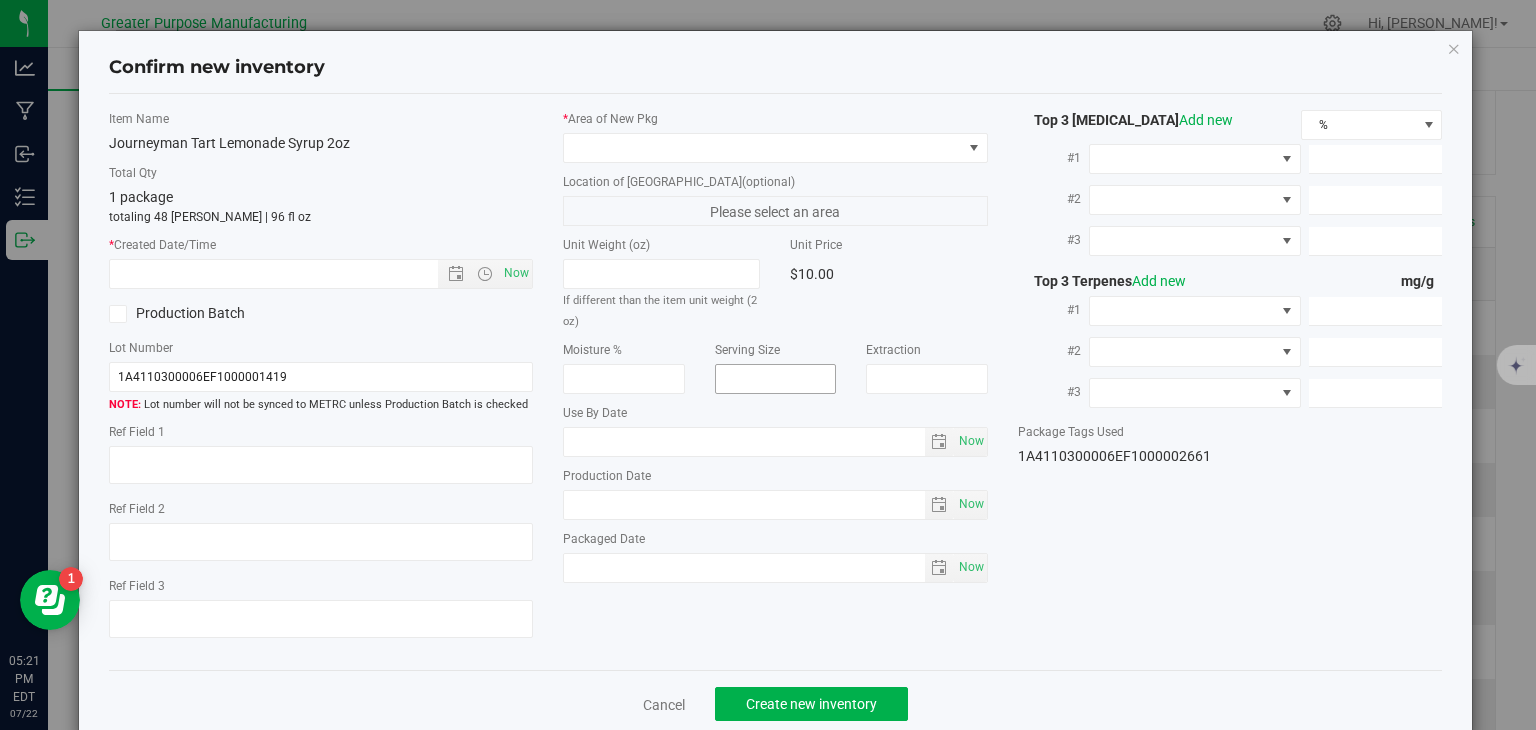 type on "[DATE]" 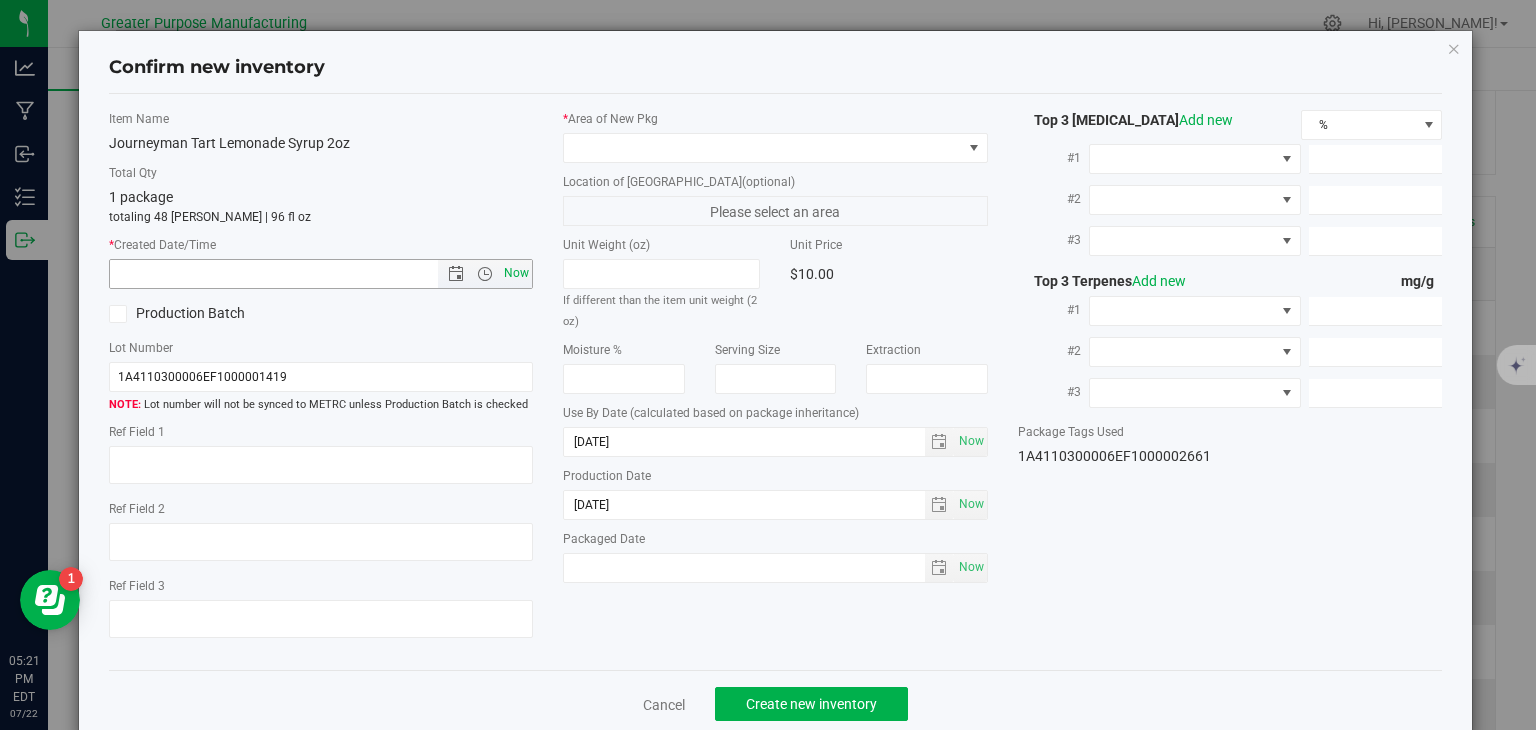 click on "Now" at bounding box center (517, 273) 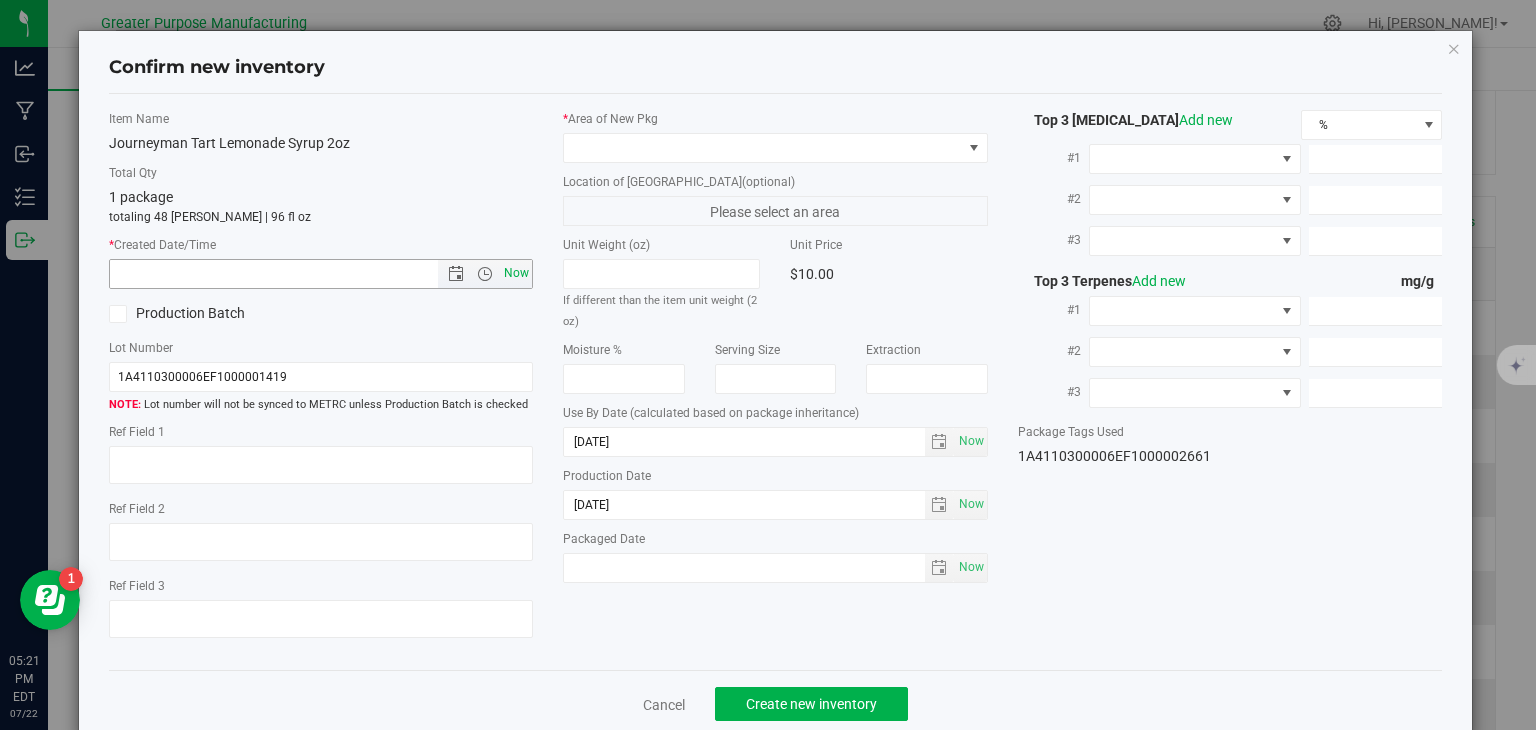 type on "[DATE] 5:21 PM" 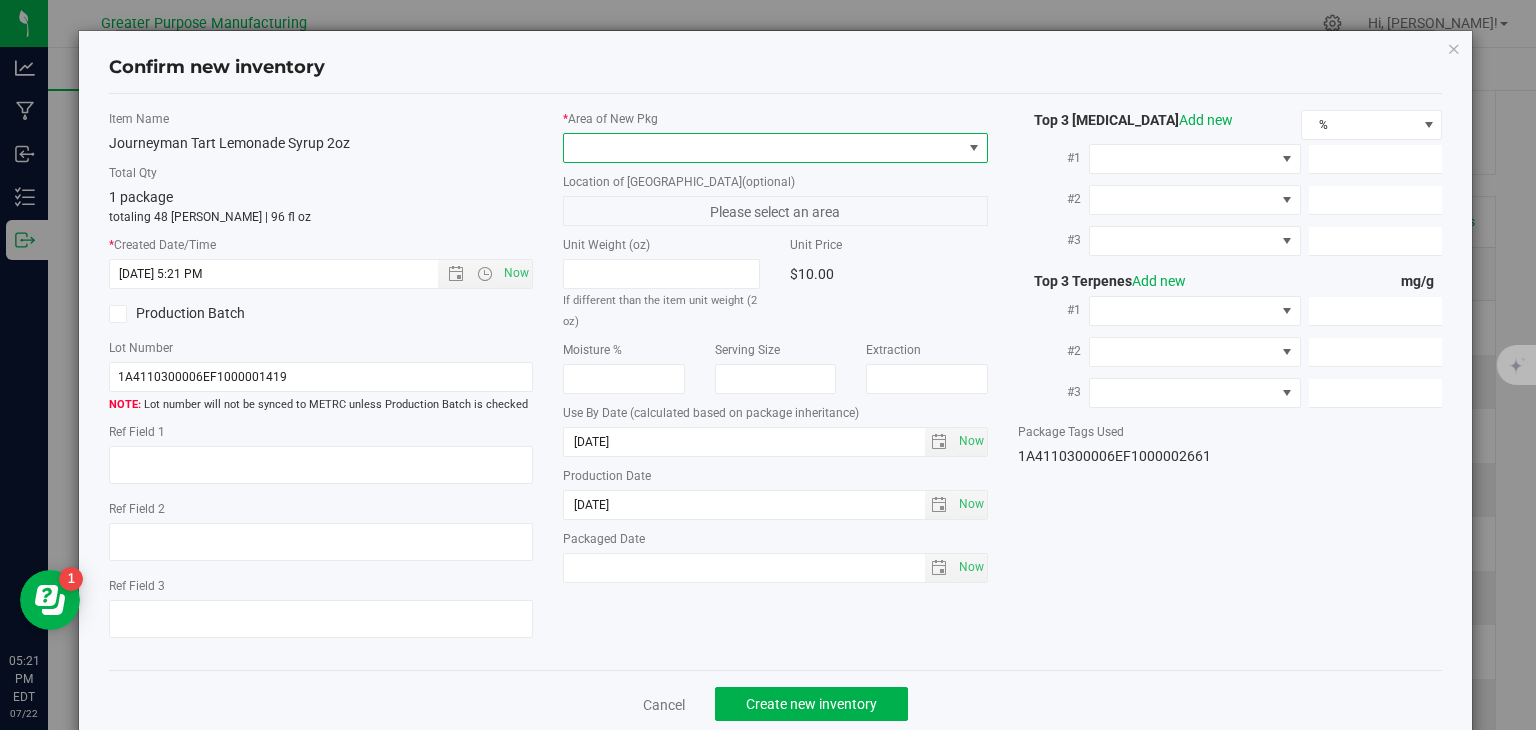 click at bounding box center [763, 148] 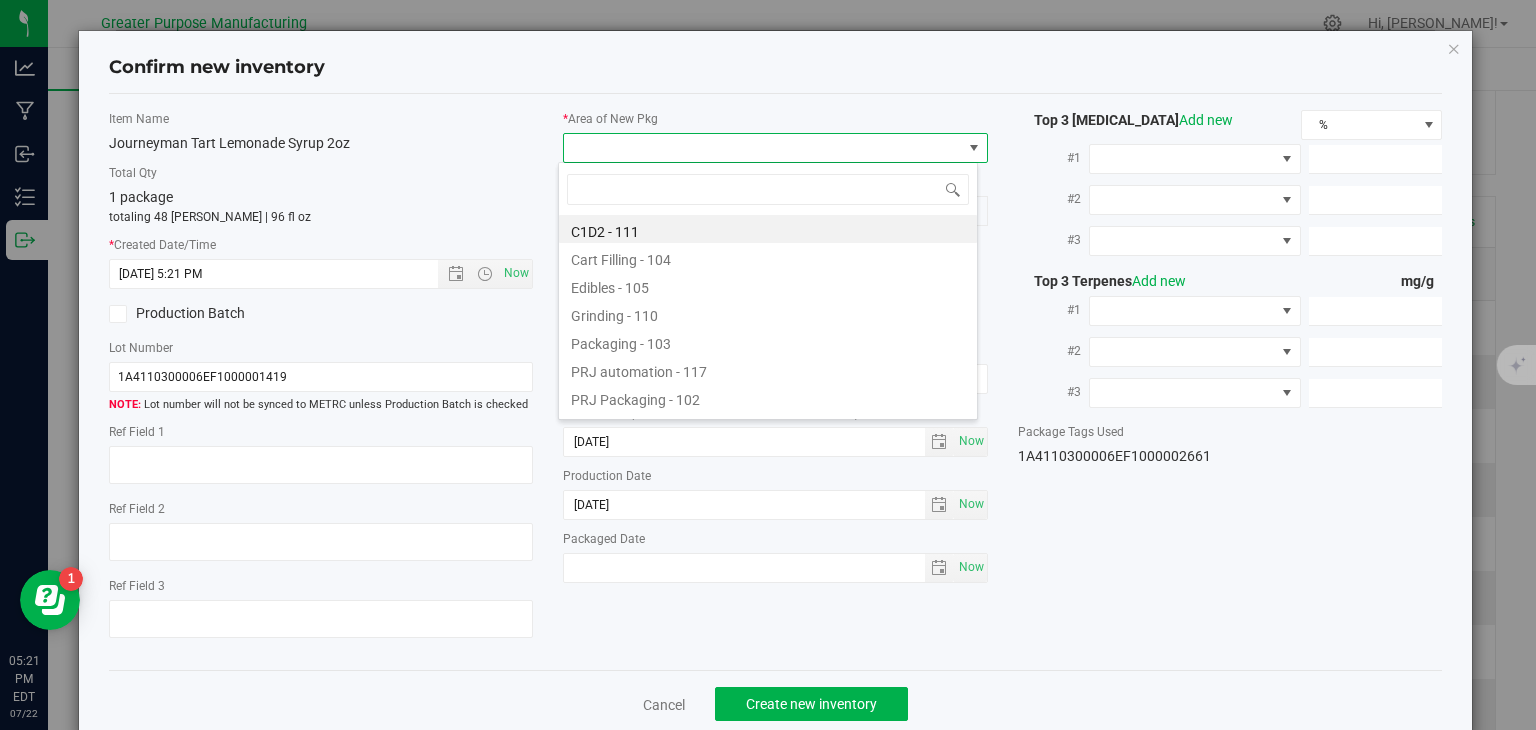 type on "108" 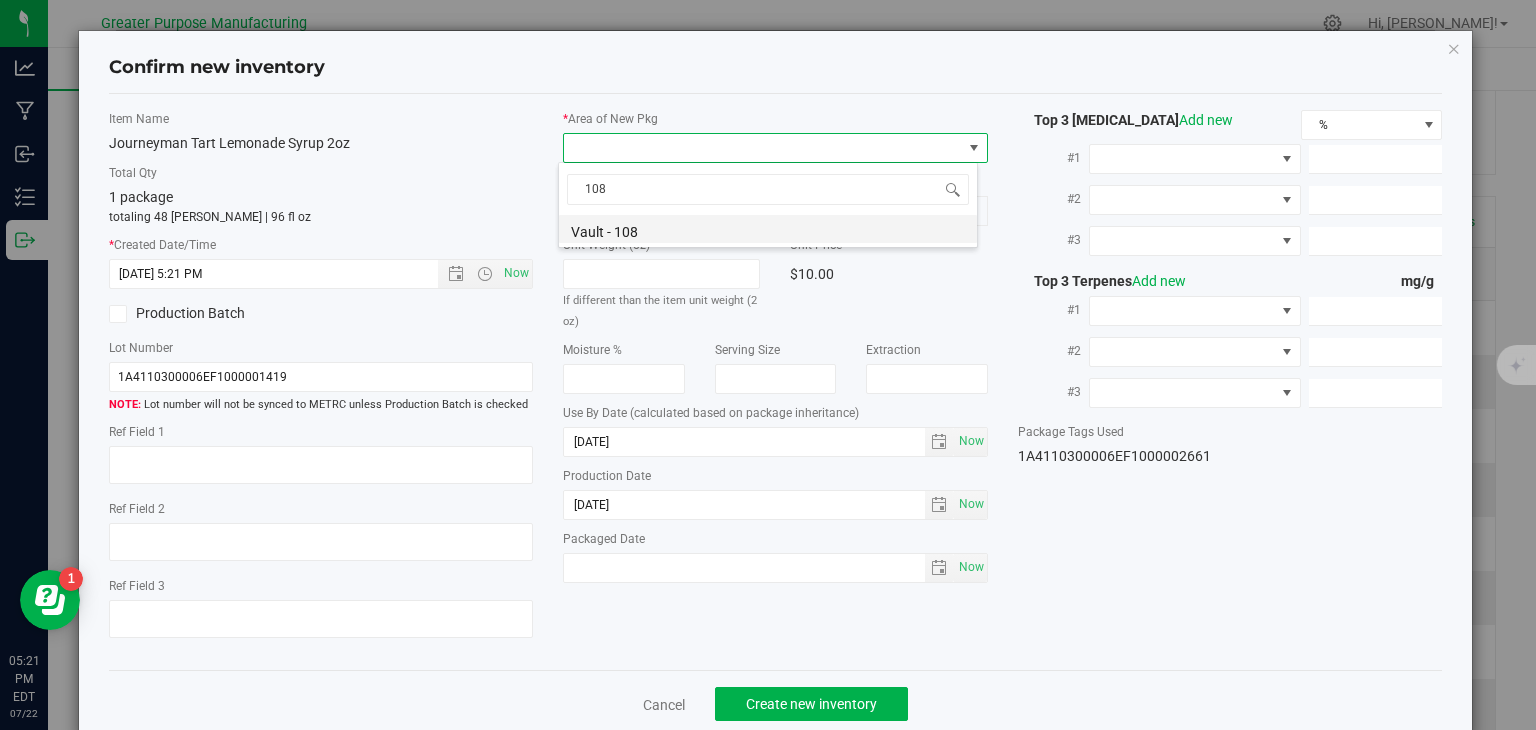 click on "Vault - 108" at bounding box center (768, 229) 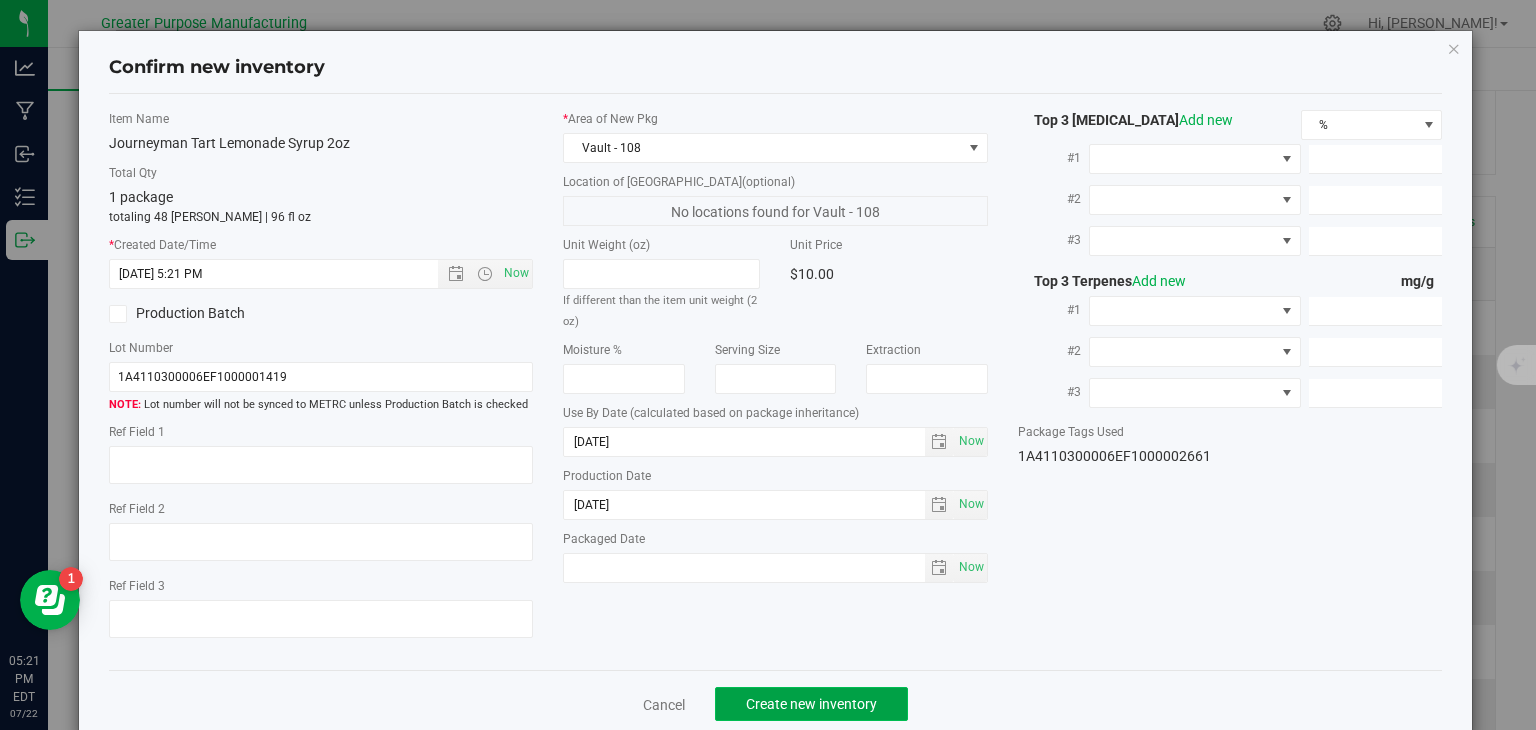 click on "Create new inventory" 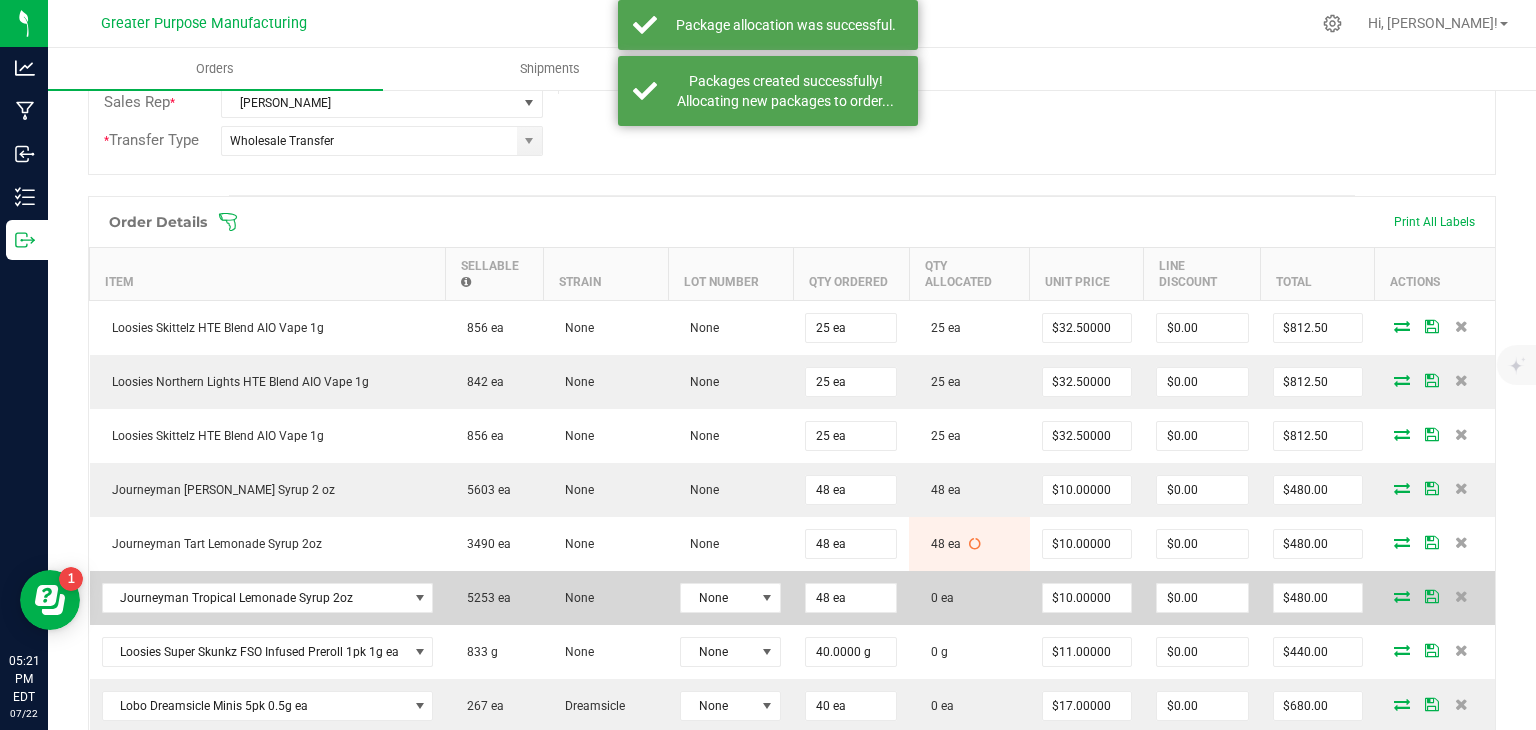 click at bounding box center [1402, 596] 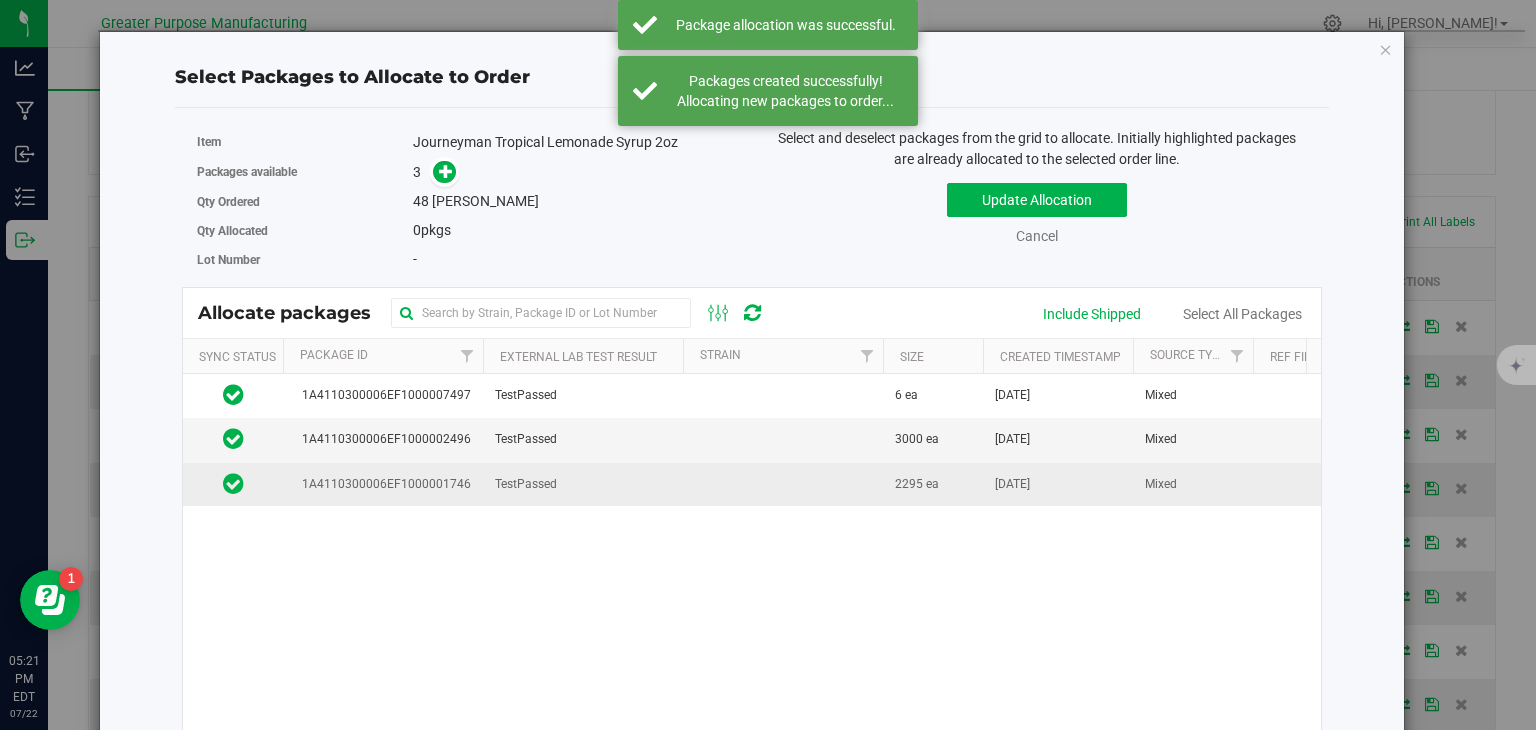 click at bounding box center [783, 484] 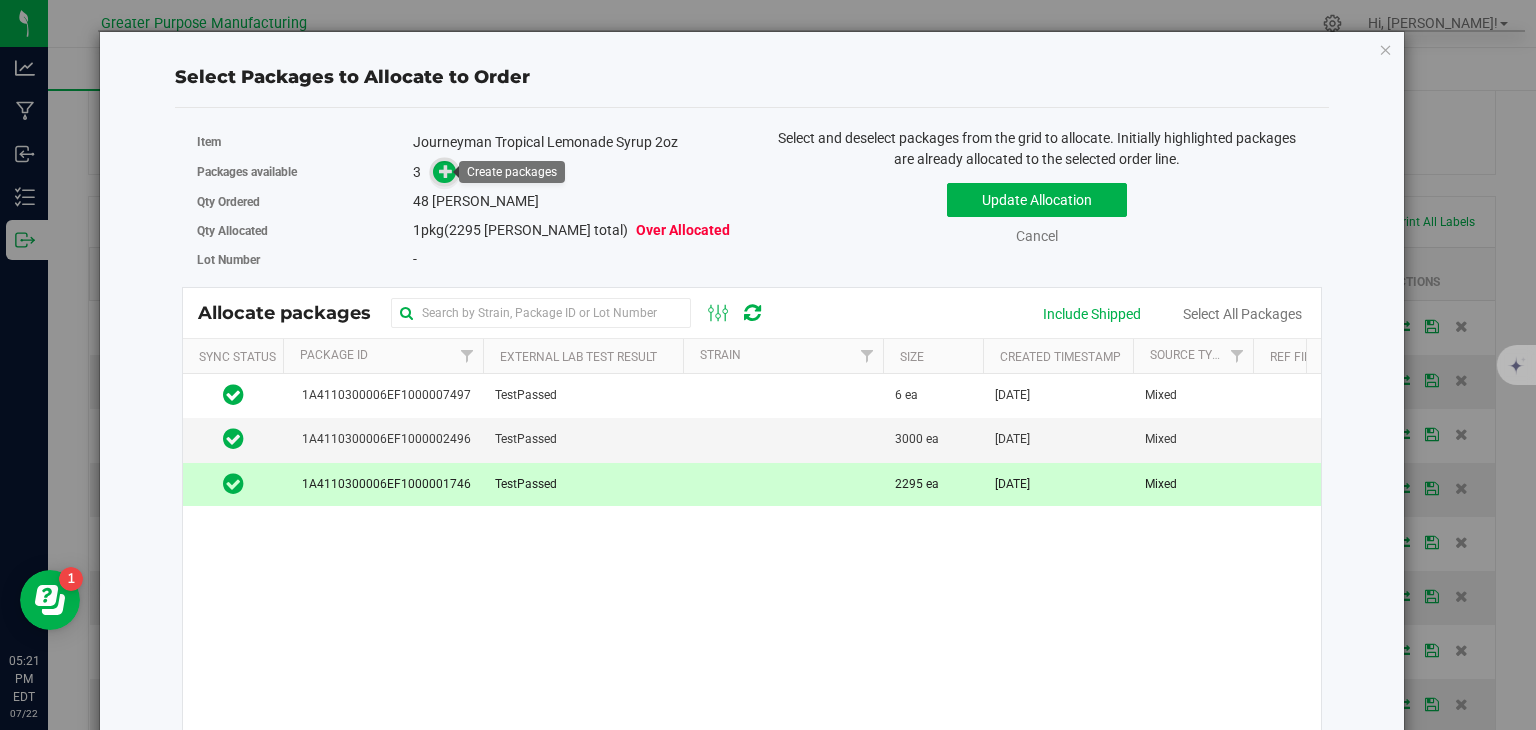 click at bounding box center [446, 171] 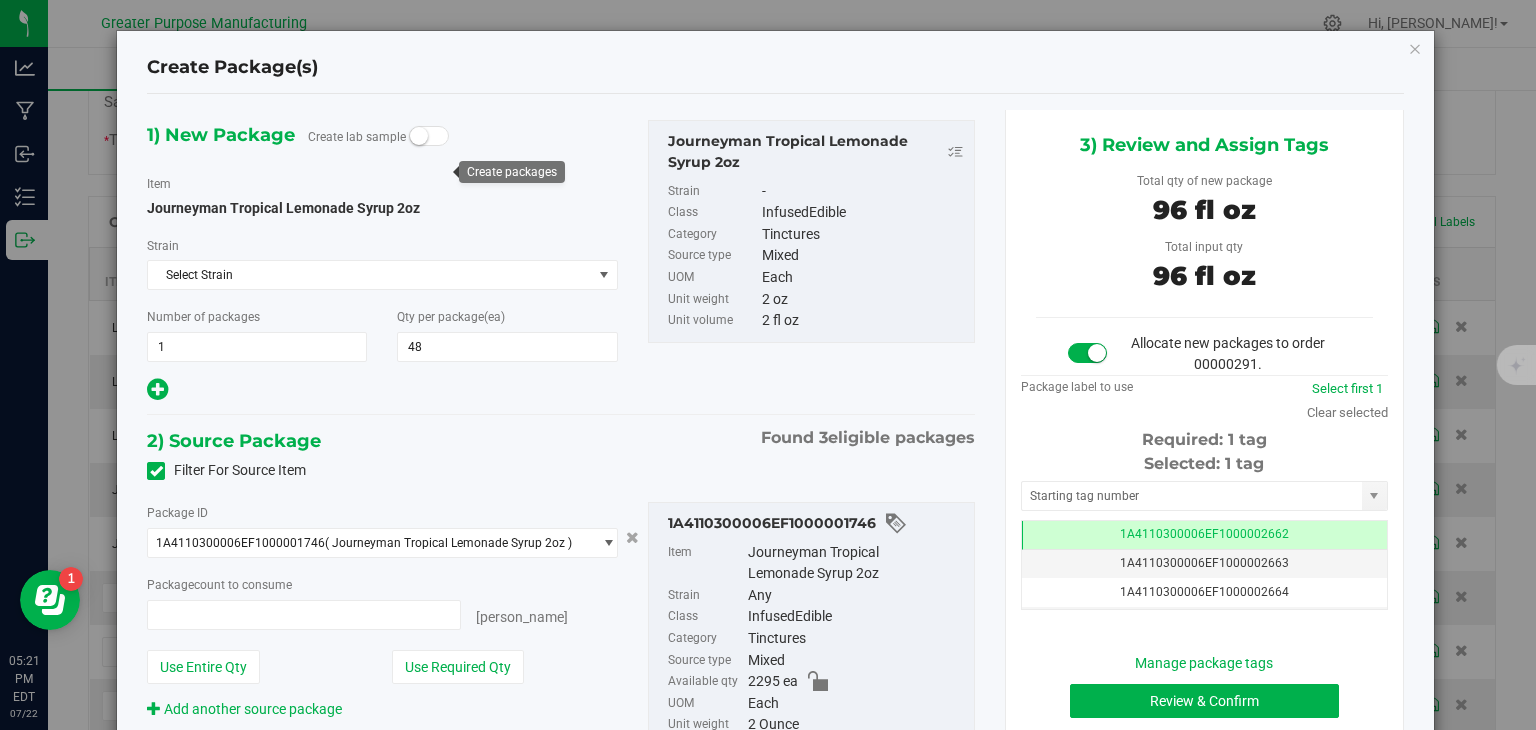 type on "48 ea" 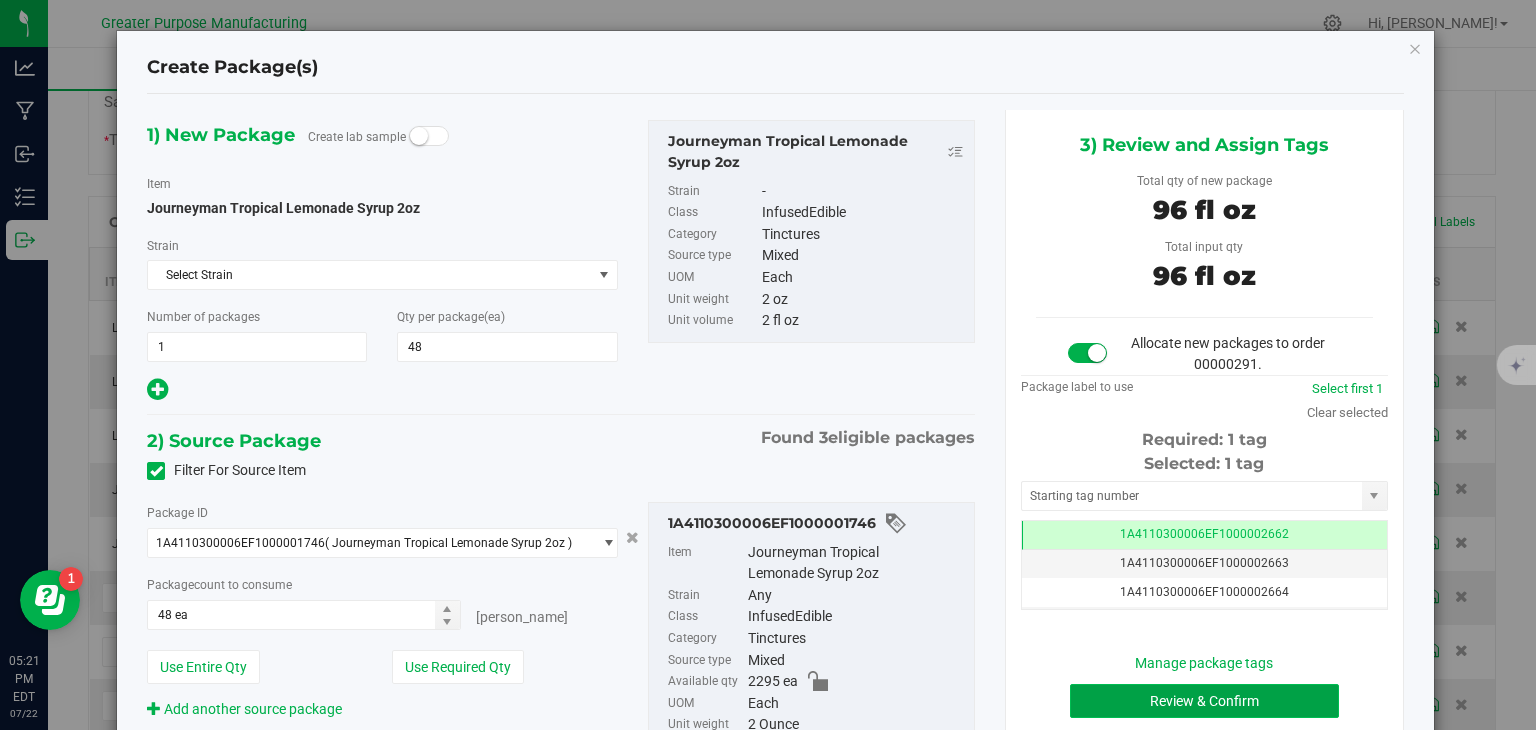 click on "Review & Confirm" at bounding box center [1204, 701] 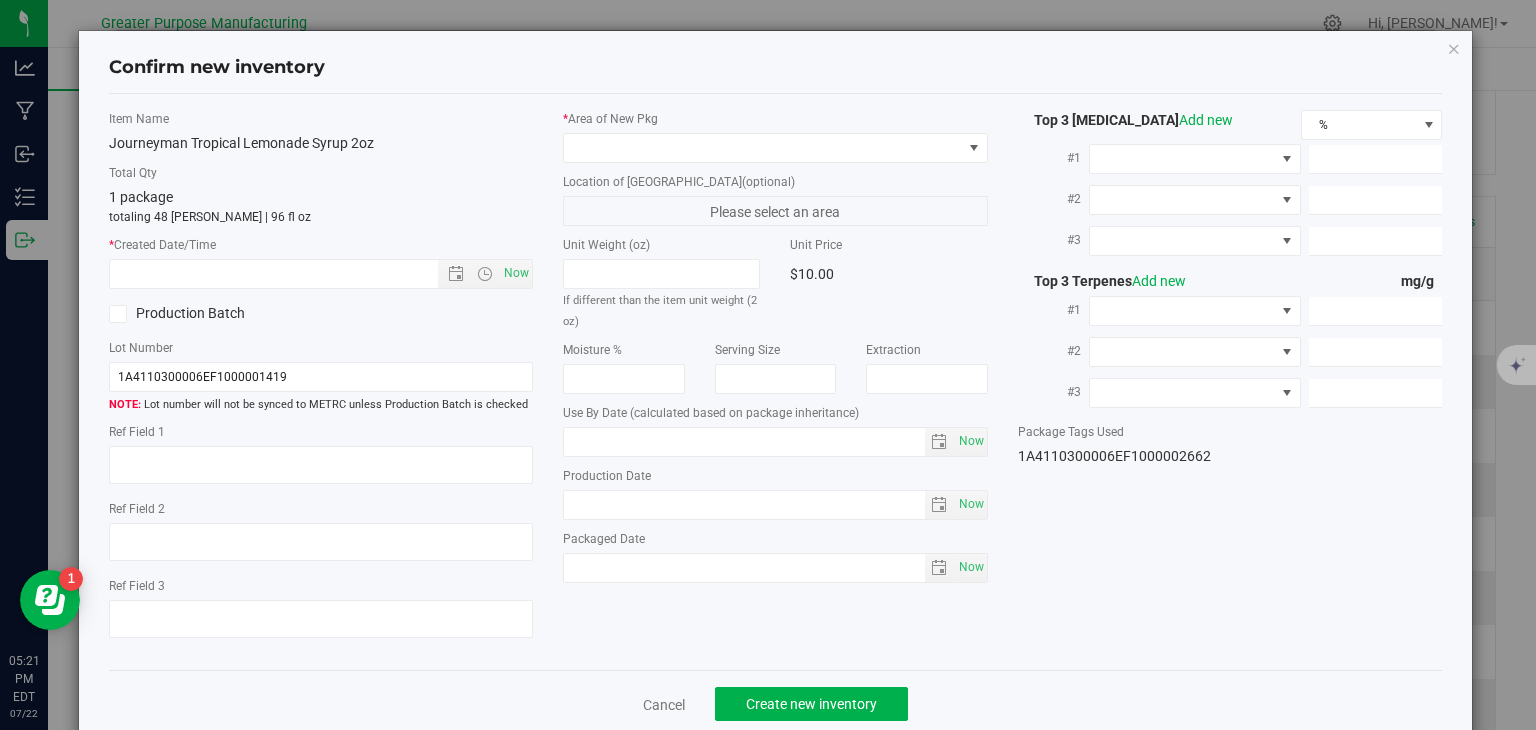 type on "[DATE]" 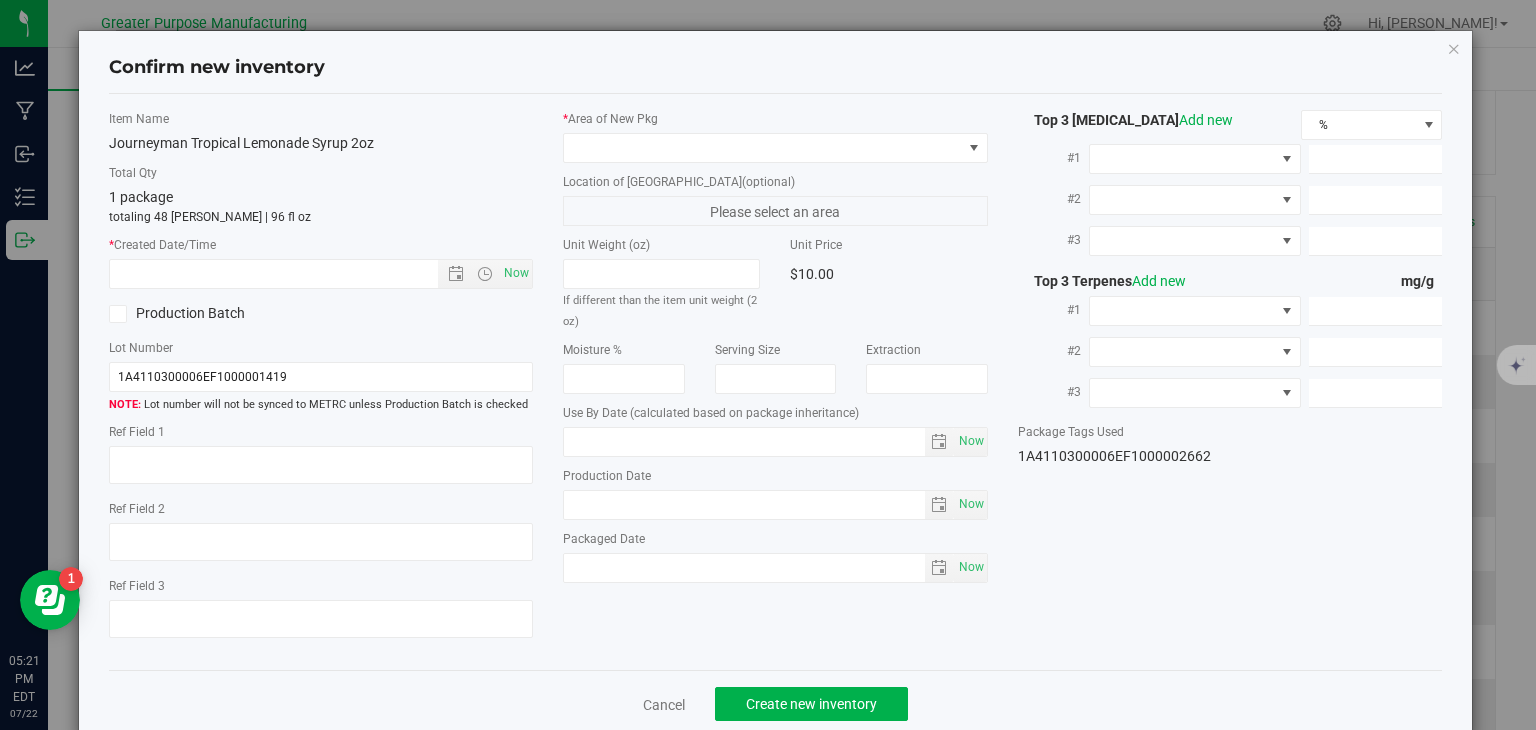type on "[DATE]" 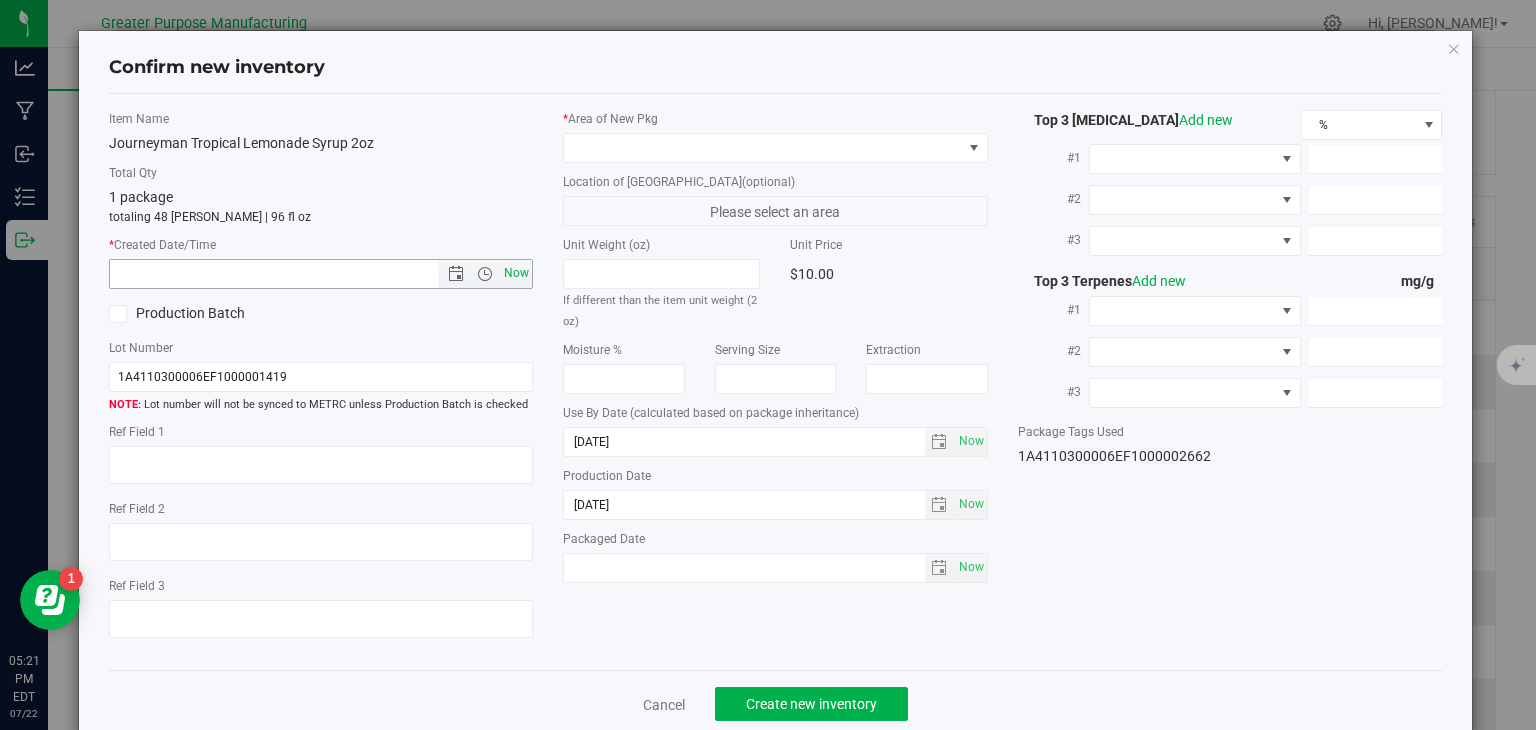 click on "Now" at bounding box center (517, 273) 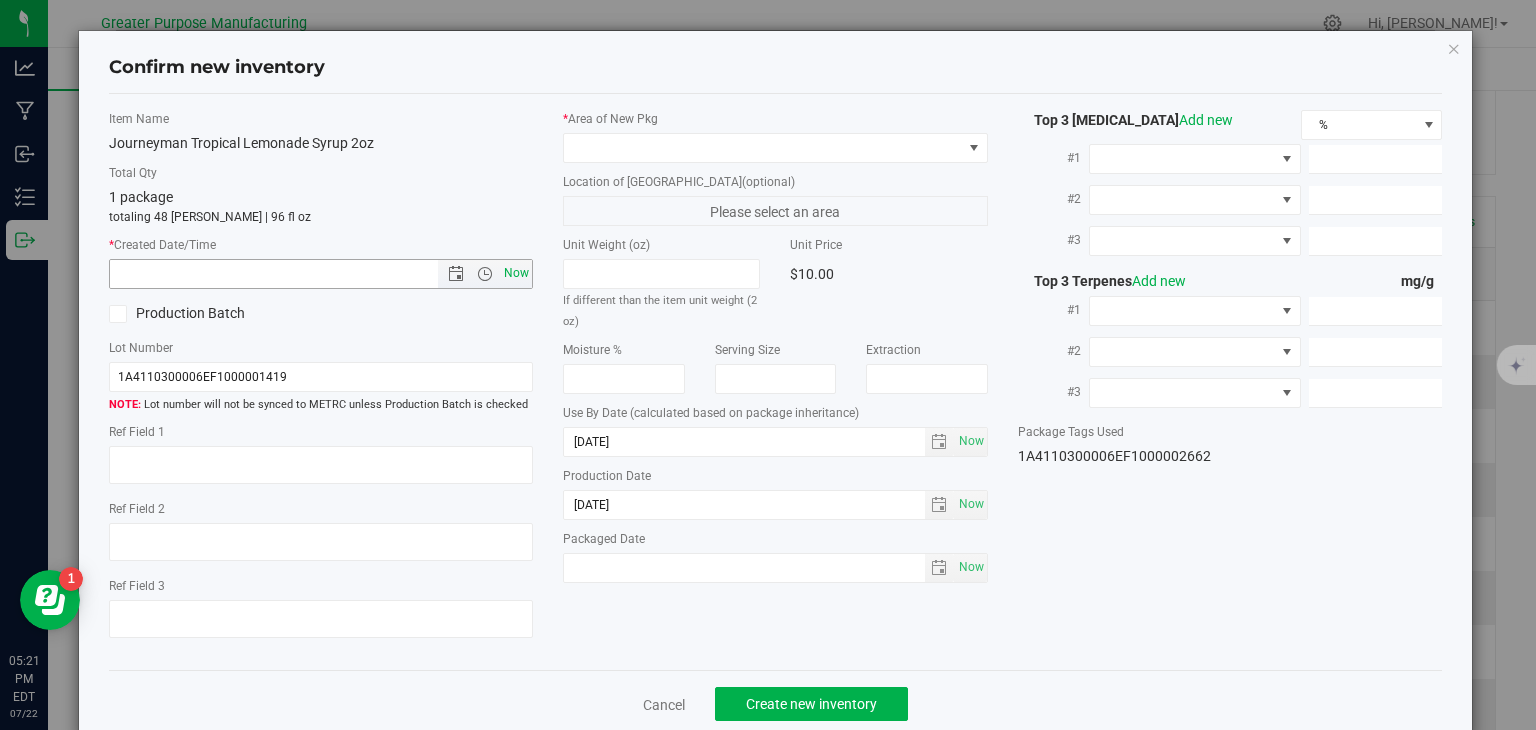 type on "[DATE] 5:21 PM" 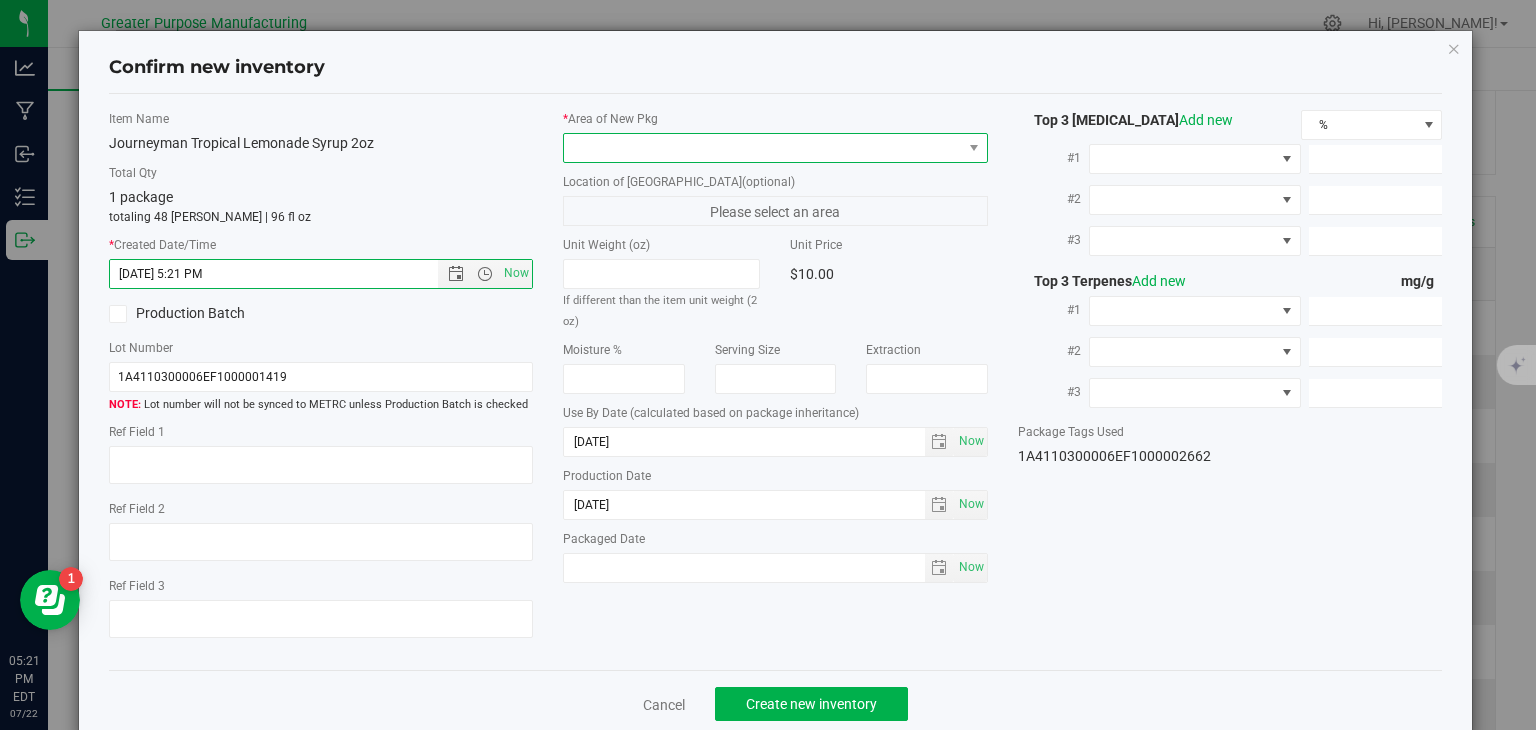 click at bounding box center (763, 148) 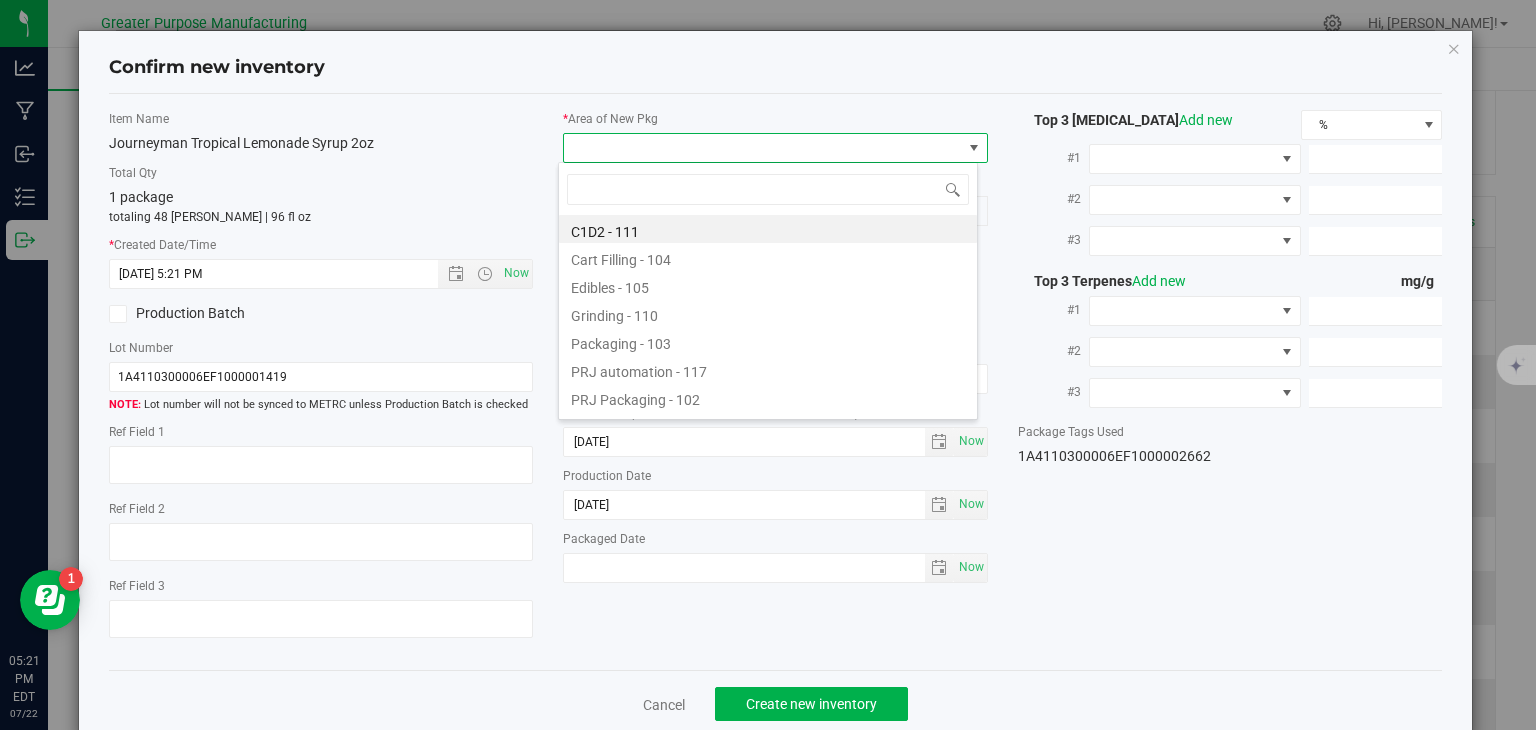 type on "108" 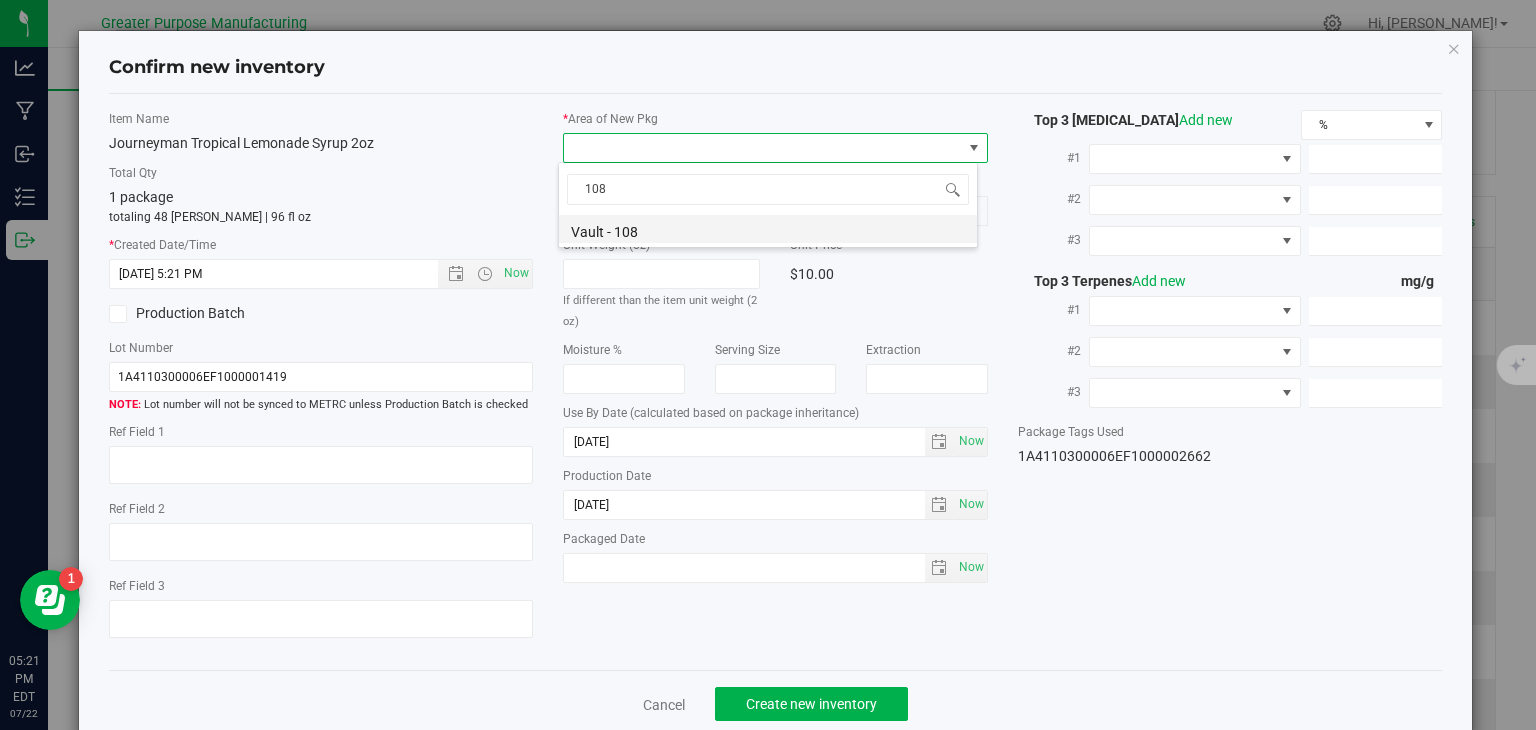 click on "Vault - 108" at bounding box center [768, 229] 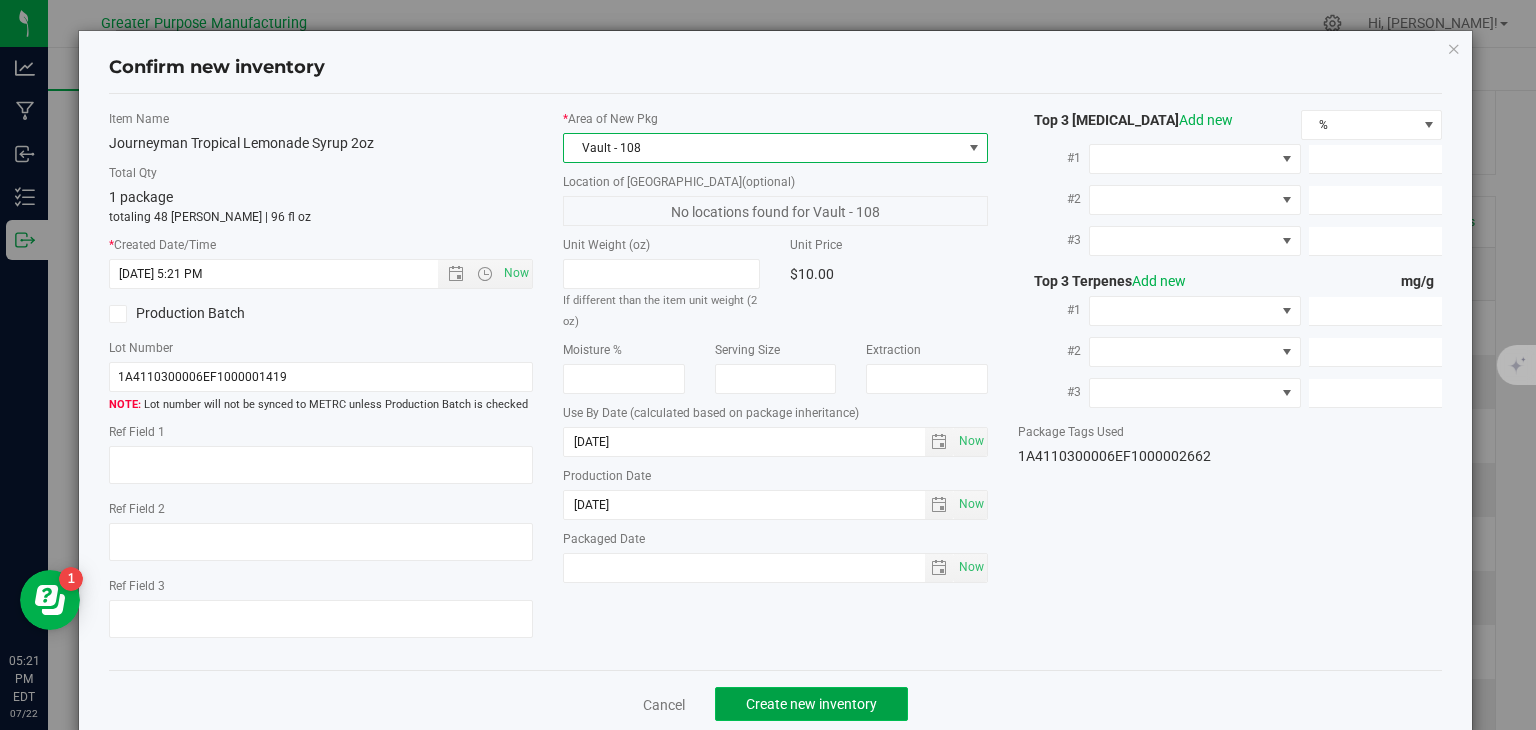 click on "Create new inventory" 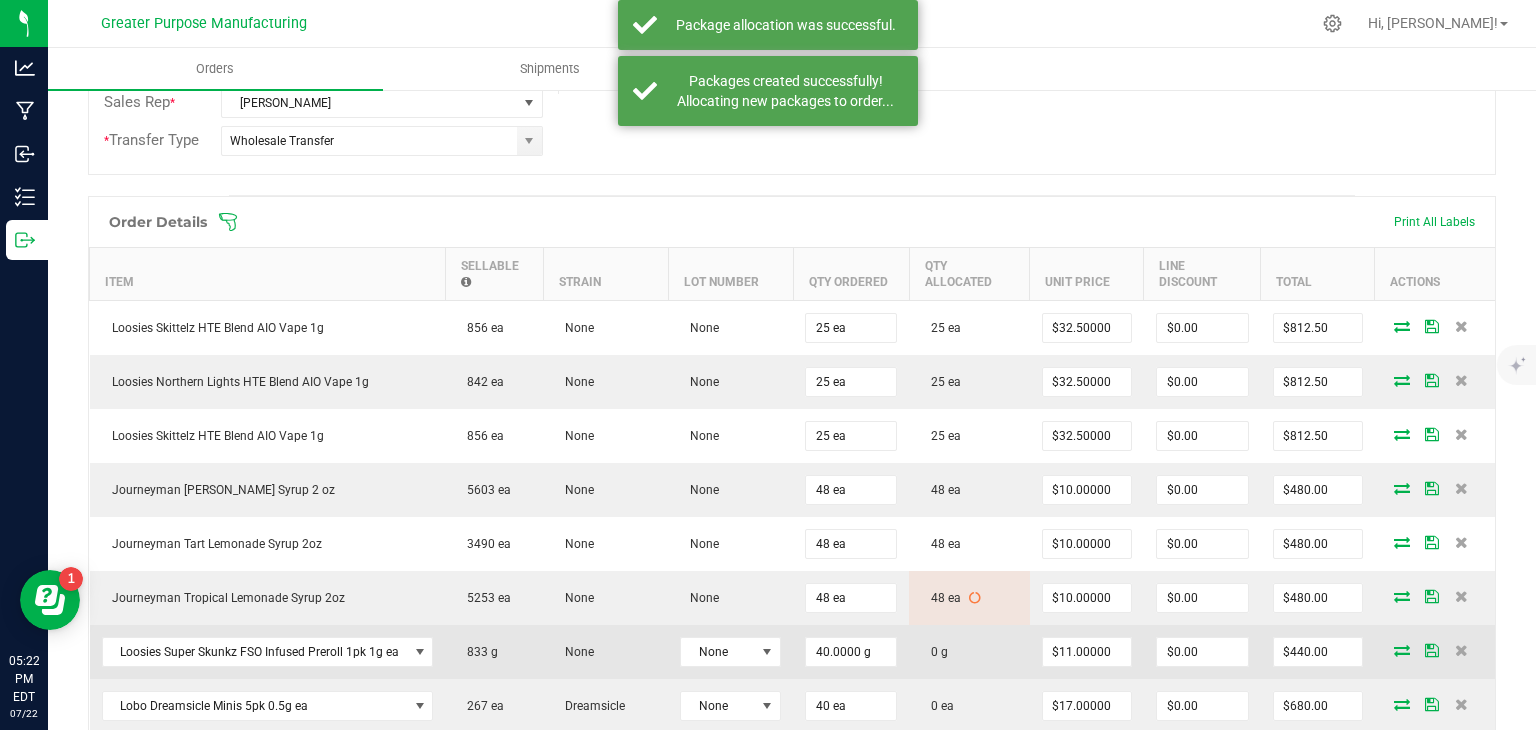 click at bounding box center [1402, 650] 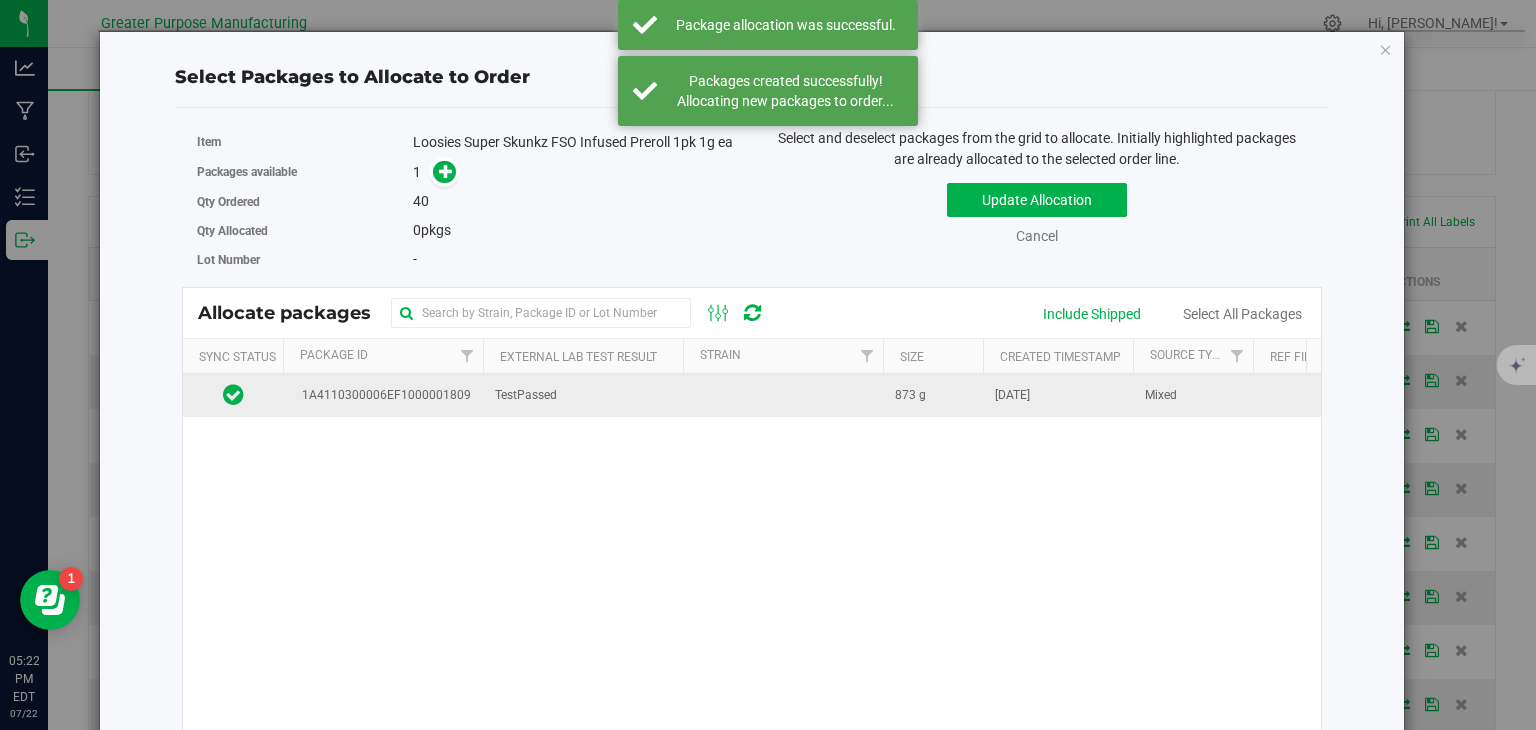 click on "TestPassed" at bounding box center (583, 395) 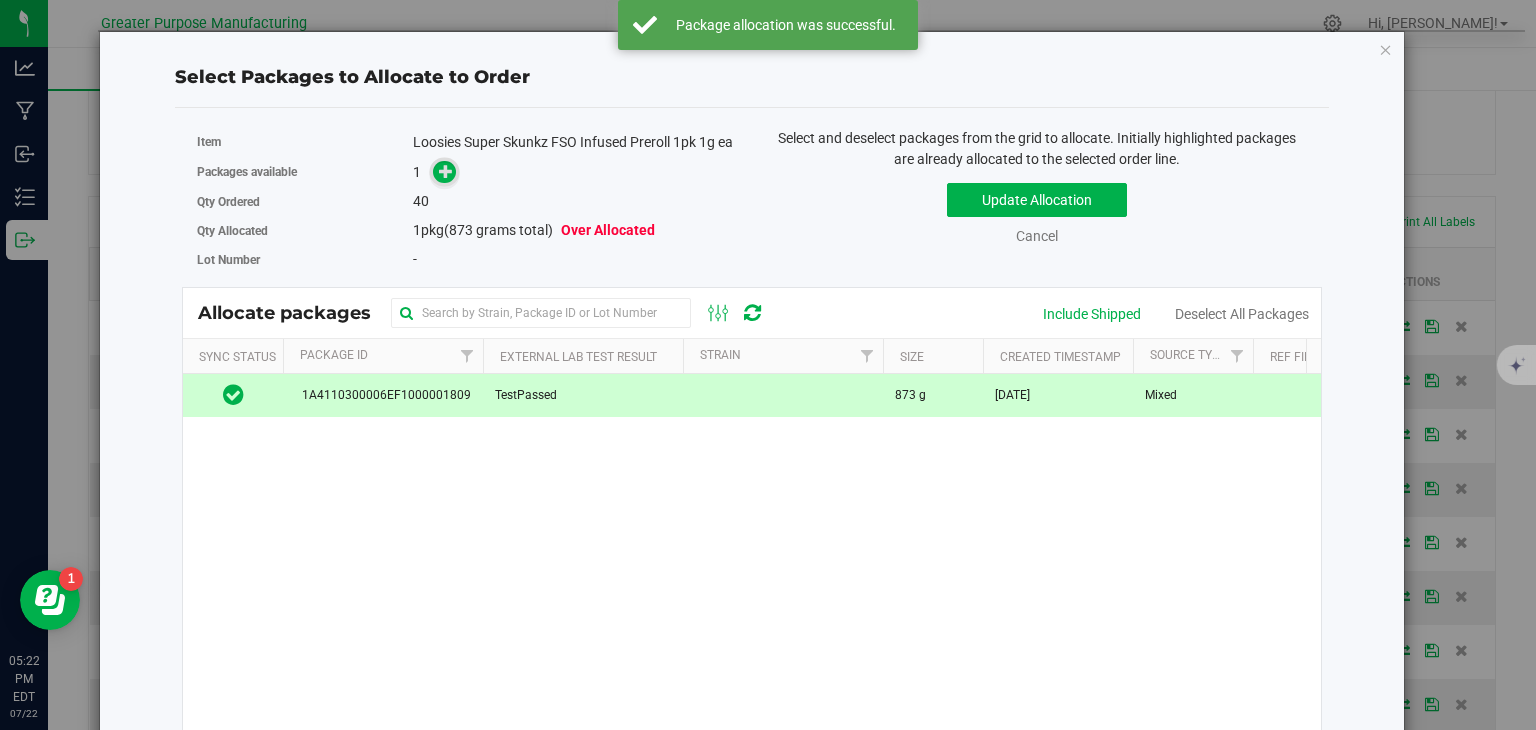 click at bounding box center [444, 172] 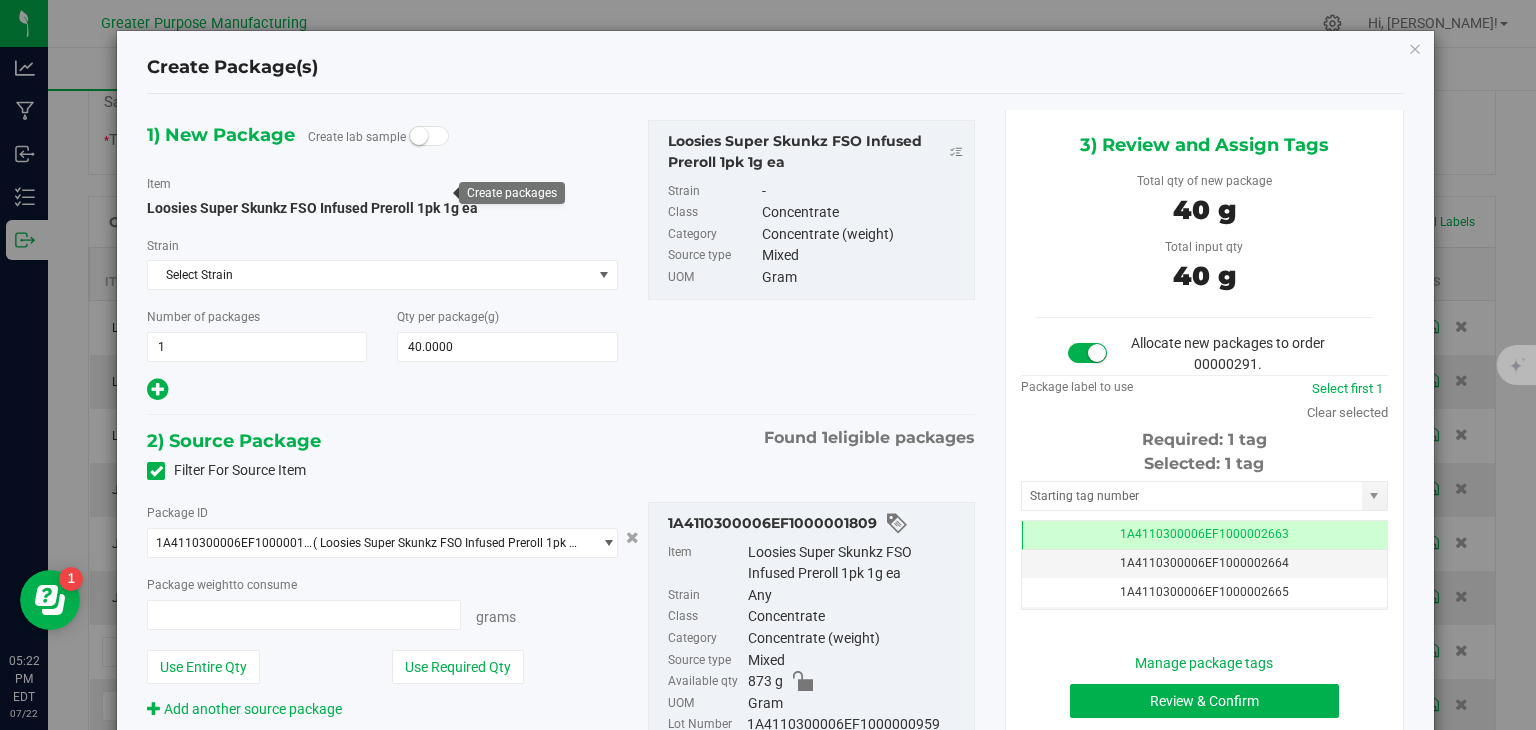 type on "40.0000 g" 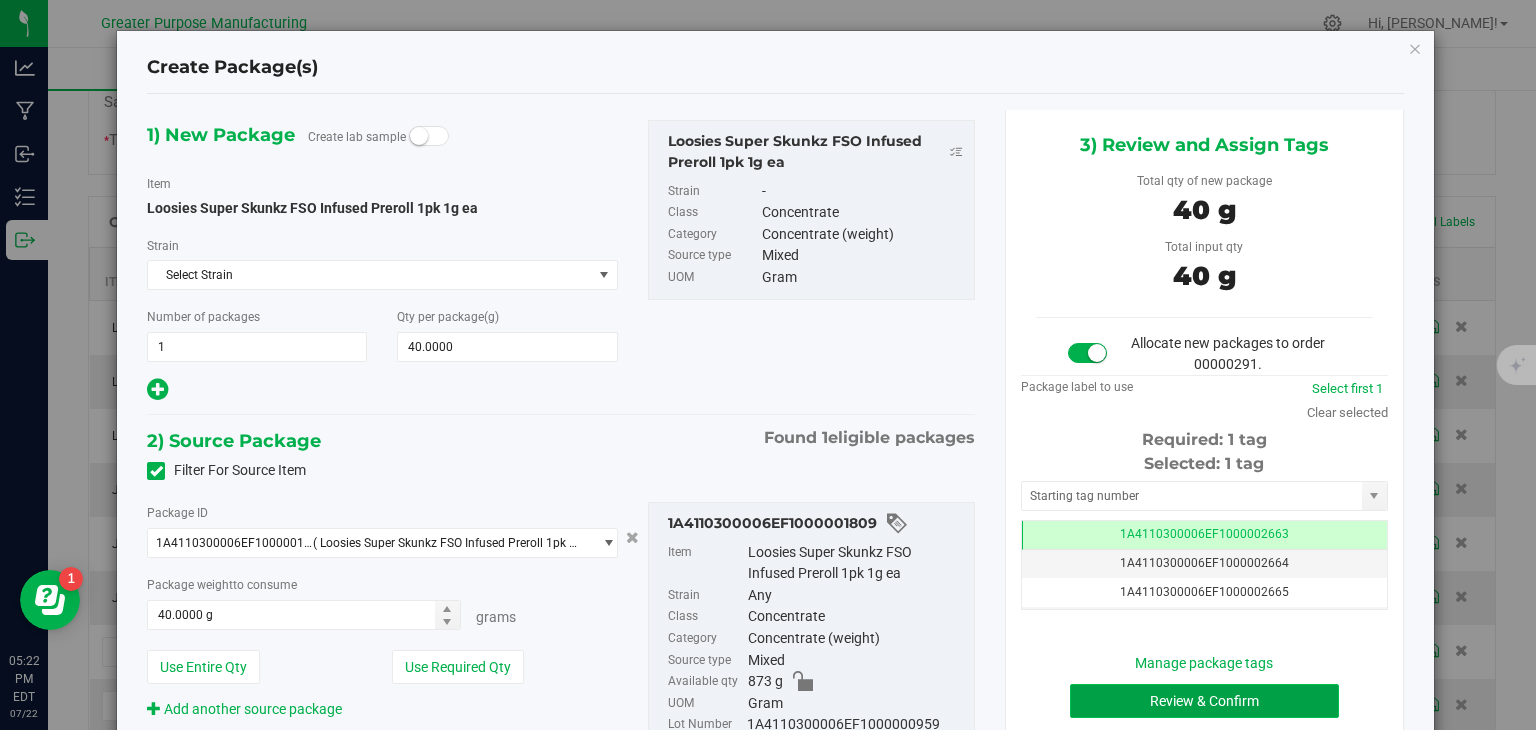 click on "Review & Confirm" at bounding box center [1204, 701] 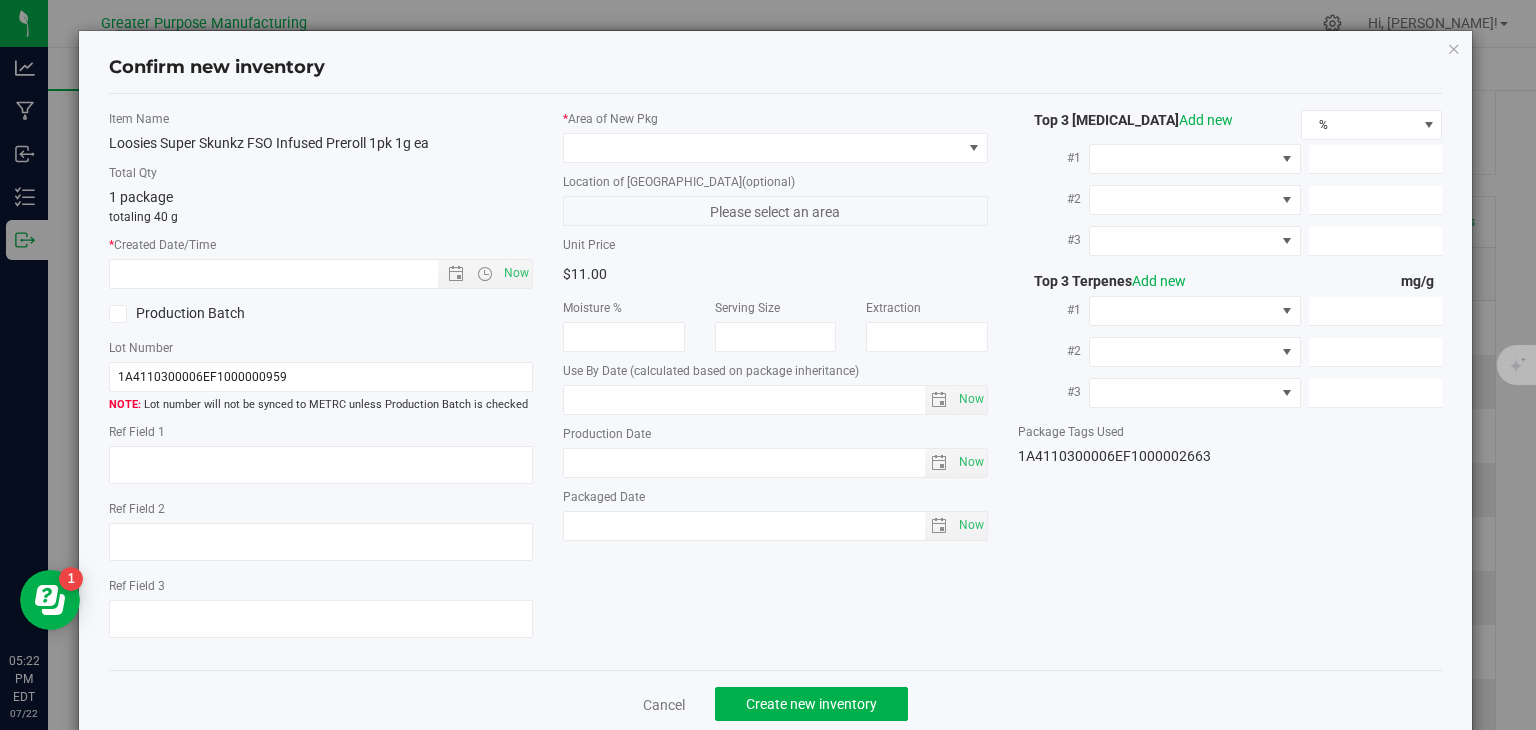 type on "[DATE]" 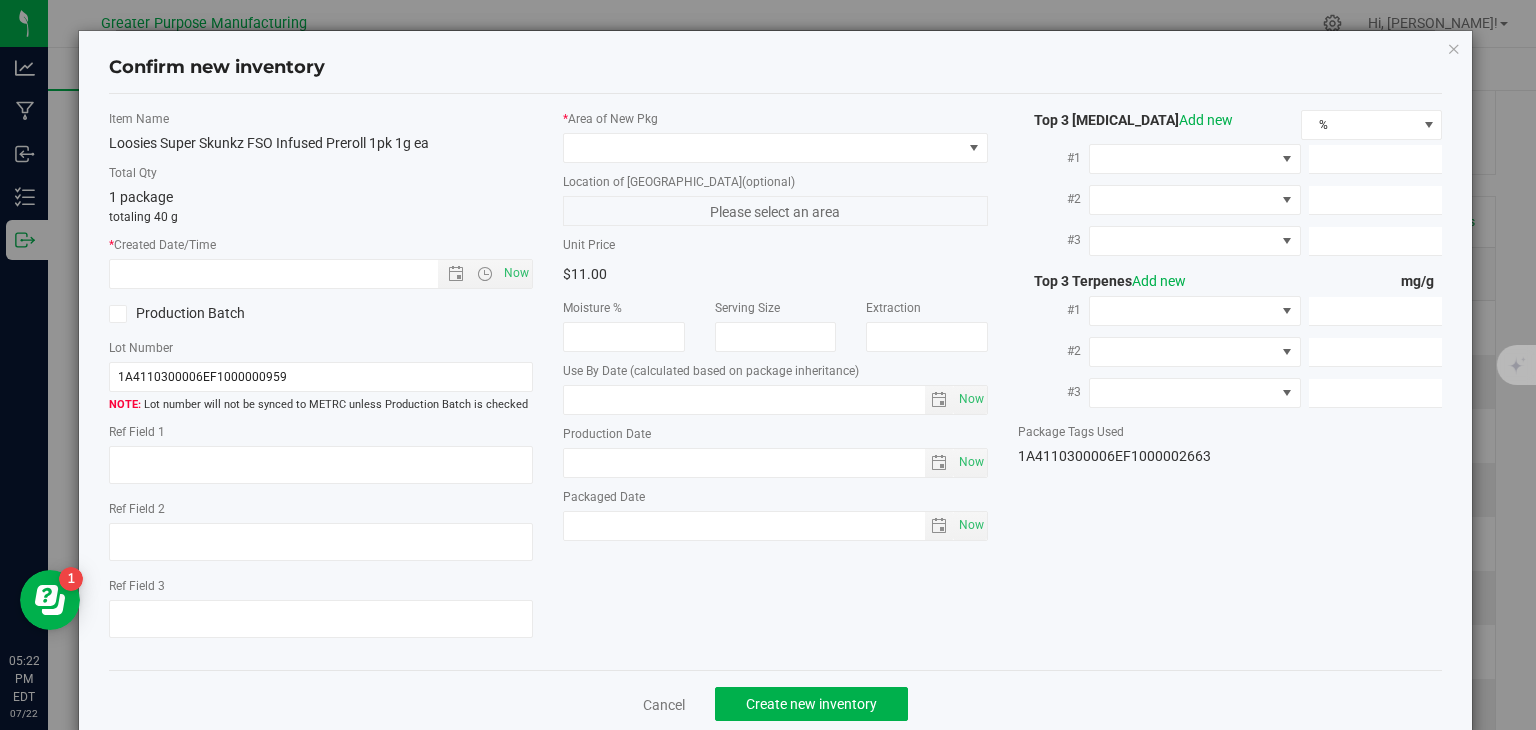 type on "[DATE]" 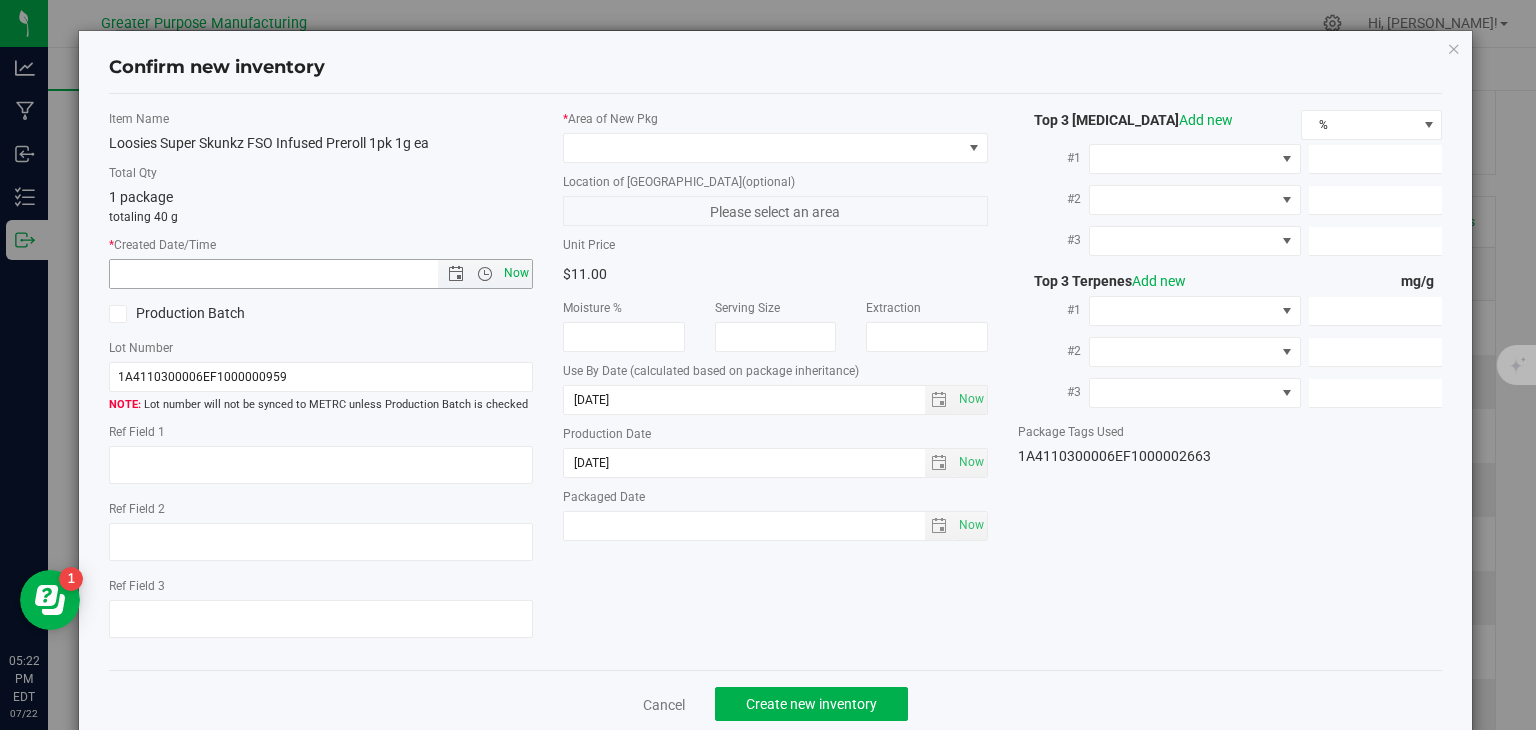 click on "Now" at bounding box center [517, 273] 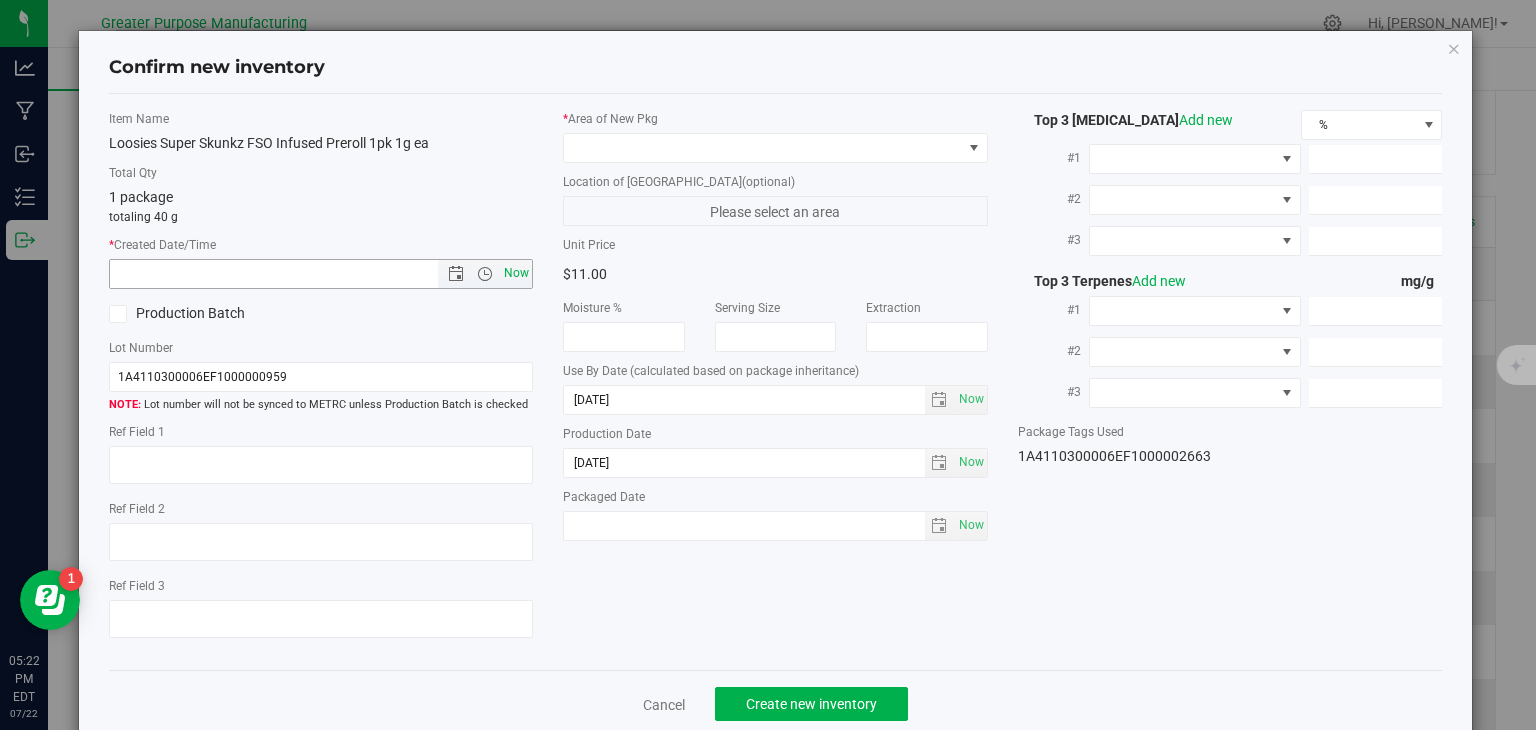 type on "[DATE] 5:22 PM" 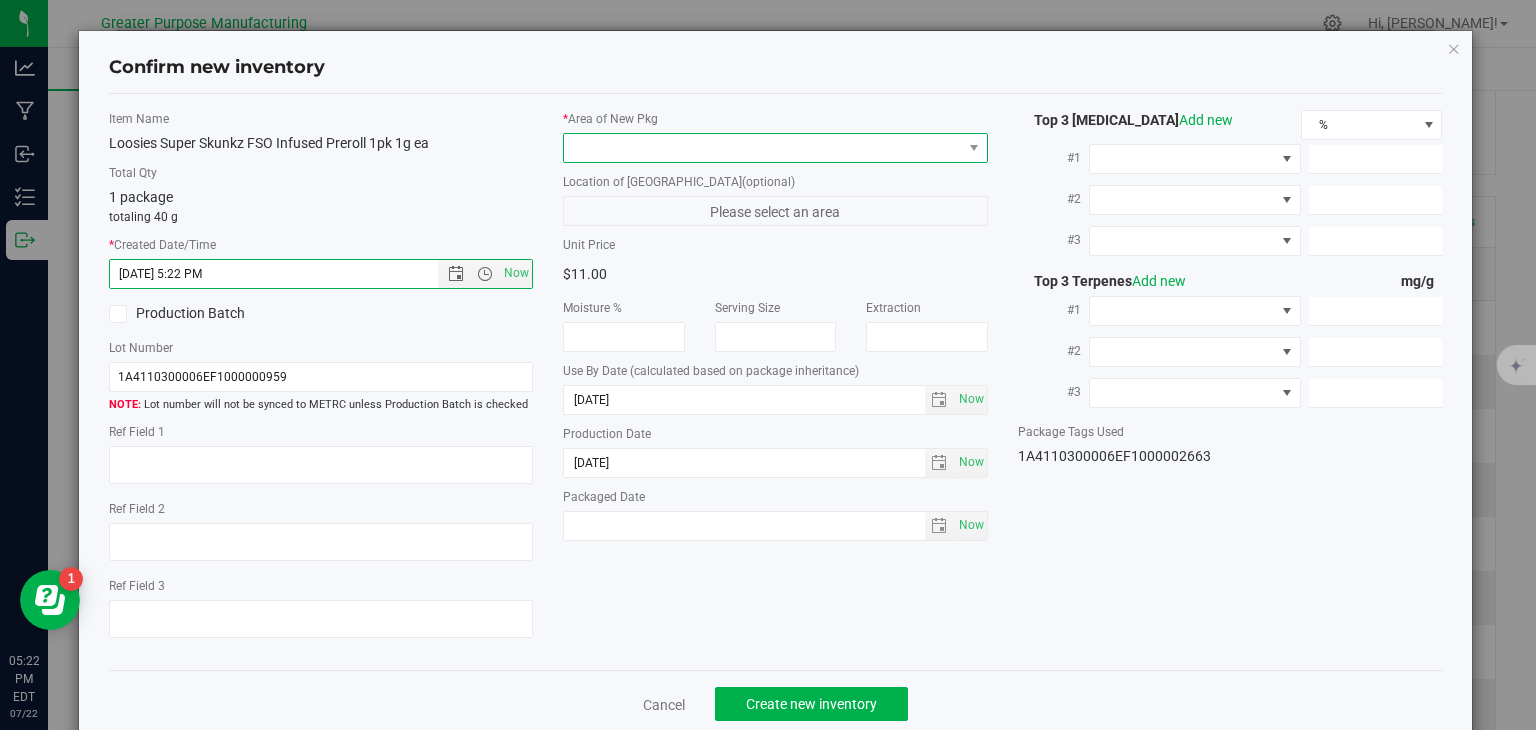 click at bounding box center [763, 148] 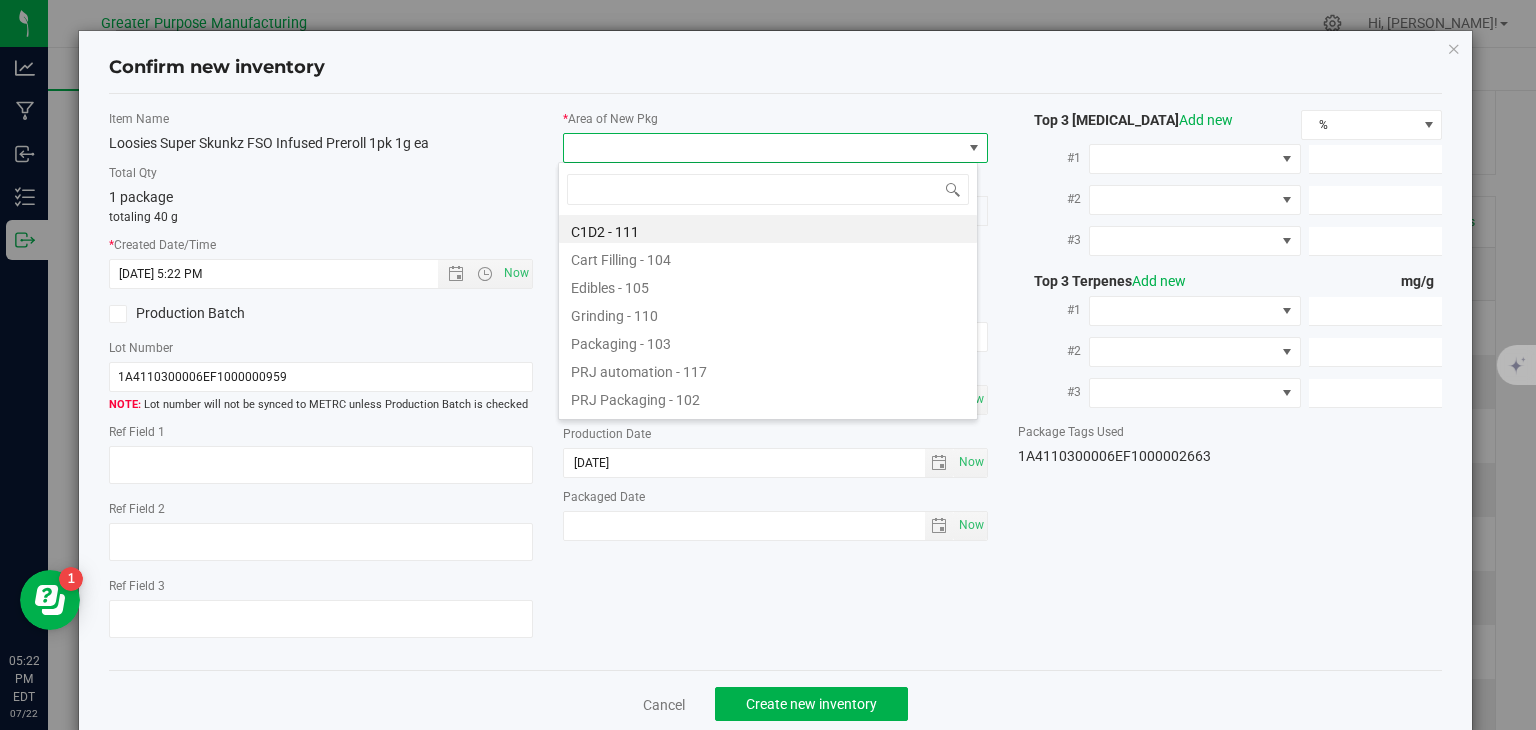 type on "108" 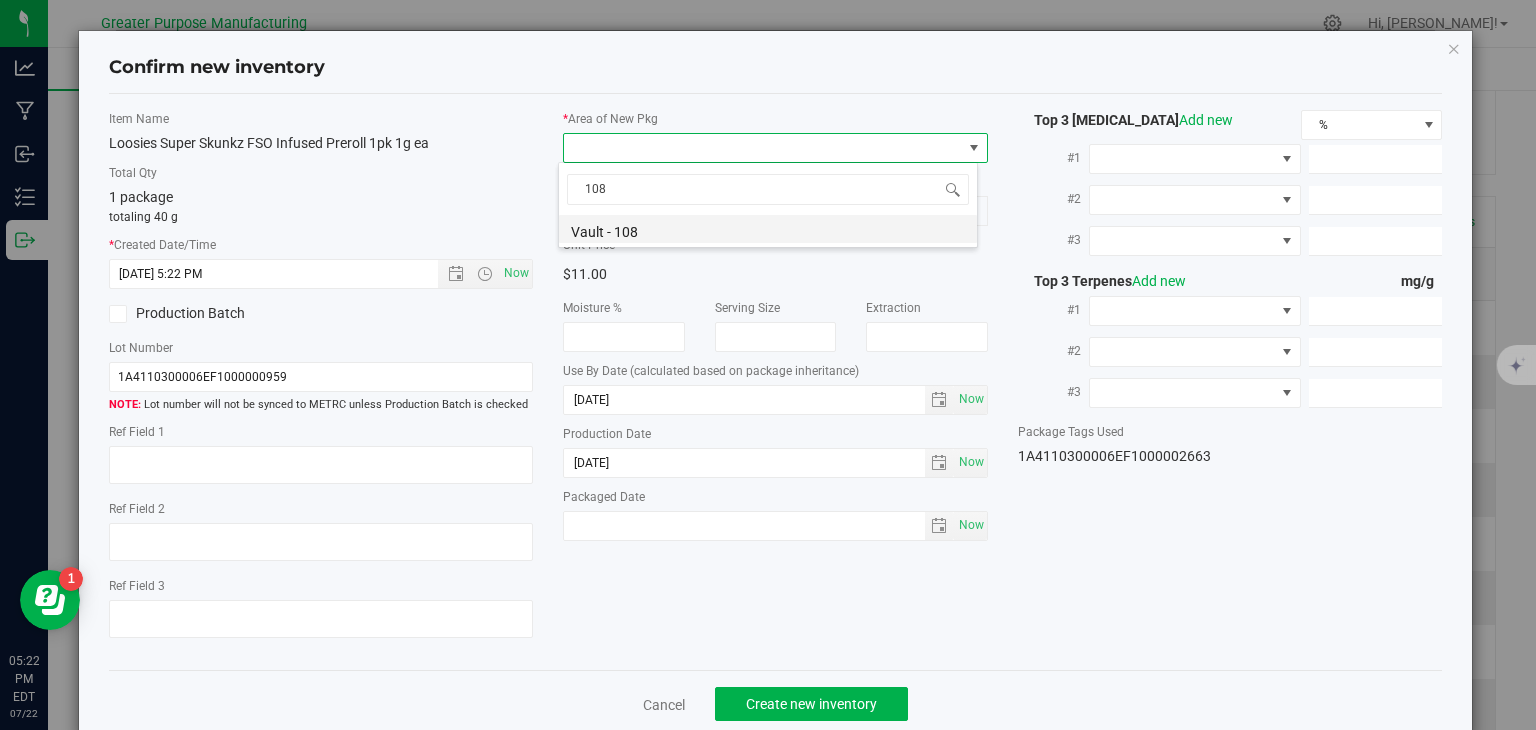 click on "Vault - 108" at bounding box center (768, 229) 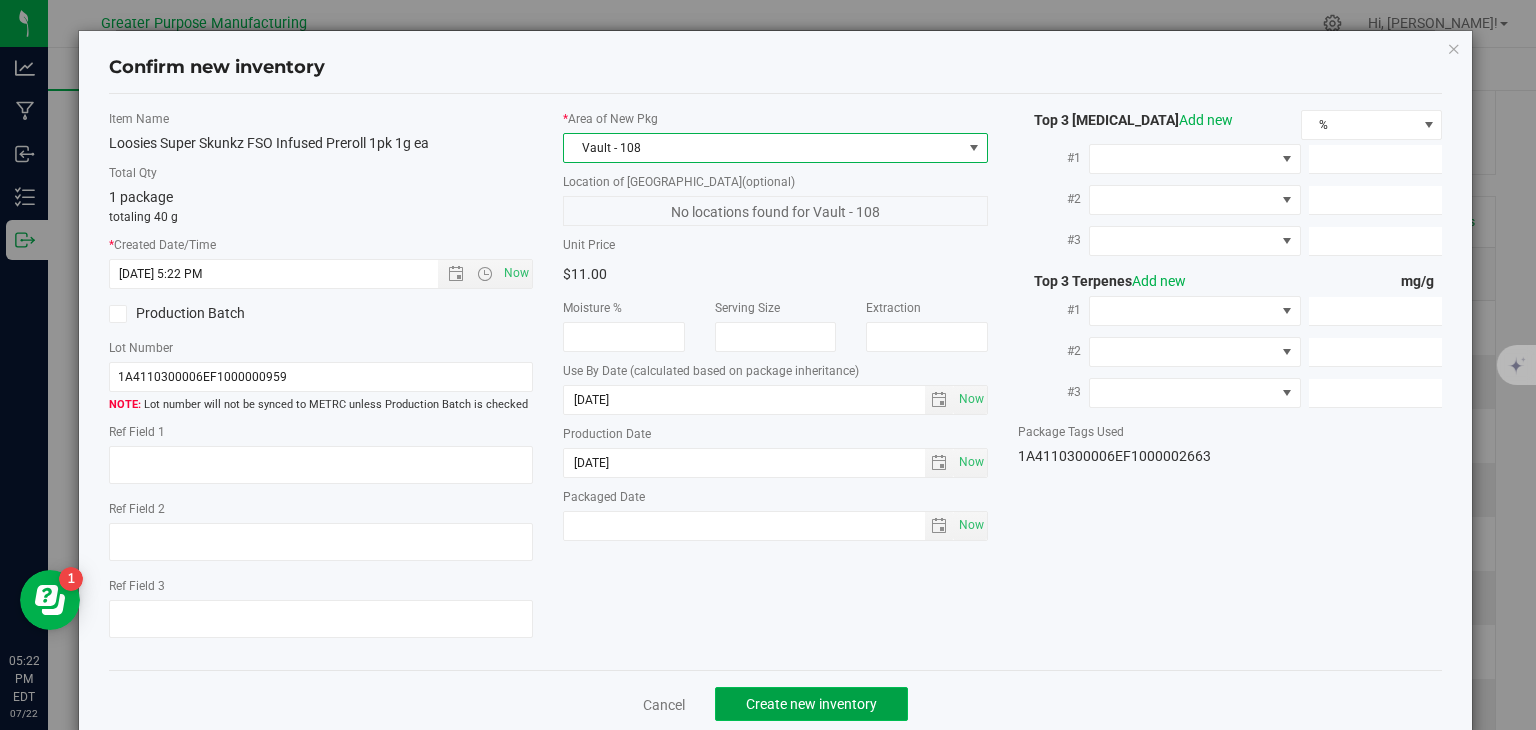 click on "Create new inventory" 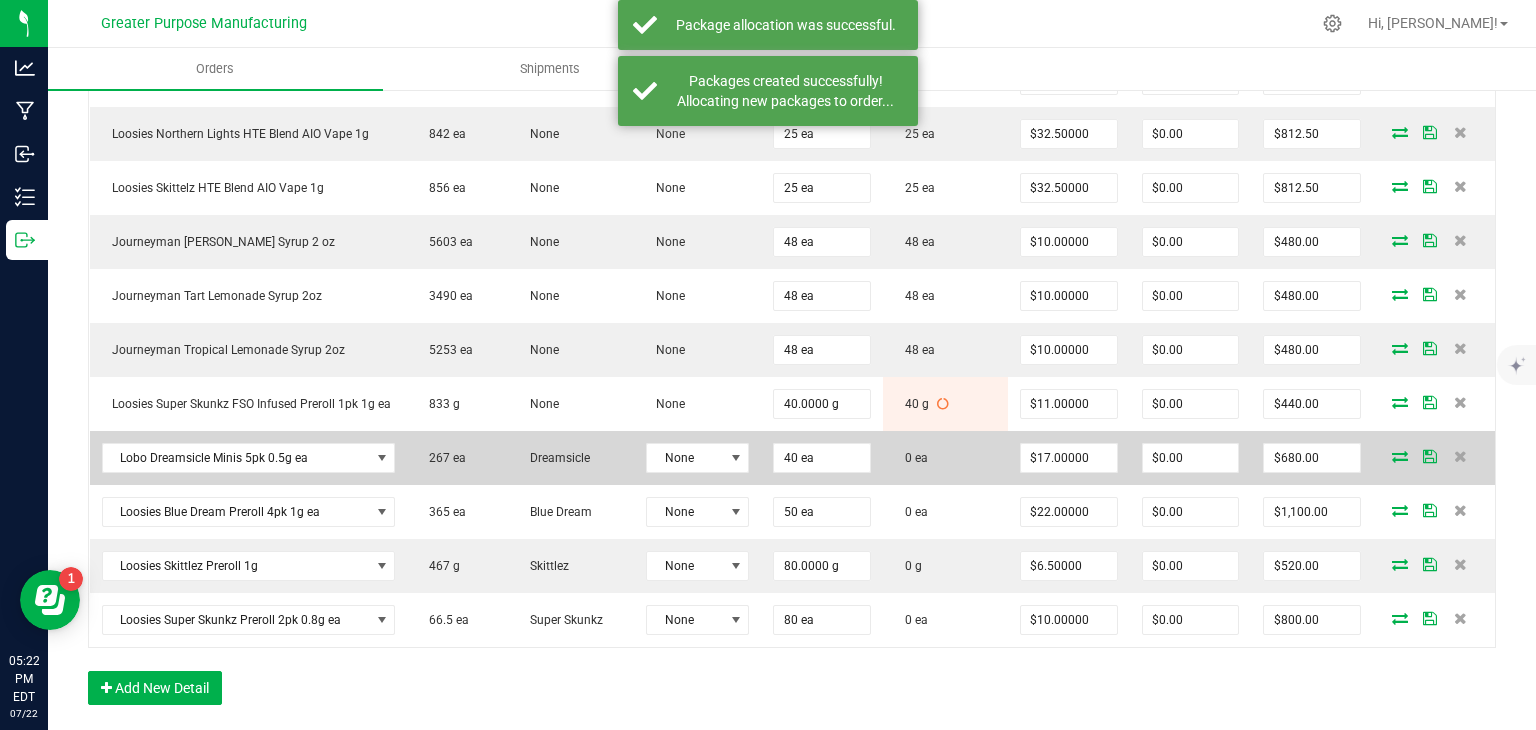 click at bounding box center (1400, 456) 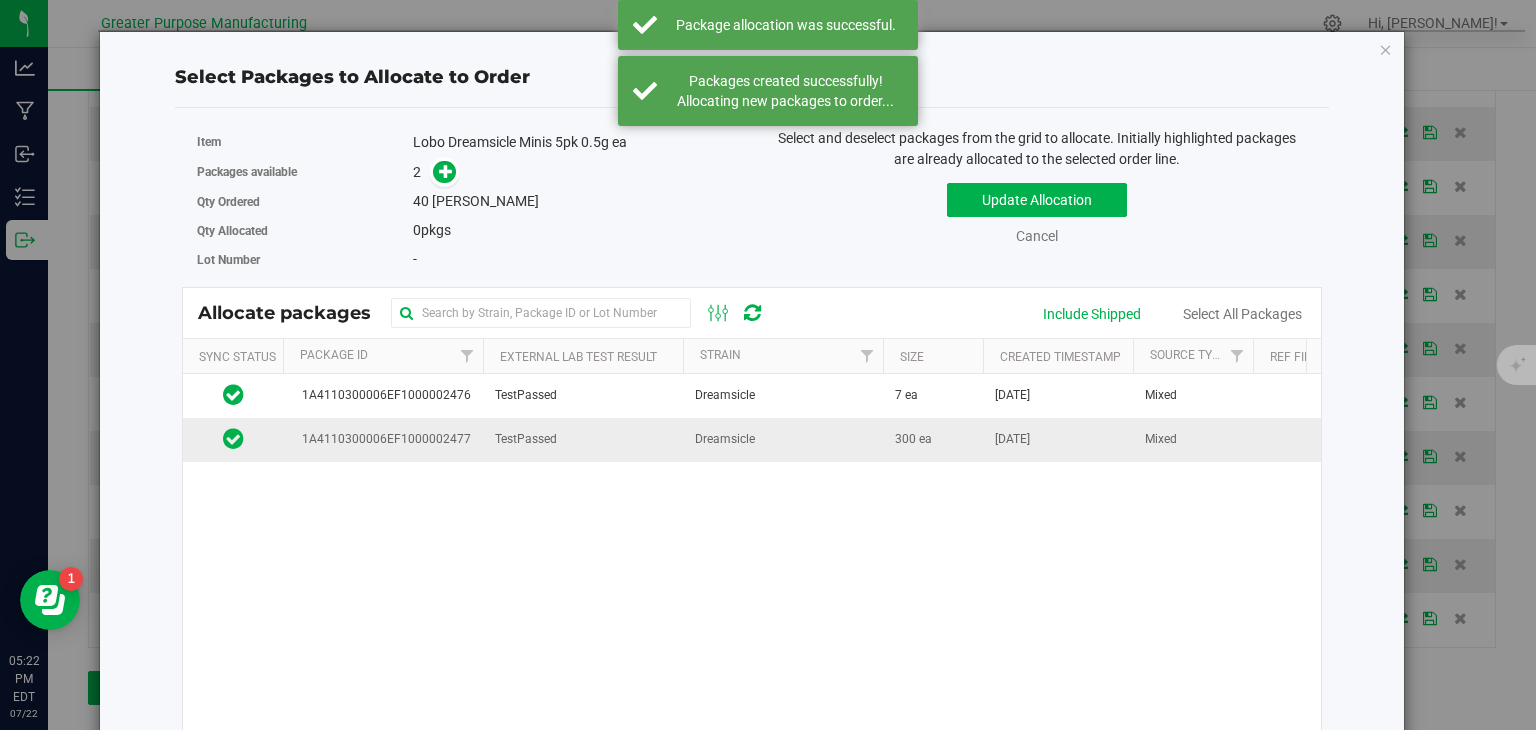 click on "Dreamsicle" at bounding box center (783, 439) 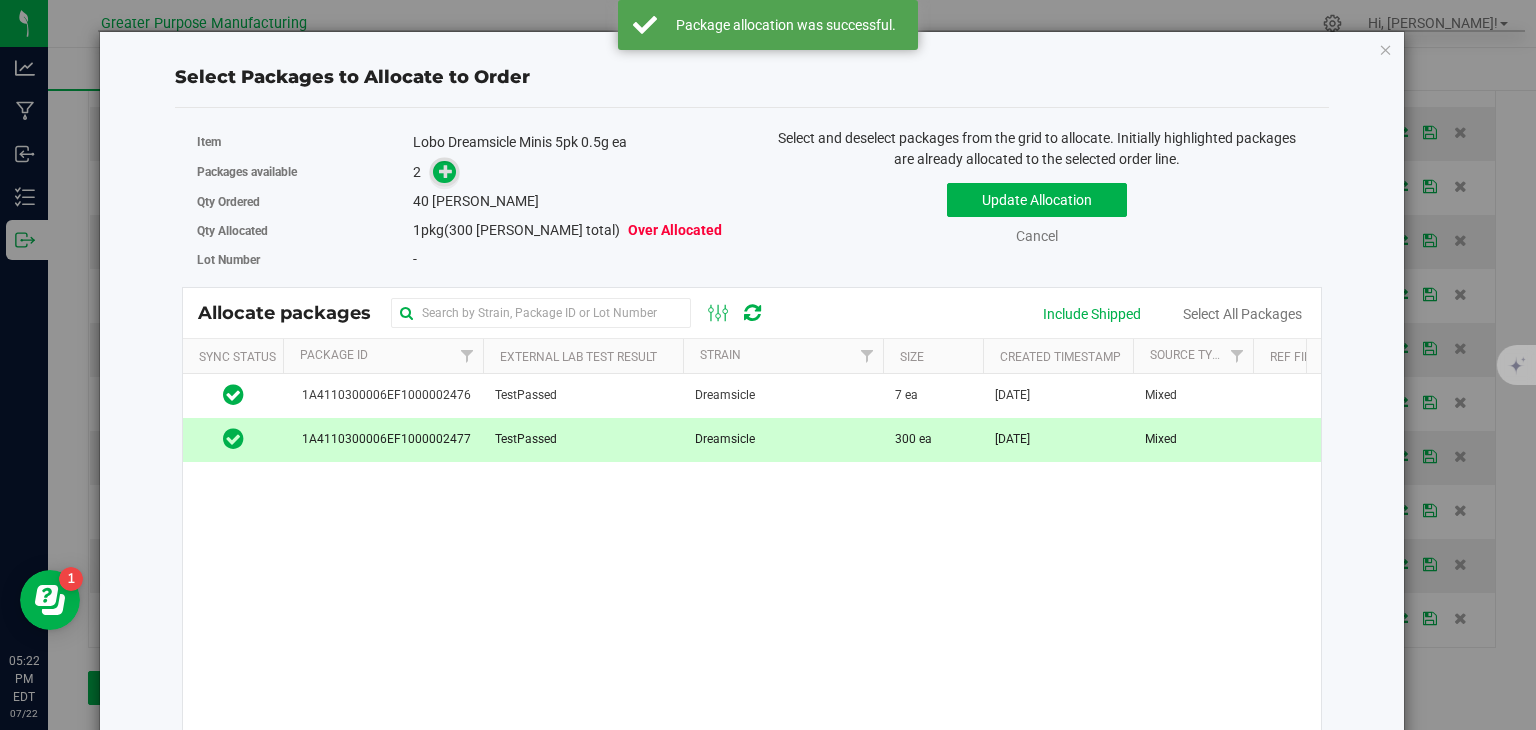 click at bounding box center (446, 171) 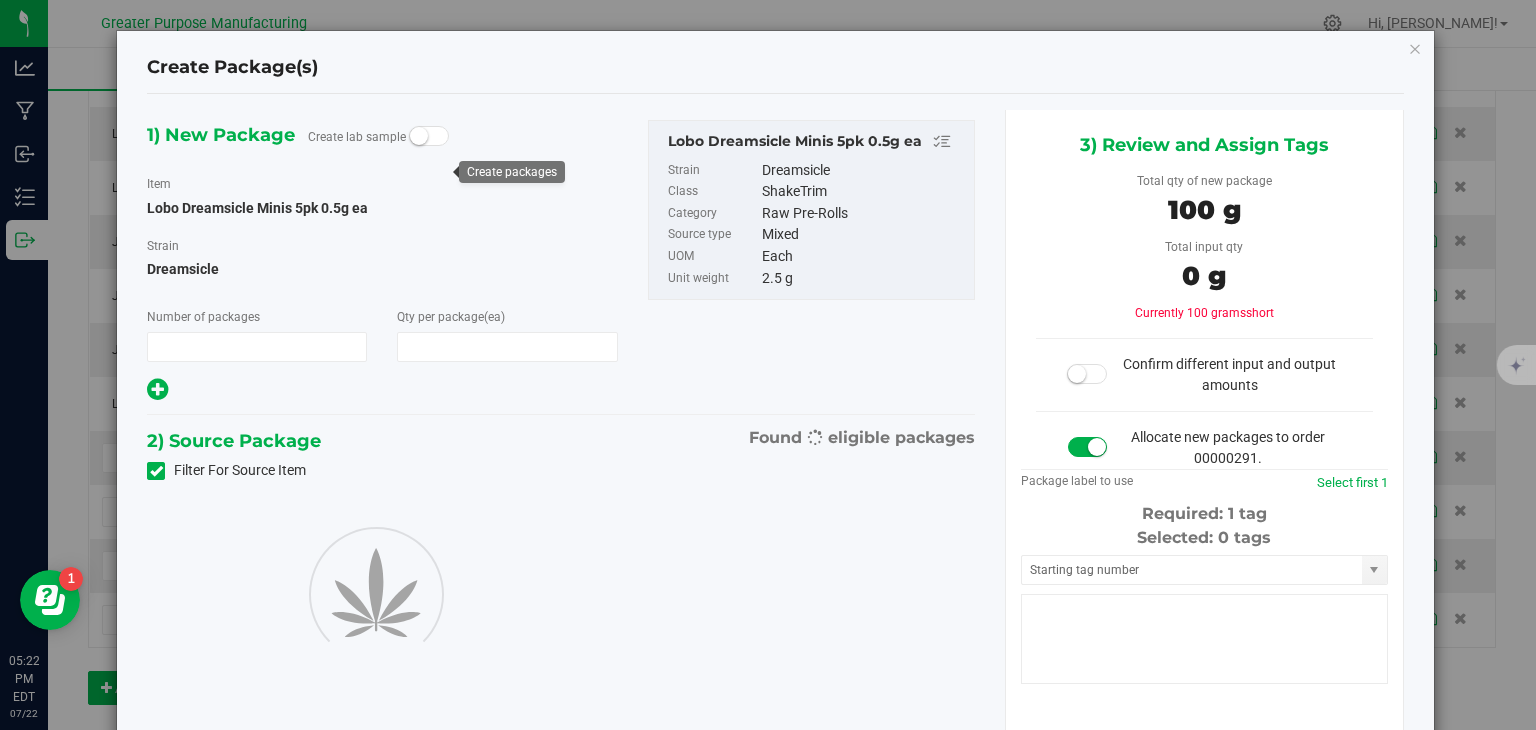 type on "1" 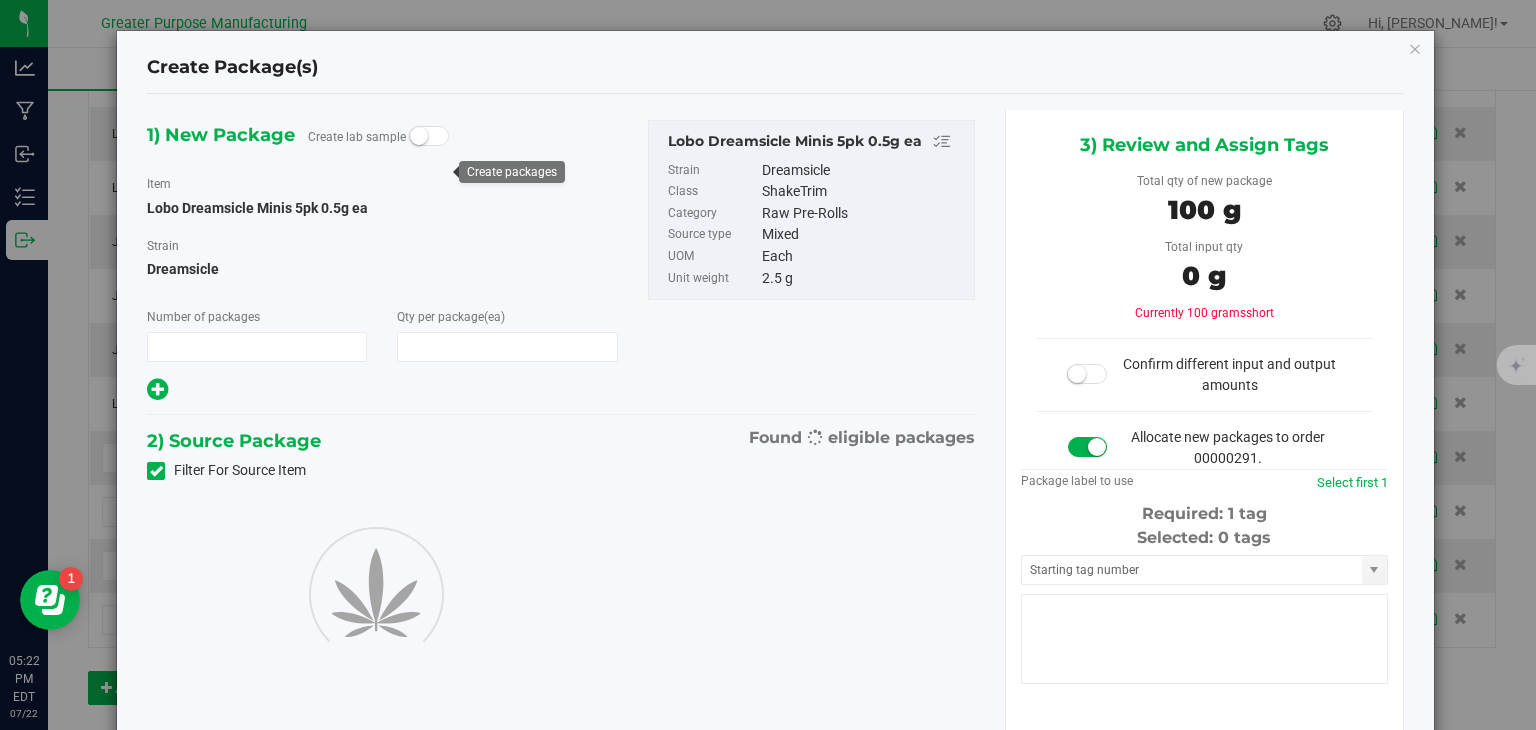 type on "40" 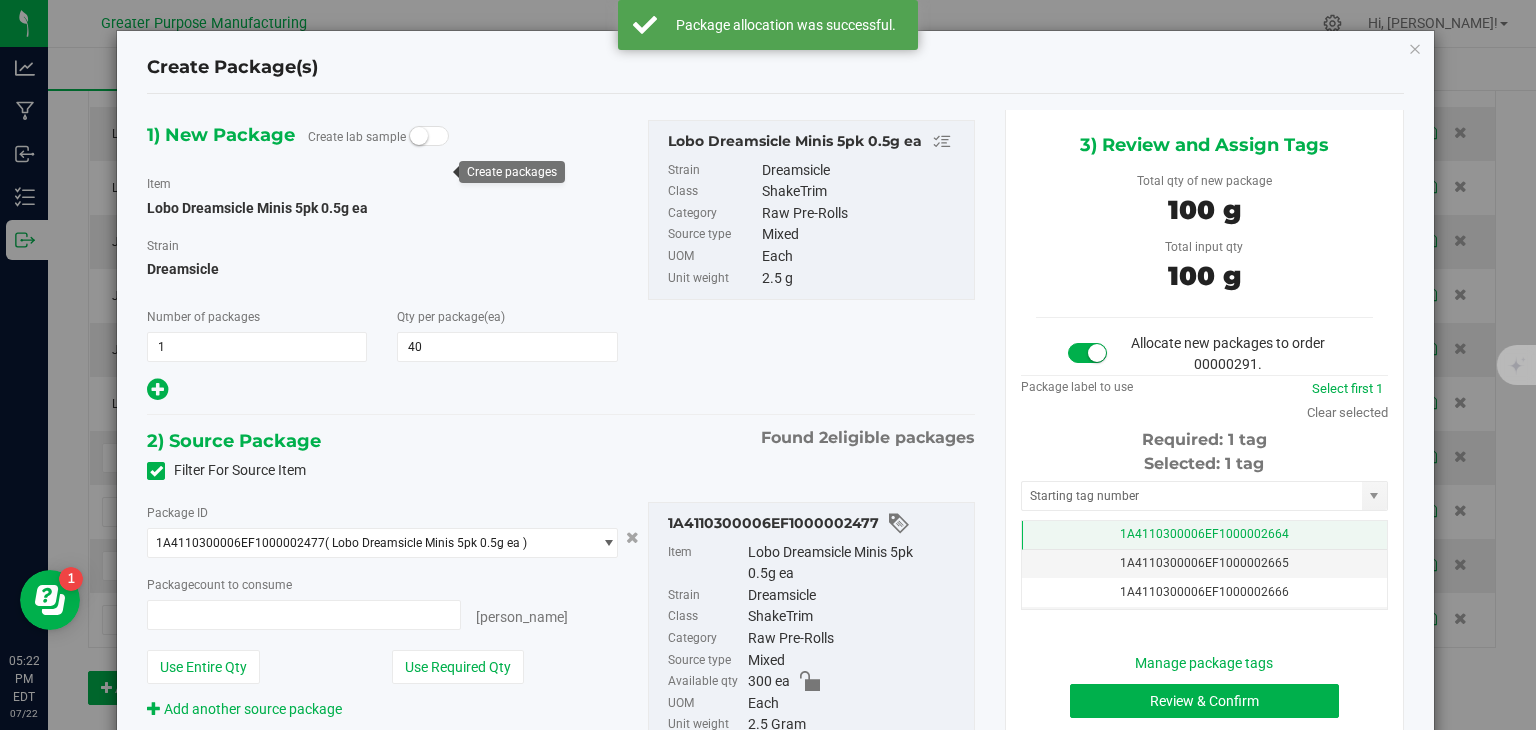type on "40 ea" 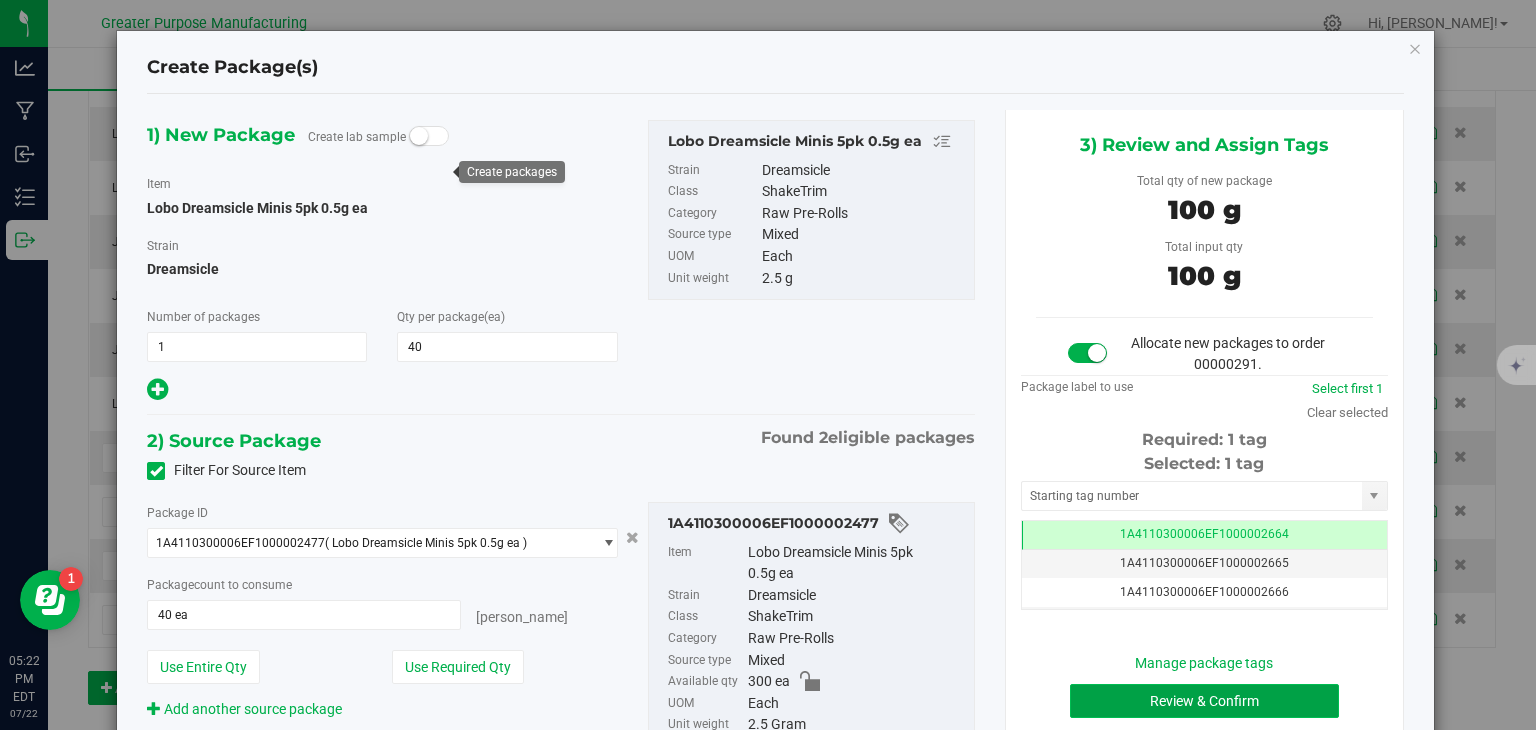 click on "Review & Confirm" at bounding box center (1204, 701) 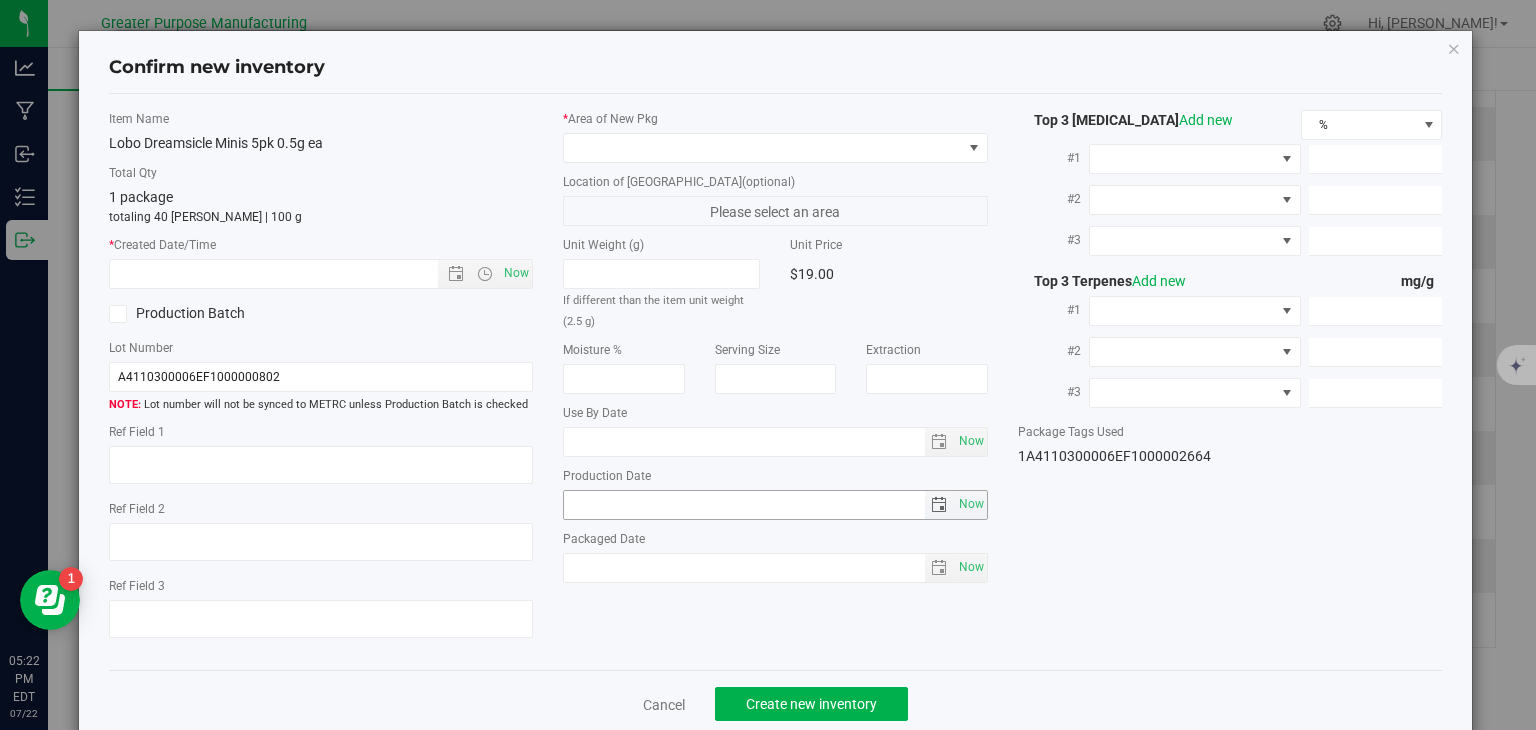 type on "2025-07-09" 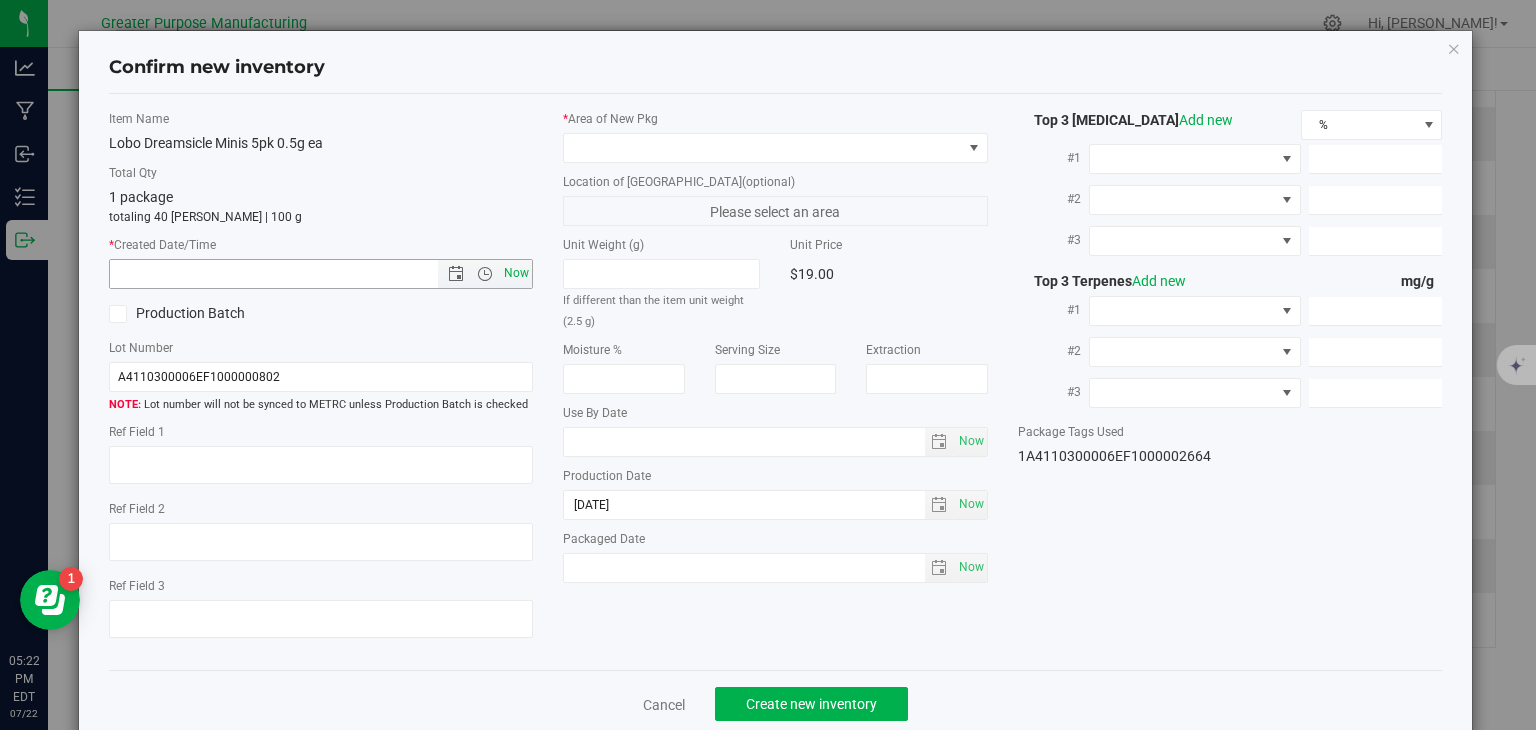 click on "Now" at bounding box center (517, 273) 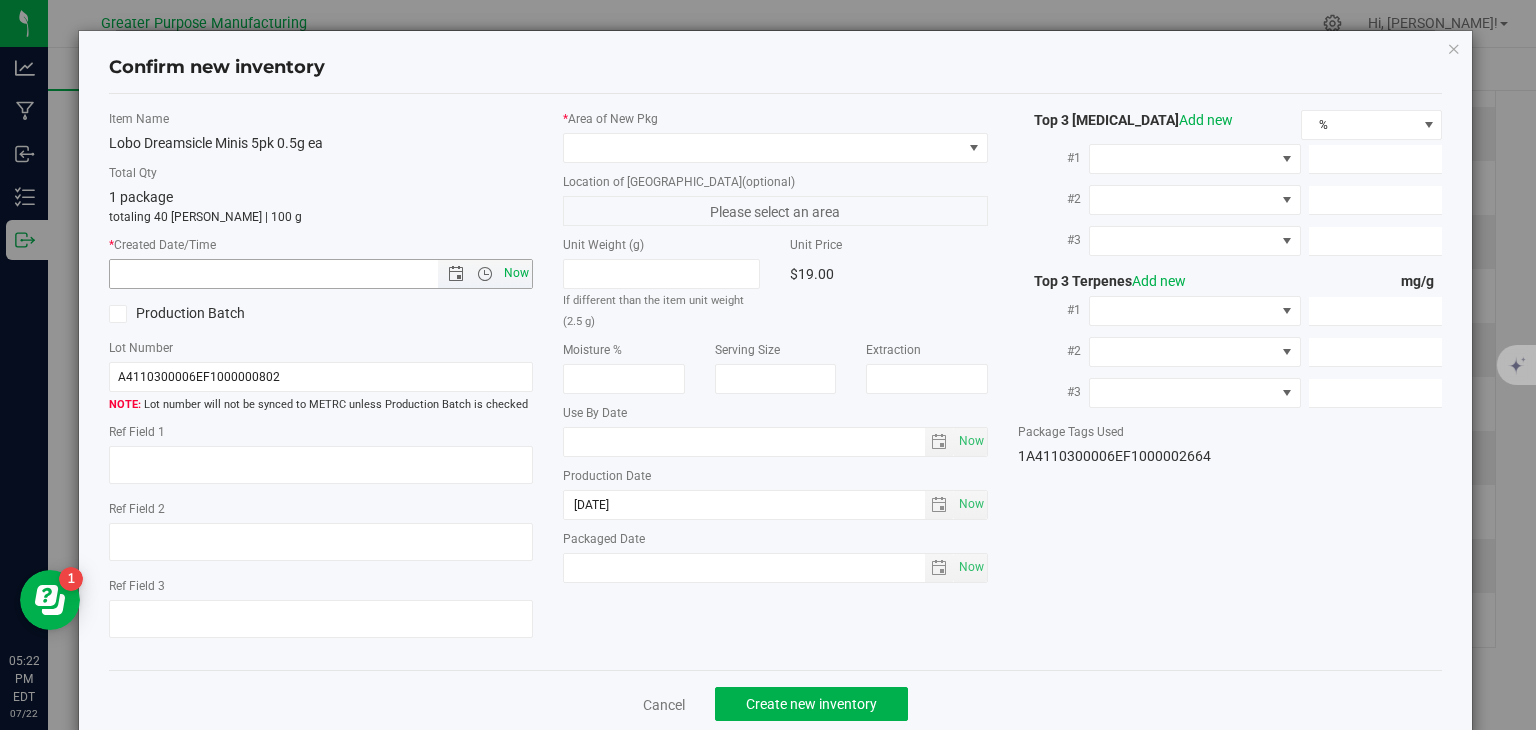 type on "[DATE] 5:22 PM" 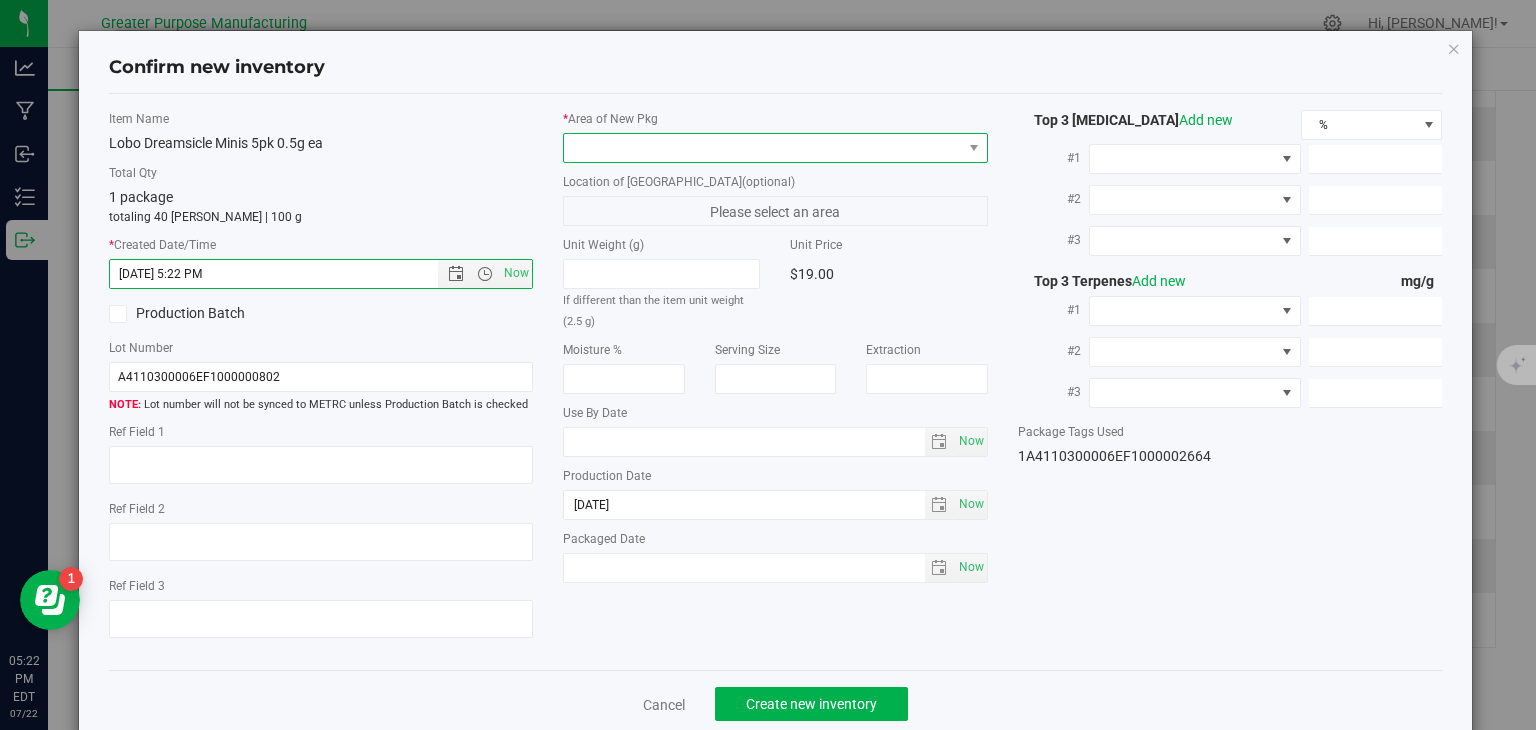click at bounding box center (763, 148) 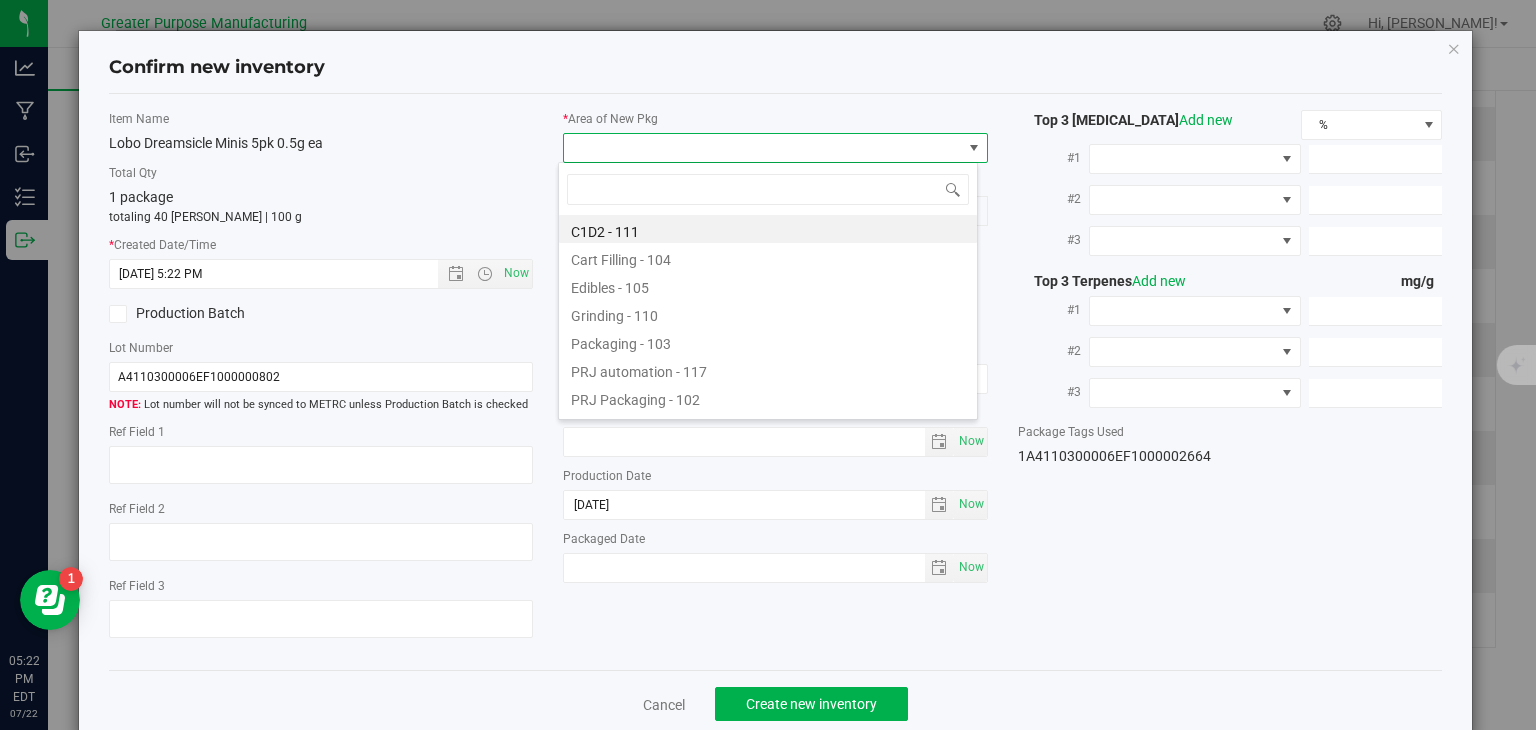 type on "108" 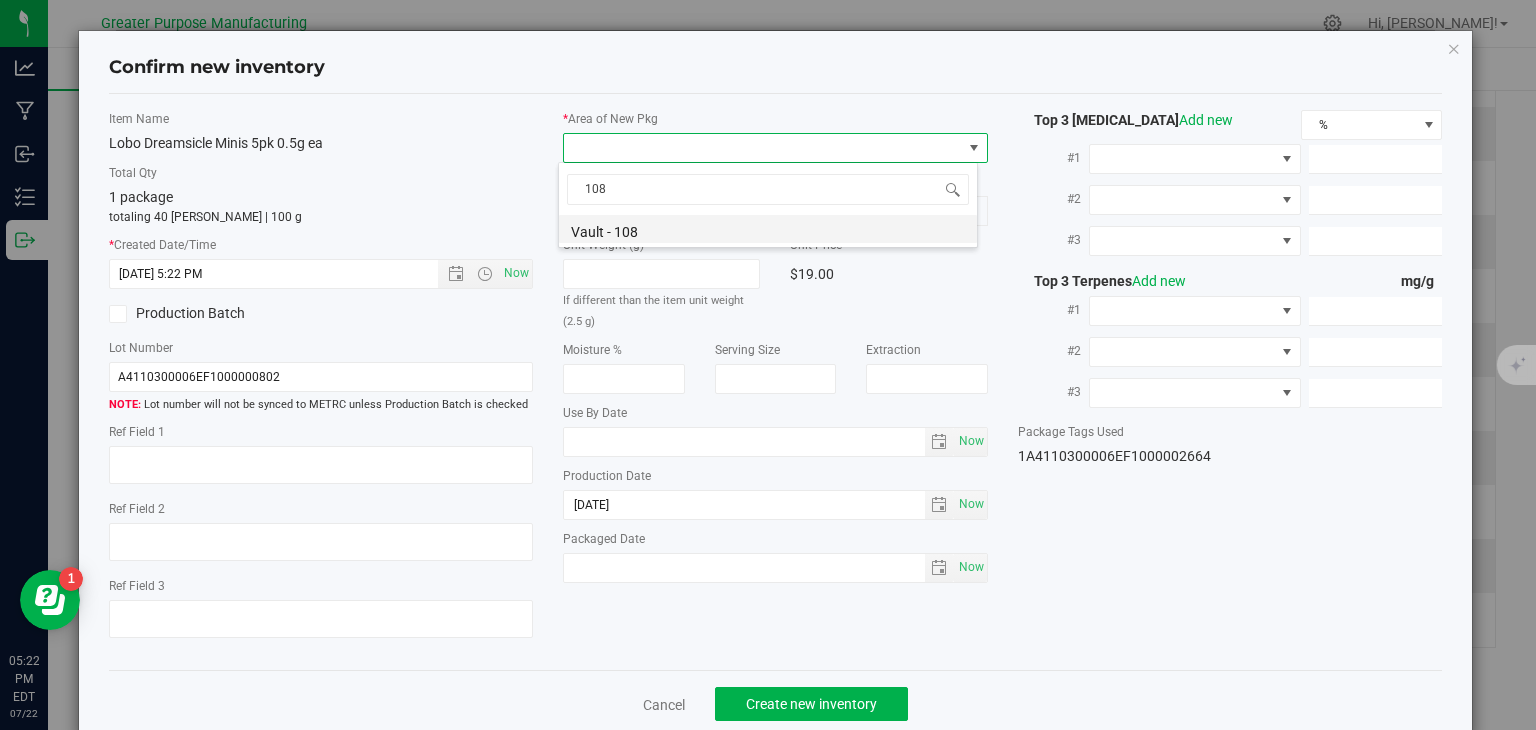 click on "Vault - 108" at bounding box center [768, 229] 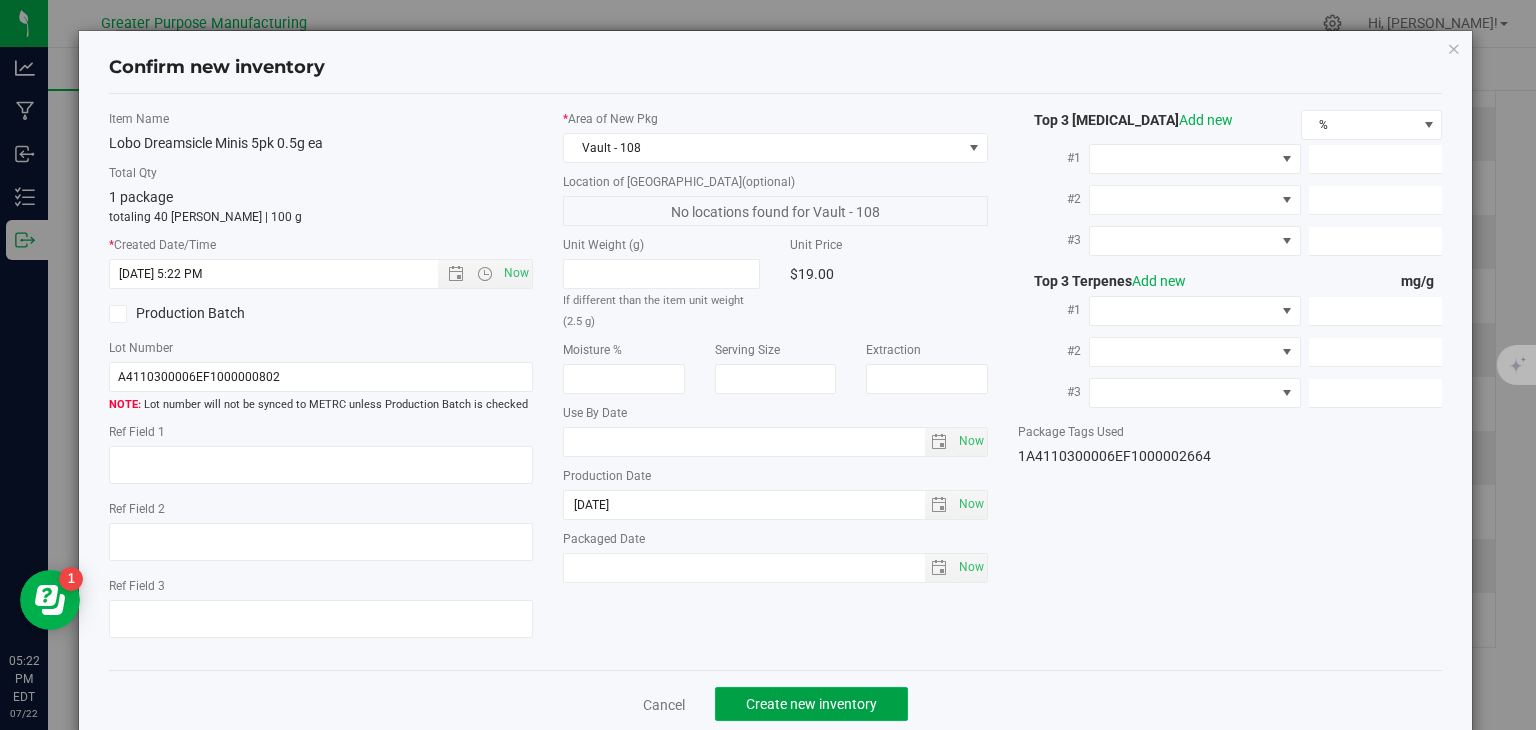 click on "Create new inventory" 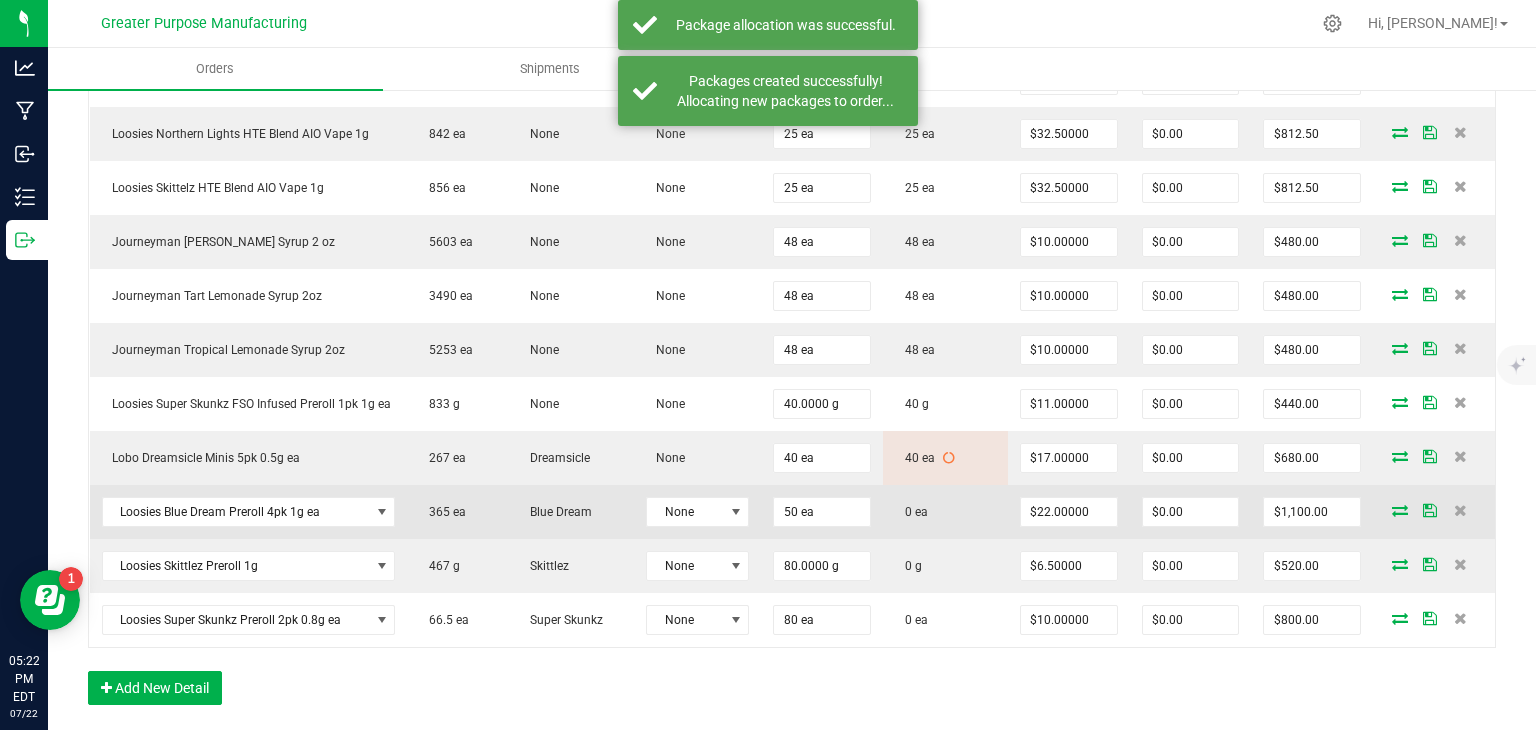 click at bounding box center (1400, 510) 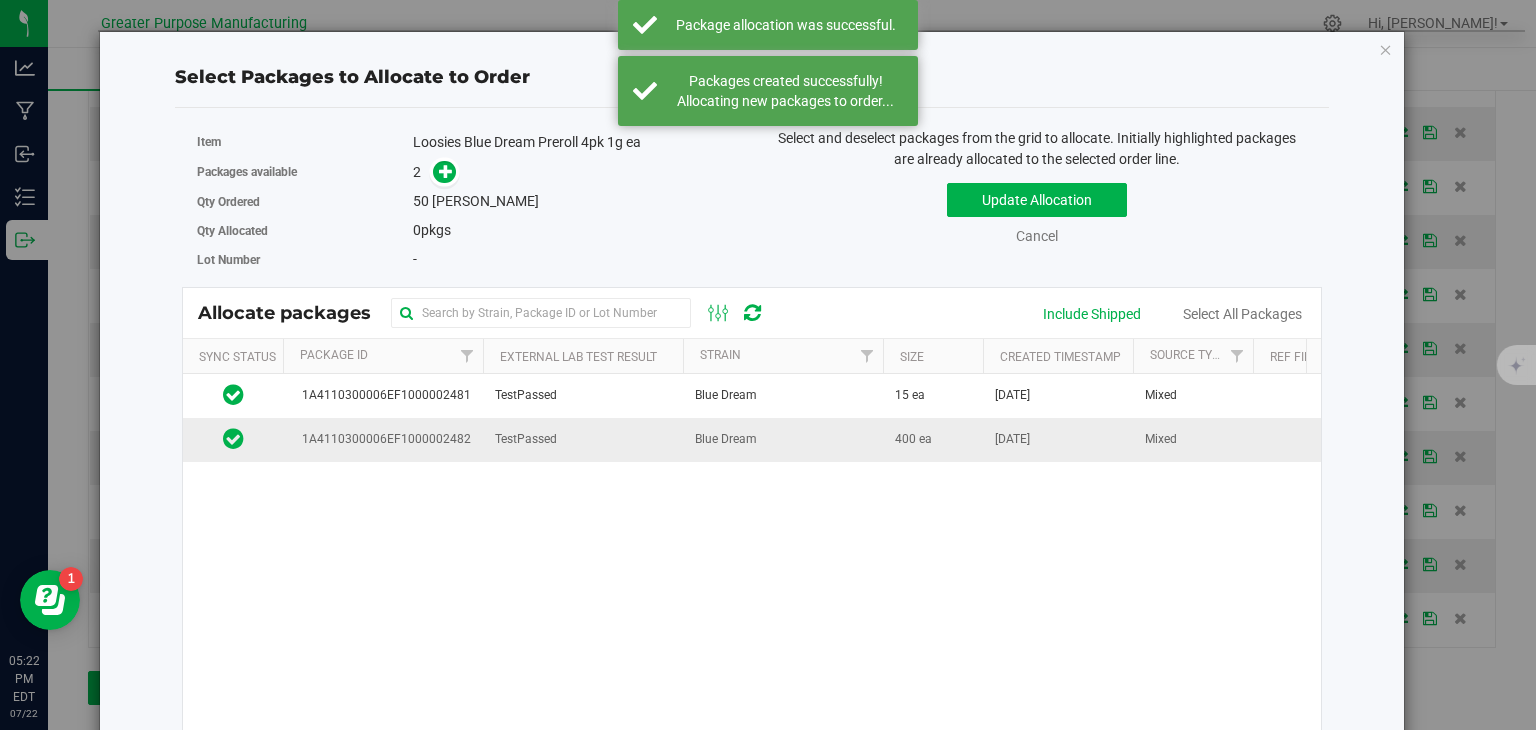 click on "Blue Dream" at bounding box center [726, 439] 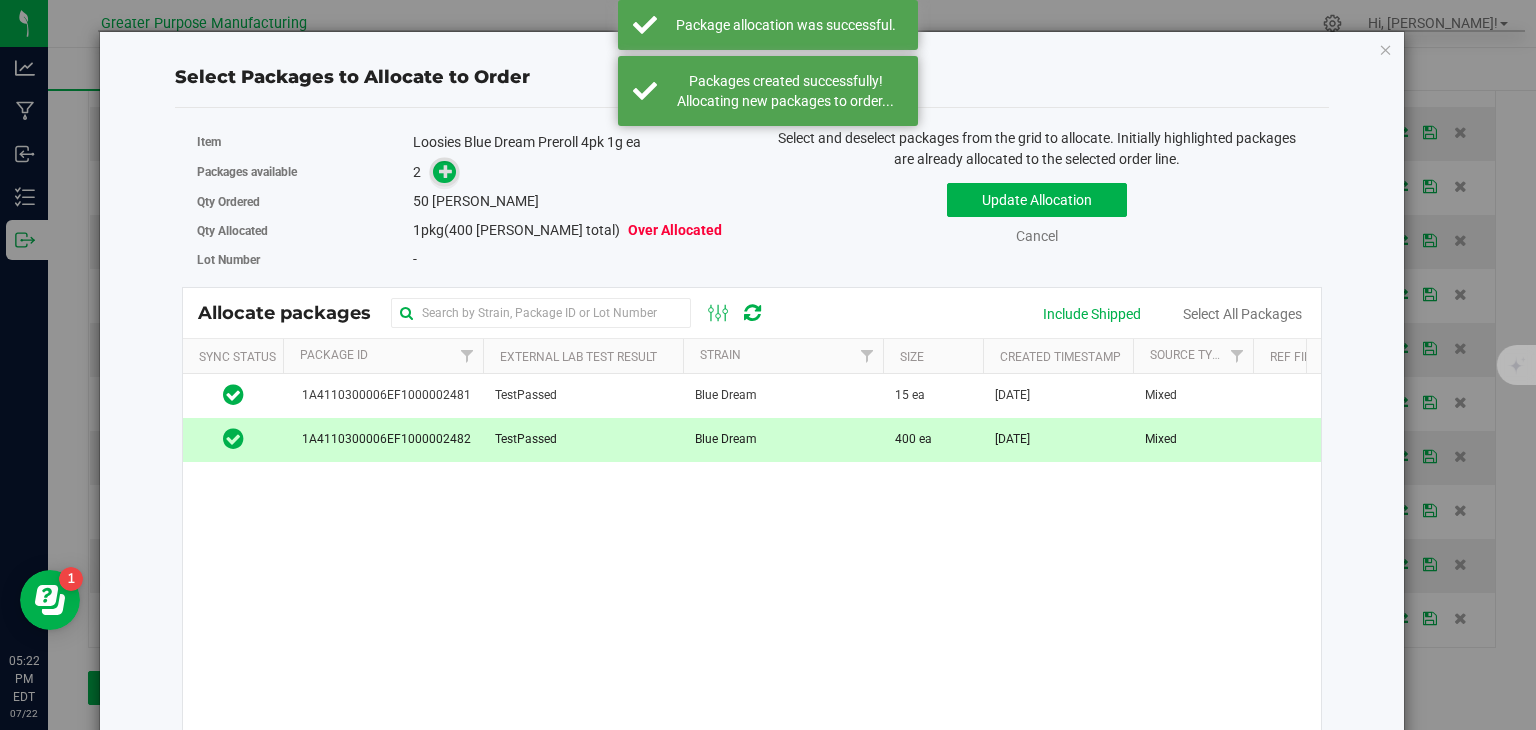 click at bounding box center [446, 171] 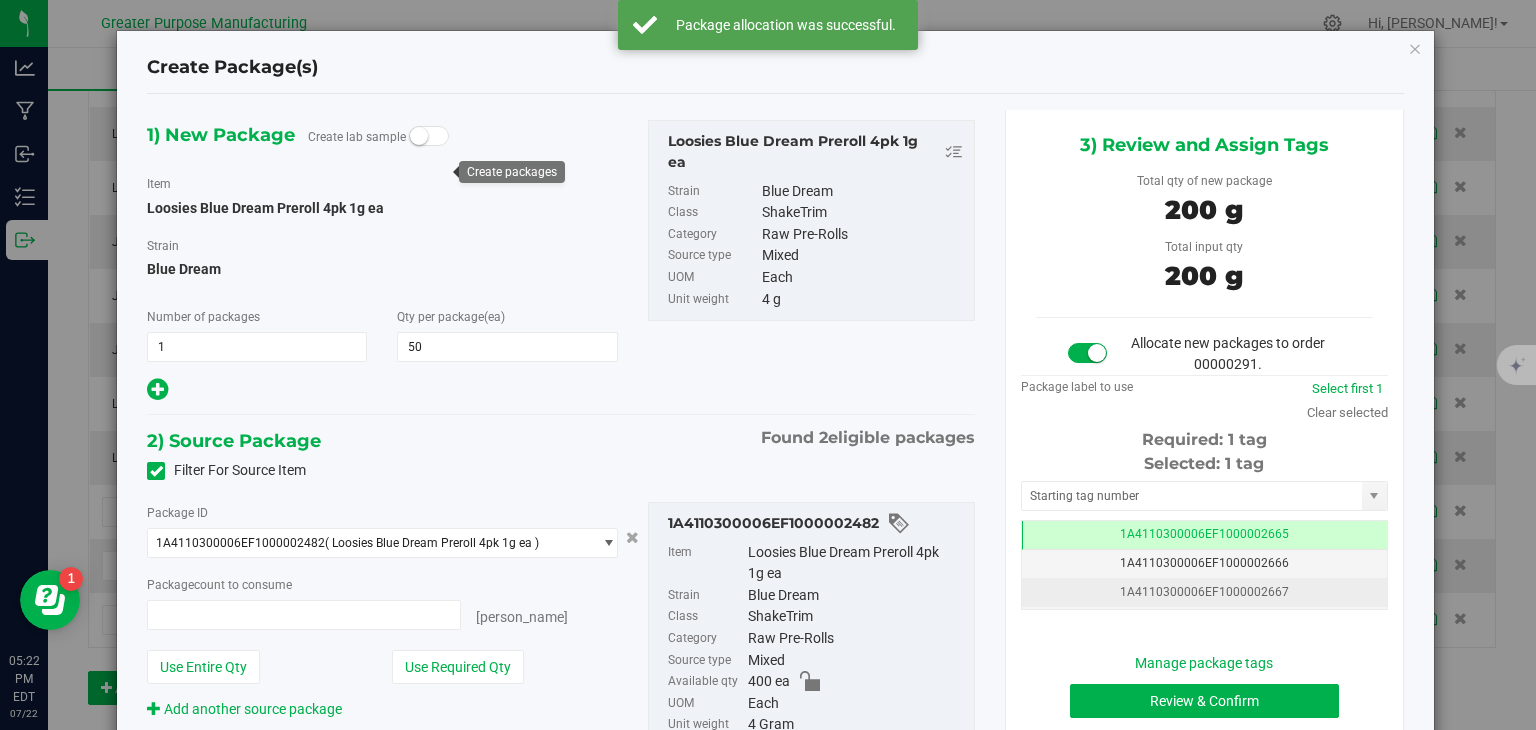 type on "50 ea" 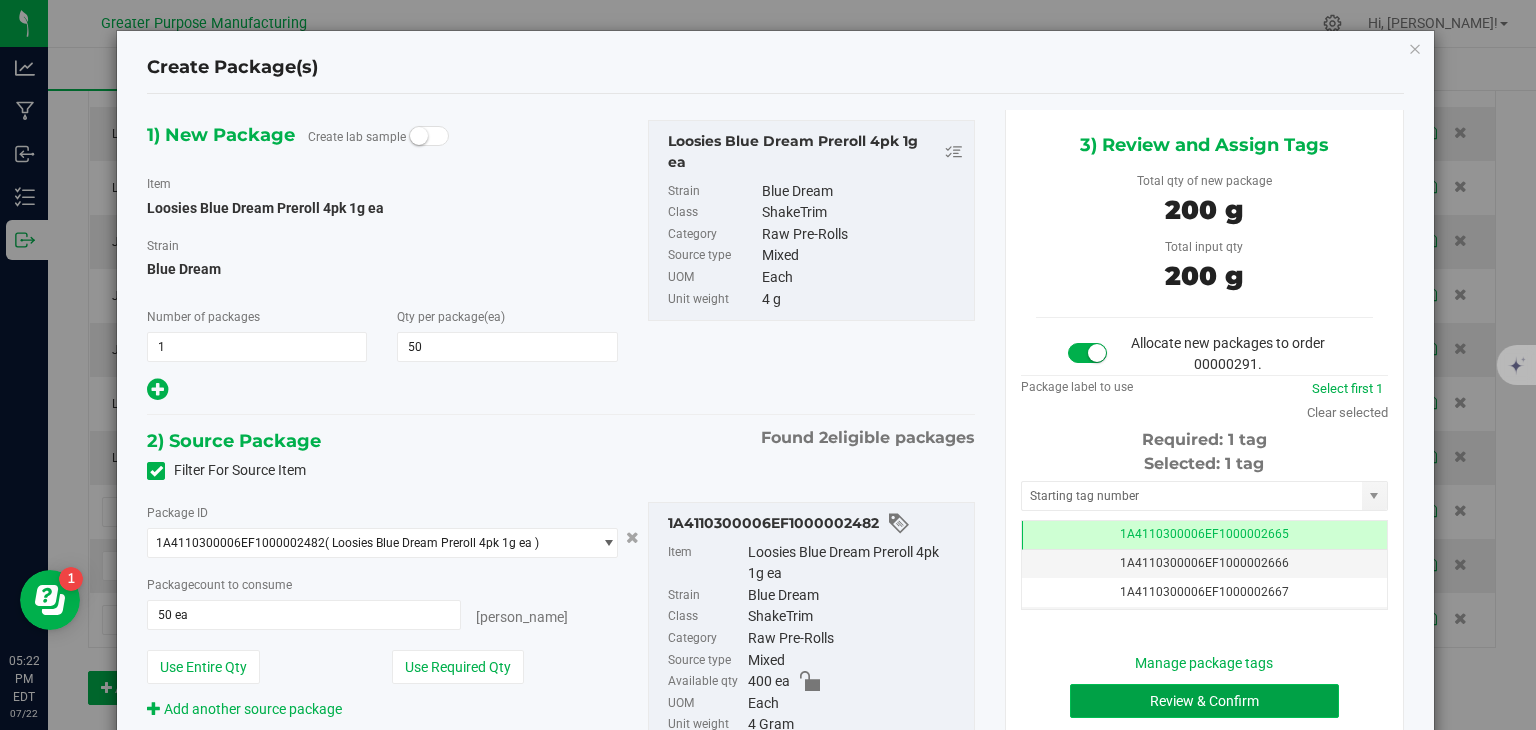 click on "Review & Confirm" at bounding box center [1204, 701] 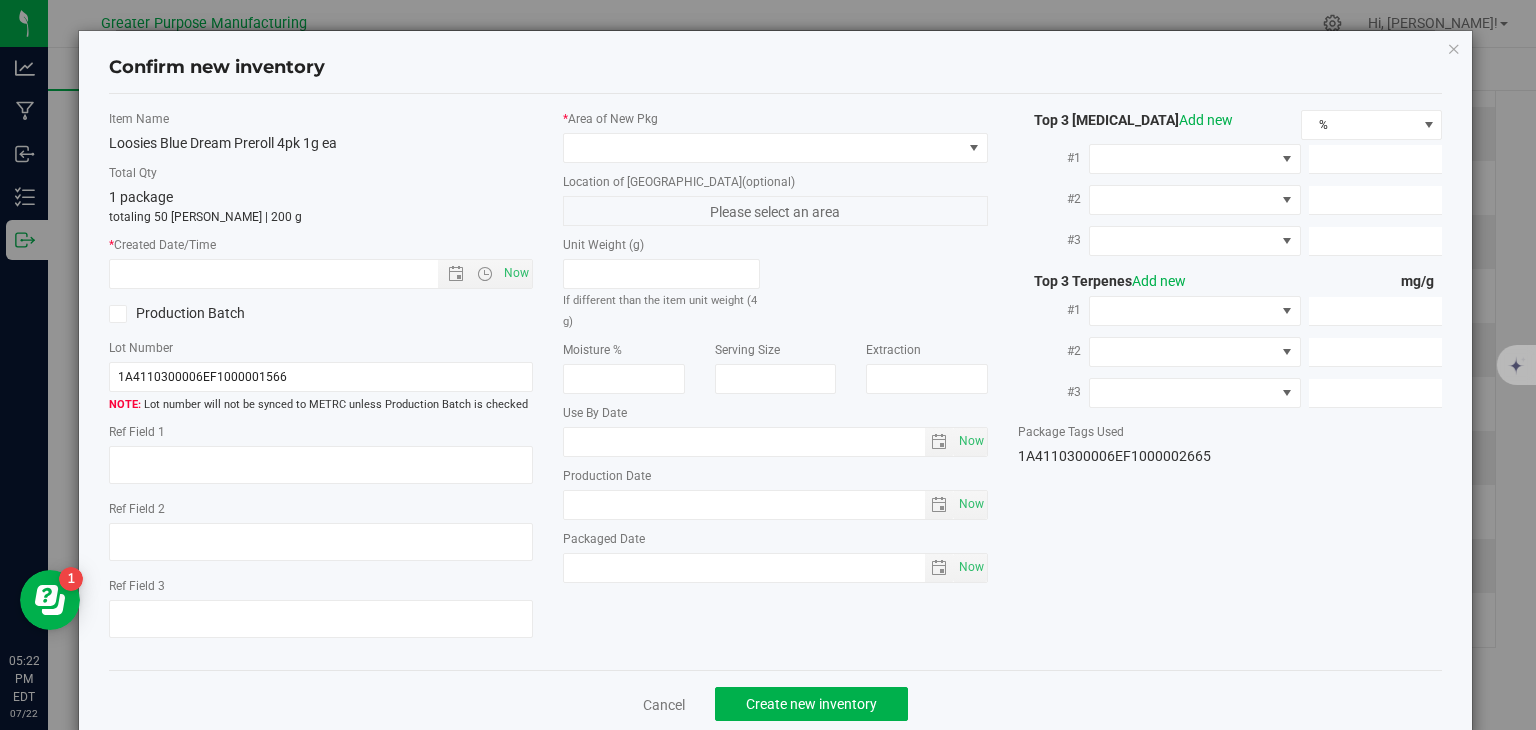 type on "2025-07-08" 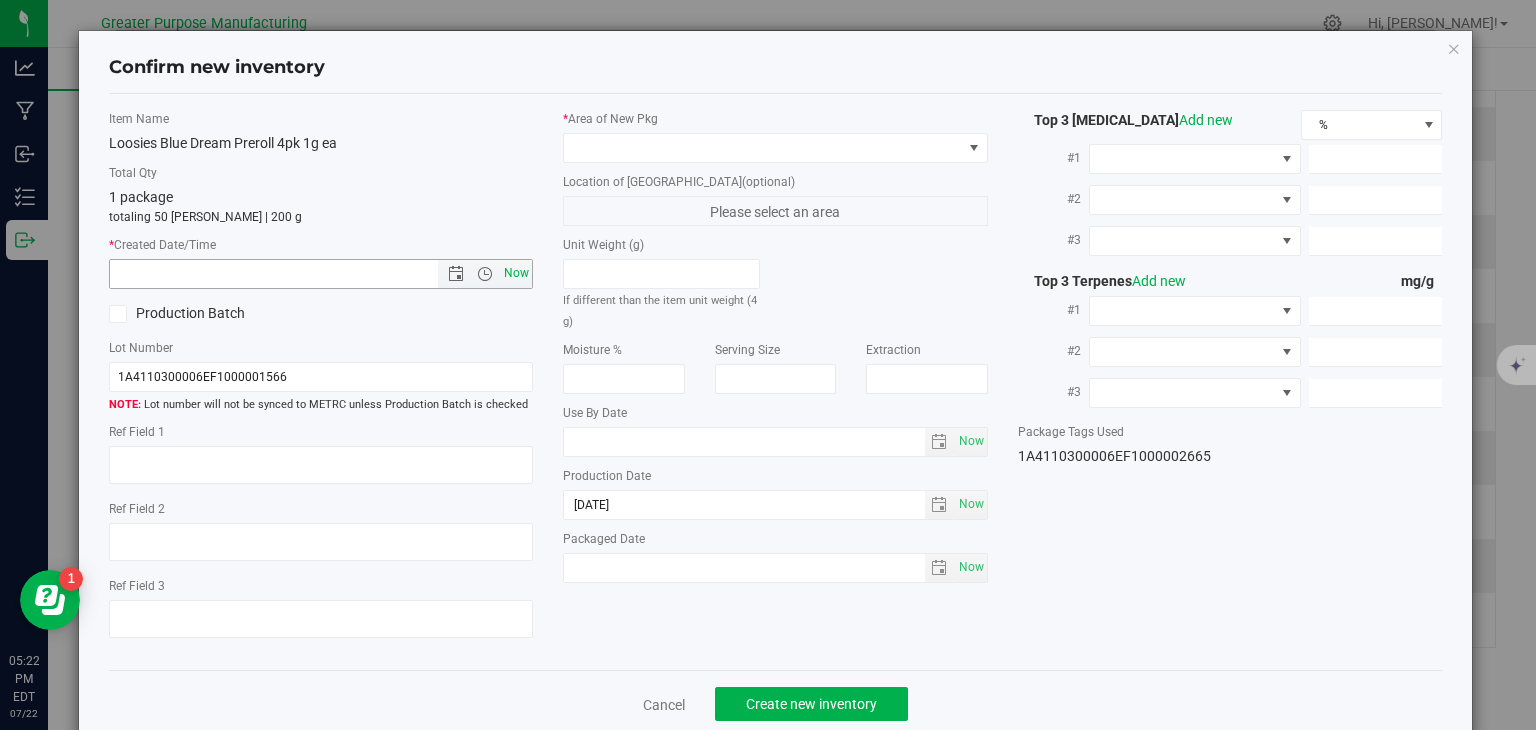 click on "Now" at bounding box center [517, 273] 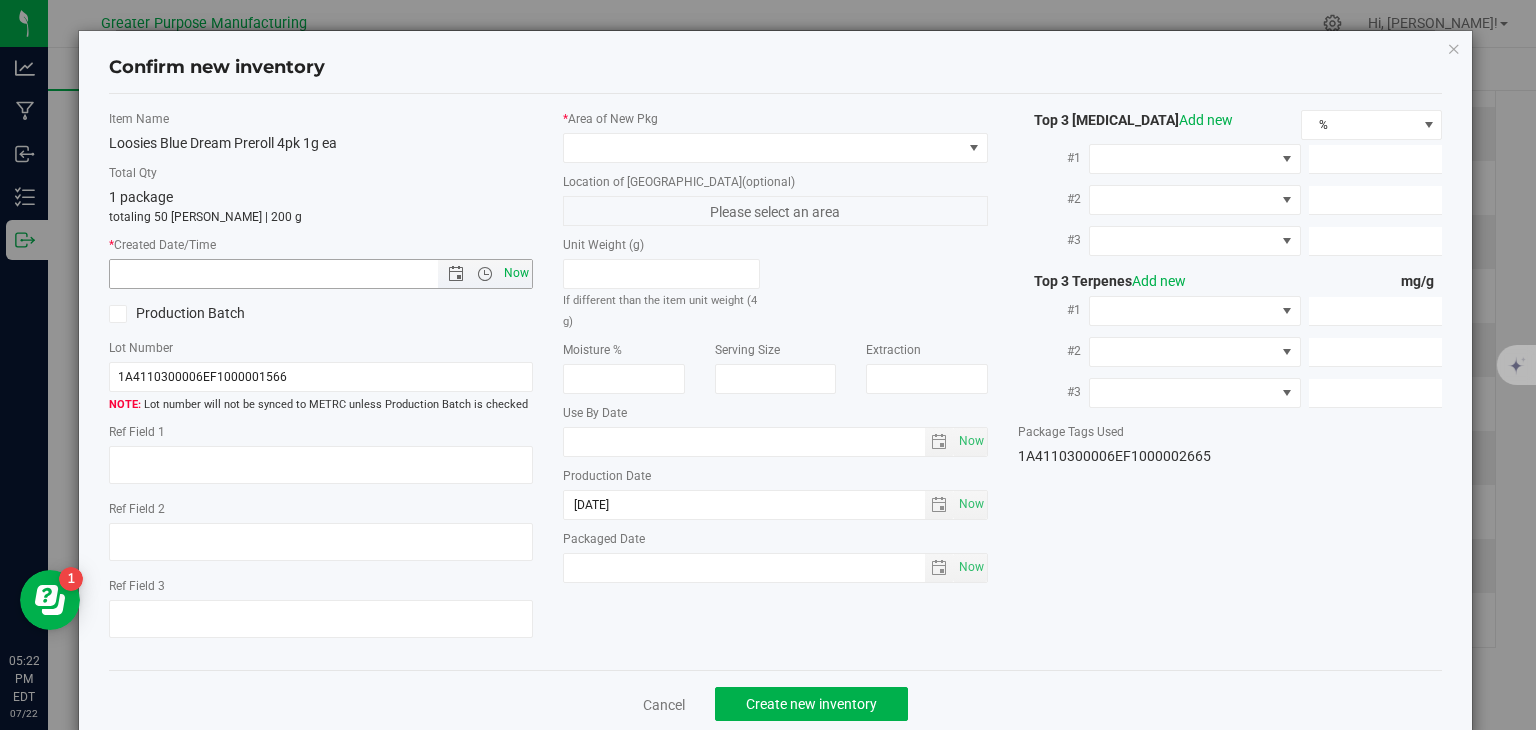 type on "[DATE] 5:22 PM" 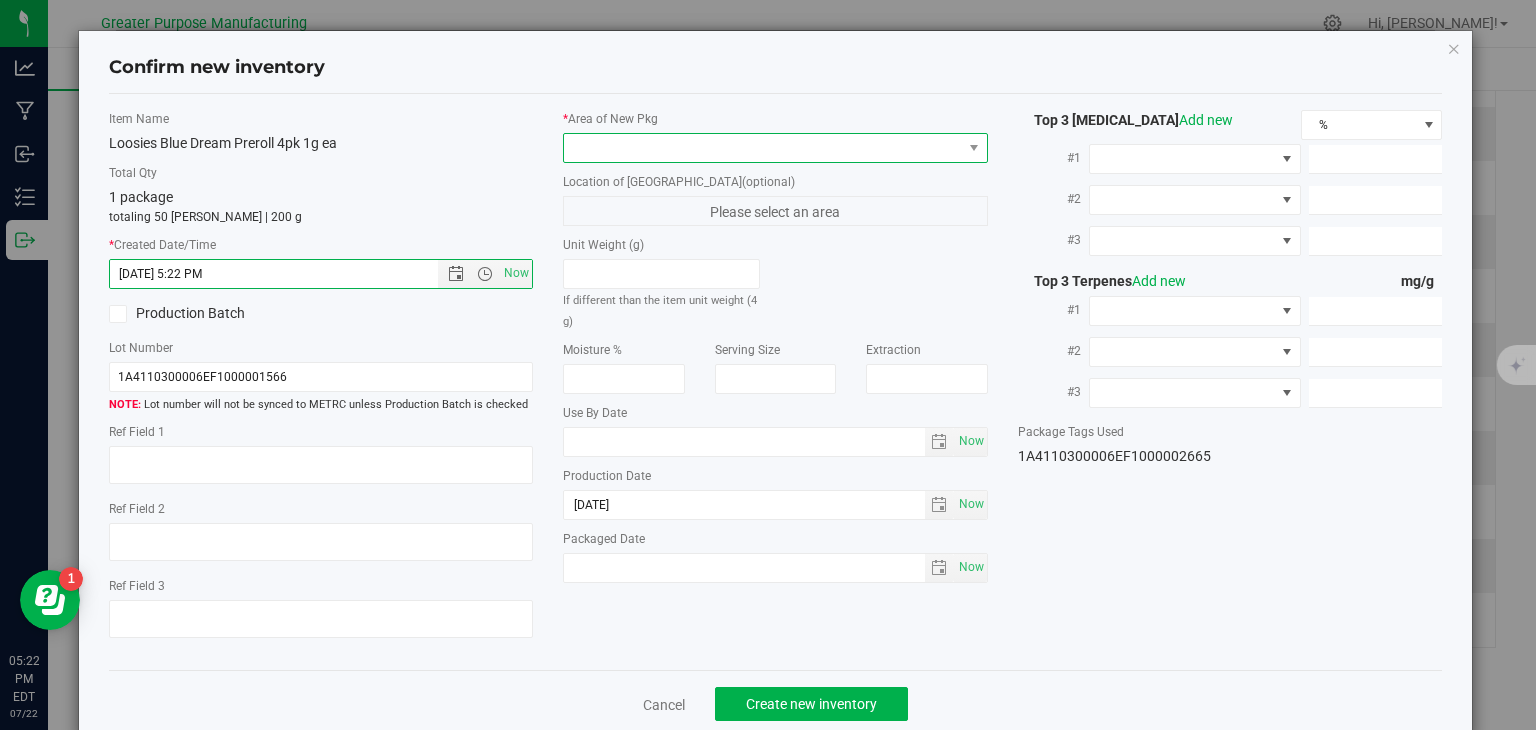 click at bounding box center [763, 148] 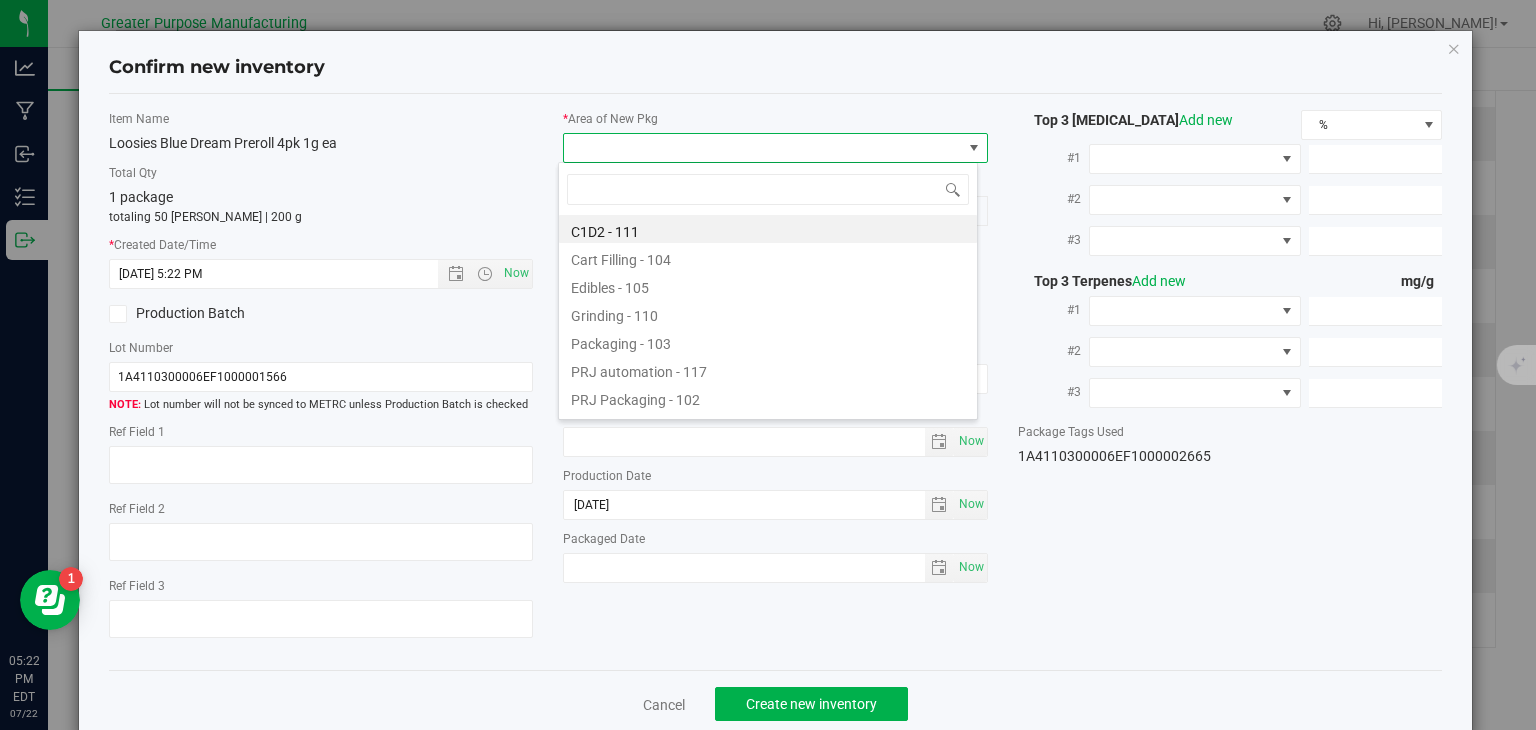 type on "108" 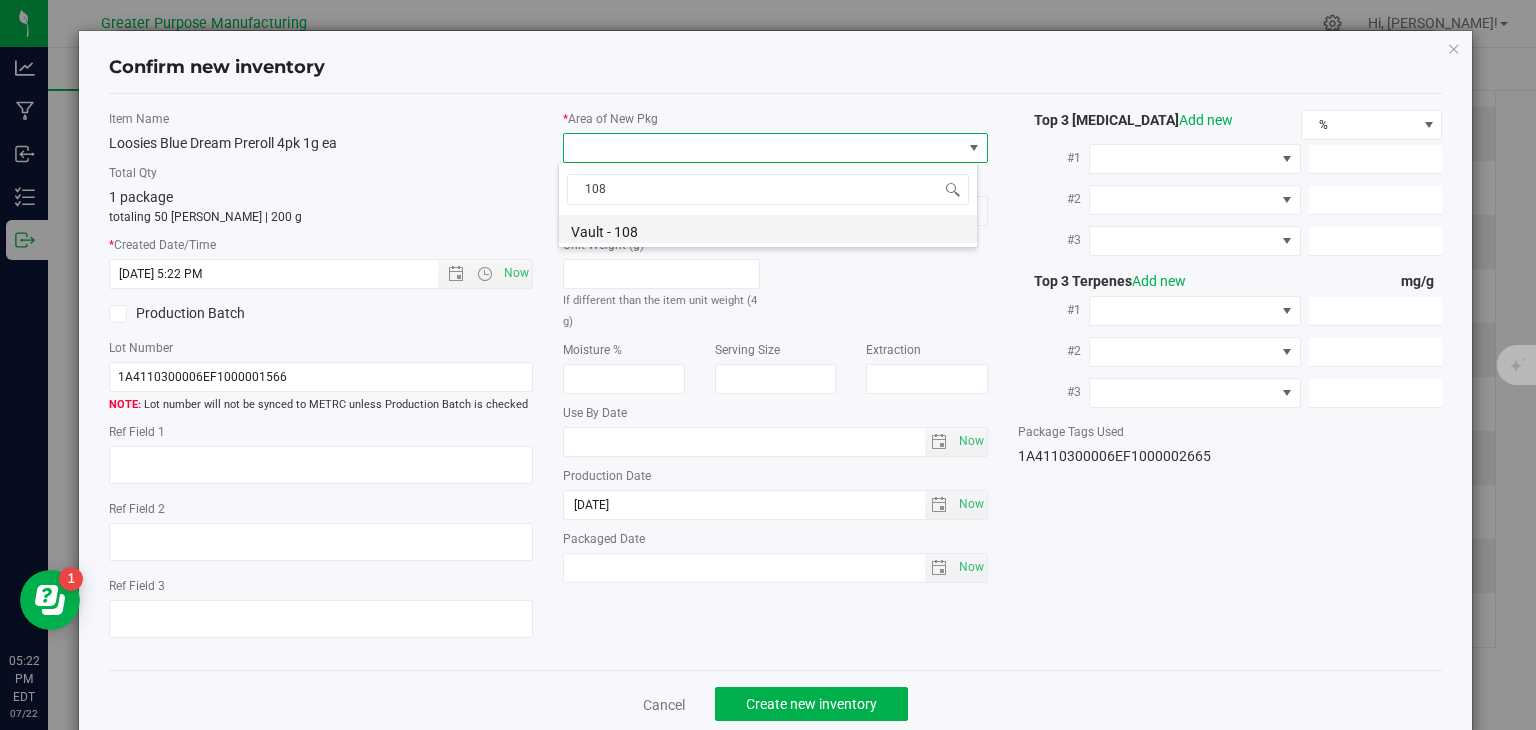 click on "Vault - 108" at bounding box center [768, 229] 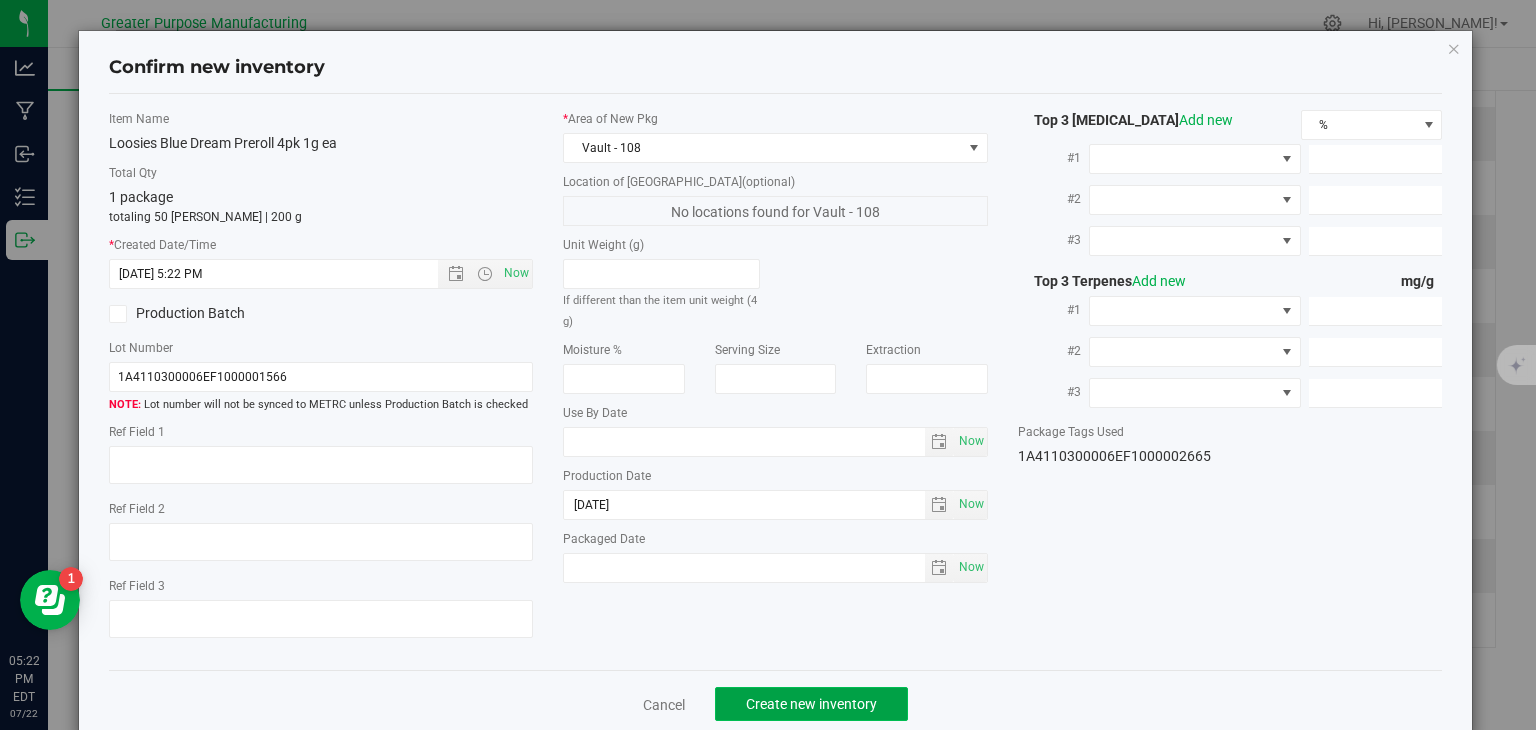 click on "Create new inventory" 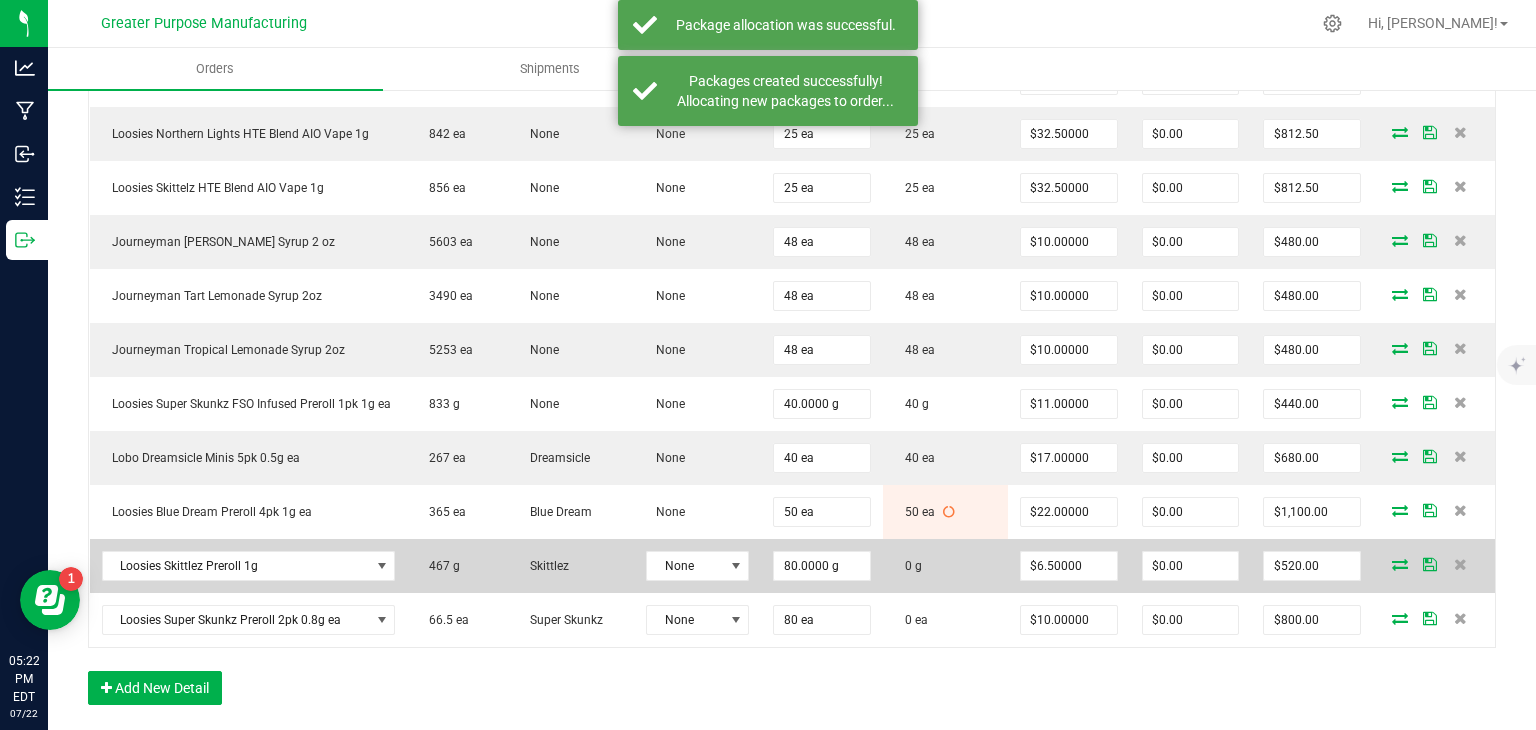 click at bounding box center [1400, 564] 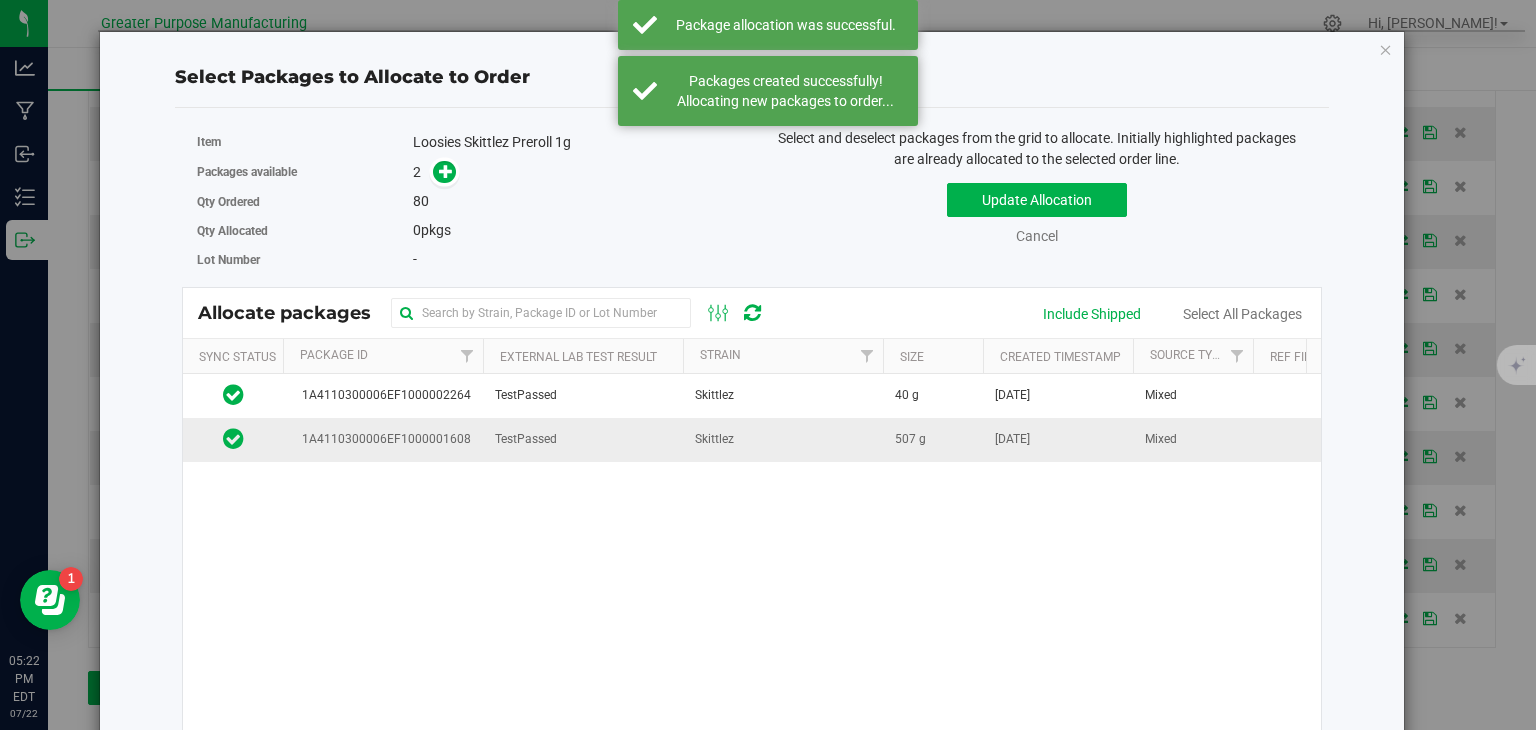 click on "Skittlez" at bounding box center [783, 439] 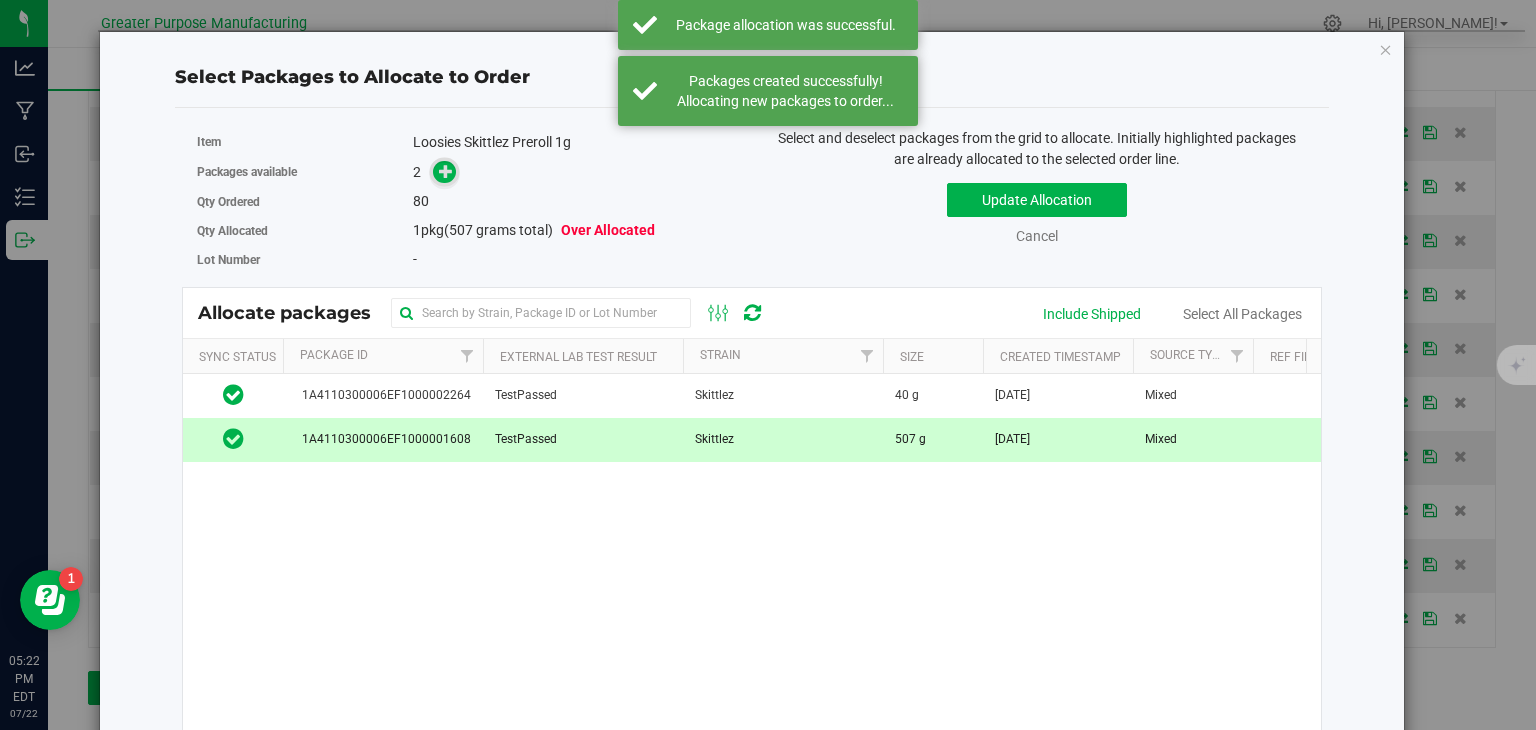 click at bounding box center [444, 172] 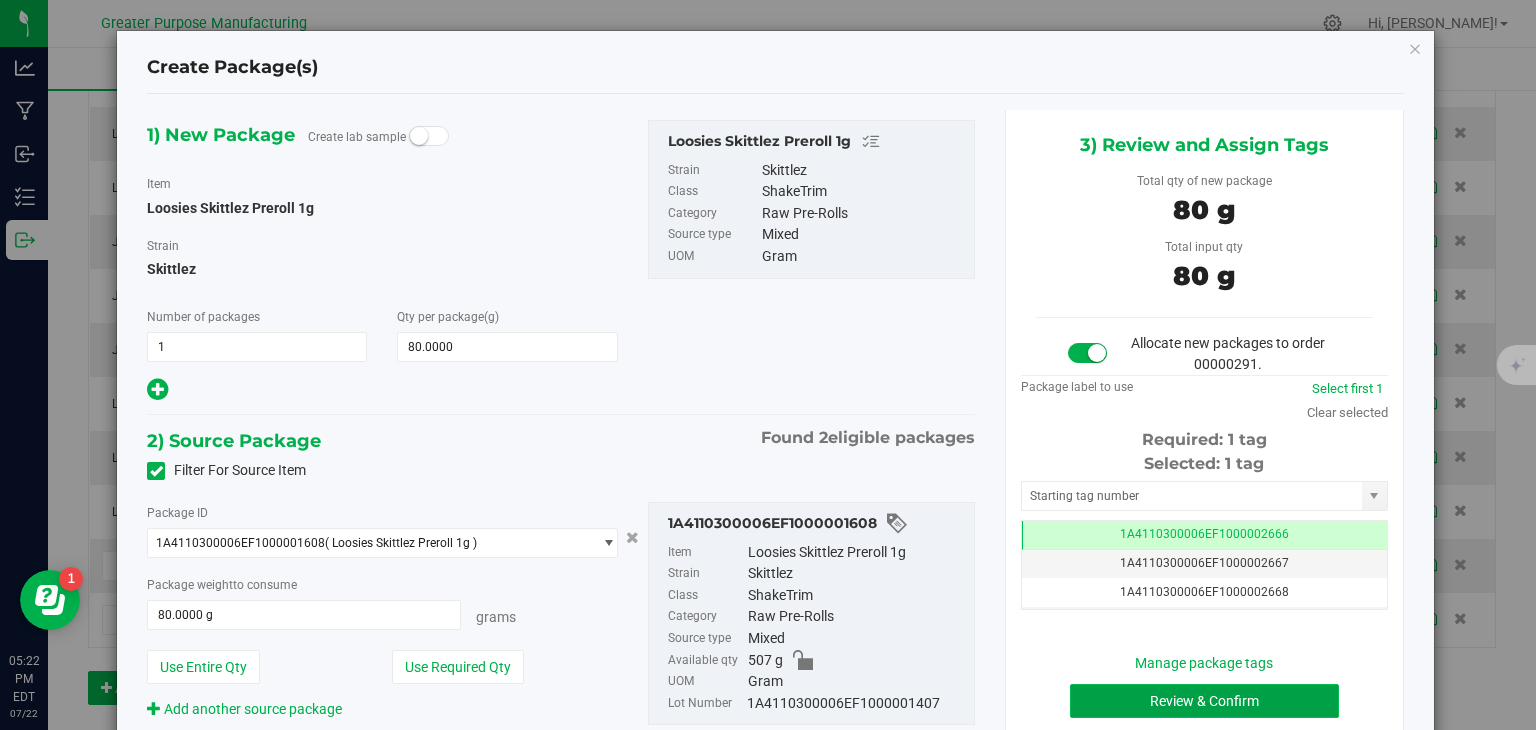 click on "Review & Confirm" at bounding box center [1204, 701] 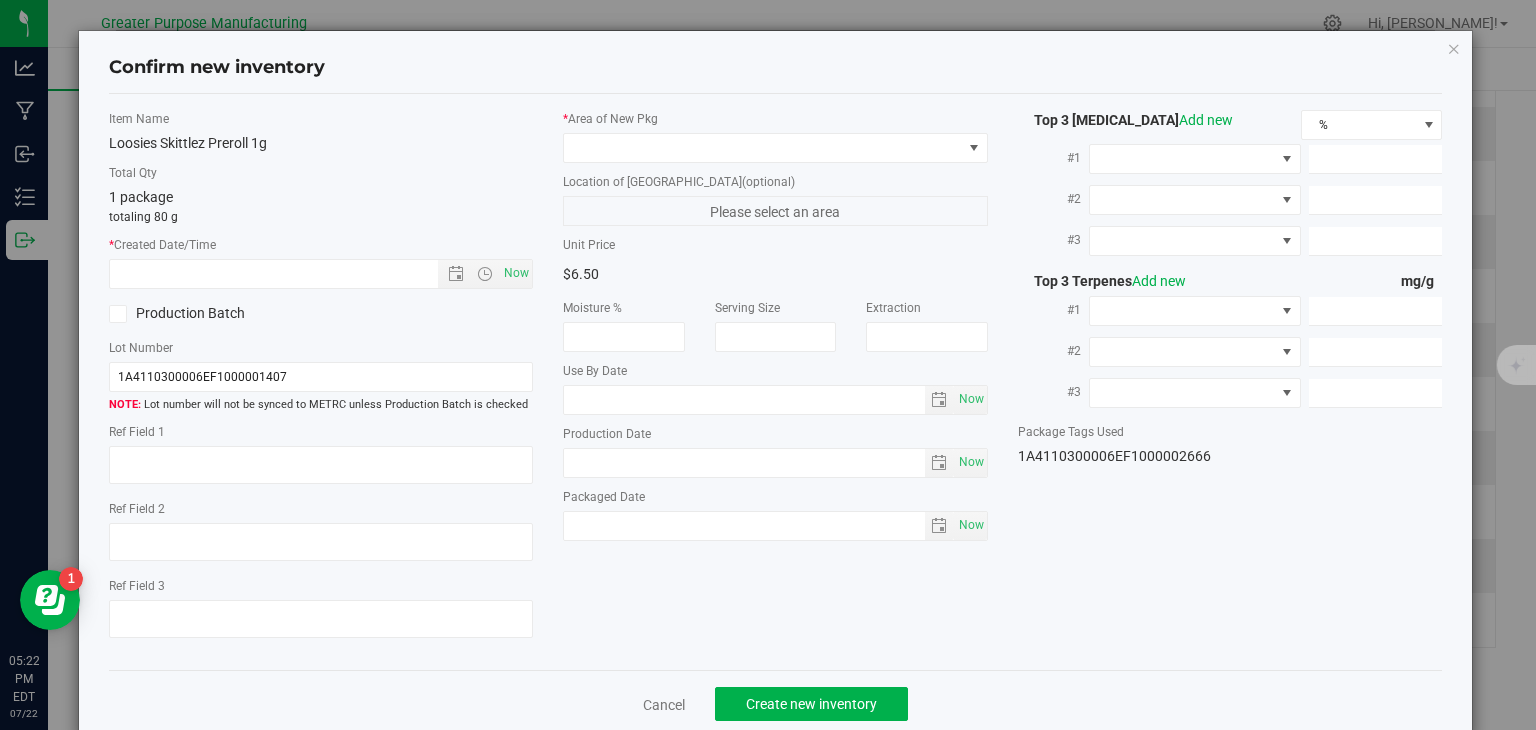 type on "2025-06-15" 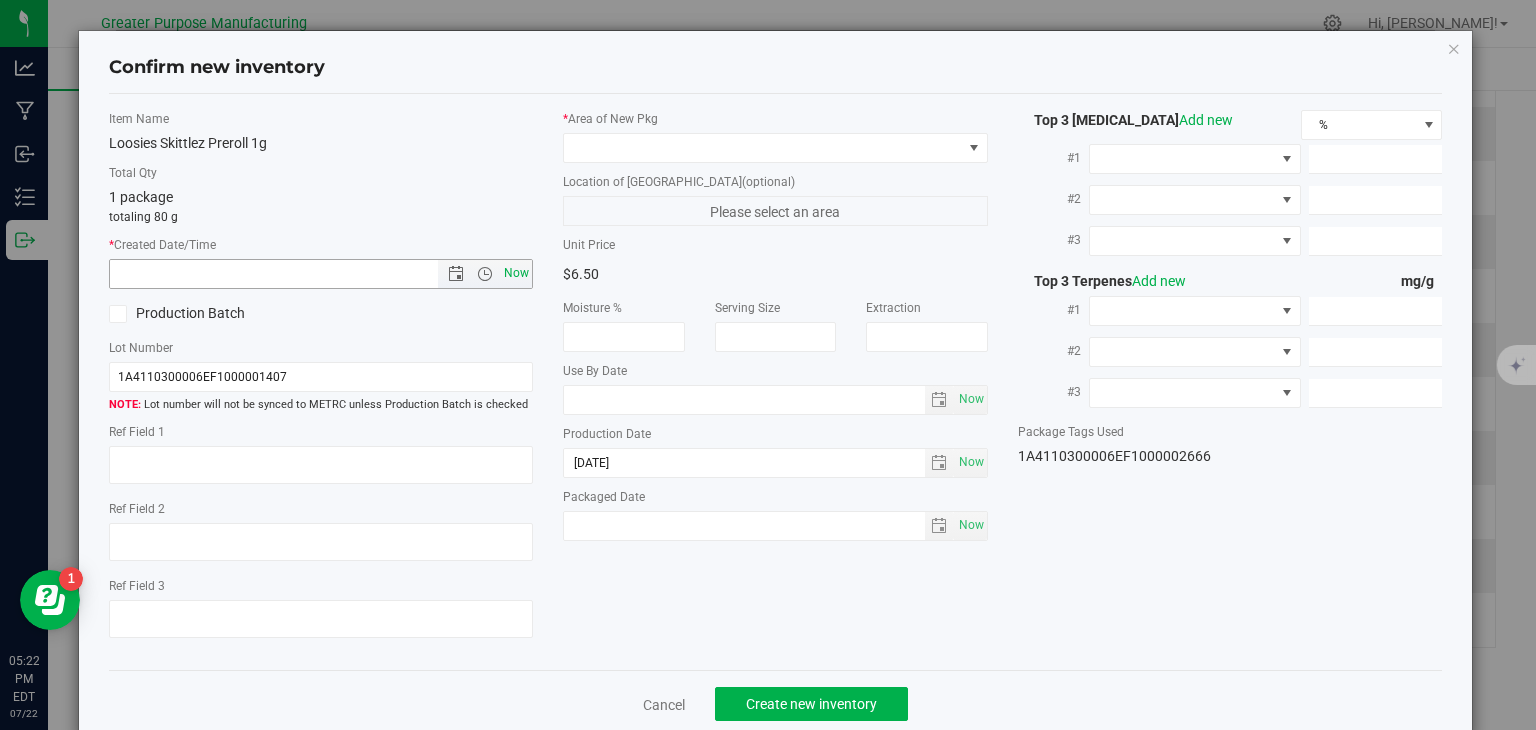 click on "Now" at bounding box center [517, 273] 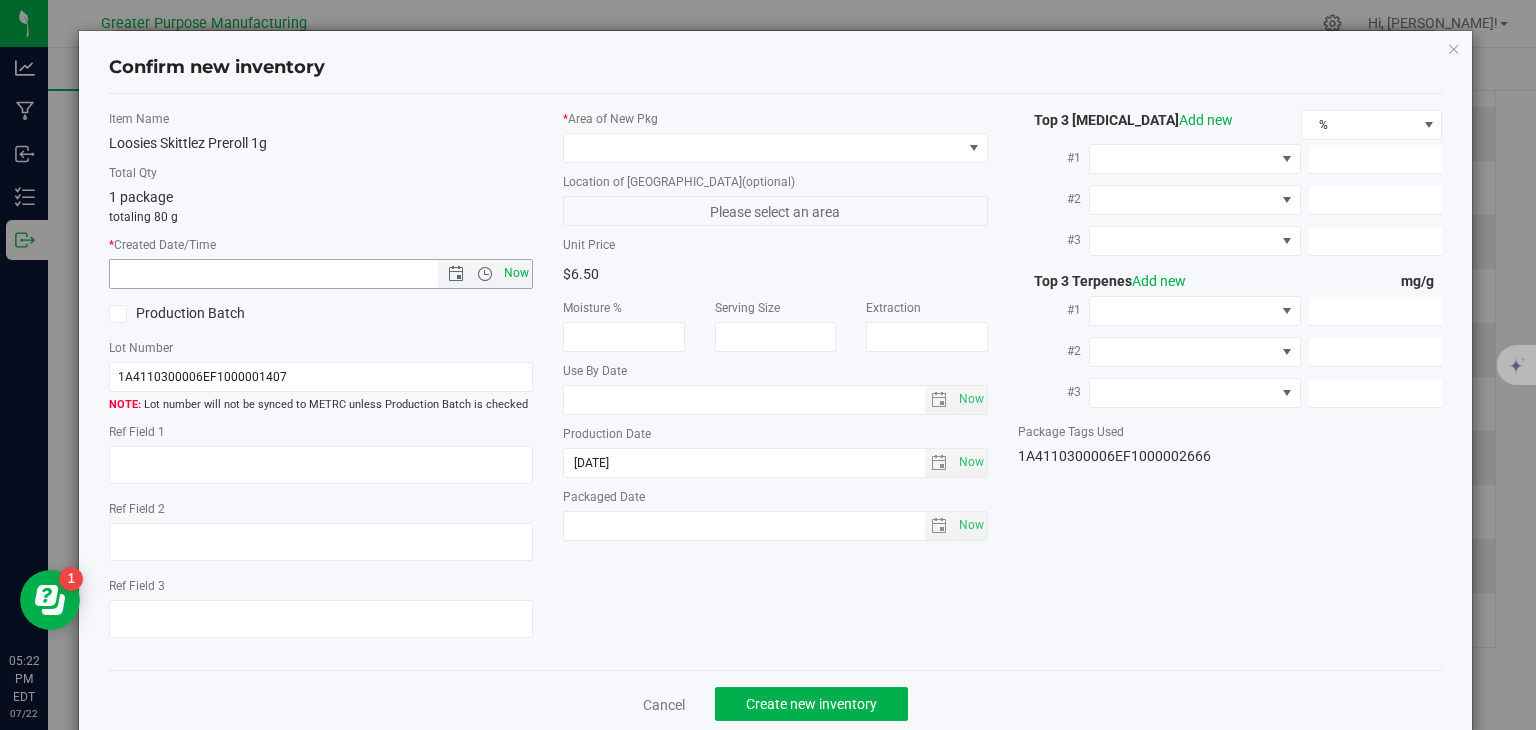 type on "[DATE] 5:22 PM" 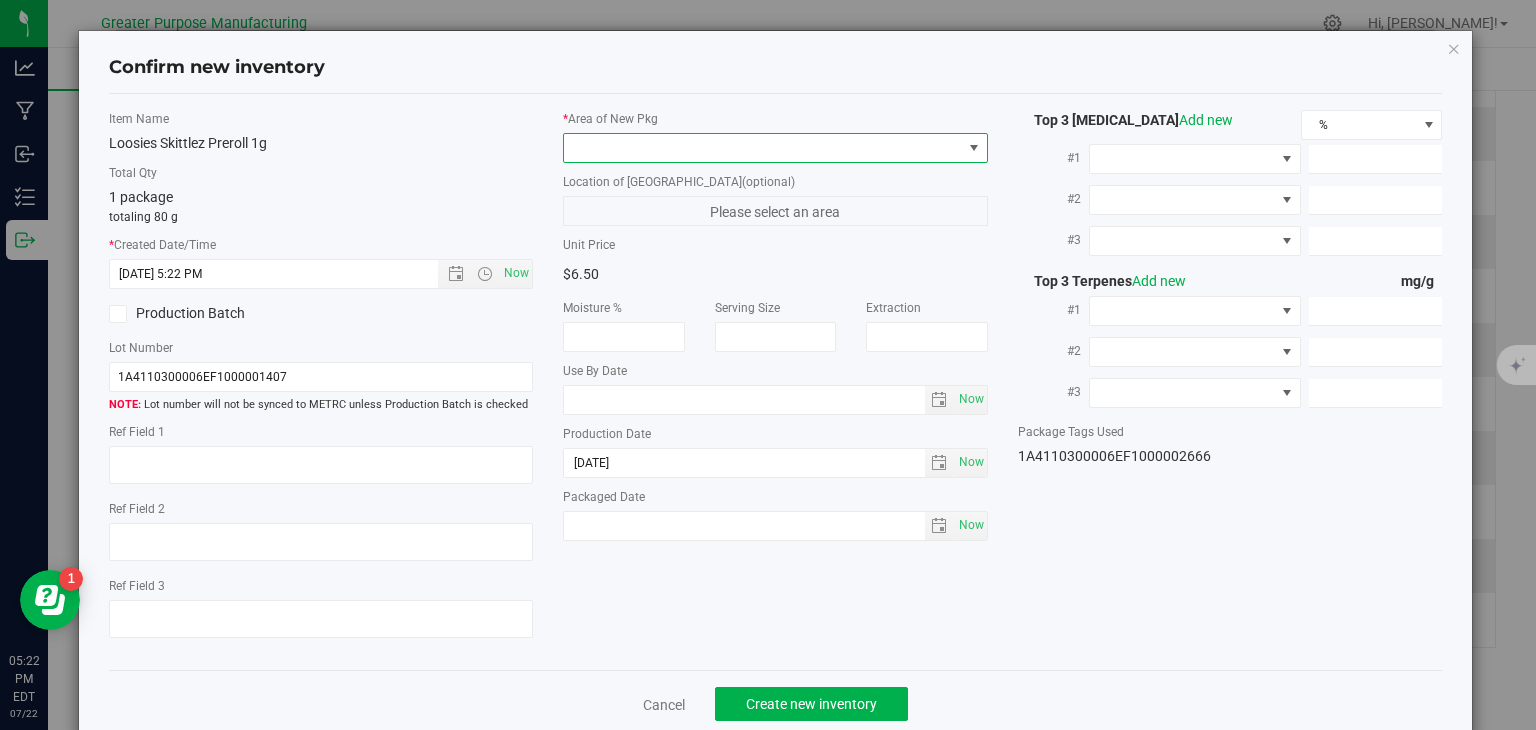 click at bounding box center (763, 148) 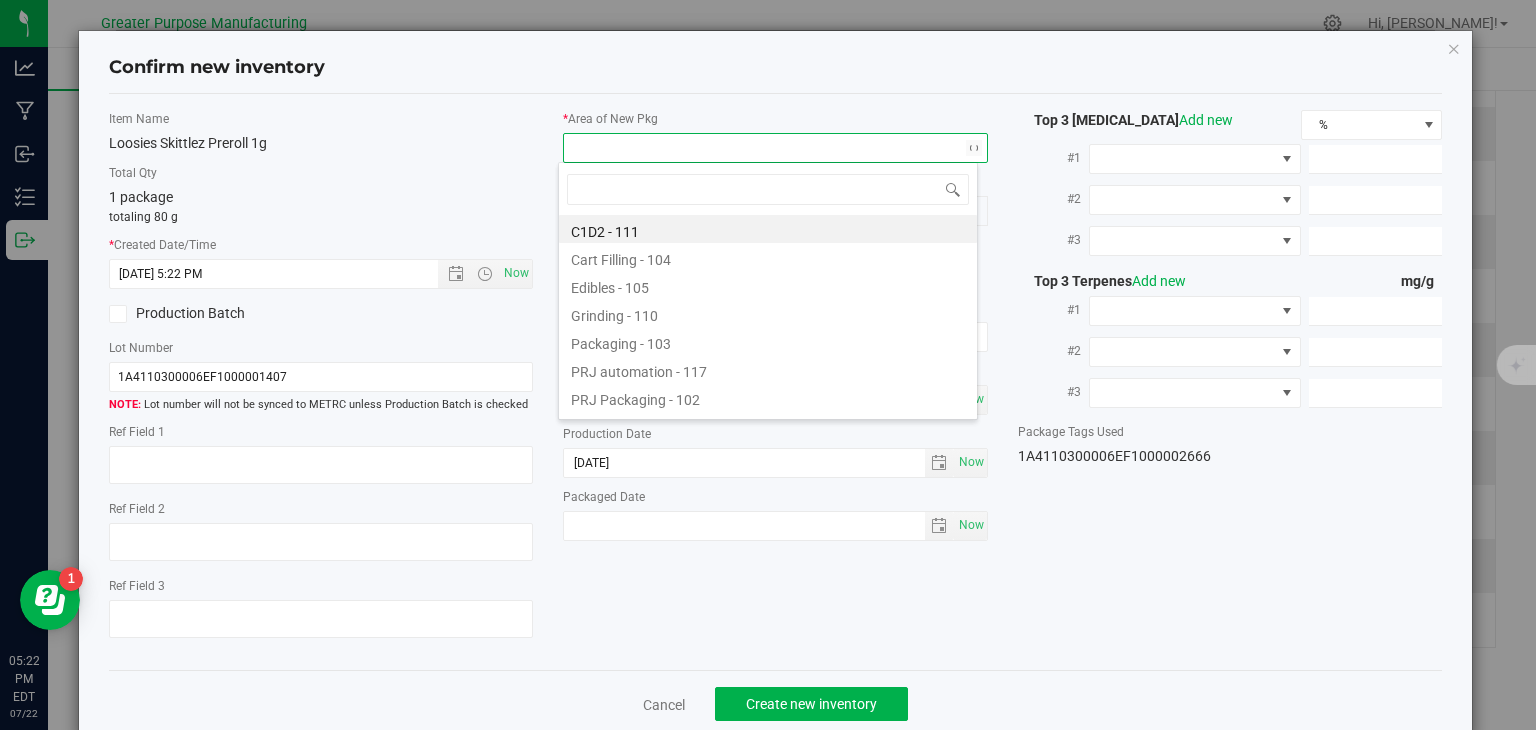 type on "108" 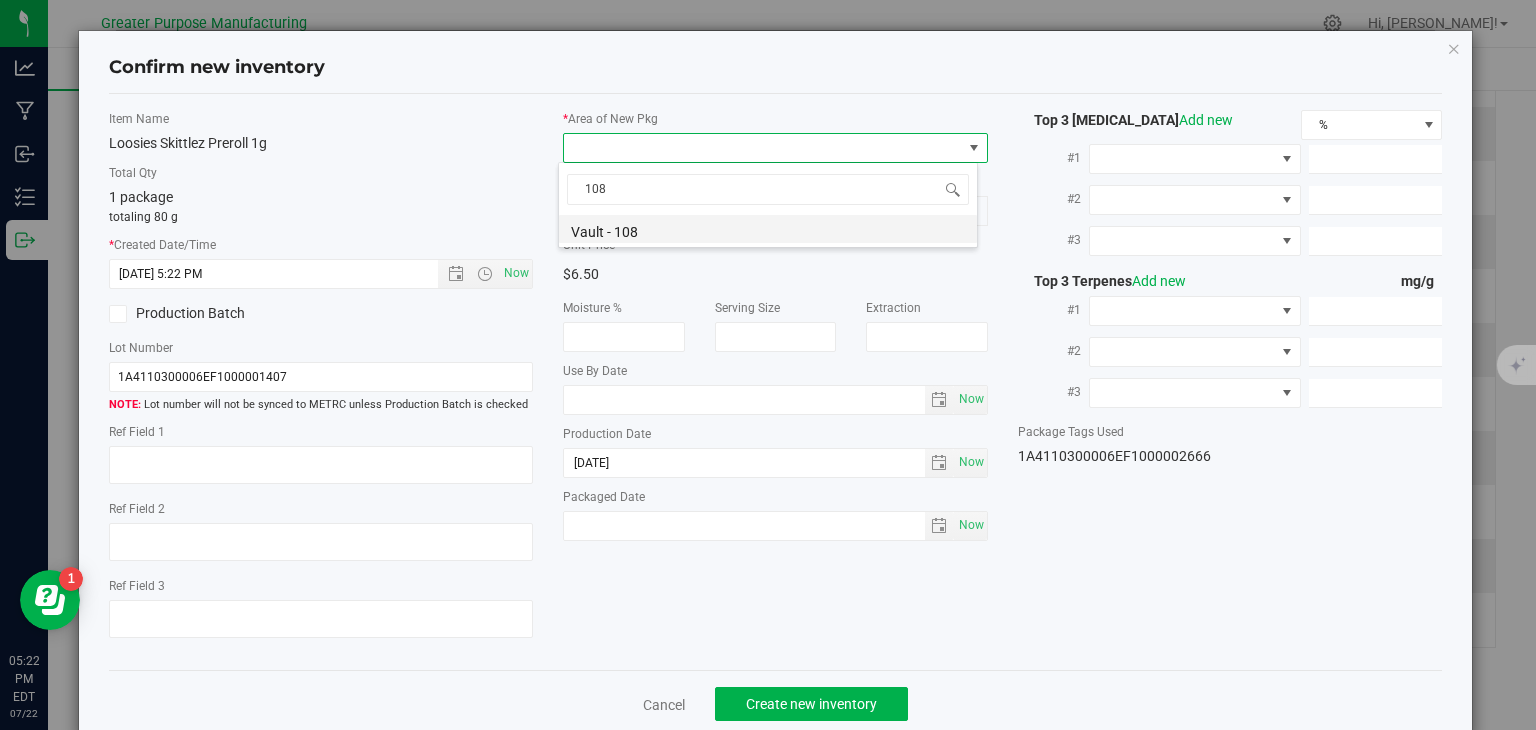 click on "Vault - 108" at bounding box center (768, 229) 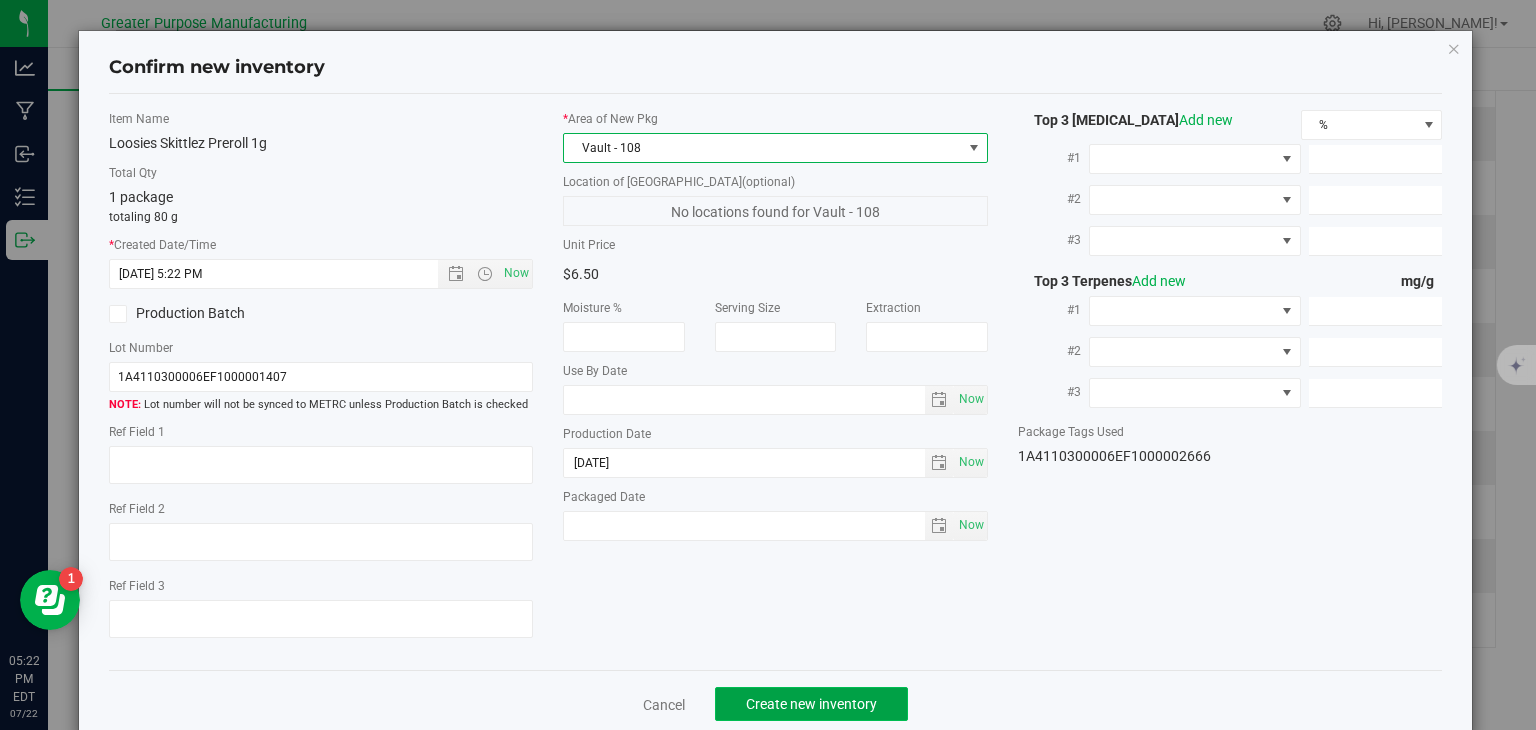 click on "Create new inventory" 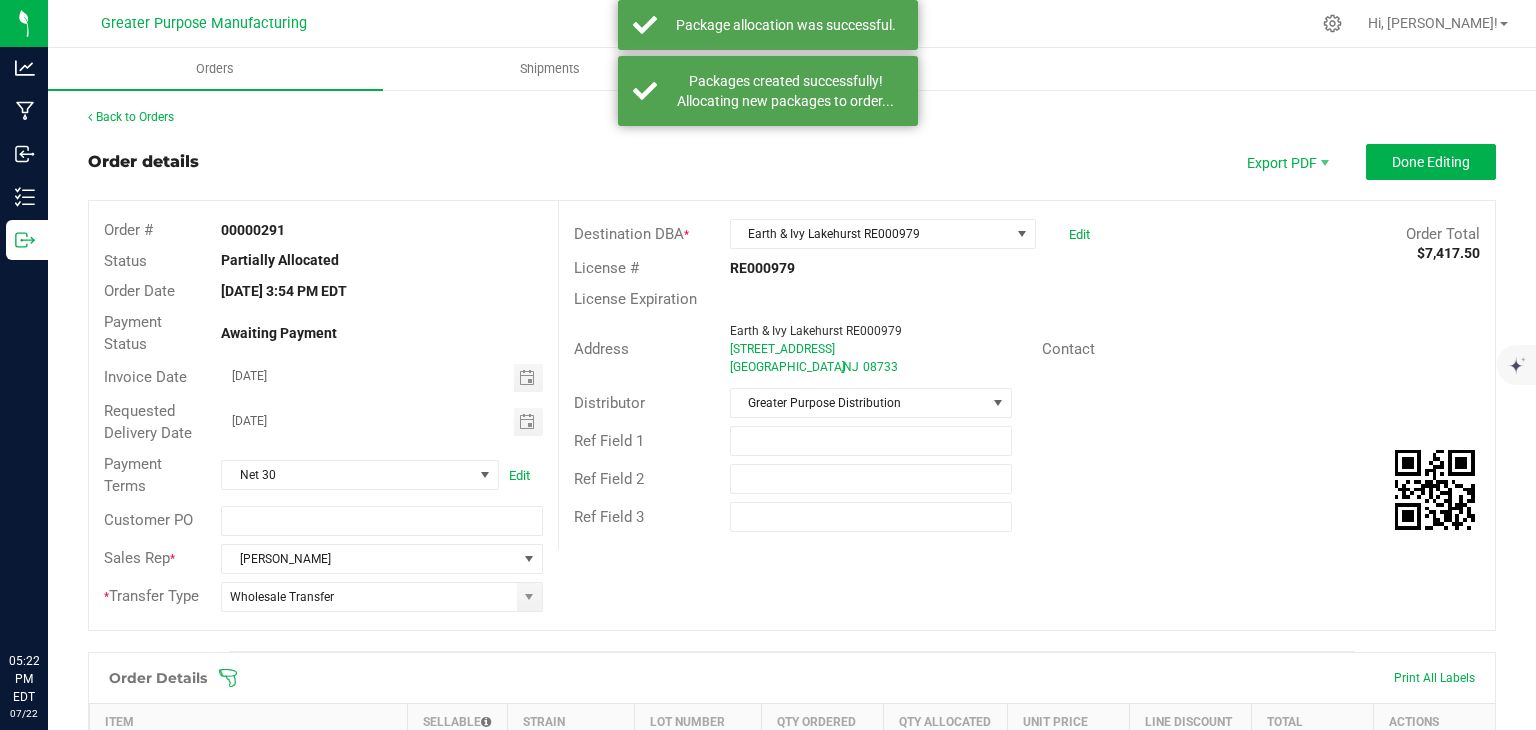 click at bounding box center (1400, 1306) 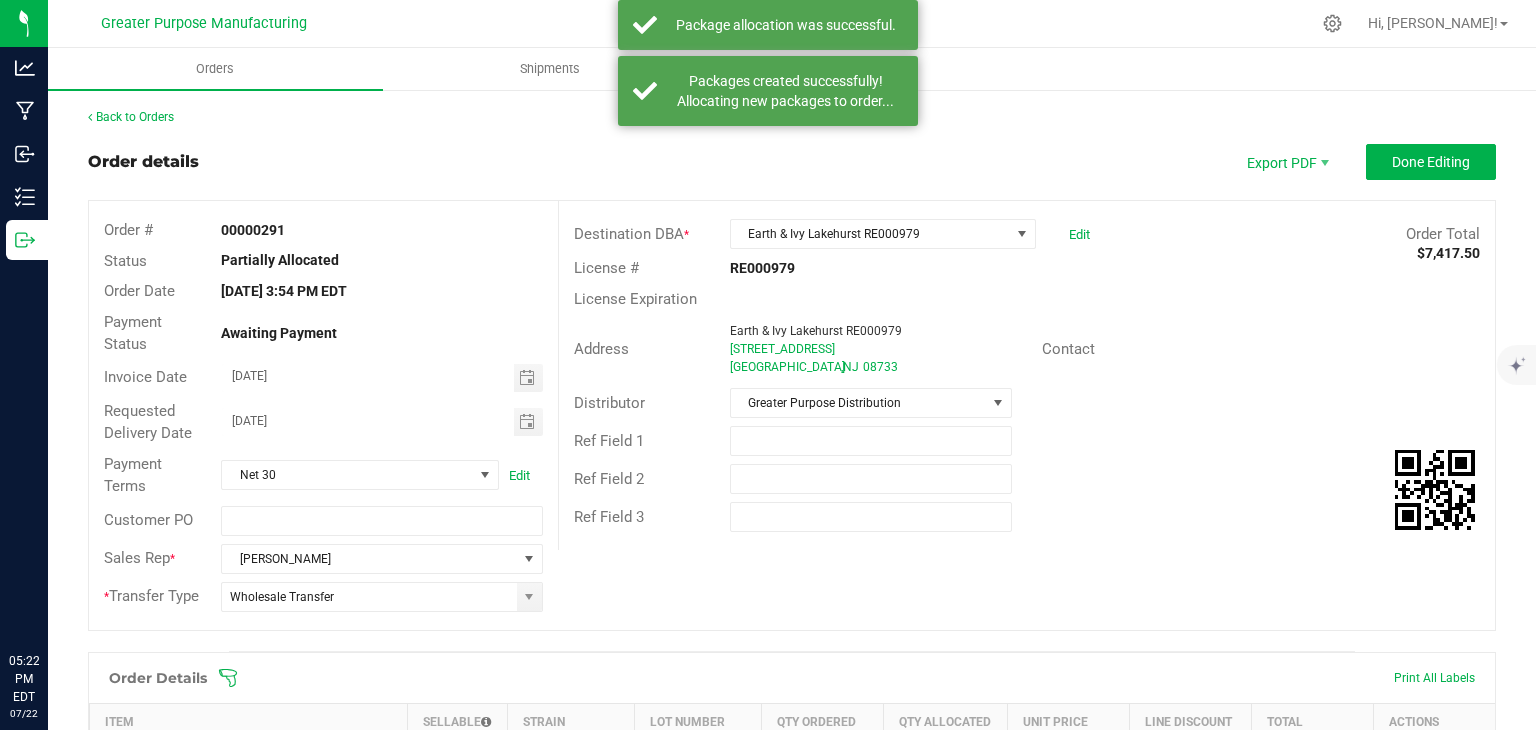 scroll, scrollTop: 0, scrollLeft: 0, axis: both 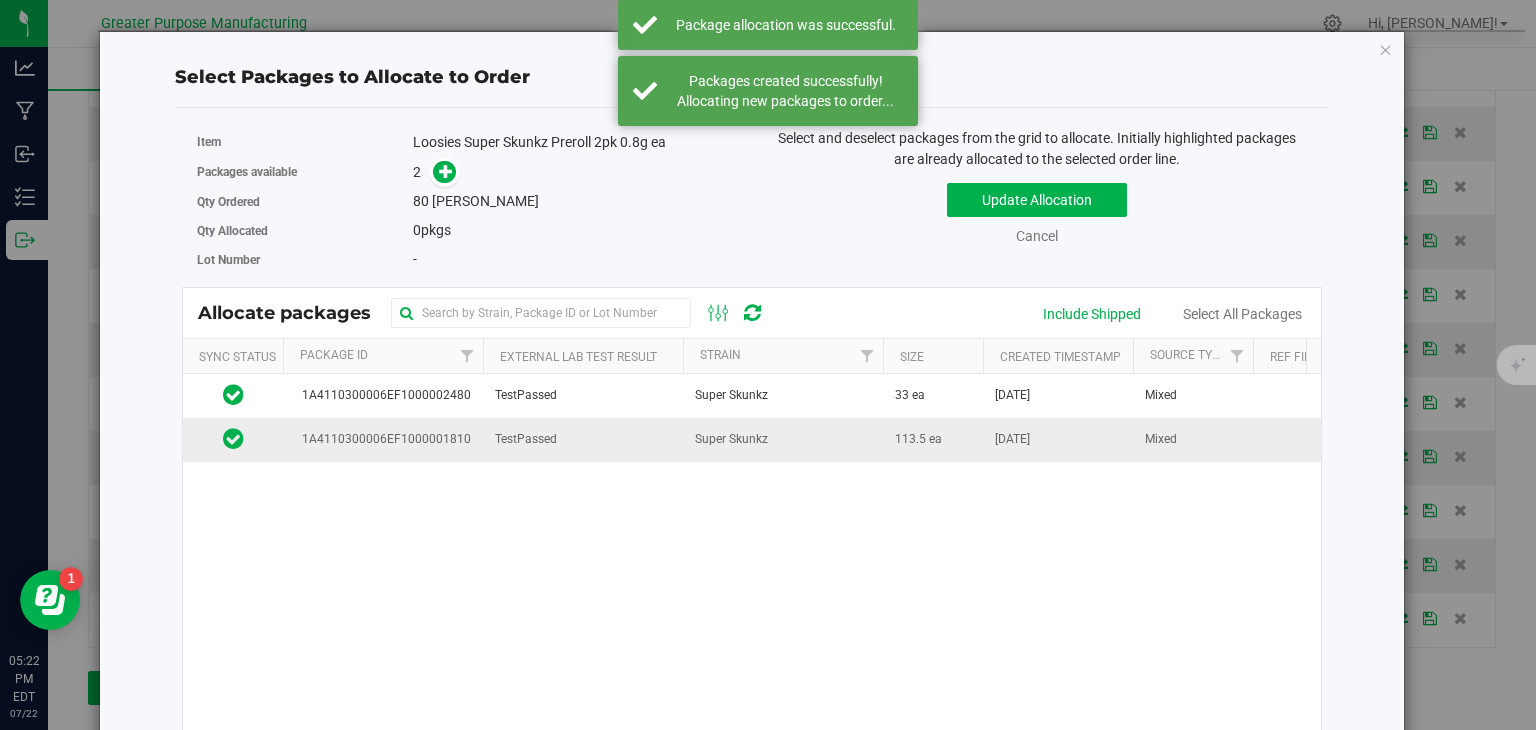 click on "Super Skunkz" at bounding box center (783, 439) 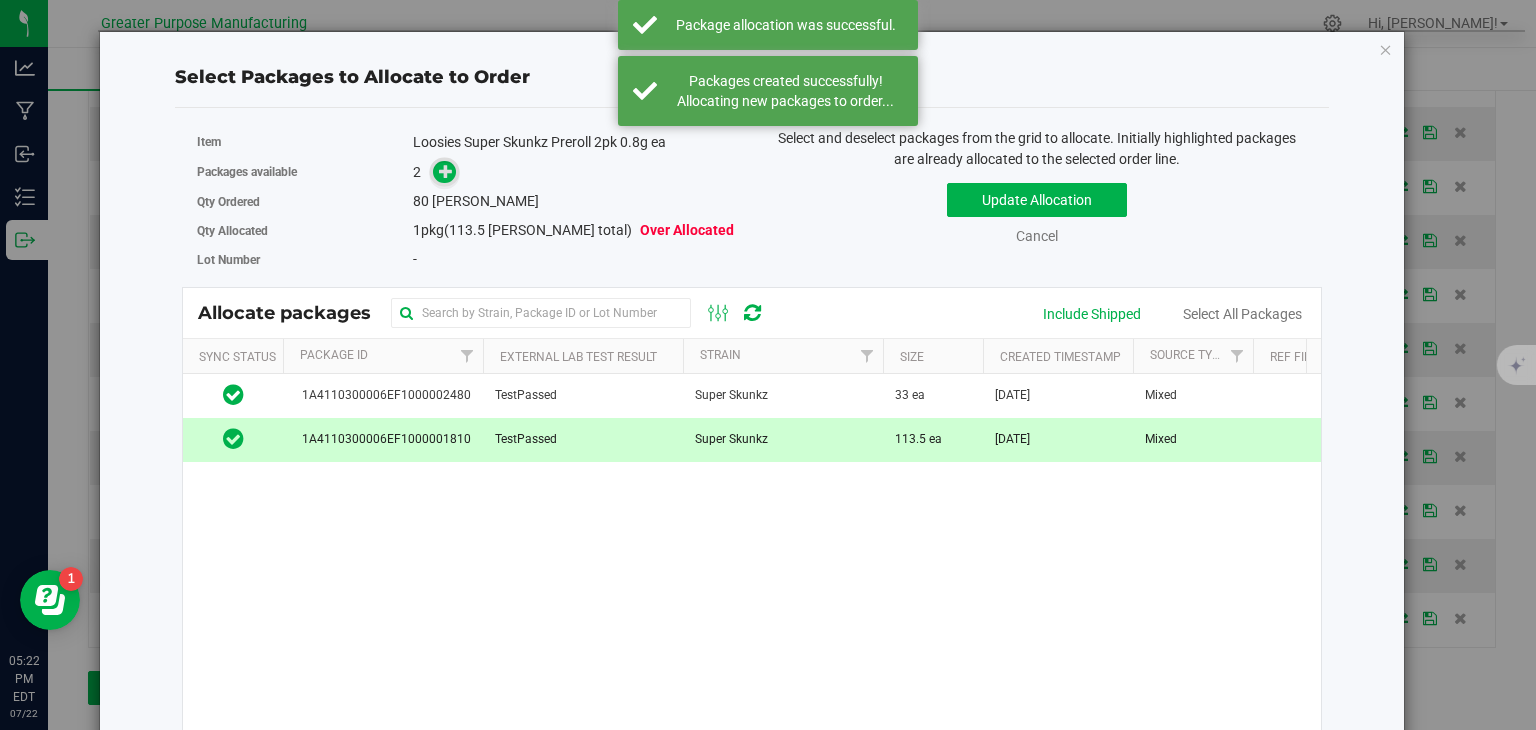 click at bounding box center (446, 171) 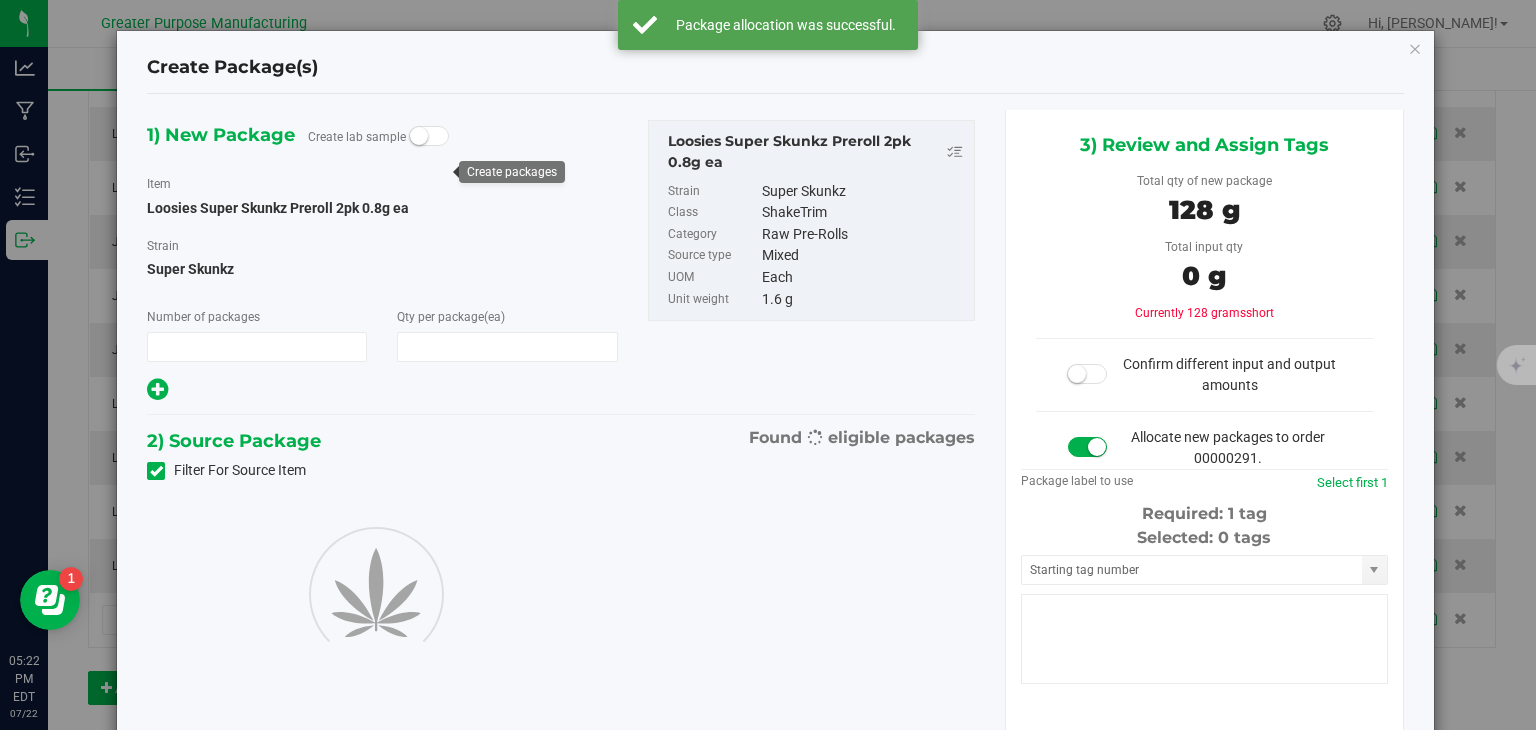 type on "1" 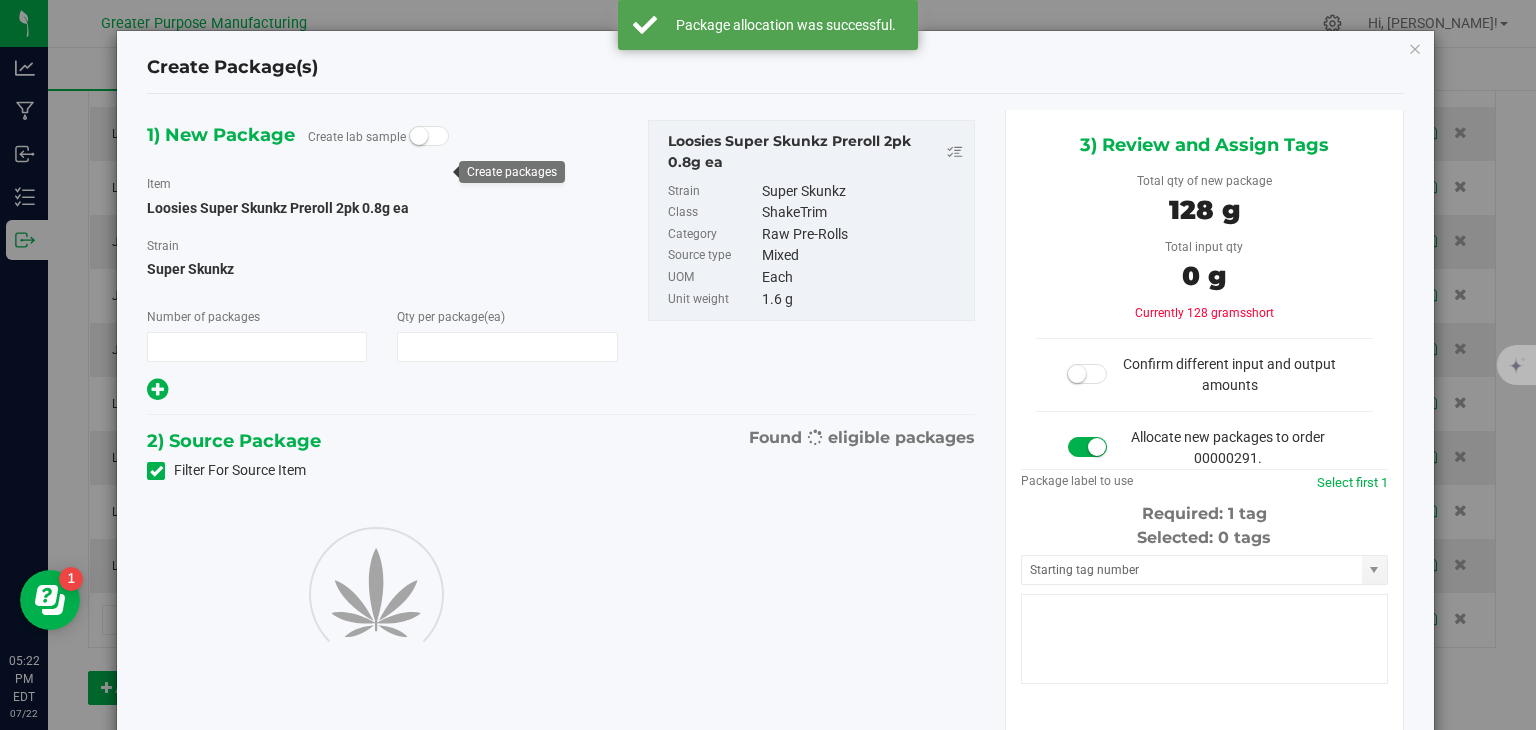 type on "80" 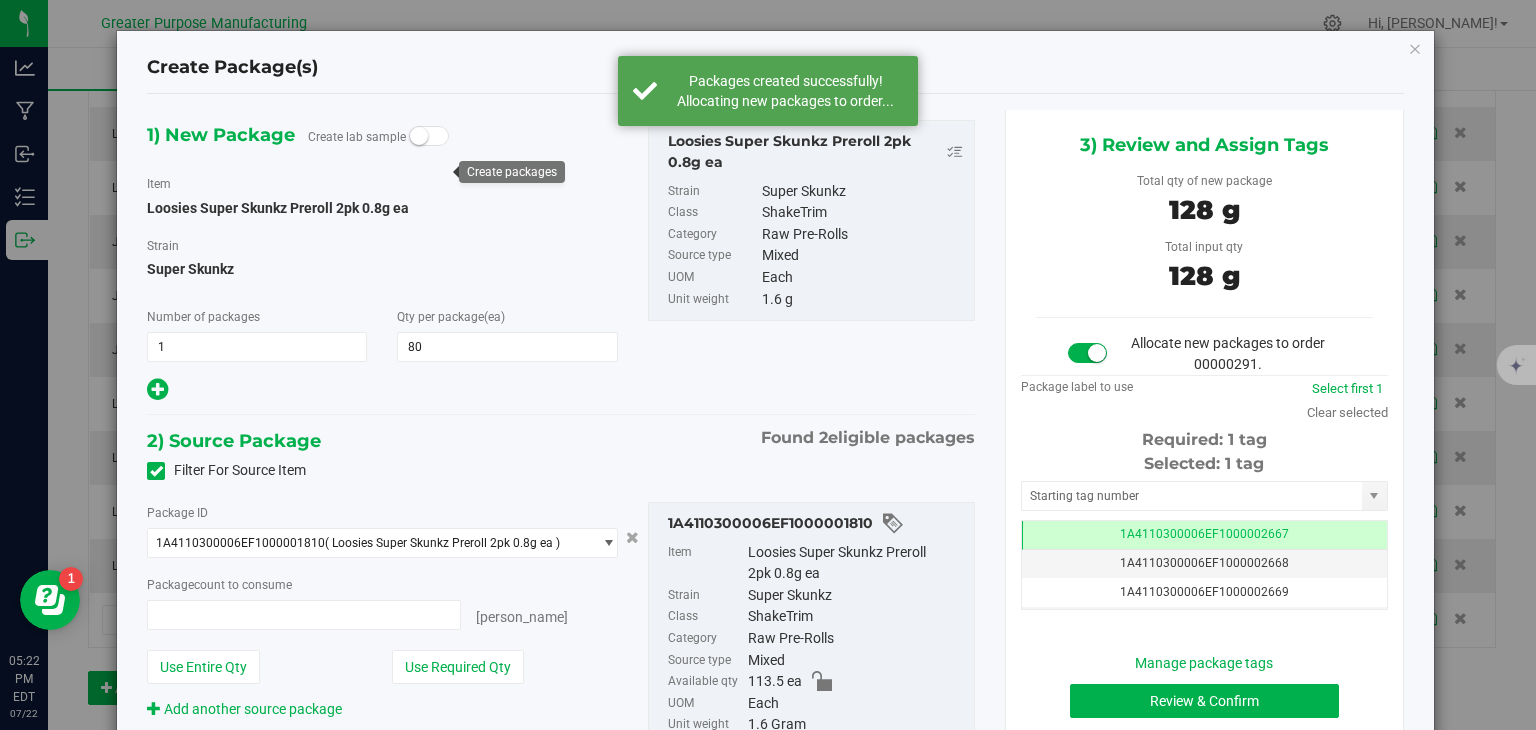 type on "80 ea" 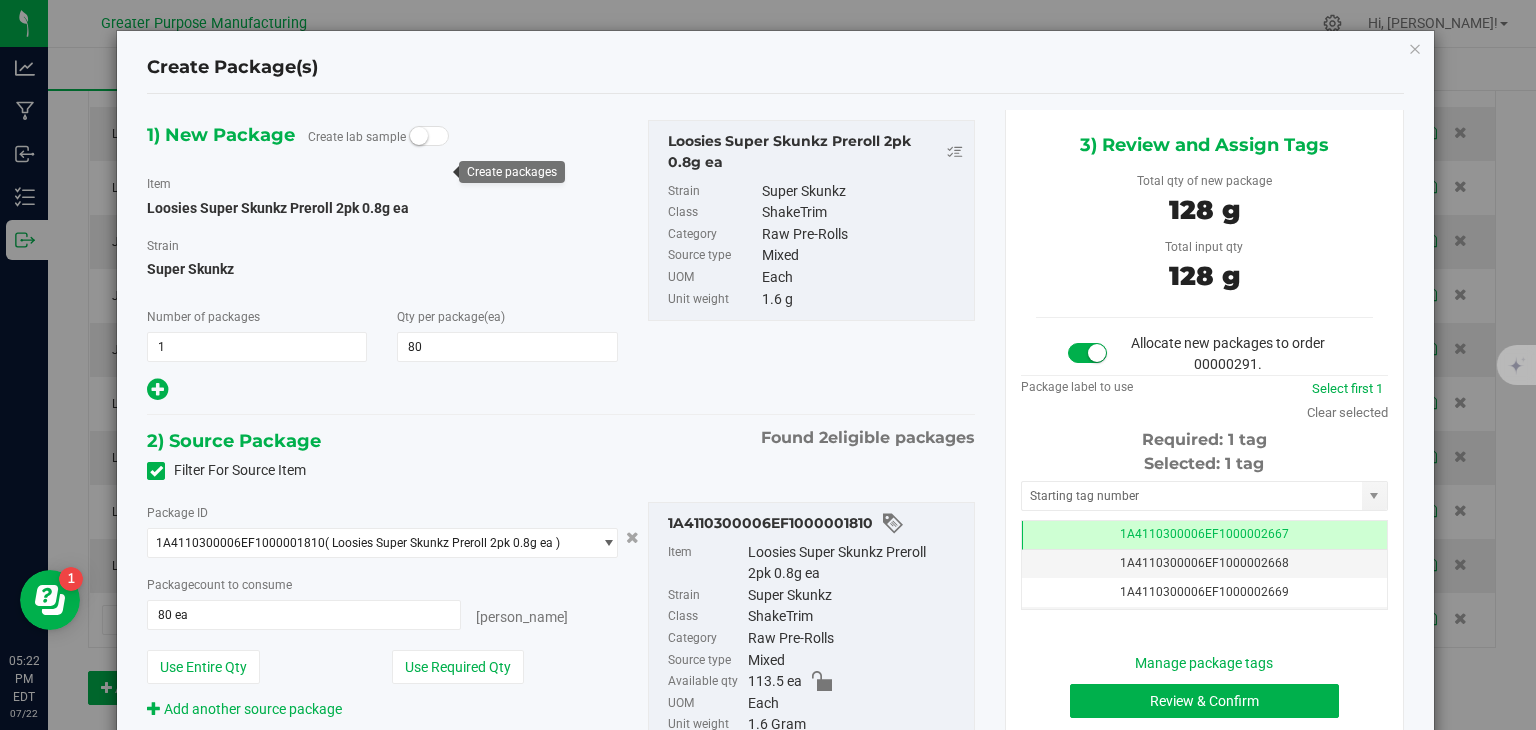scroll, scrollTop: 0, scrollLeft: 0, axis: both 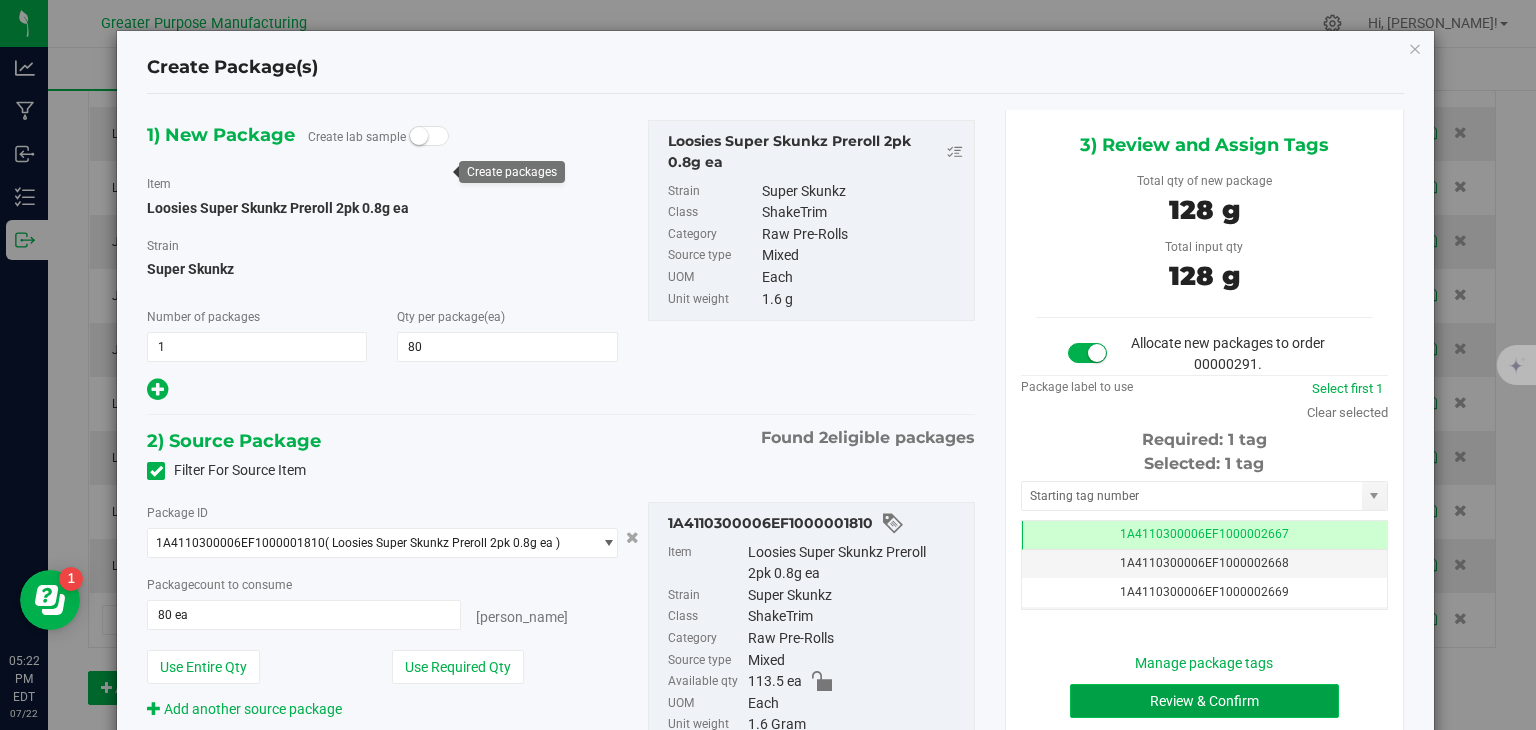 click on "Review & Confirm" at bounding box center (1204, 701) 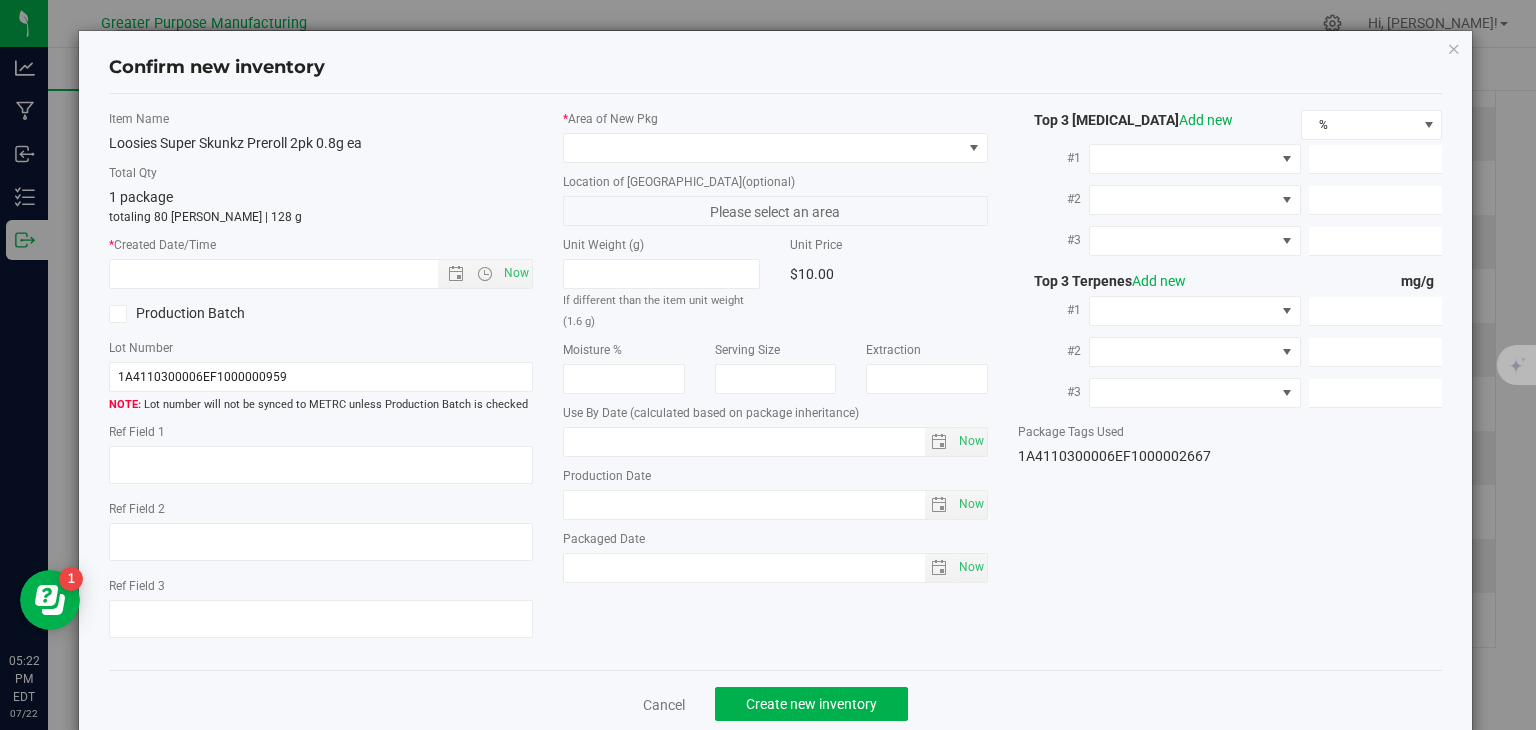 type on "[DATE]" 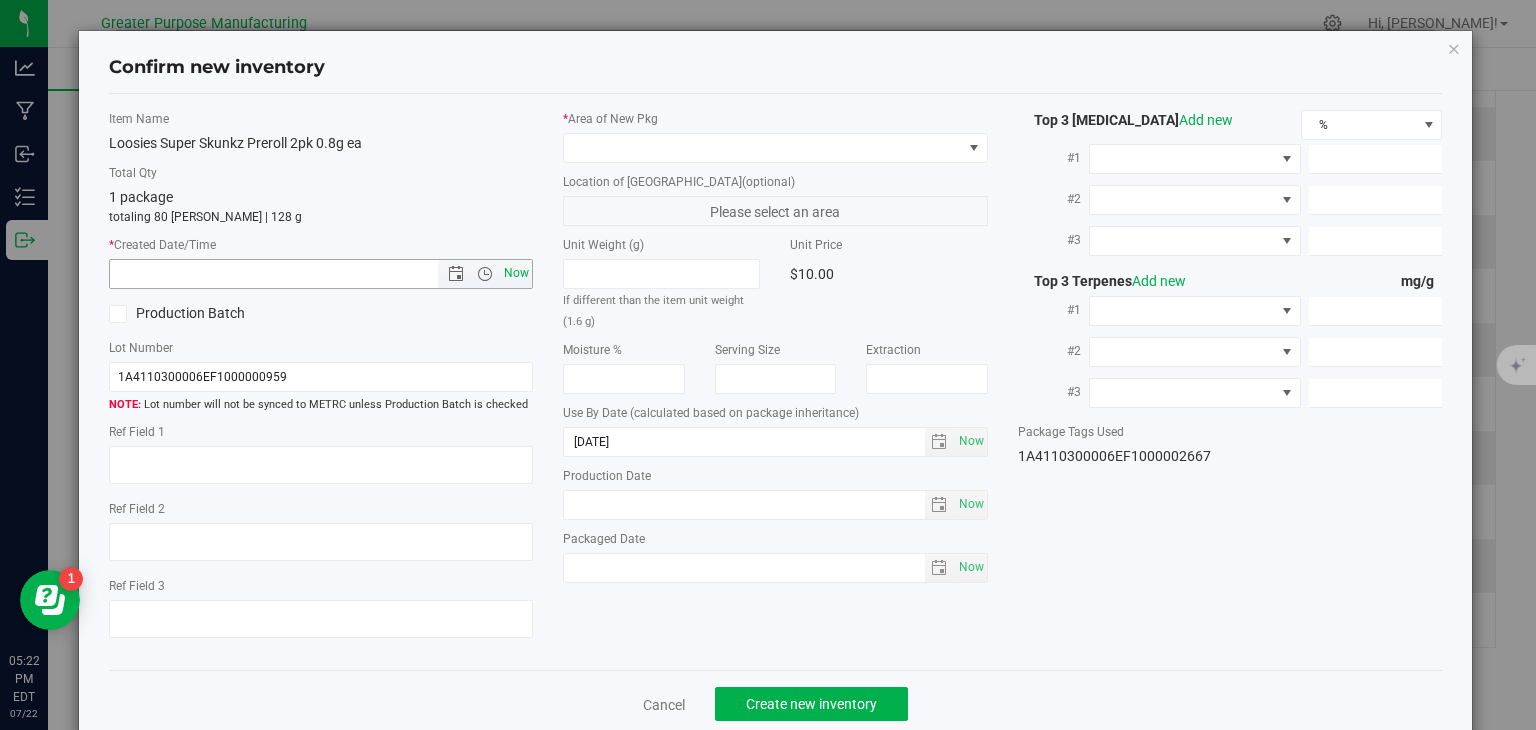 click on "Now" at bounding box center (517, 273) 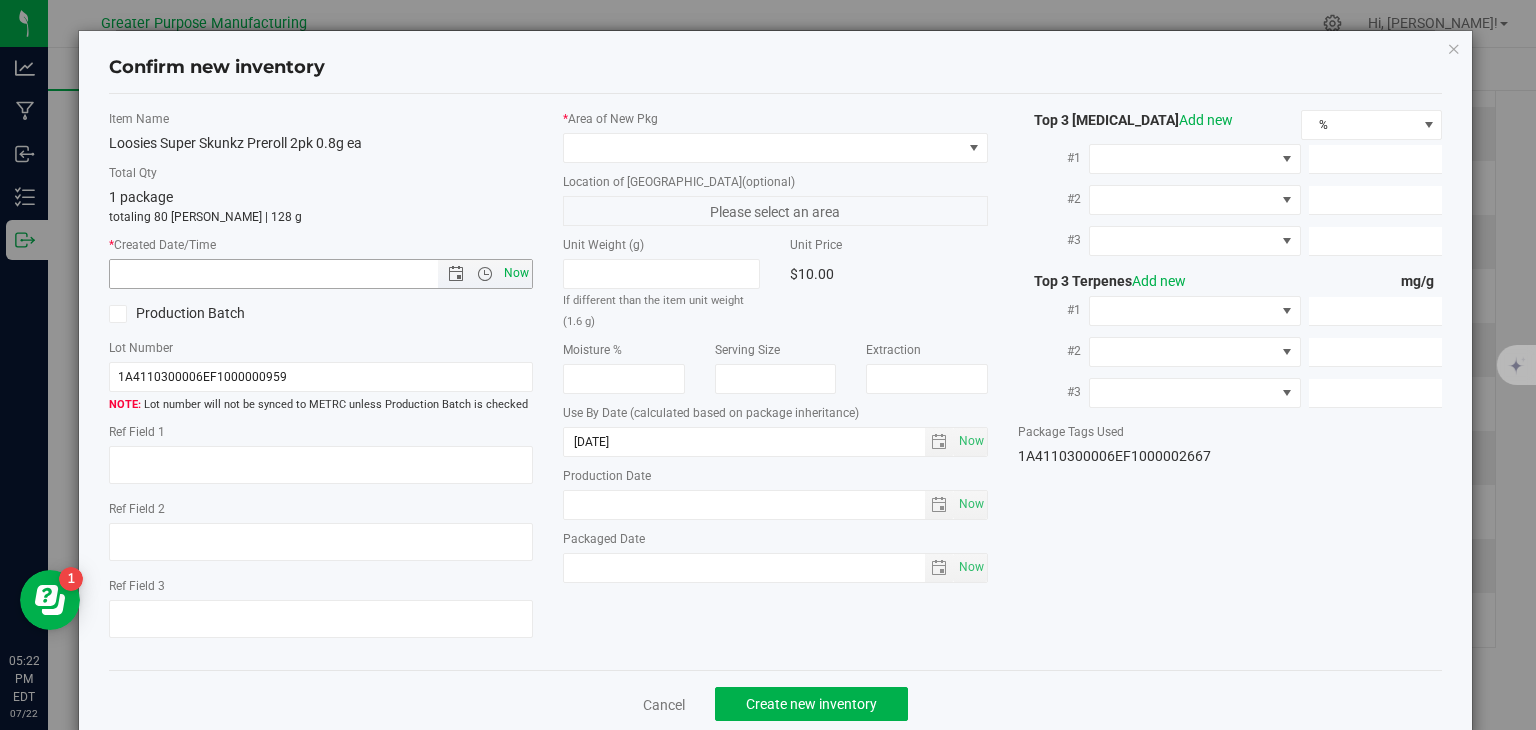 type on "[DATE] 5:22 PM" 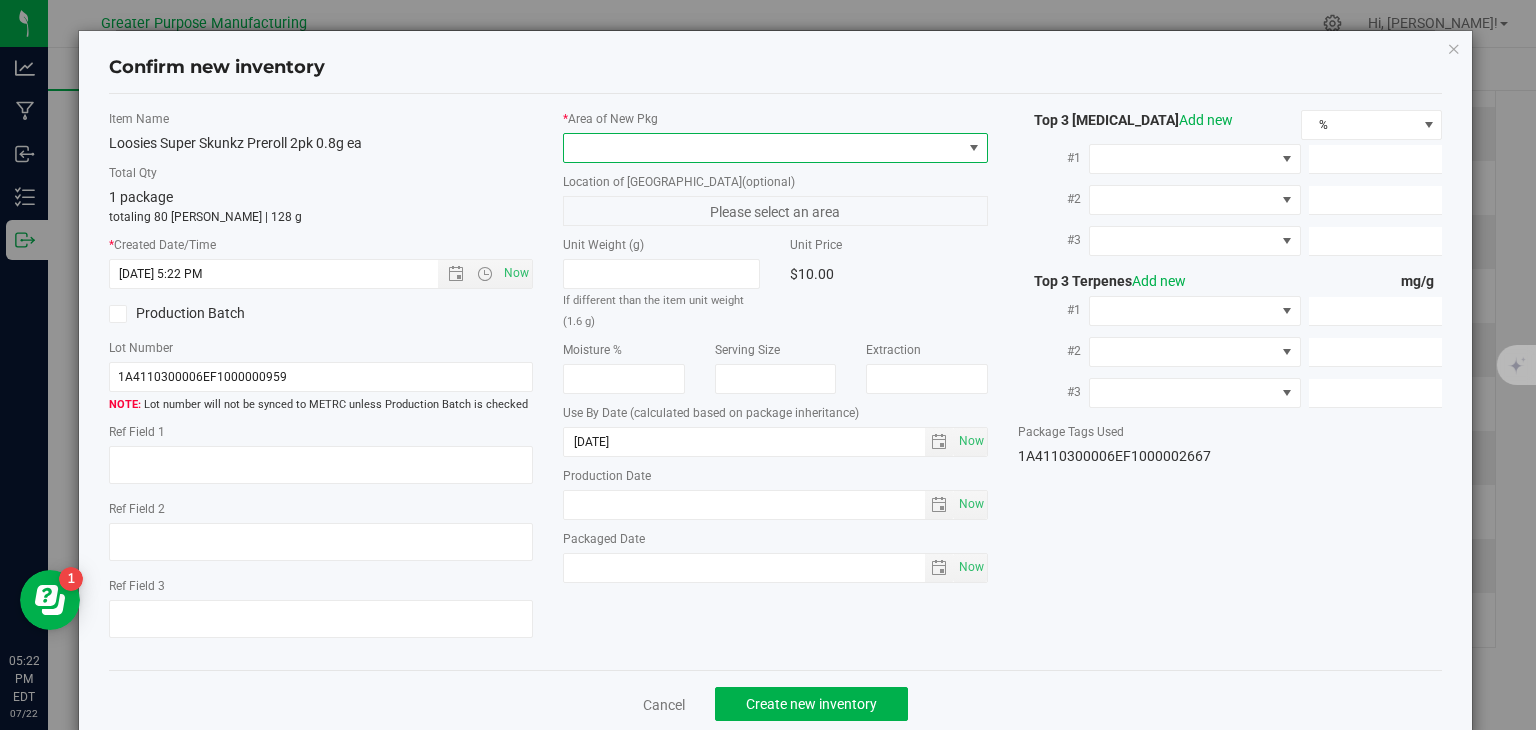 click at bounding box center [763, 148] 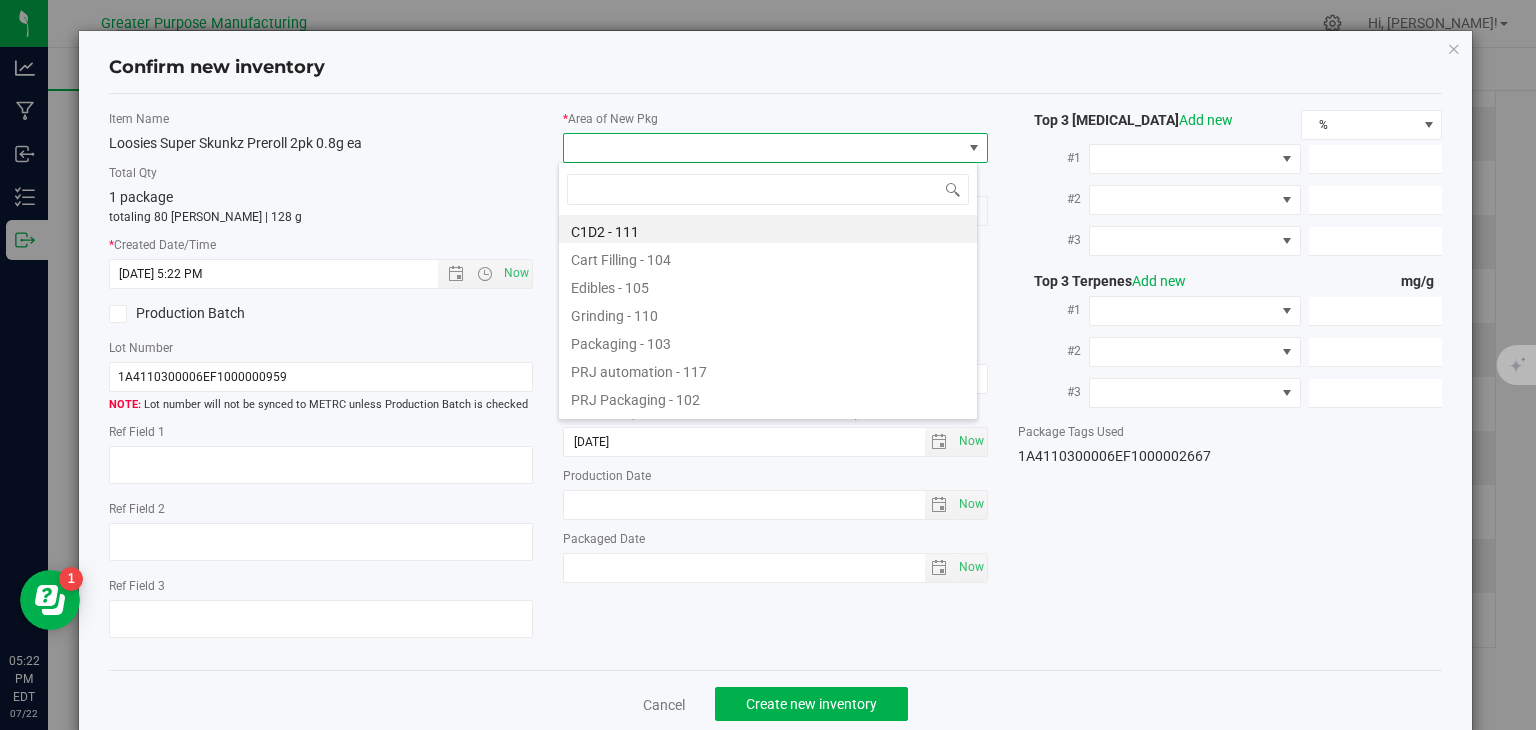 type on "108" 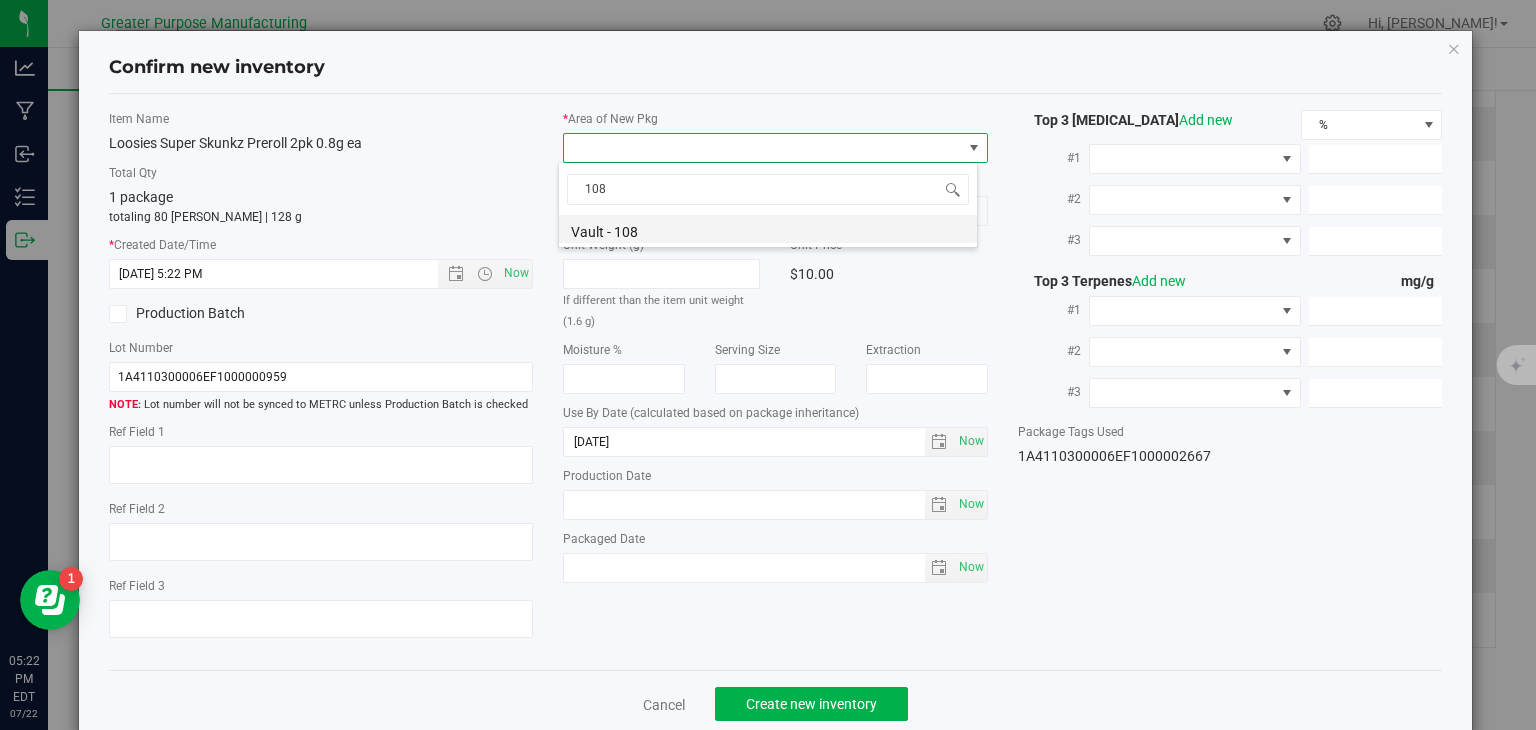 click on "Vault - 108" at bounding box center [768, 229] 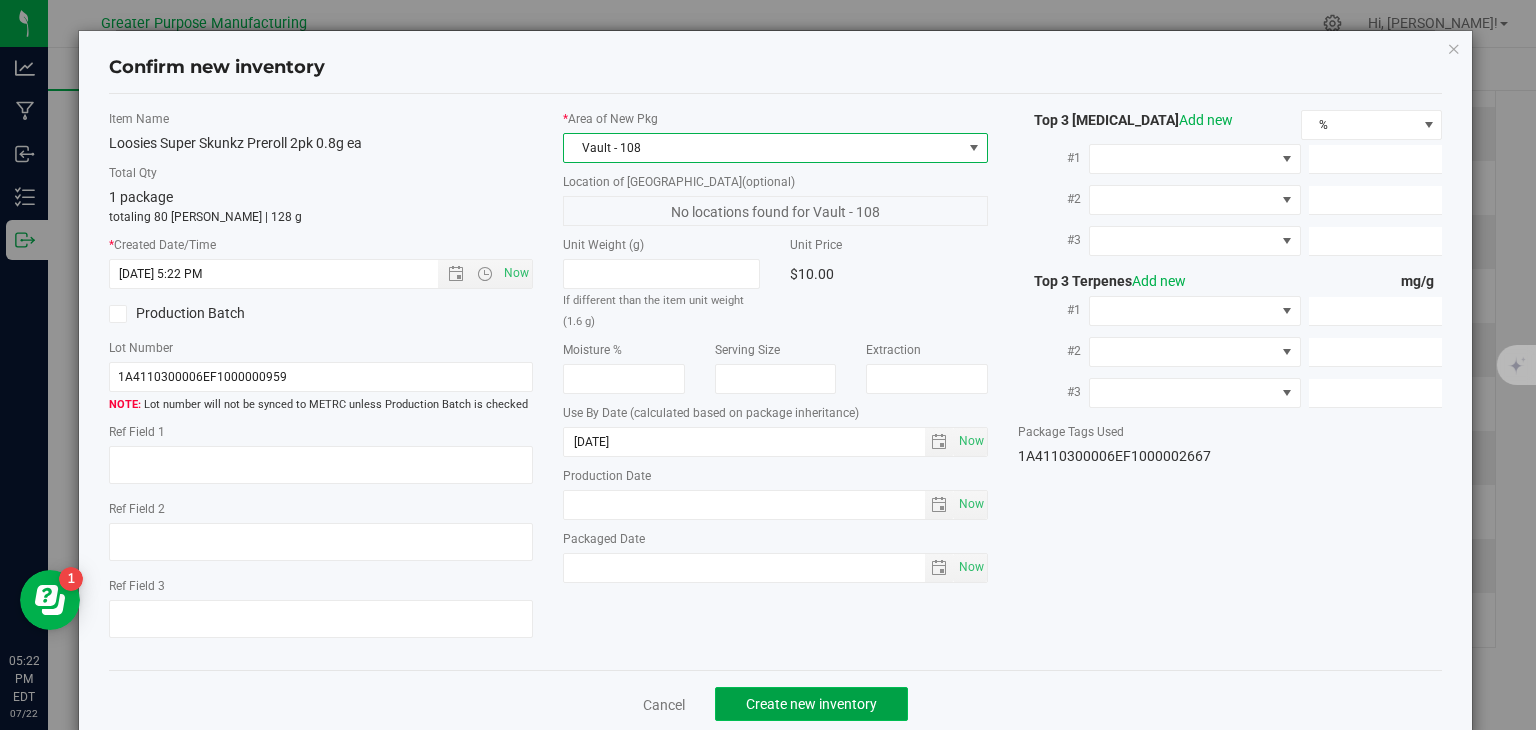 click on "Create new inventory" 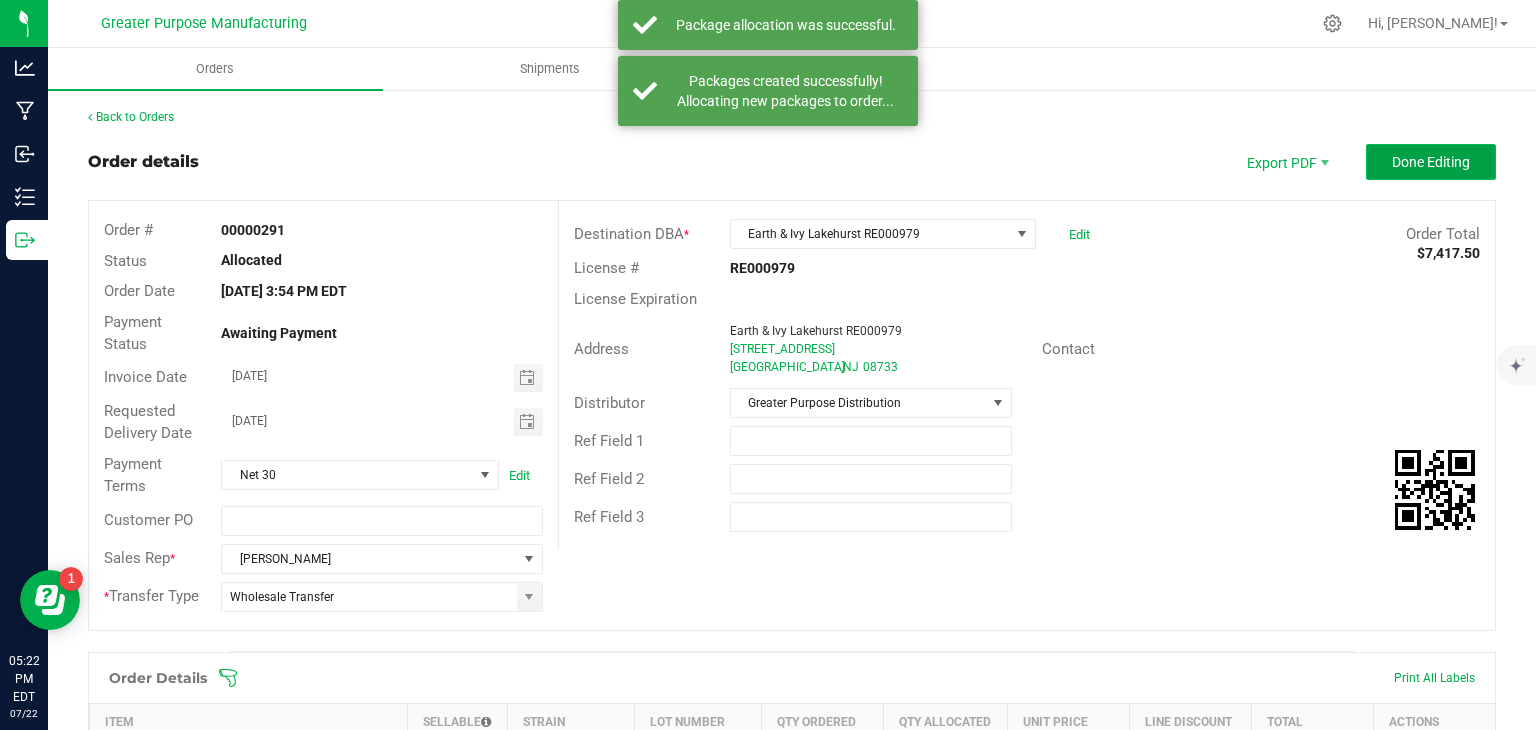 click on "Done Editing" at bounding box center [1431, 162] 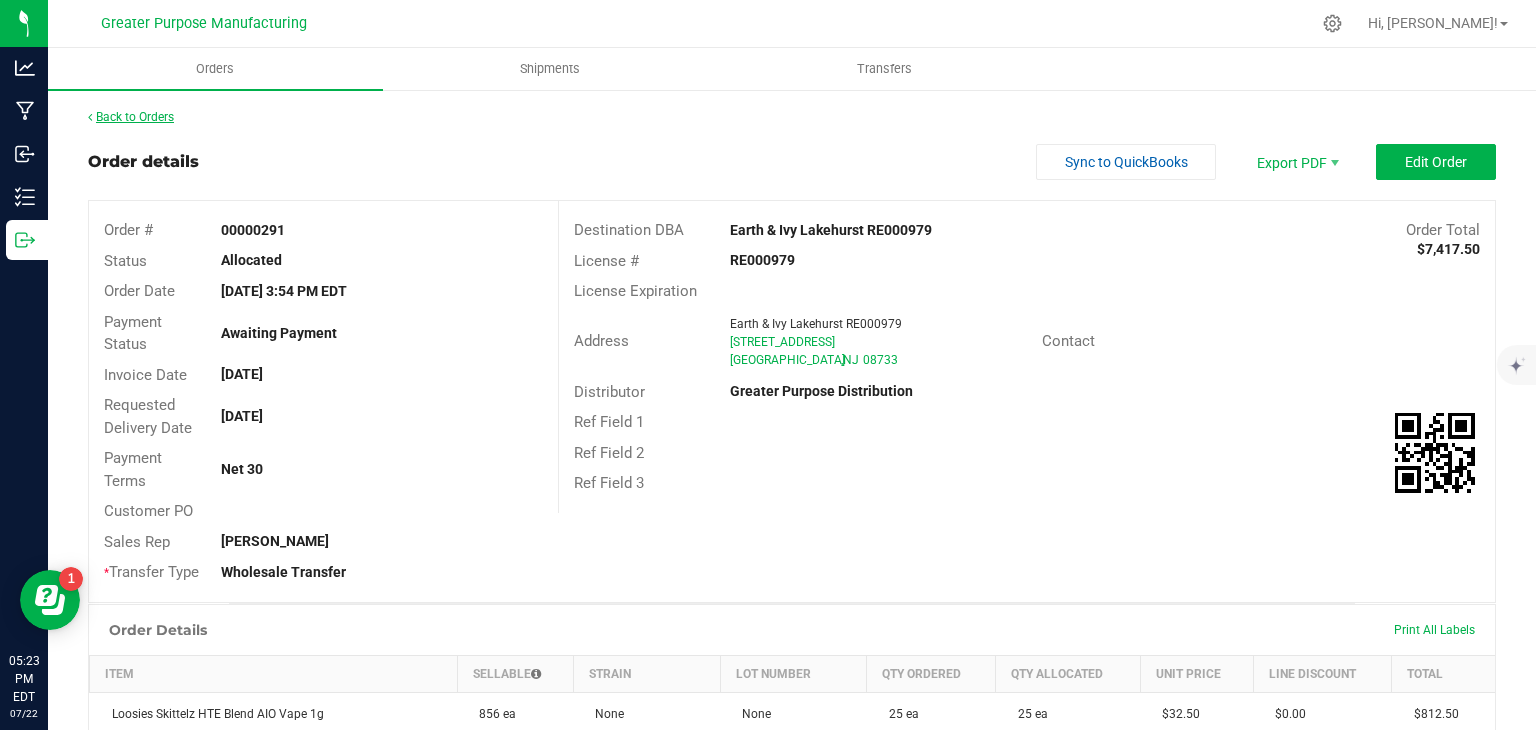 click on "Back to Orders" at bounding box center (131, 117) 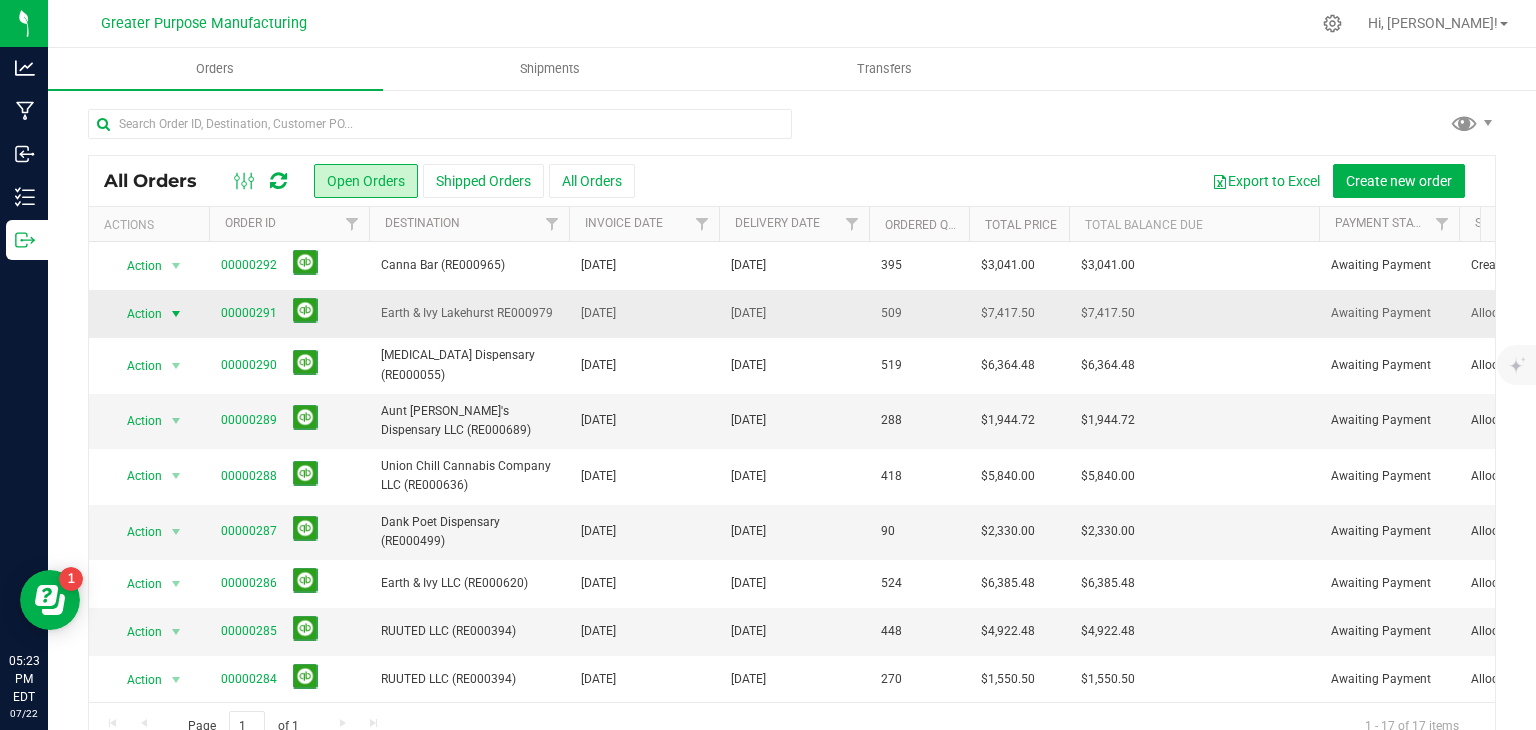 click at bounding box center (176, 314) 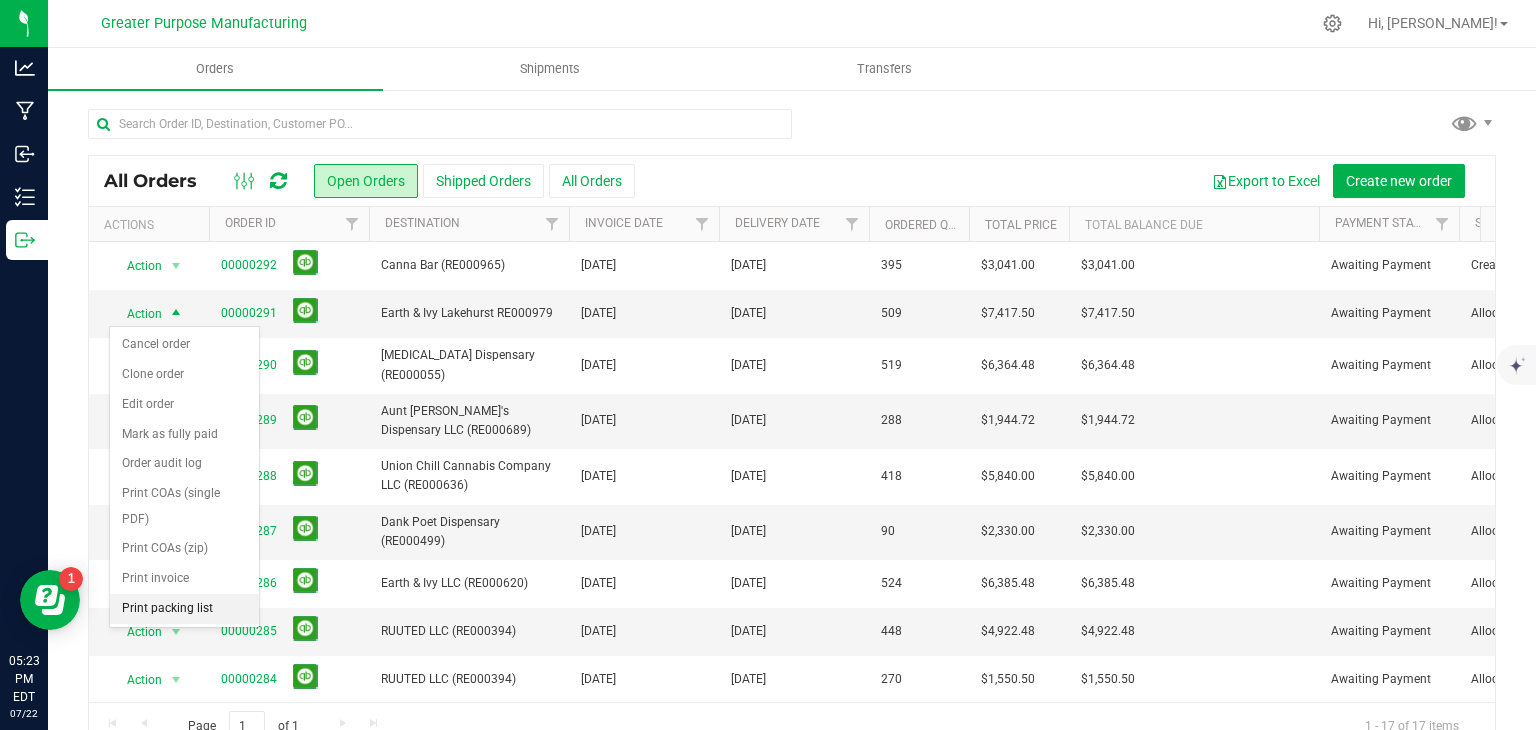 click on "Print packing list" at bounding box center [184, 609] 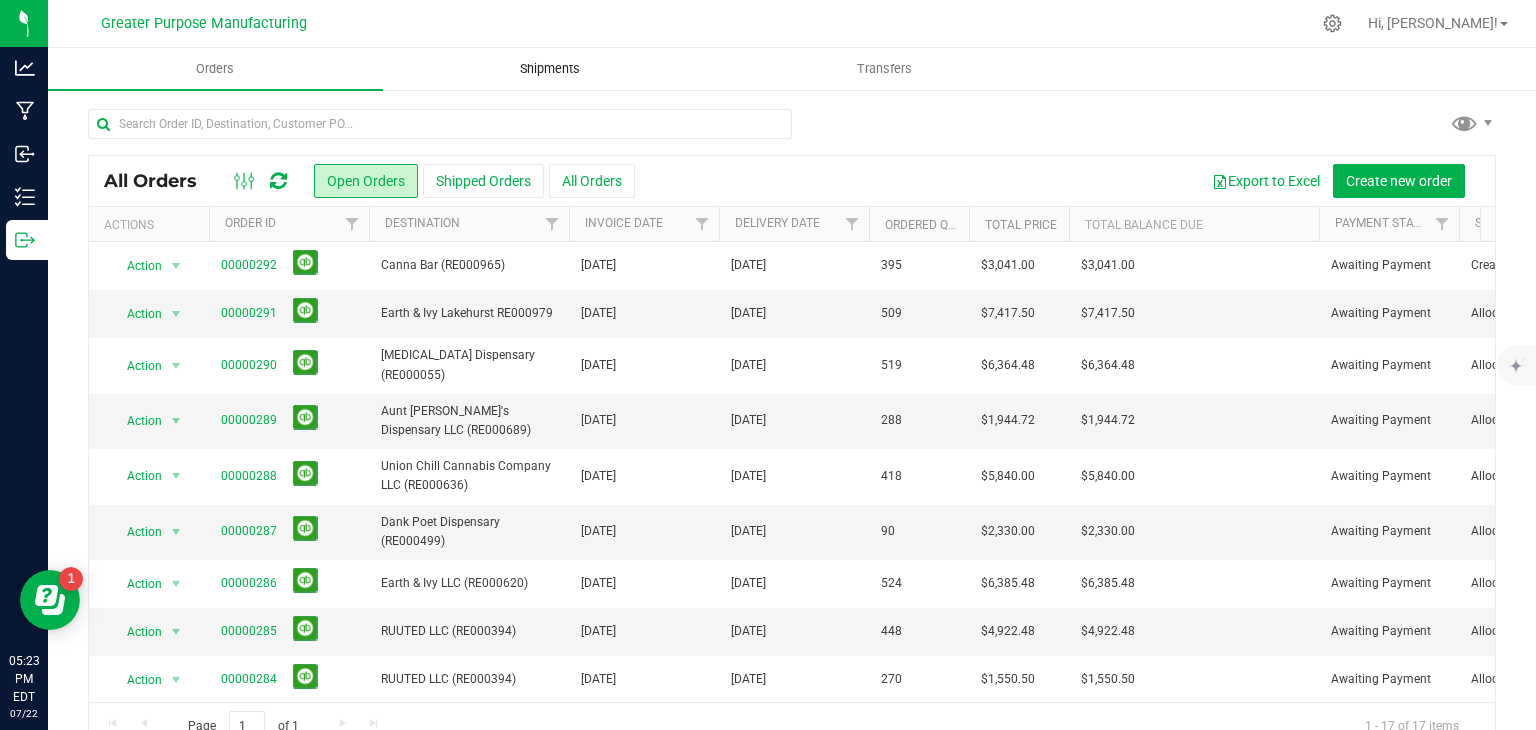 click on "Shipments" at bounding box center (550, 69) 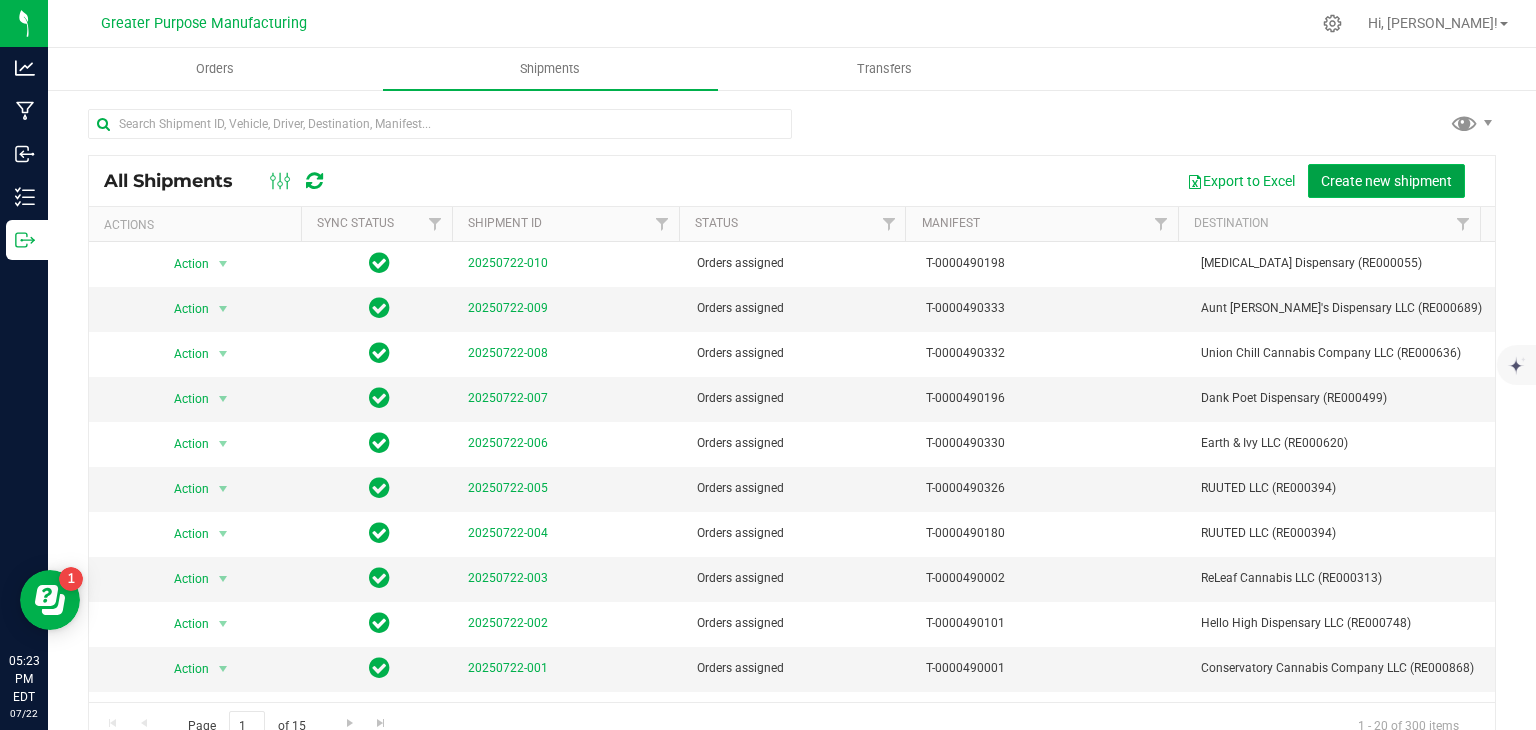click on "Create new shipment" at bounding box center (1386, 181) 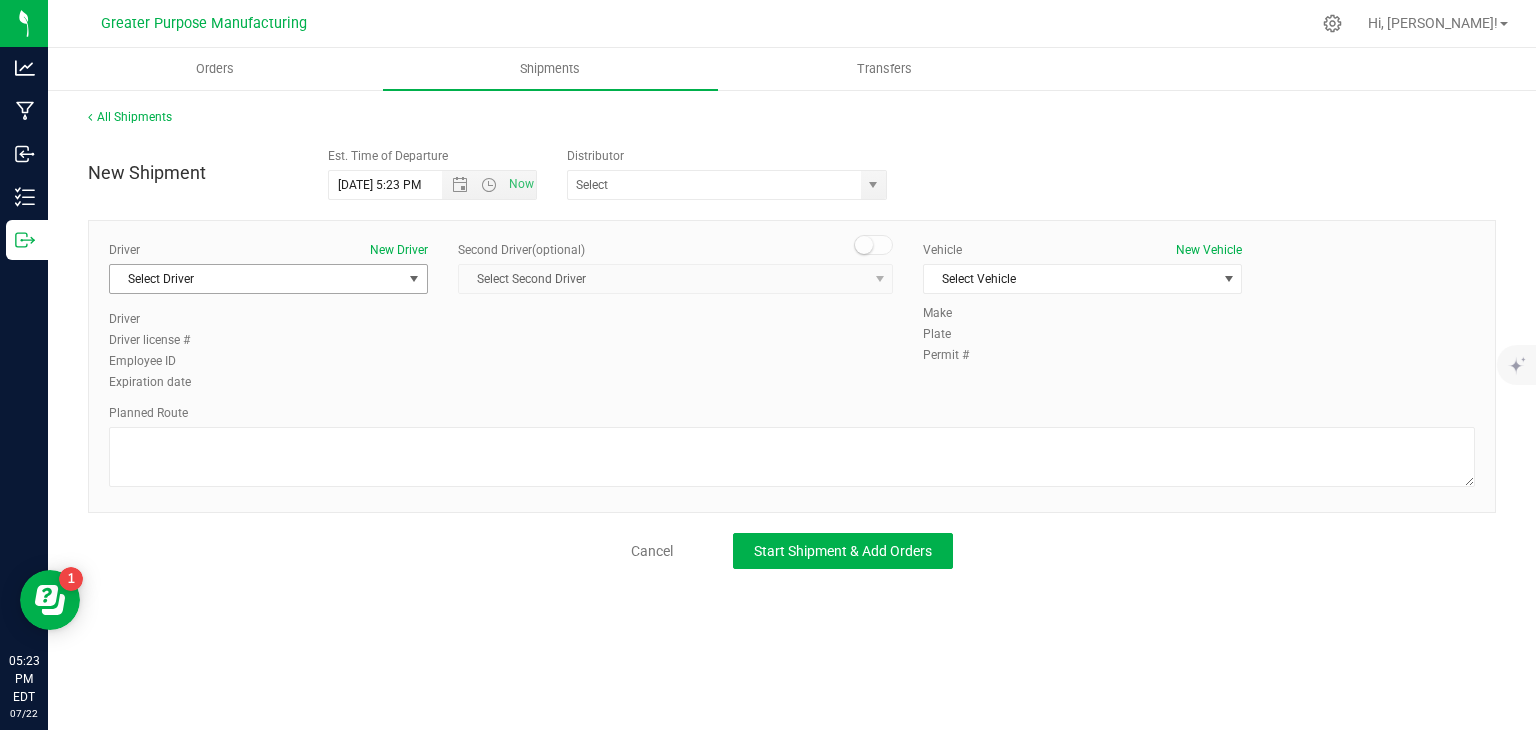 click on "Select Driver" at bounding box center (256, 279) 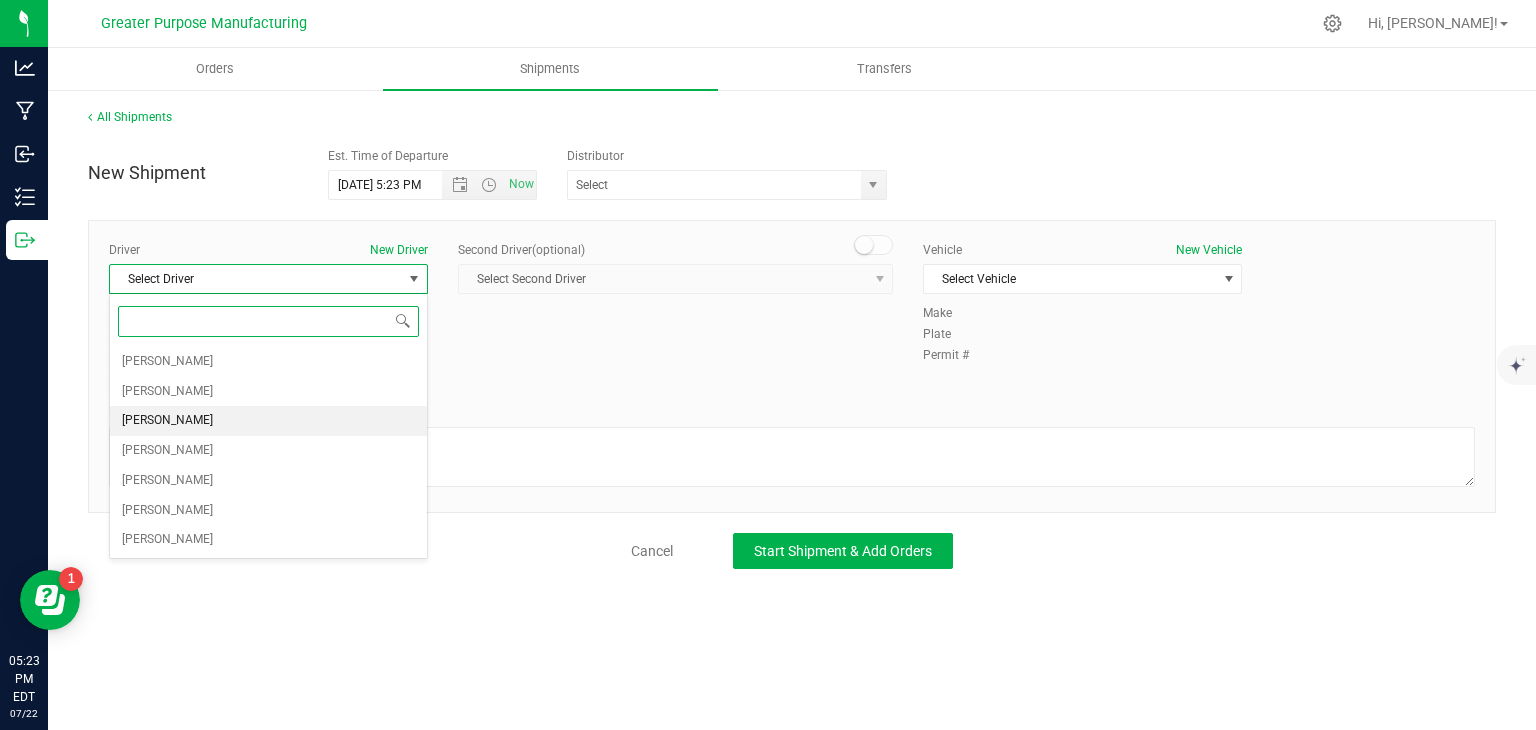 click on "[PERSON_NAME]" at bounding box center (268, 421) 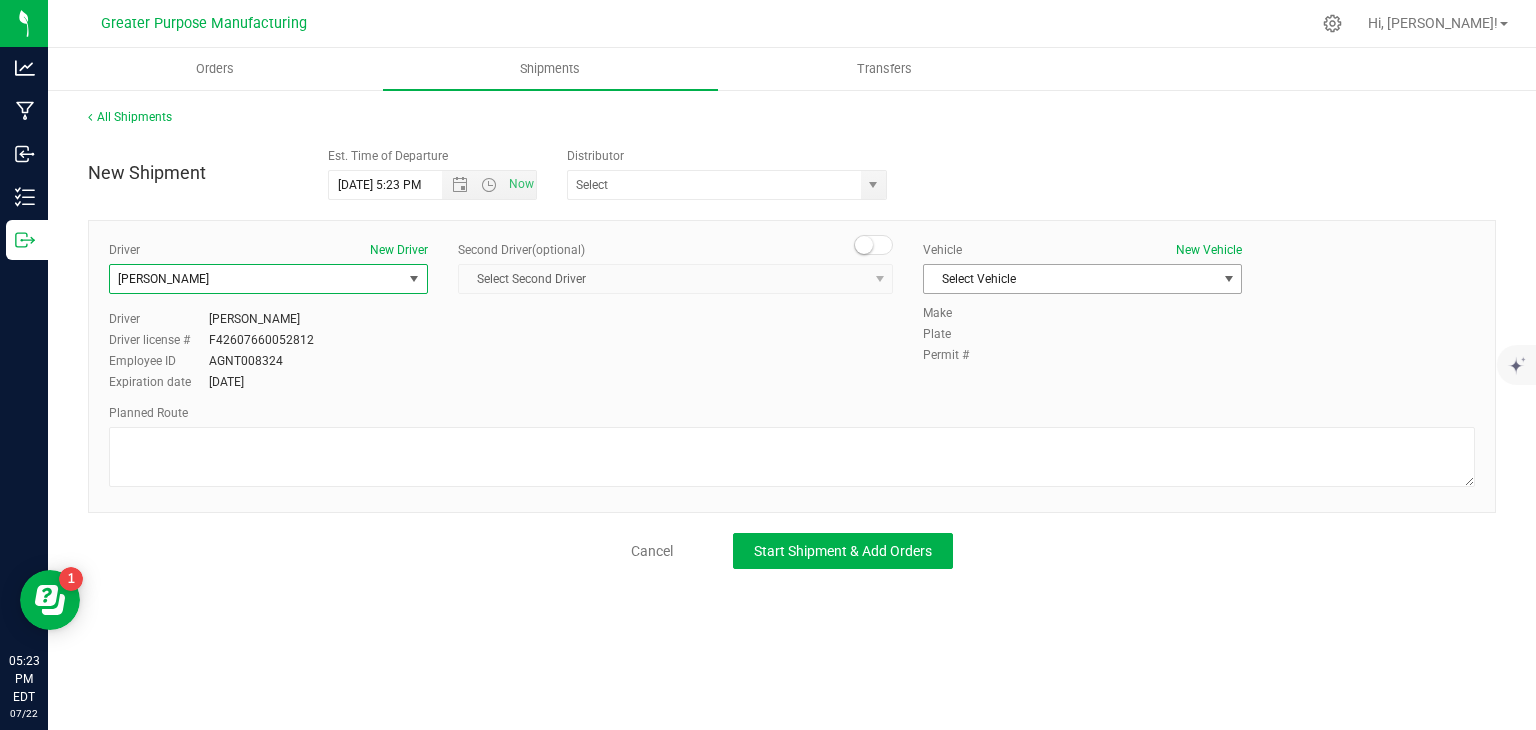 click on "Select Vehicle" at bounding box center [1070, 279] 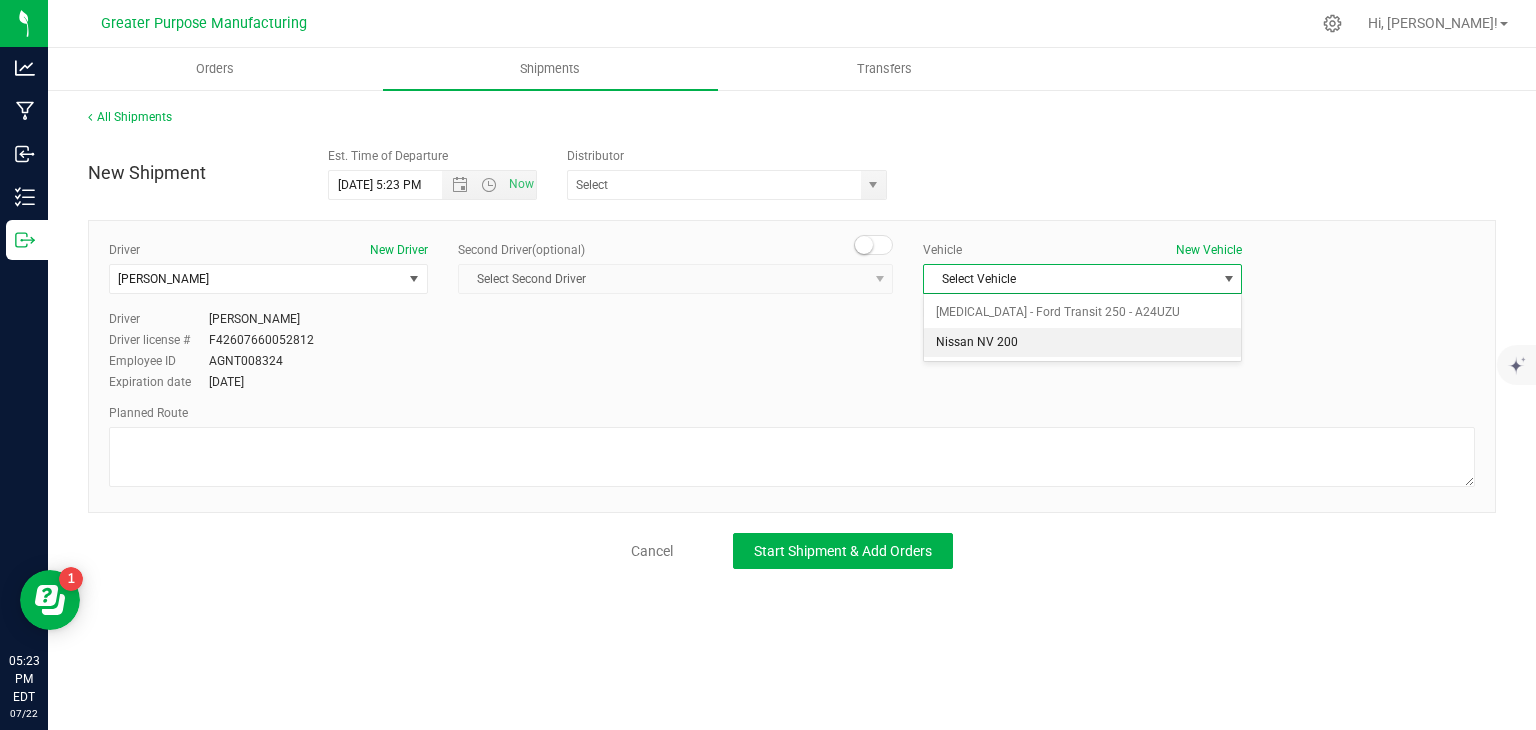 click on "Nissan NV 200" at bounding box center [1082, 343] 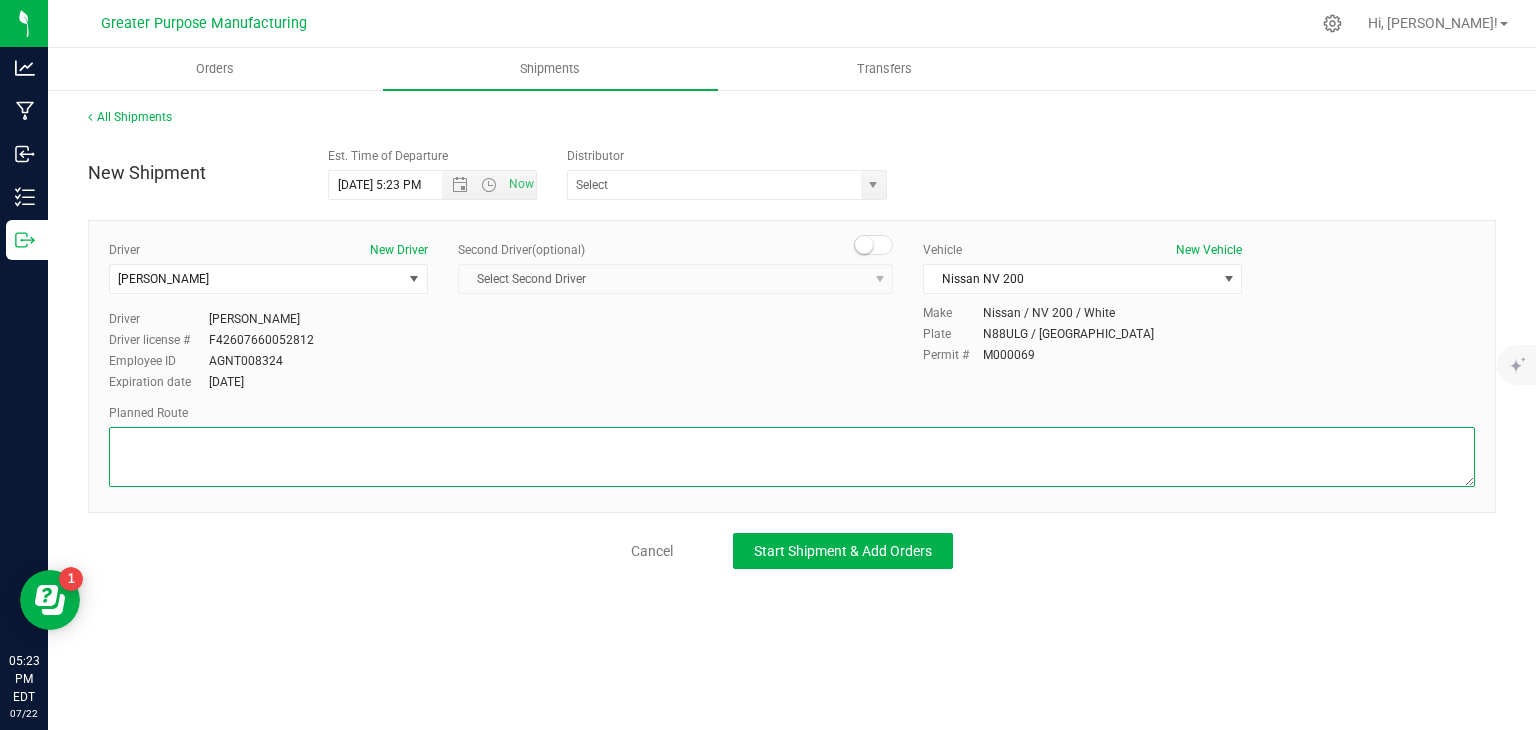 click at bounding box center (792, 457) 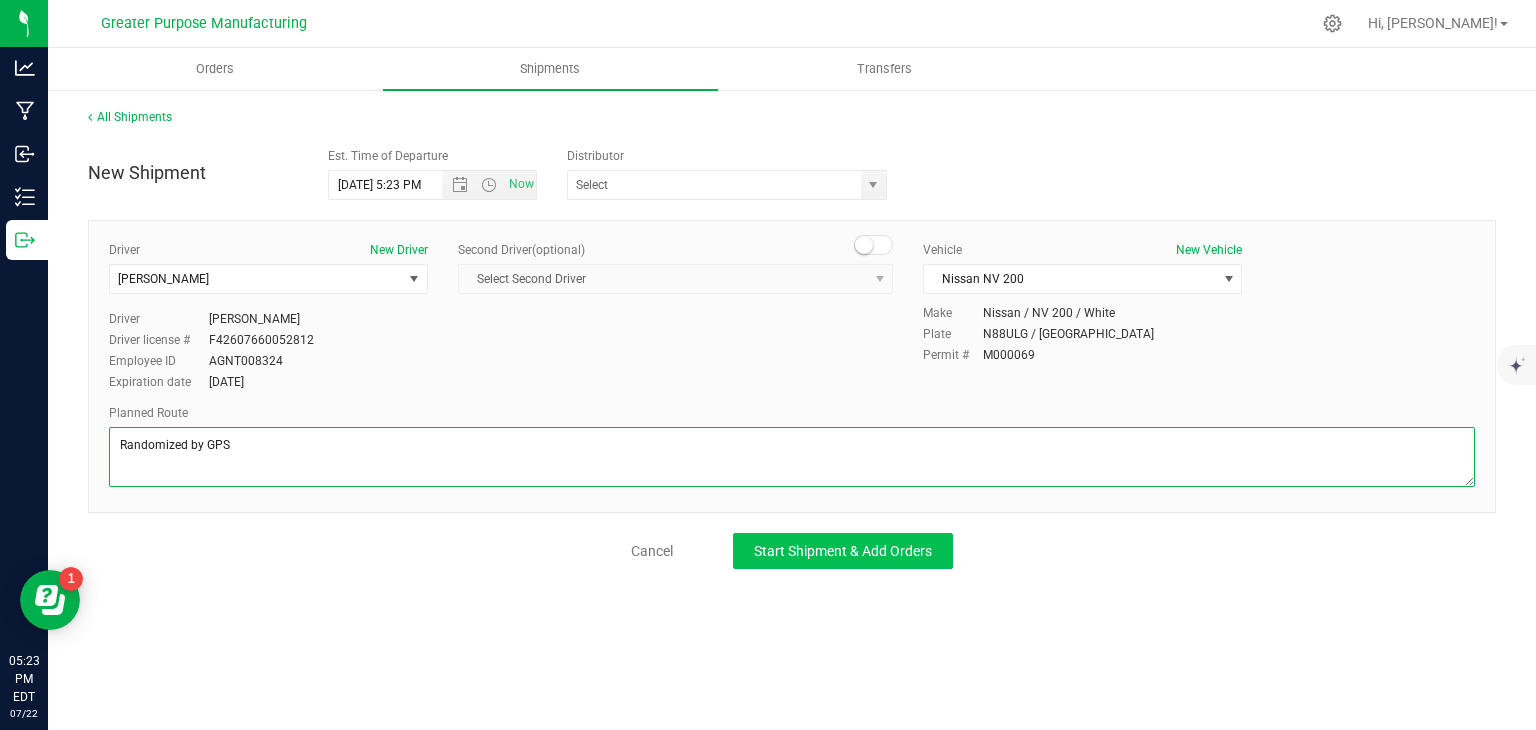 type on "Randomized by GPS" 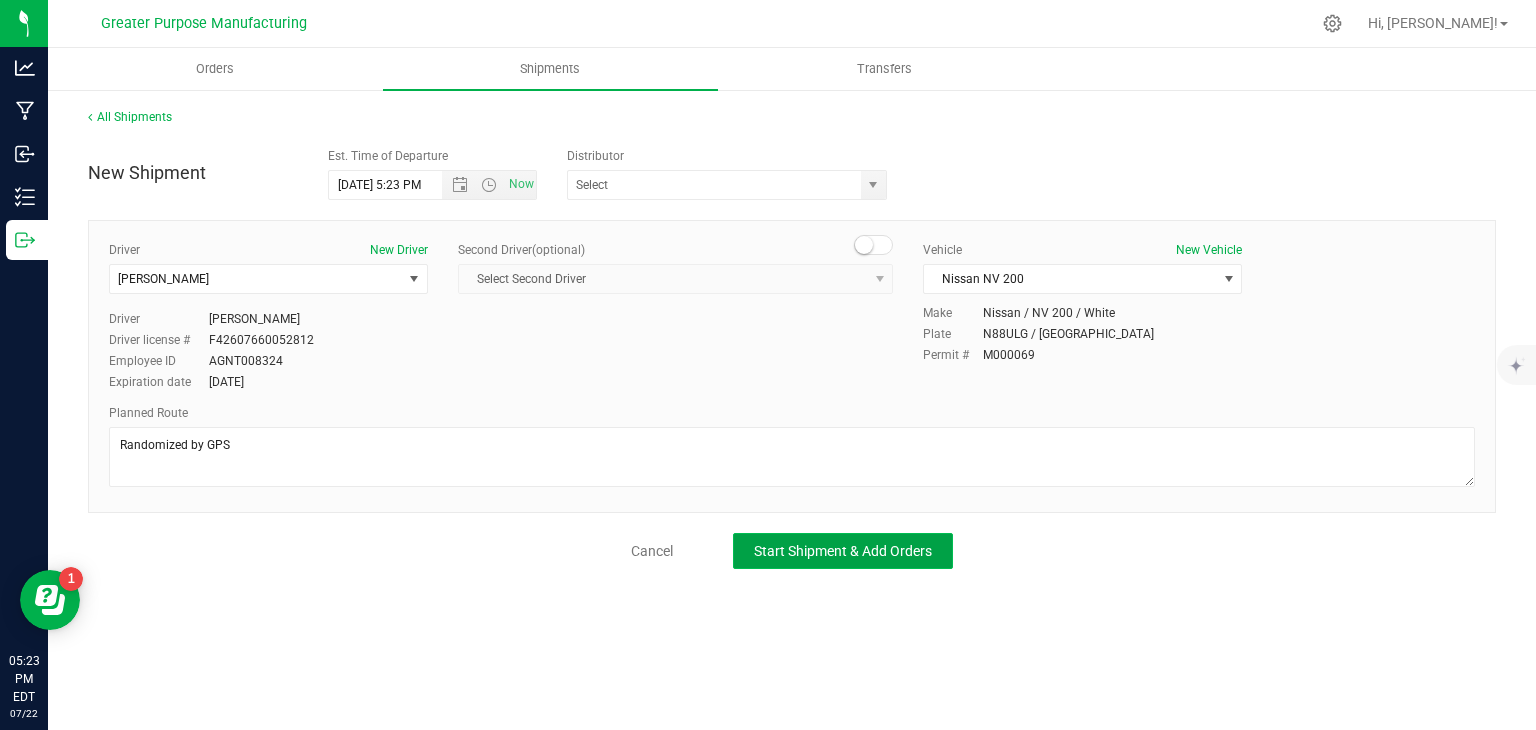 click on "Start Shipment & Add Orders" 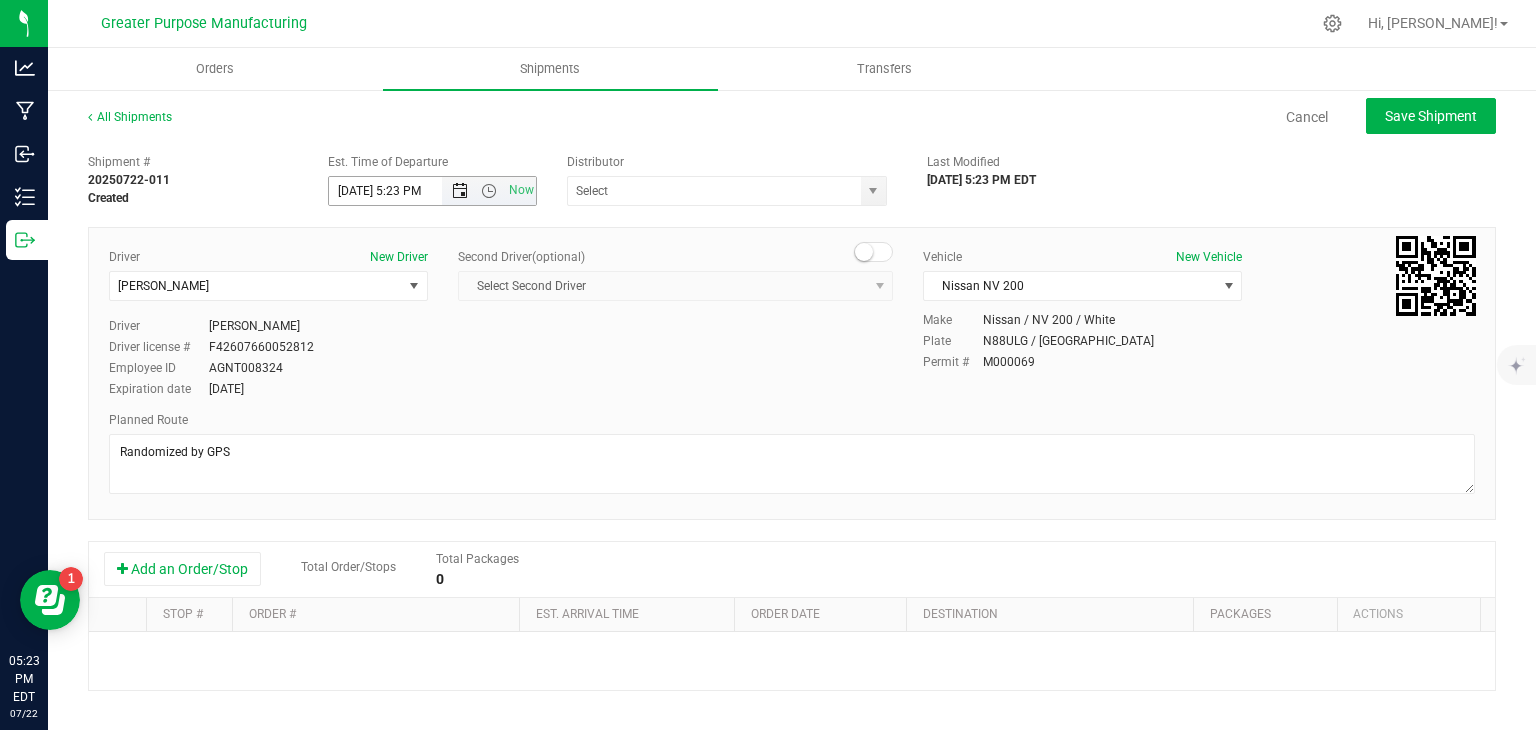 click at bounding box center [460, 191] 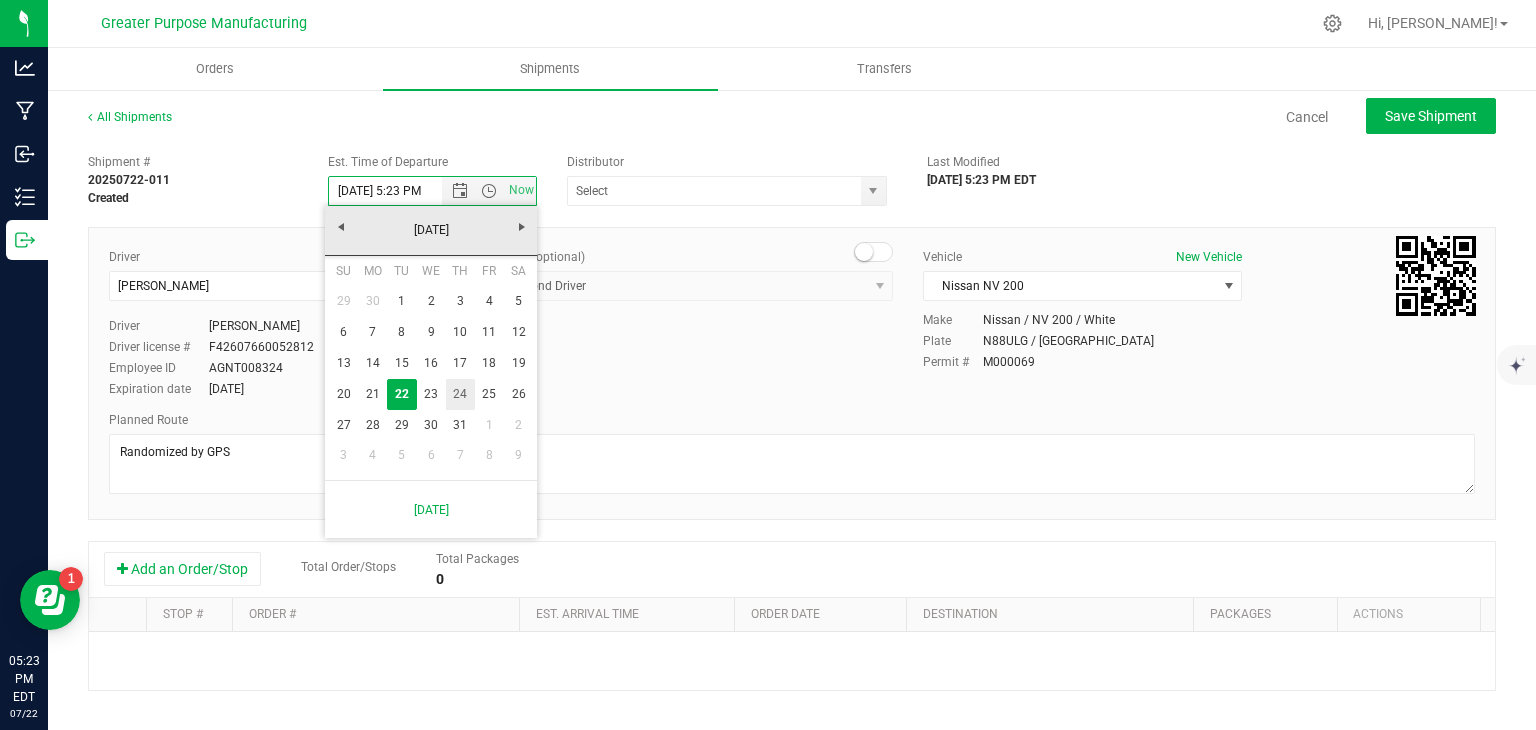 click on "24" at bounding box center (460, 394) 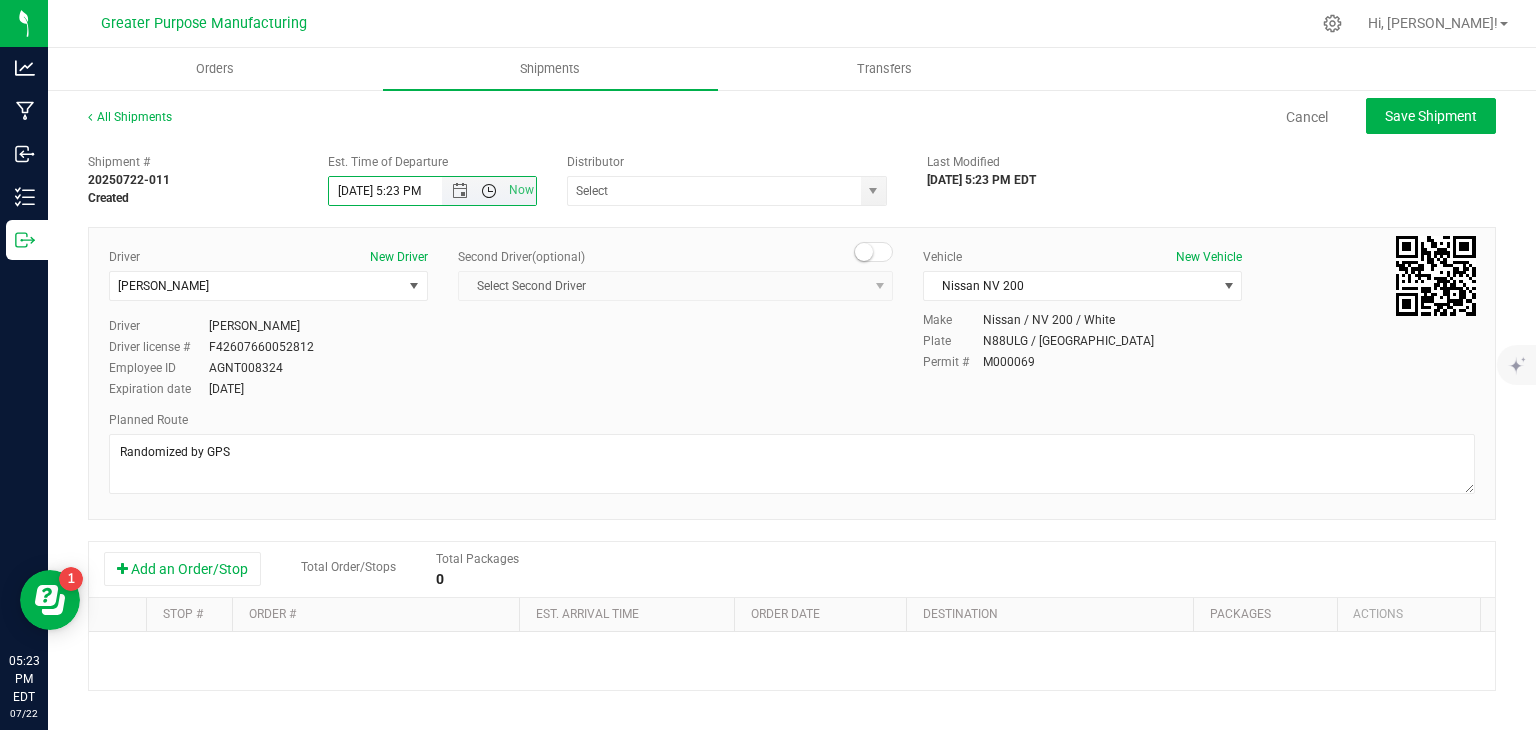 click at bounding box center [489, 191] 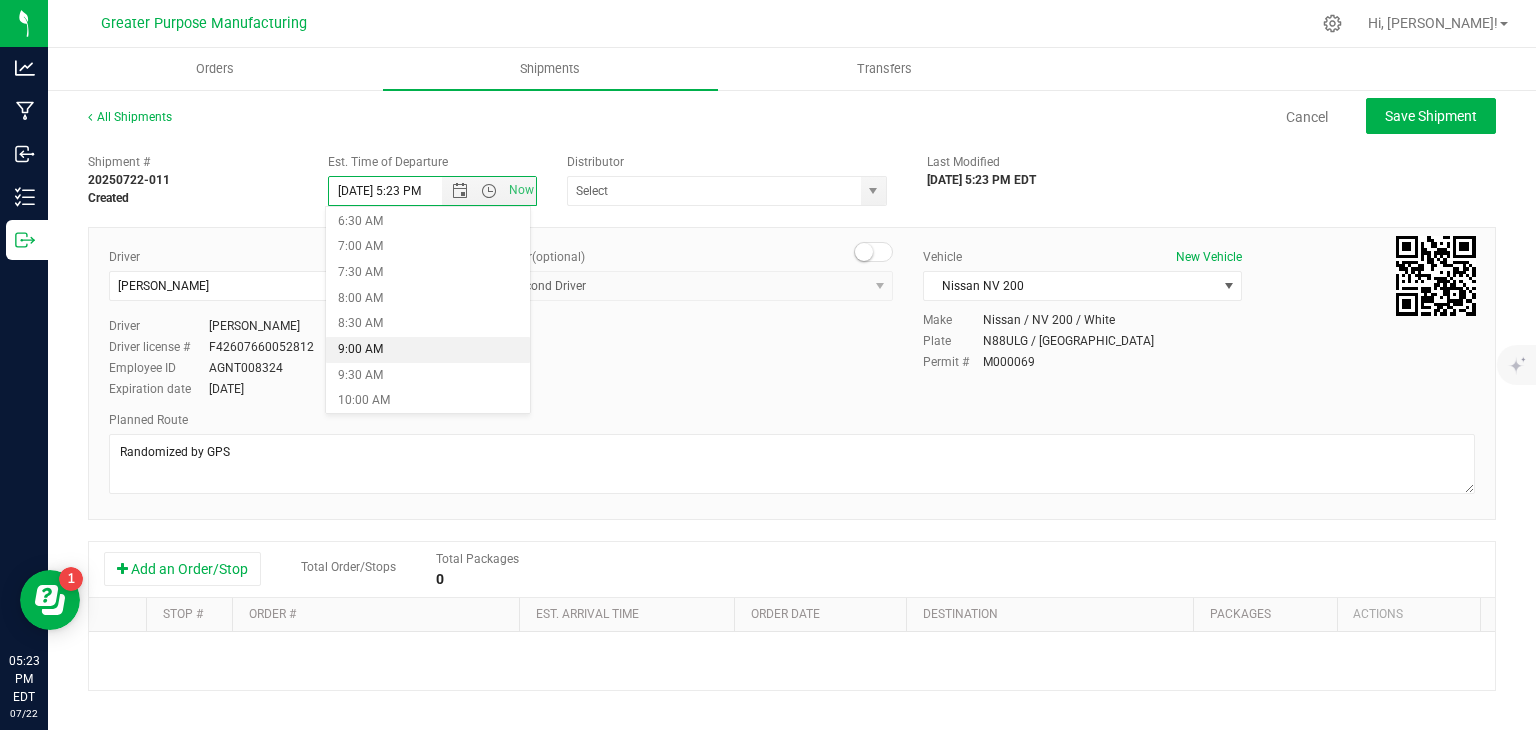 click on "9:00 AM" at bounding box center (428, 350) 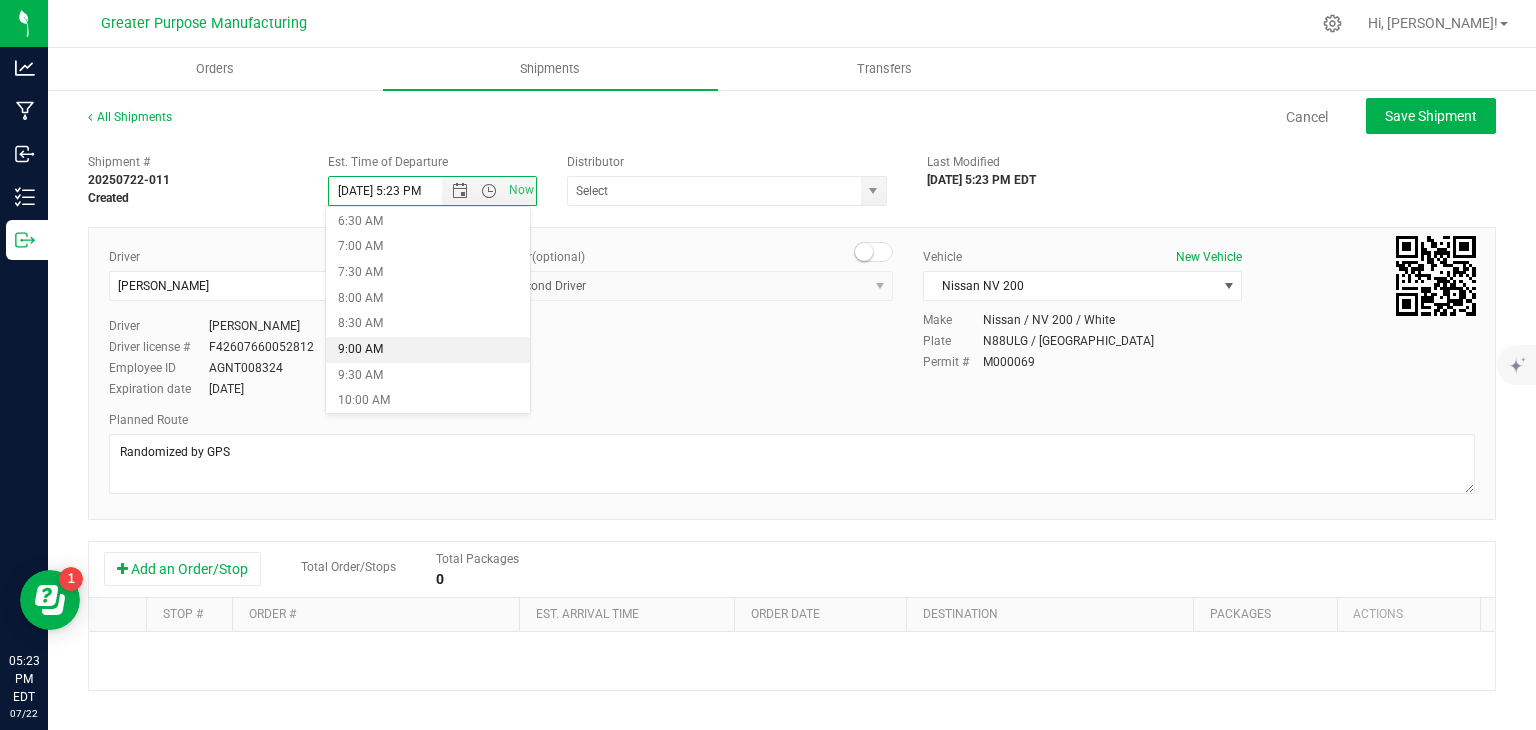 type on "[DATE] 9:00 AM" 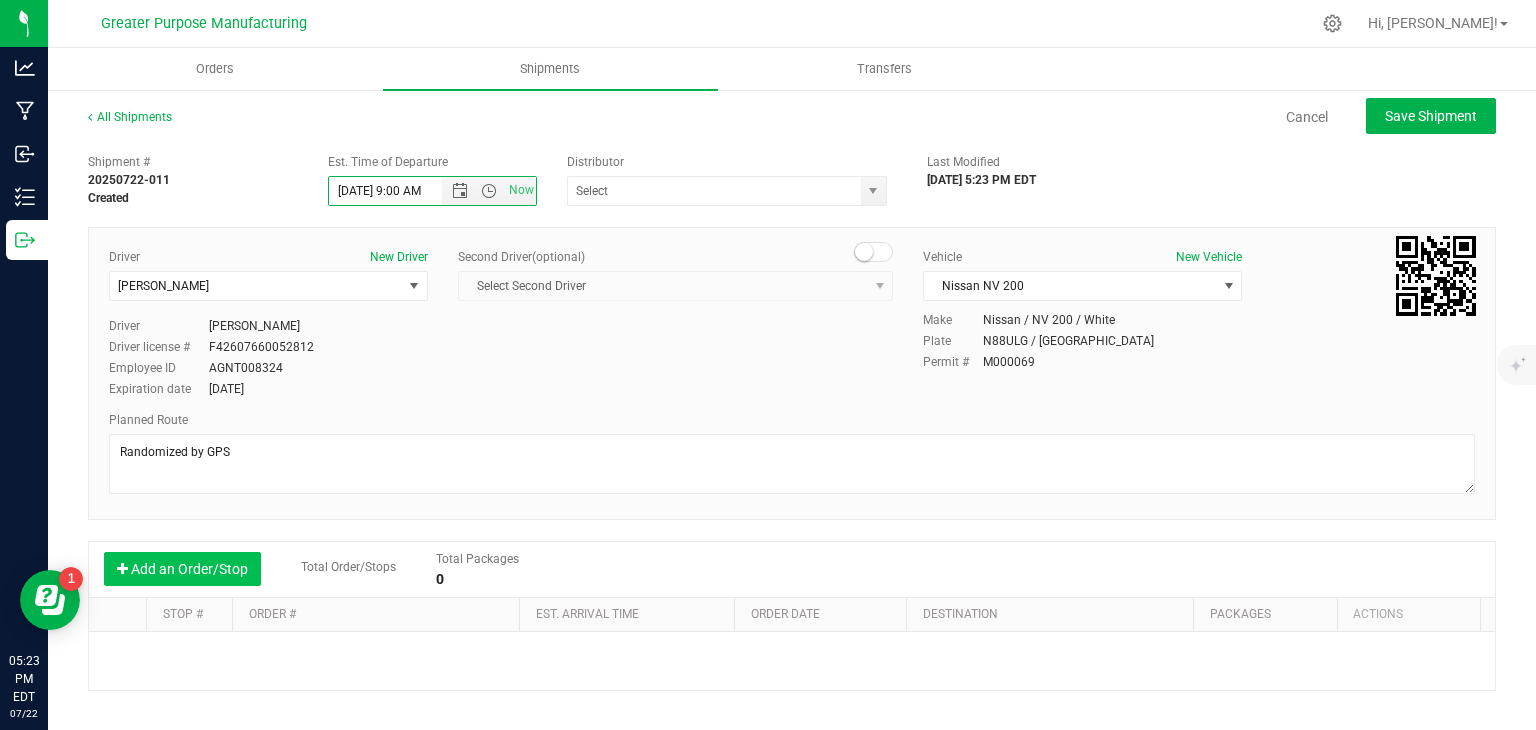 click on "Add an Order/Stop" at bounding box center [182, 569] 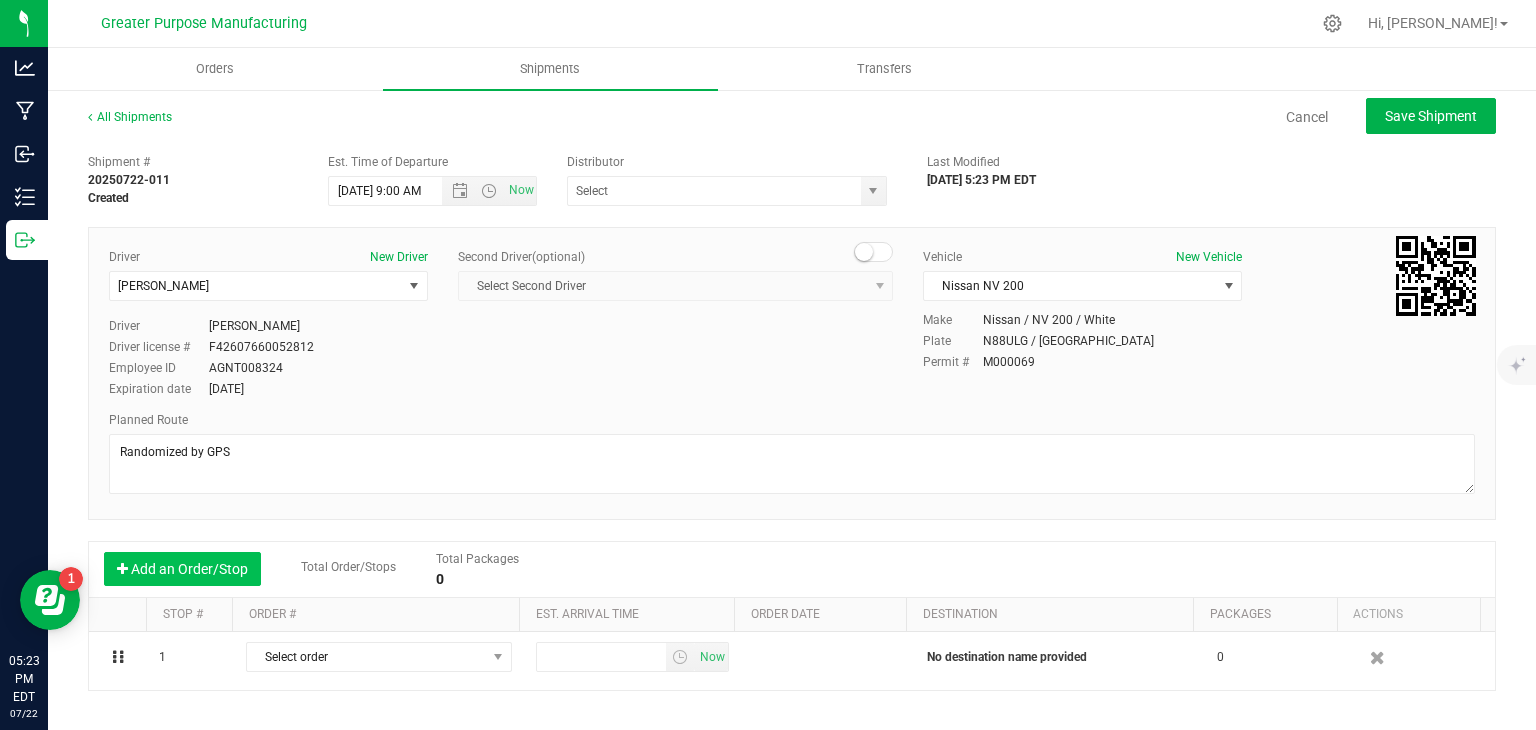 click on "Add an Order/Stop" at bounding box center [182, 569] 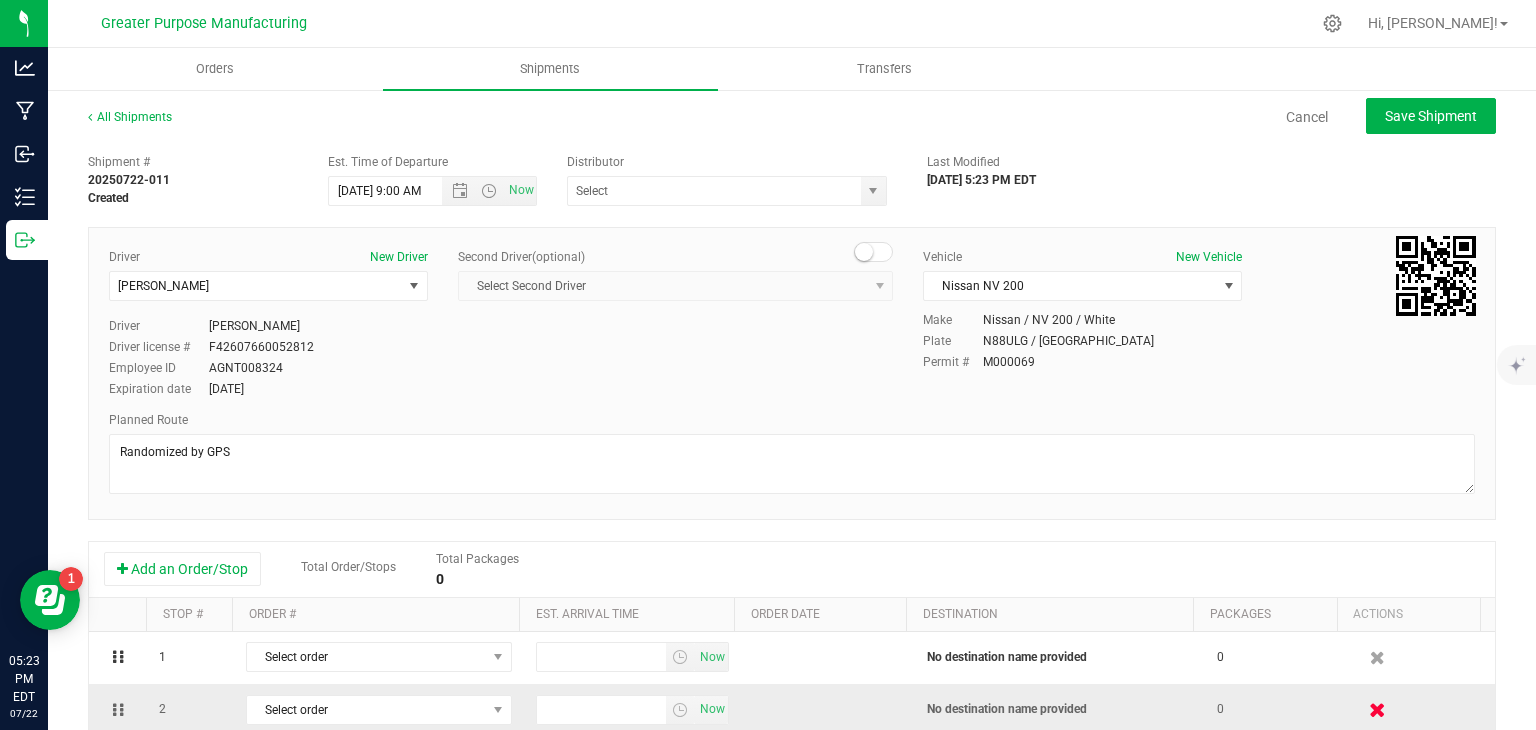 click at bounding box center (1377, 709) 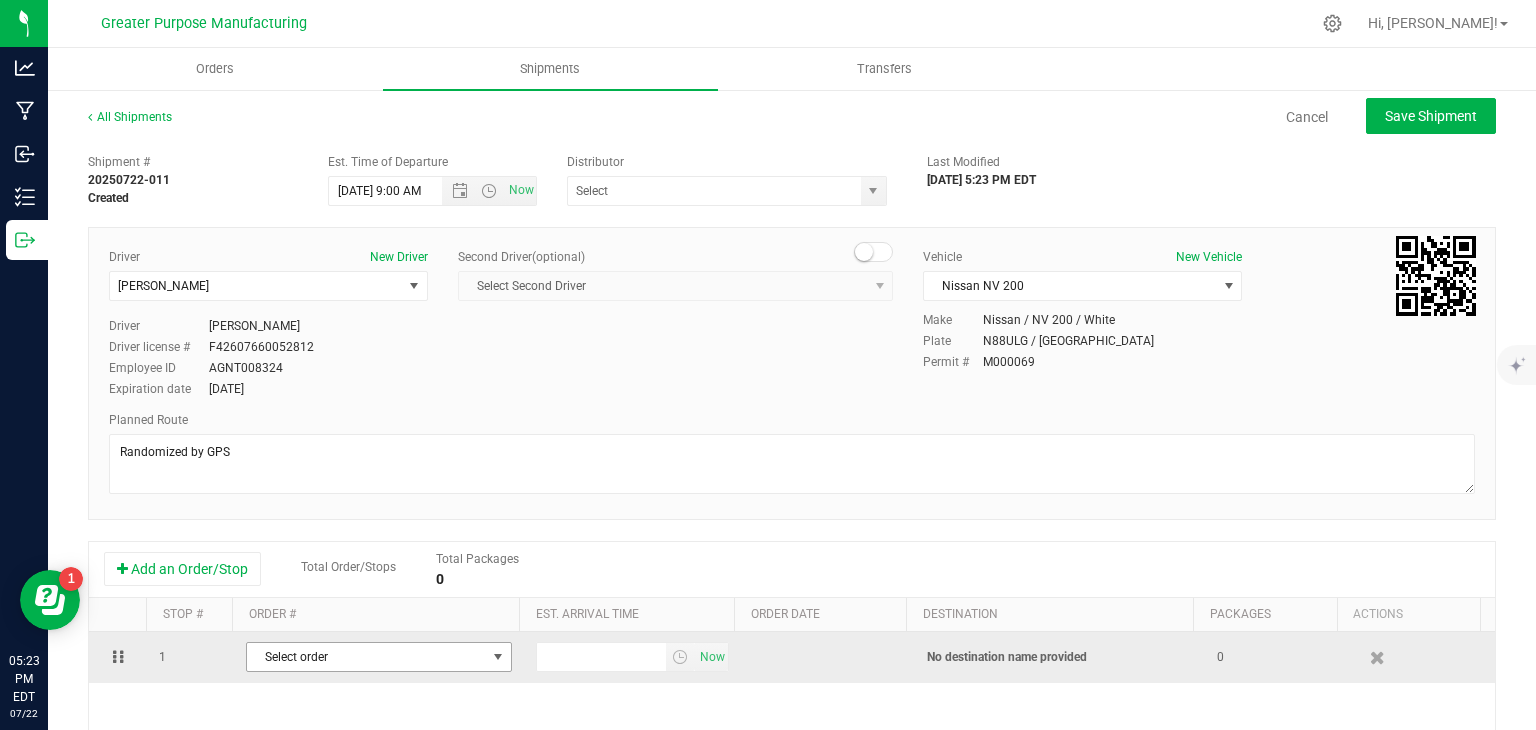 click at bounding box center (498, 657) 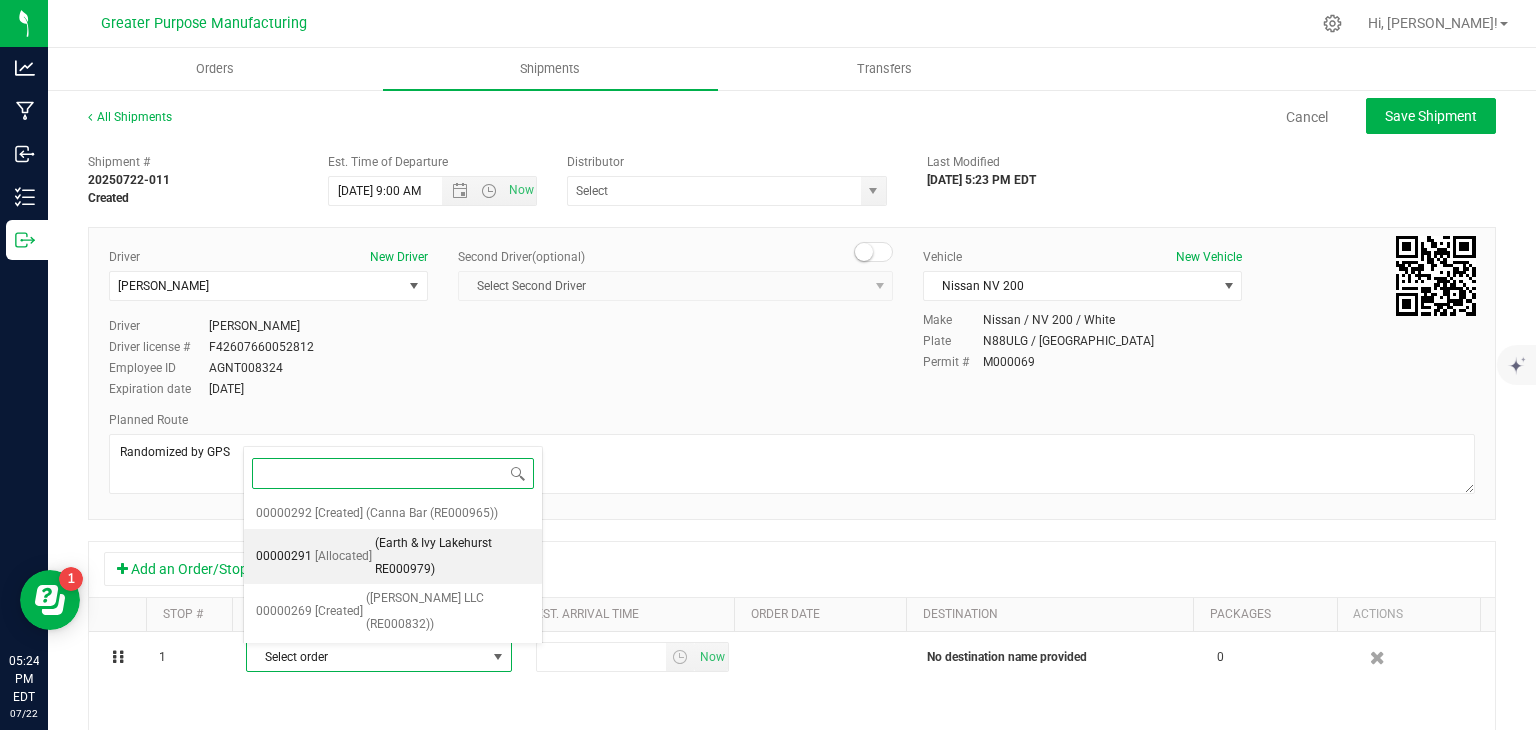 click on "[Allocated]" at bounding box center (343, 557) 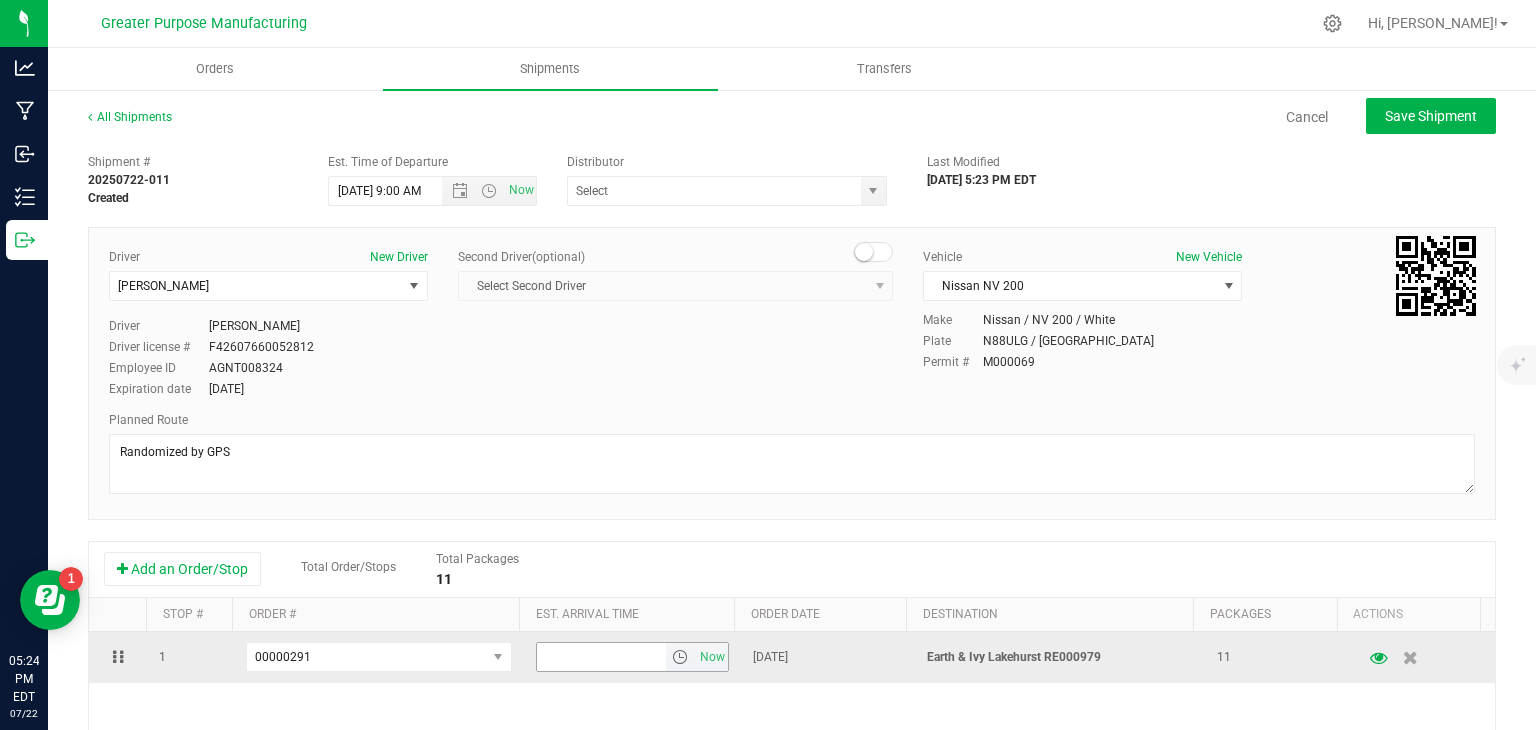 click at bounding box center (680, 657) 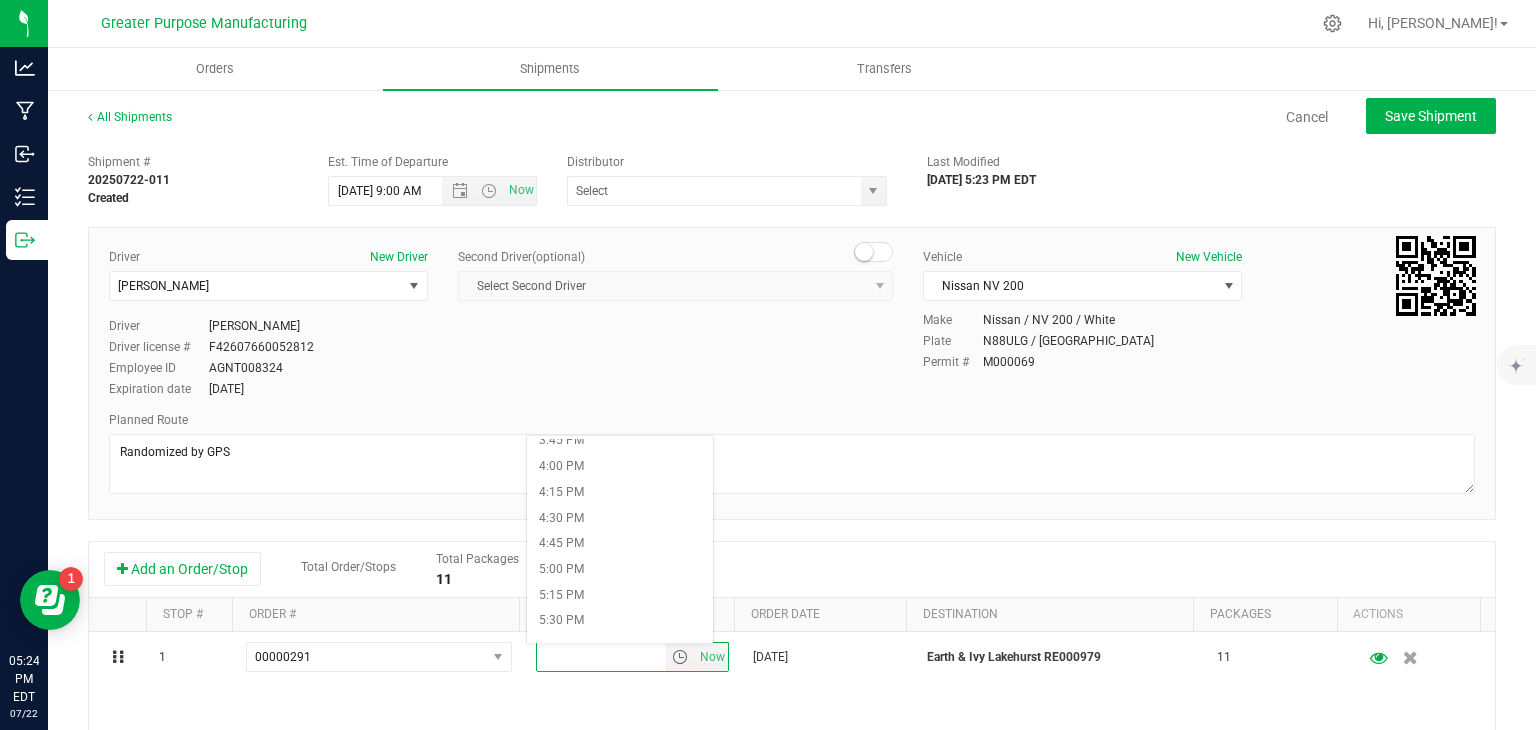scroll, scrollTop: 1631, scrollLeft: 0, axis: vertical 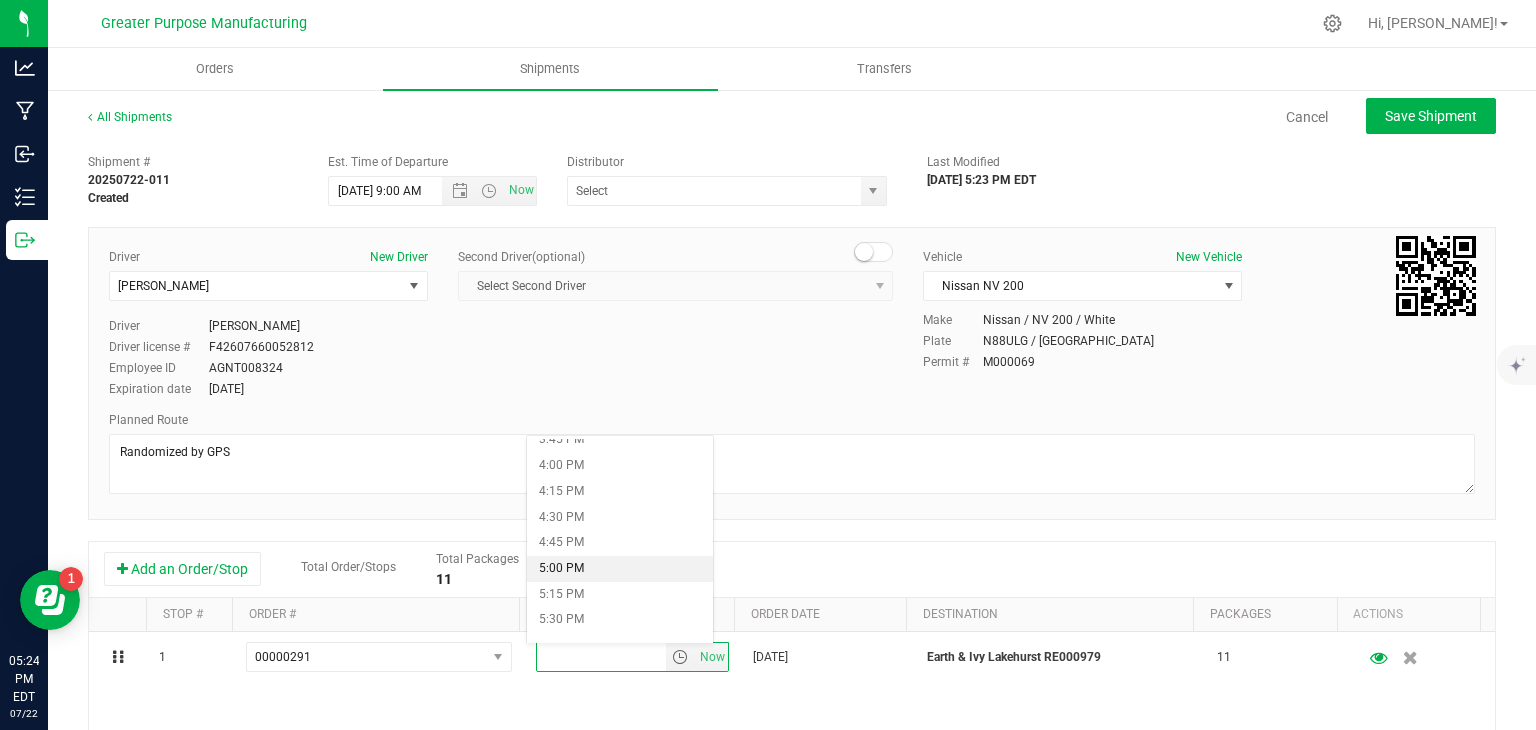 click on "5:00 PM" at bounding box center [619, 569] 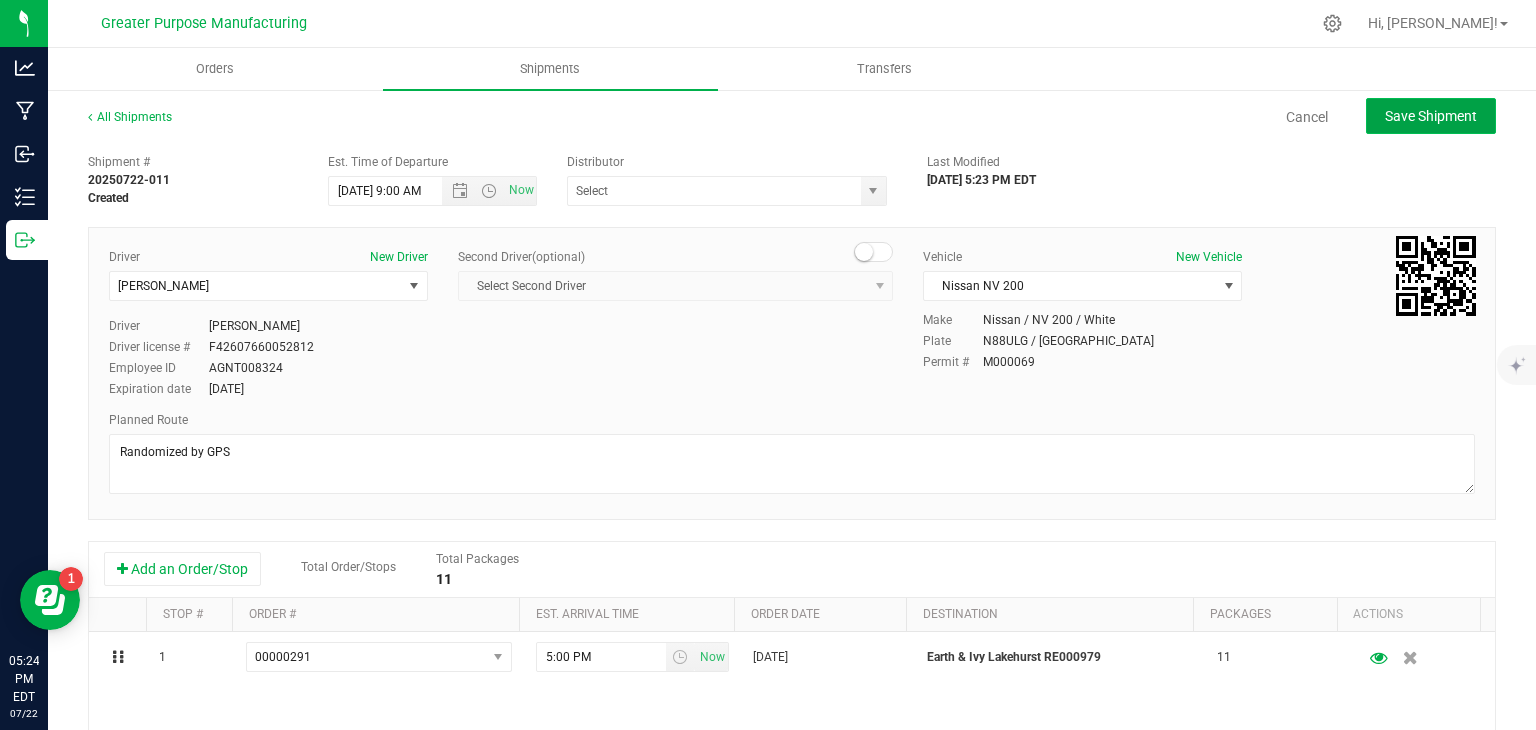 click on "Save Shipment" 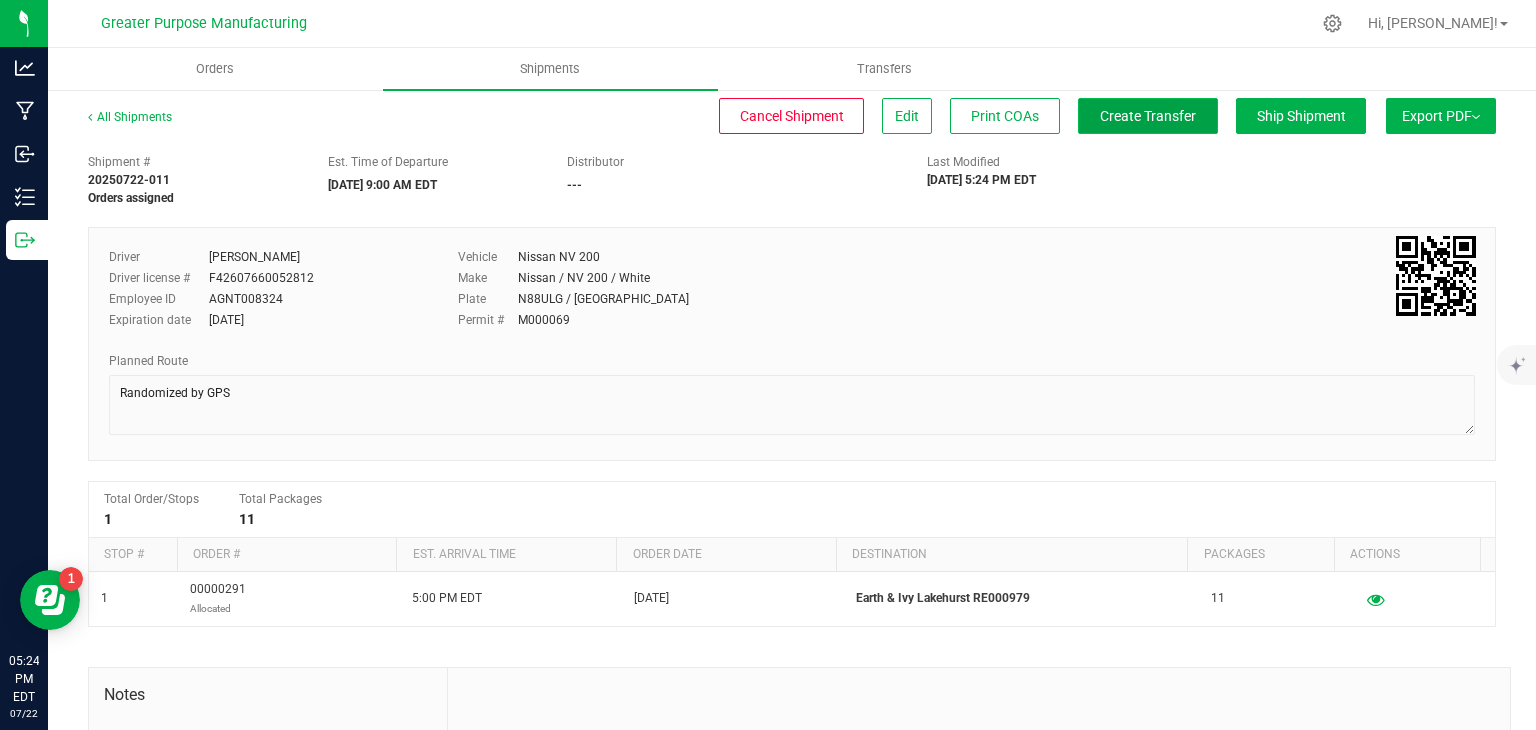 click on "Create Transfer" at bounding box center [1148, 116] 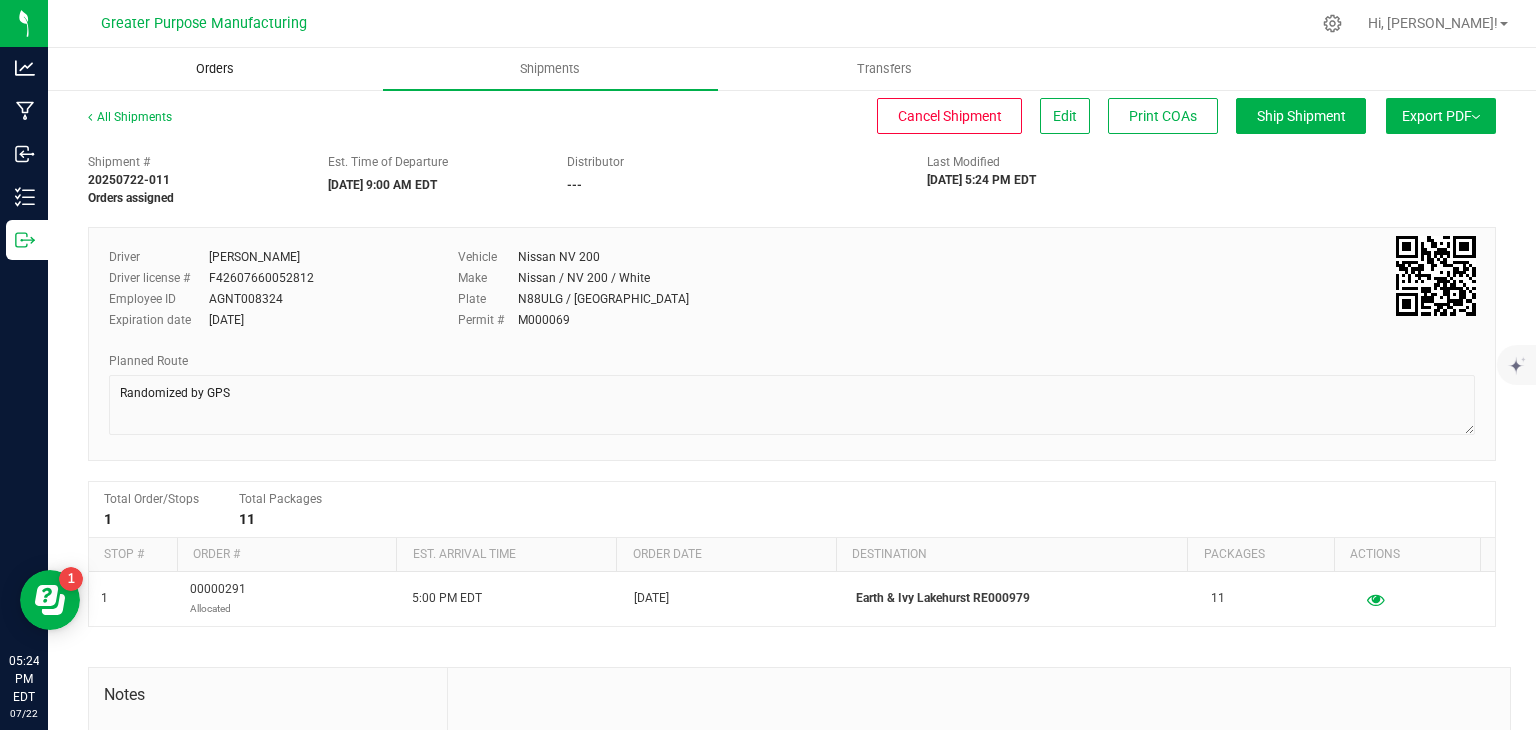 click on "Orders" at bounding box center [215, 69] 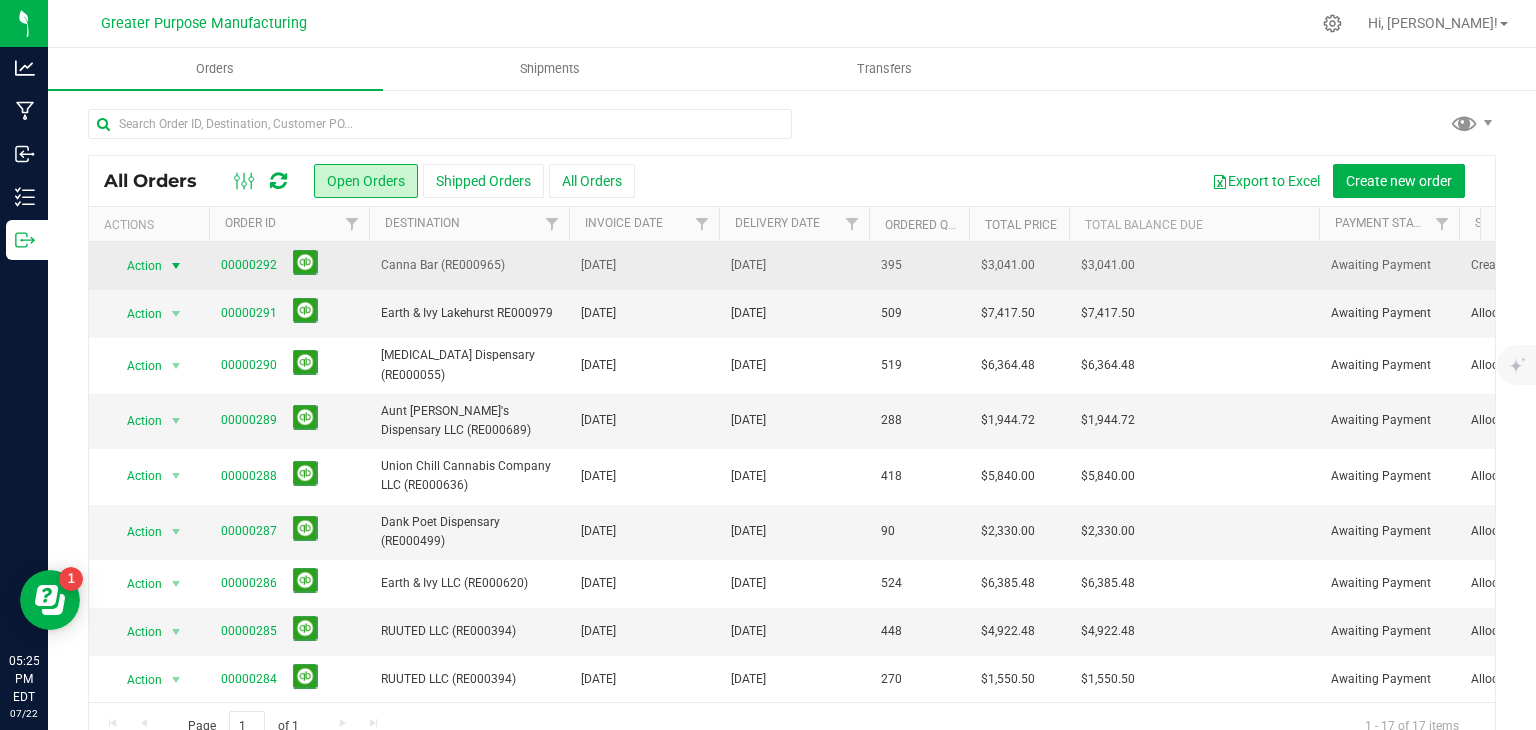 click at bounding box center [176, 266] 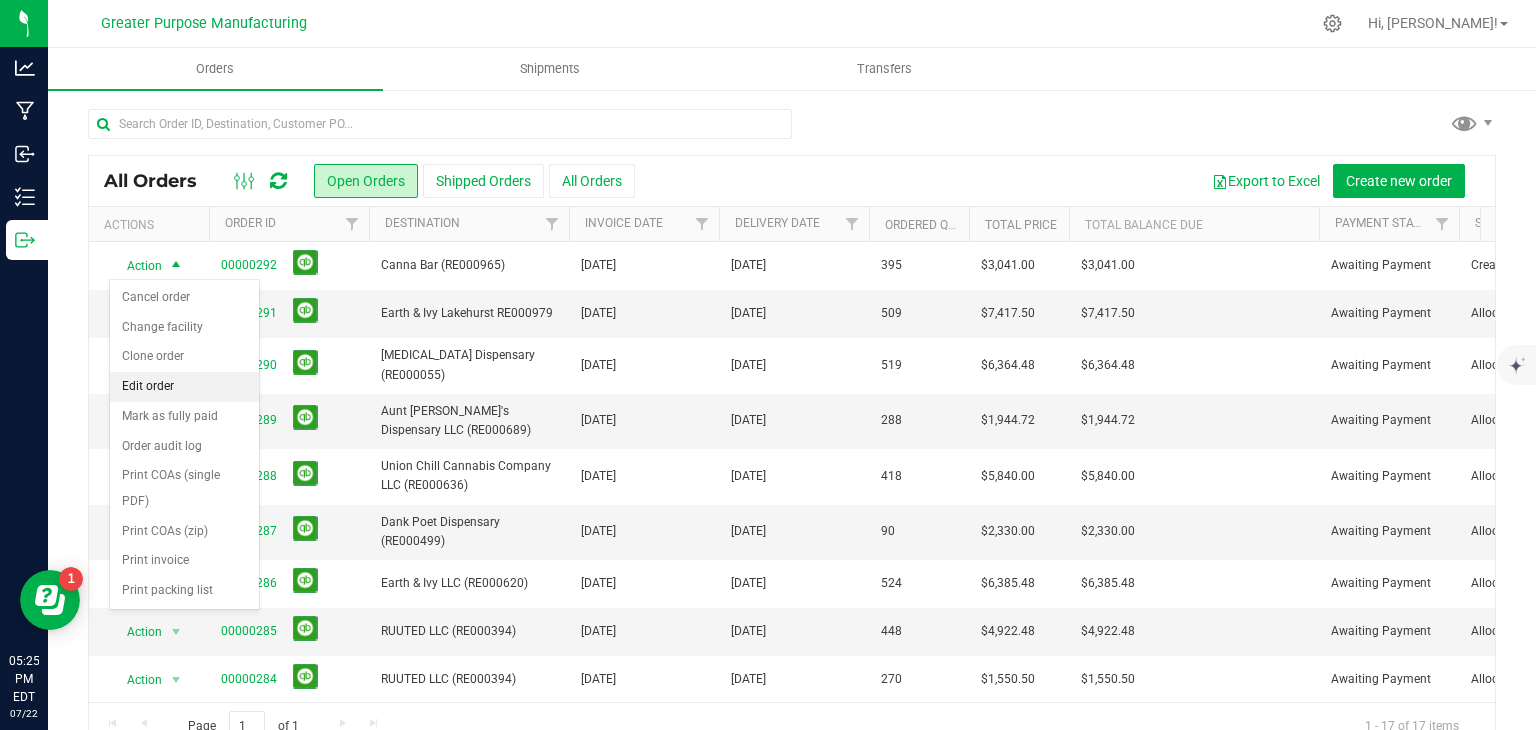 click on "Edit order" at bounding box center (184, 387) 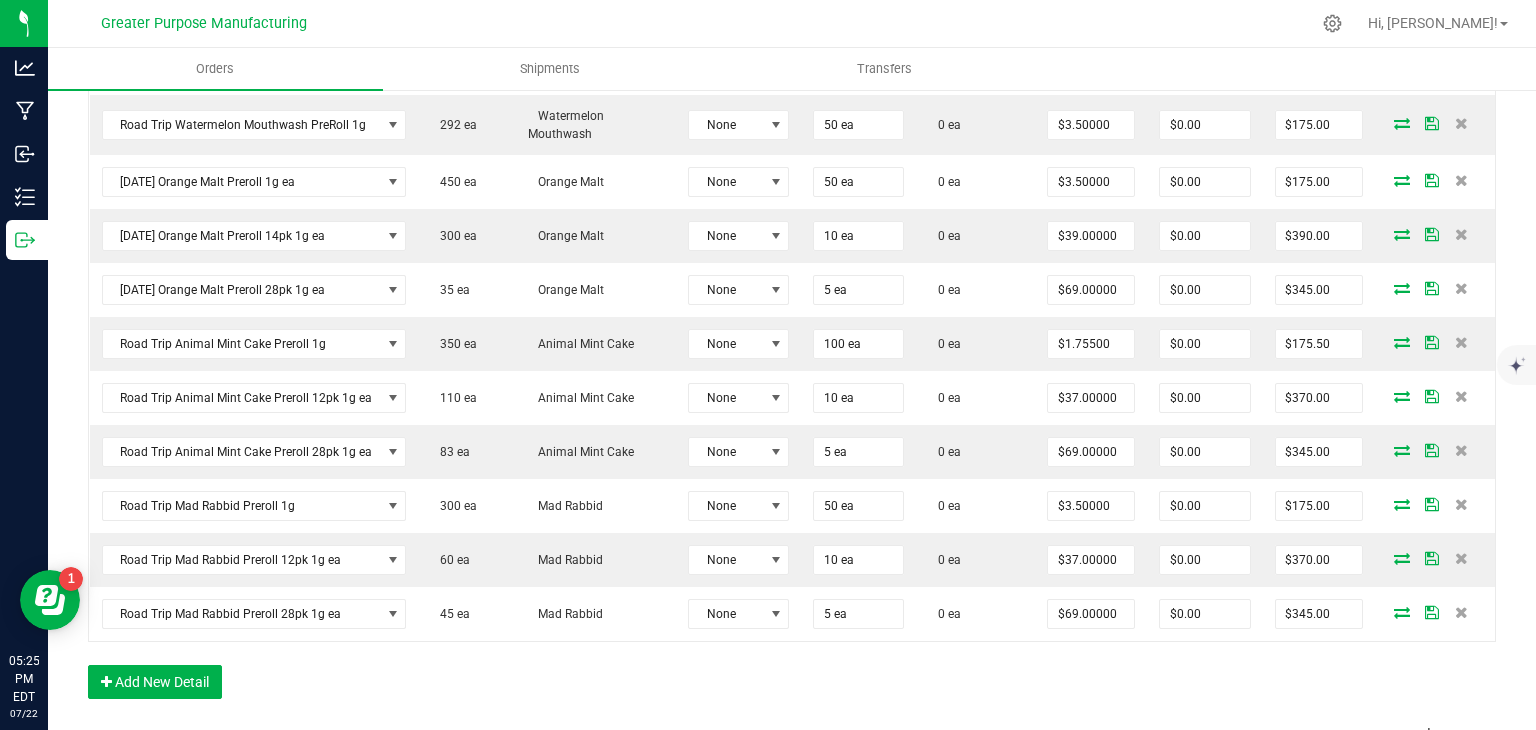 scroll, scrollTop: 638, scrollLeft: 0, axis: vertical 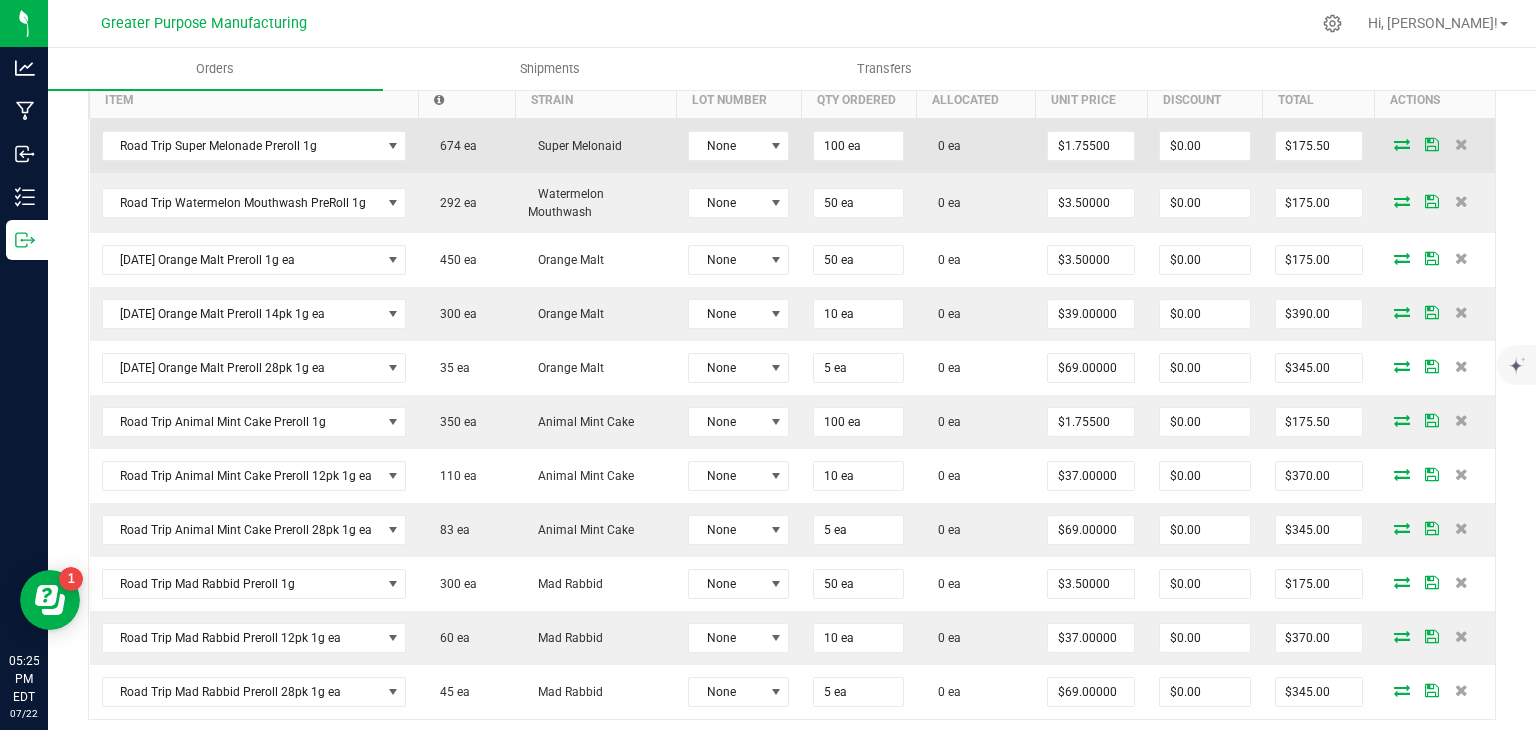click at bounding box center [1402, 144] 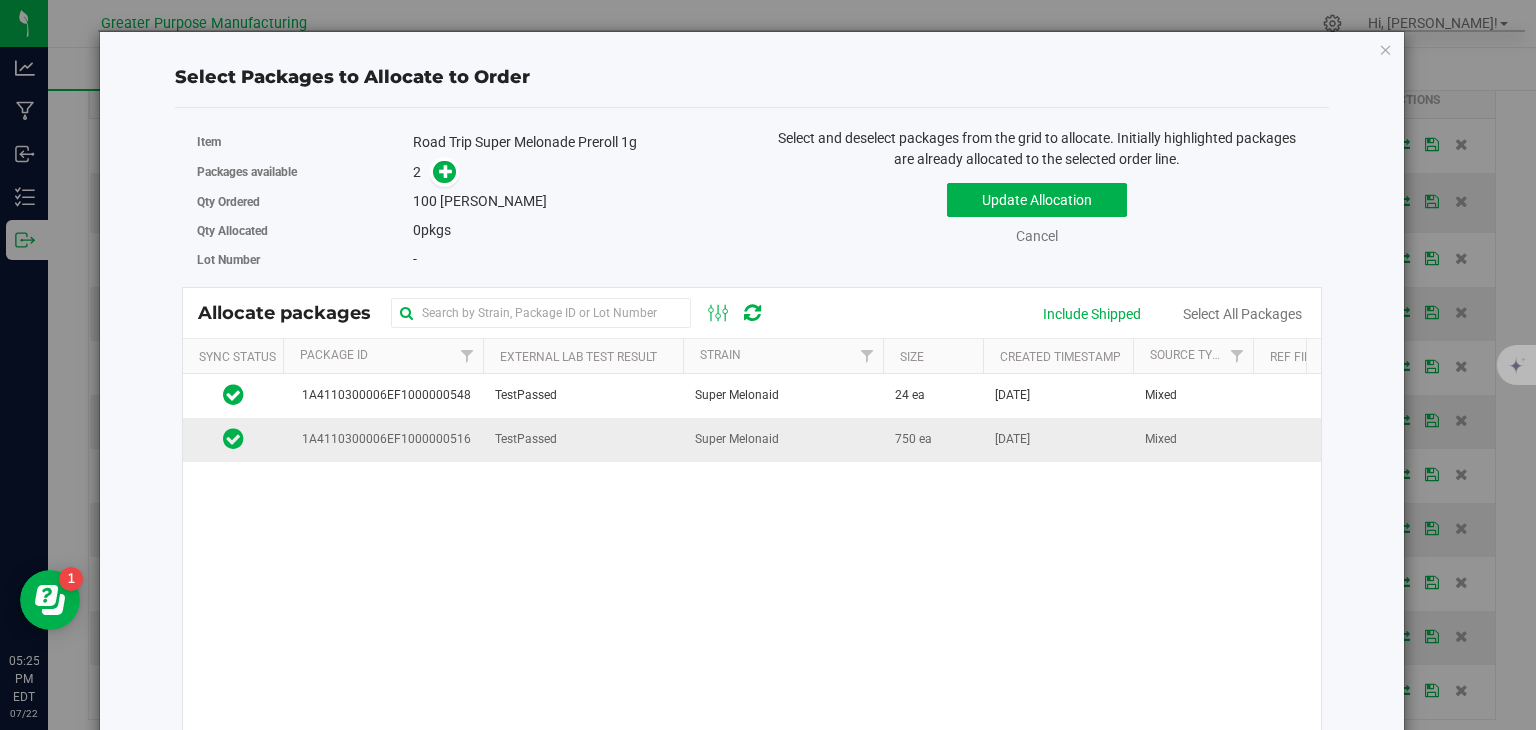 click on "Super Melonaid" at bounding box center [783, 439] 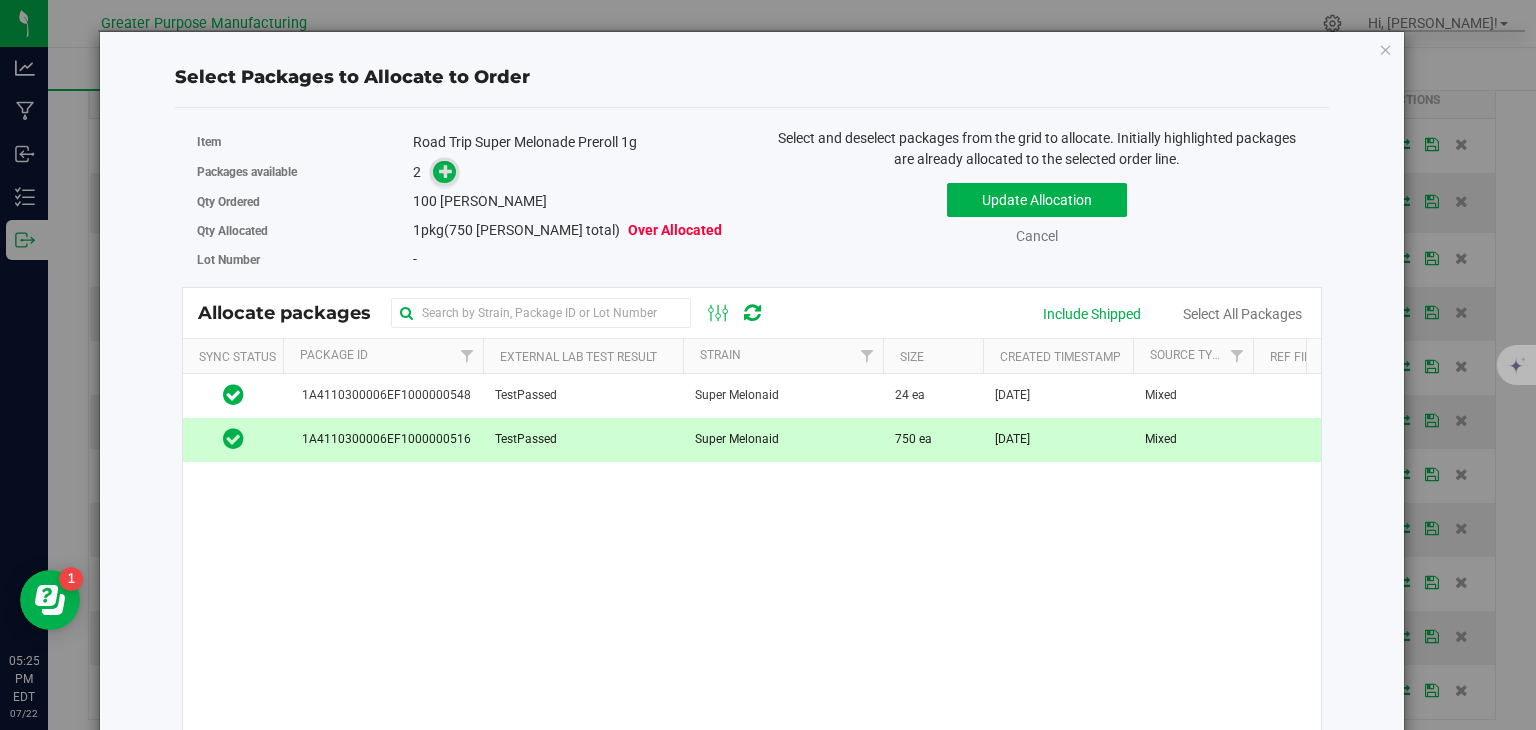 click at bounding box center [446, 171] 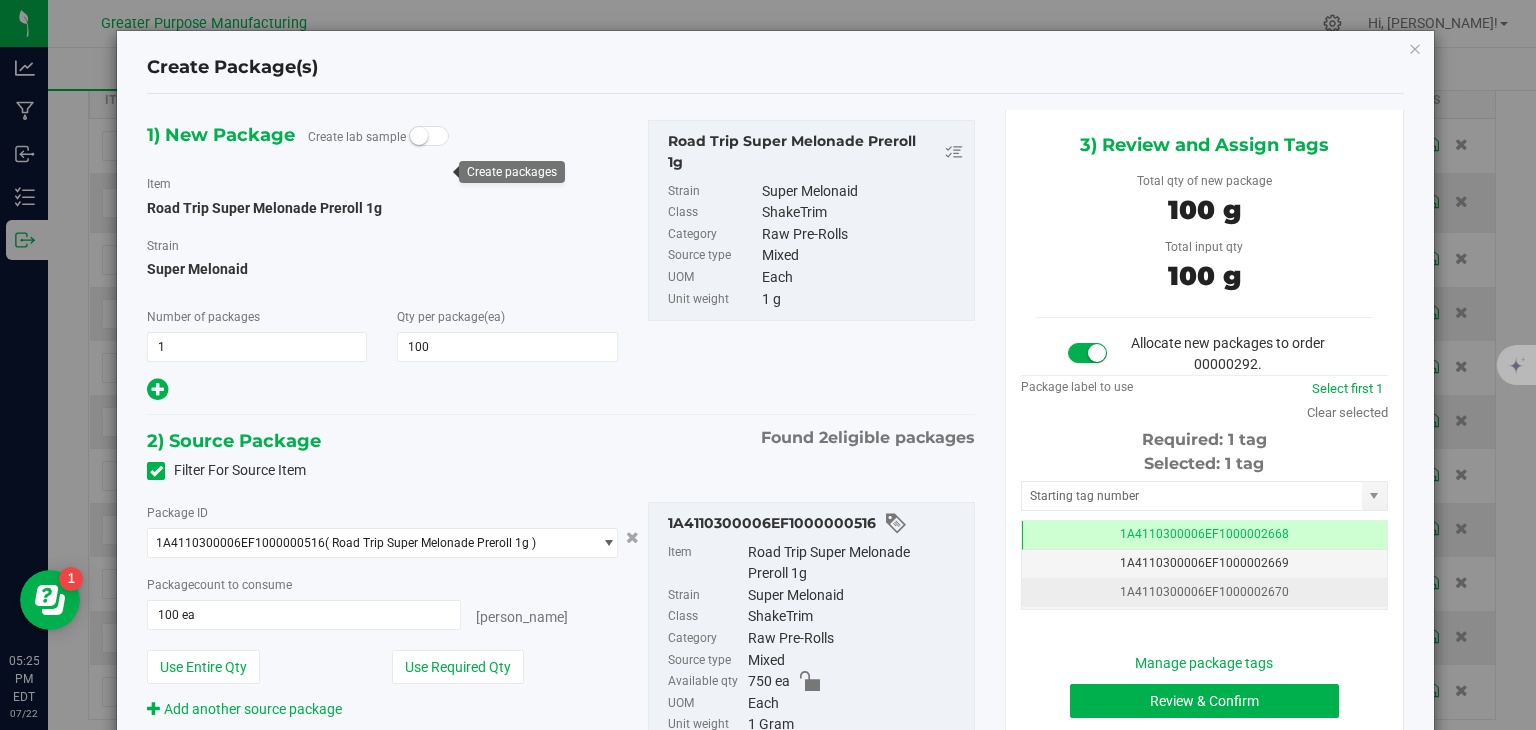 scroll, scrollTop: 0, scrollLeft: 0, axis: both 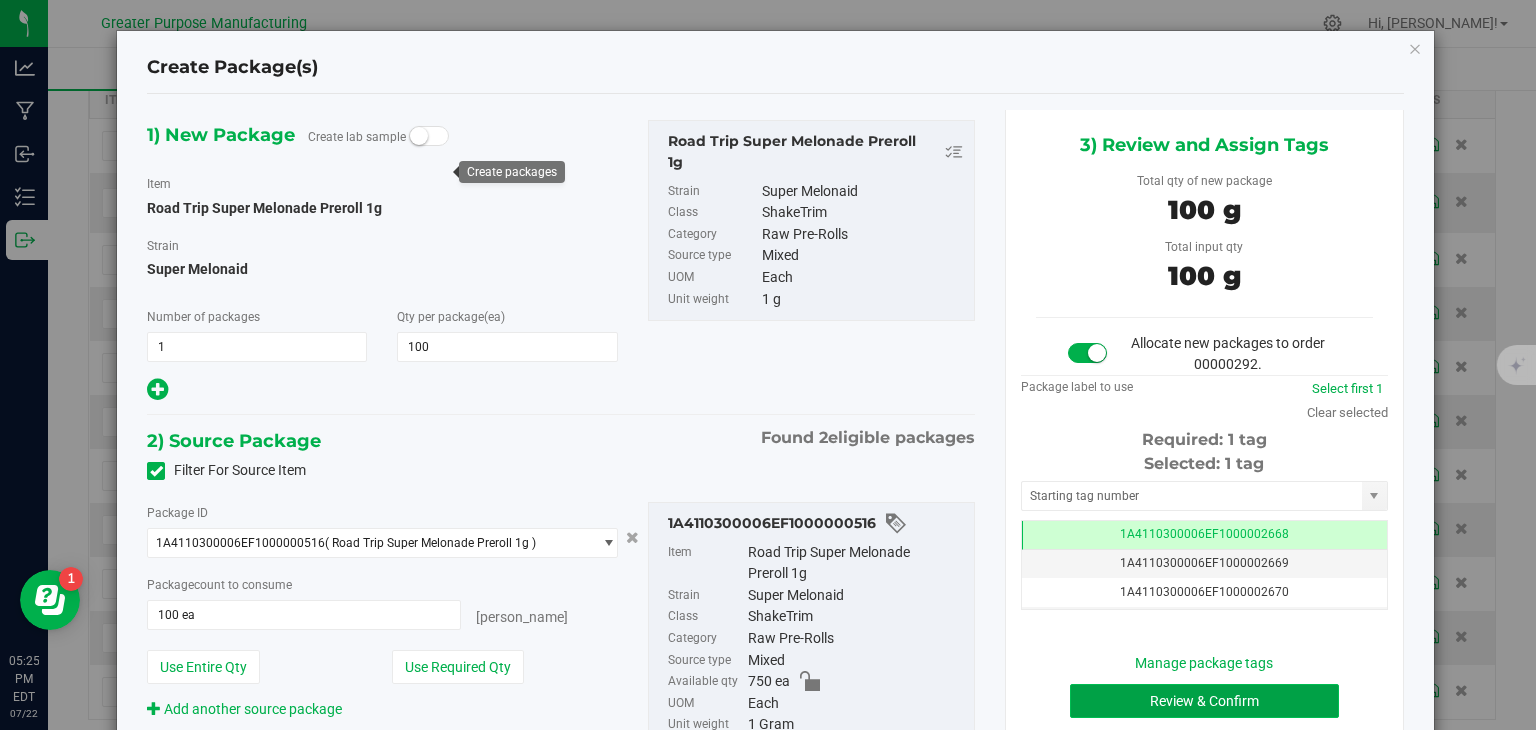 click on "Review & Confirm" at bounding box center [1204, 701] 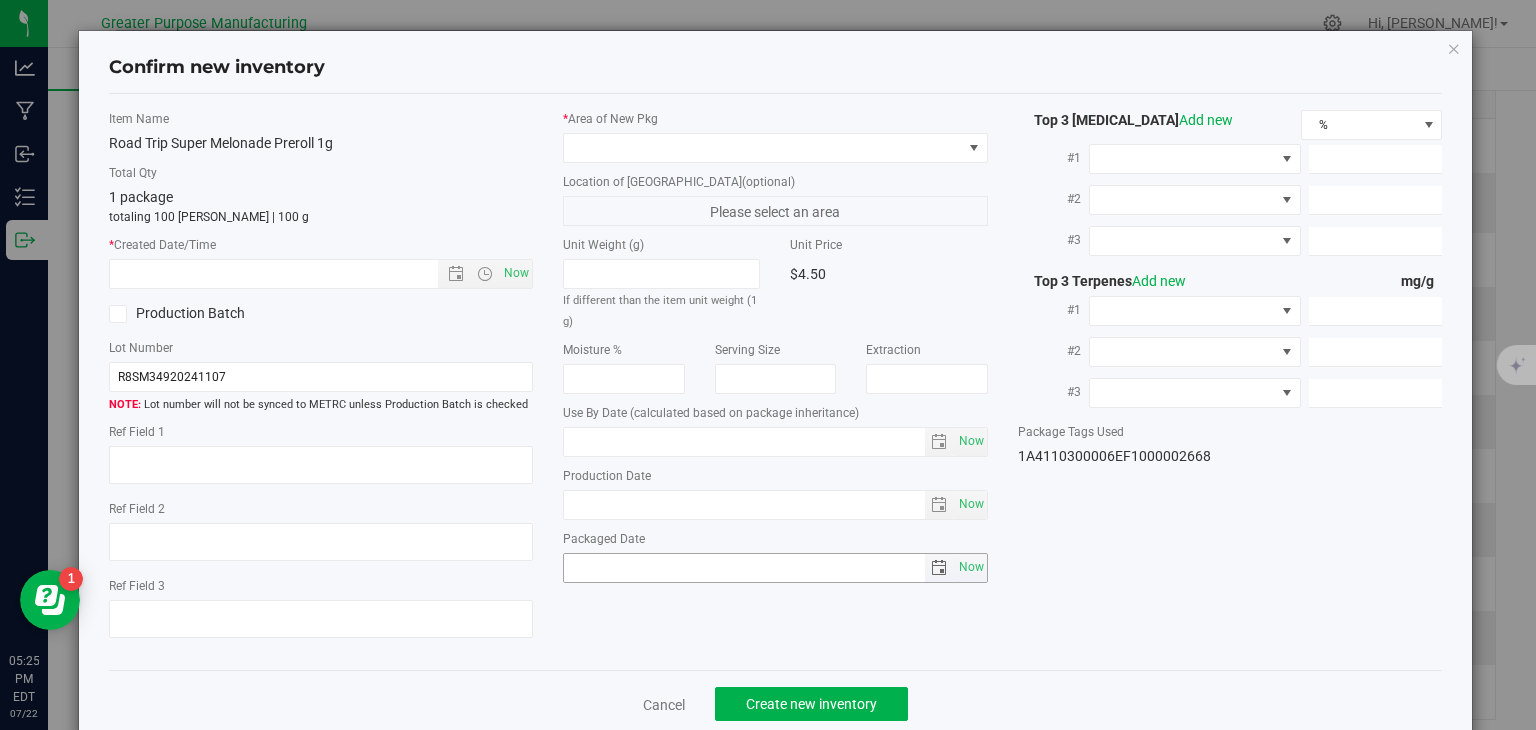 type on "[DATE]" 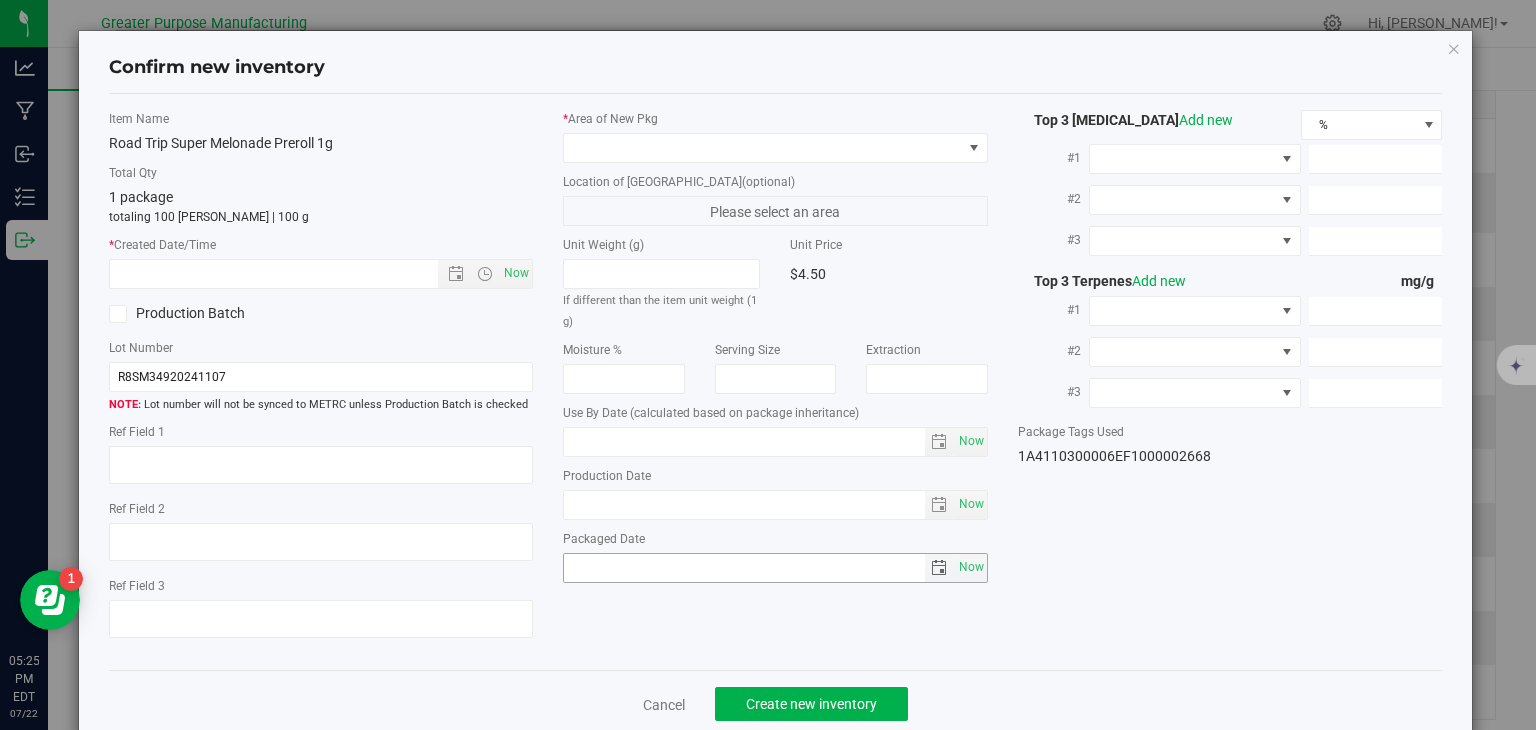 type on "[DATE]" 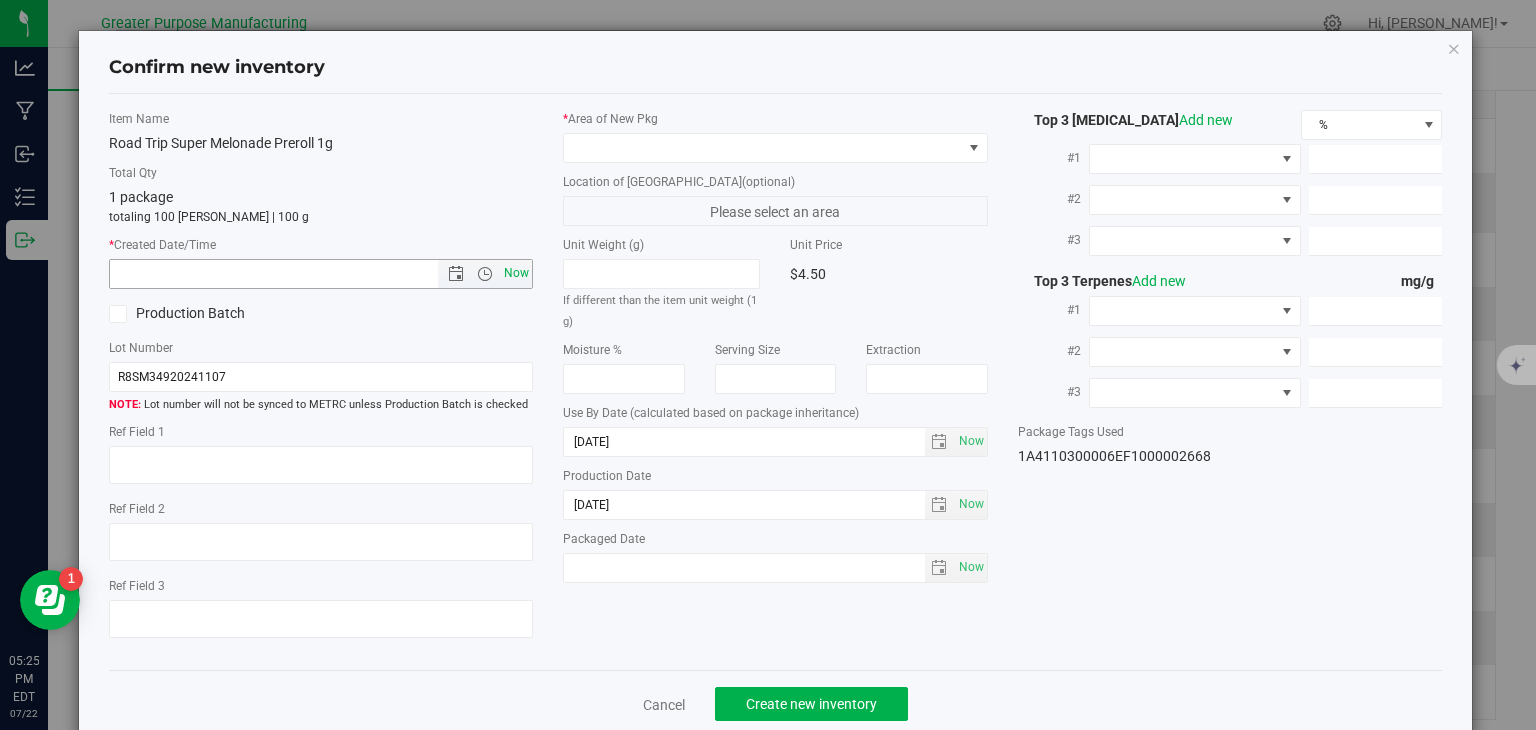 click on "Now" at bounding box center [517, 273] 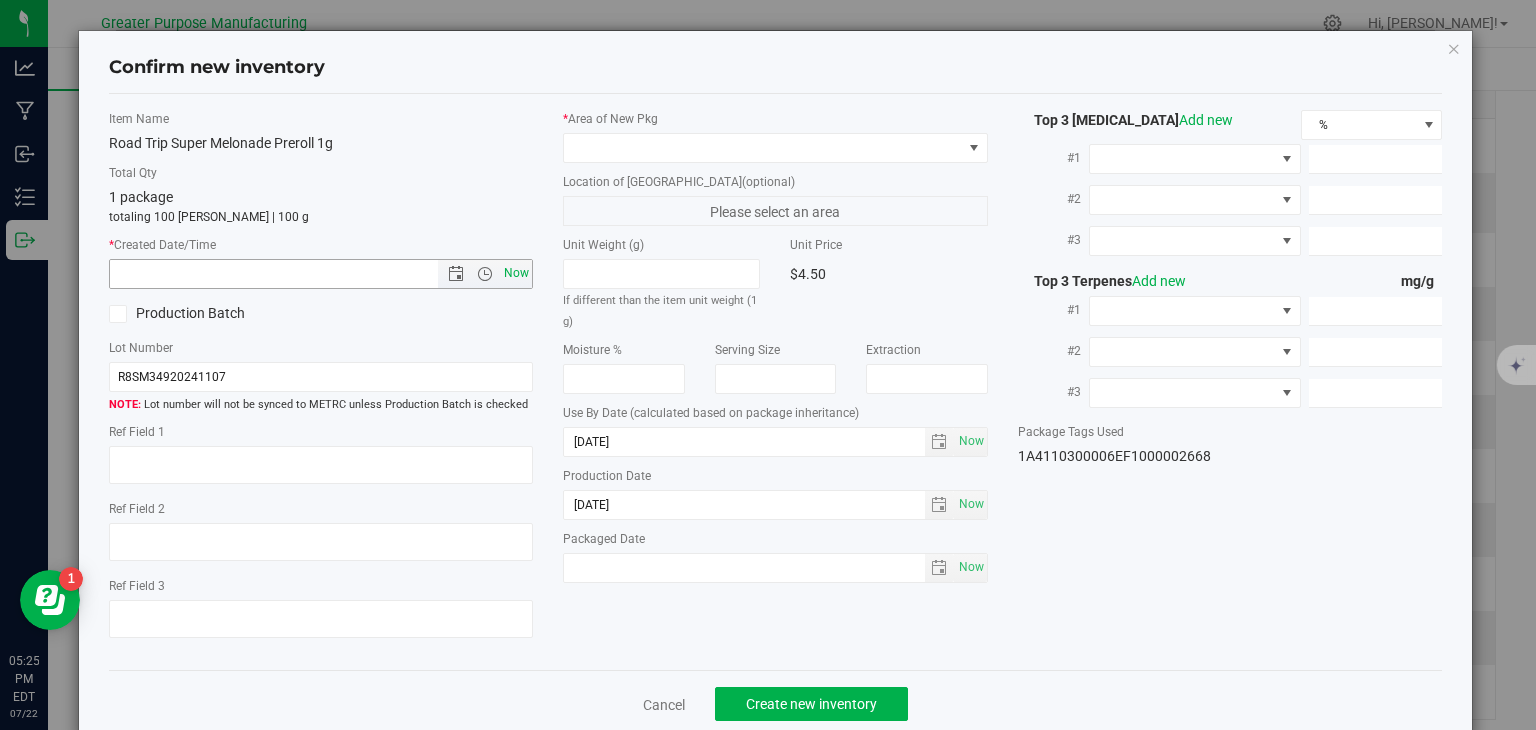 type on "[DATE] 5:25 PM" 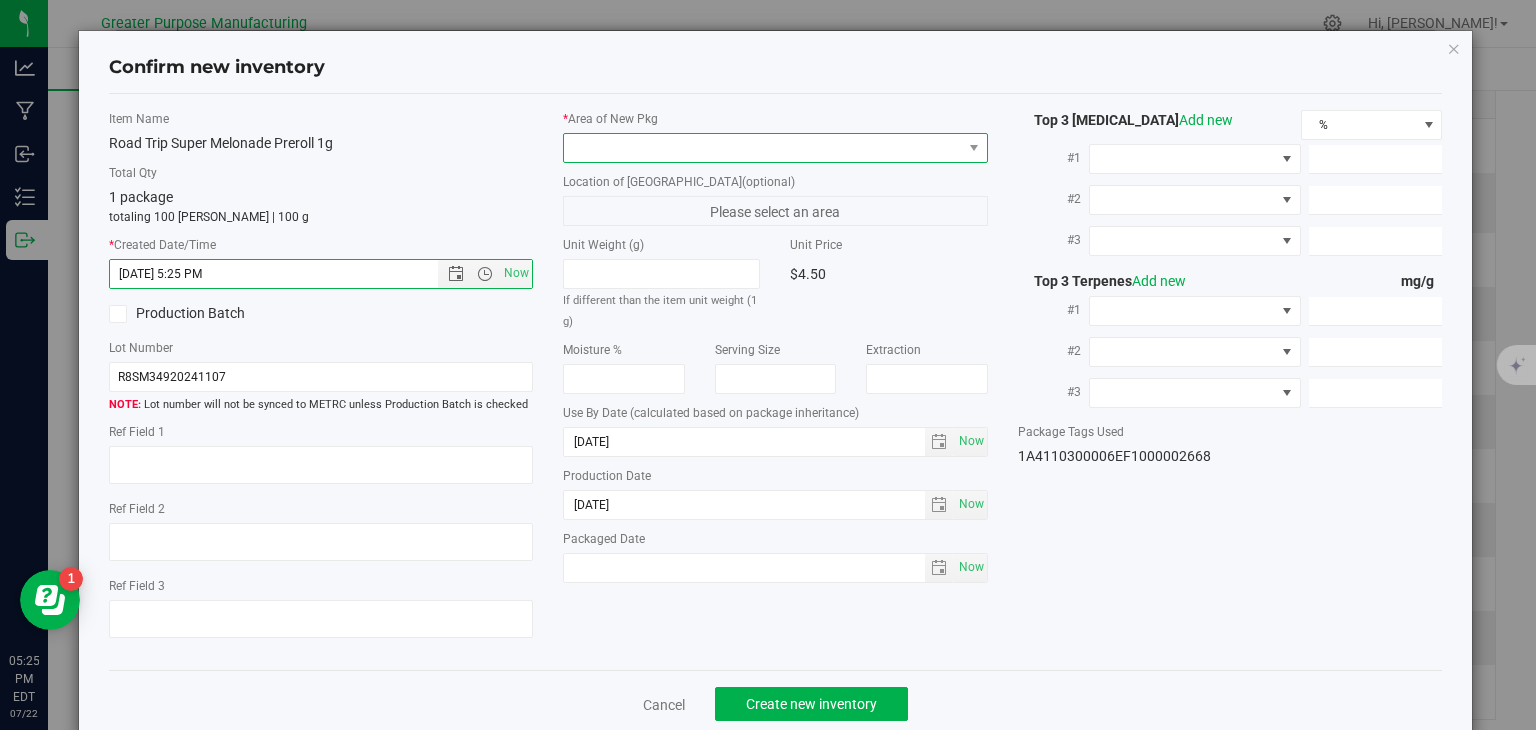 click at bounding box center [763, 148] 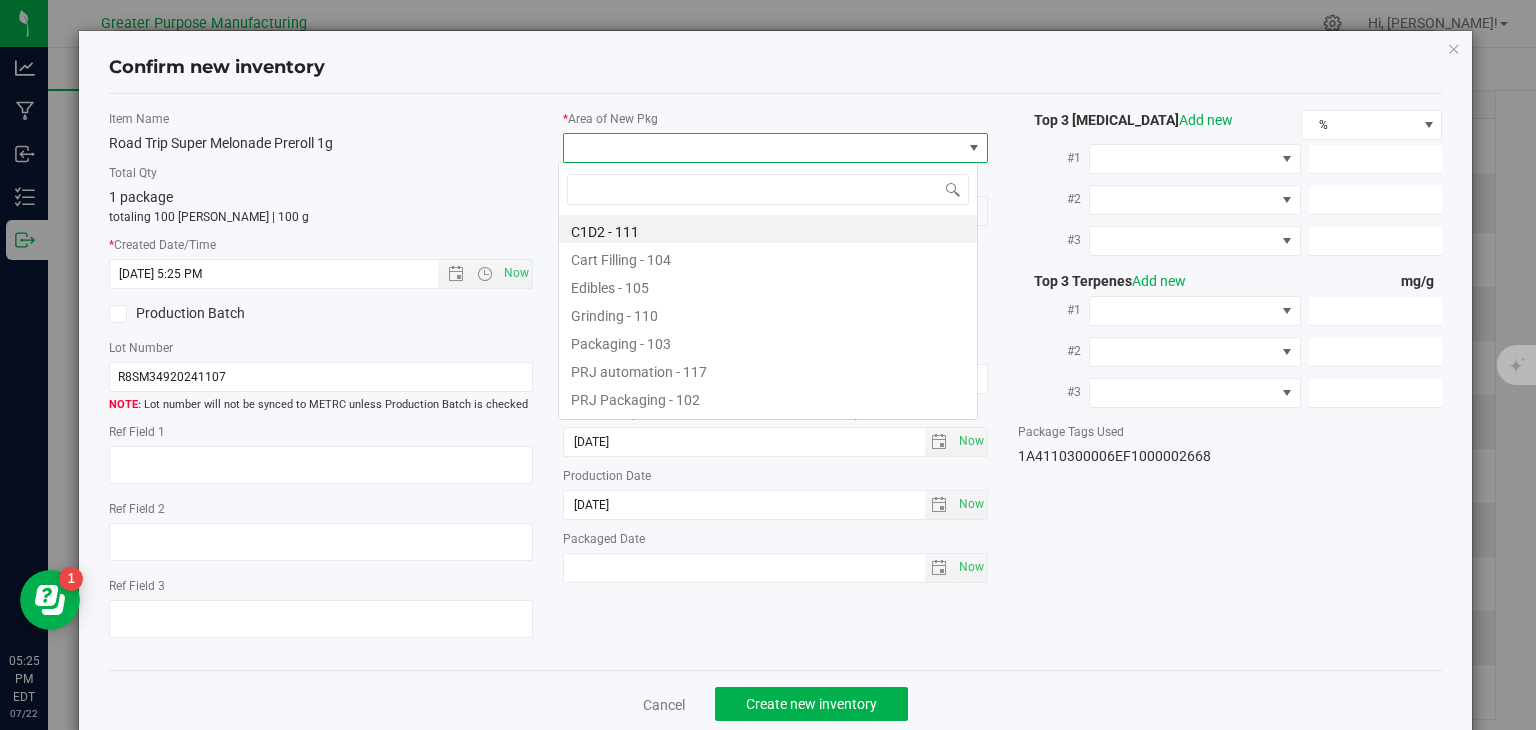 scroll, scrollTop: 99970, scrollLeft: 99580, axis: both 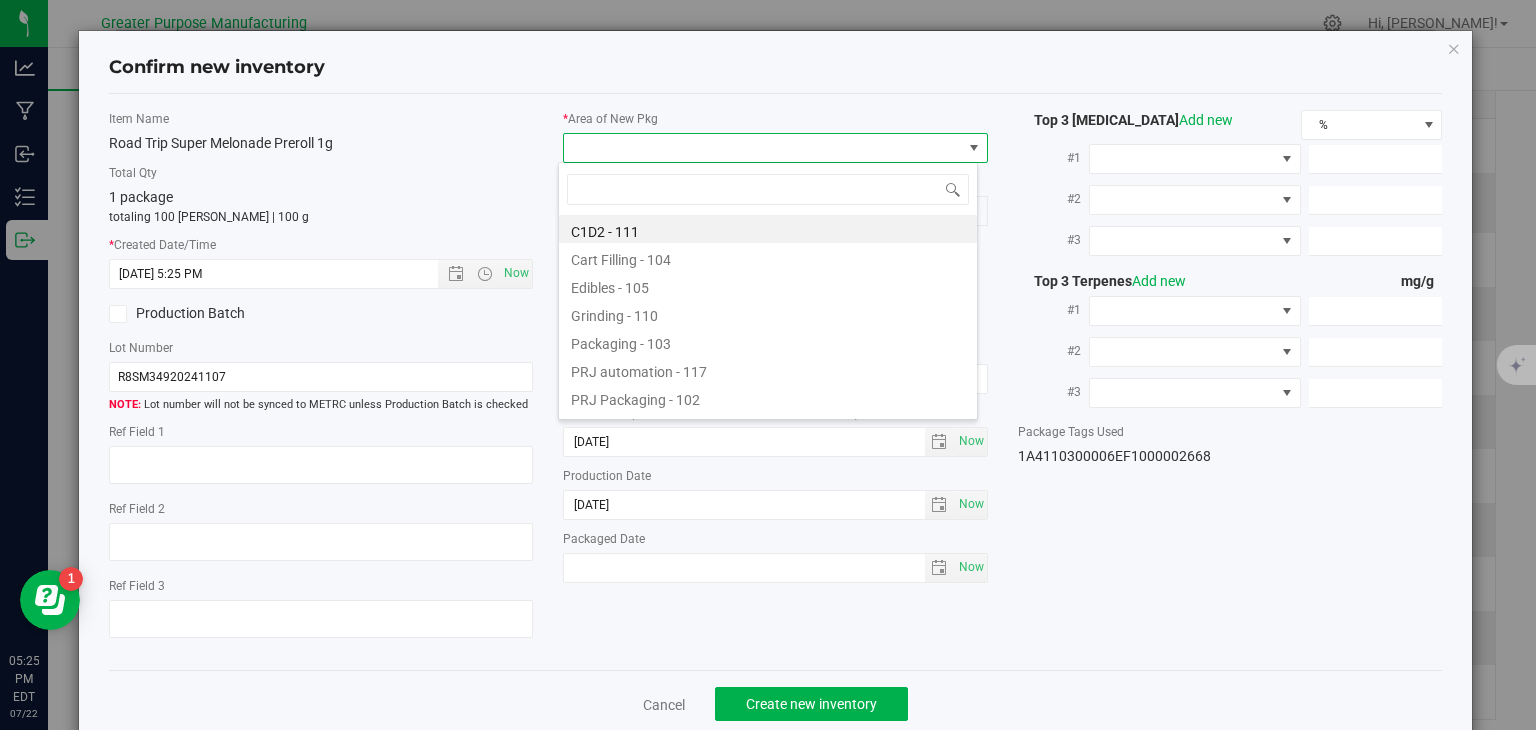 type on "108" 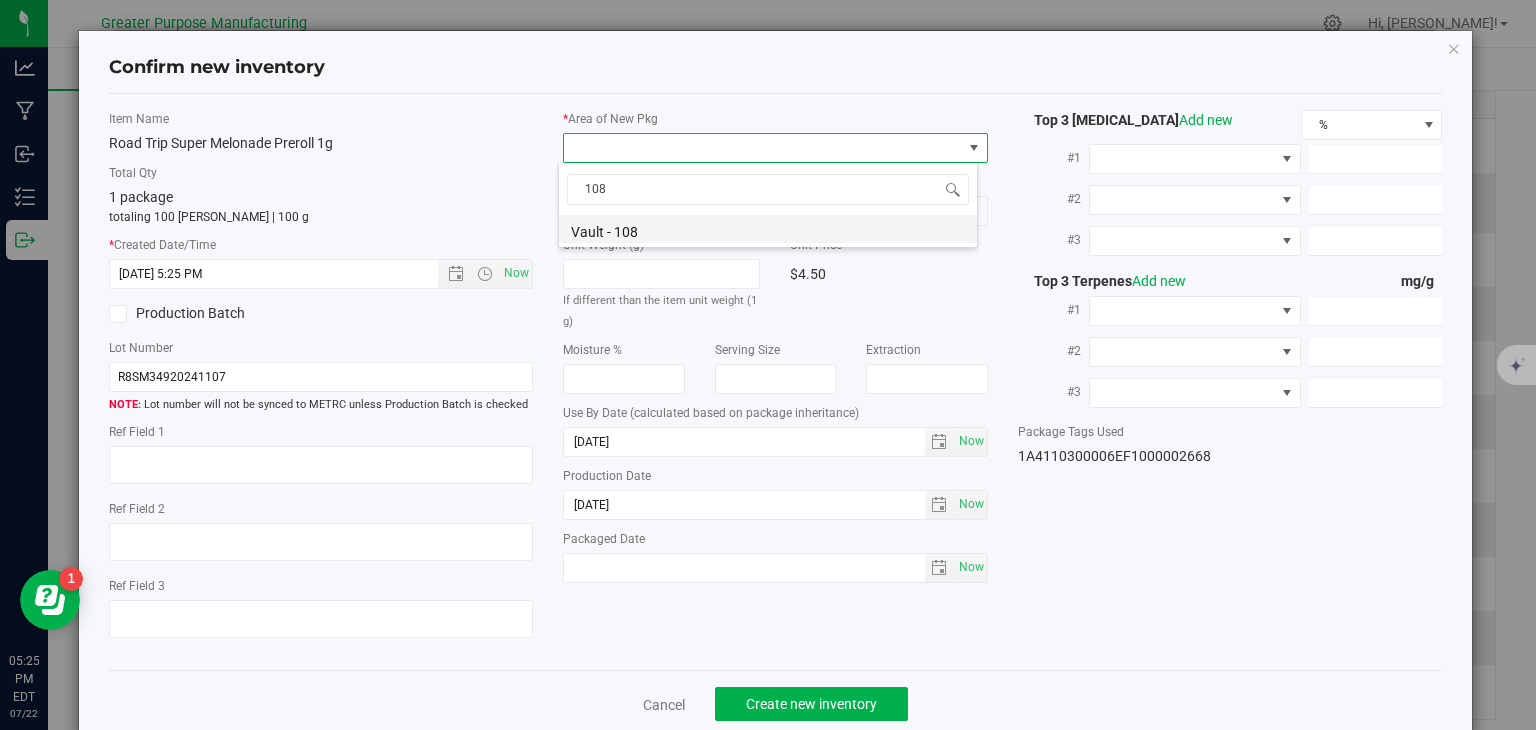 click on "Vault - 108" at bounding box center [768, 229] 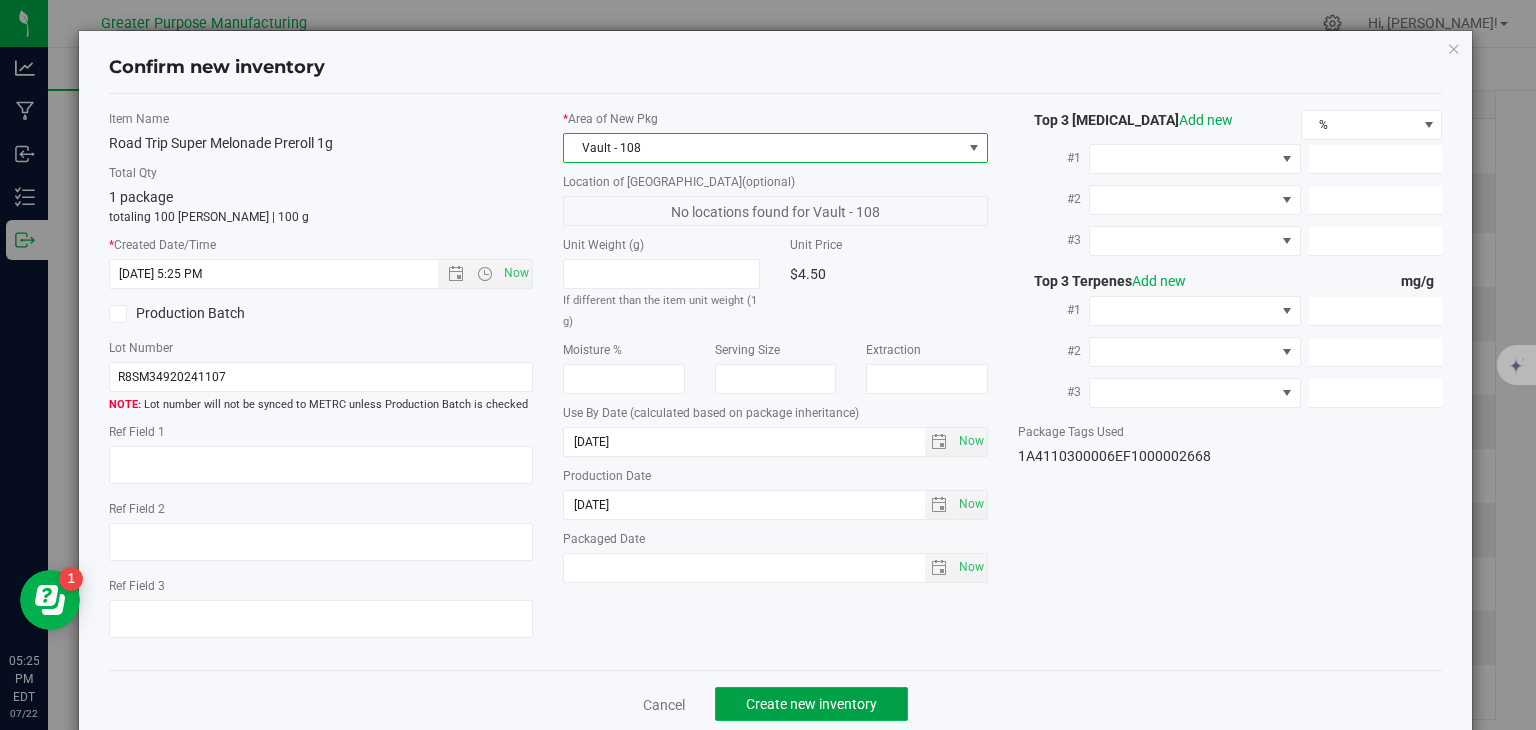 click on "Create new inventory" 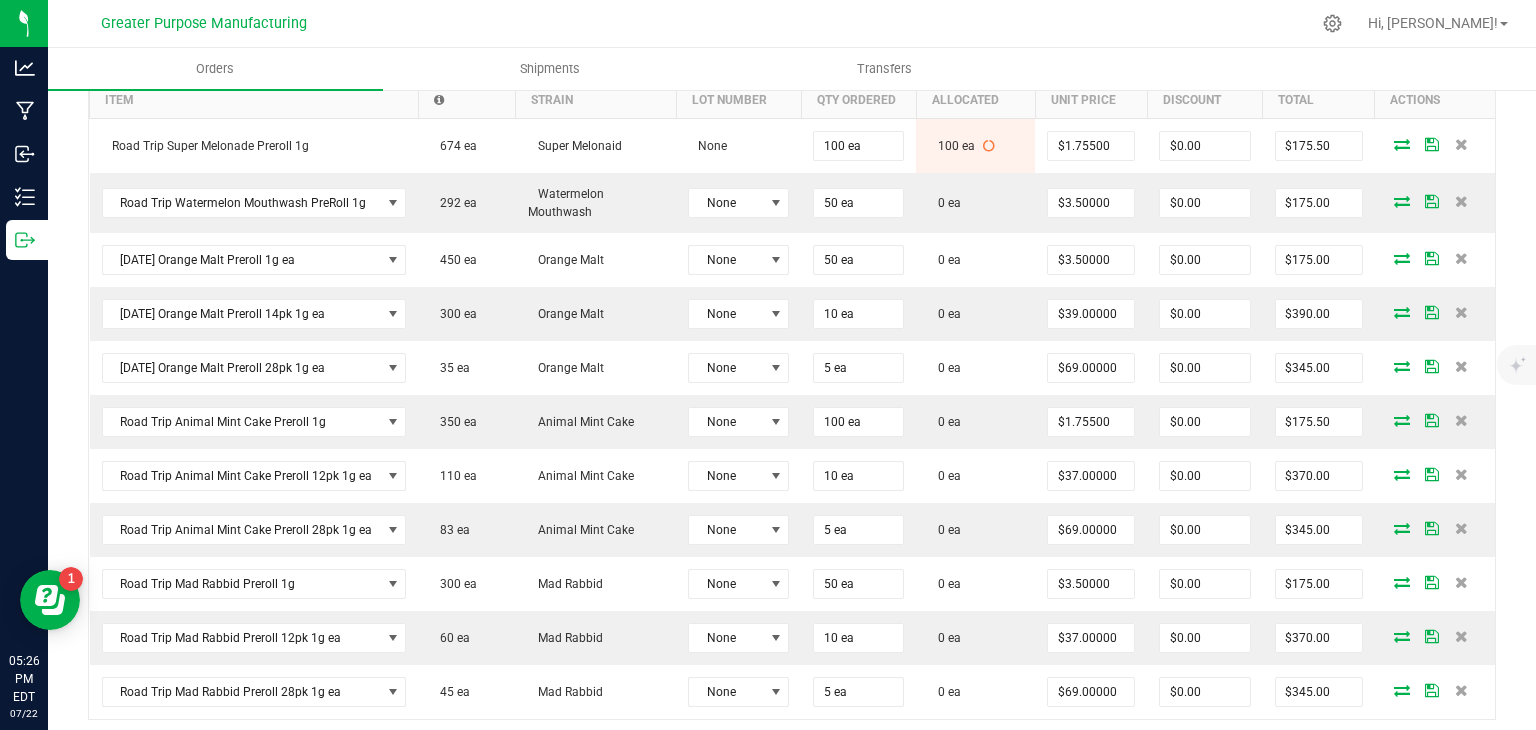 click on "Order Details Print All Labels Item  Sellable  Strain  Lot Number  Qty Ordered Qty Allocated Unit Price Line Discount Total Actions  Road Trip Super Melonade Preroll 1g   674 ea   Super Melonaid   None  100 ea  100 ea
$1.75500 $0.00 $175.50 Road Trip Watermelon Mouthwash PreRoll 1g  292 ea   Watermelon Mouthwash  None 50 ea  0 ea  $3.50000 $0.00 $175.00 [DATE] Orange Malt Preroll 1g ea  450 ea   Orange Malt  None 50 ea  0 ea  $3.50000 $0.00 $175.00 [DATE] Orange Malt Preroll 14pk 1g ea  300 ea   Orange Malt  None 10 ea  0 ea  $39.00000 $0.00 $390.00 [DATE] Orange Malt Preroll 28pk 1g ea  35 ea   Orange Malt  None 5 ea  0 ea  $69.00000 $0.00 $345.00 Road Trip Animal Mint Cake Preroll 1g  350 ea   Animal Mint Cake  None 100 ea  0 ea  $1.75500 $0.00 $175.50 Road Trip Animal Mint Cake Preroll 12pk 1g ea  110 ea   Animal Mint Cake  None 10 ea  0 ea  $37.00000 $0.00 $370.00 Road Trip Animal Mint Cake Preroll 28pk 1g ea  83 ea  None" at bounding box center [792, 405] 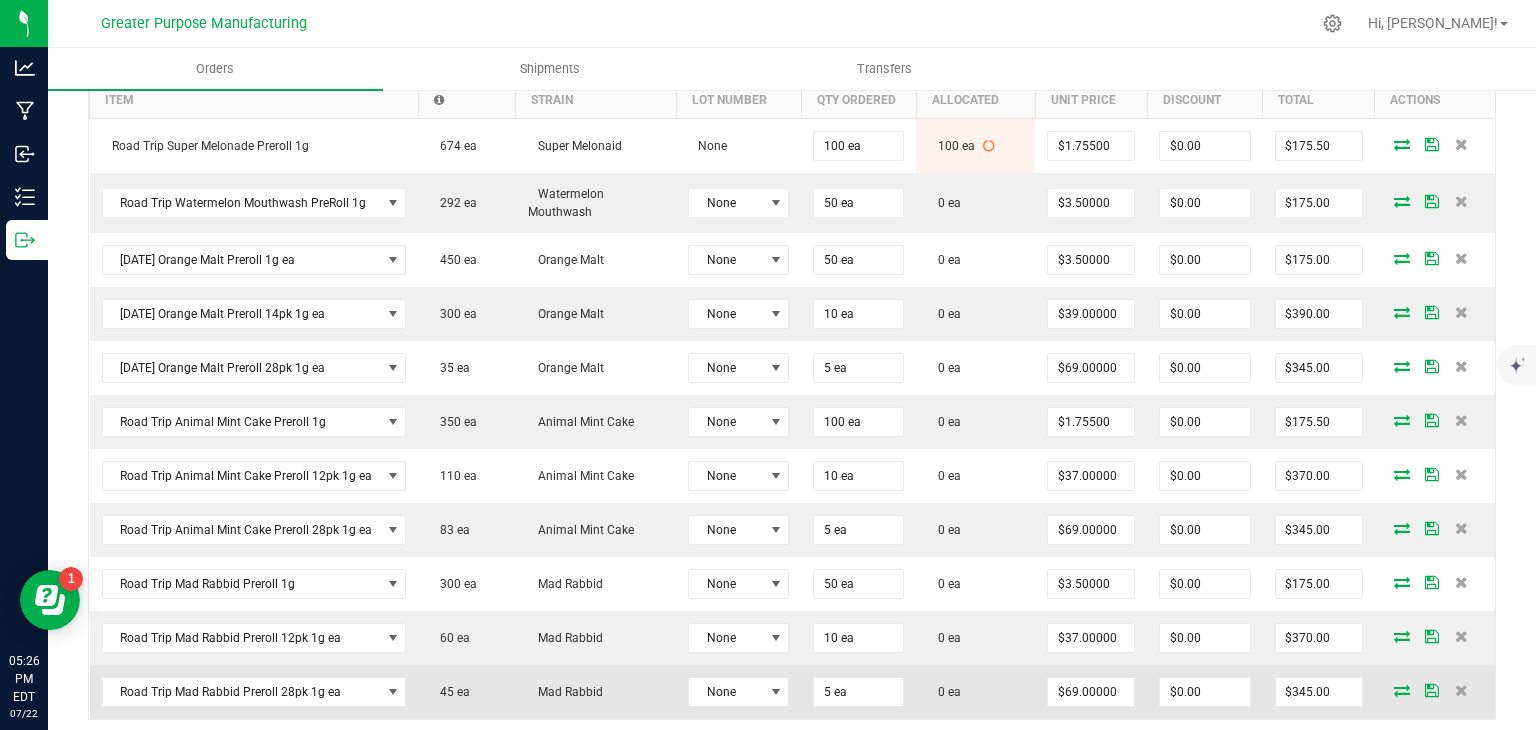 click on "0 ea" at bounding box center [975, 692] 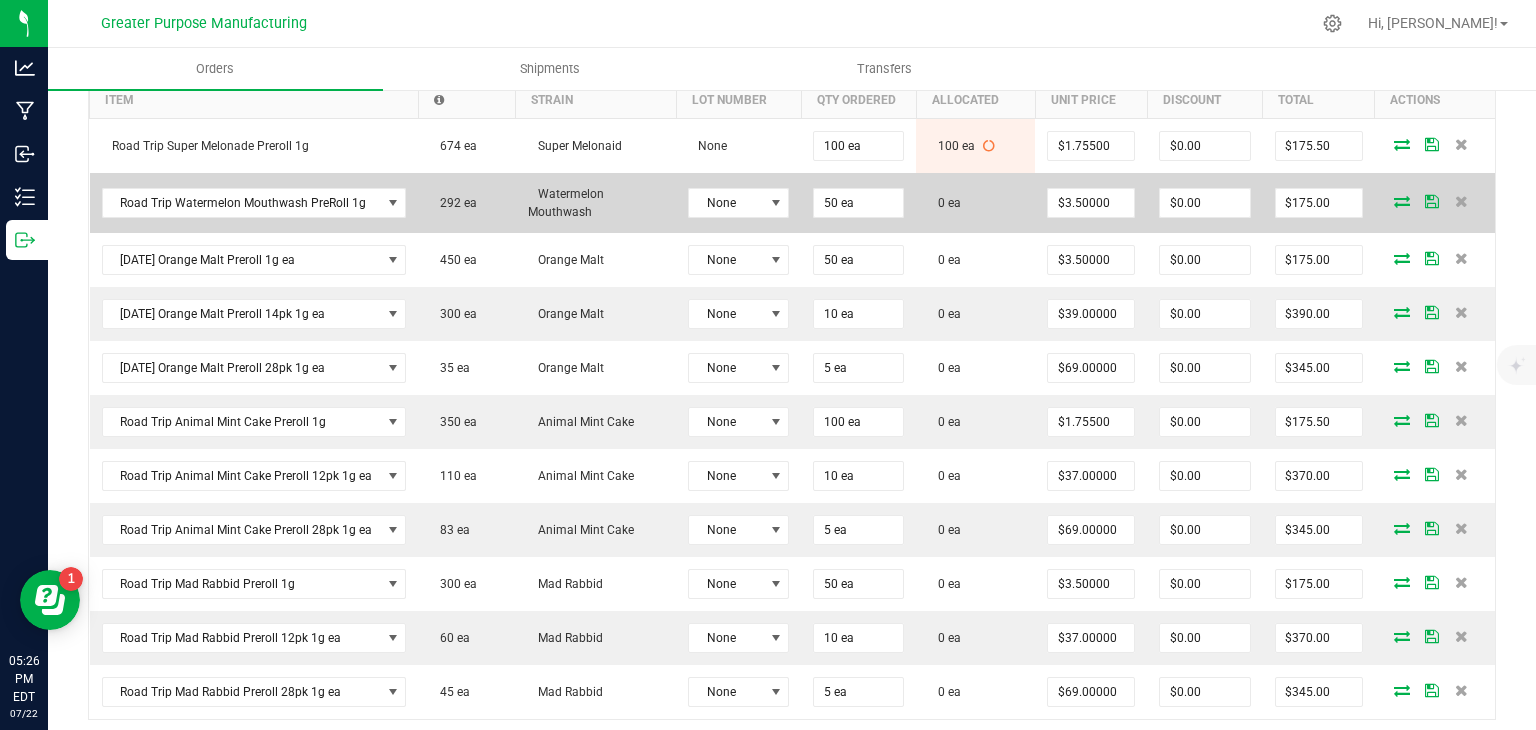 click at bounding box center (1402, 201) 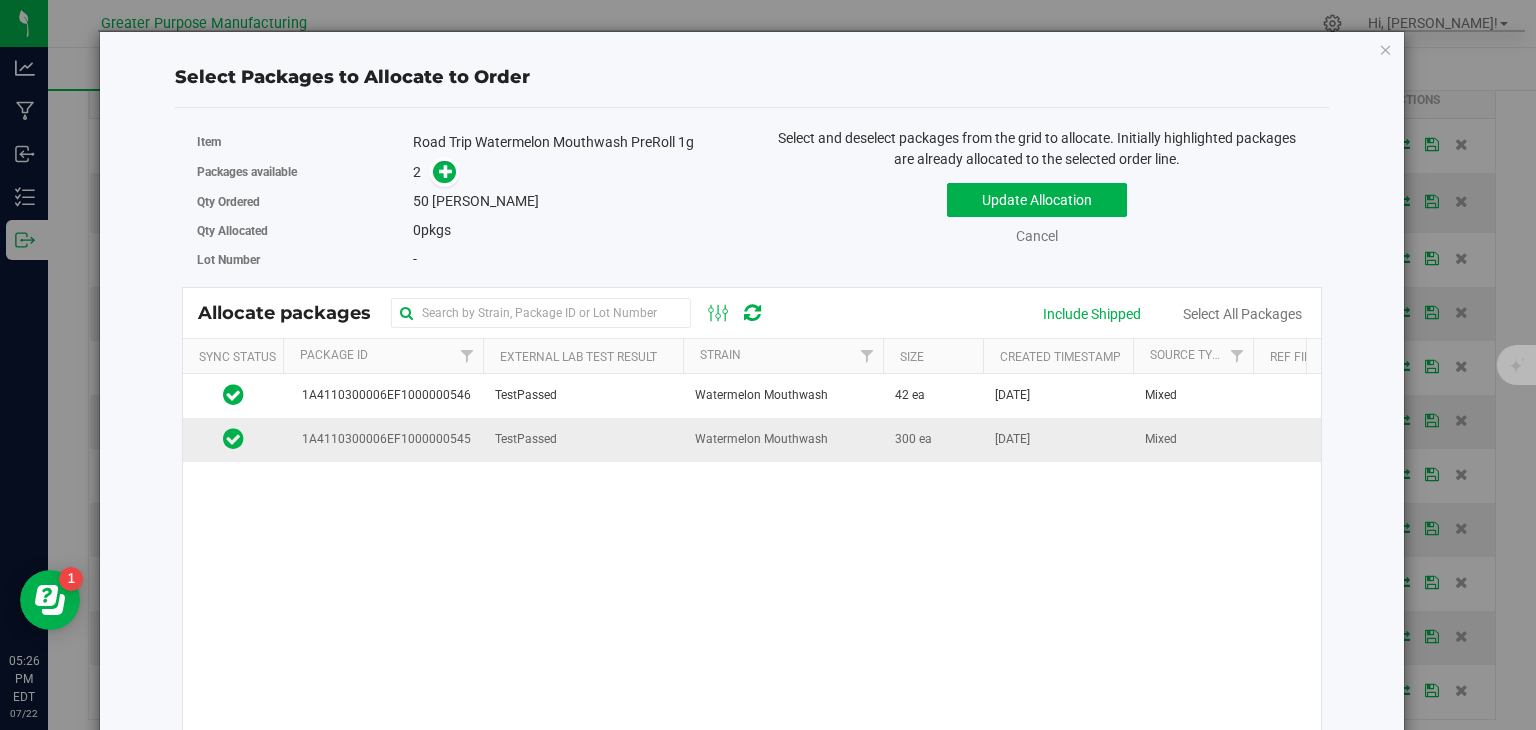 click on "Watermelon Mouthwash" at bounding box center (783, 439) 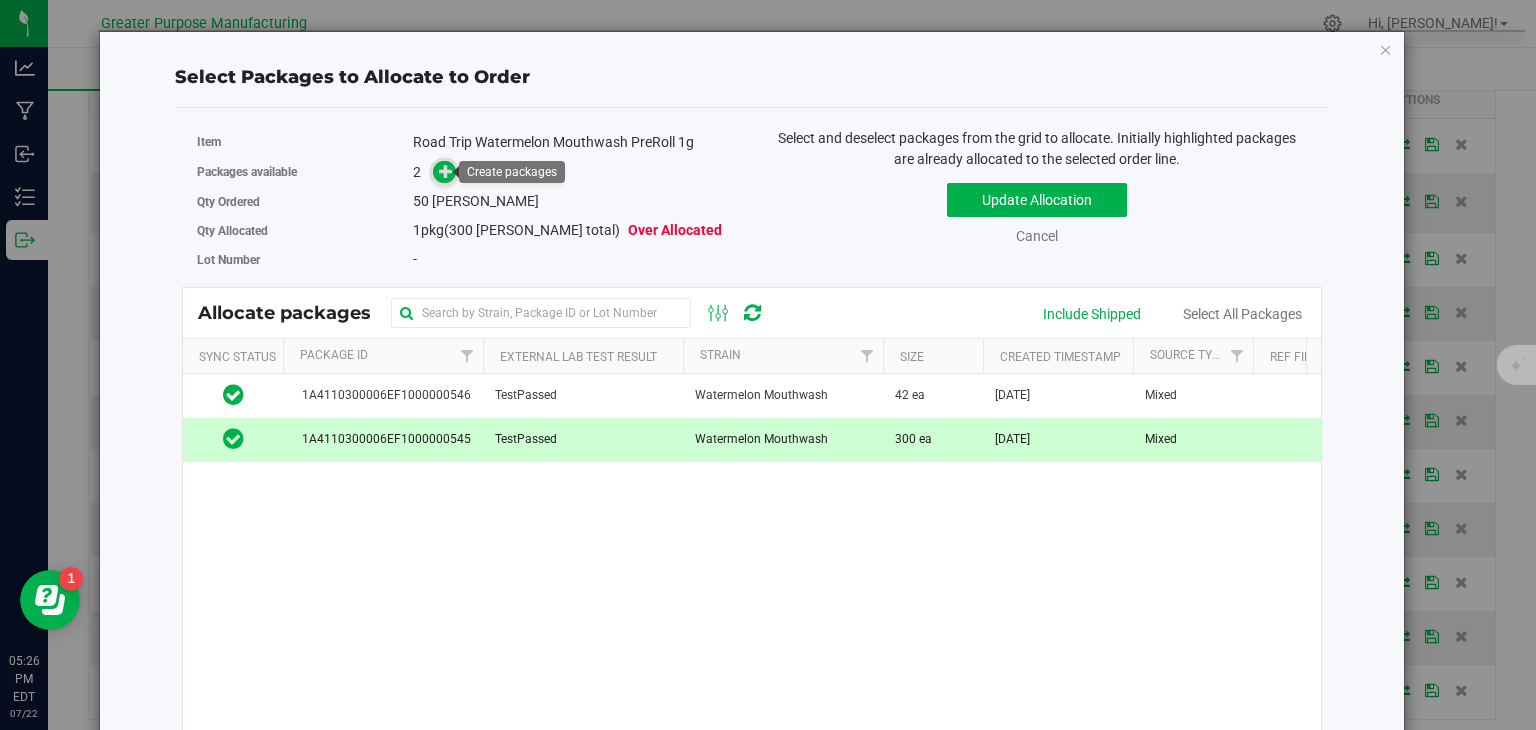 click at bounding box center (446, 171) 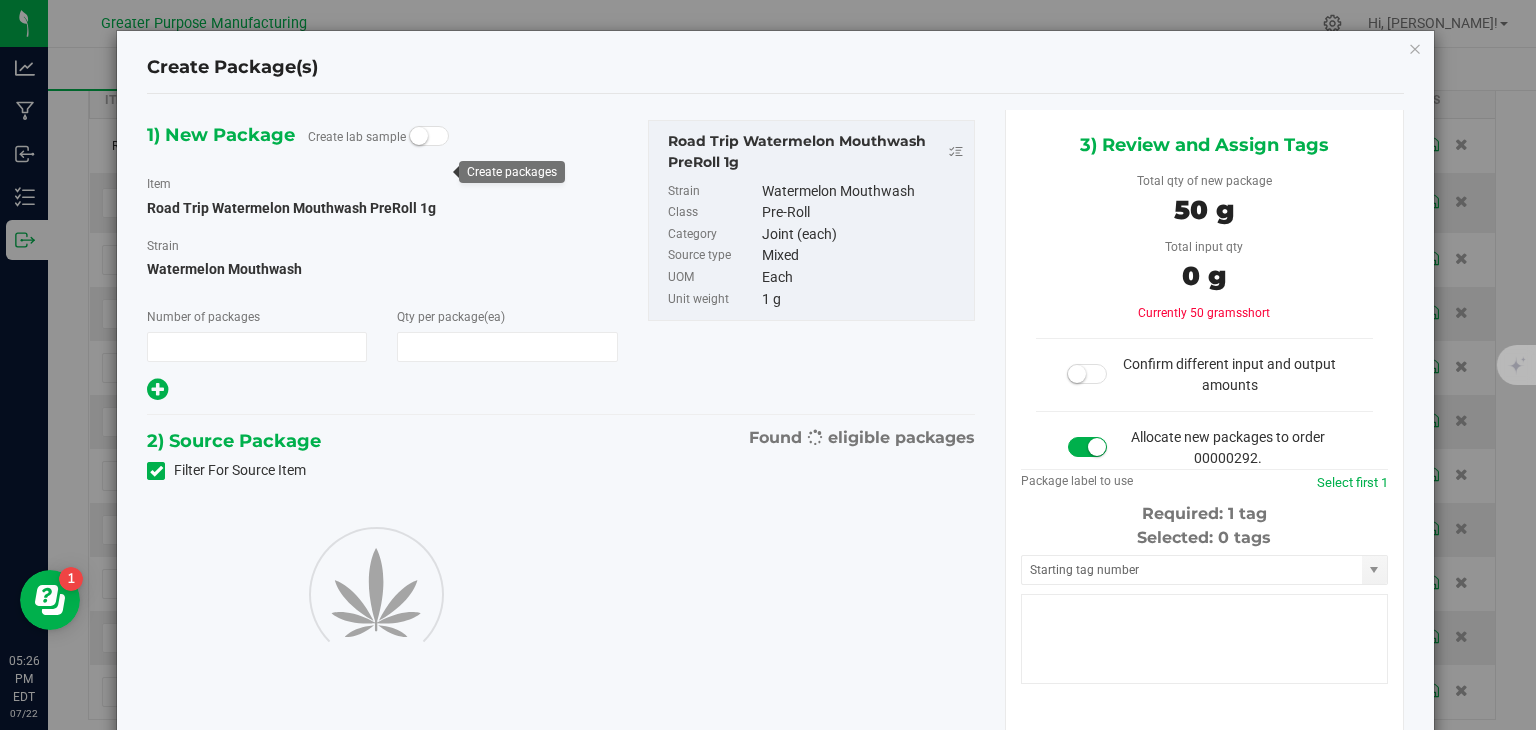 type on "1" 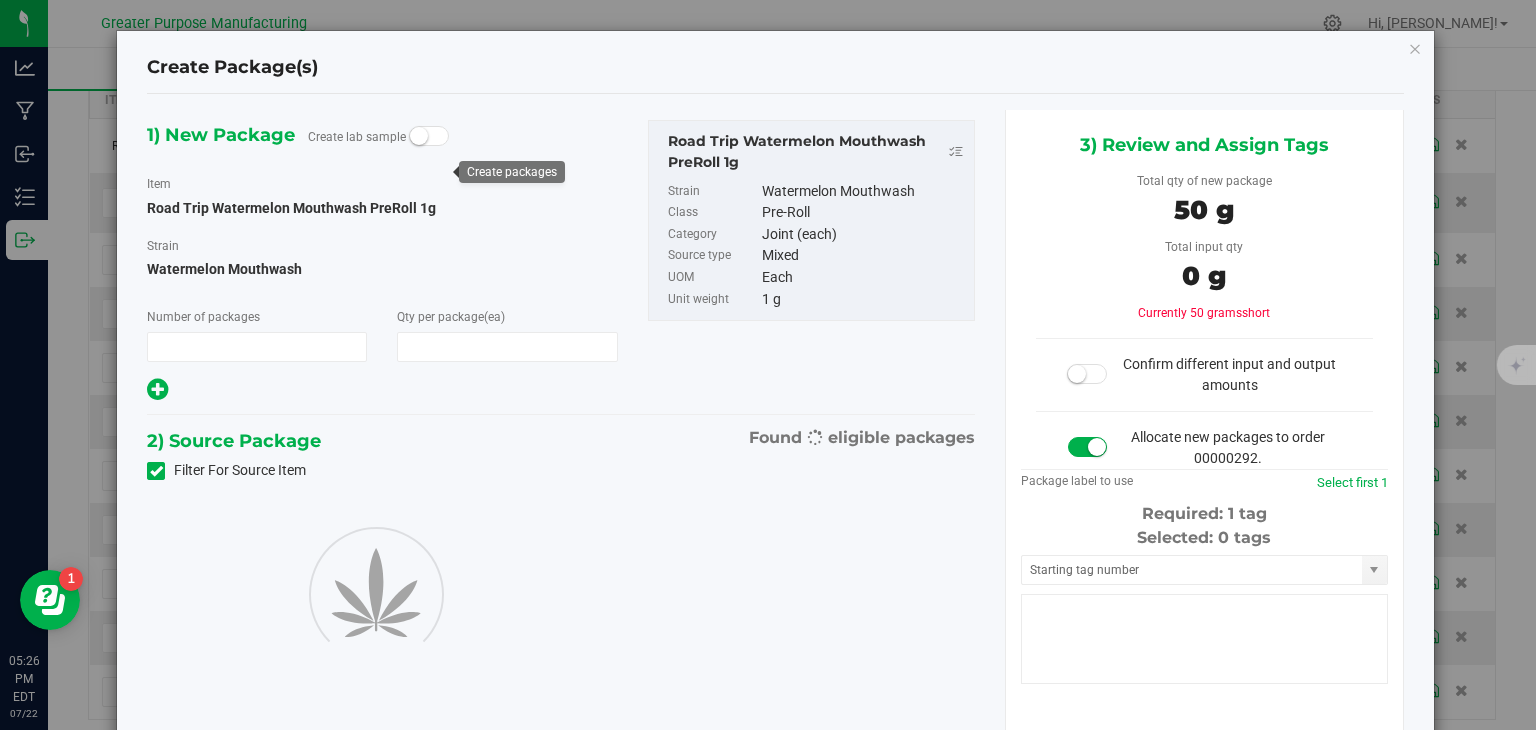 type on "50" 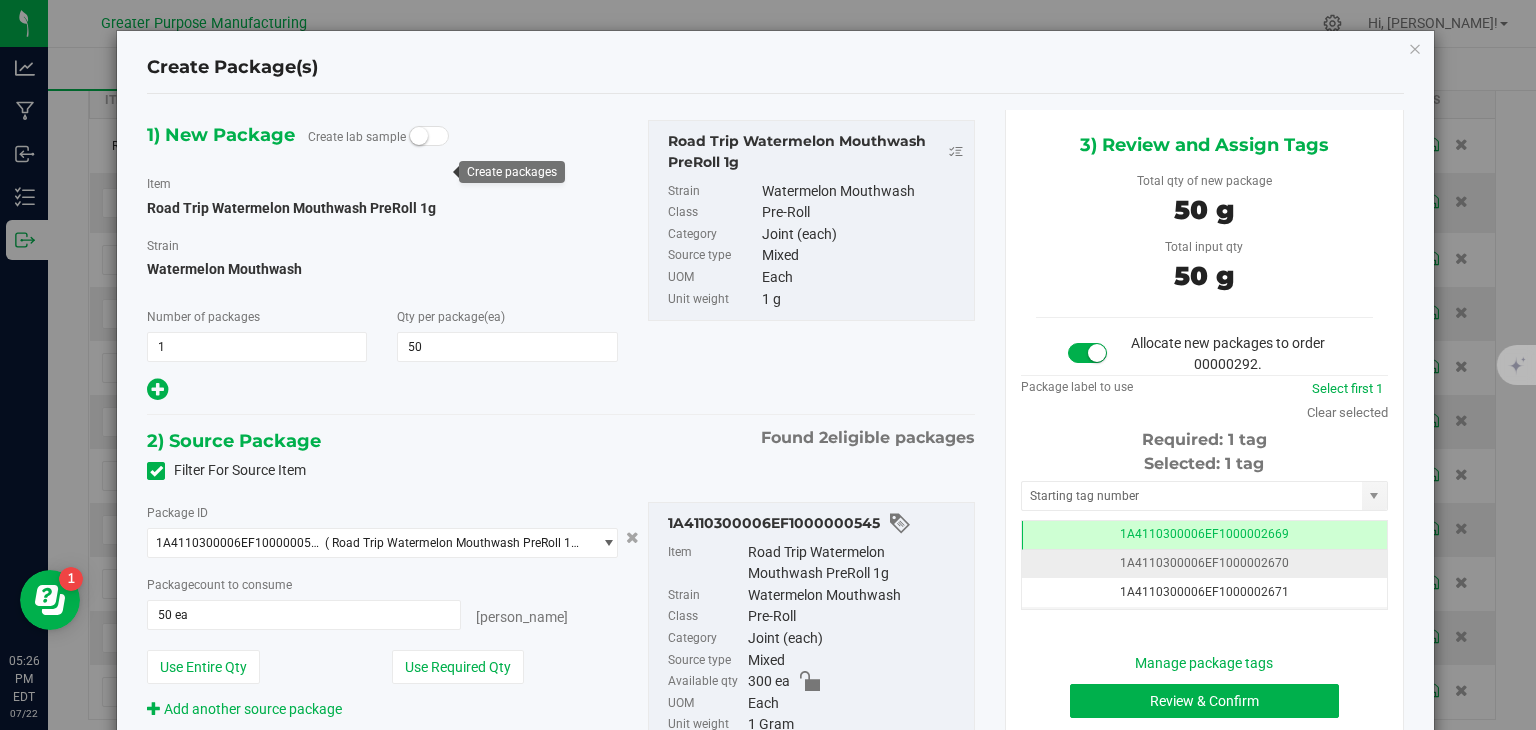 scroll, scrollTop: 0, scrollLeft: 0, axis: both 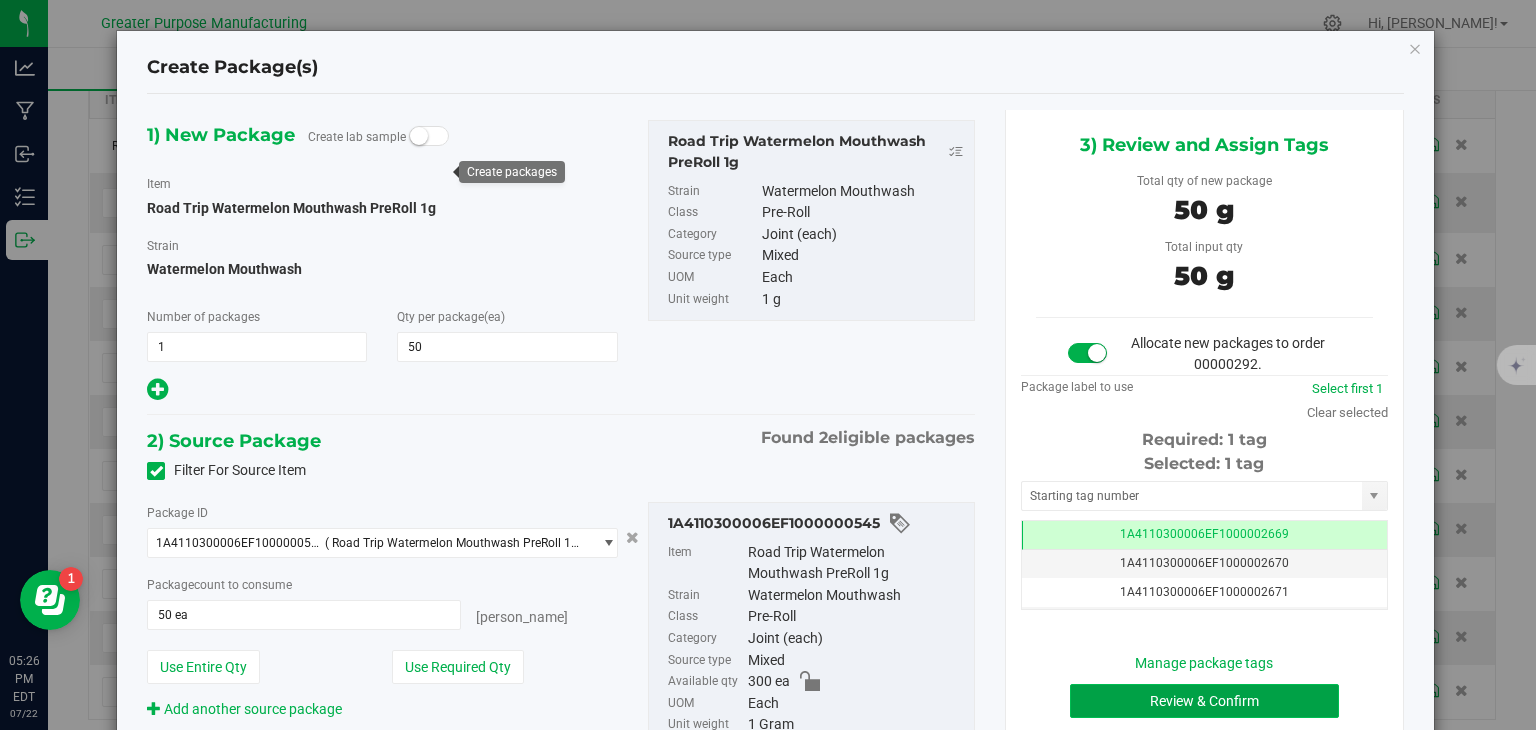 click on "Review & Confirm" at bounding box center [1204, 701] 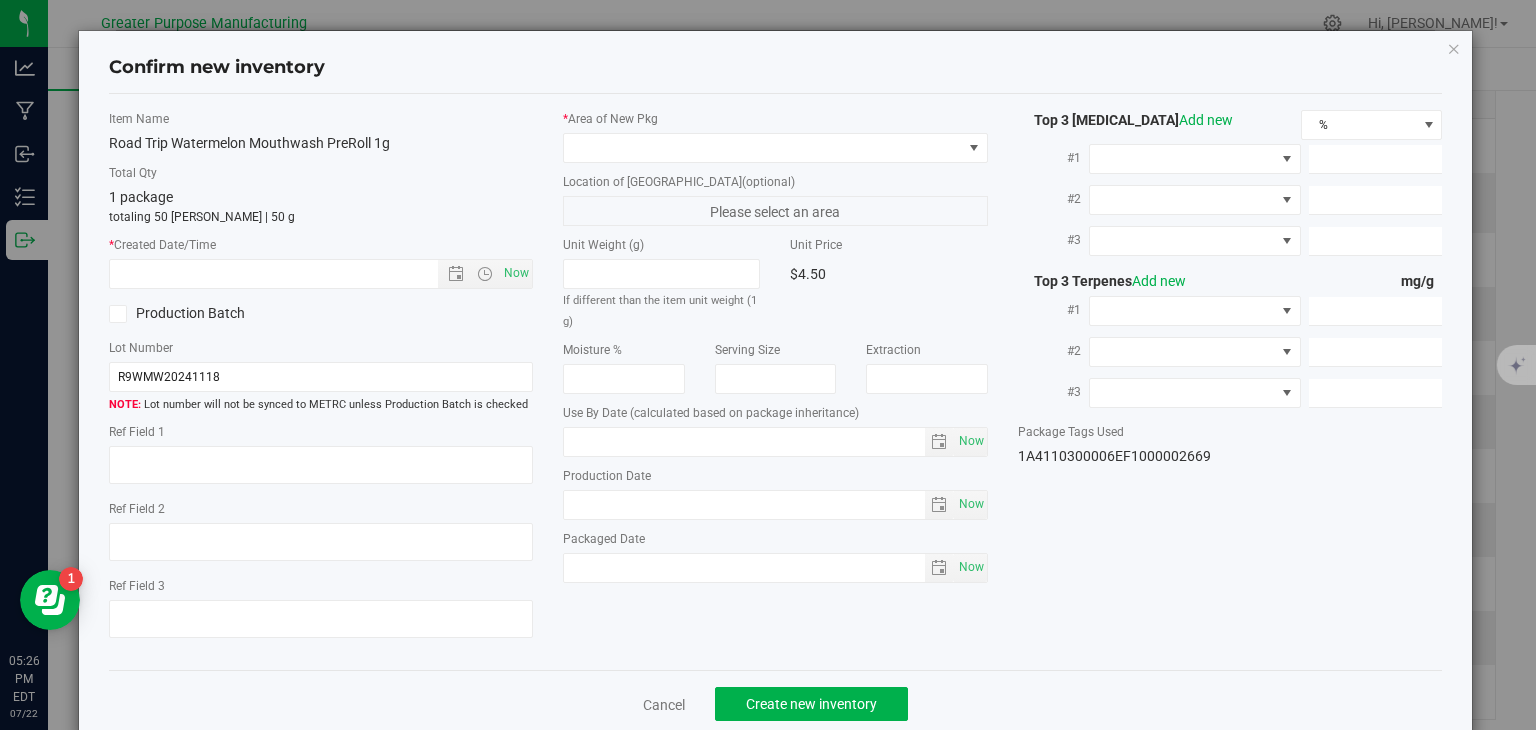 type on "[DATE]" 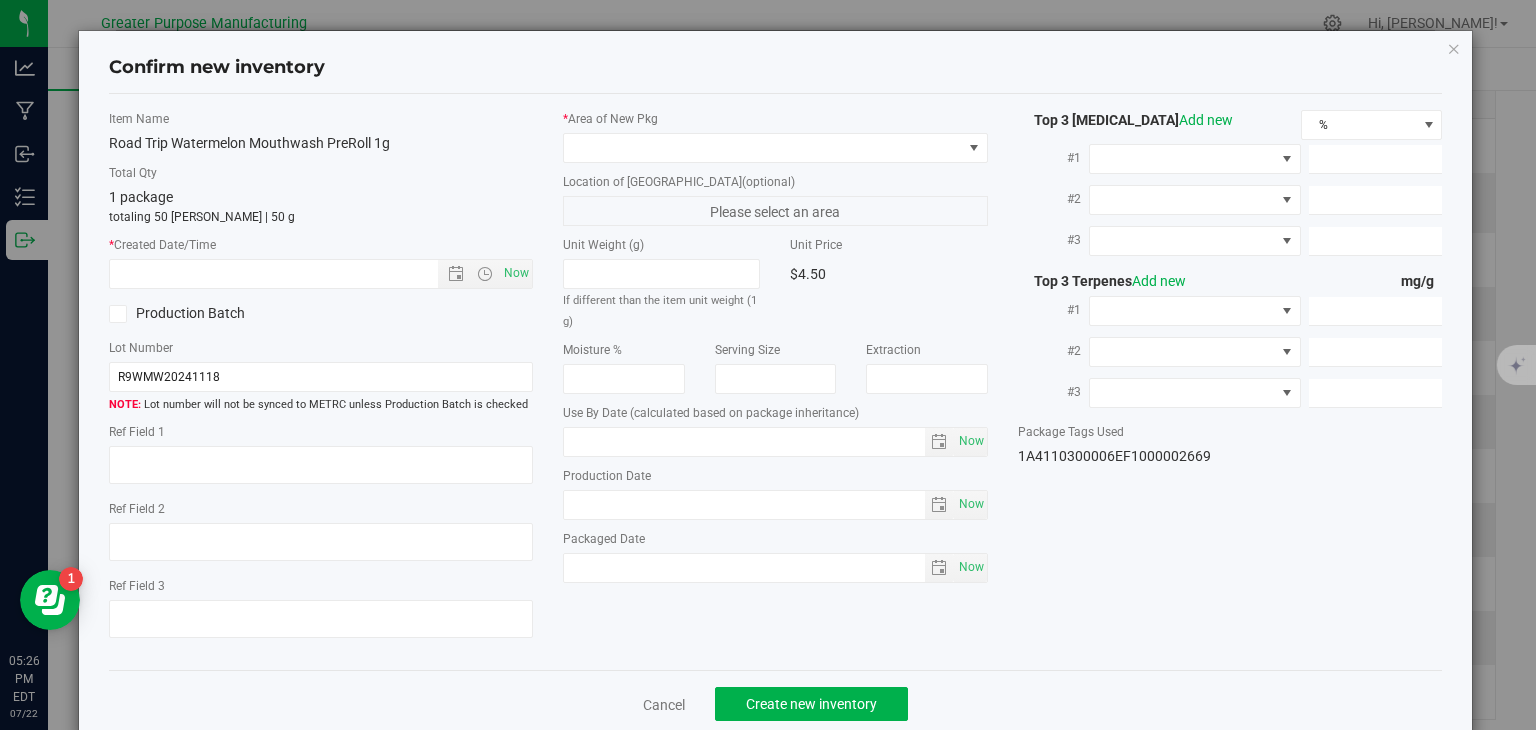 type on "[DATE]" 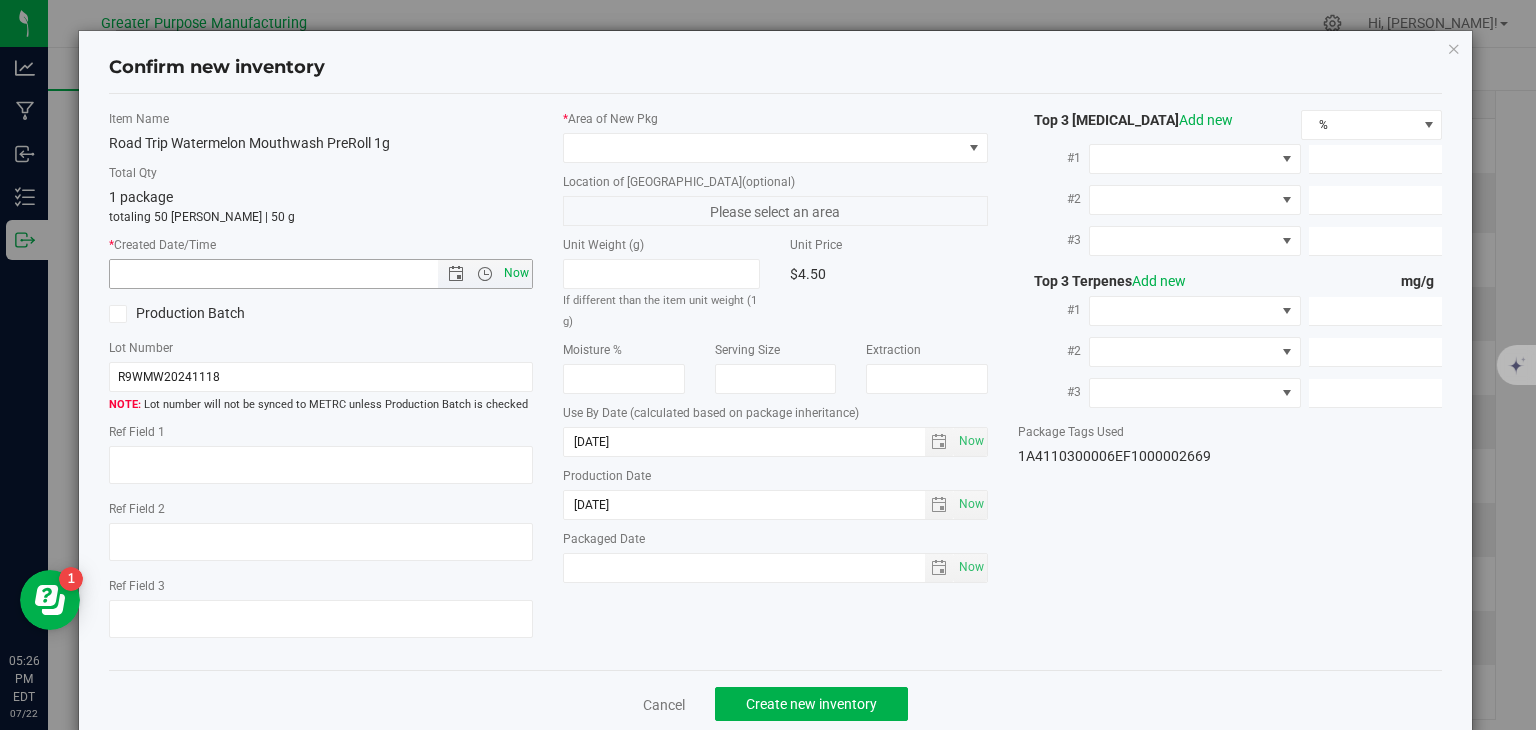 click on "Now" at bounding box center [517, 273] 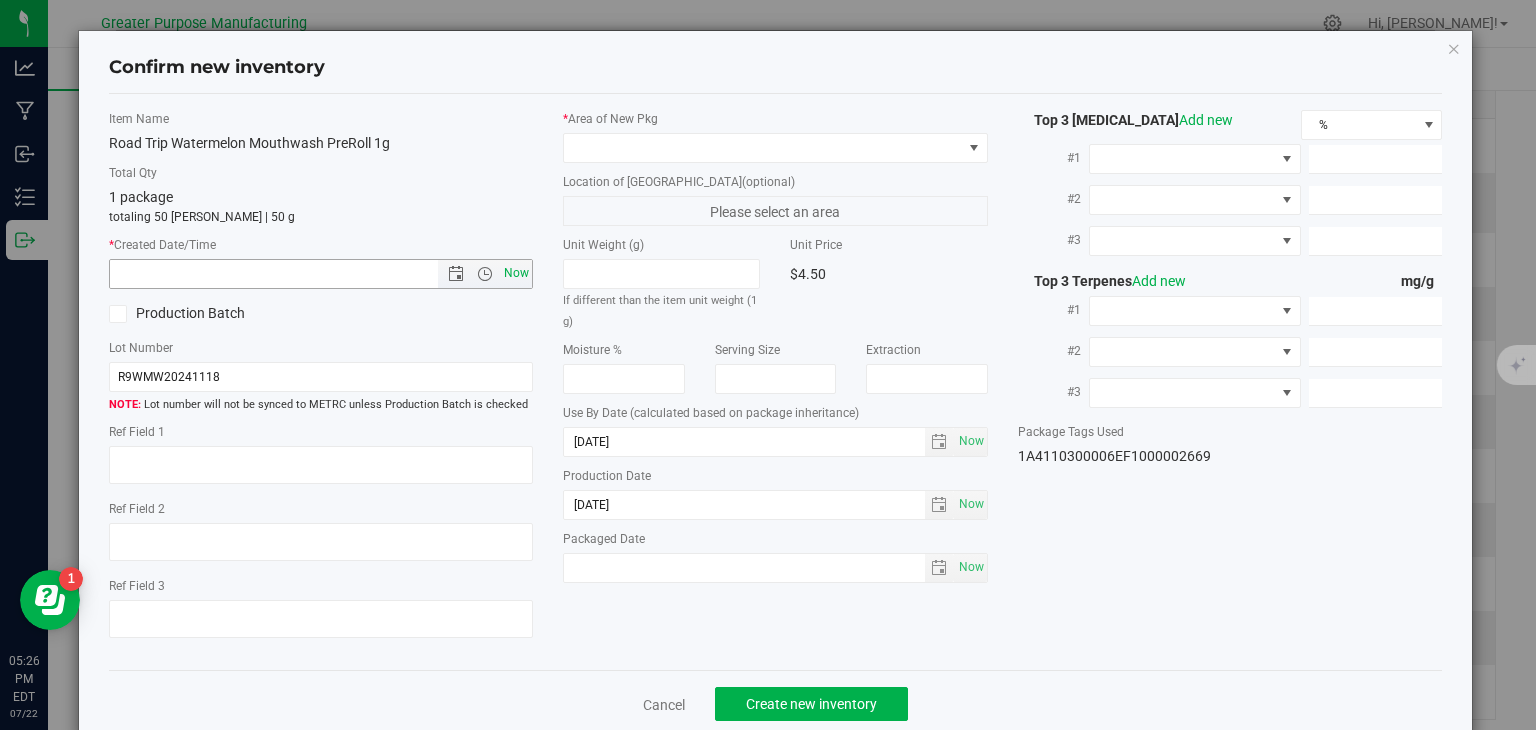type on "[DATE] 5:26 PM" 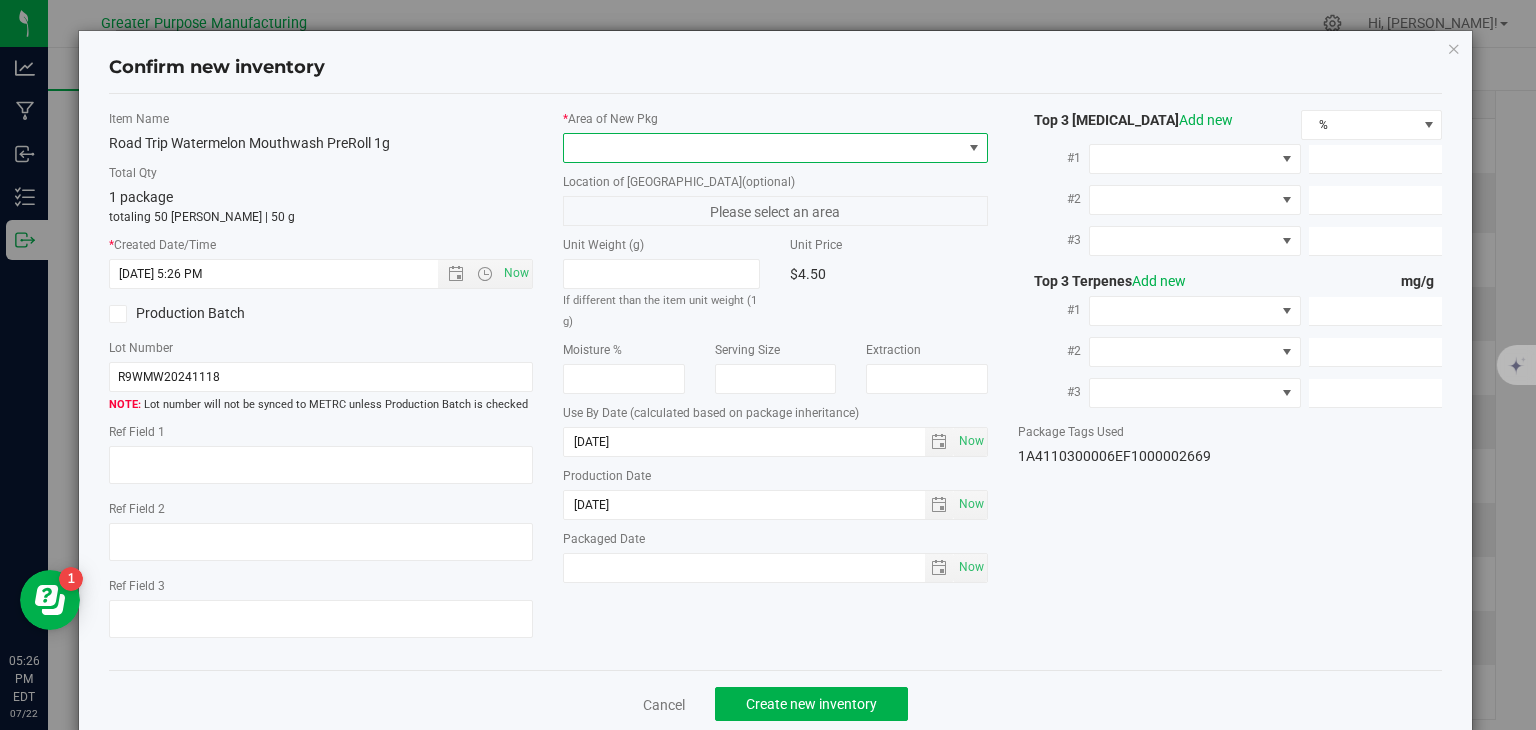 click at bounding box center (763, 148) 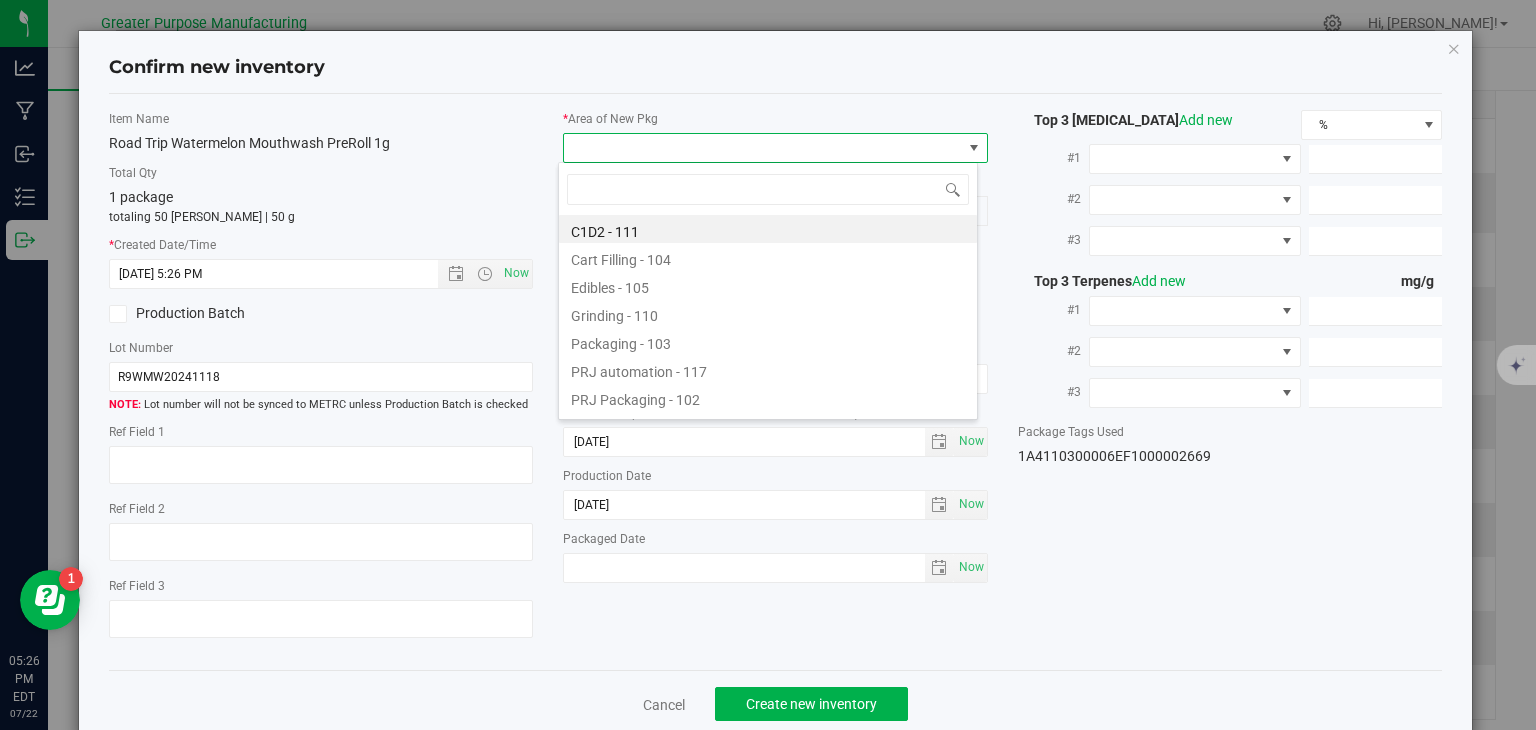 scroll, scrollTop: 99970, scrollLeft: 99580, axis: both 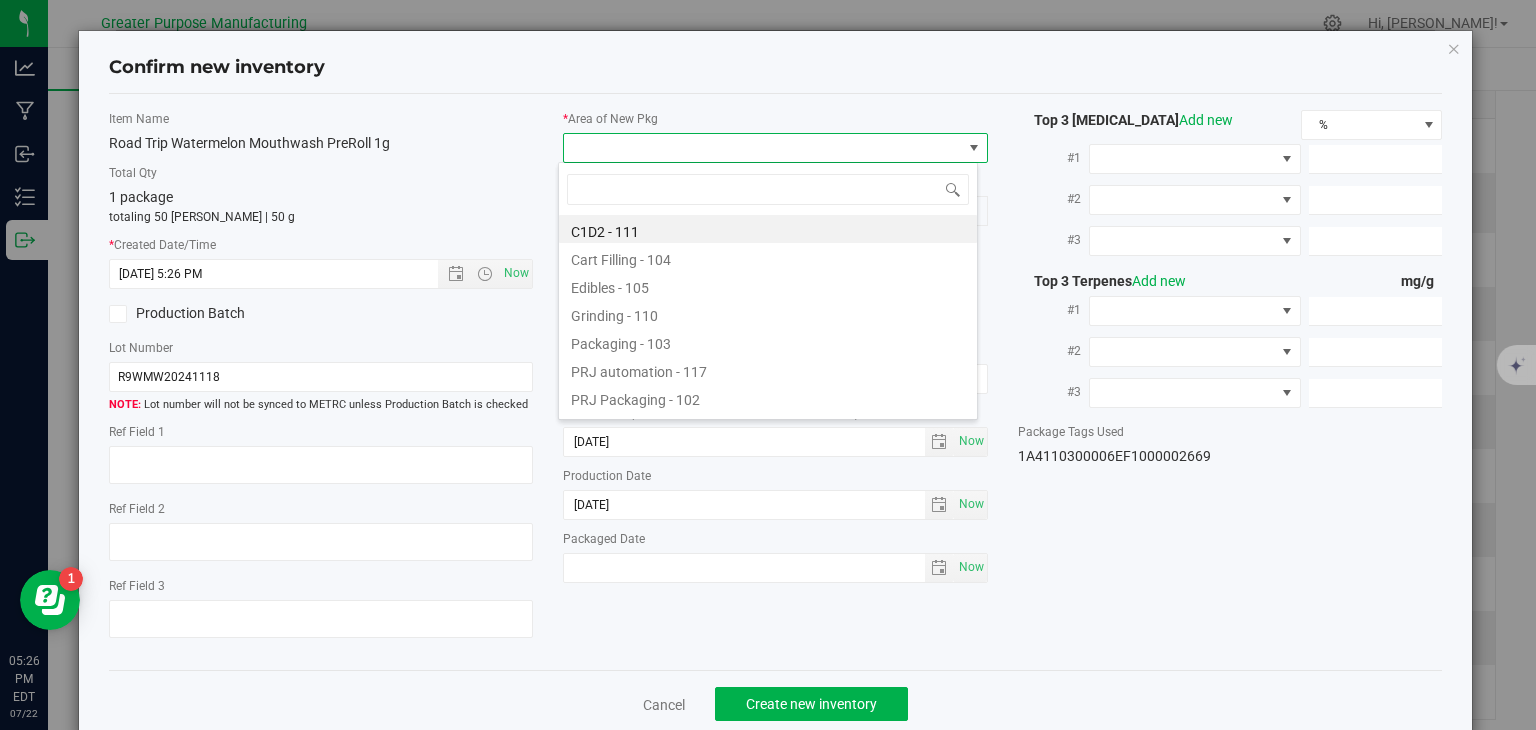 type on "108" 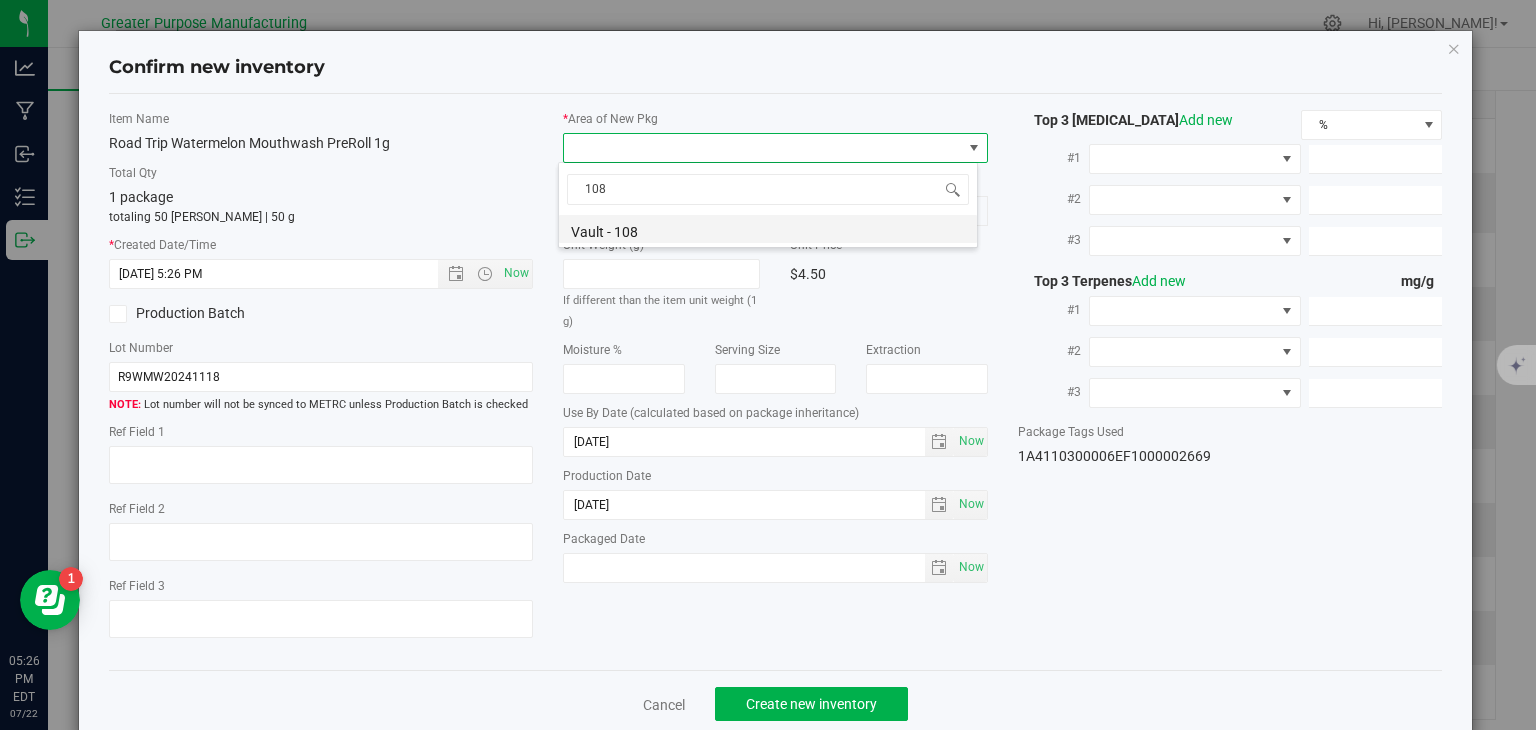 click on "Vault - 108" at bounding box center [768, 229] 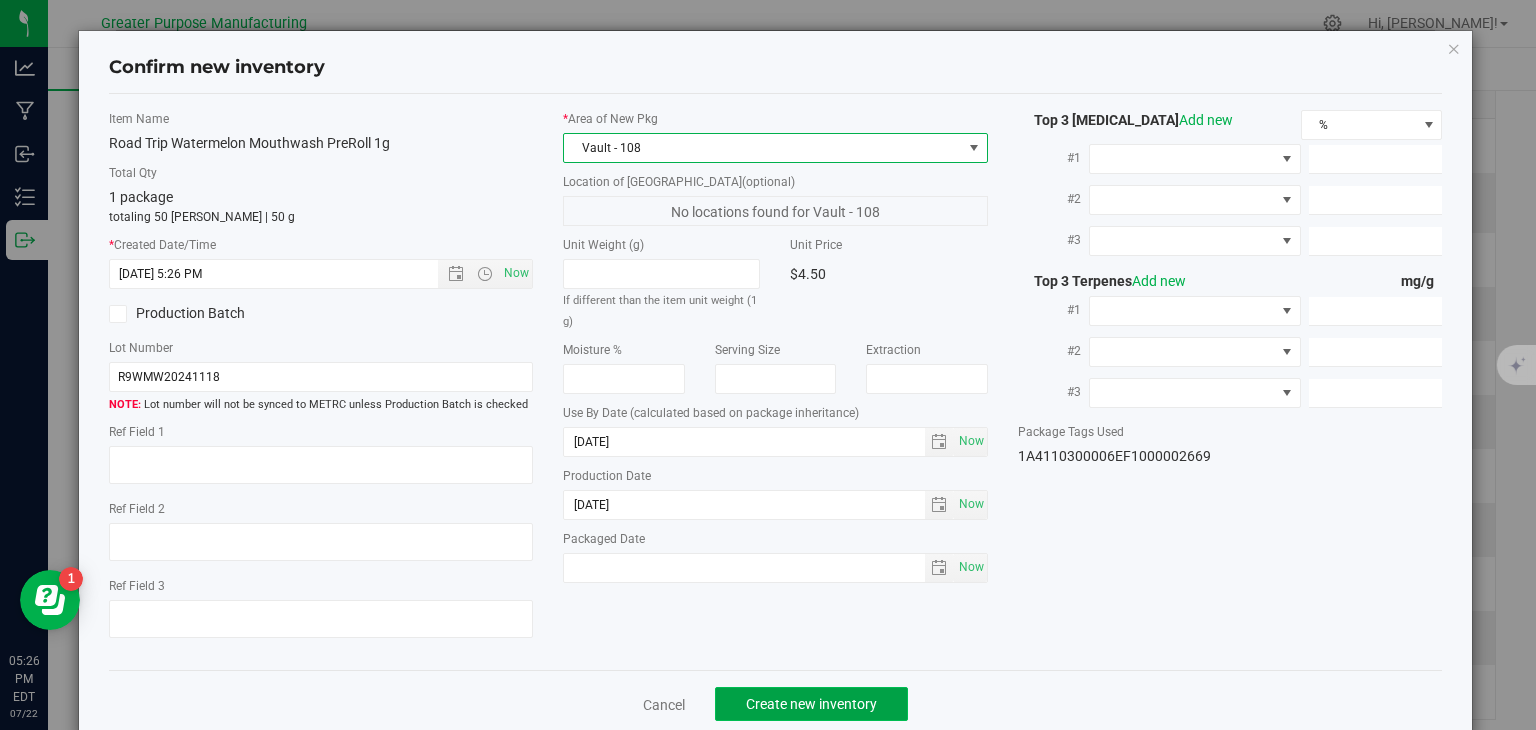 click on "Create new inventory" 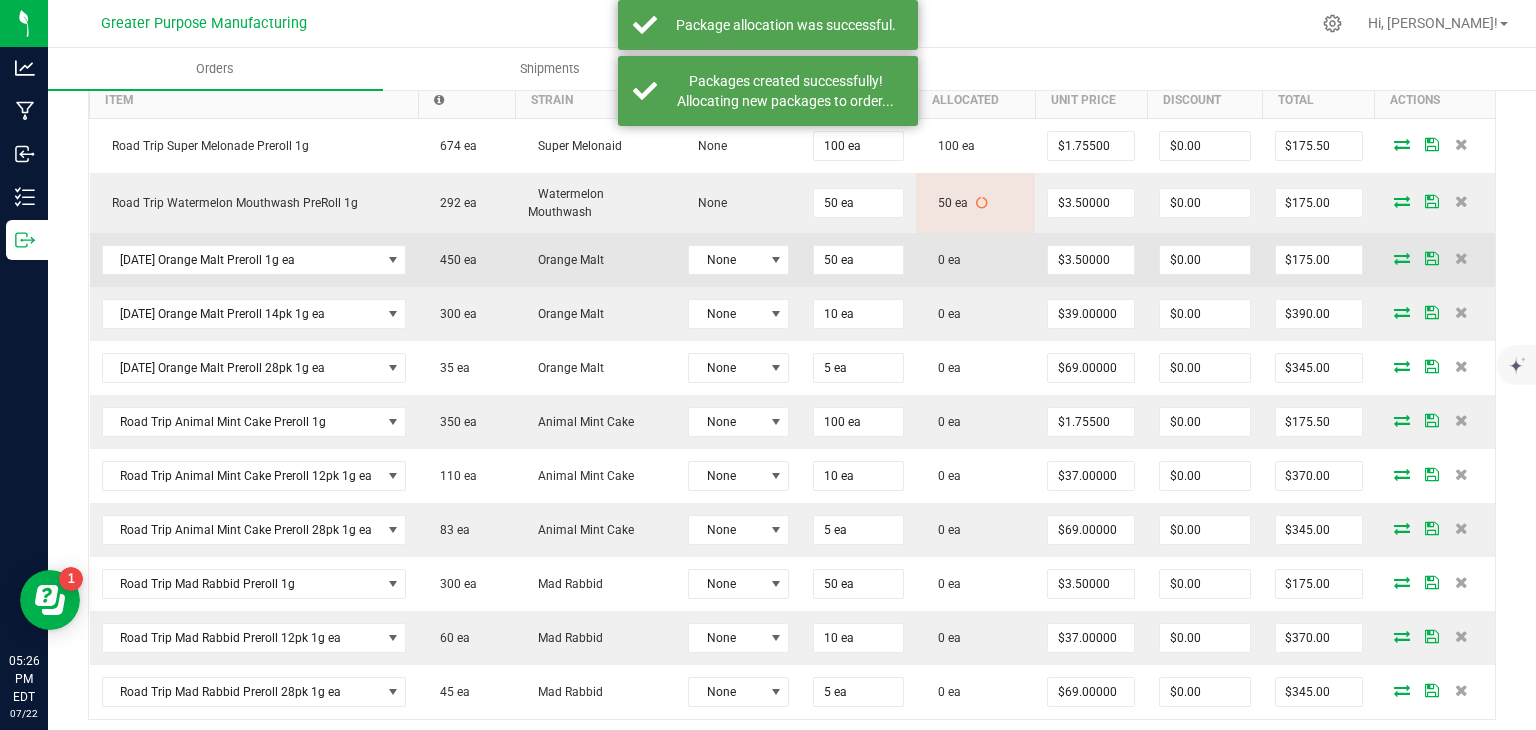 click at bounding box center (1402, 258) 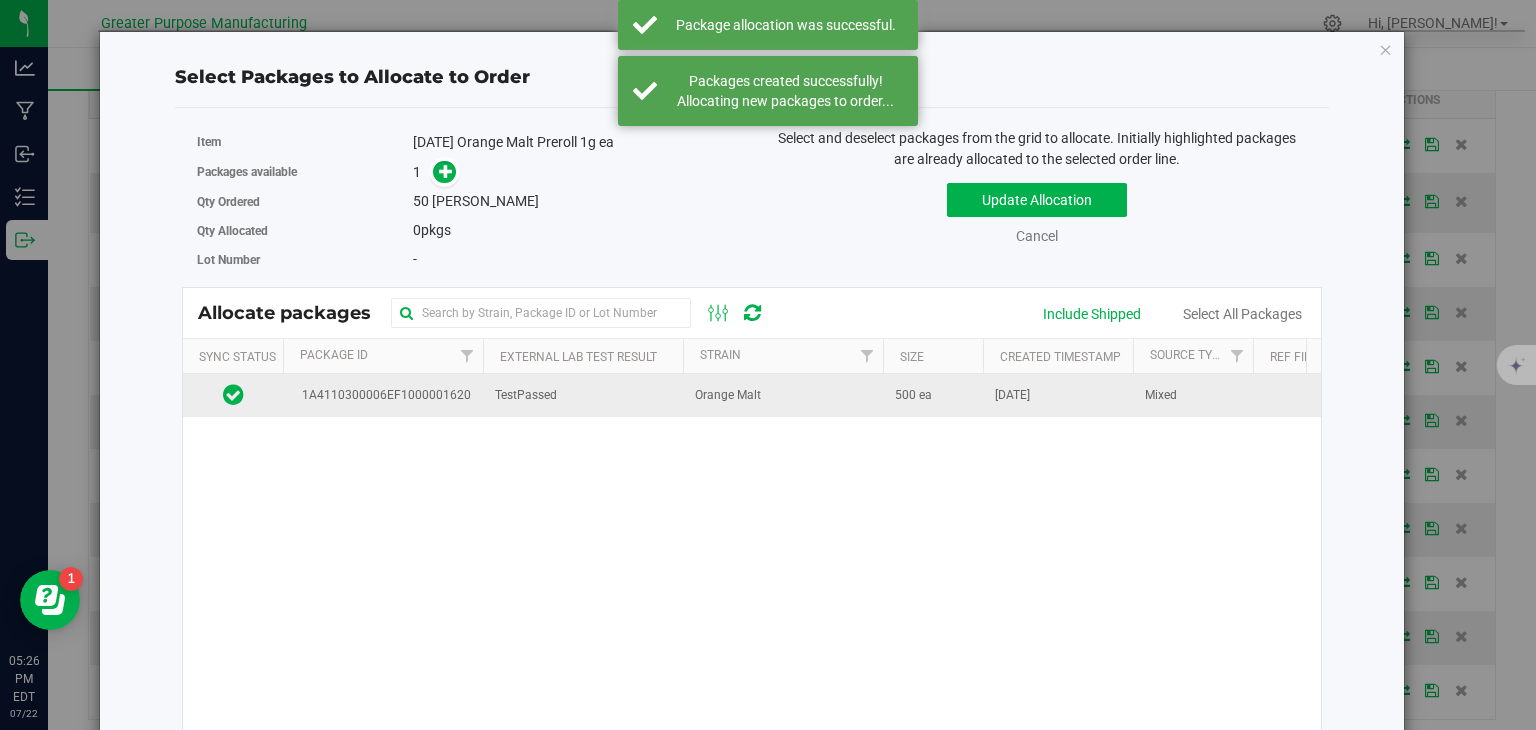 click on "Orange Malt" at bounding box center (783, 395) 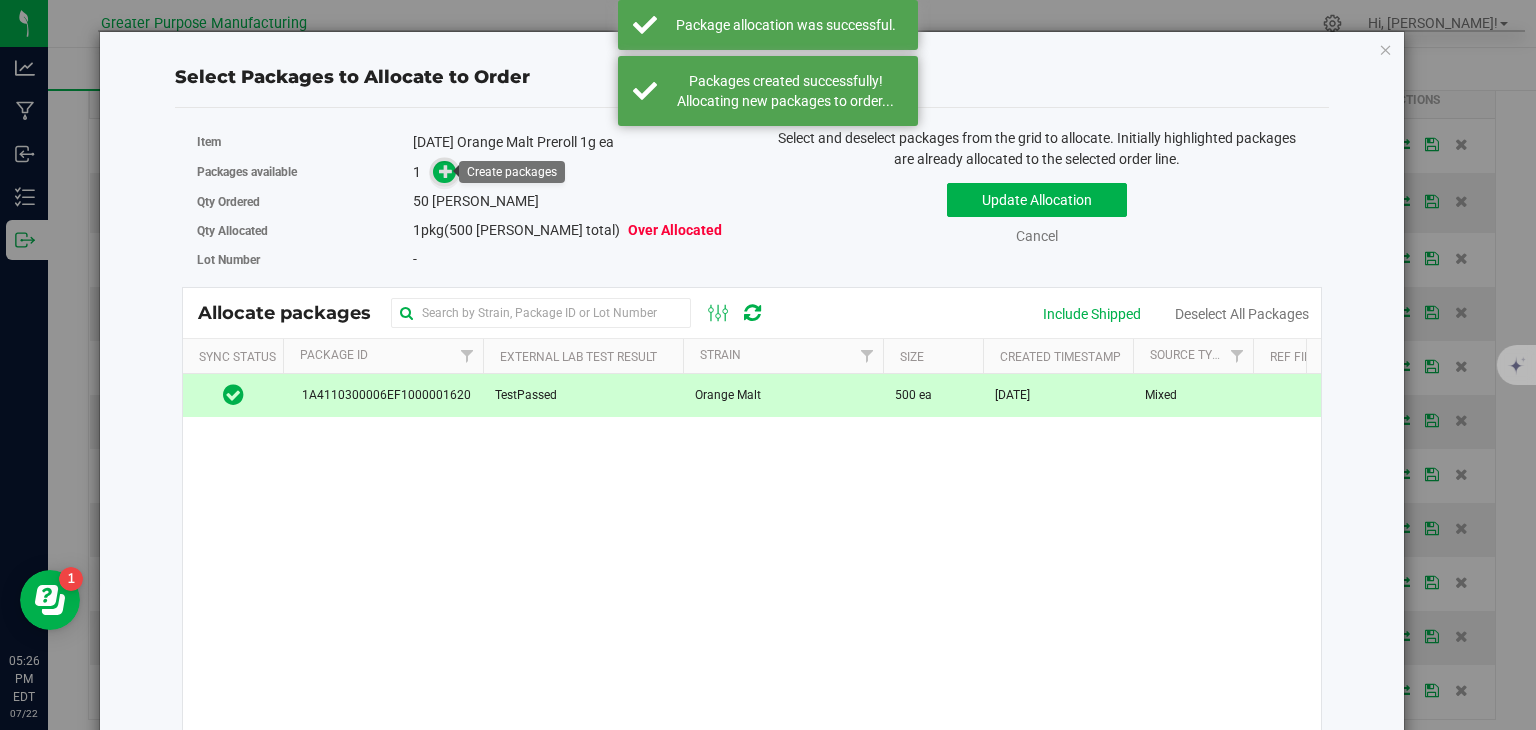 click at bounding box center (446, 171) 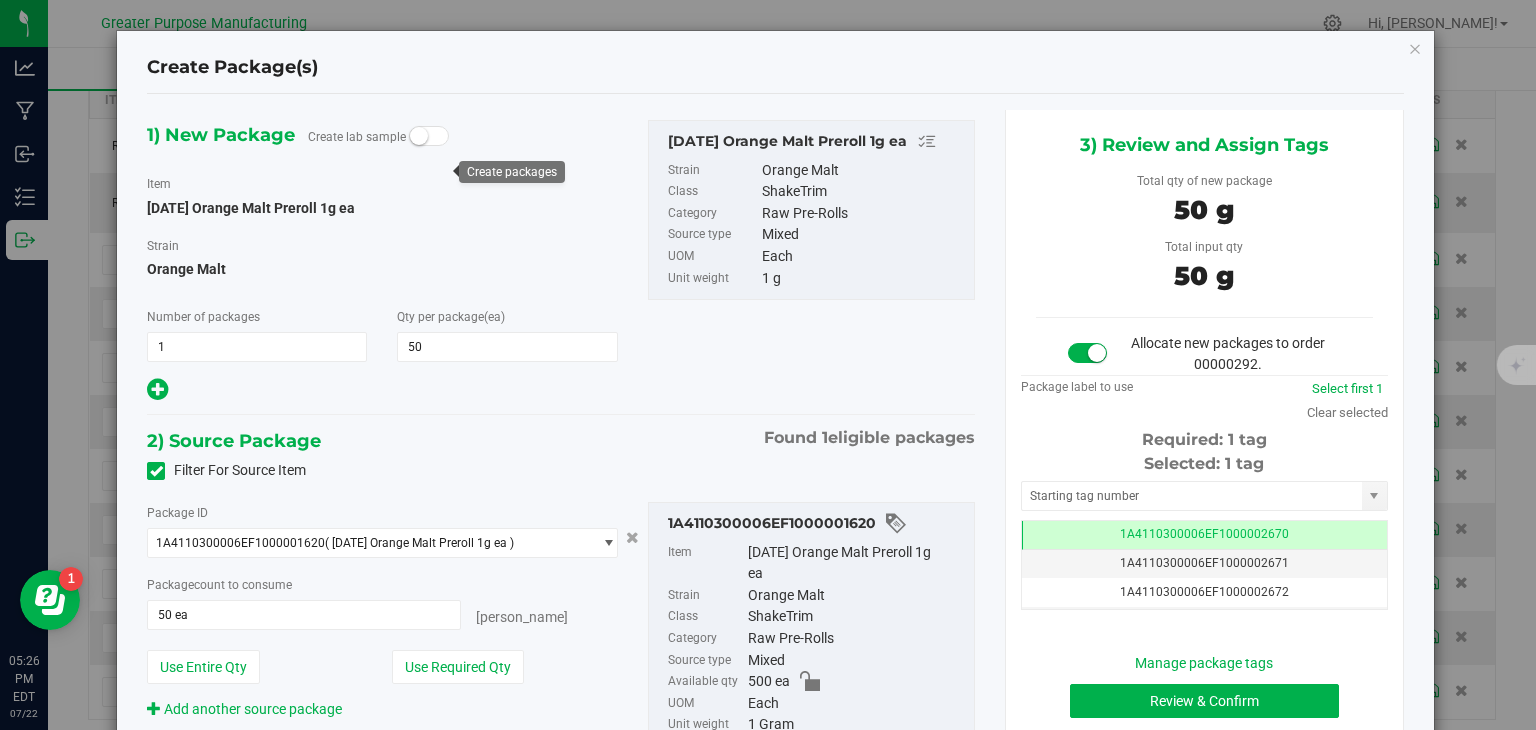 scroll, scrollTop: 0, scrollLeft: 0, axis: both 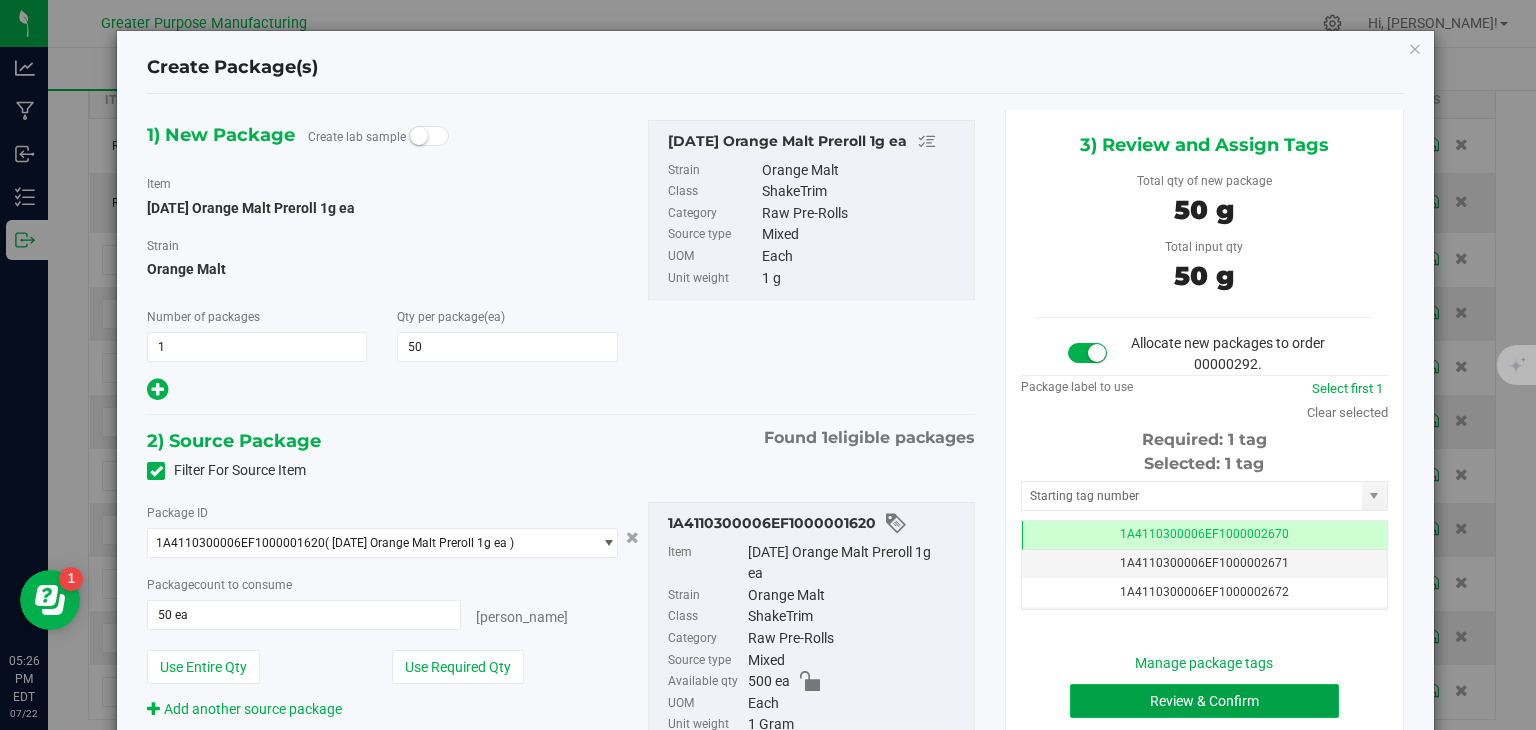 click on "Review & Confirm" at bounding box center (1204, 701) 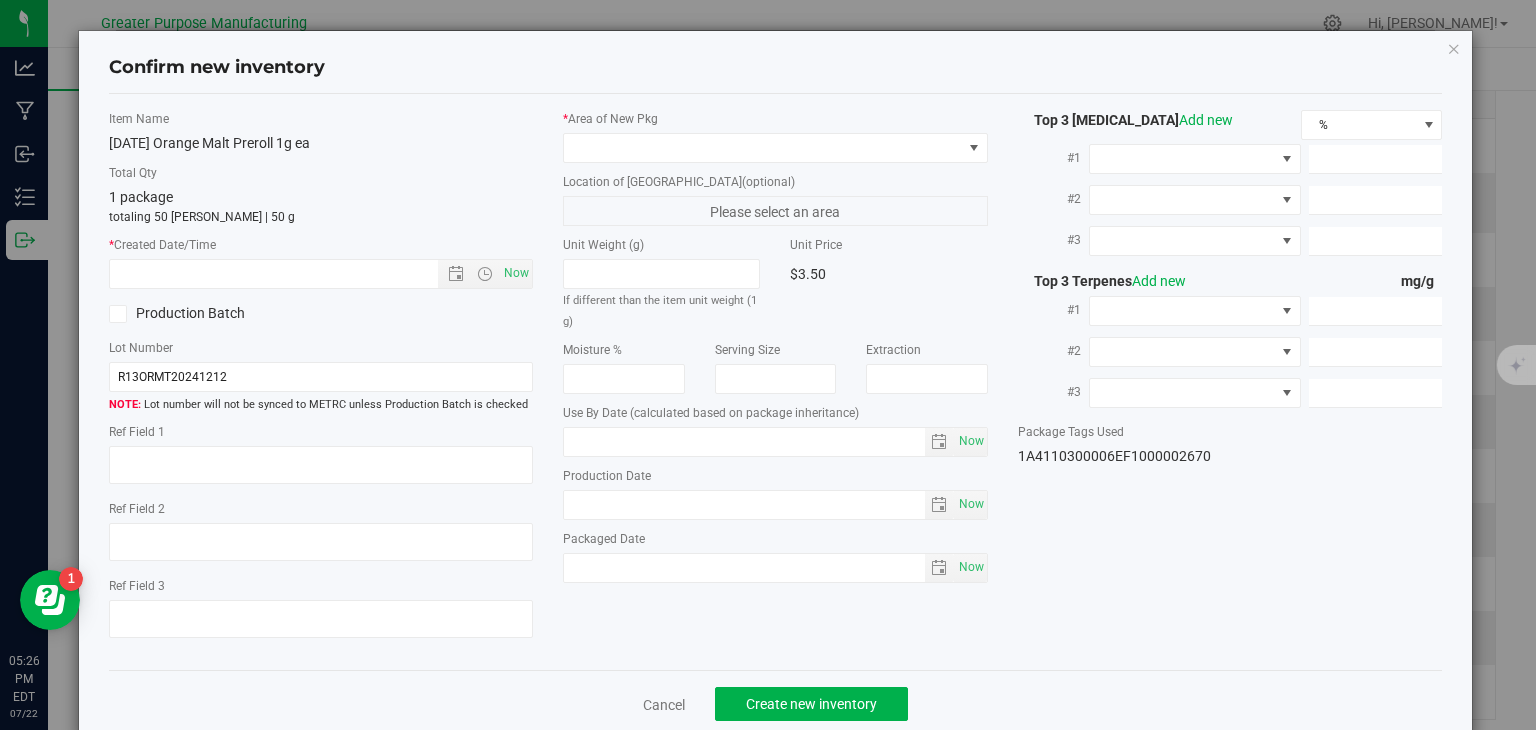 type on "[DATE]" 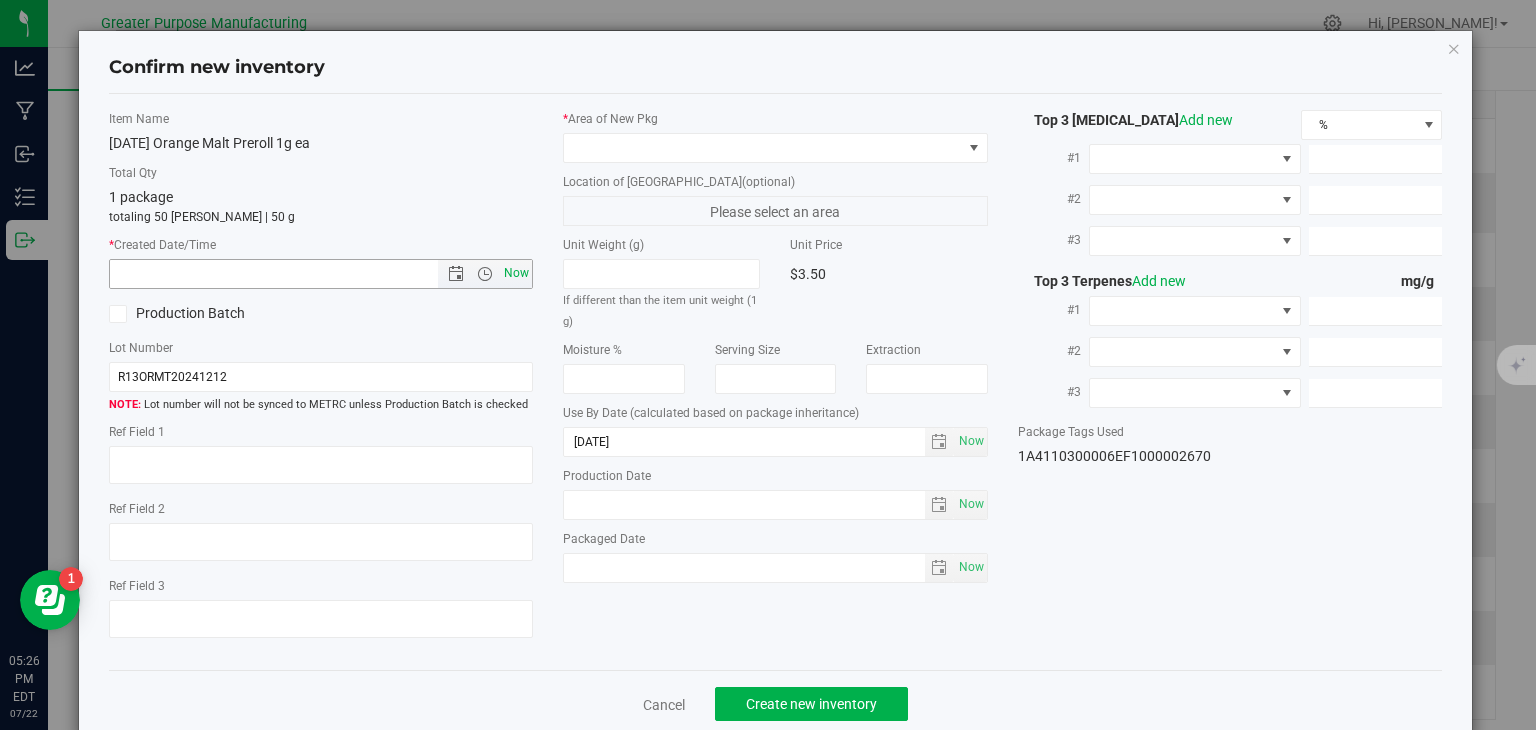 click on "Now" at bounding box center (517, 273) 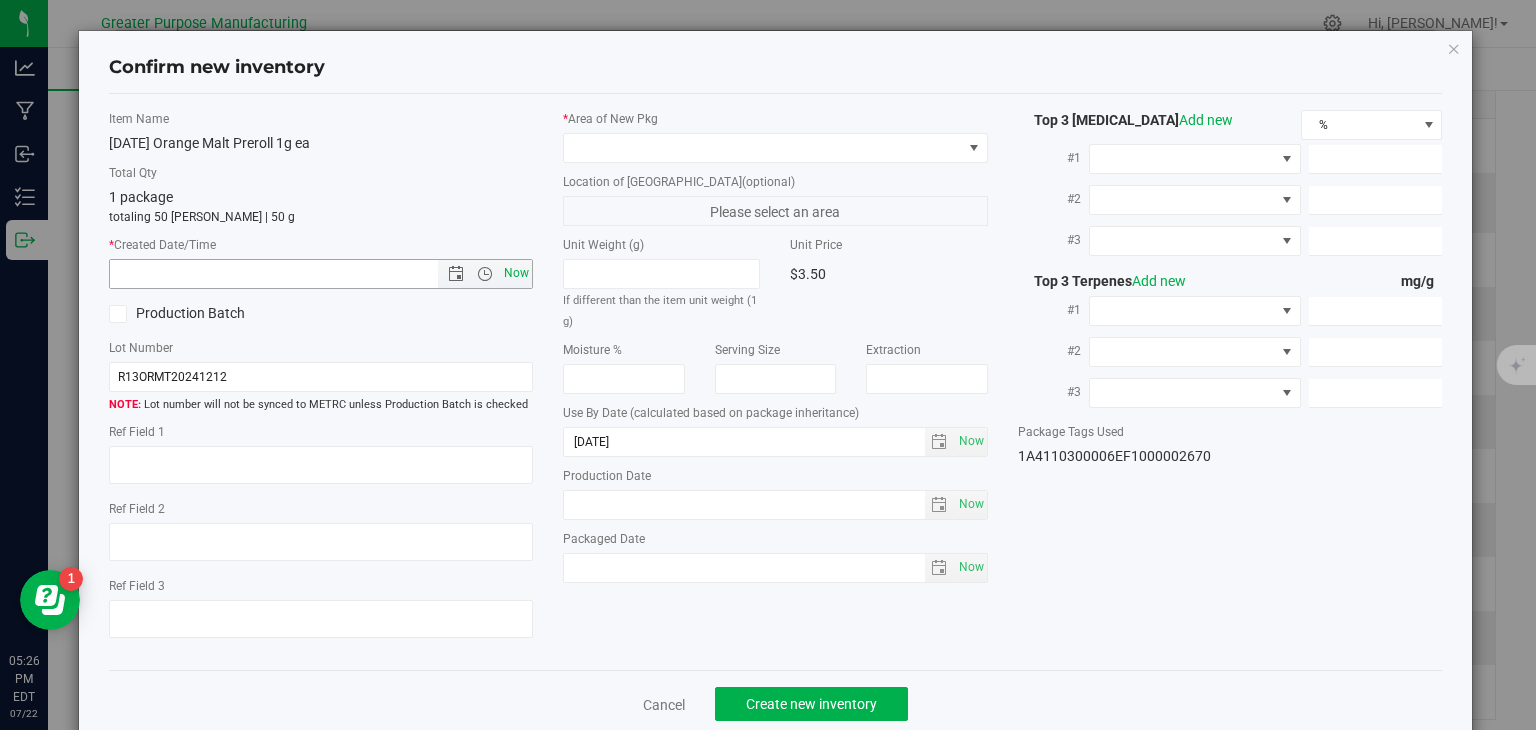 type on "[DATE] 5:27 PM" 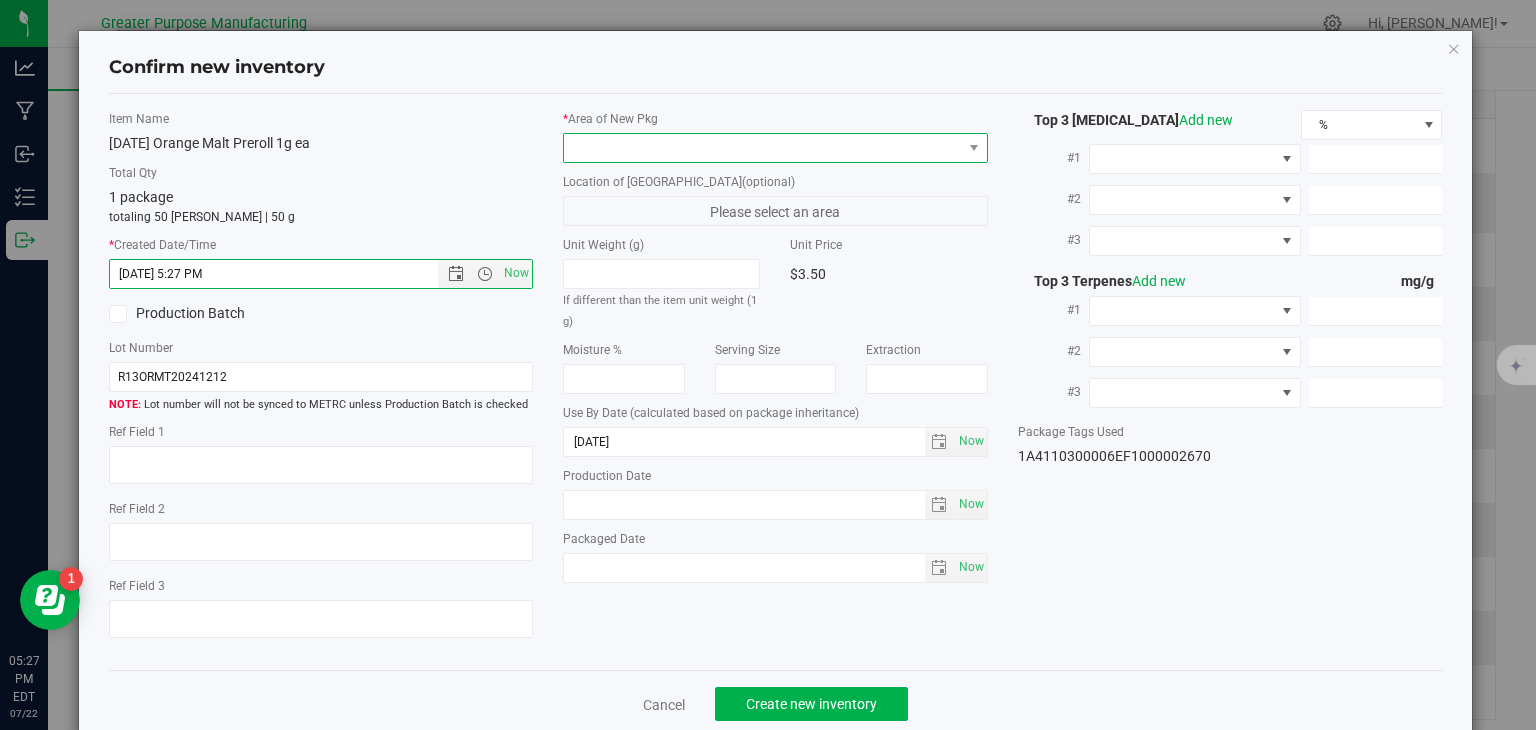 click at bounding box center [763, 148] 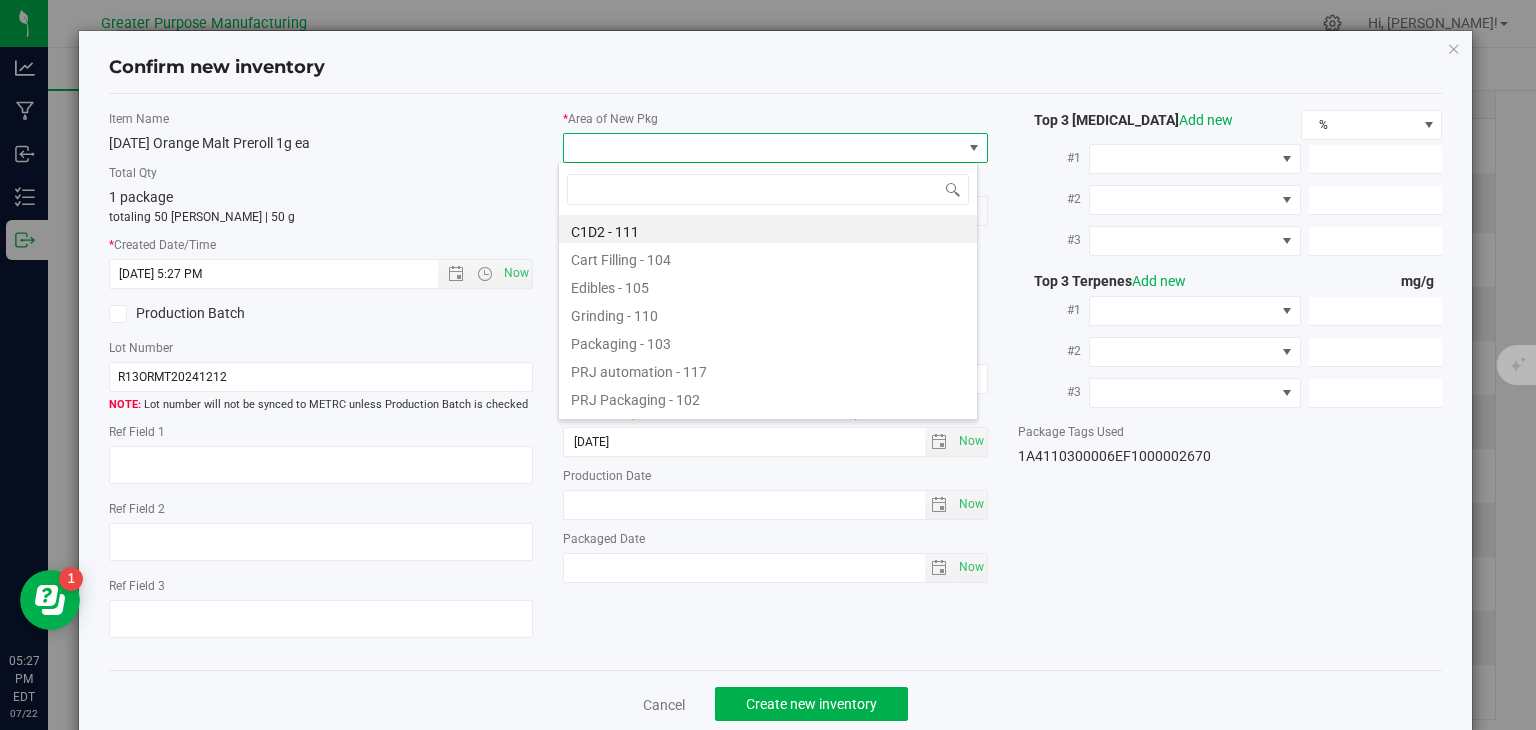 type on "108" 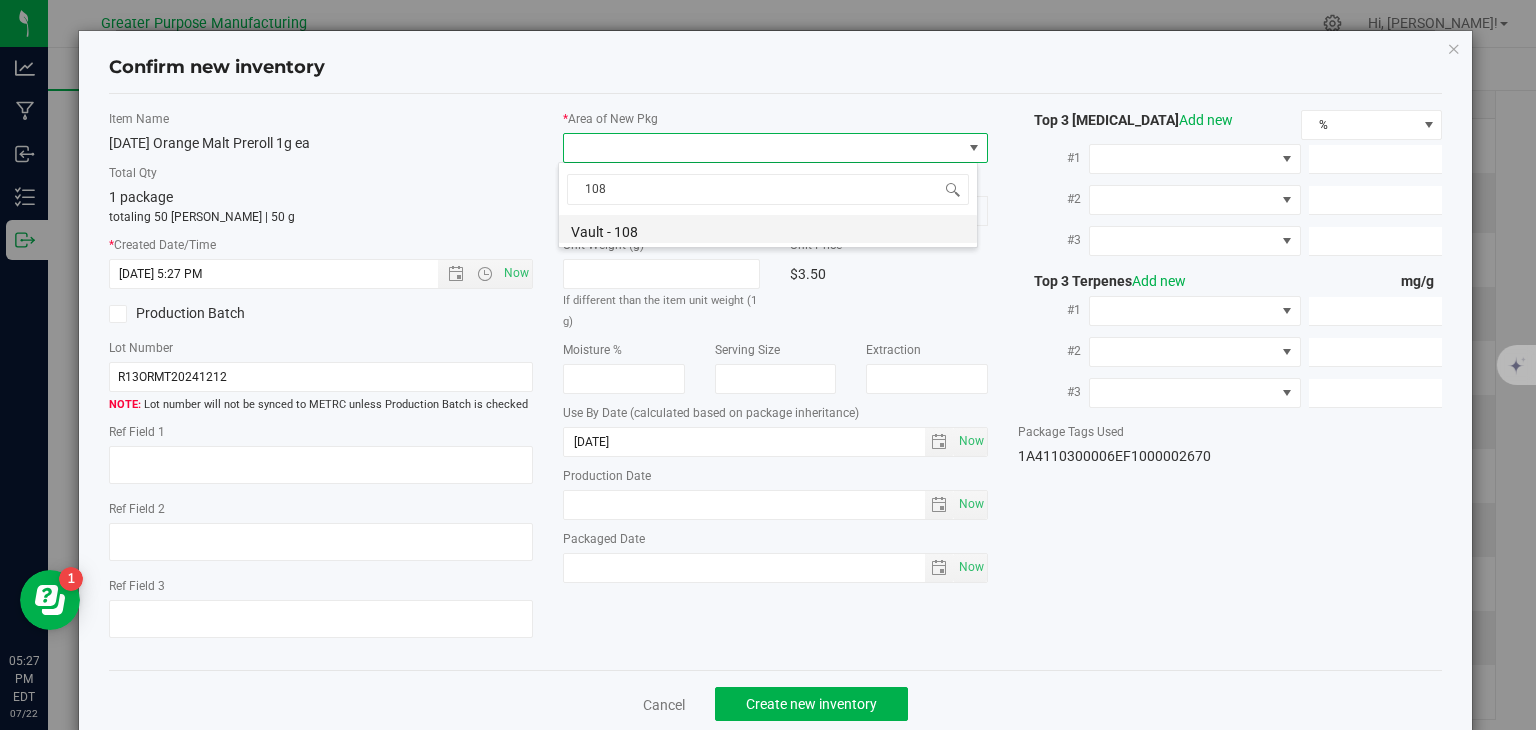 click on "Vault - 108" at bounding box center [768, 229] 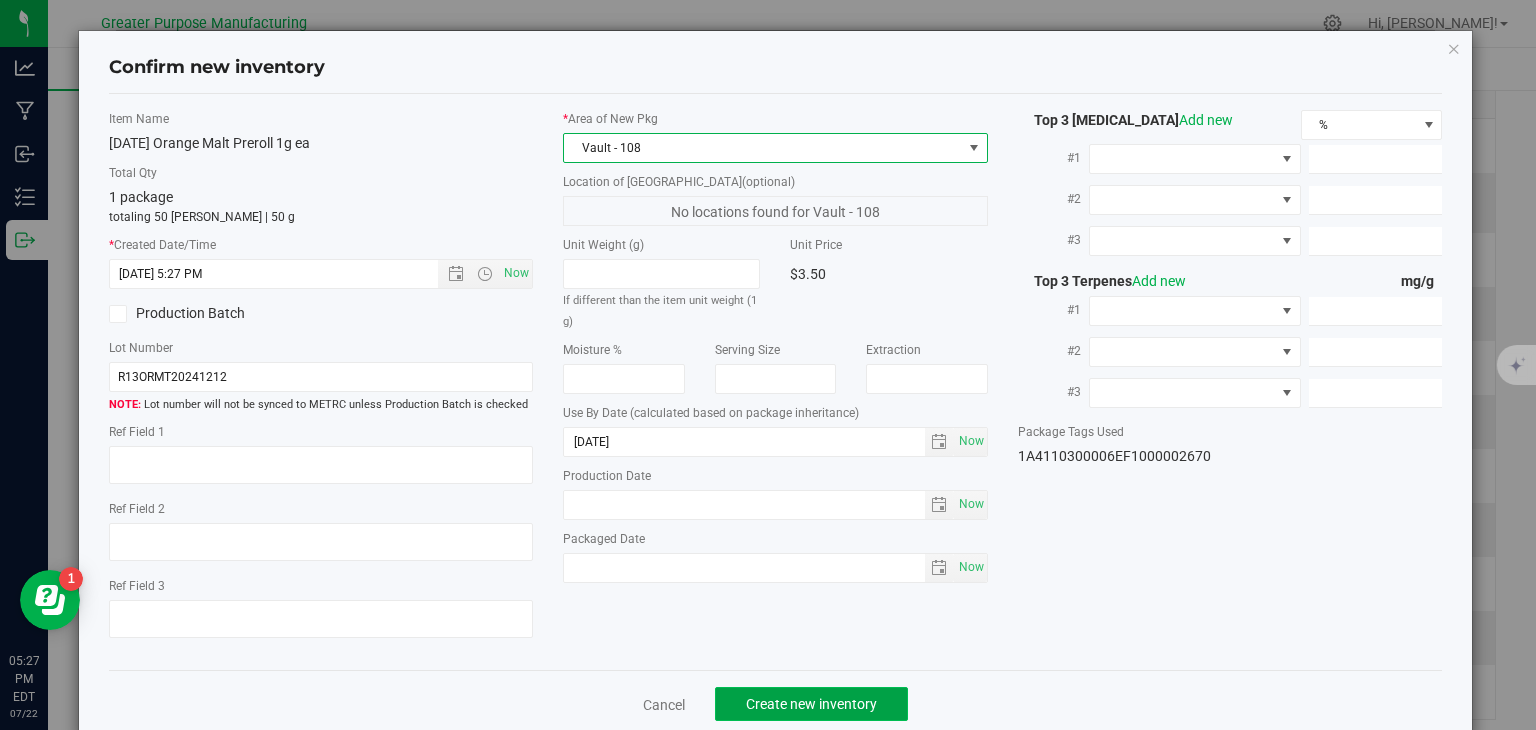 click on "Create new inventory" 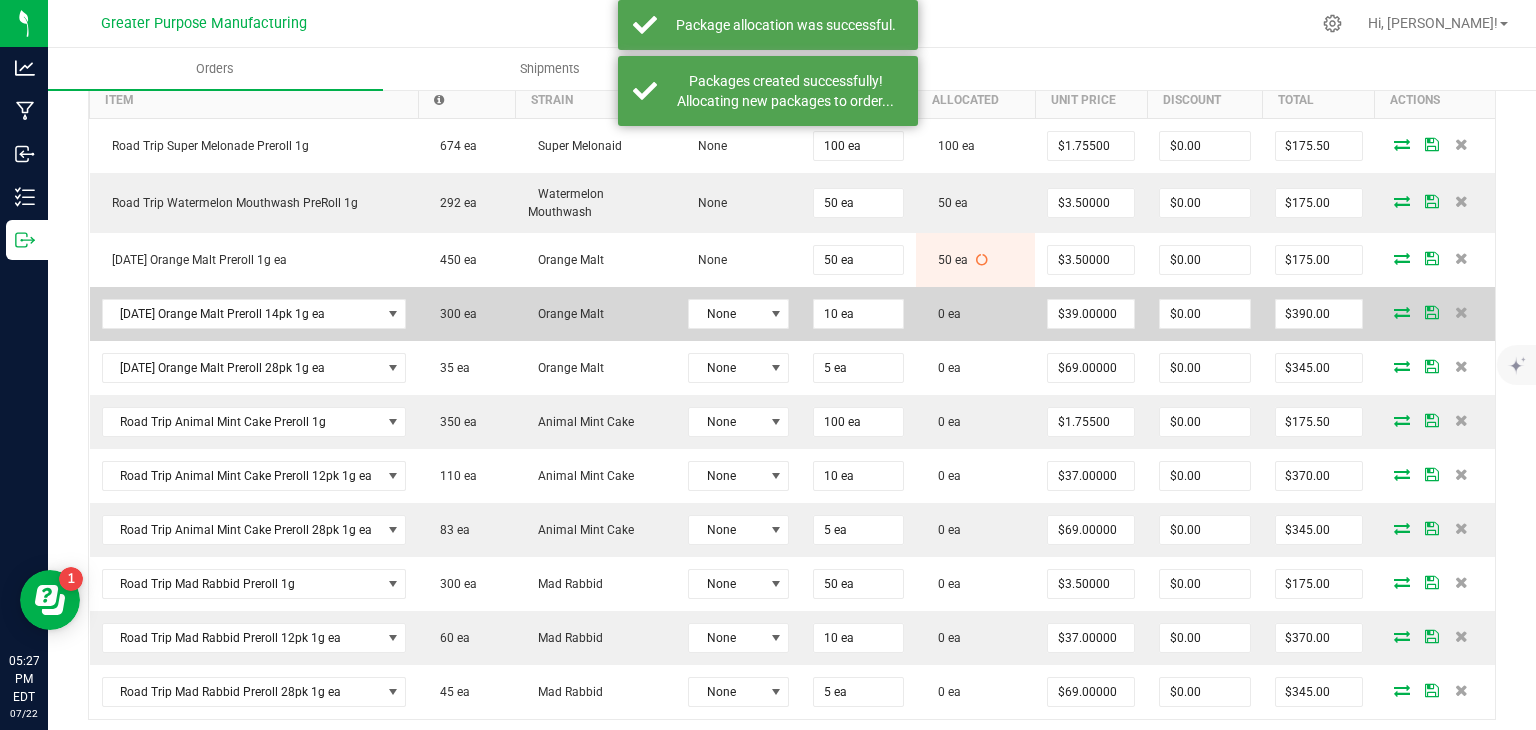 click at bounding box center [1402, 312] 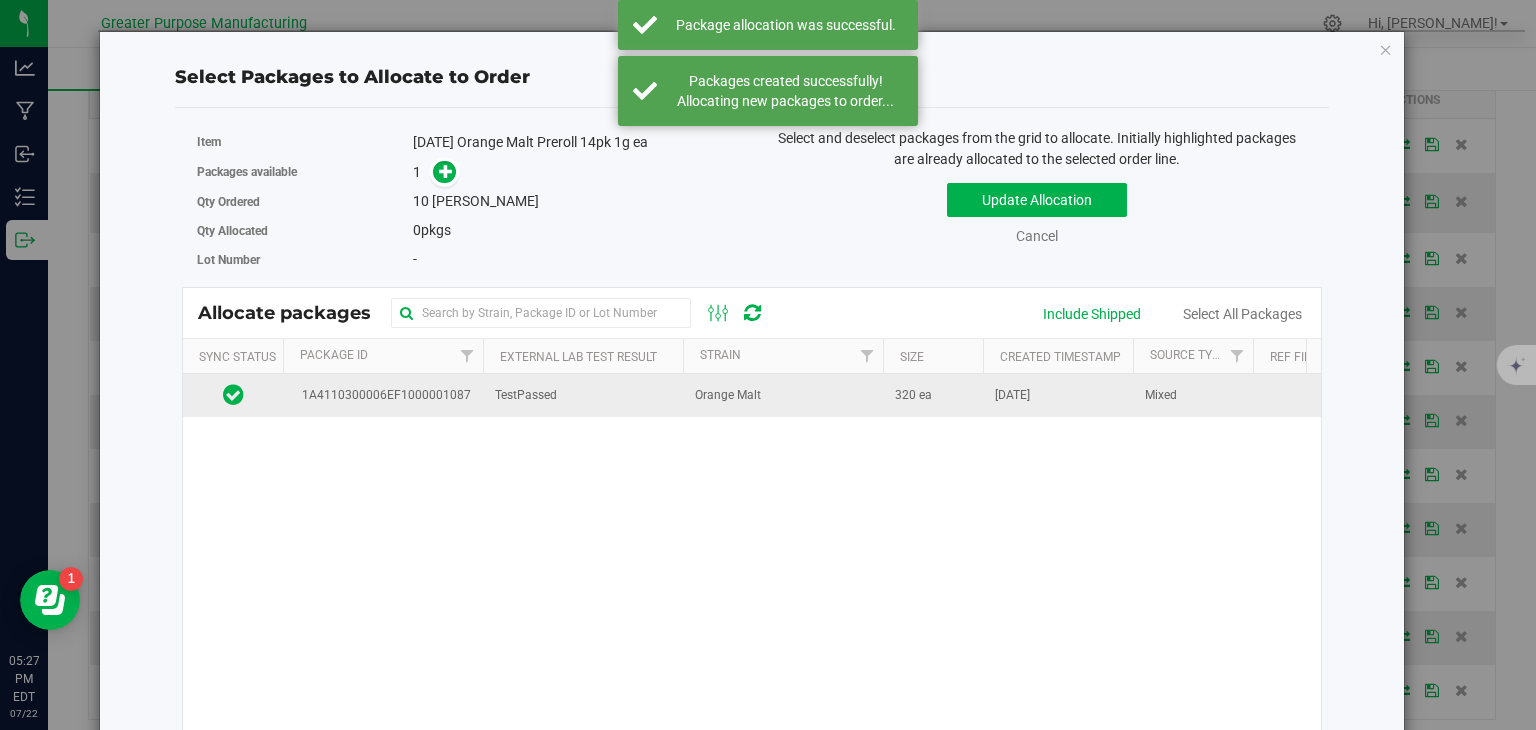 click on "TestPassed" at bounding box center (583, 395) 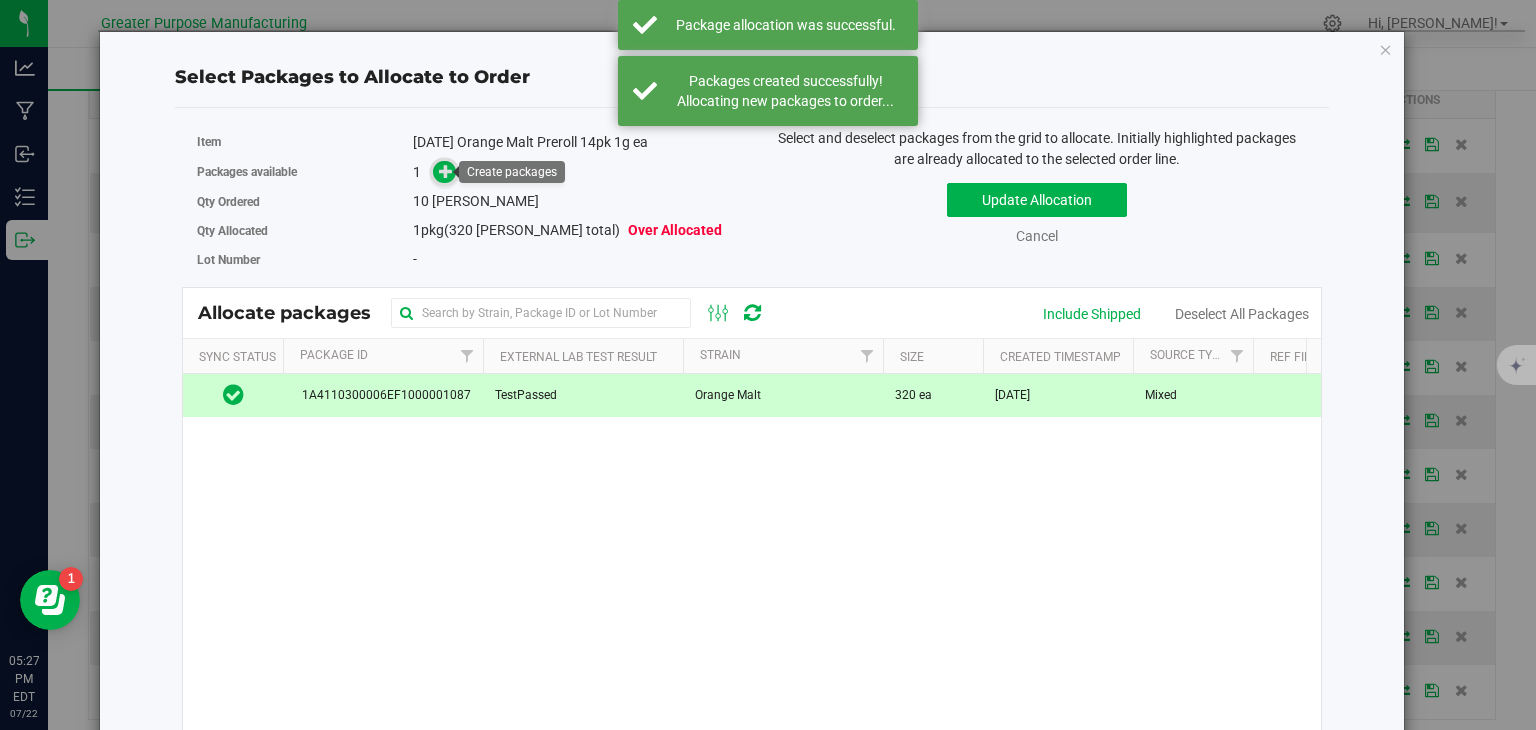 click at bounding box center (446, 171) 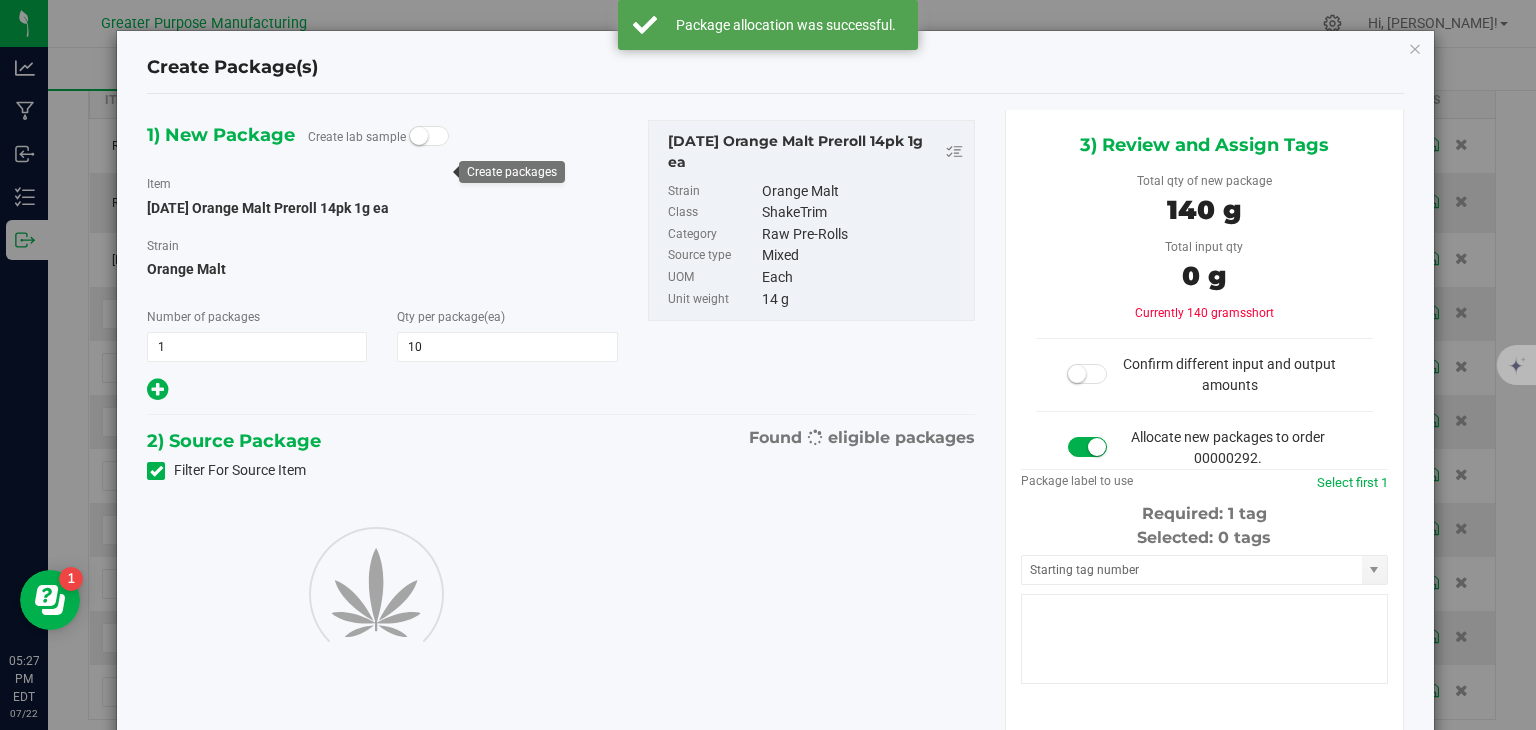 type on "10" 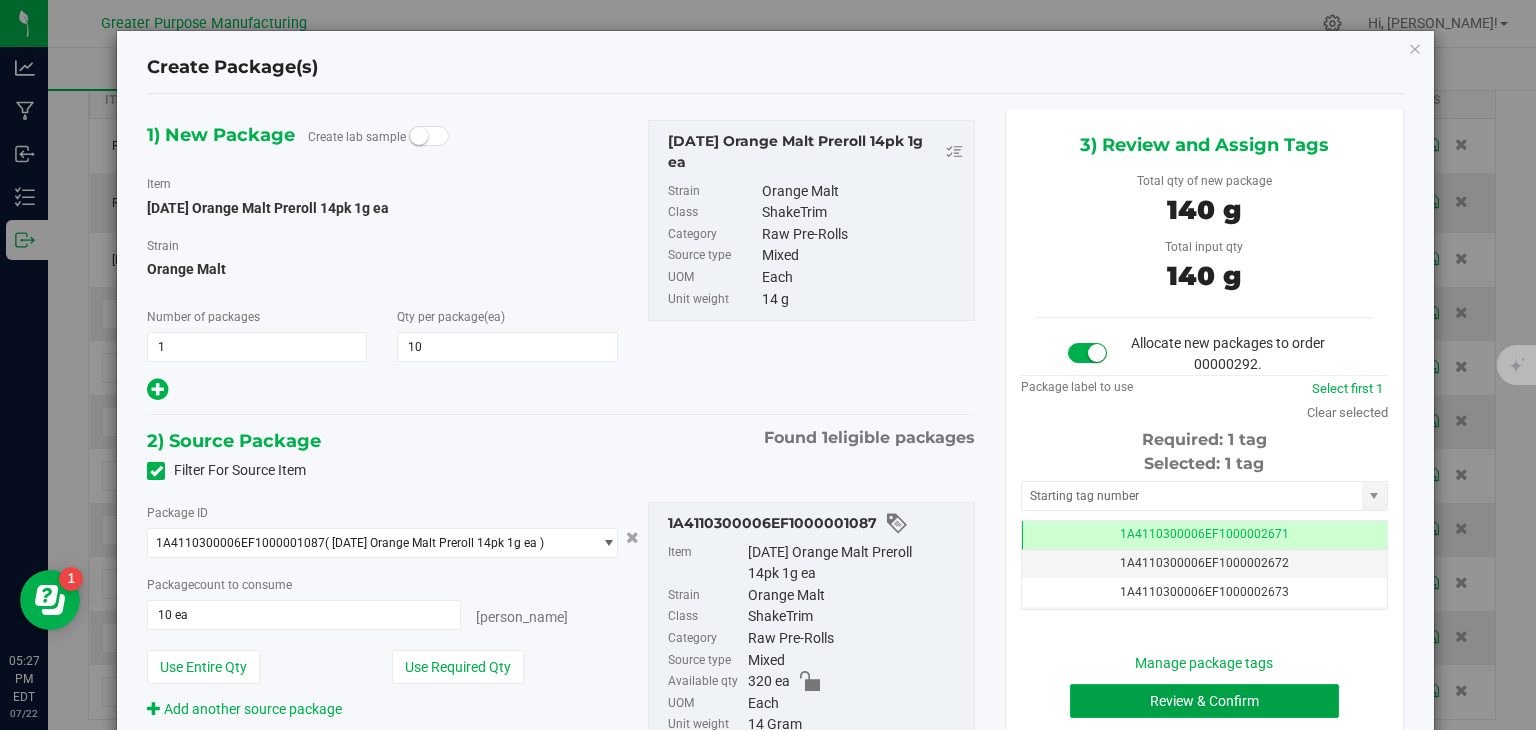 click on "Review & Confirm" at bounding box center [1204, 701] 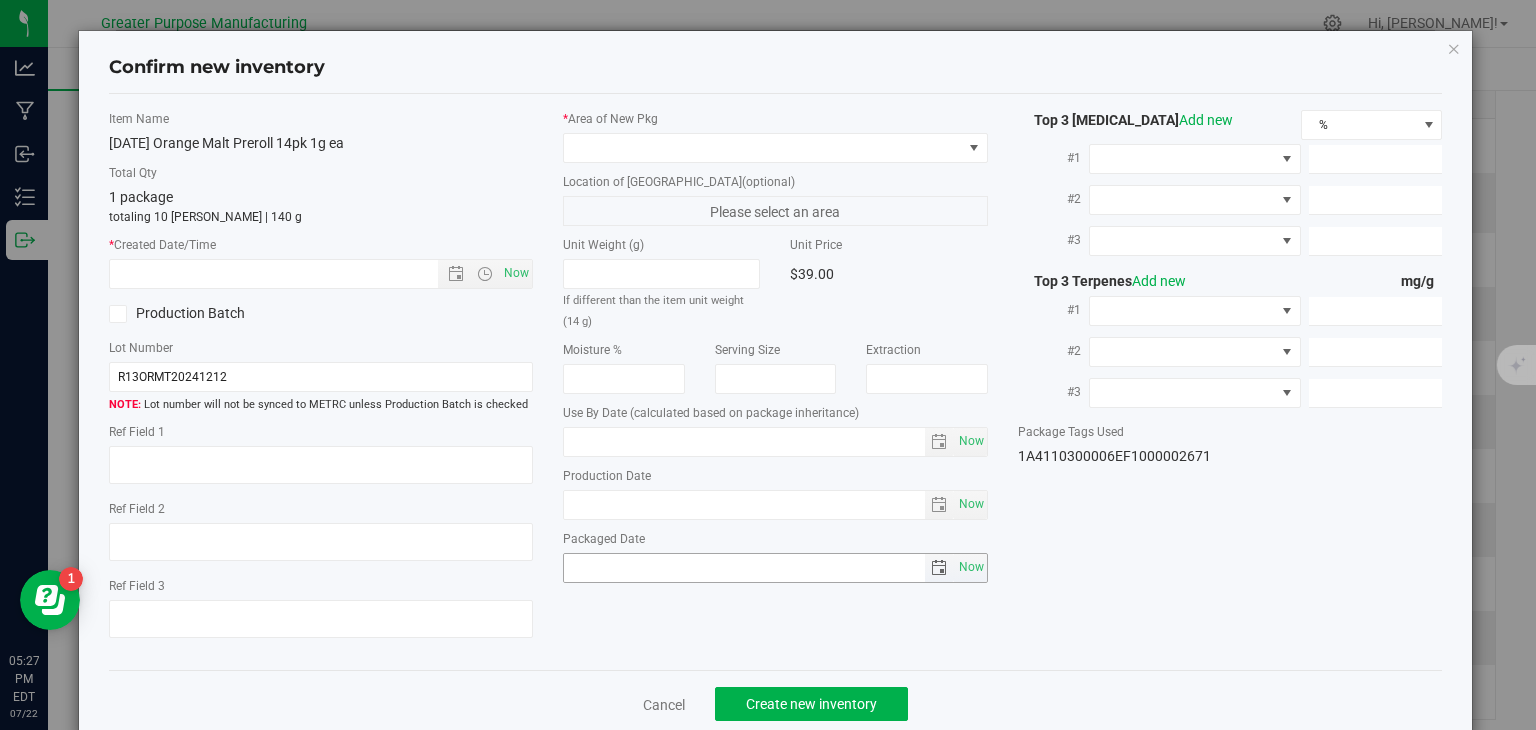 type on "[DATE]" 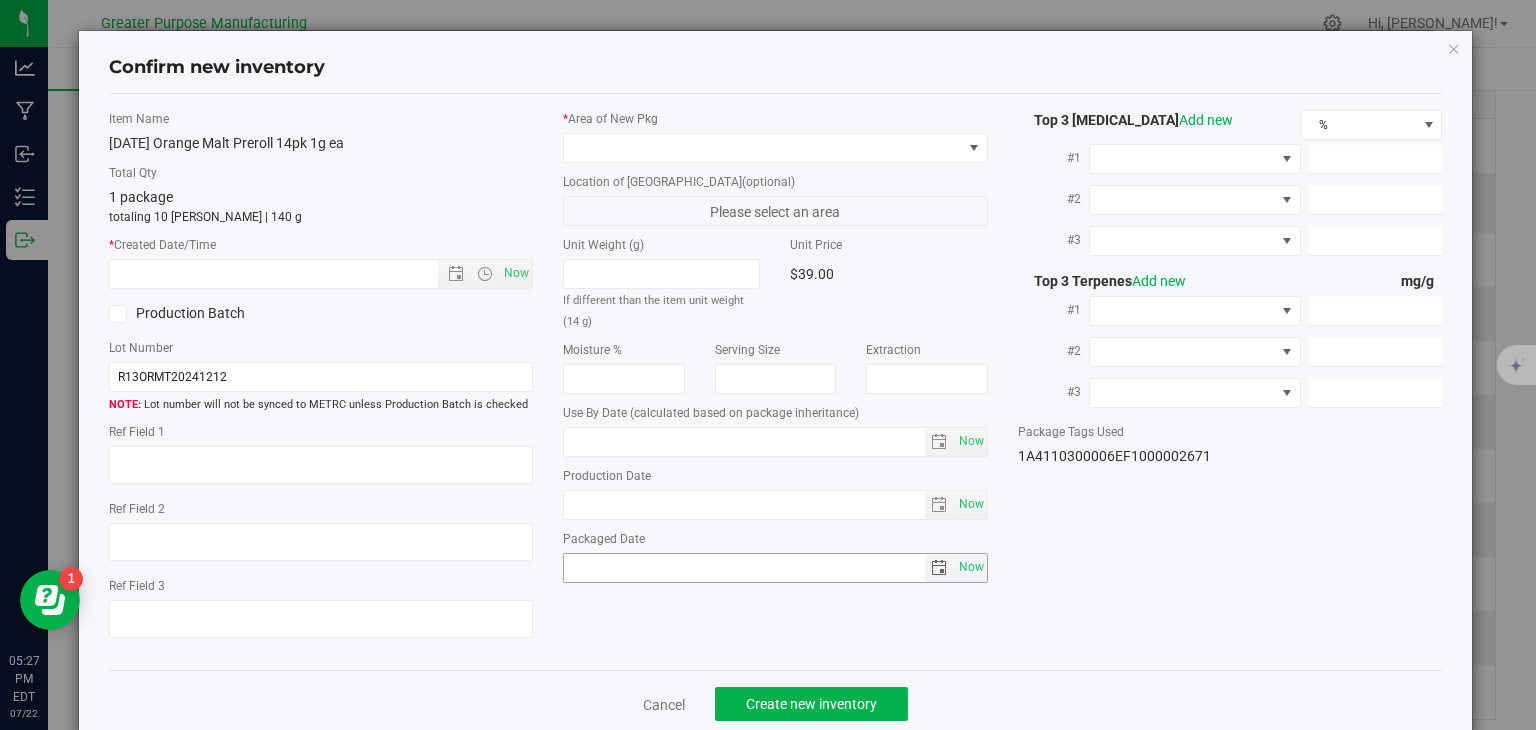 type on "[DATE]" 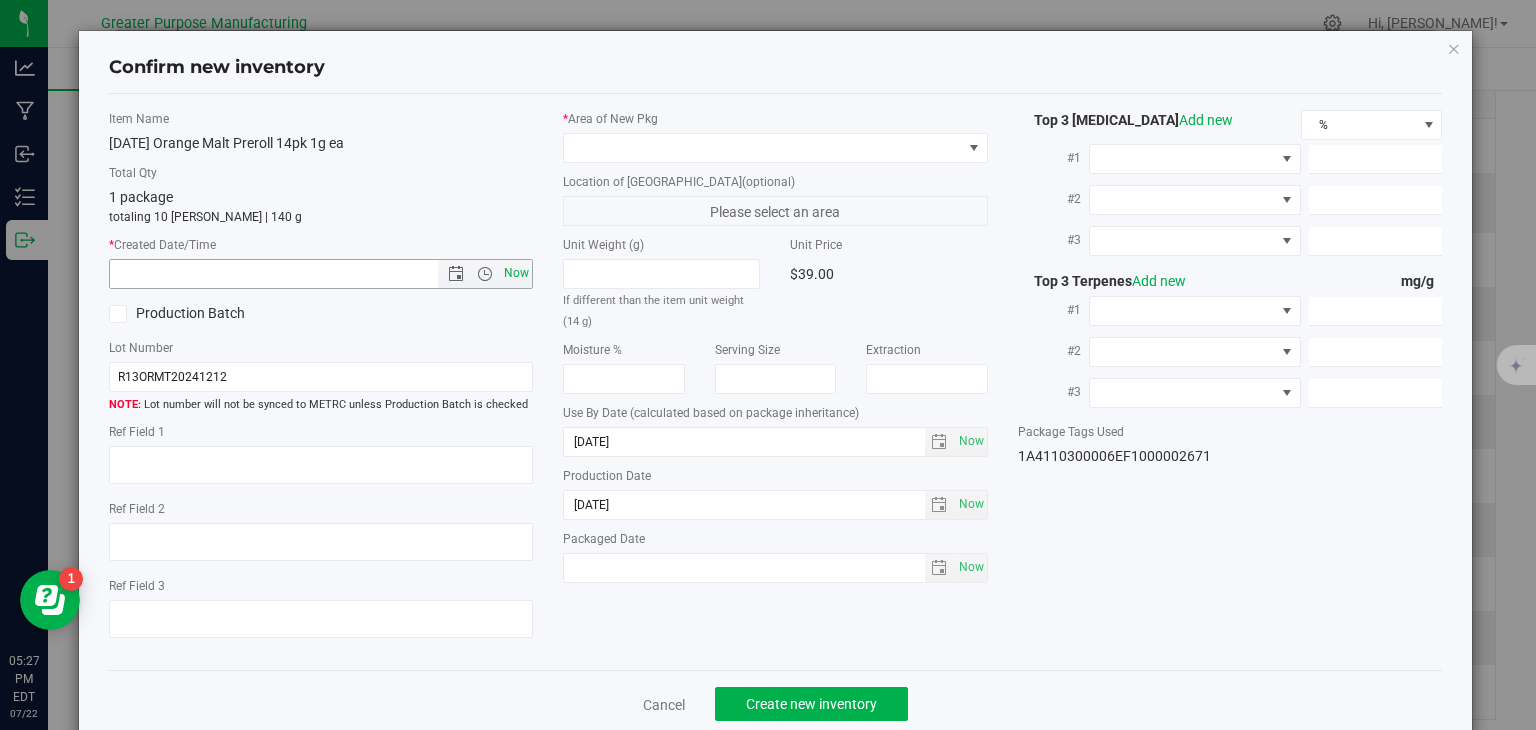 click on "Now" at bounding box center (517, 273) 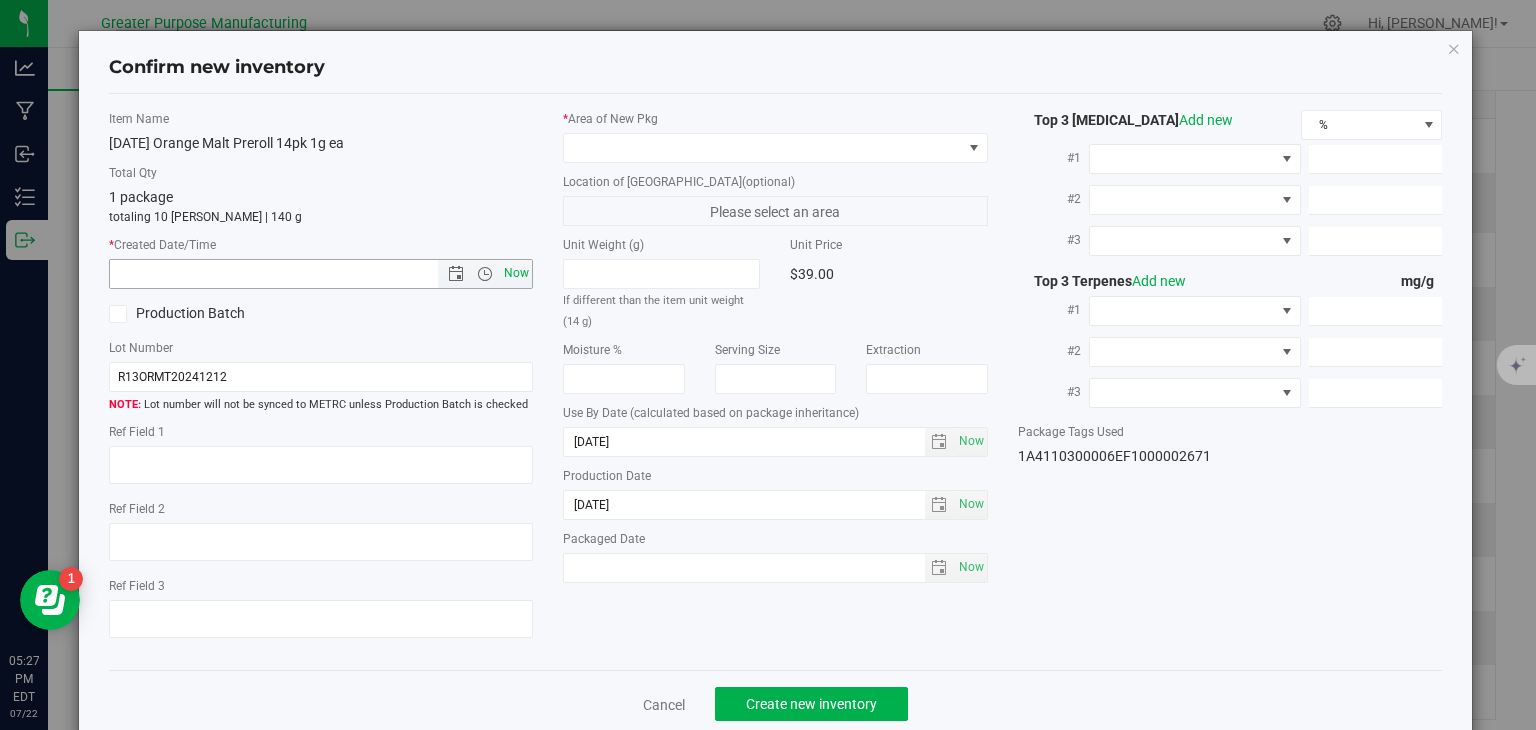type on "[DATE] 5:27 PM" 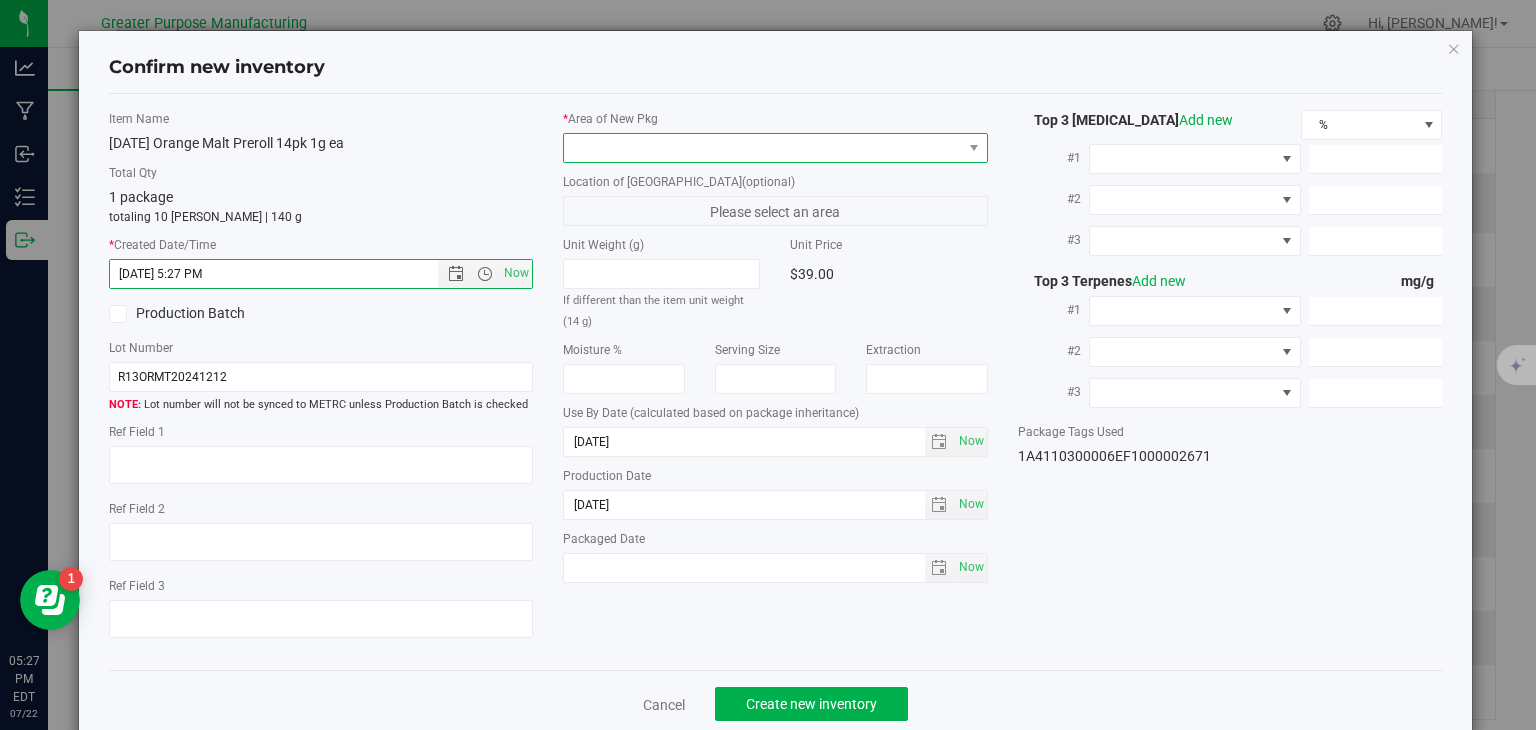 click at bounding box center (763, 148) 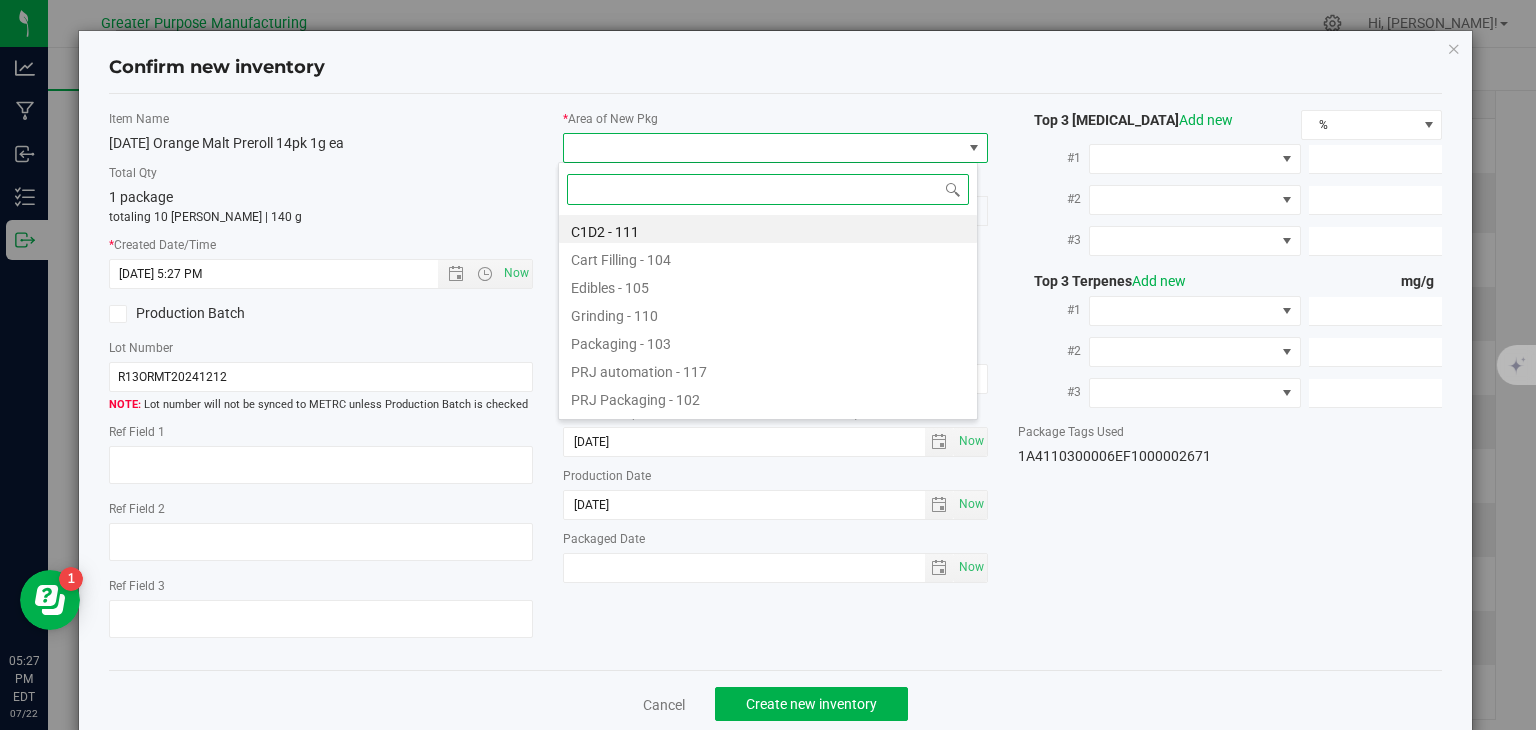 paste on "108" 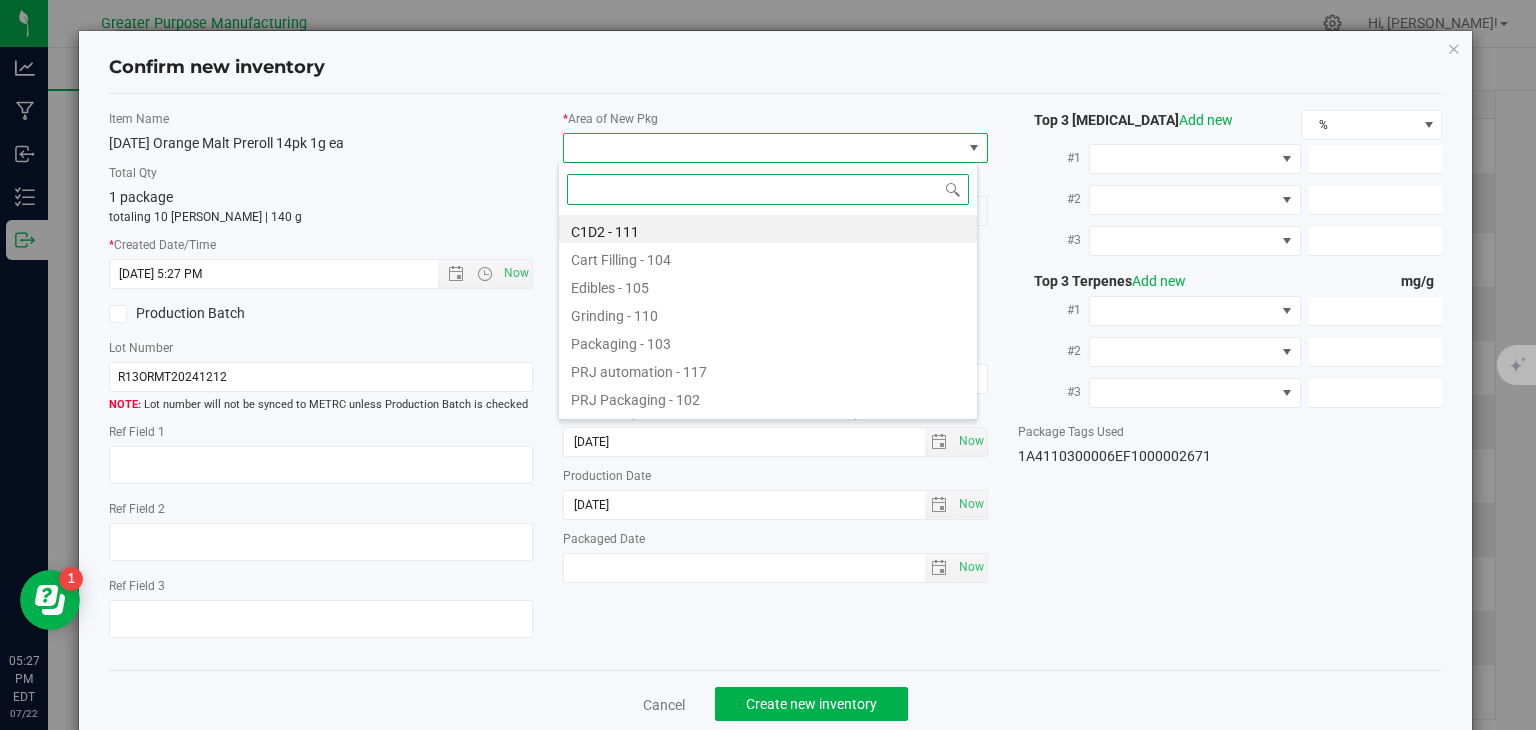 type on "108" 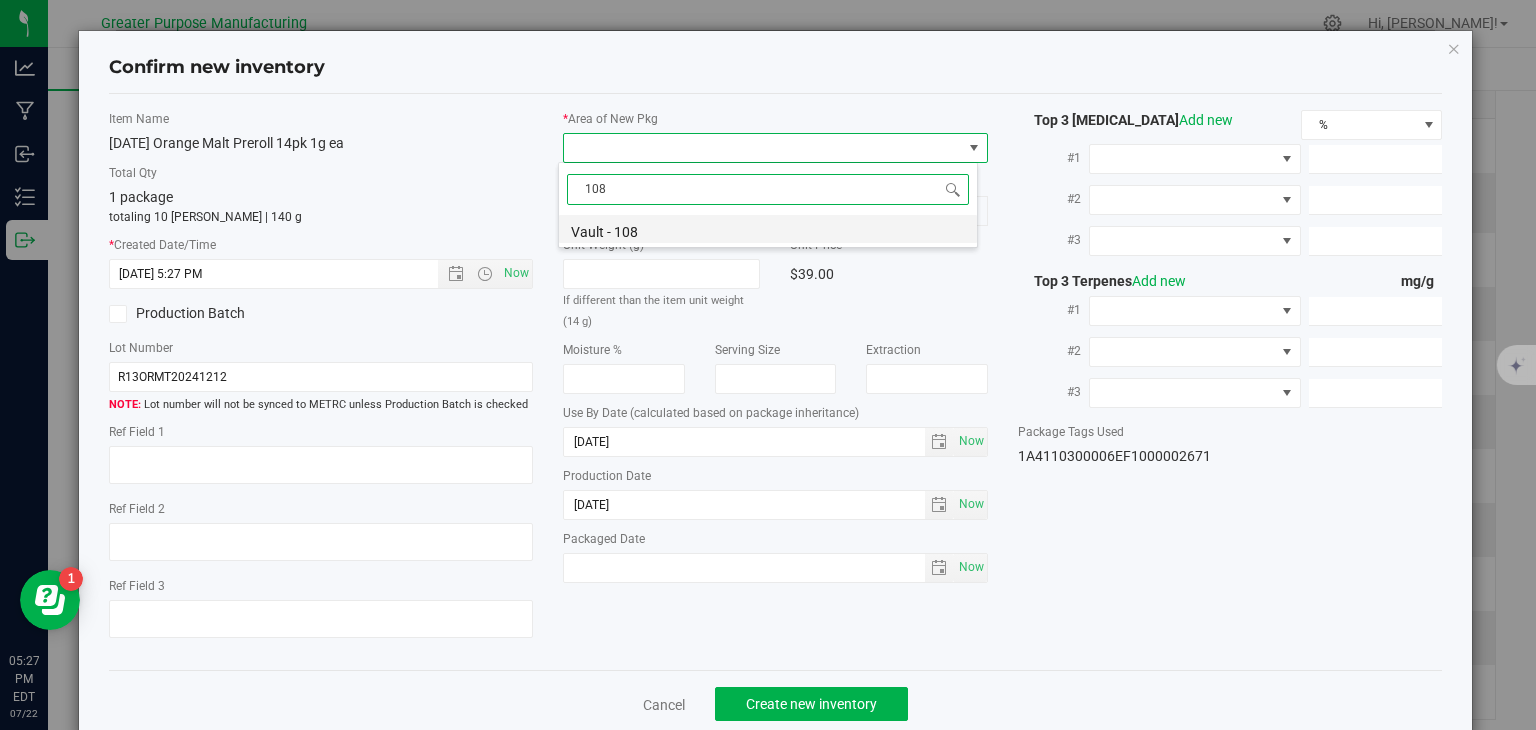 click on "Vault - 108" at bounding box center [768, 229] 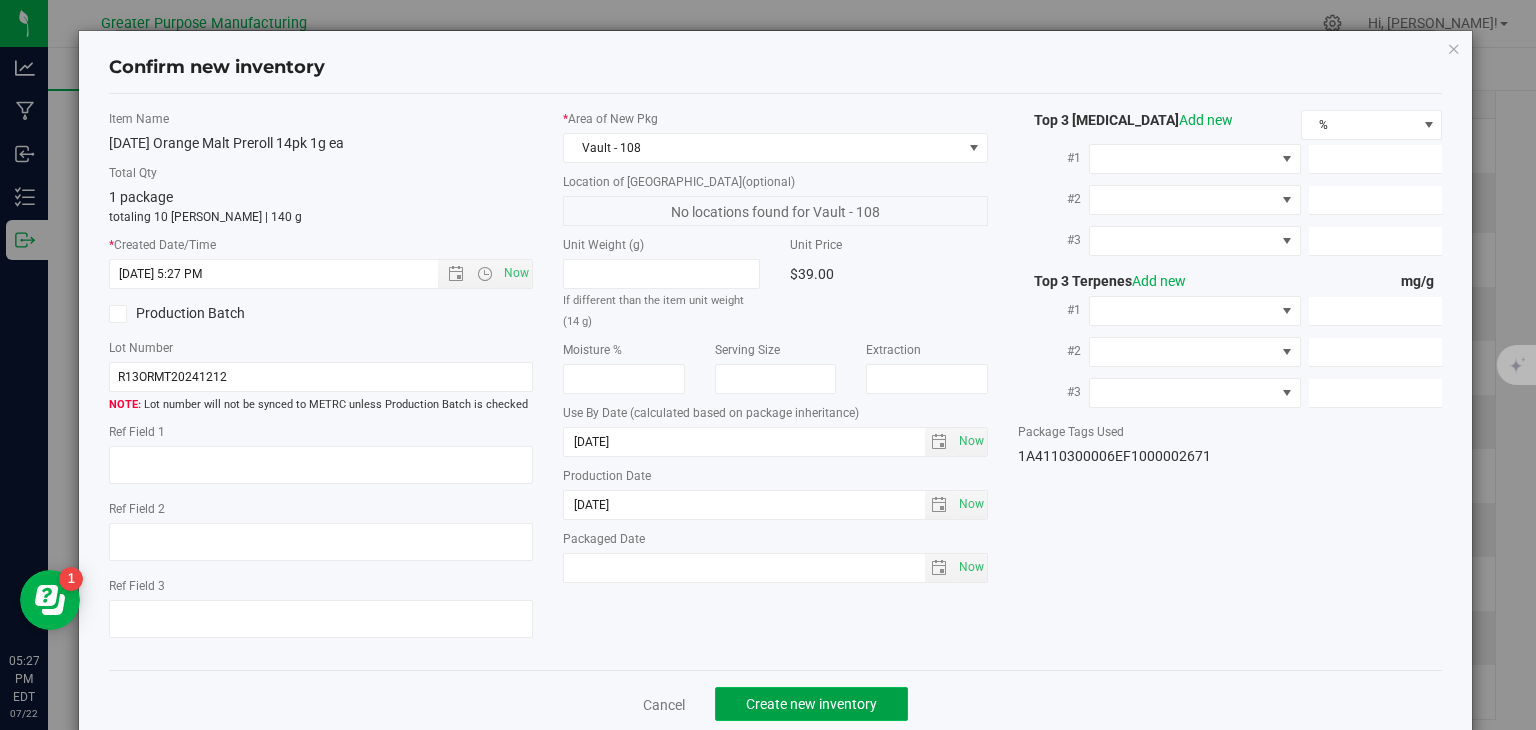 click on "Create new inventory" 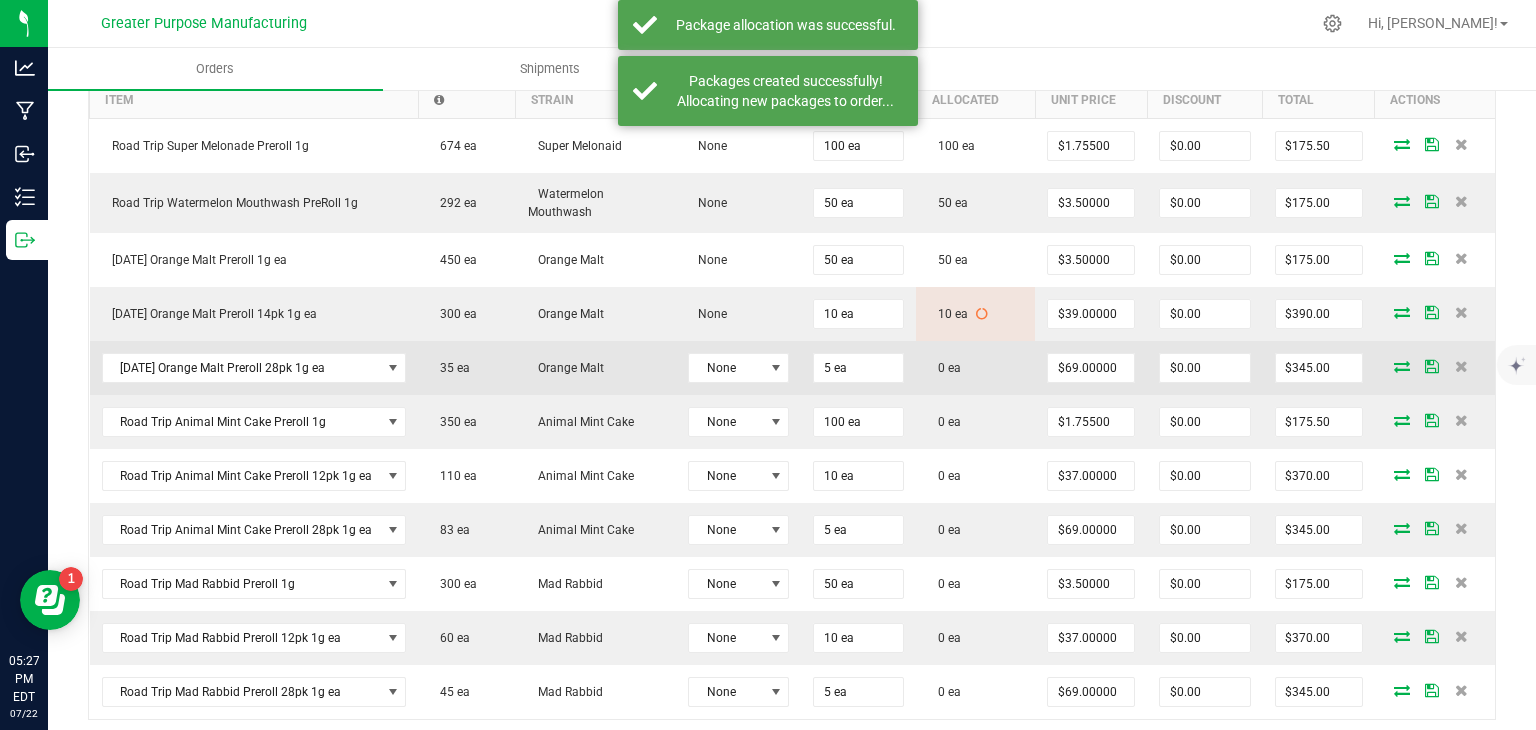 click at bounding box center [1402, 366] 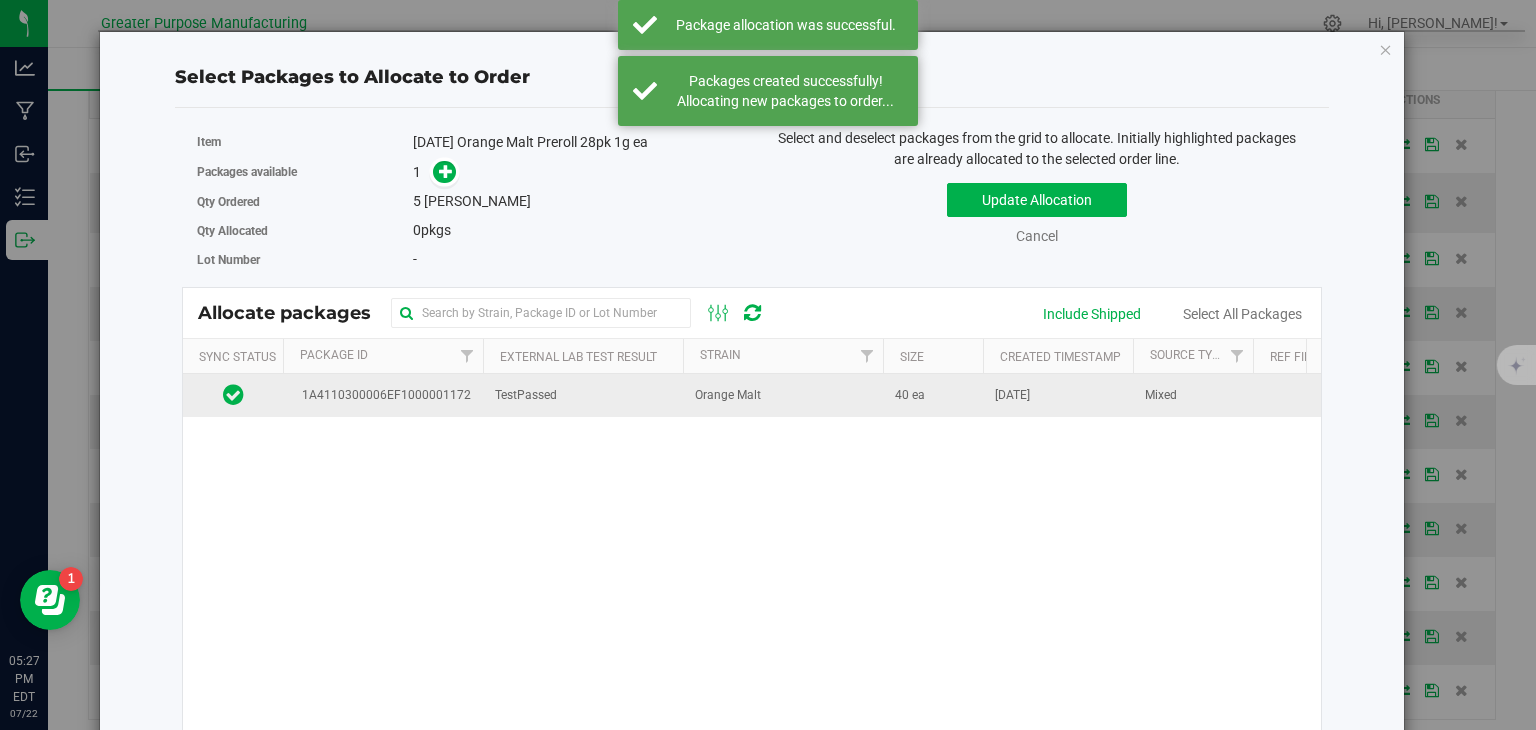 click on "Orange Malt" at bounding box center (783, 395) 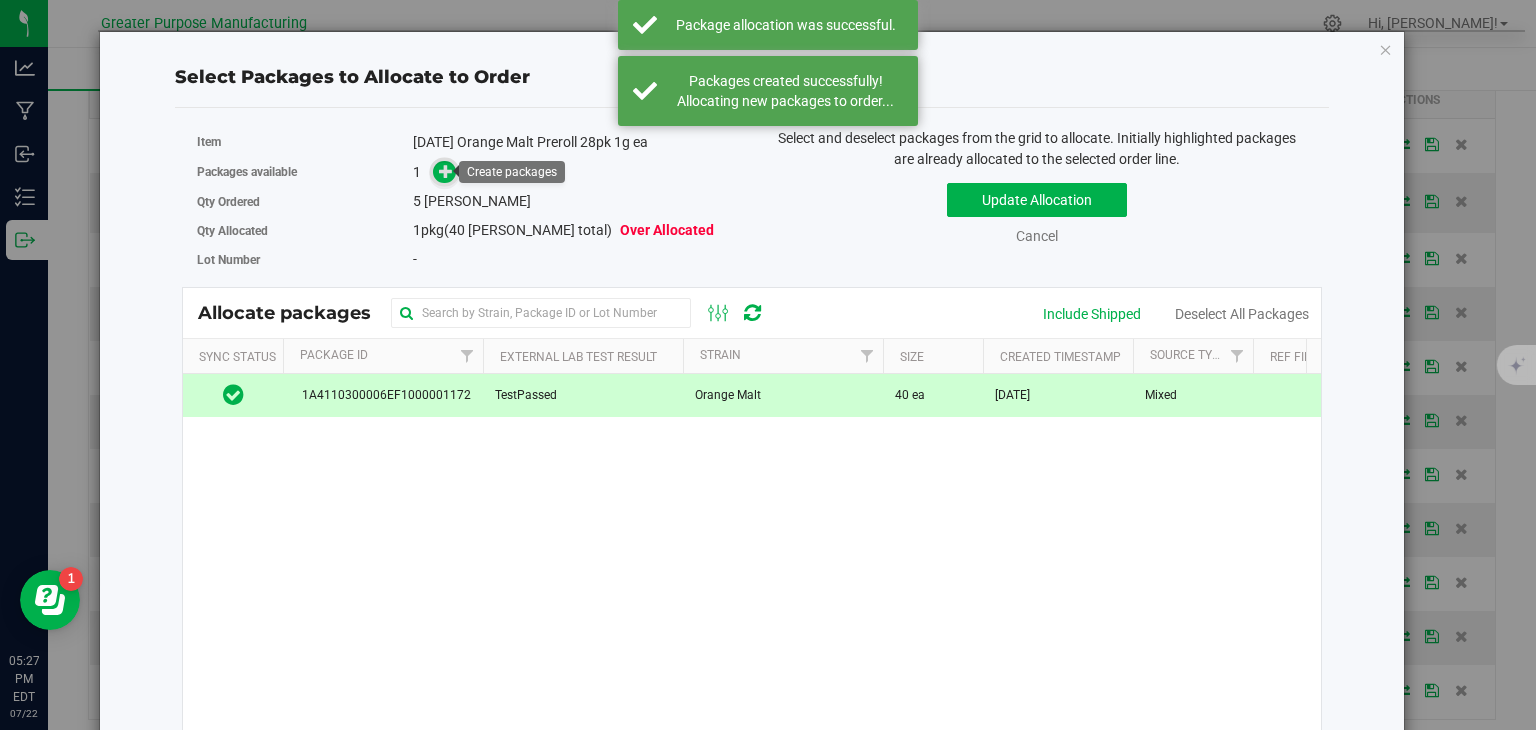 click at bounding box center (446, 171) 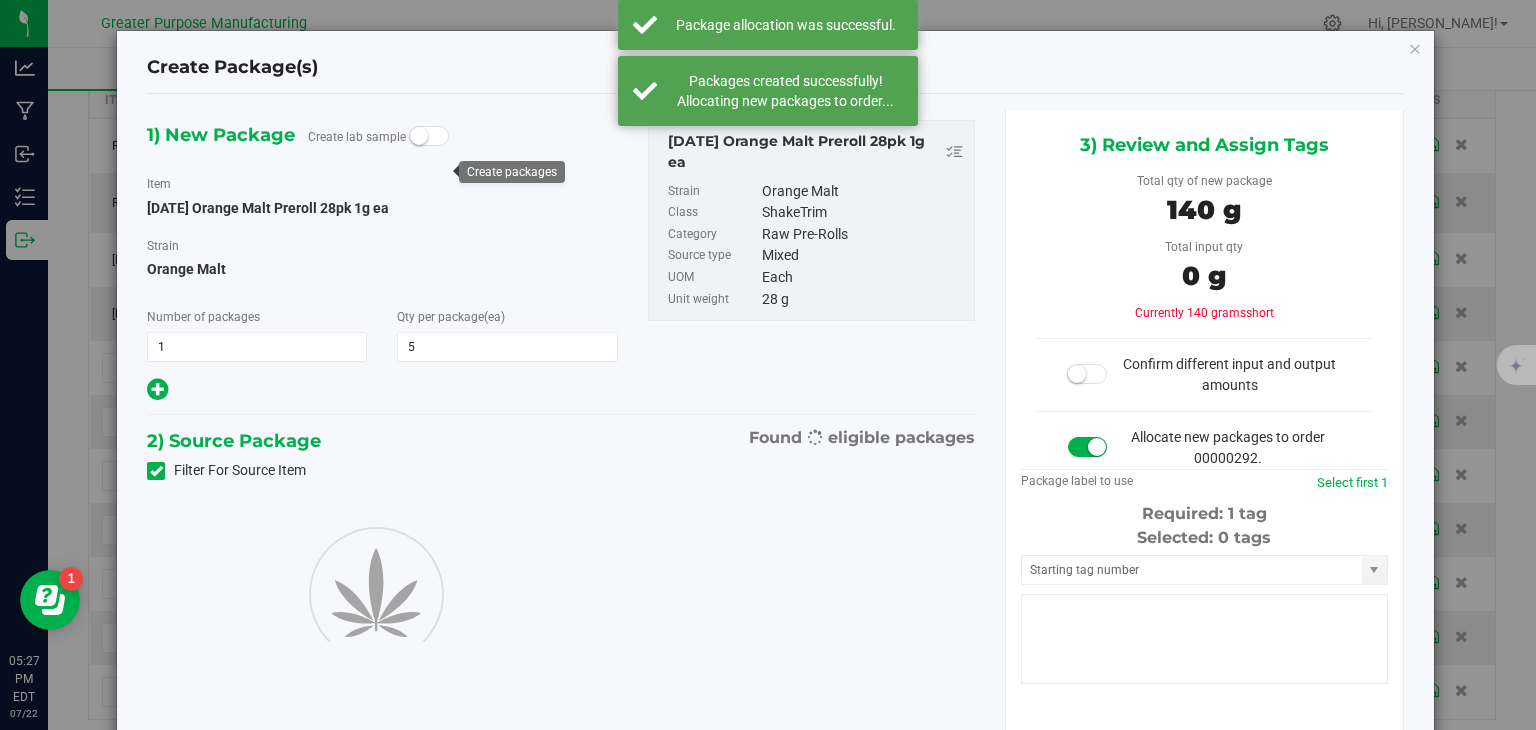 type on "5" 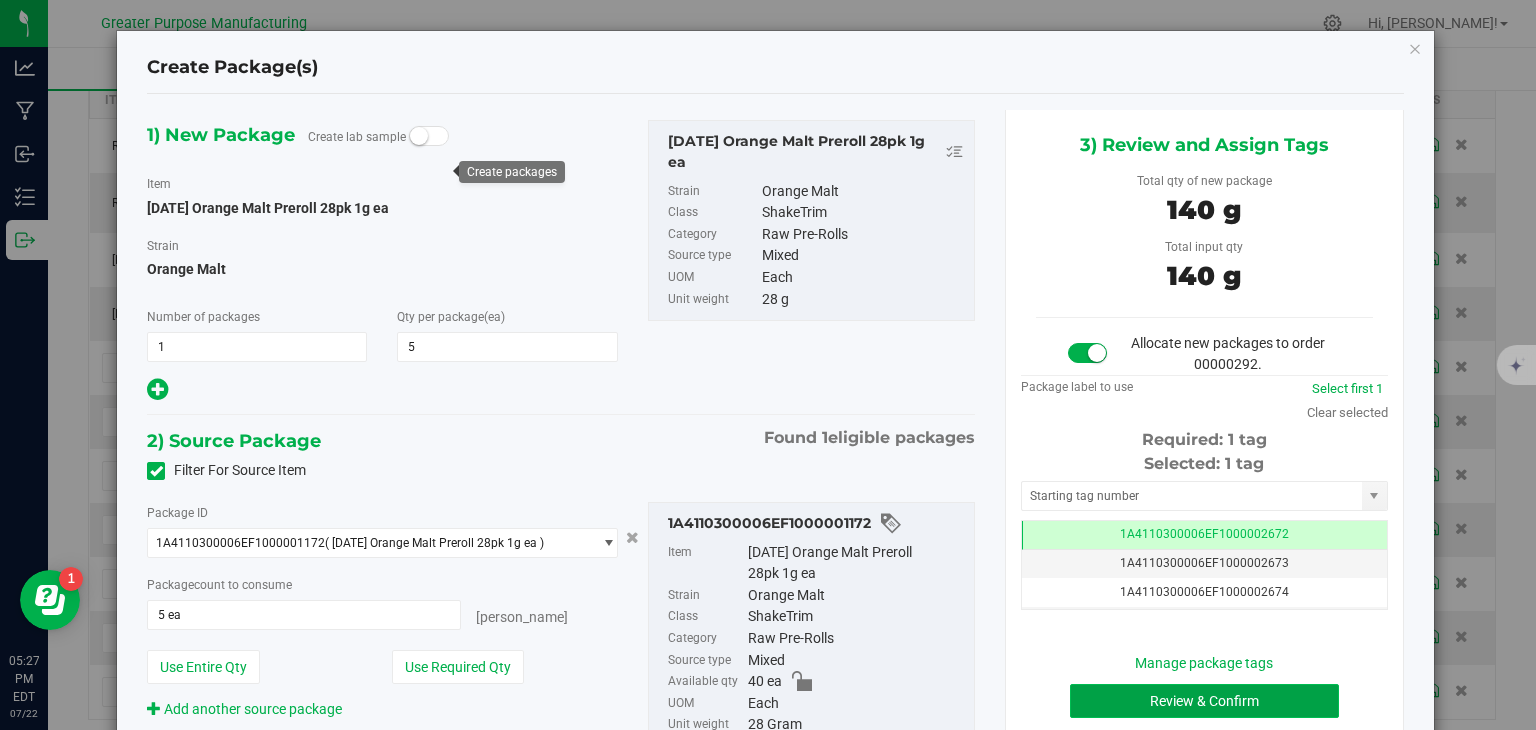 click on "Review & Confirm" at bounding box center (1204, 701) 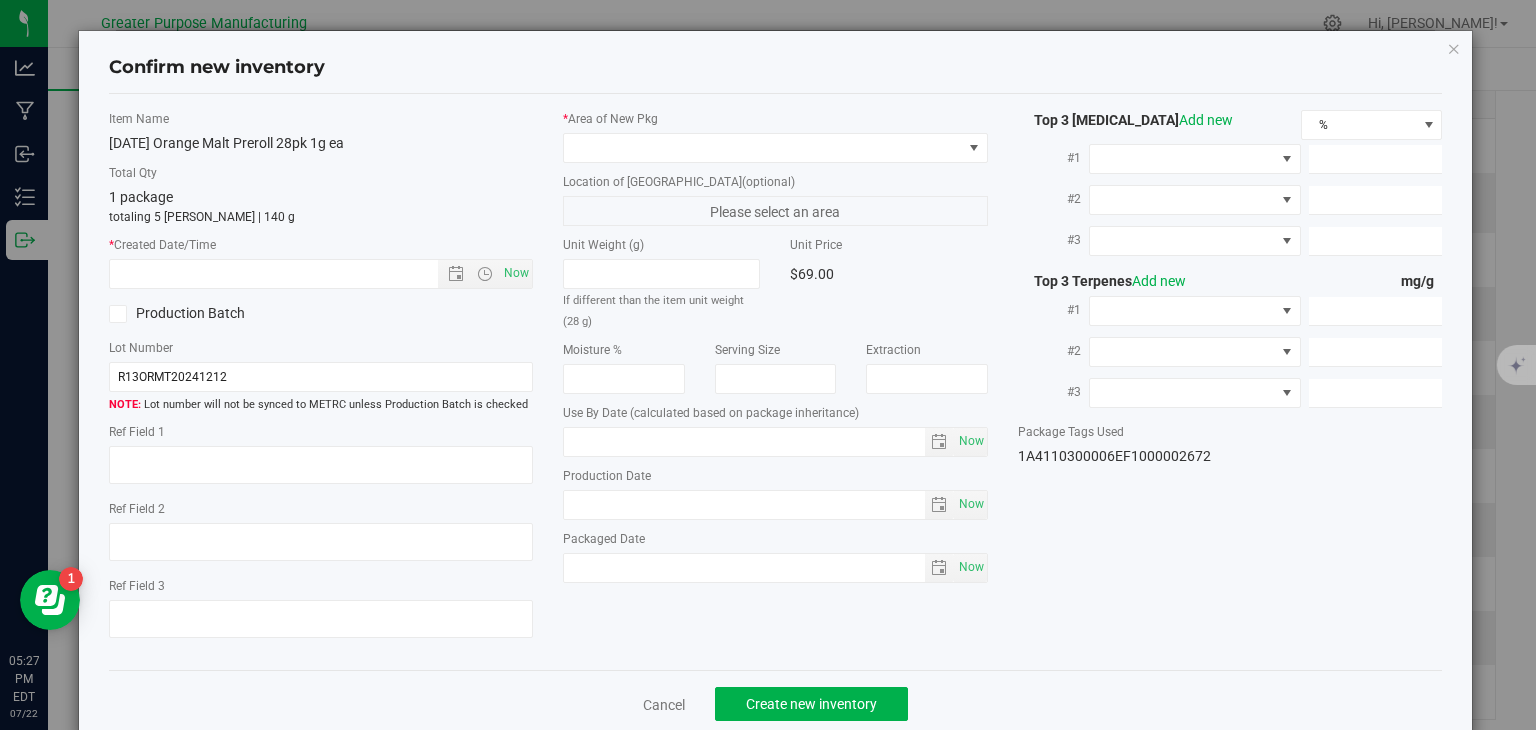 type on "[DATE]" 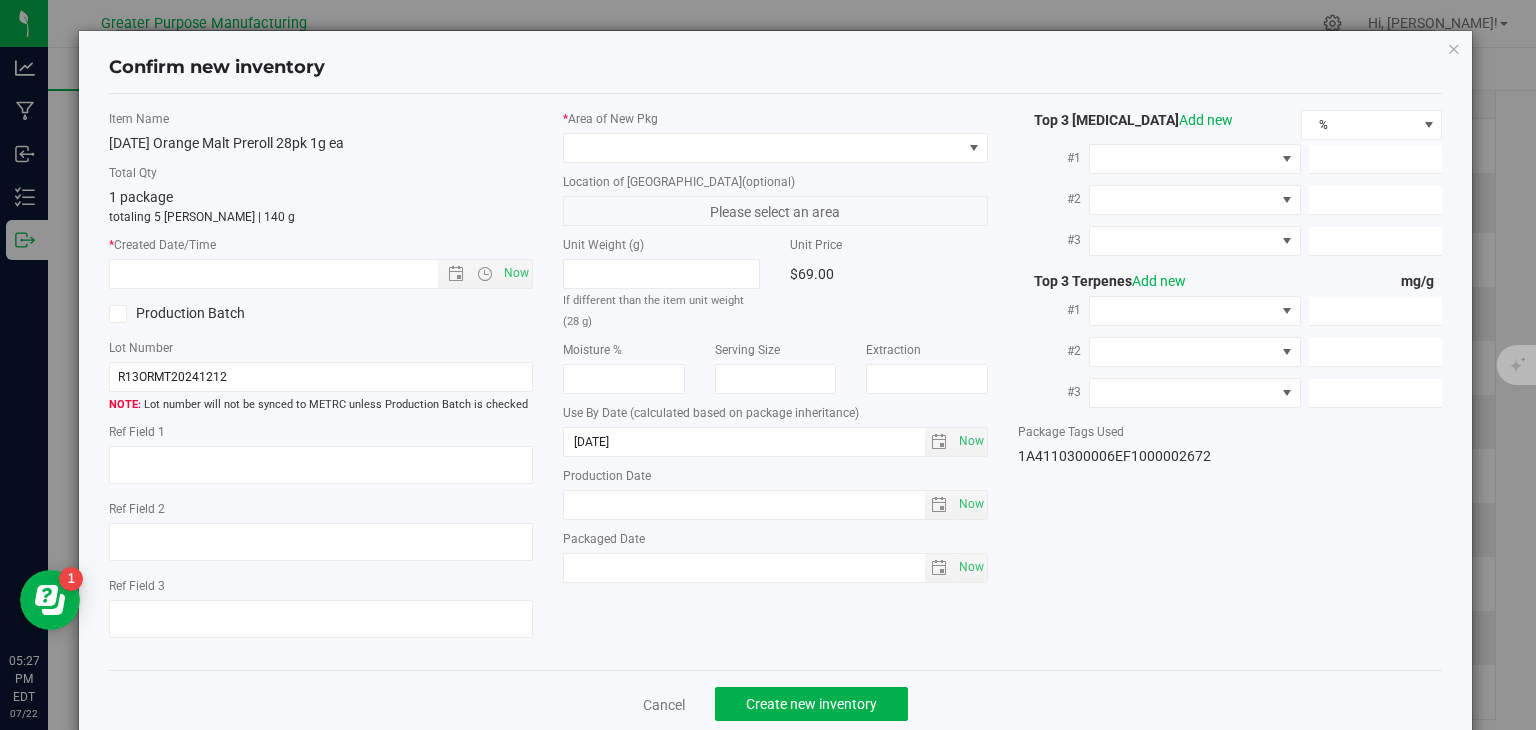 type on "[DATE]" 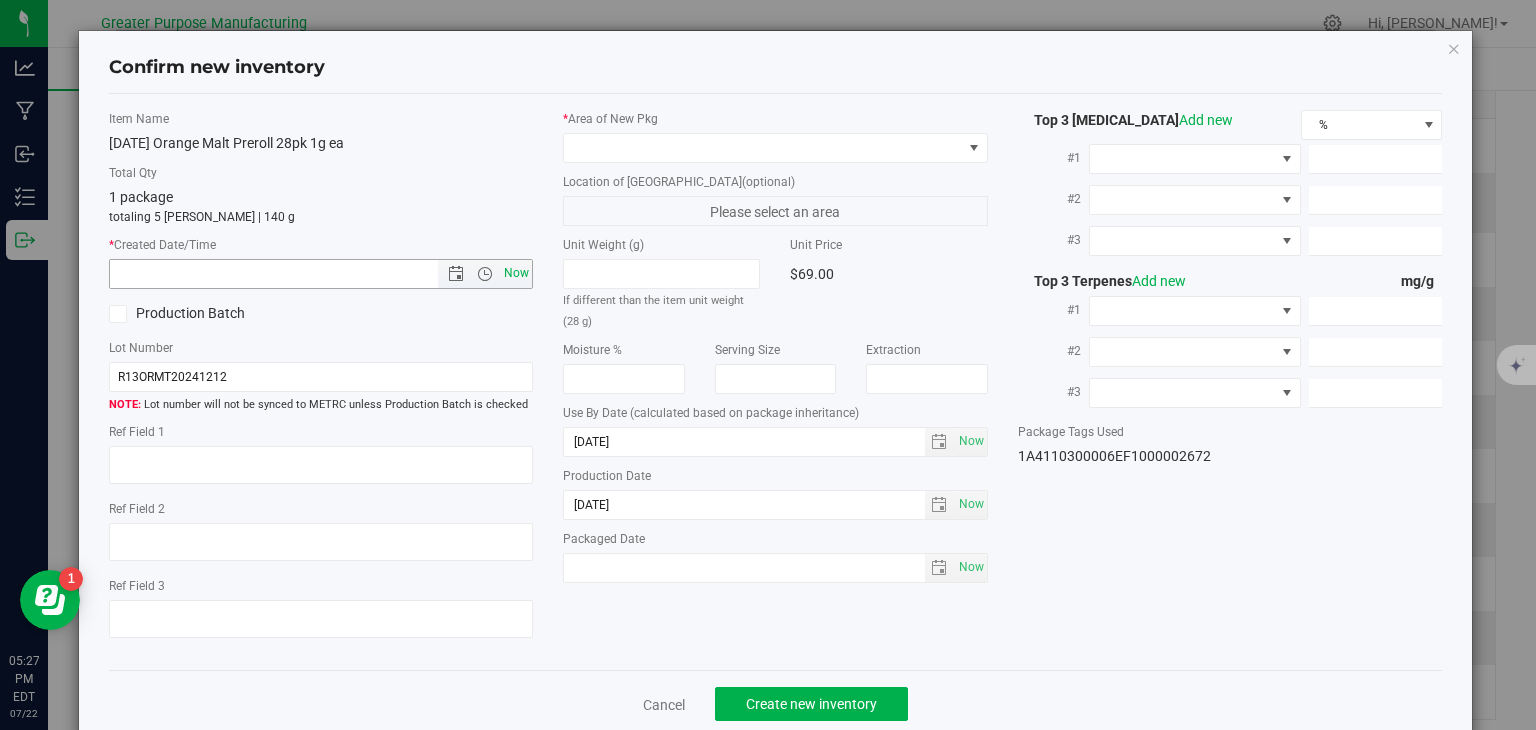 click on "Now" at bounding box center (517, 273) 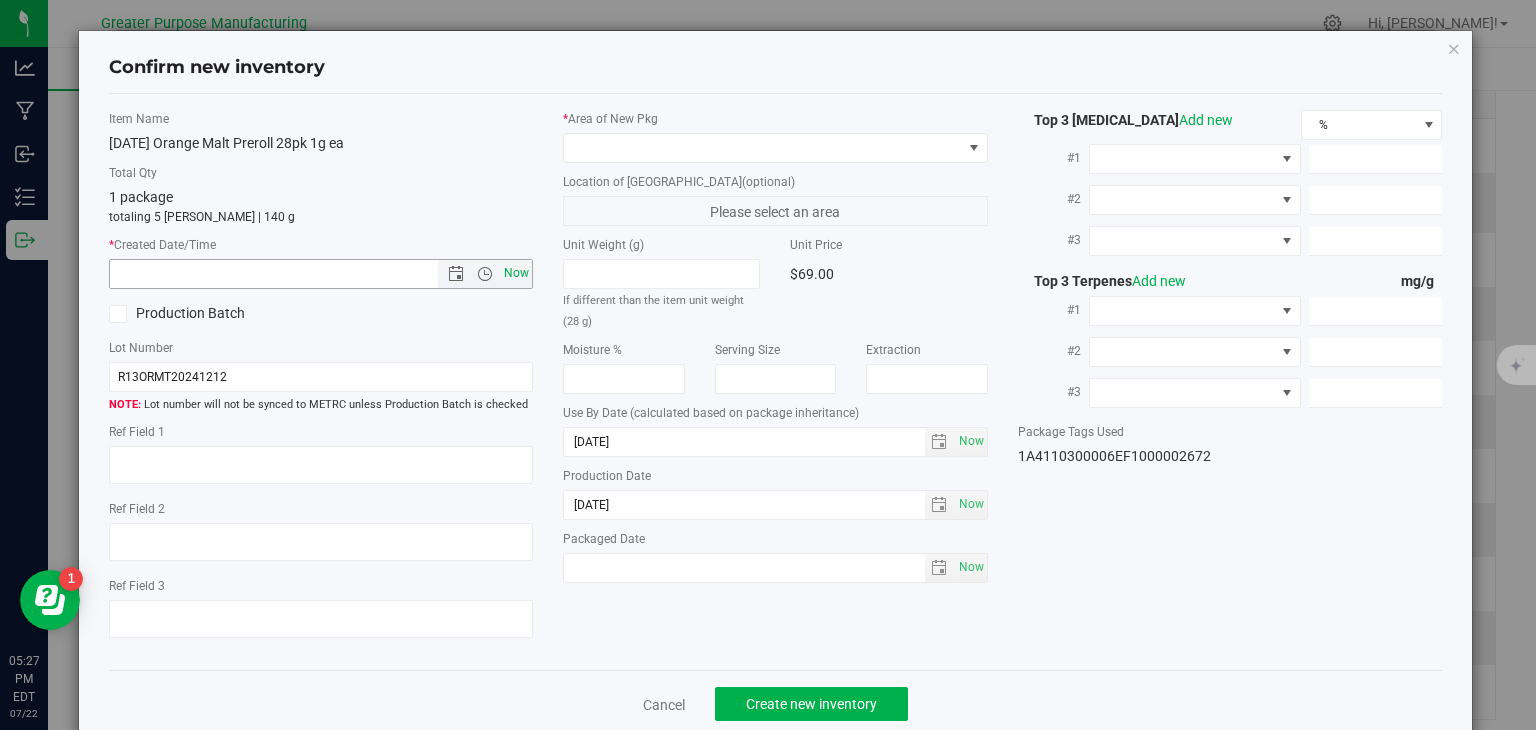 type on "[DATE] 5:27 PM" 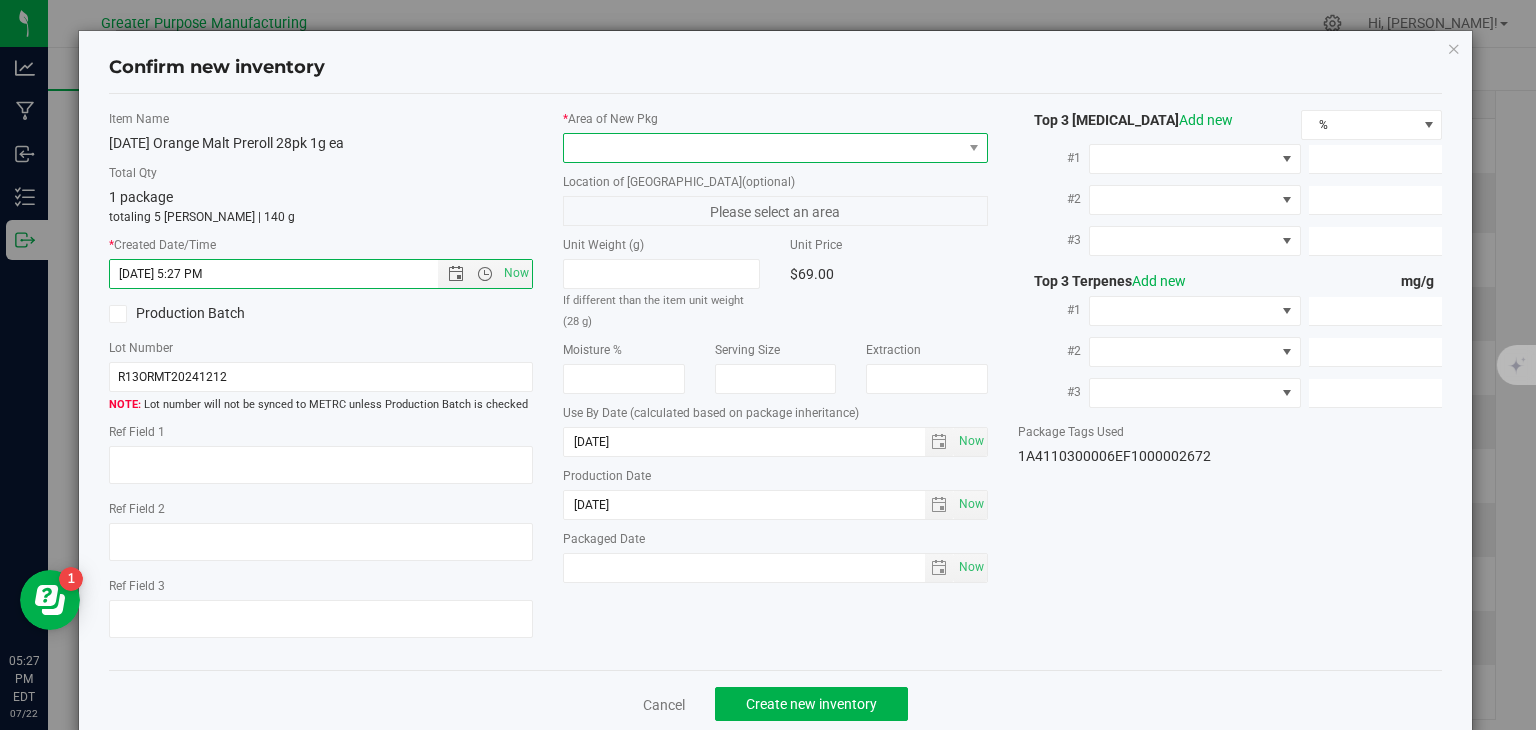 click at bounding box center (763, 148) 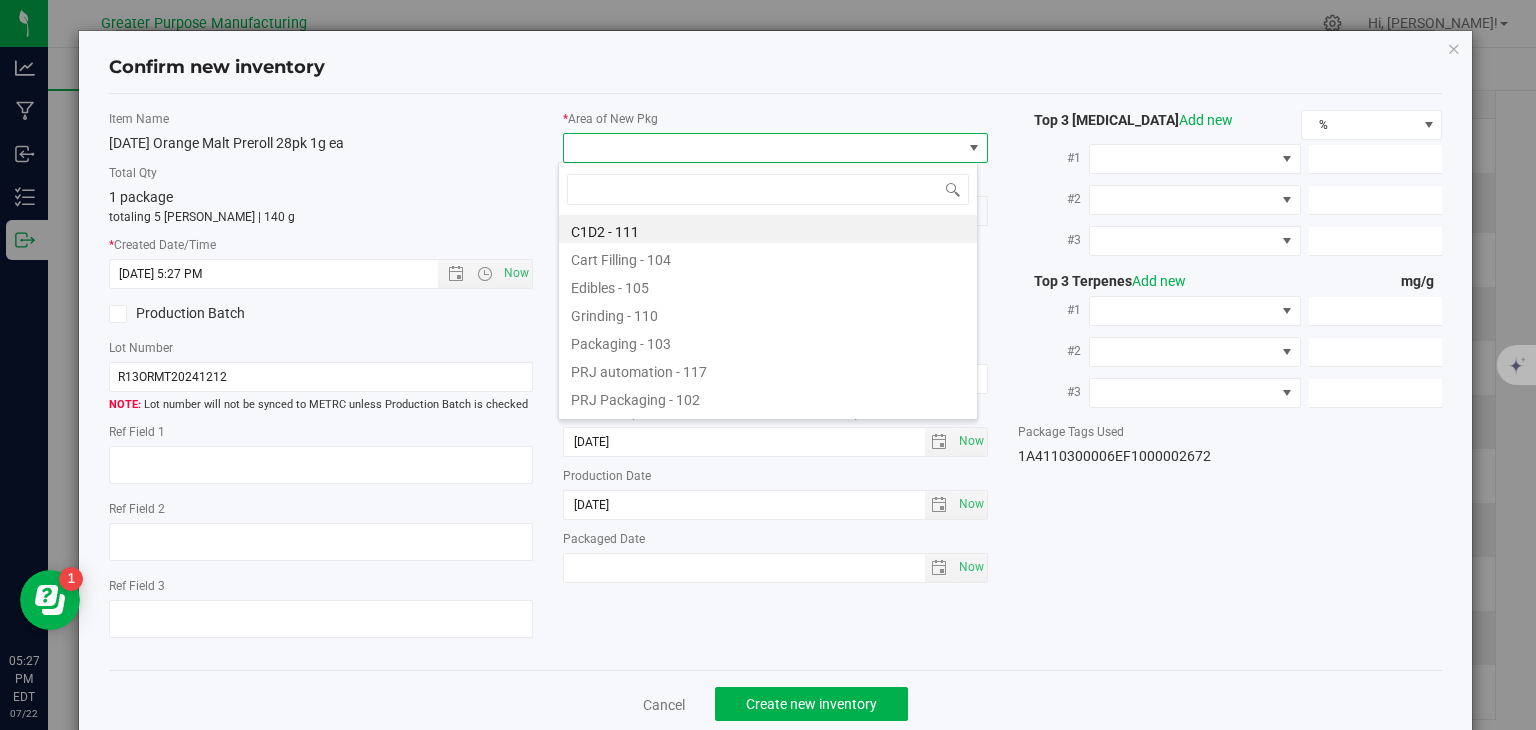 type on "108" 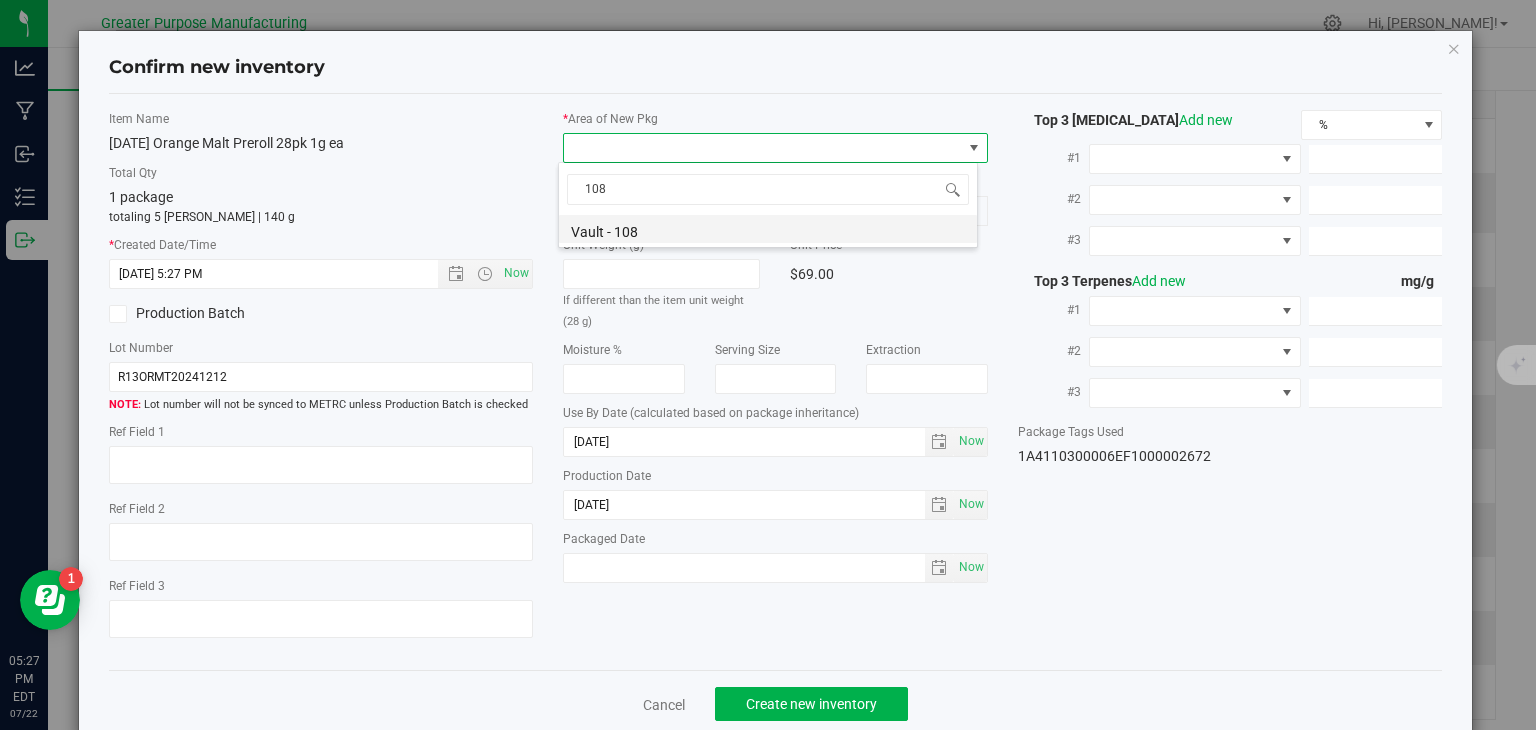 click on "Vault - 108" at bounding box center (768, 229) 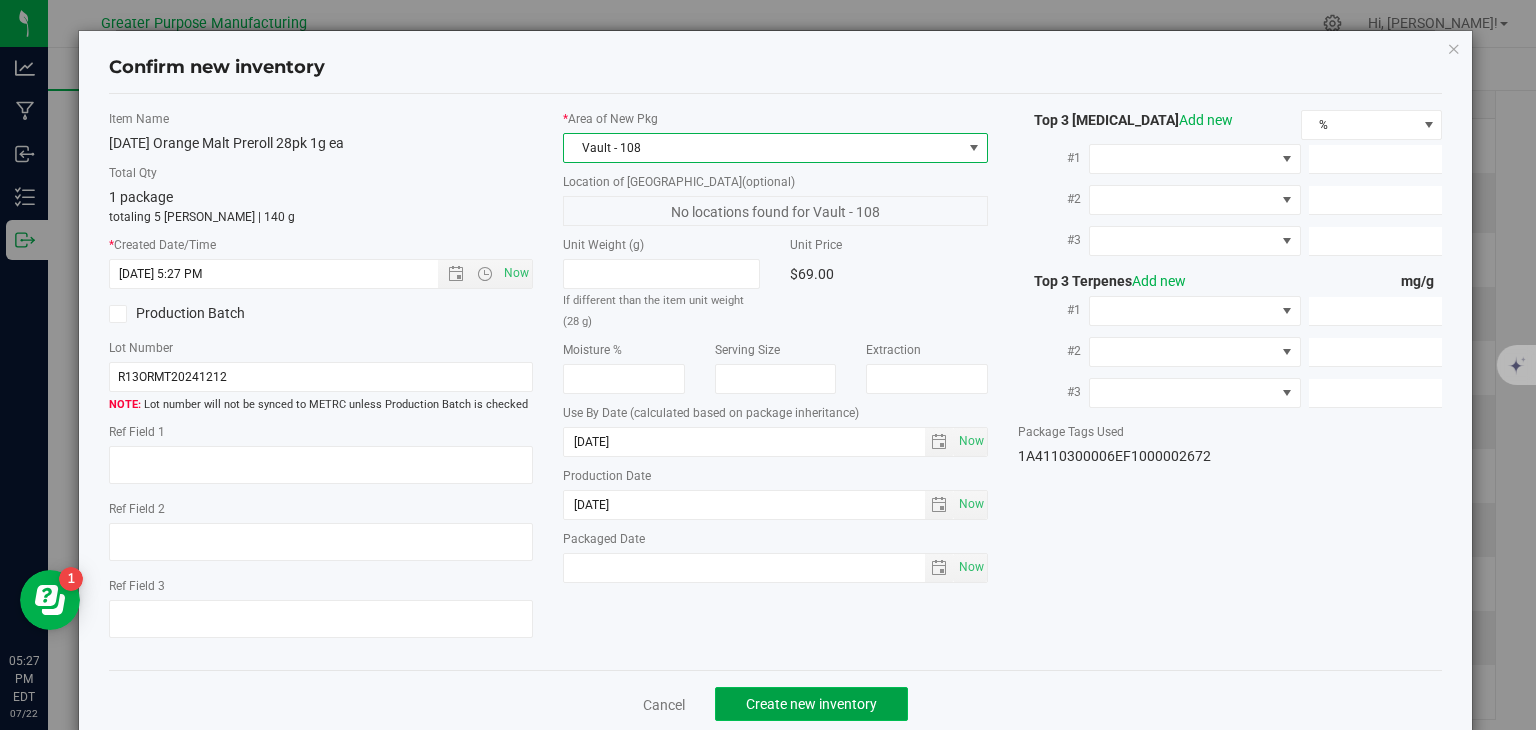 click on "Create new inventory" 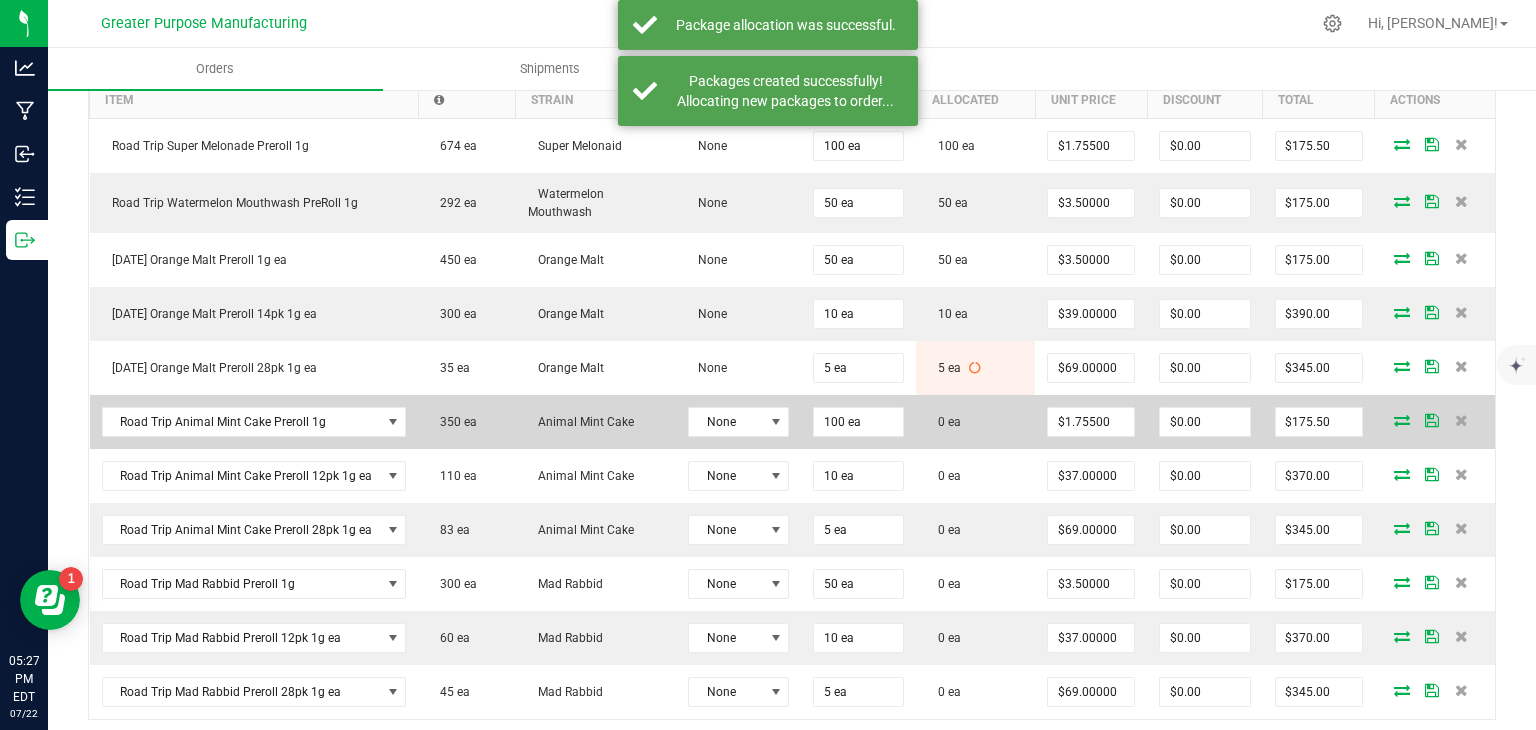 click at bounding box center [1402, 420] 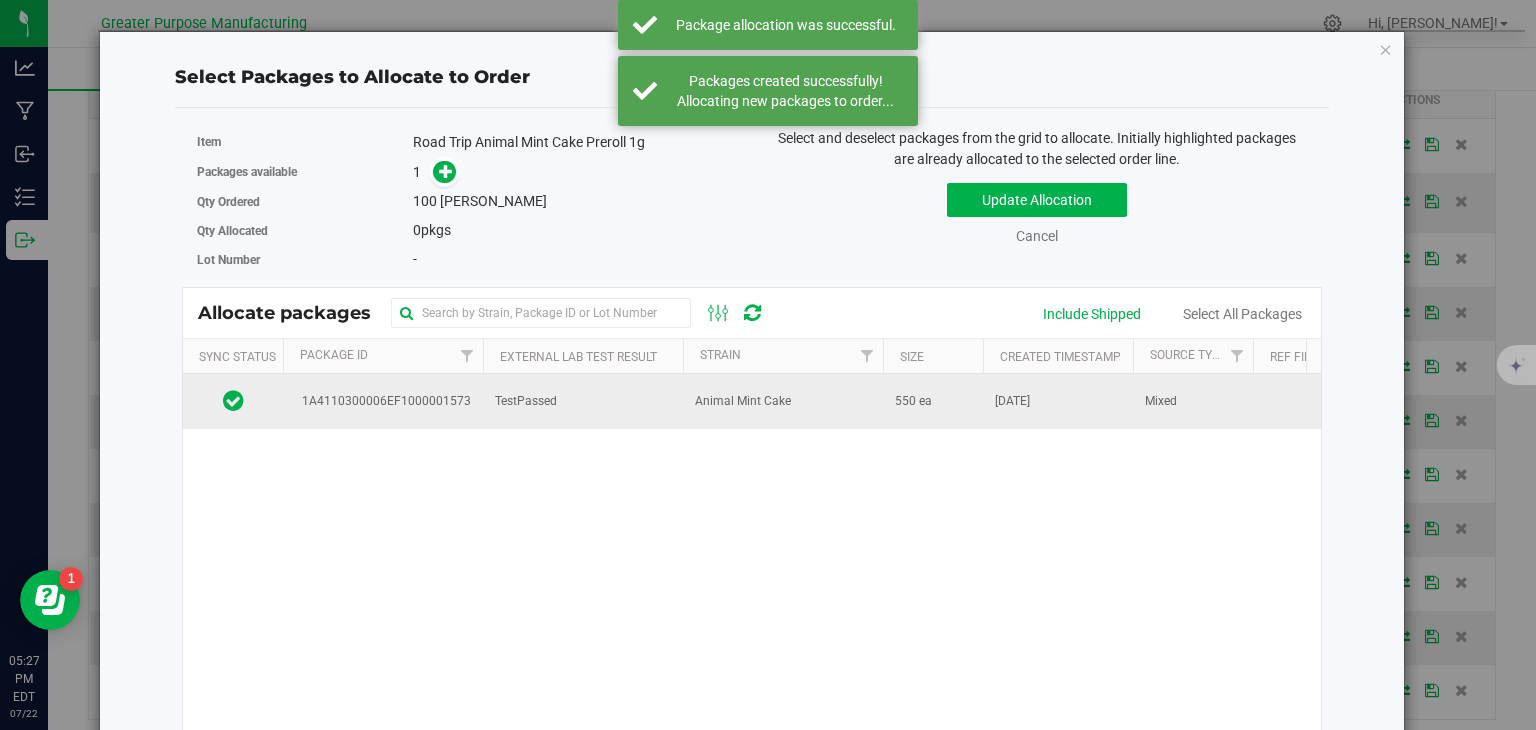 click on "550 ea" at bounding box center (933, 401) 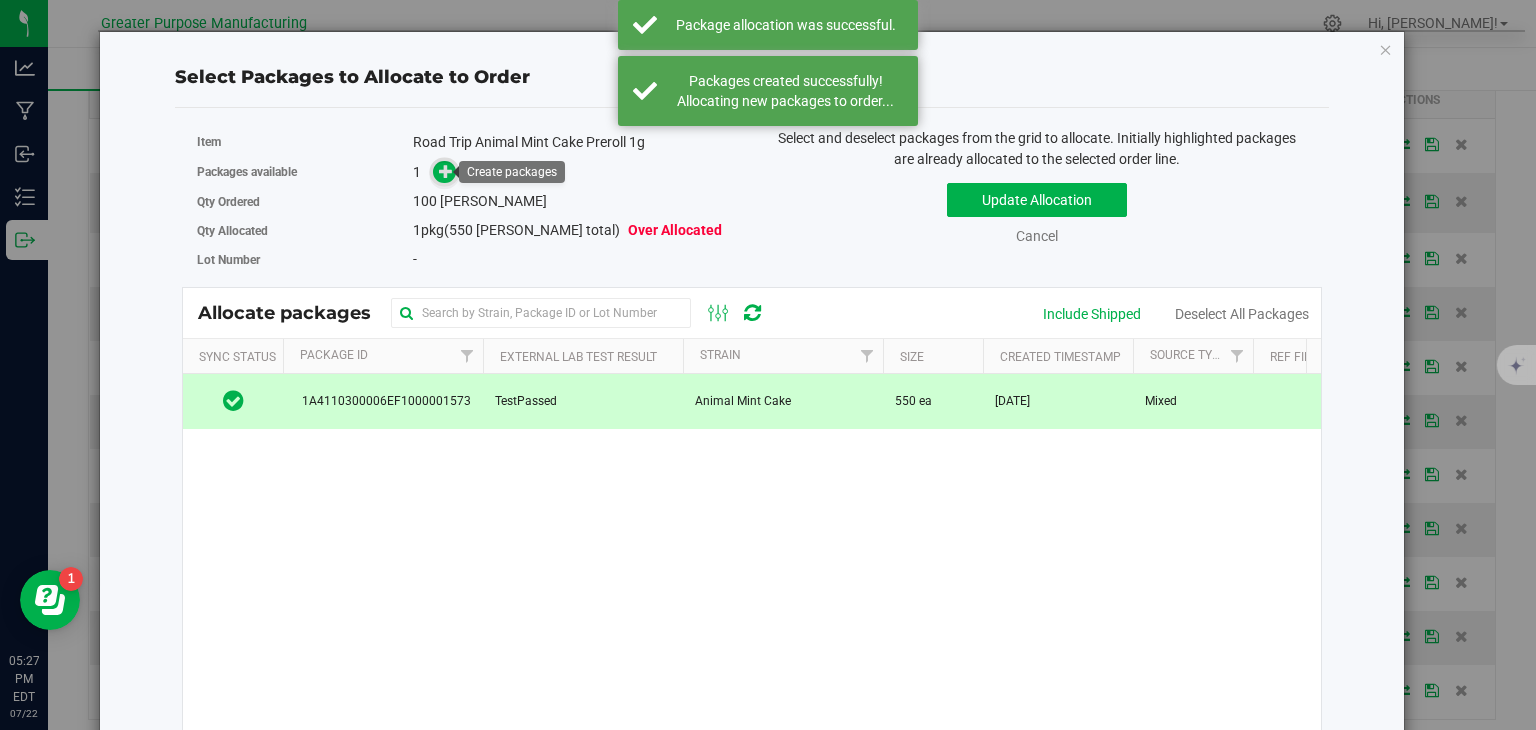 click at bounding box center [446, 171] 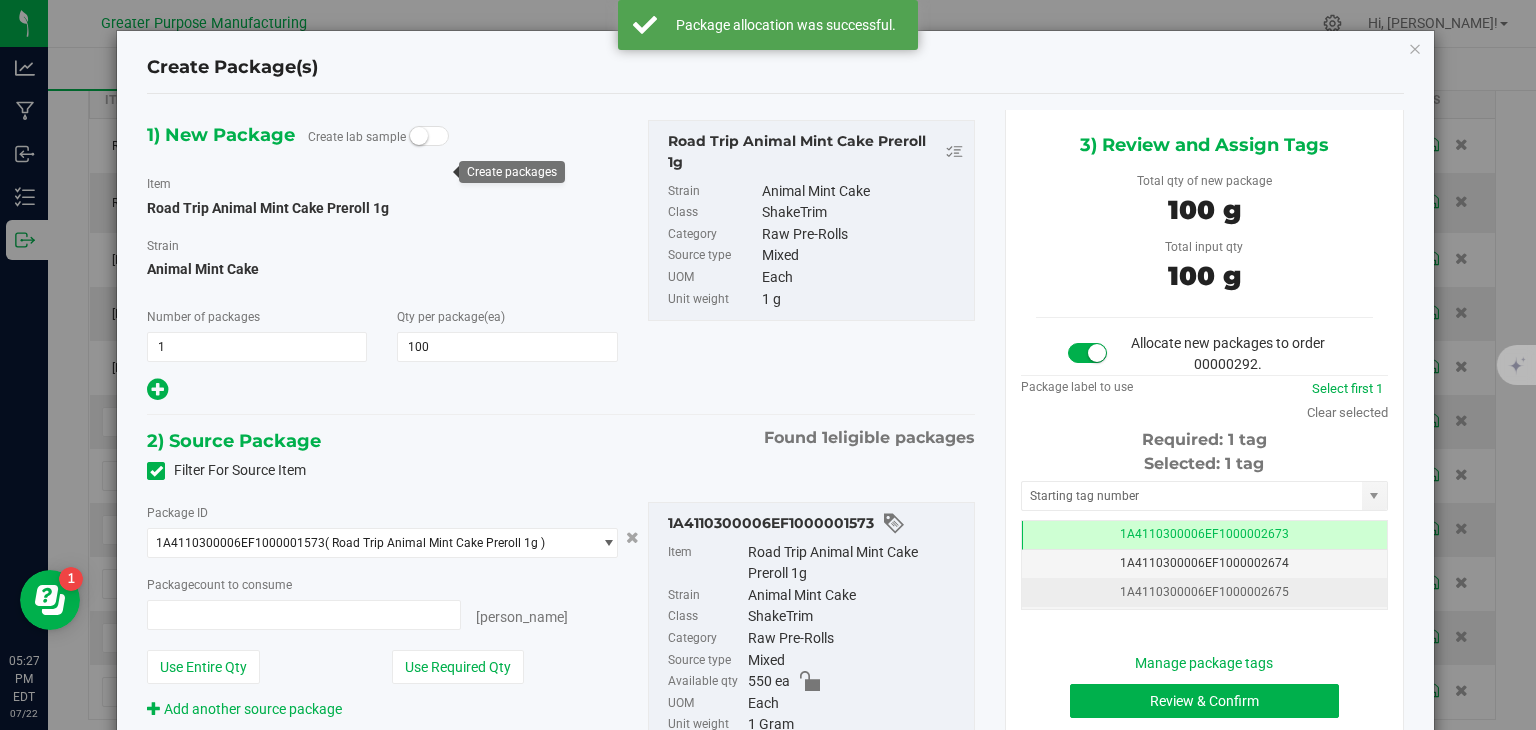 type on "100 ea" 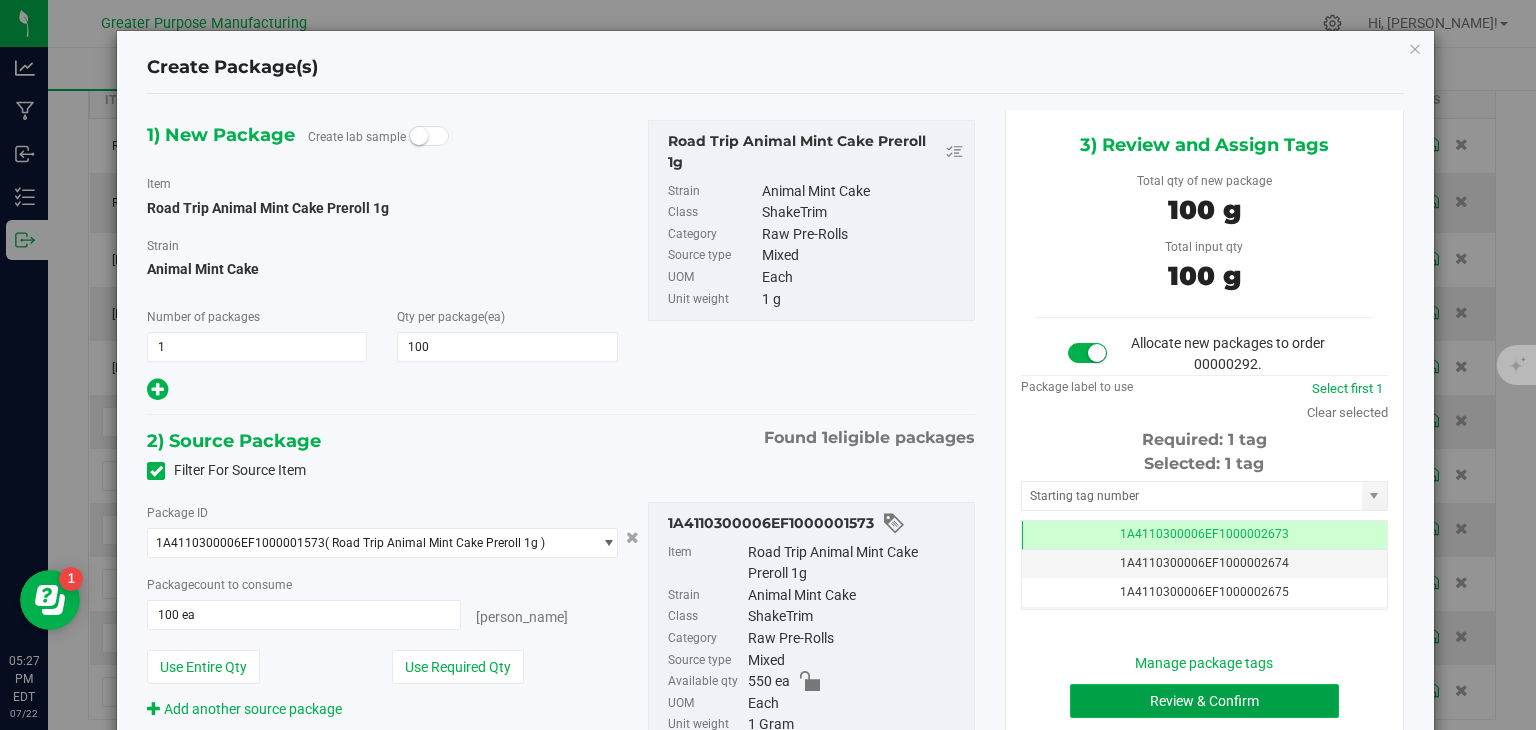 click on "Review & Confirm" at bounding box center [1204, 701] 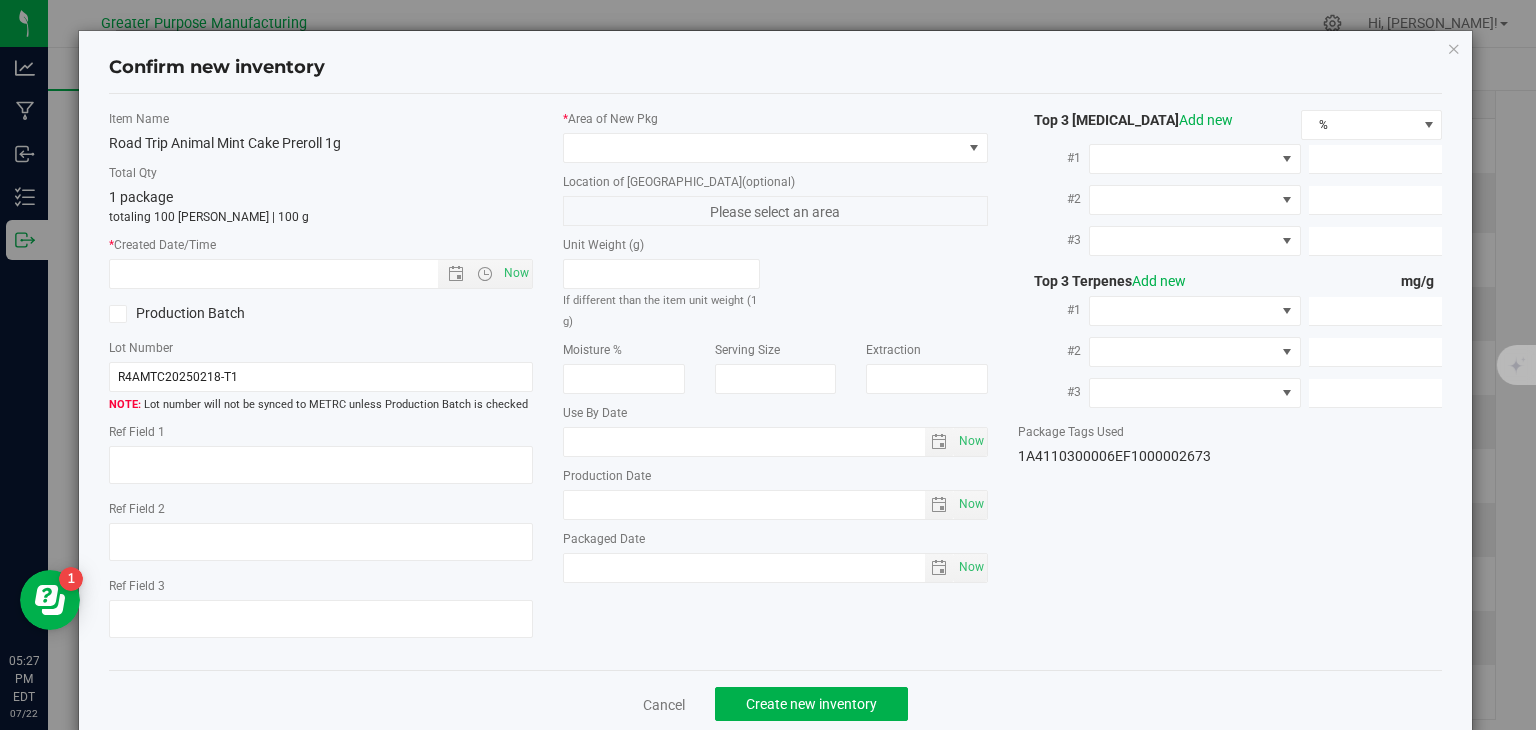 type on "[DATE]" 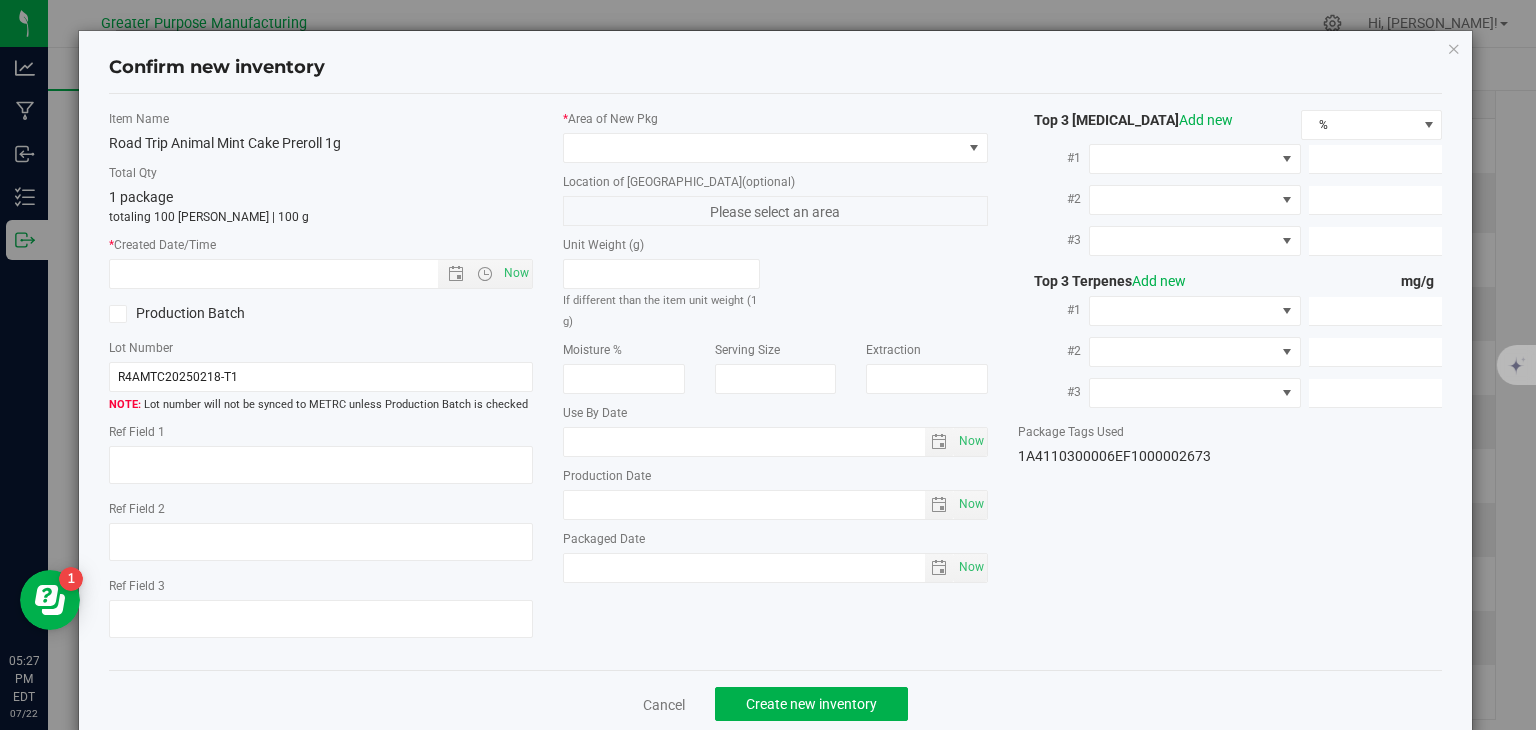 type on "[DATE]" 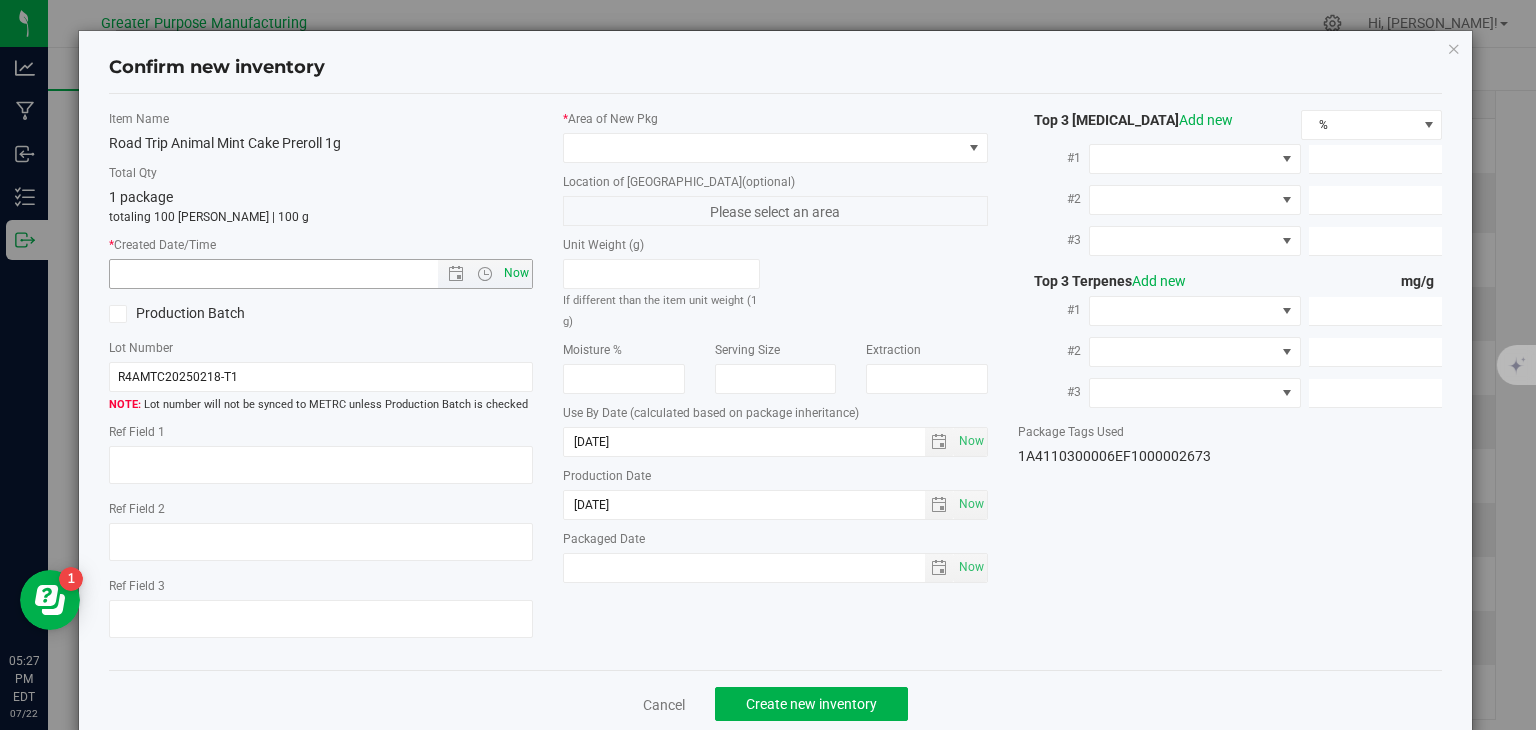 click on "Now" at bounding box center [517, 273] 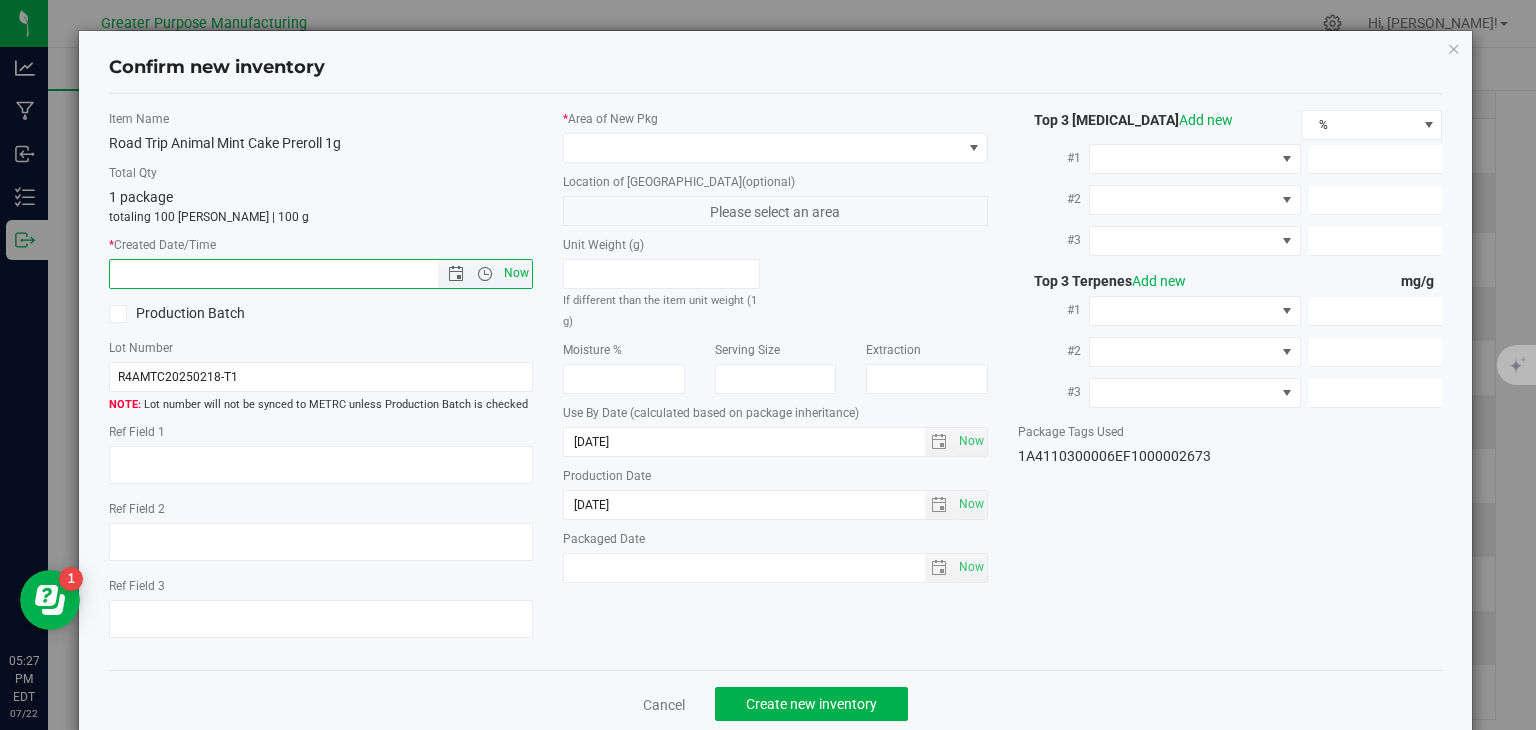type on "[DATE] 5:27 PM" 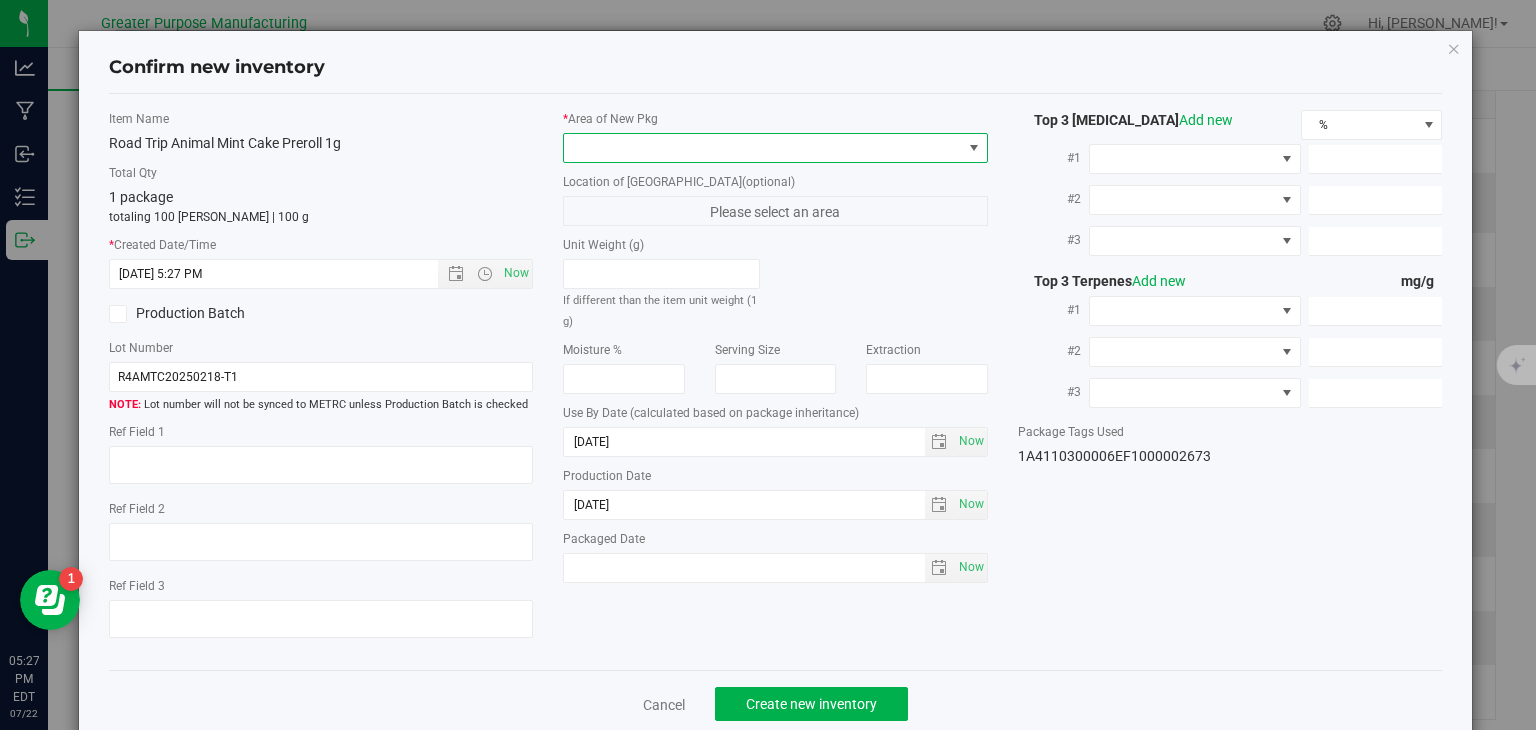 click at bounding box center (763, 148) 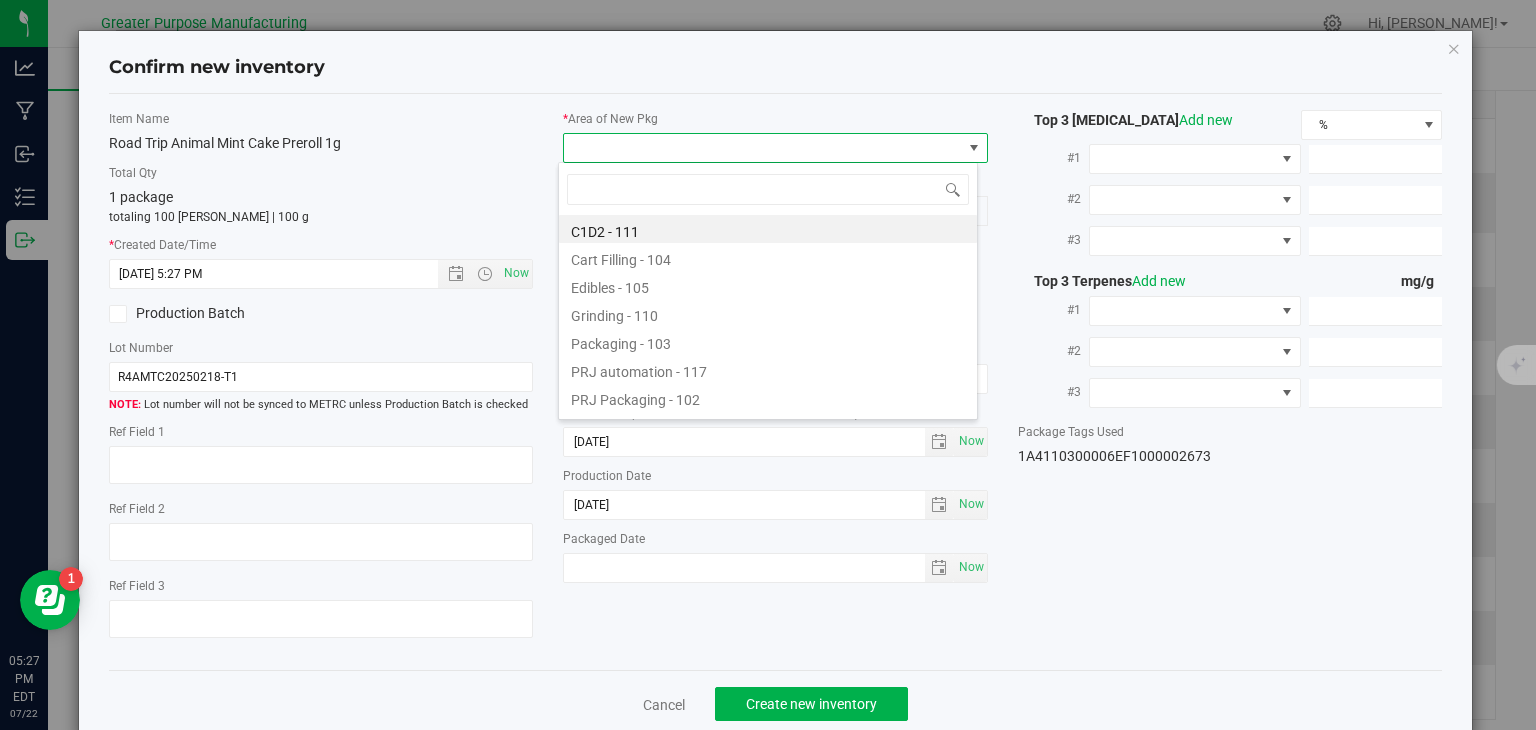 type on "108" 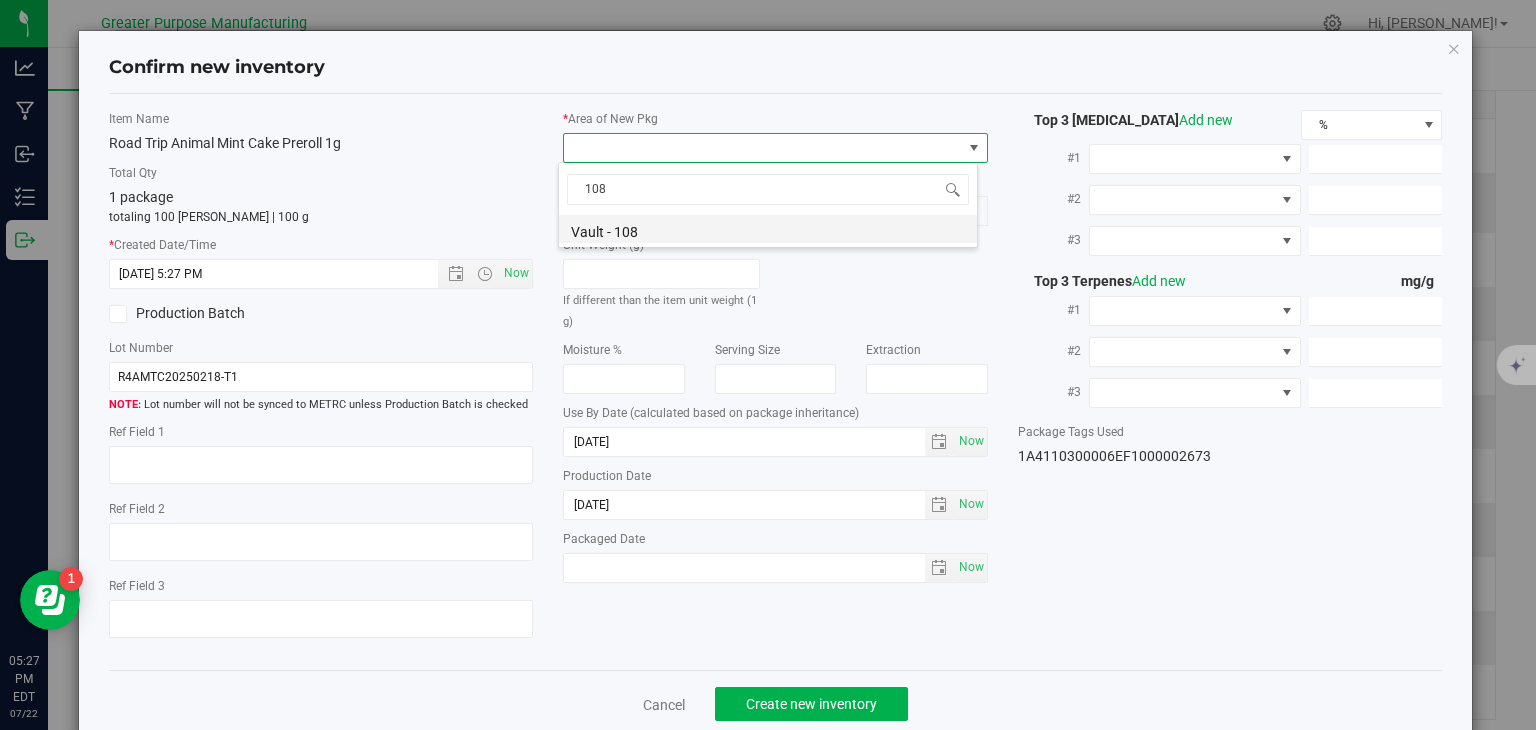 click on "Vault - 108" at bounding box center [768, 229] 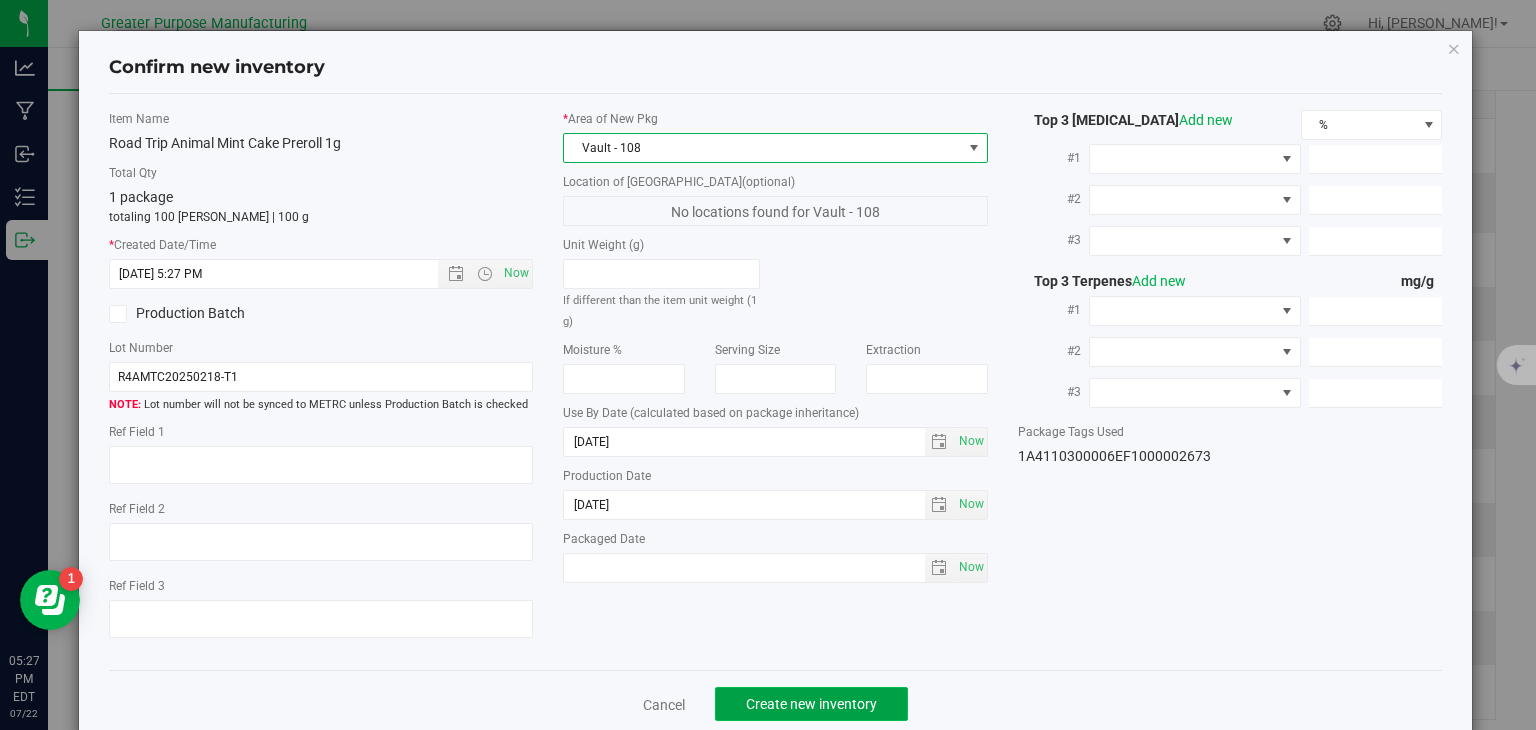 click on "Create new inventory" 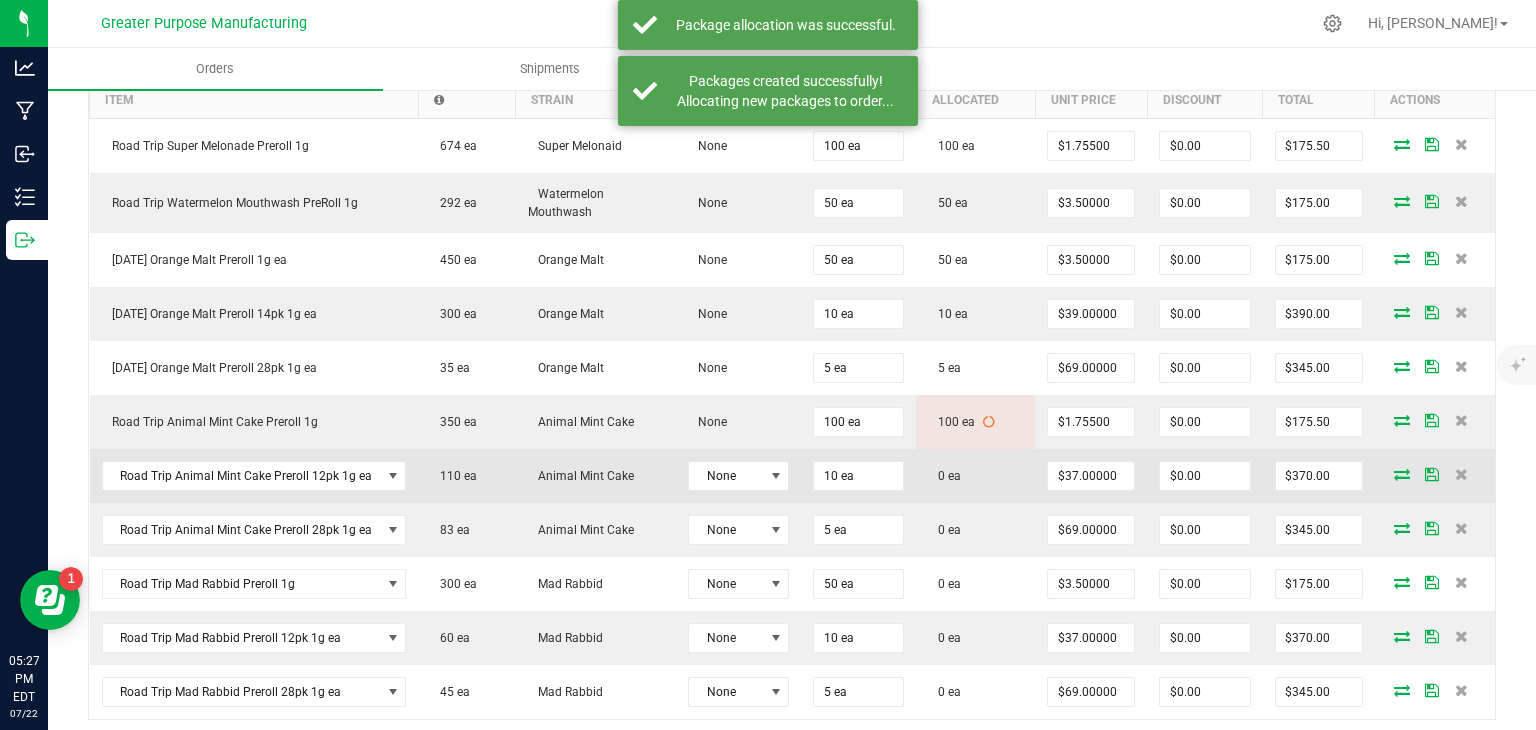 click at bounding box center [1402, 474] 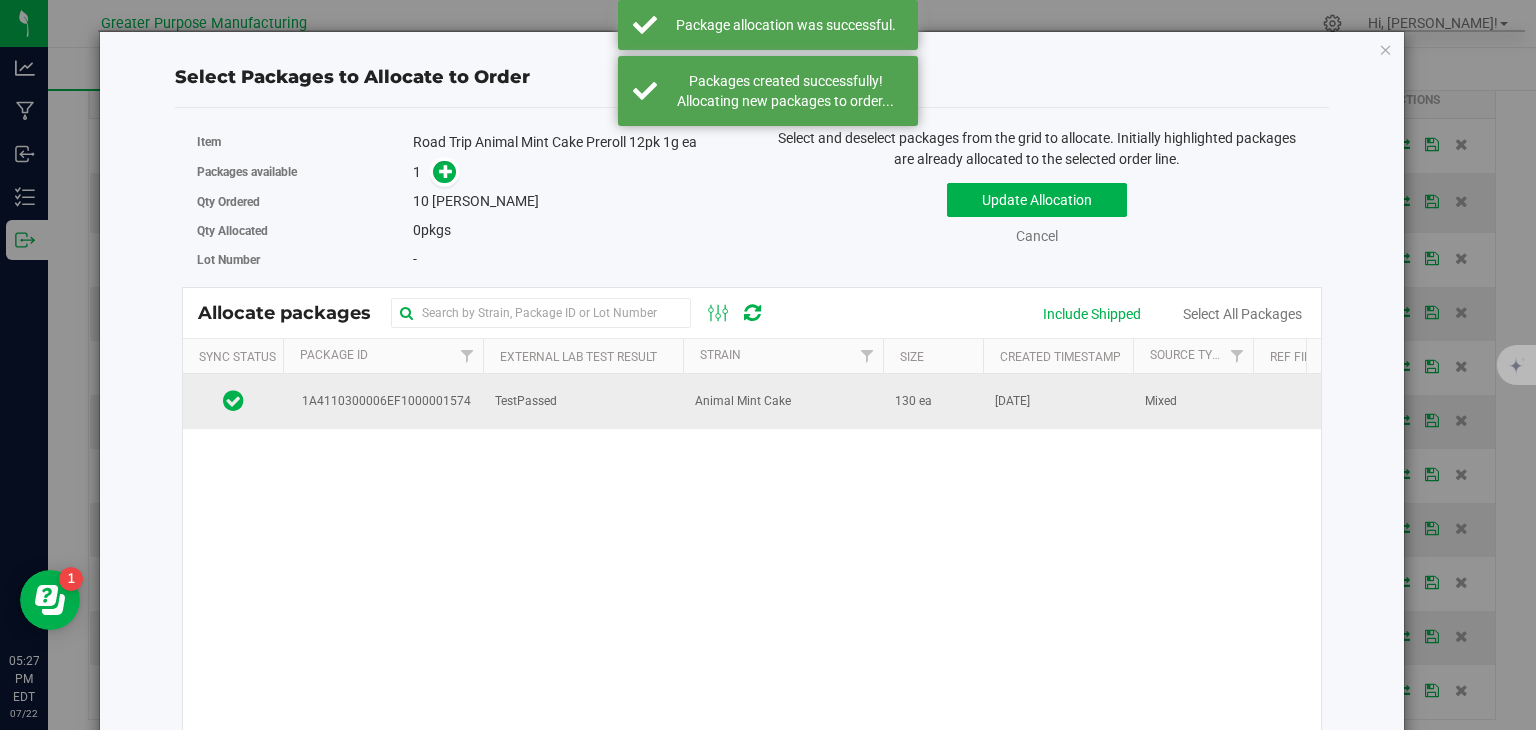 click on "Animal Mint Cake" at bounding box center (743, 401) 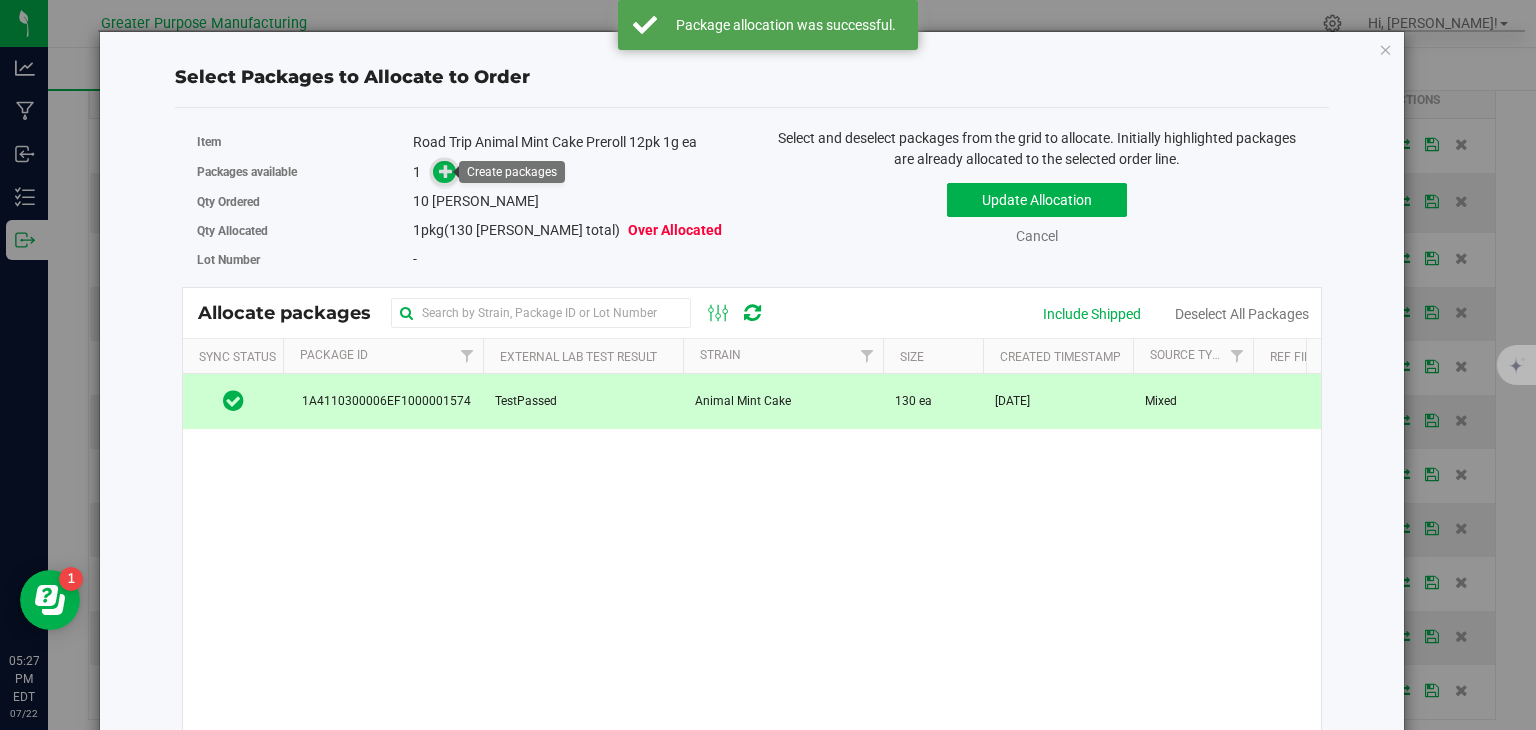 click at bounding box center (446, 170) 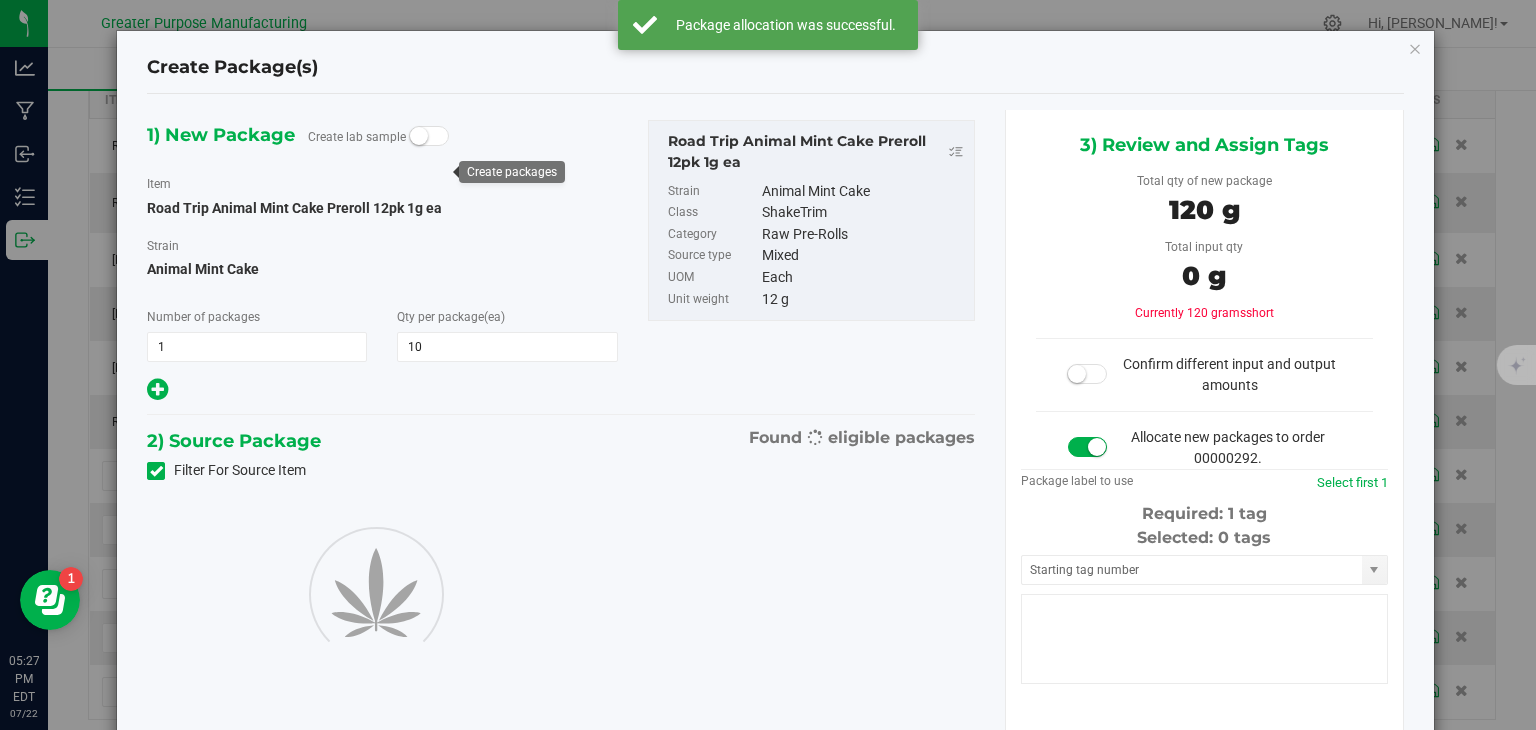 type on "10" 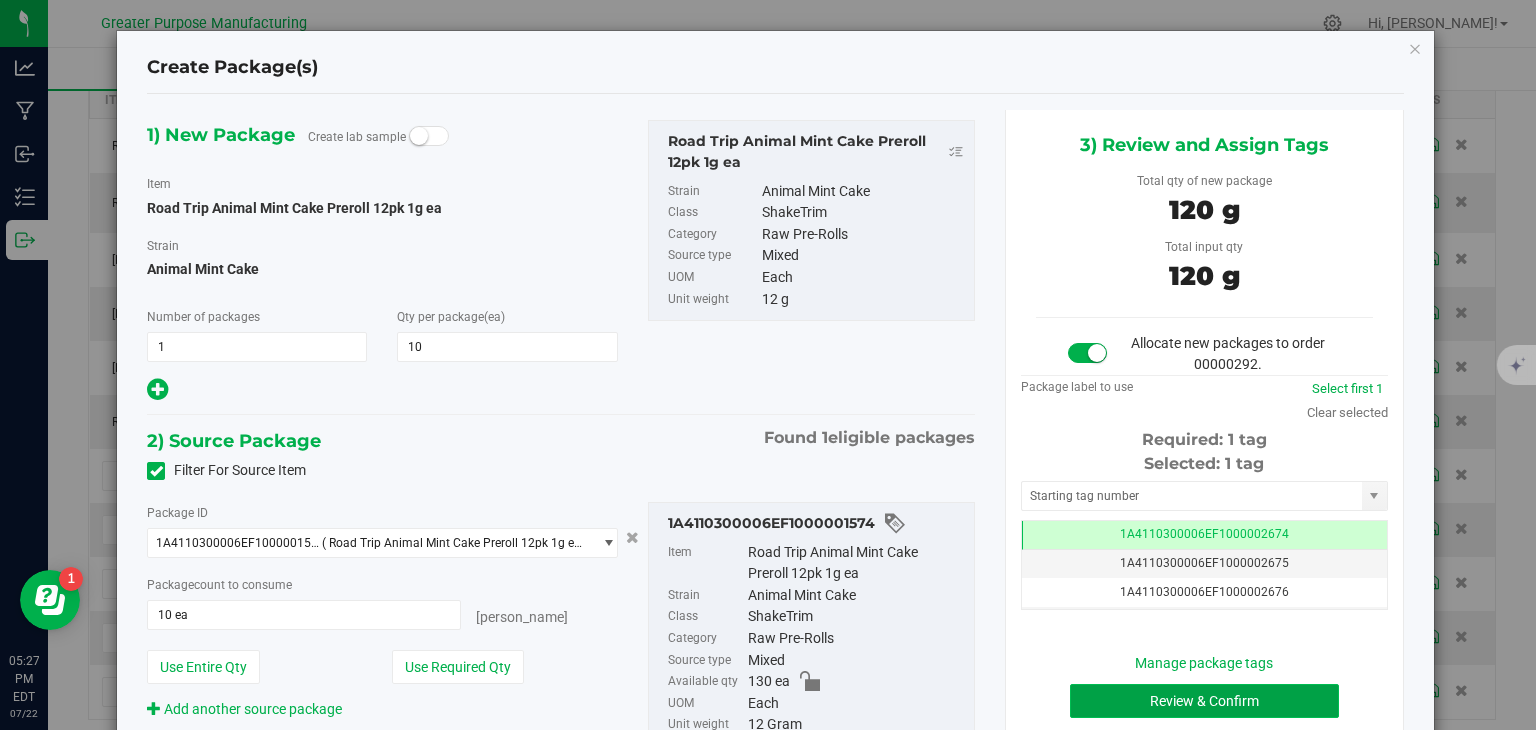 click on "Review & Confirm" at bounding box center (1204, 701) 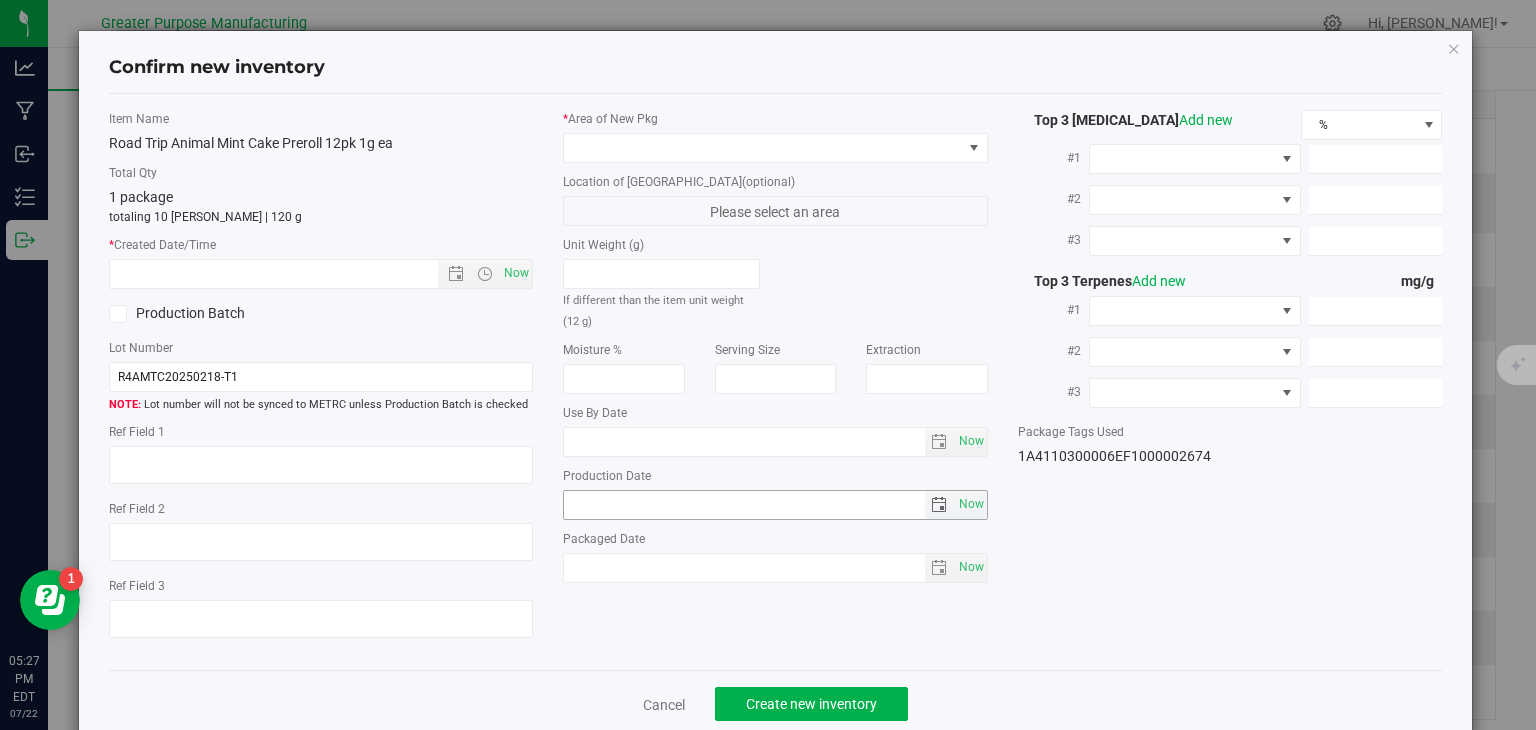 type on "[DATE]" 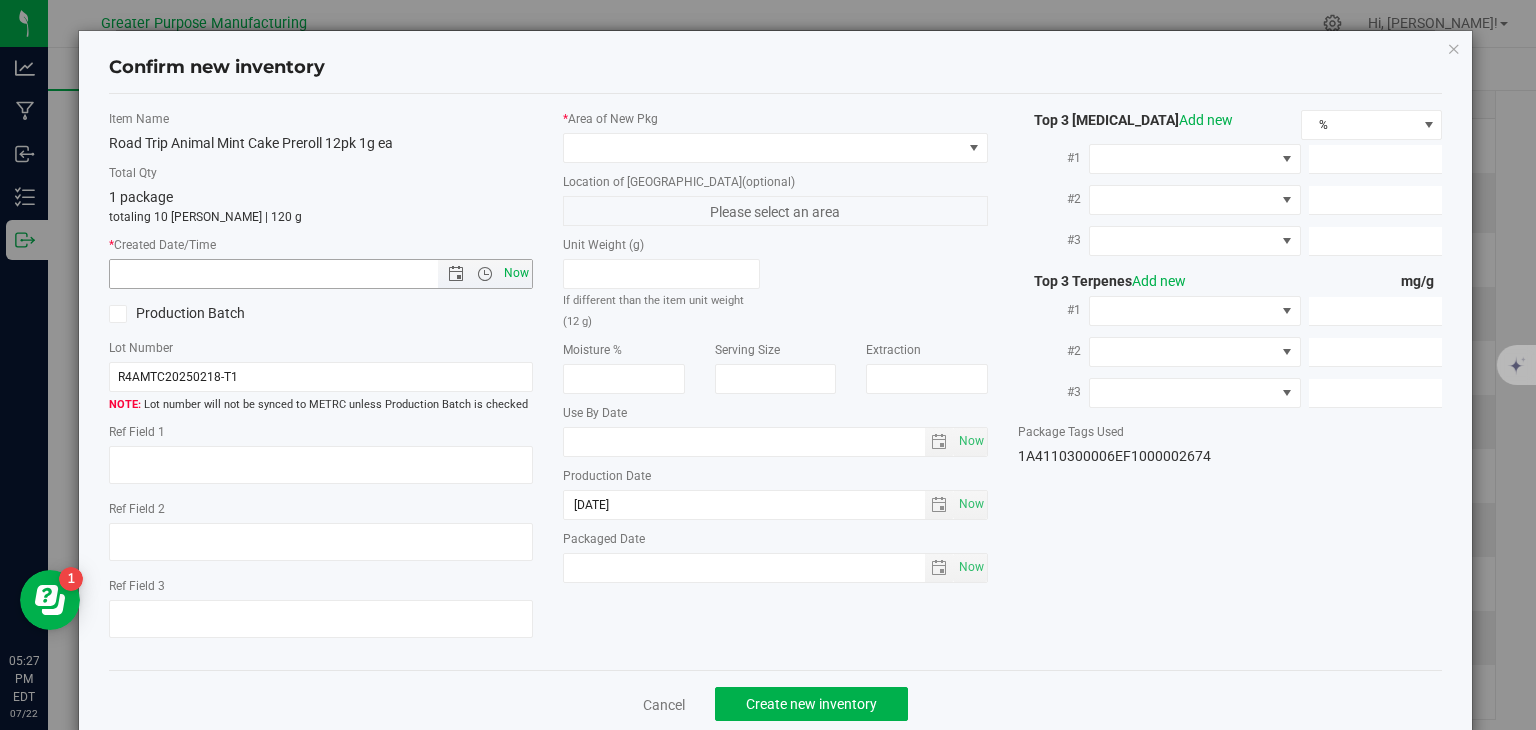 click on "Now" at bounding box center (517, 273) 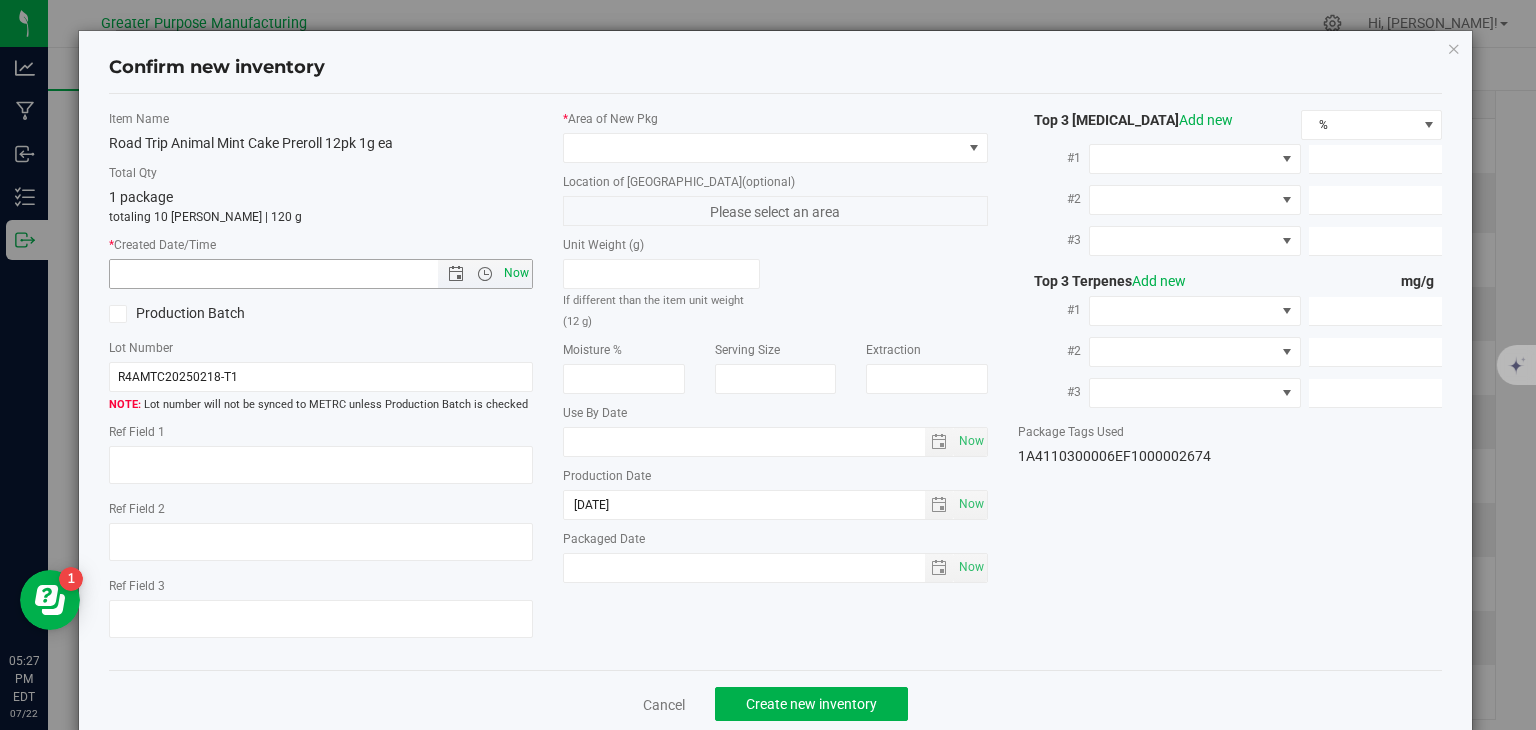 type on "[DATE] 5:27 PM" 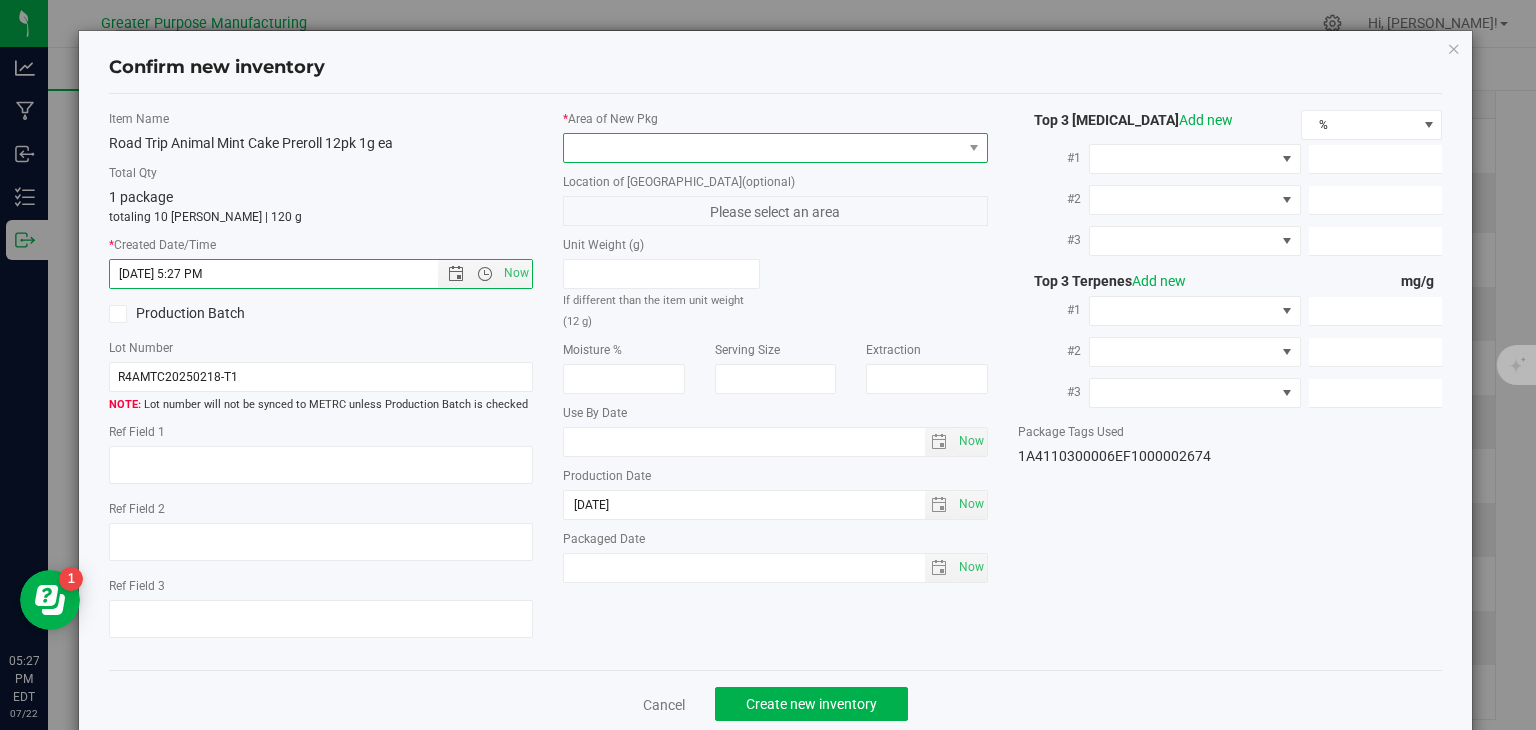 click at bounding box center (763, 148) 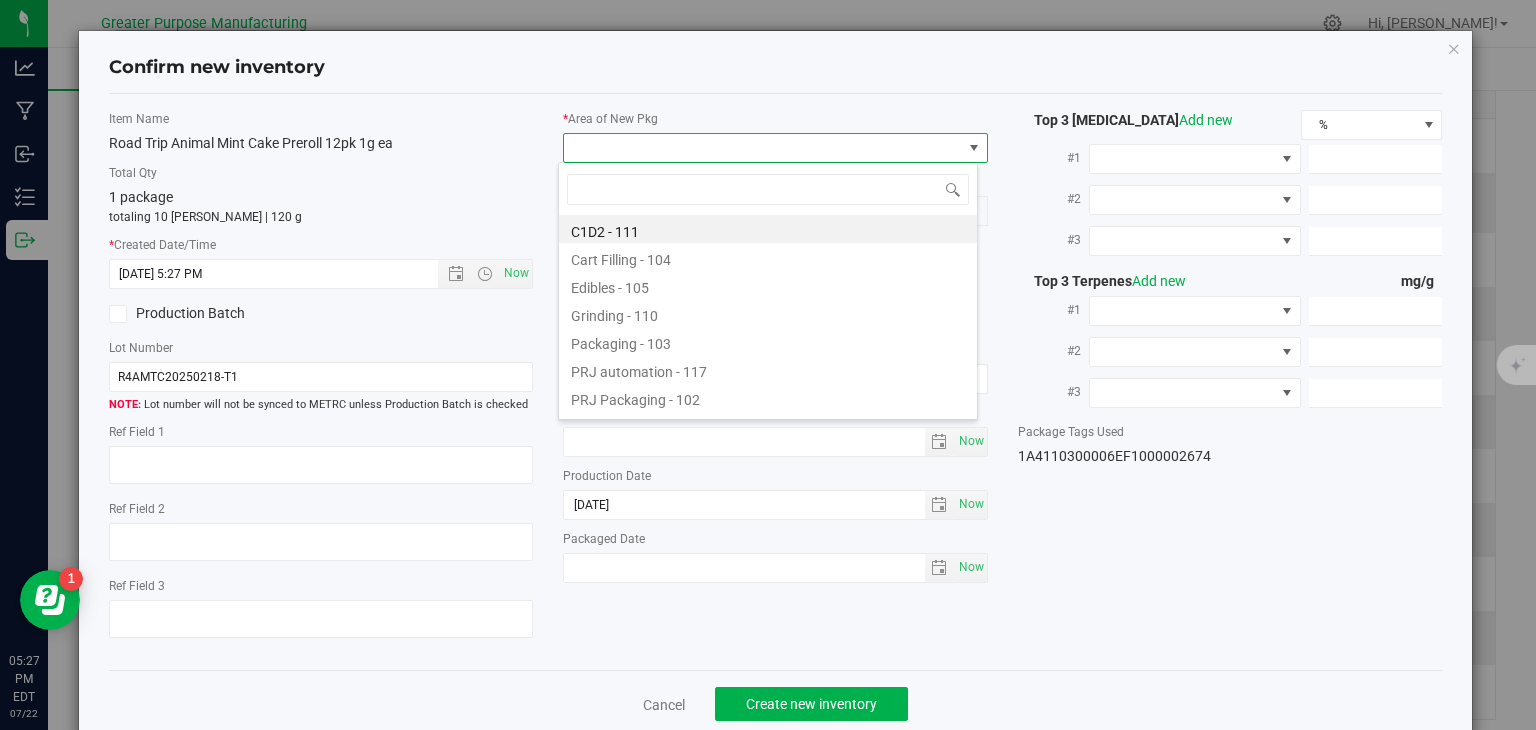 type on "108" 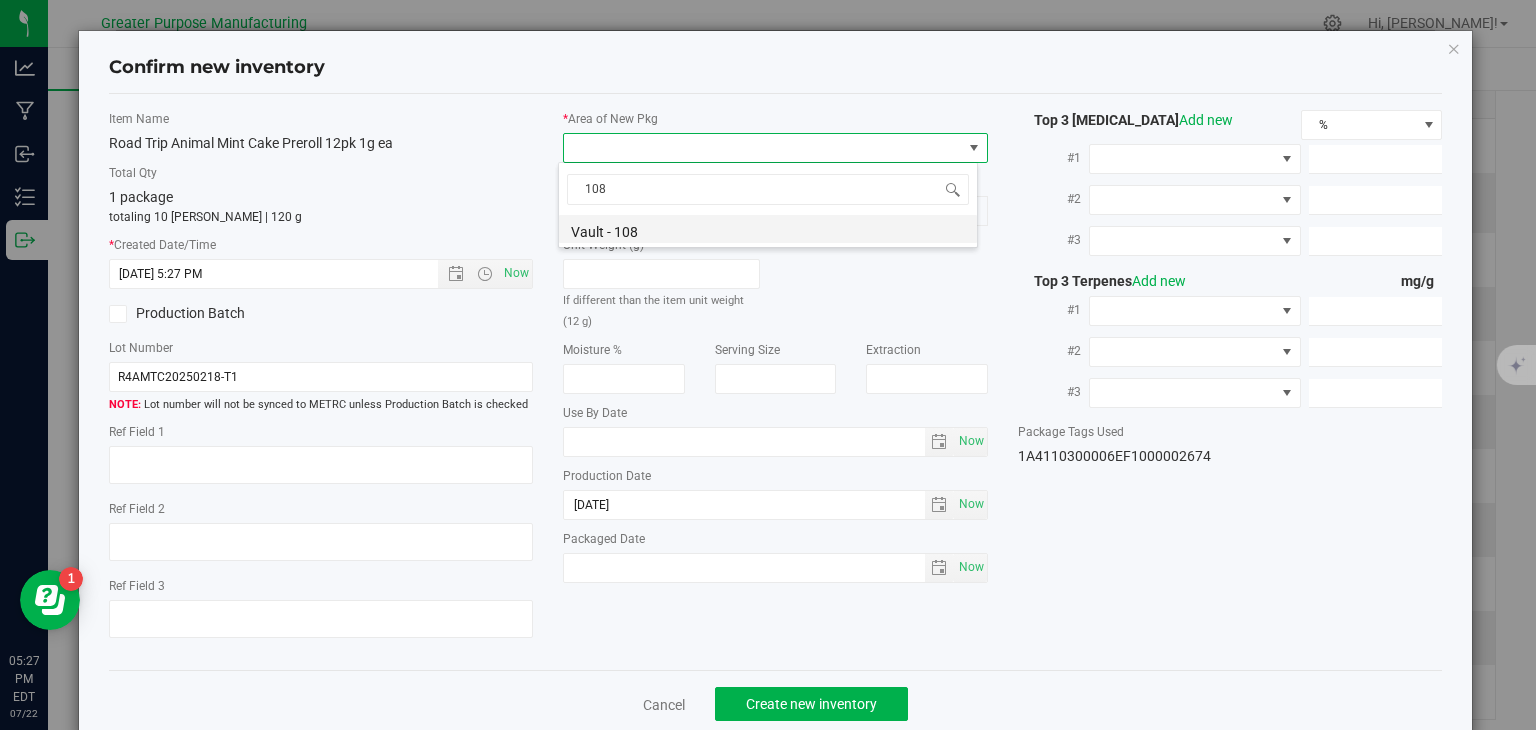click on "Vault - 108" at bounding box center [768, 229] 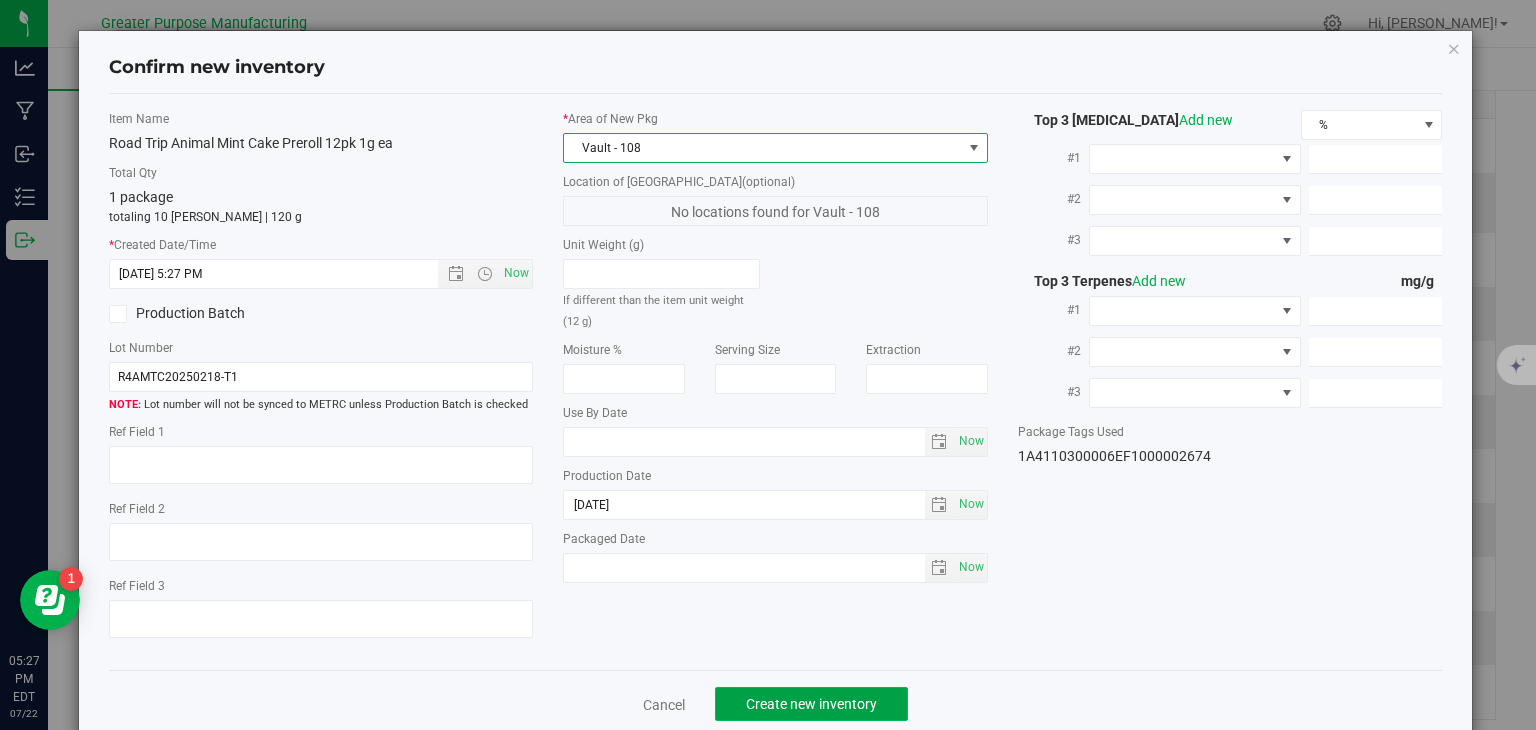click on "Create new inventory" 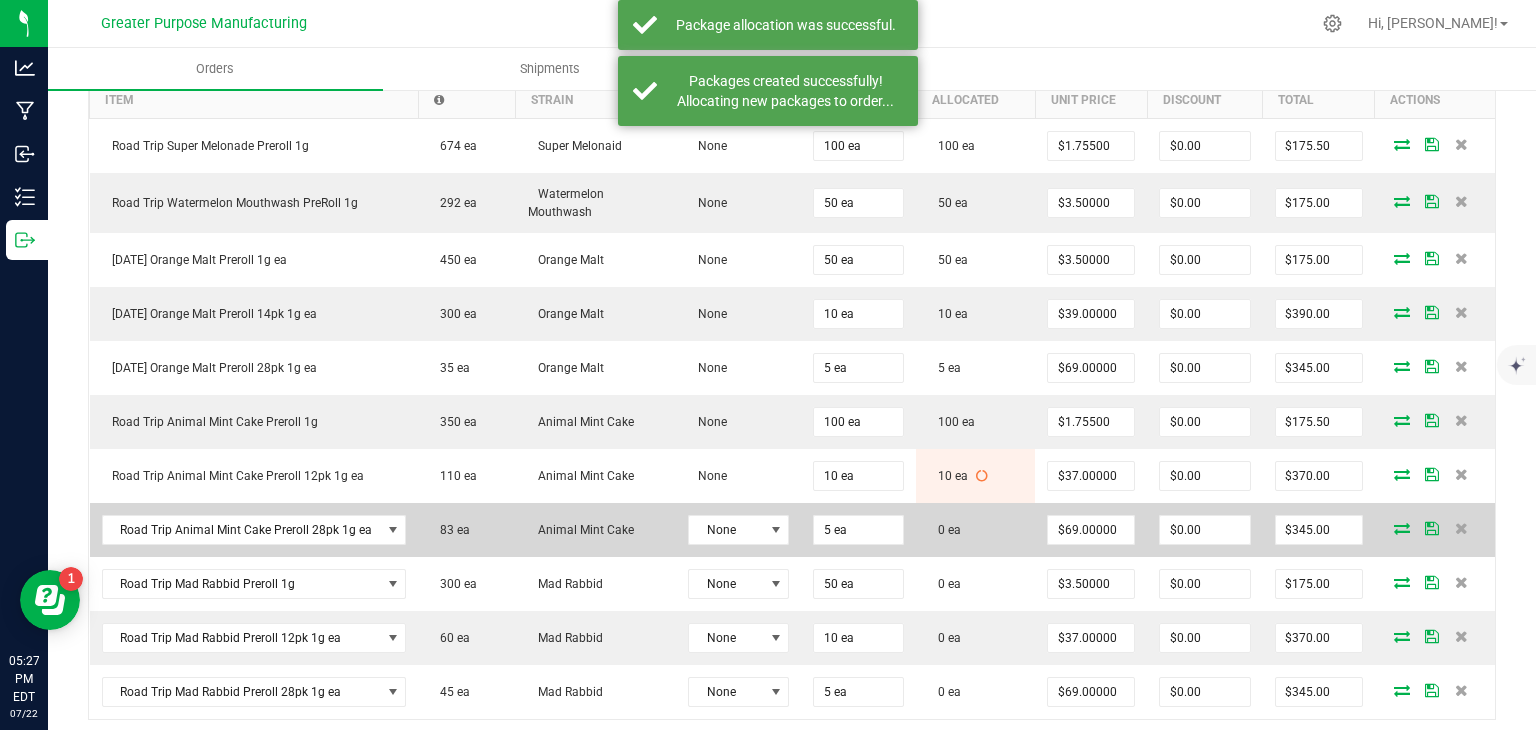click at bounding box center [1402, 528] 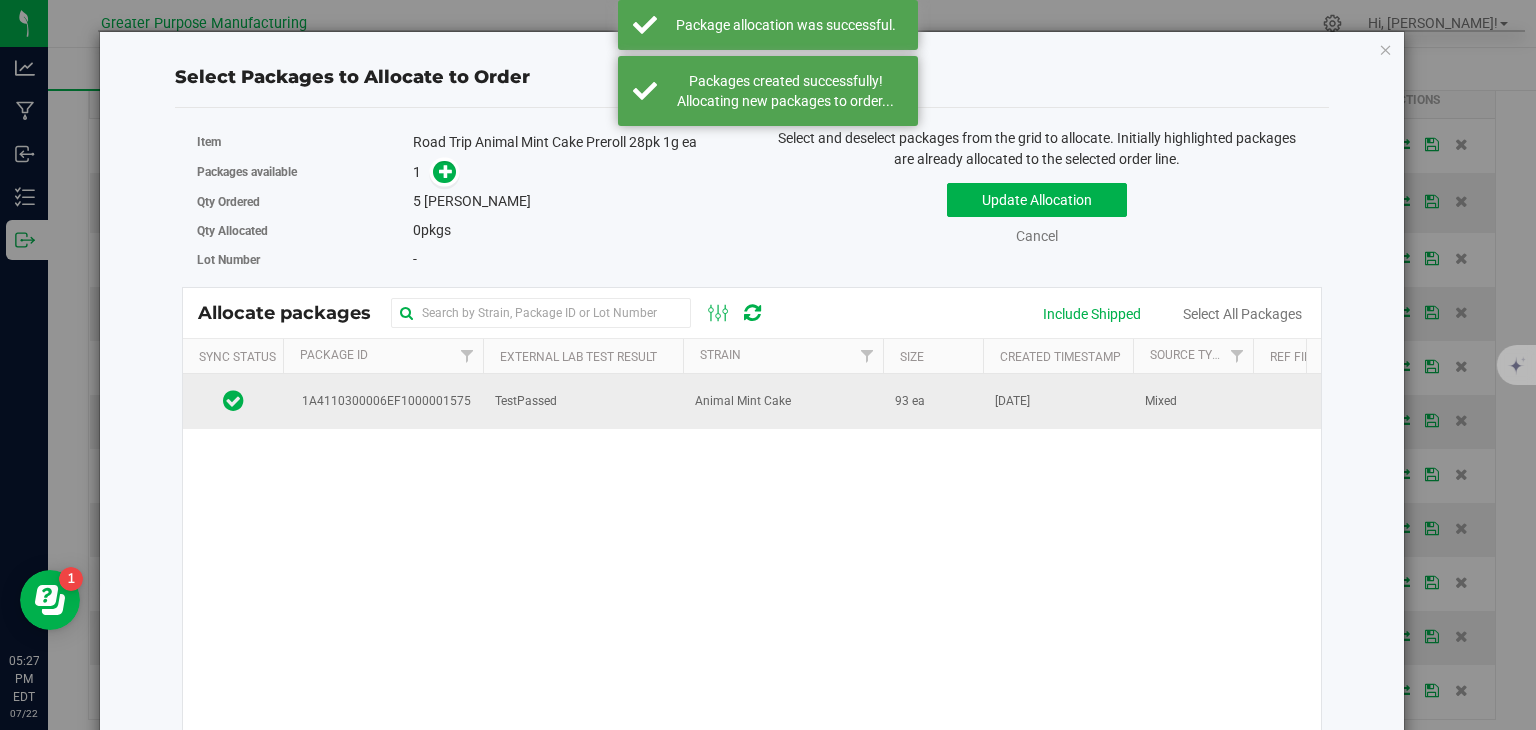 click on "TestPassed" at bounding box center (583, 401) 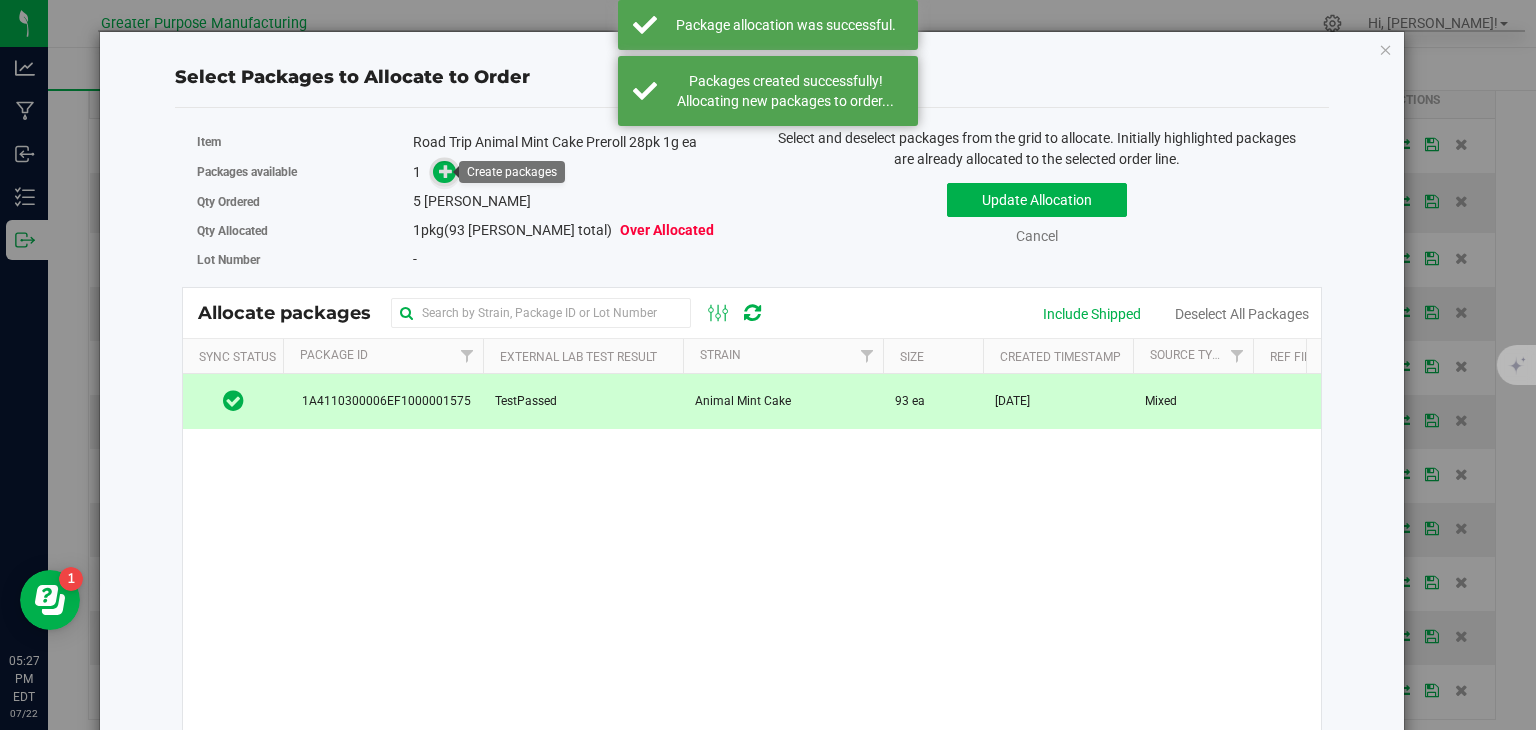 click at bounding box center [446, 171] 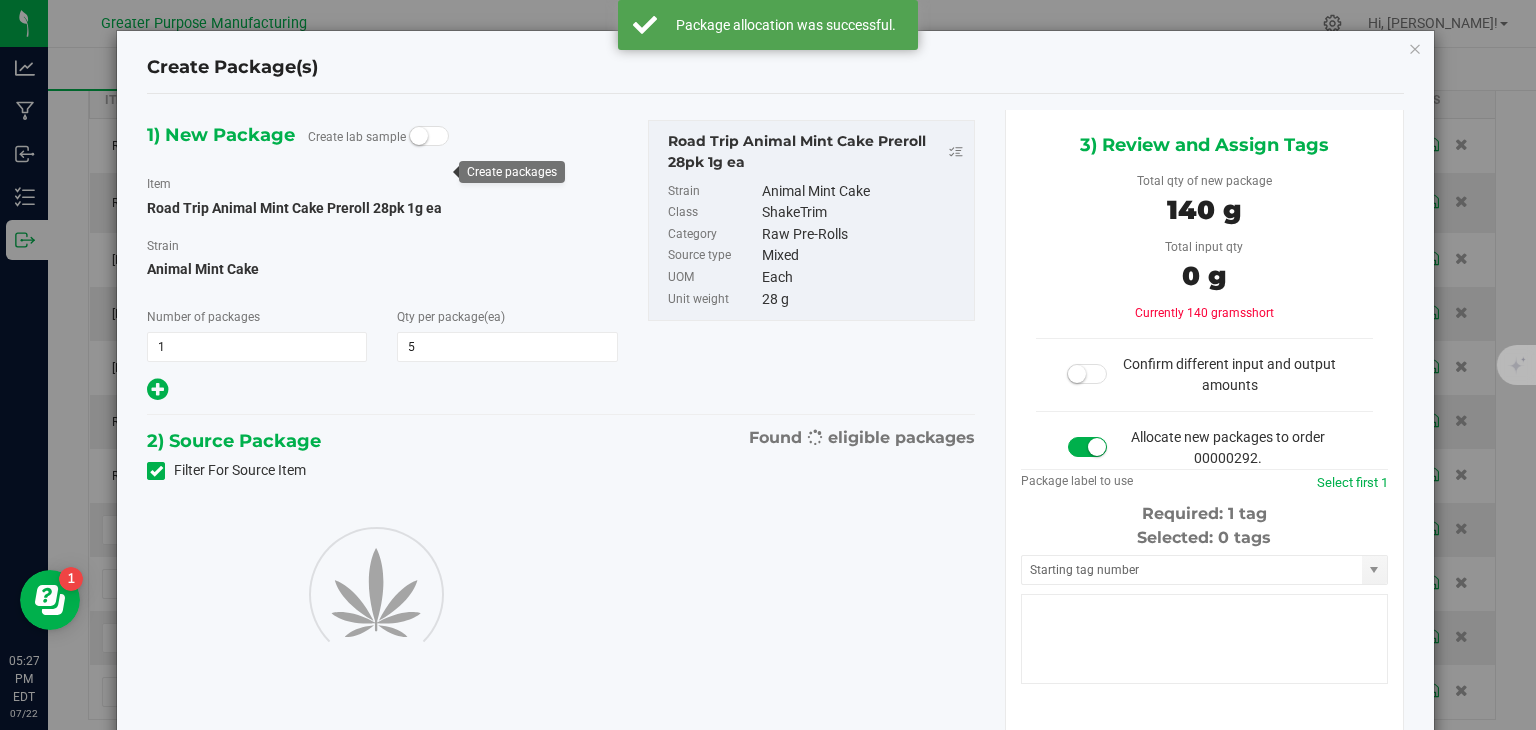 type on "5" 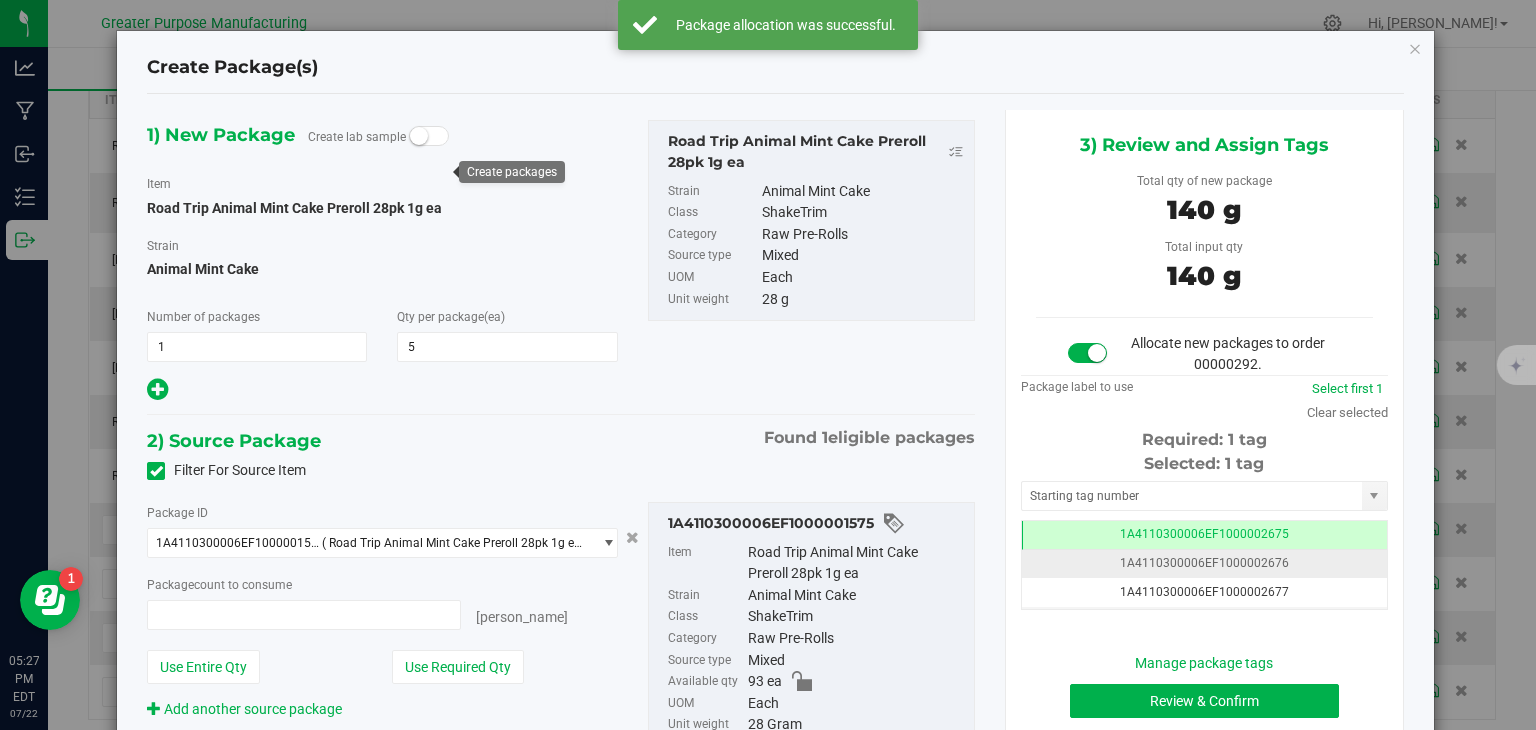 type on "5 ea" 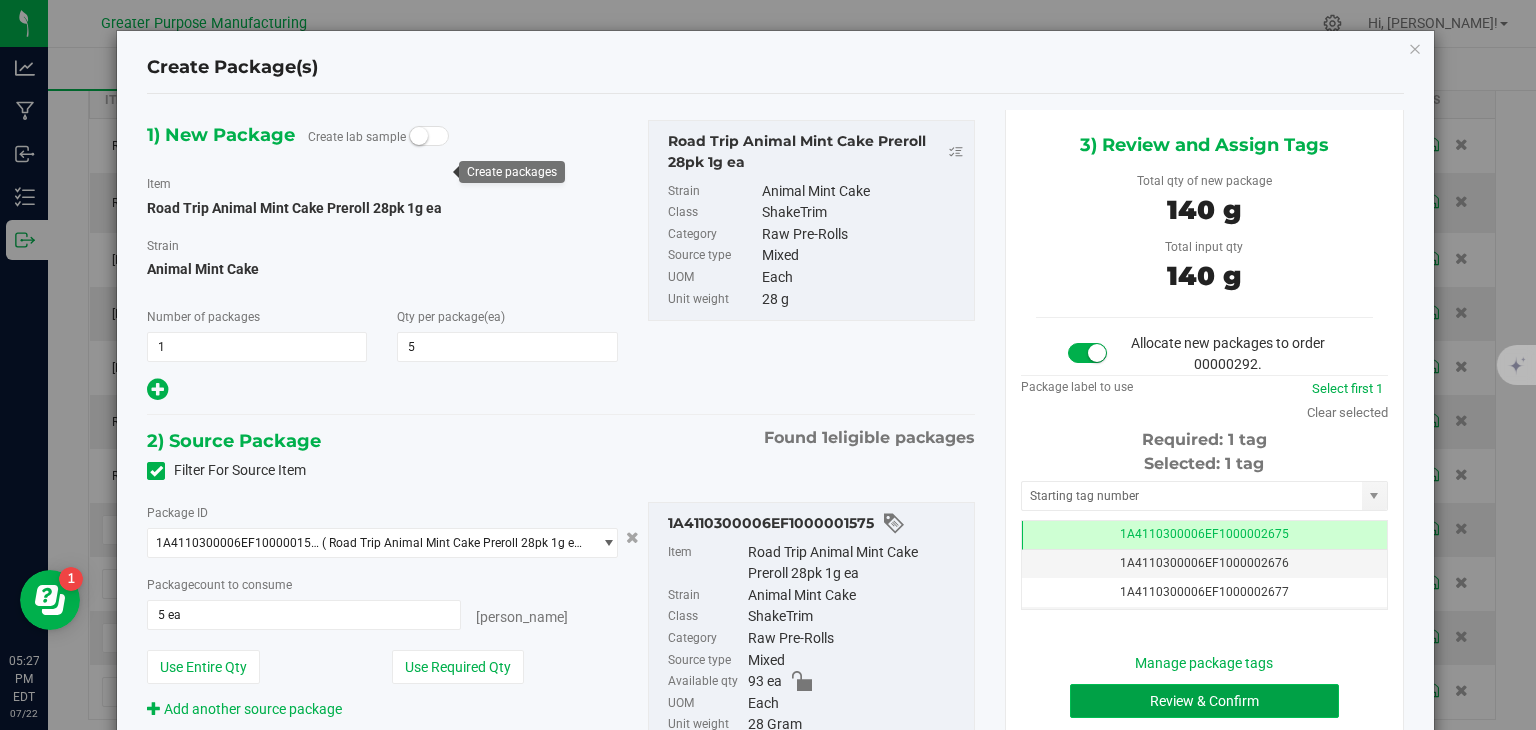 click on "Review & Confirm" at bounding box center [1204, 701] 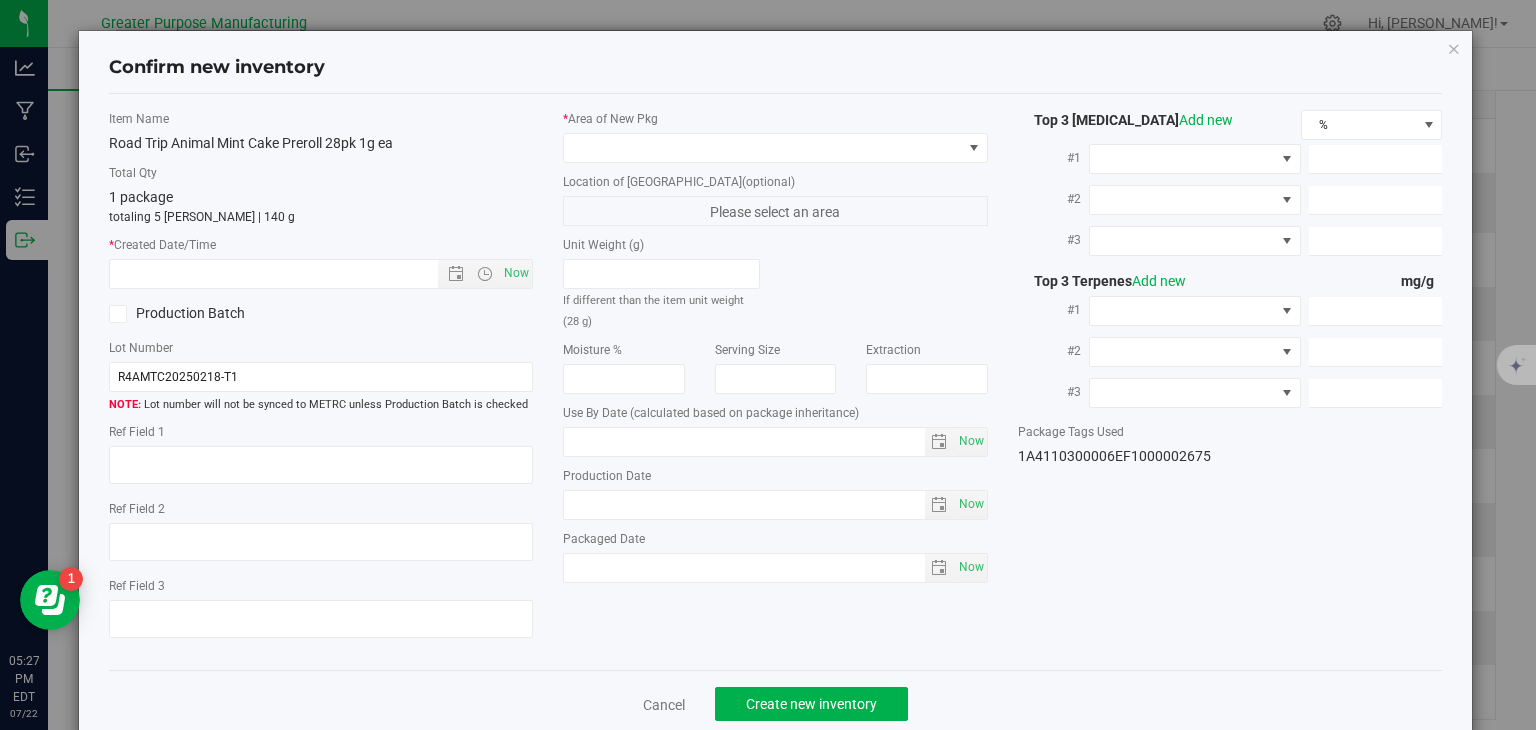 type on "[DATE]" 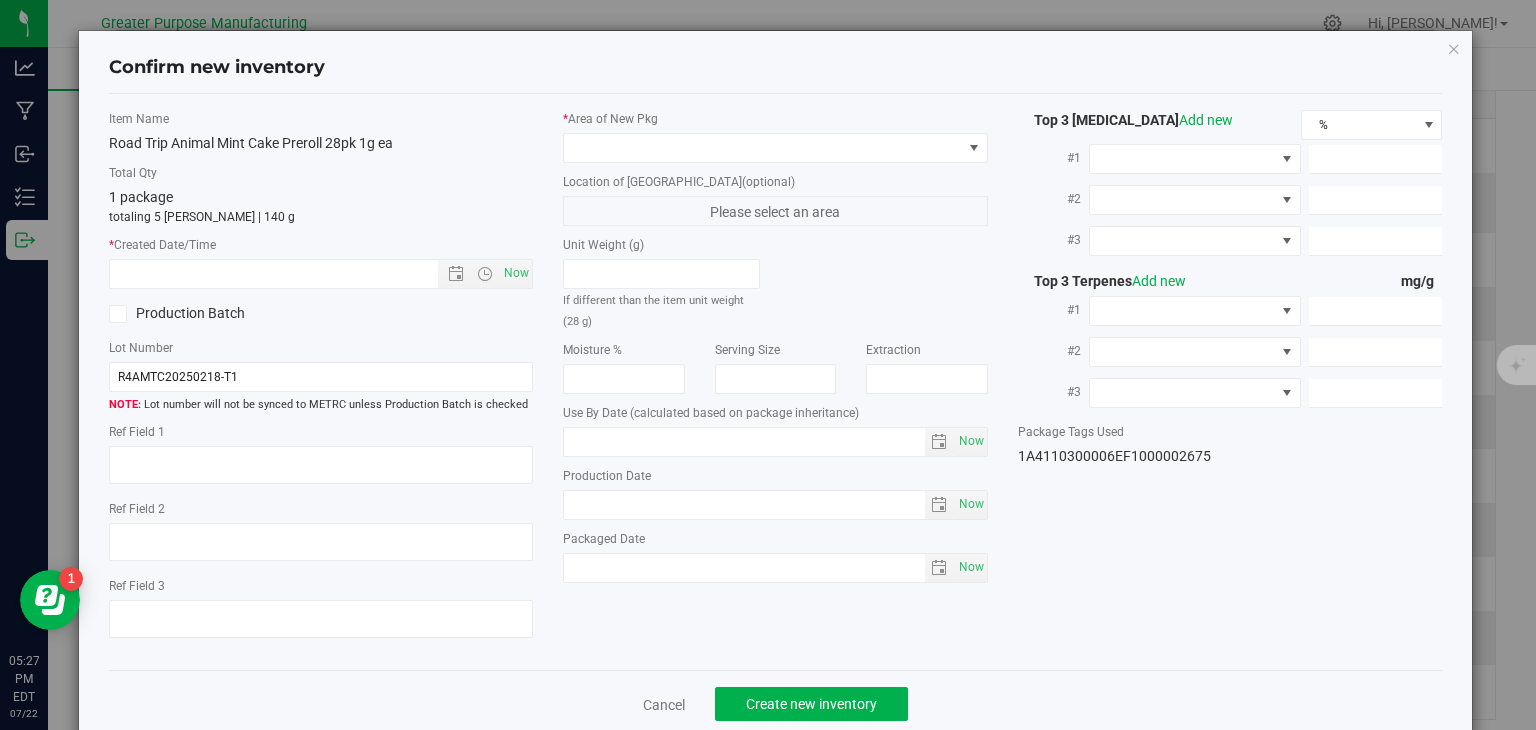 type on "[DATE]" 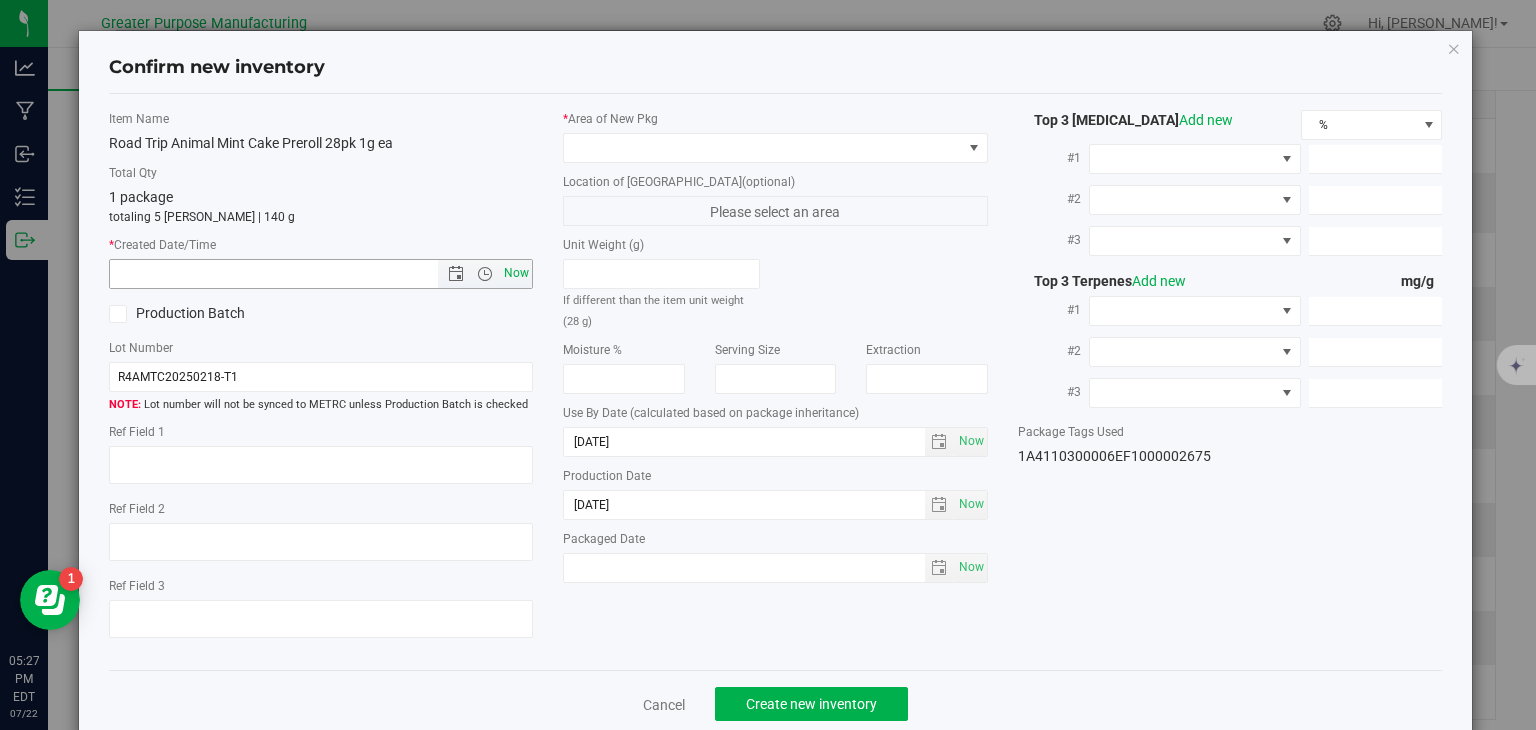 click on "Now" at bounding box center (517, 273) 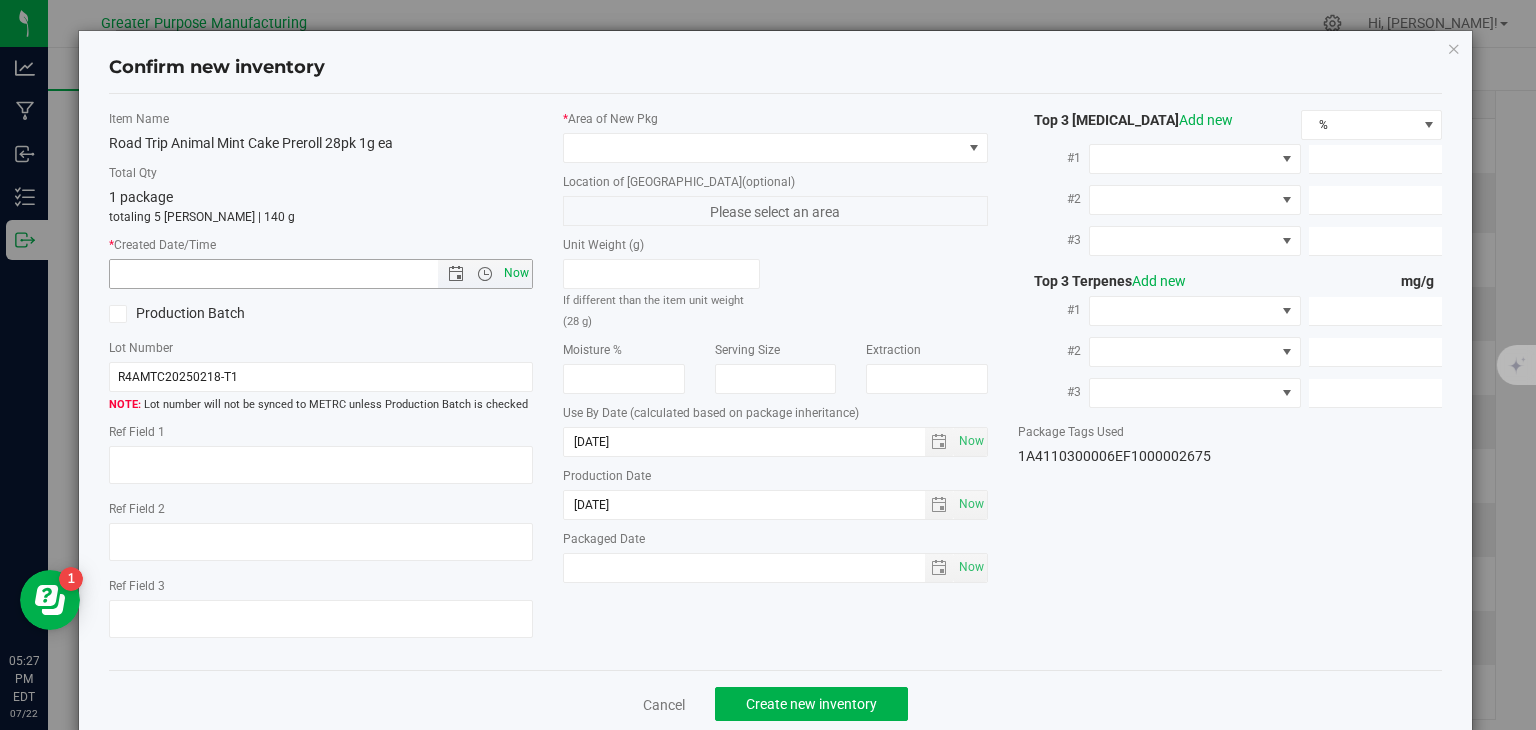 type on "[DATE] 5:27 PM" 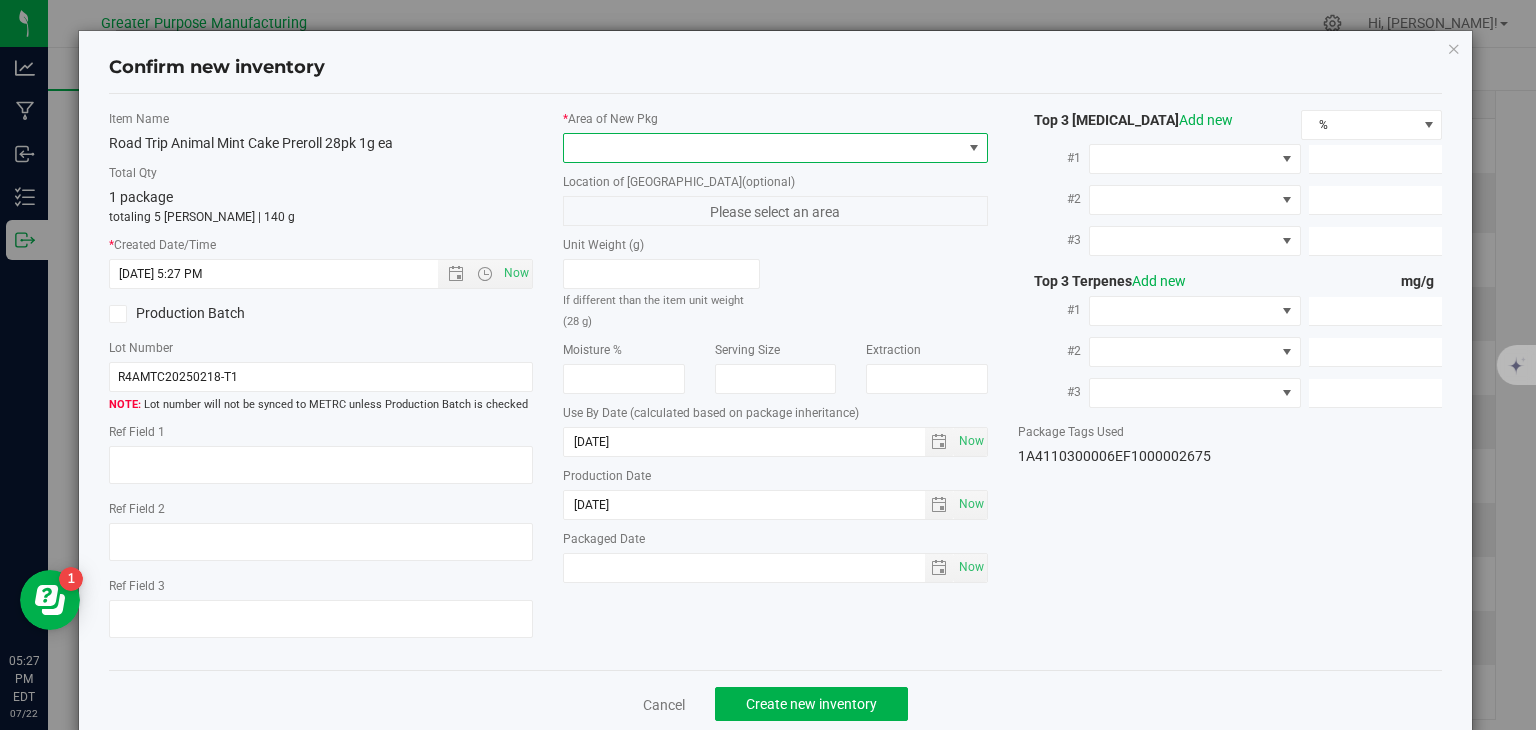 click at bounding box center [763, 148] 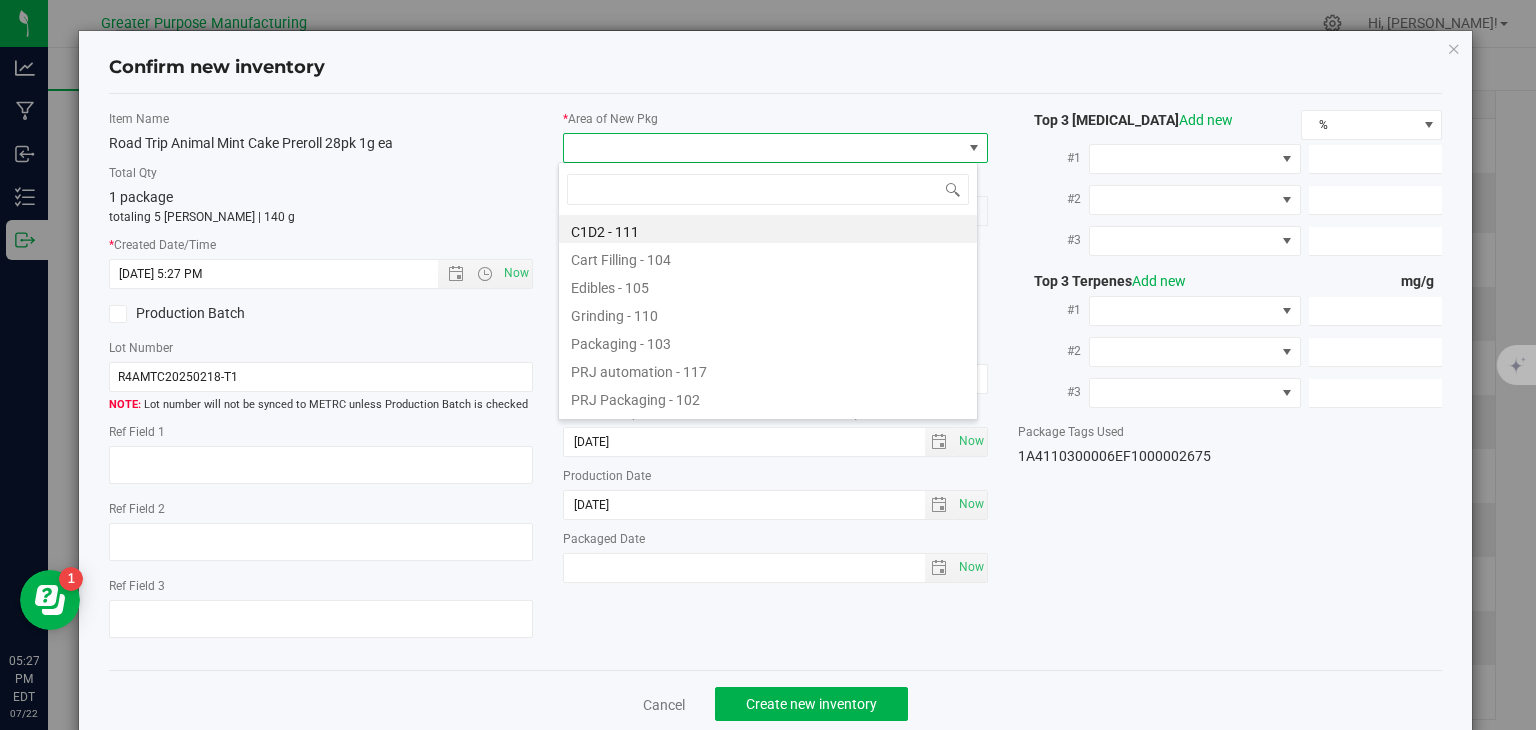 type on "108" 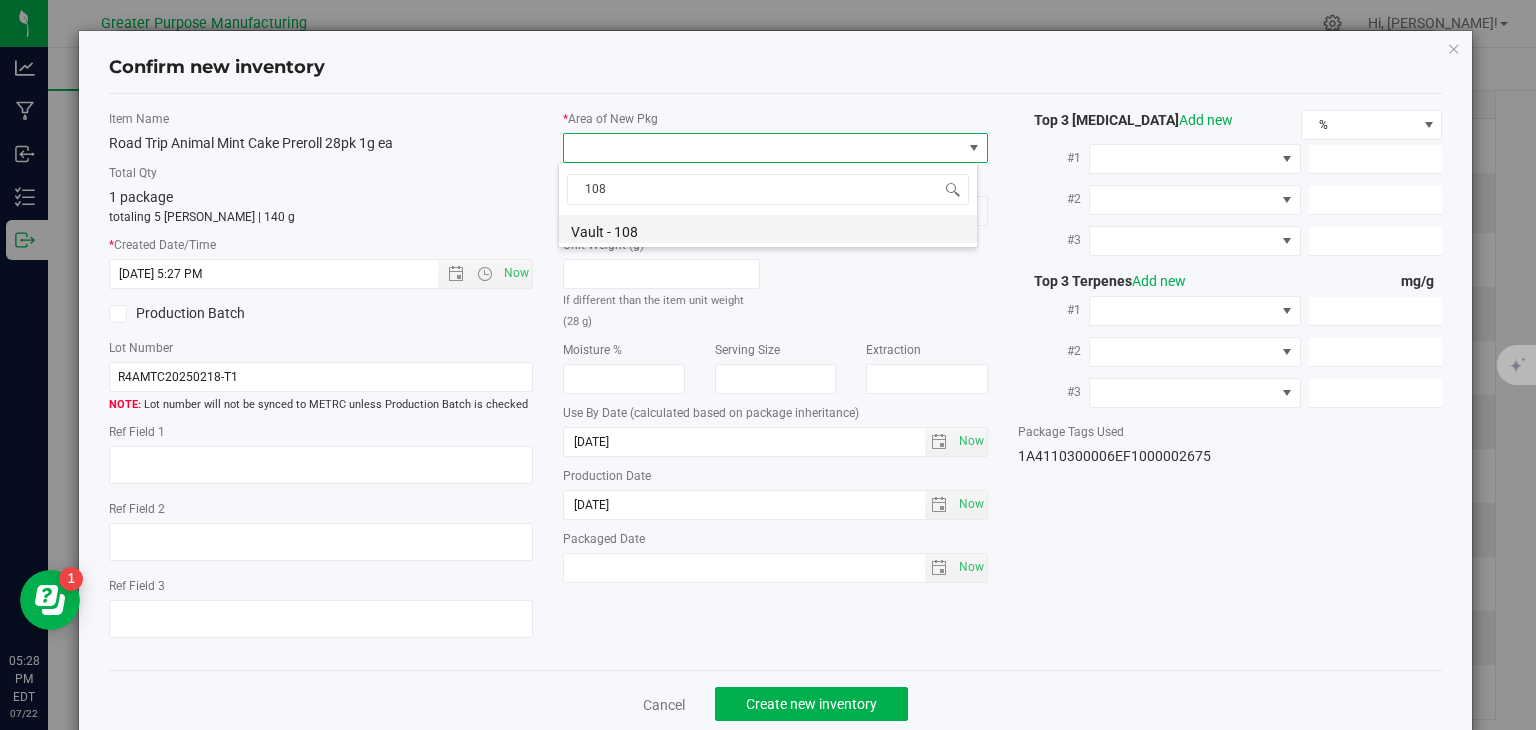 click on "Vault - 108" at bounding box center [768, 229] 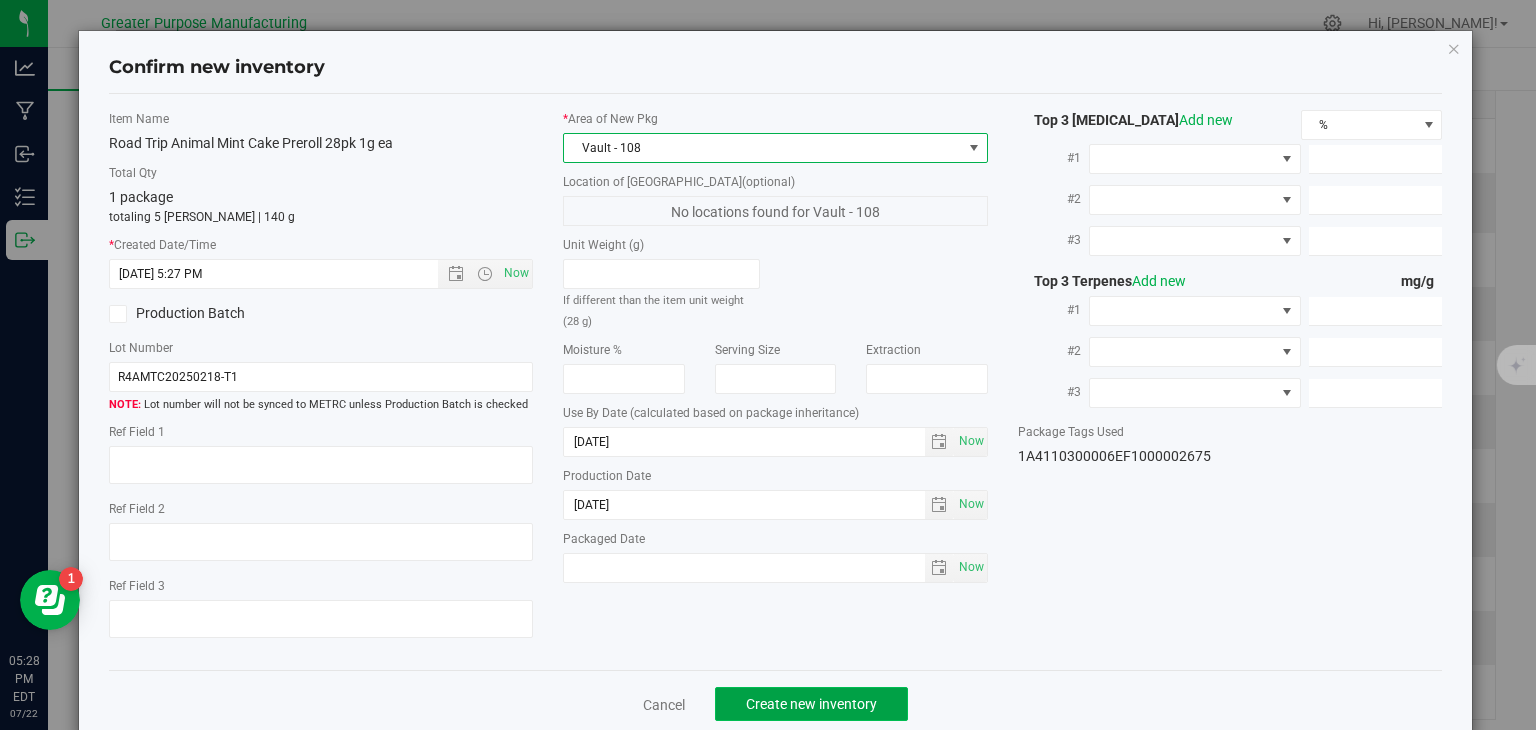 click on "Create new inventory" 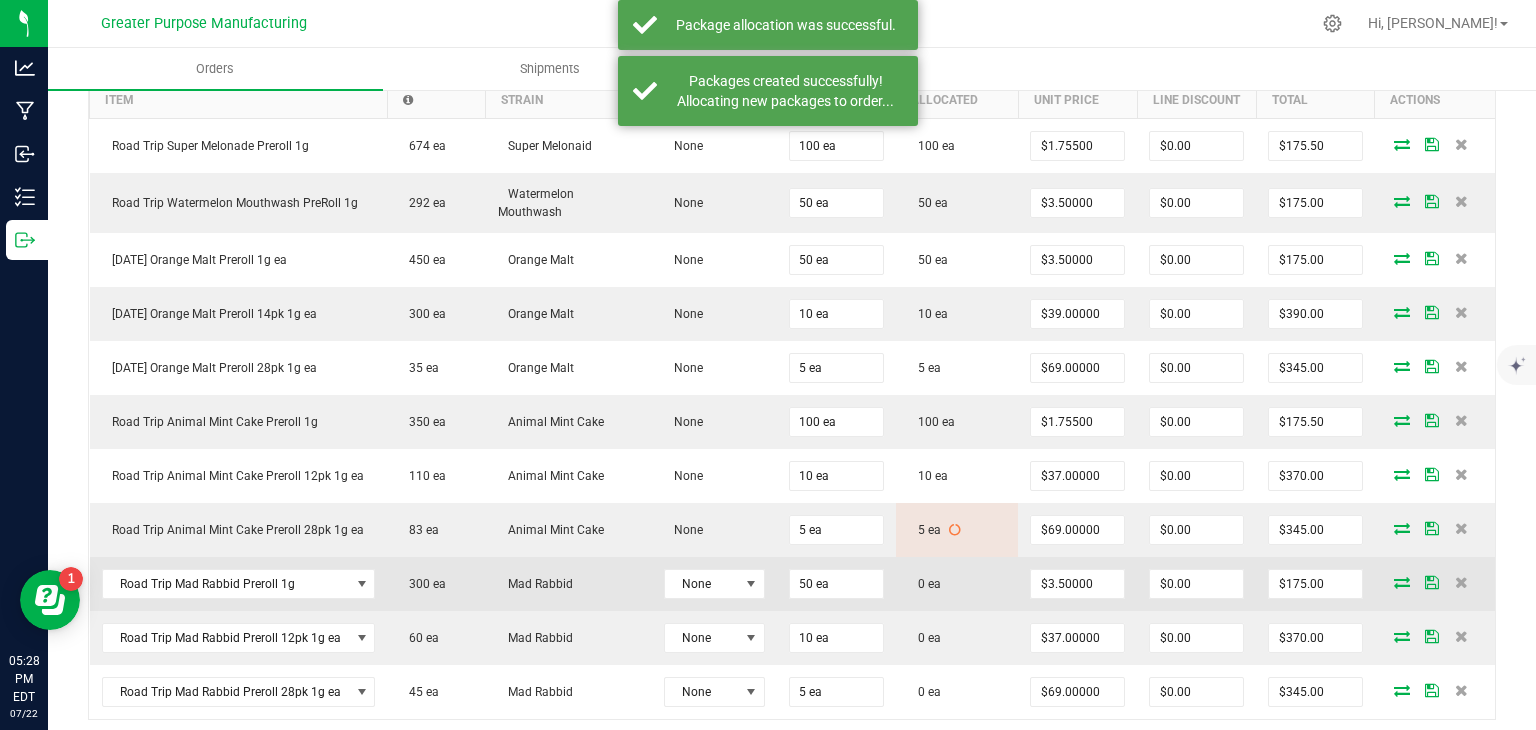 click at bounding box center [1402, 582] 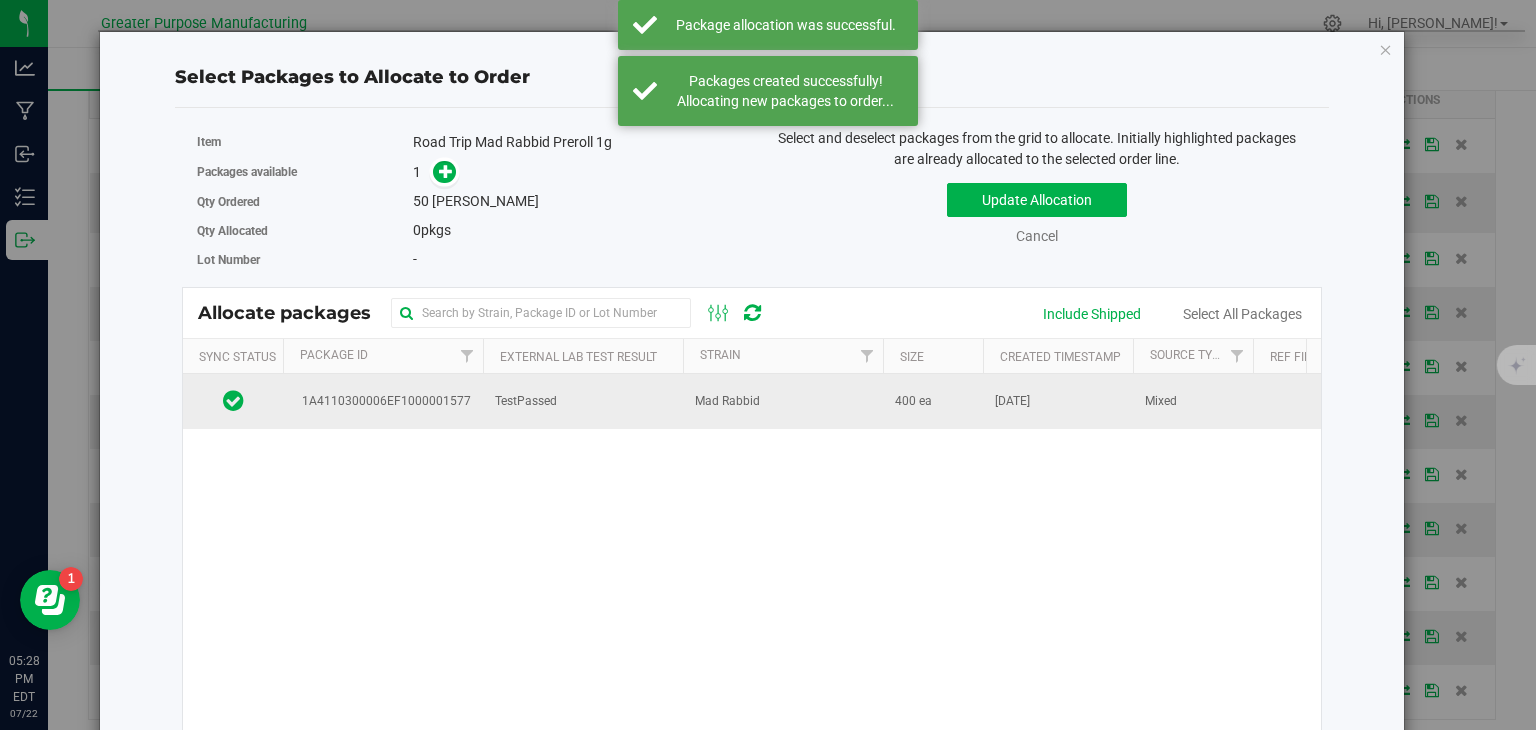click on "Mad Rabbid" at bounding box center (783, 401) 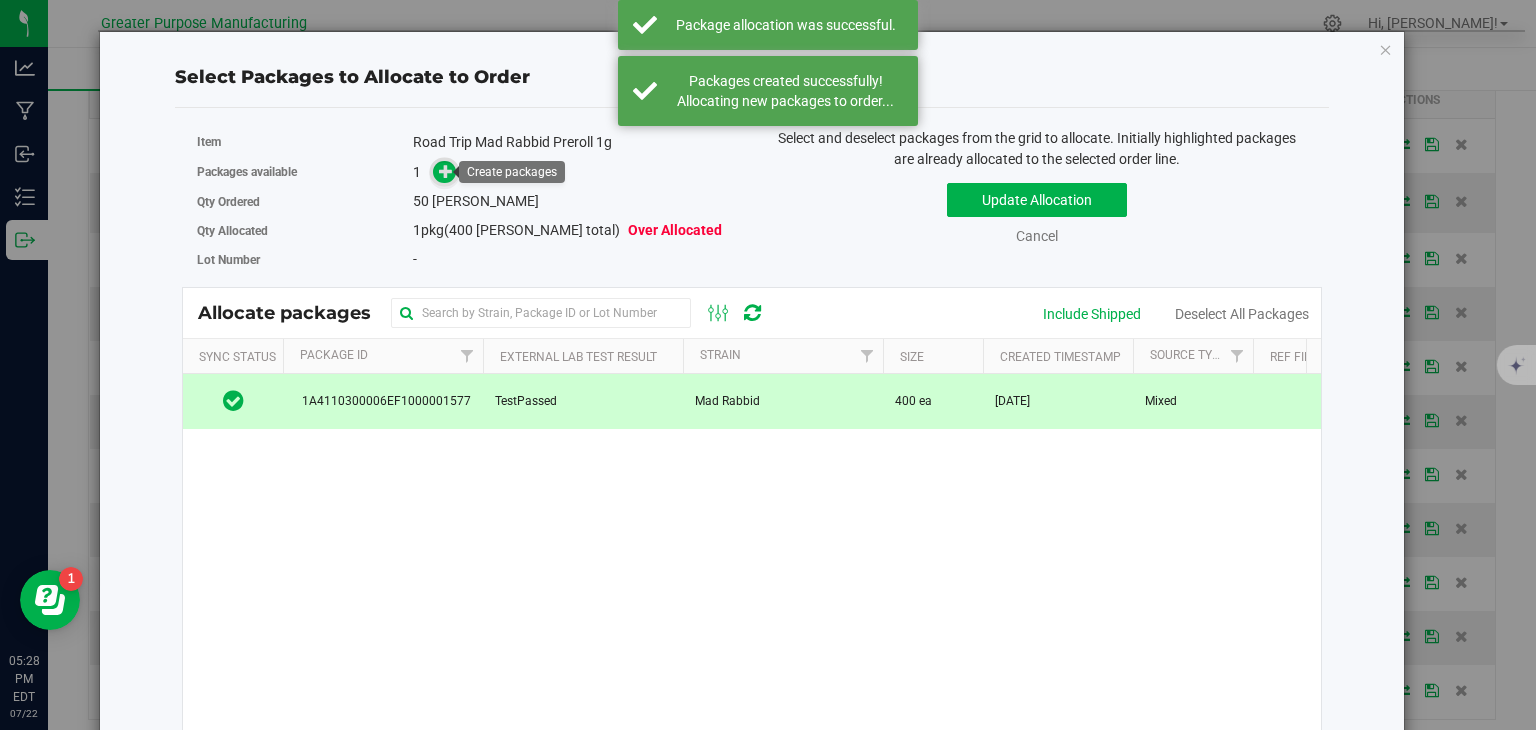 click at bounding box center (446, 171) 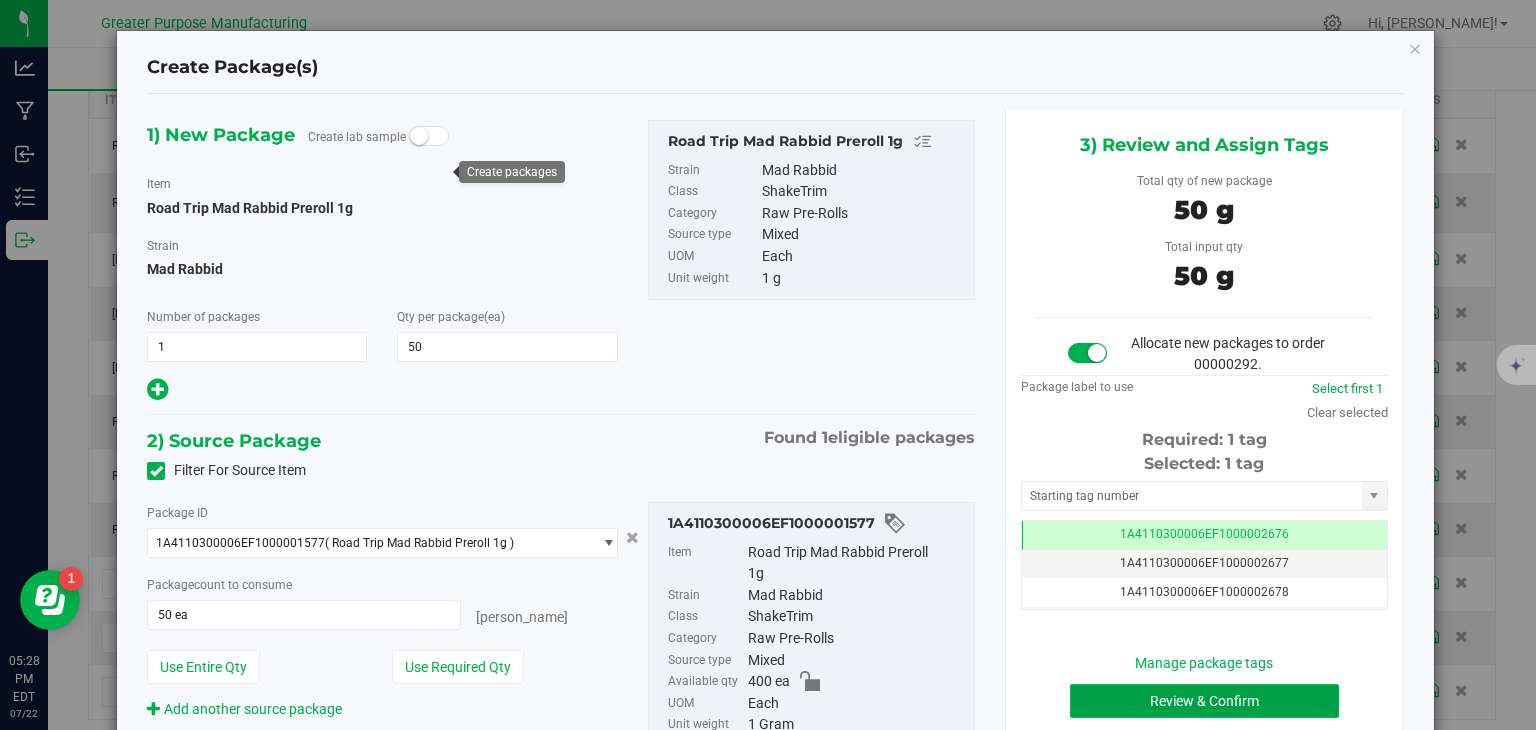 click on "Review & Confirm" at bounding box center (1204, 701) 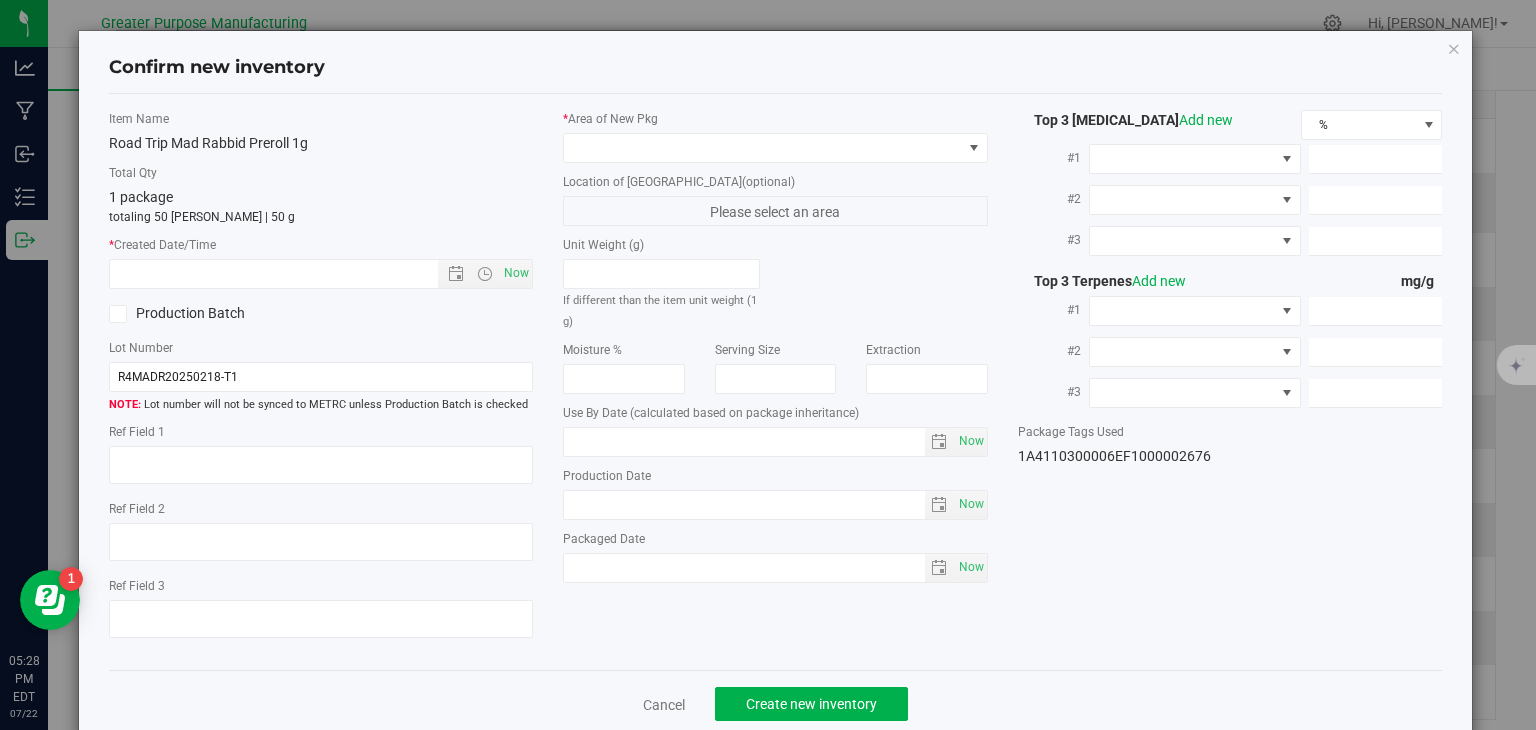 type on "[DATE]" 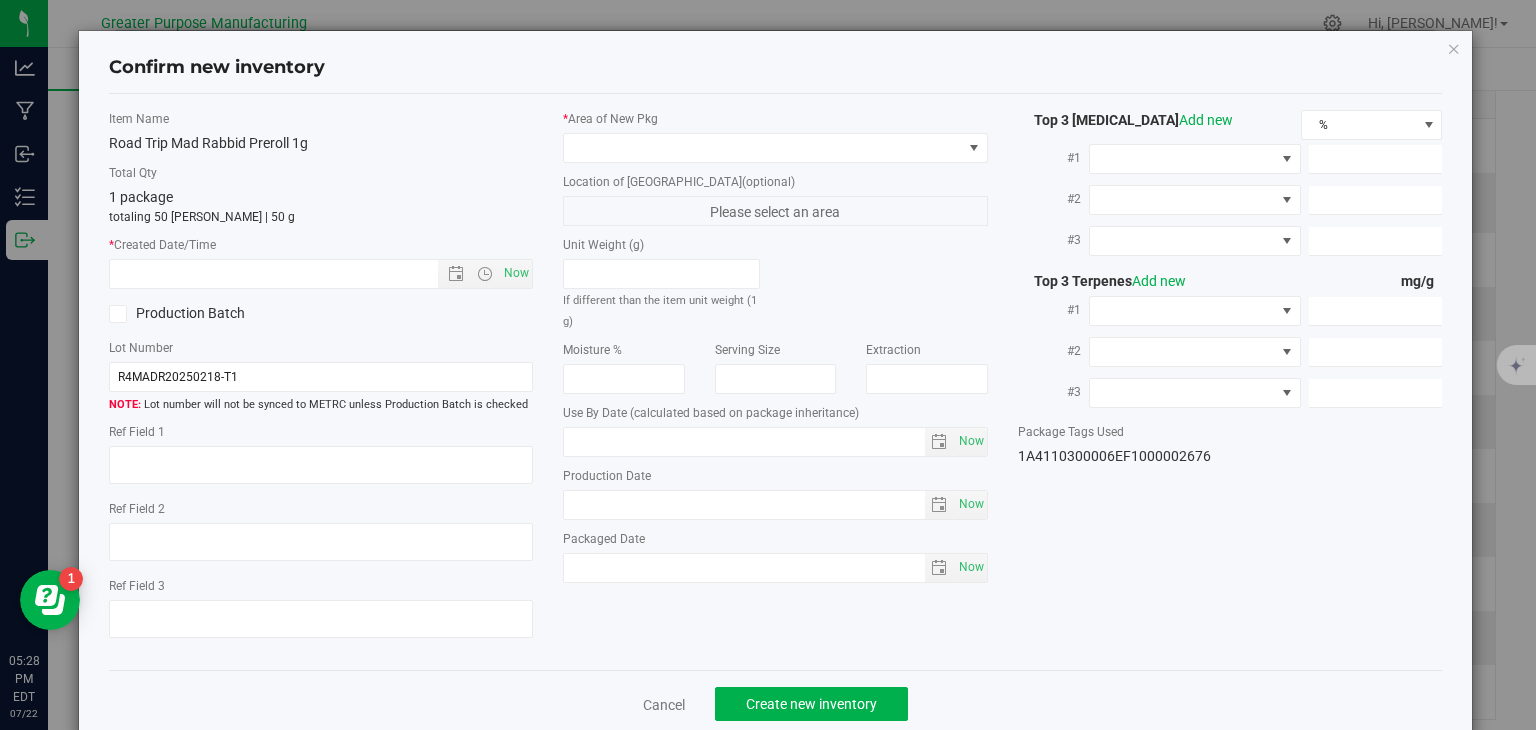 type on "[DATE]" 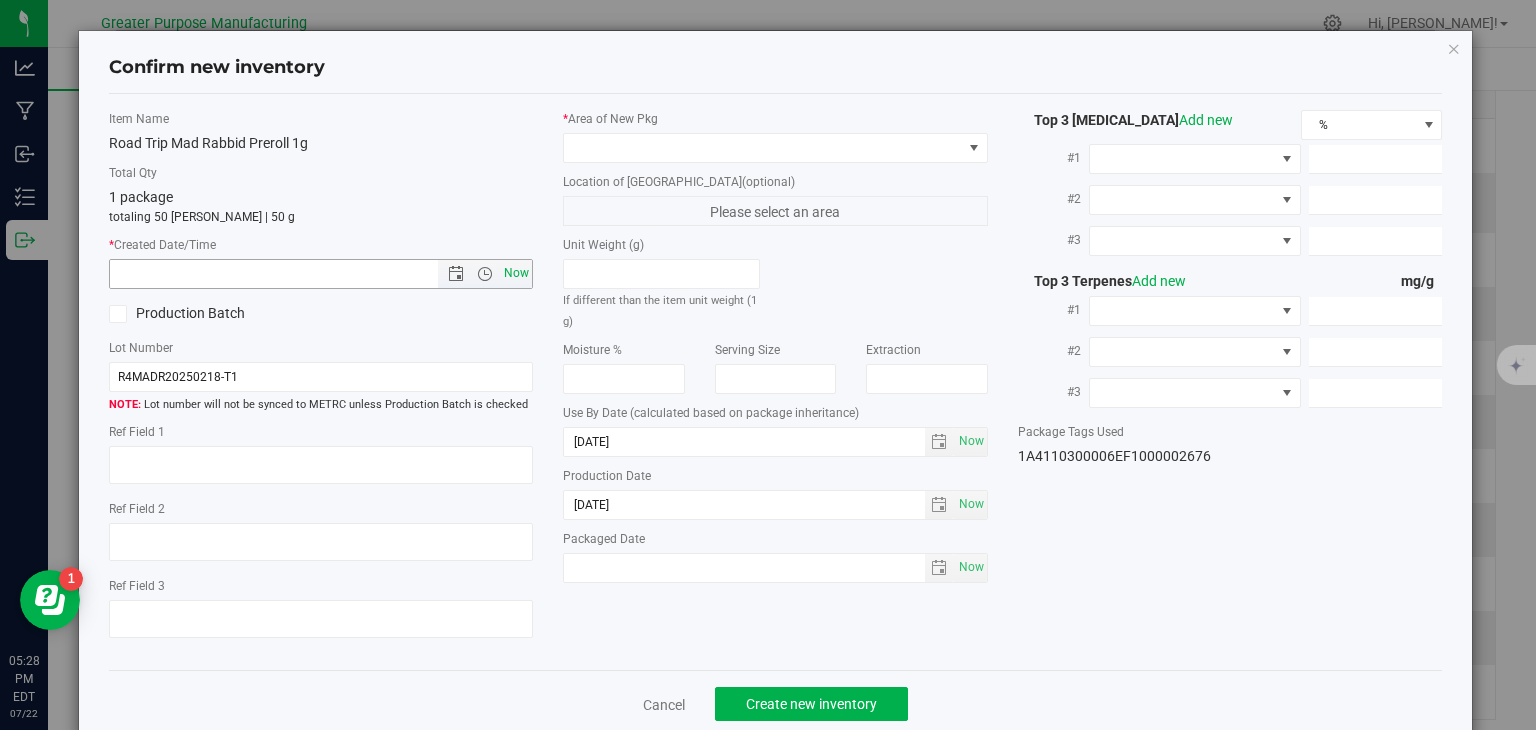 click on "Now" at bounding box center (517, 273) 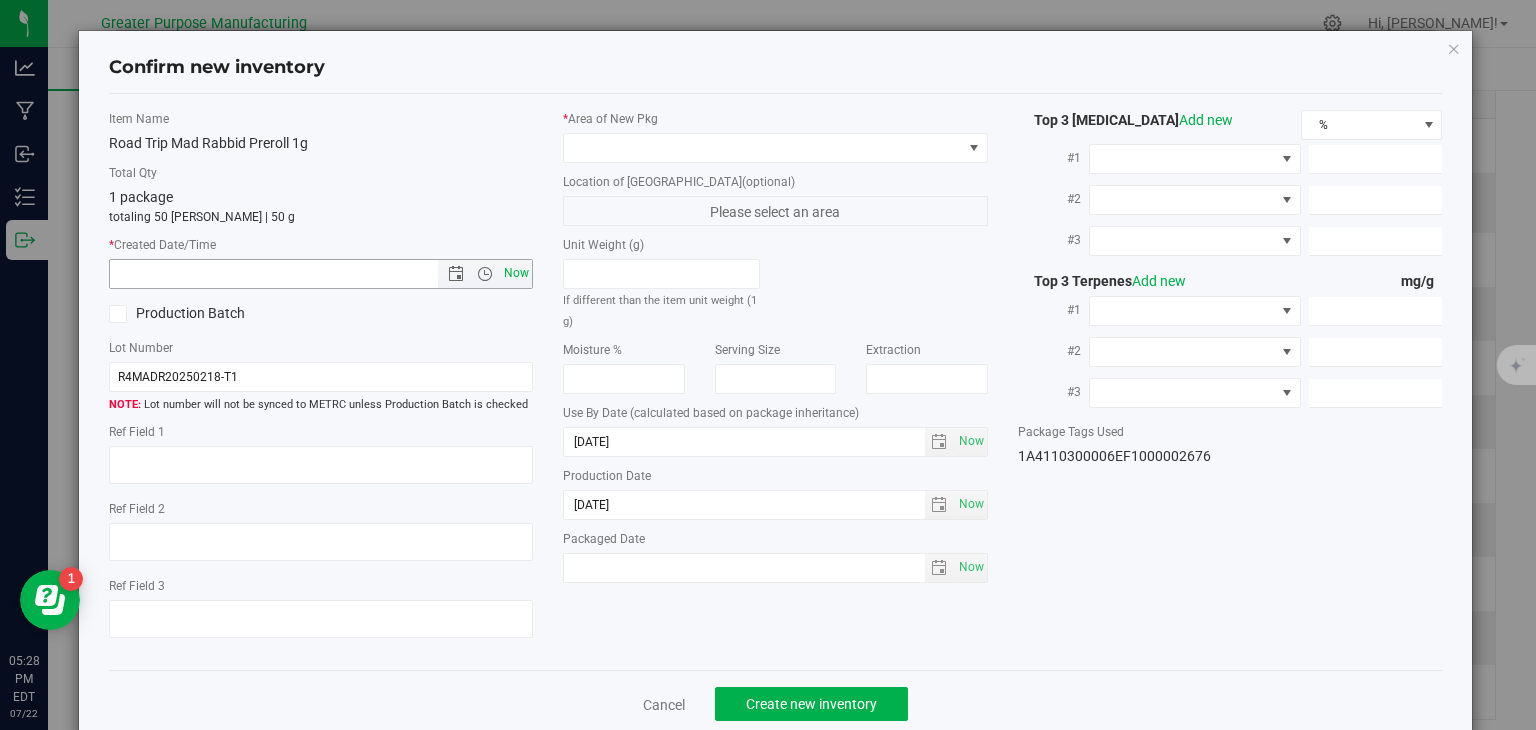 type on "[DATE] 5:28 PM" 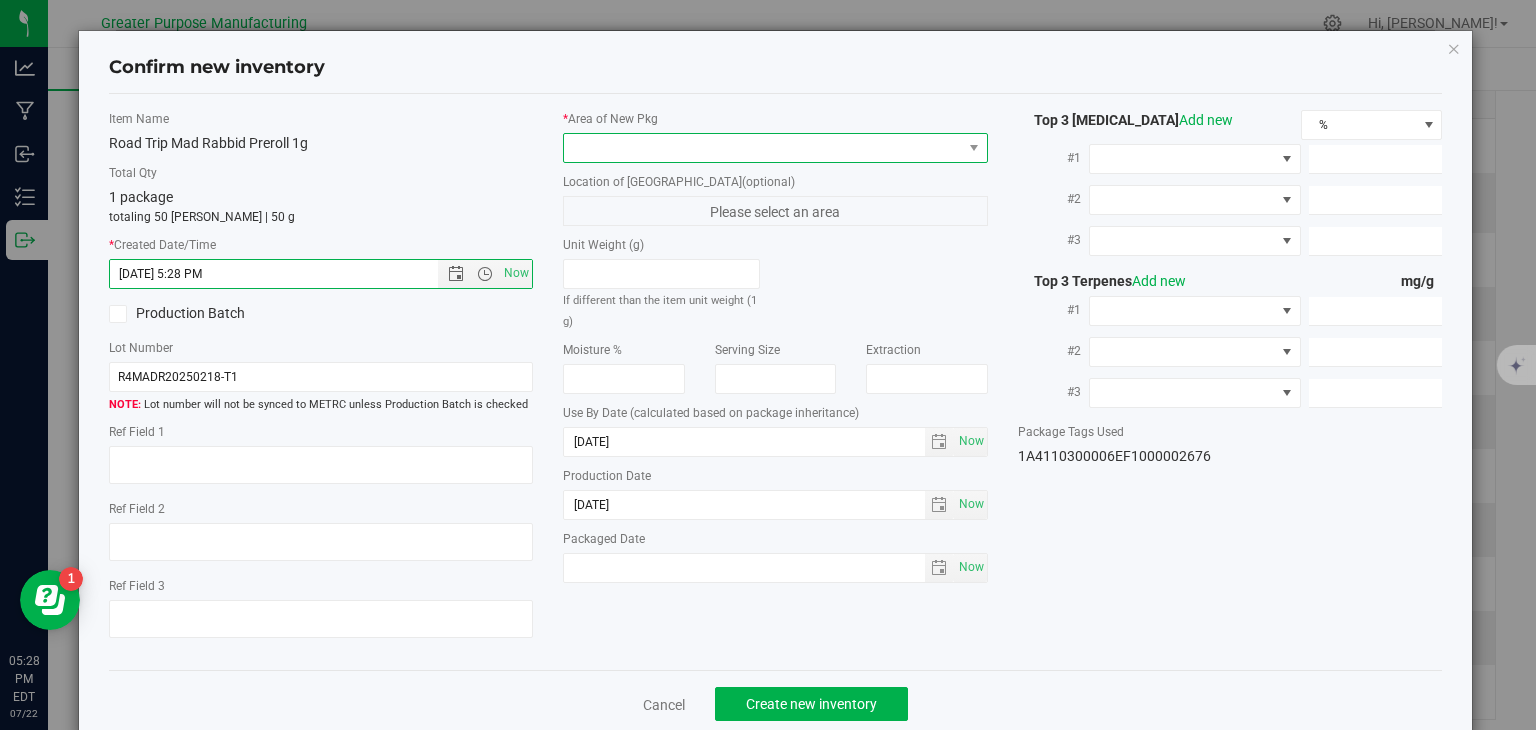 click at bounding box center (763, 148) 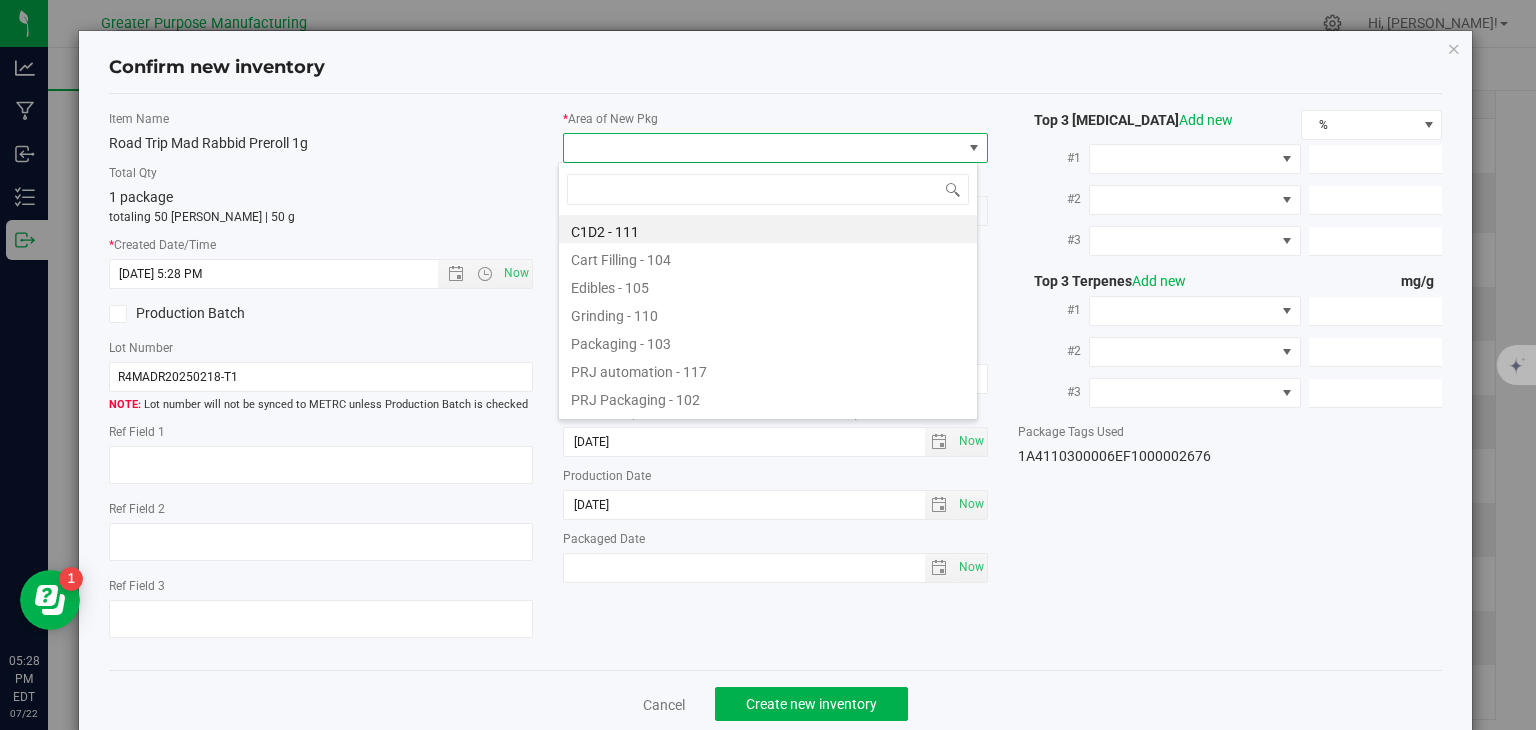 type on "108" 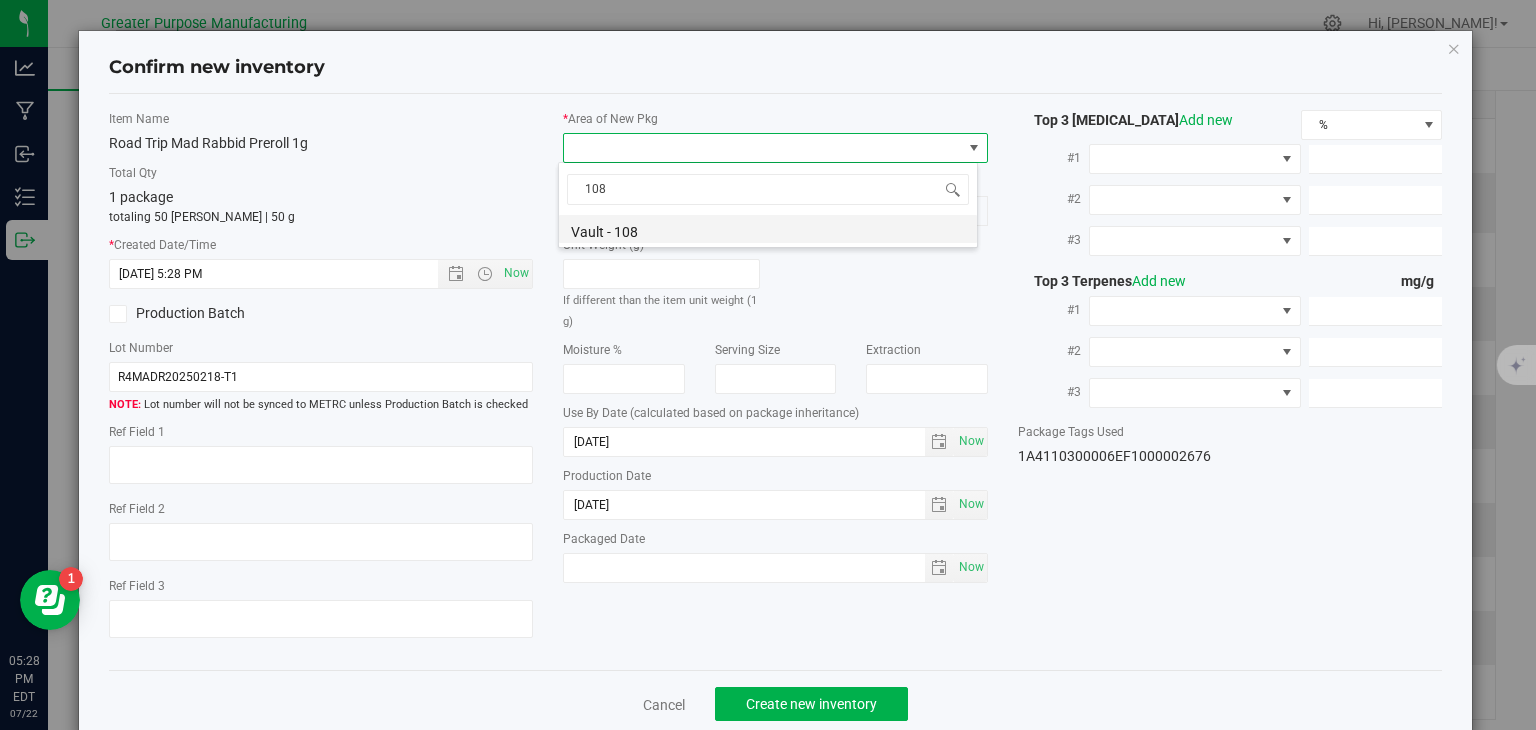 click on "Vault - 108" at bounding box center [768, 229] 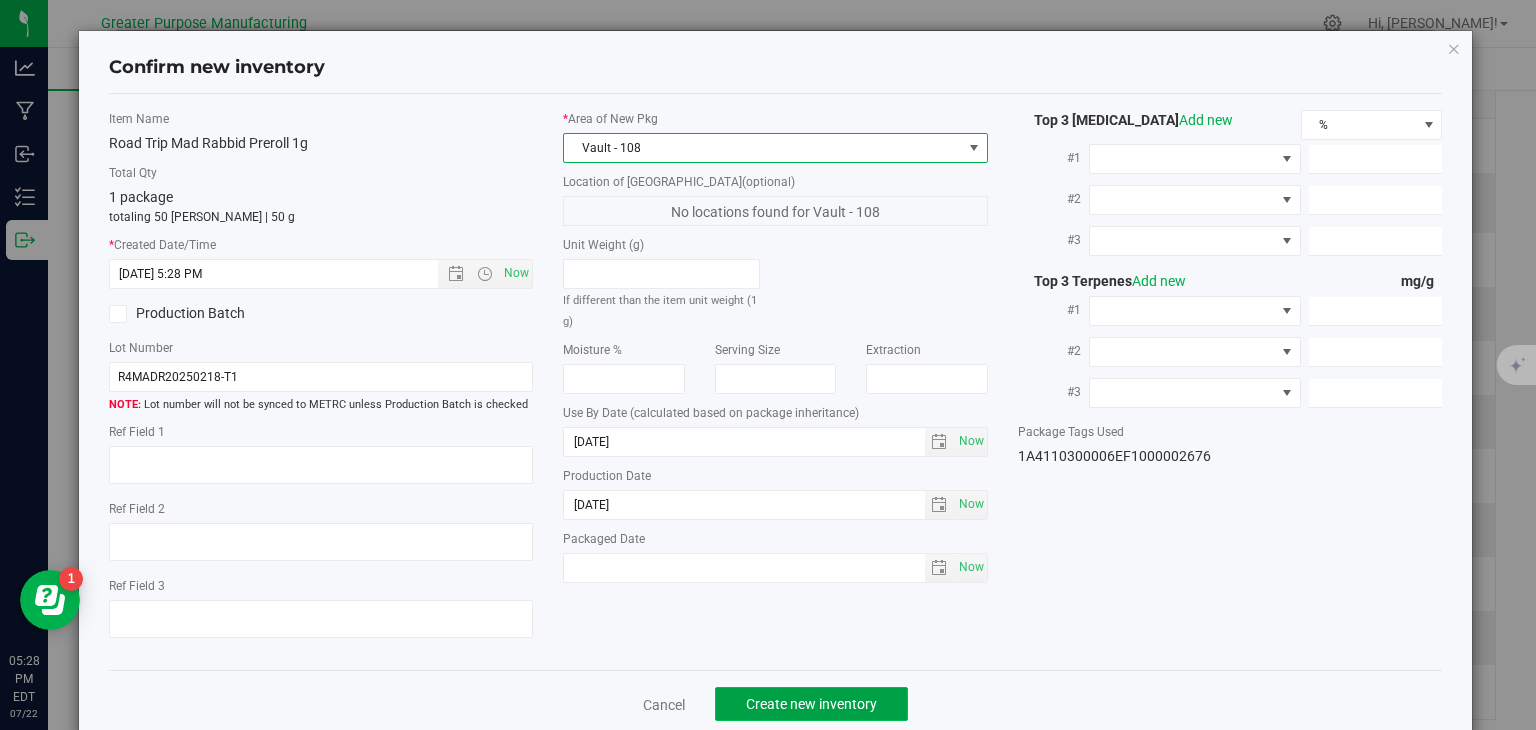 click on "Create new inventory" 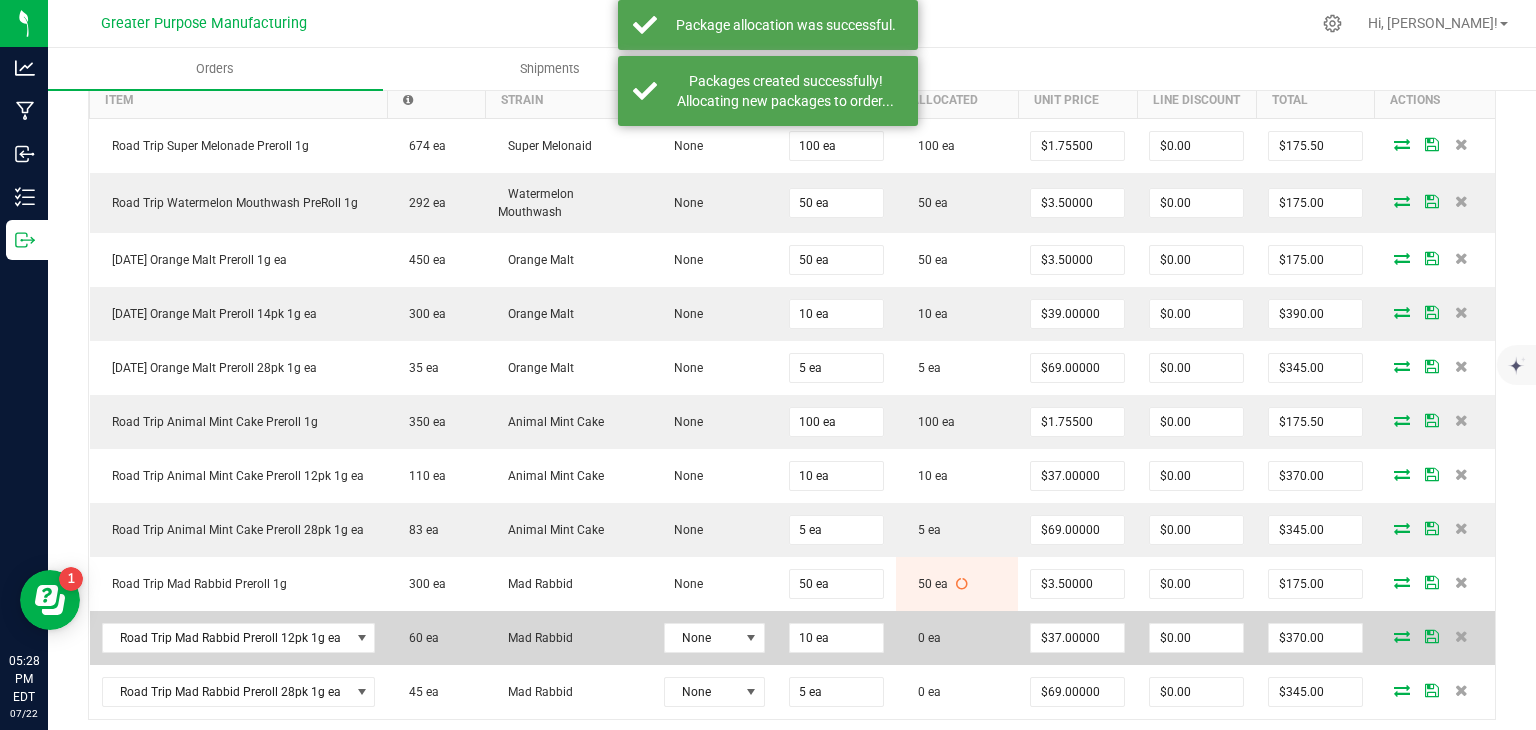 click at bounding box center [1402, 636] 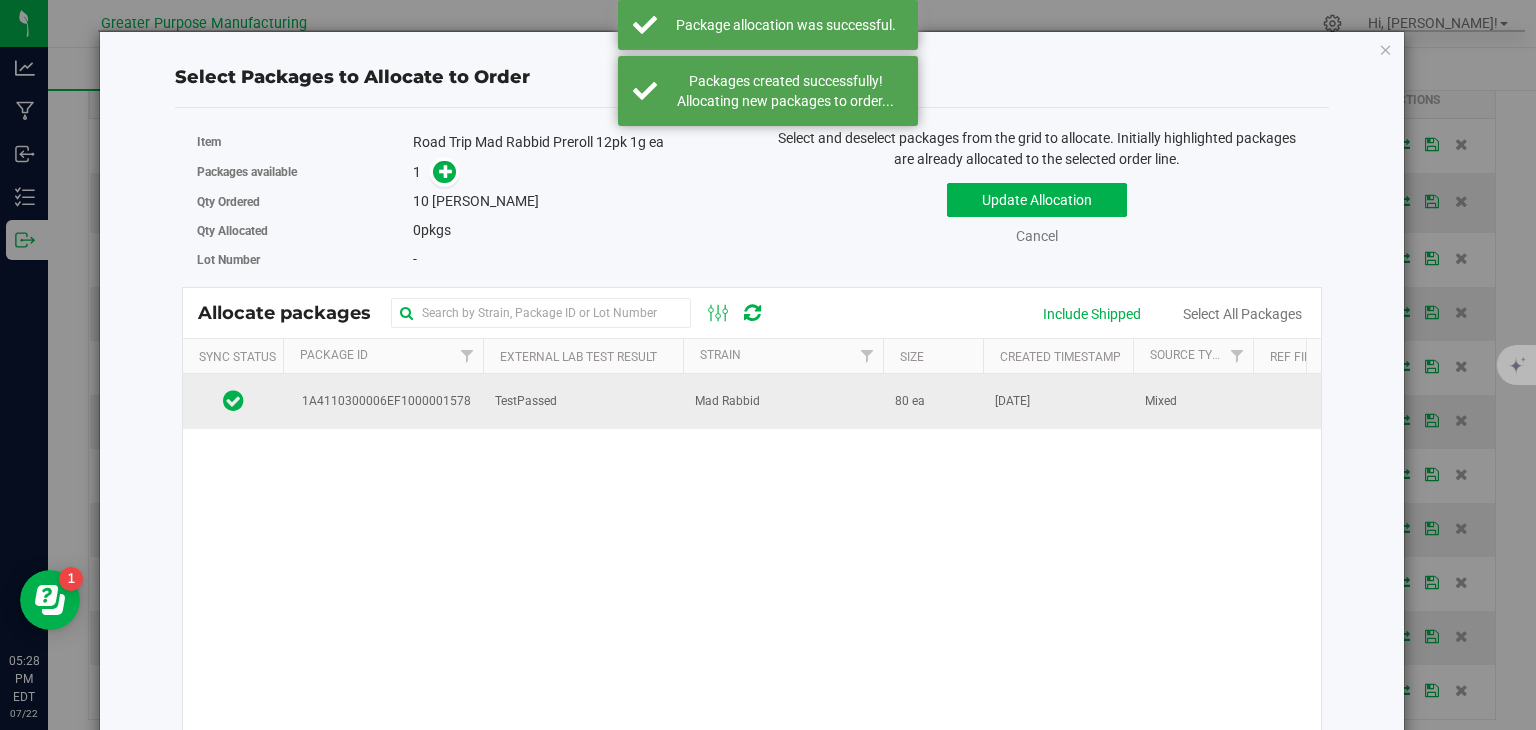 click on "Mad Rabbid" at bounding box center (783, 401) 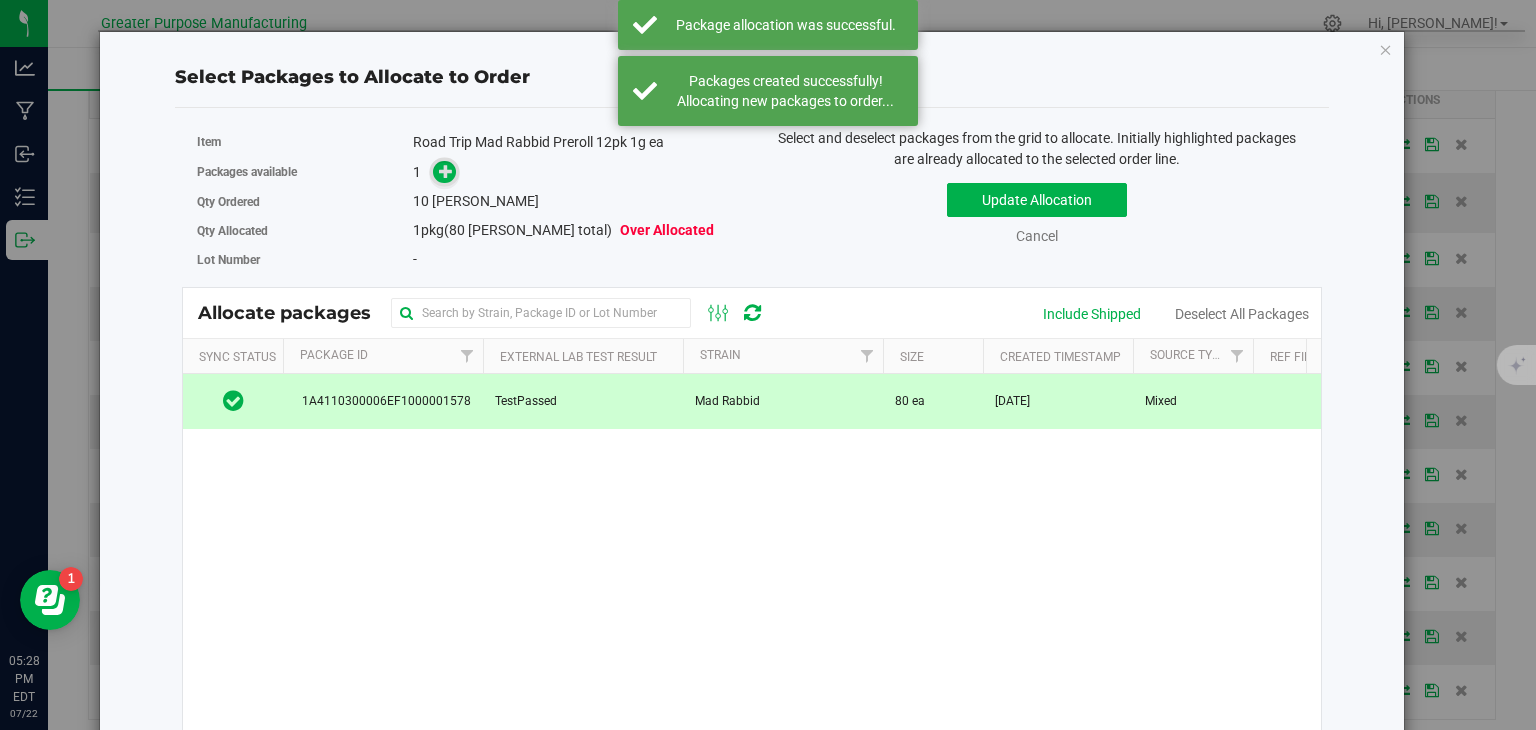 click at bounding box center (446, 171) 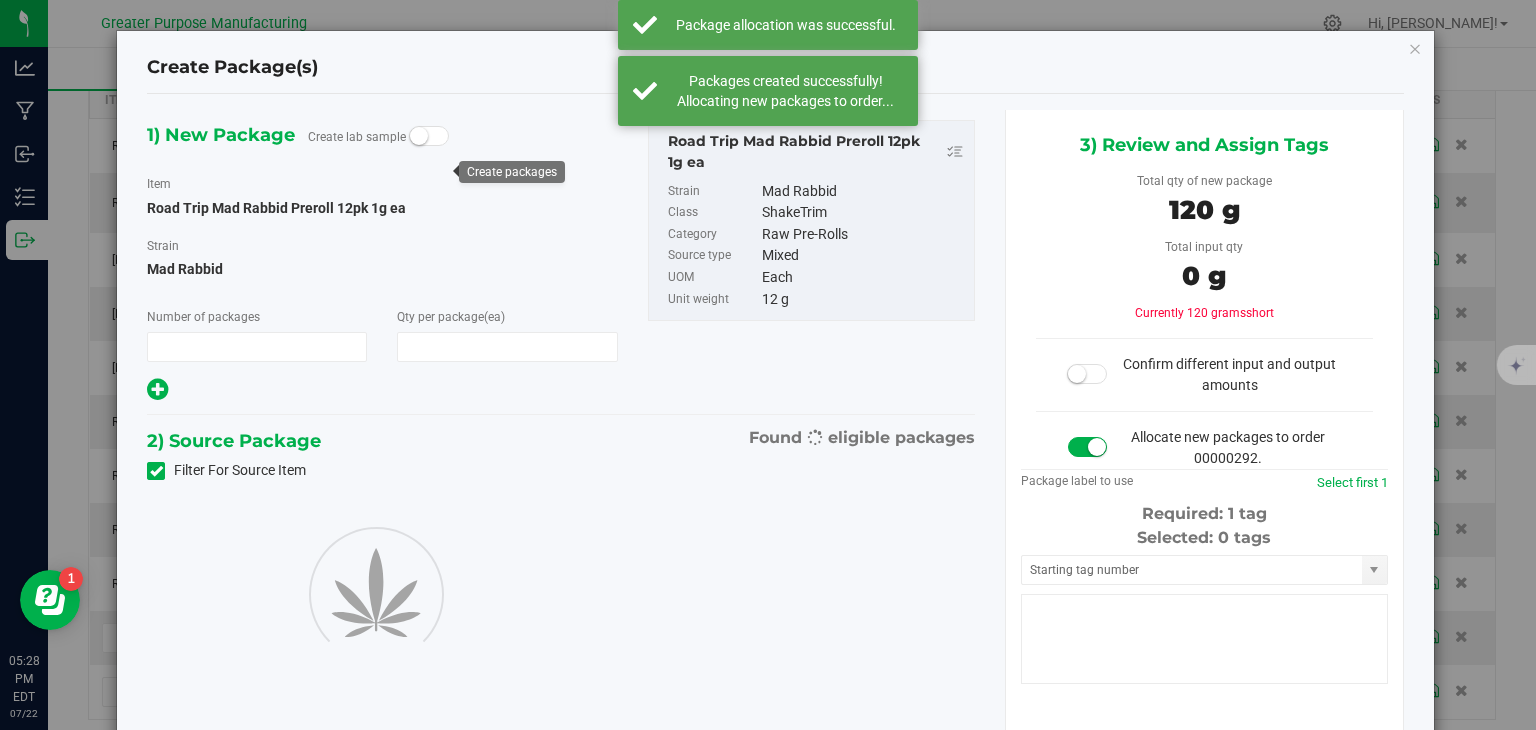 type on "1" 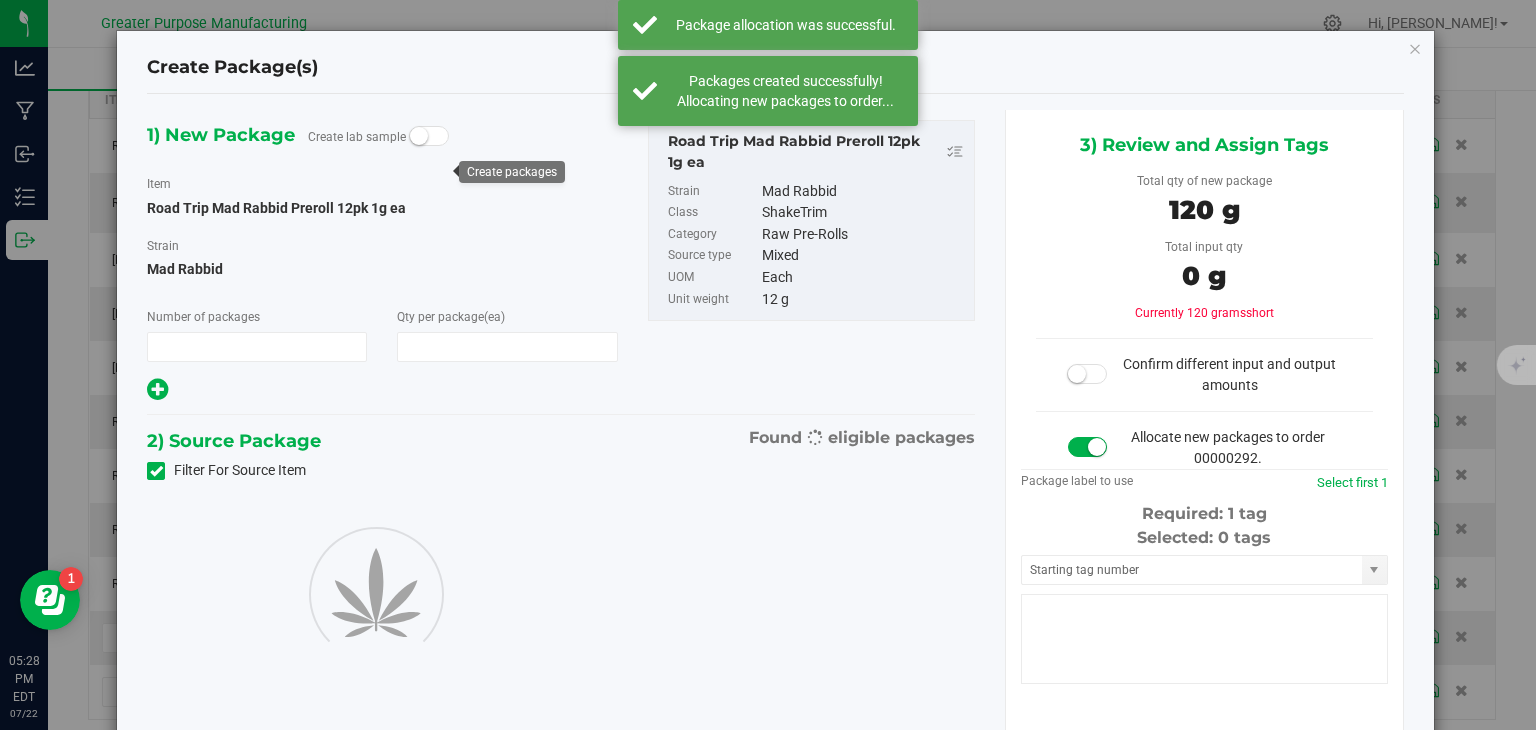 type on "10" 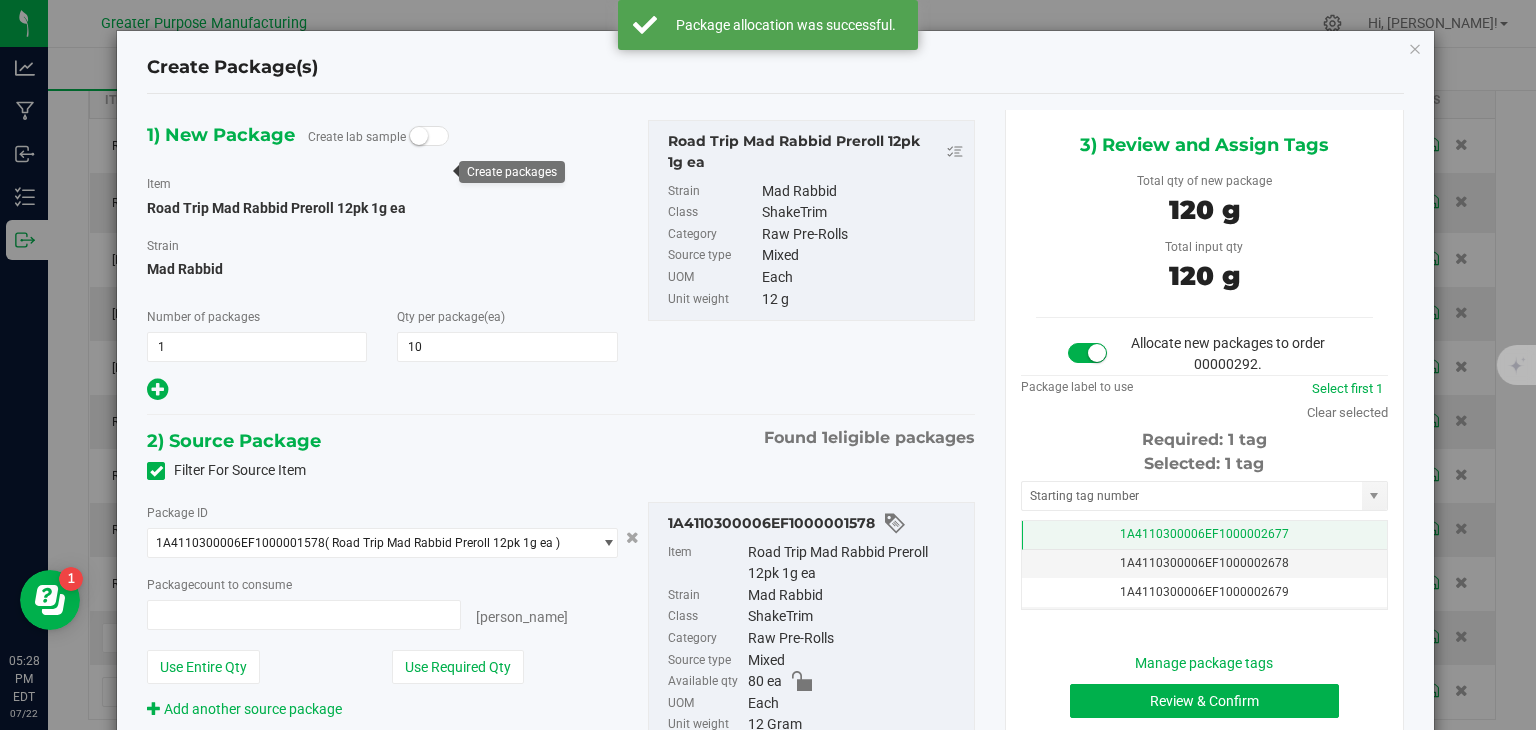 type on "10 ea" 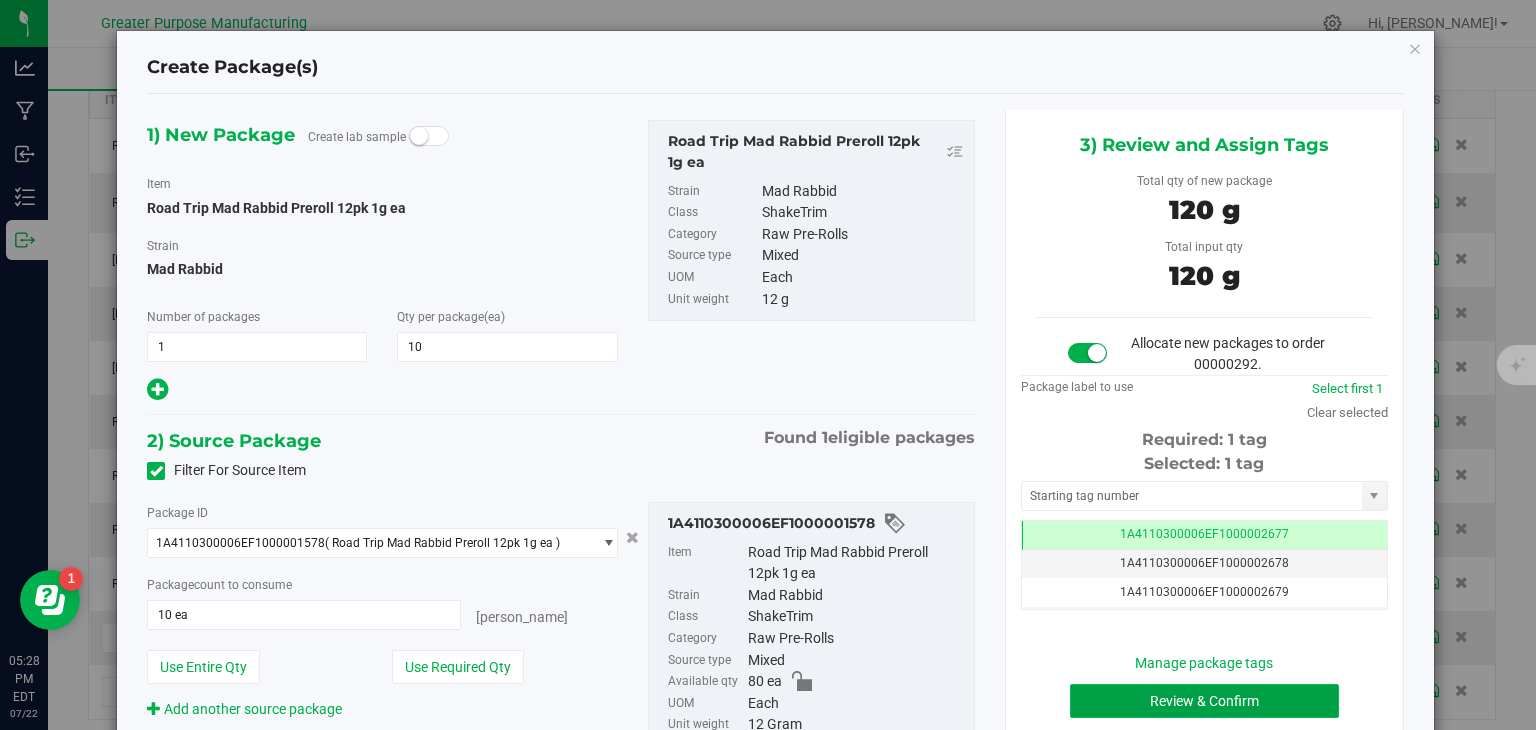 click on "Review & Confirm" at bounding box center (1204, 701) 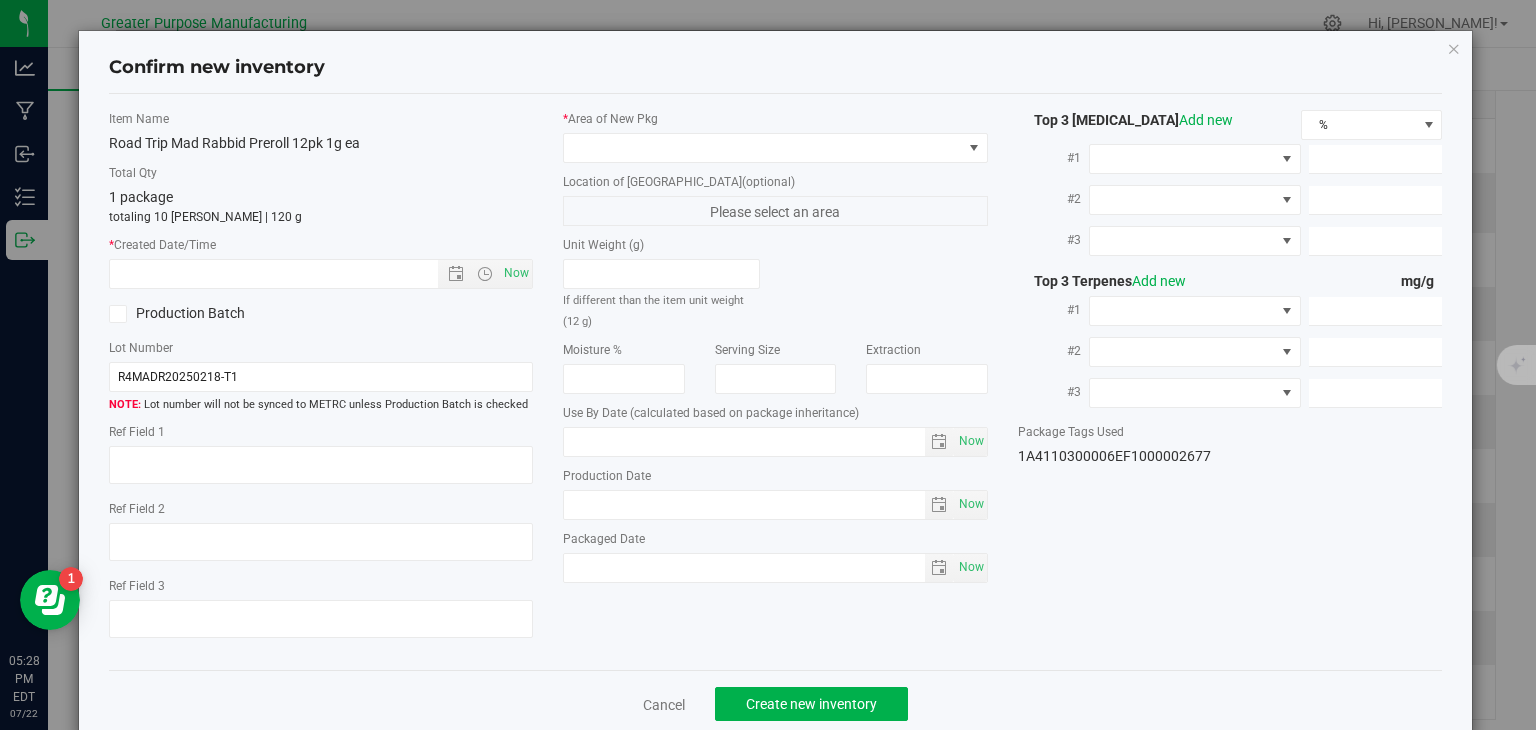 type on "[DATE]" 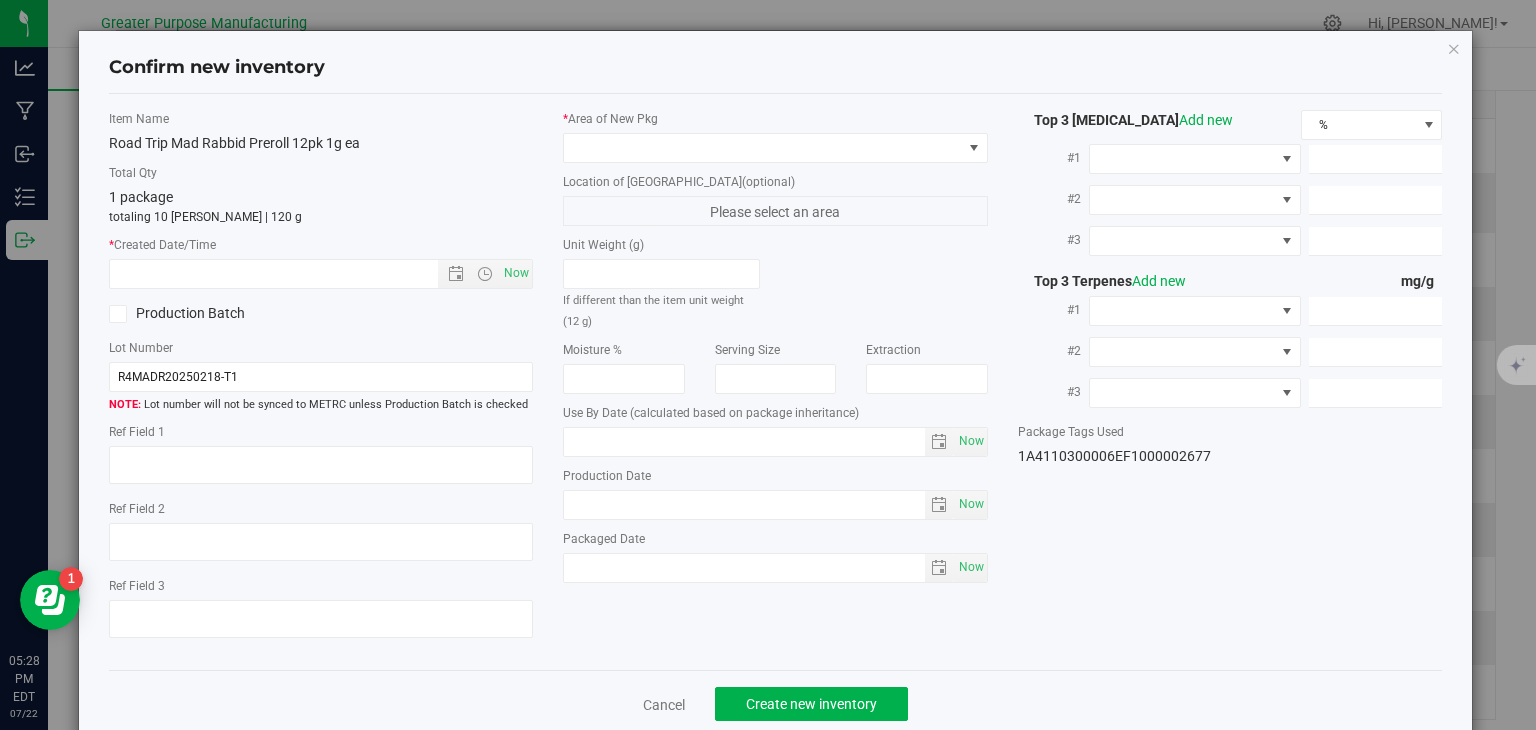 type on "[DATE]" 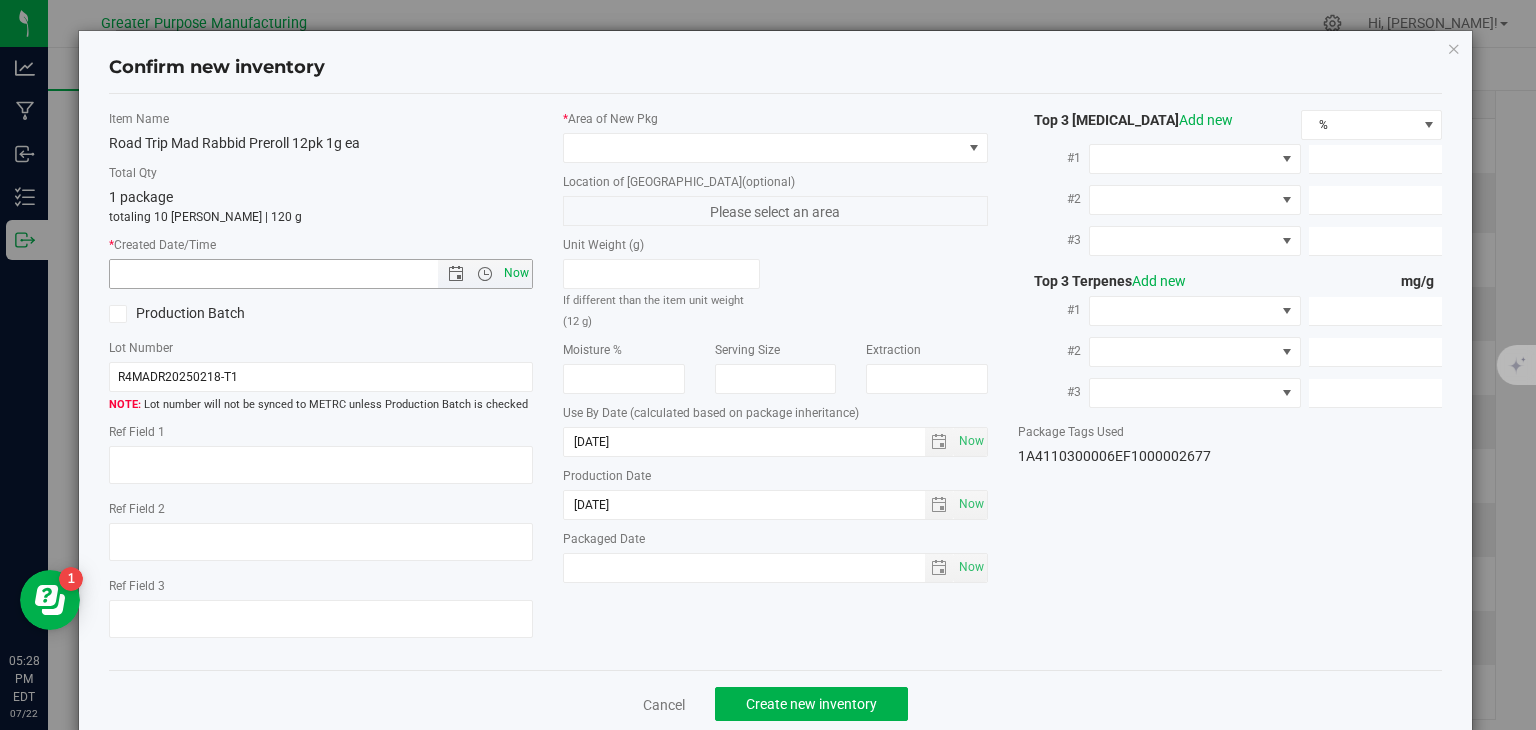 click on "Now" at bounding box center (517, 273) 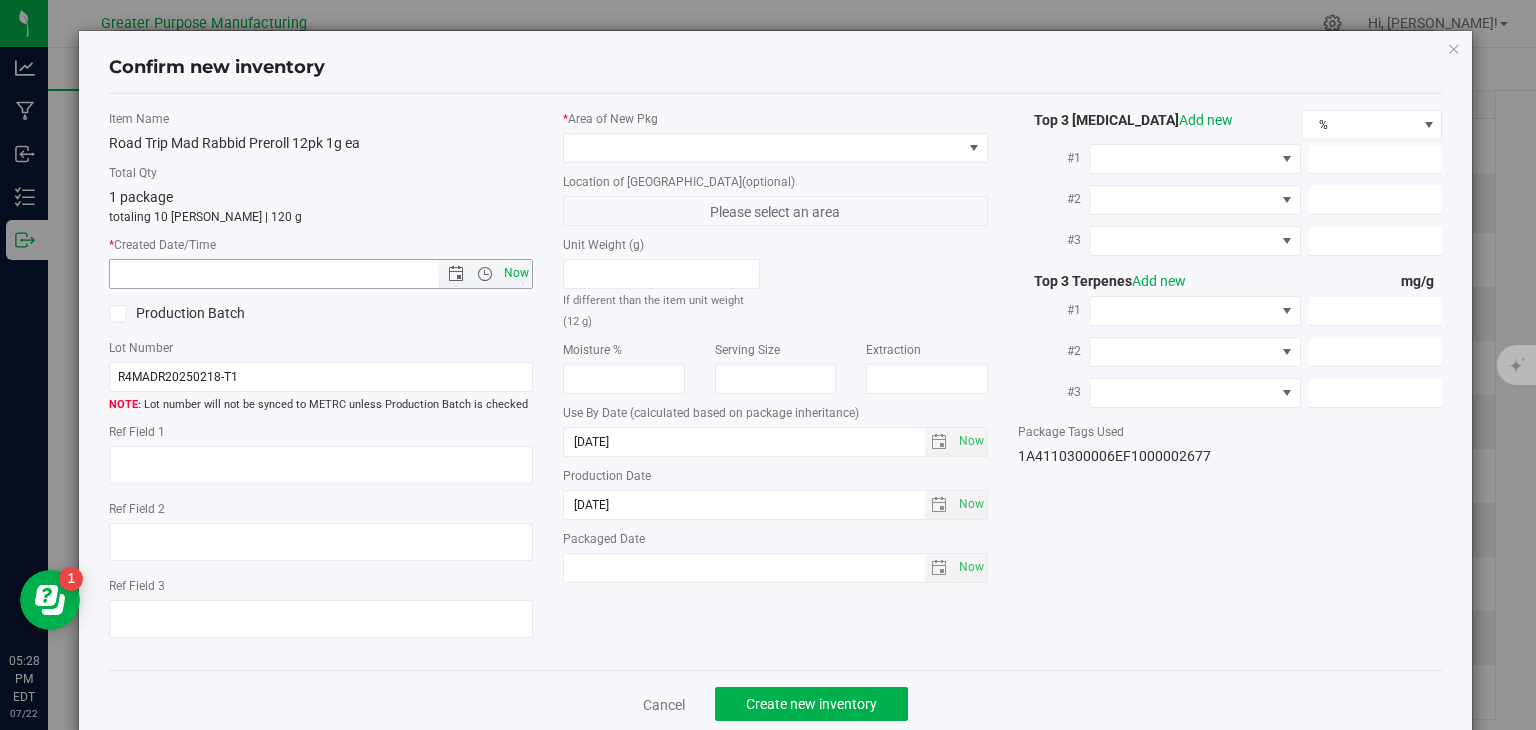 type on "[DATE] 5:28 PM" 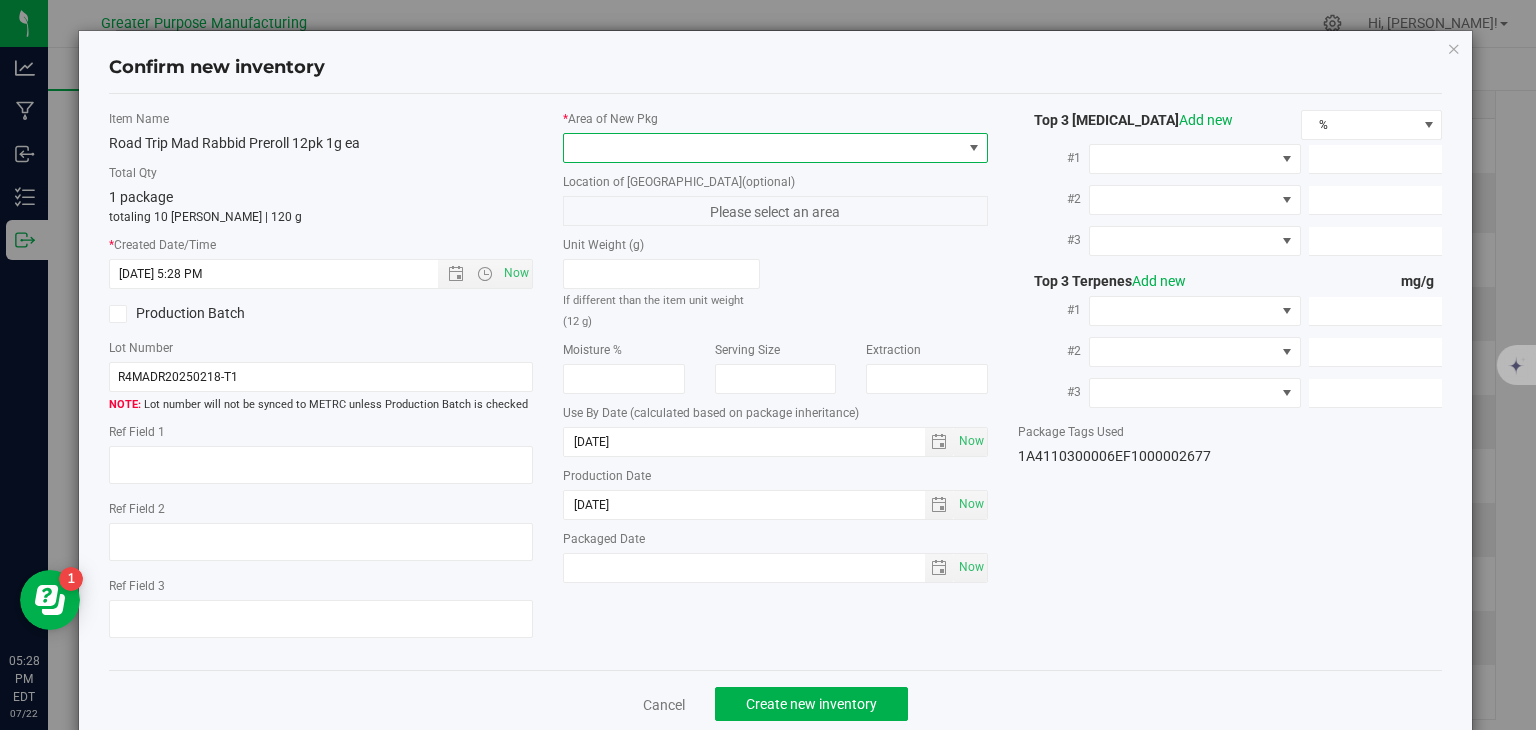 click at bounding box center [763, 148] 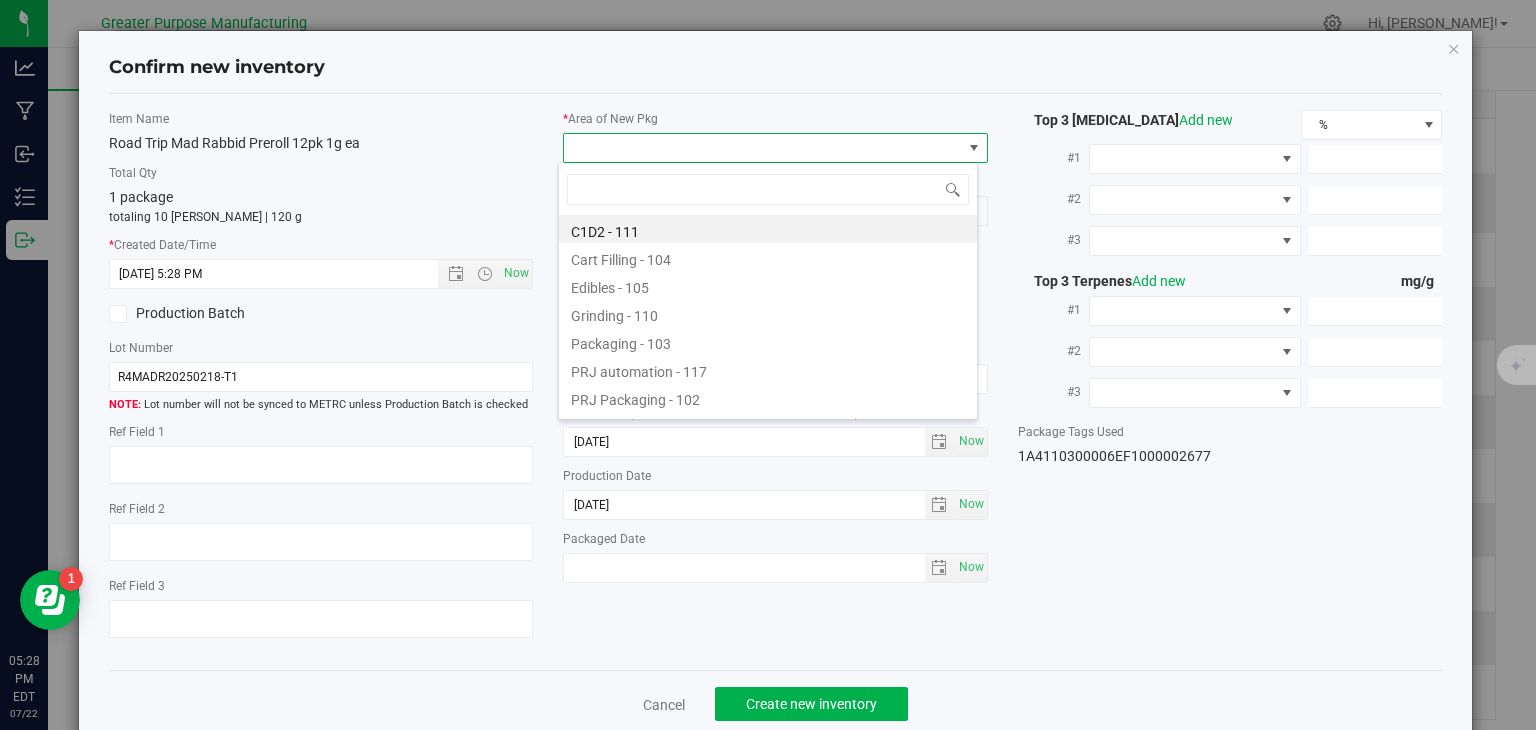 type on "108" 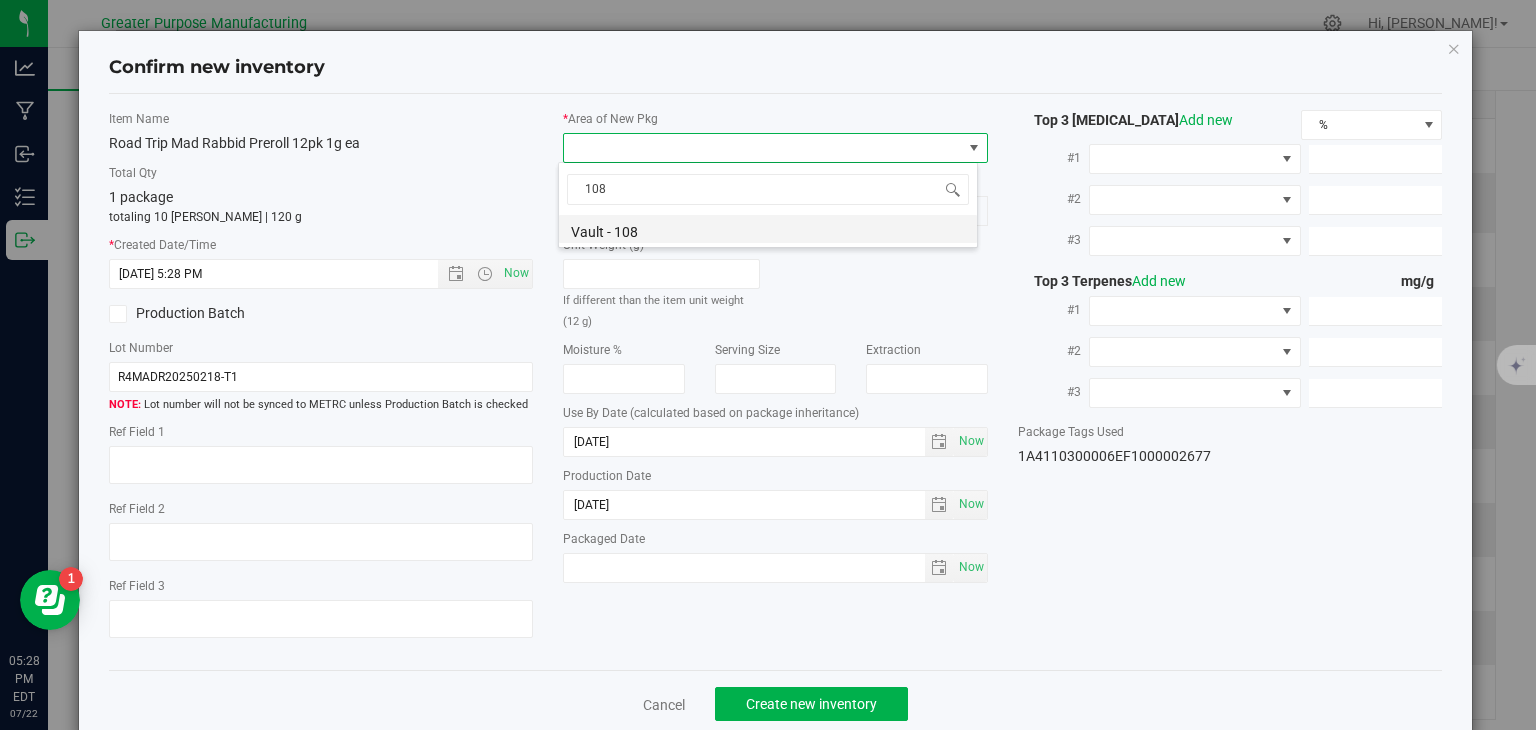 click on "Vault - 108" at bounding box center [768, 229] 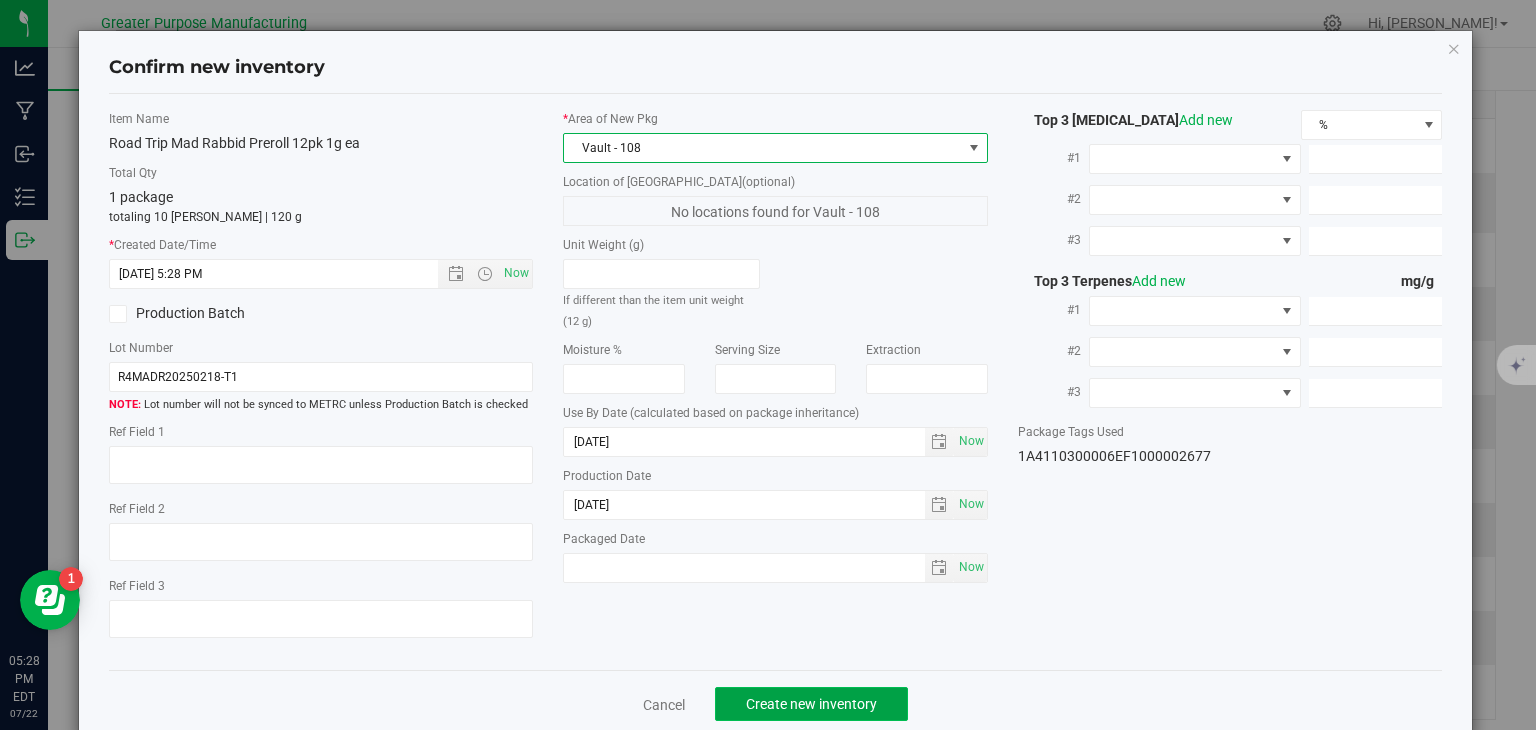 click on "Create new inventory" 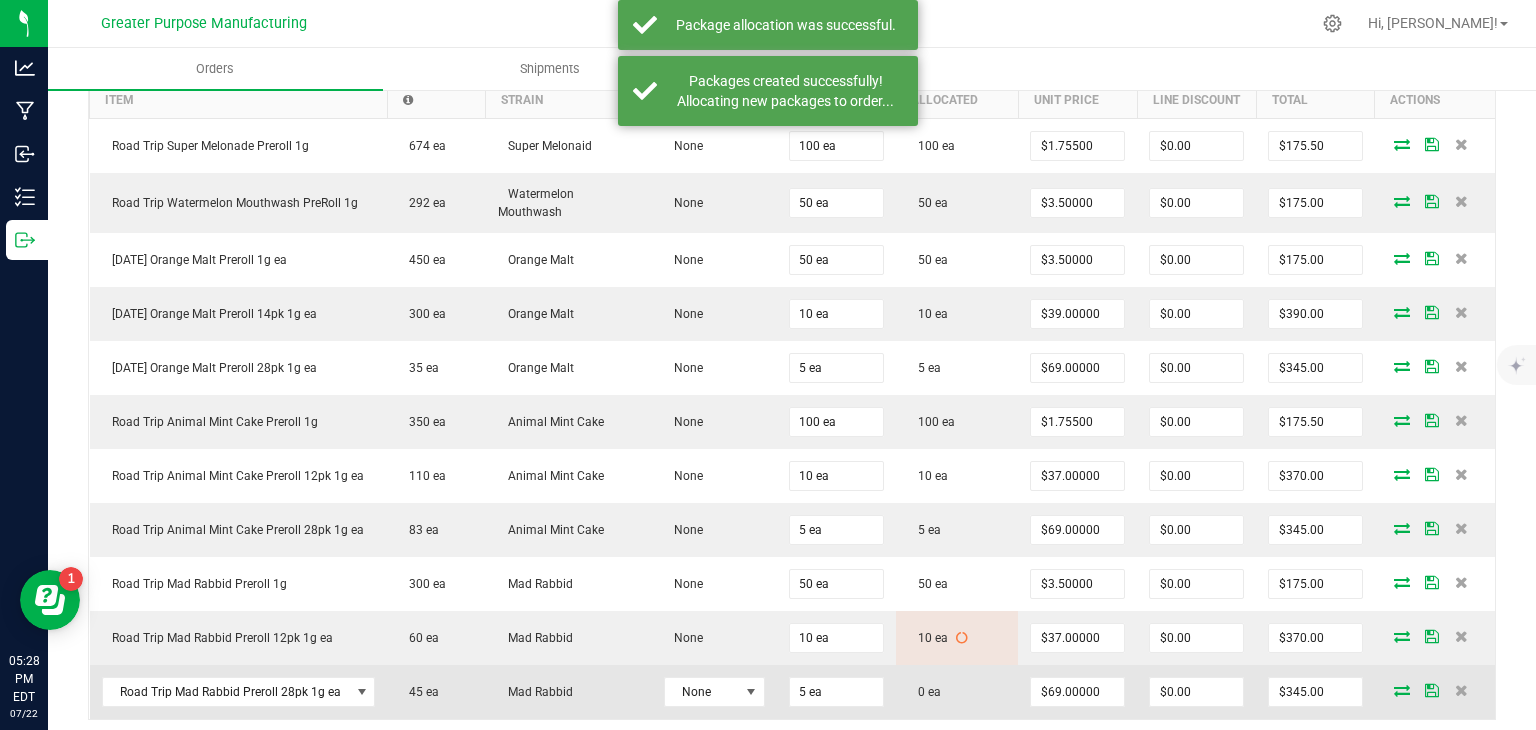 click at bounding box center (1402, 690) 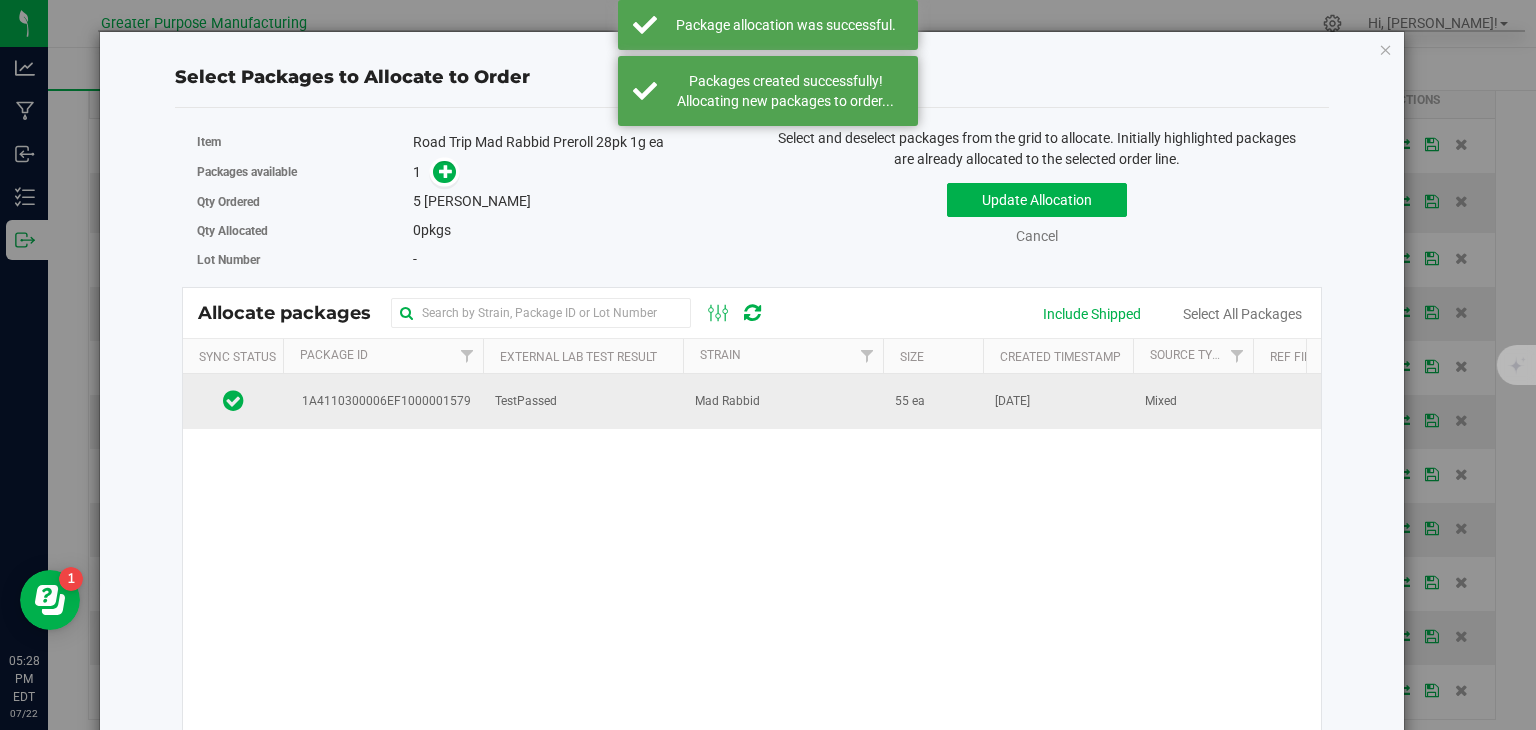 click on "TestPassed" at bounding box center [583, 401] 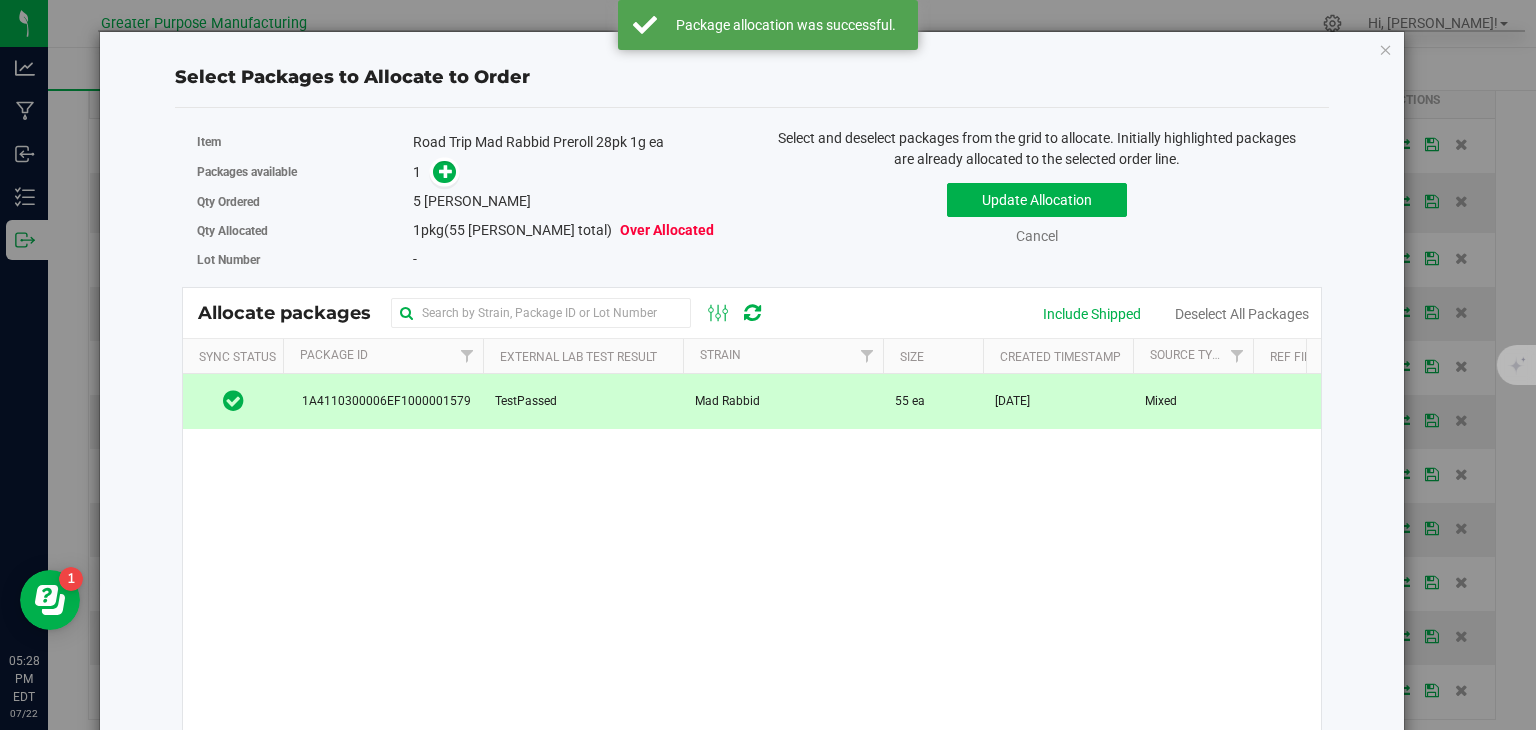 click on "1" at bounding box center (575, 172) 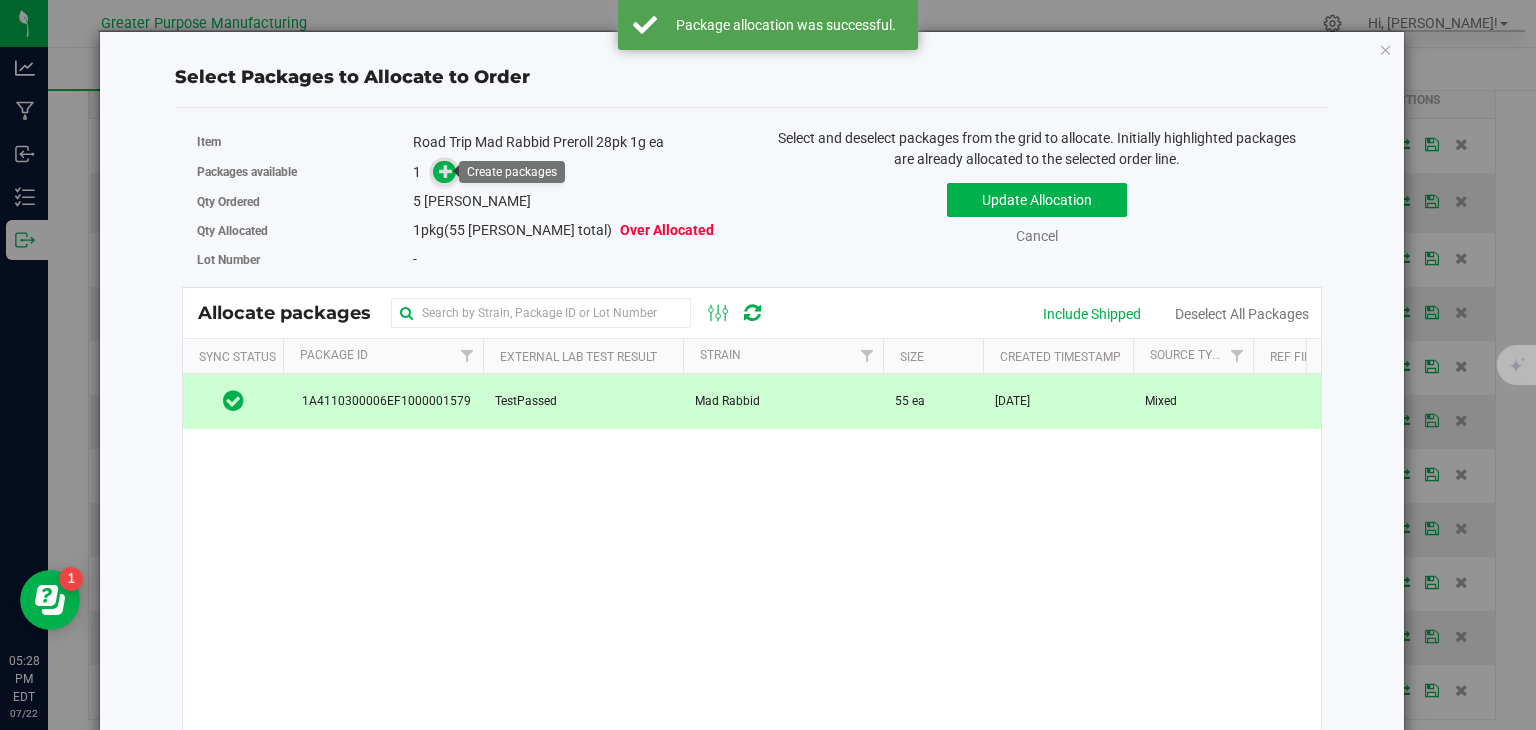 click at bounding box center (446, 171) 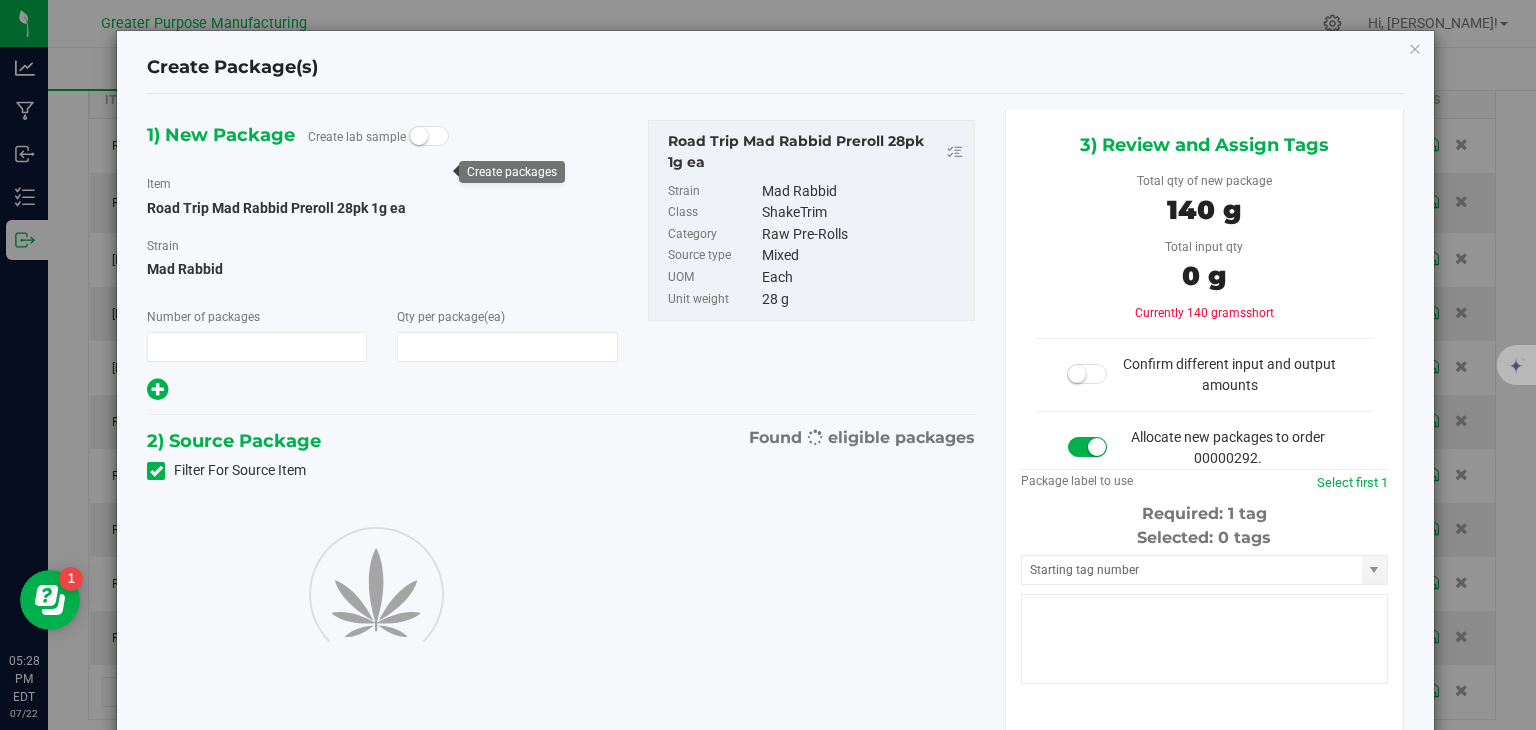 type on "1" 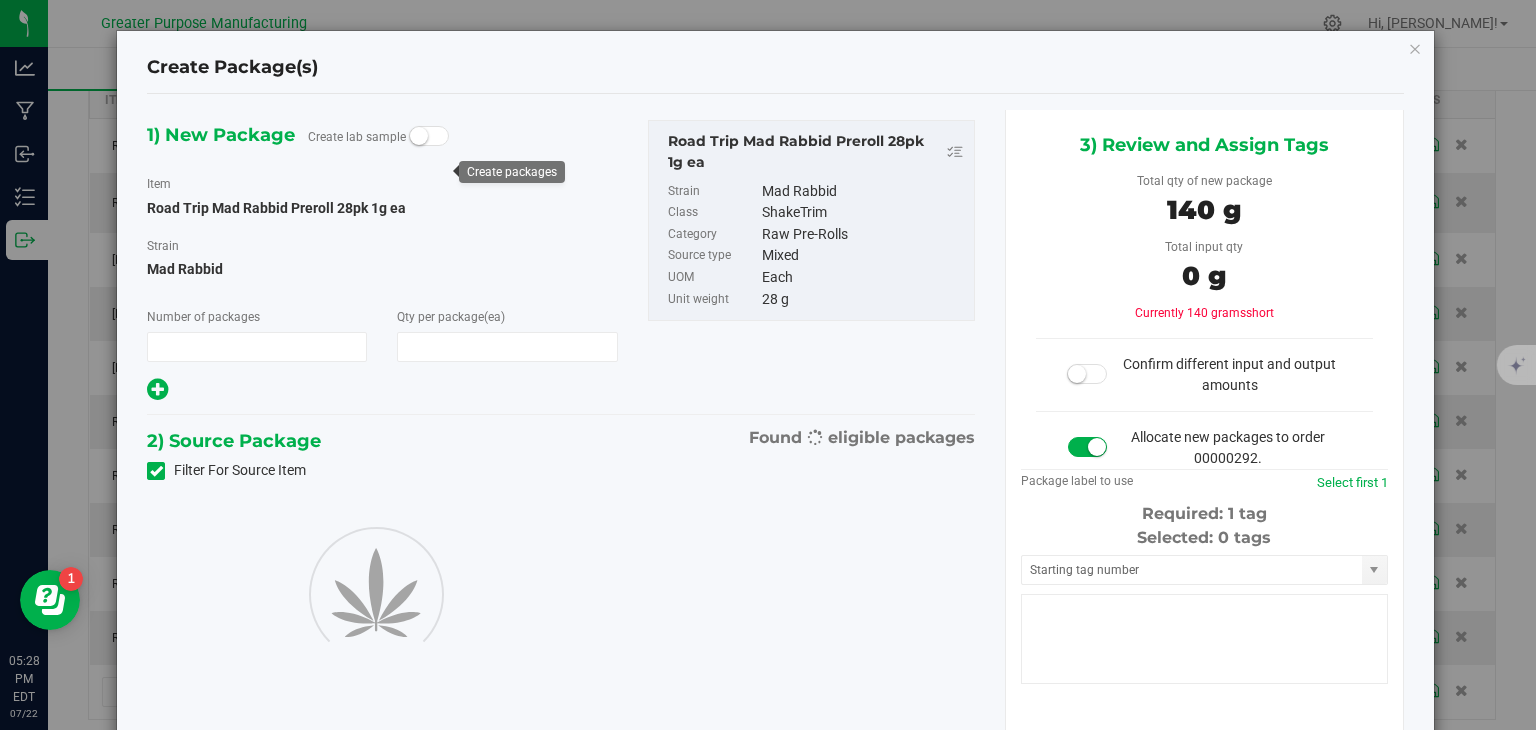 type on "5" 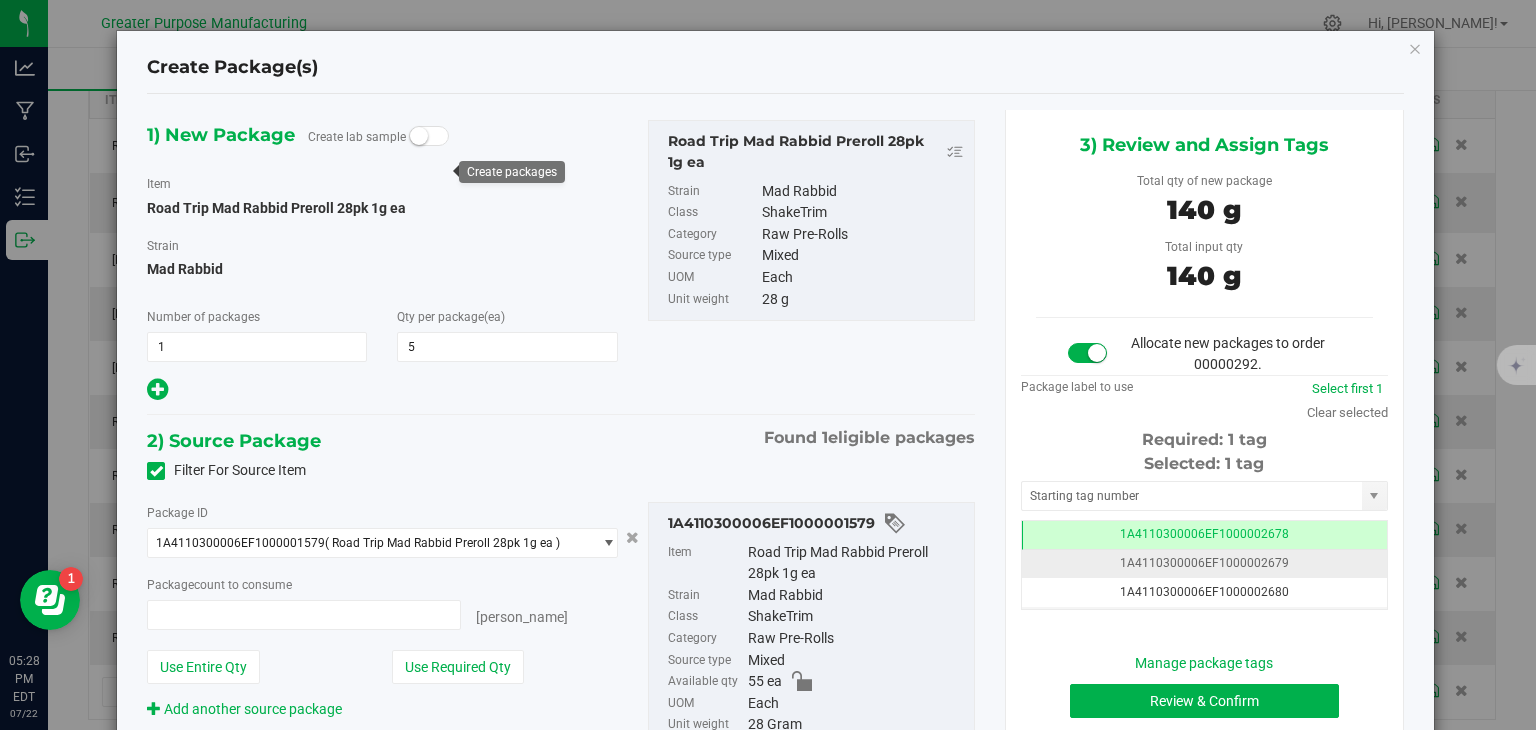 type on "5 ea" 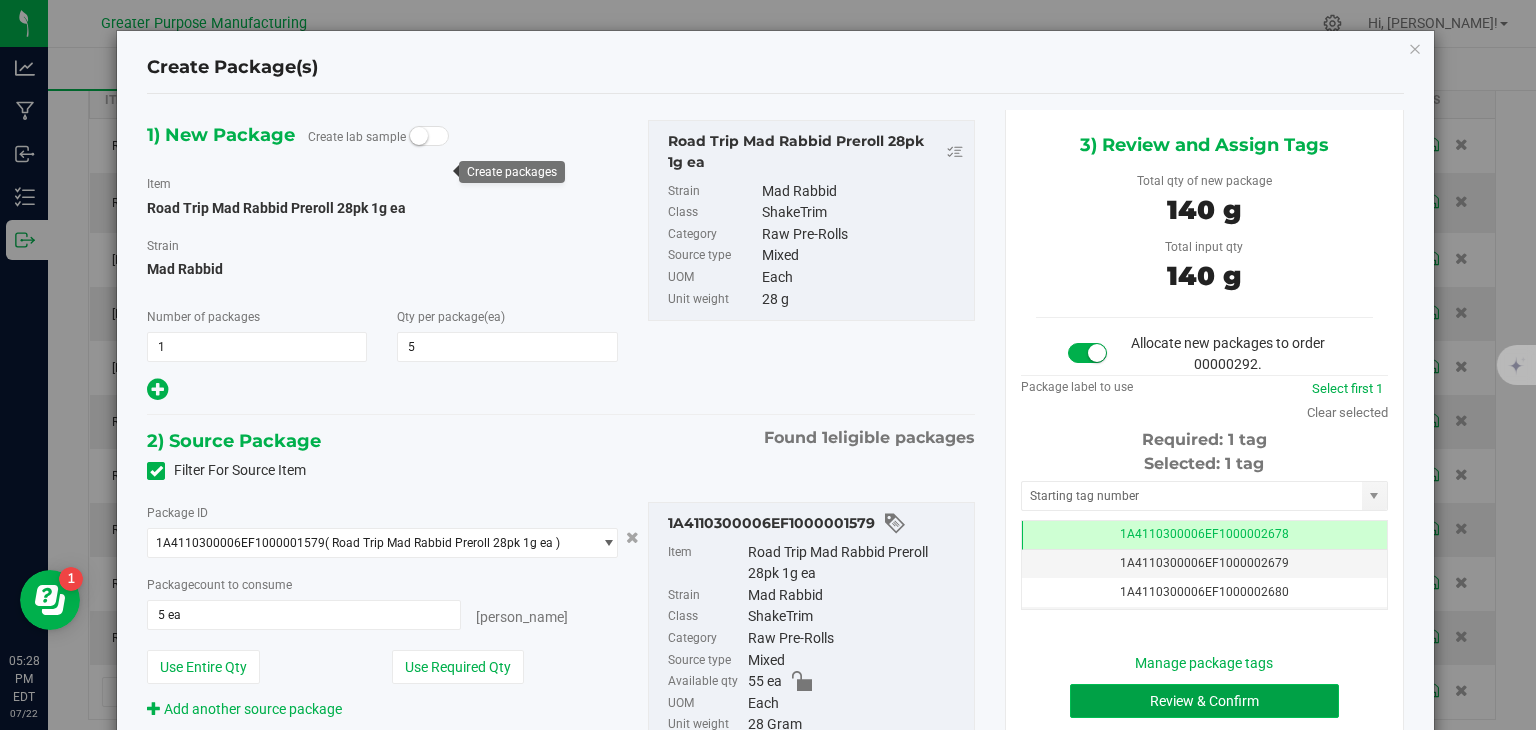 click on "Review & Confirm" at bounding box center (1204, 701) 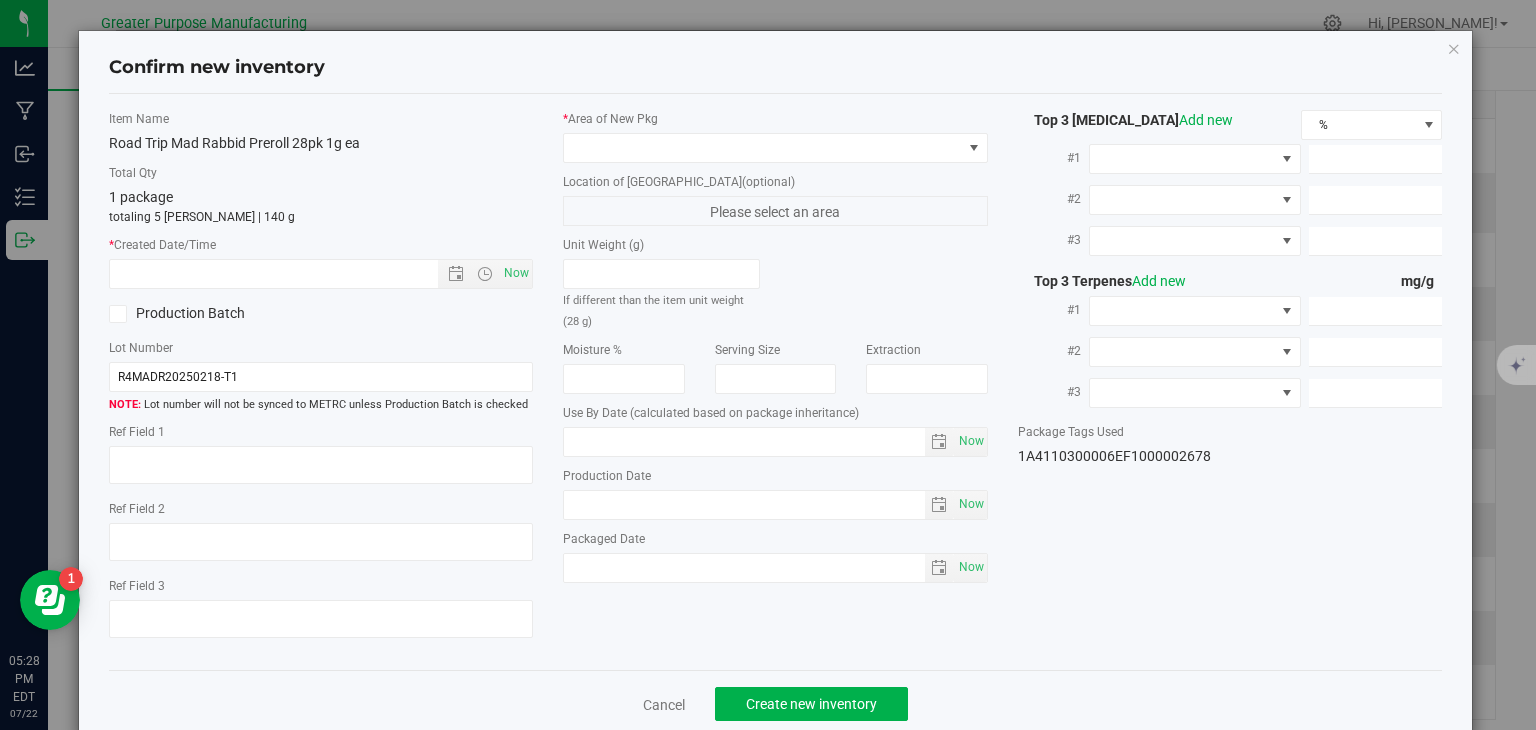 type on "[DATE]" 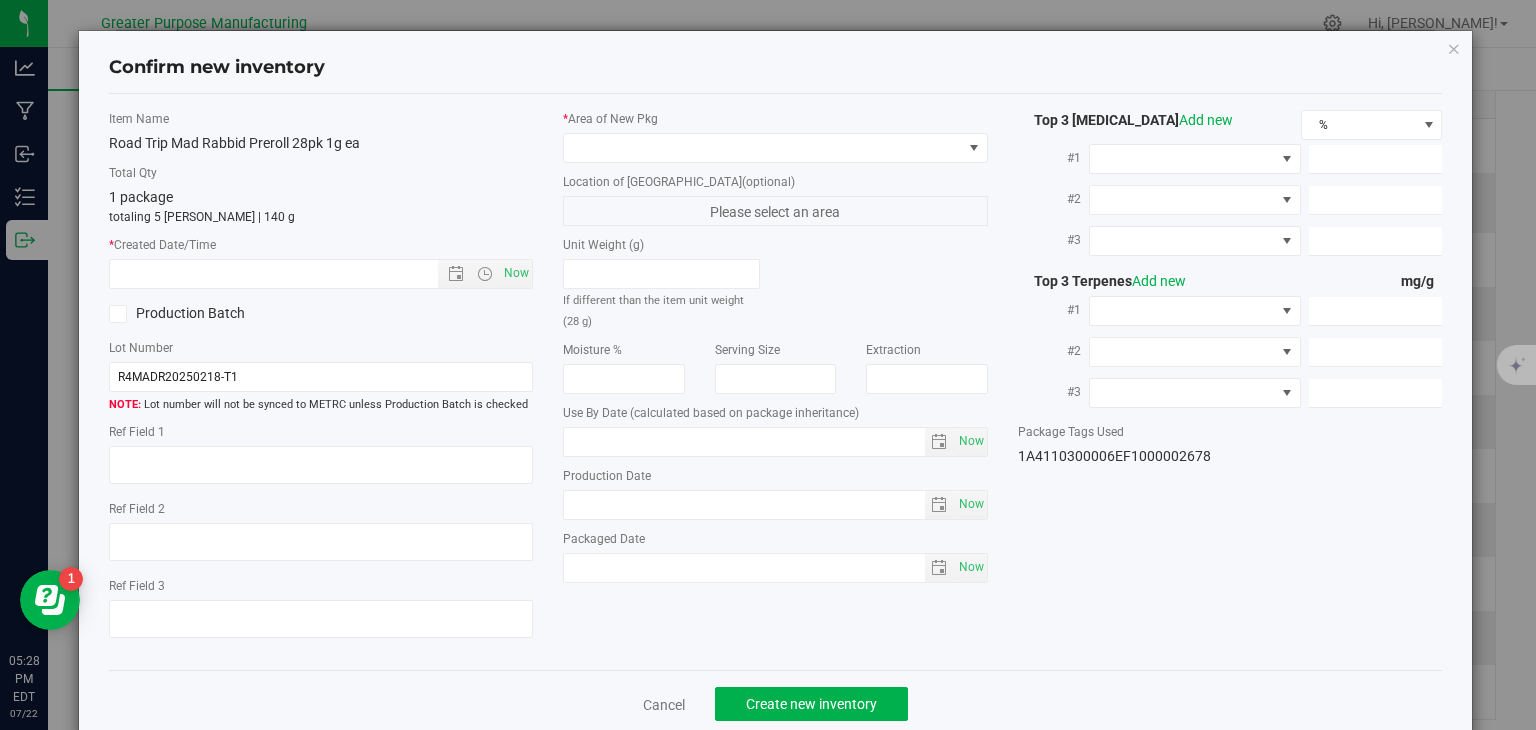 type on "[DATE]" 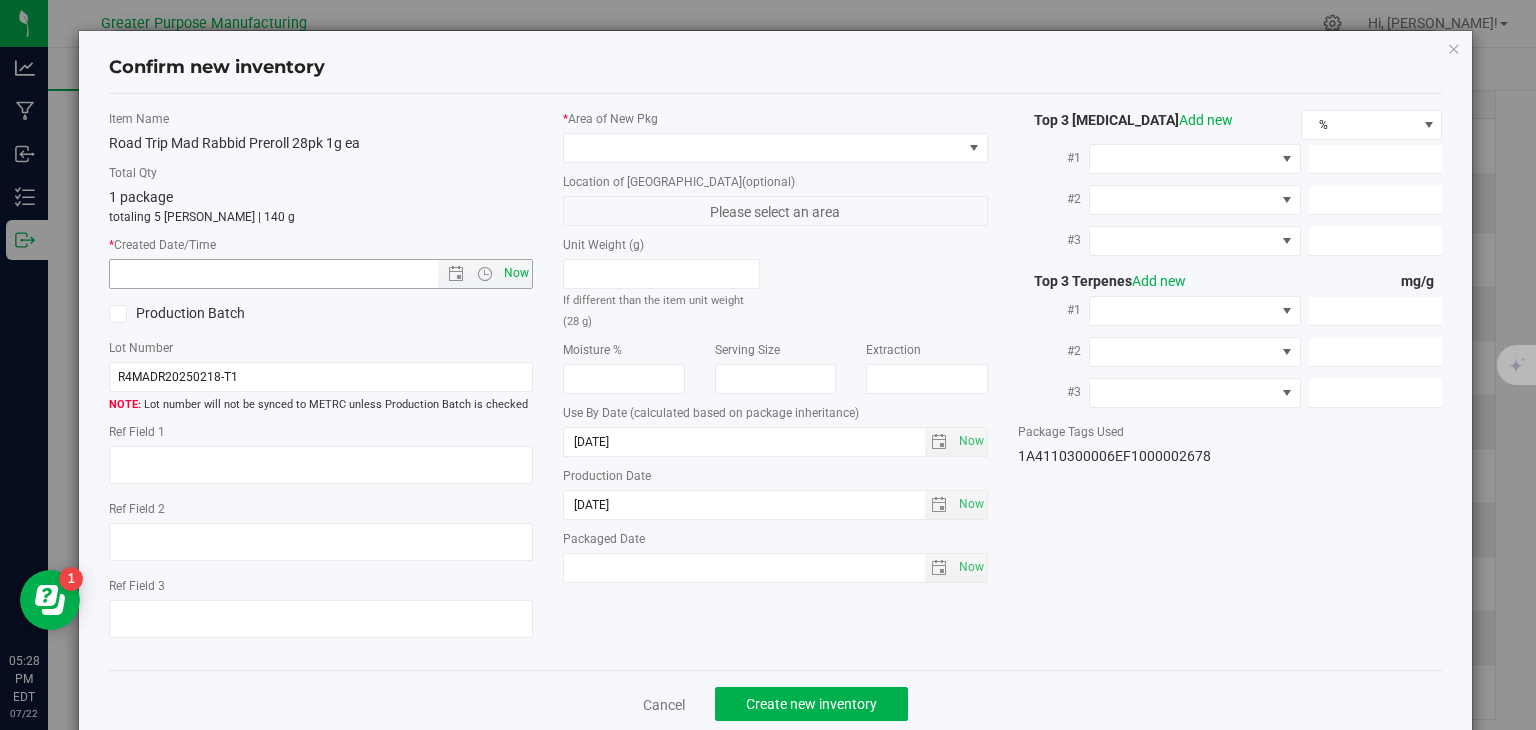 click on "Now" at bounding box center [517, 273] 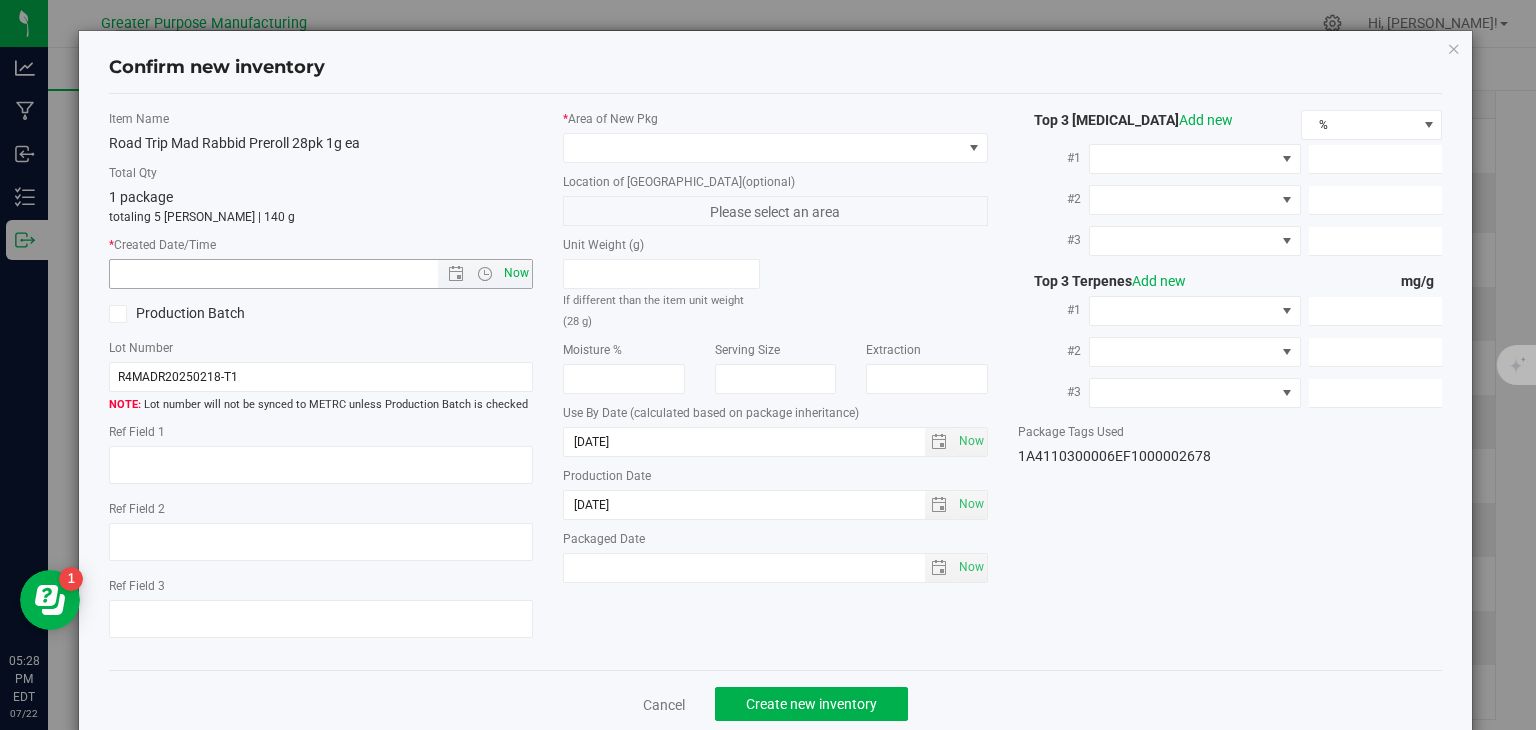 type on "[DATE] 5:28 PM" 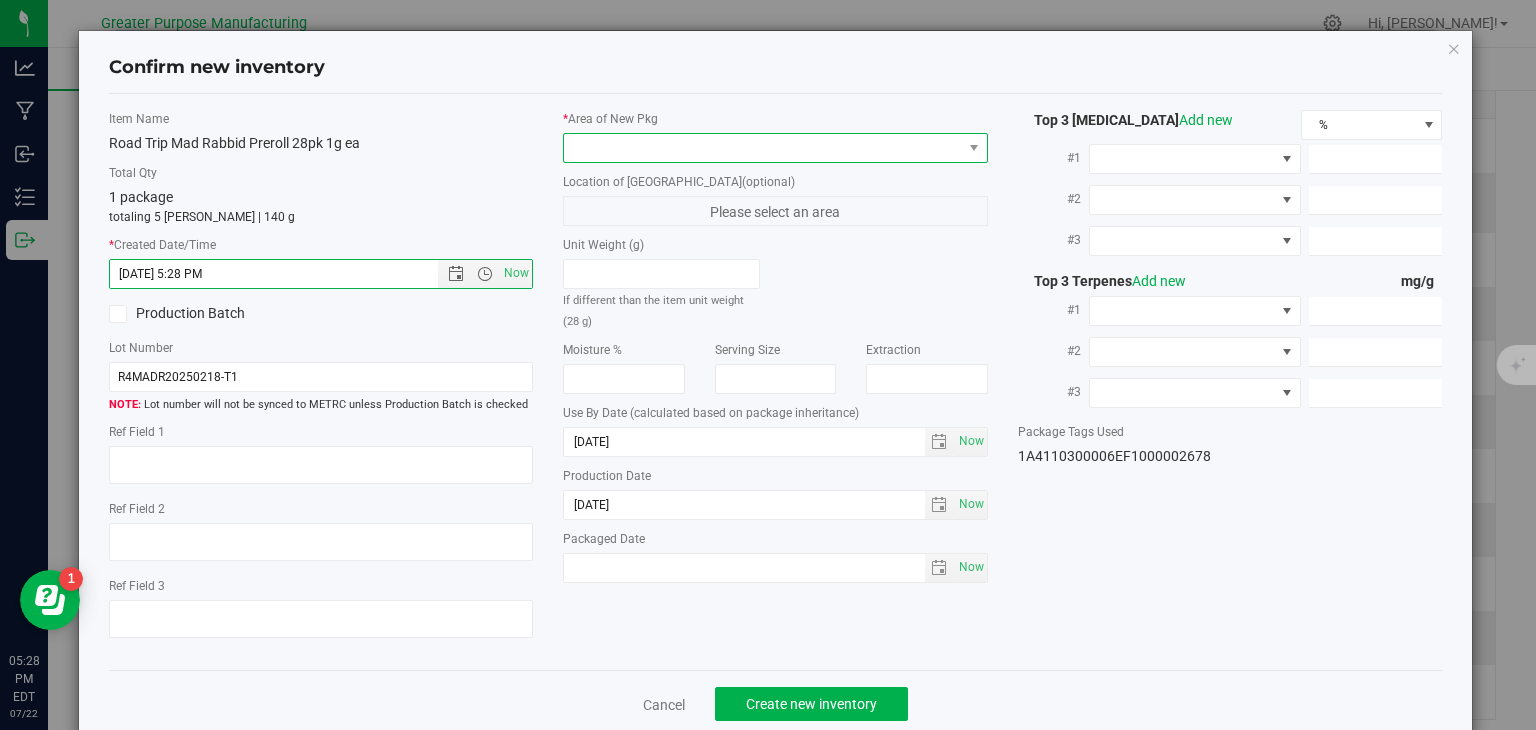 click at bounding box center [763, 148] 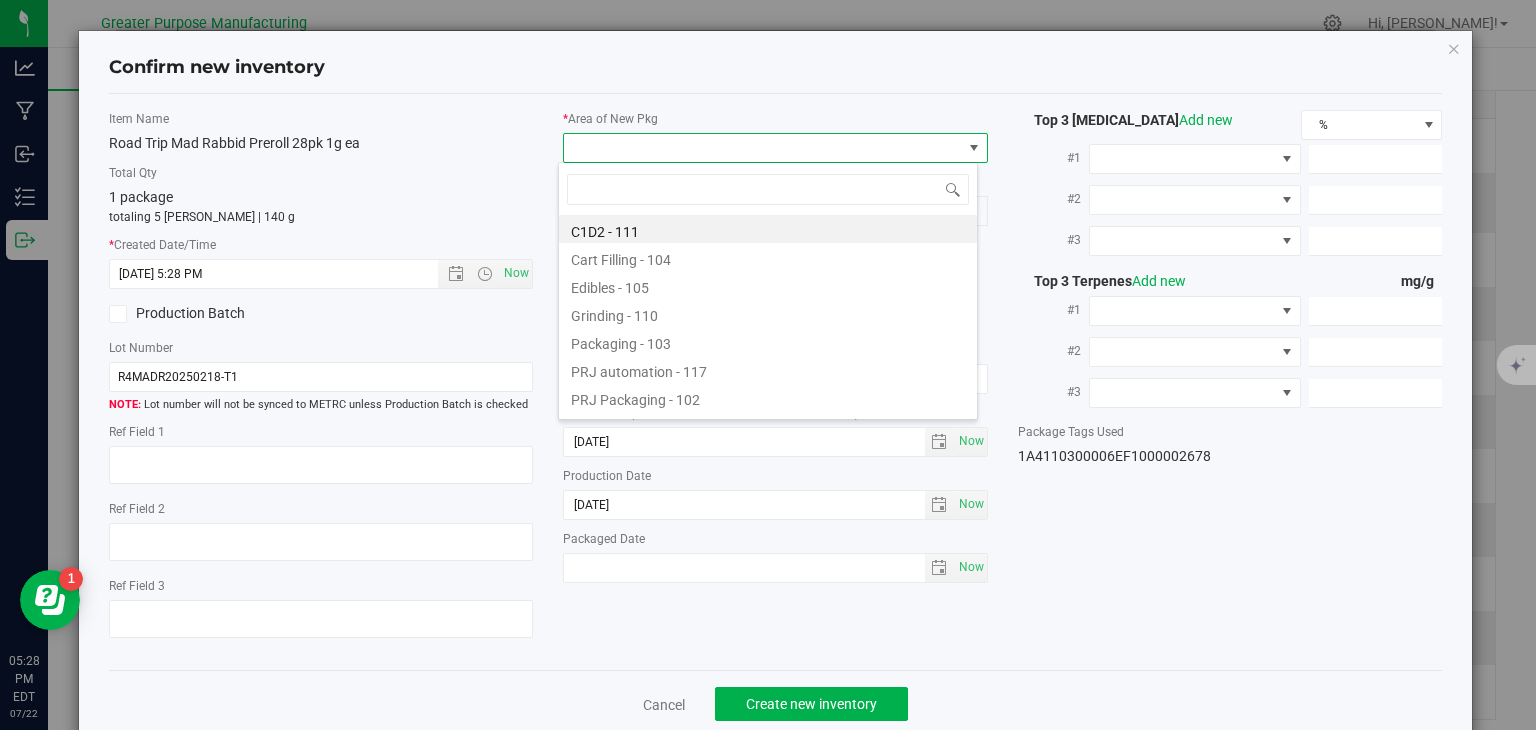 type on "108" 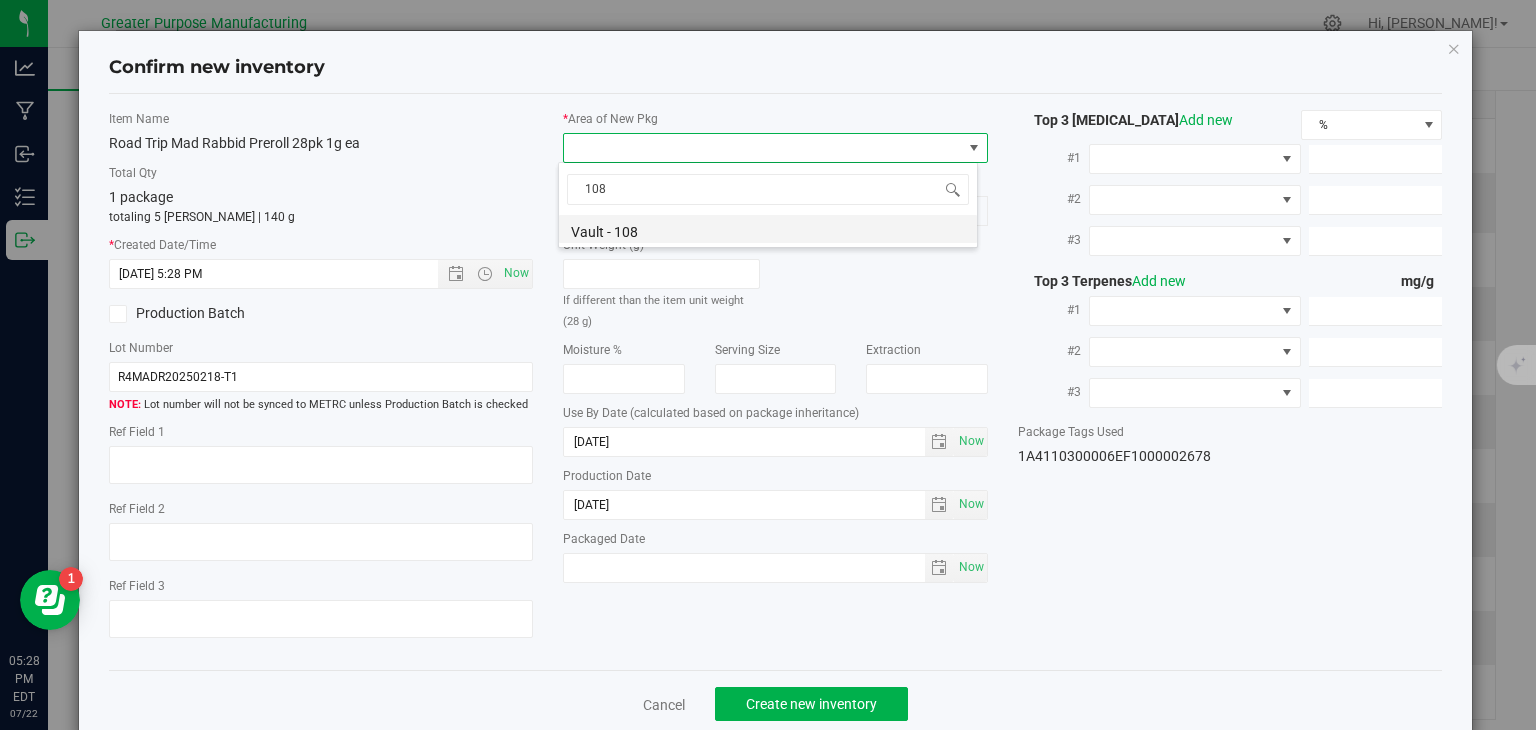 click on "Vault - 108" at bounding box center [768, 229] 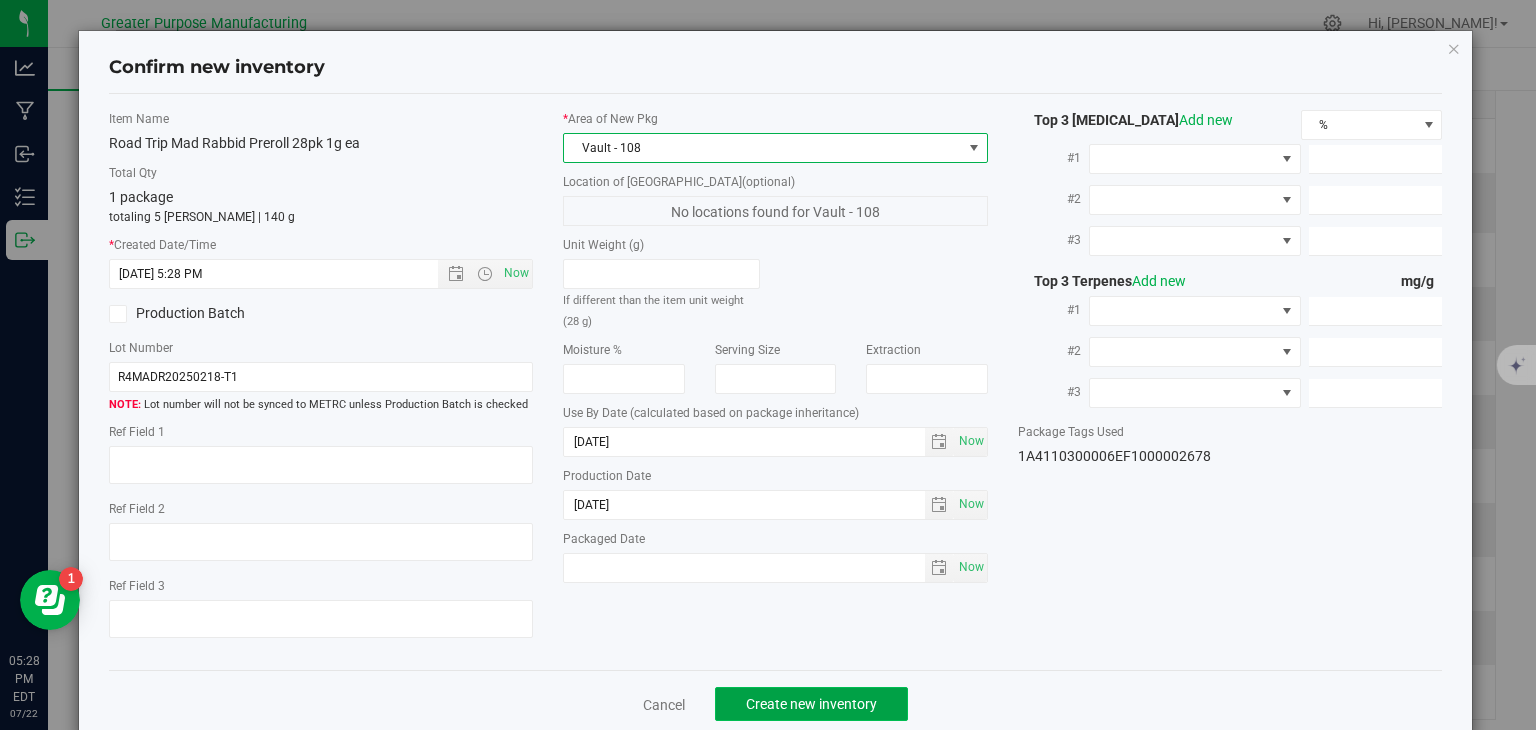 click on "Create new inventory" 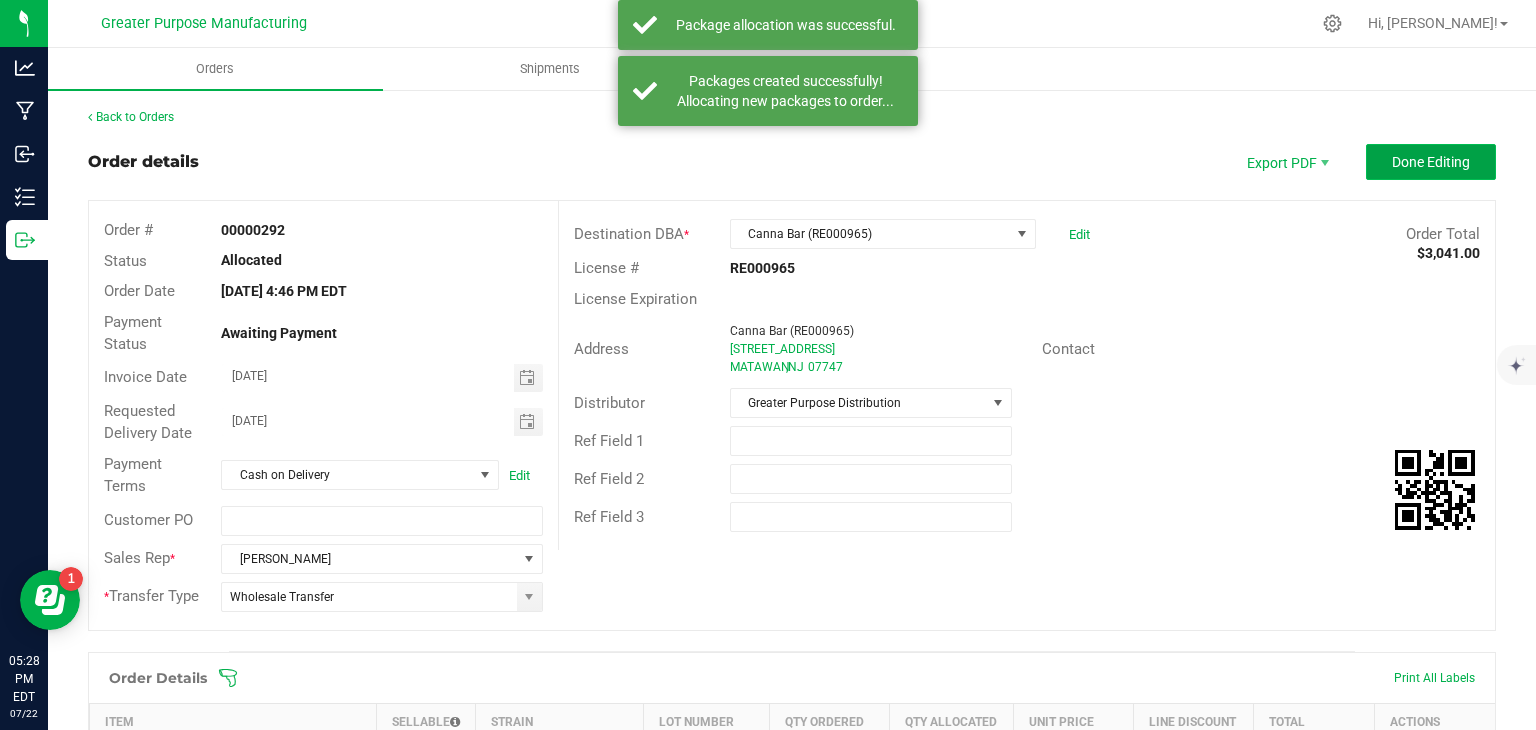 click on "Done Editing" at bounding box center [1431, 162] 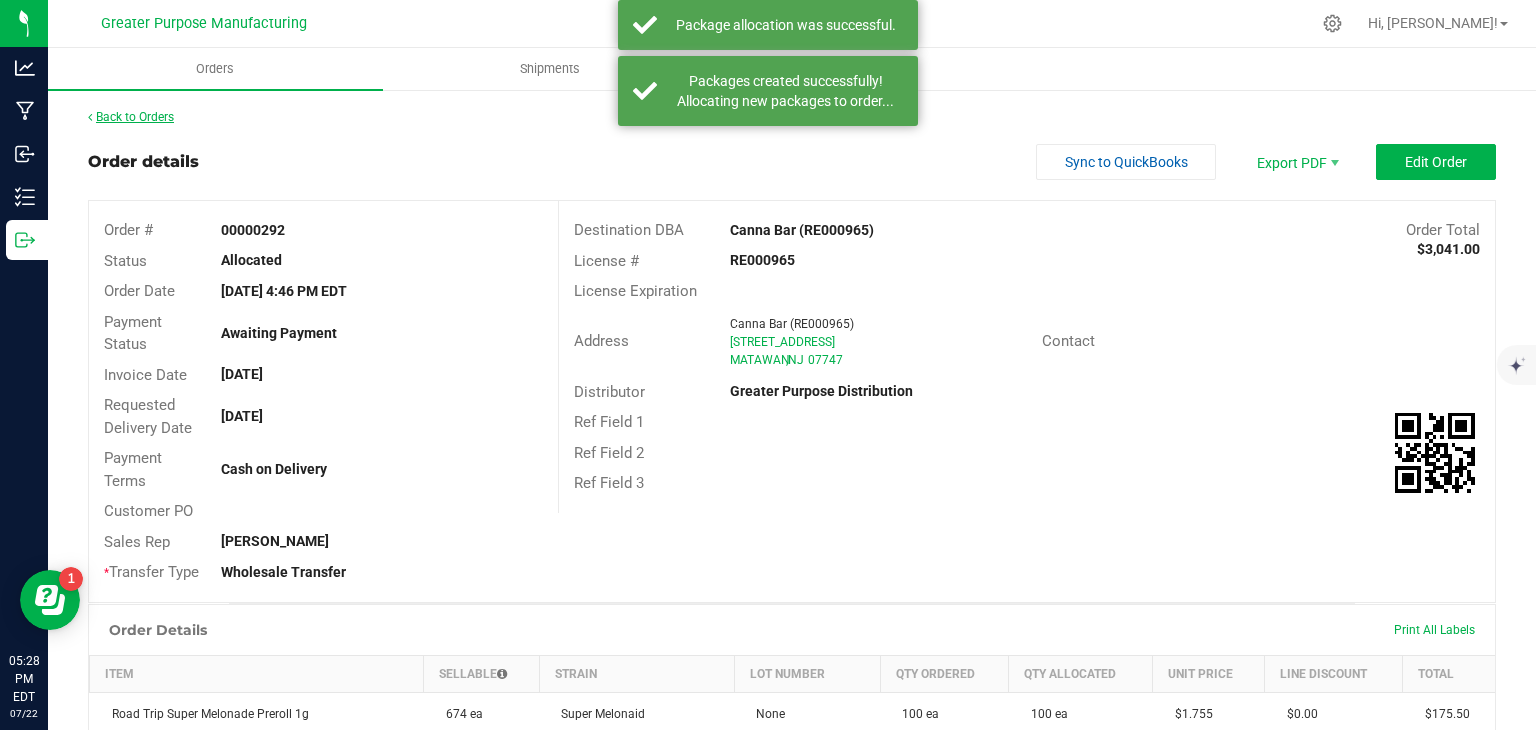 click on "Back to Orders" at bounding box center (131, 117) 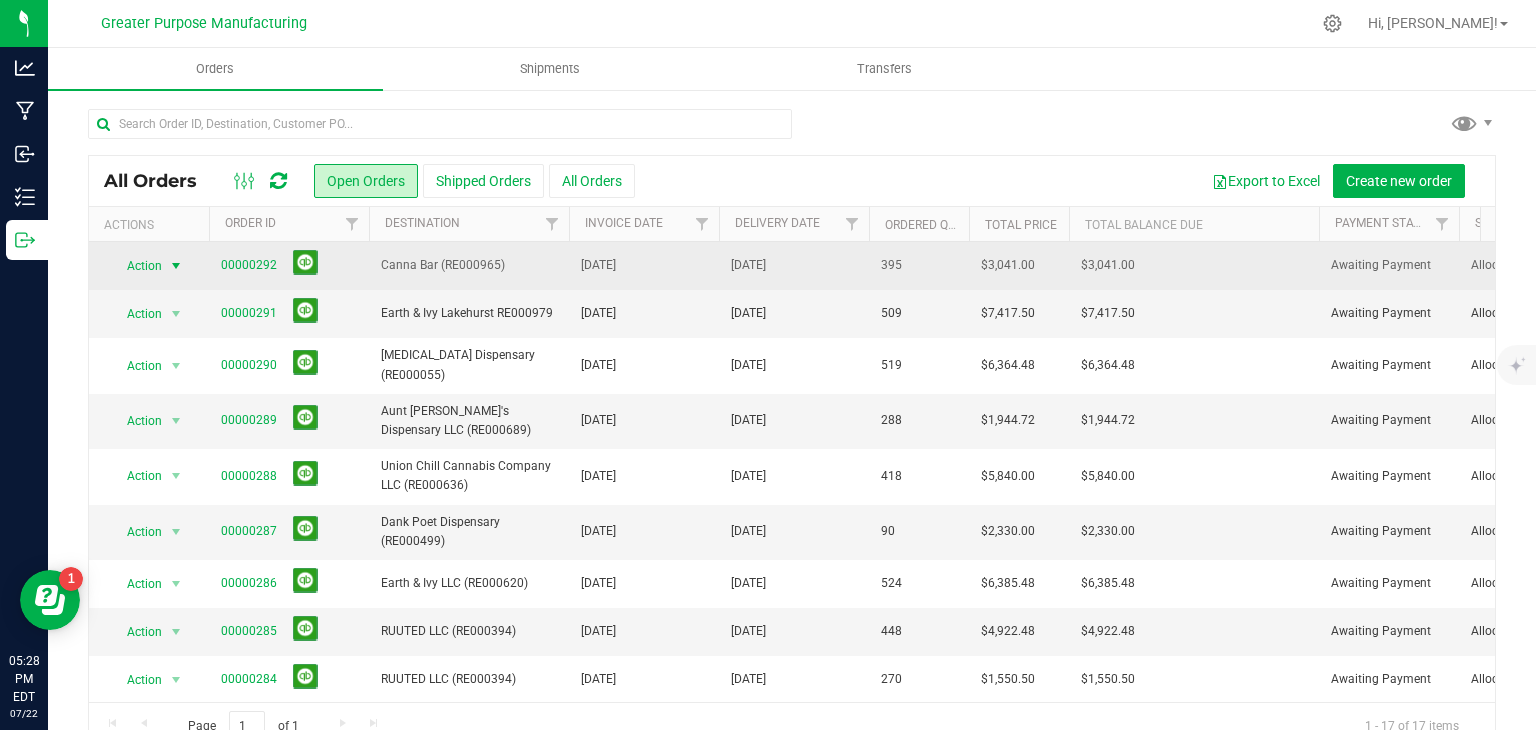 click at bounding box center [176, 266] 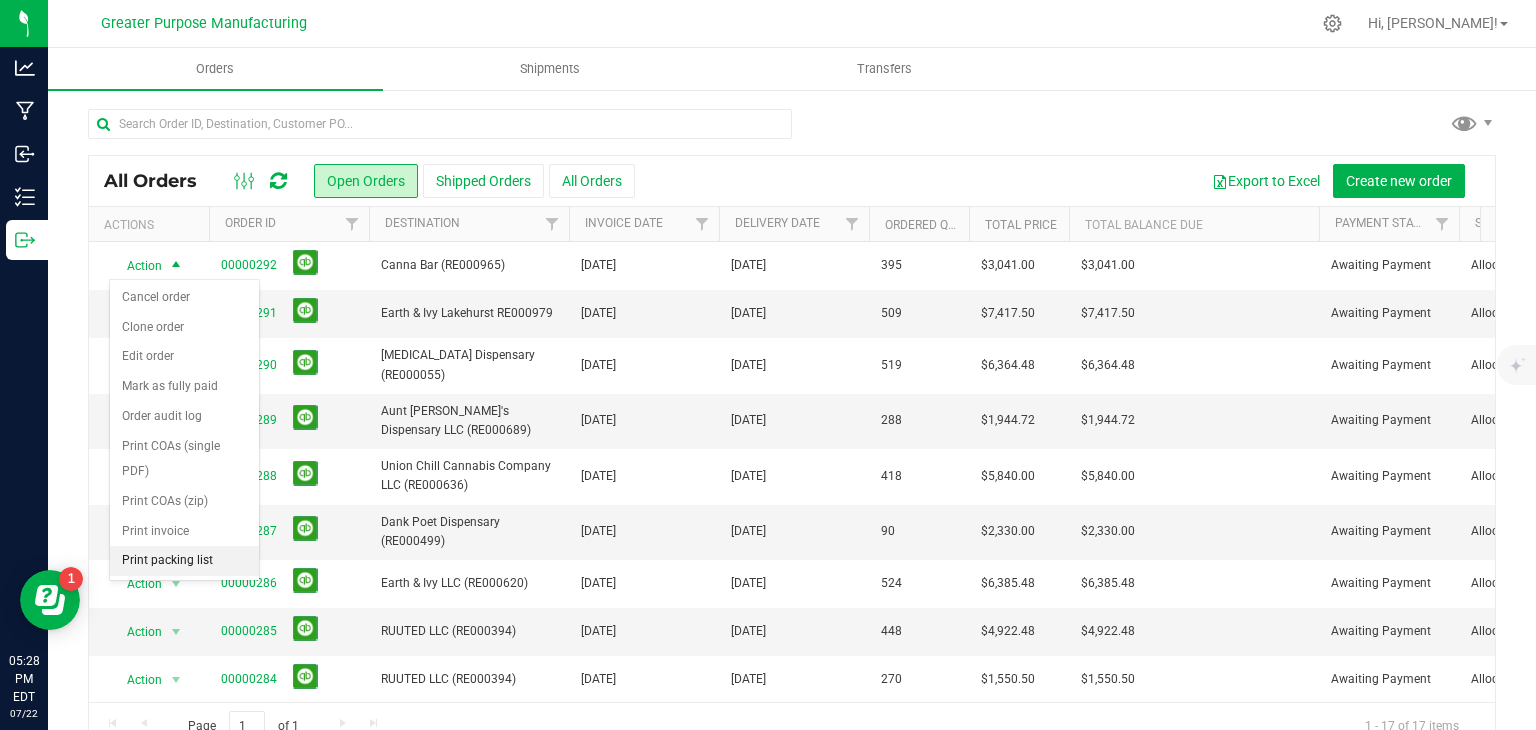 click on "Print packing list" at bounding box center [184, 561] 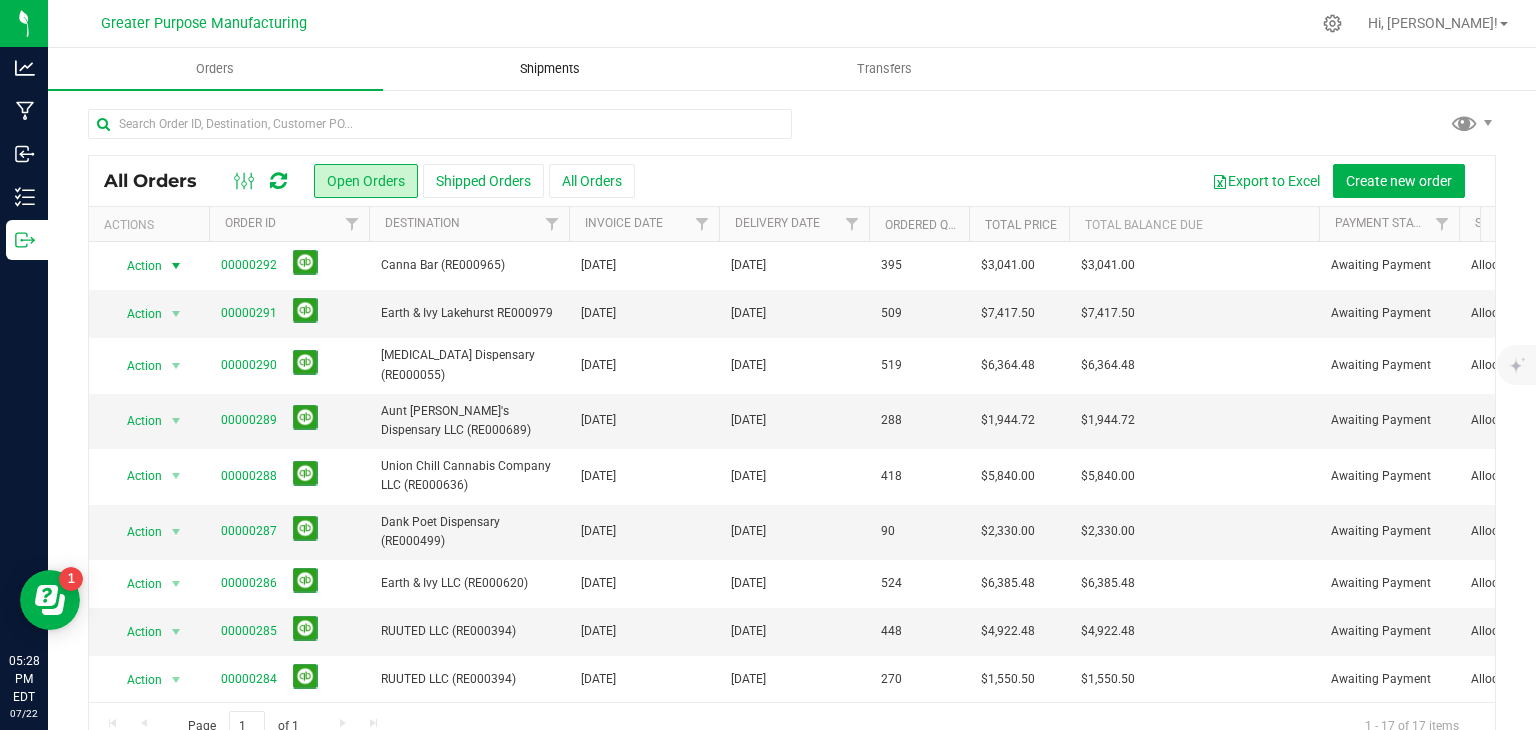 click on "Shipments" at bounding box center [550, 69] 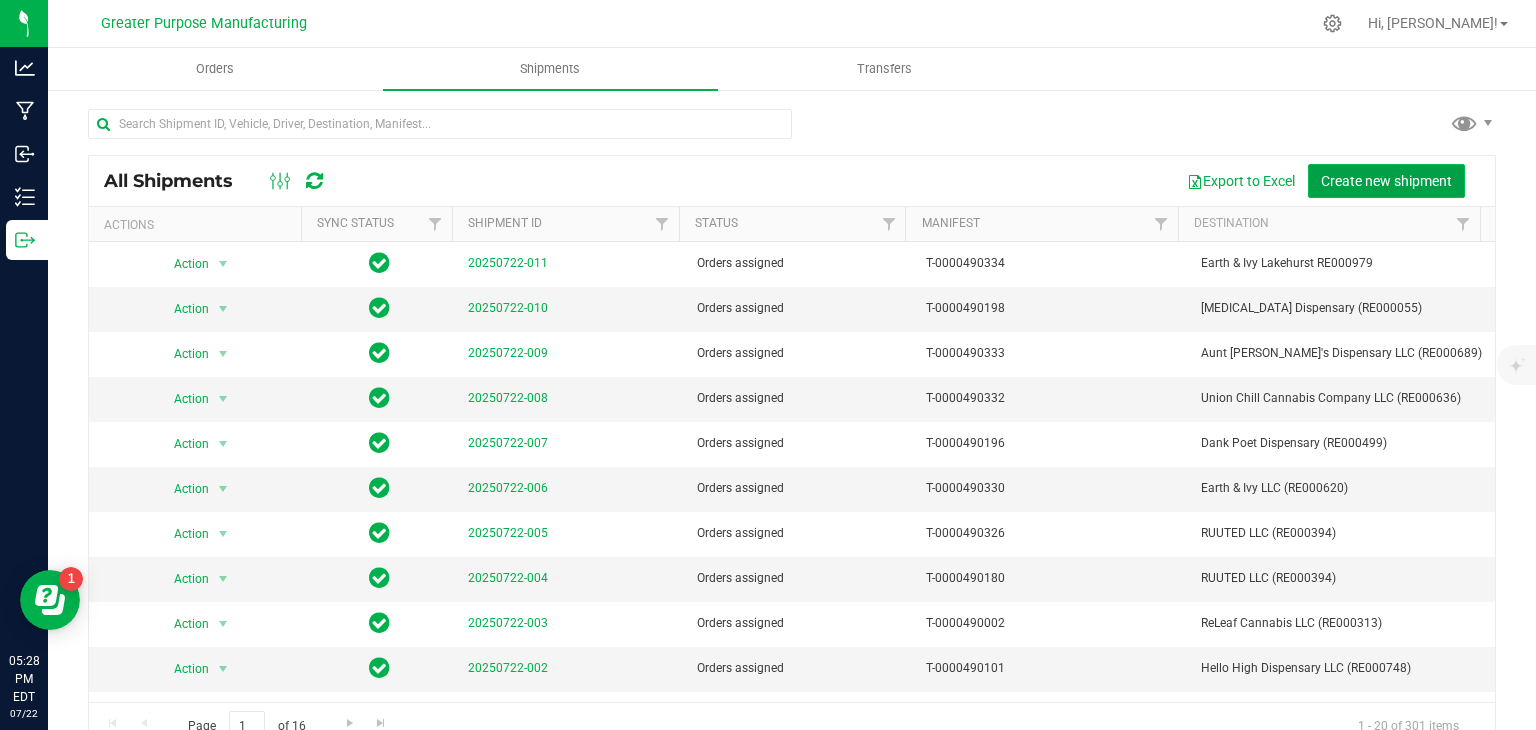 click on "Create new shipment" at bounding box center (1386, 181) 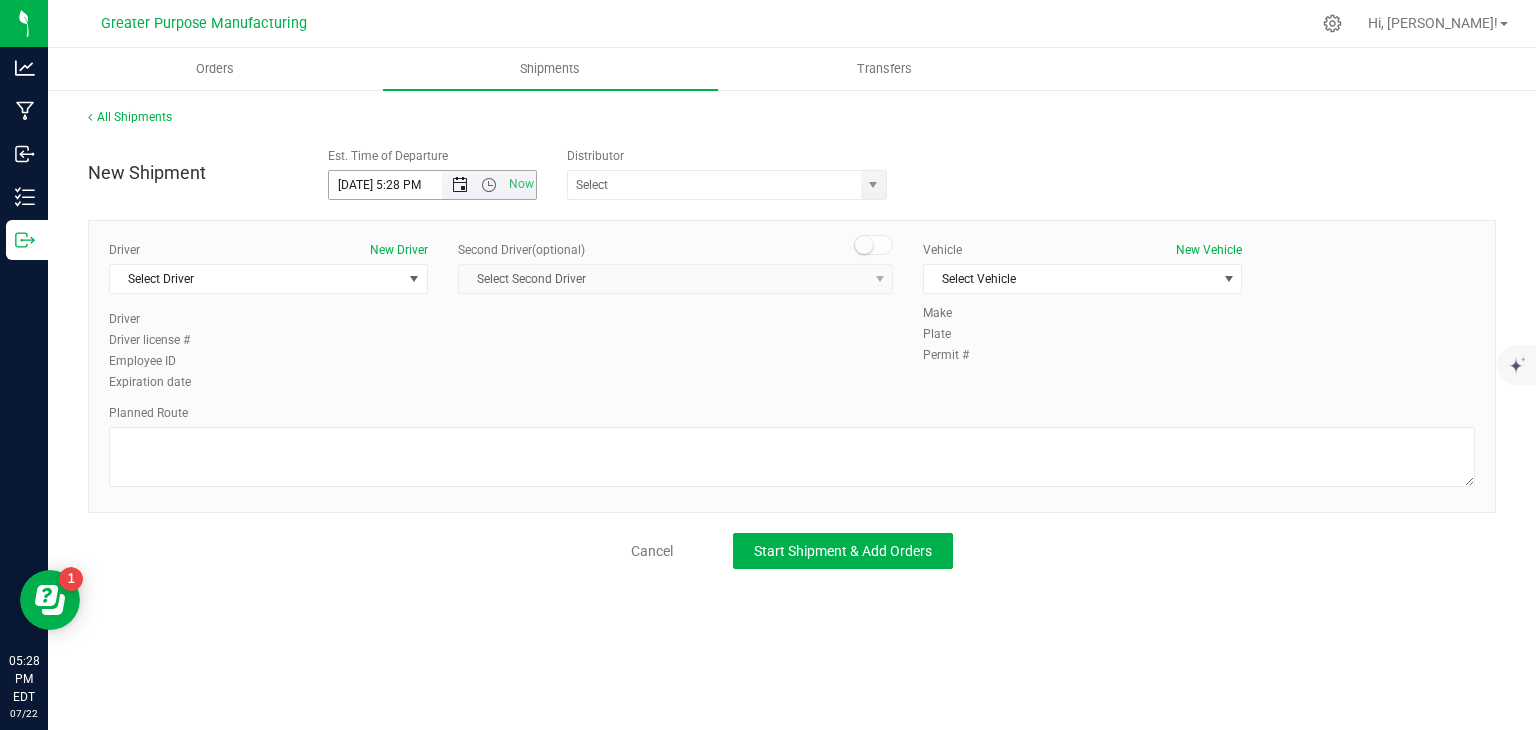 click at bounding box center [460, 185] 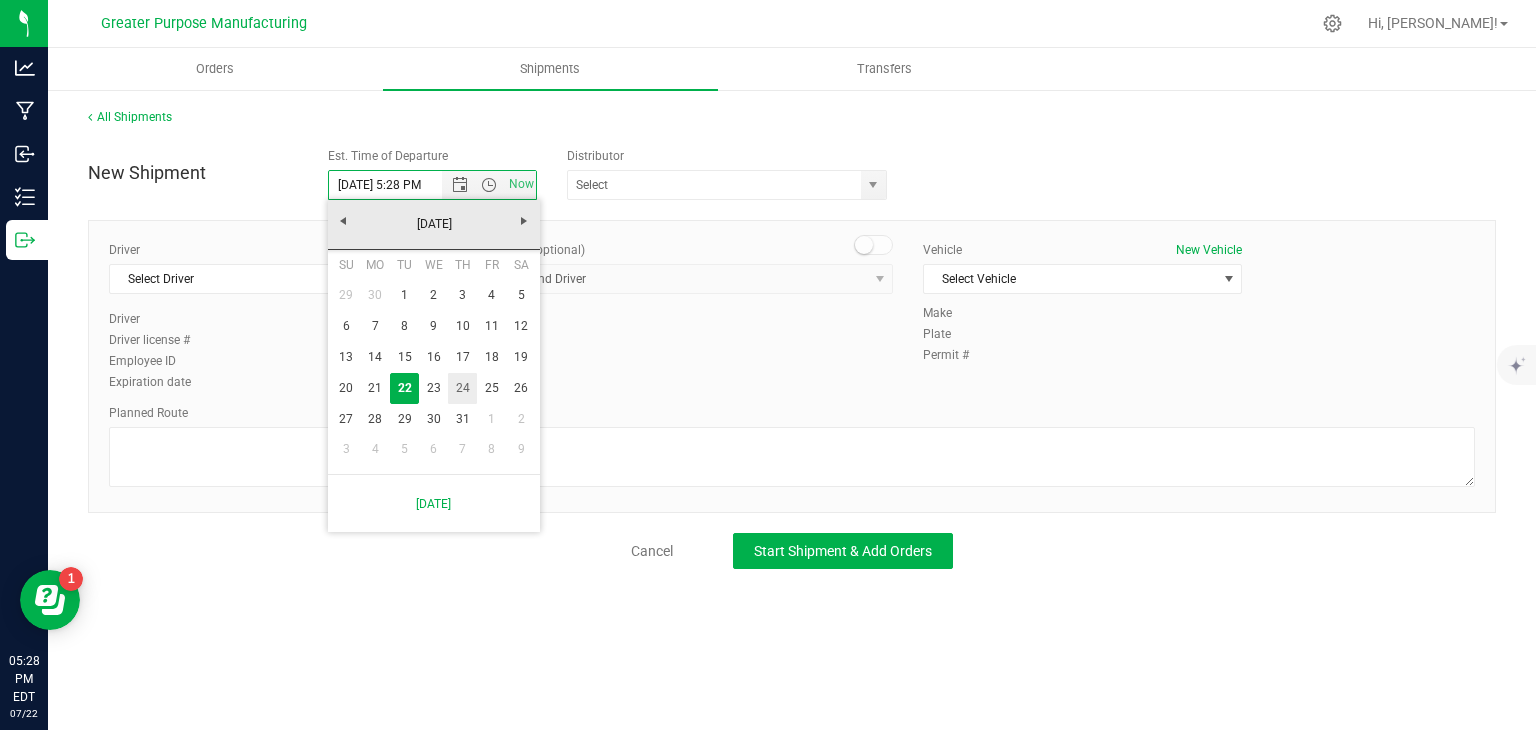 click on "24" at bounding box center (462, 388) 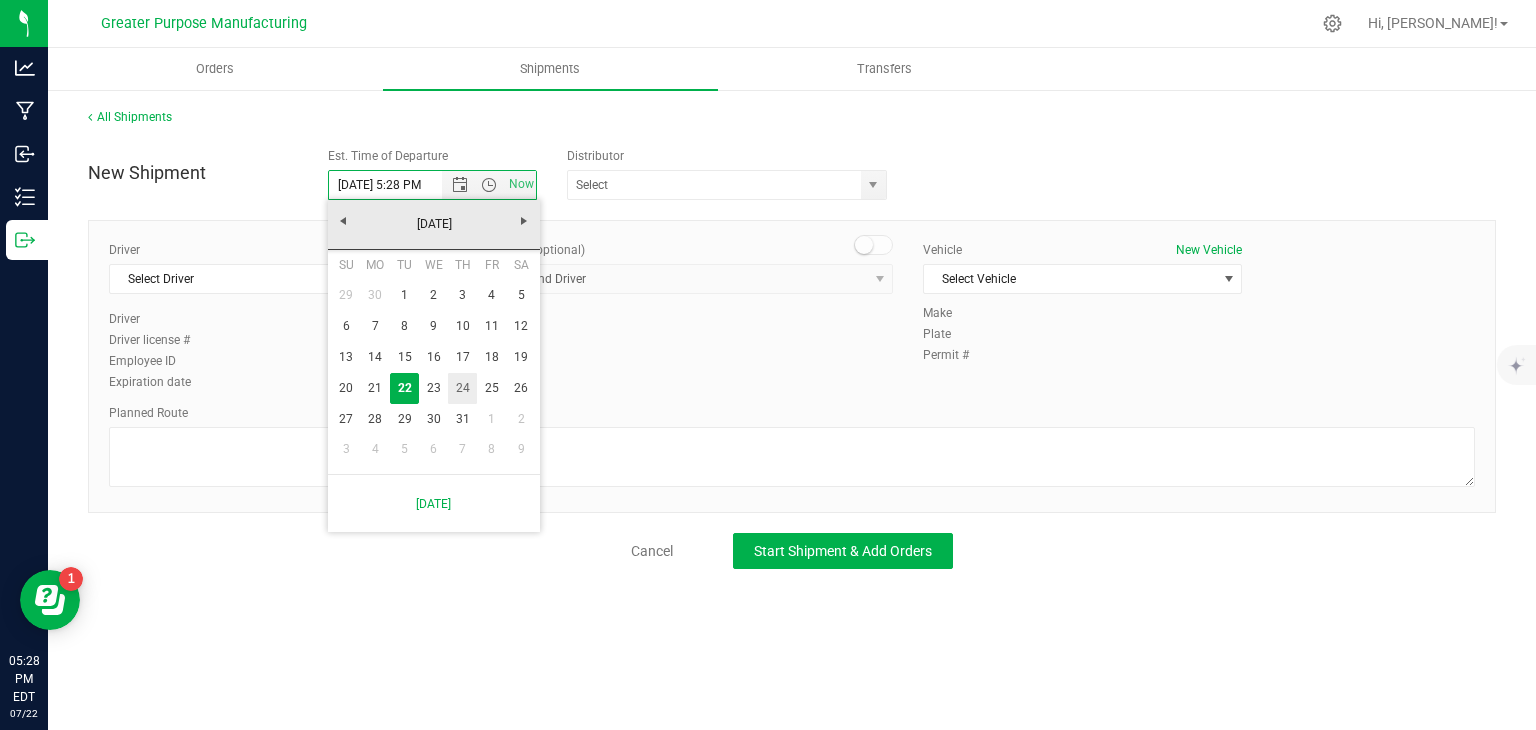 type on "[DATE] 5:28 PM" 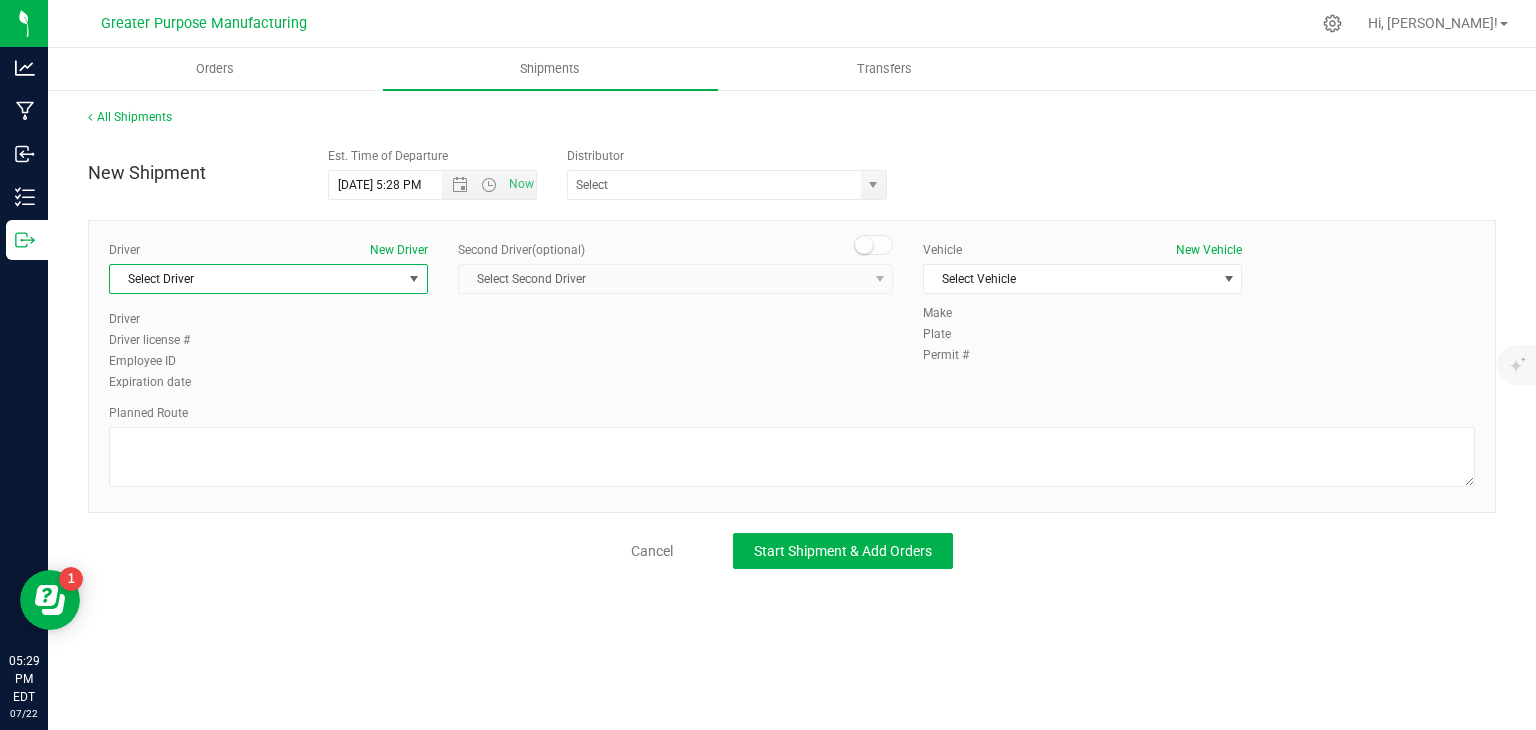 click at bounding box center [414, 279] 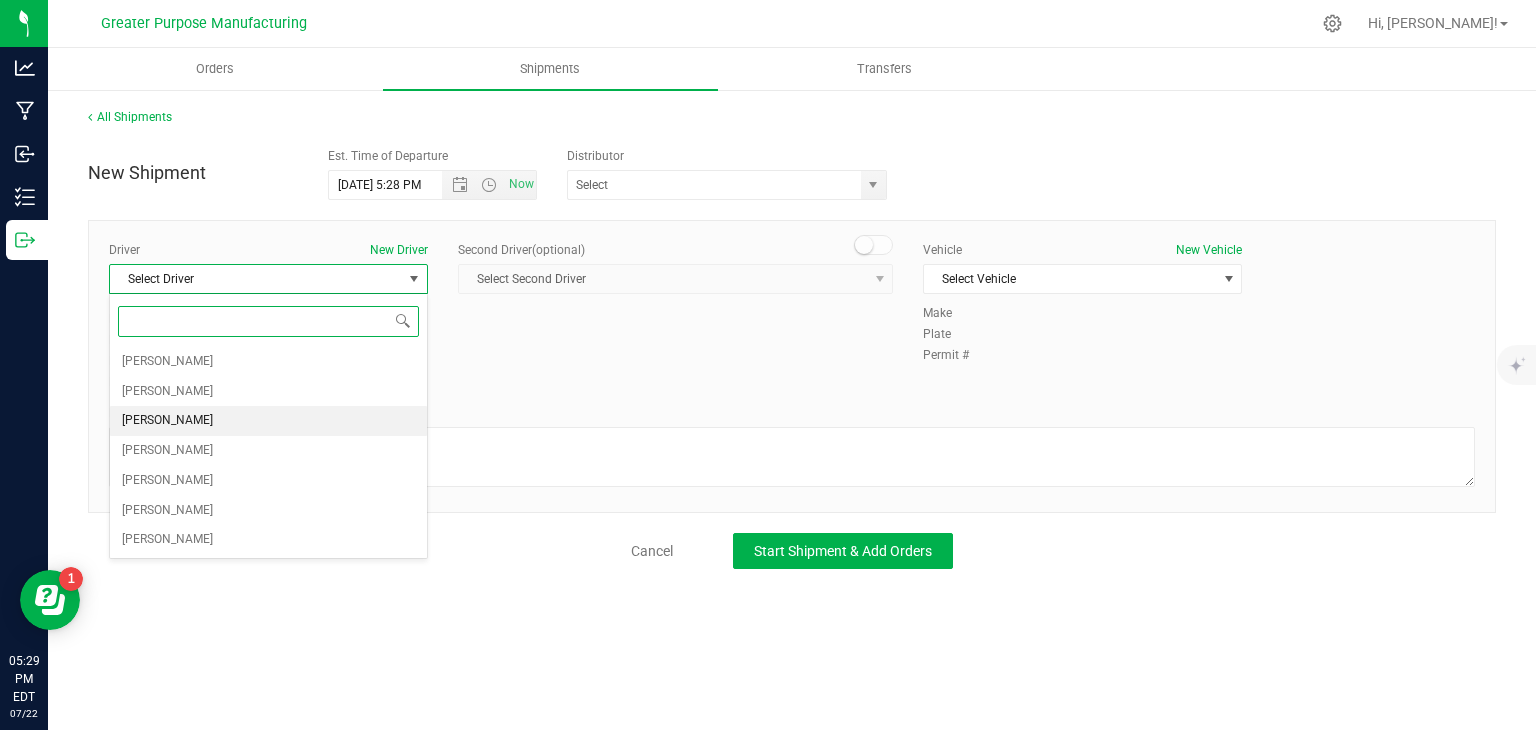 click on "[PERSON_NAME]" at bounding box center (268, 421) 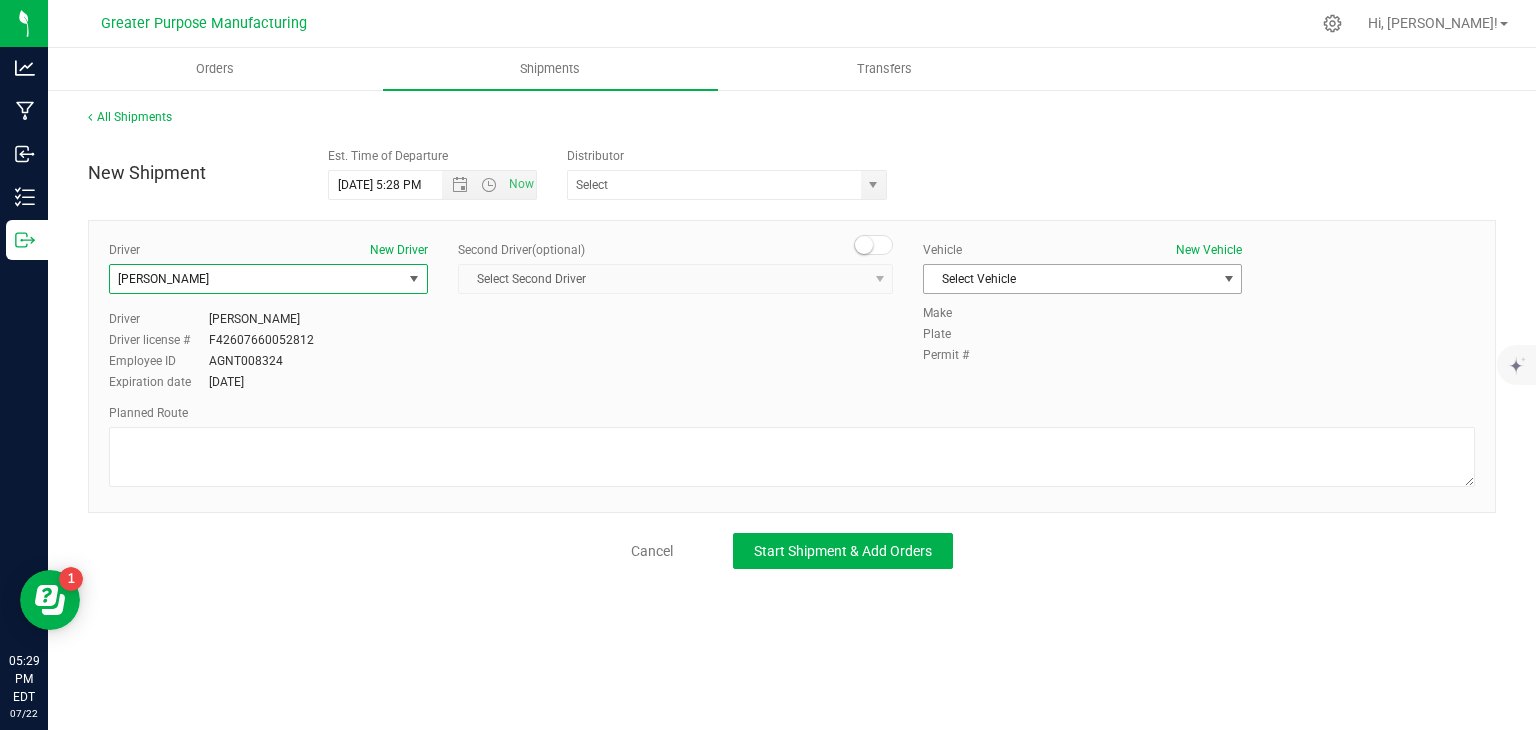 click on "Select Vehicle" at bounding box center (1070, 279) 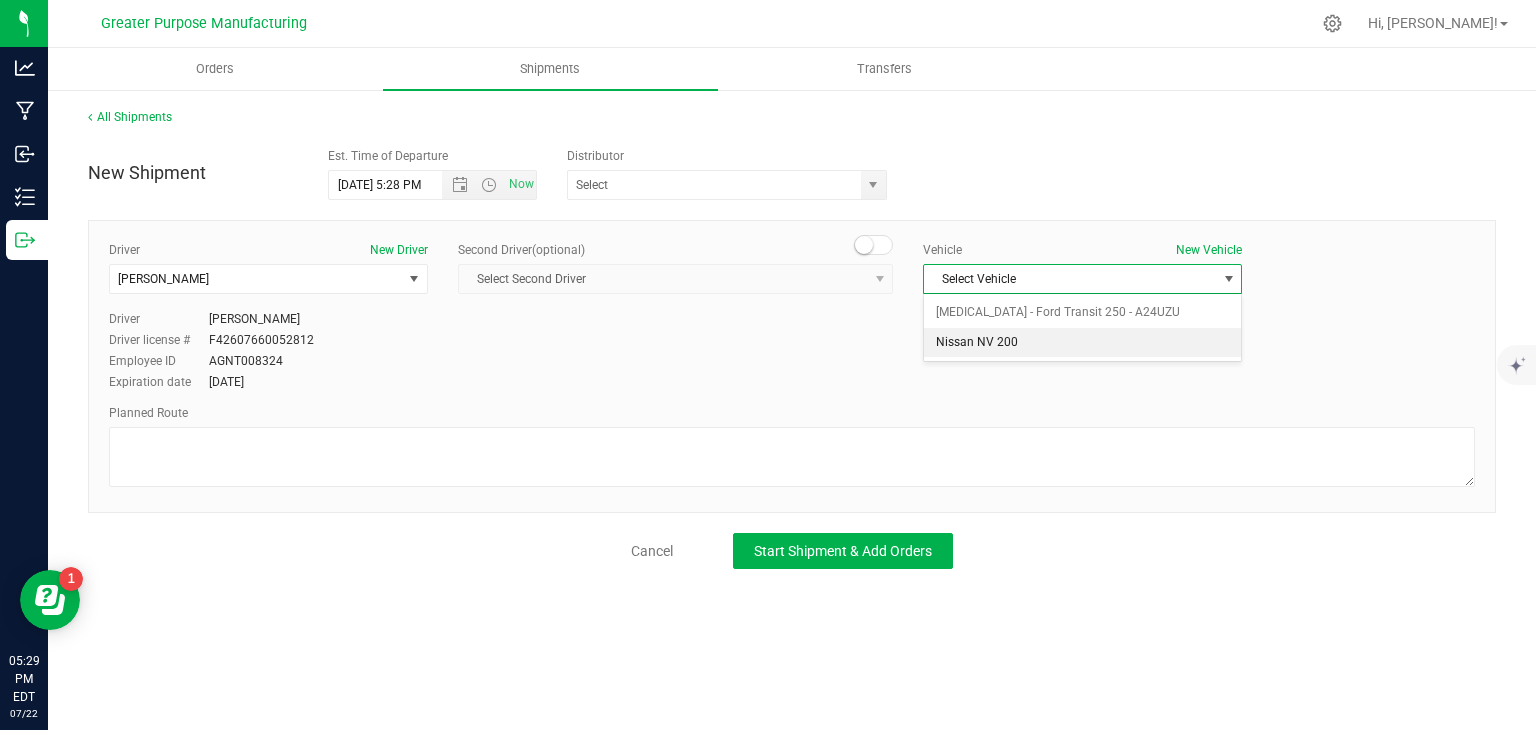 click on "Nissan NV 200" at bounding box center (1082, 343) 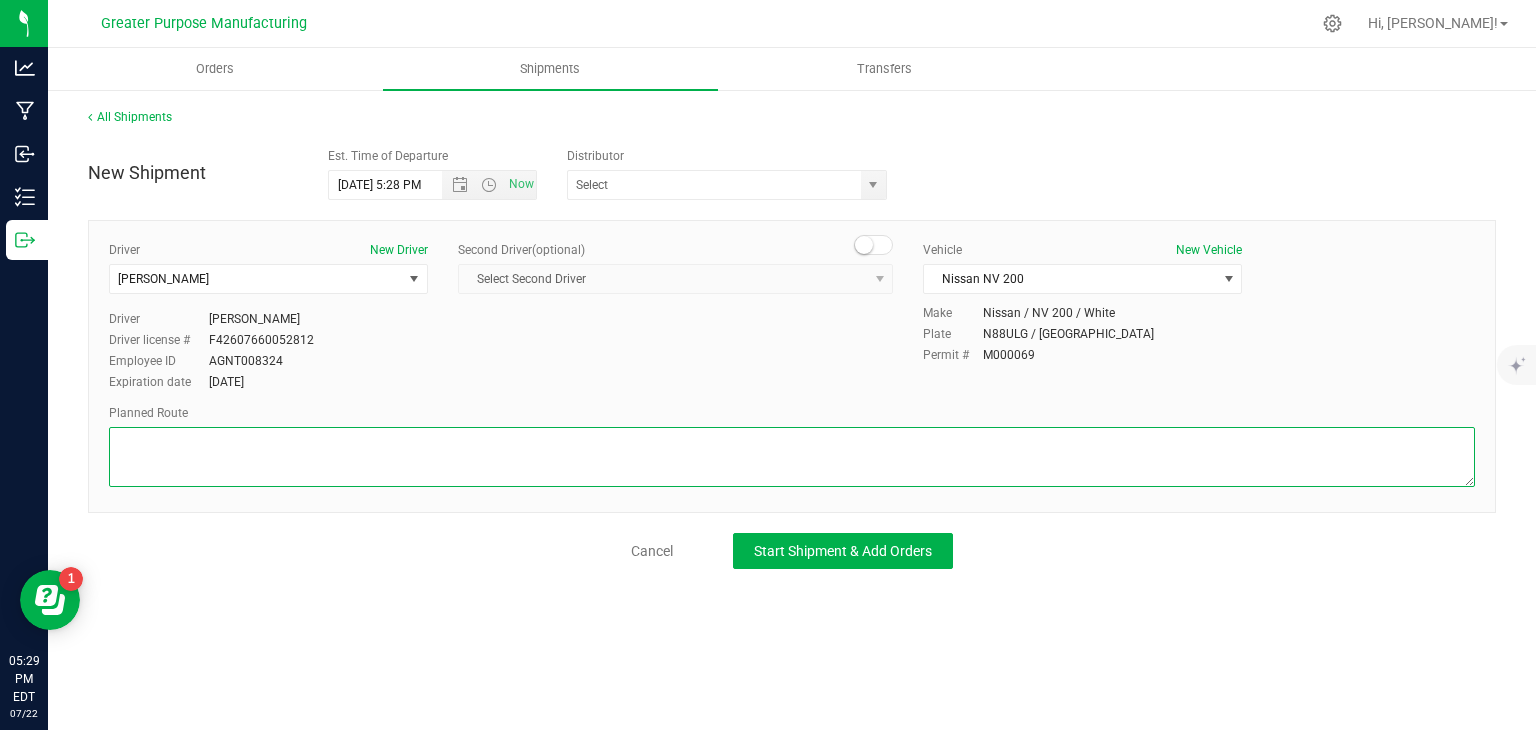 click at bounding box center [792, 457] 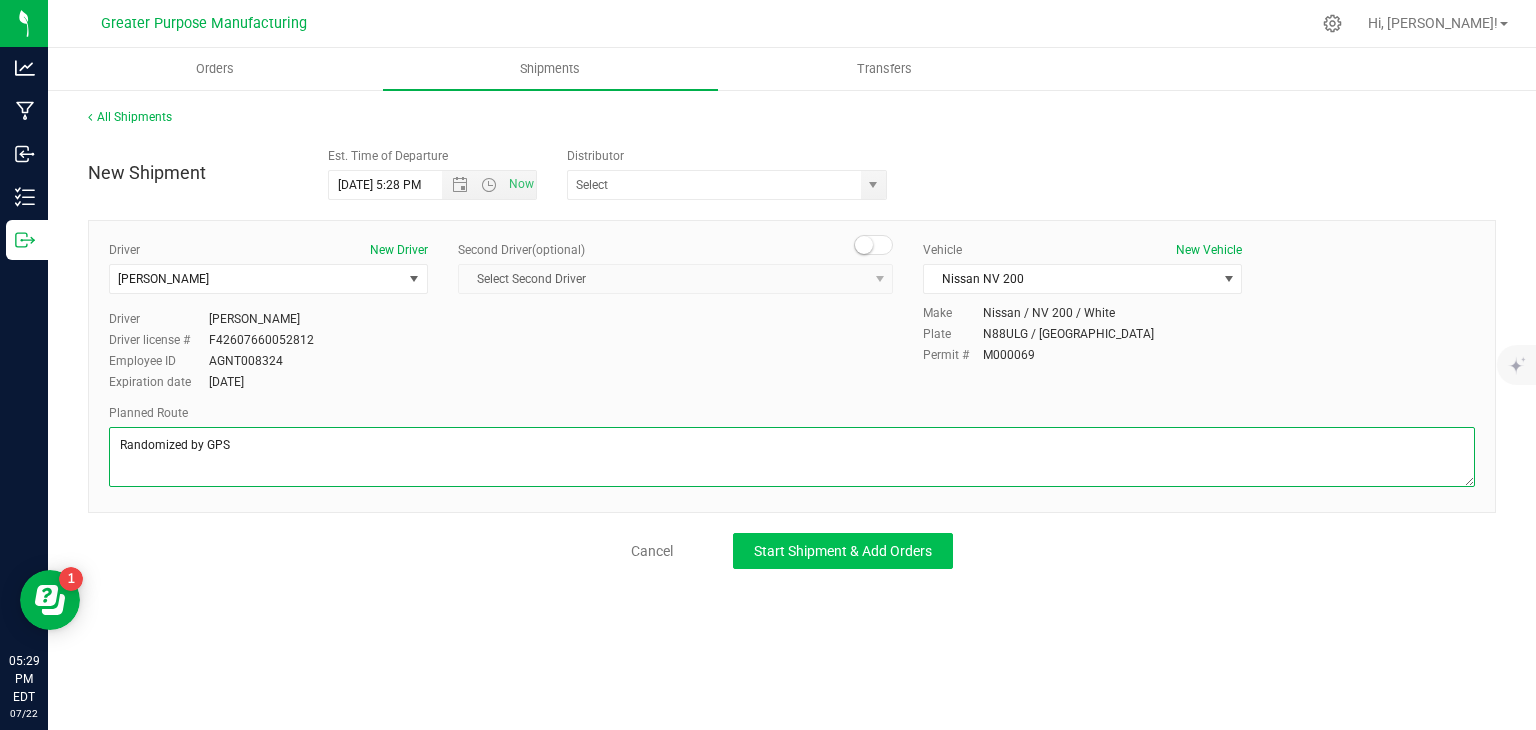type on "Randomized by GPS" 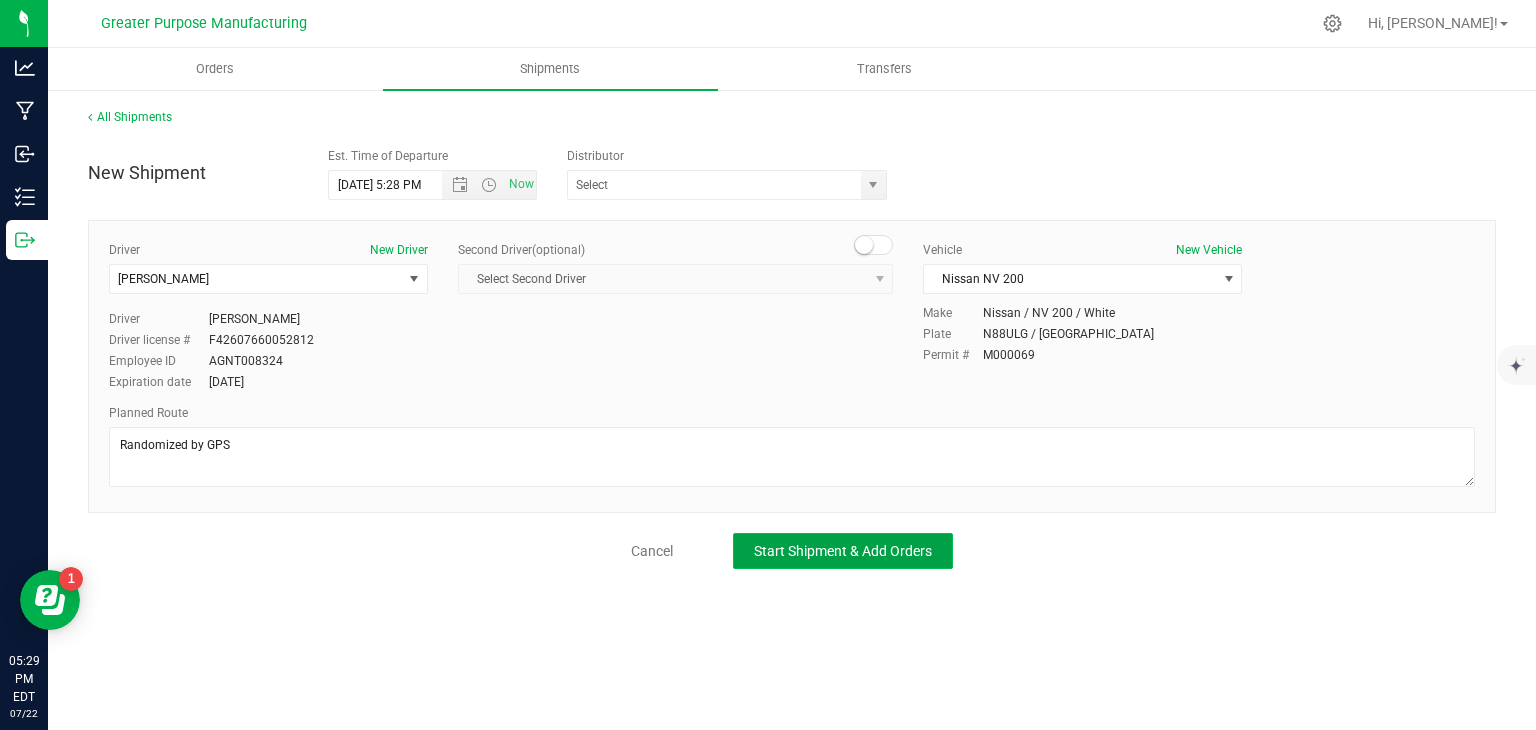click on "Start Shipment & Add Orders" 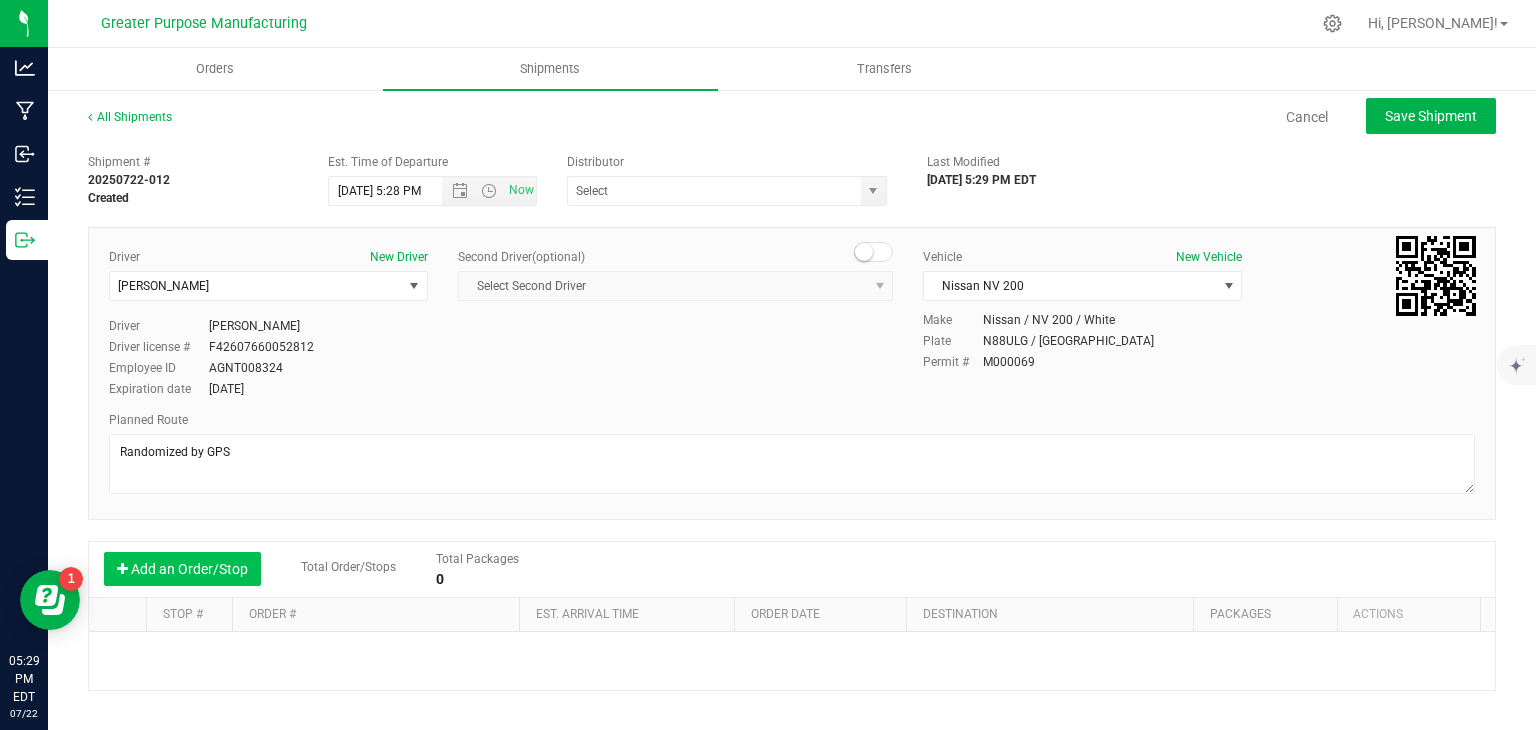 click on "Add an Order/Stop" at bounding box center [182, 569] 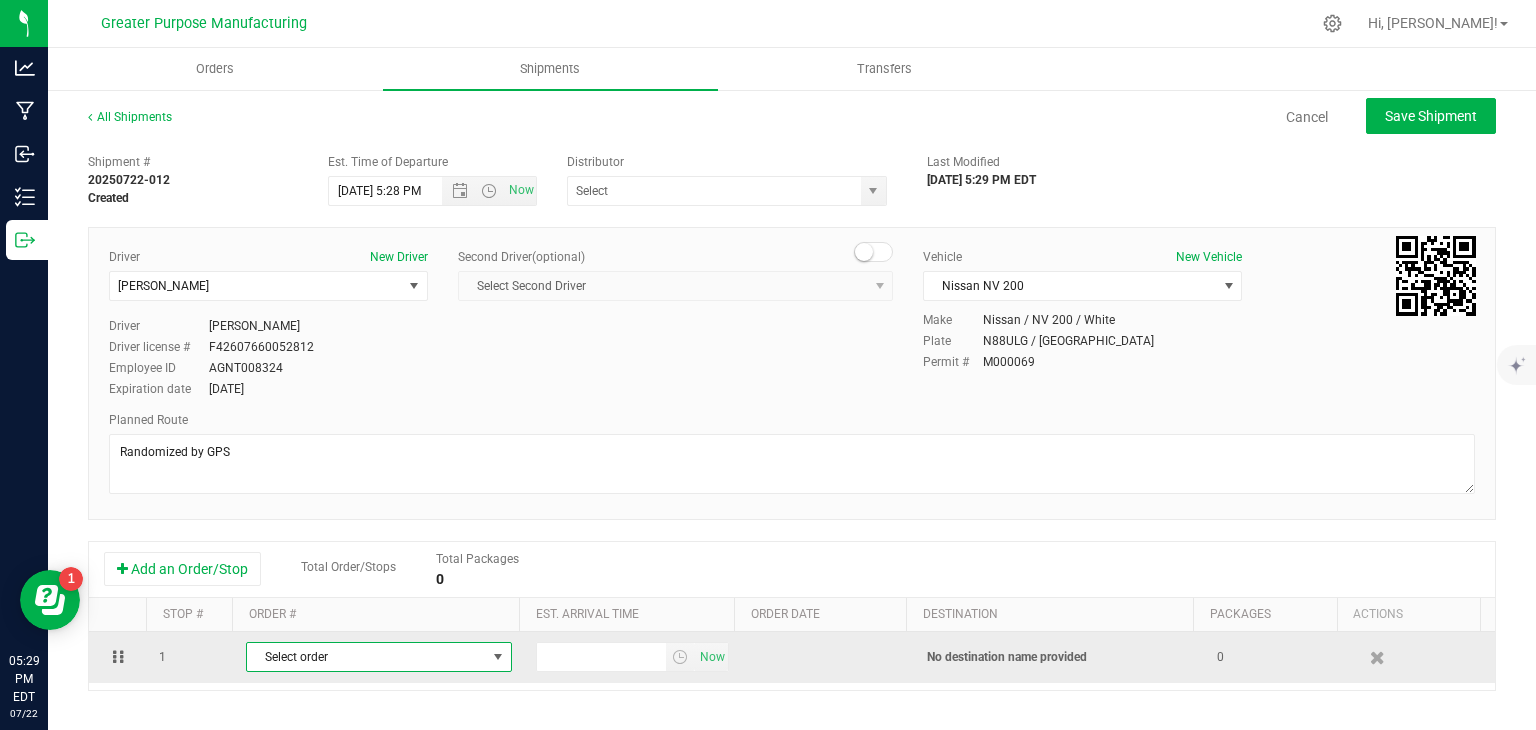 click on "Select order" at bounding box center [366, 657] 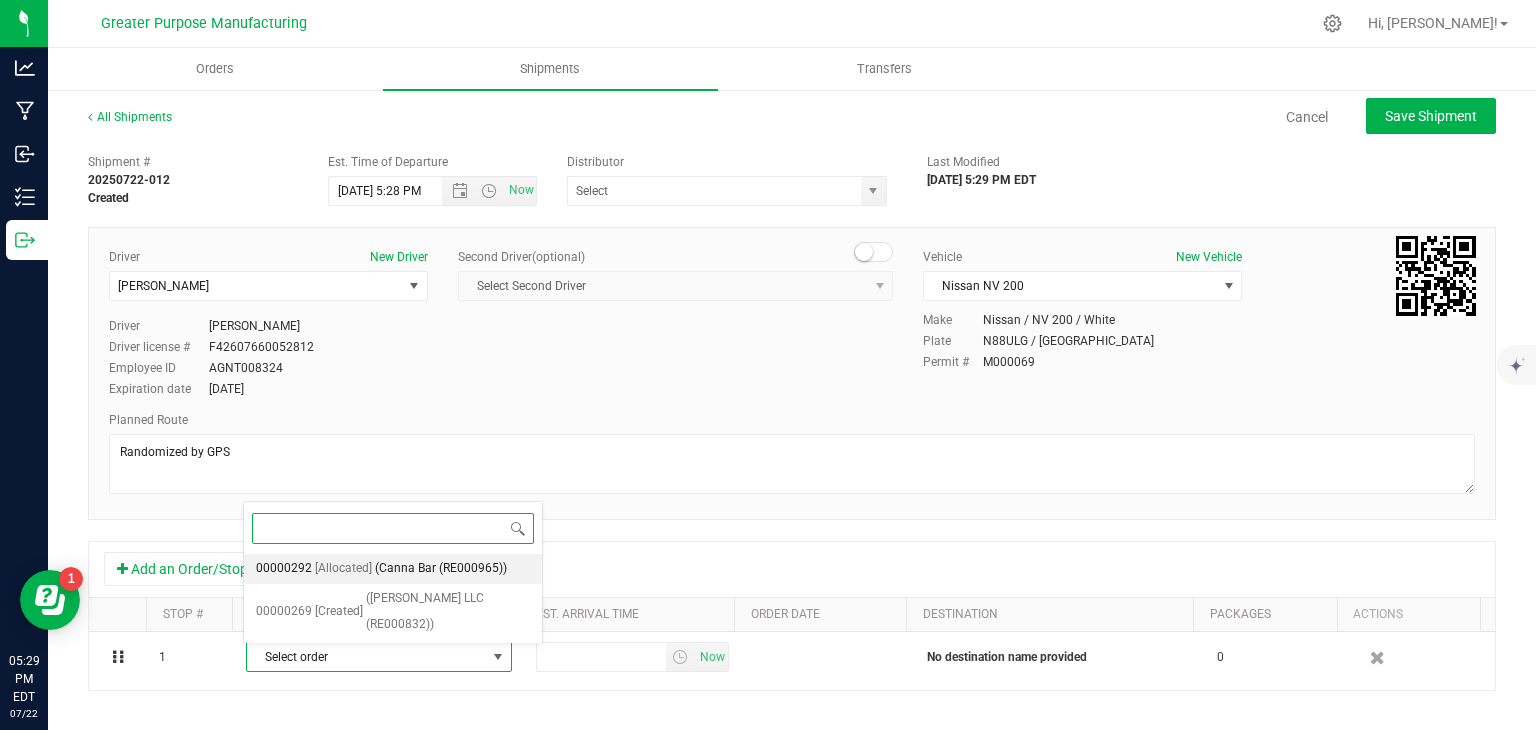 click on "(Canna Bar (RE000965))" at bounding box center (441, 569) 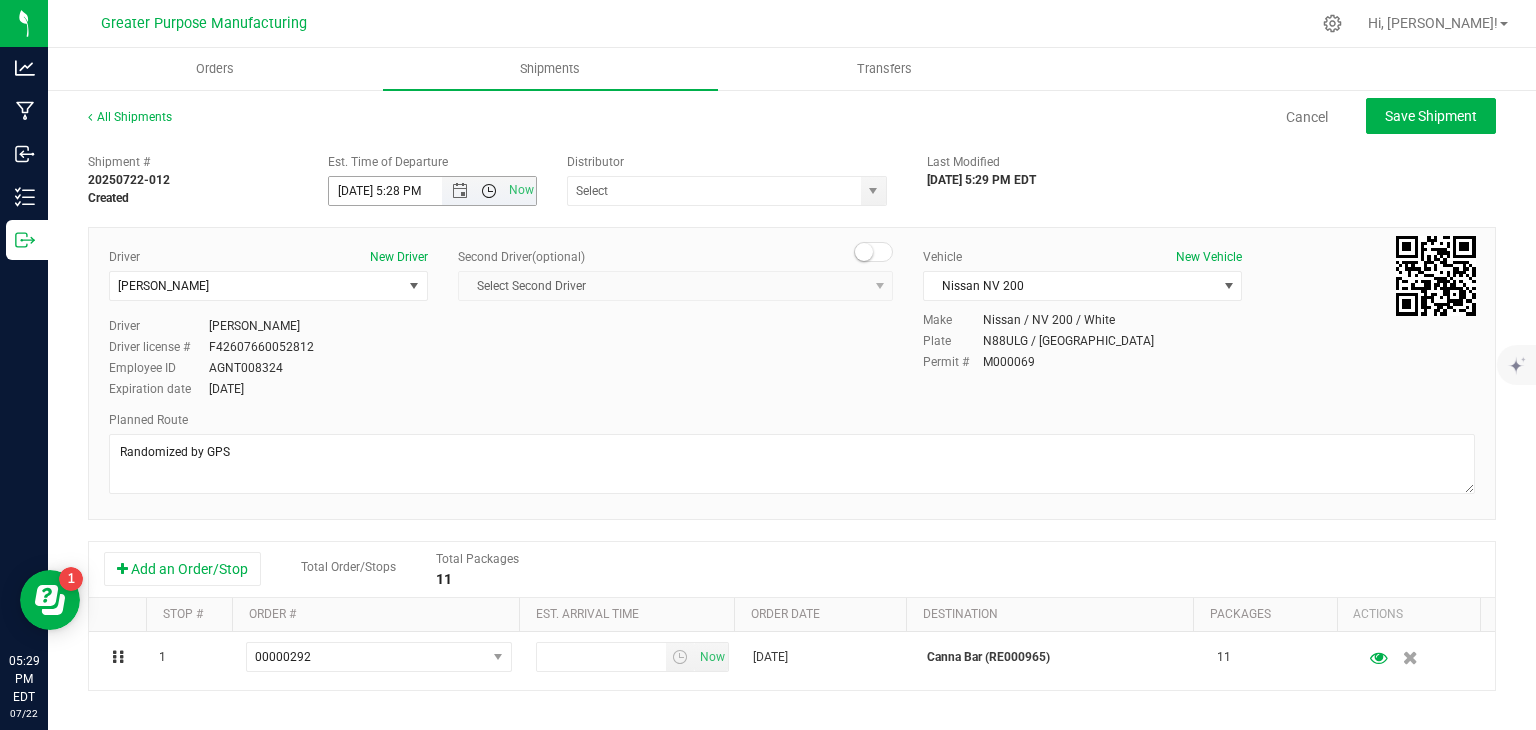 click at bounding box center [489, 191] 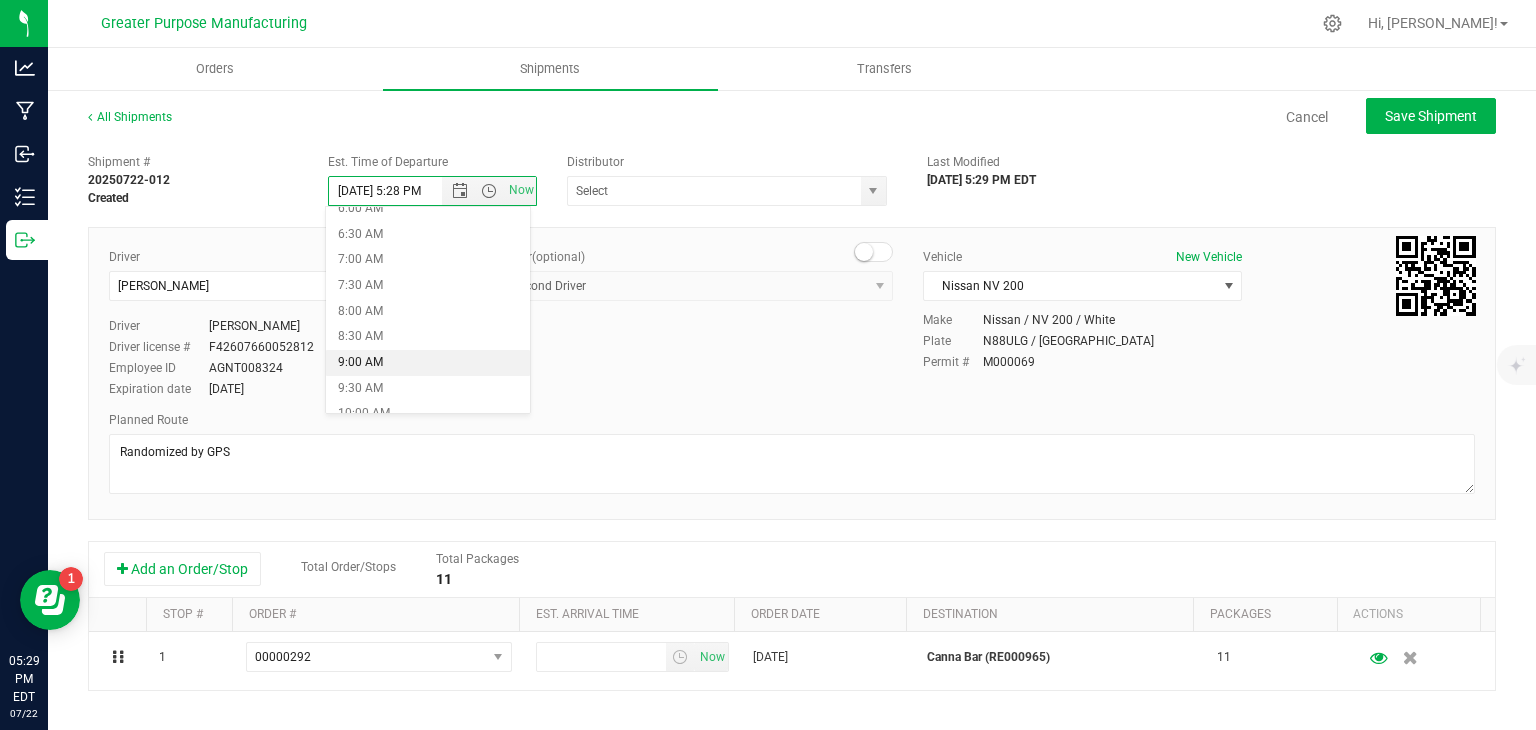 click on "9:00 AM" at bounding box center (428, 363) 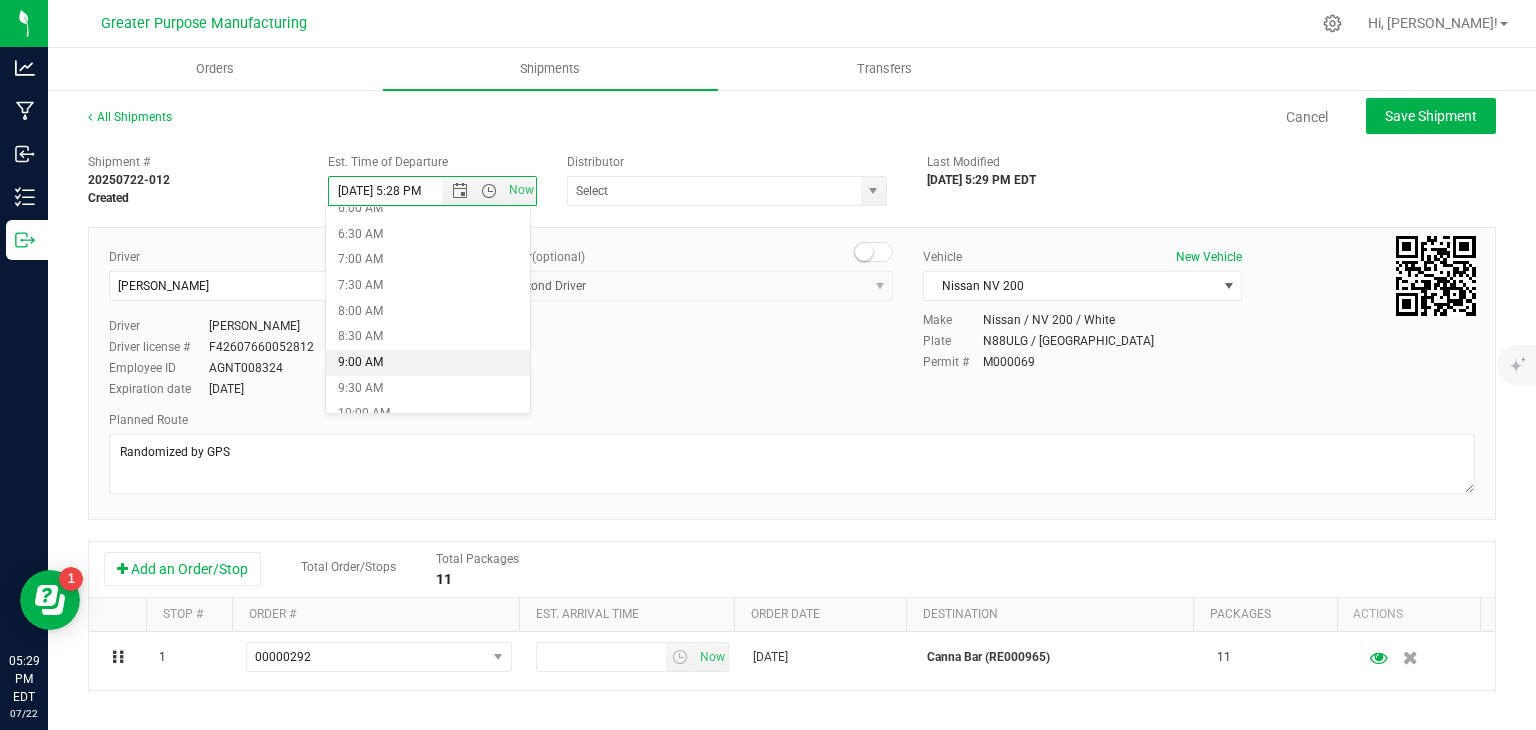 type on "[DATE] 9:00 AM" 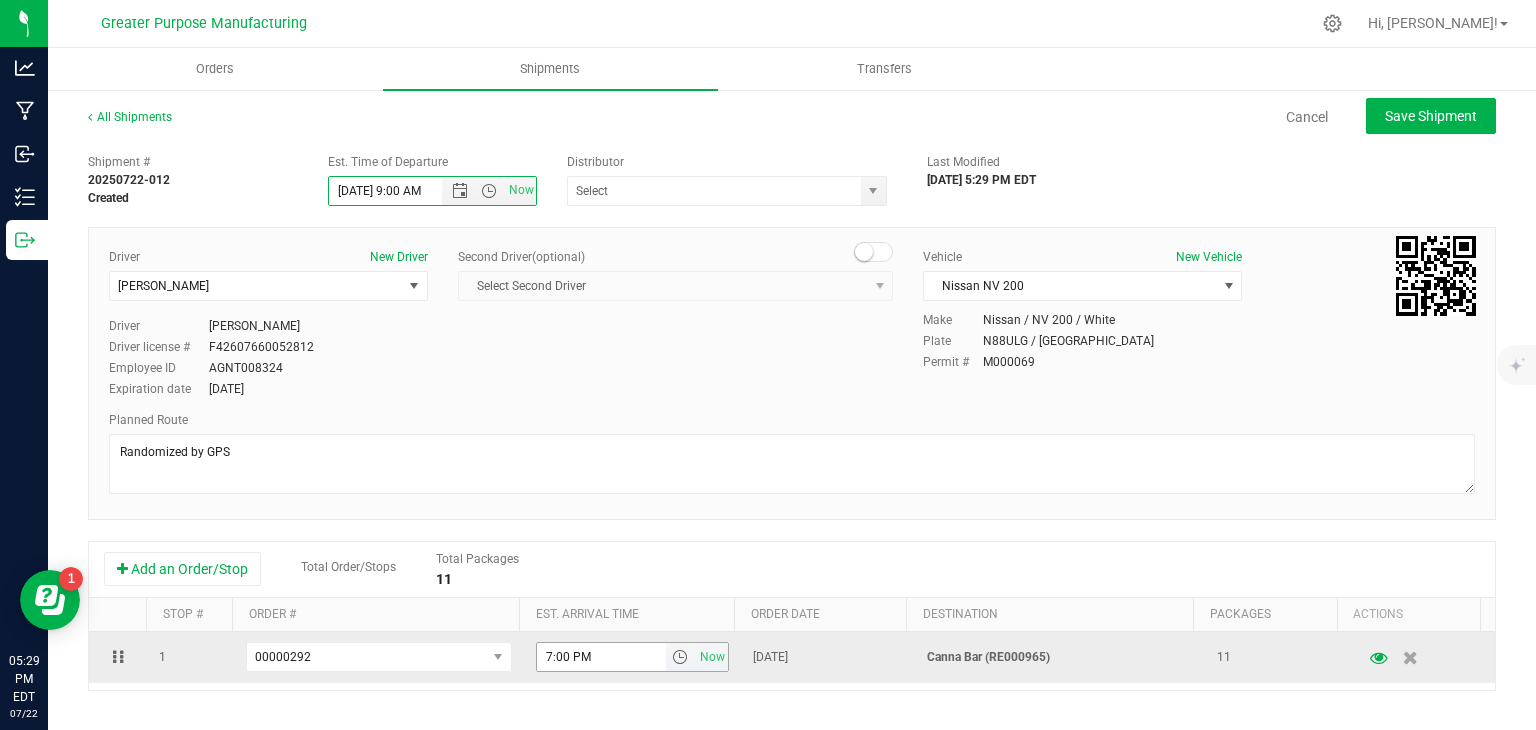 click on "7:00 PM" at bounding box center (602, 657) 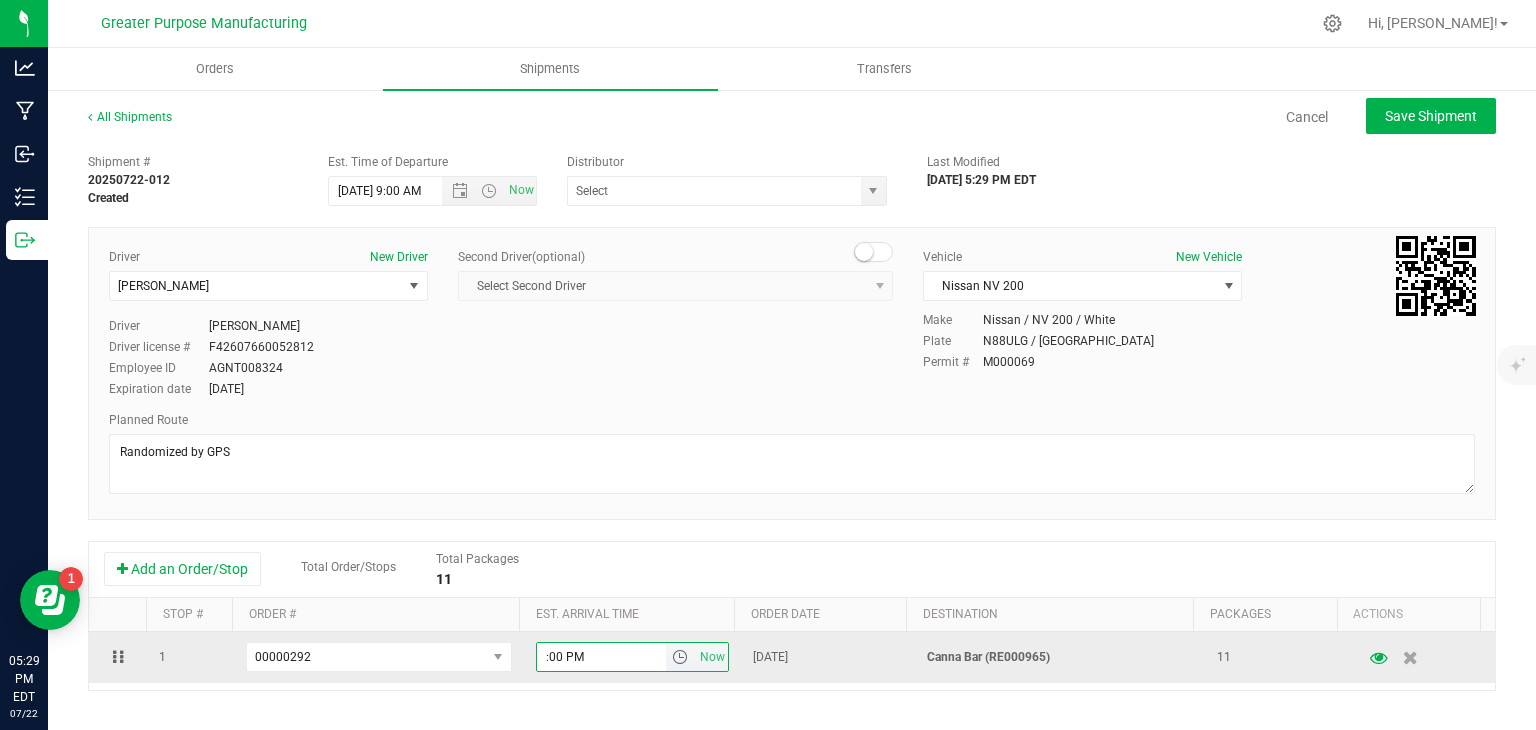 type on "5:00 PM" 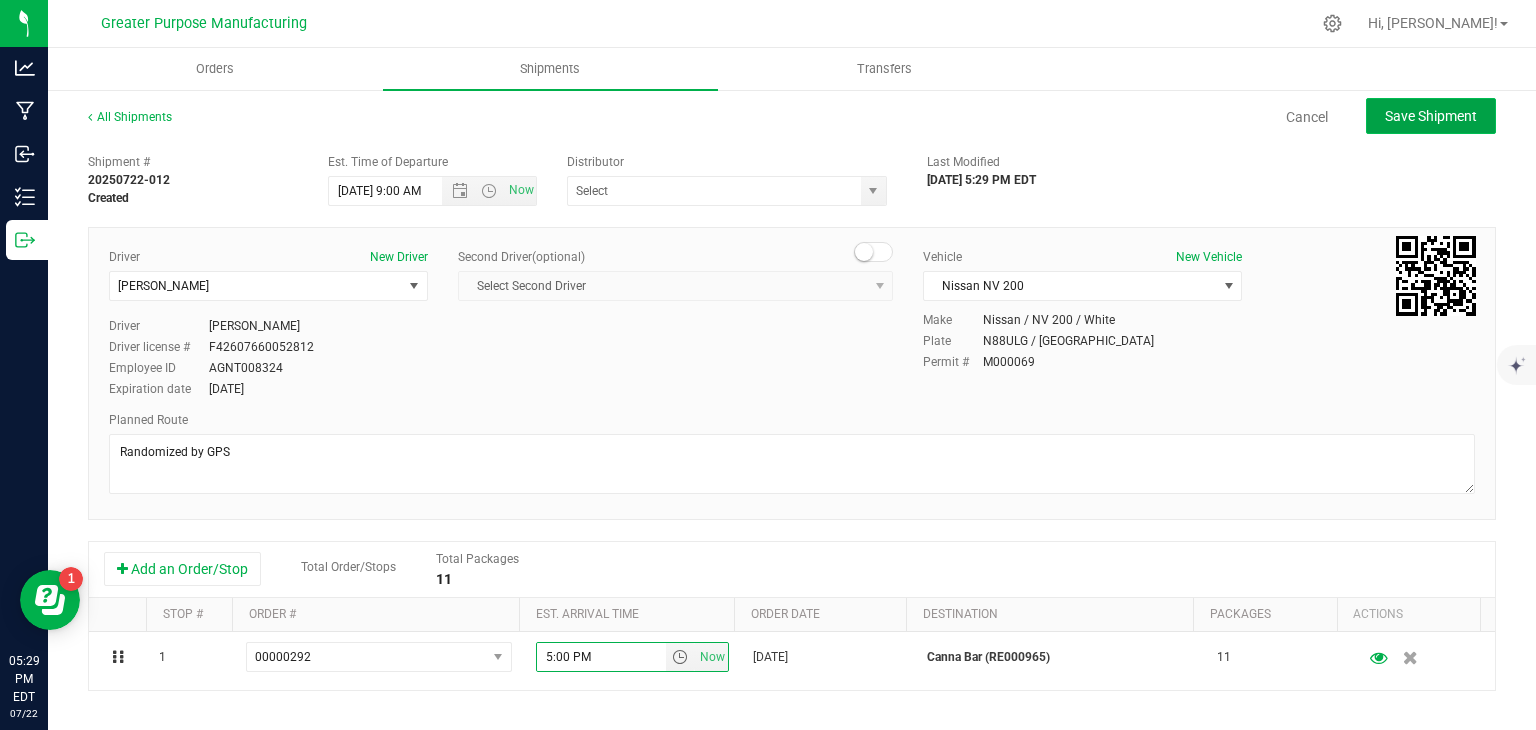 click on "Save Shipment" 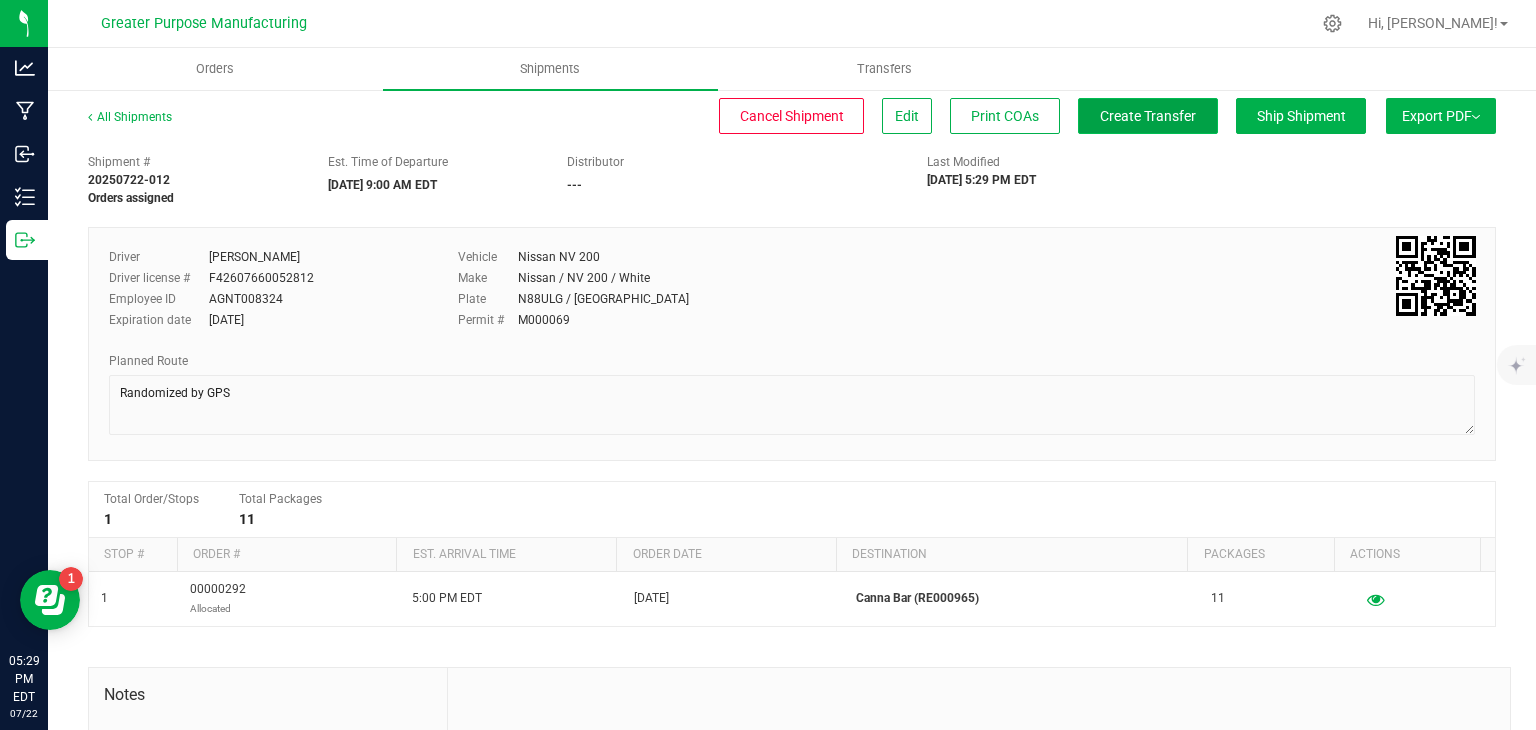 click on "Create Transfer" at bounding box center (1148, 116) 